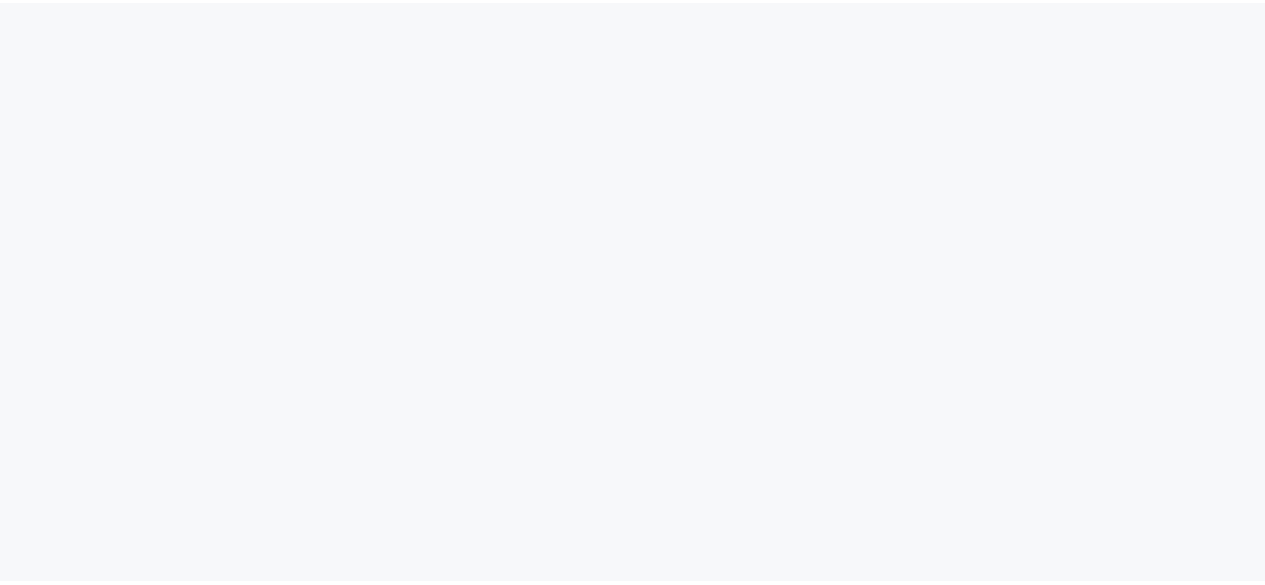 scroll, scrollTop: 0, scrollLeft: 0, axis: both 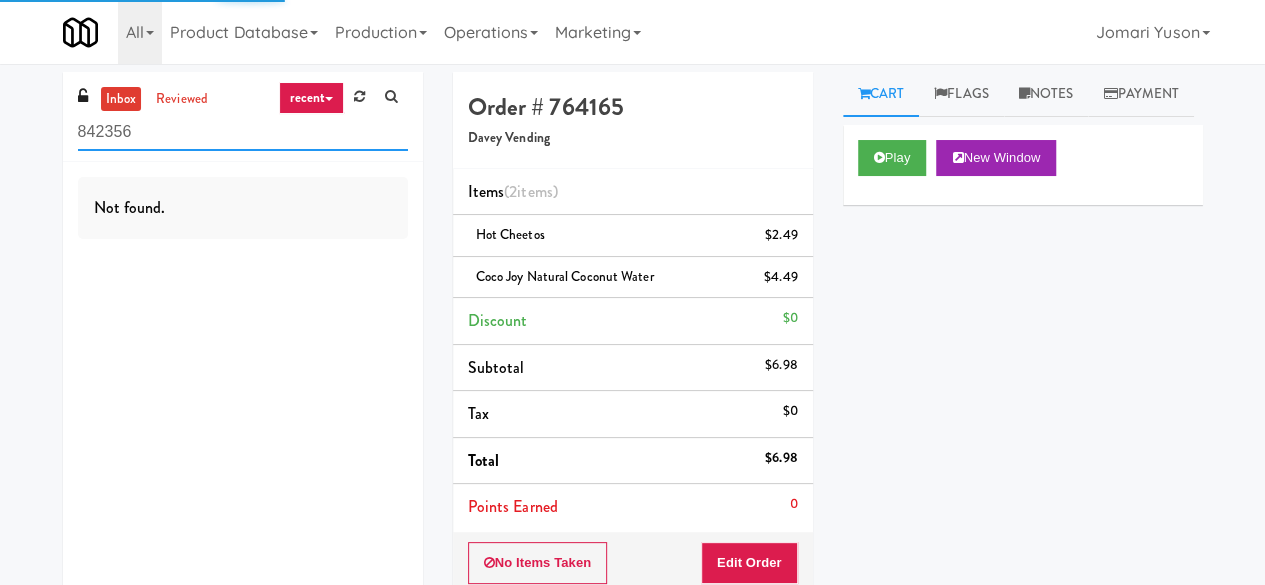 click on "842356" at bounding box center [243, 132] 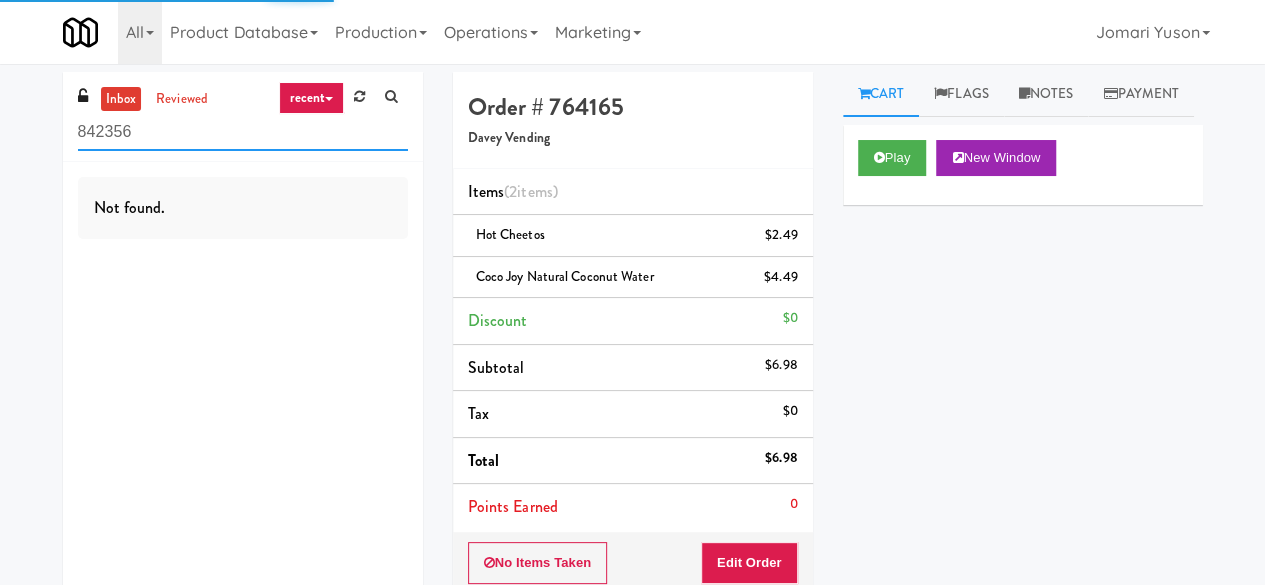 click on "842356" at bounding box center [243, 132] 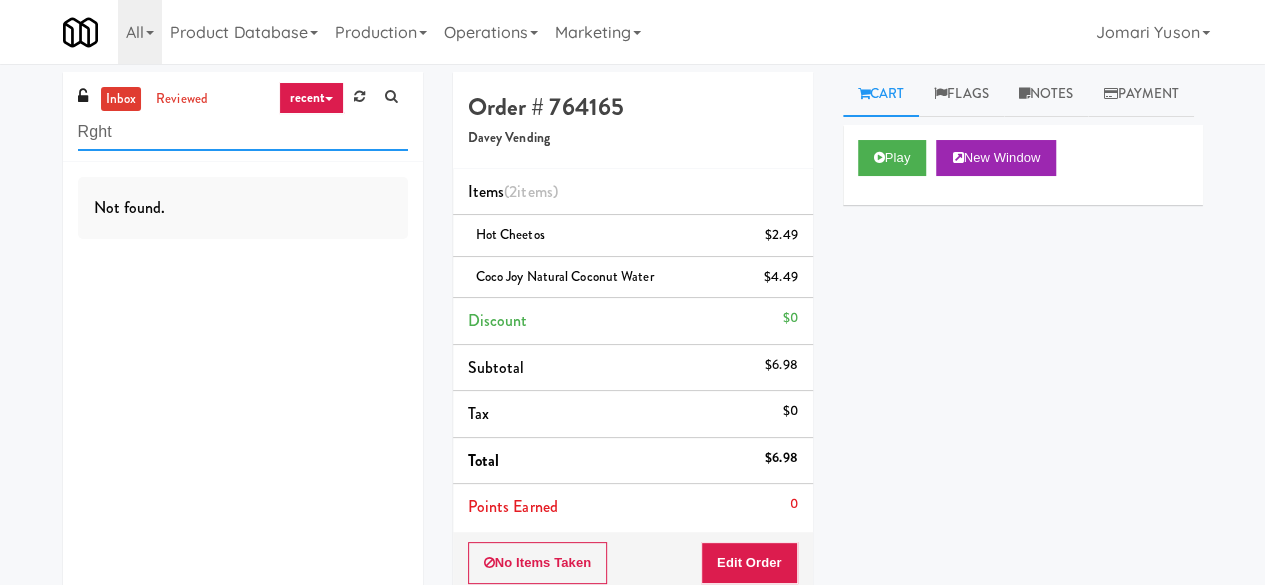 click on "Rght" at bounding box center [243, 132] 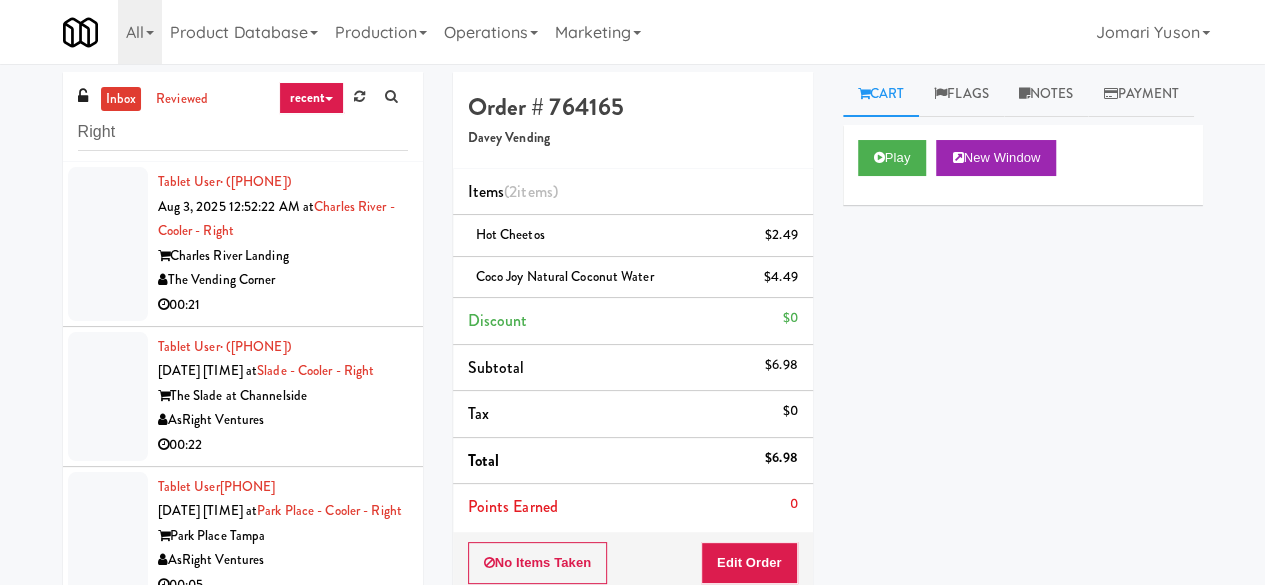 click on "Charles River Landing" at bounding box center [283, 256] 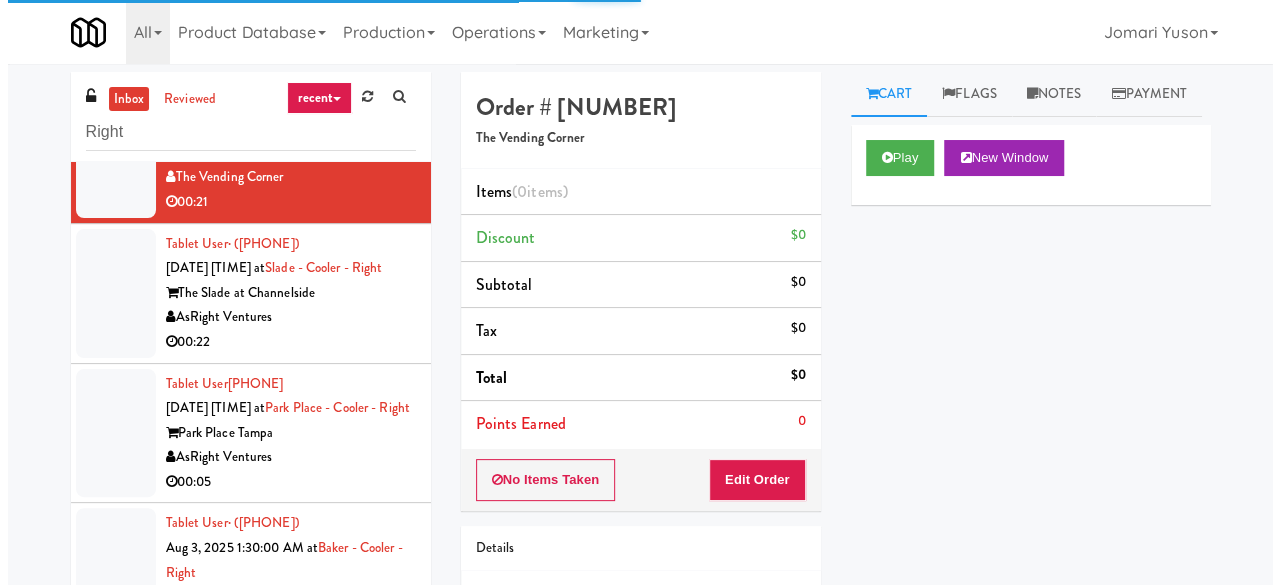 scroll, scrollTop: 0, scrollLeft: 0, axis: both 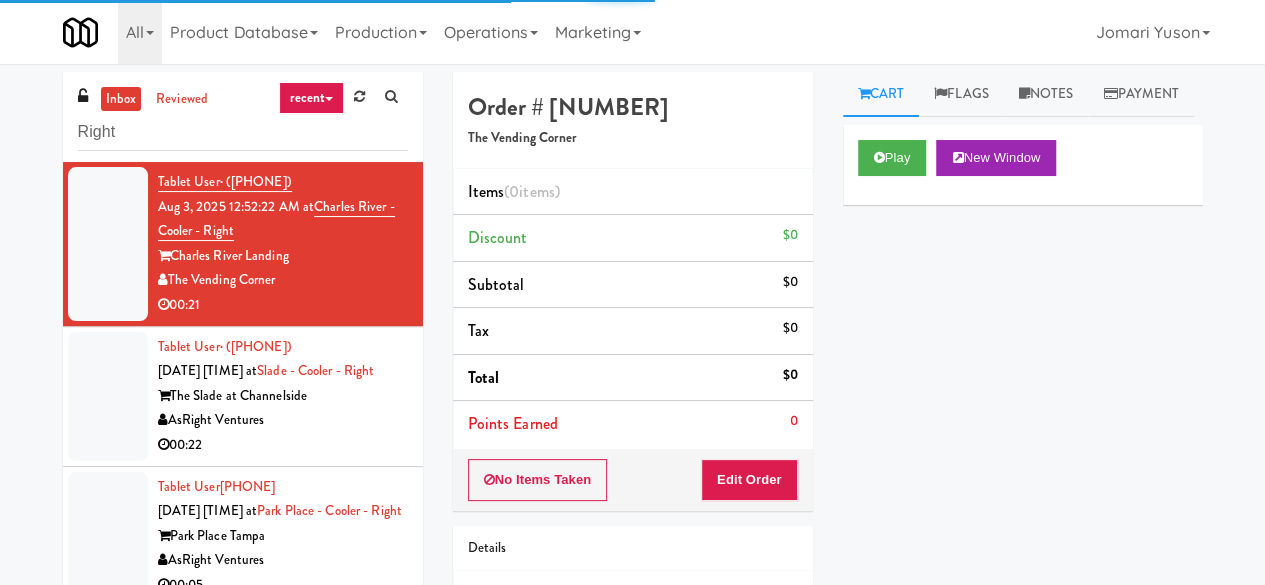 click on "Play  New Window" at bounding box center [1023, 165] 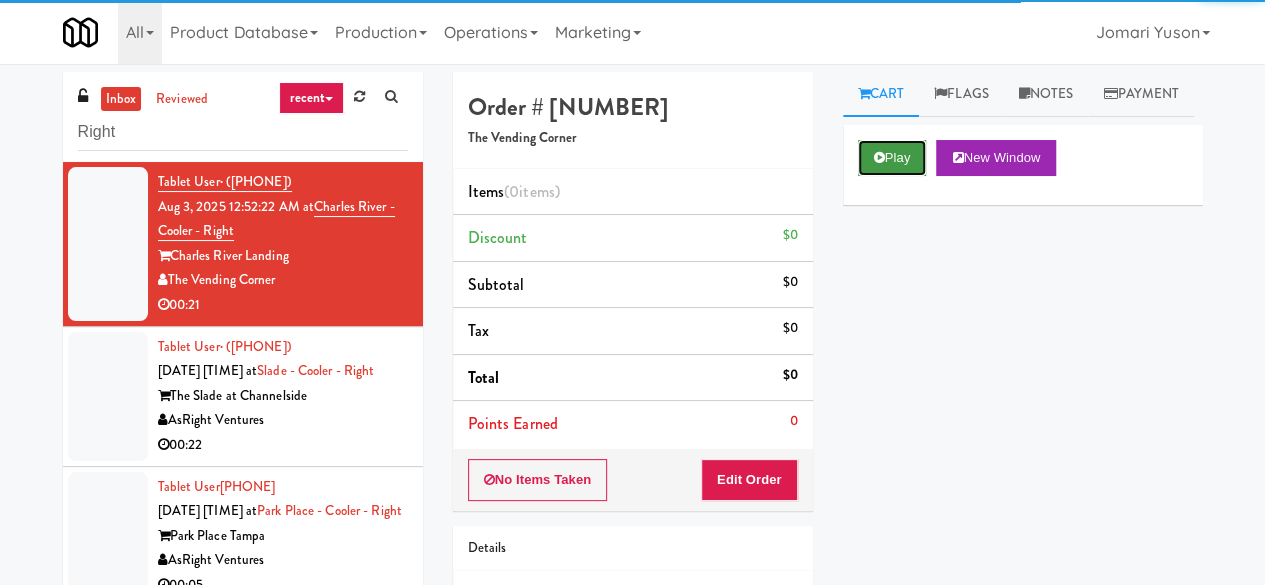 click on "Play" at bounding box center [892, 158] 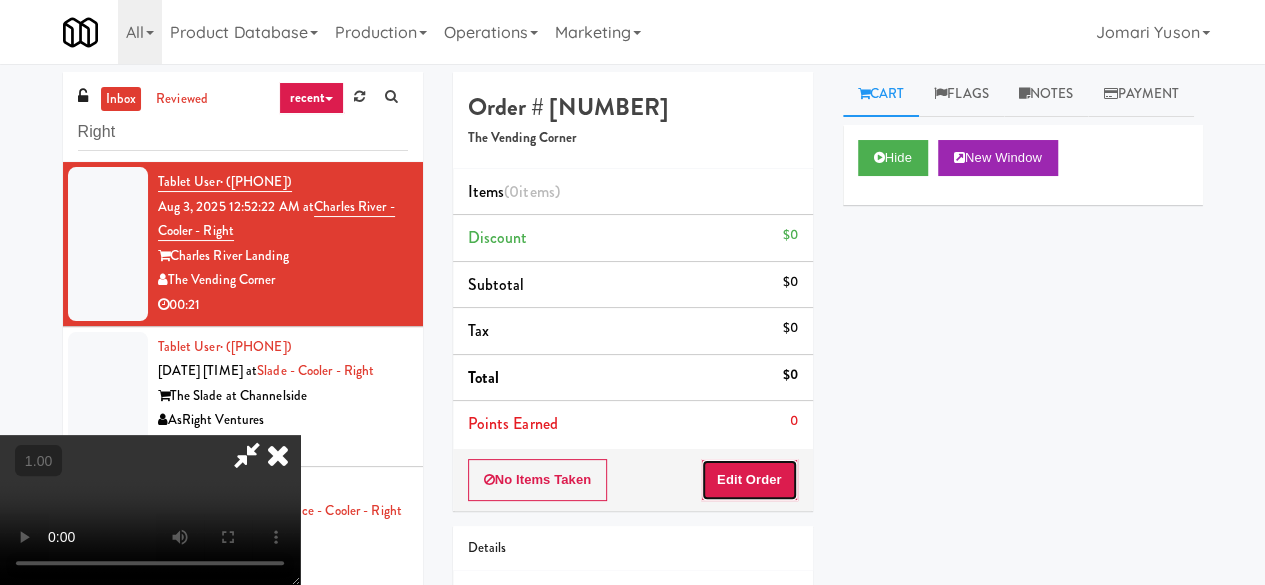 click on "Edit Order" at bounding box center [749, 480] 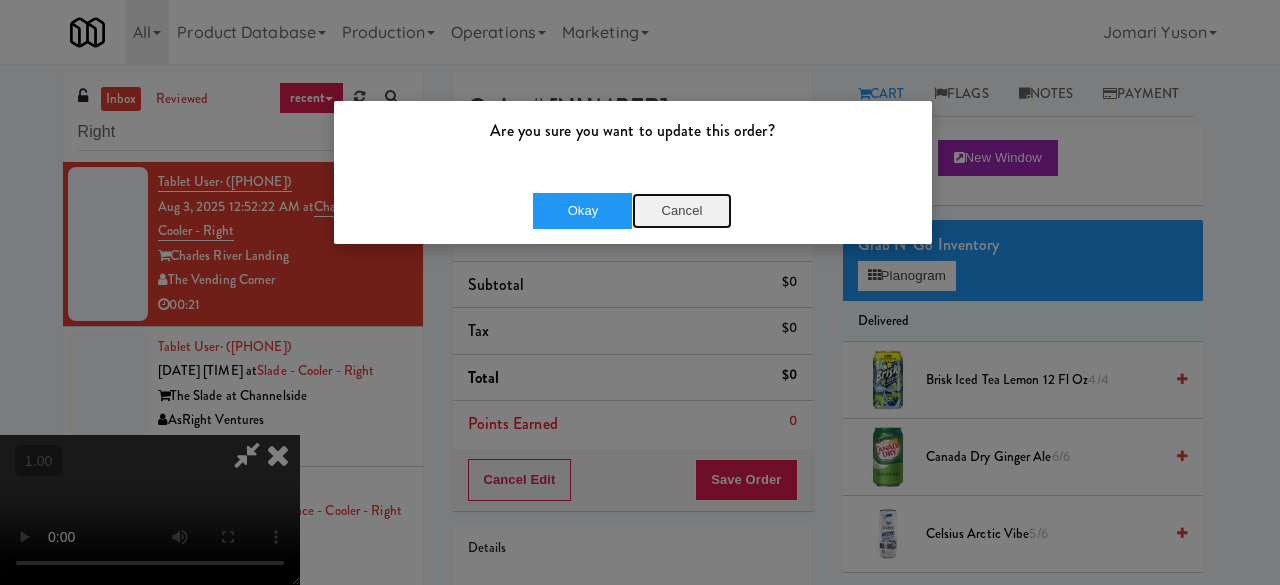 click on "Cancel" at bounding box center [682, 211] 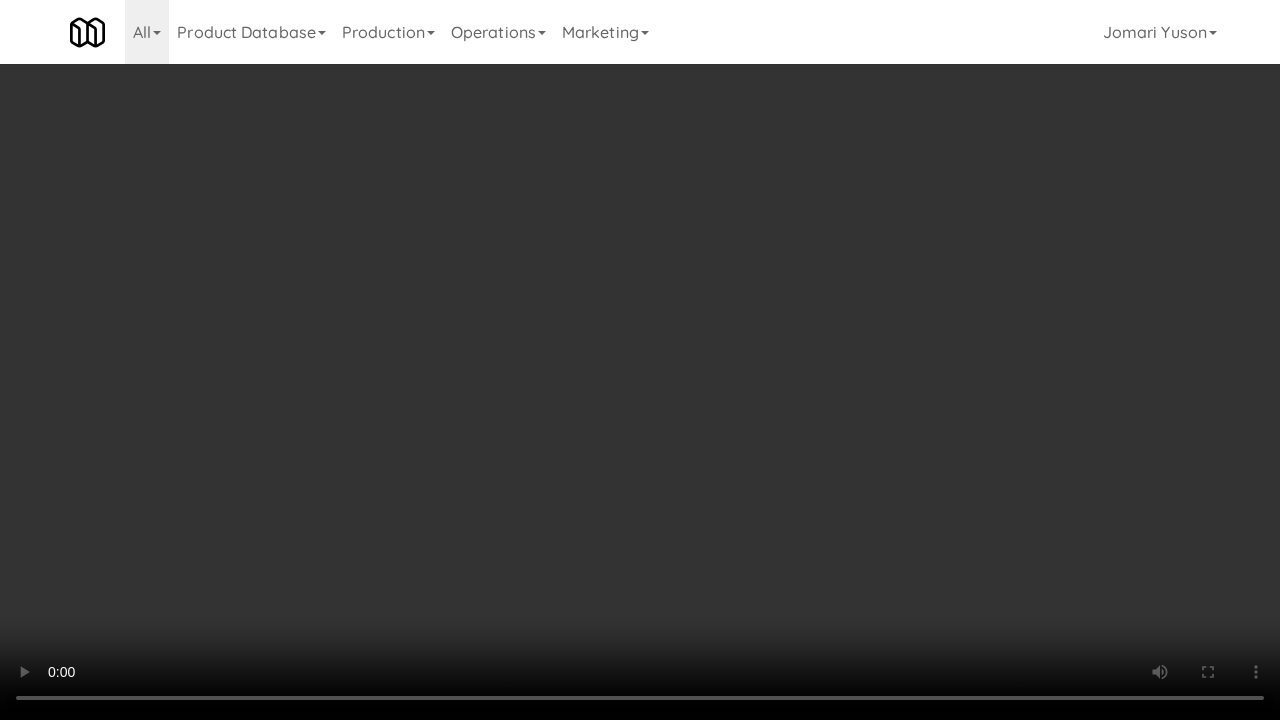 click at bounding box center (640, 360) 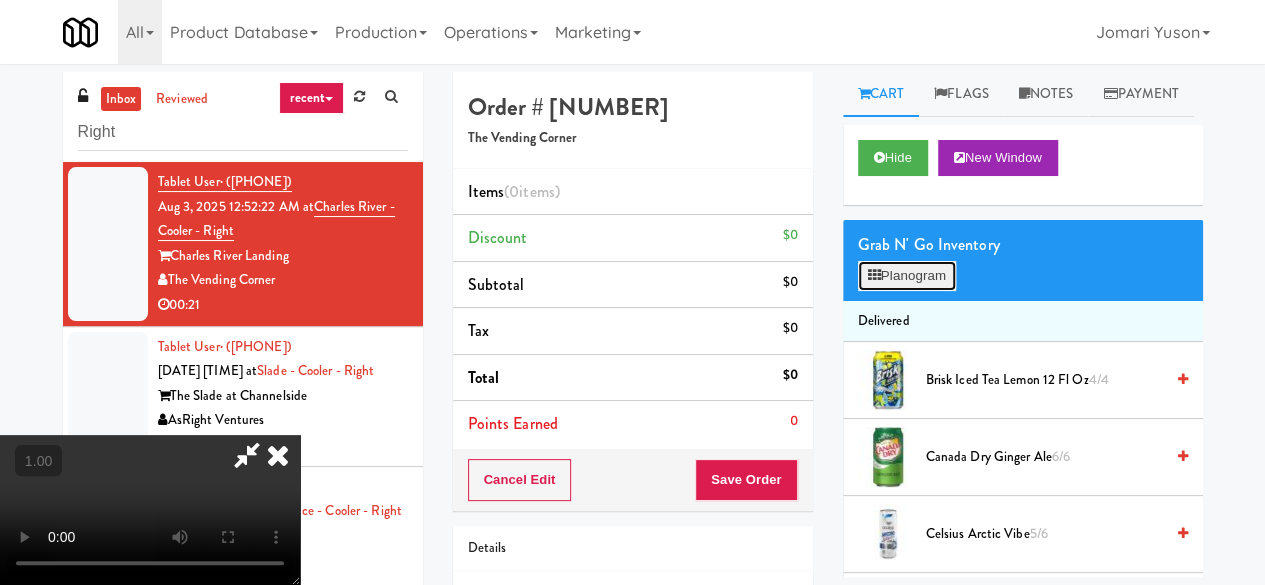 click on "Planogram" at bounding box center [907, 276] 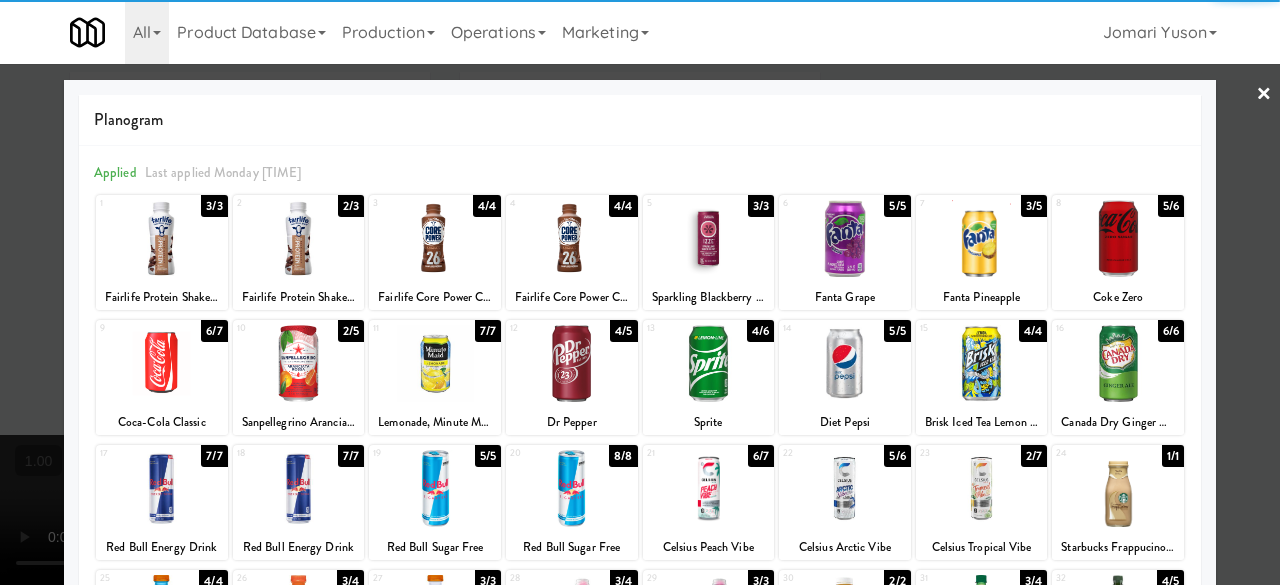 click at bounding box center [845, 238] 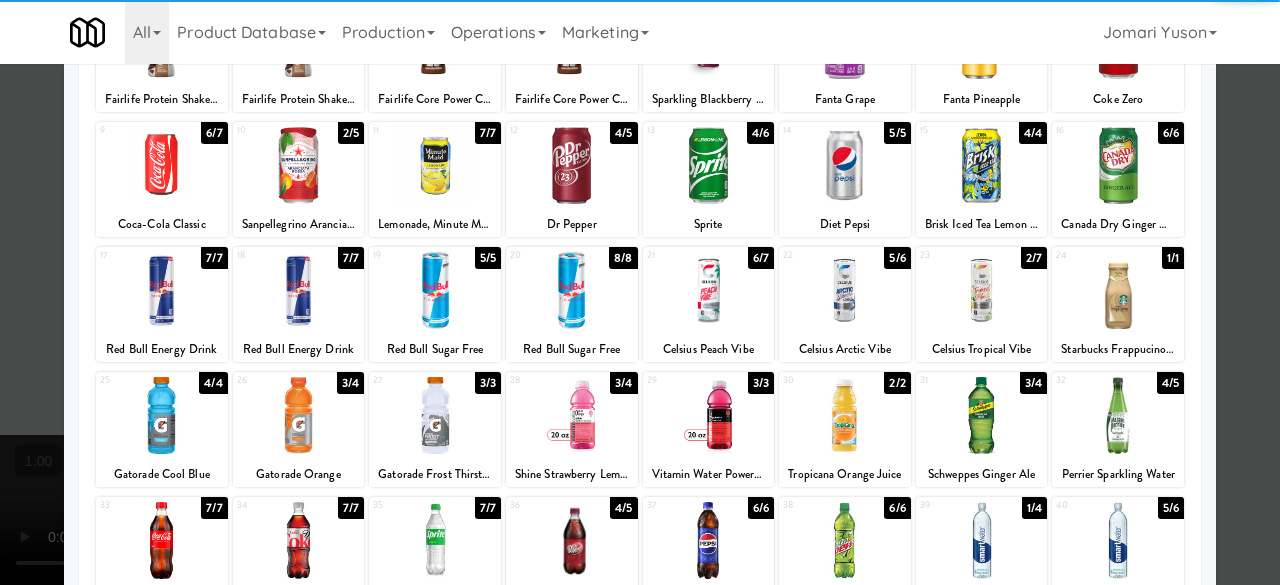 scroll, scrollTop: 200, scrollLeft: 0, axis: vertical 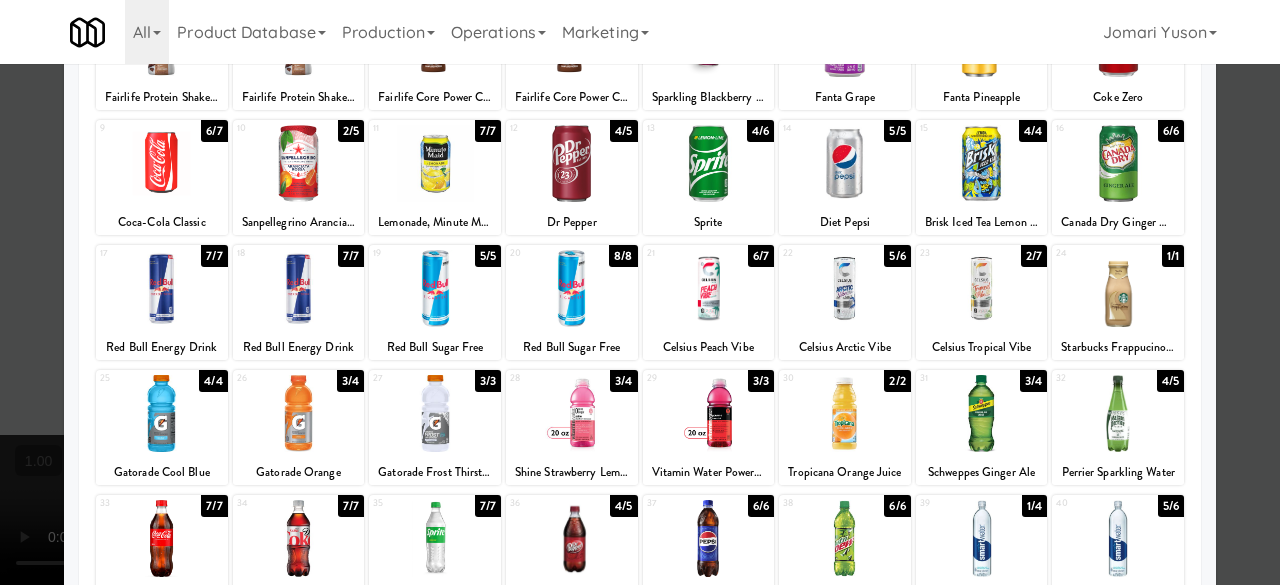 click at bounding box center (845, 288) 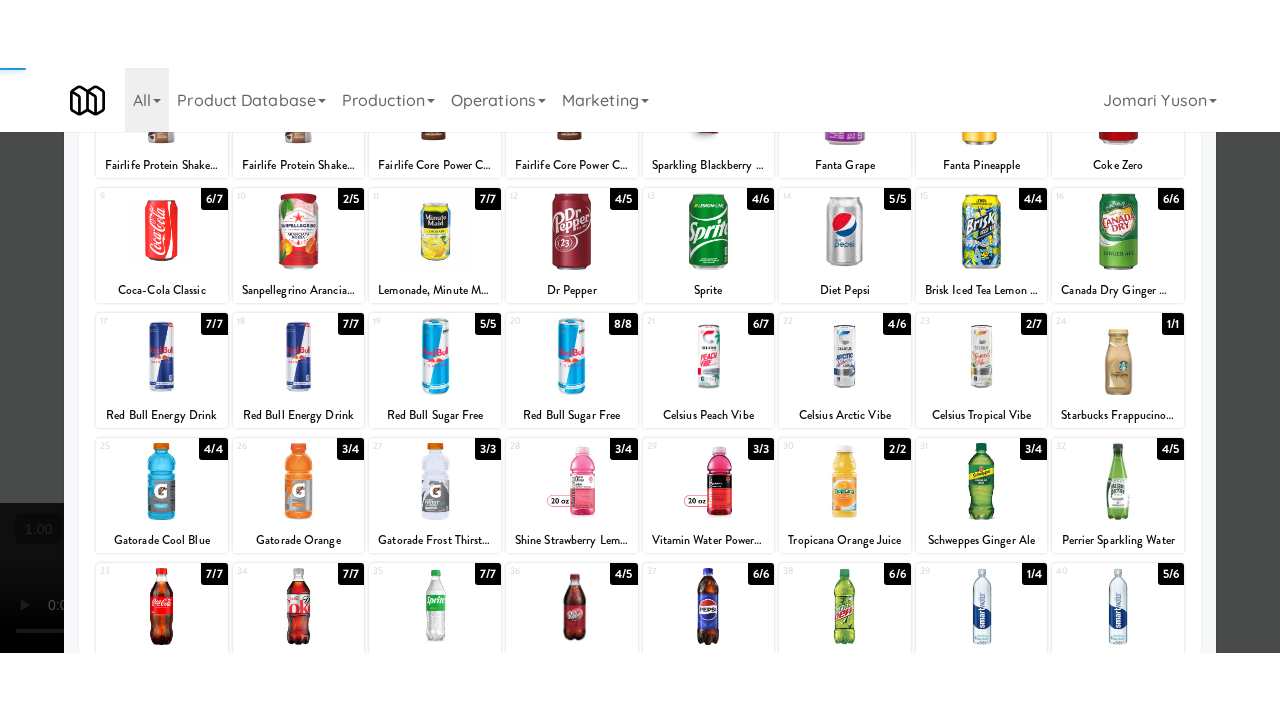 scroll, scrollTop: 0, scrollLeft: 0, axis: both 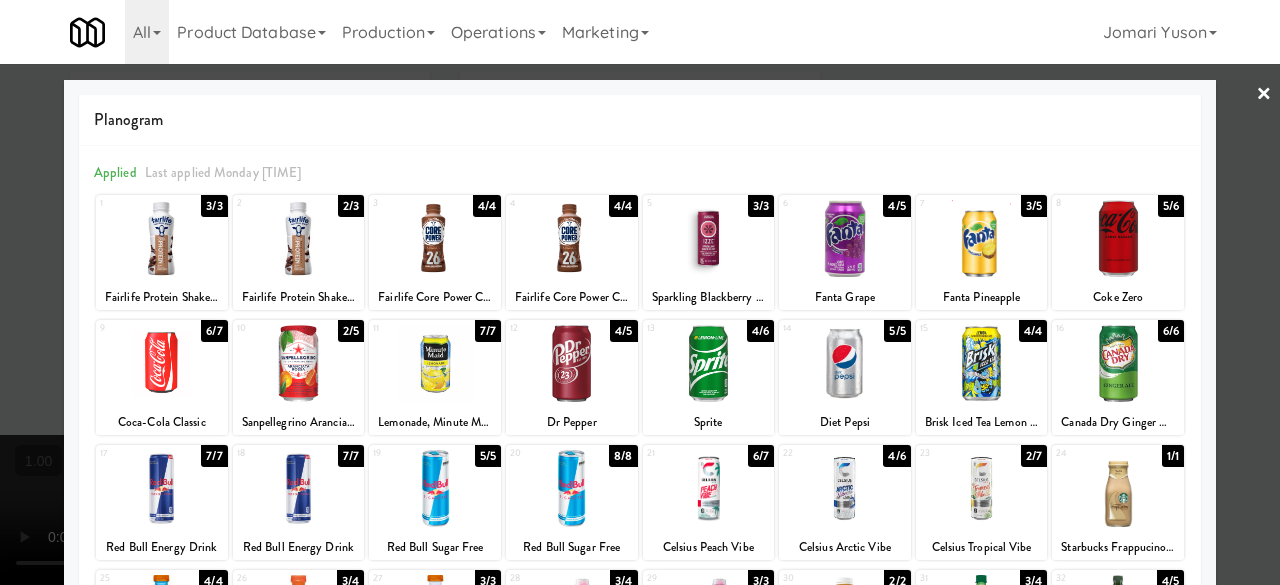 click at bounding box center (640, 292) 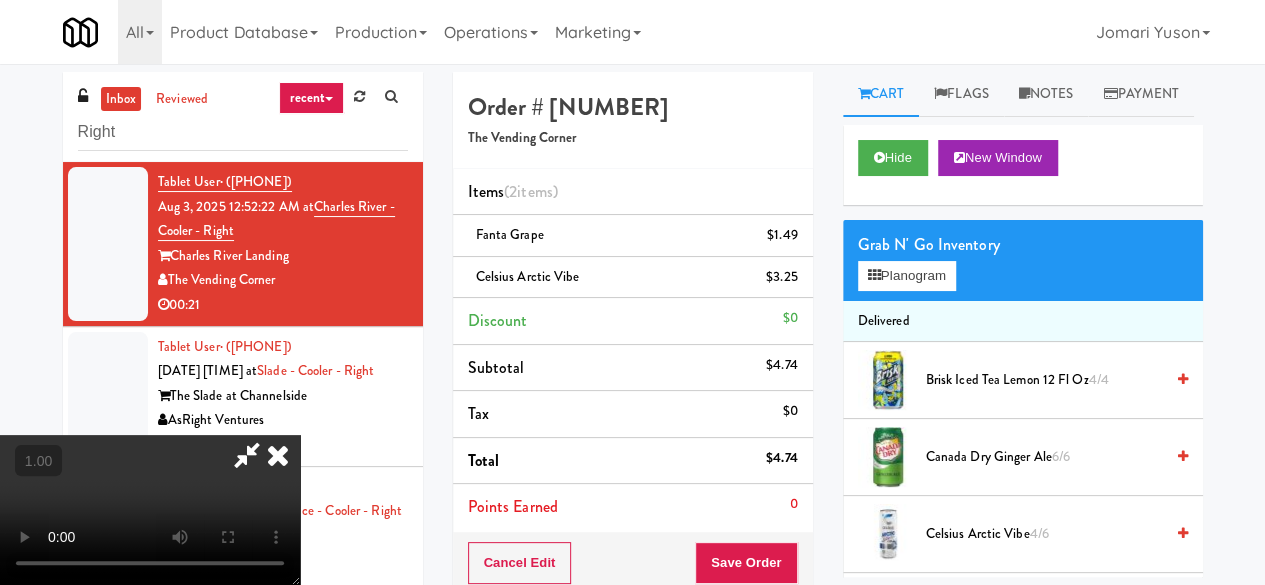 click at bounding box center (150, 510) 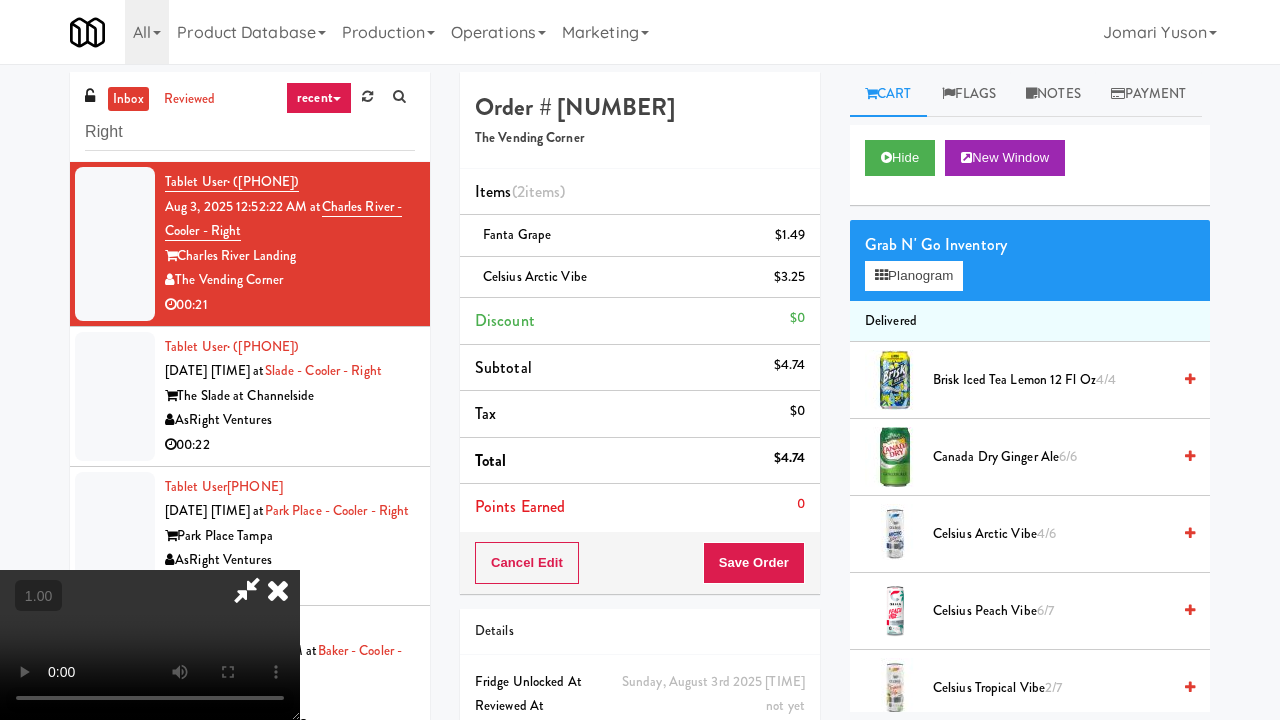 click at bounding box center (150, 645) 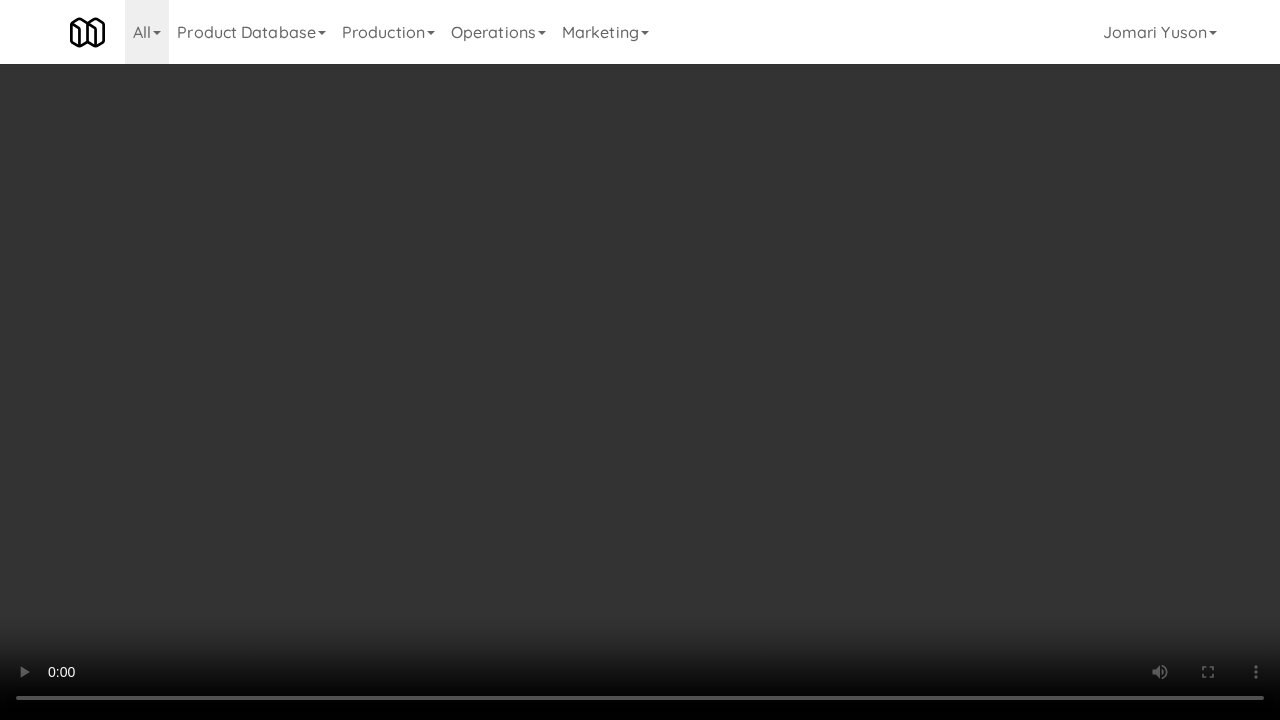 click on "Order # 708777 The Vending Corner Items  (2  items )  Fanta Grape  $1.49 Celsius Arctic Vibe  $3.25 Discount  $0 Subtotal $4.74 Tax $0 Total $4.74 Points Earned  0 Cancel Edit Save Order Details Sunday, August 3rd 2025 12:52:22 AM Fridge Unlocked At not yet Reviewed At not yet Receipt Sent not yet Order Paid  Cart  Flags  Notes  Payment  Hide  New Window Grab N' Go Inventory  Planogram Delivered  Brisk Iced Tea Lemon 12 Fl Oz  4/4 Canada Dry Ginger Ale  6/6 Celsius Arctic Vibe  4/6 Celsius Peach Vibe  6/7 Celsius Tropical Vibe  2/7  Coca-Cola  7/7 Coca-Cola Classic  6/7 Coke Zero  5/6 Diet Coke  7/7 Diet Pepsi  5/5 Dr Pepper  4/5 Dr Pepper  4/5 Fairlife Core Power Chocolate  4/4 Fairlife Core Power Chocolate  4/4 Fairlife Protein Shake Chocolate  2/3 Fairlife Protein Shake Chocolate  3/3 Fanta Grape  4/5 Fanta Pineapple  3/5 Gatorade Cool Blue  4/4 Gatorade Frost Thirst Quencher Glacier Cherry 20 Fl Oz  3/3 Gatorade Orange  3/4 Lemonade, Minute Maid  7/7 Mountain Dew  6/6 Pepsi  6/6 4/5 7/7 7/7 5/5 8/8" at bounding box center [835, 435] 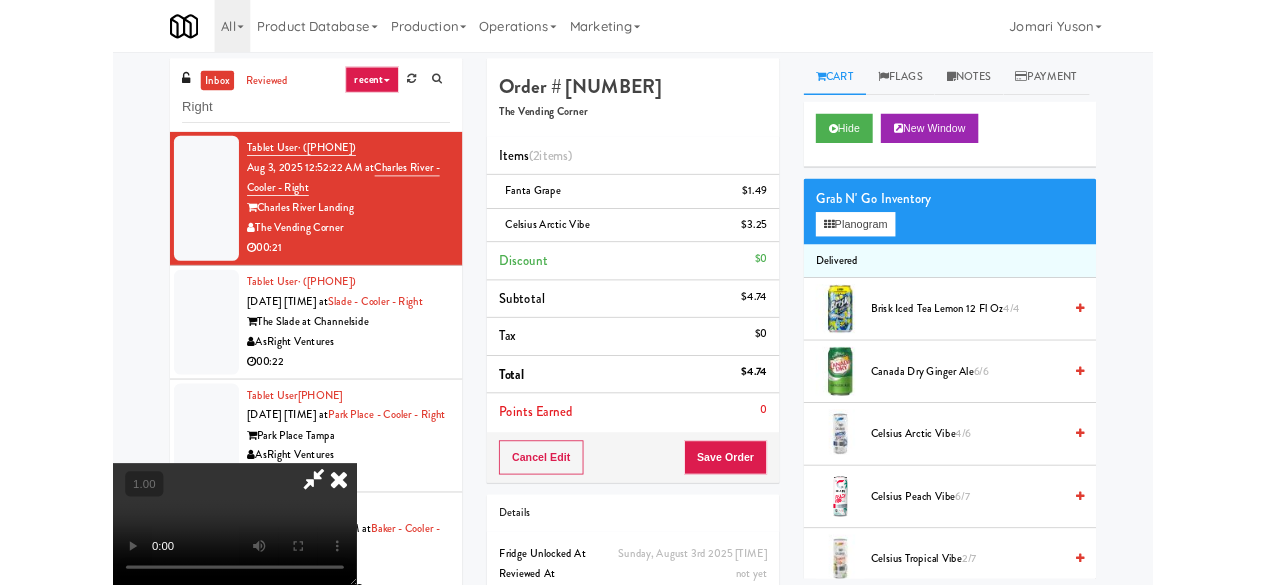scroll, scrollTop: 8, scrollLeft: 0, axis: vertical 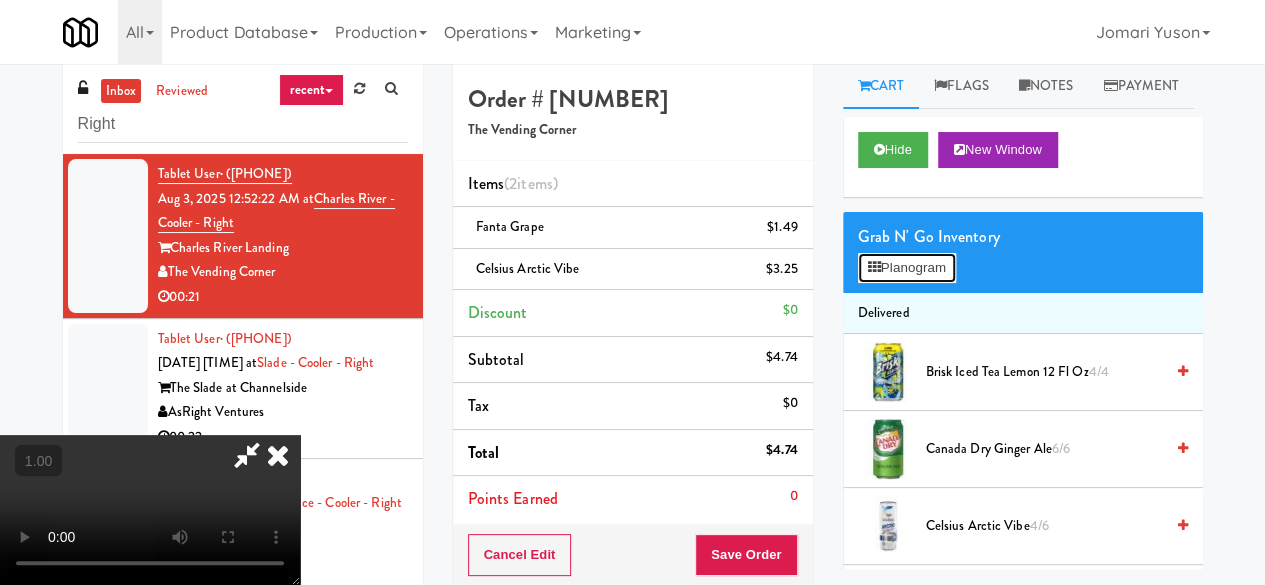 click on "Planogram" at bounding box center [907, 268] 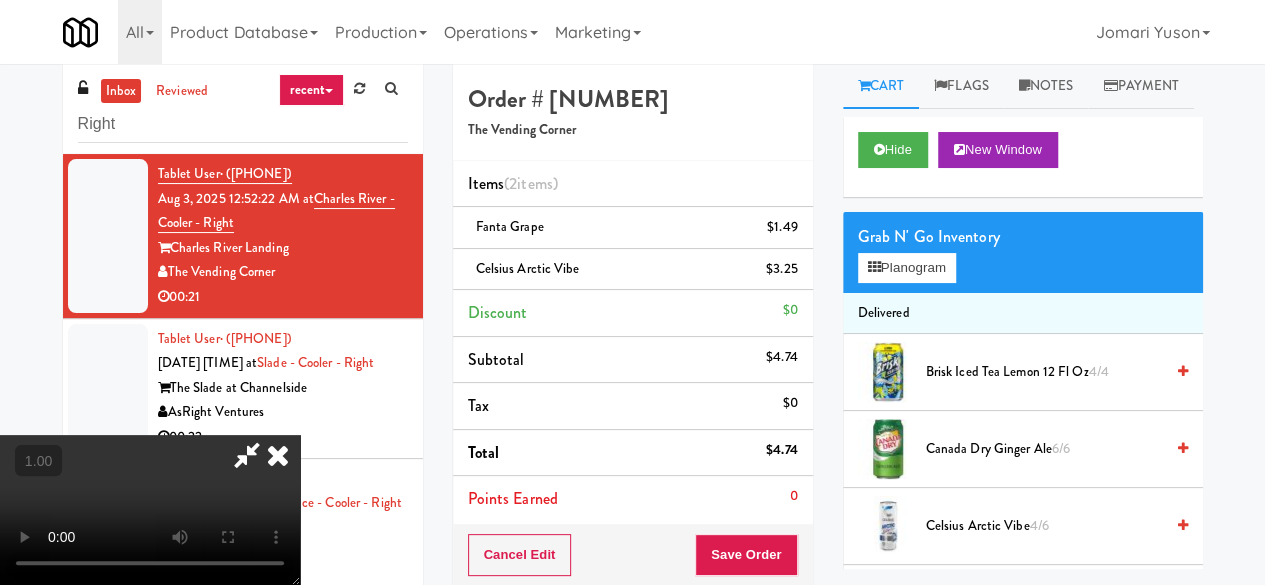 click at bounding box center [0, 0] 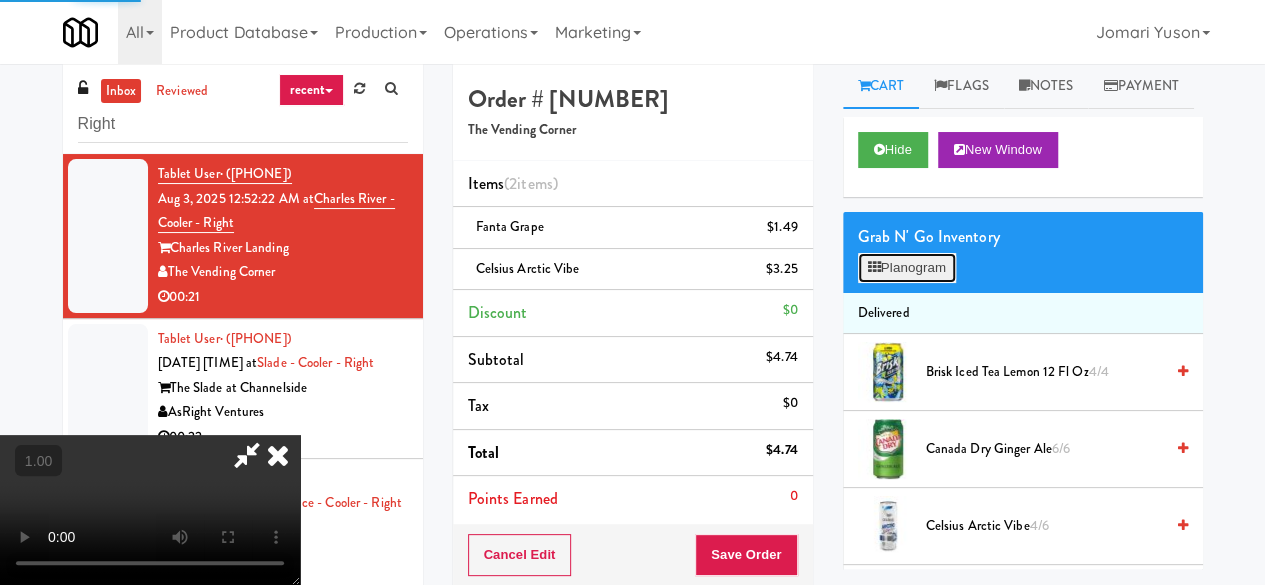 click on "Planogram" at bounding box center [907, 268] 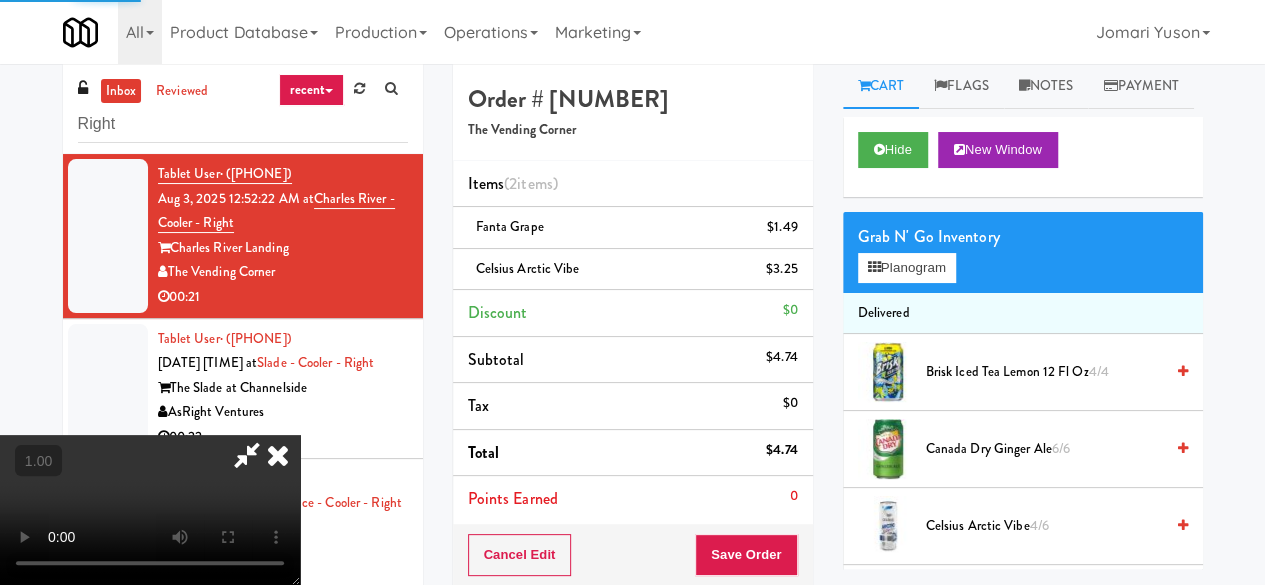 click at bounding box center [0, 0] 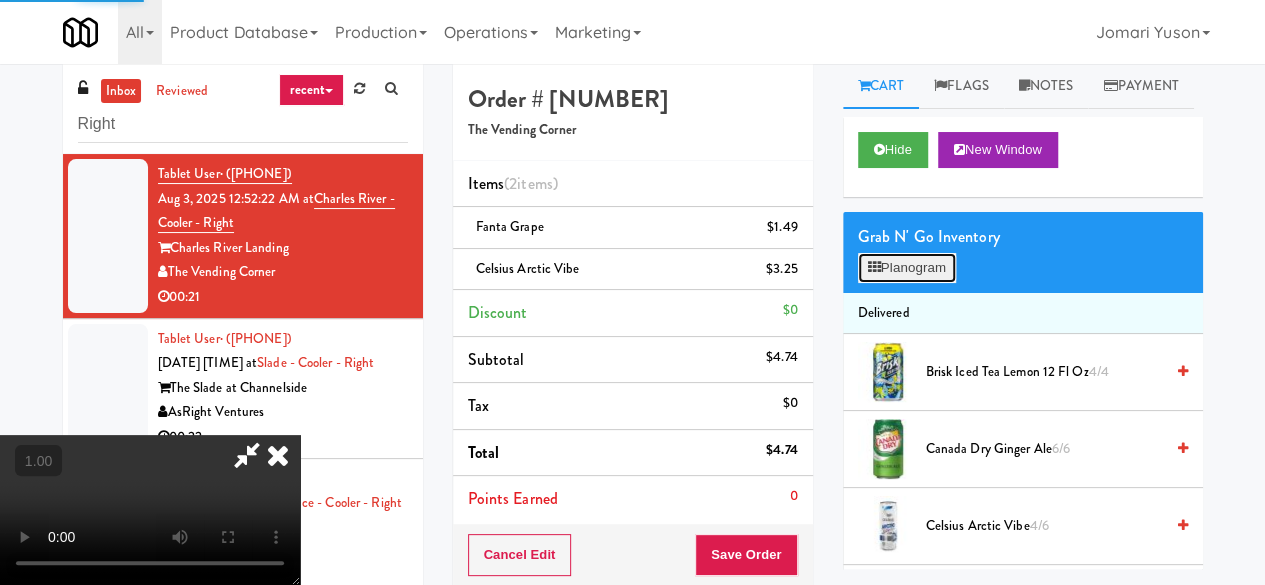 click on "Planogram" at bounding box center [907, 268] 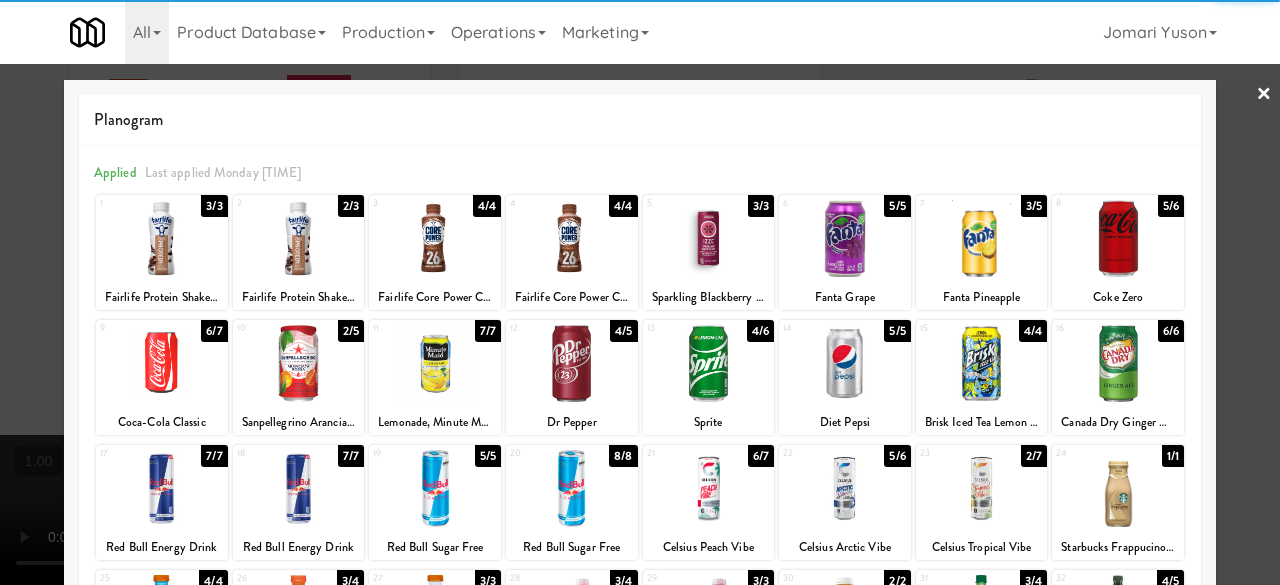 click at bounding box center (572, 238) 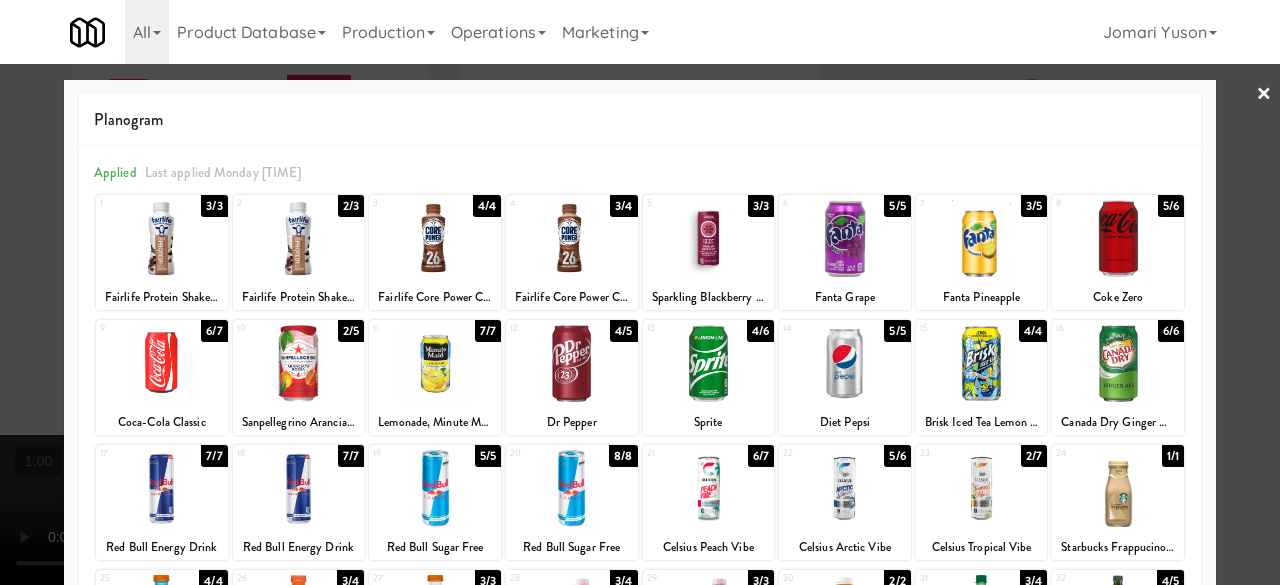drag, startPoint x: 1256, startPoint y: 91, endPoint x: 1113, endPoint y: 121, distance: 146.11298 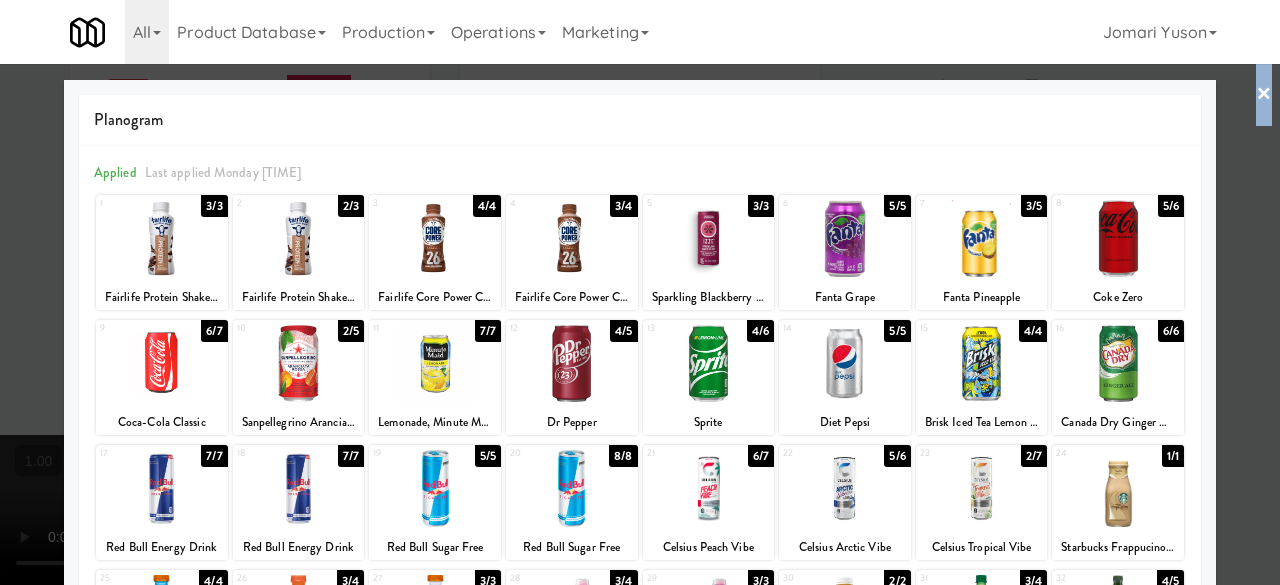 click on "×" at bounding box center [1264, 95] 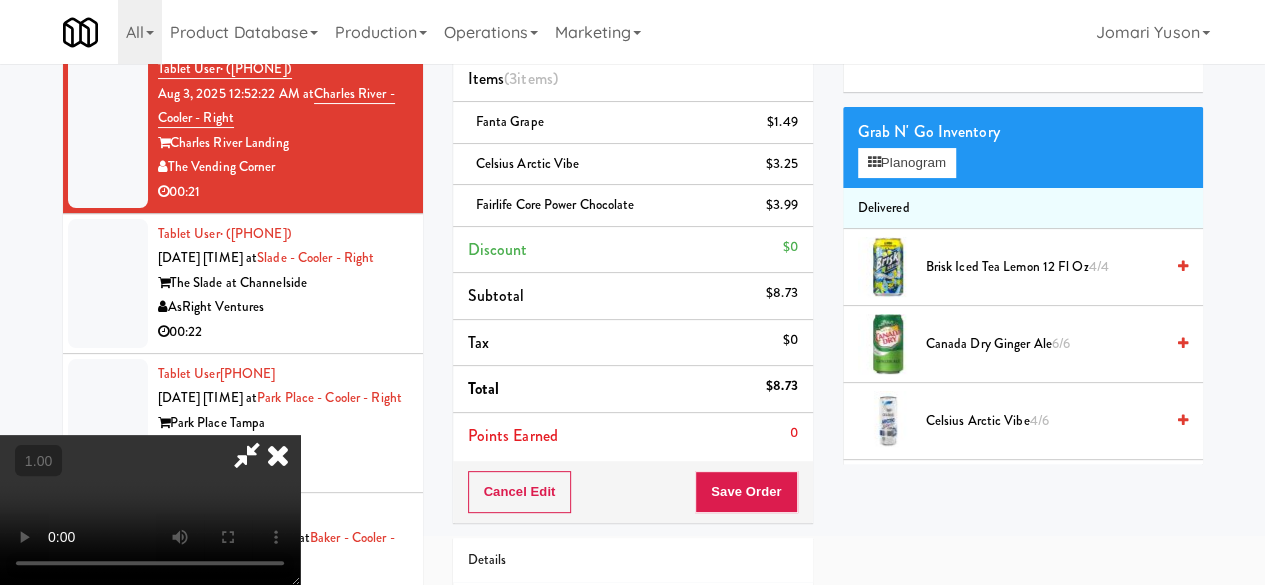 scroll, scrollTop: 128, scrollLeft: 0, axis: vertical 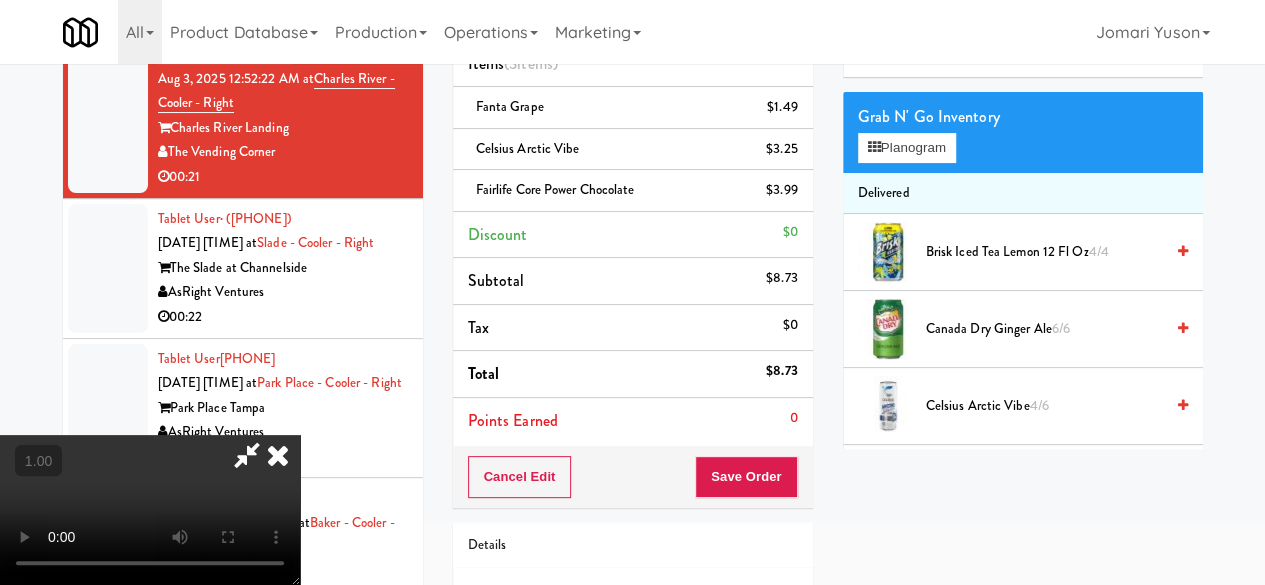 click at bounding box center [247, 455] 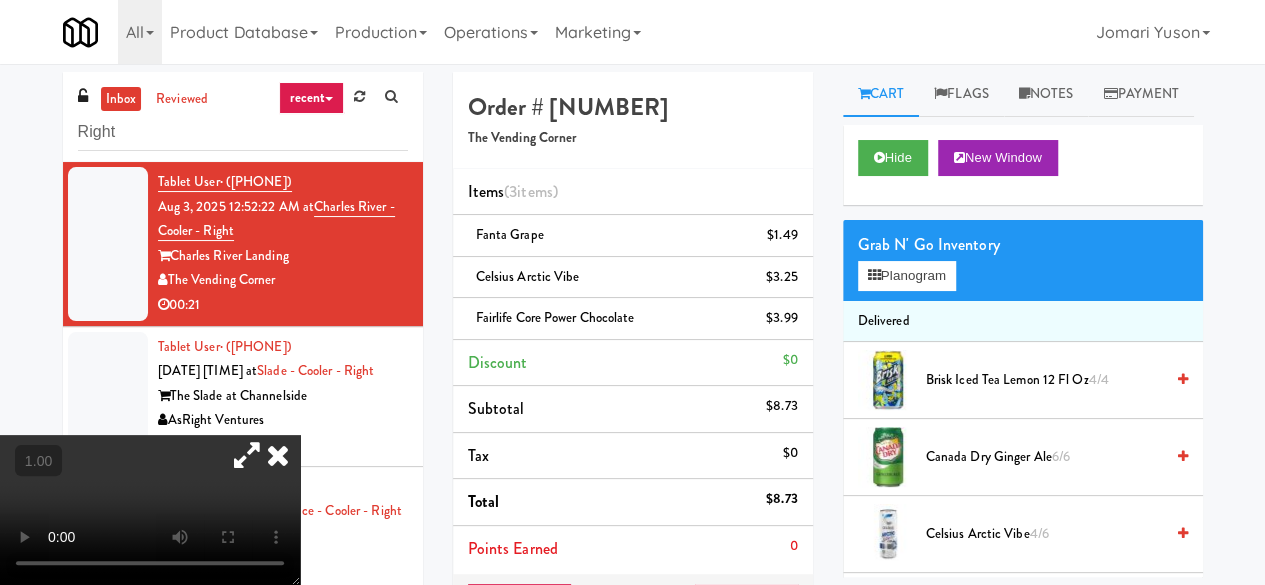 scroll, scrollTop: 200, scrollLeft: 0, axis: vertical 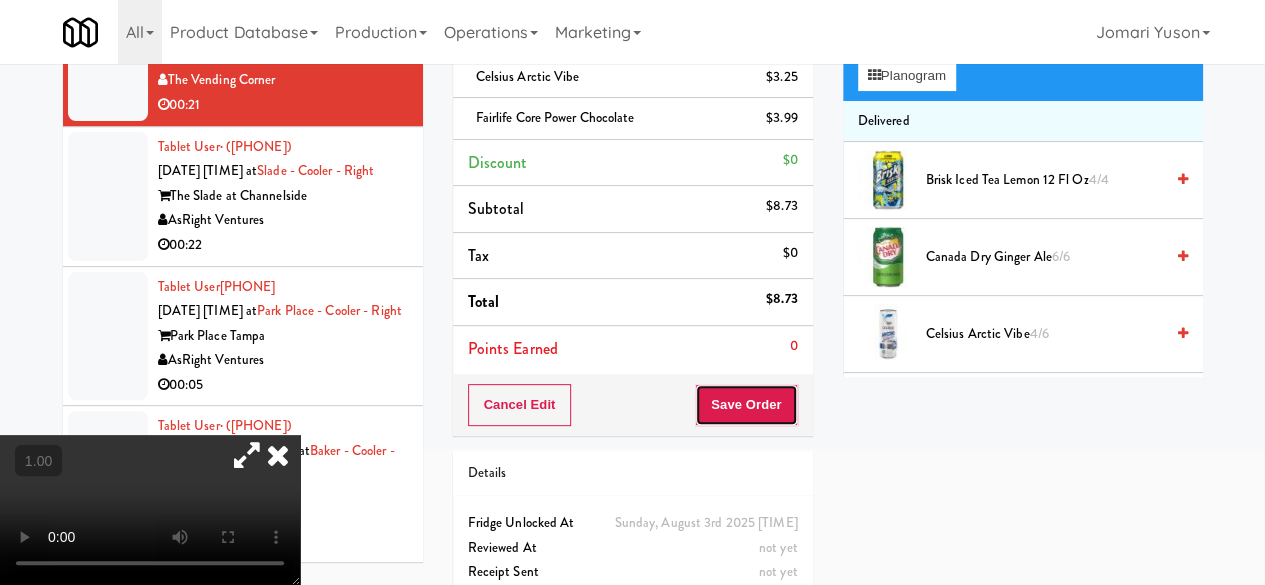 click on "Save Order" at bounding box center (746, 405) 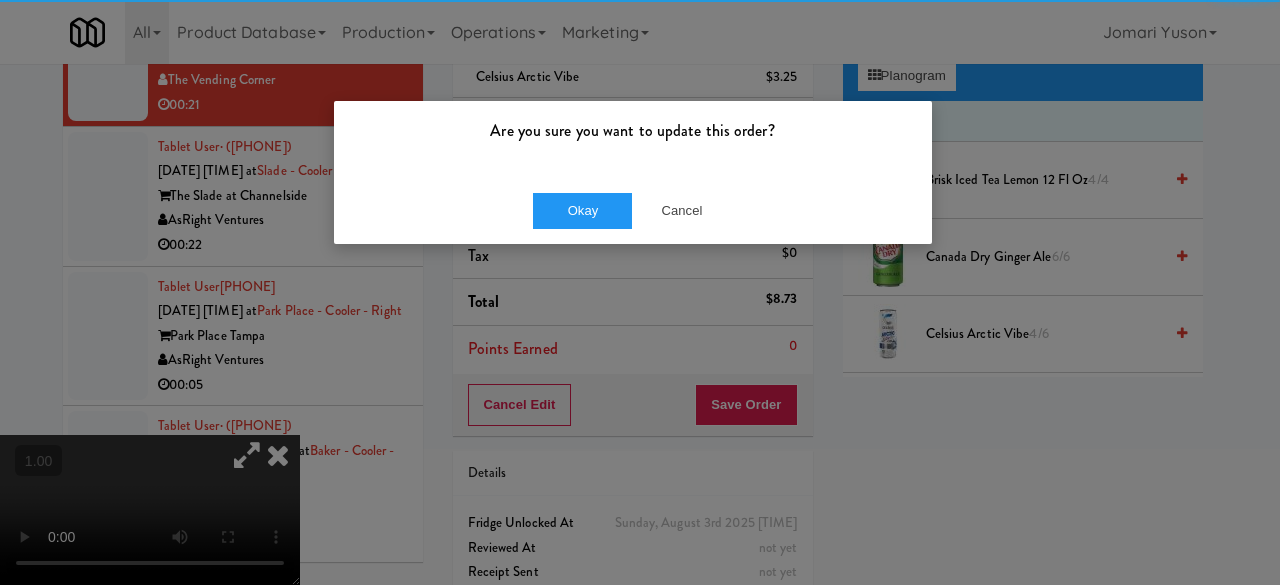 click on "Okay Cancel" at bounding box center (633, 210) 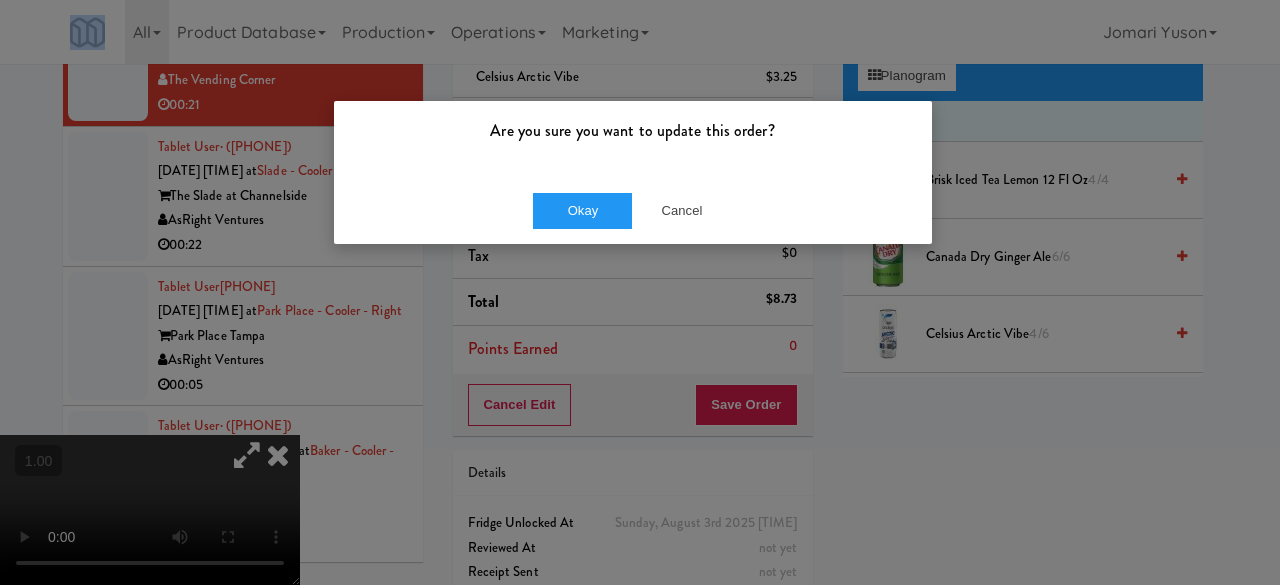 click on "Okay Cancel" at bounding box center (633, 210) 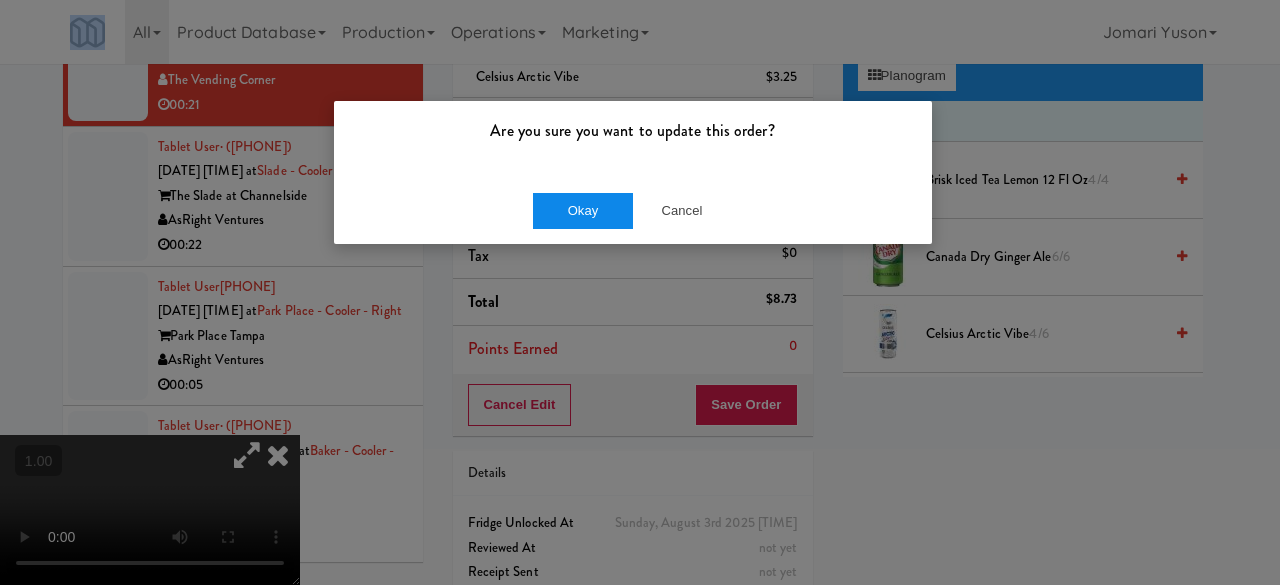 click on "Okay Cancel" at bounding box center [633, 210] 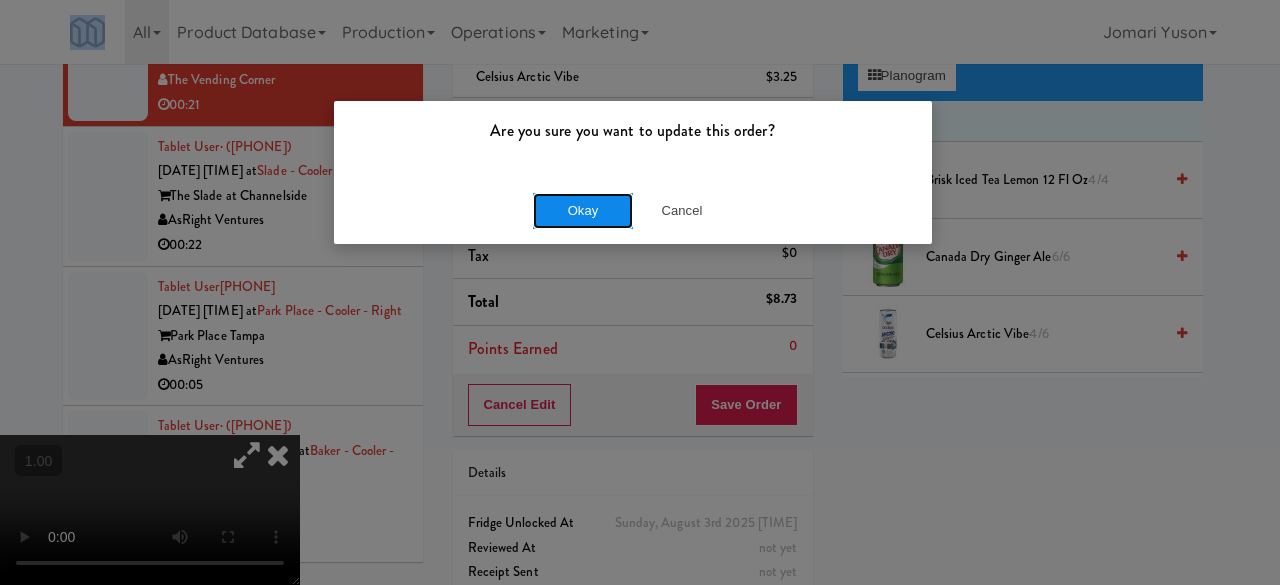 click on "Okay" at bounding box center [583, 211] 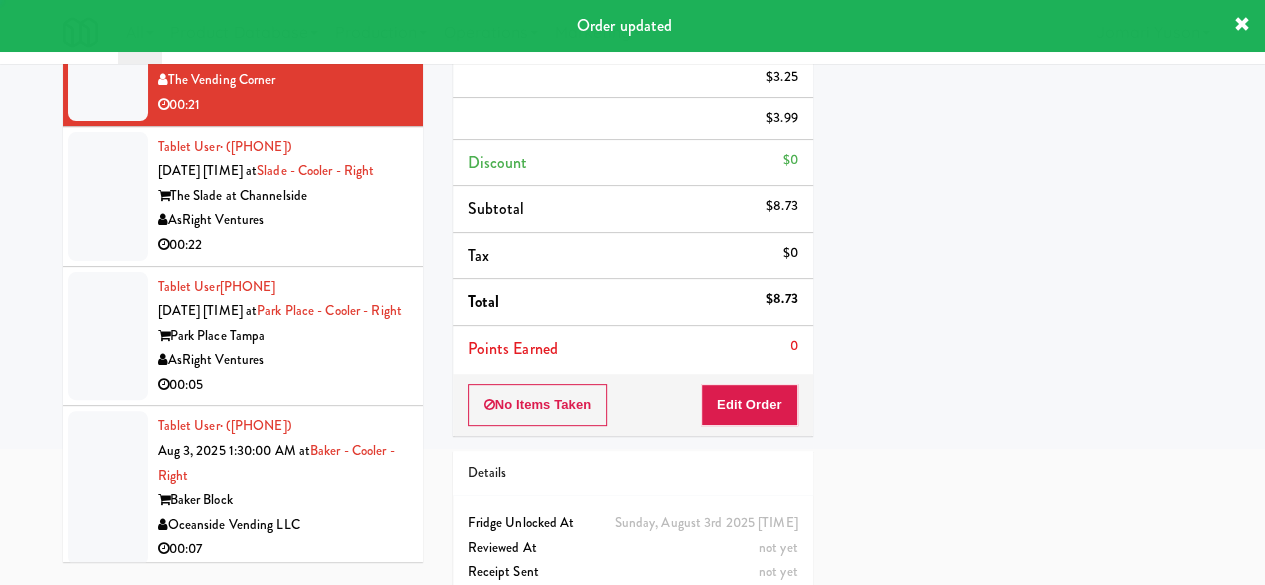 click on "inbox reviewed recent    all     unclear take     inventory issue     suspicious     failed     recent   Right Tablet User  · ([PHONE]) [DATE] [TIME] at  Charles River - Cooler - Right  Charles River Landing  The Vending Corner  00:21     Tablet User  · ([PHONE]) [DATE] [TIME] at  Slade - Cooler - Right  The Slade at Channelside  AsRight Ventures  00:22     Tablet User  · ([PHONE]) [DATE] [TIME] at  Park Place - Cooler - Right  Park Place Tampa  AsRight Ventures  00:05     Tablet User  · ([PHONE]) [DATE] [TIME] at  Baker - Cooler - Right  Baker Block  Oceanside Vending LLC  00:07     Tablet User  · ([PHONE]) [DATE] [TIME] at  Westlyn - Right - Fridge  The Westlyn  H&H Vending  00:11     Tablet User  · ([PHONE]) [DATE] [TIME] at  Guild - Pantry - Right  Guild DC  Pennys DC  00:19     Tablet User  · ([PHONE]) [DATE] [TIME] at  TC Cooler Combo Right  Truck Country (Oak Creek)  00:23" at bounding box center [632, 256] 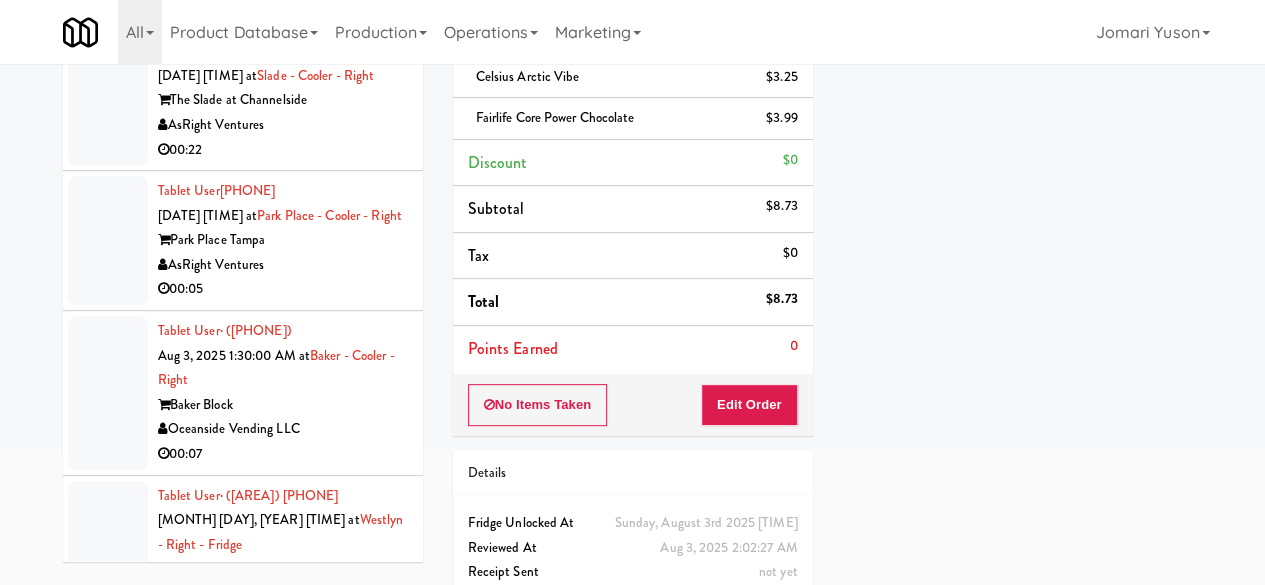 scroll, scrollTop: 0, scrollLeft: 0, axis: both 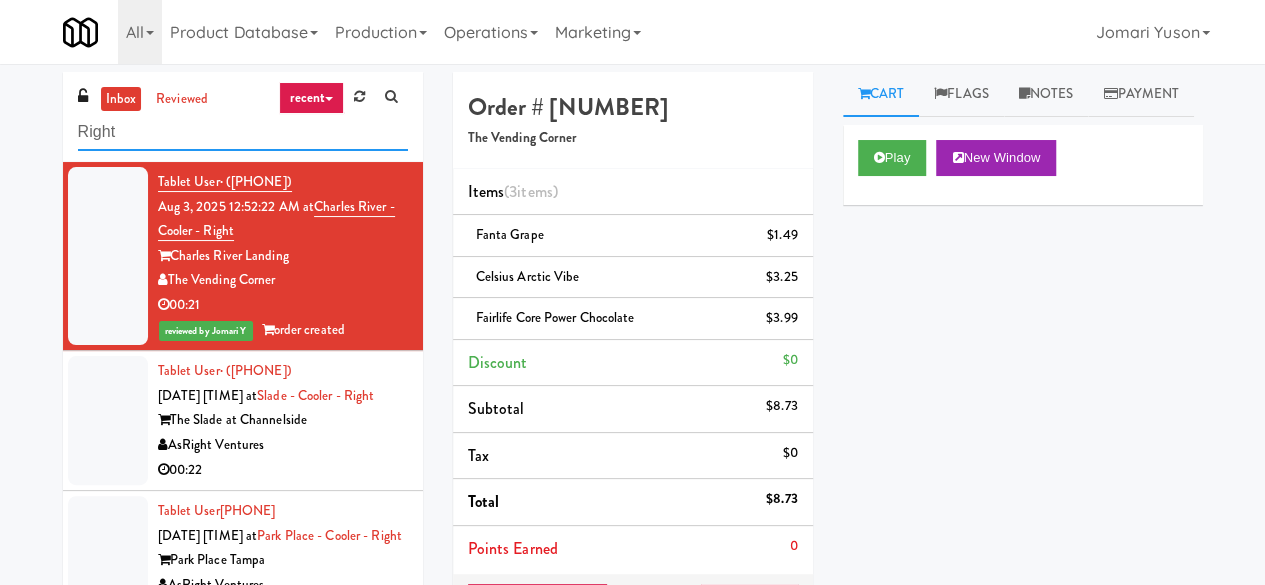 click on "Right" at bounding box center [243, 132] 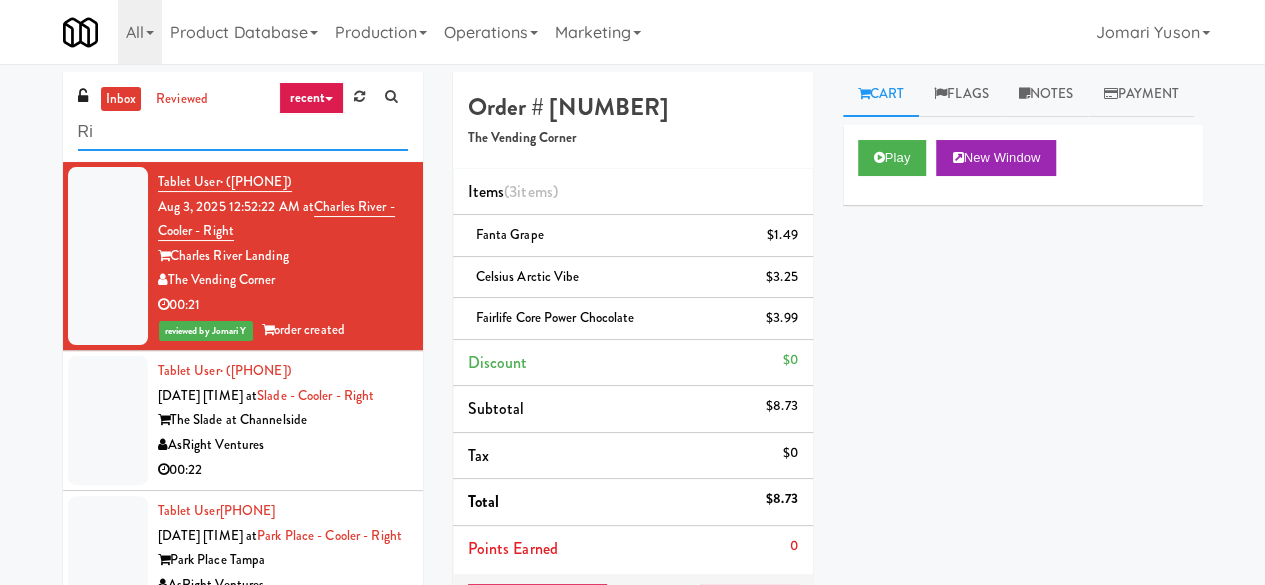 type on "R" 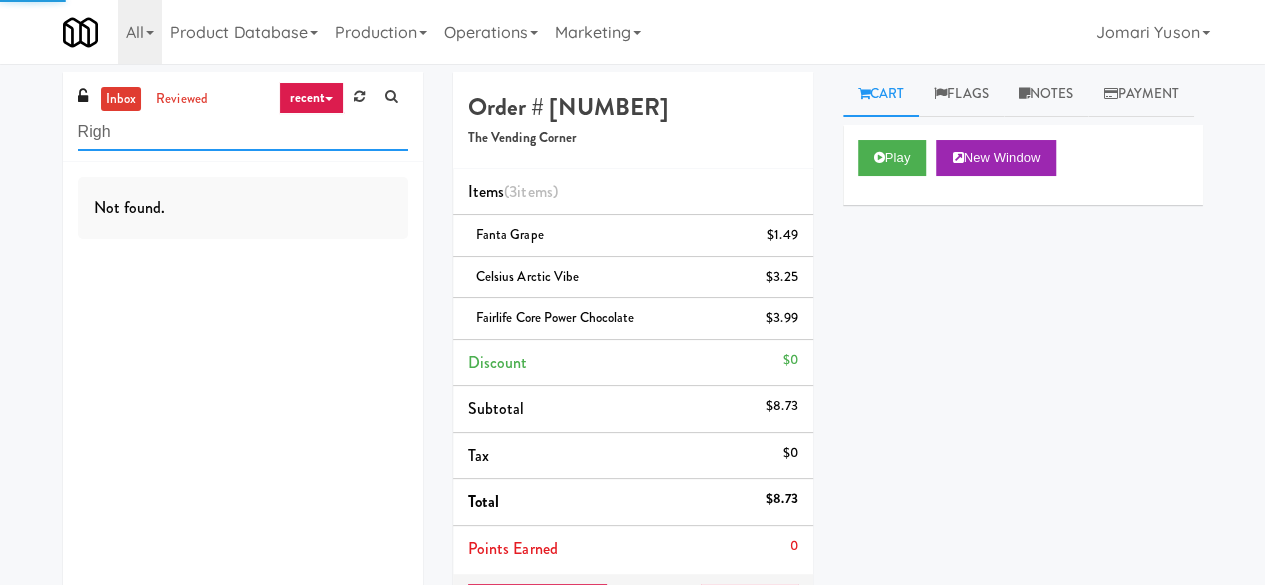 type on "Right" 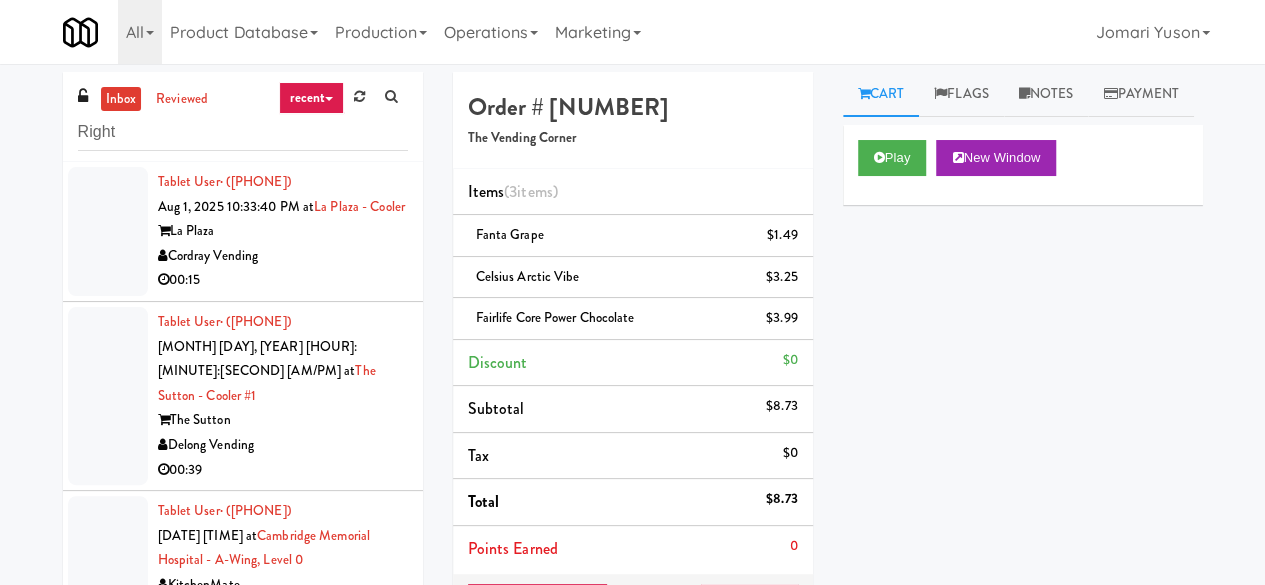 click on "Cordray Vending" at bounding box center (283, 256) 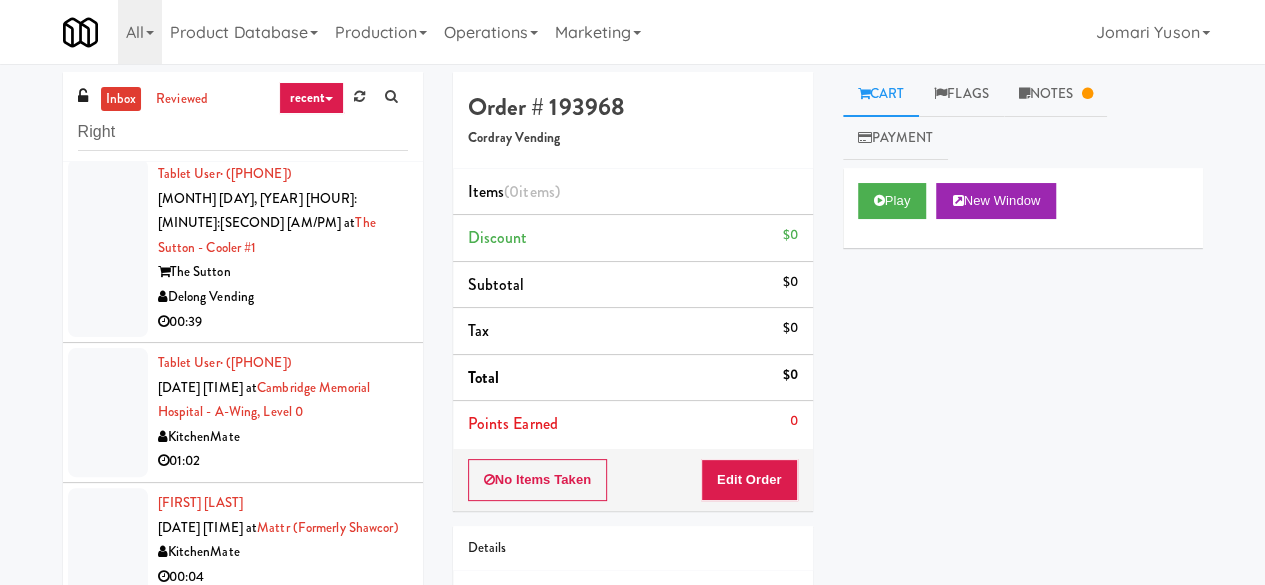 scroll, scrollTop: 0, scrollLeft: 0, axis: both 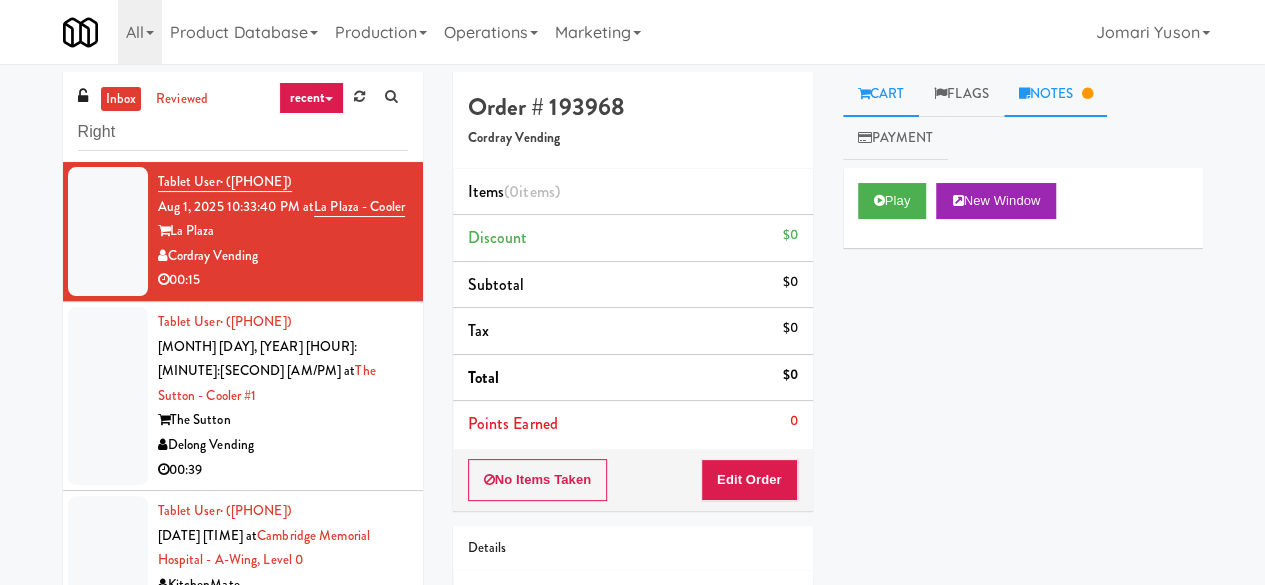 click on "Notes" at bounding box center [1056, 94] 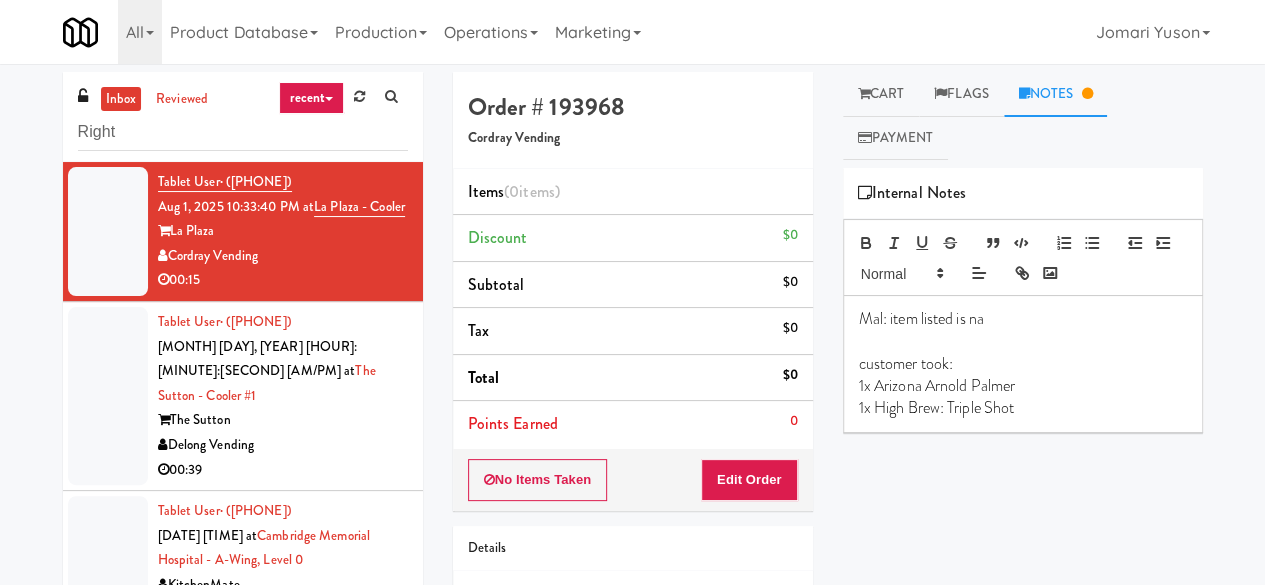 click on "The Sutton" at bounding box center (283, 420) 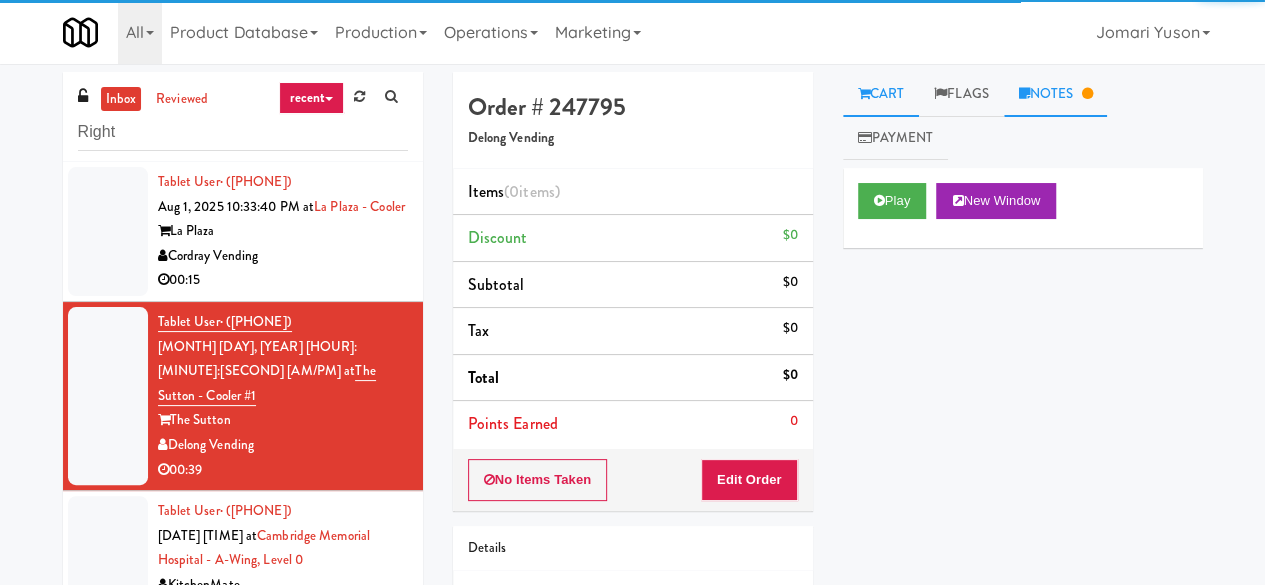 click on "Notes" at bounding box center (1056, 94) 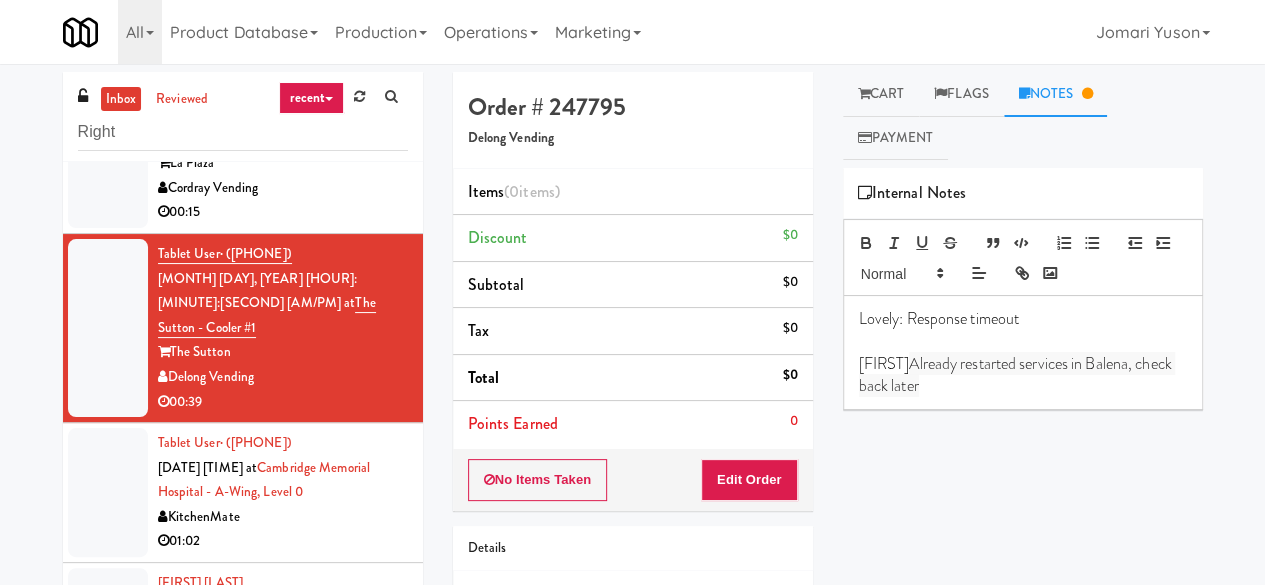 scroll, scrollTop: 100, scrollLeft: 0, axis: vertical 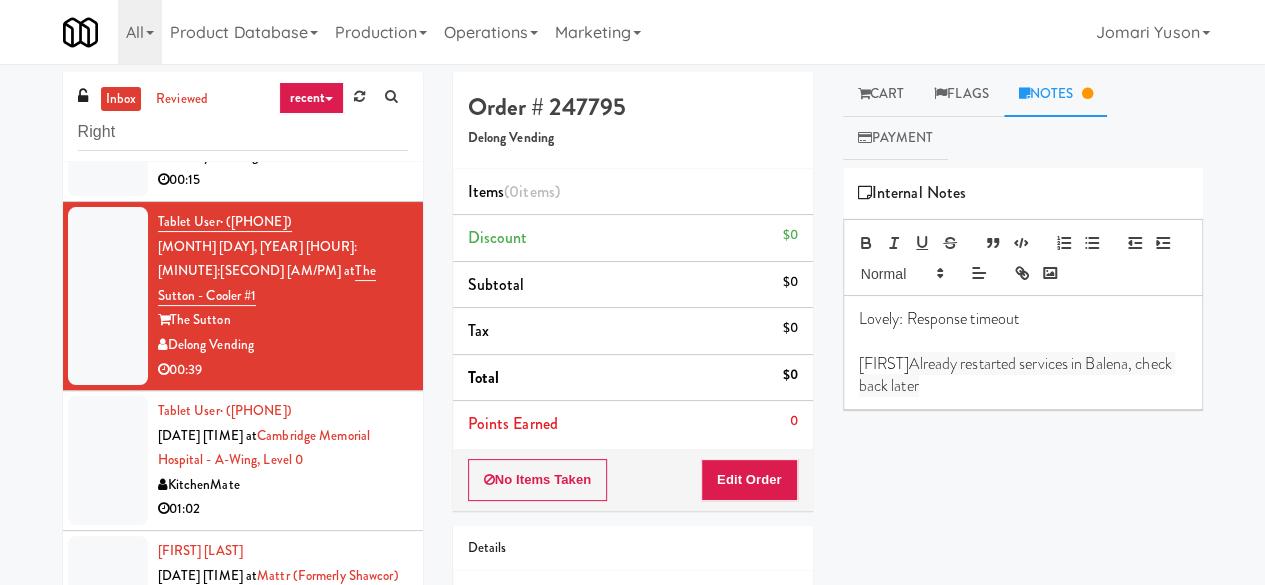 click on "KitchenMate" at bounding box center [283, 485] 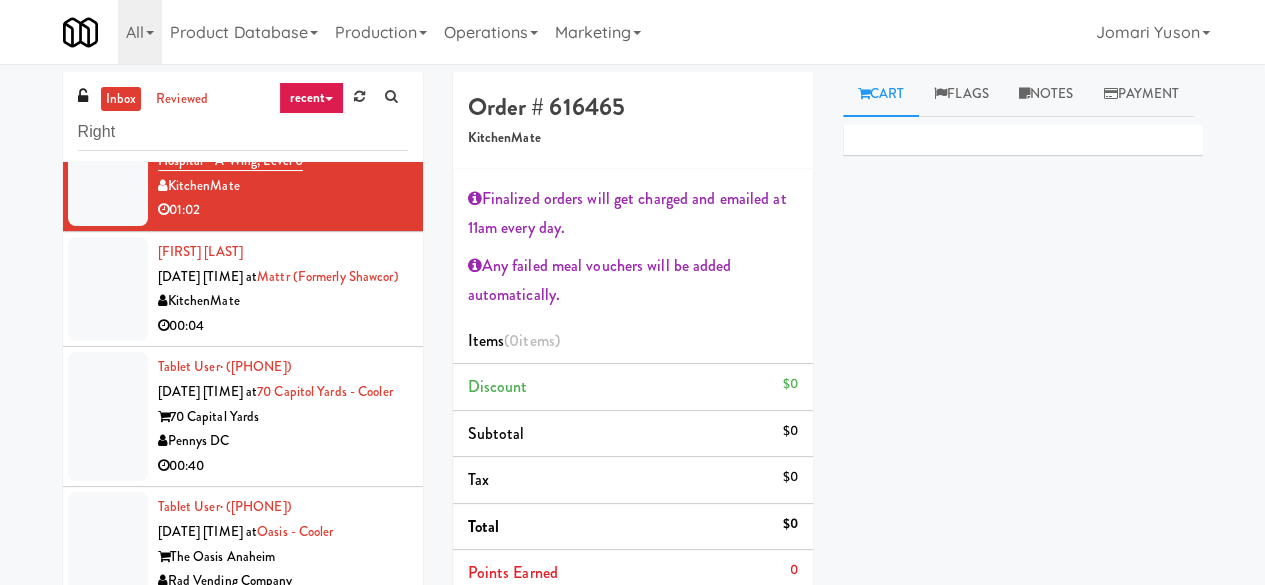 scroll, scrollTop: 400, scrollLeft: 0, axis: vertical 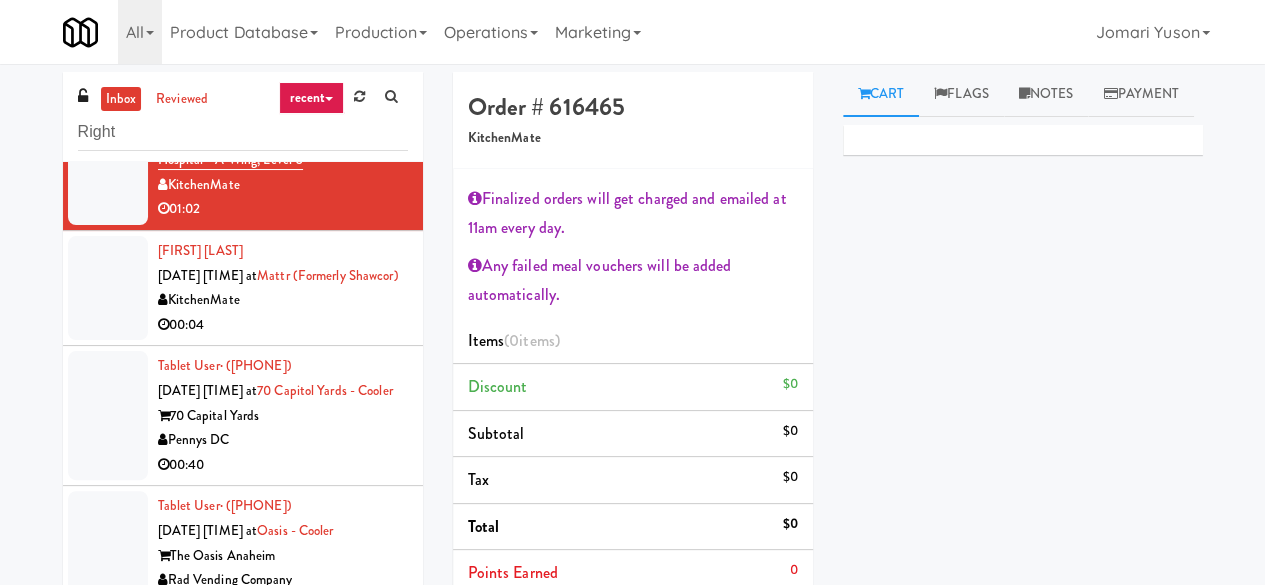 click on "KitchenMate" at bounding box center [283, 300] 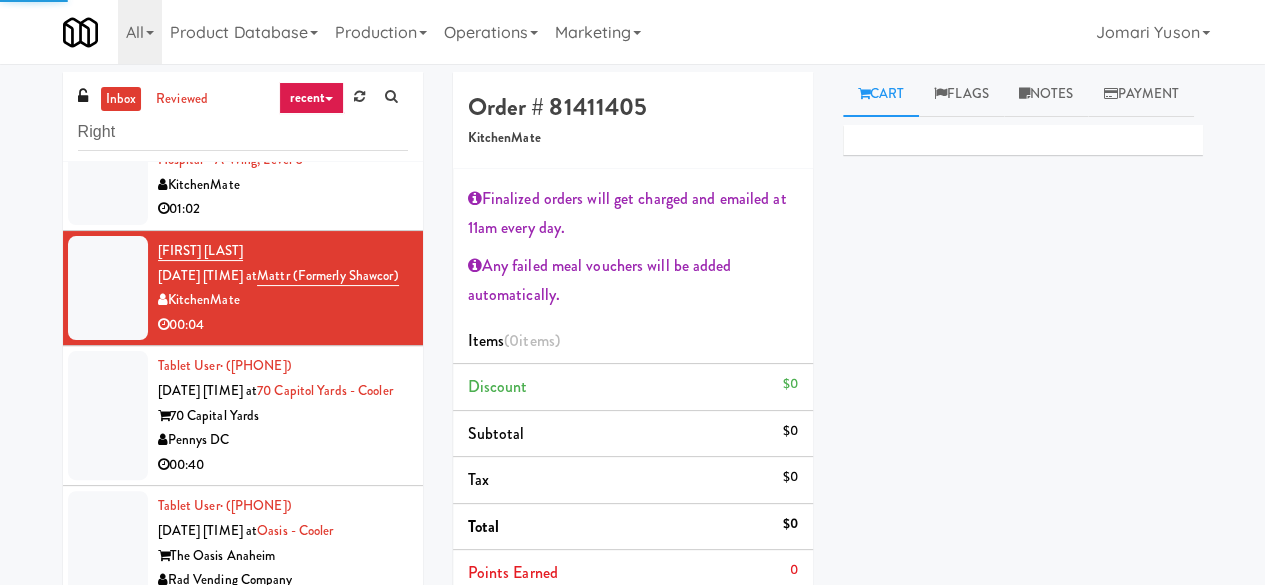 scroll, scrollTop: 300, scrollLeft: 0, axis: vertical 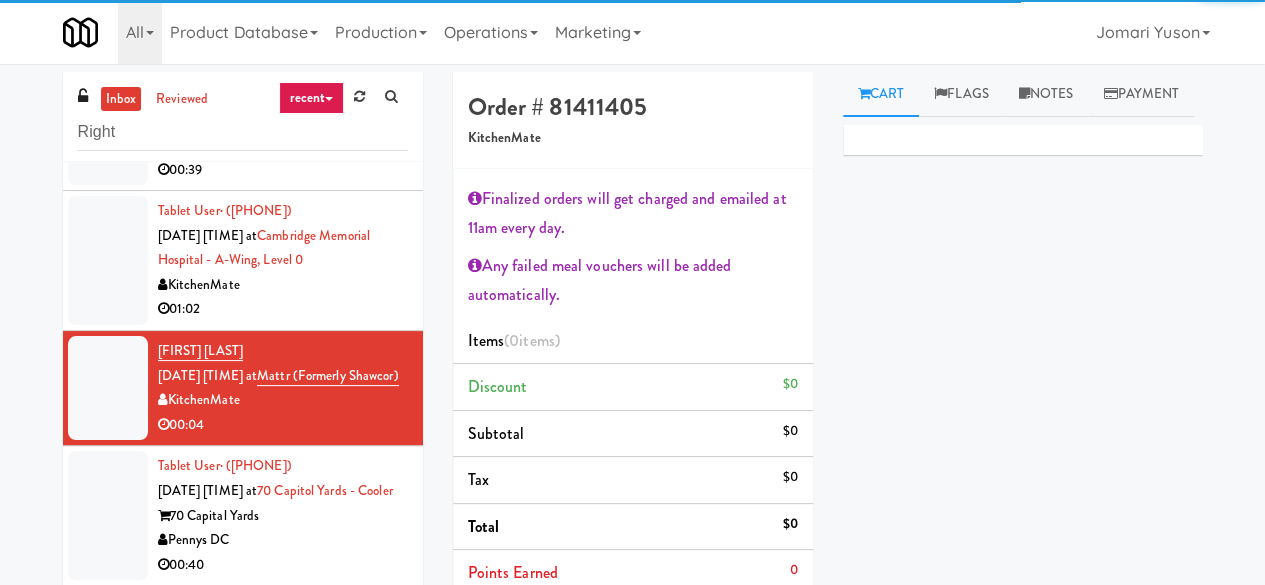 click on "01:02" at bounding box center (283, 309) 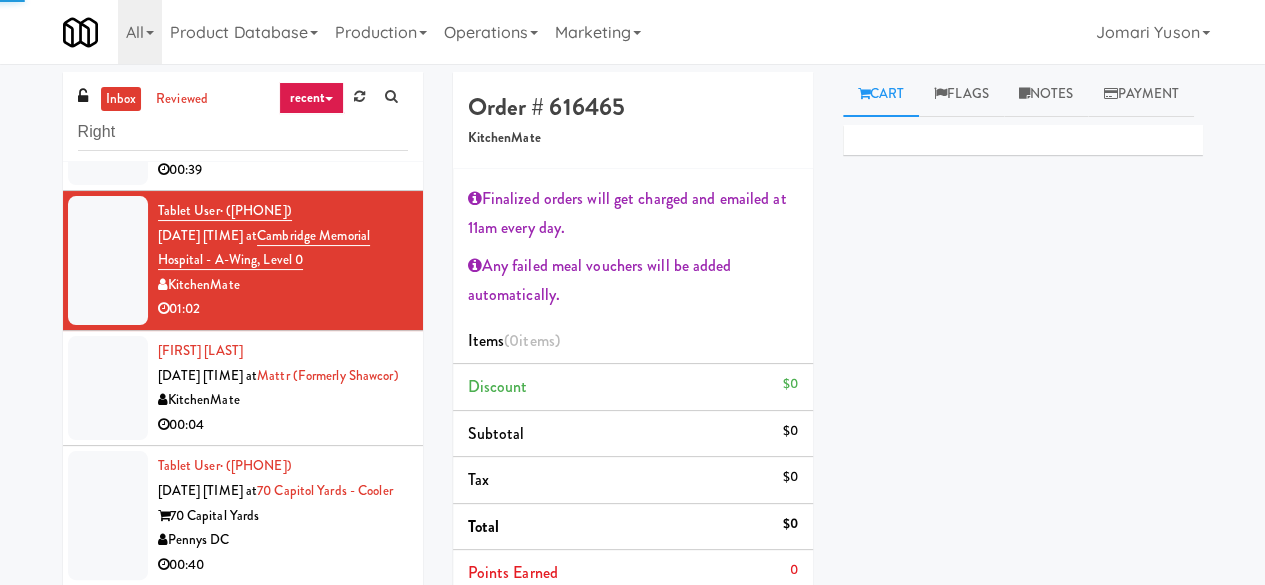 click on "KitchenMate" at bounding box center (283, 400) 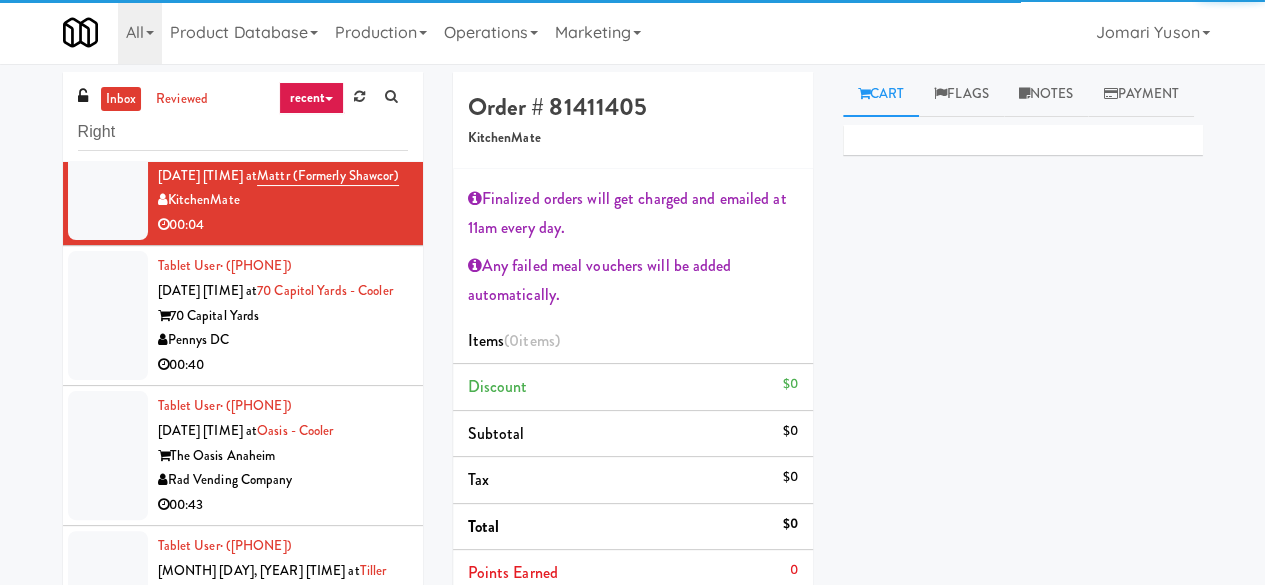 click on "Pennys DC" at bounding box center (283, 340) 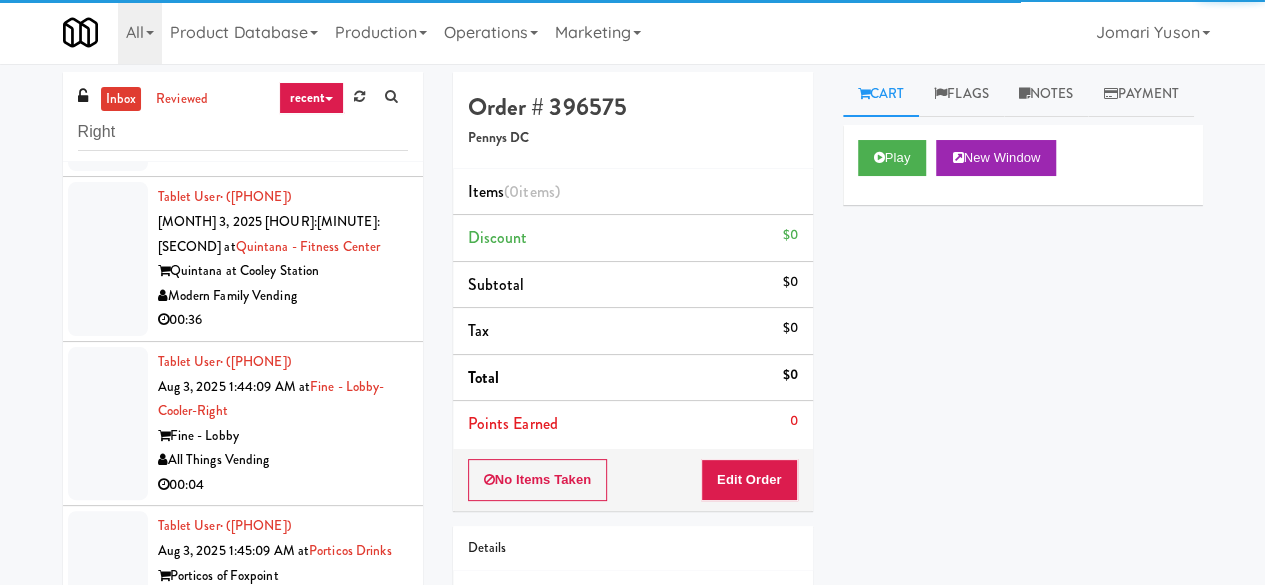 scroll, scrollTop: 5896, scrollLeft: 0, axis: vertical 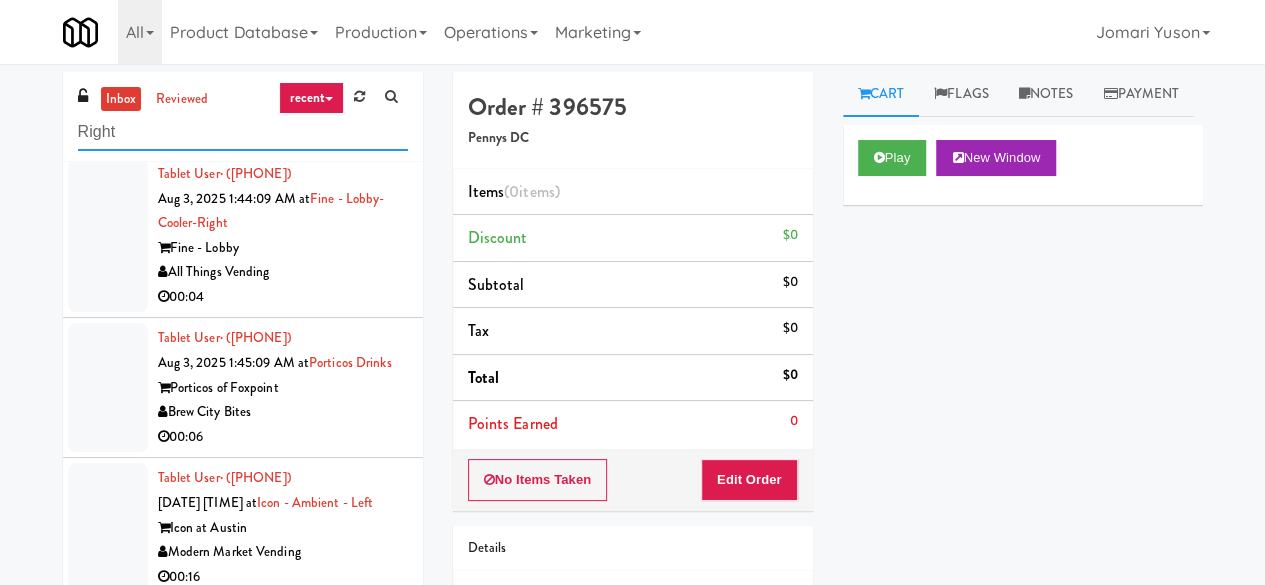click on "Right" at bounding box center [243, 132] 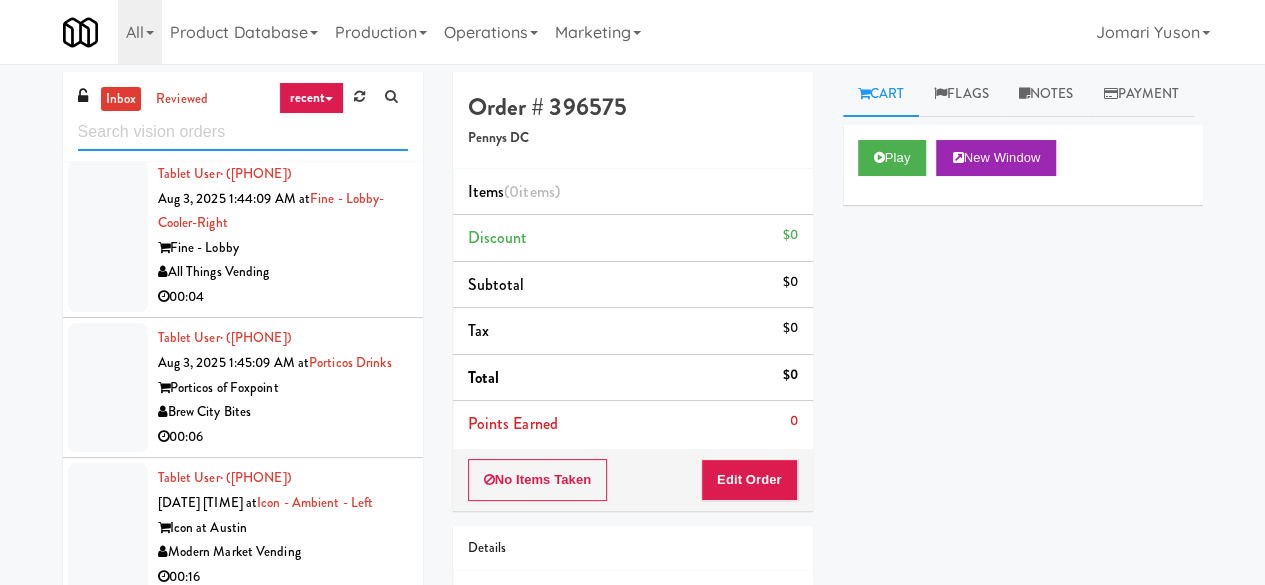 type 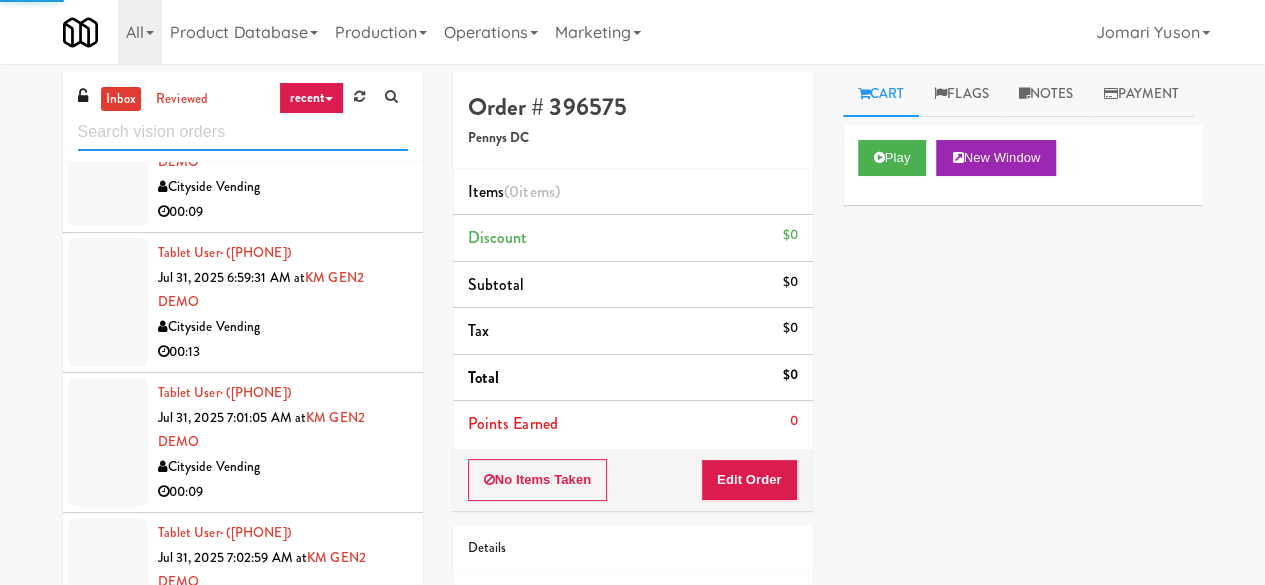 scroll, scrollTop: 4986, scrollLeft: 0, axis: vertical 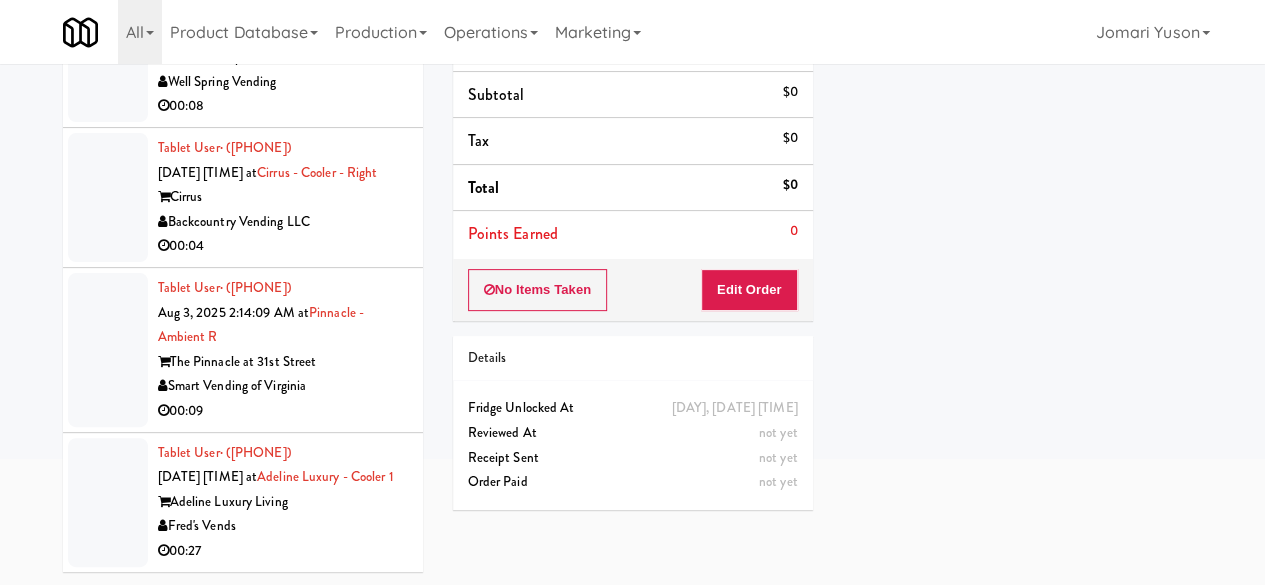 click on "Tablet User  · ([PHONE]) [MONTH] [DAY], [YEAR] [HOUR]:[MINUTE]:[SECOND] [AM/PM] at  [LOCATION] [LOCATION]   [COMPANY]  00:27" at bounding box center [243, 502] 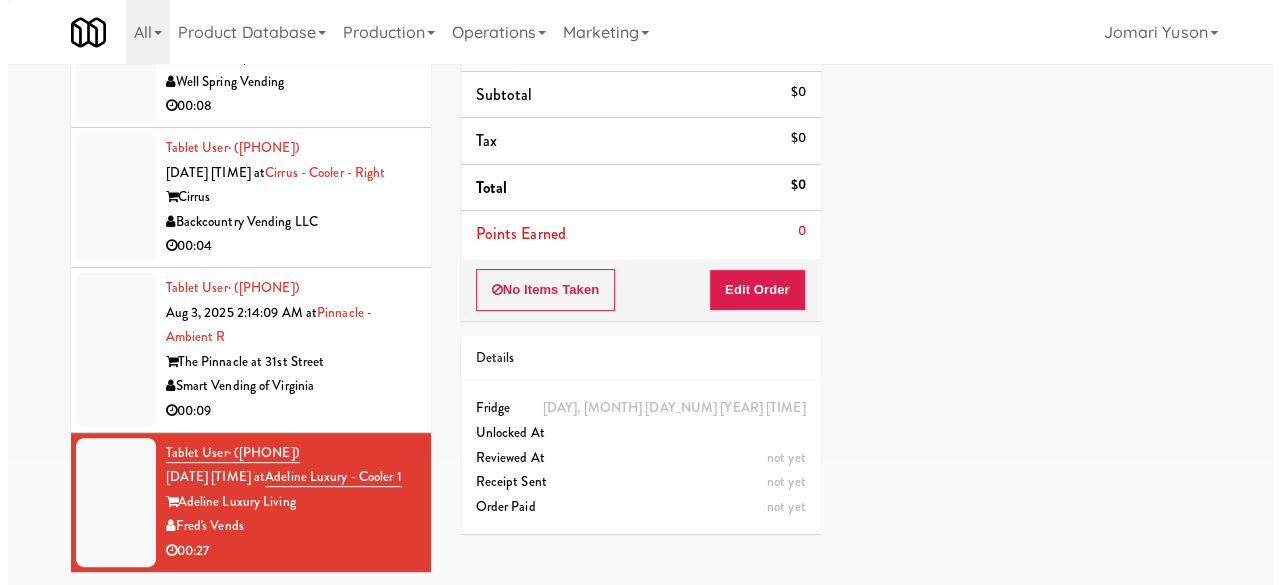scroll, scrollTop: 0, scrollLeft: 0, axis: both 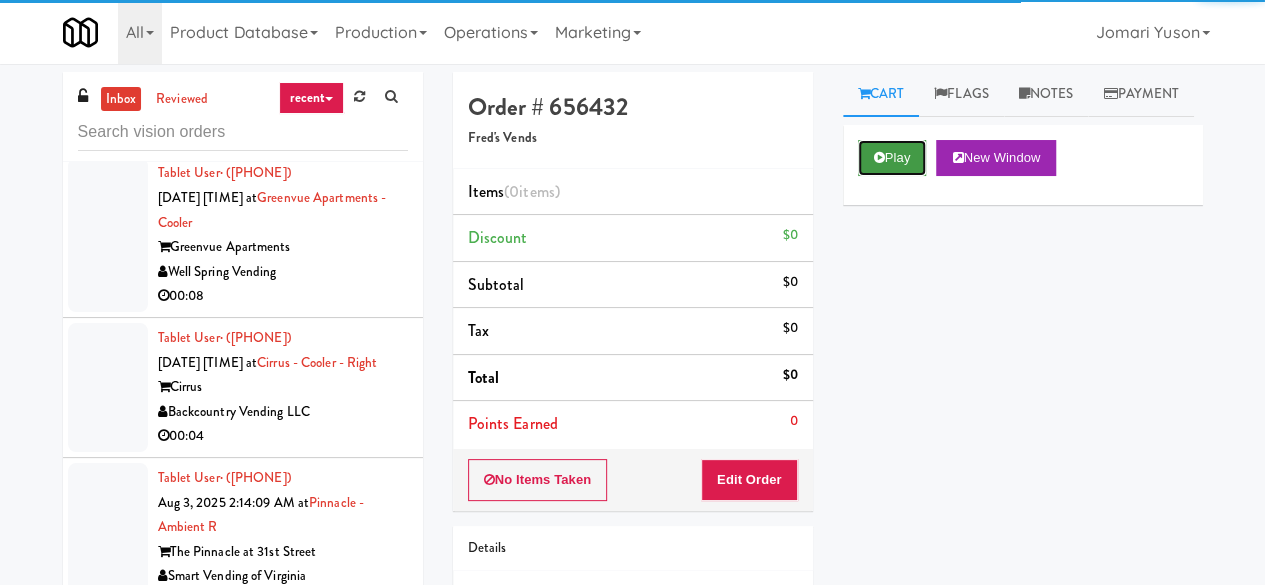 click on "Play" at bounding box center [892, 158] 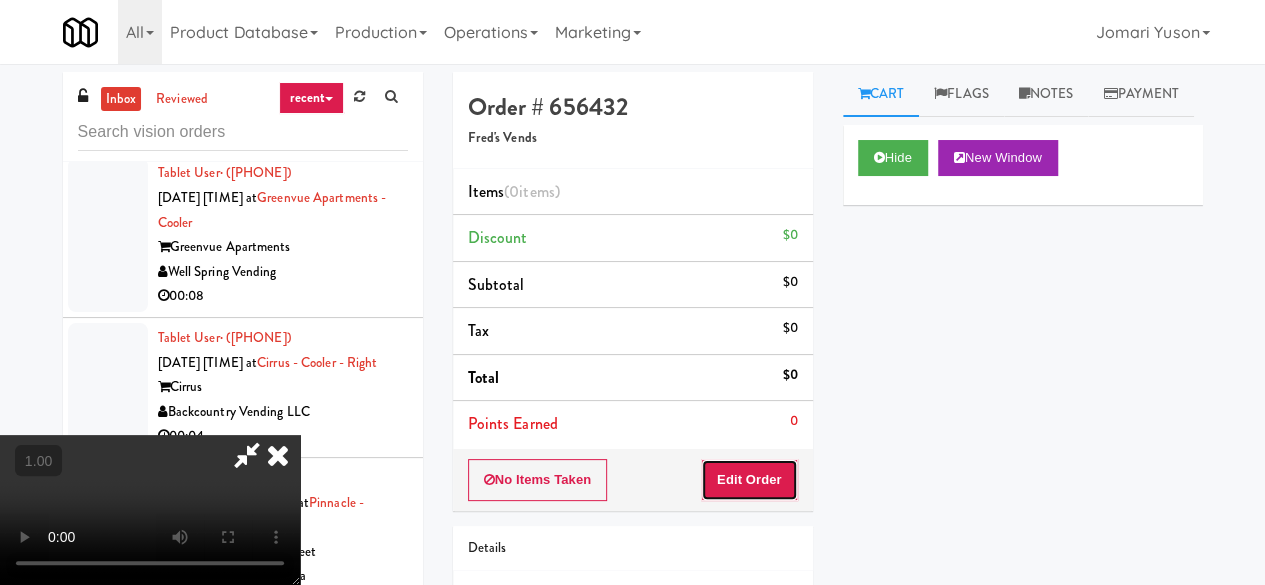 click on "Edit Order" at bounding box center [749, 480] 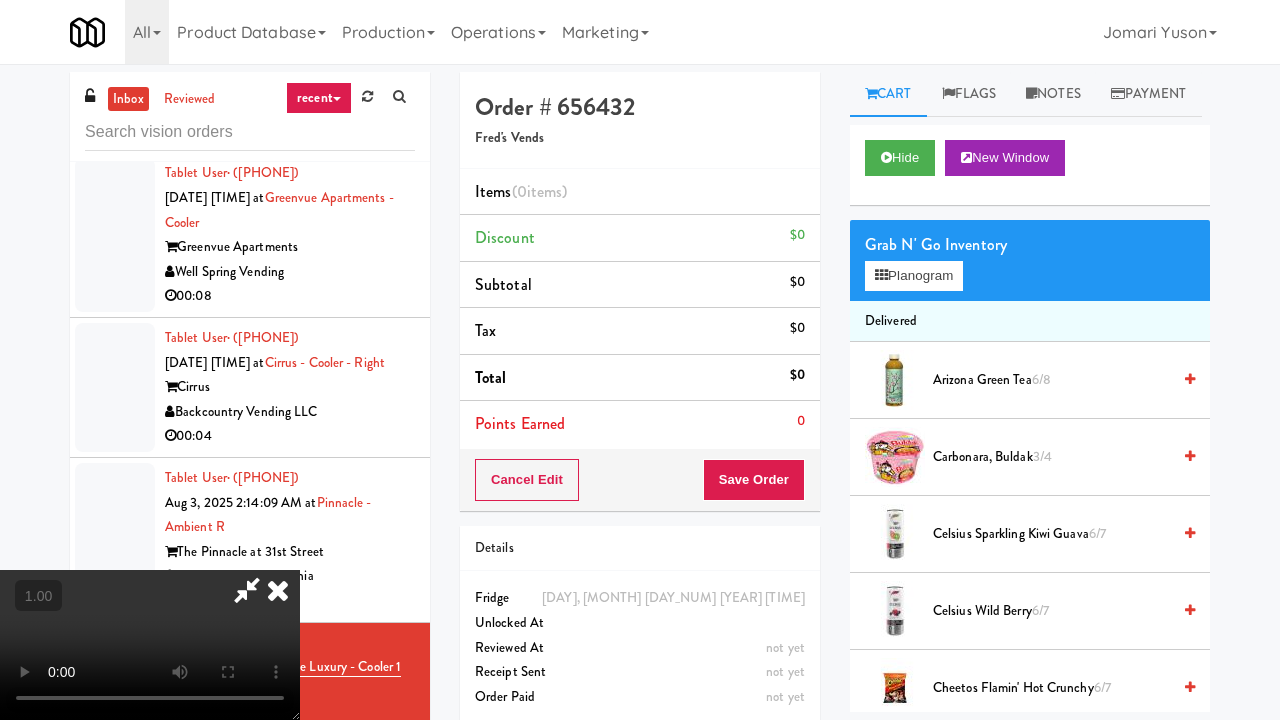 type 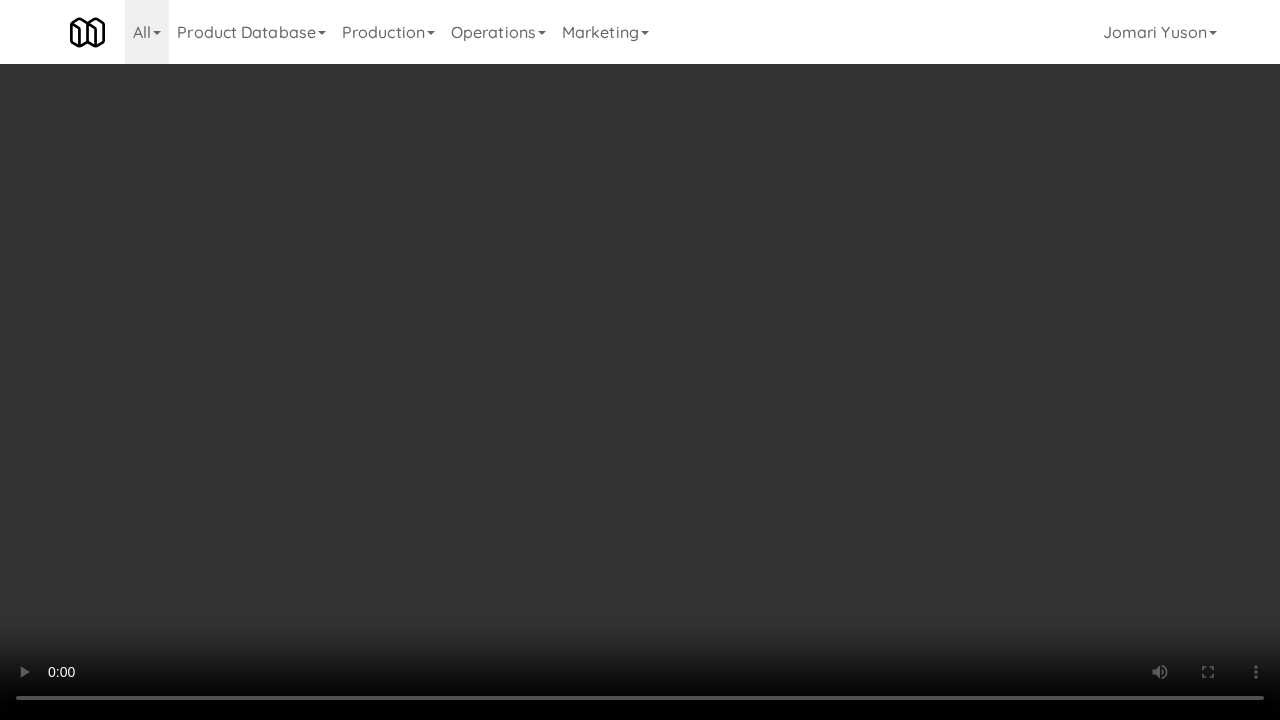 click at bounding box center (640, 360) 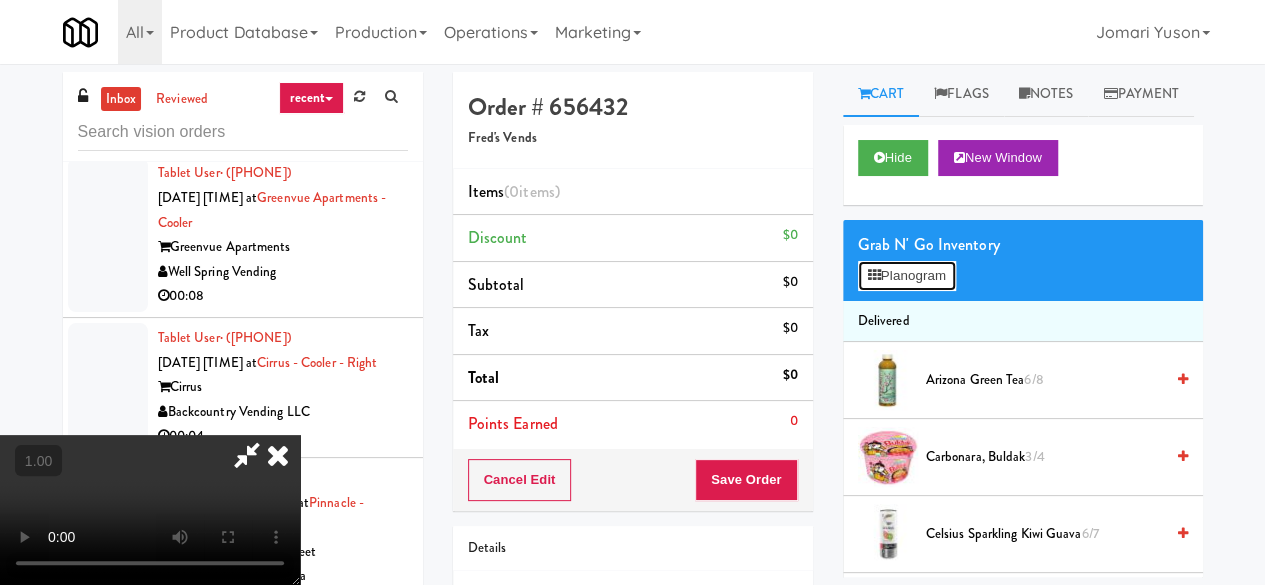 click on "Planogram" at bounding box center [907, 276] 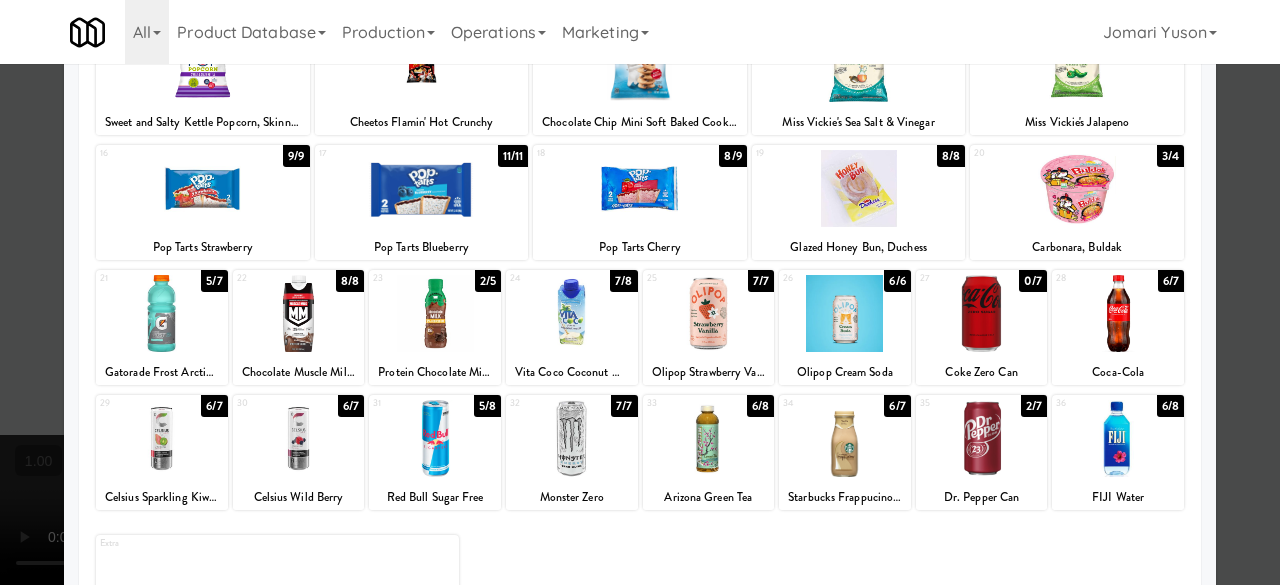 click at bounding box center (1077, 188) 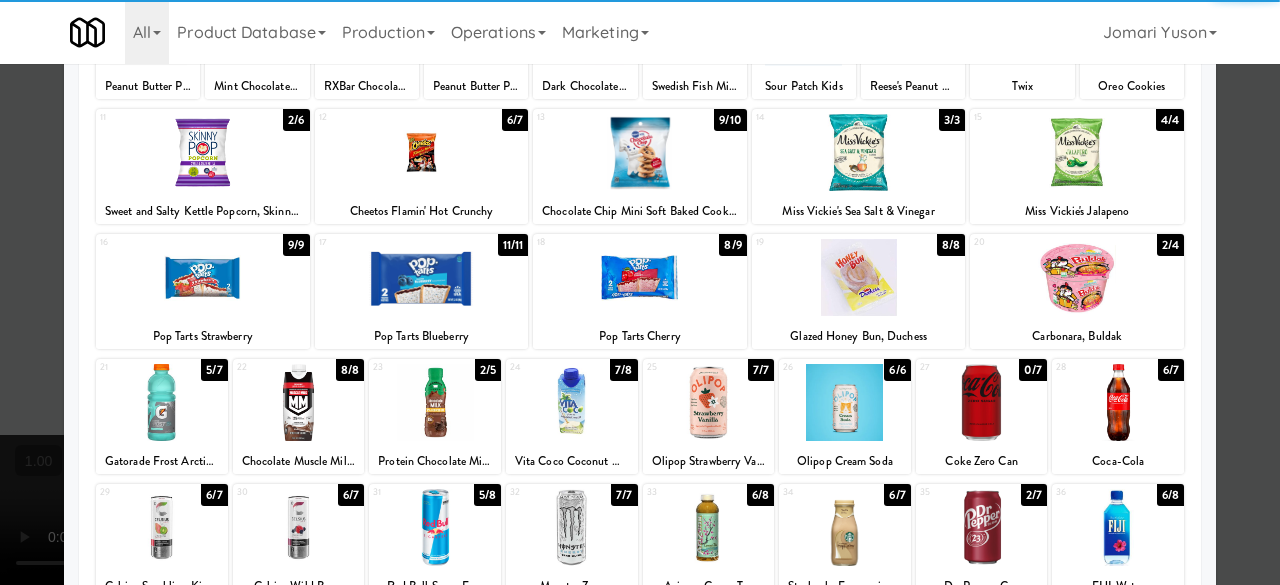 scroll, scrollTop: 100, scrollLeft: 0, axis: vertical 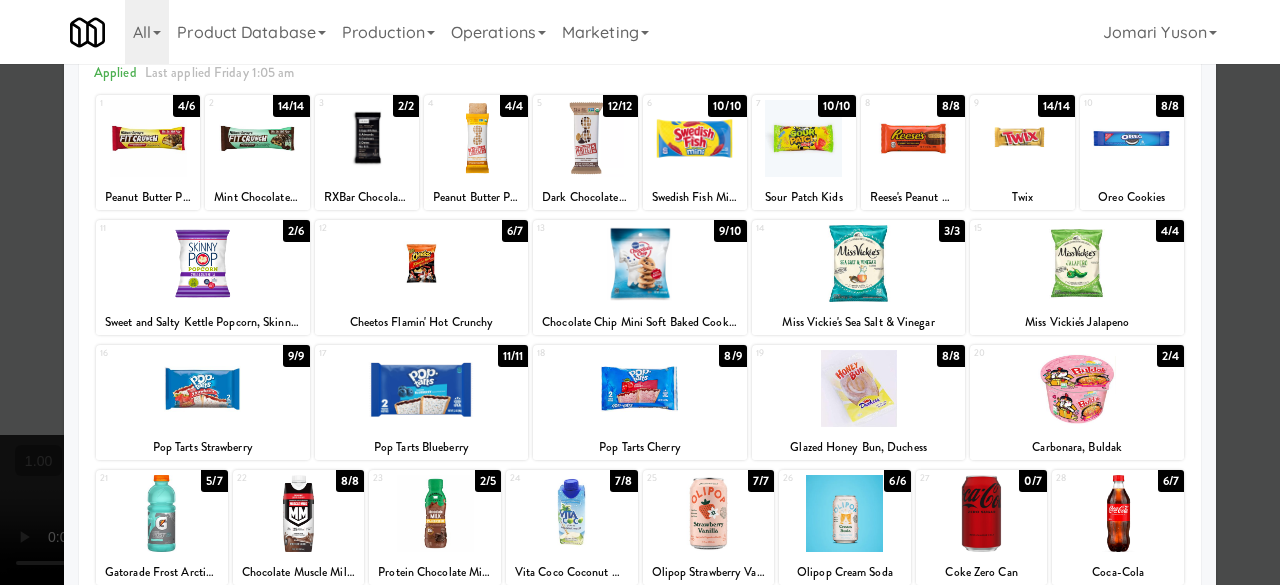 click at bounding box center [422, 263] 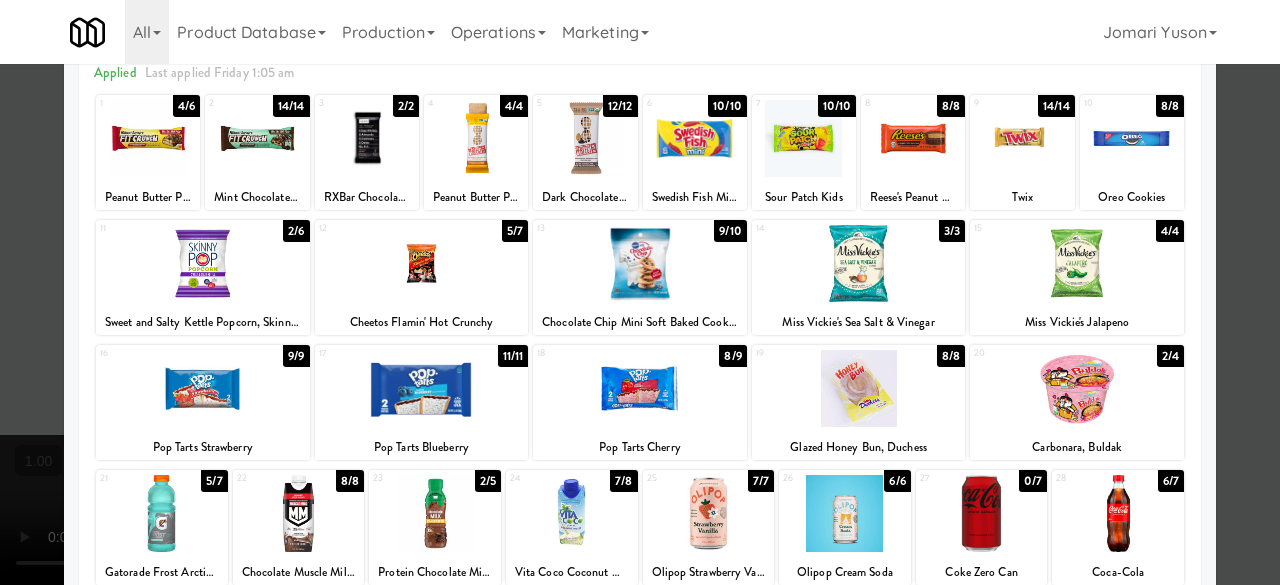 click at bounding box center [859, 388] 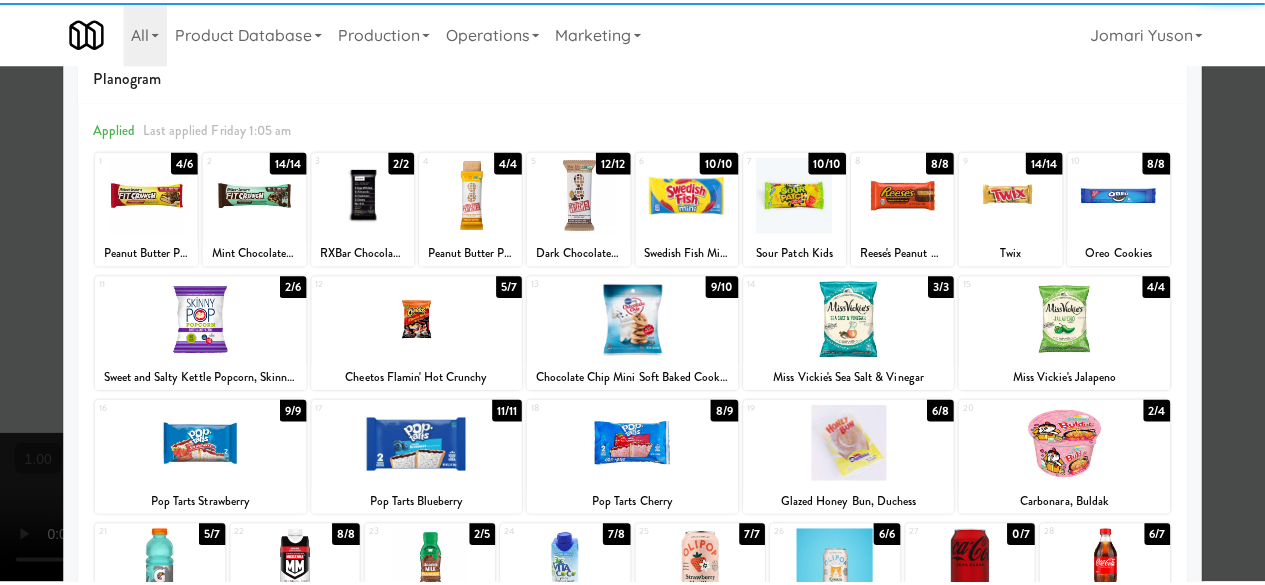 scroll, scrollTop: 0, scrollLeft: 0, axis: both 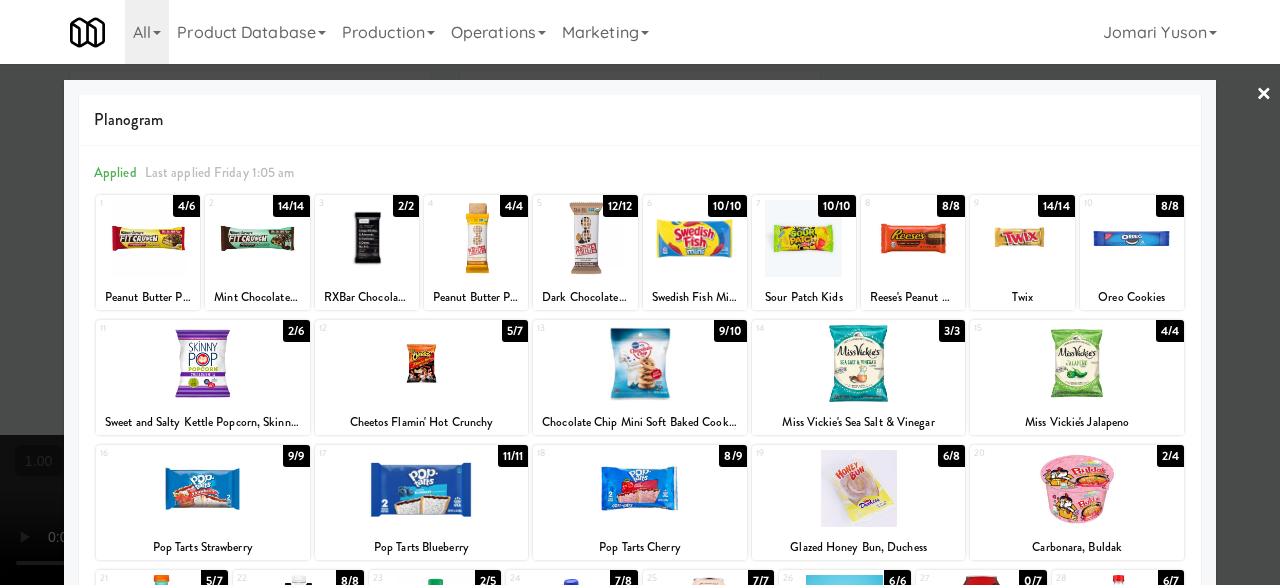 click on "×" at bounding box center [1264, 95] 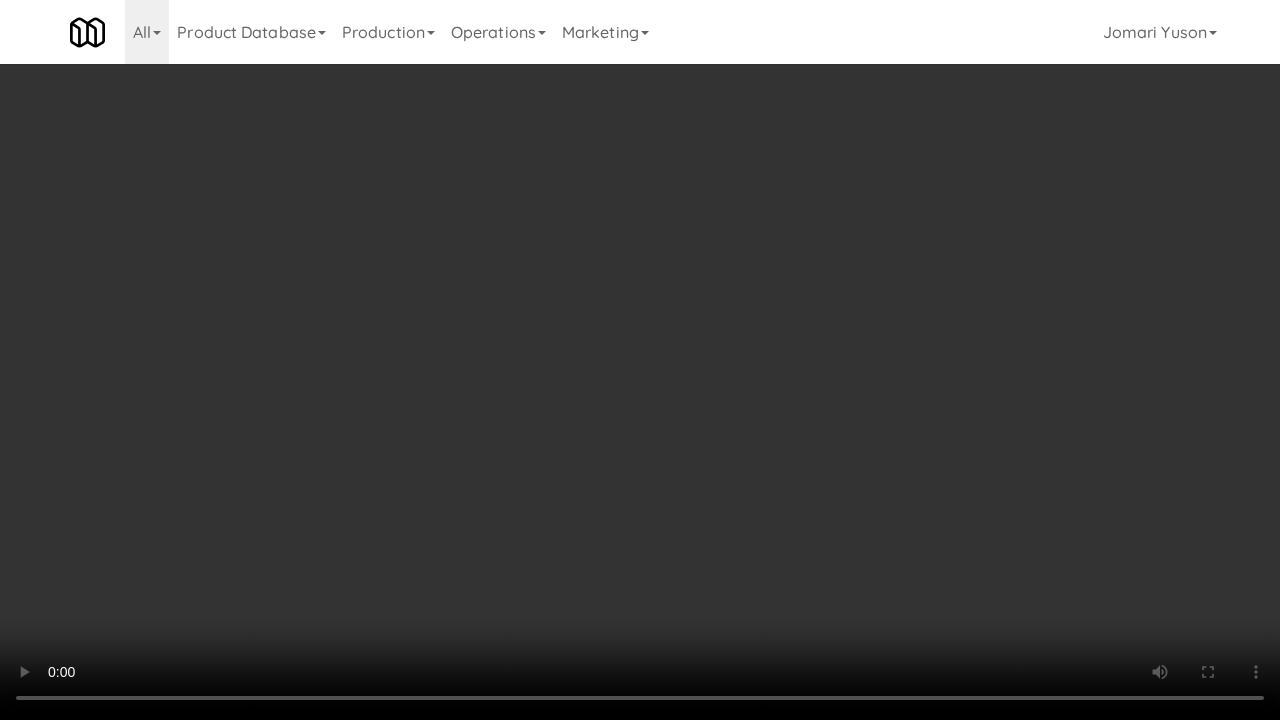 click at bounding box center [640, 360] 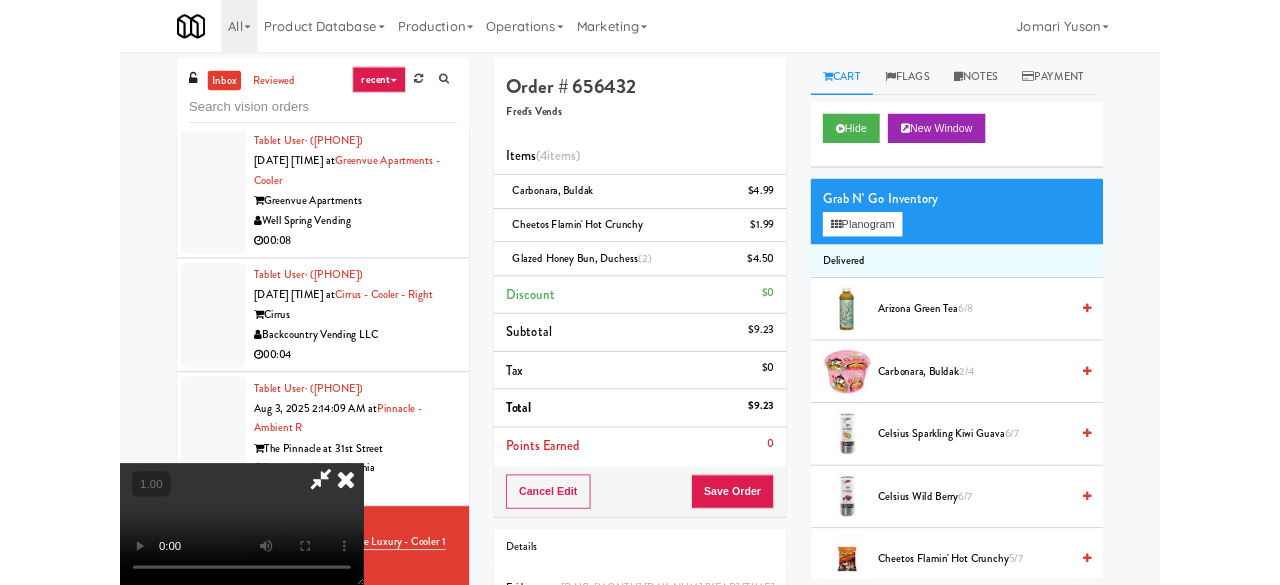 scroll, scrollTop: 40, scrollLeft: 0, axis: vertical 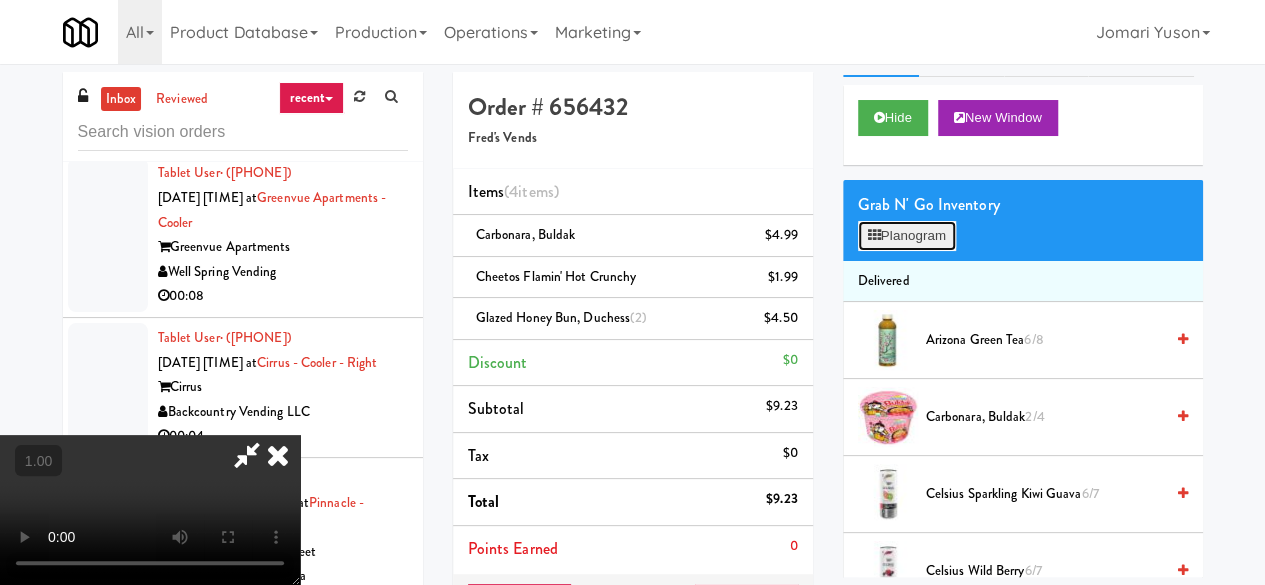 click on "Planogram" at bounding box center (907, 236) 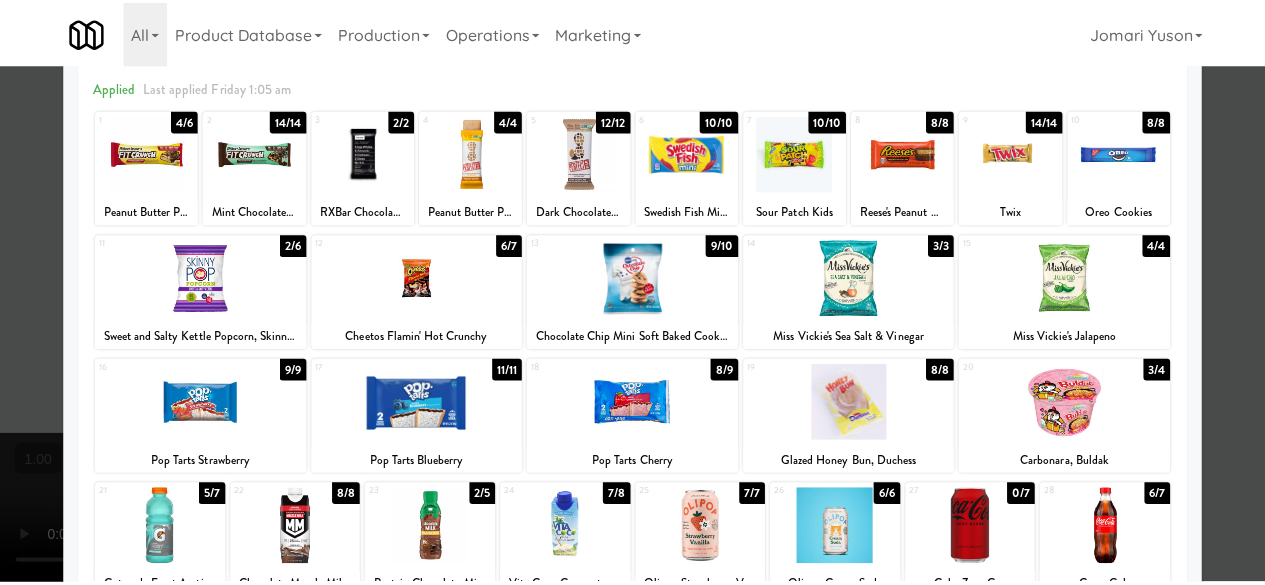 scroll, scrollTop: 0, scrollLeft: 0, axis: both 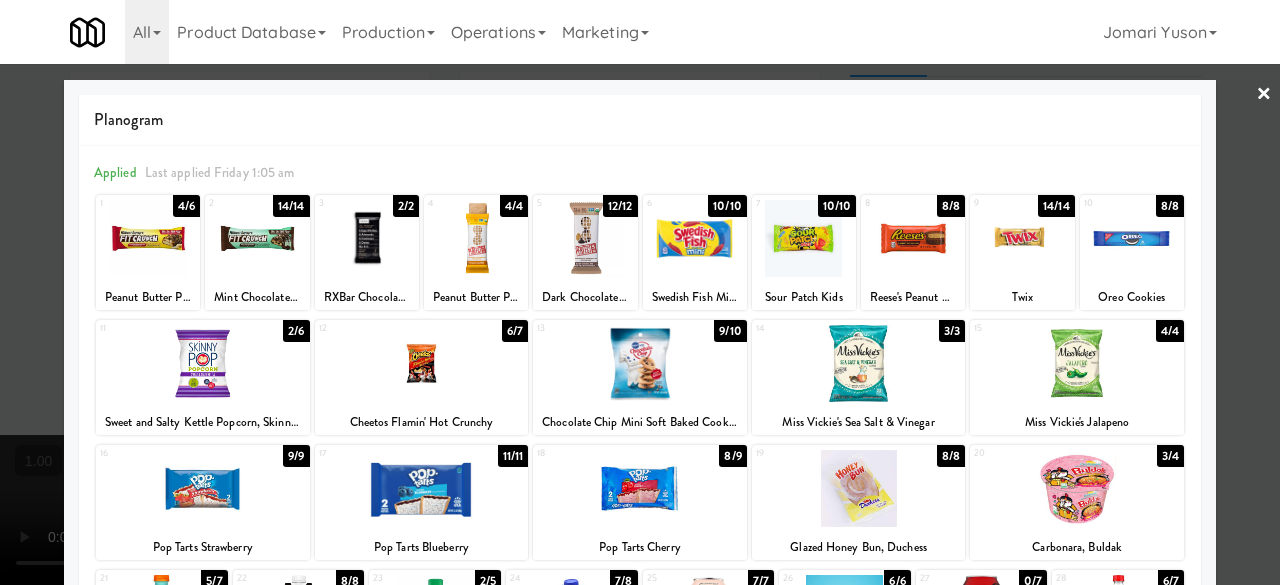 click at bounding box center [640, 292] 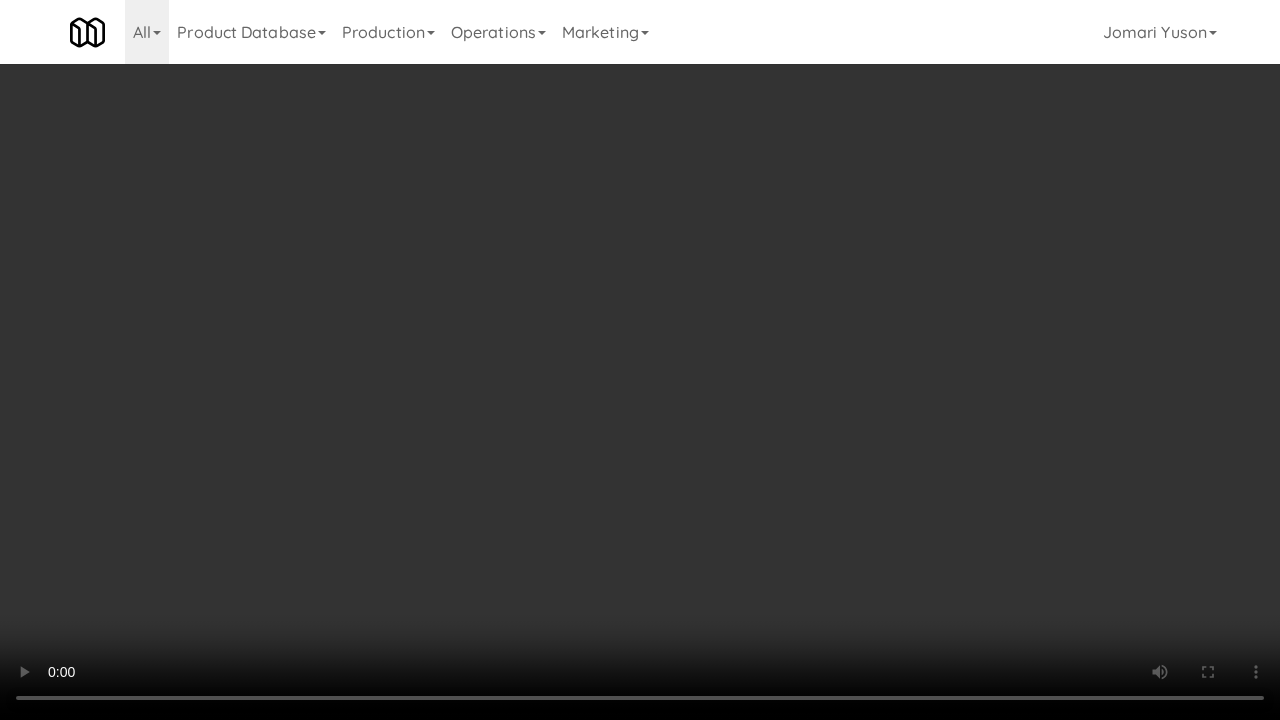 click at bounding box center (640, 360) 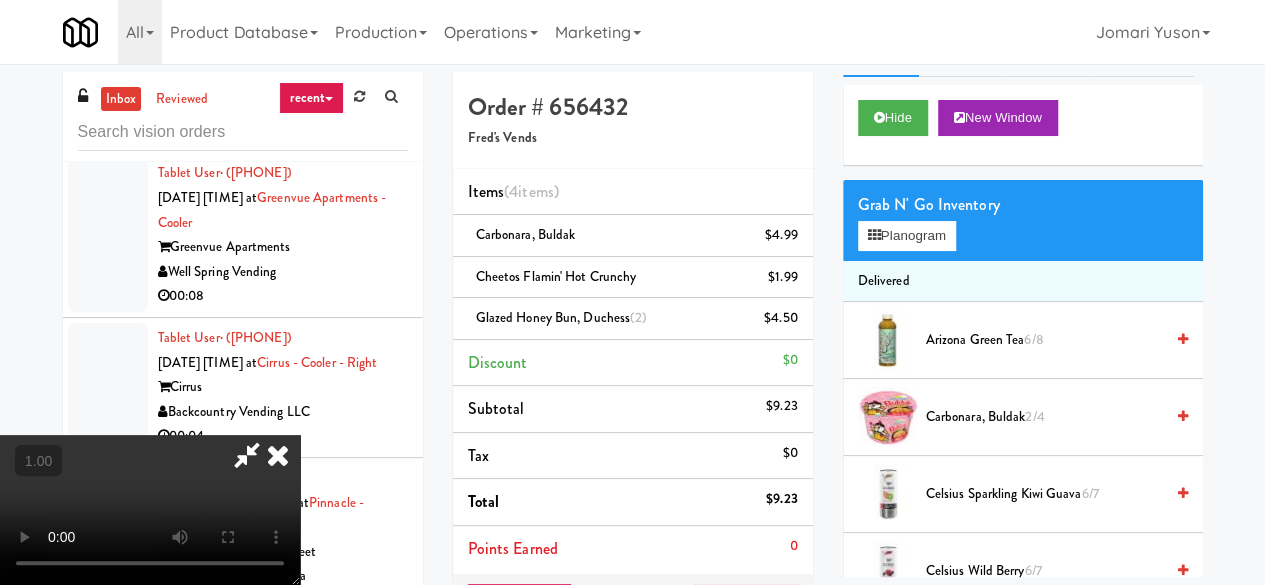 click at bounding box center [247, 455] 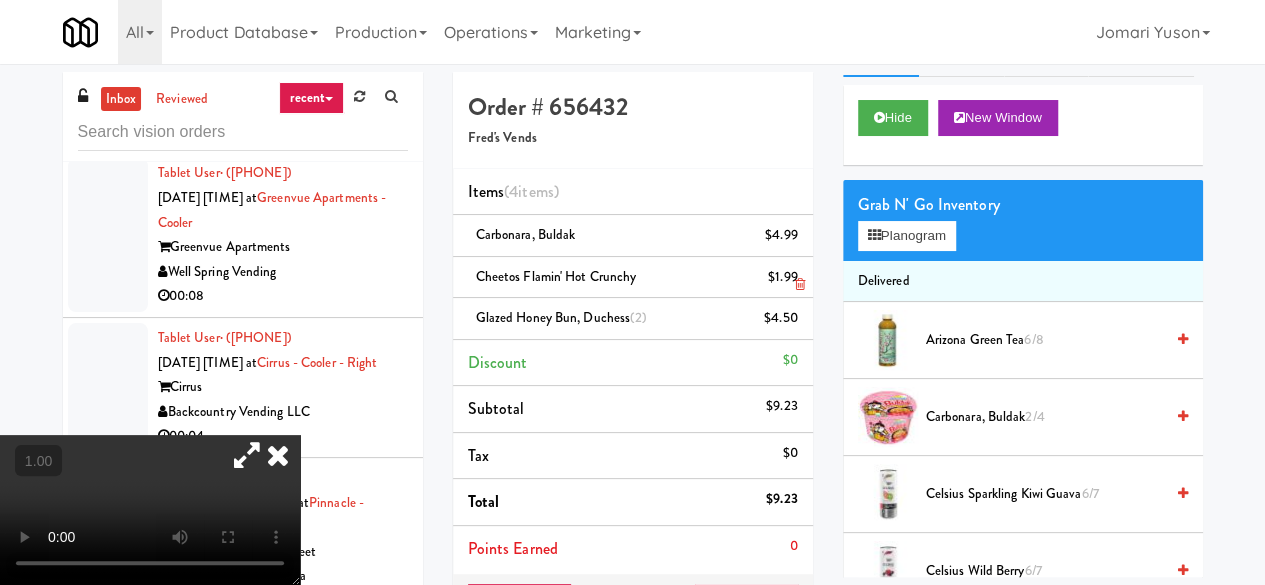 scroll, scrollTop: 100, scrollLeft: 0, axis: vertical 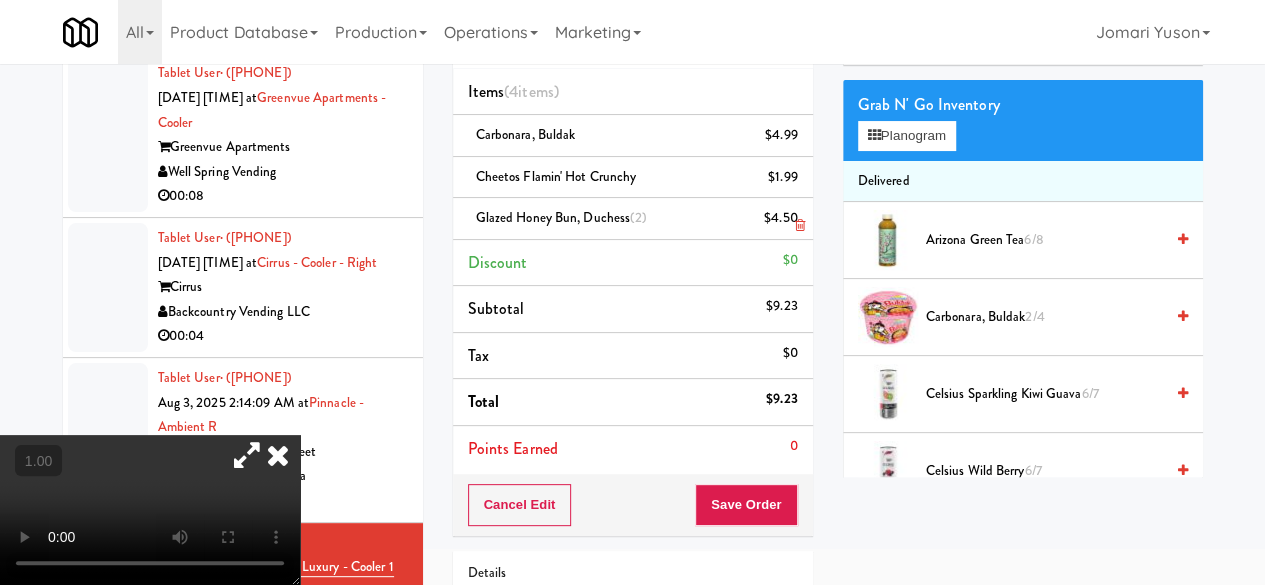 click at bounding box center (795, 226) 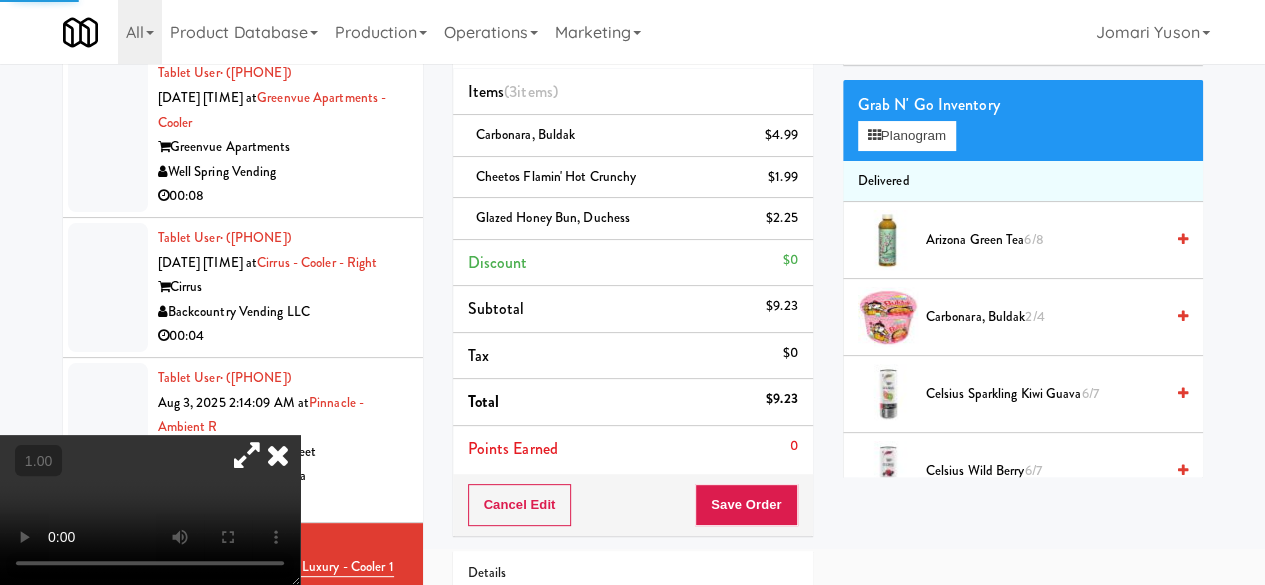 click on "Cancel Edit Save Order" at bounding box center (633, 505) 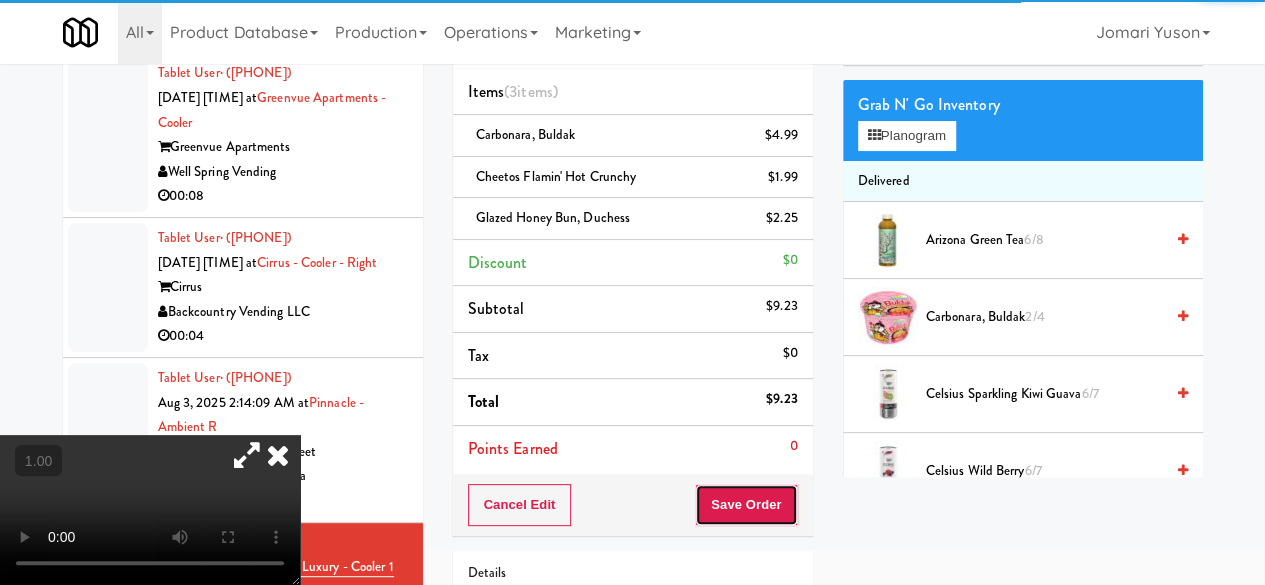 click on "Save Order" at bounding box center (746, 505) 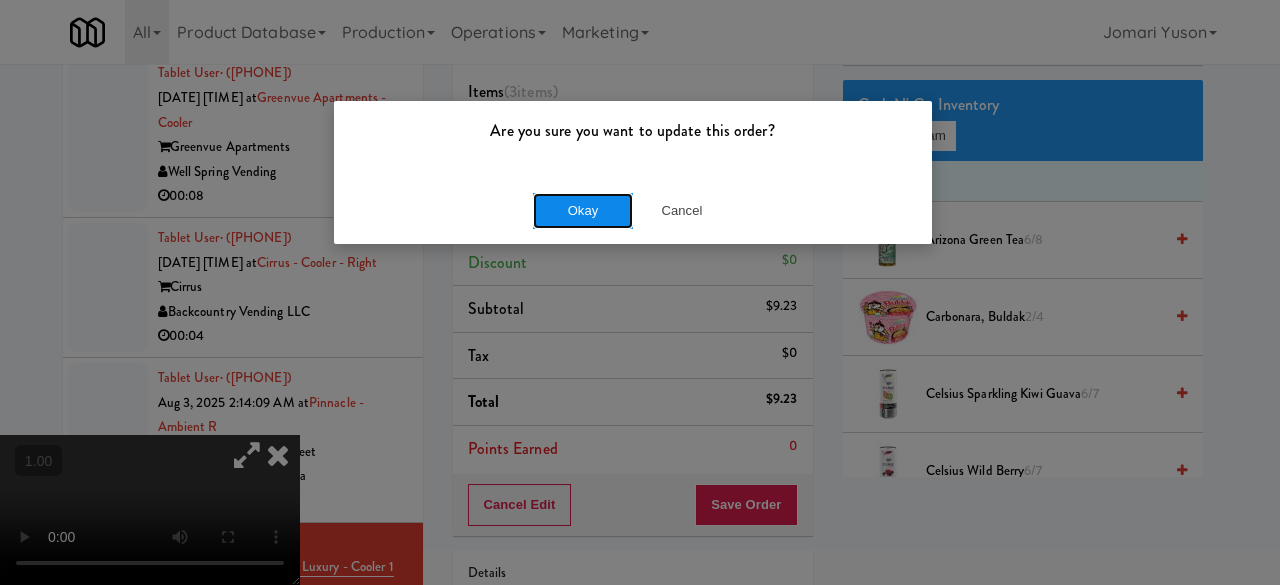click on "Okay" at bounding box center (583, 211) 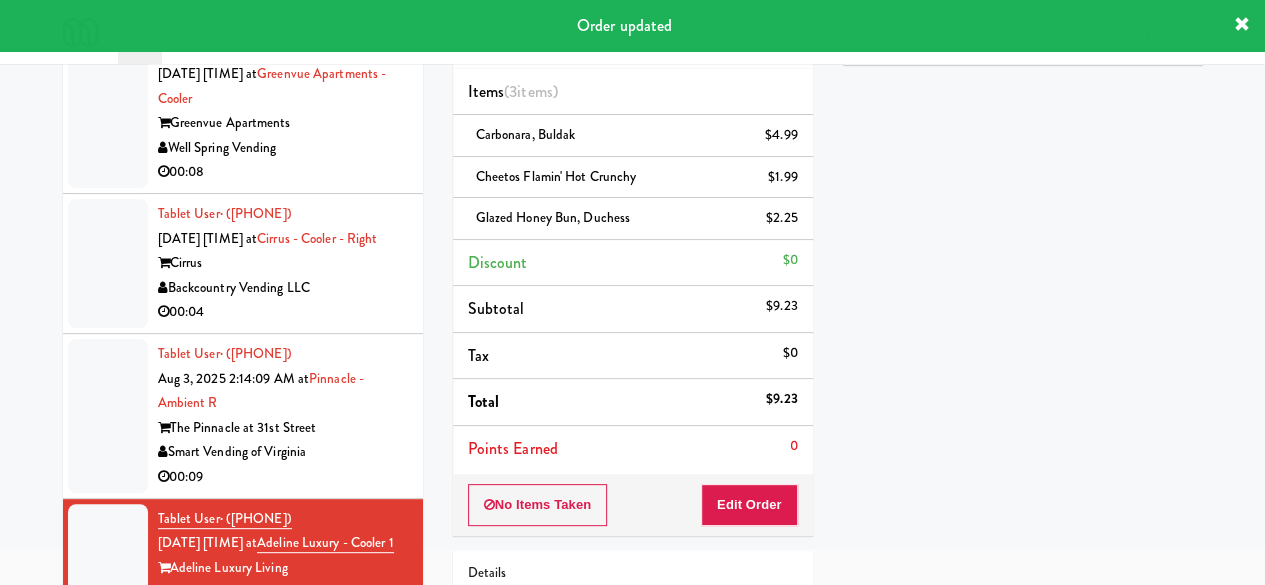 click on "00:09" at bounding box center [283, 477] 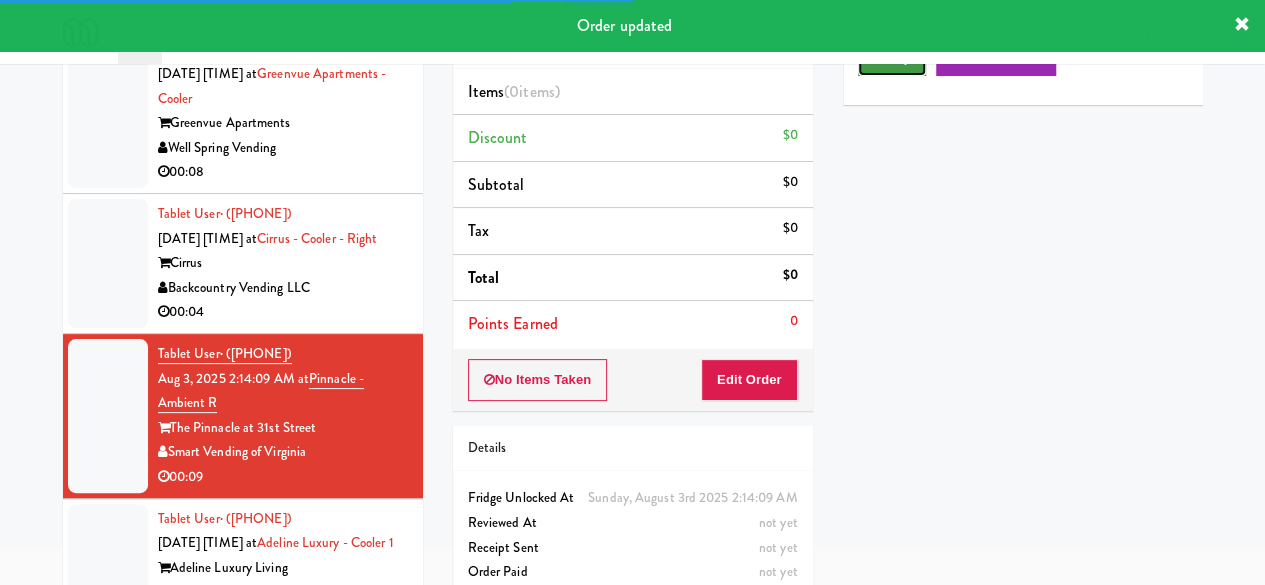 click on "Play" at bounding box center (892, 58) 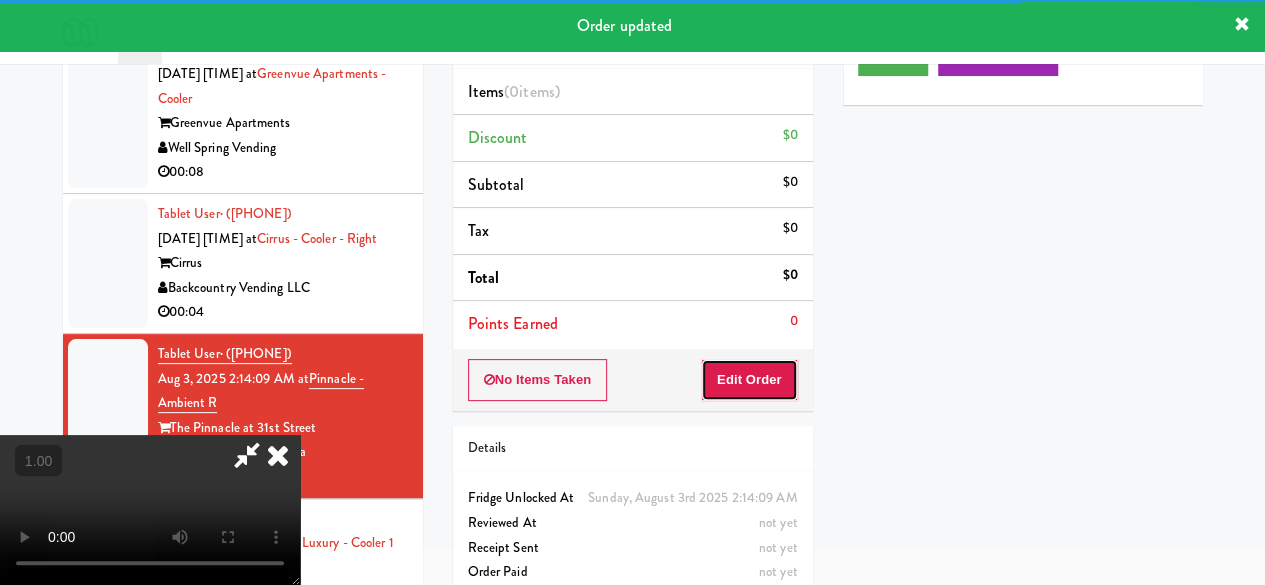 click on "Edit Order" at bounding box center [749, 380] 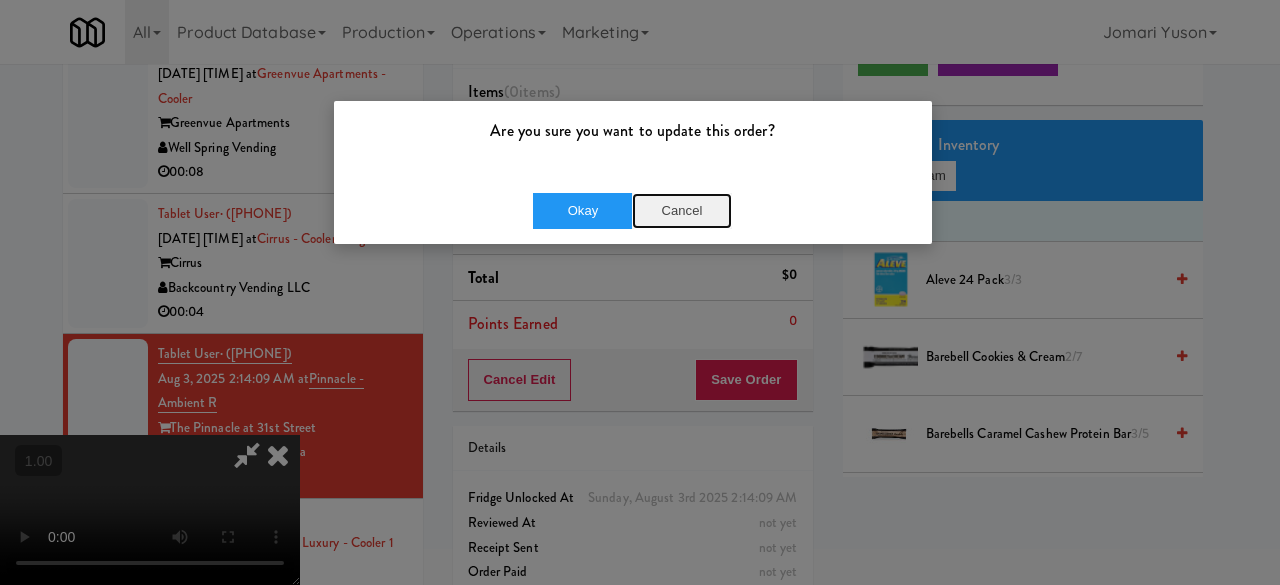 click on "Cancel" at bounding box center (682, 211) 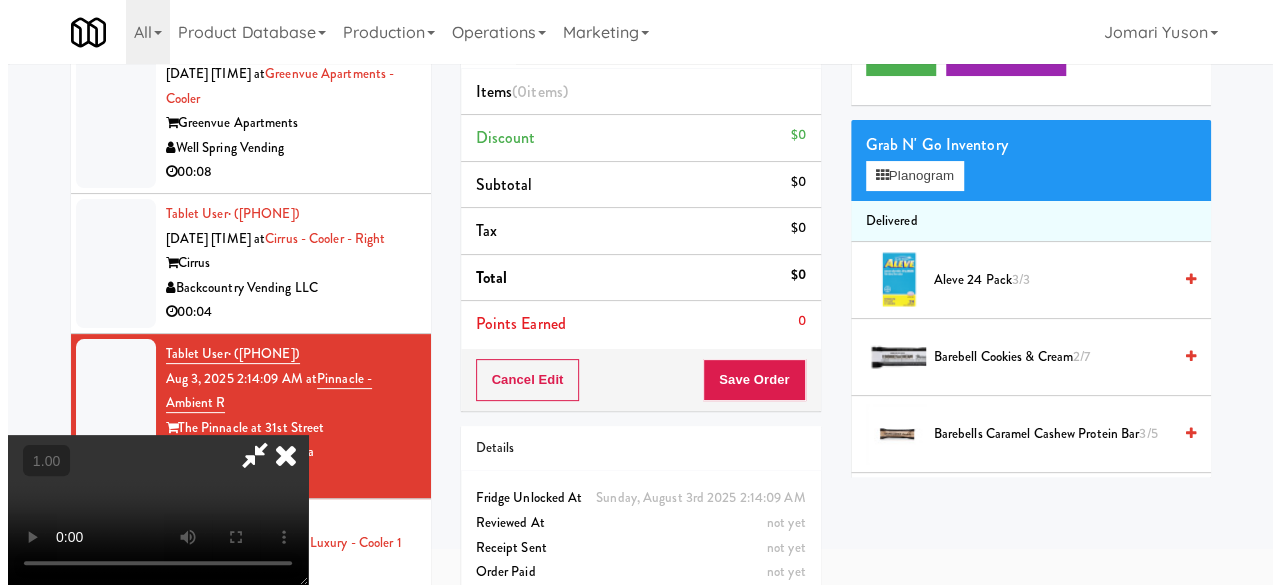 scroll, scrollTop: 64, scrollLeft: 0, axis: vertical 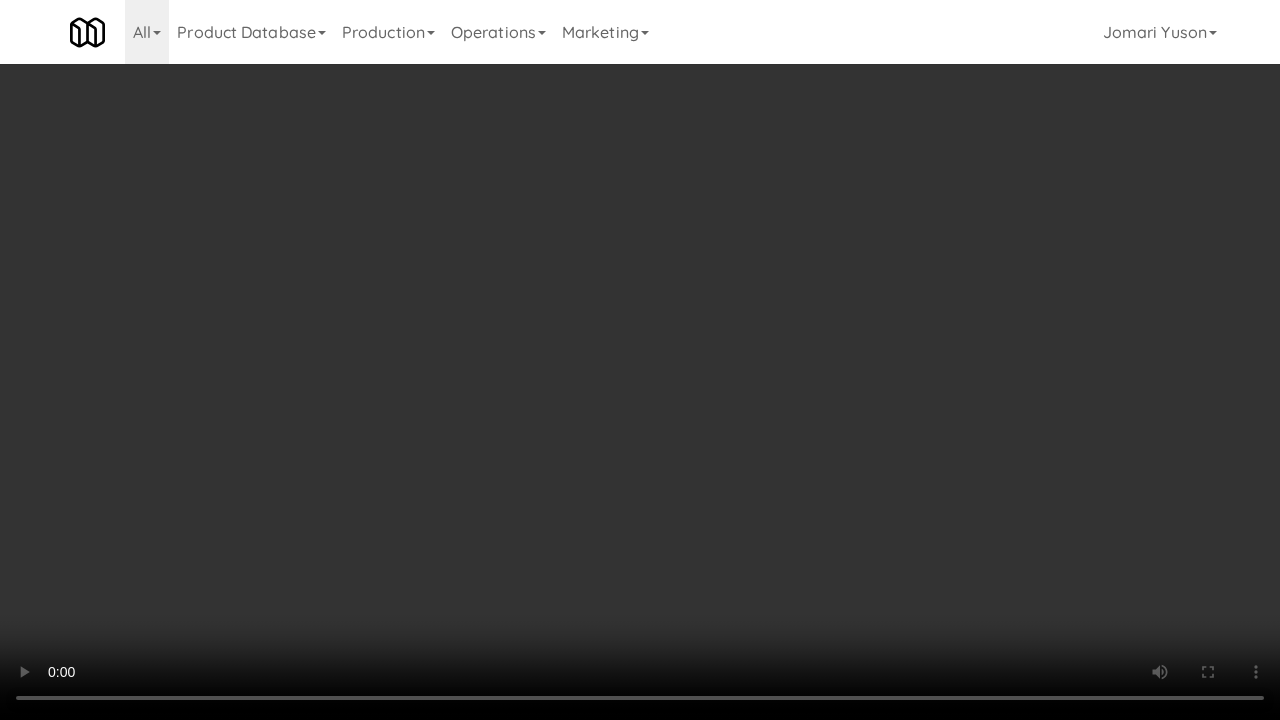 type 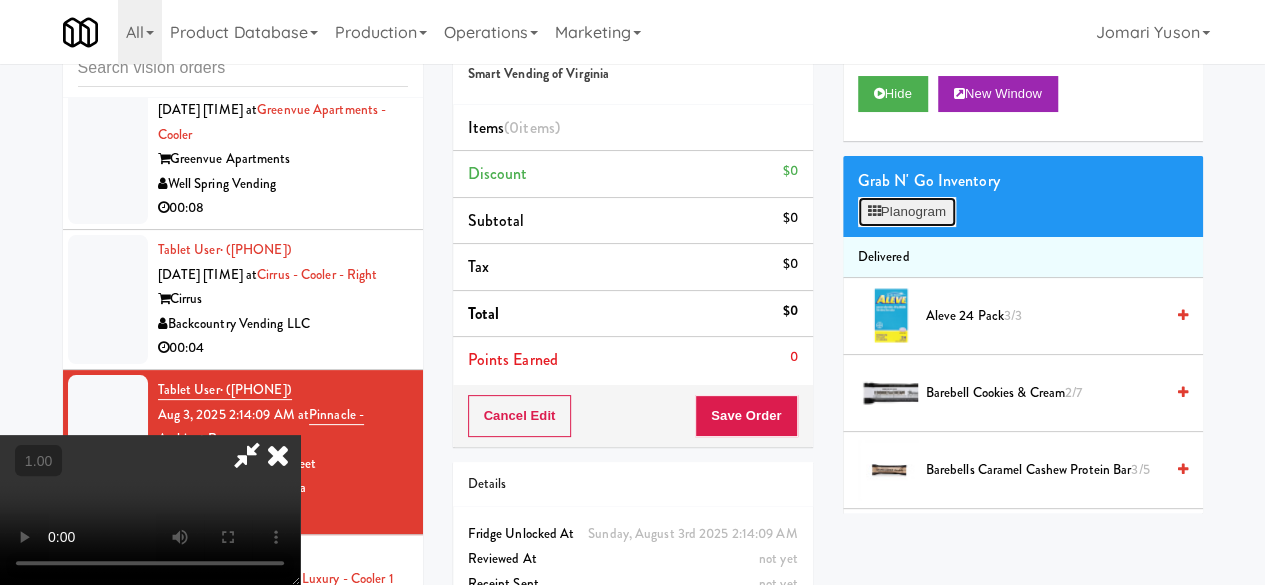 click on "Planogram" at bounding box center (907, 212) 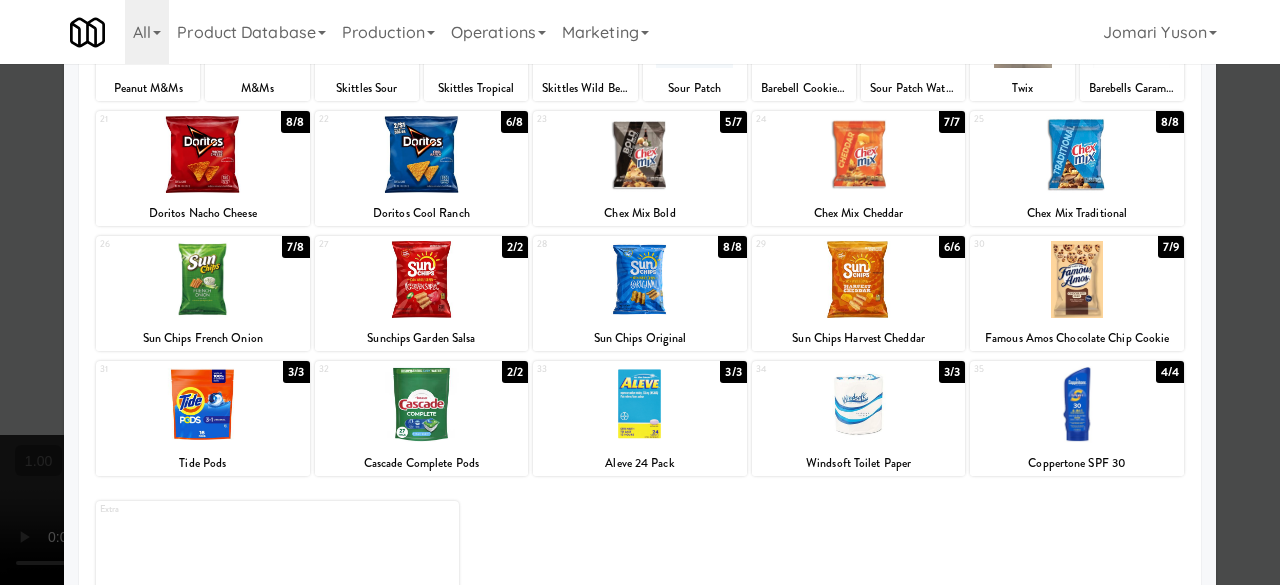 scroll, scrollTop: 396, scrollLeft: 0, axis: vertical 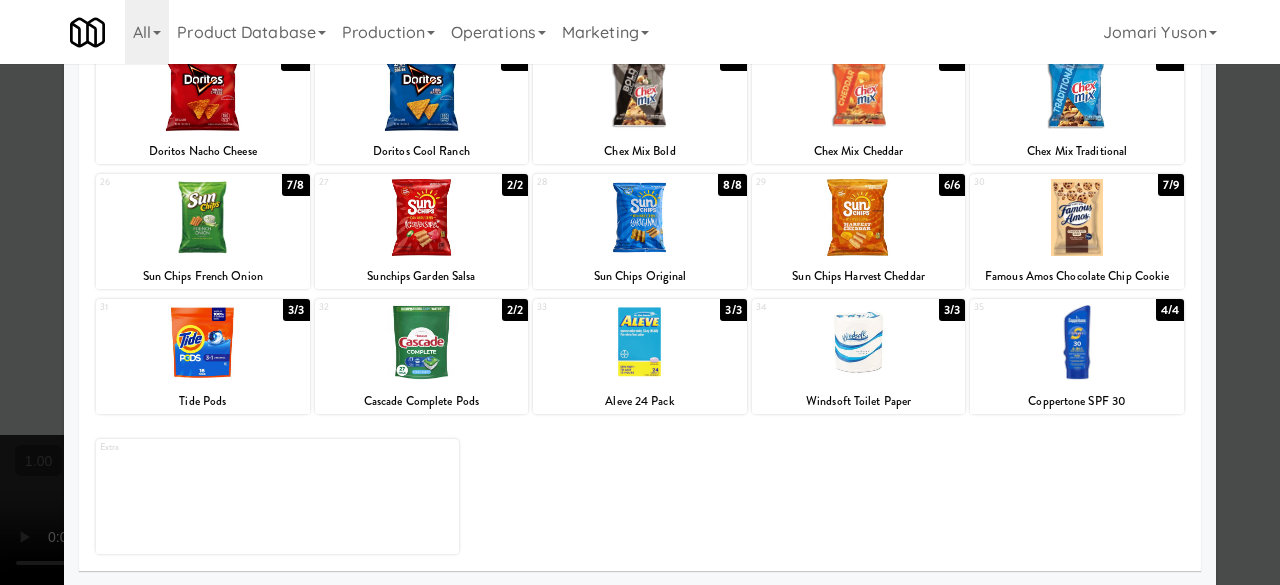 click at bounding box center [1077, 217] 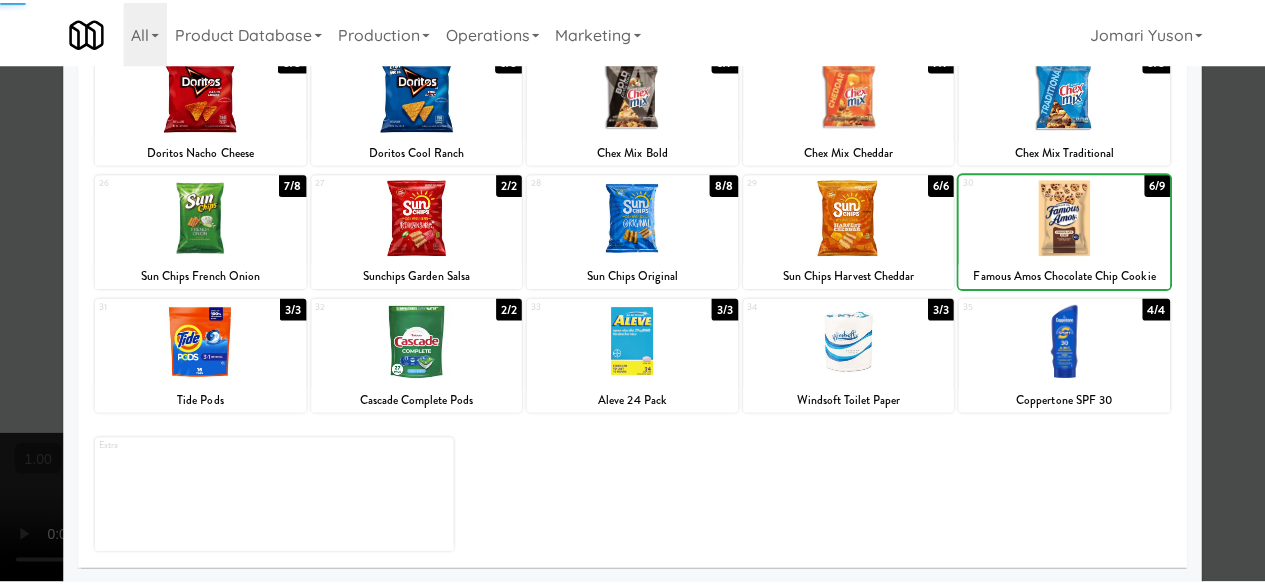 scroll, scrollTop: 0, scrollLeft: 0, axis: both 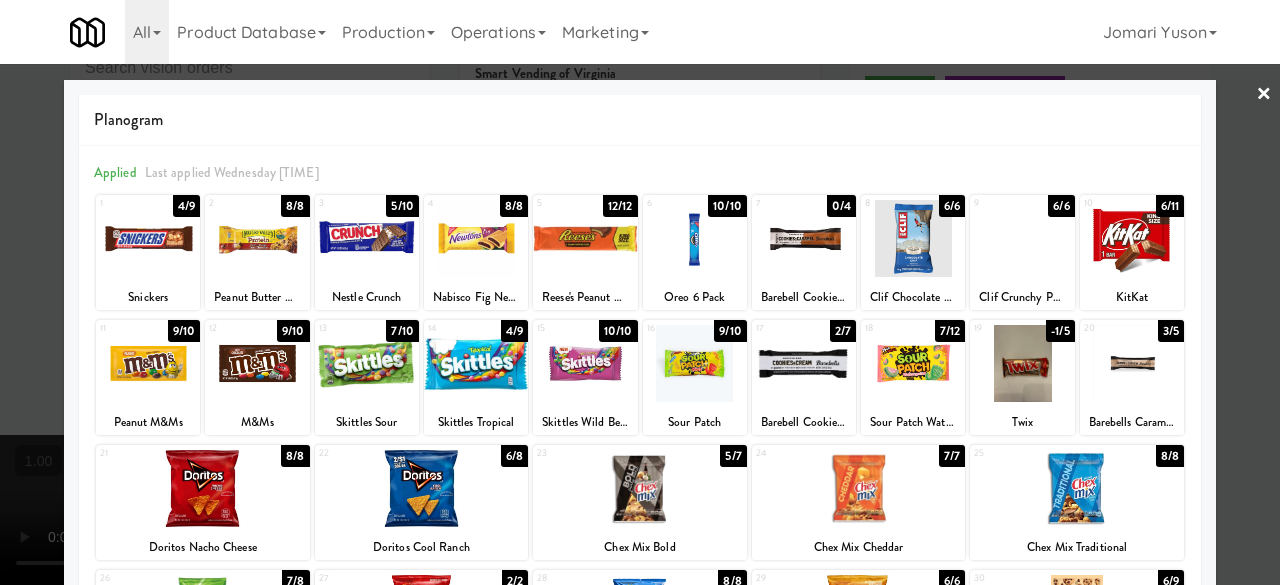 click at bounding box center (367, 238) 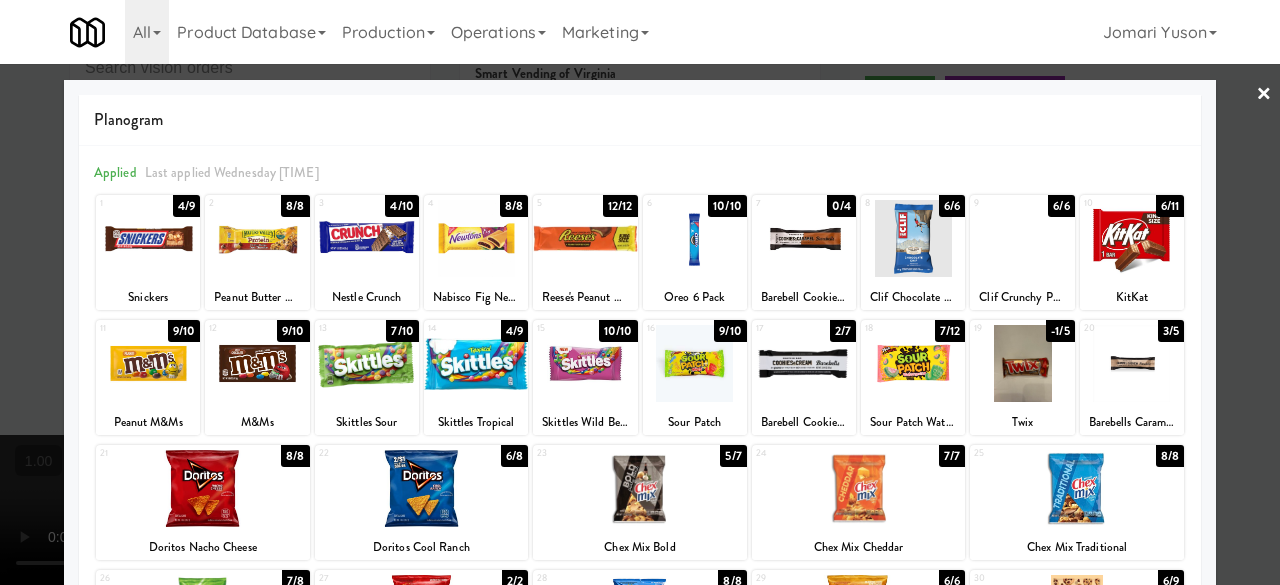 click at bounding box center (640, 292) 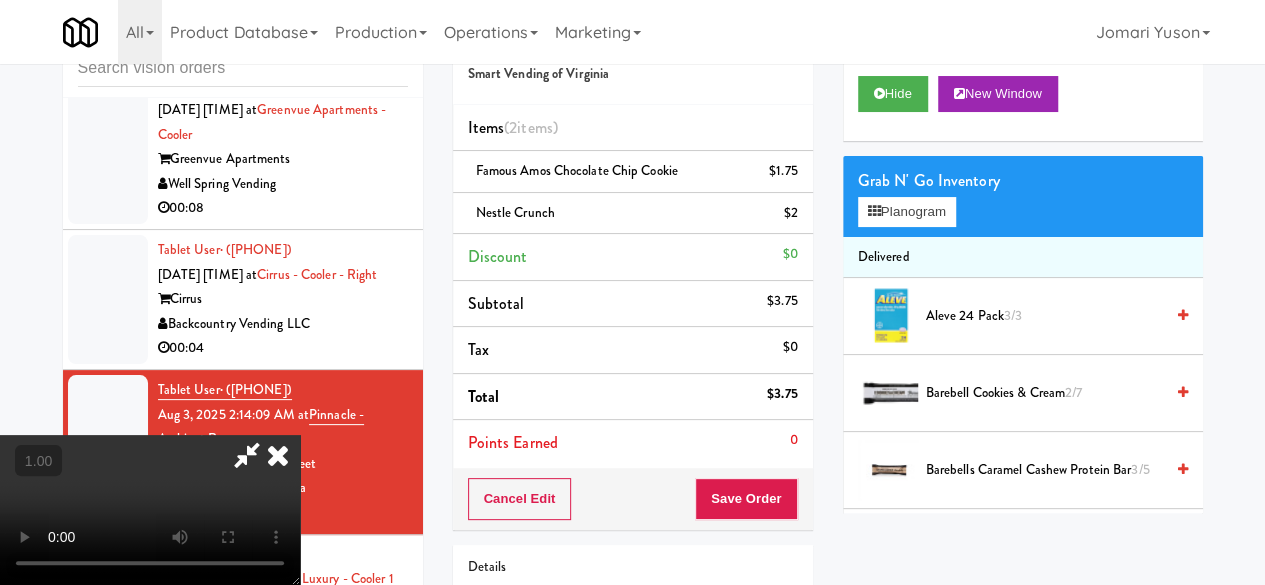 click at bounding box center (247, 455) 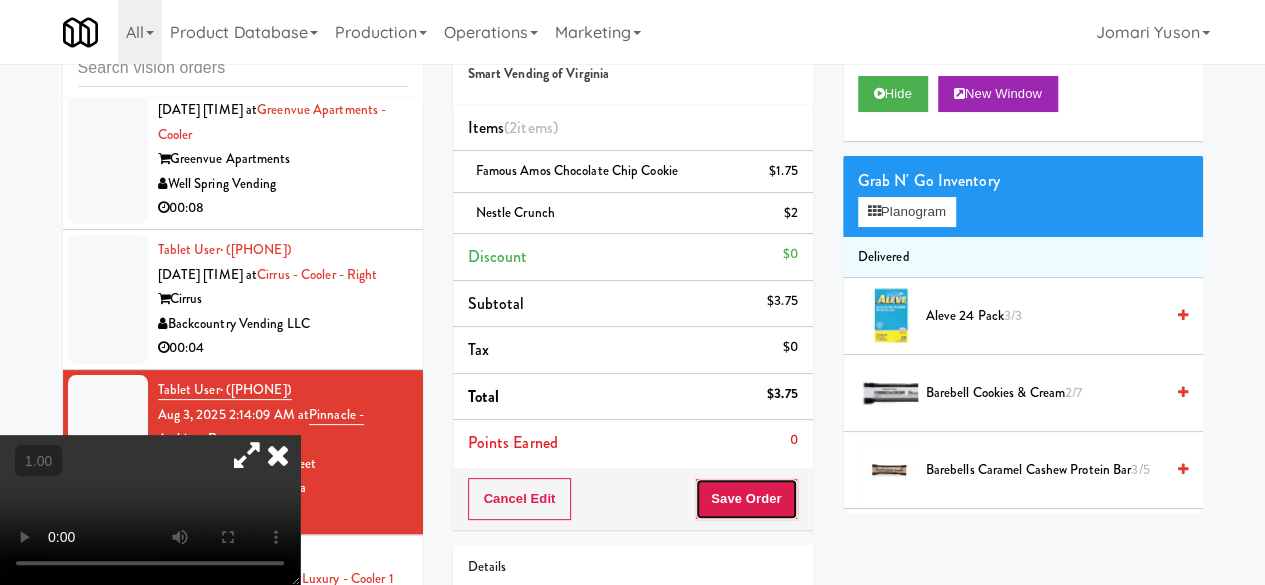 click on "Save Order" at bounding box center (746, 499) 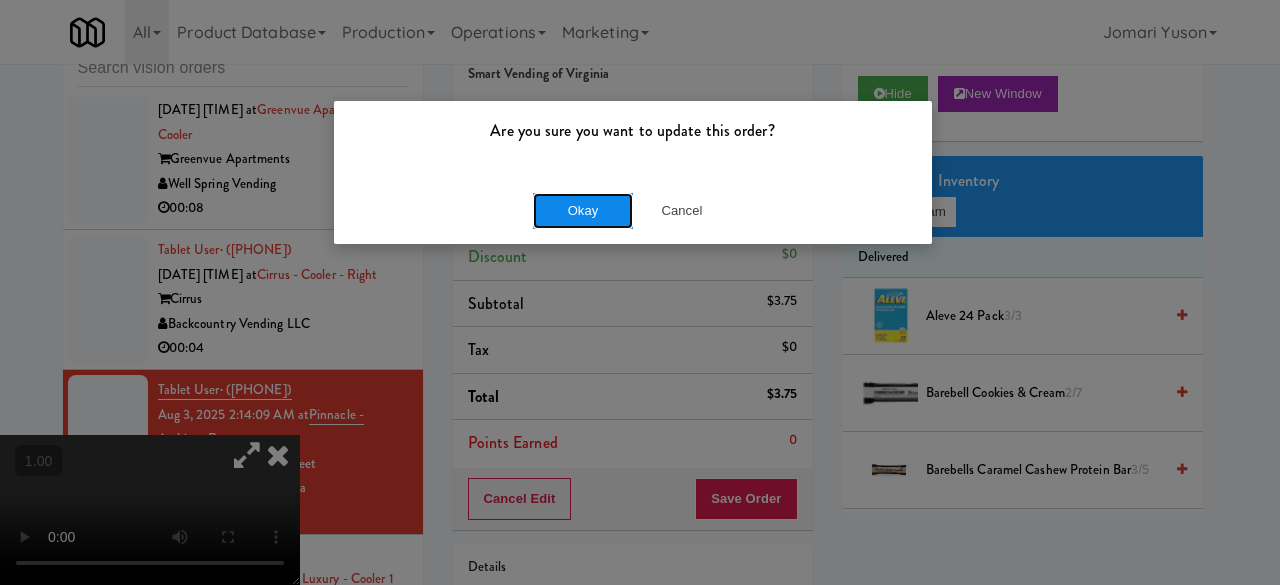 click on "Okay" at bounding box center [583, 211] 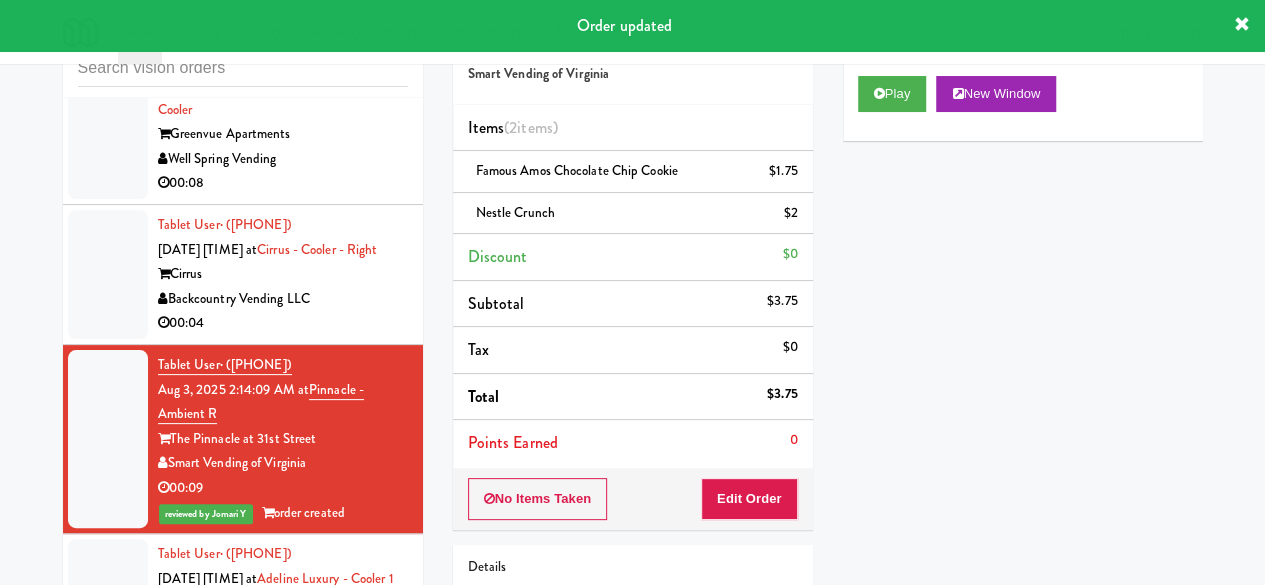 click on "00:04" at bounding box center (283, 323) 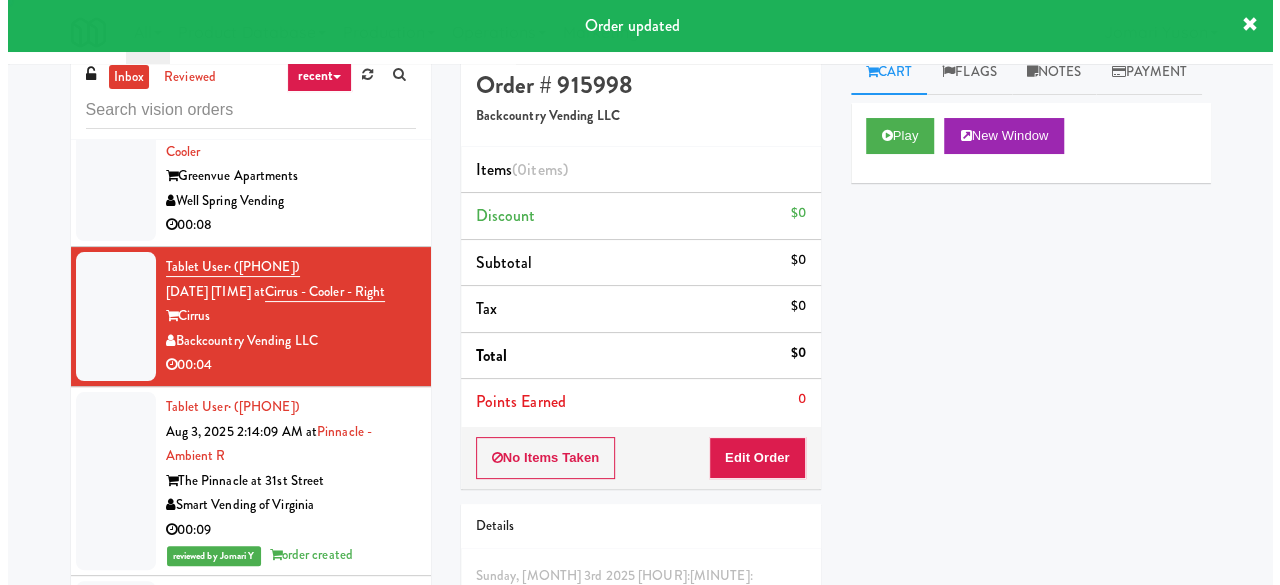 scroll, scrollTop: 0, scrollLeft: 0, axis: both 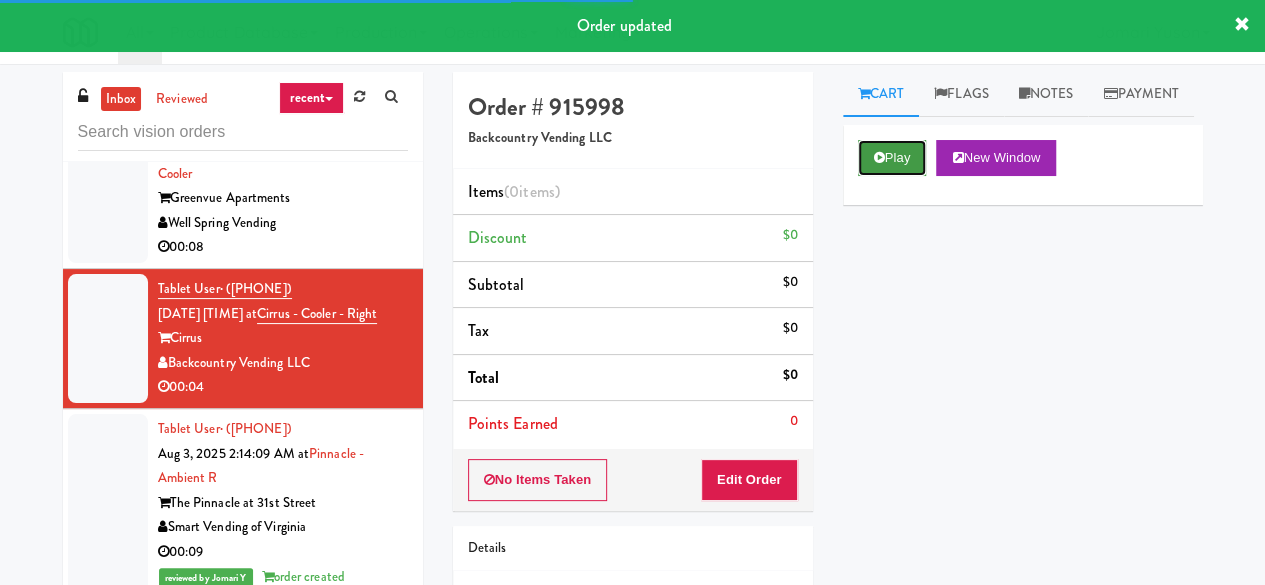 click on "Play" at bounding box center [892, 158] 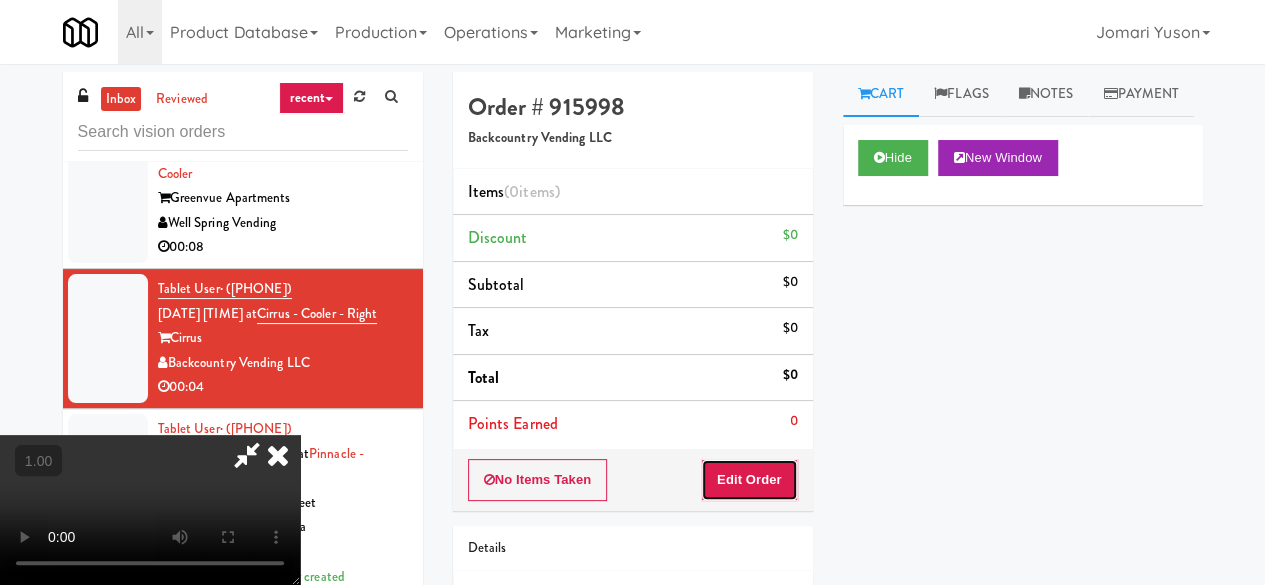 click on "Edit Order" at bounding box center (749, 480) 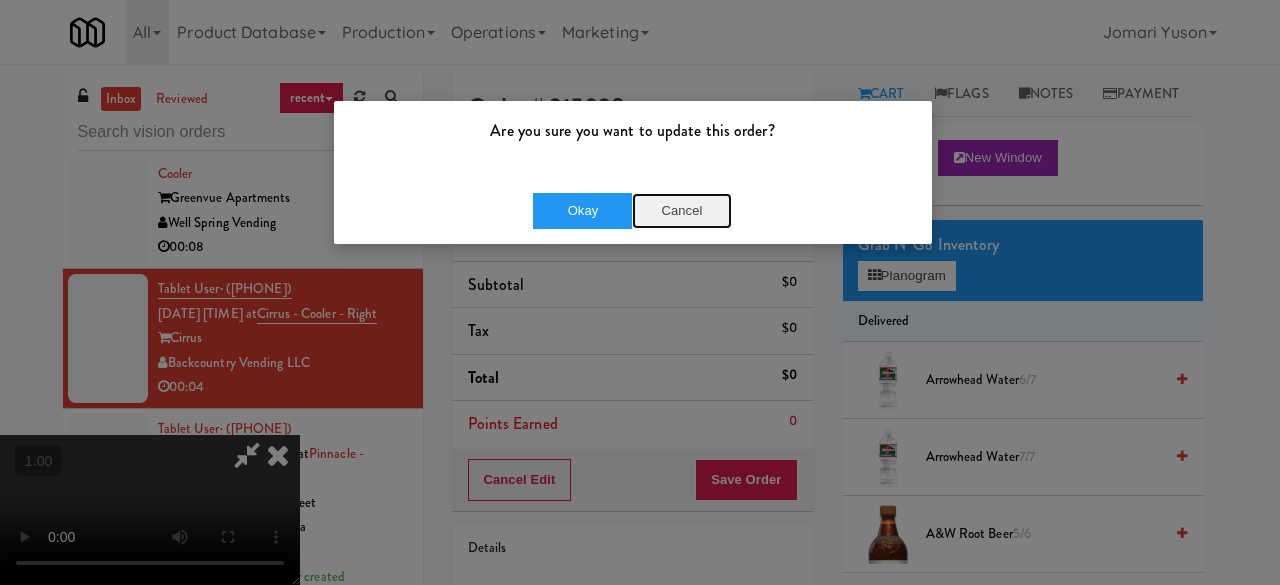 click on "Cancel" at bounding box center [682, 211] 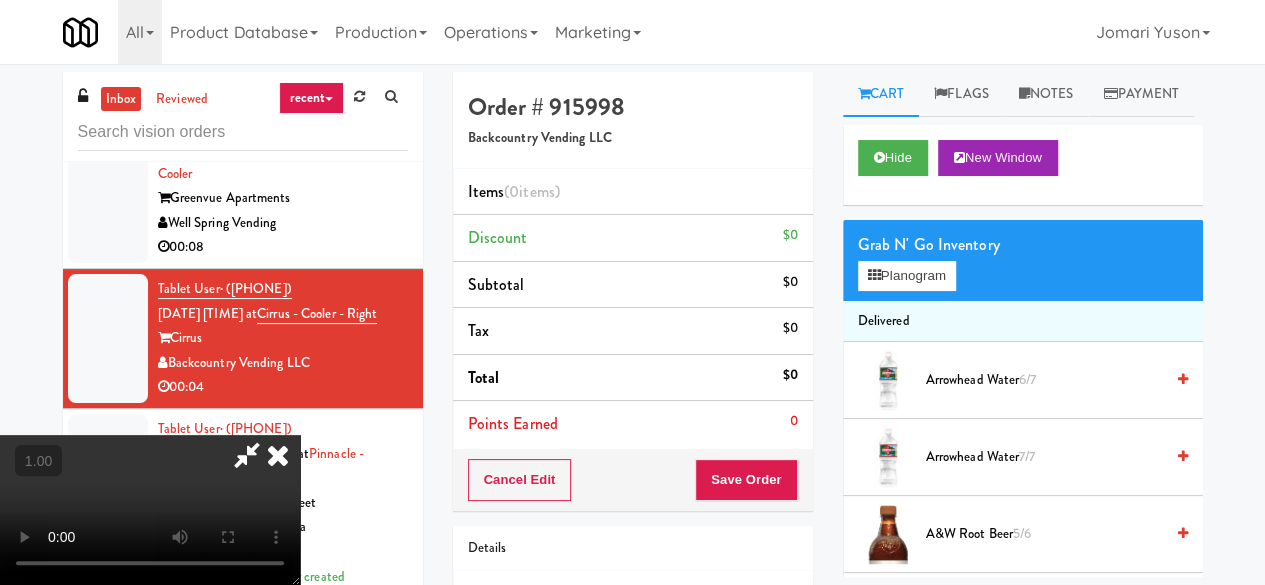 click at bounding box center [150, 510] 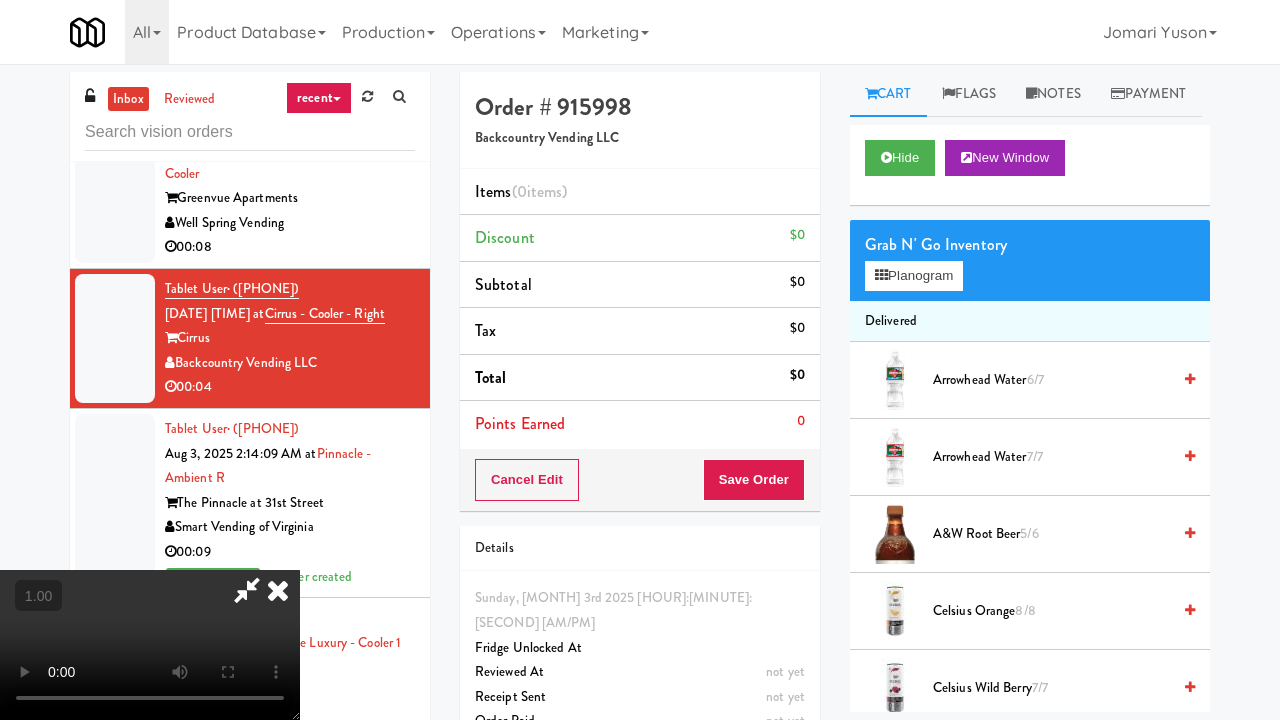 click at bounding box center (150, 645) 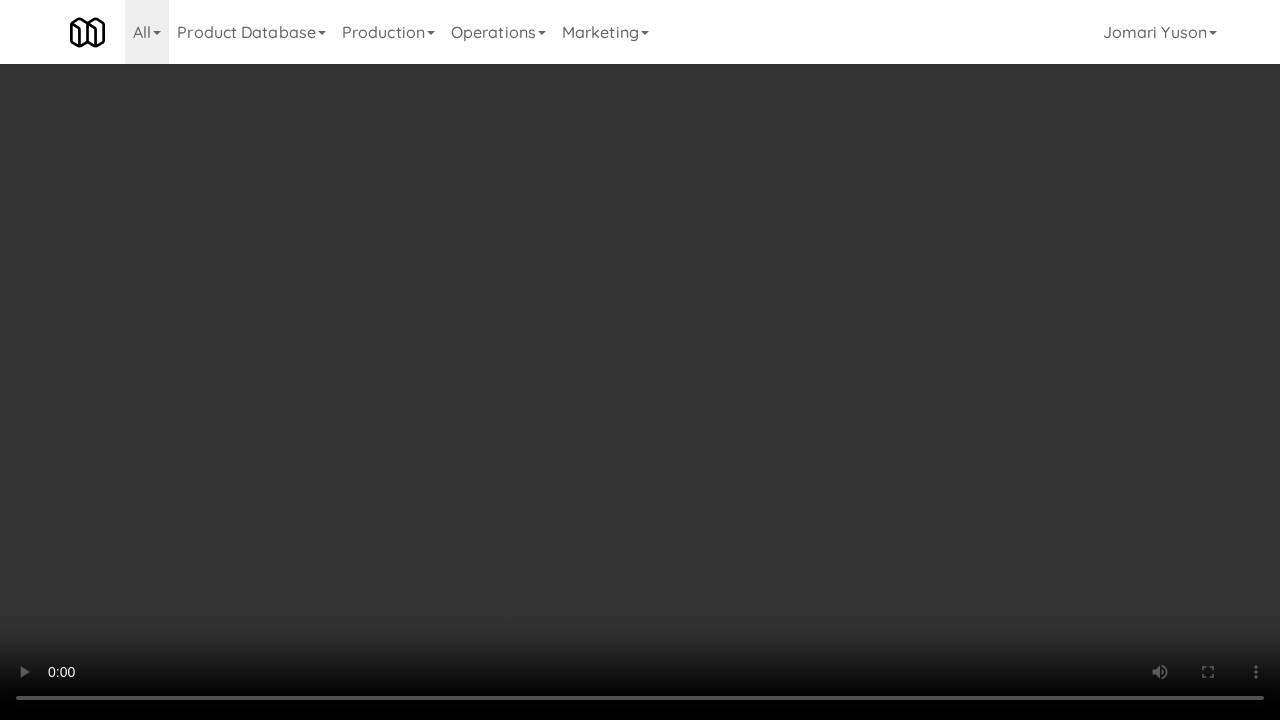 type 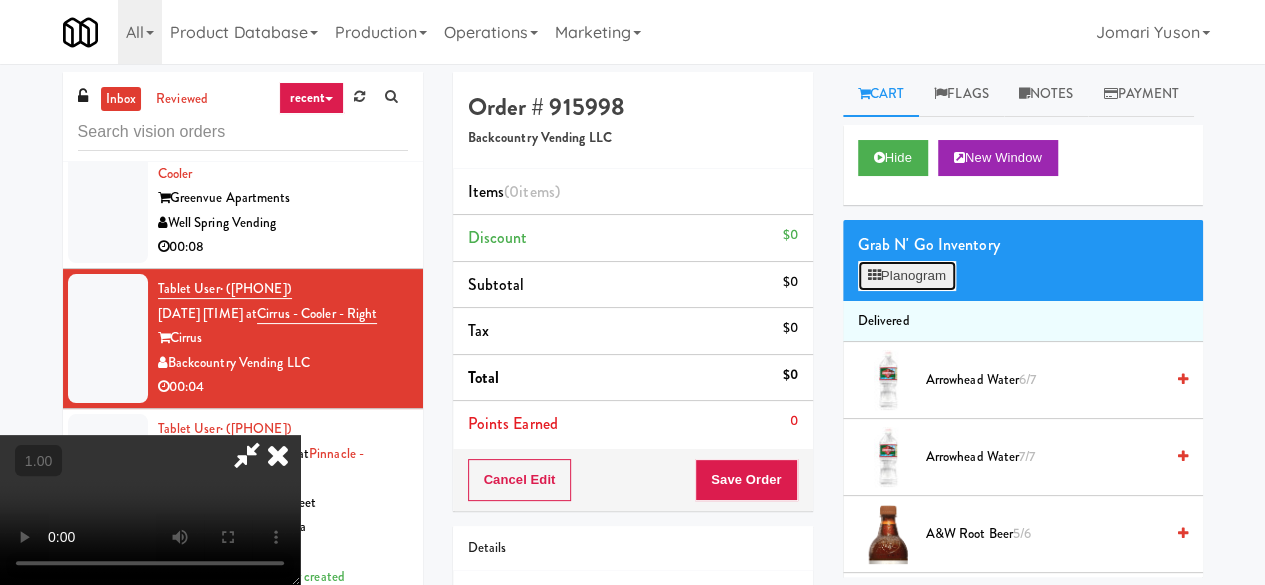 click on "Planogram" at bounding box center (907, 276) 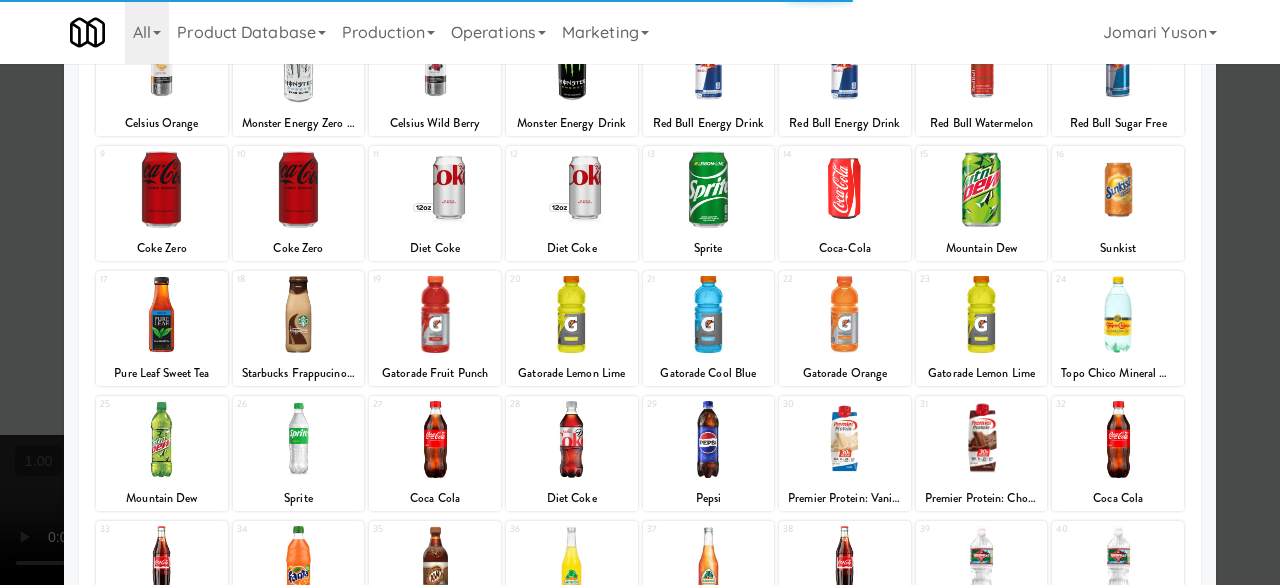 scroll, scrollTop: 300, scrollLeft: 0, axis: vertical 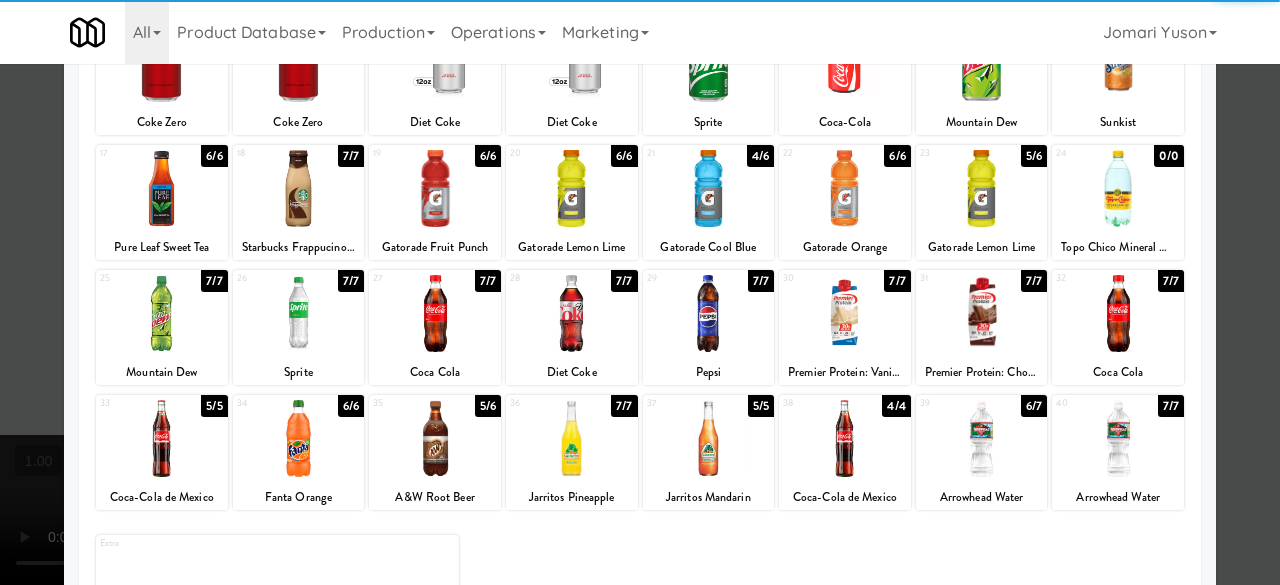 click at bounding box center [435, 313] 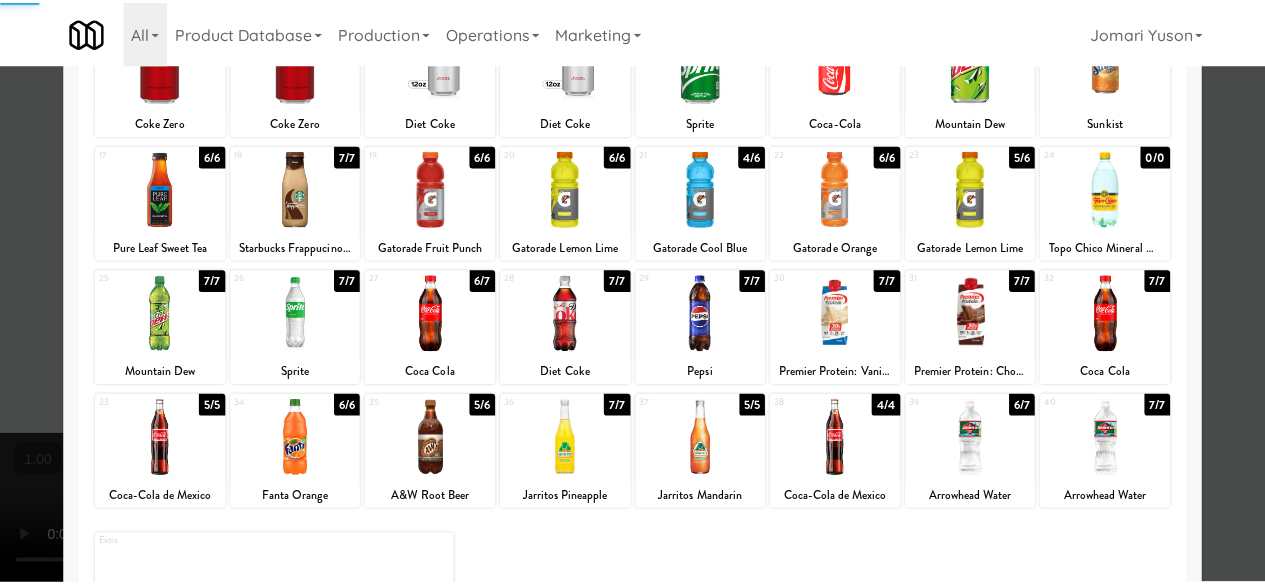 scroll, scrollTop: 0, scrollLeft: 0, axis: both 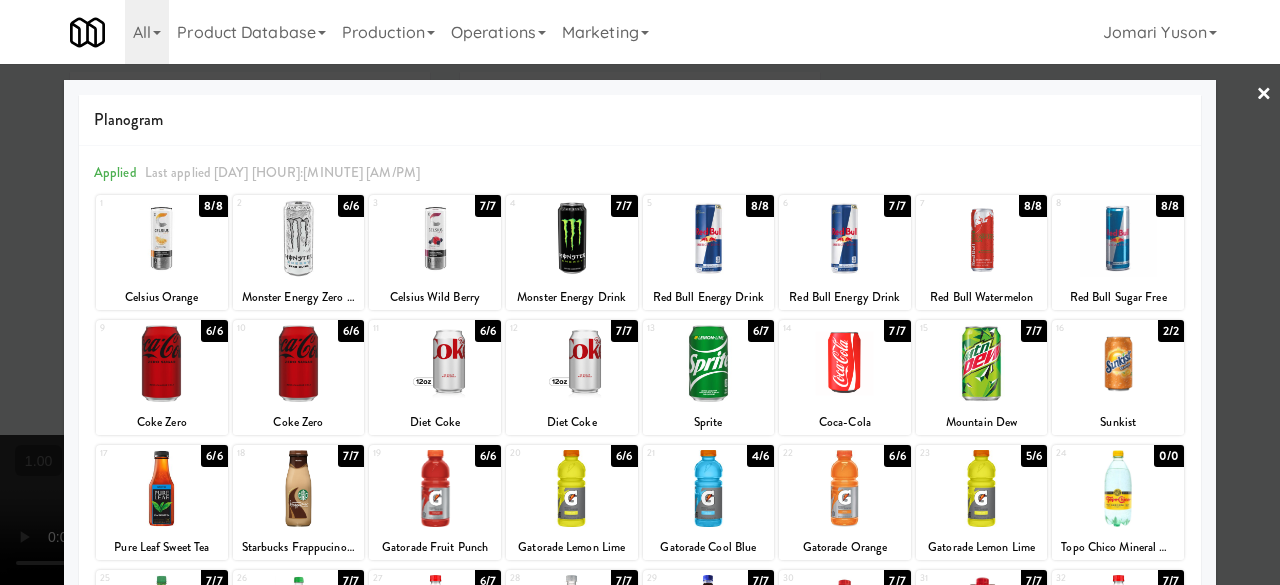 click at bounding box center [640, 292] 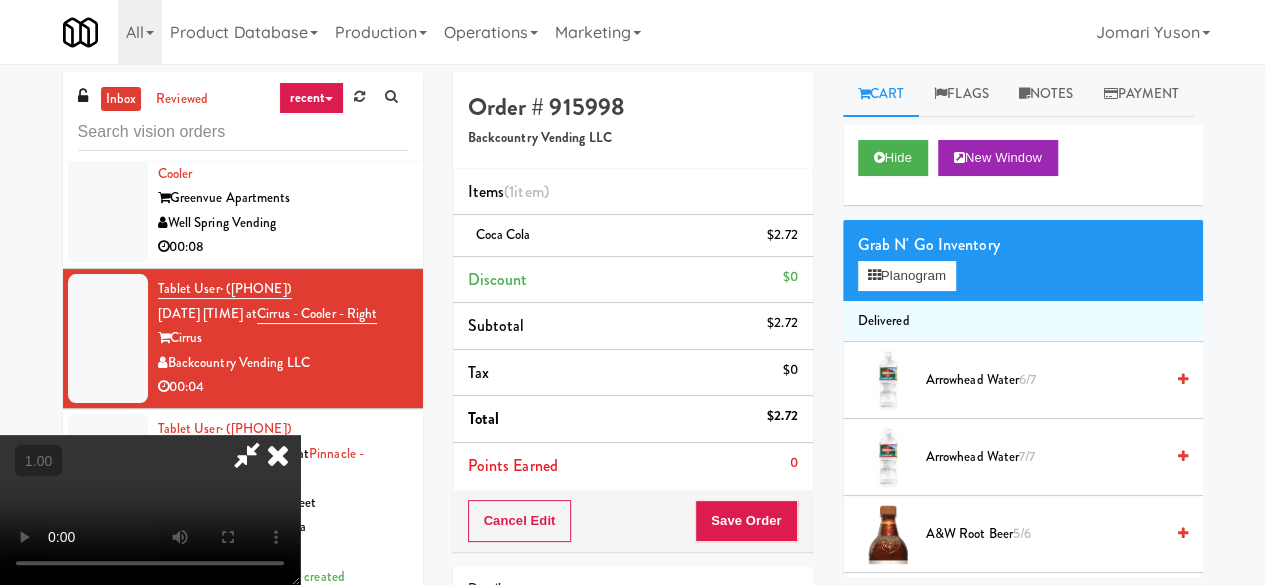 click at bounding box center [150, 510] 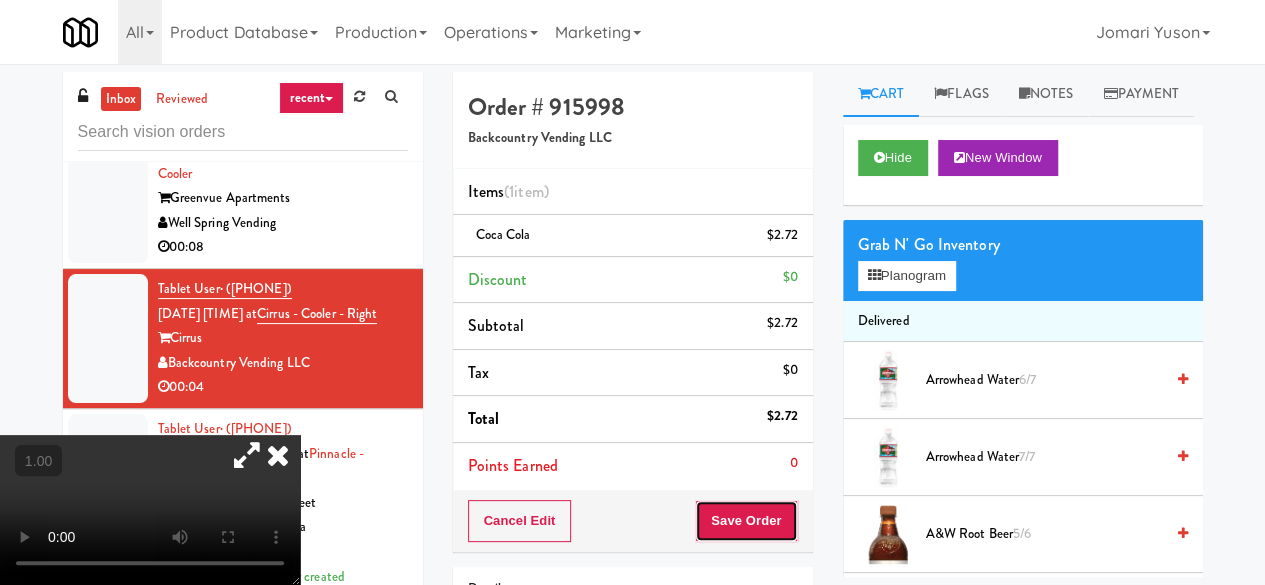 click on "Save Order" at bounding box center (746, 521) 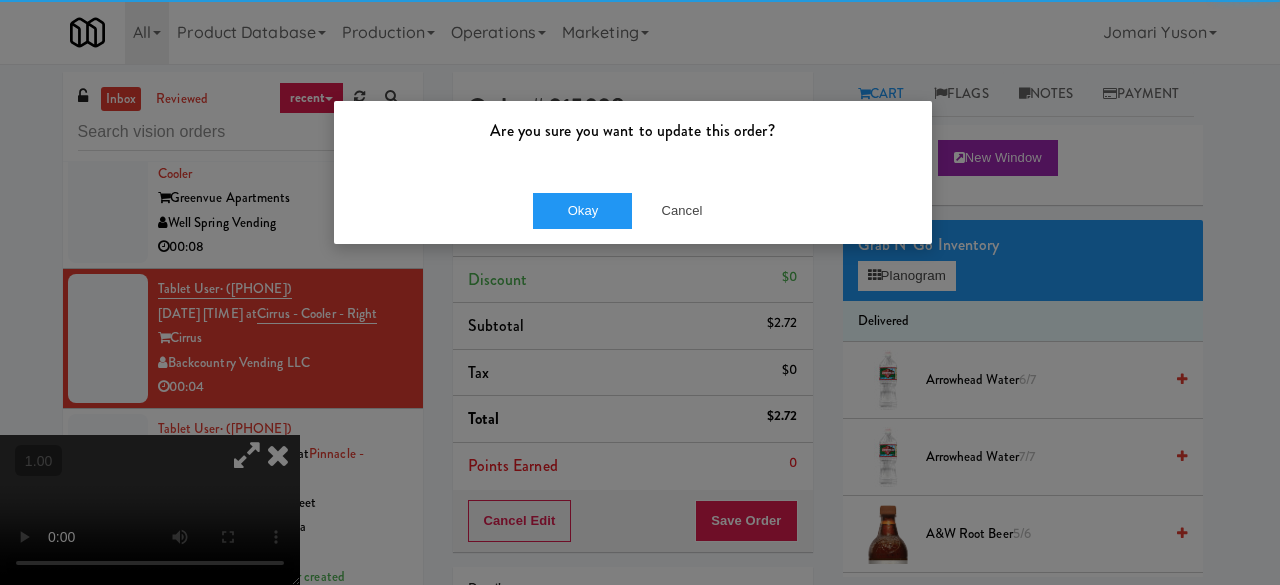 click on "Okay Cancel" at bounding box center [633, 210] 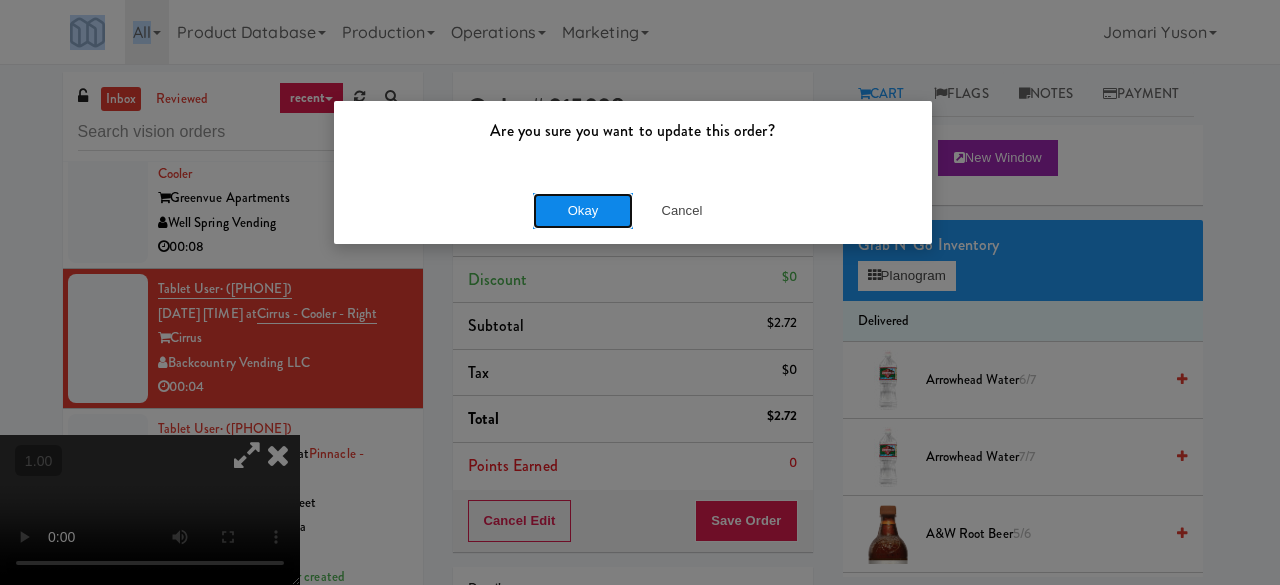 click on "Okay" at bounding box center (583, 211) 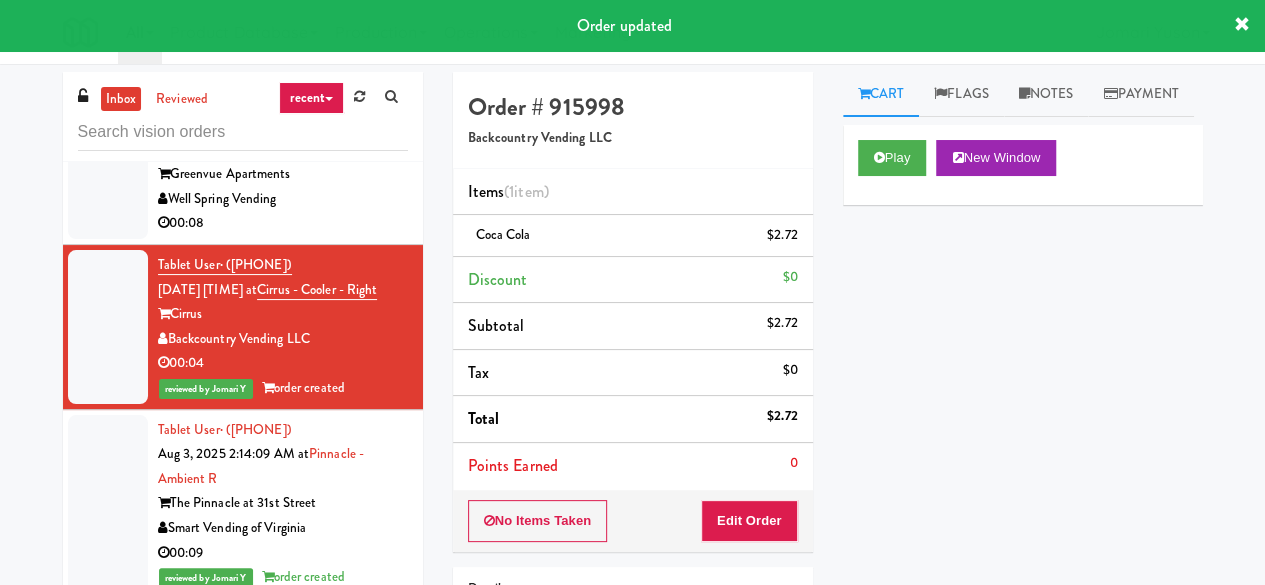 scroll, scrollTop: 24691, scrollLeft: 0, axis: vertical 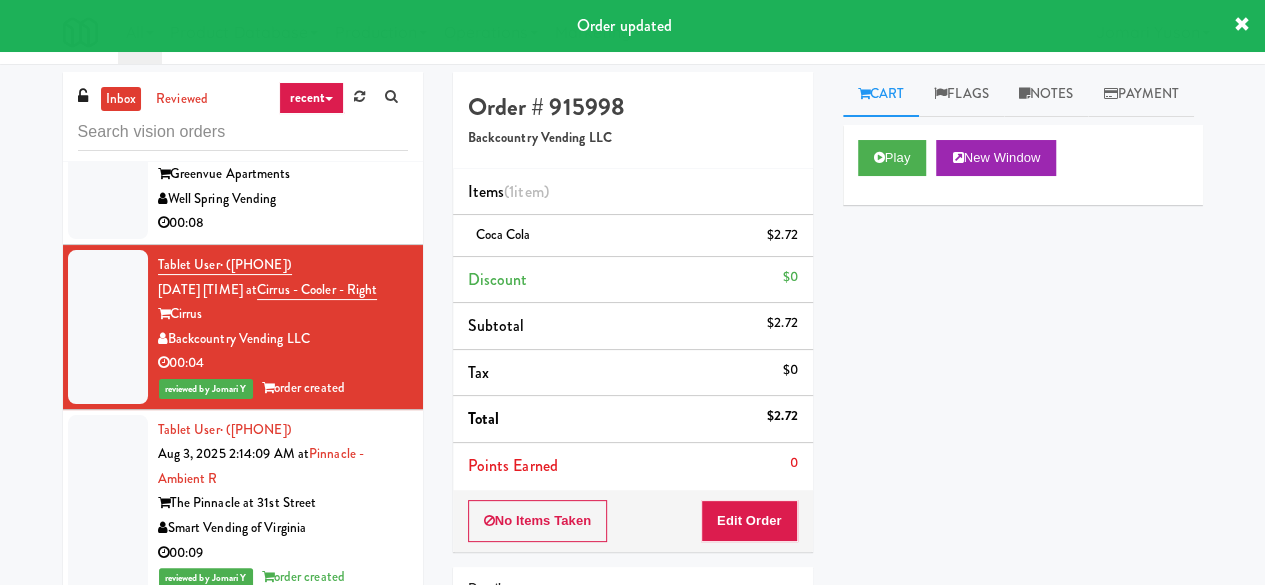 click on "Well Spring Vending" at bounding box center [283, 199] 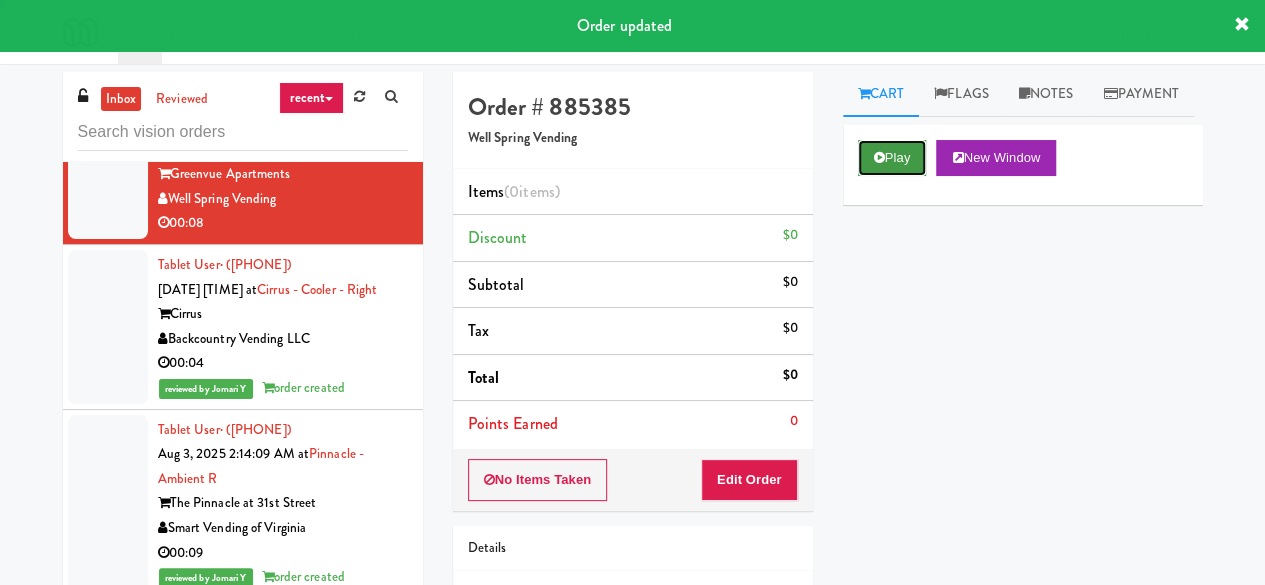 click on "Play" at bounding box center (892, 158) 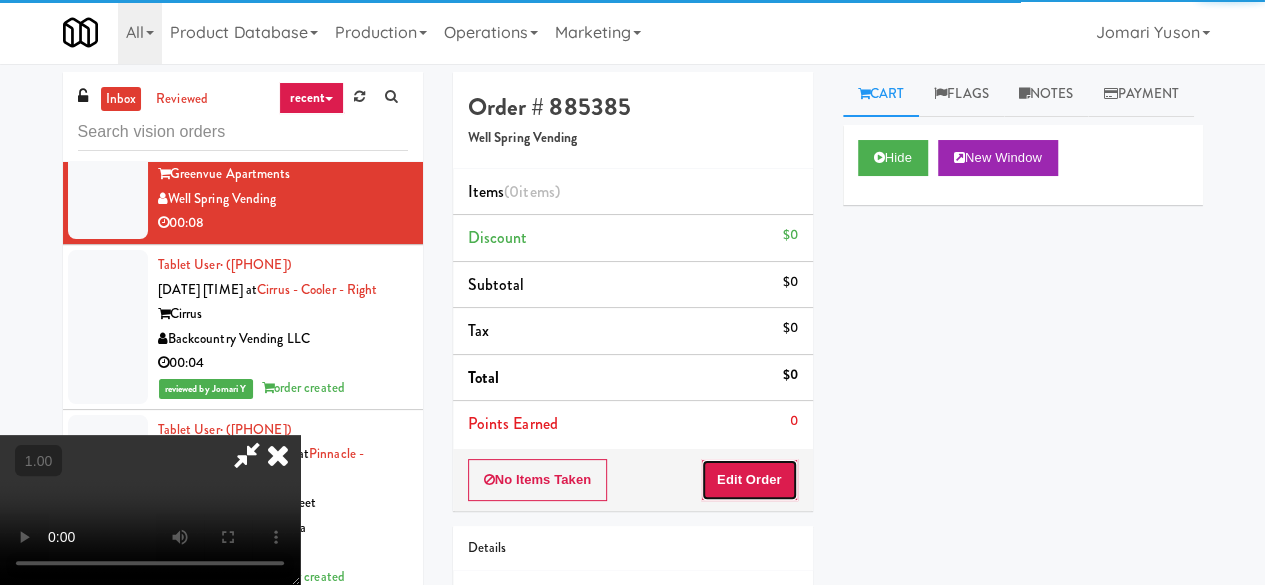 click on "Edit Order" at bounding box center [749, 480] 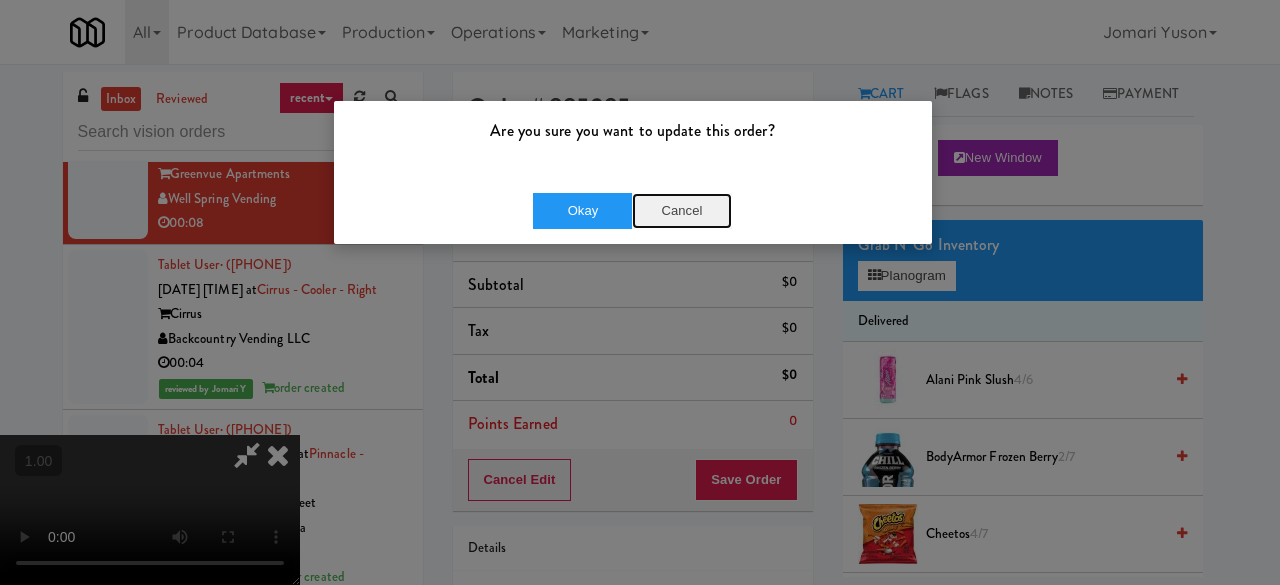 click on "Cancel" at bounding box center (682, 211) 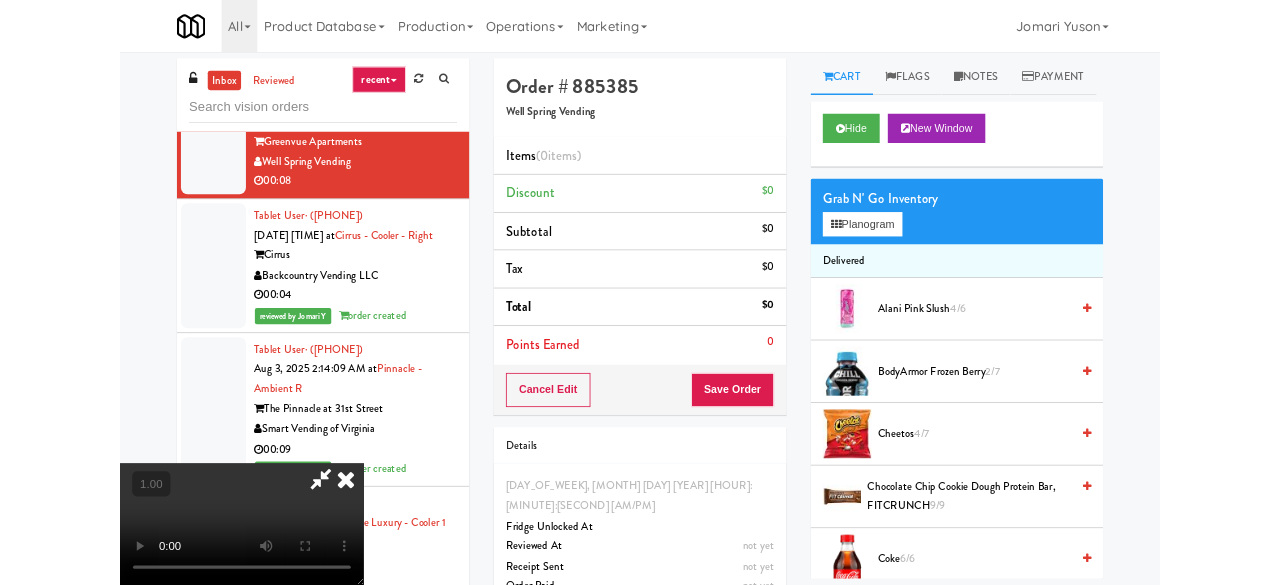 scroll, scrollTop: 41, scrollLeft: 0, axis: vertical 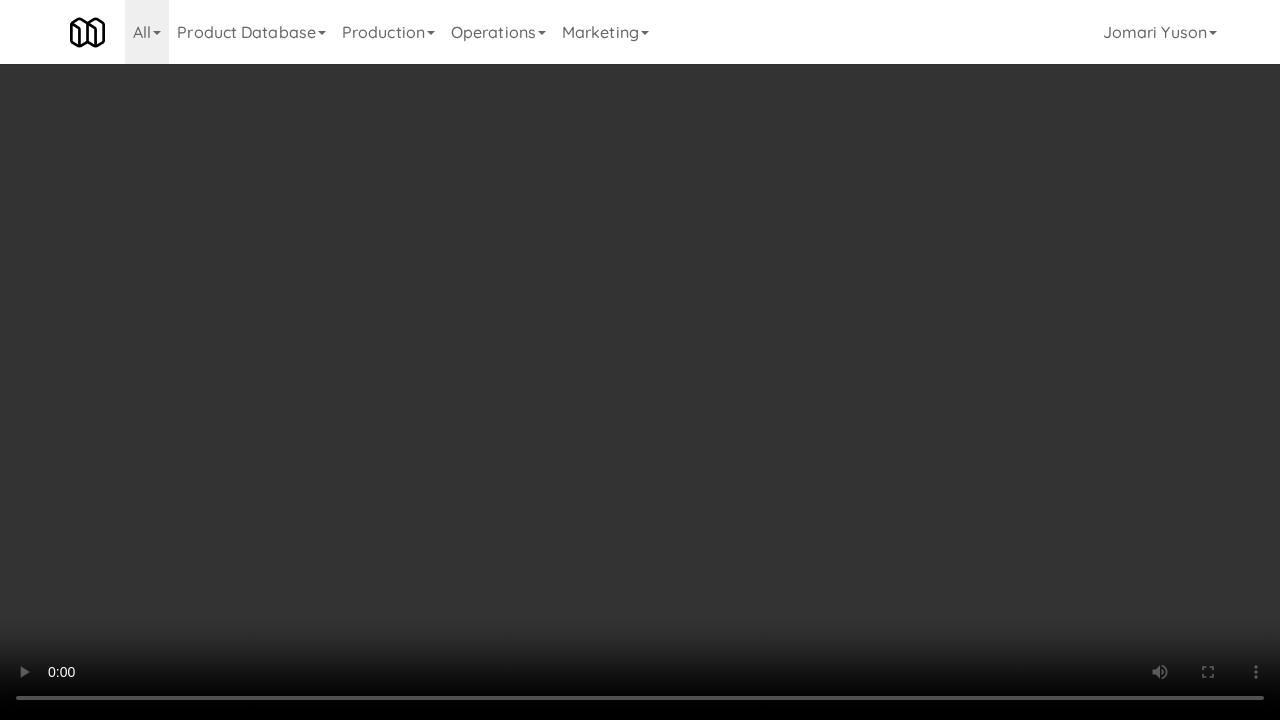 type 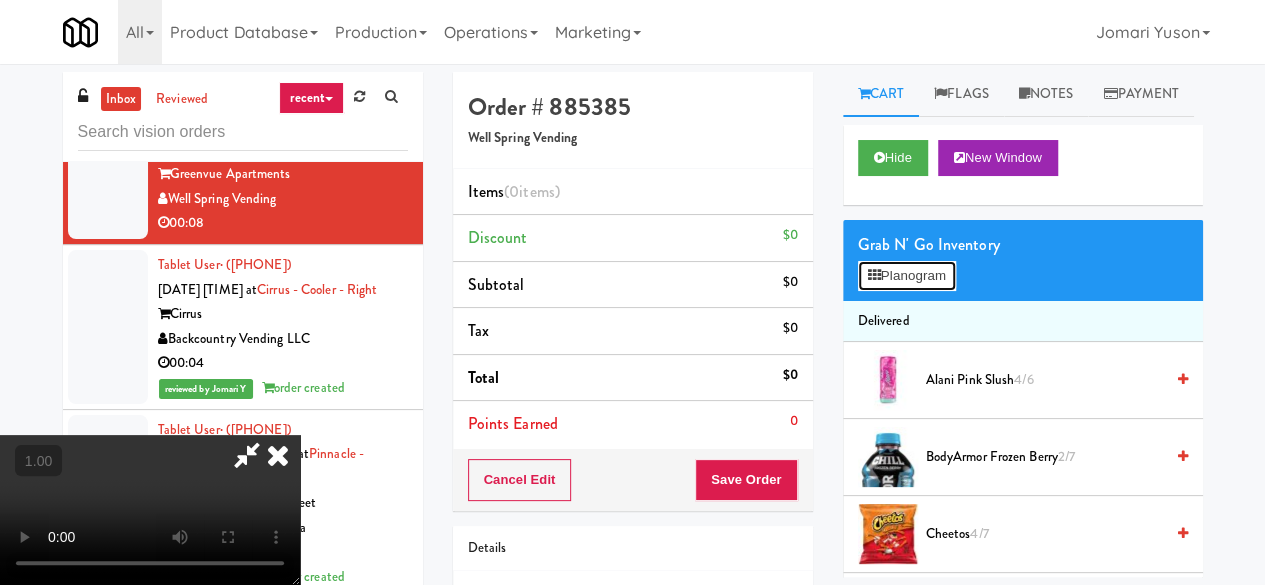 click on "Planogram" at bounding box center (907, 276) 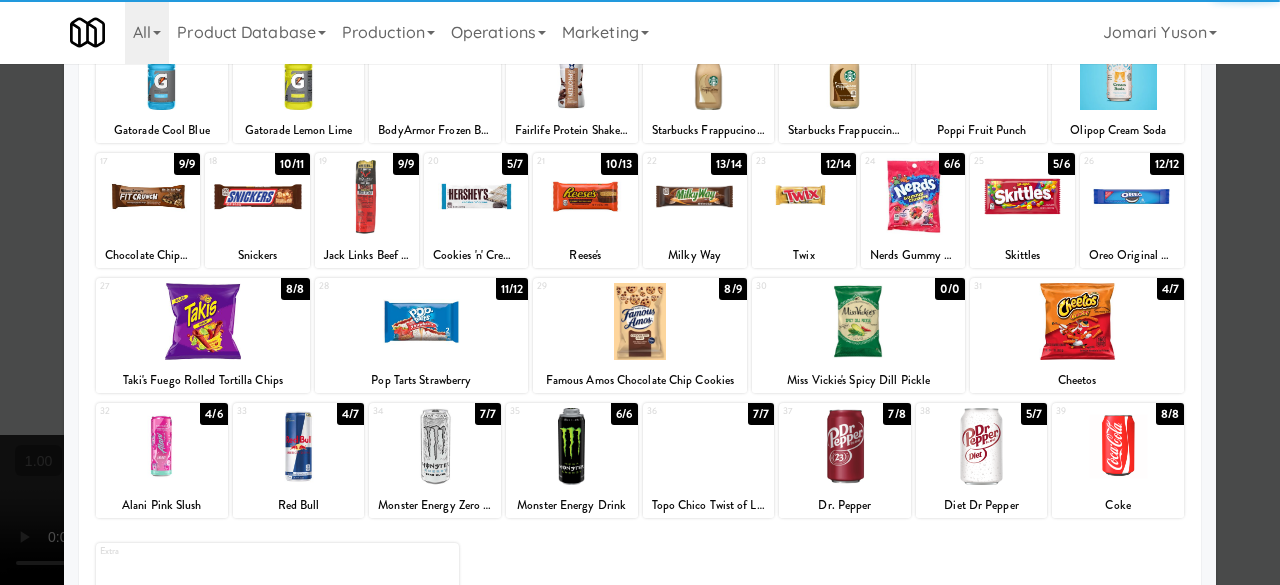 scroll, scrollTop: 396, scrollLeft: 0, axis: vertical 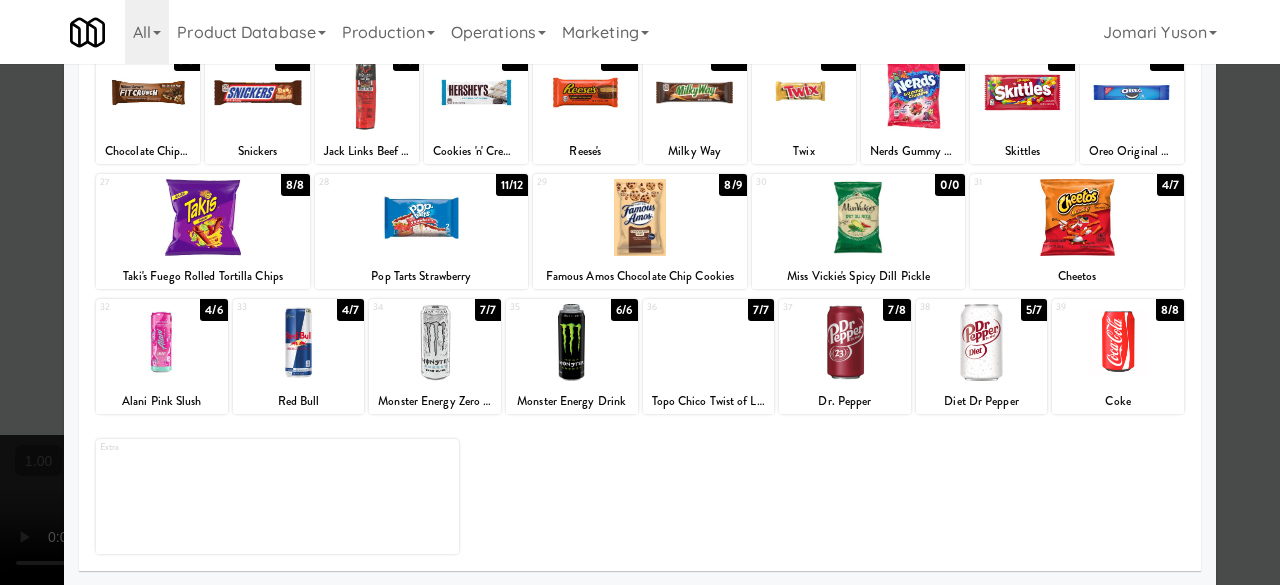 click at bounding box center [845, 342] 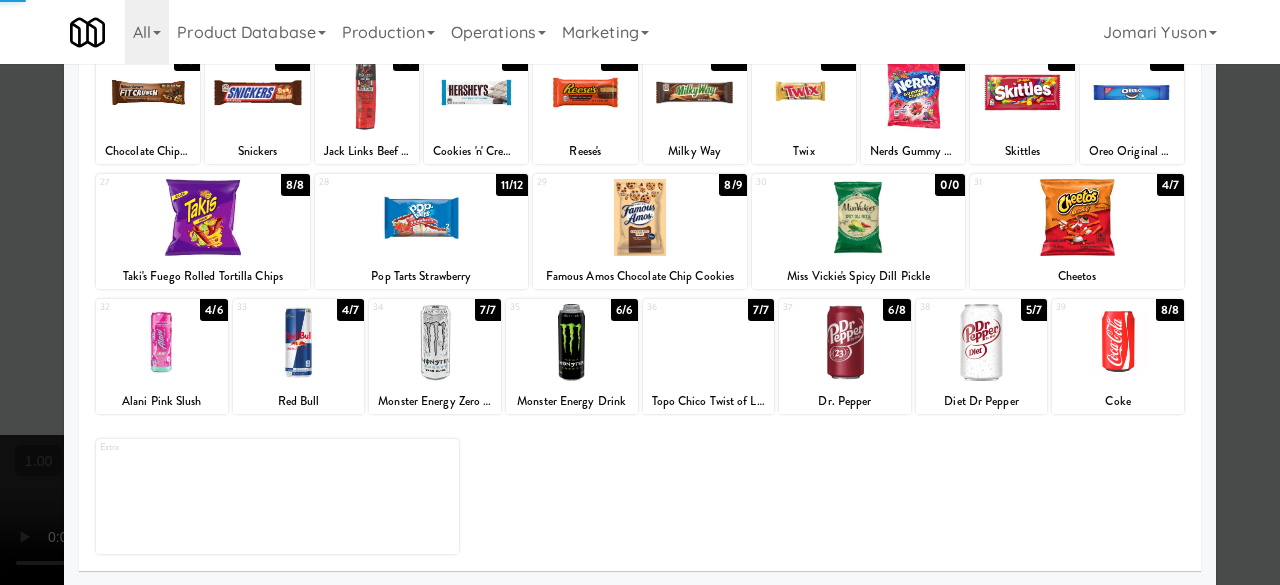click at bounding box center [845, 342] 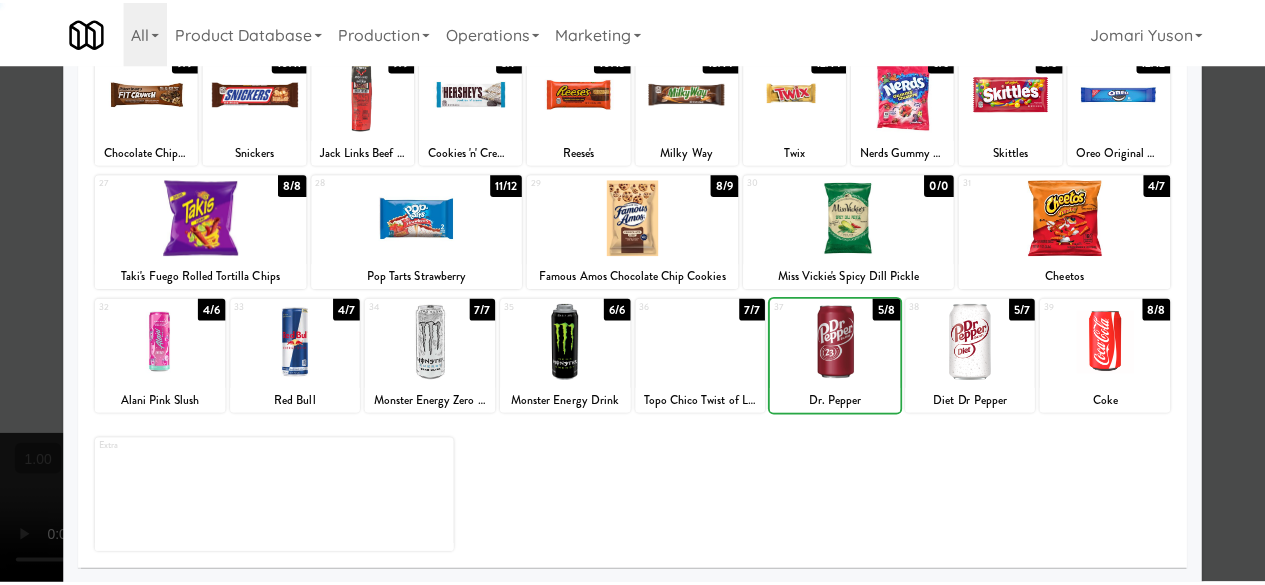 scroll, scrollTop: 0, scrollLeft: 0, axis: both 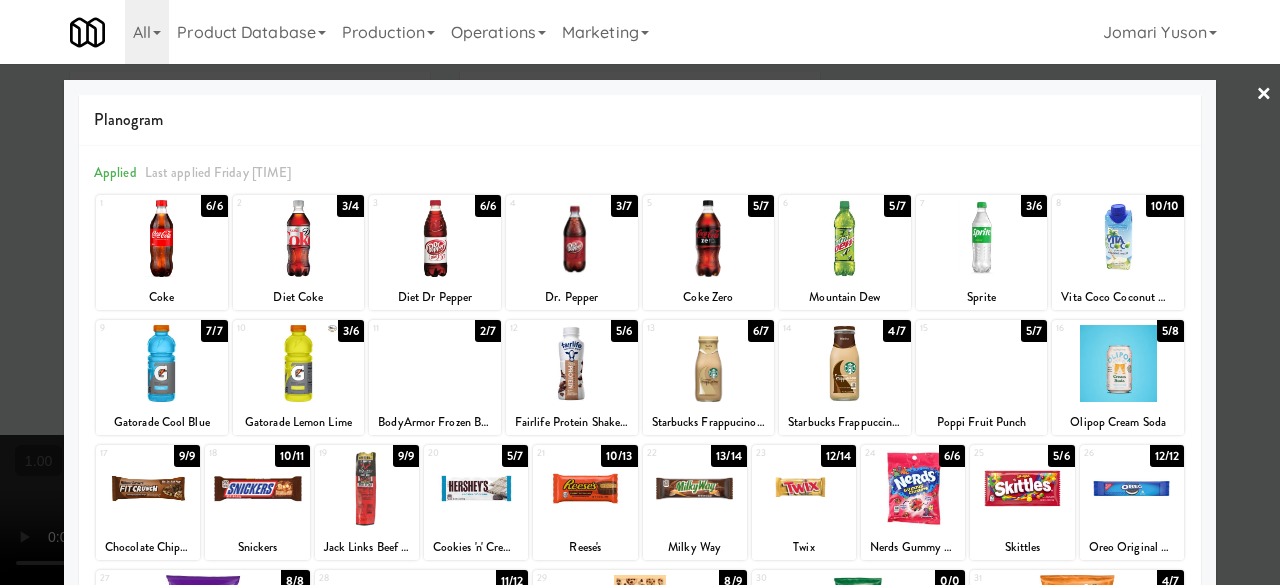 click at bounding box center [640, 292] 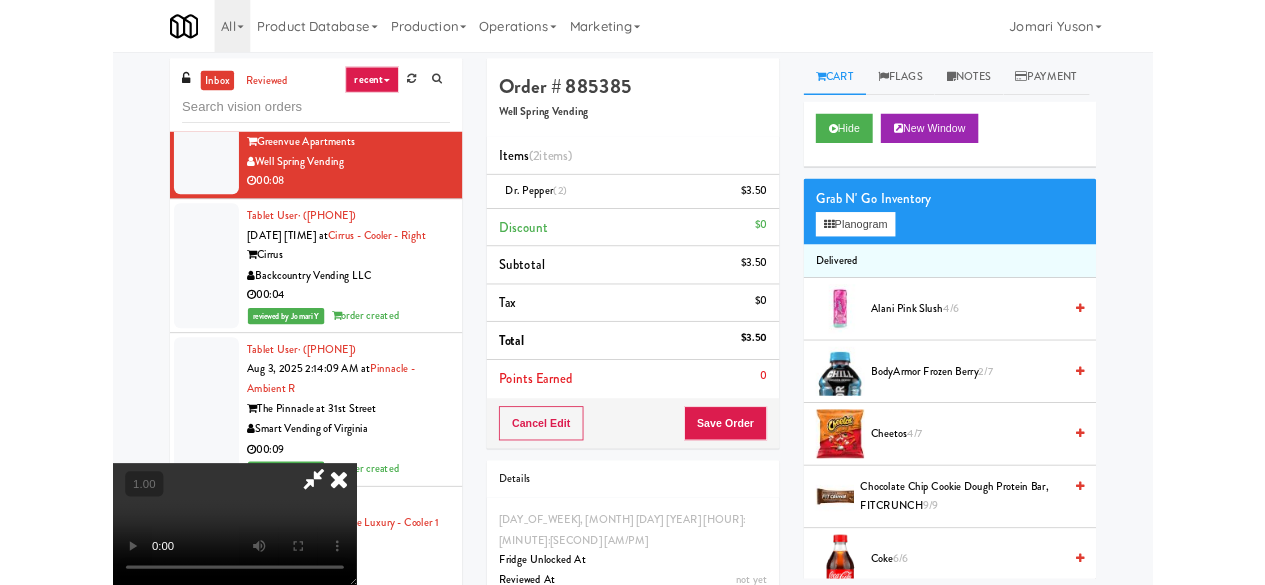 scroll, scrollTop: 41, scrollLeft: 0, axis: vertical 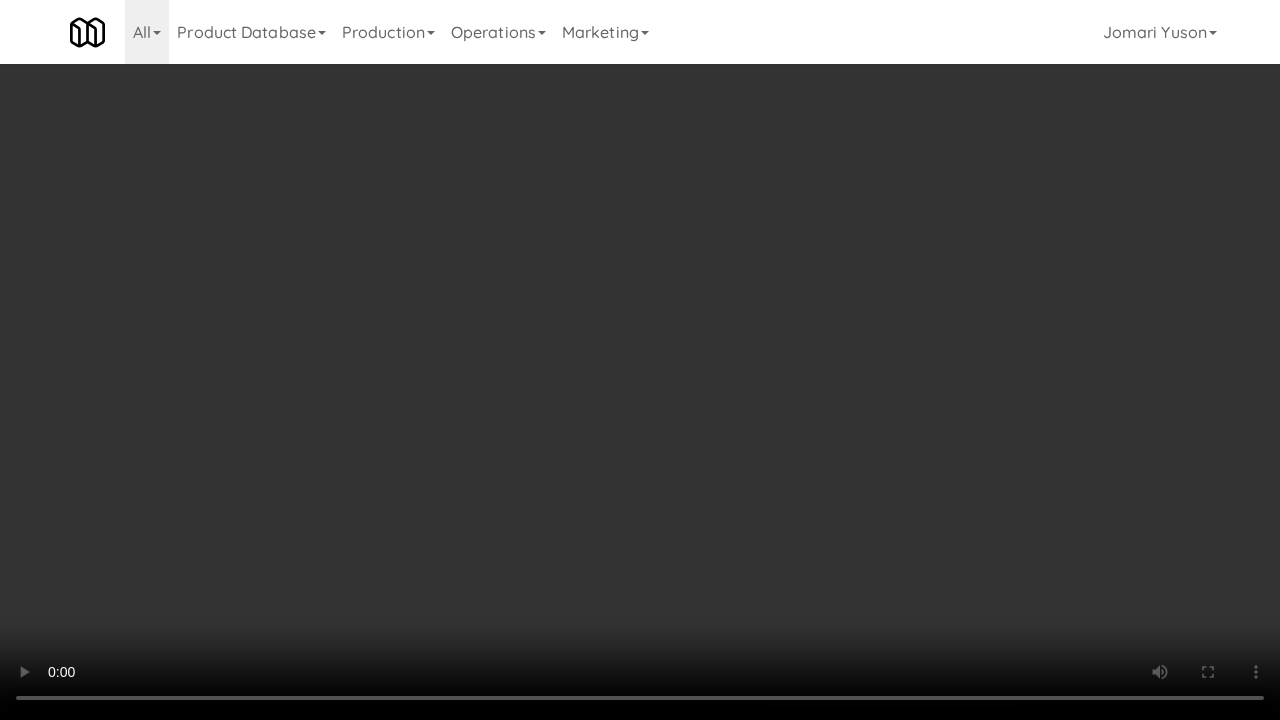 click at bounding box center [640, 360] 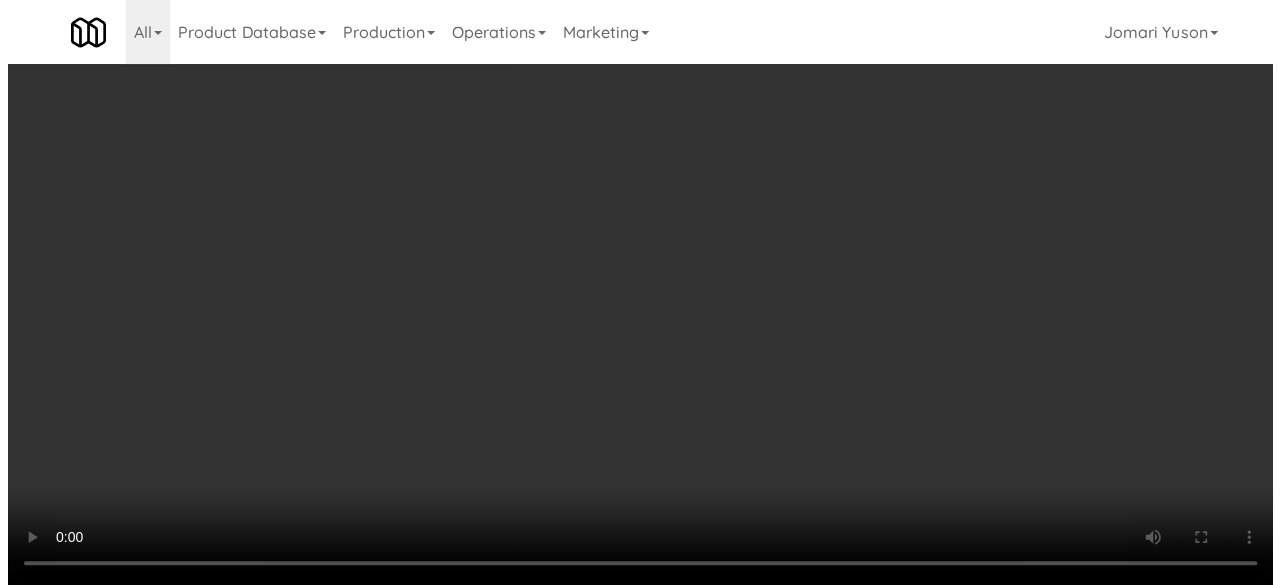 scroll, scrollTop: 0, scrollLeft: 0, axis: both 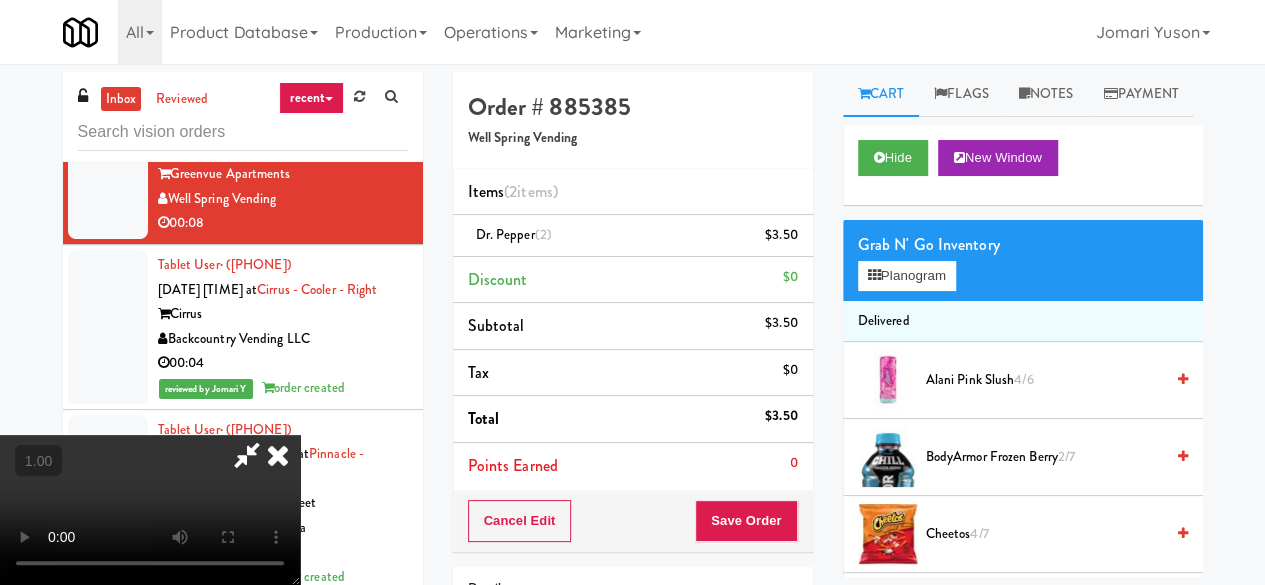 click at bounding box center (278, 455) 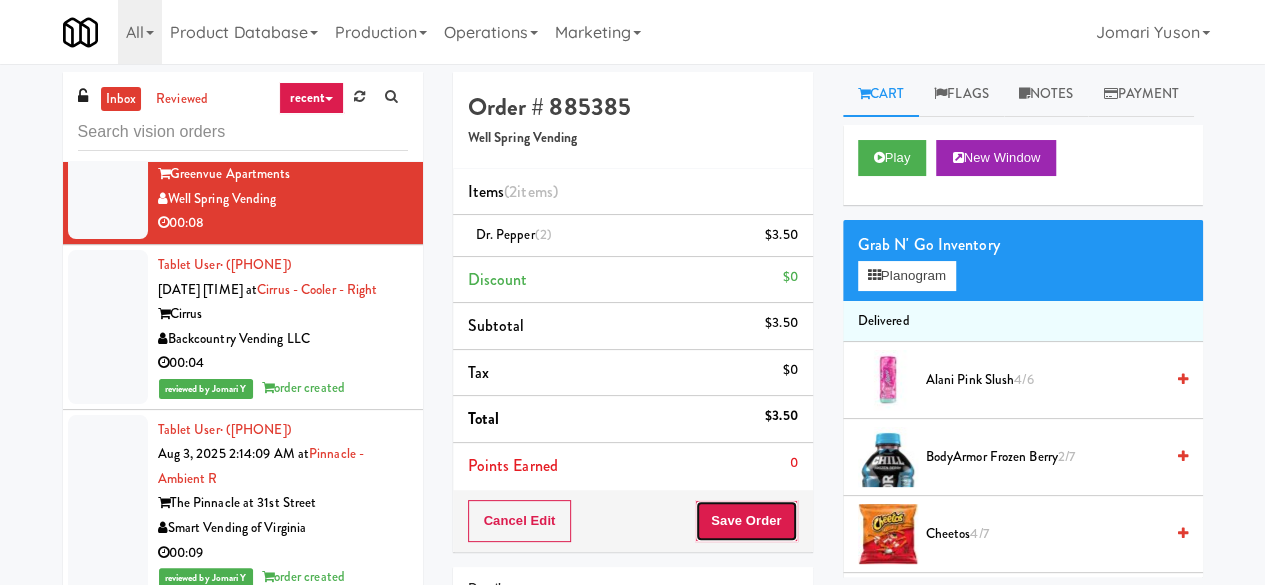 click on "Save Order" at bounding box center (746, 521) 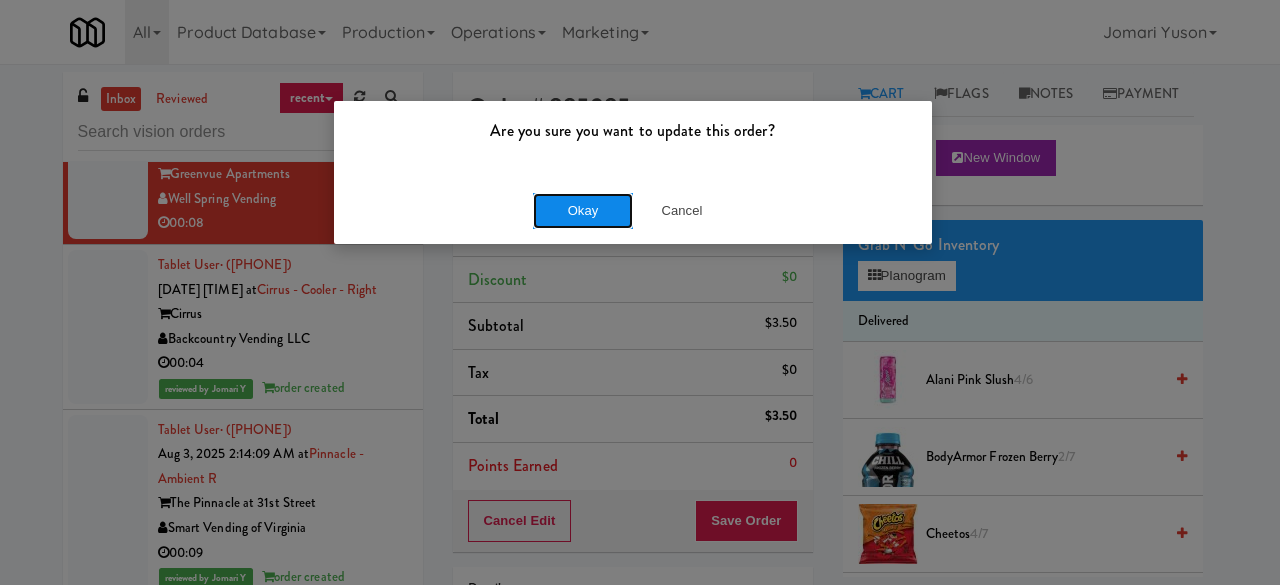 click on "Okay" at bounding box center (583, 211) 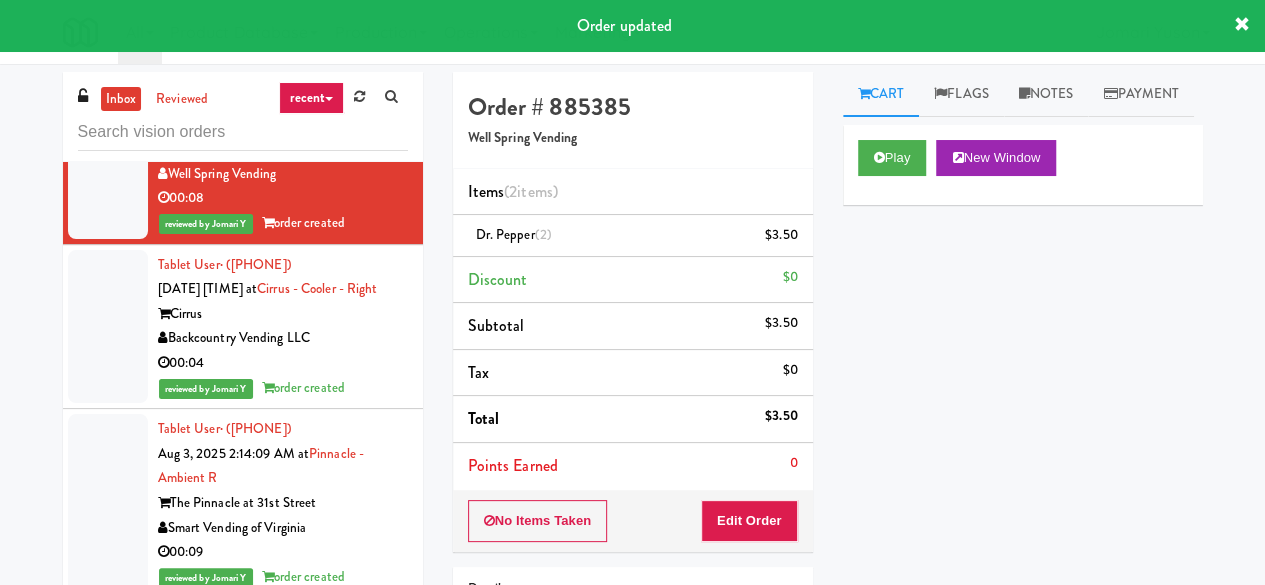 click on "00:05" at bounding box center (283, 34) 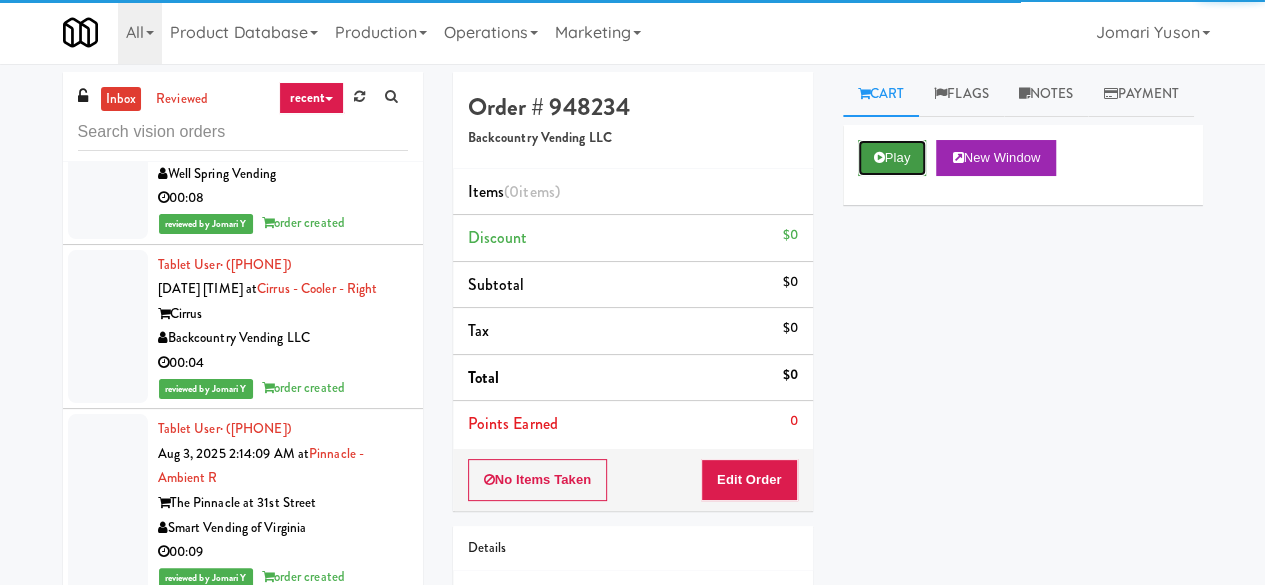 click on "Play" at bounding box center [892, 158] 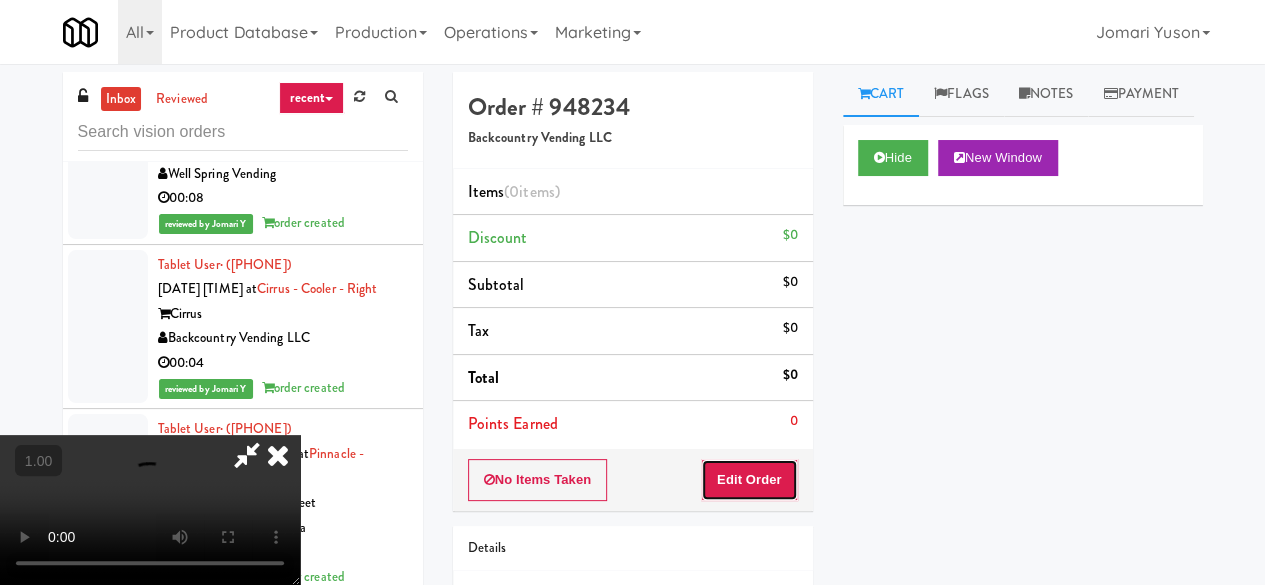 click on "Edit Order" at bounding box center [749, 480] 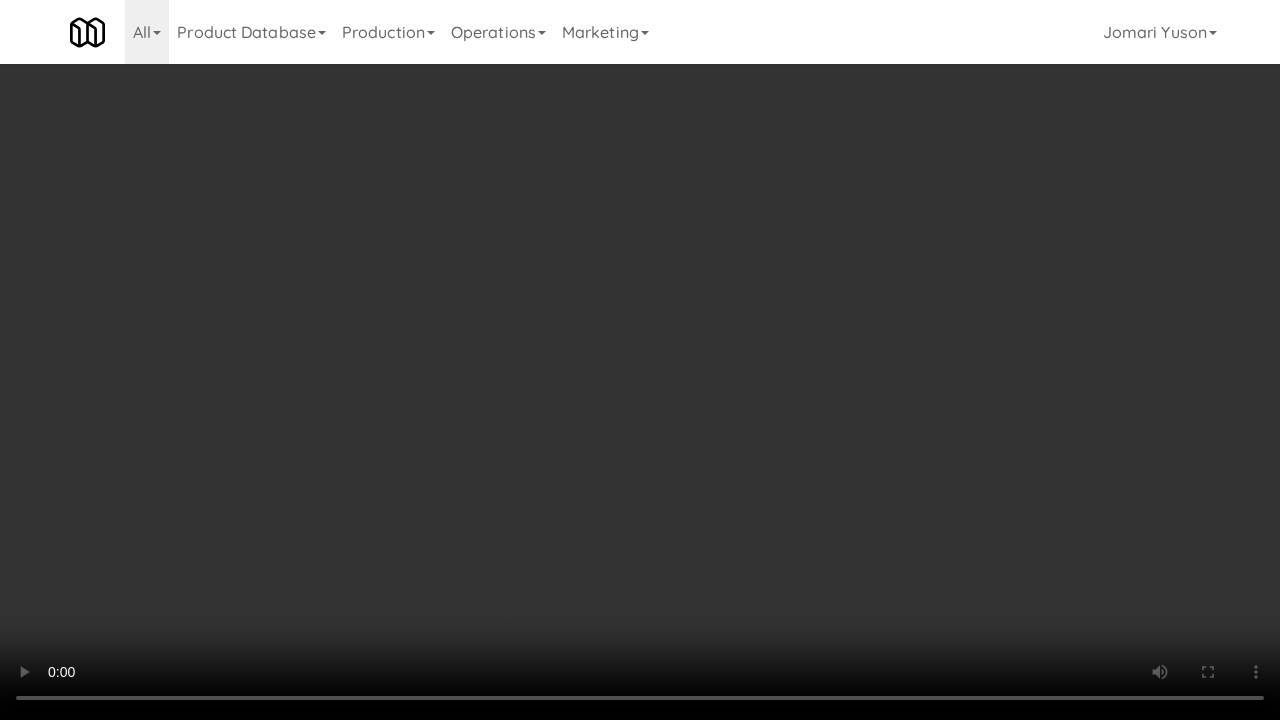 type 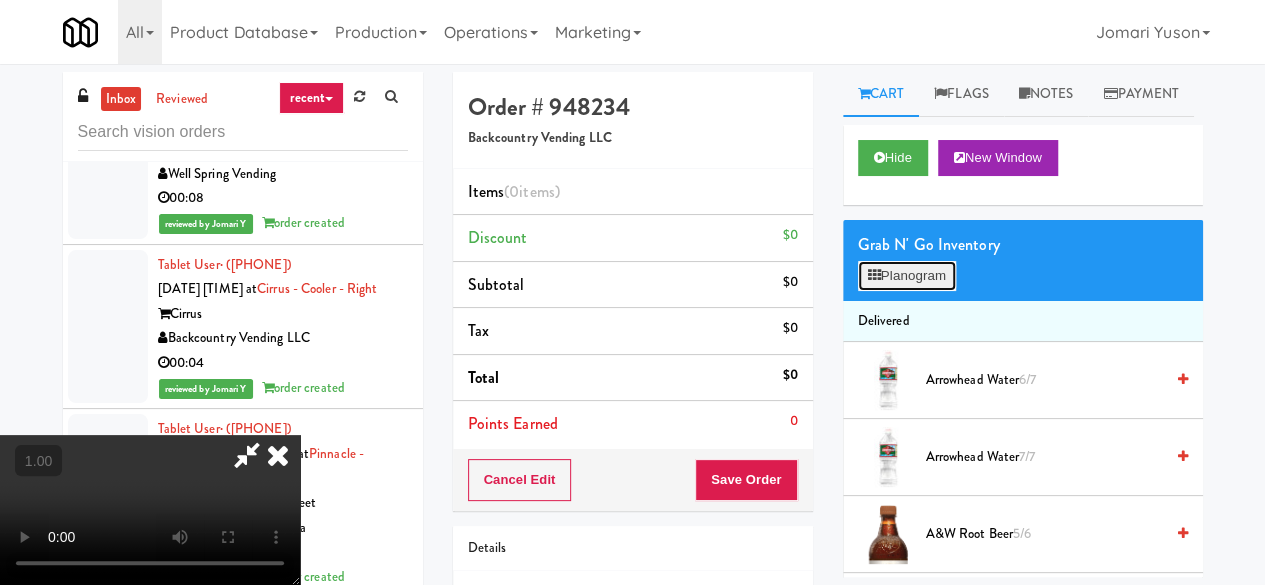 click on "Planogram" at bounding box center (907, 276) 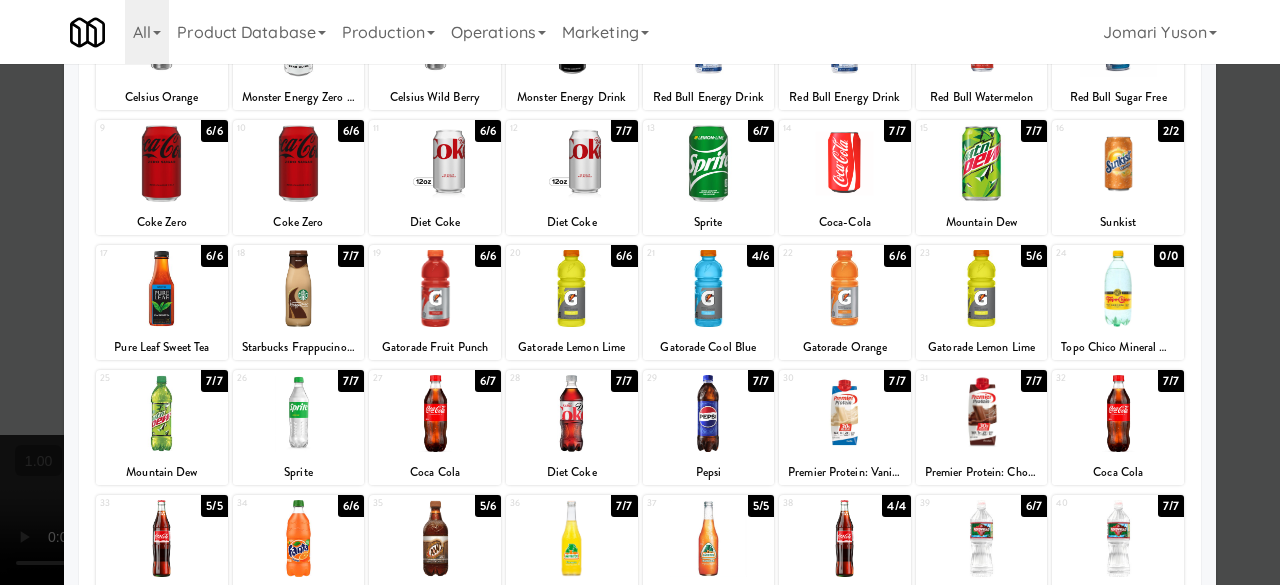 click at bounding box center (435, 413) 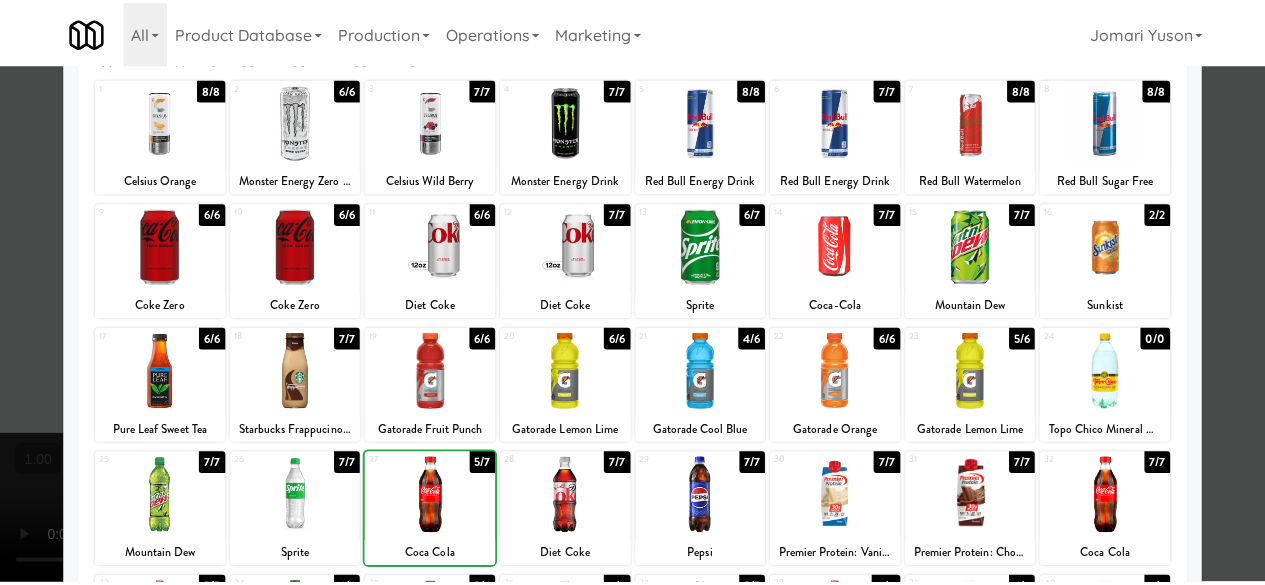 scroll, scrollTop: 0, scrollLeft: 0, axis: both 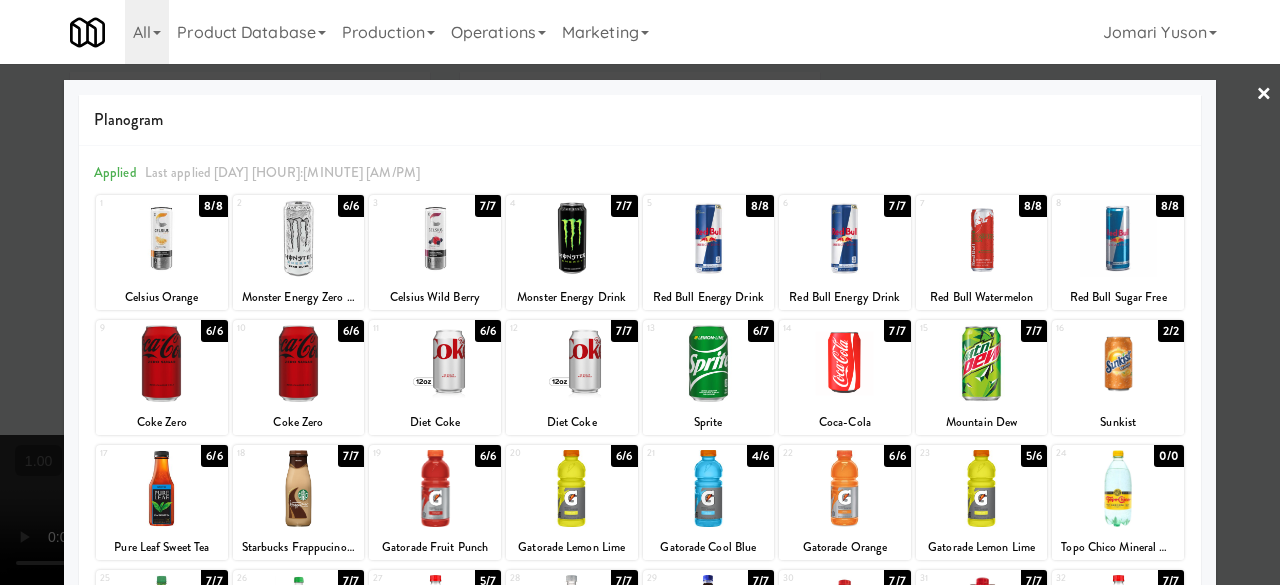 click on "×" at bounding box center (1264, 95) 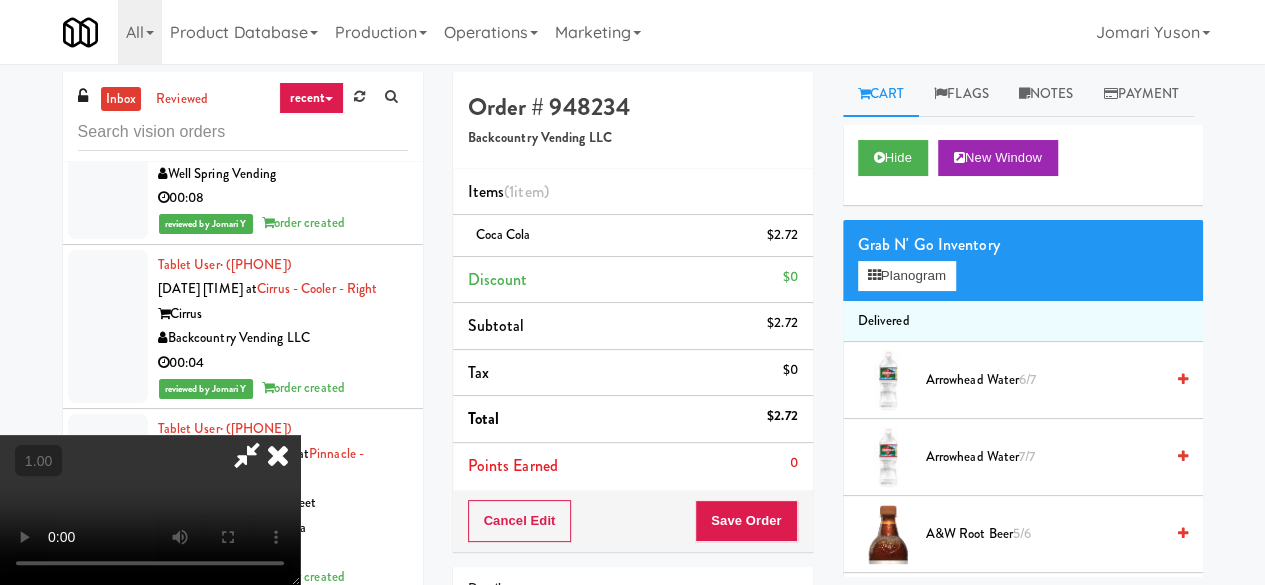 click at bounding box center (247, 455) 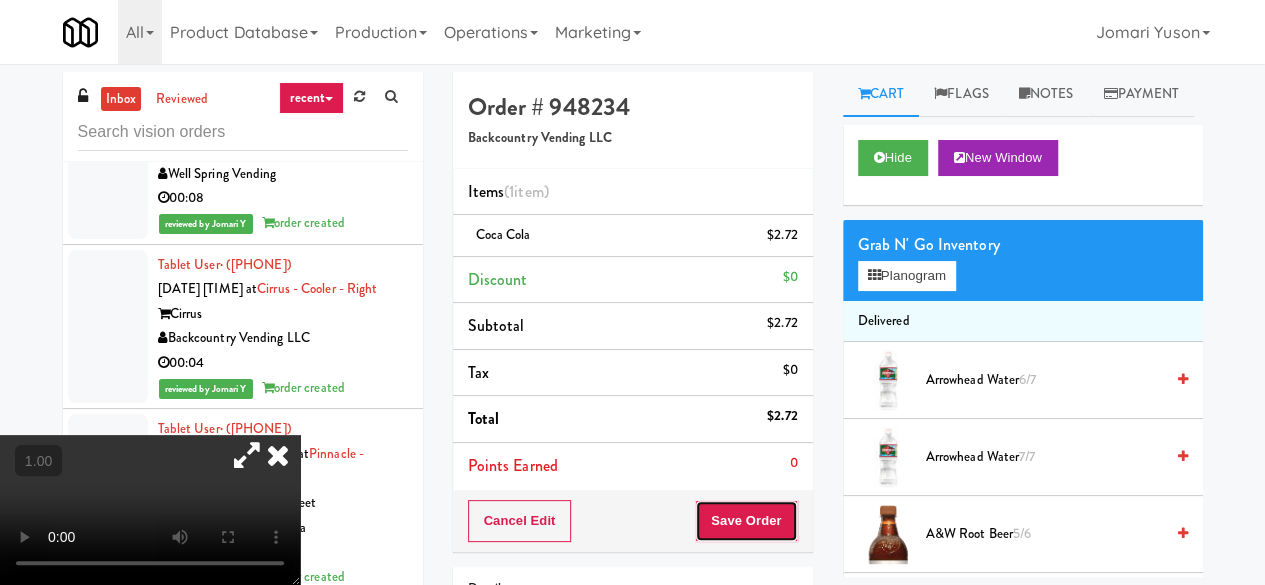 click on "Save Order" at bounding box center (746, 521) 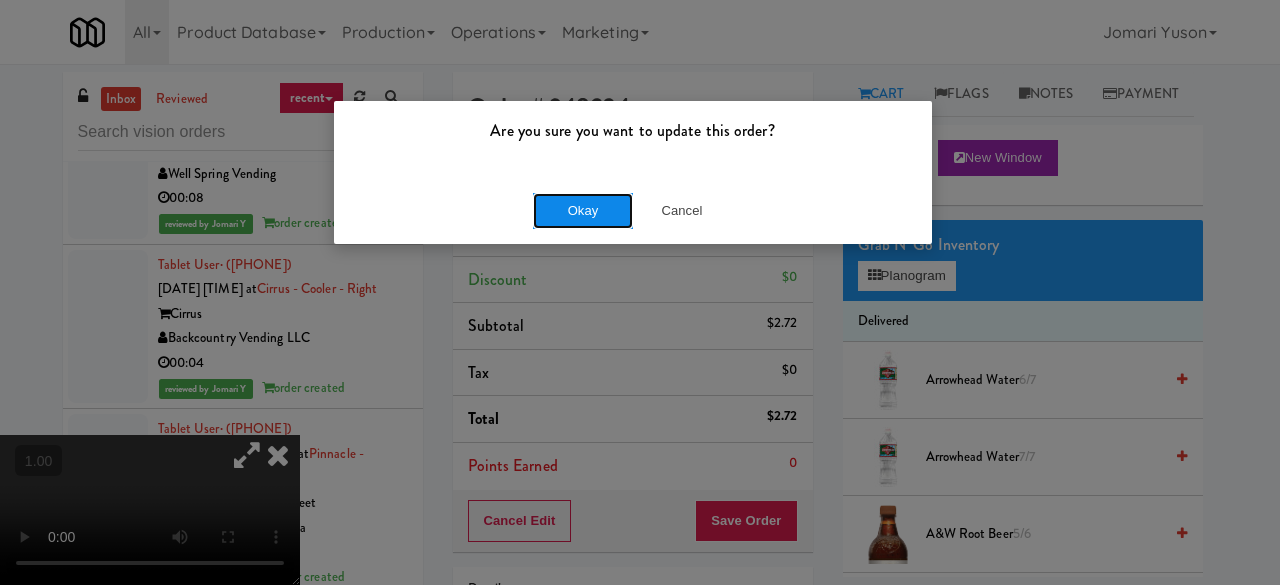 click on "Okay" at bounding box center [583, 211] 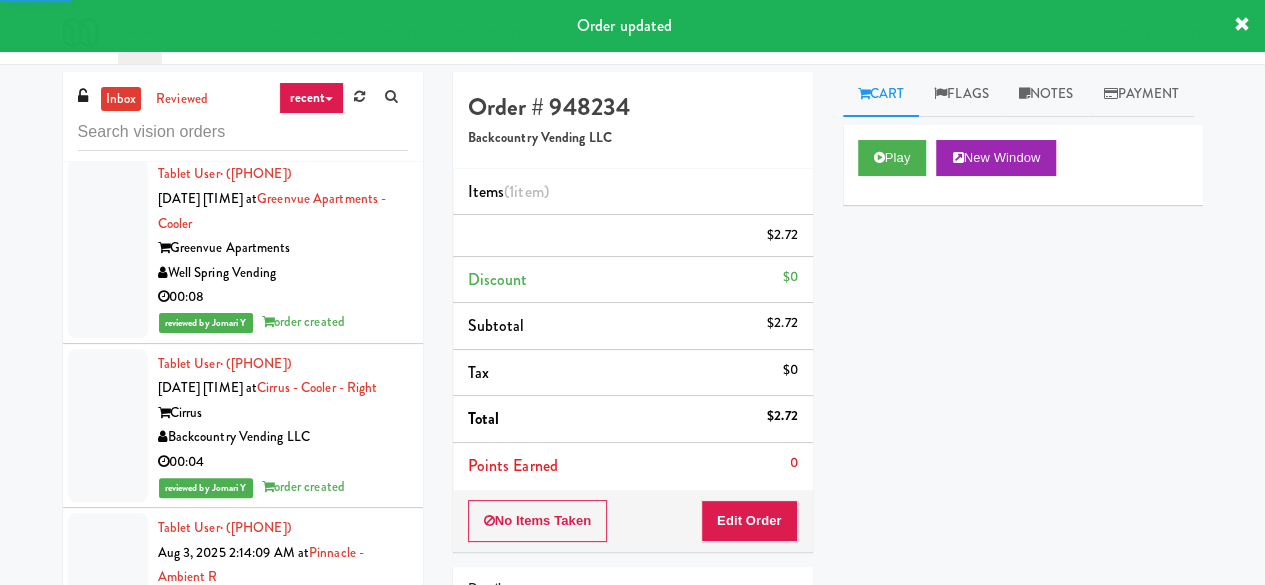 scroll, scrollTop: 24491, scrollLeft: 0, axis: vertical 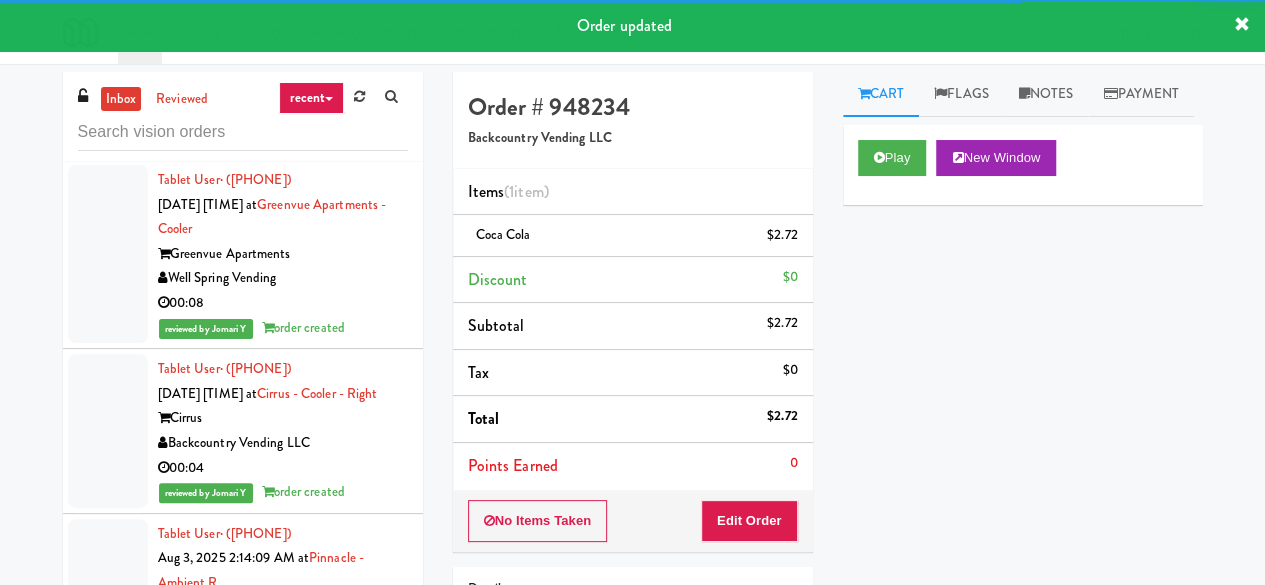 click on "Illume" at bounding box center (283, -75) 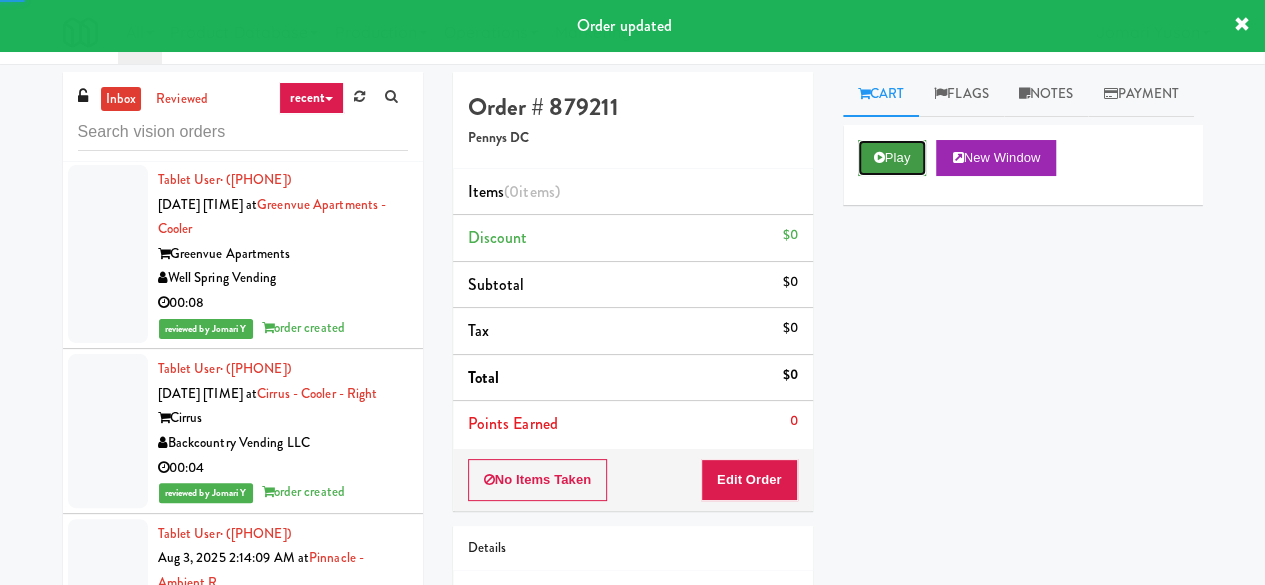 click on "Play" at bounding box center (892, 158) 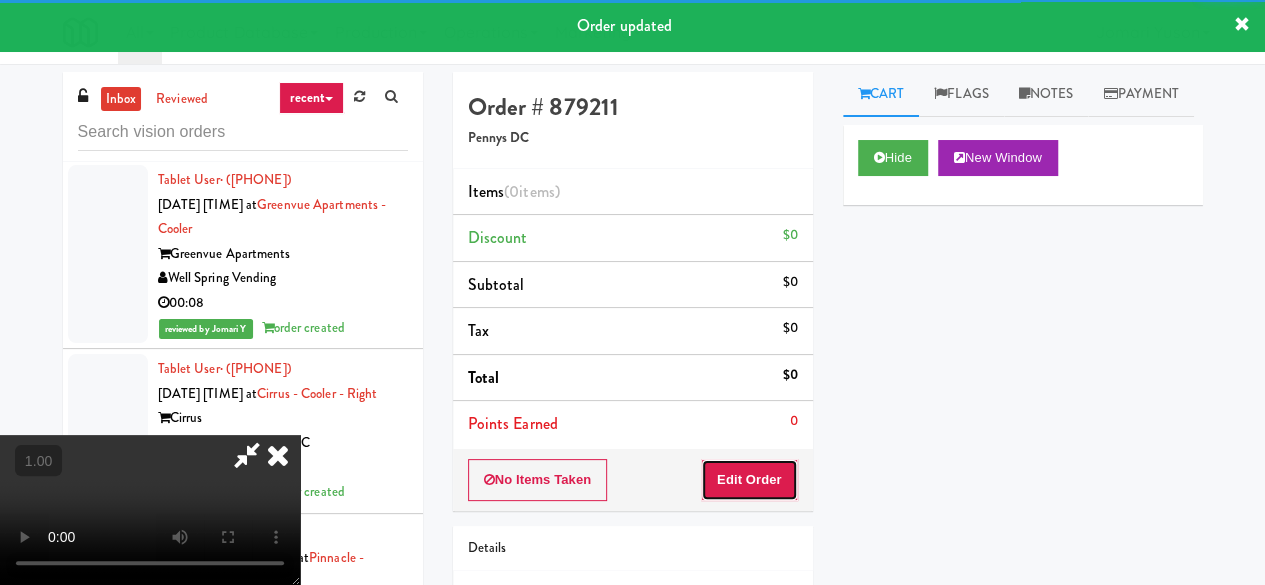 click on "Edit Order" at bounding box center [749, 480] 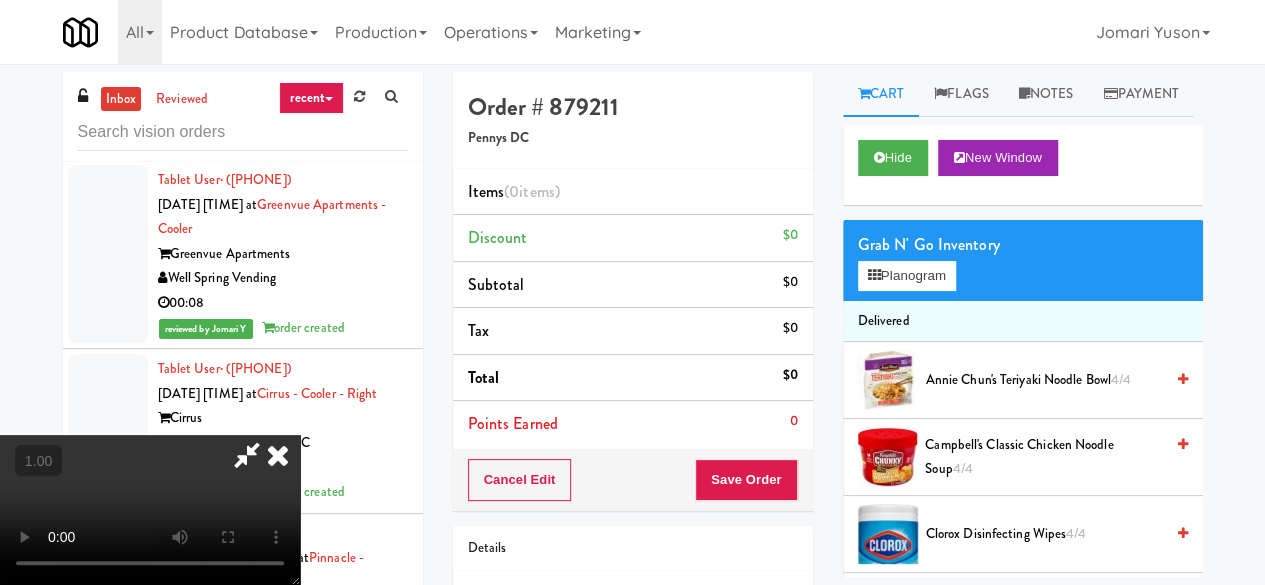 click at bounding box center [247, 455] 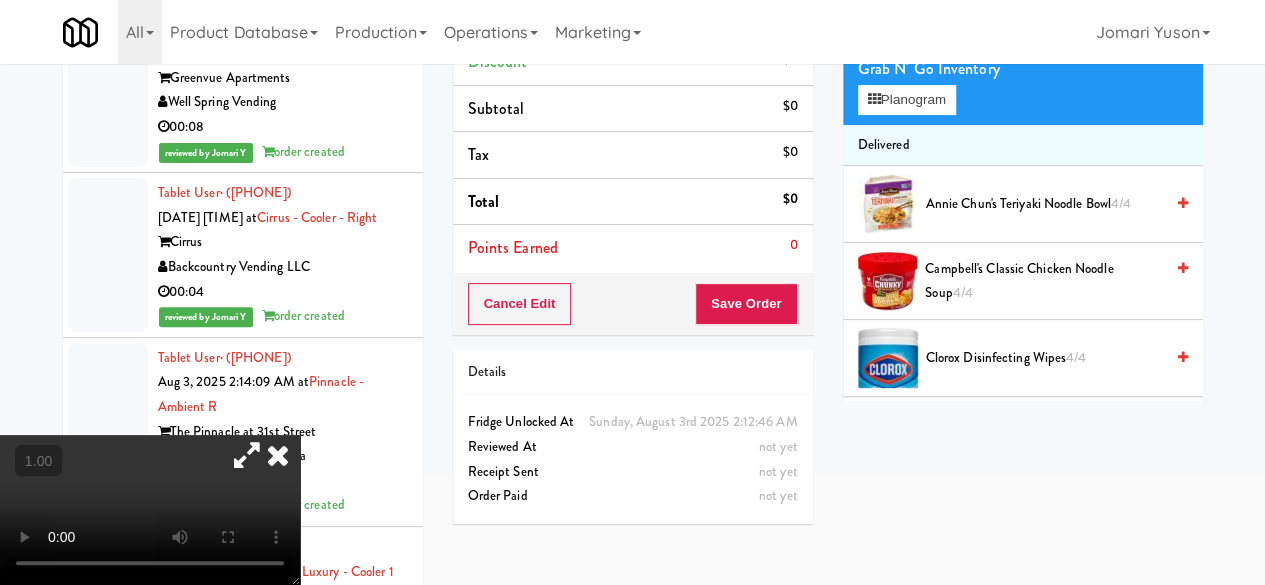 scroll, scrollTop: 190, scrollLeft: 0, axis: vertical 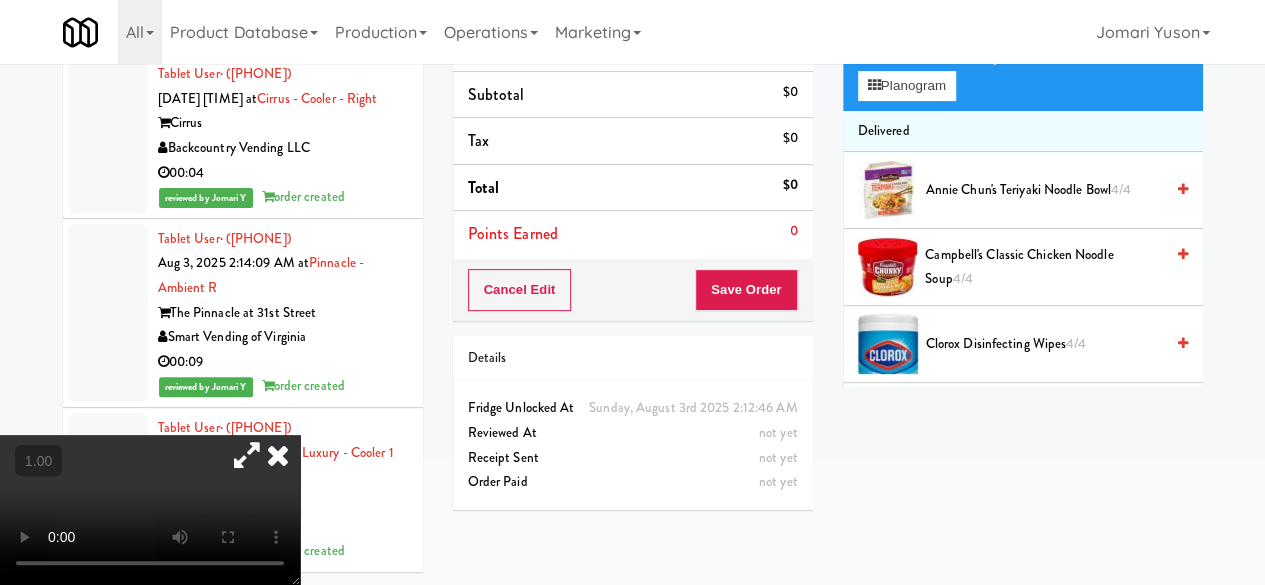 click at bounding box center [278, 455] 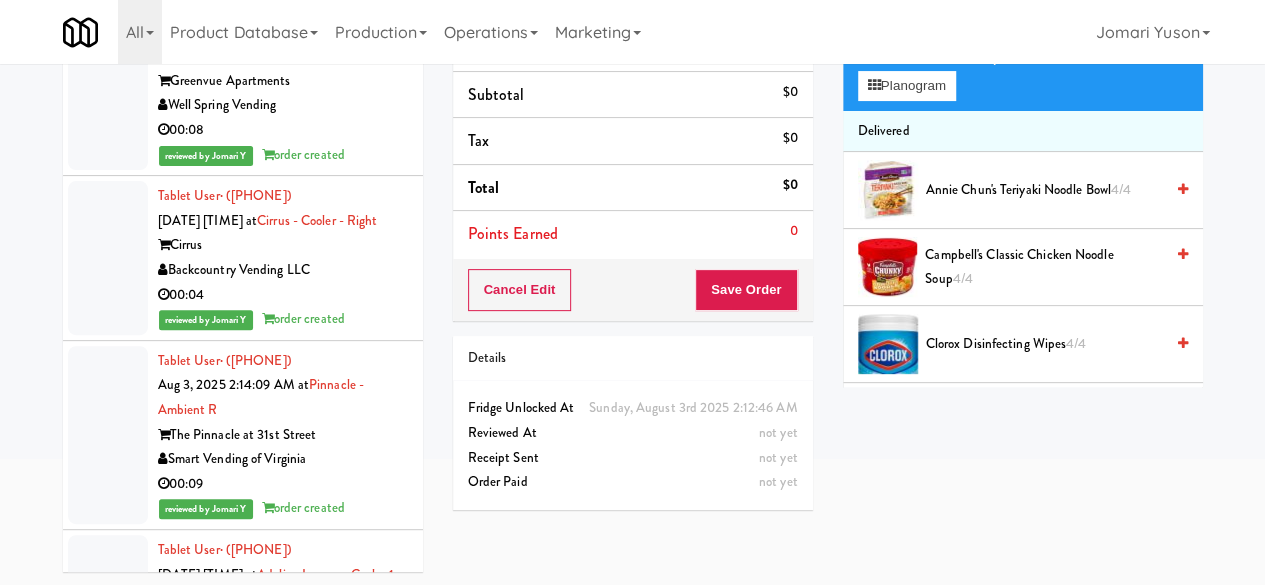 scroll, scrollTop: 24414, scrollLeft: 0, axis: vertical 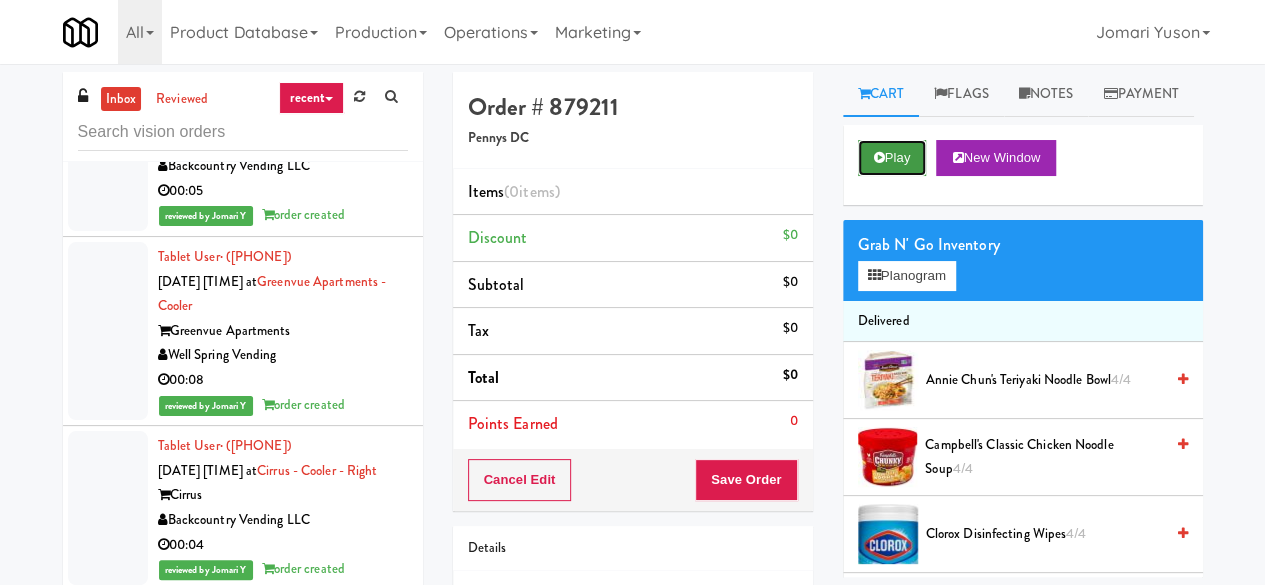 click on "Play" at bounding box center (892, 158) 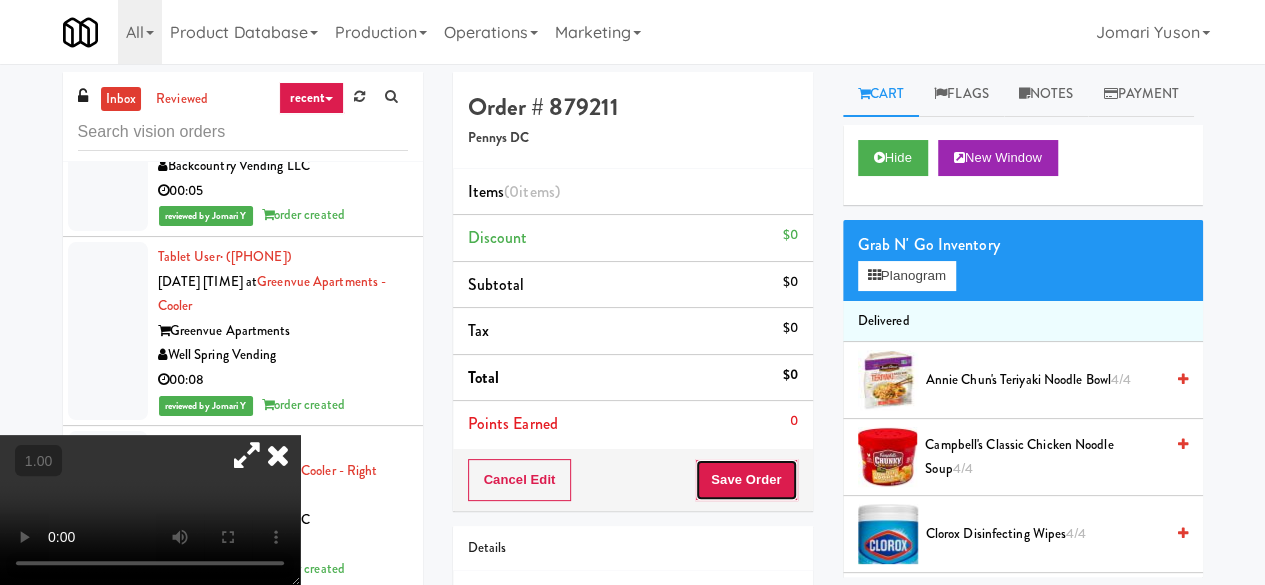 click on "Save Order" at bounding box center [746, 480] 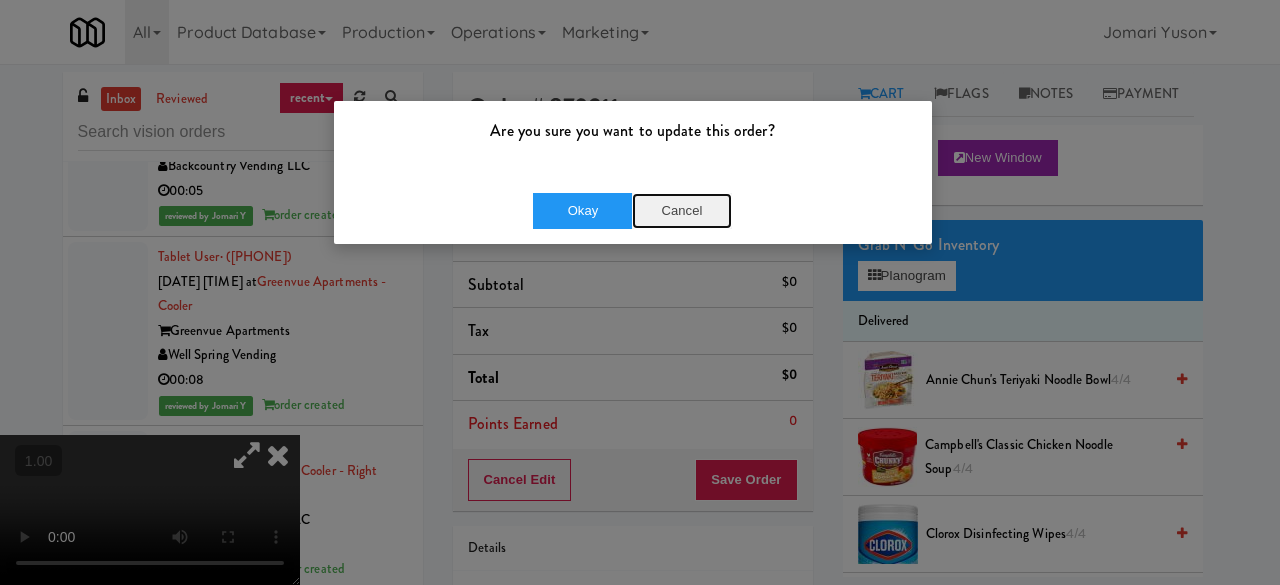 click on "Cancel" at bounding box center [682, 211] 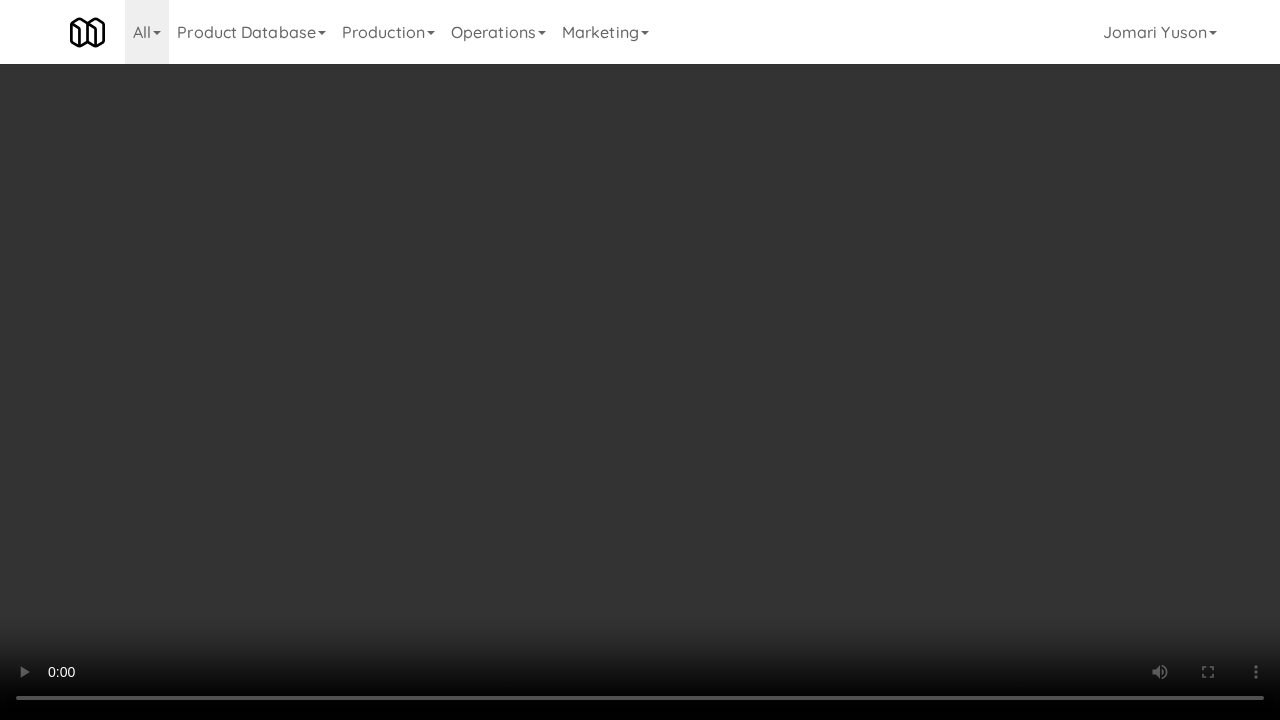 type 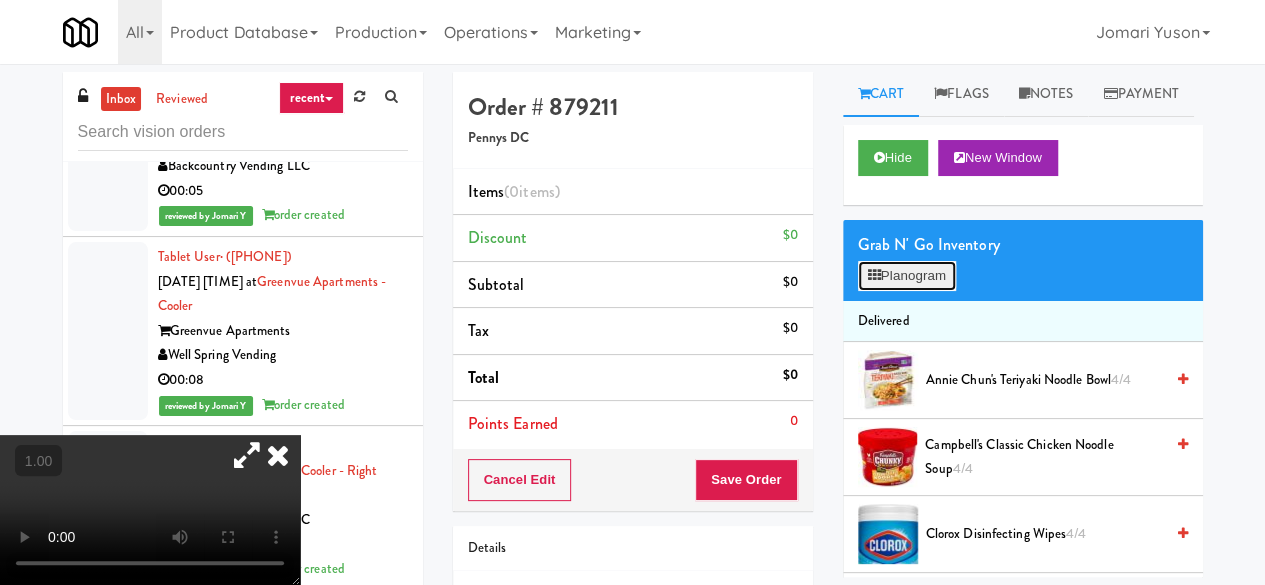 click on "Planogram" at bounding box center (907, 276) 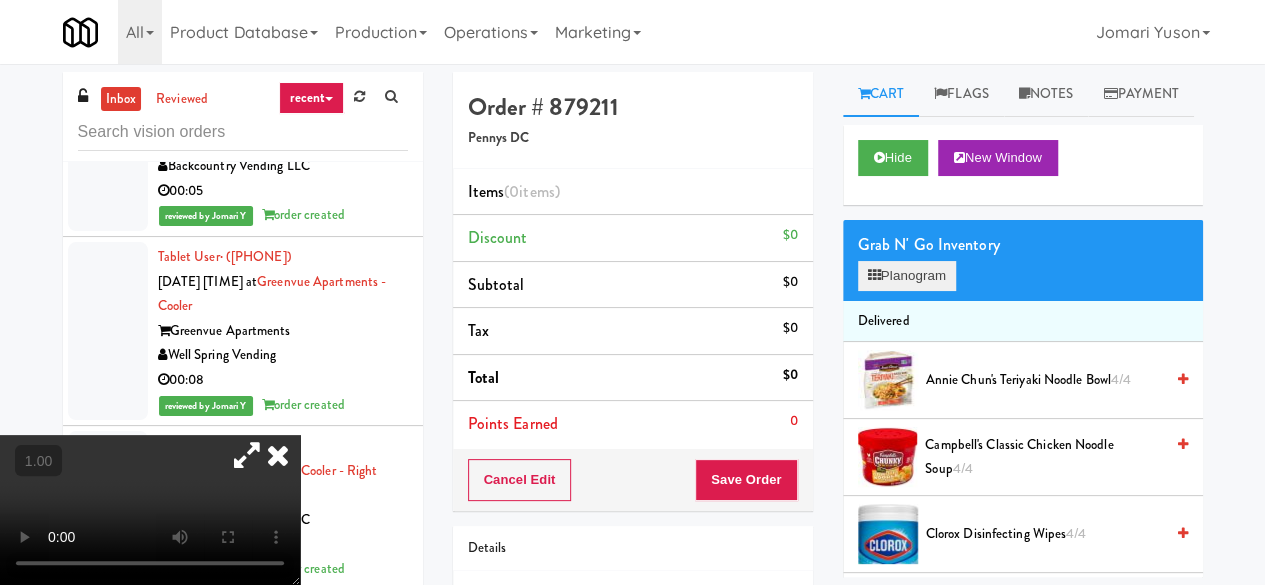 click at bounding box center (0, 0) 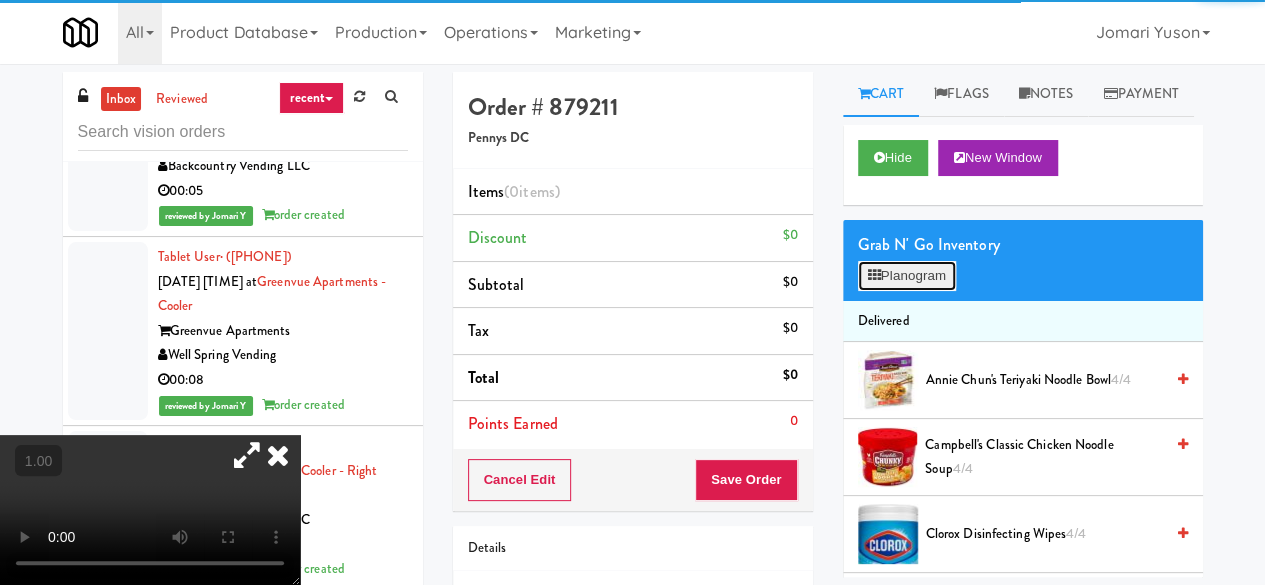 click on "Planogram" at bounding box center [907, 276] 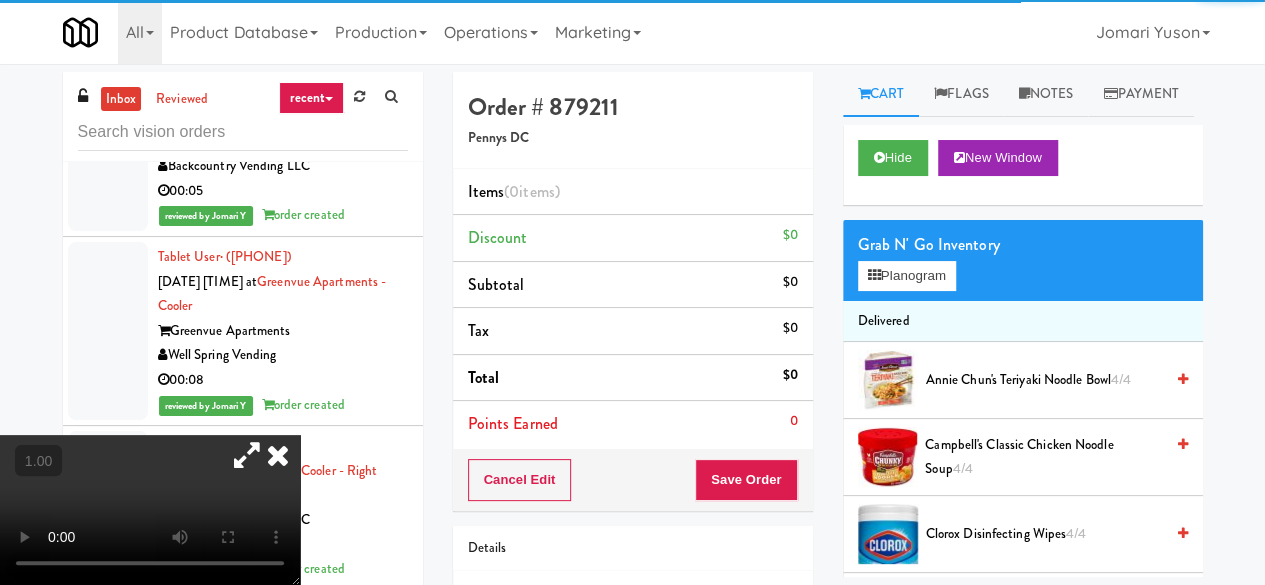 click at bounding box center (0, 0) 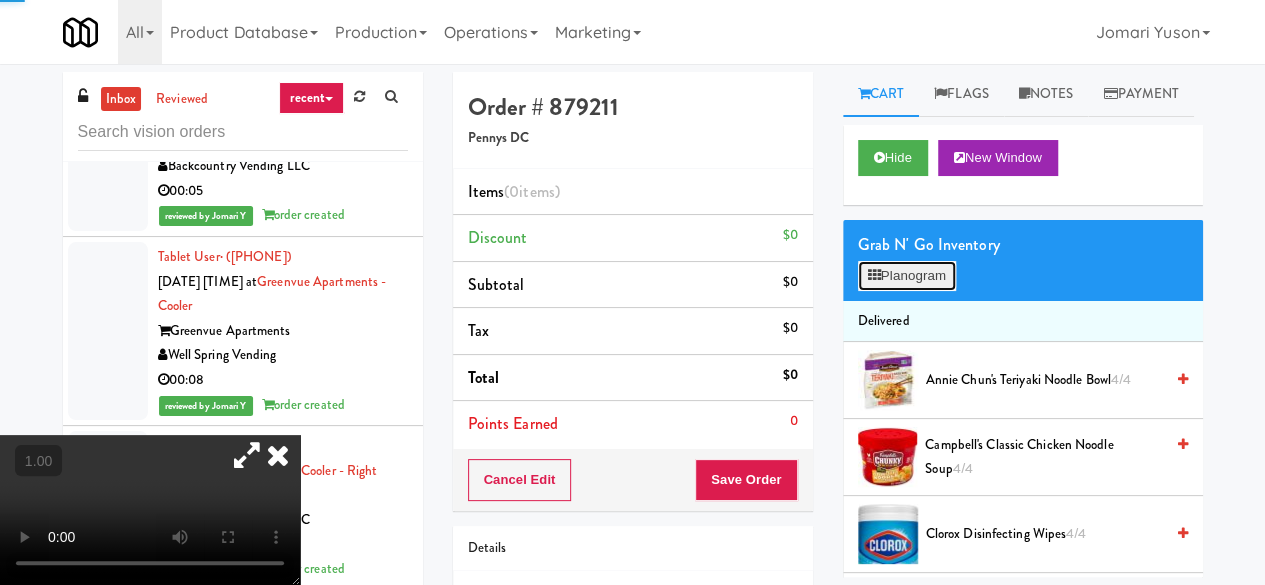 click on "Planogram" at bounding box center (907, 276) 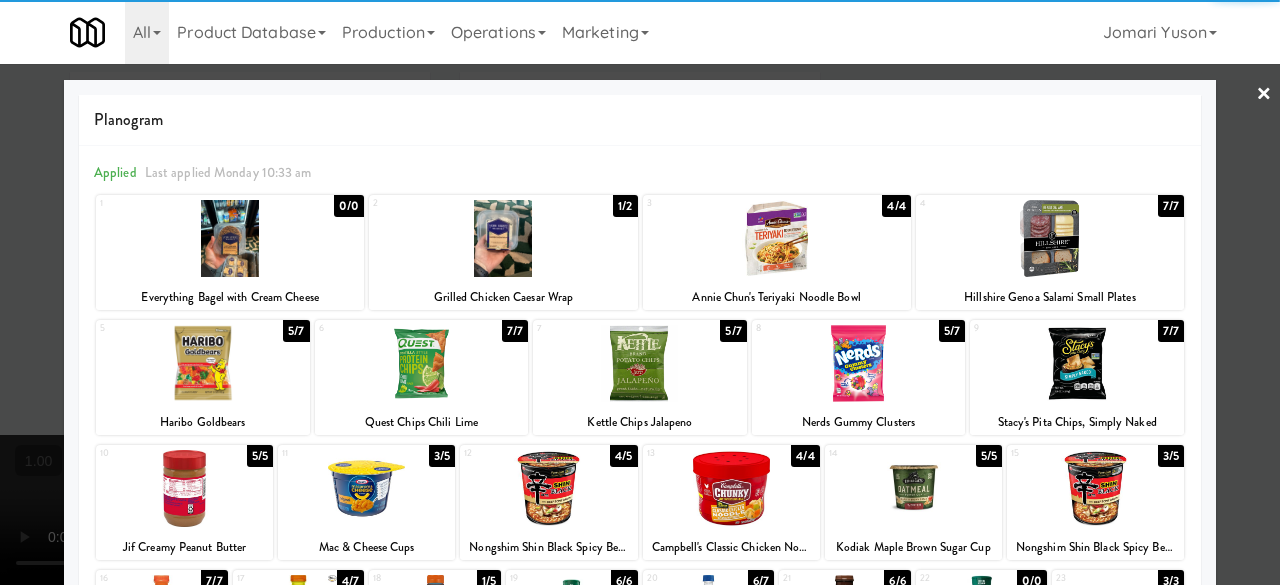 click at bounding box center (203, 363) 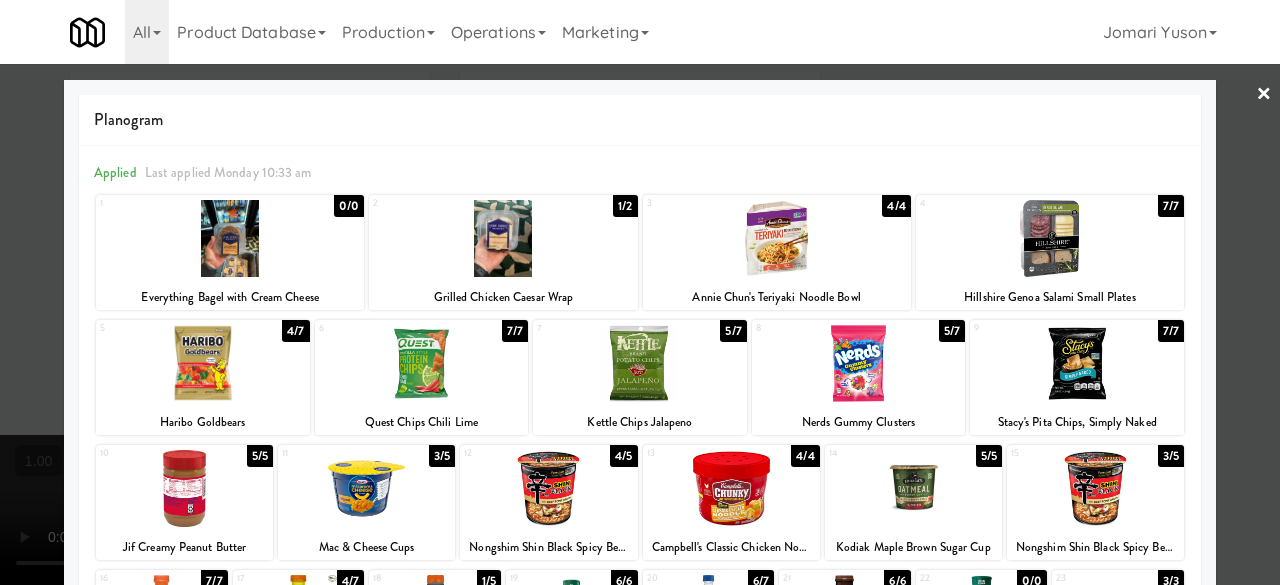 click at bounding box center (203, 363) 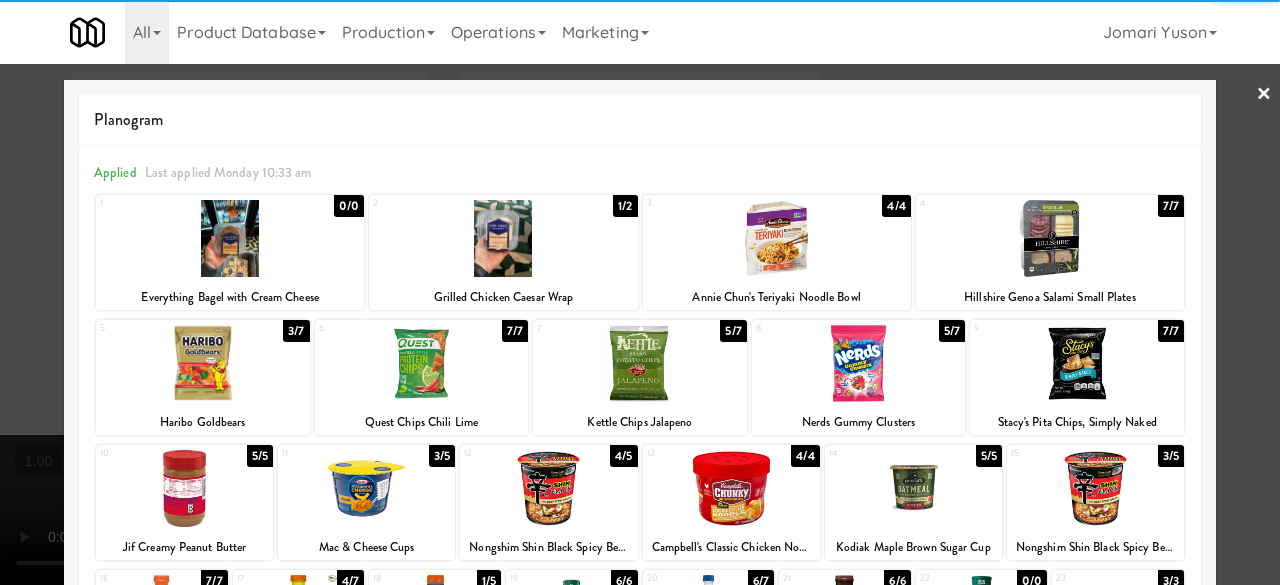 click on "×" at bounding box center (1264, 95) 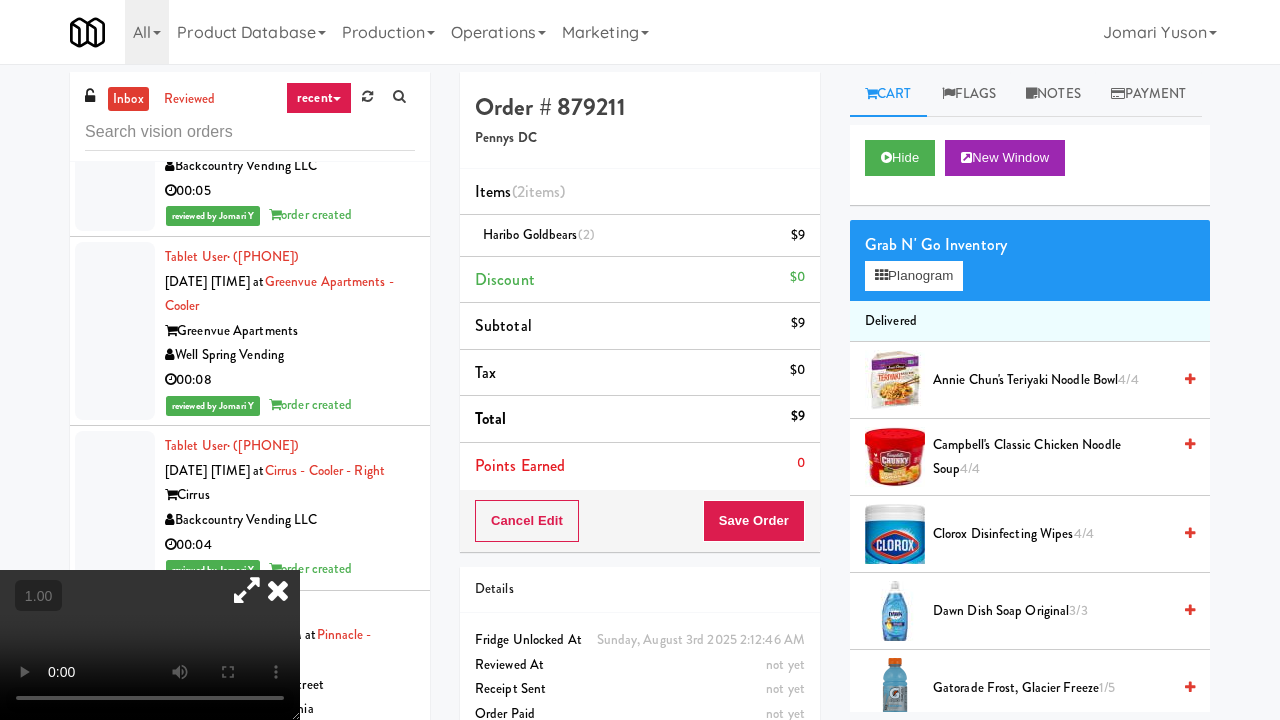 click at bounding box center (150, 645) 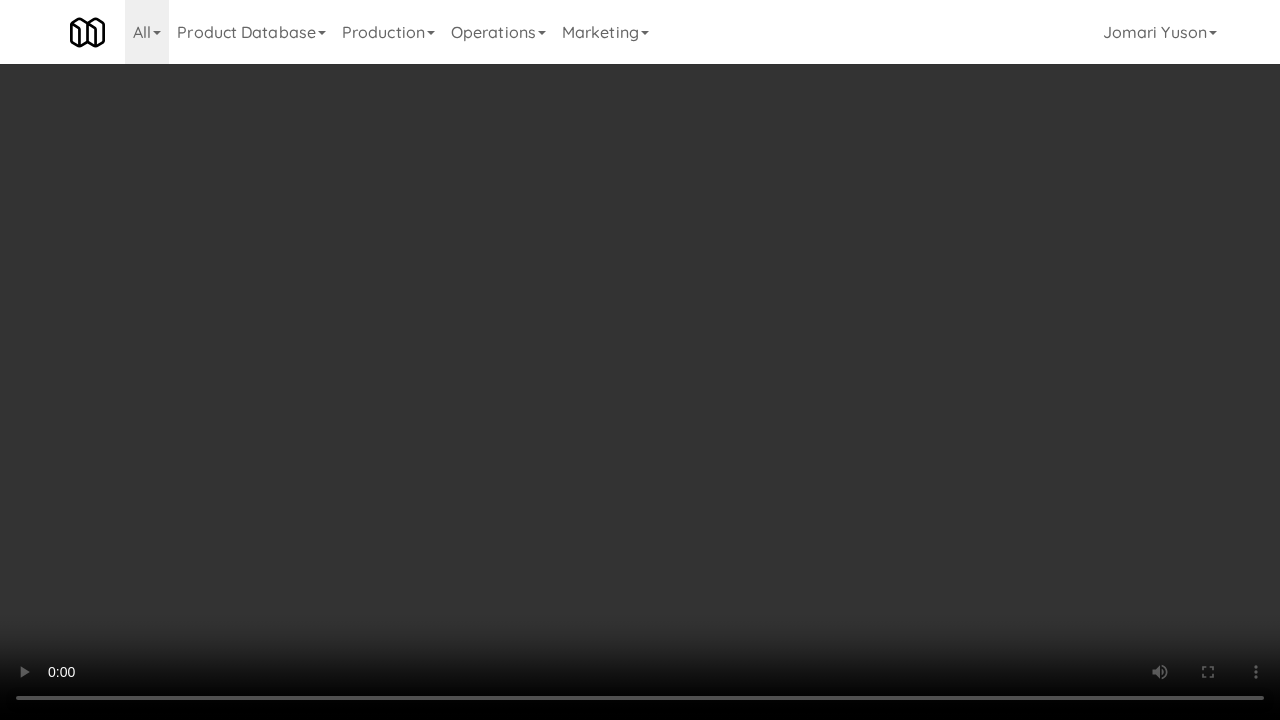 click at bounding box center [640, 360] 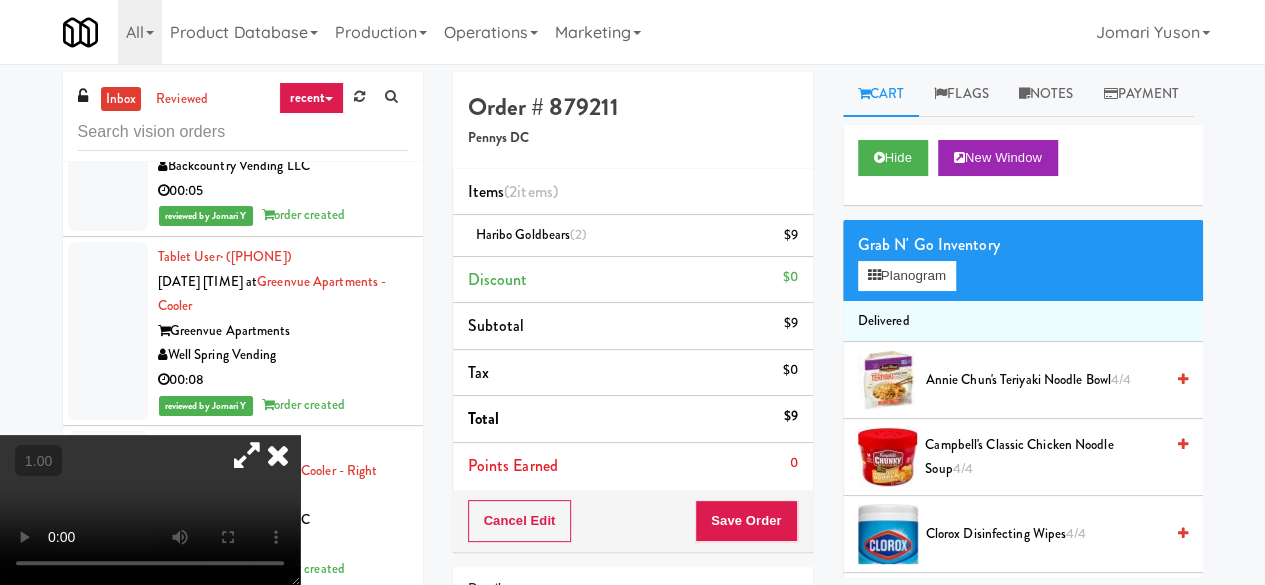 click at bounding box center [278, 455] 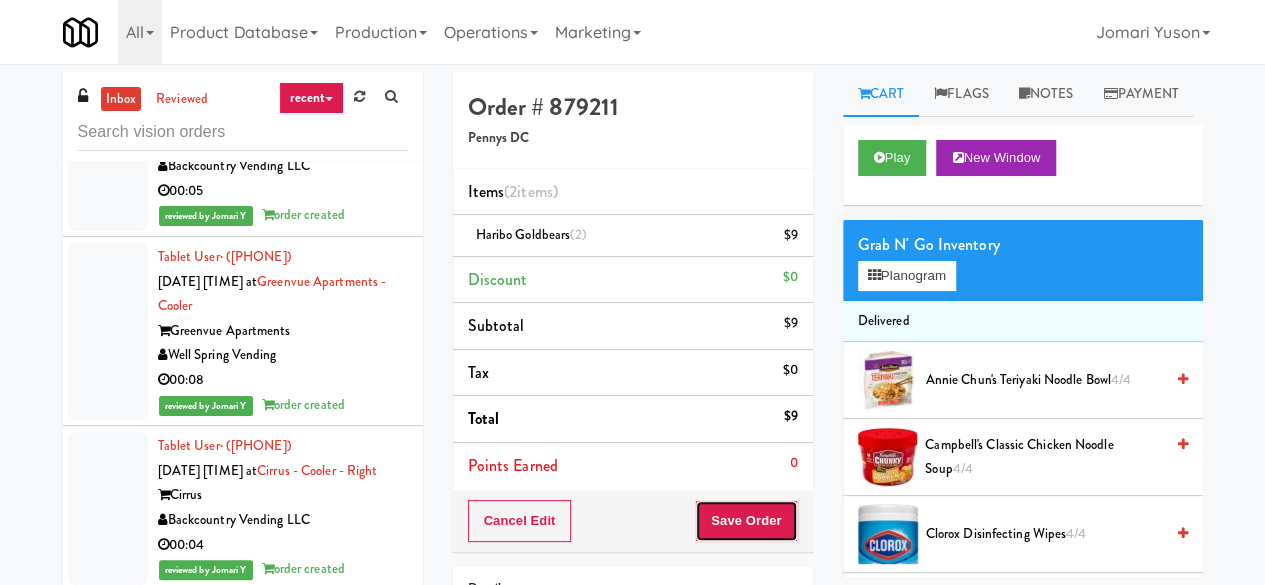 click on "Save Order" at bounding box center (746, 521) 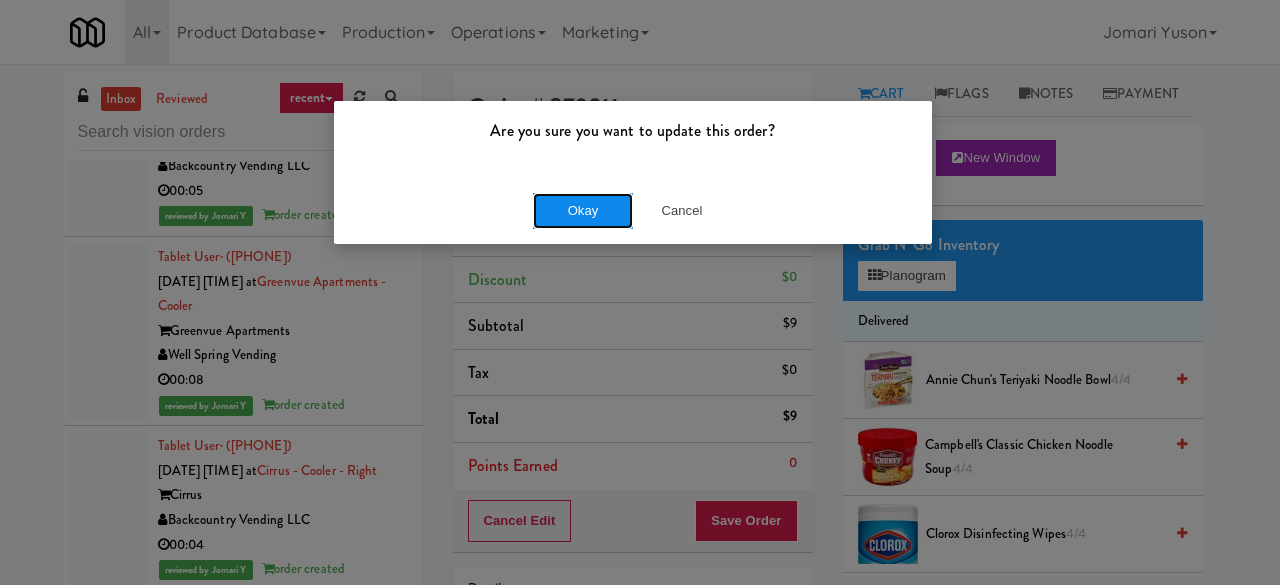 click on "Okay" at bounding box center (583, 211) 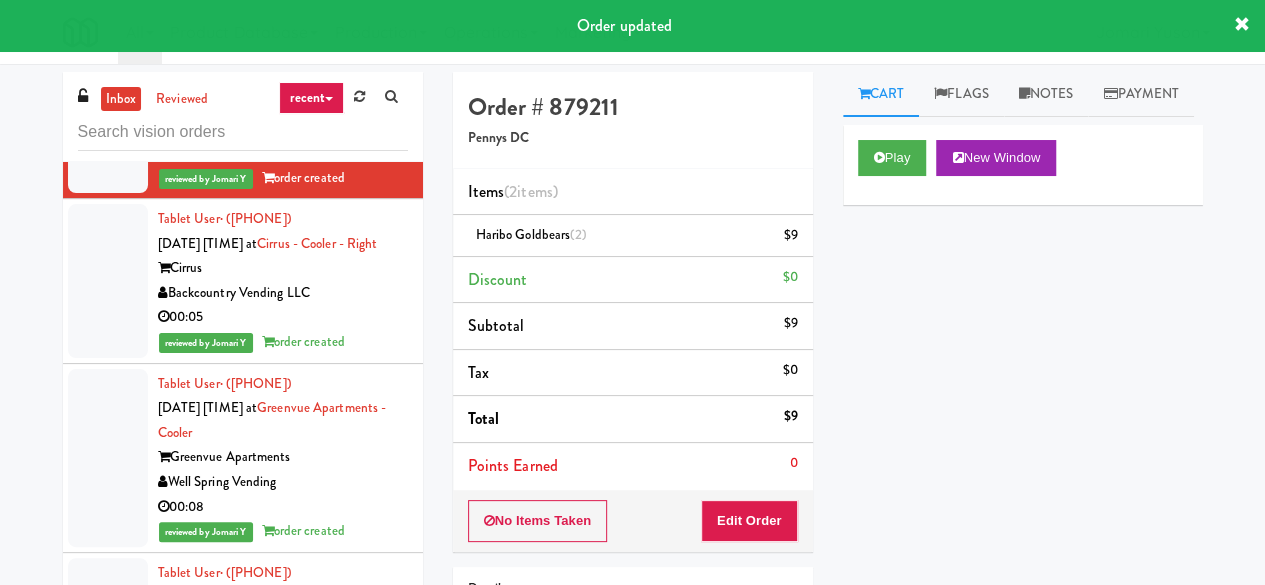 scroll, scrollTop: 24214, scrollLeft: 0, axis: vertical 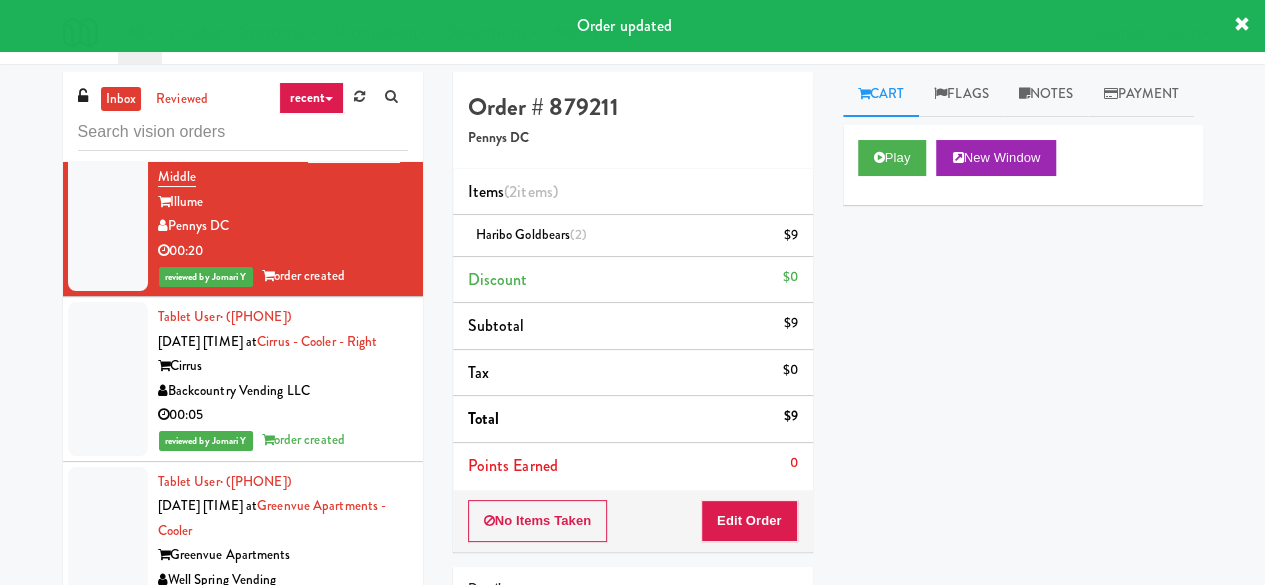 click on "Smart Vending of Virginia" at bounding box center [283, 62] 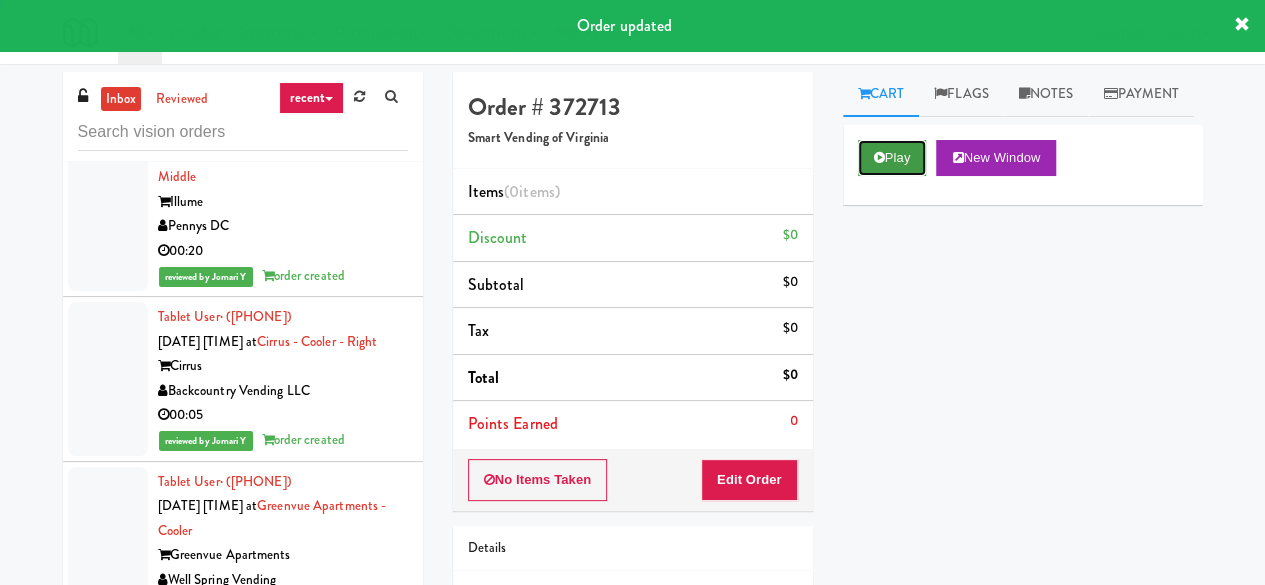 click on "Play" at bounding box center [892, 158] 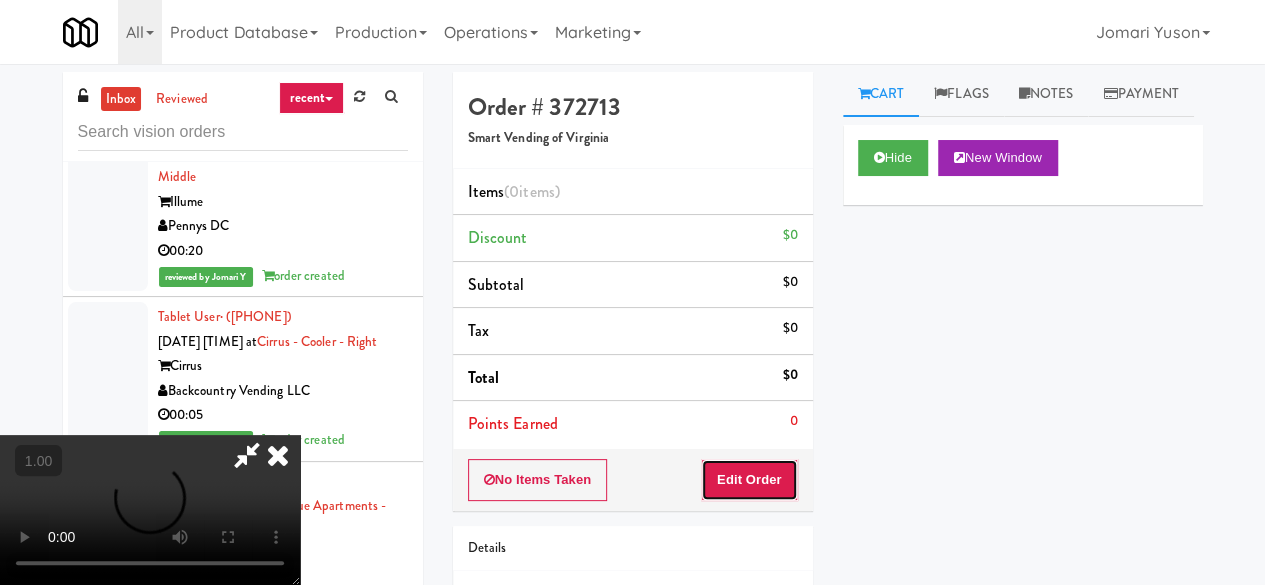 click on "Edit Order" at bounding box center (749, 480) 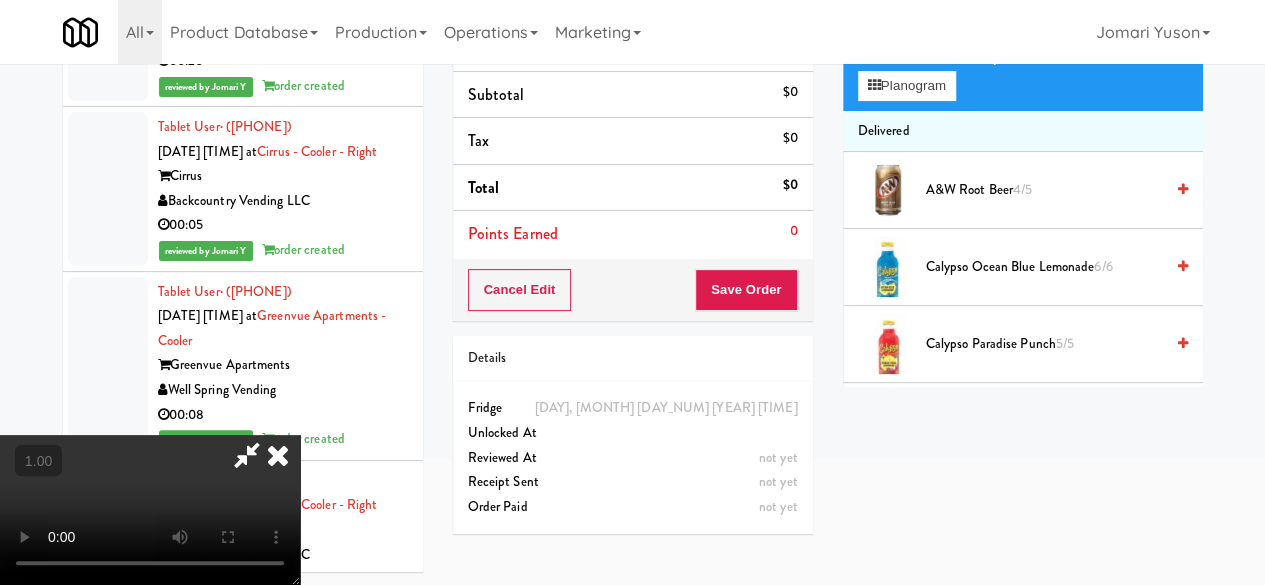 click at bounding box center (150, 510) 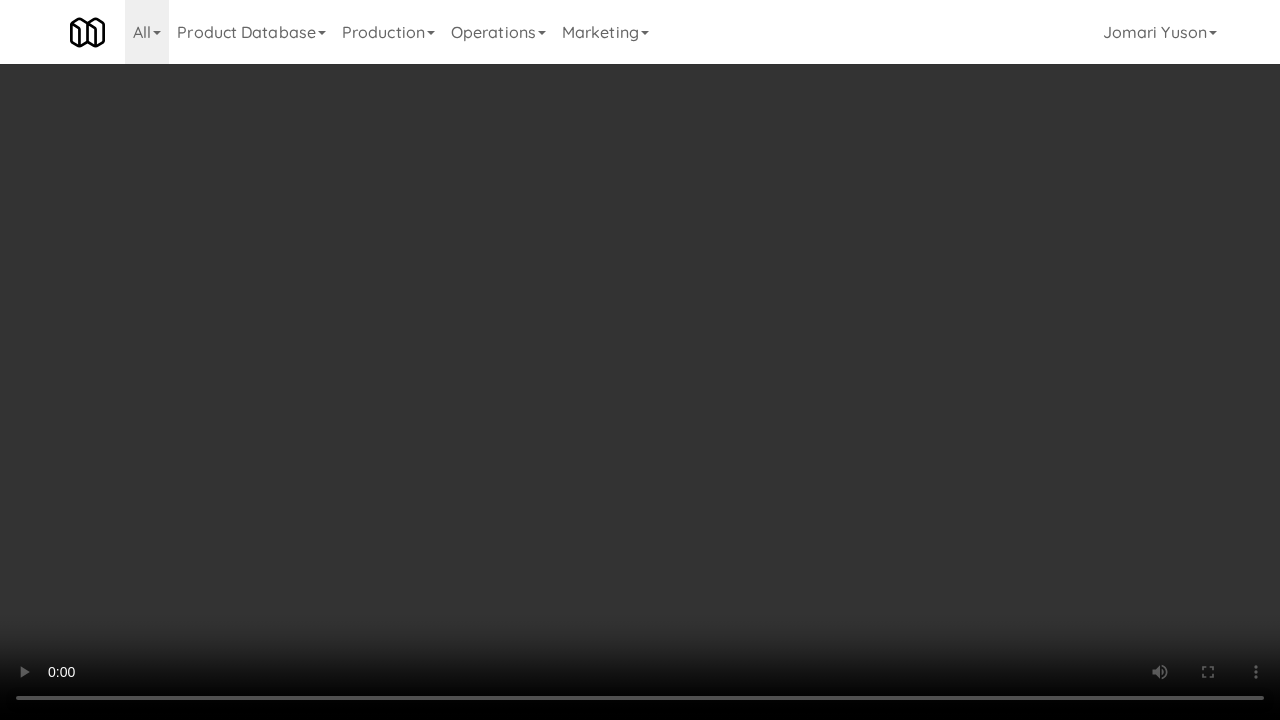 type 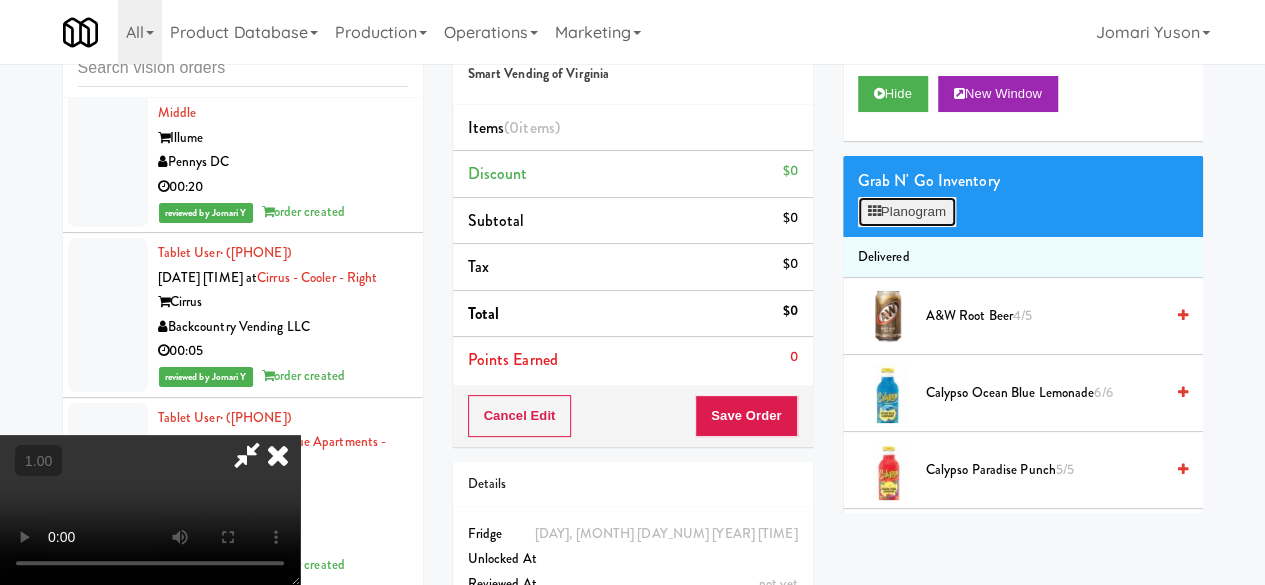 click on "Planogram" at bounding box center (907, 212) 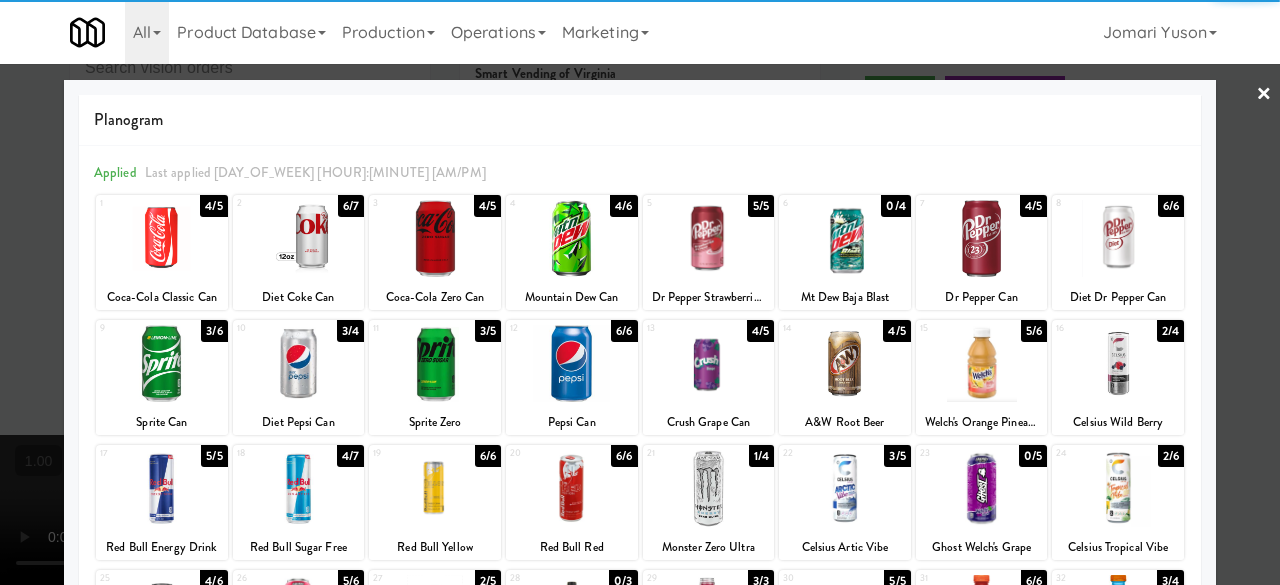 click at bounding box center [162, 238] 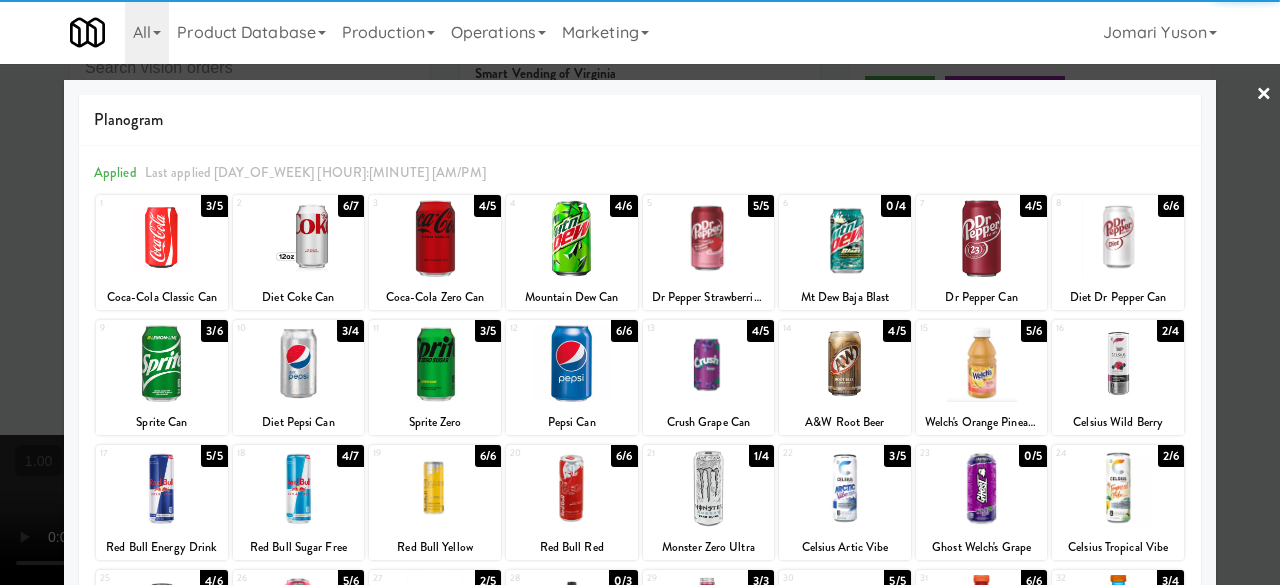 click at bounding box center (640, 292) 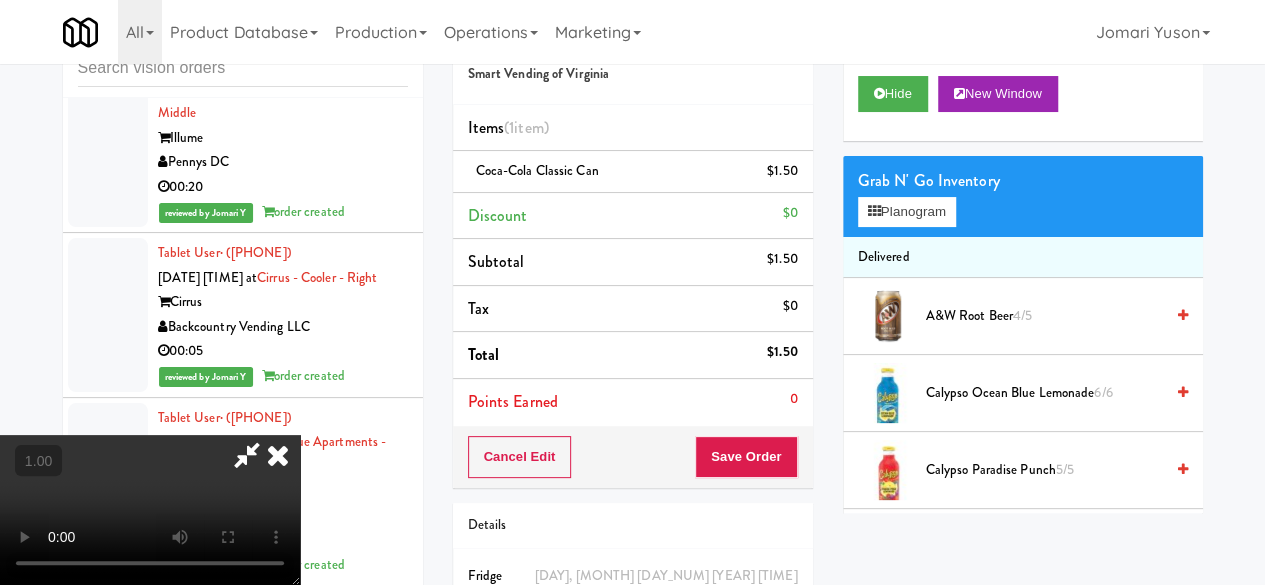 click at bounding box center [247, 455] 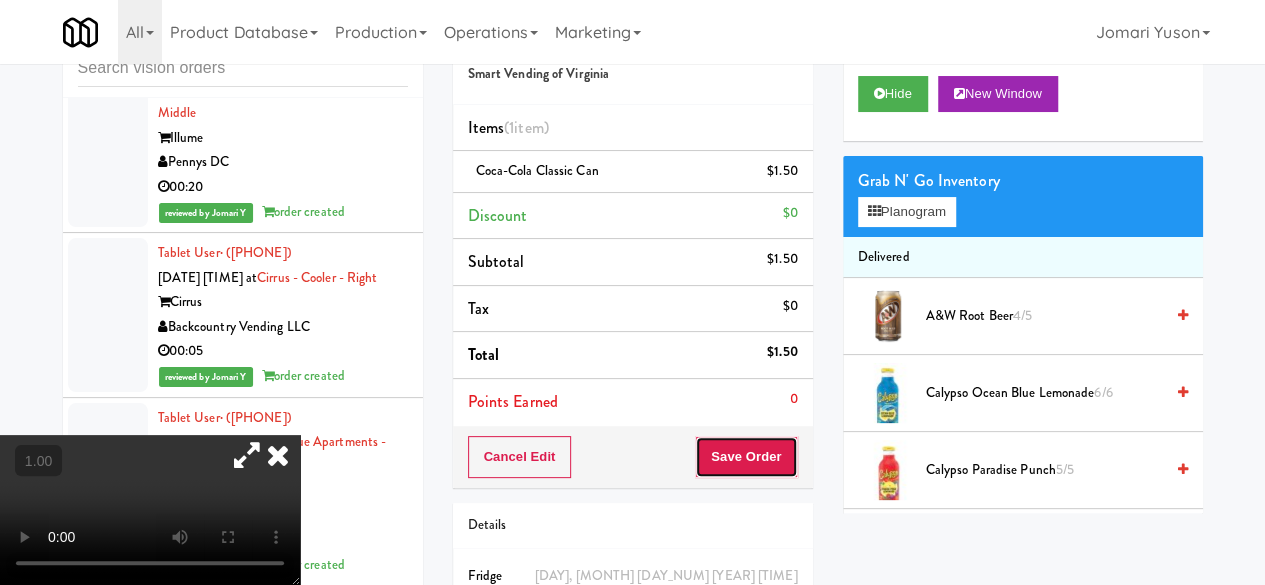 click on "Save Order" at bounding box center (746, 457) 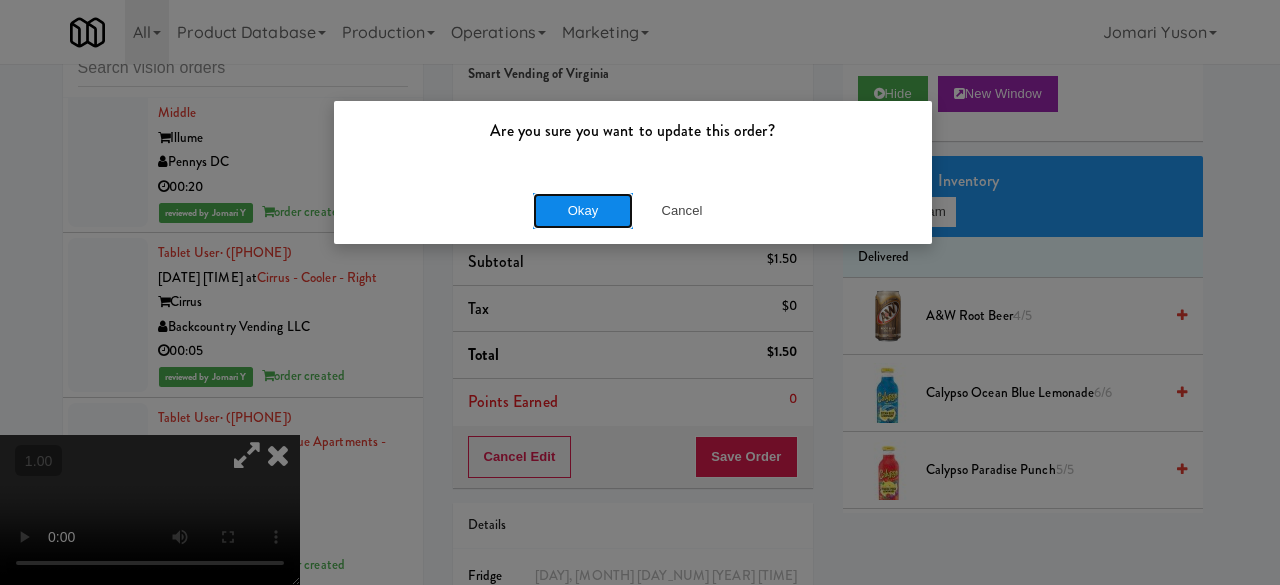 click on "Okay" at bounding box center [583, 211] 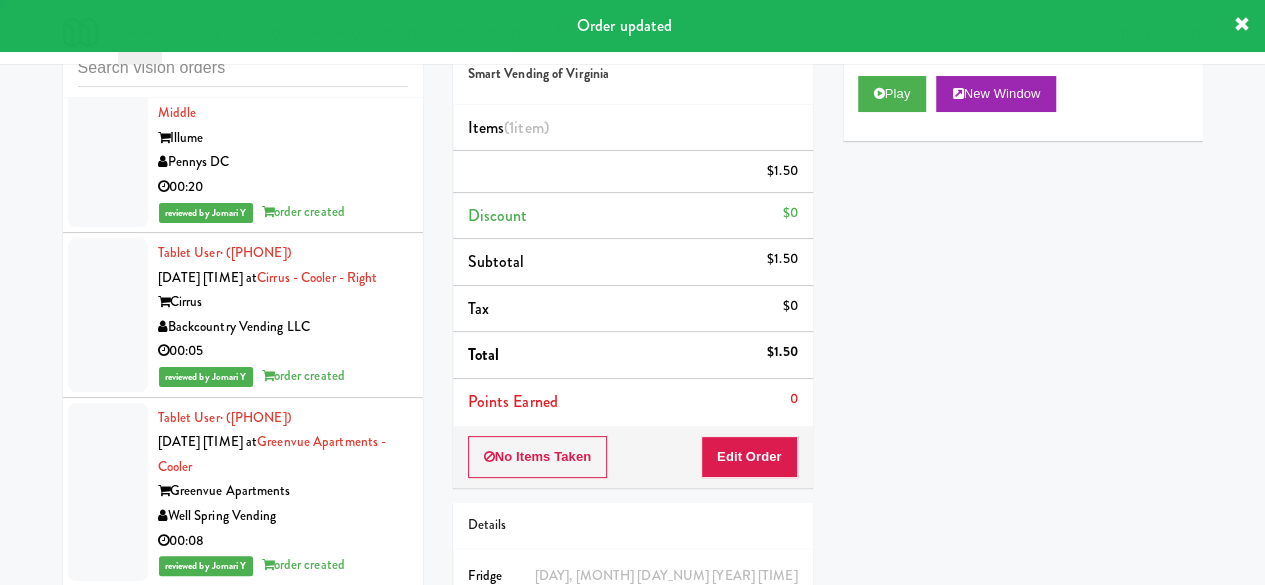 click on "00:35" at bounding box center (283, -142) 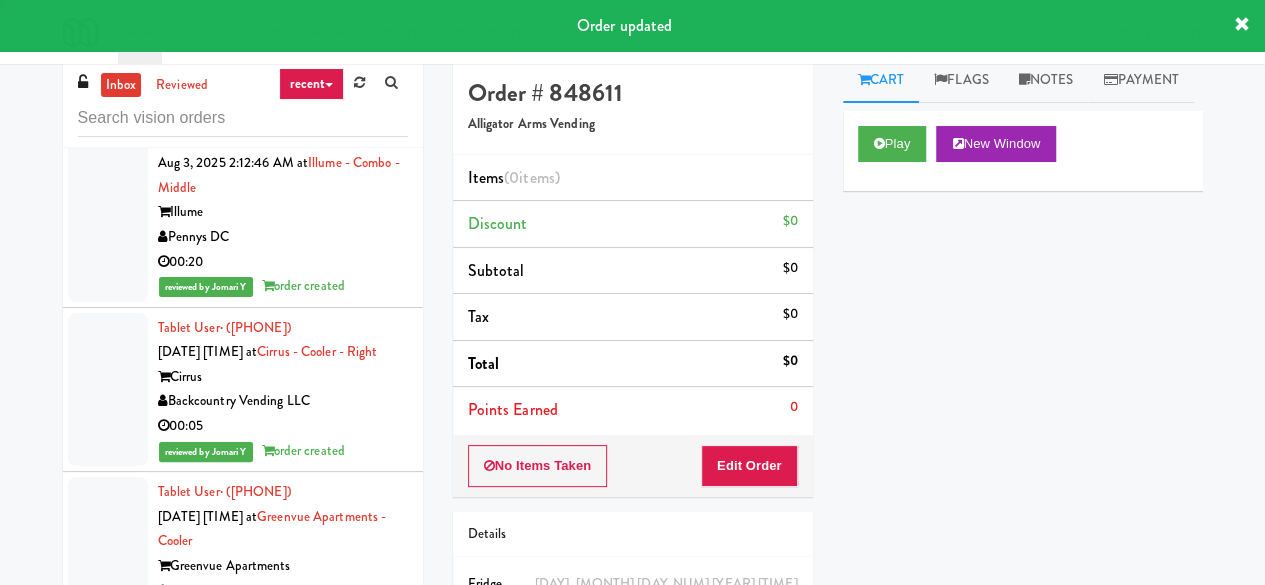 scroll, scrollTop: 0, scrollLeft: 0, axis: both 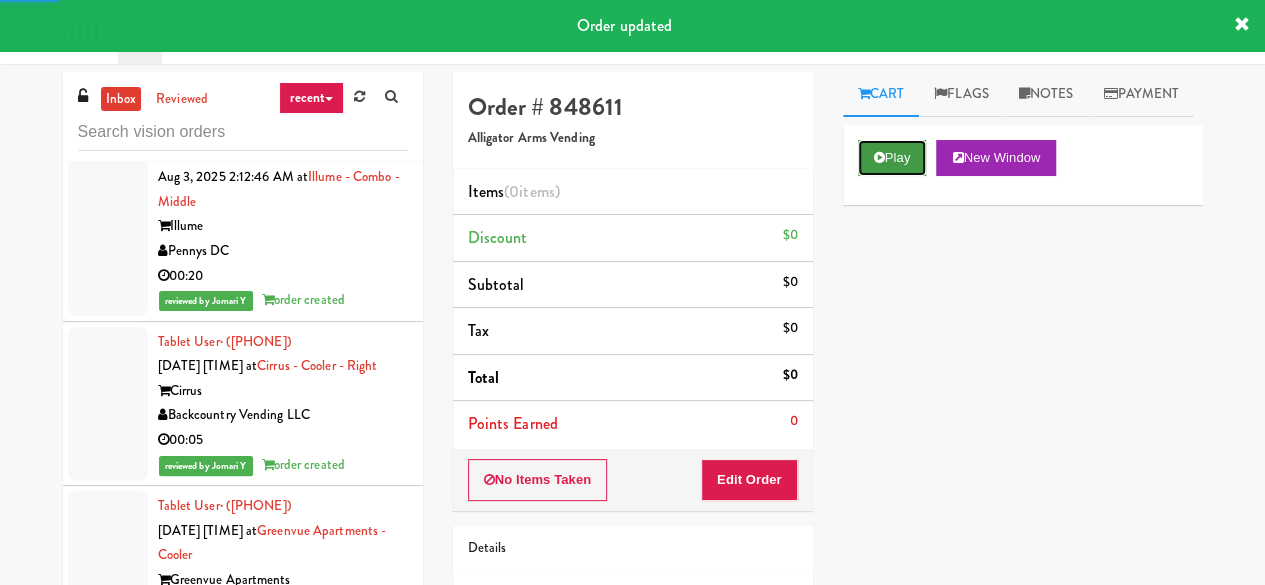 click on "Play" at bounding box center [892, 158] 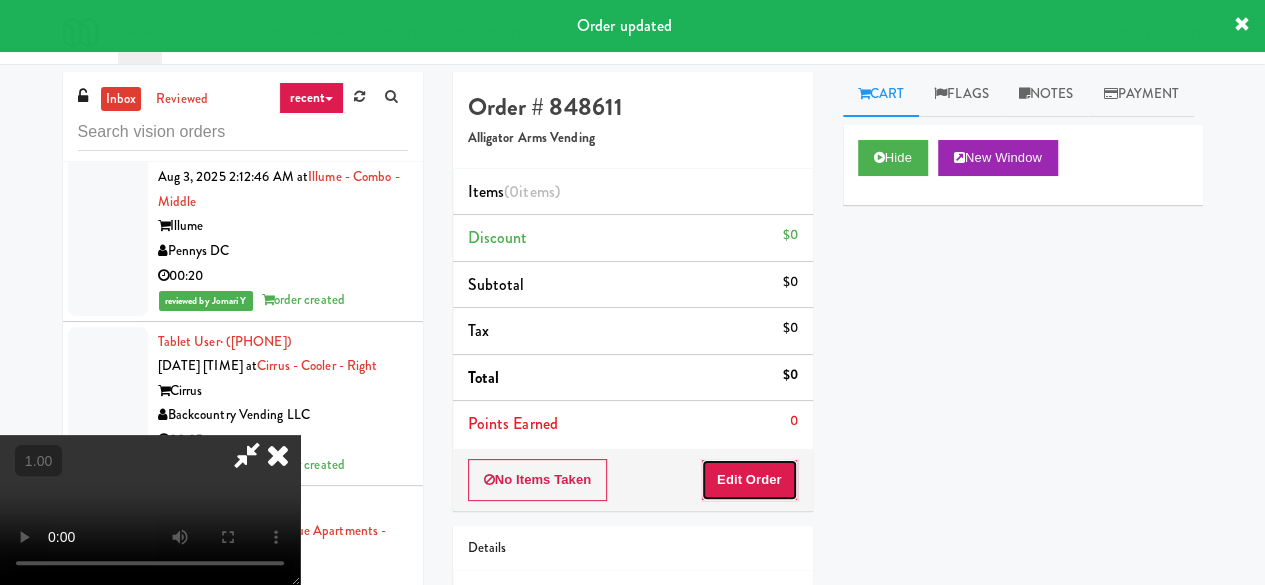 click on "Edit Order" at bounding box center (749, 480) 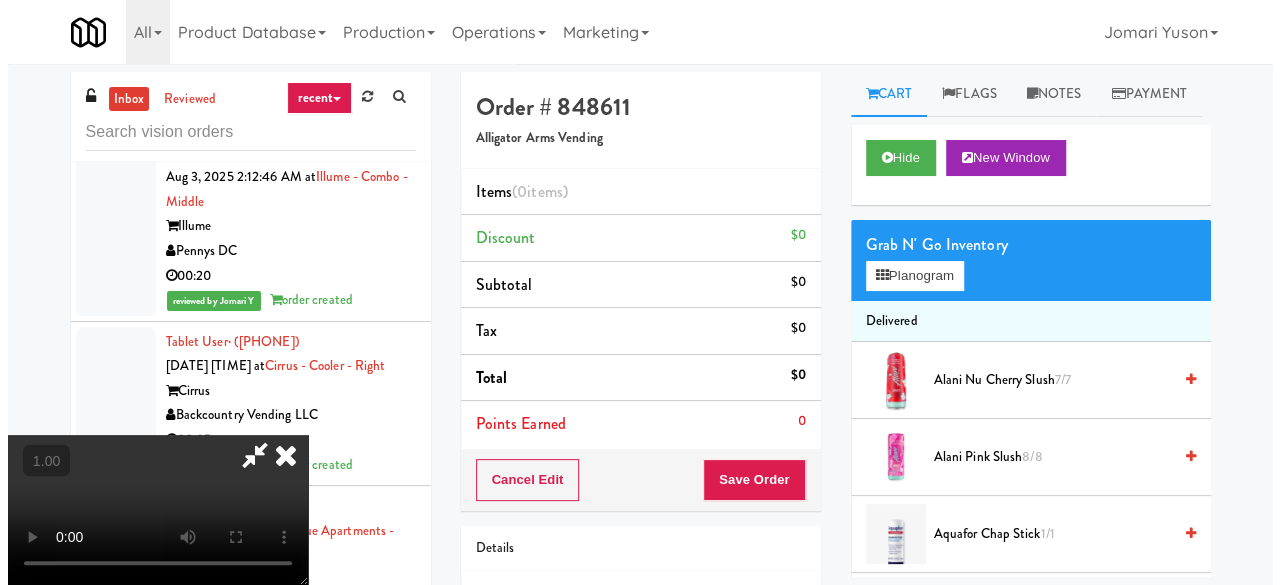 scroll, scrollTop: 41, scrollLeft: 0, axis: vertical 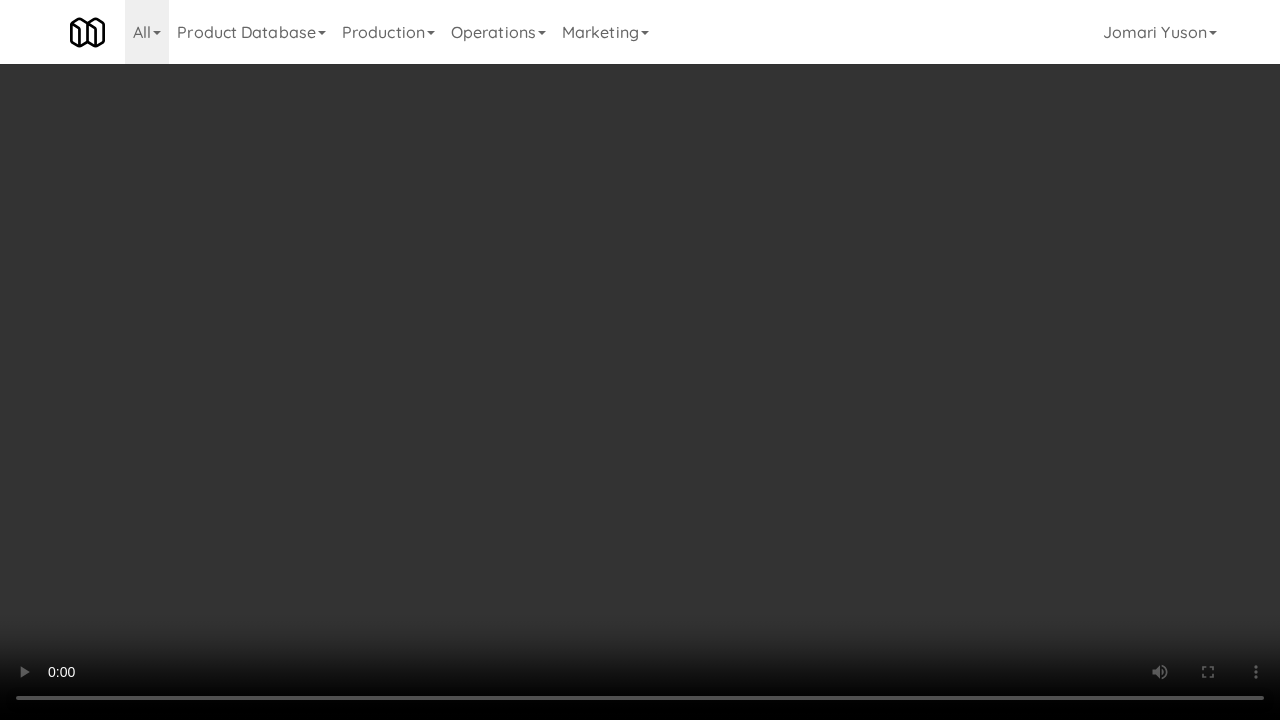 click at bounding box center [640, 360] 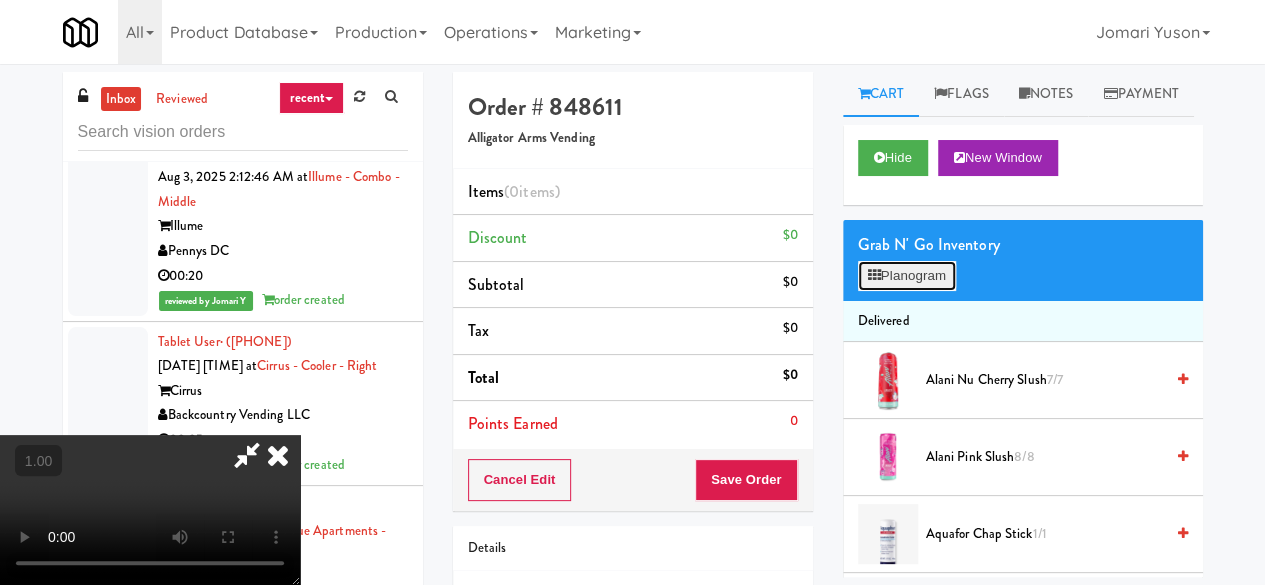 click on "Planogram" at bounding box center (907, 276) 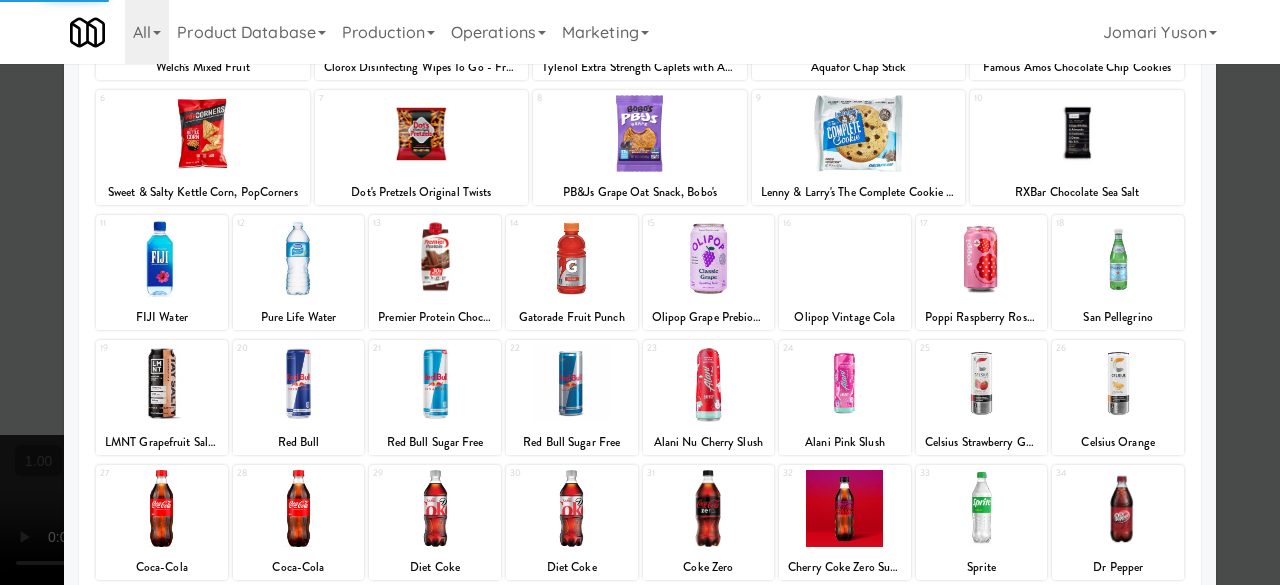 scroll, scrollTop: 396, scrollLeft: 0, axis: vertical 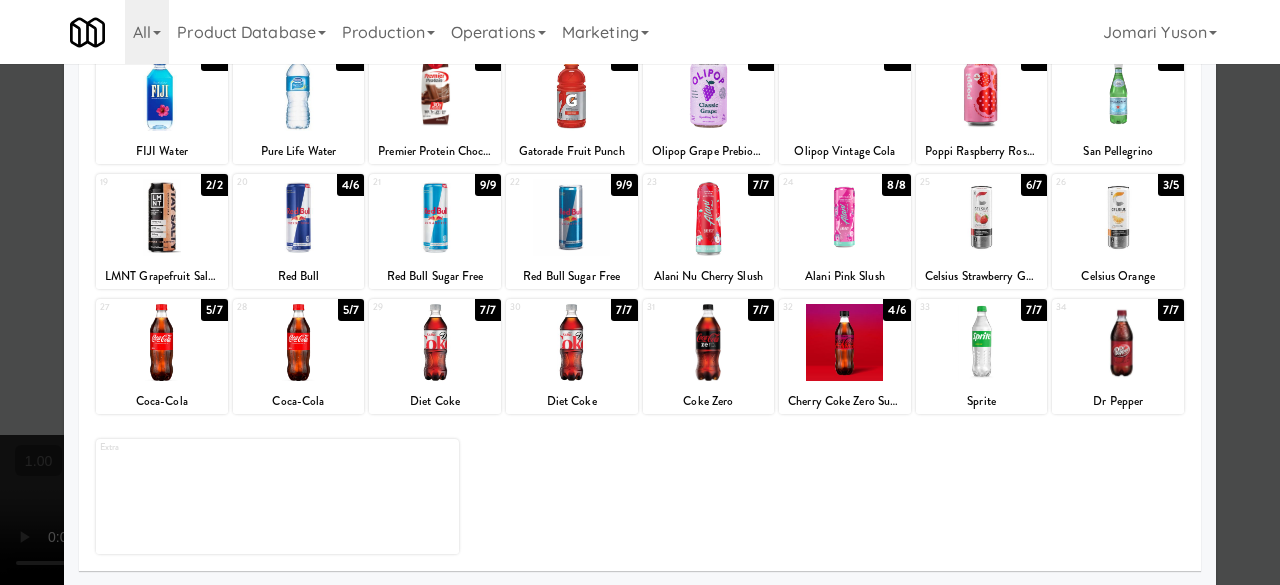 click at bounding box center [982, 342] 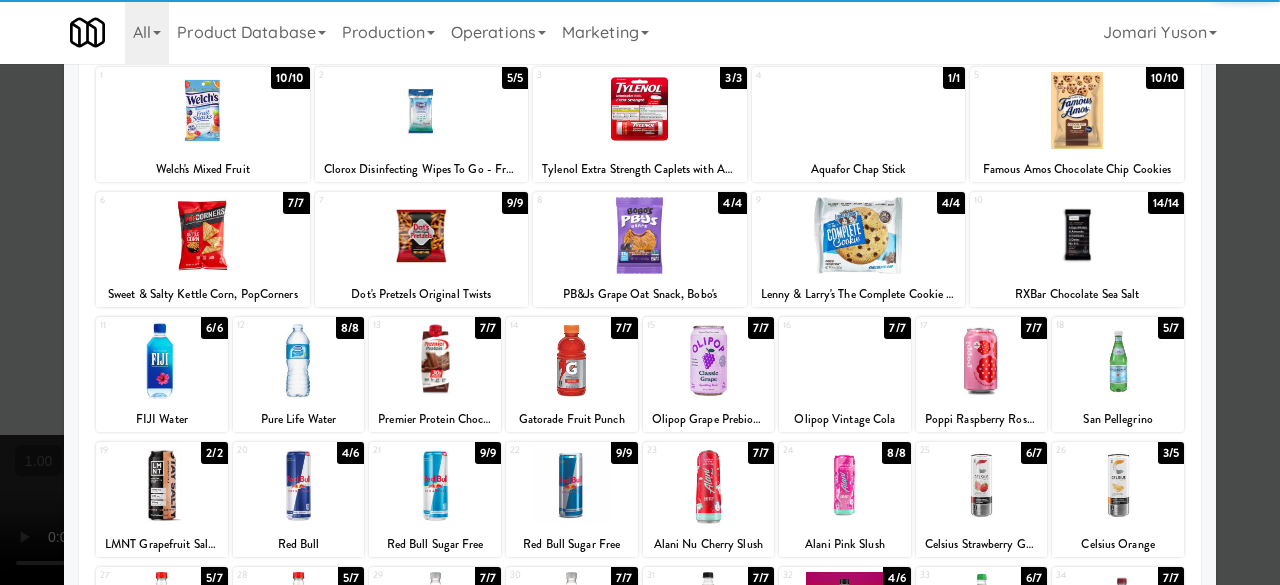scroll, scrollTop: 0, scrollLeft: 0, axis: both 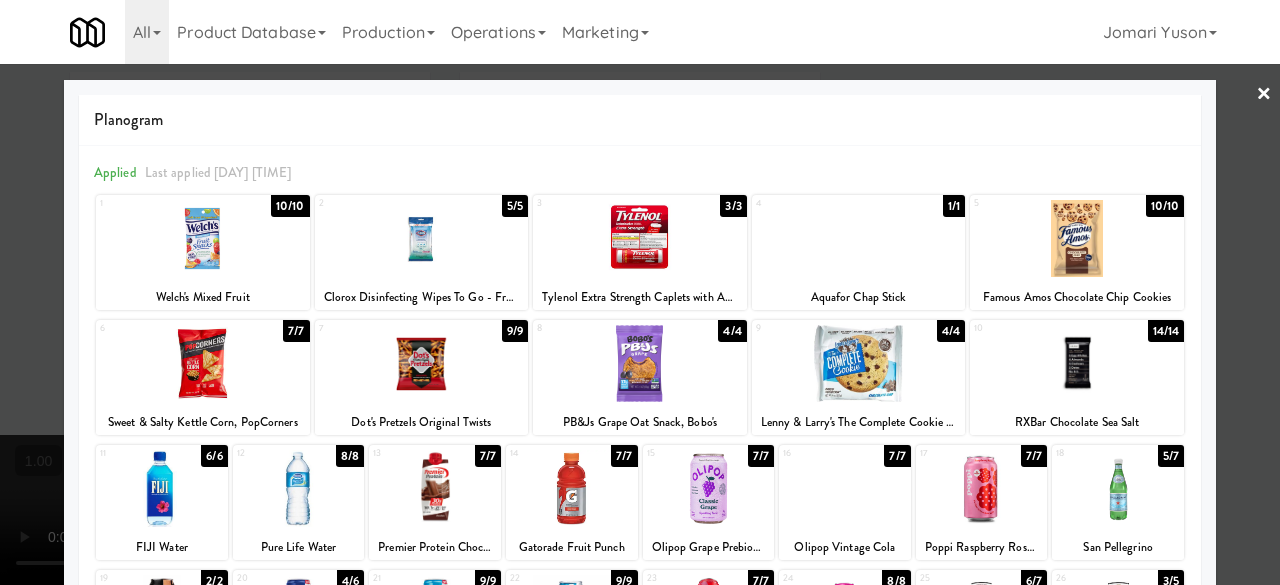 click at bounding box center [203, 238] 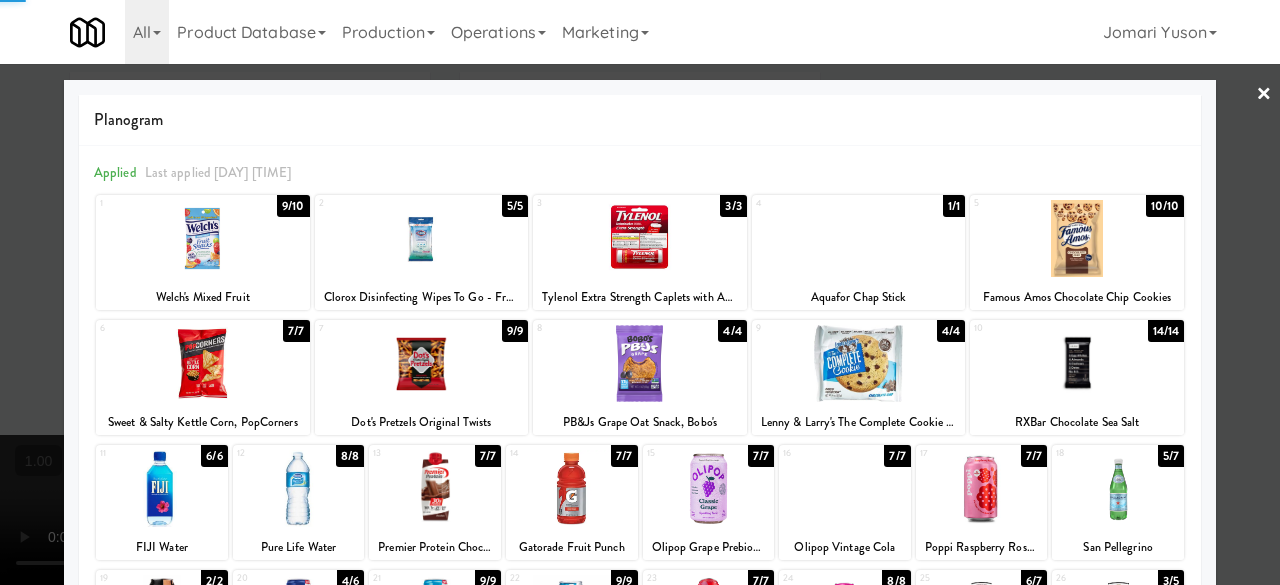 click at bounding box center [203, 238] 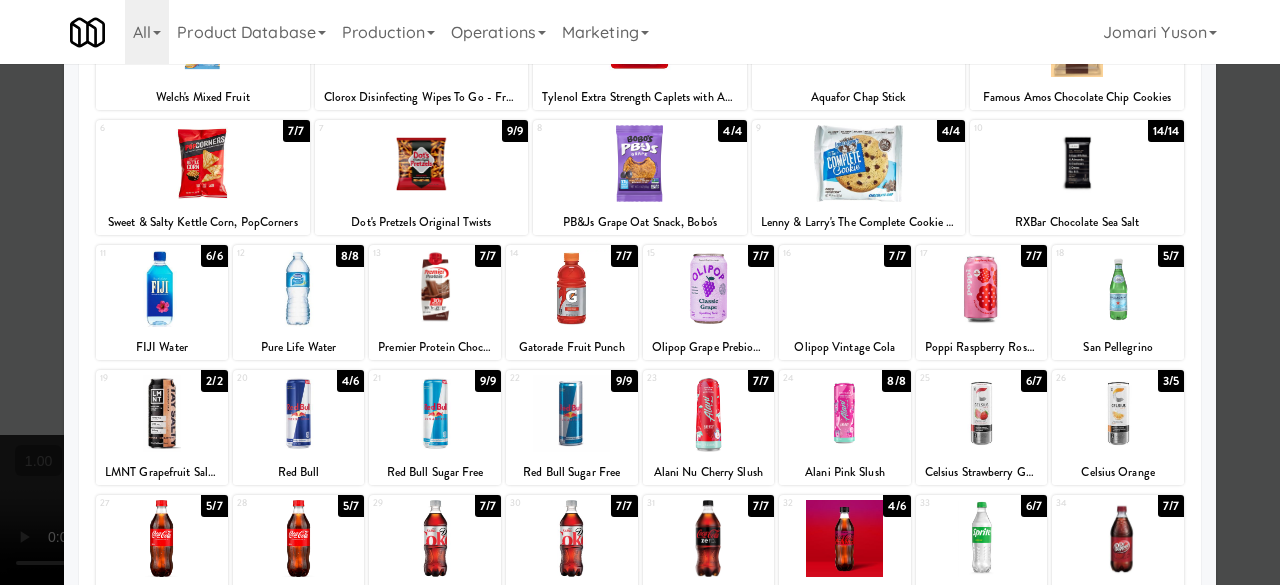 click at bounding box center [709, 413] 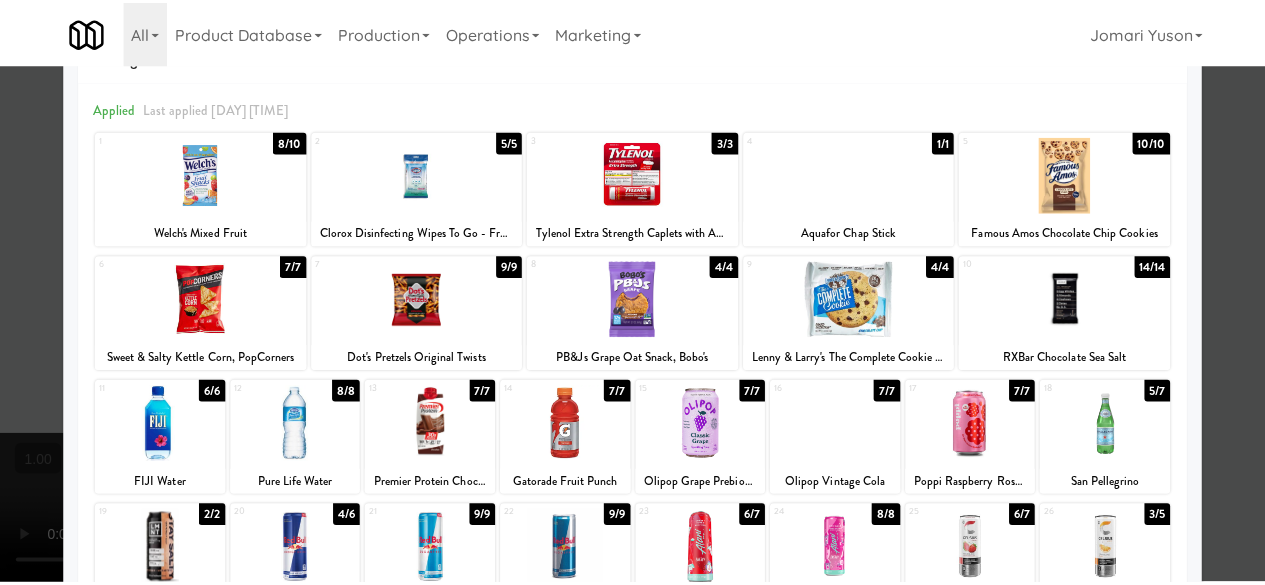 scroll, scrollTop: 0, scrollLeft: 0, axis: both 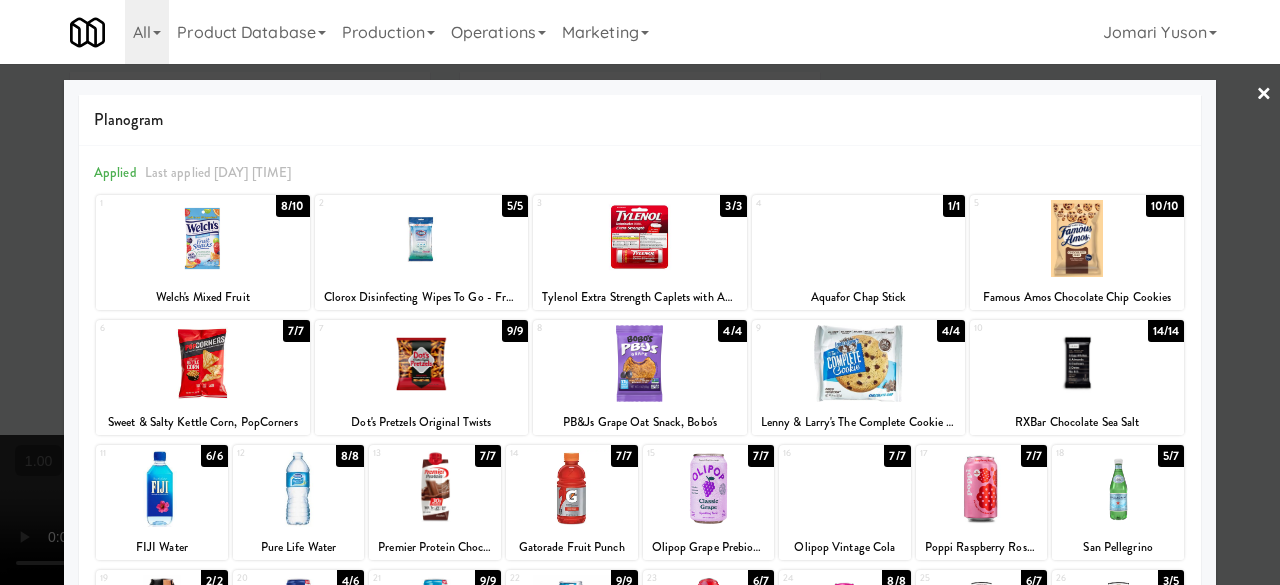 click at bounding box center [640, 292] 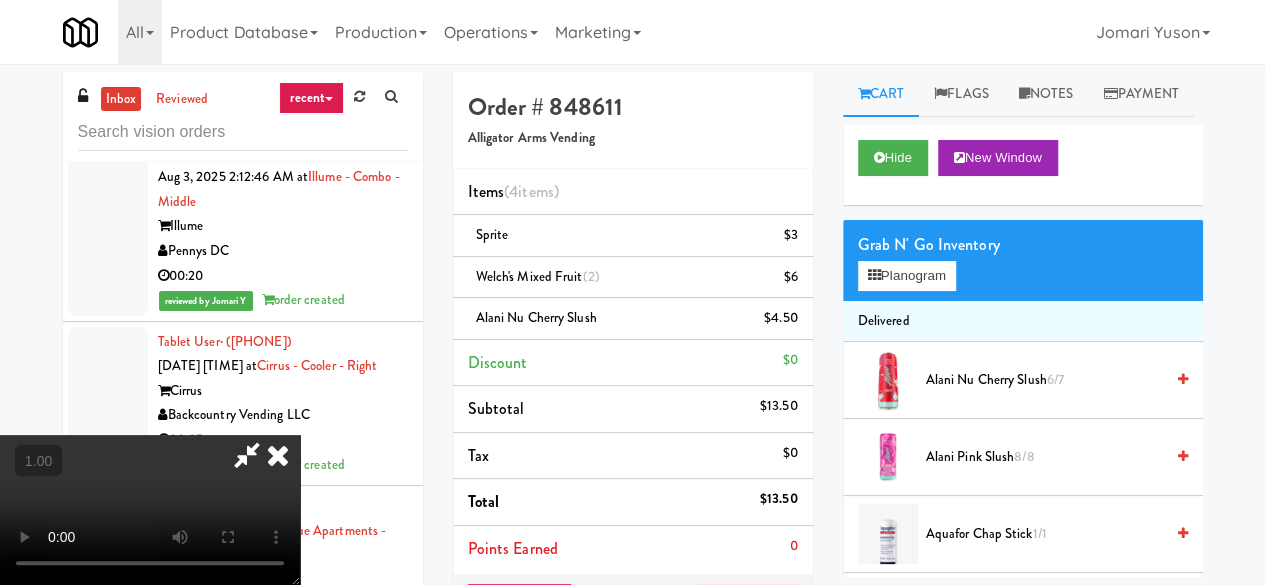 scroll, scrollTop: 41, scrollLeft: 0, axis: vertical 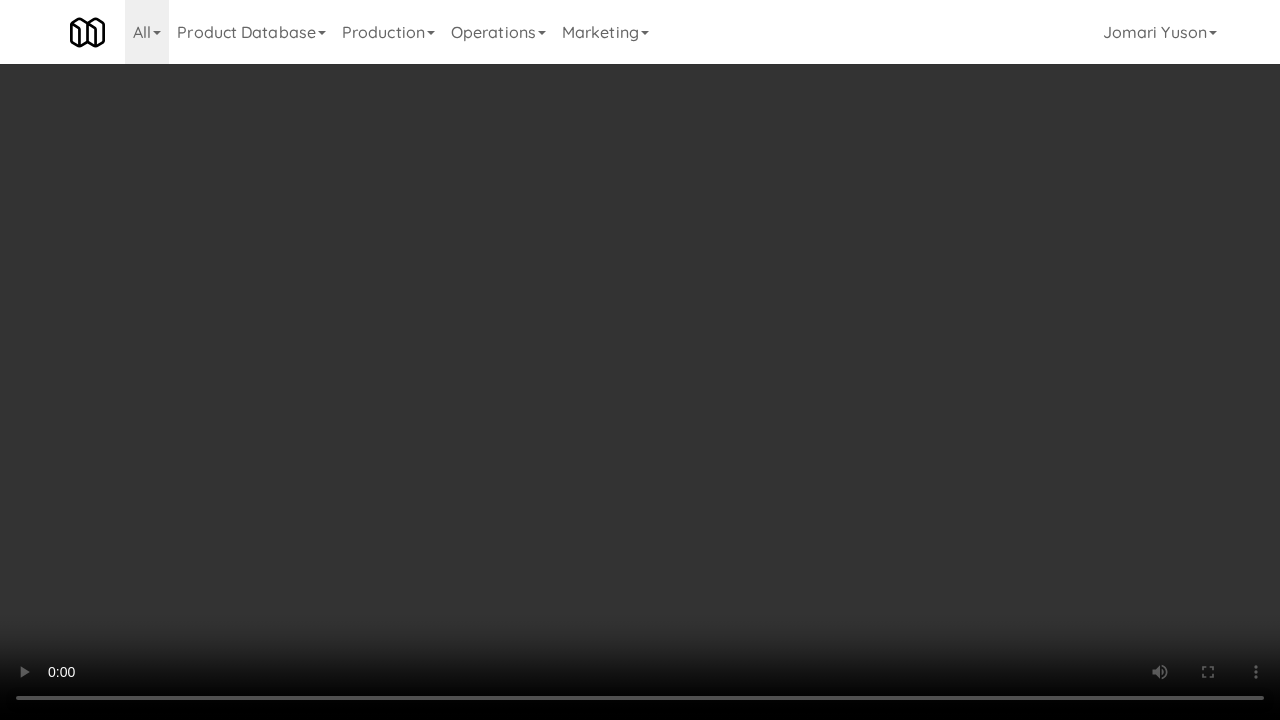 type 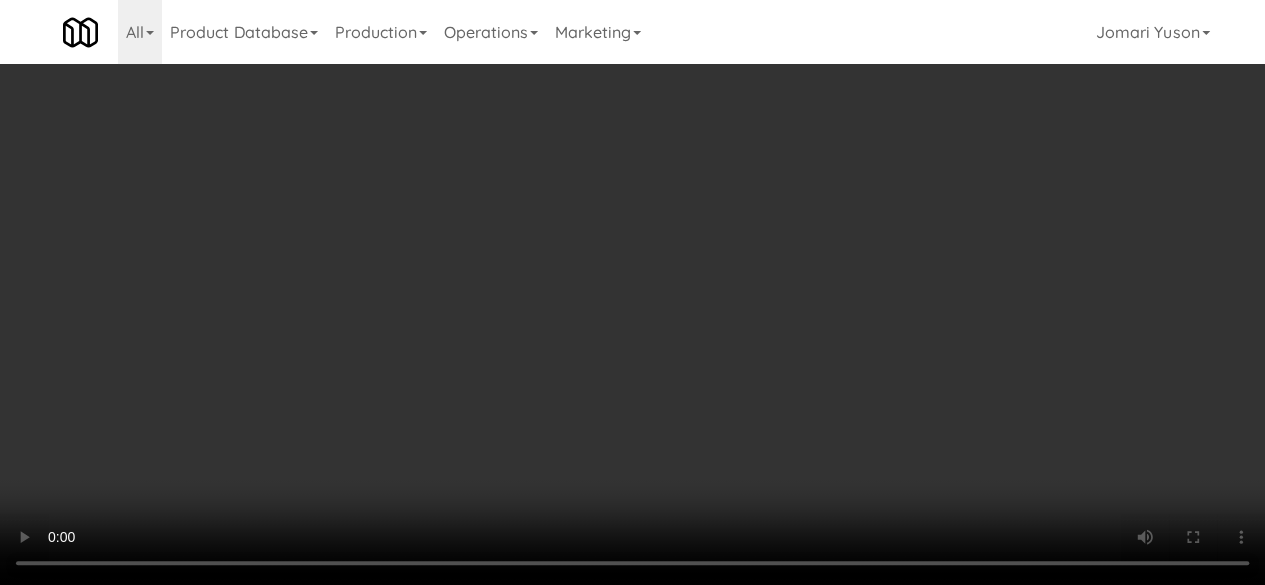 scroll, scrollTop: 0, scrollLeft: 0, axis: both 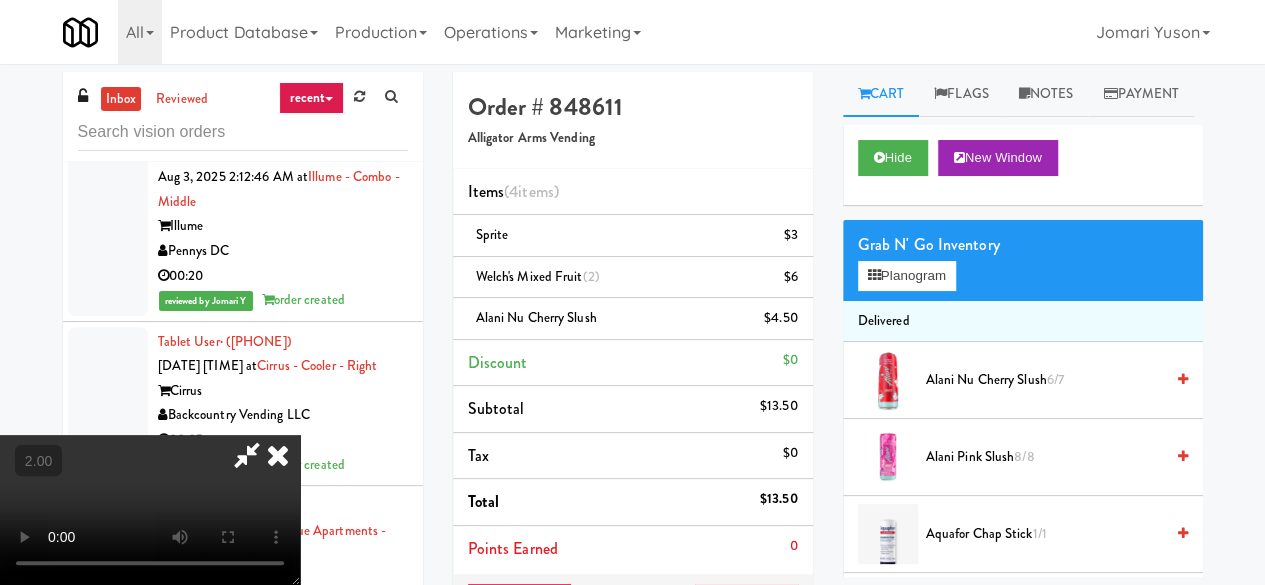 click at bounding box center (247, 455) 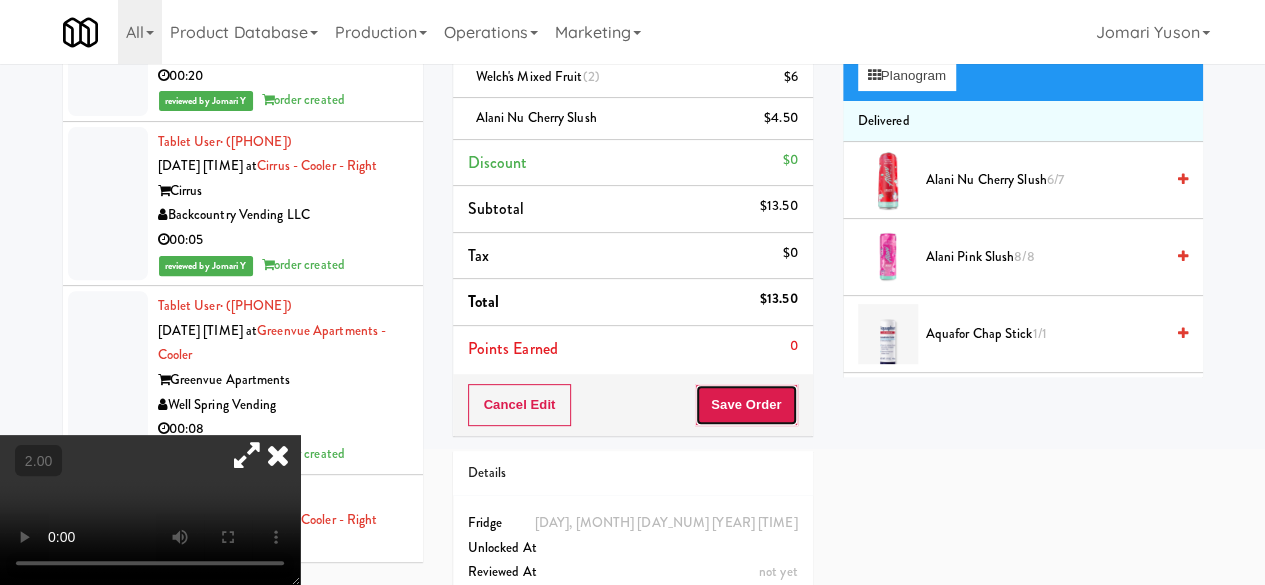 click on "Save Order" at bounding box center [746, 405] 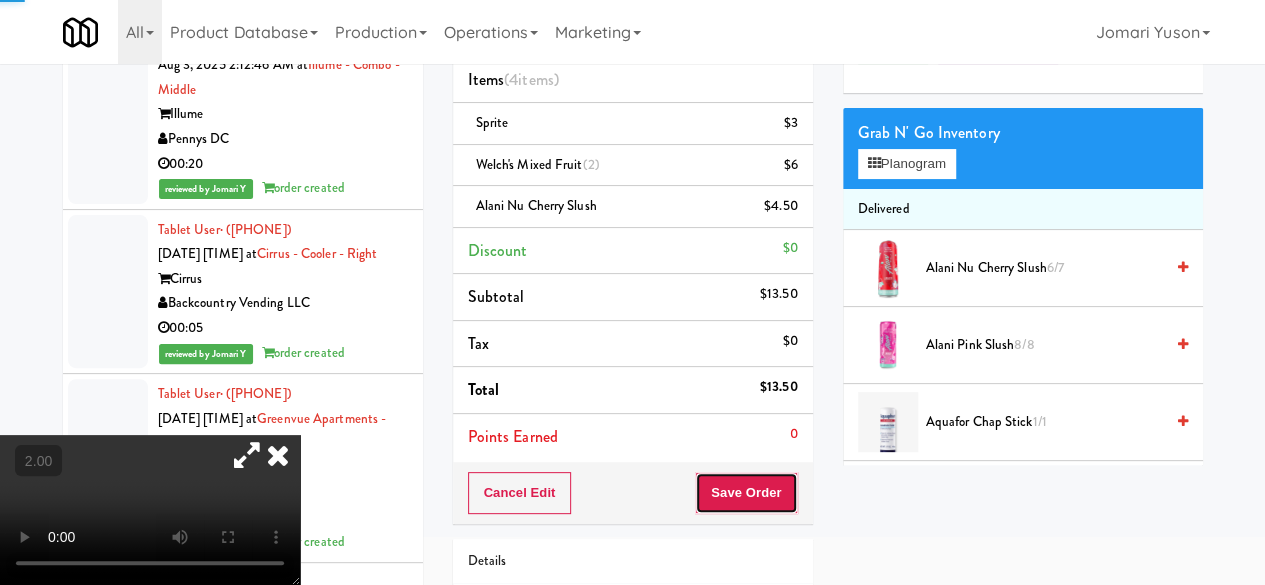 scroll, scrollTop: 0, scrollLeft: 0, axis: both 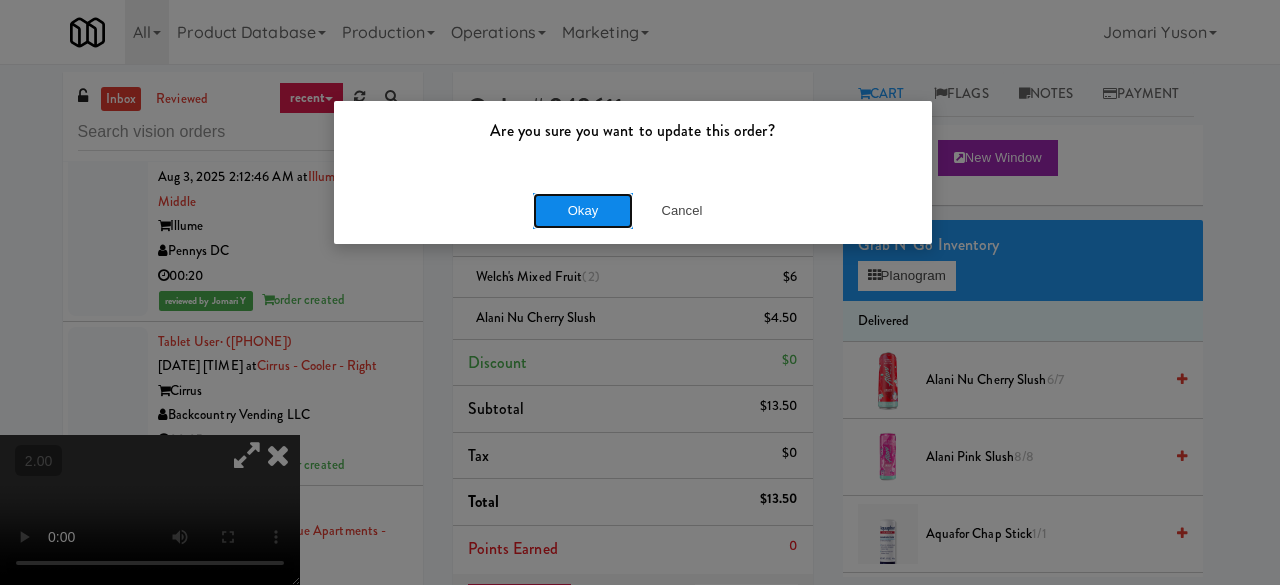 click on "Okay" at bounding box center (583, 211) 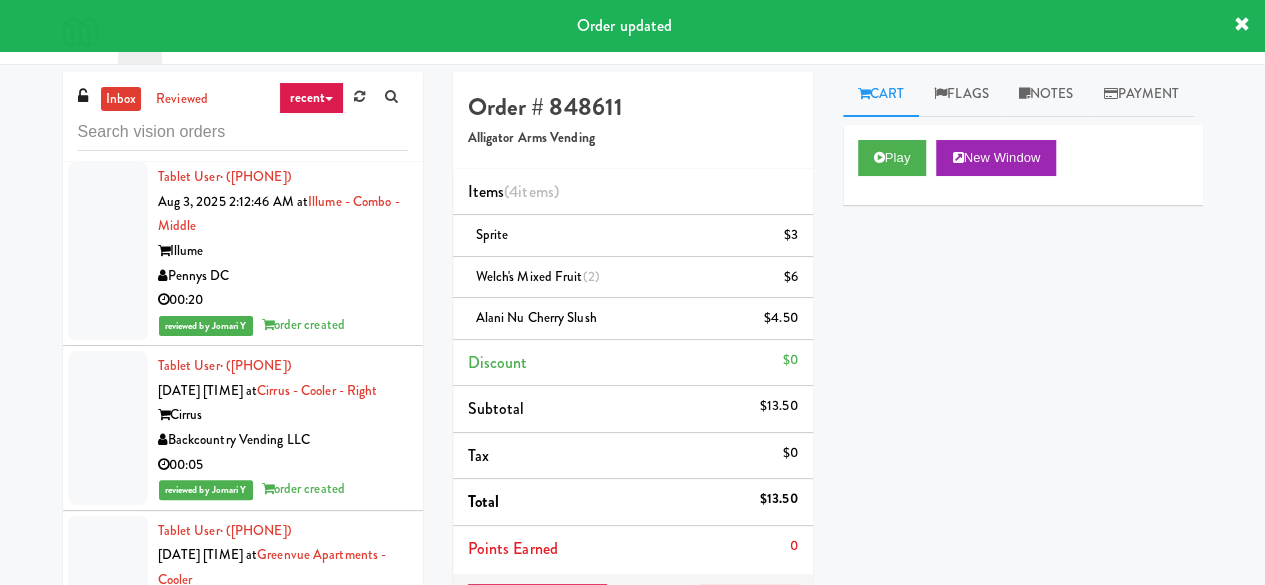 scroll, scrollTop: 24014, scrollLeft: 0, axis: vertical 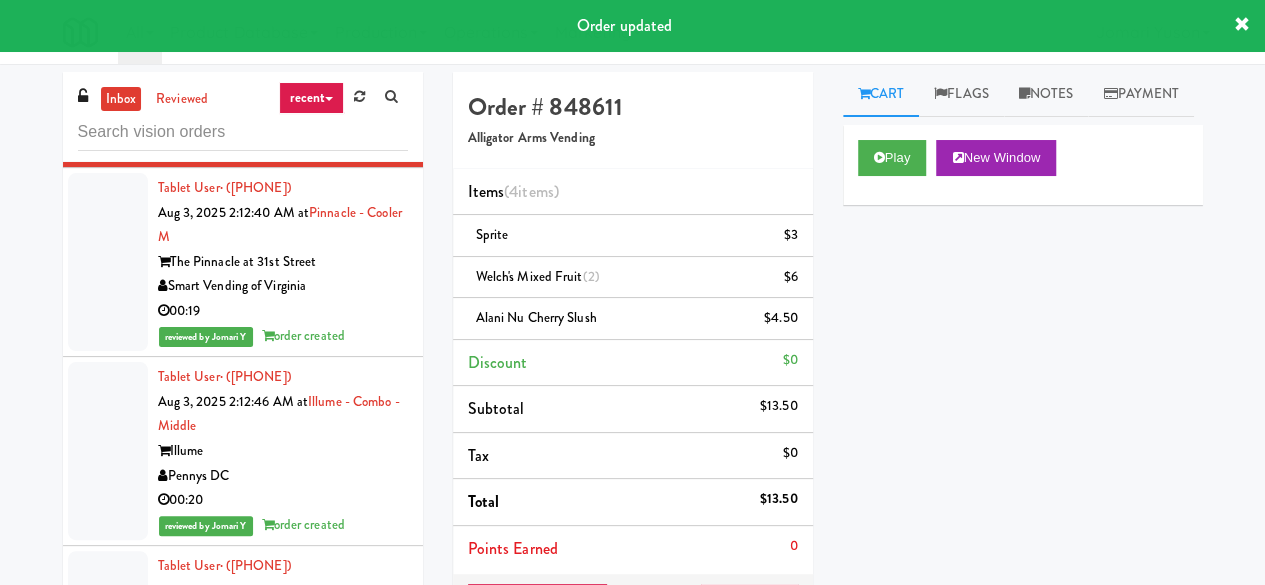 click on "KitchenMate" at bounding box center (283, -43) 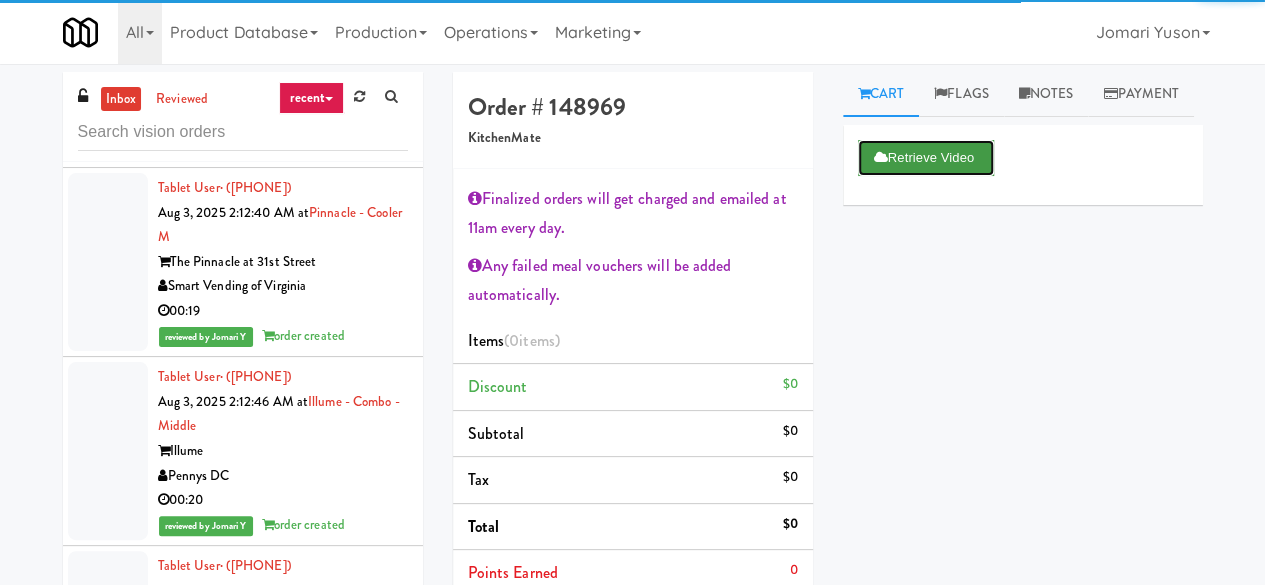 click at bounding box center (881, 157) 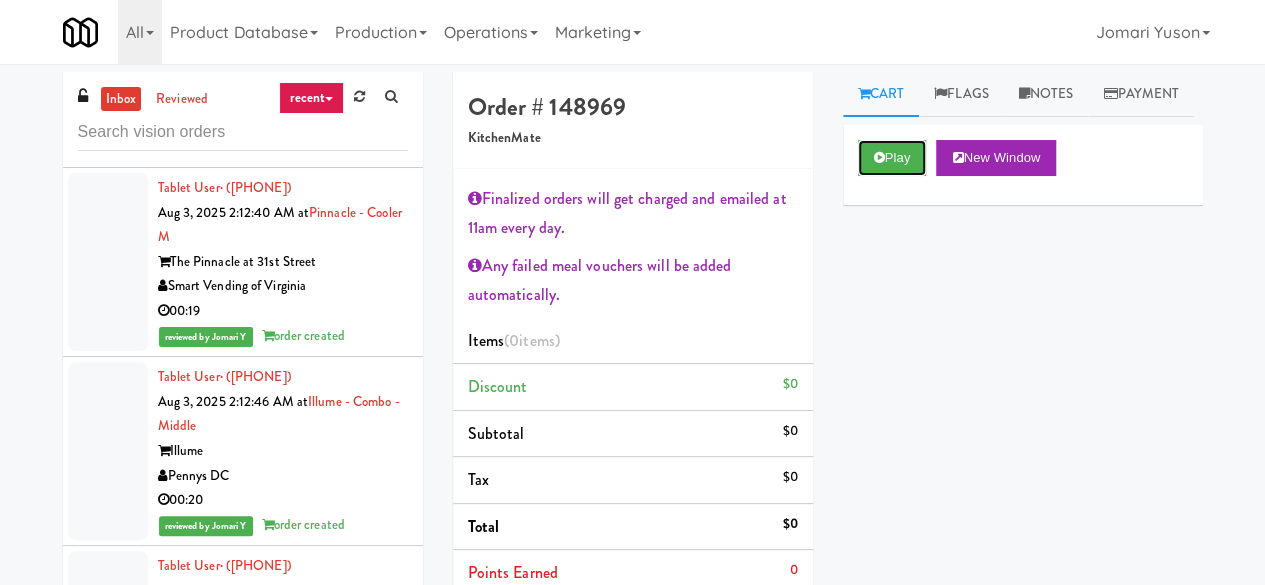 click on "Play" at bounding box center [892, 158] 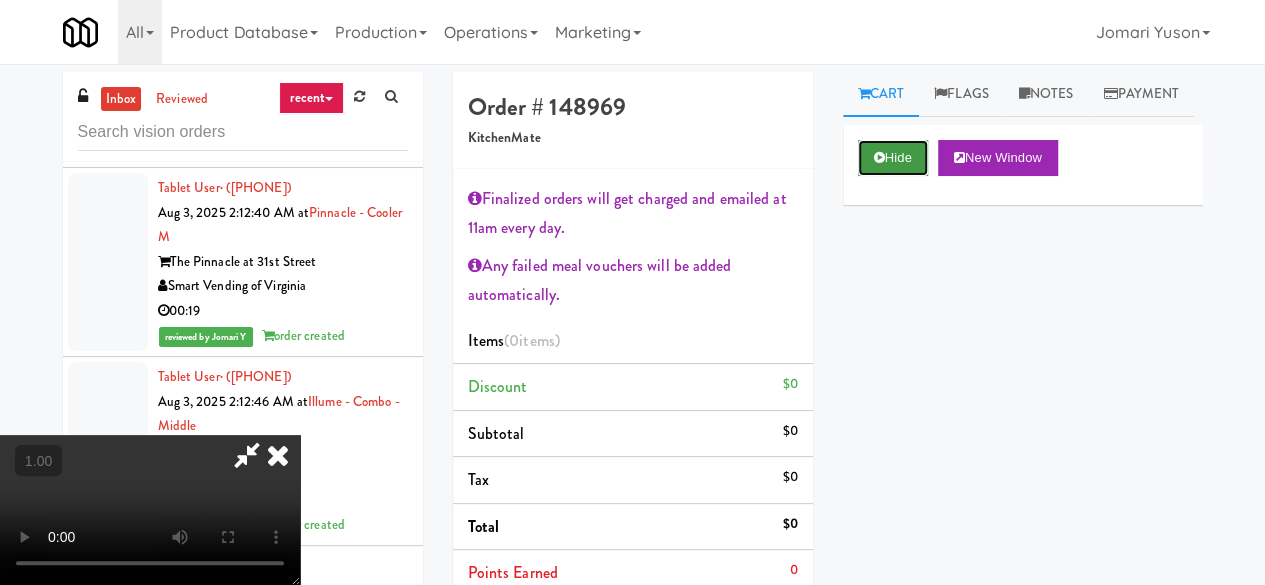 click on "Hide" at bounding box center [893, 158] 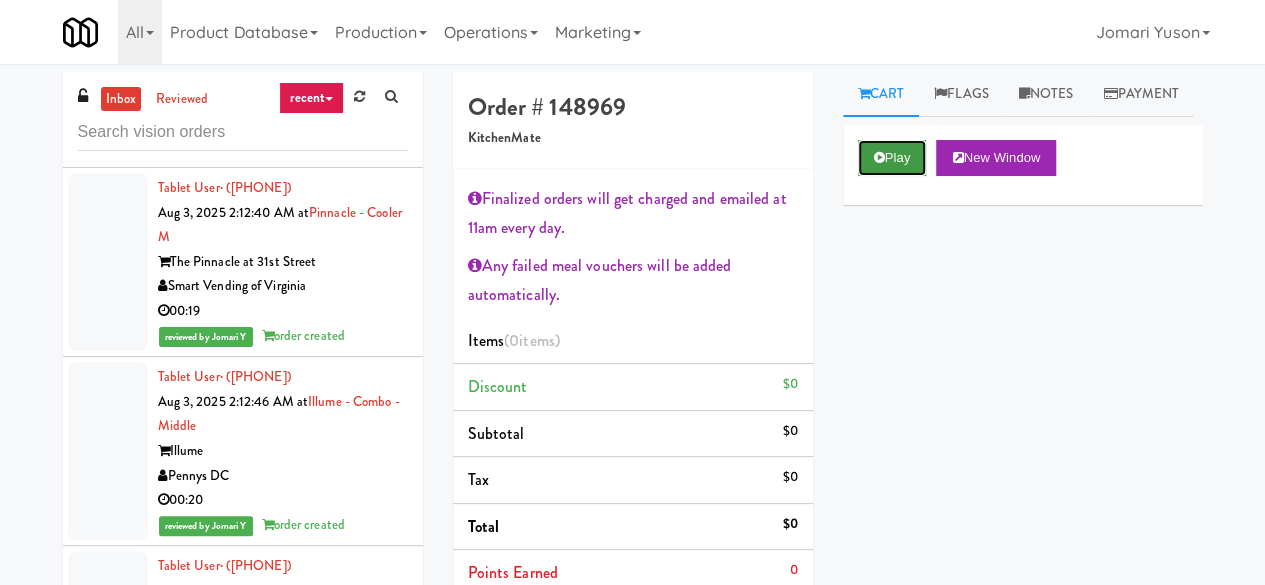 click on "Play" at bounding box center [892, 158] 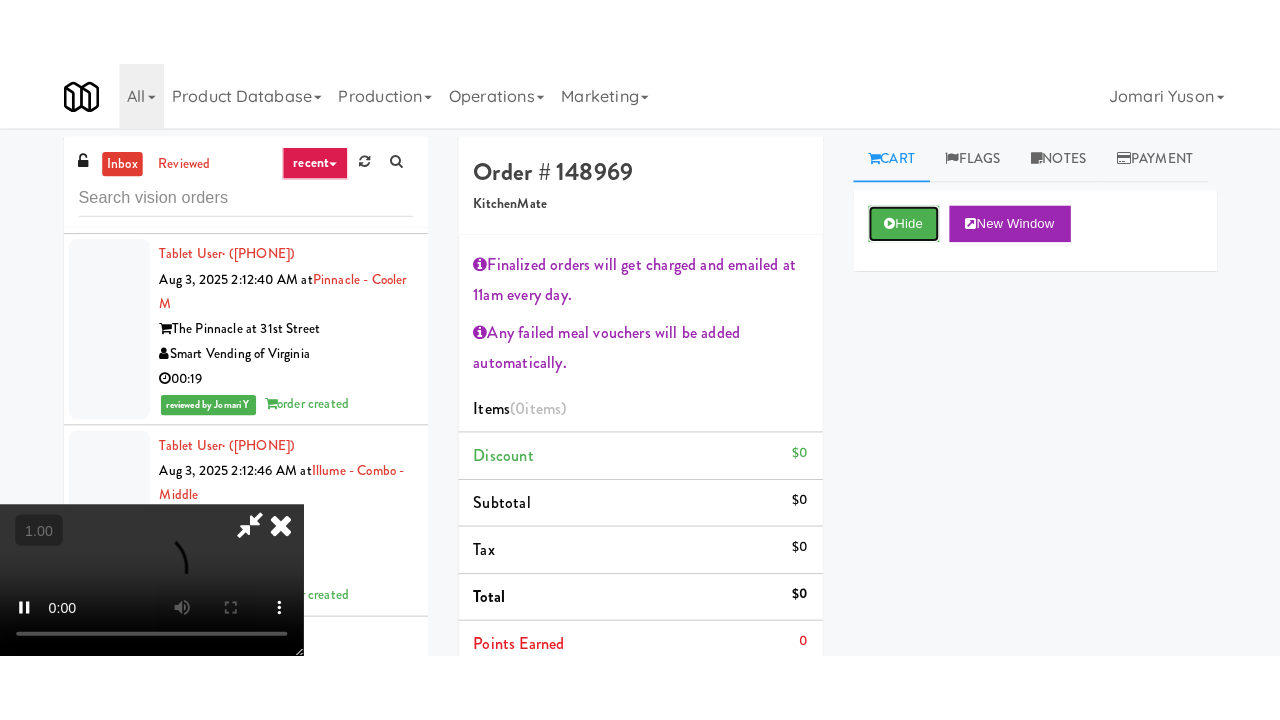 scroll, scrollTop: 315, scrollLeft: 0, axis: vertical 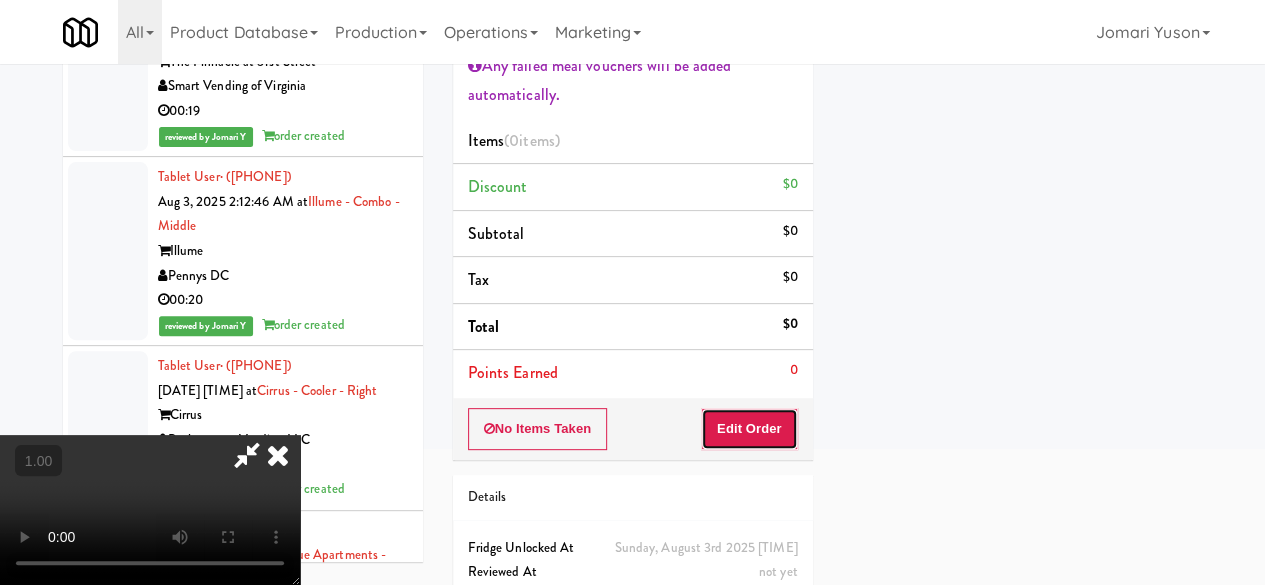 click on "Edit Order" at bounding box center [749, 429] 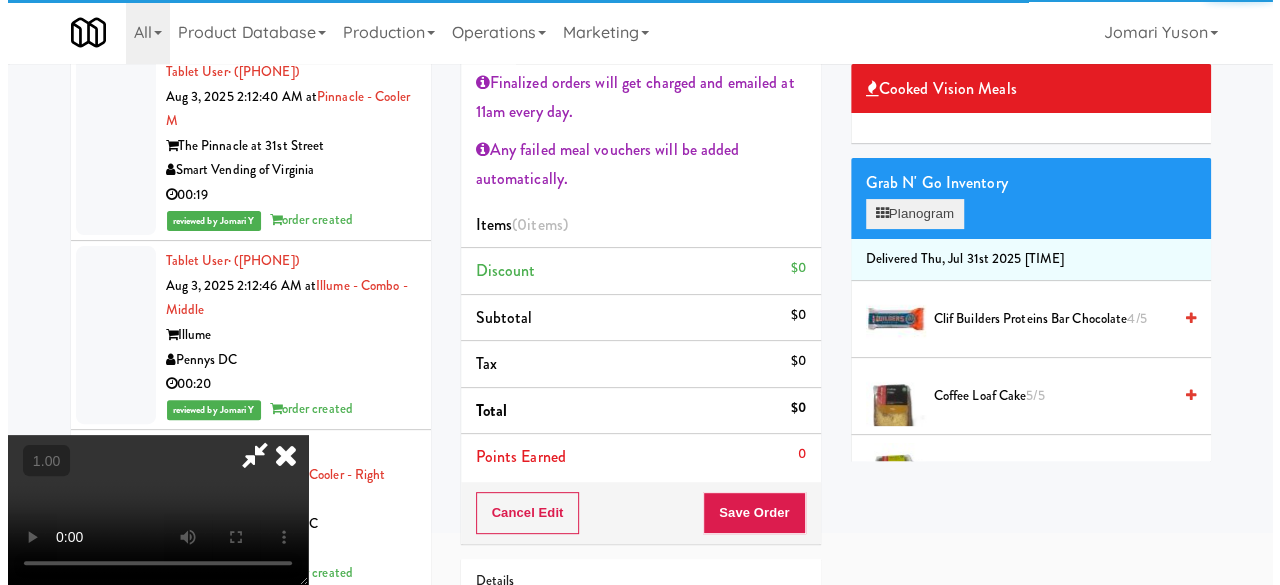 scroll, scrollTop: 0, scrollLeft: 0, axis: both 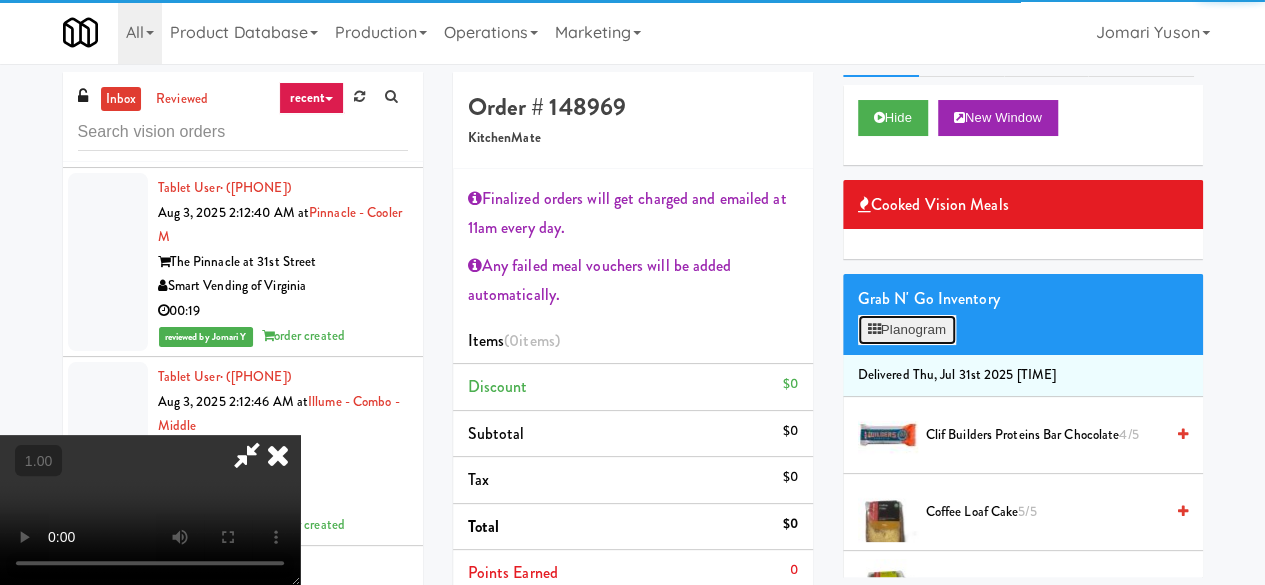 click on "Planogram" at bounding box center (907, 330) 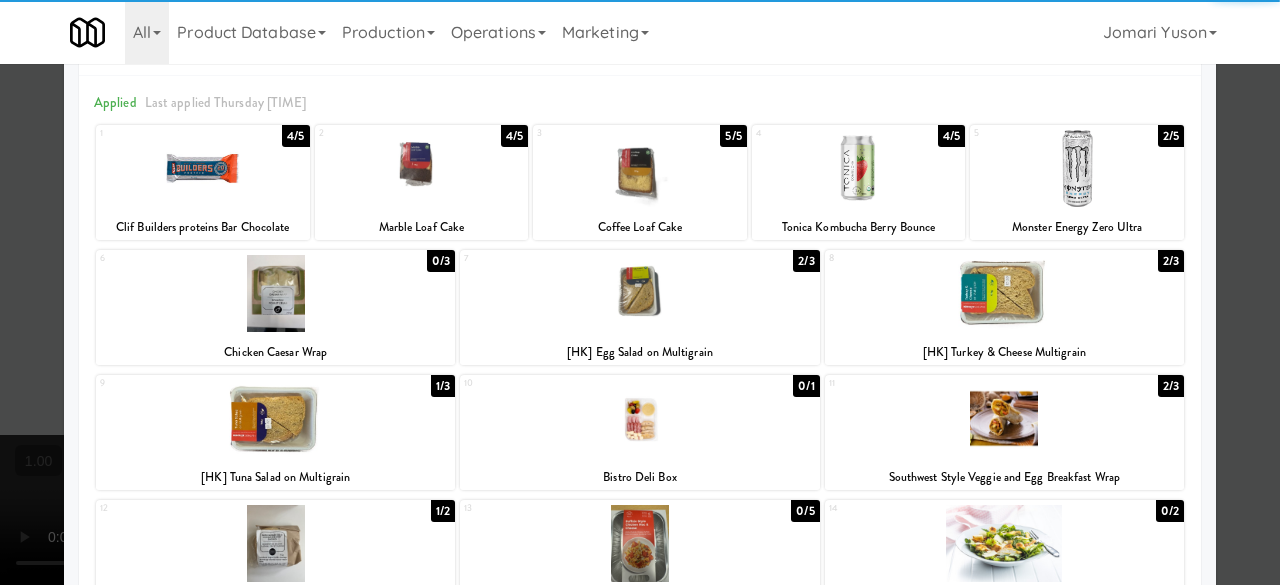 scroll, scrollTop: 100, scrollLeft: 0, axis: vertical 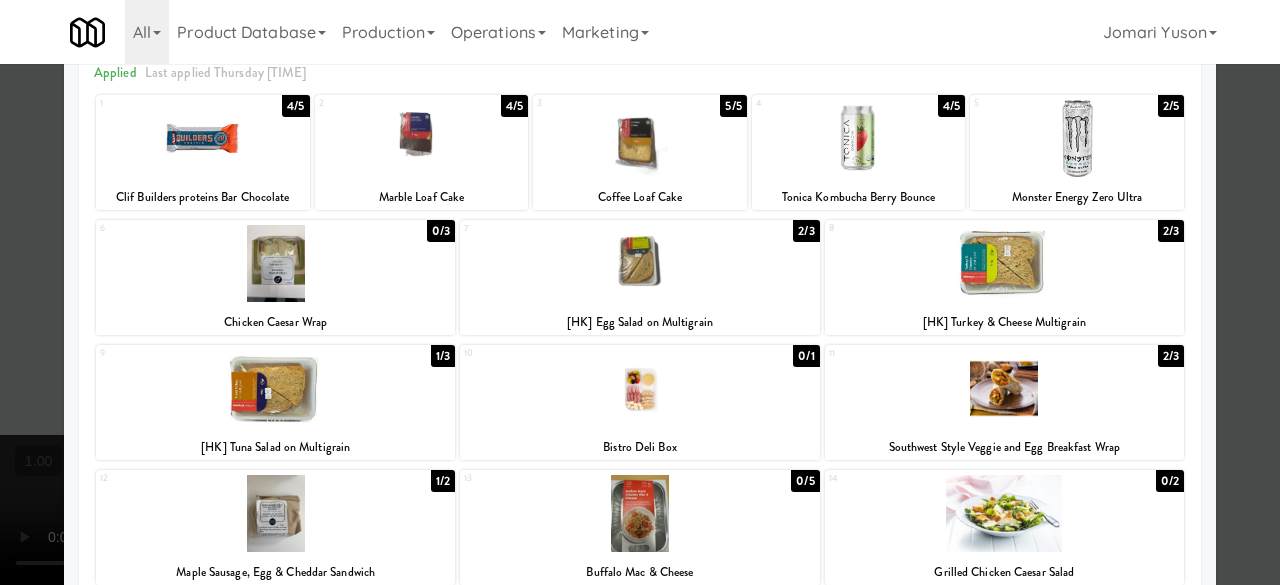 click at bounding box center [1004, 263] 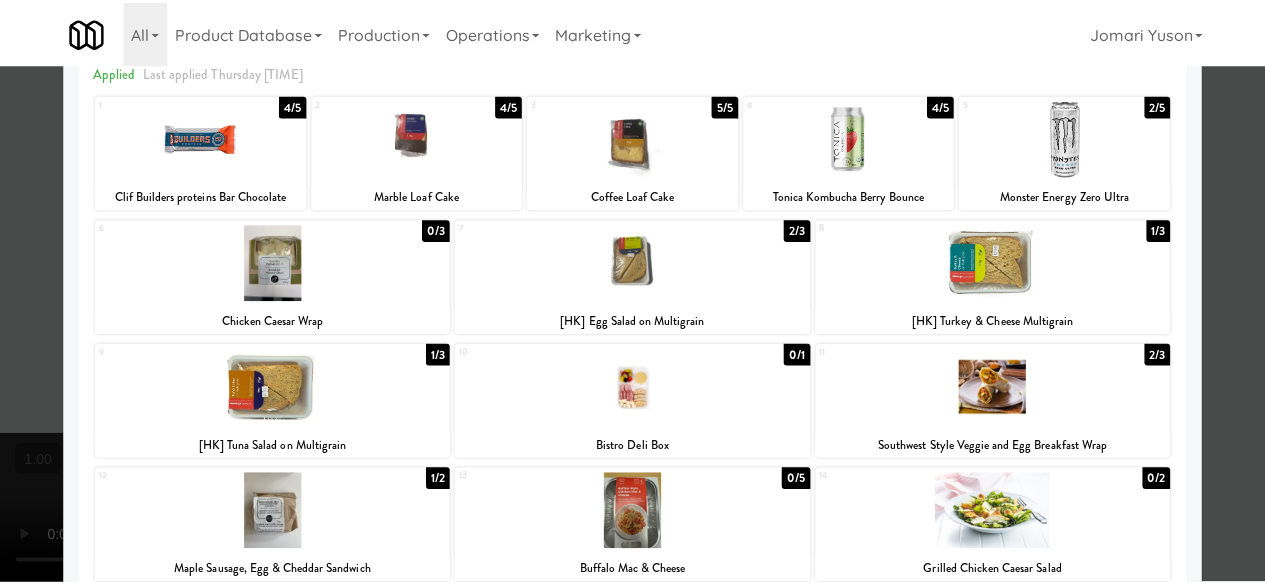 scroll, scrollTop: 0, scrollLeft: 0, axis: both 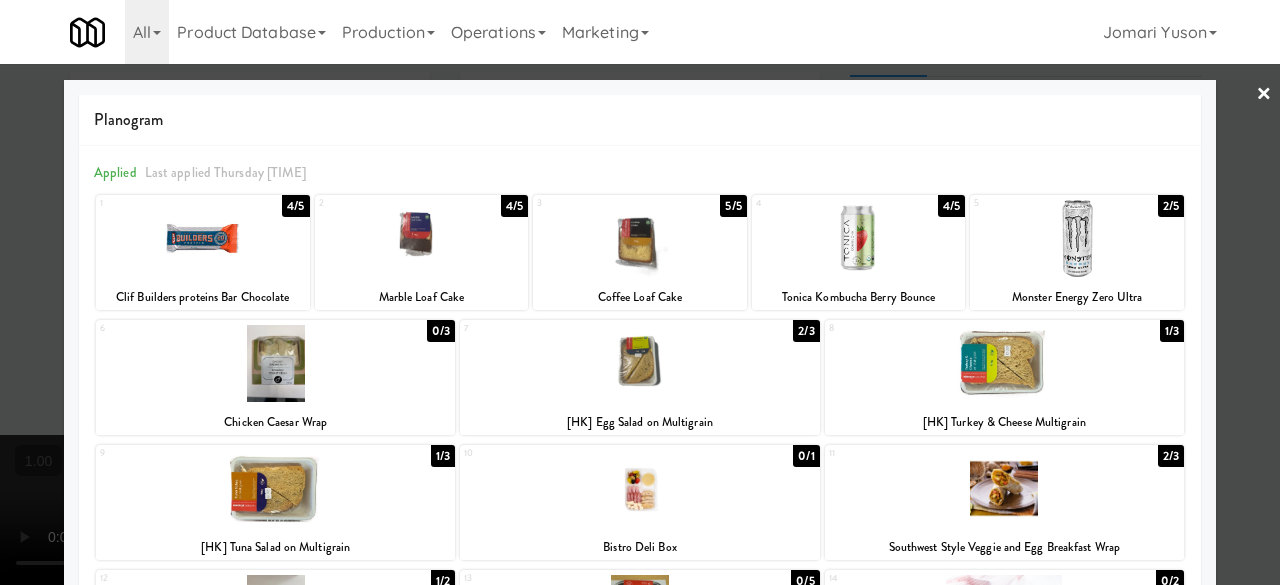 click at bounding box center (640, 292) 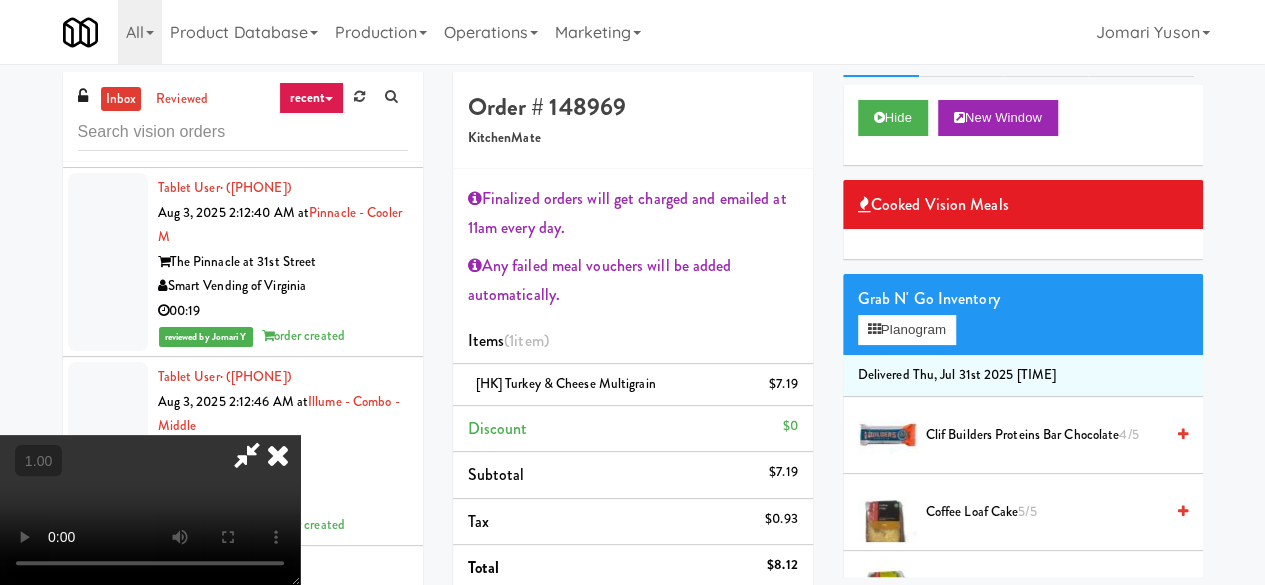 scroll, scrollTop: 0, scrollLeft: 0, axis: both 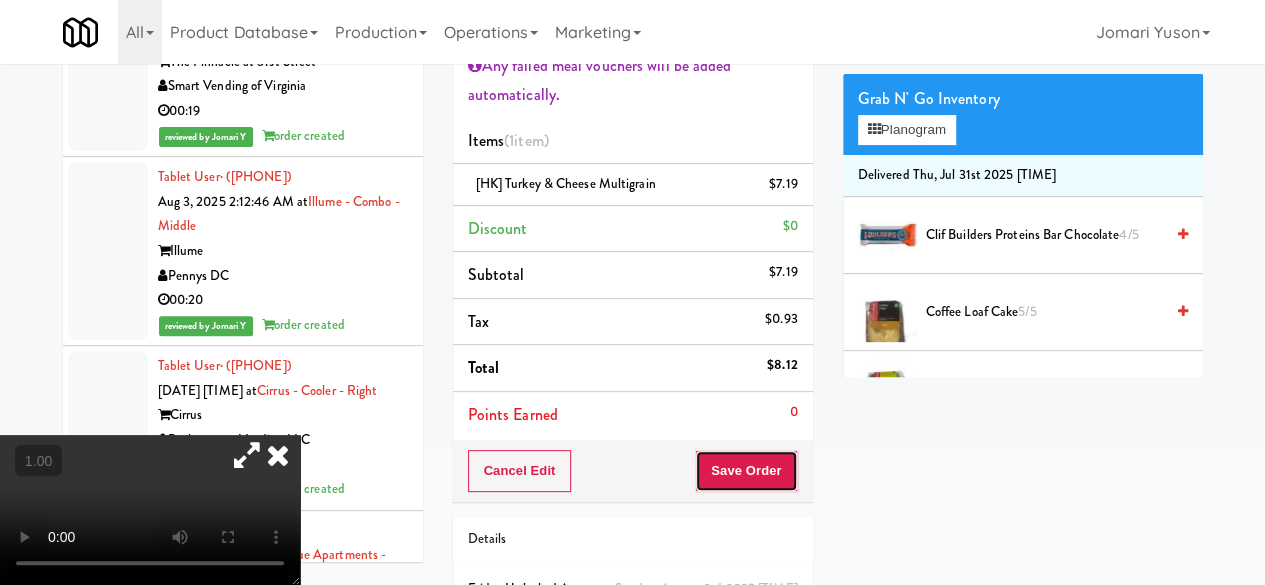 click on "Save Order" at bounding box center [746, 471] 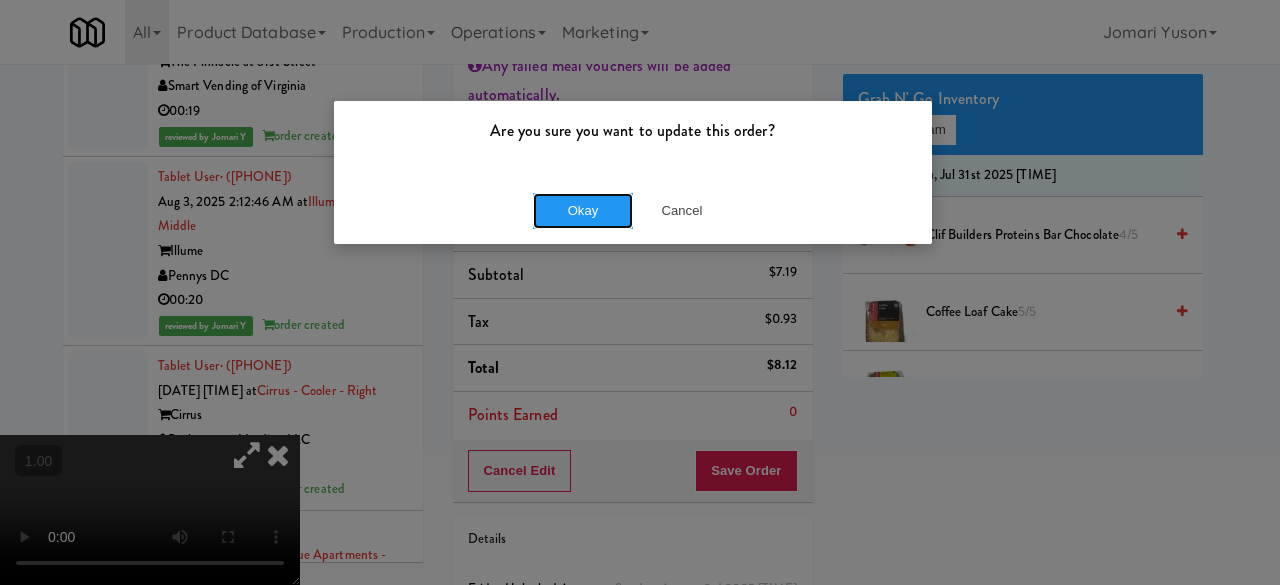 drag, startPoint x: 580, startPoint y: 209, endPoint x: 872, endPoint y: 306, distance: 307.6898 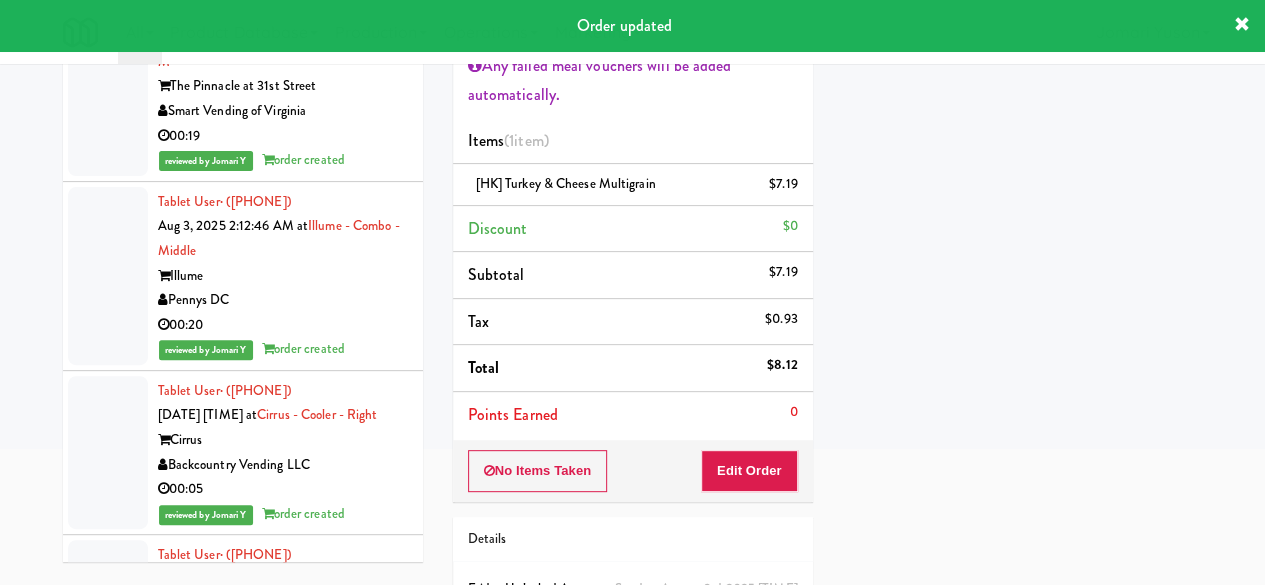 scroll, scrollTop: 23814, scrollLeft: 0, axis: vertical 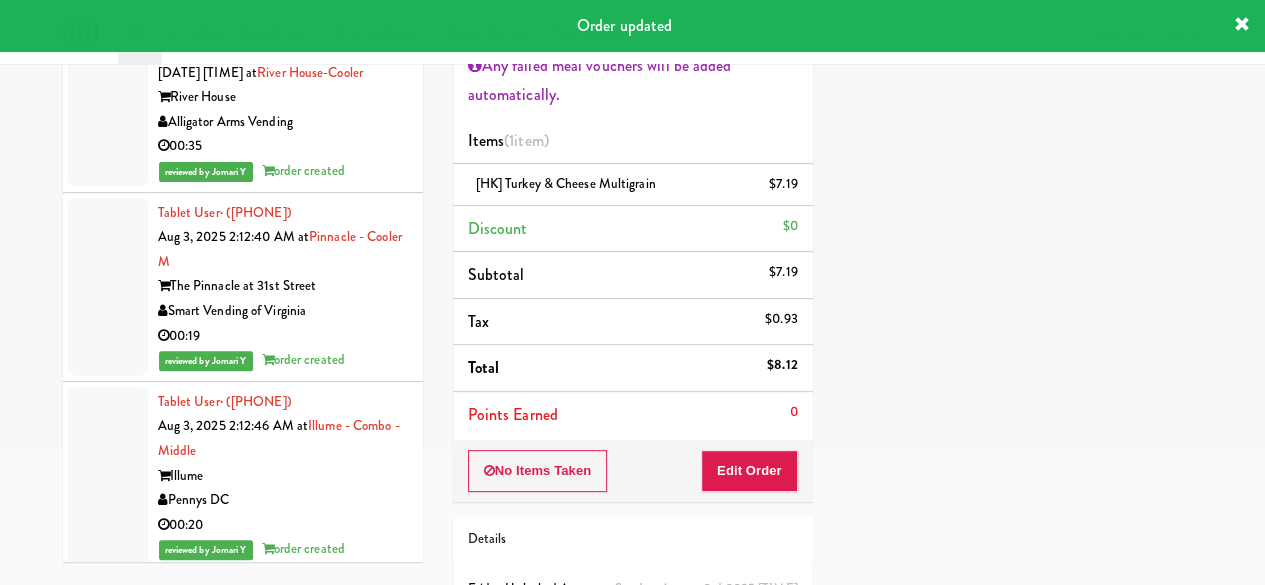 click on "00:07" at bounding box center [283, -158] 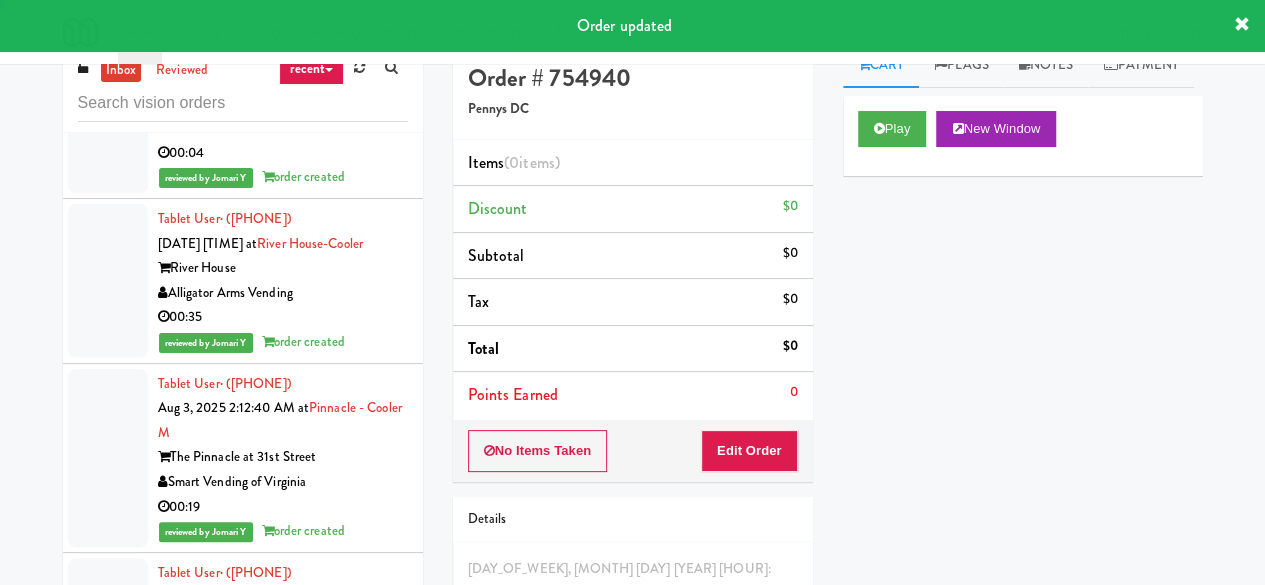 scroll, scrollTop: 0, scrollLeft: 0, axis: both 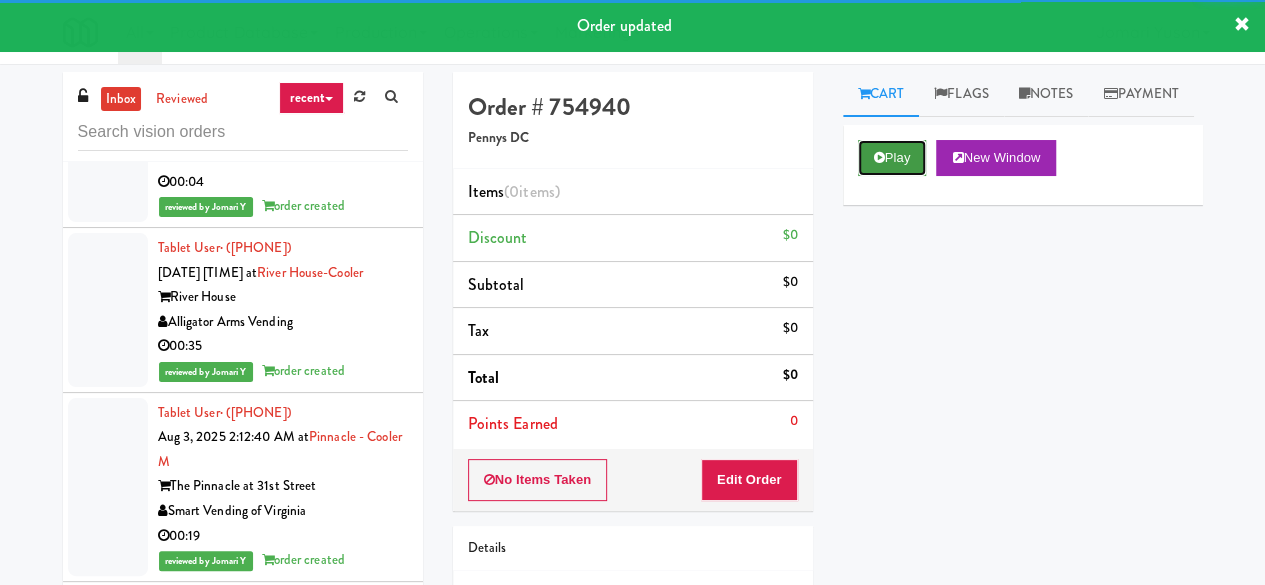 click at bounding box center [879, 157] 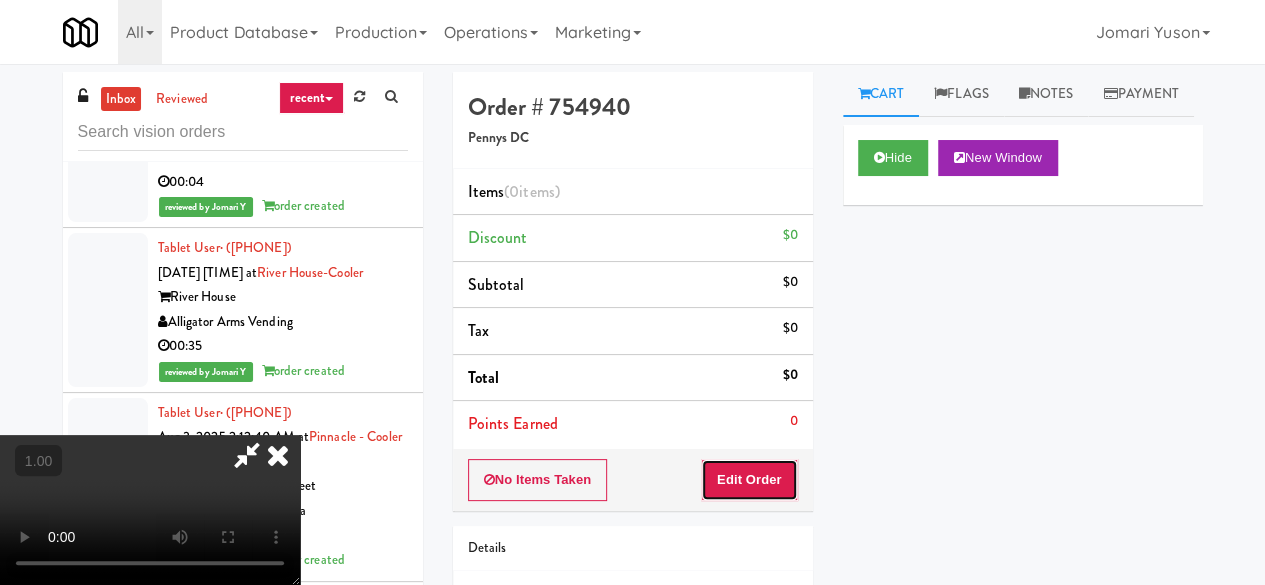 click on "Edit Order" at bounding box center (749, 480) 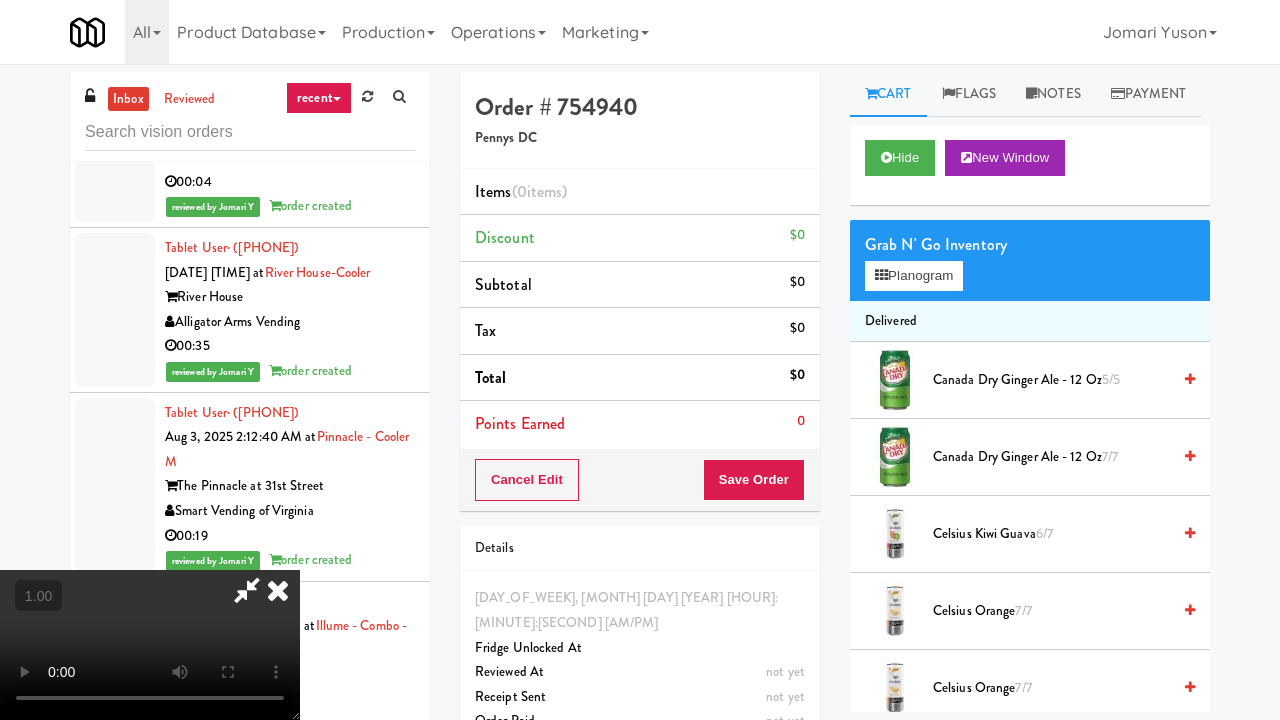 type 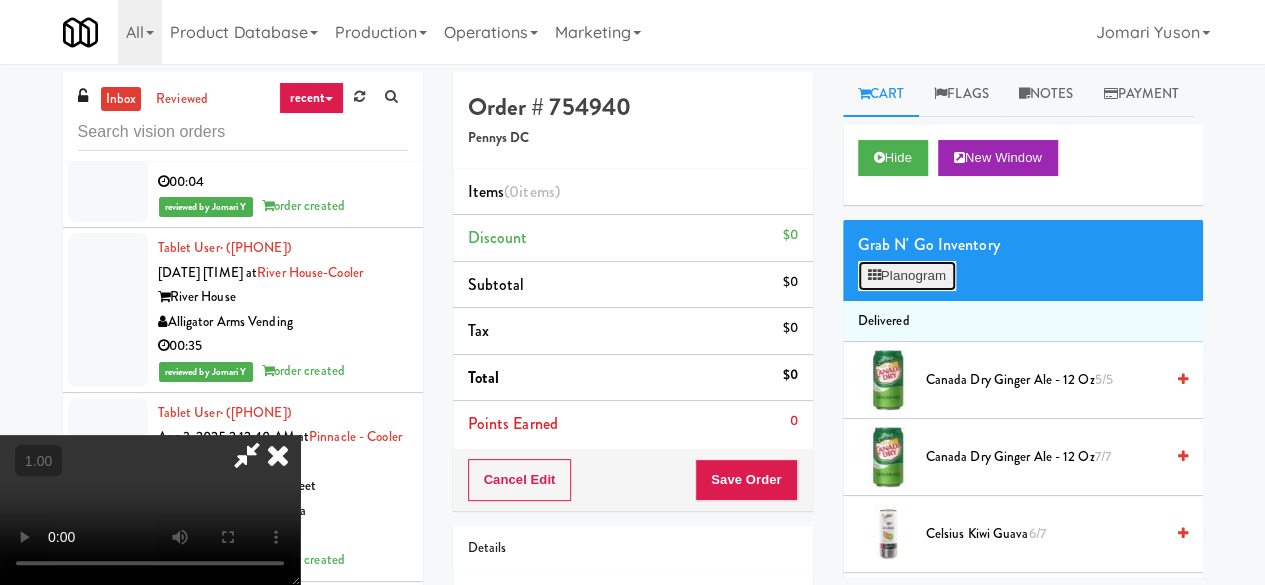 click on "Planogram" at bounding box center [907, 276] 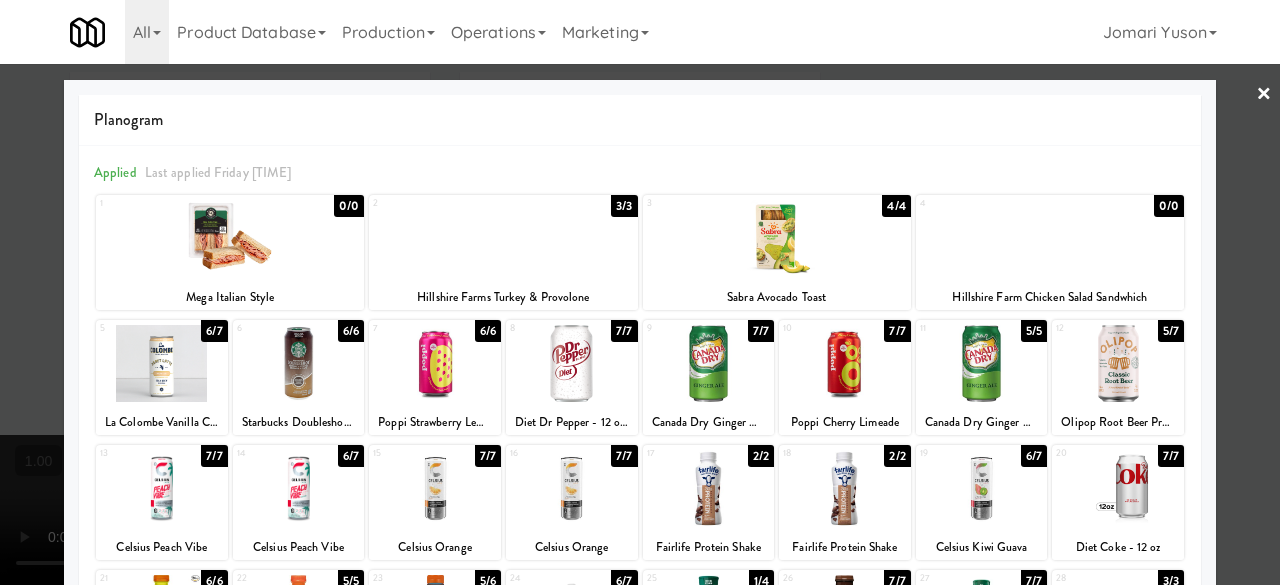 click at bounding box center (503, 238) 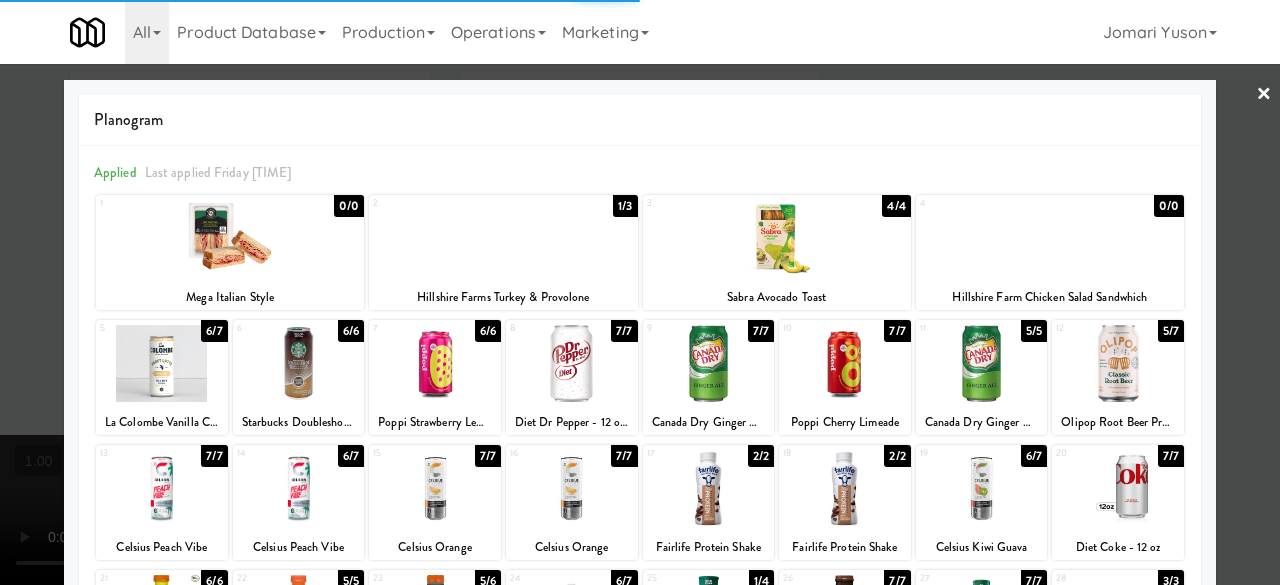 click at bounding box center (640, 292) 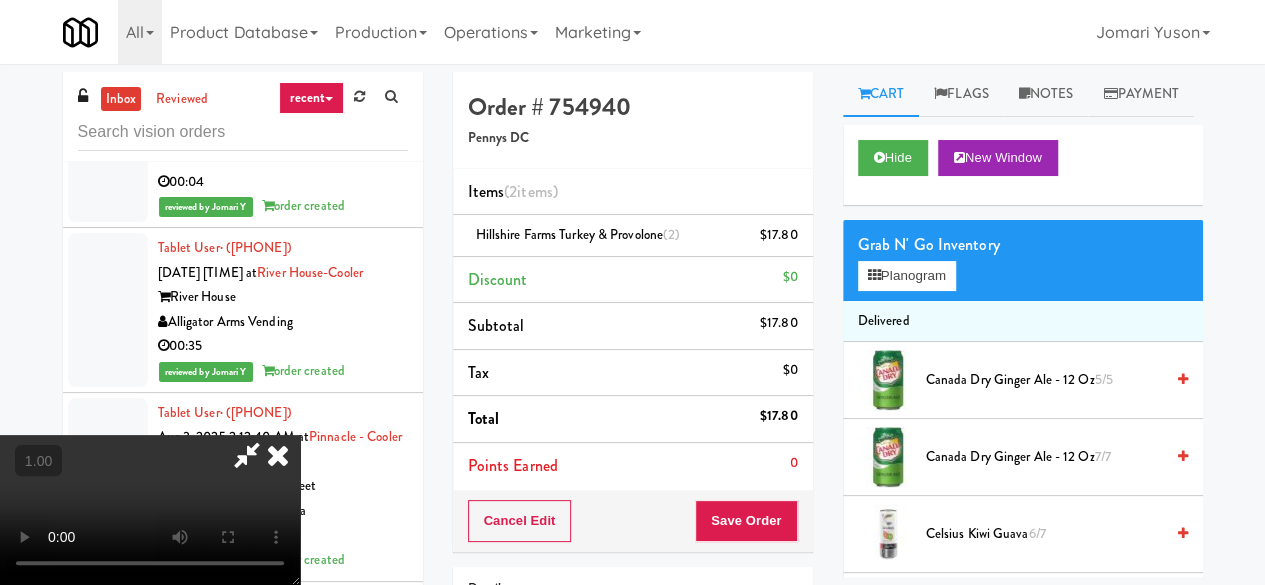 click at bounding box center [247, 455] 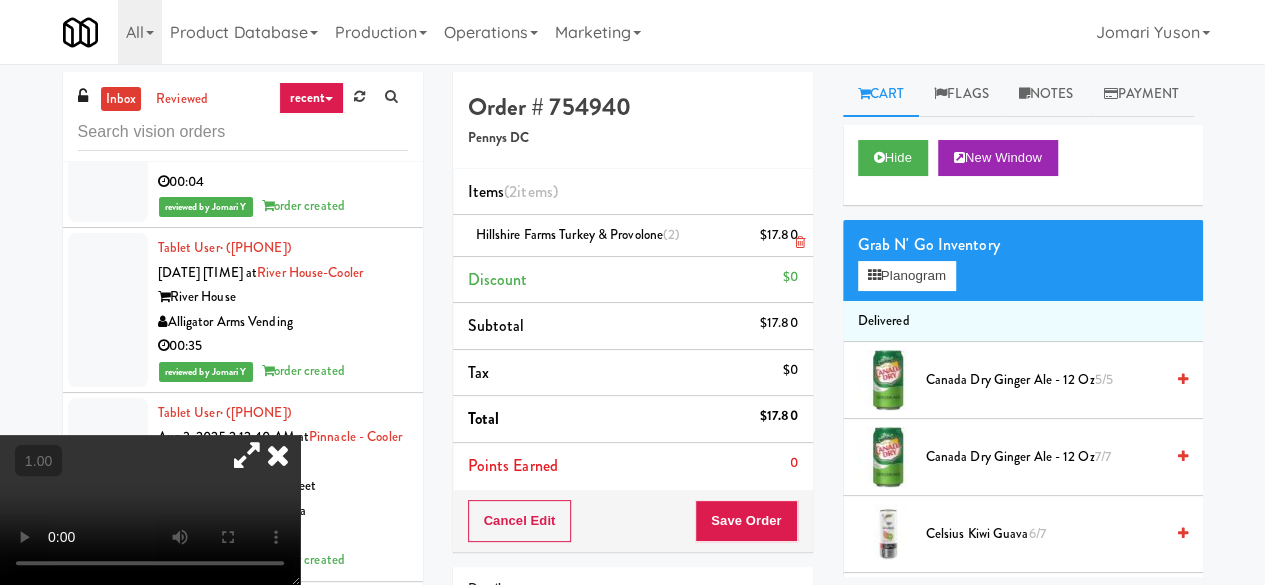 click at bounding box center (799, 242) 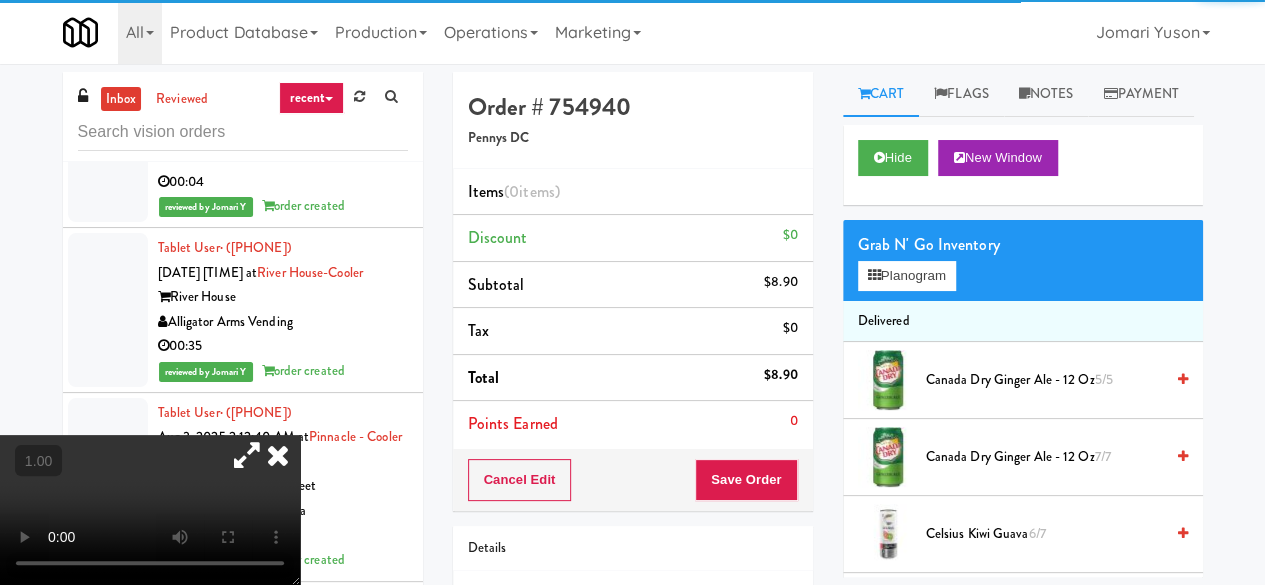 click on "Grab N' Go Inventory  Planogram" at bounding box center [1023, 260] 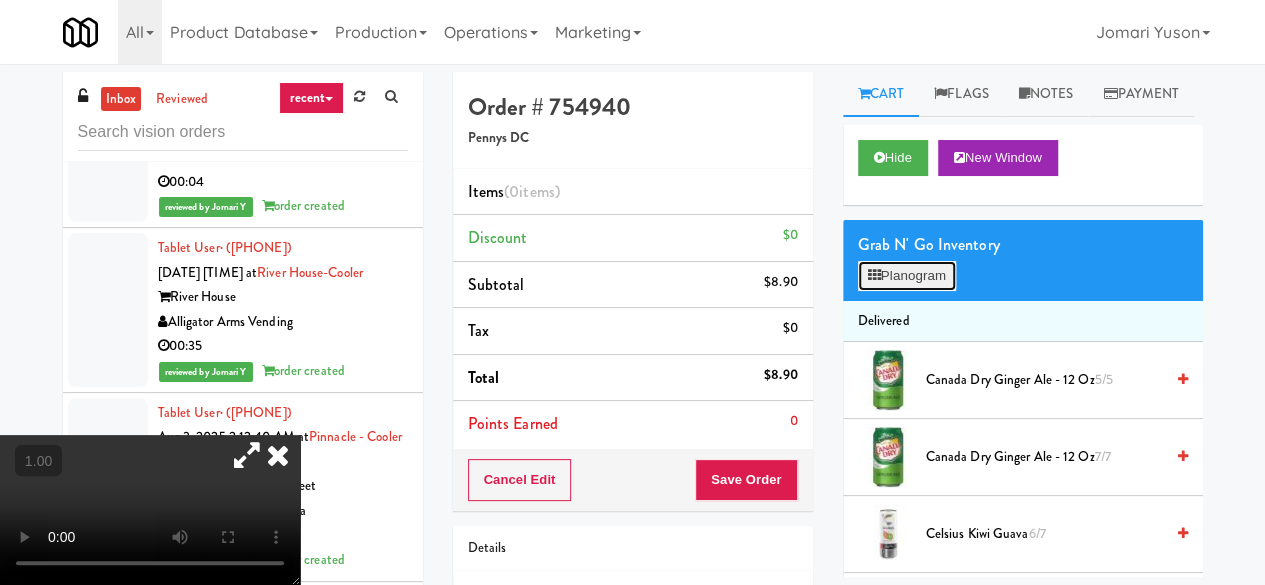 click on "Planogram" at bounding box center [907, 276] 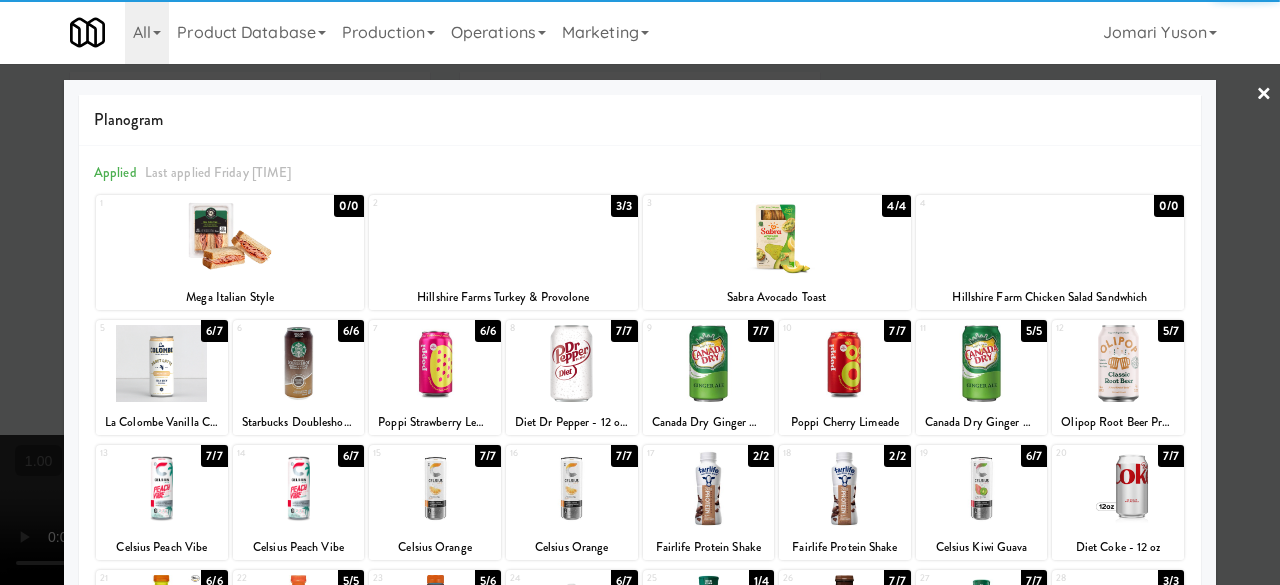 click at bounding box center [503, 238] 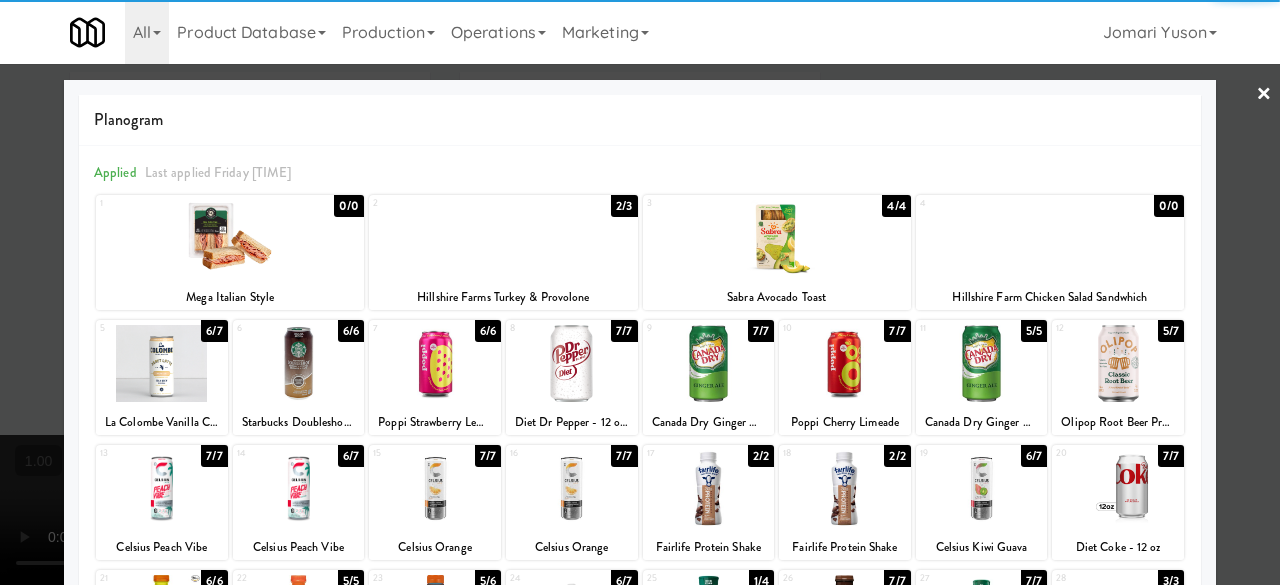 click at bounding box center (640, 292) 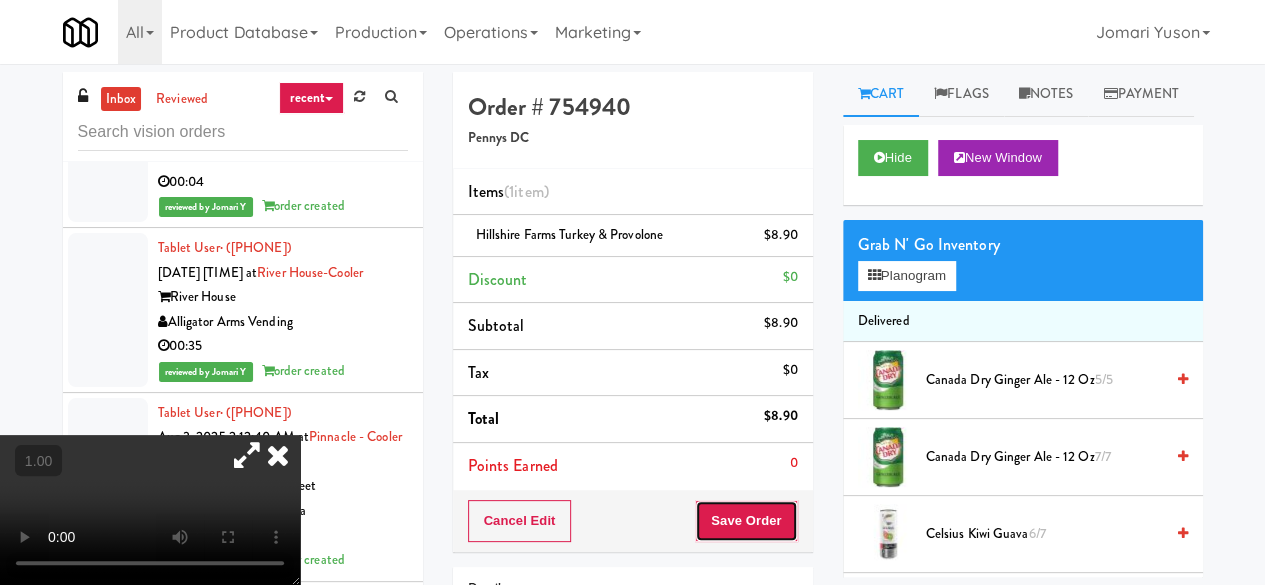 click on "Save Order" at bounding box center [746, 521] 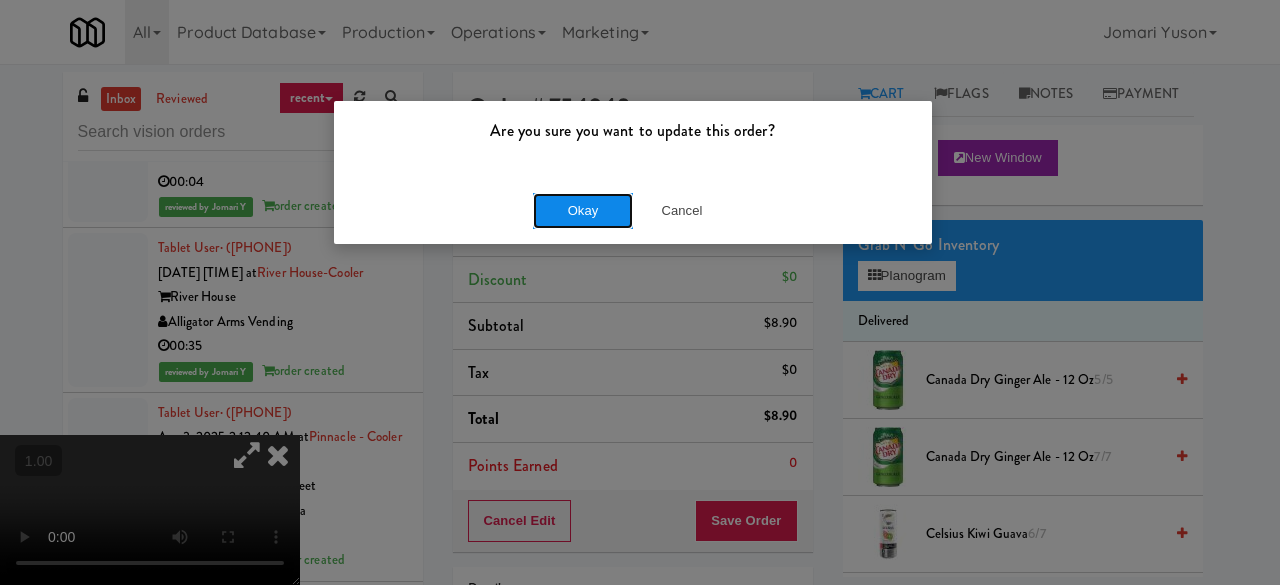 click on "Okay" at bounding box center [583, 211] 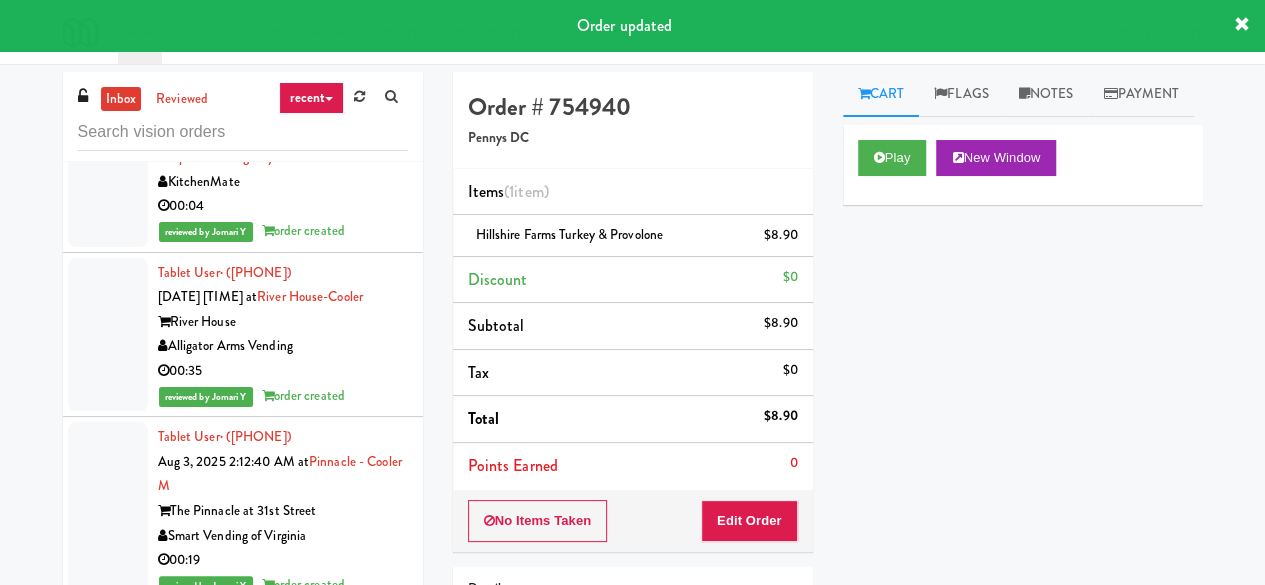 click on "Pennys DC" at bounding box center [283, -147] 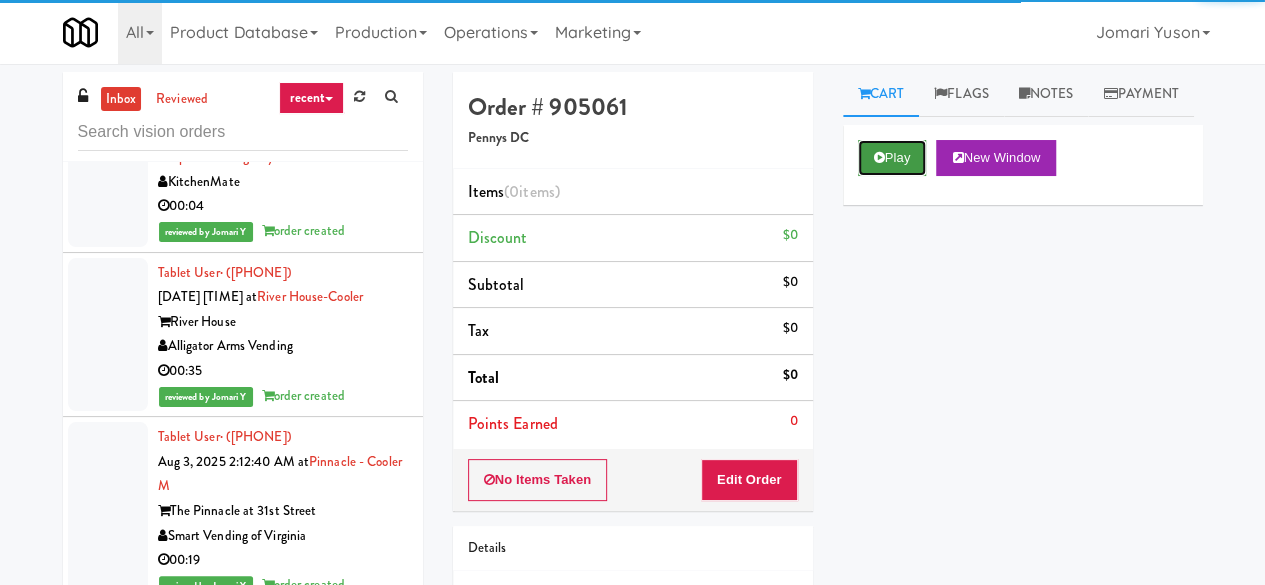 click at bounding box center (879, 157) 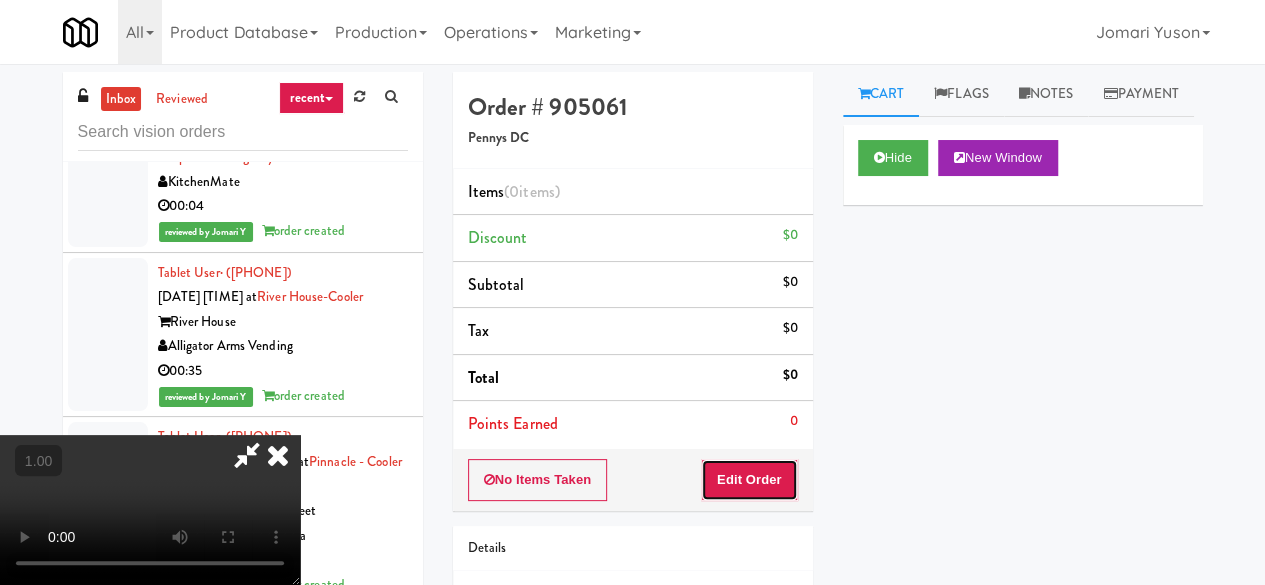 click on "Edit Order" at bounding box center (749, 480) 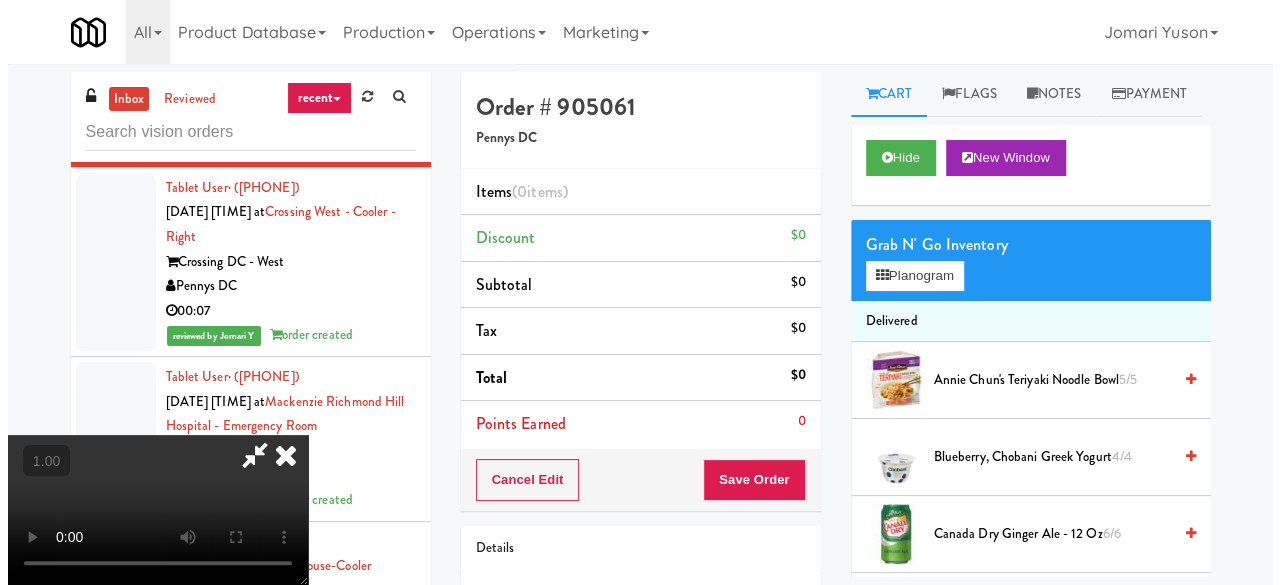 scroll, scrollTop: 23514, scrollLeft: 0, axis: vertical 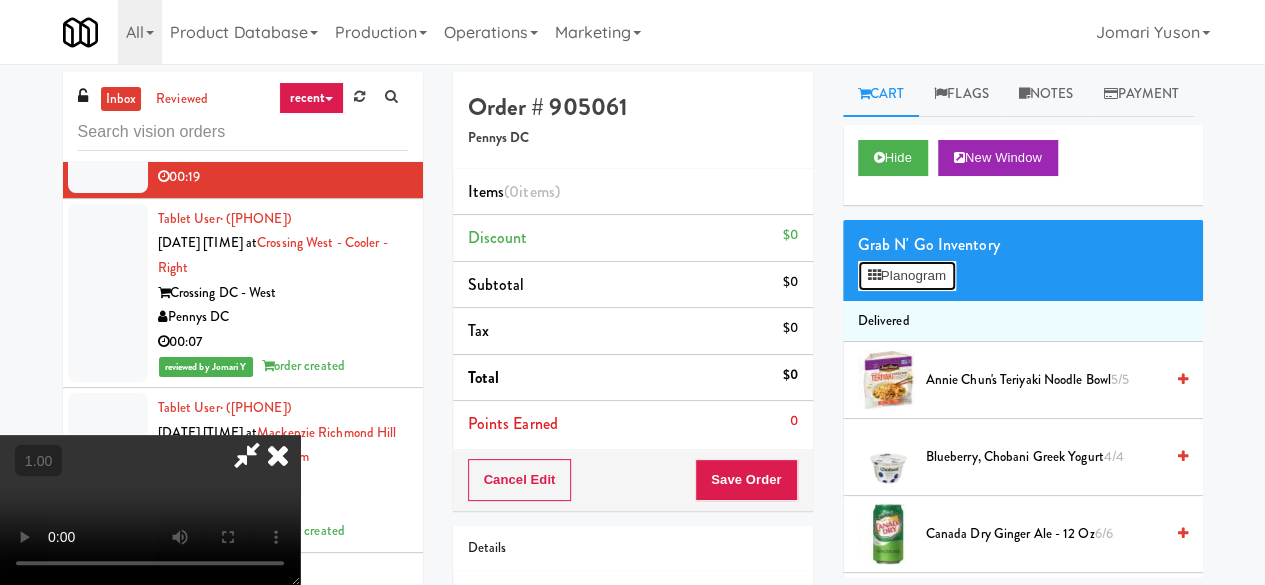 click on "Planogram" at bounding box center (907, 276) 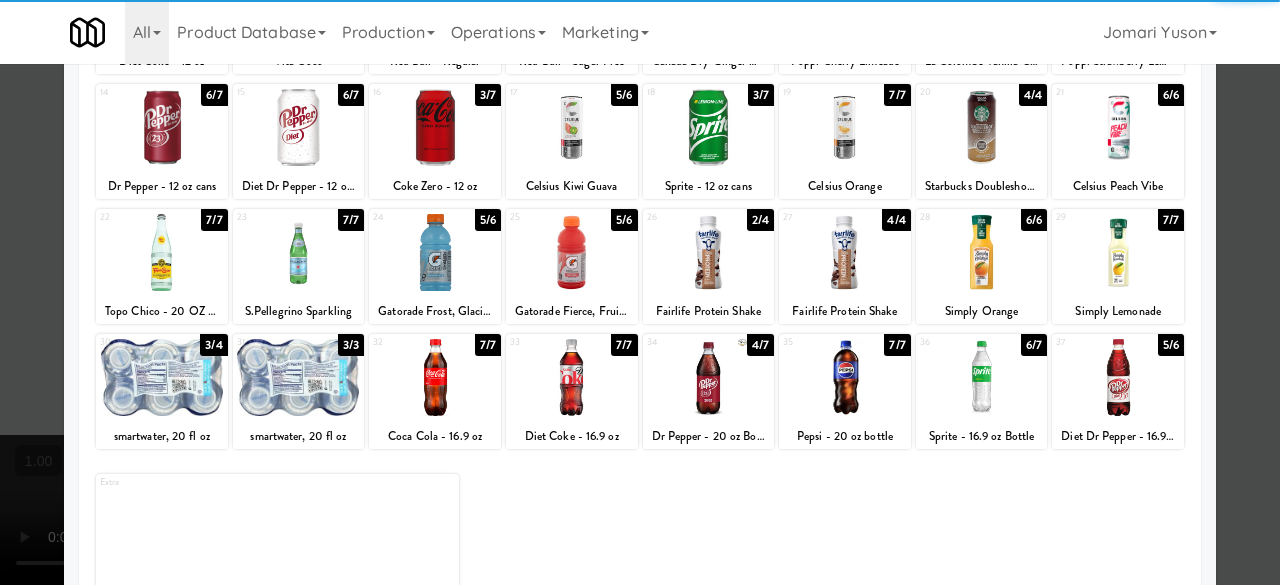 scroll, scrollTop: 396, scrollLeft: 0, axis: vertical 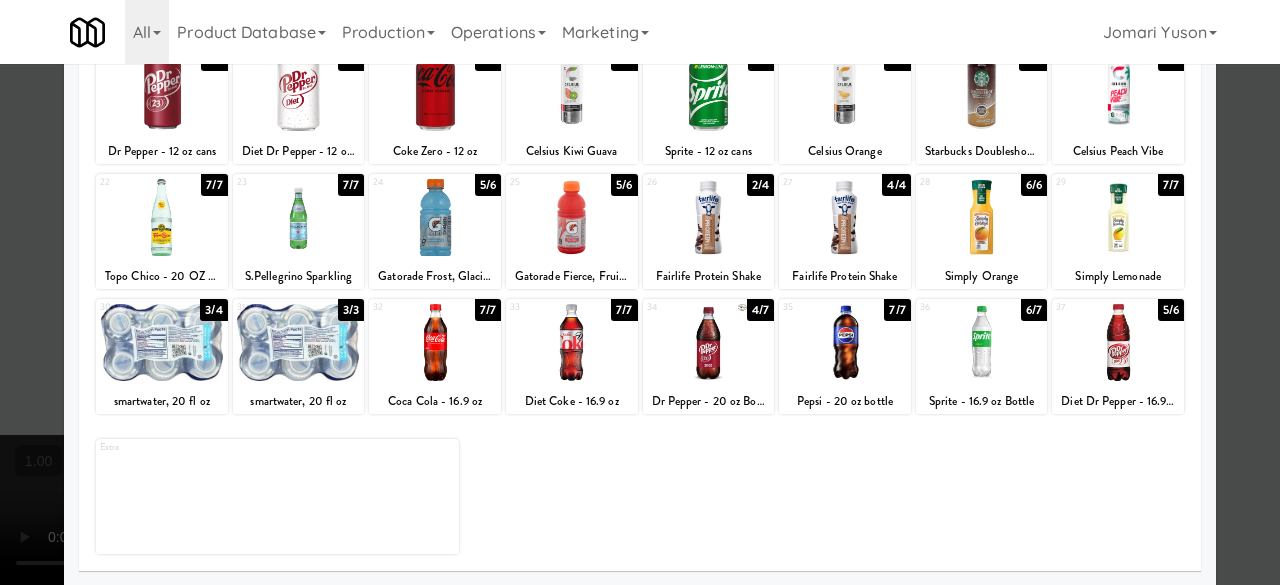 click at bounding box center (299, 342) 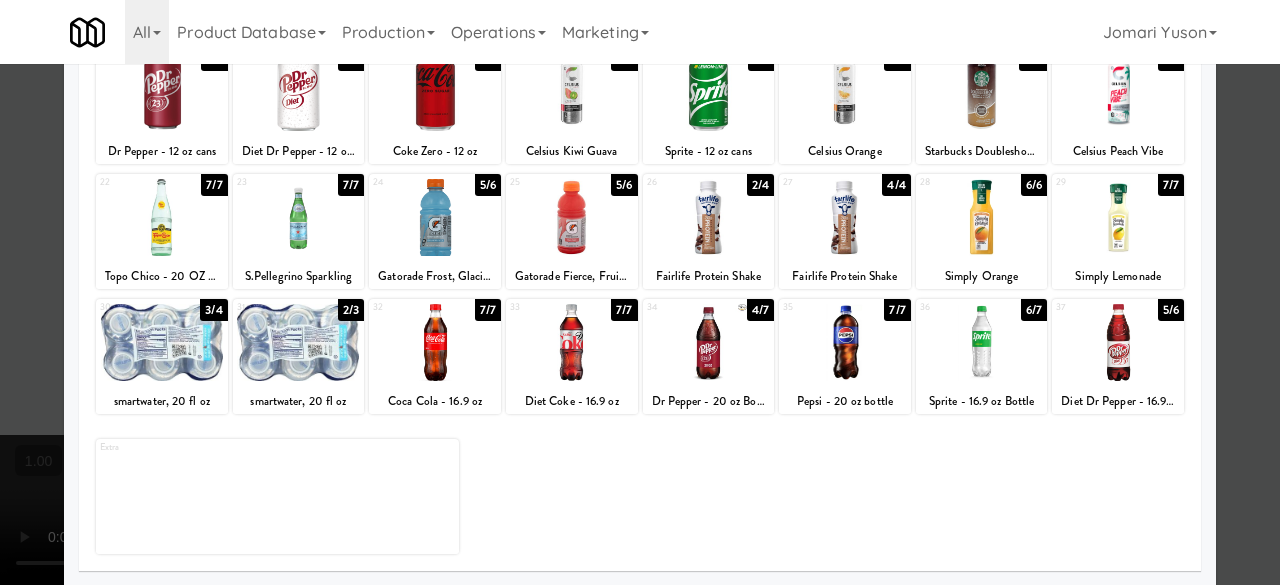 click at bounding box center [162, 342] 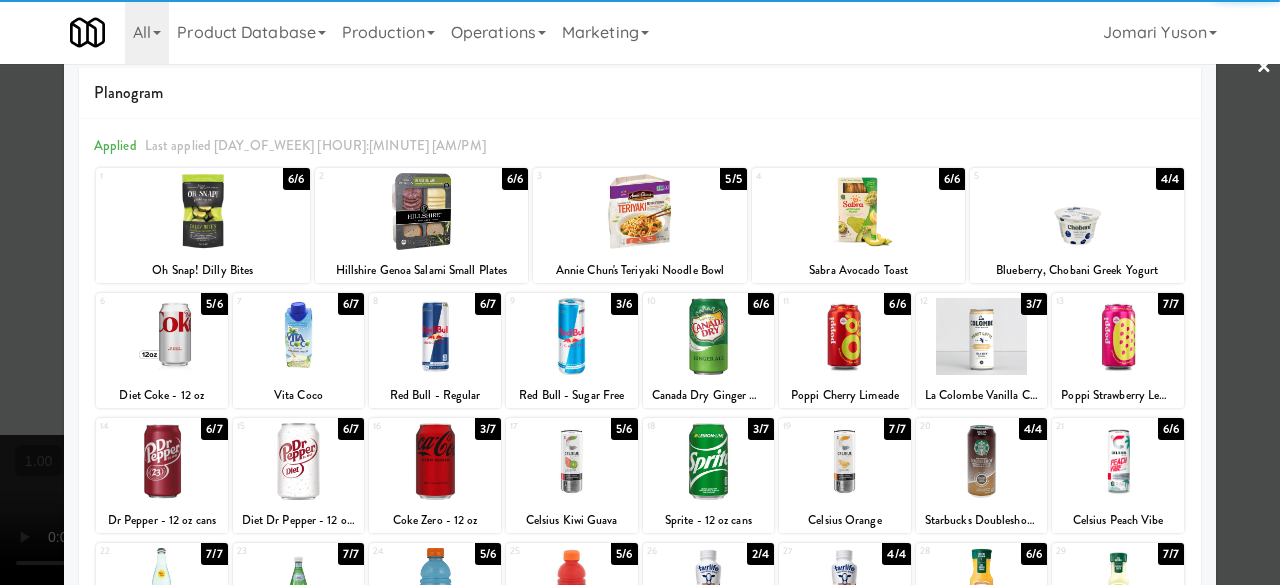 scroll, scrollTop: 0, scrollLeft: 0, axis: both 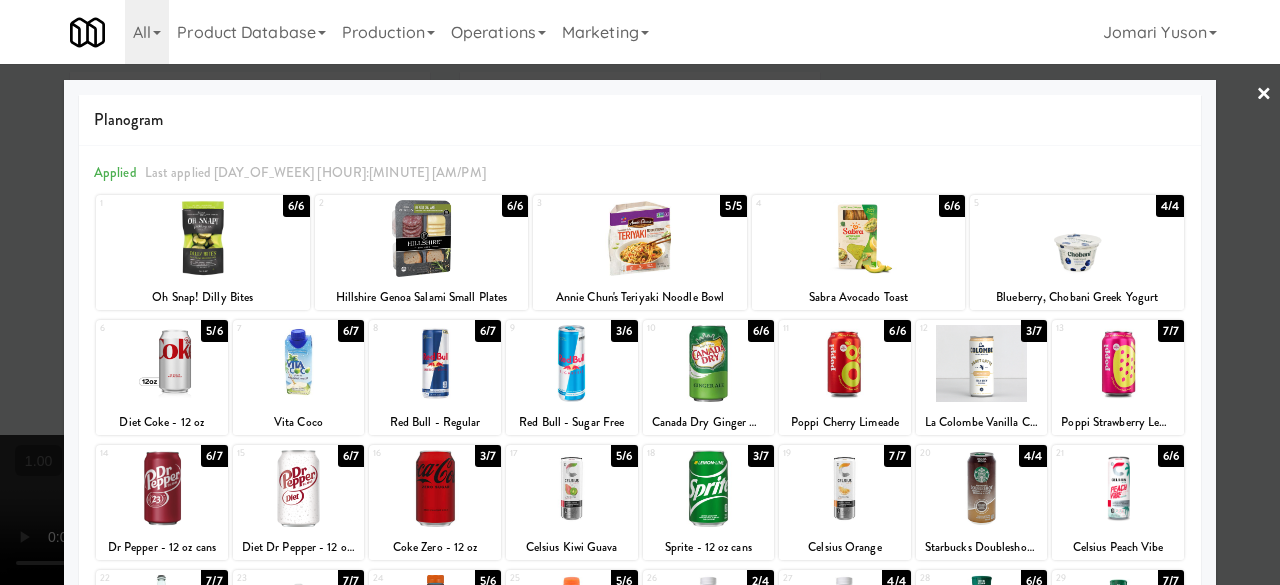 drag, startPoint x: 1232, startPoint y: 79, endPoint x: 776, endPoint y: 187, distance: 468.615 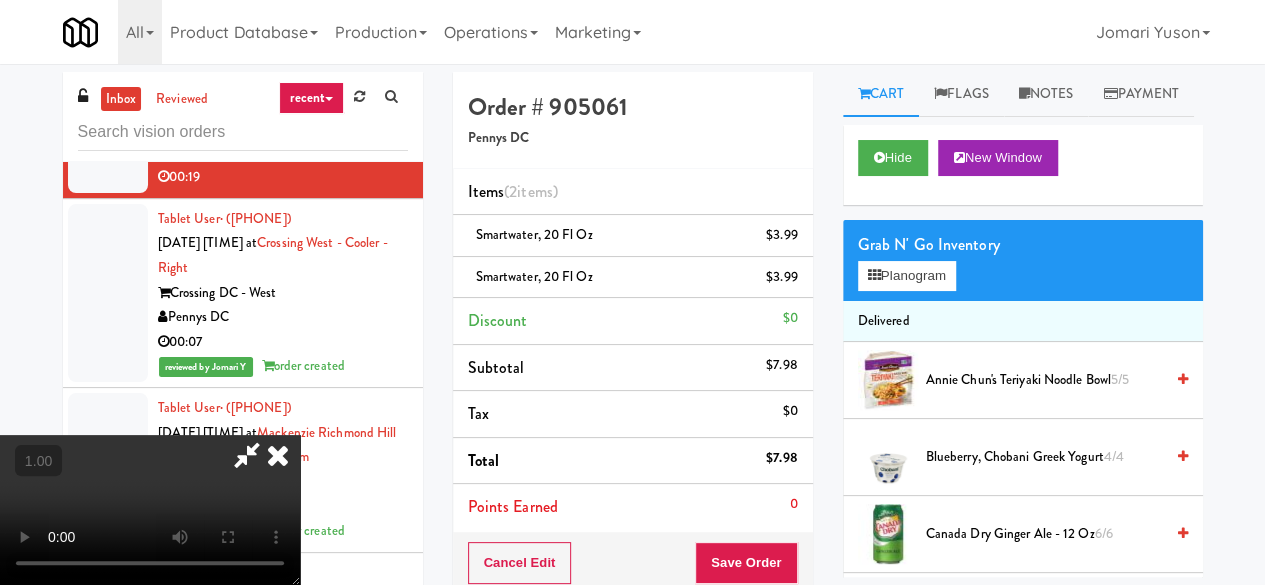 click at bounding box center [247, 455] 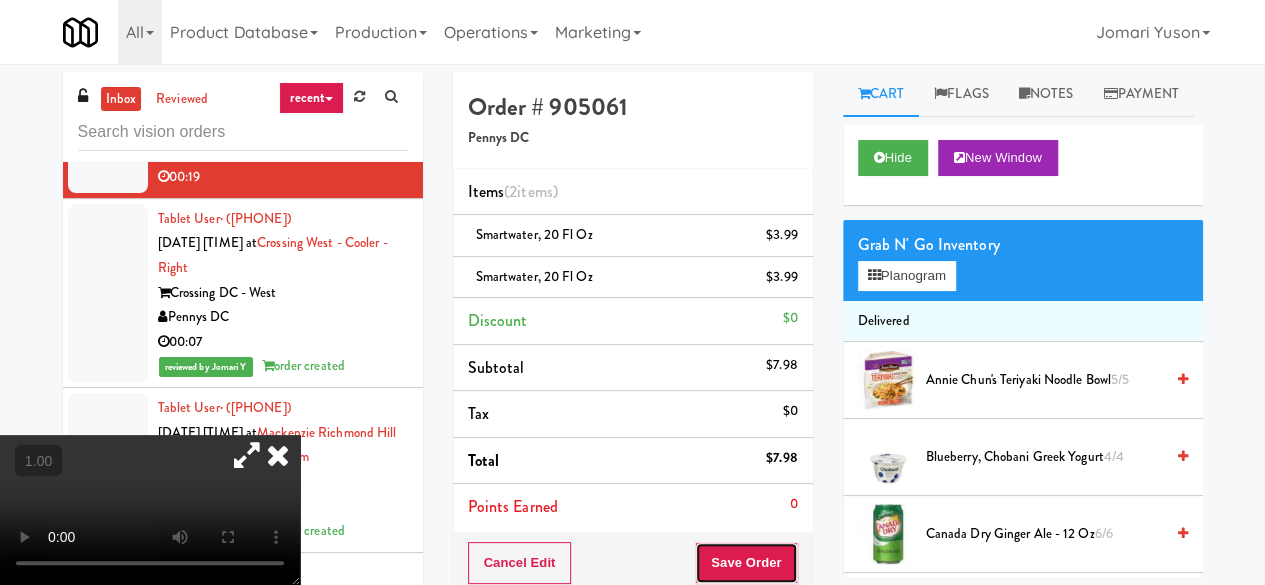 click on "Save Order" at bounding box center [746, 563] 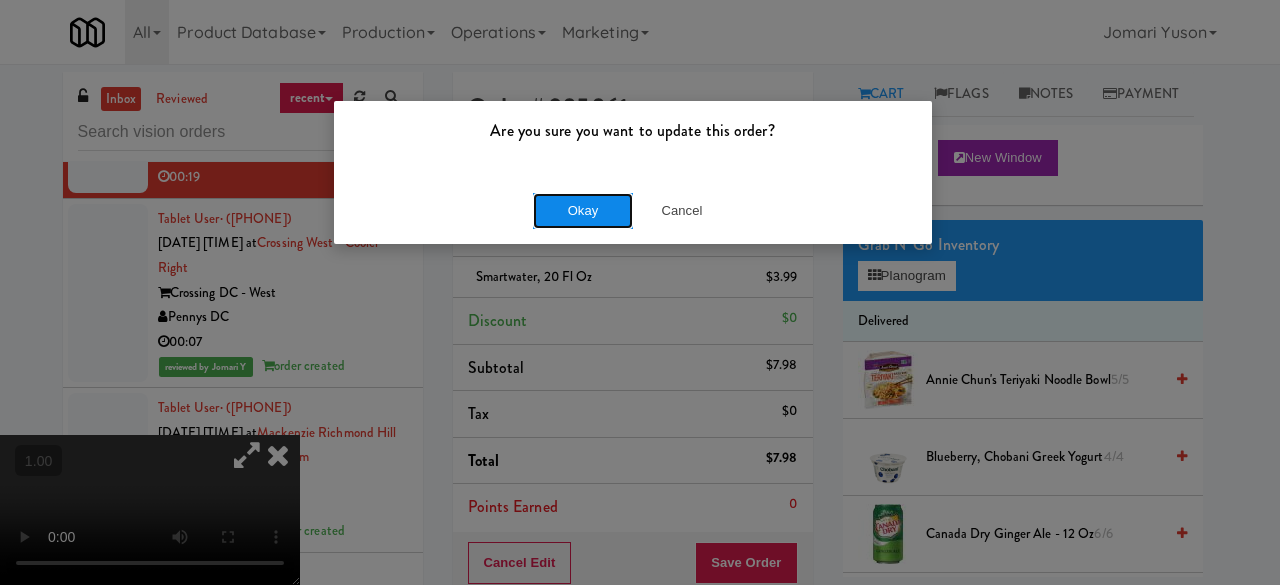 click on "Okay" at bounding box center [583, 211] 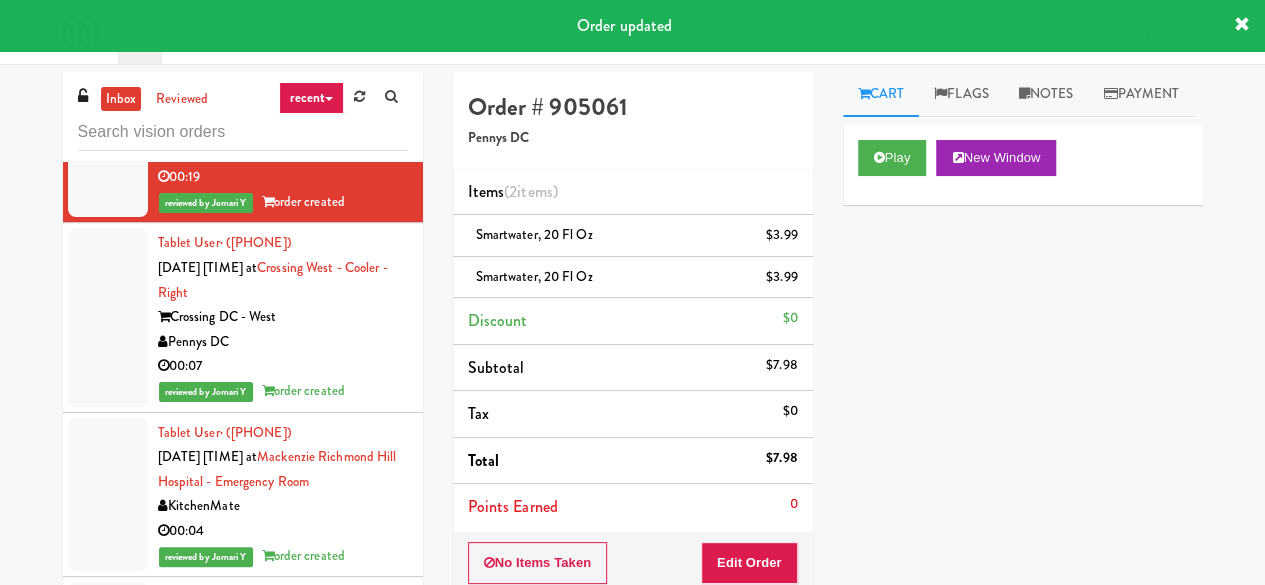 click on "00:13" at bounding box center [283, 13] 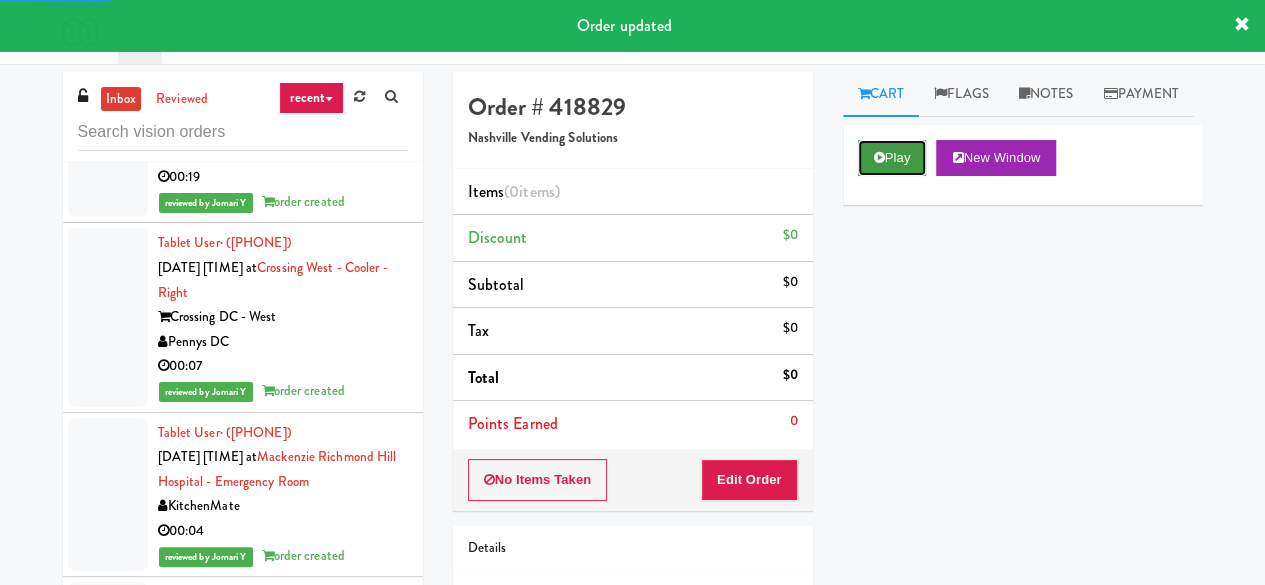 click on "Play" at bounding box center (892, 158) 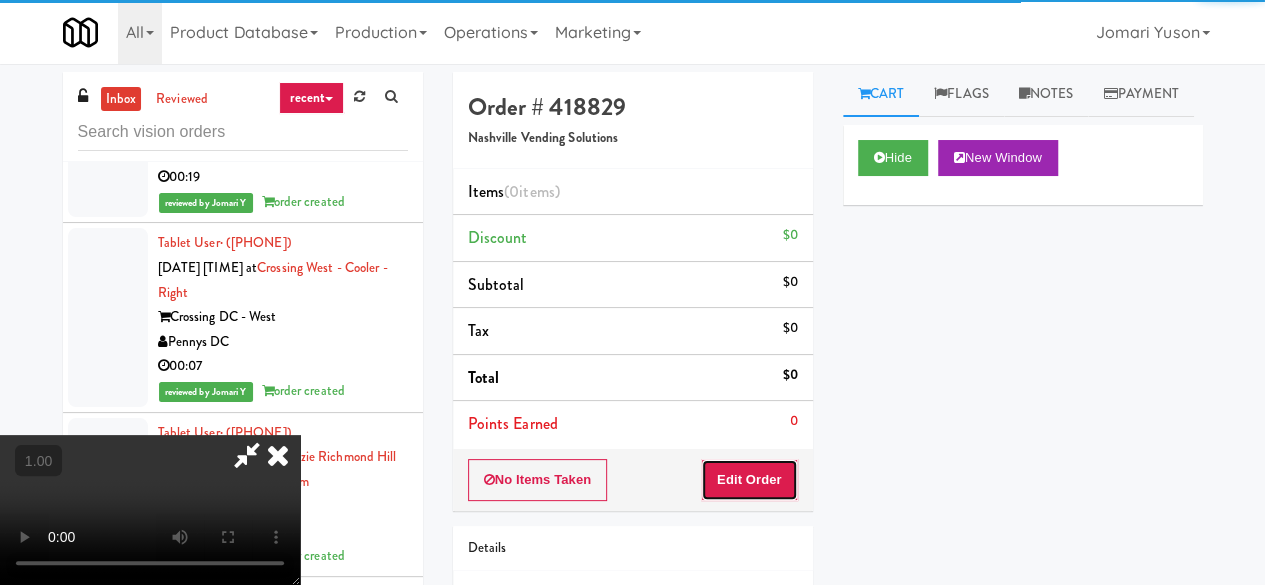 click on "Edit Order" at bounding box center [749, 480] 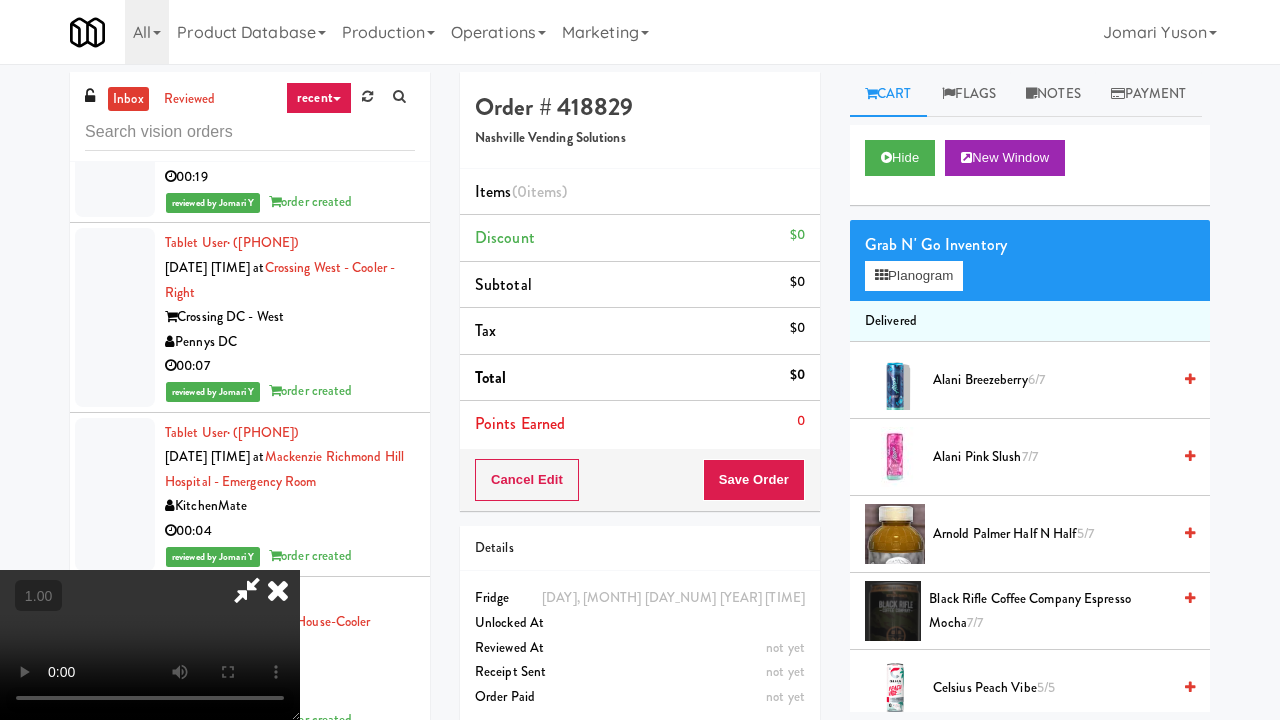 type 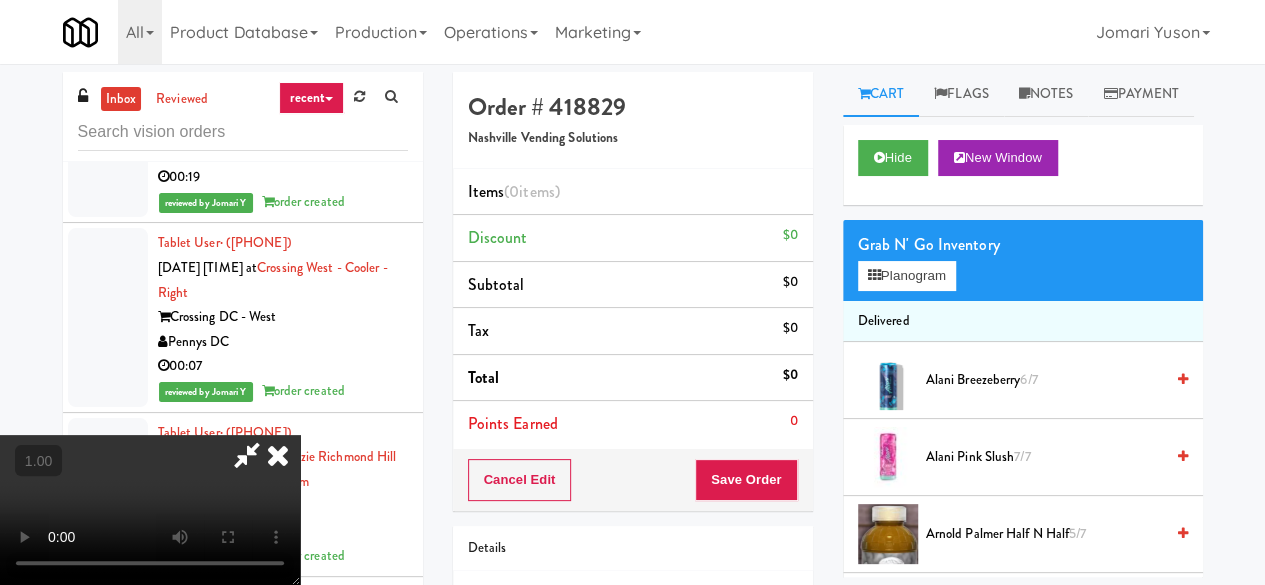 click on "Grab N' Go Inventory  Planogram" at bounding box center (1023, 260) 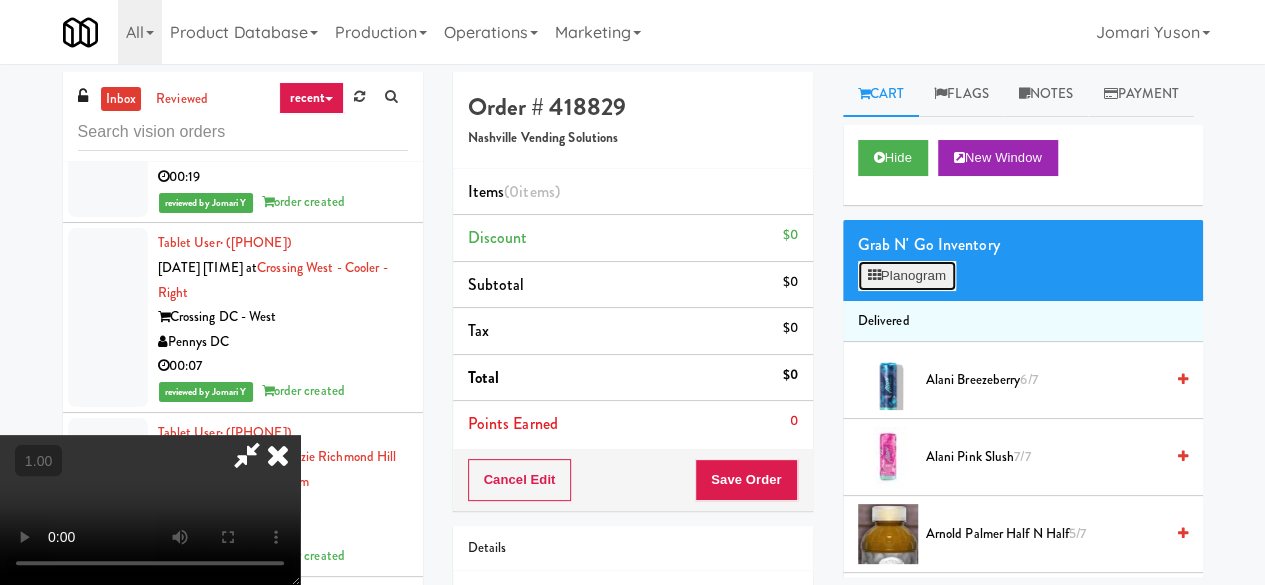 click on "Planogram" at bounding box center [907, 276] 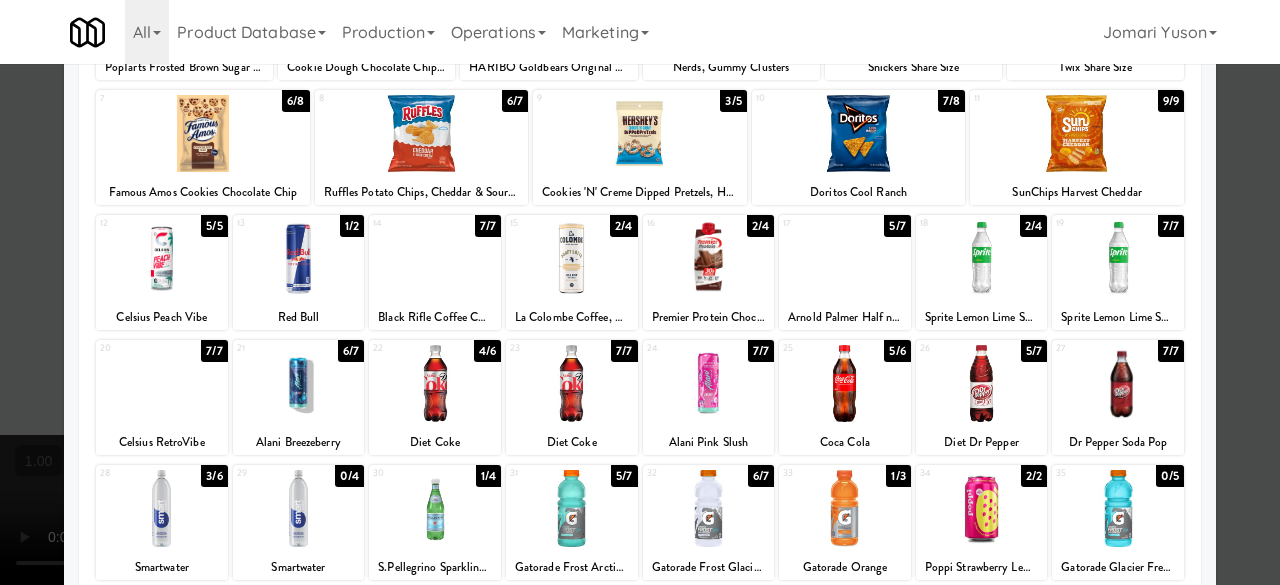 scroll, scrollTop: 200, scrollLeft: 0, axis: vertical 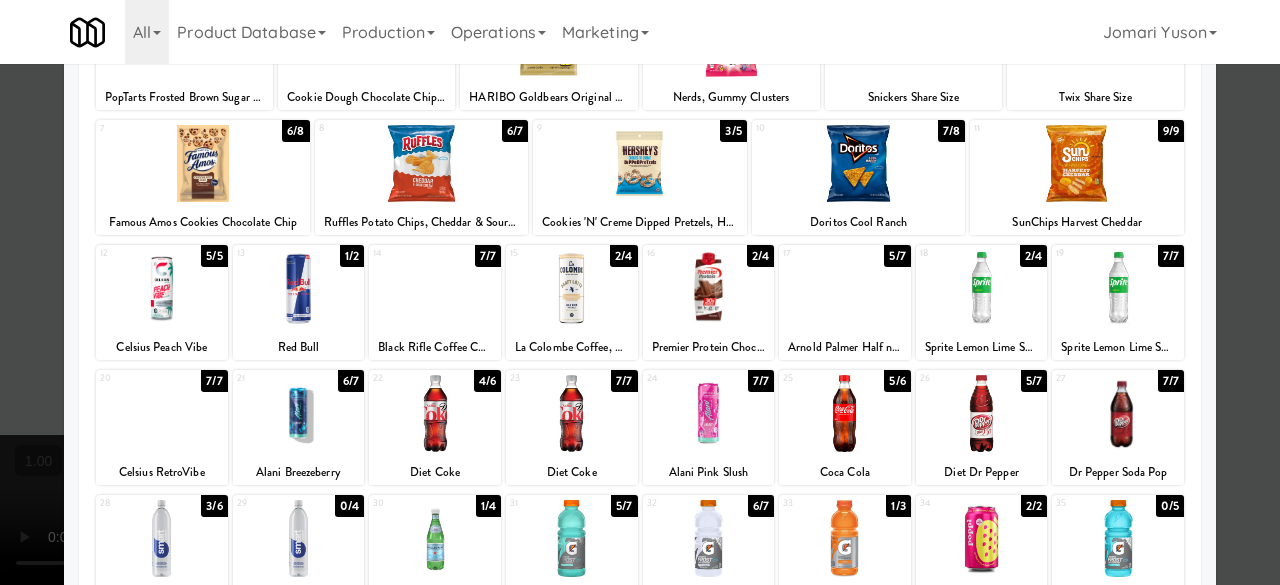 click at bounding box center [845, 538] 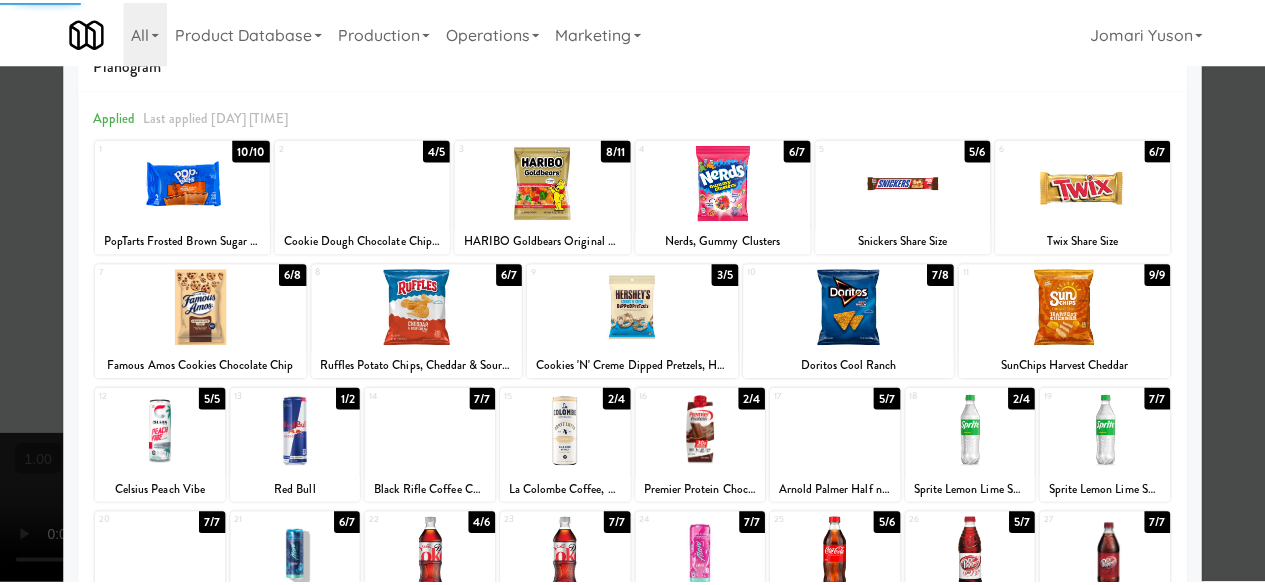 scroll, scrollTop: 0, scrollLeft: 0, axis: both 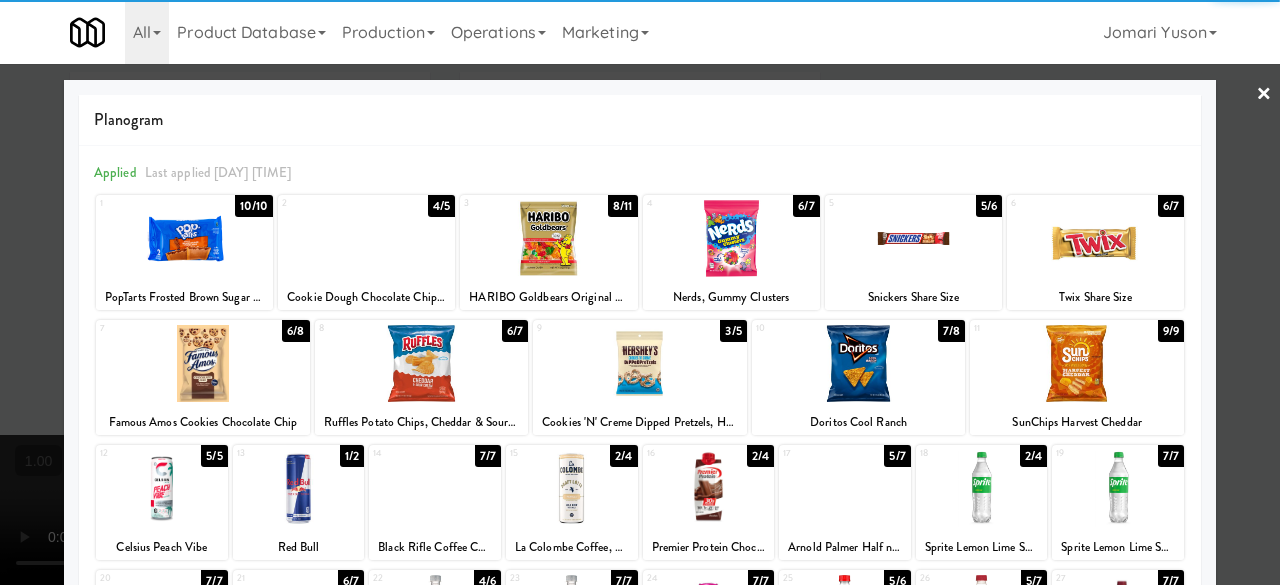 click on "×" at bounding box center (1264, 95) 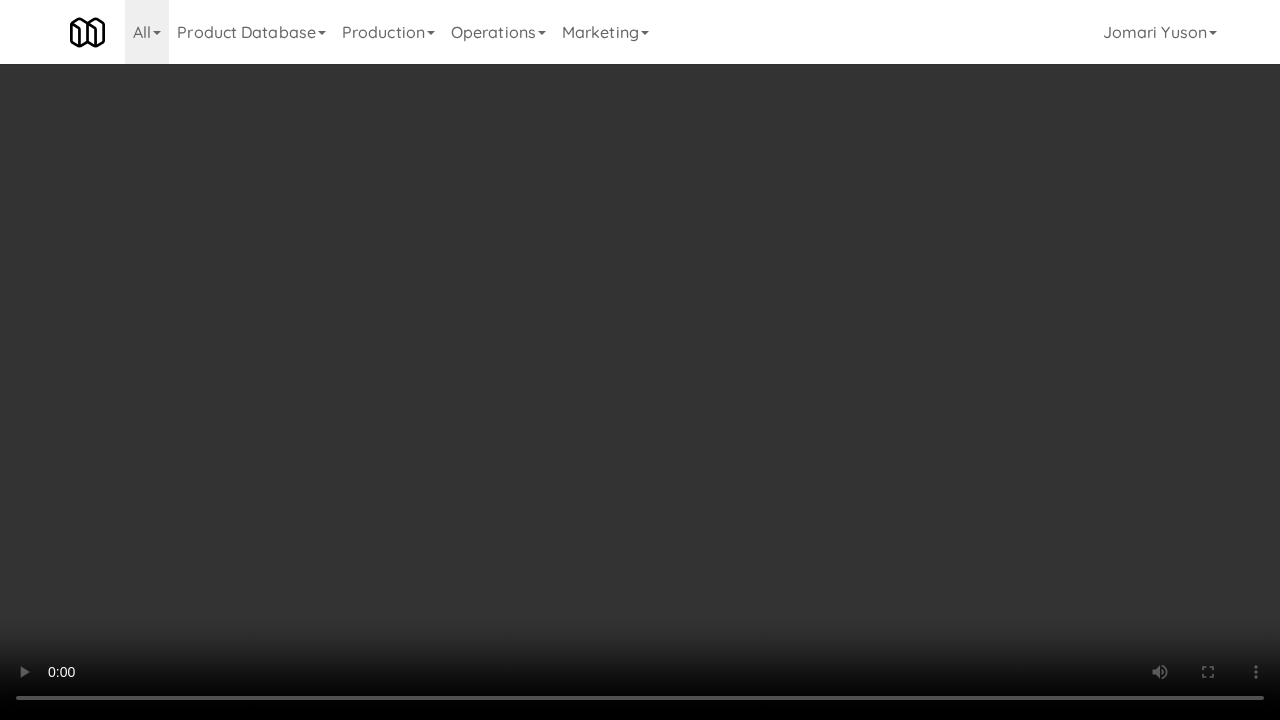 click at bounding box center [640, 360] 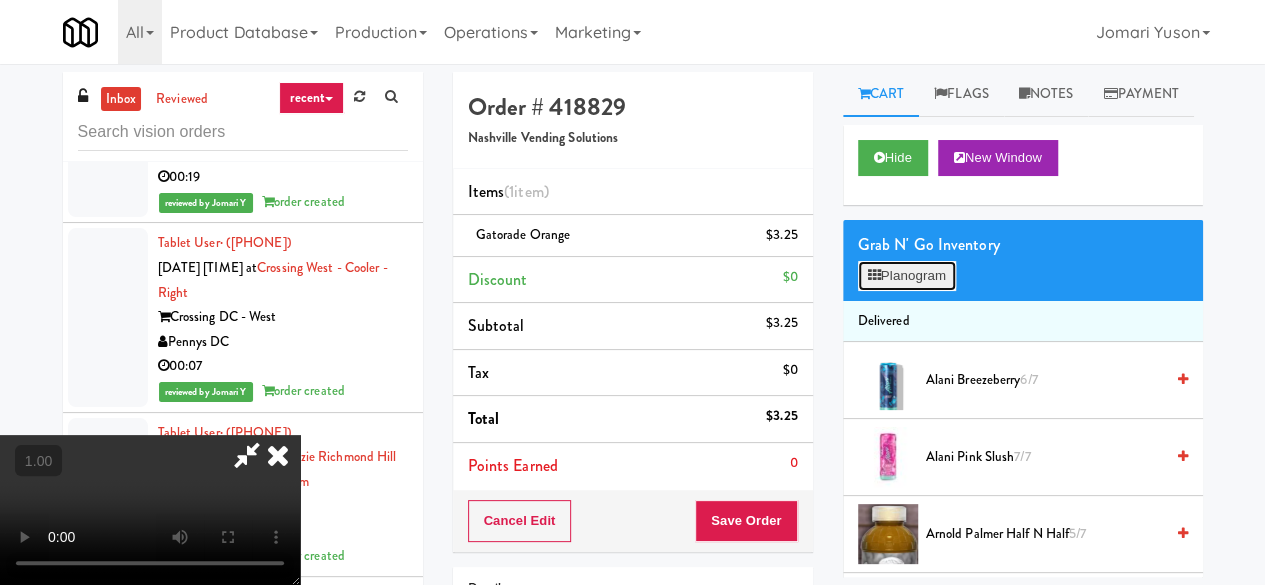 click on "Planogram" at bounding box center [907, 276] 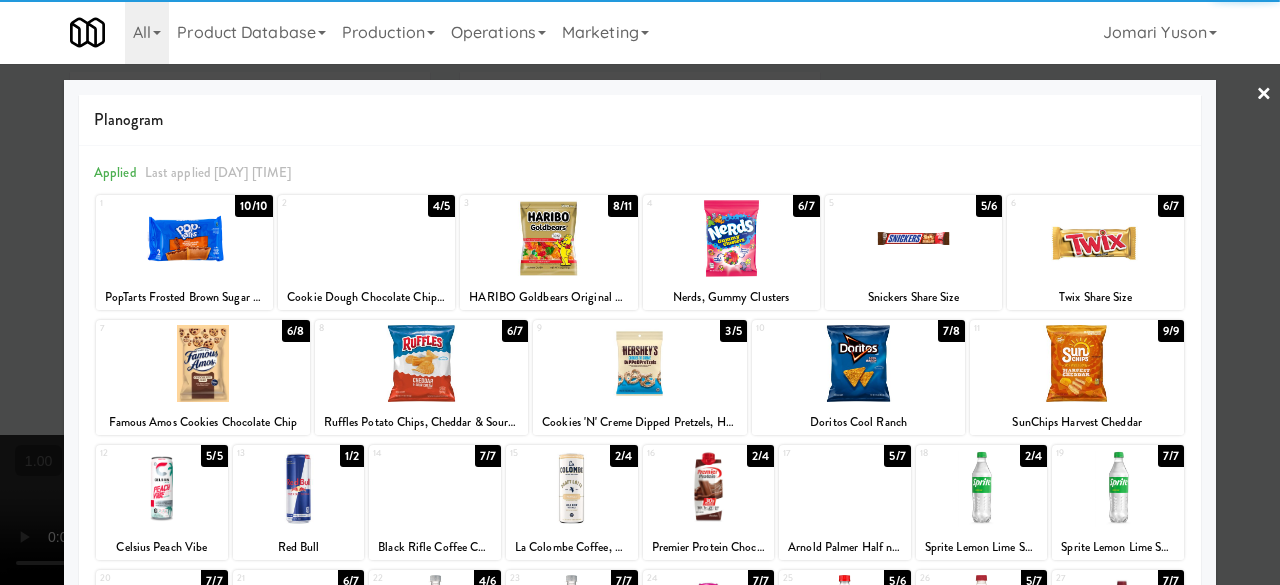 click at bounding box center [422, 363] 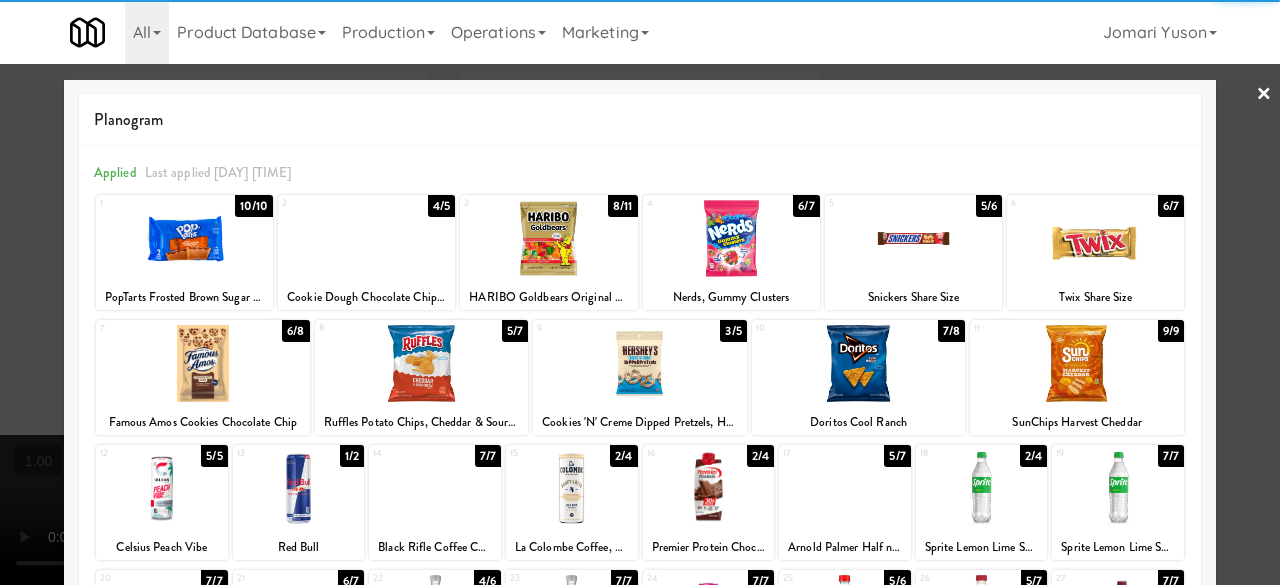 click on "×" at bounding box center (1264, 95) 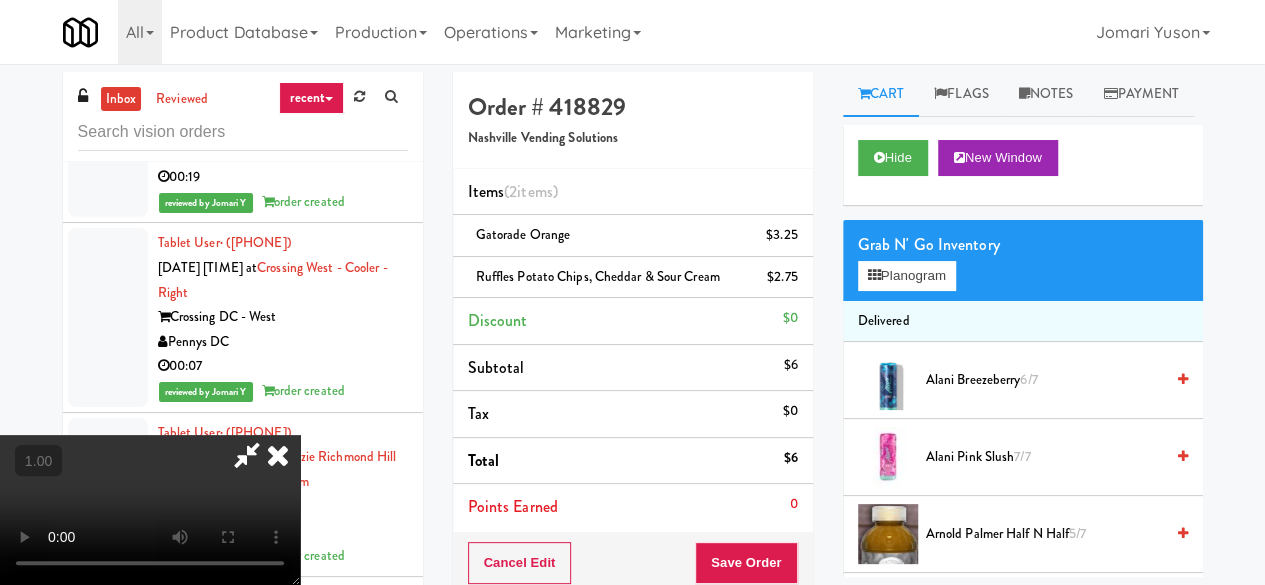 click at bounding box center (247, 455) 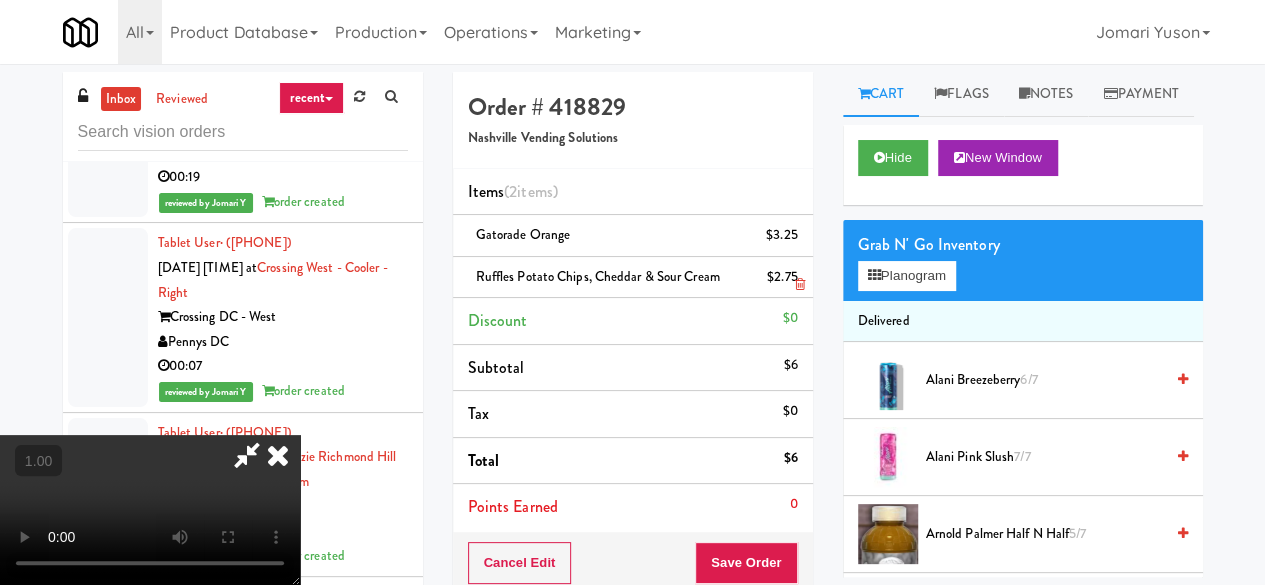 drag, startPoint x: 723, startPoint y: 185, endPoint x: 716, endPoint y: 255, distance: 70.34913 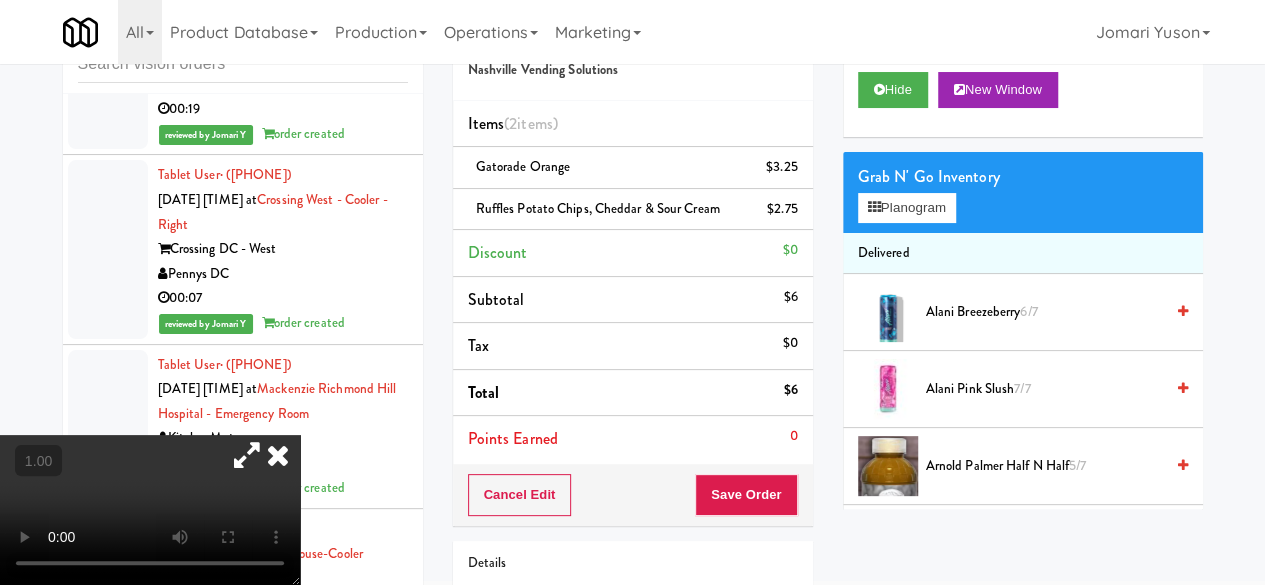 scroll, scrollTop: 100, scrollLeft: 0, axis: vertical 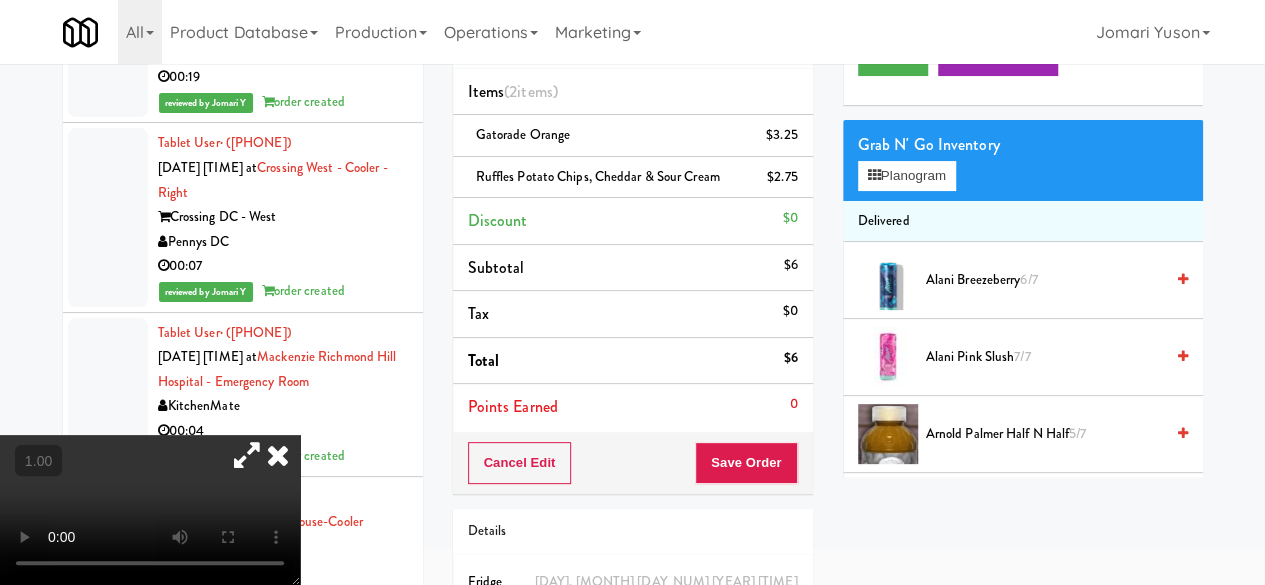 click on "Cancel Edit Save Order" at bounding box center (633, 463) 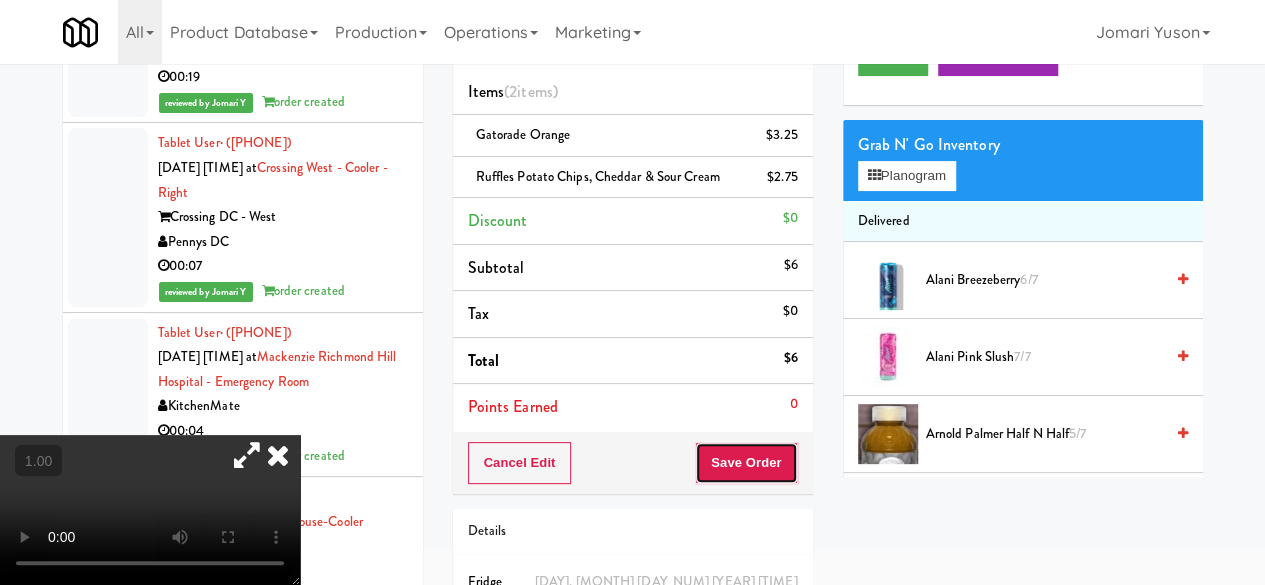 click on "Save Order" at bounding box center (746, 463) 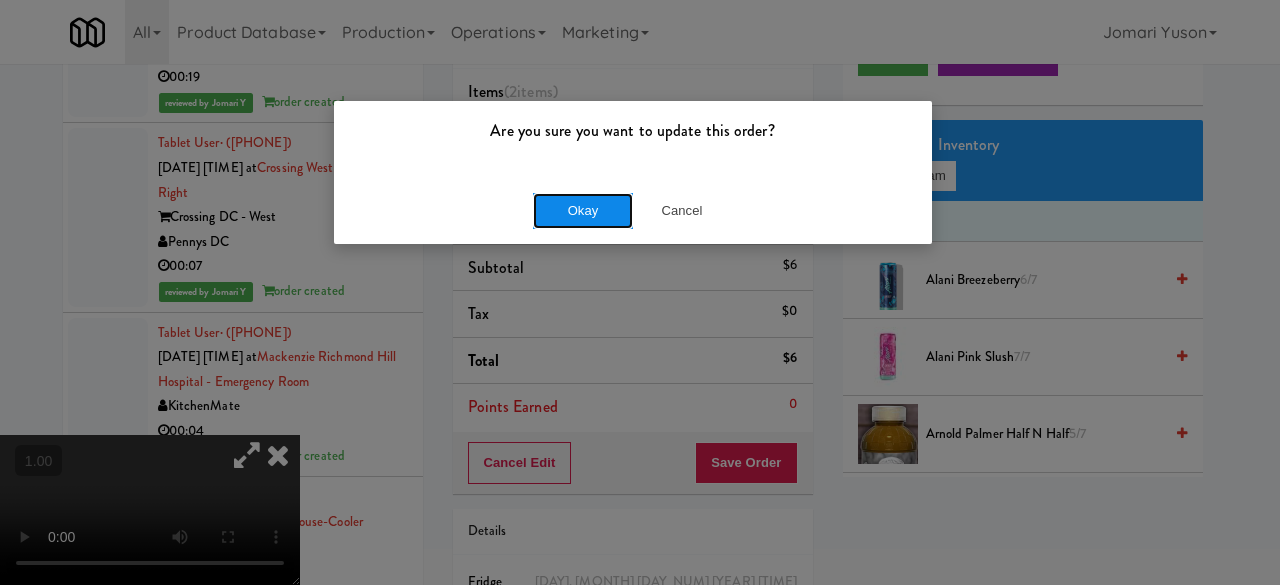 click on "Okay" at bounding box center [583, 211] 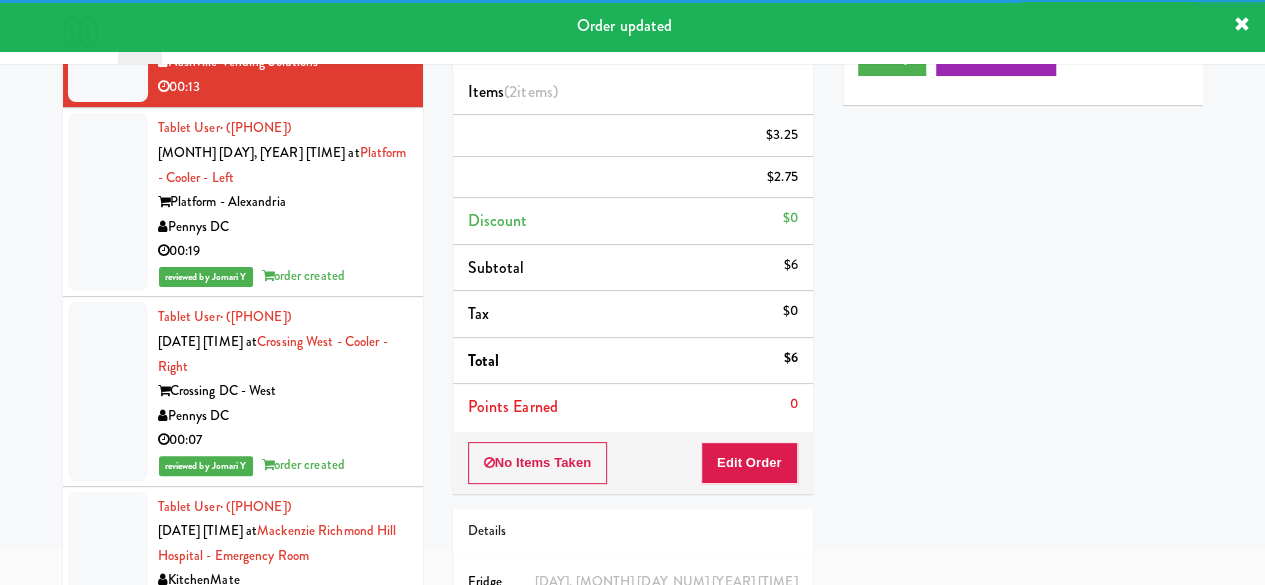 scroll, scrollTop: 23314, scrollLeft: 0, axis: vertical 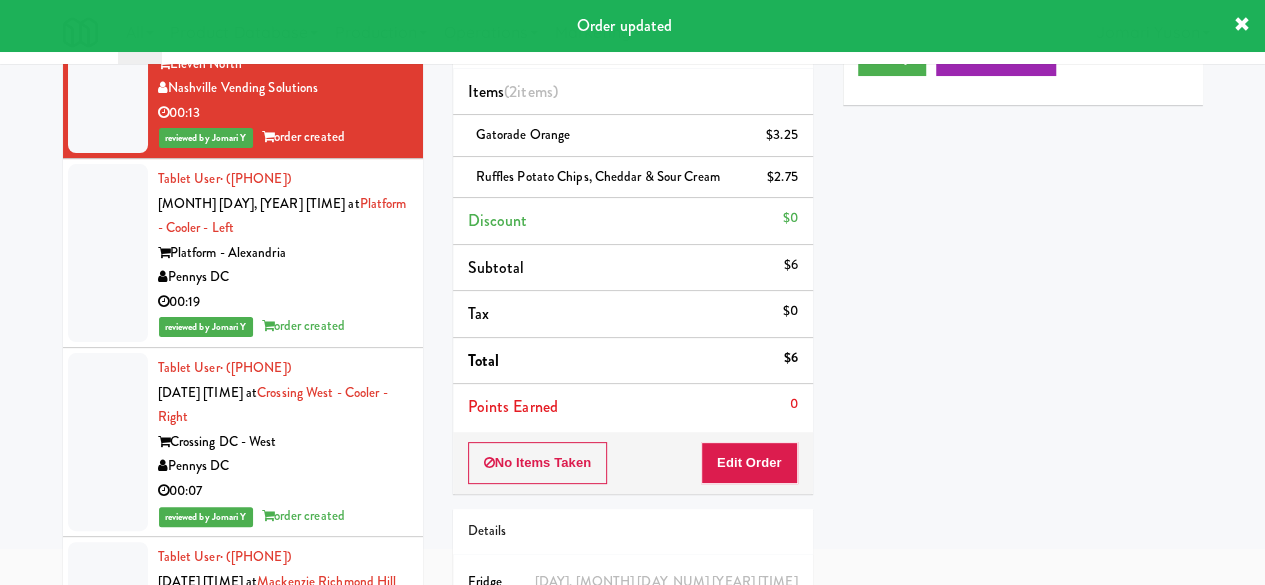 click on "KitchenMate" at bounding box center [283, -52] 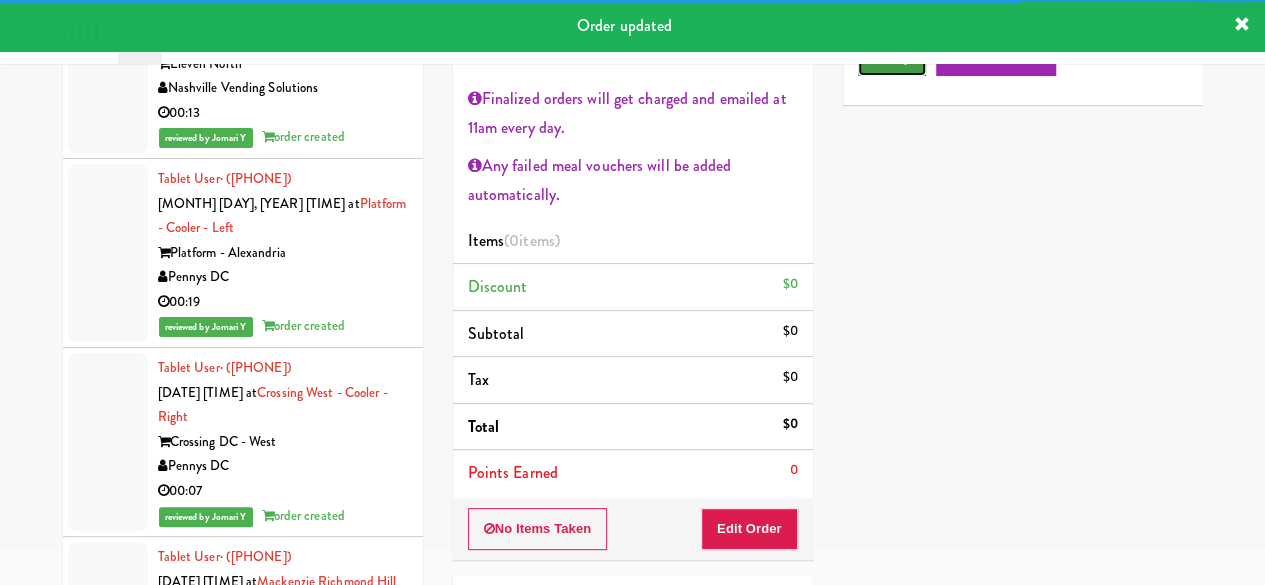 click on "Play" at bounding box center (892, 58) 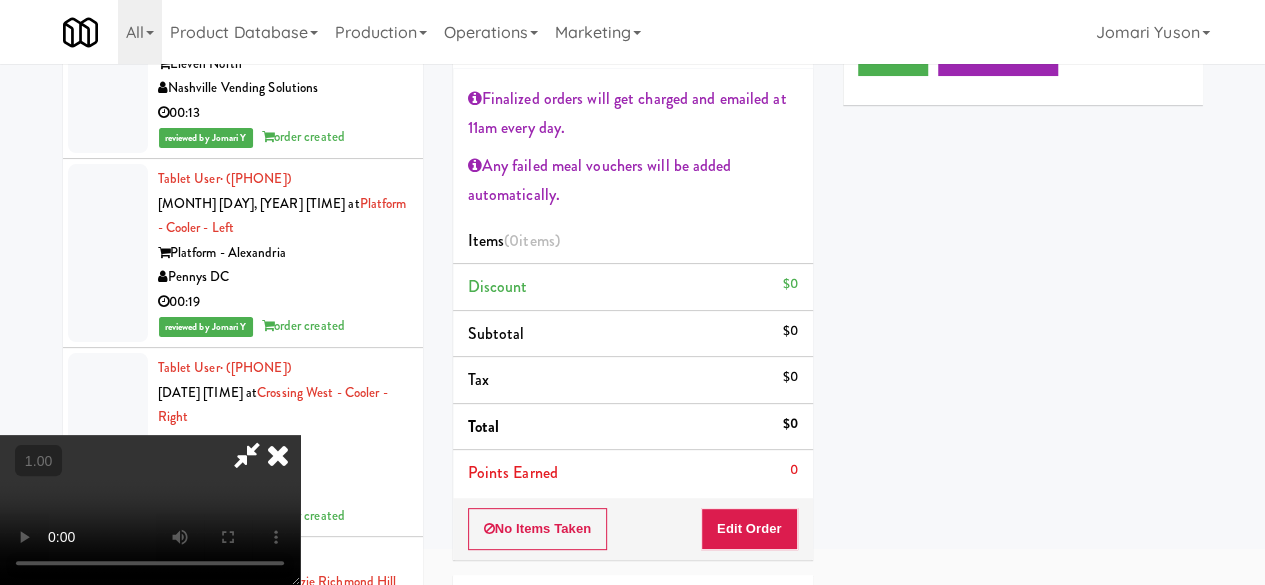 scroll, scrollTop: 41, scrollLeft: 0, axis: vertical 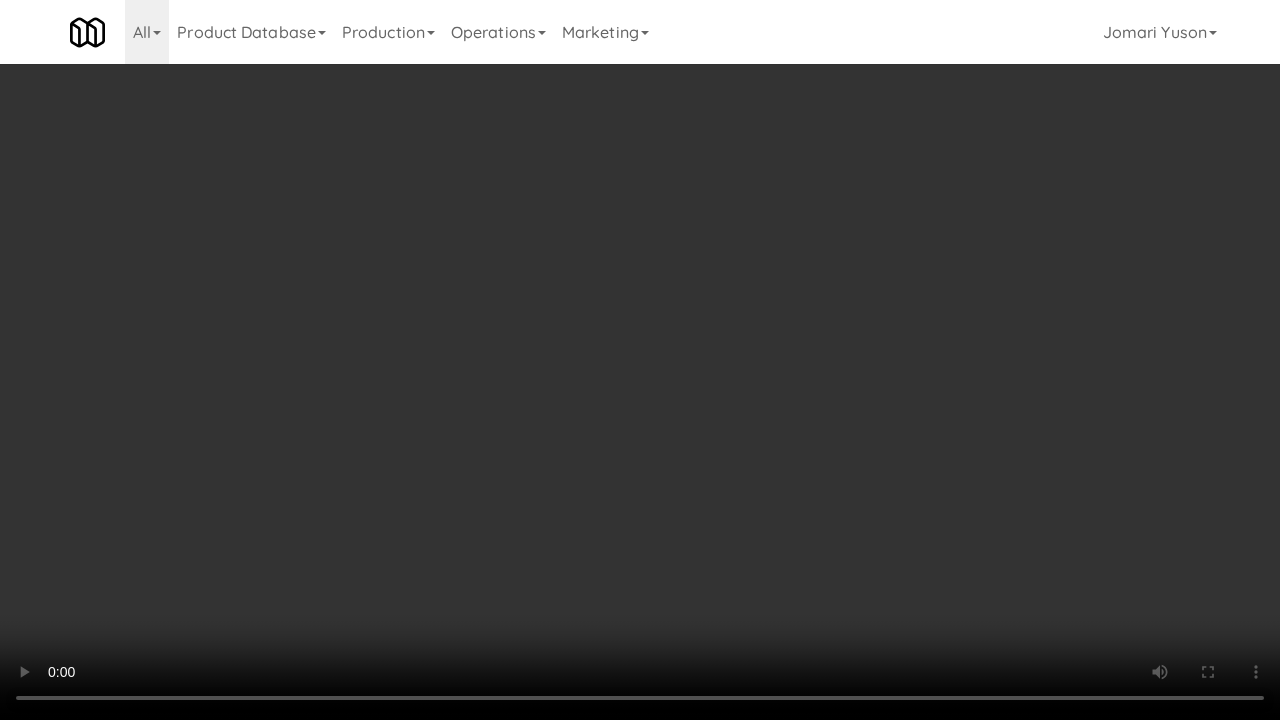 type 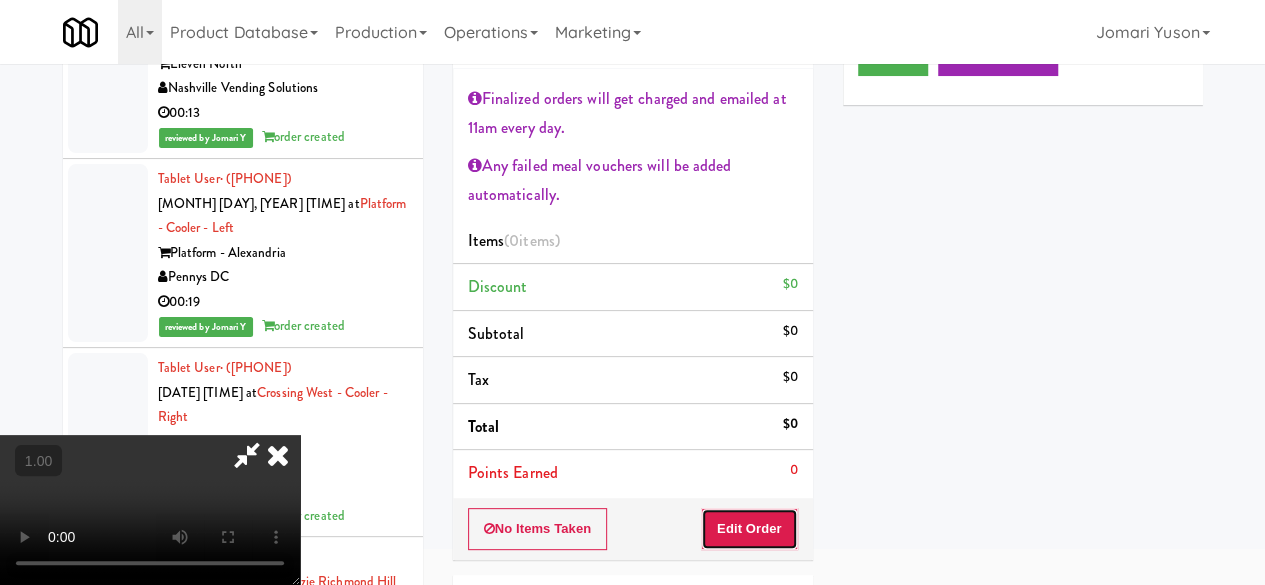 click on "Edit Order" at bounding box center [749, 529] 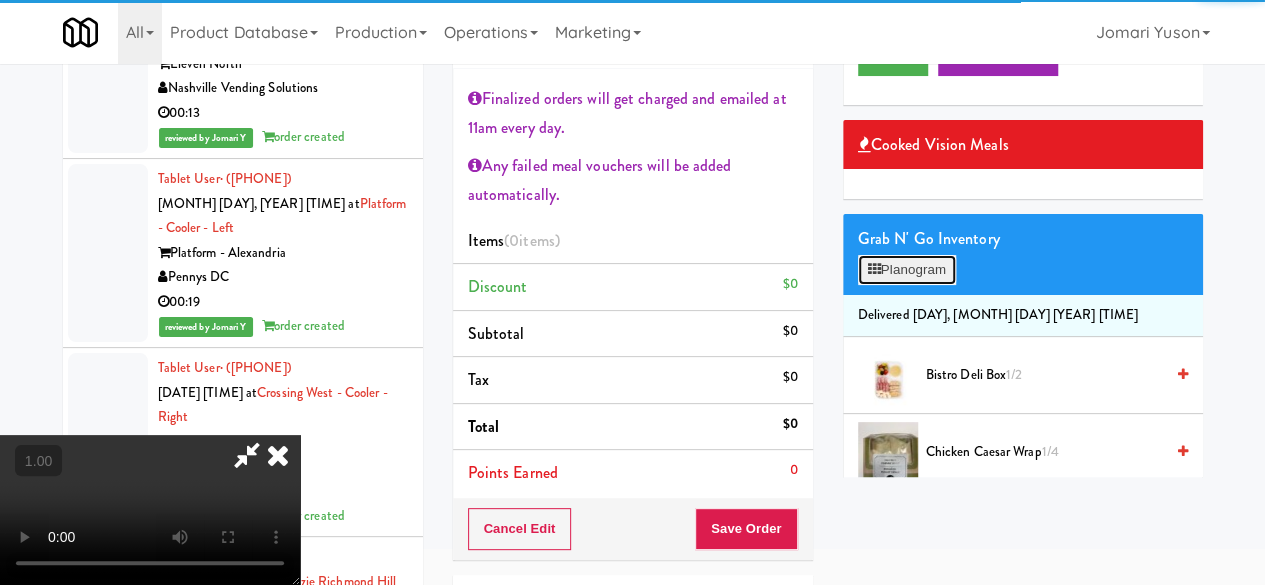 click on "Planogram" at bounding box center (907, 270) 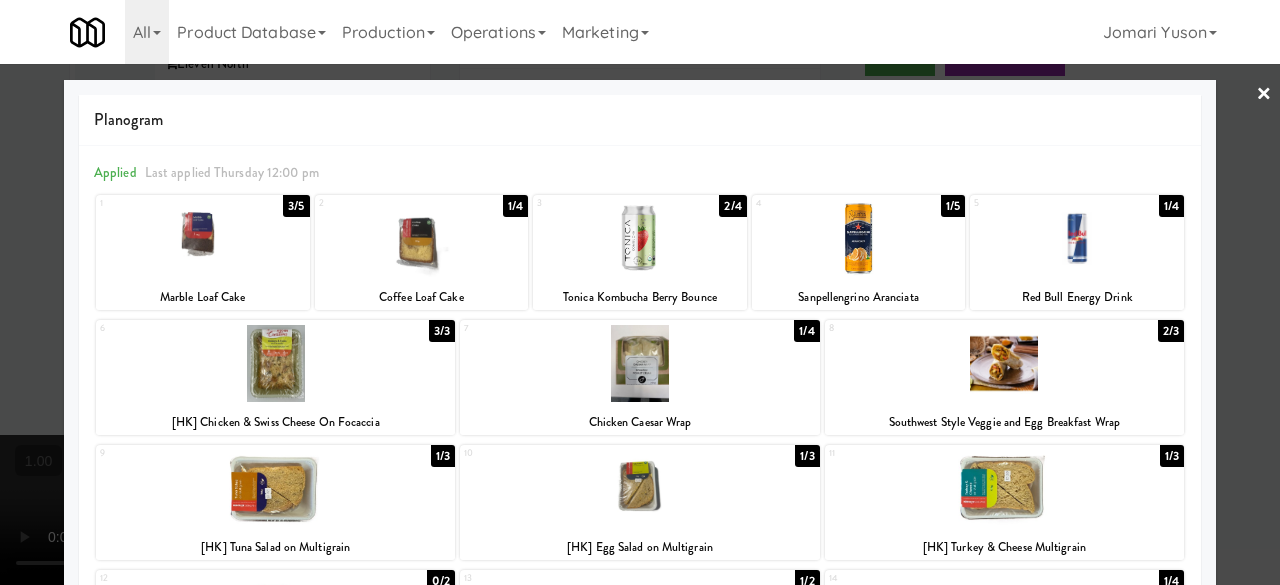 click at bounding box center [859, 238] 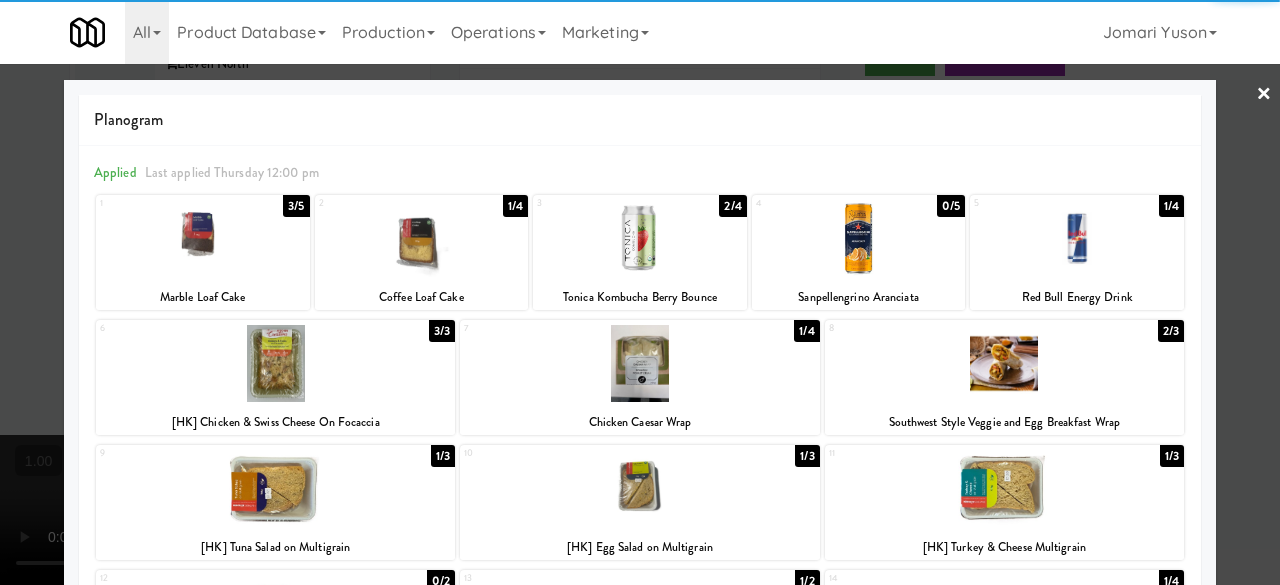 click at bounding box center (203, 238) 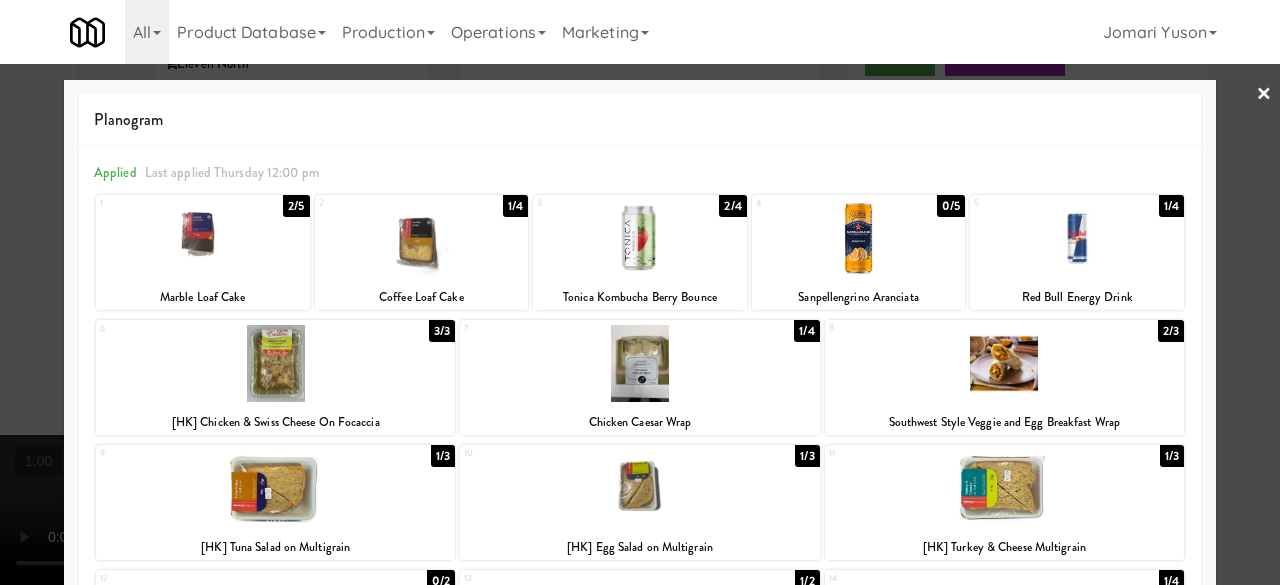 click on "×" at bounding box center [1264, 95] 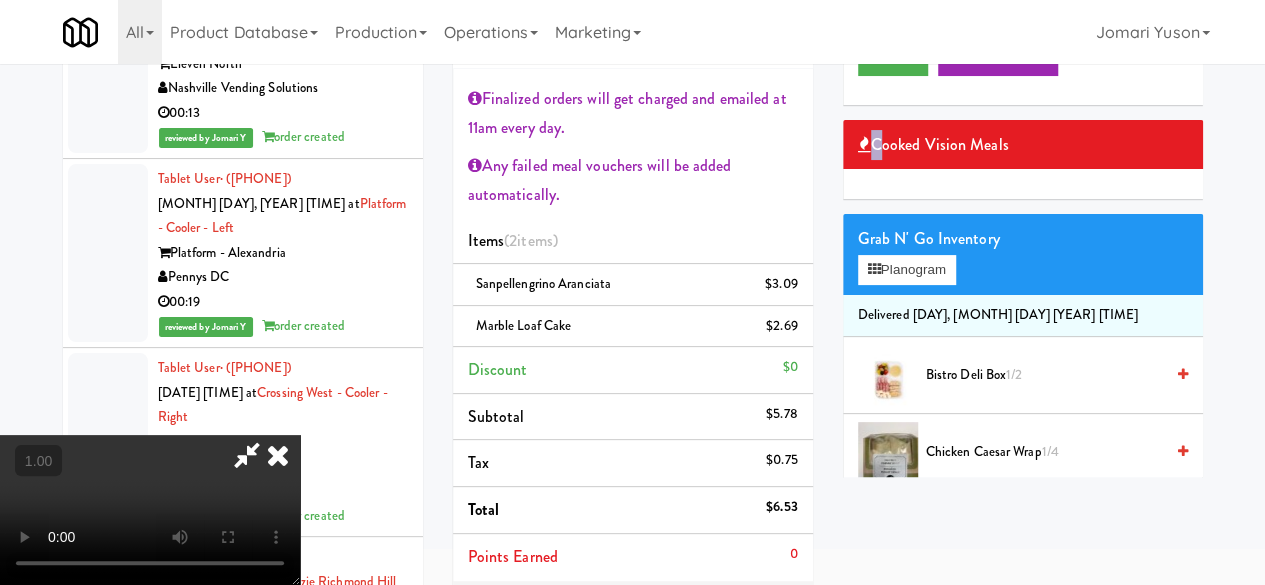 scroll, scrollTop: 315, scrollLeft: 0, axis: vertical 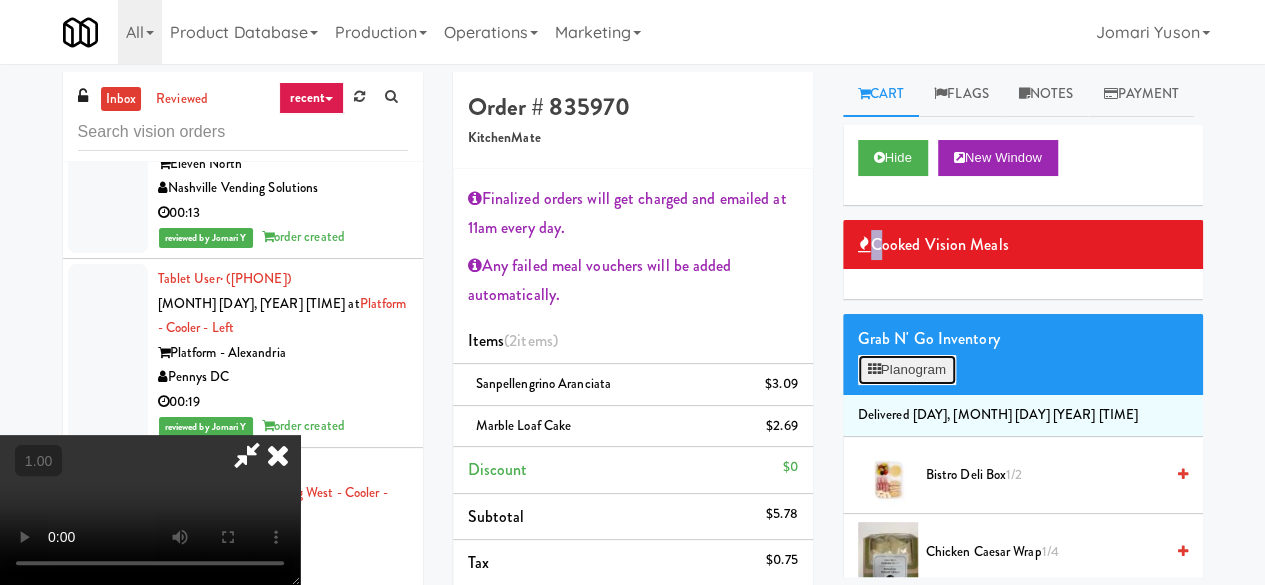 click on "Planogram" at bounding box center [907, 370] 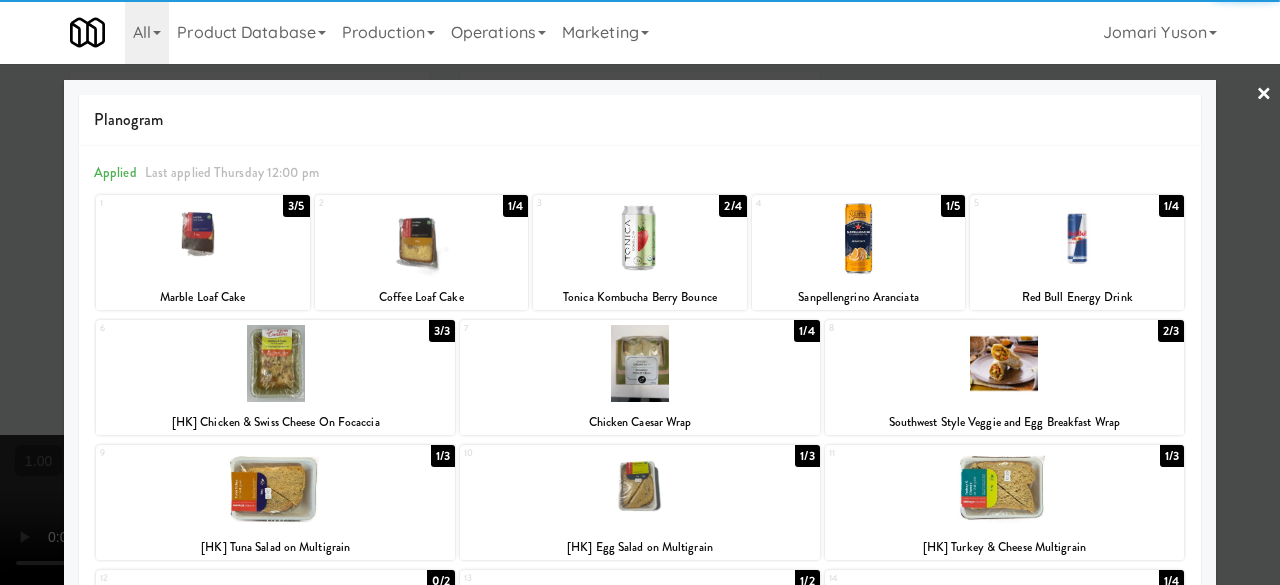 click at bounding box center (640, 292) 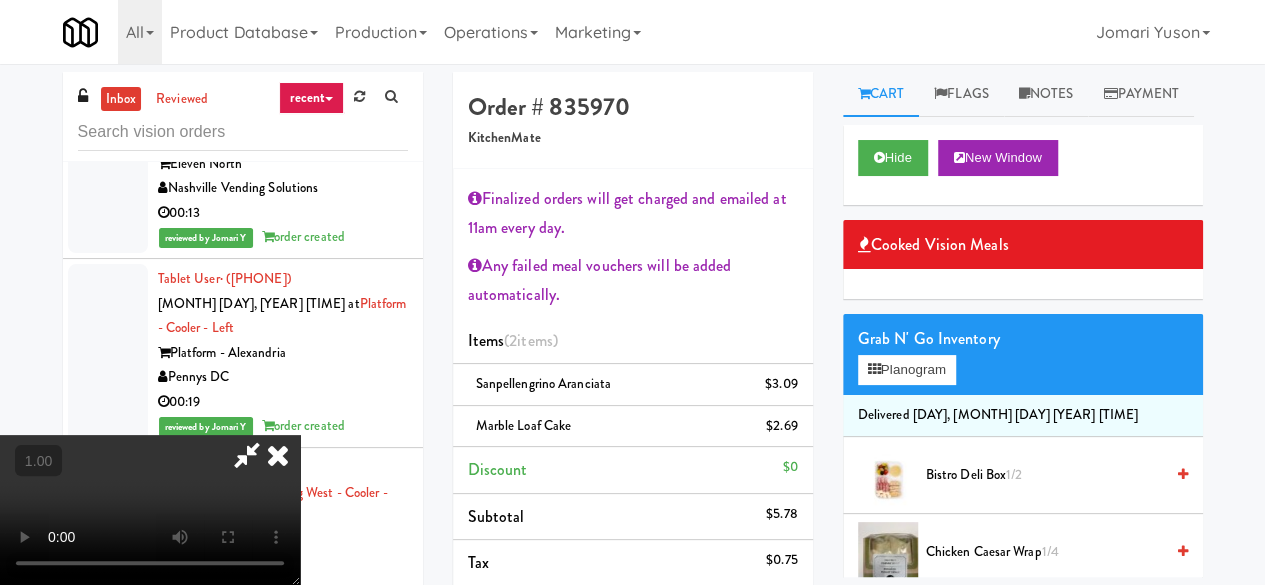 click at bounding box center (247, 455) 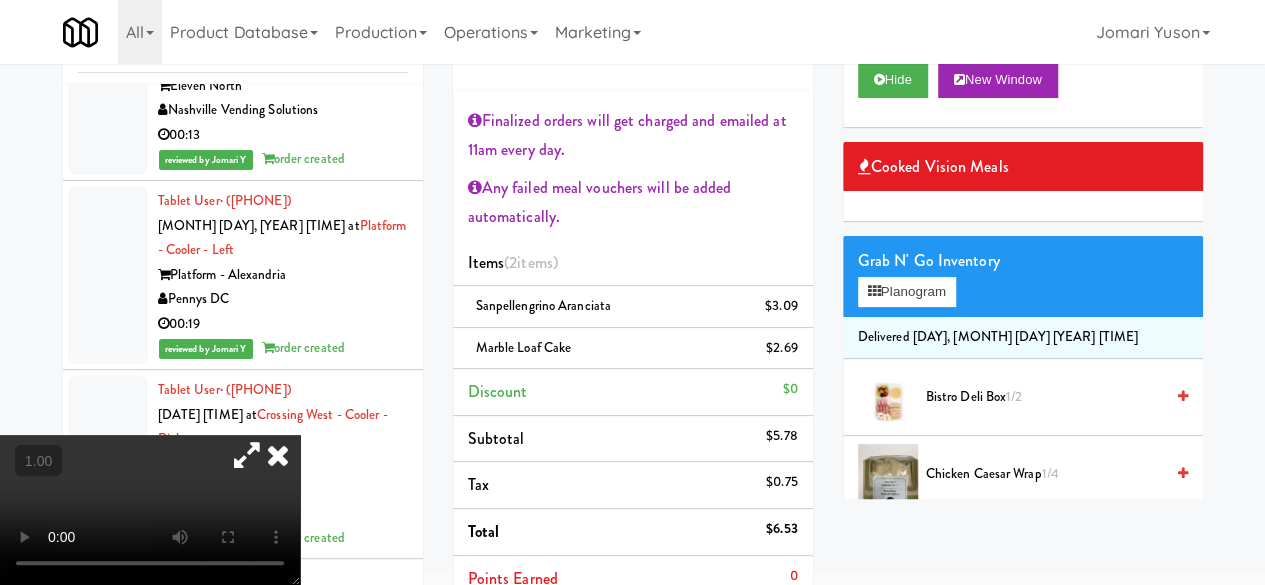 scroll, scrollTop: 200, scrollLeft: 0, axis: vertical 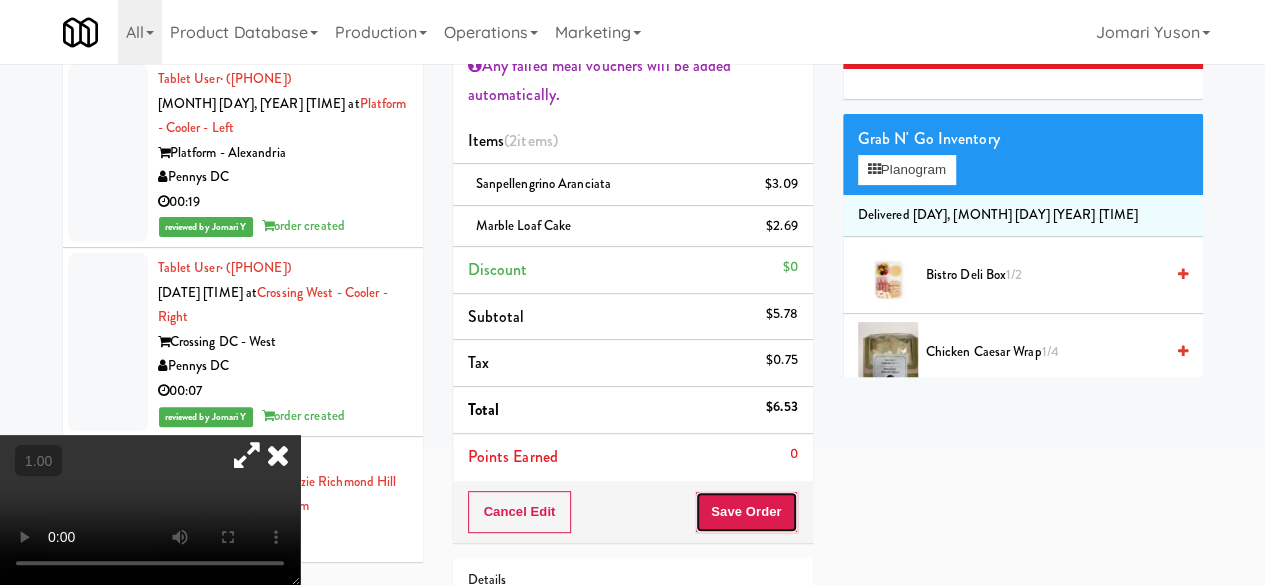 click on "Save Order" at bounding box center (746, 512) 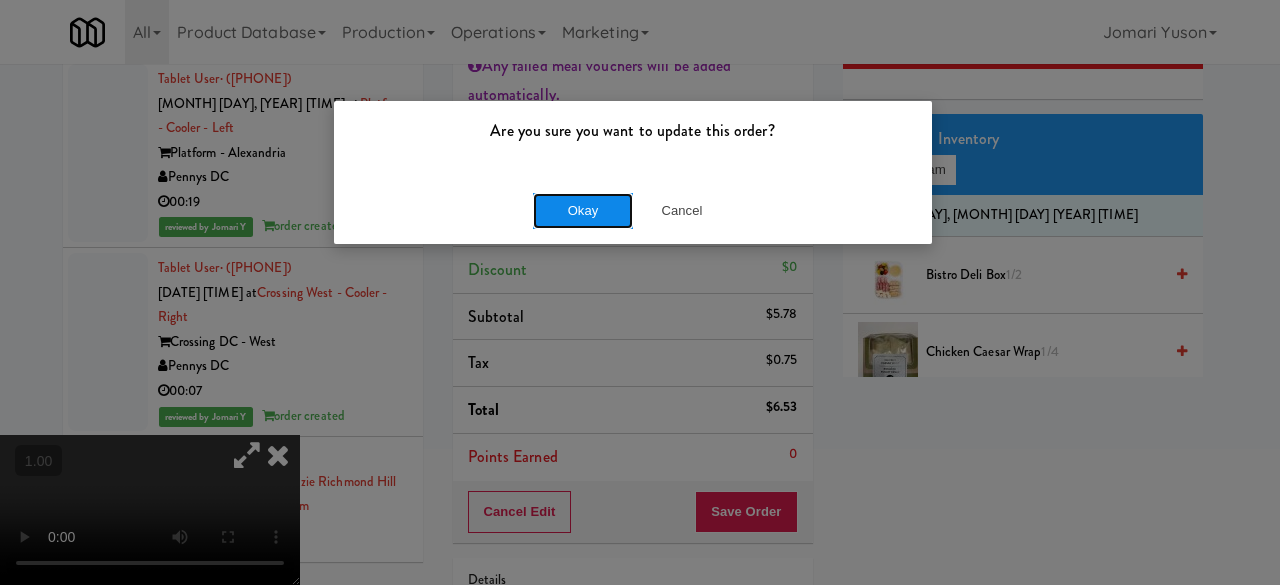 click on "Okay" at bounding box center [583, 211] 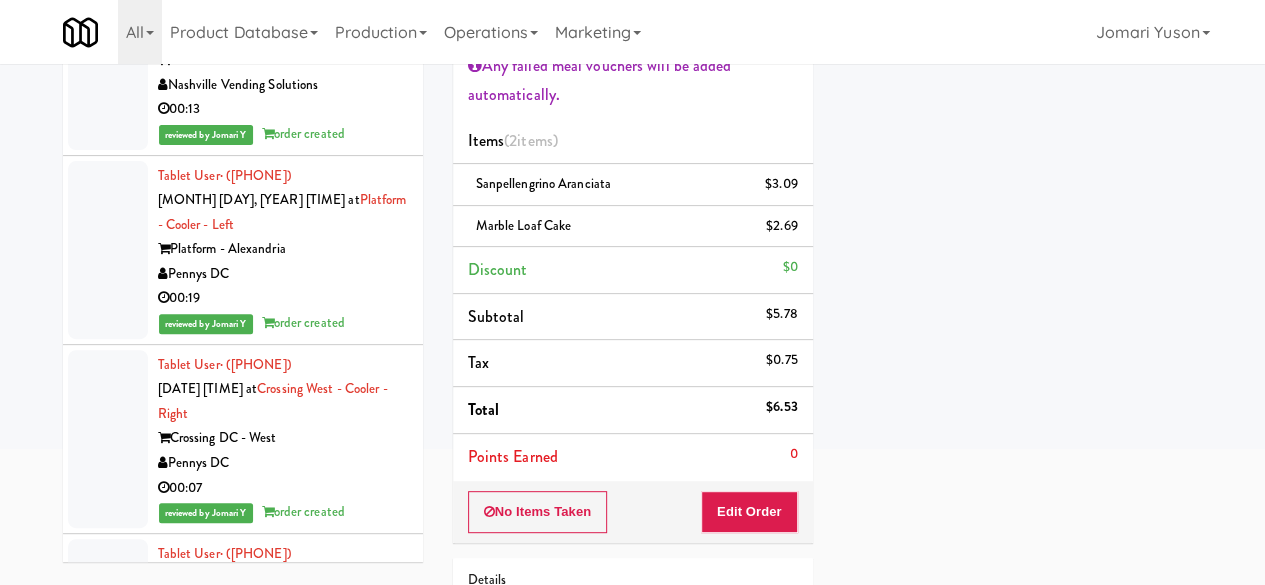 scroll, scrollTop: 23114, scrollLeft: 0, axis: vertical 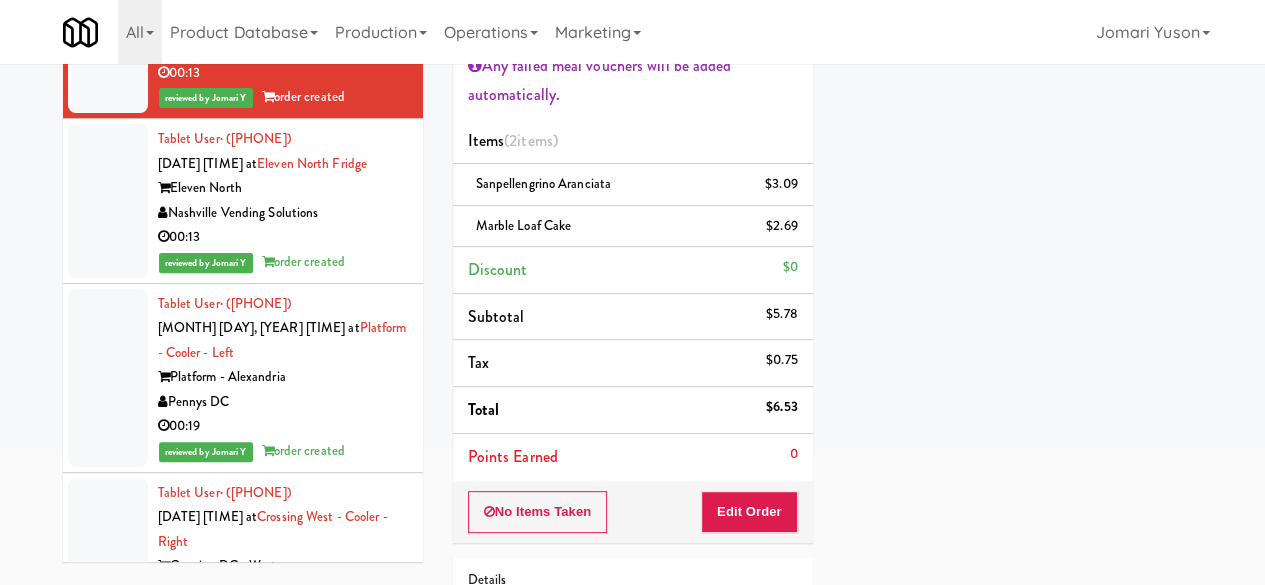 click on "Pennys DC" at bounding box center (283, -92) 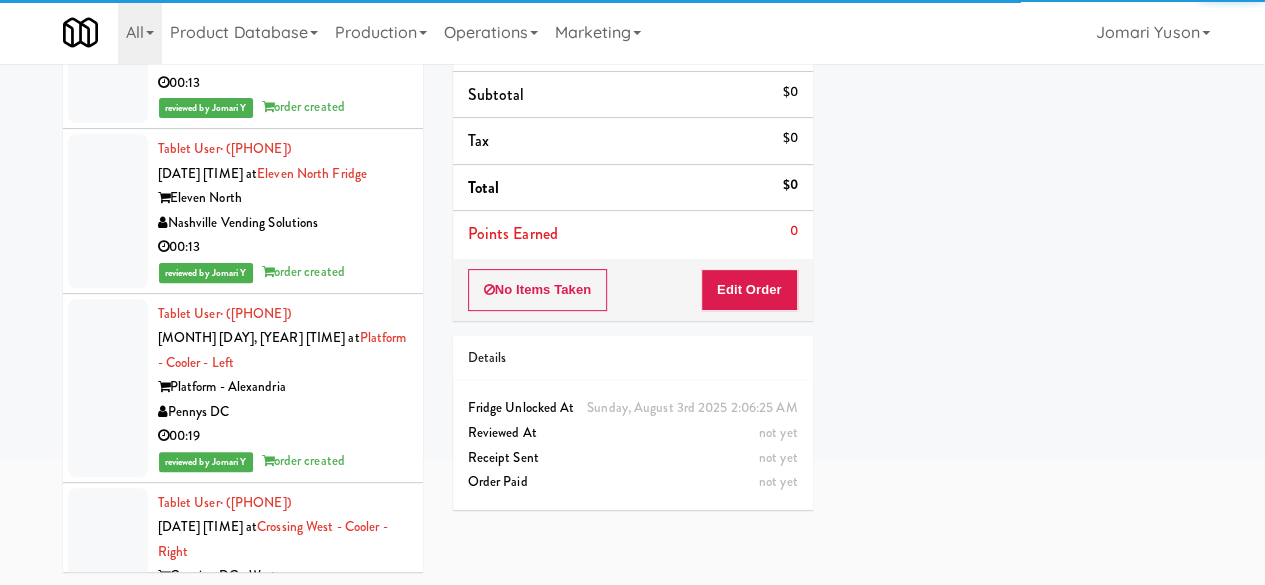scroll, scrollTop: 0, scrollLeft: 0, axis: both 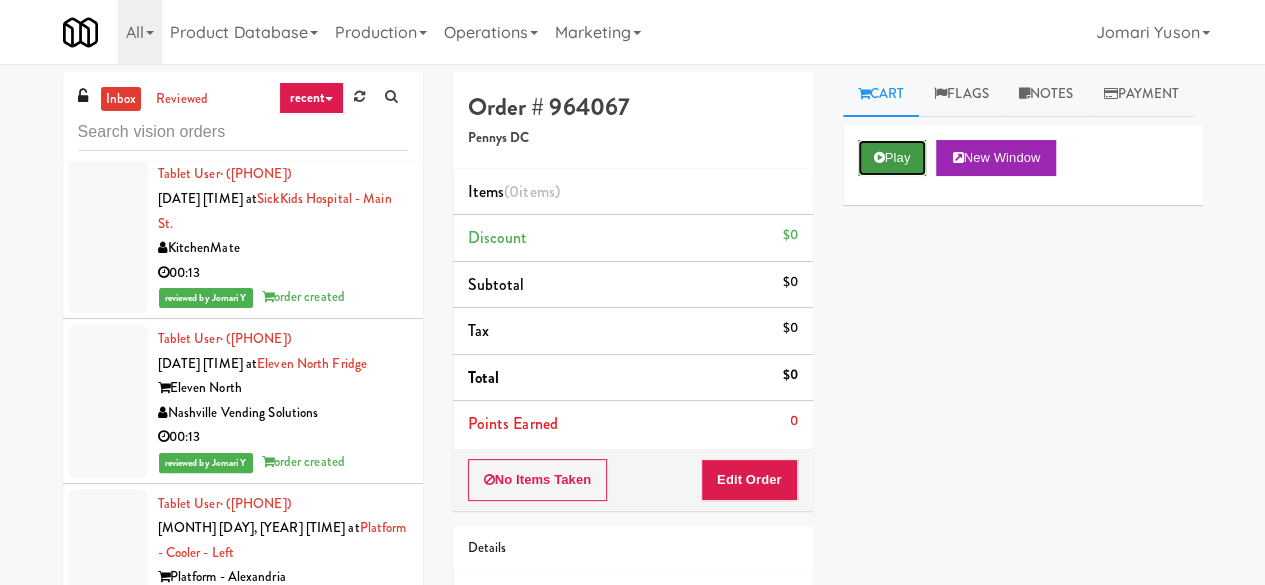 click on "Play" at bounding box center (892, 158) 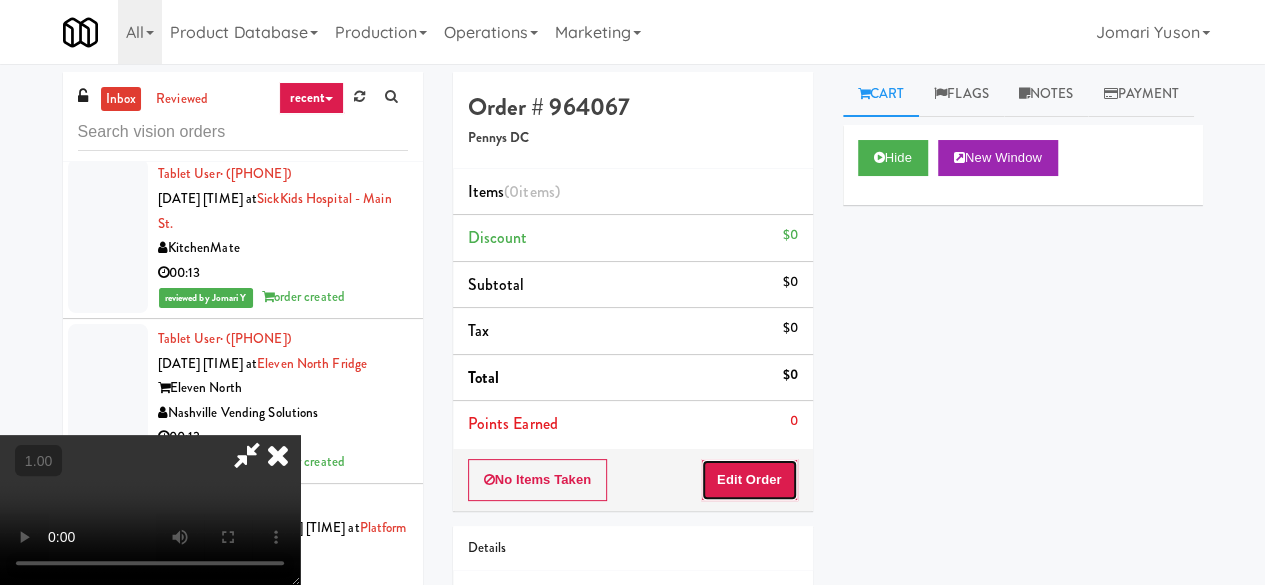 click on "Edit Order" at bounding box center [749, 480] 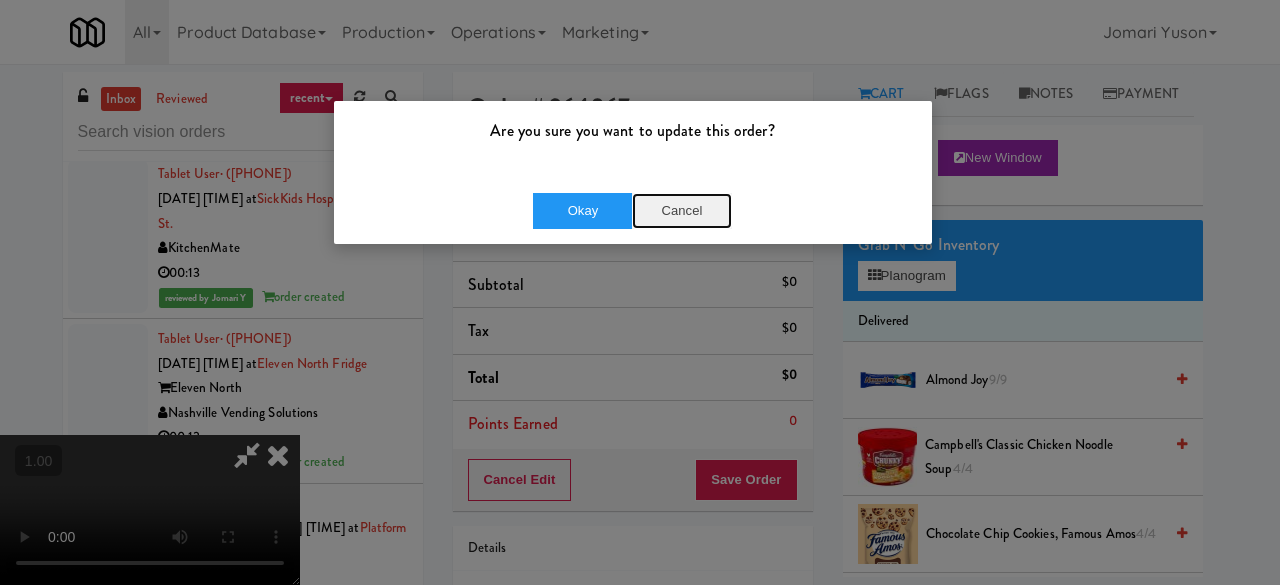 click on "Cancel" at bounding box center [682, 211] 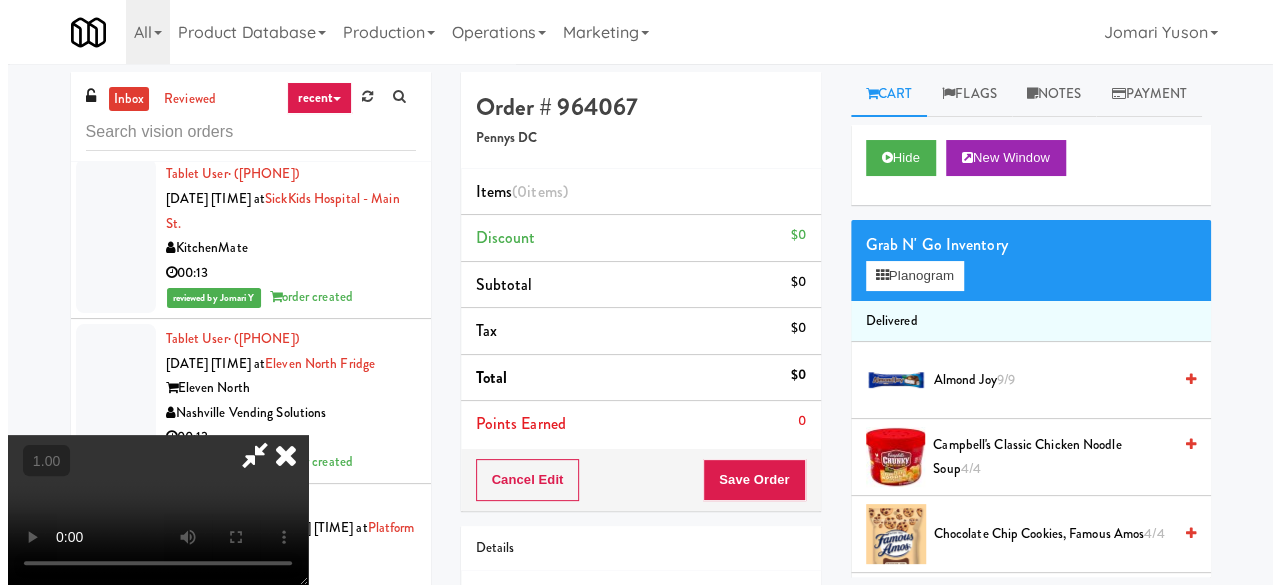 scroll, scrollTop: 41, scrollLeft: 0, axis: vertical 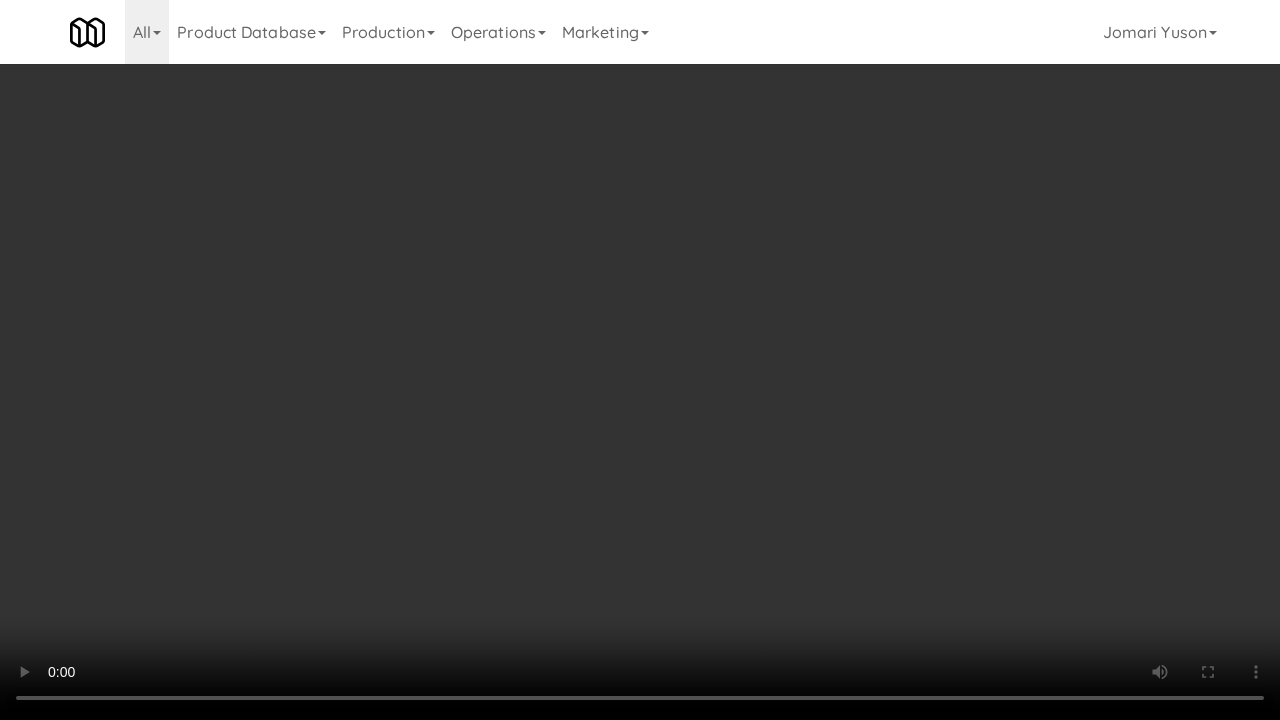 type 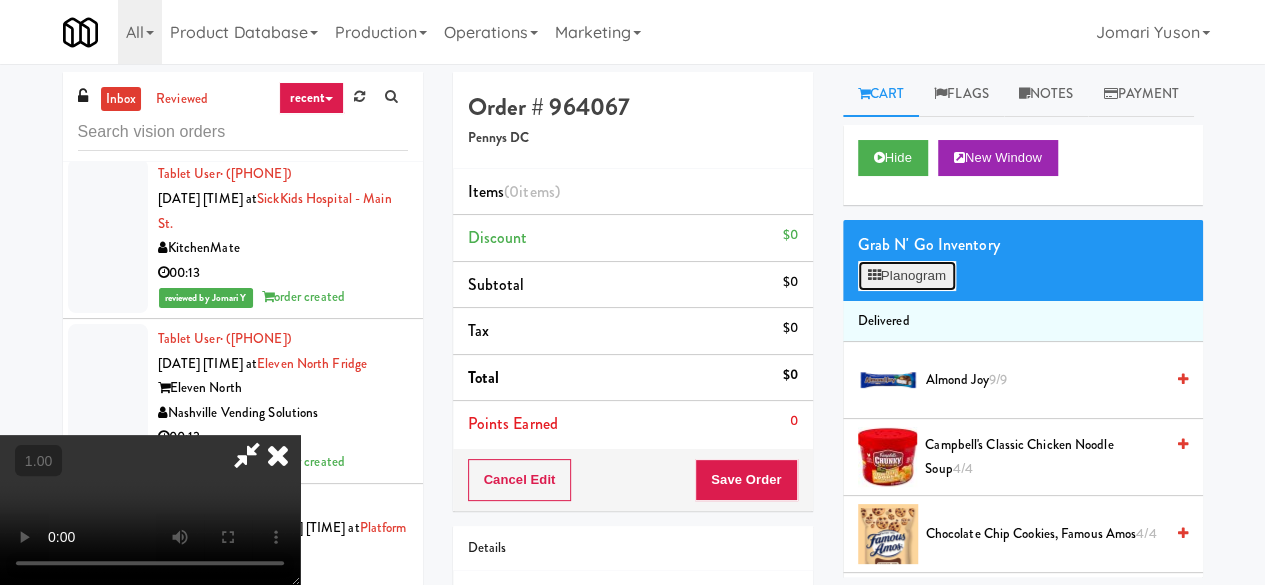 click on "Planogram" at bounding box center [907, 276] 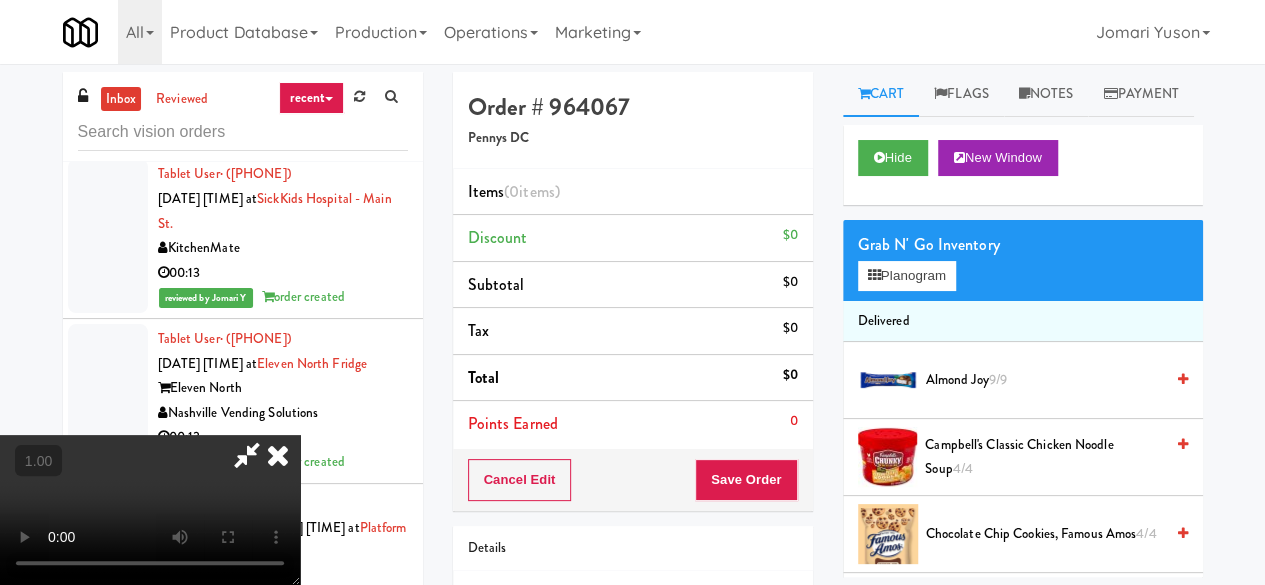 click at bounding box center (0, 0) 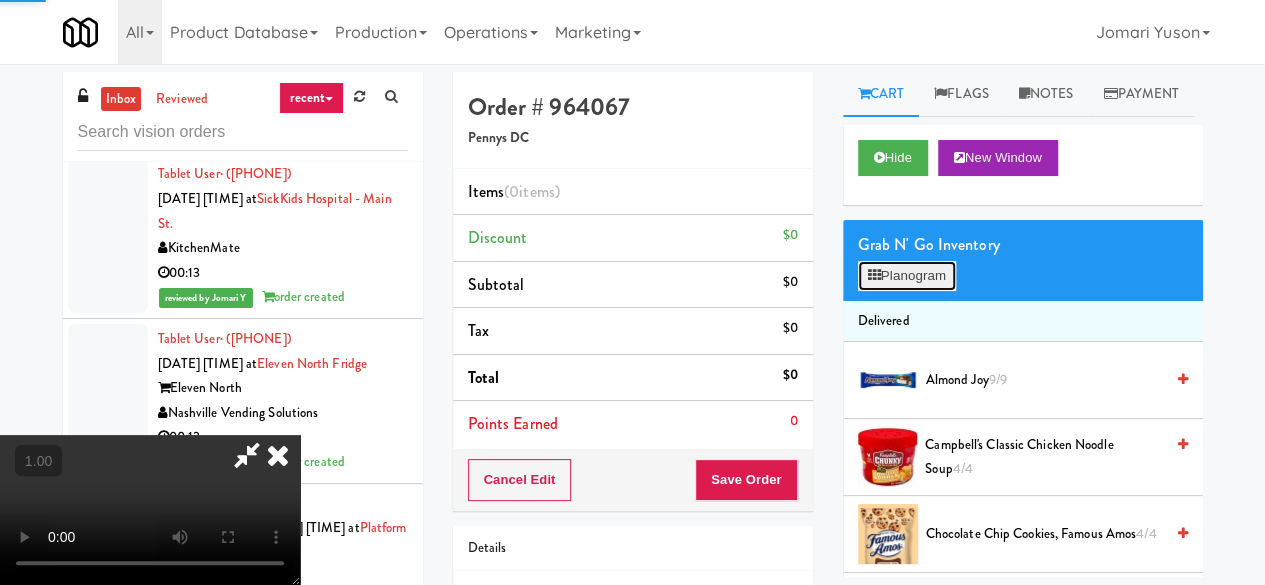 click on "Planogram" at bounding box center [907, 276] 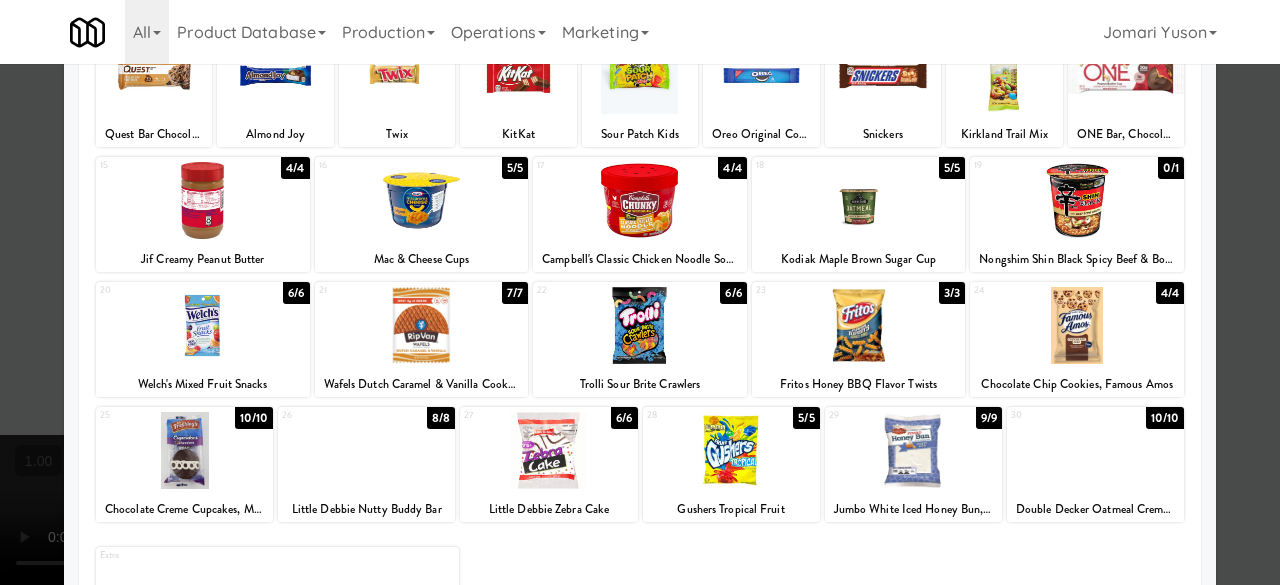 scroll, scrollTop: 296, scrollLeft: 0, axis: vertical 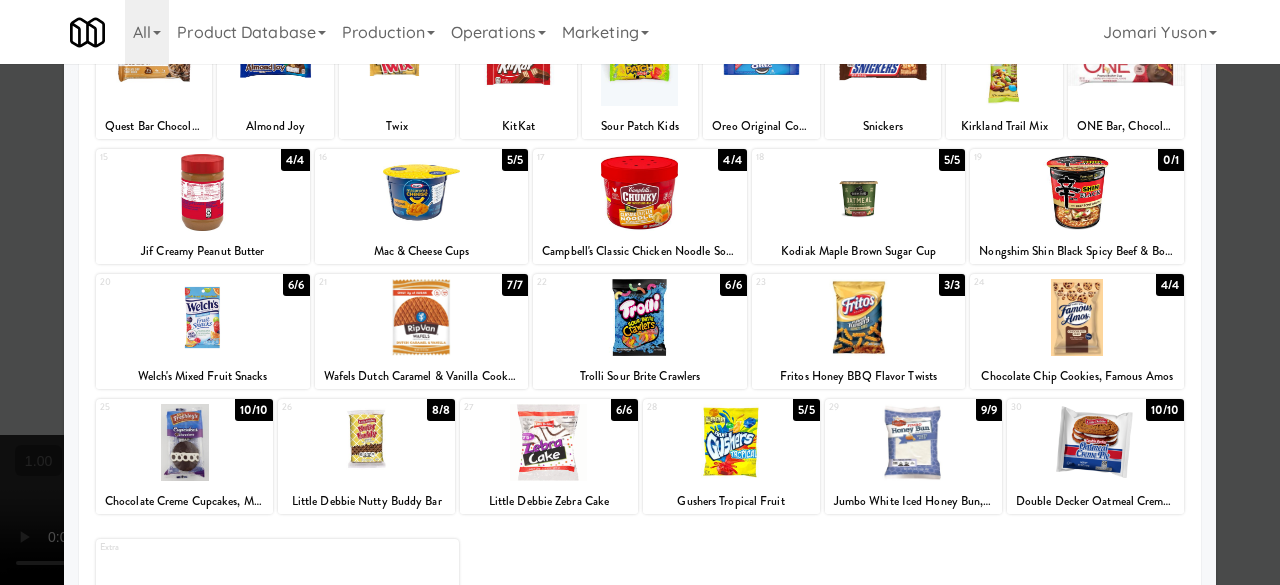 click at bounding box center [859, 317] 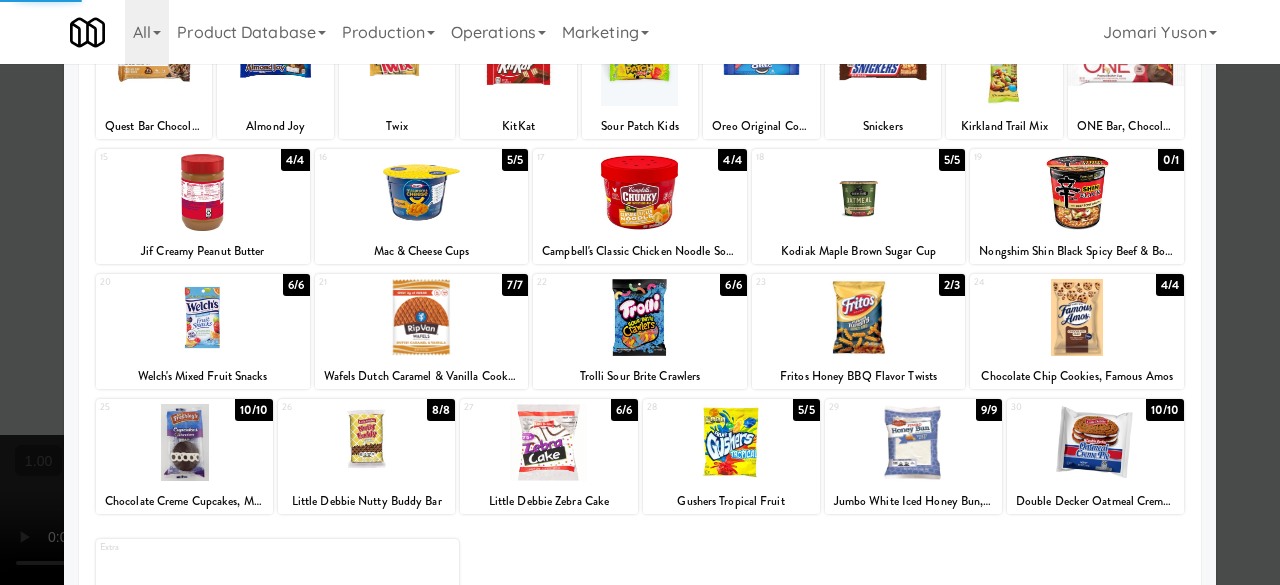 click at bounding box center (1077, 317) 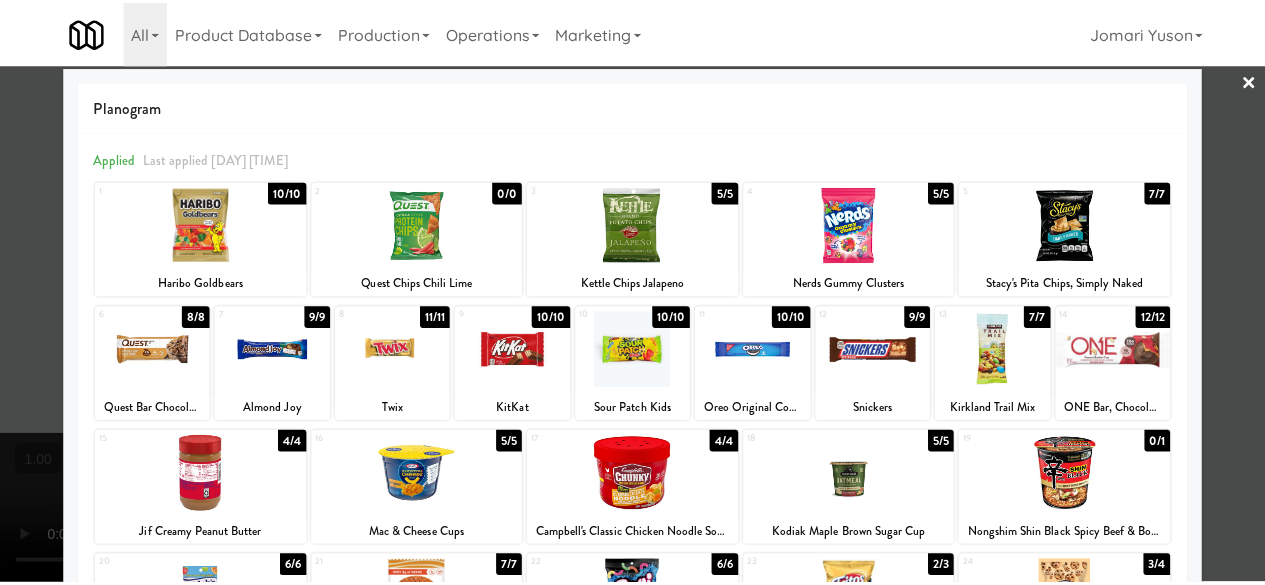 scroll, scrollTop: 0, scrollLeft: 0, axis: both 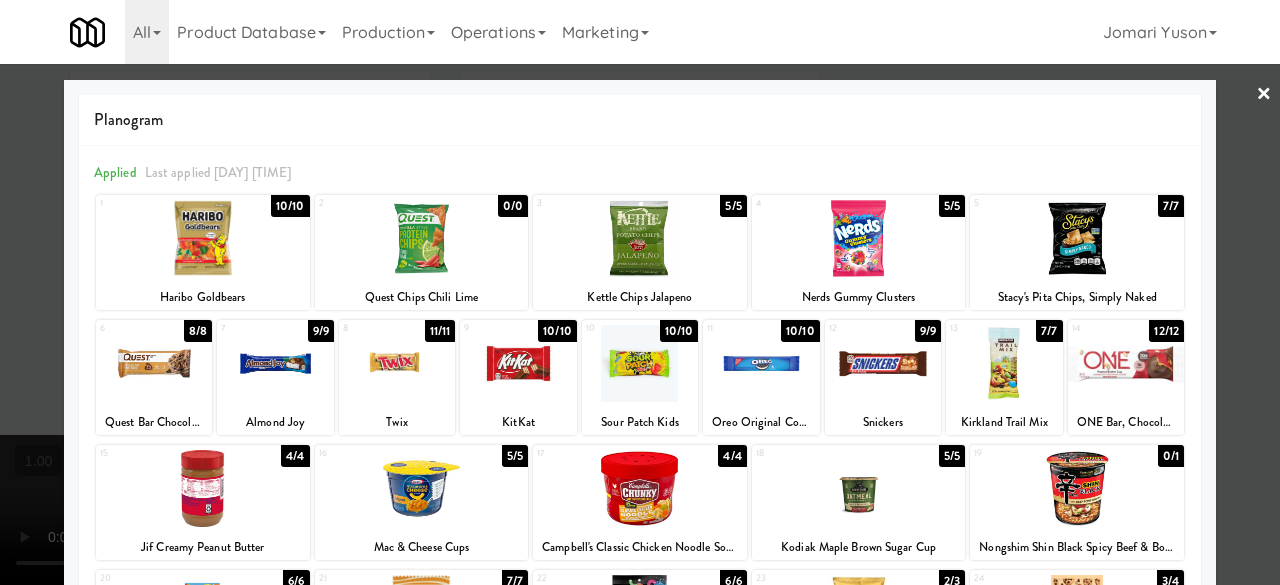click at bounding box center (640, 292) 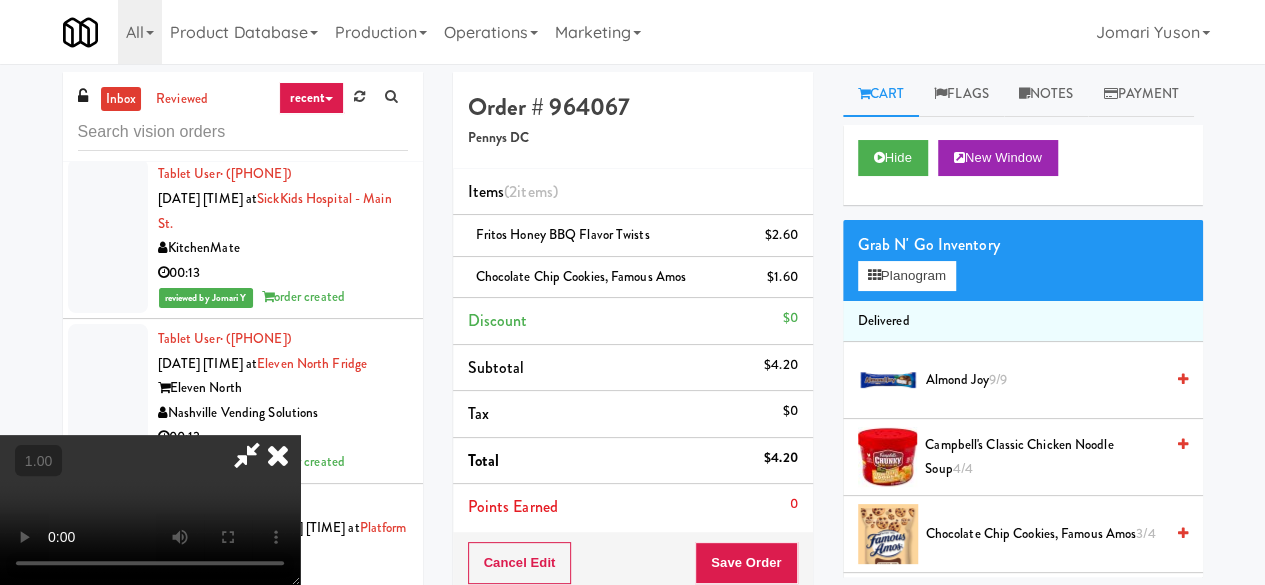 scroll, scrollTop: 41, scrollLeft: 0, axis: vertical 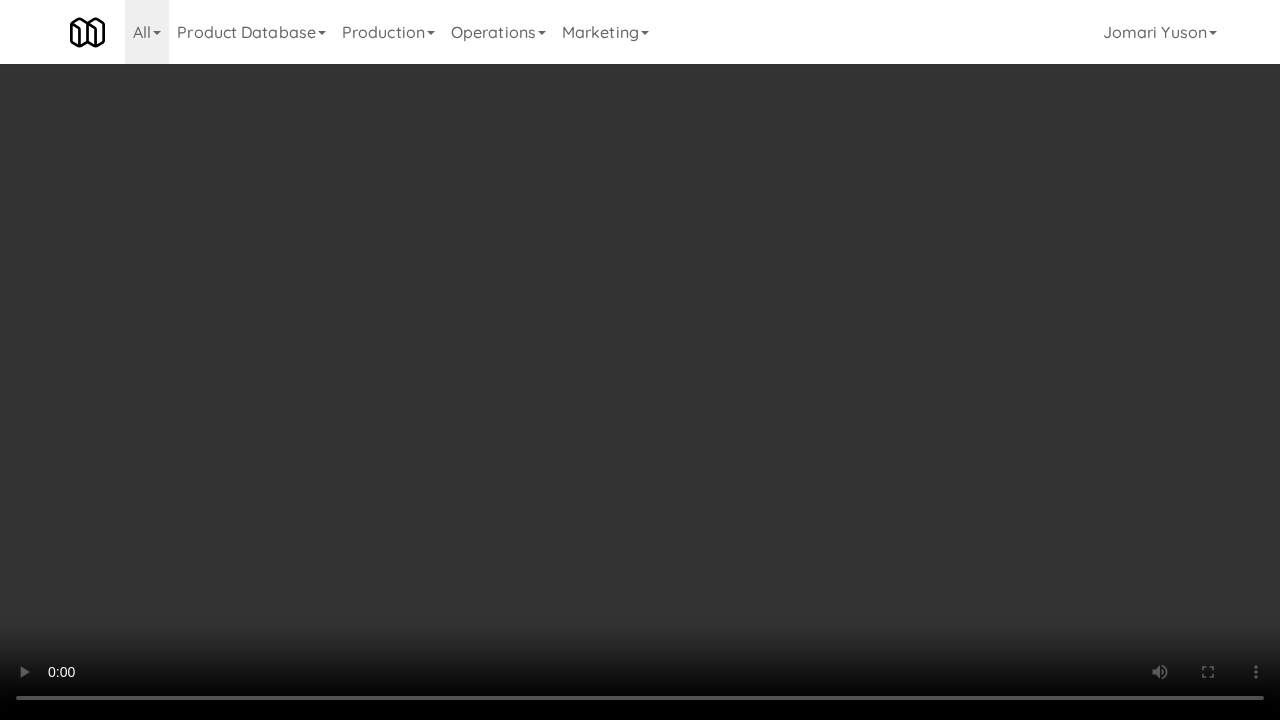 click at bounding box center [640, 360] 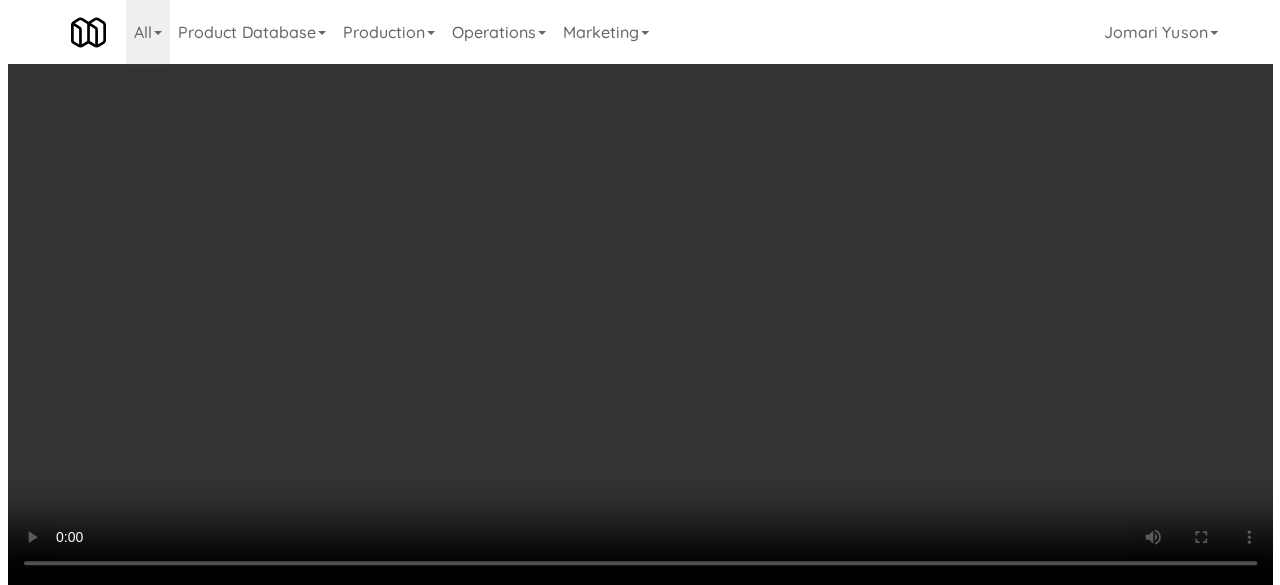 scroll, scrollTop: 0, scrollLeft: 0, axis: both 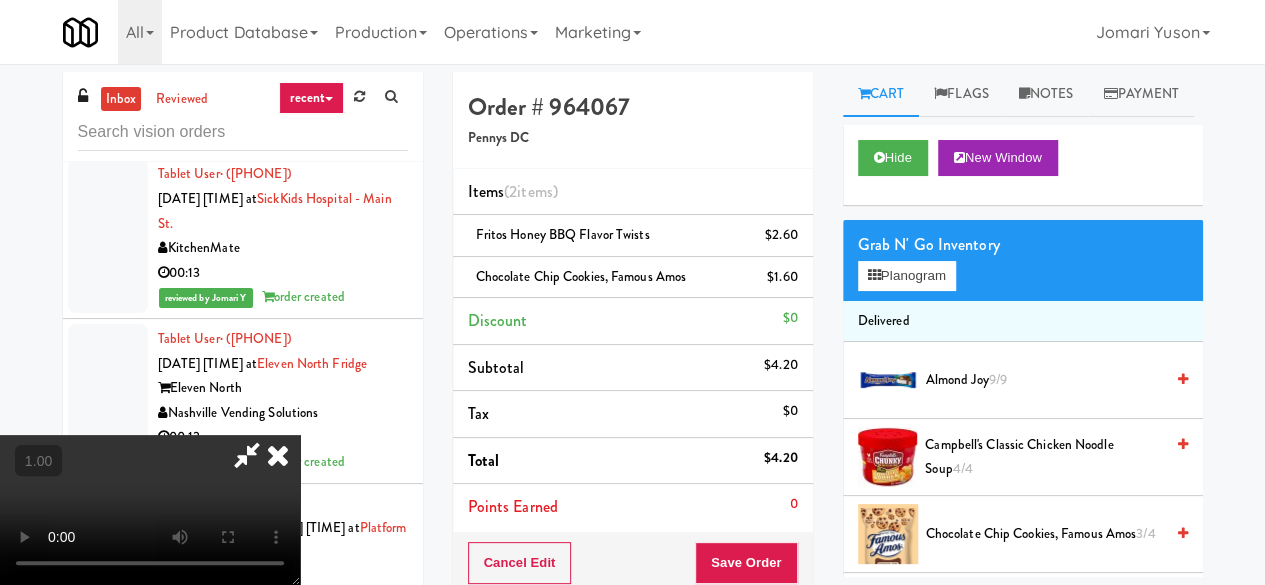 click at bounding box center [247, 455] 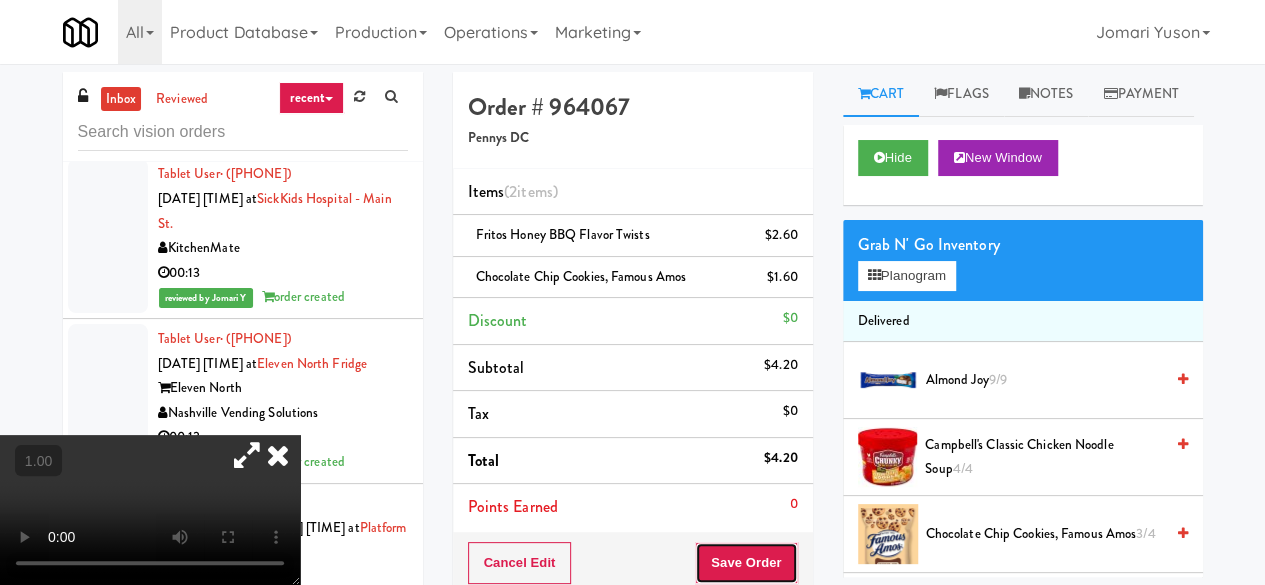 click on "Save Order" at bounding box center (746, 563) 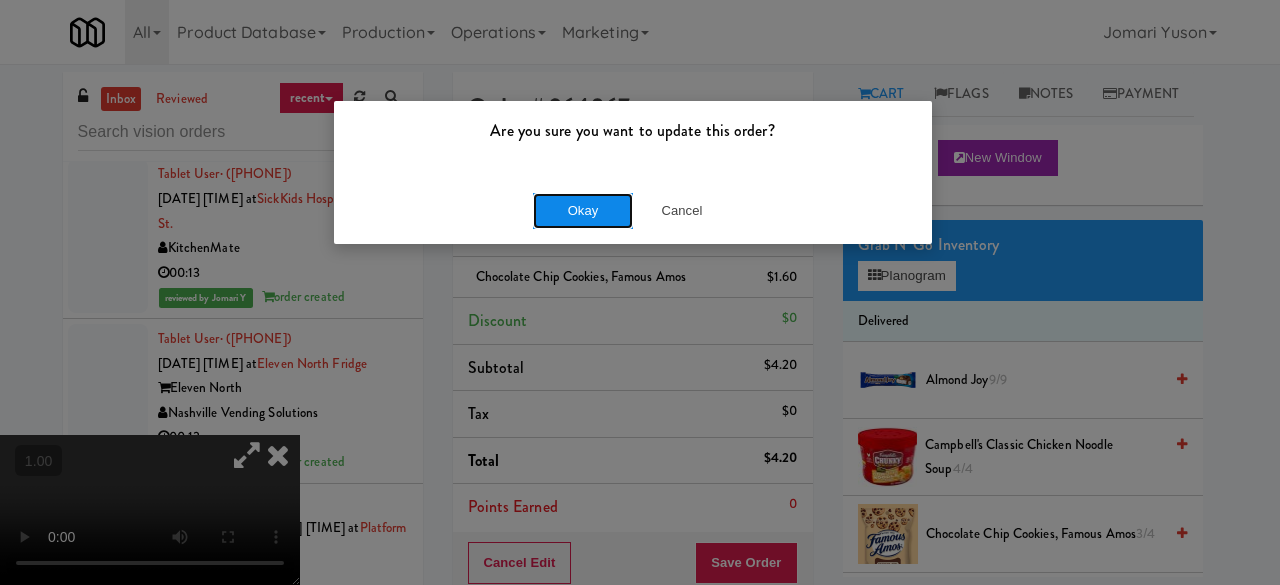 click on "Okay" at bounding box center (583, 211) 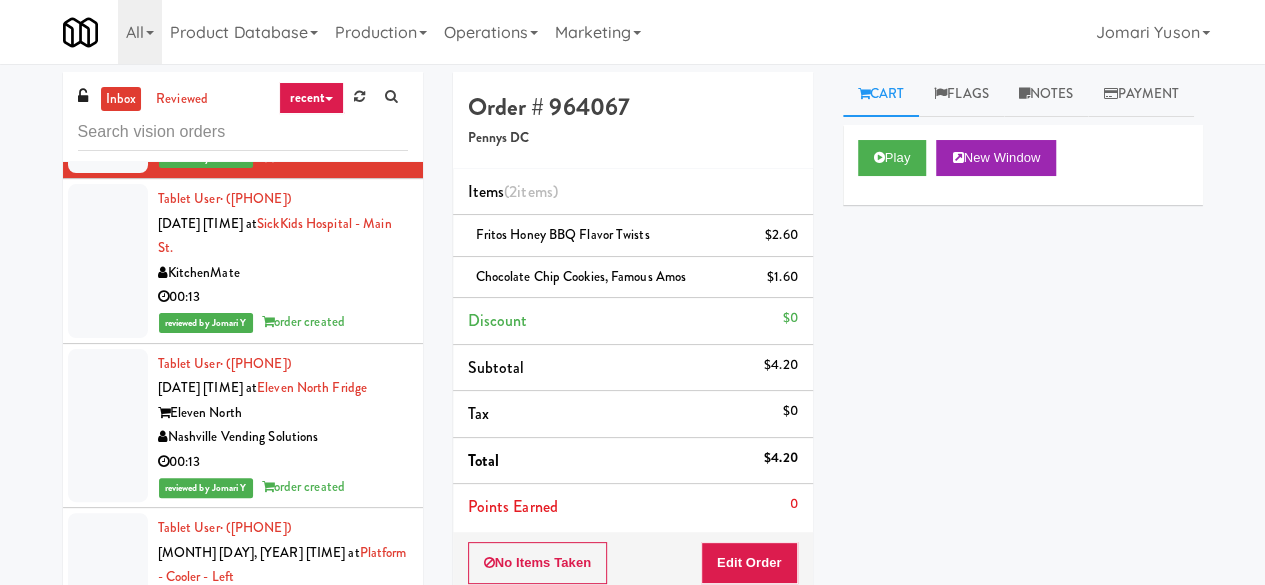 click on "Pennys DC" at bounding box center [283, -32] 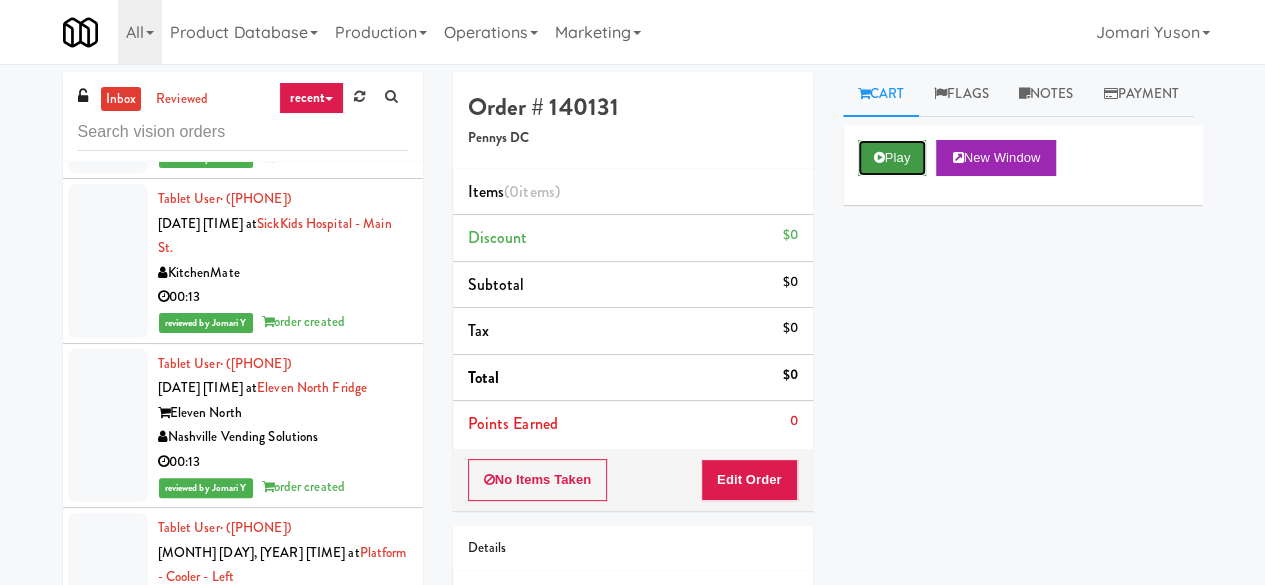 click on "Play" at bounding box center [892, 158] 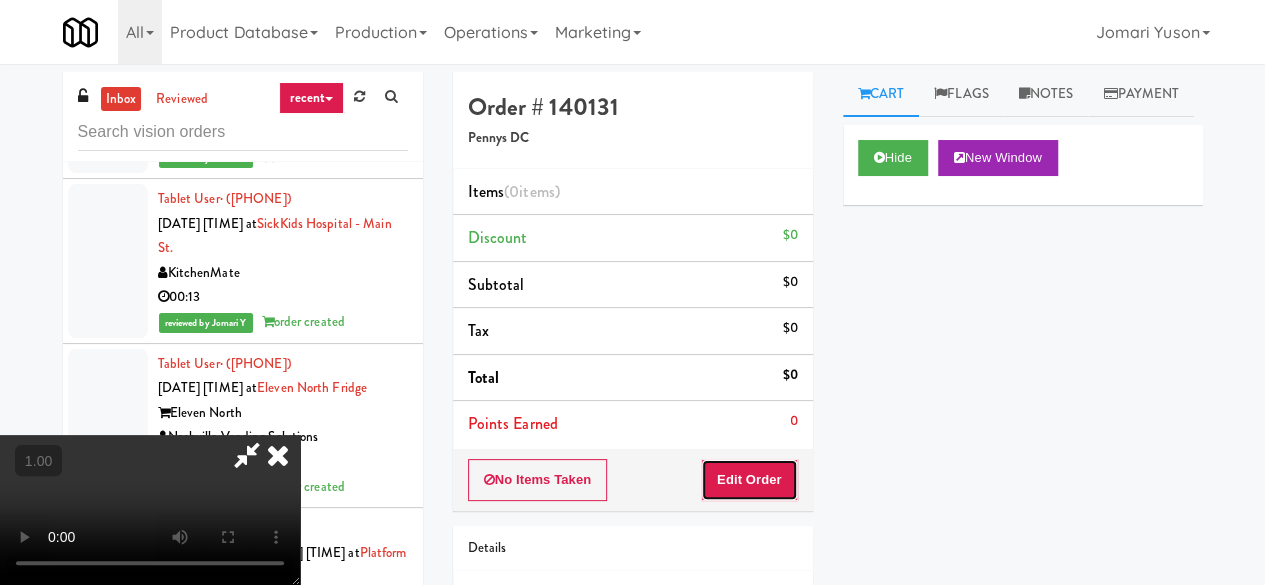 click on "Edit Order" at bounding box center [749, 480] 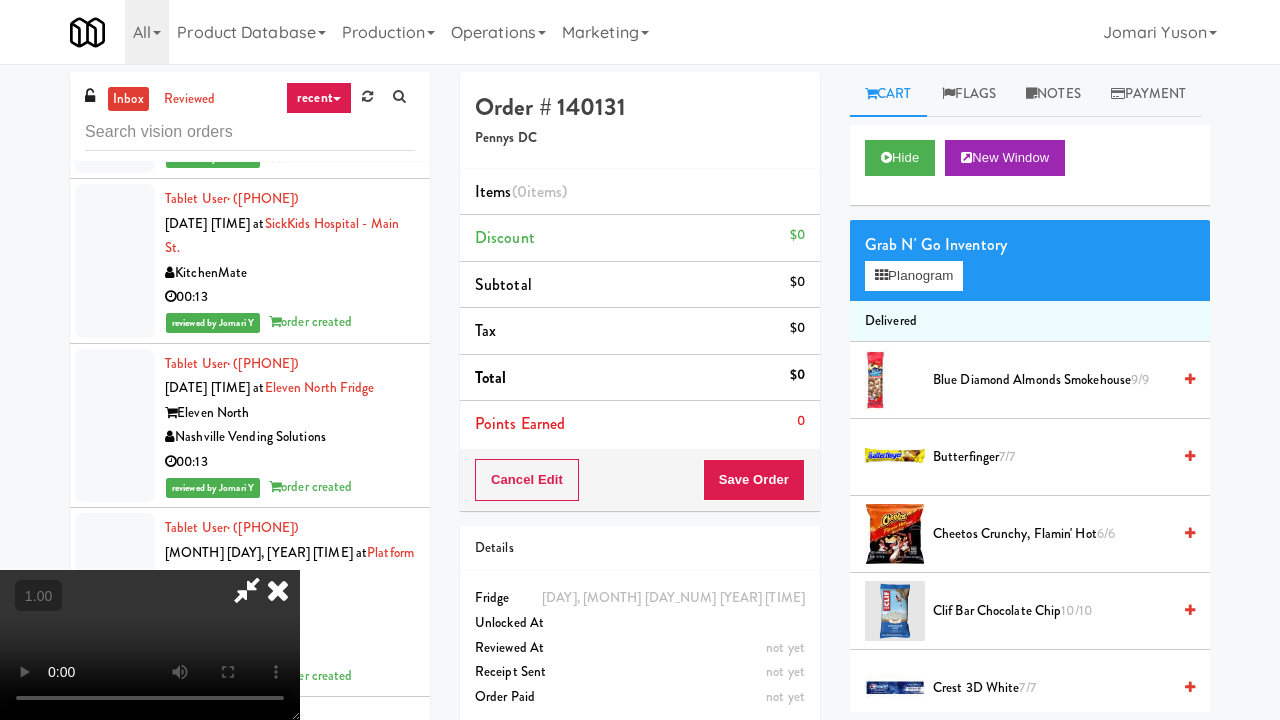 type 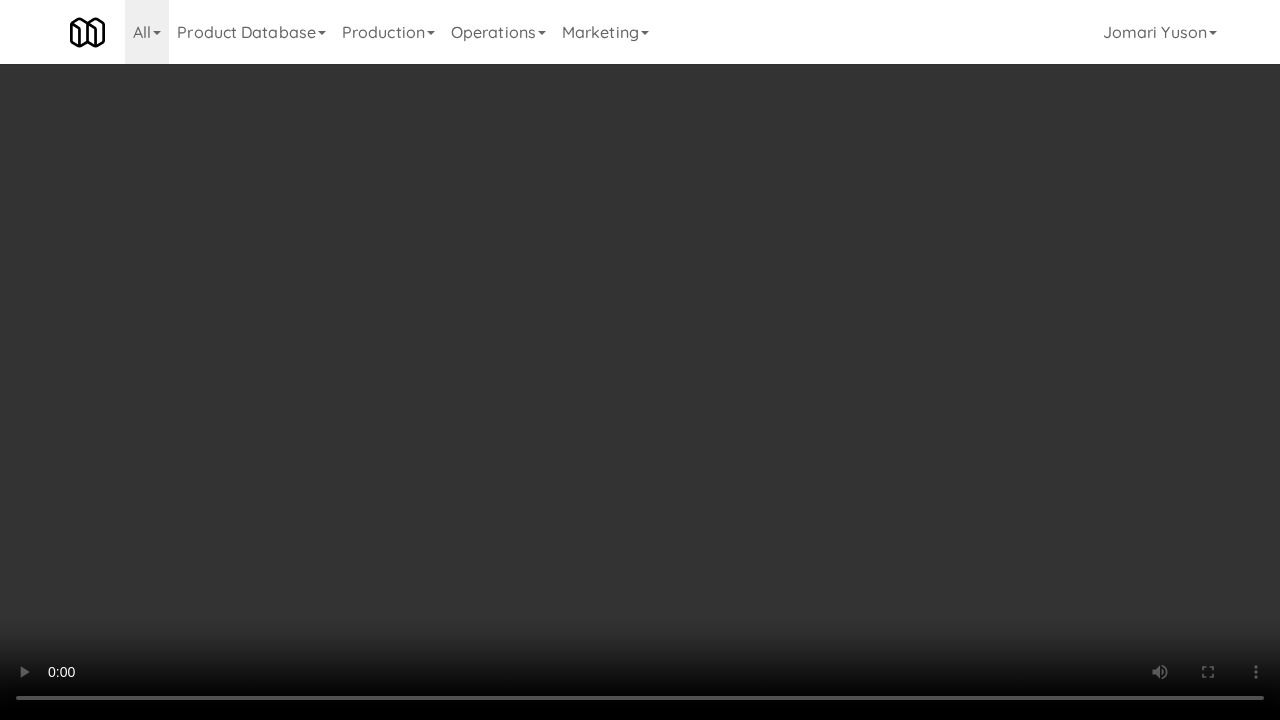 click at bounding box center [640, 360] 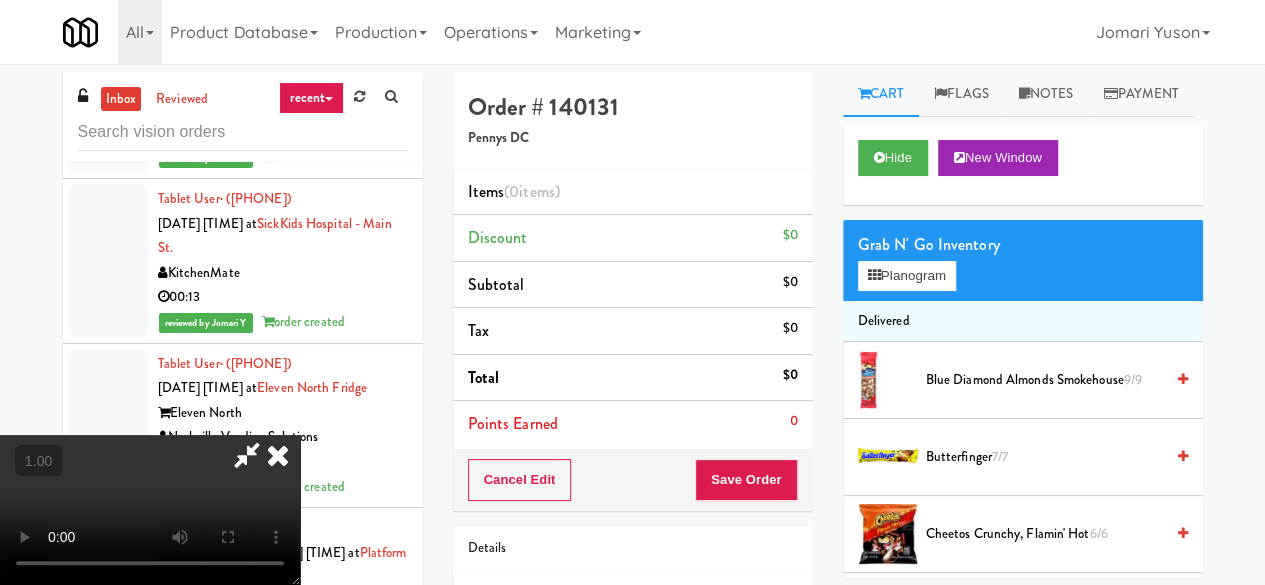 click at bounding box center [150, 510] 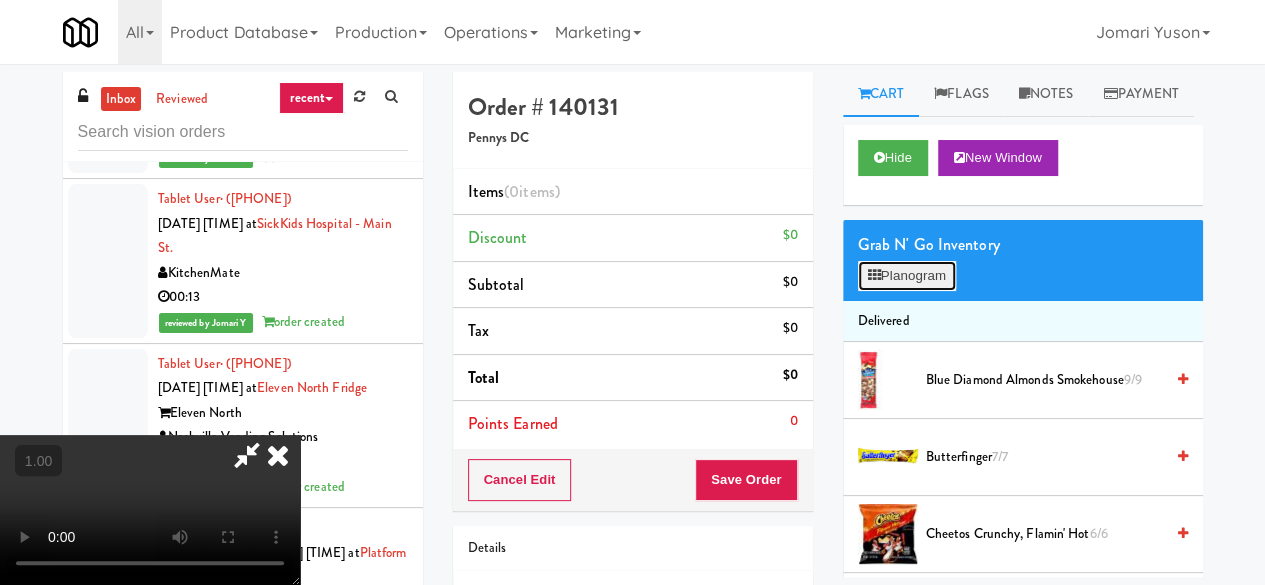 click on "Planogram" at bounding box center [907, 276] 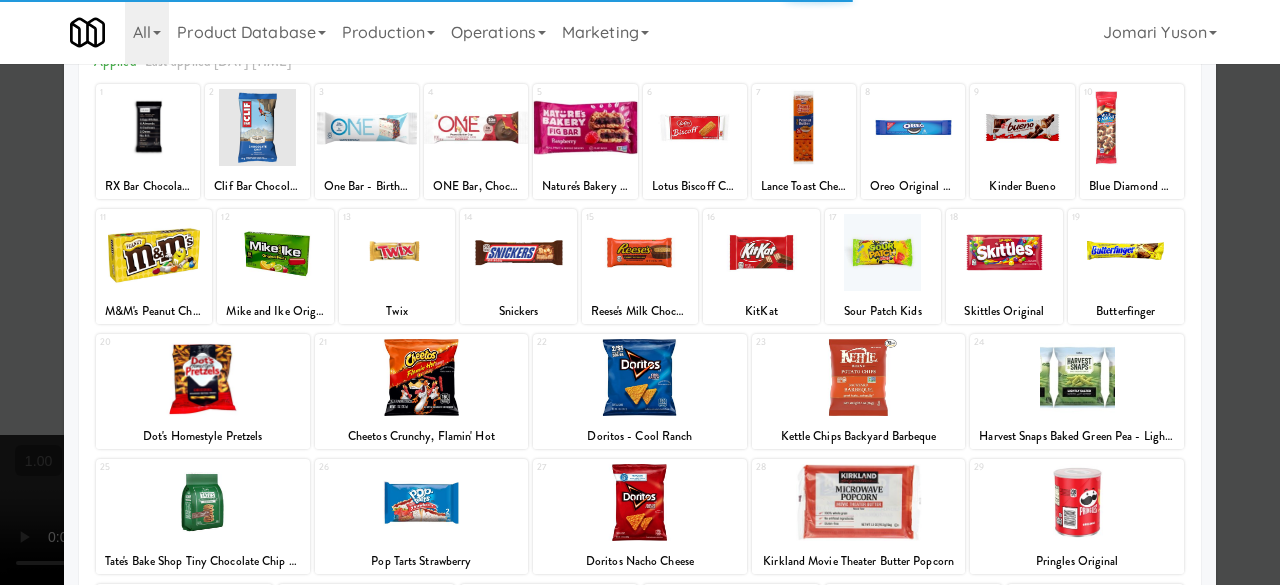 scroll, scrollTop: 200, scrollLeft: 0, axis: vertical 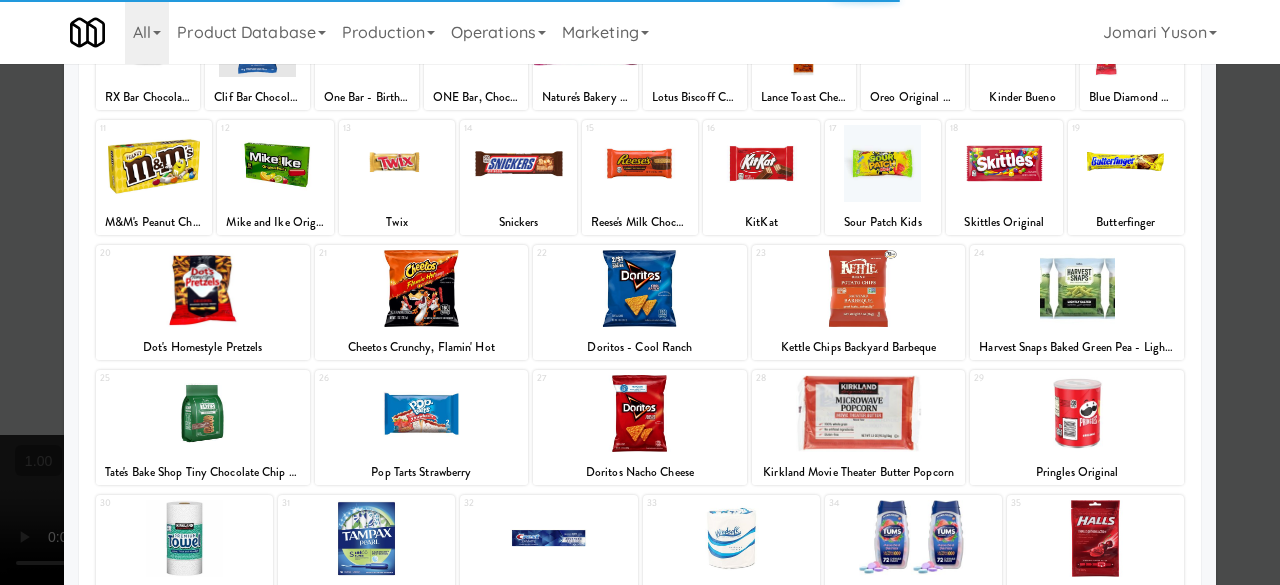 click at bounding box center (518, 163) 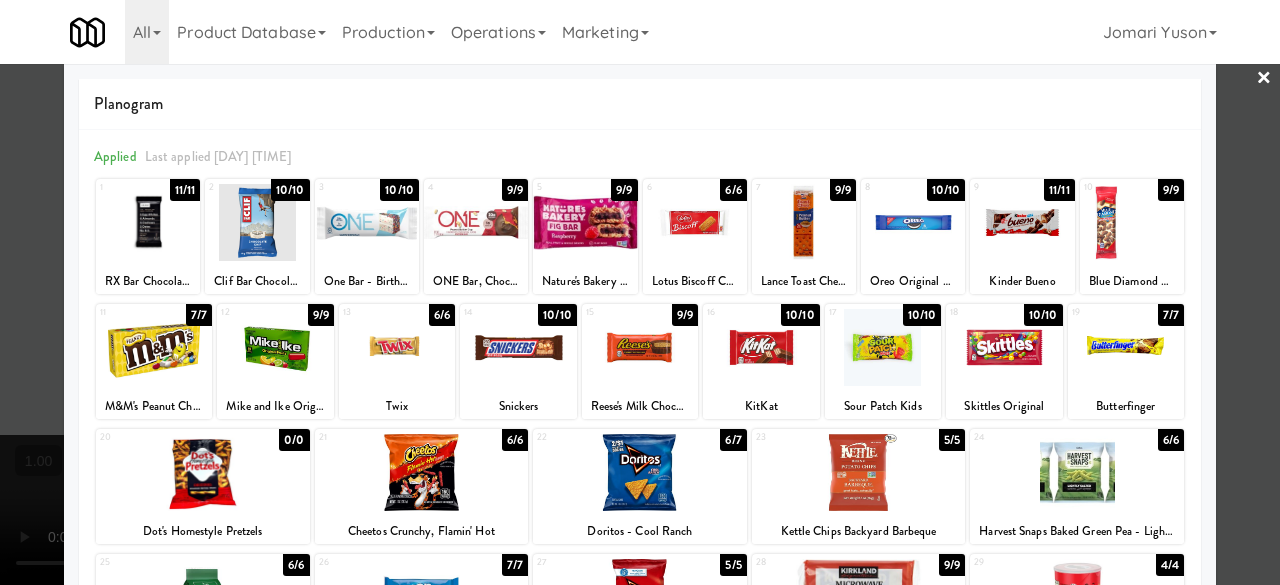 scroll, scrollTop: 0, scrollLeft: 0, axis: both 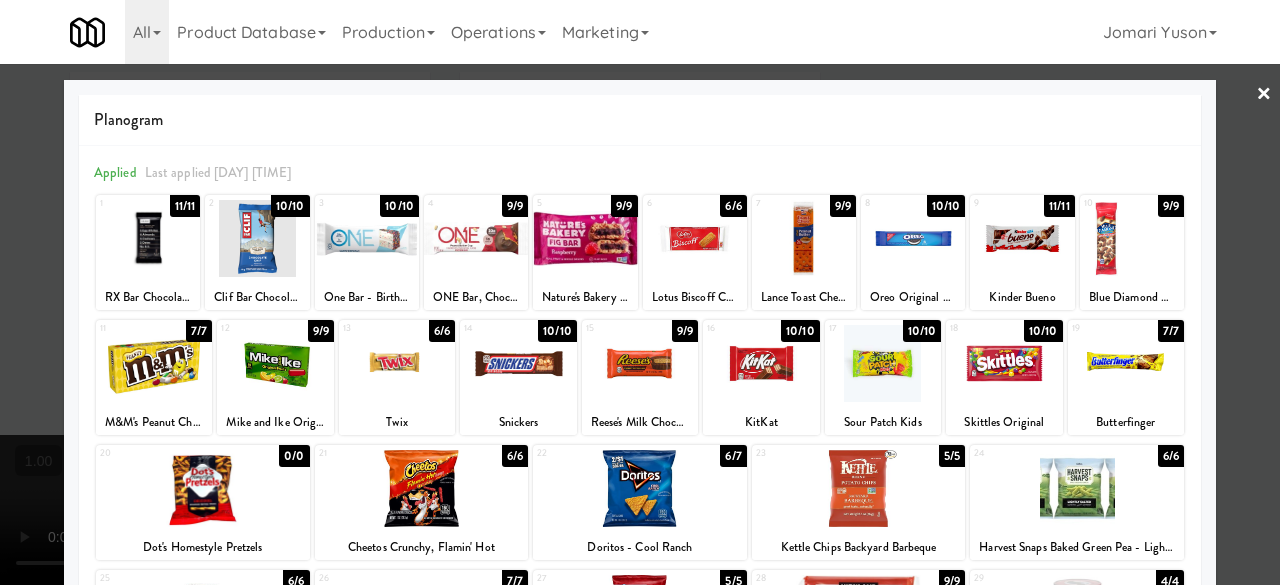 click at bounding box center (518, 363) 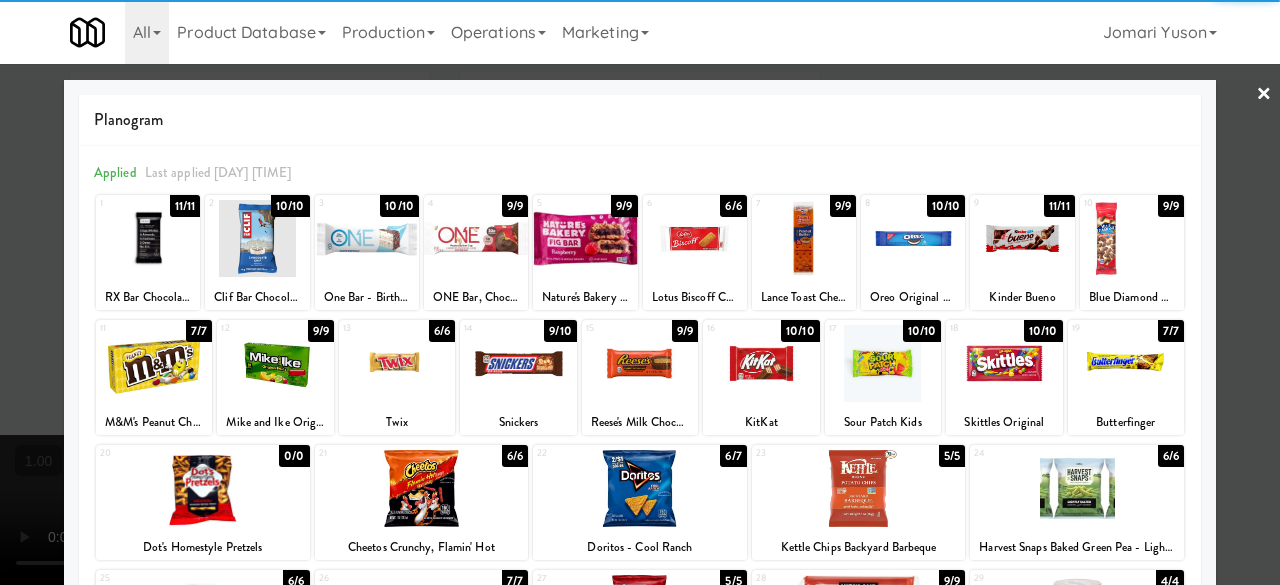click at bounding box center [640, 292] 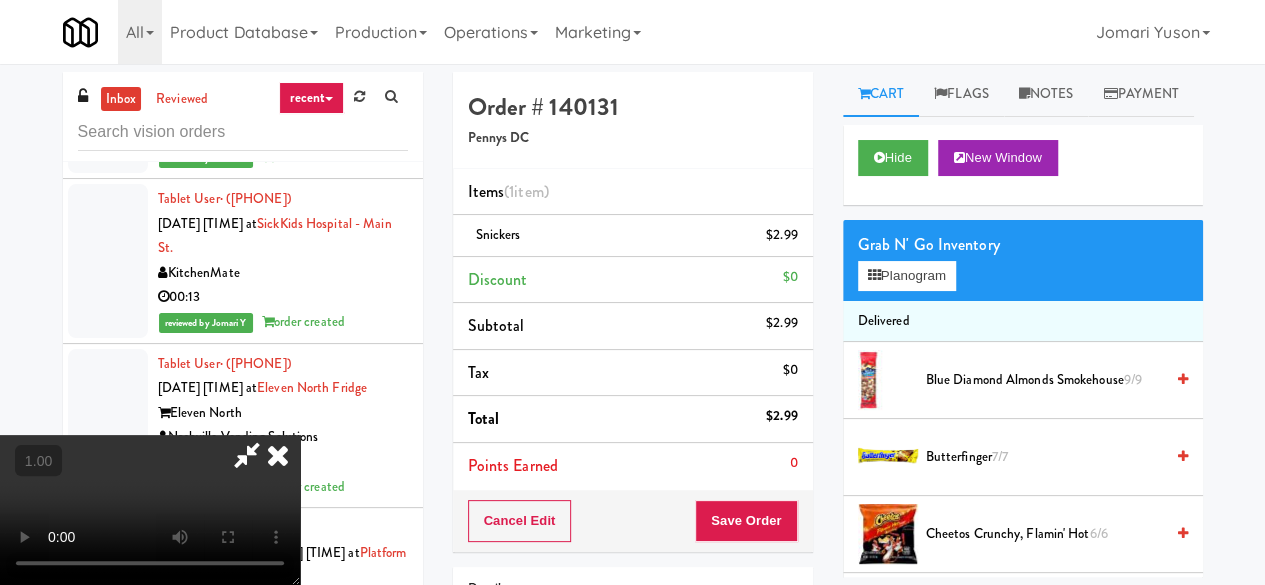 click at bounding box center [247, 455] 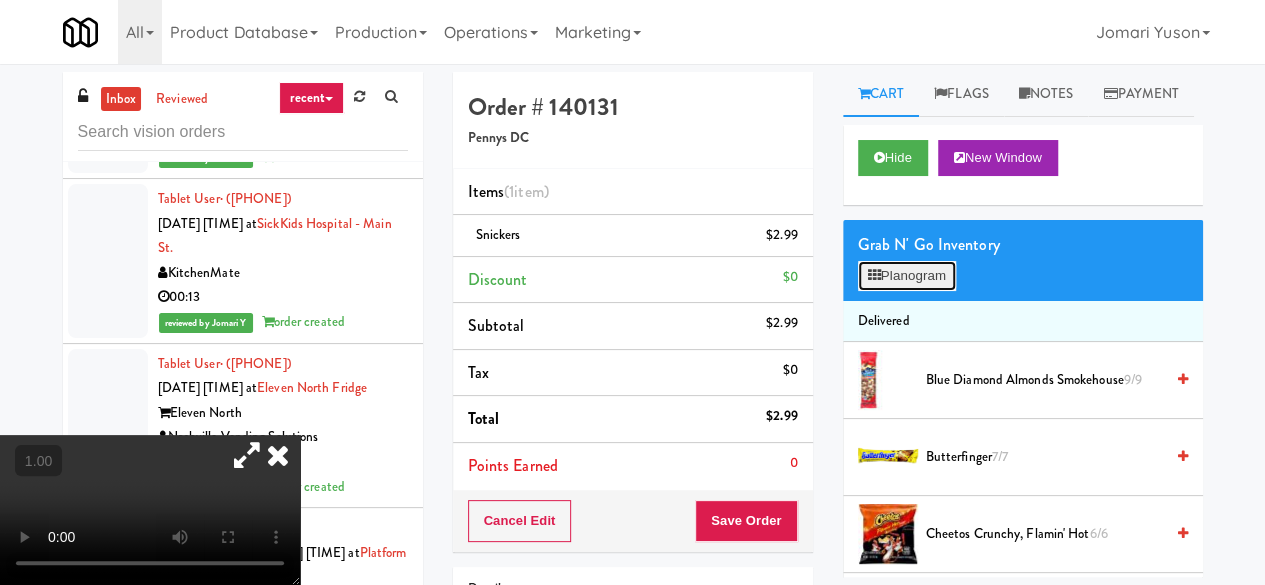click on "Planogram" at bounding box center (907, 276) 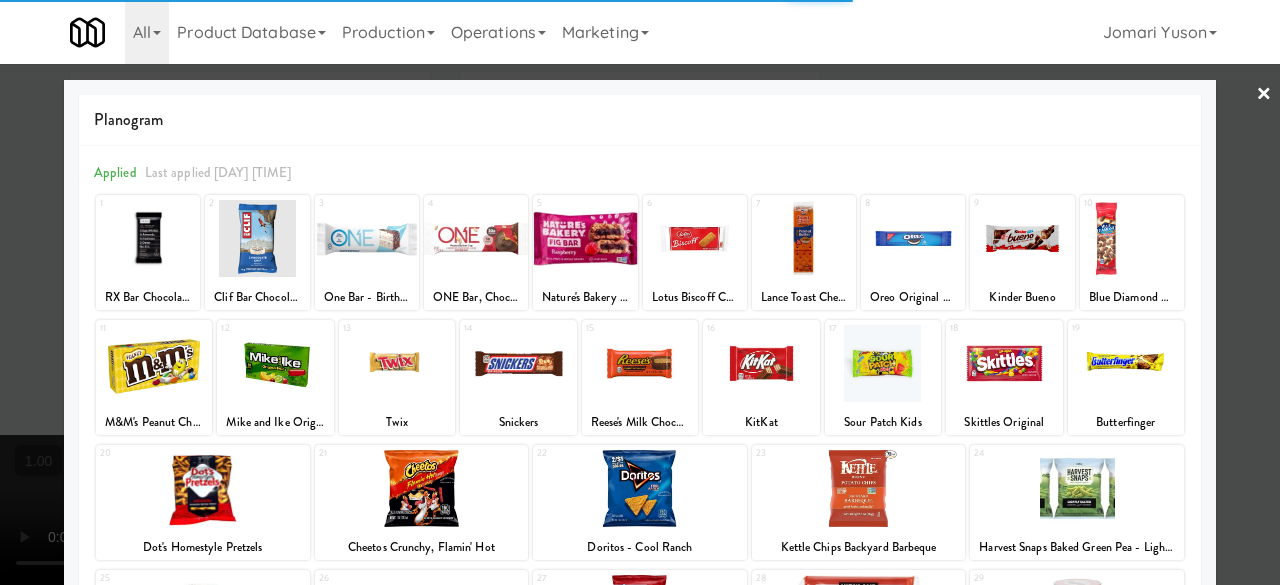 scroll, scrollTop: 300, scrollLeft: 0, axis: vertical 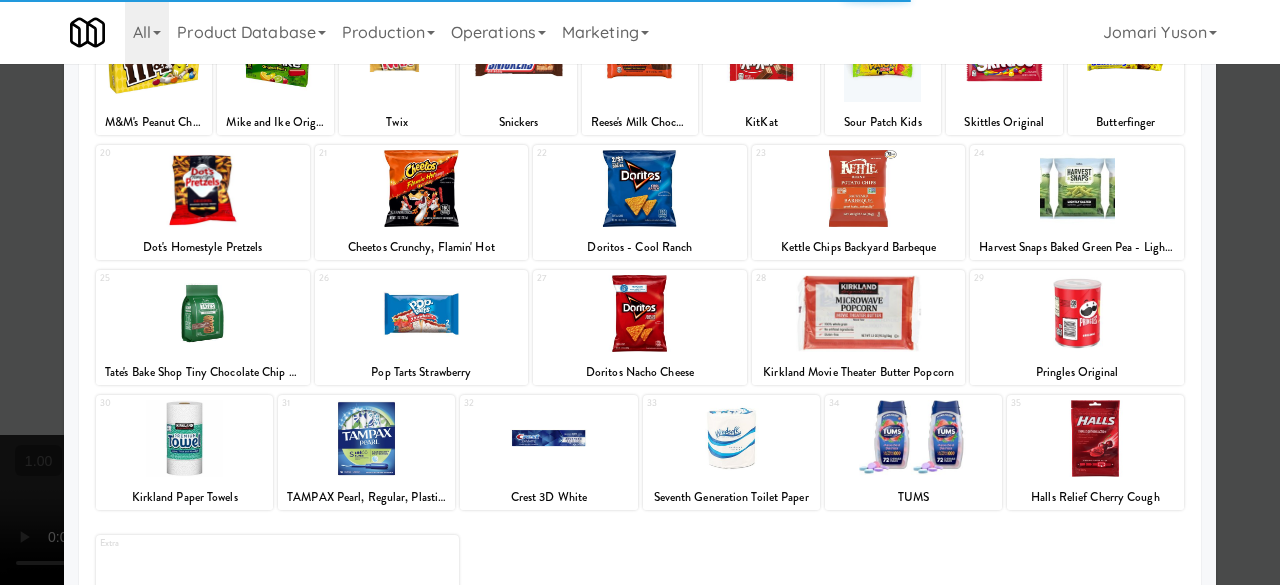click at bounding box center (422, 188) 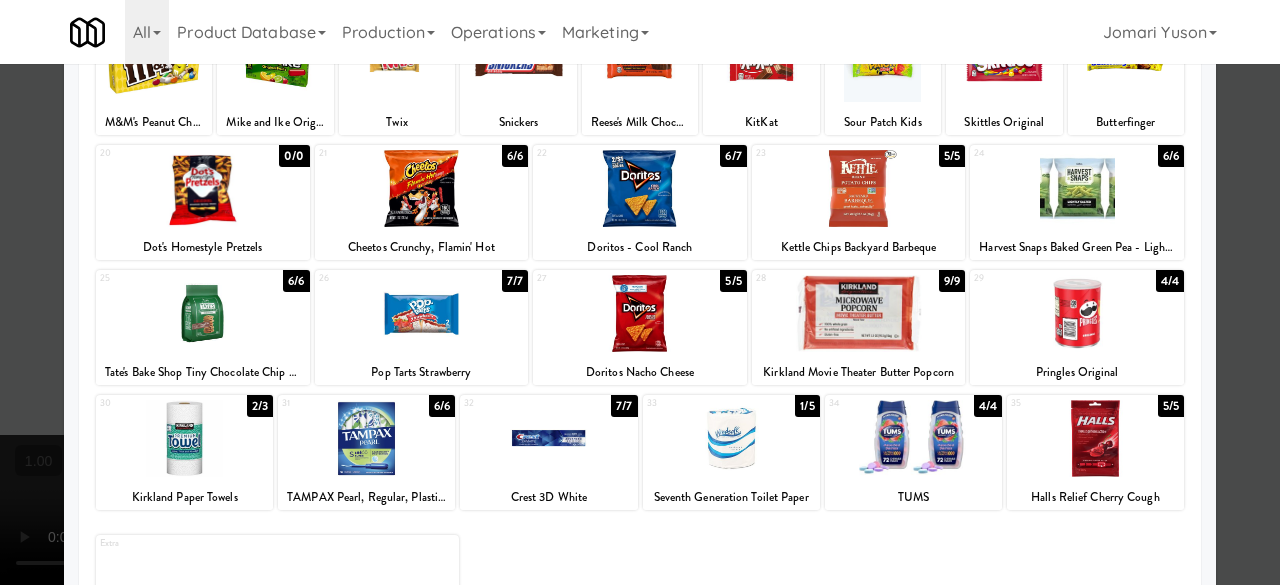 click at bounding box center [422, 188] 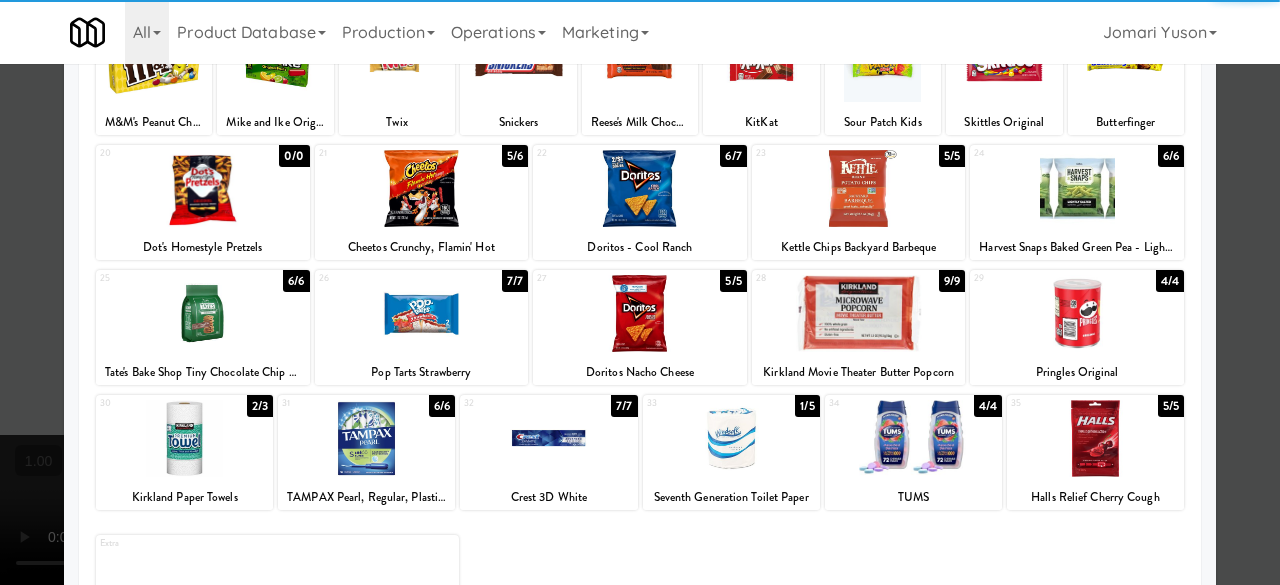click at bounding box center [640, 313] 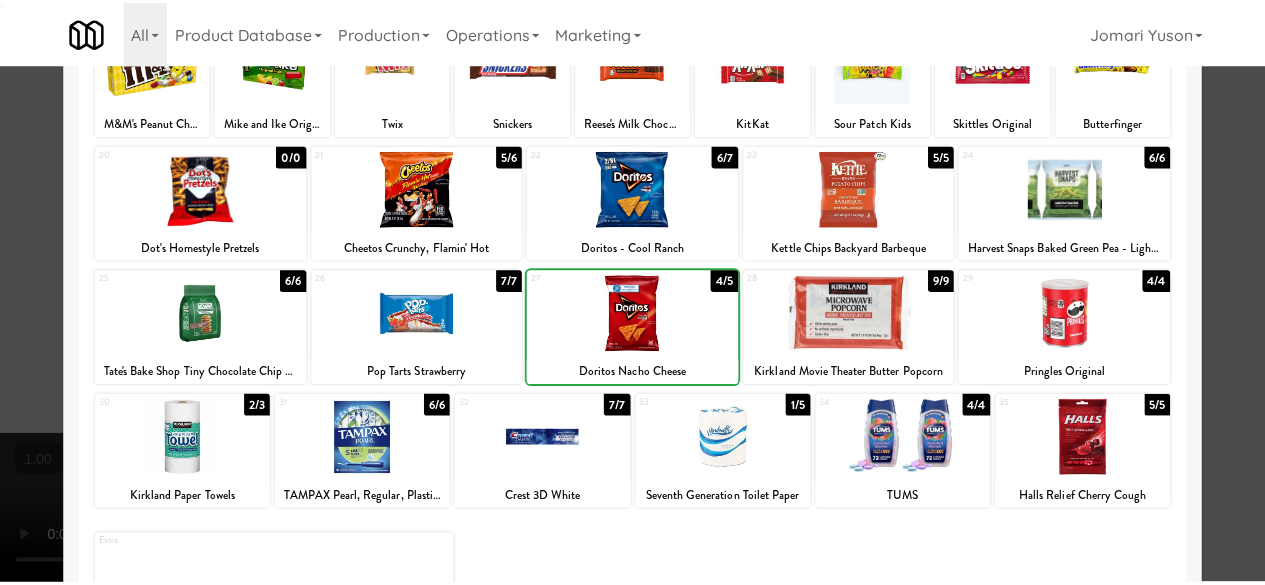 scroll, scrollTop: 0, scrollLeft: 0, axis: both 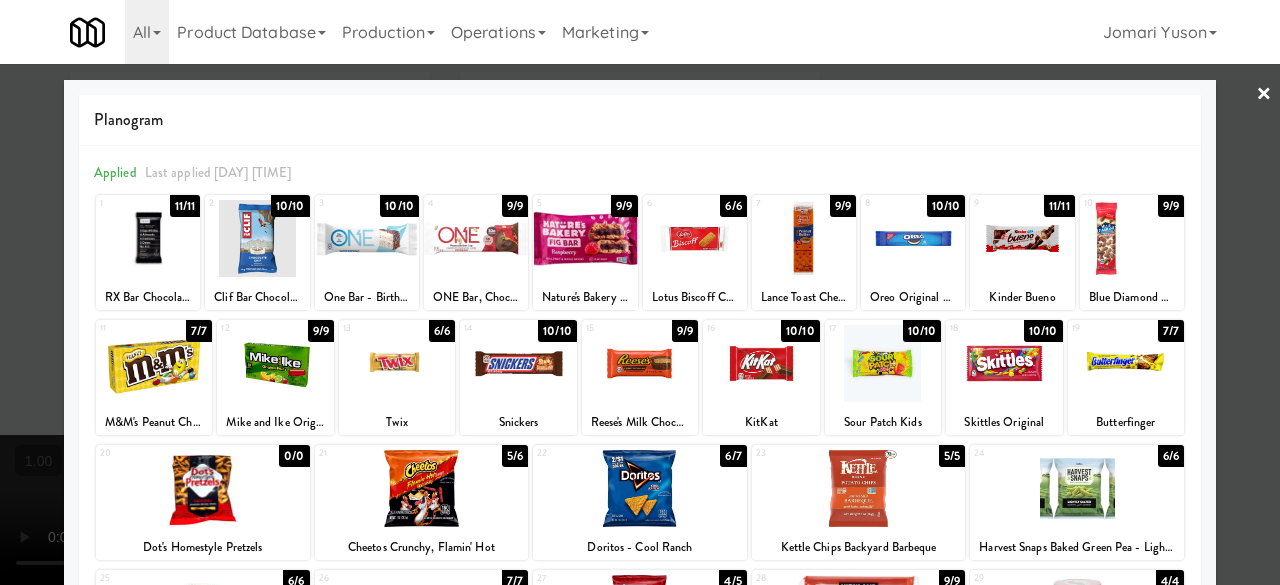 click at bounding box center (640, 363) 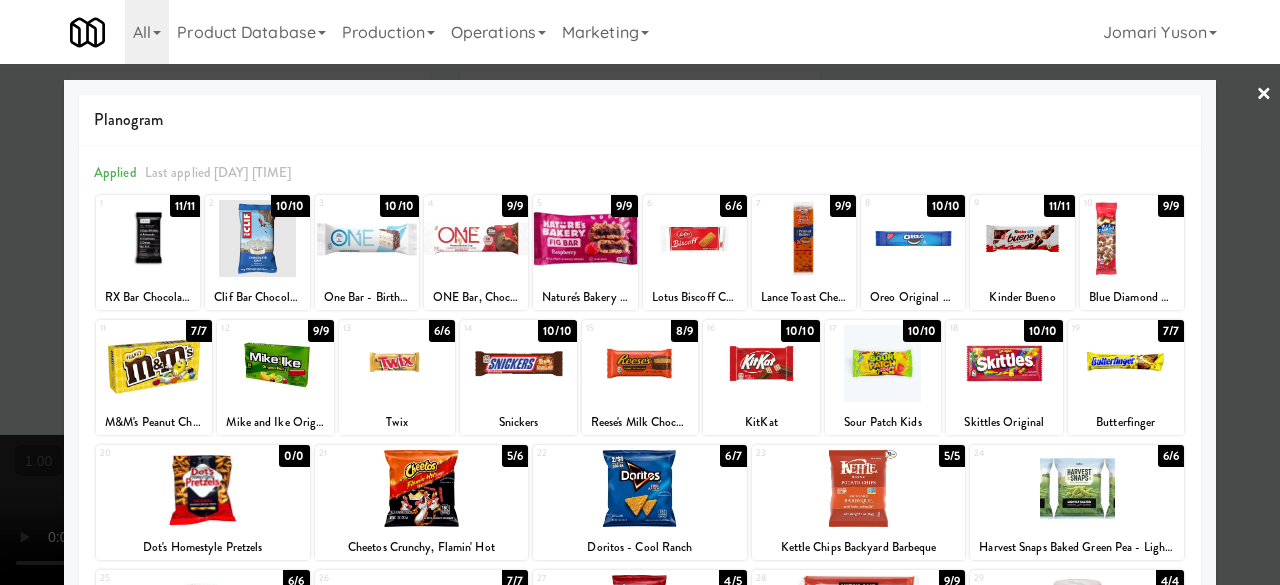 click on "×" at bounding box center (1264, 95) 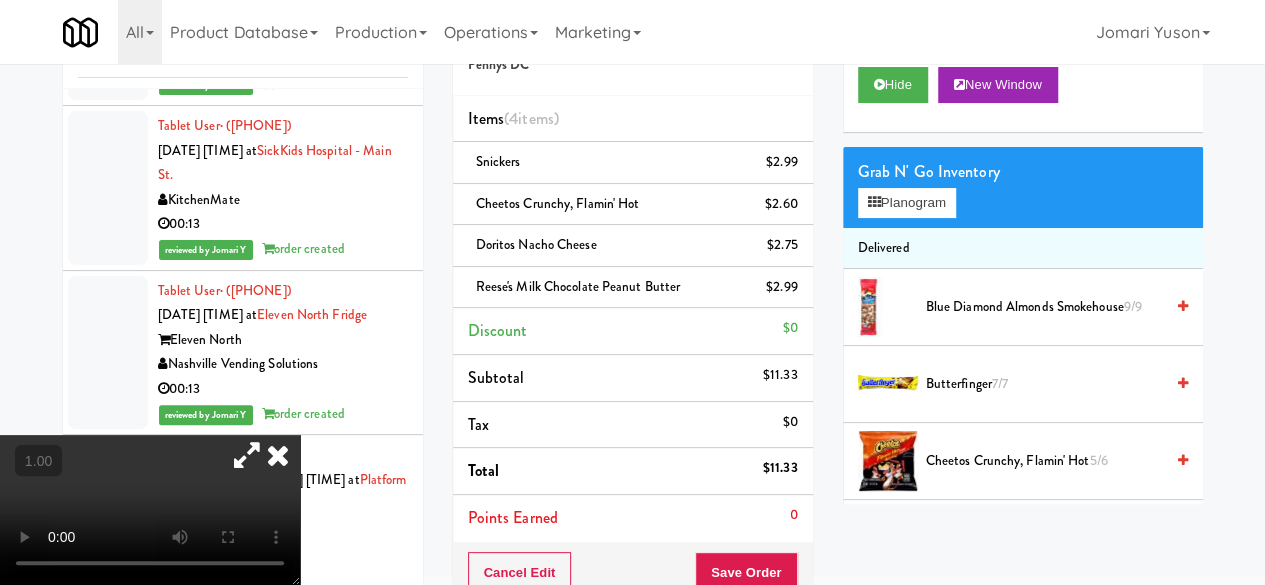 scroll, scrollTop: 200, scrollLeft: 0, axis: vertical 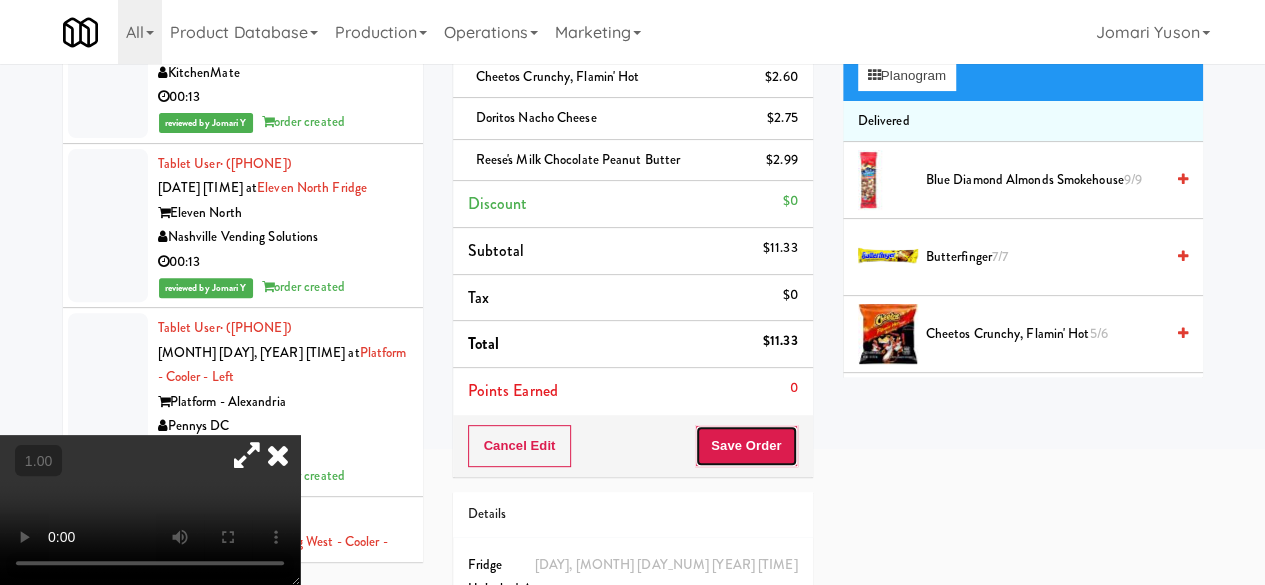 click on "Save Order" at bounding box center (746, 446) 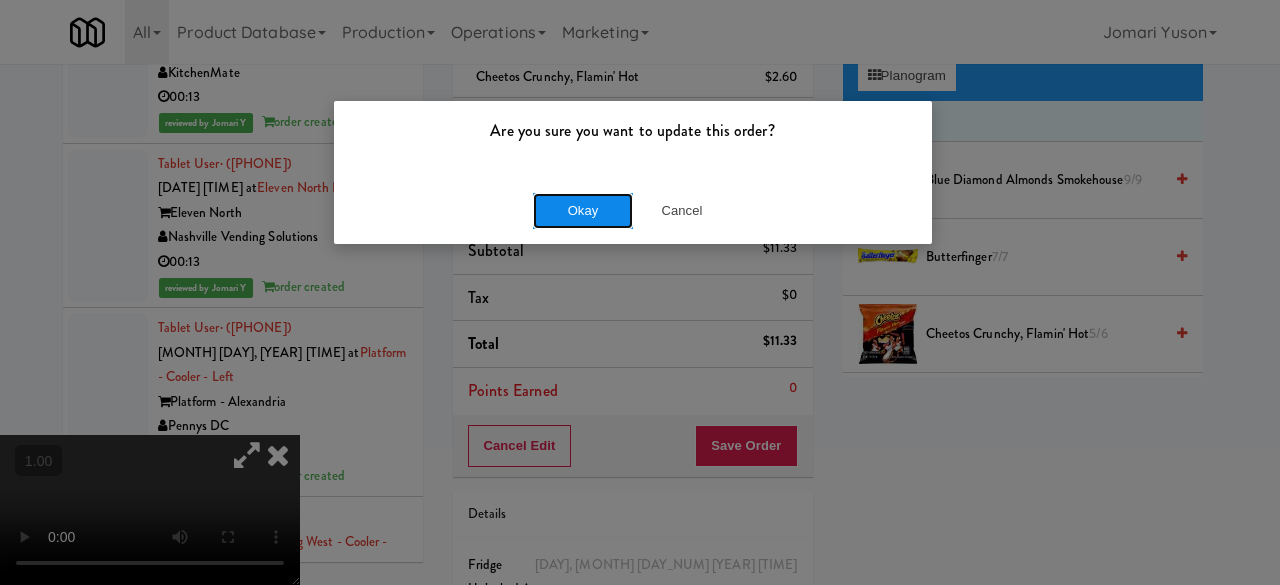 click on "Okay" at bounding box center [583, 211] 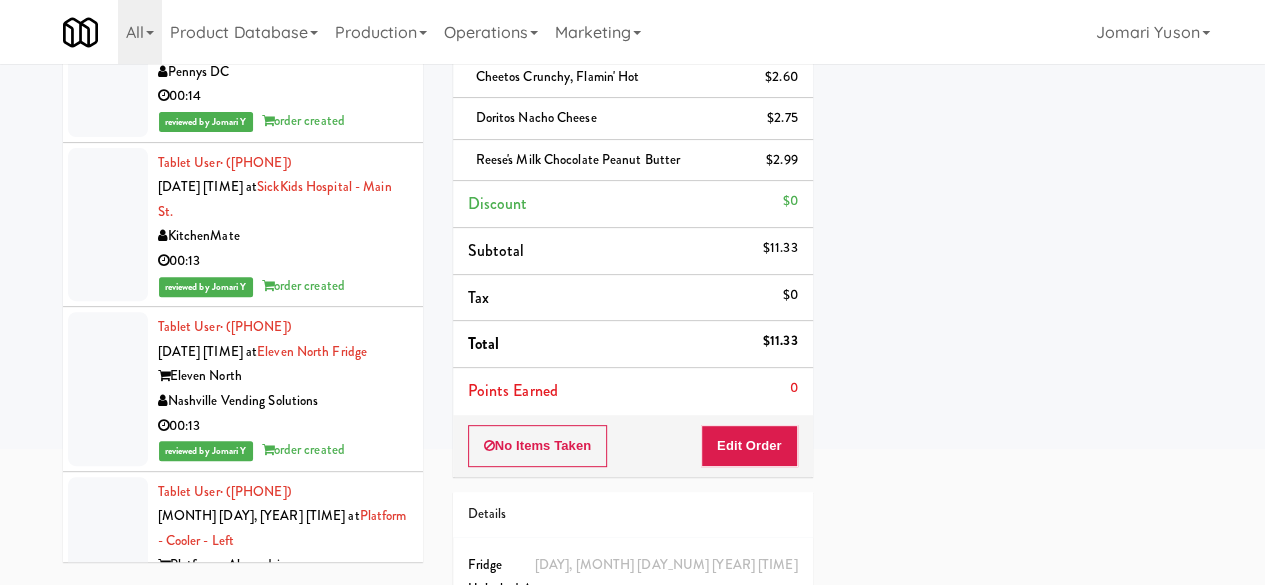 scroll, scrollTop: 22814, scrollLeft: 0, axis: vertical 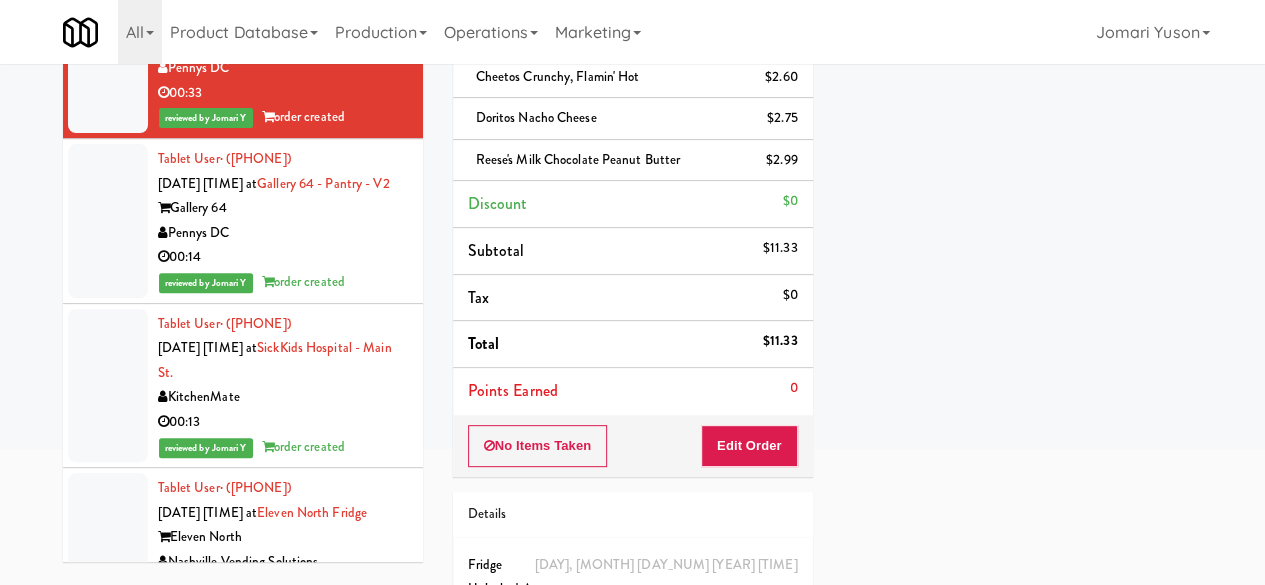 click on "The Earl" at bounding box center (283, -121) 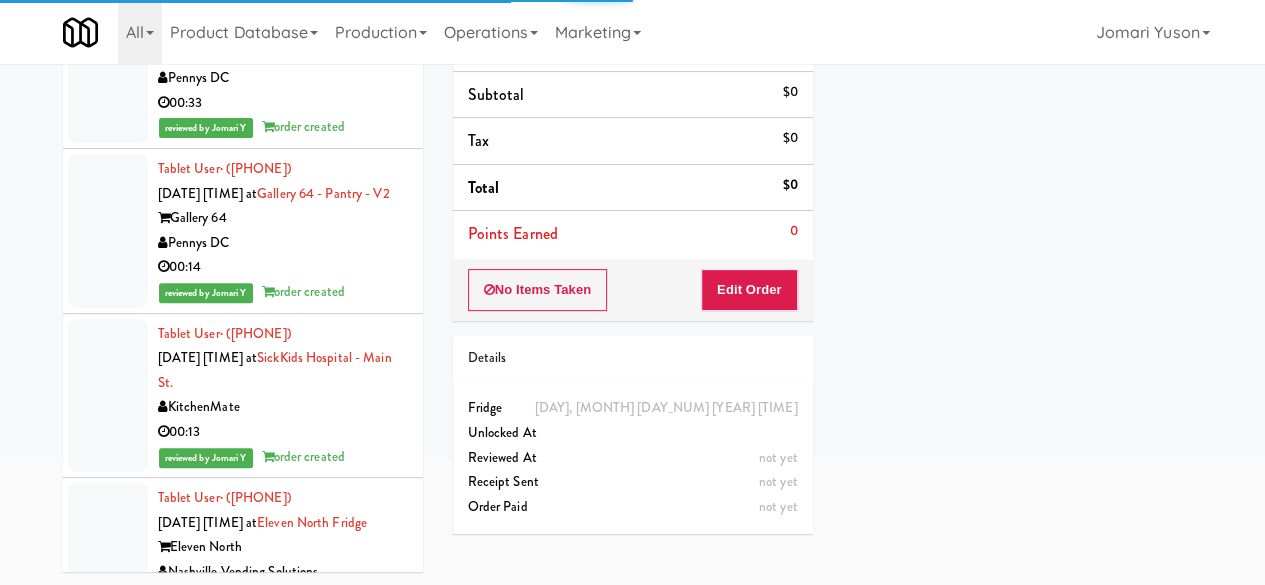 scroll, scrollTop: 0, scrollLeft: 0, axis: both 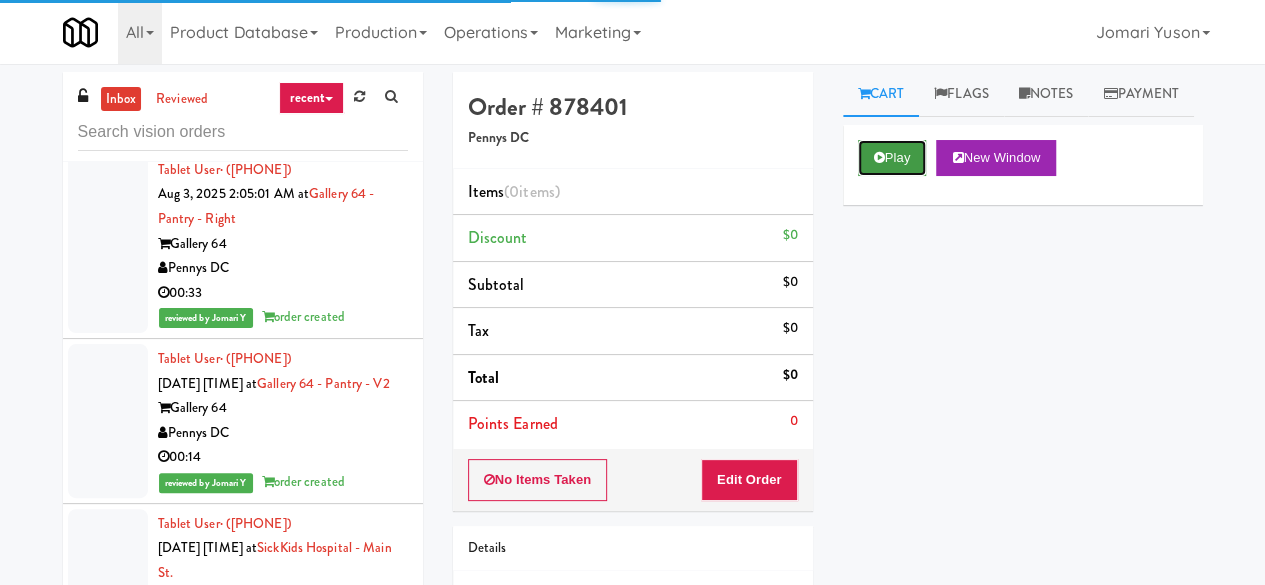 click at bounding box center [879, 157] 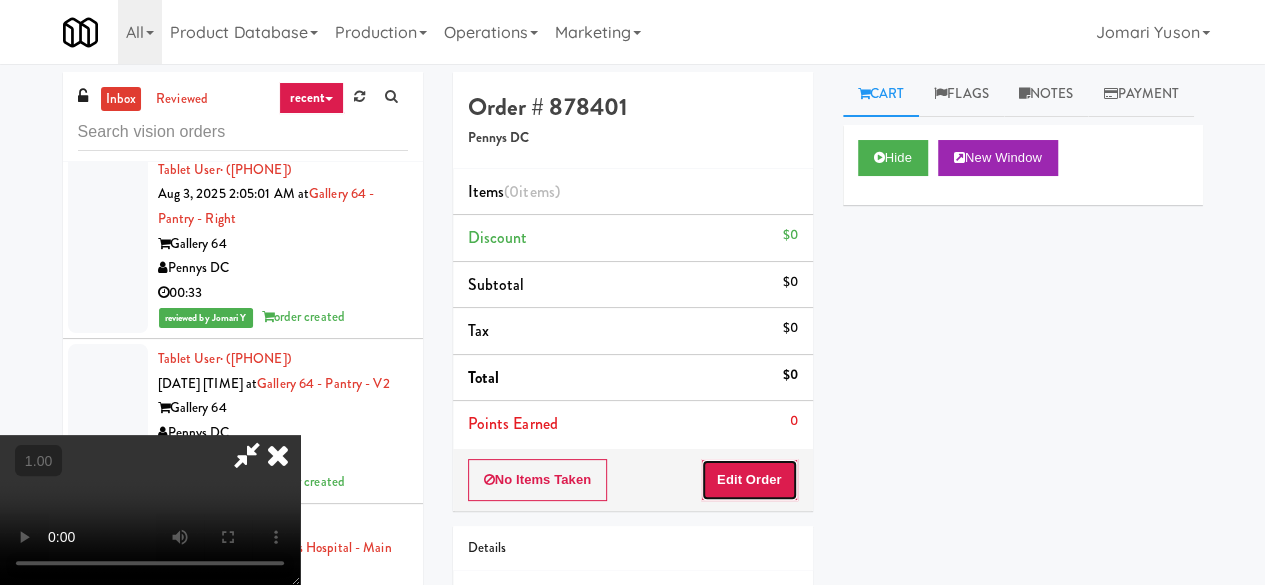 click on "Edit Order" at bounding box center (749, 480) 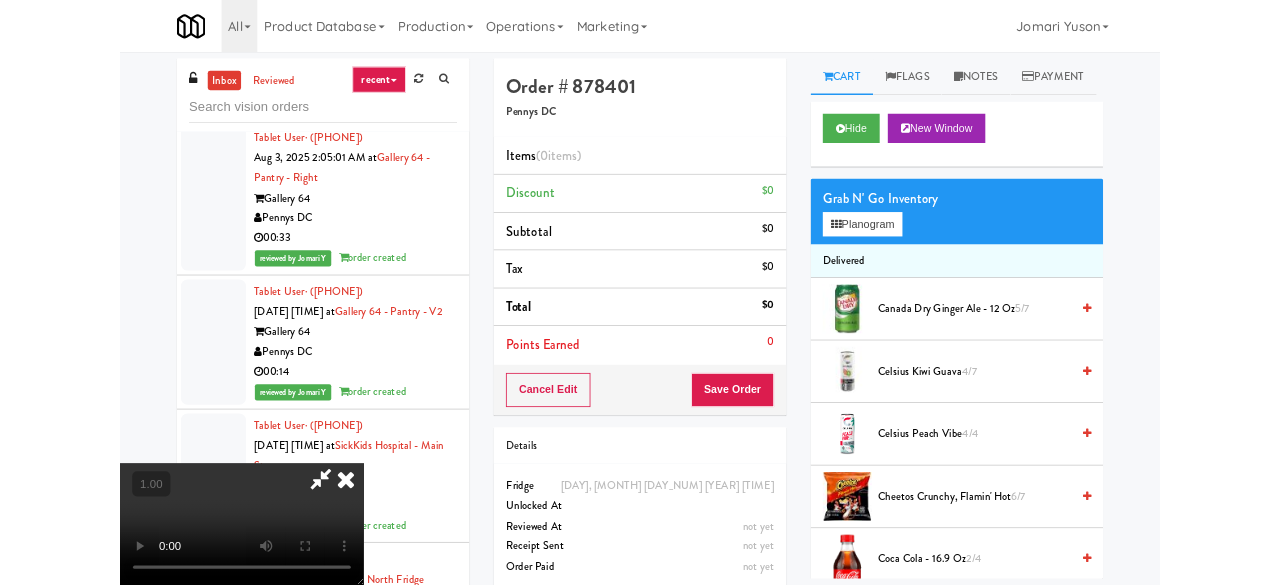 scroll, scrollTop: 41, scrollLeft: 0, axis: vertical 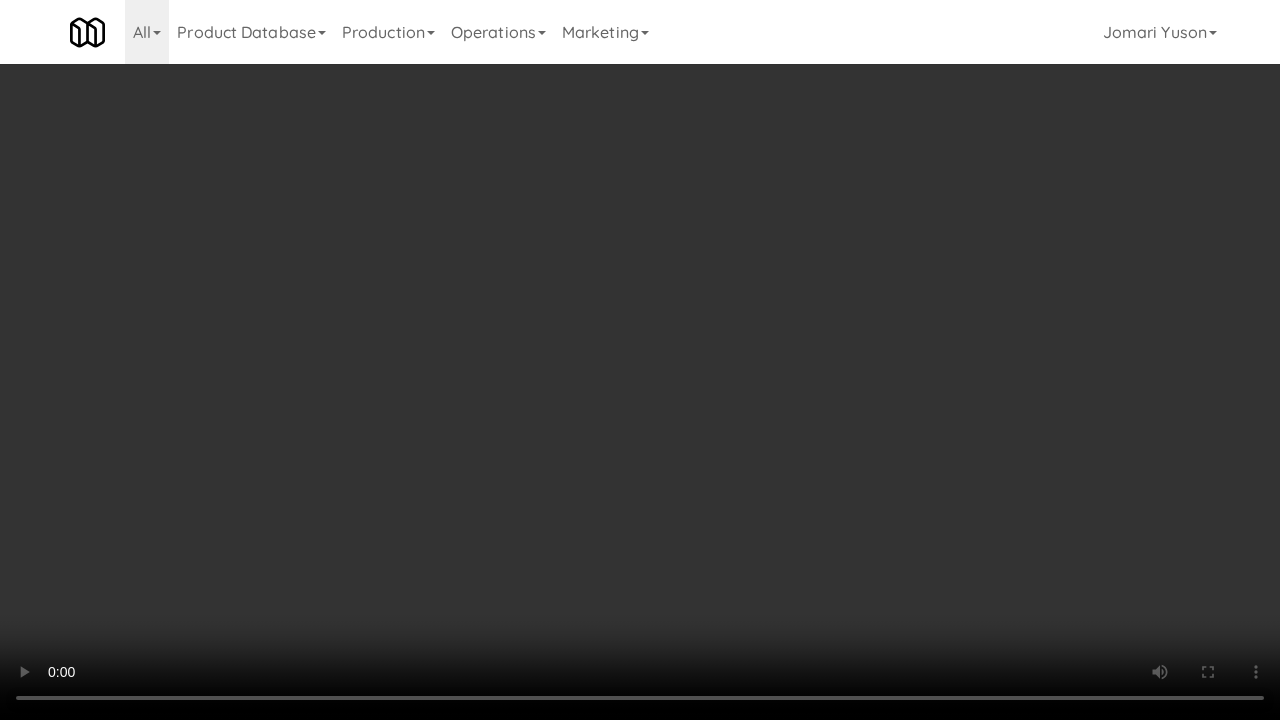 type 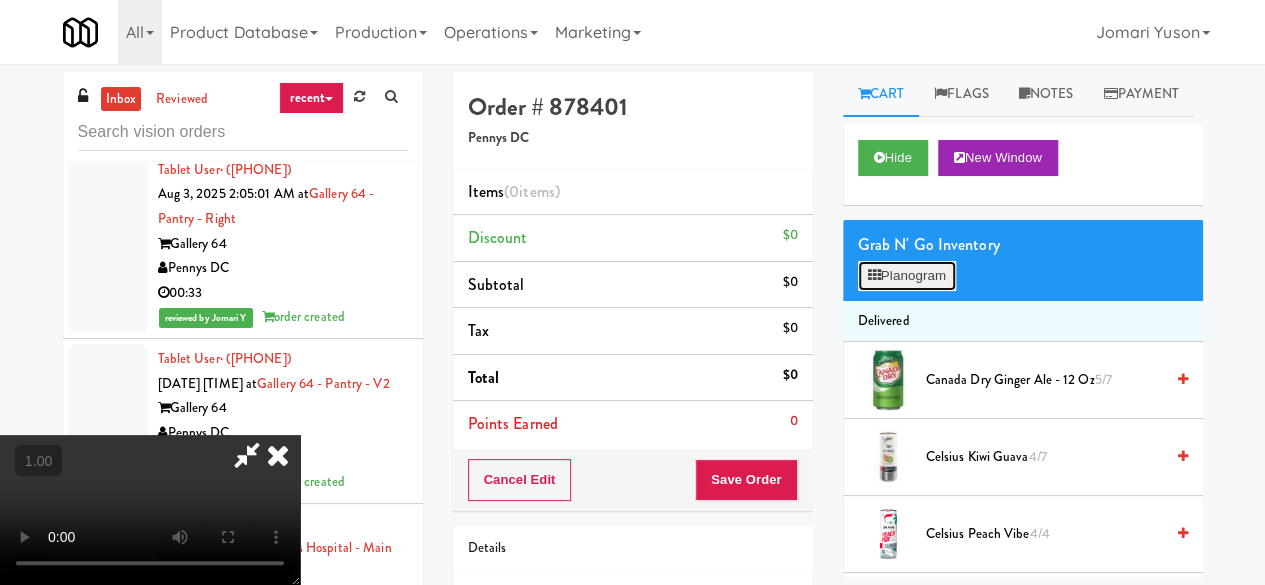 click on "Planogram" at bounding box center [907, 276] 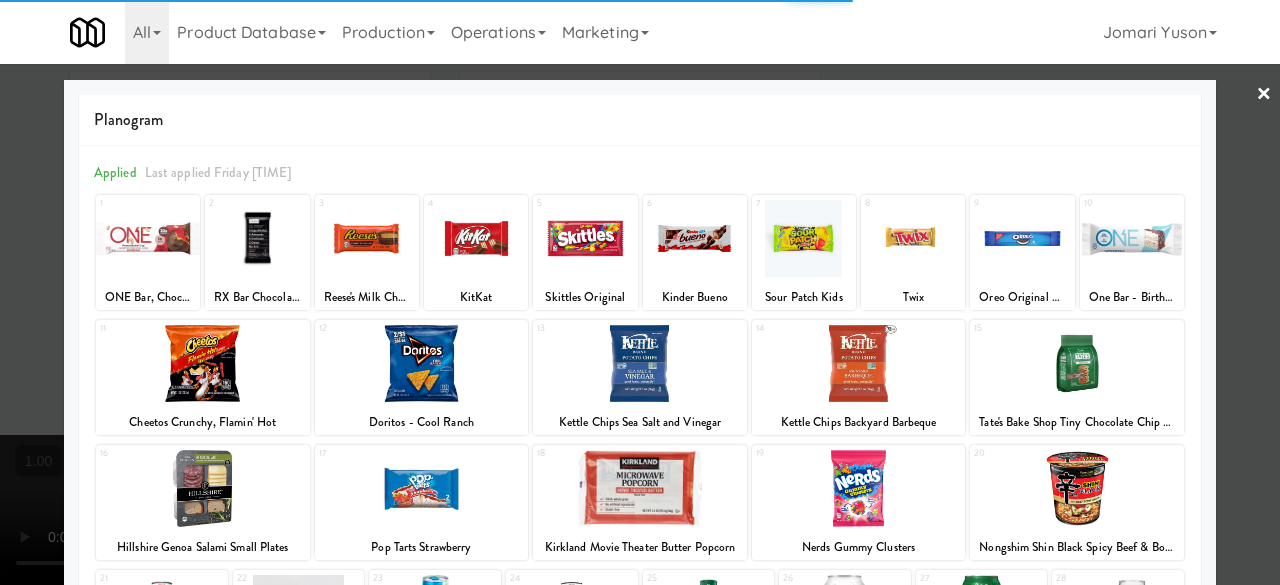 scroll, scrollTop: 300, scrollLeft: 0, axis: vertical 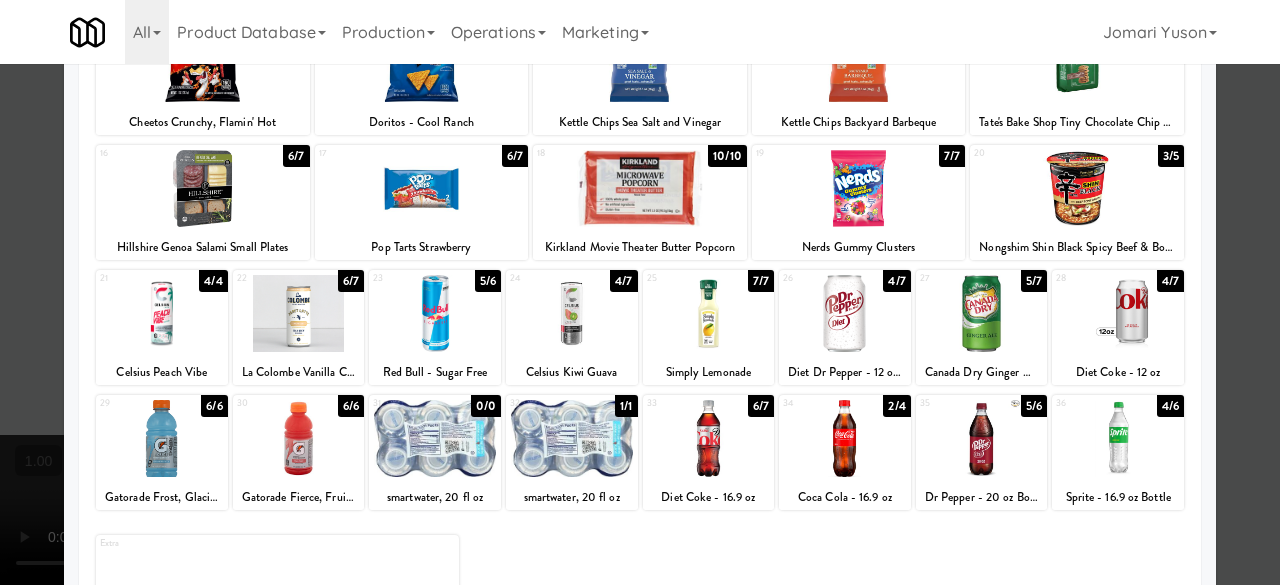 click at bounding box center (845, 313) 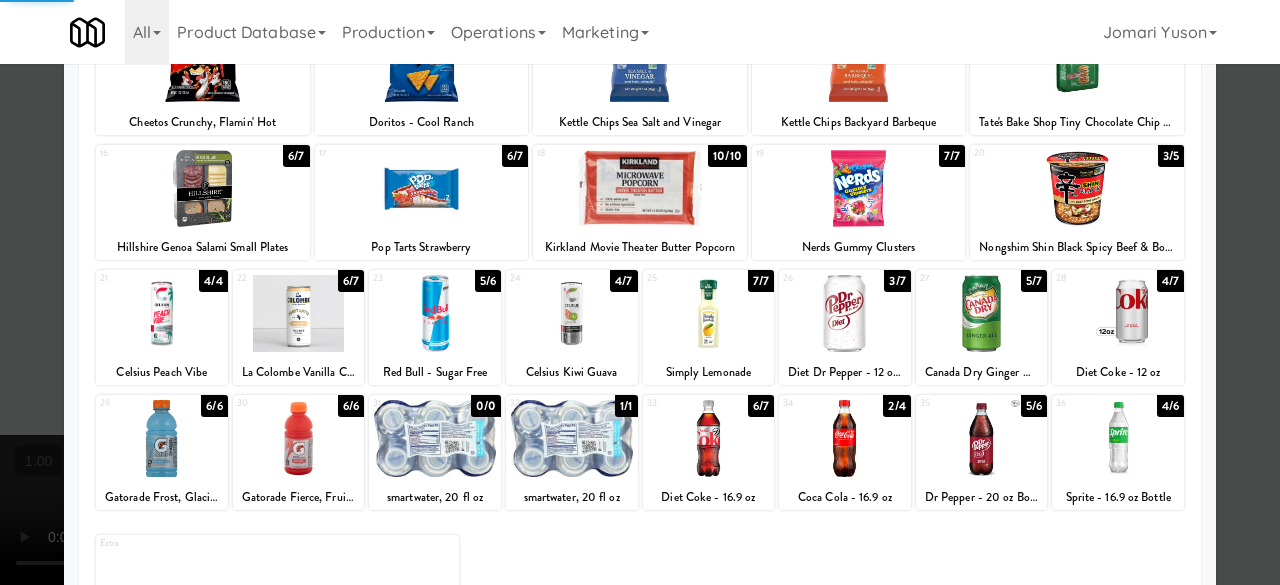 scroll, scrollTop: 200, scrollLeft: 0, axis: vertical 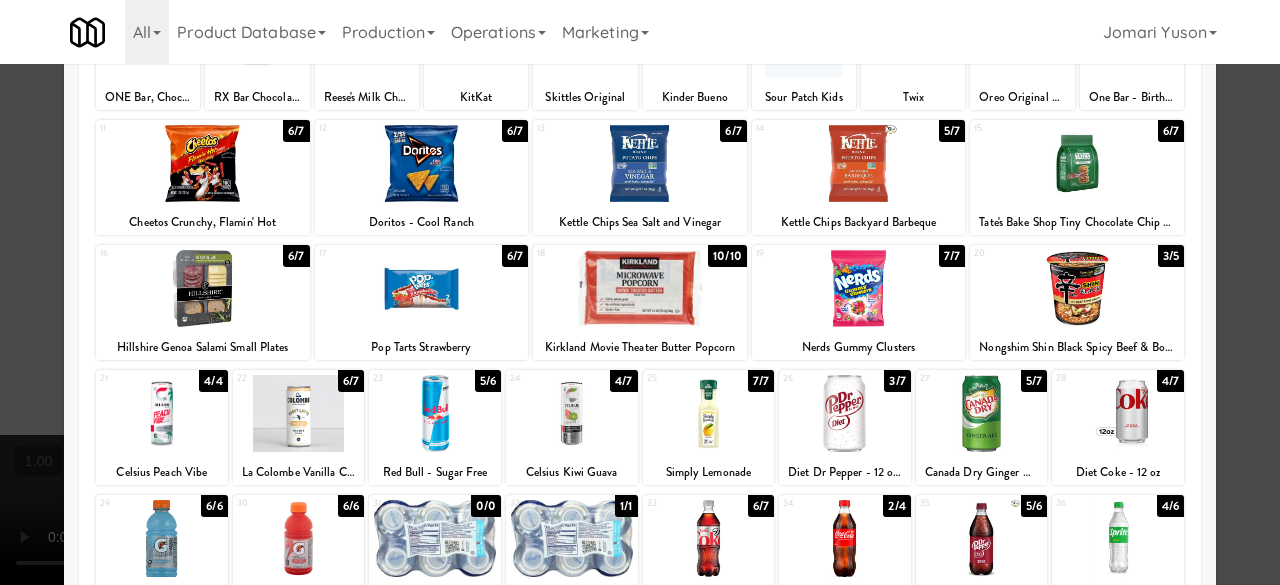 click at bounding box center (859, 163) 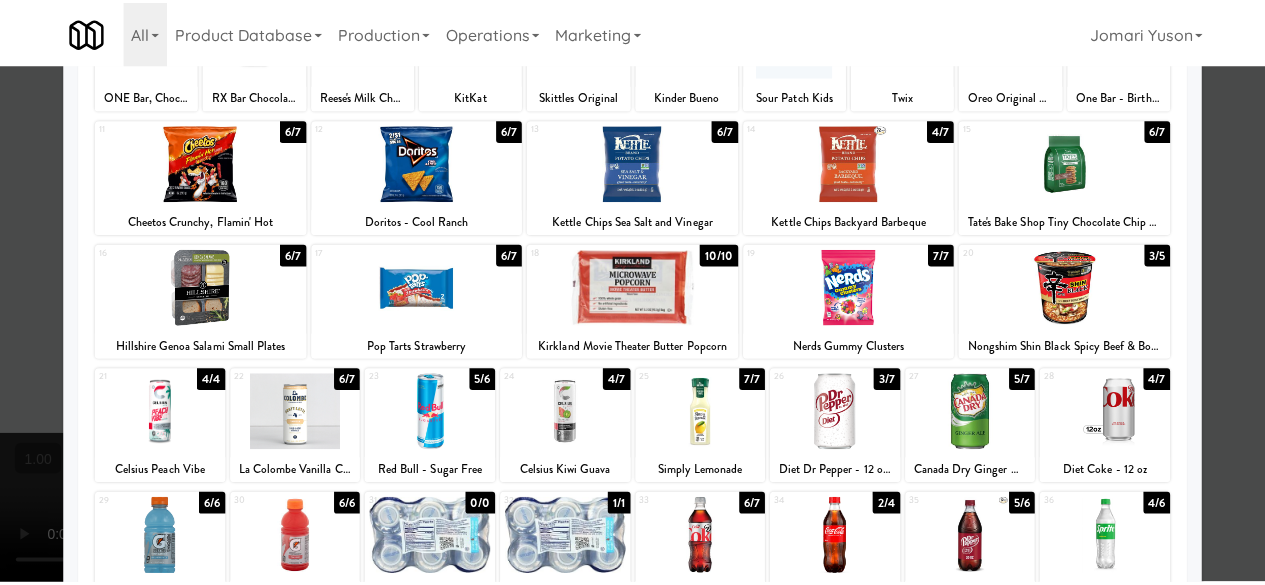 scroll, scrollTop: 0, scrollLeft: 0, axis: both 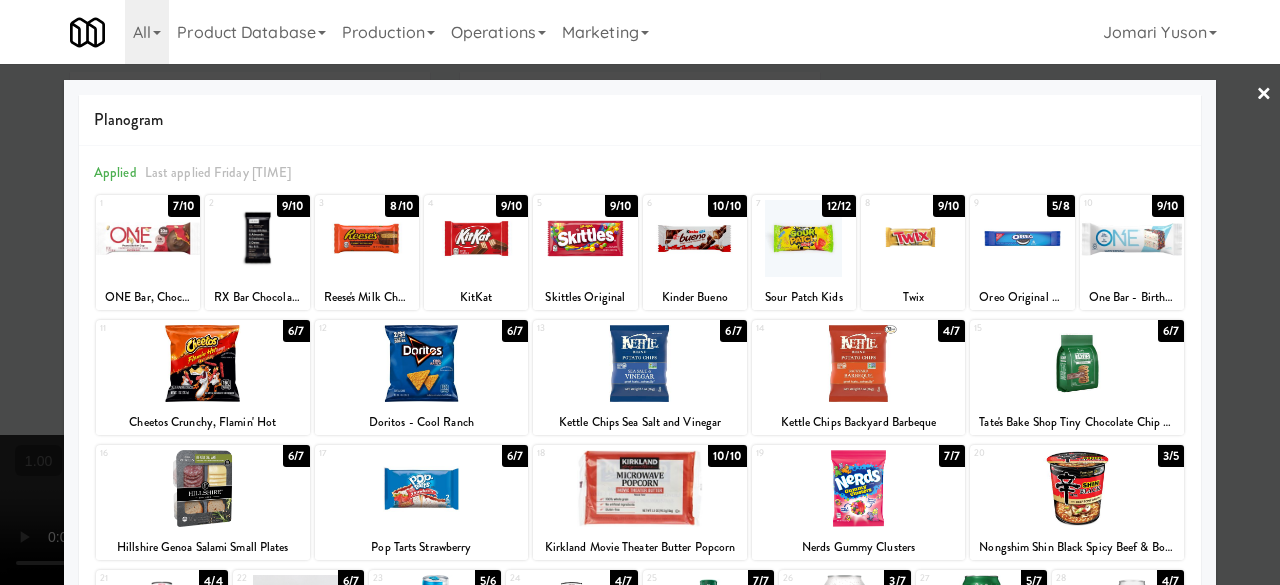 click at bounding box center [640, 292] 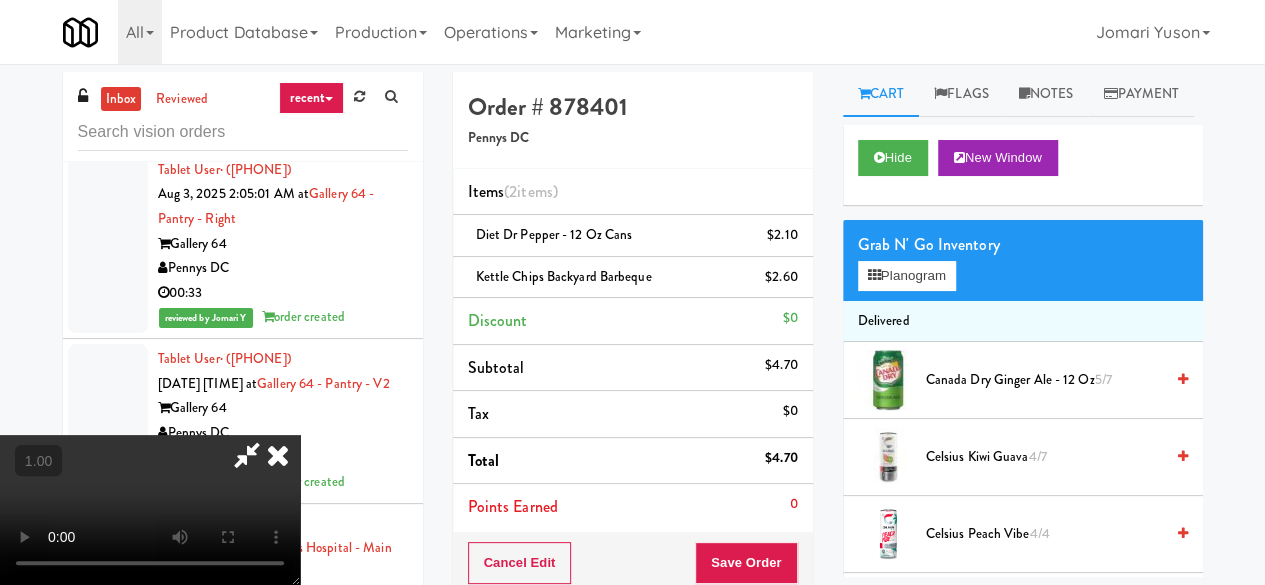 scroll, scrollTop: 41, scrollLeft: 0, axis: vertical 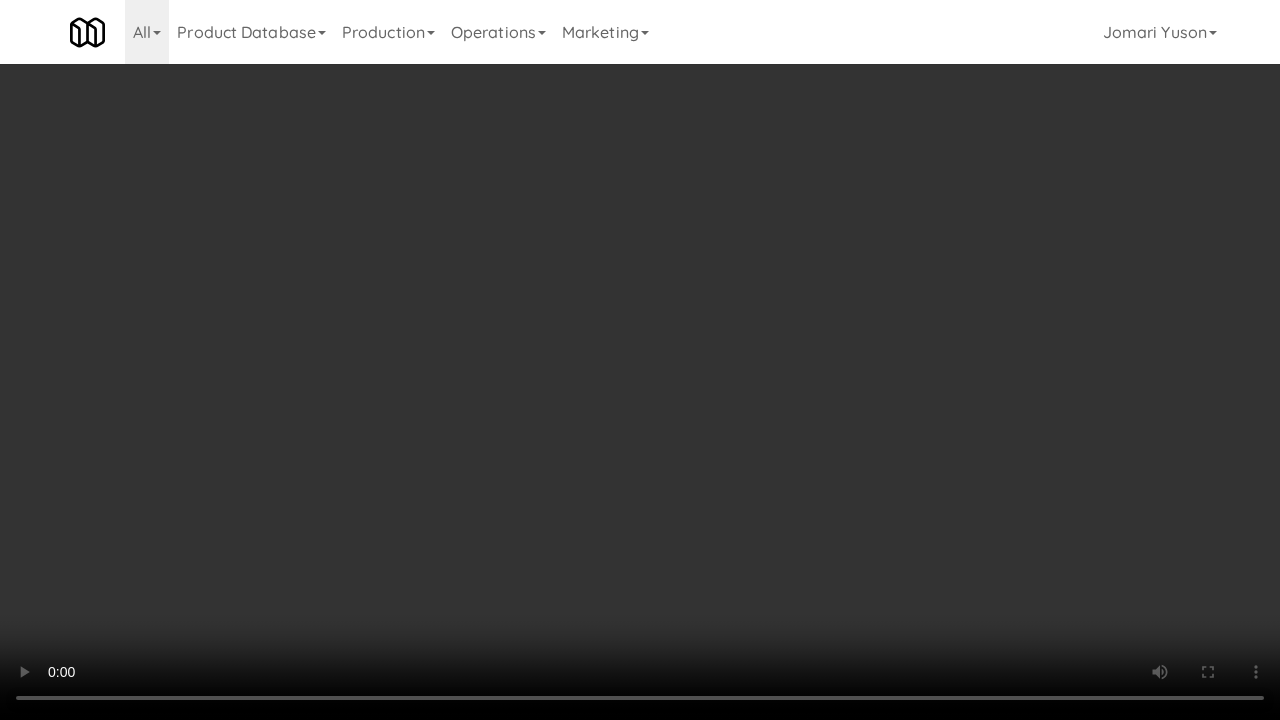 click at bounding box center [640, 360] 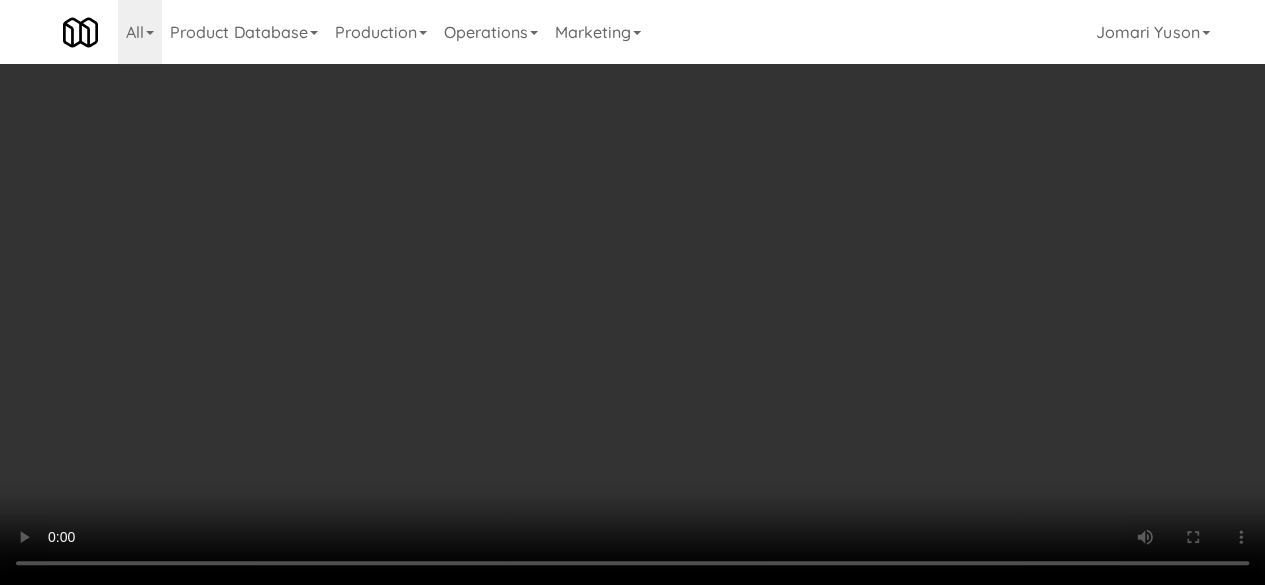 scroll, scrollTop: 0, scrollLeft: 0, axis: both 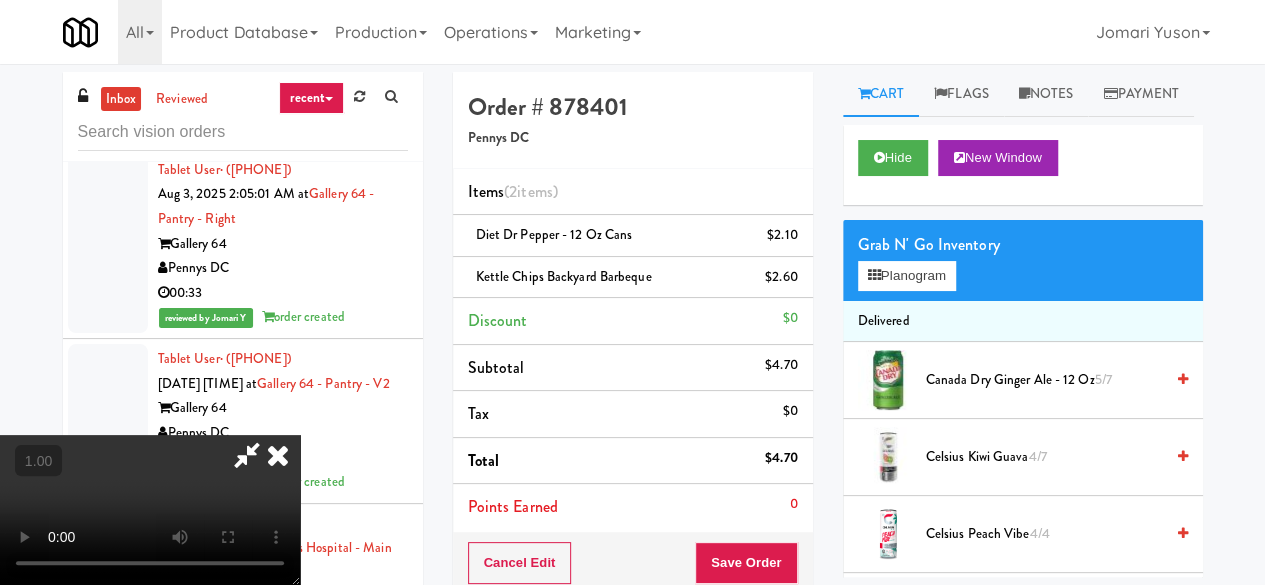 click at bounding box center [247, 455] 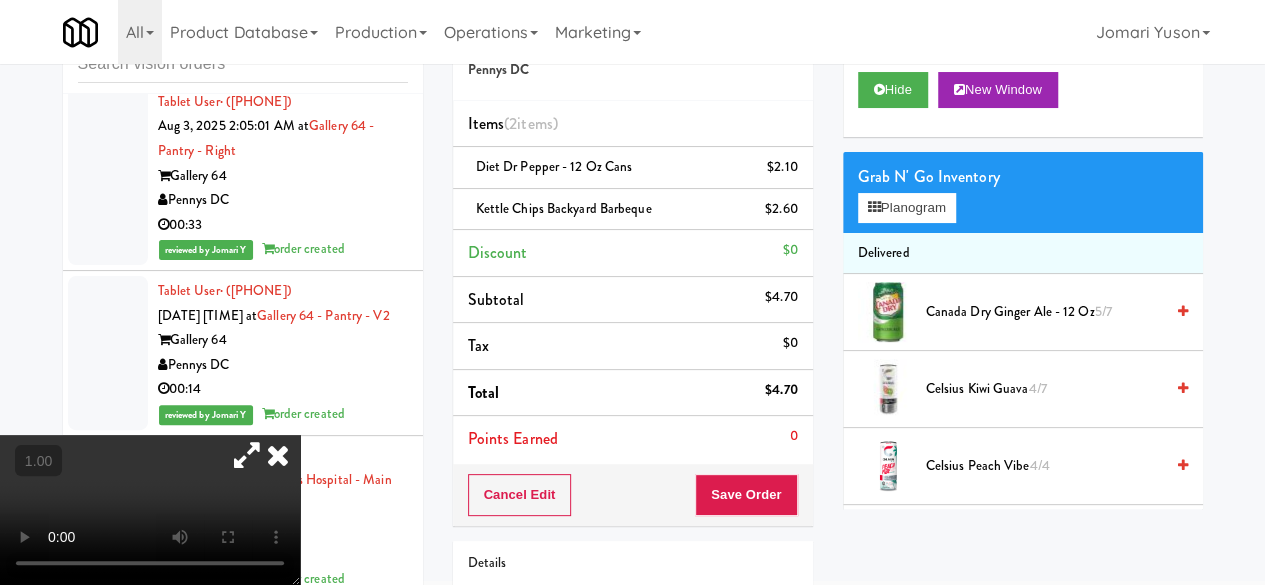 scroll, scrollTop: 100, scrollLeft: 0, axis: vertical 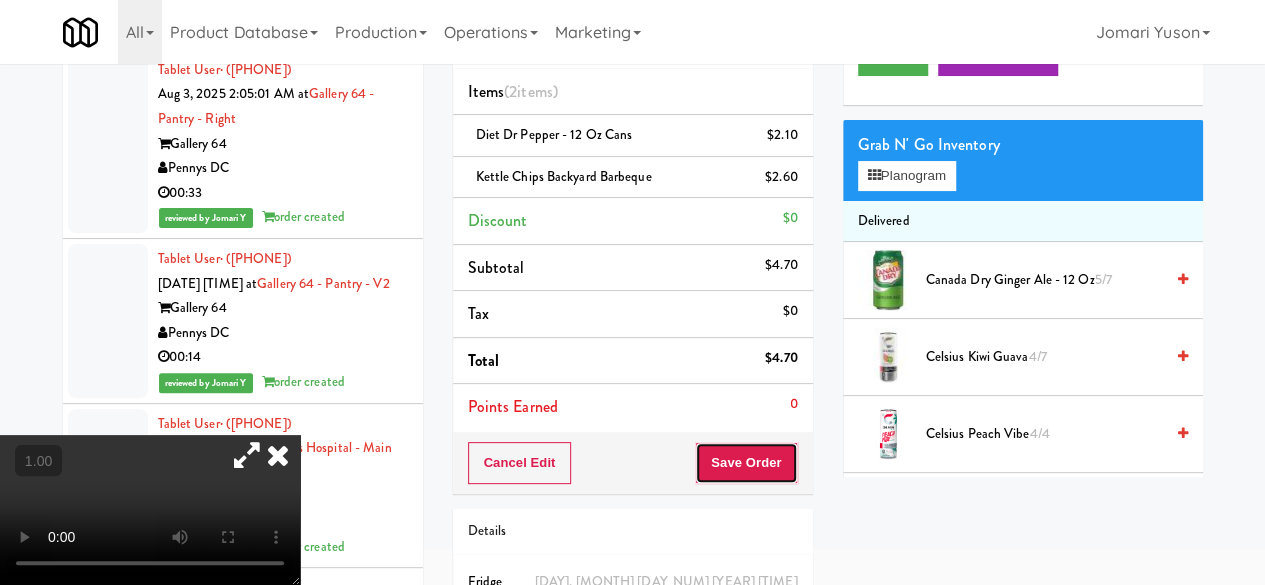 click on "Save Order" at bounding box center [746, 463] 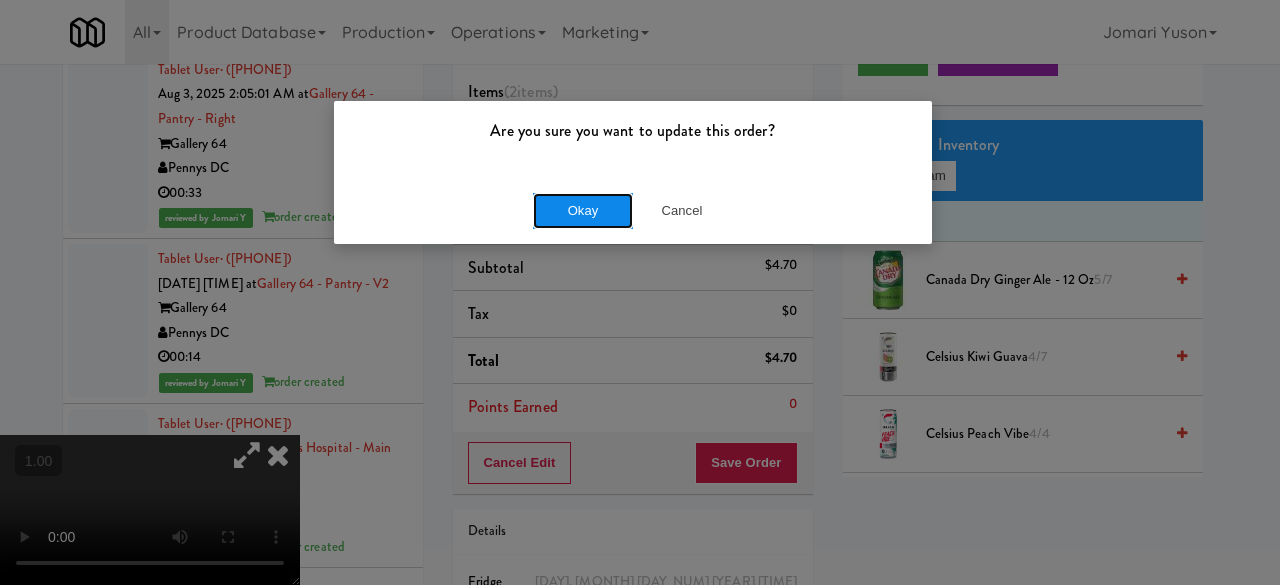 click on "Okay" at bounding box center (583, 211) 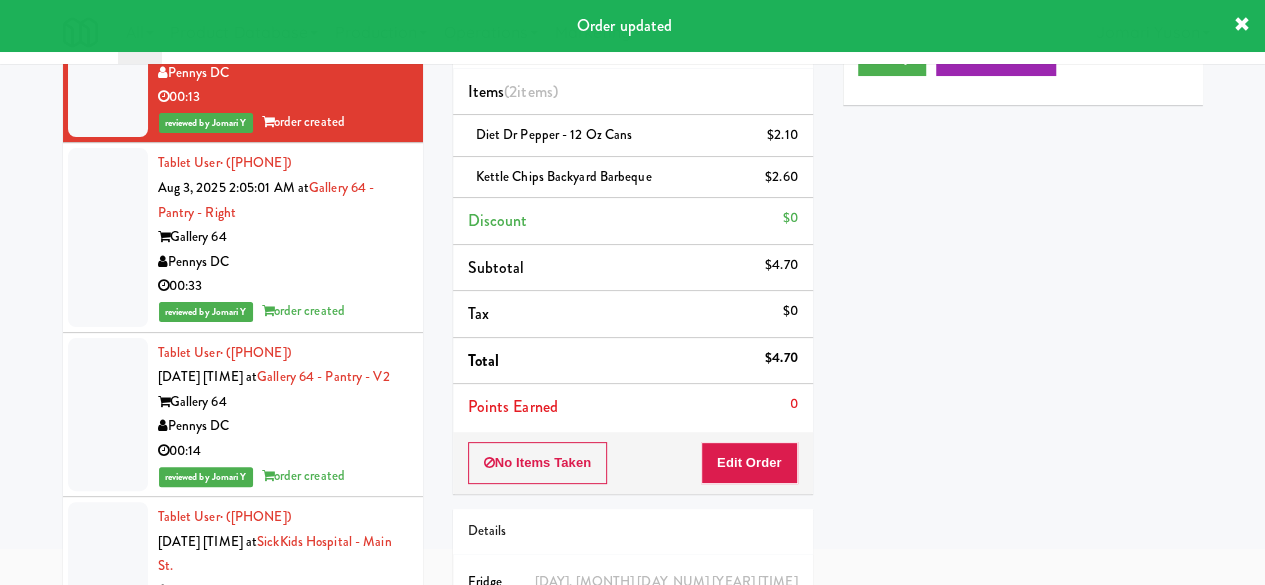 scroll, scrollTop: 22714, scrollLeft: 0, axis: vertical 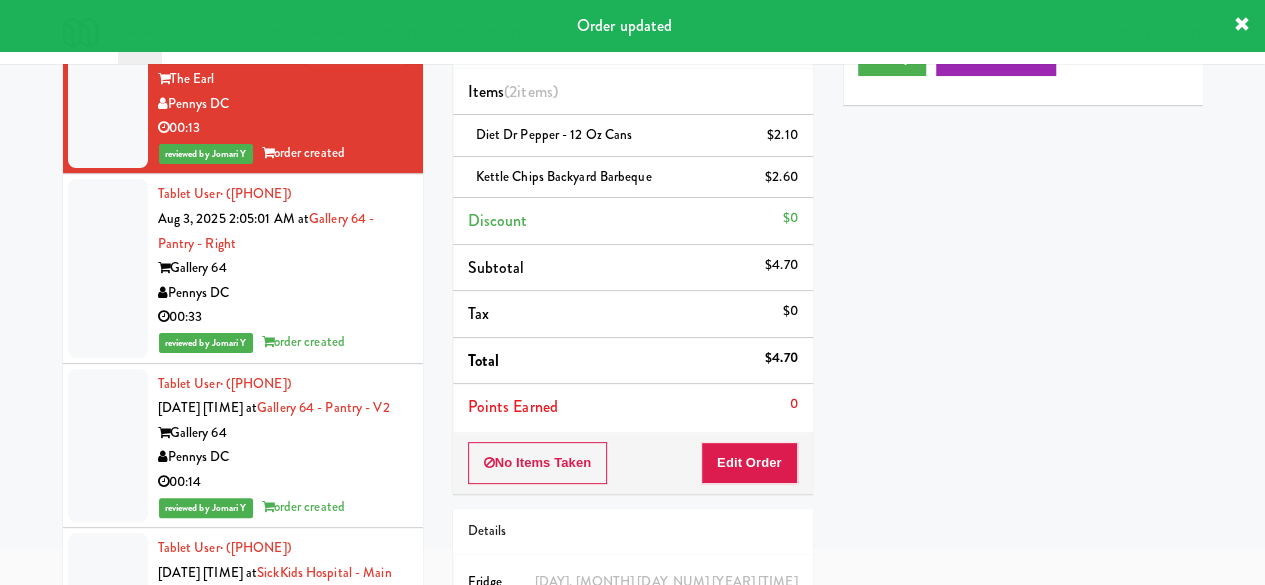 click on "00:09" at bounding box center (283, -12) 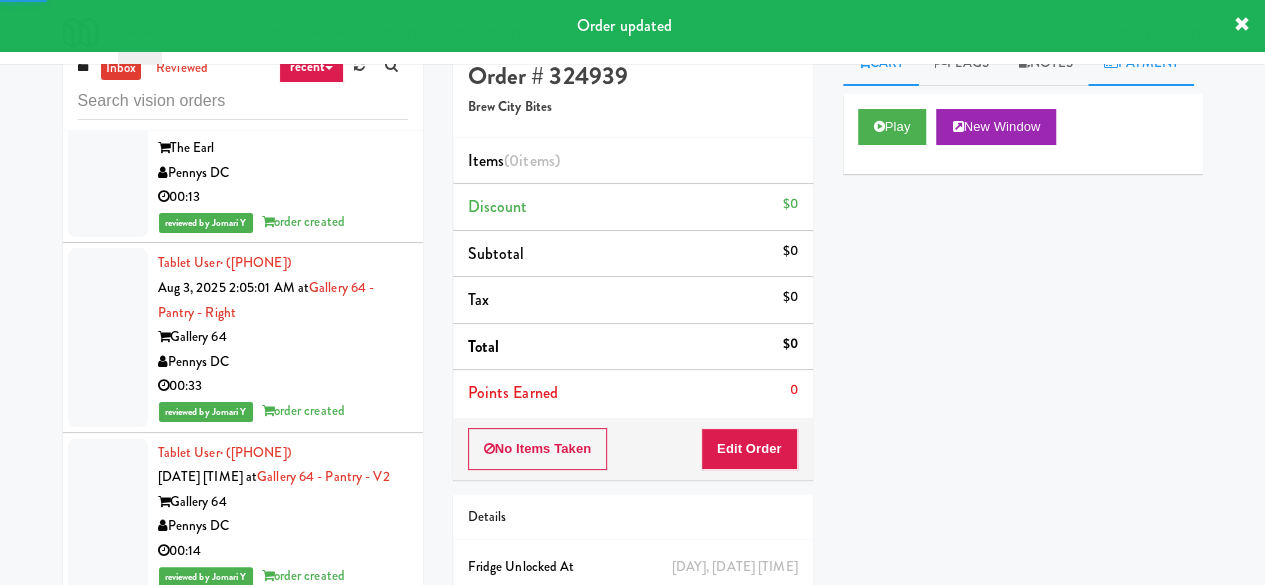 scroll, scrollTop: 0, scrollLeft: 0, axis: both 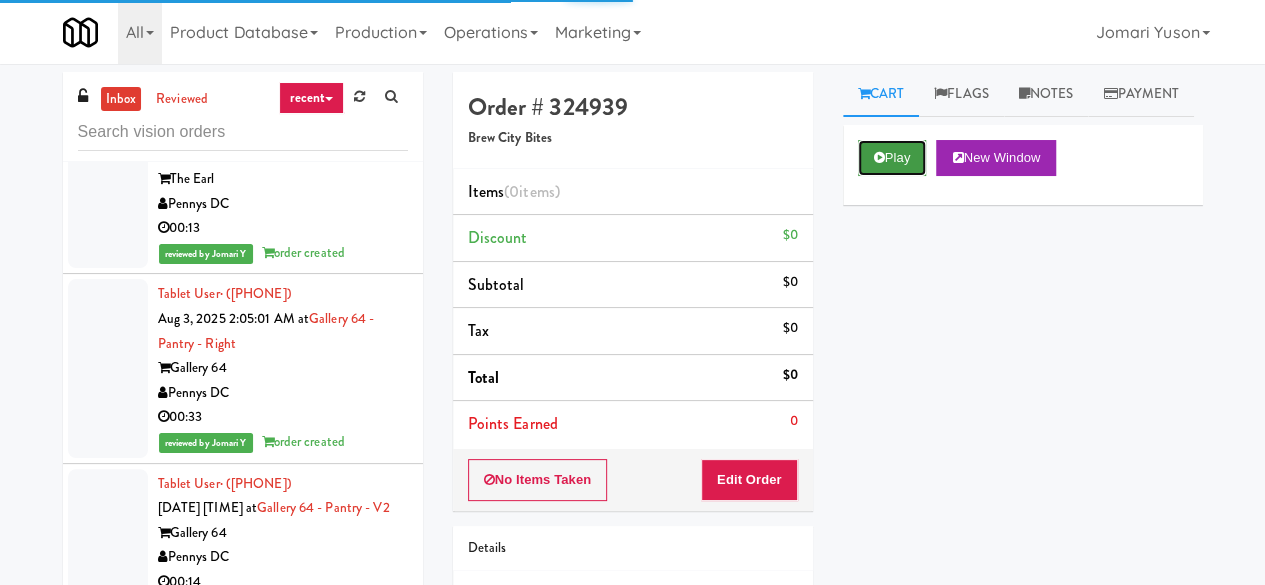 click on "Play" at bounding box center (892, 158) 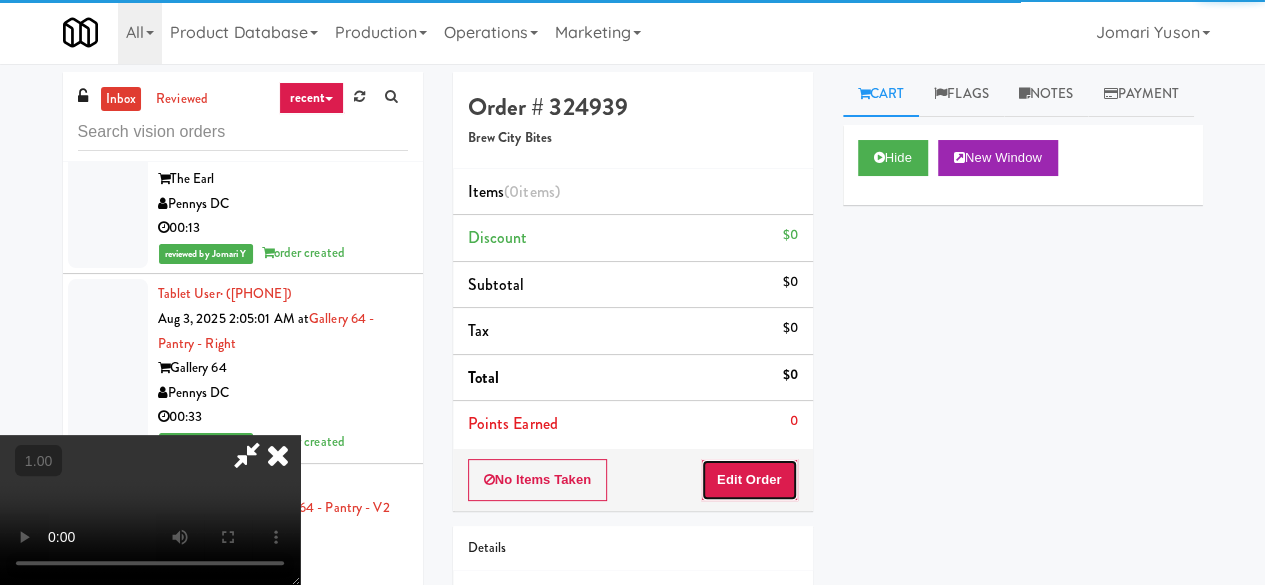 click on "Edit Order" at bounding box center [749, 480] 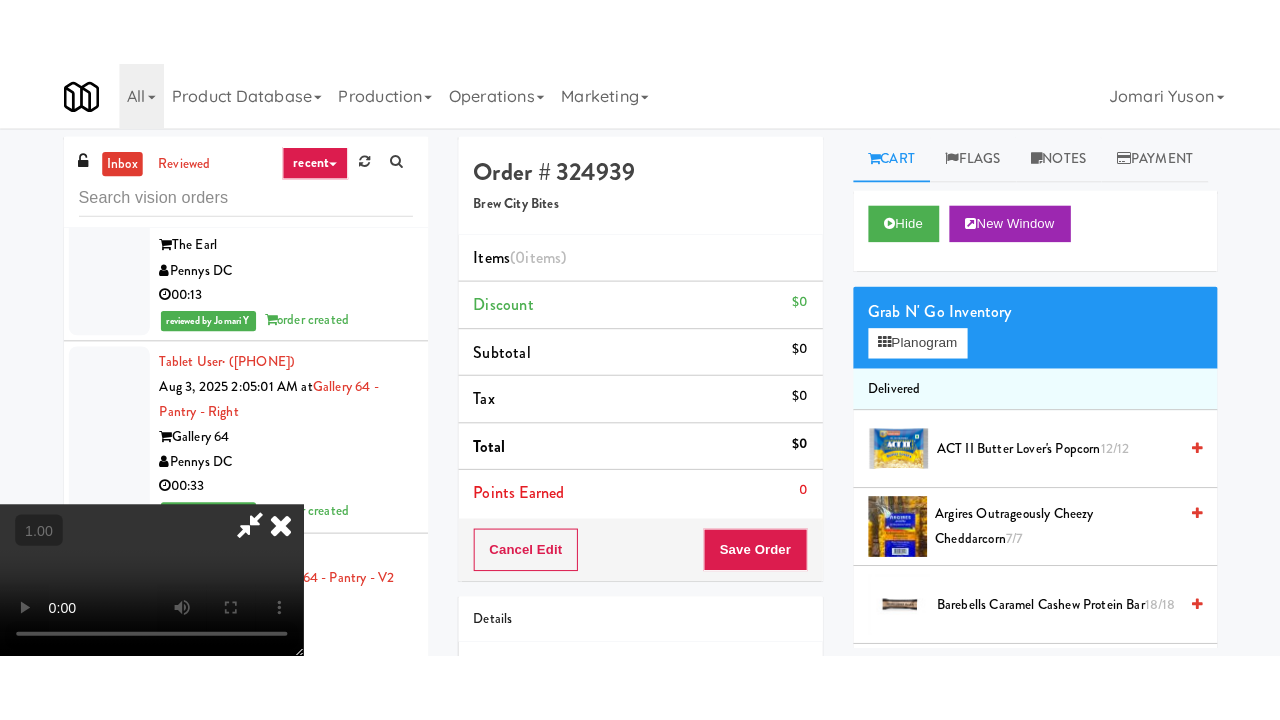 scroll, scrollTop: 263, scrollLeft: 0, axis: vertical 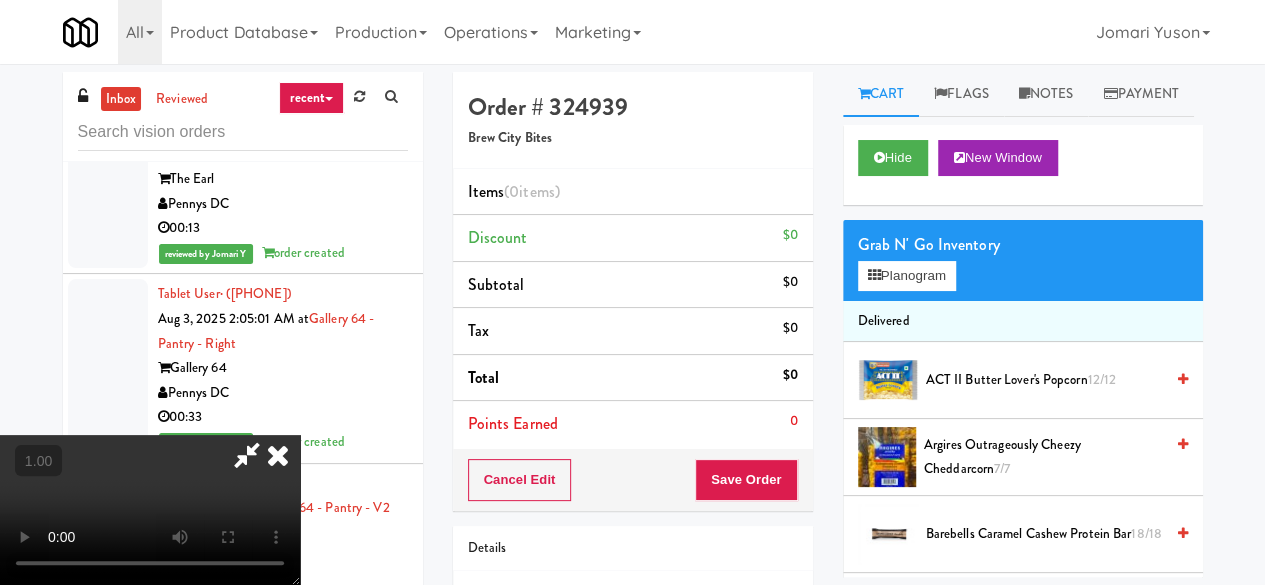 click at bounding box center [150, 510] 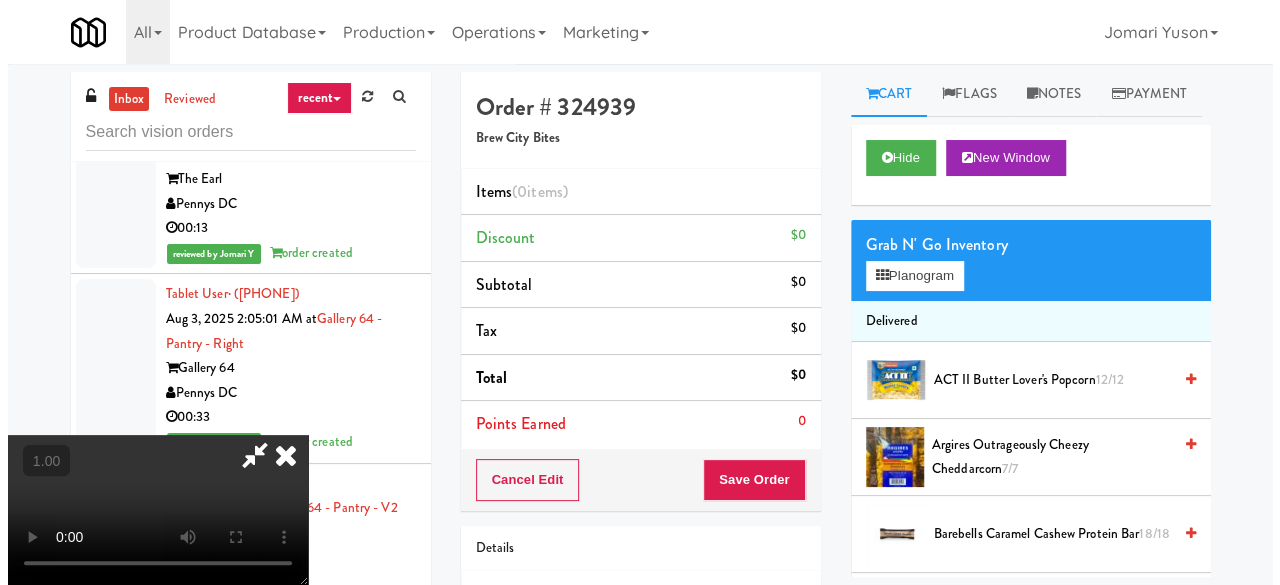 scroll, scrollTop: 41, scrollLeft: 0, axis: vertical 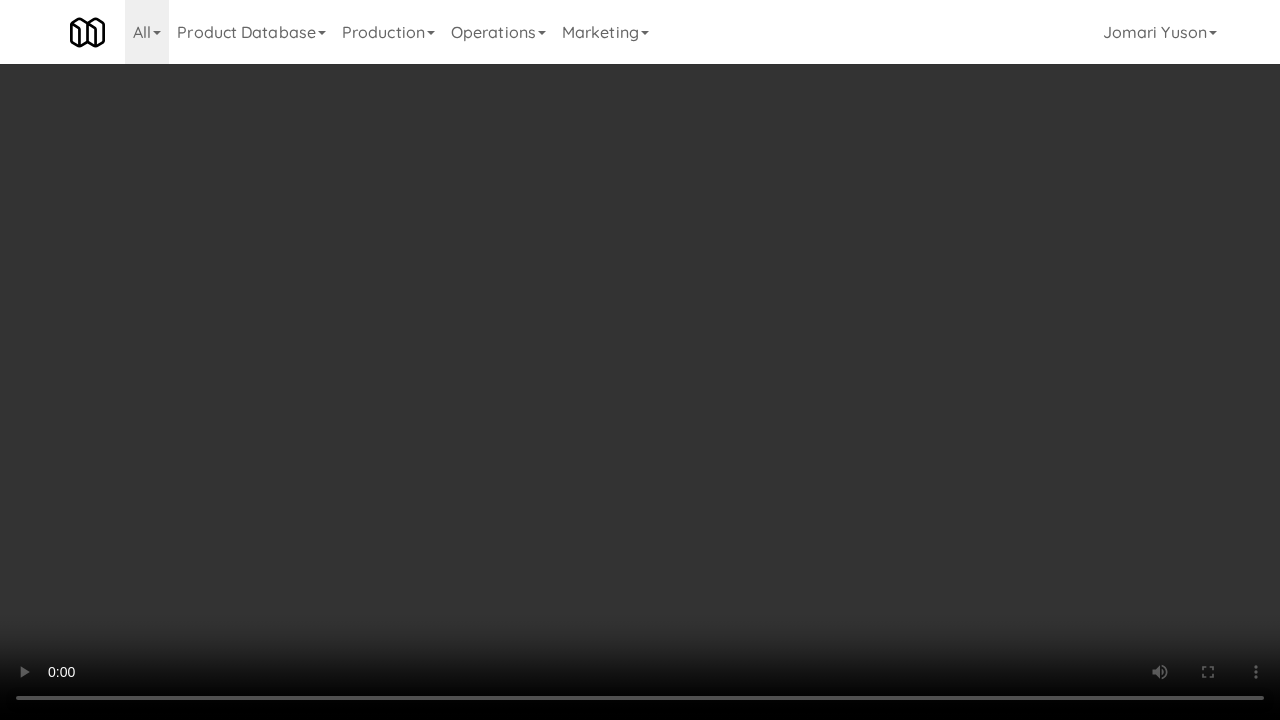 type 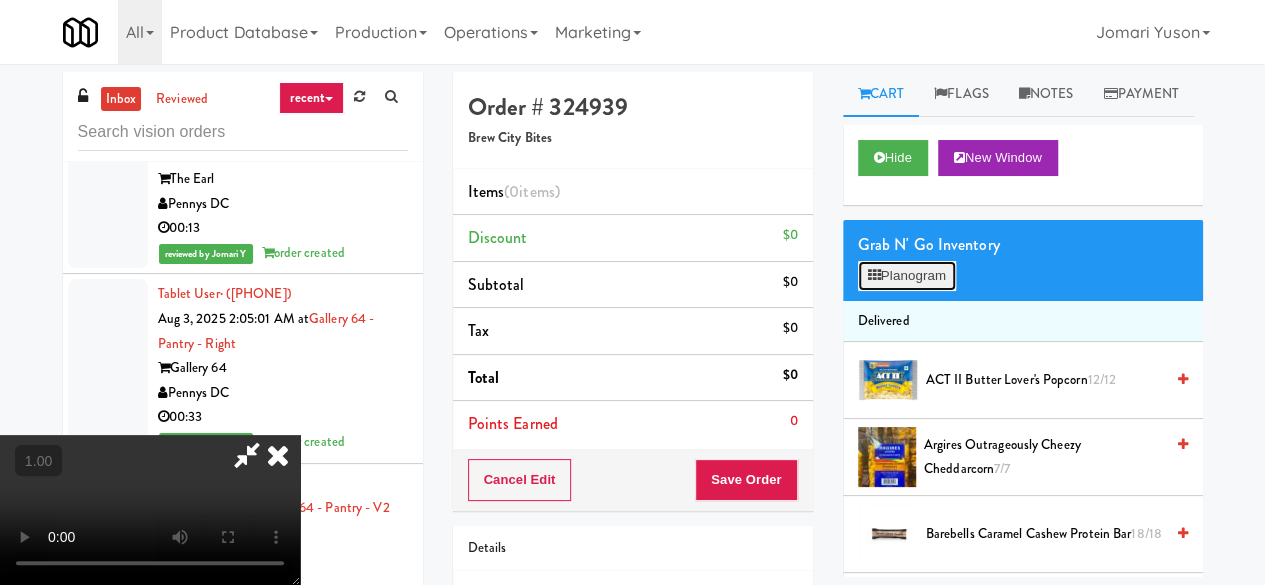 click on "Planogram" at bounding box center (907, 276) 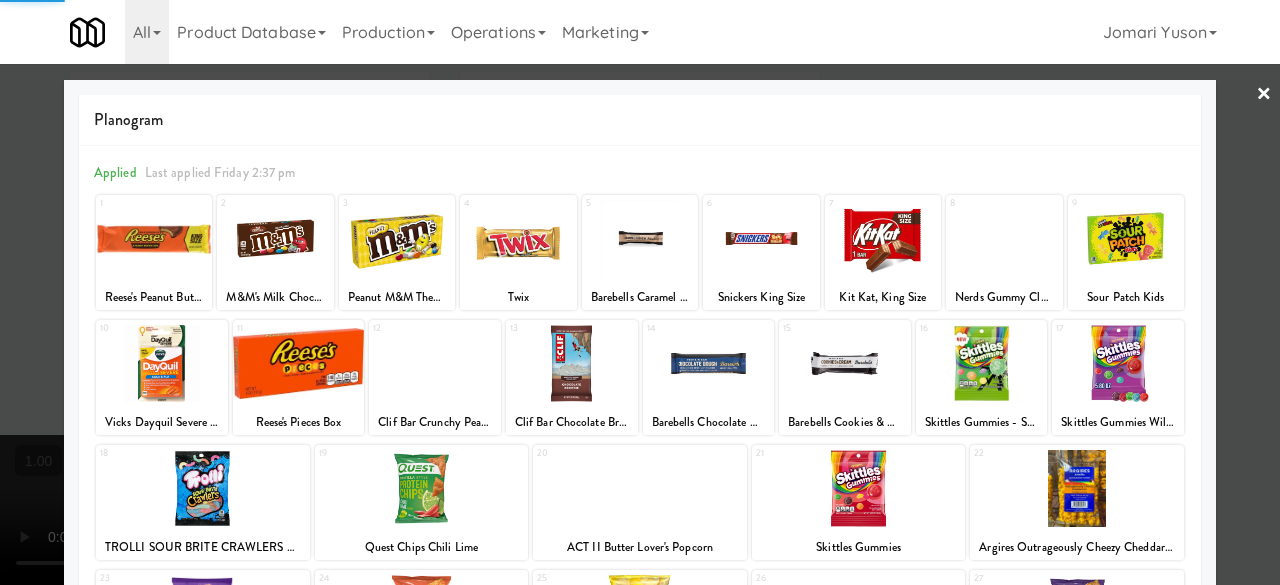 scroll, scrollTop: 200, scrollLeft: 0, axis: vertical 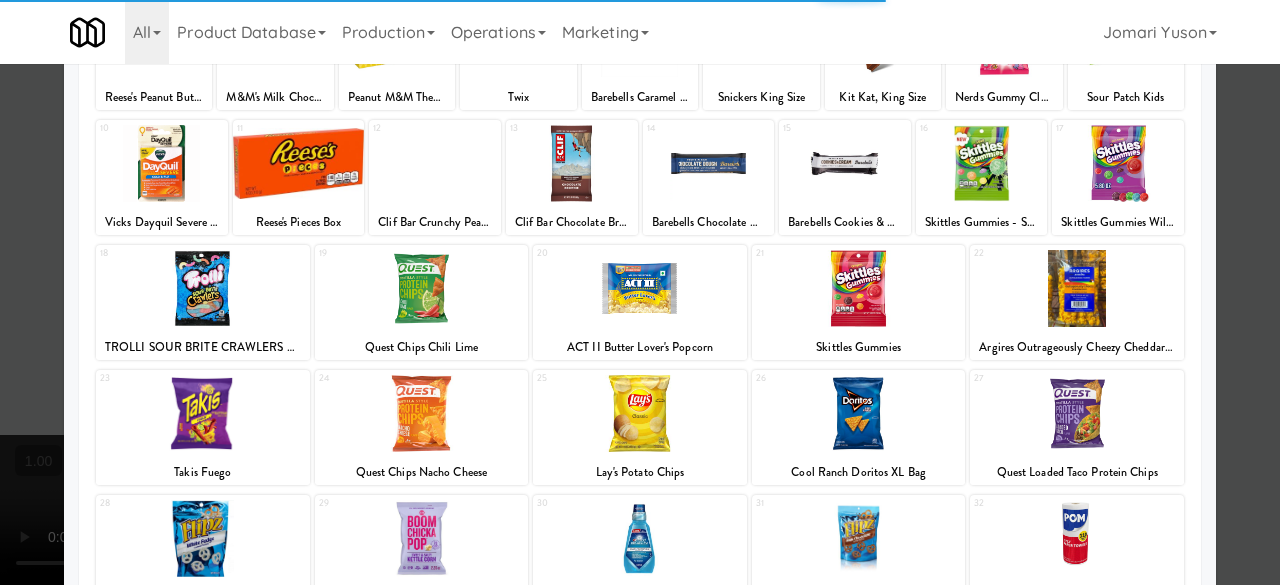 click at bounding box center (640, 288) 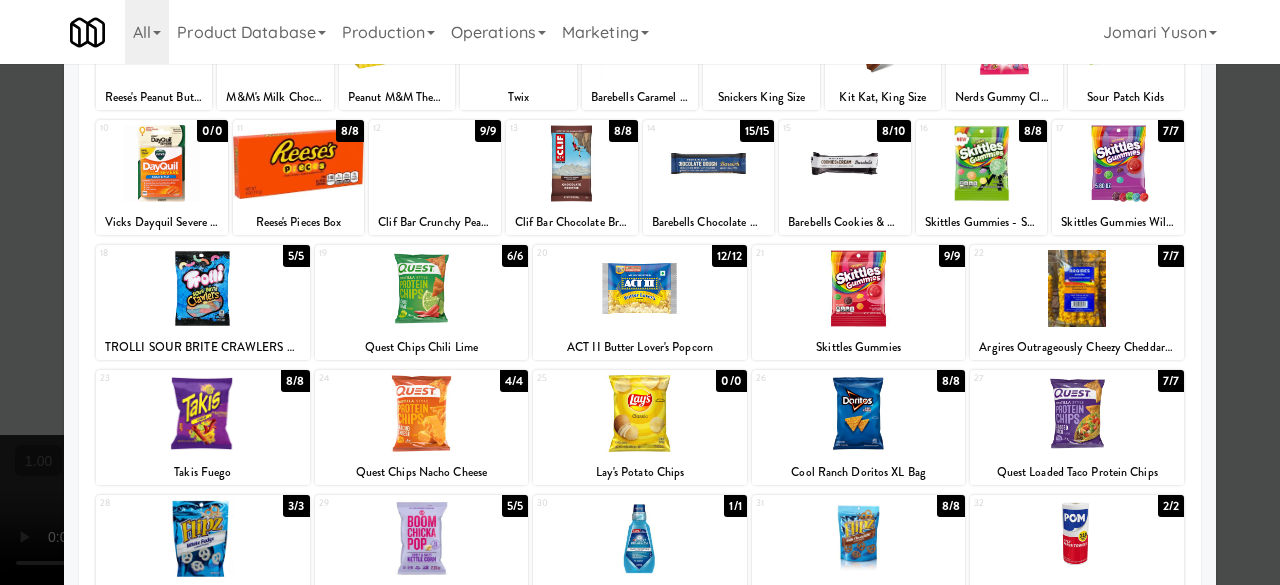 click at bounding box center (640, 288) 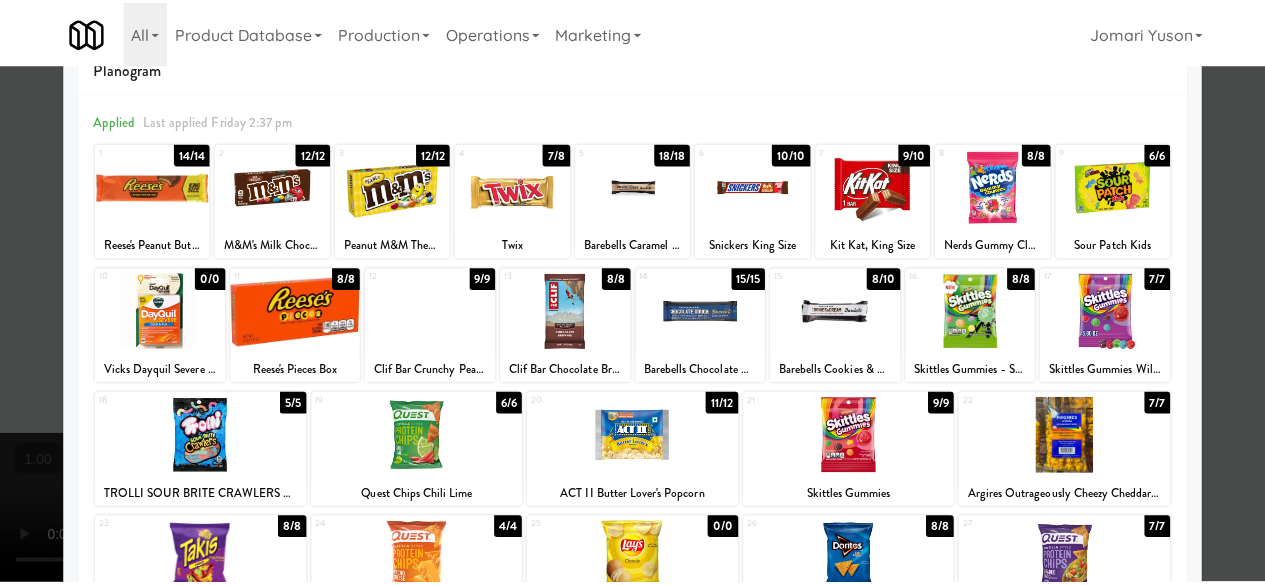 scroll, scrollTop: 0, scrollLeft: 0, axis: both 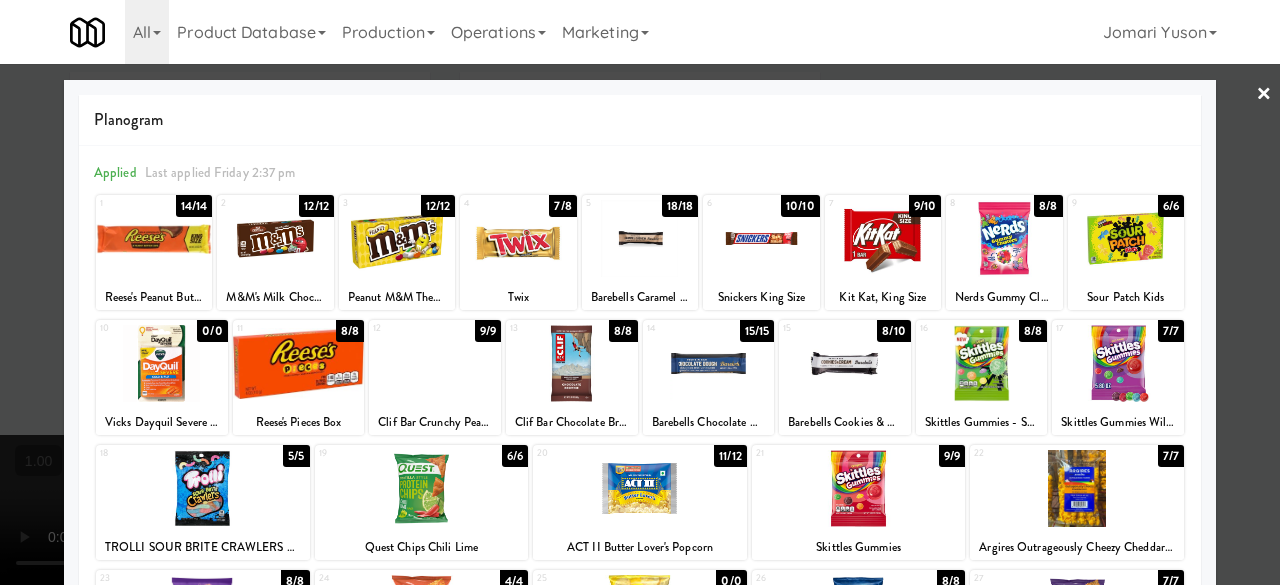 click on "×" at bounding box center [1264, 95] 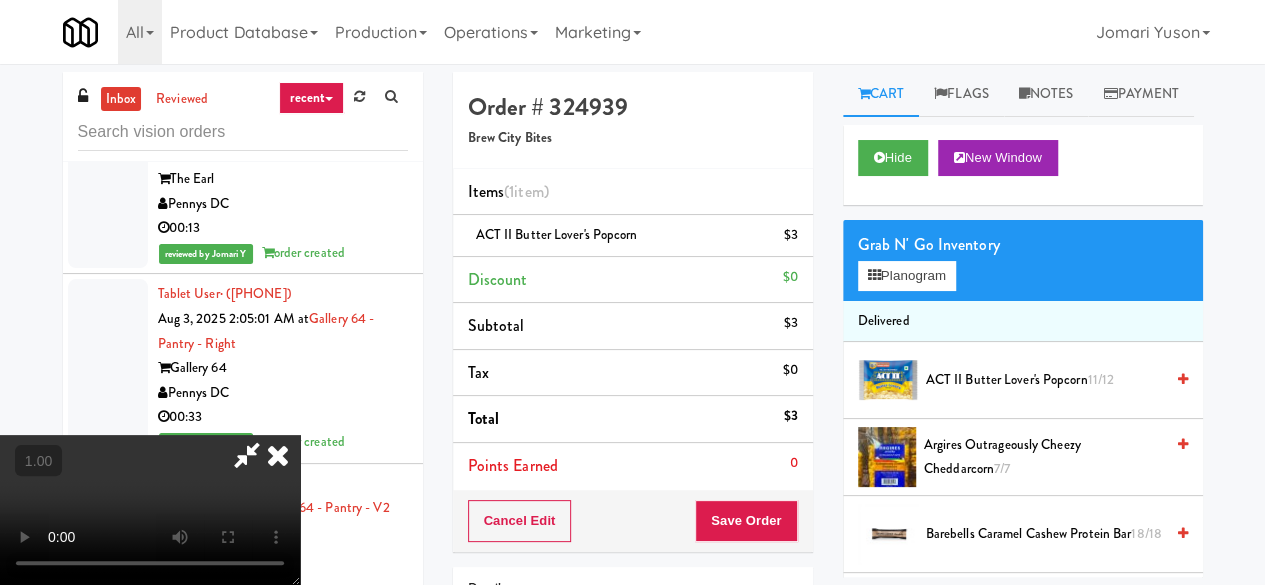 scroll, scrollTop: 263, scrollLeft: 0, axis: vertical 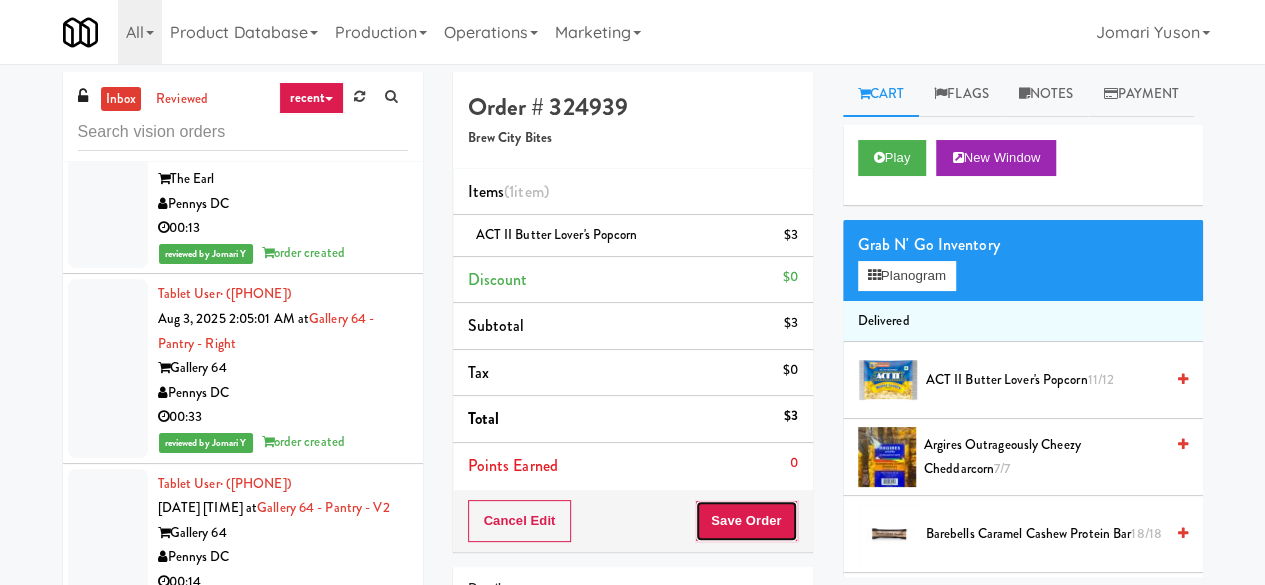 click on "Save Order" at bounding box center (746, 521) 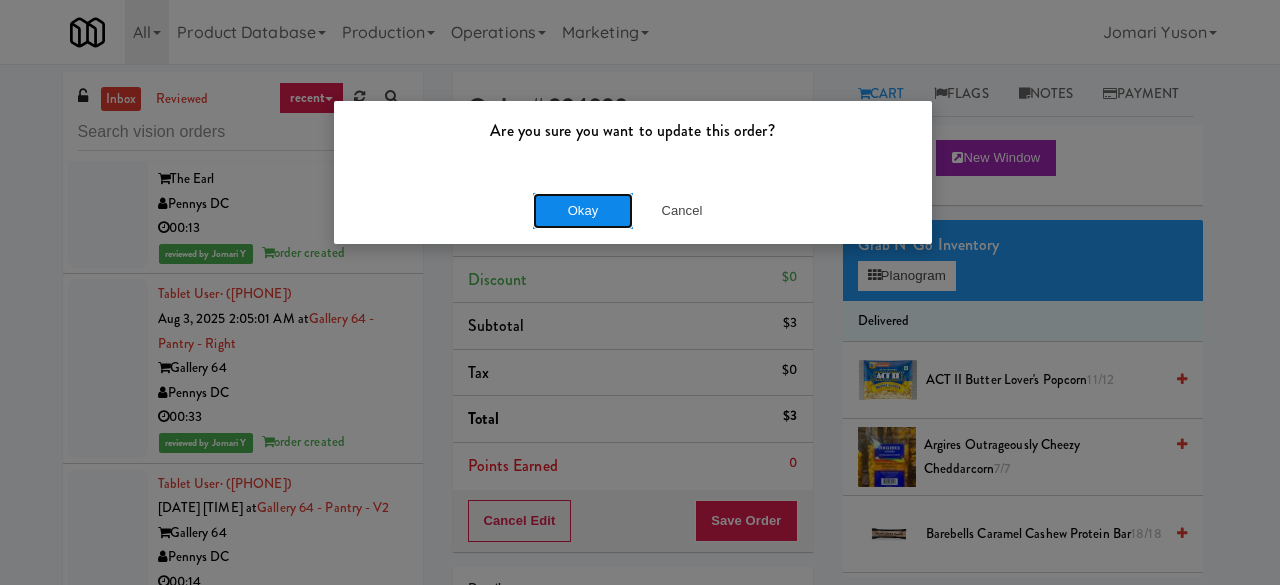 click on "Okay" at bounding box center [583, 211] 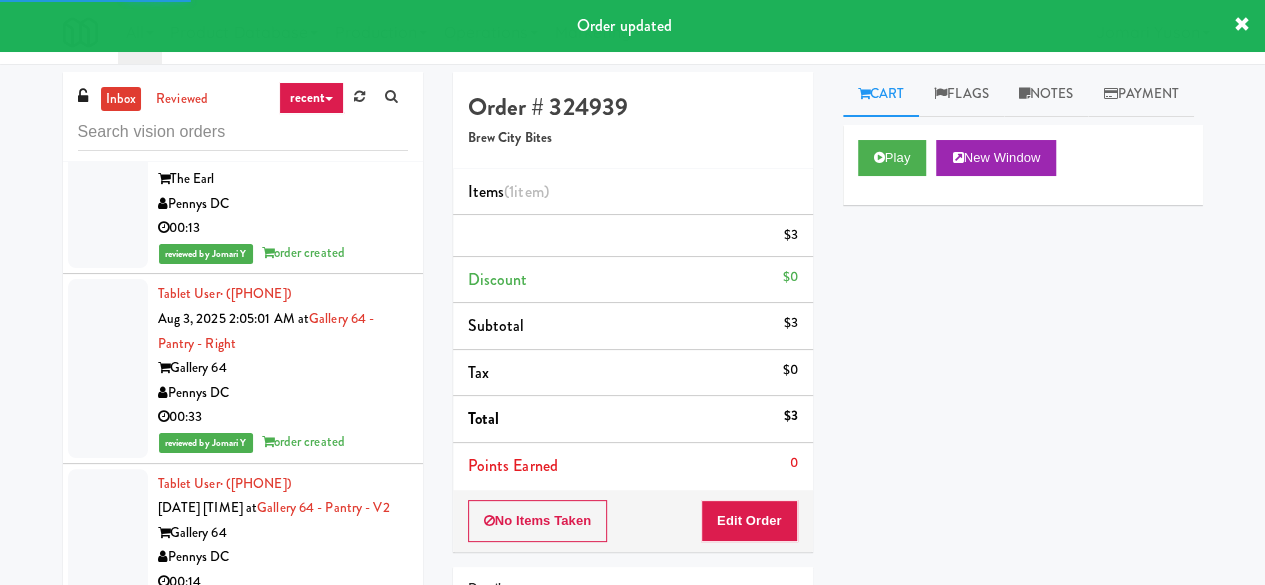 scroll, scrollTop: 22614, scrollLeft: 0, axis: vertical 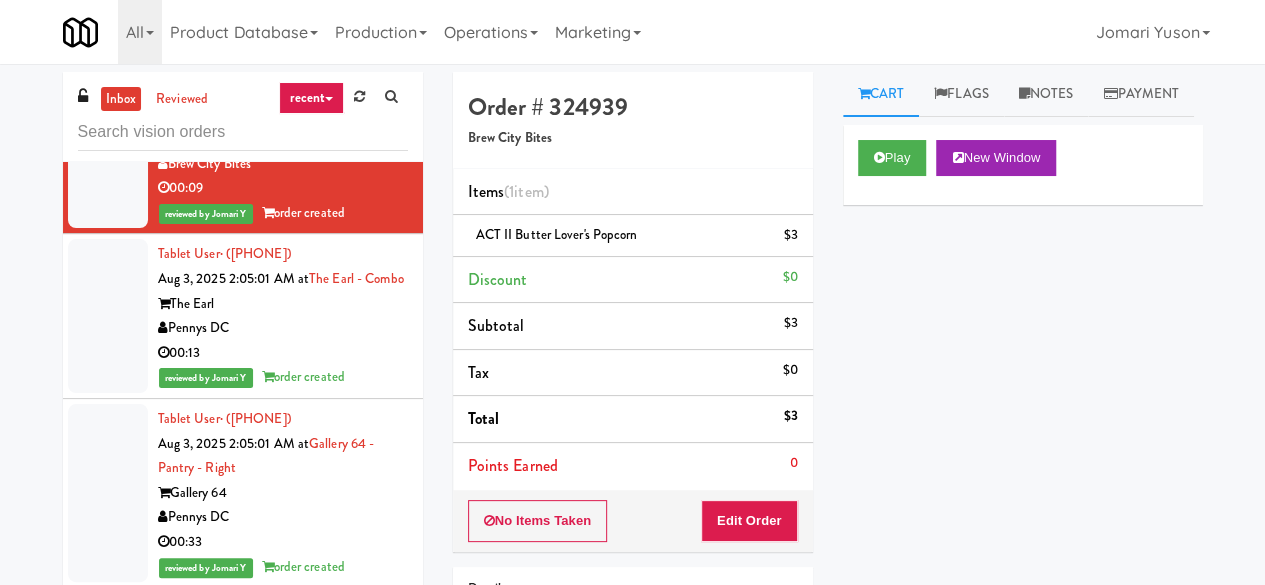 click on "Brew City Bites" at bounding box center (283, -1) 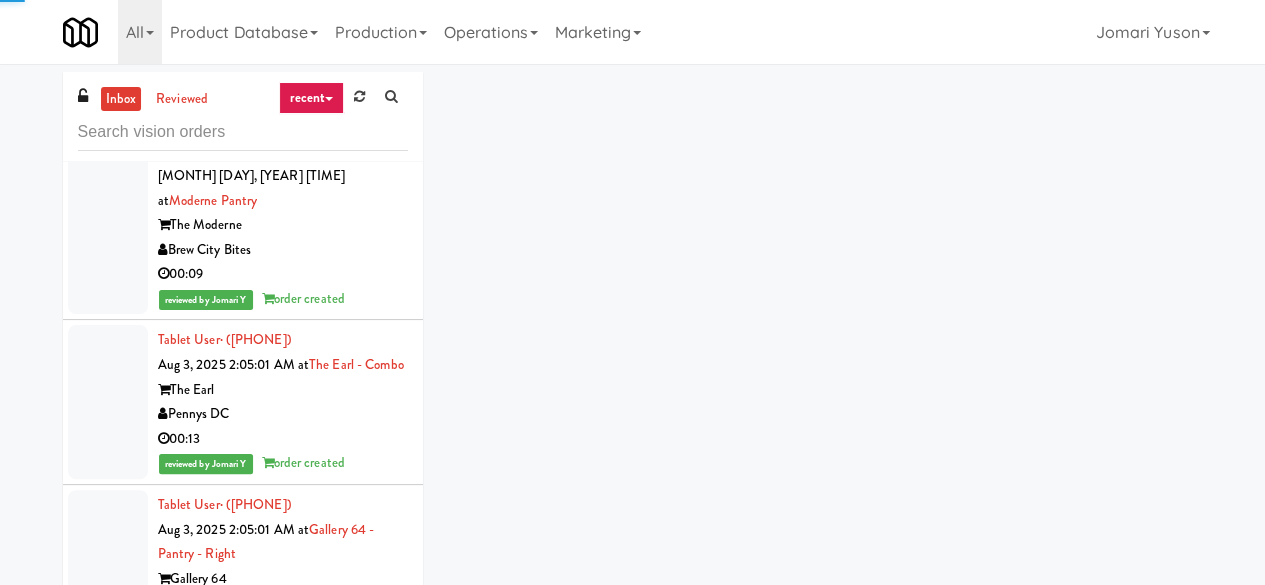 scroll, scrollTop: 22414, scrollLeft: 0, axis: vertical 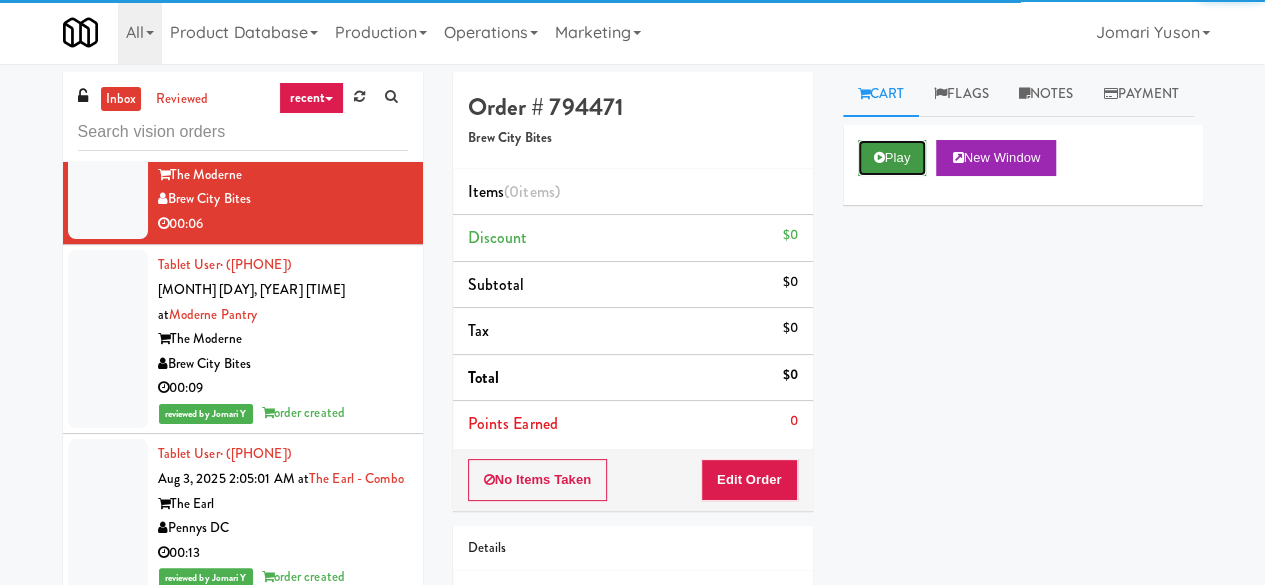 click on "Play" at bounding box center [892, 158] 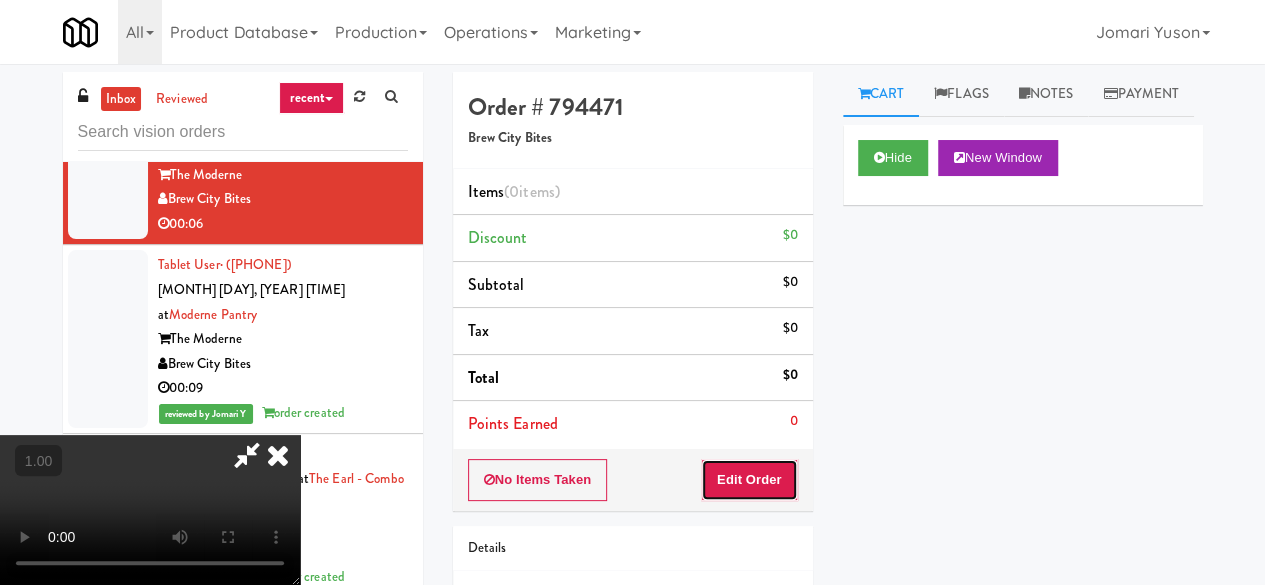 click on "Edit Order" at bounding box center [749, 480] 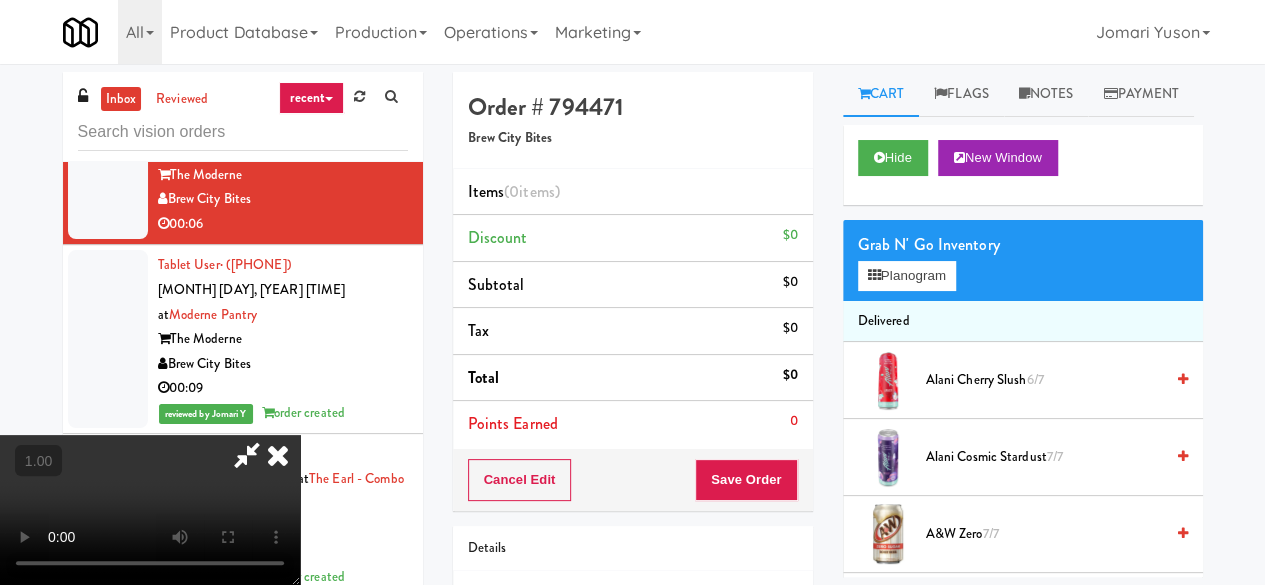 click at bounding box center [150, 510] 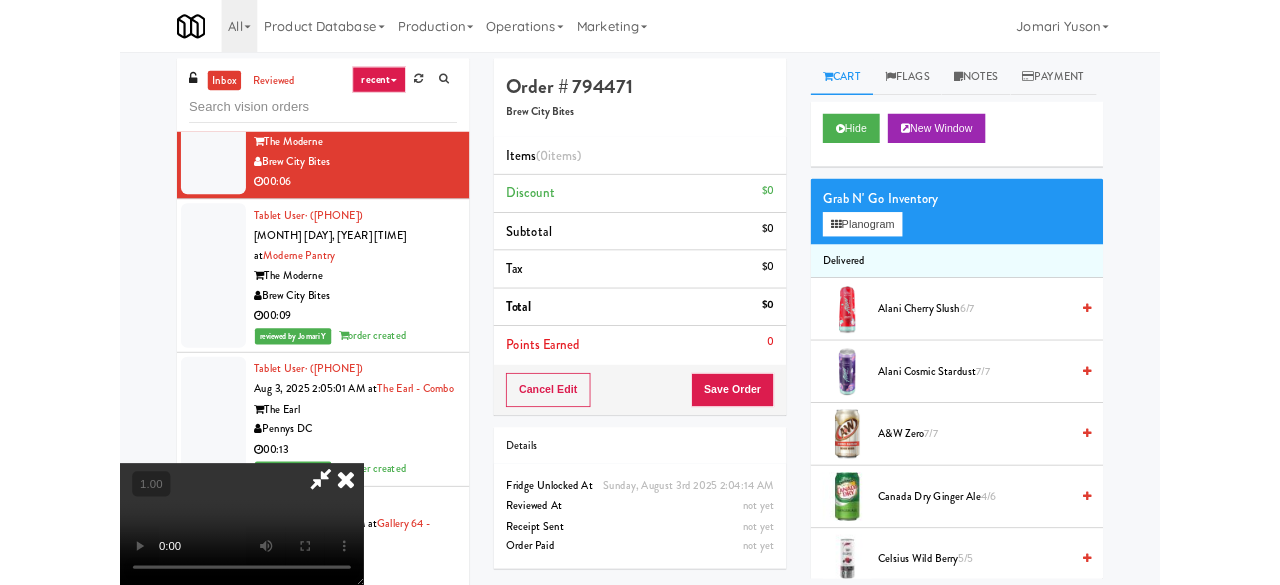 scroll, scrollTop: 41, scrollLeft: 0, axis: vertical 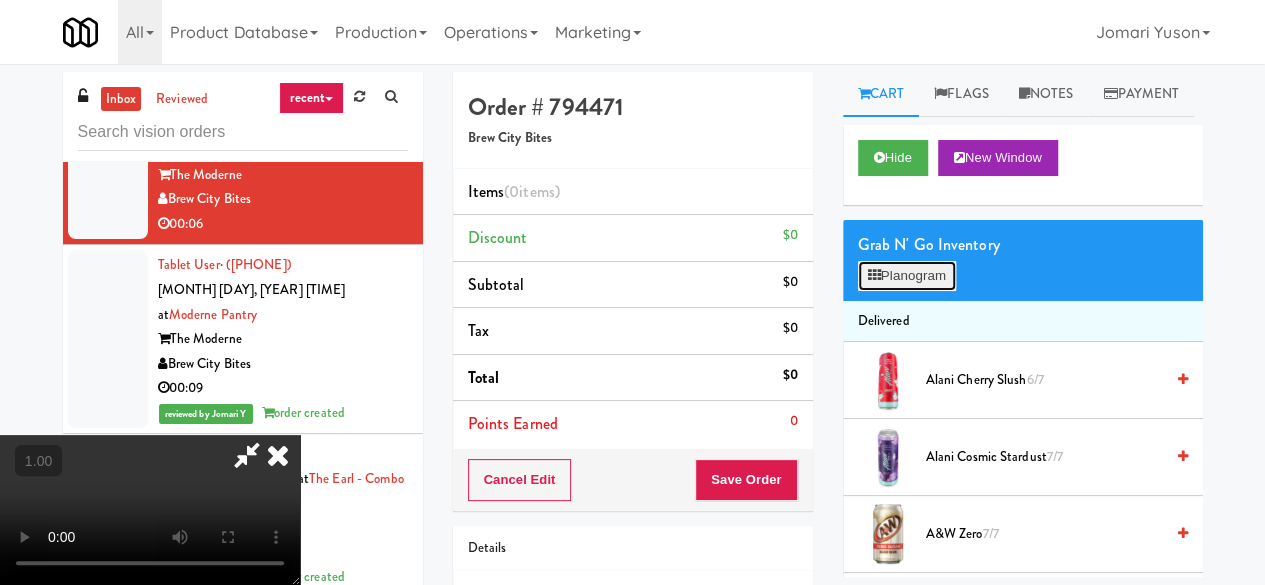click on "Planogram" at bounding box center [907, 276] 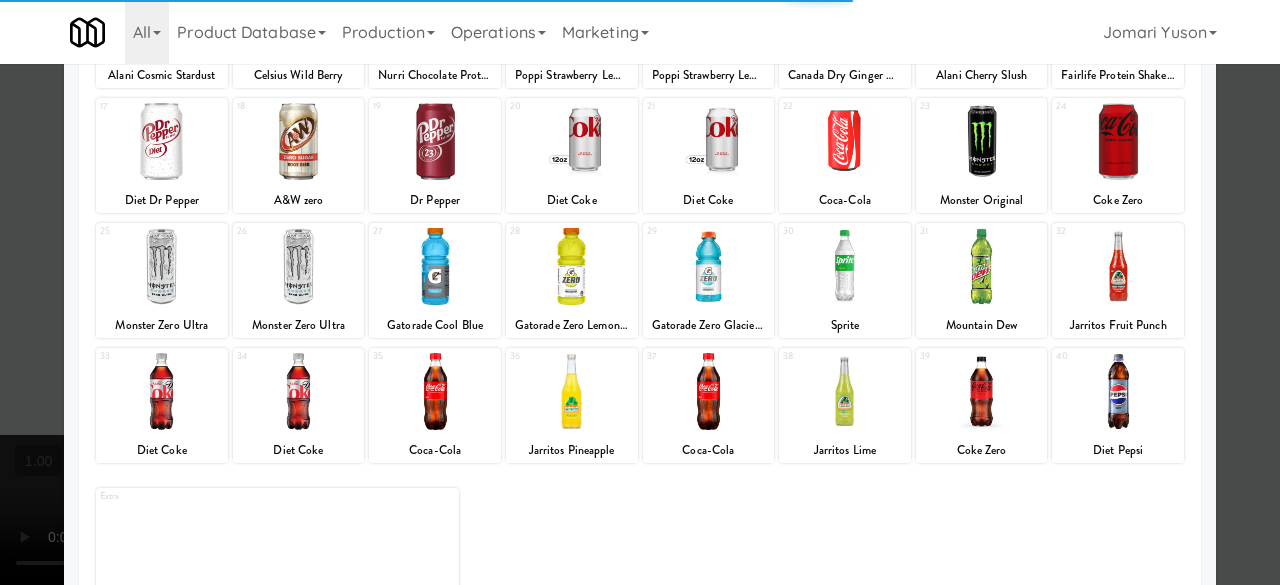 scroll, scrollTop: 396, scrollLeft: 0, axis: vertical 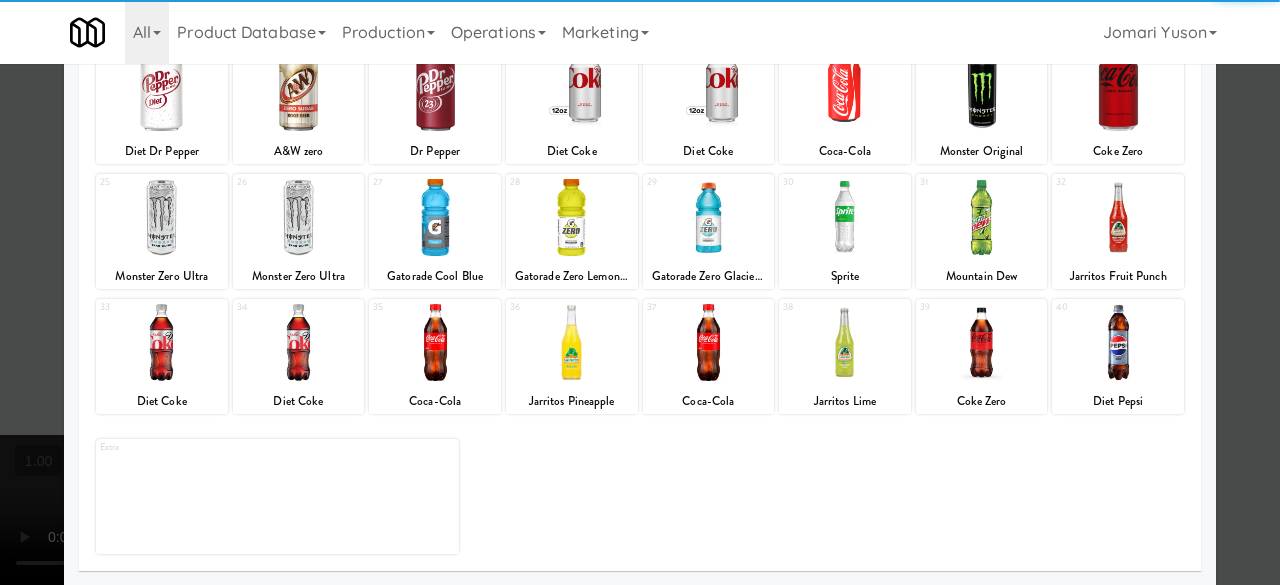 click at bounding box center [299, 342] 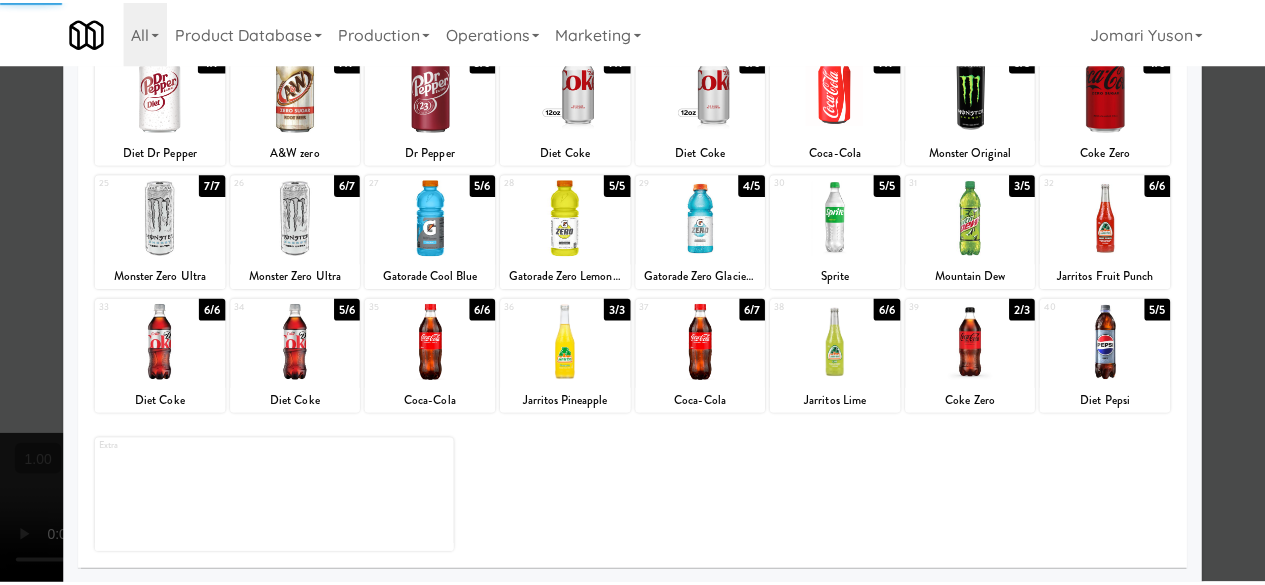 scroll, scrollTop: 0, scrollLeft: 0, axis: both 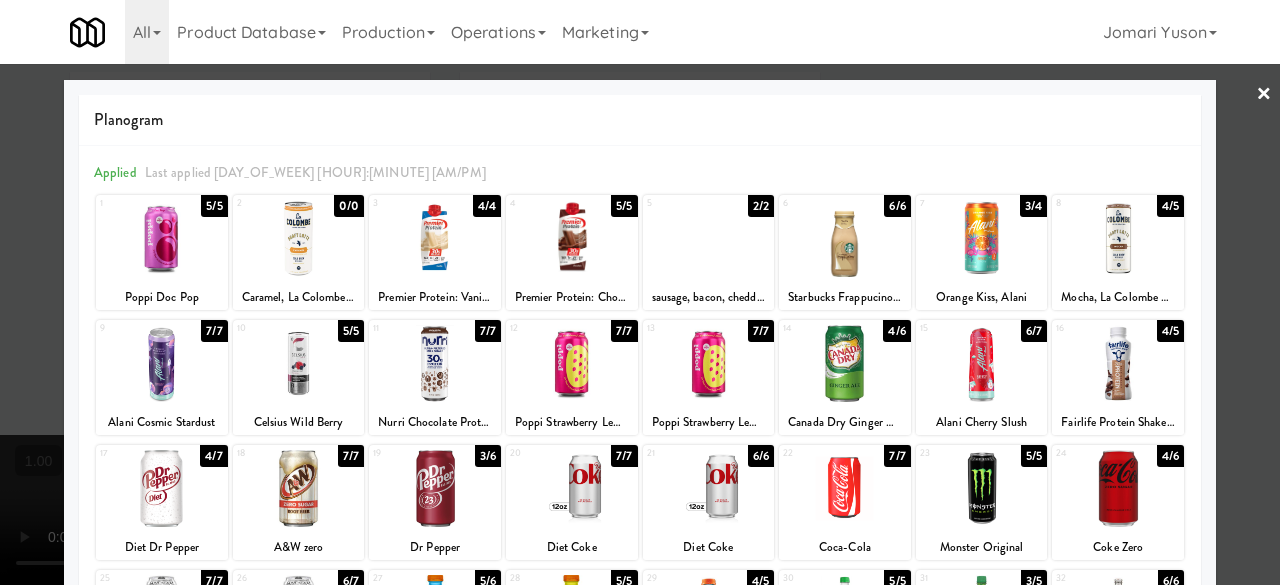 click at bounding box center [640, 292] 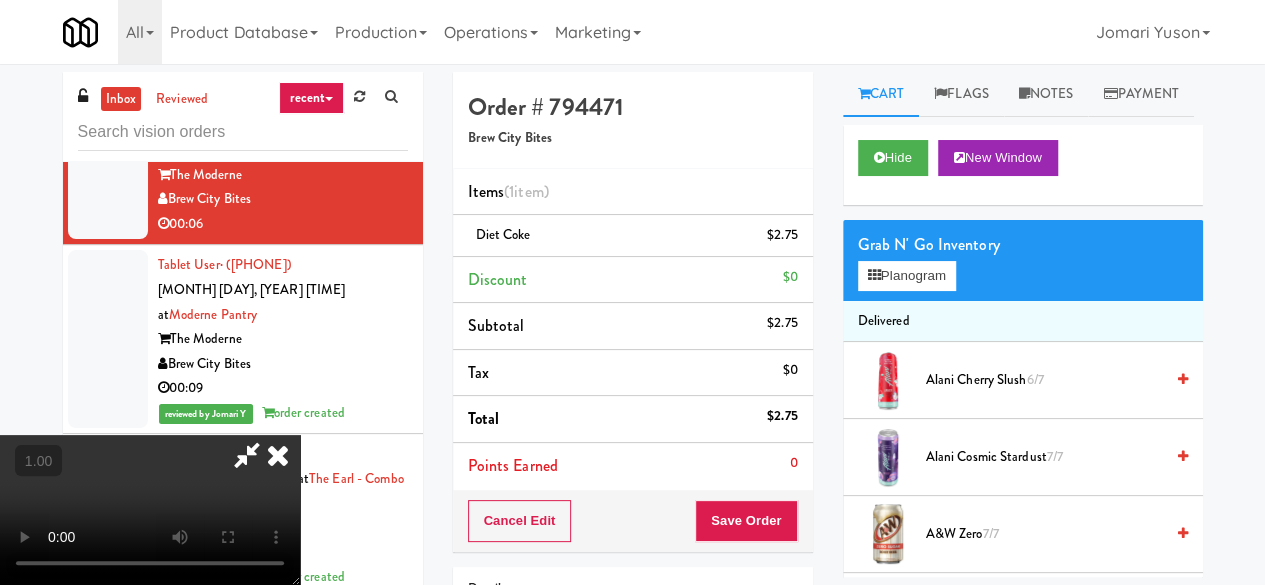 scroll, scrollTop: 41, scrollLeft: 0, axis: vertical 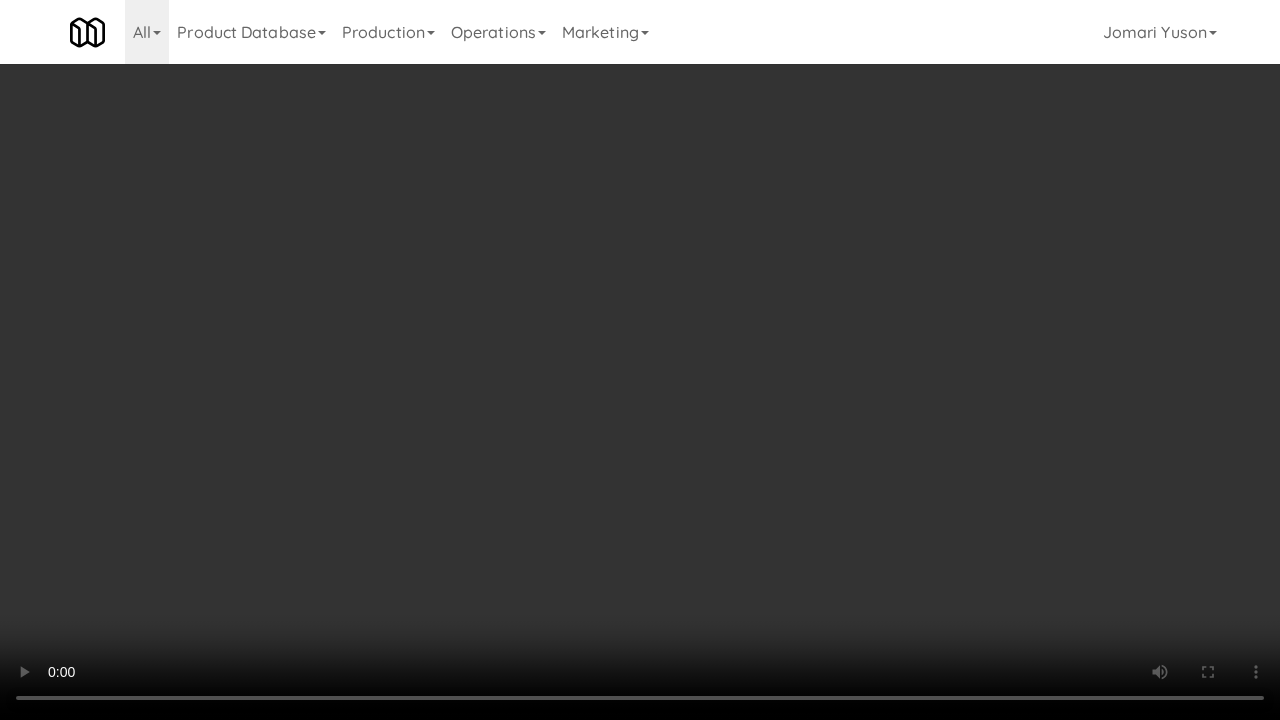 type 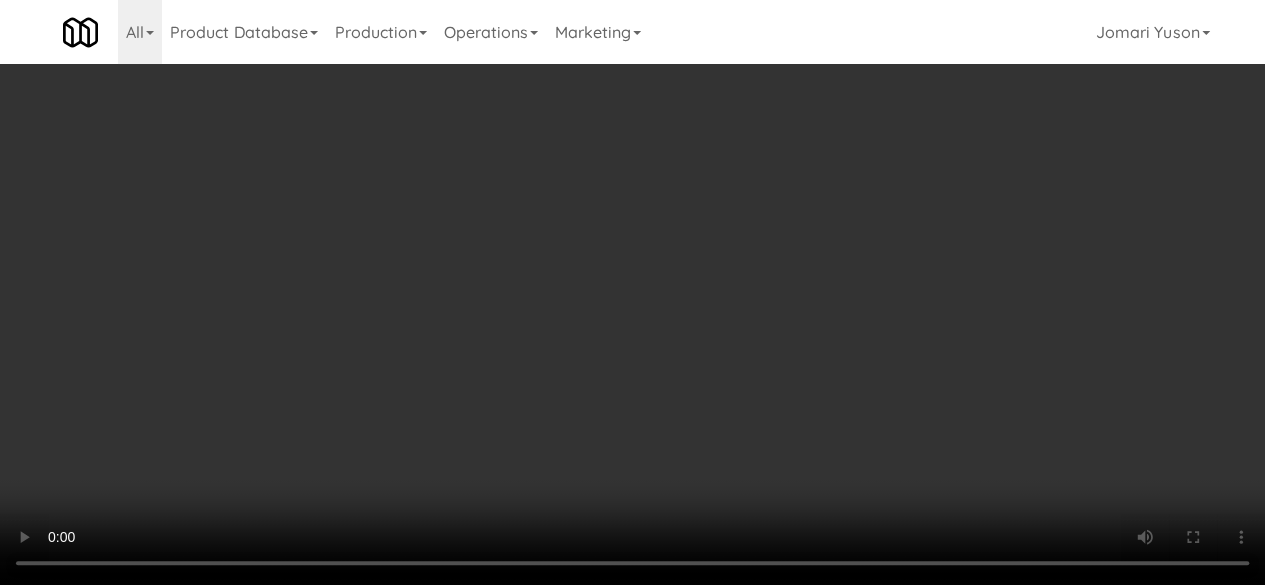 scroll, scrollTop: 41, scrollLeft: 0, axis: vertical 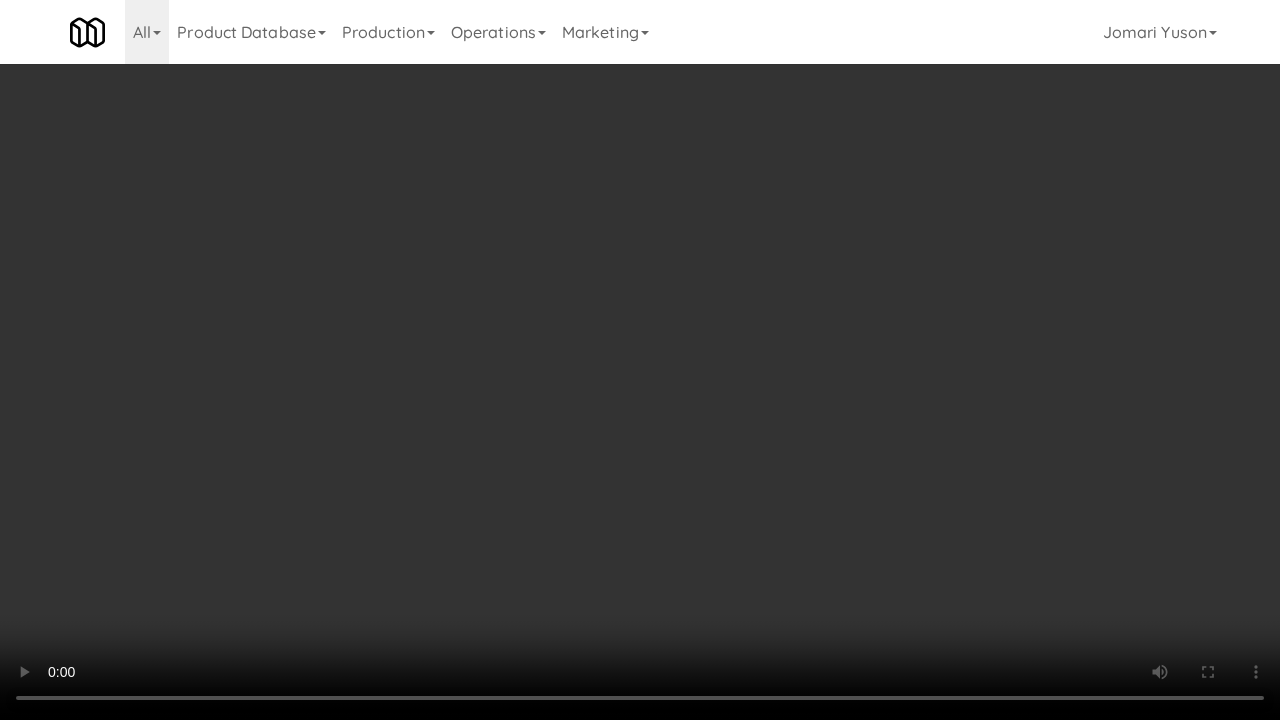 click at bounding box center (640, 360) 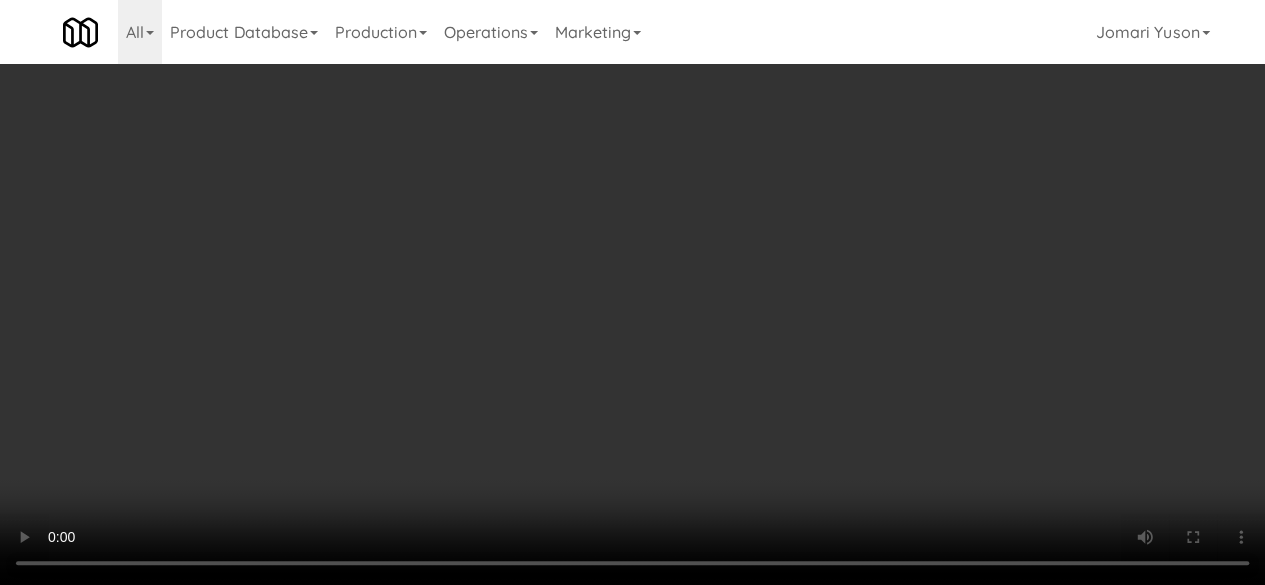 scroll, scrollTop: 0, scrollLeft: 0, axis: both 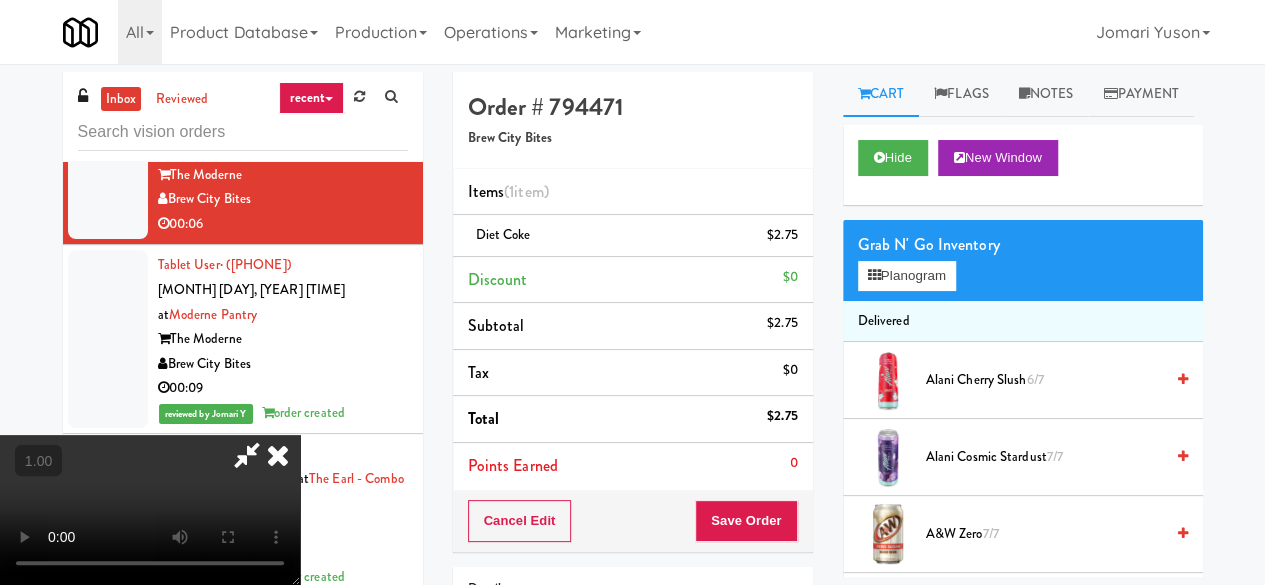 click at bounding box center (247, 455) 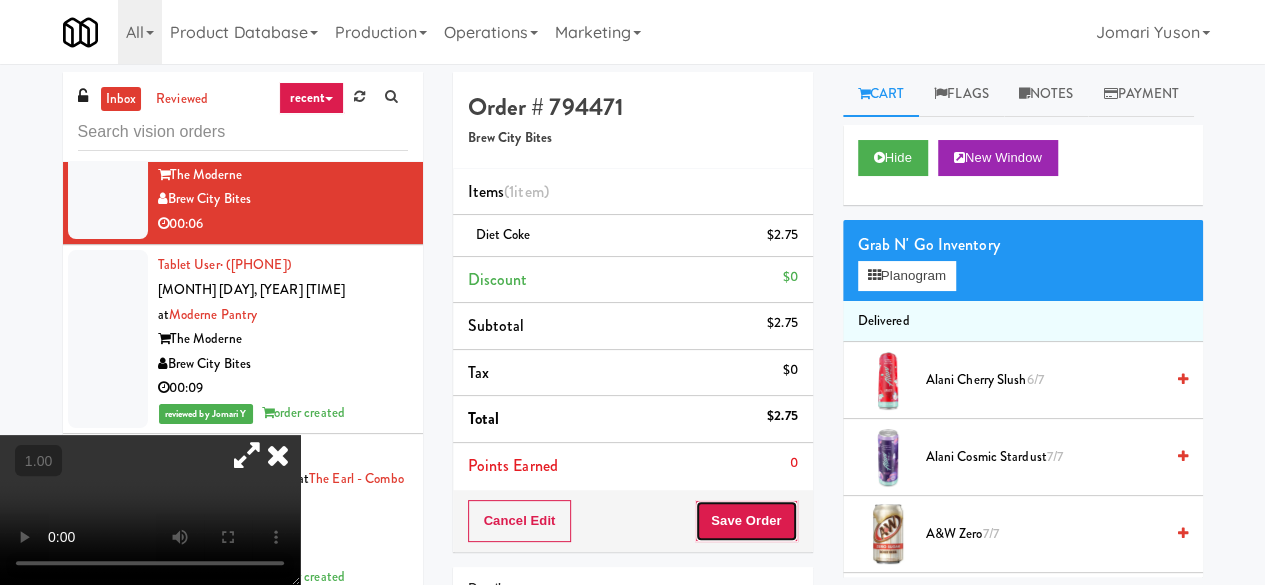 click on "Save Order" at bounding box center (746, 521) 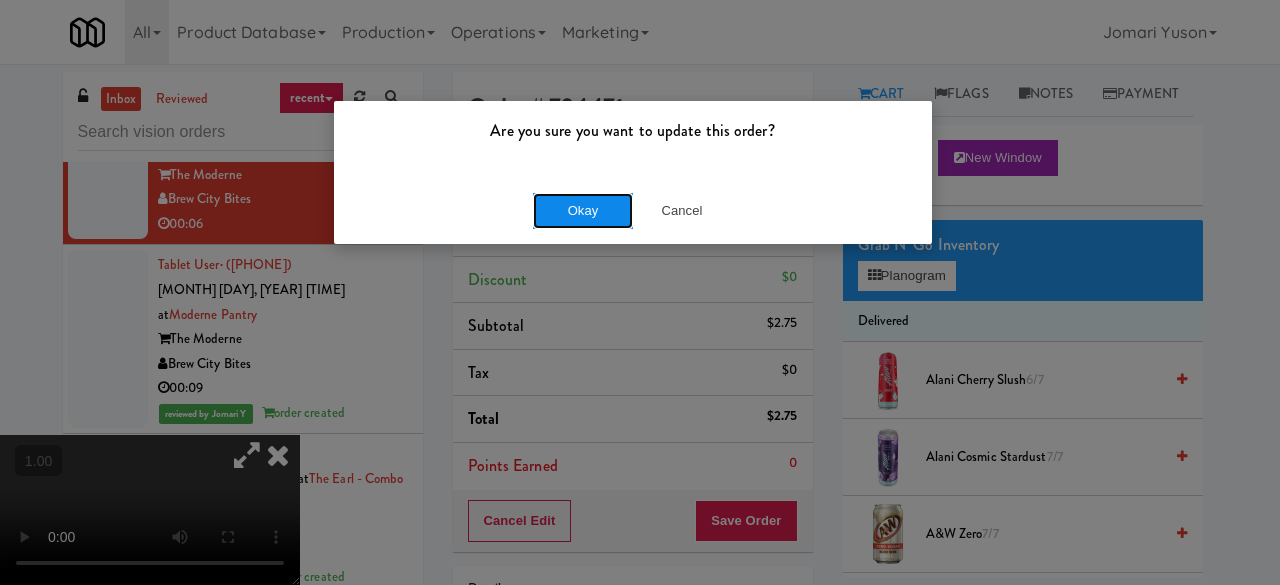 click on "Okay" at bounding box center (583, 211) 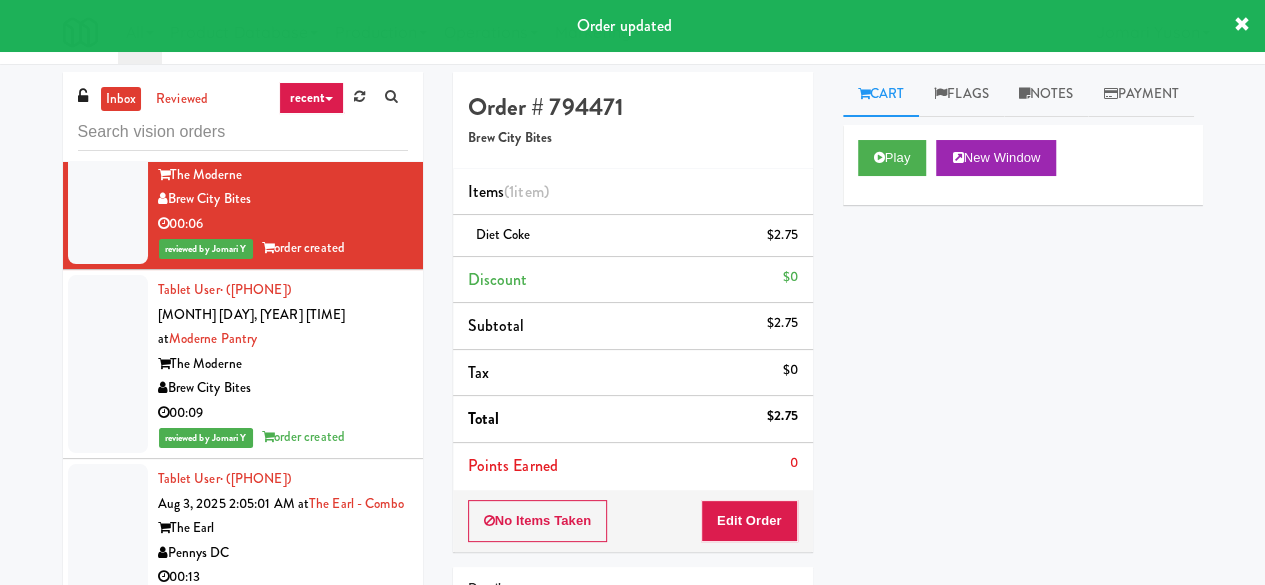 click on "H&H Vending" at bounding box center [283, 35] 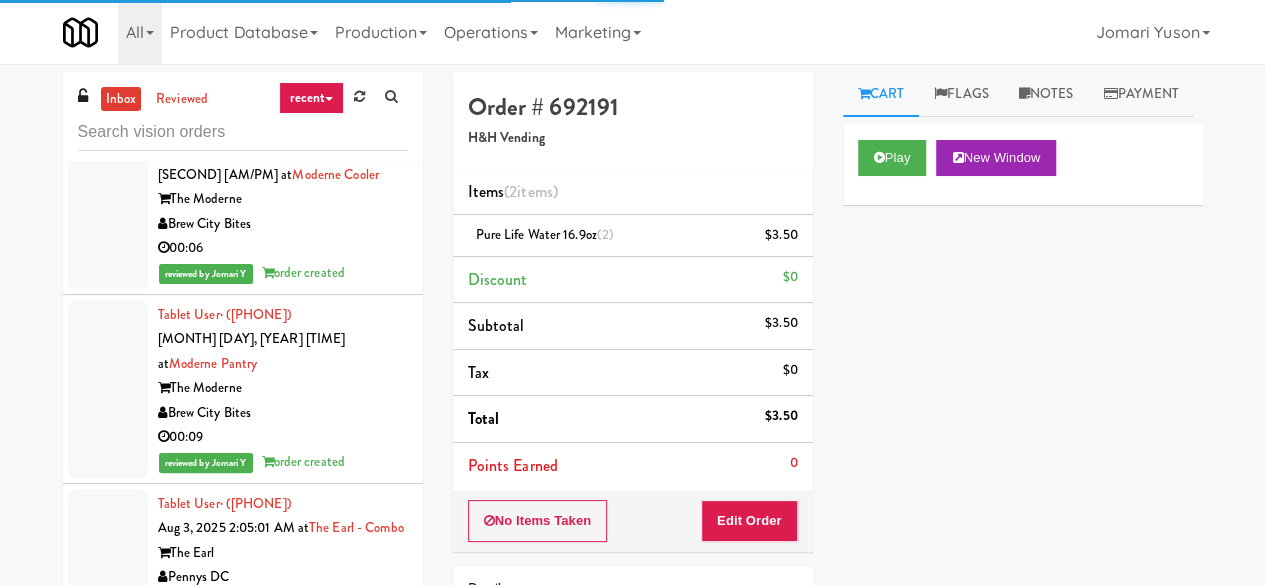 click on "Viola Vending" at bounding box center (283, -105) 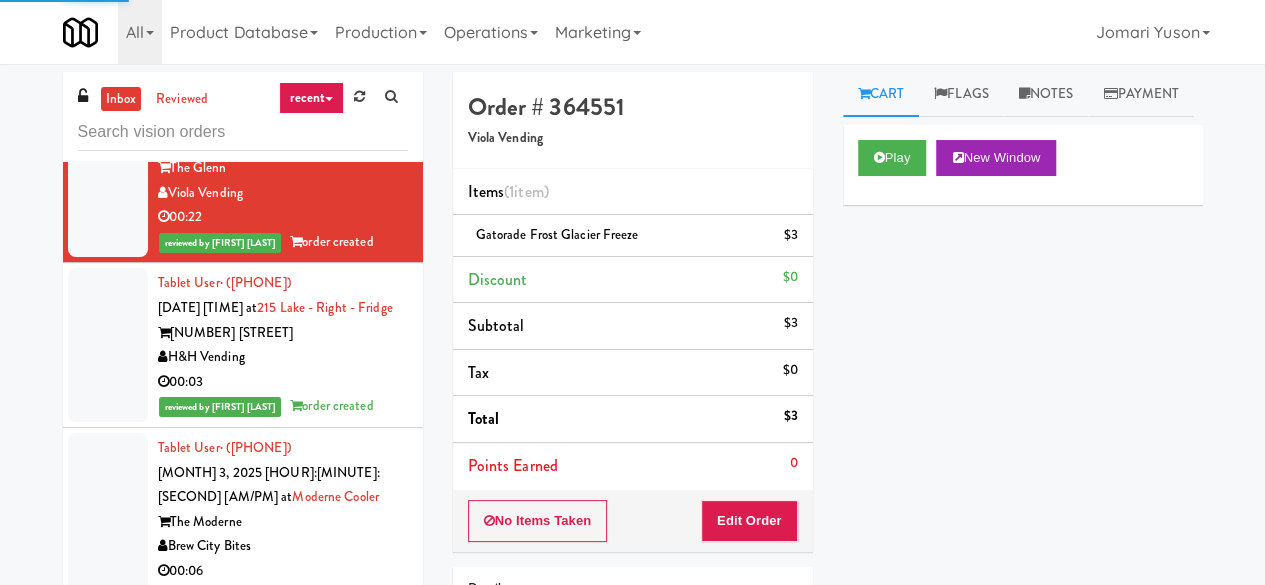 scroll, scrollTop: 22114, scrollLeft: 0, axis: vertical 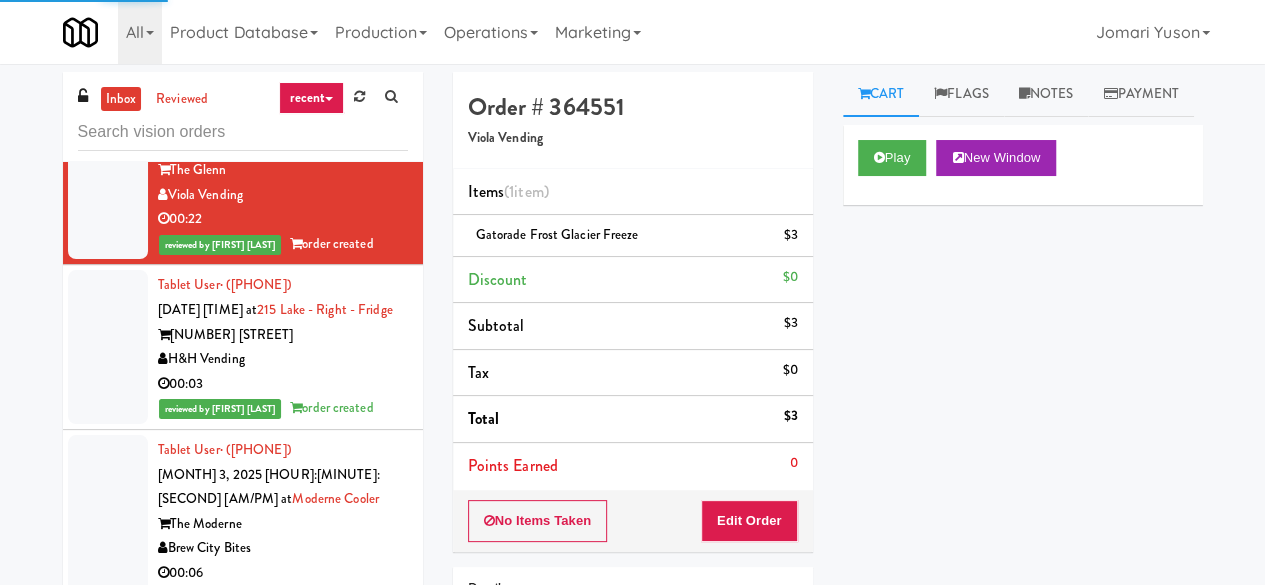 click on "1000 S Clark" at bounding box center (283, -19) 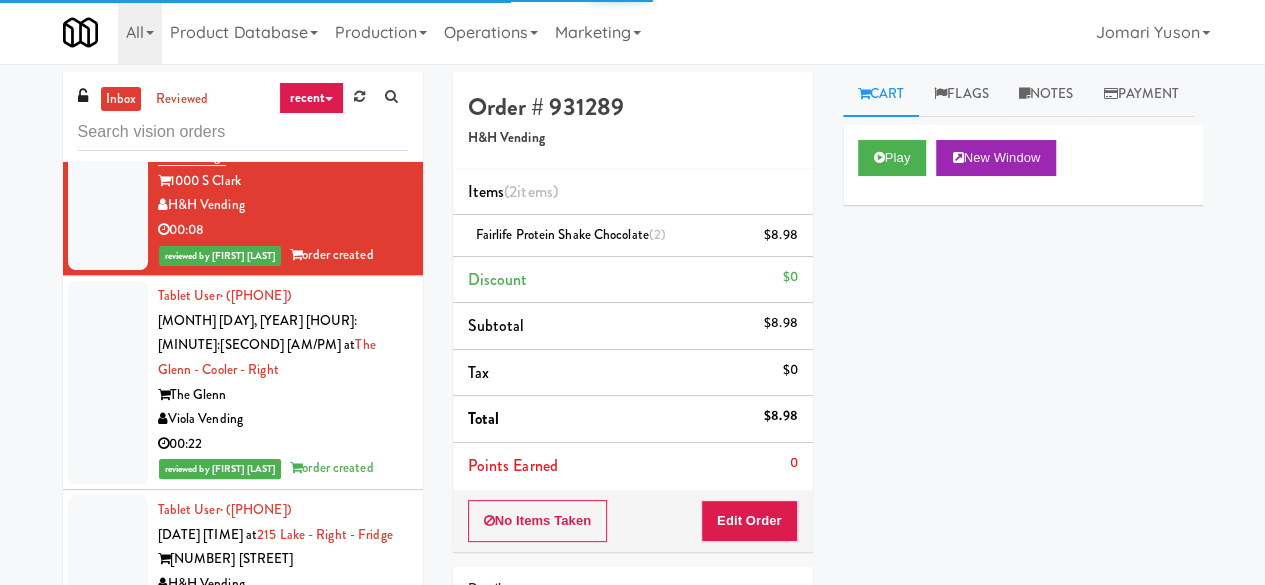click on "Tablet User  · ([PHONE]) Aug 3, 2025 2:03:11 AM at  Park on First - Mailroom 2 - Cooler  Park On First  Rad Vending Company  00:08" at bounding box center [283, 5] 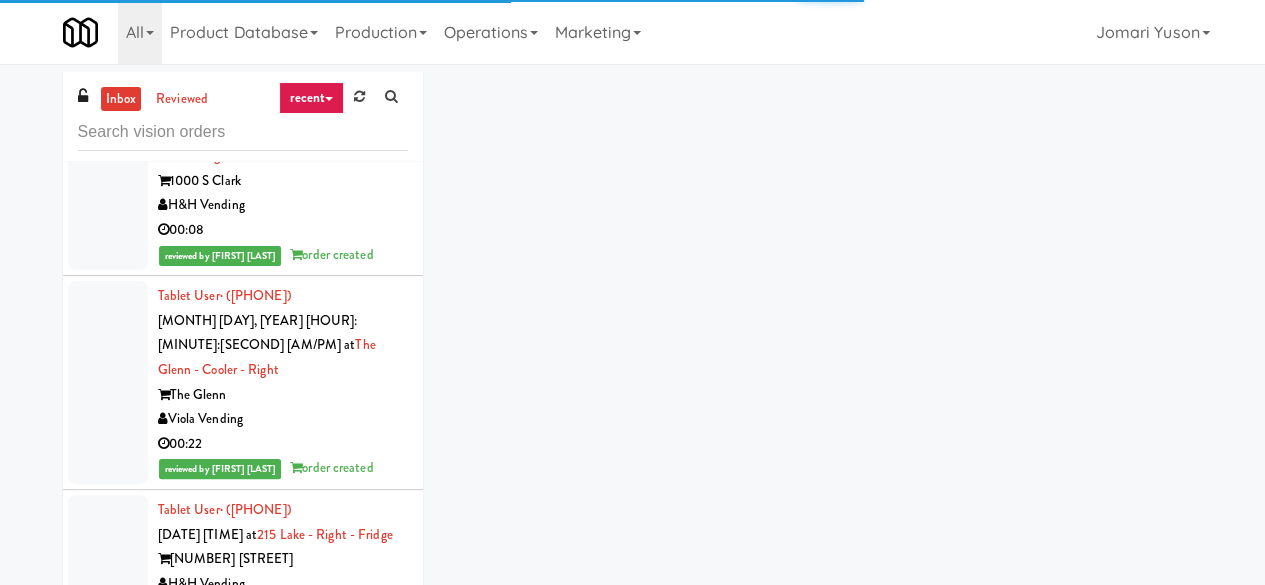 scroll, scrollTop: 21814, scrollLeft: 0, axis: vertical 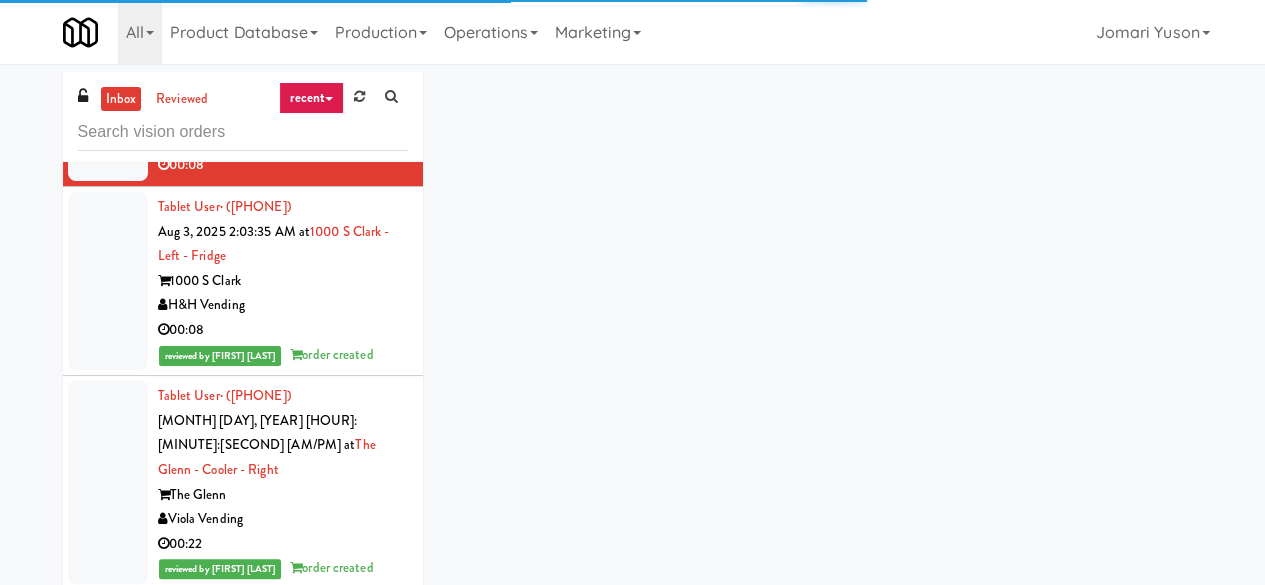 click on "B-Suite Amenities" at bounding box center (283, -24) 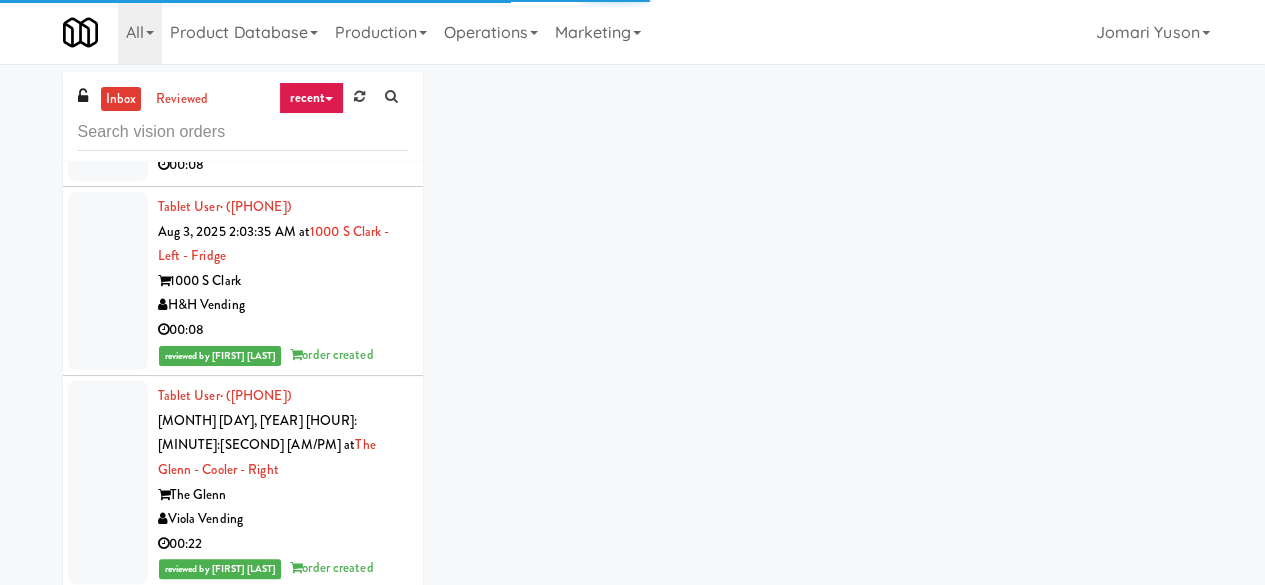 click on "00:08" at bounding box center (283, 165) 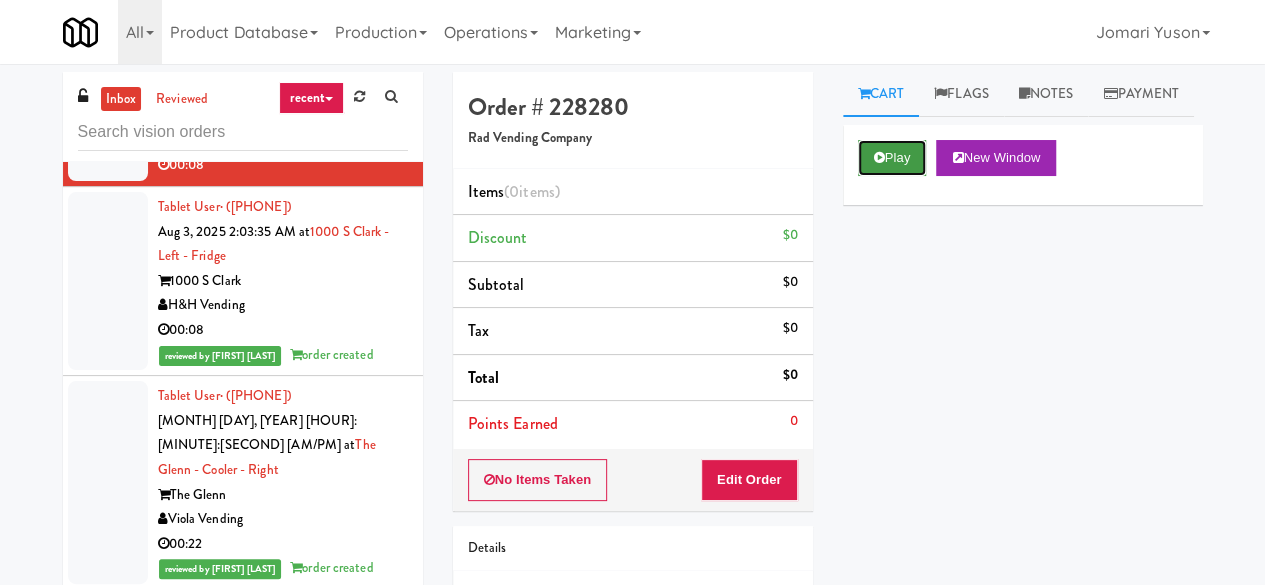 click on "Play" at bounding box center (892, 158) 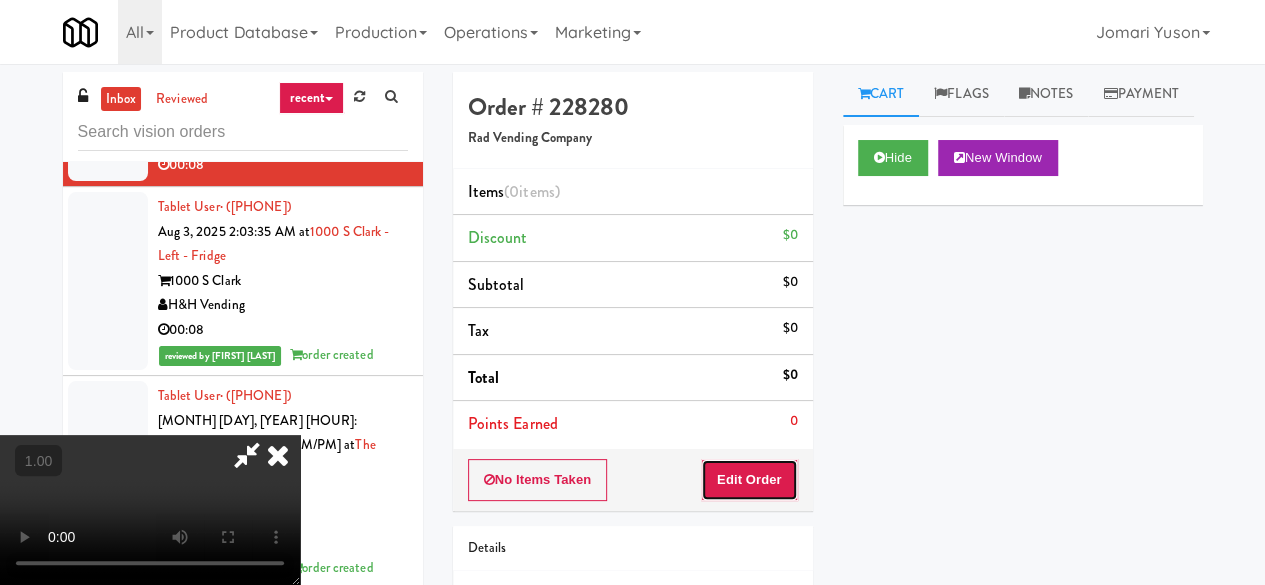 click on "Edit Order" at bounding box center [749, 480] 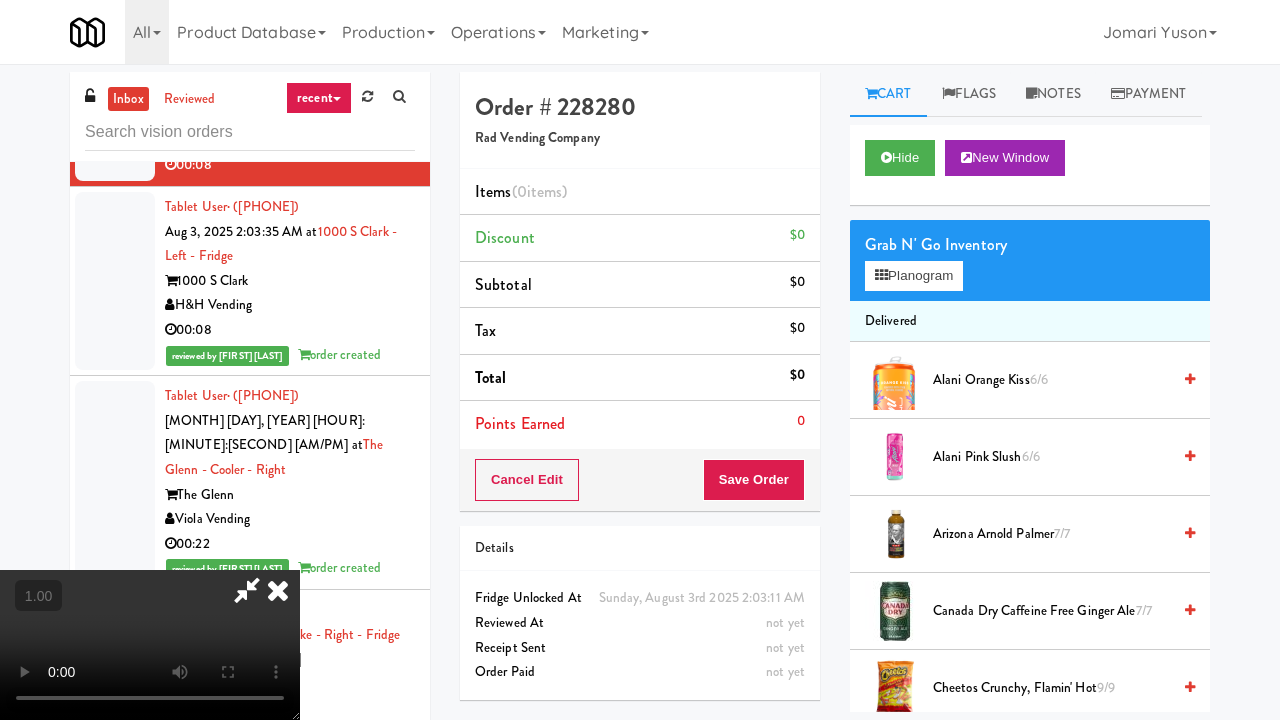 type 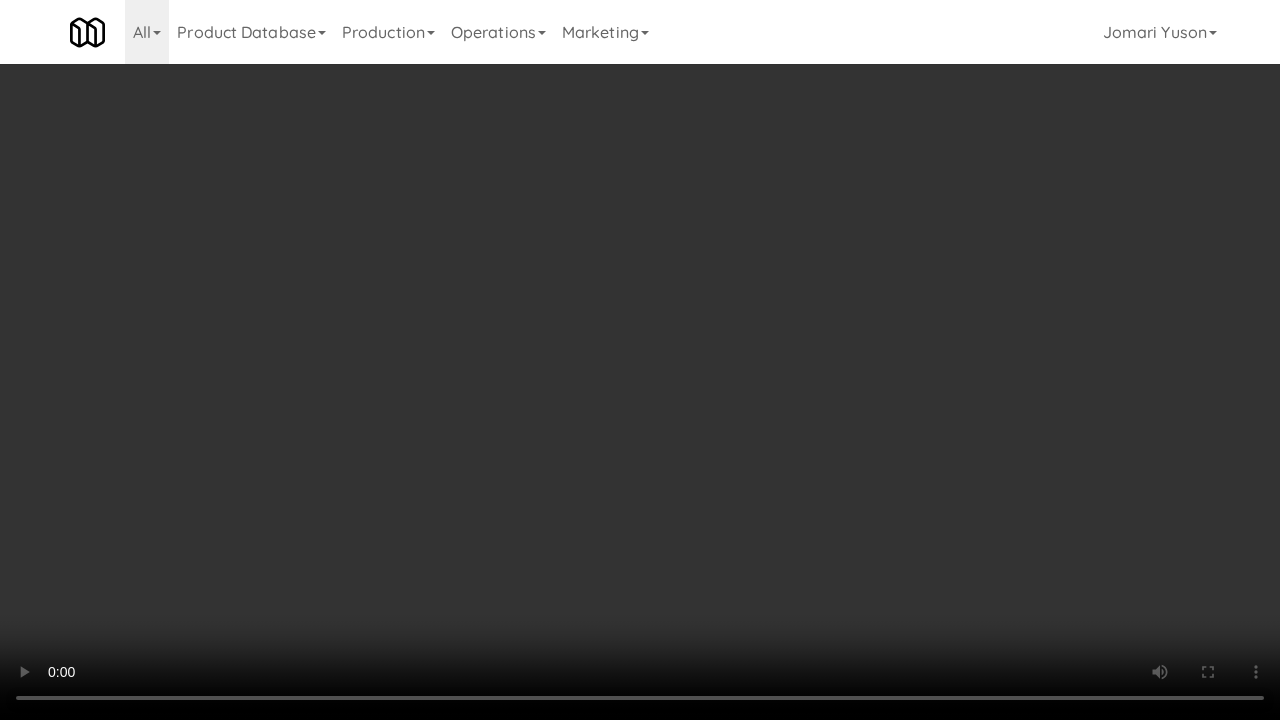 click on "Order # [NUMBER] [COMPANY] Items (0 items ) Discount $0 Subtotal $0 Tax $0 Total $0 Points Earned 0 Cancel Edit Save Order Details Sunday, [MONTH] 3rd 2025 [HOUR]:[MINUTE]:[SECOND] [AM/PM] Fridge Unlocked At not yet Reviewed At not yet Receipt Sent not yet Order Paid Cart Flags Notes Payment Hide New Window Grab N' Go Inventory Planogram Delivered [PRODUCT] 6/6 [PRODUCT] 6/6 [PRODUCT] 7/7 [PRODUCT] 7/7 [PRODUCT] 9/9 [PRODUCT] 8/8 [PRODUCT] 5/7 [PRODUCT] 5/7 [PRODUCT] 12/12 [PRODUCT] 8/8 [PRODUCT] 6/7 [PRODUCT] 7/7 [PRODUCT] 7/7 [PRODUCT] 14/14 [PRODUCT] 7/7 [PRODUCT] 4/7 [PRODUCT] 5/6 [PRODUCT] 9/9 [PRODUCT] 3/4 [PRODUCT] 5/7 [PRODUCT] 10/12 [PRODUCT] 3/3 [PRODUCT] 3/5 [PRODUCT] 4/5 8/8" at bounding box center [835, 393] 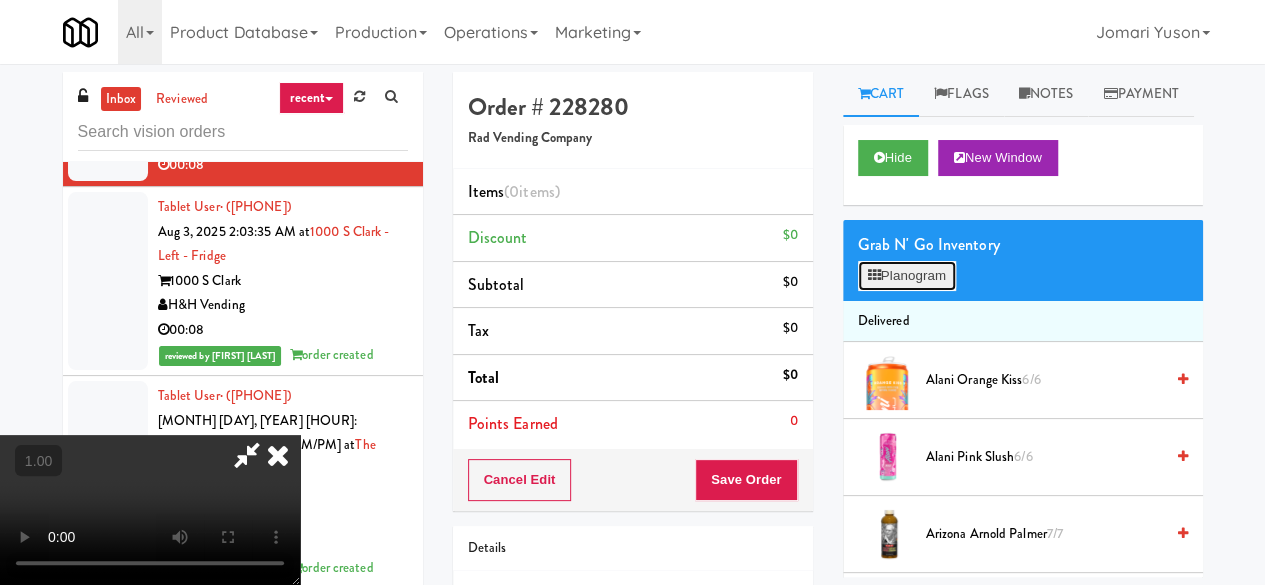 click on "Planogram" at bounding box center [907, 276] 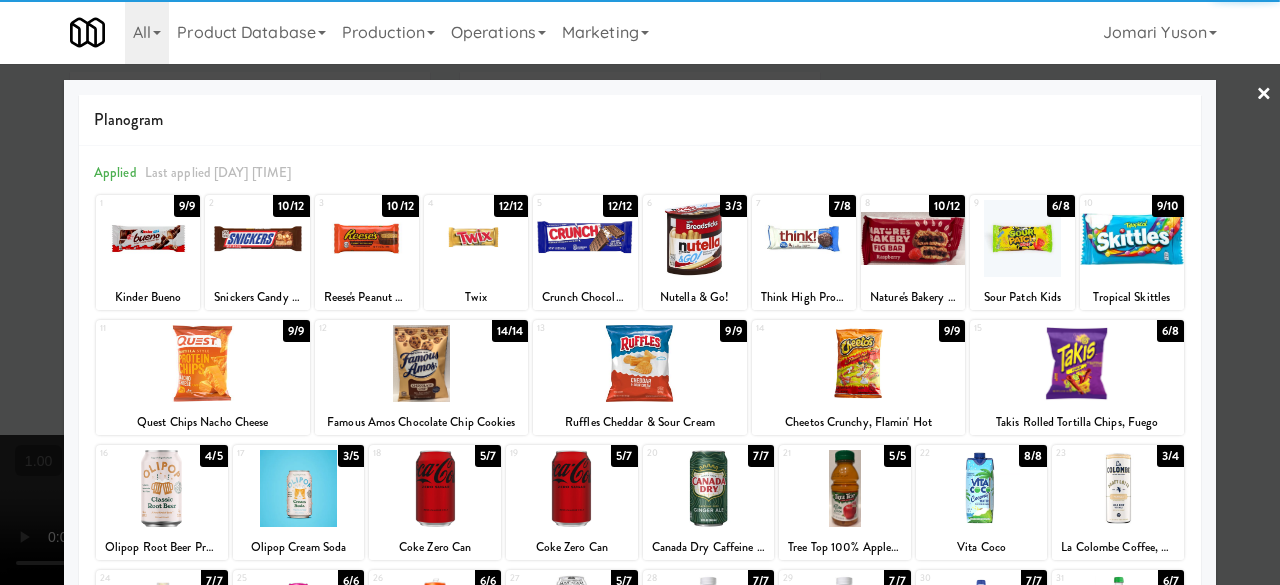 click at bounding box center (367, 238) 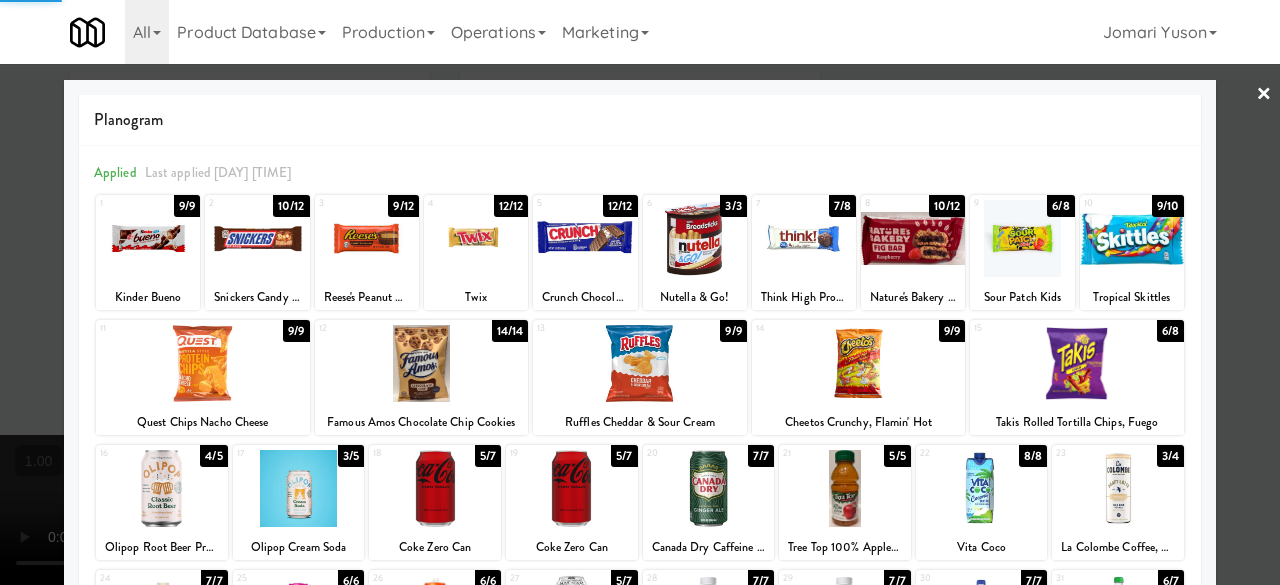 click at bounding box center (585, 238) 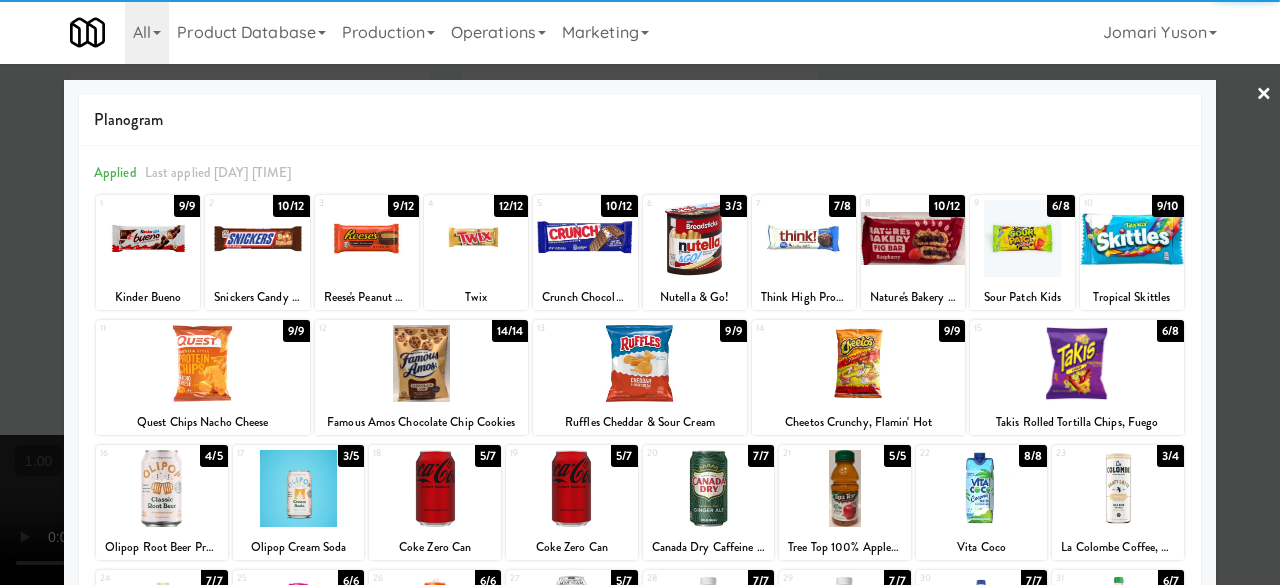 click at bounding box center [859, 363] 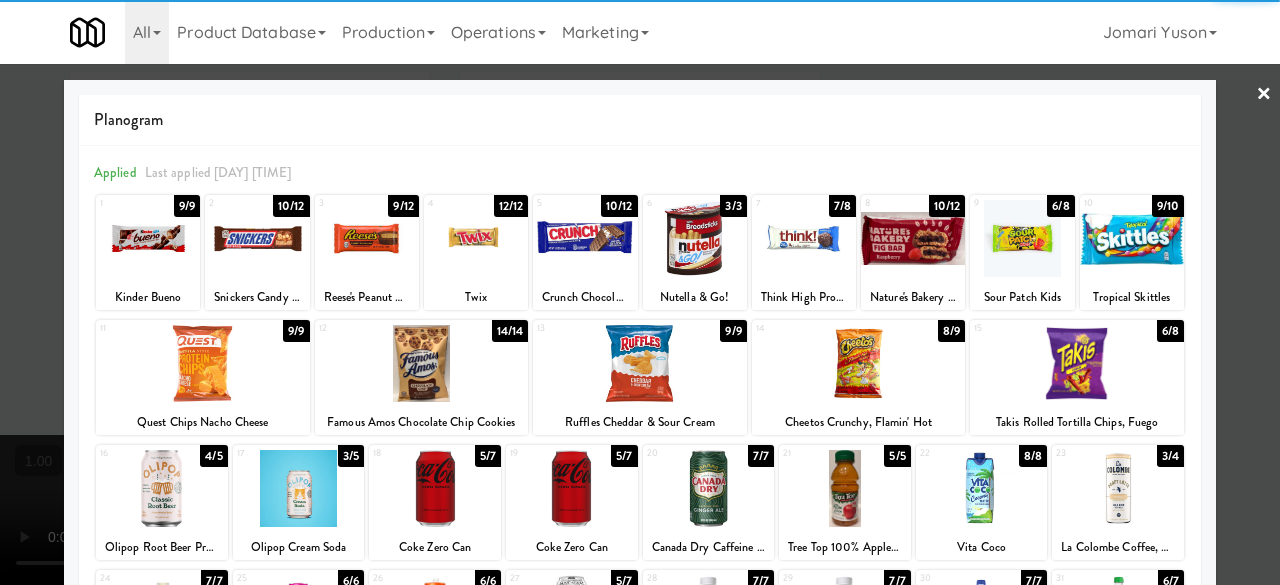 click at bounding box center (640, 292) 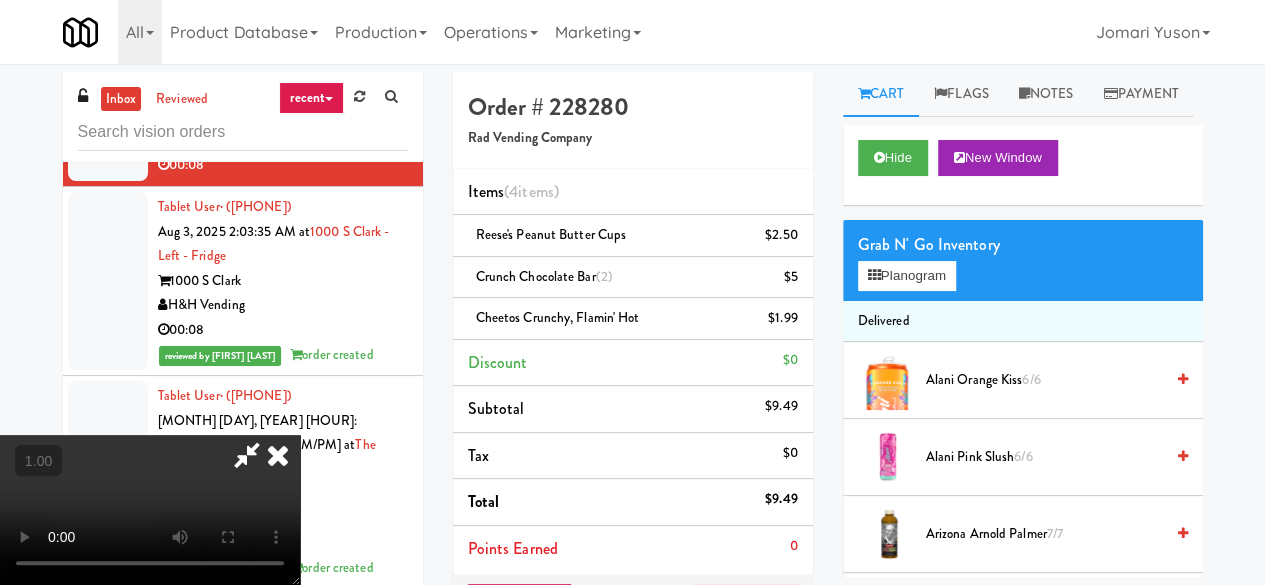 click at bounding box center (247, 455) 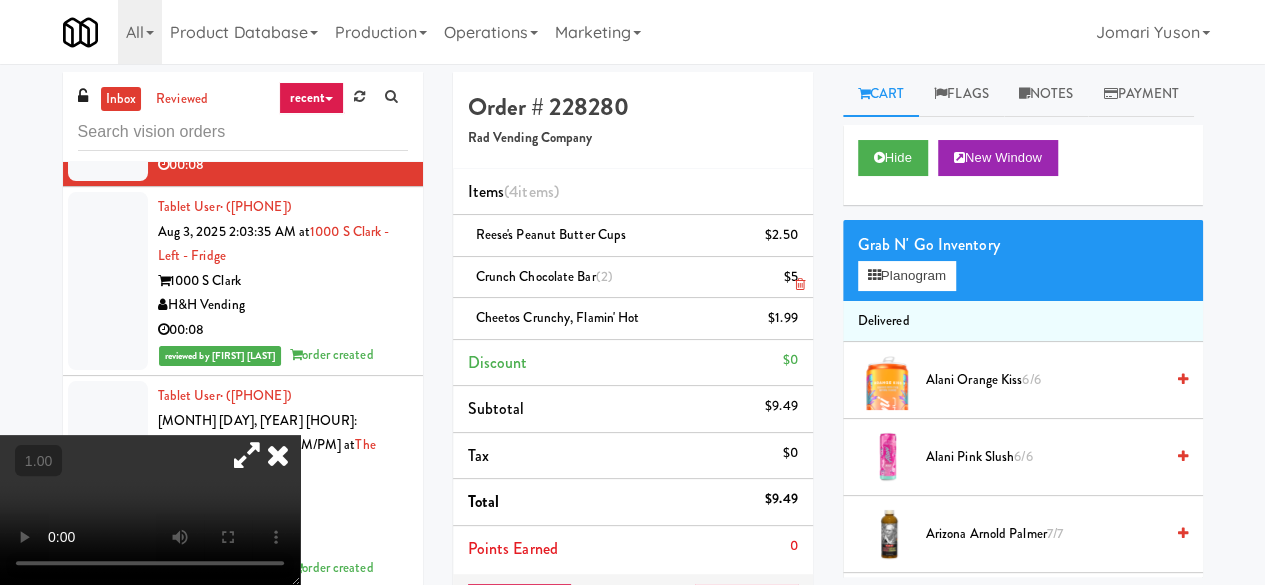 click at bounding box center (795, 285) 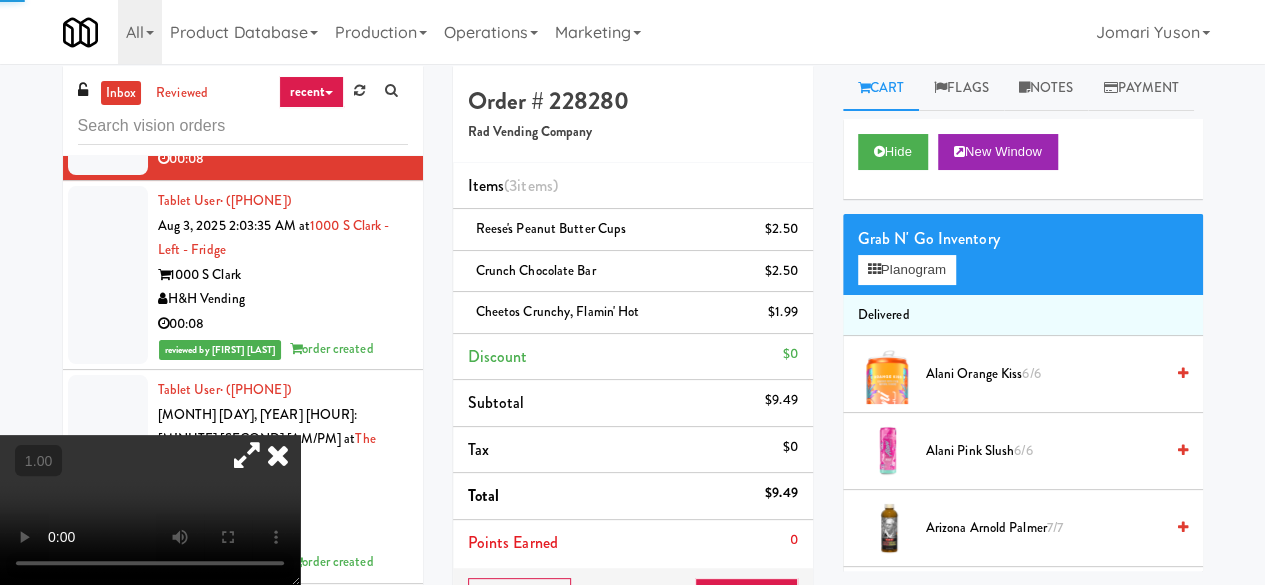 scroll, scrollTop: 200, scrollLeft: 0, axis: vertical 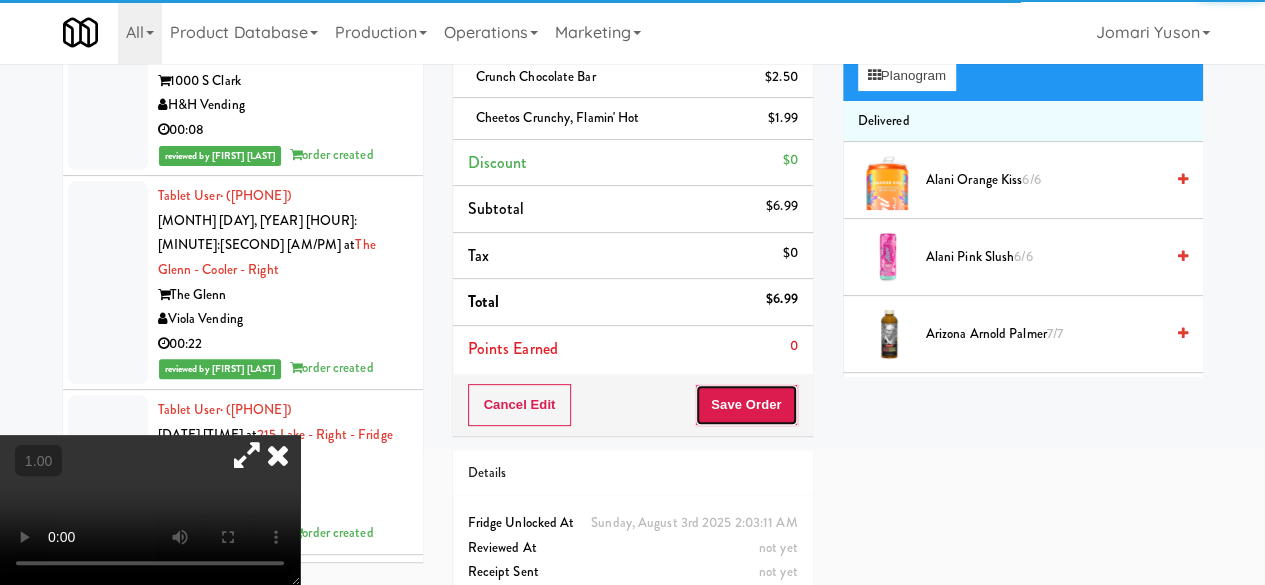 click on "Save Order" at bounding box center [746, 405] 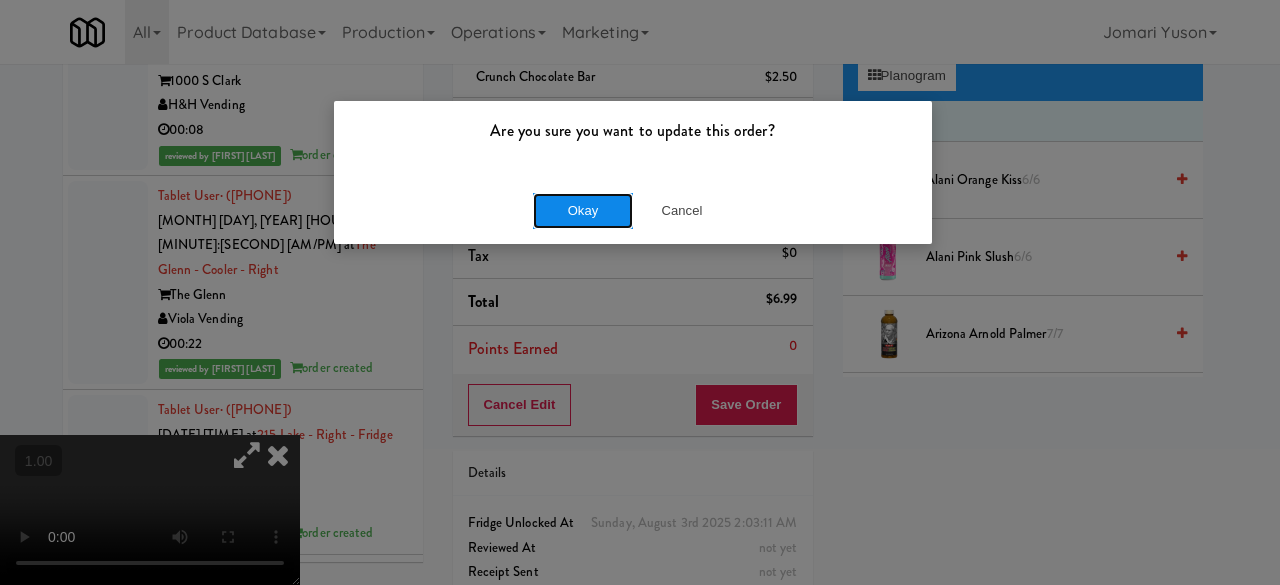 click on "Okay" at bounding box center [583, 211] 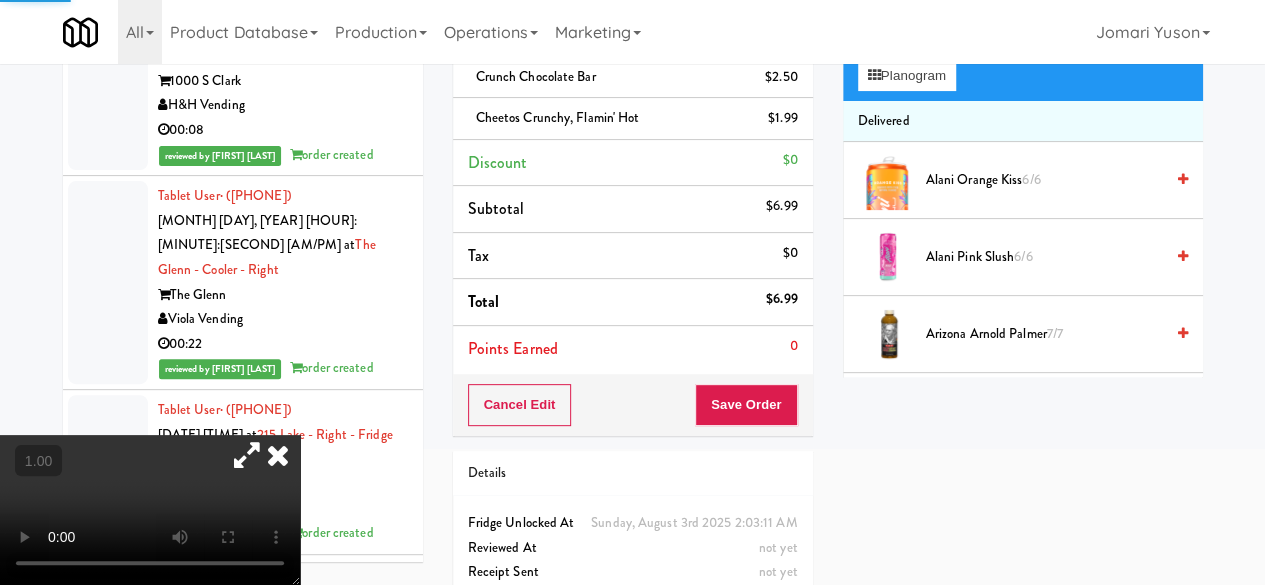 scroll, scrollTop: 0, scrollLeft: 0, axis: both 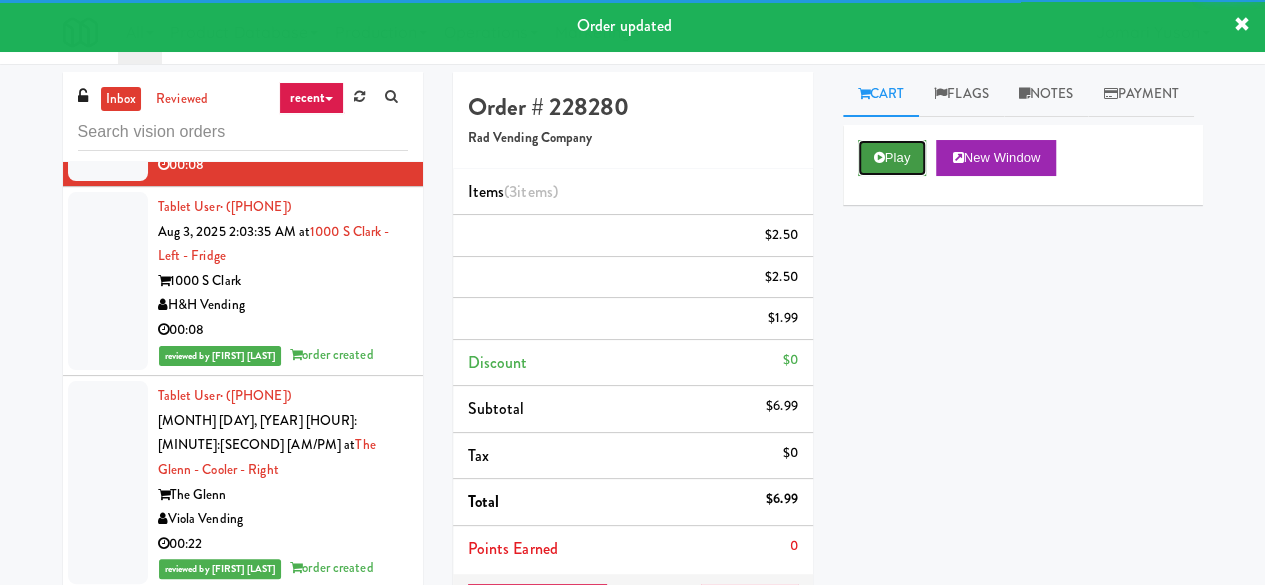 click on "Play" at bounding box center [892, 158] 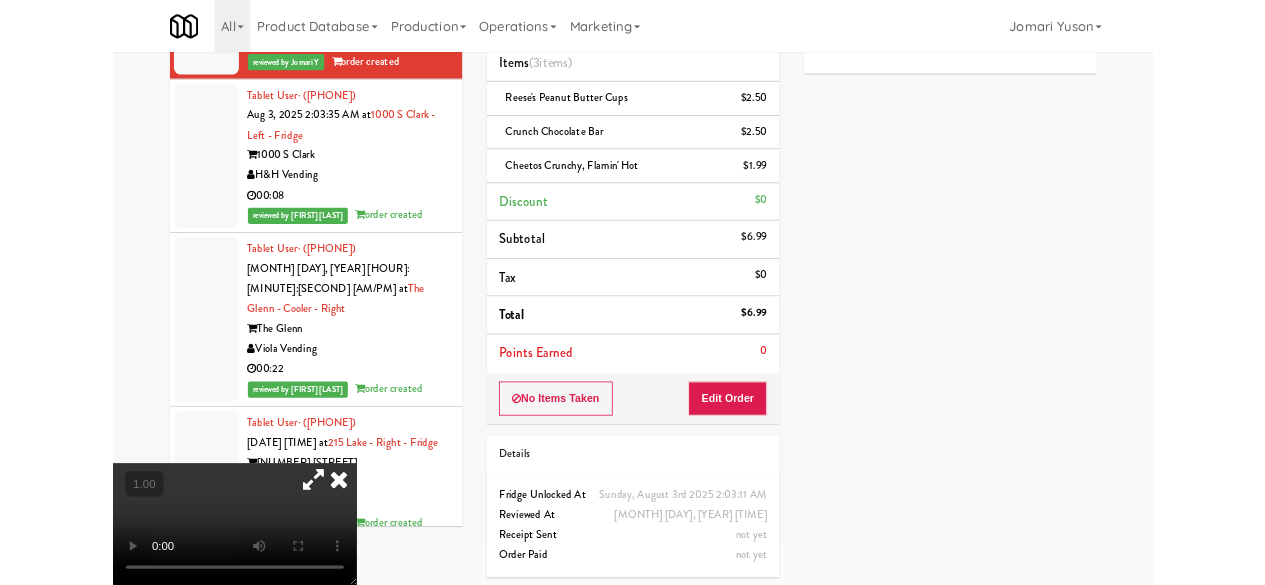scroll, scrollTop: 250, scrollLeft: 0, axis: vertical 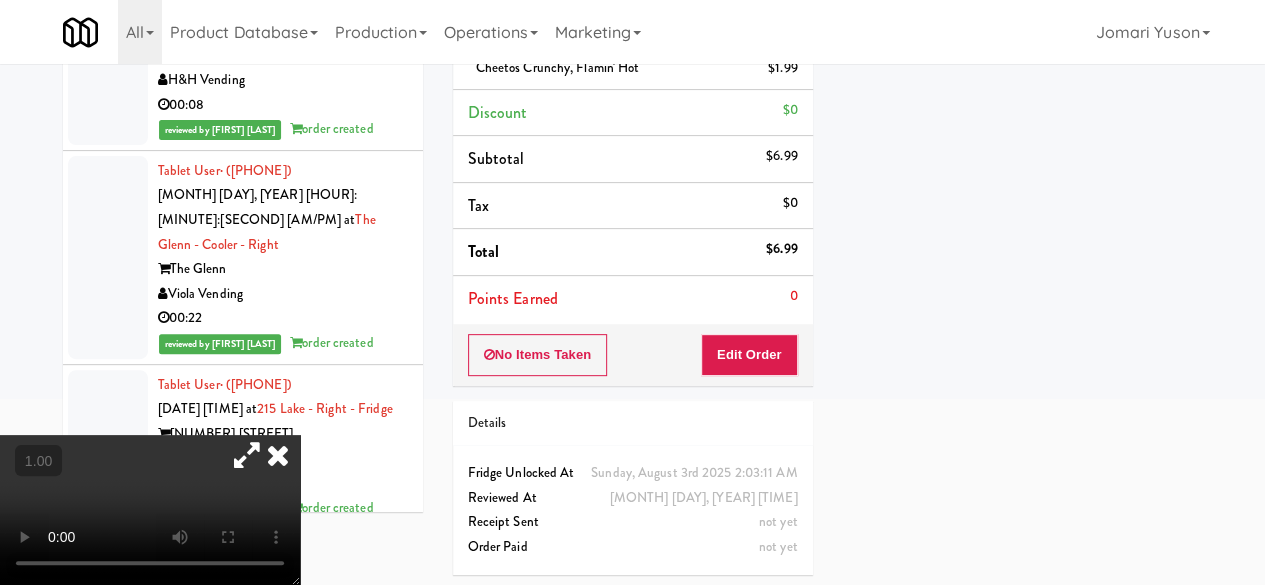 click at bounding box center [247, 455] 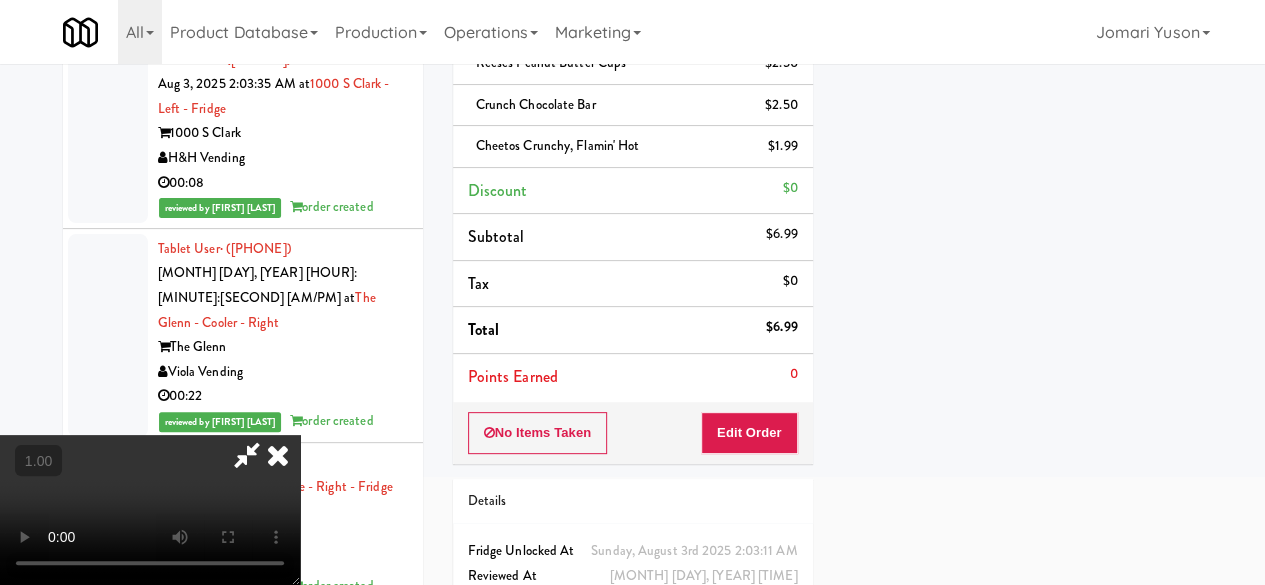 scroll, scrollTop: 50, scrollLeft: 0, axis: vertical 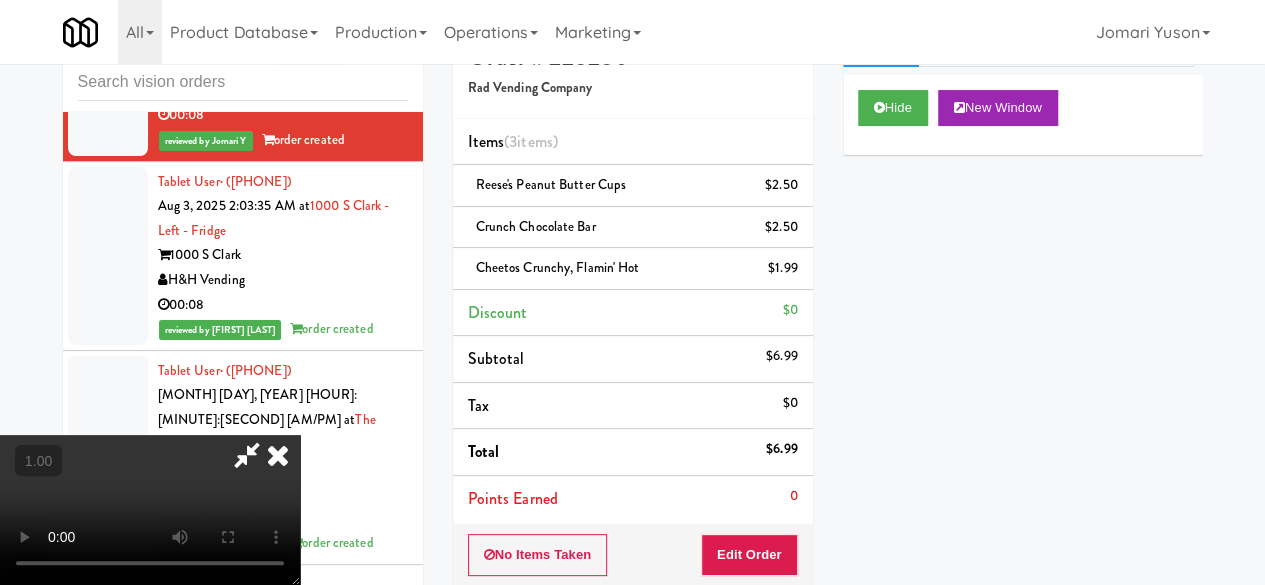 click at bounding box center (278, 455) 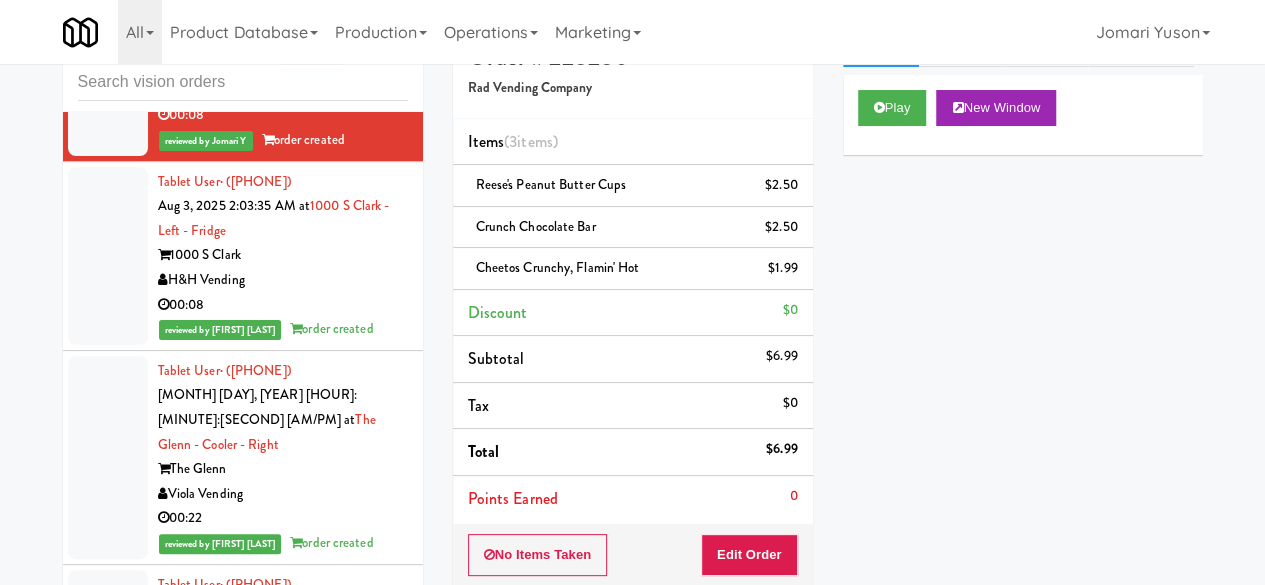 click on "00:07" at bounding box center (283, -49) 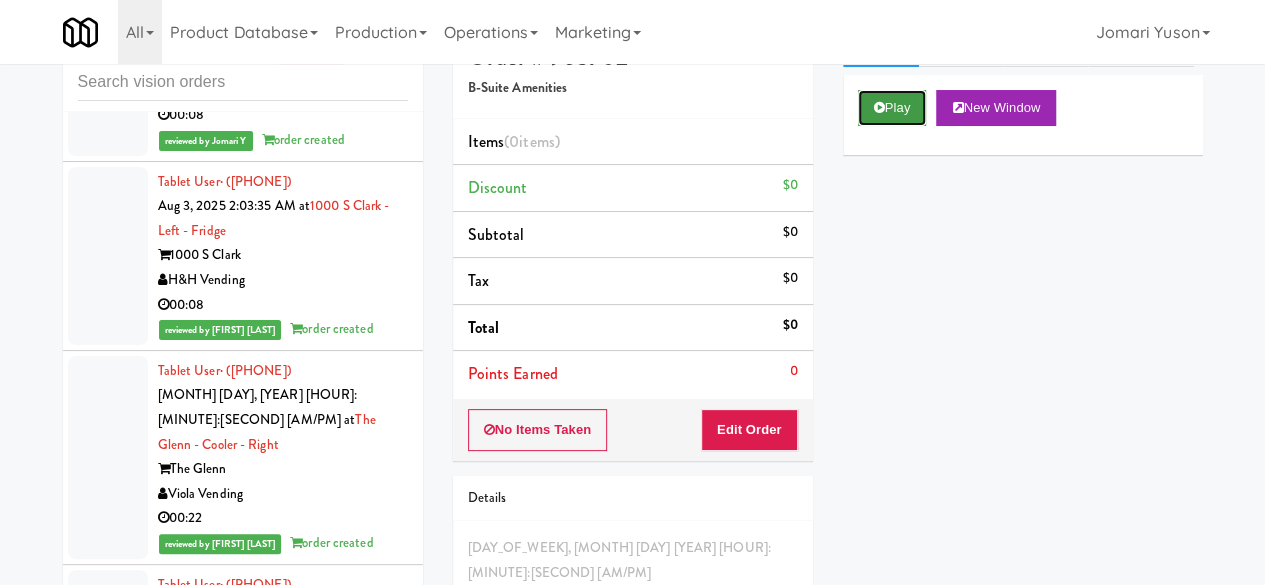 click on "Play" at bounding box center [892, 108] 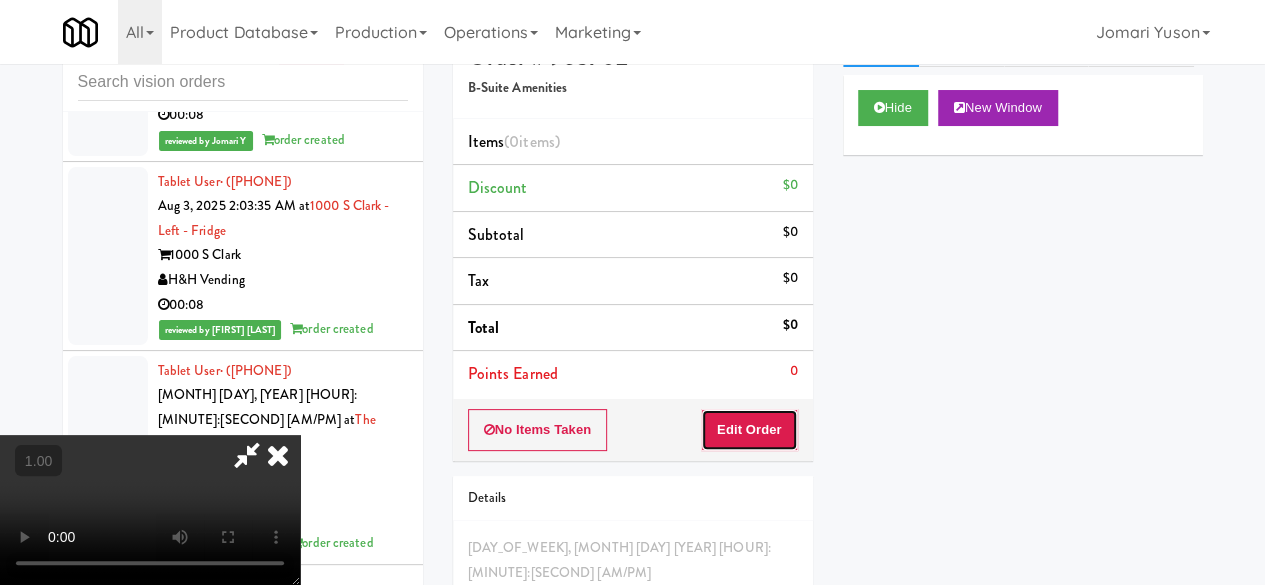 click on "Edit Order" at bounding box center [749, 430] 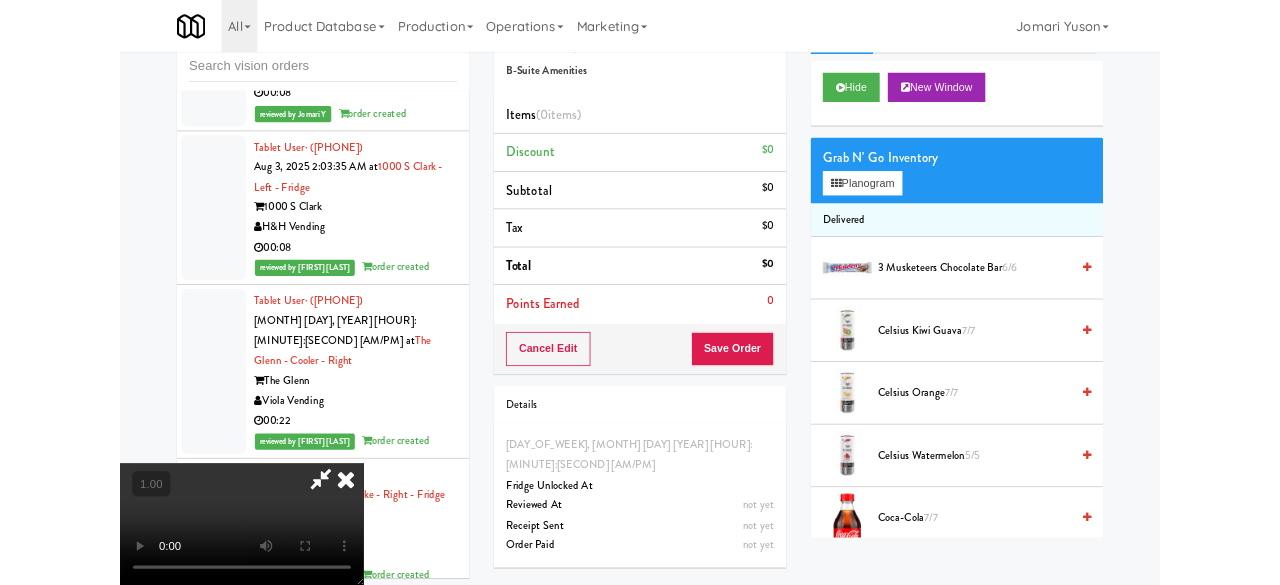 scroll, scrollTop: 41, scrollLeft: 0, axis: vertical 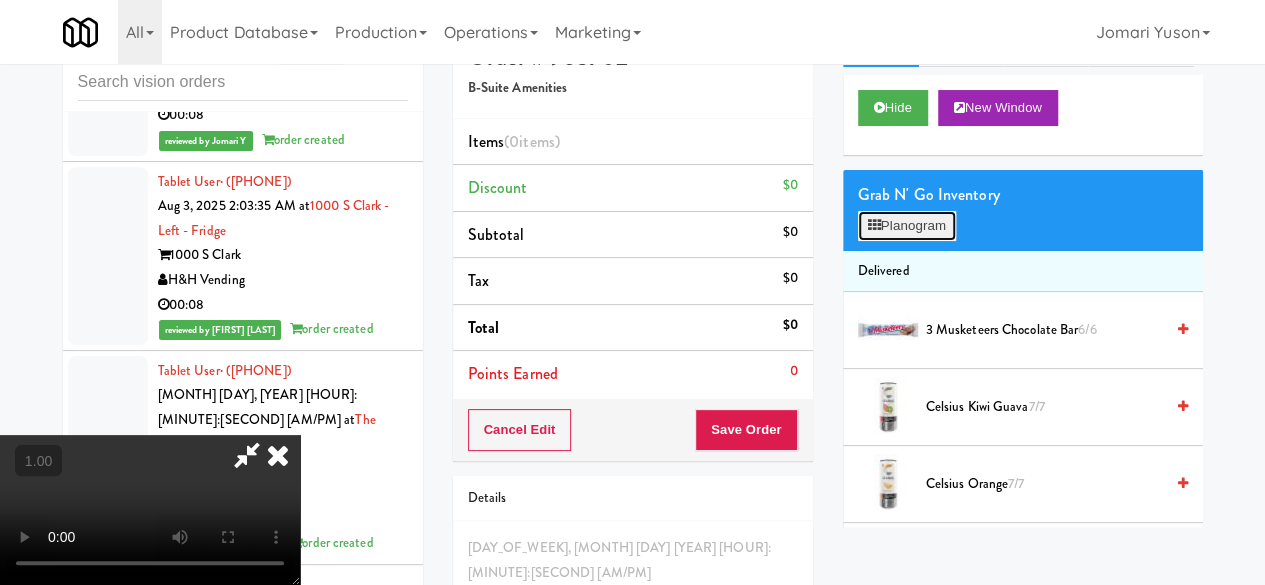 click on "Planogram" at bounding box center (907, 226) 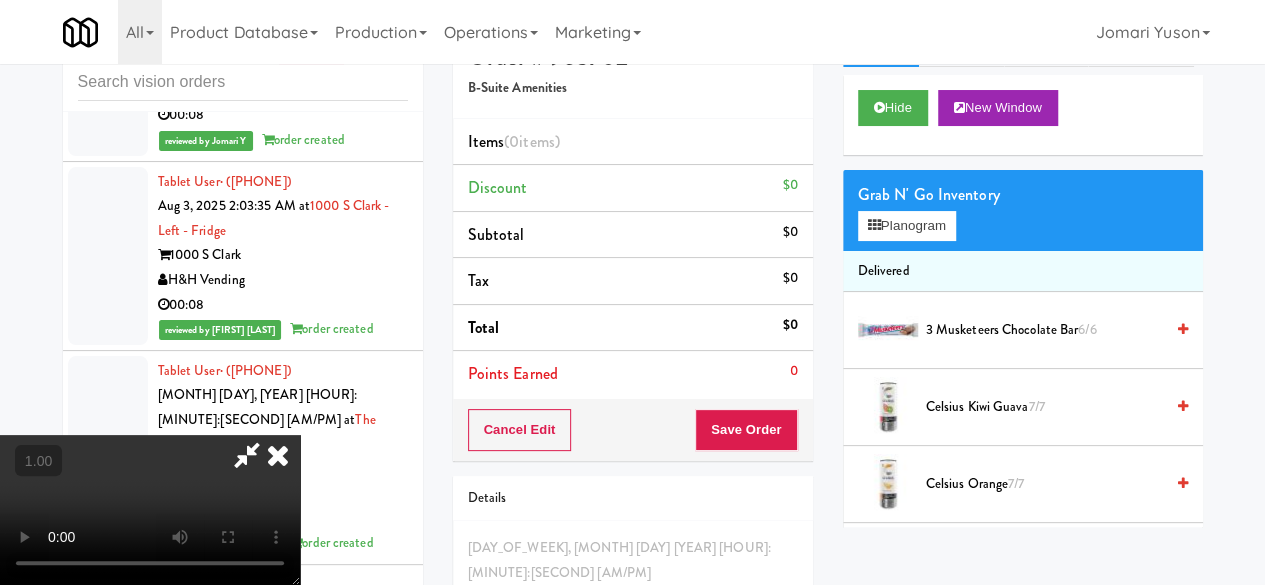 click at bounding box center [0, 0] 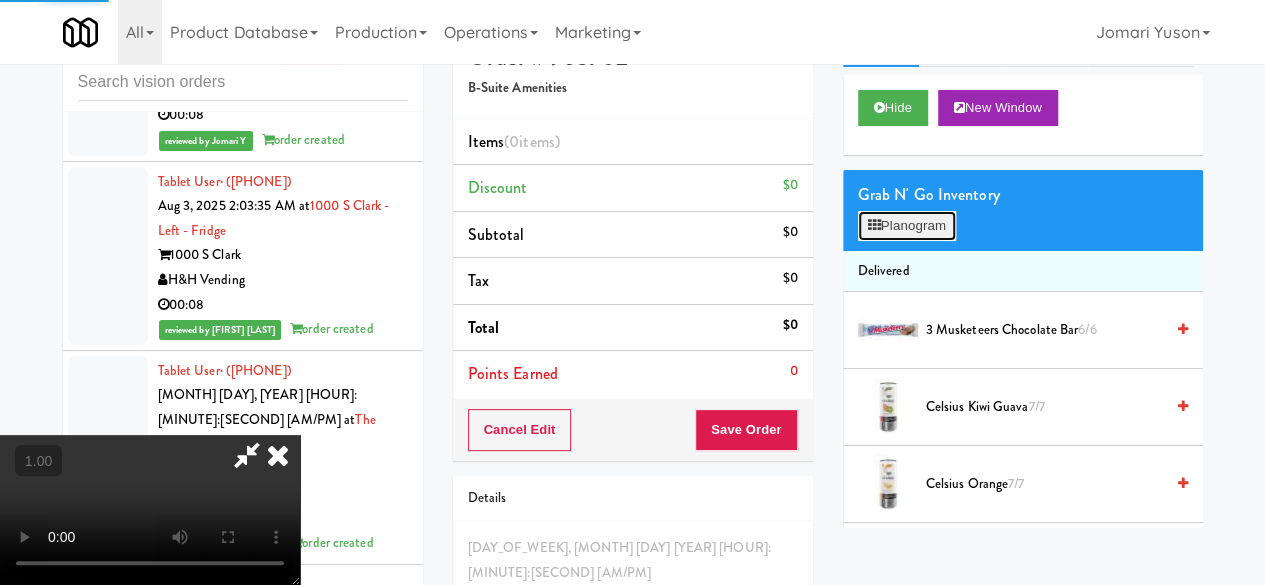 click on "Planogram" at bounding box center (907, 226) 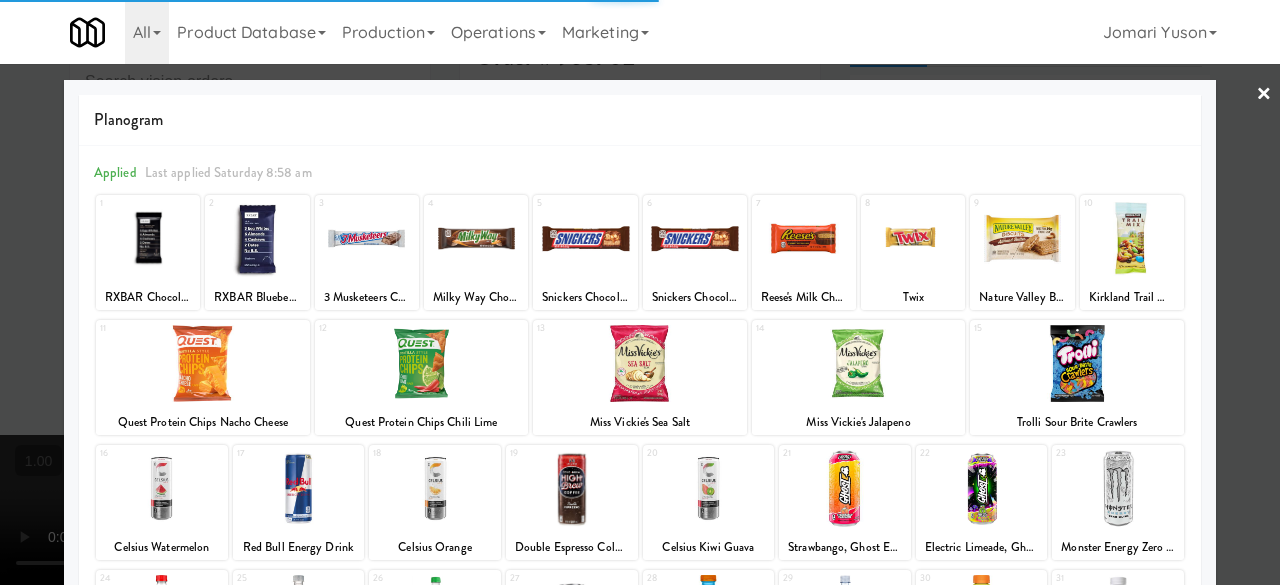 scroll, scrollTop: 396, scrollLeft: 0, axis: vertical 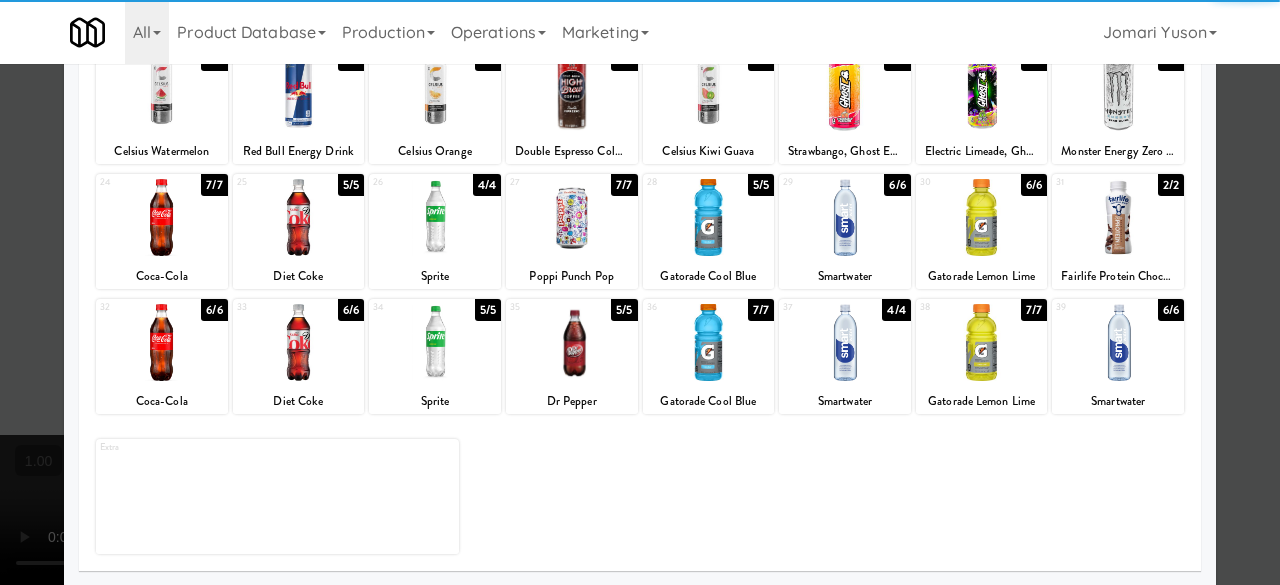 click at bounding box center (709, 342) 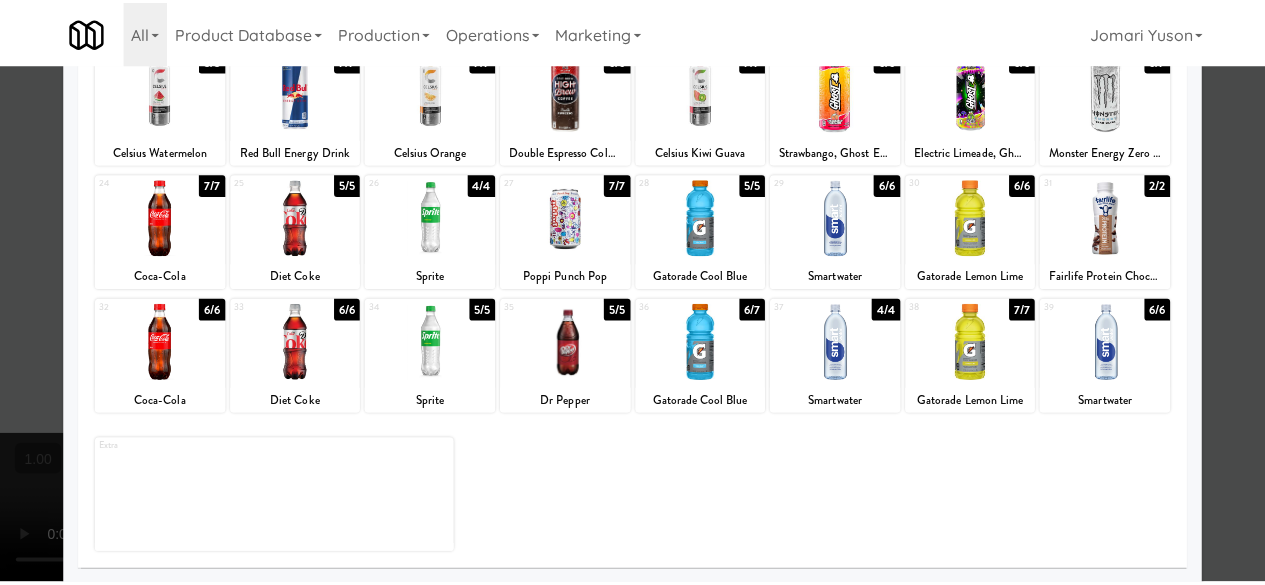 scroll, scrollTop: 0, scrollLeft: 0, axis: both 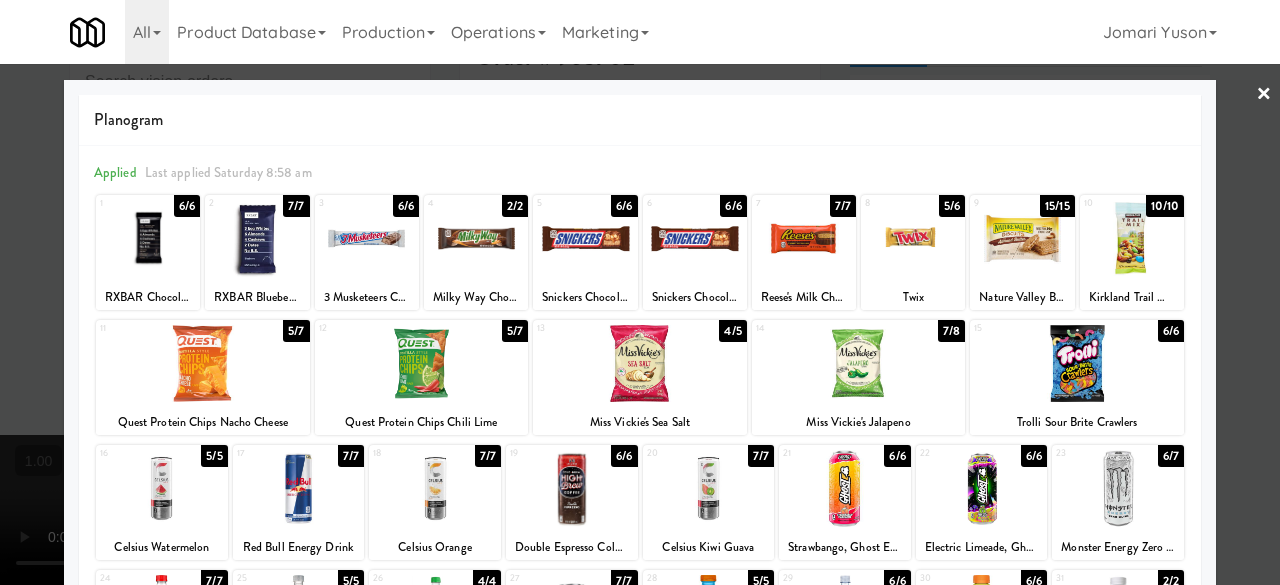 click at bounding box center (640, 292) 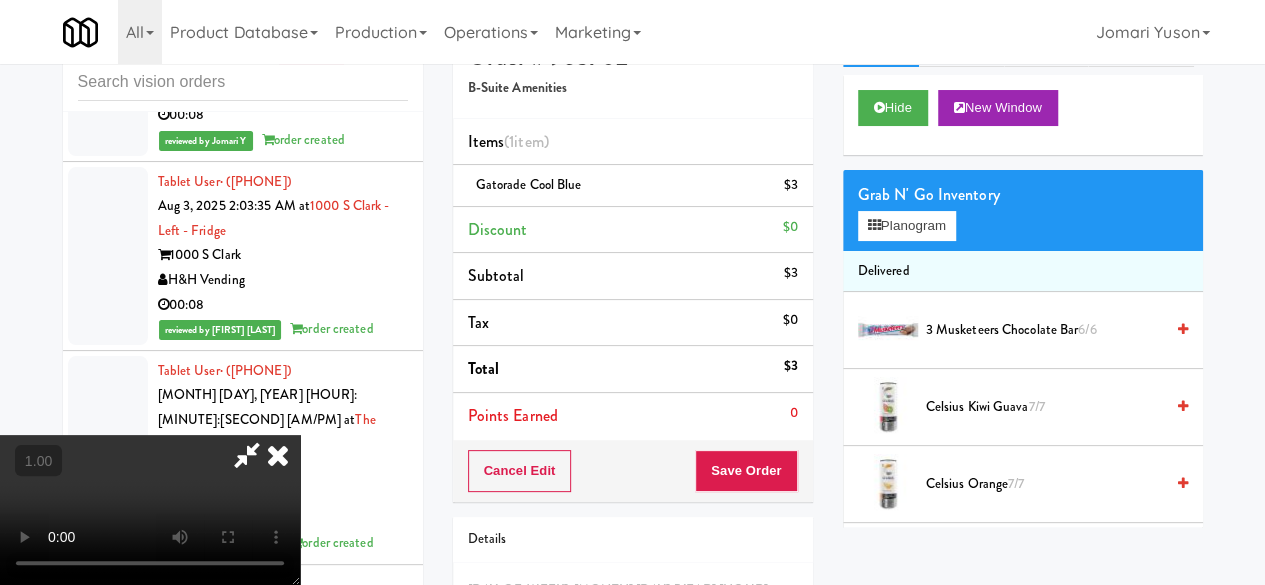 scroll, scrollTop: 0, scrollLeft: 0, axis: both 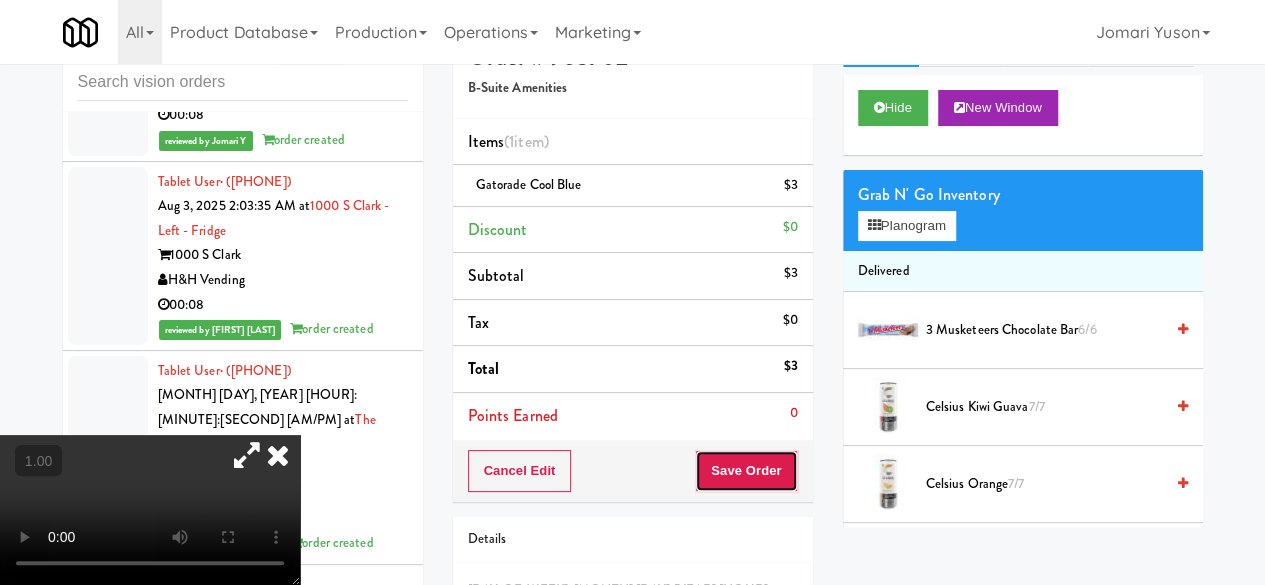 click on "Save Order" at bounding box center [746, 471] 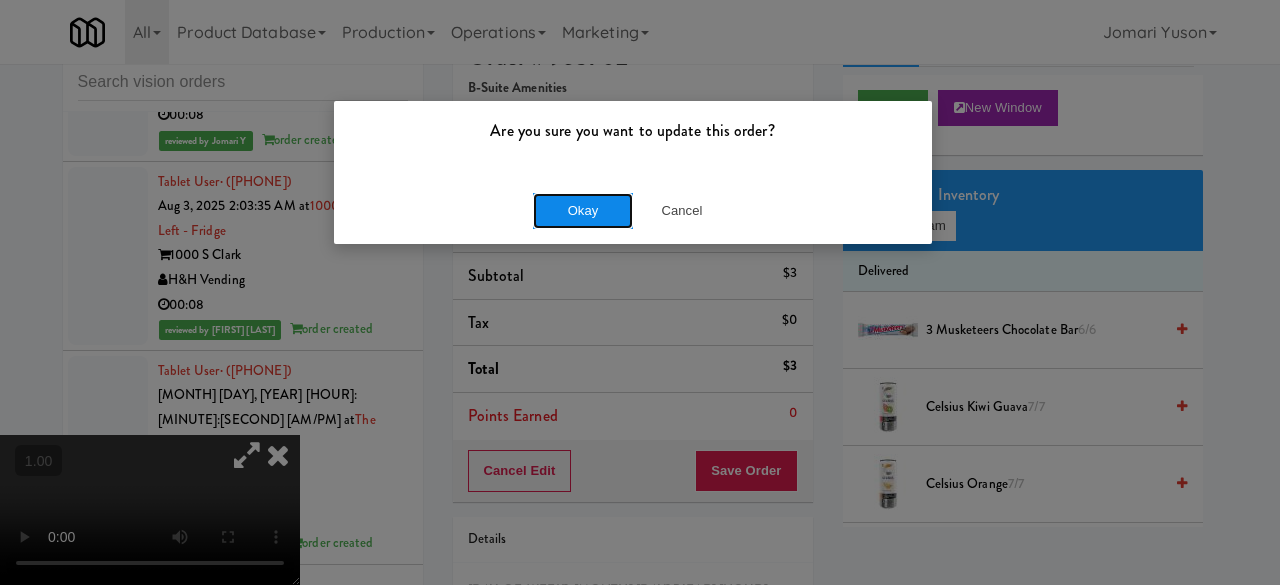 click on "Okay" at bounding box center (583, 211) 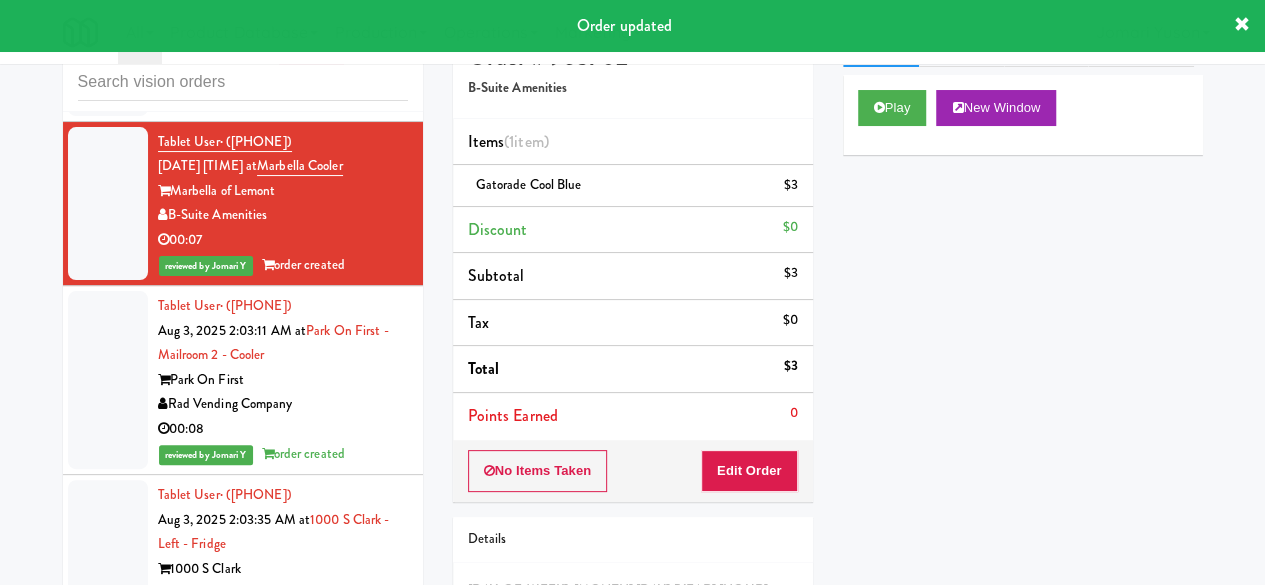 scroll, scrollTop: 21514, scrollLeft: 0, axis: vertical 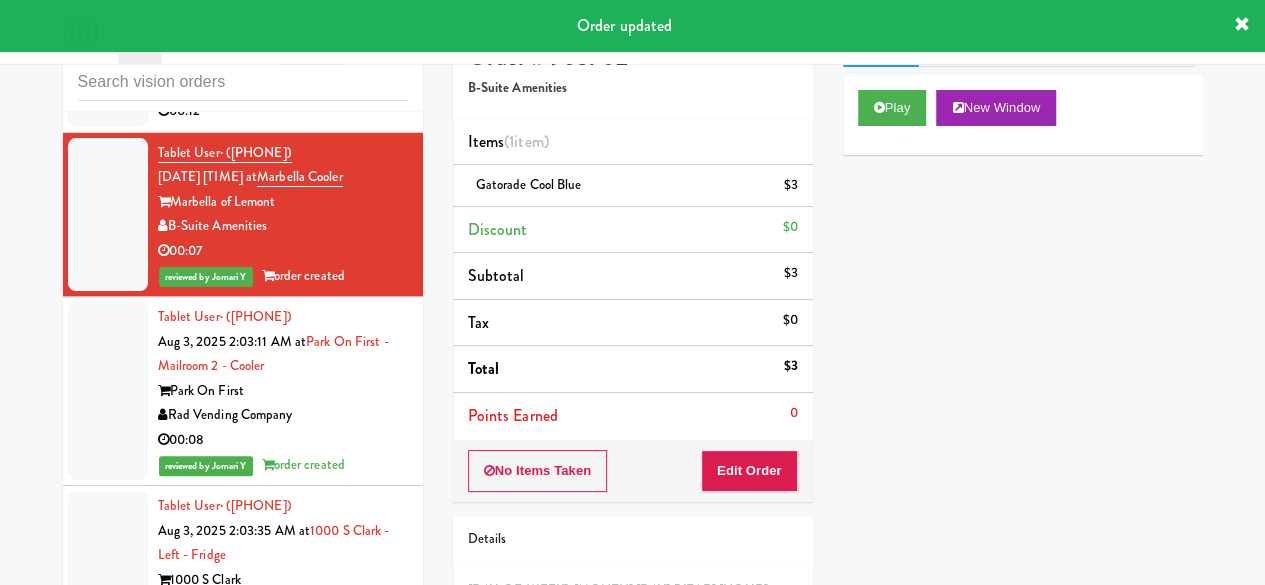 click on "Wise Vending Solutions" at bounding box center (283, 86) 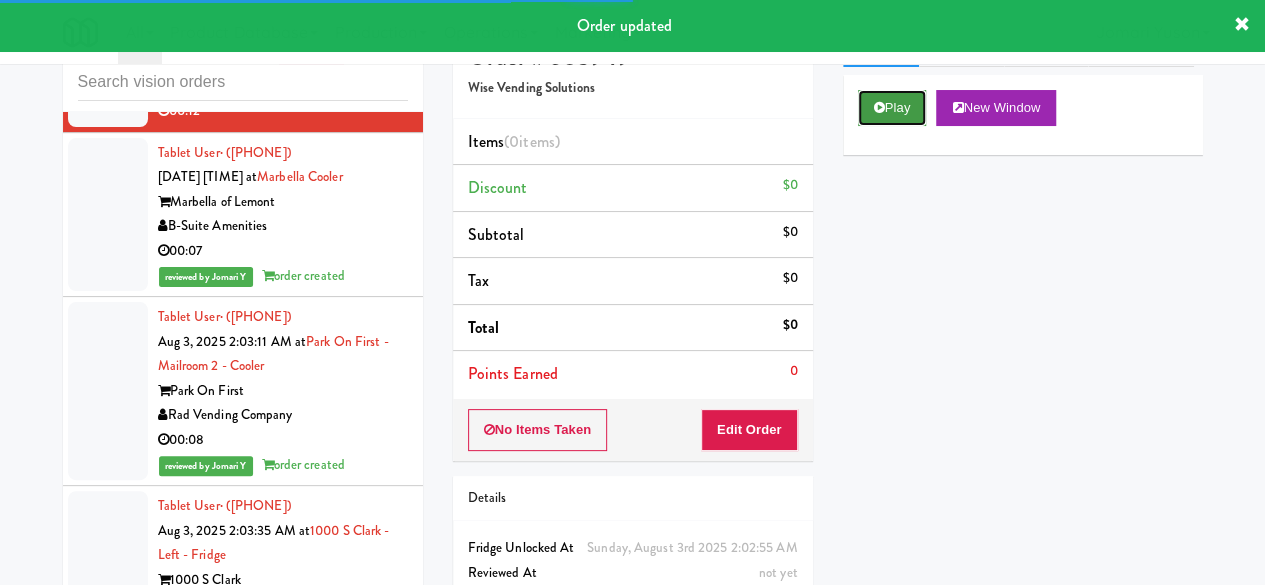 click on "Play" at bounding box center [892, 108] 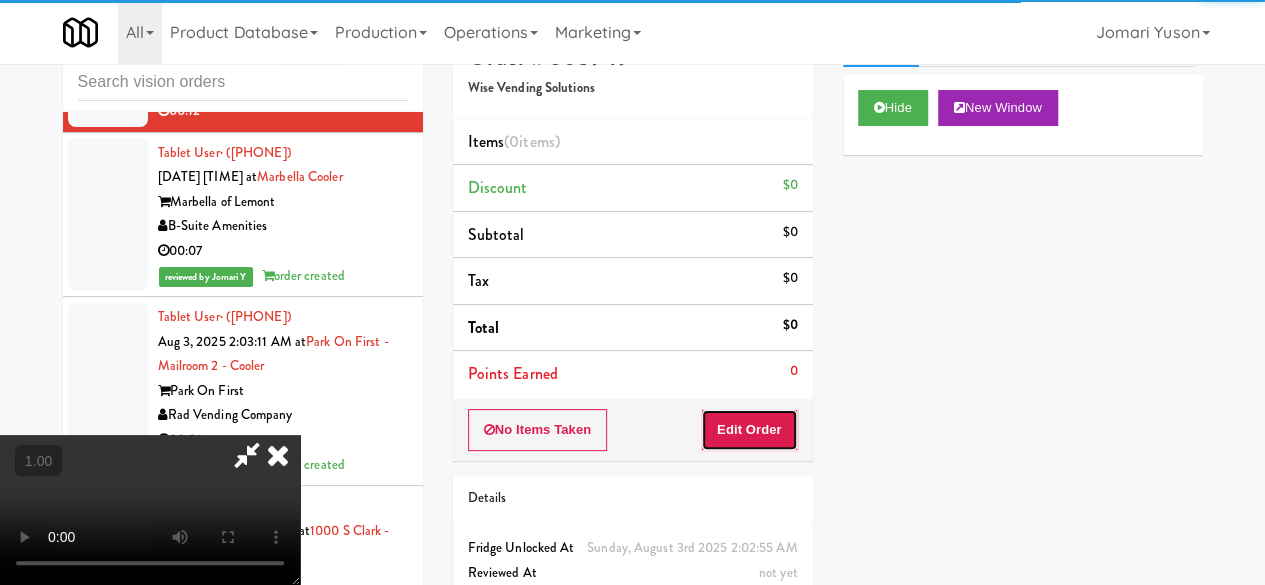 click on "Edit Order" at bounding box center [749, 430] 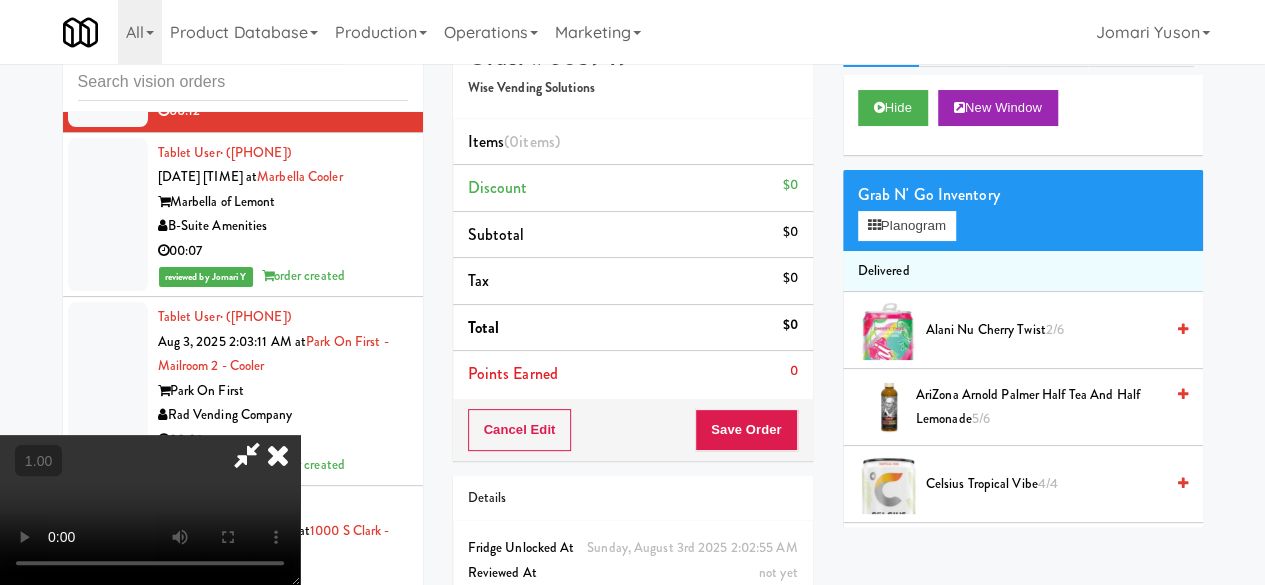 click at bounding box center [150, 510] 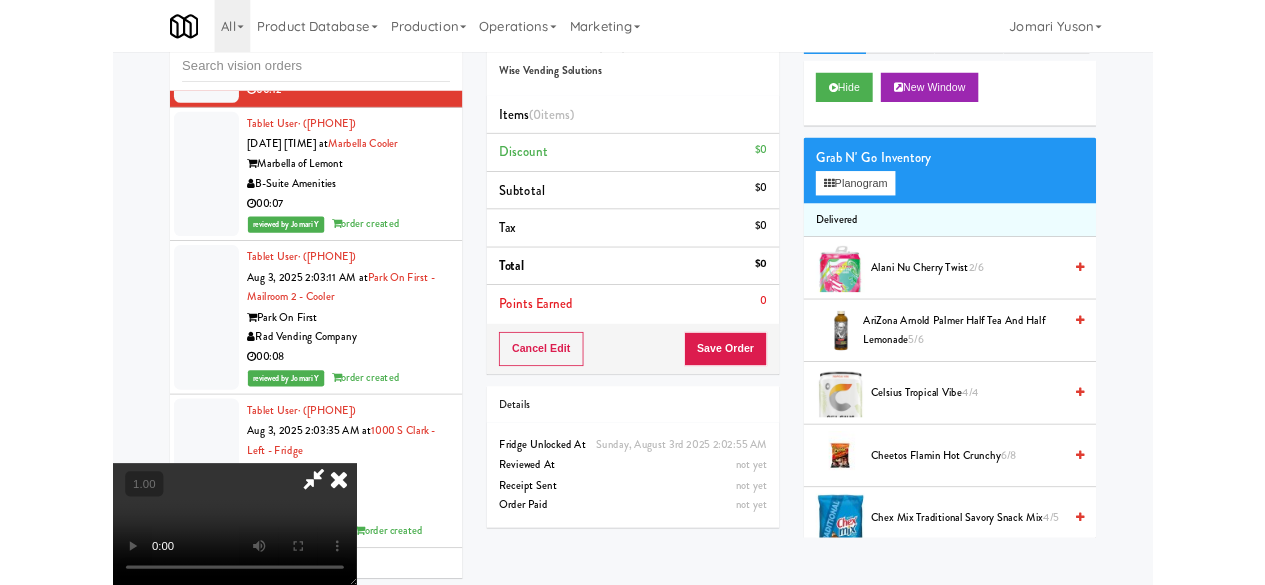 scroll, scrollTop: 41, scrollLeft: 0, axis: vertical 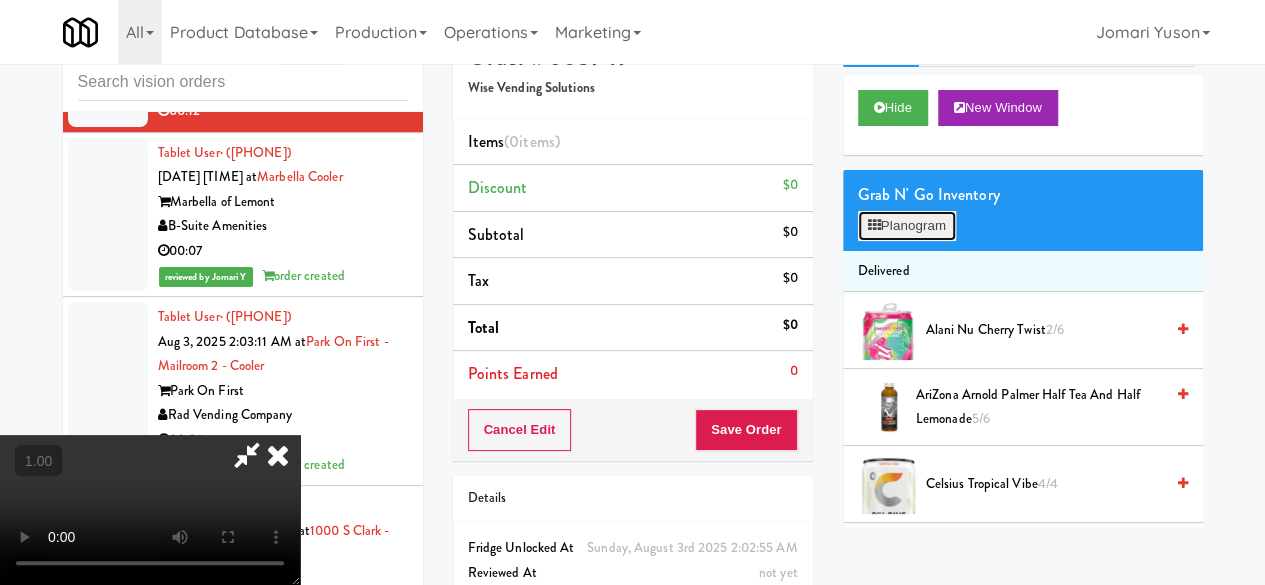 click on "Planogram" at bounding box center [907, 226] 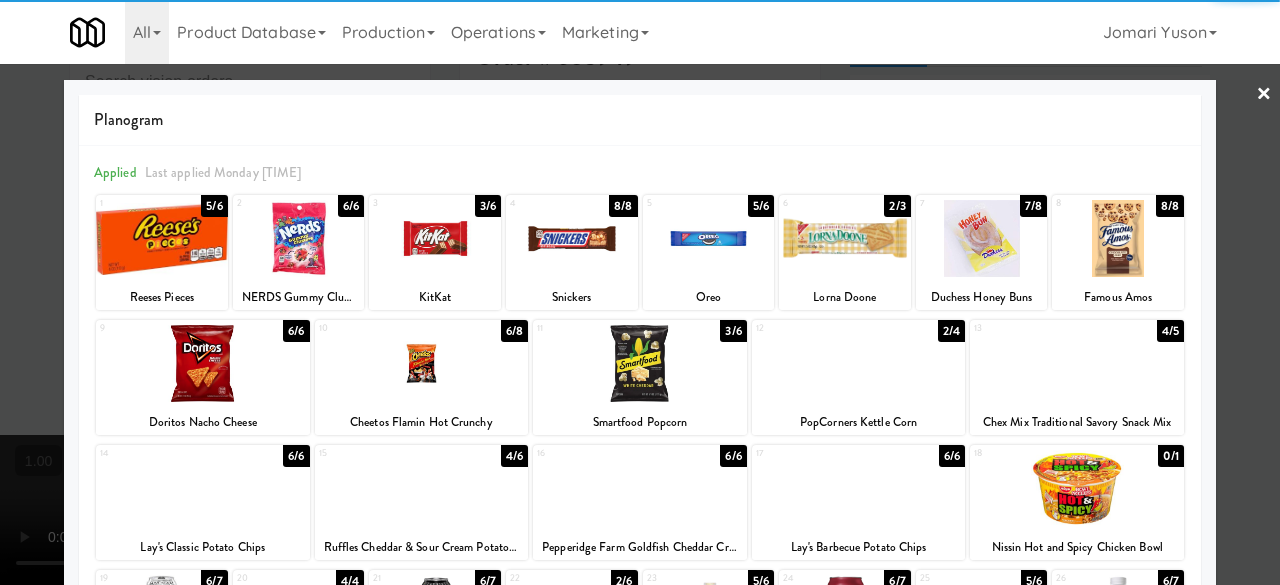 click at bounding box center [982, 238] 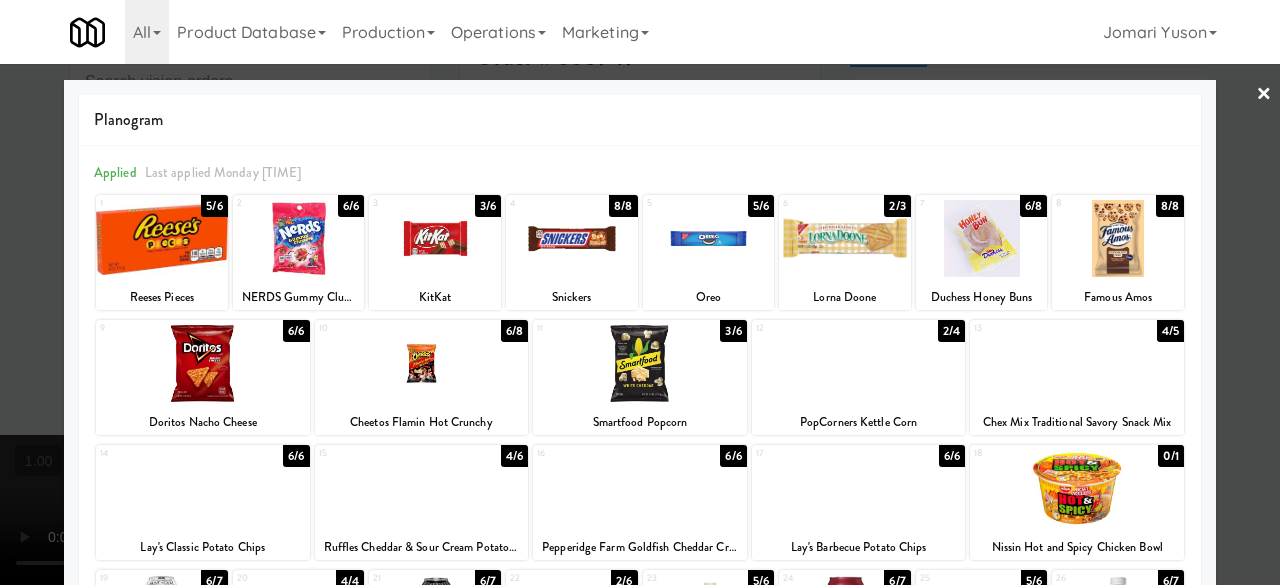 click at bounding box center (640, 292) 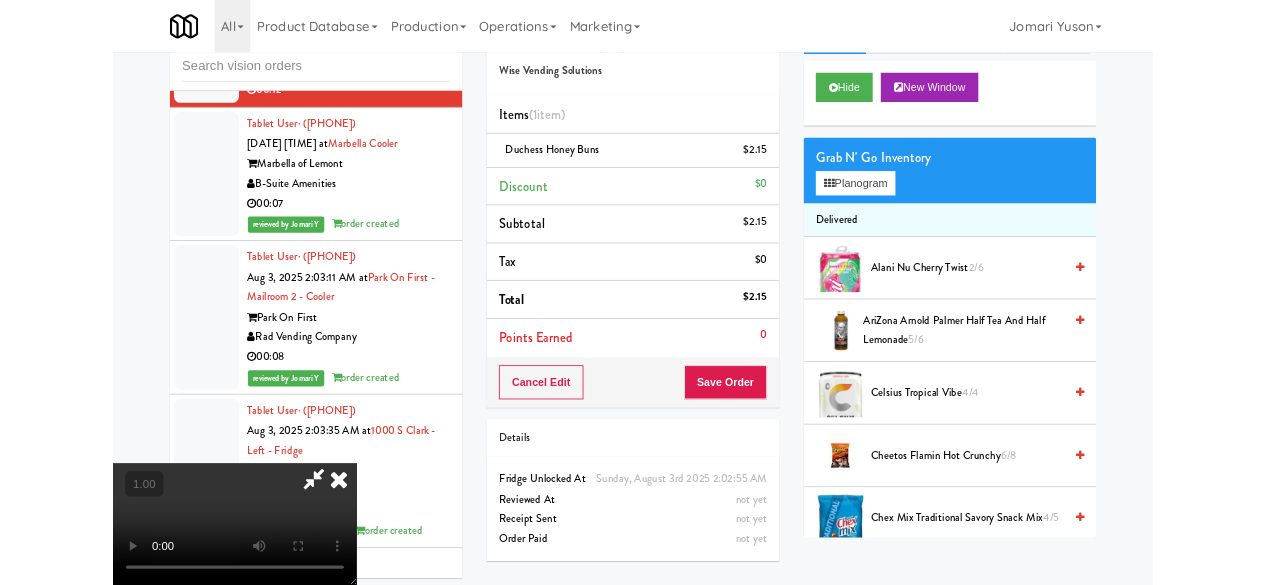 scroll, scrollTop: 41, scrollLeft: 0, axis: vertical 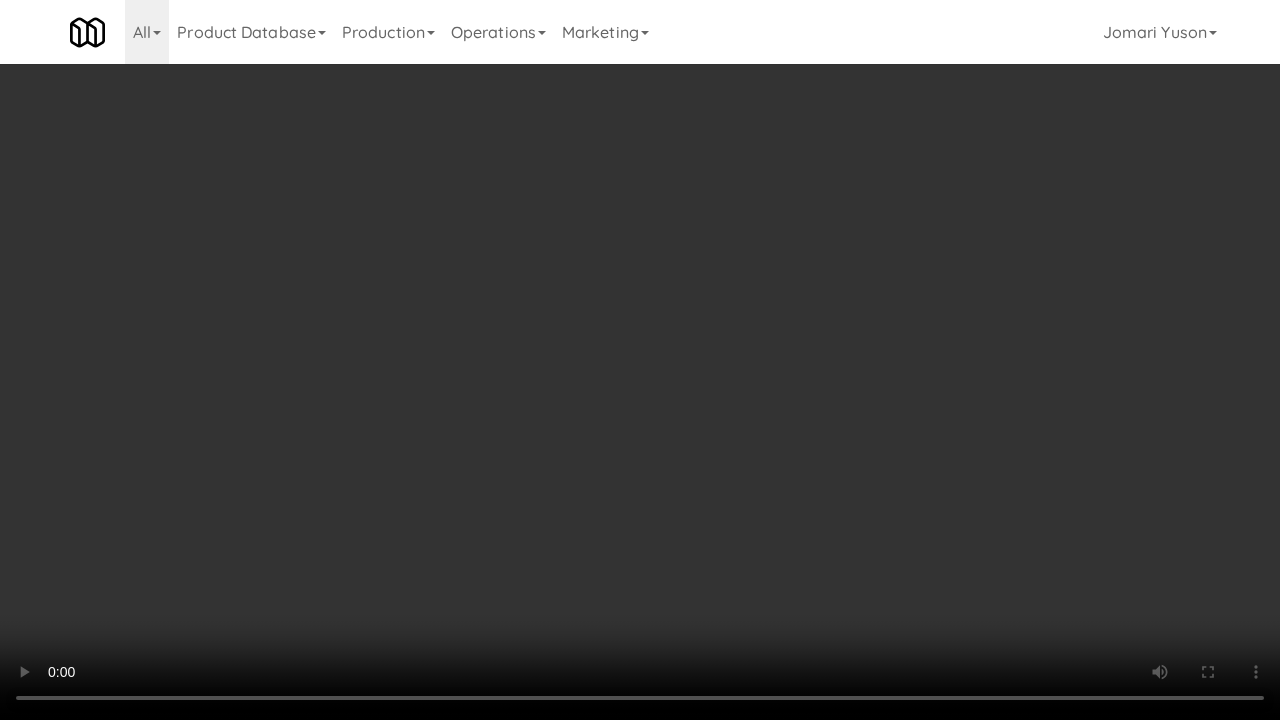 type 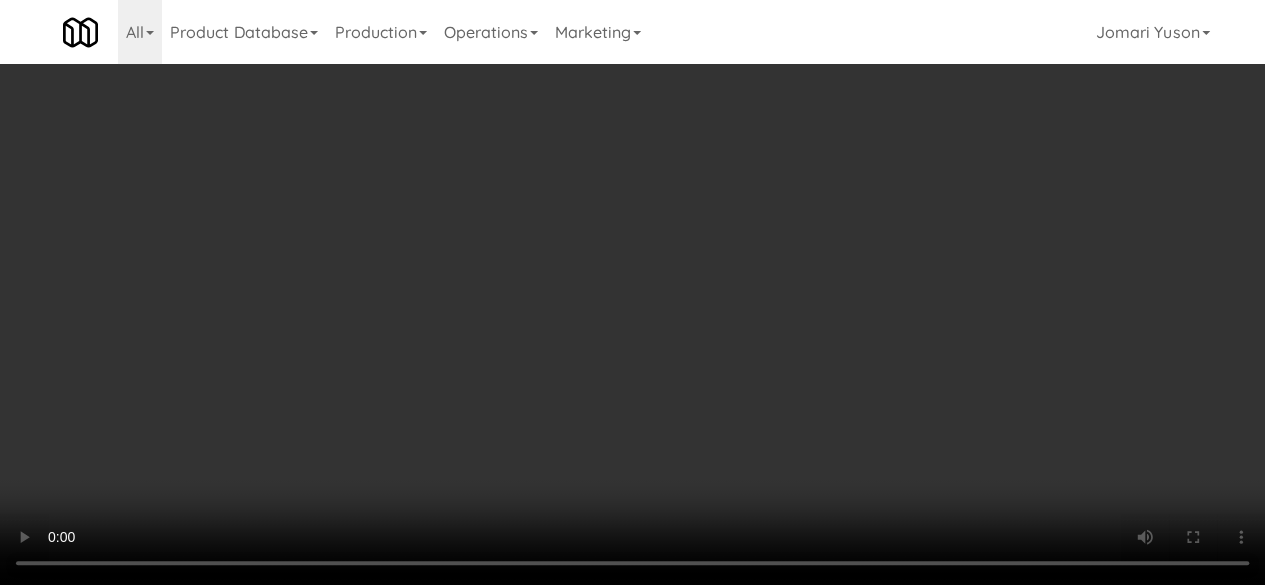 scroll, scrollTop: 0, scrollLeft: 0, axis: both 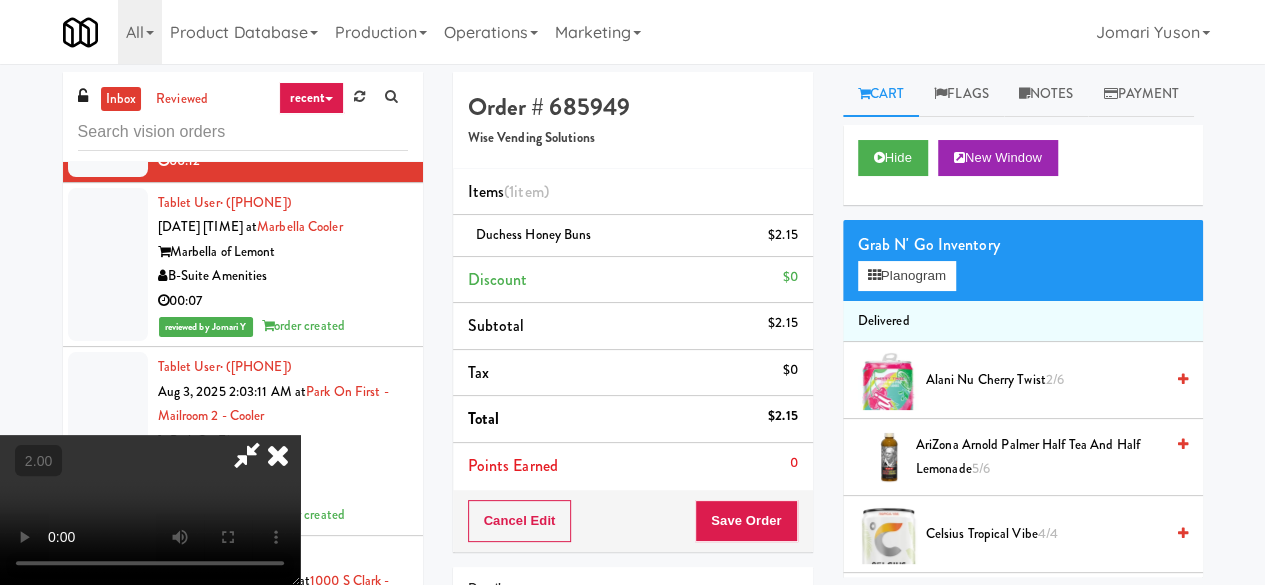 click at bounding box center (247, 455) 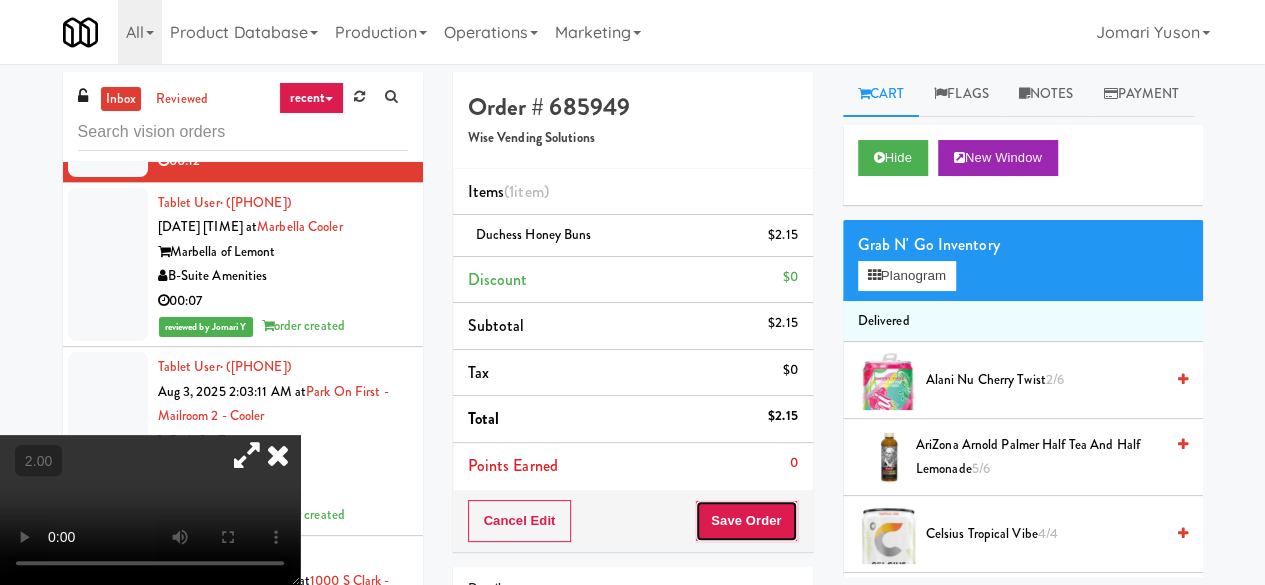 click on "Save Order" at bounding box center [746, 521] 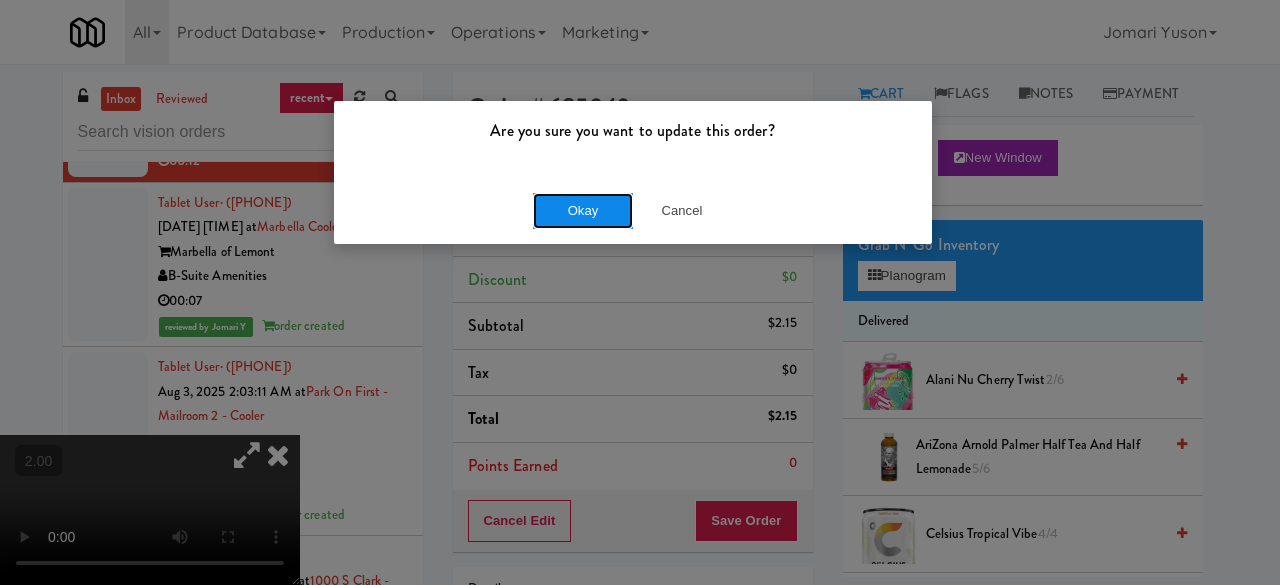 click on "Okay" at bounding box center (583, 211) 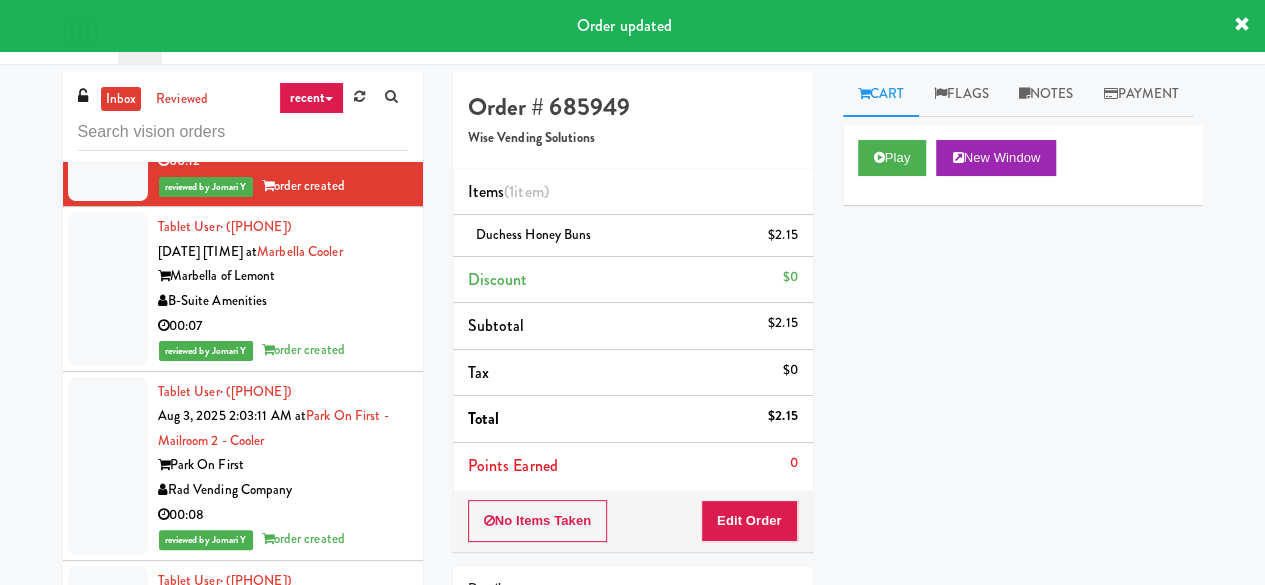 click on "On Demand Vending" at bounding box center (283, -28) 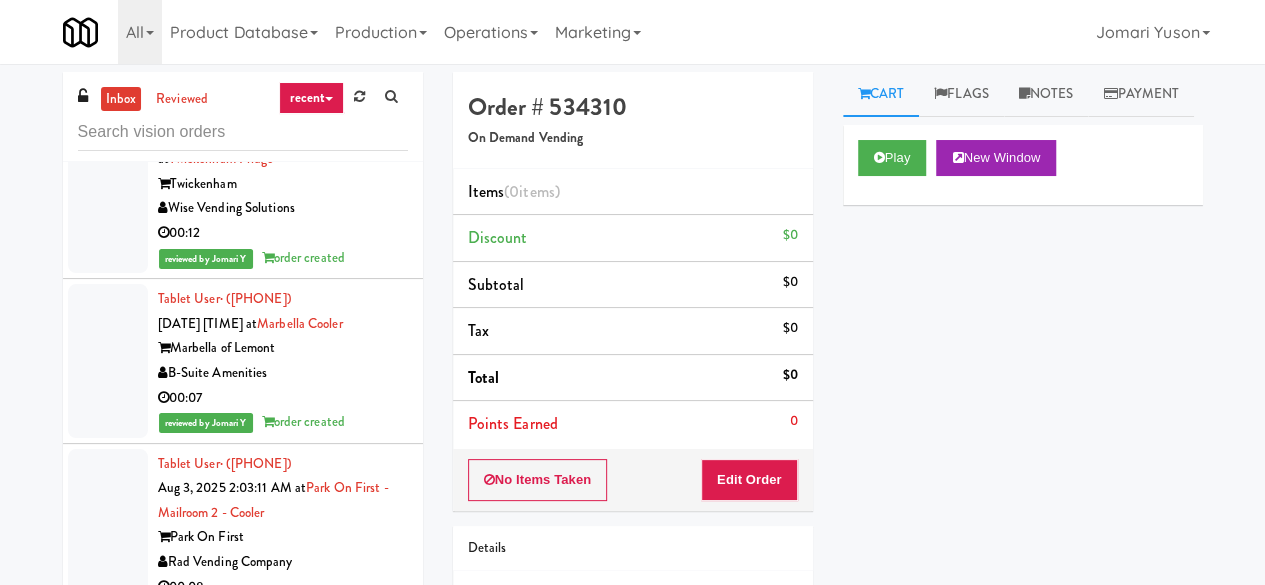scroll, scrollTop: 21414, scrollLeft: 0, axis: vertical 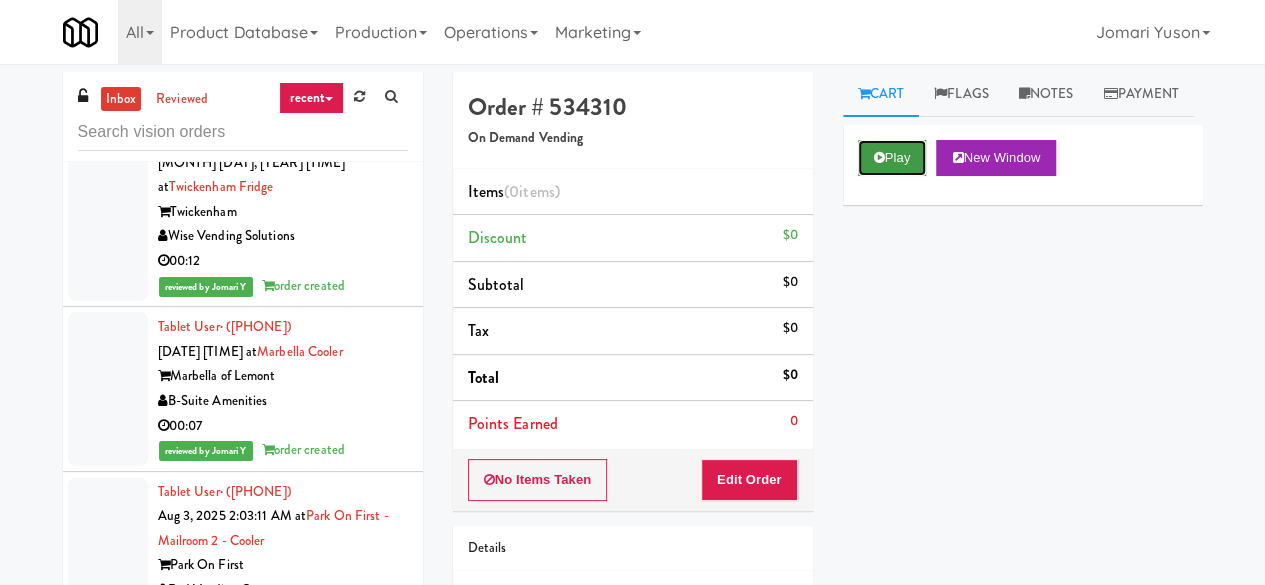 click on "Play" at bounding box center (892, 158) 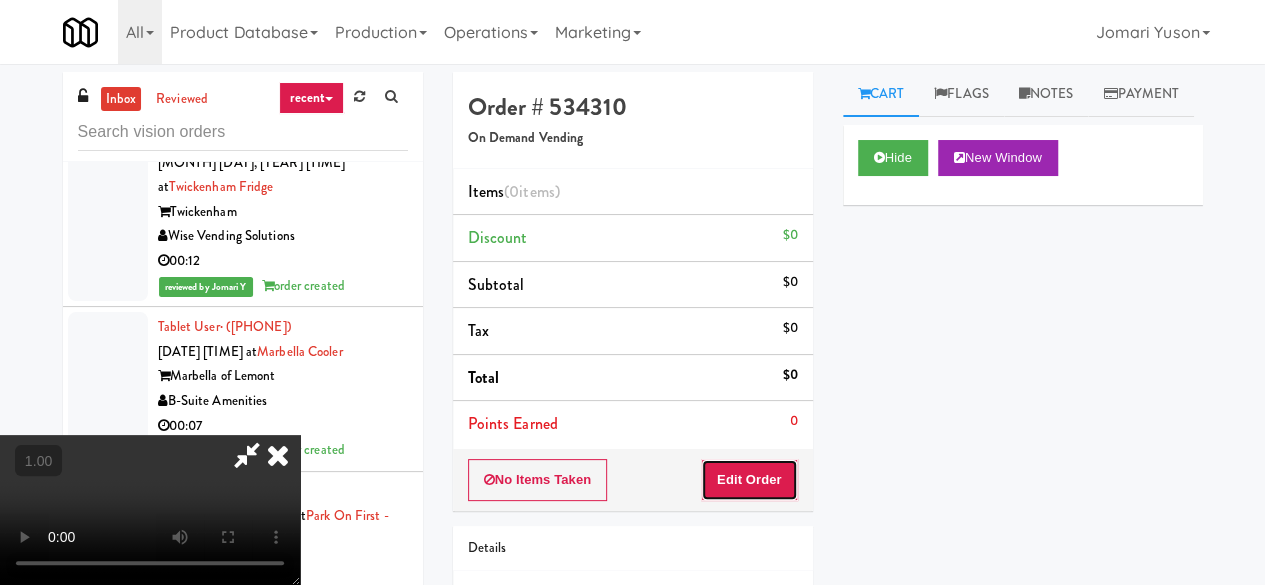click on "Edit Order" at bounding box center (749, 480) 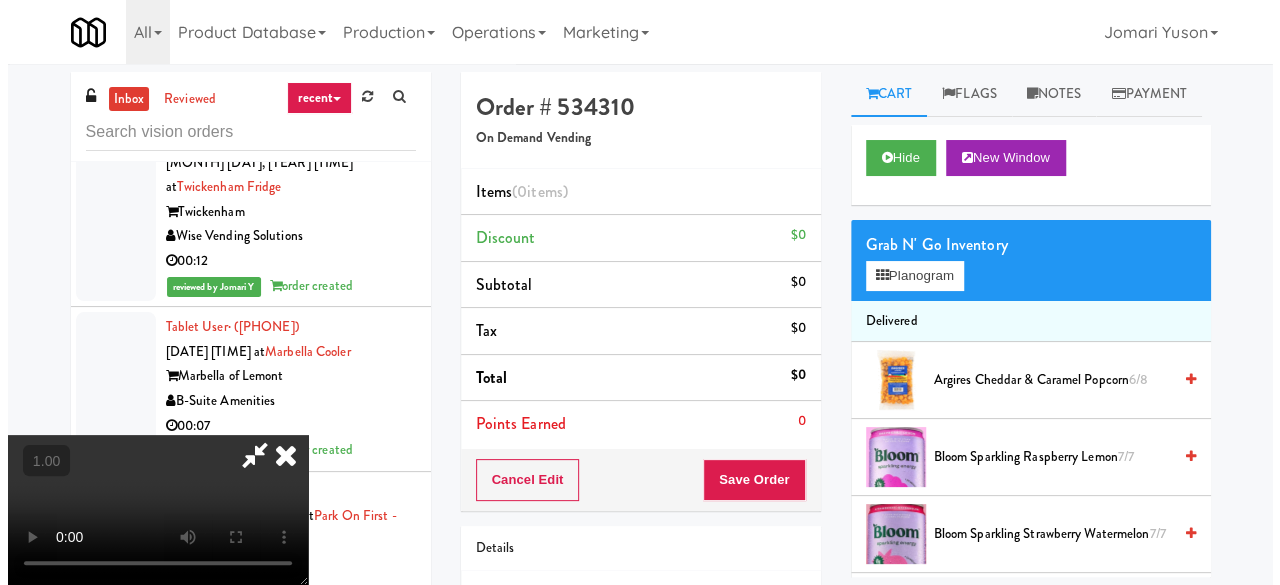 scroll, scrollTop: 41, scrollLeft: 0, axis: vertical 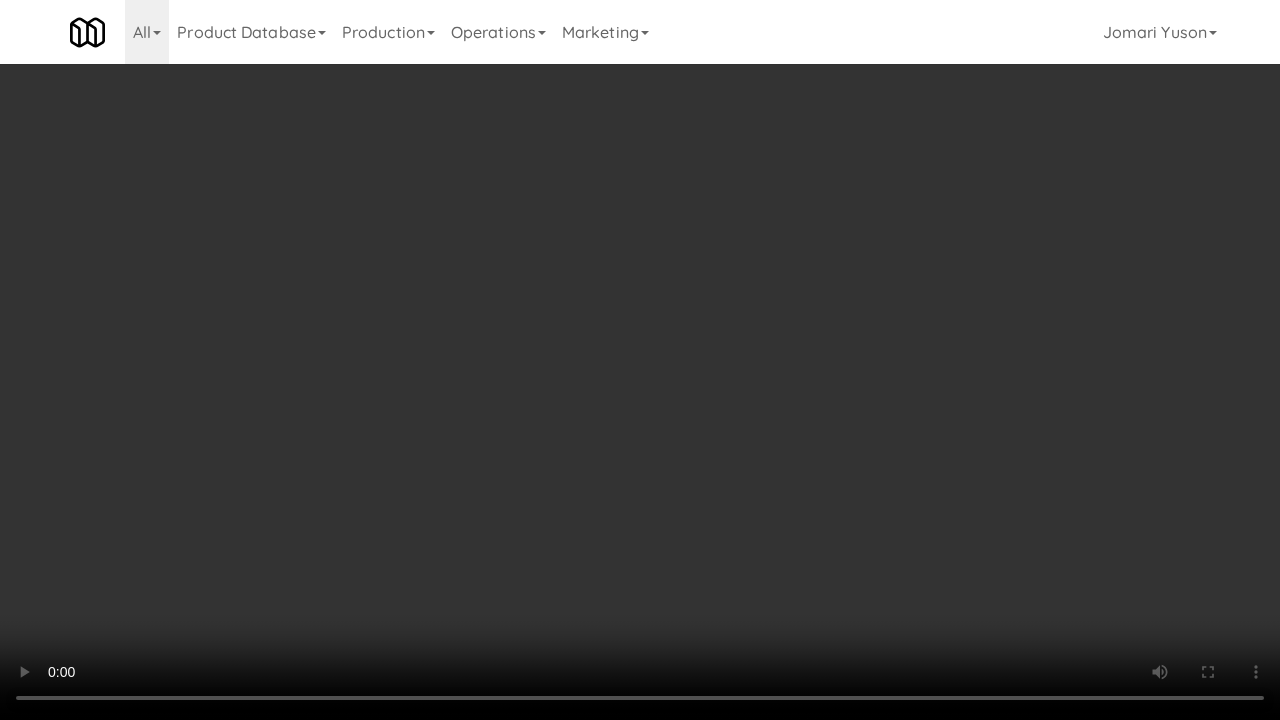 type 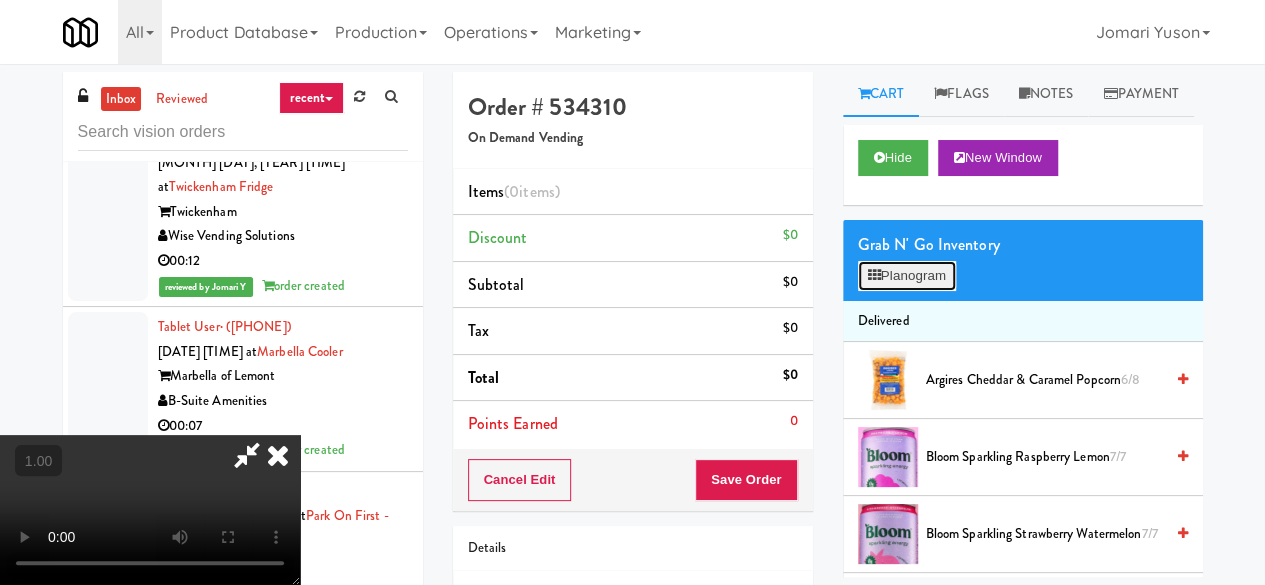 click on "Planogram" at bounding box center [907, 276] 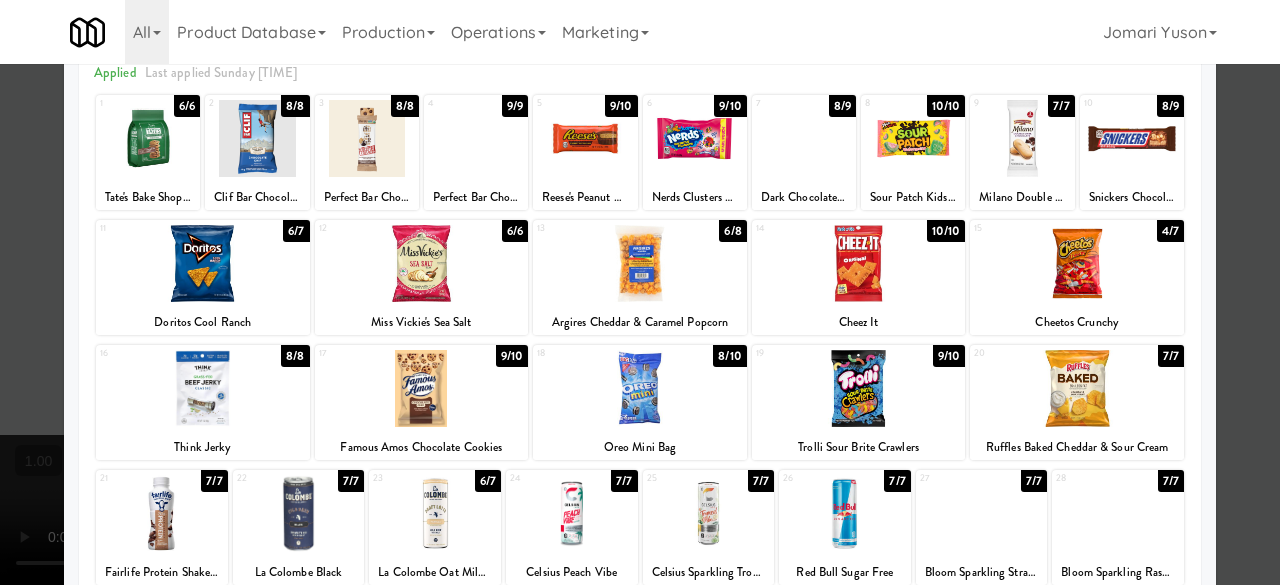 scroll, scrollTop: 200, scrollLeft: 0, axis: vertical 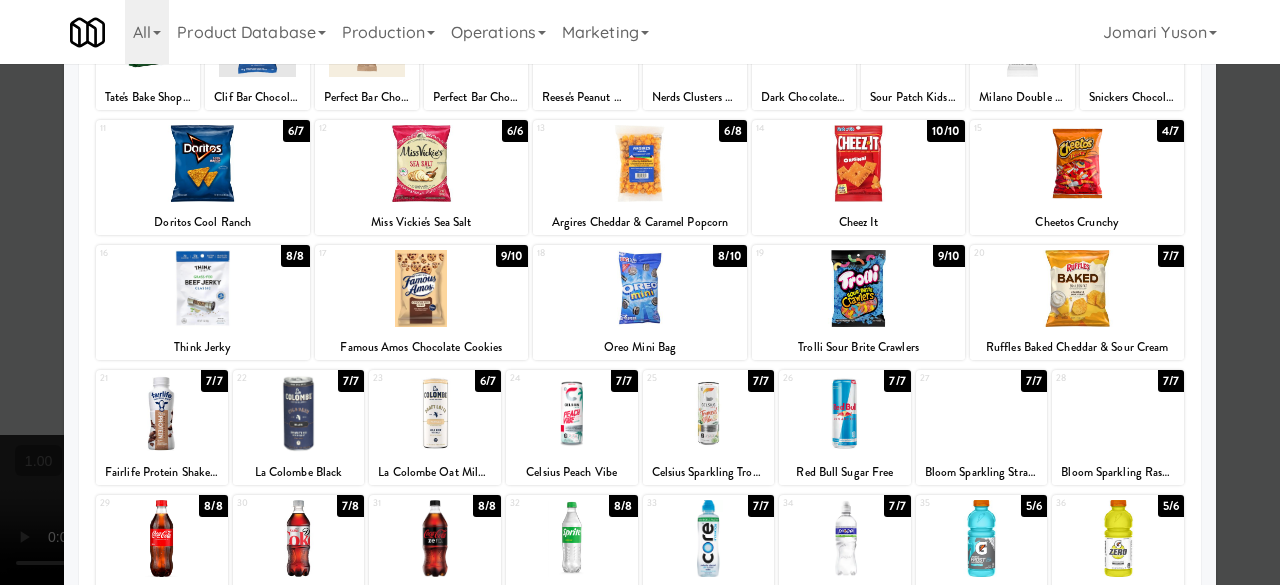 click at bounding box center (1118, 538) 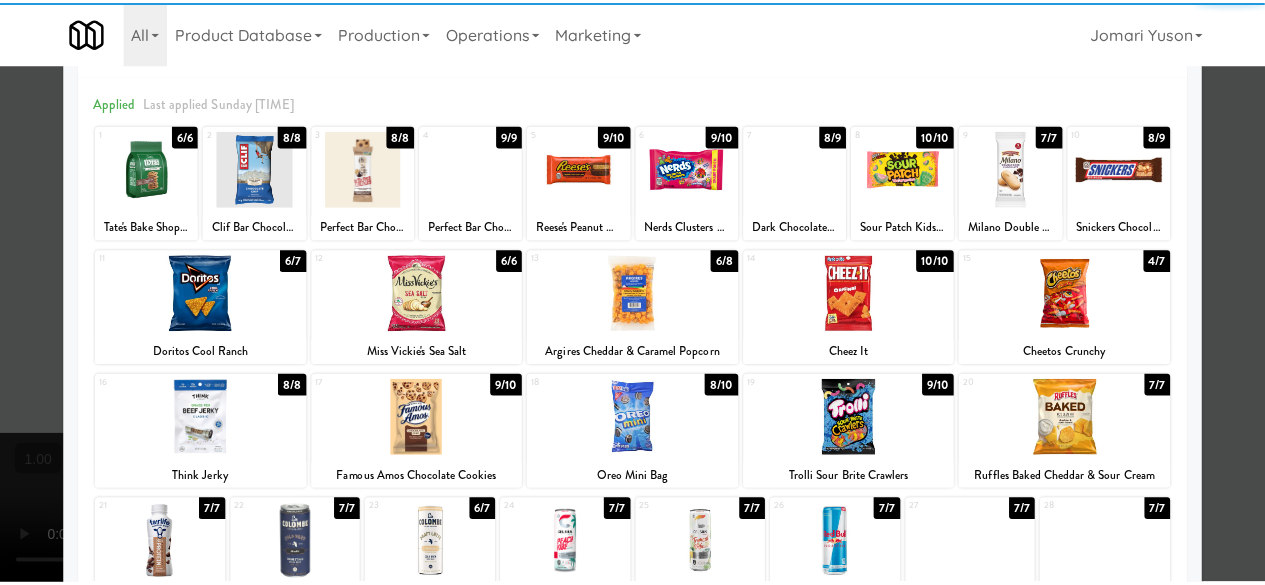 scroll, scrollTop: 0, scrollLeft: 0, axis: both 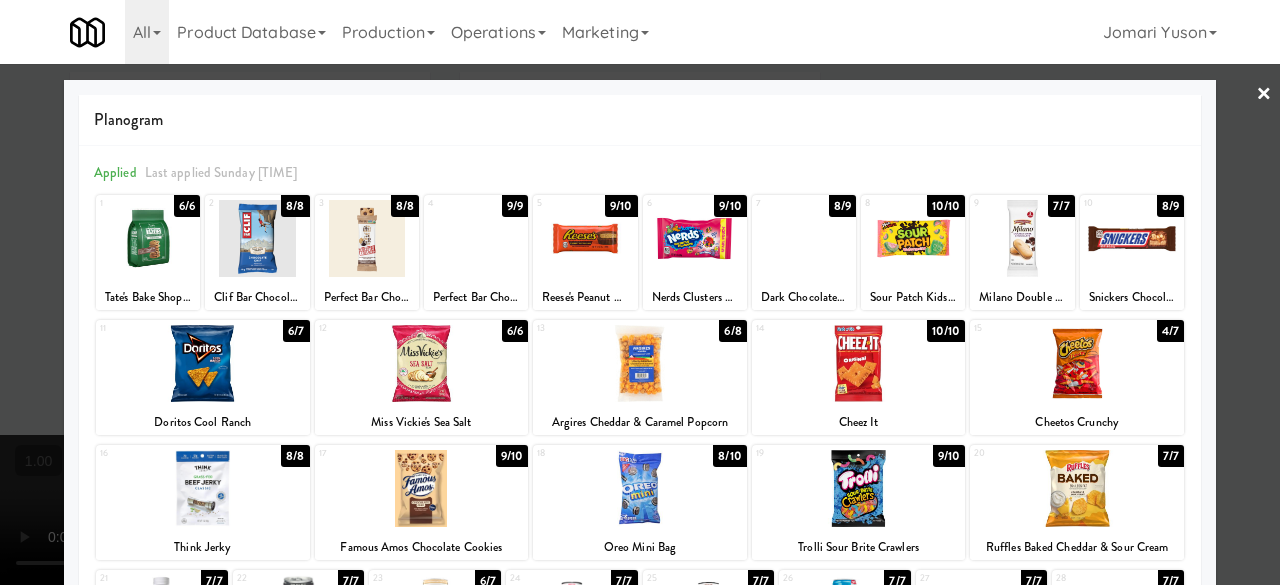 click at bounding box center (640, 292) 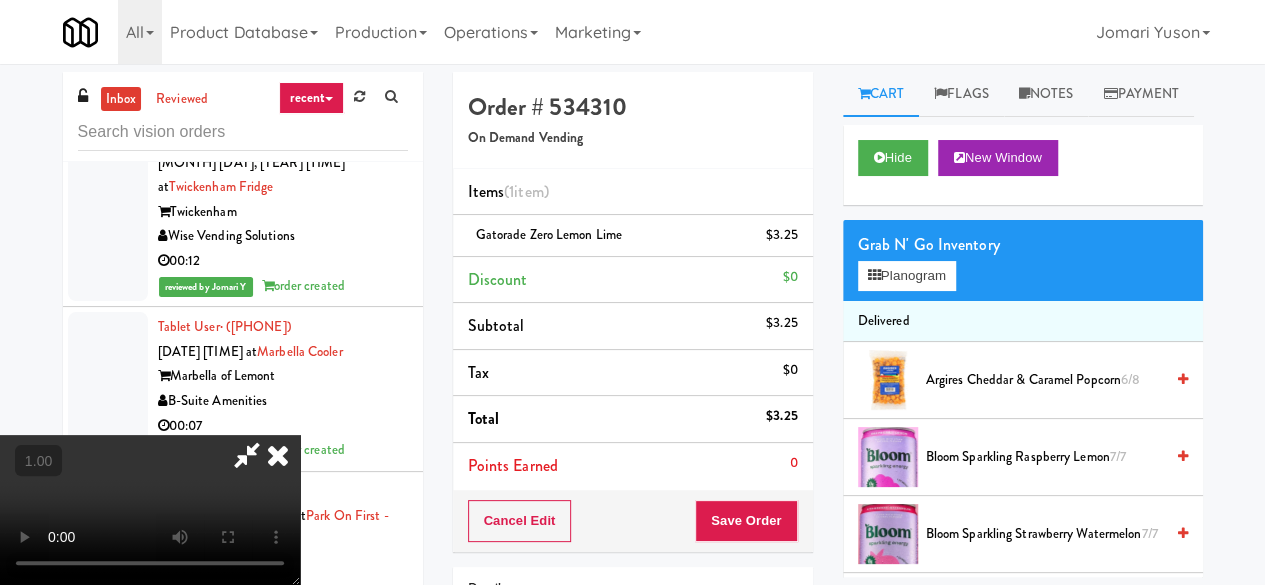 scroll, scrollTop: 0, scrollLeft: 0, axis: both 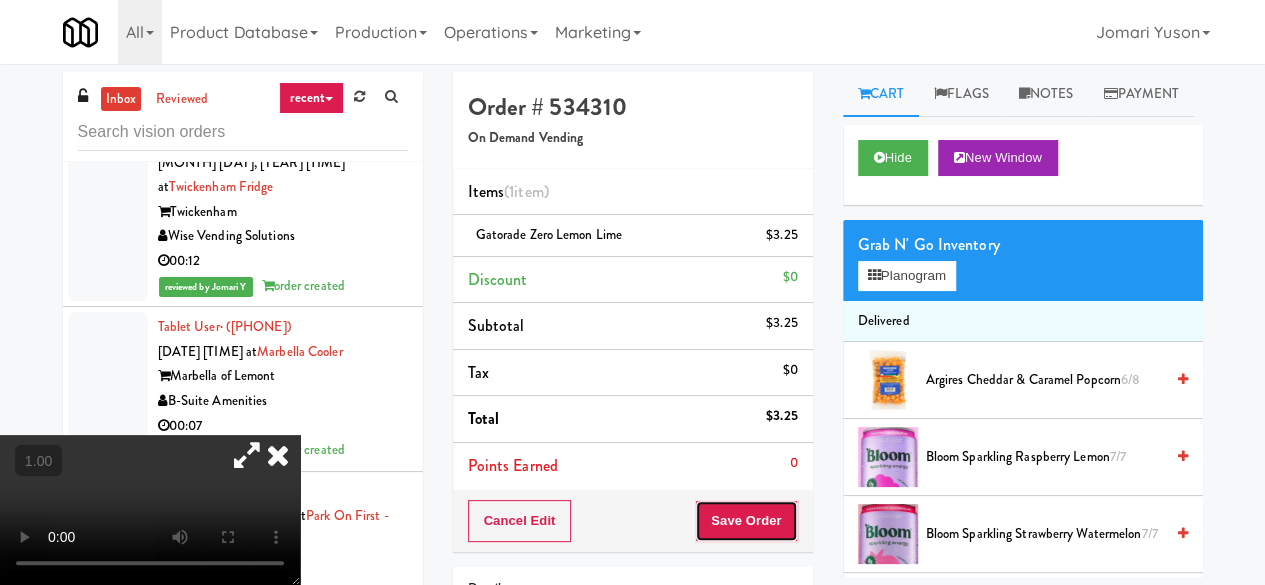 click on "Save Order" at bounding box center (746, 521) 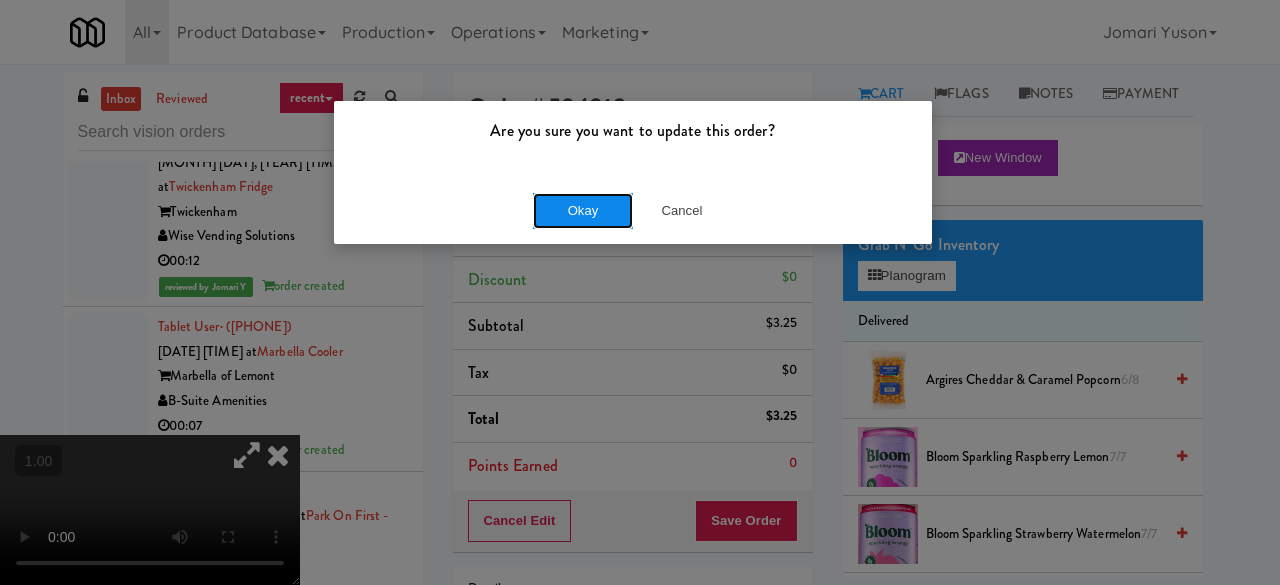 click on "Okay" at bounding box center (583, 211) 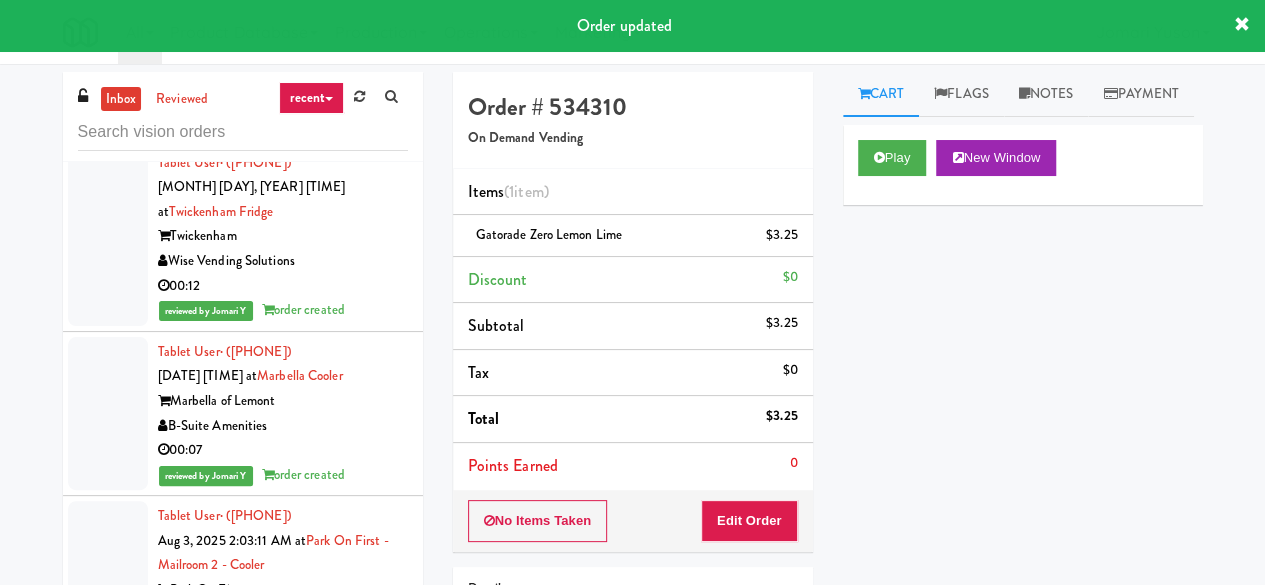 scroll, scrollTop: 21314, scrollLeft: 0, axis: vertical 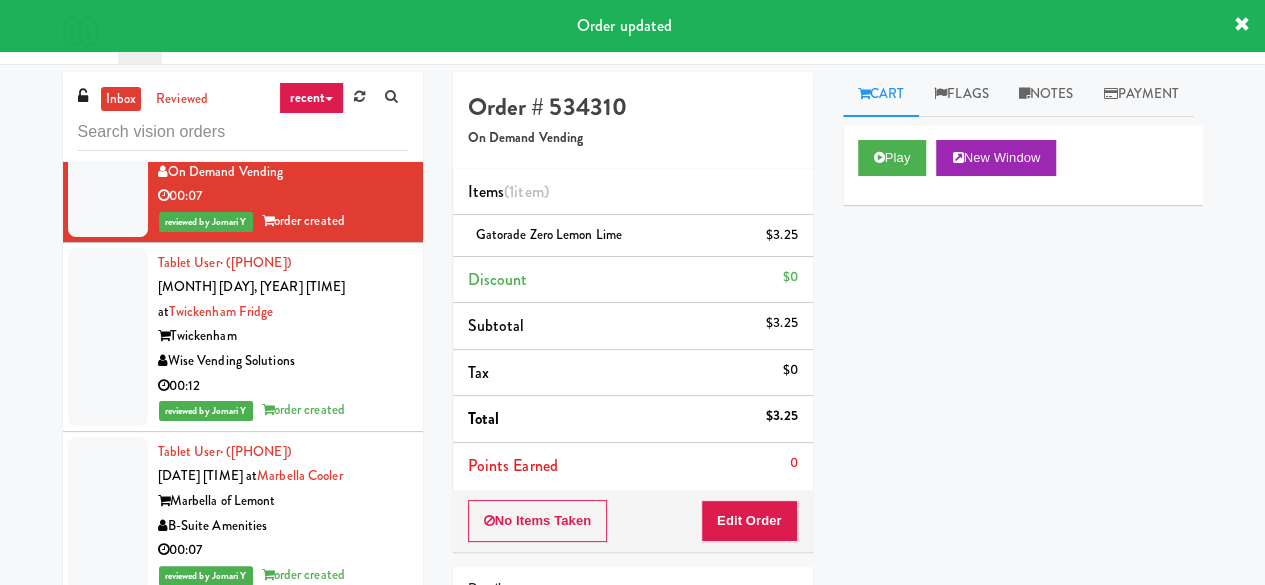 click on "Park Place Tampa" at bounding box center (283, -17) 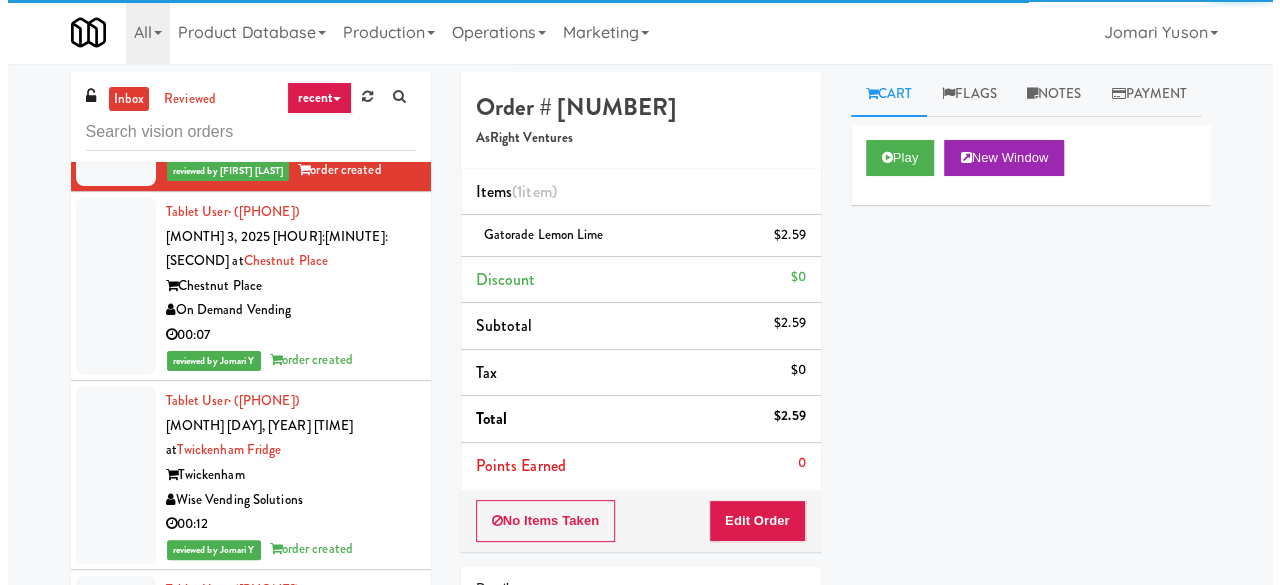 scroll, scrollTop: 21014, scrollLeft: 0, axis: vertical 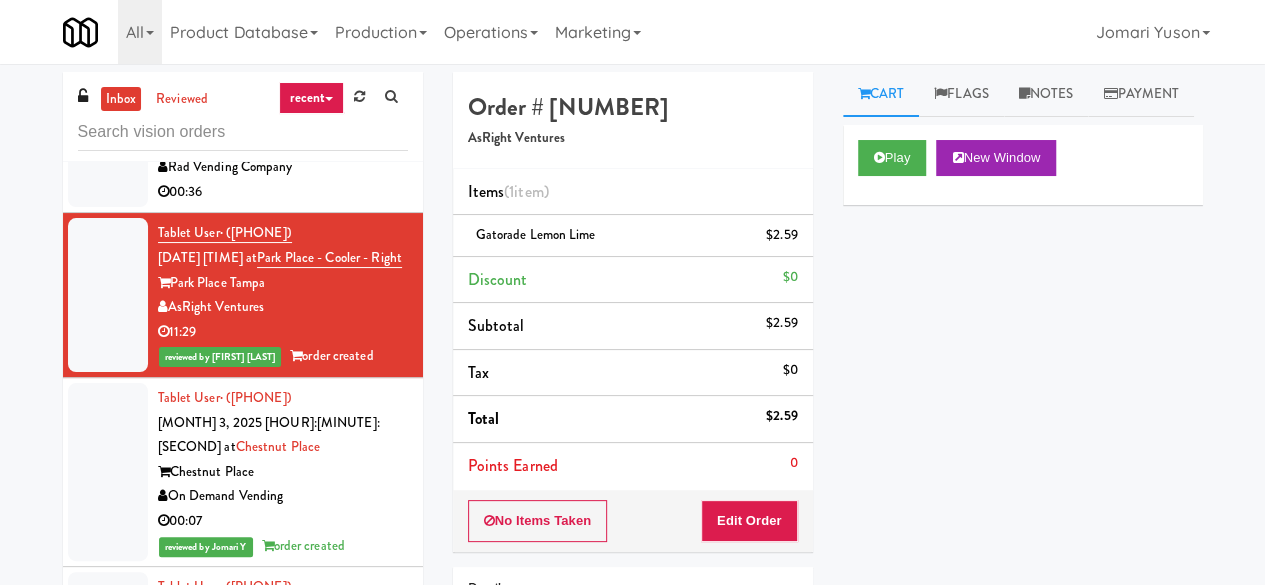 click on "Park On First" at bounding box center [283, 143] 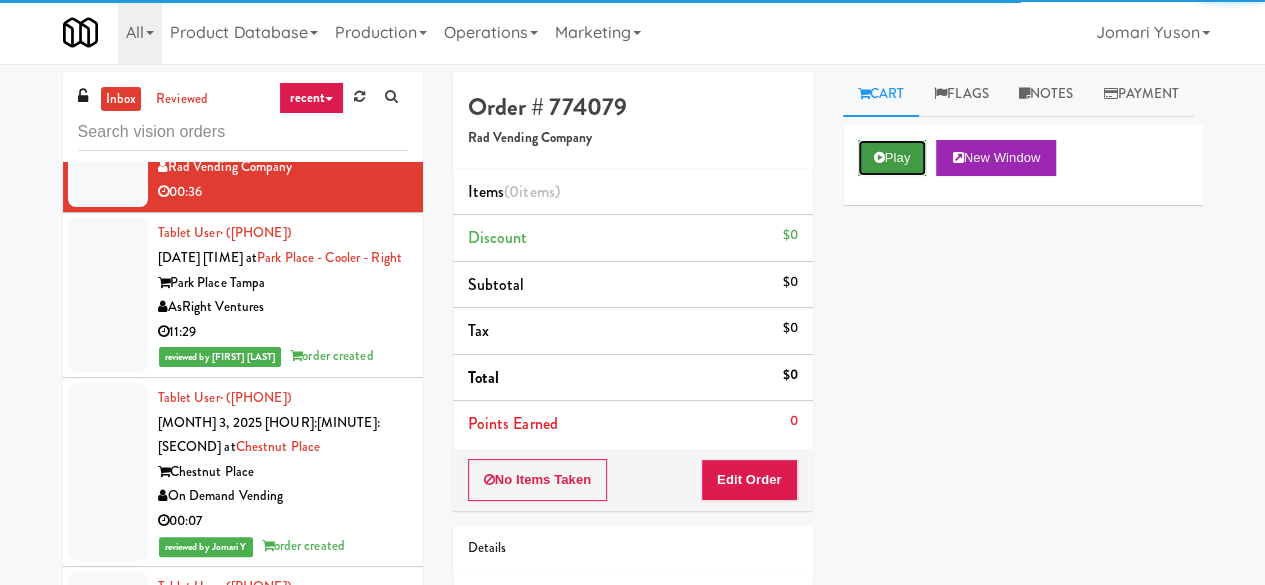 click on "Play" at bounding box center [892, 158] 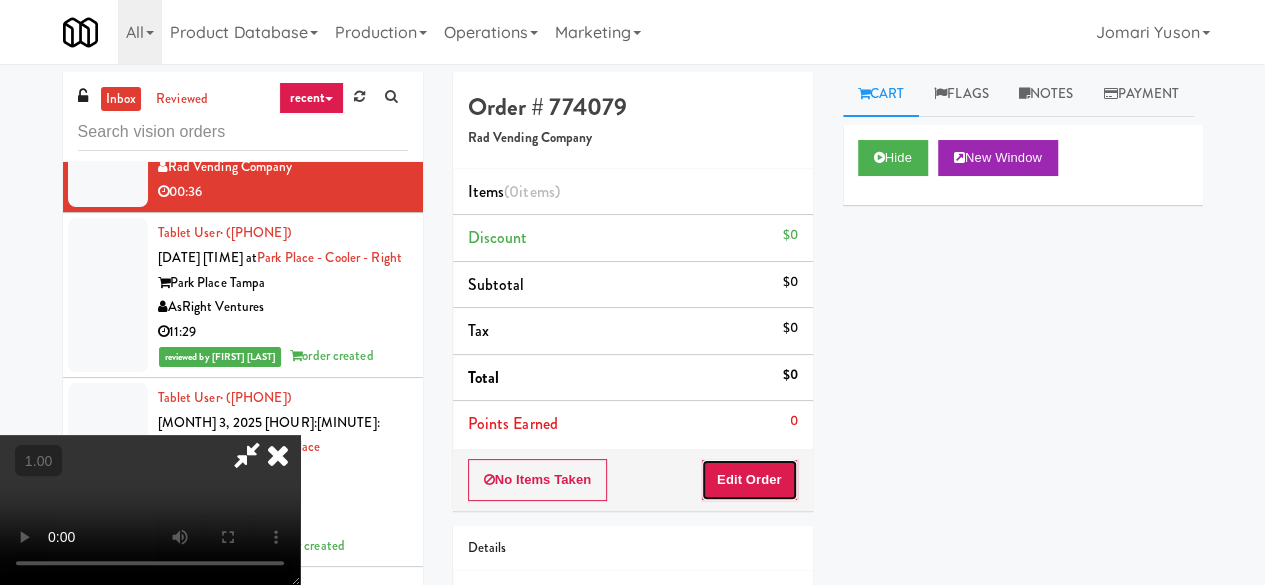 click on "Edit Order" at bounding box center (749, 480) 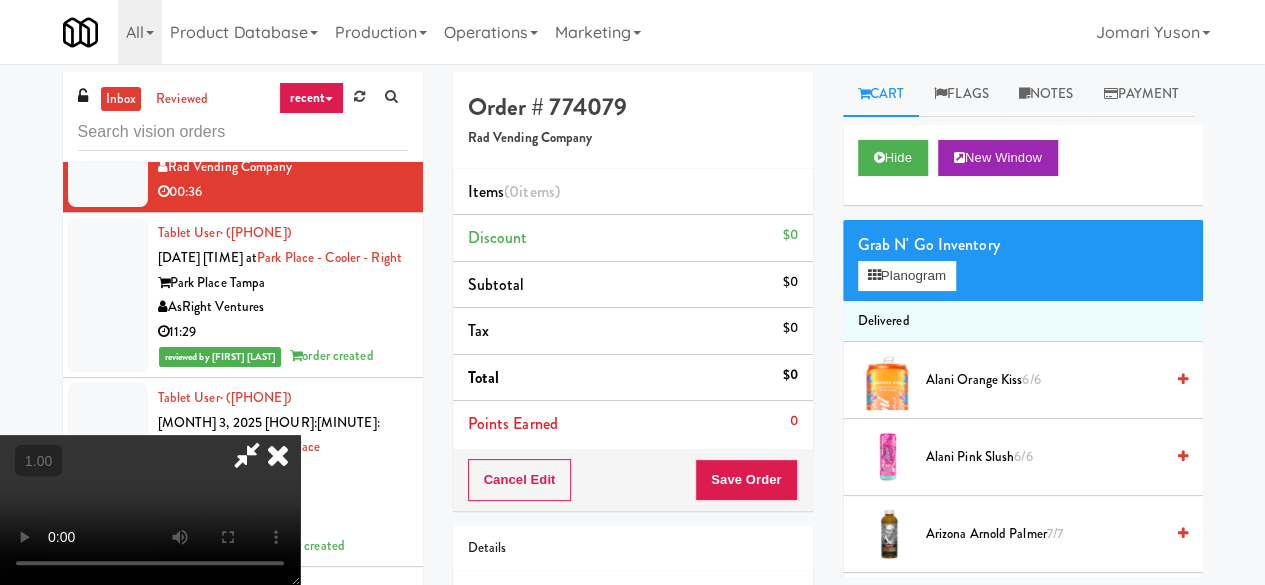 click at bounding box center (150, 510) 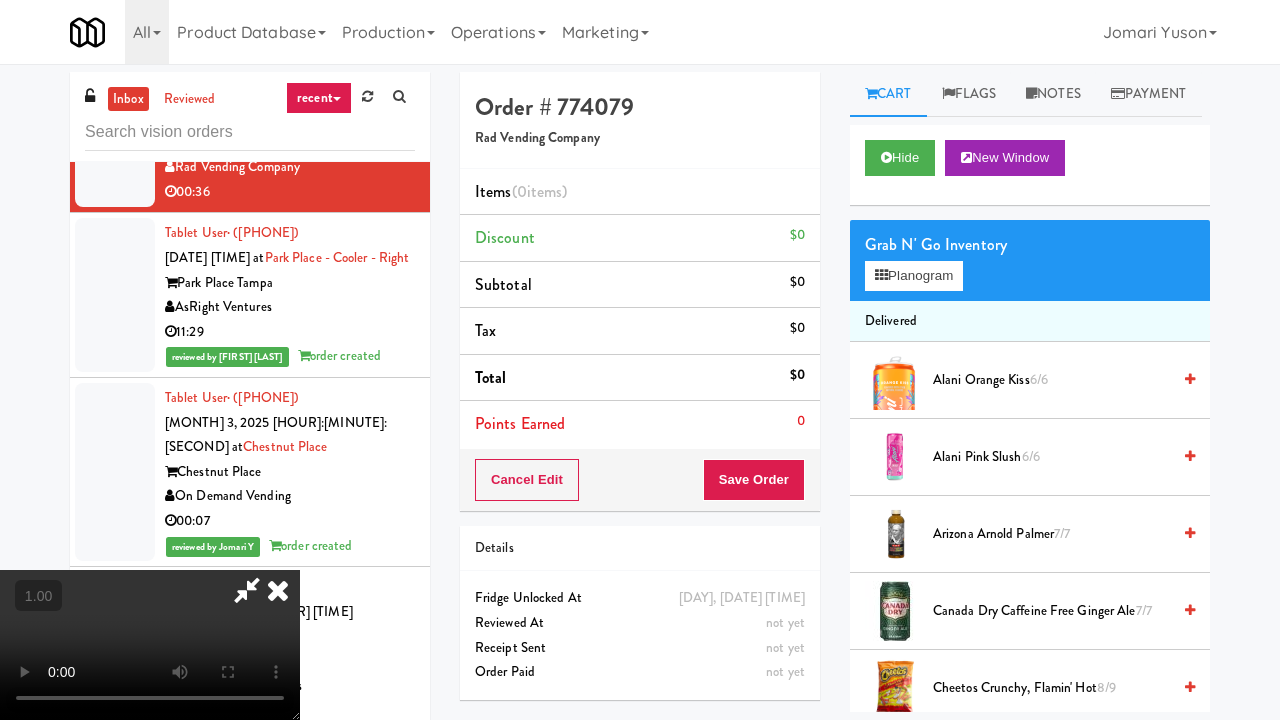 type 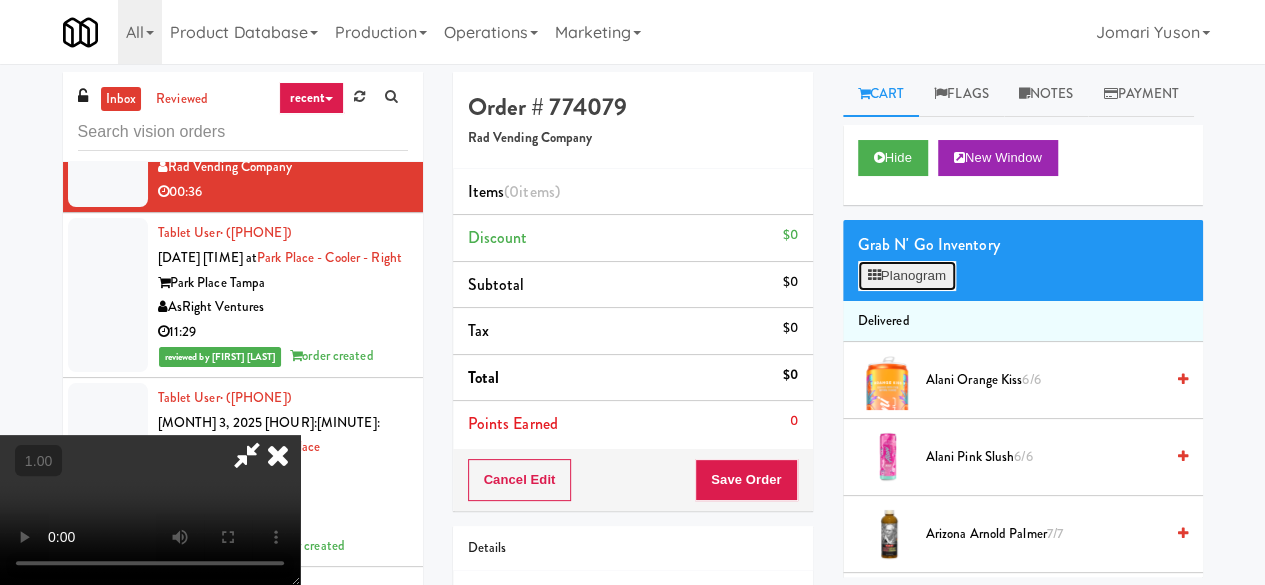 click on "Planogram" at bounding box center (907, 276) 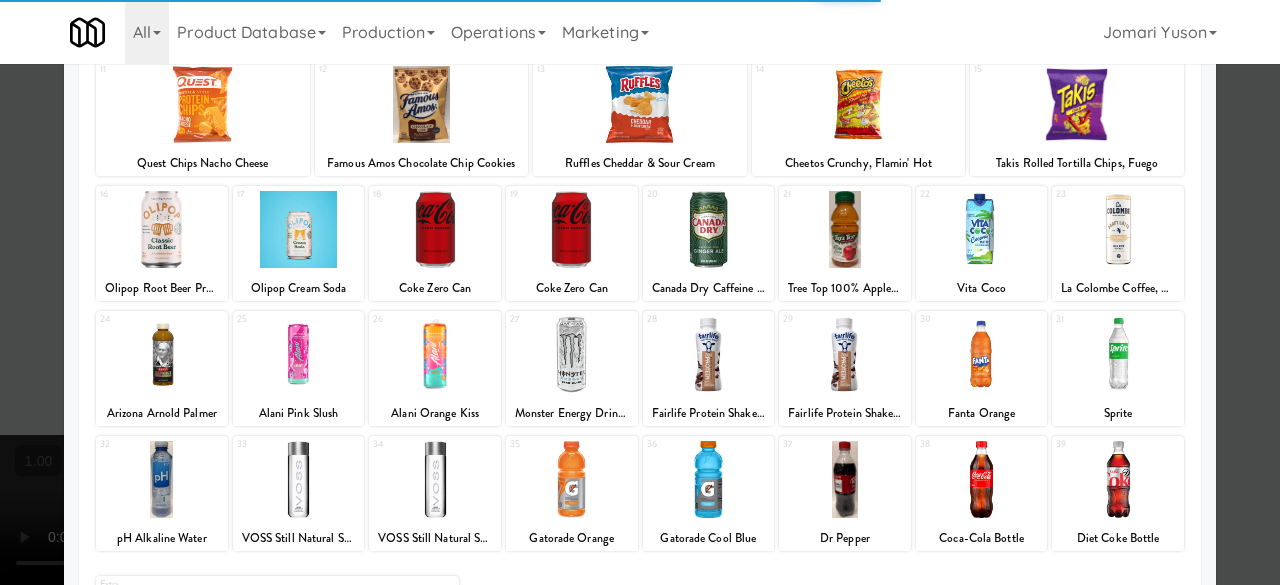 scroll, scrollTop: 300, scrollLeft: 0, axis: vertical 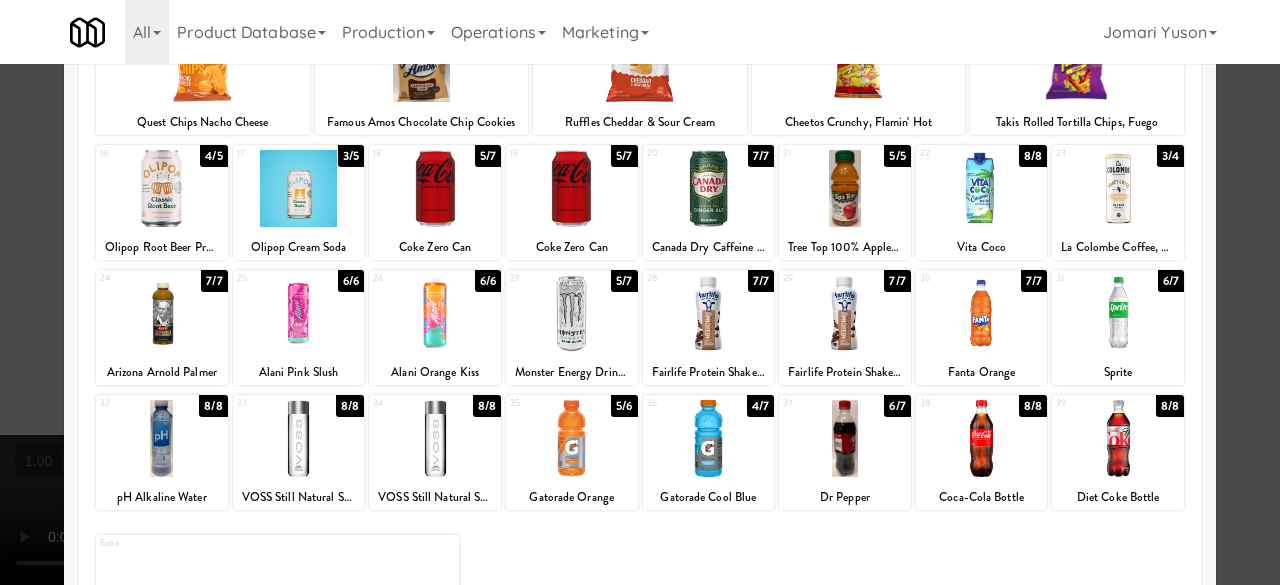 click at bounding box center [709, 313] 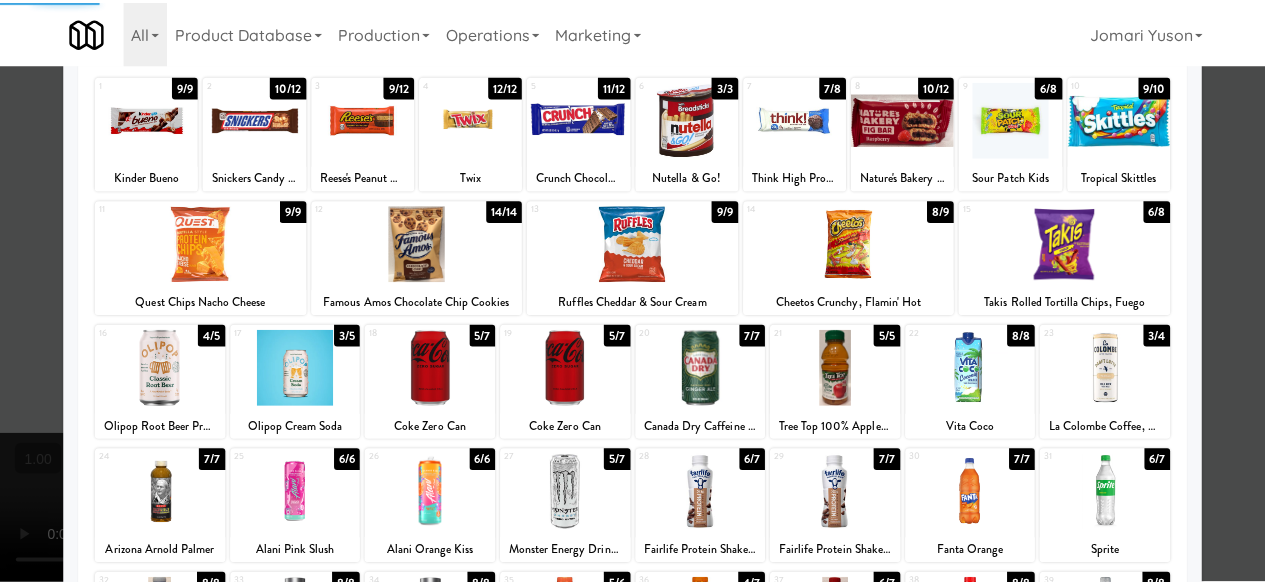 scroll, scrollTop: 0, scrollLeft: 0, axis: both 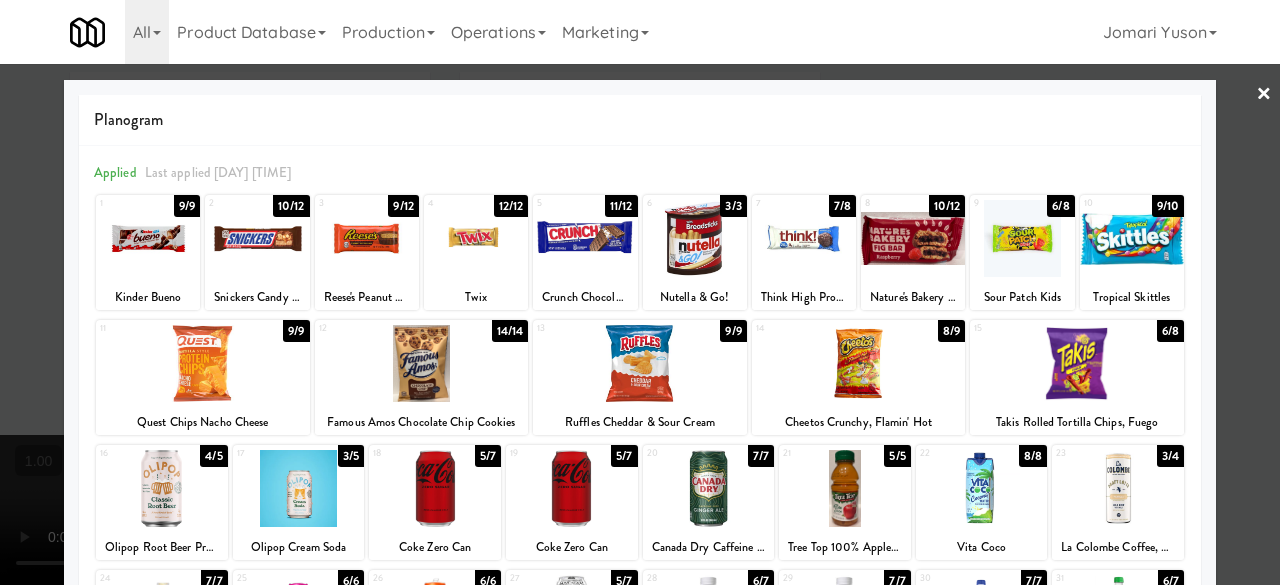 click at bounding box center [585, 238] 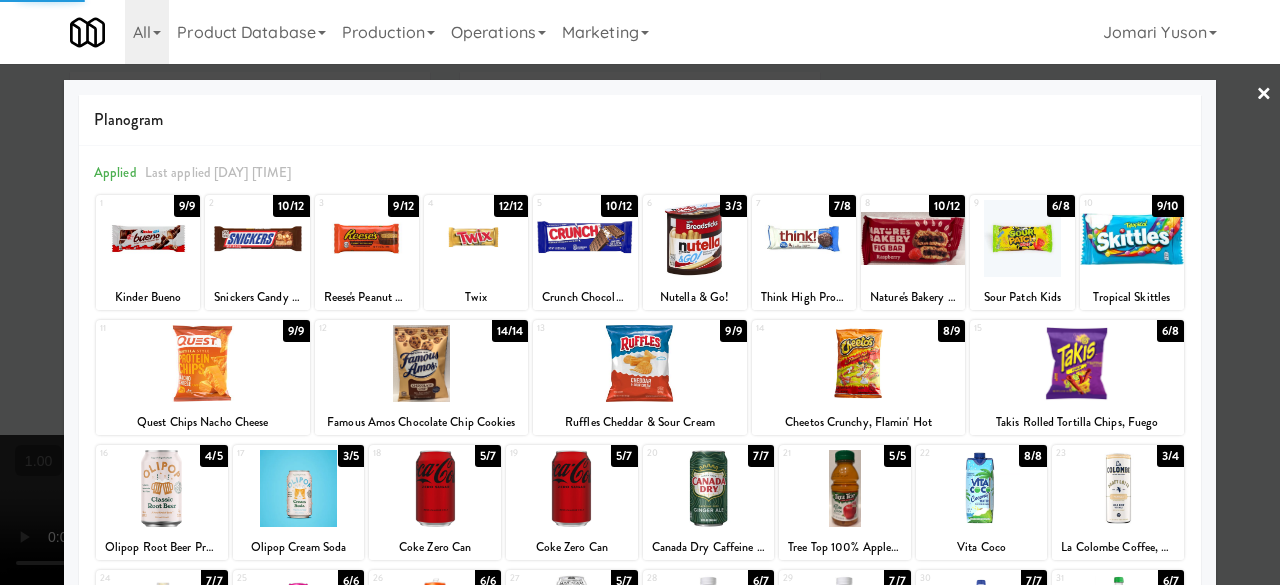 click at bounding box center [1132, 238] 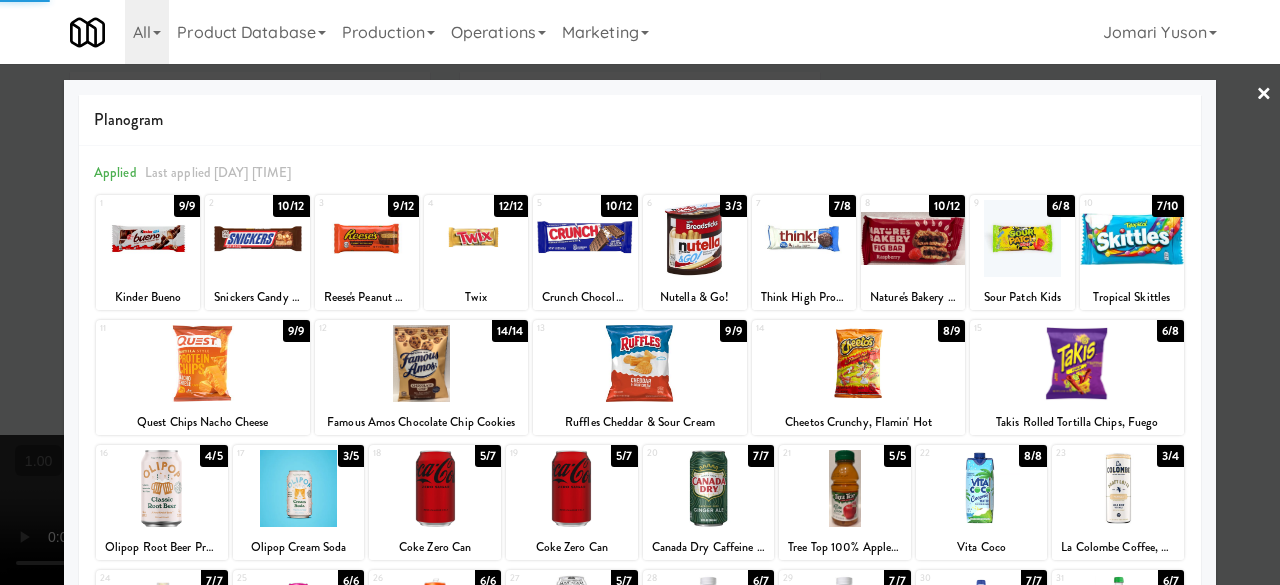 click at bounding box center (640, 292) 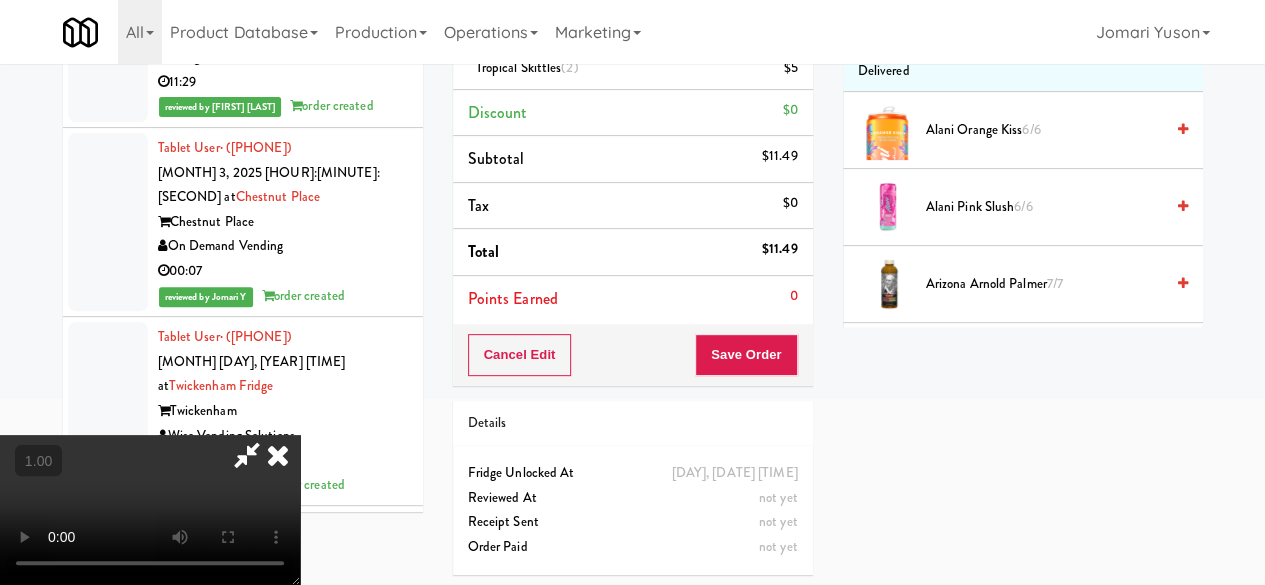 click at bounding box center [150, 510] 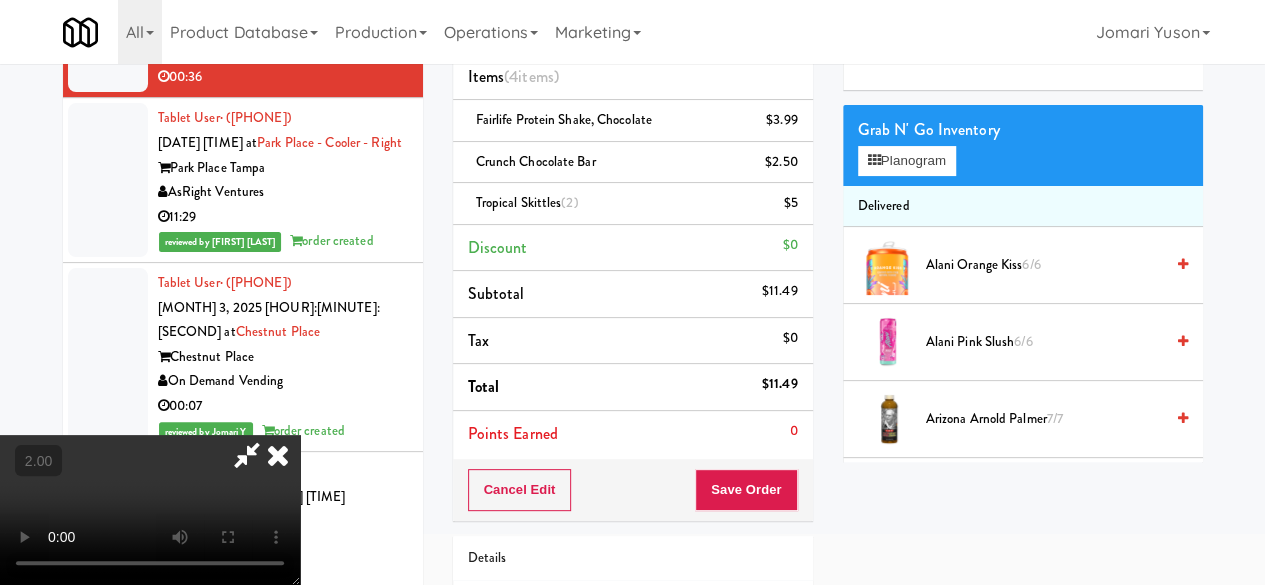 click at bounding box center (278, 455) 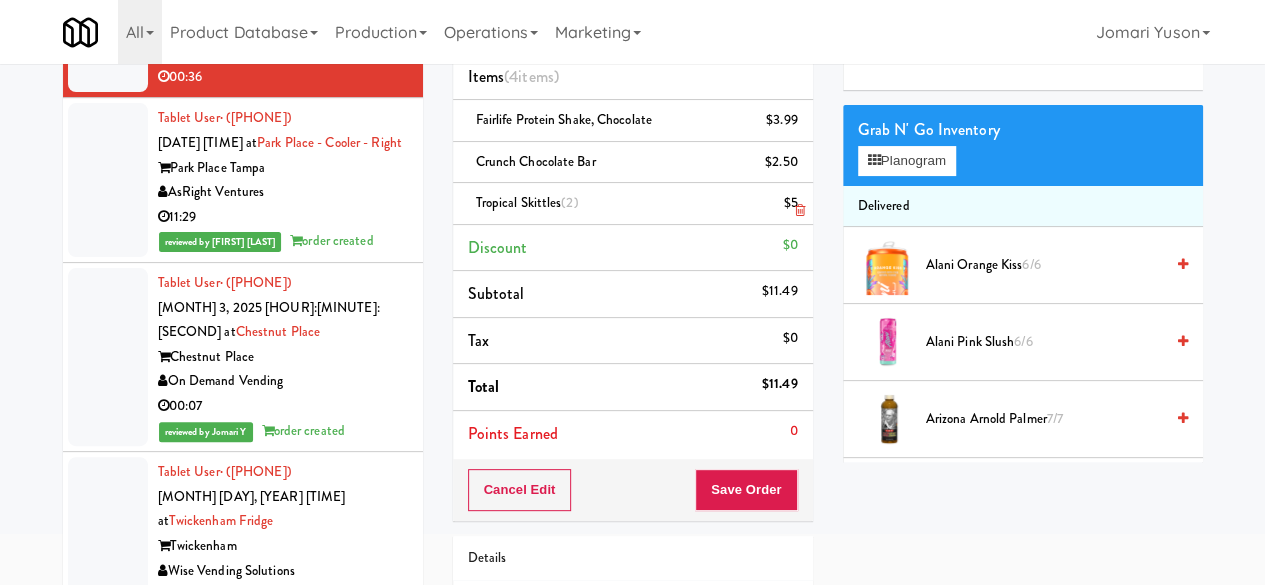 click at bounding box center [799, 210] 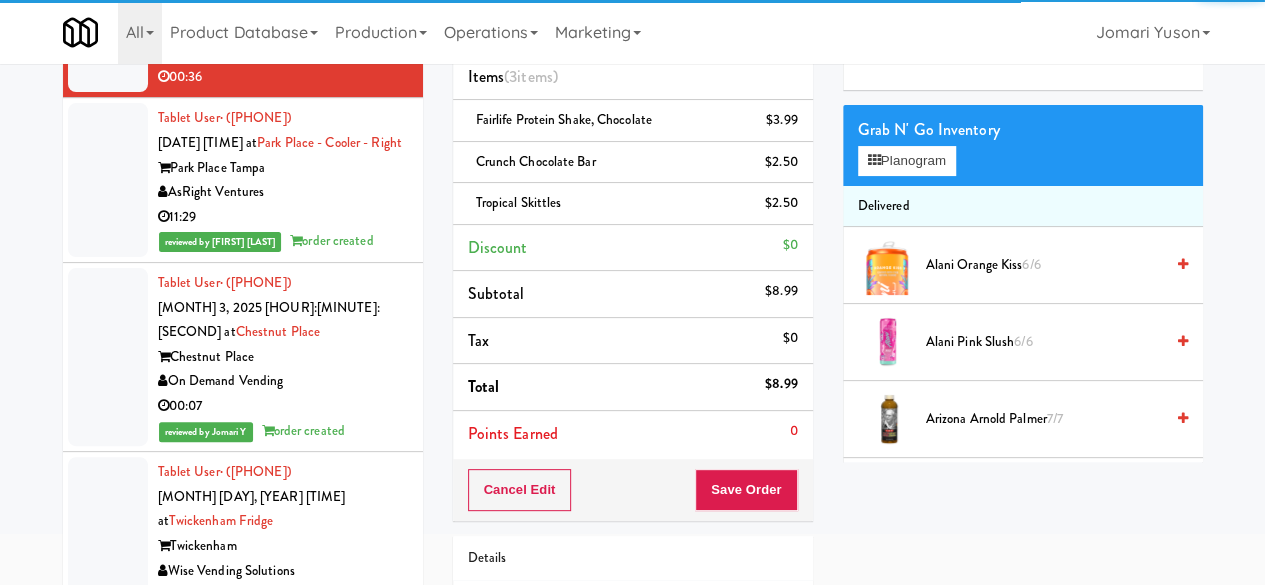 click on "Cancel Edit Save Order" at bounding box center (633, 490) 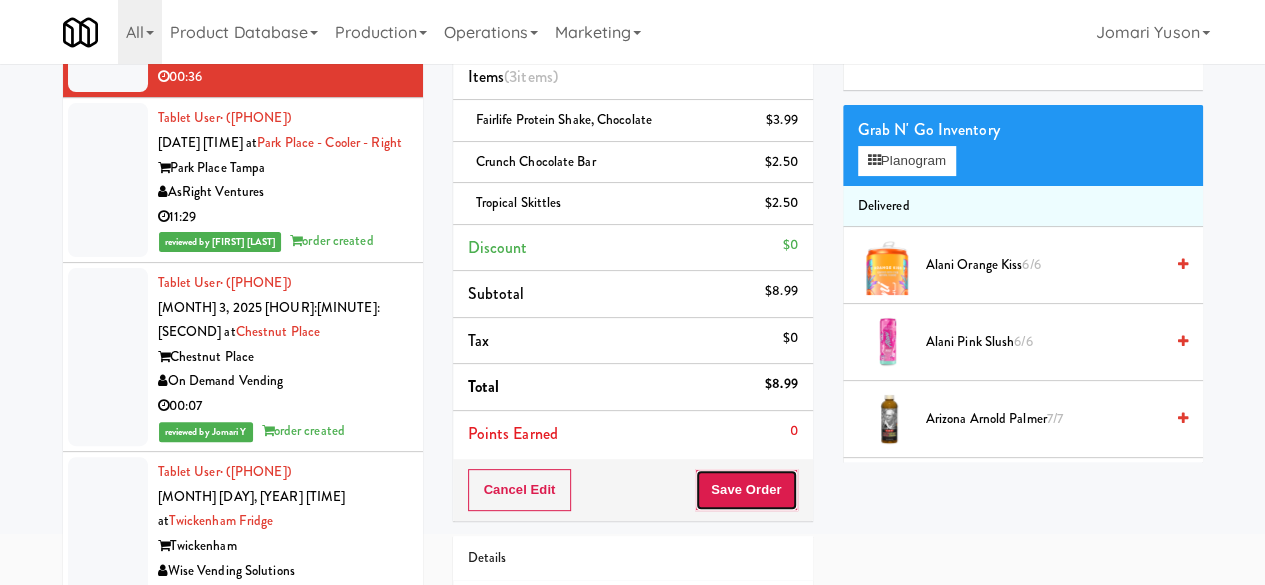 click on "Save Order" at bounding box center (746, 490) 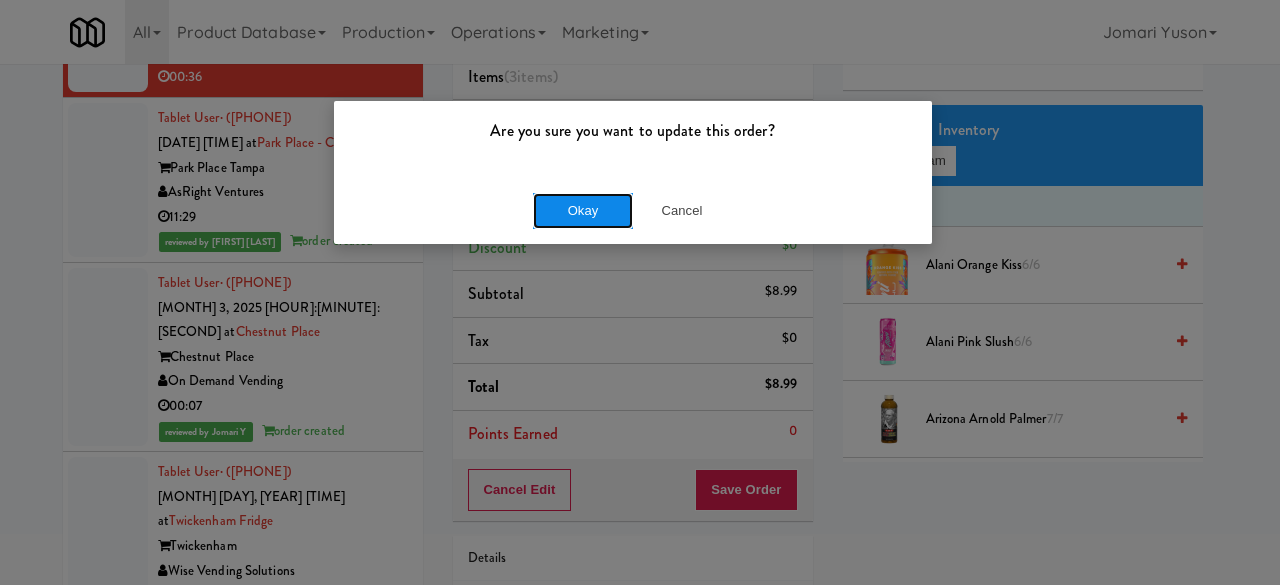 click on "Okay" at bounding box center [583, 211] 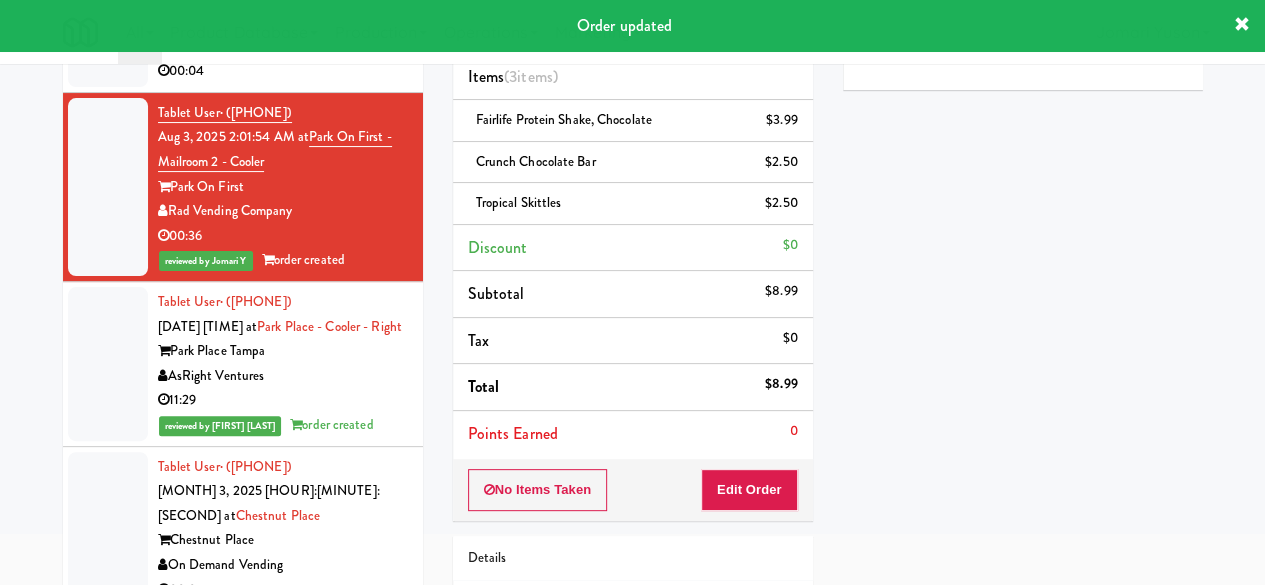 scroll, scrollTop: 20814, scrollLeft: 0, axis: vertical 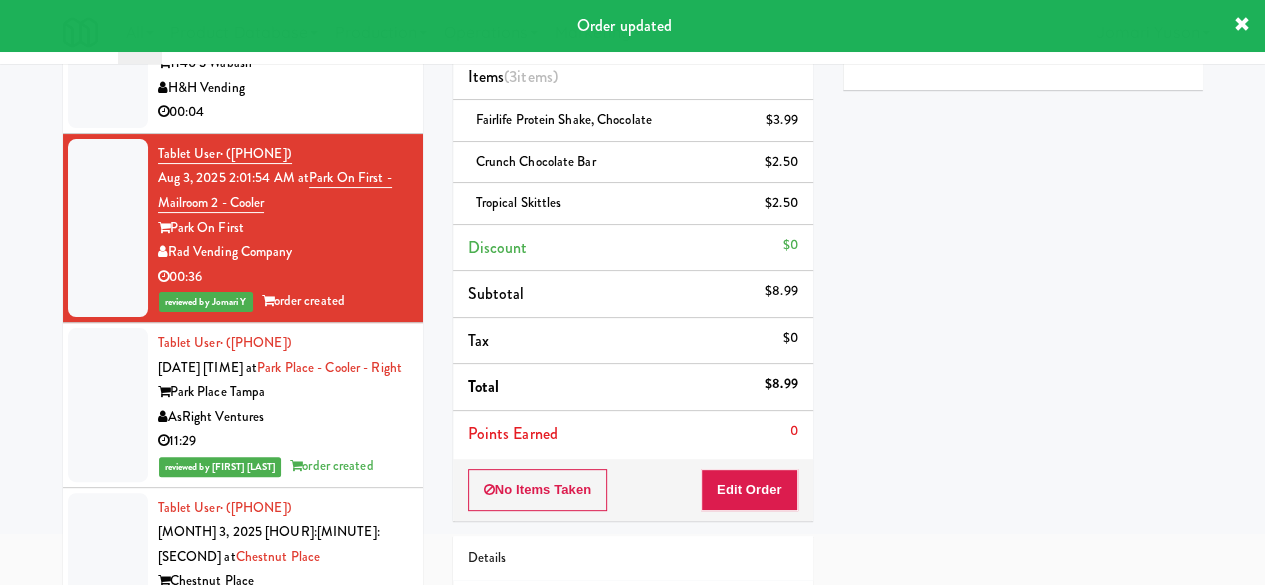 click on "H&H Vending" at bounding box center [283, 88] 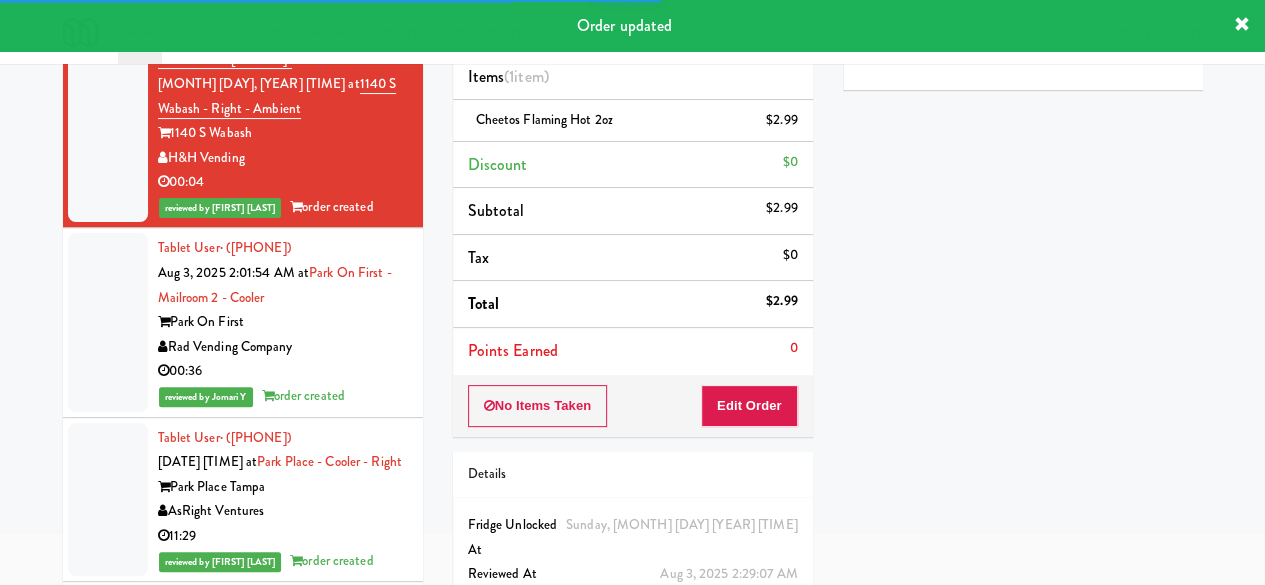 scroll, scrollTop: 20714, scrollLeft: 0, axis: vertical 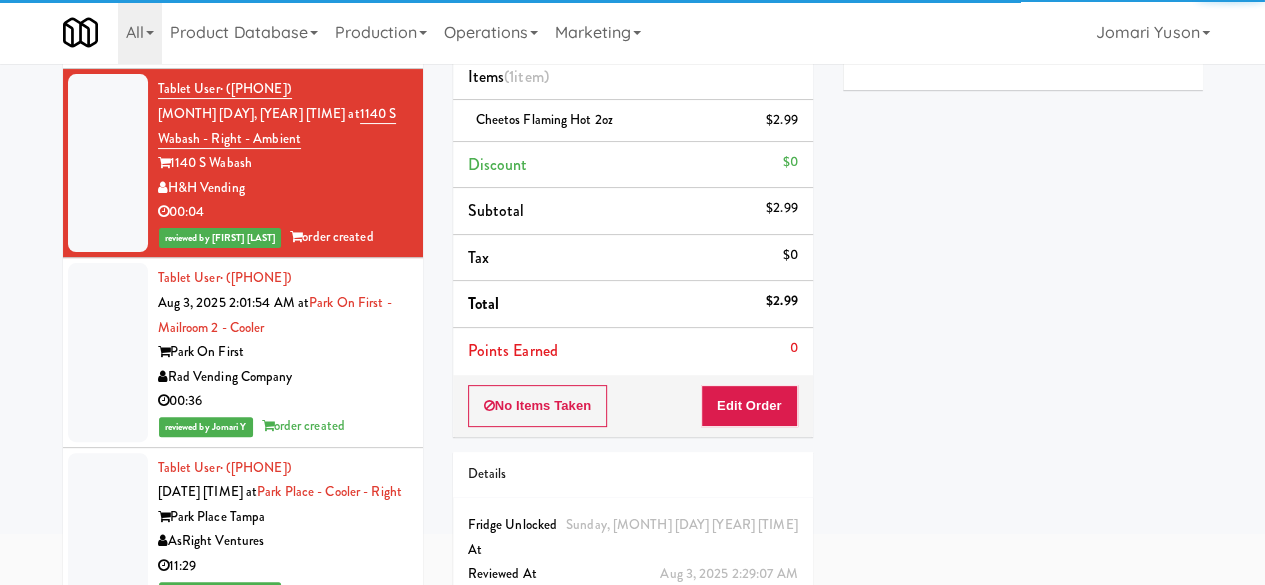 click on "Family Markets Company LLC" at bounding box center (283, 23) 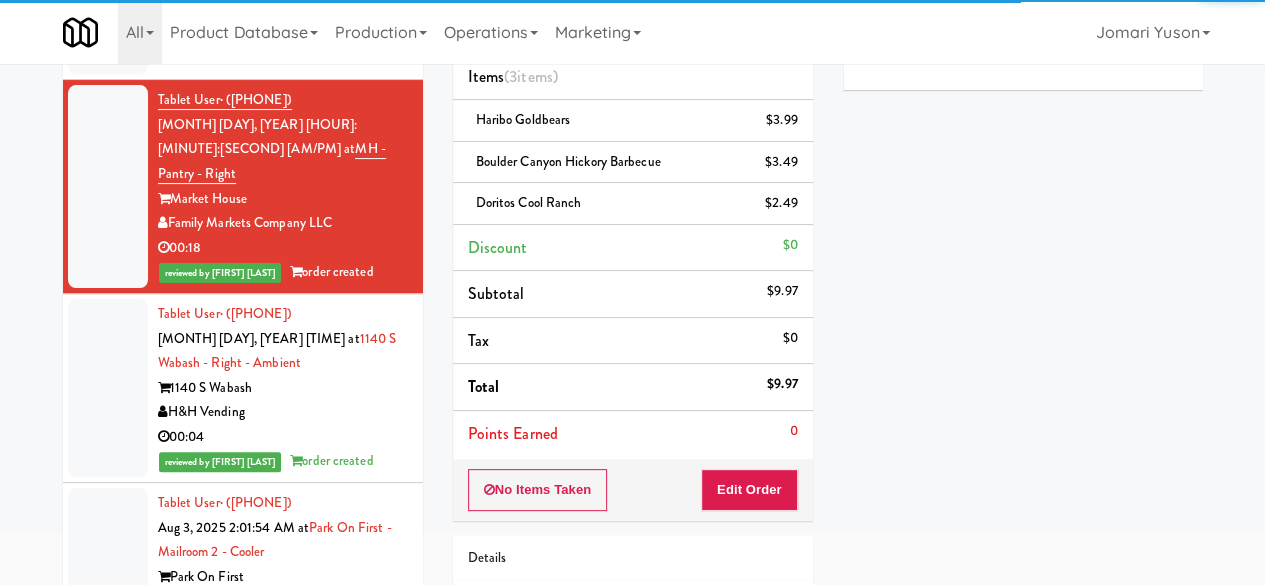 click on "Tablet User  · ([PHONE]) [DATE] [TIME] at  [NUMBER] [STREET]  H&H Vending  00:14" at bounding box center [283, -15] 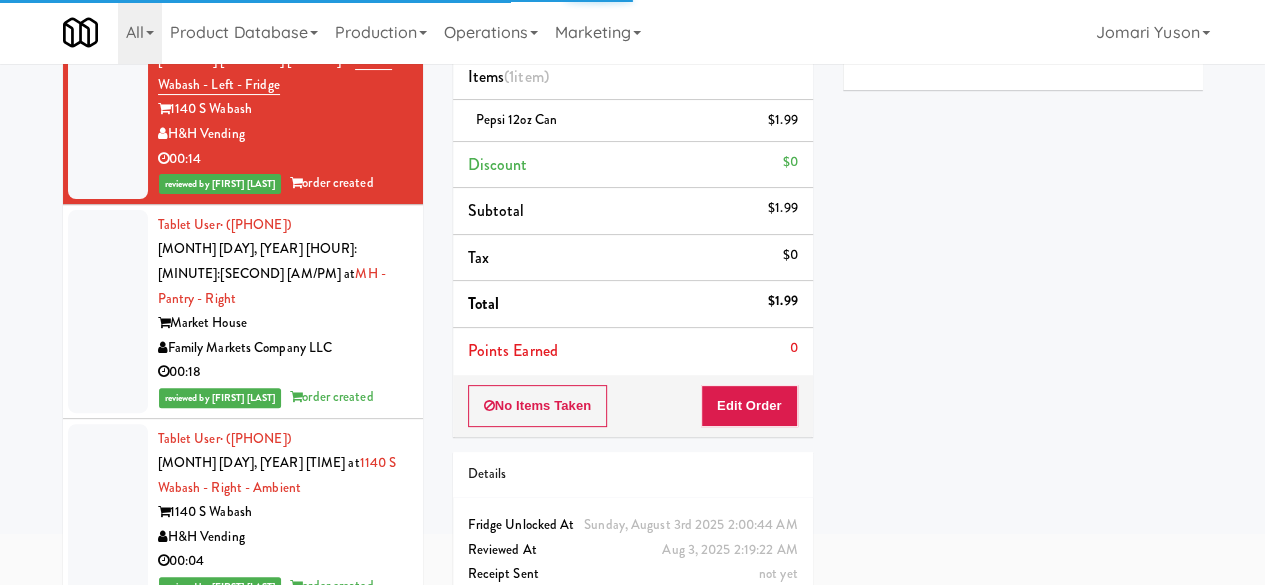click on "MP Vending Co." at bounding box center [283, -55] 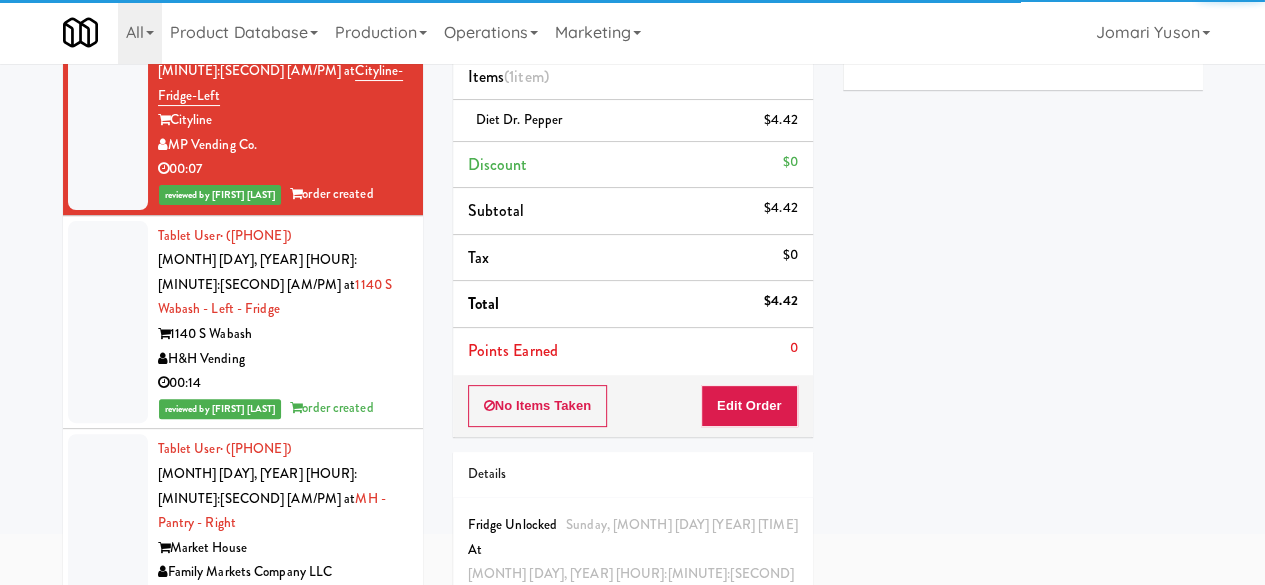 click on "Tablet User  · ([PHONE]) [MONTH] [DAY], [YEAR] [HOUR]:[MINUTE]:[SECOND] [AM/PM] at  [LOCATION] [LOCATION]   [COMPANY]  00:21" at bounding box center (283, -81) 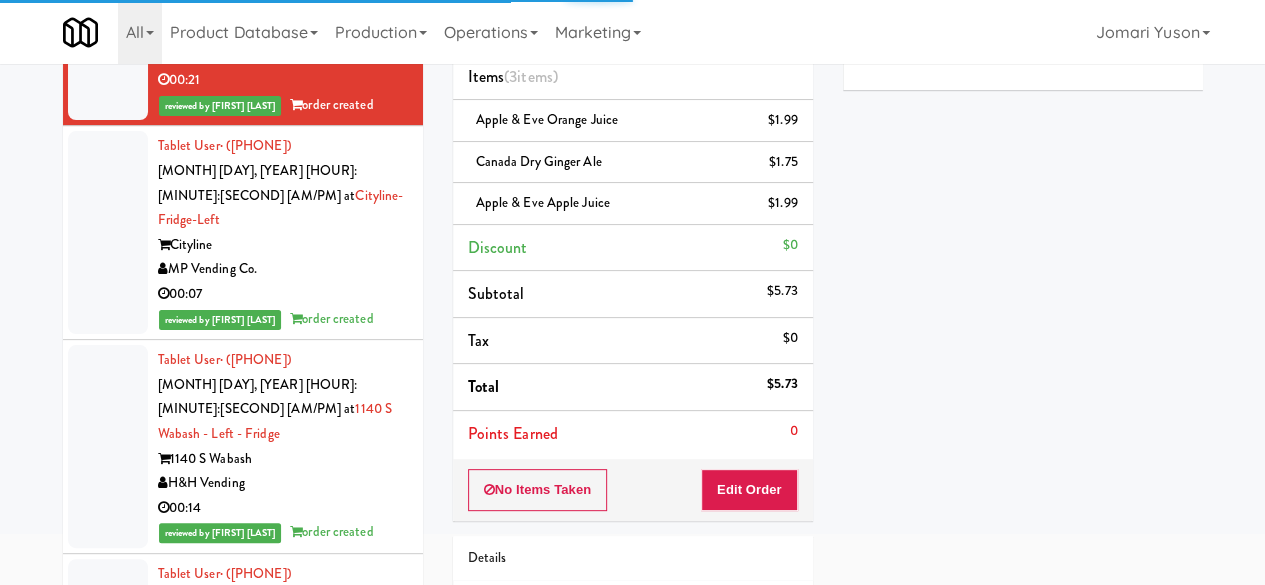 click on "MWL Solutions" at bounding box center (283, -109) 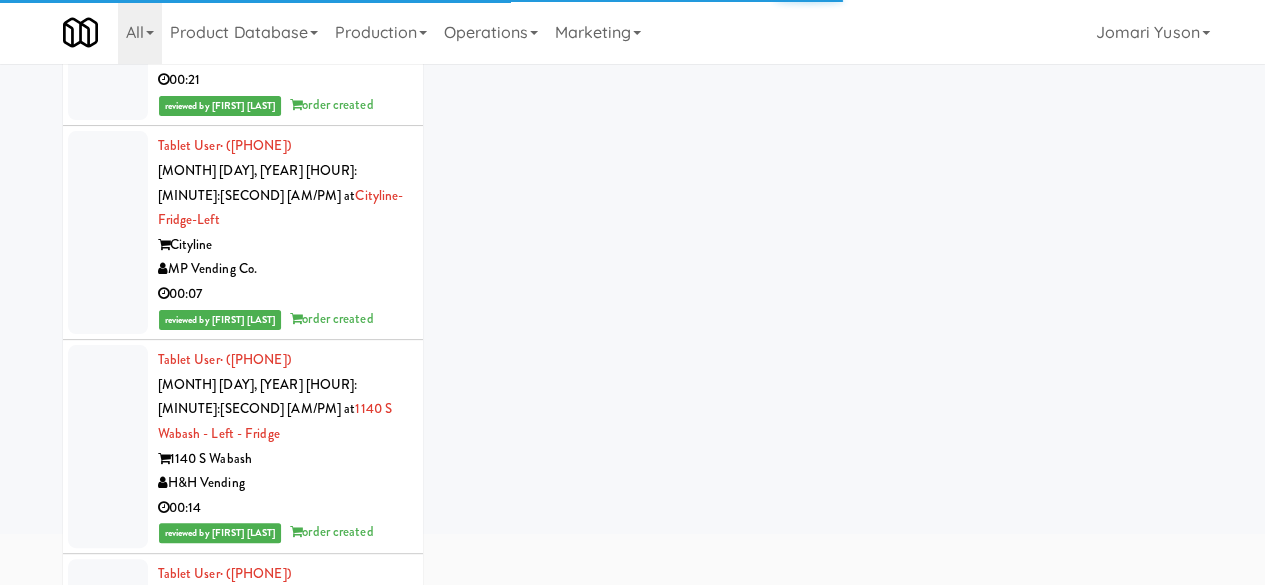 scroll, scrollTop: 20014, scrollLeft: 0, axis: vertical 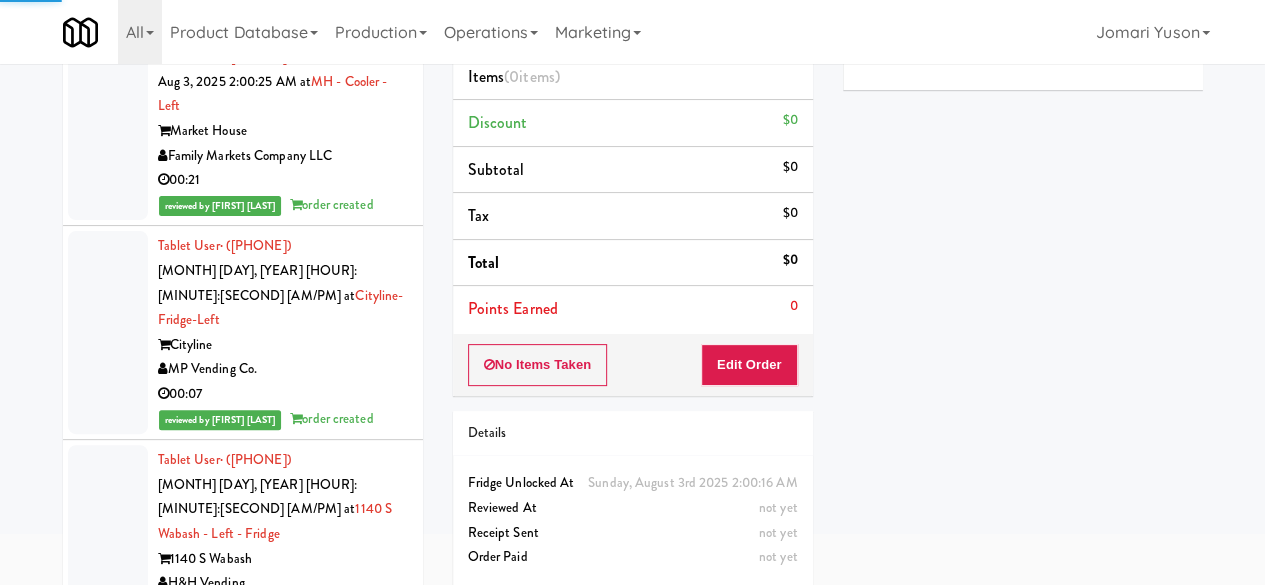click on "Pennys Distribution Eugene" at bounding box center [283, -173] 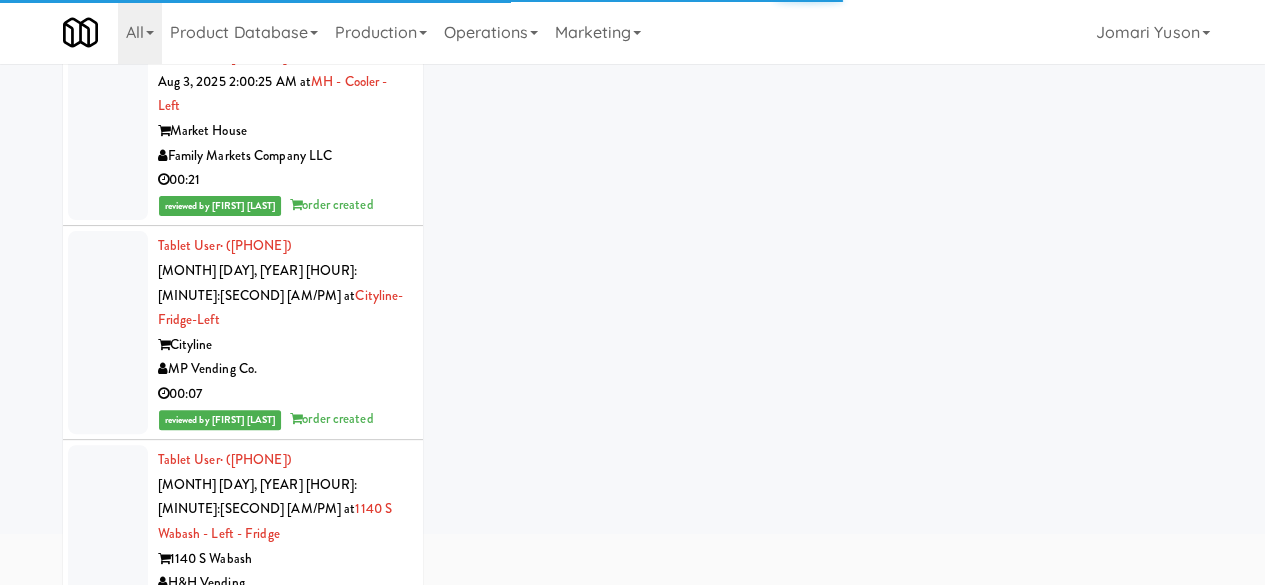 click on "Lancaster Lofts" at bounding box center [283, -33] 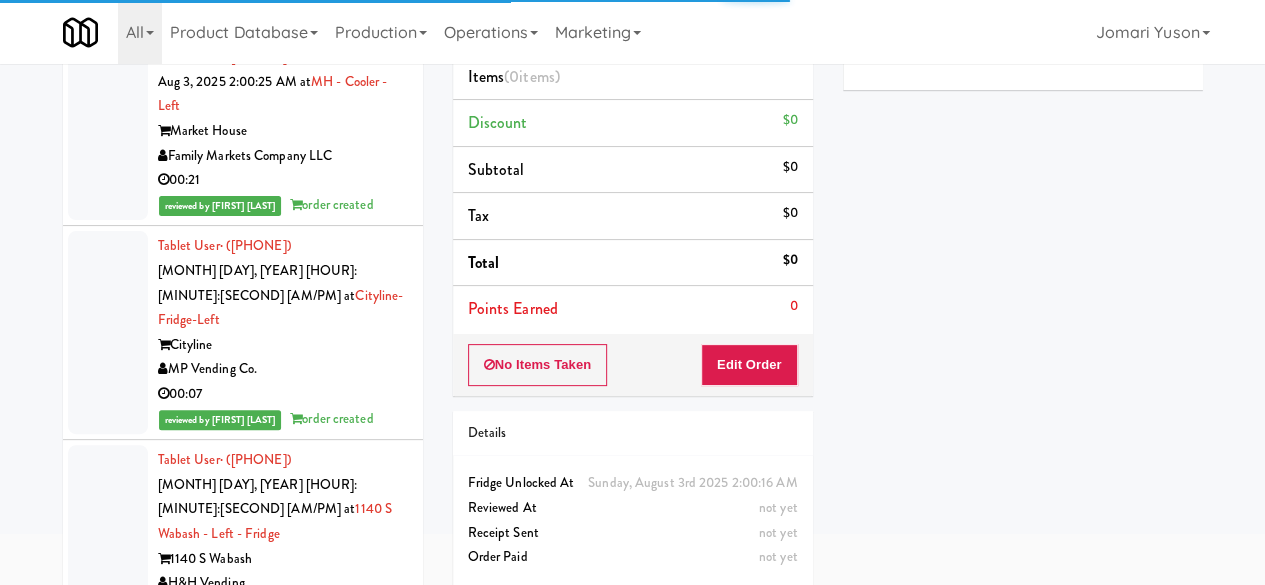 click on "Play" at bounding box center (892, 43) 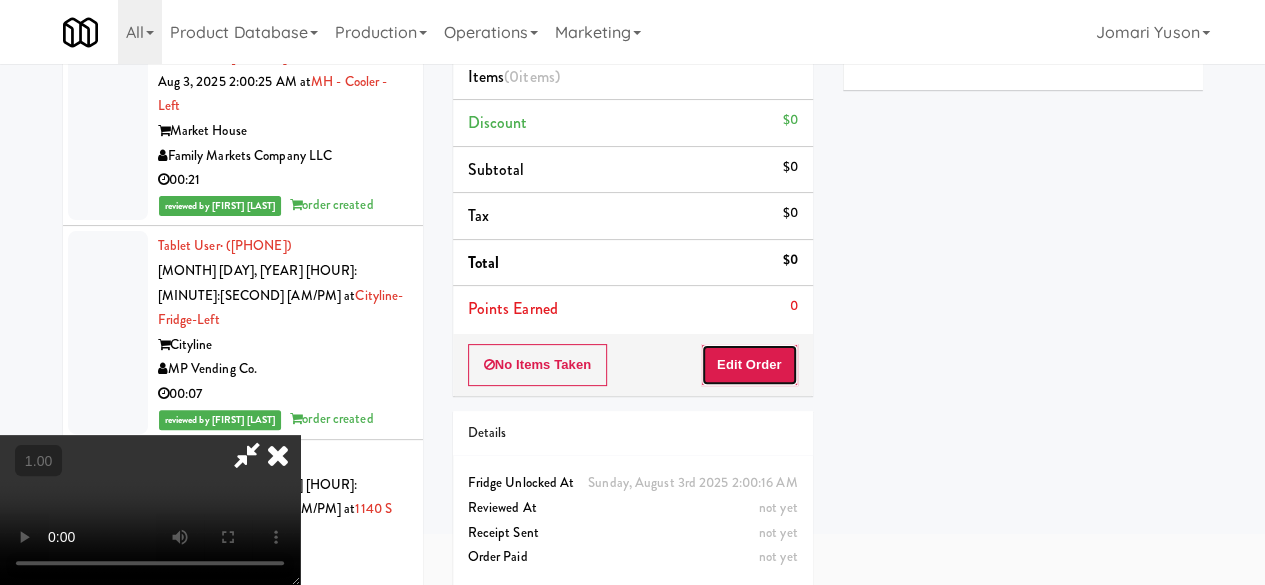 click on "Edit Order" at bounding box center (749, 365) 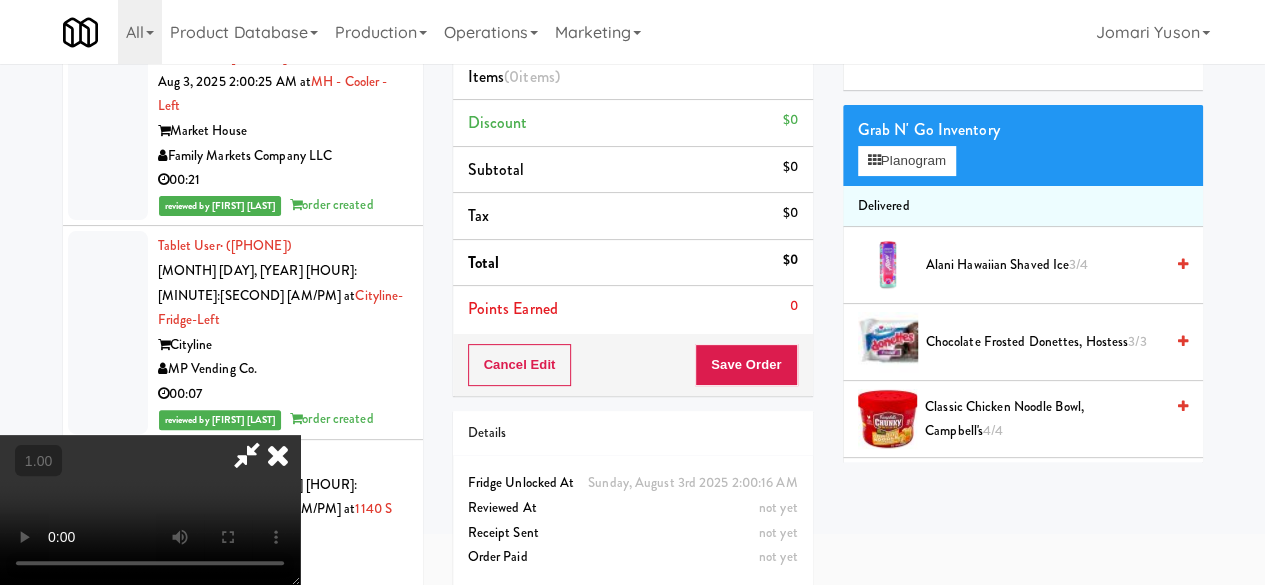 scroll, scrollTop: 263, scrollLeft: 0, axis: vertical 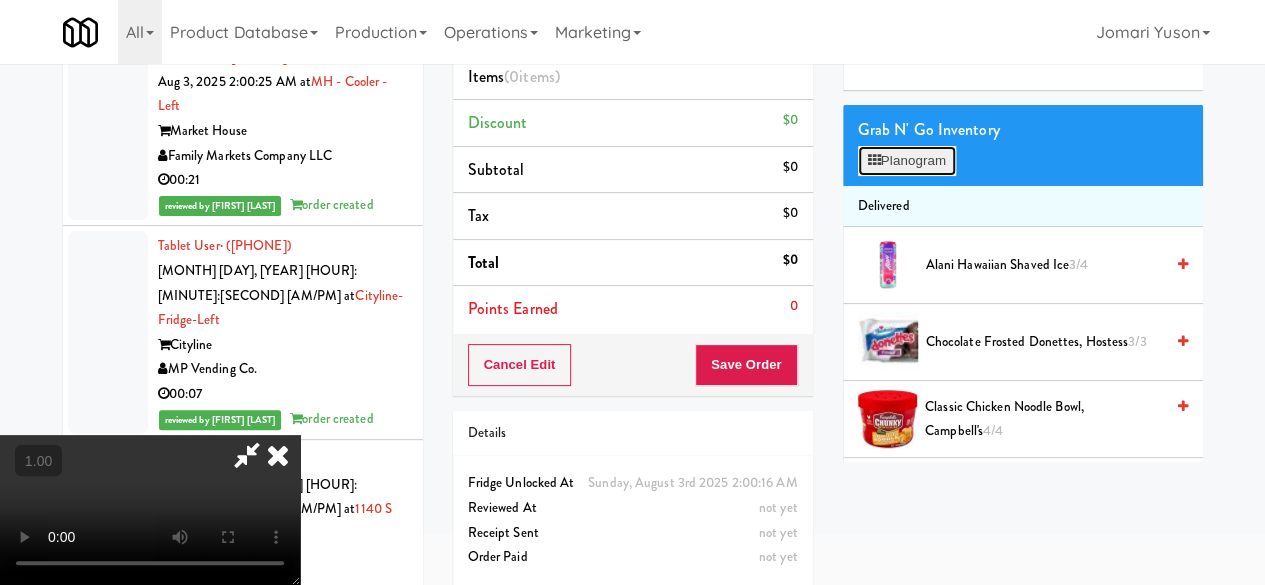 click on "Planogram" at bounding box center (907, 161) 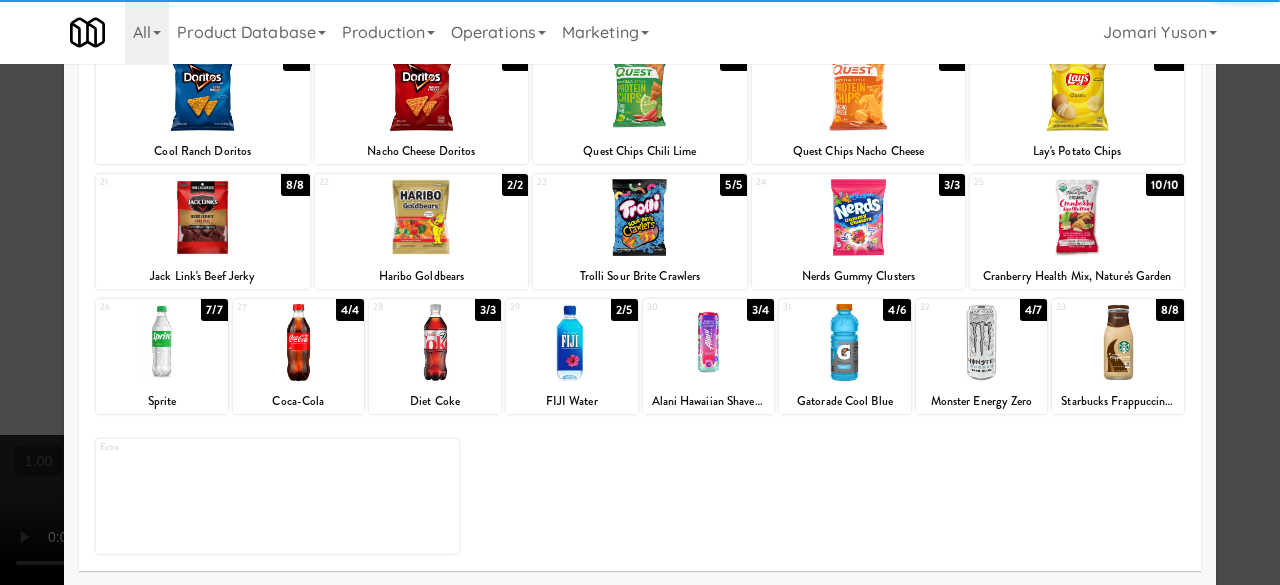 click at bounding box center [845, 342] 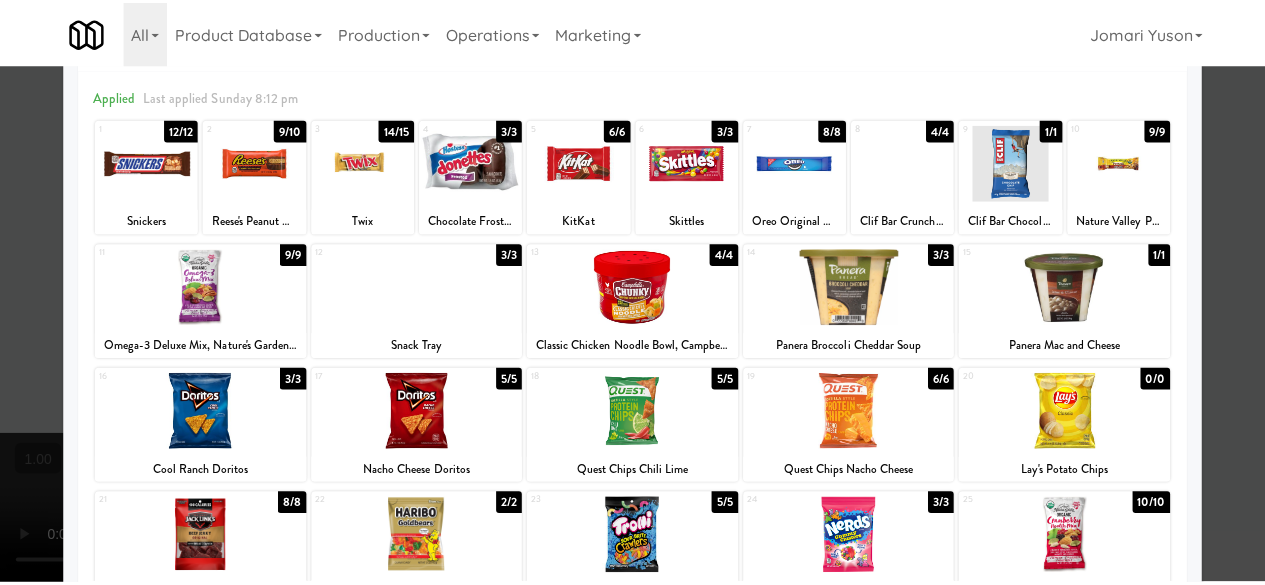 scroll, scrollTop: 0, scrollLeft: 0, axis: both 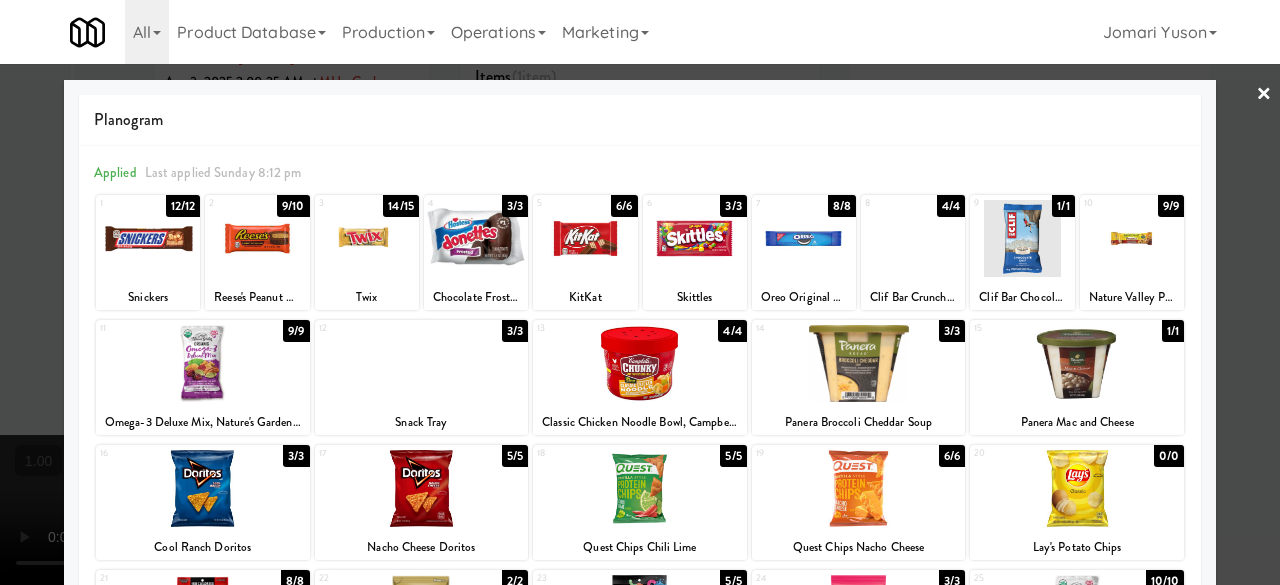 click at bounding box center [640, 292] 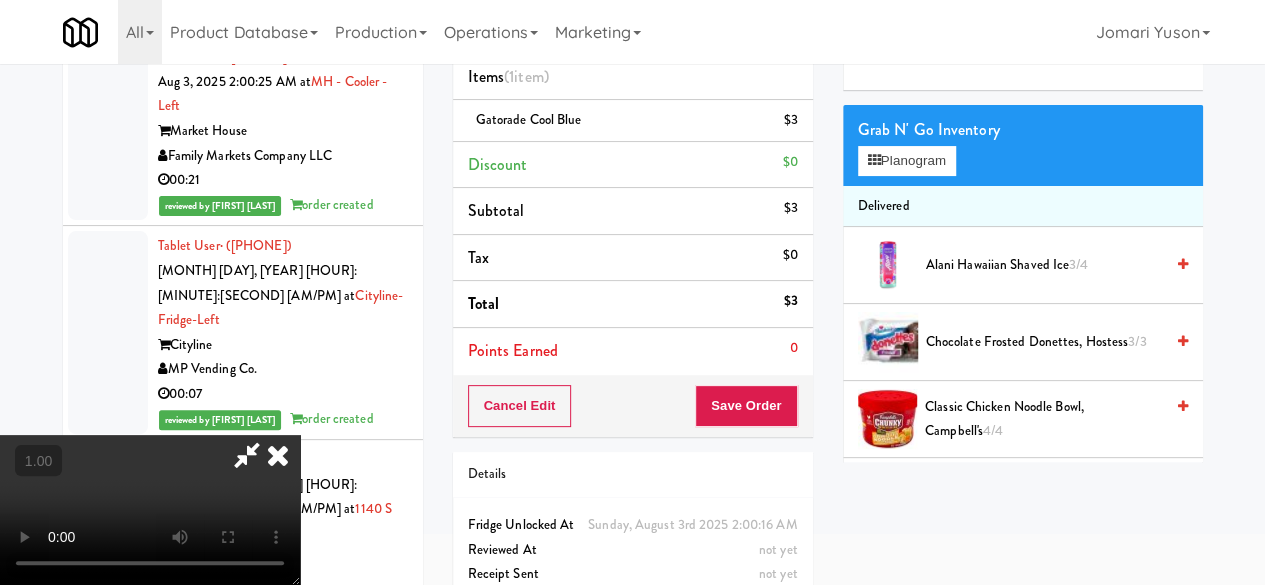 scroll, scrollTop: 0, scrollLeft: 0, axis: both 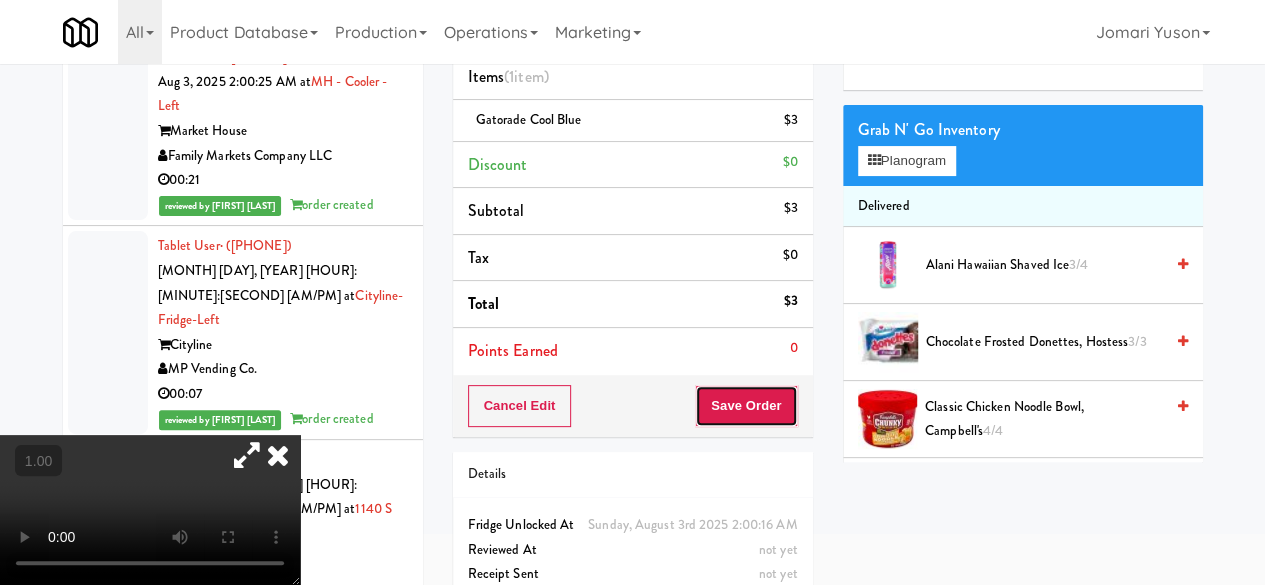 click on "Save Order" at bounding box center [746, 406] 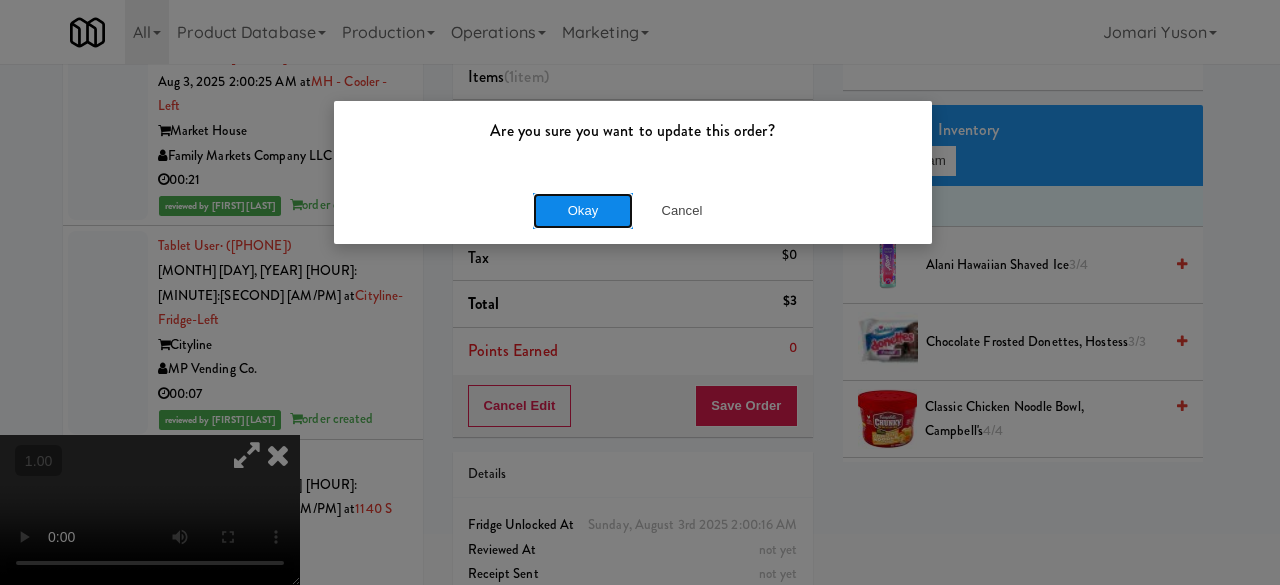 click on "Okay" at bounding box center (583, 211) 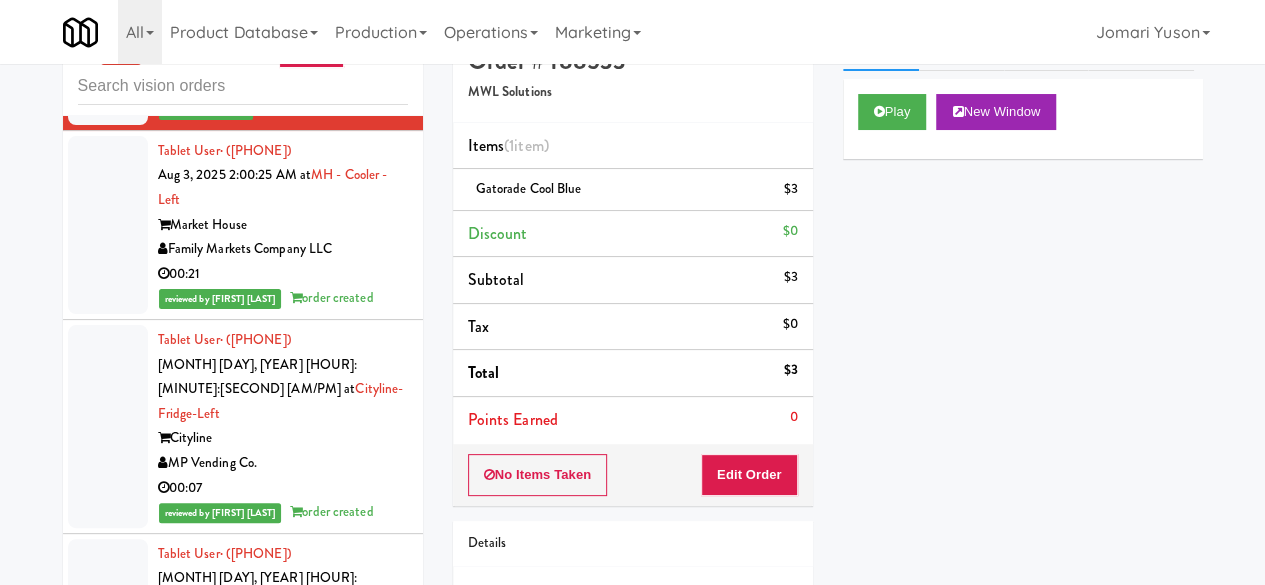 scroll, scrollTop: 15, scrollLeft: 0, axis: vertical 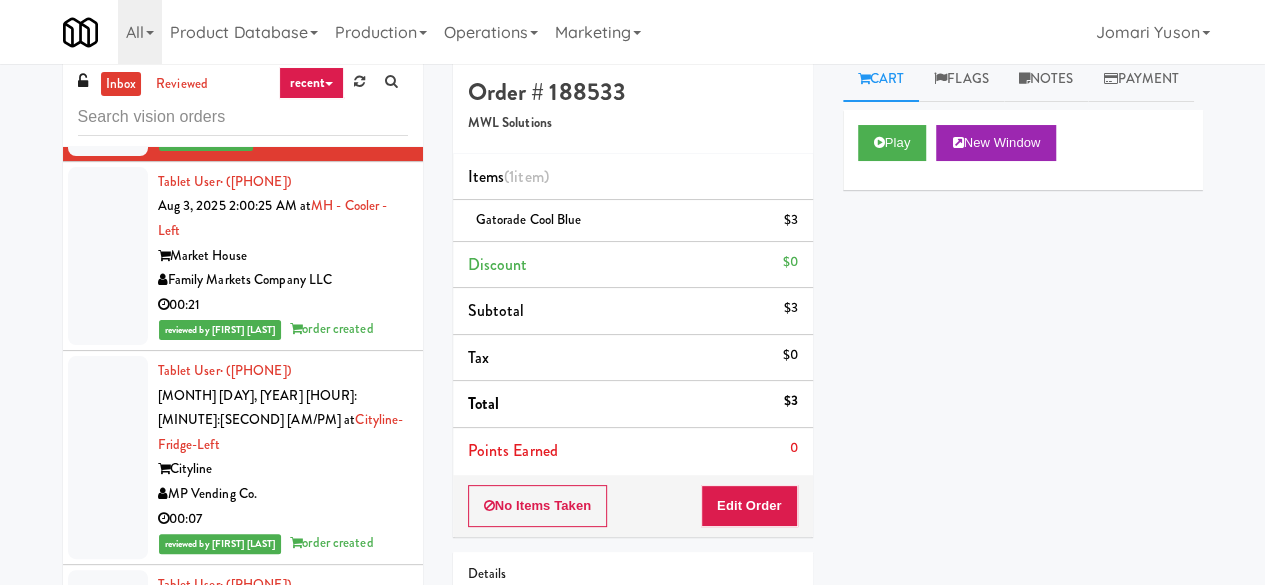 click on "00:54" at bounding box center (283, -49) 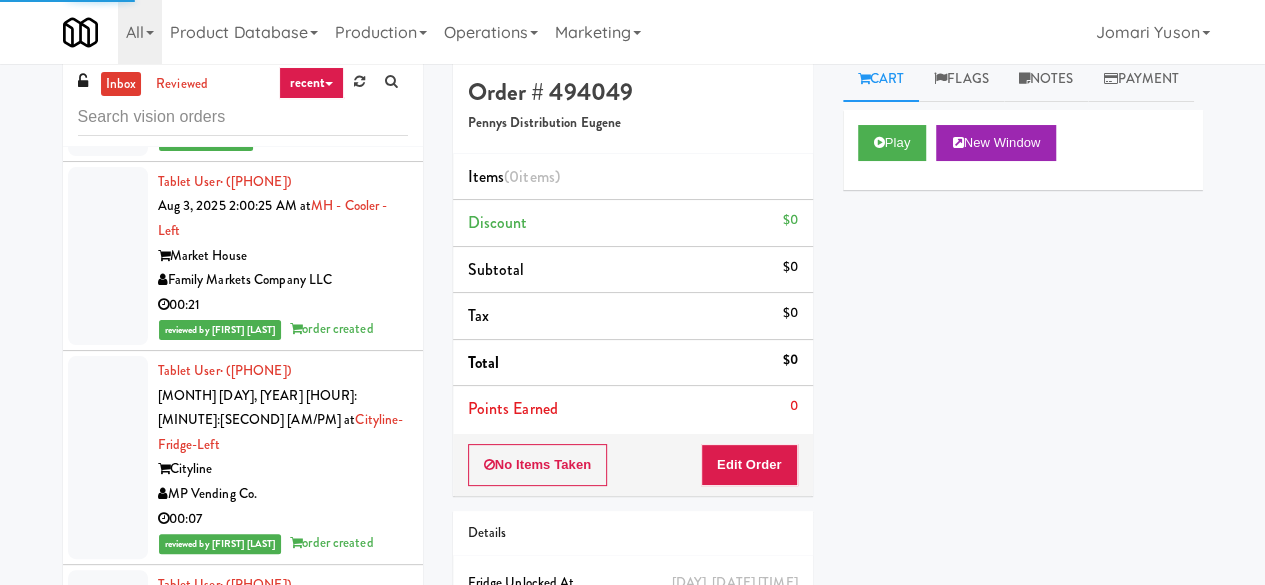 scroll, scrollTop: 19914, scrollLeft: 0, axis: vertical 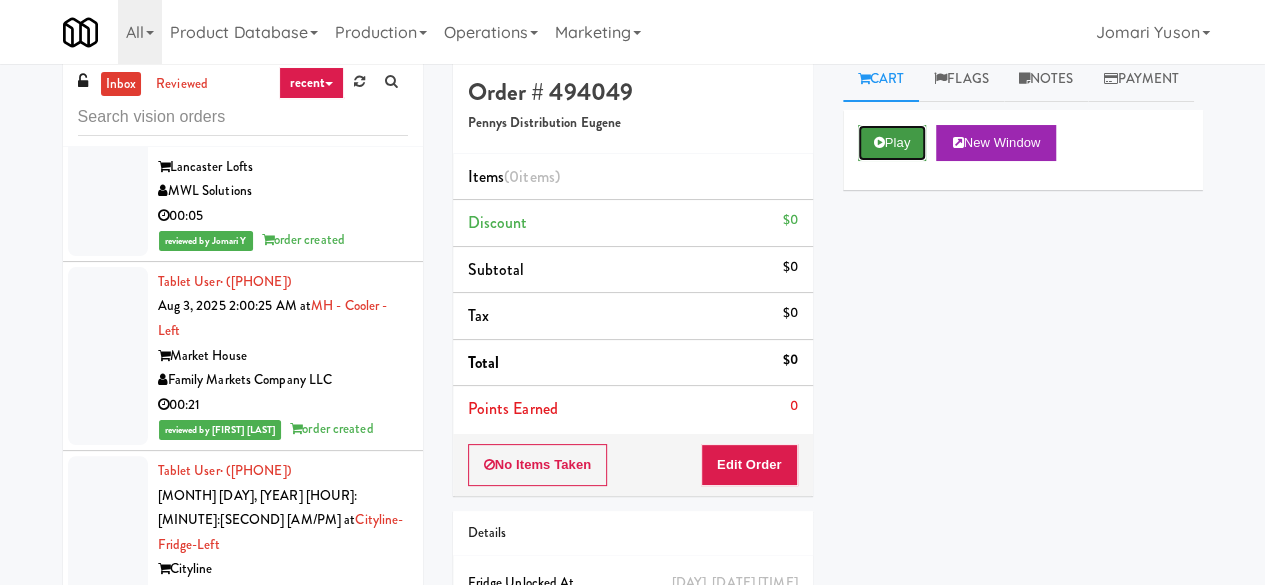 click on "Play" at bounding box center [892, 143] 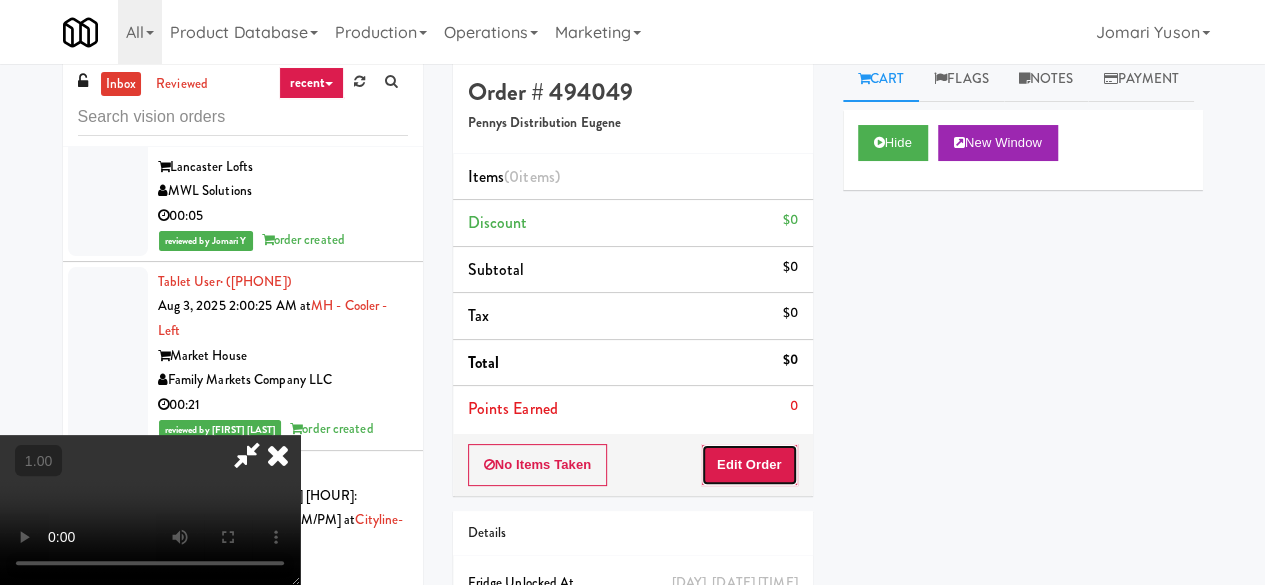 click on "Edit Order" at bounding box center [749, 465] 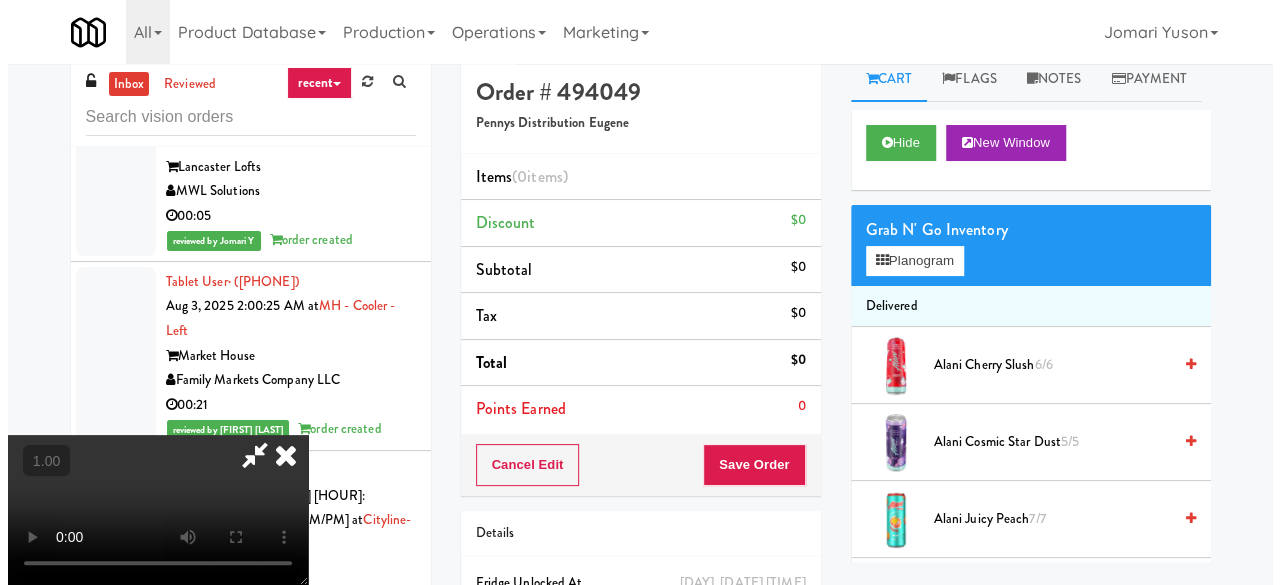 scroll, scrollTop: 41, scrollLeft: 0, axis: vertical 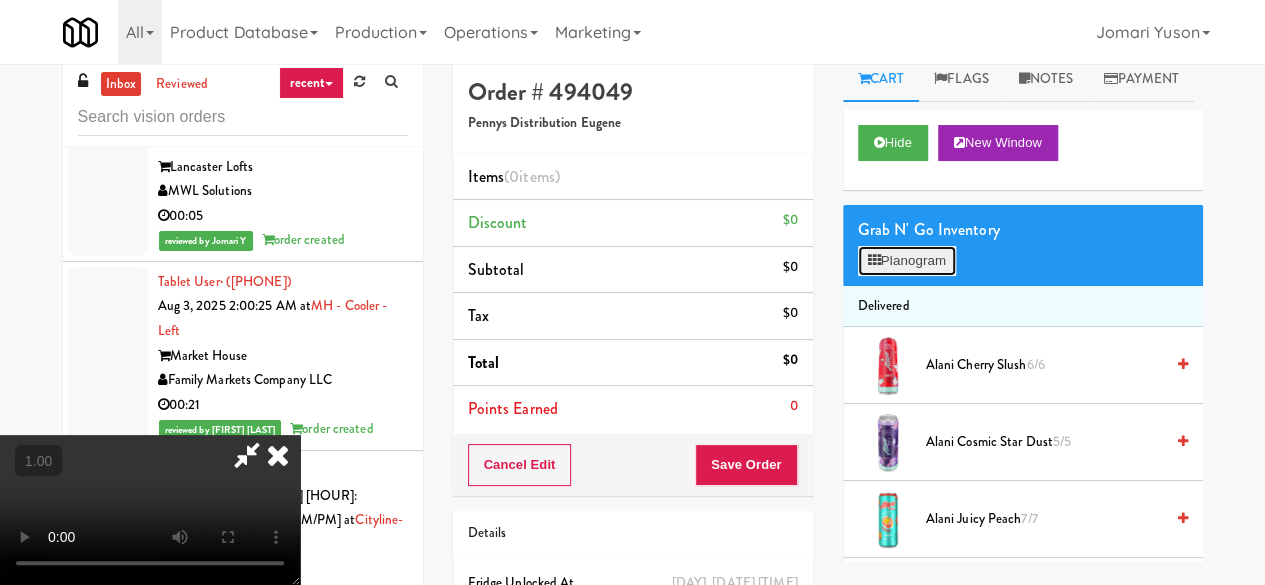 click on "Planogram" at bounding box center (907, 261) 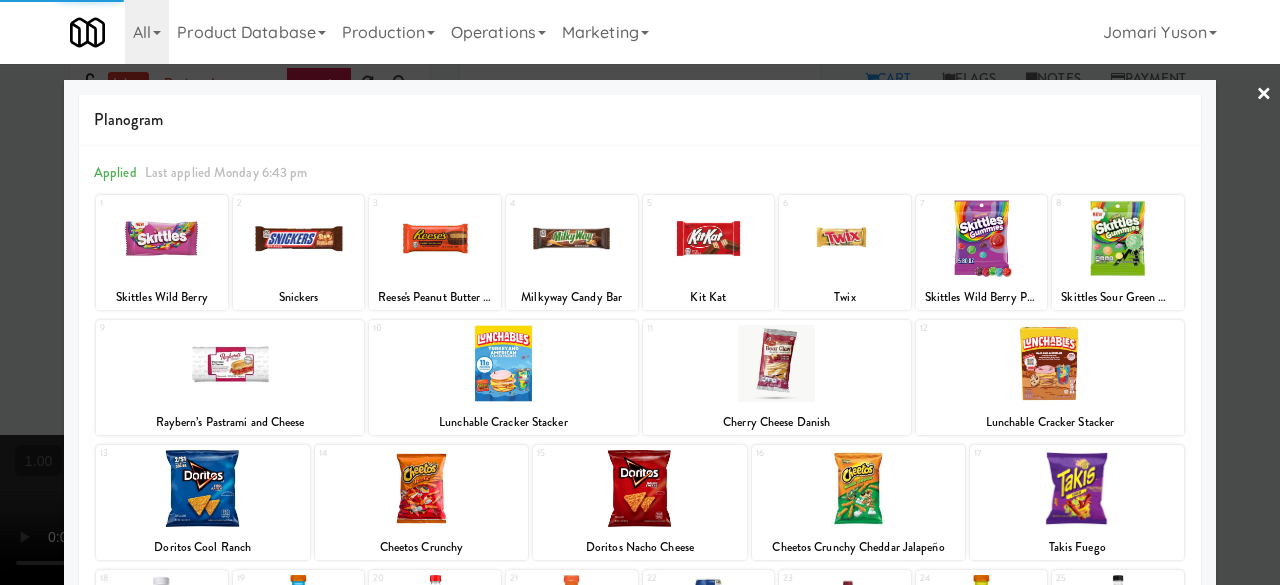 scroll, scrollTop: 396, scrollLeft: 0, axis: vertical 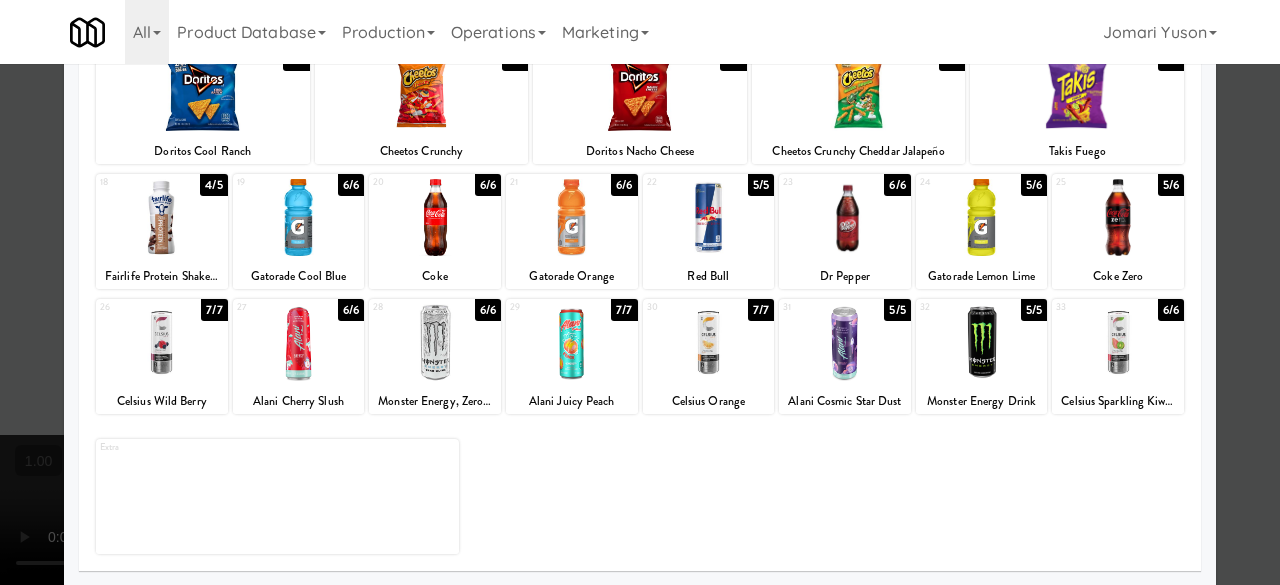 click at bounding box center [162, 217] 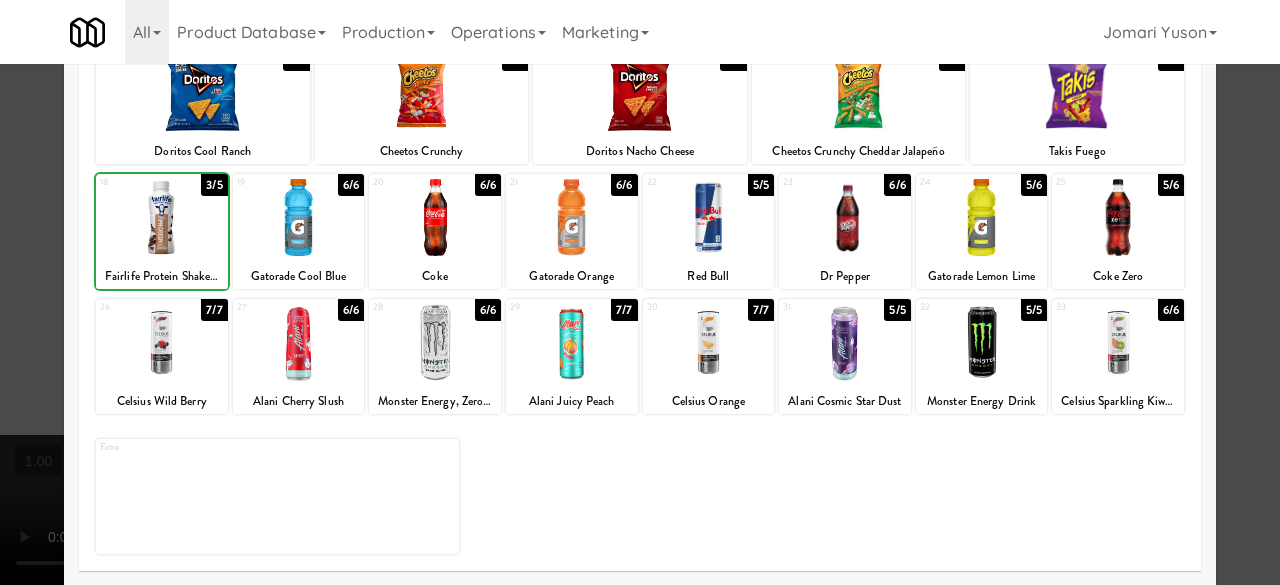 click at bounding box center [299, 217] 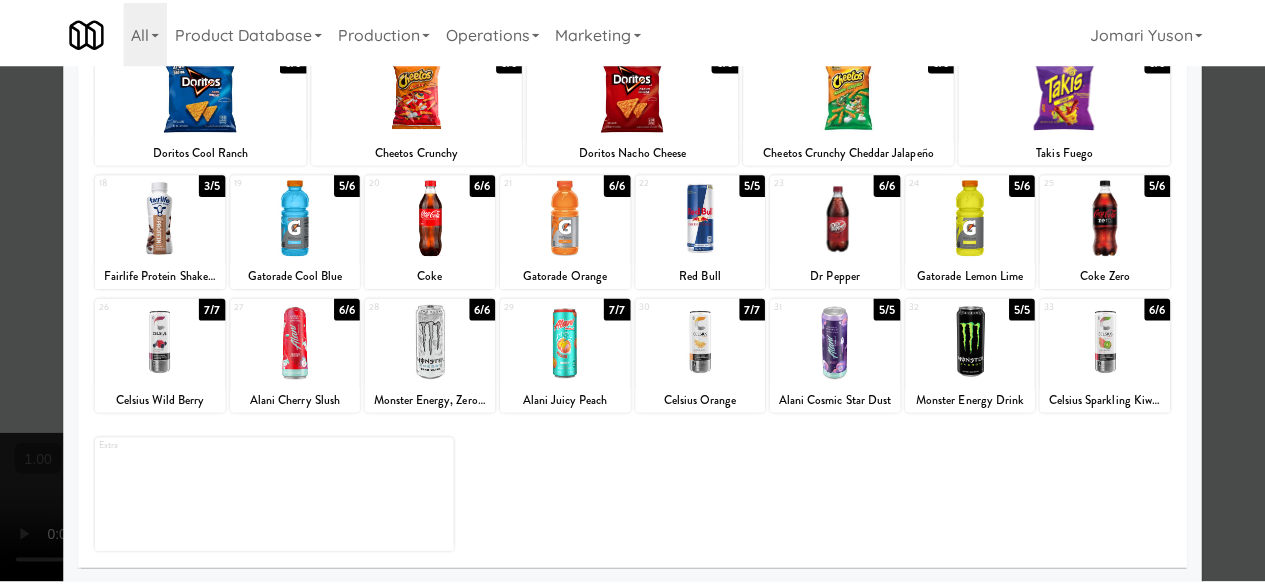 scroll, scrollTop: 0, scrollLeft: 0, axis: both 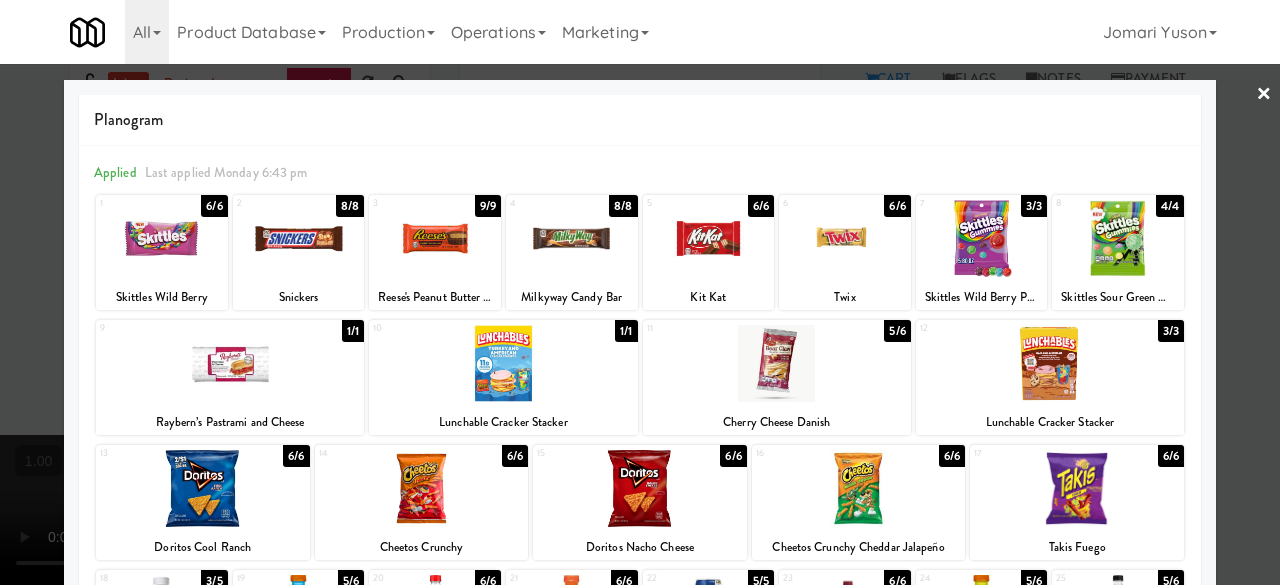 click at bounding box center [162, 238] 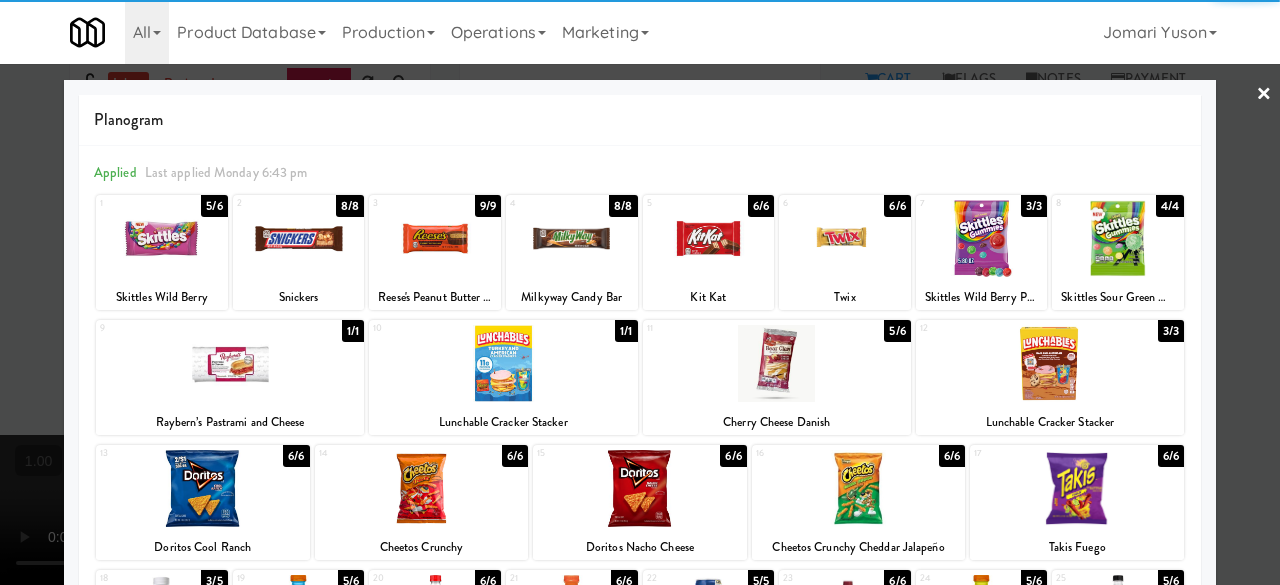 click on "×" at bounding box center (1264, 95) 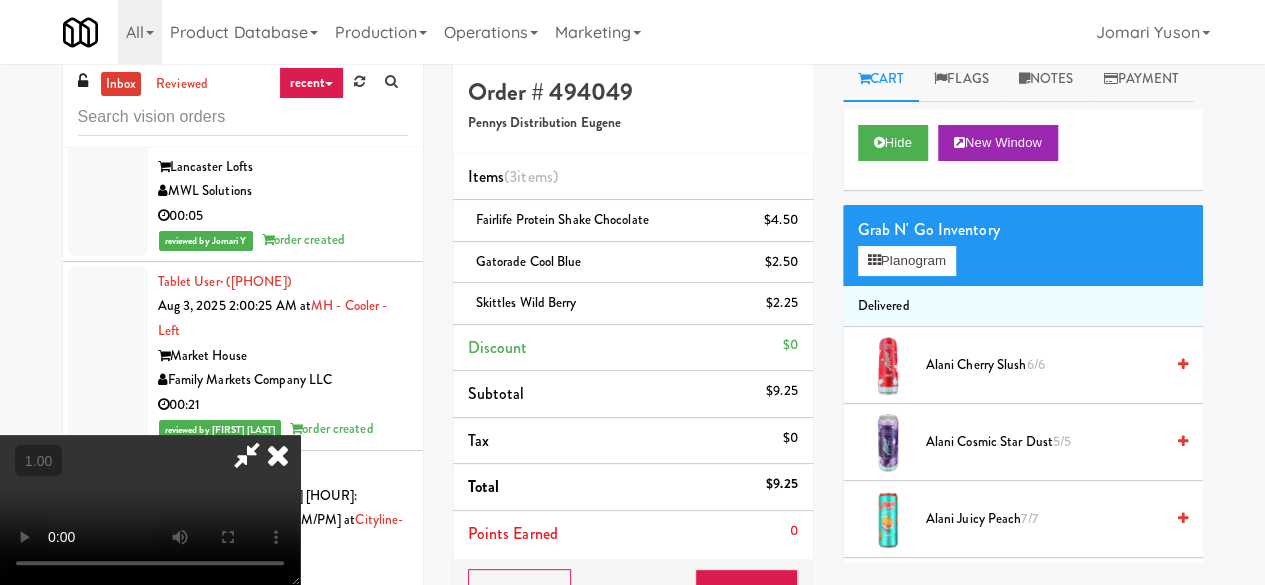 scroll, scrollTop: 263, scrollLeft: 0, axis: vertical 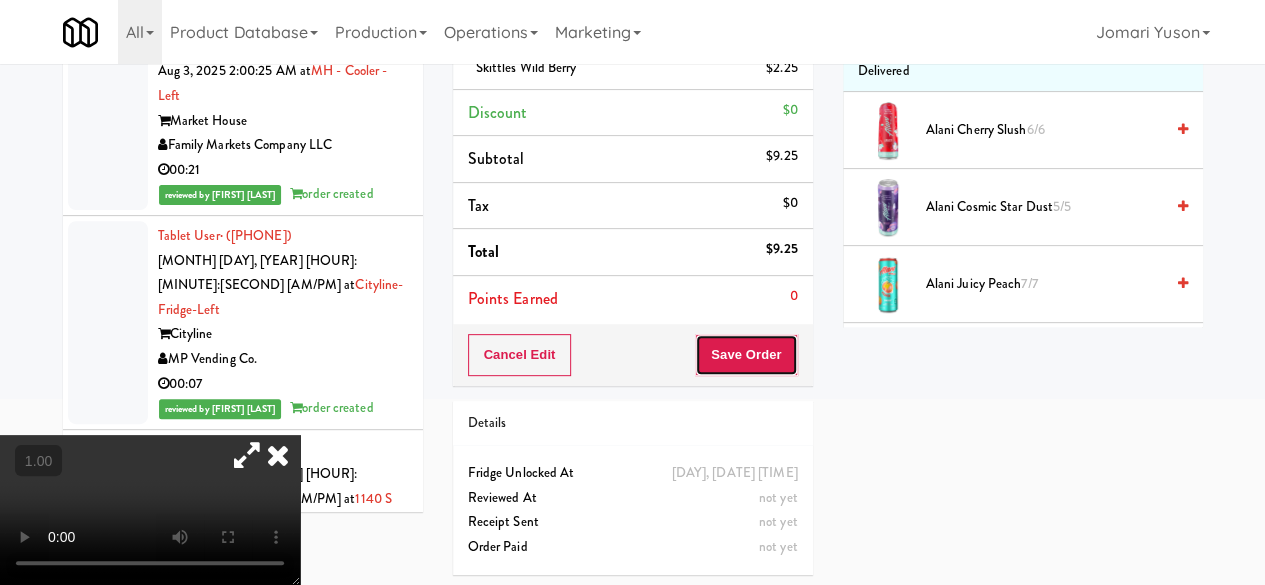 click on "Save Order" at bounding box center [746, 355] 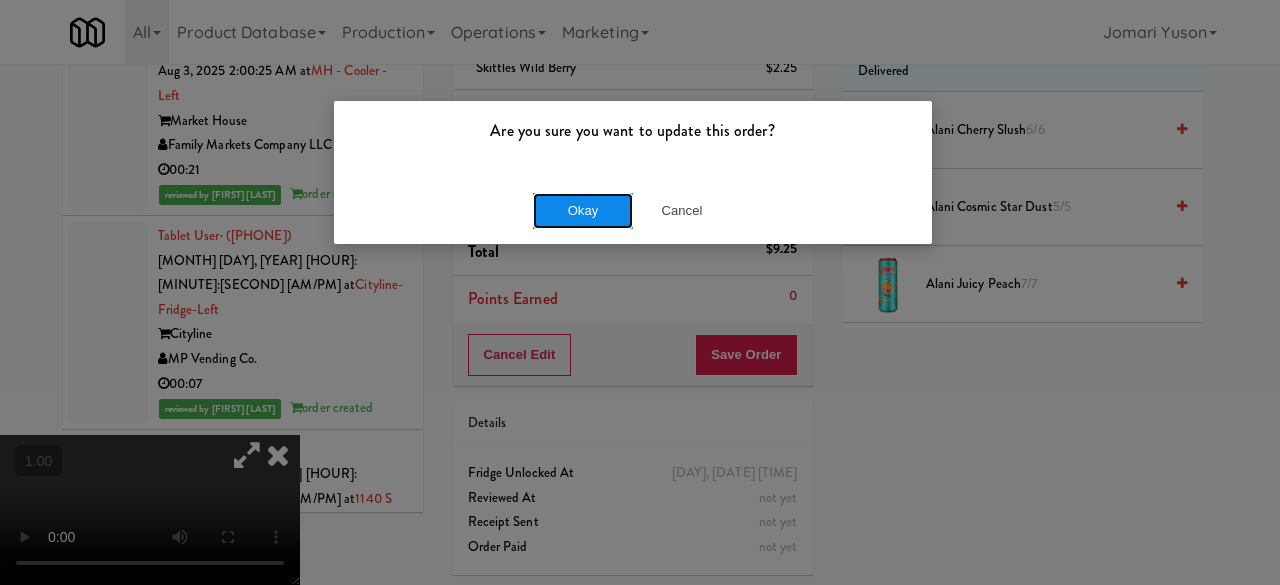 click on "Okay" at bounding box center (583, 211) 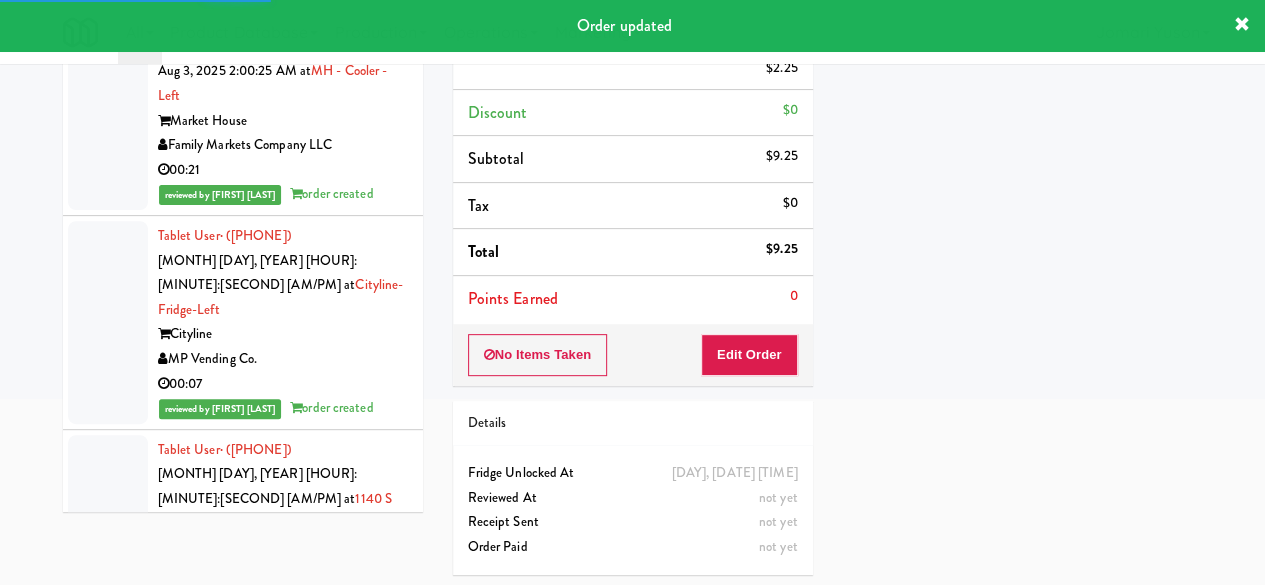 scroll, scrollTop: 19614, scrollLeft: 0, axis: vertical 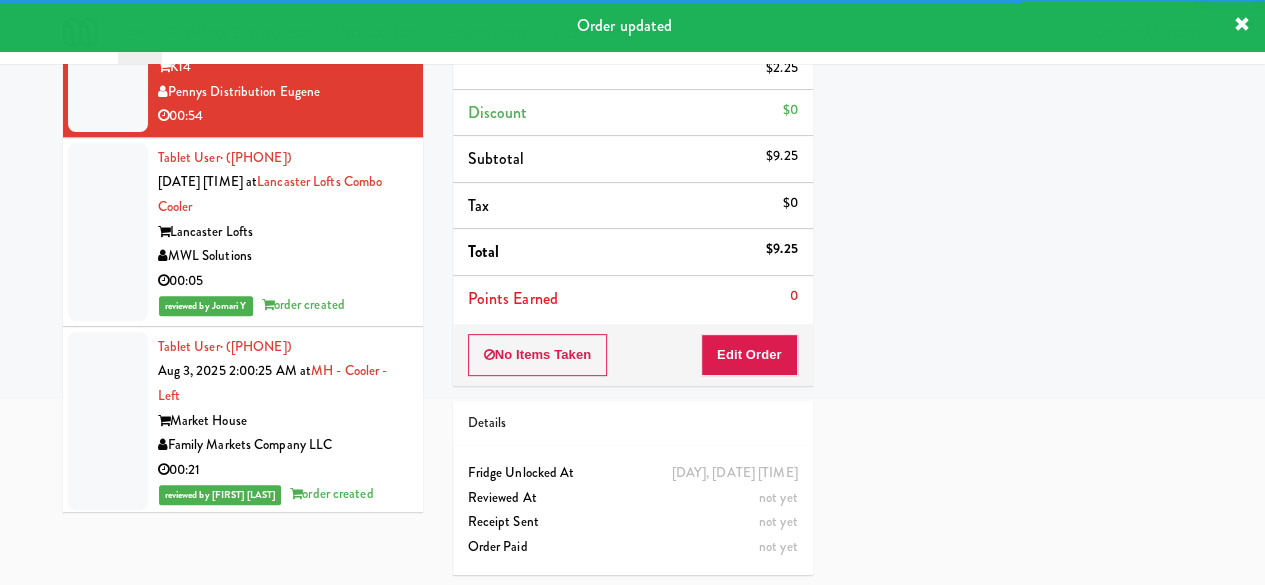 click on "00:06" at bounding box center (283, -48) 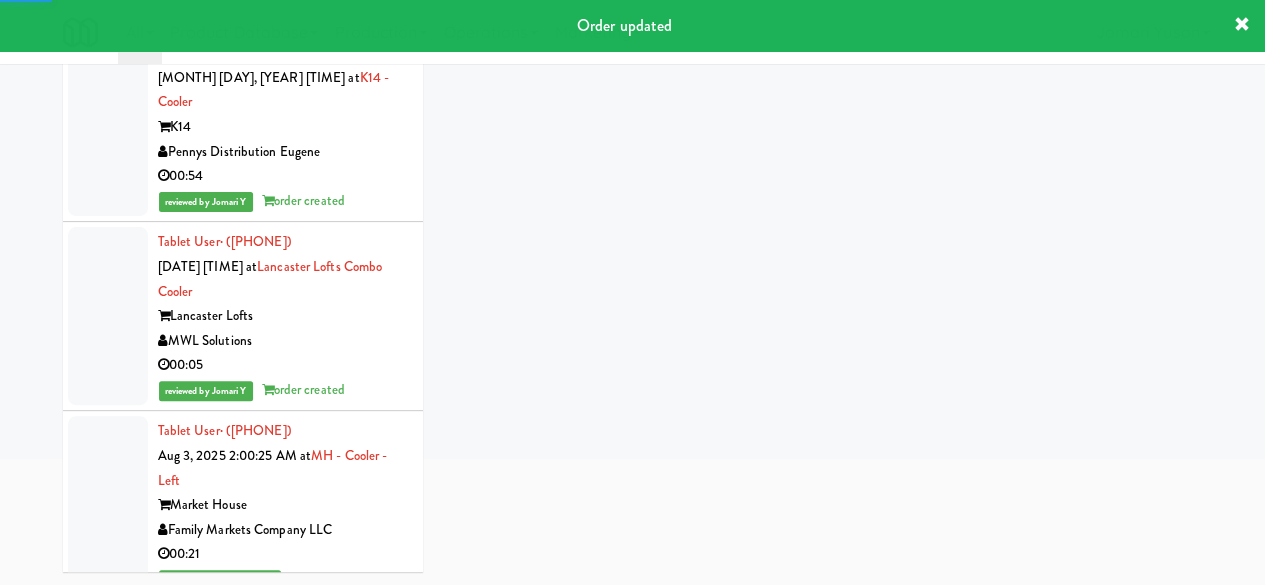 scroll, scrollTop: 0, scrollLeft: 0, axis: both 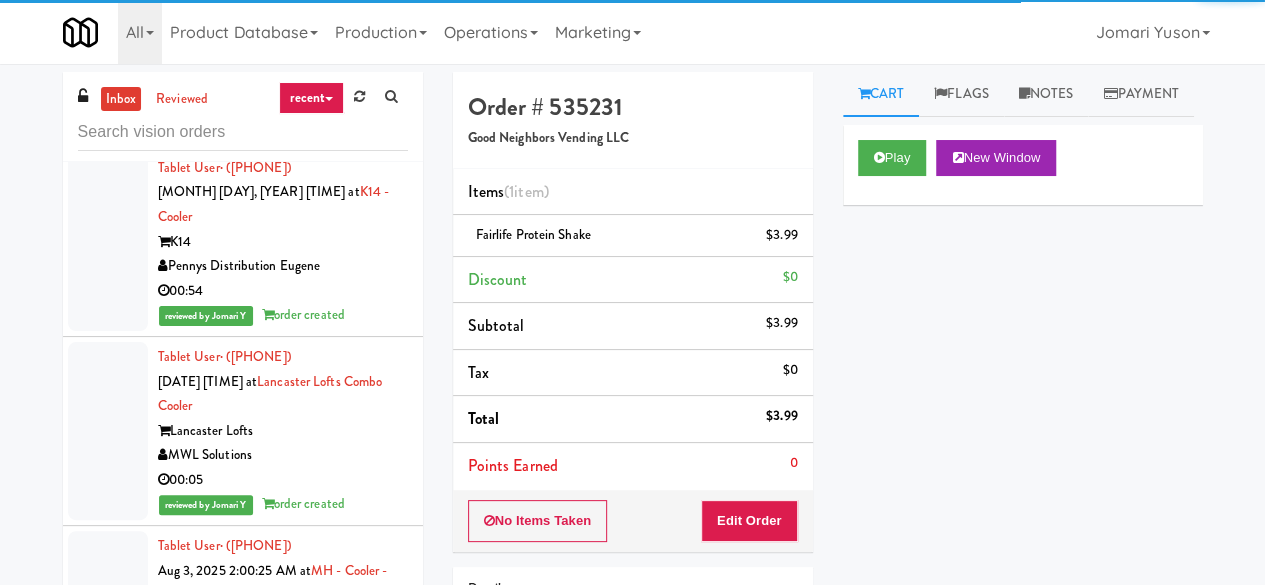 click on "Claydesta Towers" at bounding box center [283, -88] 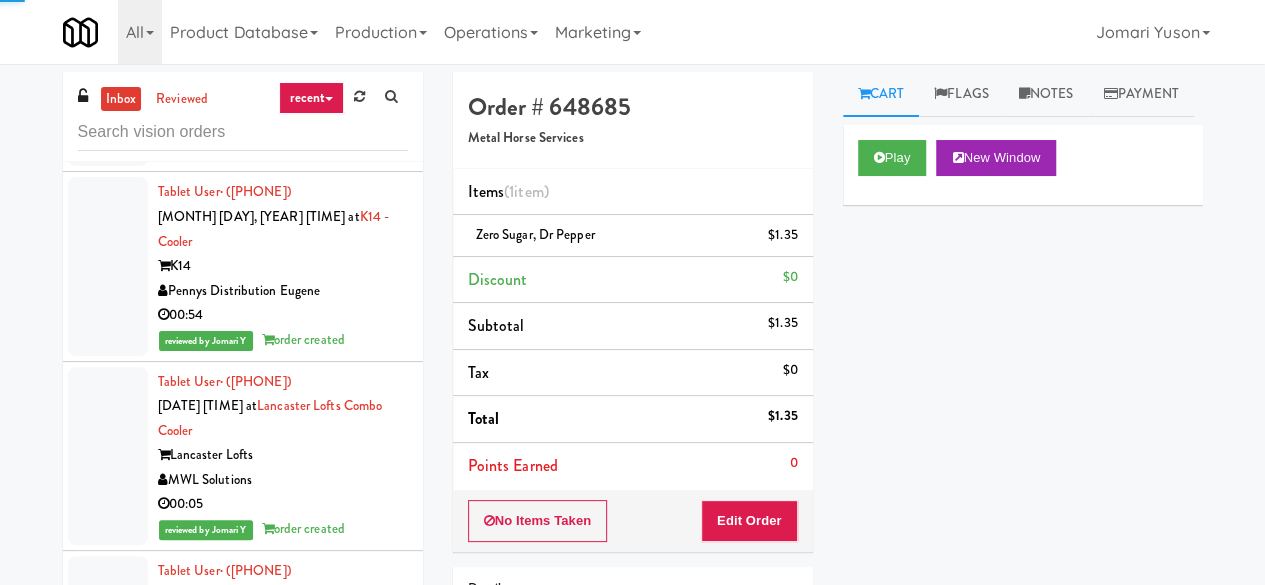 click on "00:23" at bounding box center [283, -178] 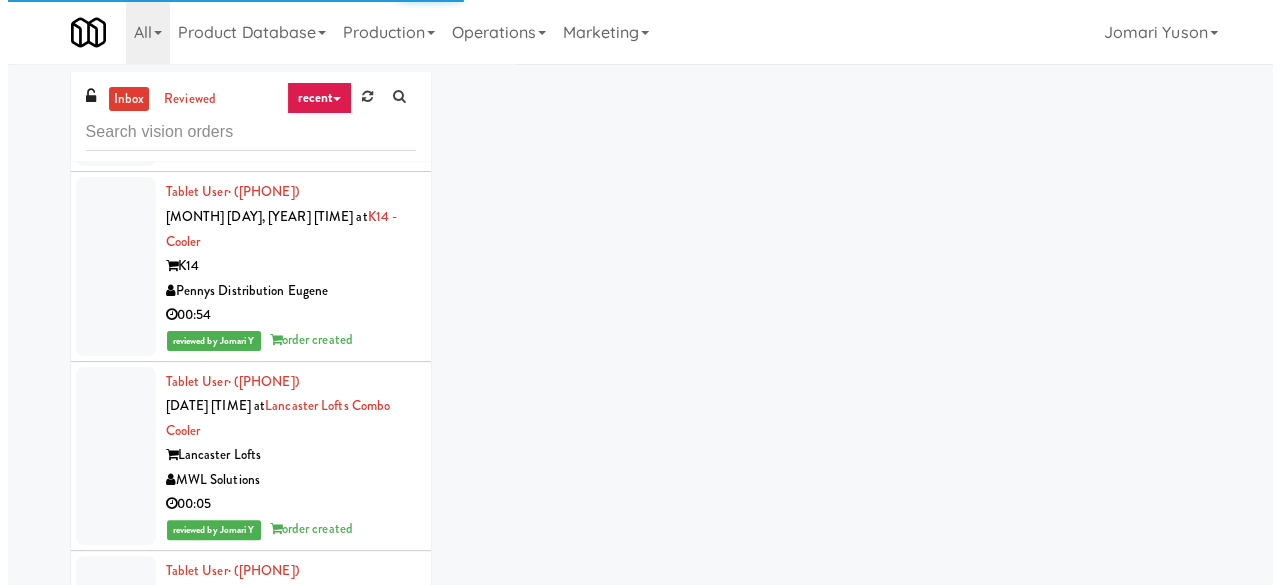 scroll, scrollTop: 19514, scrollLeft: 0, axis: vertical 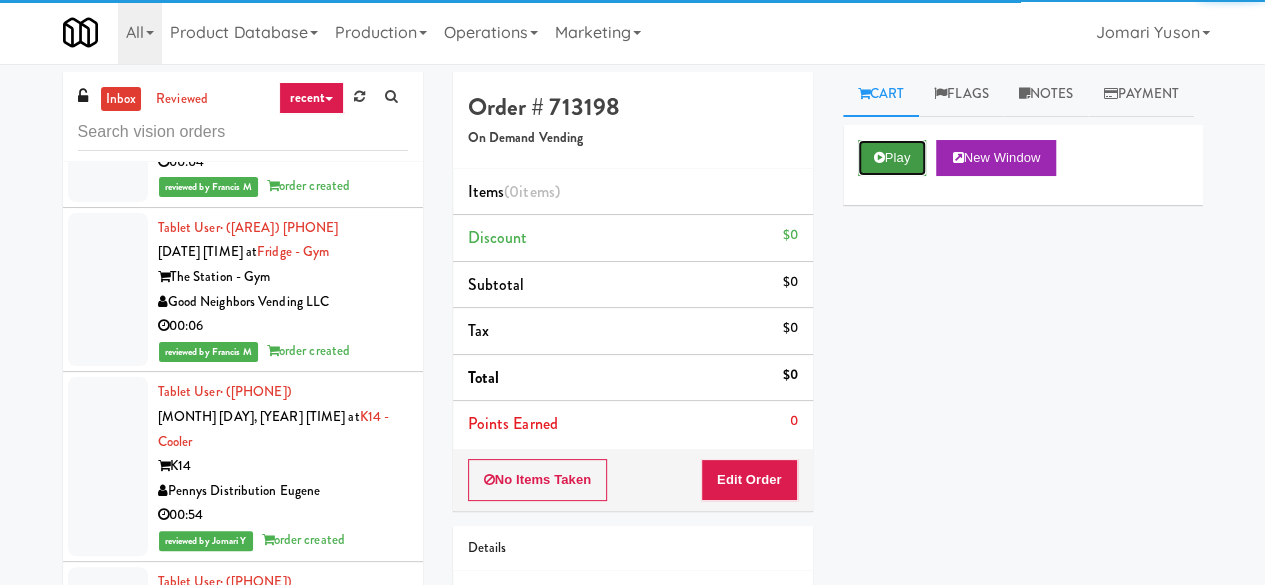 click on "Play" at bounding box center (892, 158) 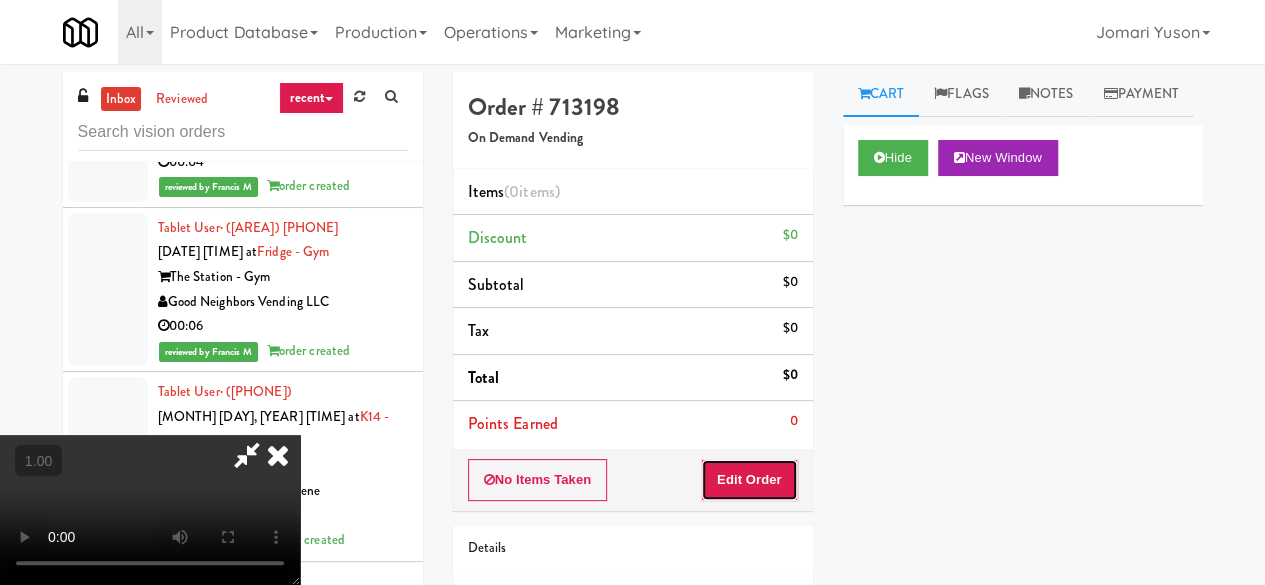 click on "Edit Order" at bounding box center (749, 480) 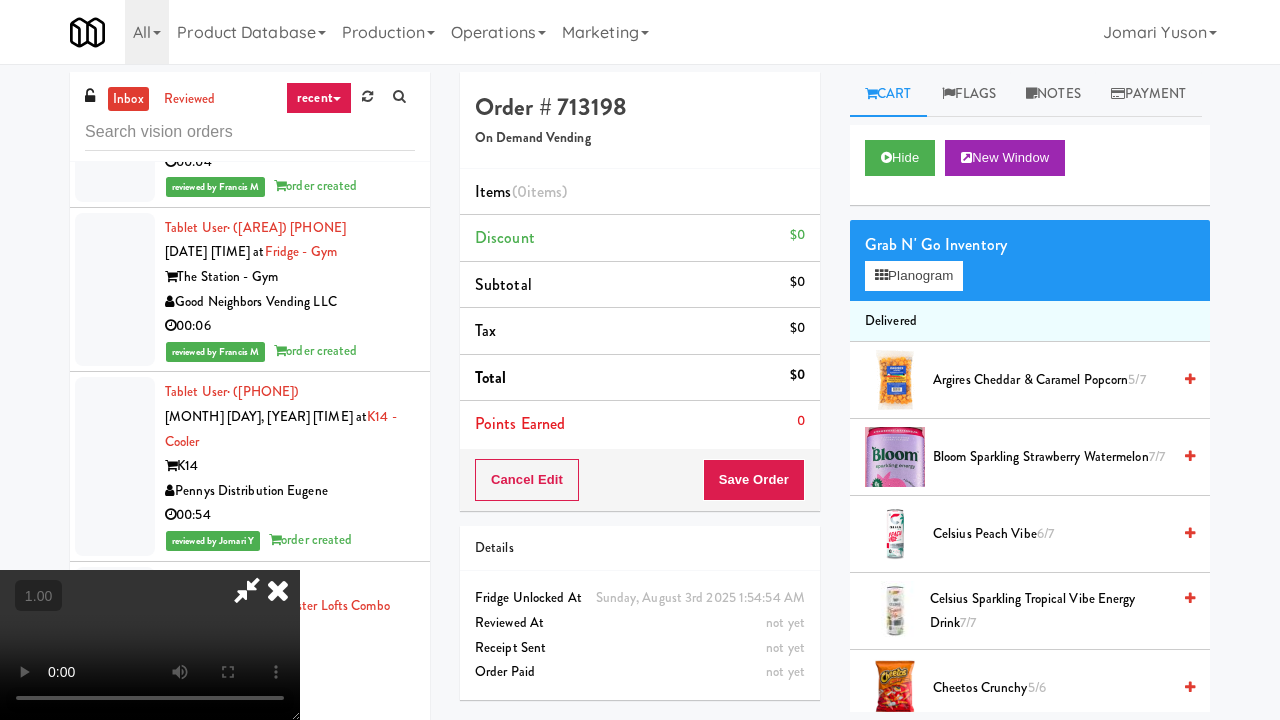 type 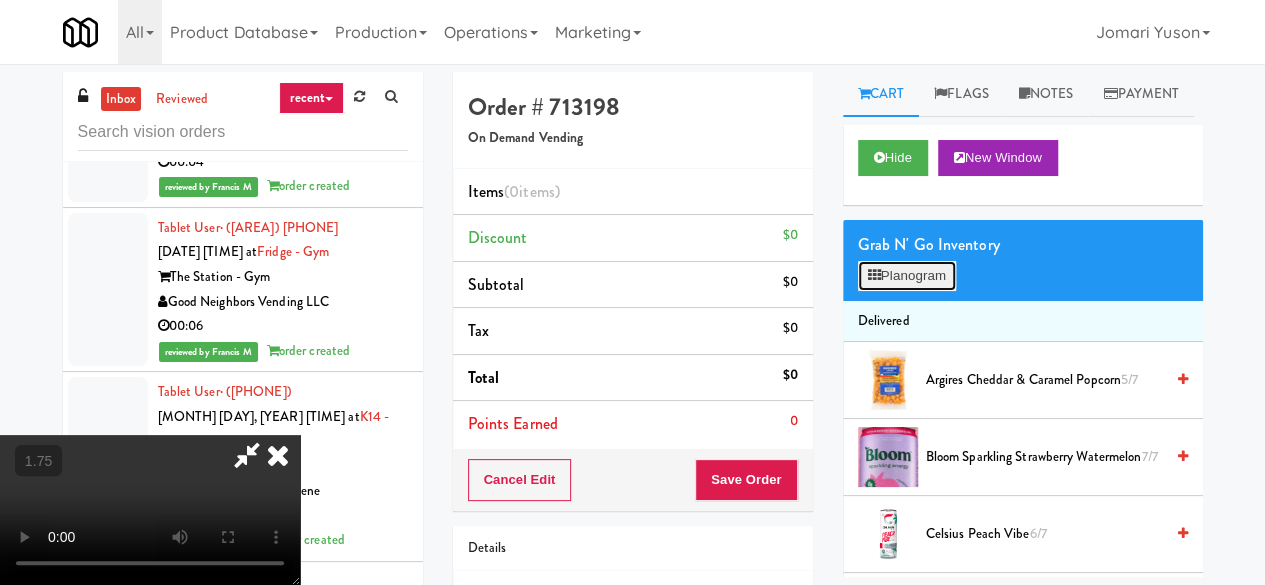 click on "Planogram" at bounding box center [907, 276] 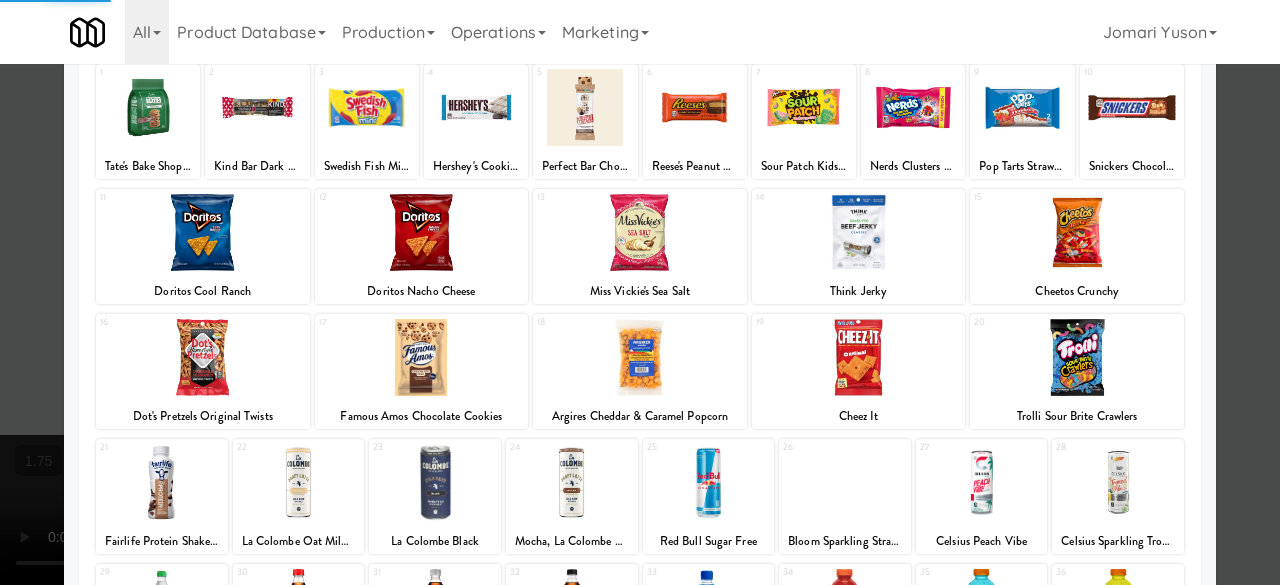 scroll, scrollTop: 300, scrollLeft: 0, axis: vertical 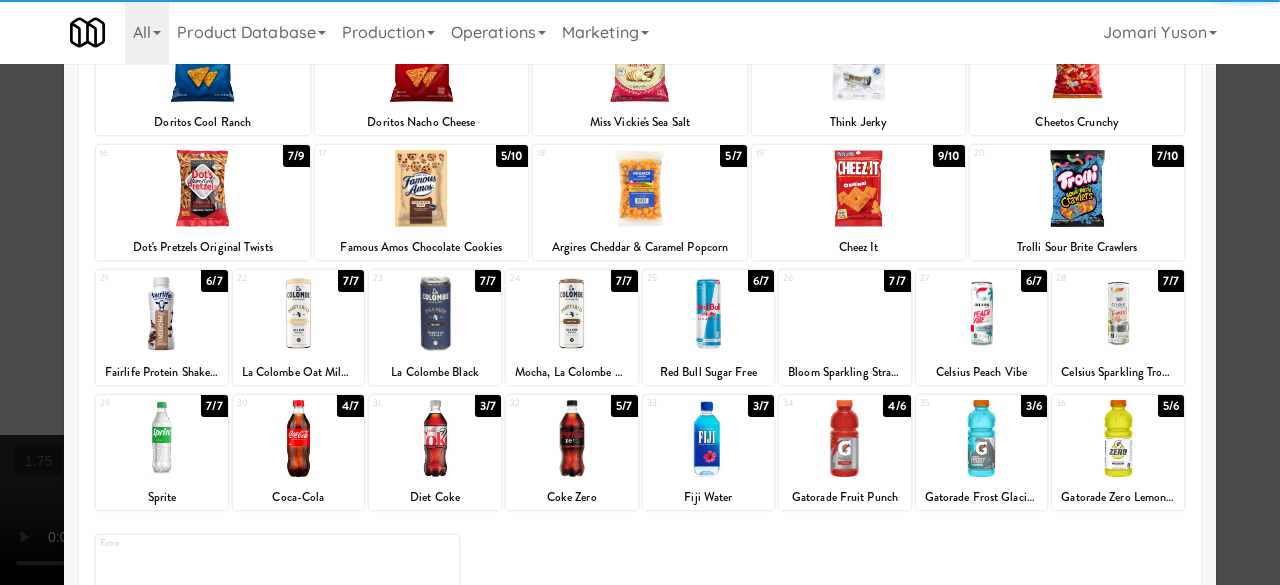 click at bounding box center [422, 188] 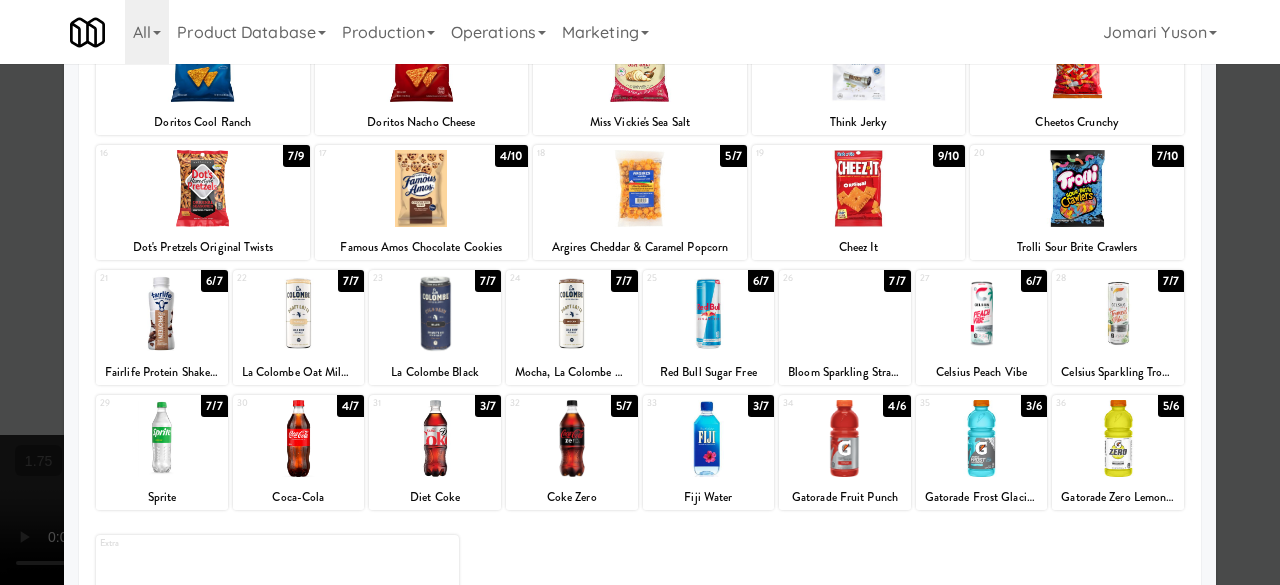 click at bounding box center (640, 188) 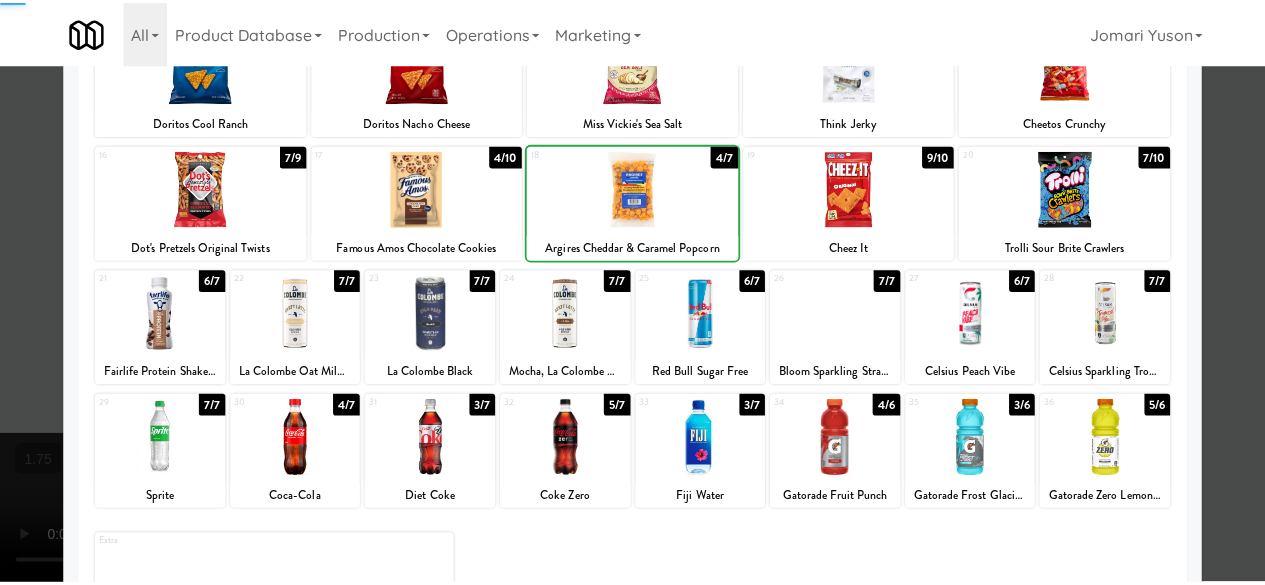 scroll, scrollTop: 0, scrollLeft: 0, axis: both 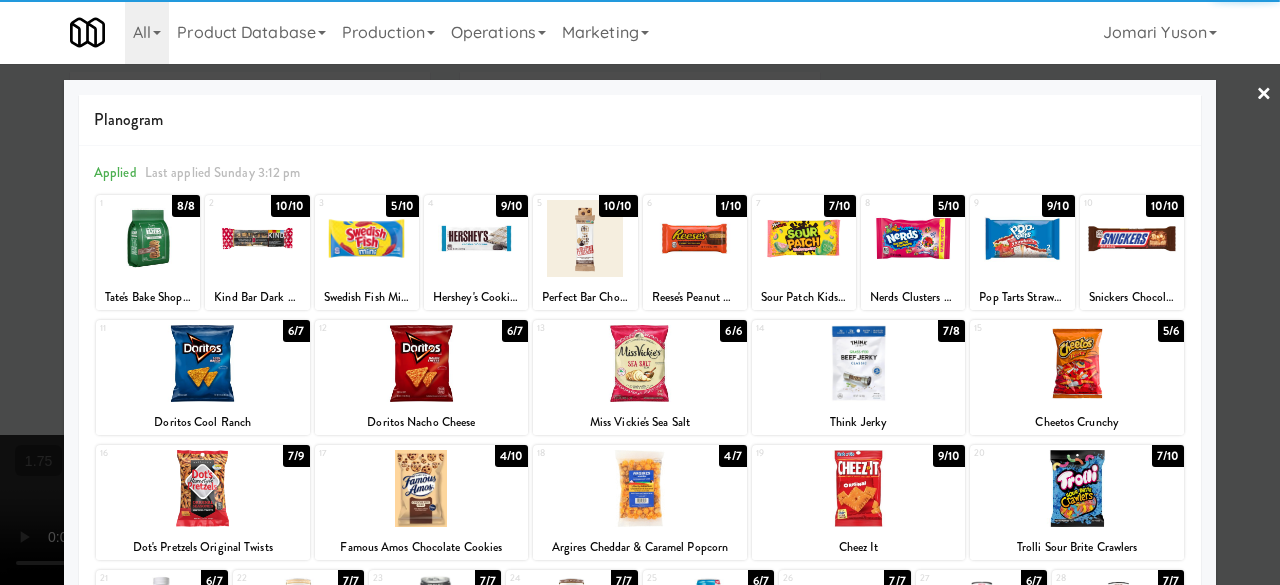 click at bounding box center (585, 238) 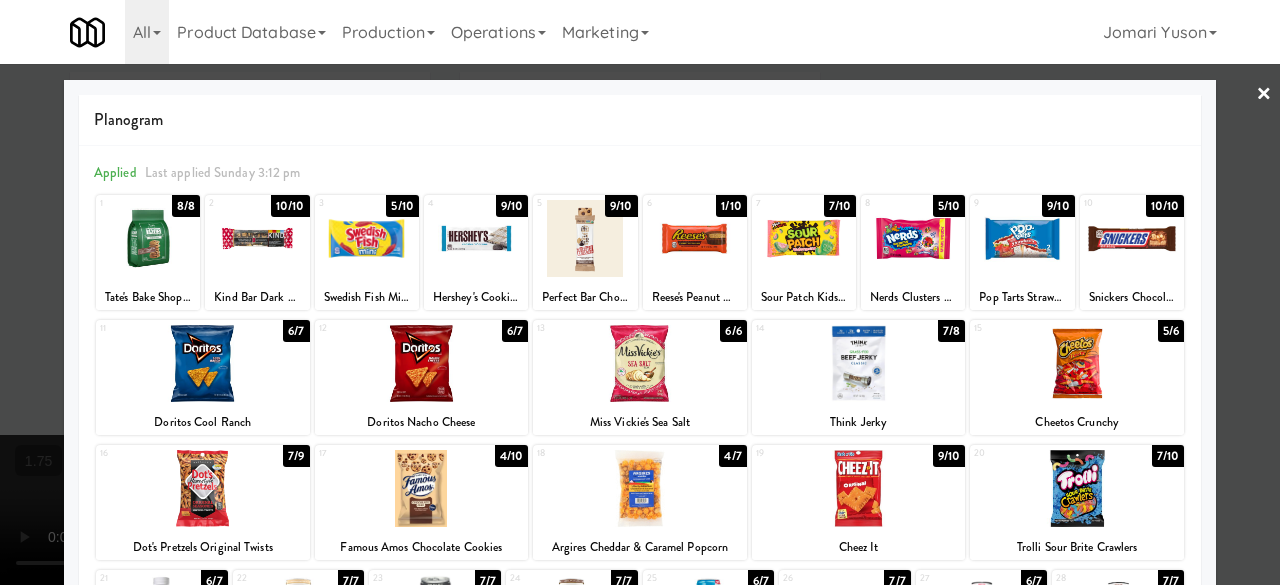 drag, startPoint x: 1098, startPoint y: 225, endPoint x: 1114, endPoint y: 217, distance: 17.888544 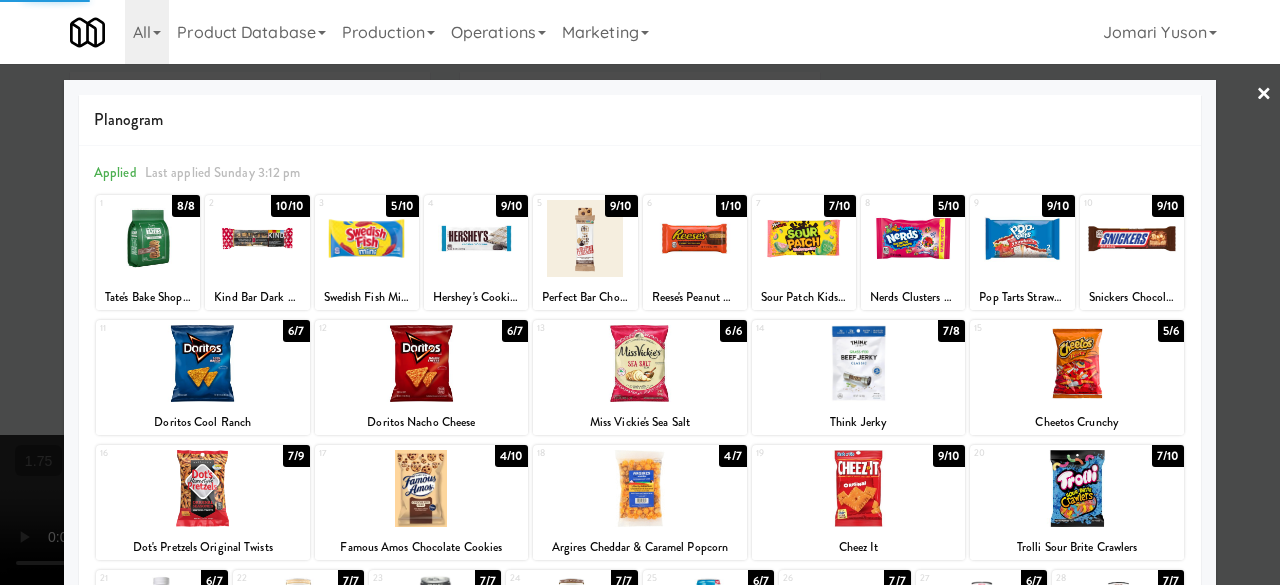 click on "×" at bounding box center [1264, 95] 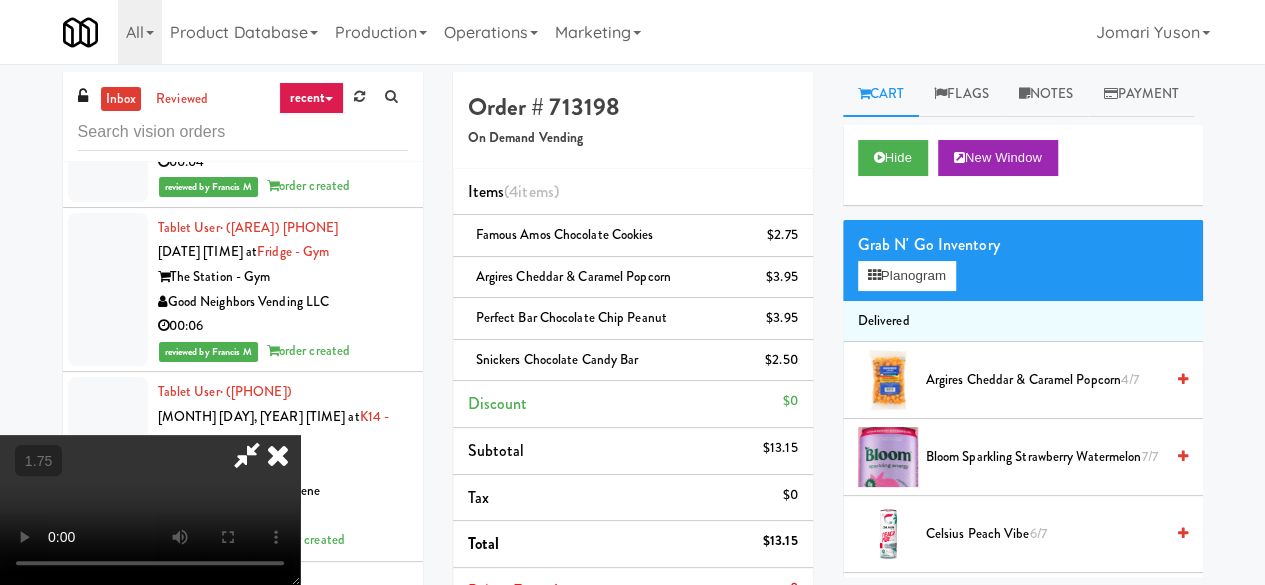 click at bounding box center [150, 510] 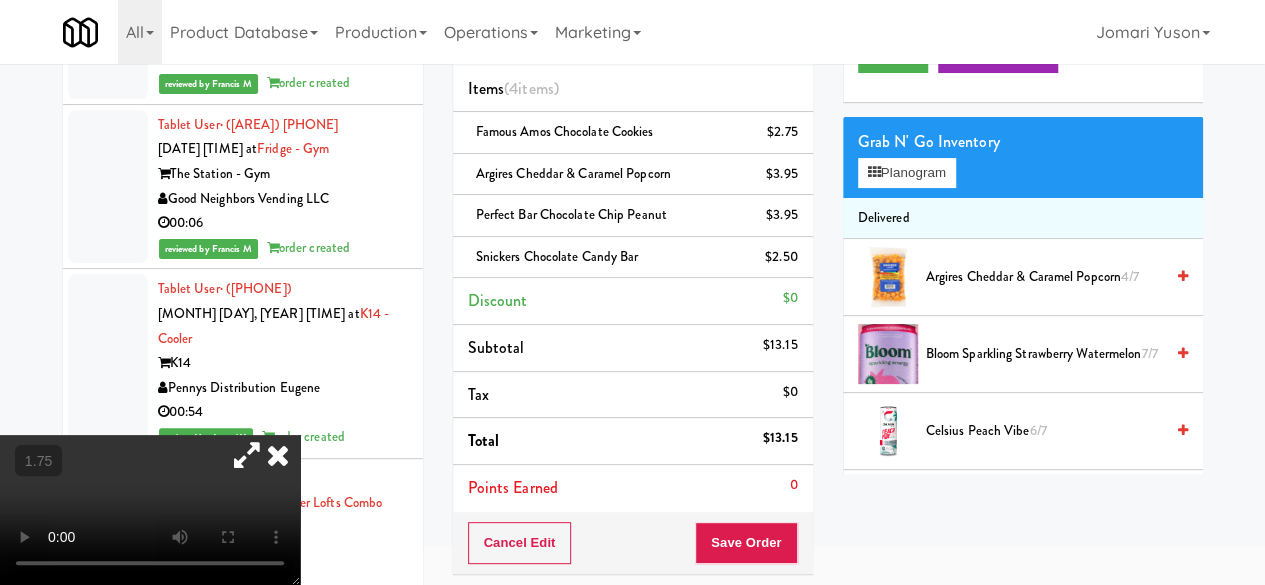 scroll, scrollTop: 200, scrollLeft: 0, axis: vertical 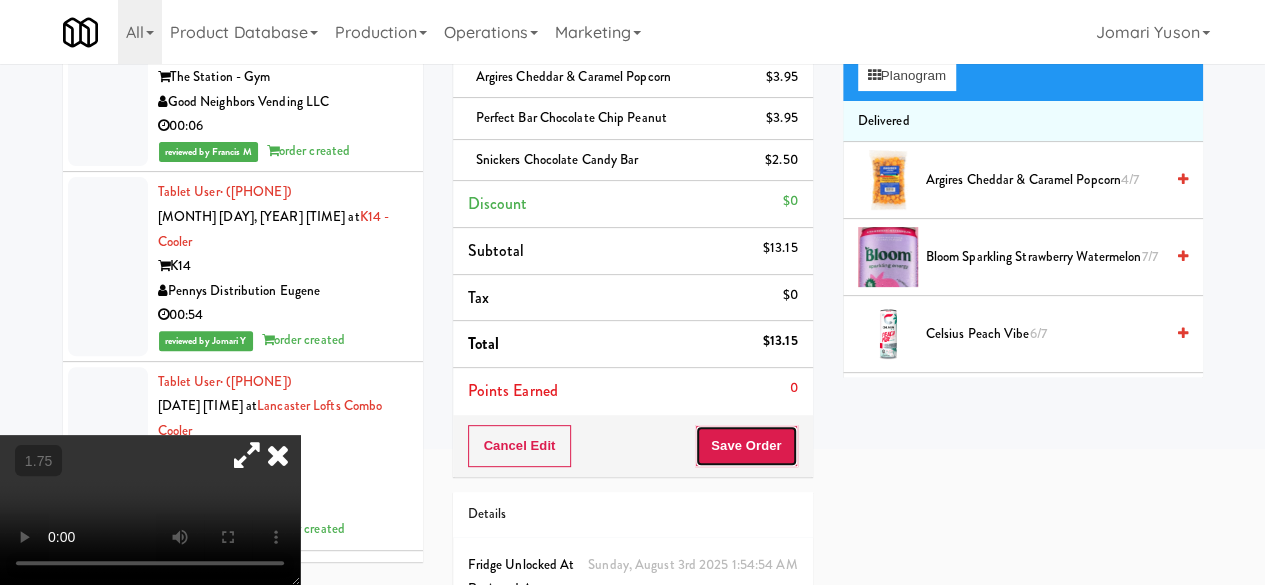 click on "Save Order" at bounding box center (746, 446) 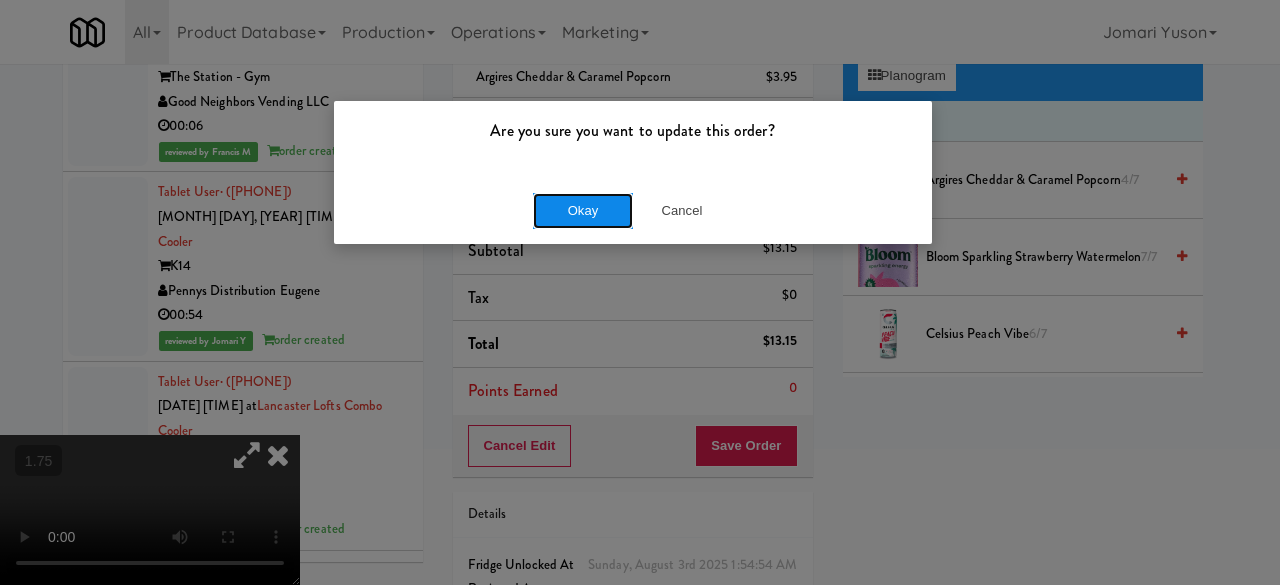 click on "Okay" at bounding box center [583, 211] 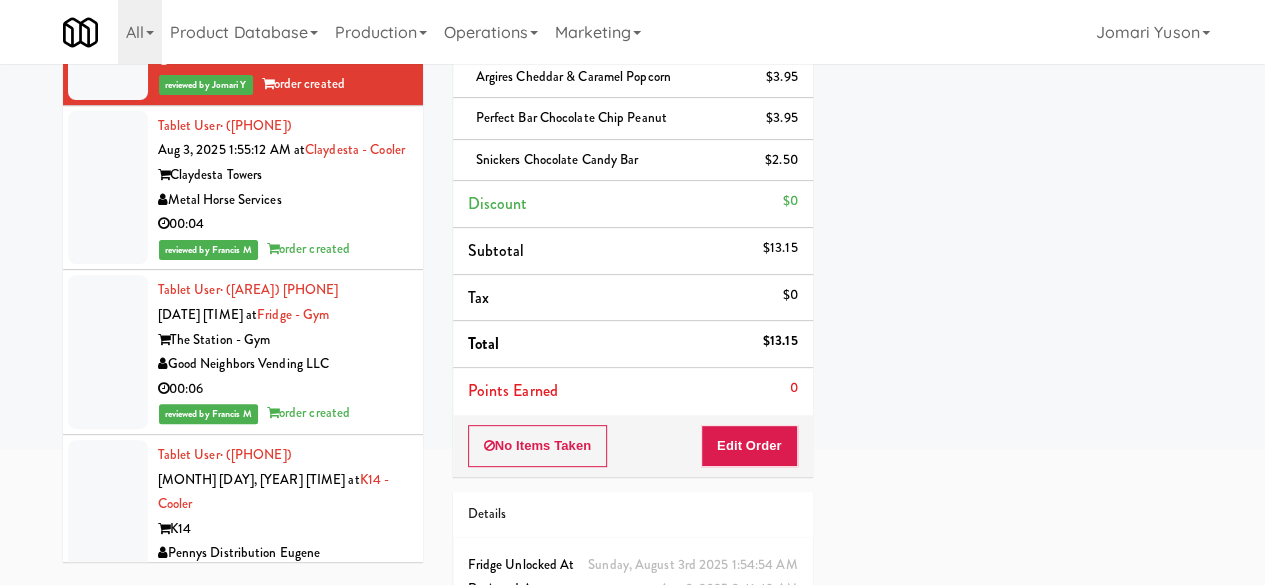 scroll, scrollTop: 19214, scrollLeft: 0, axis: vertical 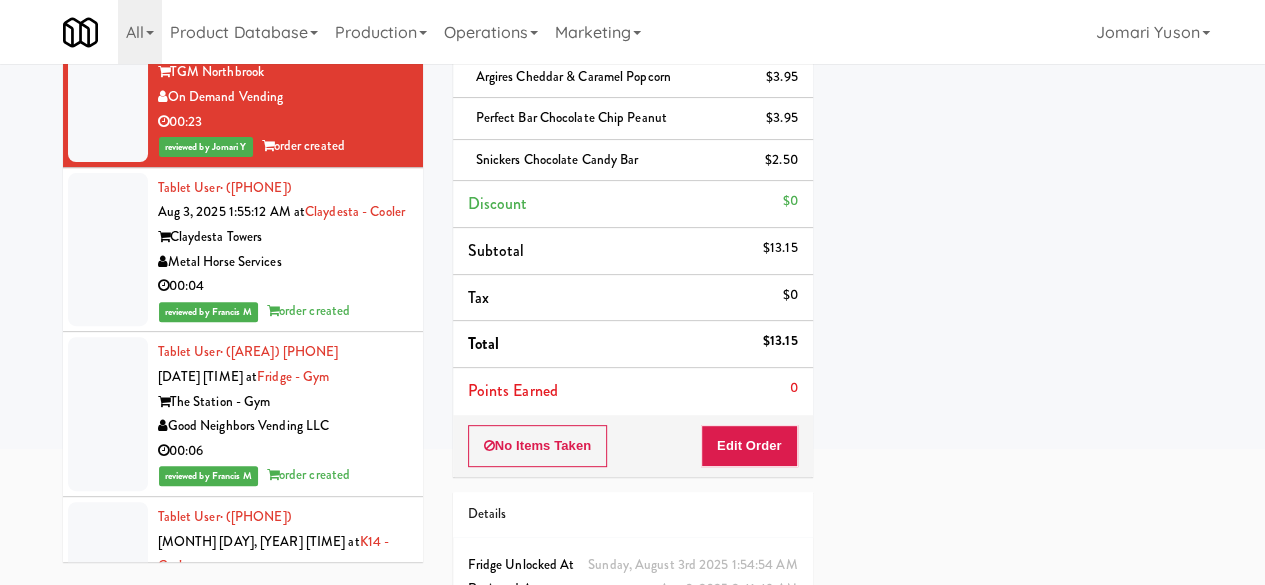 click on "00:23" at bounding box center [283, -18] 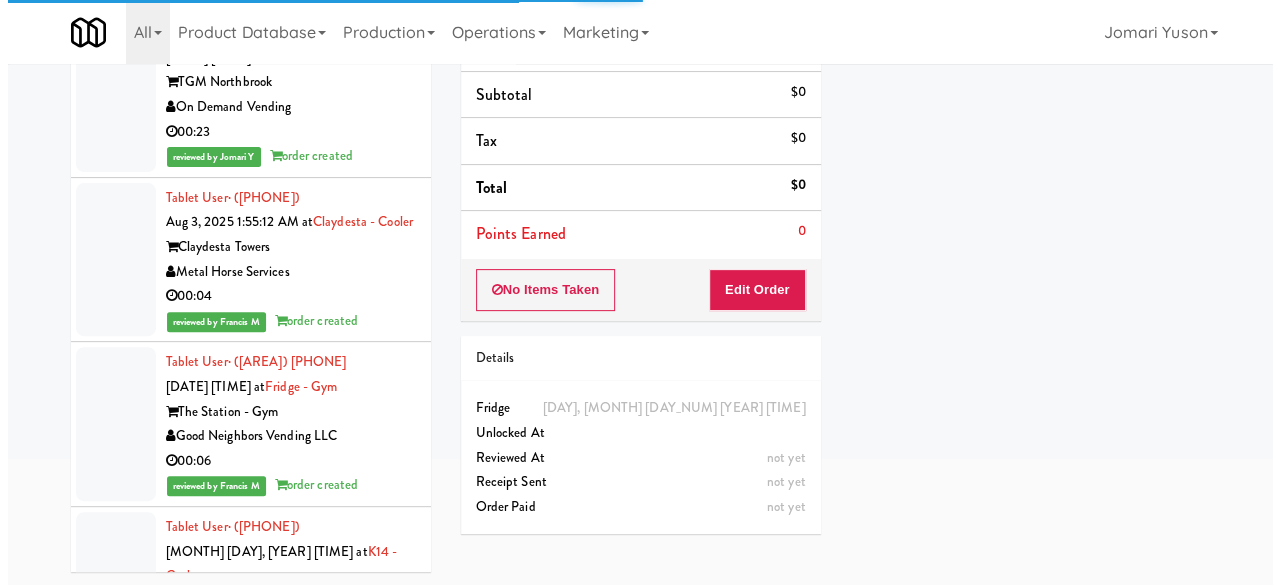 scroll, scrollTop: 0, scrollLeft: 0, axis: both 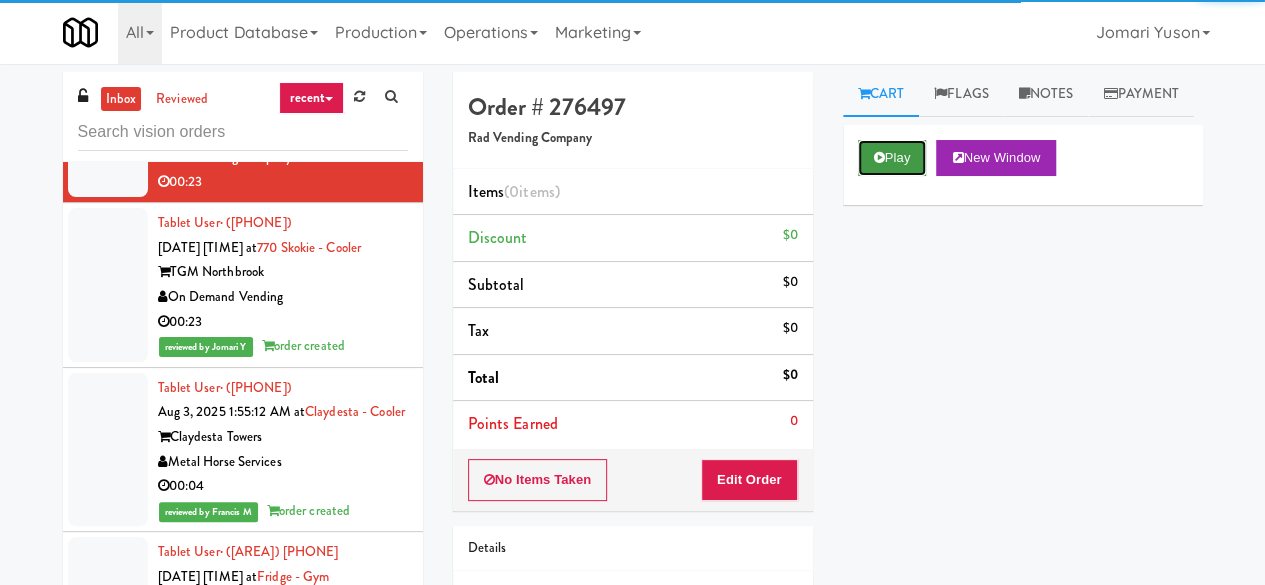 click on "Play" at bounding box center (892, 158) 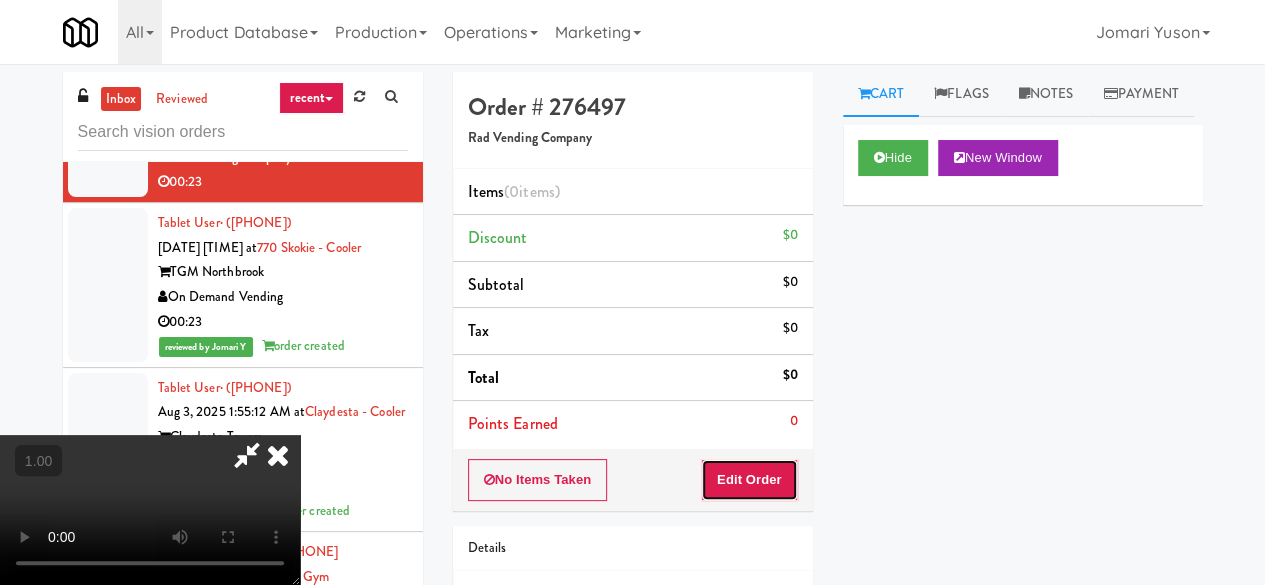 click on "Edit Order" at bounding box center (749, 480) 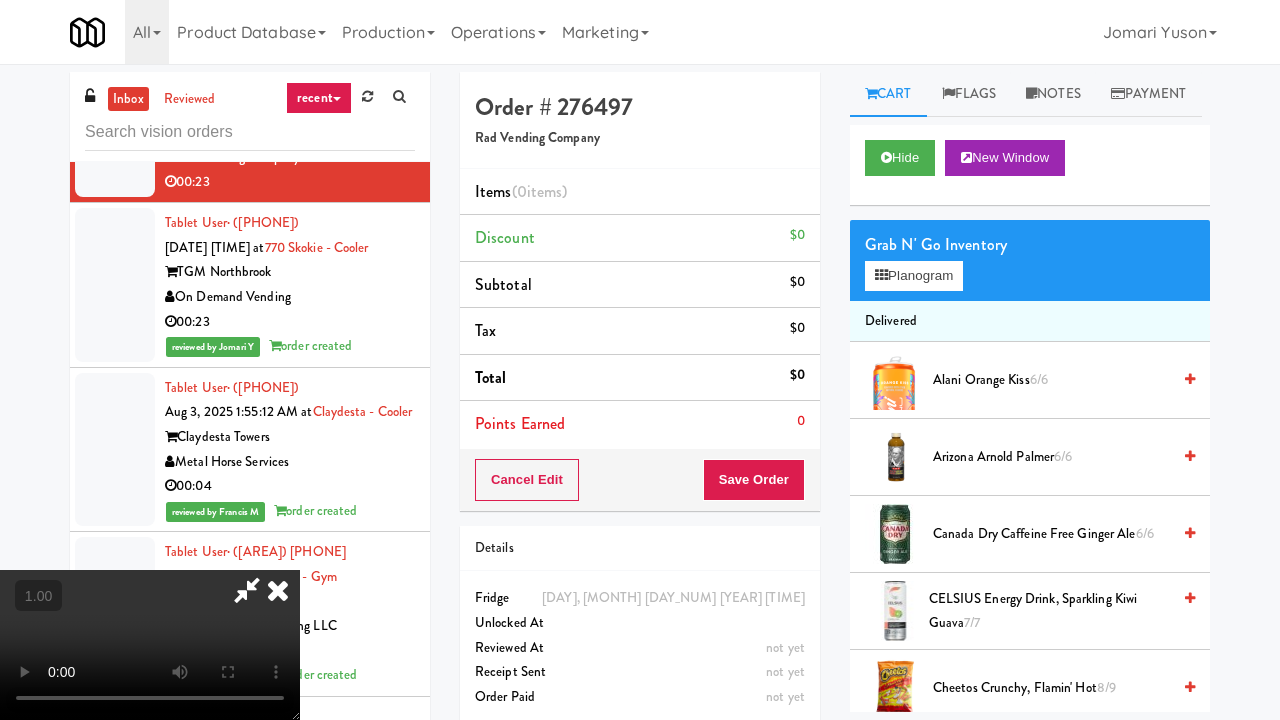 type 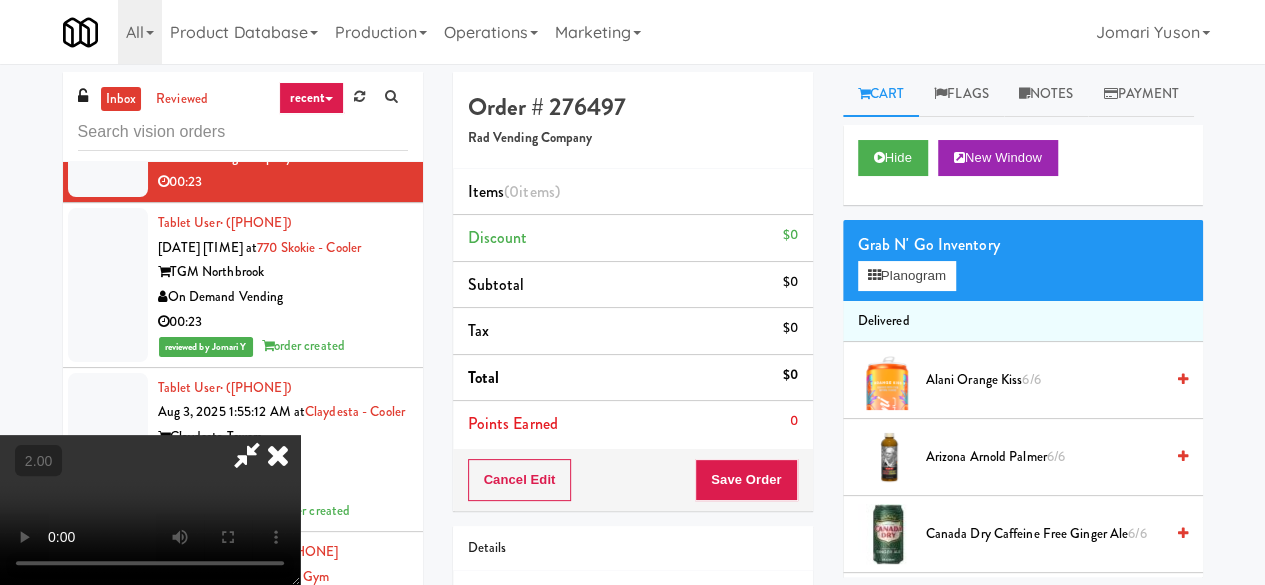 click on "Grab N' Go Inventory" at bounding box center (1023, 245) 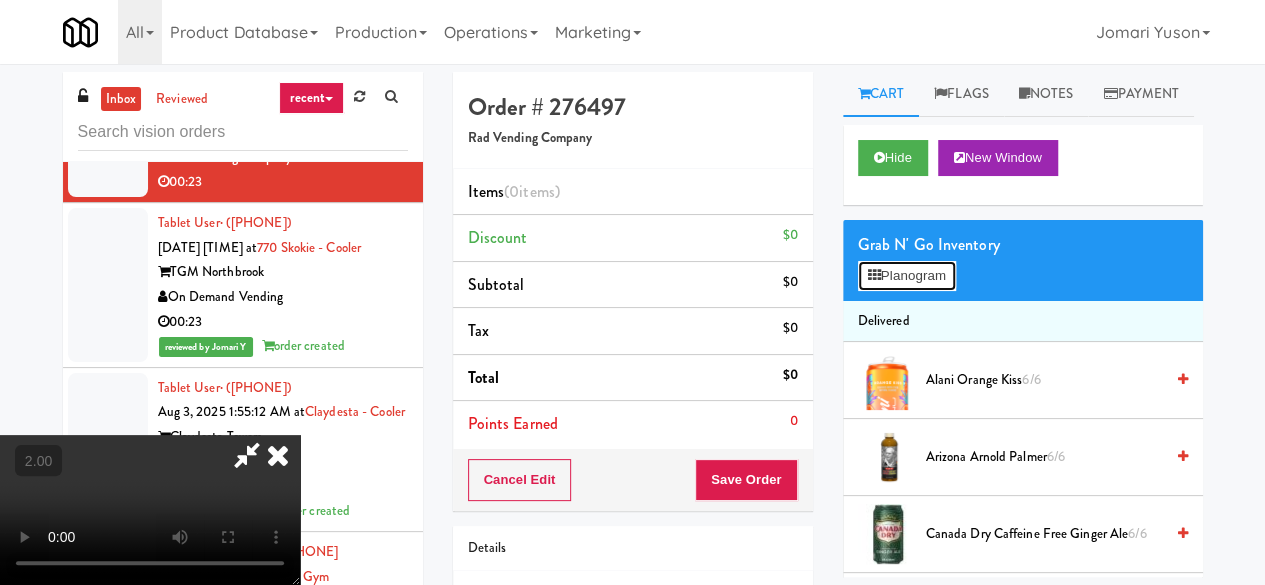 click on "Planogram" at bounding box center (907, 276) 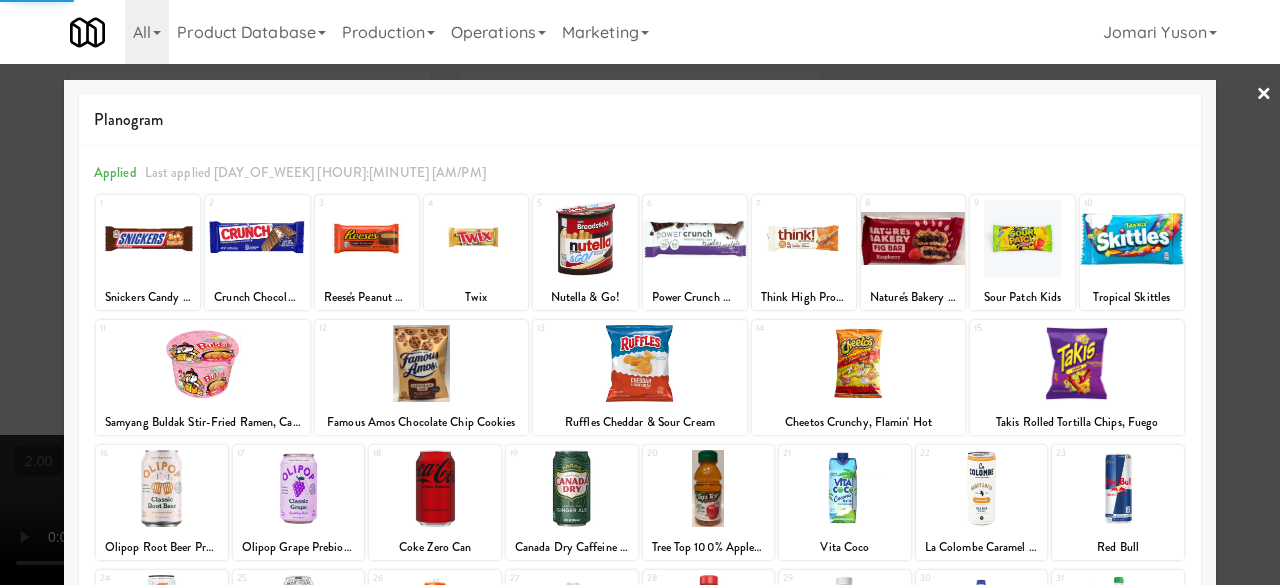scroll, scrollTop: 396, scrollLeft: 0, axis: vertical 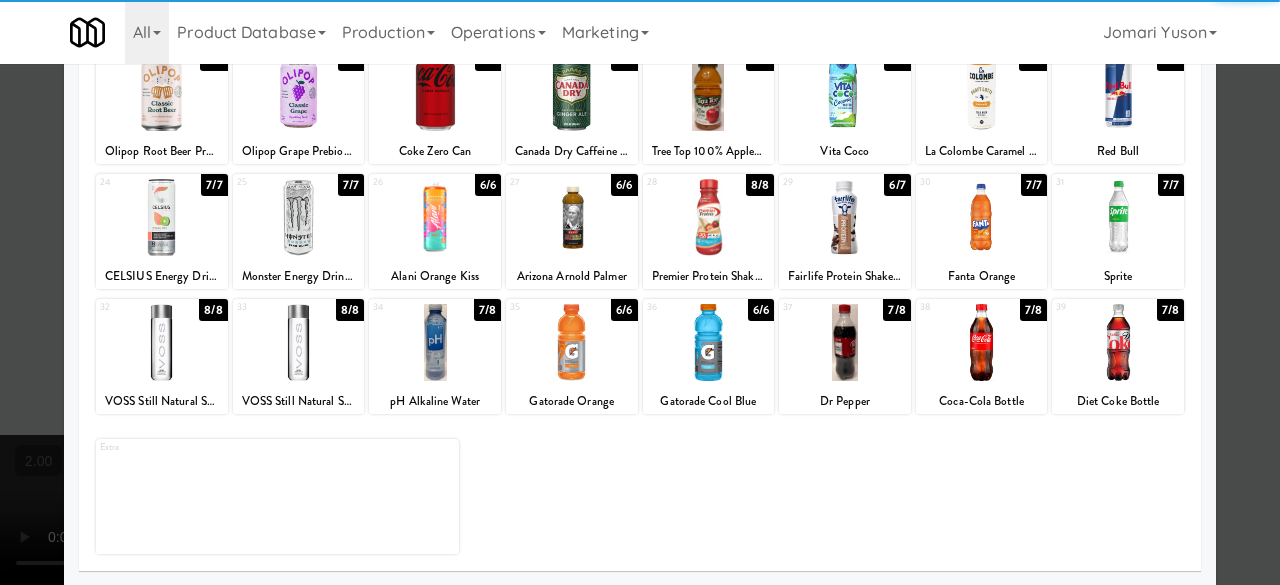 click at bounding box center (709, 342) 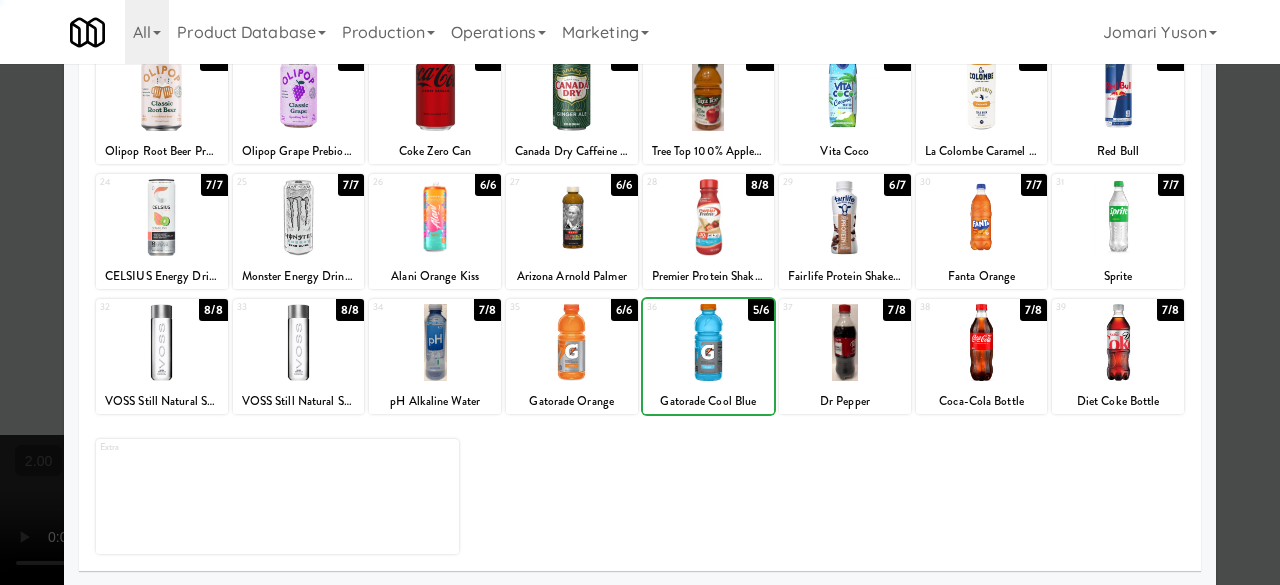 click at bounding box center (709, 342) 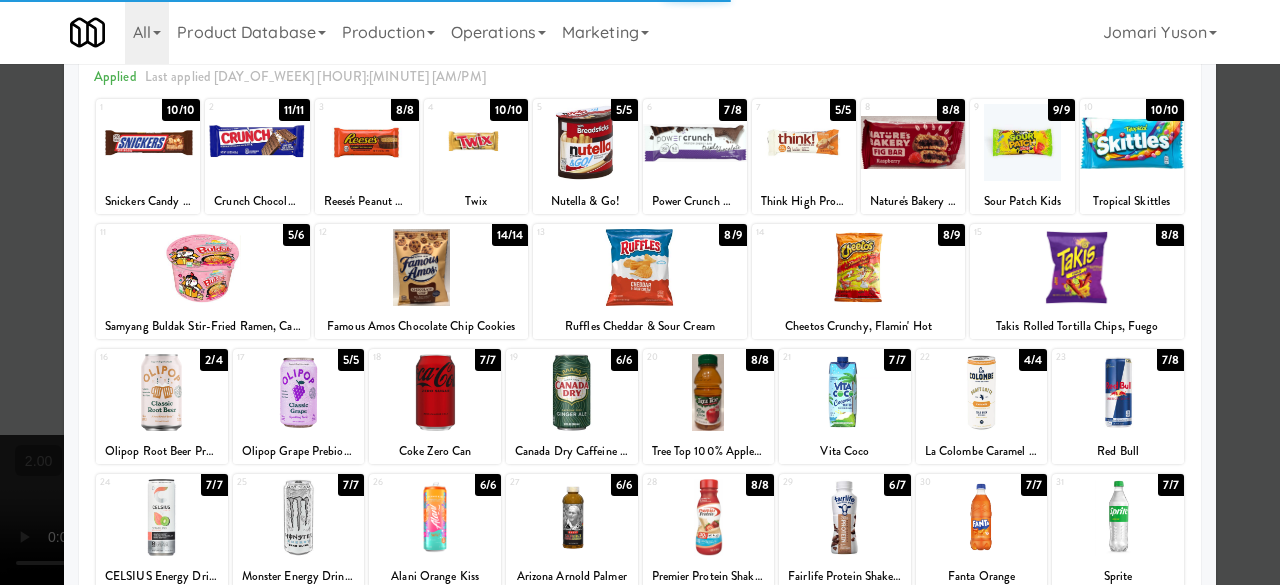 click at bounding box center (1077, 267) 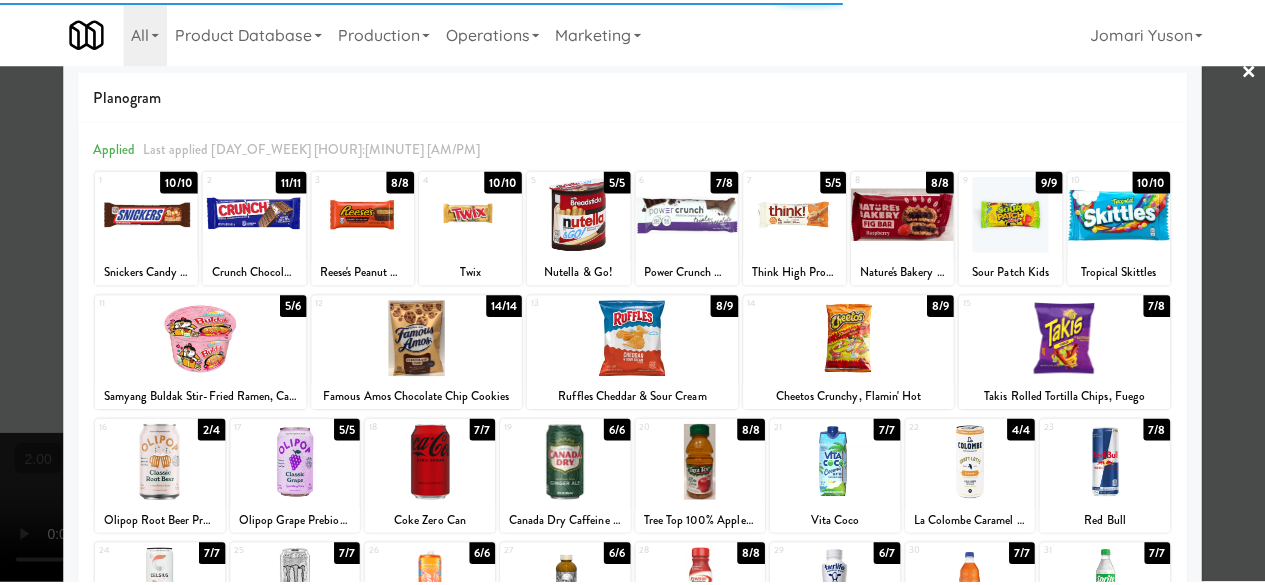 scroll, scrollTop: 0, scrollLeft: 0, axis: both 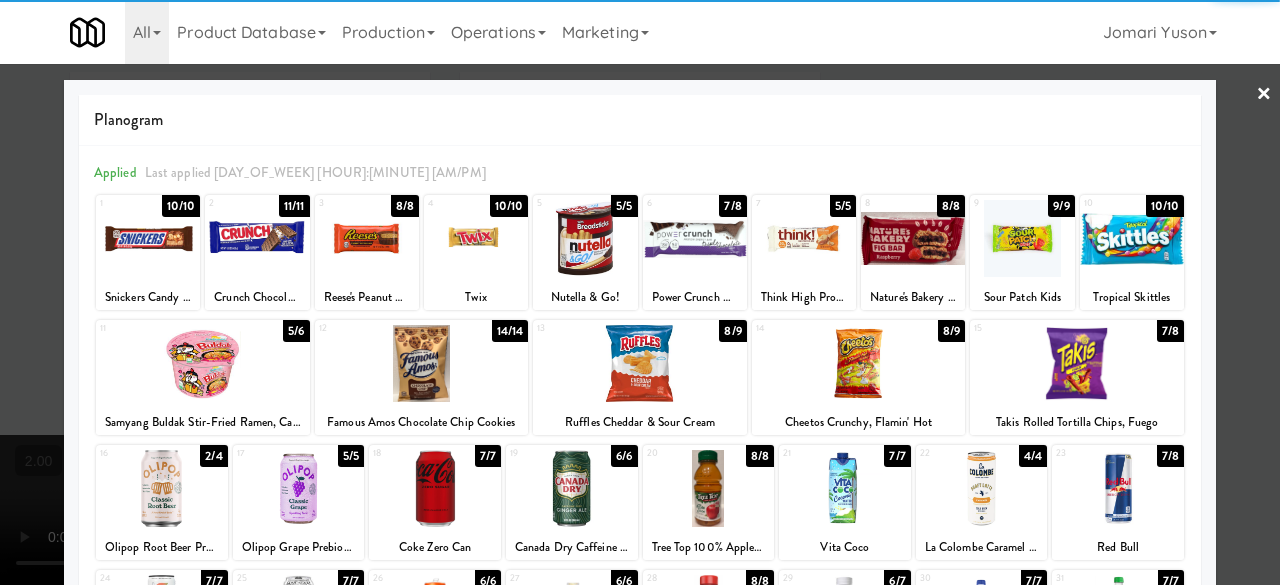 click at bounding box center (640, 292) 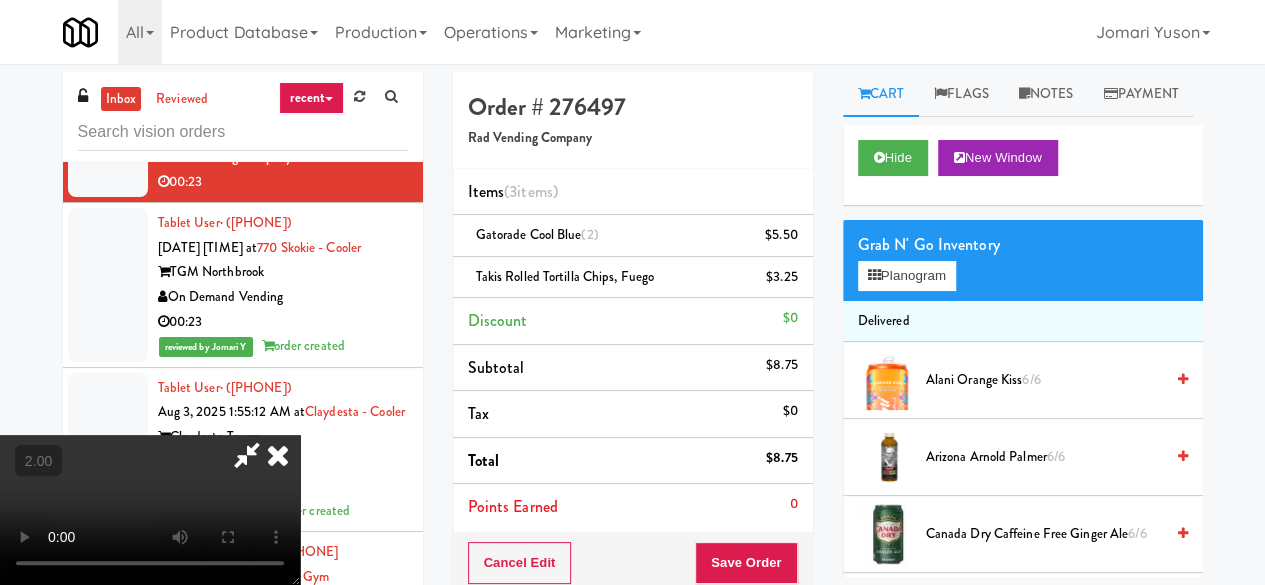 click at bounding box center (247, 455) 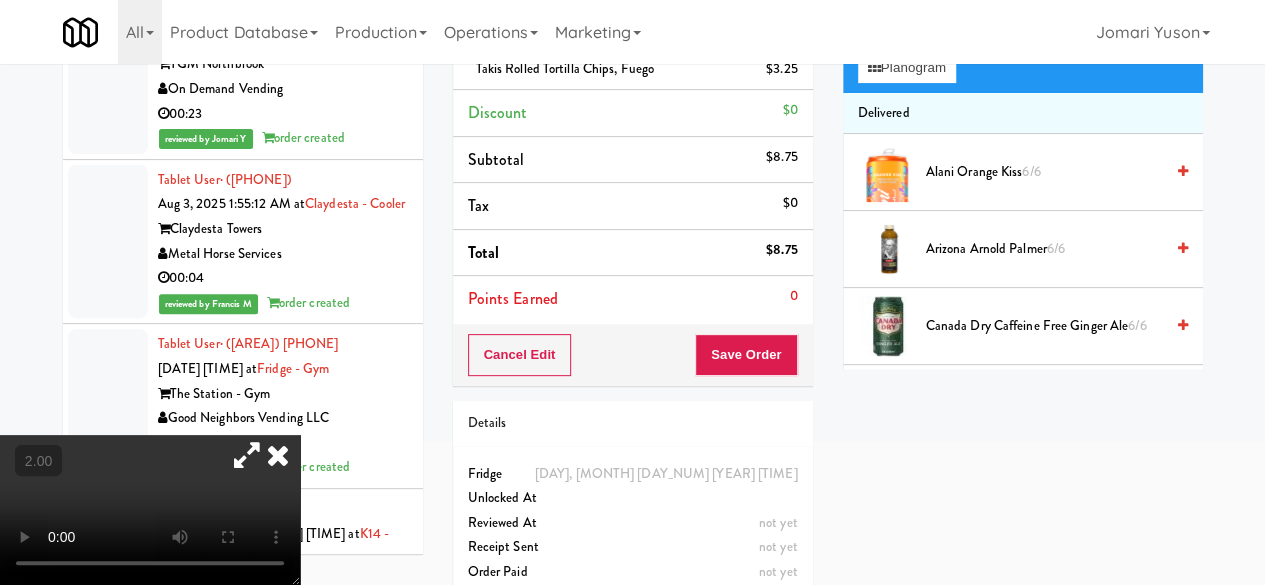 scroll, scrollTop: 209, scrollLeft: 0, axis: vertical 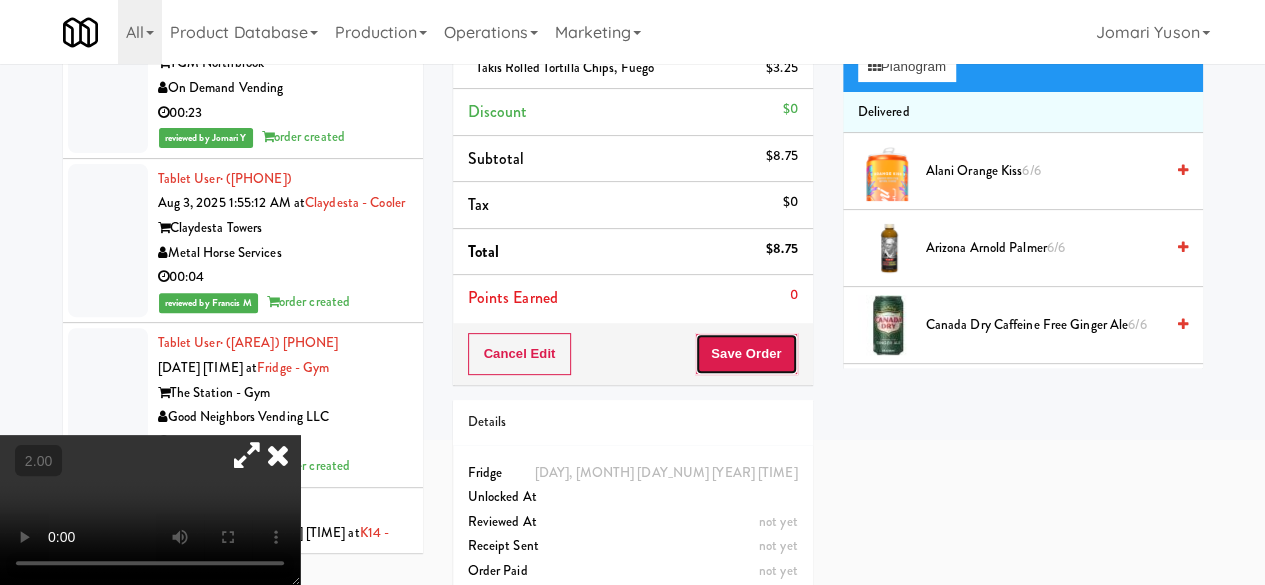 click on "Save Order" at bounding box center [746, 354] 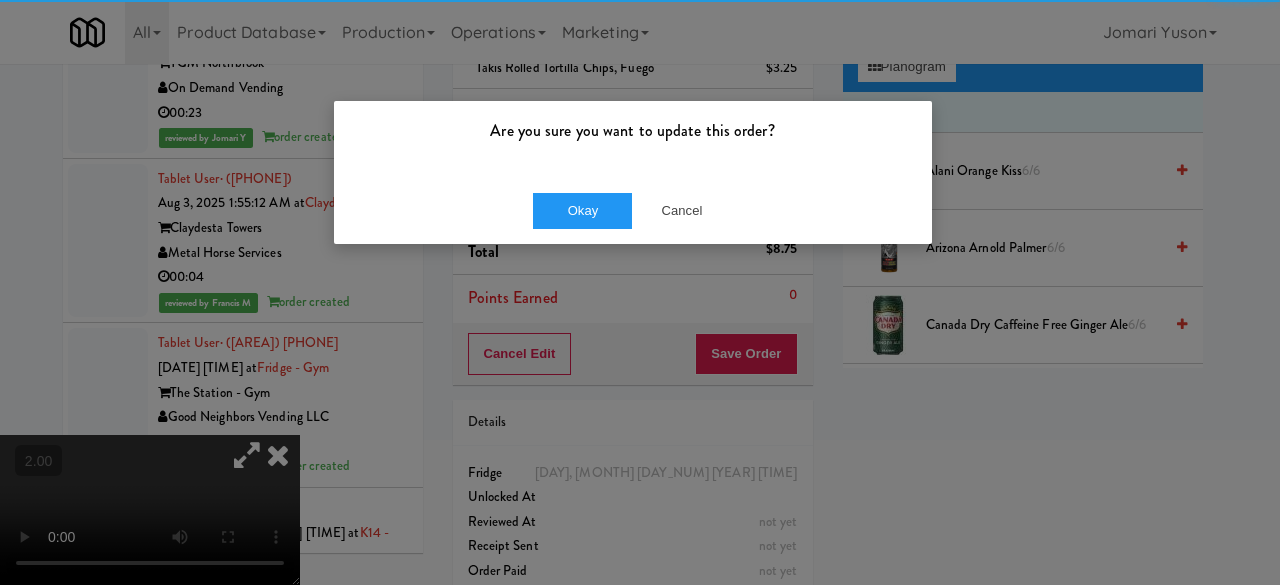 click on "Okay Cancel" at bounding box center [633, 210] 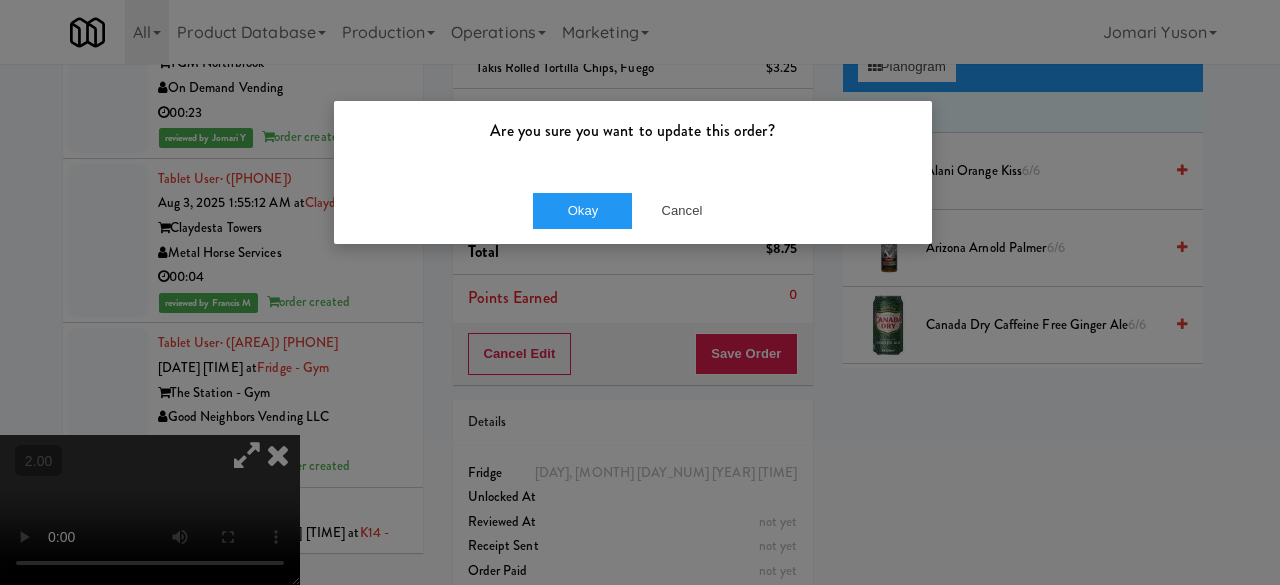 click on "Okay Cancel" at bounding box center (633, 210) 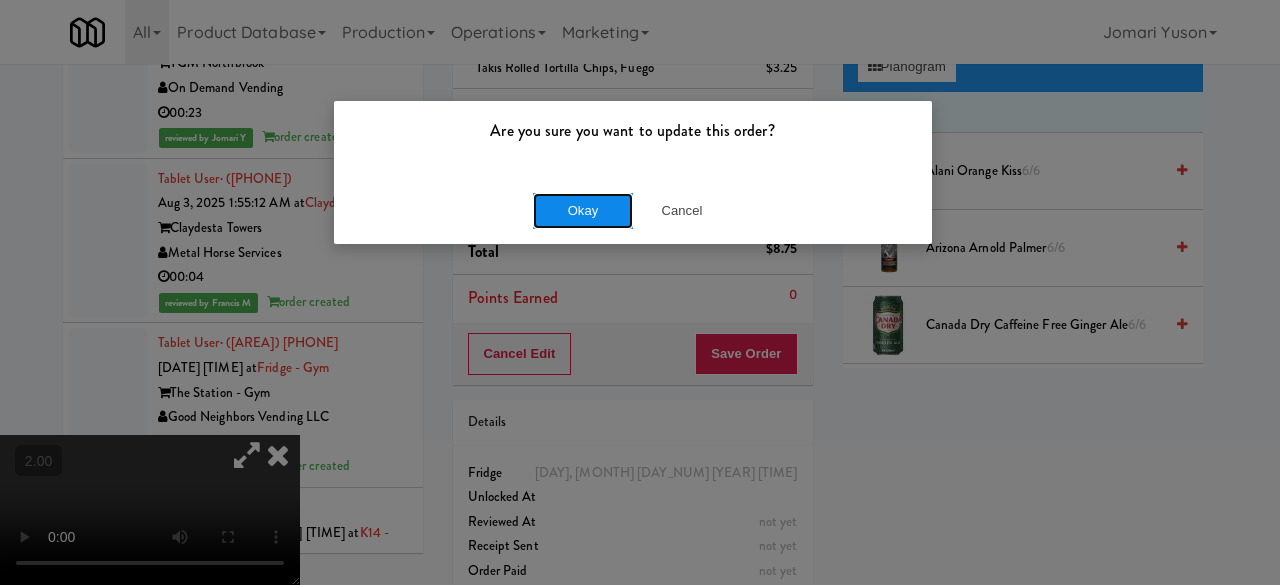click on "Okay" at bounding box center [583, 211] 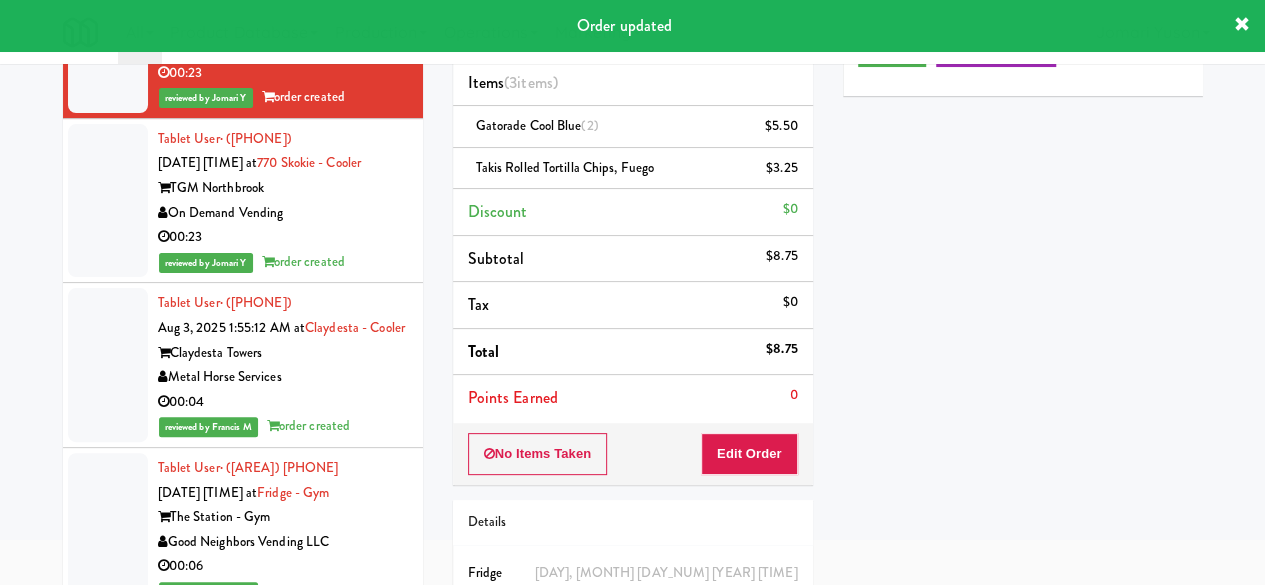 click on "00:05" at bounding box center (283, -116) 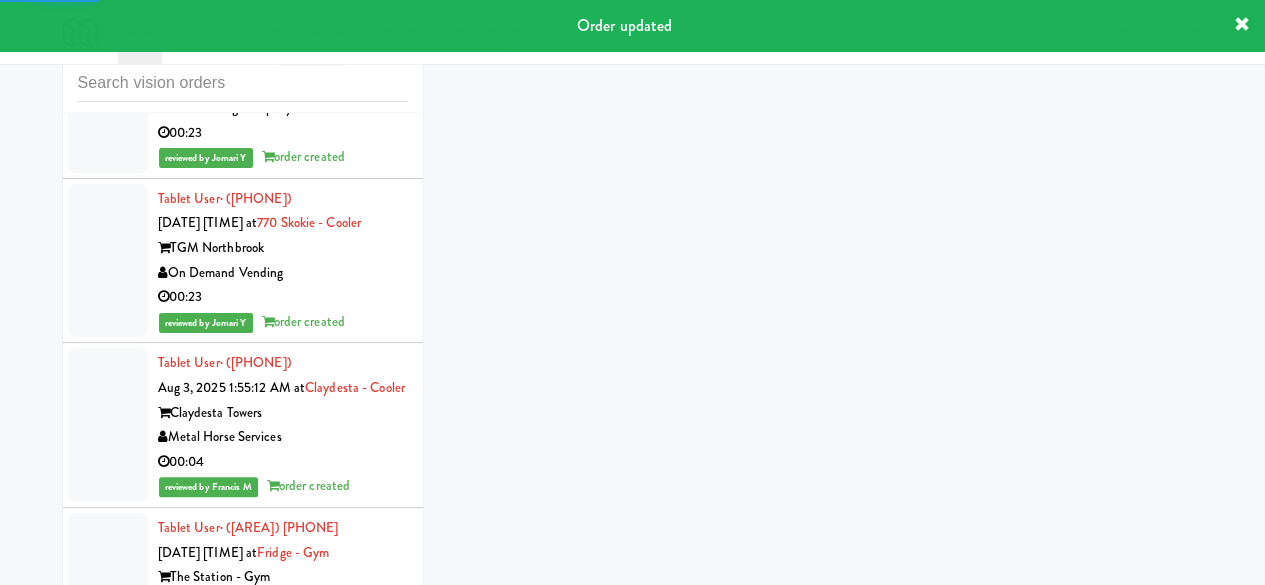 scroll, scrollTop: 0, scrollLeft: 0, axis: both 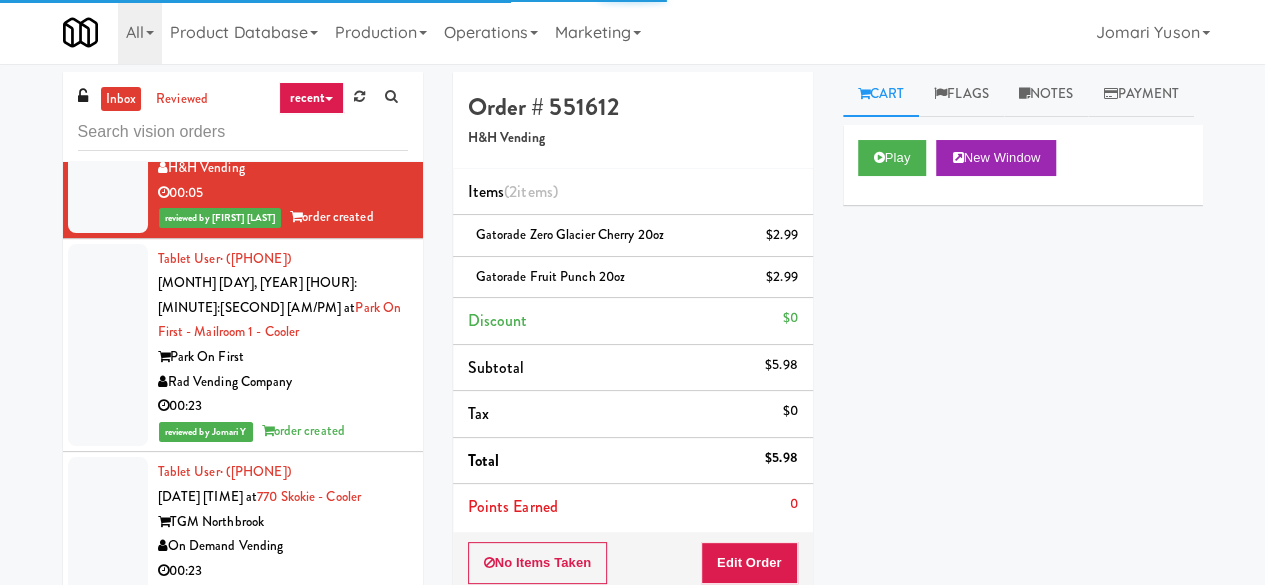 click on "00:32" at bounding box center (283, 28) 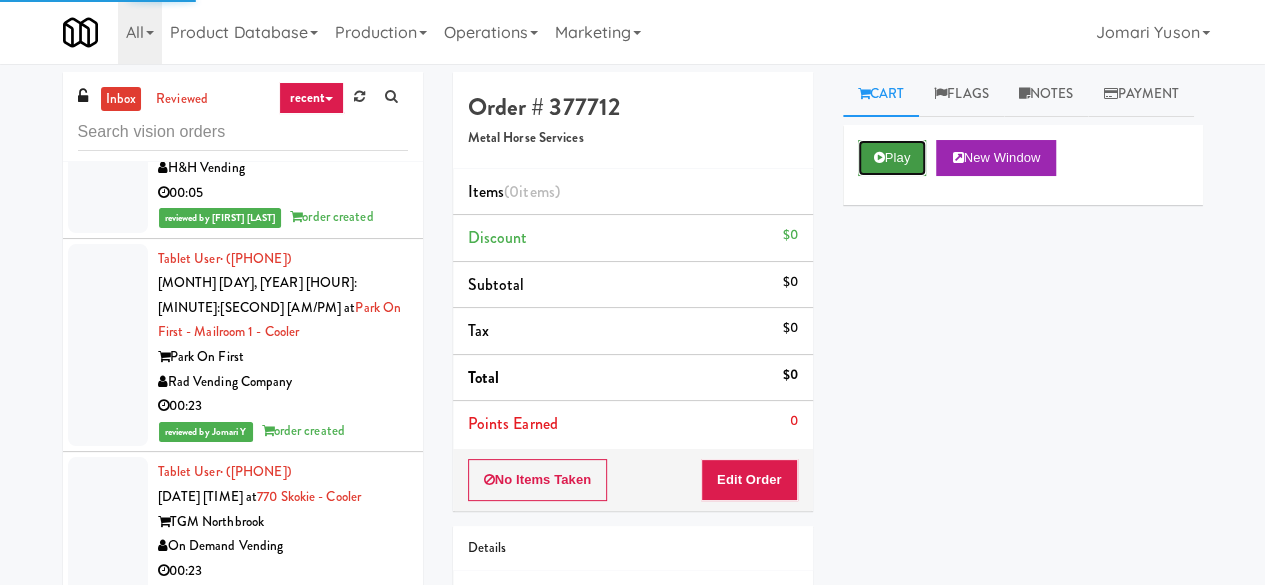 click on "Play" at bounding box center (892, 158) 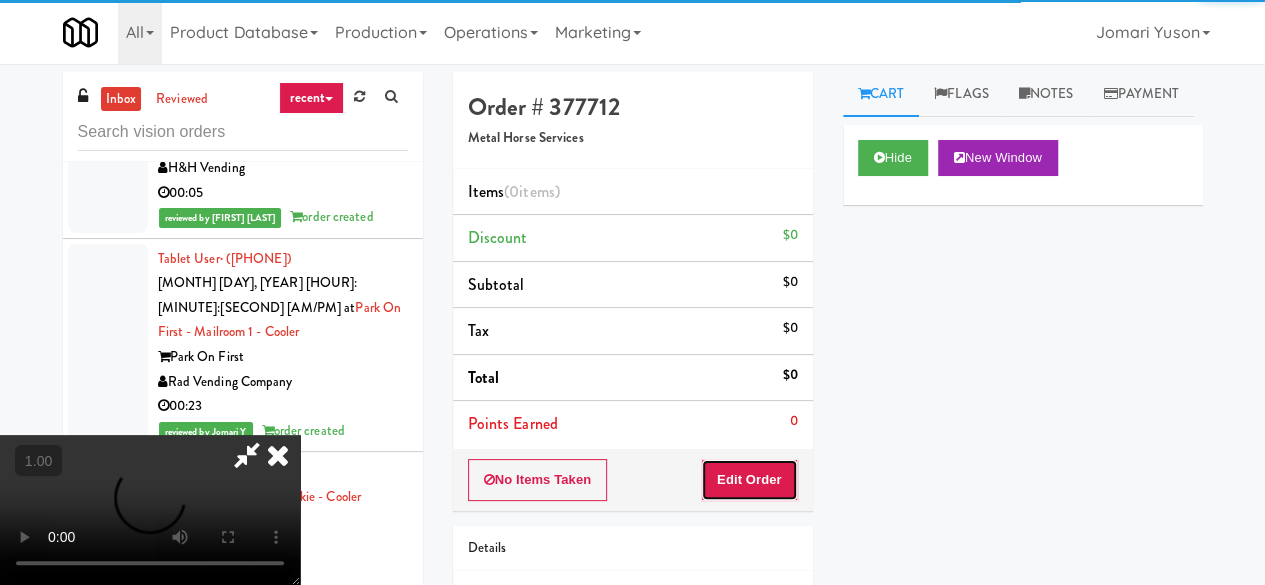 click on "Edit Order" at bounding box center (749, 480) 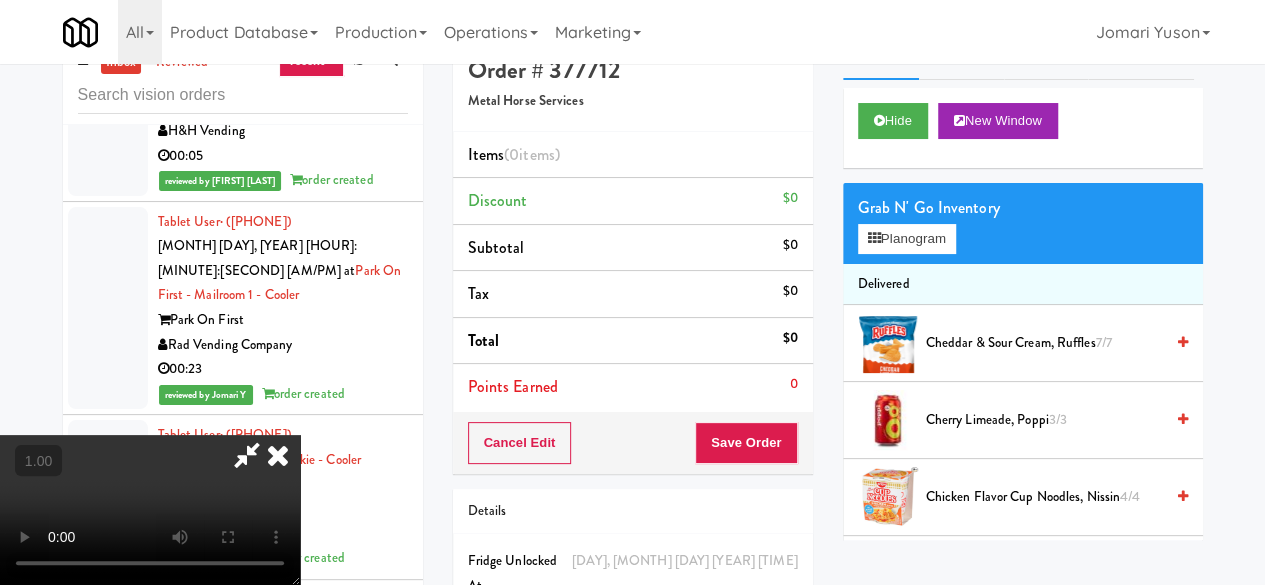 scroll, scrollTop: 190, scrollLeft: 0, axis: vertical 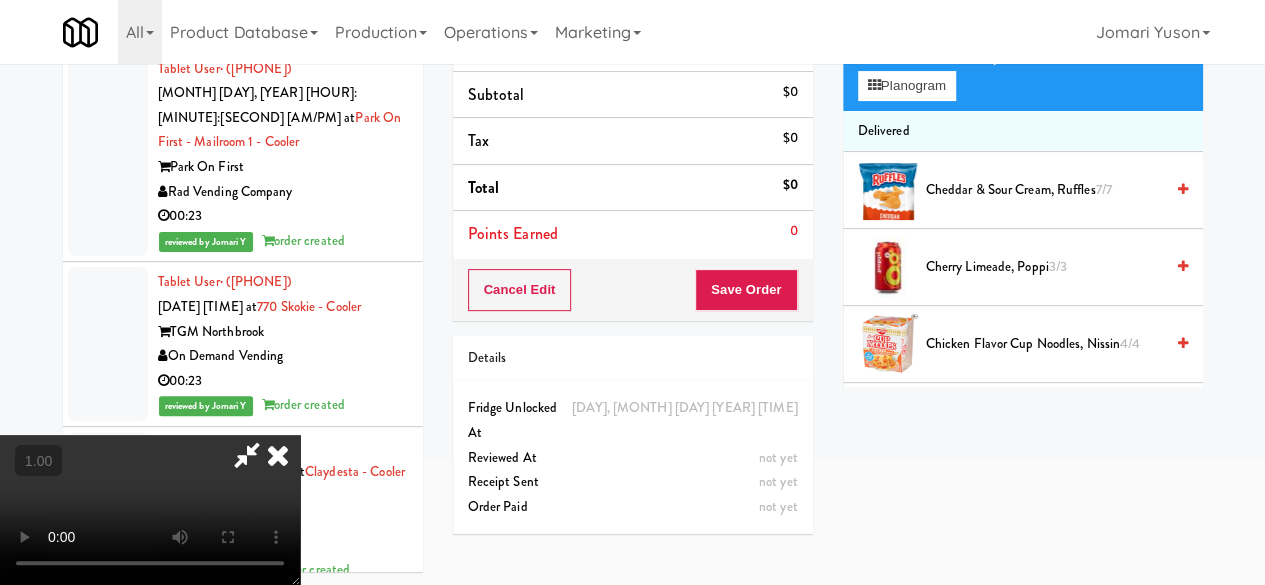 type 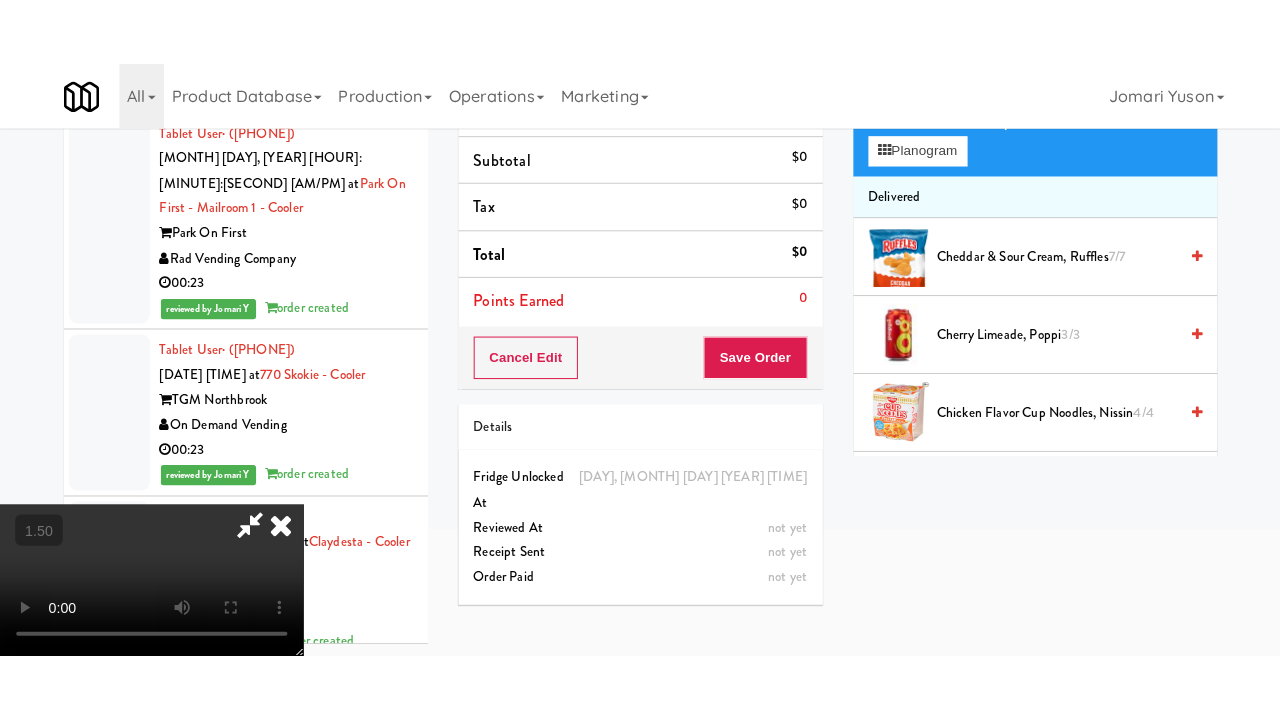 scroll, scrollTop: 64, scrollLeft: 0, axis: vertical 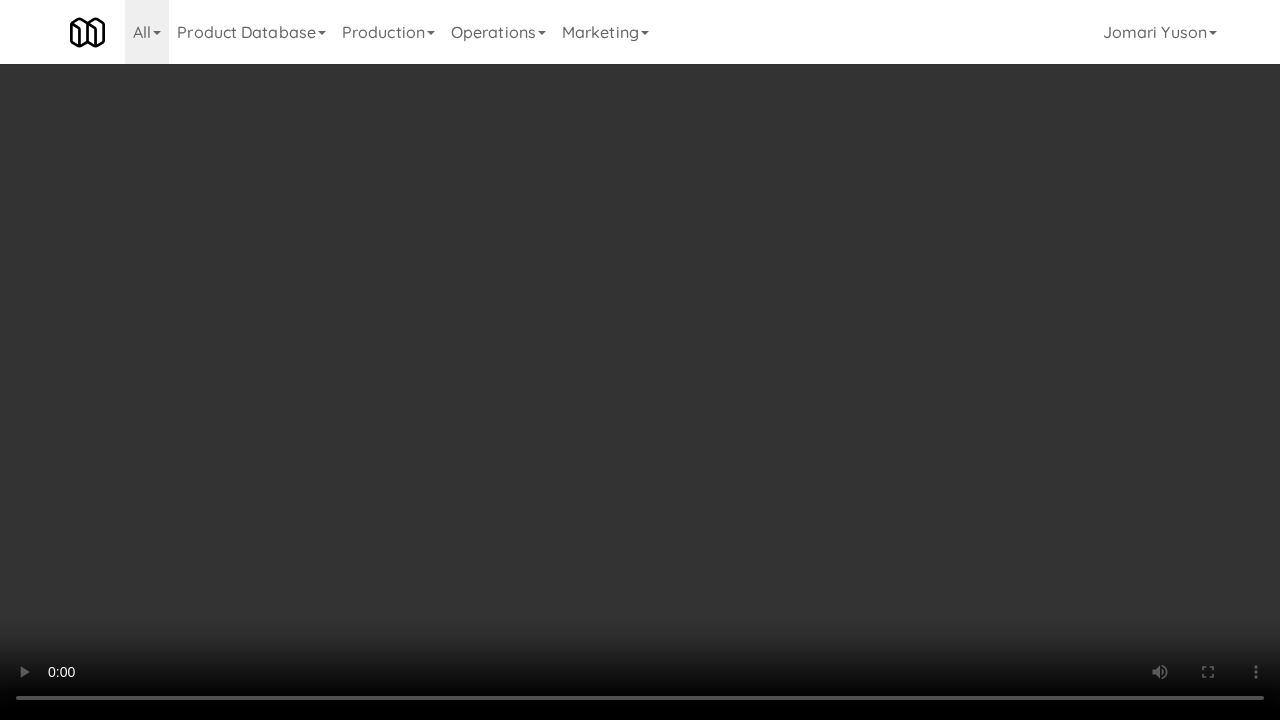 click at bounding box center (640, 360) 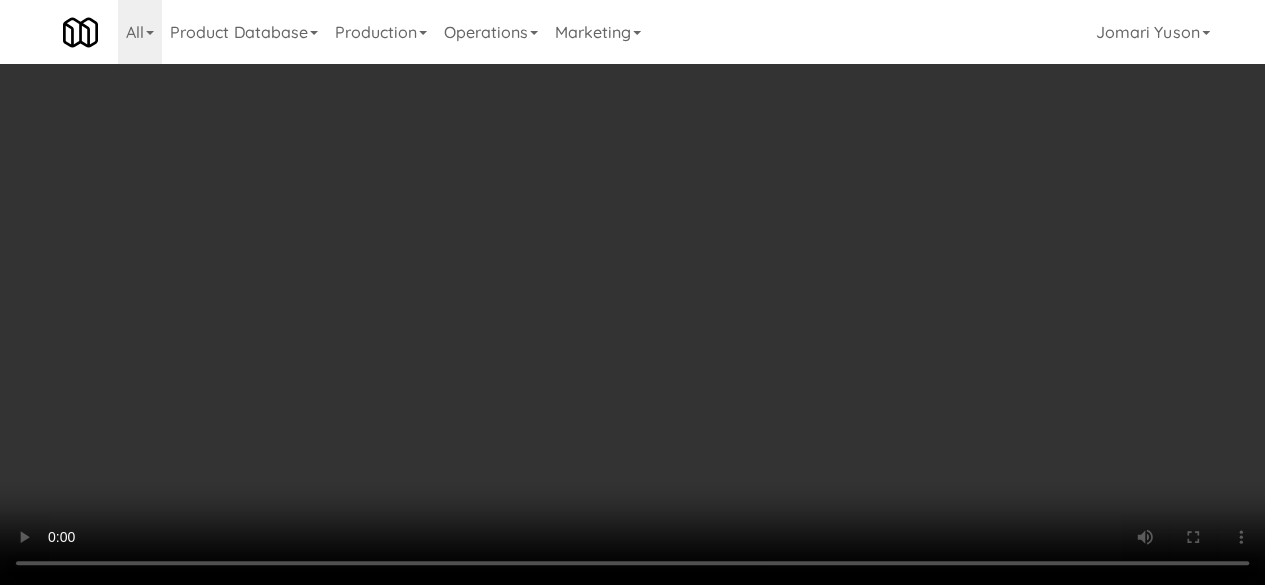 click on "Grab N' Go Inventory  Planogram" at bounding box center (1023, 196) 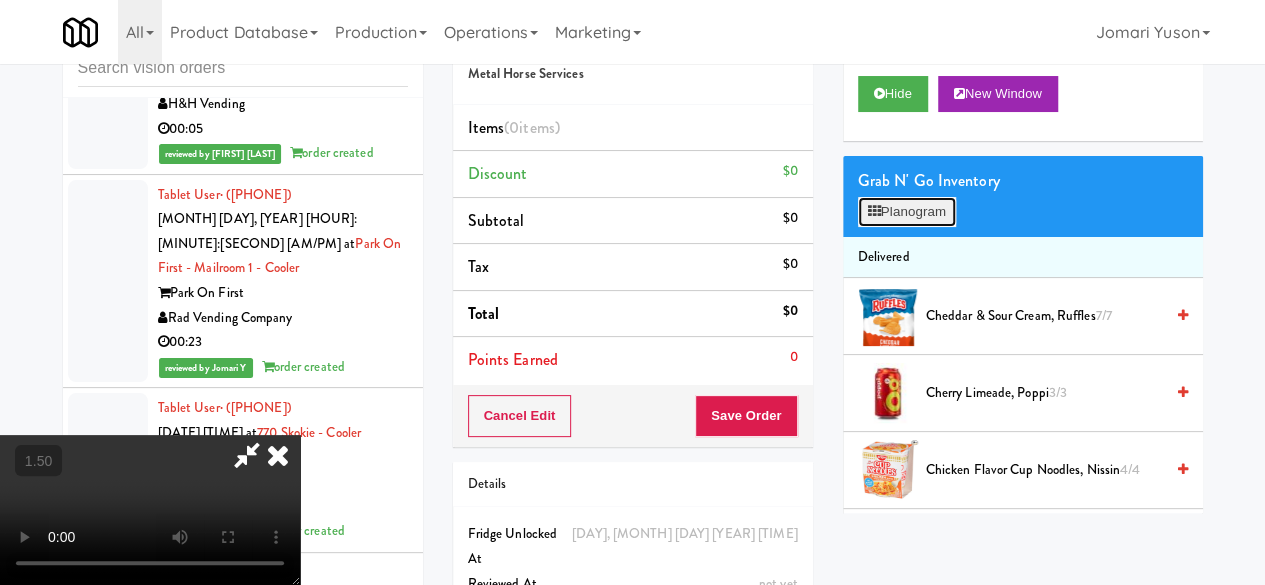 click on "Planogram" at bounding box center (907, 212) 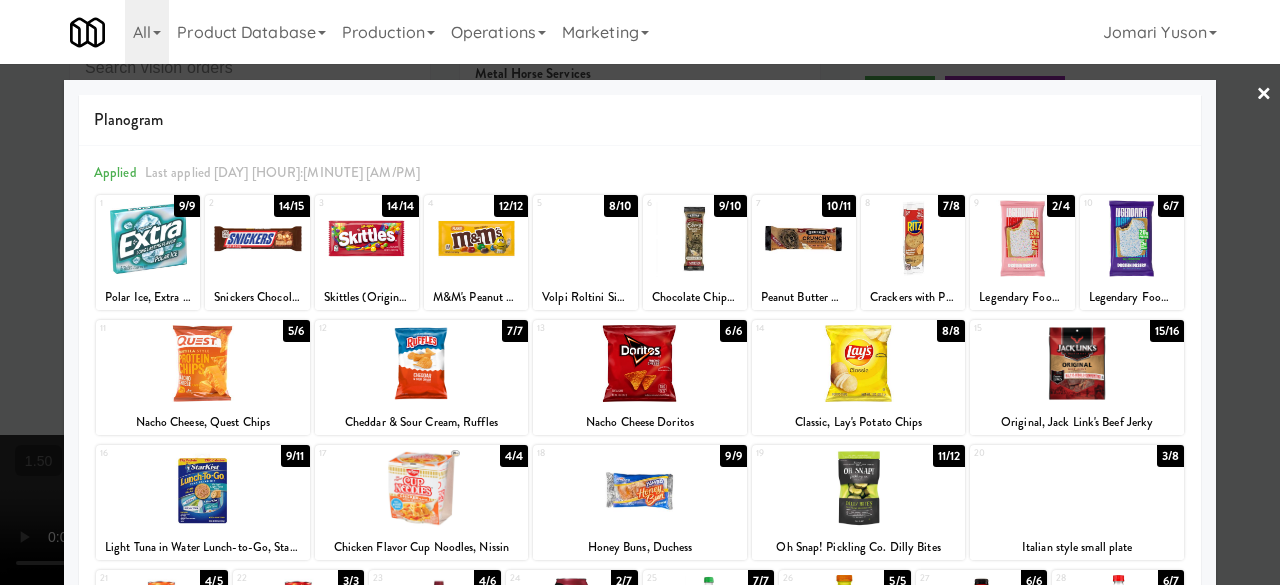 click at bounding box center [1132, 238] 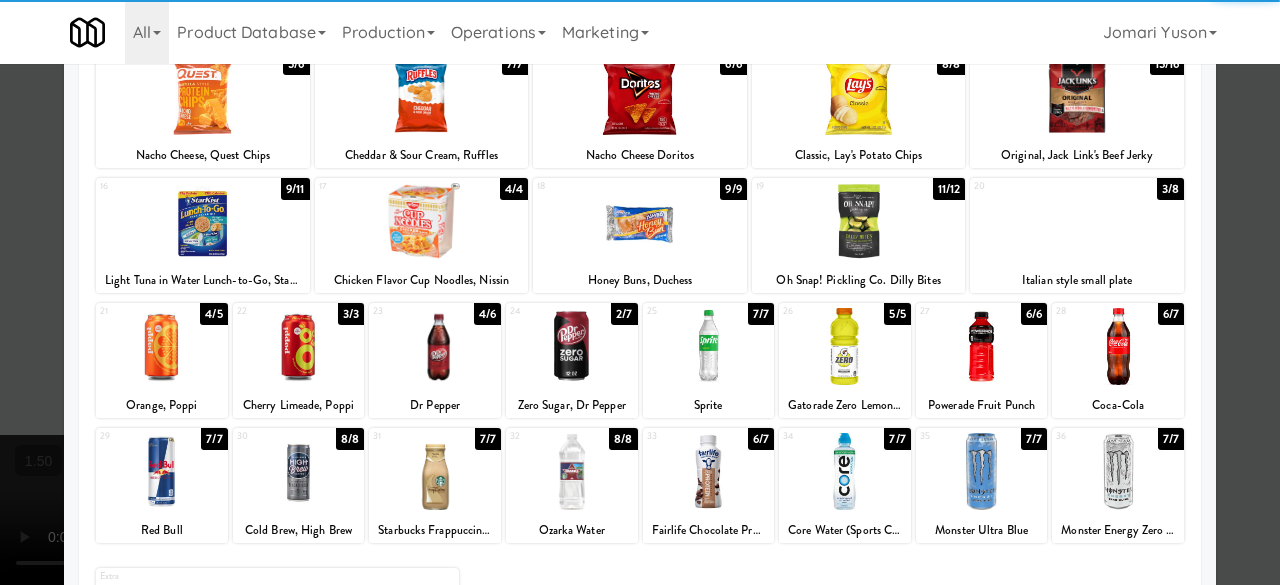 scroll, scrollTop: 300, scrollLeft: 0, axis: vertical 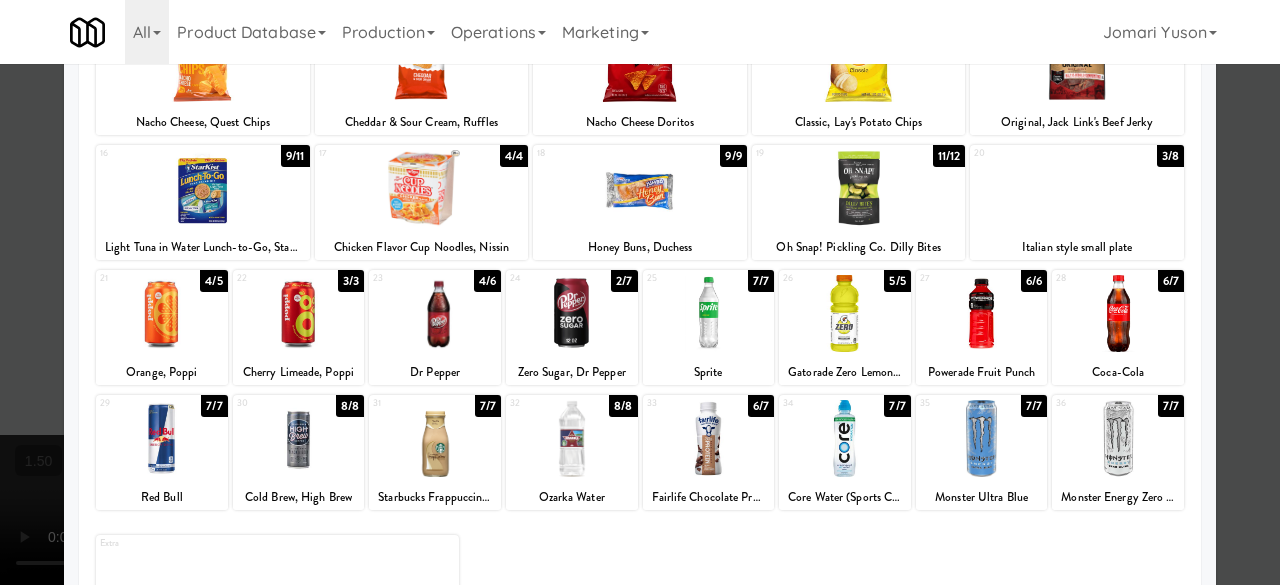 click at bounding box center [640, 188] 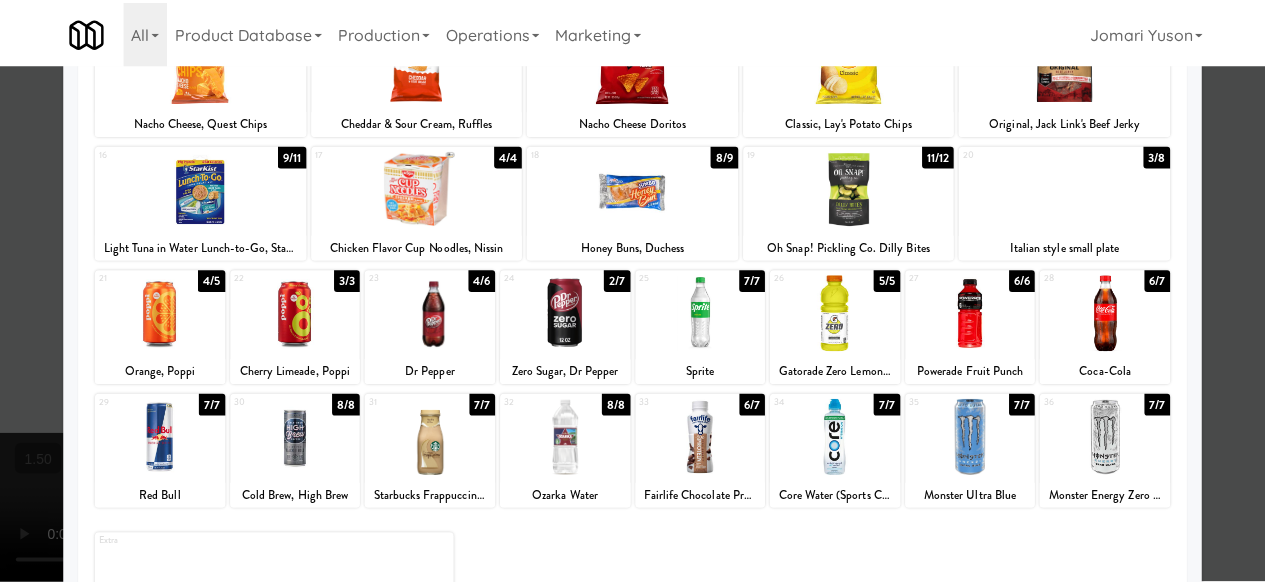 scroll, scrollTop: 0, scrollLeft: 0, axis: both 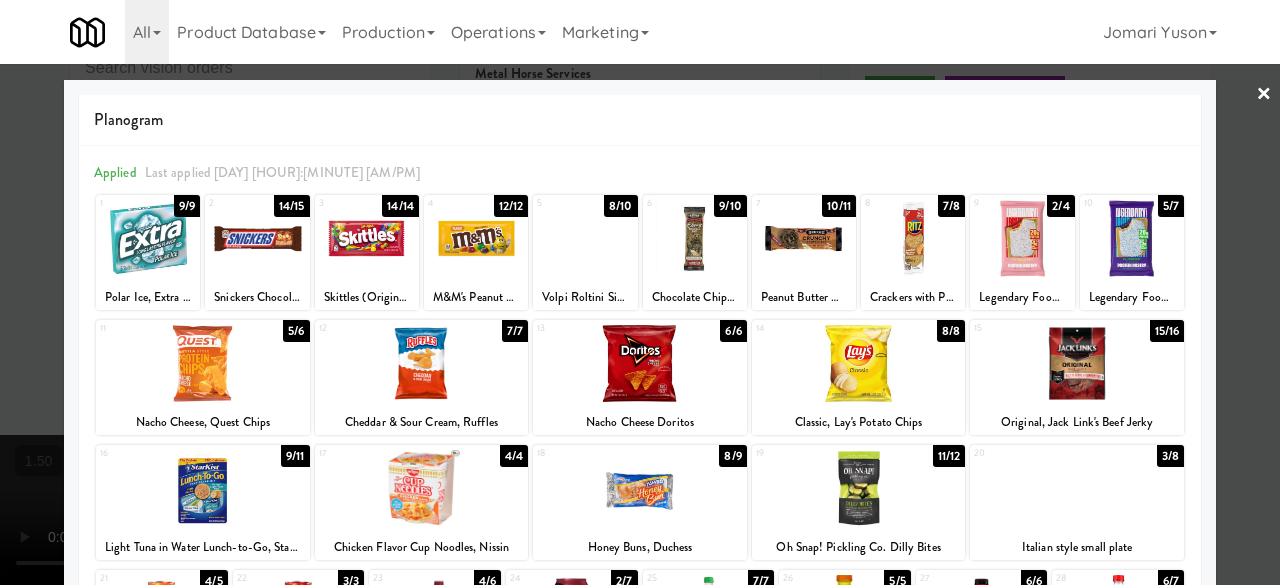 click at bounding box center [585, 238] 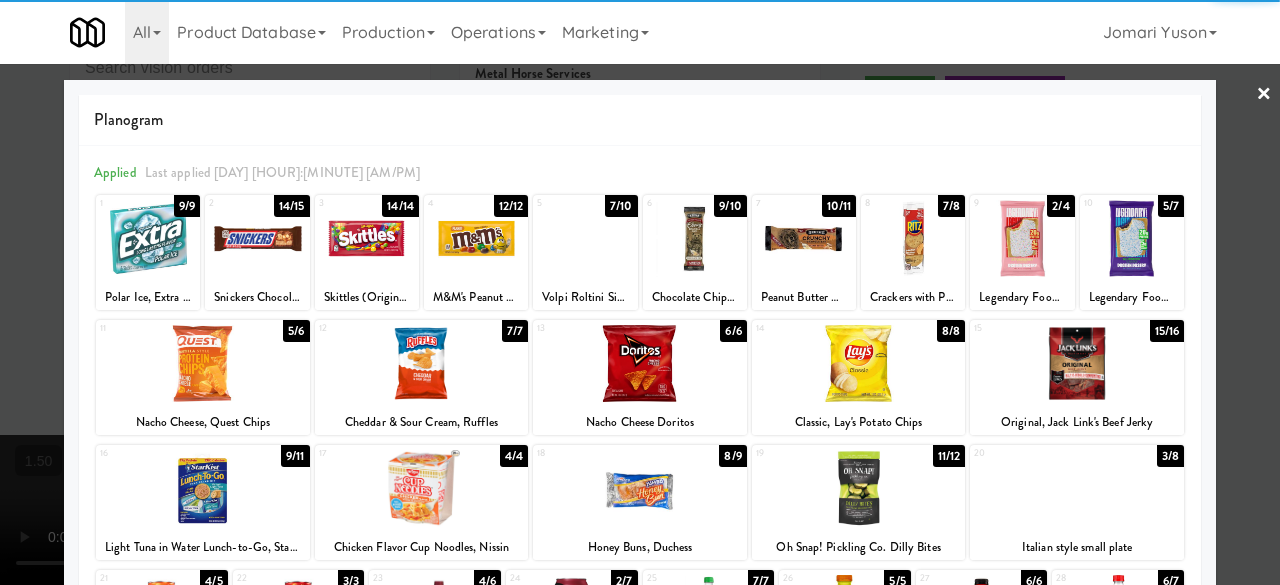 click at bounding box center [640, 292] 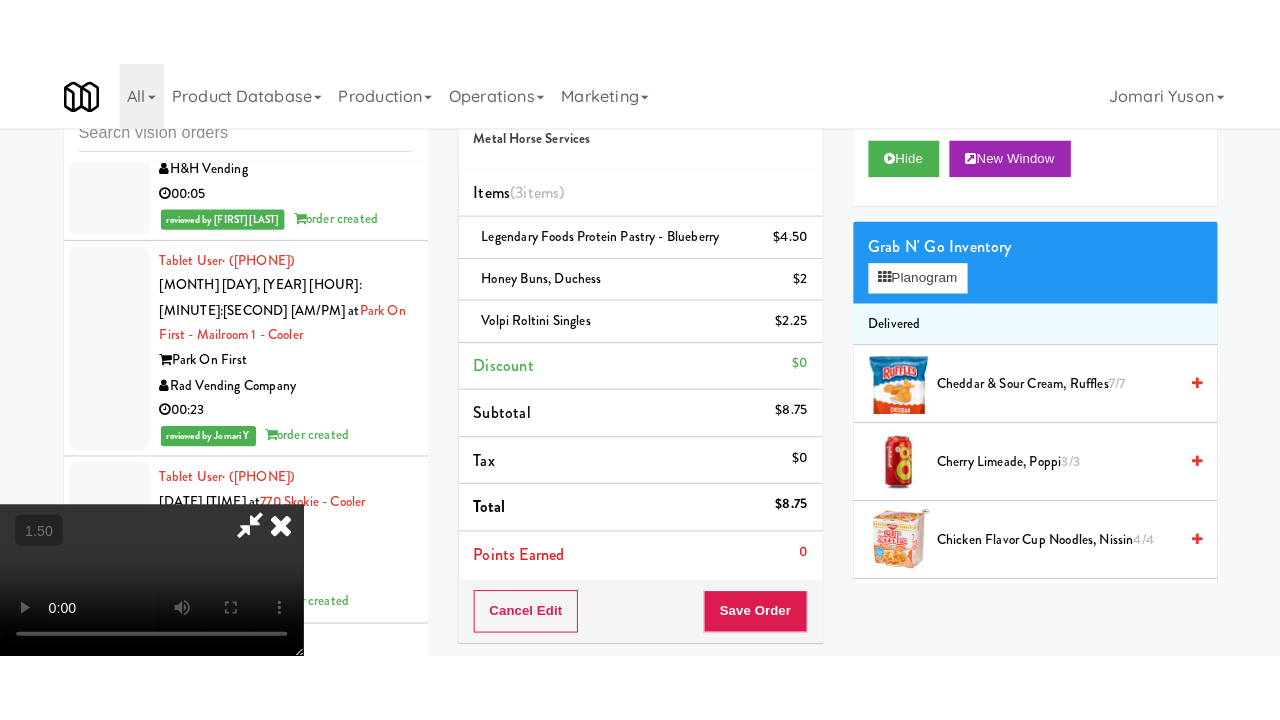 scroll, scrollTop: 263, scrollLeft: 0, axis: vertical 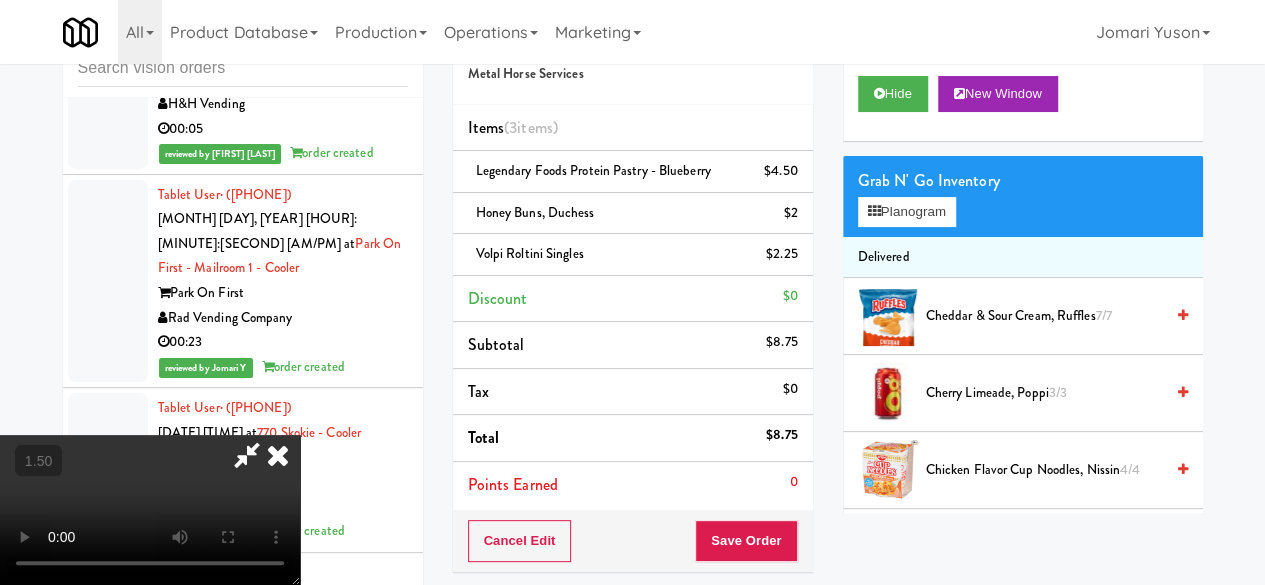 click at bounding box center [150, 510] 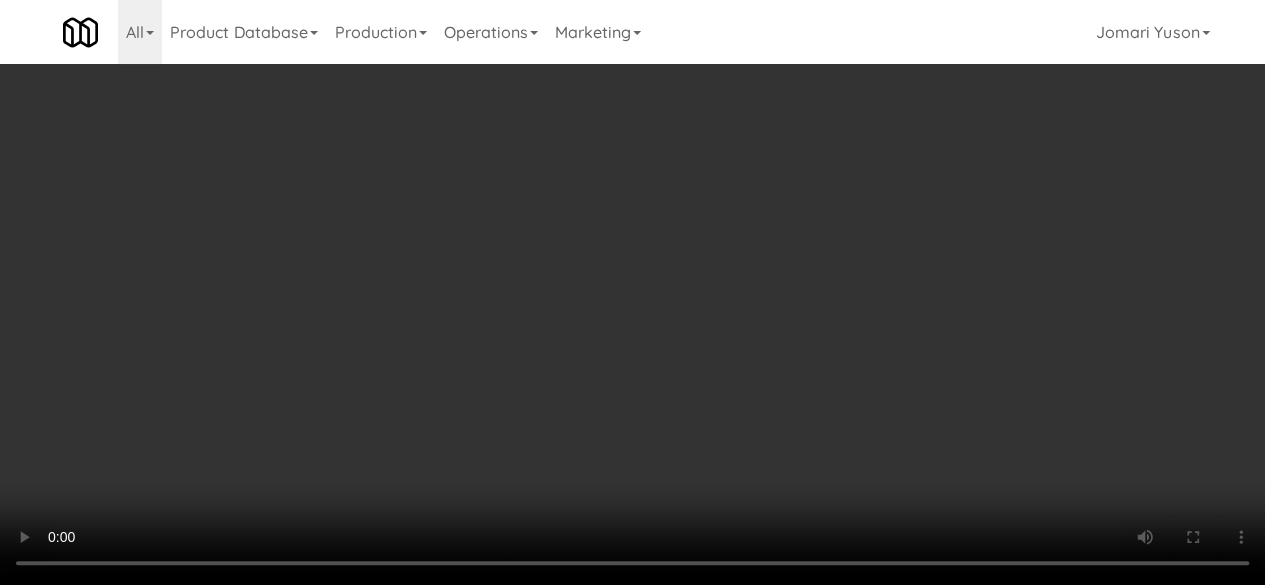 scroll, scrollTop: 0, scrollLeft: 0, axis: both 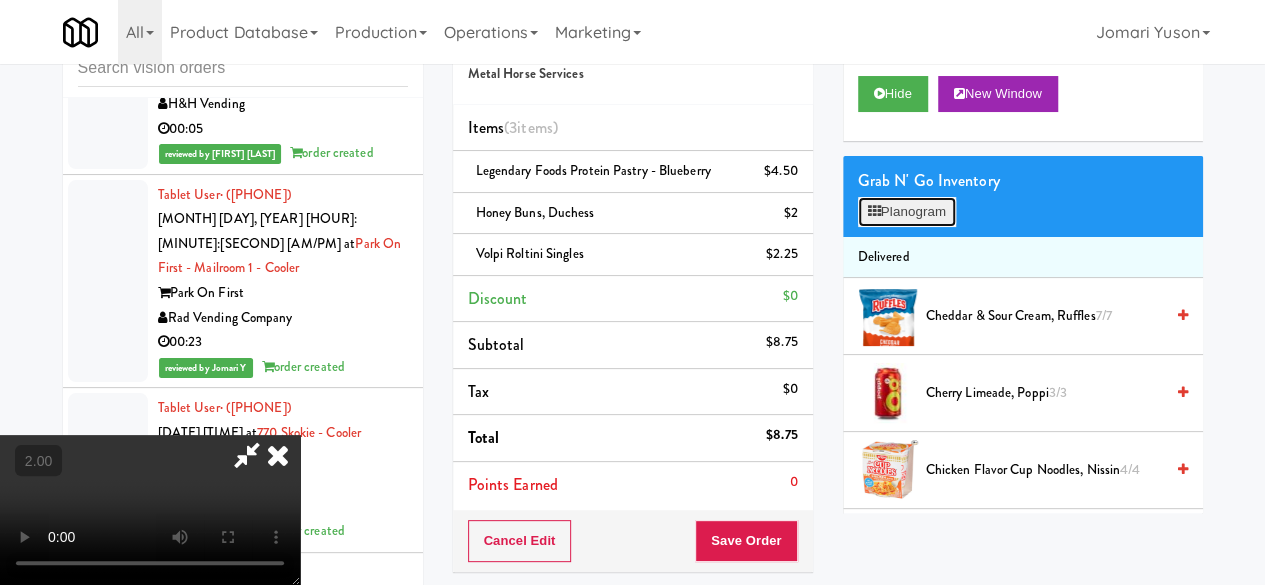 click on "Planogram" at bounding box center (907, 212) 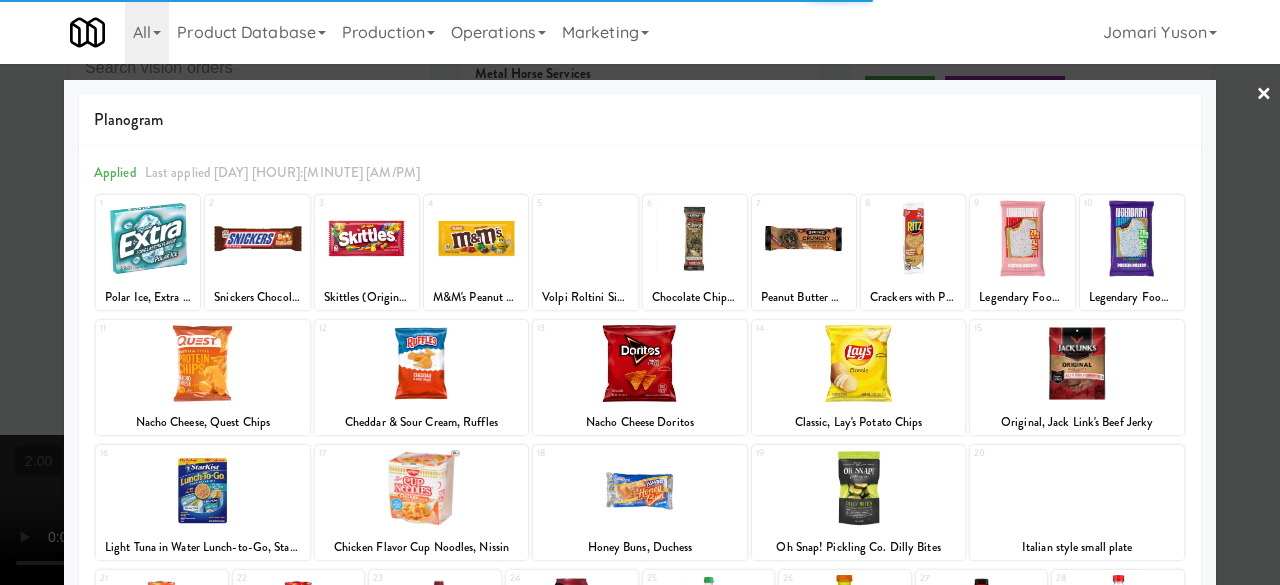 click at bounding box center [640, 292] 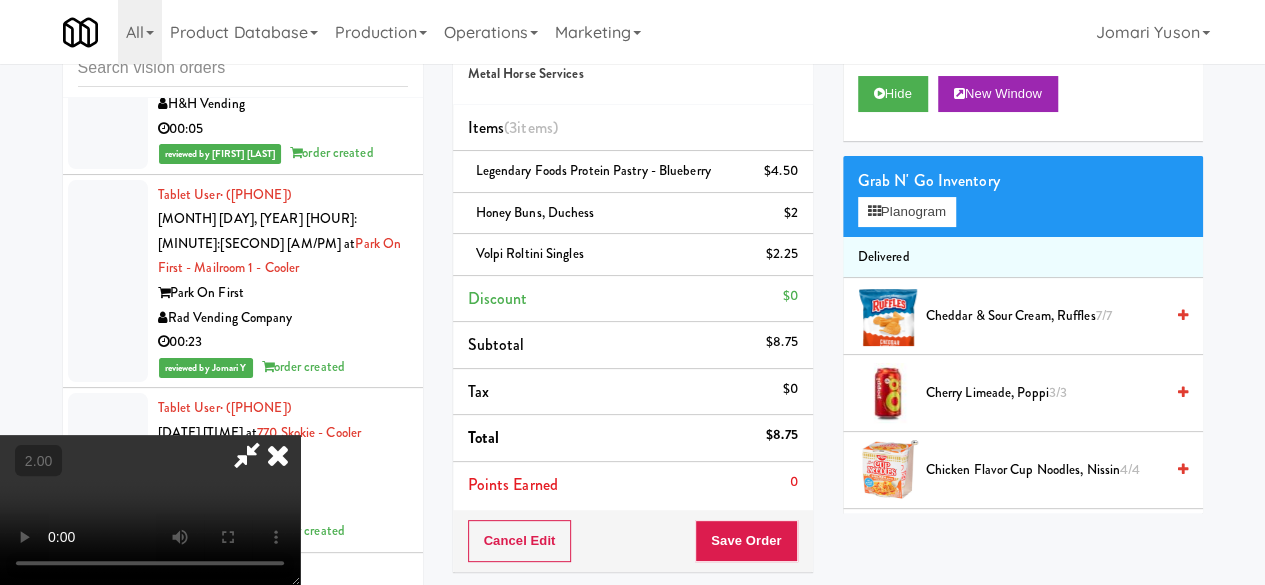 click at bounding box center [247, 455] 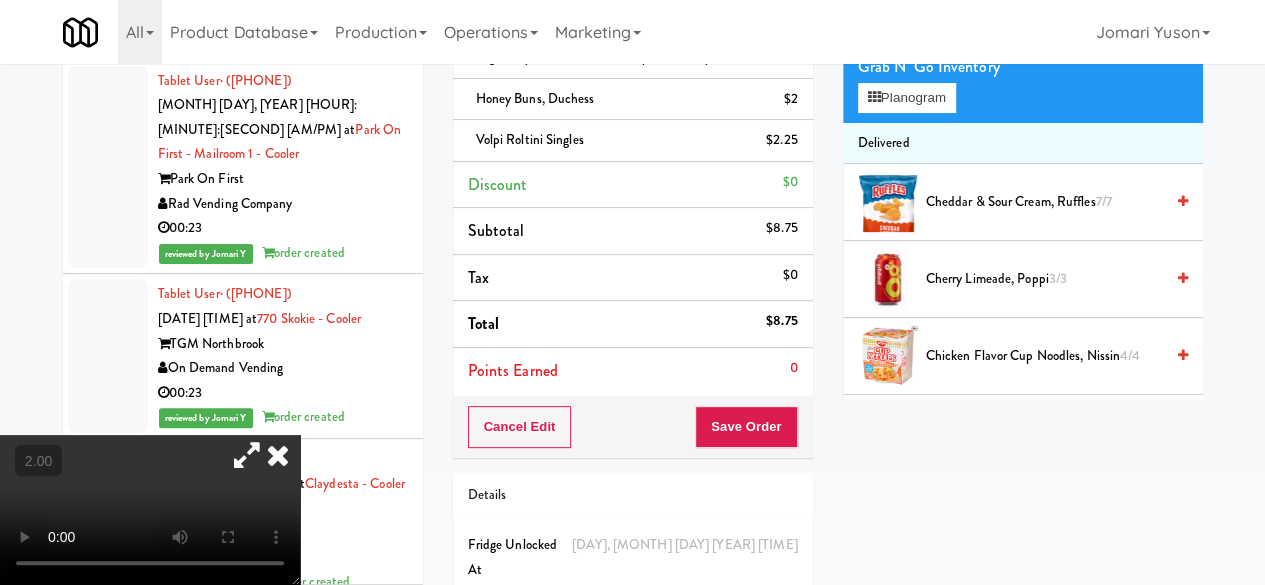 scroll, scrollTop: 250, scrollLeft: 0, axis: vertical 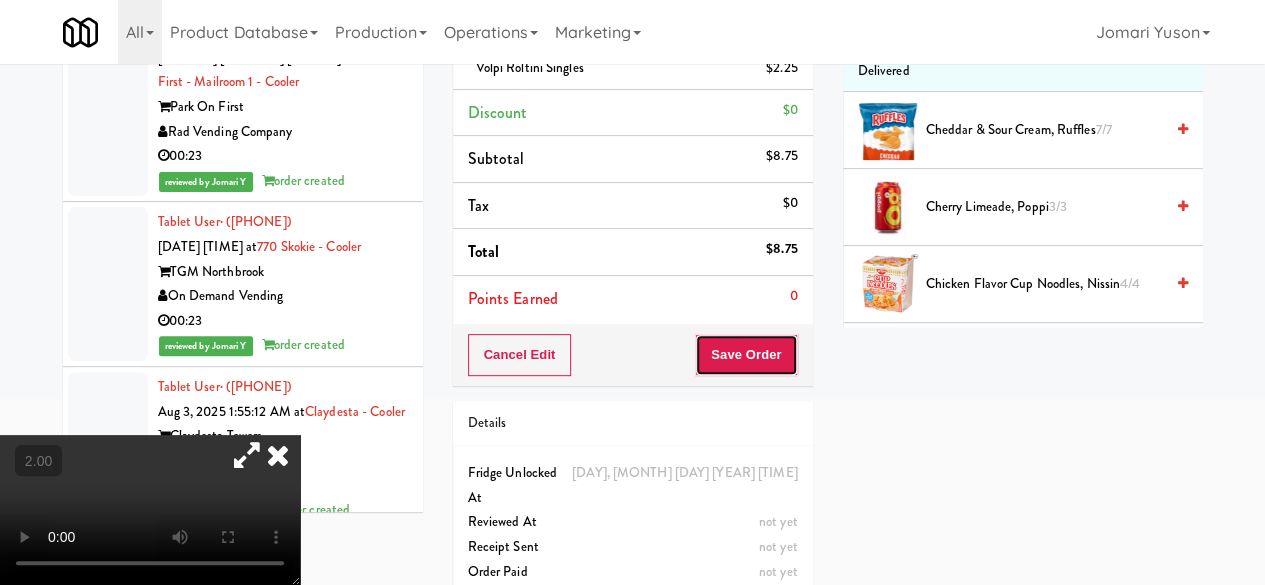 click on "Save Order" at bounding box center [746, 355] 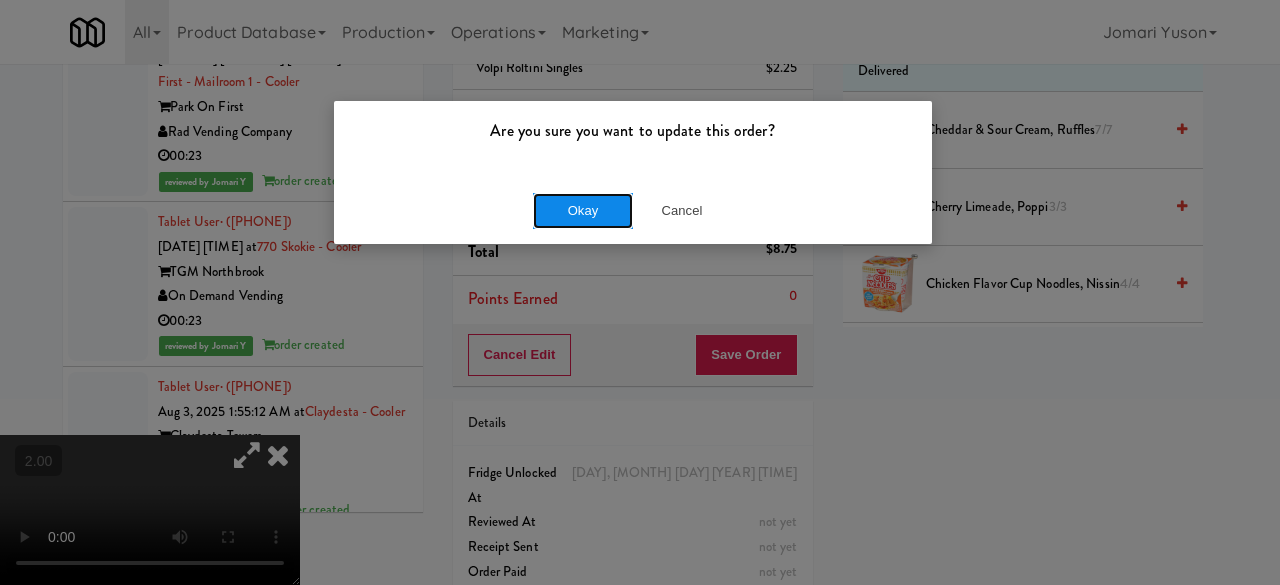 click on "Okay" at bounding box center (583, 211) 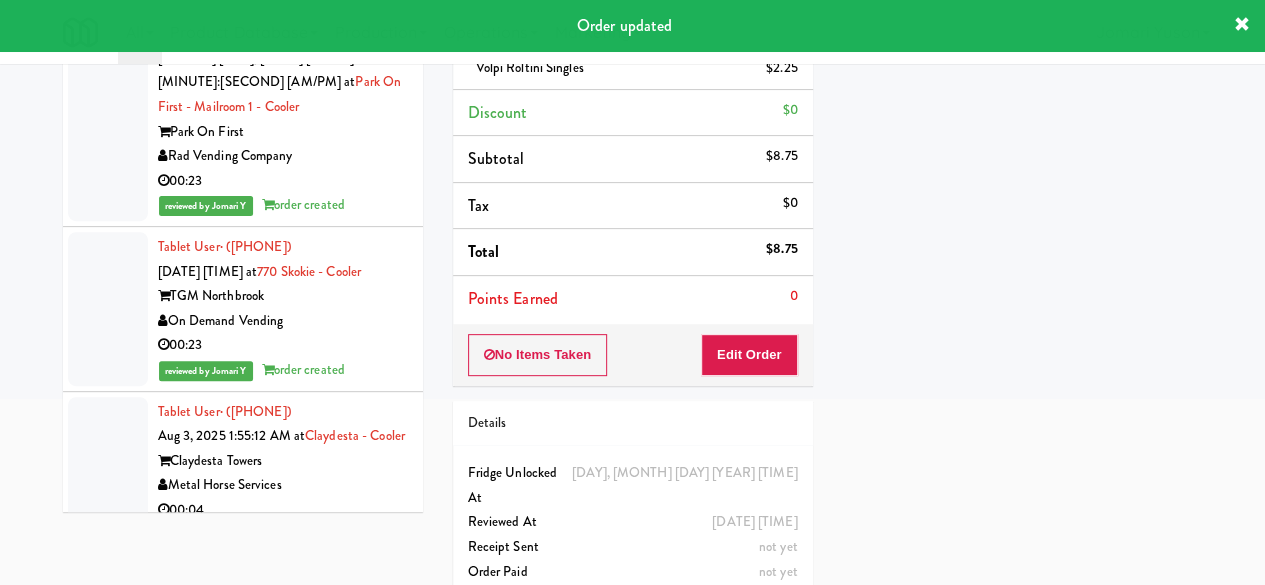 scroll, scrollTop: 18814, scrollLeft: 0, axis: vertical 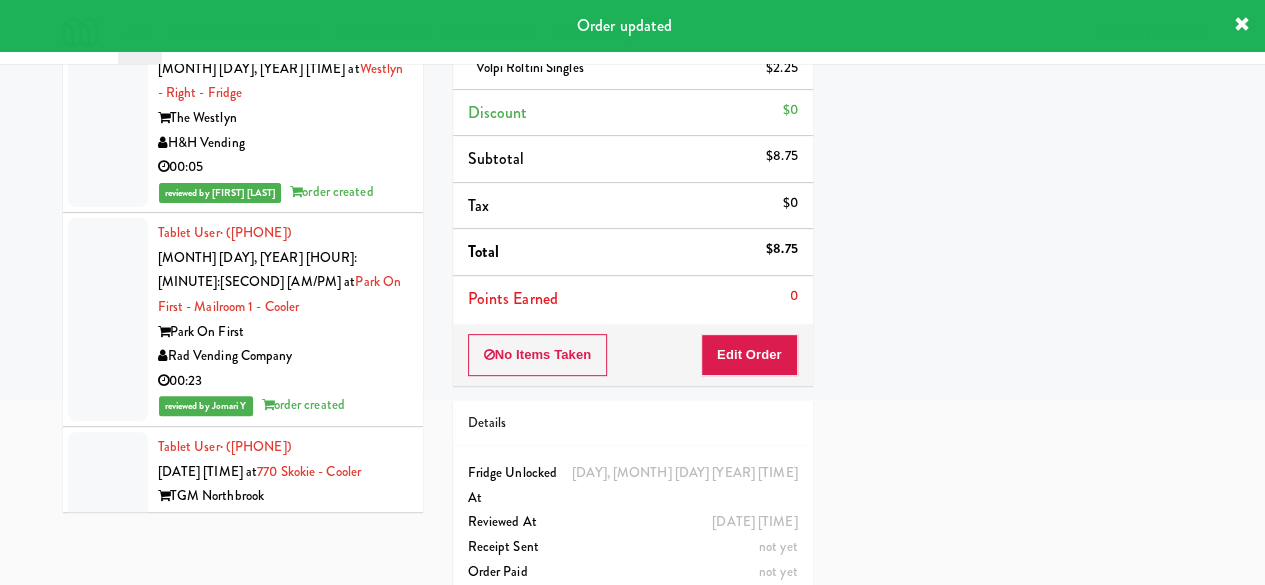 click on "00:06" at bounding box center (283, -162) 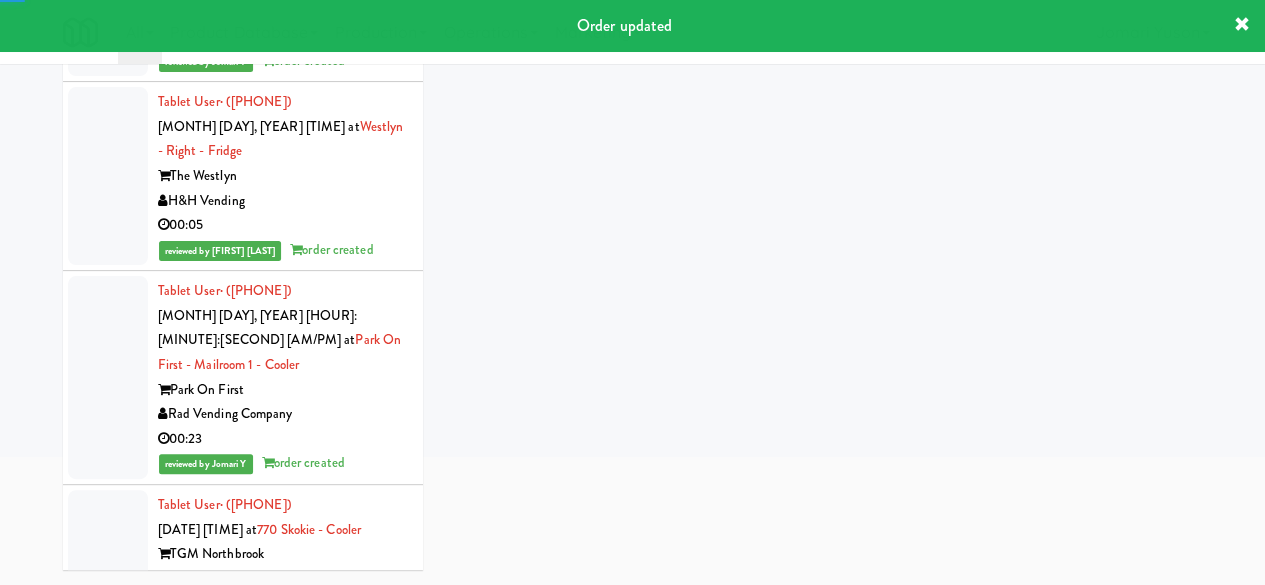 scroll, scrollTop: 190, scrollLeft: 0, axis: vertical 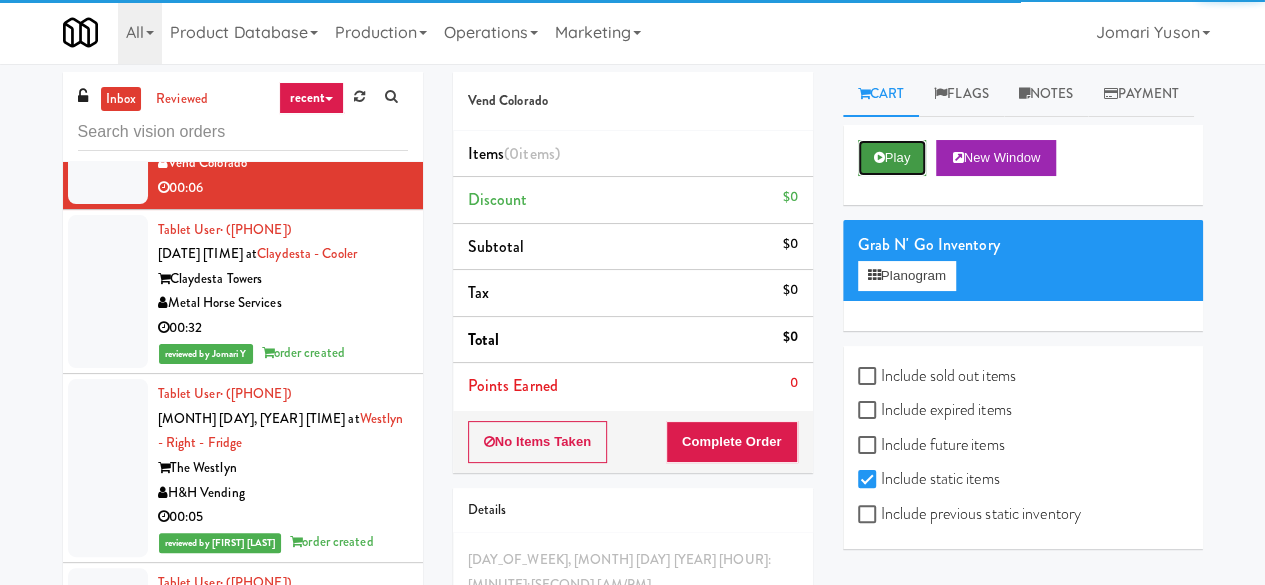 click on "Play" at bounding box center (892, 158) 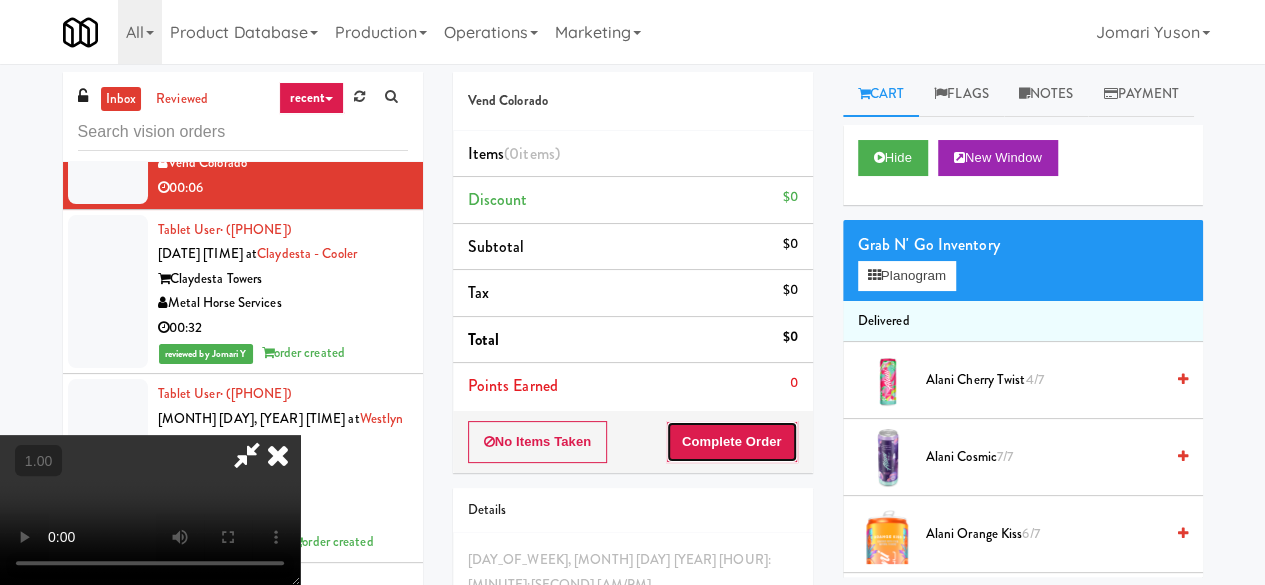click on "Complete Order" at bounding box center (732, 442) 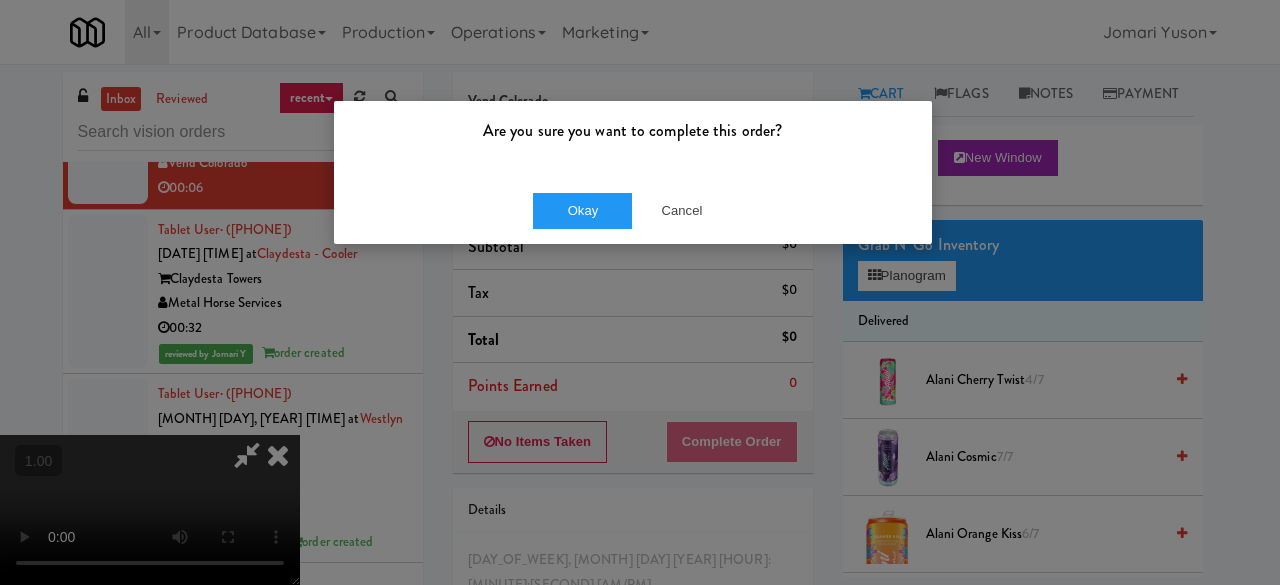 click on "Okay Cancel" at bounding box center [633, 210] 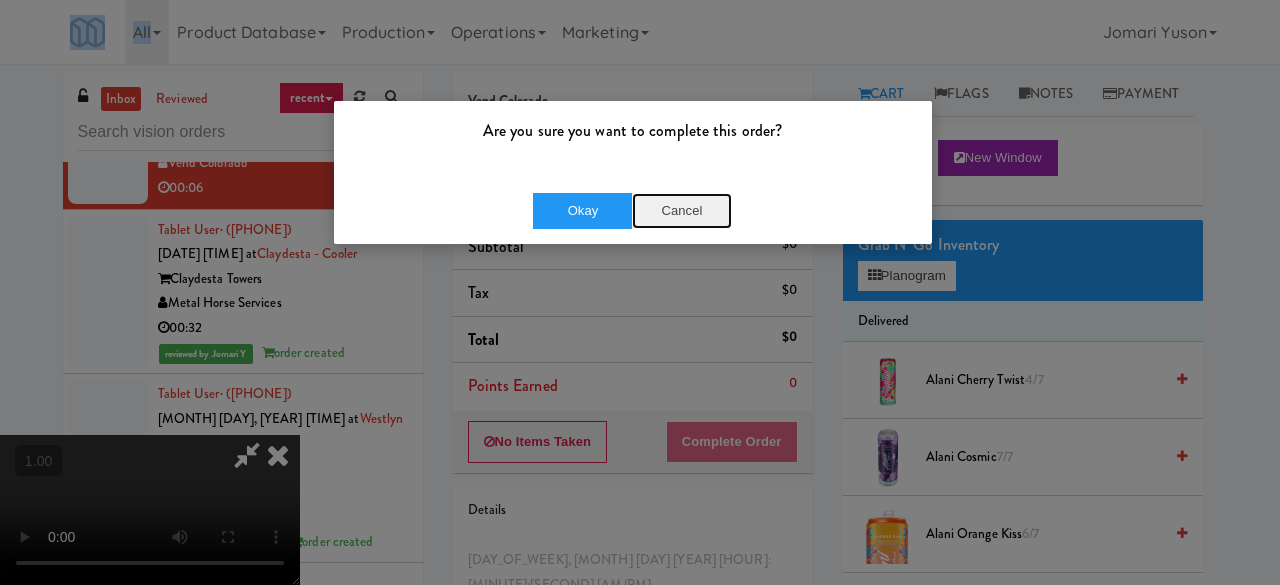 click on "Cancel" at bounding box center (682, 211) 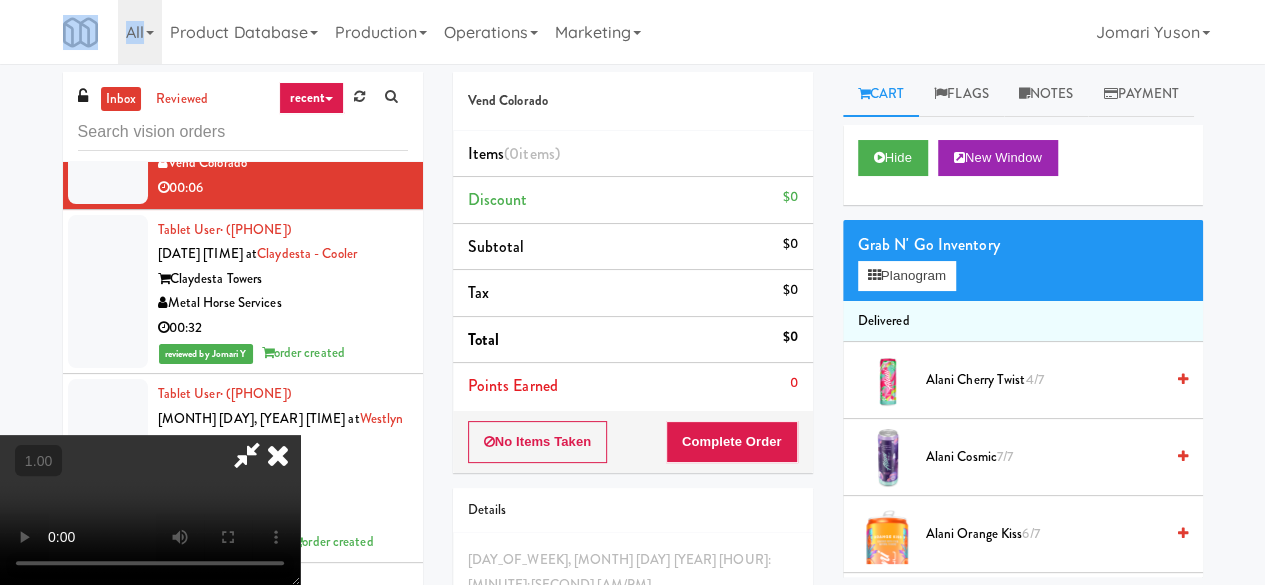 click at bounding box center [150, 510] 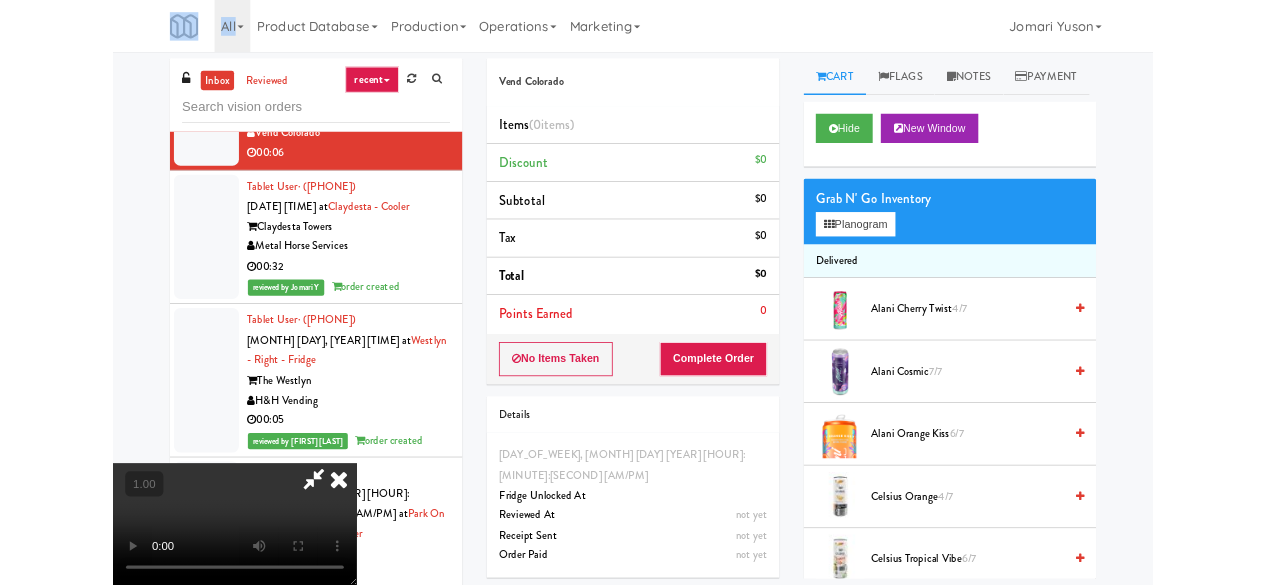 scroll, scrollTop: 41, scrollLeft: 0, axis: vertical 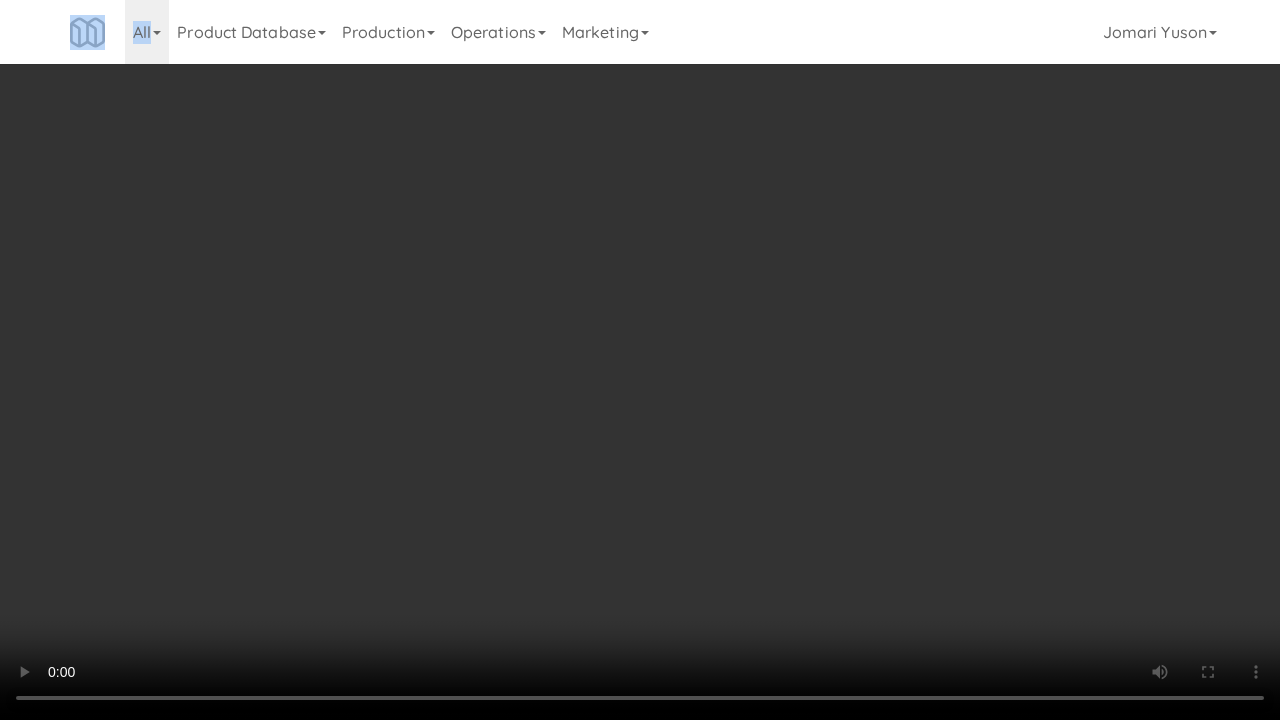 click at bounding box center (640, 360) 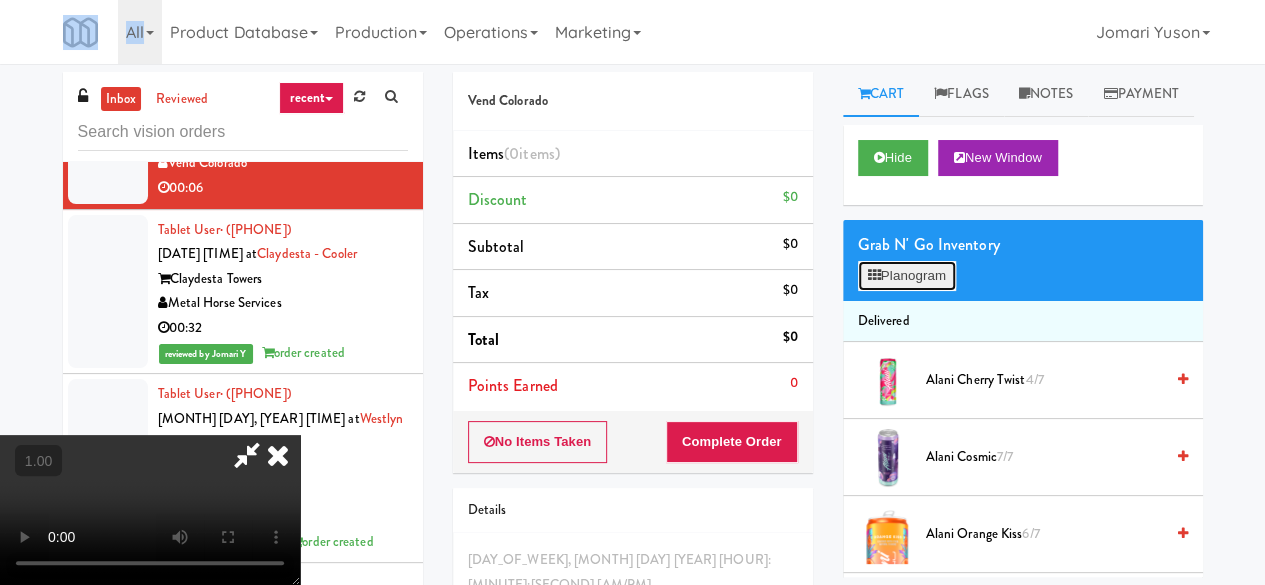 click on "Planogram" at bounding box center (907, 276) 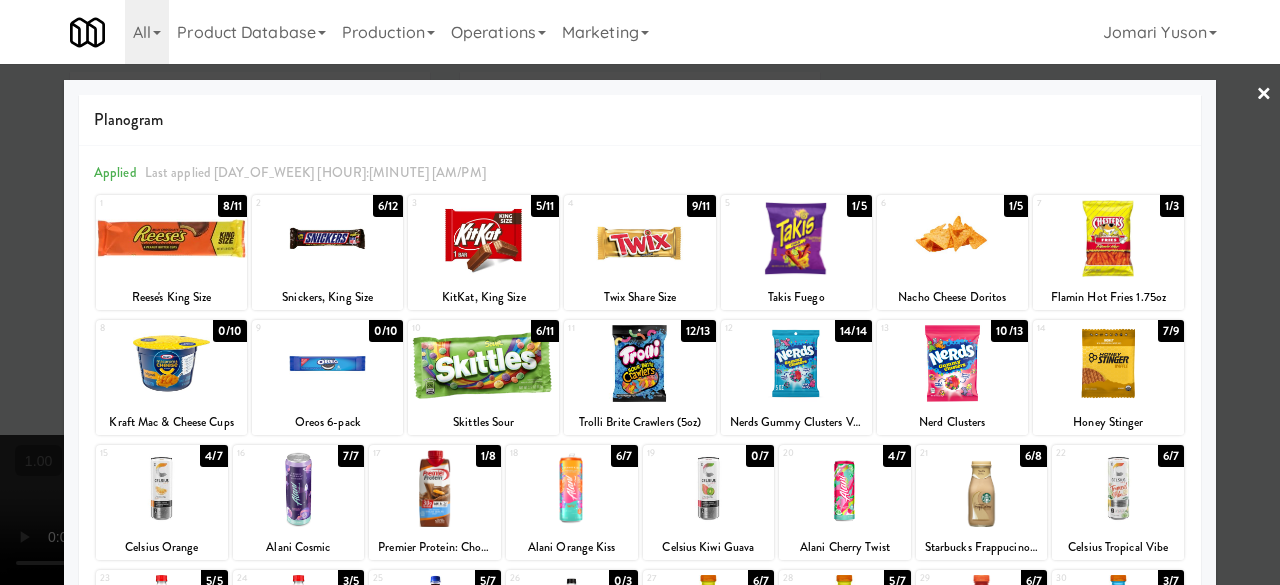 click at bounding box center [639, 238] 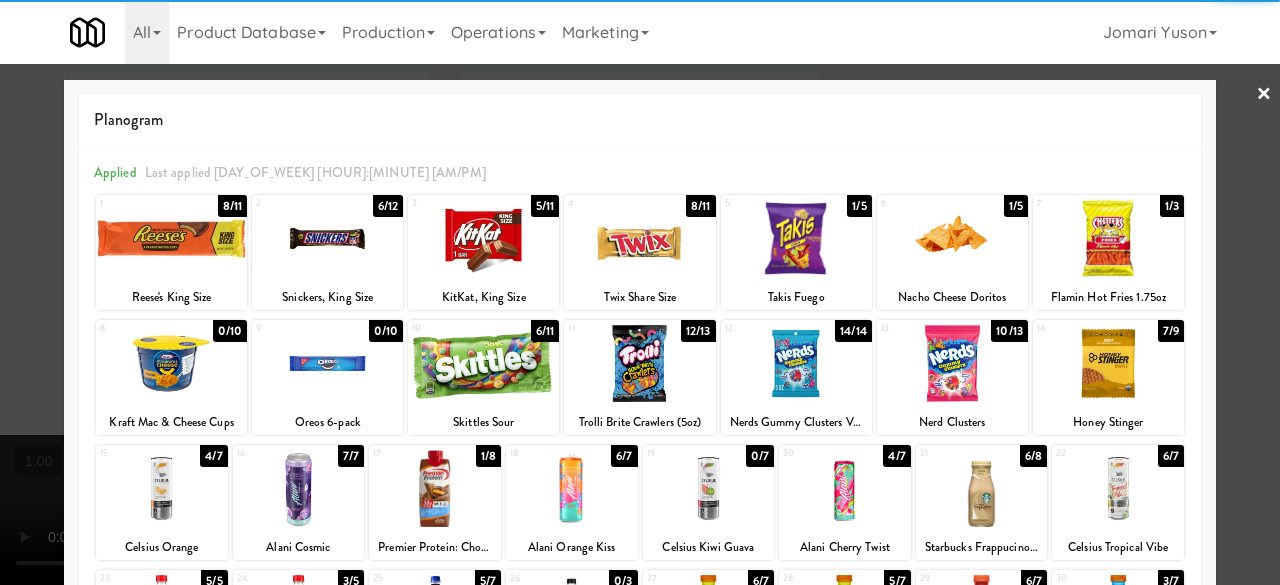 click at bounding box center (796, 363) 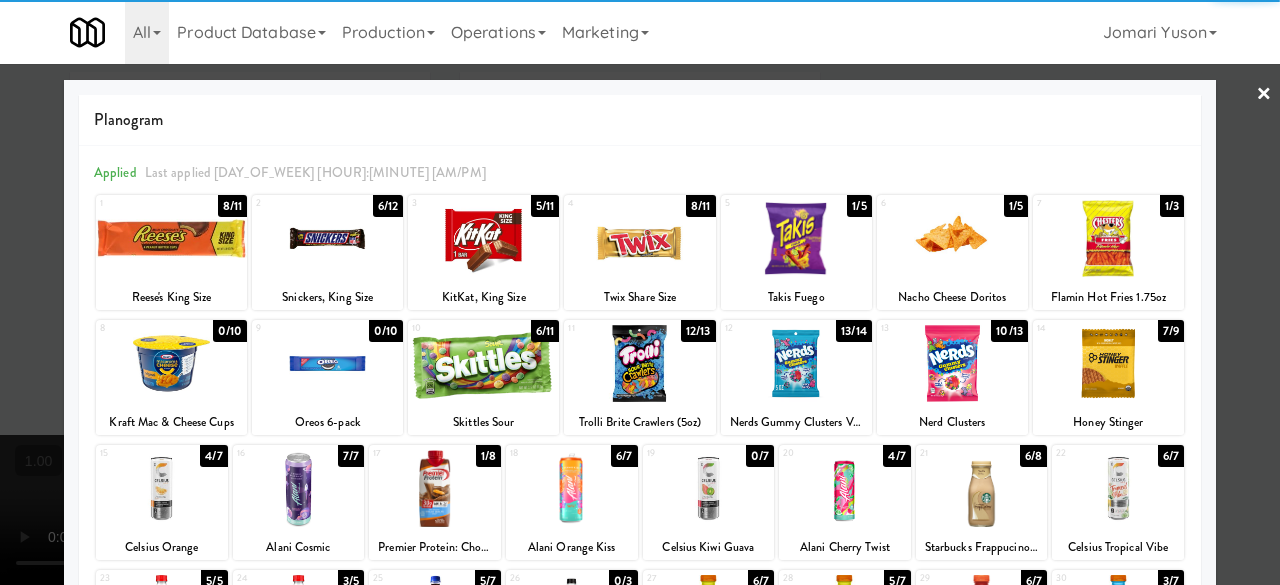 click on "×" at bounding box center [1264, 95] 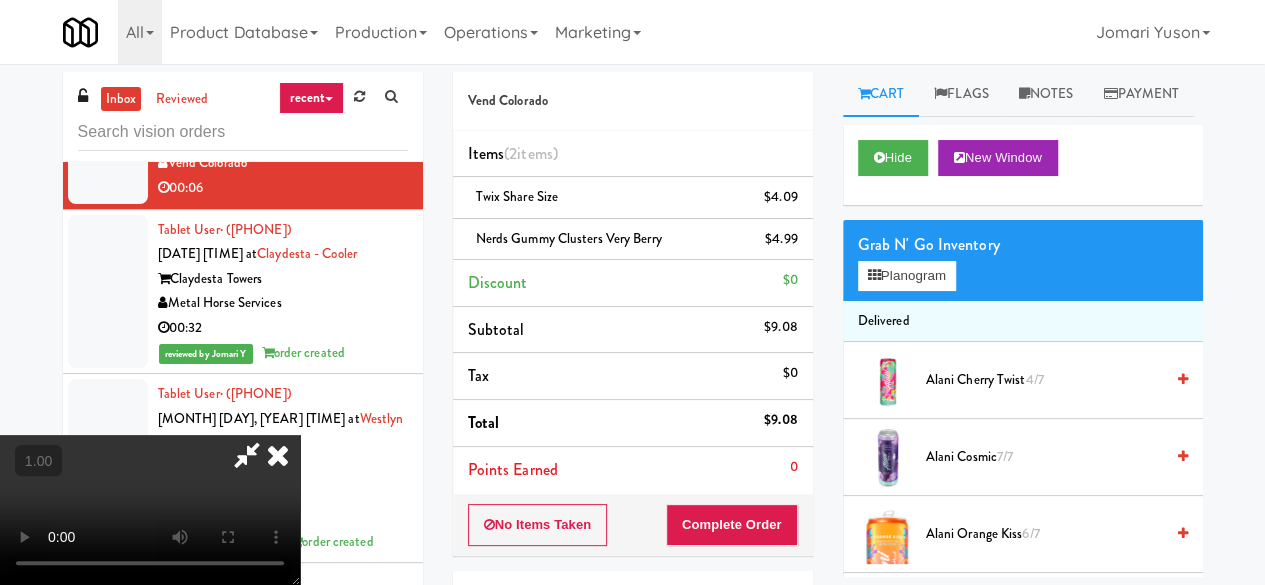 scroll, scrollTop: 41, scrollLeft: 0, axis: vertical 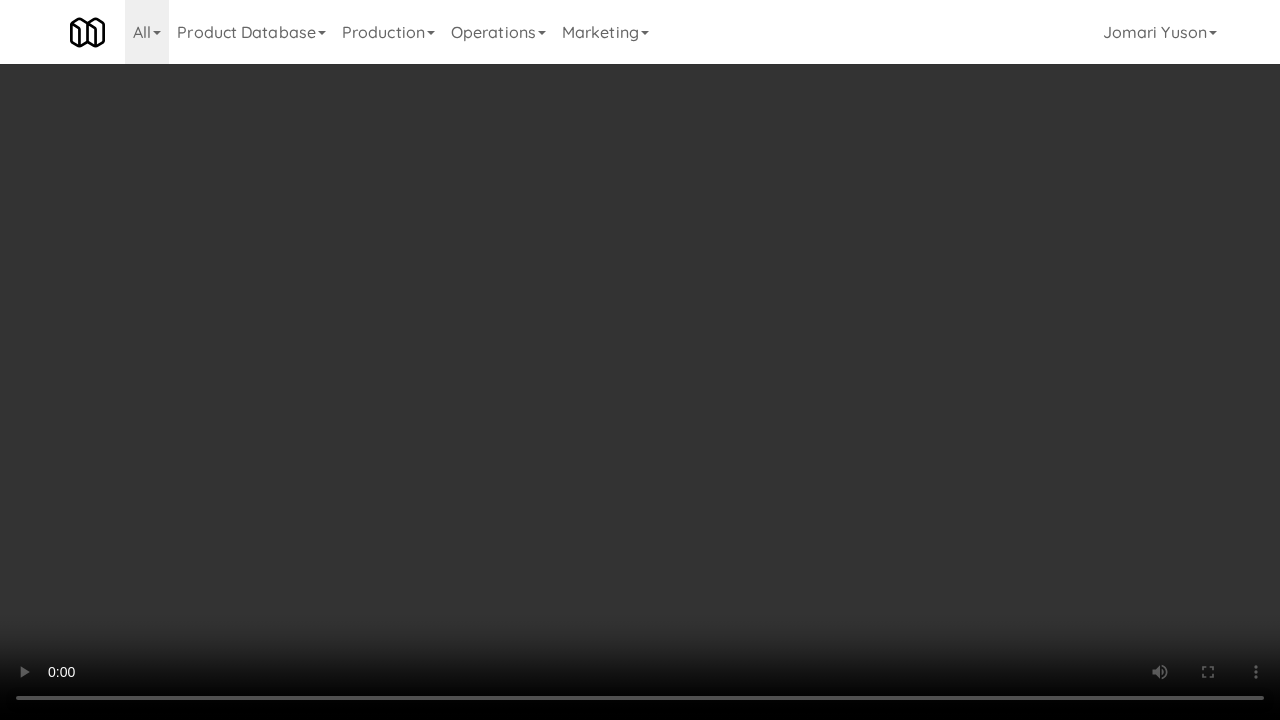 click at bounding box center [640, 360] 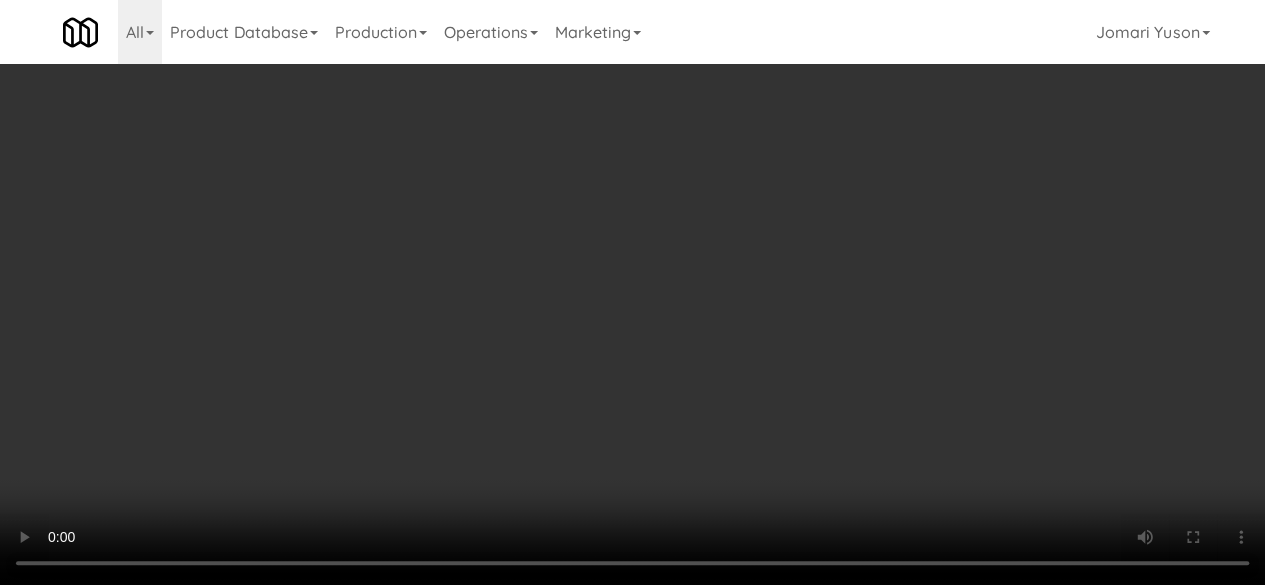 scroll, scrollTop: 0, scrollLeft: 0, axis: both 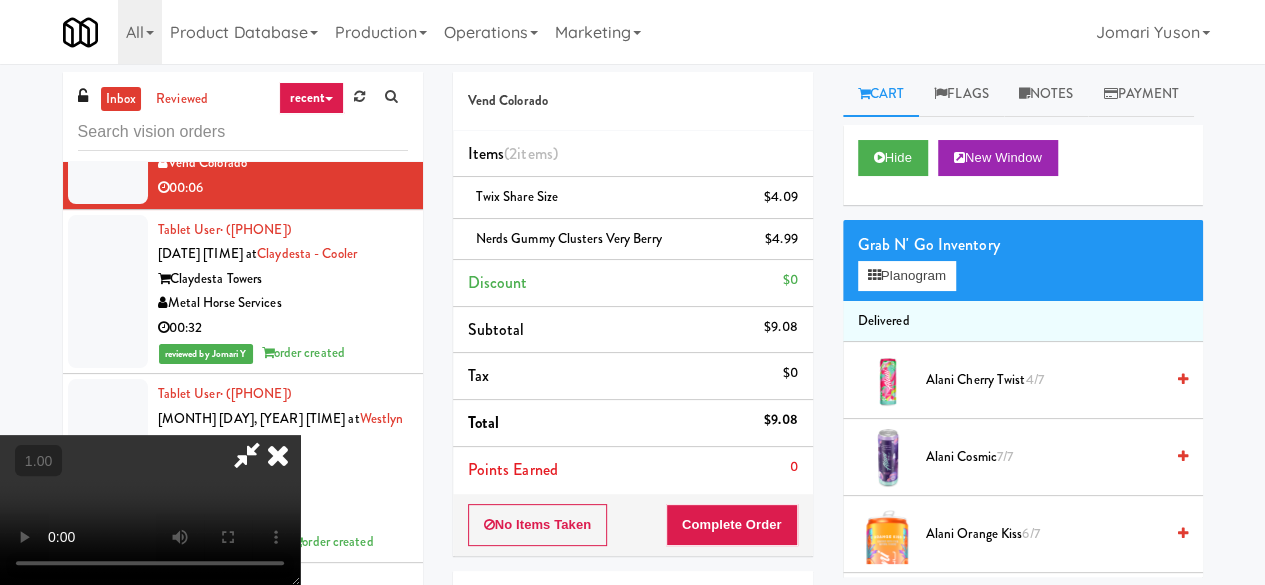 click at bounding box center [278, 455] 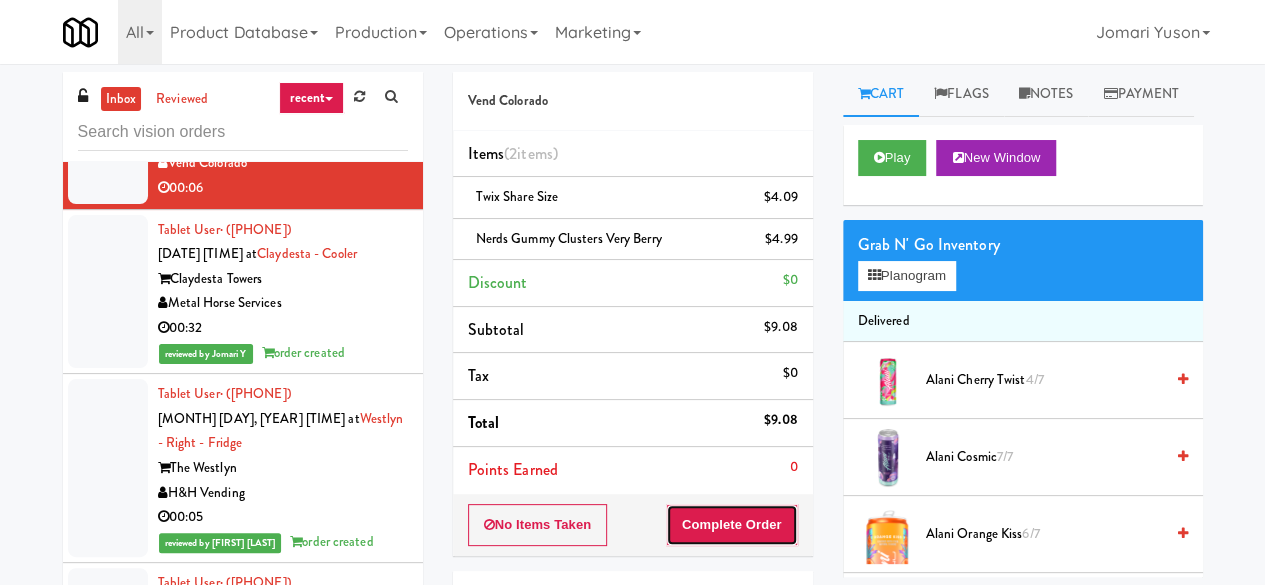 click on "Complete Order" at bounding box center (732, 525) 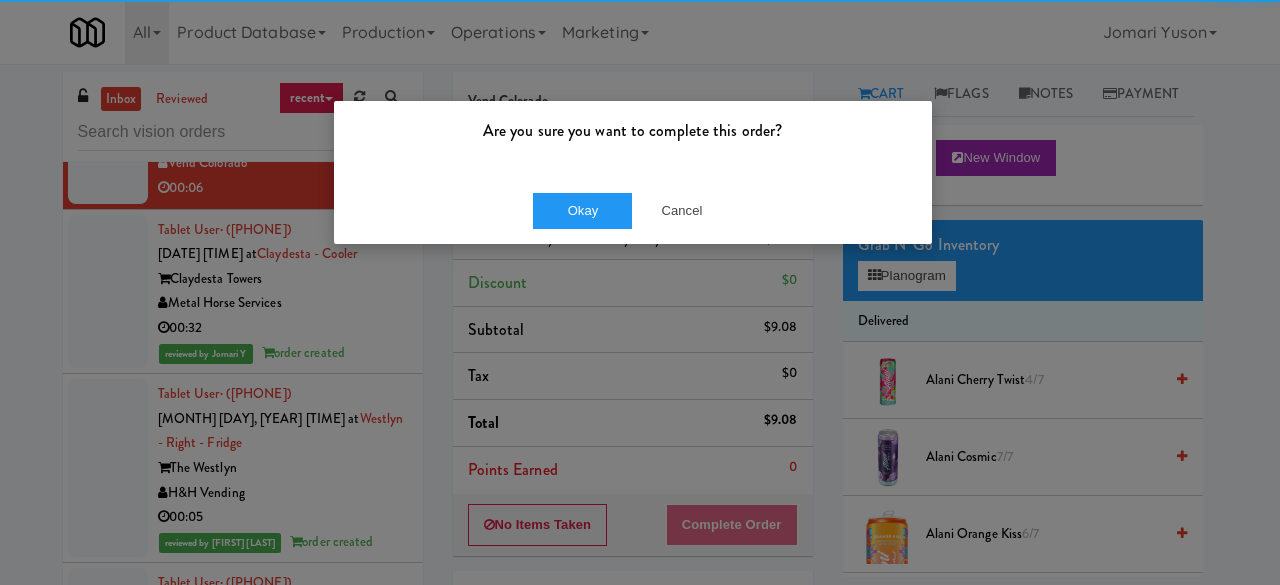 click on "Okay Cancel" at bounding box center (633, 210) 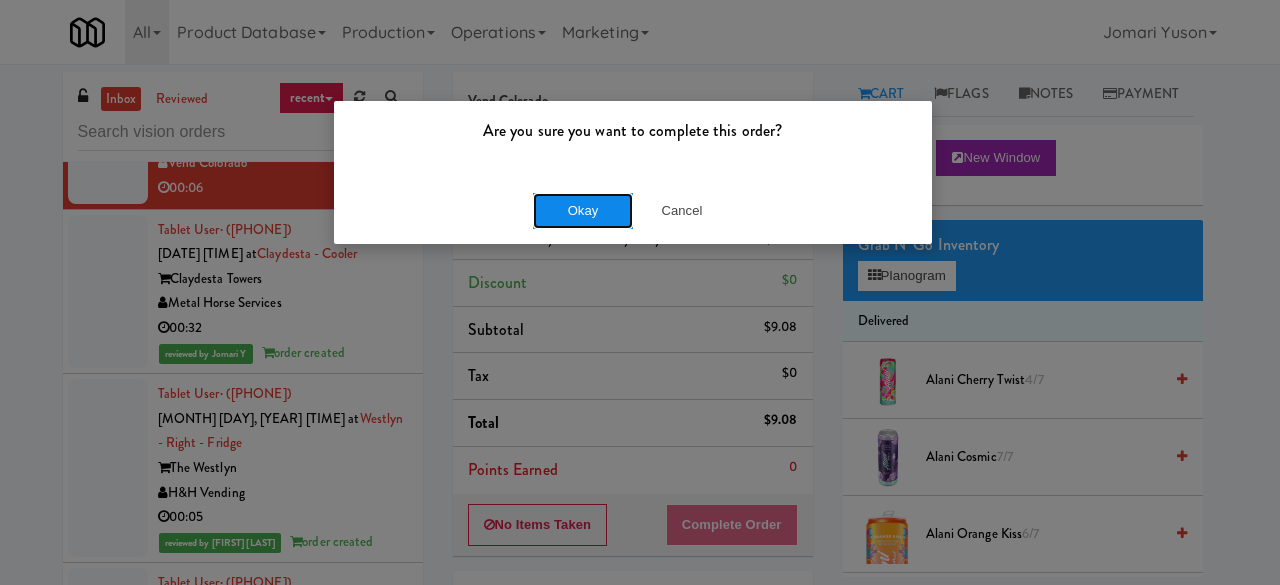 click on "Okay" at bounding box center [583, 211] 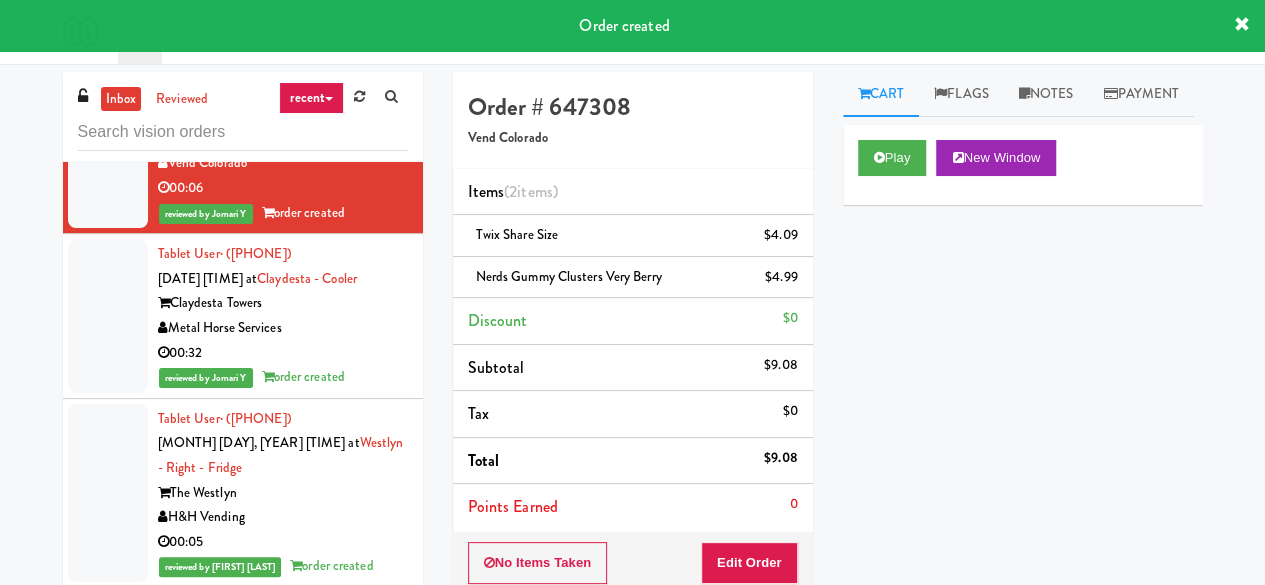 click on "00:05" at bounding box center [283, 23] 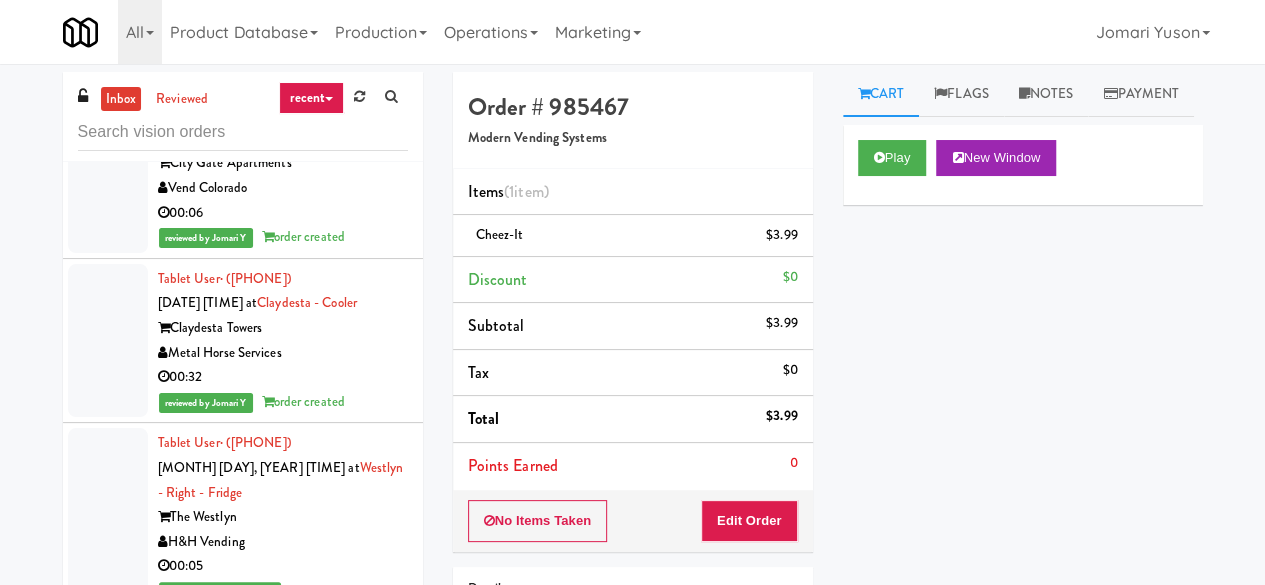click on "00:08" at bounding box center [283, -117] 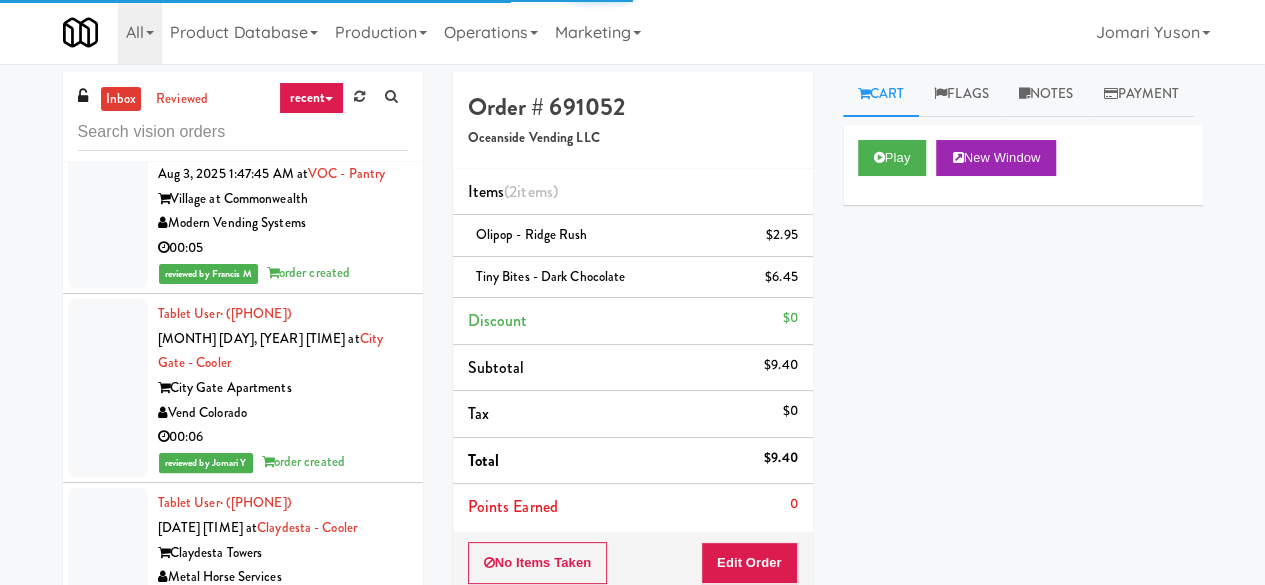 scroll, scrollTop: 18414, scrollLeft: 0, axis: vertical 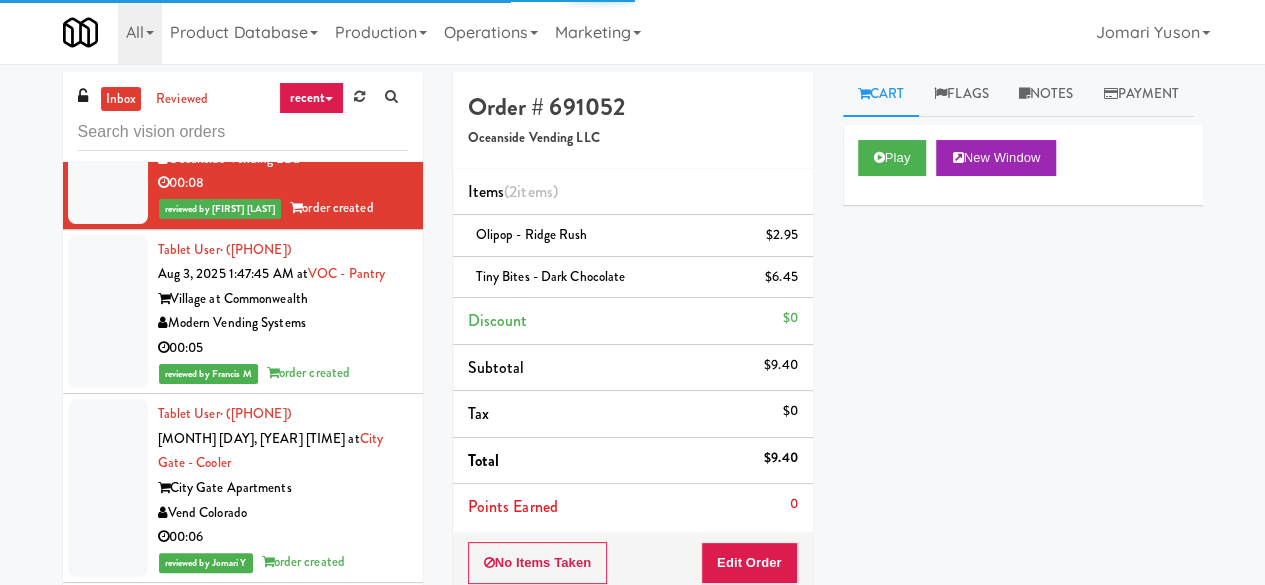click on "Modern Market Vending" at bounding box center (283, 19) 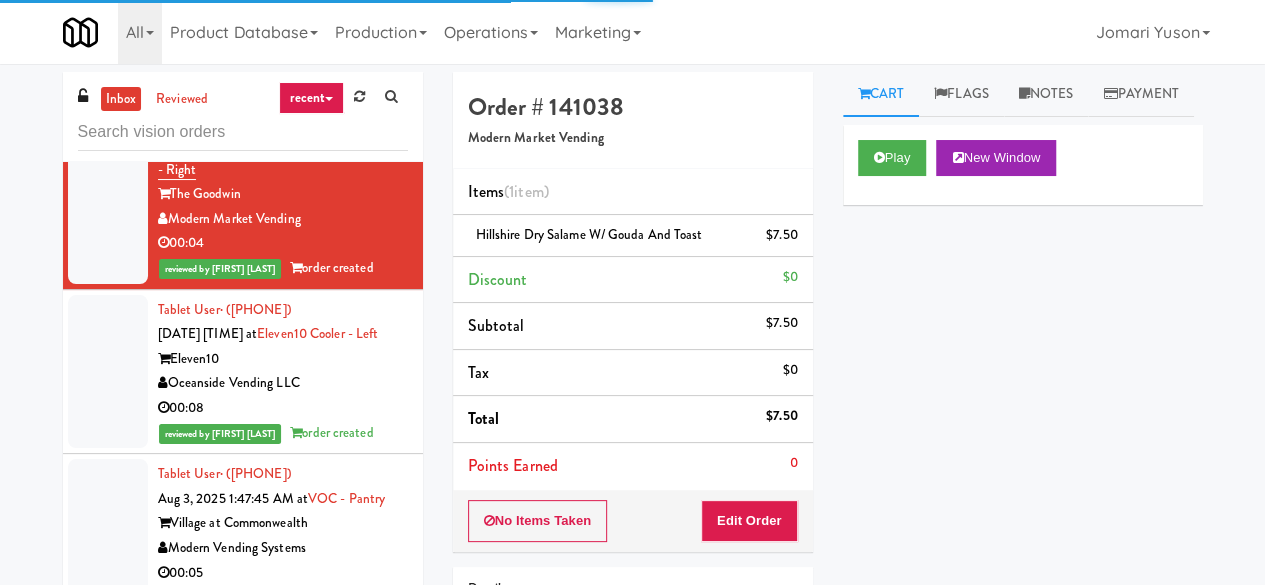 scroll, scrollTop: 18214, scrollLeft: 0, axis: vertical 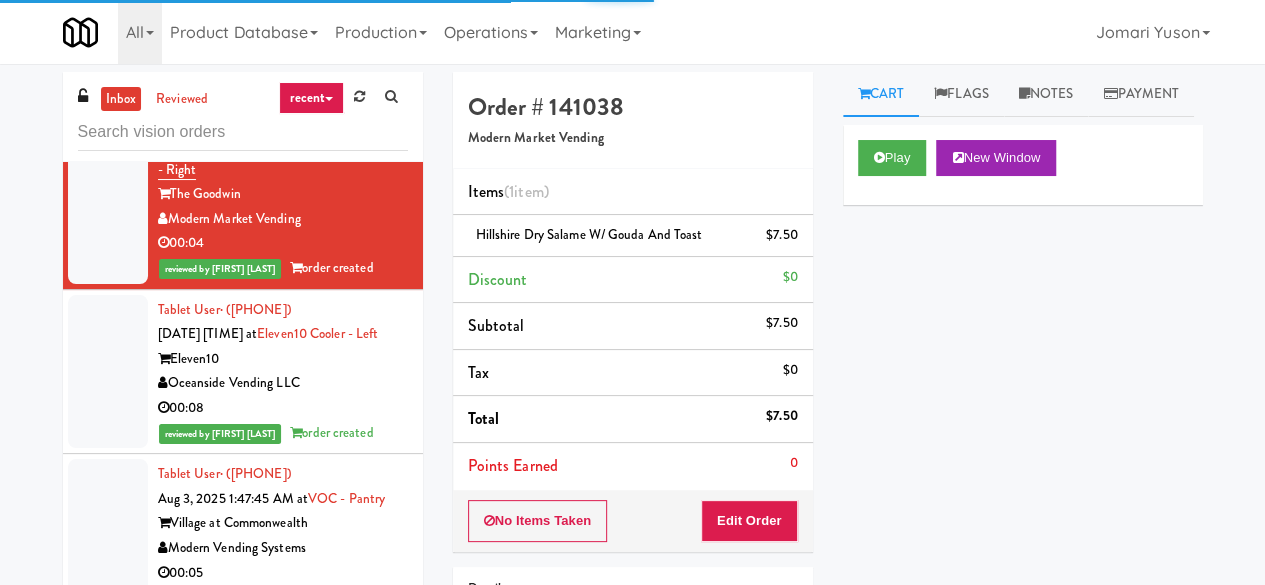 click on "KitchenMate" at bounding box center (283, 54) 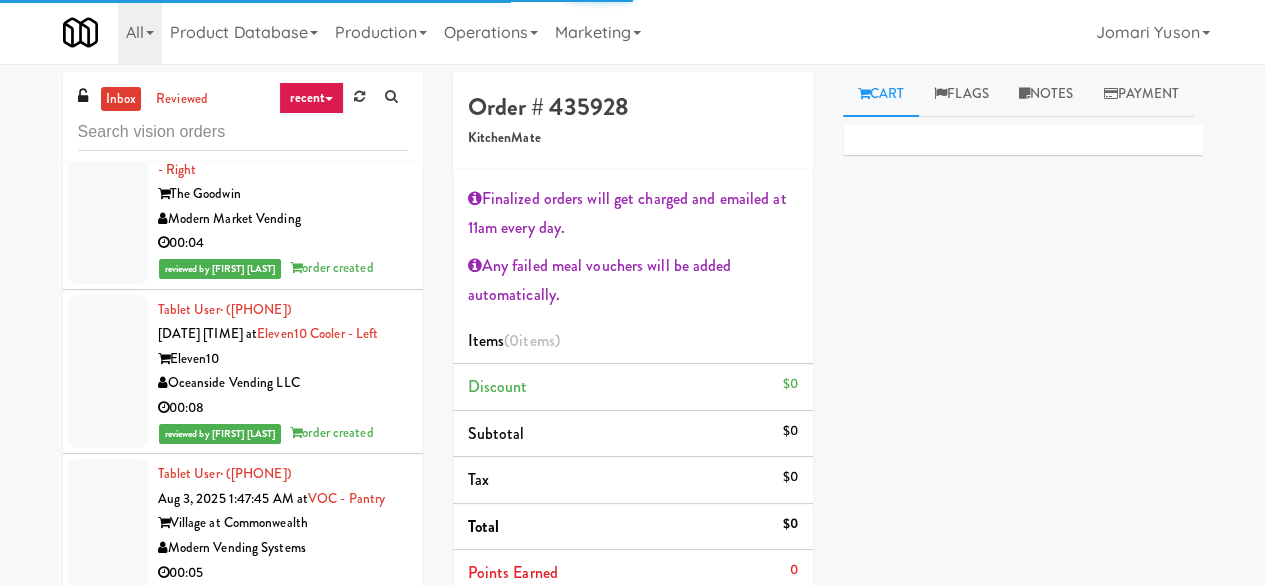 scroll, scrollTop: 18114, scrollLeft: 0, axis: vertical 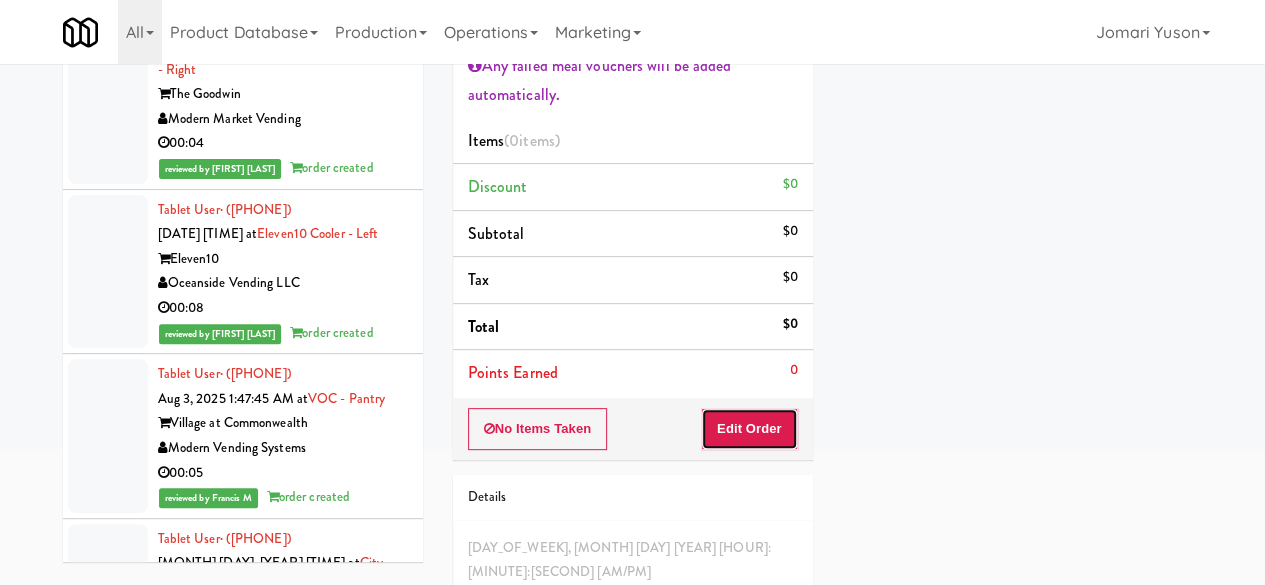 click on "Edit Order" at bounding box center (749, 429) 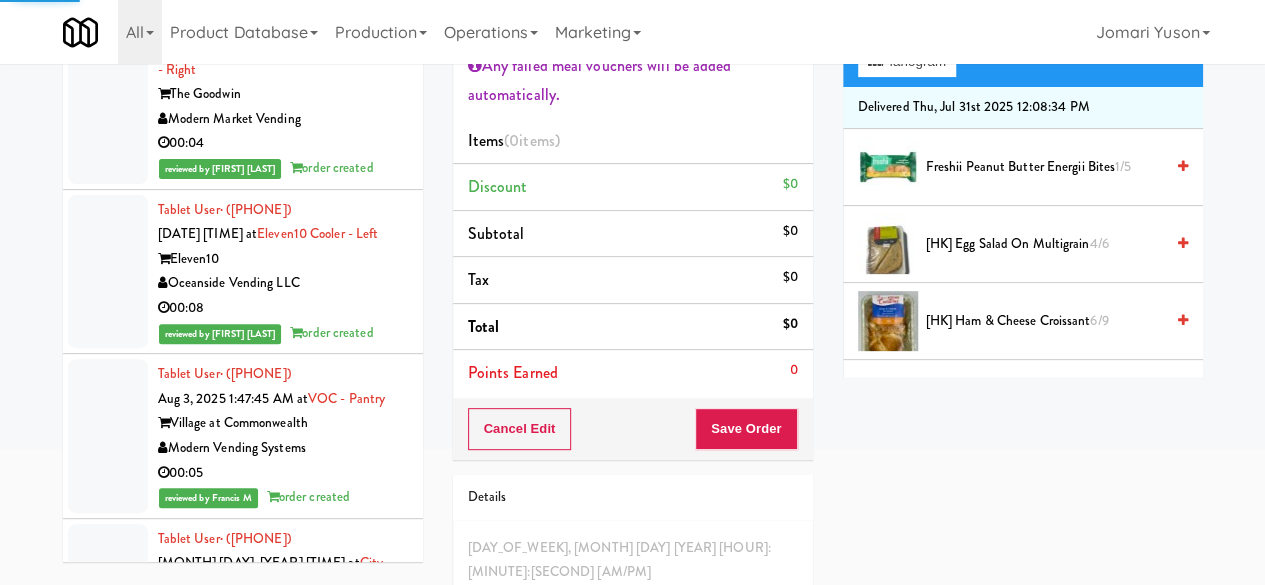scroll, scrollTop: 0, scrollLeft: 0, axis: both 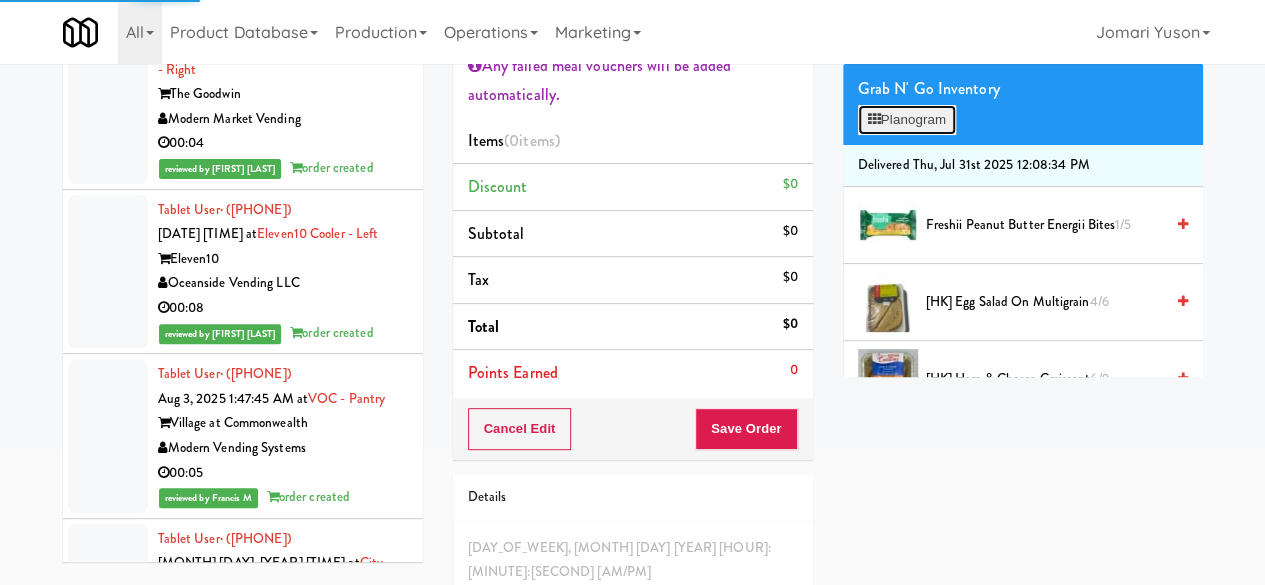 click on "Planogram" at bounding box center (907, 120) 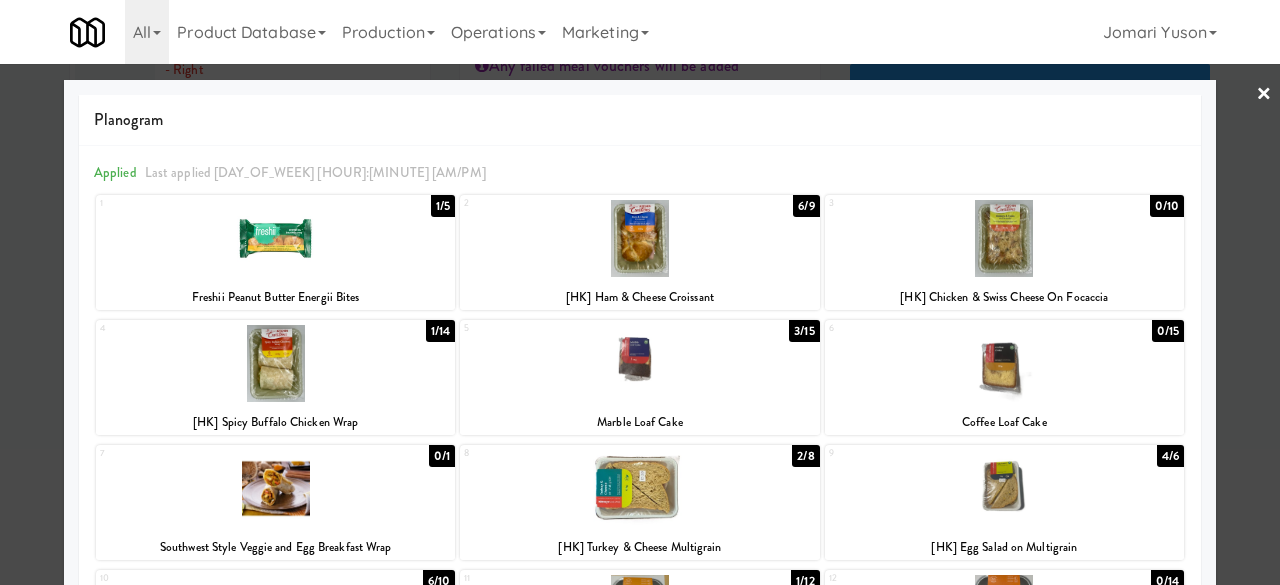 click at bounding box center [639, 238] 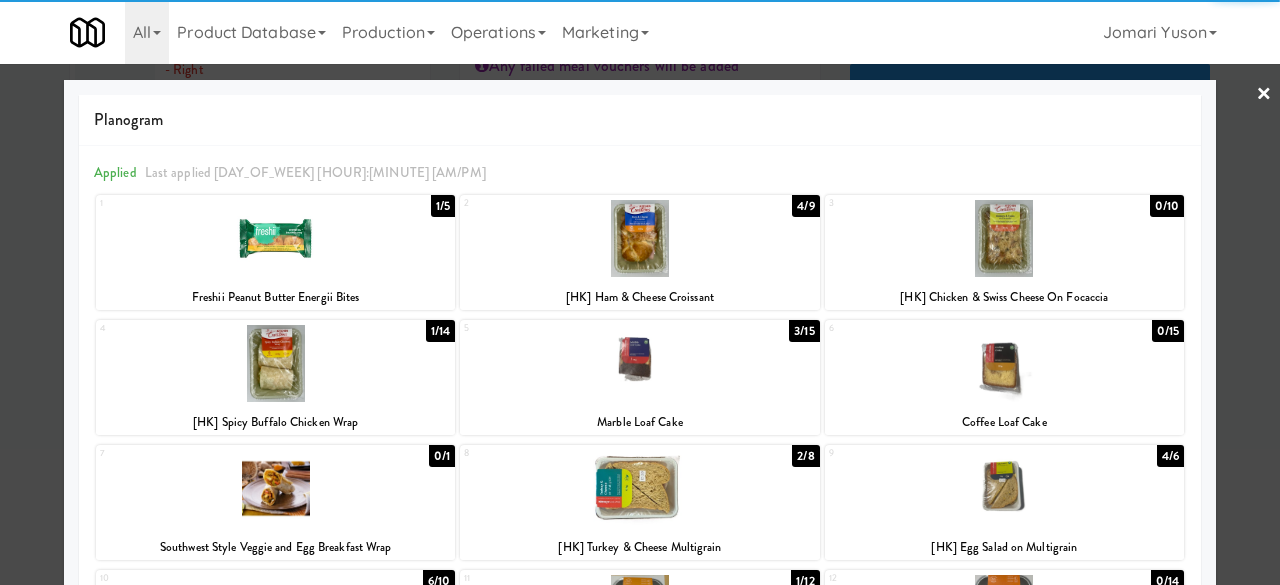 click at bounding box center [640, 292] 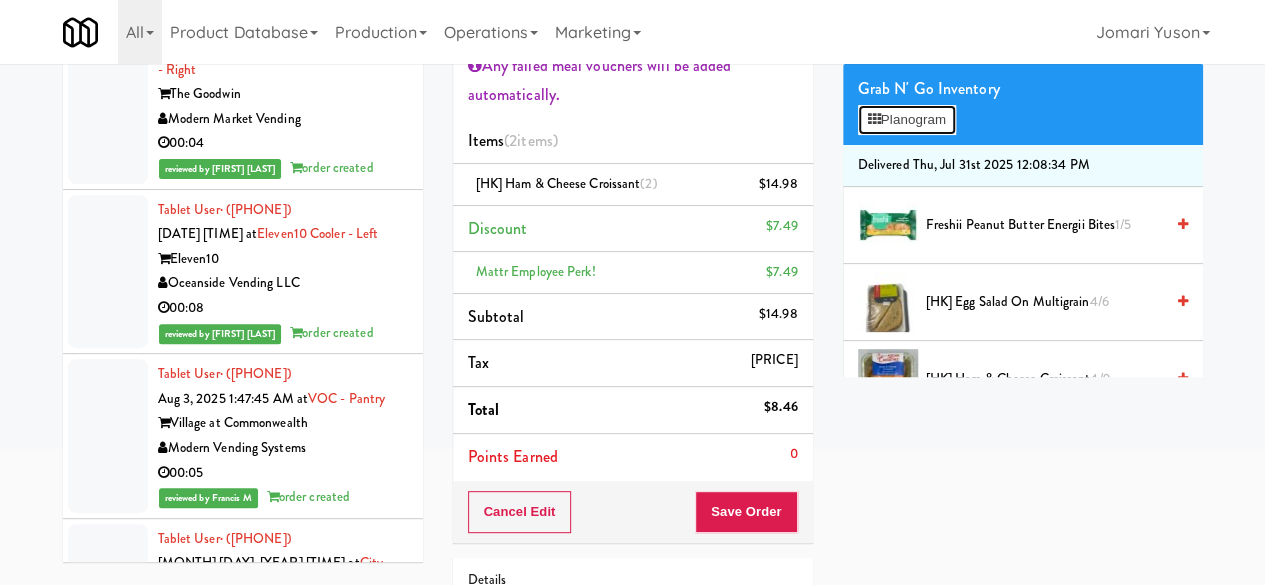 click on "Planogram" at bounding box center [907, 120] 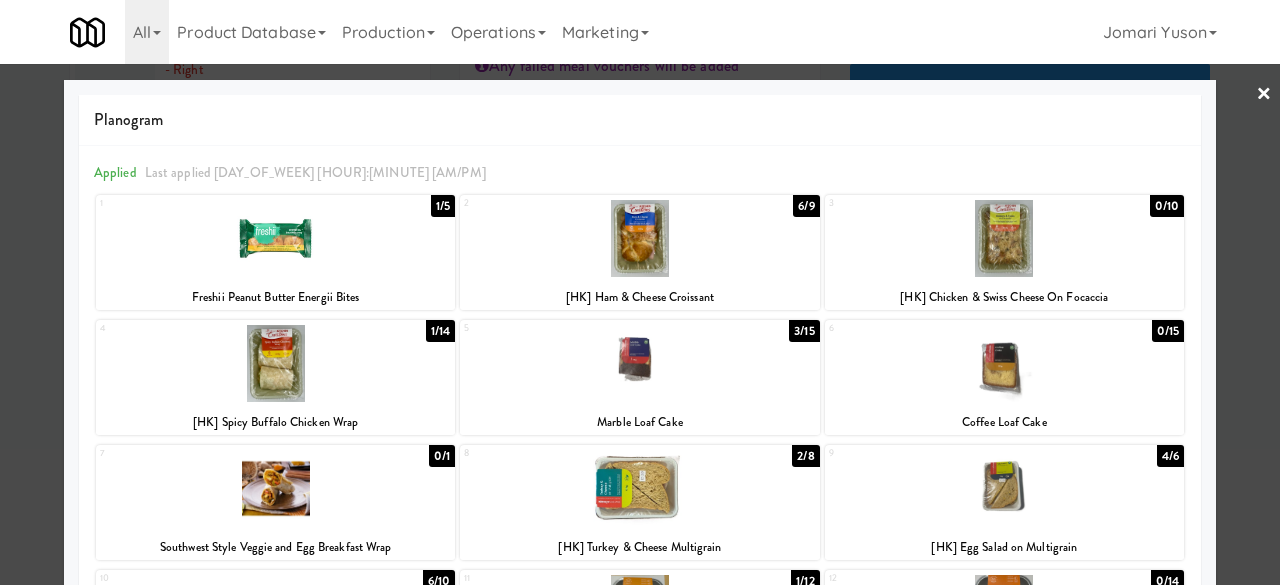 click at bounding box center [640, 292] 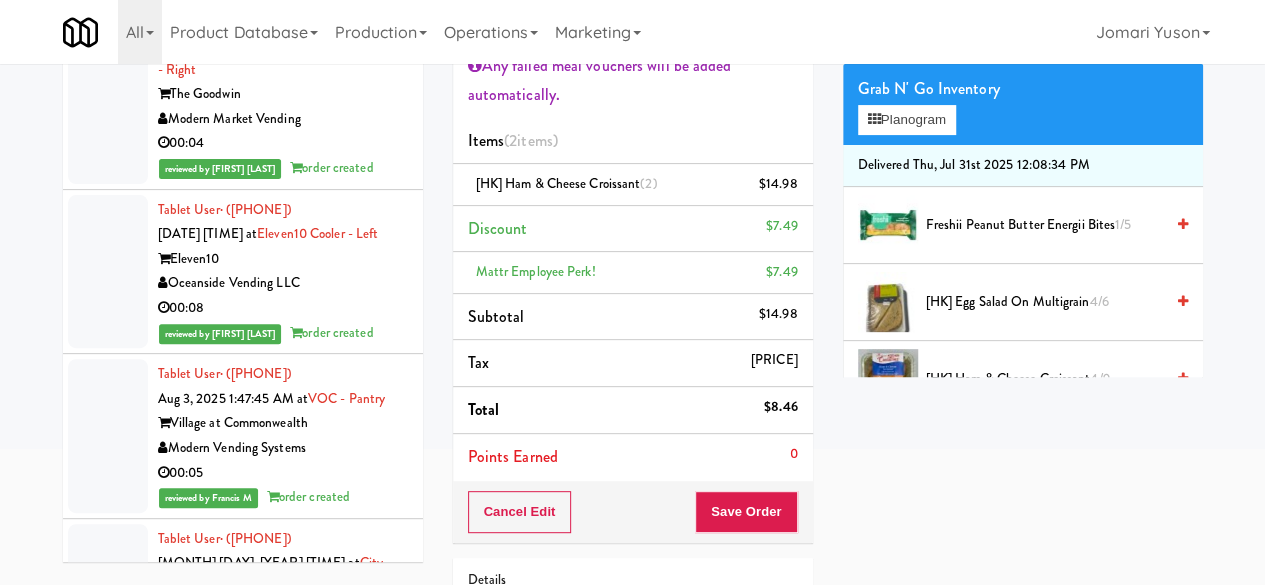 click at bounding box center (795, 192) 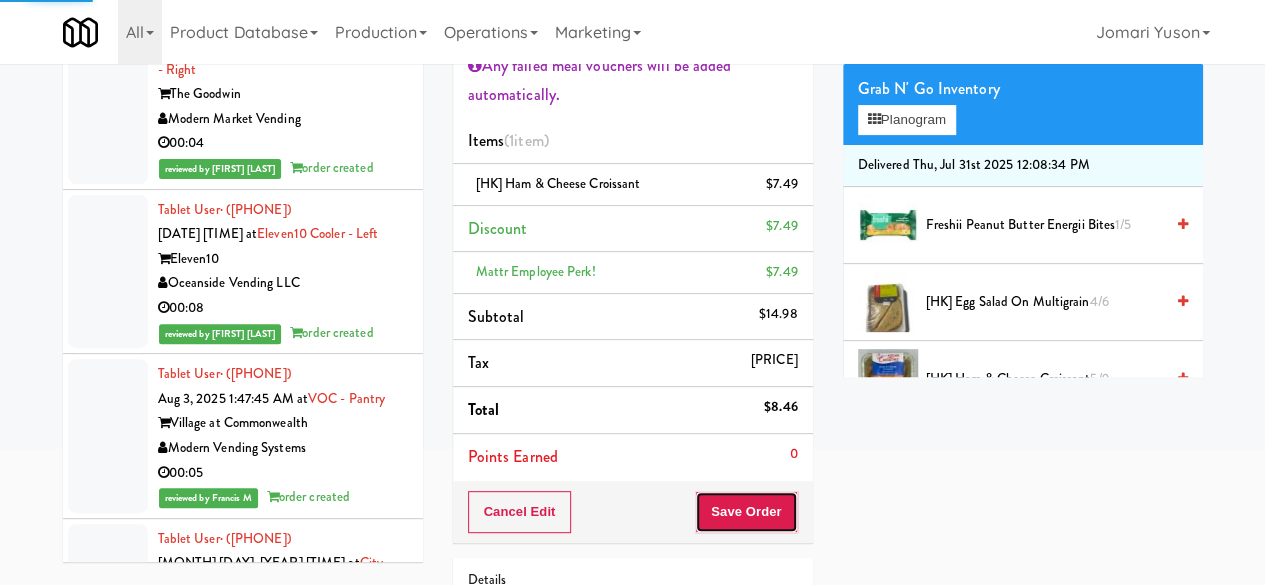 click on "Save Order" at bounding box center [746, 512] 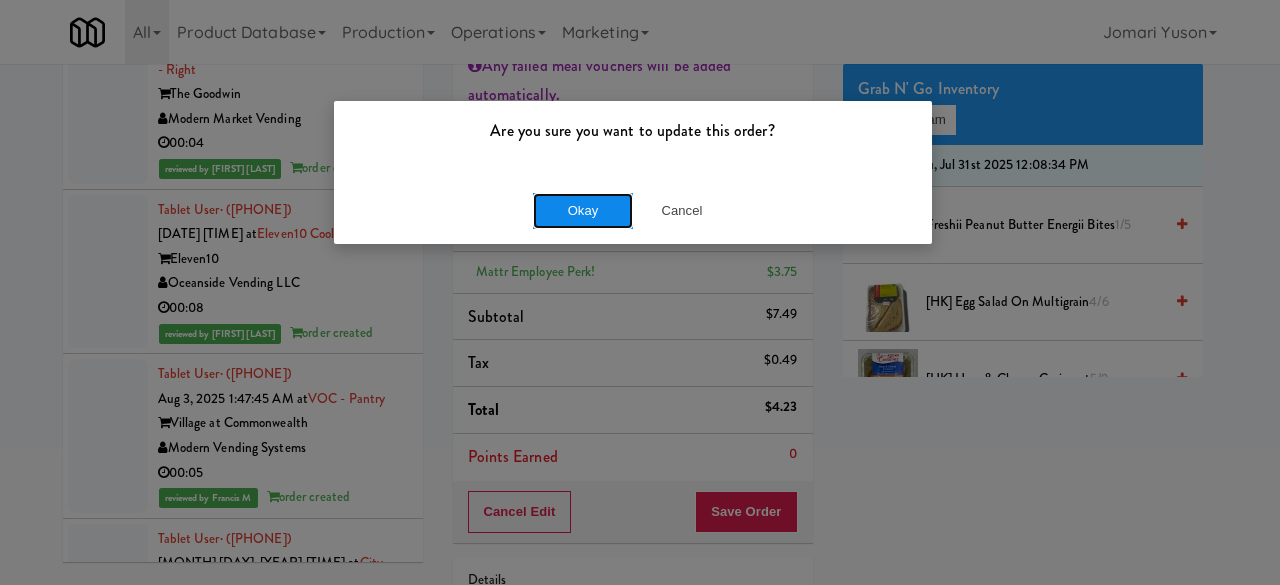 click on "Okay" at bounding box center [583, 211] 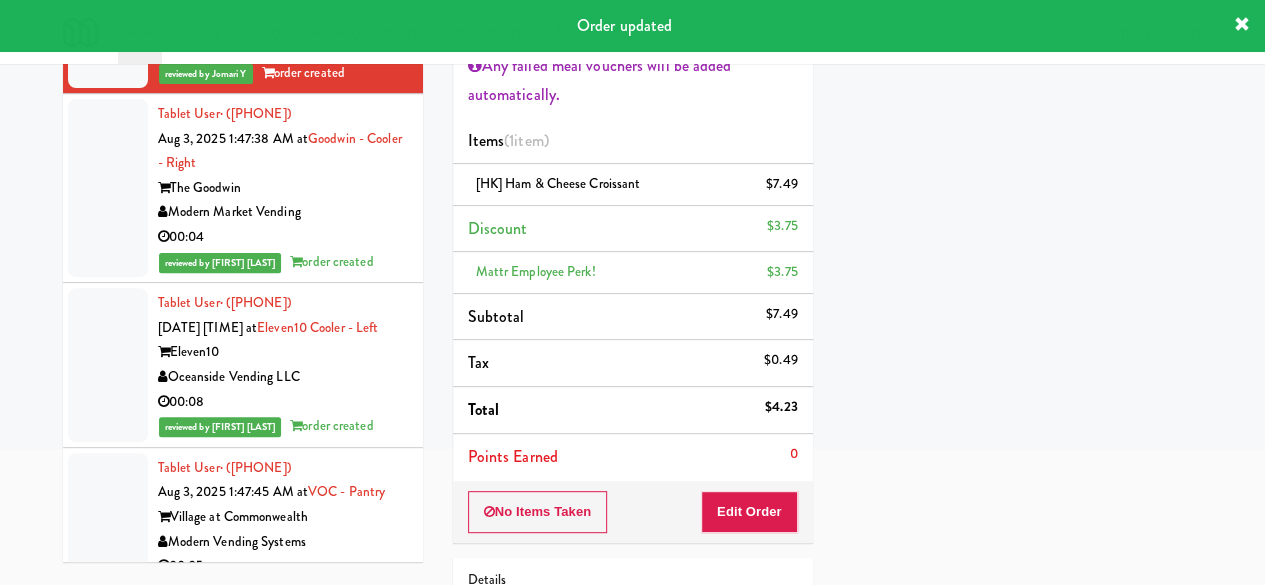 scroll, scrollTop: 17814, scrollLeft: 0, axis: vertical 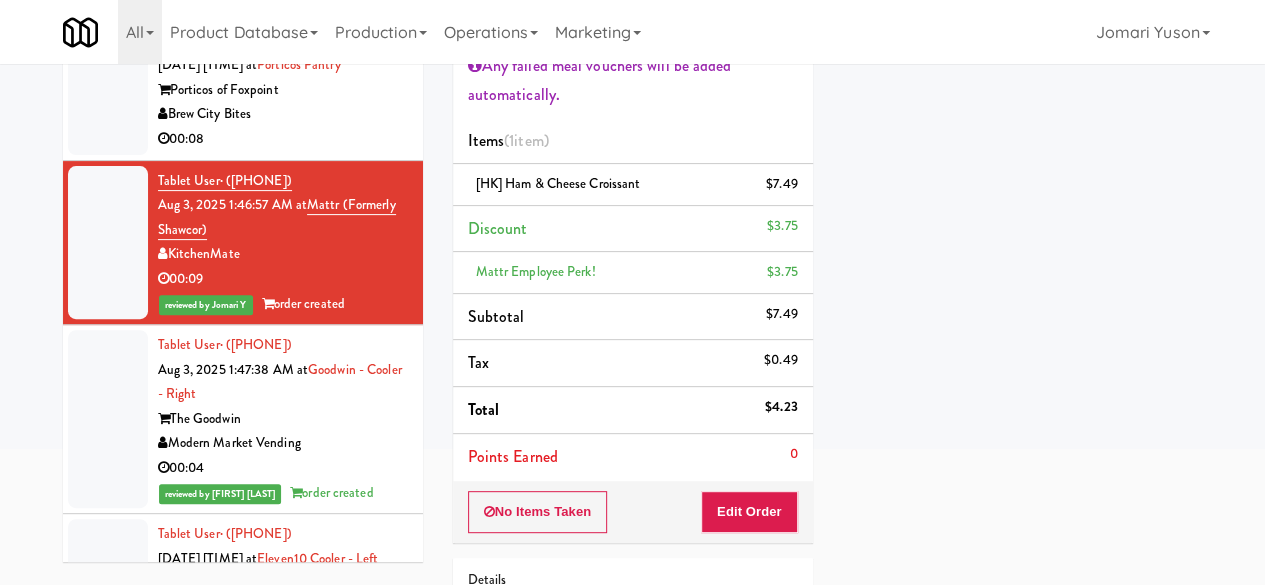 click on "Brew City Bites" at bounding box center (283, 114) 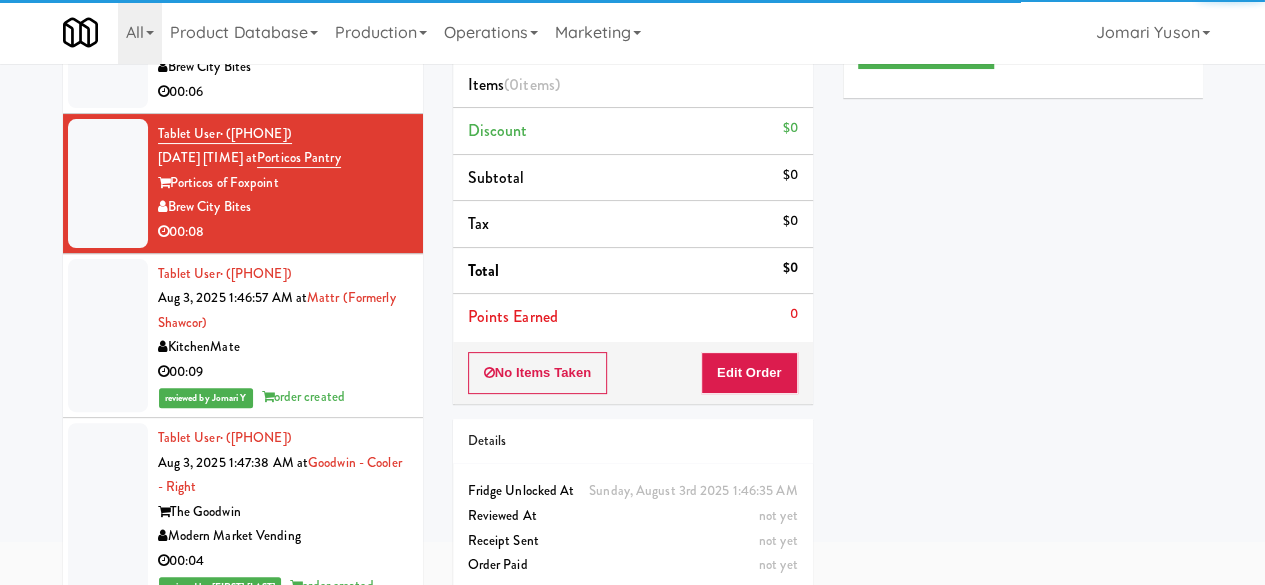 scroll, scrollTop: 0, scrollLeft: 0, axis: both 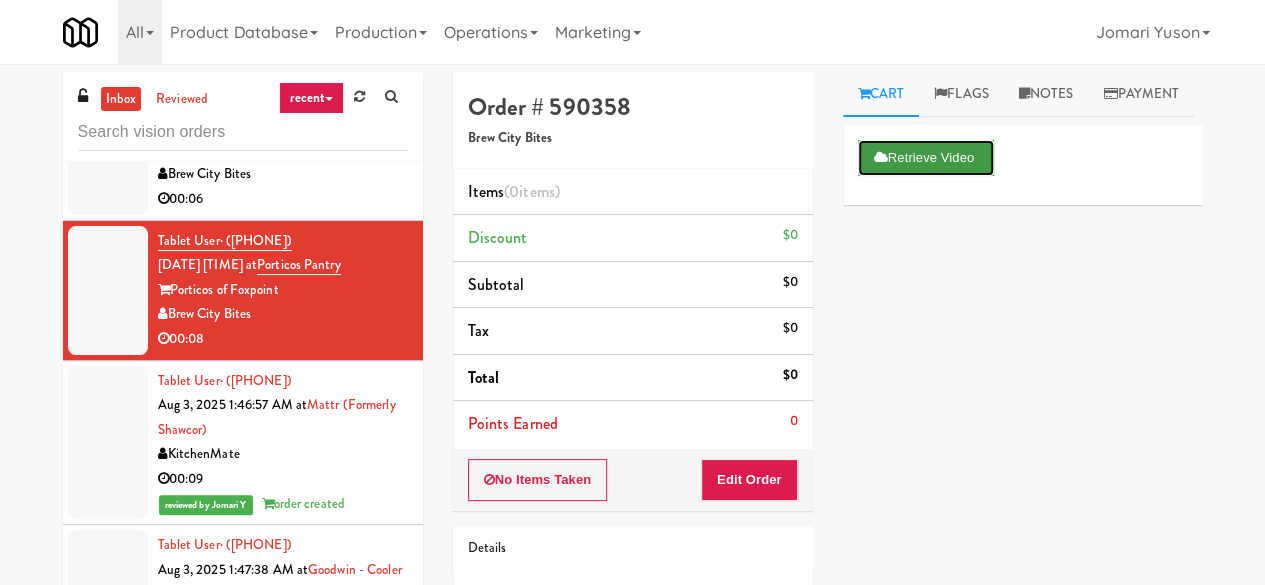 click on "Retrieve Video" at bounding box center [926, 158] 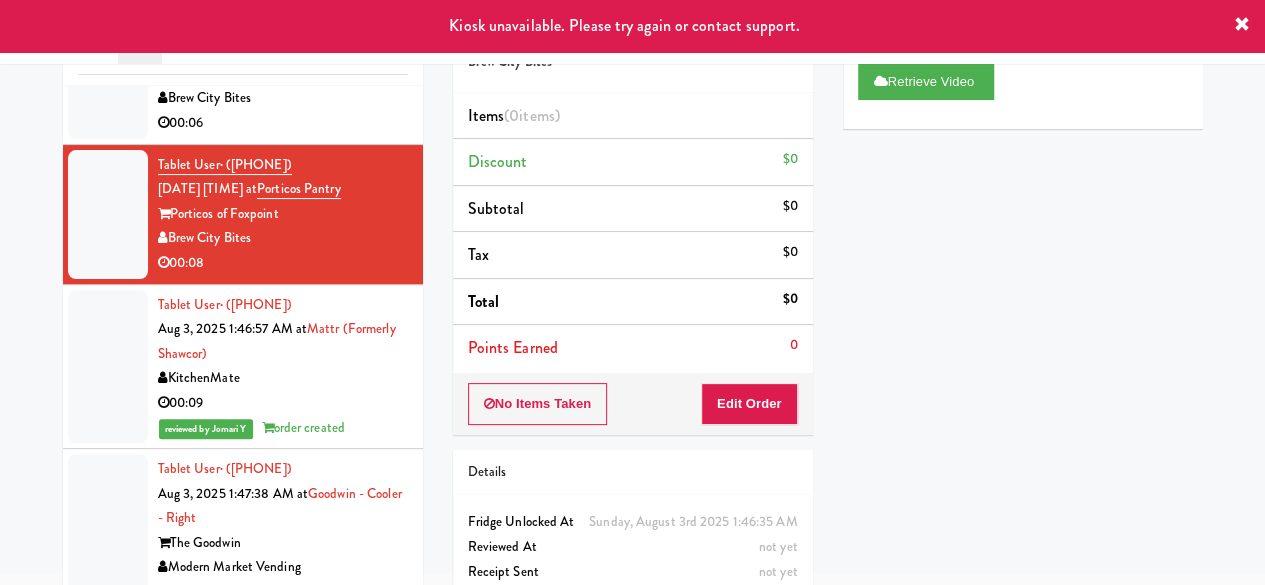 scroll, scrollTop: 100, scrollLeft: 0, axis: vertical 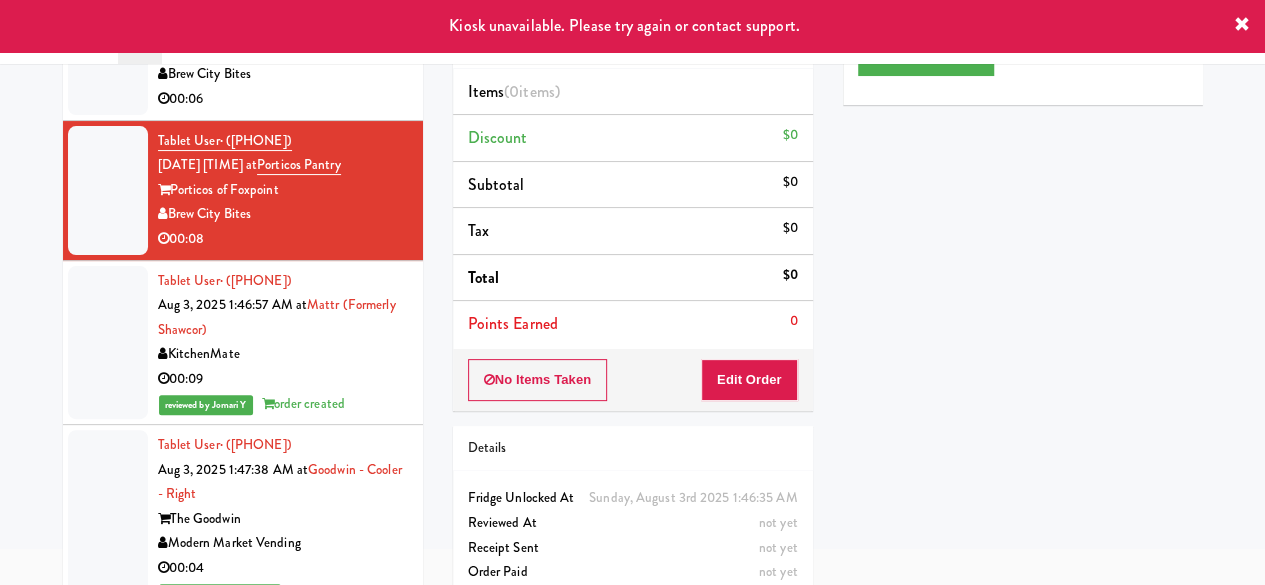 click on "Brew City Bites" at bounding box center [283, 74] 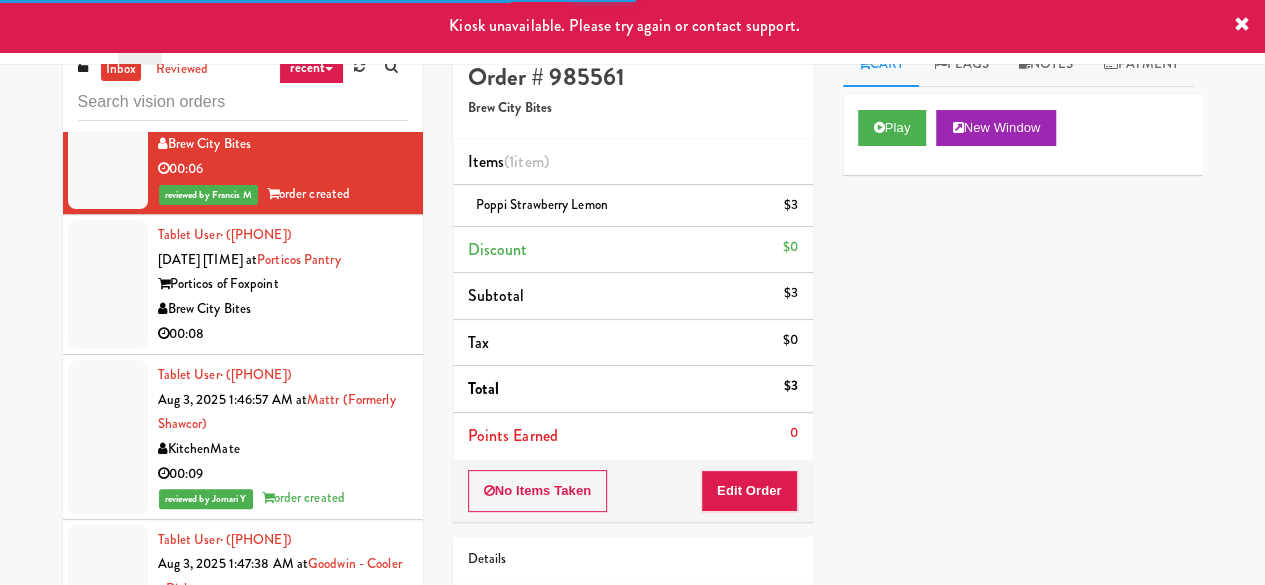 scroll, scrollTop: 0, scrollLeft: 0, axis: both 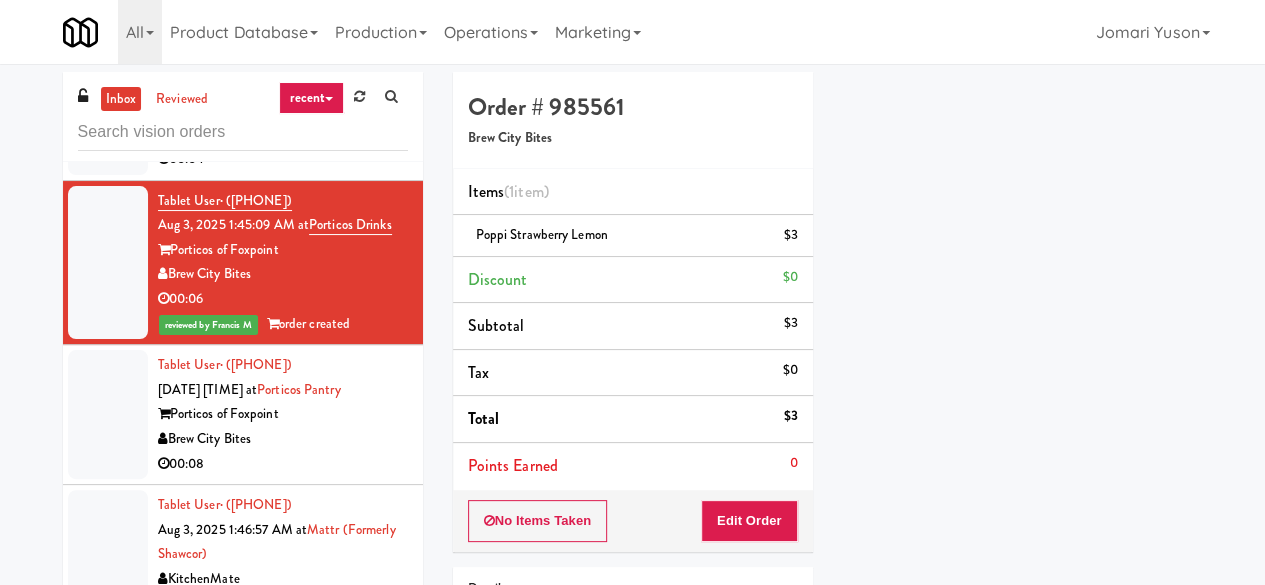 click on "Fine - Lobby" at bounding box center (283, 110) 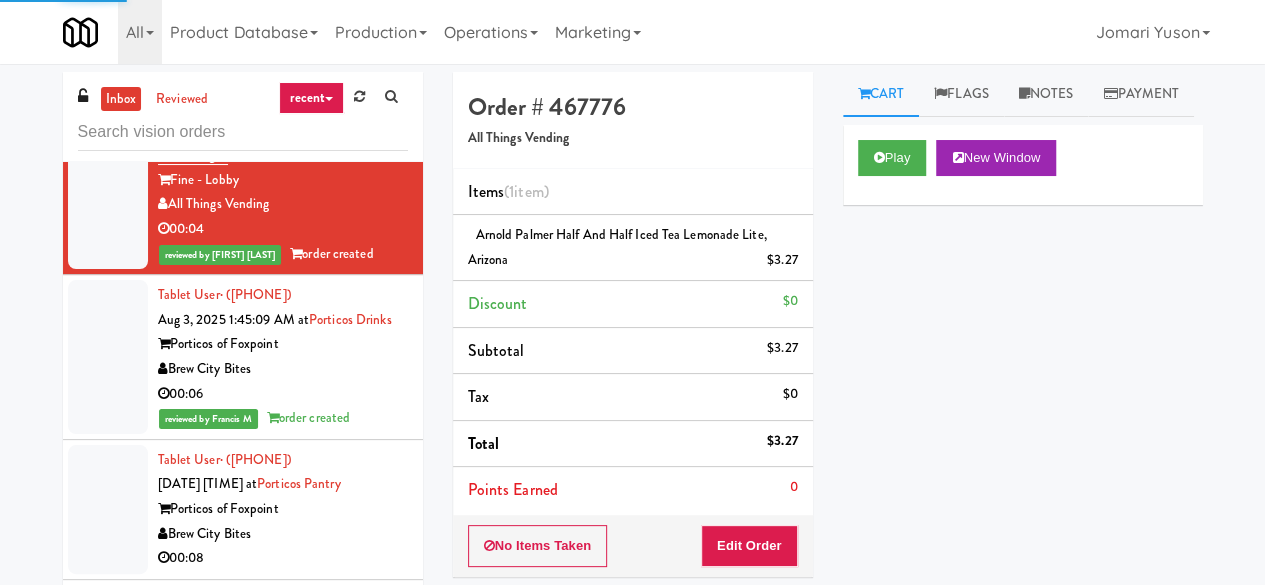scroll, scrollTop: 17614, scrollLeft: 0, axis: vertical 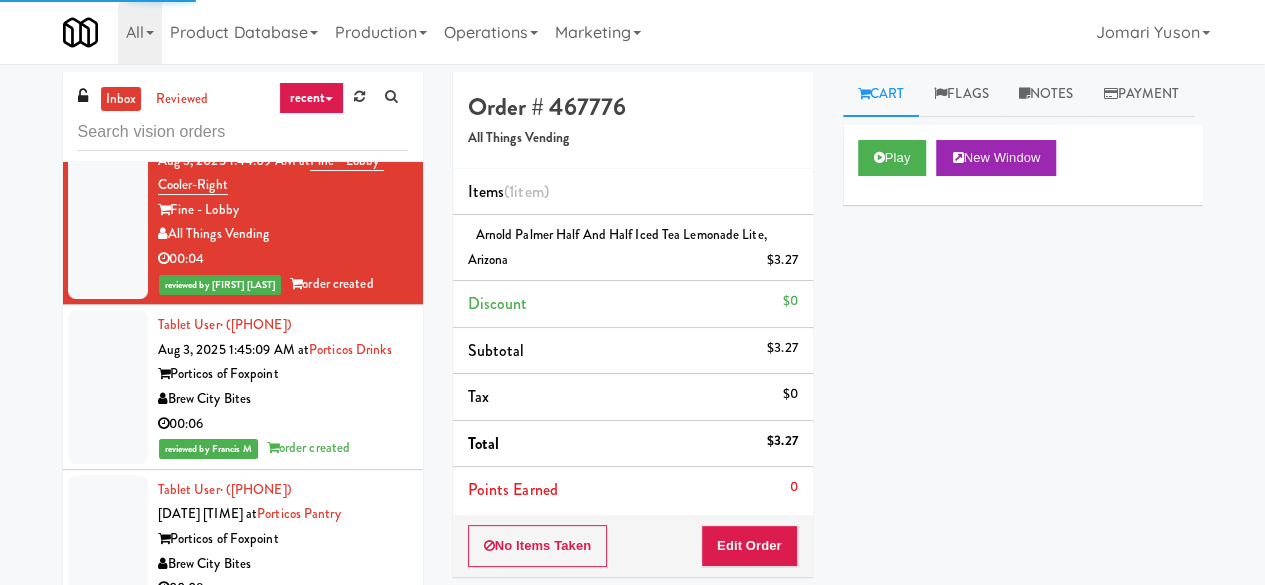 click on "00:36" at bounding box center [283, 94] 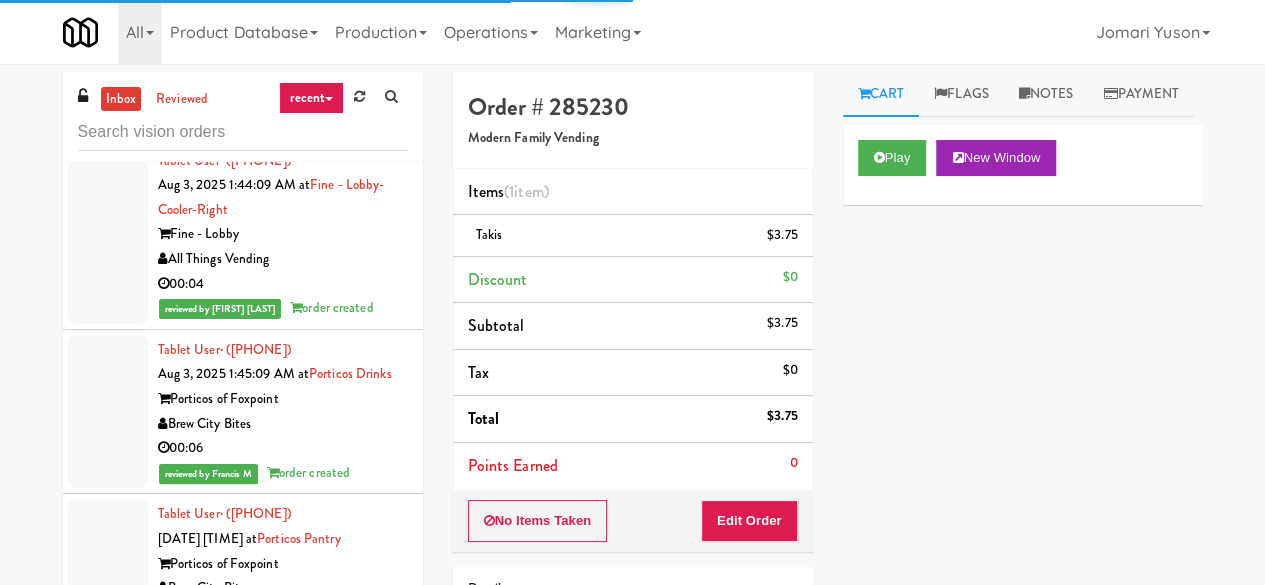 scroll, scrollTop: 17514, scrollLeft: 0, axis: vertical 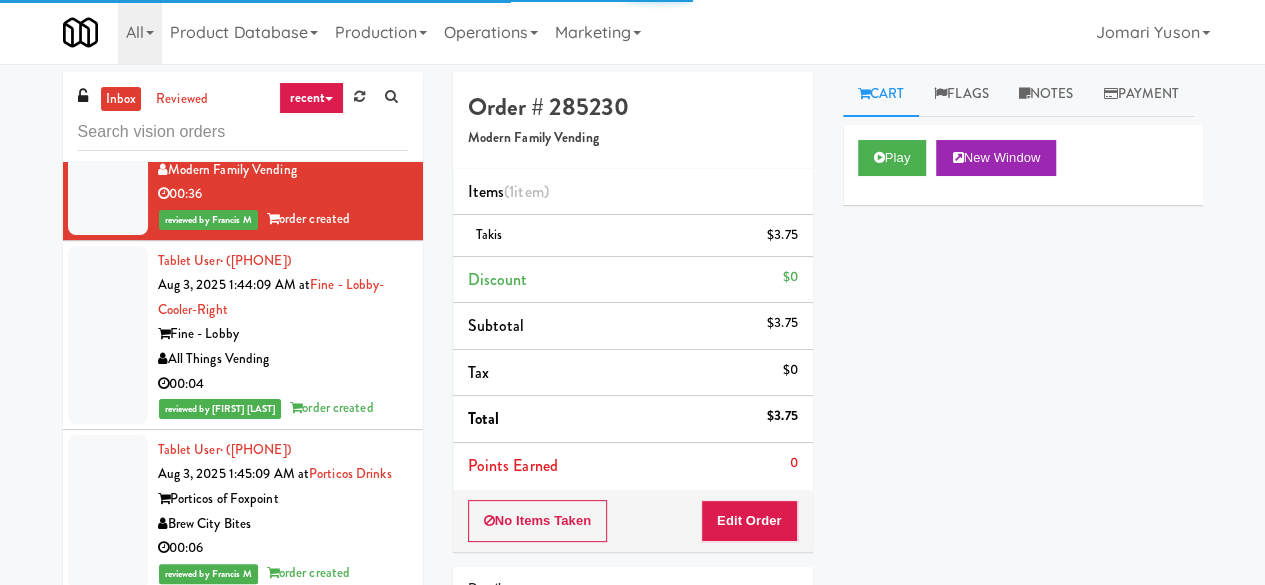 click on "00:19" at bounding box center [283, 30] 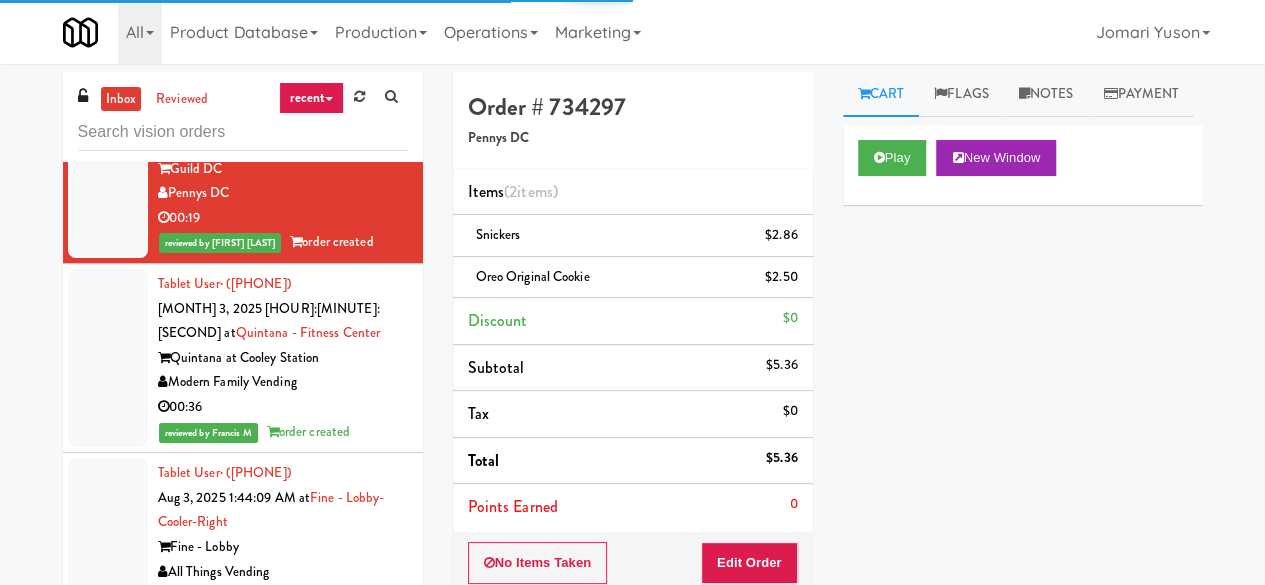 scroll, scrollTop: 17314, scrollLeft: 0, axis: vertical 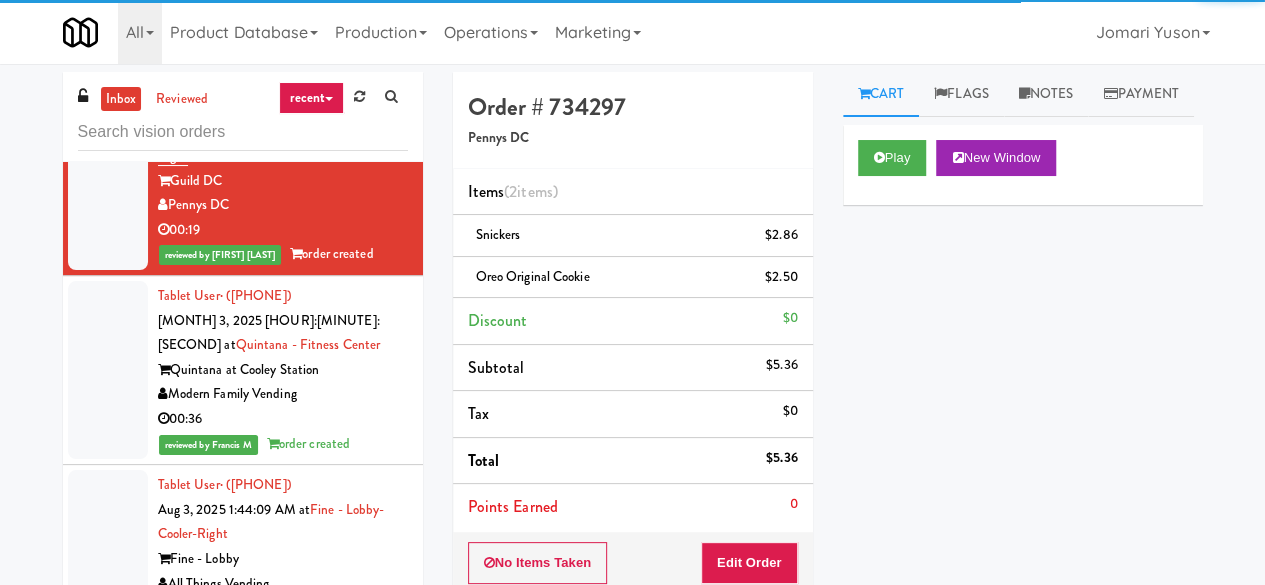 click on "H&H Vending" at bounding box center (283, 41) 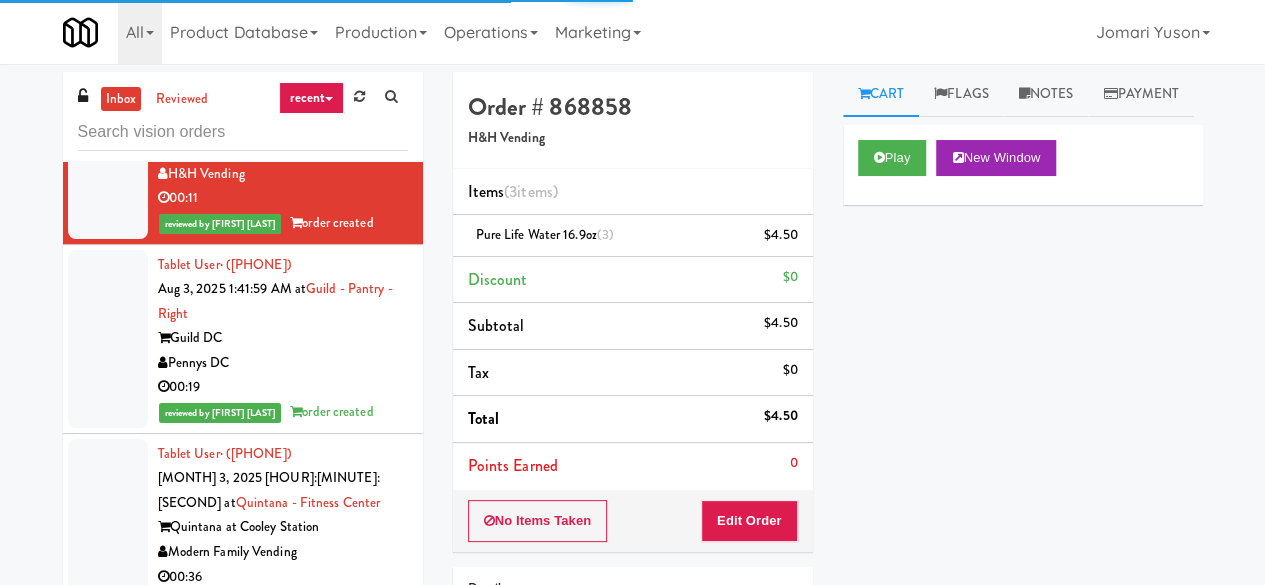 scroll, scrollTop: 17114, scrollLeft: 0, axis: vertical 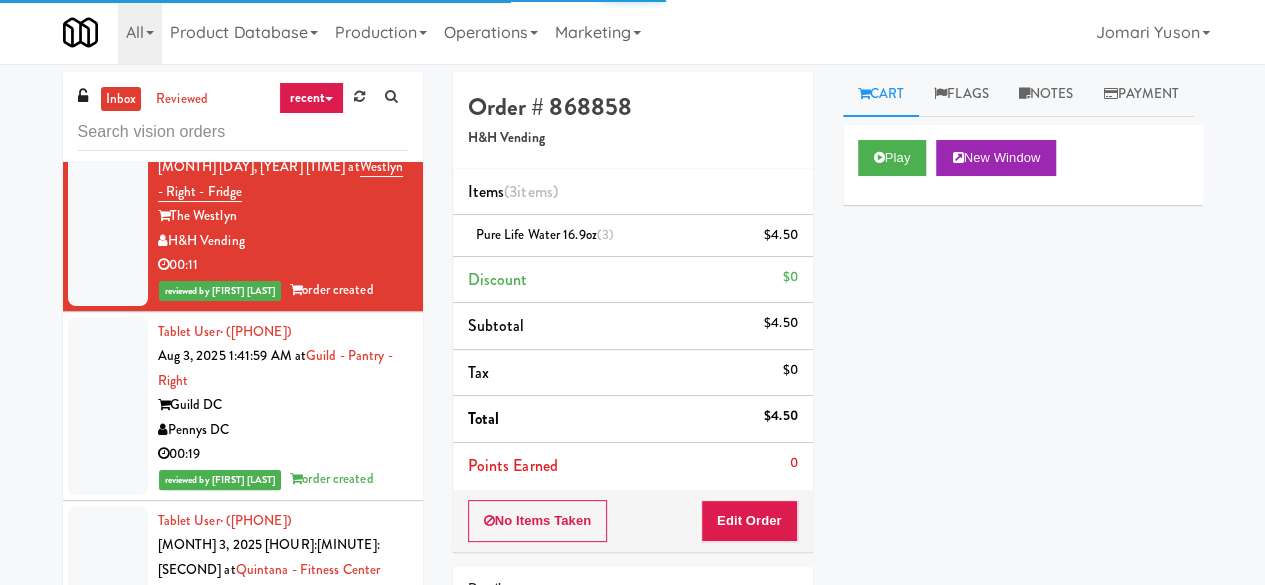 click on "00:30" at bounding box center (283, 101) 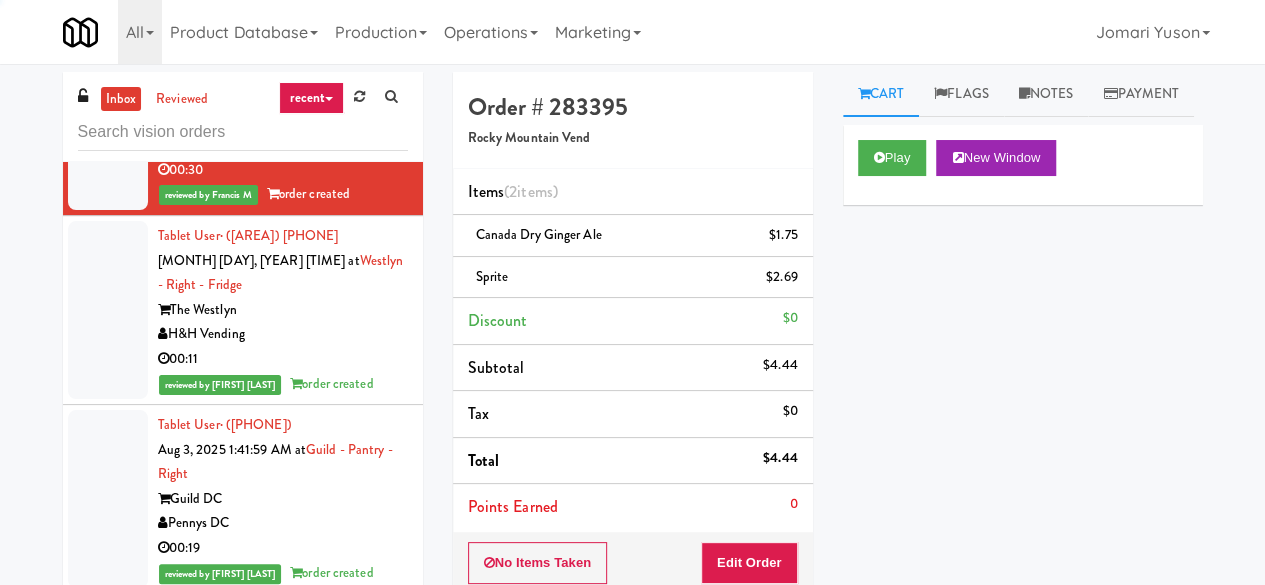 scroll, scrollTop: 17014, scrollLeft: 0, axis: vertical 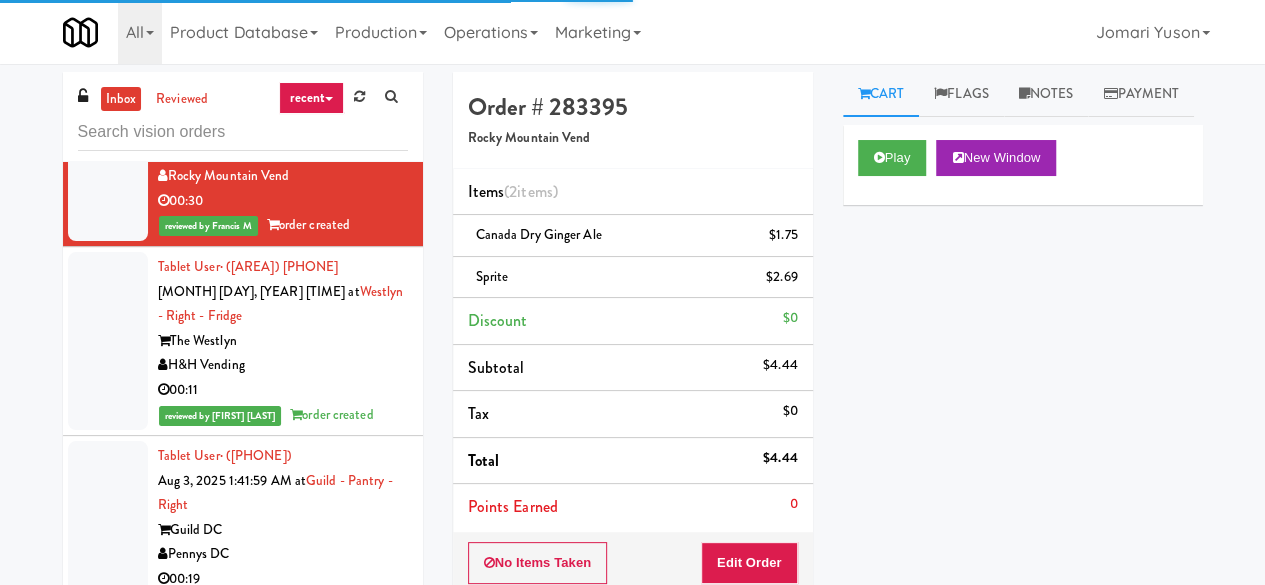 click on "Phoenix Luxury Amenities" at bounding box center [283, 36] 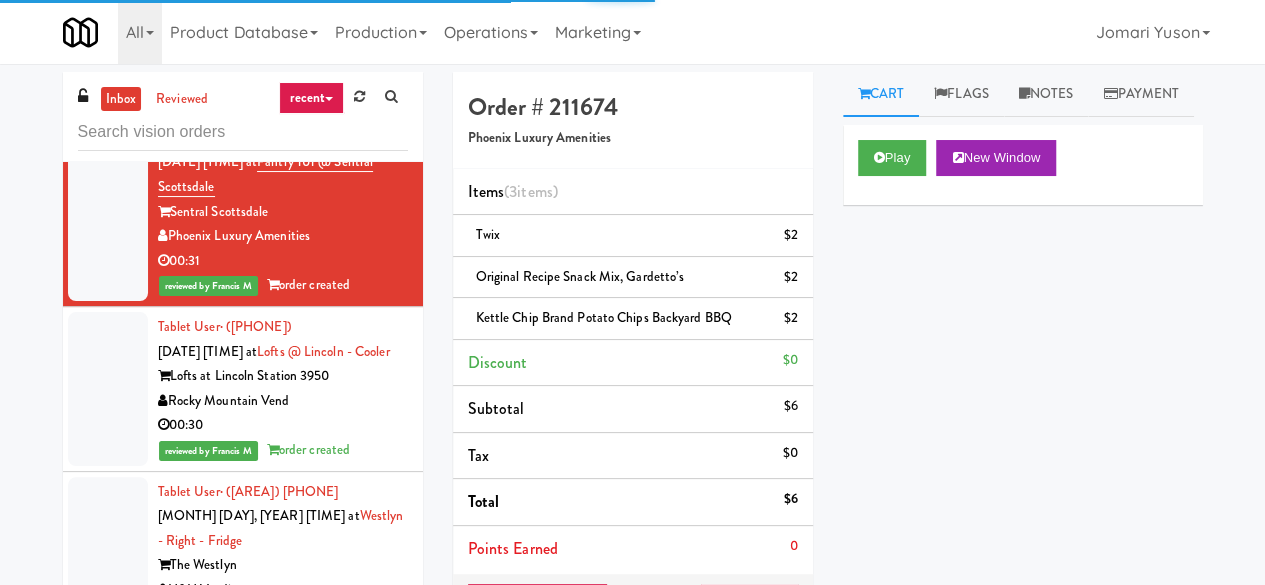 click on "Metronome" at bounding box center (283, 47) 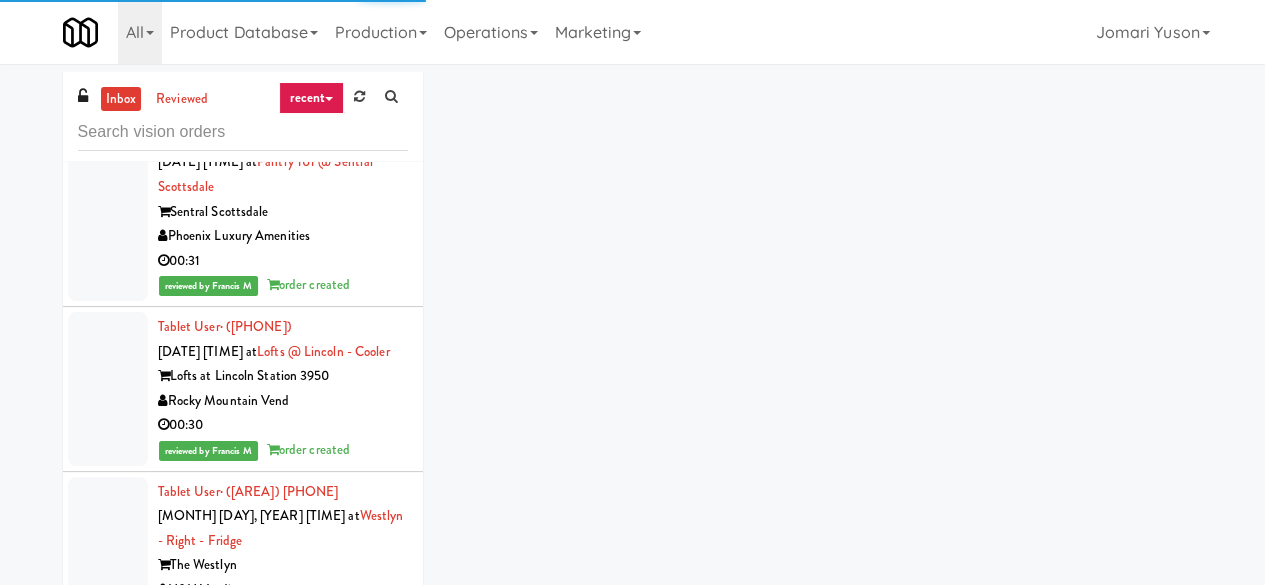scroll, scrollTop: 16714, scrollLeft: 0, axis: vertical 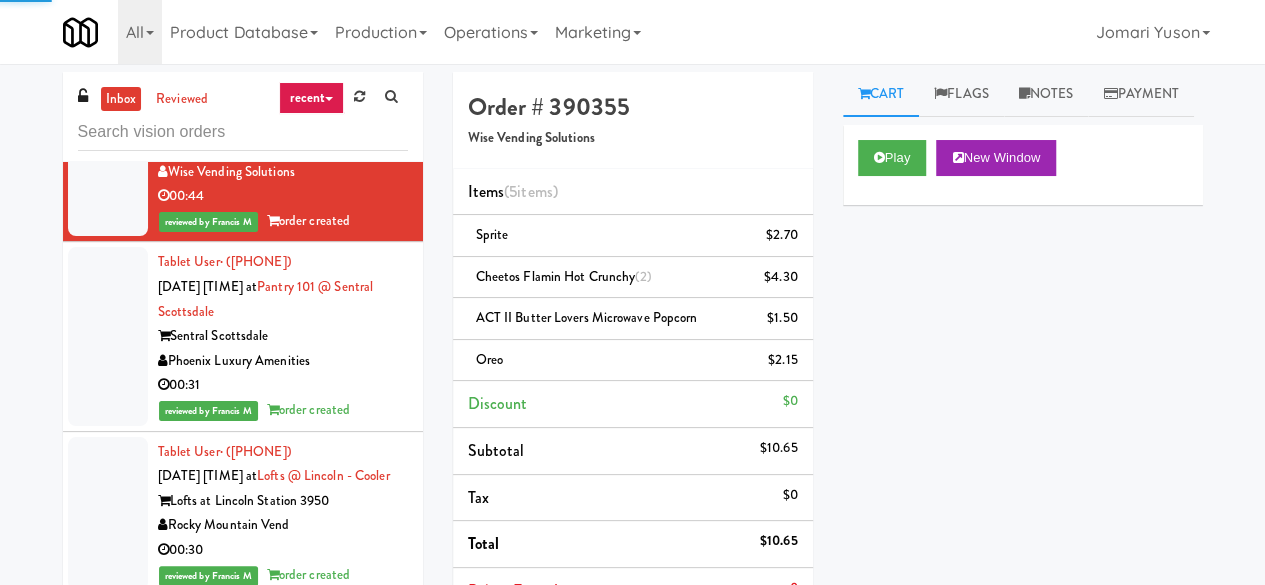 click on "234 Market" at bounding box center (283, -18) 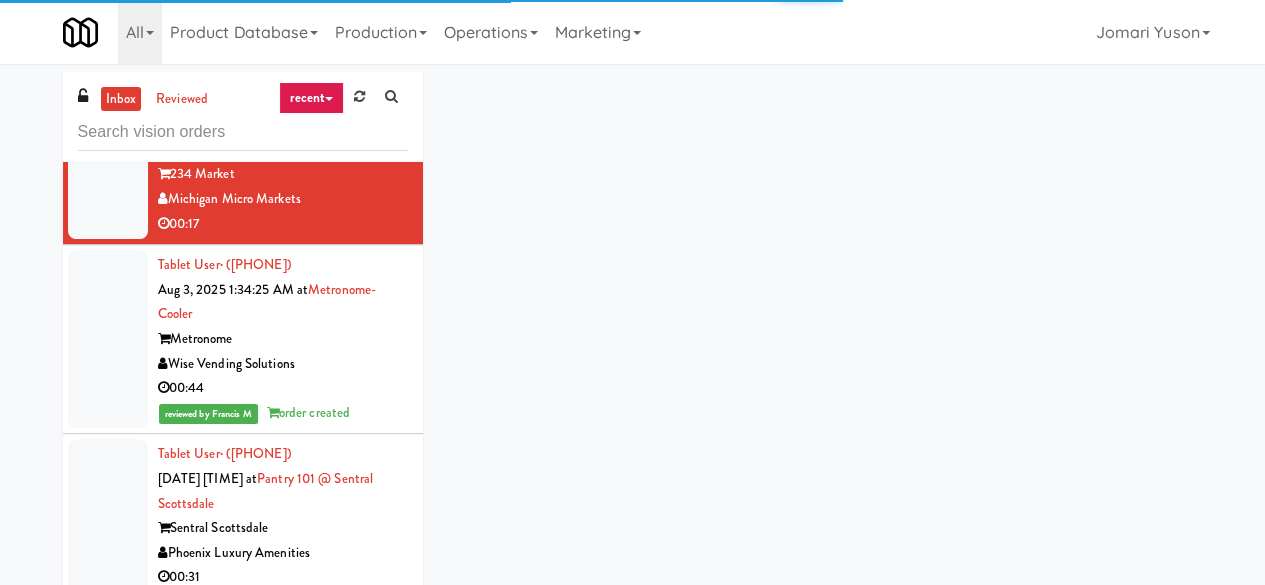 scroll, scrollTop: 16514, scrollLeft: 0, axis: vertical 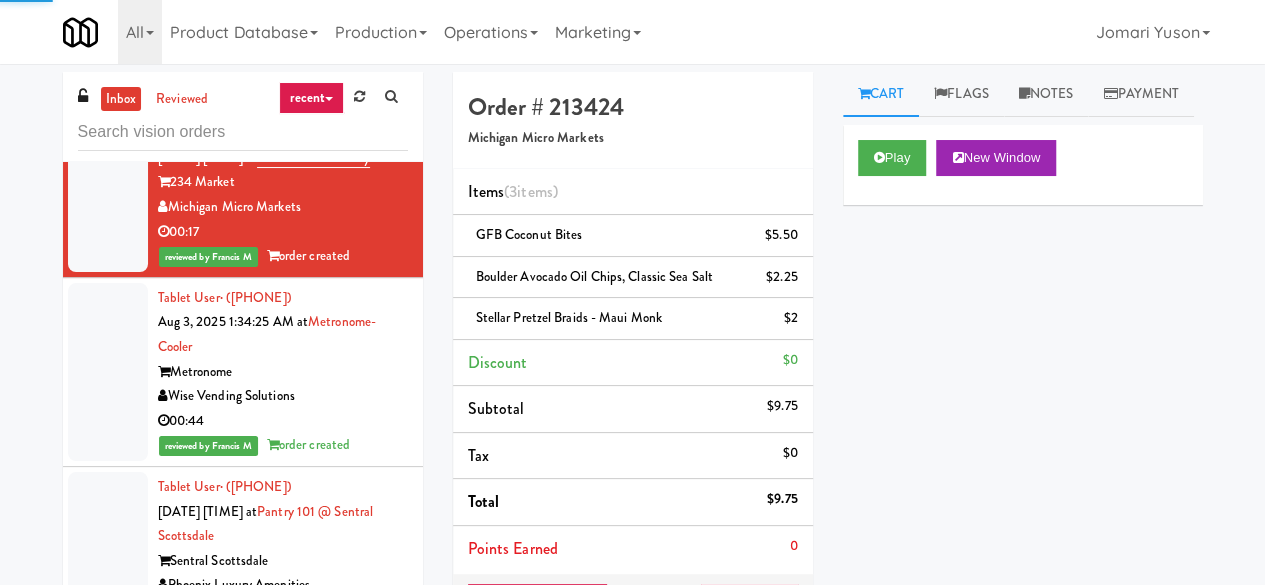 click on "Delong Vending" at bounding box center [283, 67] 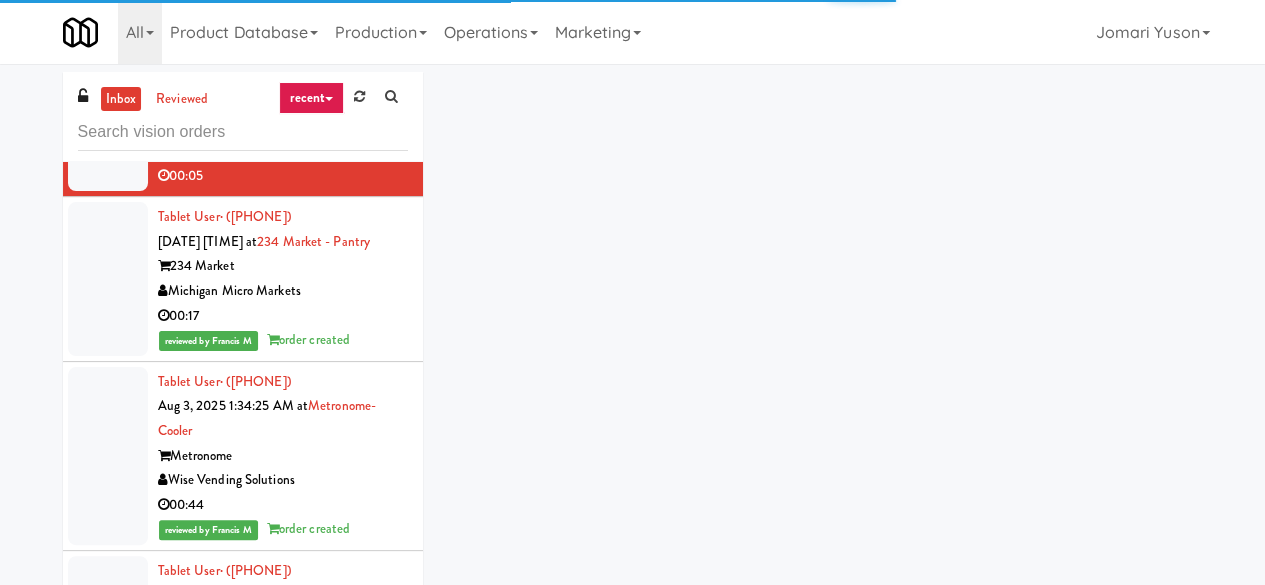 scroll, scrollTop: 16314, scrollLeft: 0, axis: vertical 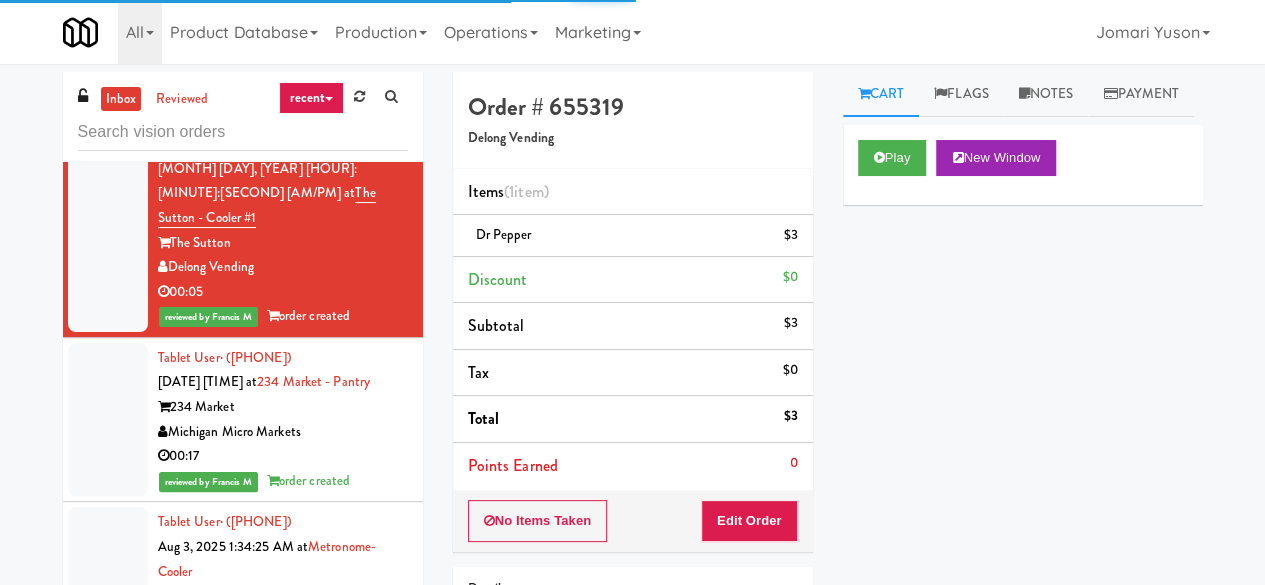 click on "Delong Vending" at bounding box center (283, 78) 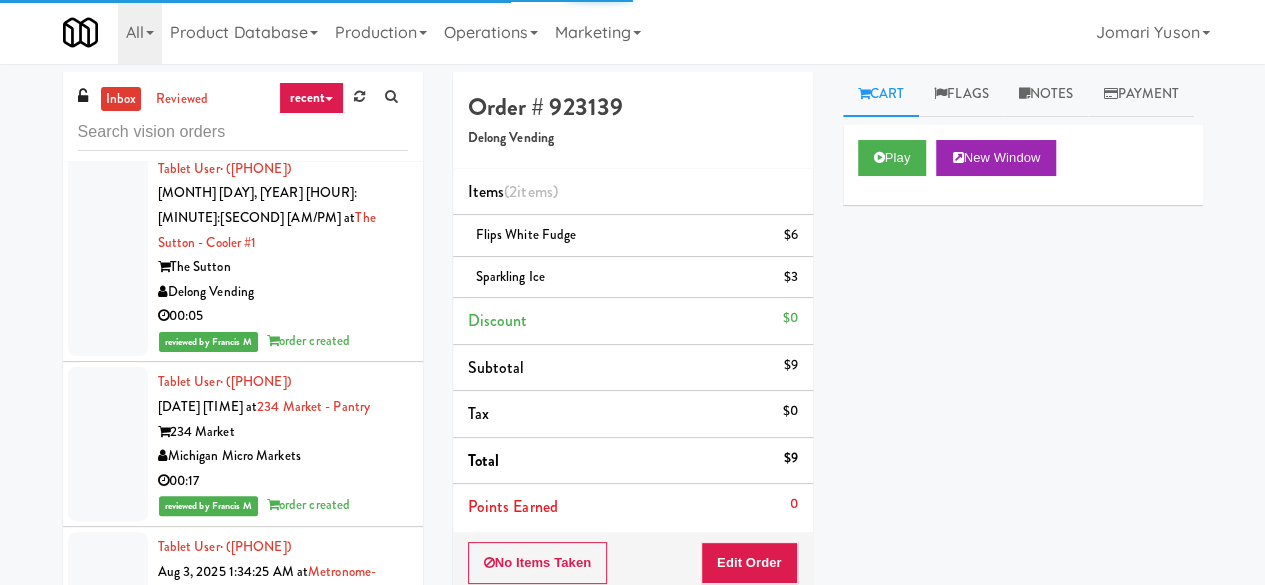 scroll, scrollTop: 16214, scrollLeft: 0, axis: vertical 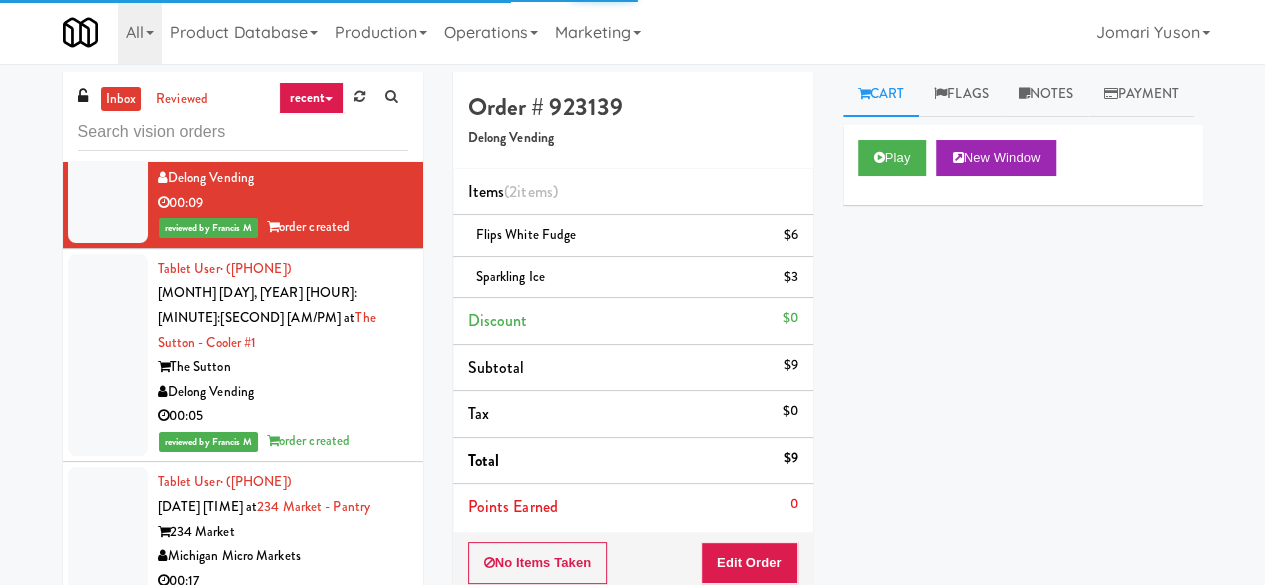 click on "Tablet User  · ([PHONE]) [DATE] [TIME] at  Parke West Cabinet  Parke West  Nashville Vending Solutions  00:19" at bounding box center (243, -10) 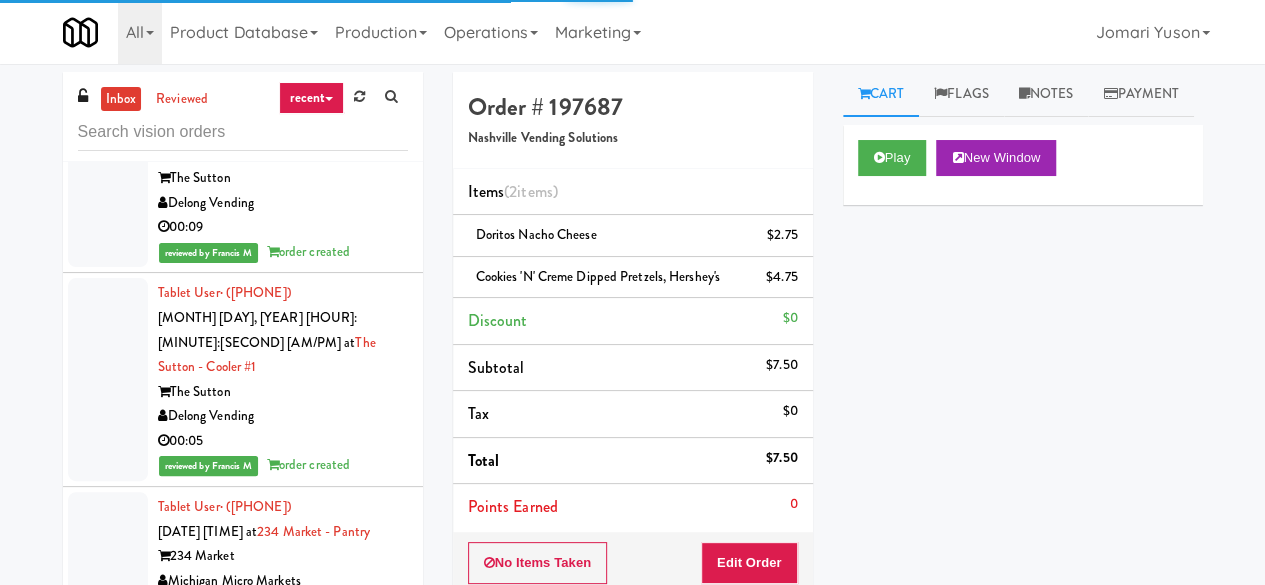 scroll, scrollTop: 16014, scrollLeft: 0, axis: vertical 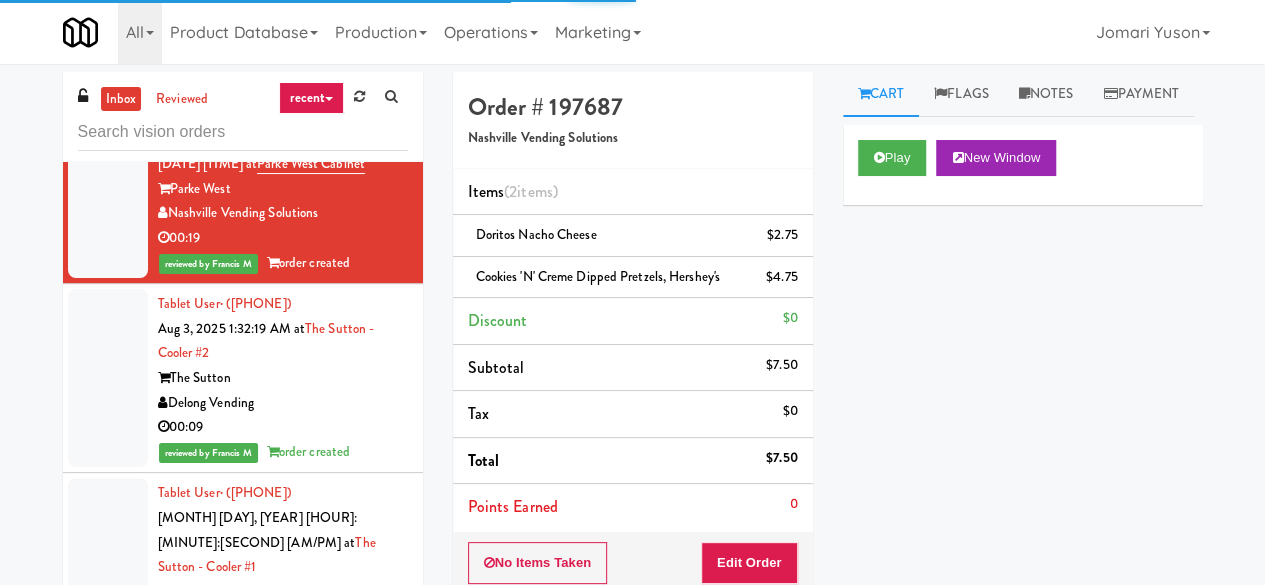 click on "Oceanside Vending LLC" at bounding box center (283, 73) 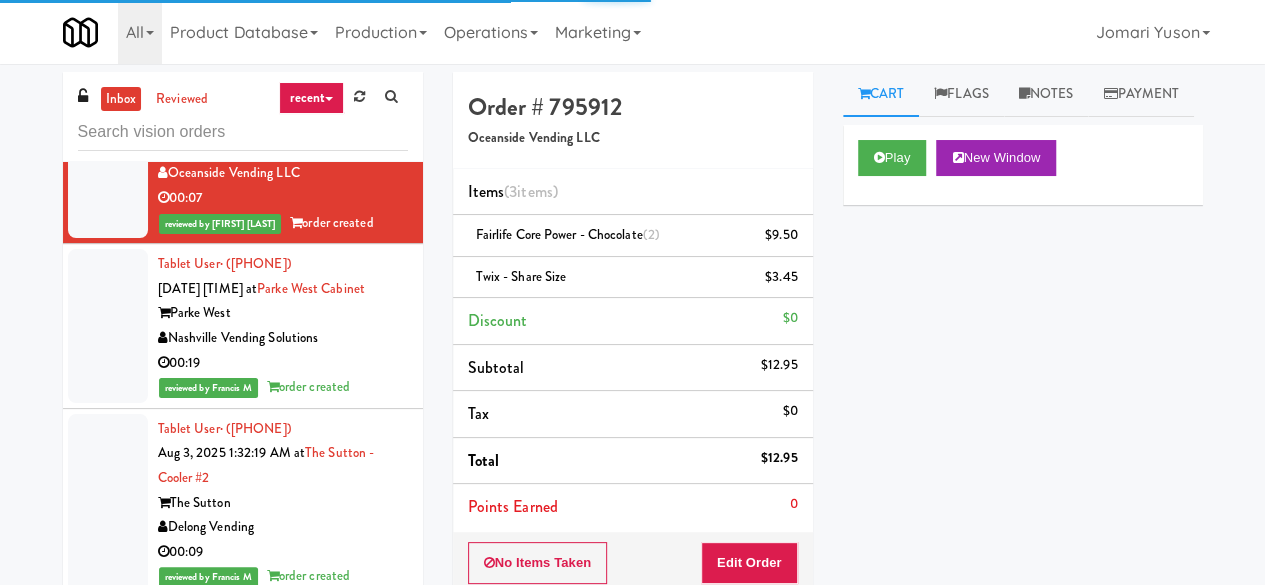 click on "On Demand Vending" at bounding box center [283, 9] 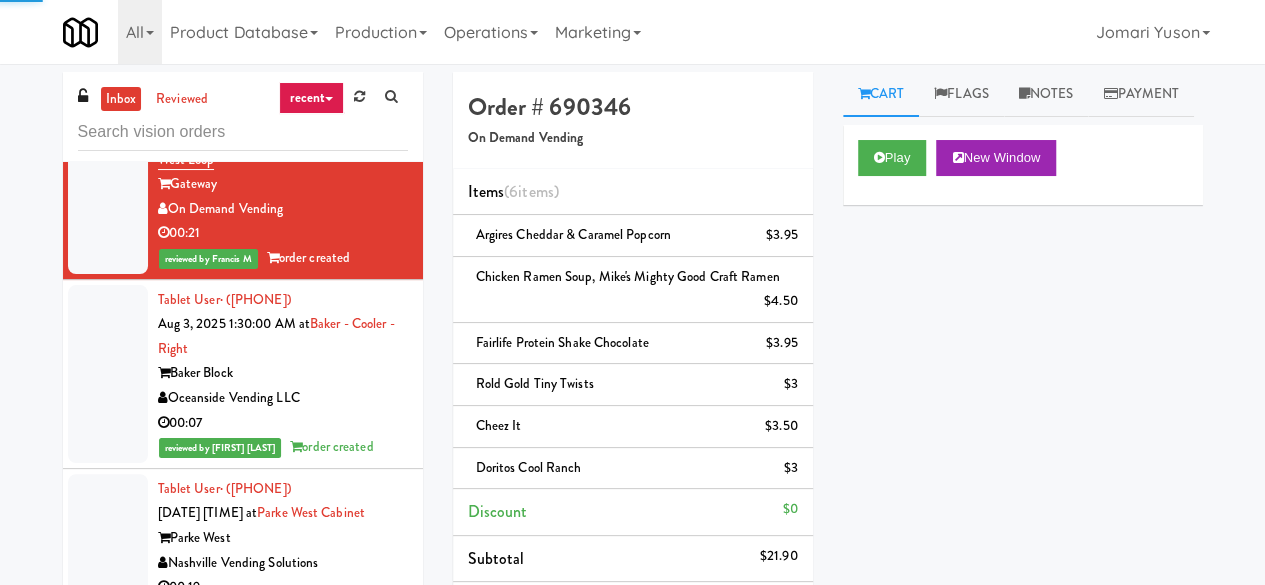 click on "Copper Social" at bounding box center [283, 20] 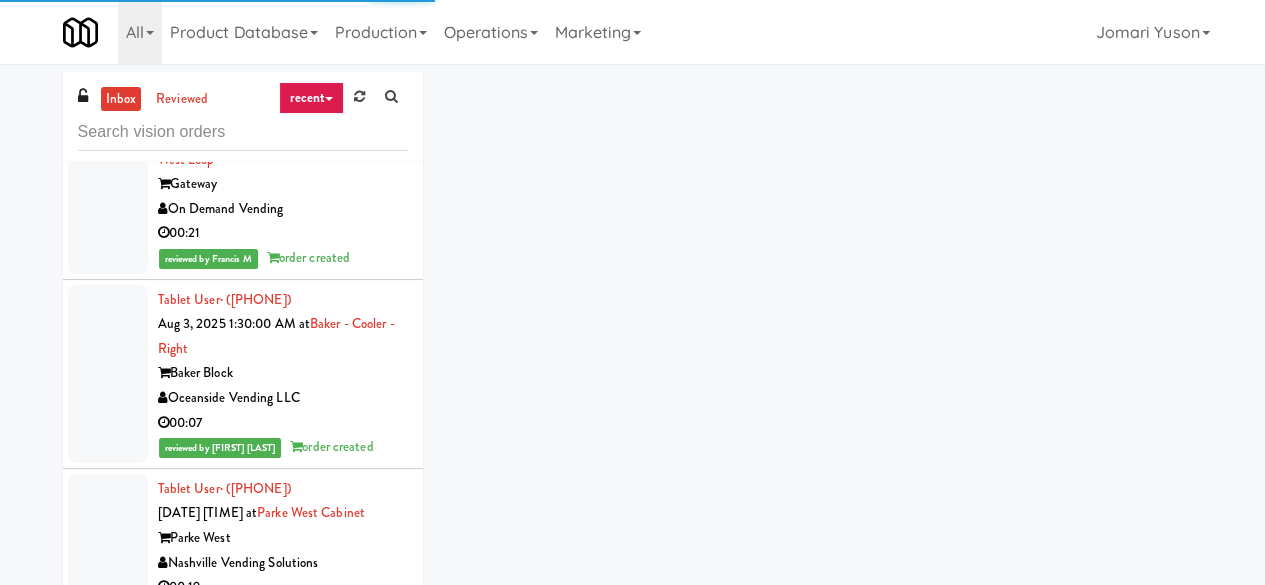 scroll, scrollTop: 15514, scrollLeft: 0, axis: vertical 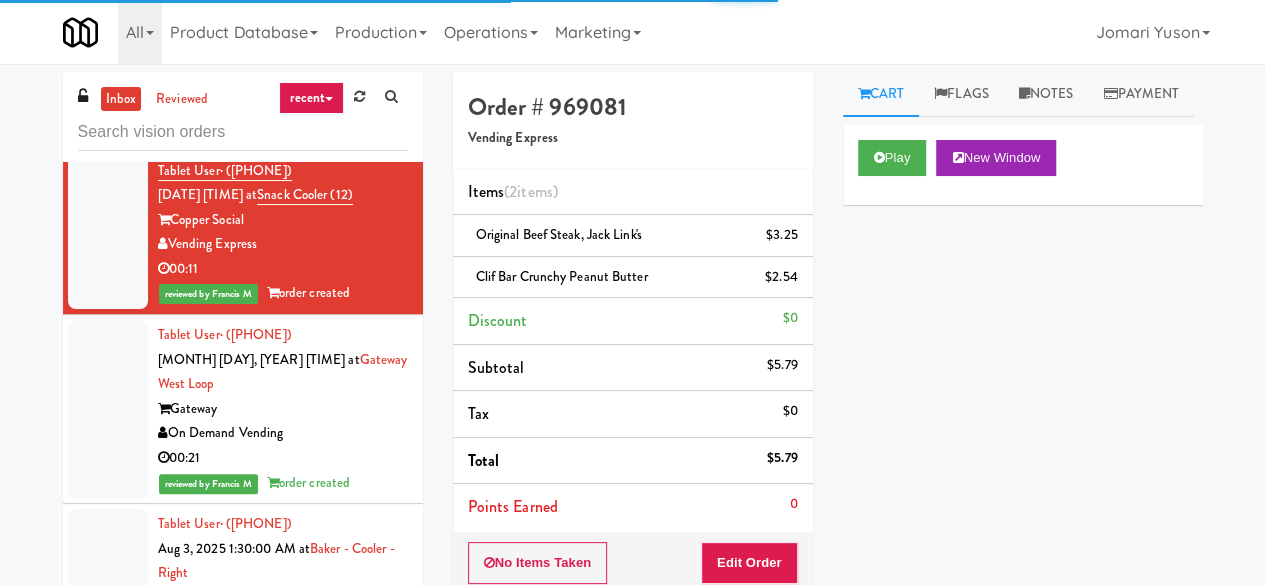 click on "Vending Express" at bounding box center [283, 104] 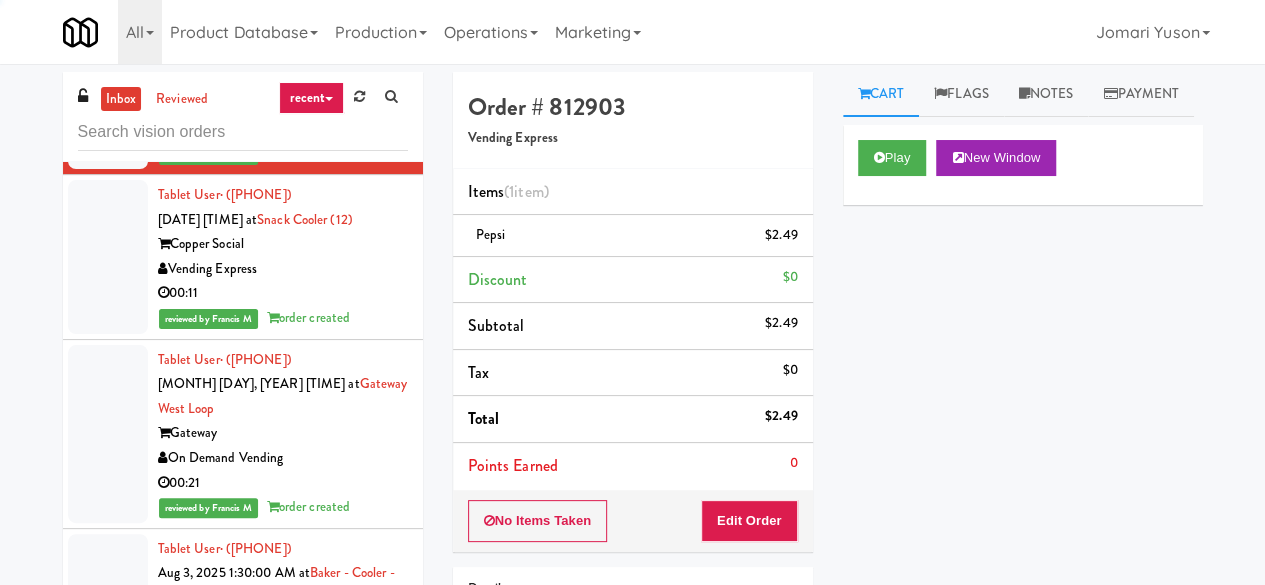 scroll, scrollTop: 15414, scrollLeft: 0, axis: vertical 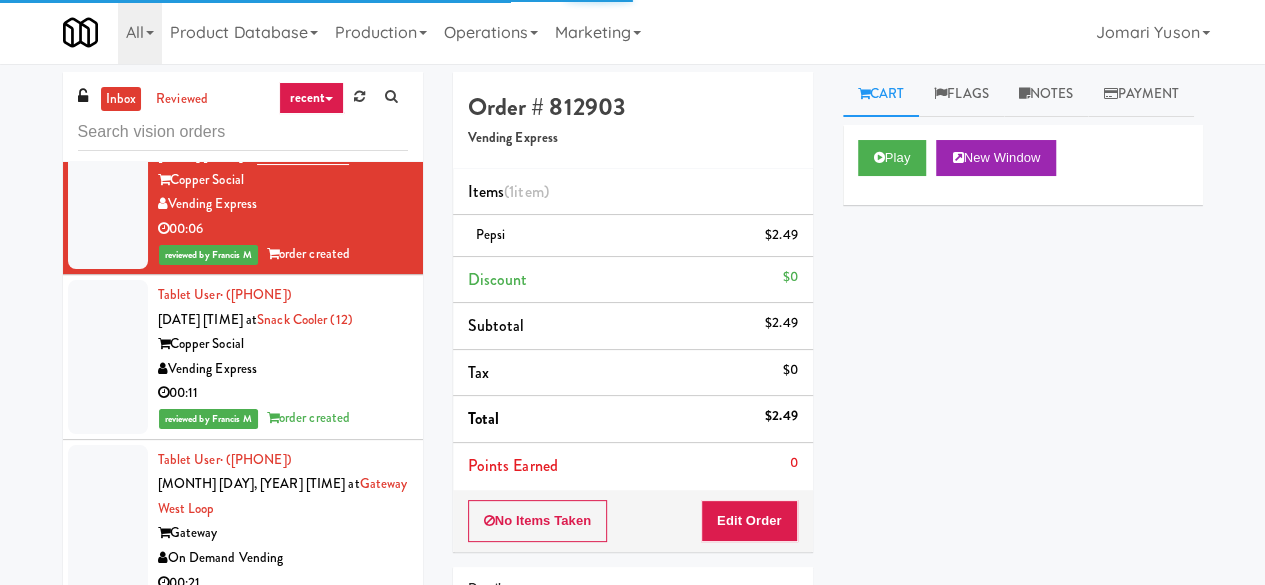click on "00:09" at bounding box center (283, 89) 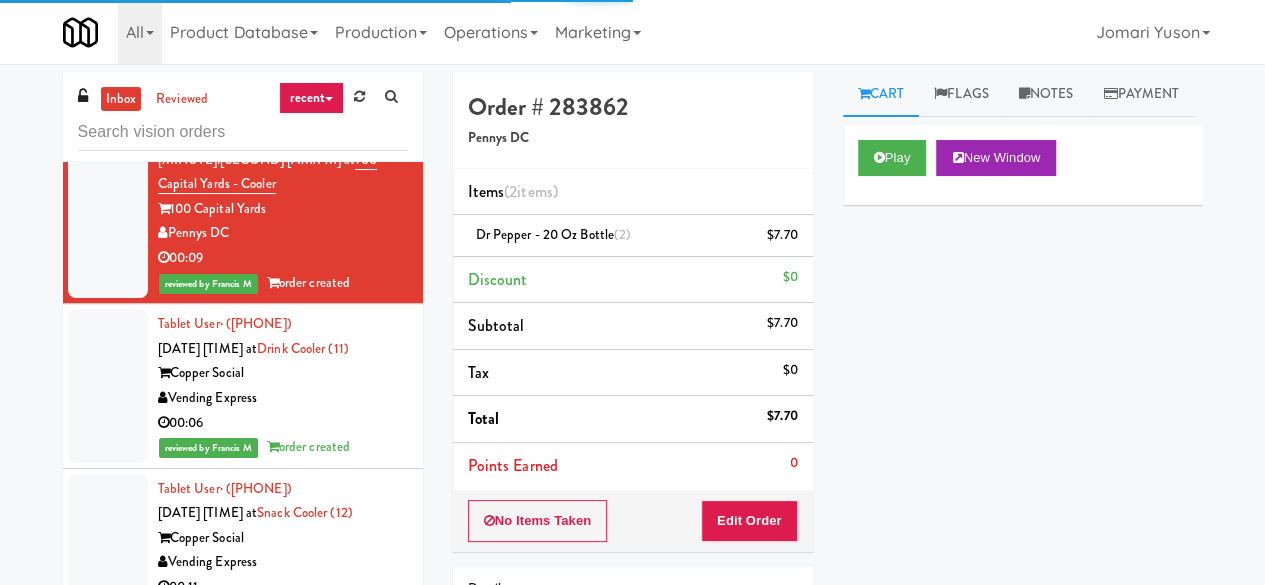 scroll, scrollTop: 15214, scrollLeft: 0, axis: vertical 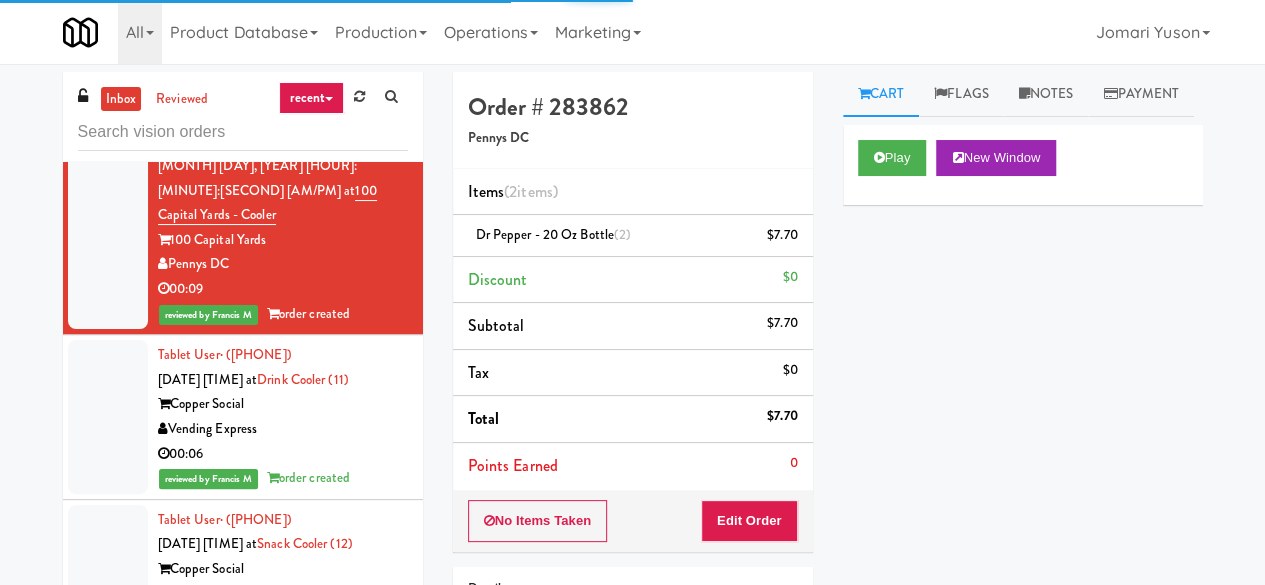 click on "MRM Vending Solutions" at bounding box center (283, 75) 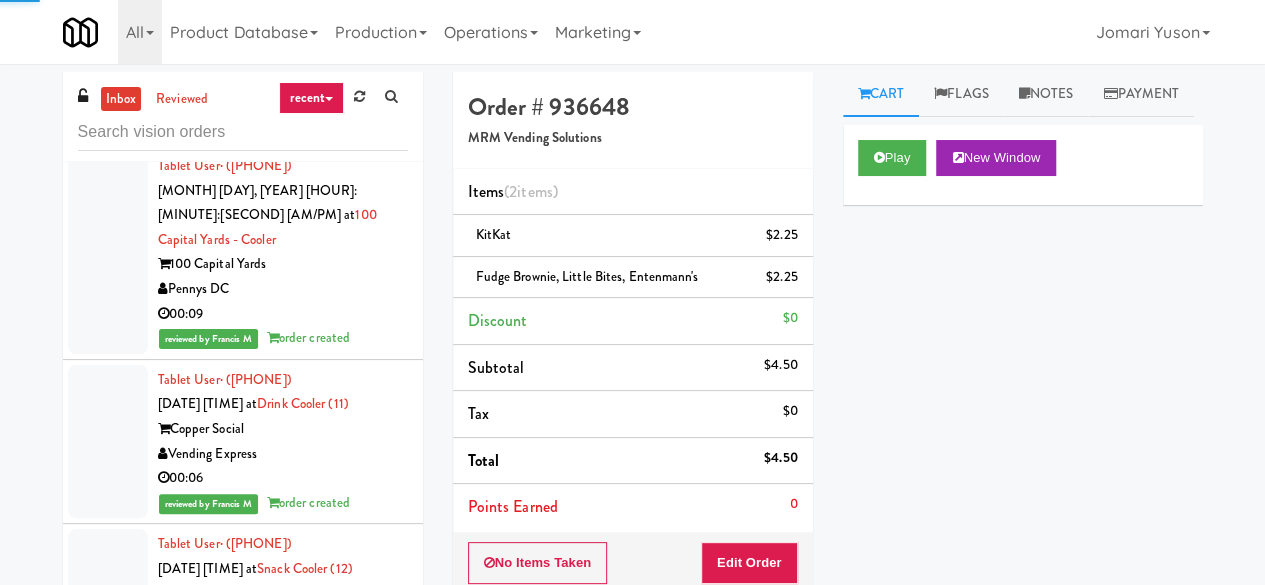 scroll, scrollTop: 15114, scrollLeft: 0, axis: vertical 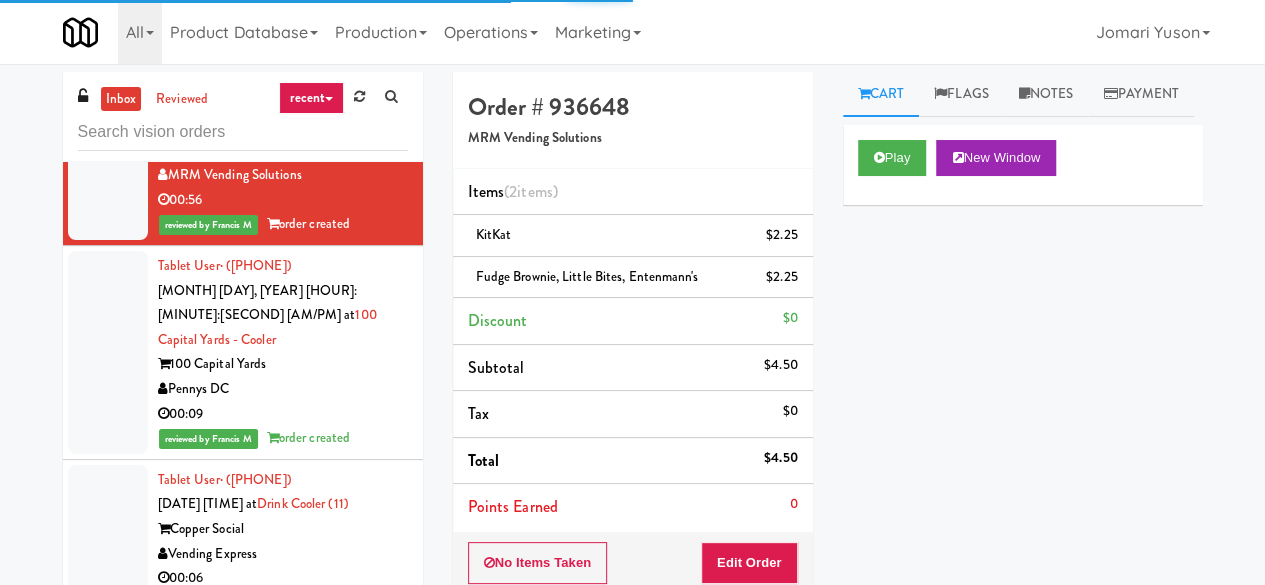 click on "Fred's Vends" at bounding box center (283, 35) 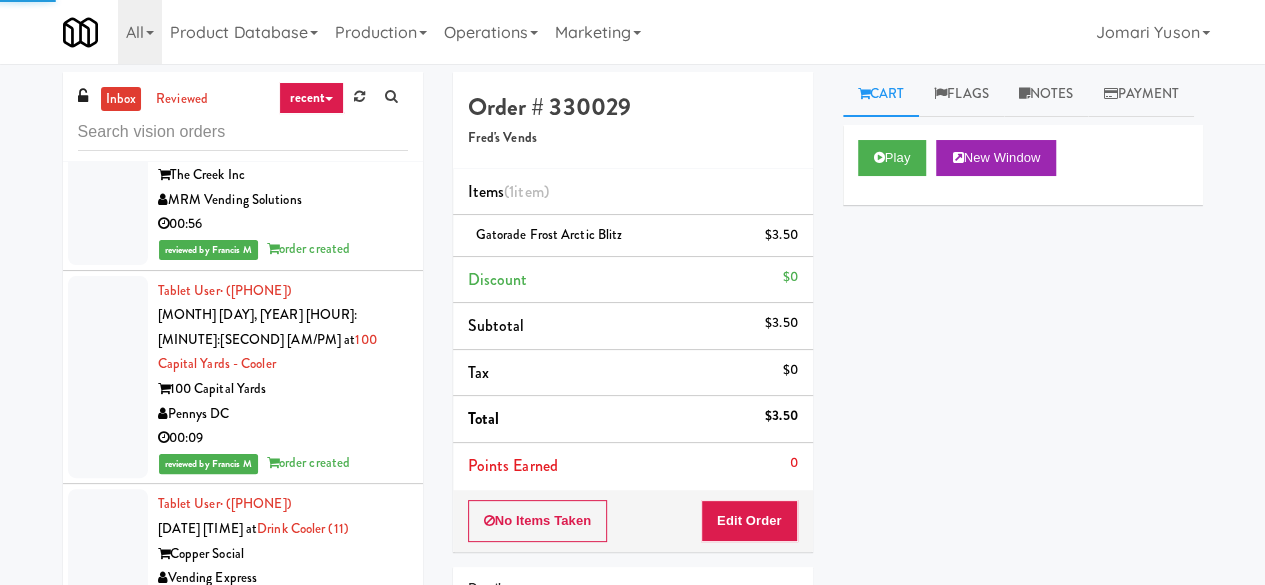 scroll, scrollTop: 14914, scrollLeft: 0, axis: vertical 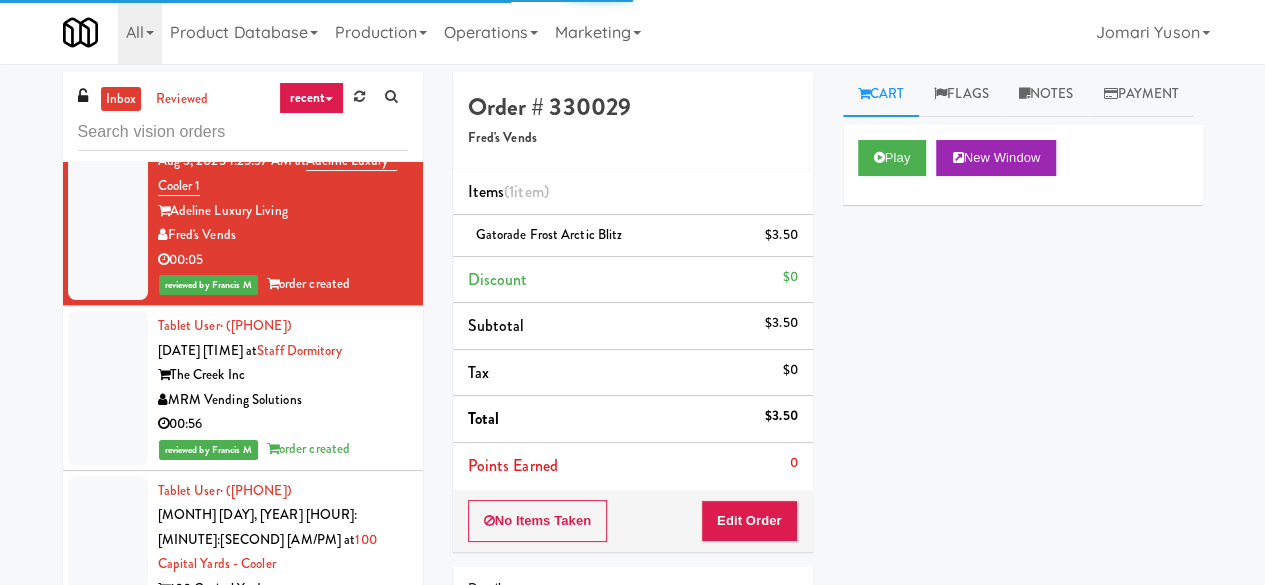 click on "Alligator Arms Vending" at bounding box center [283, 71] 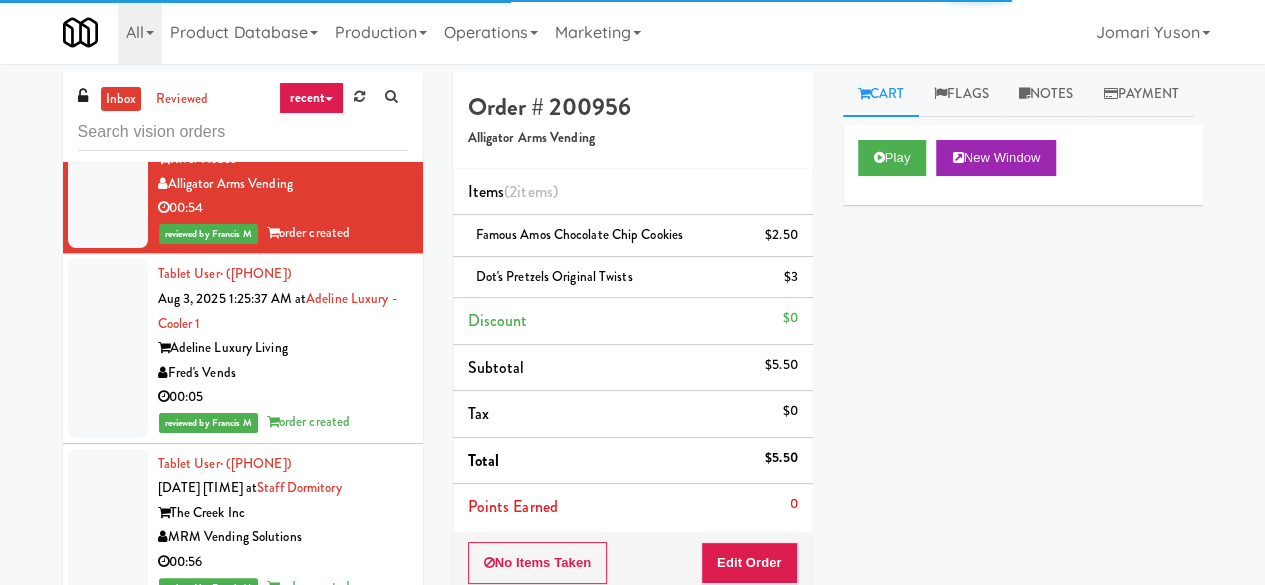 scroll, scrollTop: 14714, scrollLeft: 0, axis: vertical 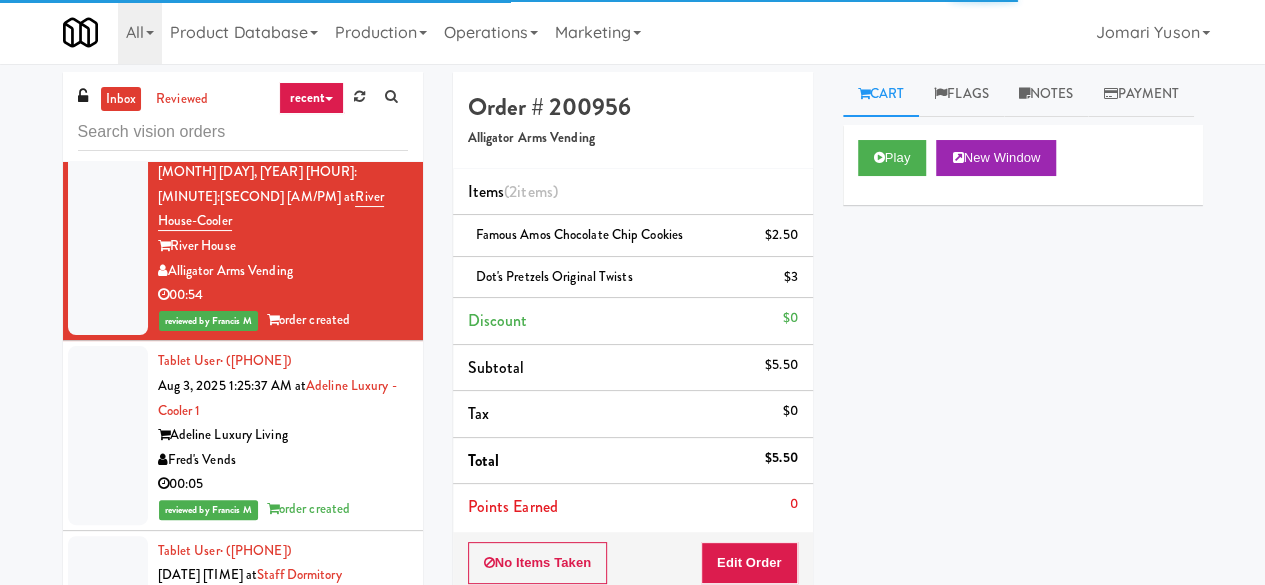 click on "Little Peaks Vending" at bounding box center [283, 82] 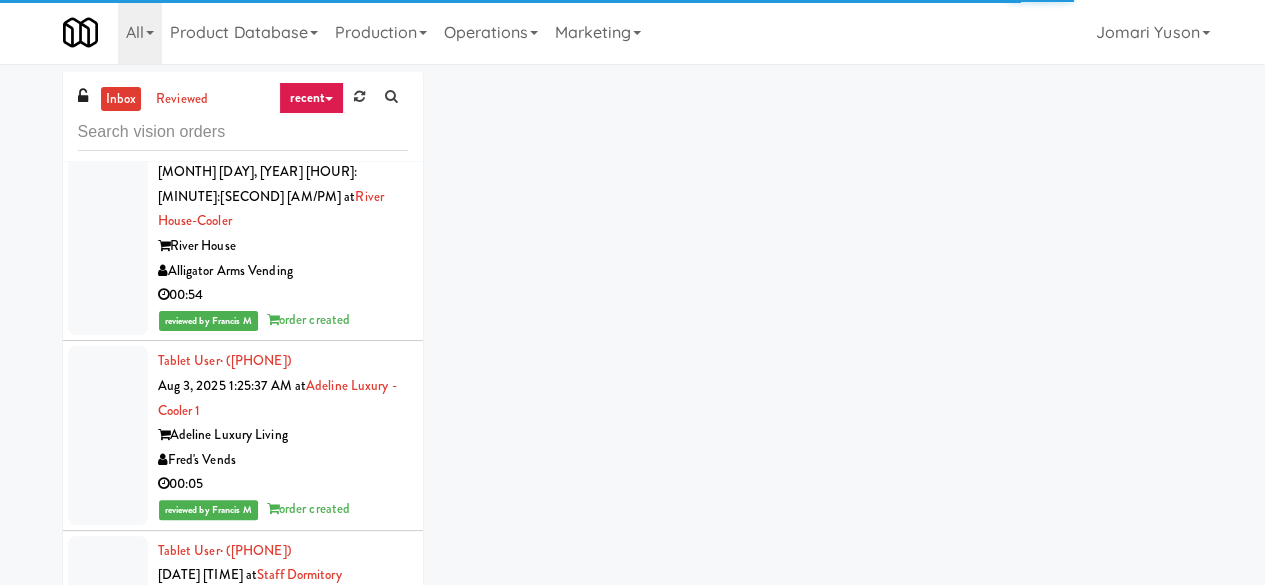 scroll, scrollTop: 14614, scrollLeft: 0, axis: vertical 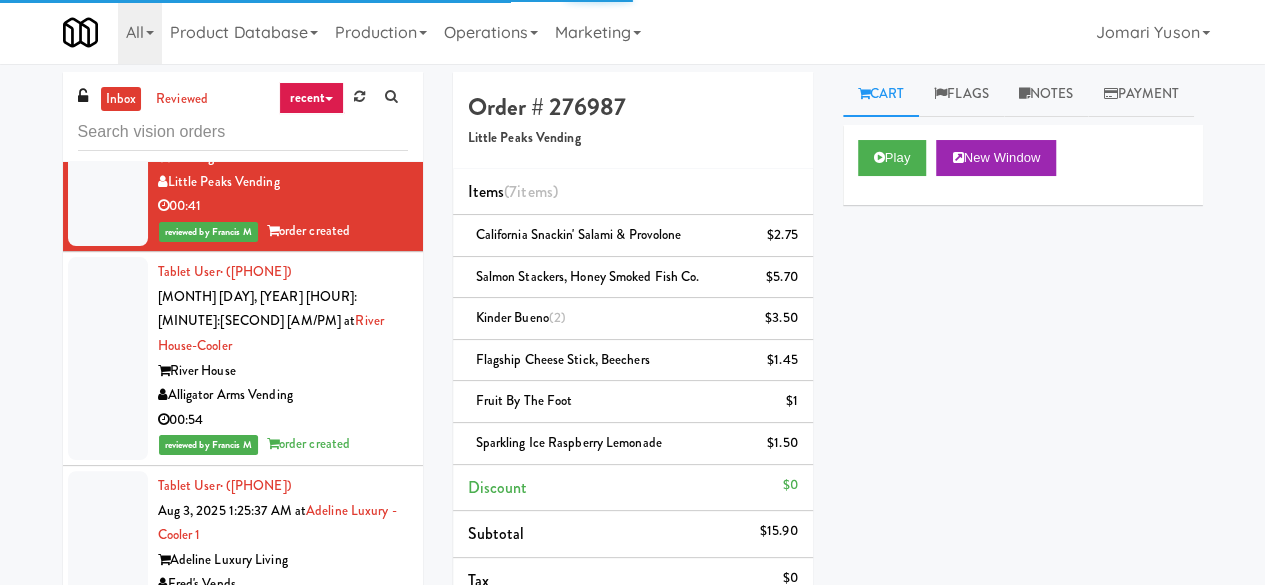 click on "([SNACK] & [DRINK]) [CITY] [STATE]" at bounding box center (283, -32) 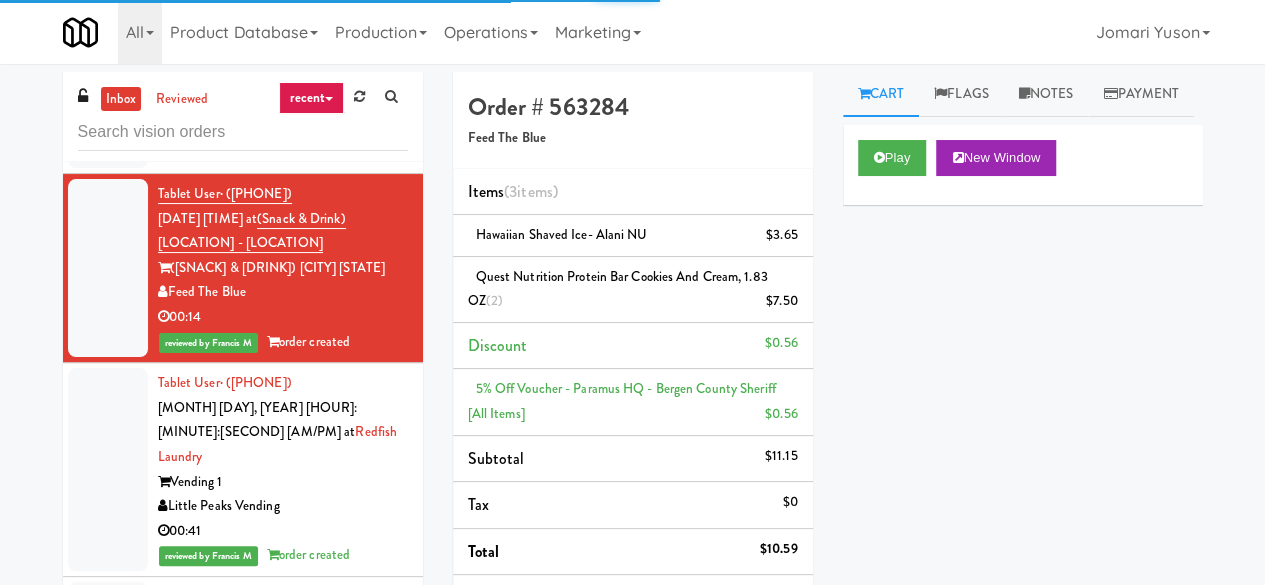 click on "[NUMBER] [STREET]" at bounding box center (283, 103) 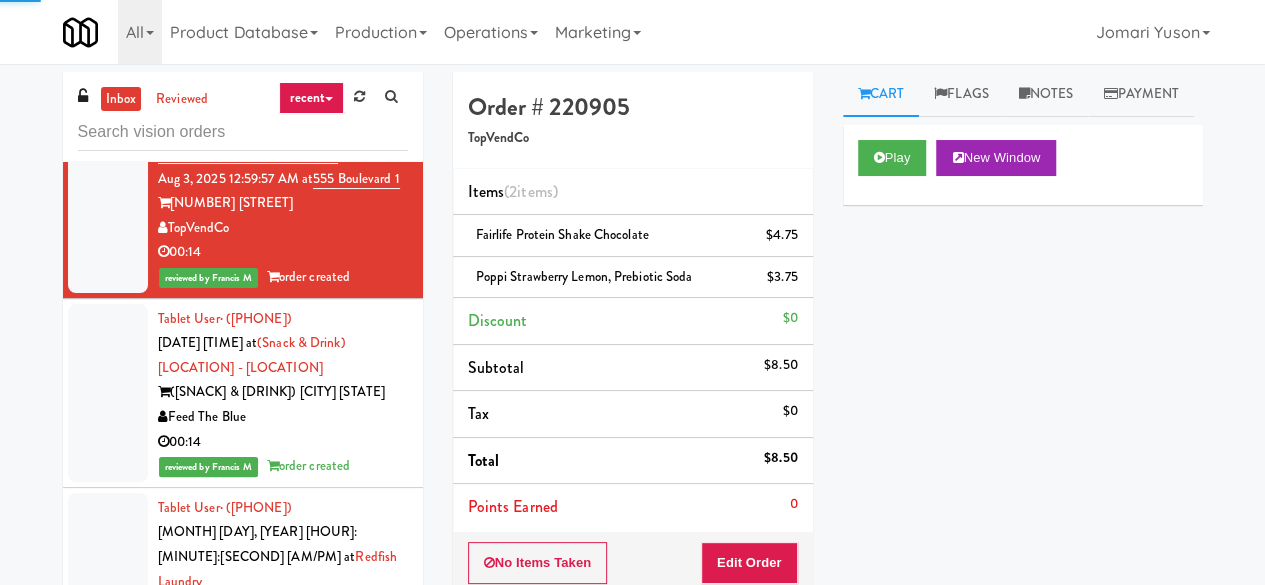 click on "AsRight Ventures" at bounding box center (283, 88) 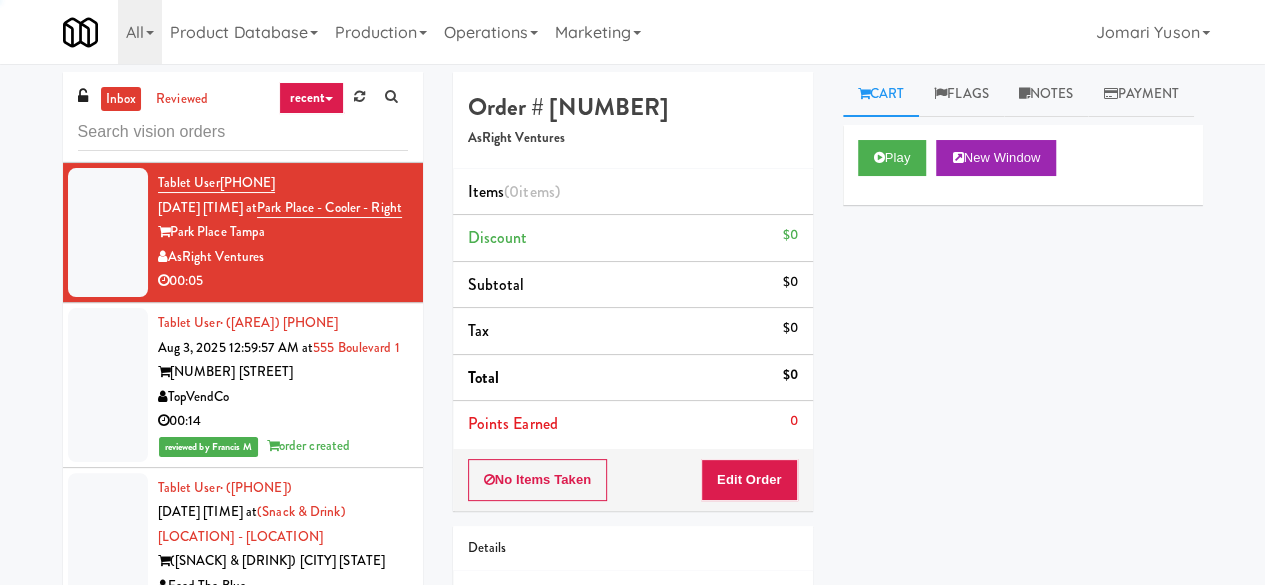 scroll, scrollTop: 14014, scrollLeft: 0, axis: vertical 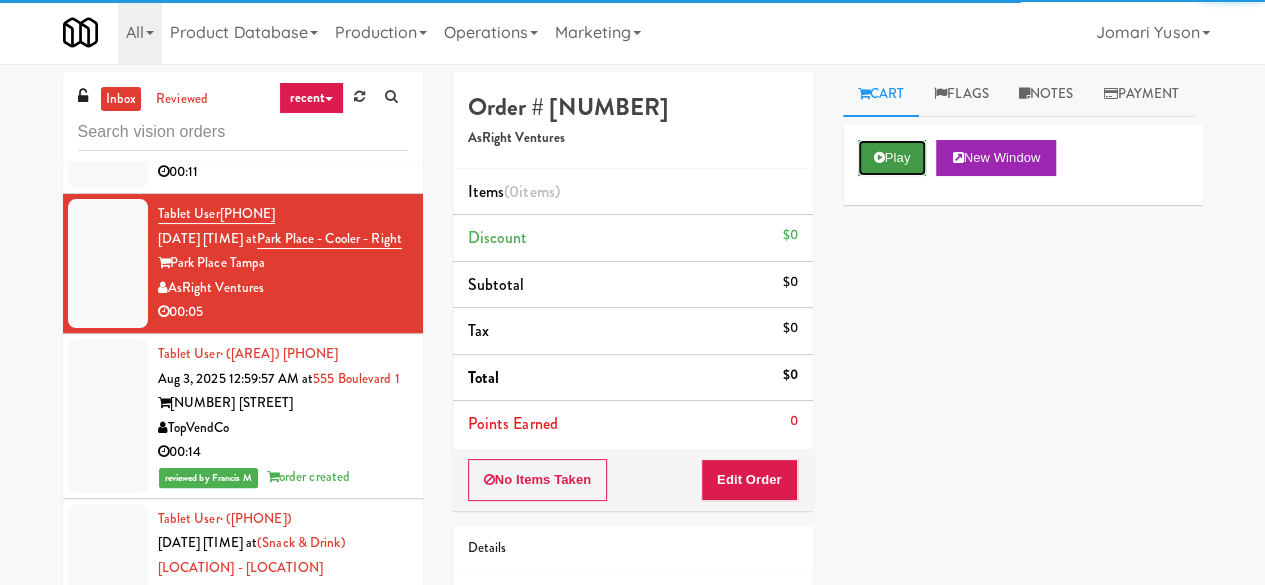 click on "Play" at bounding box center [892, 158] 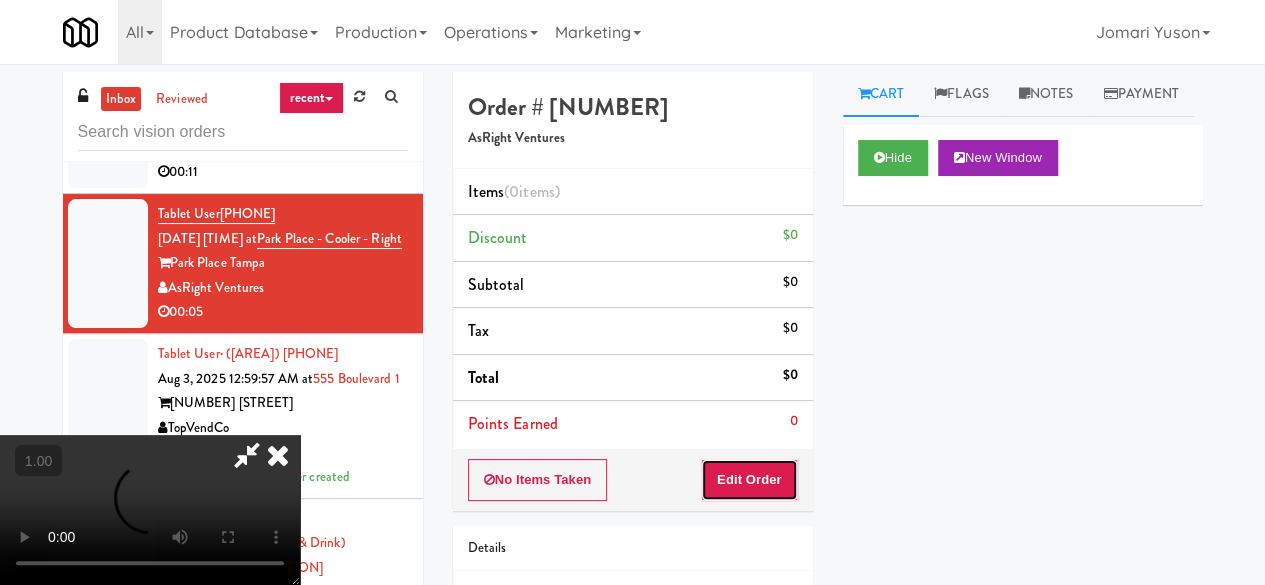 click on "Edit Order" at bounding box center [749, 480] 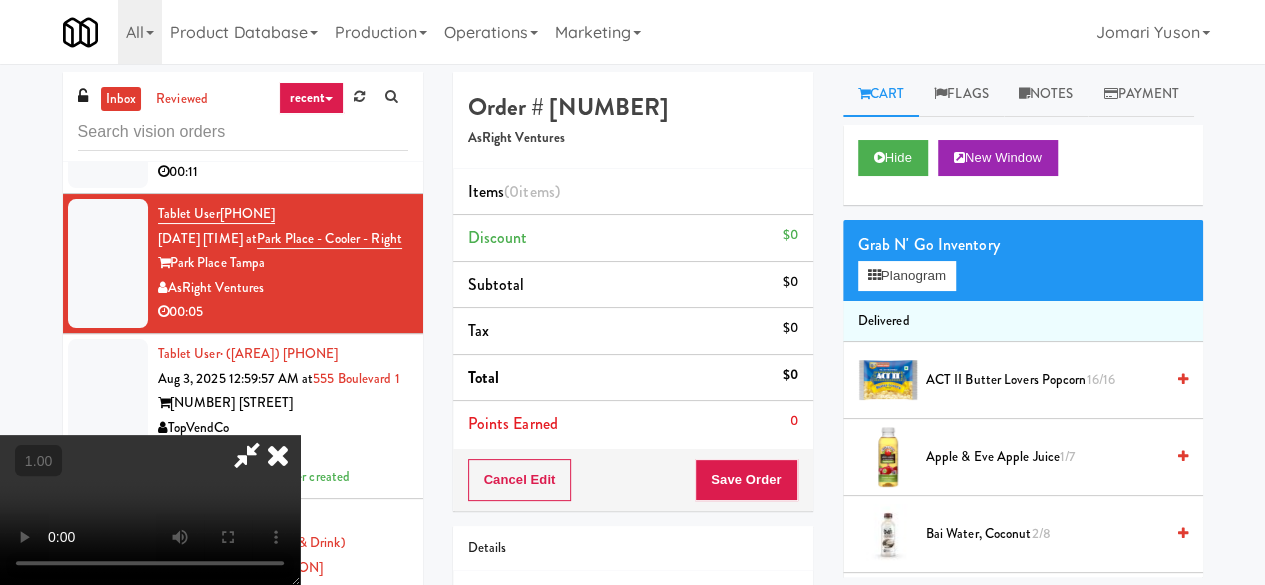 click at bounding box center (247, 455) 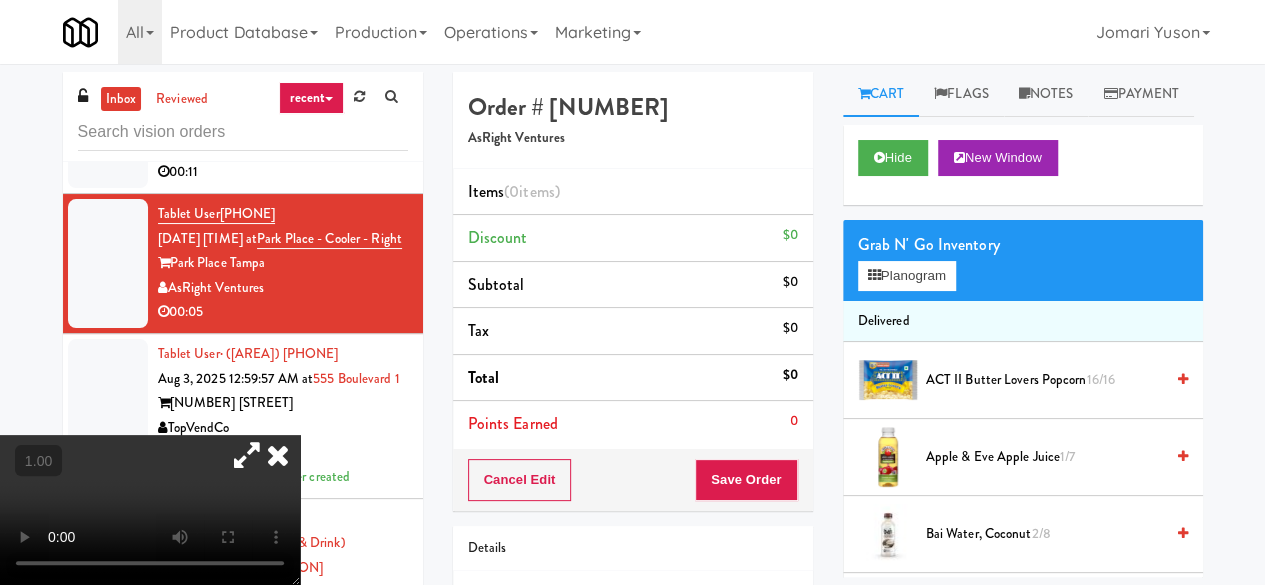 click at bounding box center [278, 455] 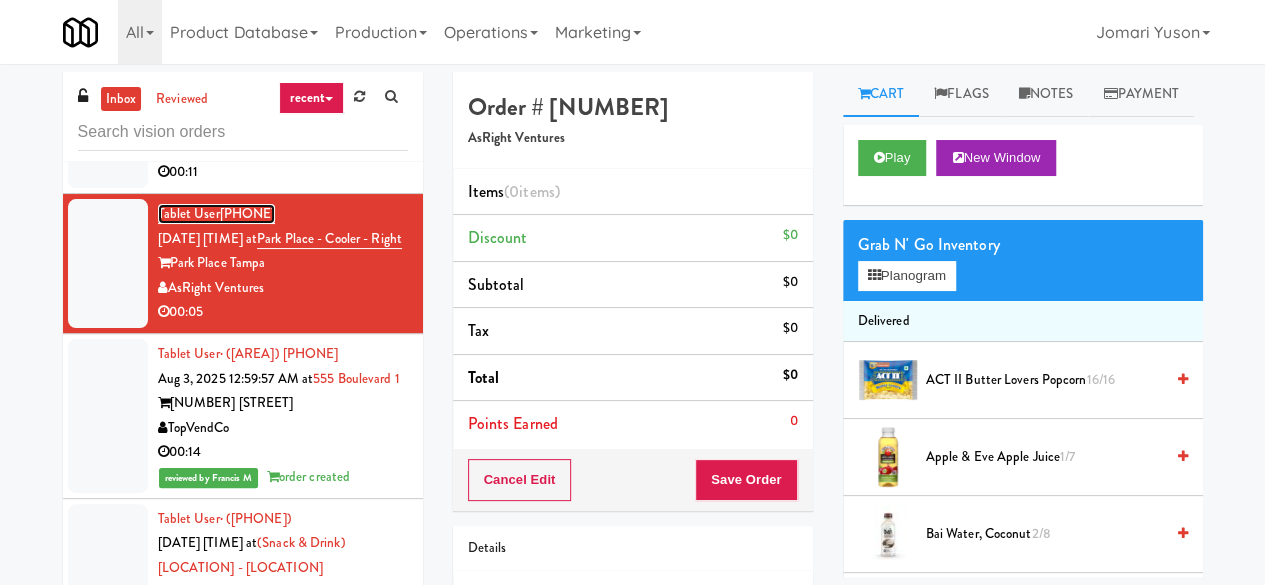 click on "[PHONE]" at bounding box center [248, 213] 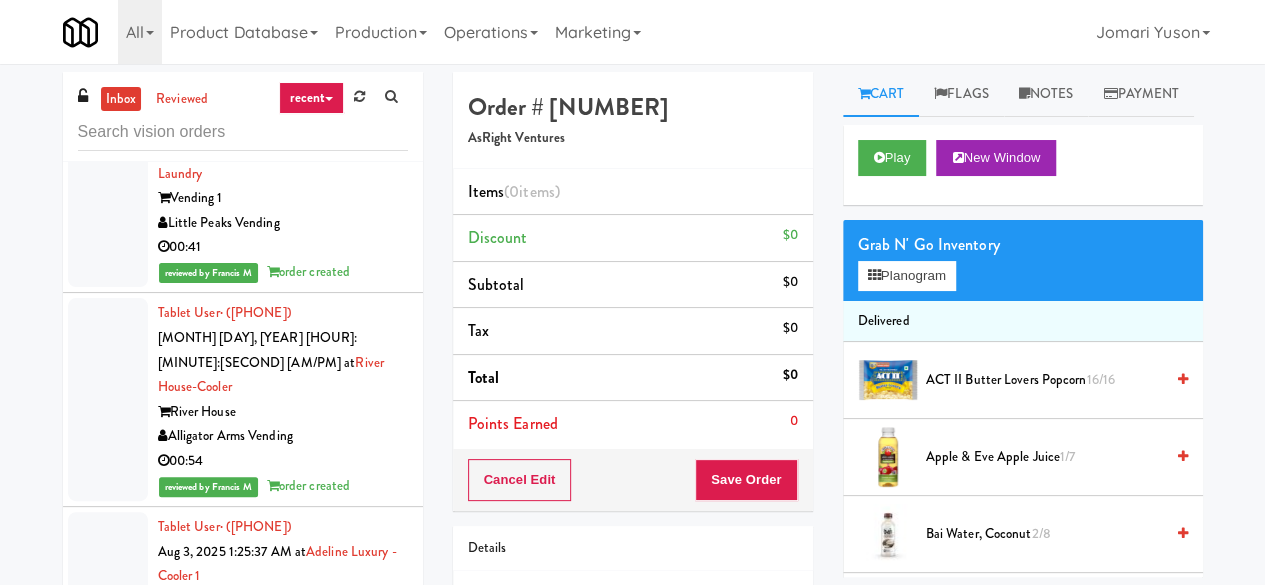 scroll, scrollTop: 14614, scrollLeft: 0, axis: vertical 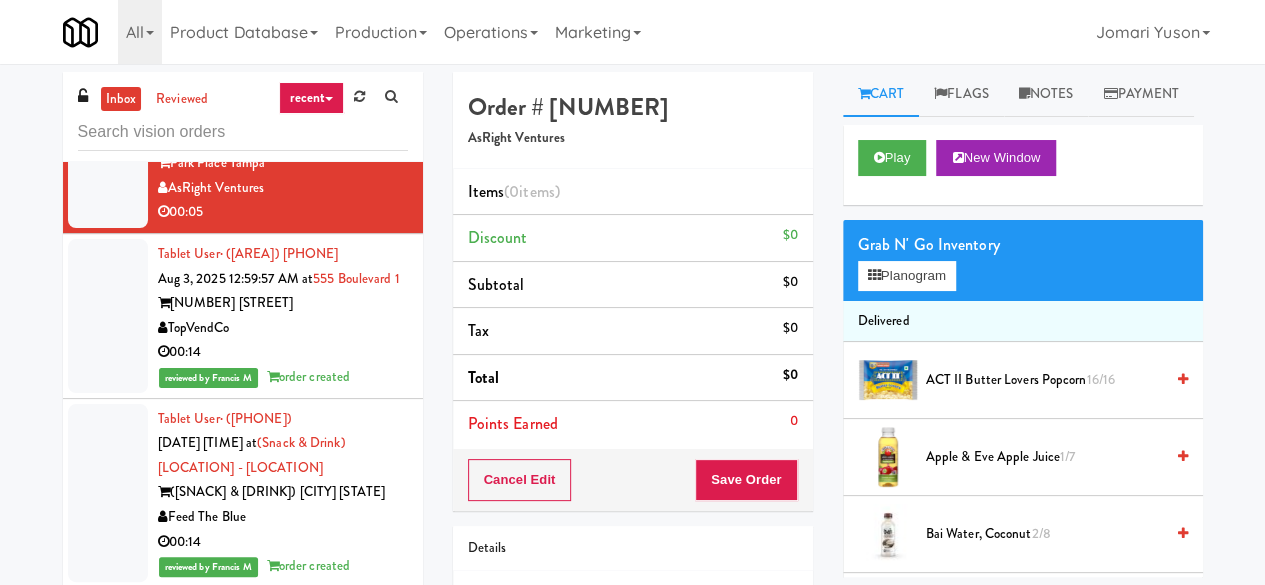 type 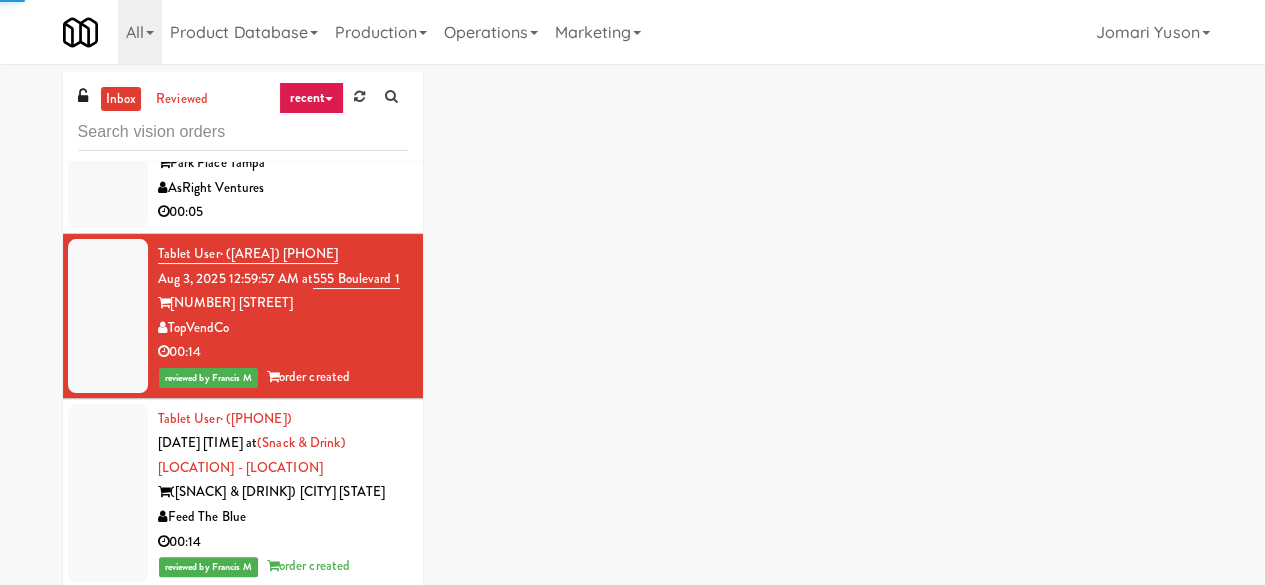 click on "AsRight Ventures" at bounding box center (283, 188) 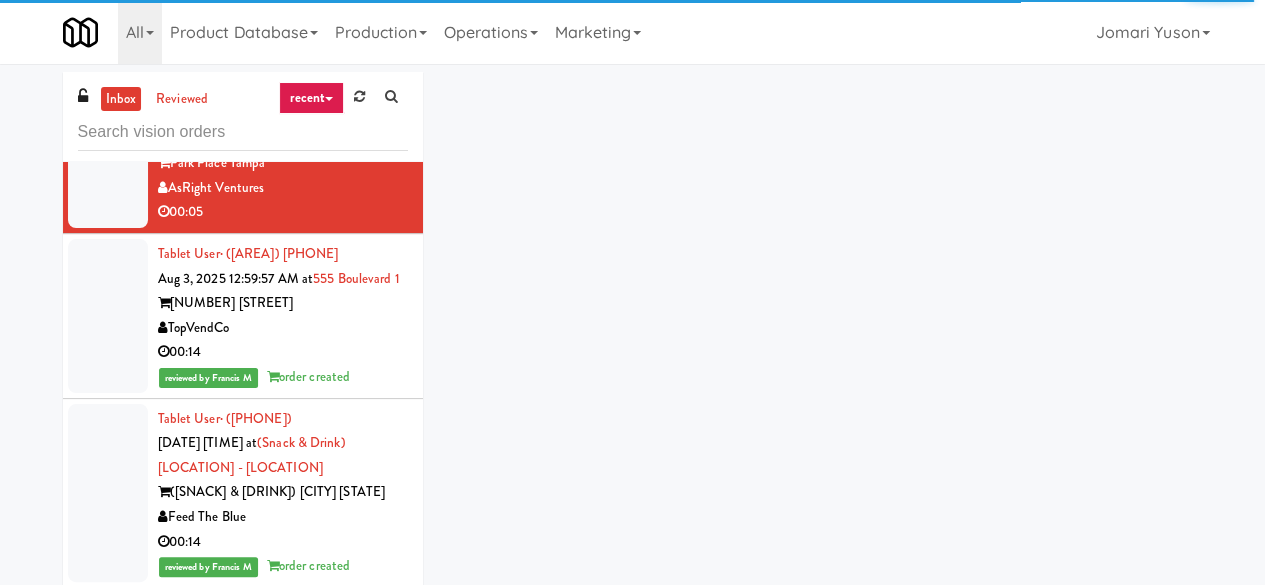 click on "00:11" at bounding box center [283, 72] 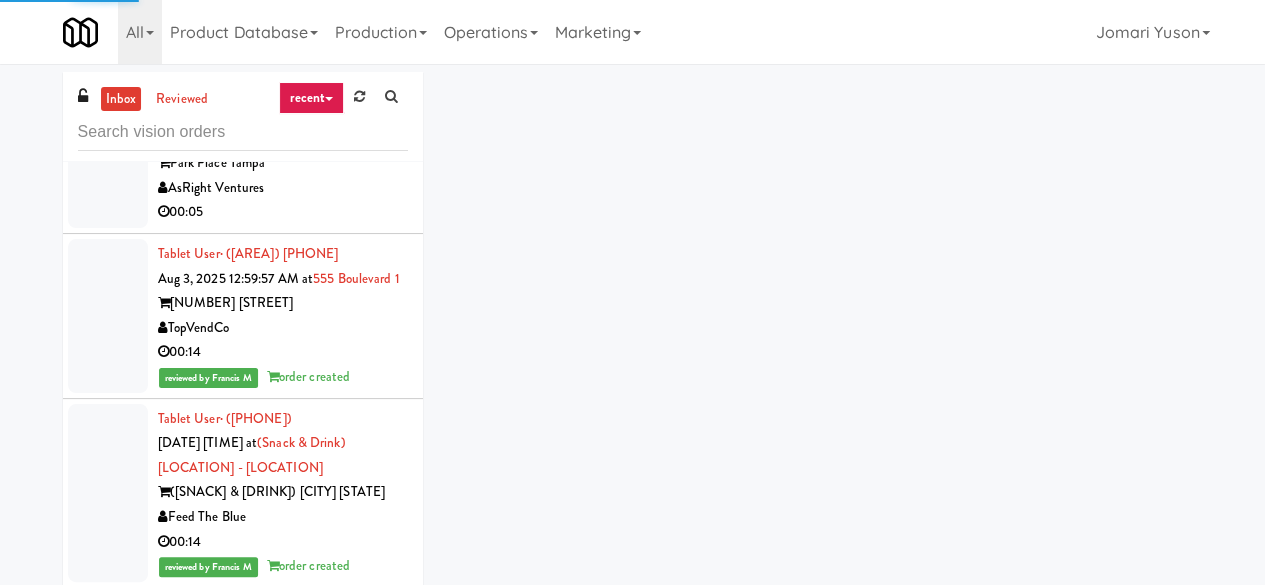 click on "AsRight Ventures" at bounding box center [283, 188] 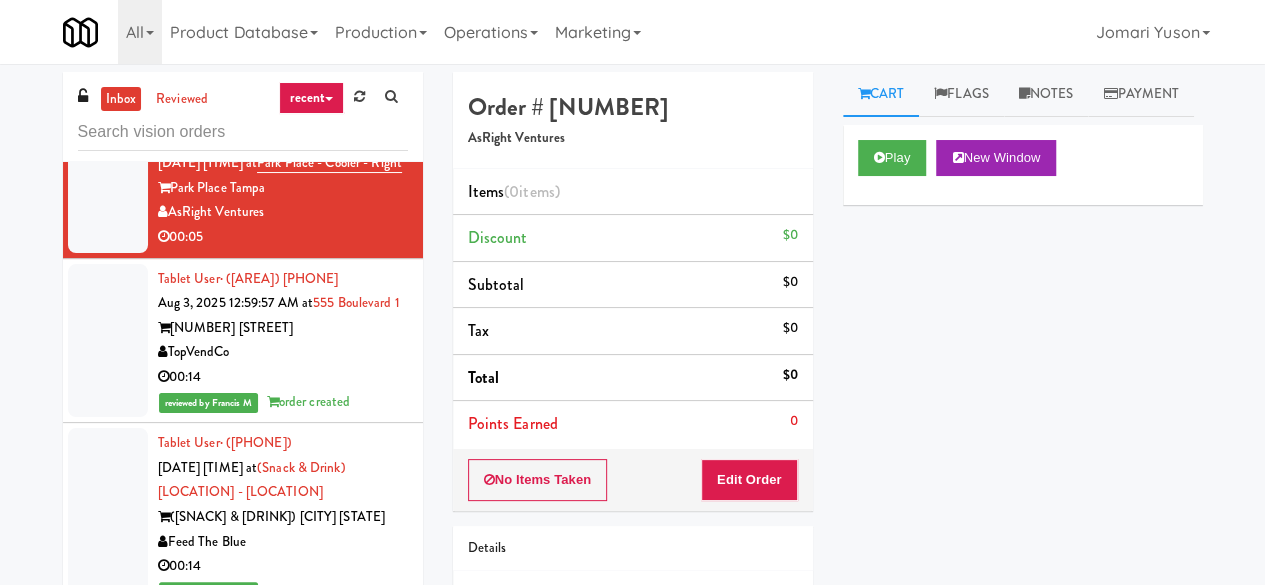 drag, startPoint x: 308, startPoint y: 325, endPoint x: 301, endPoint y: 361, distance: 36.67424 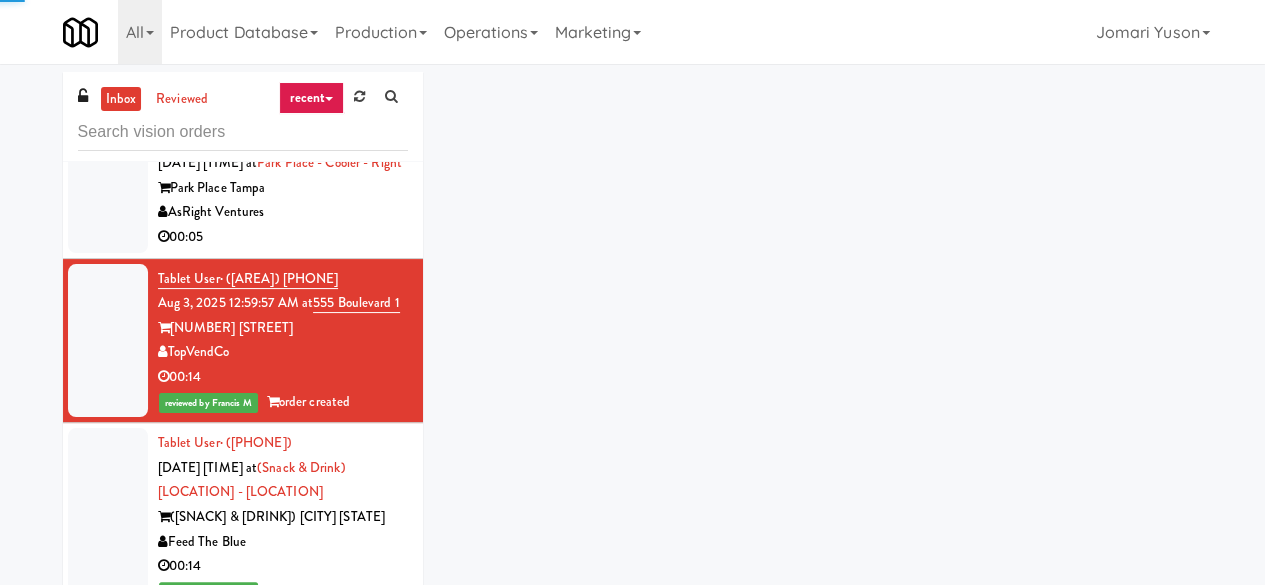 click on "AsRight Ventures" at bounding box center (283, 212) 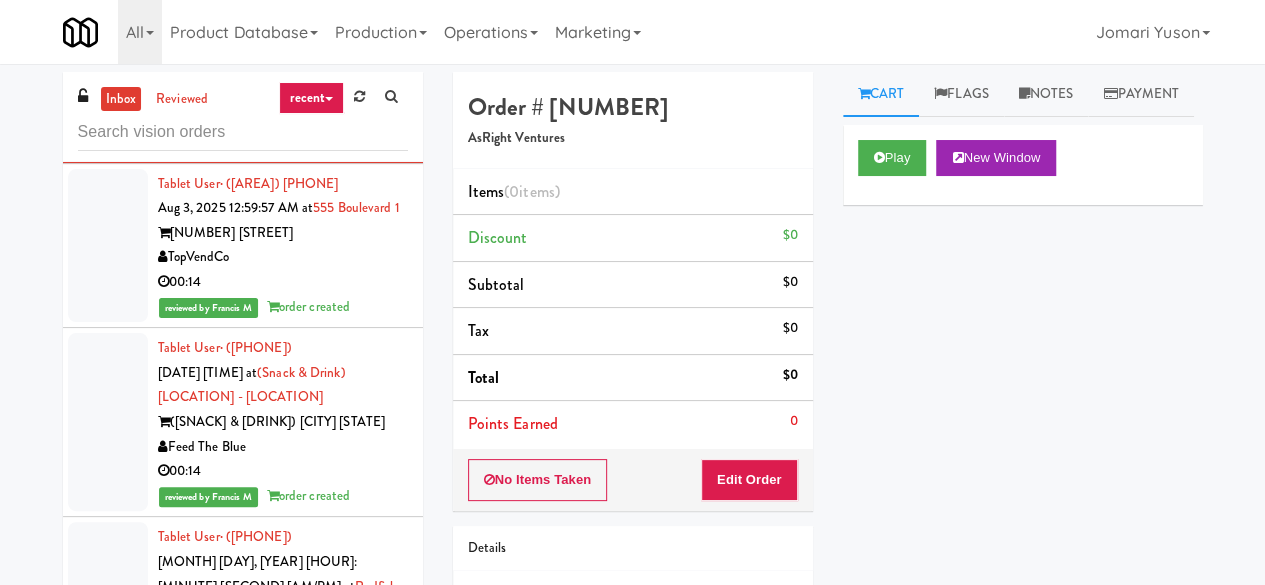 scroll, scrollTop: 14314, scrollLeft: 0, axis: vertical 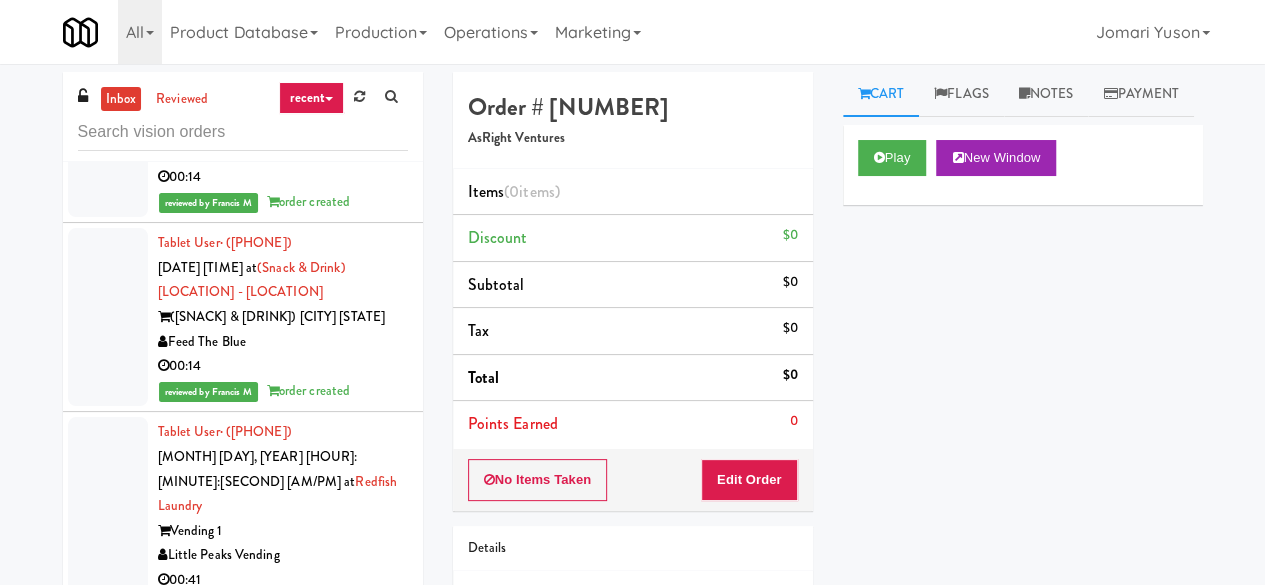 click on "[NUMBER] [STREET]" at bounding box center (283, 128) 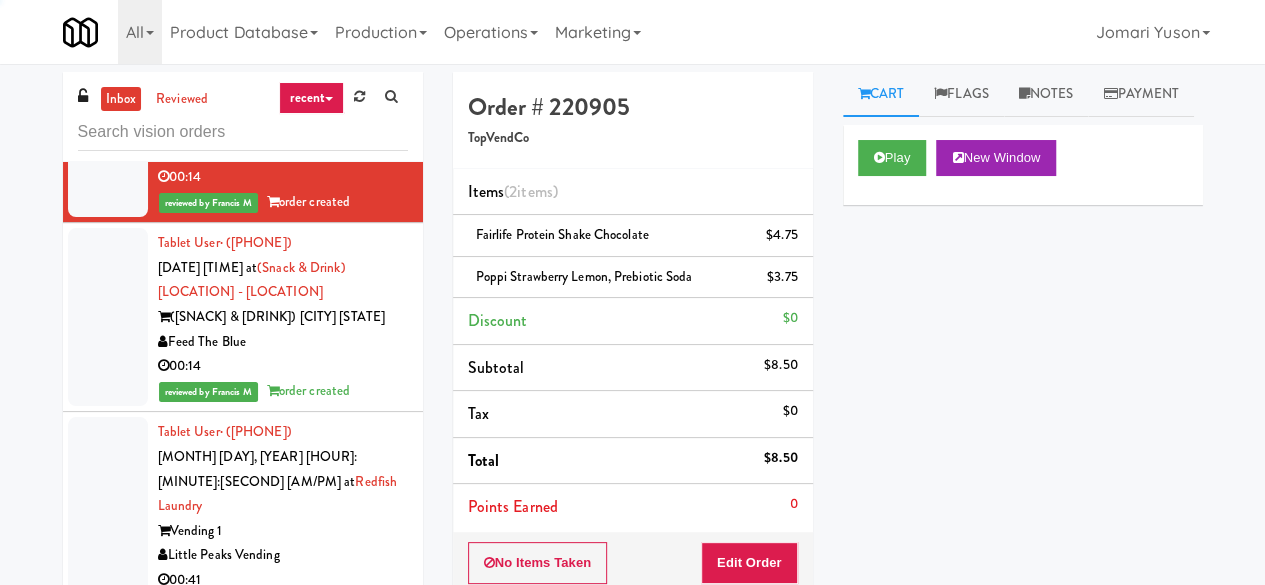 click on "AsRight Ventures" at bounding box center [283, 12] 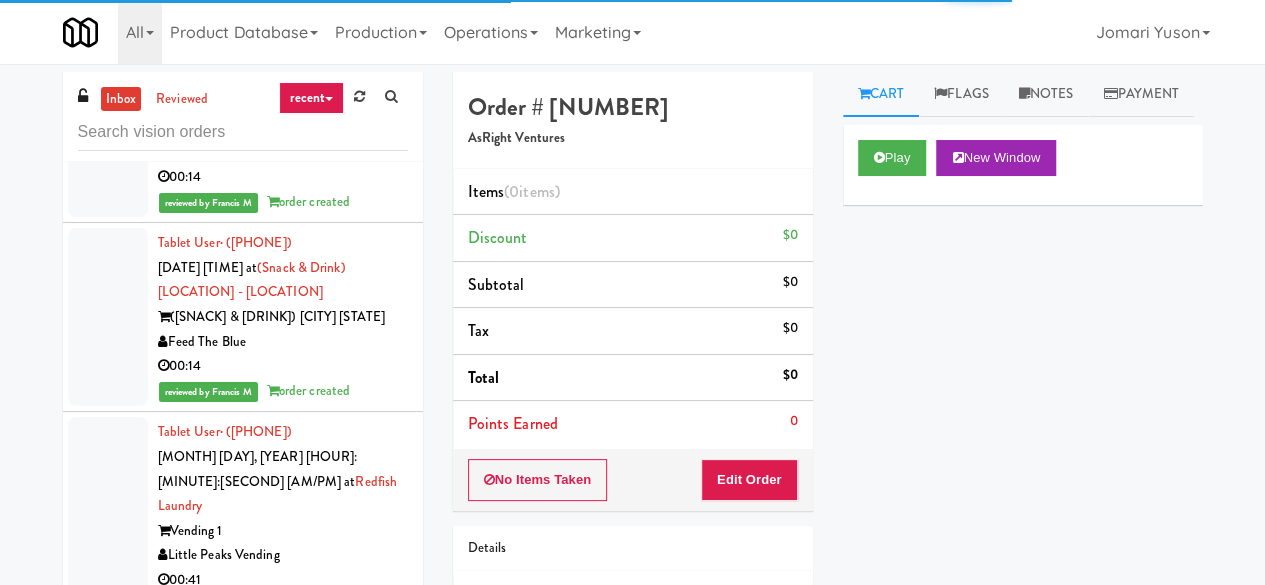 click on "[NUMBER] [STREET]" at bounding box center (283, 128) 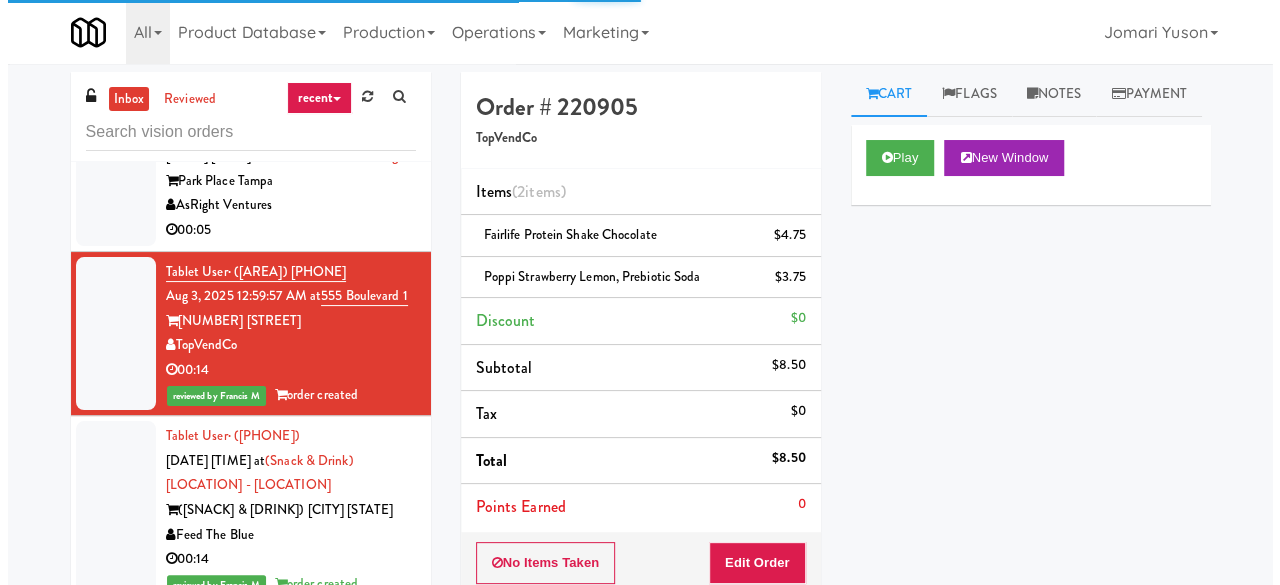 scroll, scrollTop: 14114, scrollLeft: 0, axis: vertical 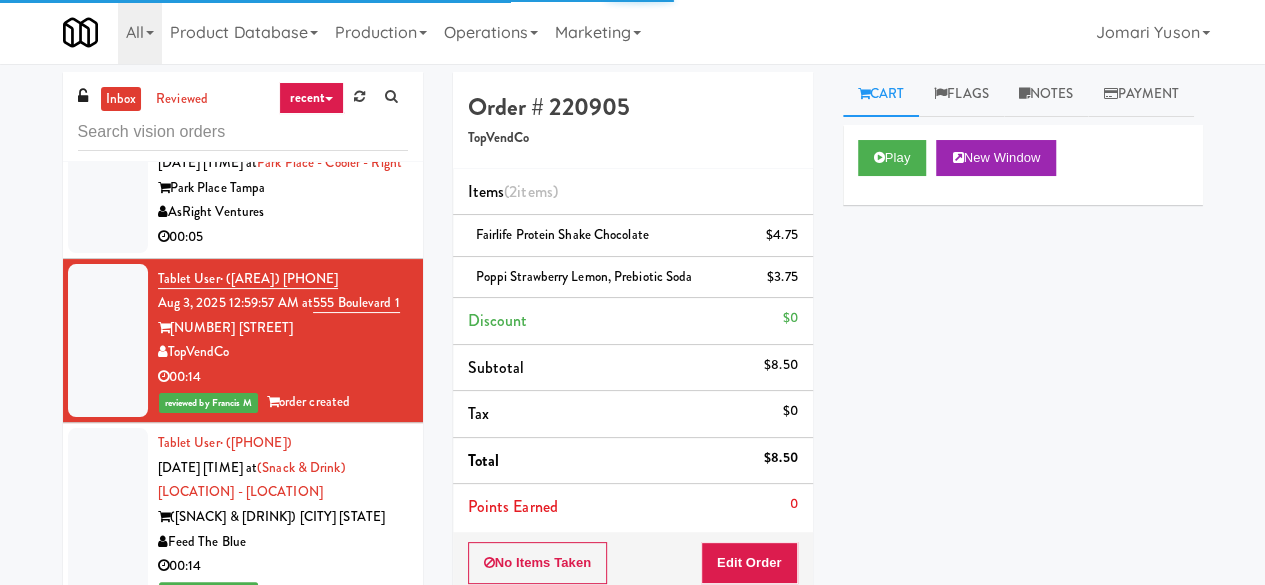 click on "Tablet User  · ([PHONE]) [DATE] [TIME] at  Park Place - Cooler - Right  Park Place Tampa  AsRight Ventures  00:05" at bounding box center [283, 188] 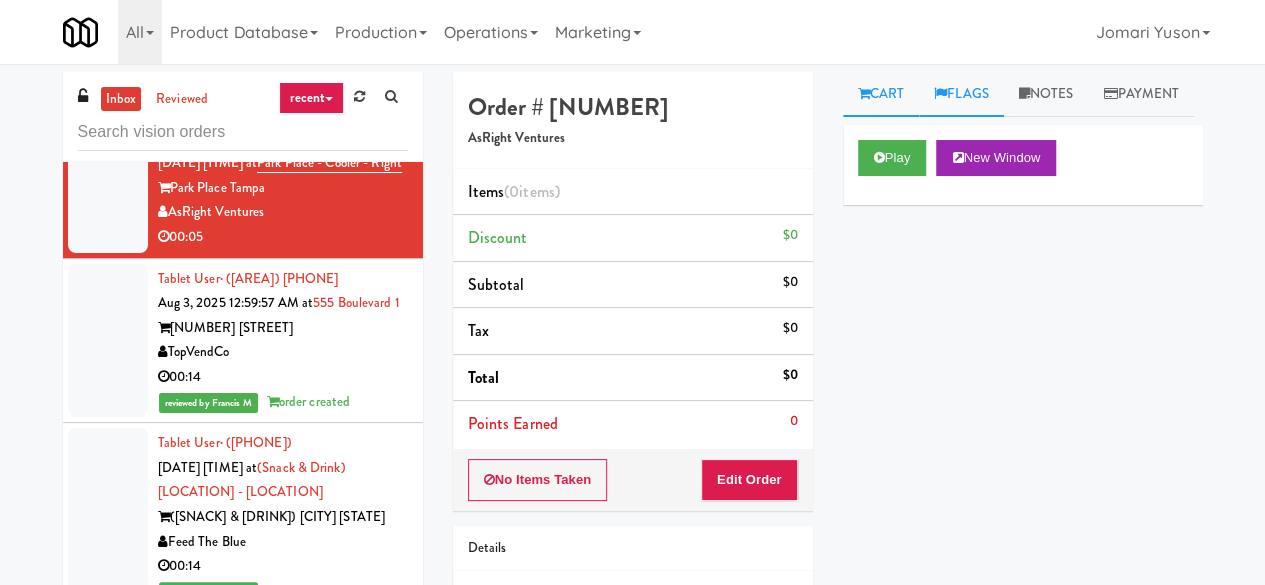 click on "Flags" at bounding box center (961, 94) 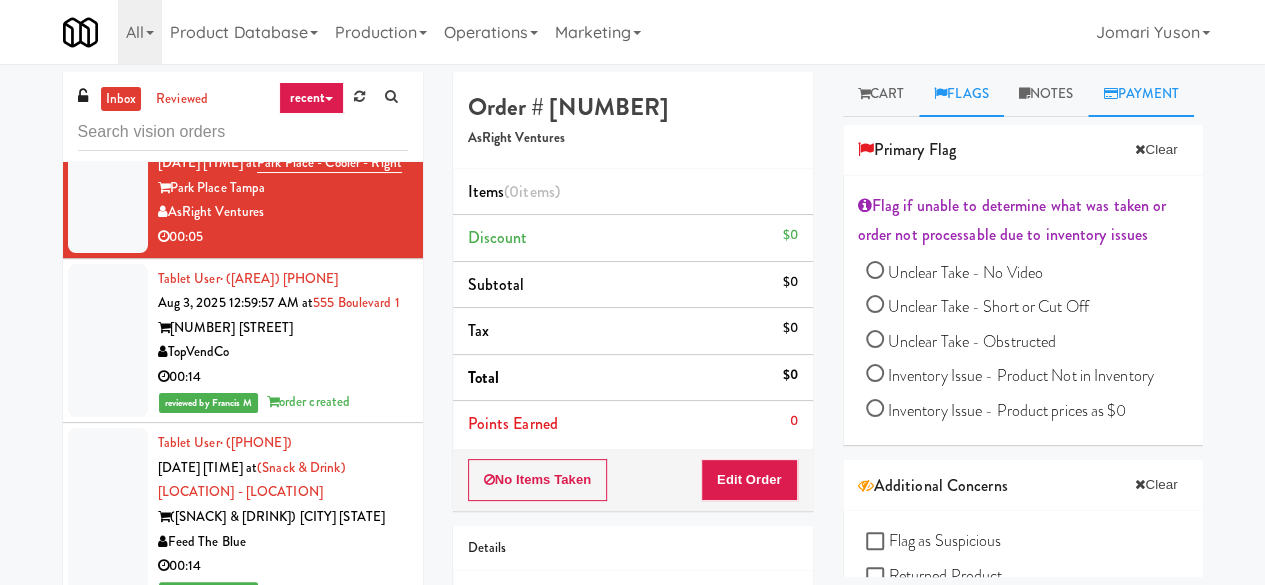 click on "Payment" at bounding box center (1141, 94) 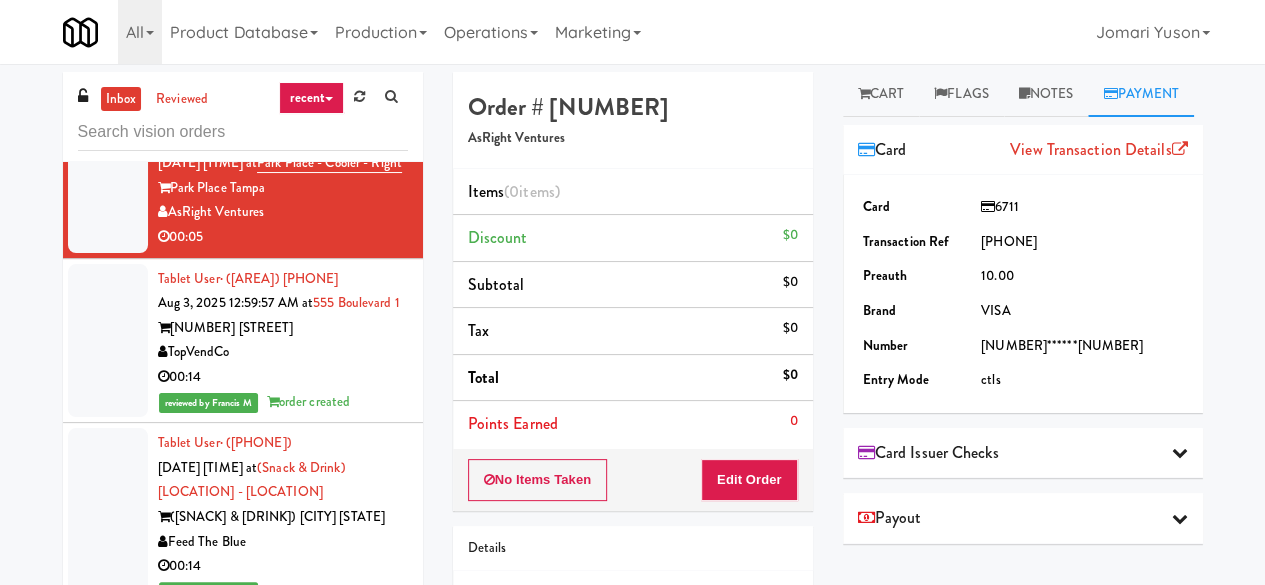 click on "[PHONE]" at bounding box center (1082, 242) 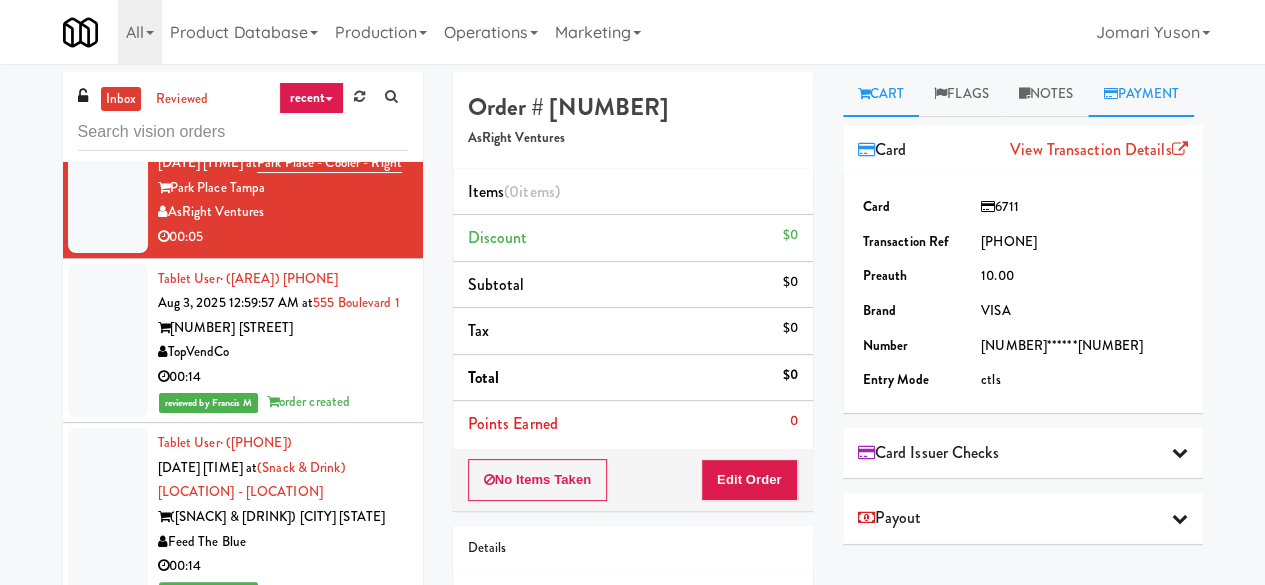 click at bounding box center (864, 93) 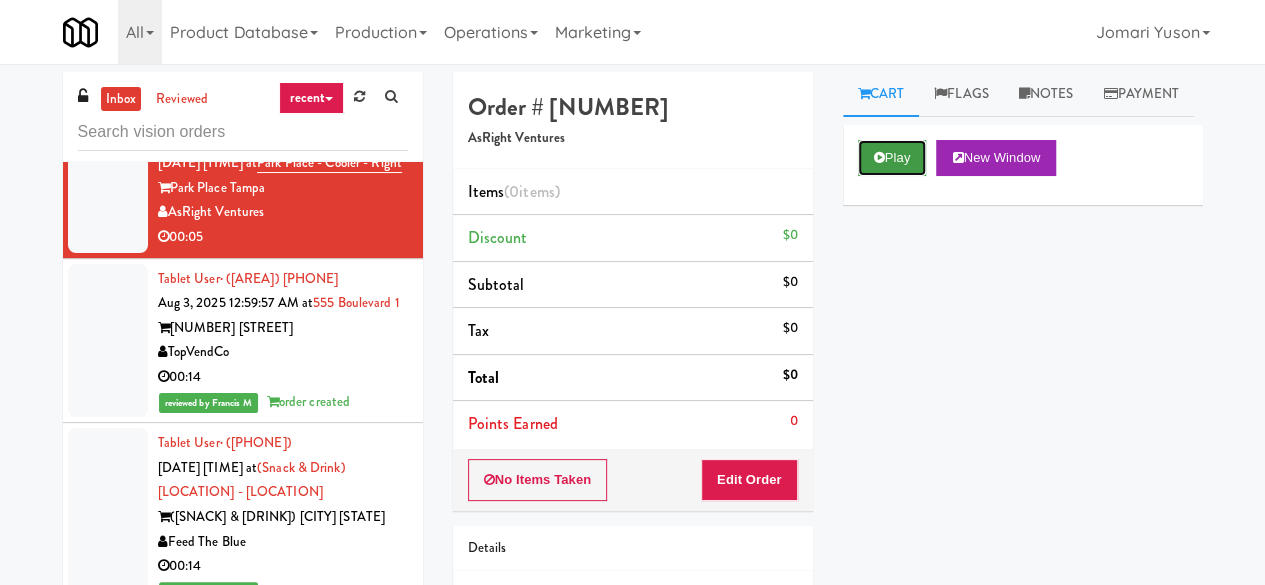 click on "Play" at bounding box center [892, 158] 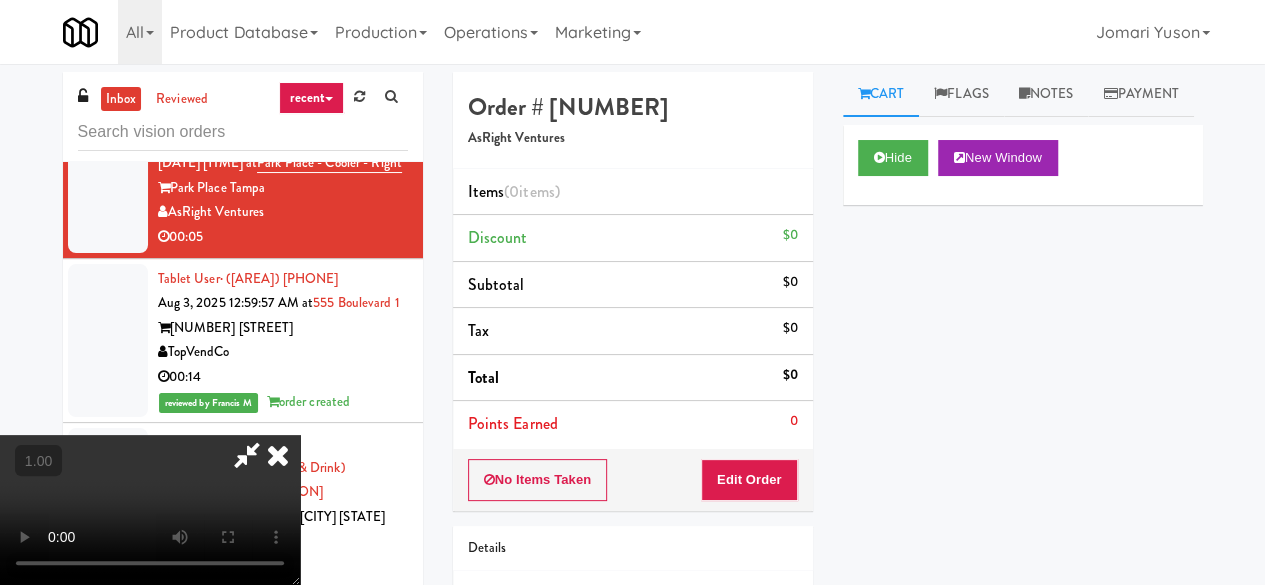 click at bounding box center [247, 455] 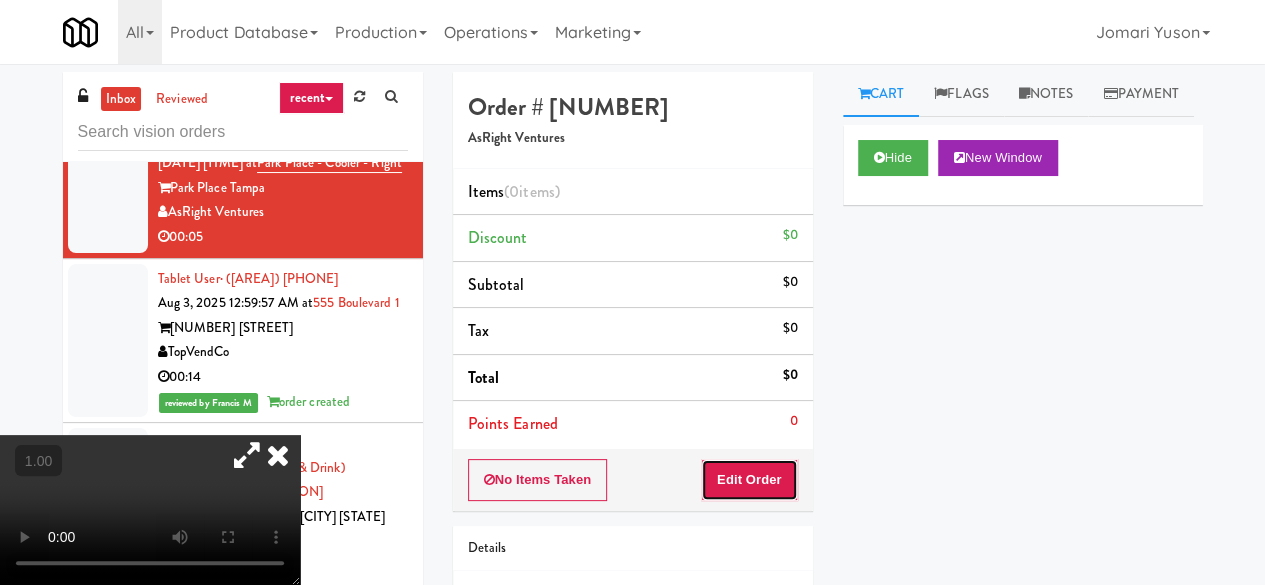 click on "Edit Order" at bounding box center (749, 480) 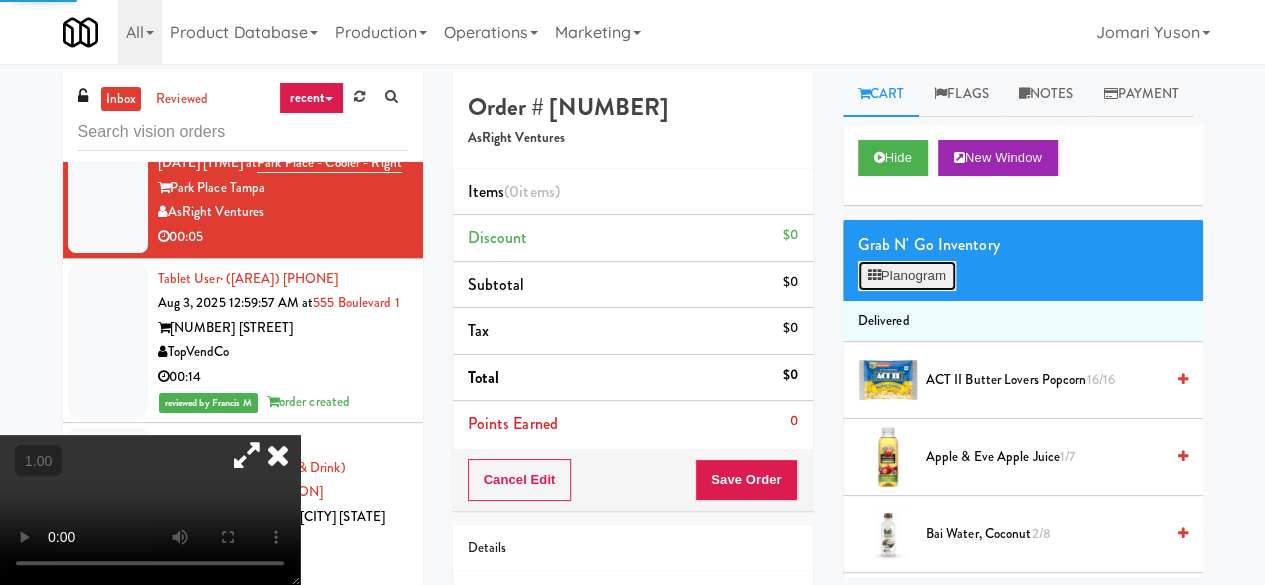 click on "Planogram" at bounding box center [907, 276] 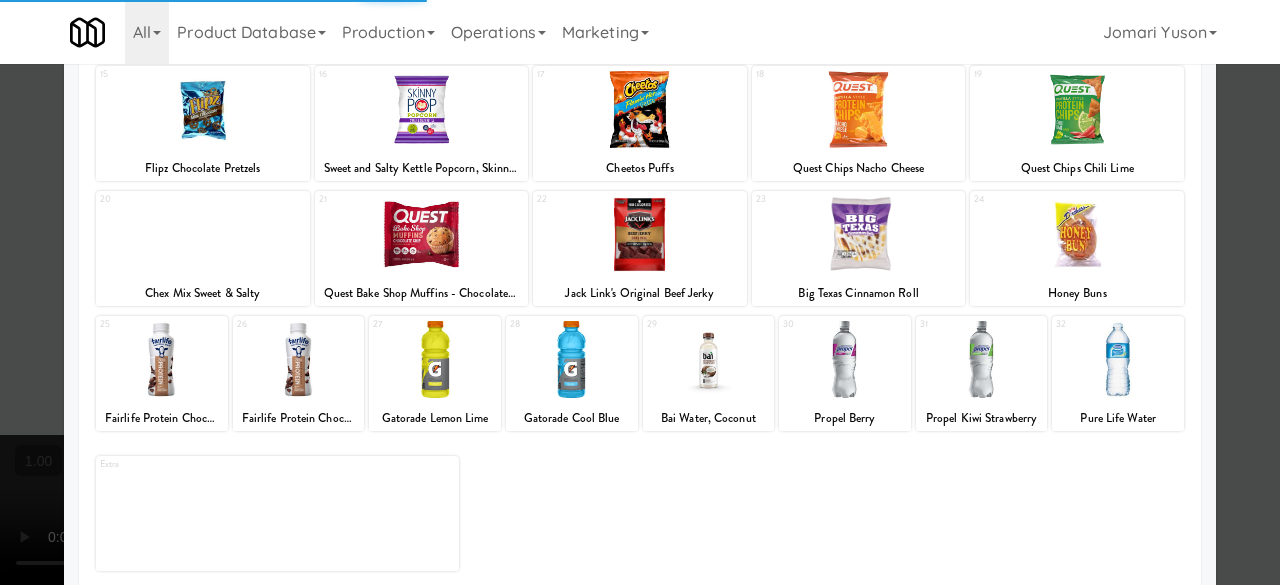 scroll, scrollTop: 396, scrollLeft: 0, axis: vertical 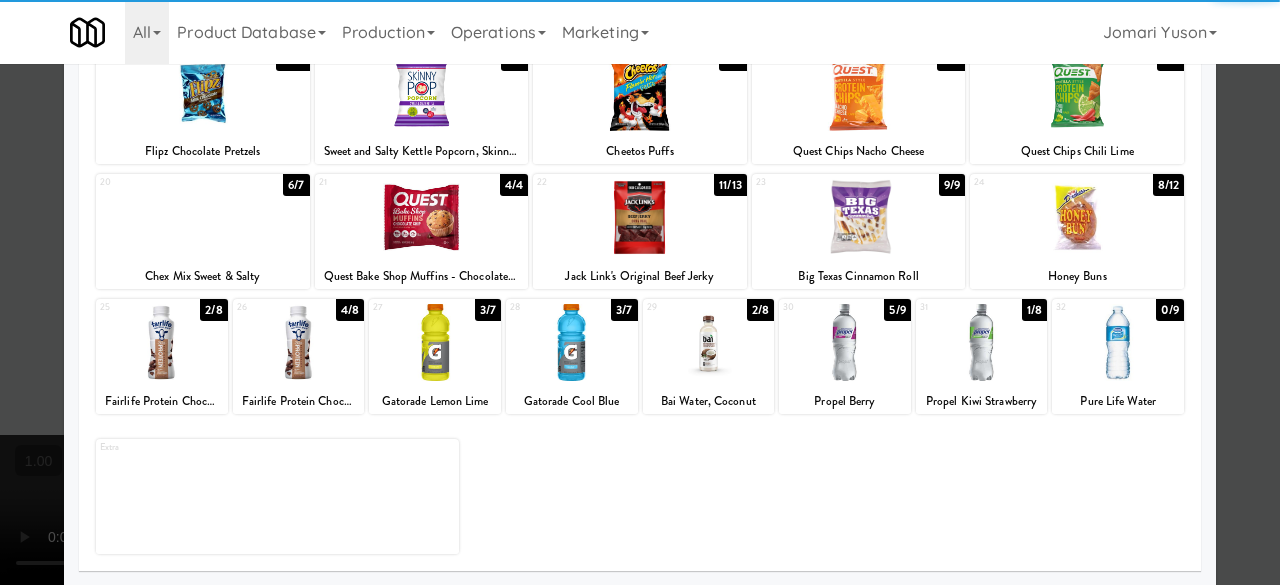 click at bounding box center [572, 342] 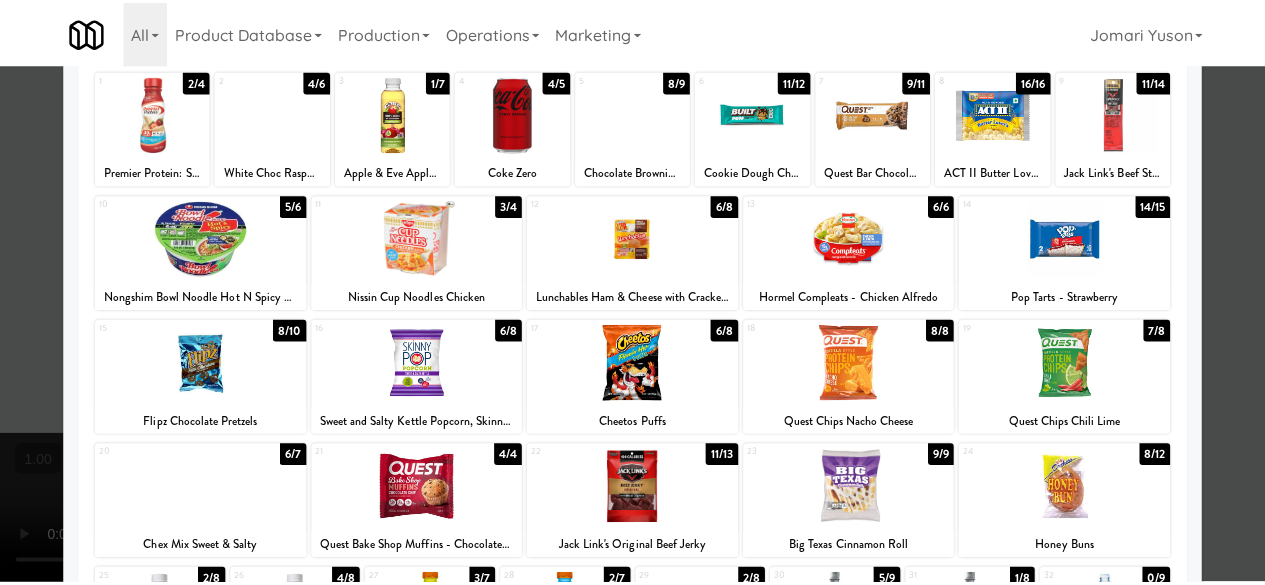 scroll, scrollTop: 0, scrollLeft: 0, axis: both 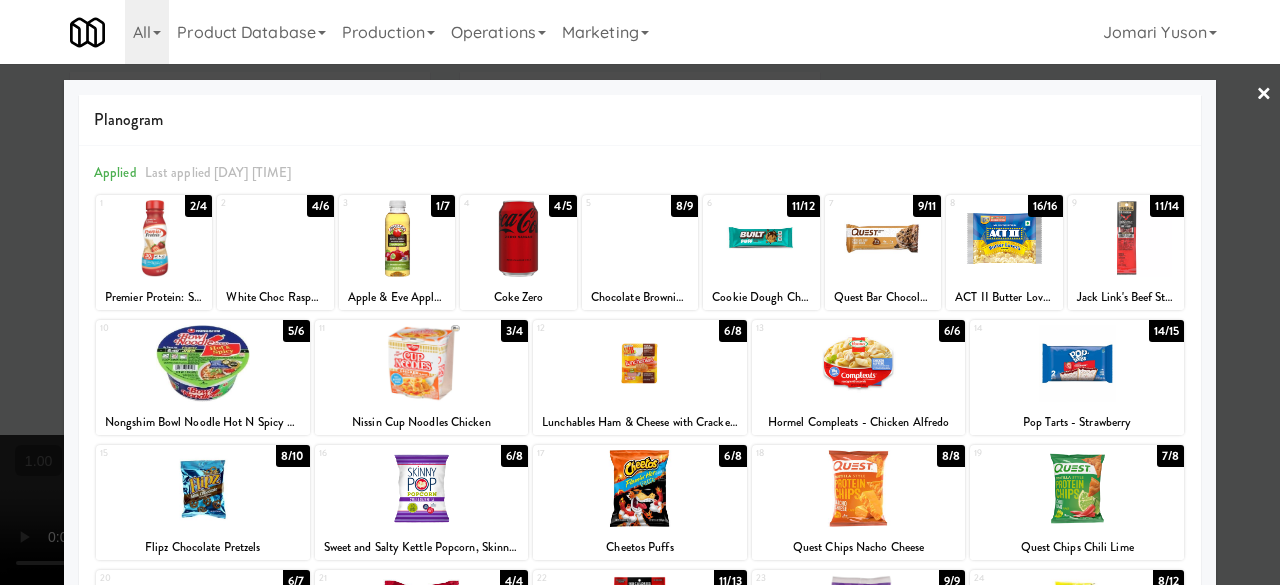 click at bounding box center (640, 292) 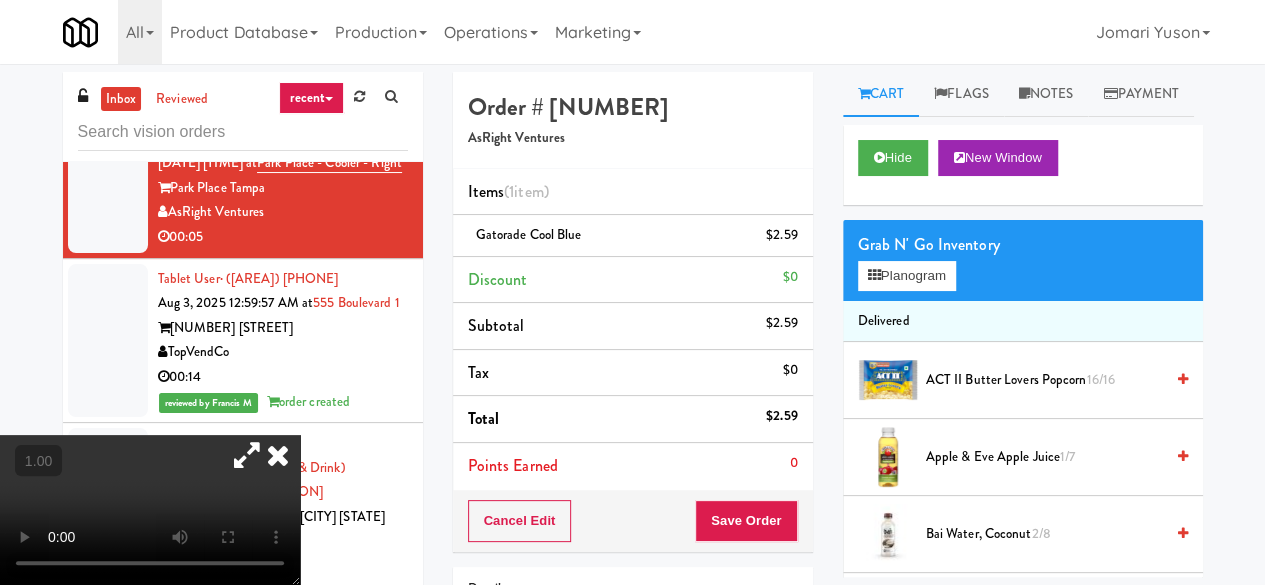 click at bounding box center [247, 455] 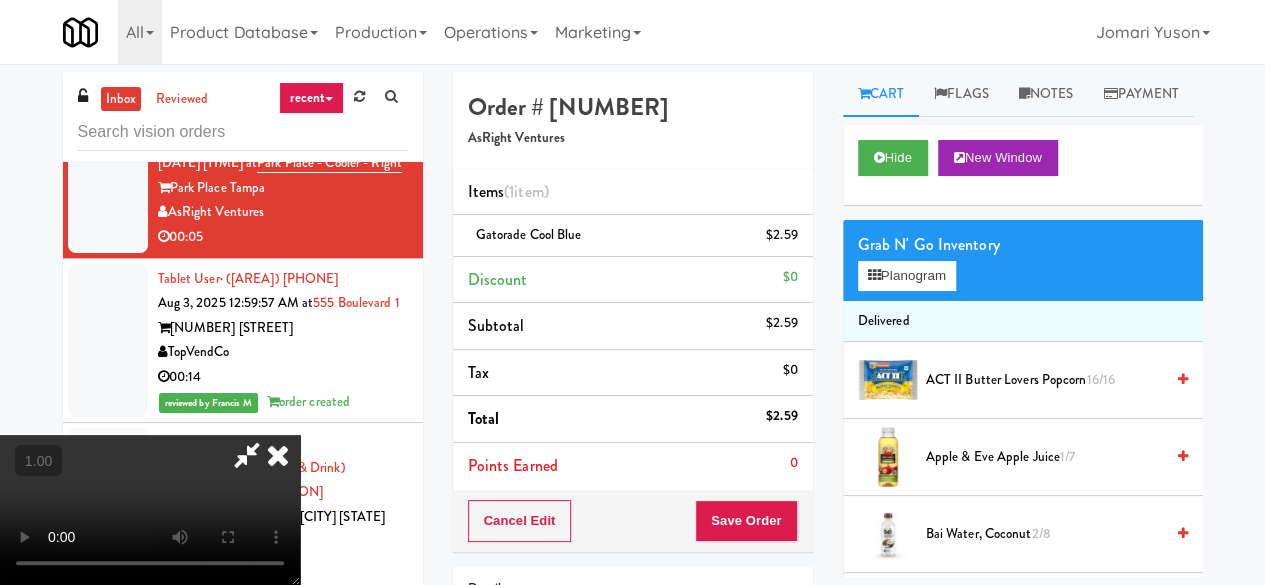 click at bounding box center (247, 455) 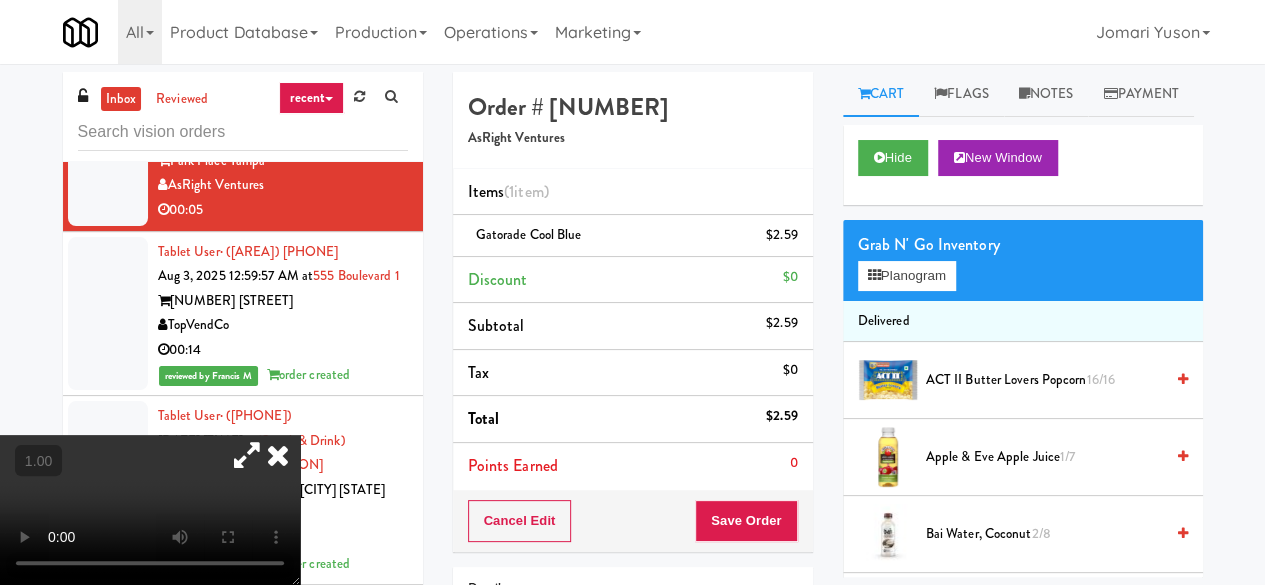 scroll, scrollTop: 14114, scrollLeft: 0, axis: vertical 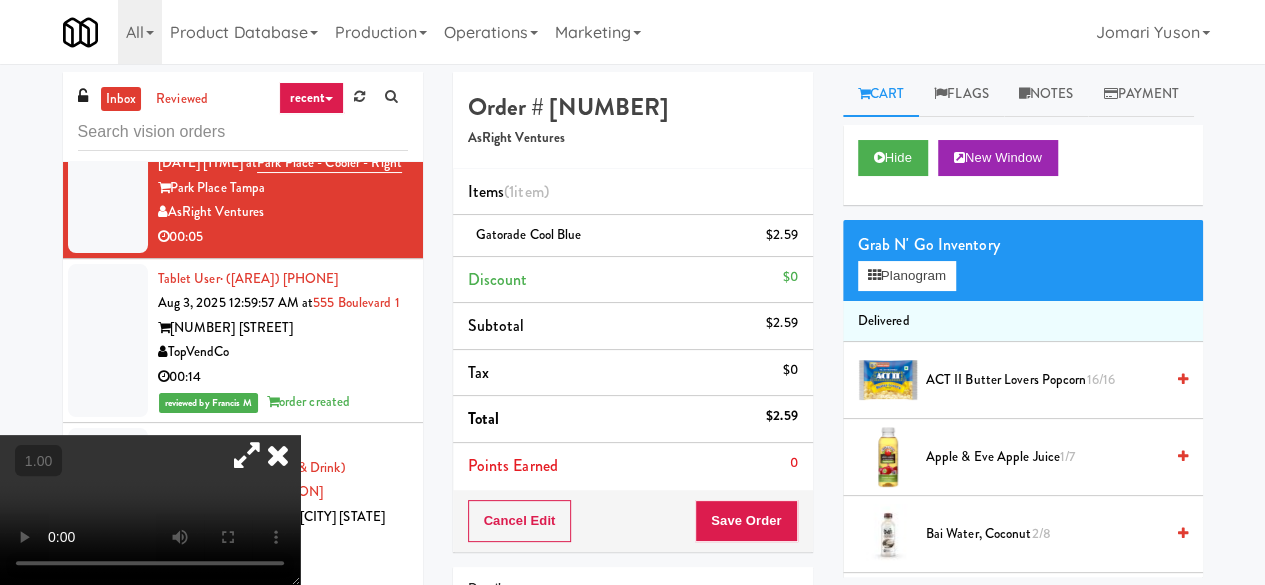 click at bounding box center (278, 455) 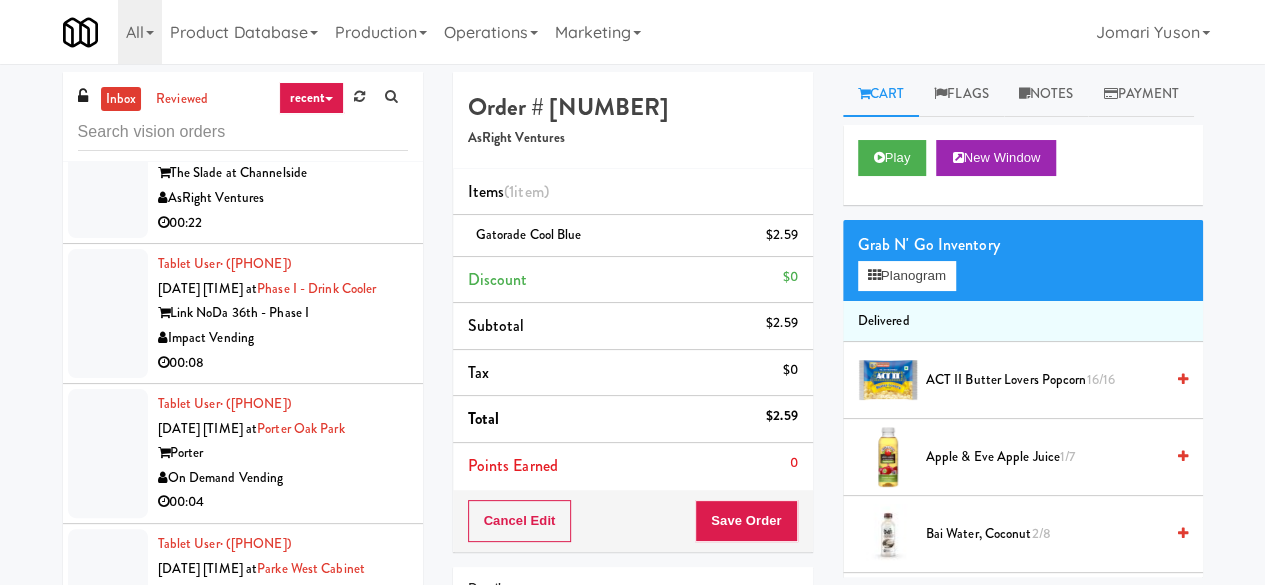 scroll, scrollTop: 13514, scrollLeft: 0, axis: vertical 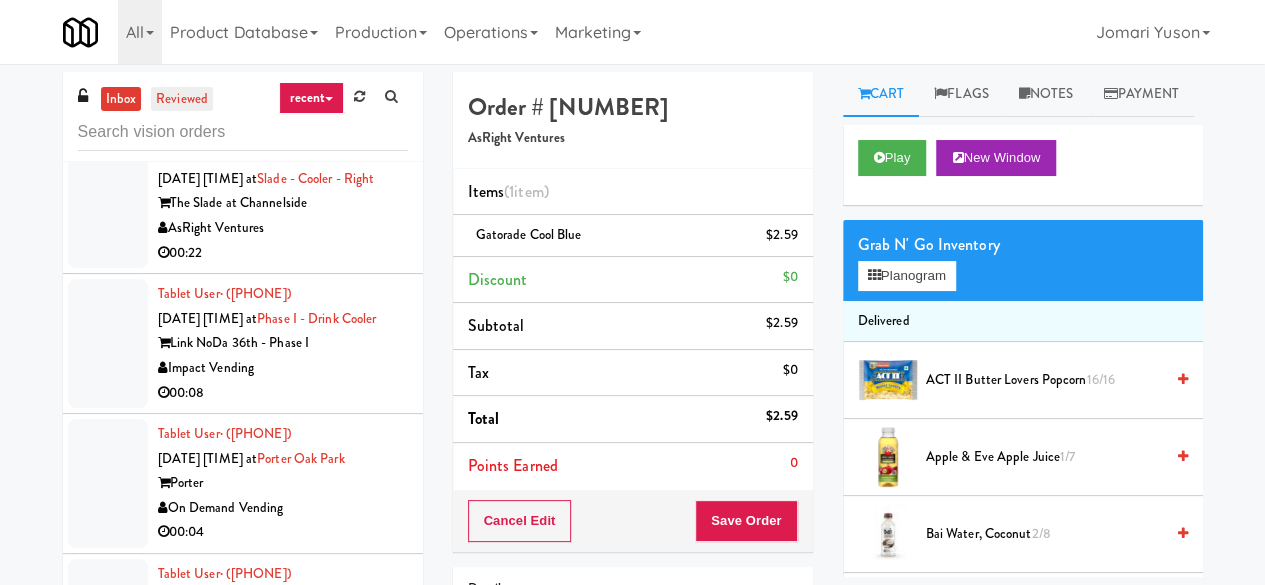 click on "reviewed" at bounding box center (182, 99) 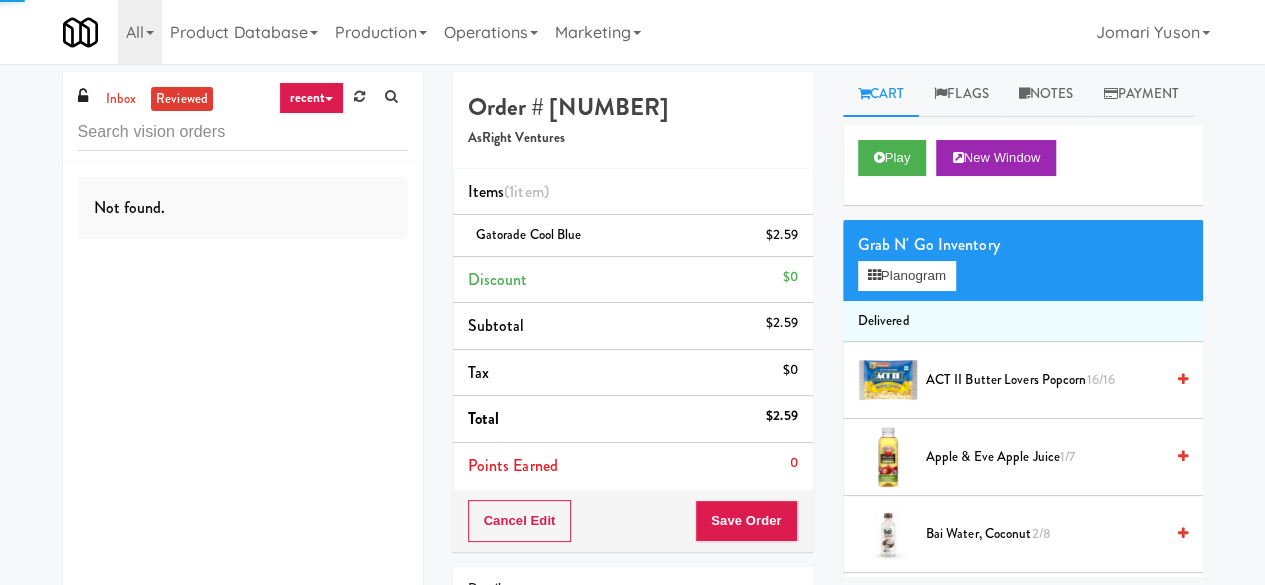 scroll, scrollTop: 0, scrollLeft: 0, axis: both 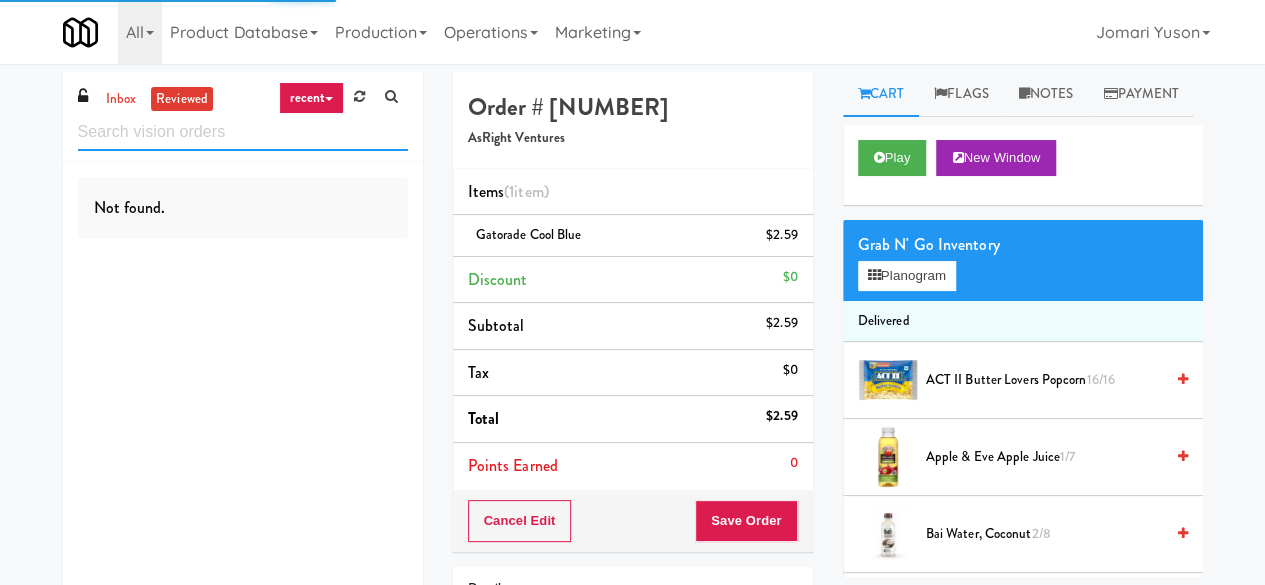 click at bounding box center (243, 132) 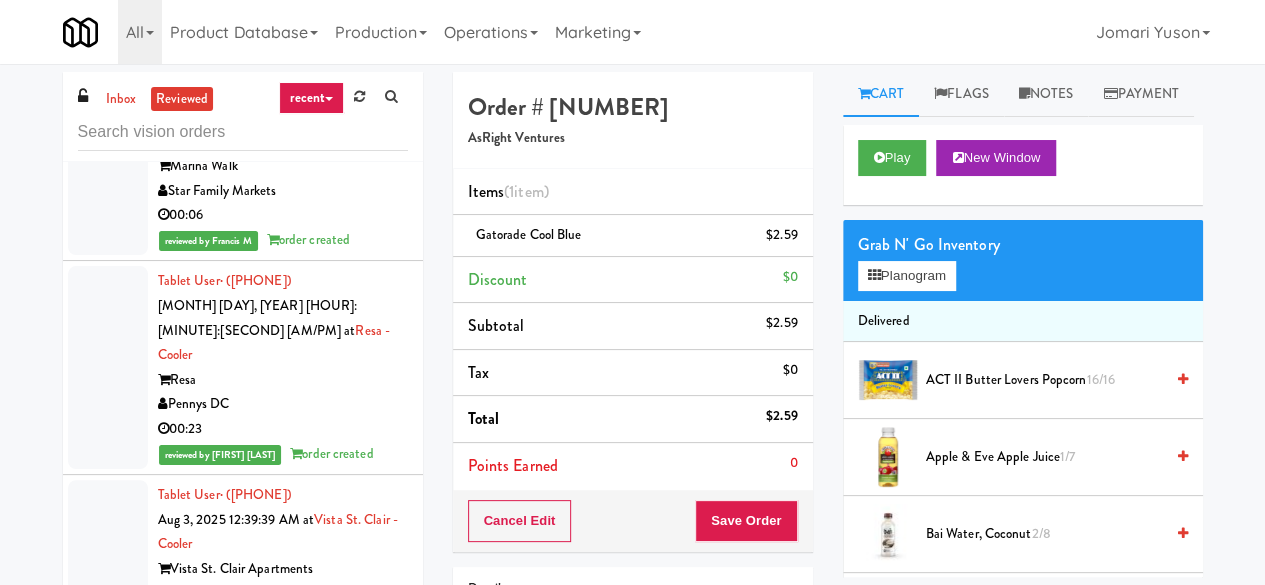 click on "Pennys DC" at bounding box center [283, 404] 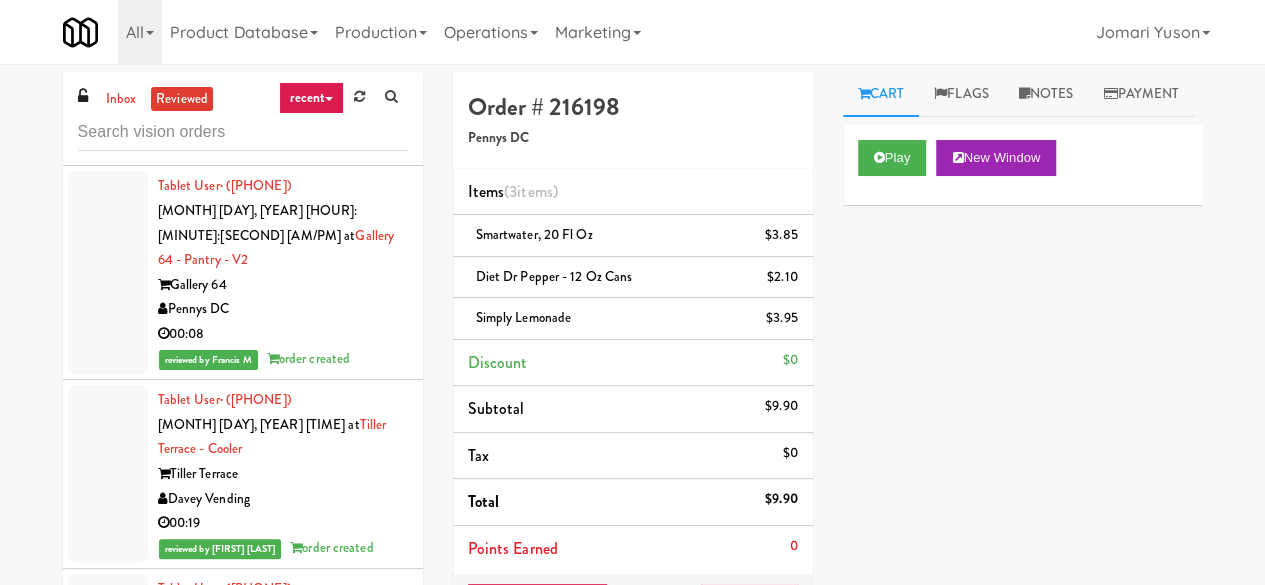 scroll, scrollTop: 1700, scrollLeft: 0, axis: vertical 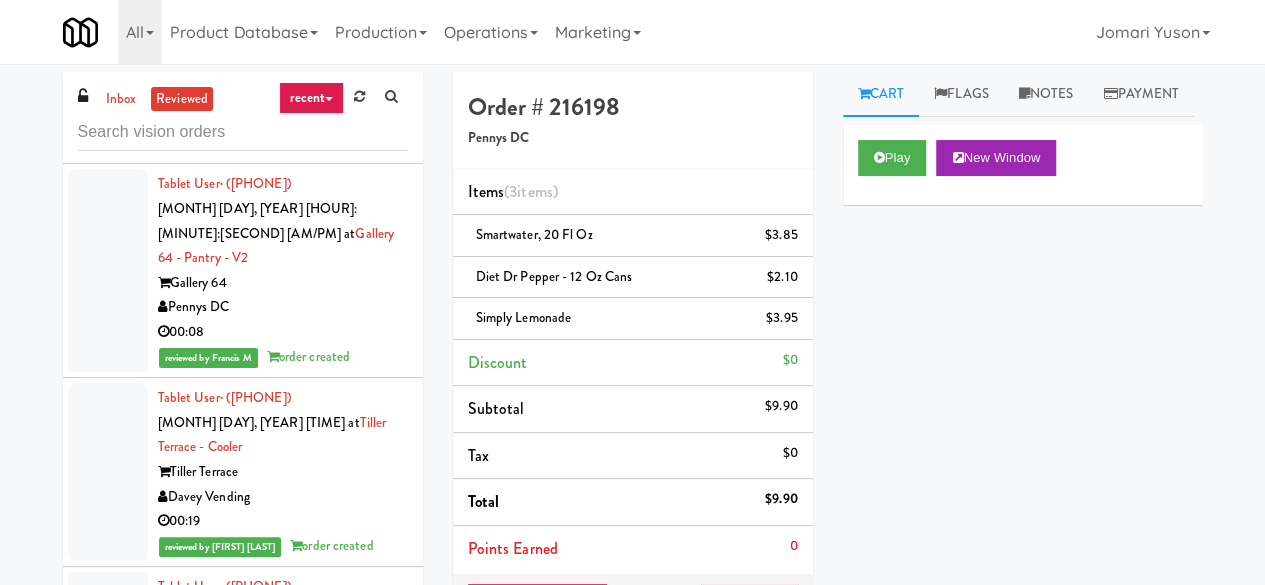 click on "Davey Vending" at bounding box center [283, 497] 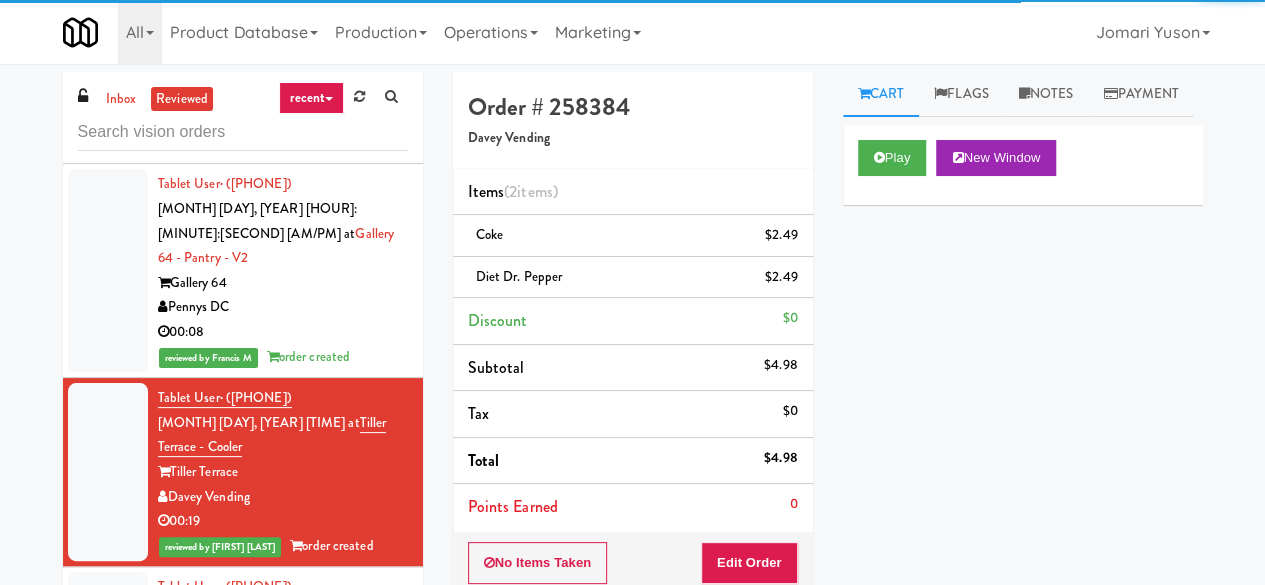 scroll, scrollTop: 200, scrollLeft: 0, axis: vertical 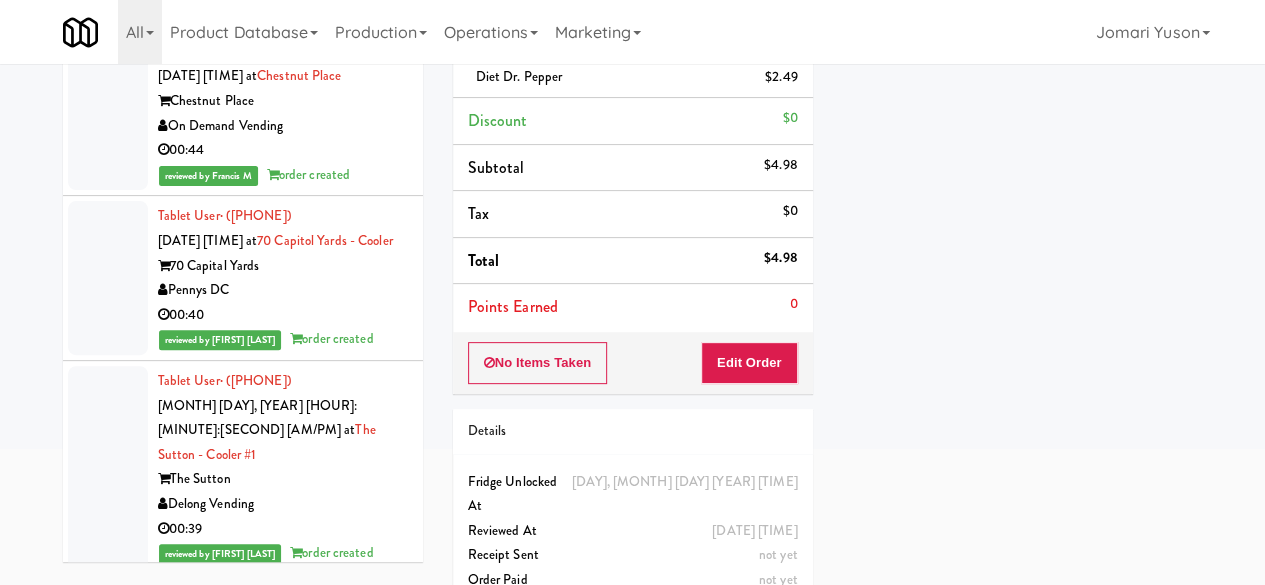 click on "00:40" at bounding box center (283, 315) 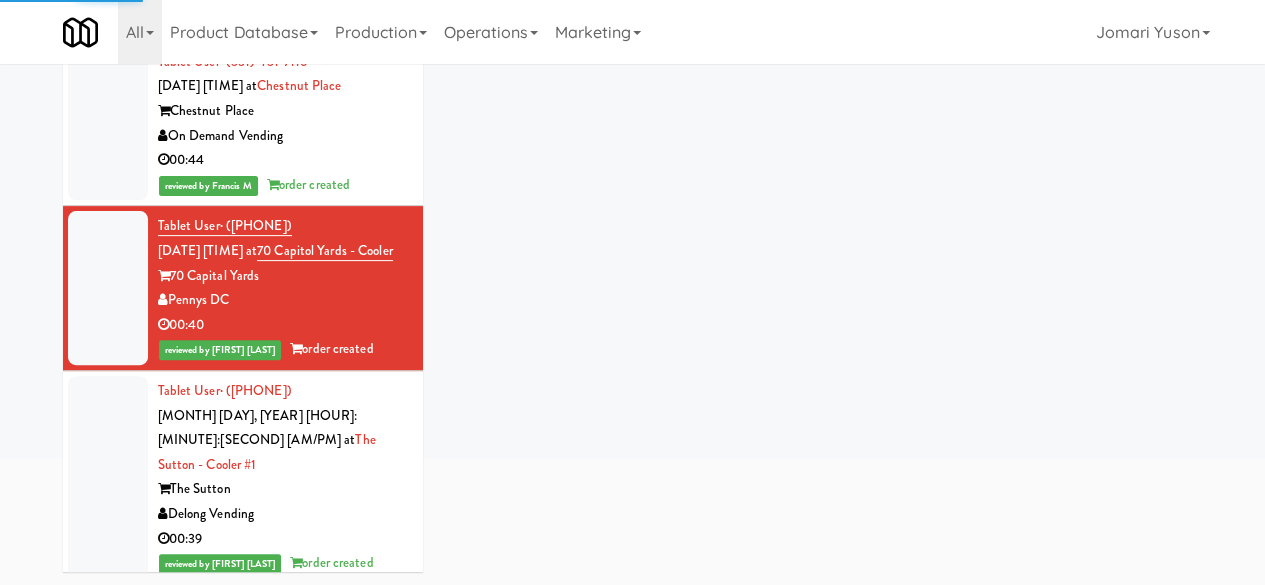 scroll, scrollTop: 200, scrollLeft: 0, axis: vertical 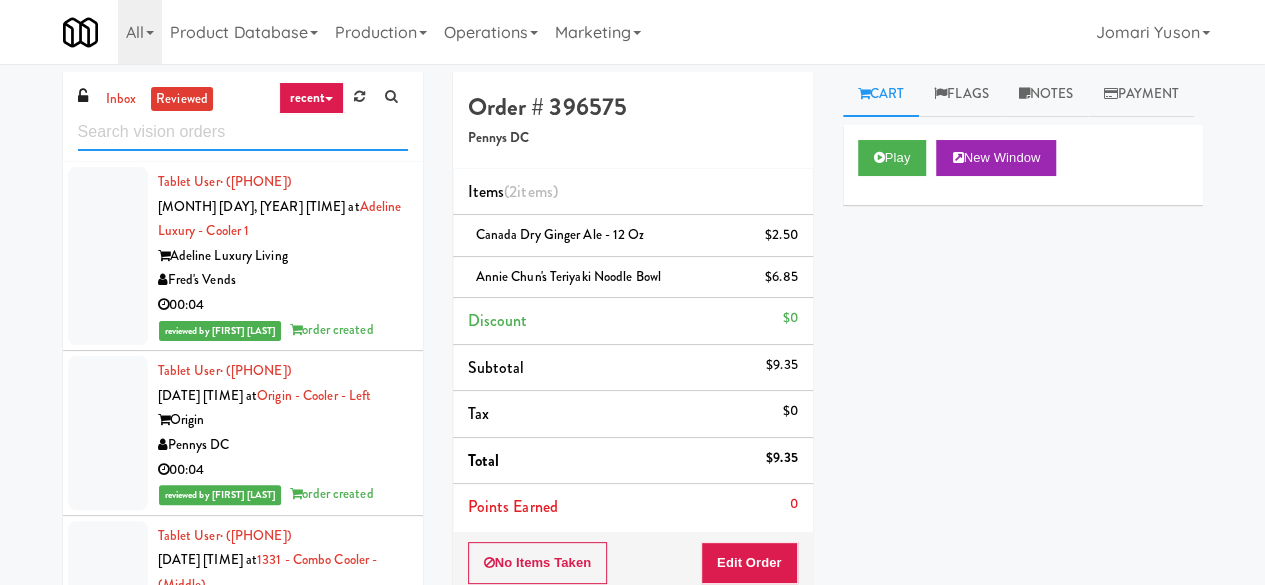 click at bounding box center (243, 132) 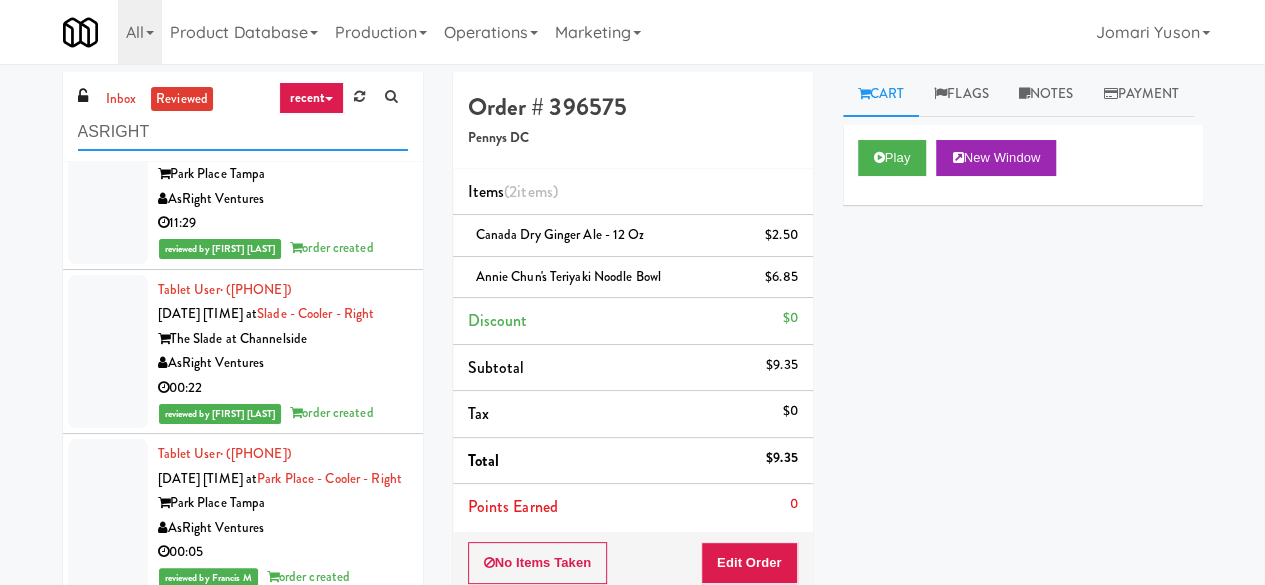 scroll, scrollTop: 100, scrollLeft: 0, axis: vertical 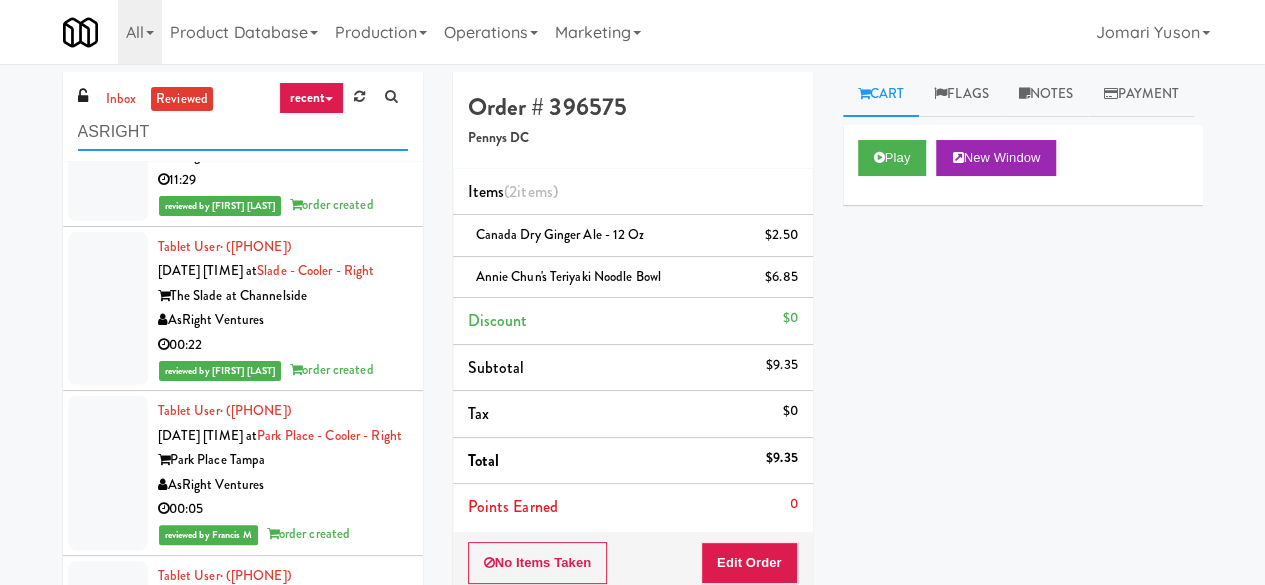 type on "ASRIGHT" 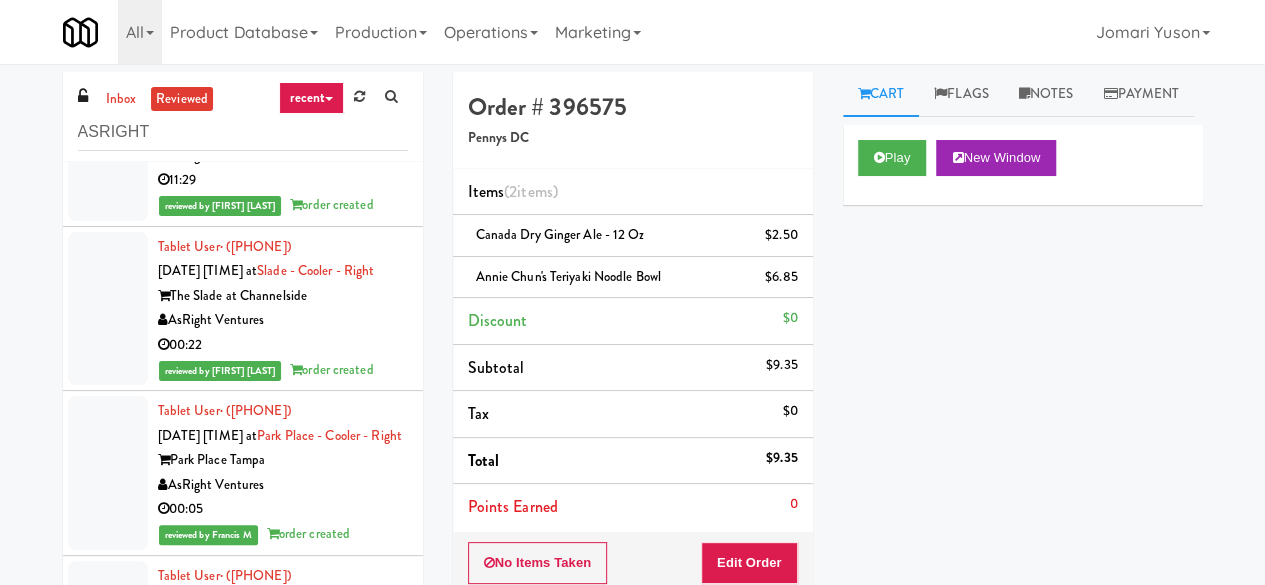 click on "AsRight Ventures" at bounding box center (283, 320) 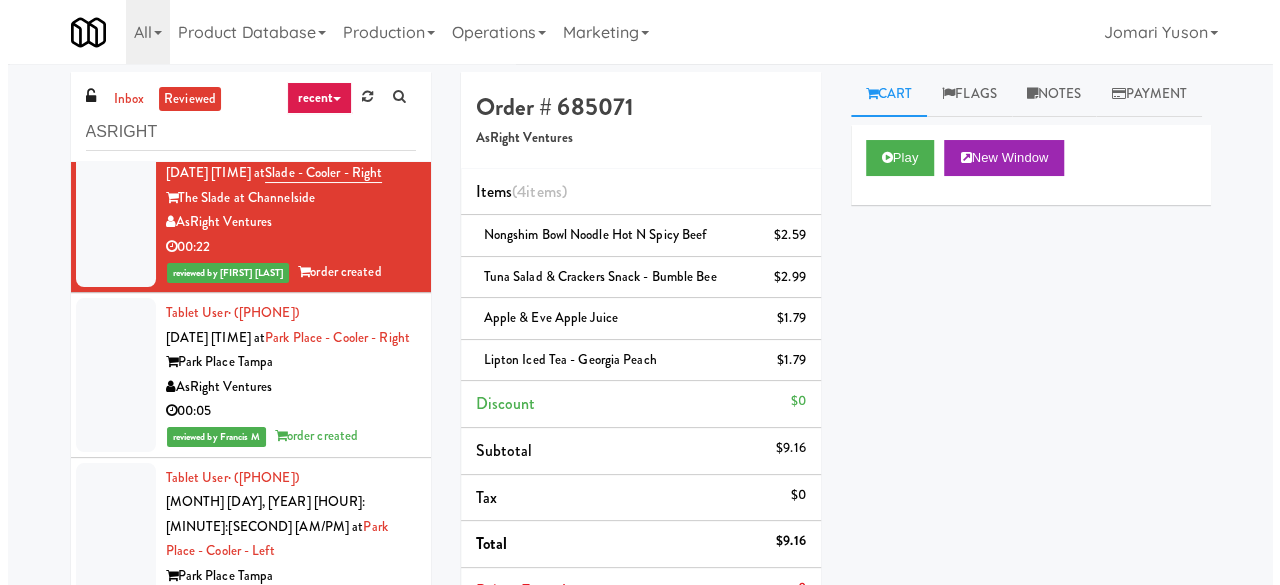 scroll, scrollTop: 0, scrollLeft: 0, axis: both 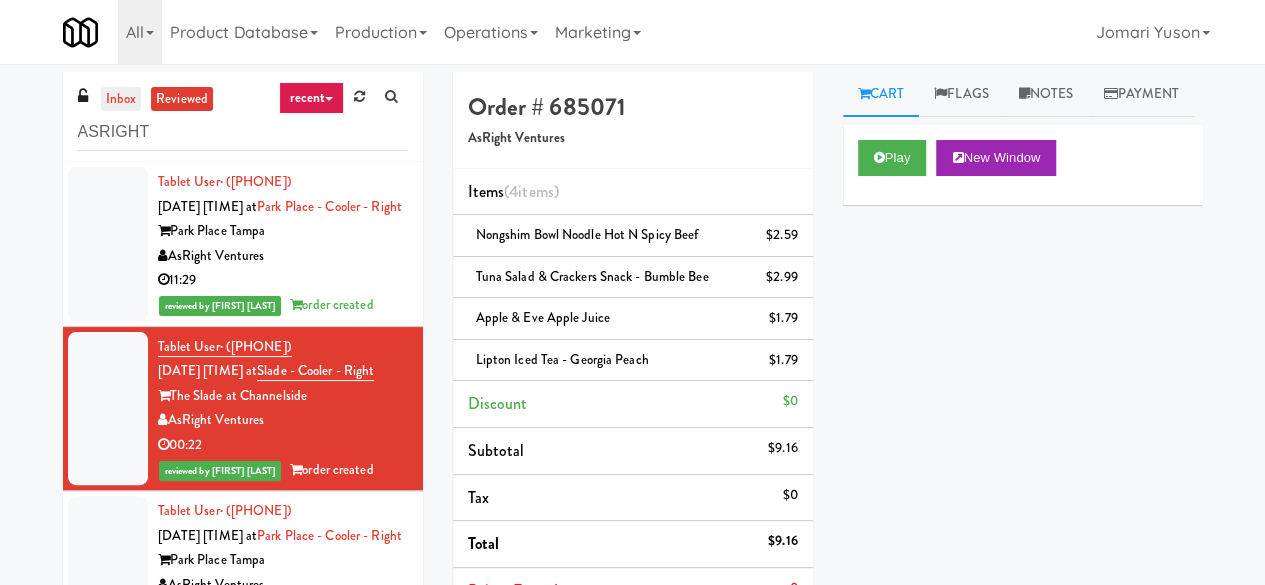 click on "inbox" at bounding box center [121, 99] 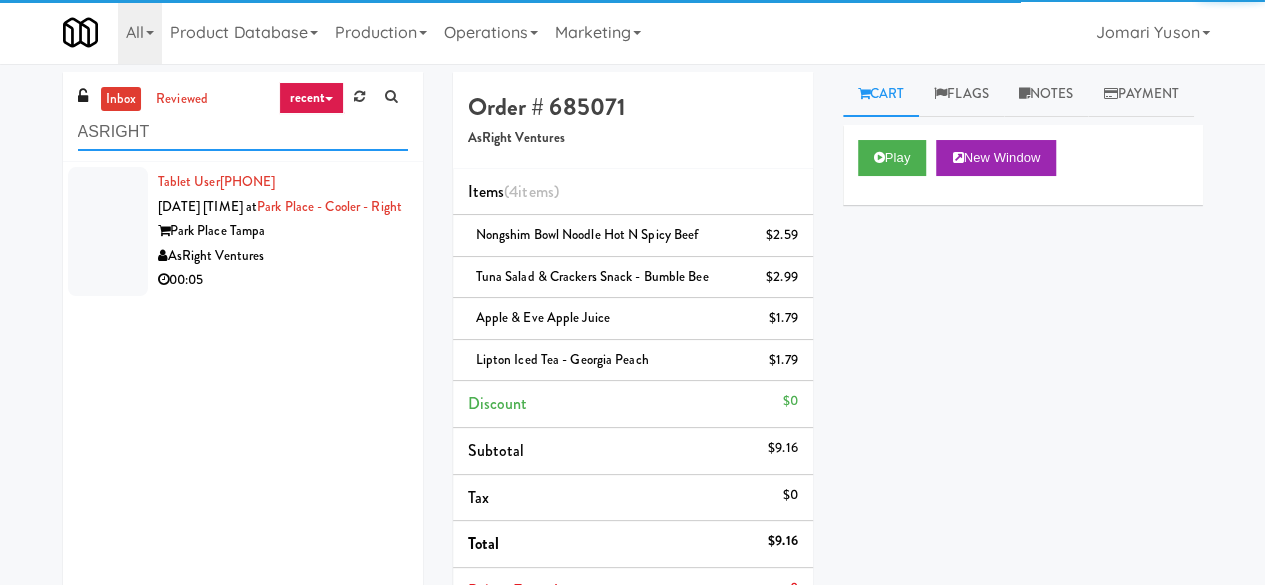 click on "ASRIGHT" at bounding box center [243, 132] 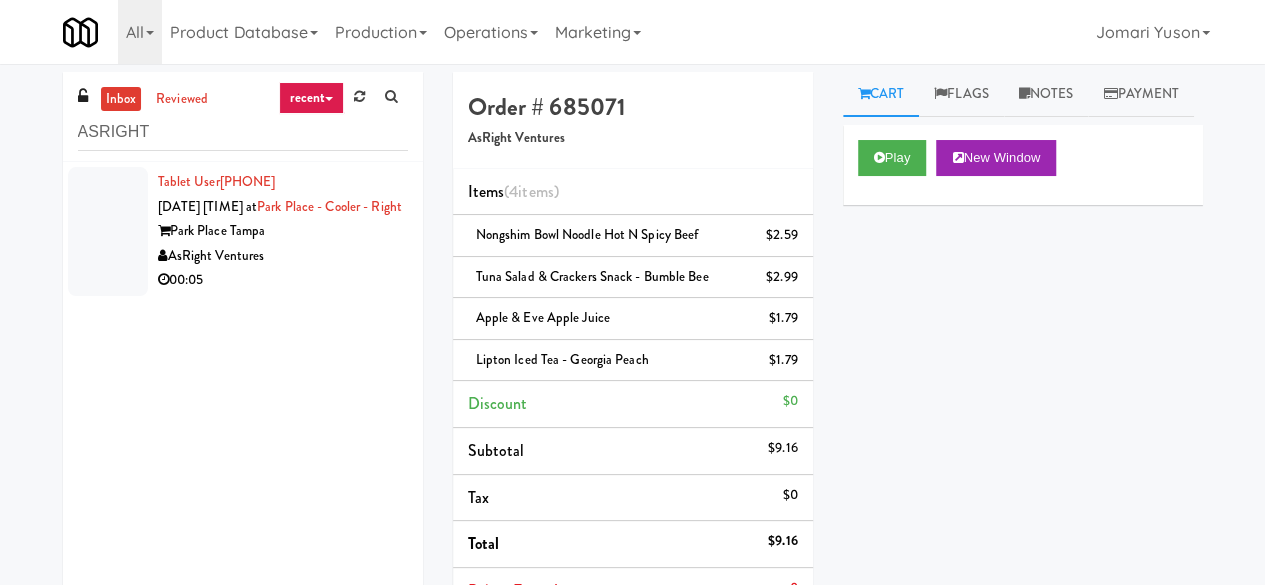 click on "00:05" at bounding box center (283, 280) 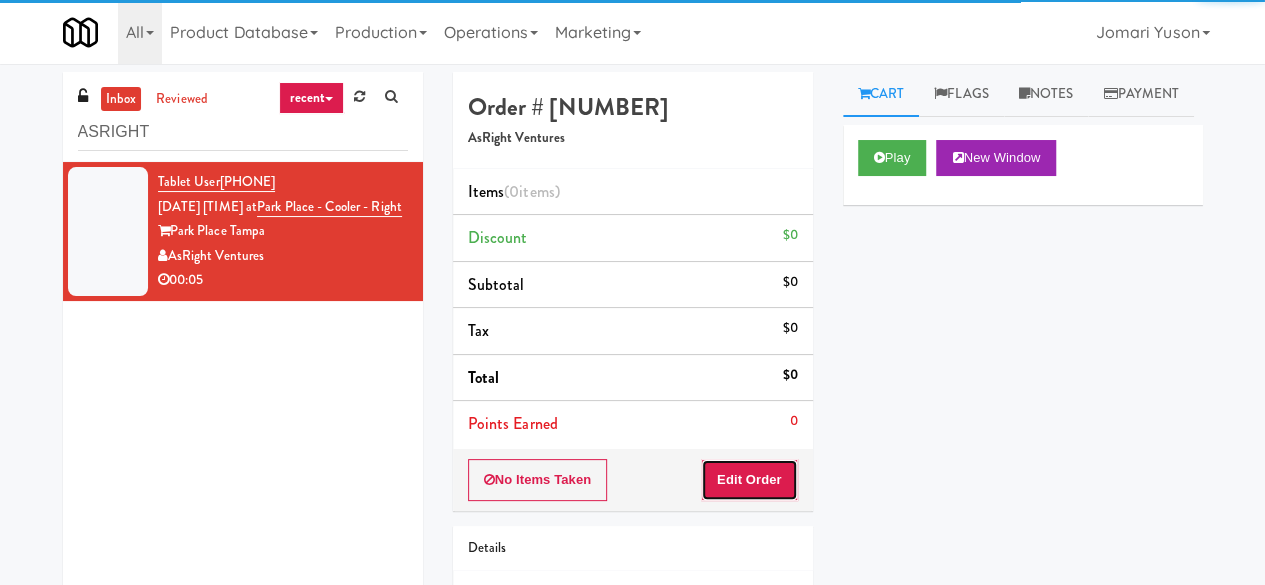 click on "Edit Order" at bounding box center (749, 480) 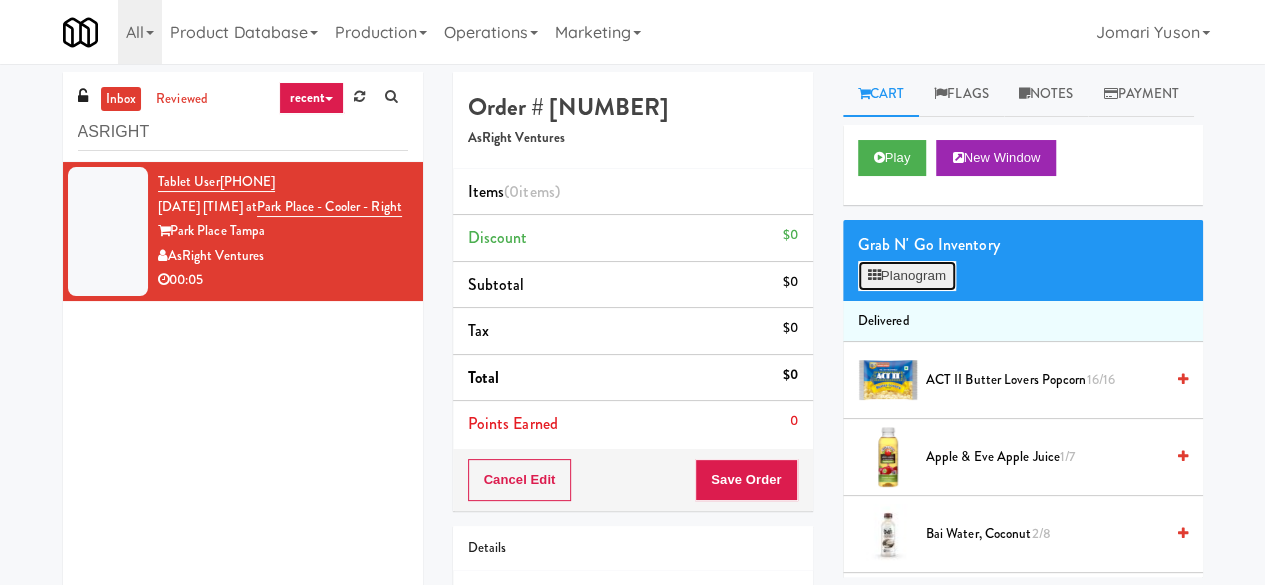 click on "Planogram" at bounding box center (907, 276) 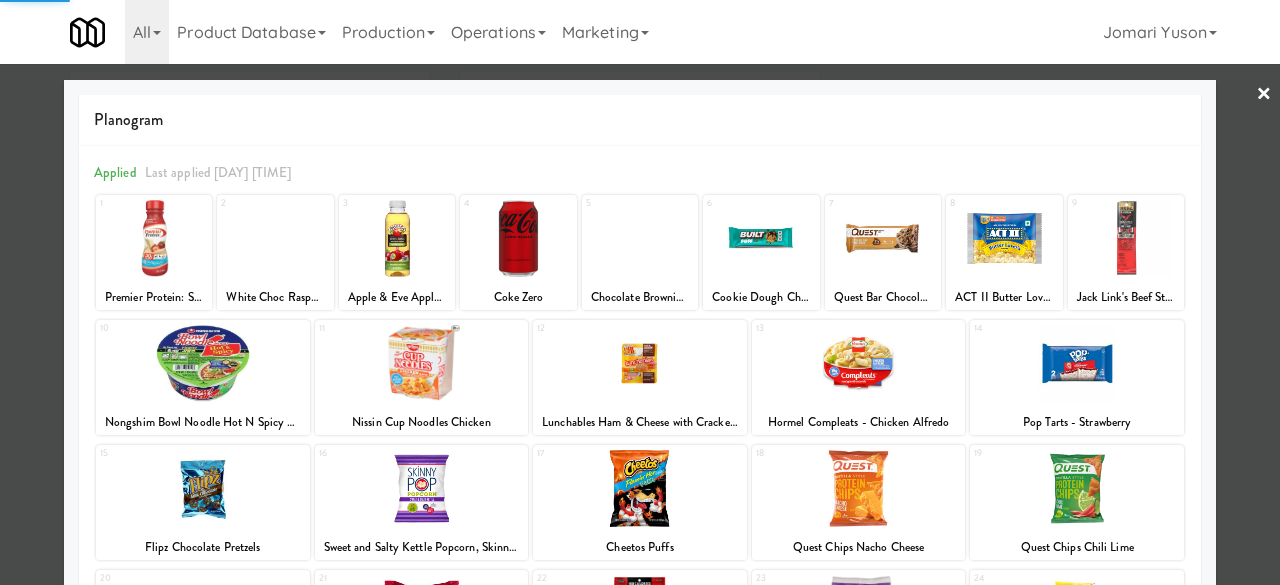 scroll, scrollTop: 300, scrollLeft: 0, axis: vertical 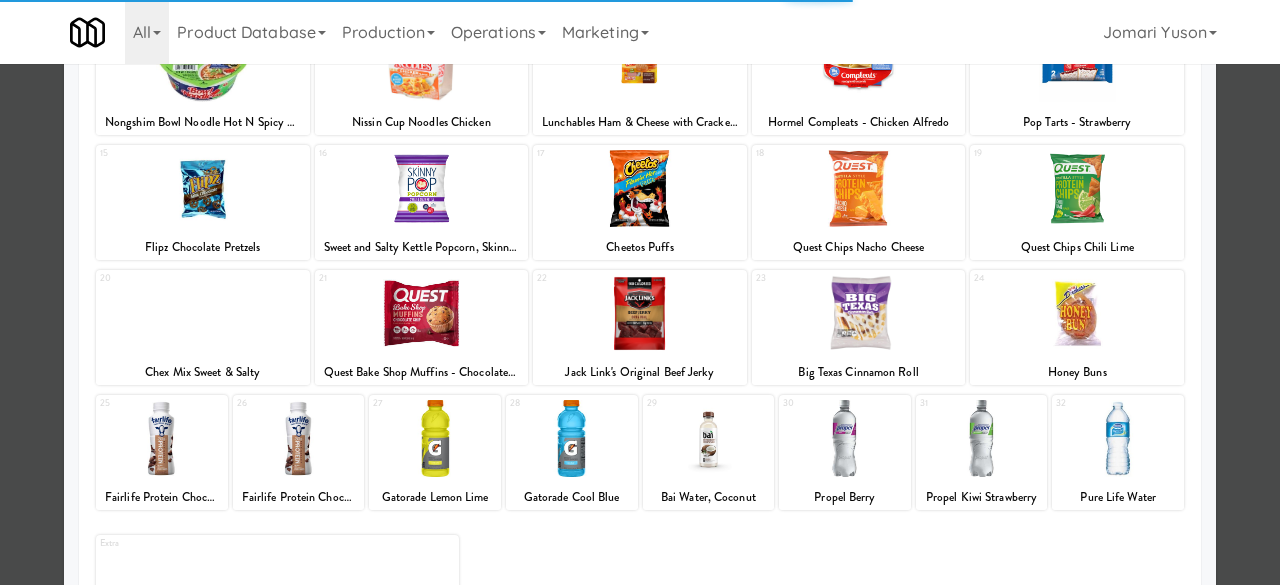 click at bounding box center [572, 438] 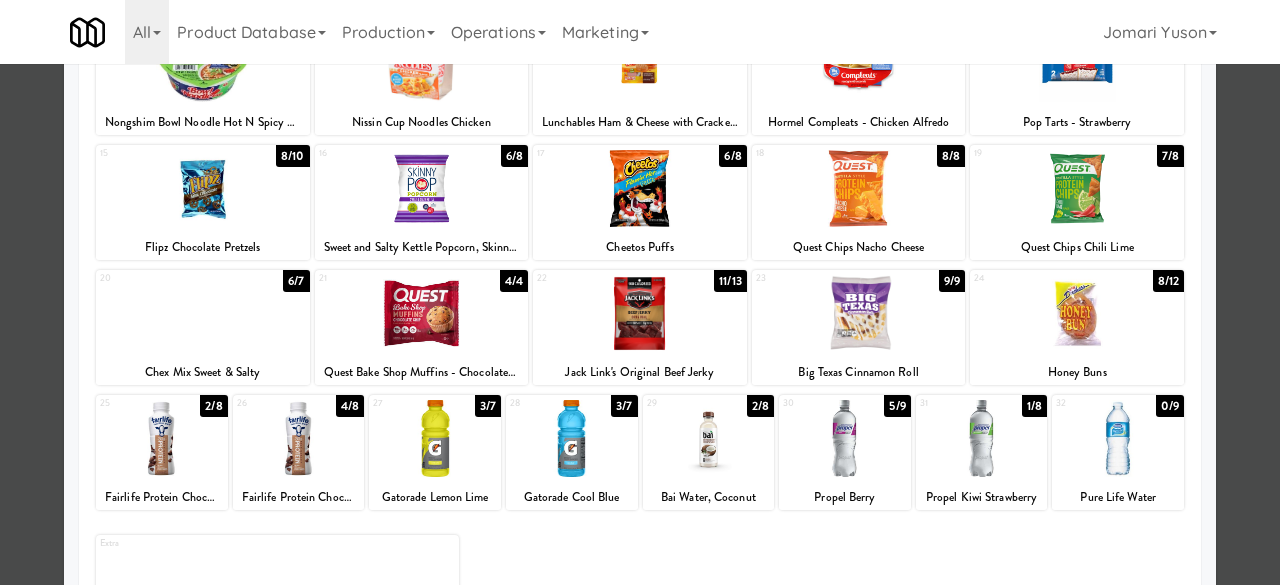 click at bounding box center (572, 438) 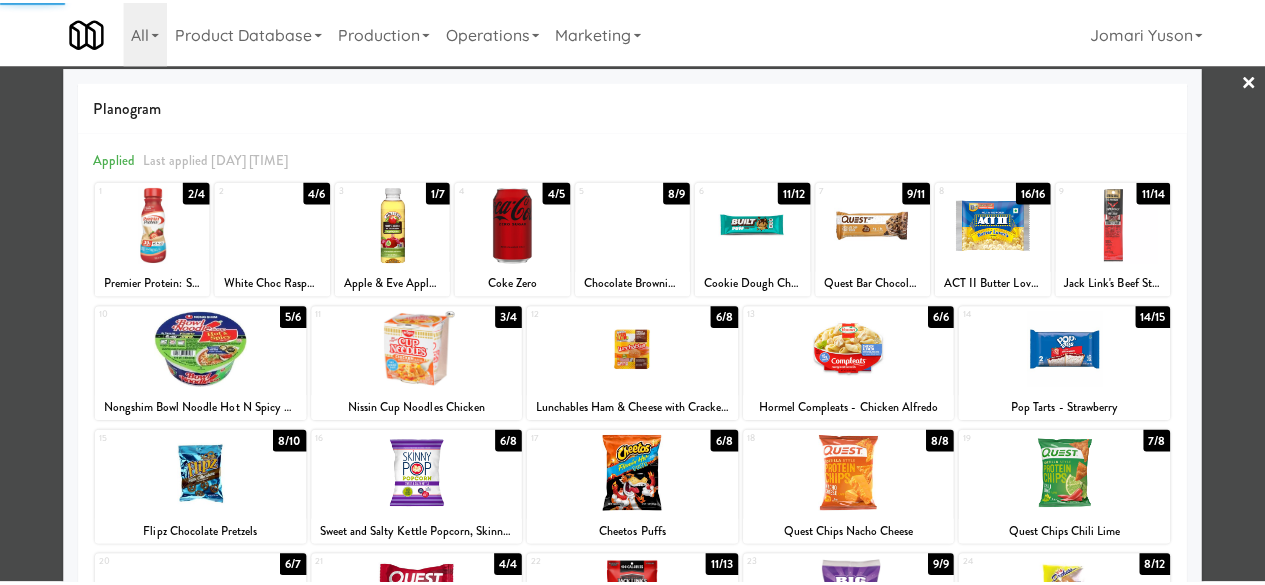 scroll, scrollTop: 0, scrollLeft: 0, axis: both 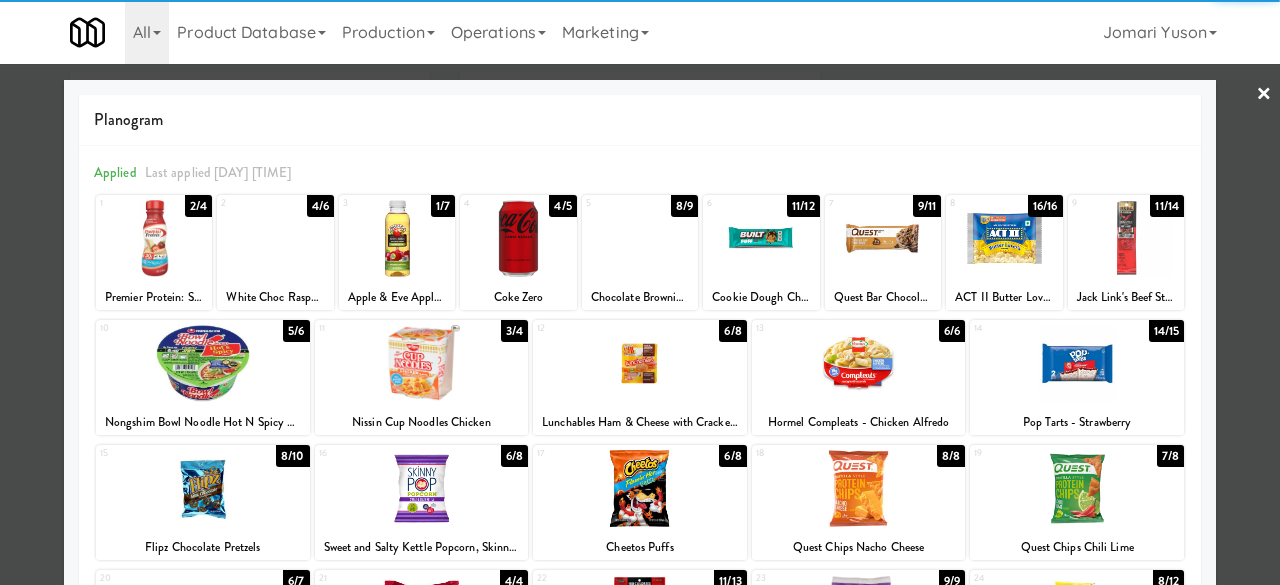 click at bounding box center [640, 292] 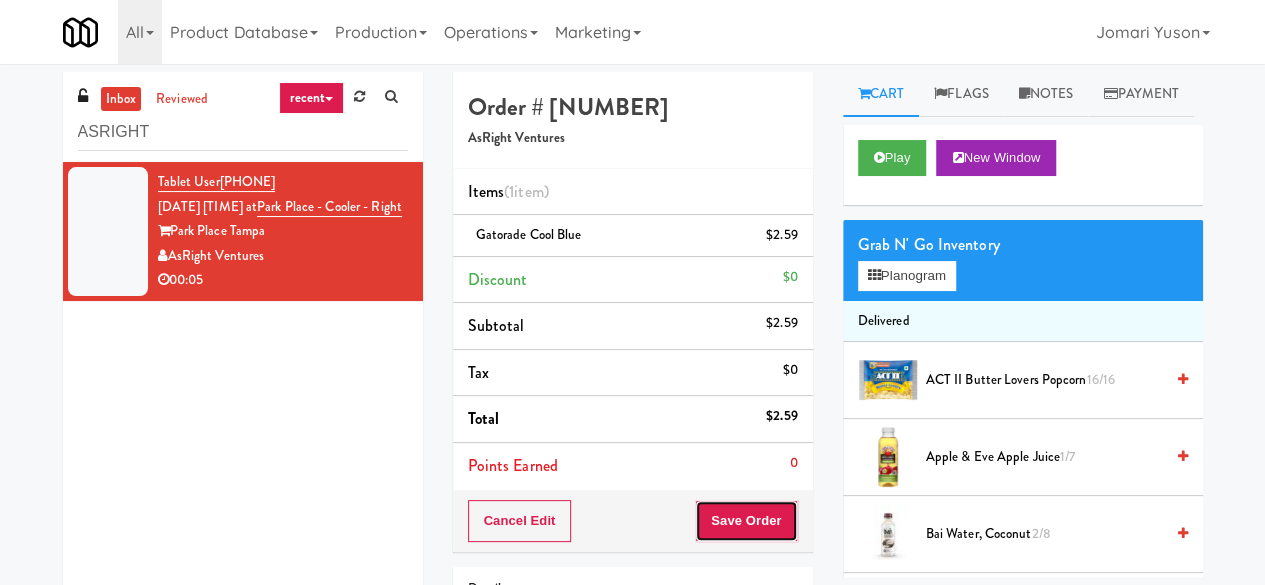 click on "Save Order" at bounding box center (746, 521) 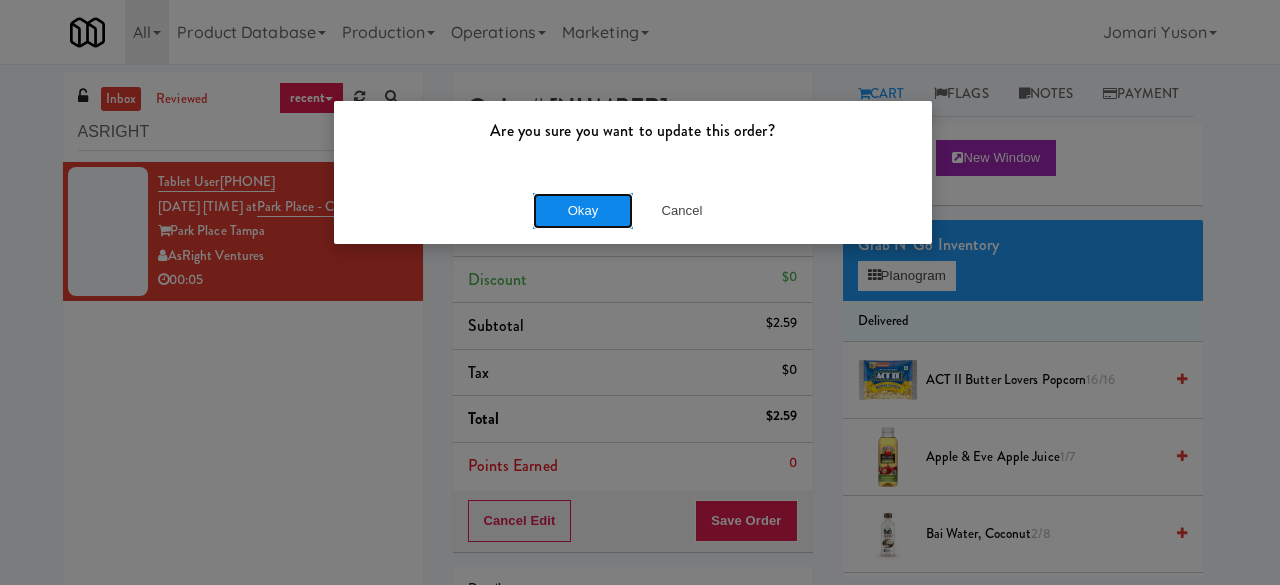 click on "Okay" at bounding box center (583, 211) 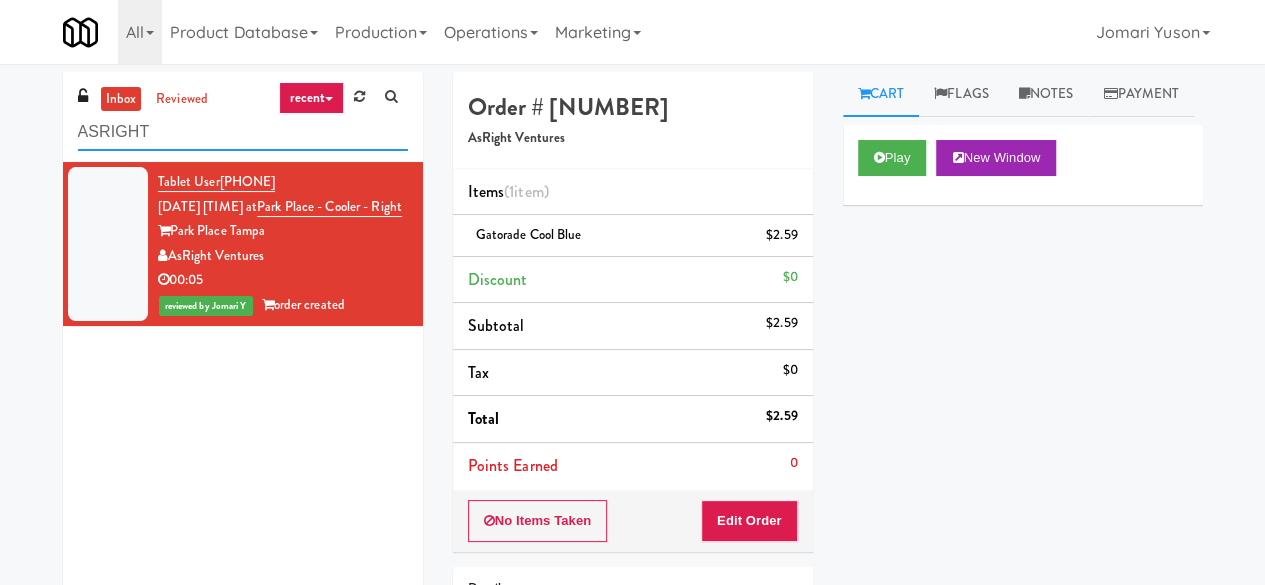 click on "ASRIGHT" at bounding box center (243, 132) 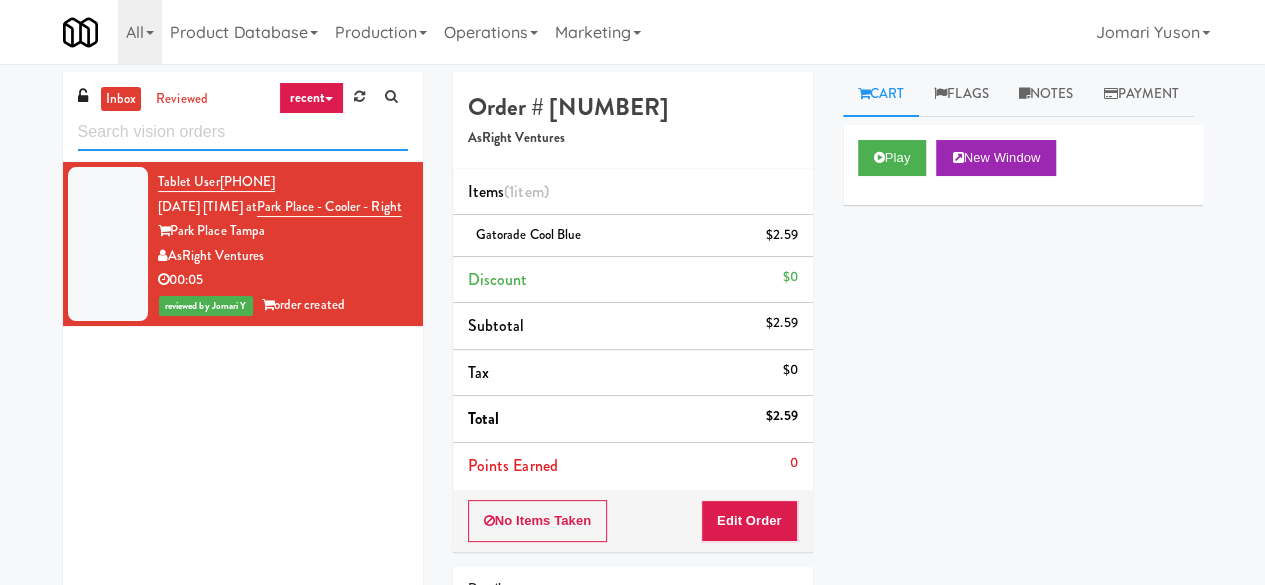 type 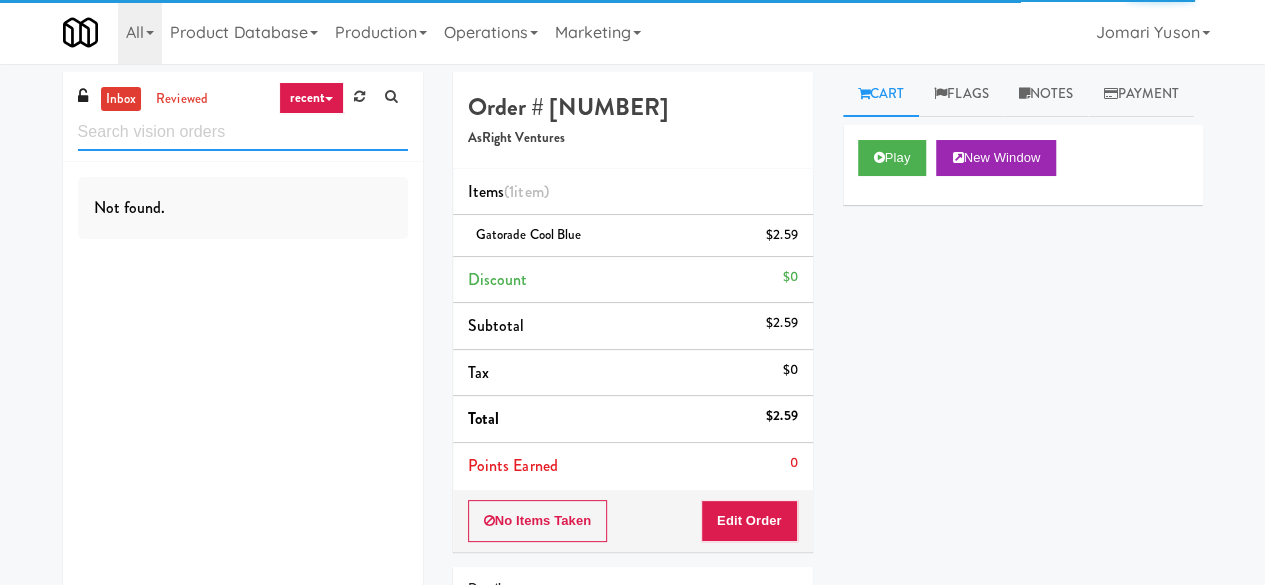 click at bounding box center [243, 132] 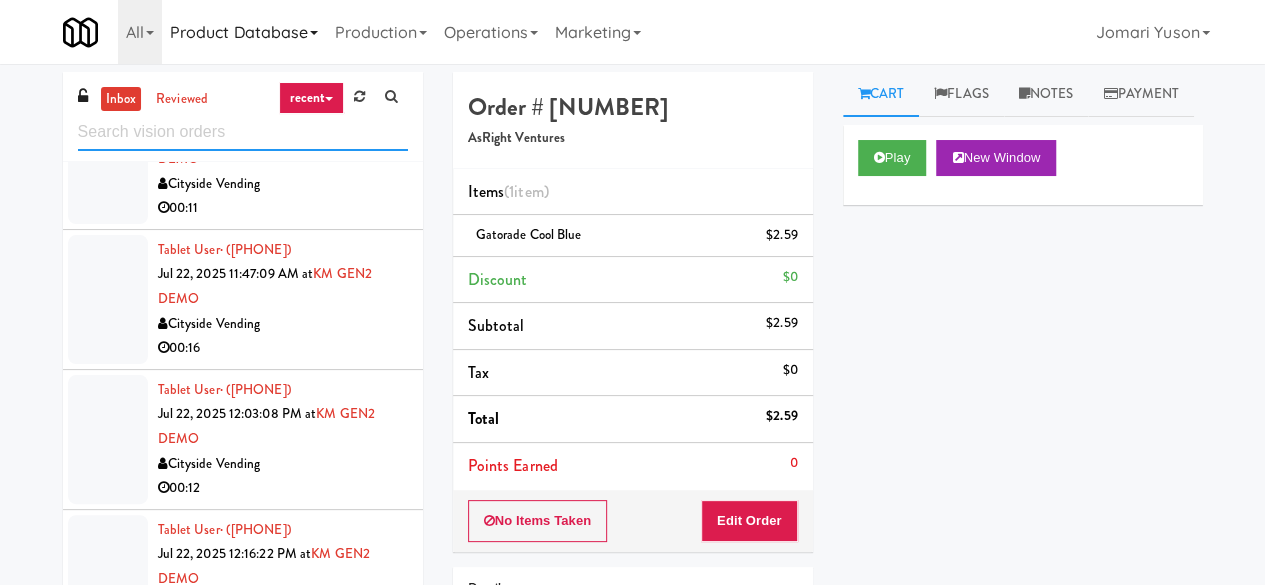 scroll, scrollTop: 1000, scrollLeft: 0, axis: vertical 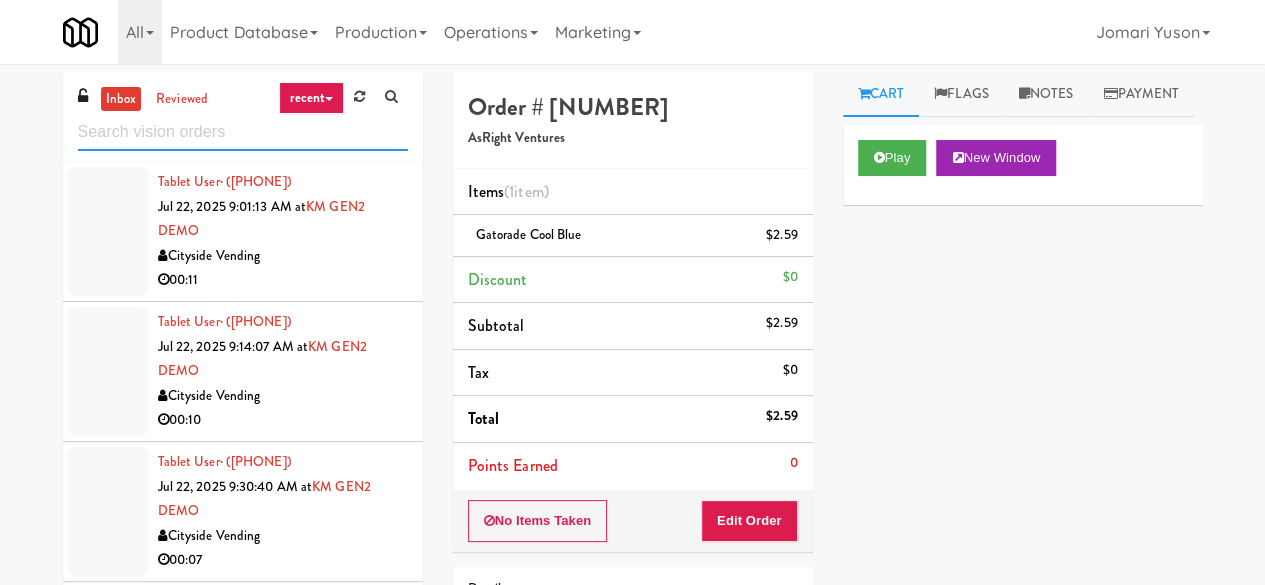 click at bounding box center (243, 132) 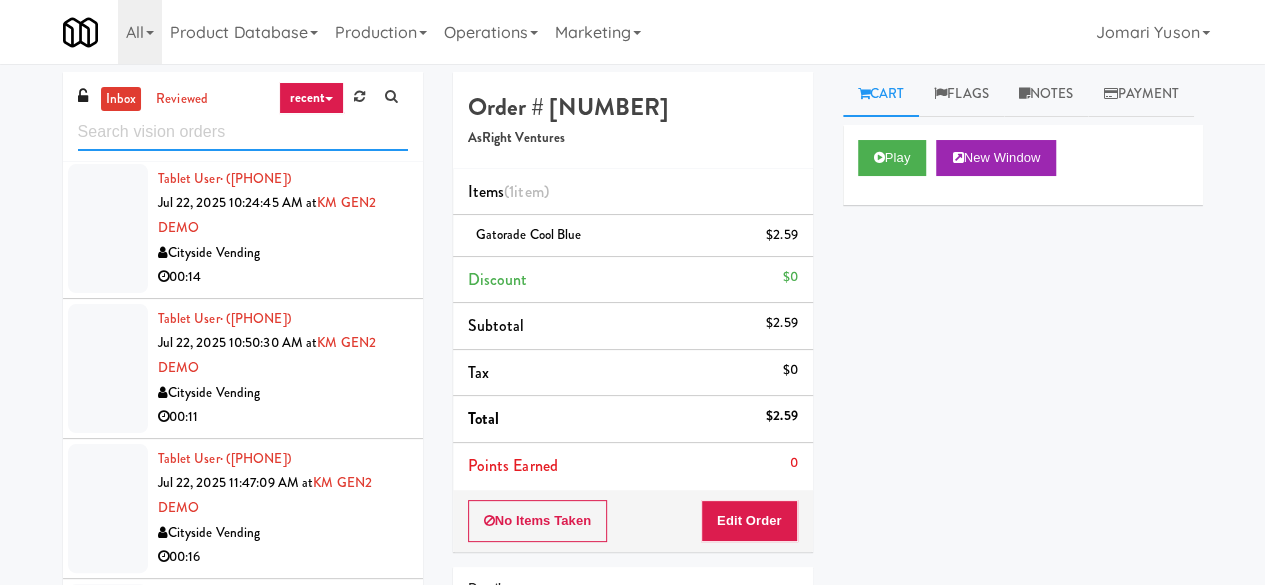 scroll, scrollTop: 736, scrollLeft: 0, axis: vertical 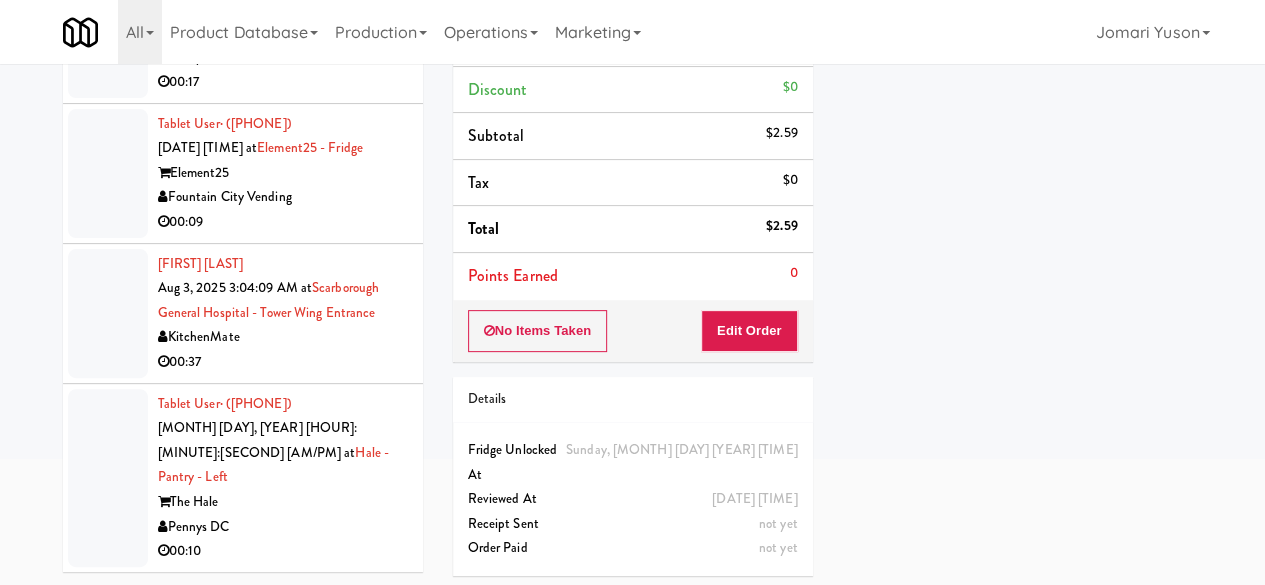 click on "inbox reviewed recent all unclear take inventory issue suspicious failed recent Tablet User · ([AREA]) [PHONE] [MONTH] 22, 2025 [HOUR]:[MINUTE]:[SECOND] [AM/PM] at KM GEN2 DEMO Cityside Vending 00:11 Tablet User · ([AREA]) [PHONE] [MONTH] 22, 2025 [HOUR]:[MINUTE]:[SECOND] [AM/PM] at KM GEN2 DEMO Cityside Vending 00:10 Tablet User · ([AREA]) [PHONE] [MONTH] 22, 2025 [HOUR]:[MINUTE]:[SECOND] [AM/PM] at KM GEN2 DEMO Cityside Vending 00:07 Tablet User · ([AREA]) [PHONE] [MONTH] 22, 2025 [HOUR]:[MINUTE]:[SECOND] [AM/PM] at KM GEN2 DEMO Cityside Vending 00:03 Tablet User · ([AREA]) [PHONE] [MONTH] 22, 2025 [HOUR]:[MINUTE]:[SECOND] [AM/PM] at KM GEN2 DEMO Cityside Vending 00:04 Tablet User · ([AREA]) [PHONE] [MONTH] 22, 2025 [HOUR]:[MINUTE]:[SECOND] [AM/PM] at KM GEN2 DEMO Cityside Vending 00:14 Tablet User · ([AREA]) [PHONE] [MONTH] 22, 2025 [HOUR]:[MINUTE]:[SECOND] [AM/PM] at KM GEN2 DEMO Cityside Vending 00:11 Tablet User · ([AREA]) [PHONE] [MONTH] 22, 2025 [HOUR]:[MINUTE]:[SECOND] [AM/PM] at KM GEN2 DEMO Cityside Vending 00:16 Tablet User · ([AREA]) [PHONE] [MONTH] 22, 2025 [HOUR]:[MINUTE]:[SECOND] [AM/PM] at KM GEN2 DEMO Cityside Vending" at bounding box center [632, 236] 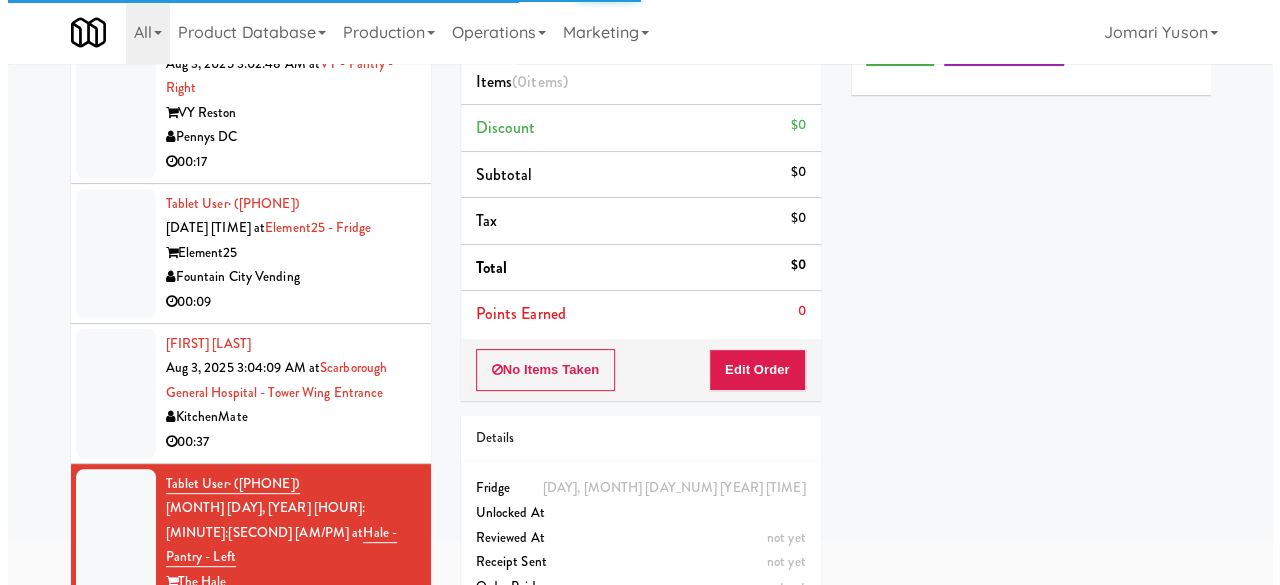 scroll, scrollTop: 0, scrollLeft: 0, axis: both 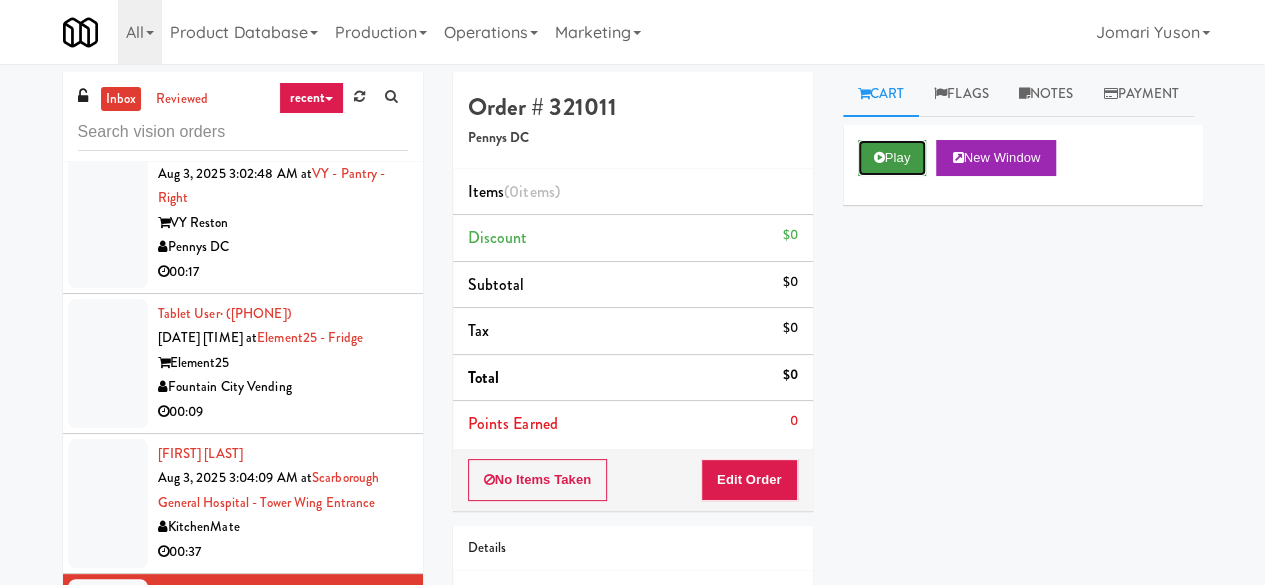 click on "Play" at bounding box center [892, 158] 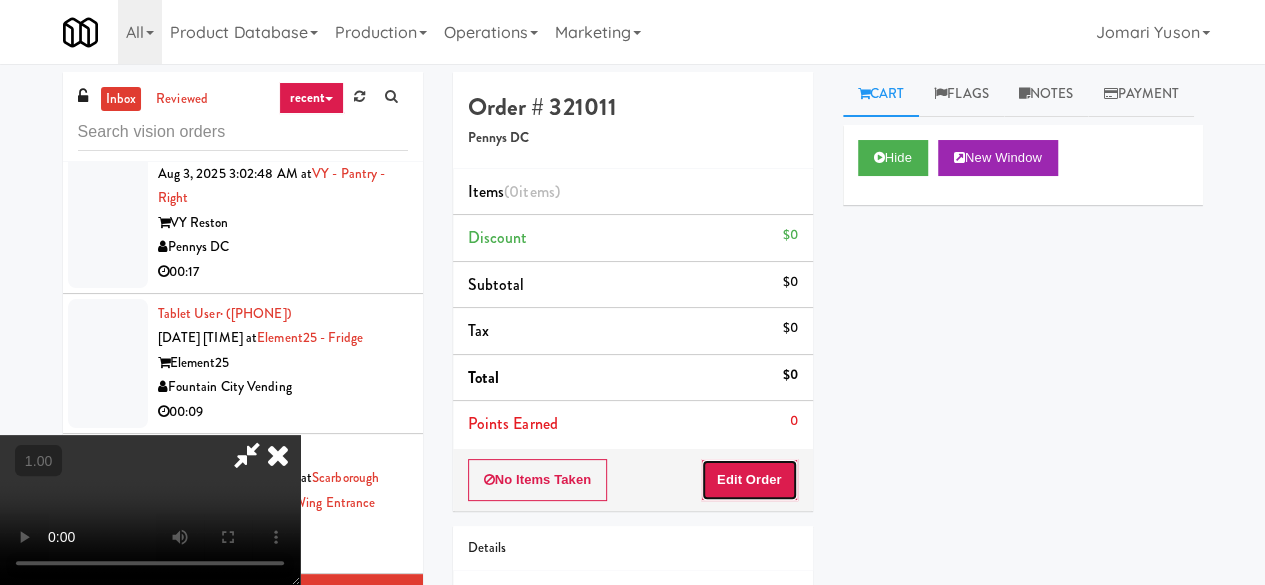 click on "Edit Order" at bounding box center [749, 480] 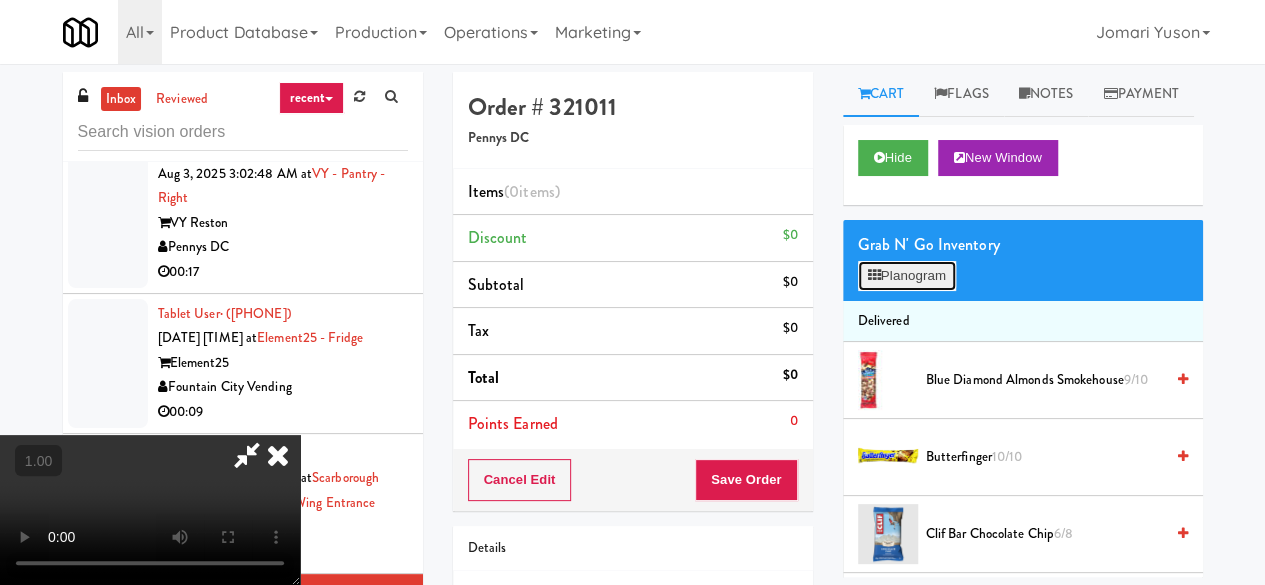 click on "Planogram" at bounding box center (907, 276) 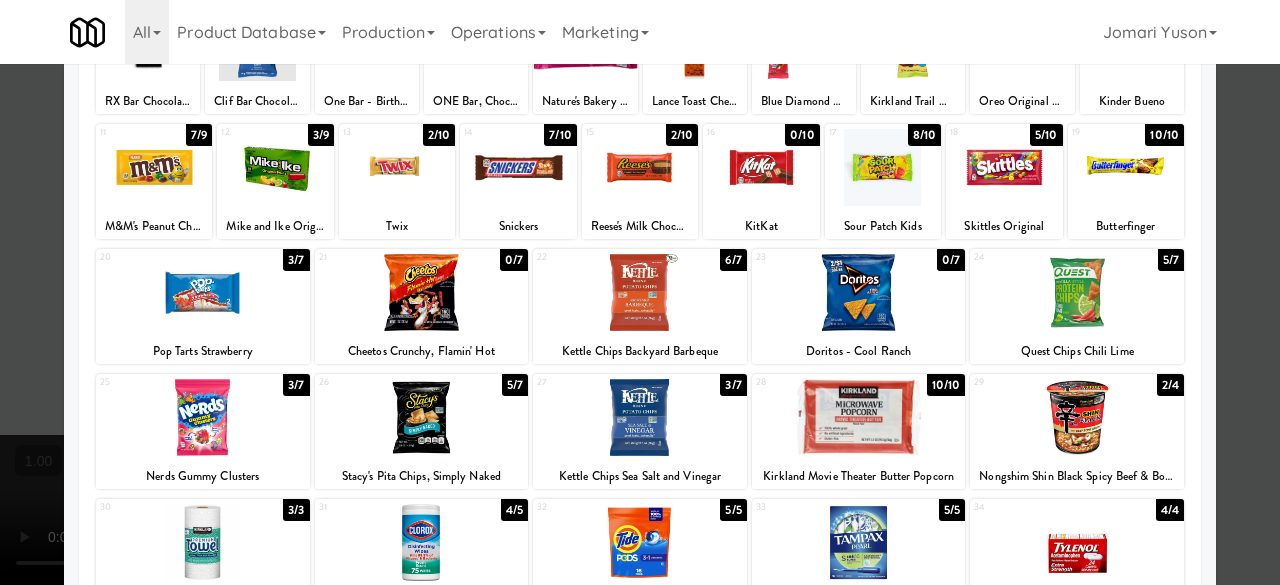 click on "Kettle Chips Backyard Barbeque" at bounding box center (640, 351) 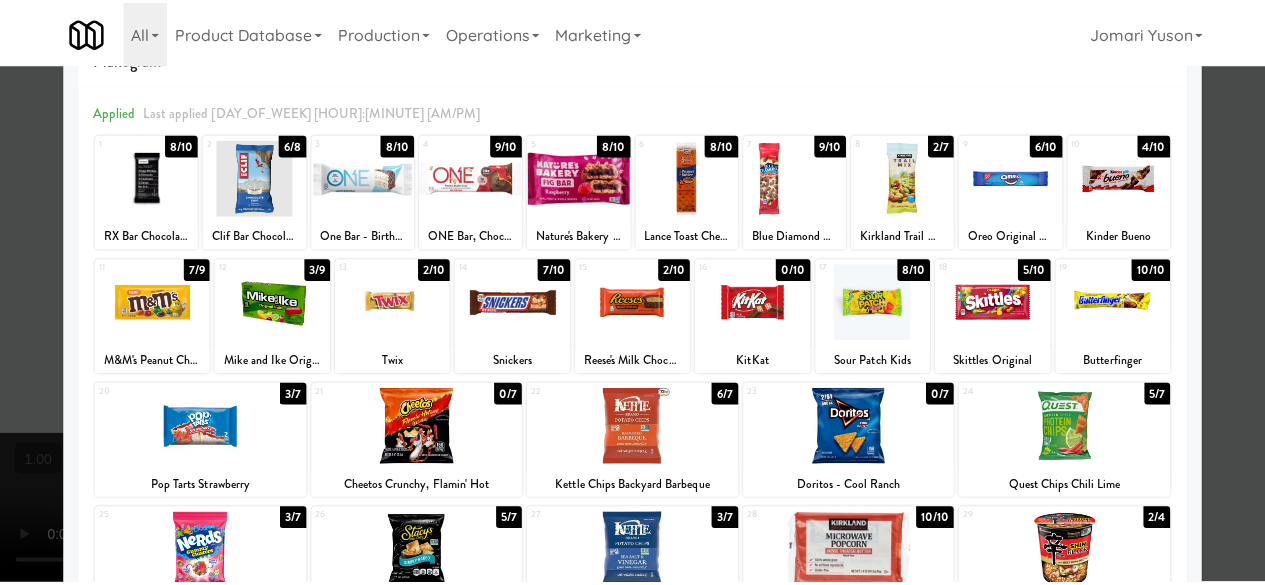 scroll, scrollTop: 0, scrollLeft: 0, axis: both 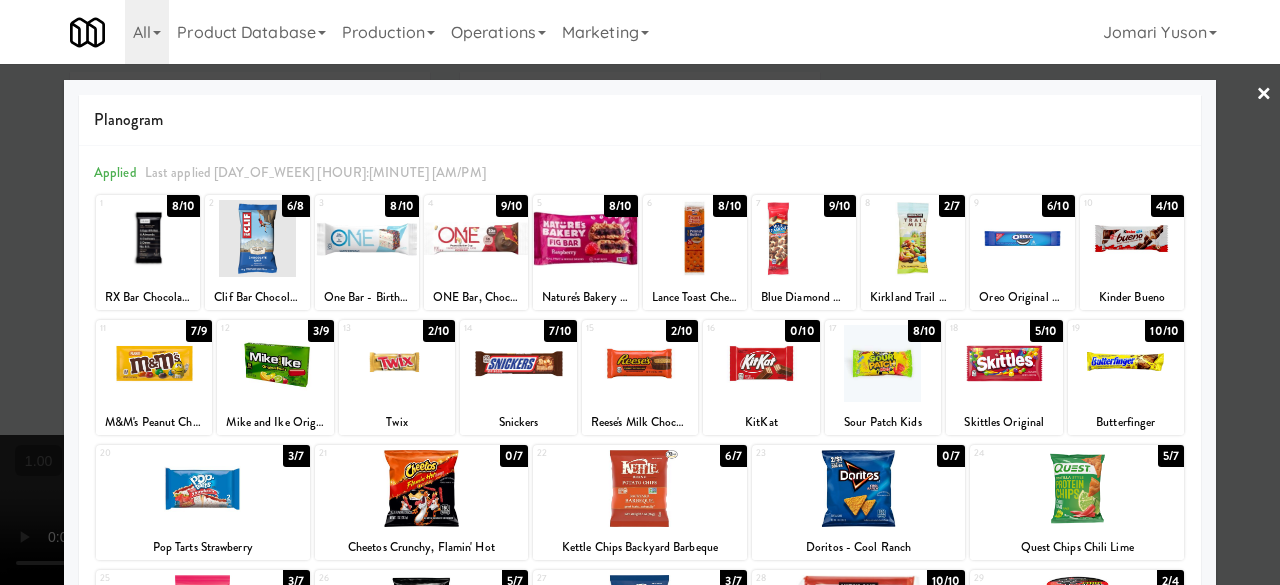 click at bounding box center [640, 488] 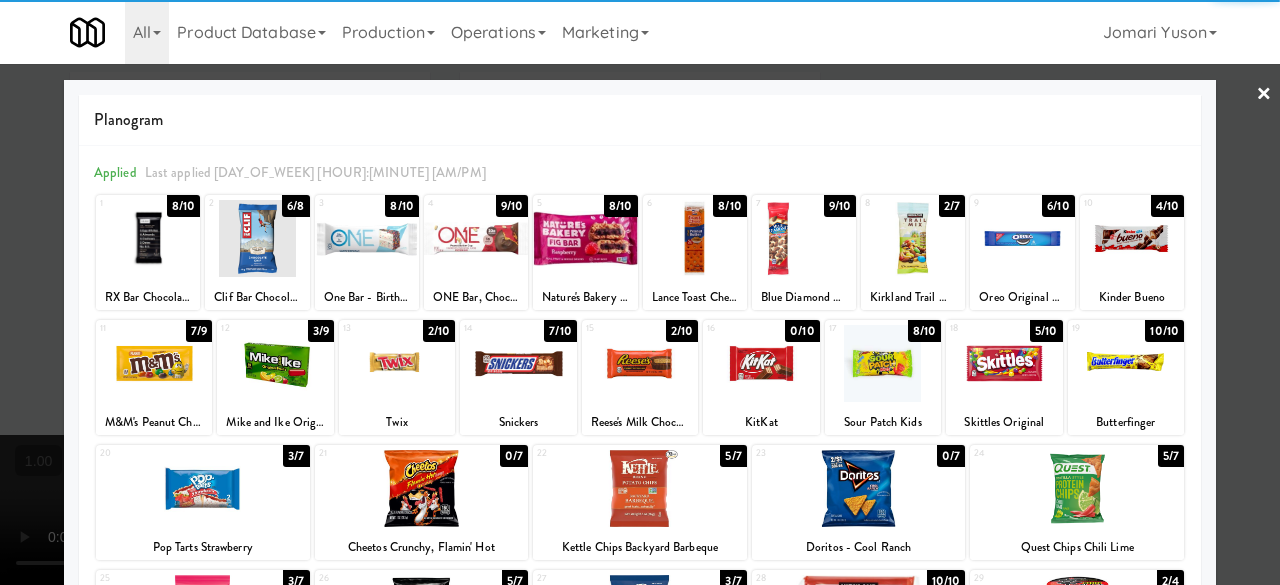 click at bounding box center [640, 292] 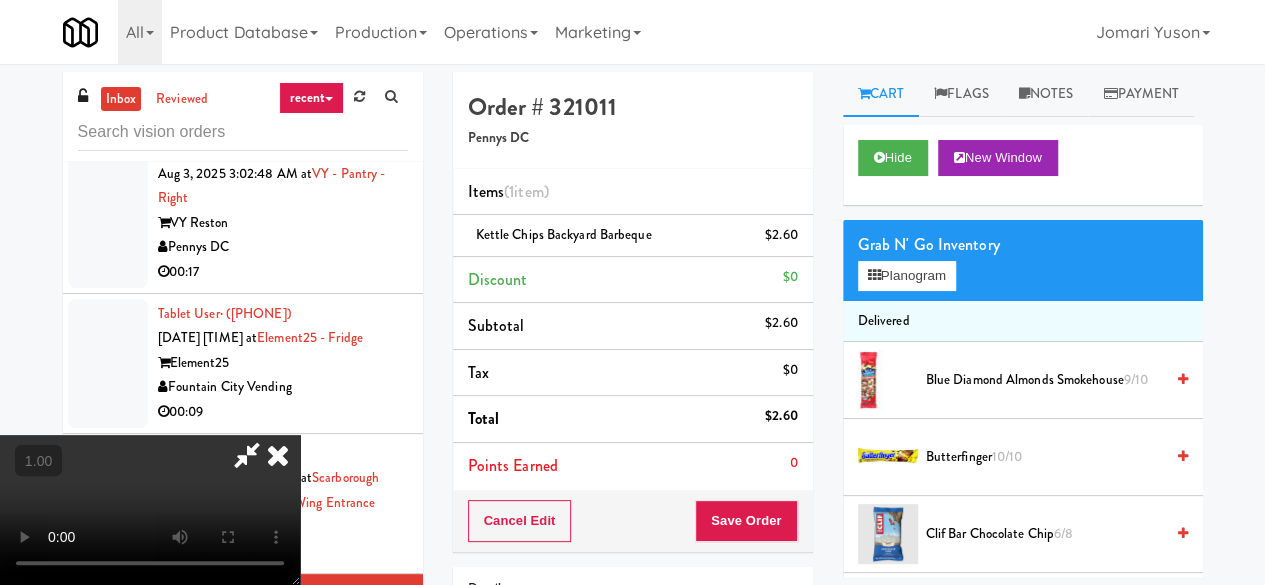 click at bounding box center (247, 455) 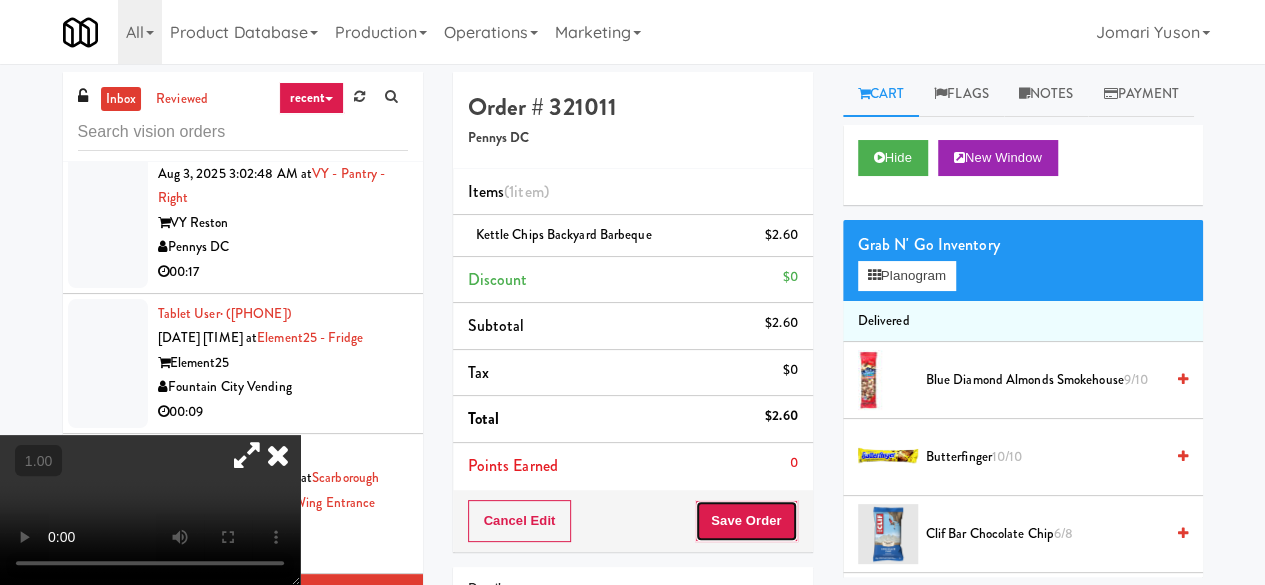 click on "Save Order" at bounding box center (746, 521) 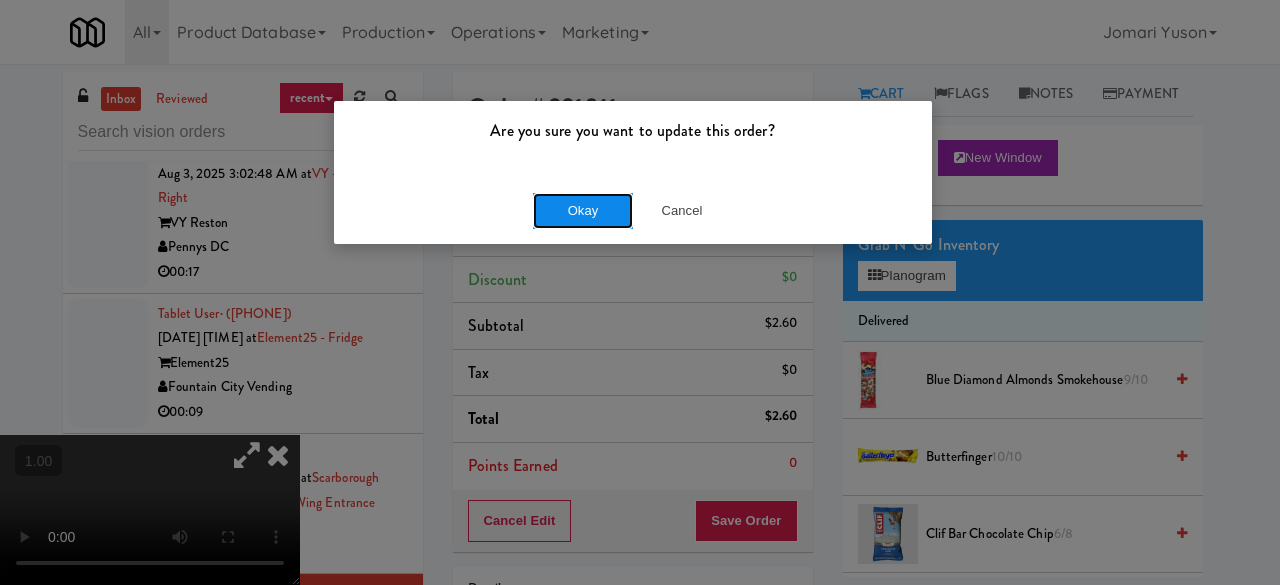 click on "Okay" at bounding box center (583, 211) 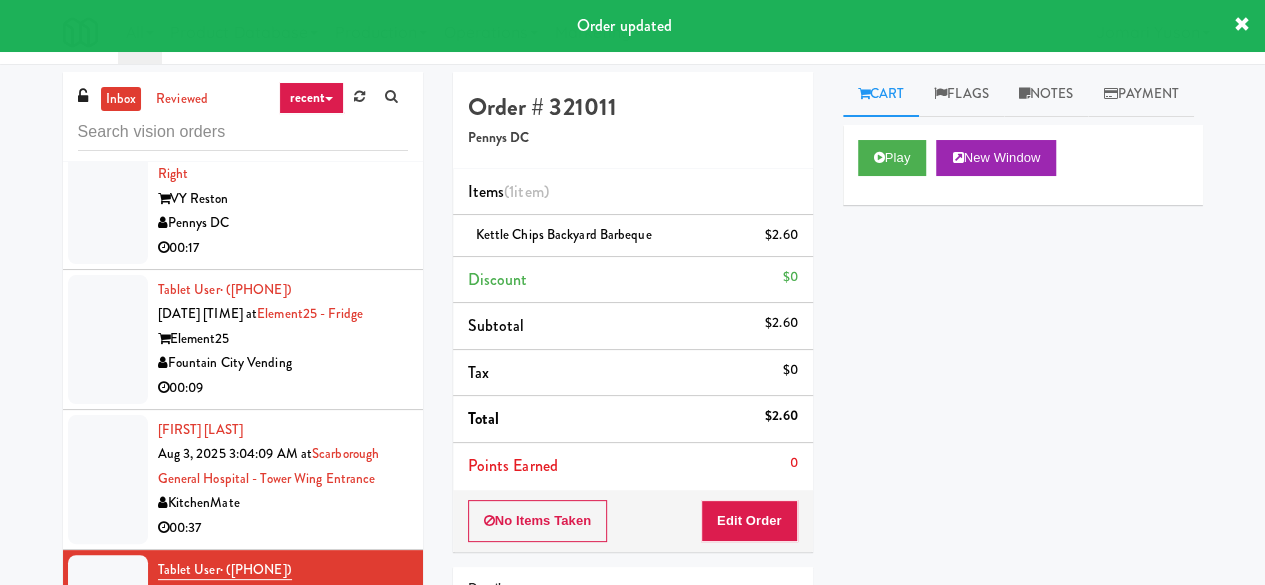 scroll, scrollTop: 17088, scrollLeft: 0, axis: vertical 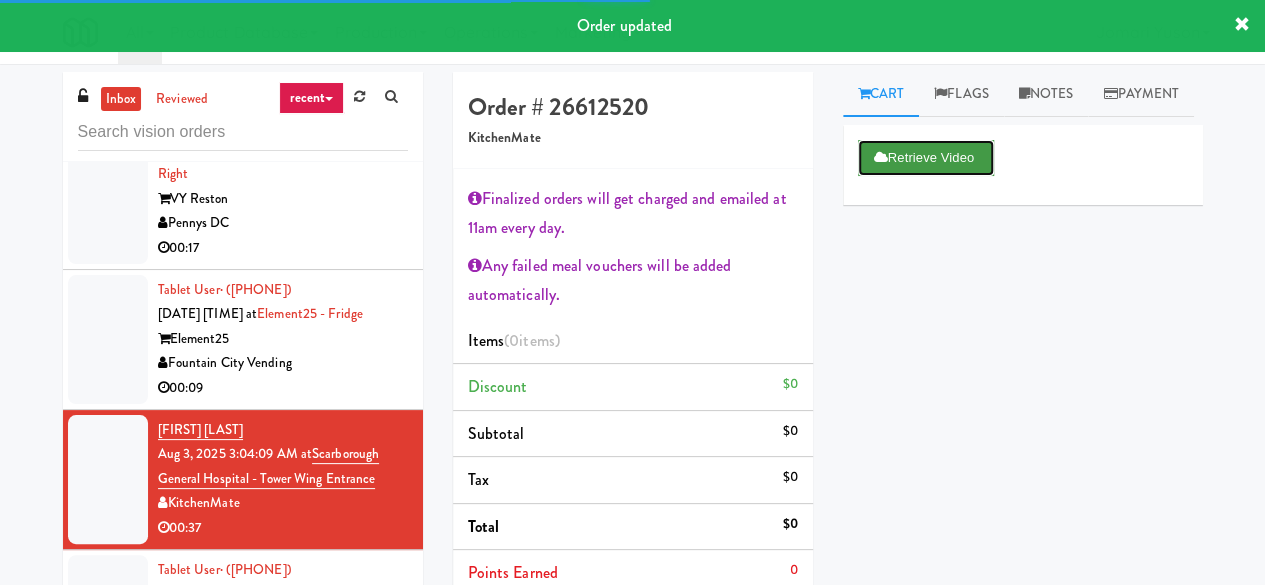 click on "Retrieve Video" at bounding box center [926, 158] 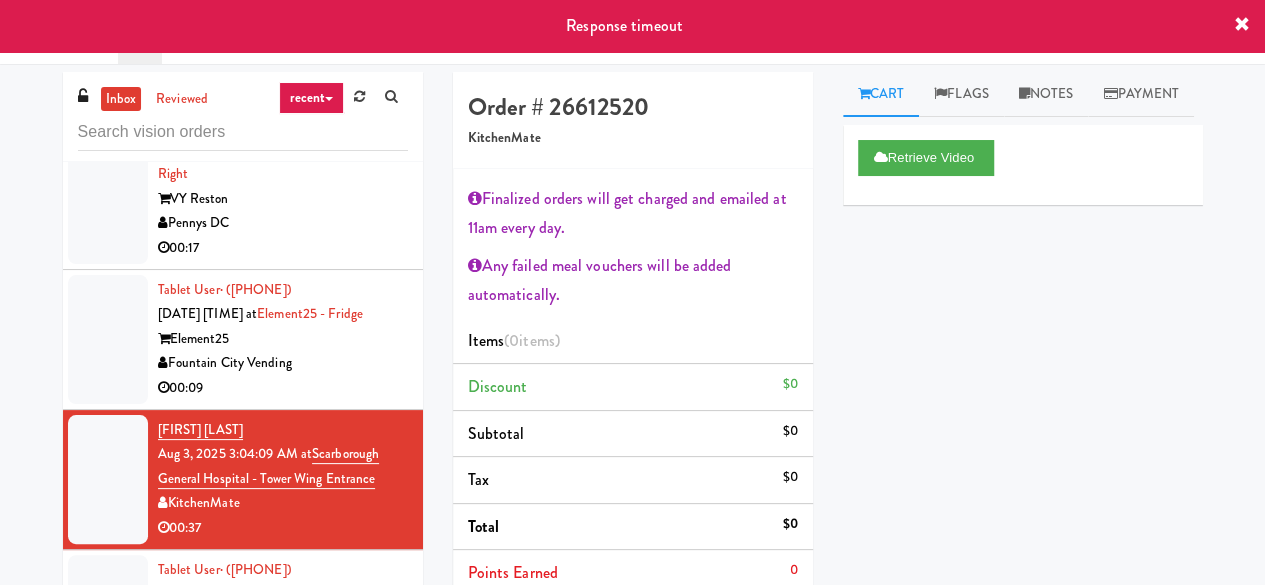 click on "Fountain City Vending" at bounding box center [283, 363] 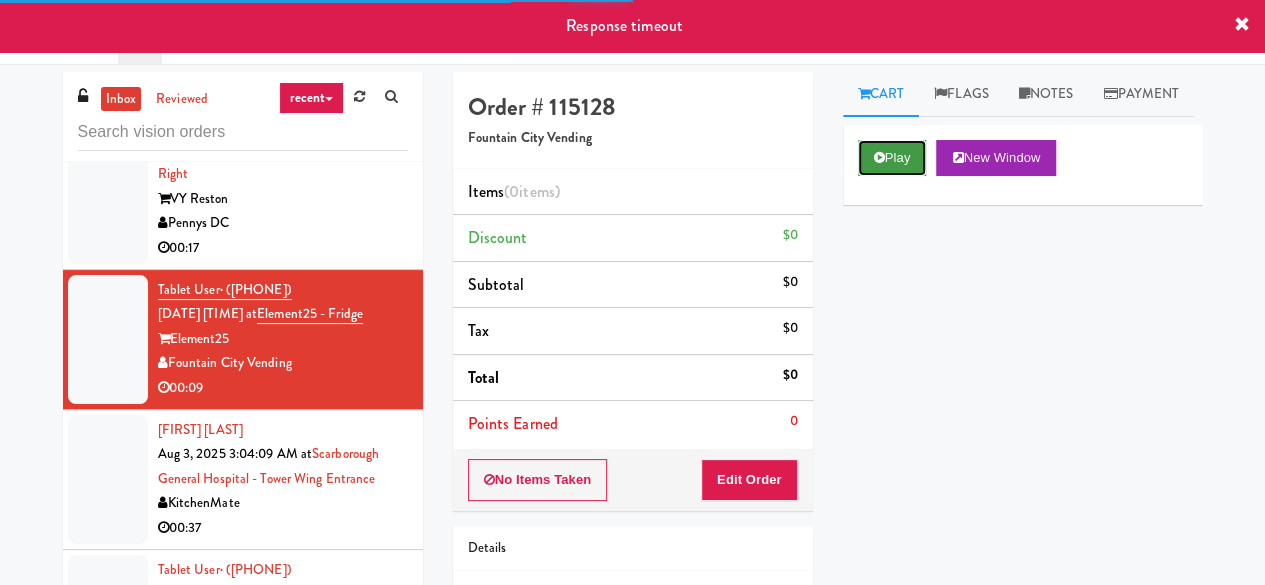 click on "Play" at bounding box center (892, 158) 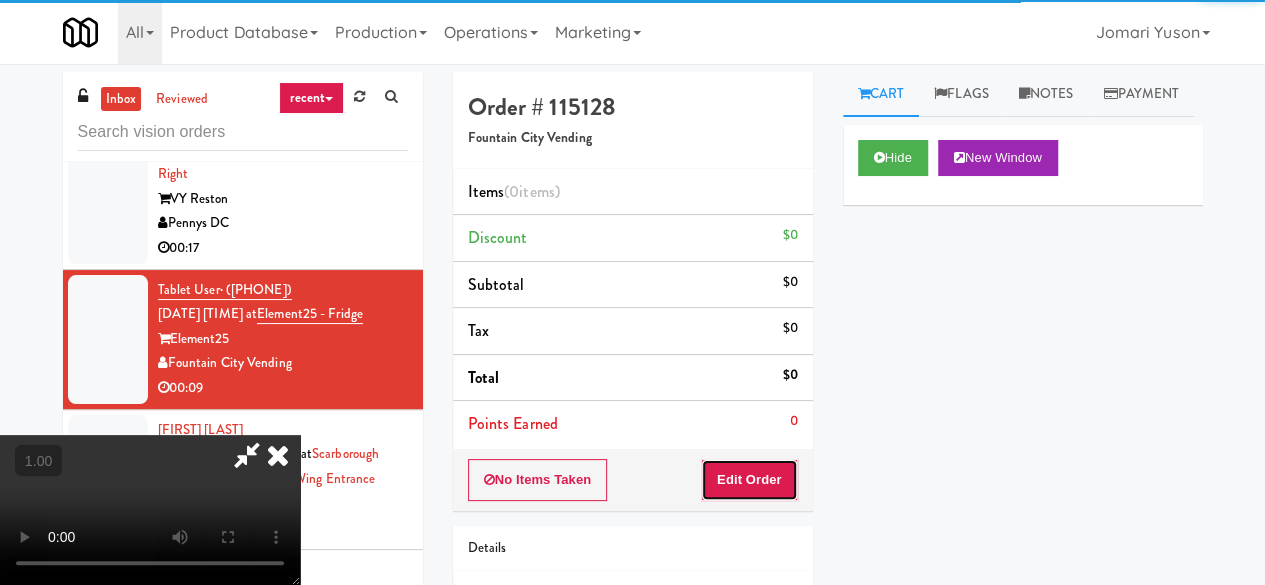 click on "Edit Order" at bounding box center [749, 480] 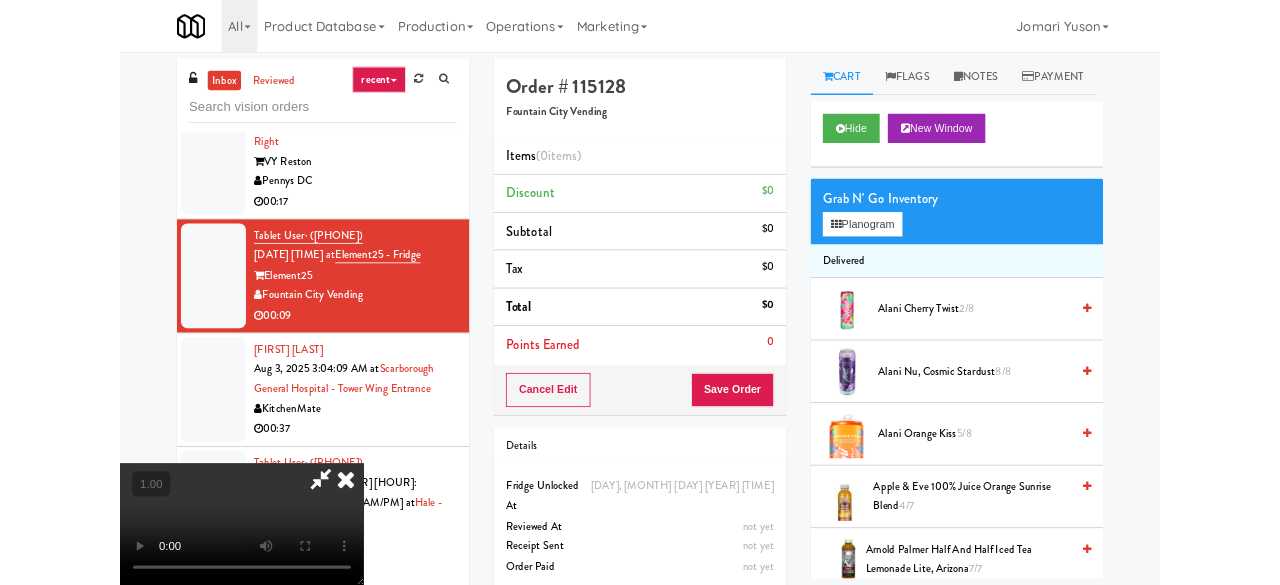 scroll, scrollTop: 41, scrollLeft: 0, axis: vertical 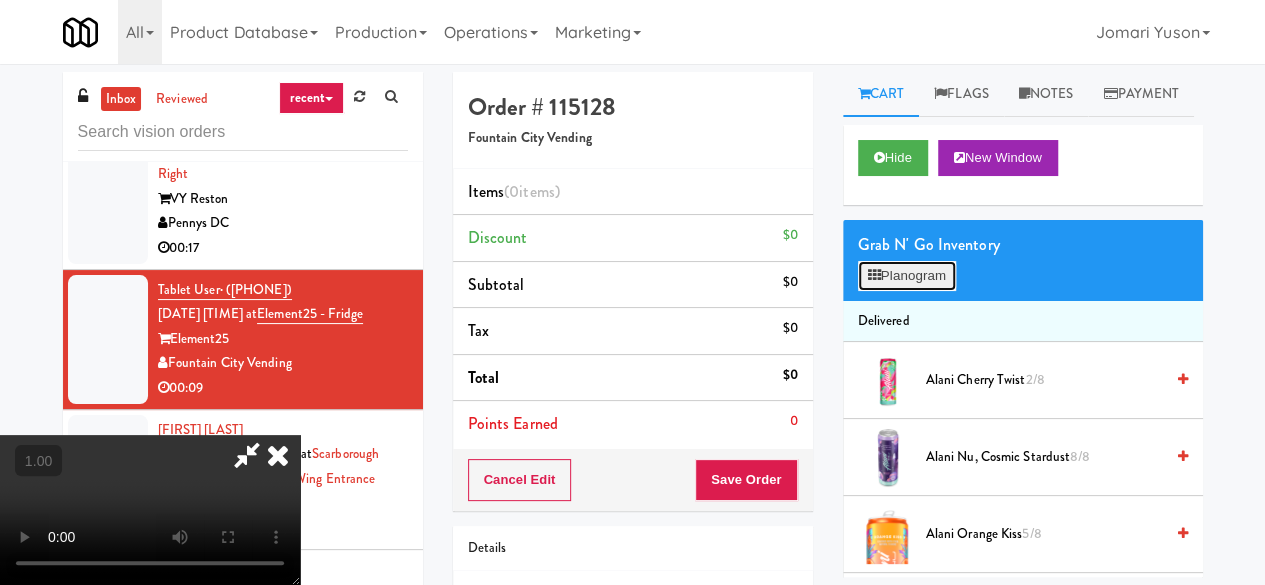 click at bounding box center (874, 275) 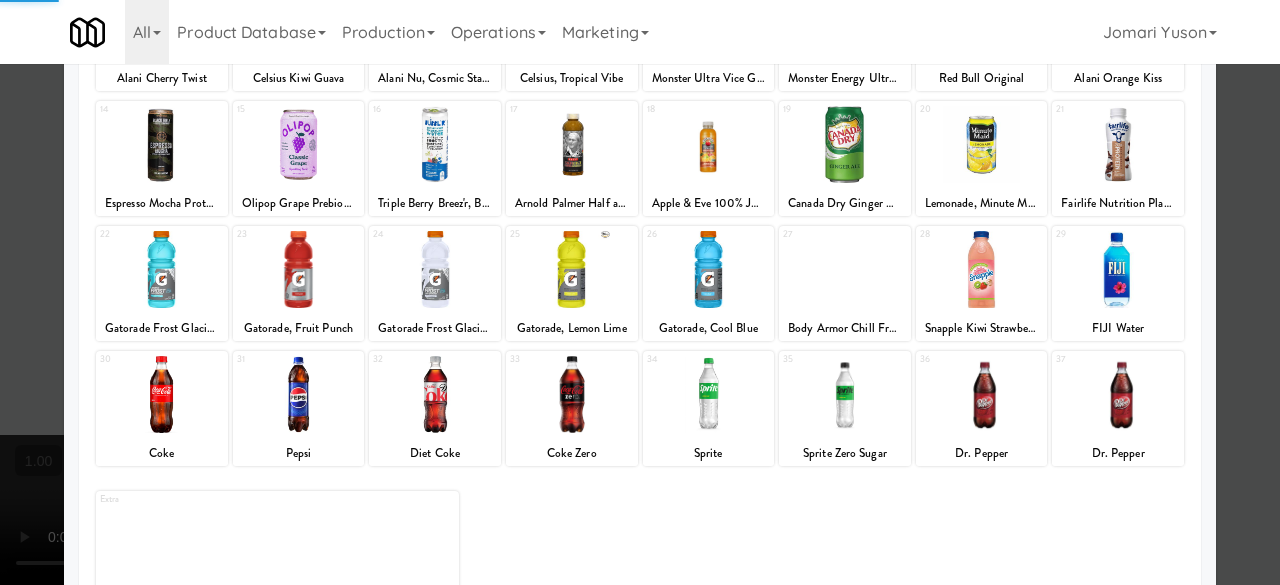 scroll, scrollTop: 396, scrollLeft: 0, axis: vertical 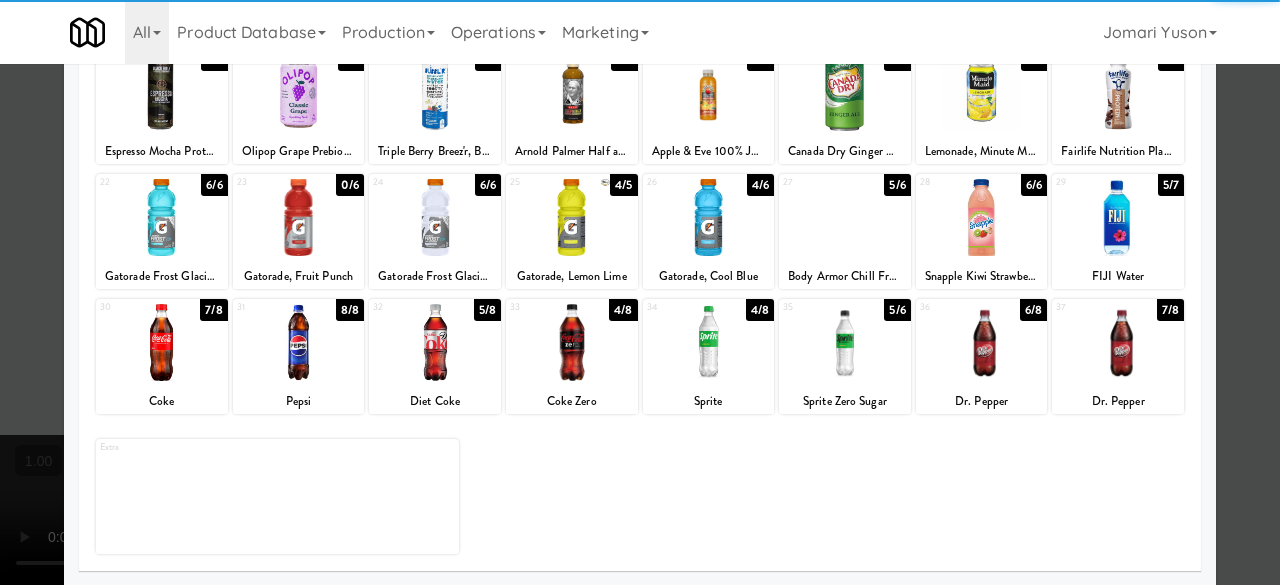 click at bounding box center [982, 342] 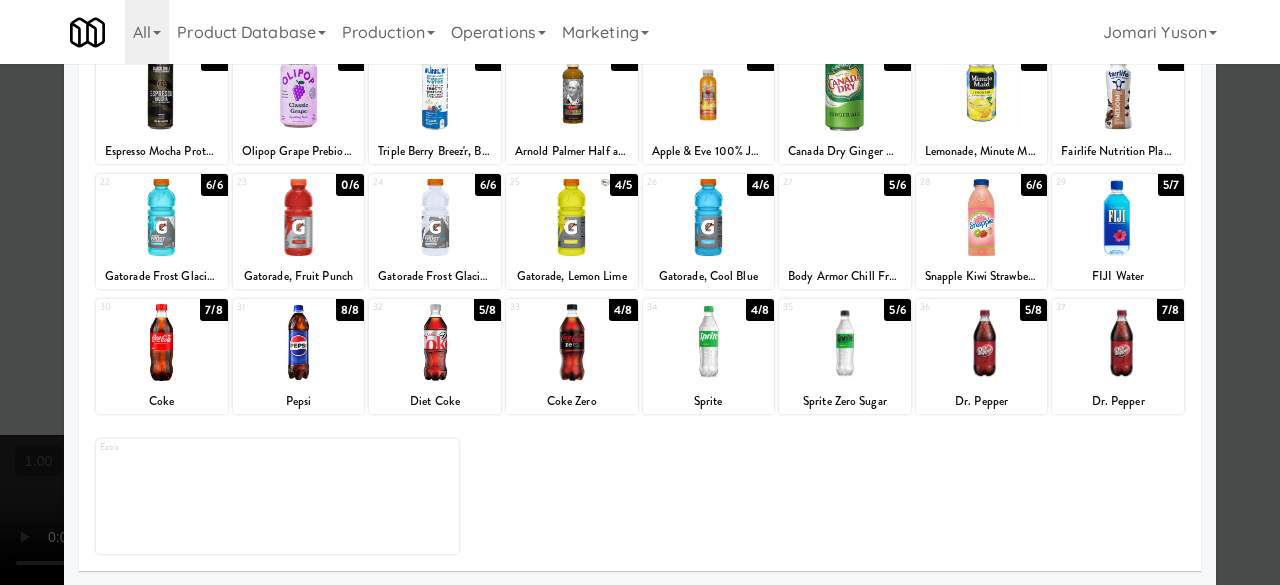 click at bounding box center [435, 217] 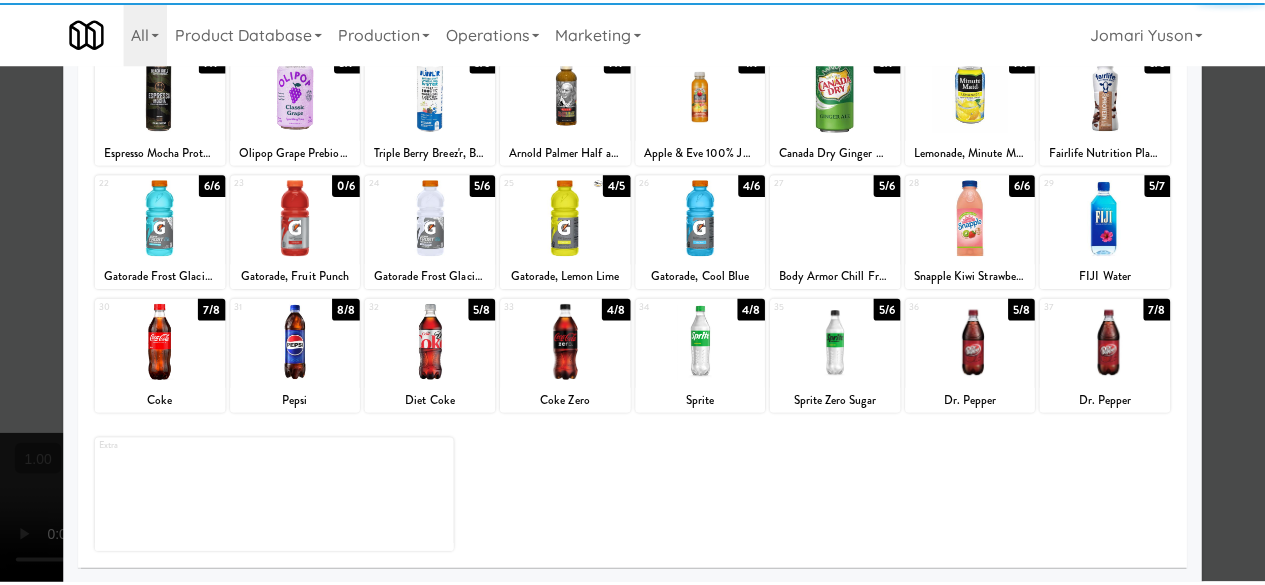 scroll, scrollTop: 0, scrollLeft: 0, axis: both 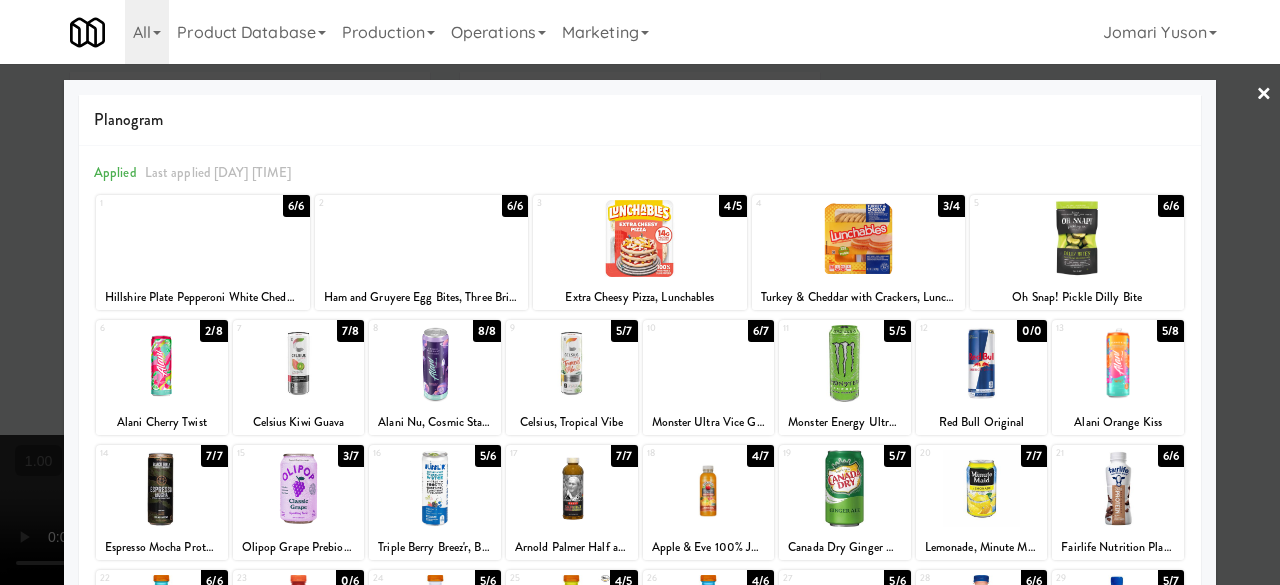 click at bounding box center [640, 292] 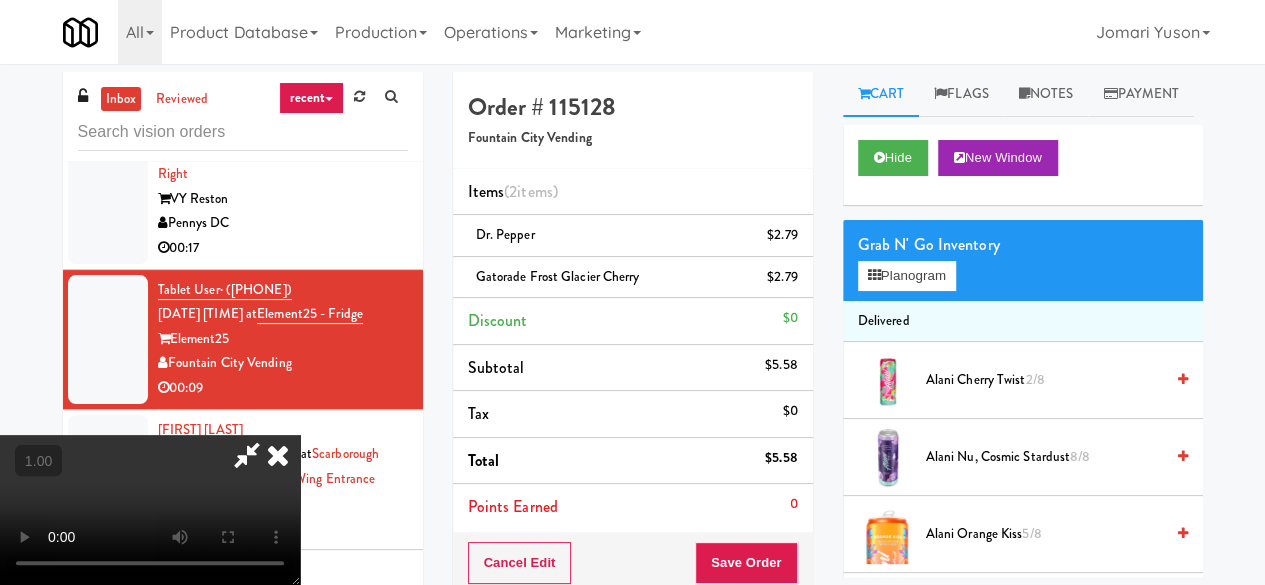 scroll, scrollTop: 263, scrollLeft: 0, axis: vertical 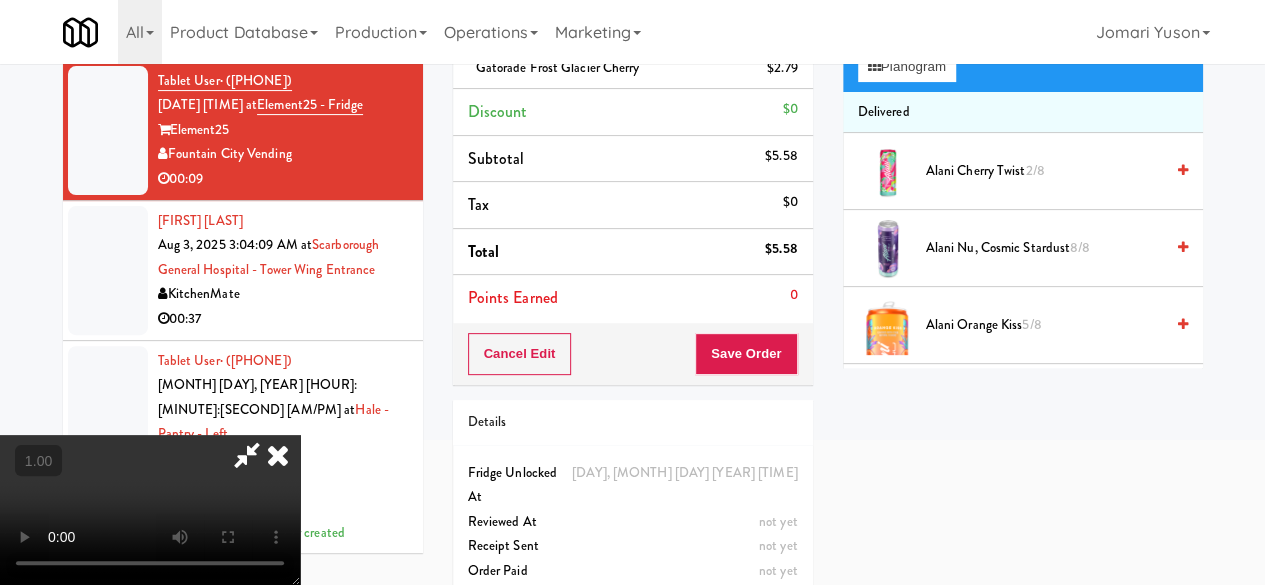 type 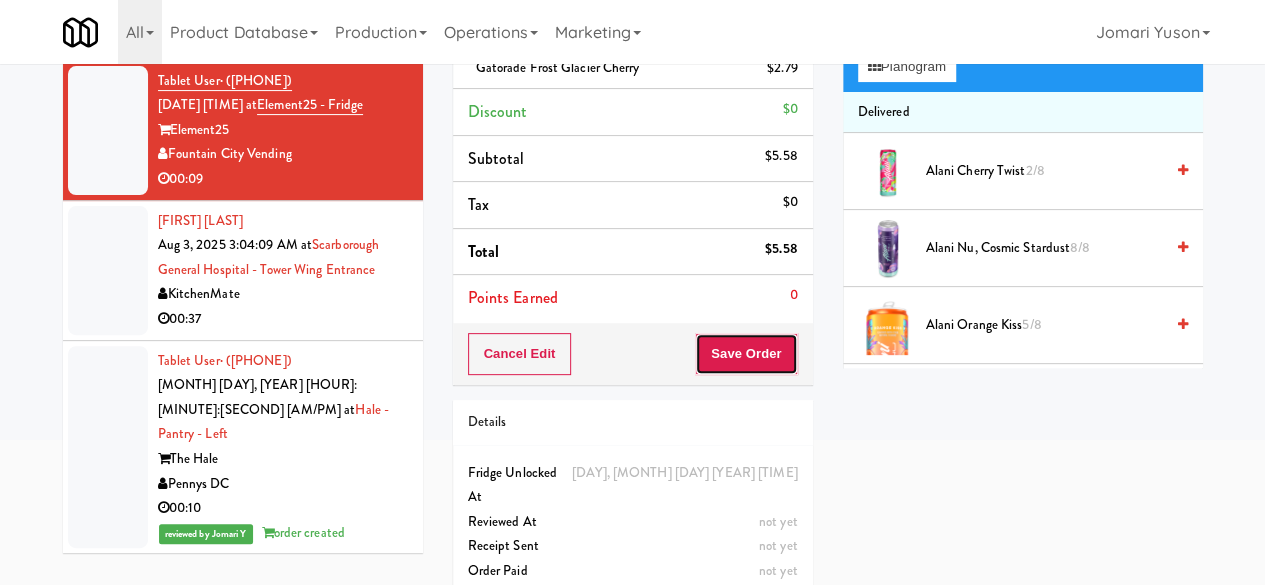 click on "Save Order" at bounding box center [746, 354] 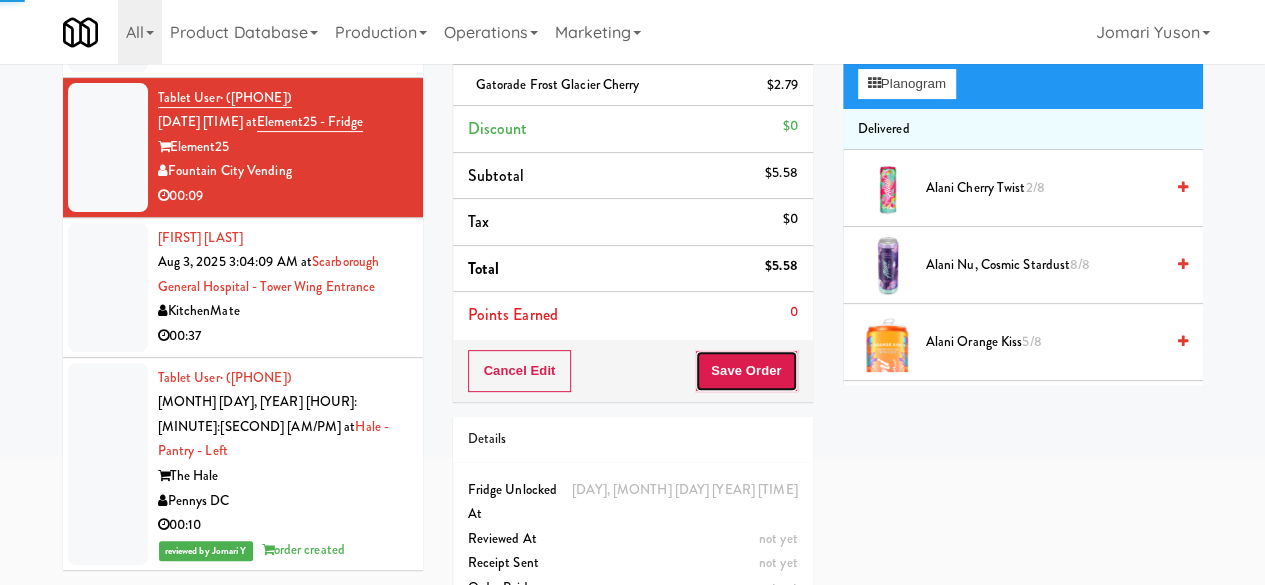 scroll, scrollTop: 9, scrollLeft: 0, axis: vertical 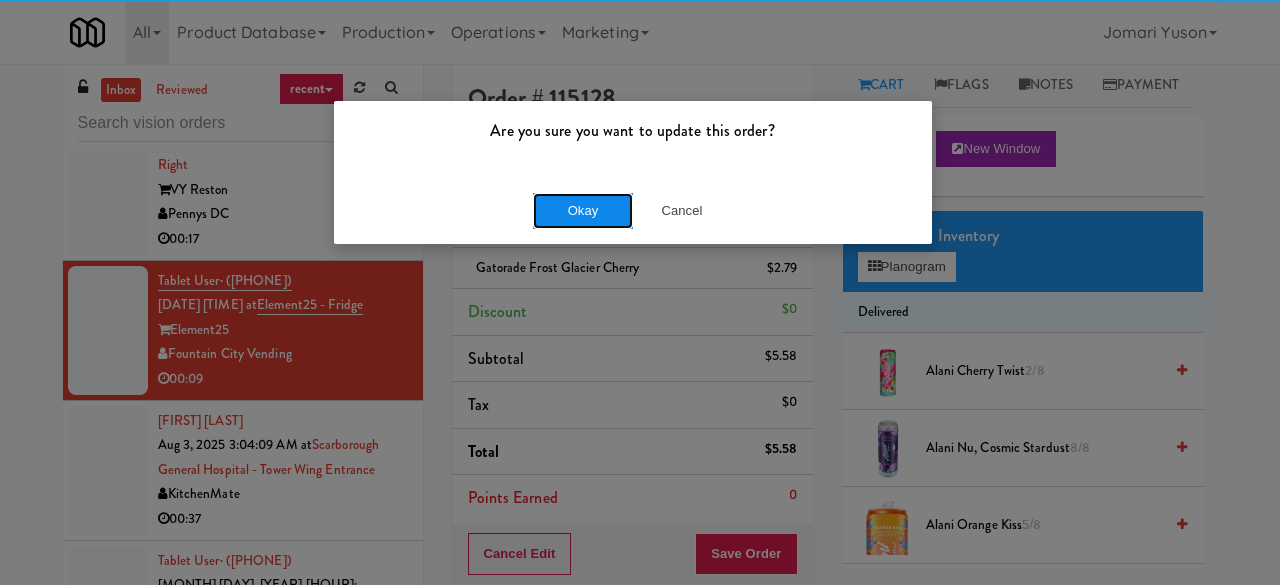 click on "Okay" at bounding box center [583, 211] 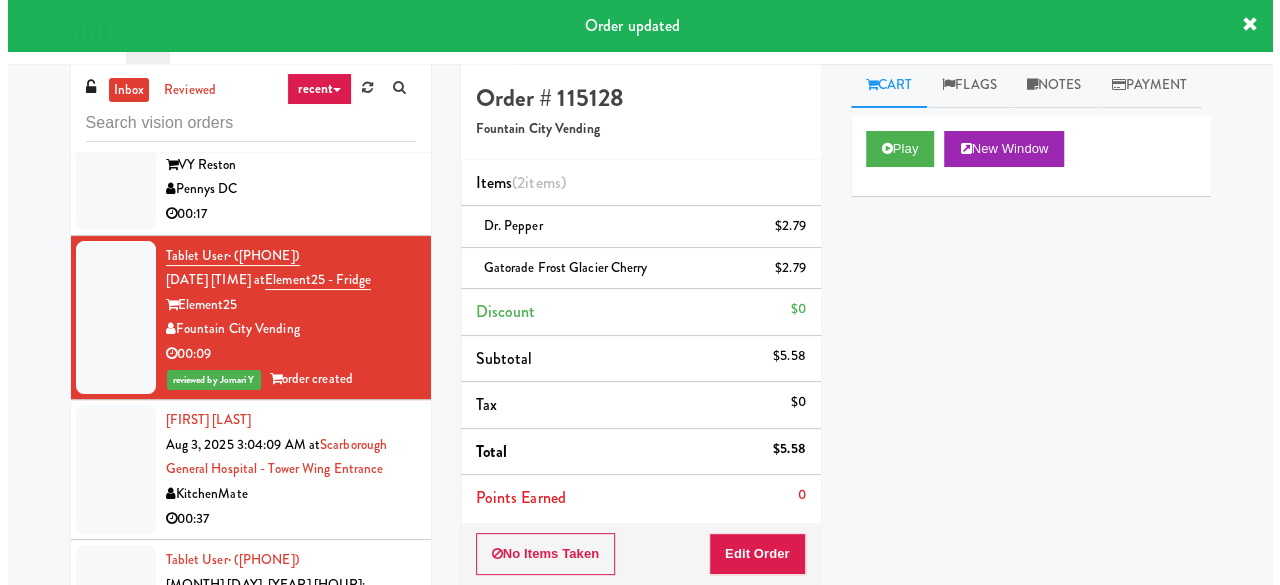 scroll, scrollTop: 16888, scrollLeft: 0, axis: vertical 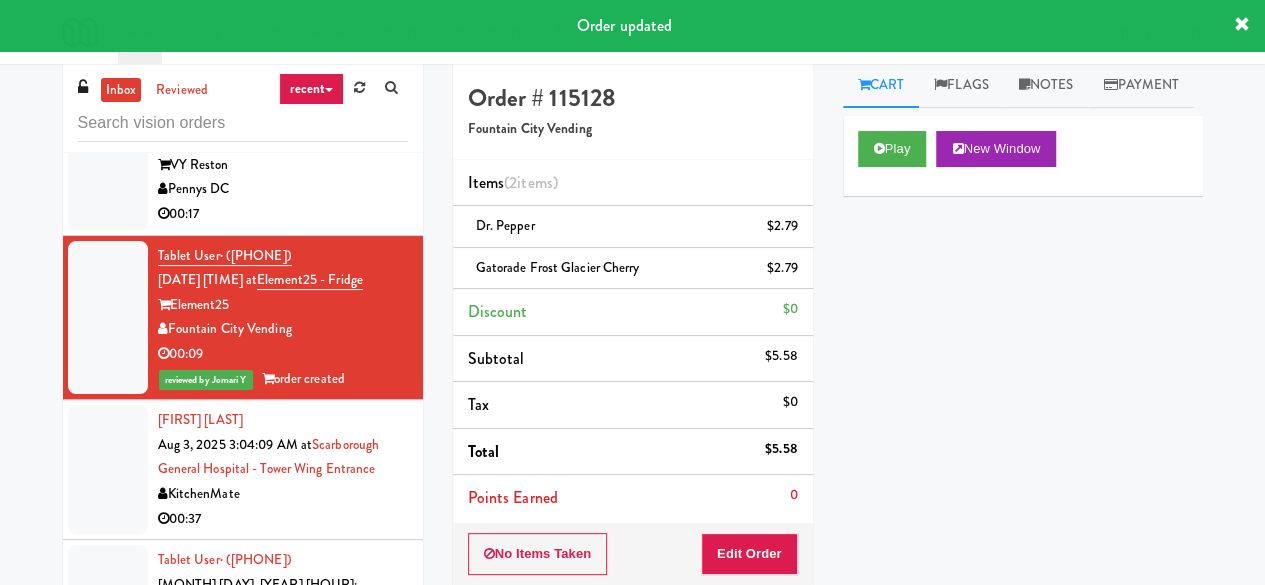 click on "VY Reston" at bounding box center [283, 165] 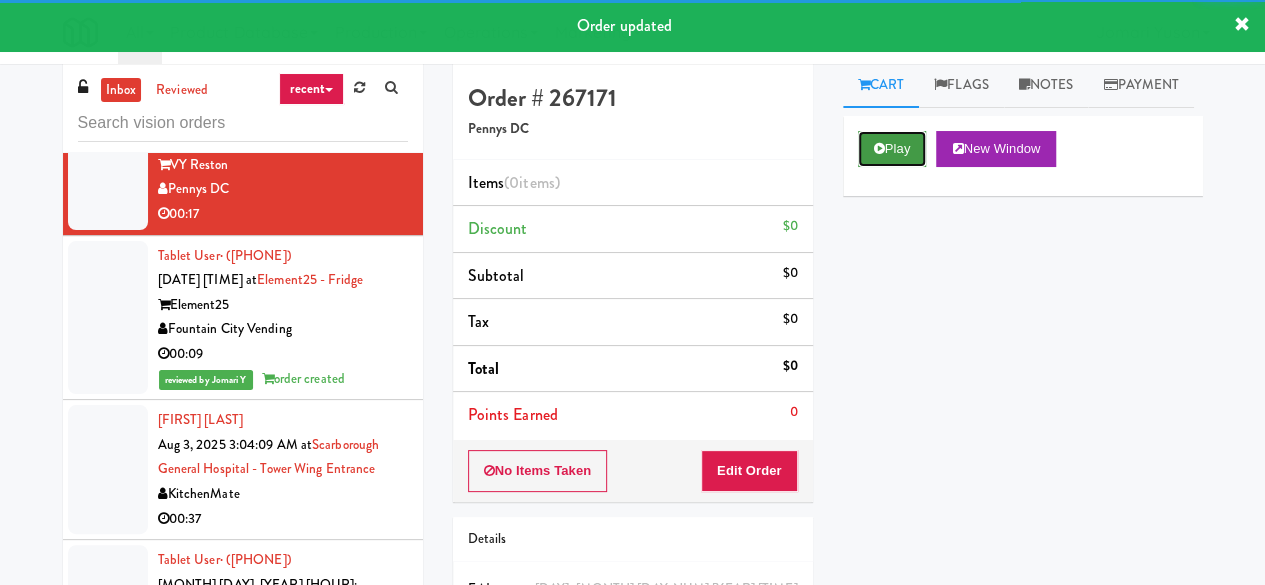 click on "Play" at bounding box center (892, 149) 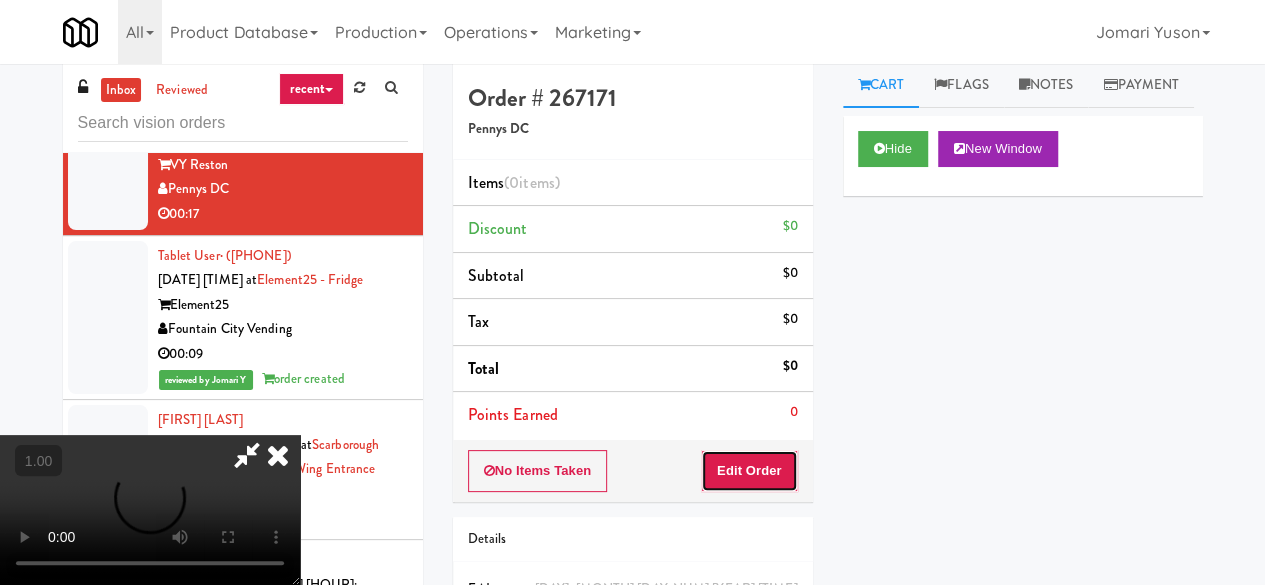 click on "Edit Order" at bounding box center (749, 471) 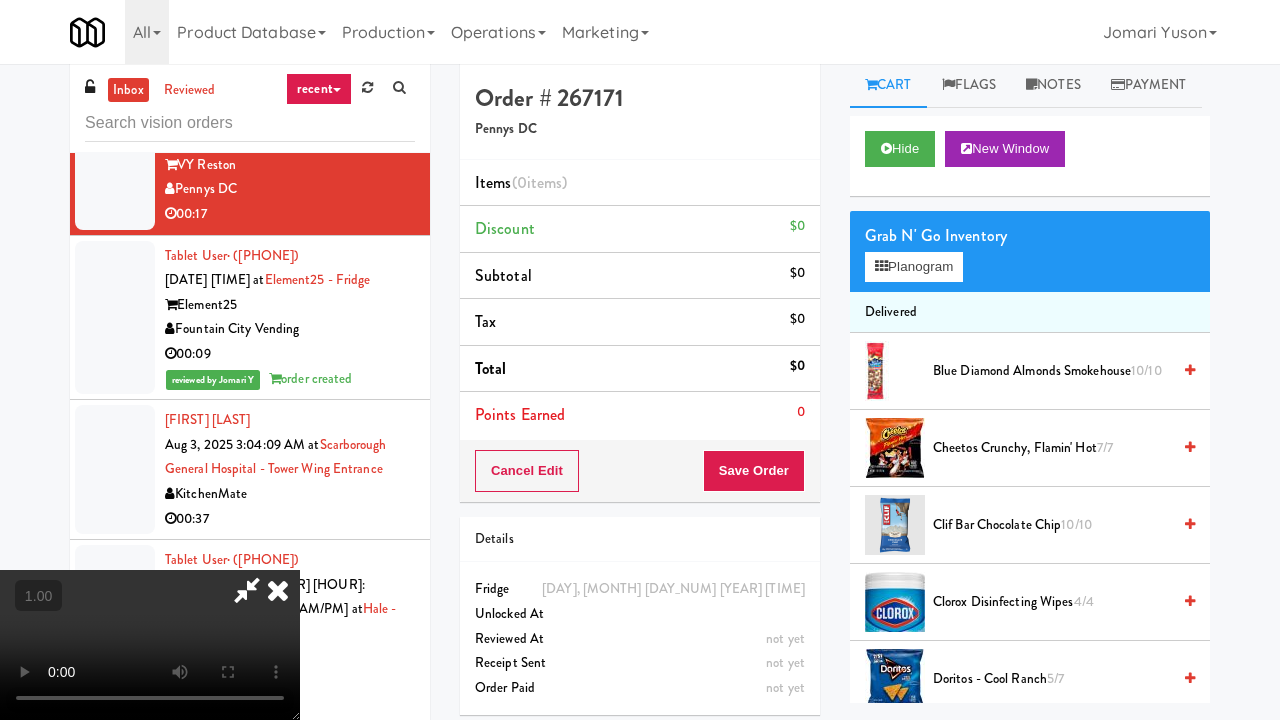 type 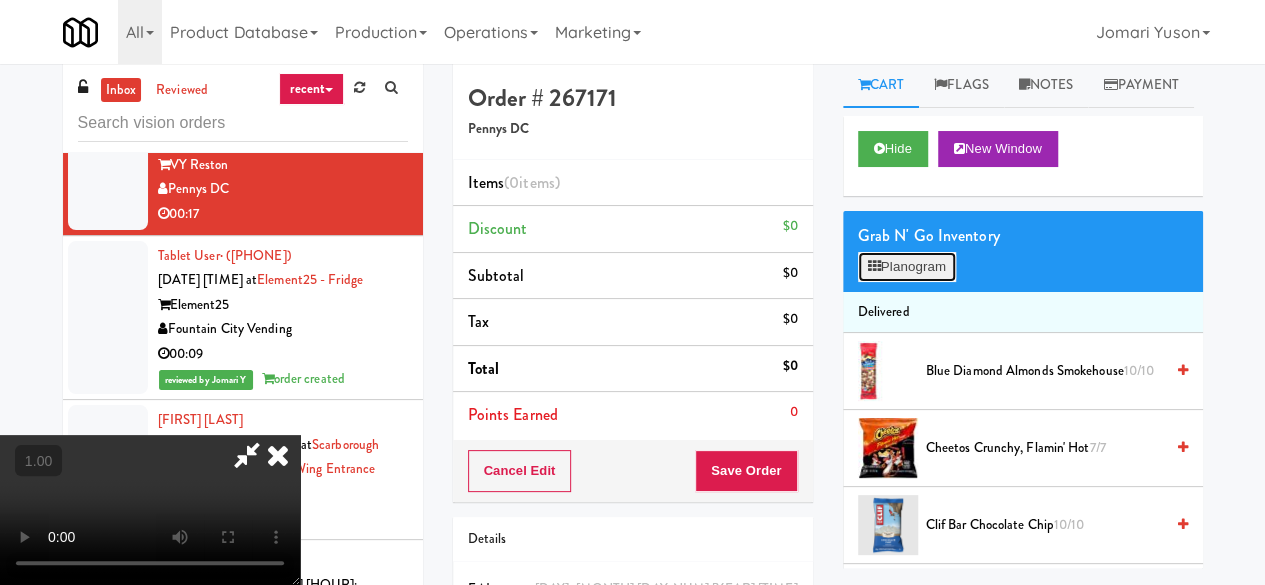 click at bounding box center [874, 266] 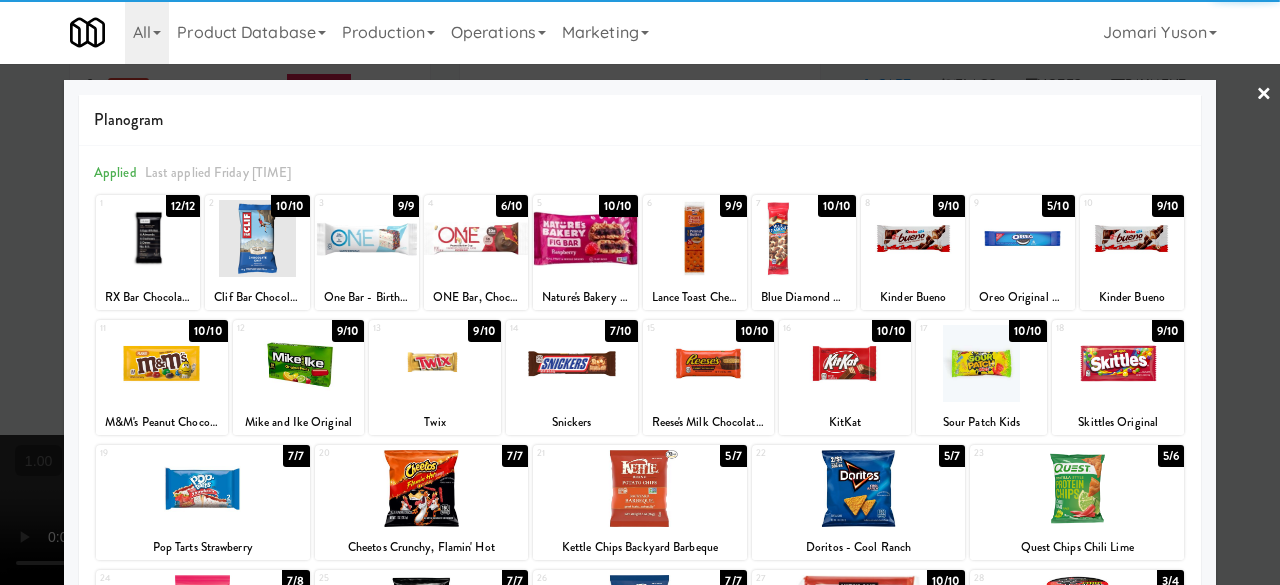 click at bounding box center (162, 363) 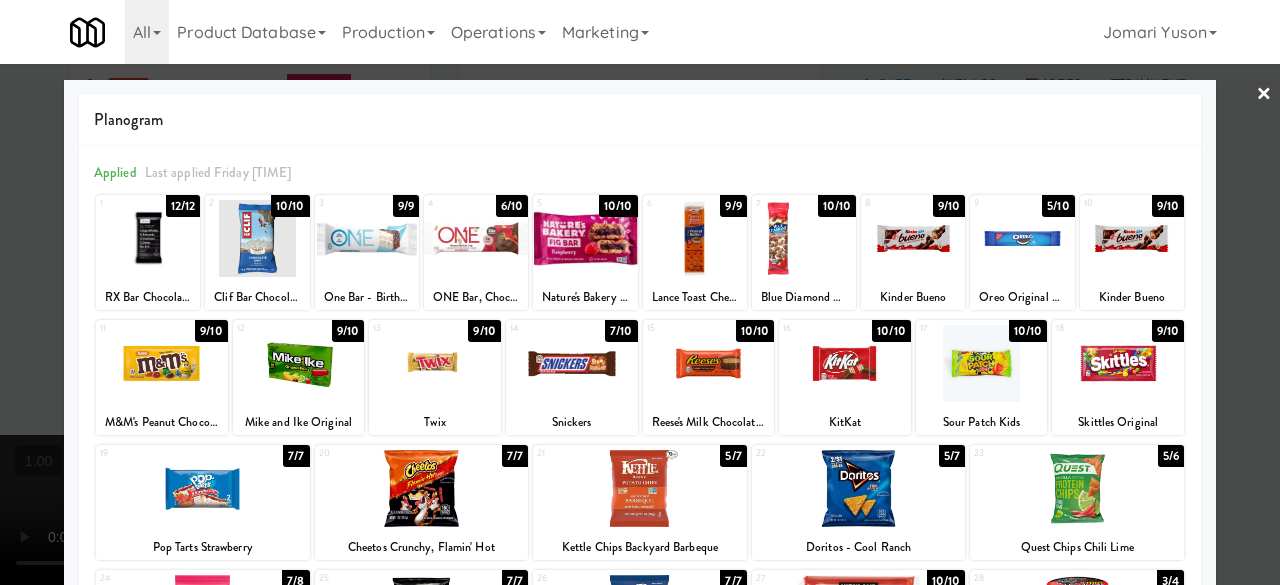 scroll, scrollTop: 200, scrollLeft: 0, axis: vertical 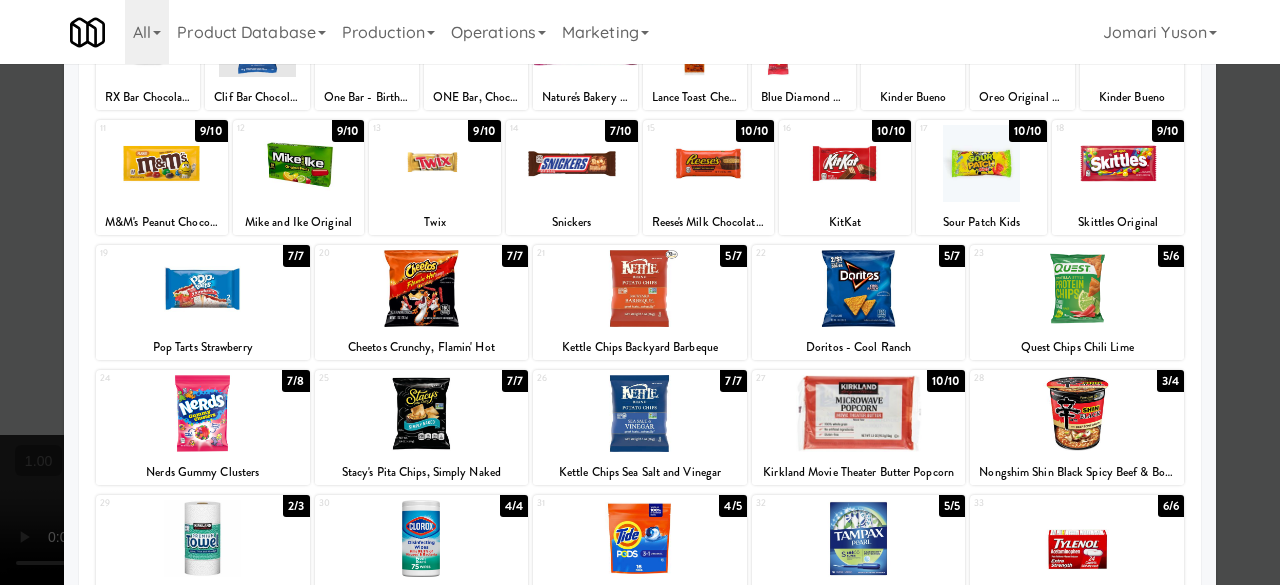 click at bounding box center (422, 413) 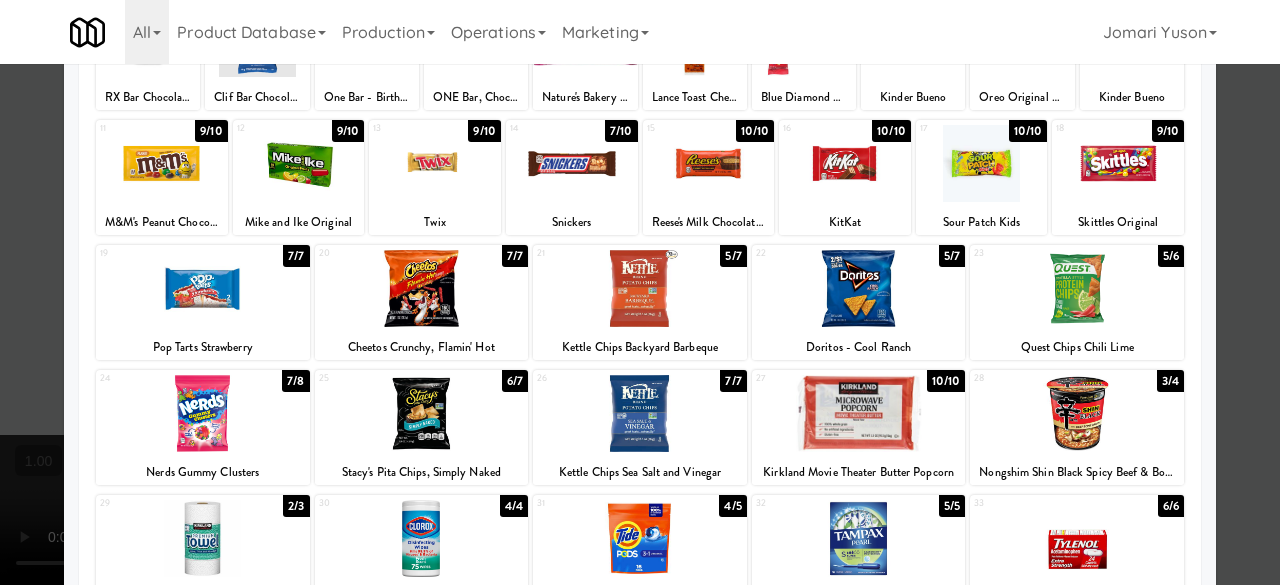 scroll, scrollTop: 0, scrollLeft: 0, axis: both 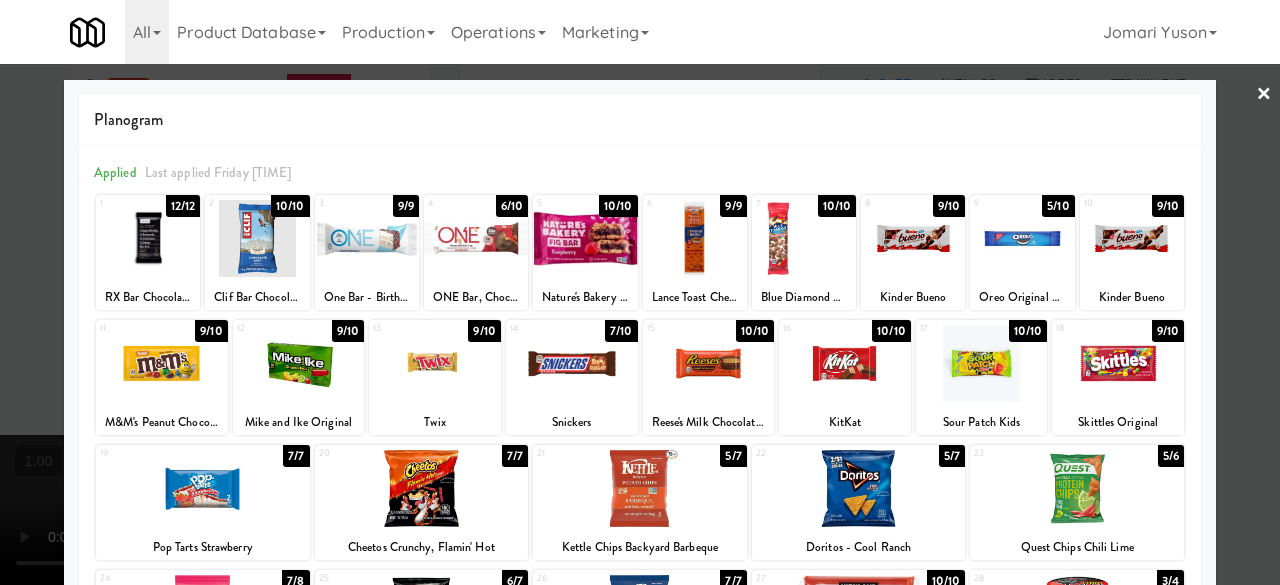 click at bounding box center [640, 292] 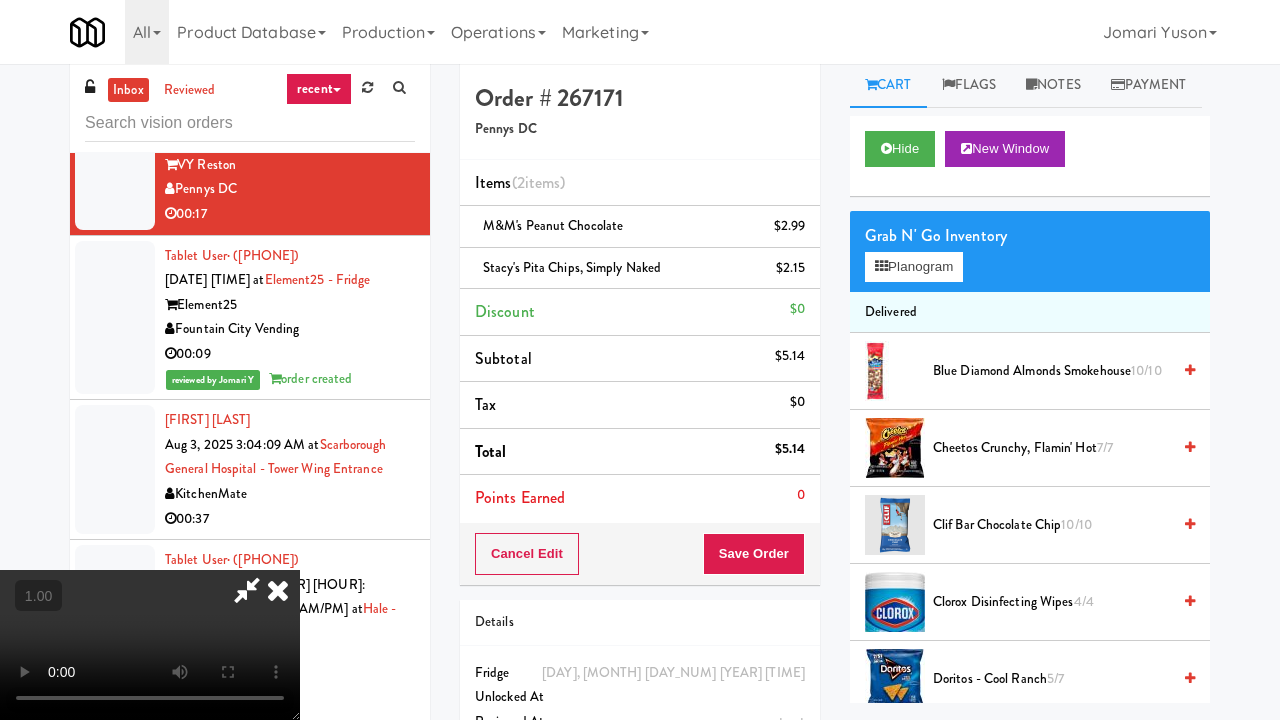 click at bounding box center (150, 645) 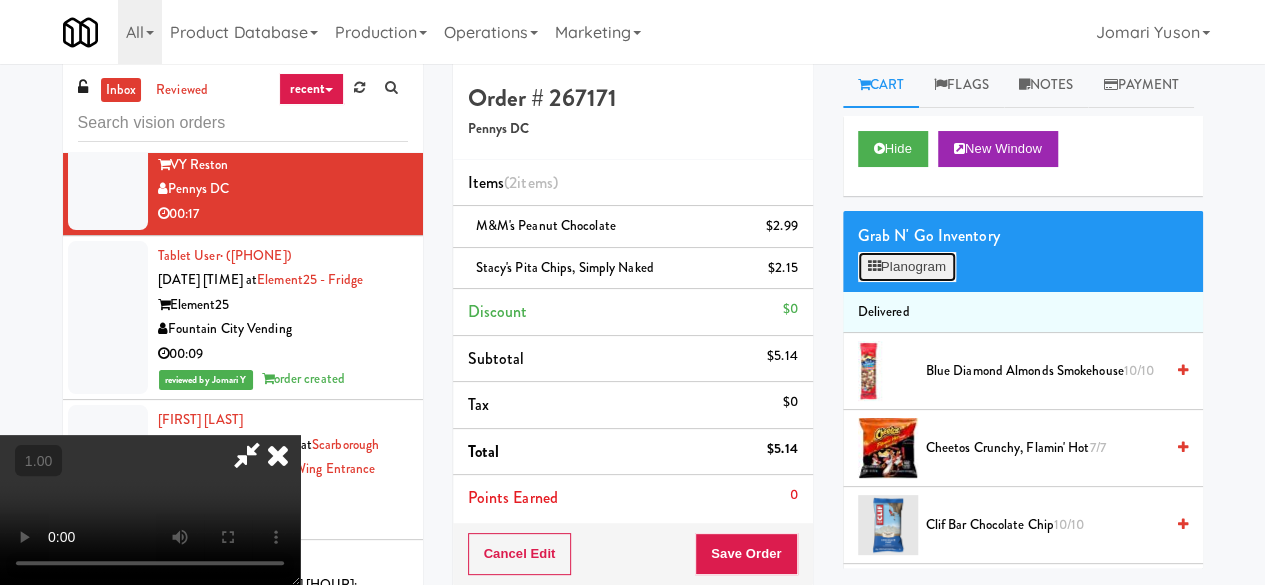 click at bounding box center [874, 266] 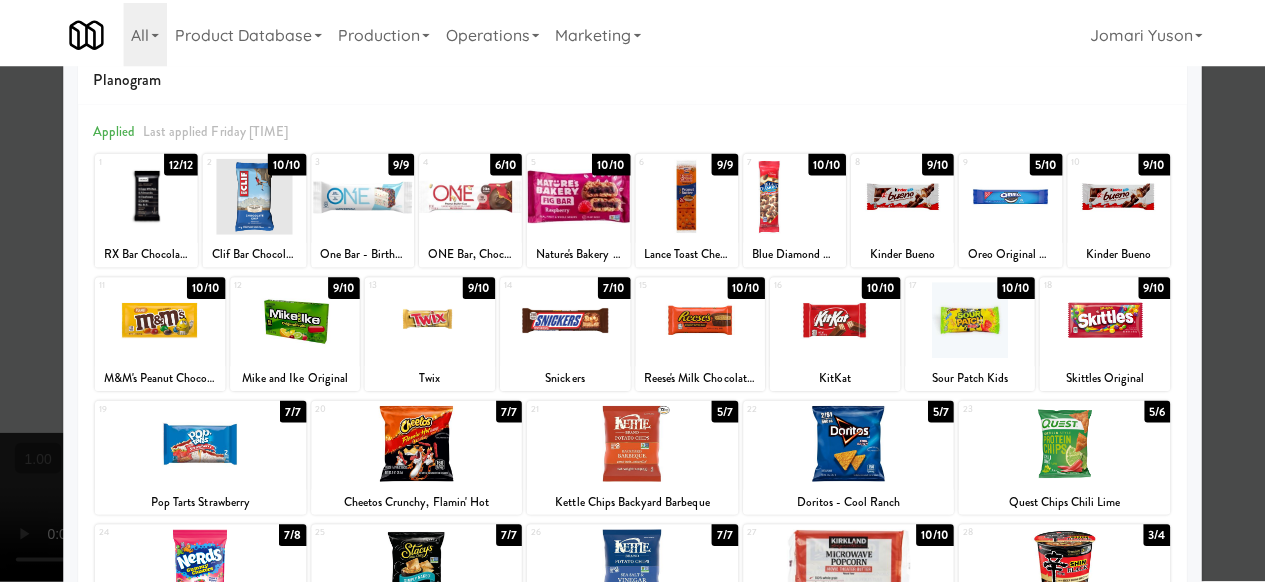 scroll, scrollTop: 0, scrollLeft: 0, axis: both 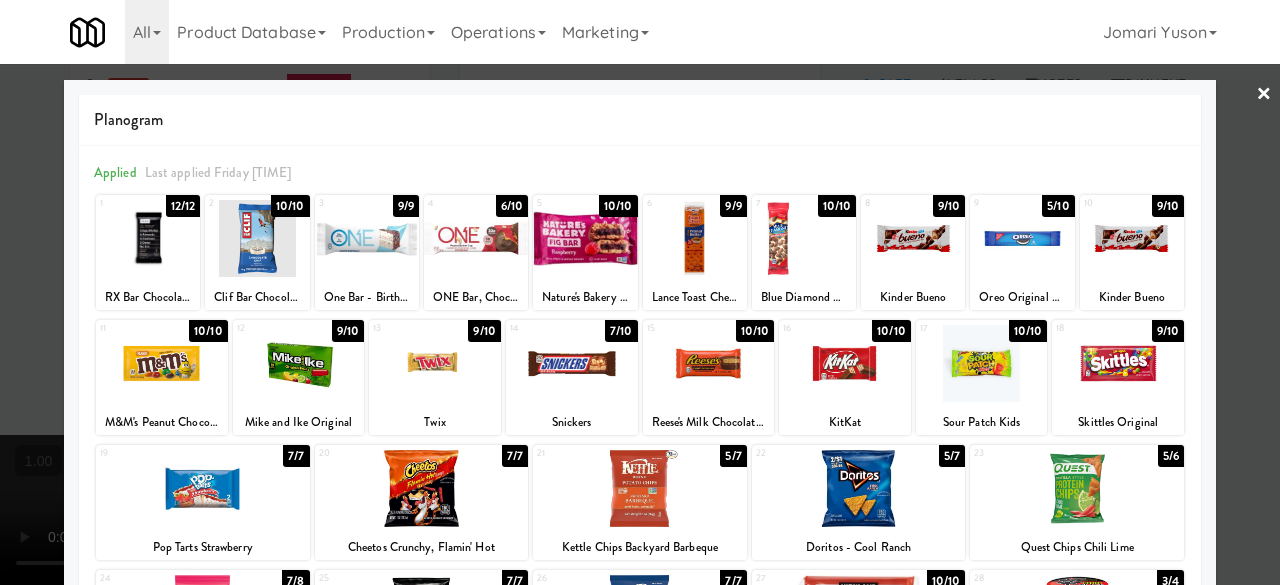 click on "×" at bounding box center [1264, 95] 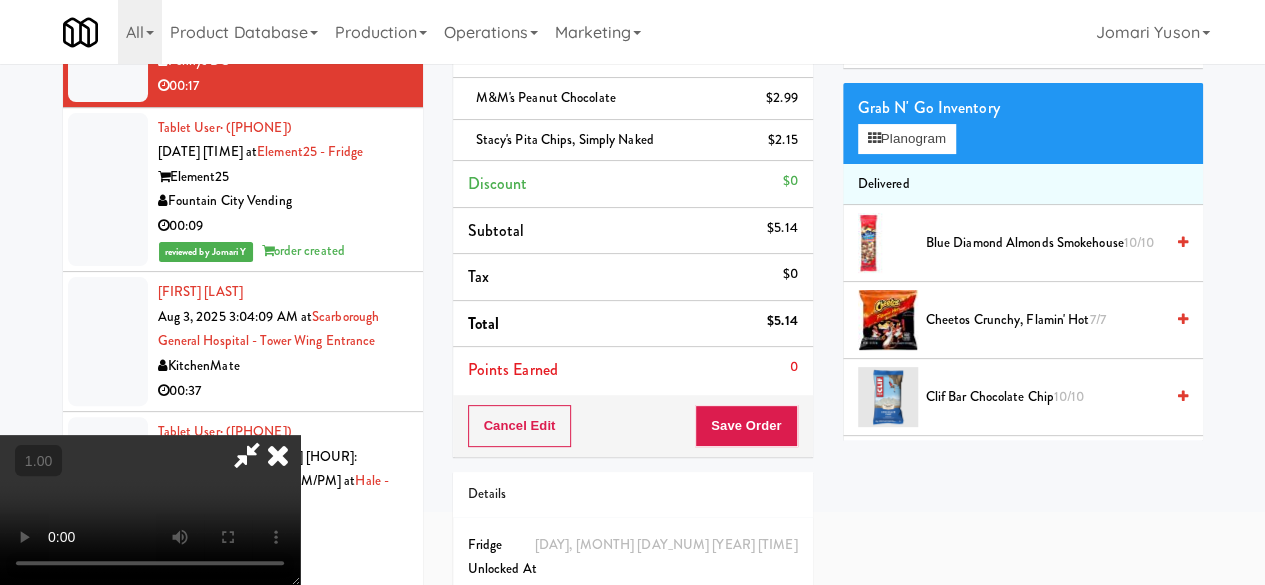 scroll, scrollTop: 209, scrollLeft: 0, axis: vertical 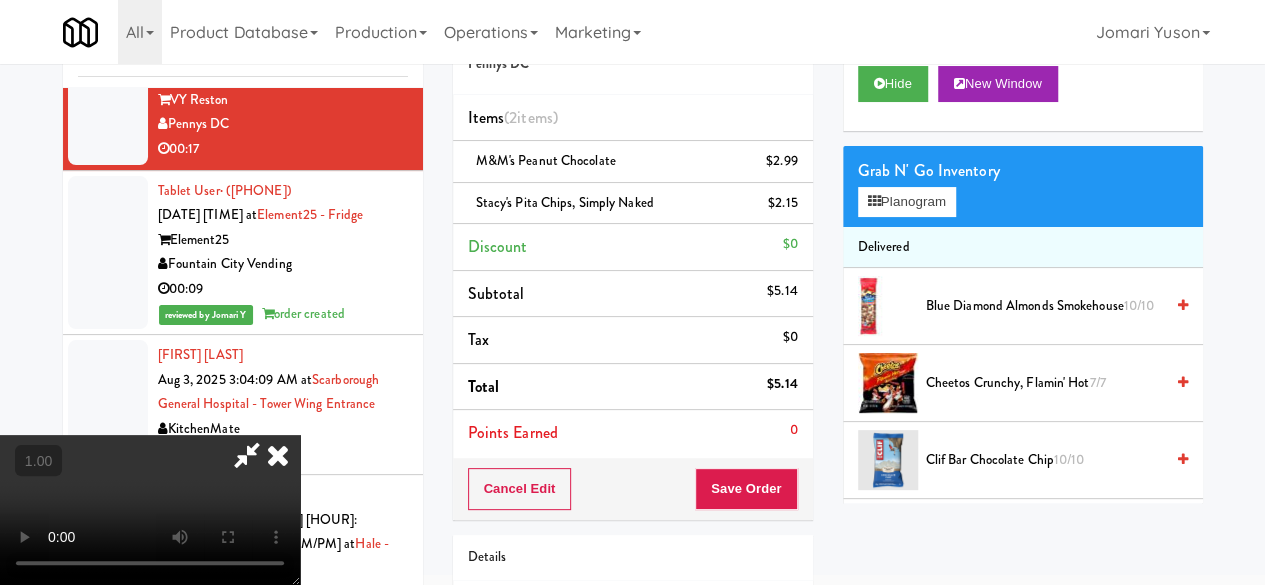 click on "Grab N' Go Inventory" at bounding box center (1023, 171) 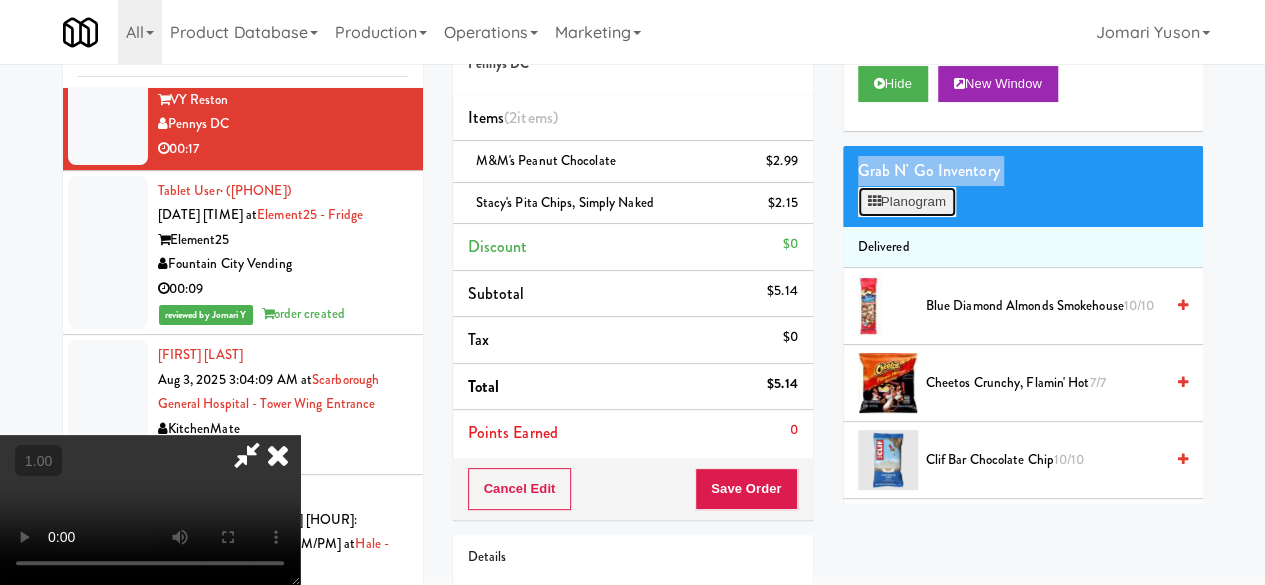 click on "Planogram" at bounding box center (907, 202) 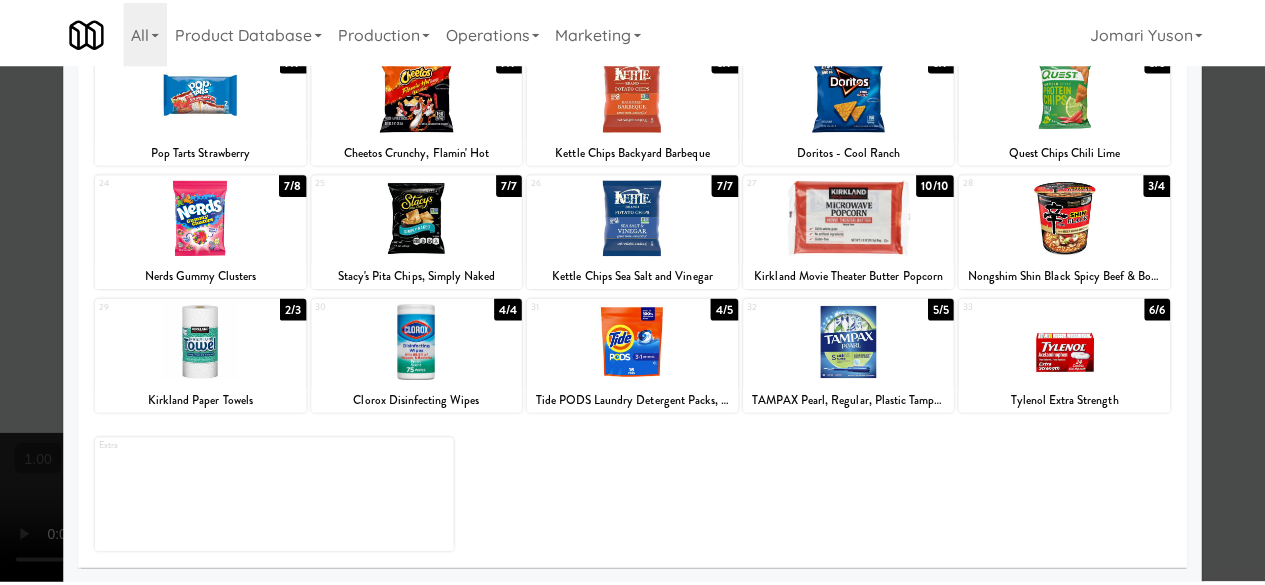 scroll, scrollTop: 0, scrollLeft: 0, axis: both 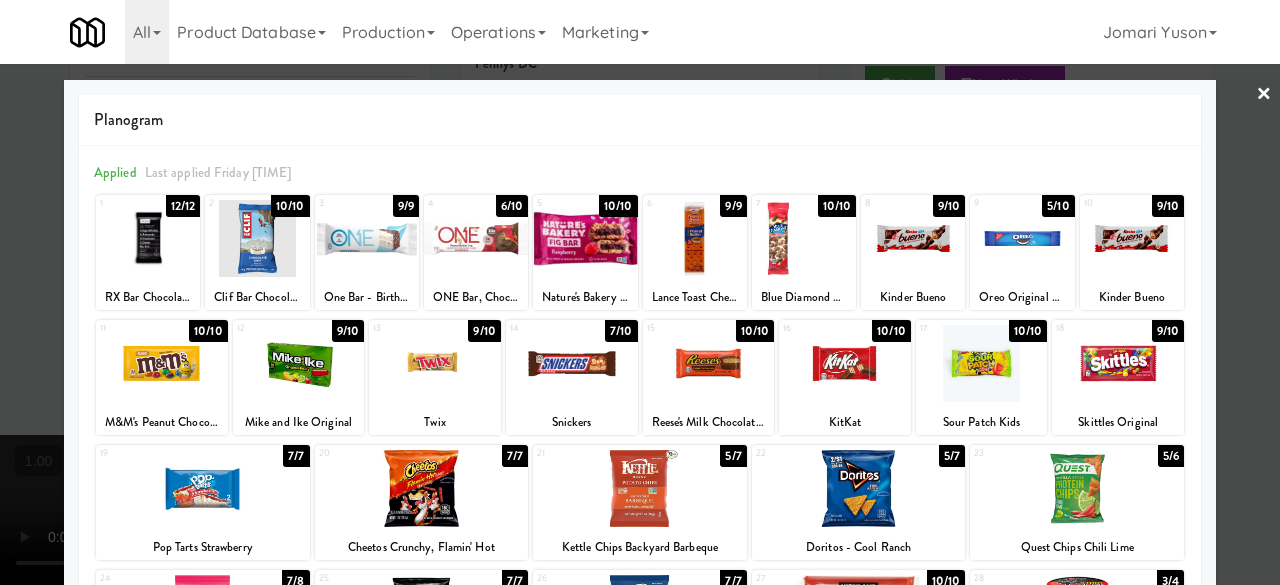 click at bounding box center (640, 292) 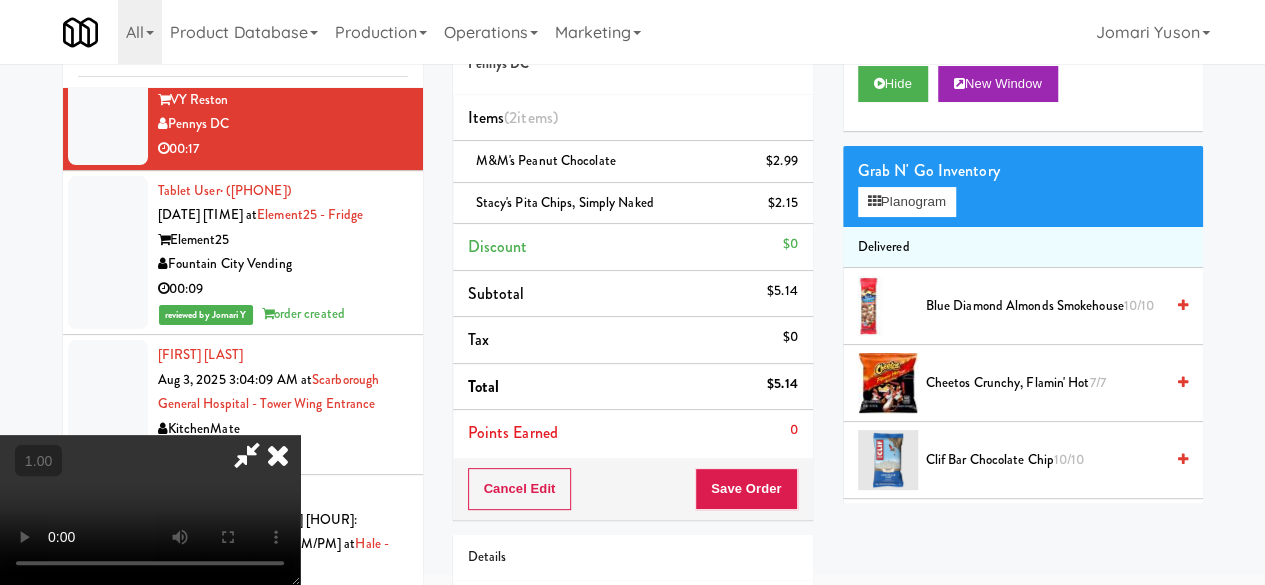 click at bounding box center [150, 510] 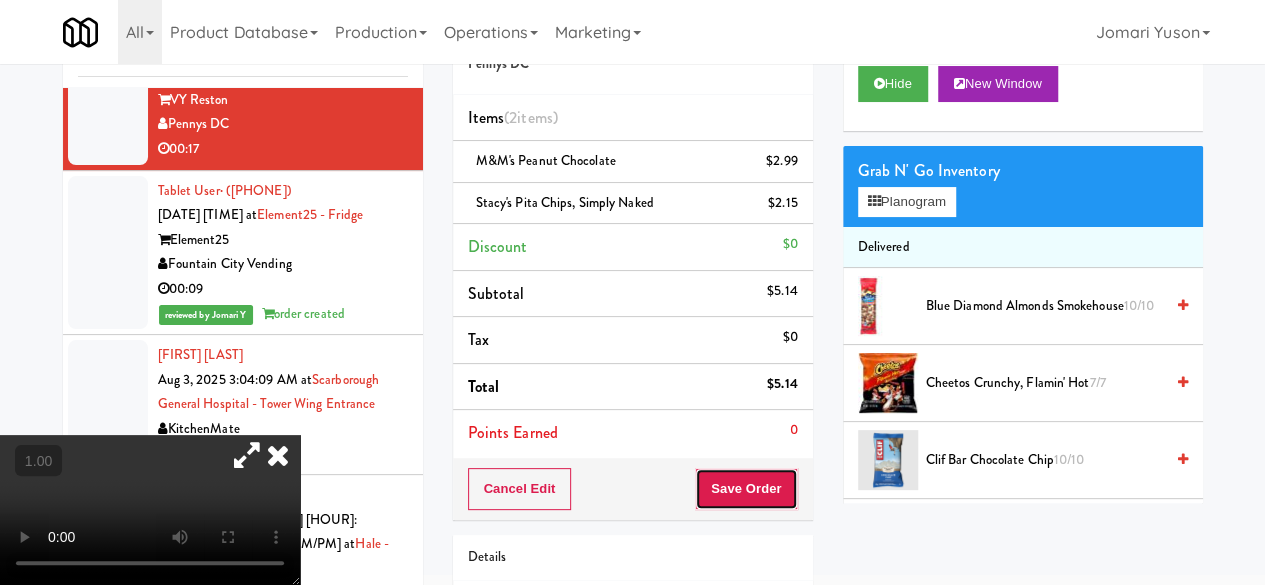 click on "Save Order" at bounding box center (746, 489) 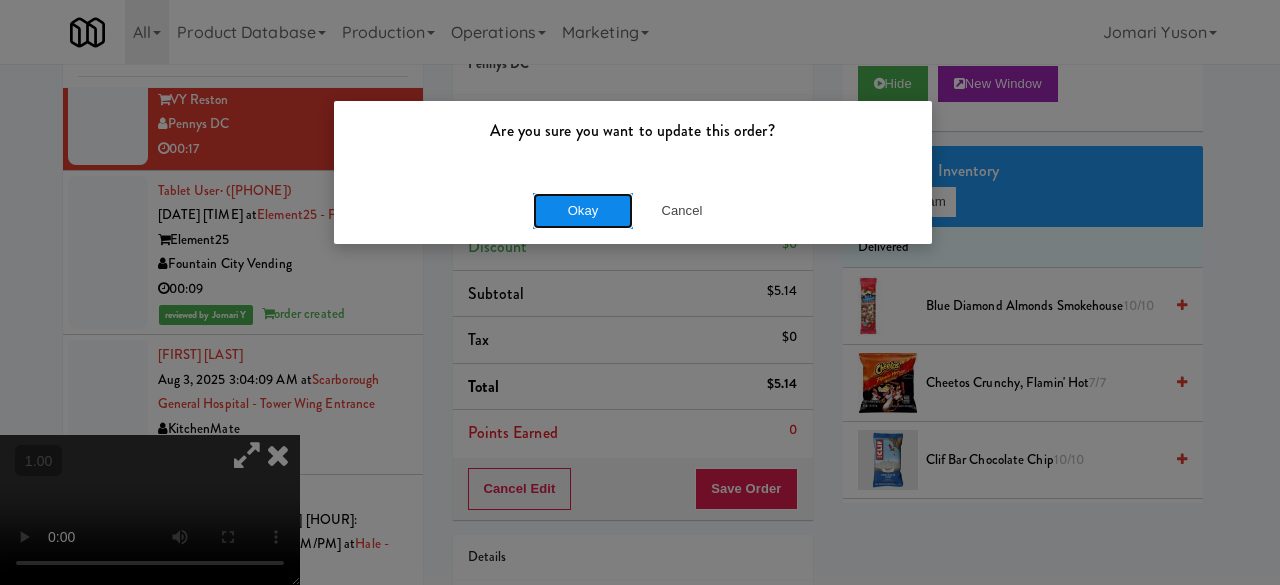 click on "Okay" at bounding box center (583, 211) 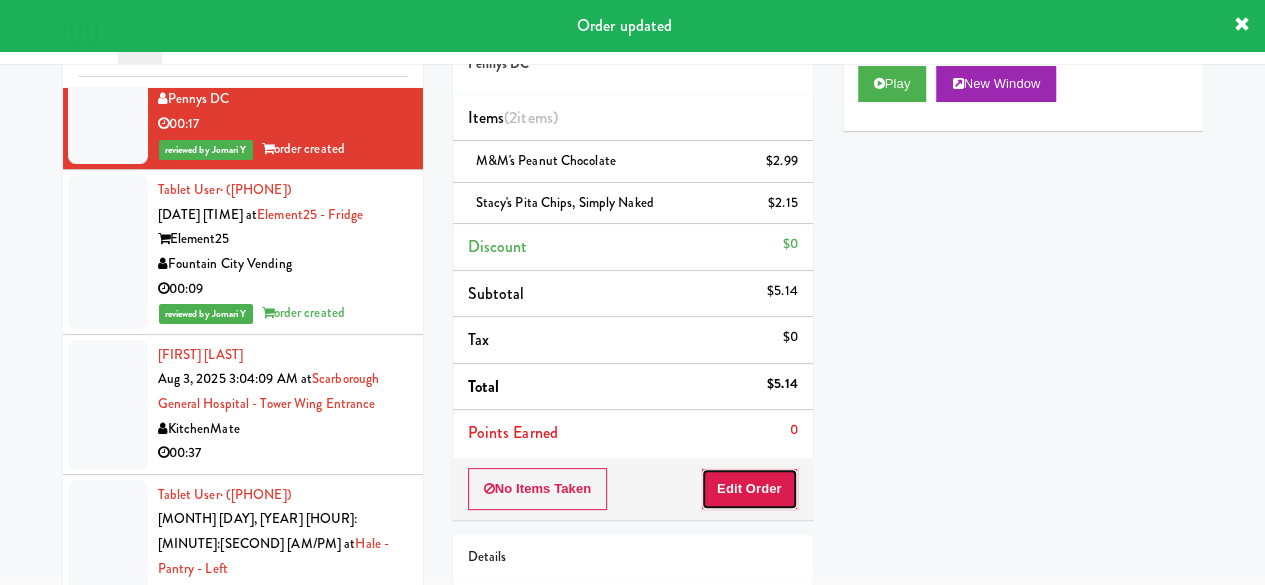 click on "Edit Order" at bounding box center (749, 489) 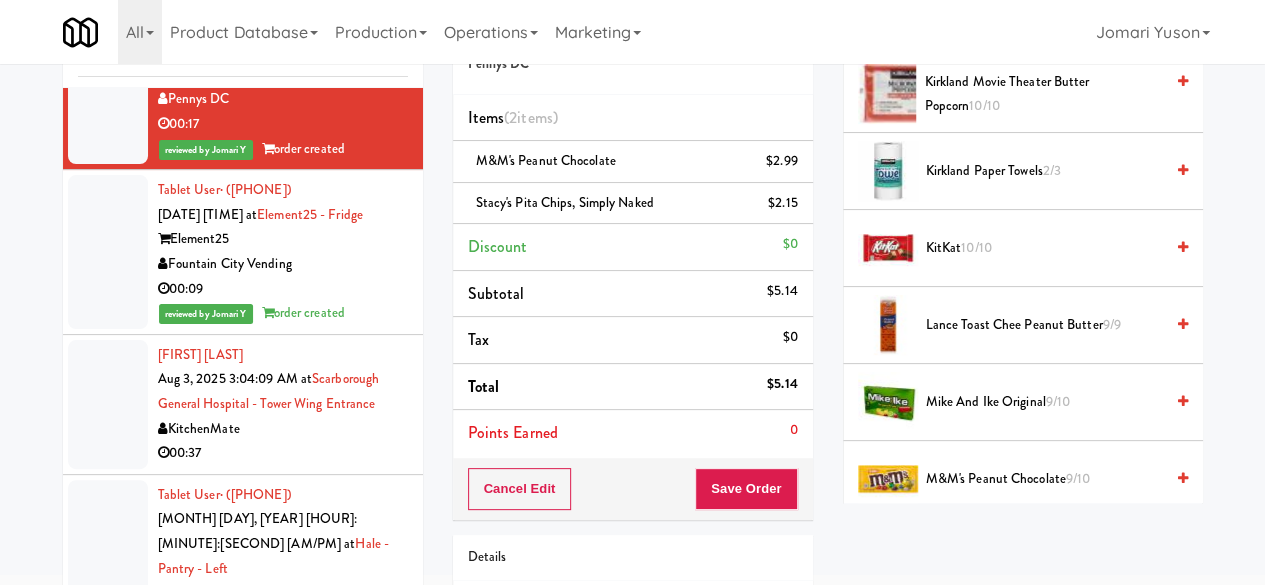 scroll, scrollTop: 900, scrollLeft: 0, axis: vertical 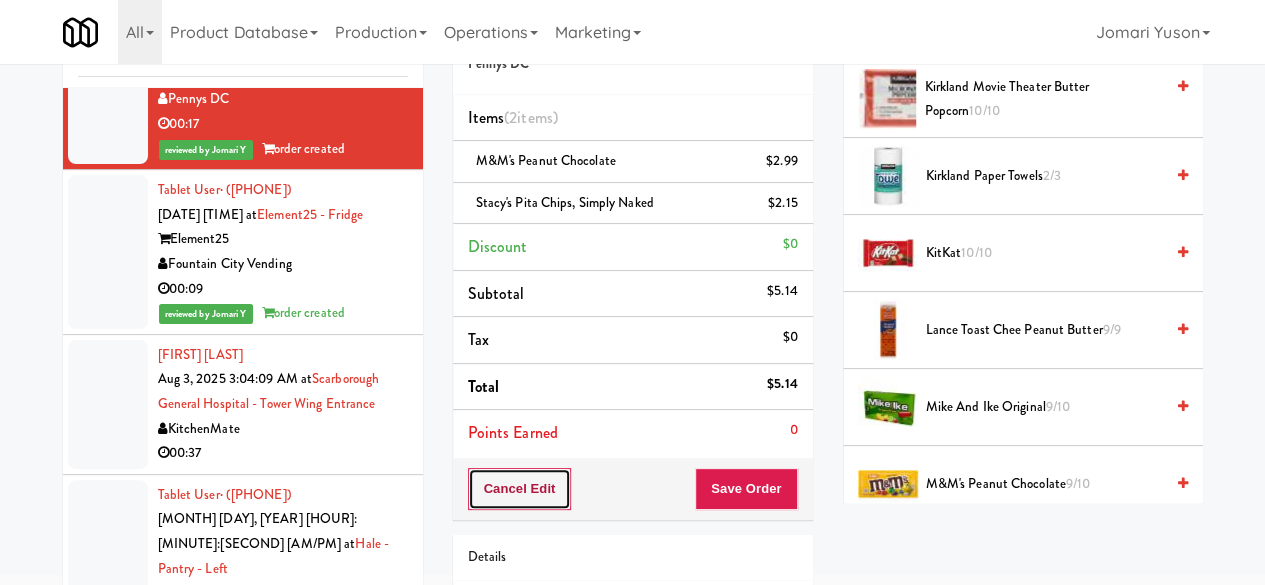 click on "Cancel Edit" at bounding box center (520, 489) 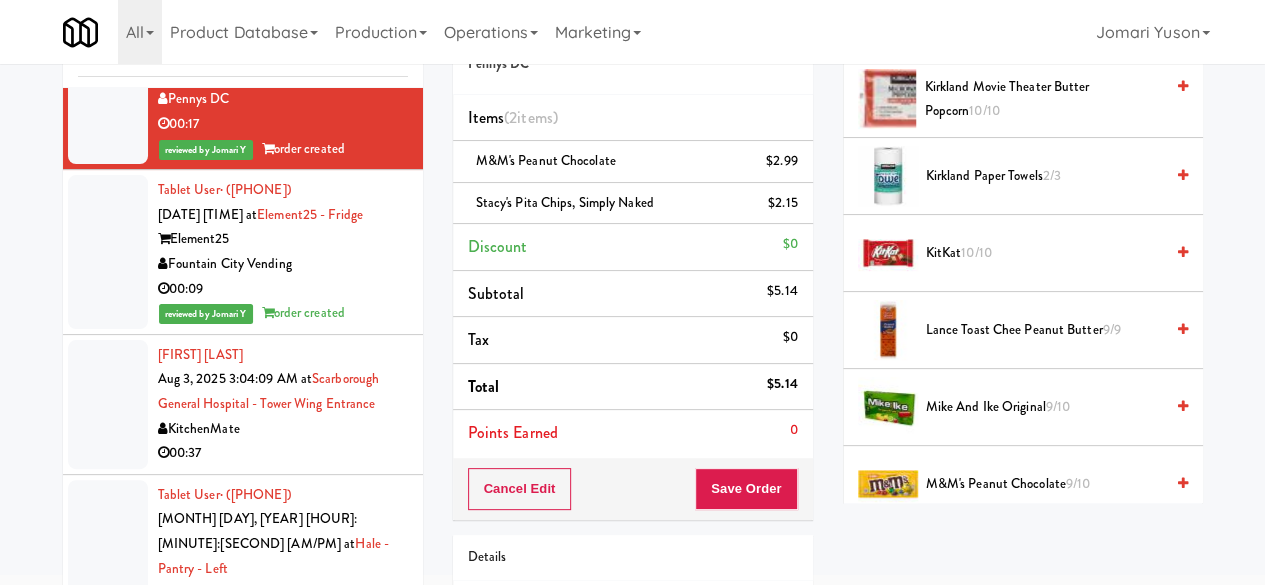 scroll, scrollTop: 340, scrollLeft: 0, axis: vertical 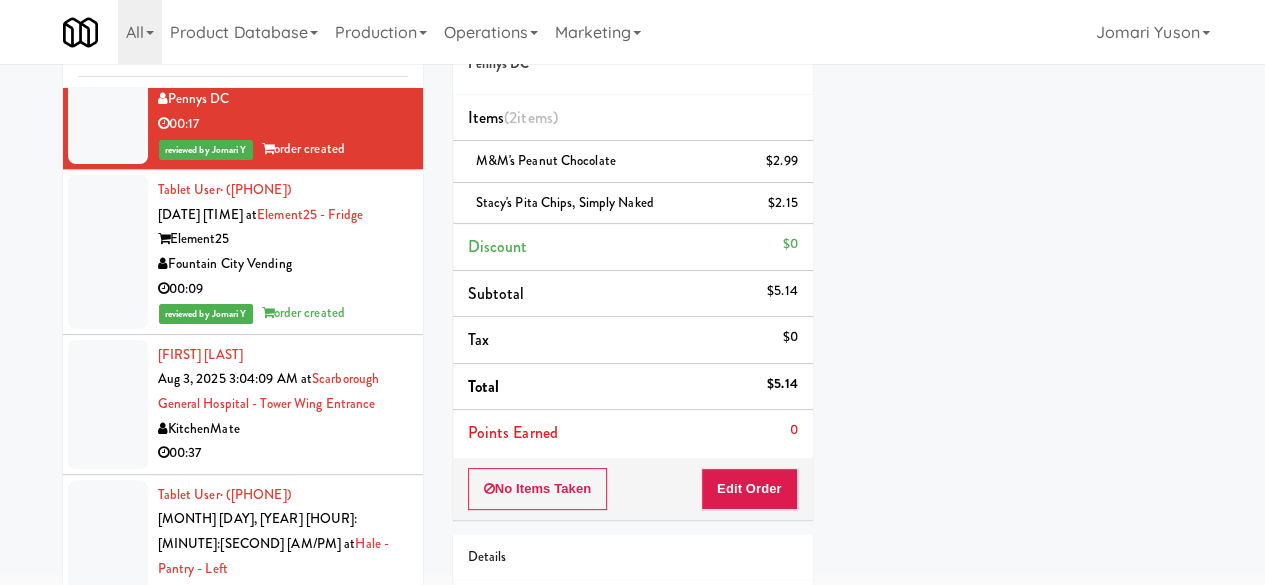 click on "The Olivia" at bounding box center [283, -90] 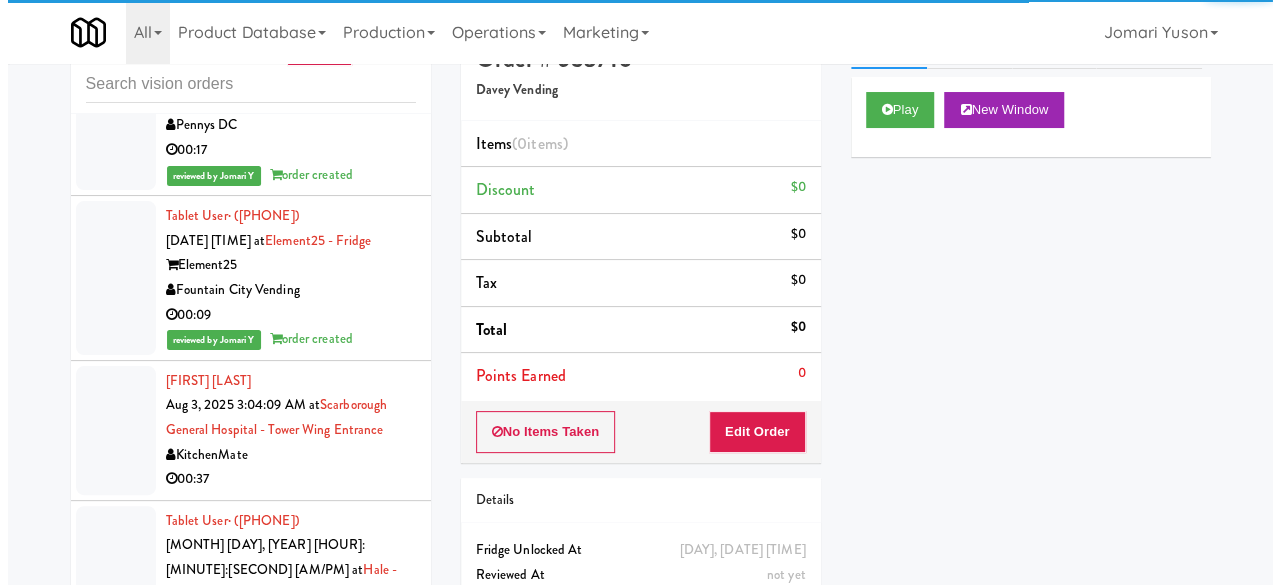 scroll, scrollTop: 0, scrollLeft: 0, axis: both 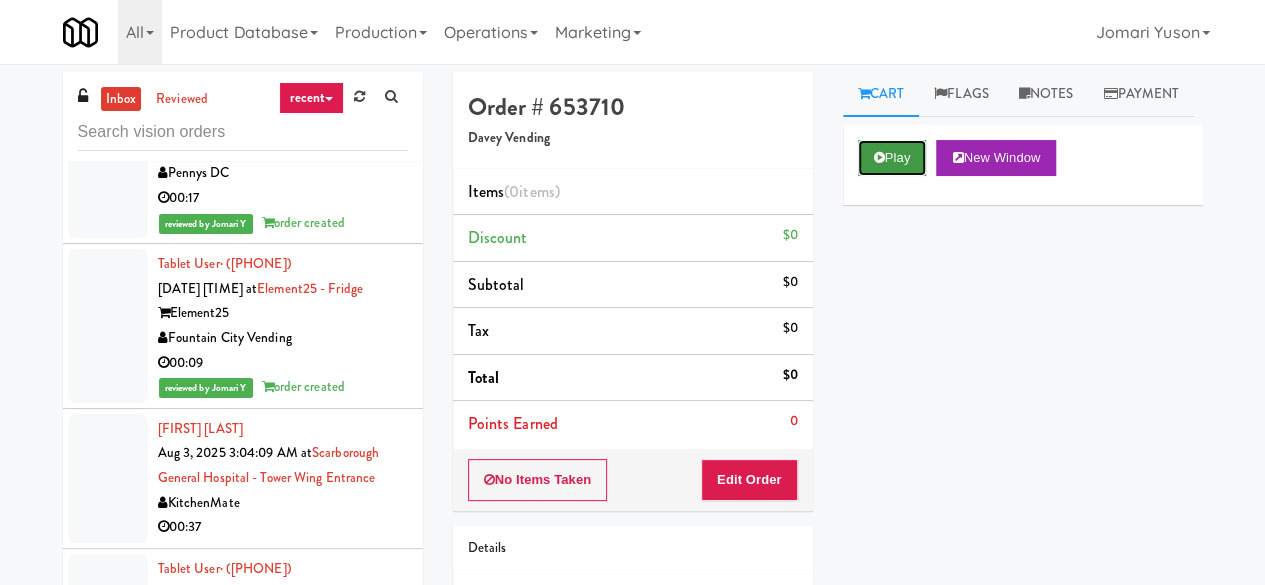 click on "Play" at bounding box center (892, 158) 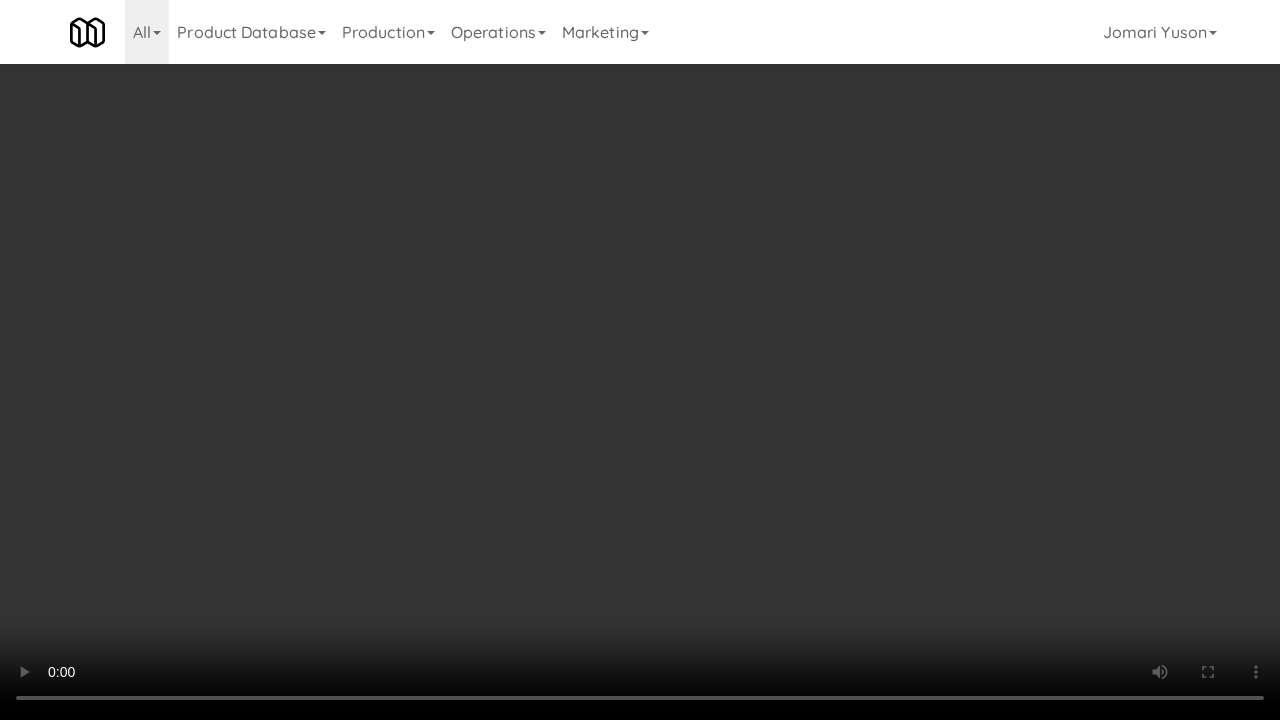 type 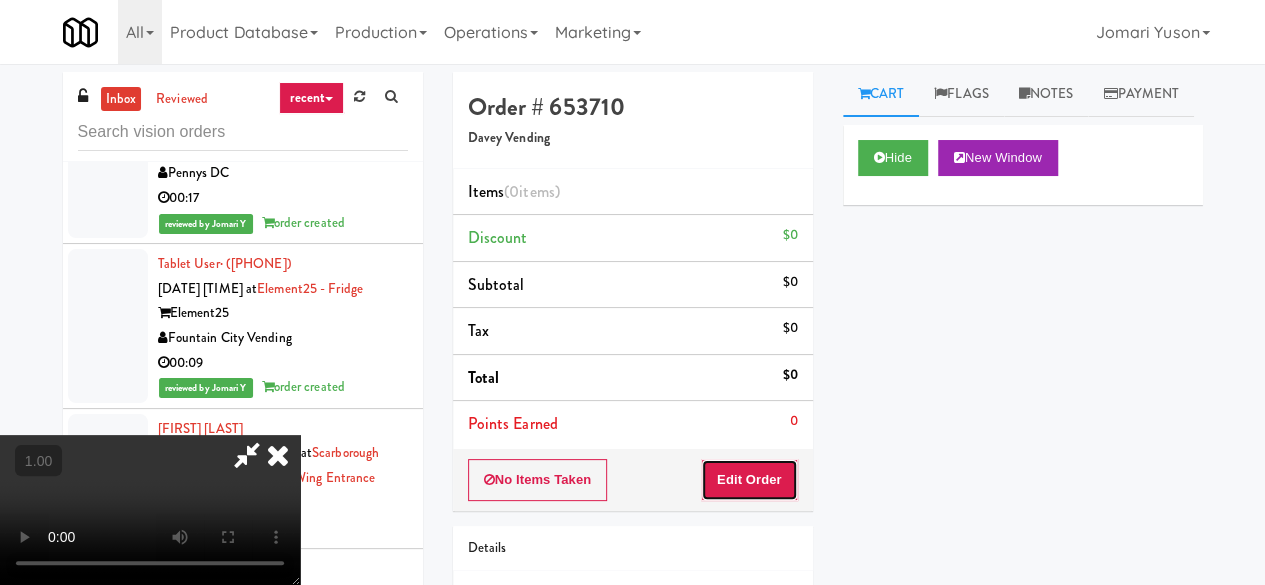 click on "Edit Order" at bounding box center (749, 480) 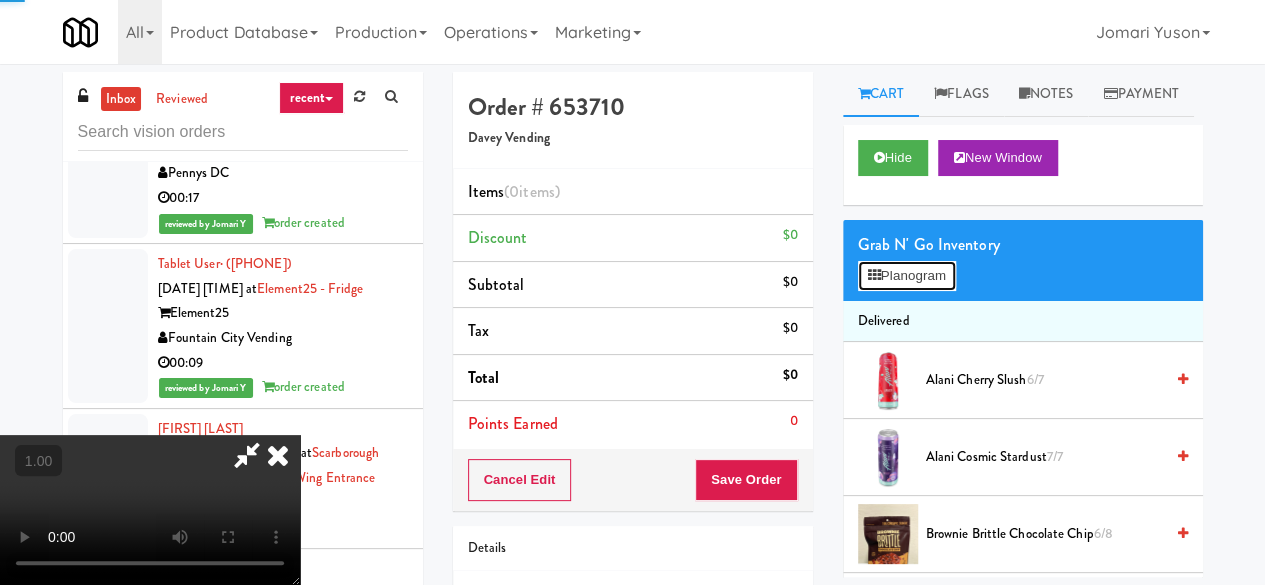 click at bounding box center (874, 275) 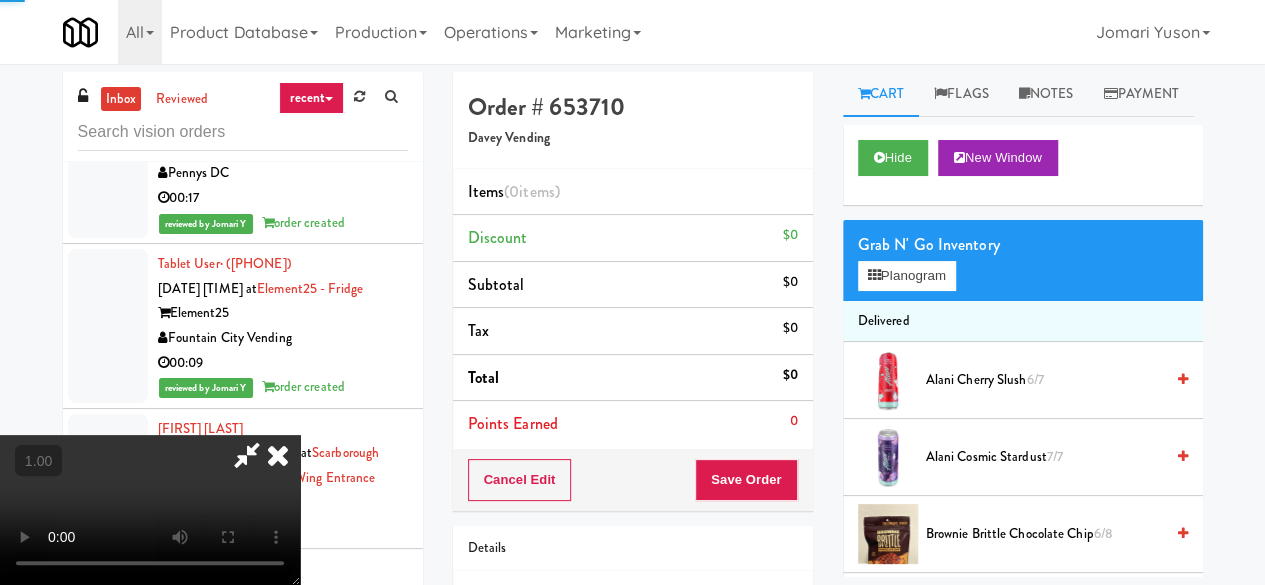 click at bounding box center [0, 0] 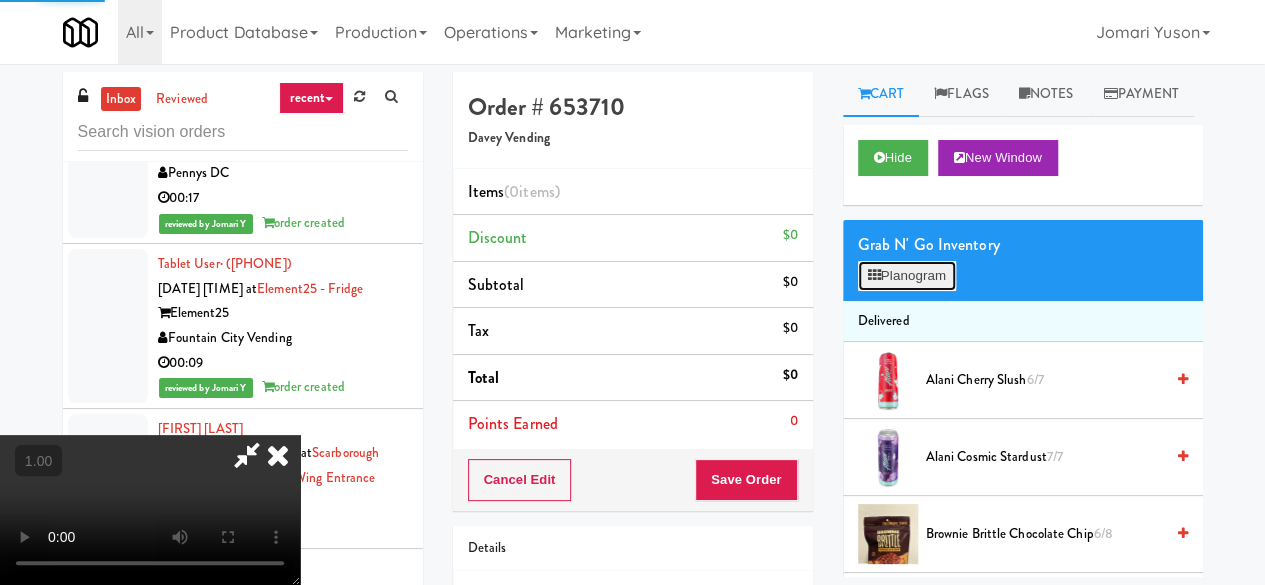 click at bounding box center [874, 275] 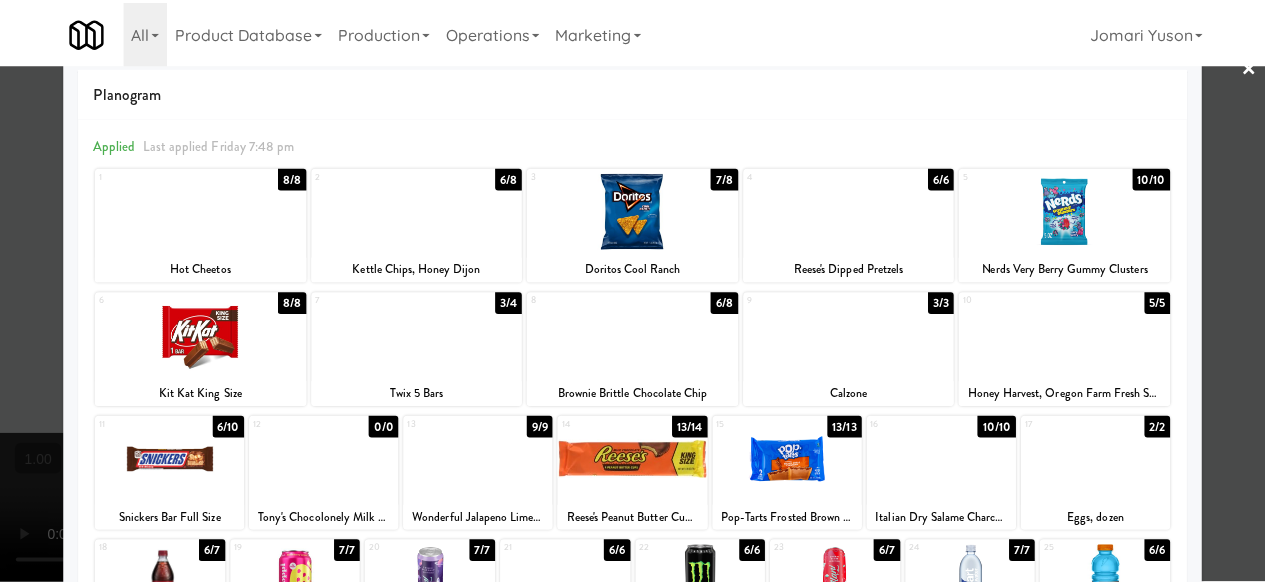 scroll, scrollTop: 0, scrollLeft: 0, axis: both 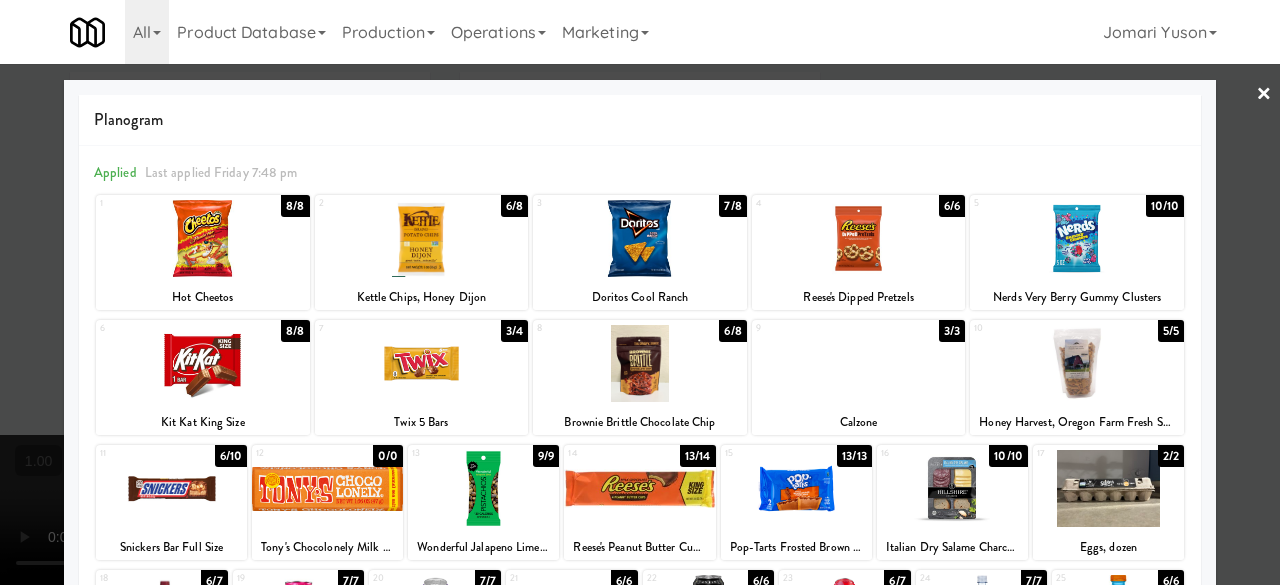 click at bounding box center [640, 363] 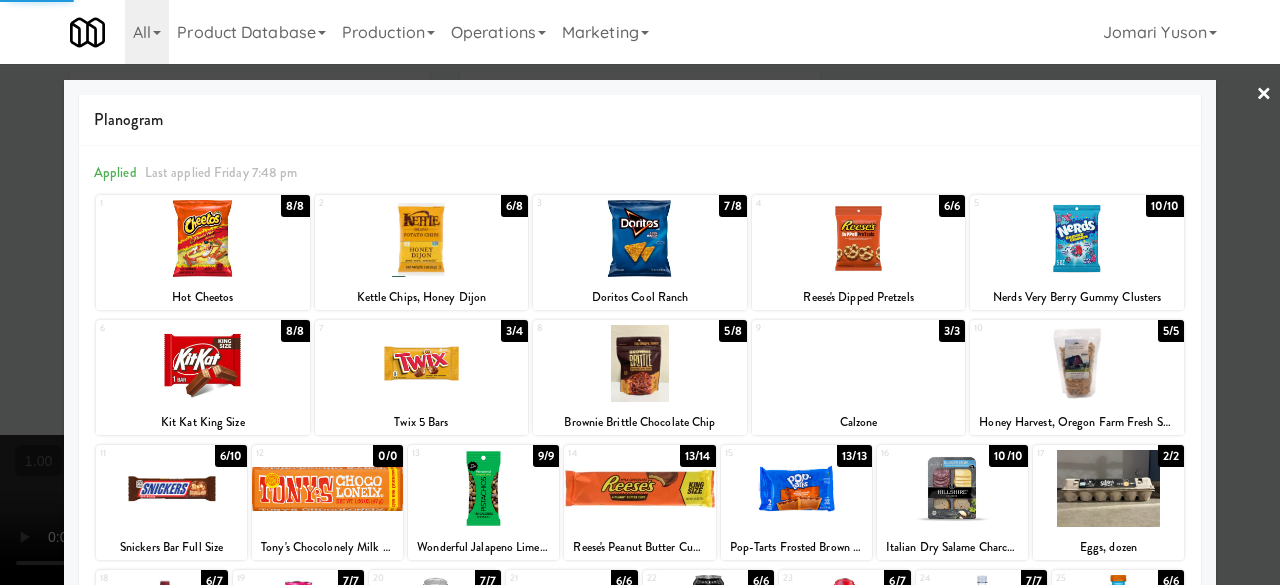 click at bounding box center [796, 488] 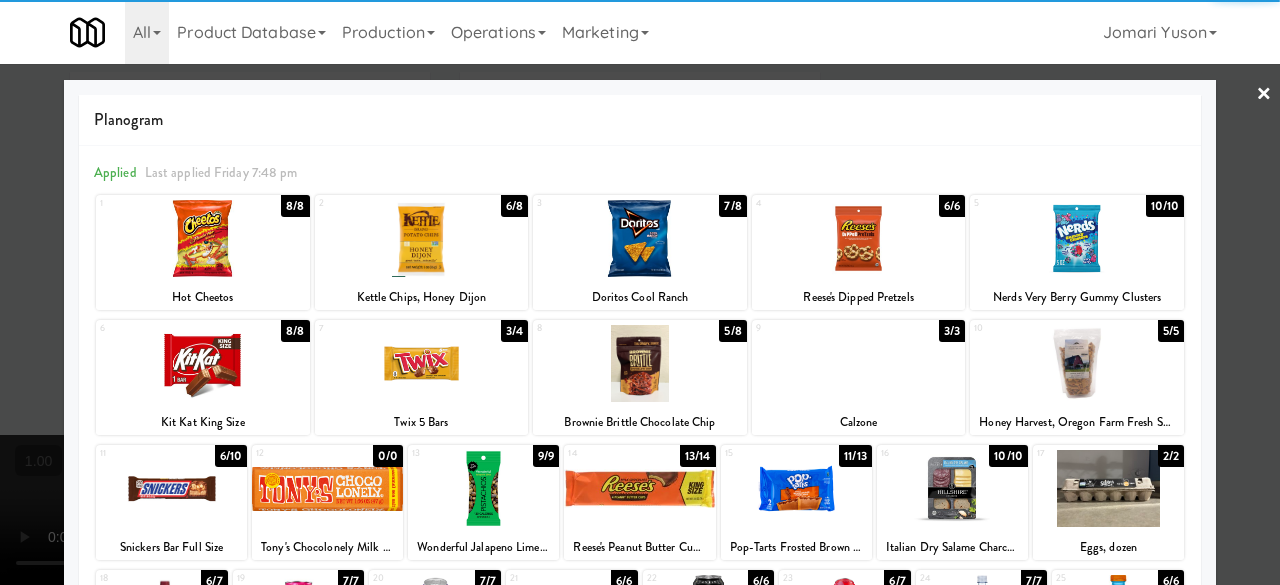 click at bounding box center [640, 292] 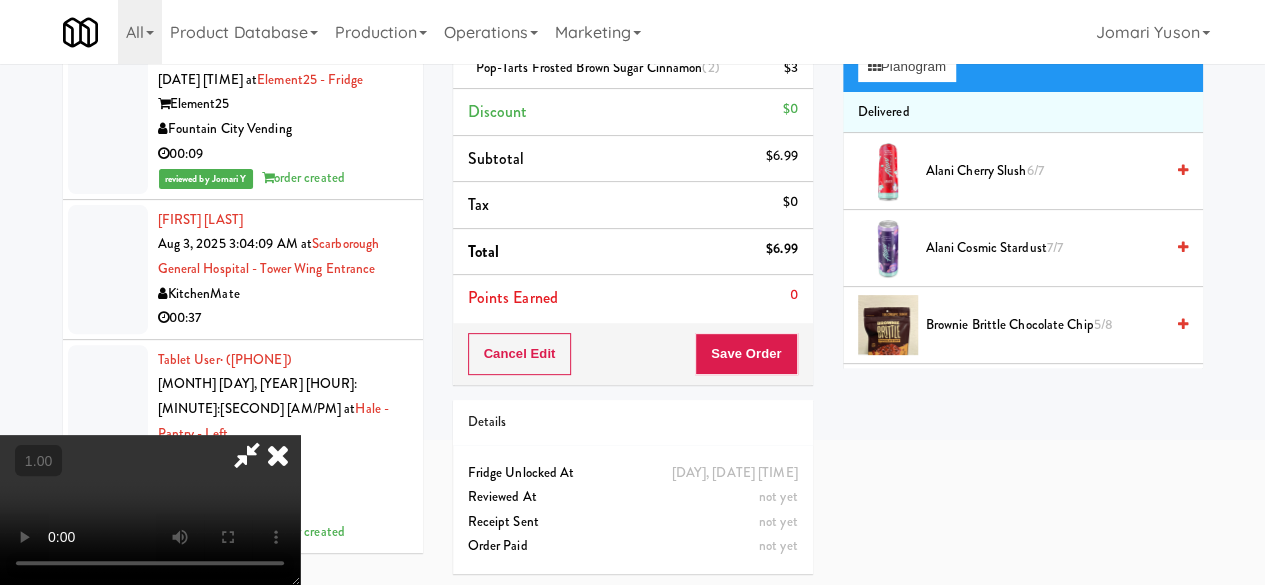 scroll, scrollTop: 74, scrollLeft: 0, axis: vertical 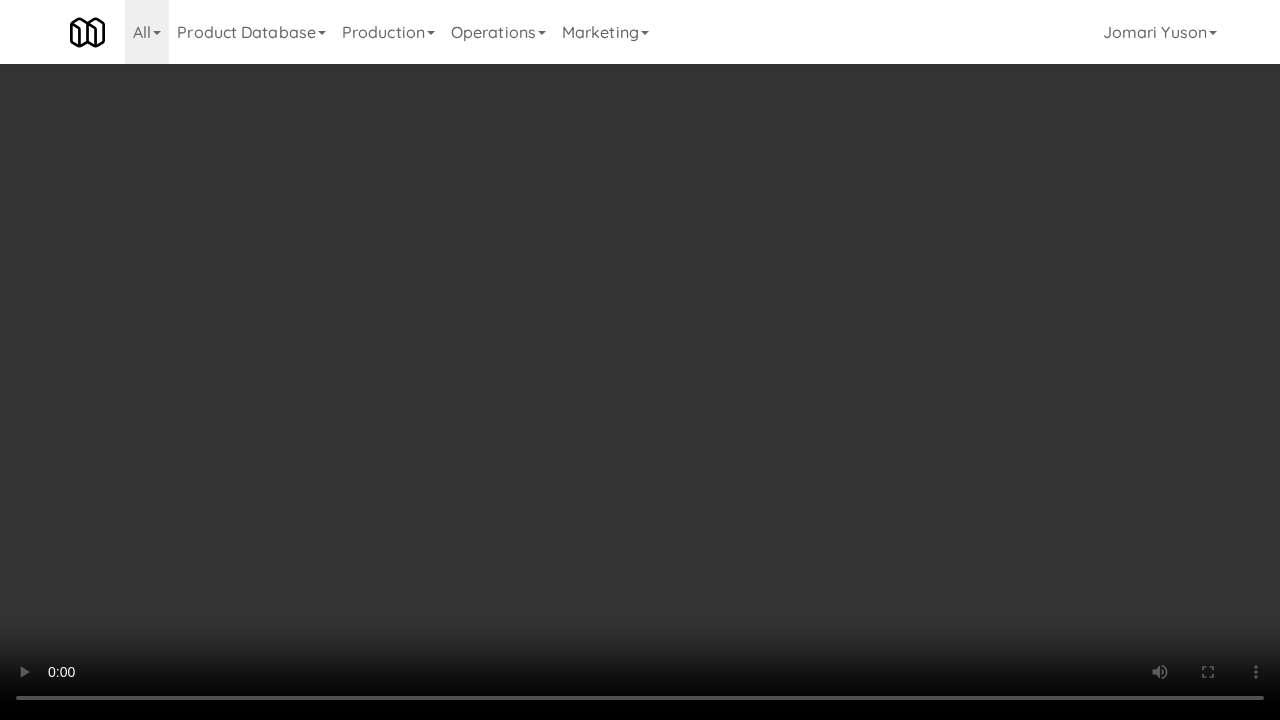 drag, startPoint x: 710, startPoint y: 414, endPoint x: 710, endPoint y: 327, distance: 87 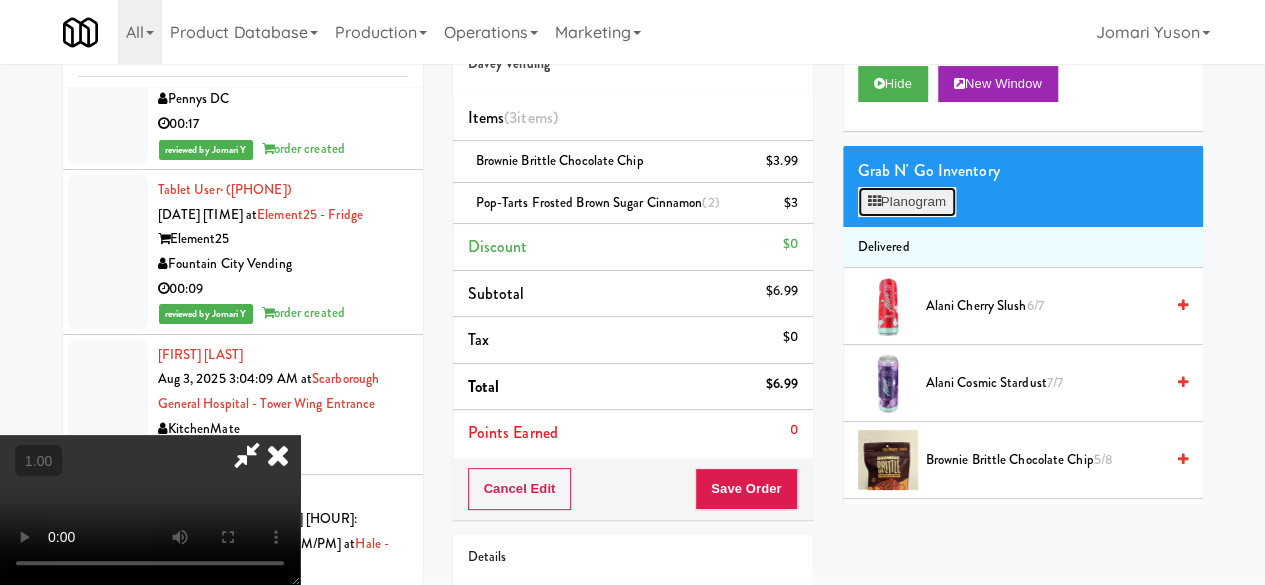 click on "Planogram" at bounding box center (907, 202) 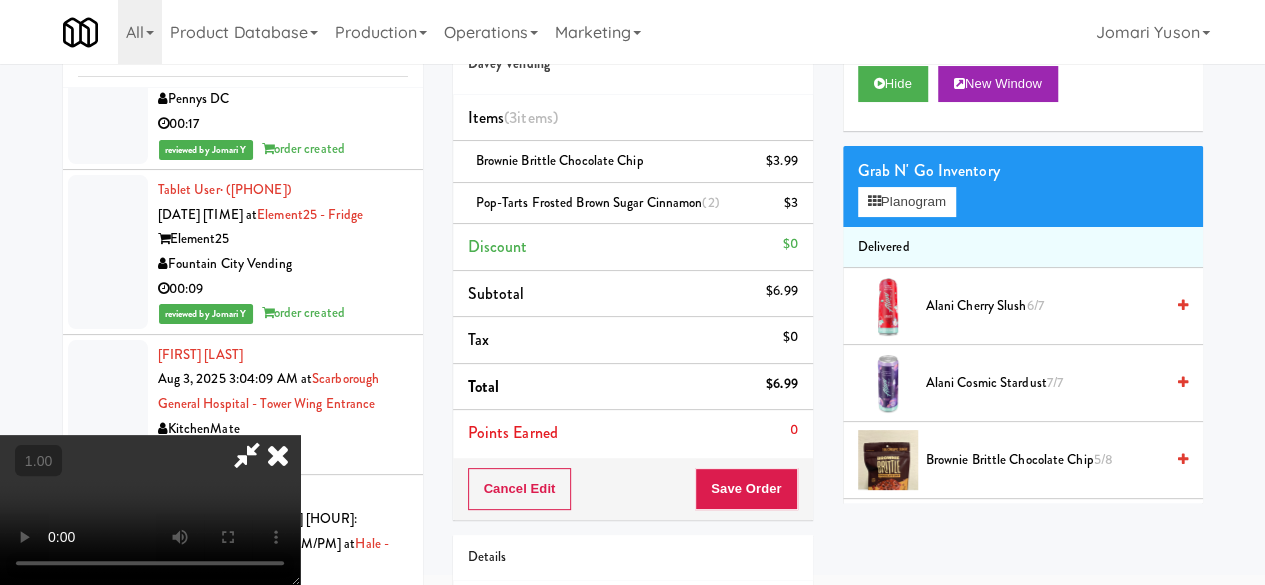 click at bounding box center (0, 0) 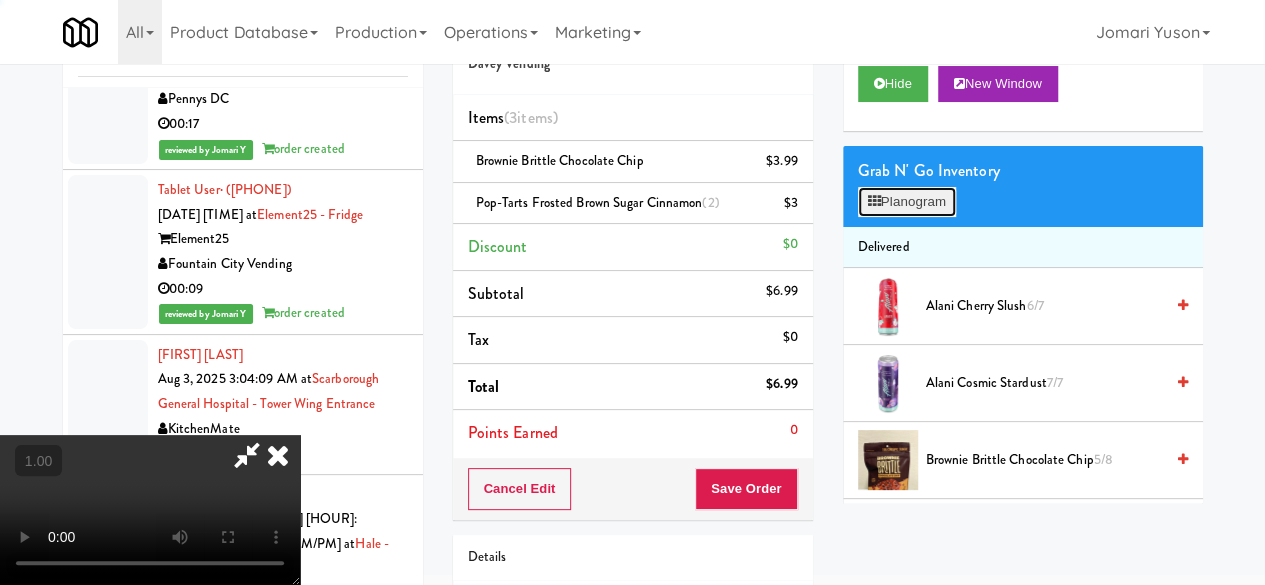 click on "Planogram" at bounding box center [907, 202] 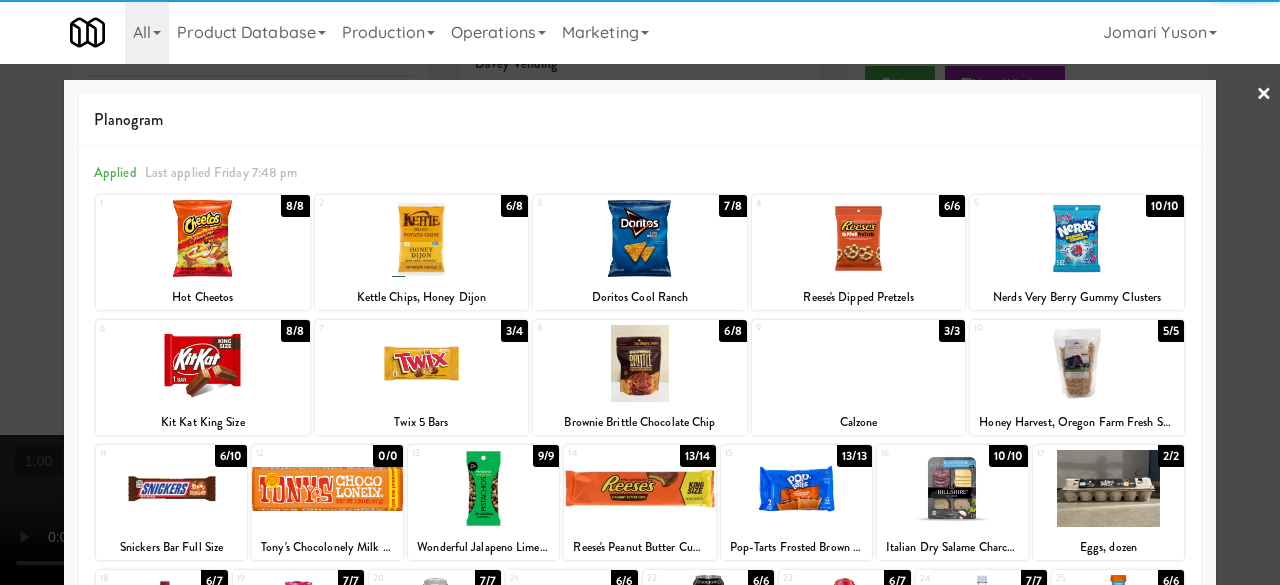 click at bounding box center [640, 292] 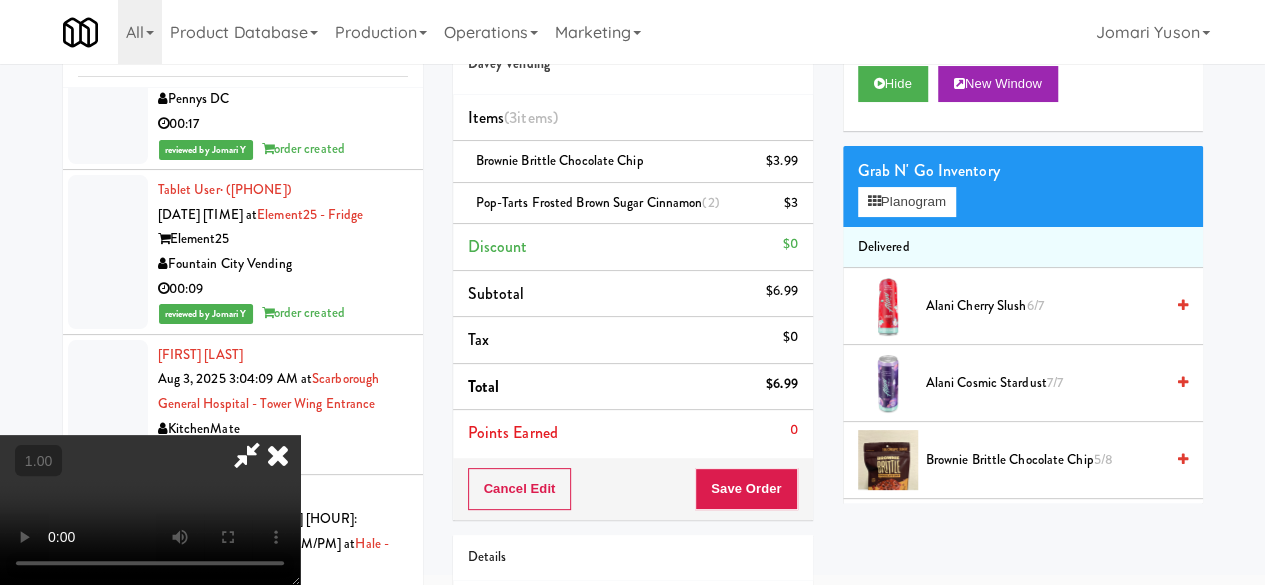 click at bounding box center [278, 455] 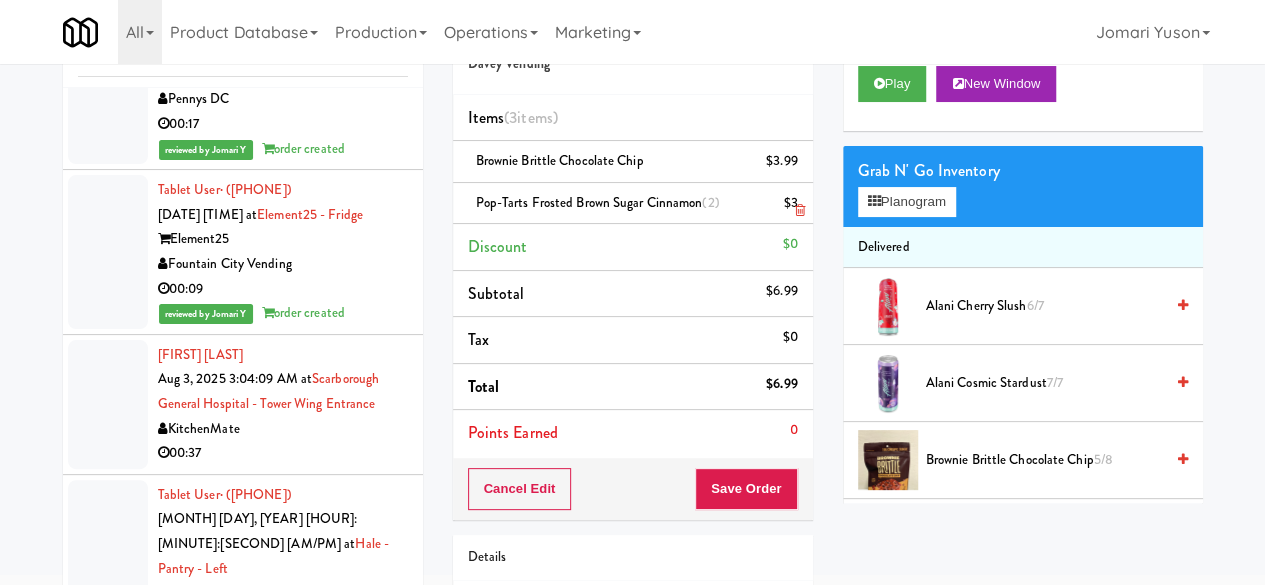 click at bounding box center [799, 210] 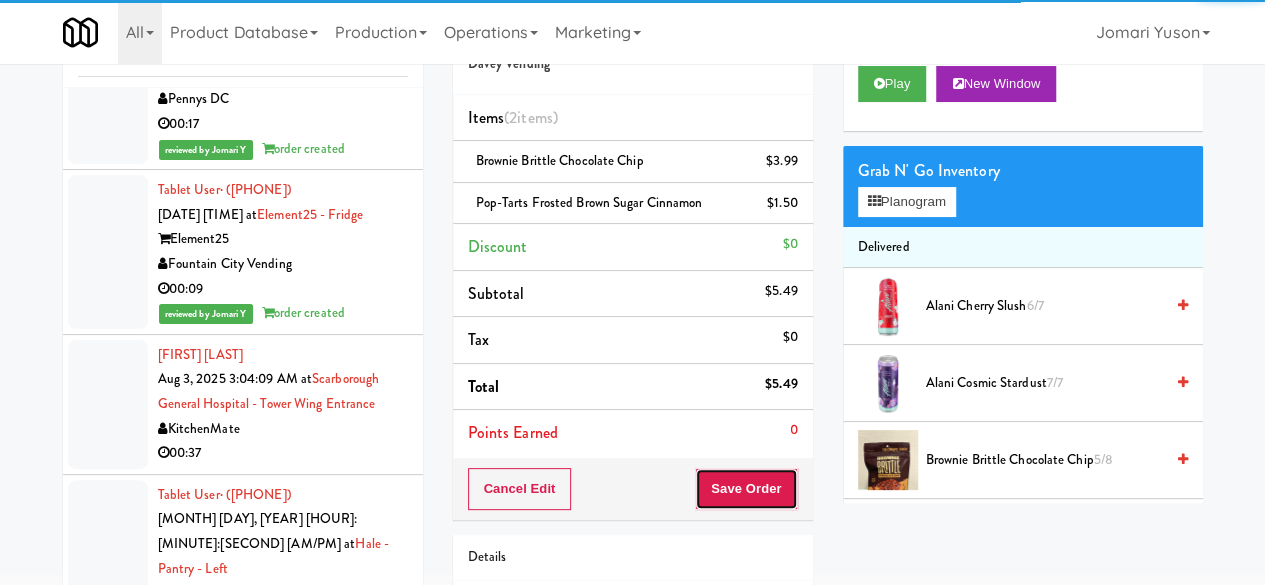click on "Save Order" at bounding box center [746, 489] 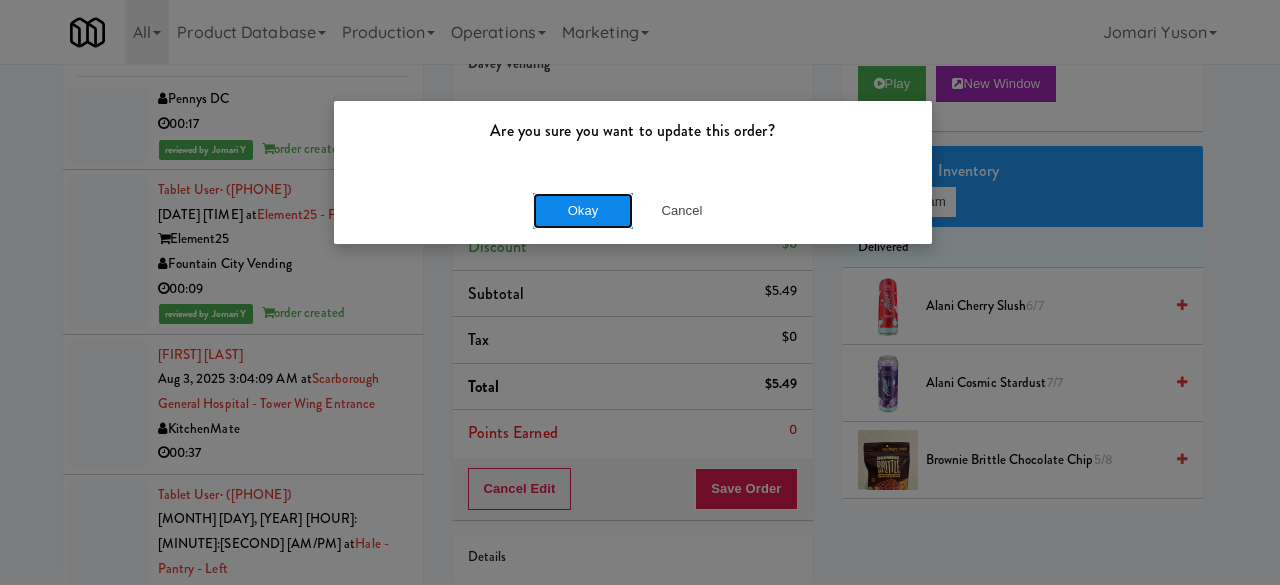 click on "Okay" at bounding box center (583, 211) 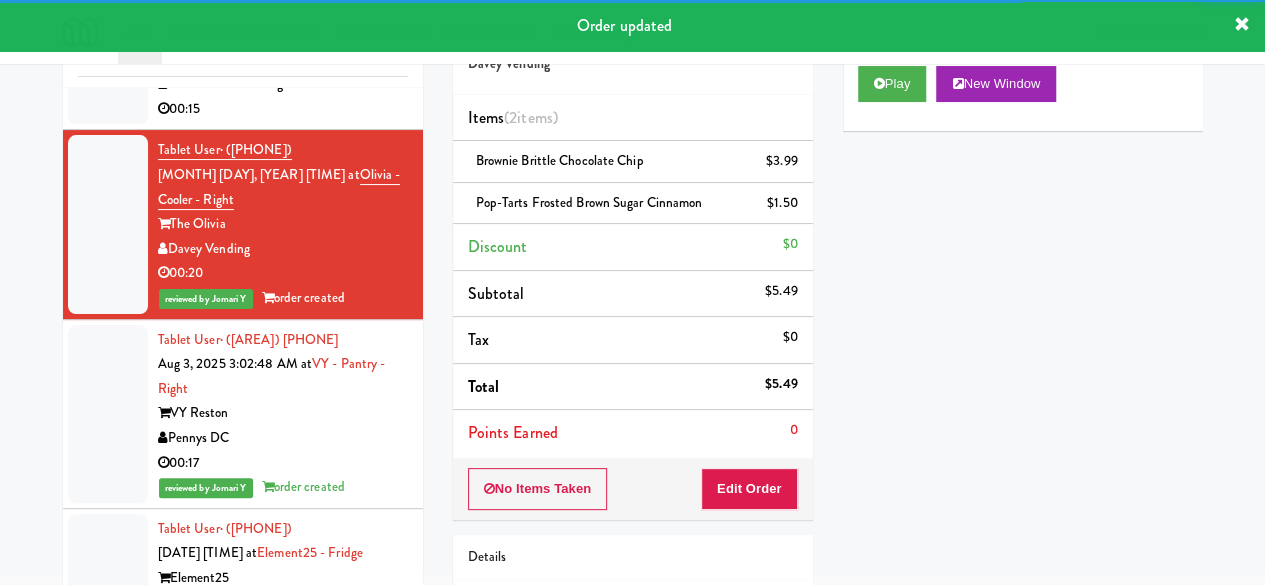 scroll, scrollTop: 16488, scrollLeft: 0, axis: vertical 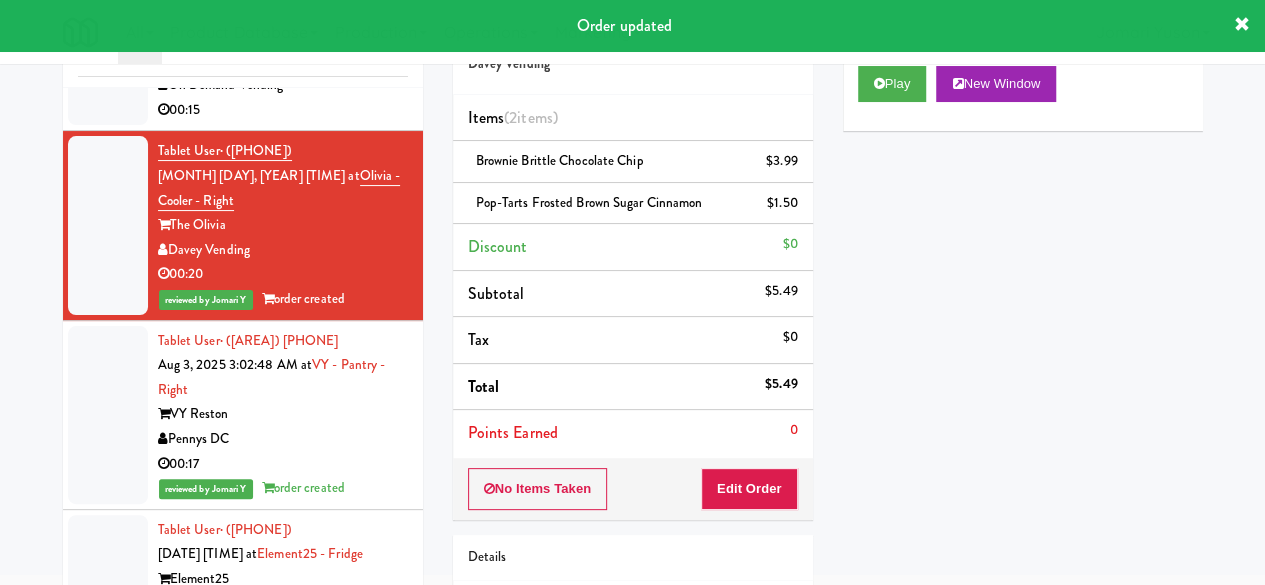 click on "Tablet User  · ([PHONE]) Aug 3, 2025 2:59:28 AM at  680 LSD Pantry    680 N. Lake Shore  On Demand Vending  00:15" at bounding box center [243, 62] 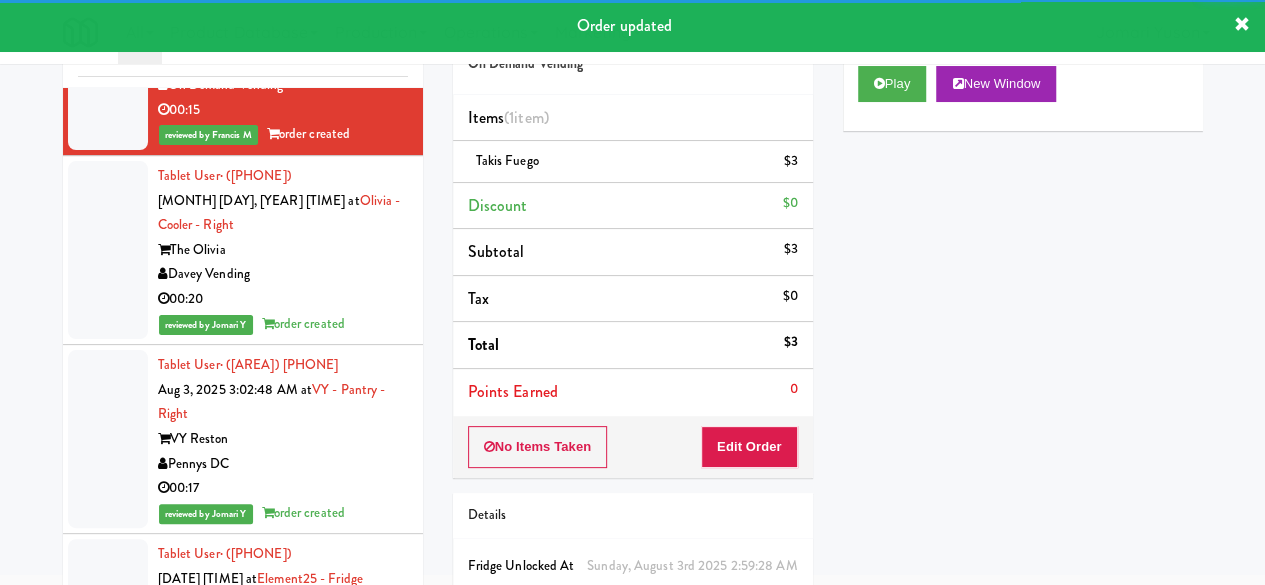 click on "00:06" at bounding box center (283, -30) 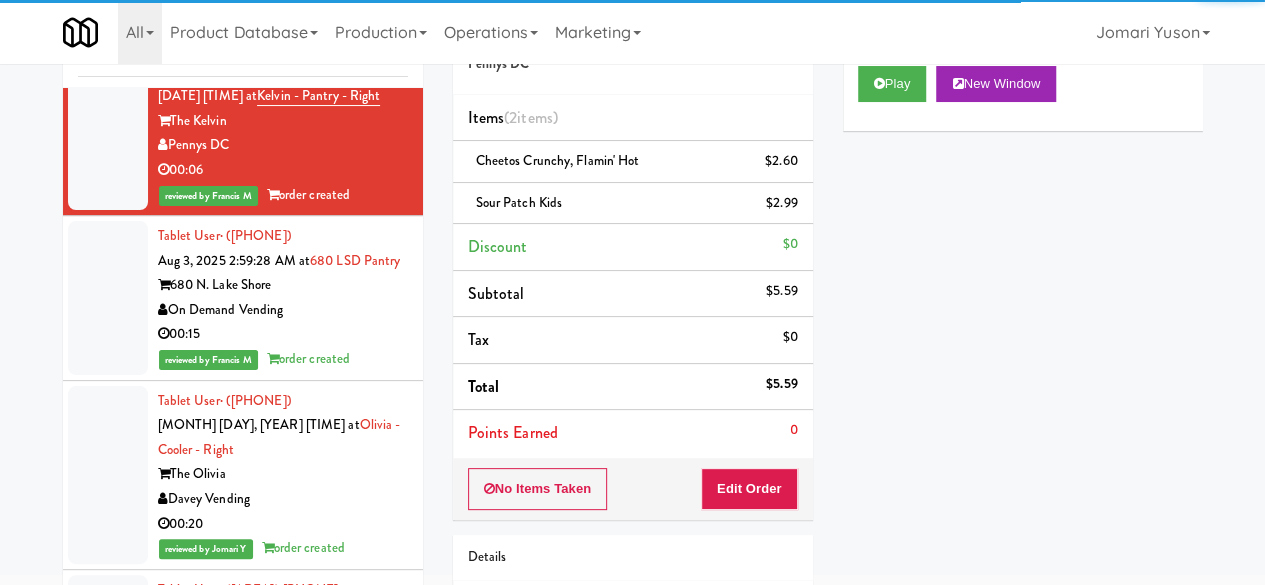 click on "Local Vending Partners" at bounding box center (283, 5) 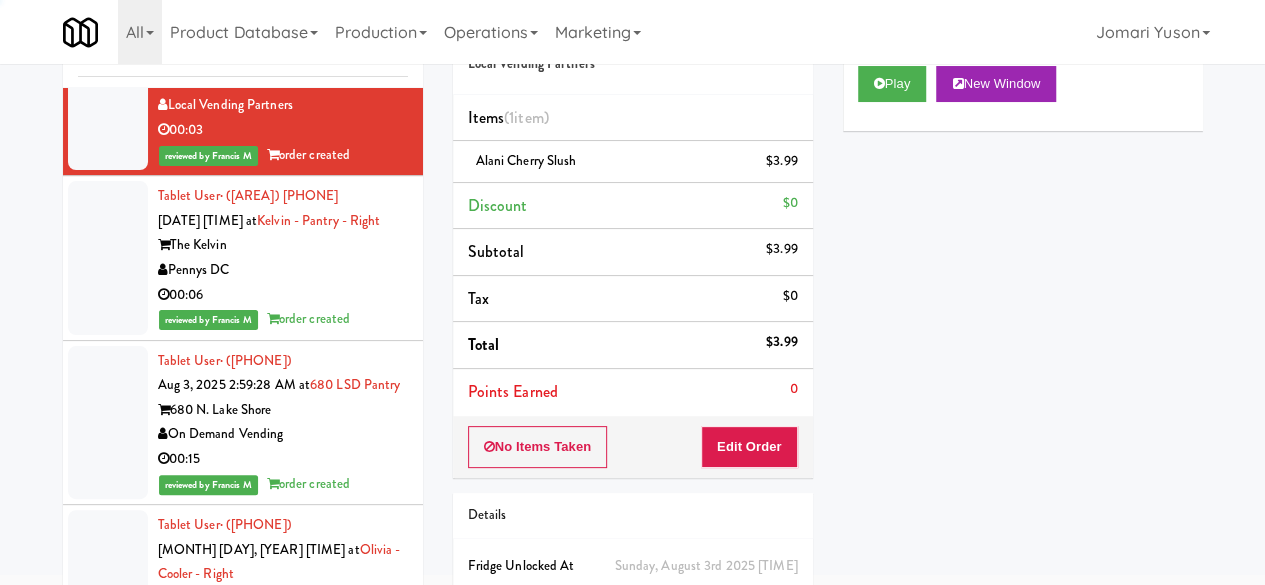 click on "H&H Vending" at bounding box center (283, -35) 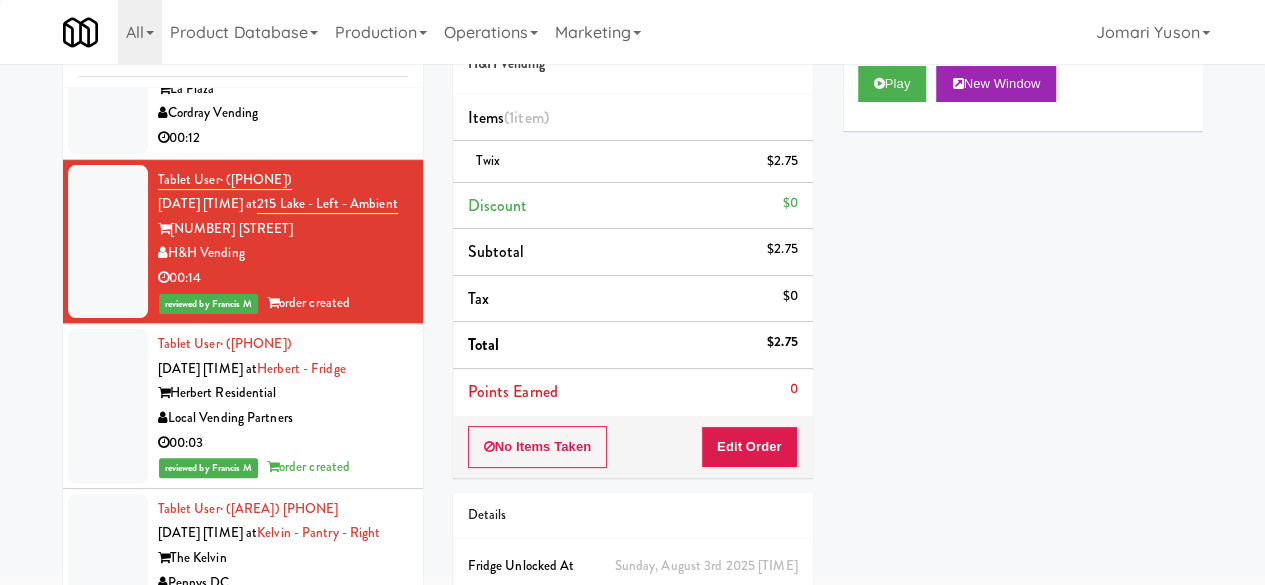 scroll, scrollTop: 15888, scrollLeft: 0, axis: vertical 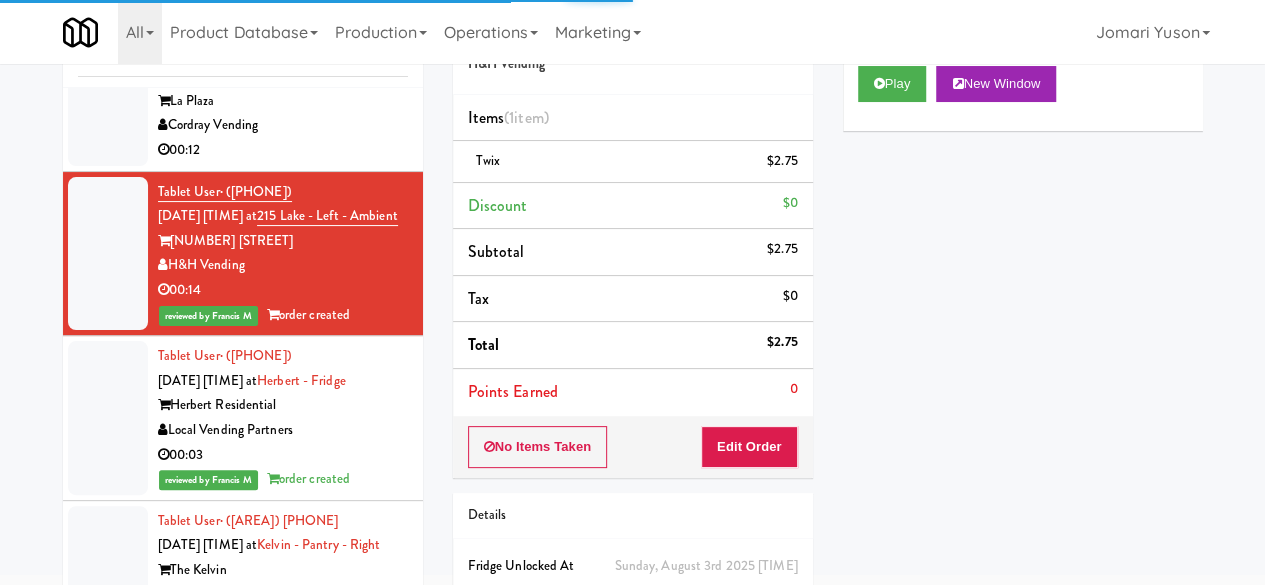 click on "La Plaza" at bounding box center [283, 101] 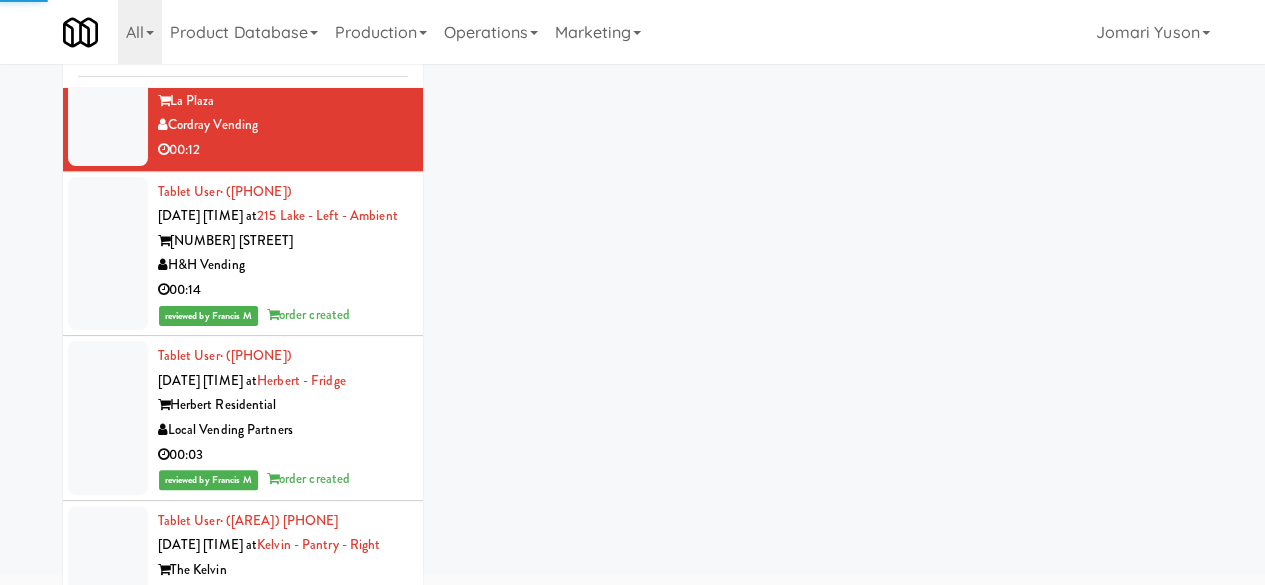 click on "H&H Vending" at bounding box center (283, -39) 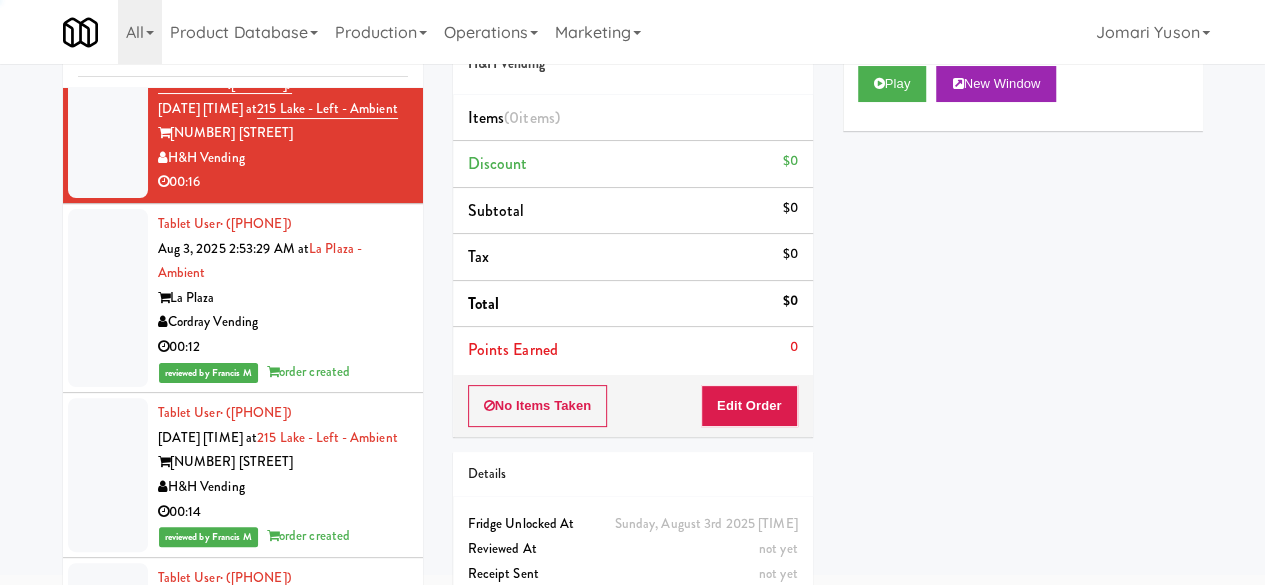 scroll, scrollTop: 15688, scrollLeft: 0, axis: vertical 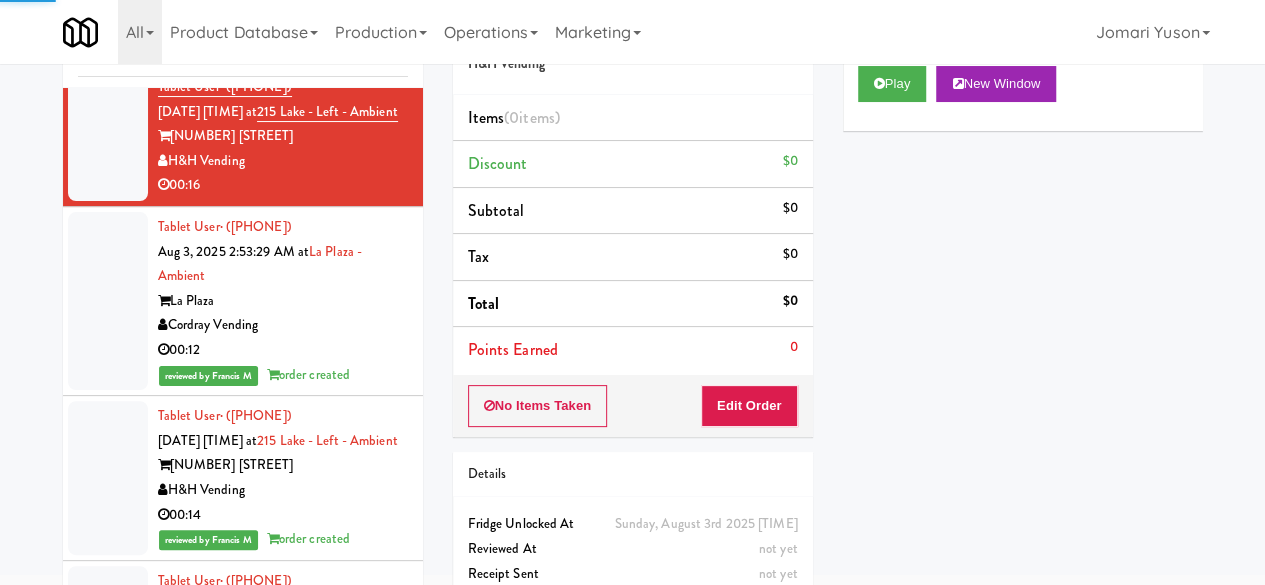 click on "00:19" at bounding box center (283, 45) 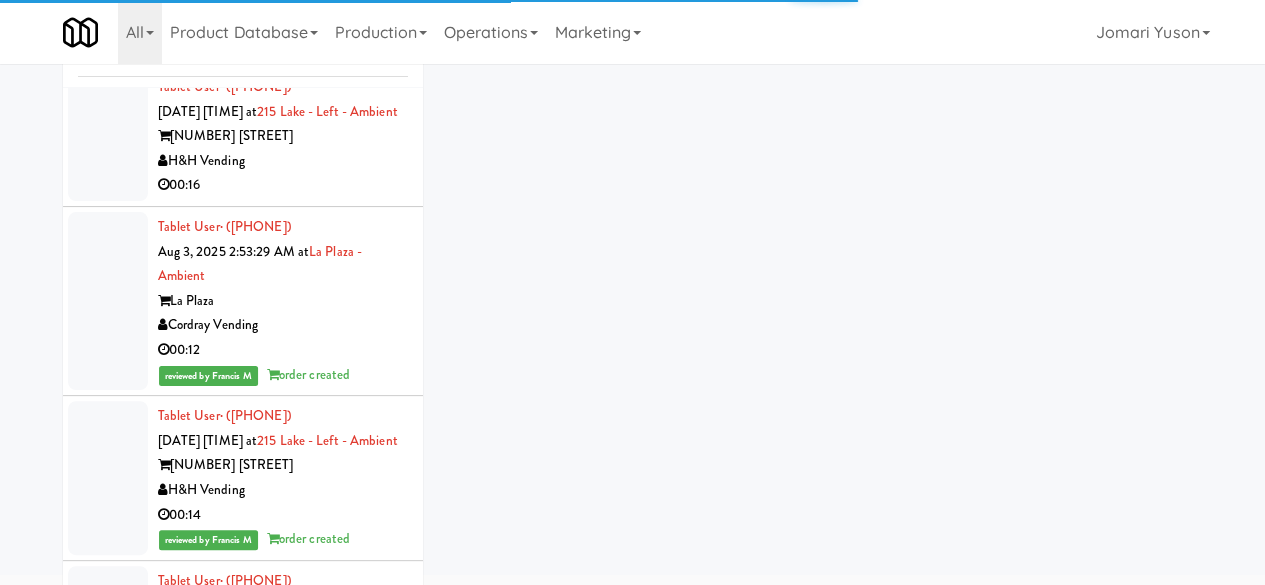 click on "00:16" at bounding box center (283, 185) 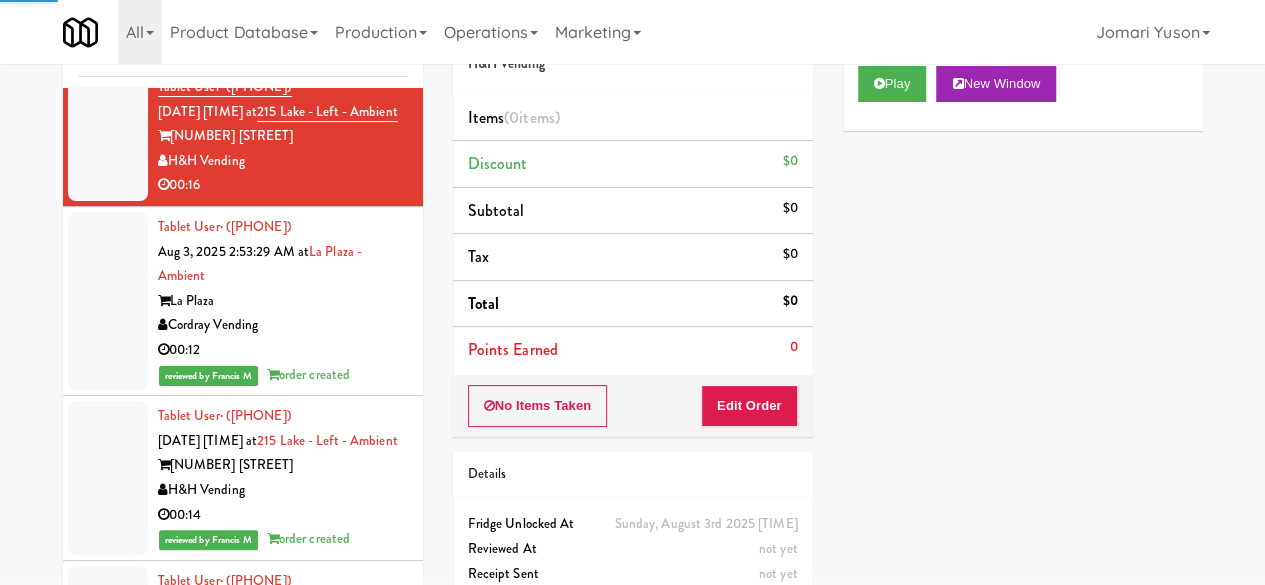 click on "Play  New Window" at bounding box center [1023, 91] 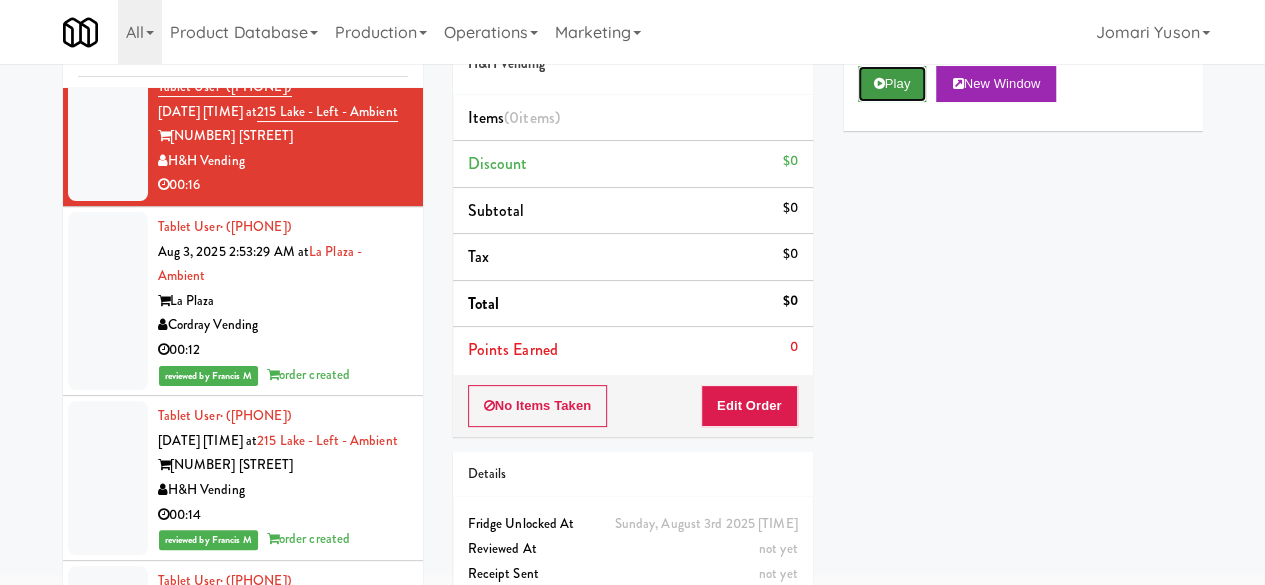click on "Play" at bounding box center [892, 84] 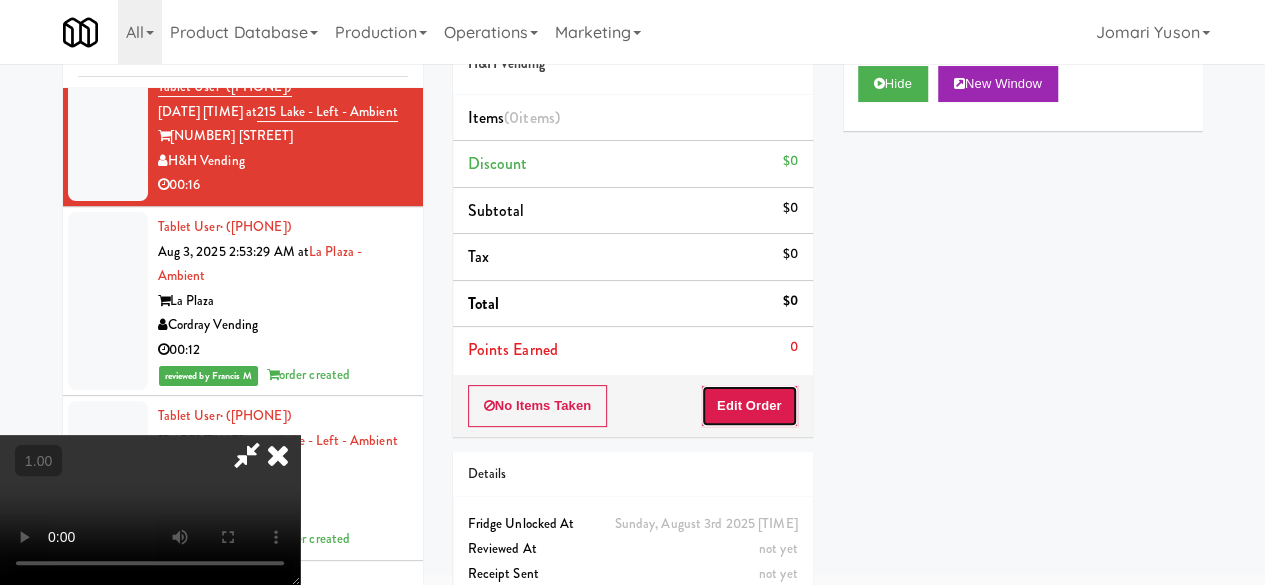 click on "Edit Order" at bounding box center [749, 406] 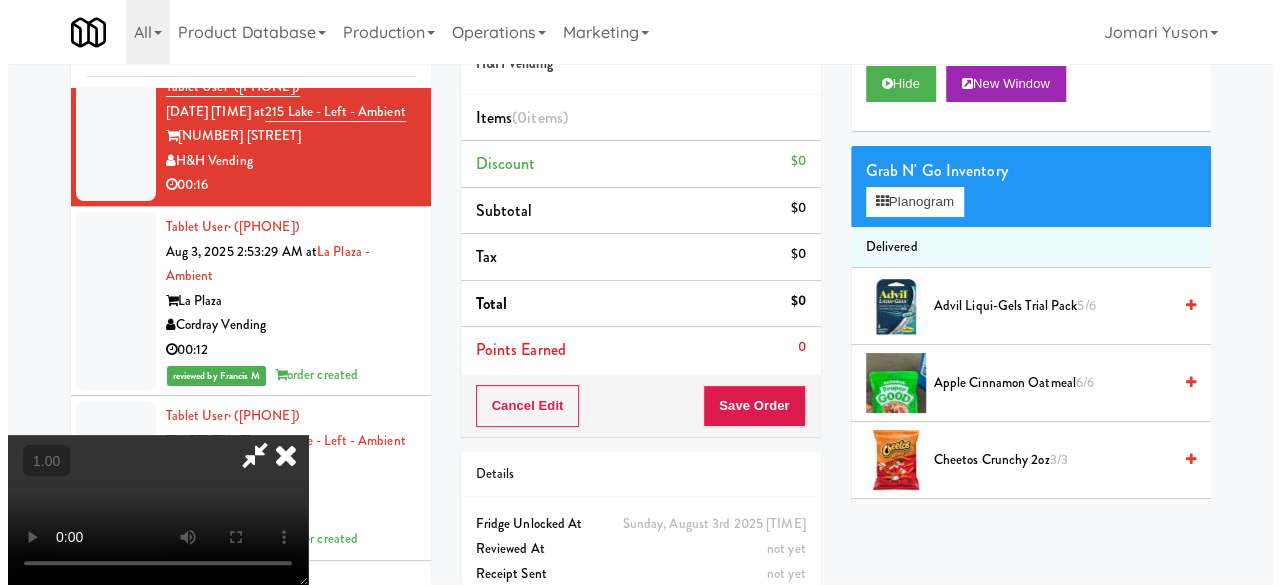 scroll, scrollTop: 64, scrollLeft: 0, axis: vertical 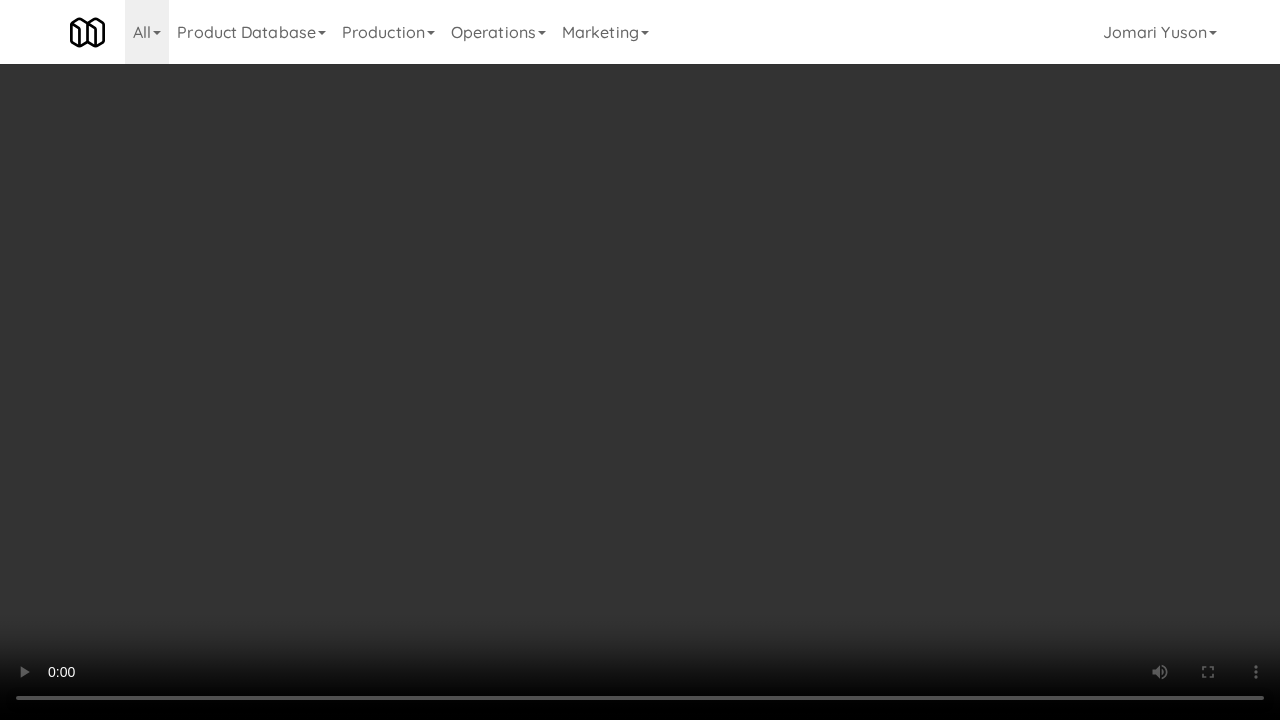 type 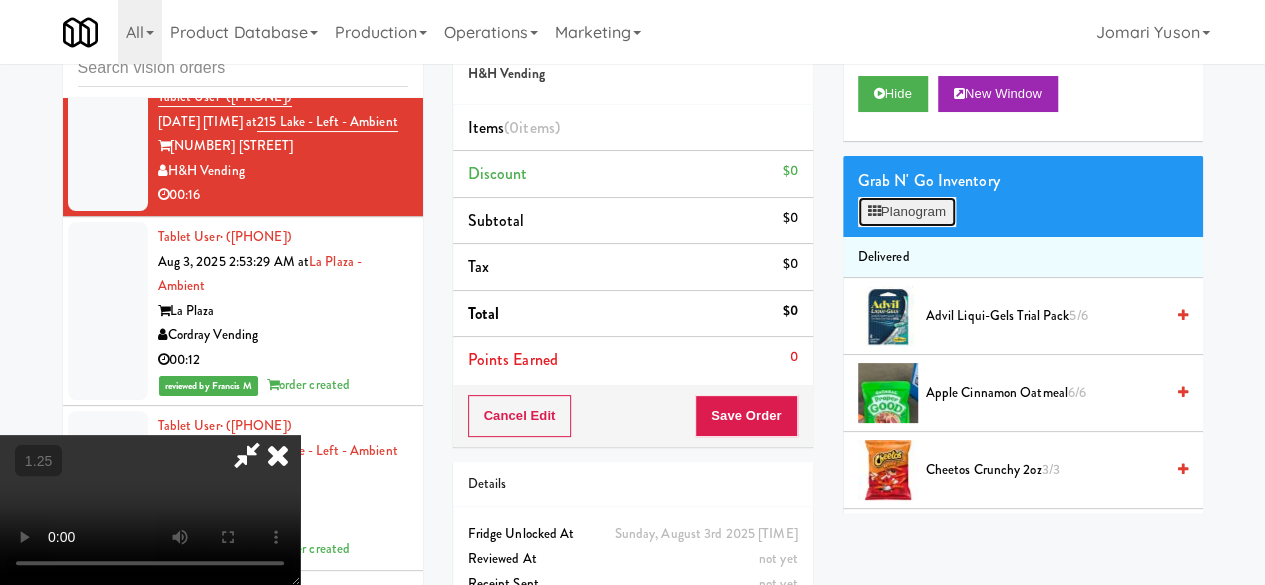 click on "Planogram" at bounding box center [907, 212] 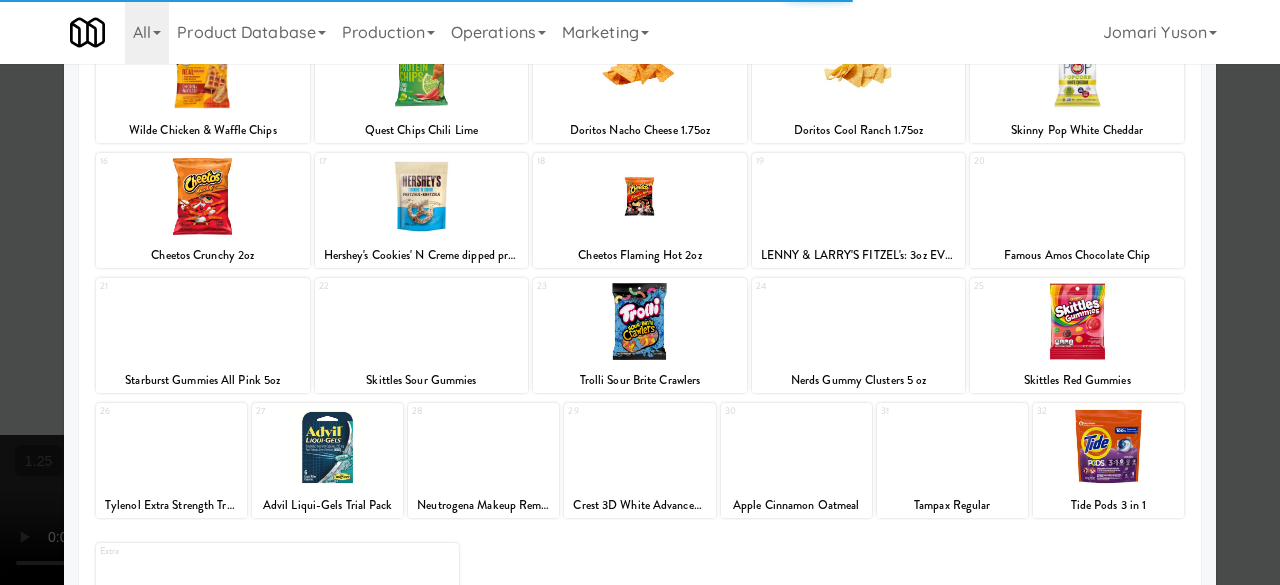 scroll, scrollTop: 300, scrollLeft: 0, axis: vertical 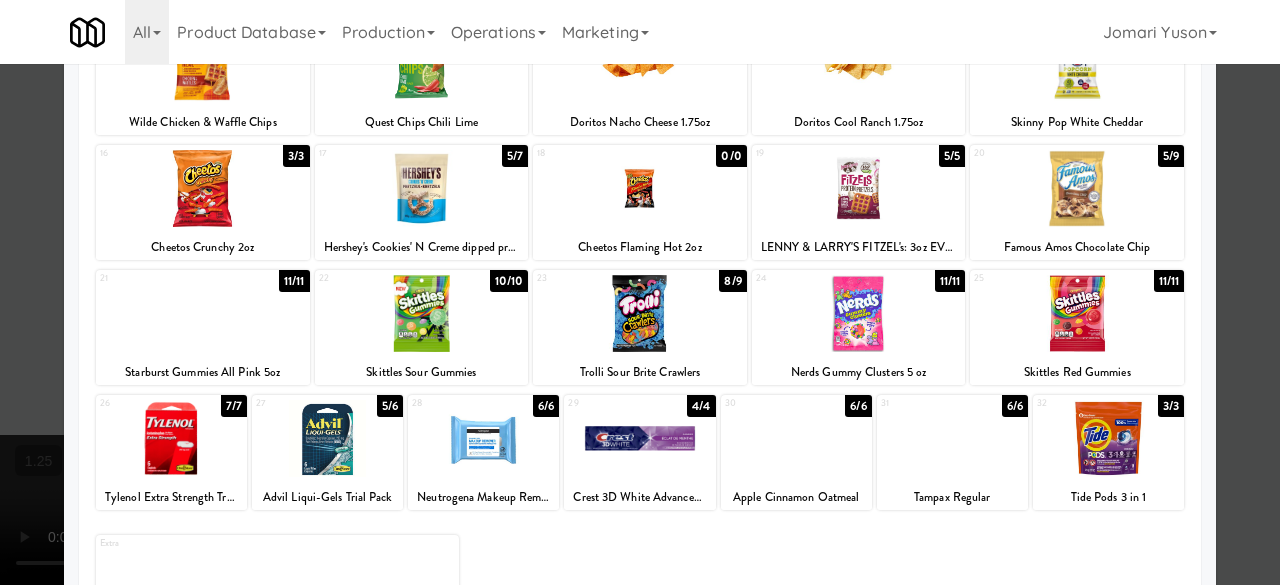 click at bounding box center (422, 313) 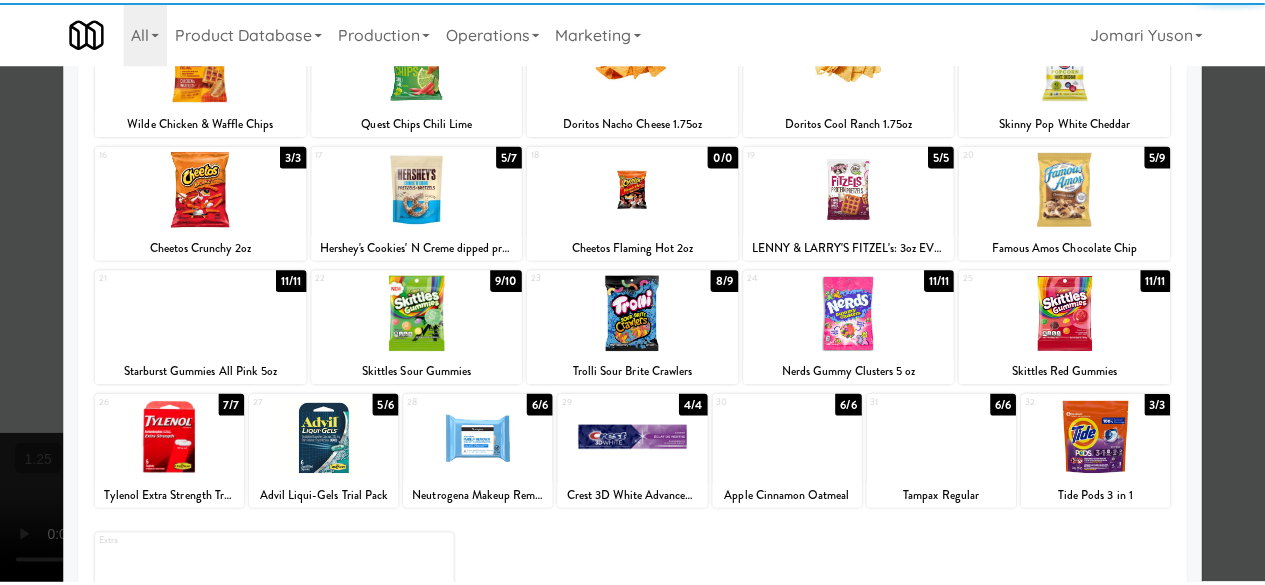 scroll, scrollTop: 0, scrollLeft: 0, axis: both 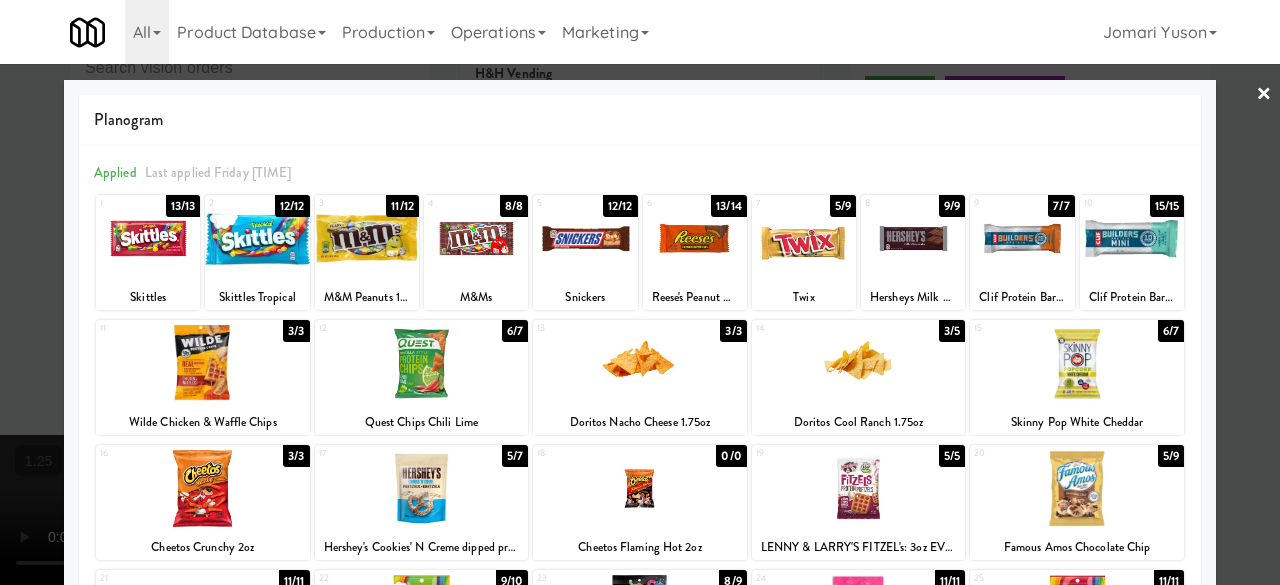 click on "×" at bounding box center [1264, 95] 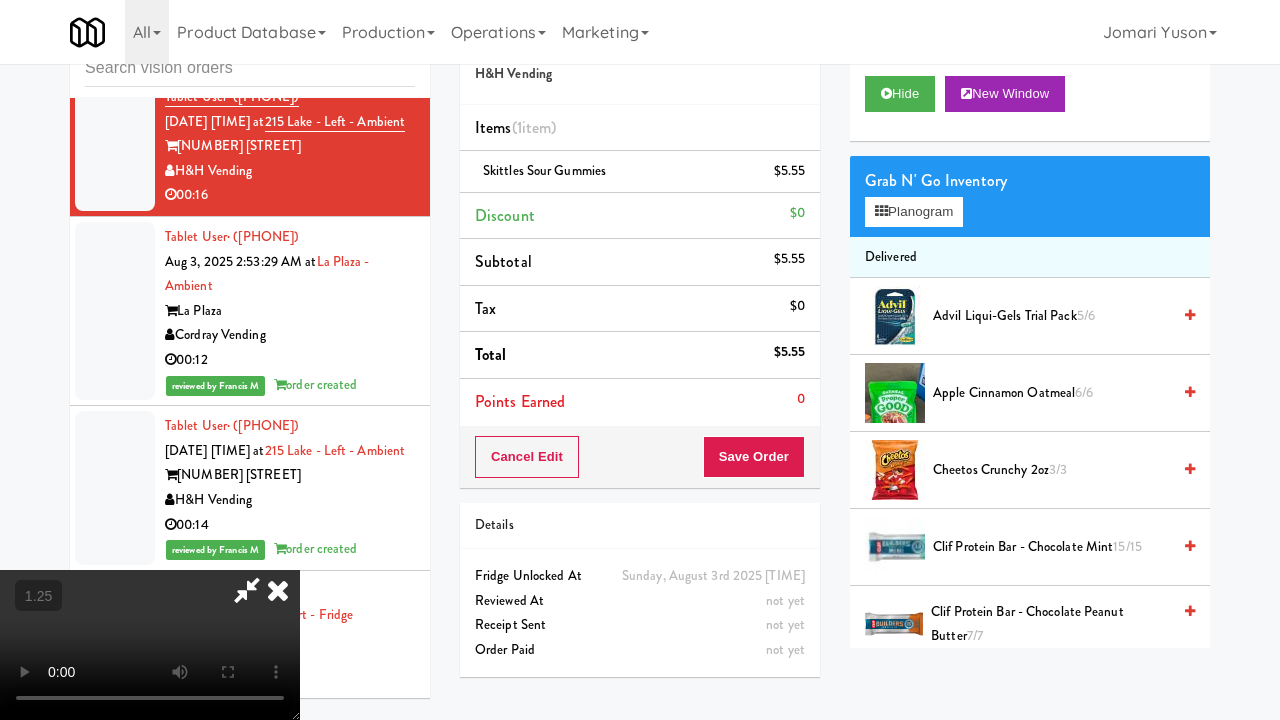 click at bounding box center (150, 645) 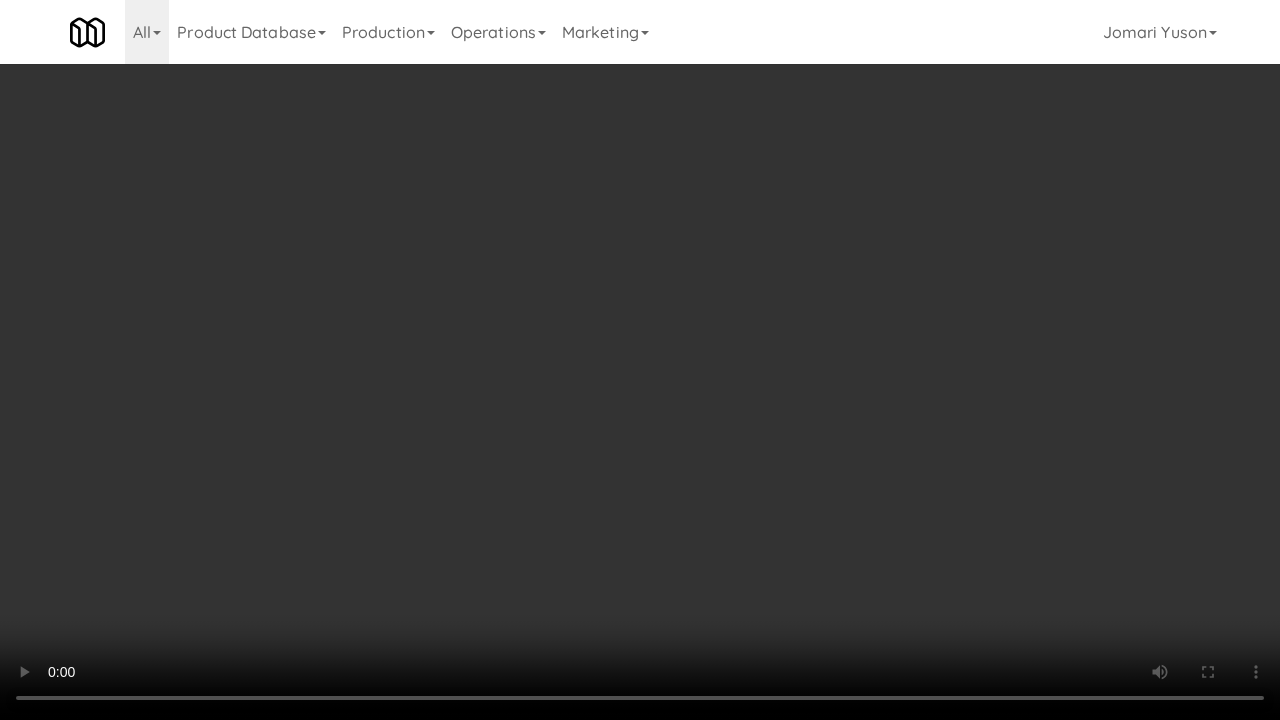 click at bounding box center [640, 360] 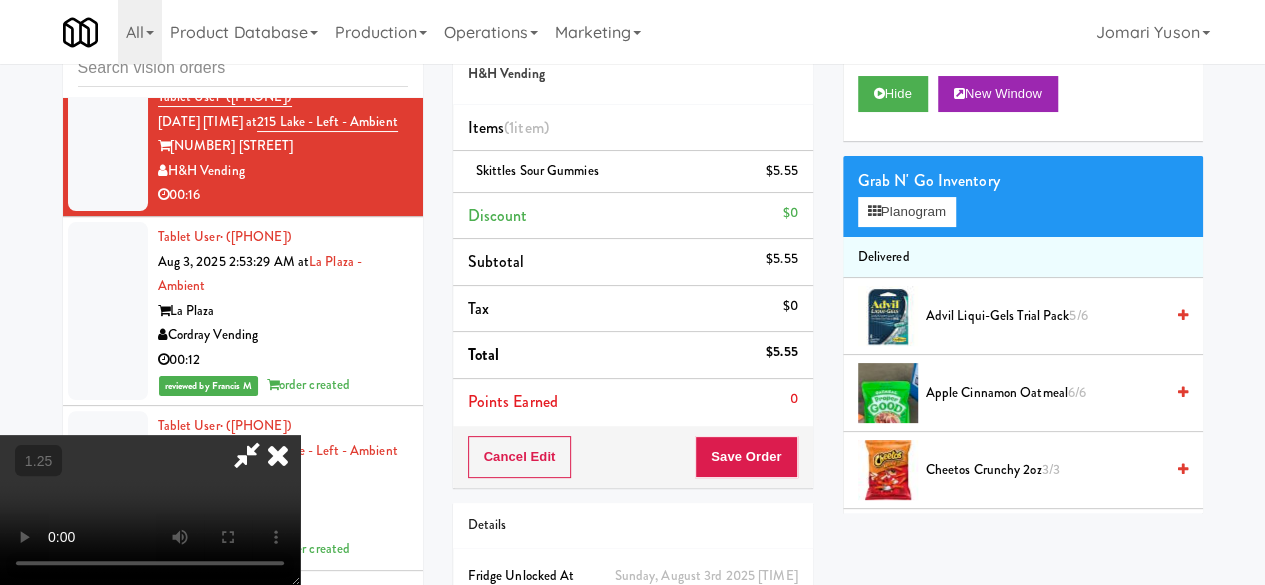 click at bounding box center [247, 455] 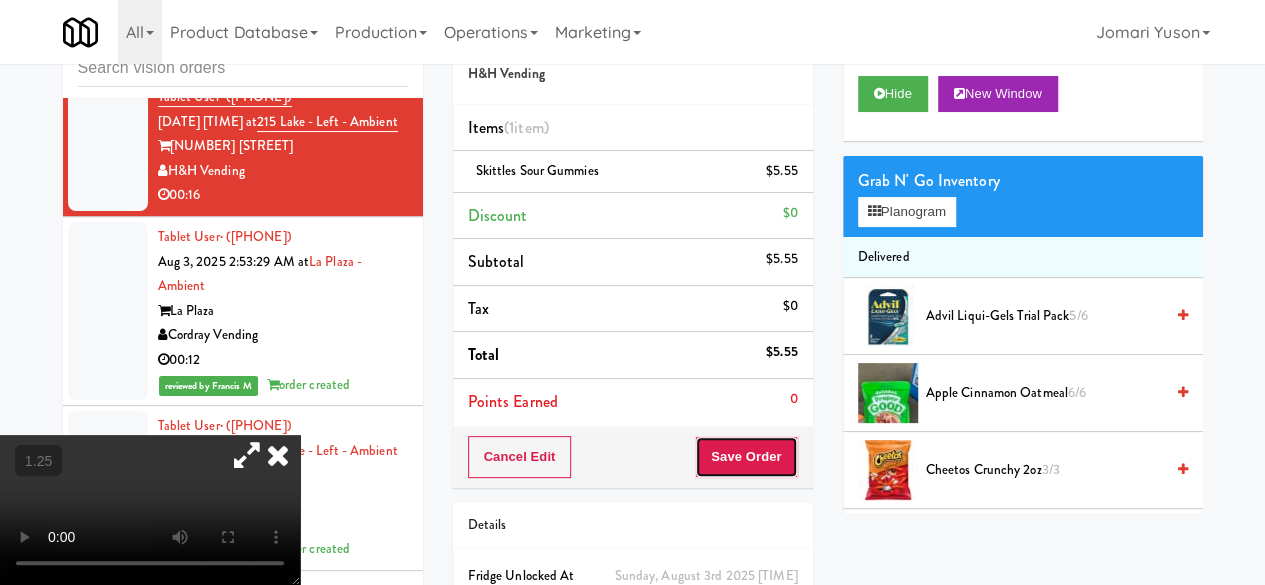 click on "Save Order" at bounding box center [746, 457] 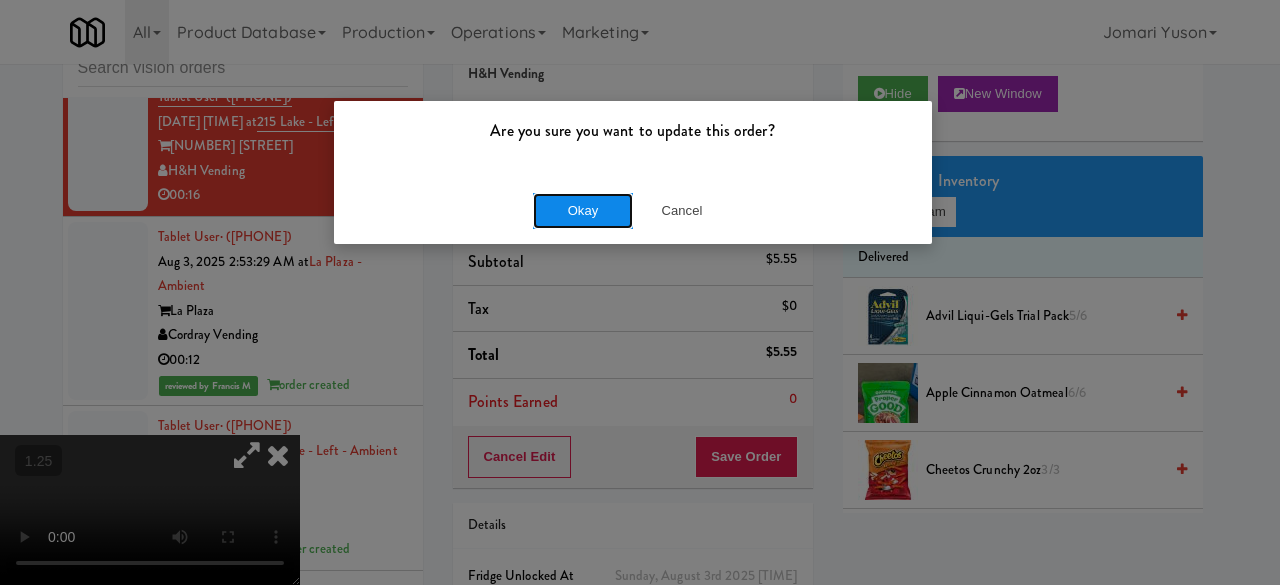 click on "Okay" at bounding box center (583, 211) 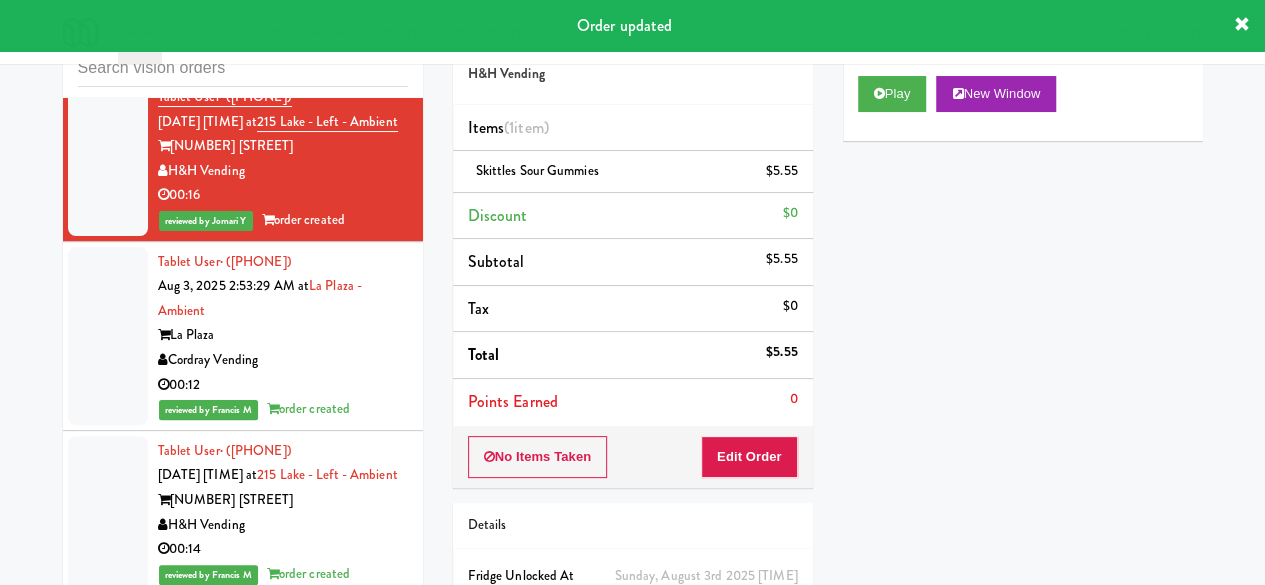 click on "B-Suite Amenities" at bounding box center (283, 31) 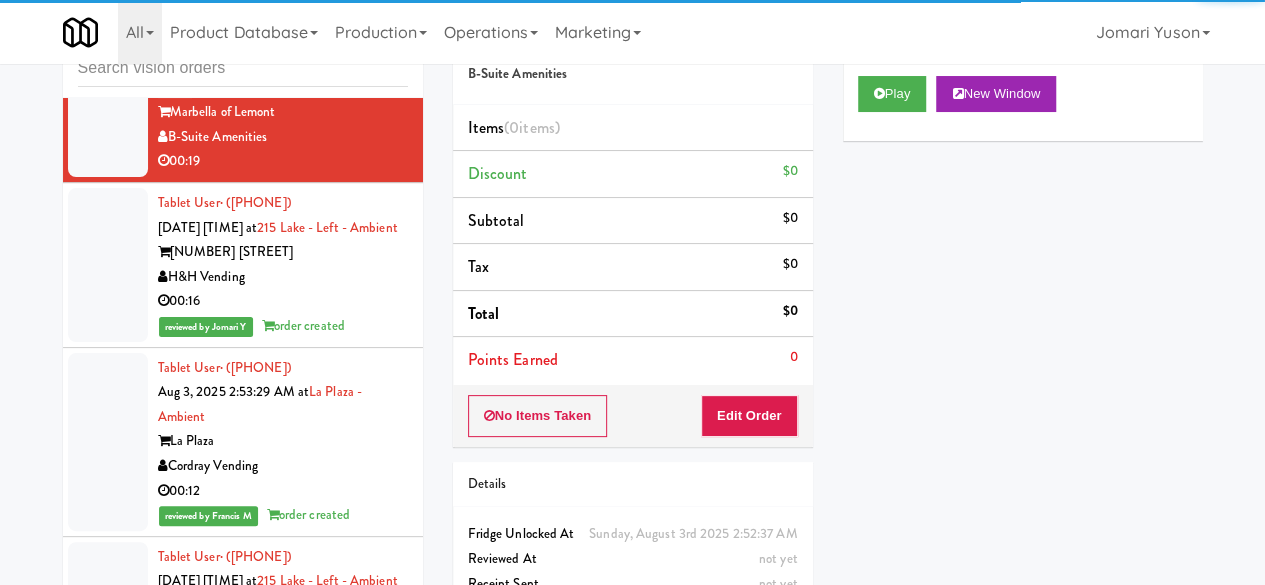 scroll, scrollTop: 15488, scrollLeft: 0, axis: vertical 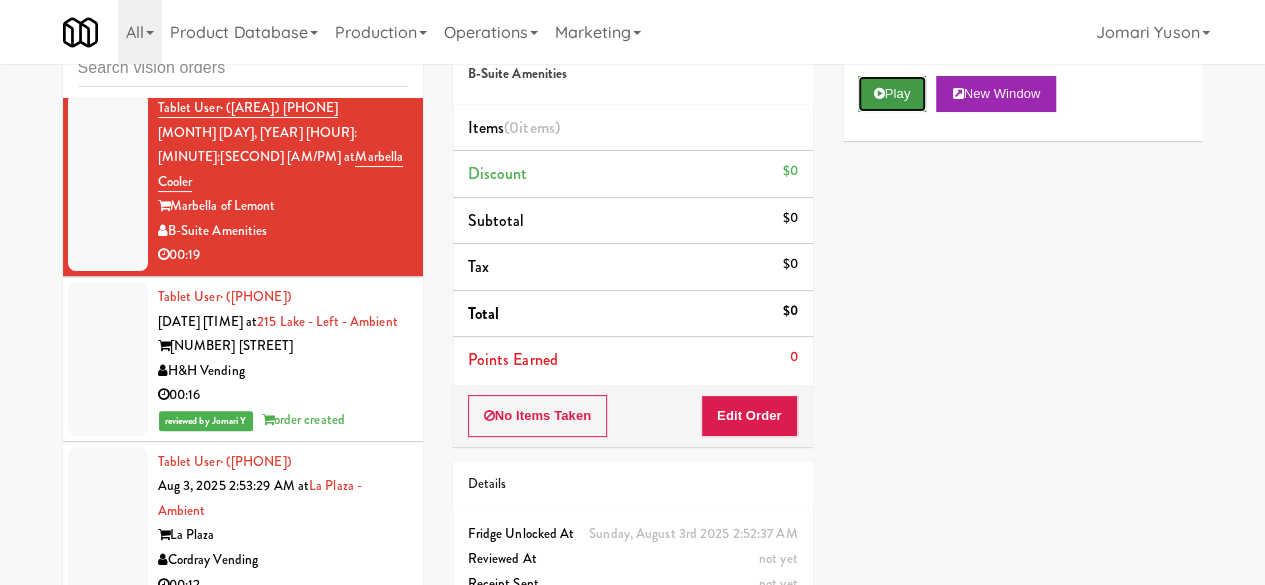 click on "Play" at bounding box center (892, 94) 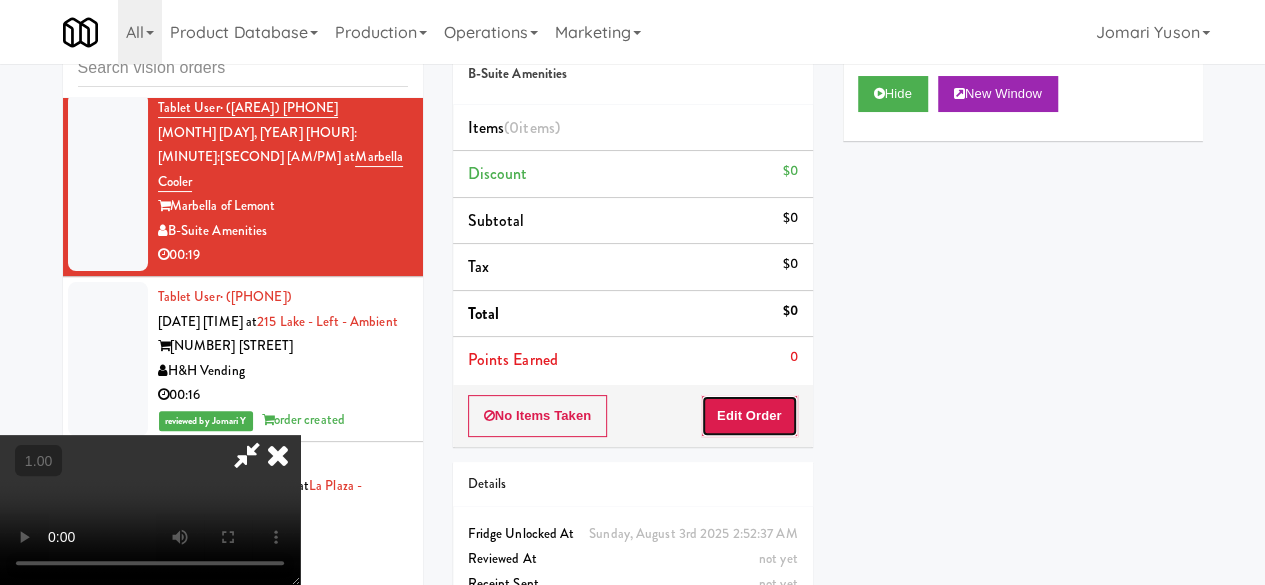 click on "Edit Order" at bounding box center [749, 416] 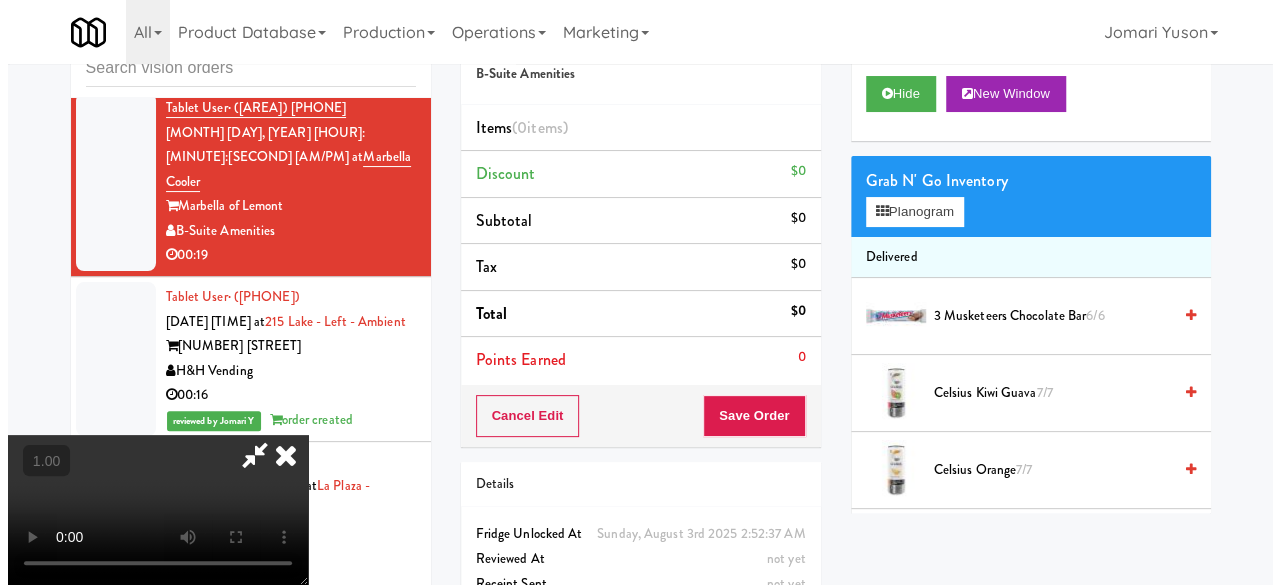 scroll, scrollTop: 41, scrollLeft: 0, axis: vertical 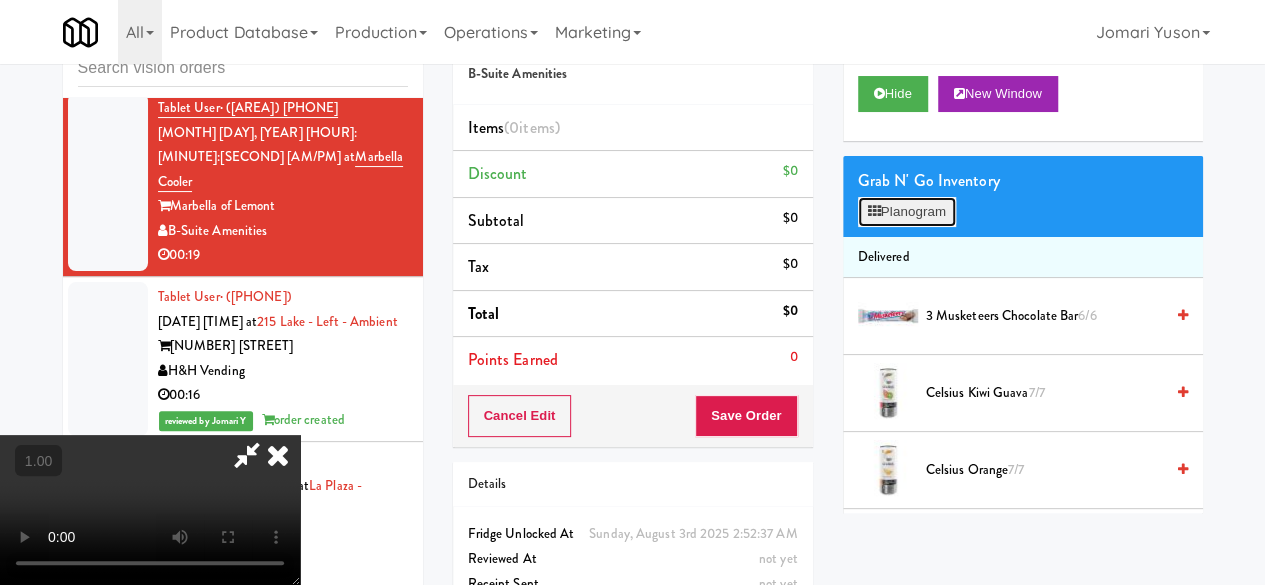 click on "Planogram" at bounding box center (907, 212) 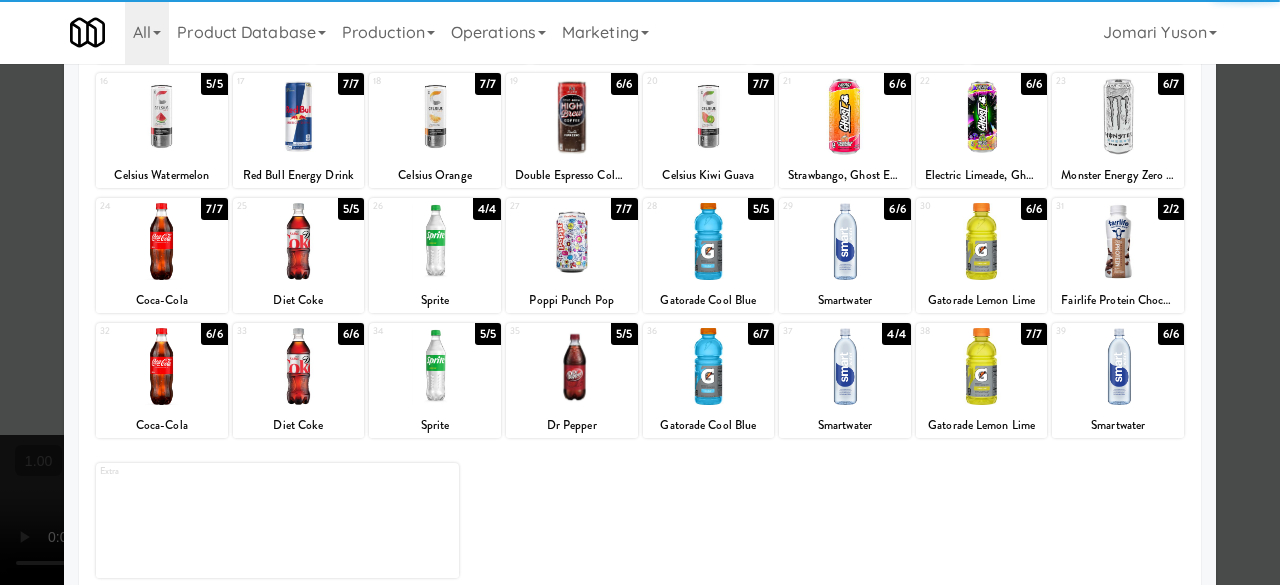 scroll, scrollTop: 396, scrollLeft: 0, axis: vertical 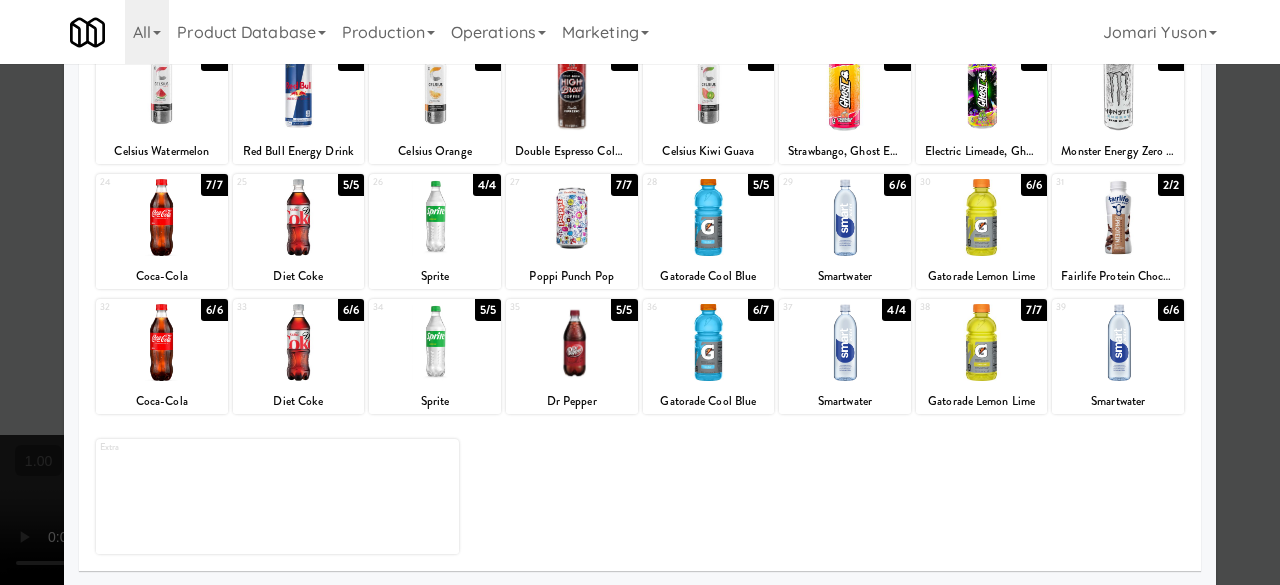 click at bounding box center [709, 342] 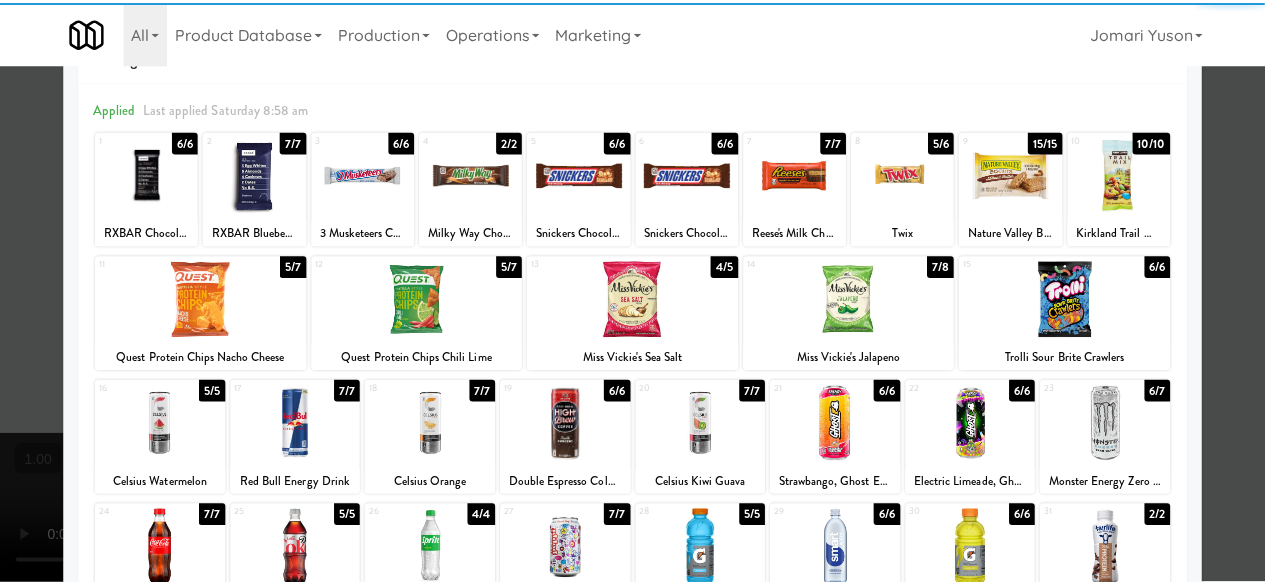 scroll, scrollTop: 0, scrollLeft: 0, axis: both 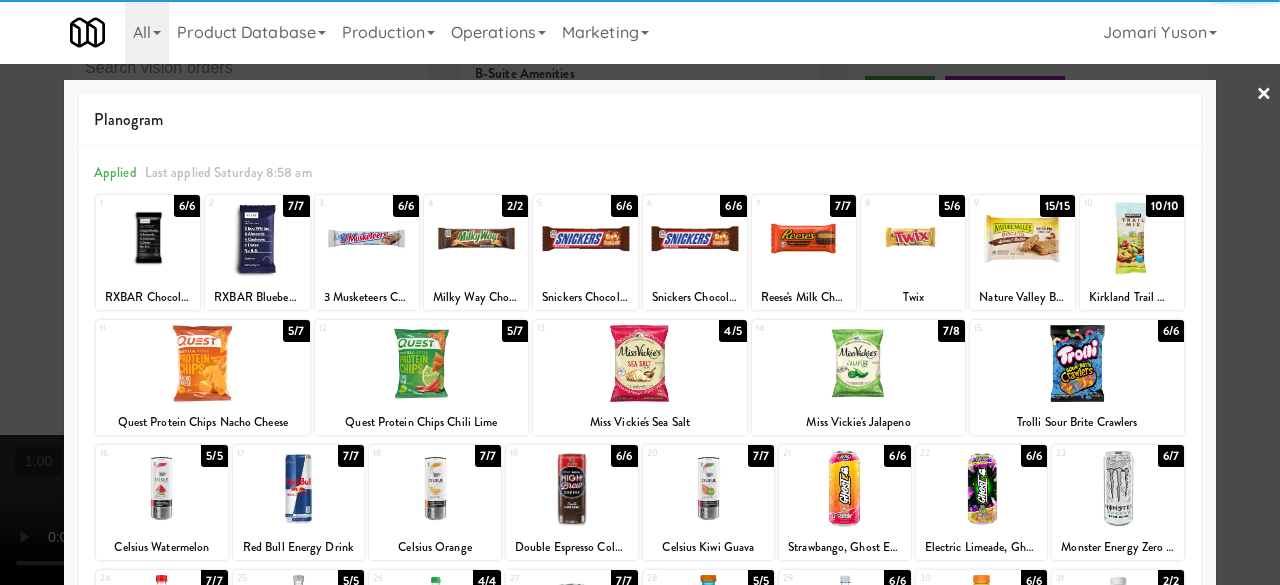 click at bounding box center [640, 292] 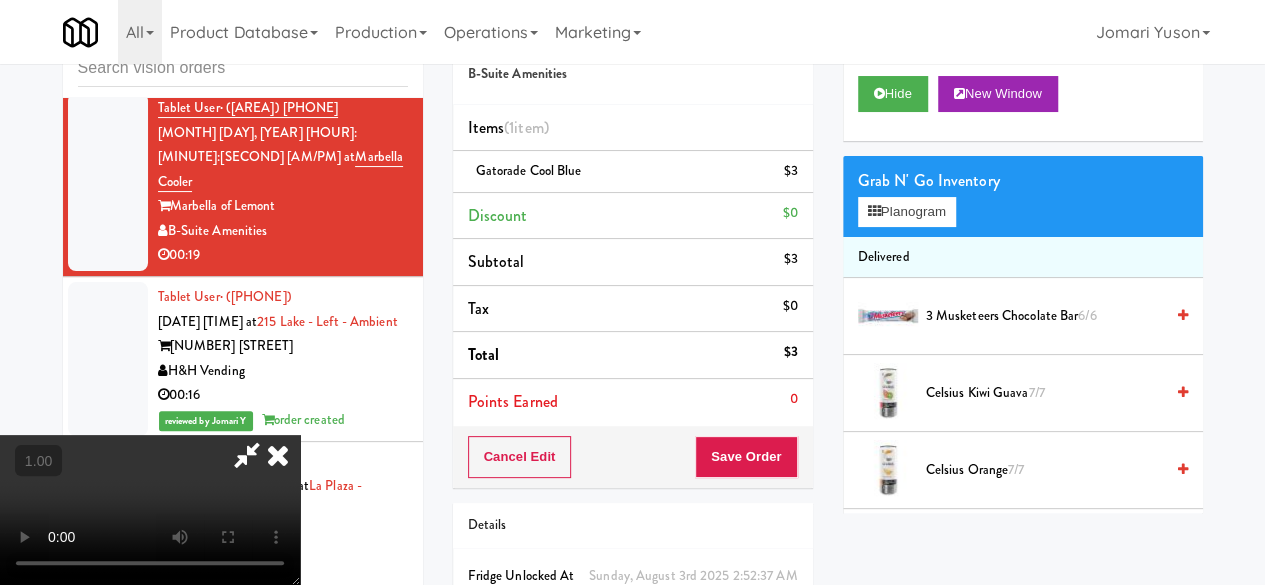 scroll, scrollTop: 0, scrollLeft: 0, axis: both 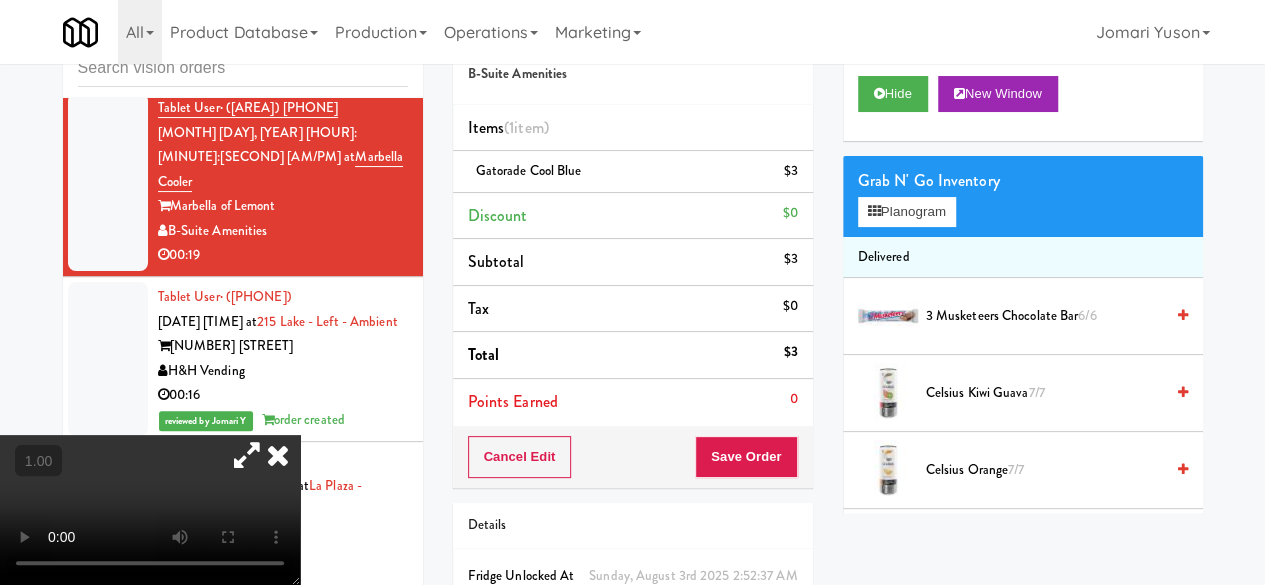 click at bounding box center (278, 455) 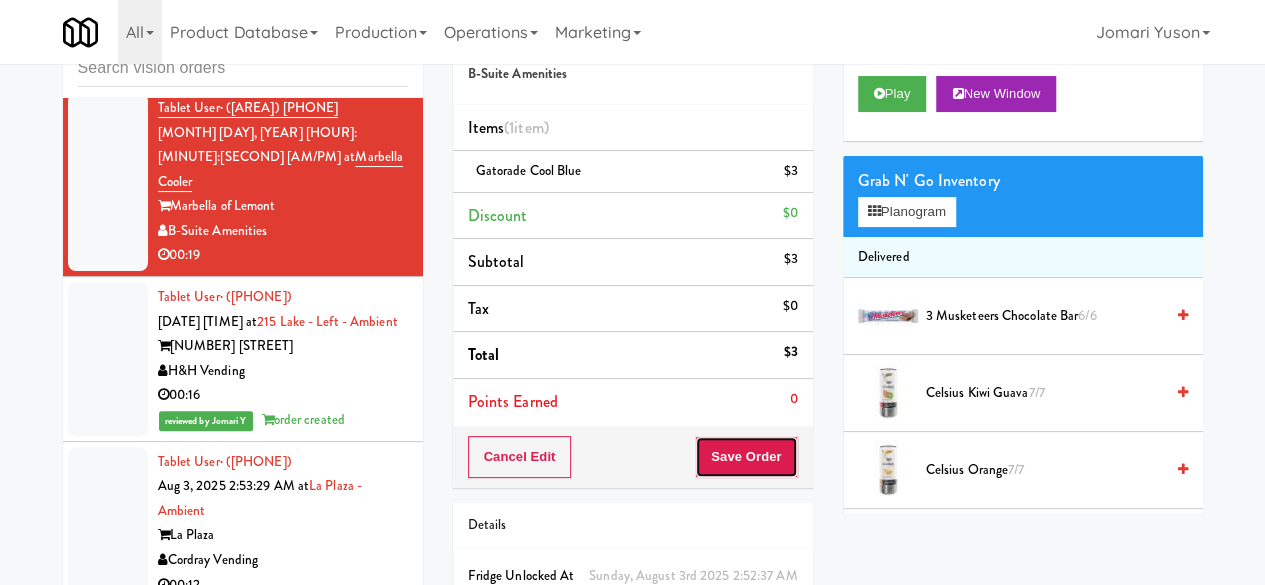 click on "Save Order" at bounding box center (746, 457) 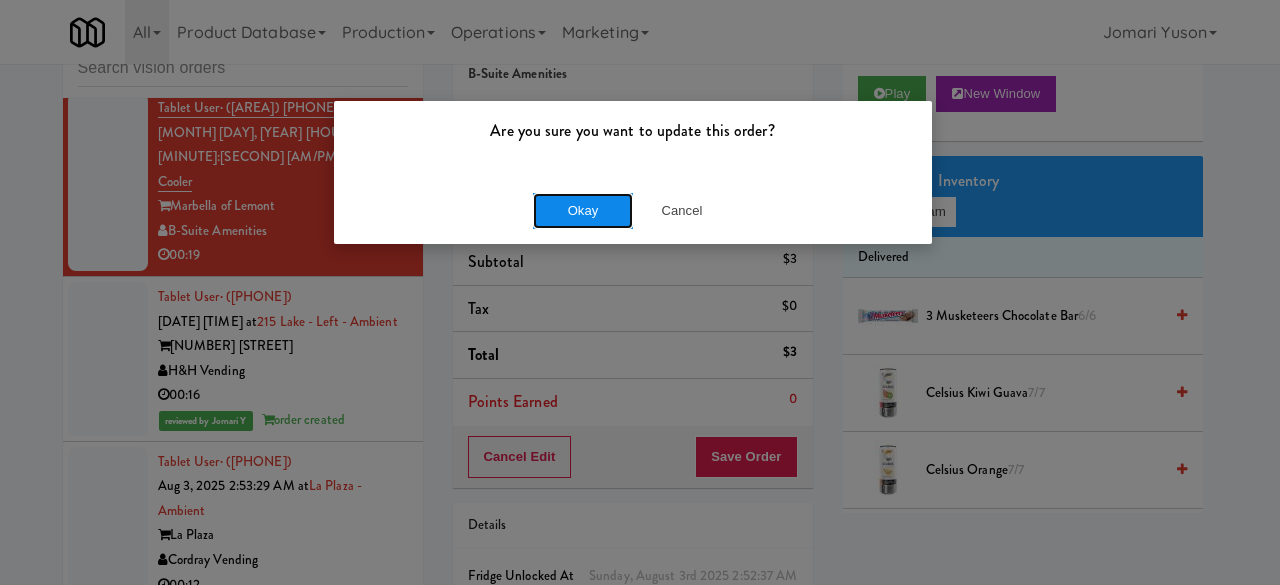 click on "Okay" at bounding box center (583, 211) 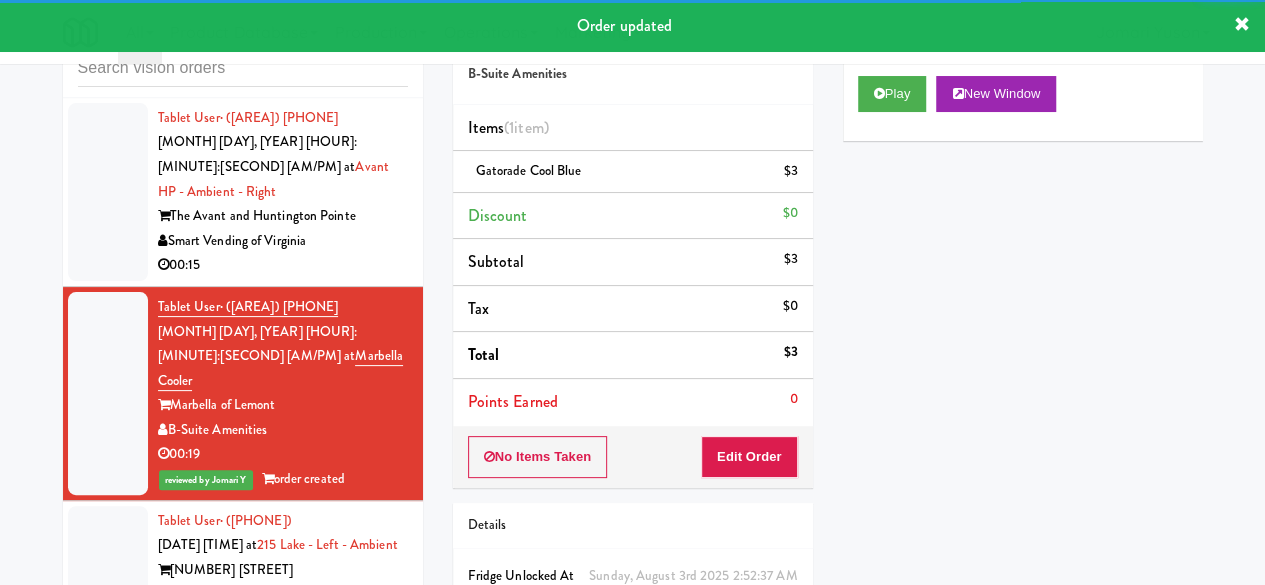 scroll, scrollTop: 15288, scrollLeft: 0, axis: vertical 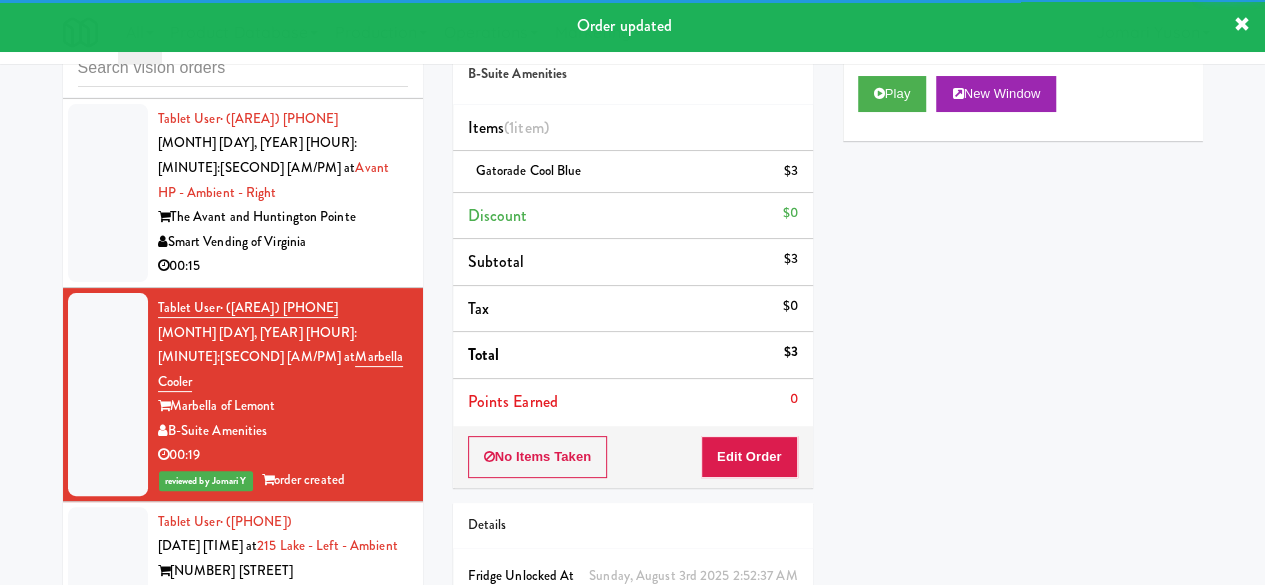 click on "00:15" at bounding box center [283, 266] 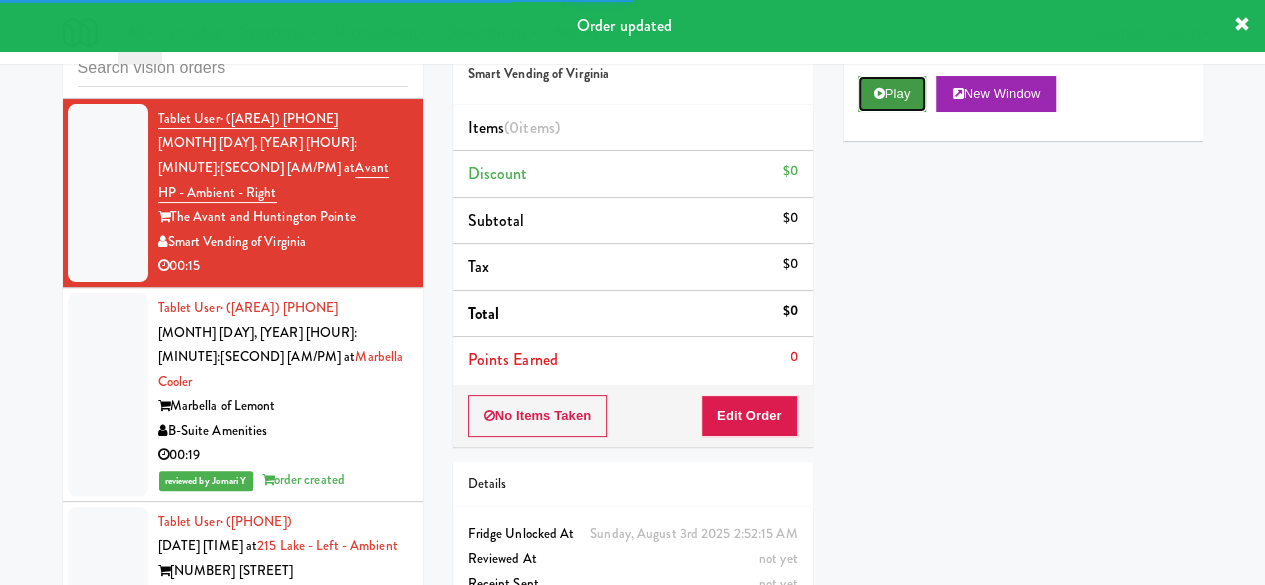 click on "Play" at bounding box center [892, 94] 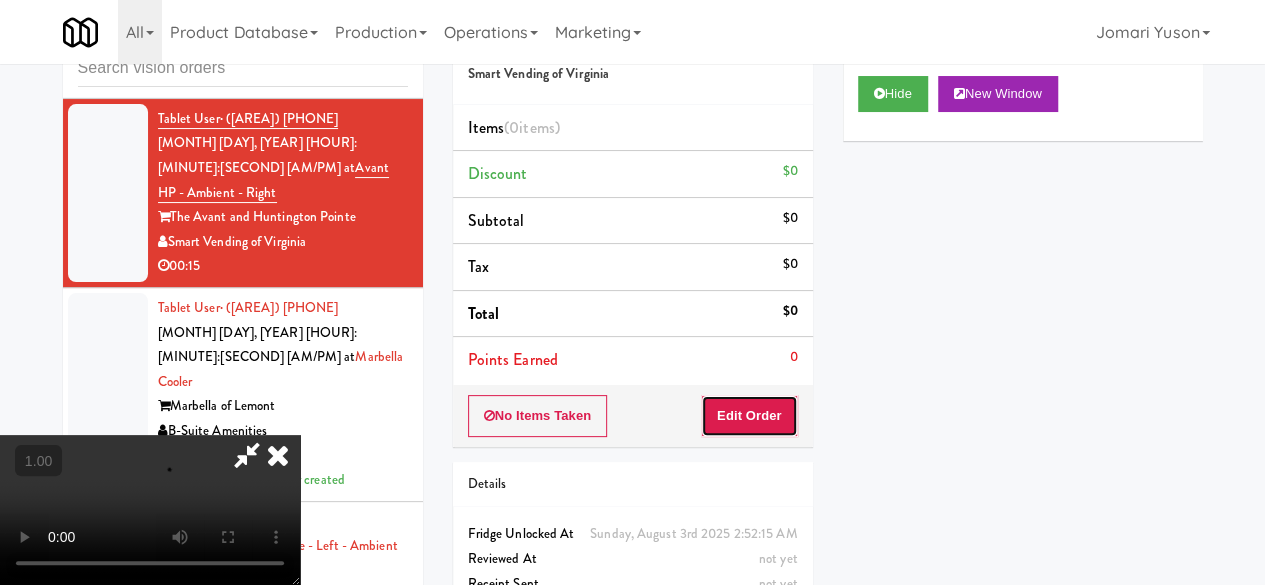 click on "Edit Order" at bounding box center (749, 416) 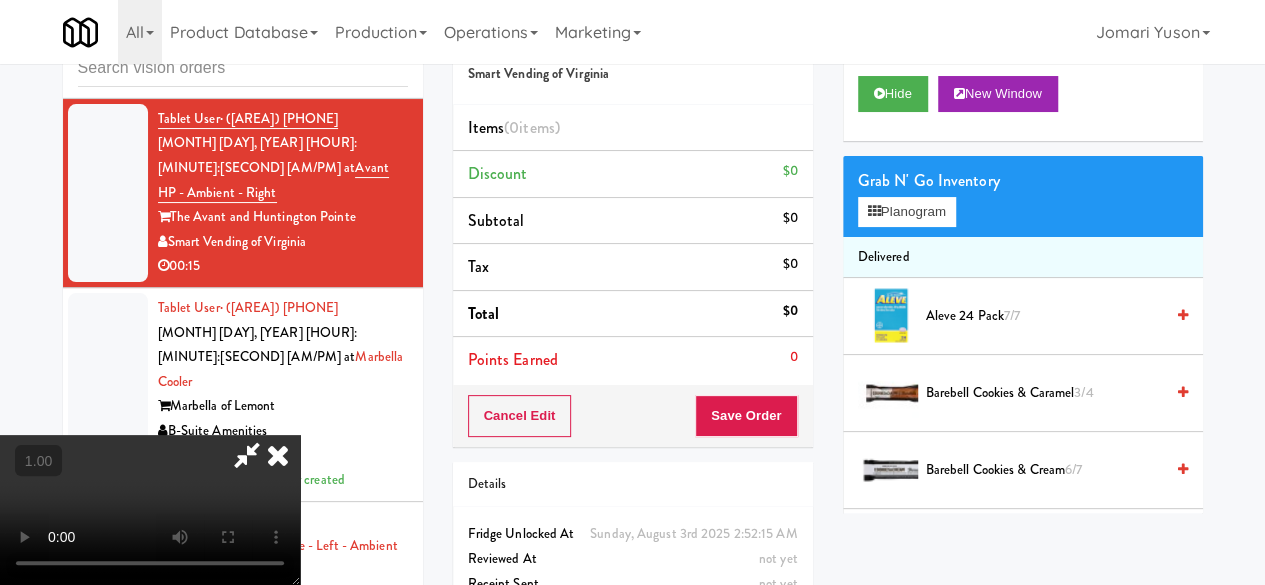 click at bounding box center (247, 455) 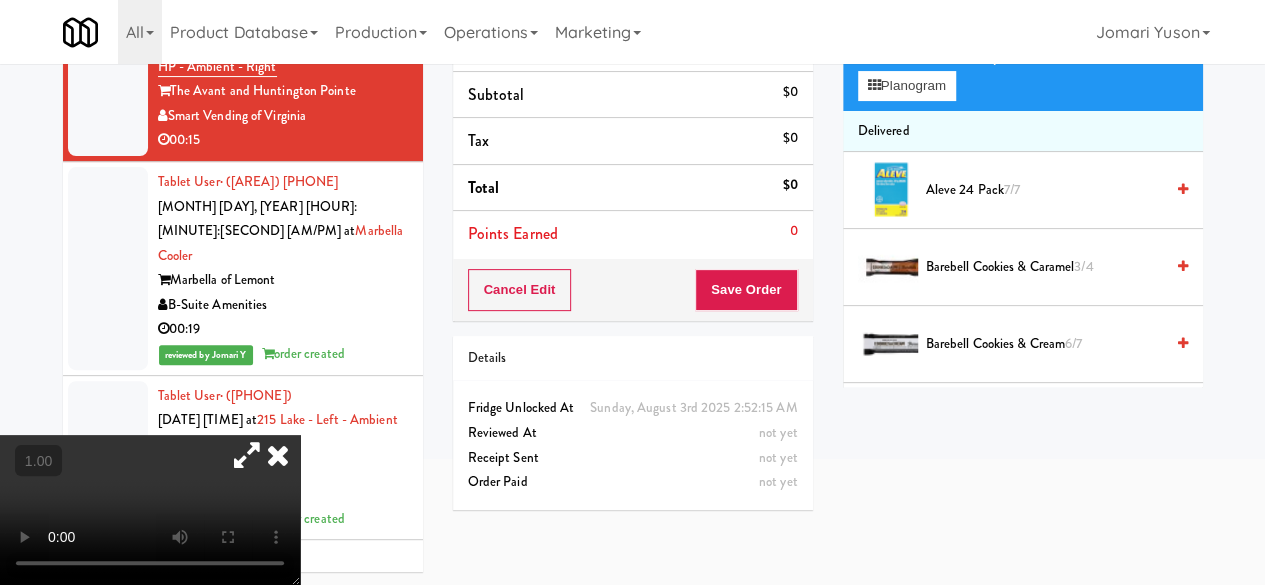 scroll, scrollTop: 190, scrollLeft: 0, axis: vertical 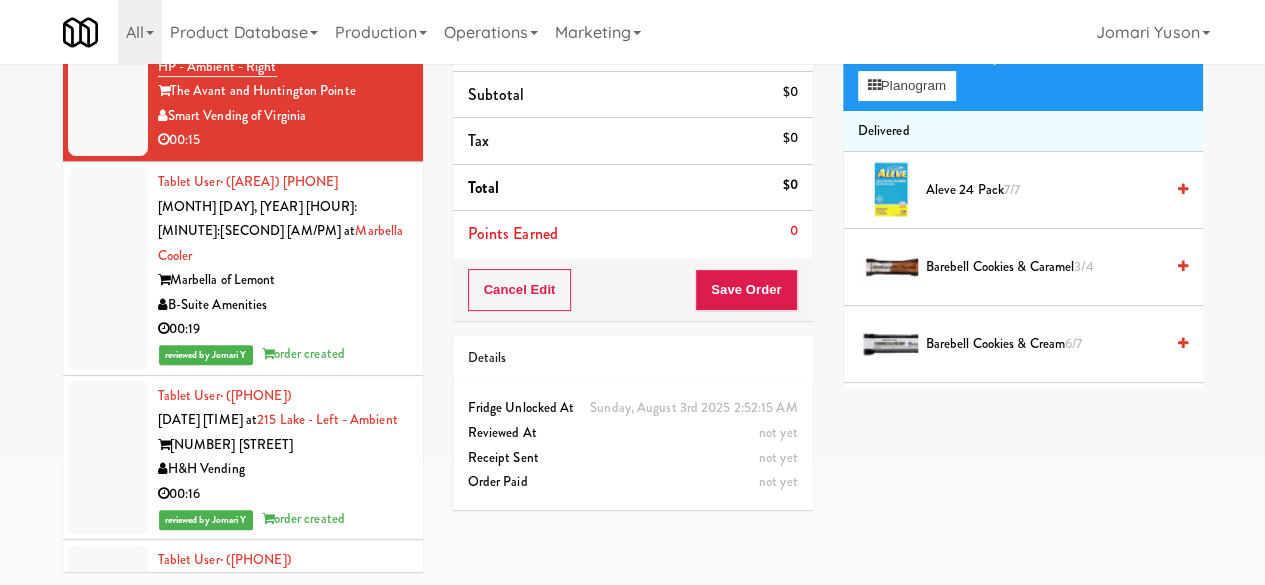 click on "B-Suite Amenities" at bounding box center [283, 305] 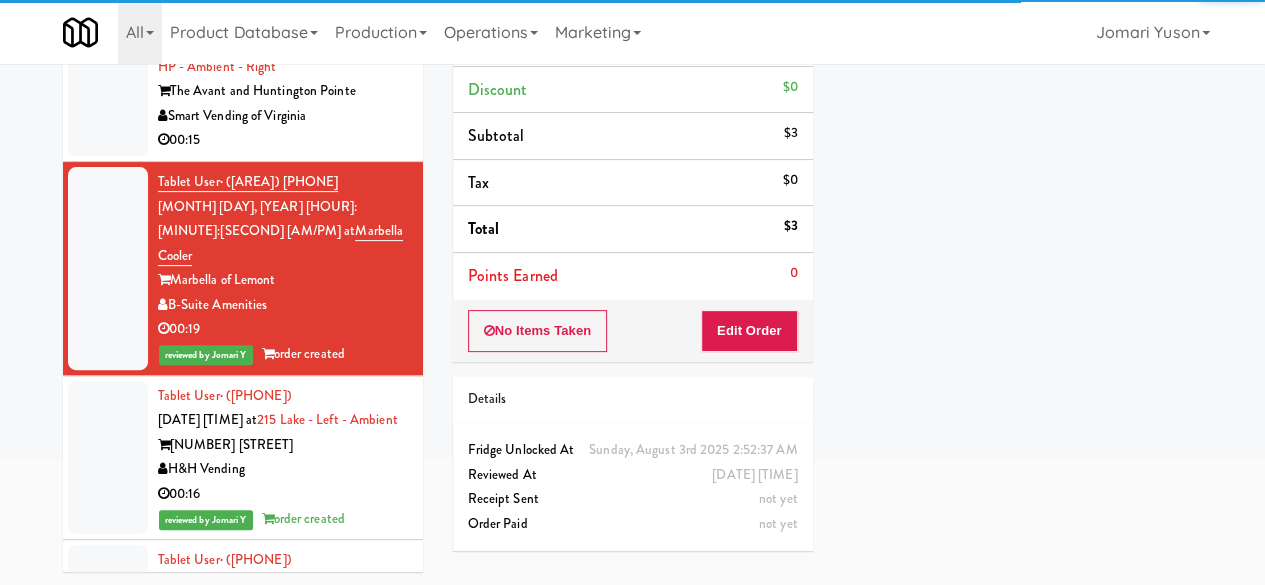 scroll, scrollTop: 15188, scrollLeft: 0, axis: vertical 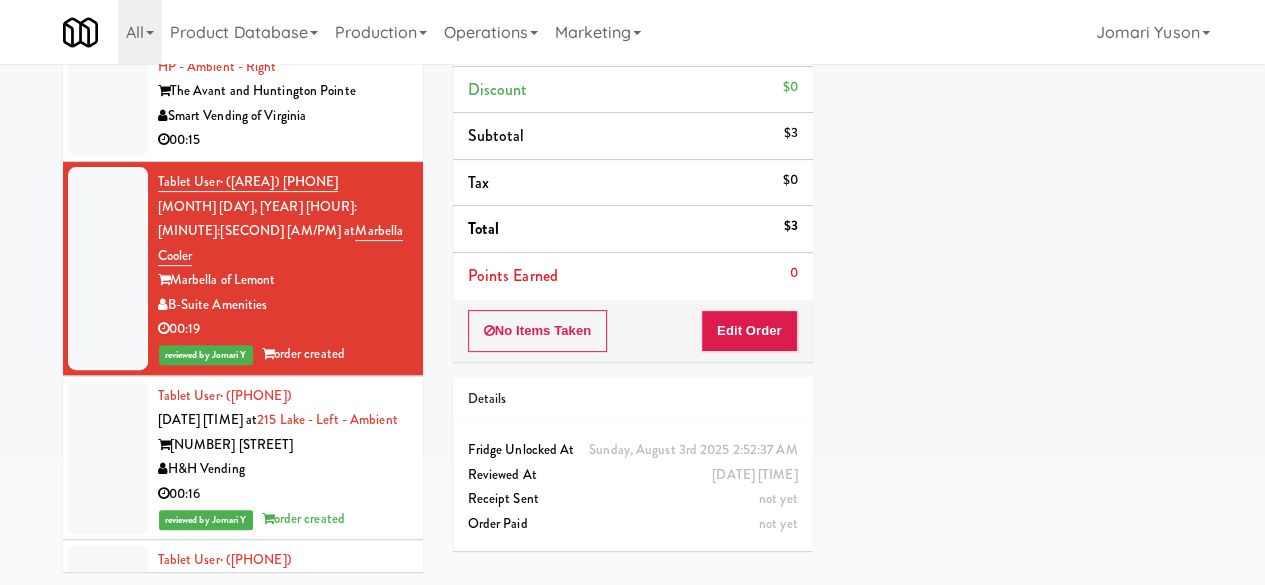 click on "Smart Vending of Virginia" at bounding box center [283, 116] 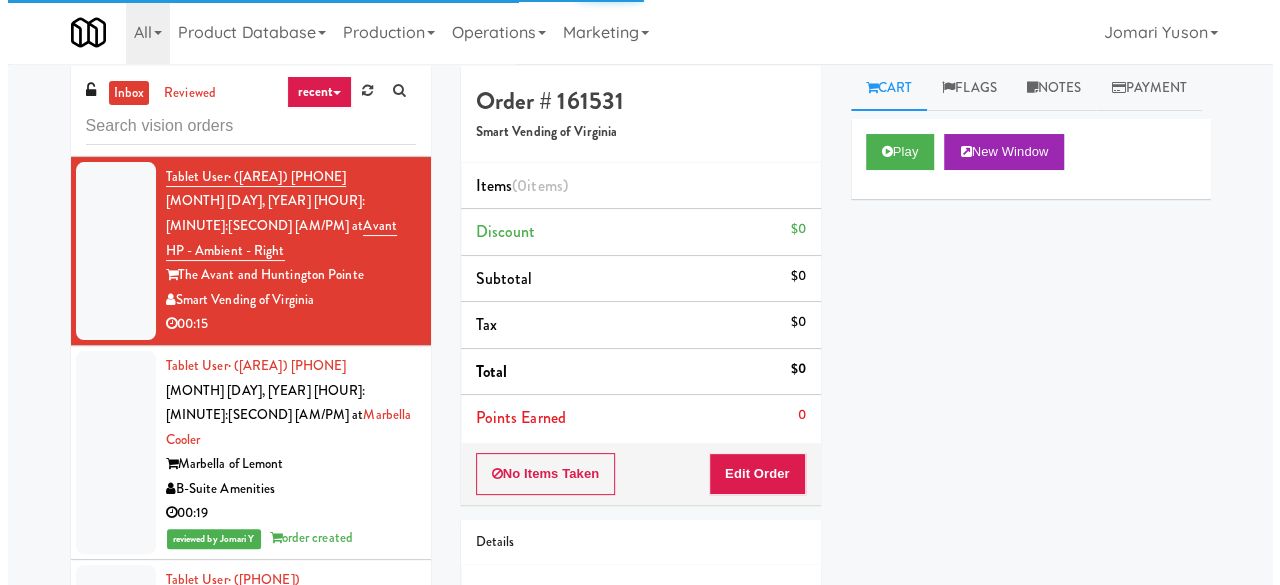 scroll, scrollTop: 0, scrollLeft: 0, axis: both 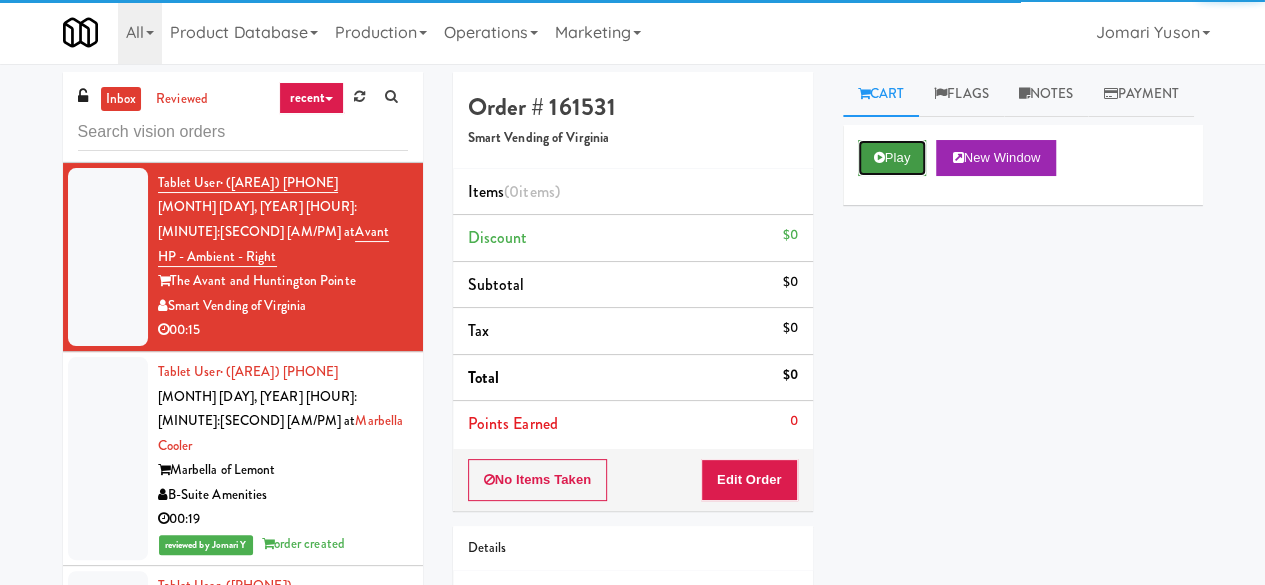 click on "Play" at bounding box center [892, 158] 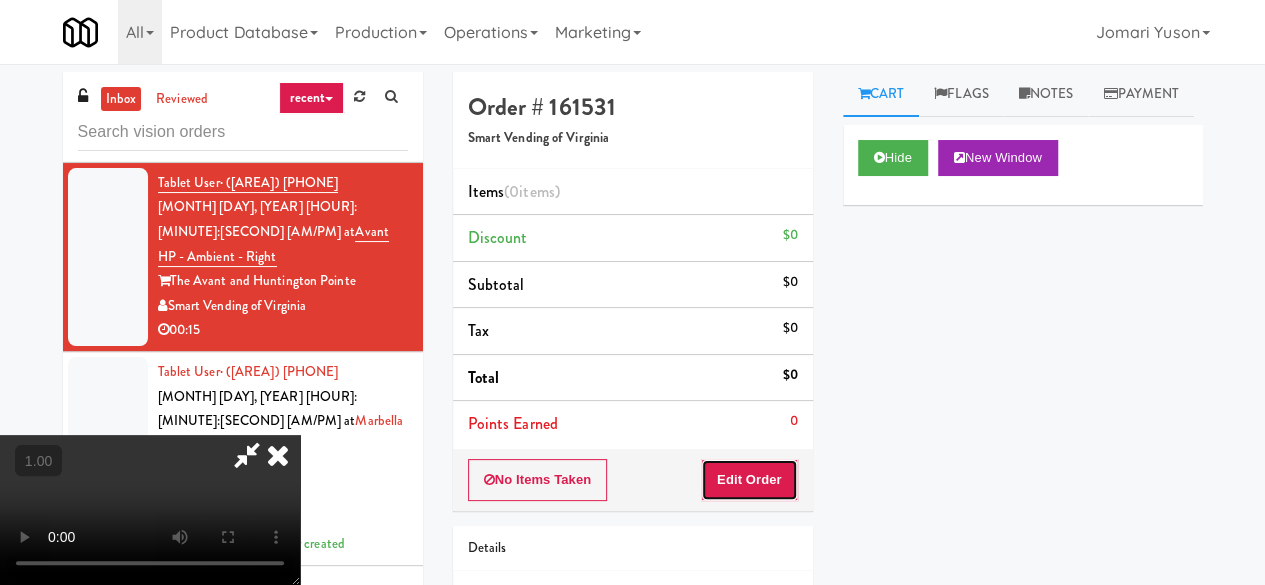 click on "Edit Order" at bounding box center [749, 480] 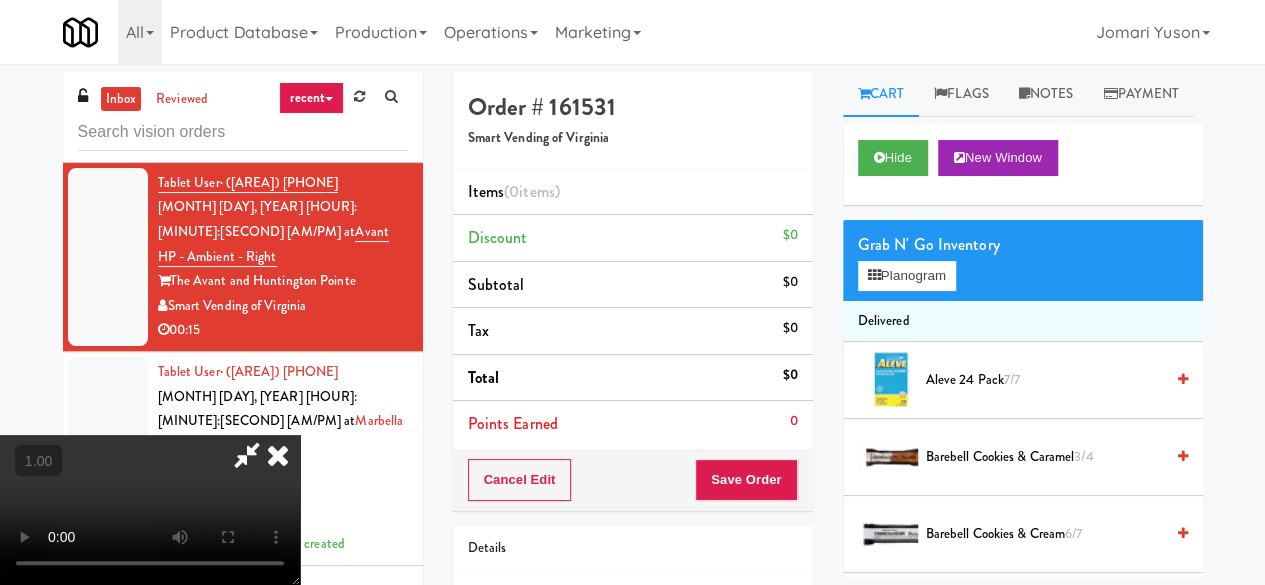 click at bounding box center (150, 510) 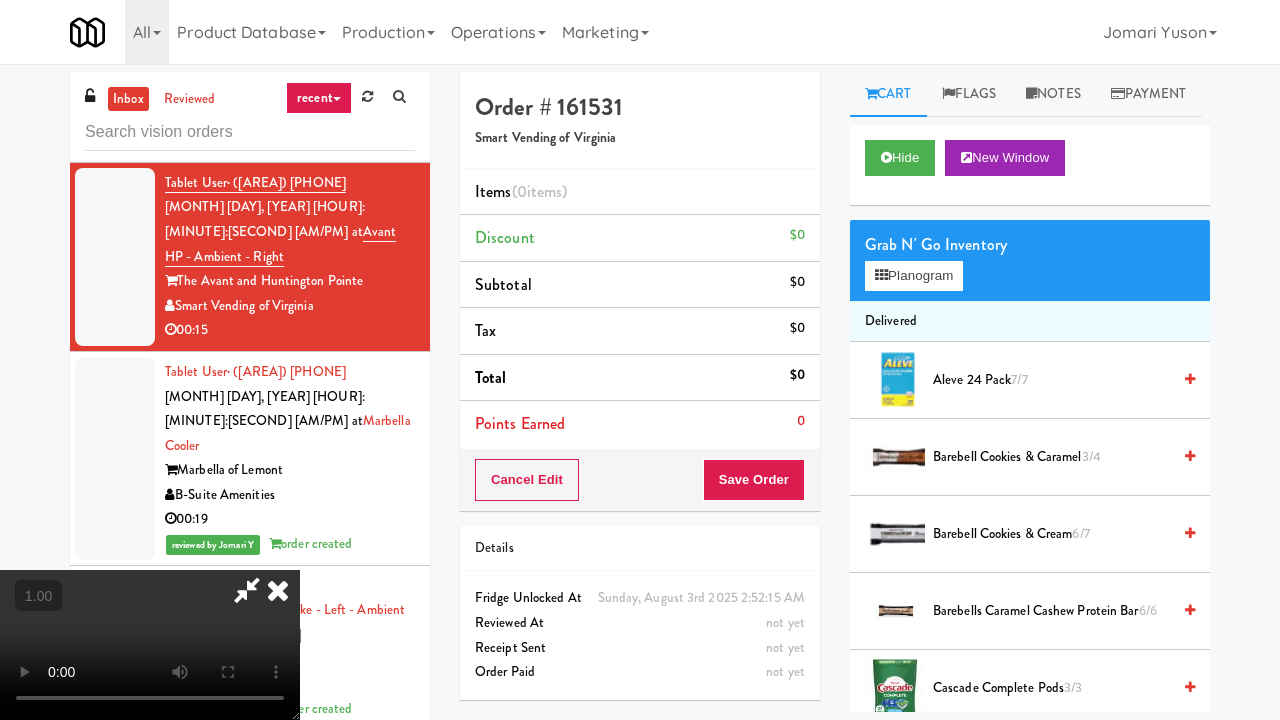 type 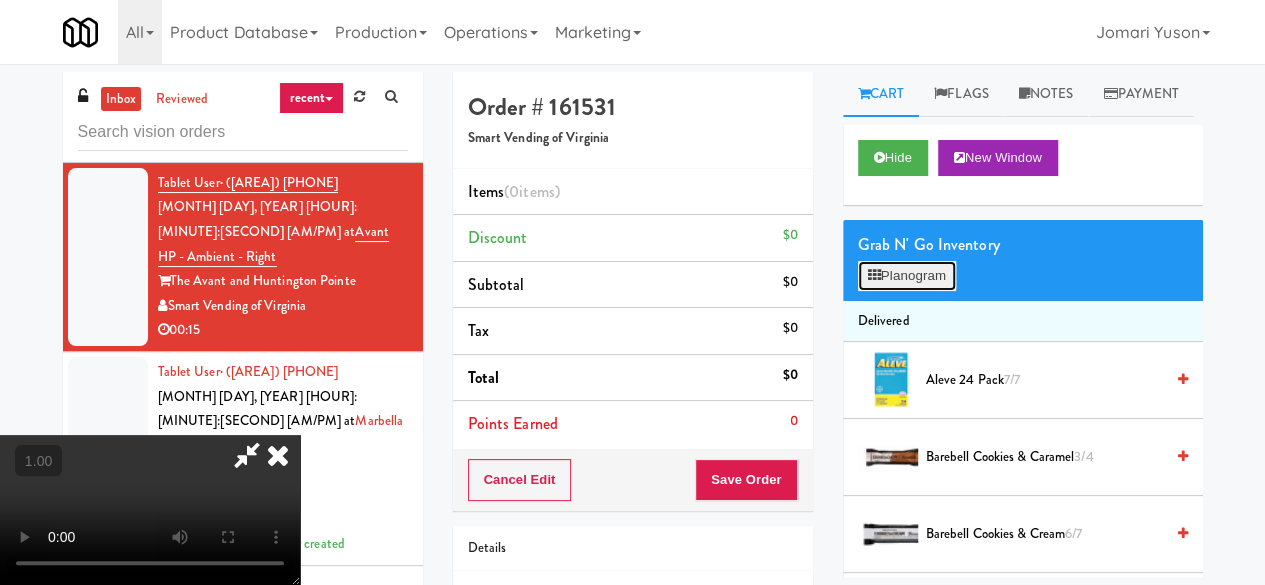 click on "Planogram" at bounding box center [907, 276] 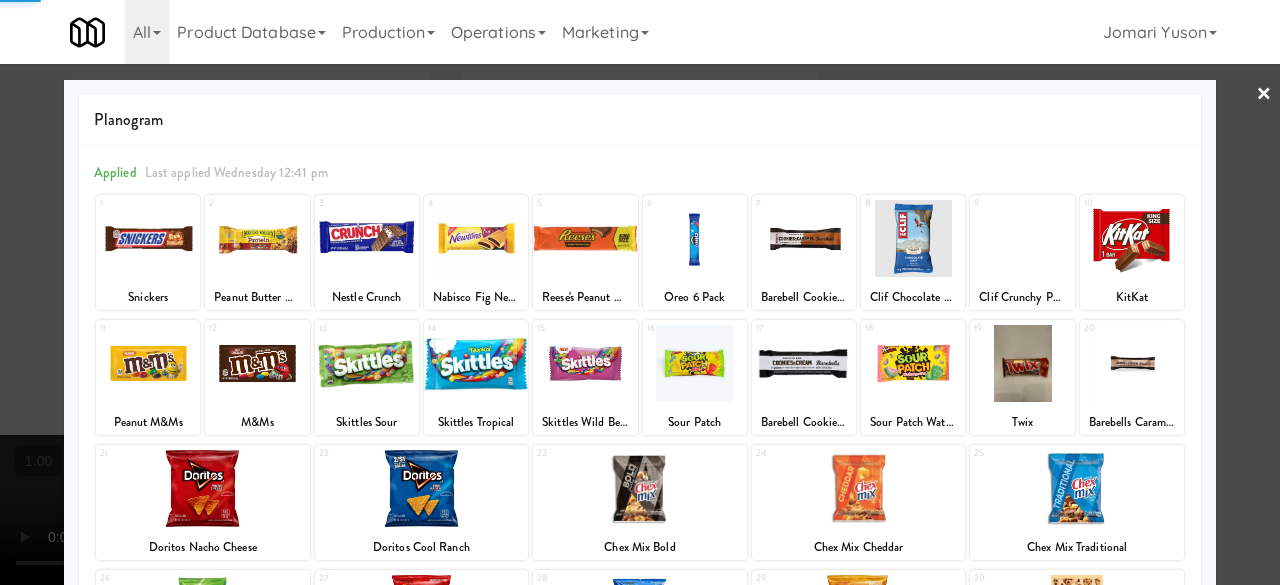 scroll, scrollTop: 396, scrollLeft: 0, axis: vertical 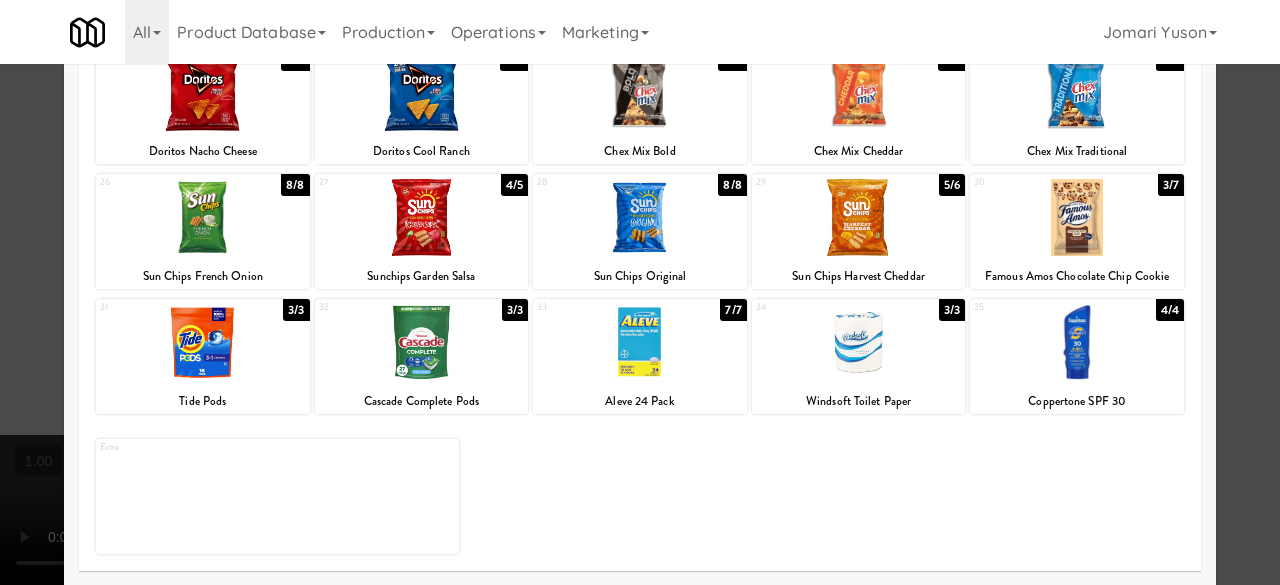 click at bounding box center (203, 342) 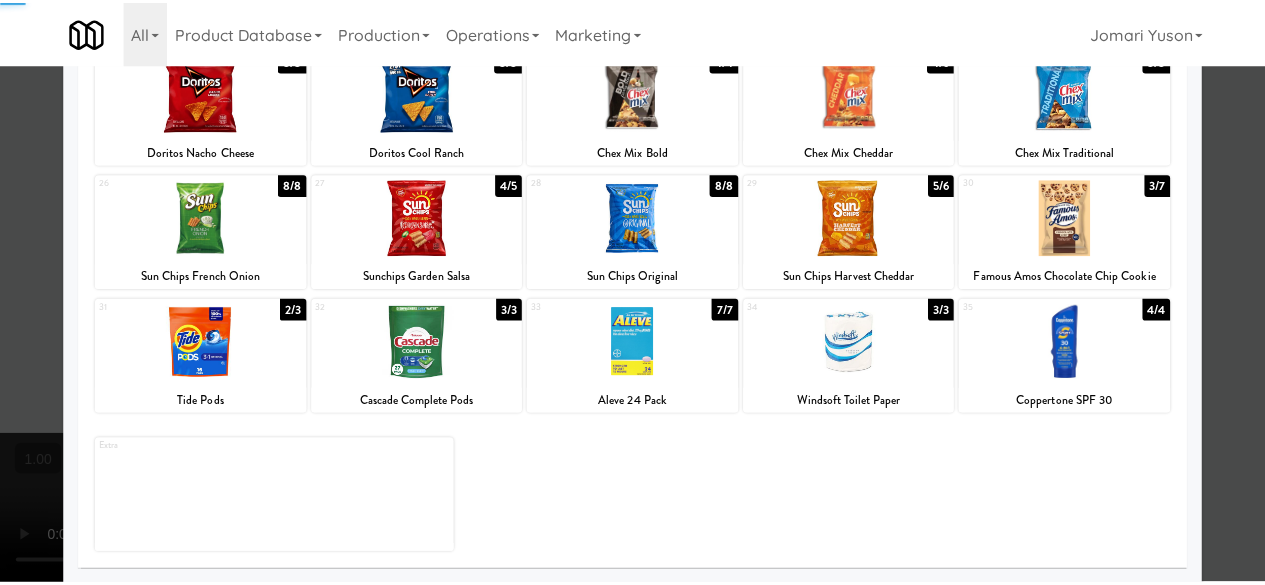 scroll, scrollTop: 0, scrollLeft: 0, axis: both 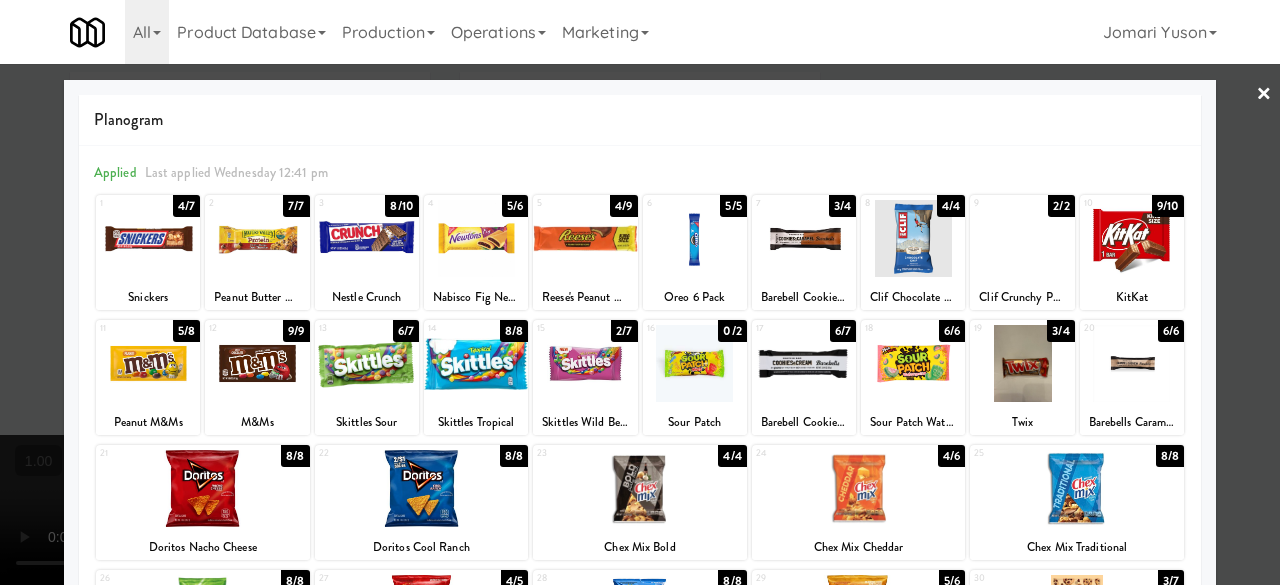 click on "×" at bounding box center [1264, 95] 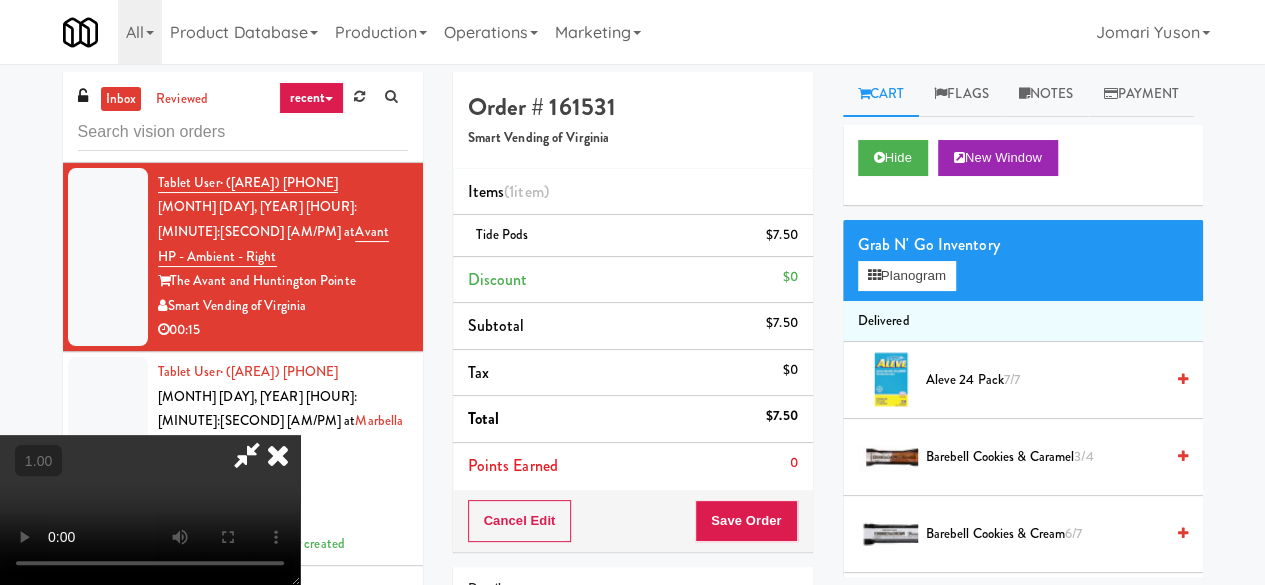 click at bounding box center [247, 455] 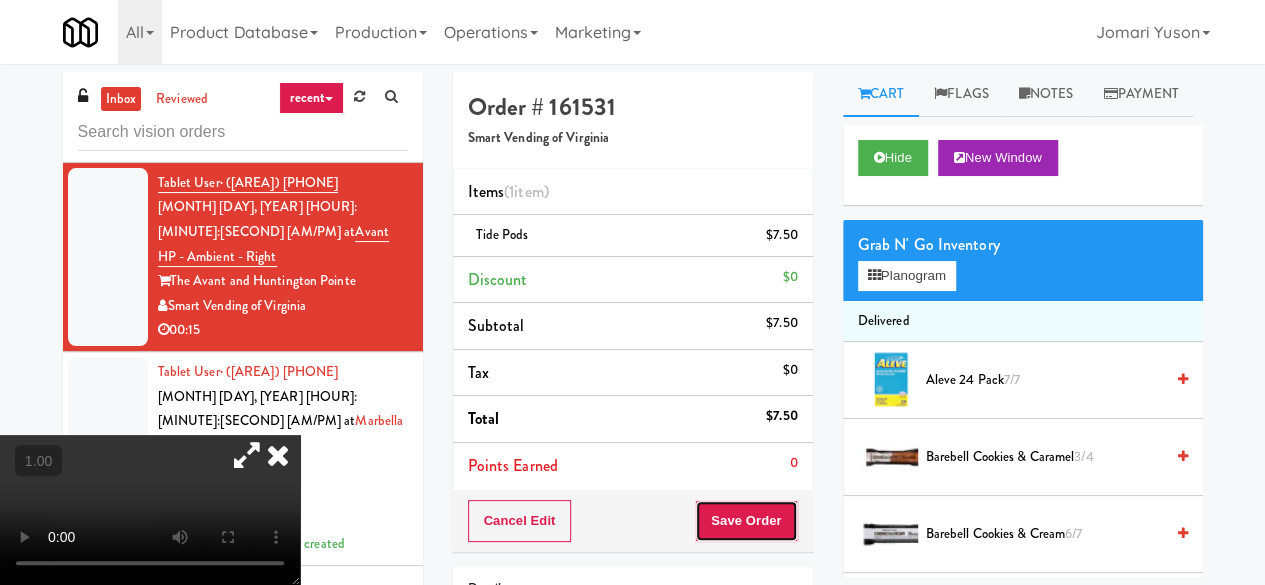 click on "Save Order" at bounding box center [746, 521] 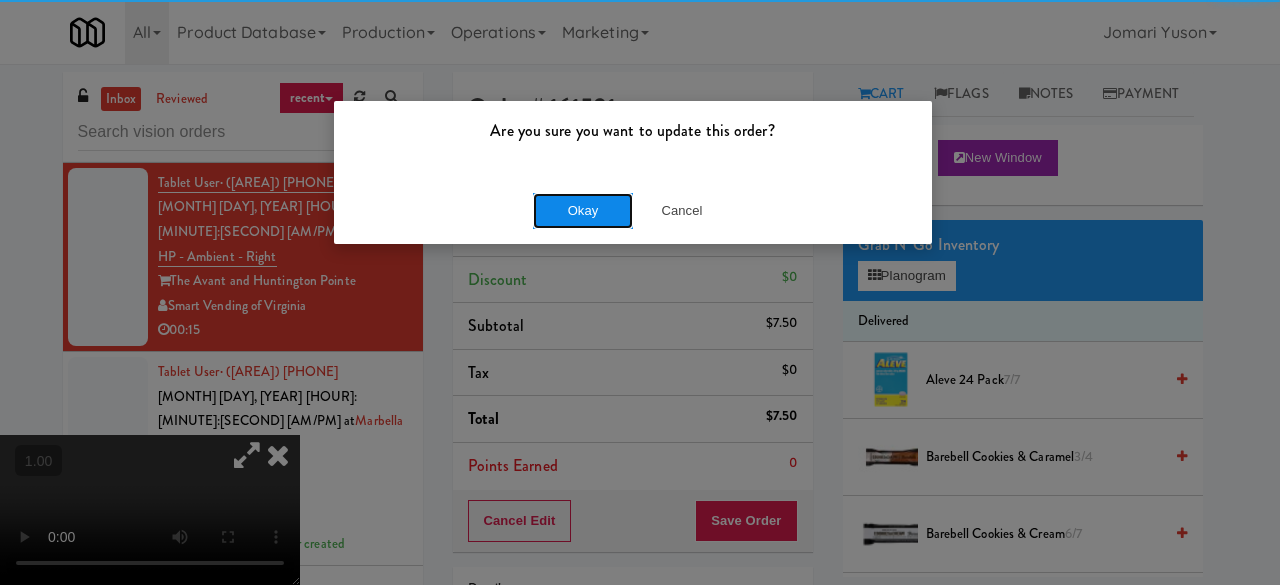 click on "Okay" at bounding box center [583, 211] 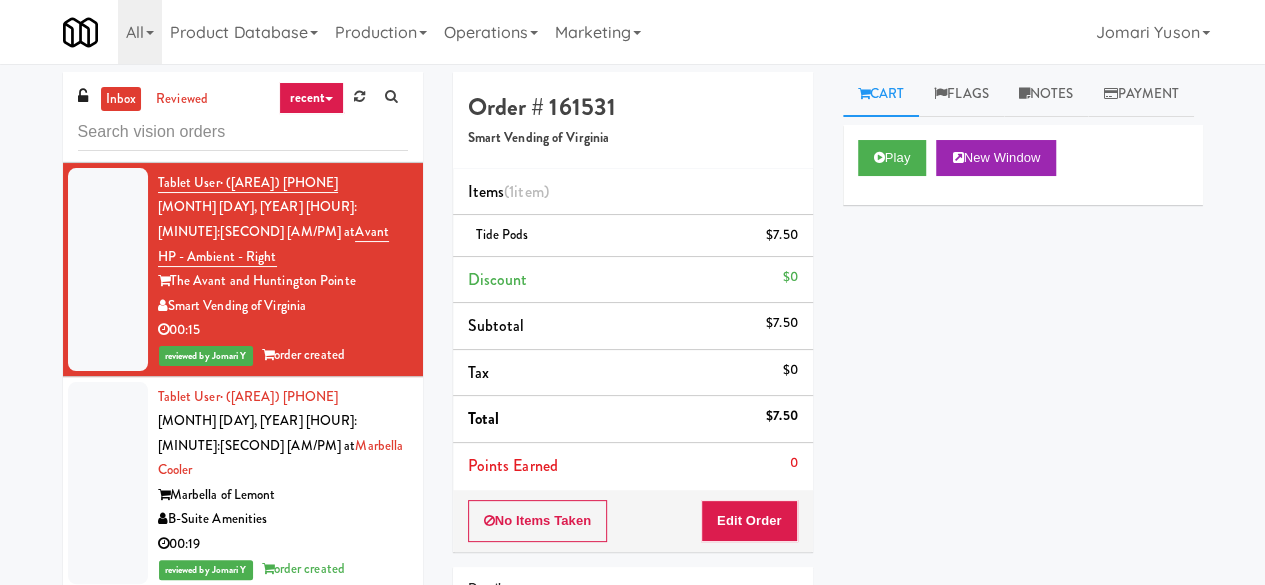 click on "H&H Vending" at bounding box center (283, 117) 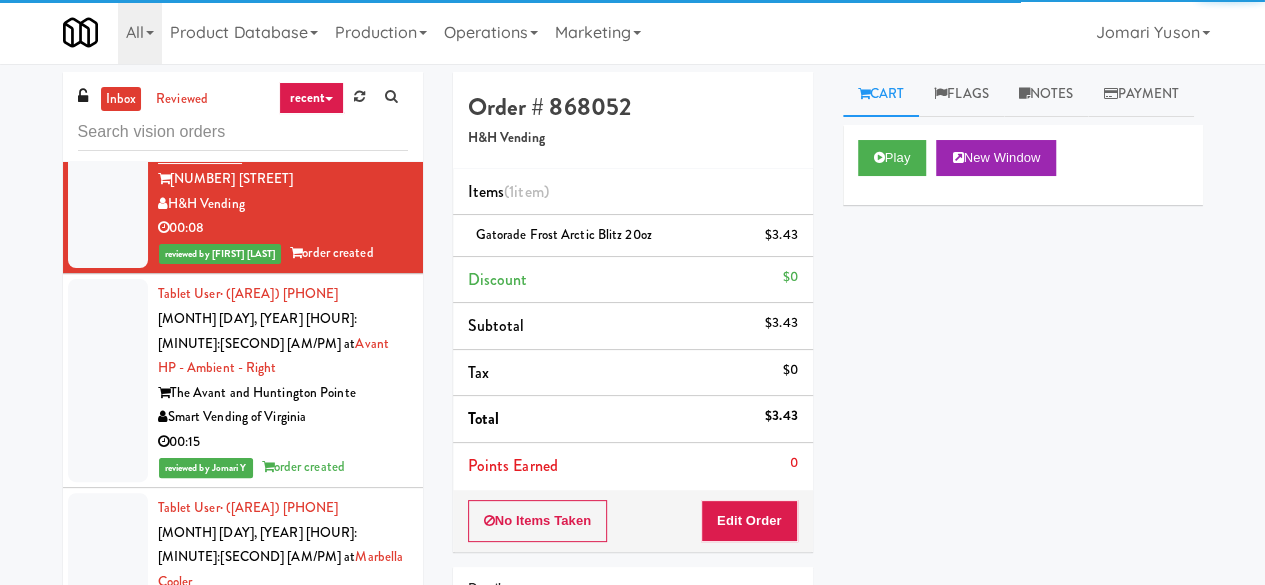 scroll, scrollTop: 15088, scrollLeft: 0, axis: vertical 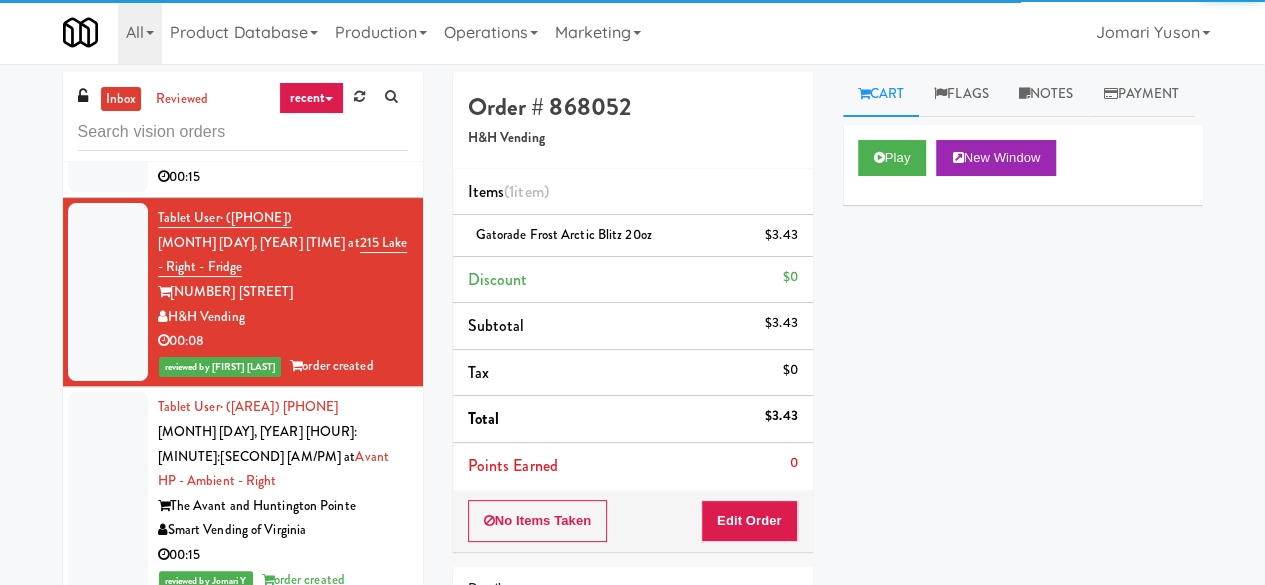 click on "Modern Vending Systems" at bounding box center (283, 152) 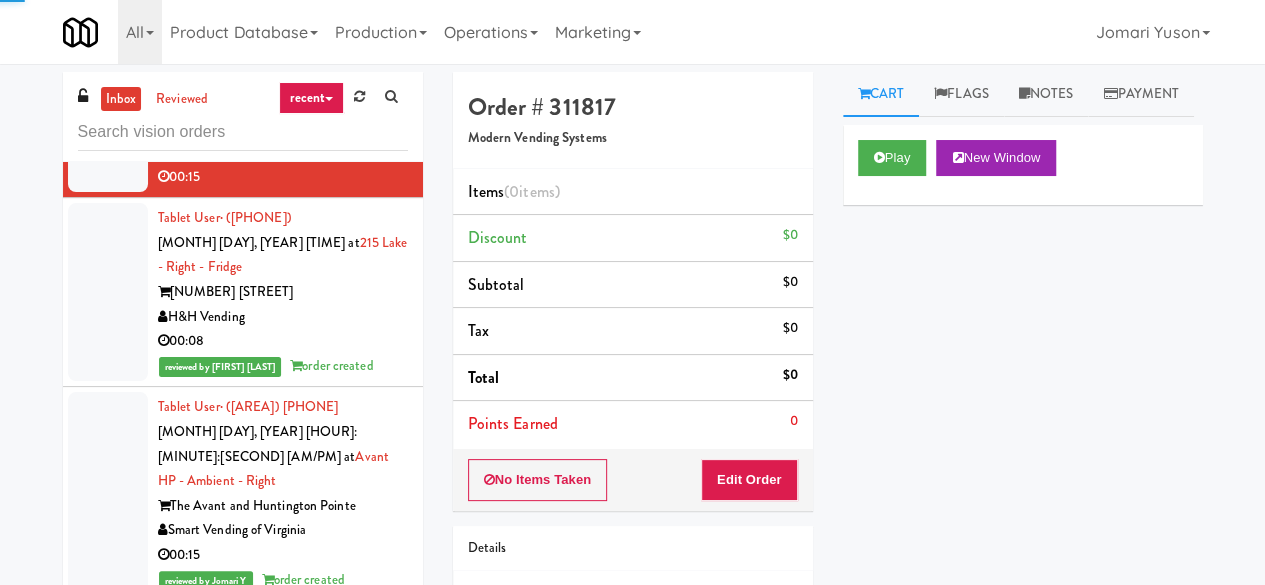 scroll, scrollTop: 14988, scrollLeft: 0, axis: vertical 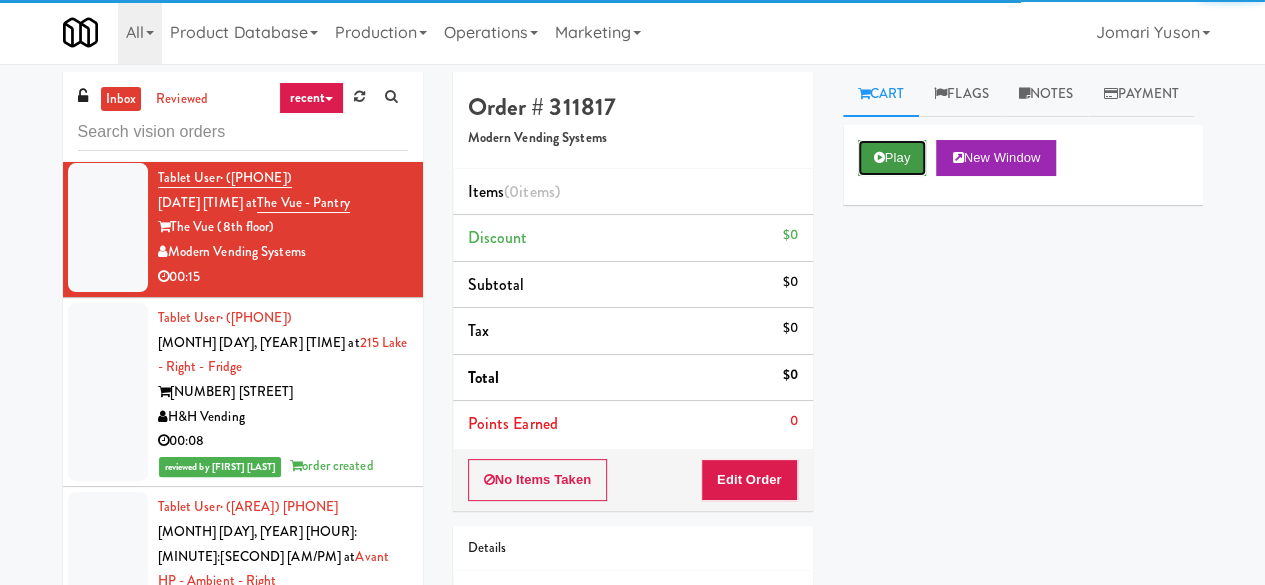 click at bounding box center [879, 157] 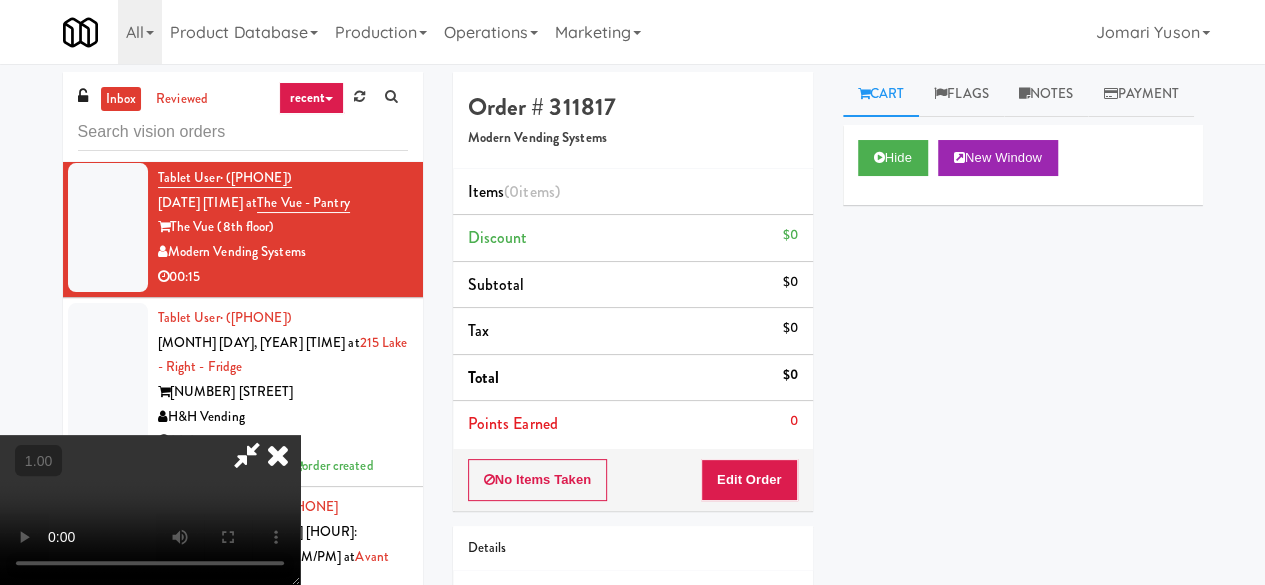click on "No Items Taken Edit Order" at bounding box center (633, 480) 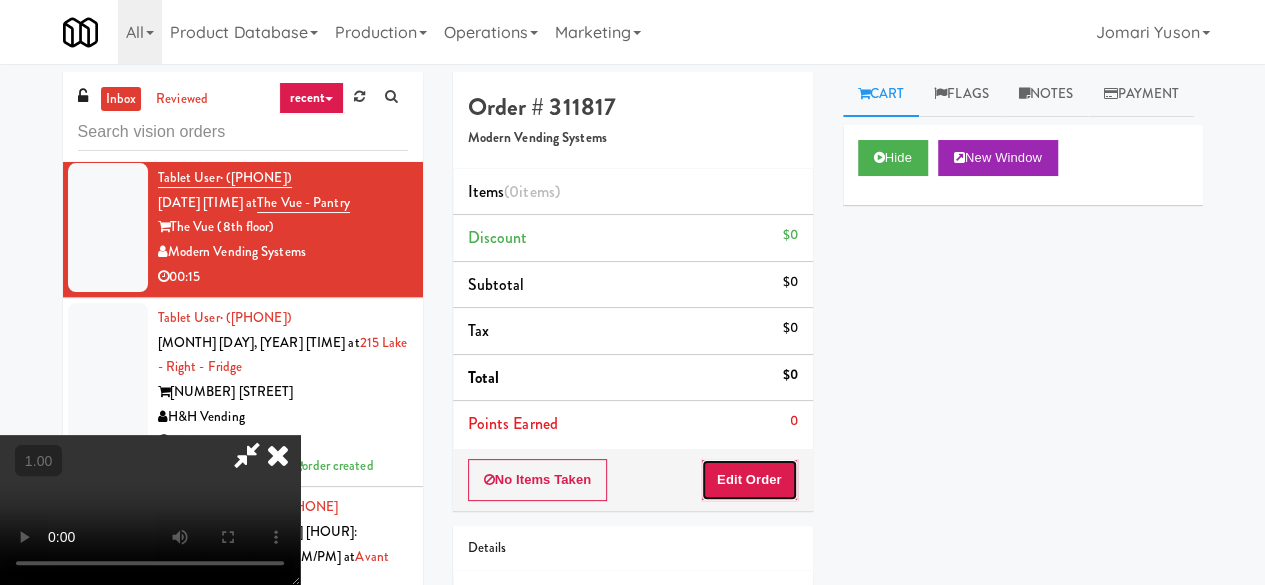 click on "Edit Order" at bounding box center [749, 480] 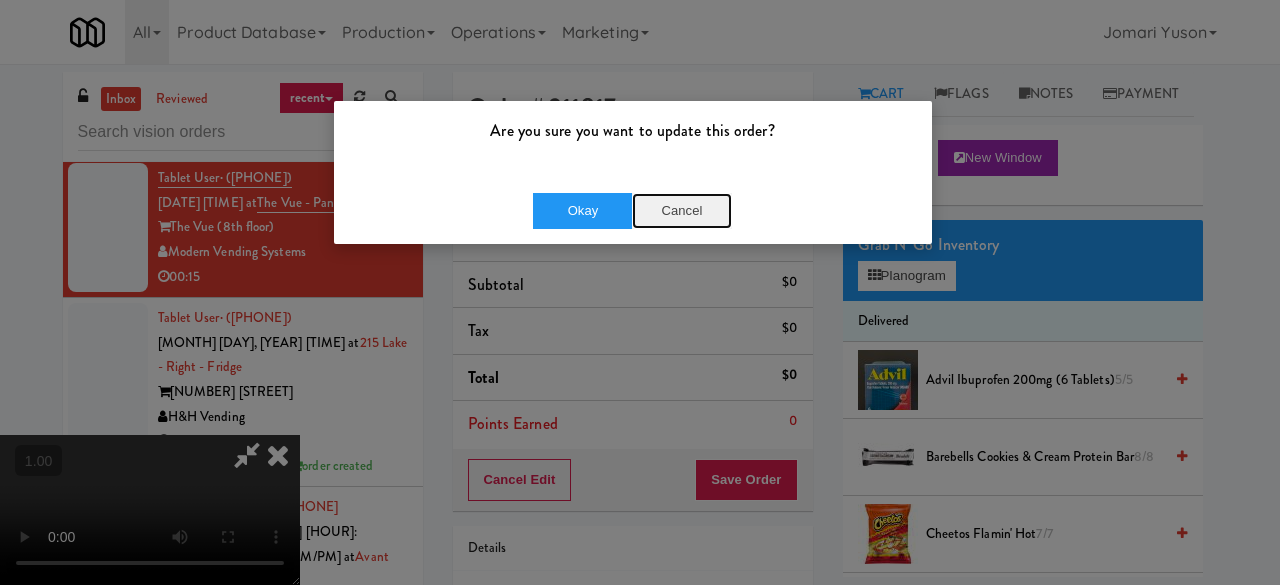 click on "Cancel" at bounding box center (682, 211) 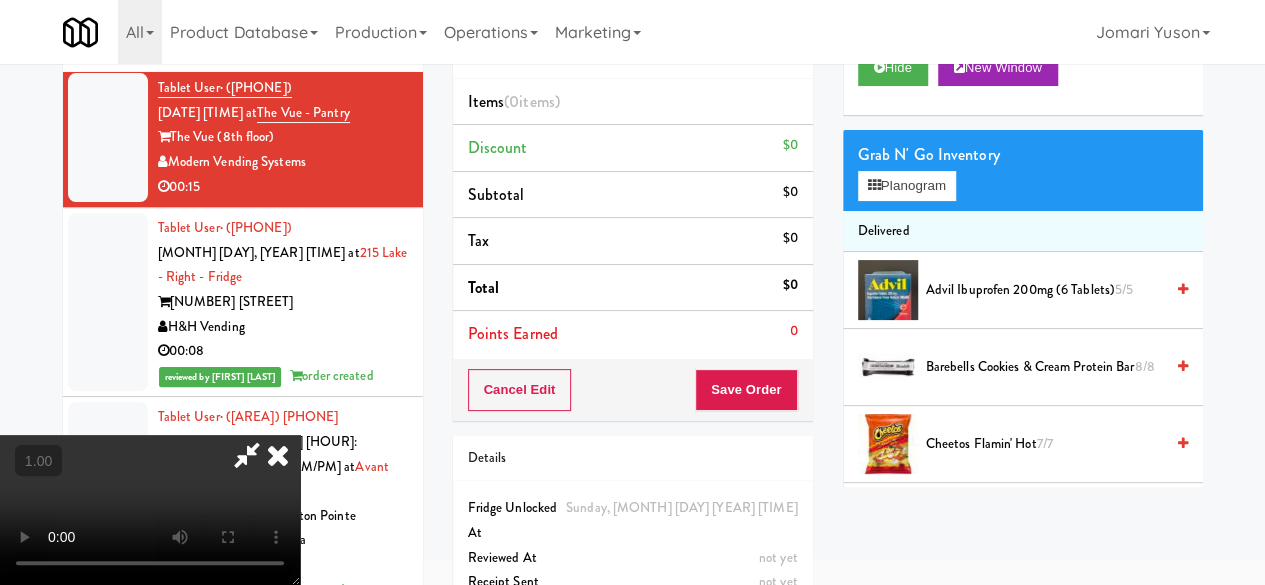 scroll, scrollTop: 190, scrollLeft: 0, axis: vertical 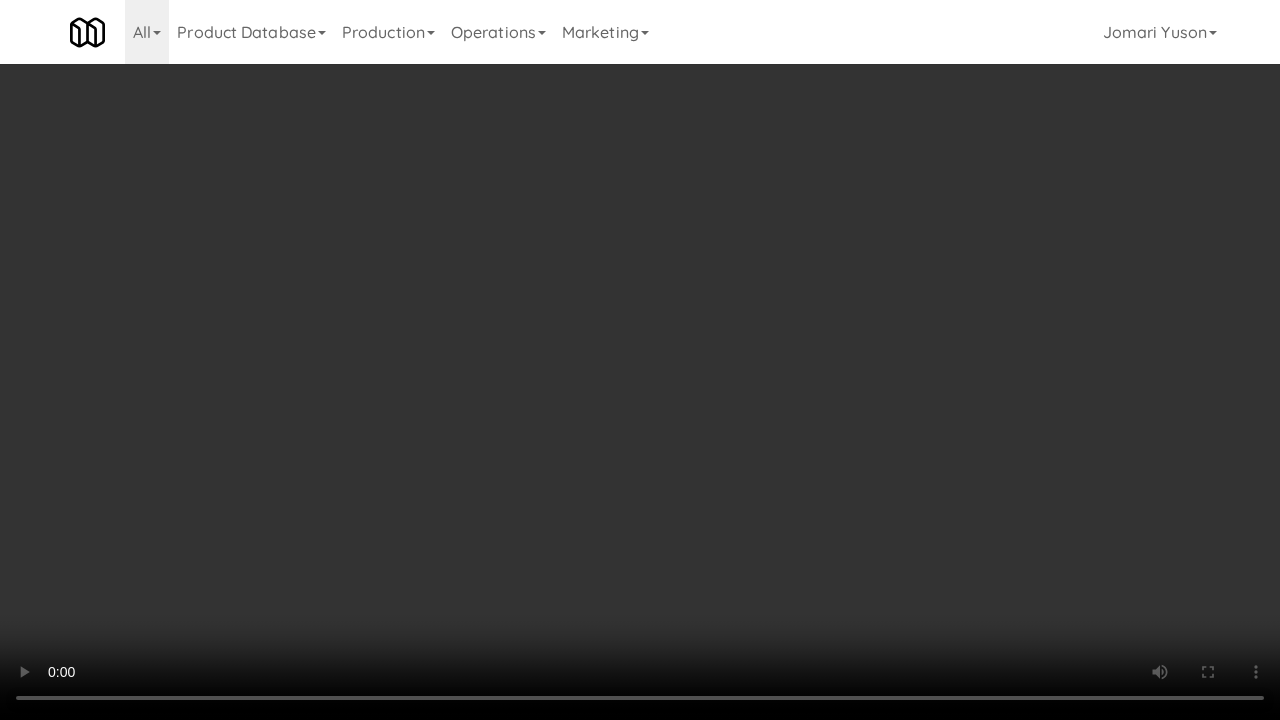type 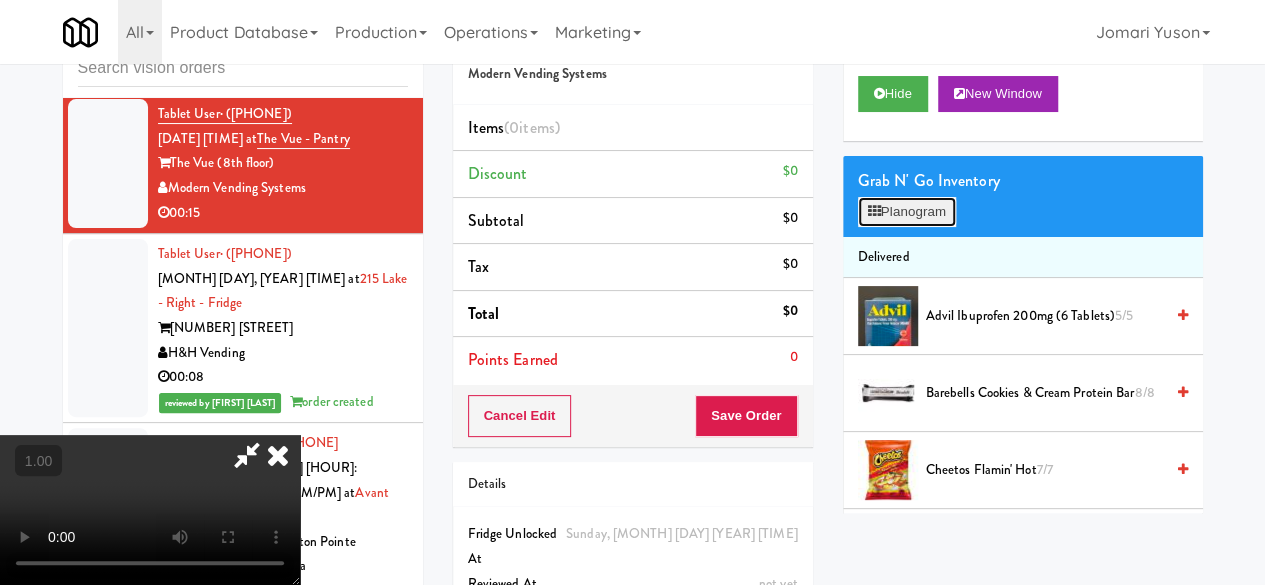 click on "Planogram" at bounding box center [907, 212] 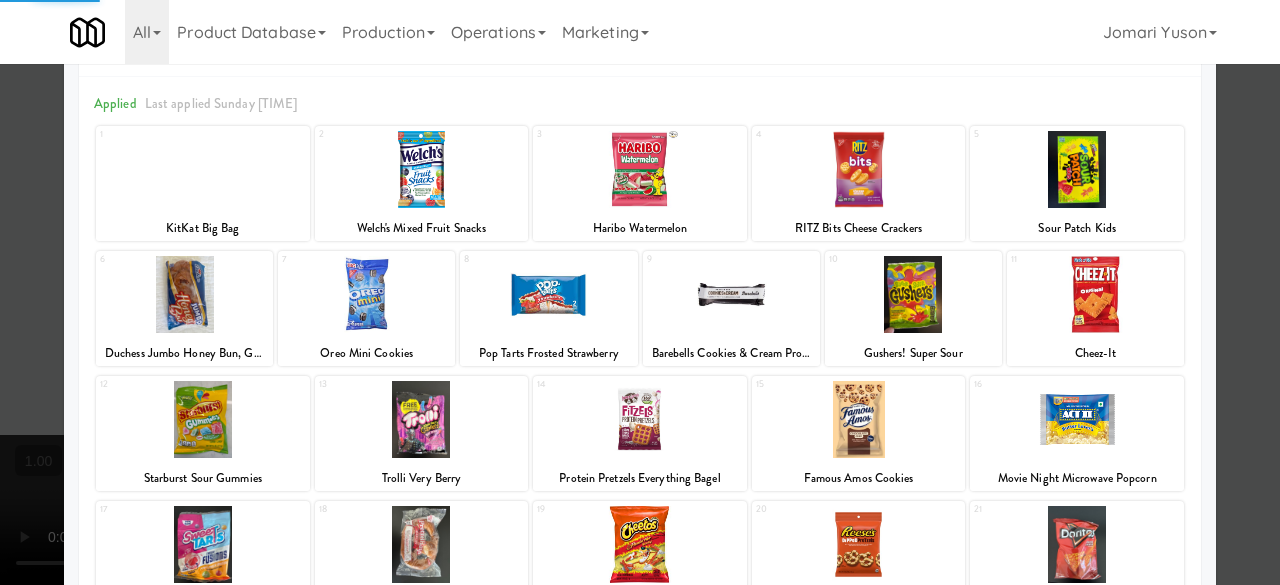 scroll, scrollTop: 100, scrollLeft: 0, axis: vertical 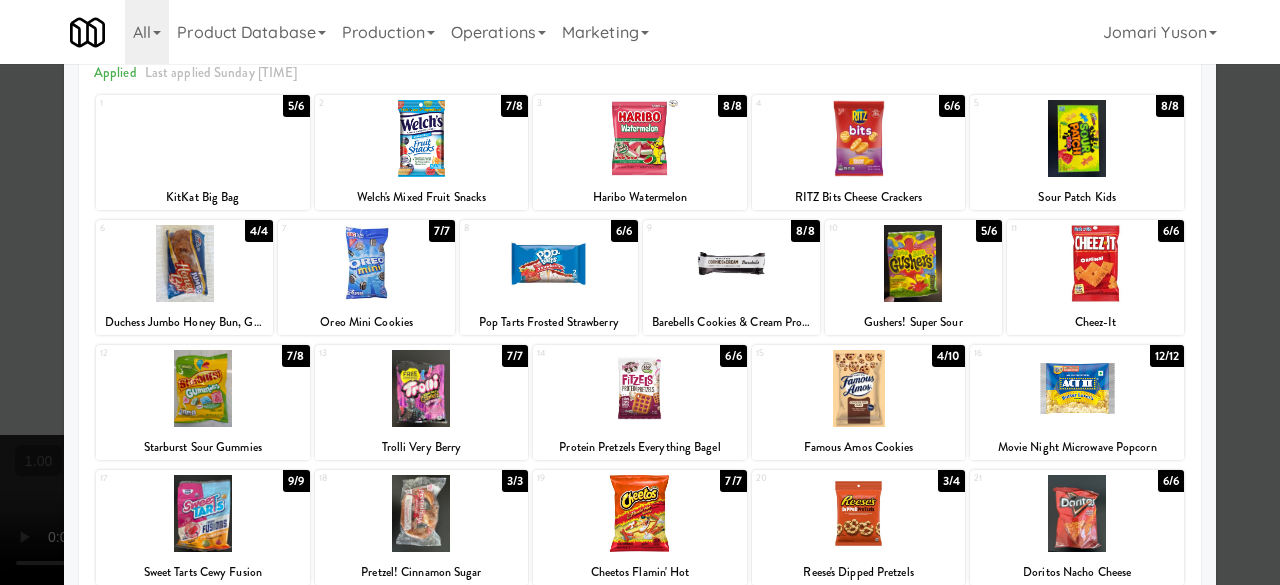 click at bounding box center [203, 388] 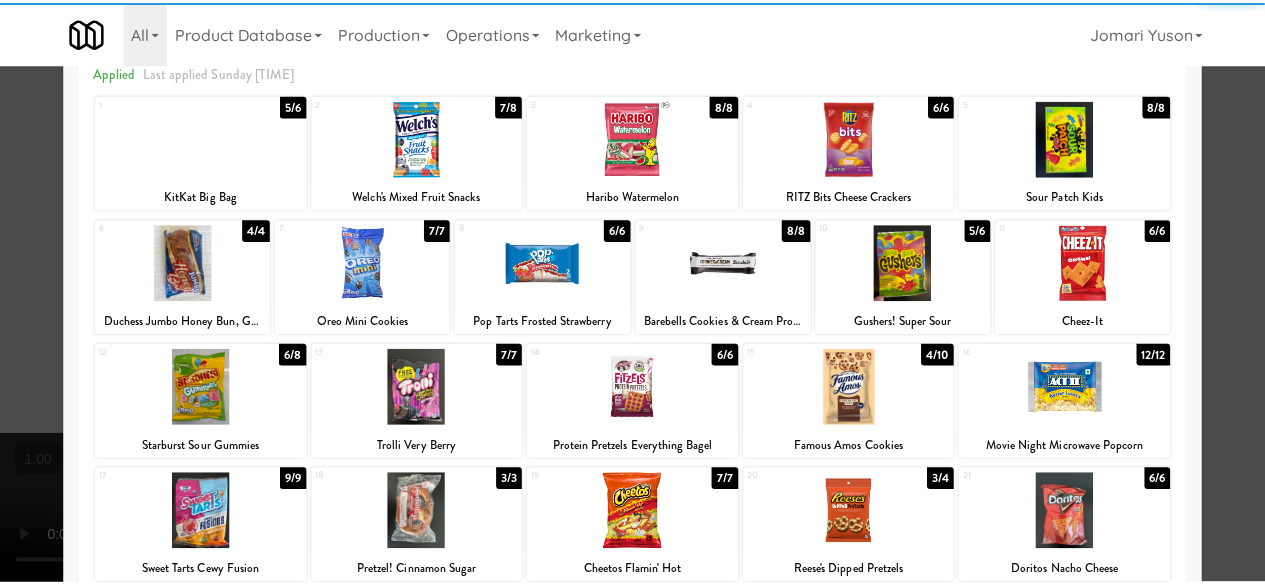 scroll, scrollTop: 0, scrollLeft: 0, axis: both 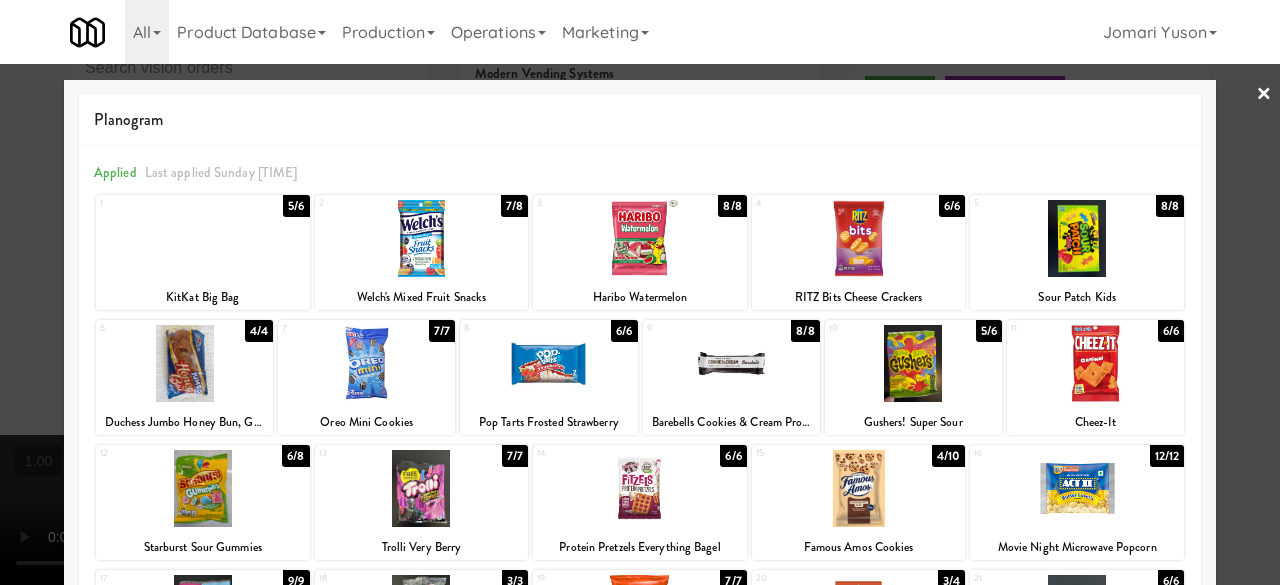 click at bounding box center (859, 238) 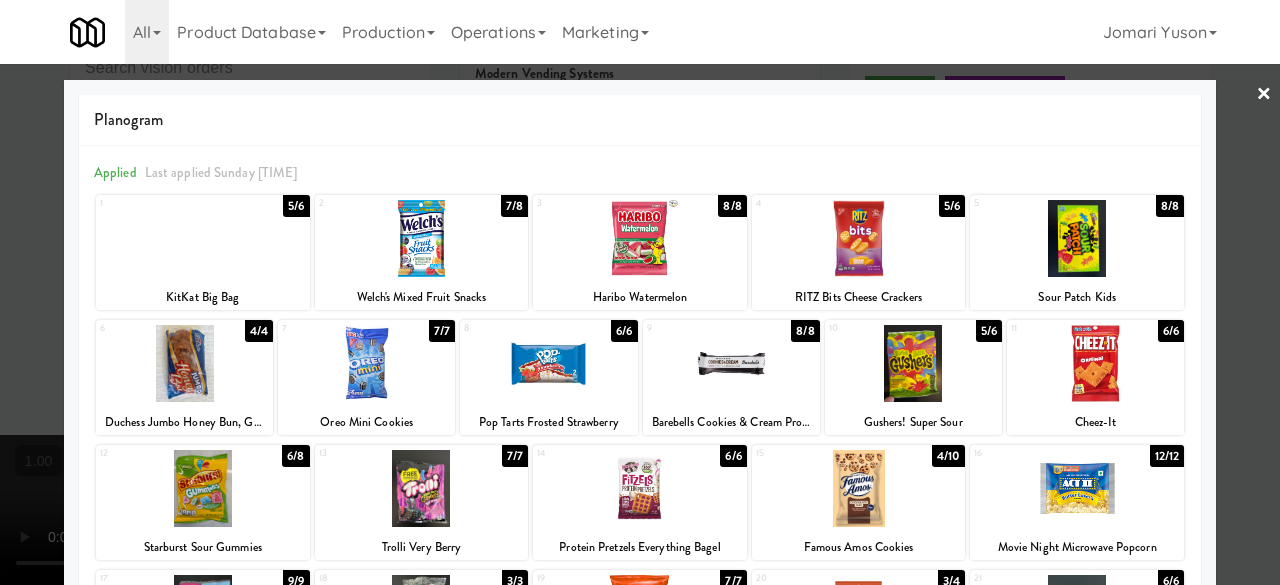 click on "×" at bounding box center [1264, 95] 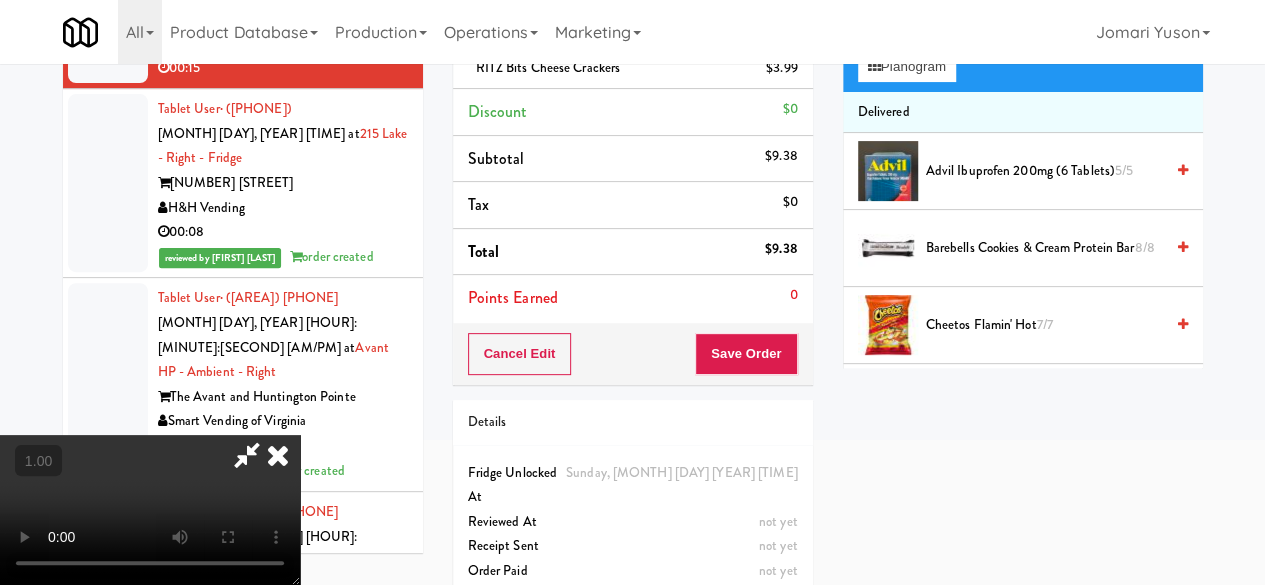 scroll, scrollTop: 74, scrollLeft: 0, axis: vertical 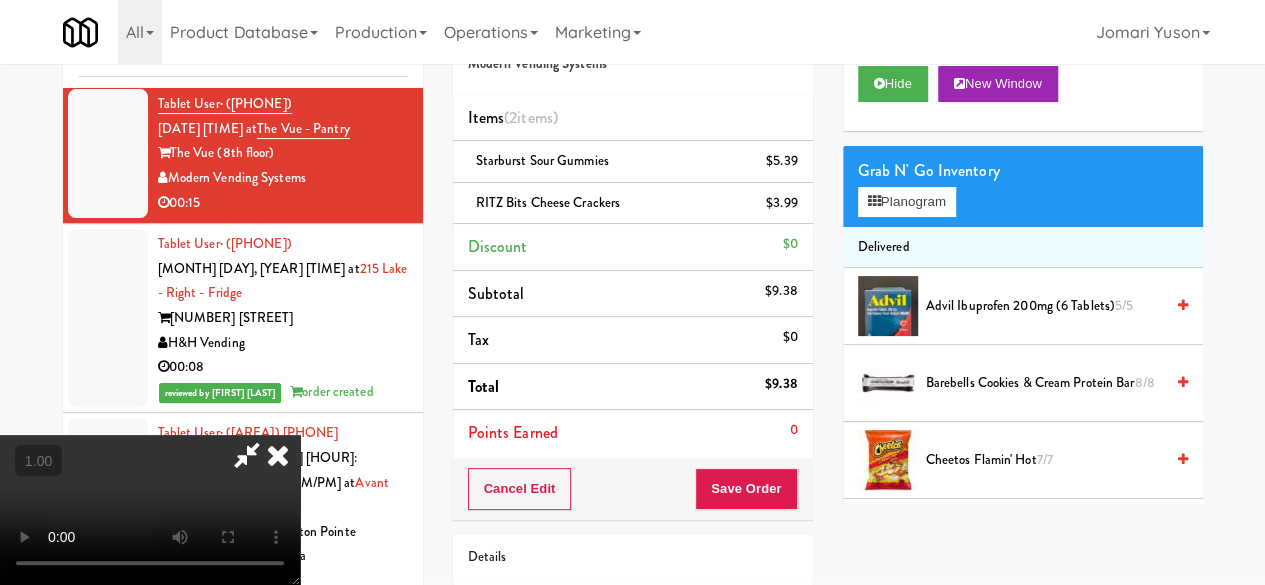 click at bounding box center [247, 455] 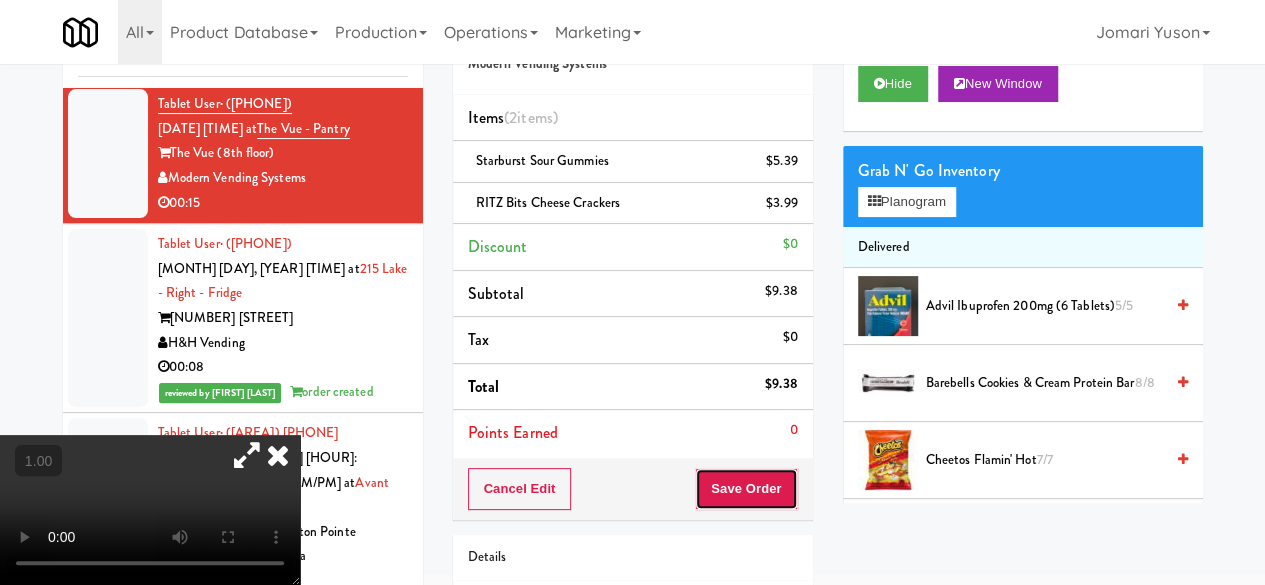 click on "Save Order" at bounding box center [746, 489] 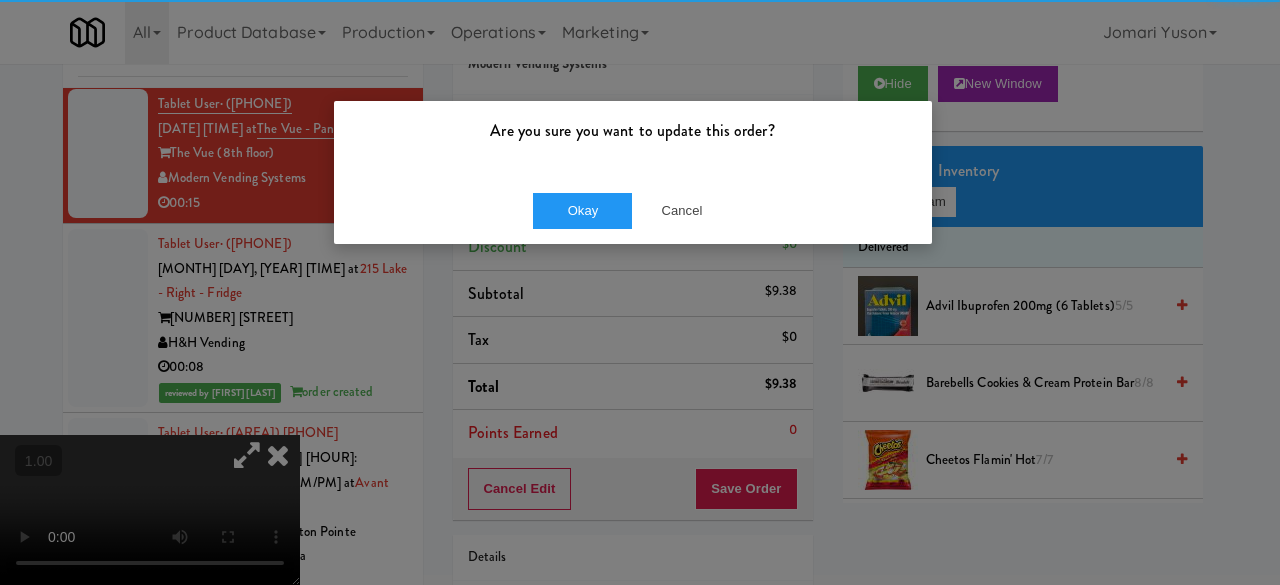 click on "Okay Cancel" at bounding box center [633, 210] 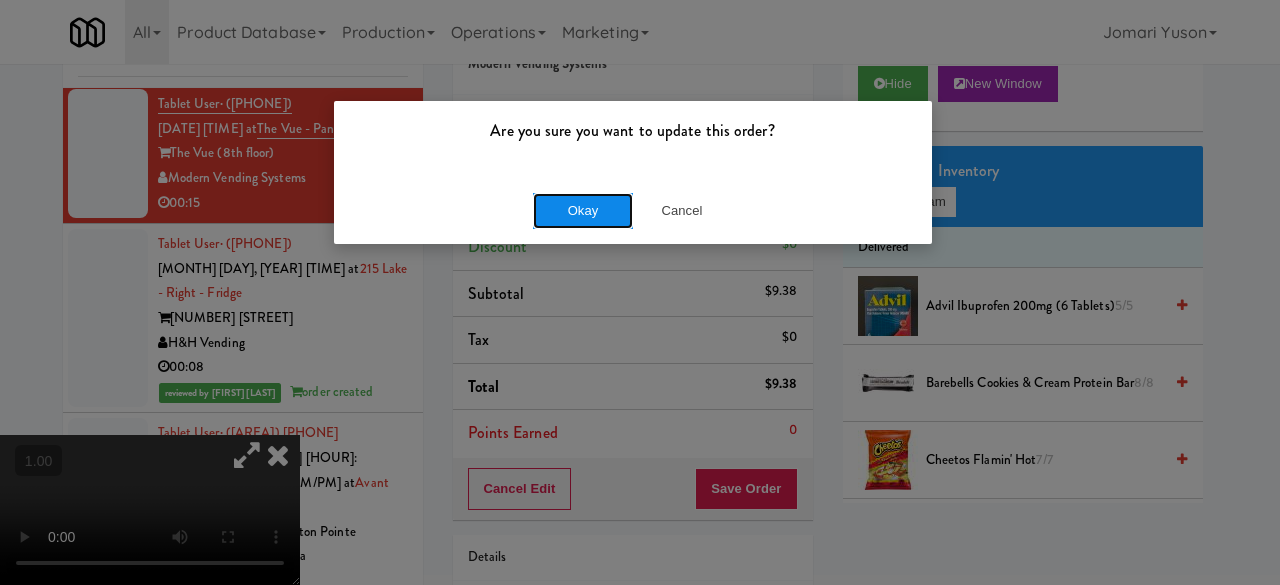 click on "Okay" at bounding box center [583, 211] 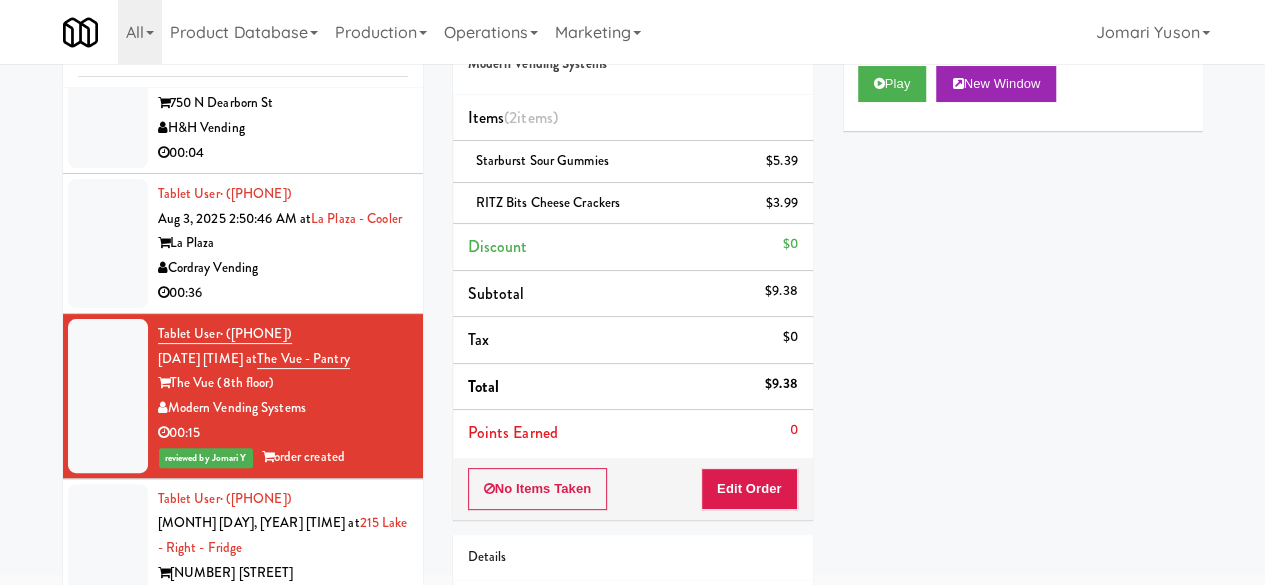 scroll, scrollTop: 14788, scrollLeft: 0, axis: vertical 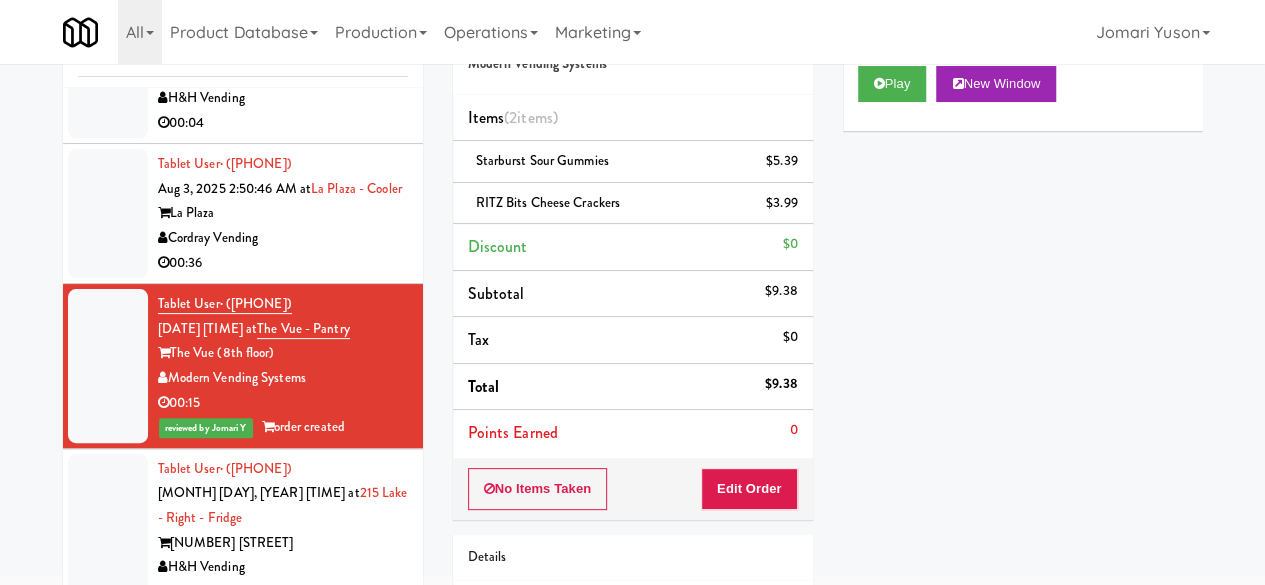 click on "La Plaza" at bounding box center [283, 213] 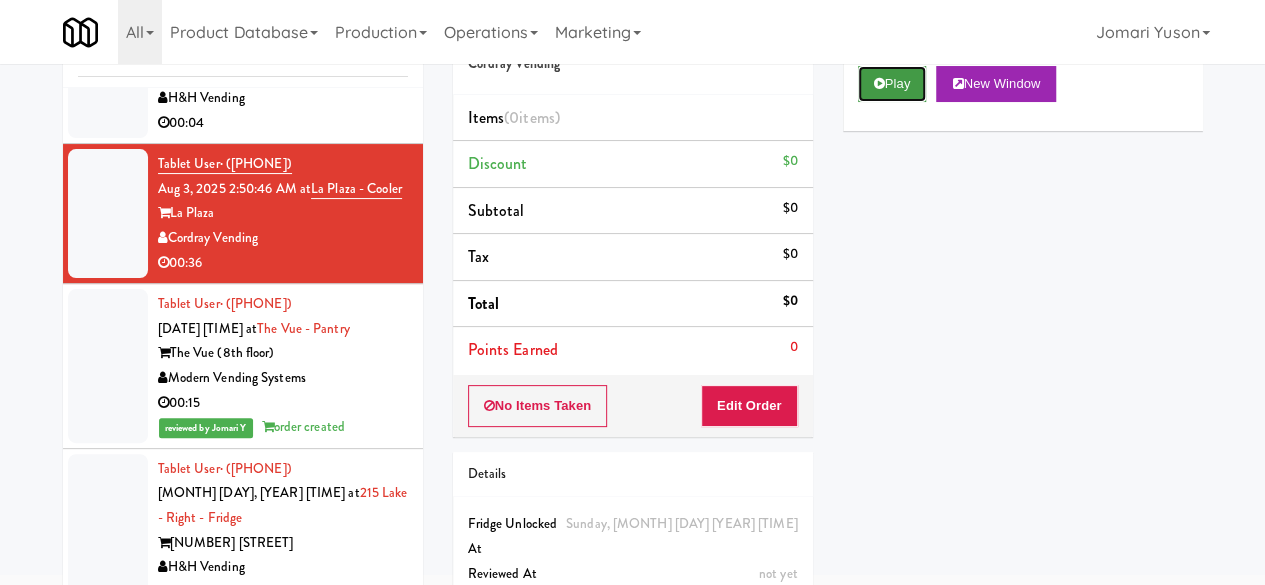 click on "Play" at bounding box center [892, 84] 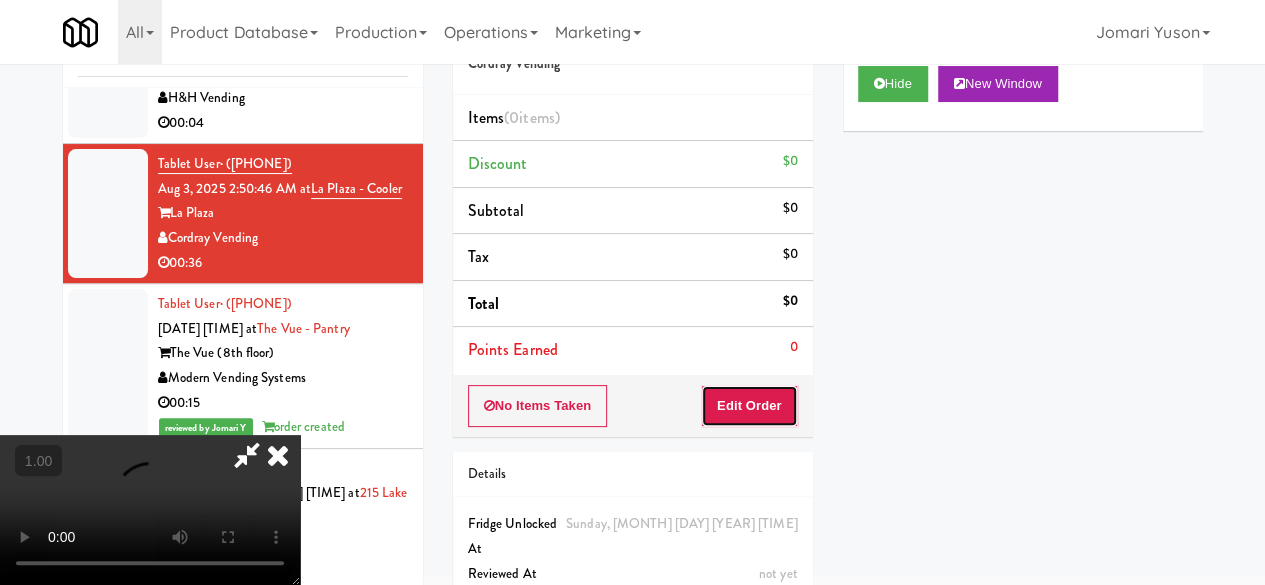 click on "Edit Order" at bounding box center [749, 406] 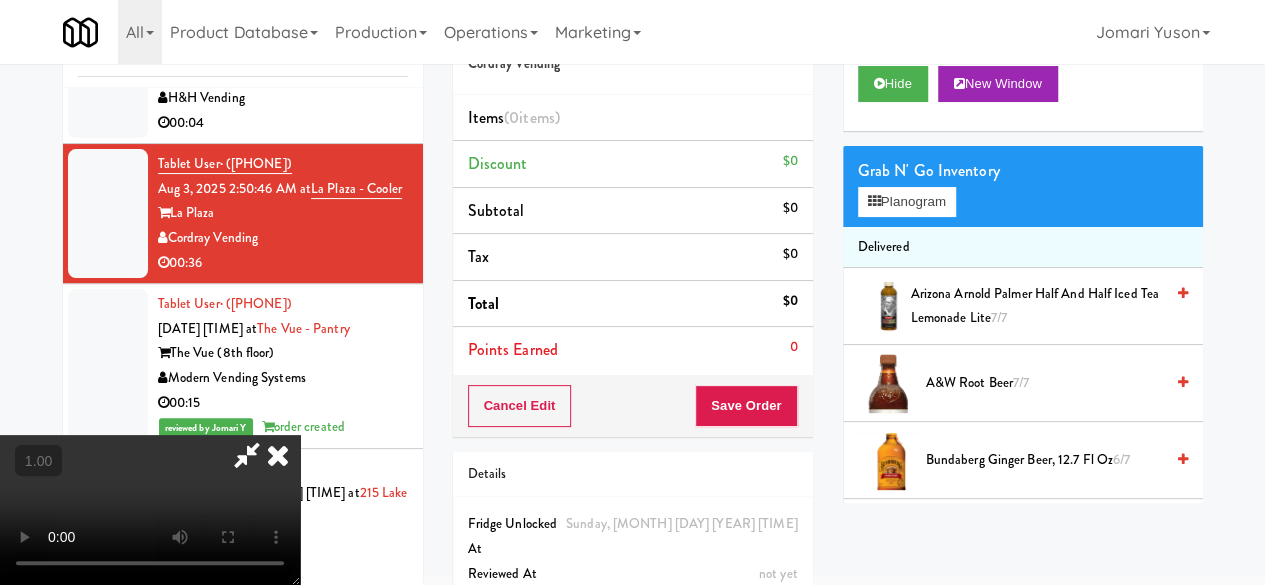 scroll, scrollTop: 263, scrollLeft: 0, axis: vertical 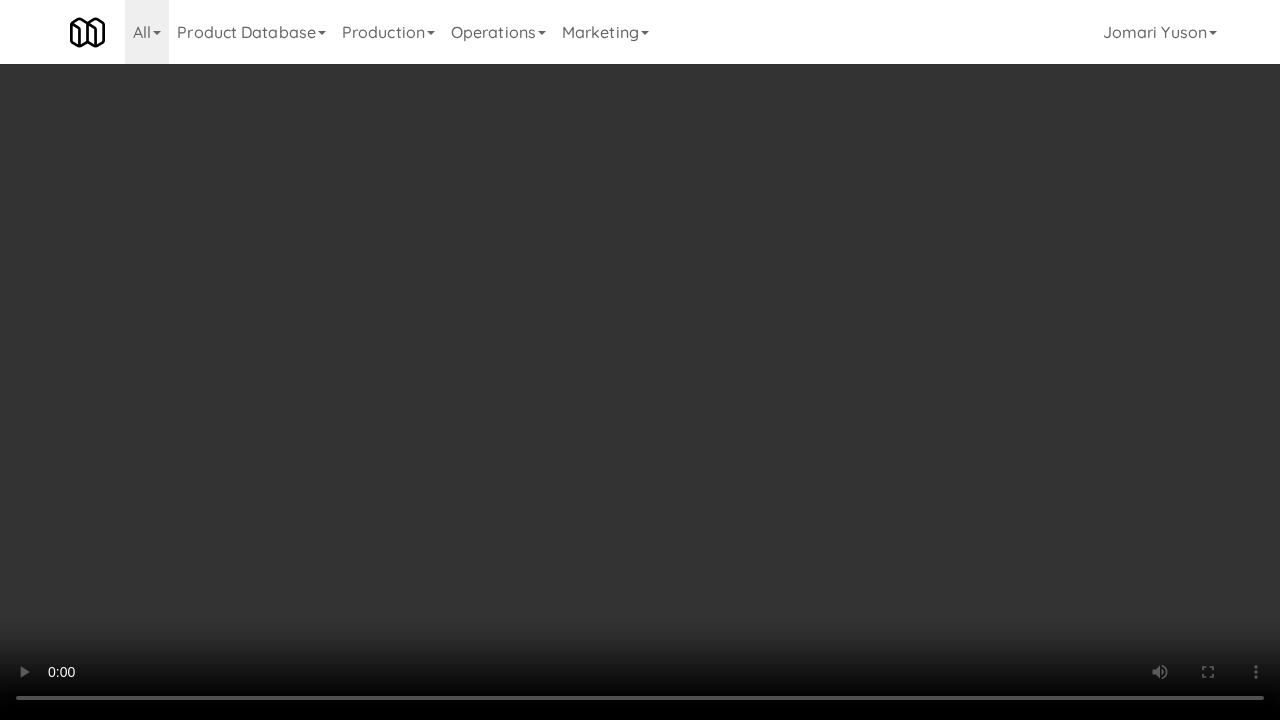 type 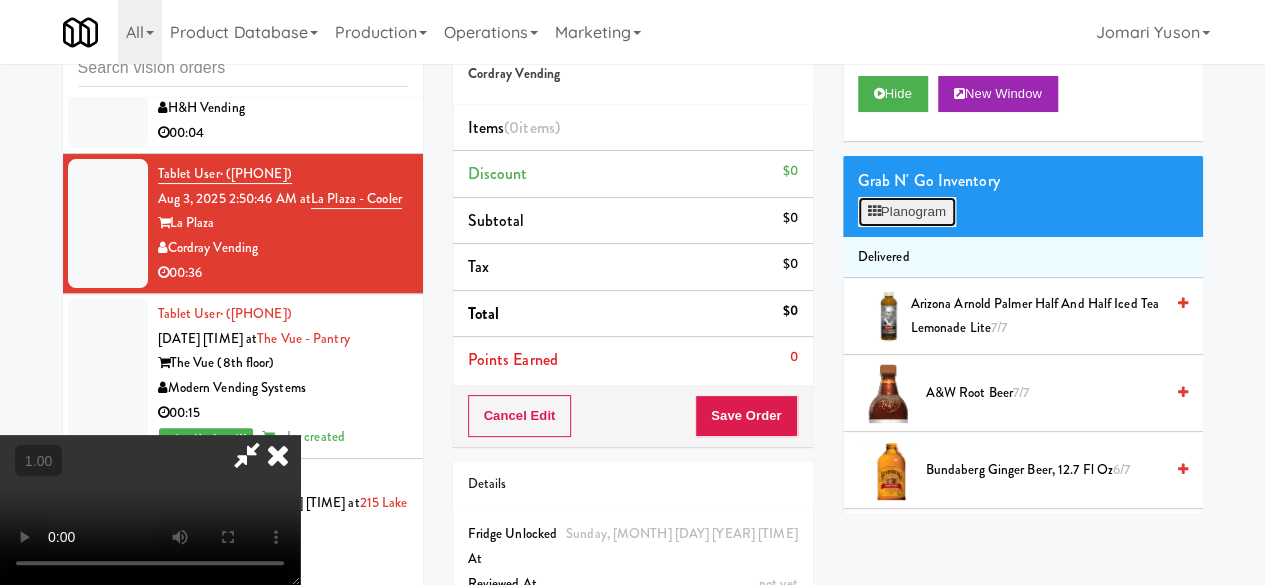 click on "Planogram" at bounding box center (907, 212) 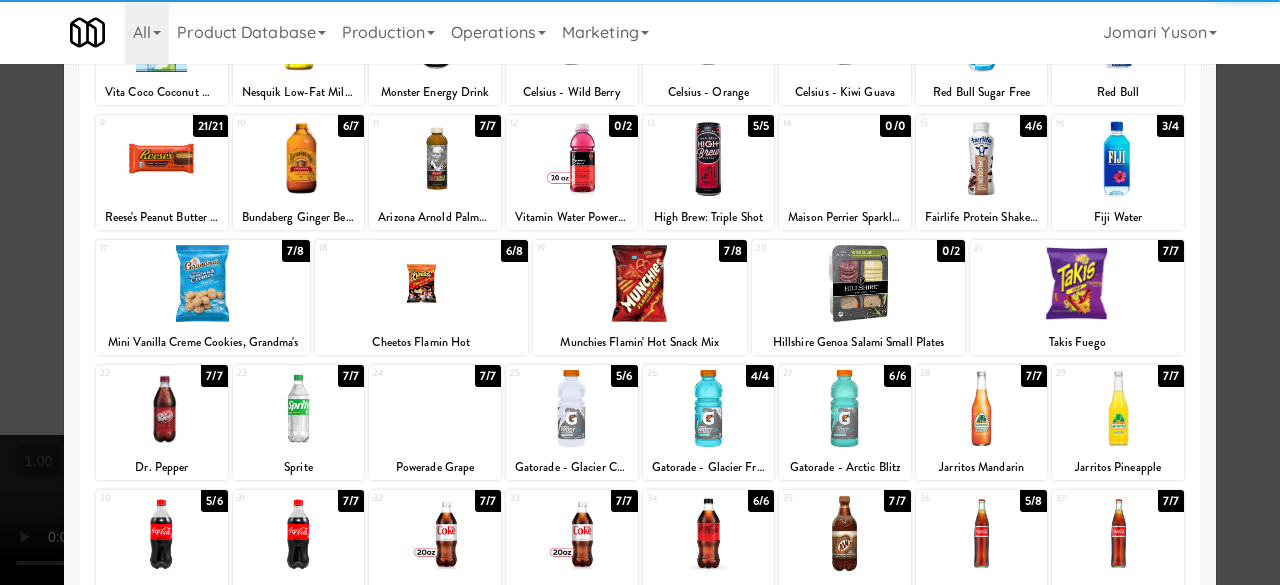 scroll, scrollTop: 396, scrollLeft: 0, axis: vertical 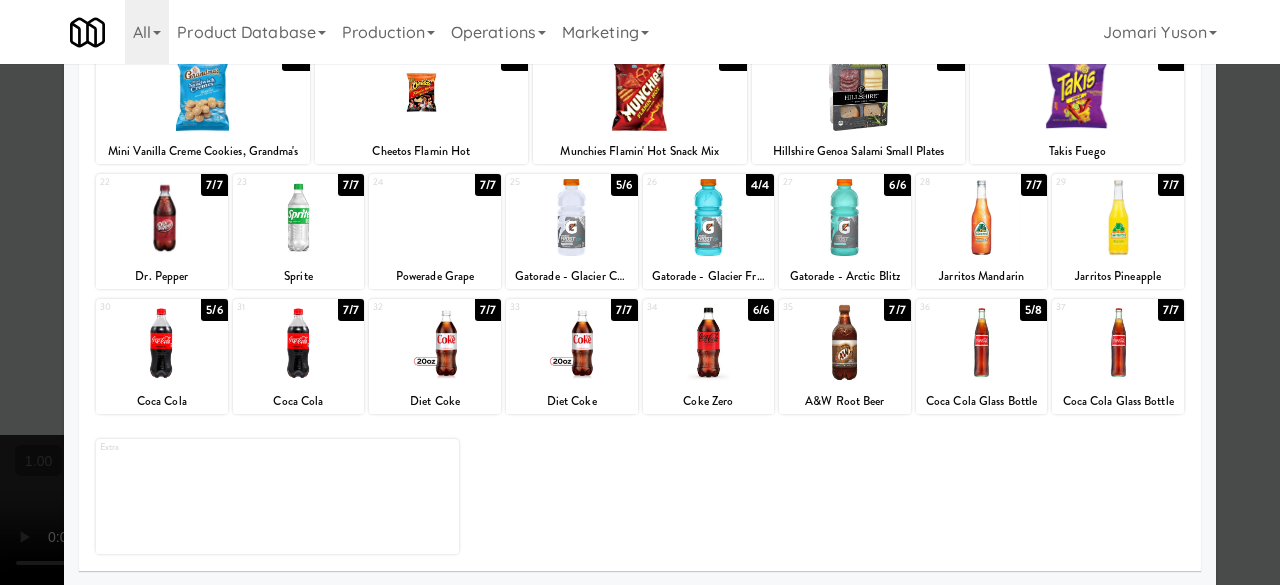 click at bounding box center [982, 342] 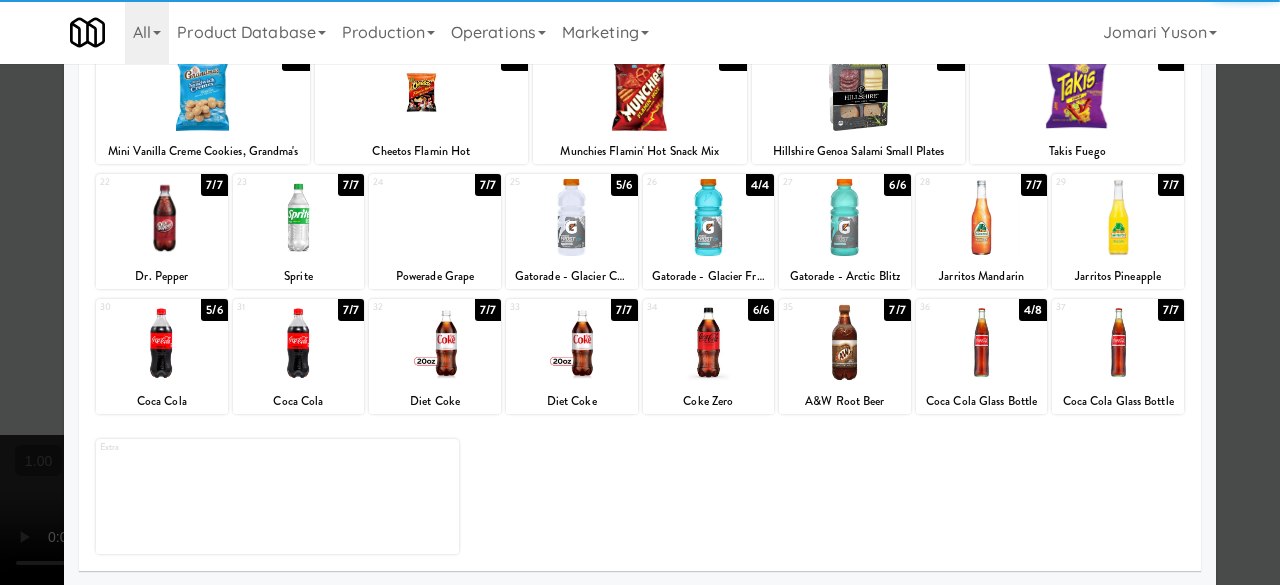 click at bounding box center (709, 342) 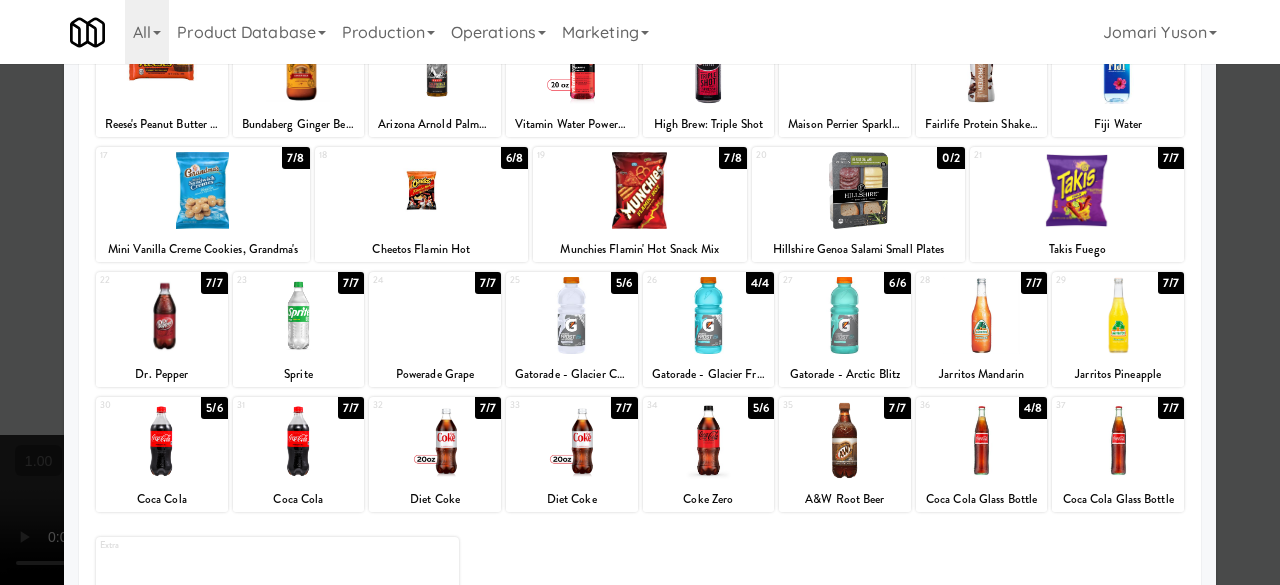 scroll, scrollTop: 96, scrollLeft: 0, axis: vertical 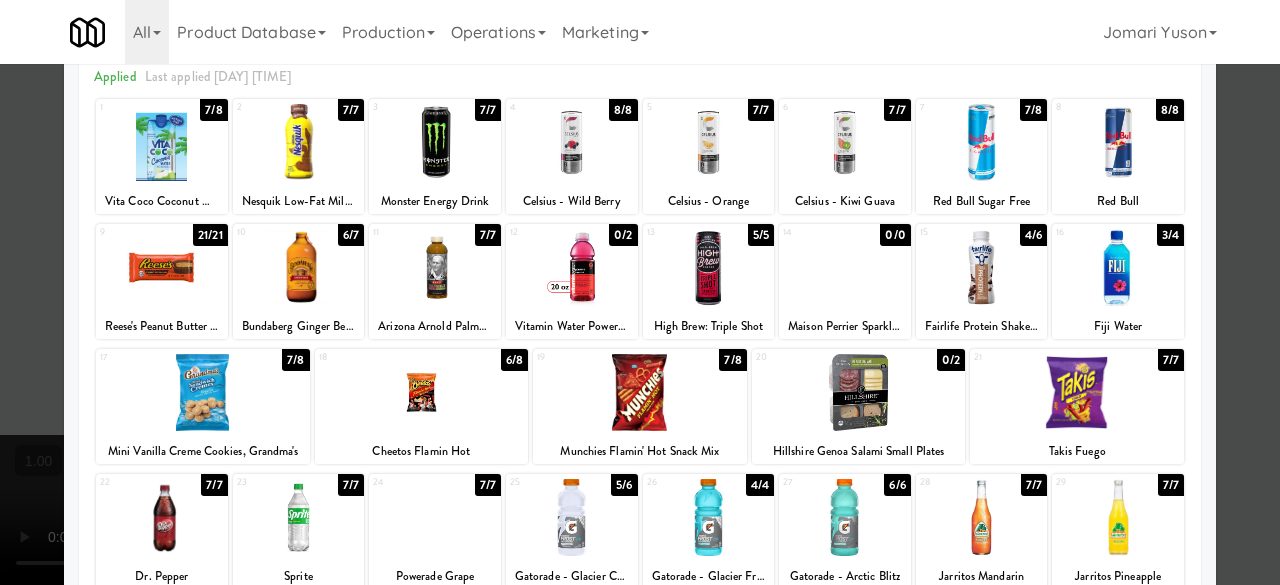 click at bounding box center (435, 267) 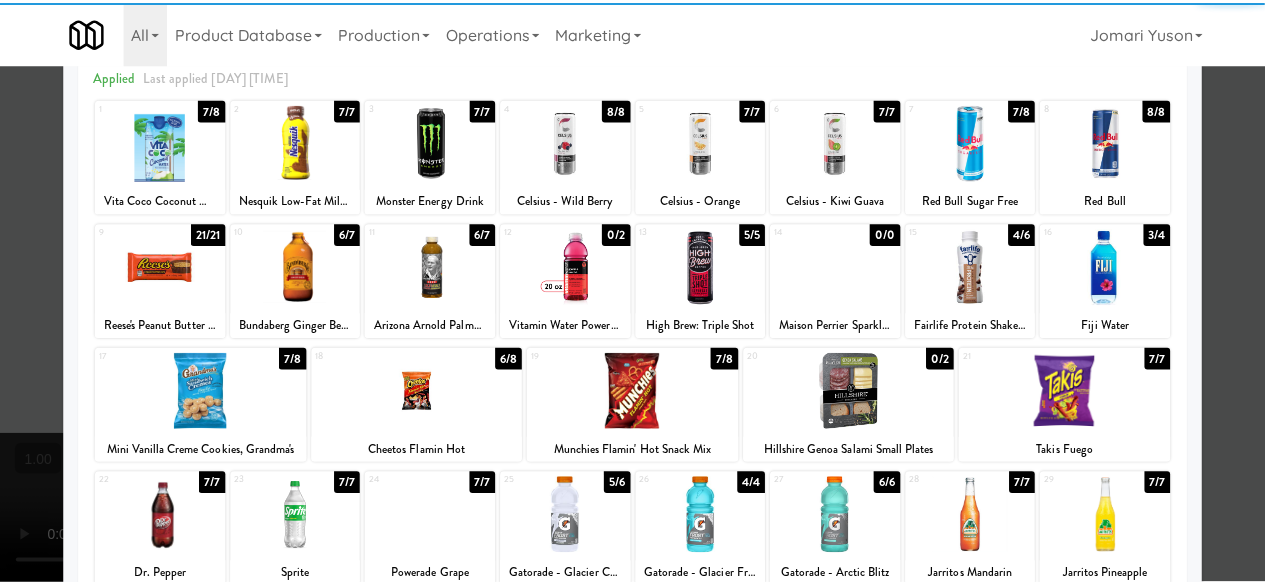 scroll, scrollTop: 0, scrollLeft: 0, axis: both 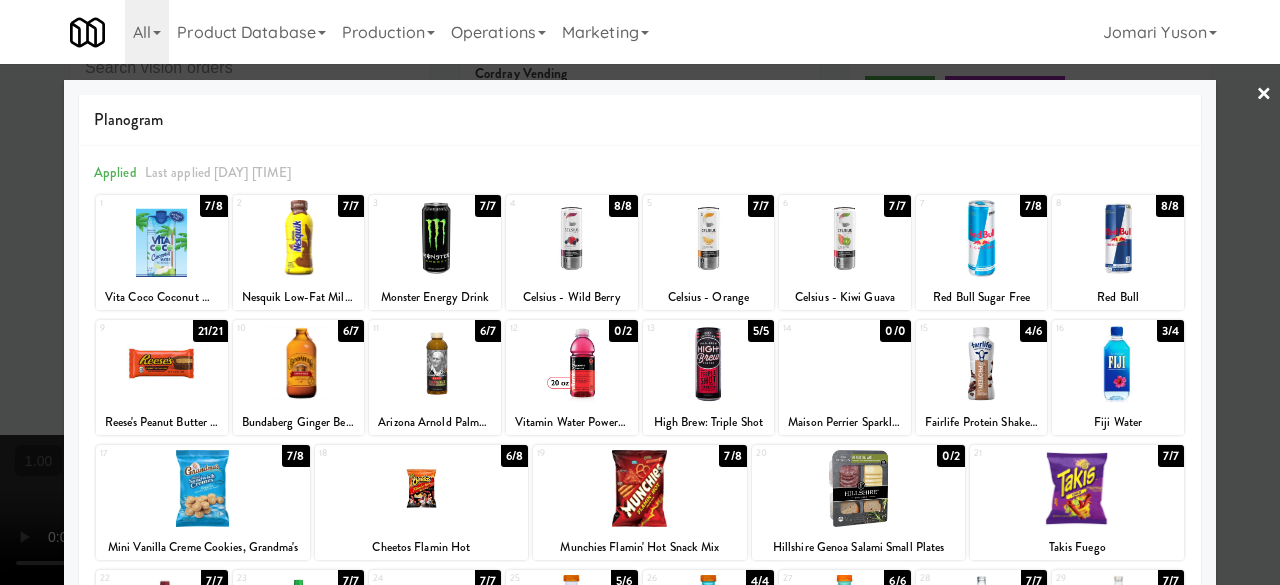drag, startPoint x: 1226, startPoint y: 102, endPoint x: 620, endPoint y: 428, distance: 688.1221 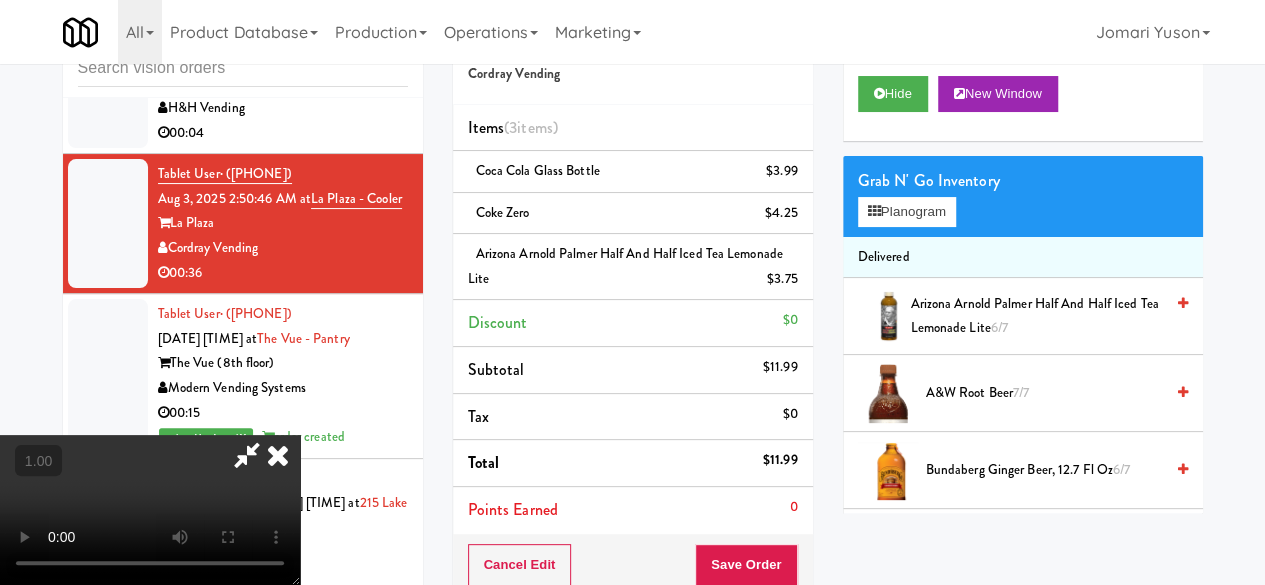 scroll, scrollTop: 263, scrollLeft: 0, axis: vertical 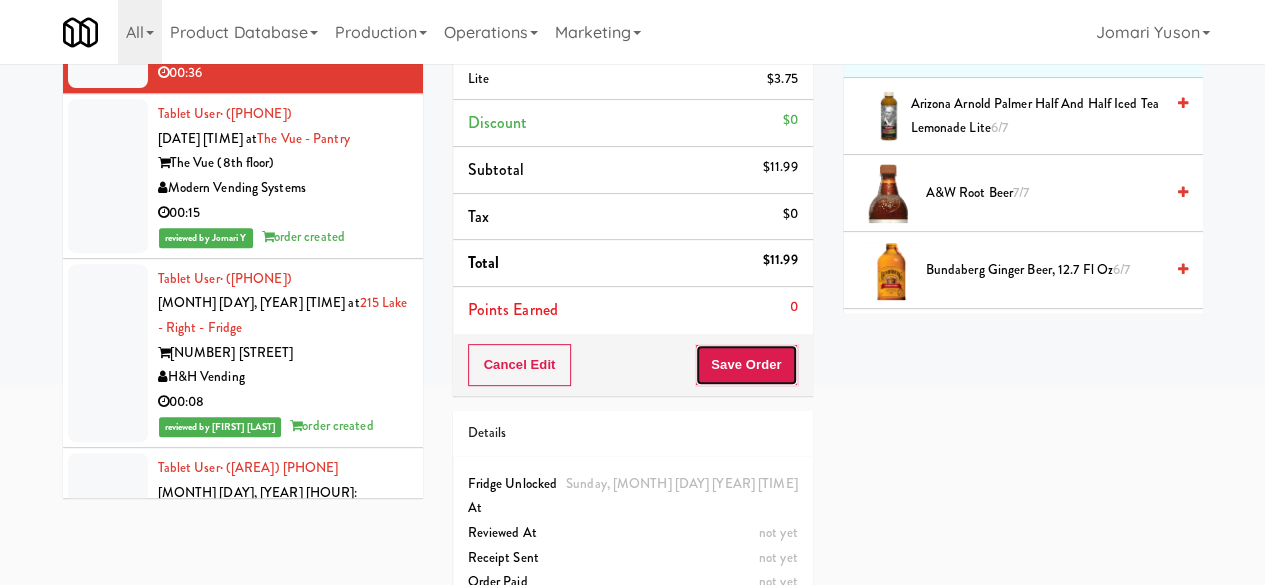 click on "Save Order" at bounding box center (746, 365) 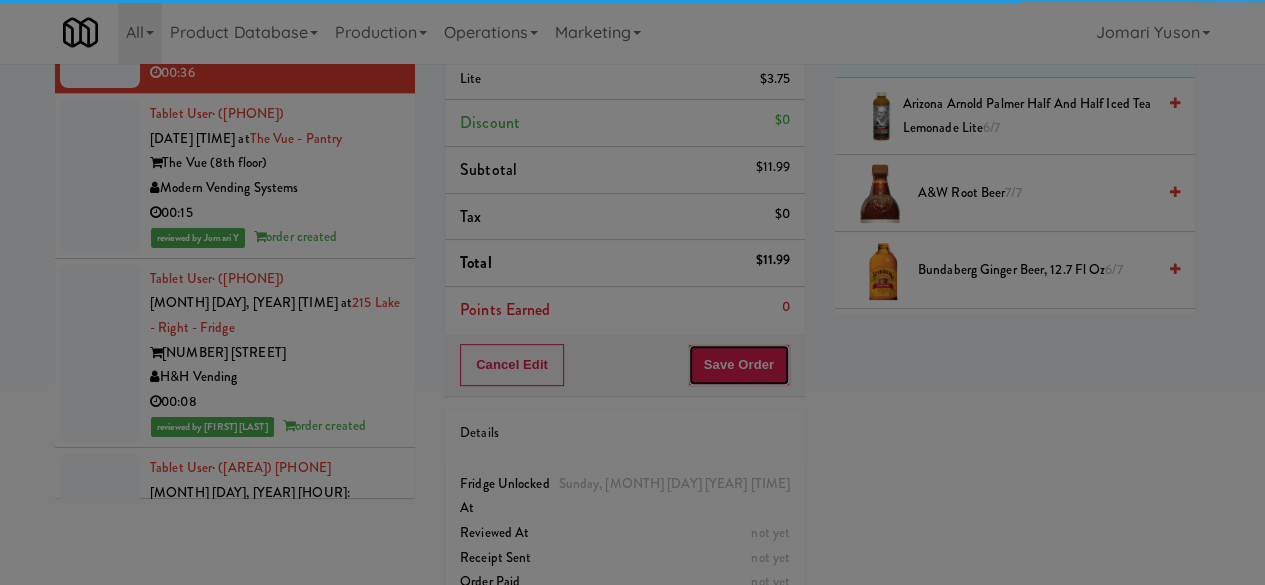 scroll, scrollTop: 164, scrollLeft: 0, axis: vertical 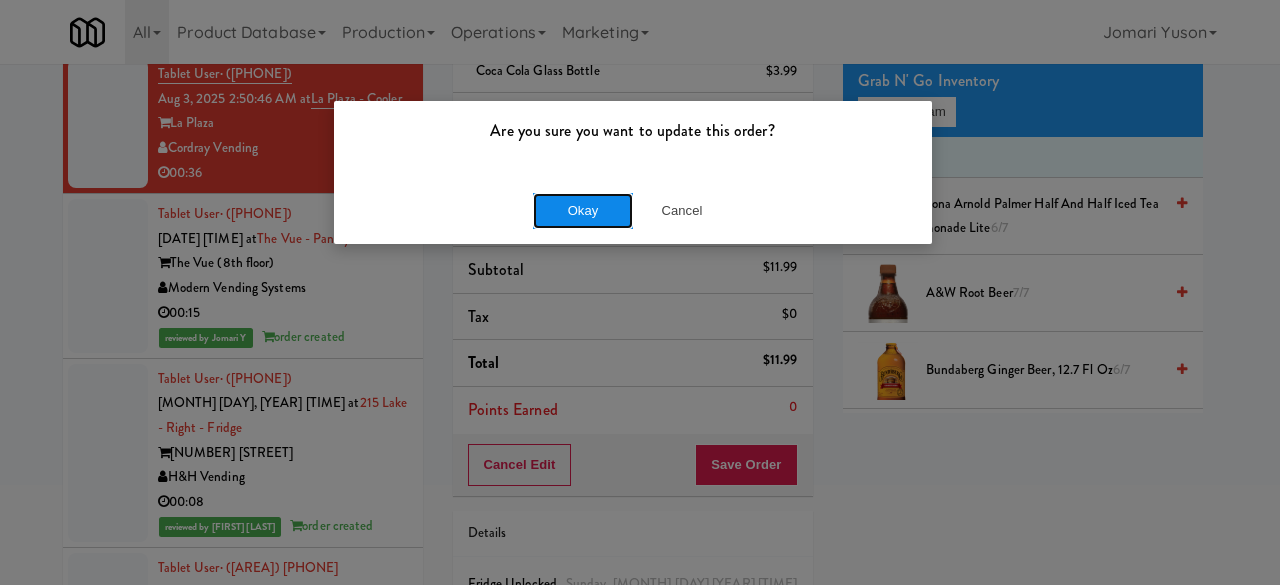 click on "Okay" at bounding box center [583, 211] 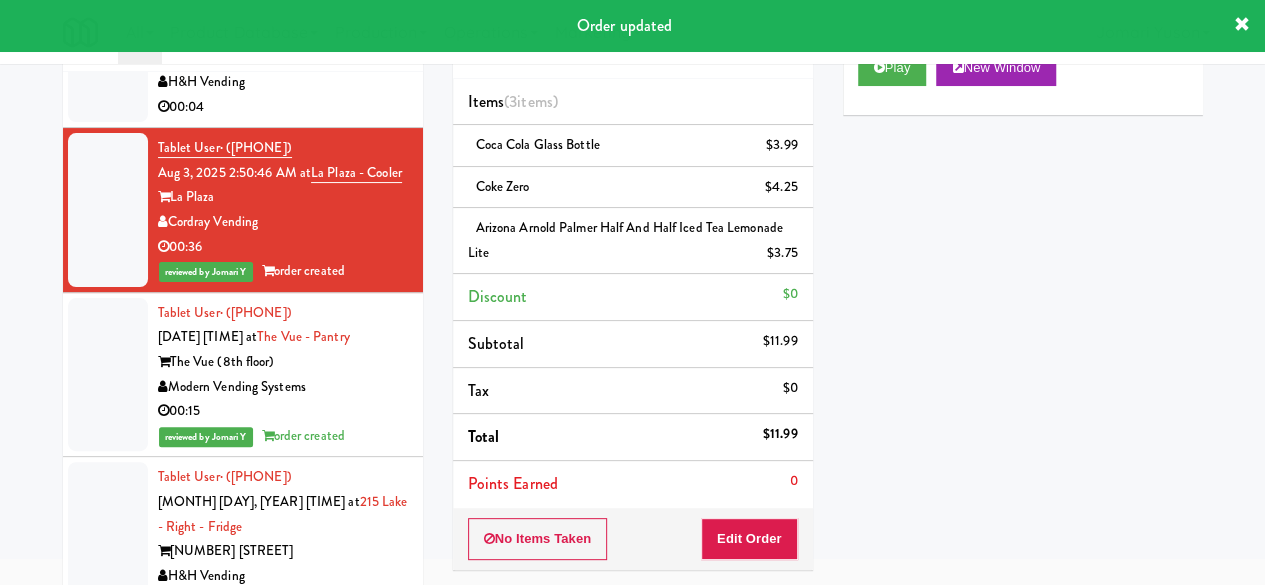 scroll, scrollTop: 0, scrollLeft: 0, axis: both 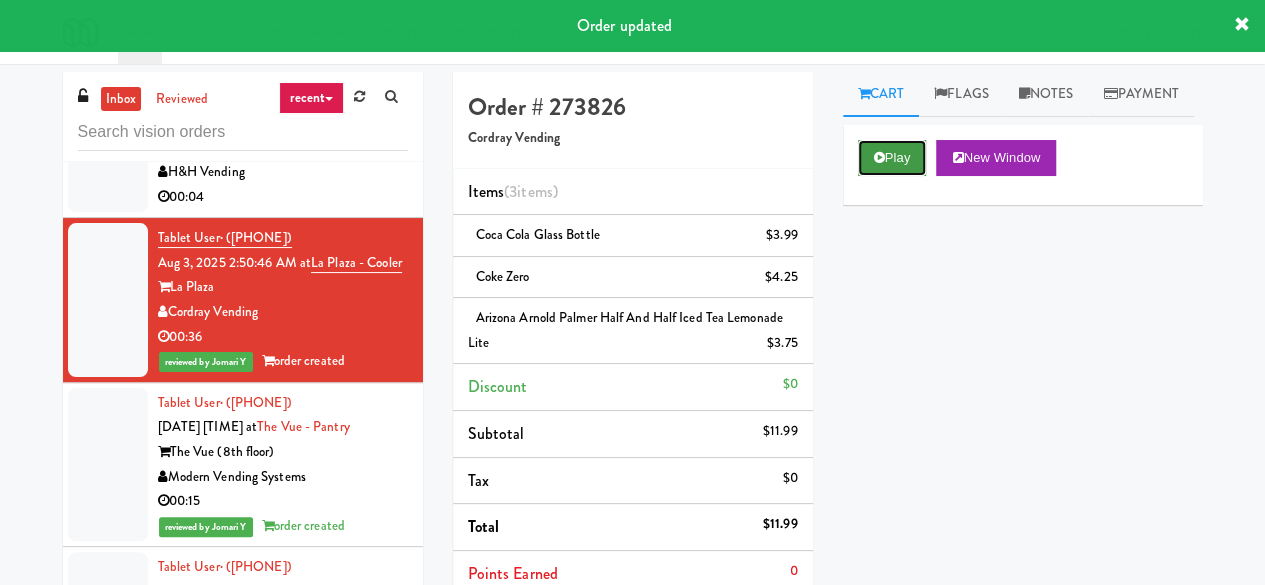 click at bounding box center (879, 157) 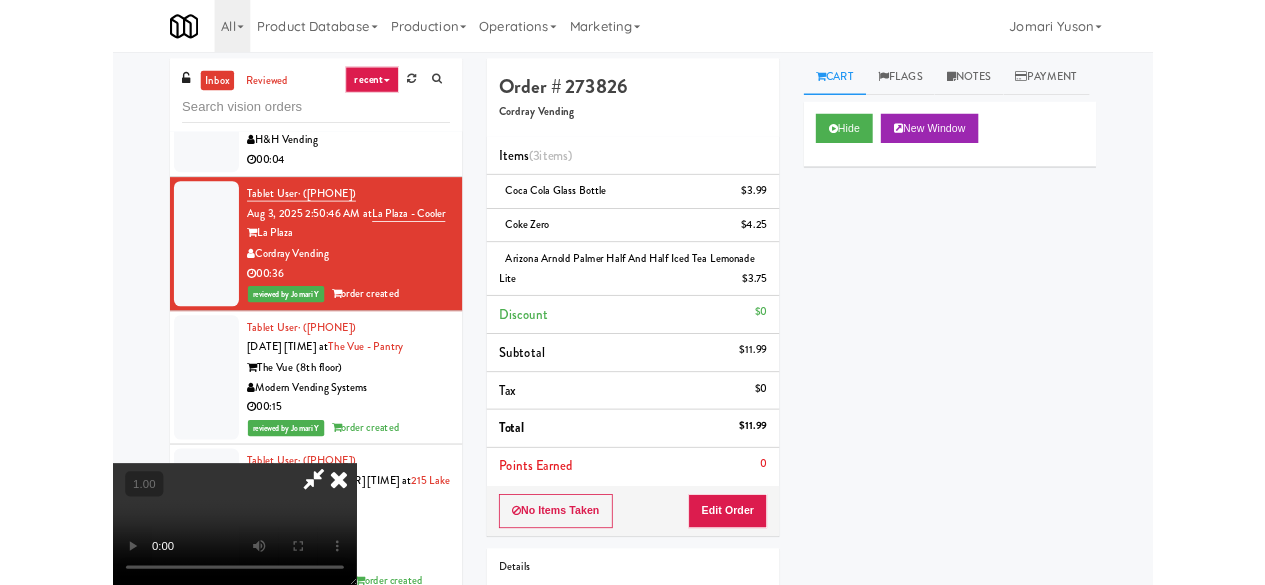 scroll, scrollTop: 41, scrollLeft: 0, axis: vertical 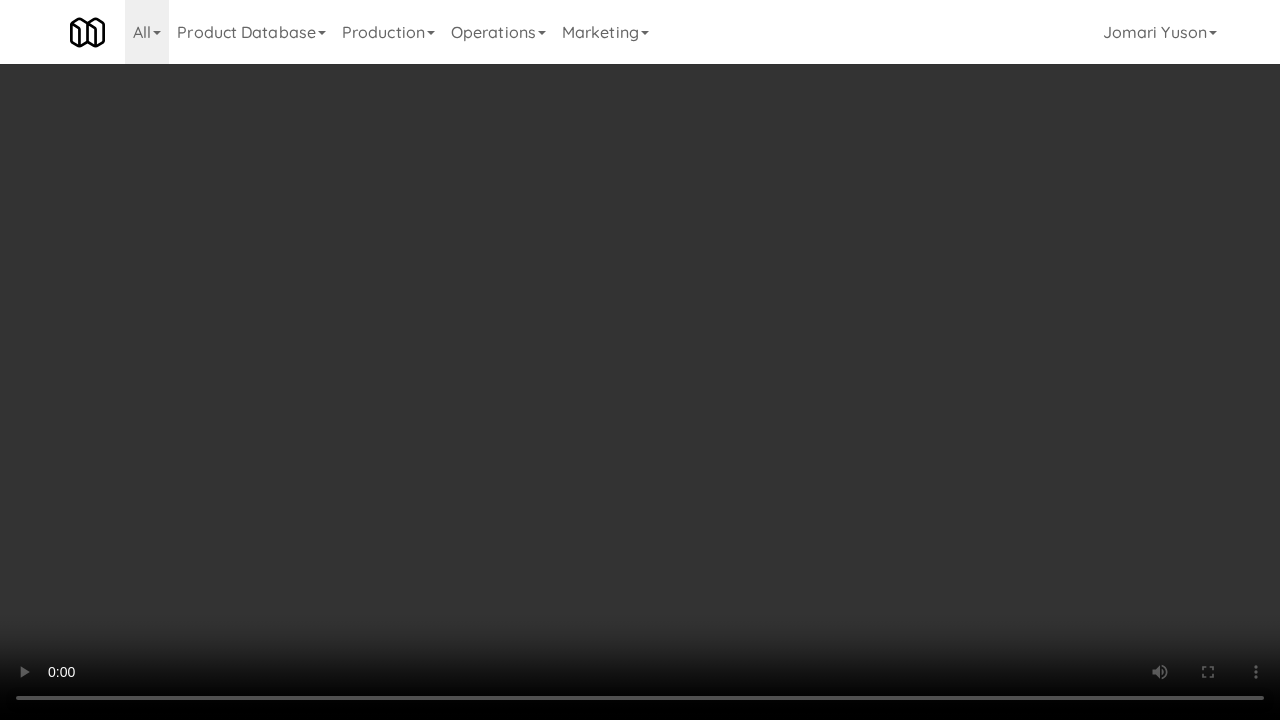 type 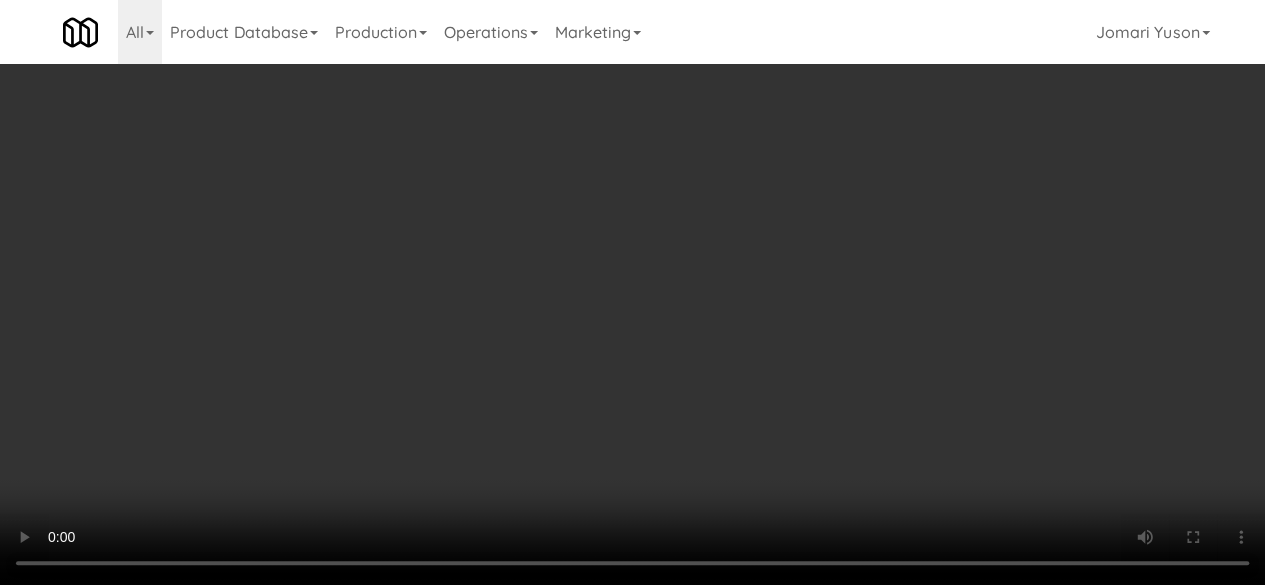 scroll, scrollTop: 0, scrollLeft: 0, axis: both 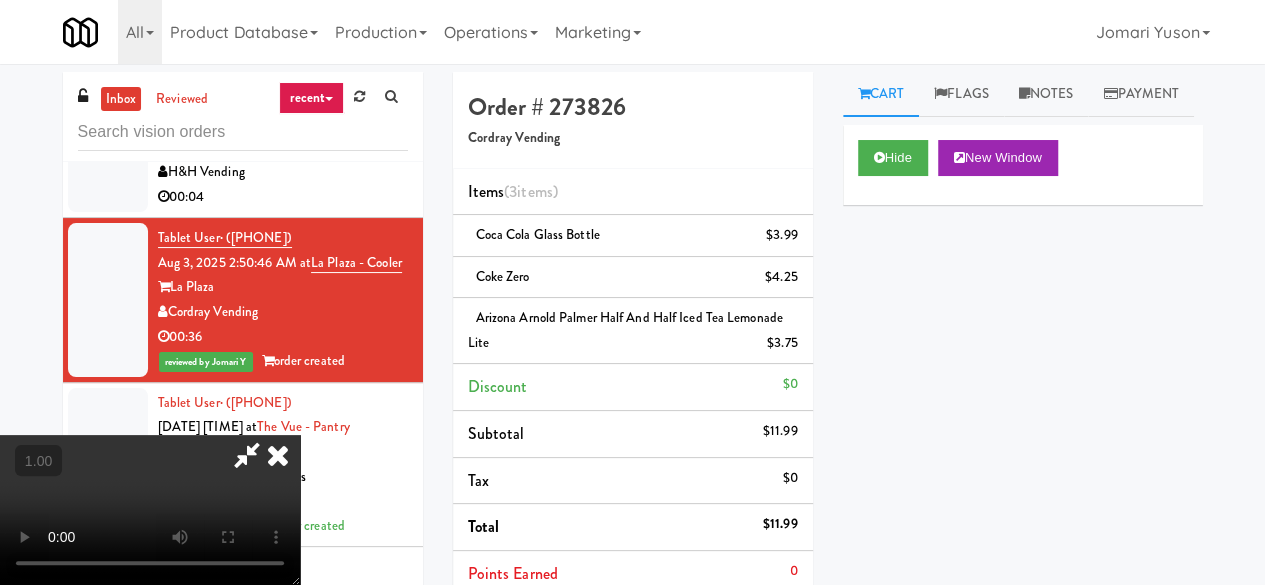 click at bounding box center (247, 455) 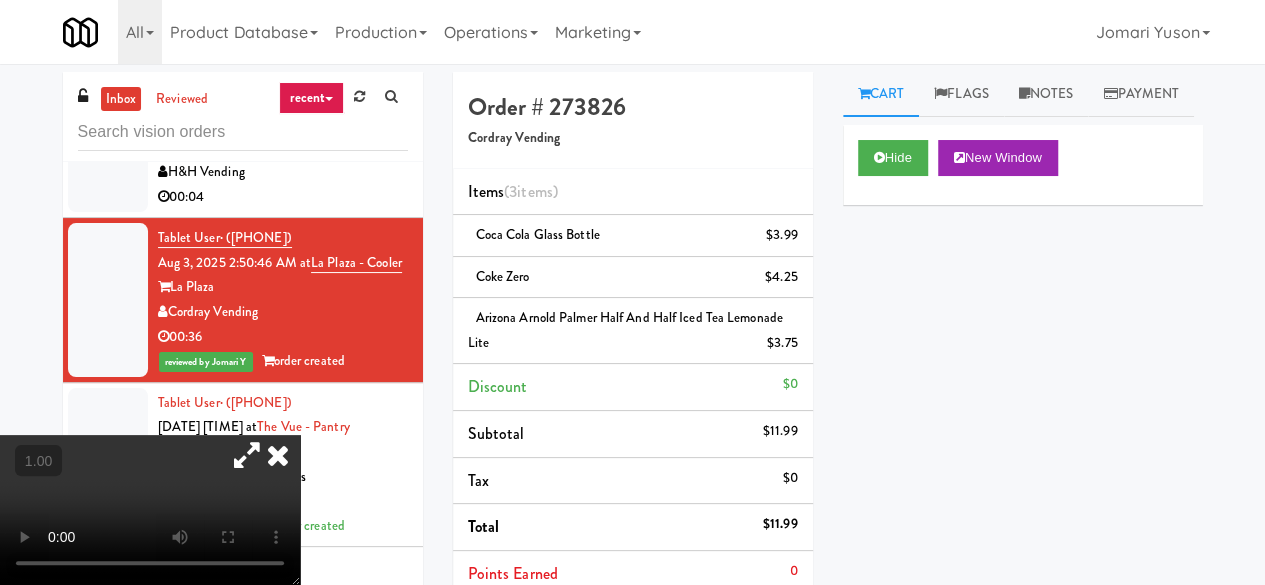 click at bounding box center (278, 455) 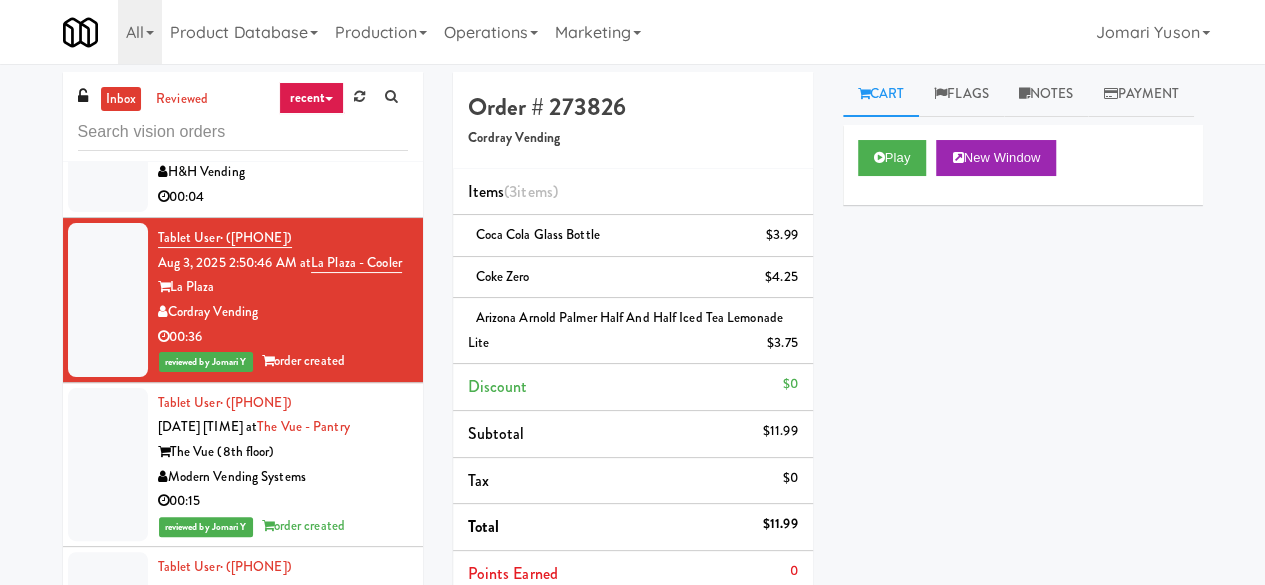 click on "750 N Dearborn St" at bounding box center (283, 147) 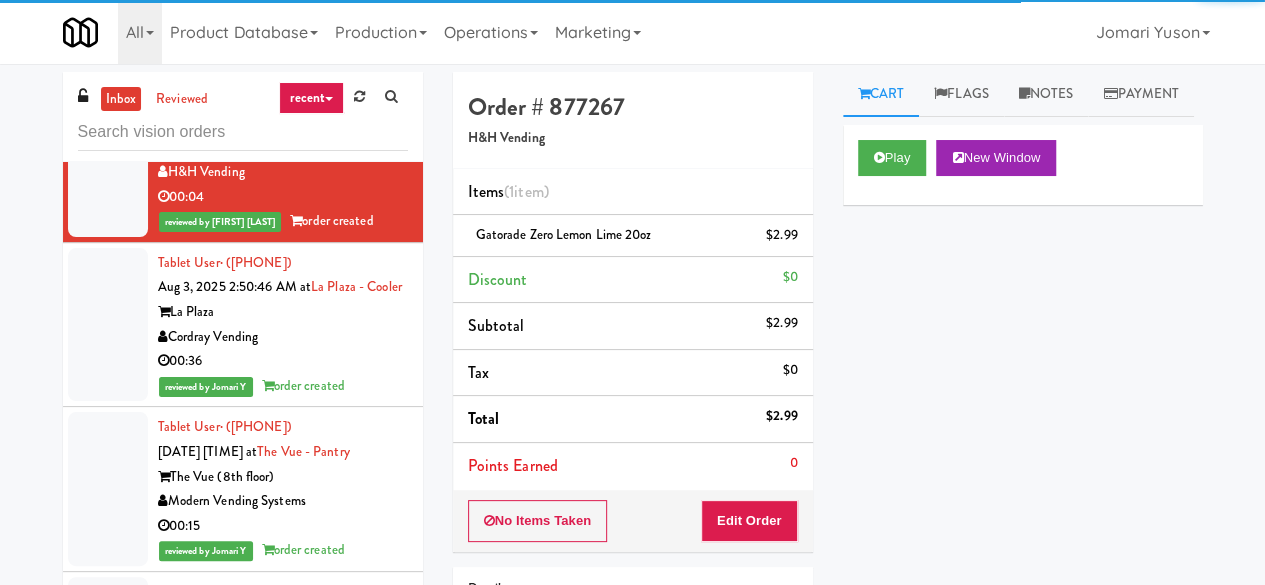 click on "Commonwealth Vending Services" at bounding box center (283, 8) 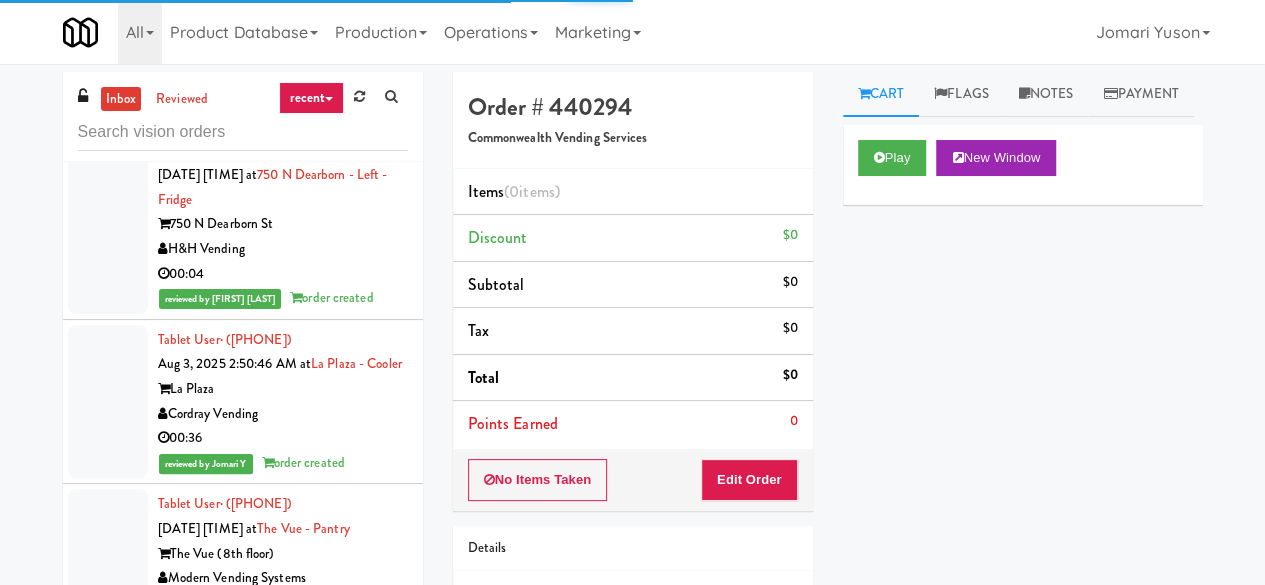 scroll, scrollTop: 14588, scrollLeft: 0, axis: vertical 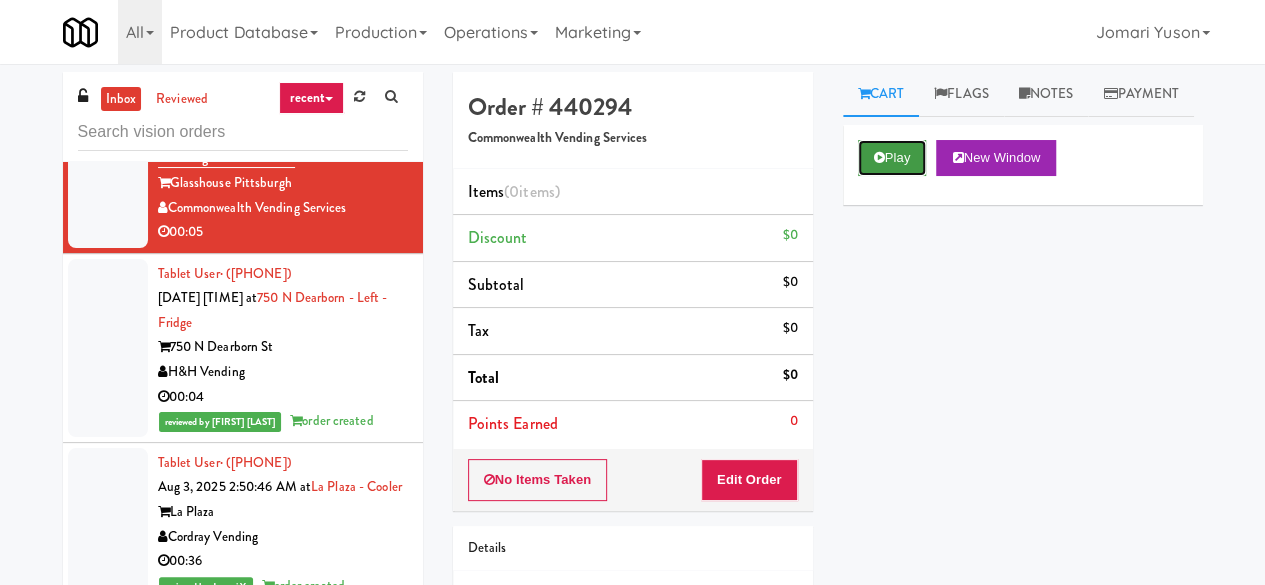 click on "Play" at bounding box center (892, 158) 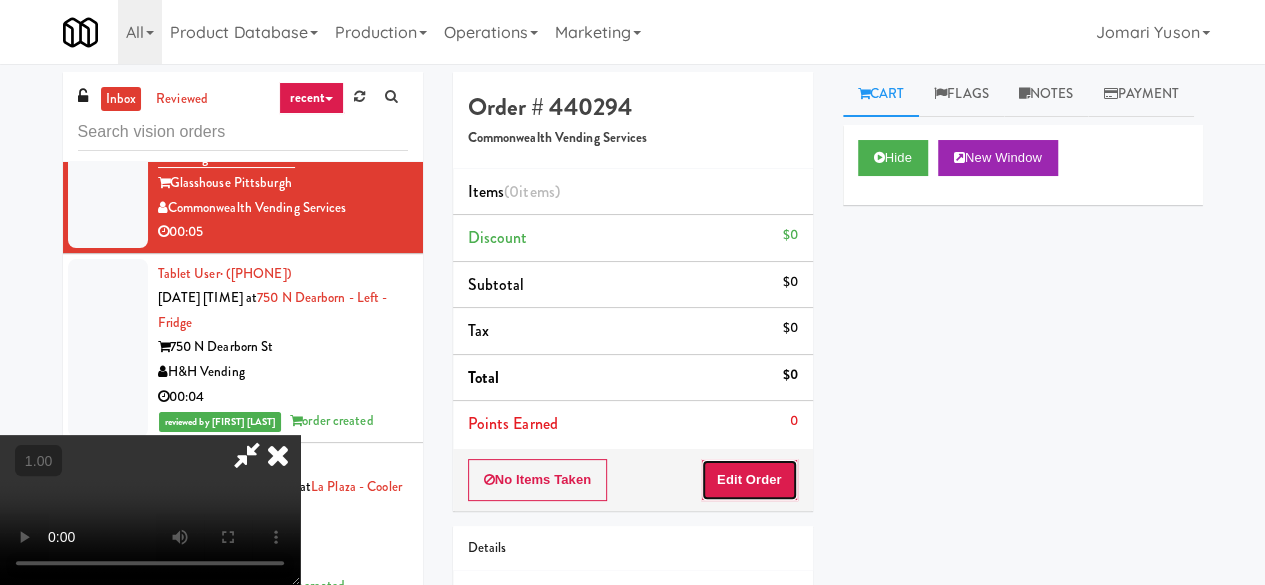 click on "Edit Order" at bounding box center (749, 480) 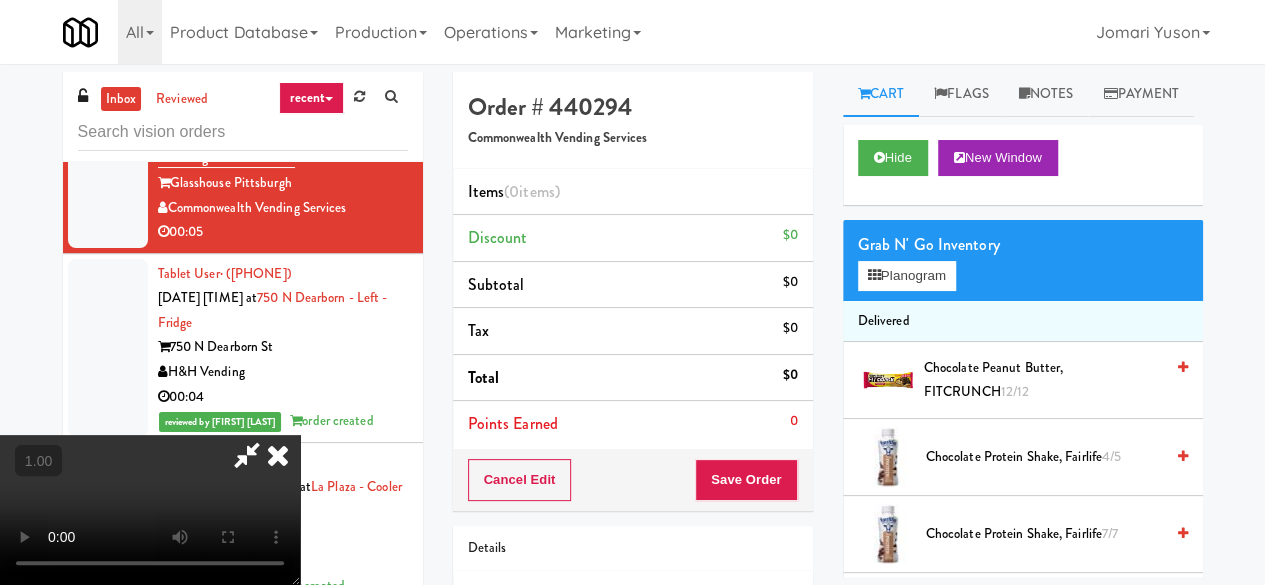 click on "Save Order" at bounding box center [746, 480] 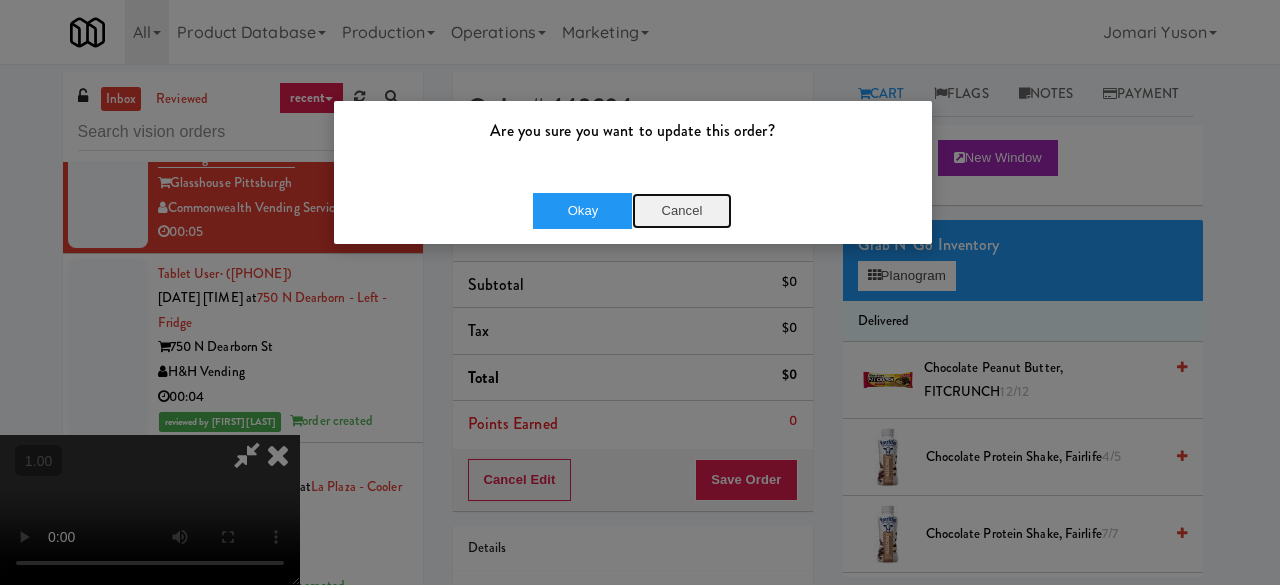 click on "Cancel" at bounding box center [682, 211] 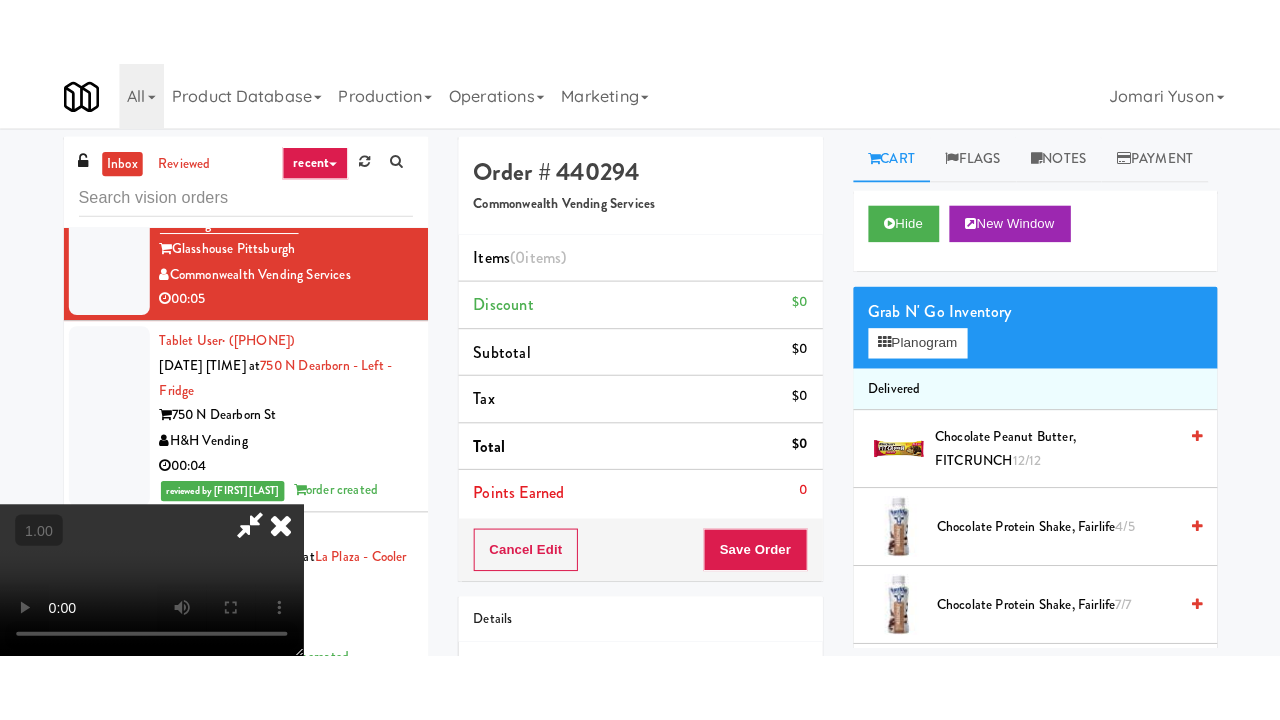 scroll, scrollTop: 263, scrollLeft: 0, axis: vertical 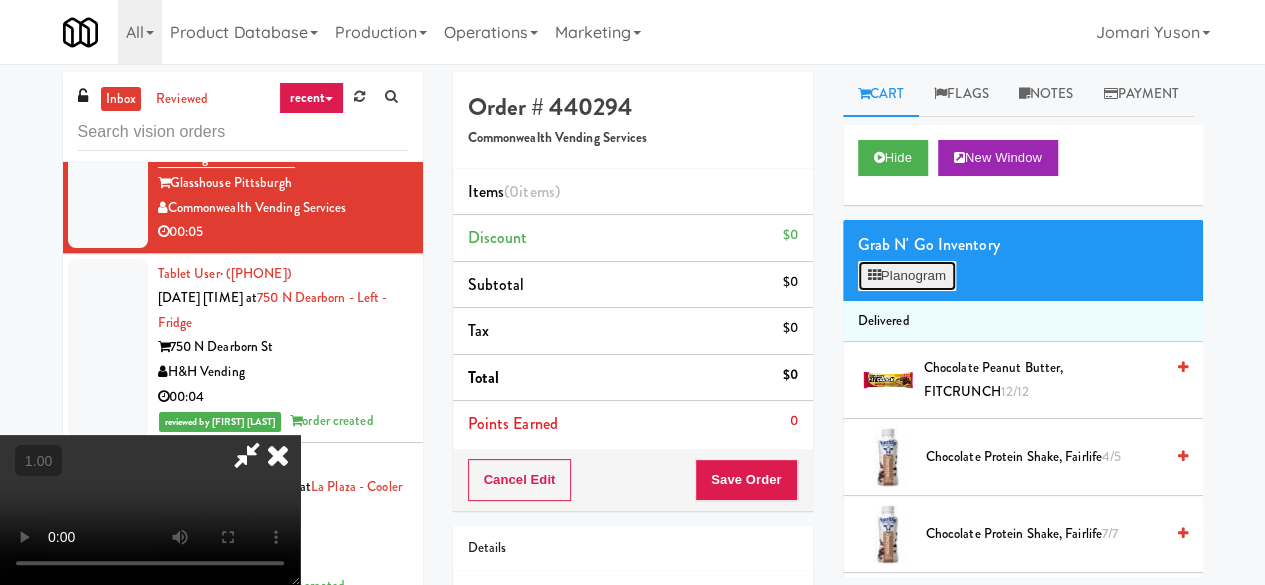 click on "Planogram" at bounding box center [907, 276] 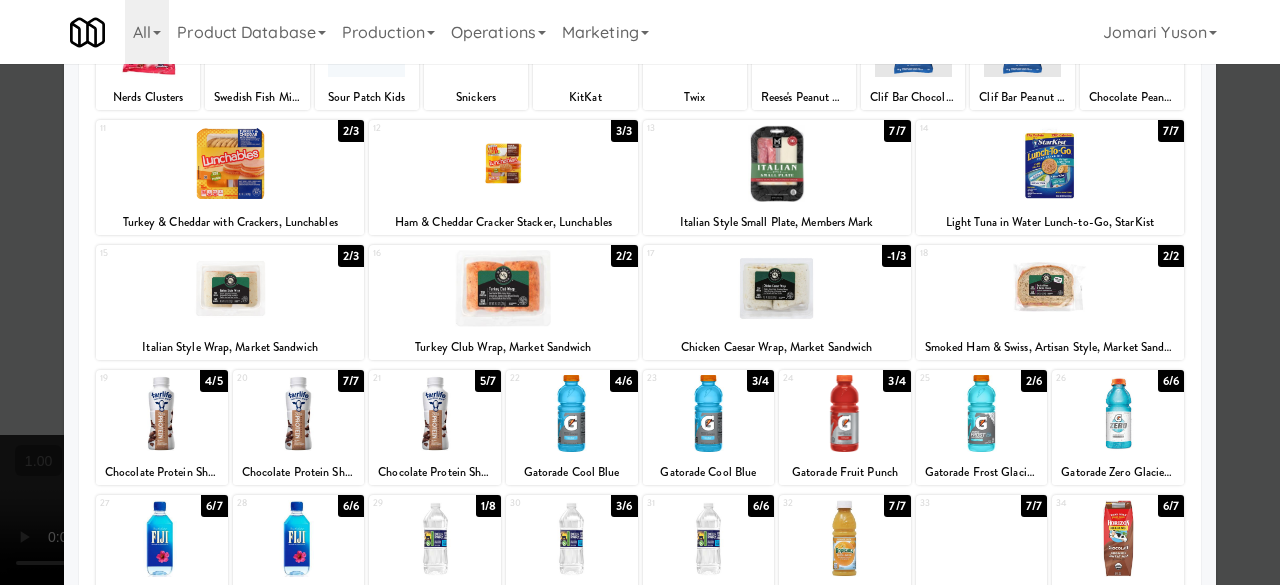 click at bounding box center (230, 288) 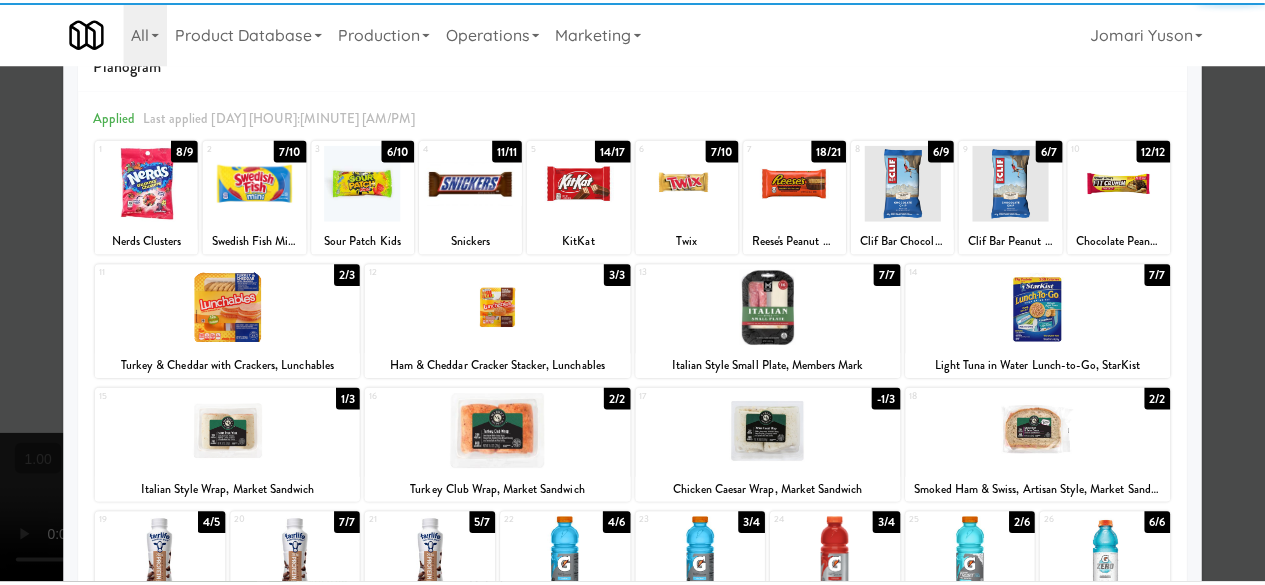 scroll, scrollTop: 0, scrollLeft: 0, axis: both 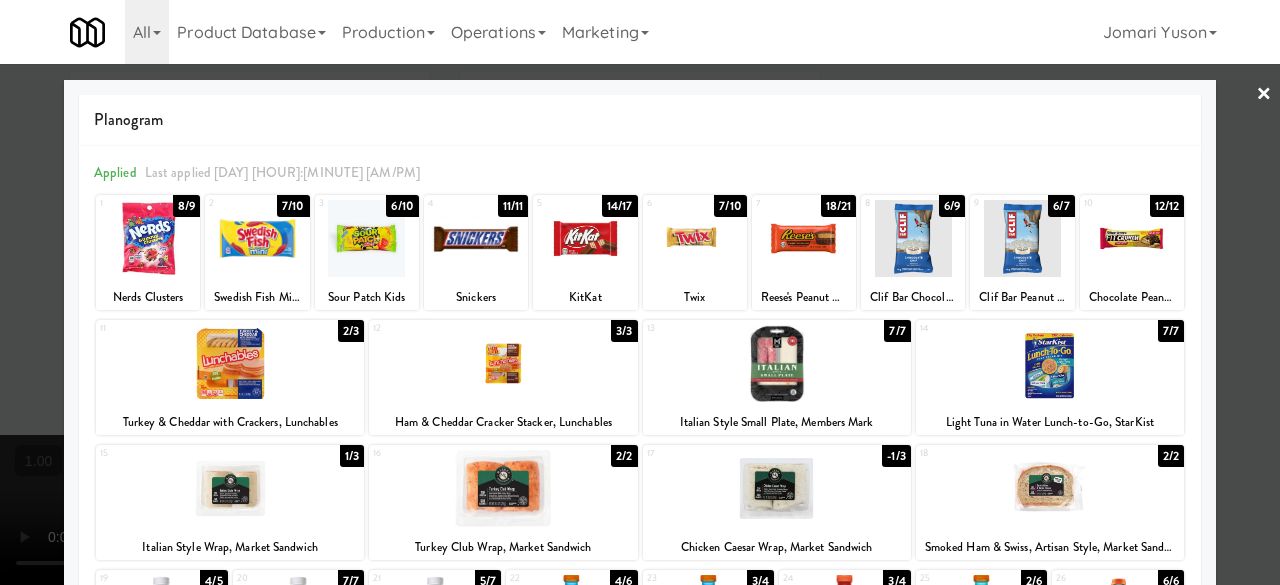 drag, startPoint x: 1227, startPoint y: 107, endPoint x: 754, endPoint y: 237, distance: 490.5395 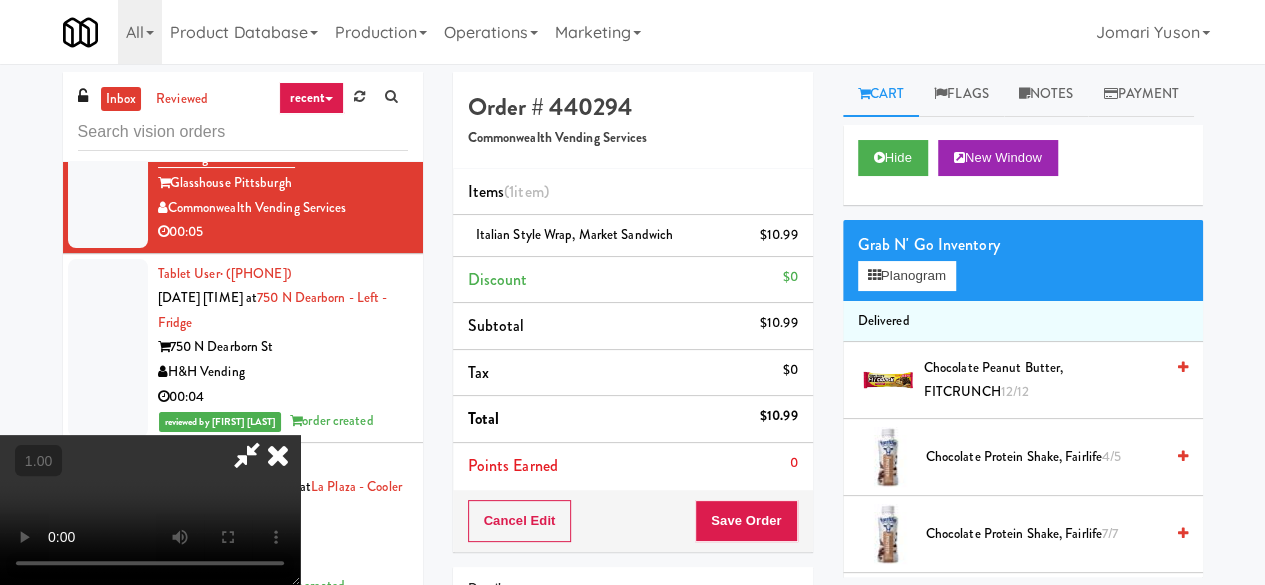 scroll, scrollTop: 0, scrollLeft: 0, axis: both 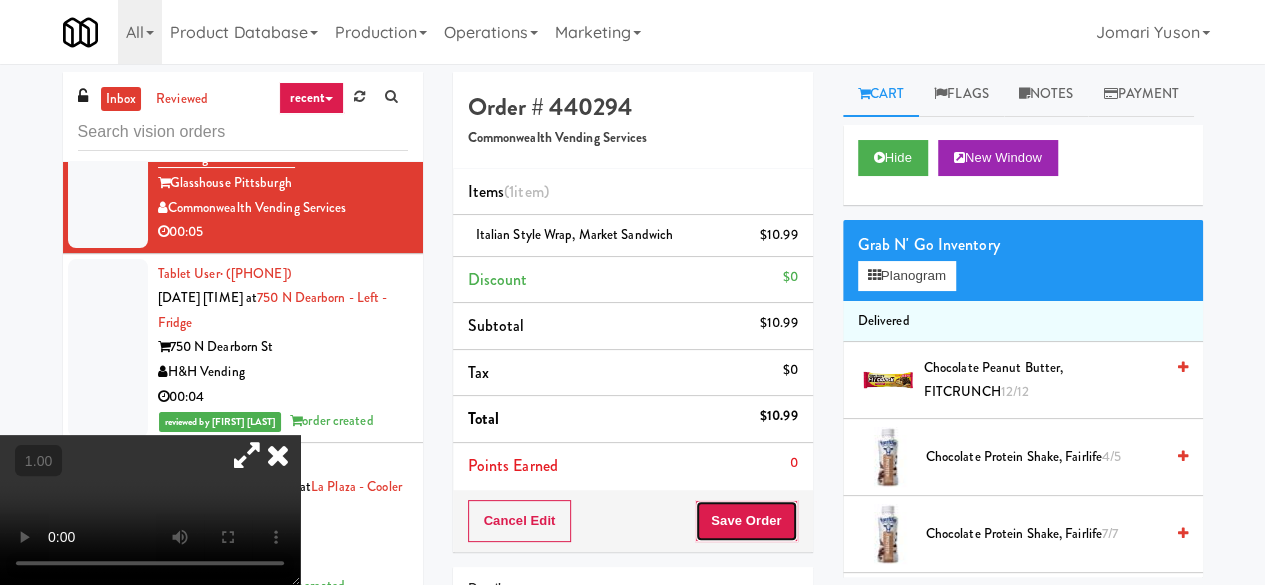 click on "Save Order" at bounding box center [746, 521] 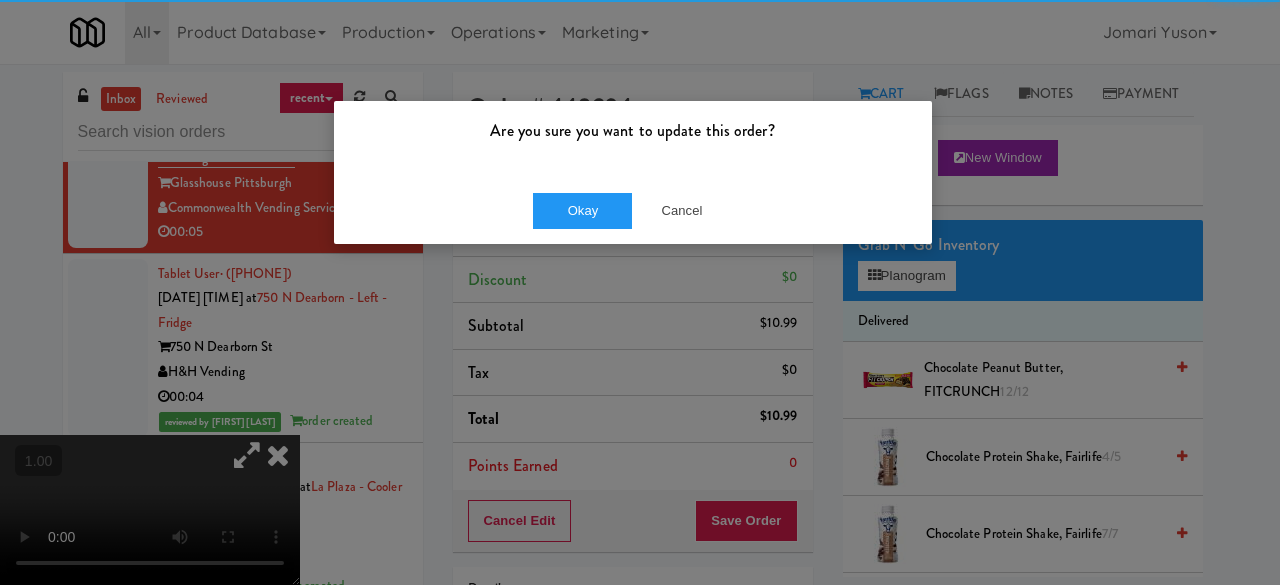 click on "Okay Cancel" at bounding box center [633, 210] 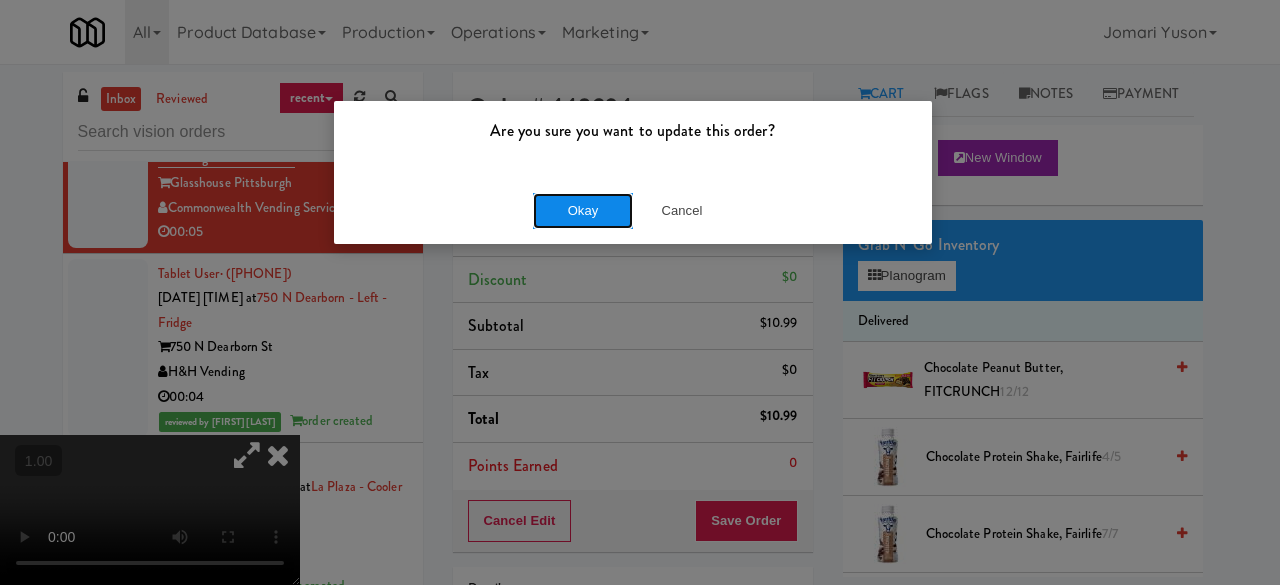 click on "Okay" at bounding box center [583, 211] 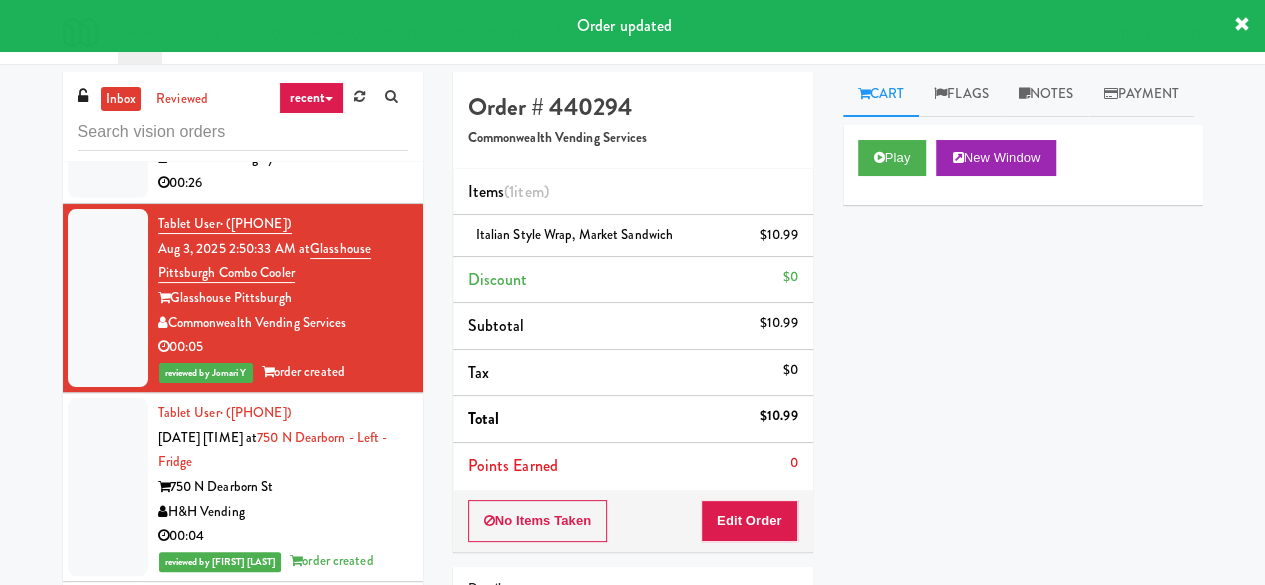 scroll, scrollTop: 14388, scrollLeft: 0, axis: vertical 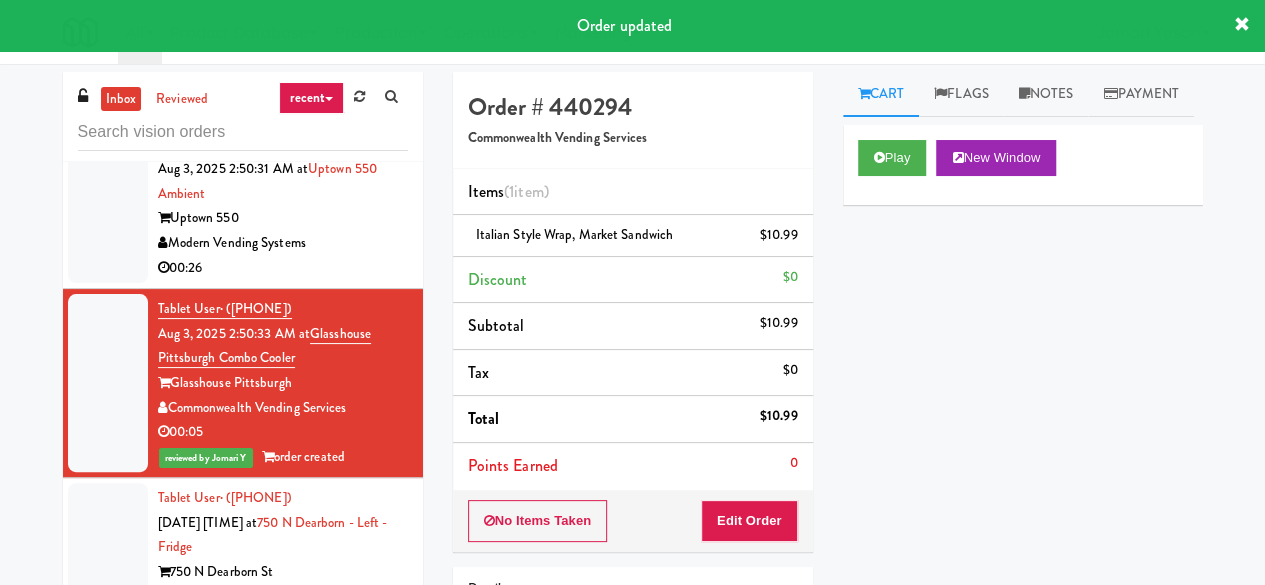 click on "Uptown 550" at bounding box center [283, 218] 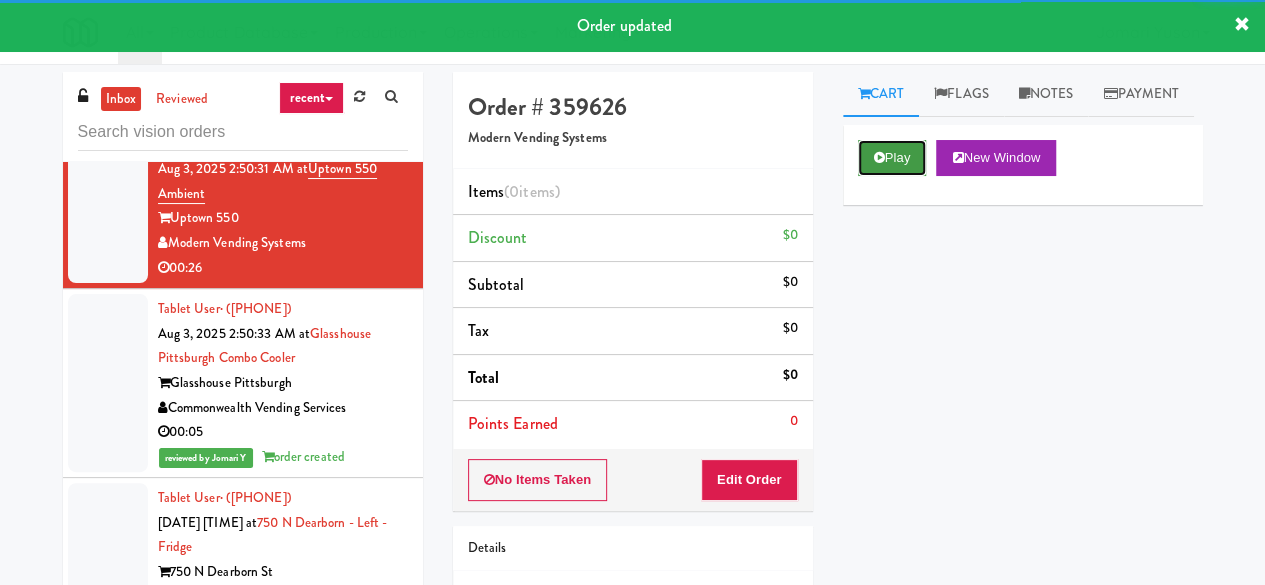 click at bounding box center [879, 157] 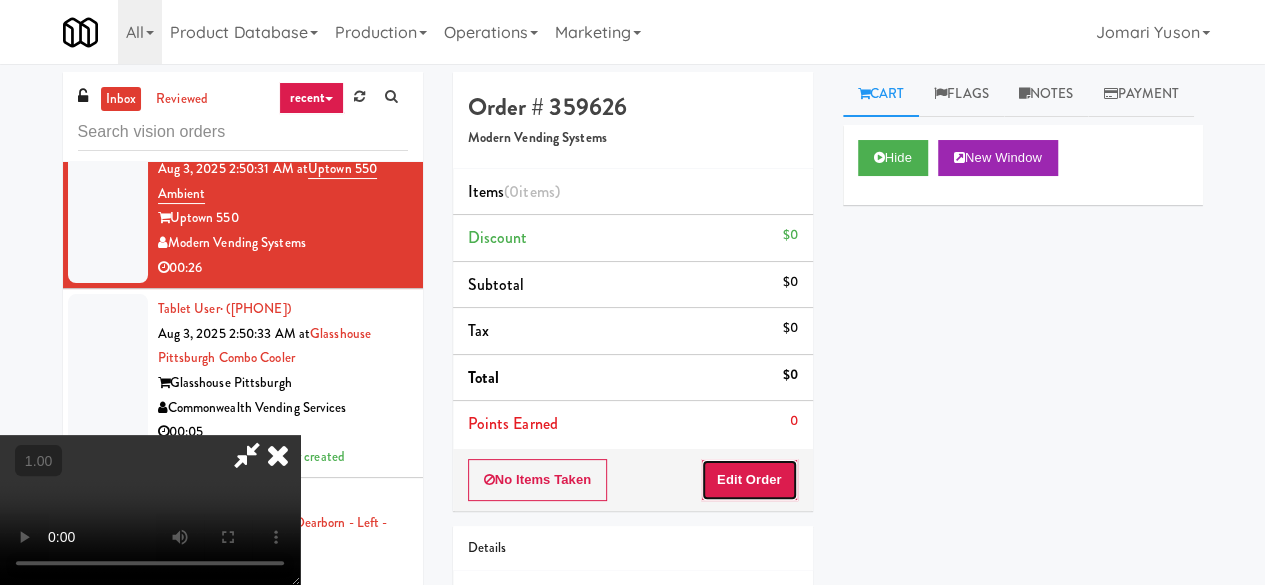 click on "Edit Order" at bounding box center [749, 480] 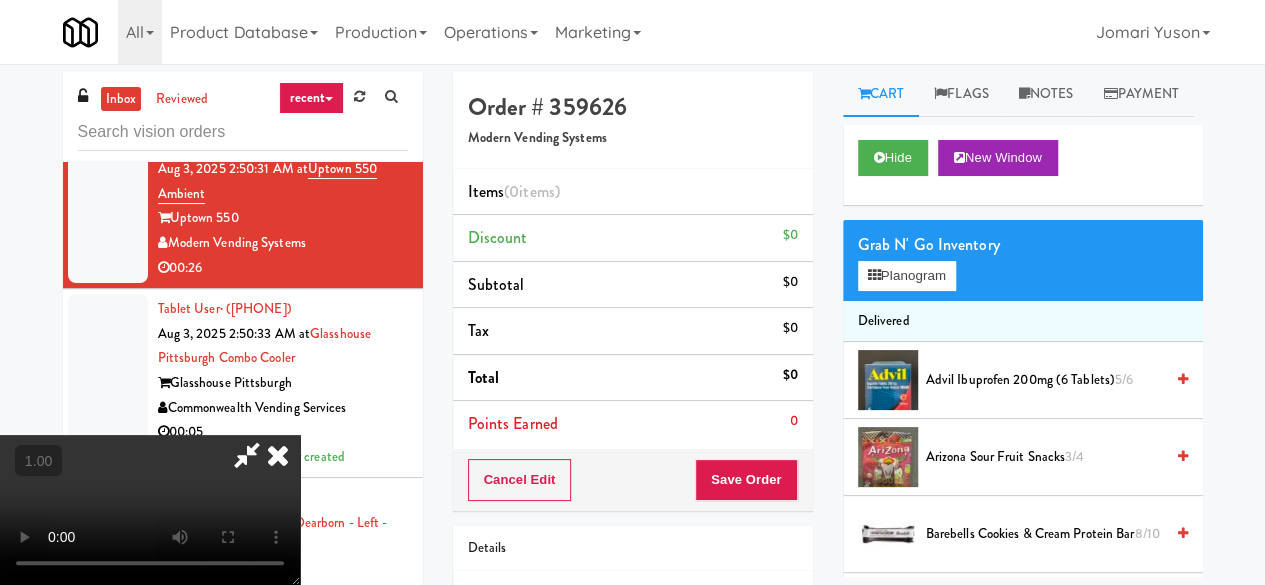scroll, scrollTop: 41, scrollLeft: 0, axis: vertical 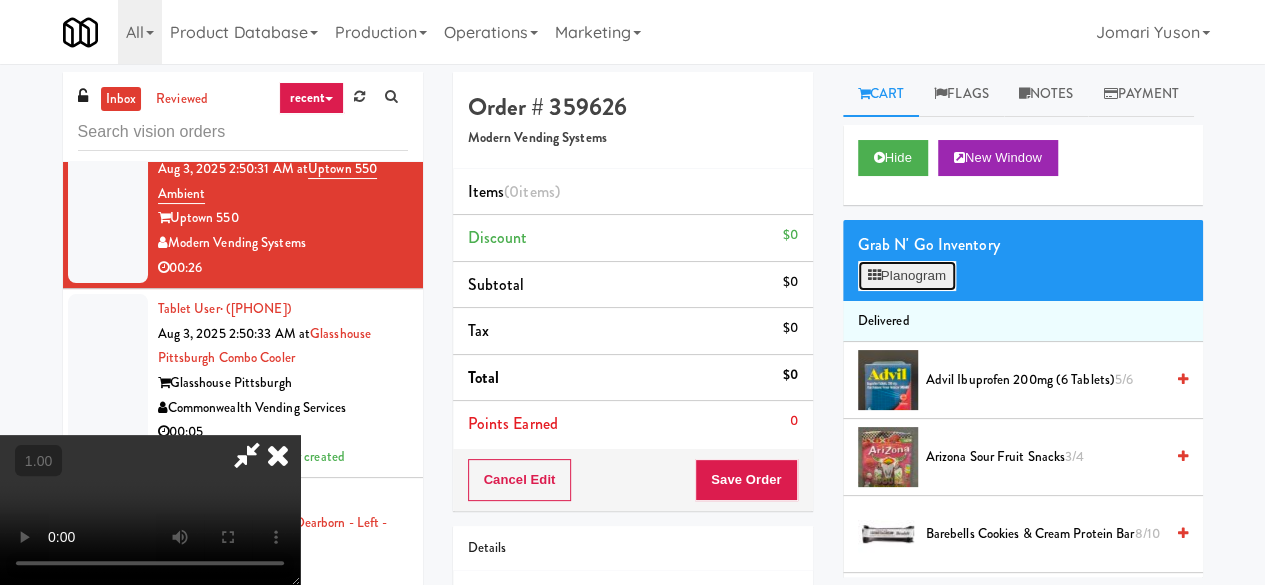 click on "Planogram" at bounding box center [907, 276] 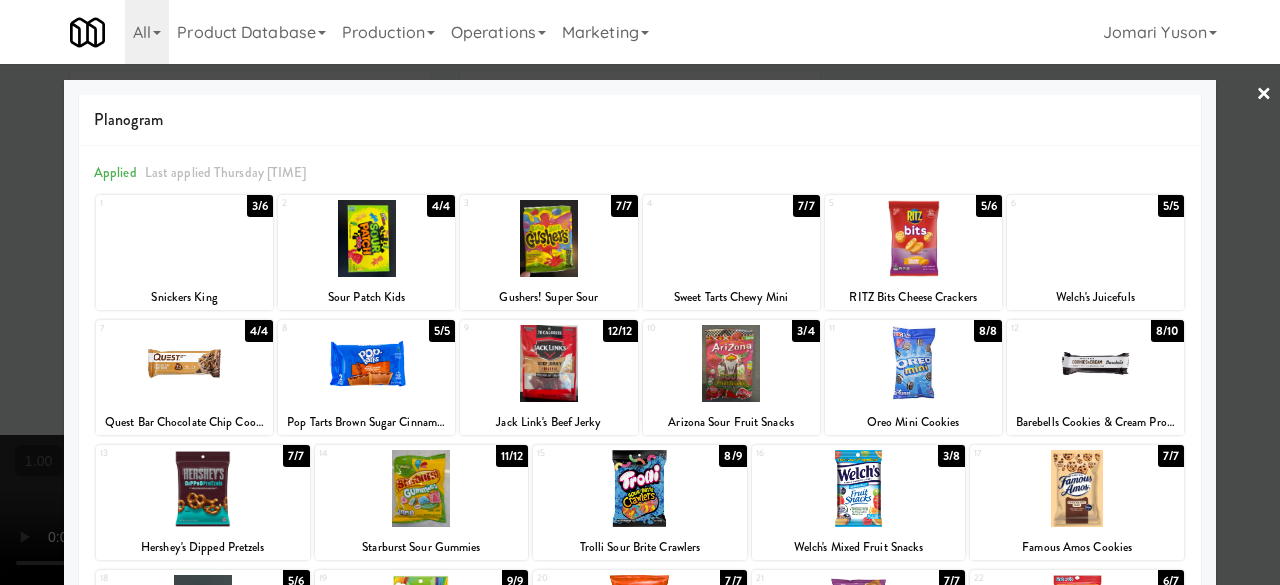 click at bounding box center (731, 363) 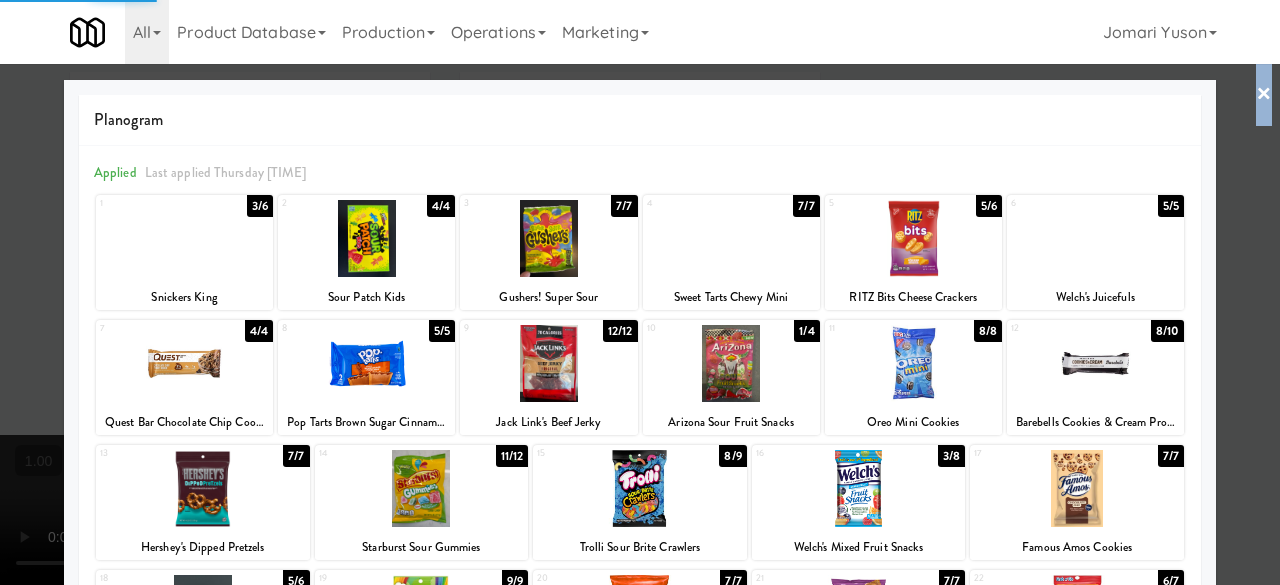 drag, startPoint x: 1248, startPoint y: 84, endPoint x: 1222, endPoint y: 89, distance: 26.476404 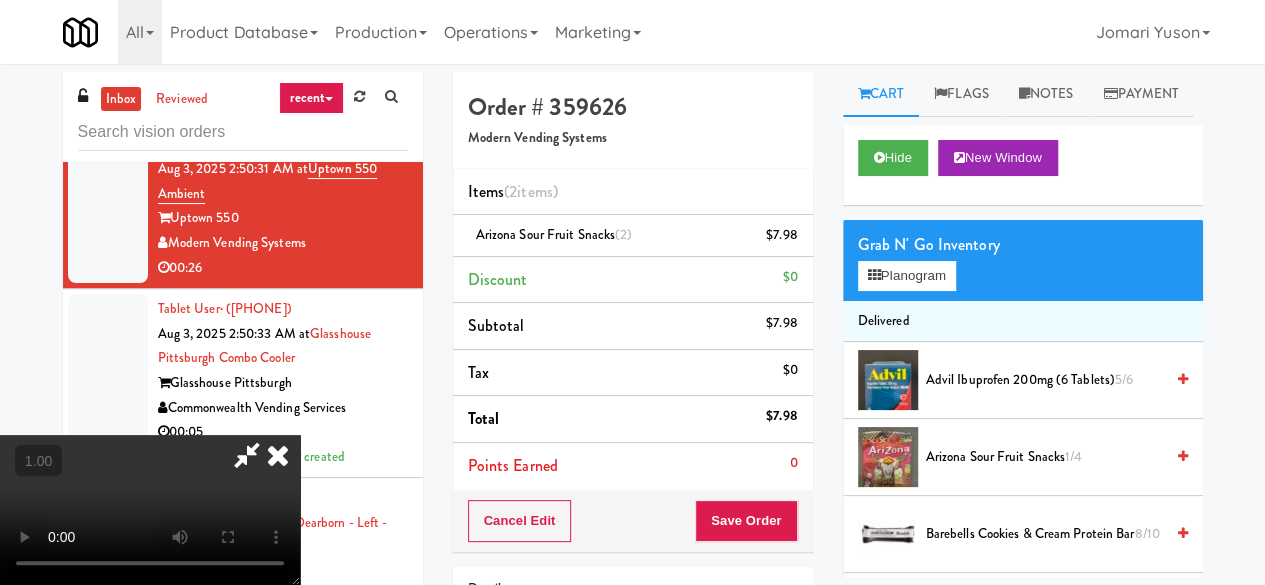 scroll, scrollTop: 0, scrollLeft: 0, axis: both 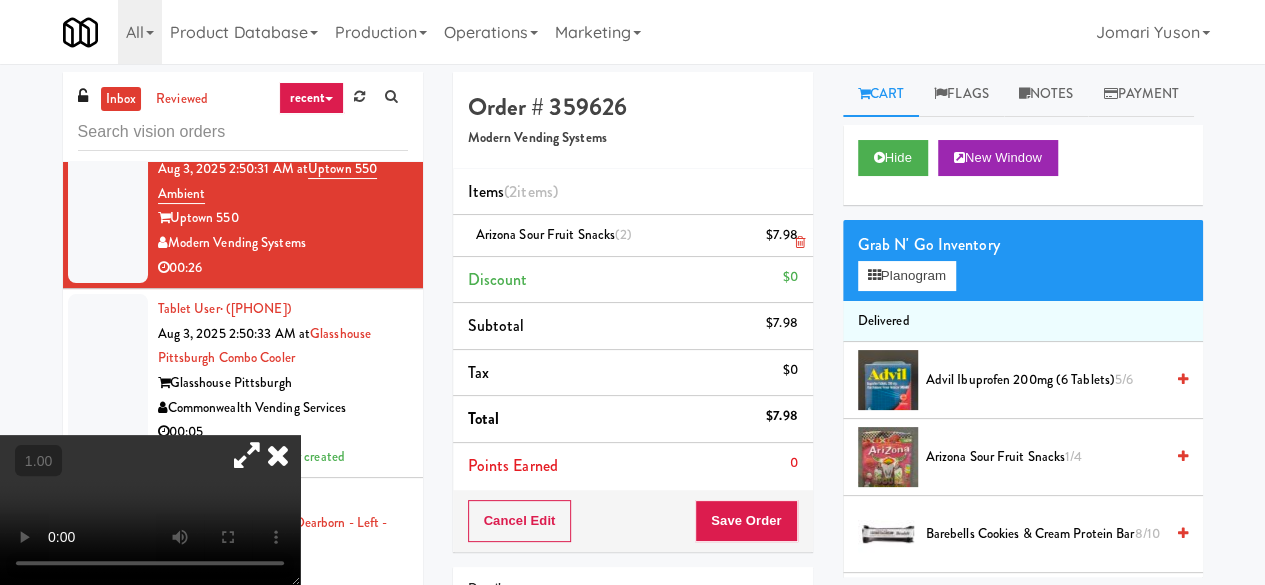 click at bounding box center [795, 243] 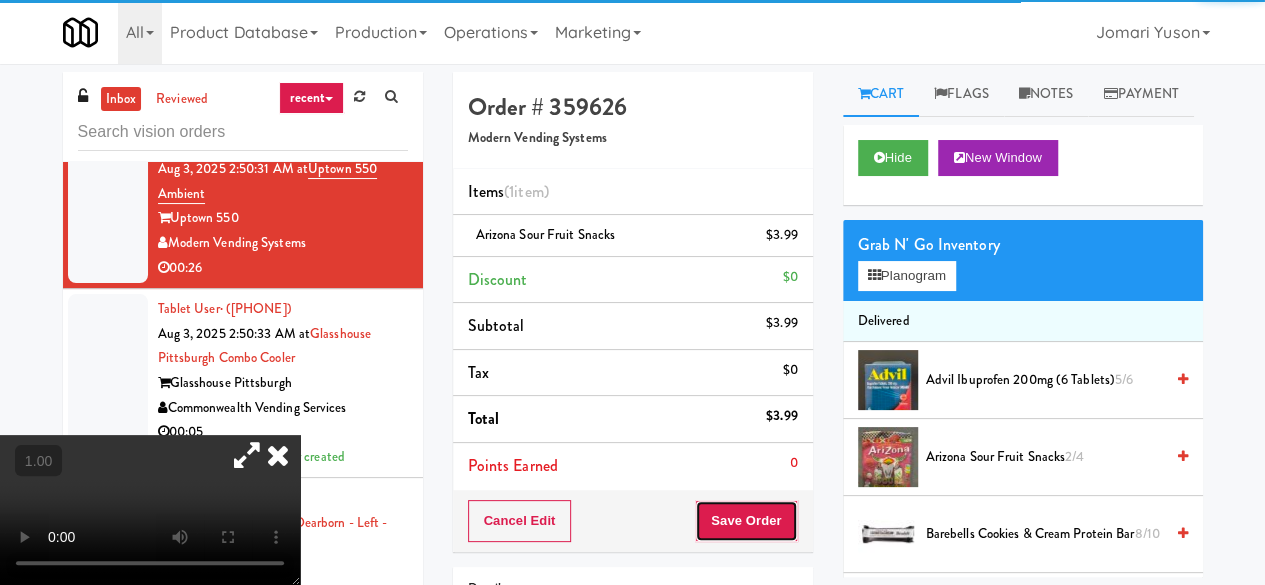 click on "Save Order" at bounding box center [746, 521] 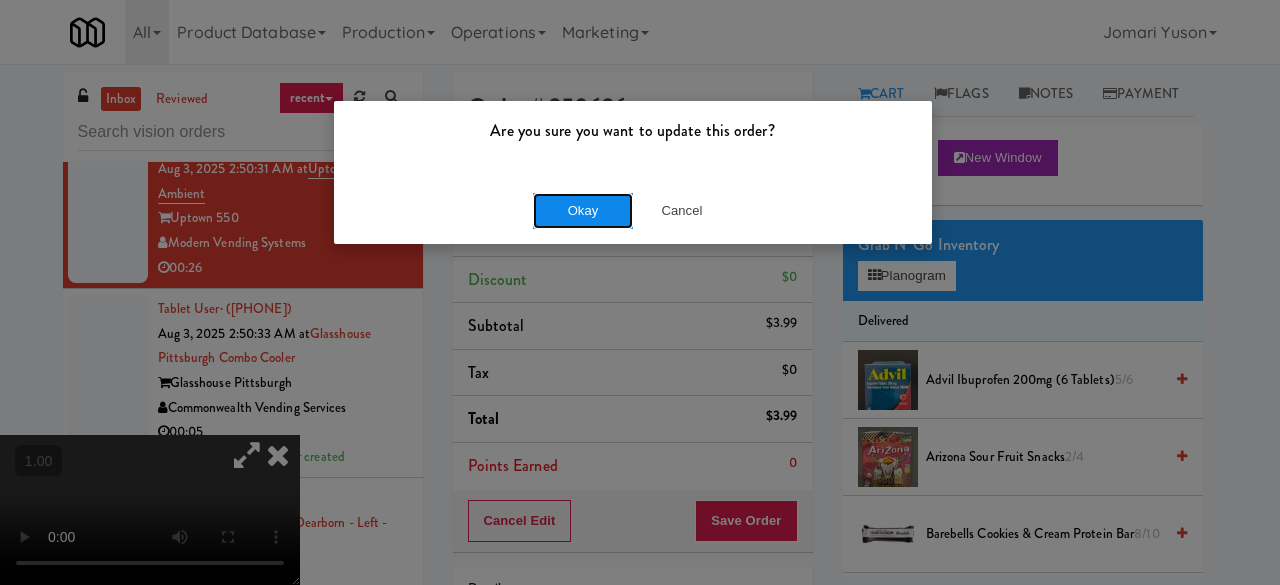 click on "Okay" at bounding box center (583, 211) 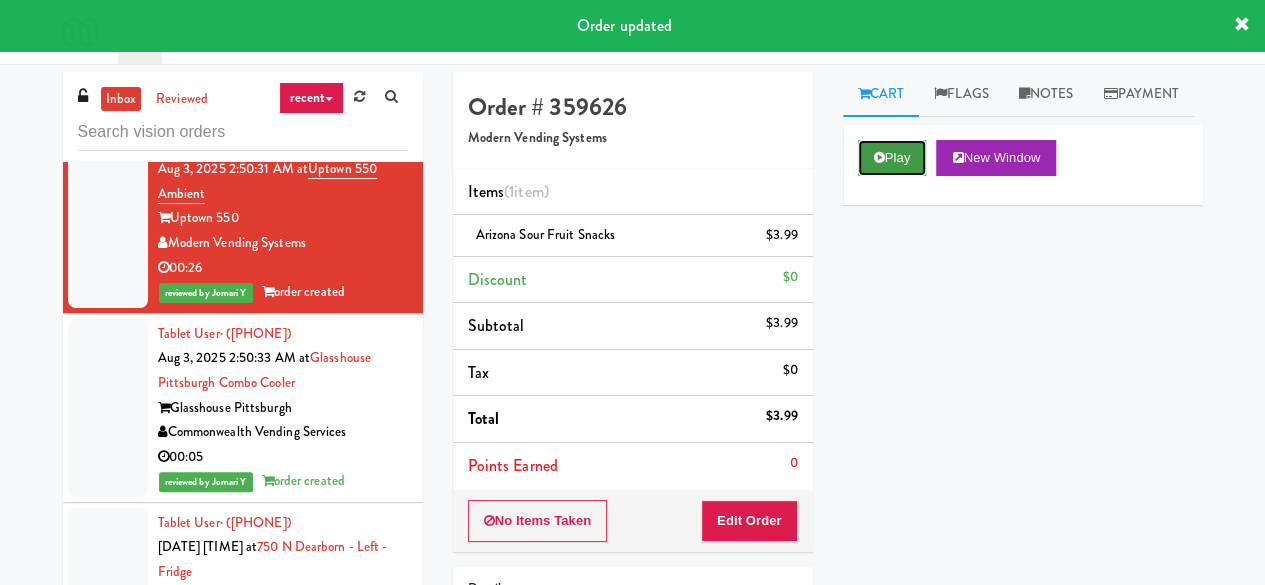 click on "Play" at bounding box center (892, 158) 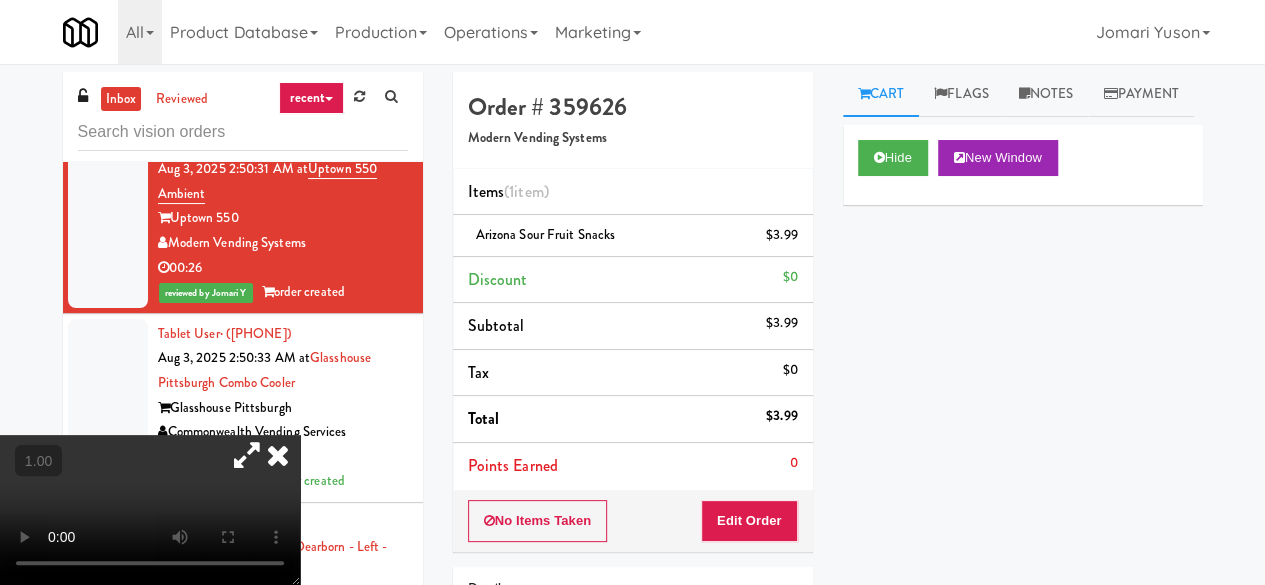 click at bounding box center (150, 510) 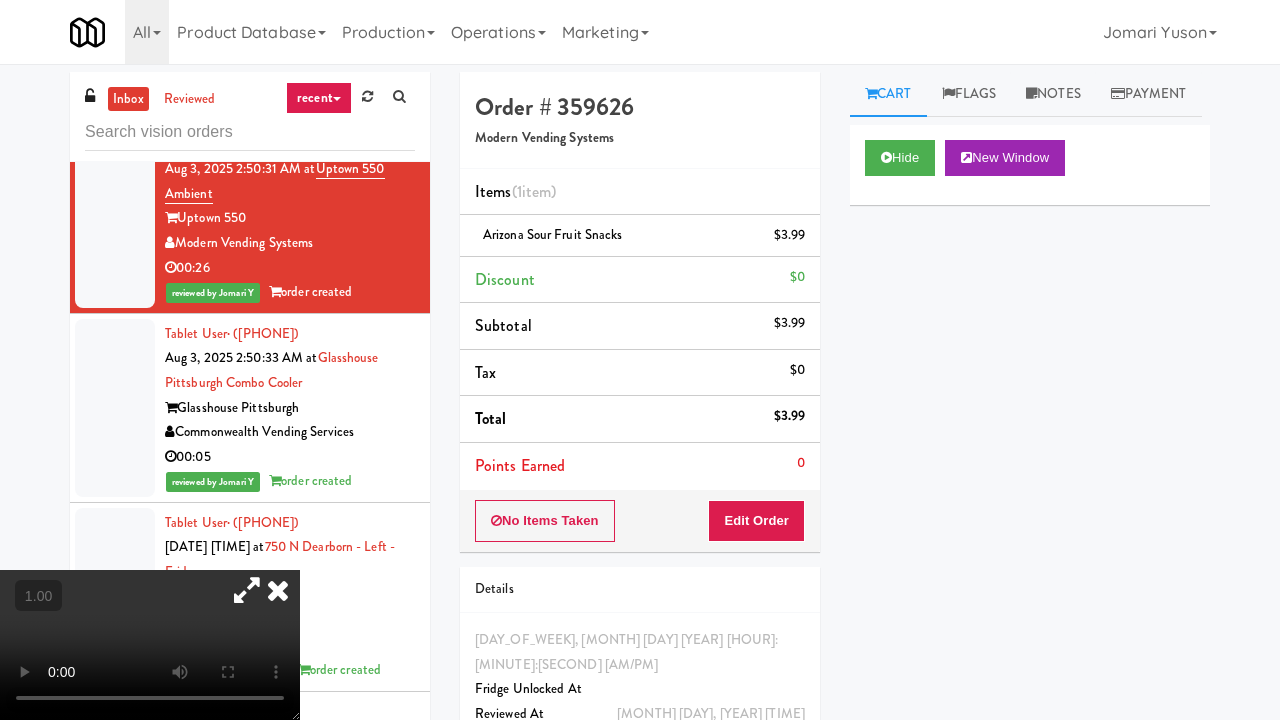 type 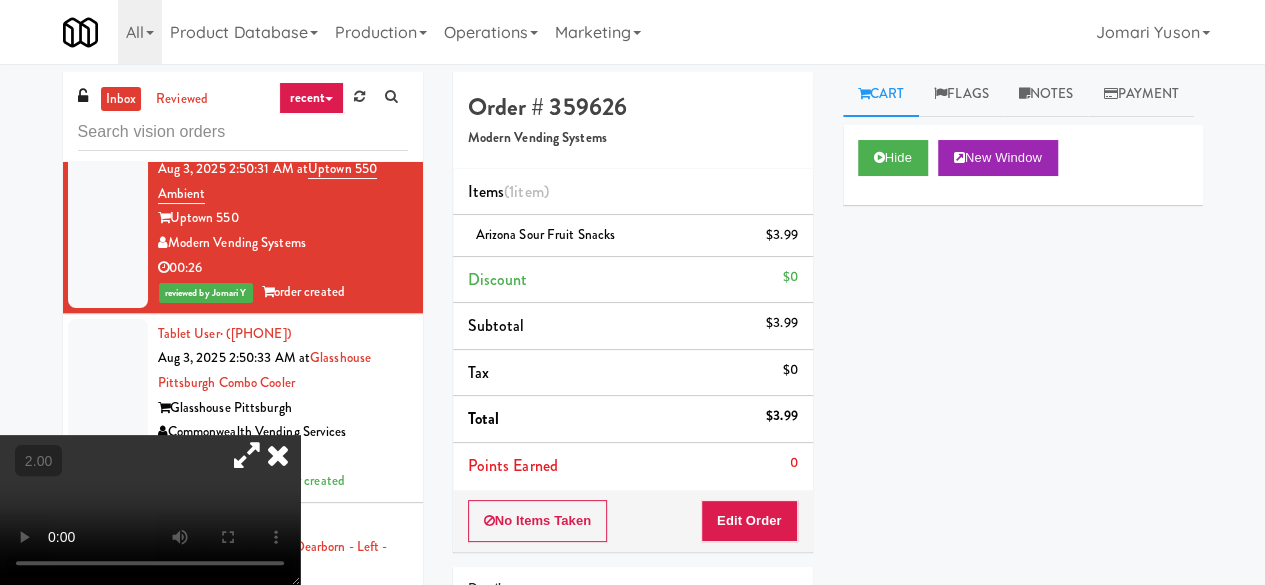 click at bounding box center (247, 455) 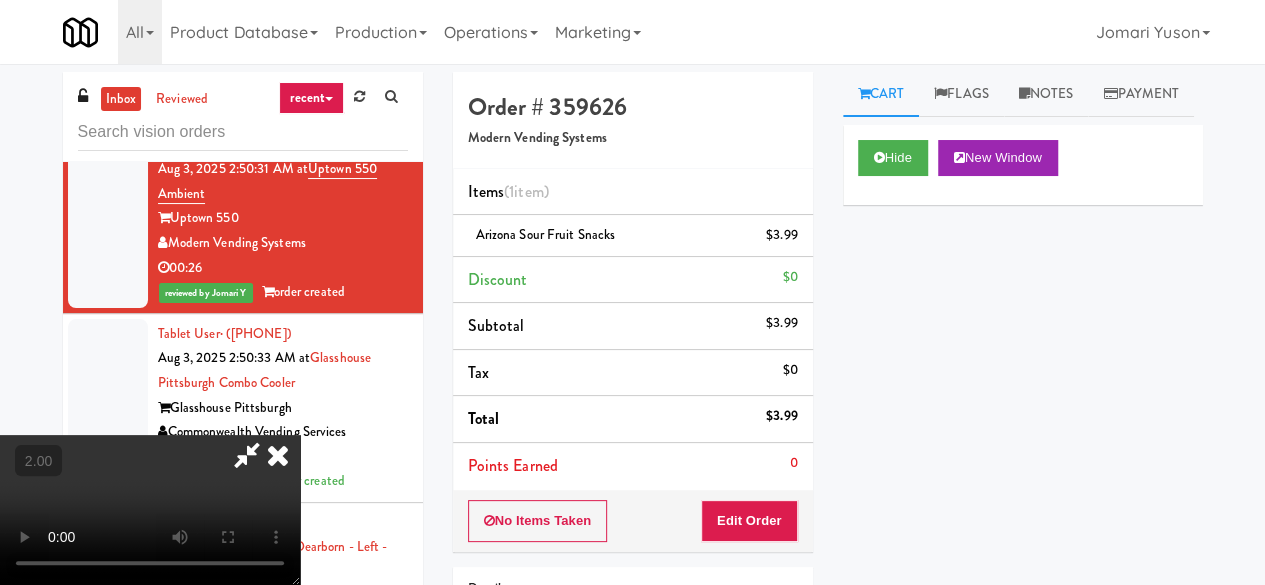 click at bounding box center (278, 455) 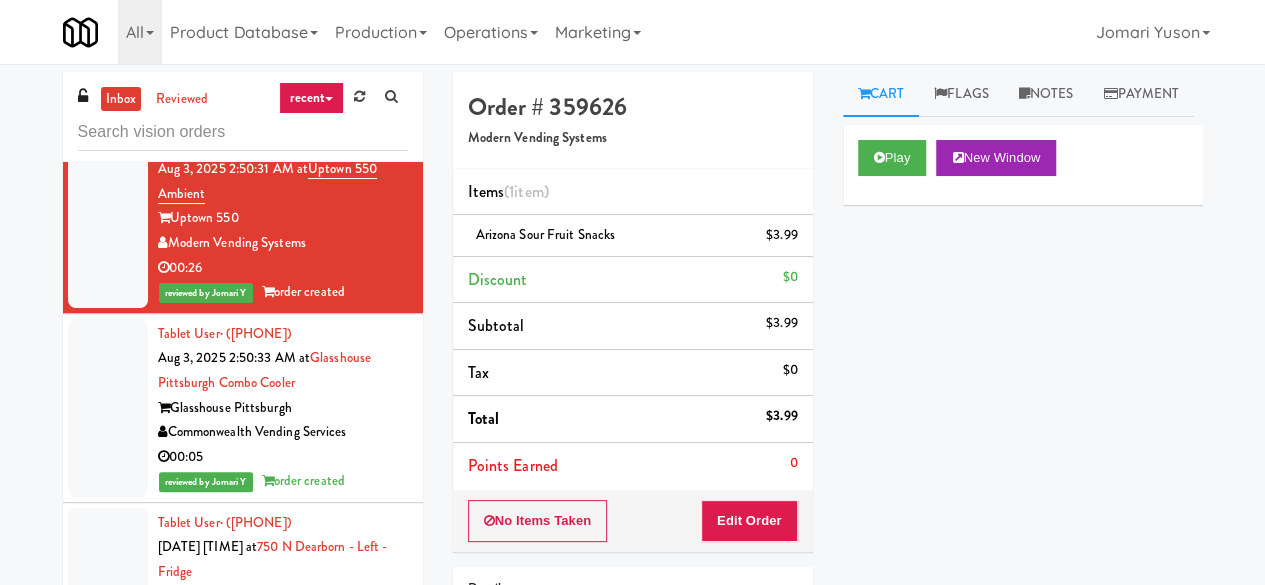 click on "Tleeto Black" at bounding box center (283, 78) 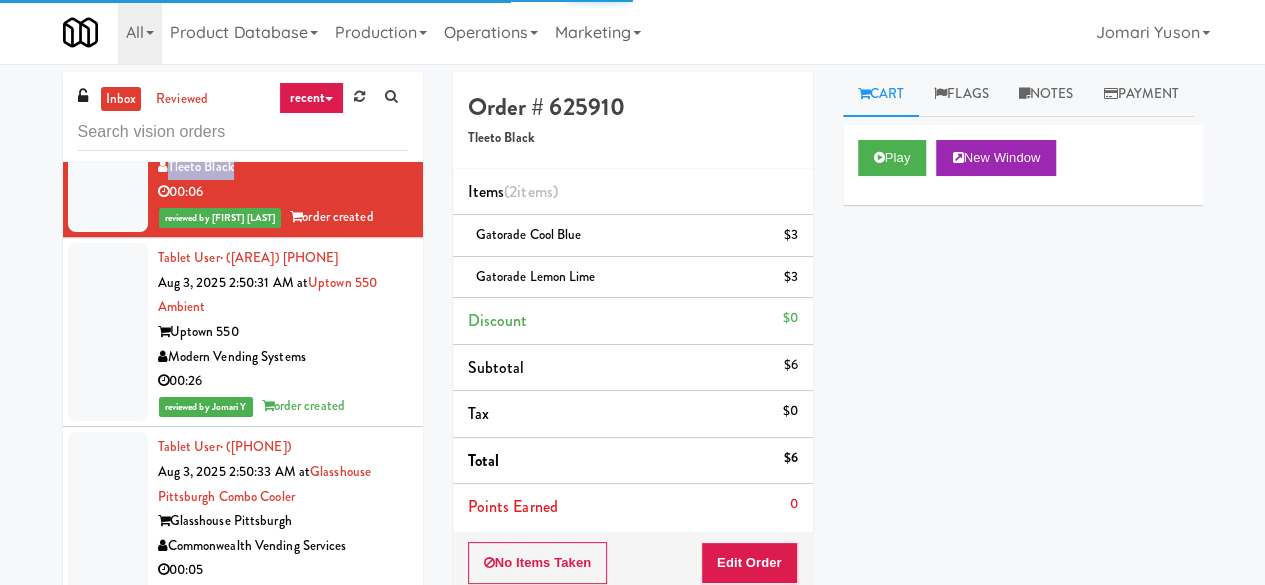 scroll, scrollTop: 14188, scrollLeft: 0, axis: vertical 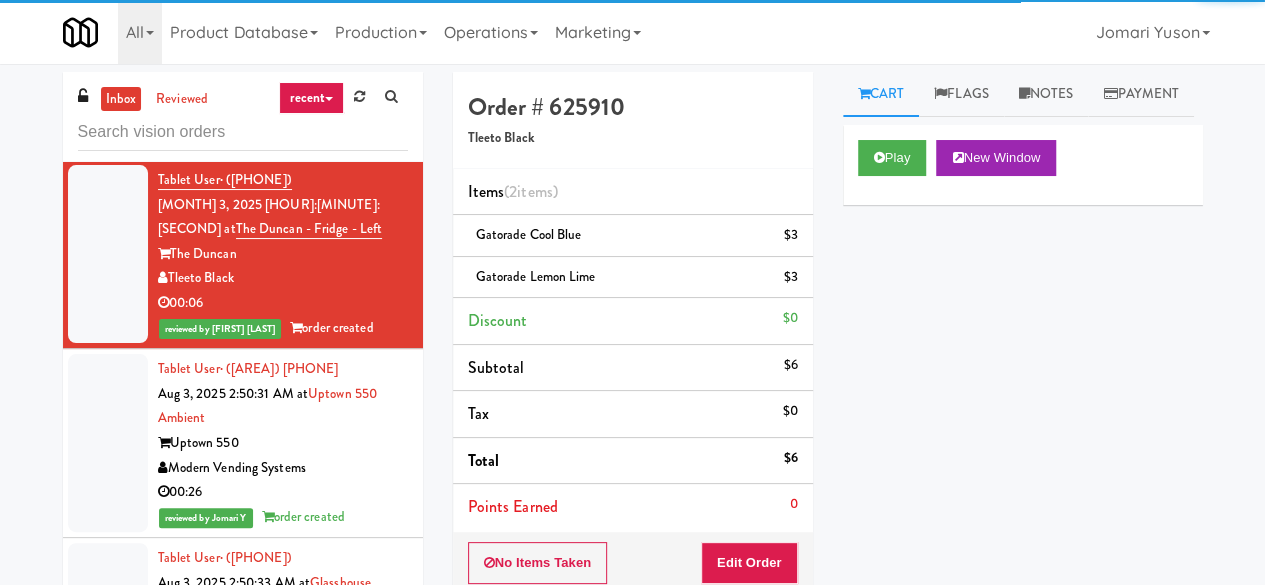 click on "Family Markets Company LLC" at bounding box center [283, 114] 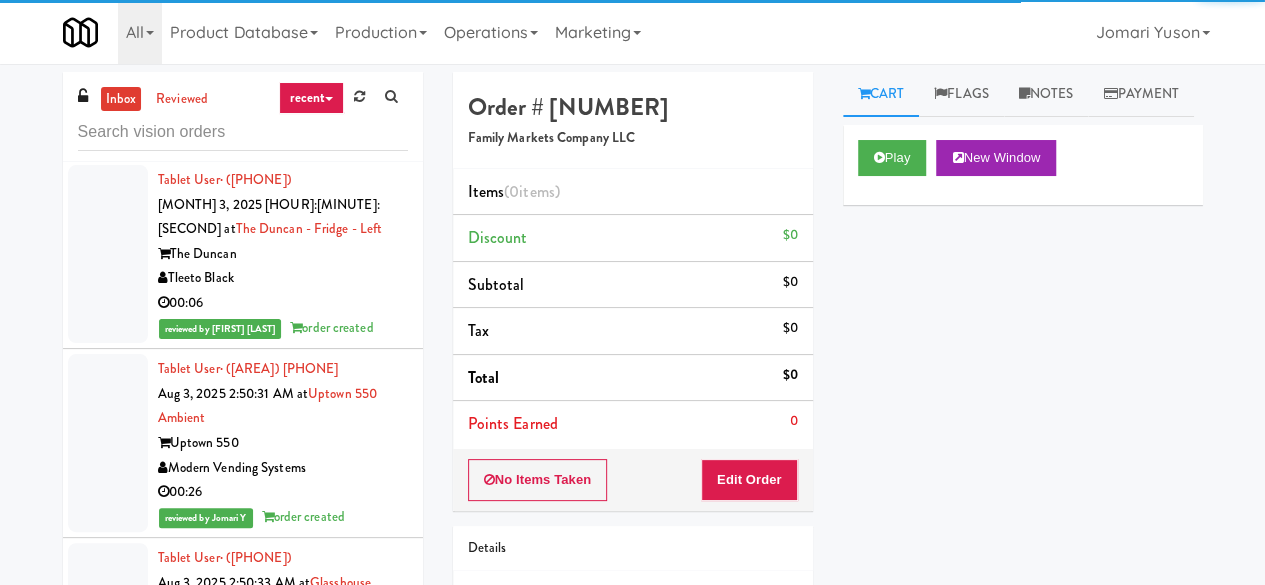 scroll, scrollTop: 14088, scrollLeft: 0, axis: vertical 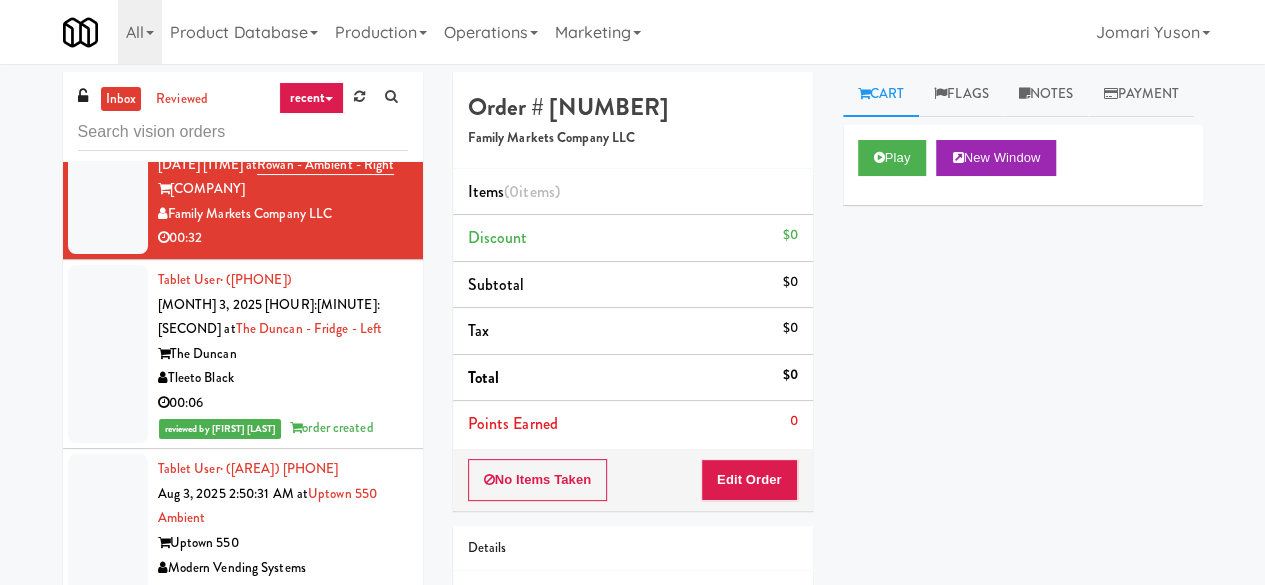 click on "00:06" at bounding box center [283, 98] 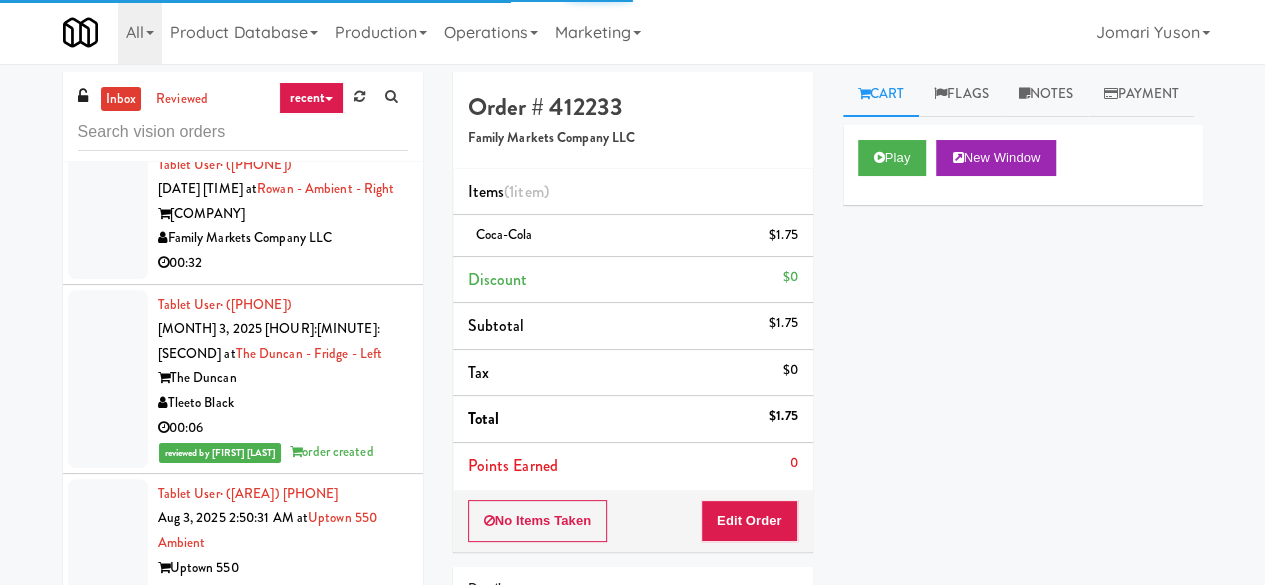scroll, scrollTop: 14188, scrollLeft: 0, axis: vertical 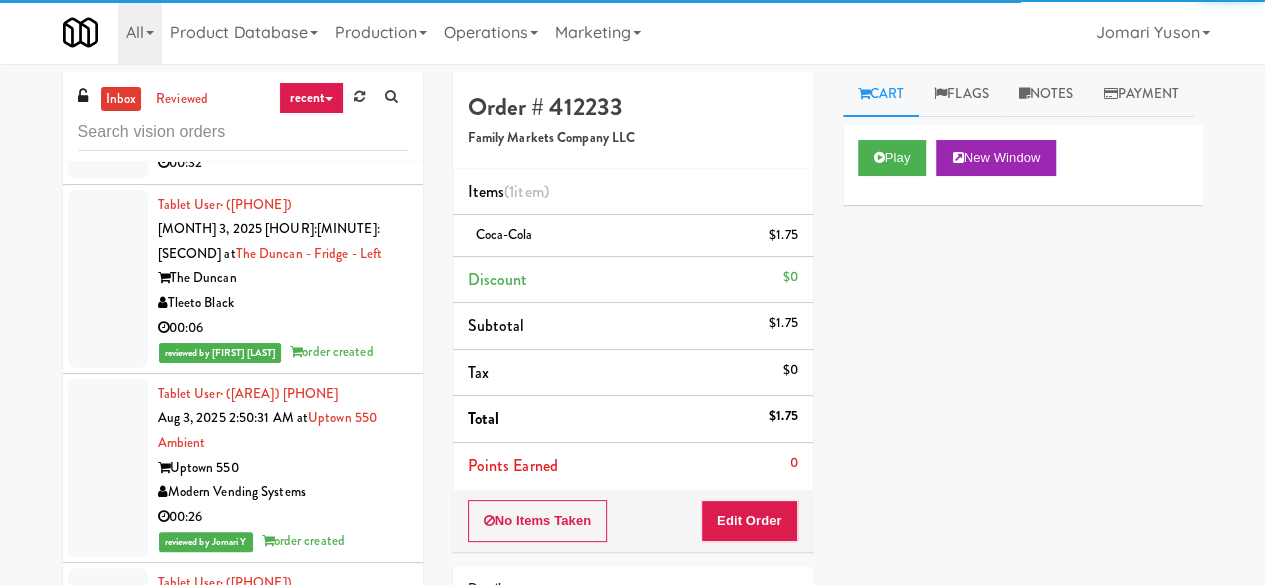 click on "00:32" at bounding box center [283, 163] 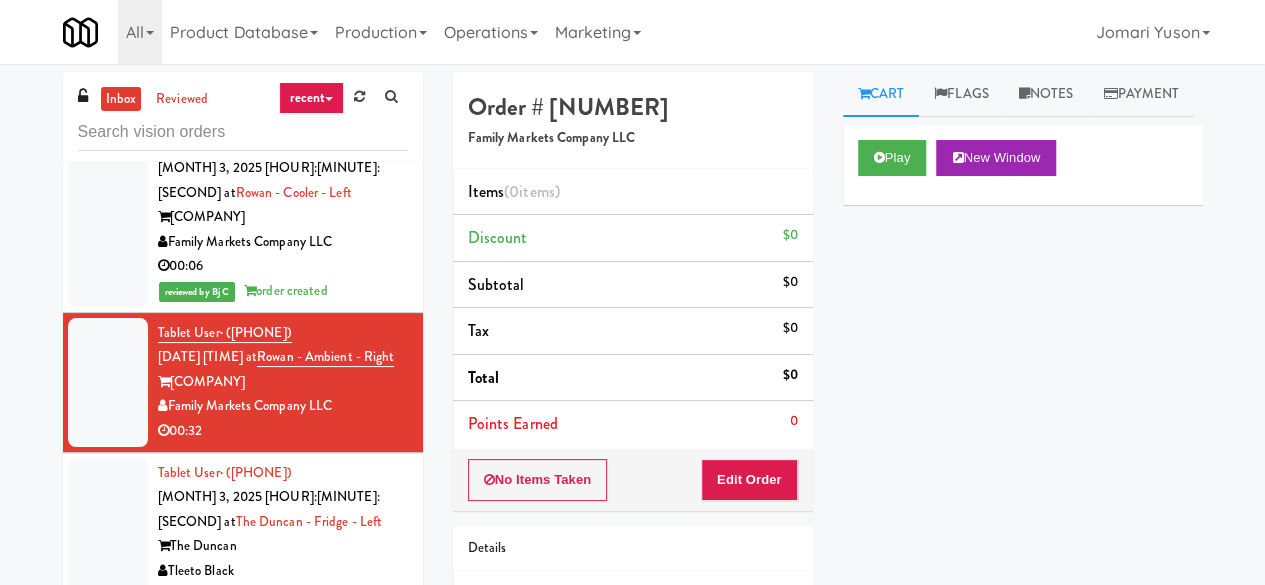 scroll, scrollTop: 13888, scrollLeft: 0, axis: vertical 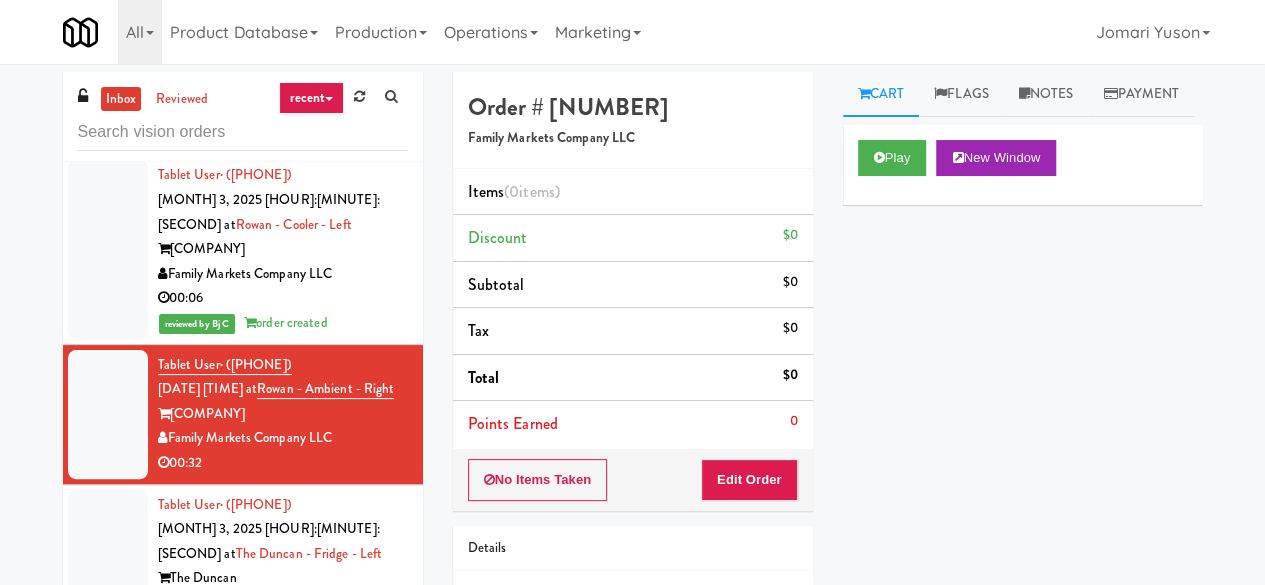 click on "Modern Vending Systems" at bounding box center [283, 109] 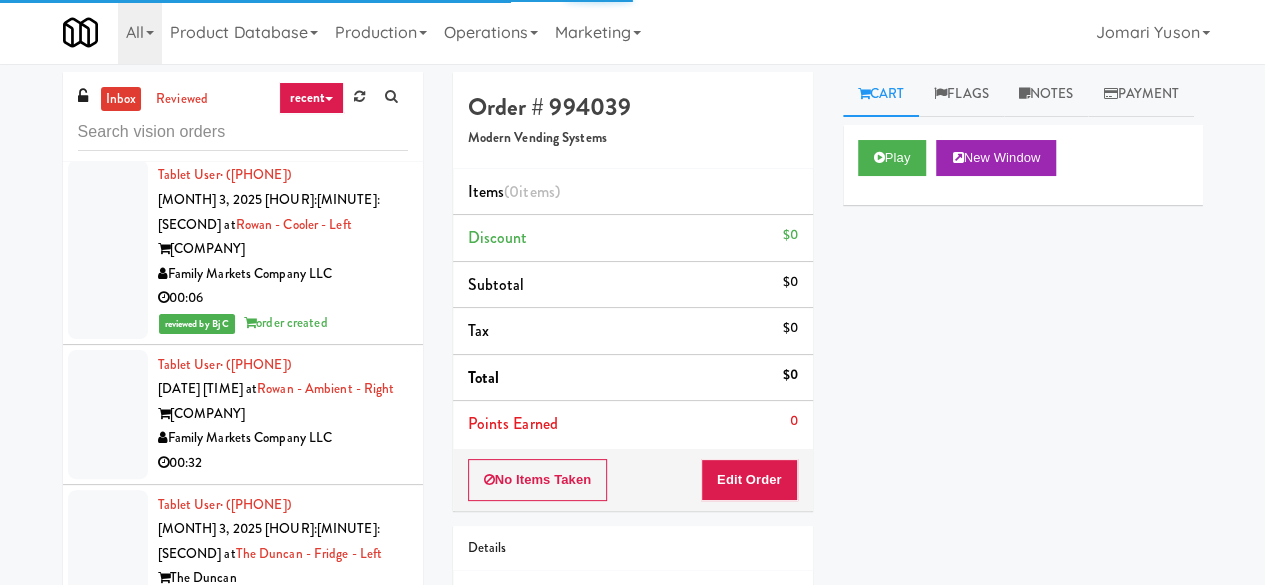 scroll, scrollTop: 13788, scrollLeft: 0, axis: vertical 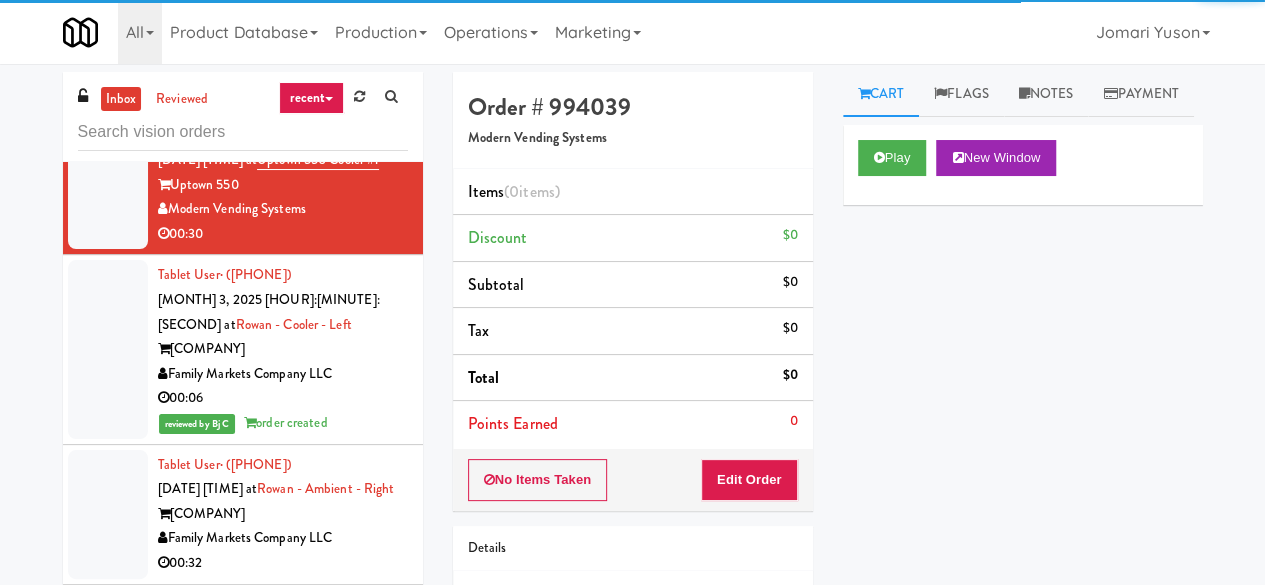 click on "Pennys DC" at bounding box center (283, 69) 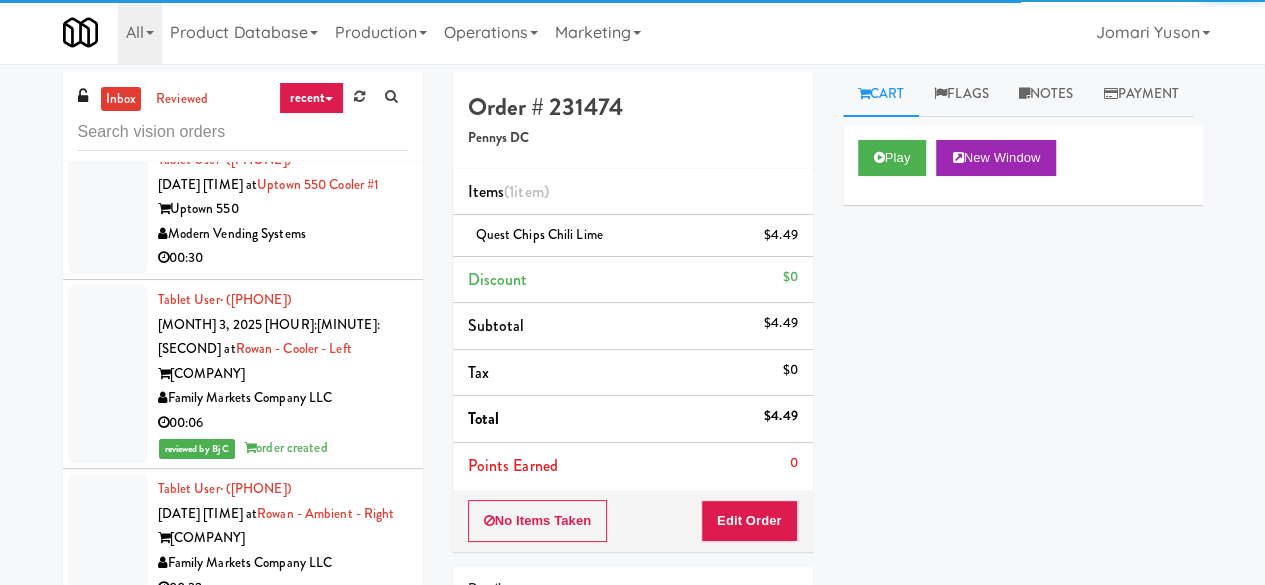 scroll, scrollTop: 13588, scrollLeft: 0, axis: vertical 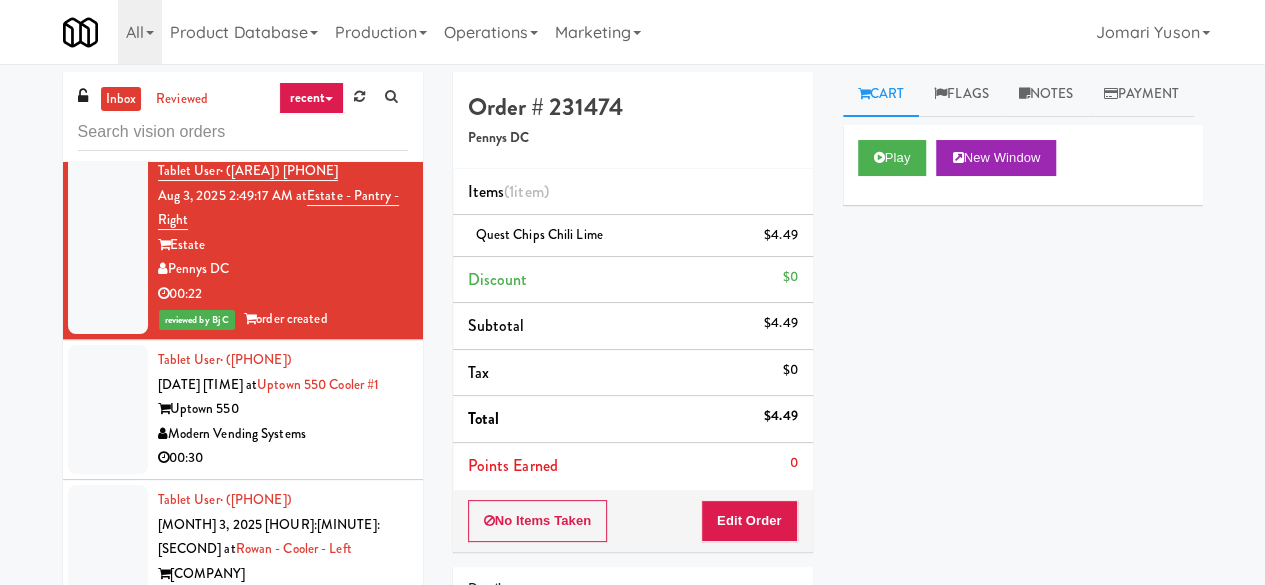click on "Tablet User  · ([PHONE]) [DATE] [TIME] at  Estate - Pantry - Right  Estate  Pennys DC  00:22 reviewed by Bj C  order created" at bounding box center [243, 245] 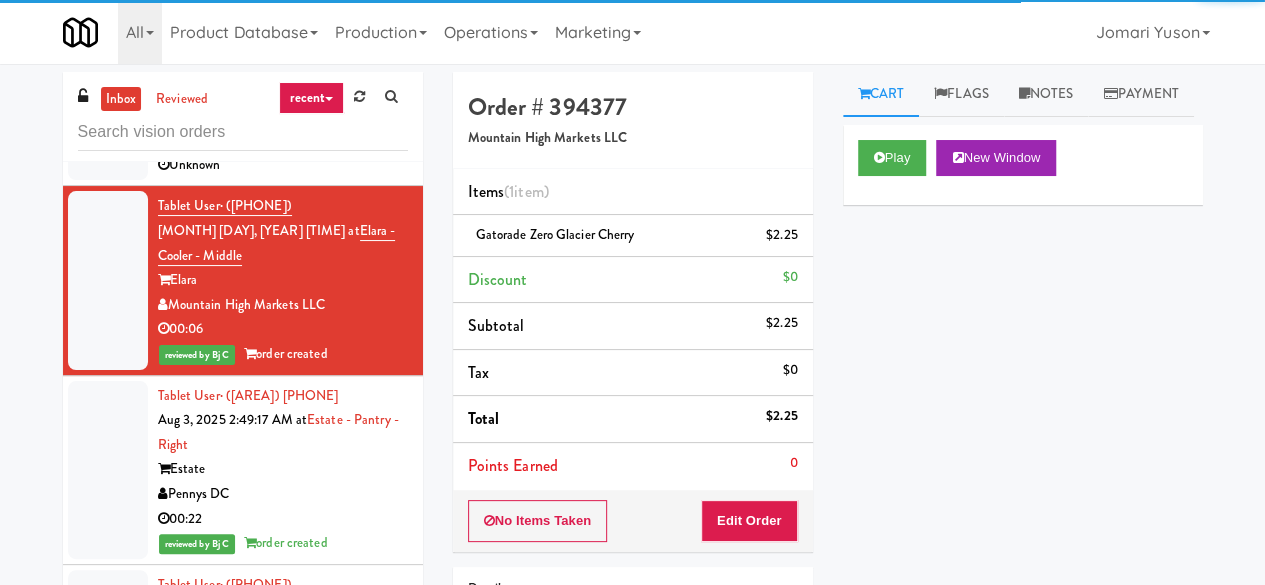 click on "Family Markets Company LLC" at bounding box center [283, 140] 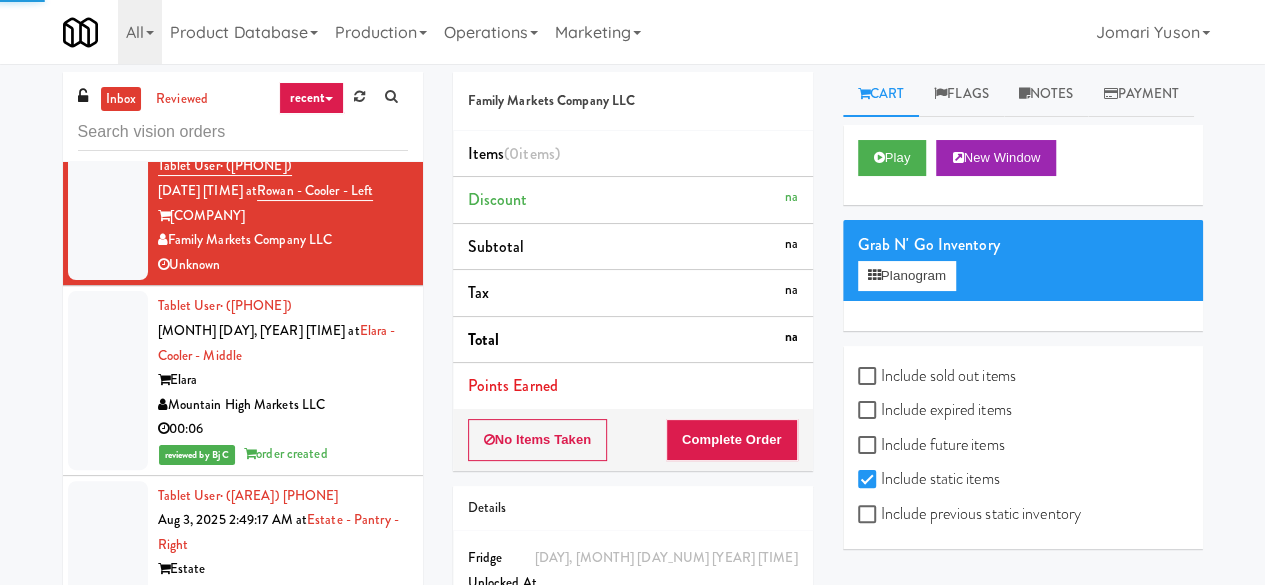 click on "Modern Vending Systems" at bounding box center (283, 100) 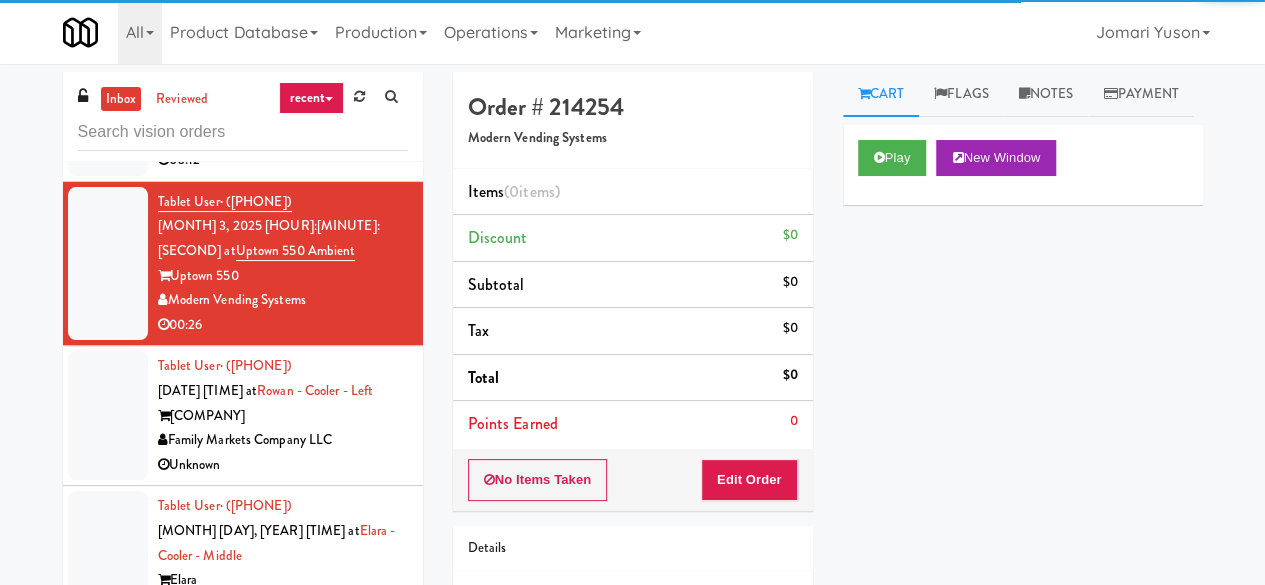 click on "00:12" at bounding box center (283, 160) 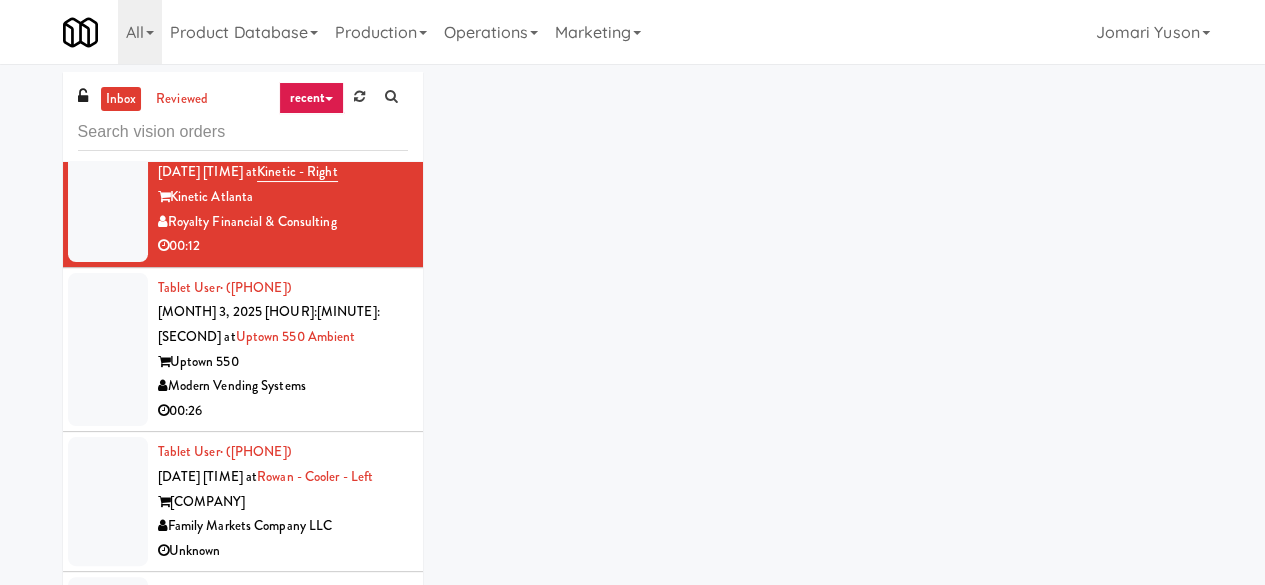 scroll, scrollTop: 12888, scrollLeft: 0, axis: vertical 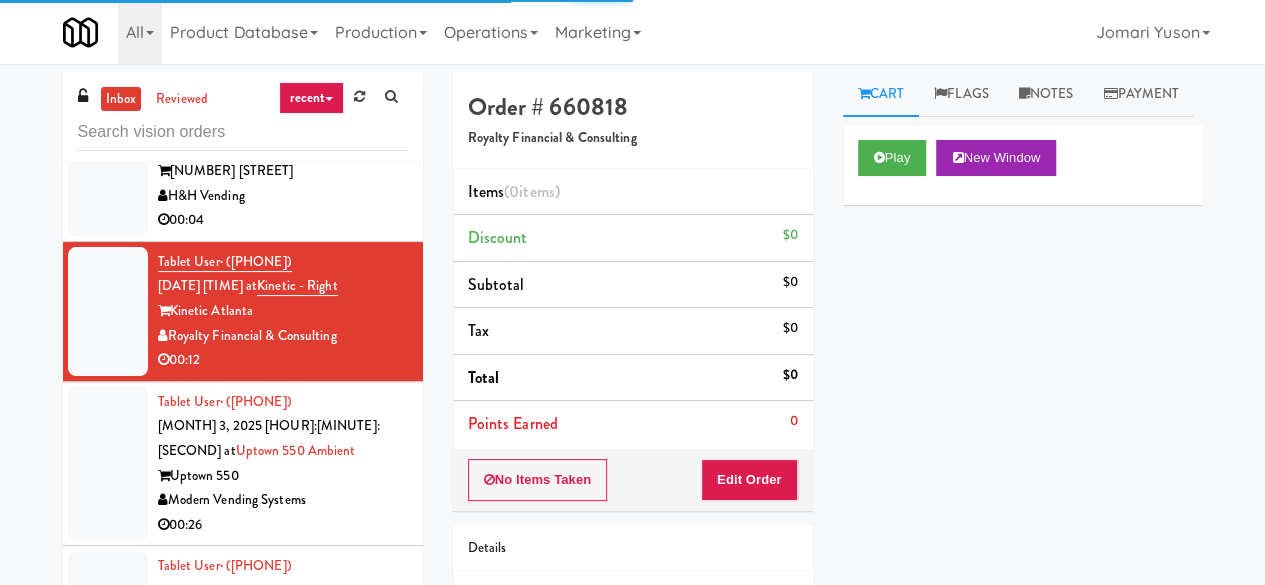 click on "H&H Vending" at bounding box center (283, 196) 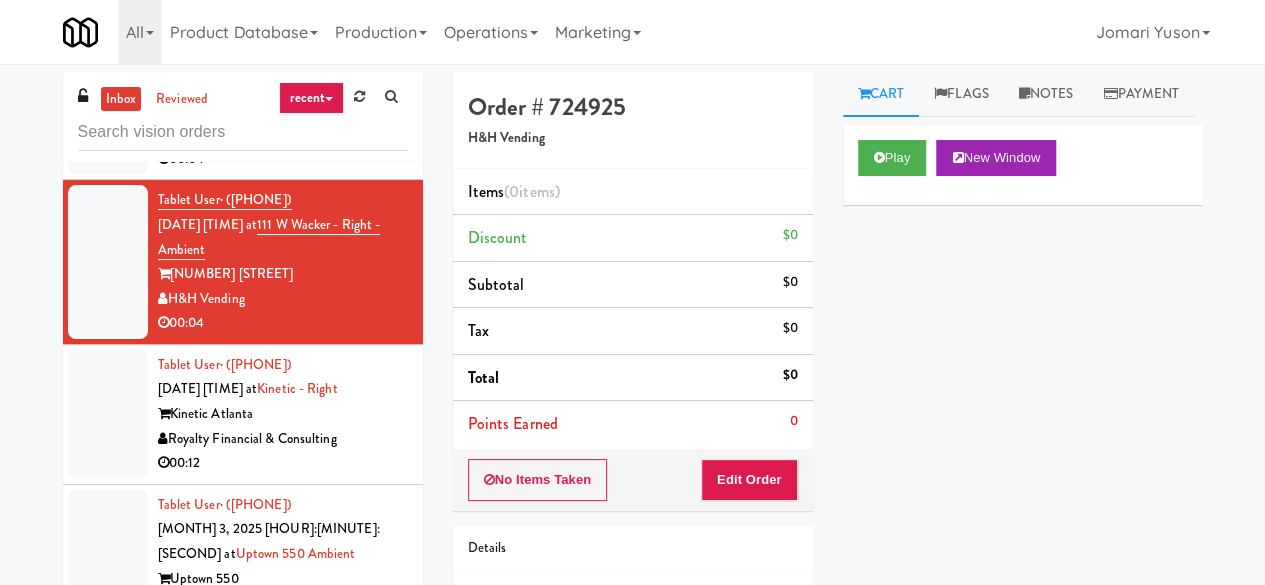 scroll, scrollTop: 12688, scrollLeft: 0, axis: vertical 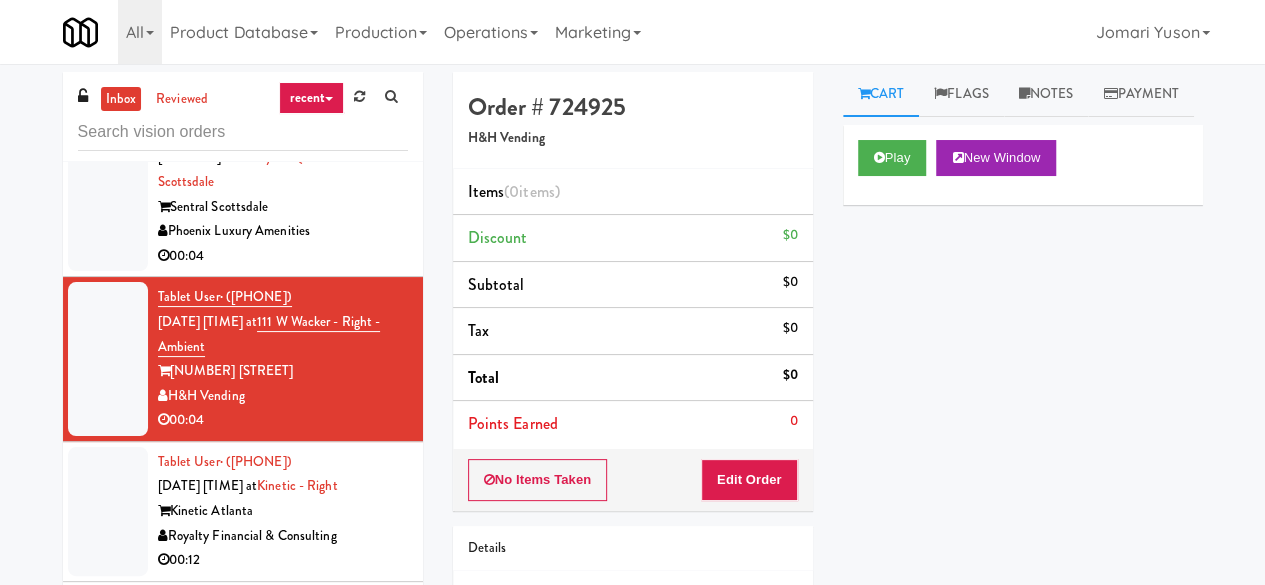 click on "00:04" at bounding box center [283, 256] 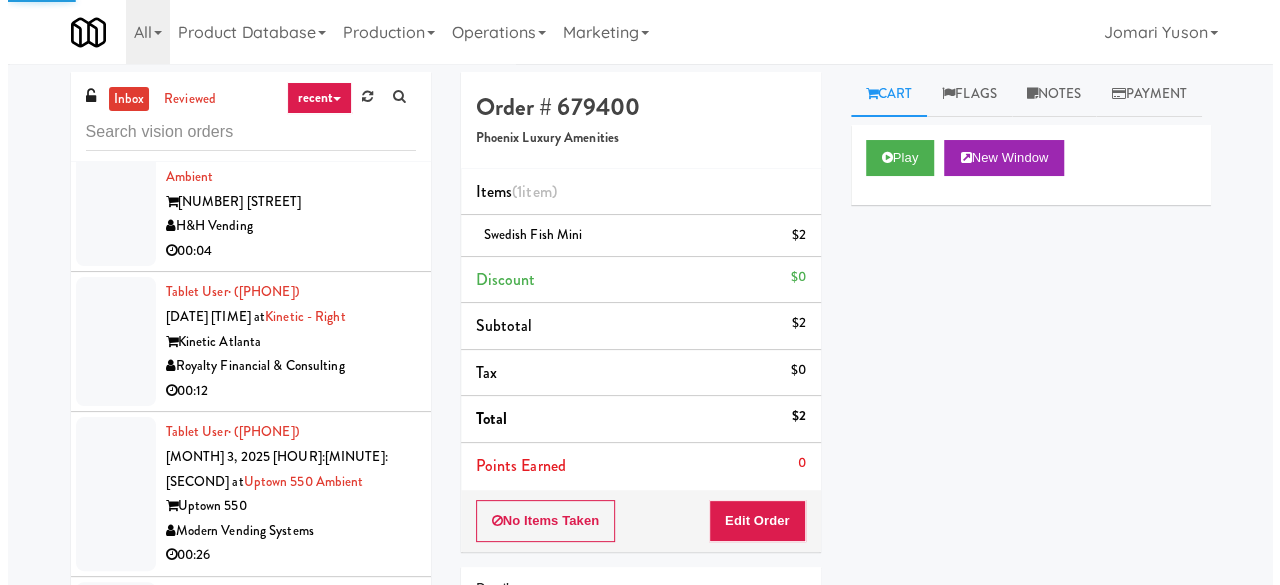 scroll, scrollTop: 12888, scrollLeft: 0, axis: vertical 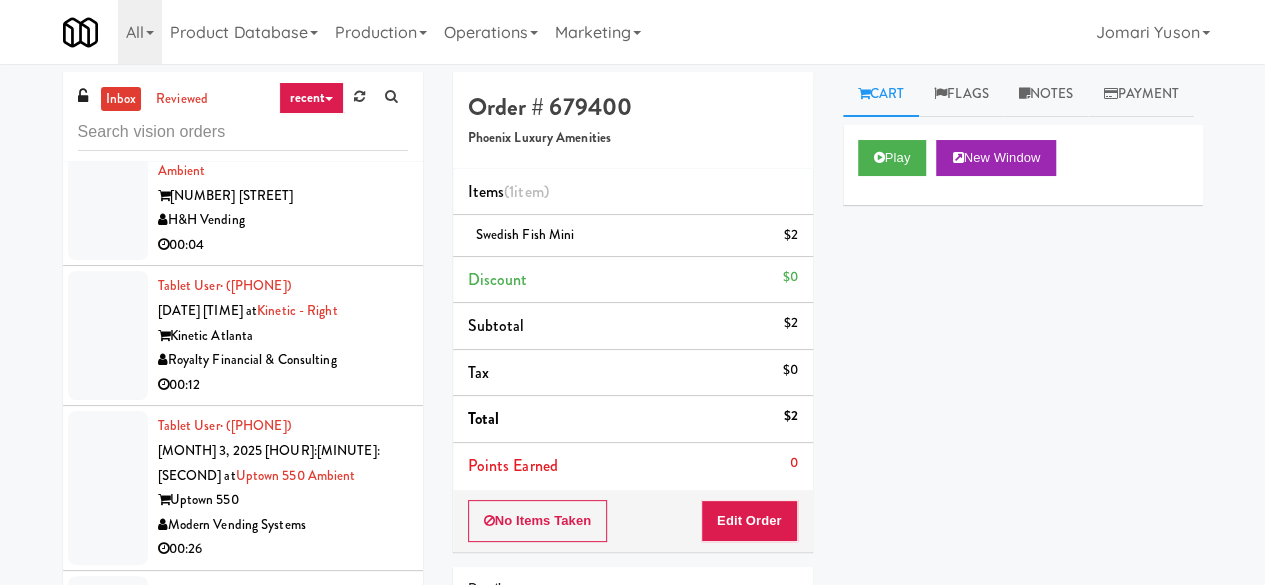 drag, startPoint x: 330, startPoint y: 387, endPoint x: 446, endPoint y: 367, distance: 117.71151 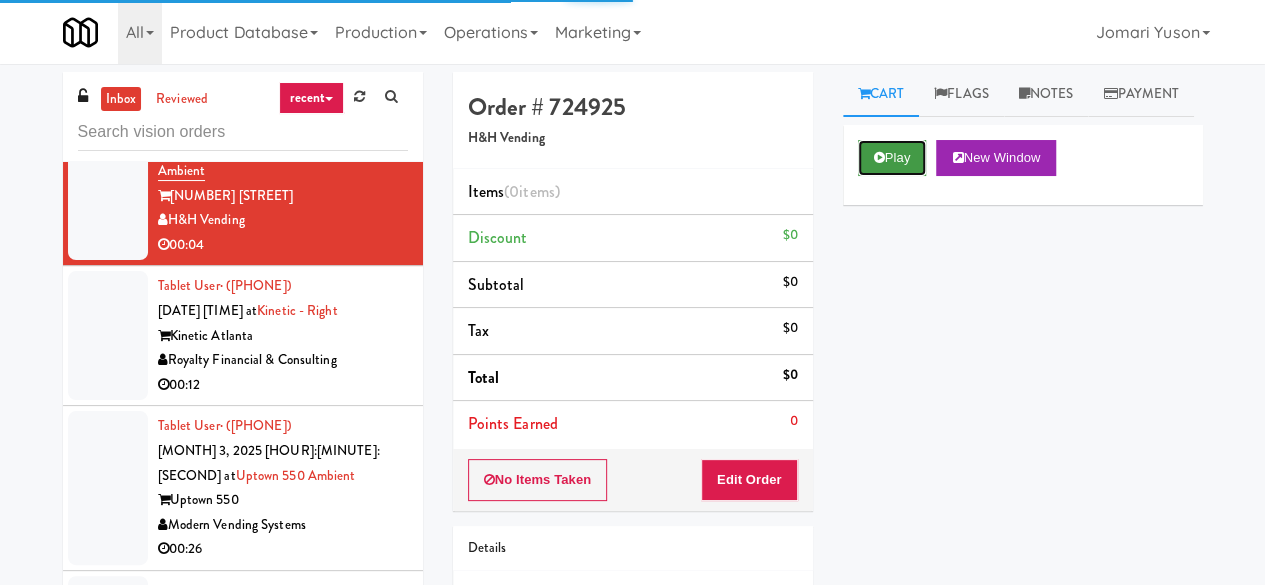 click on "Play" at bounding box center (892, 158) 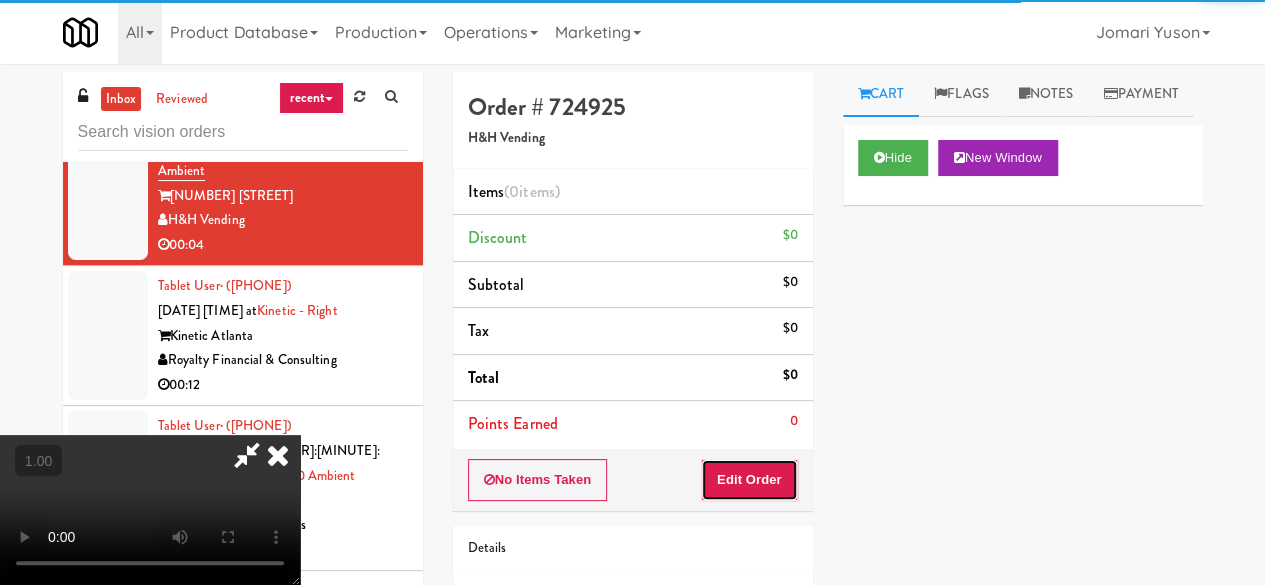 click on "Edit Order" at bounding box center (749, 480) 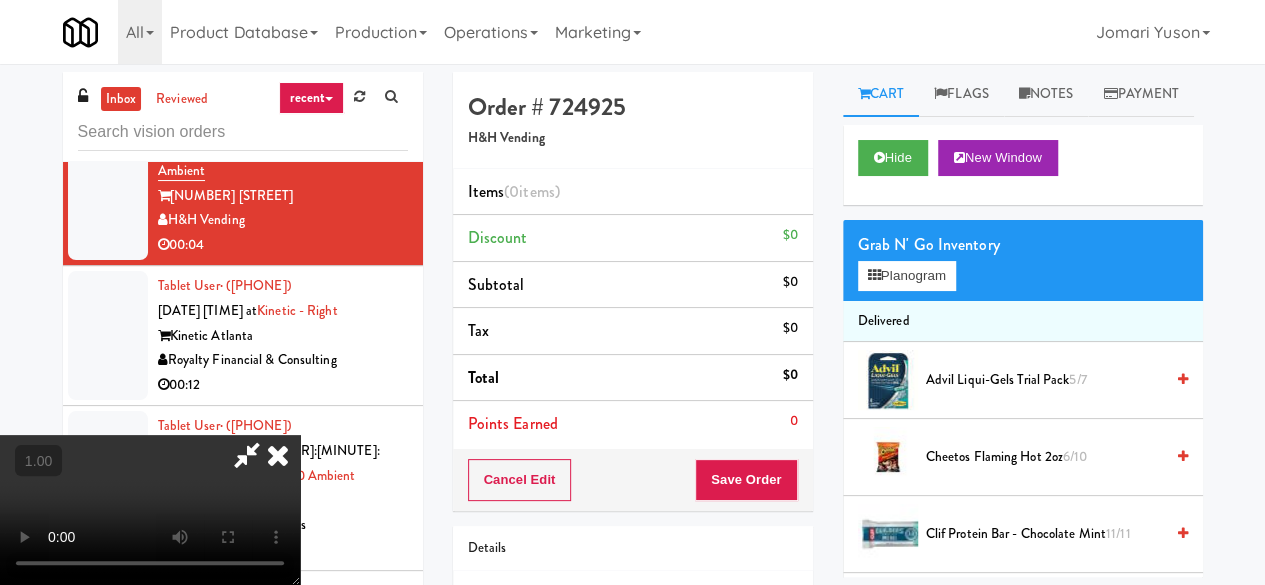 click at bounding box center (150, 510) 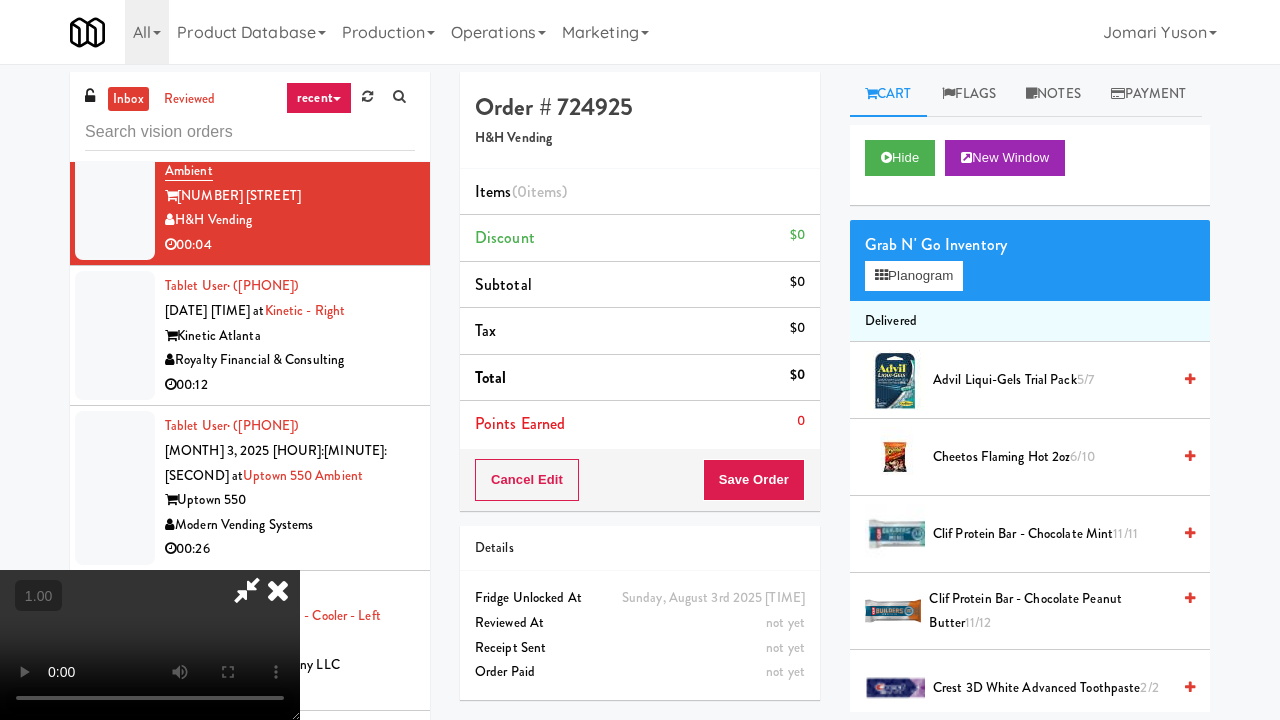 type 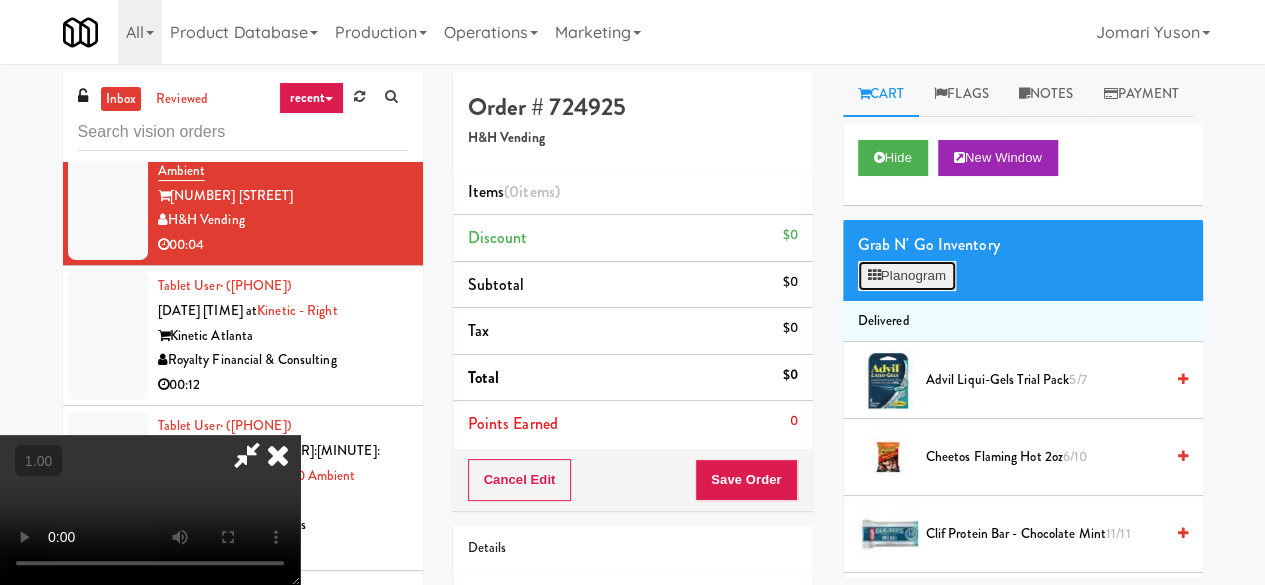 click on "Planogram" at bounding box center [907, 276] 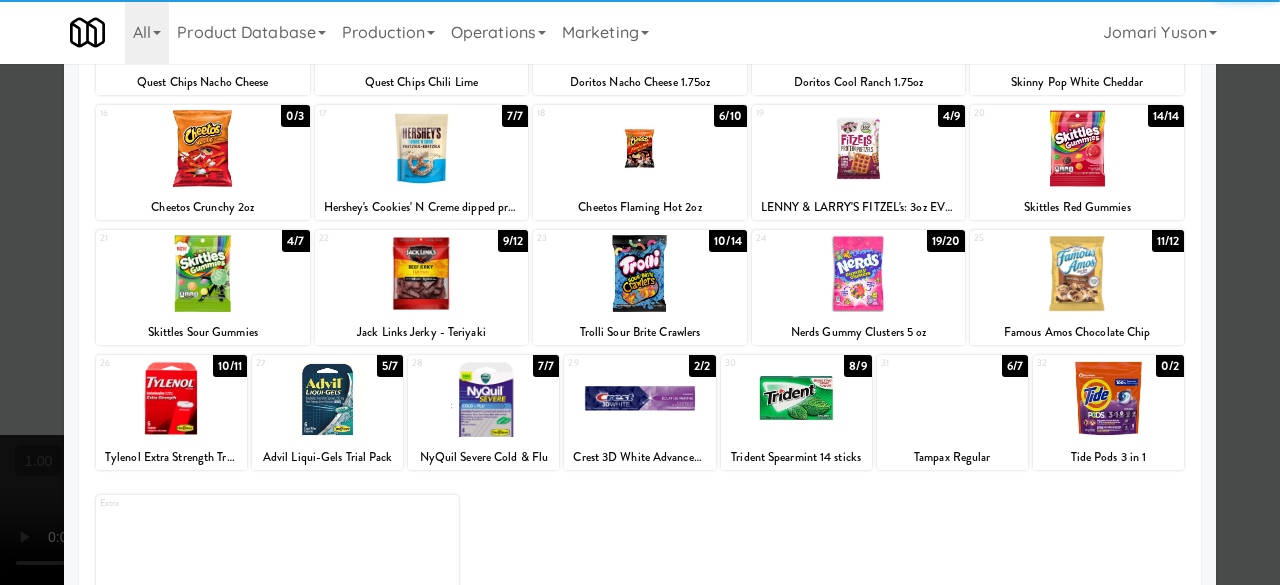 scroll, scrollTop: 396, scrollLeft: 0, axis: vertical 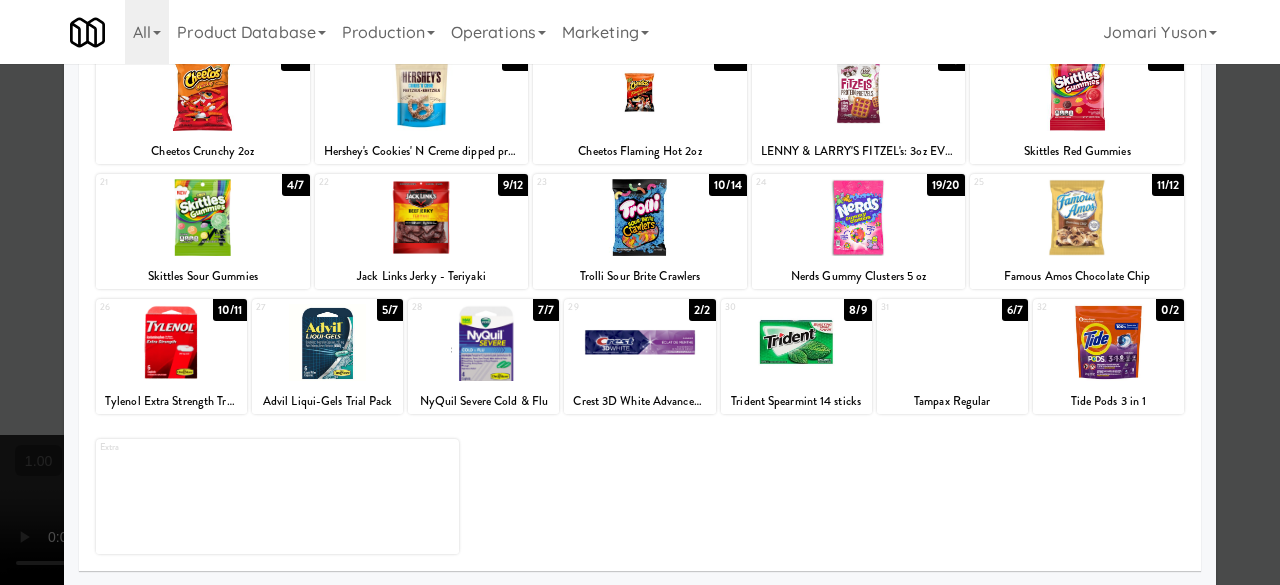 click at bounding box center [859, 217] 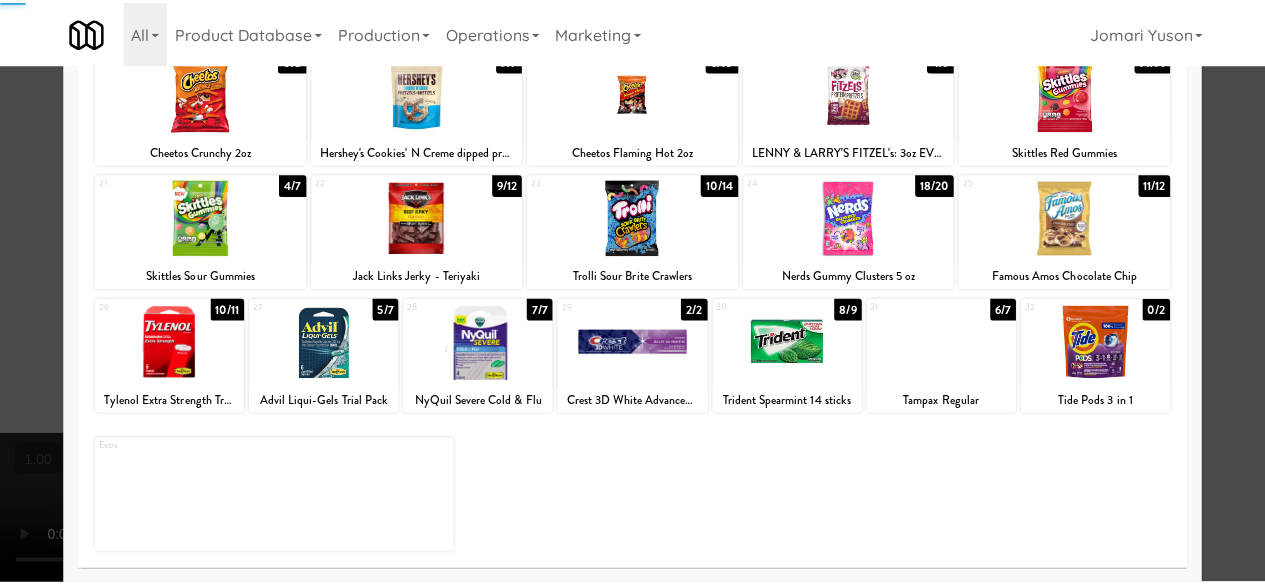 scroll, scrollTop: 0, scrollLeft: 0, axis: both 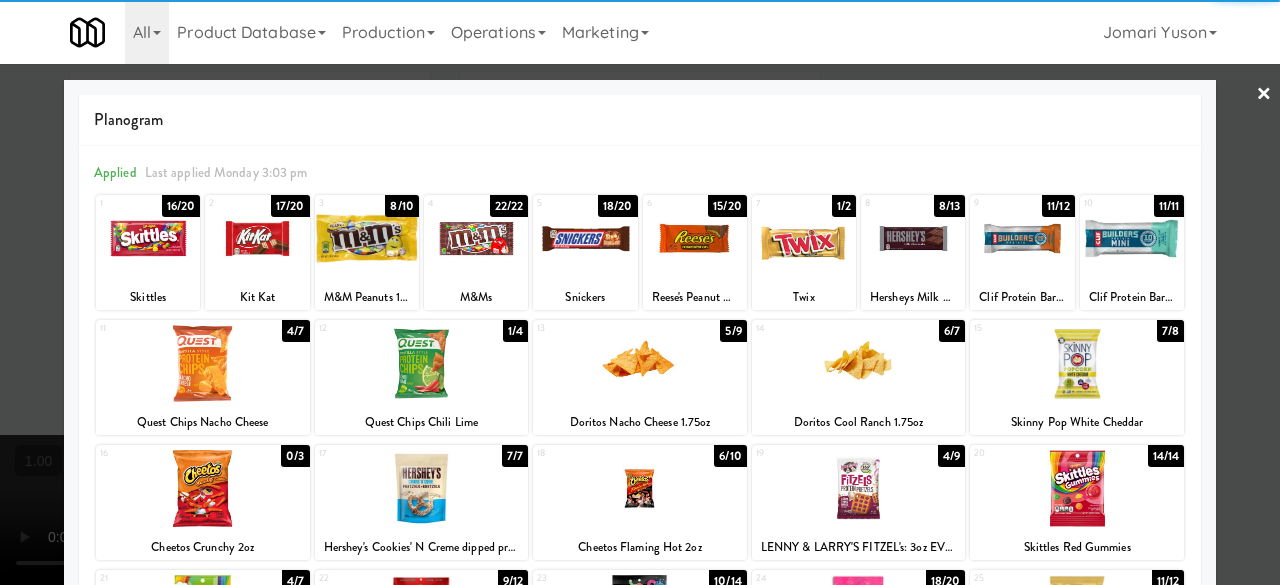 click on "×" at bounding box center [1264, 95] 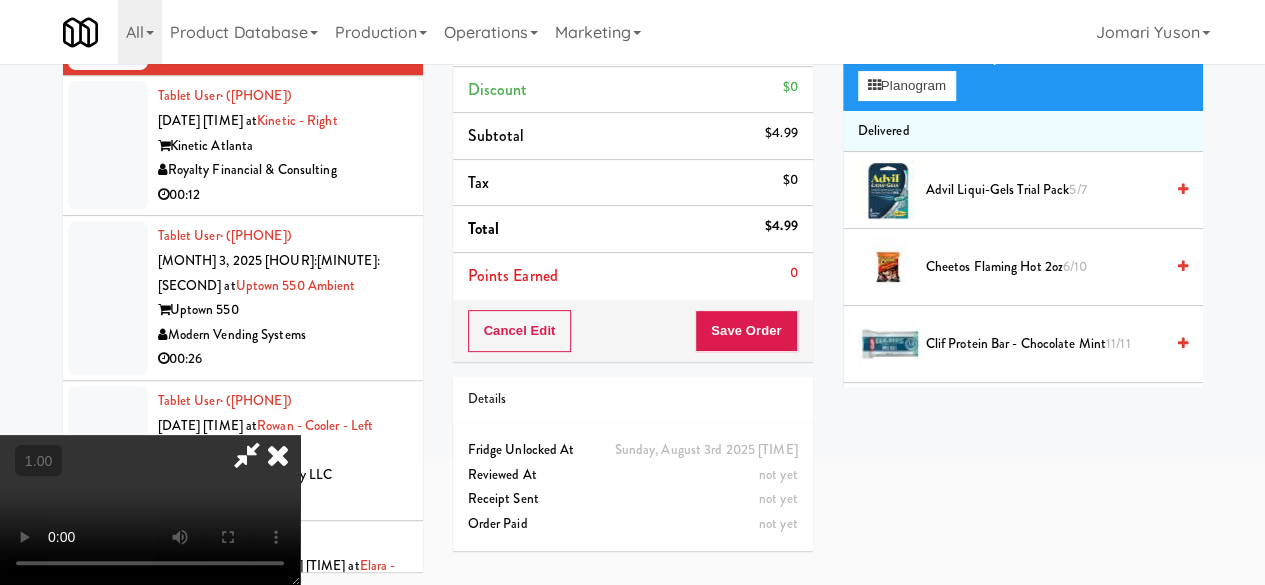 scroll, scrollTop: 64, scrollLeft: 0, axis: vertical 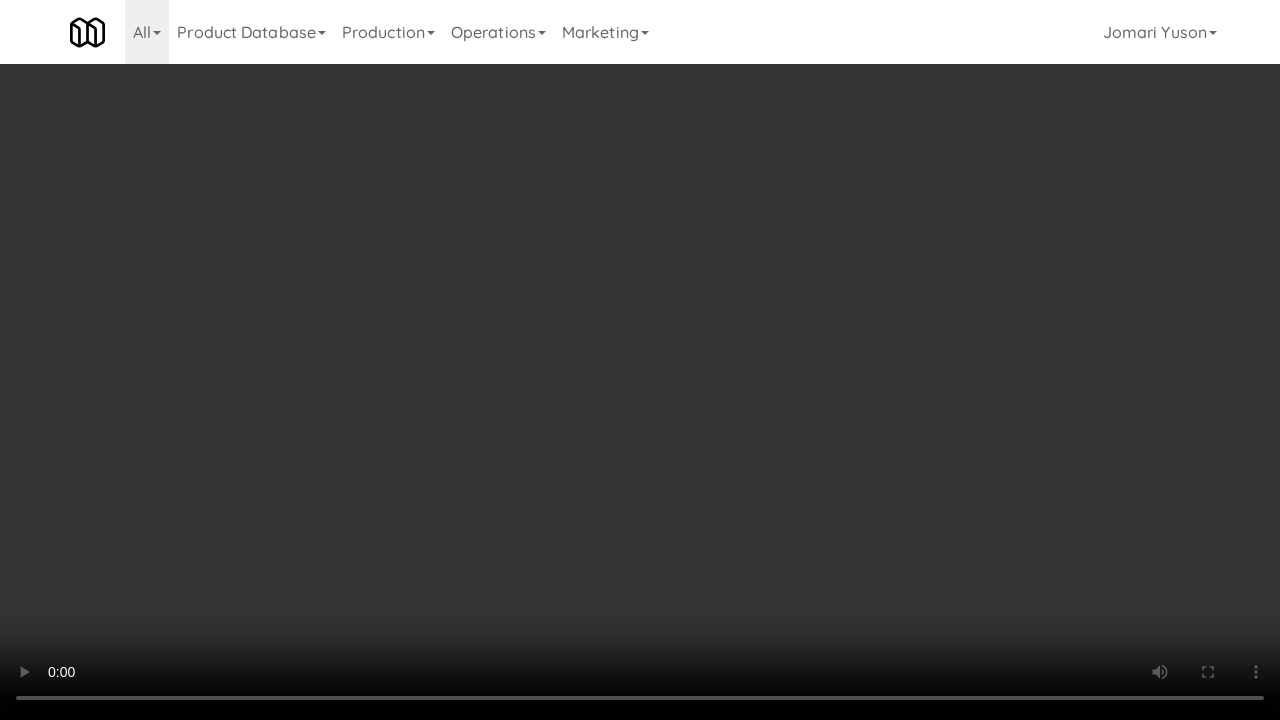 click at bounding box center (640, 360) 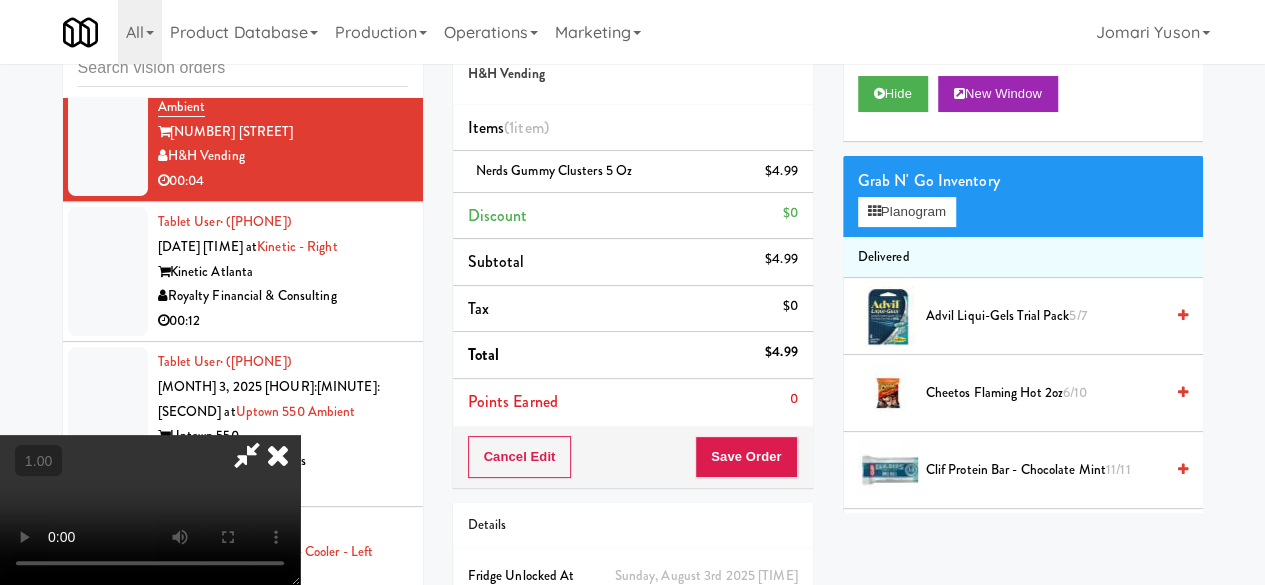 click at bounding box center (278, 455) 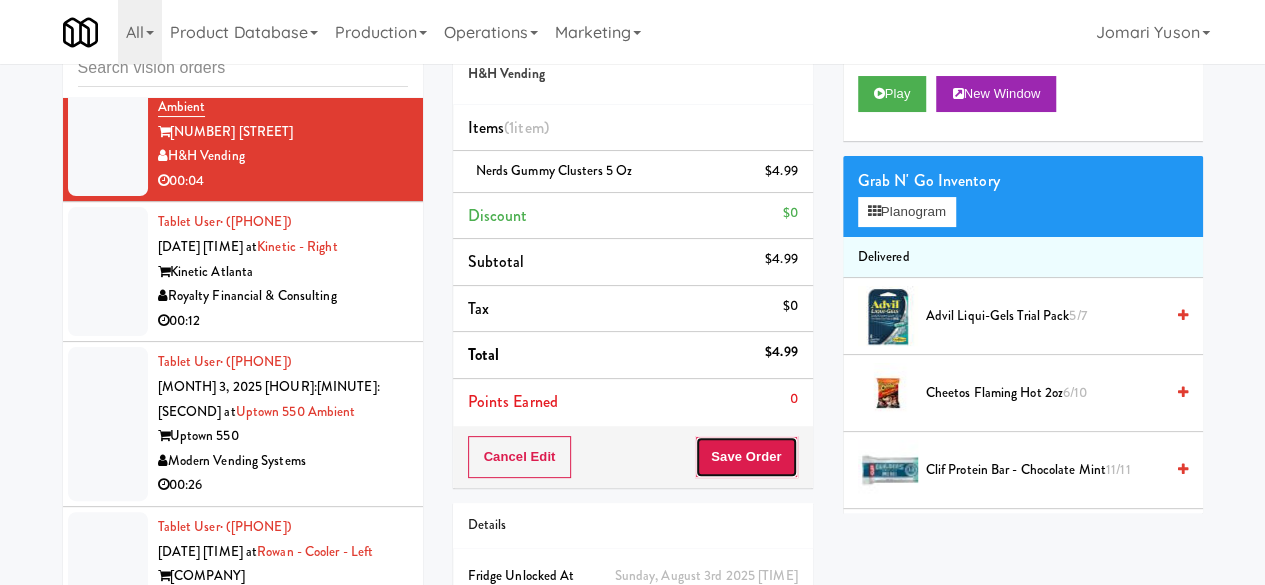 click on "Save Order" at bounding box center [746, 457] 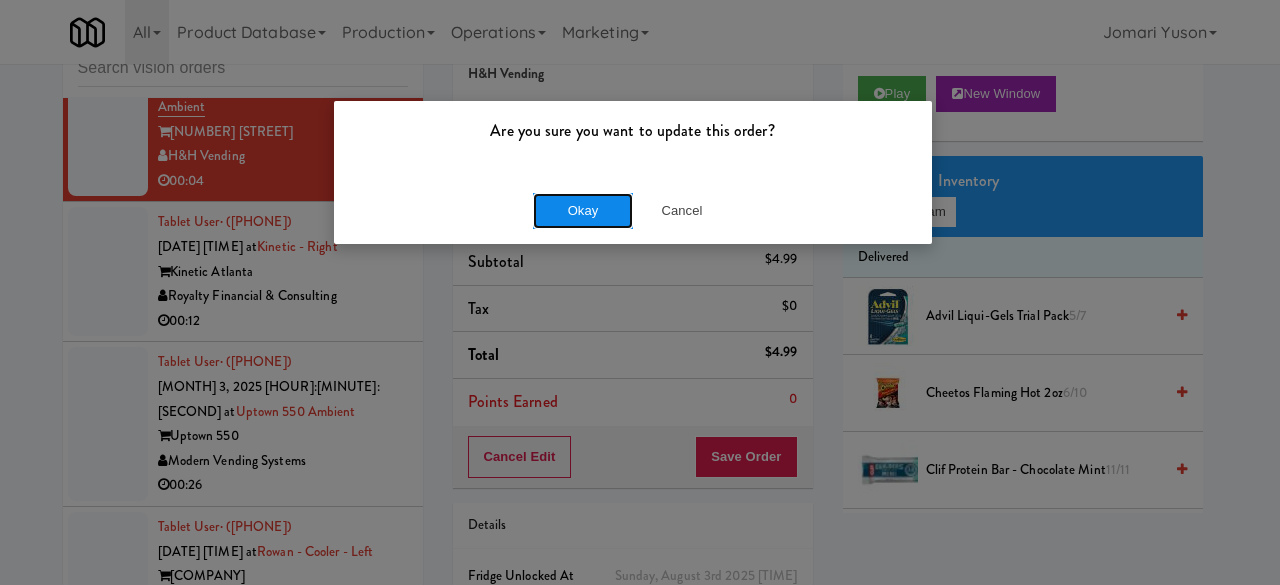click on "Okay" at bounding box center [583, 211] 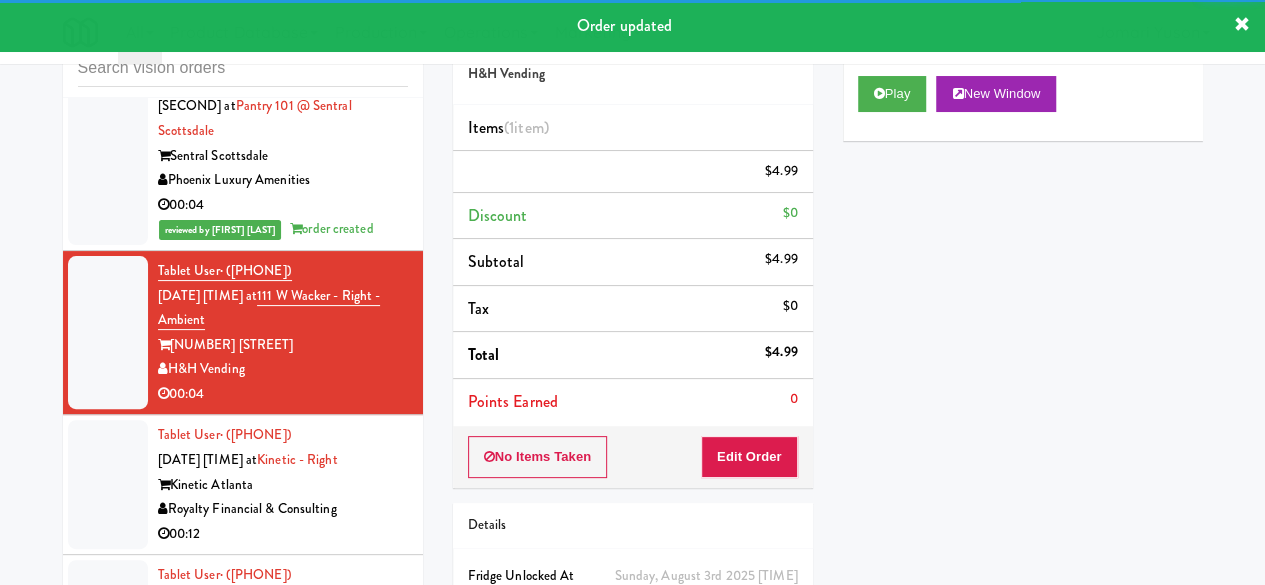 scroll, scrollTop: 12588, scrollLeft: 0, axis: vertical 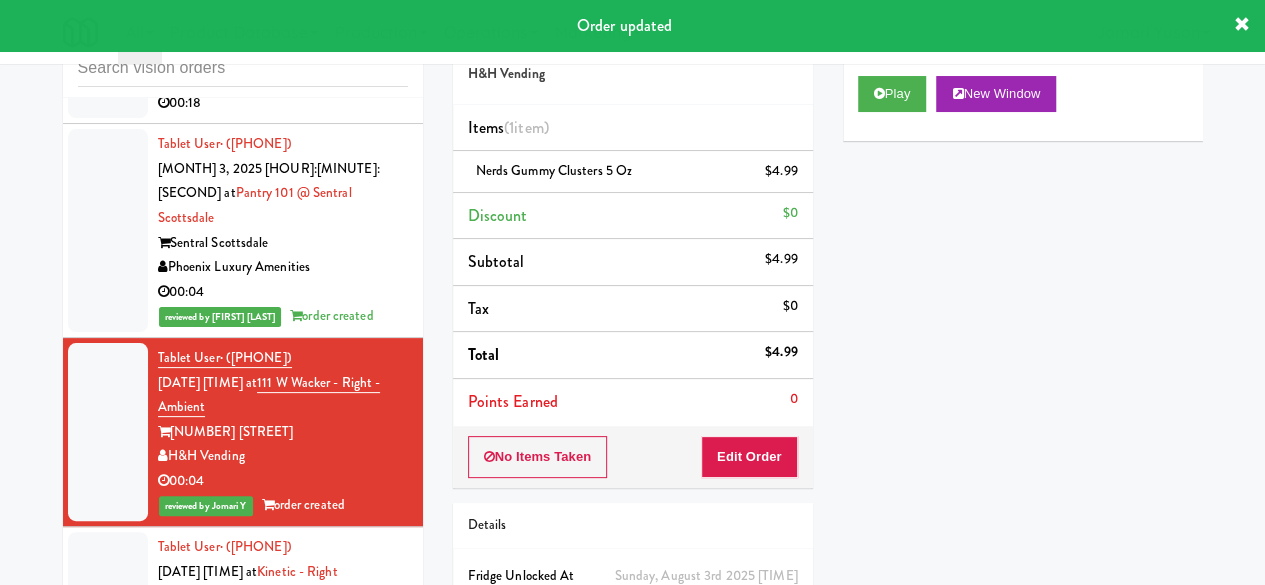 click on "00:18" at bounding box center [283, 103] 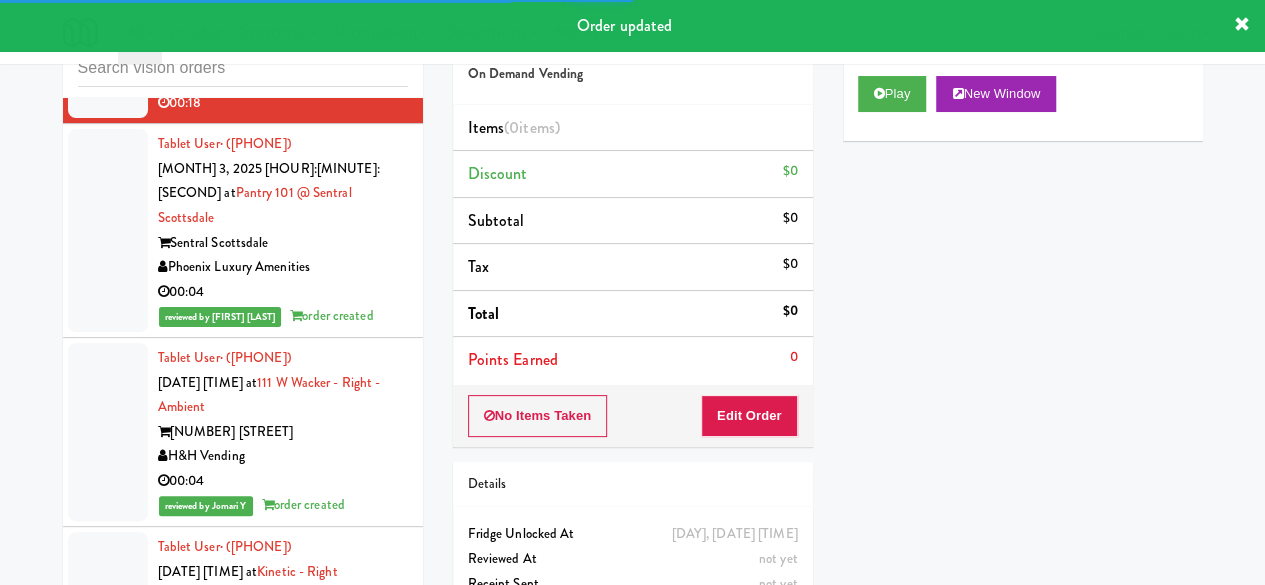 scroll, scrollTop: 12388, scrollLeft: 0, axis: vertical 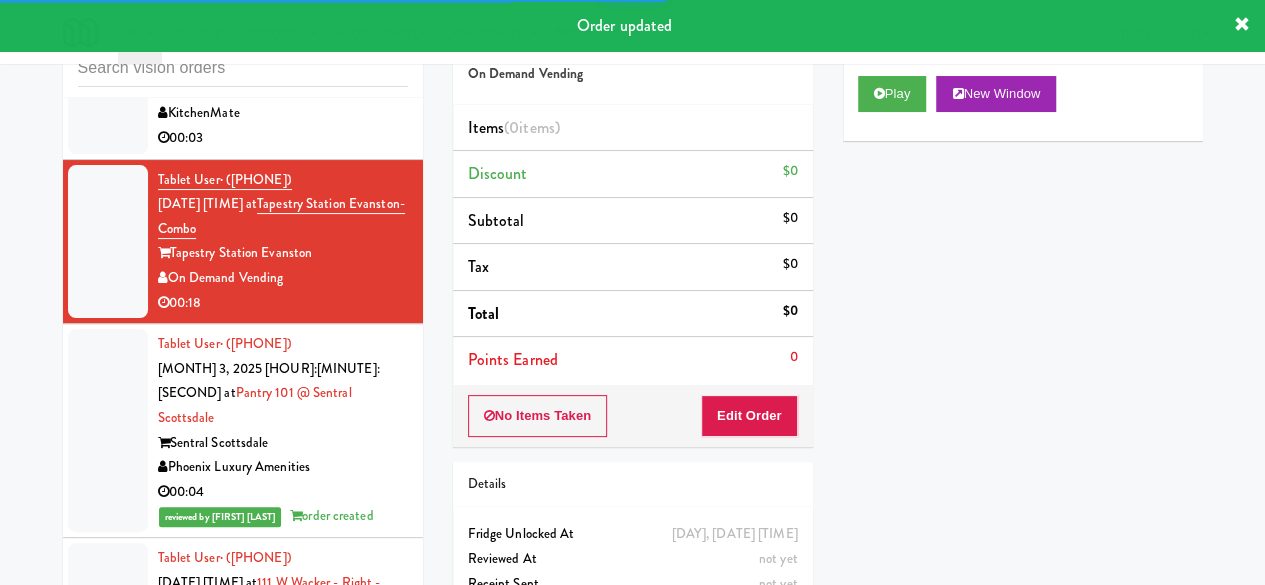 click on "SickKids Hospital - Main St." at bounding box center [312, 88] 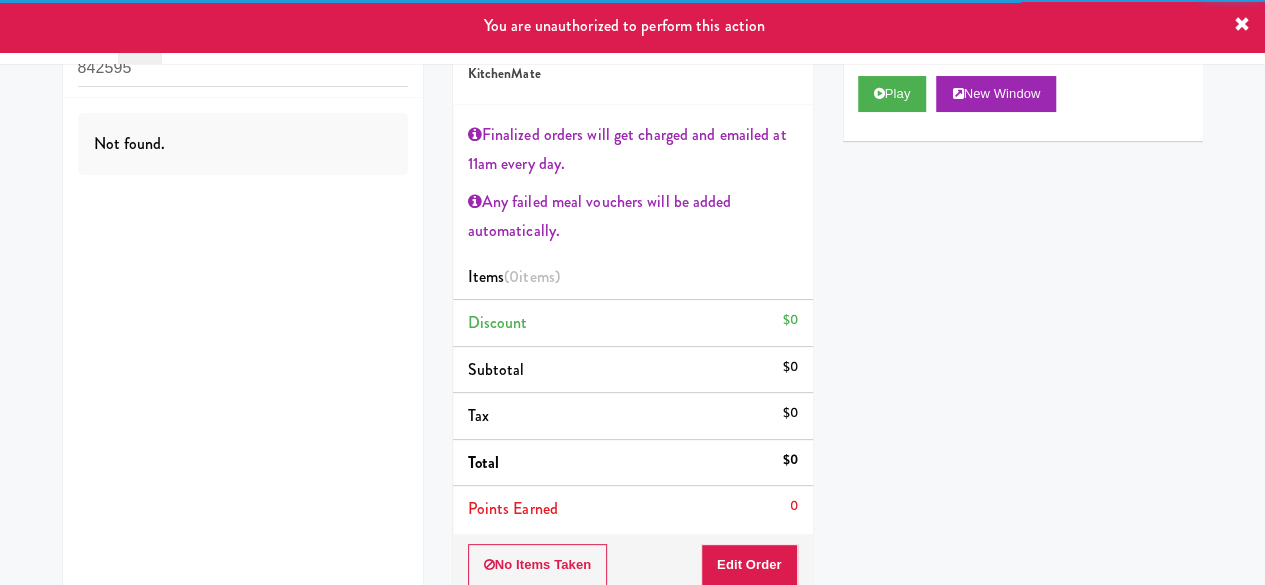 scroll, scrollTop: 0, scrollLeft: 0, axis: both 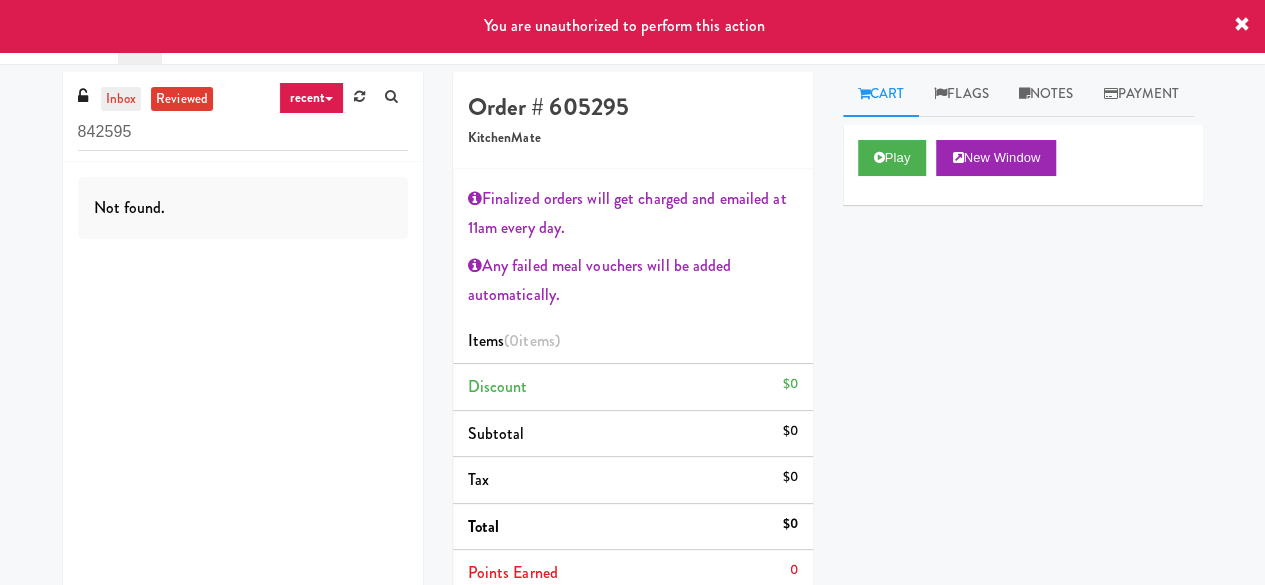 click on "inbox" at bounding box center [121, 99] 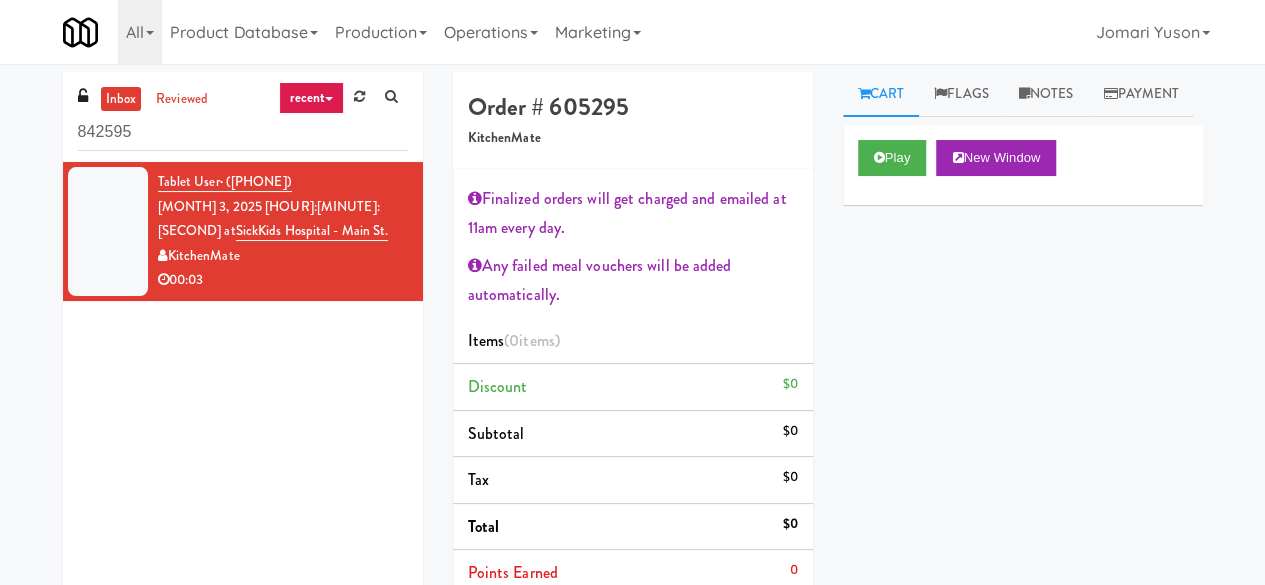 click on "00:03" at bounding box center (283, 280) 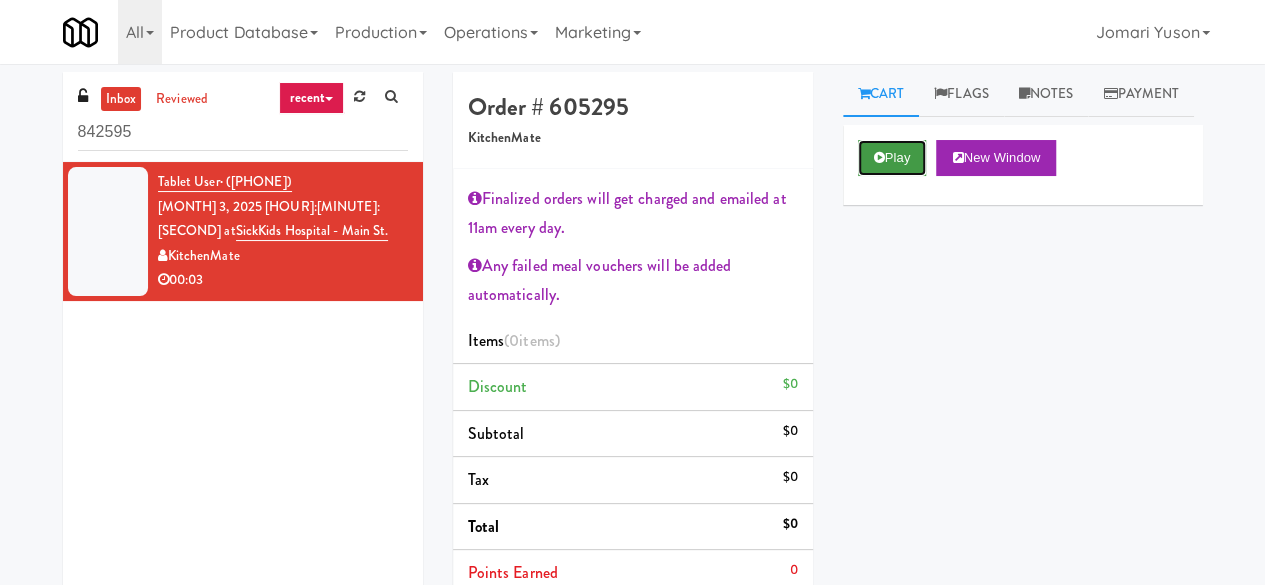 click on "Play" at bounding box center [892, 158] 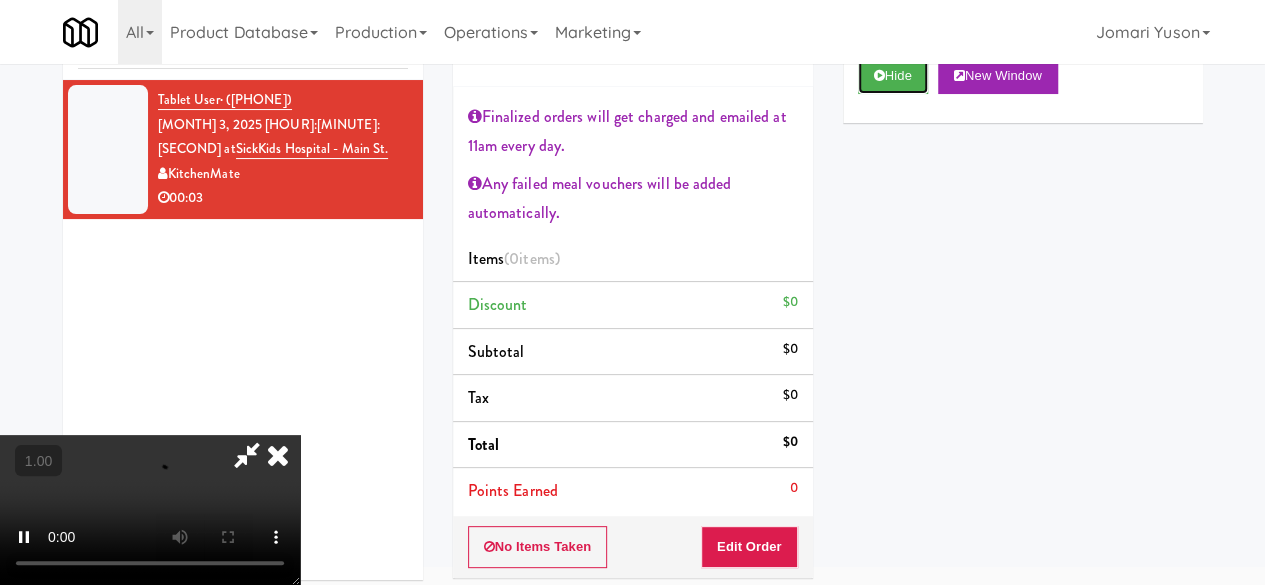 scroll, scrollTop: 0, scrollLeft: 0, axis: both 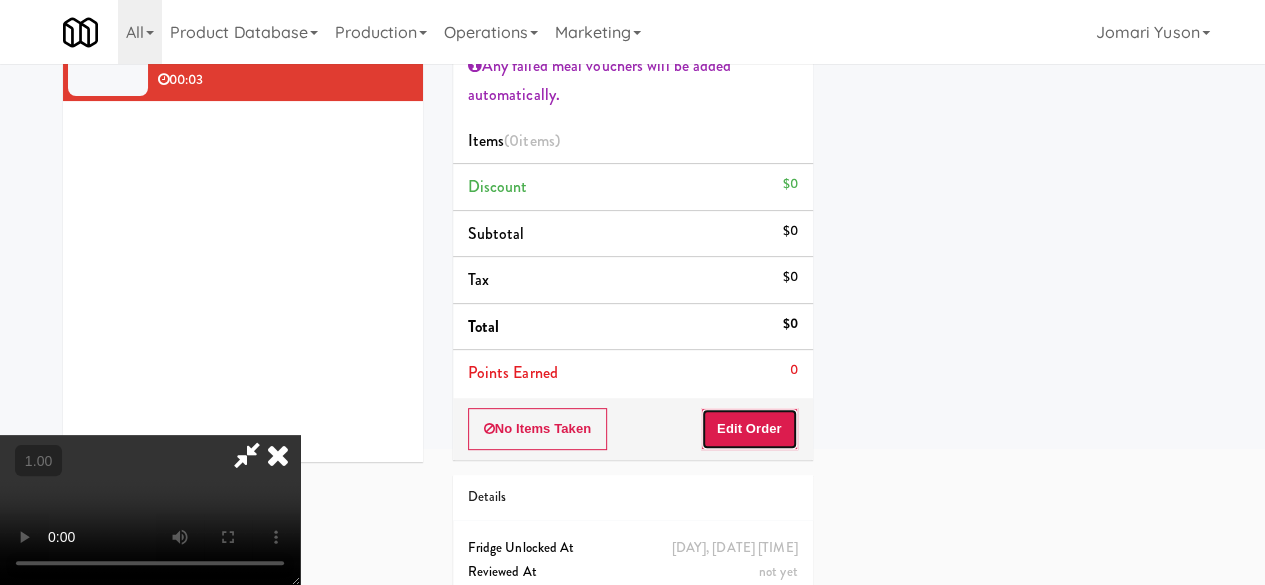 click on "Edit Order" at bounding box center (749, 429) 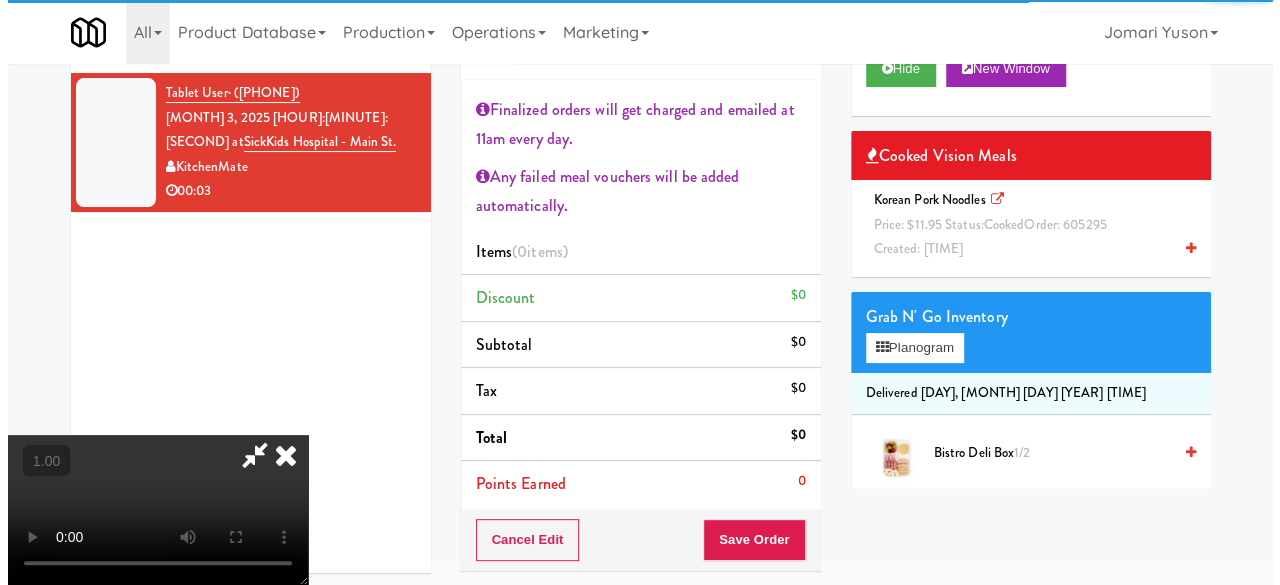 scroll, scrollTop: 0, scrollLeft: 0, axis: both 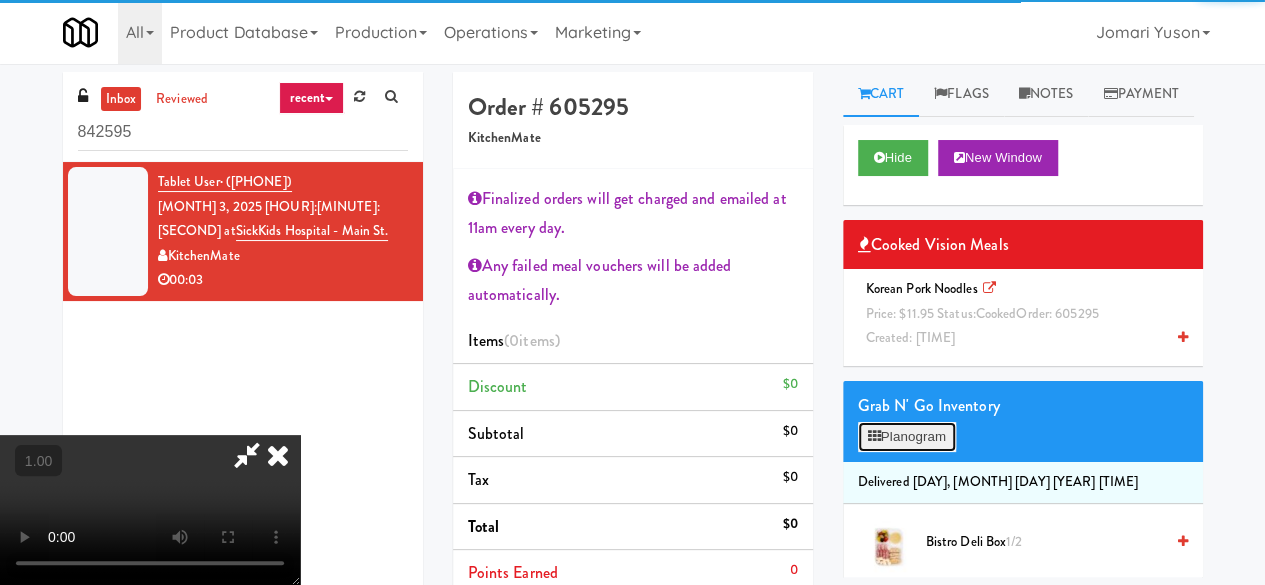 click on "Planogram" at bounding box center [907, 437] 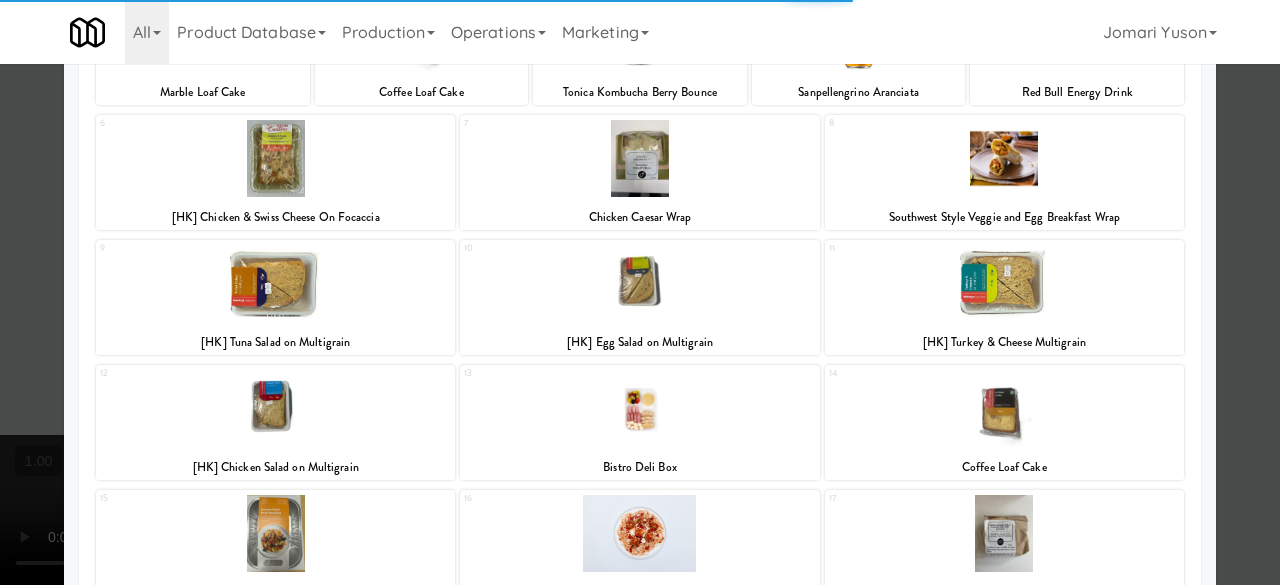 scroll, scrollTop: 400, scrollLeft: 0, axis: vertical 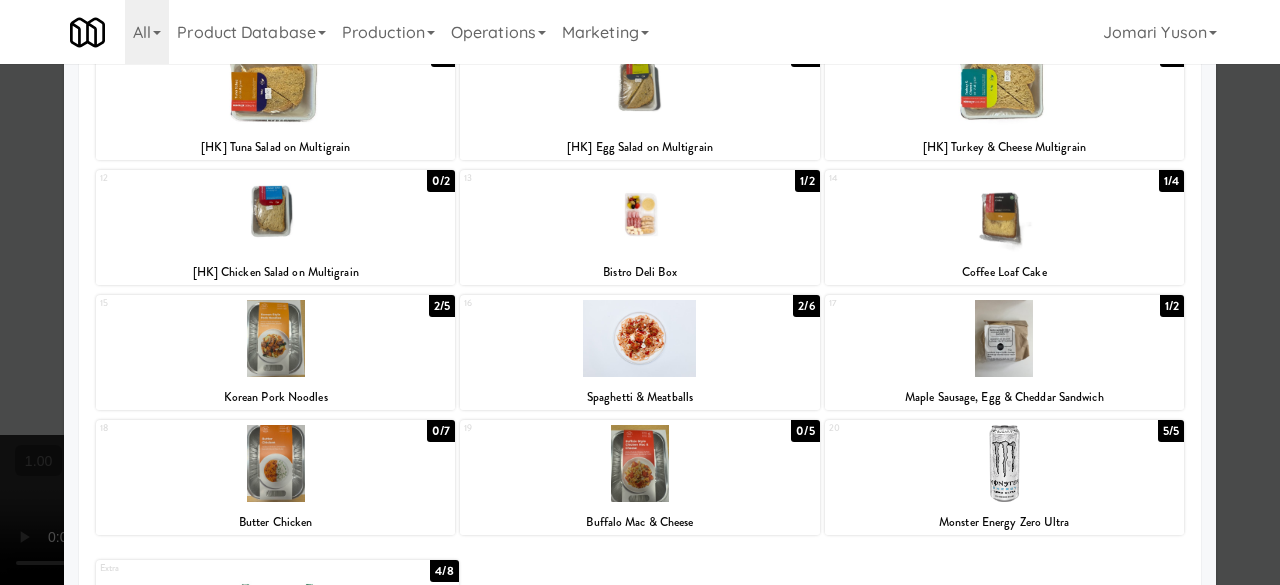 click at bounding box center [275, 338] 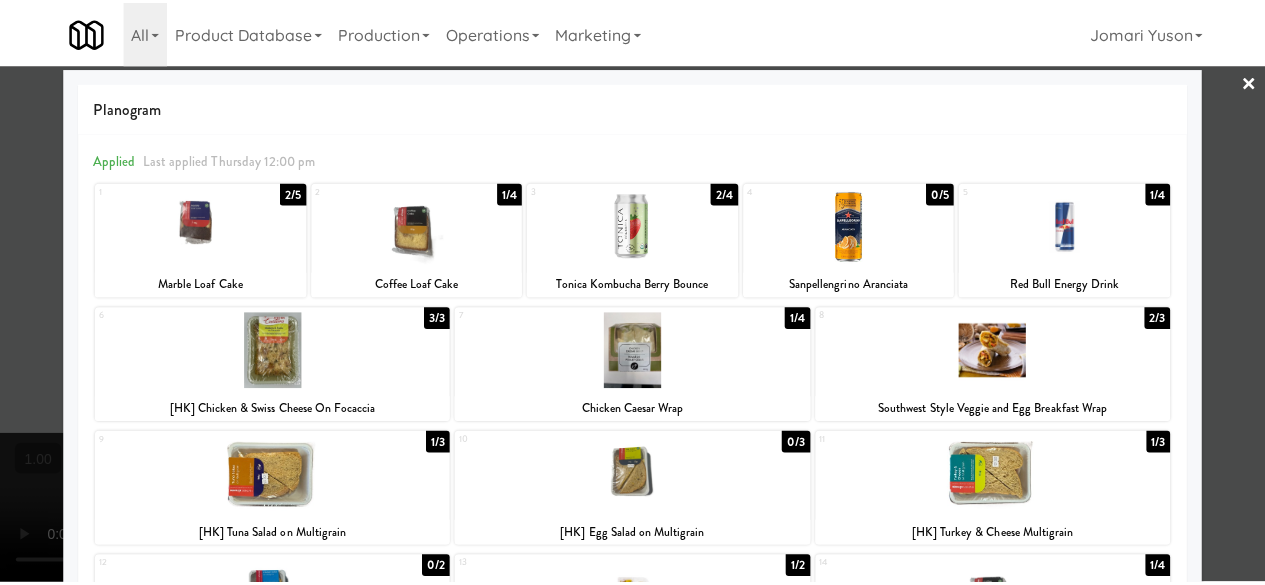 scroll, scrollTop: 0, scrollLeft: 0, axis: both 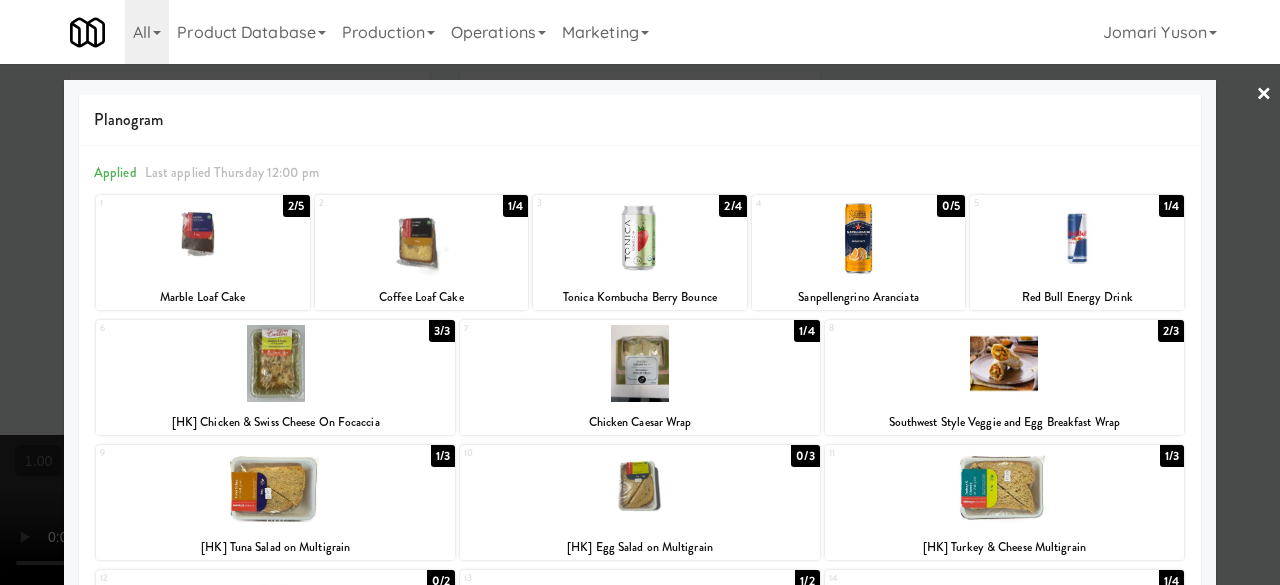click at bounding box center [640, 292] 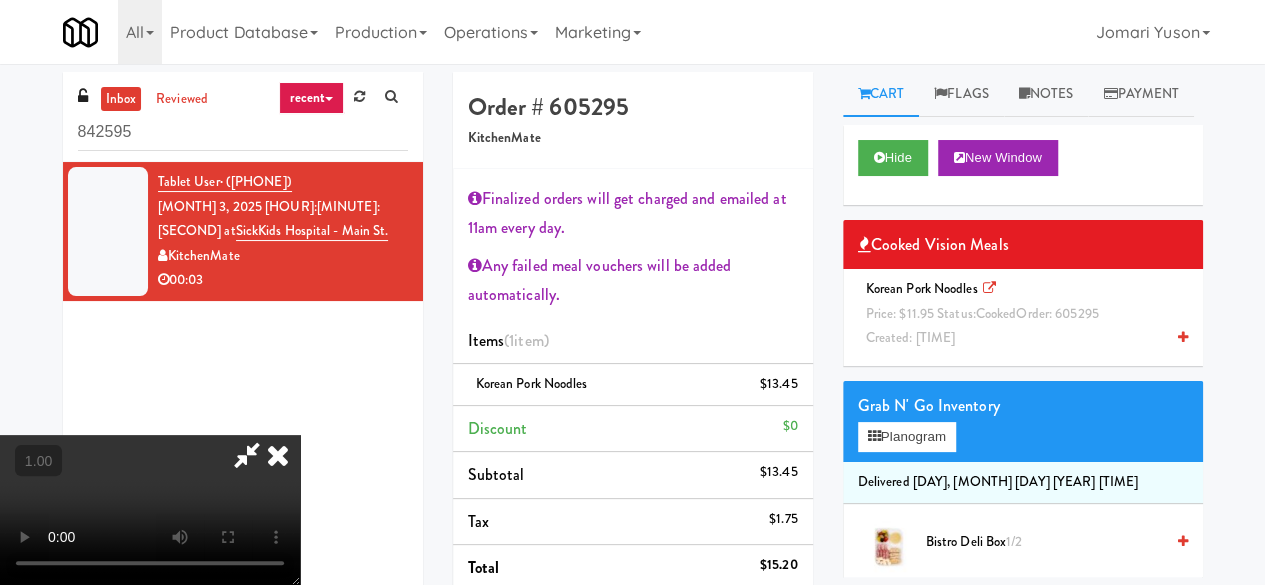 scroll, scrollTop: 315, scrollLeft: 0, axis: vertical 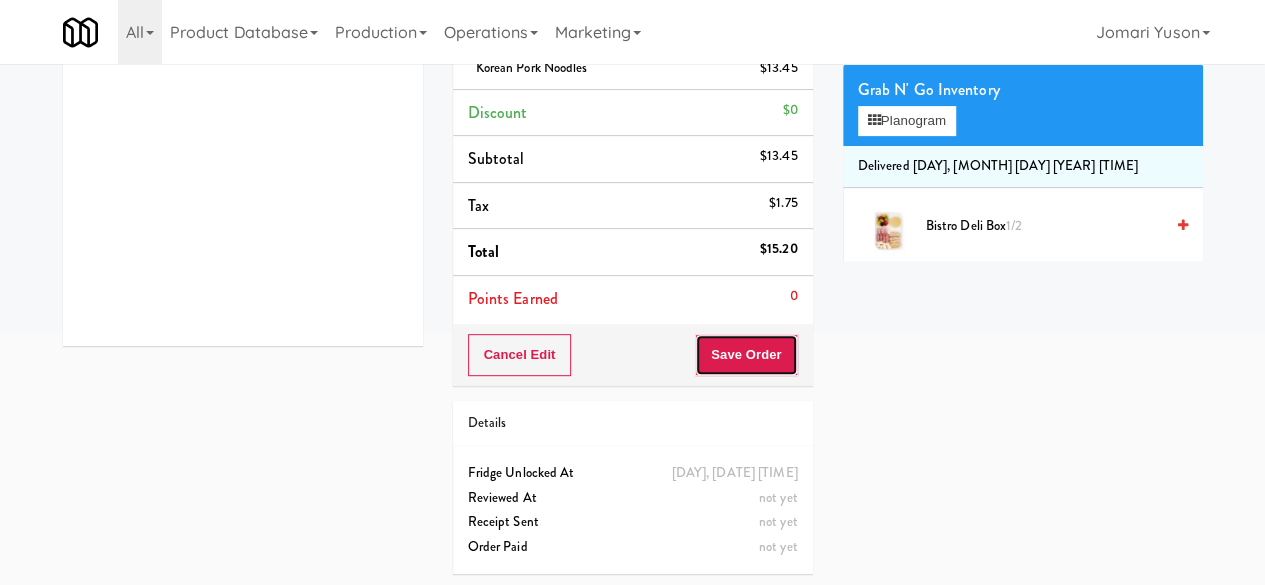 click on "Save Order" at bounding box center [746, 355] 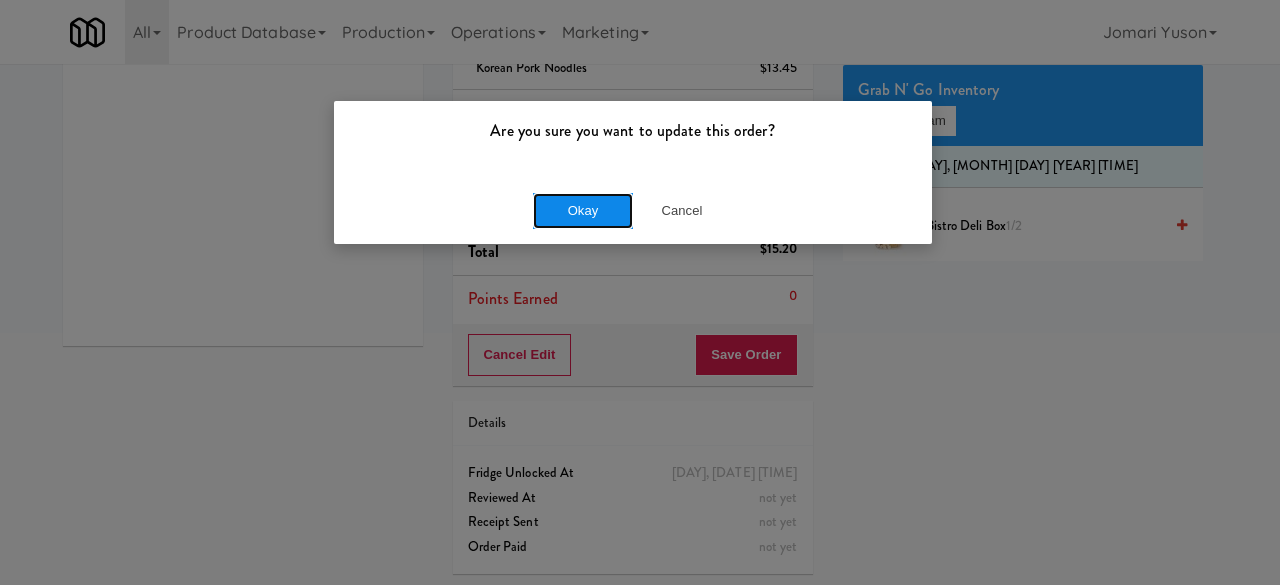 click on "Okay" at bounding box center [583, 211] 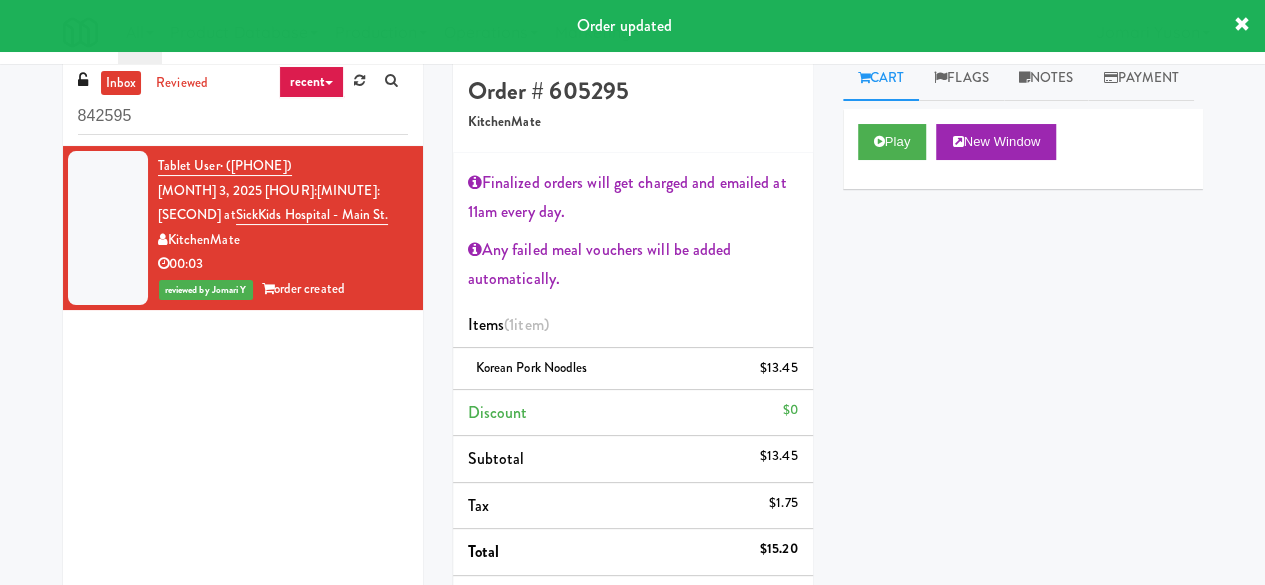 scroll, scrollTop: 4, scrollLeft: 0, axis: vertical 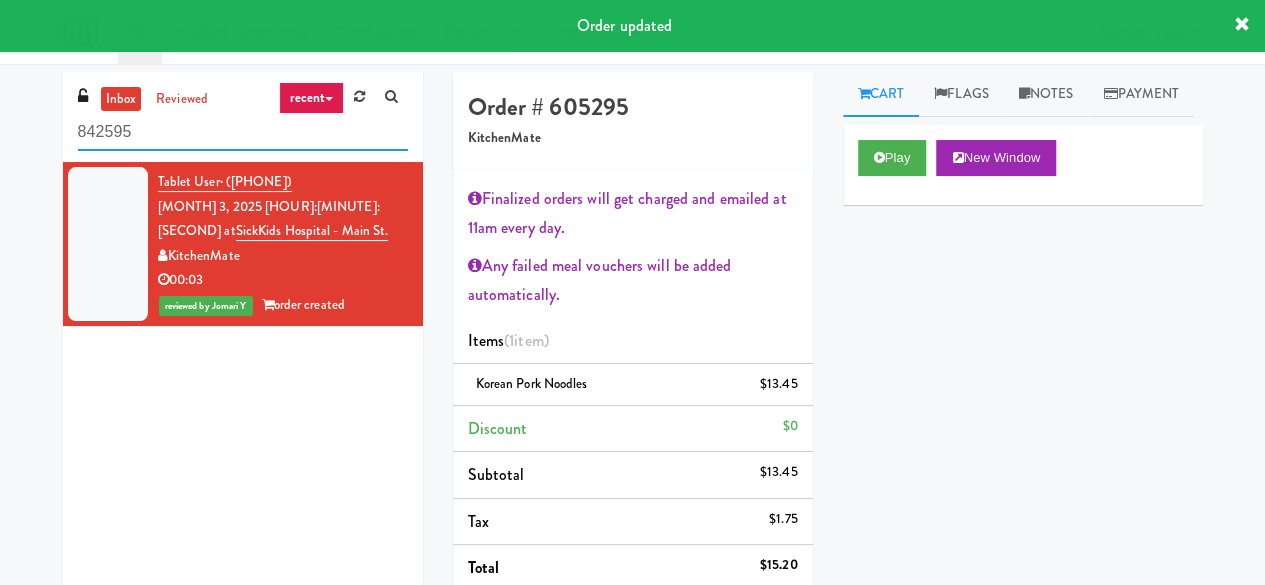 click on "842595" at bounding box center [243, 132] 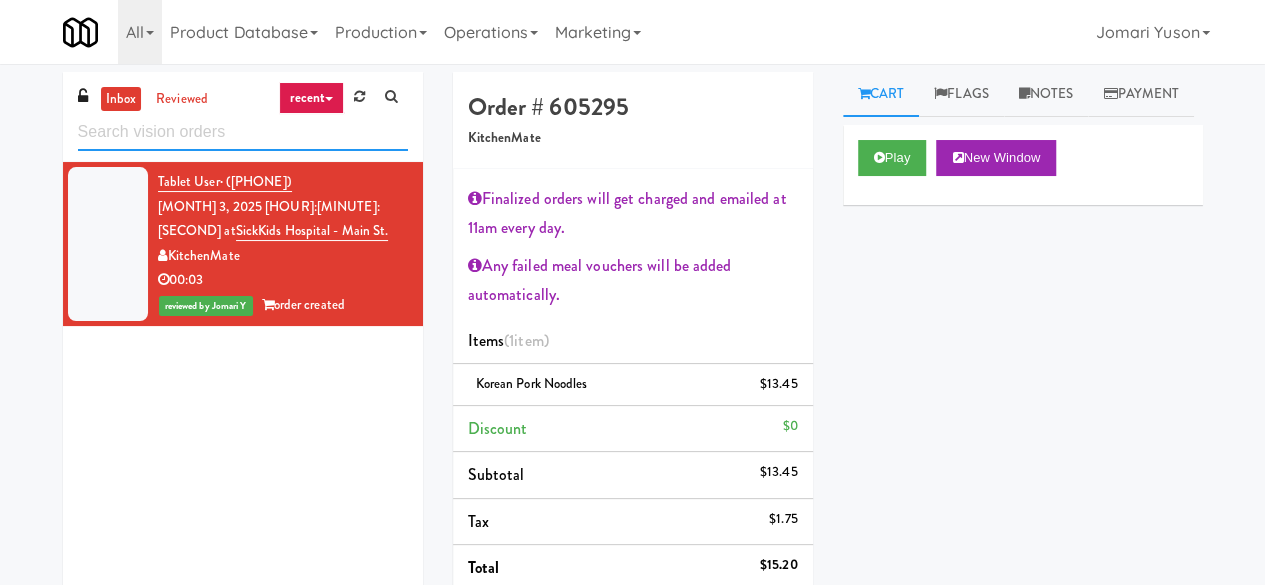 type 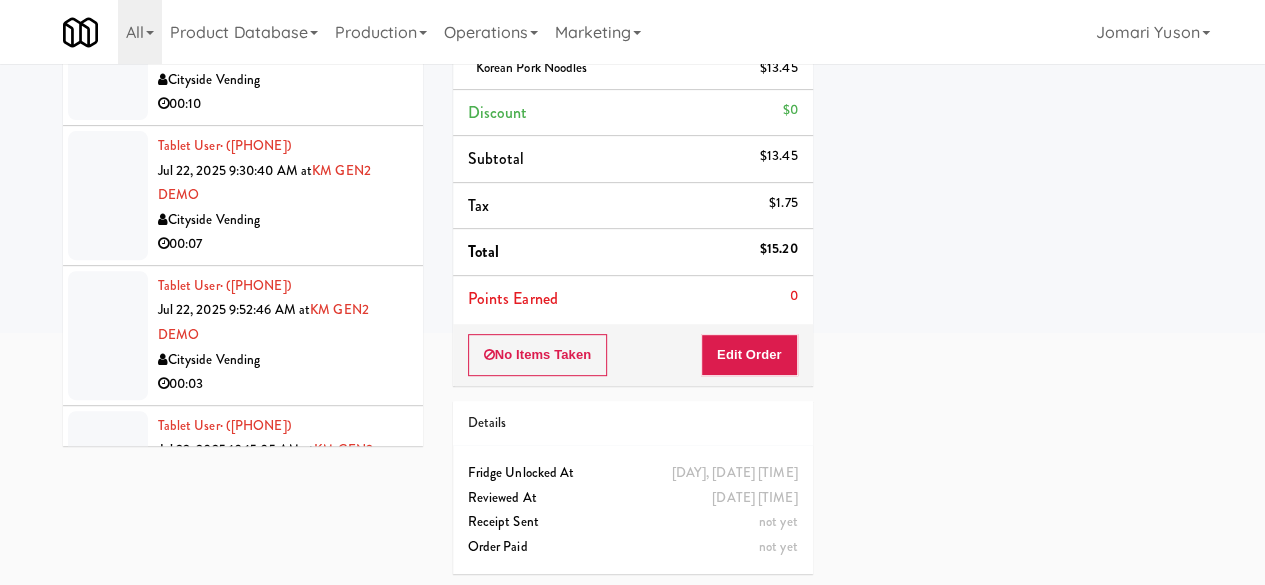 click on "inbox reviewed recent all unclear take inventory issue suspicious failed recent Tablet User · ([AREA]) [PHONE] [MONTH] 22, 2025 [HOUR]:[MINUTE]:[SECOND] [AM/PM] at KM GEN2 DEMO Cityside Vending 00:11 Tablet User · ([AREA]) [PHONE] [MONTH] 22, 2025 [HOUR]:[MINUTE]:[SECOND] [AM/PM] at KM GEN2 DEMO Cityside Vending 00:10 Tablet User · ([AREA]) [PHONE] [MONTH] 22, 2025 [HOUR]:[MINUTE]:[SECOND] [AM/PM] at KM GEN2 DEMO Cityside Vending 00:07 Tablet User · ([AREA]) [PHONE] [MONTH] 22, 2025 [HOUR]:[MINUTE]:[SECOND] [AM/PM] at KM GEN2 DEMO Cityside Vending 00:03 Tablet User · ([AREA]) [PHONE] [MONTH] 22, 2025 [HOUR]:[MINUTE]:[SECOND] [AM/PM] at KM GEN2 DEMO Cityside Vending 00:04 Tablet User · ([AREA]) [PHONE] [MONTH] 22, 2025 [HOUR]:[MINUTE]:[SECOND] [AM/PM] at KM GEN2 DEMO Cityside Vending 00:14 Tablet User · ([AREA]) [PHONE] [MONTH] 22, 2025 [HOUR]:[MINUTE]:[SECOND] [AM/PM] at KM GEN2 DEMO Cityside Vending 00:11 Tablet User · ([AREA]) [PHONE] [MONTH] 22, 2025 [HOUR]:[MINUTE]:[SECOND] [AM/PM] at KM GEN2 DEMO Cityside Vending 00:16 Tablet User · ([AREA]) [PHONE] [MONTH] 22, 2025 [HOUR]:[MINUTE]:[SECOND] [AM/PM] at KM GEN2 DEMO Cityside Vending" at bounding box center (243, 108) 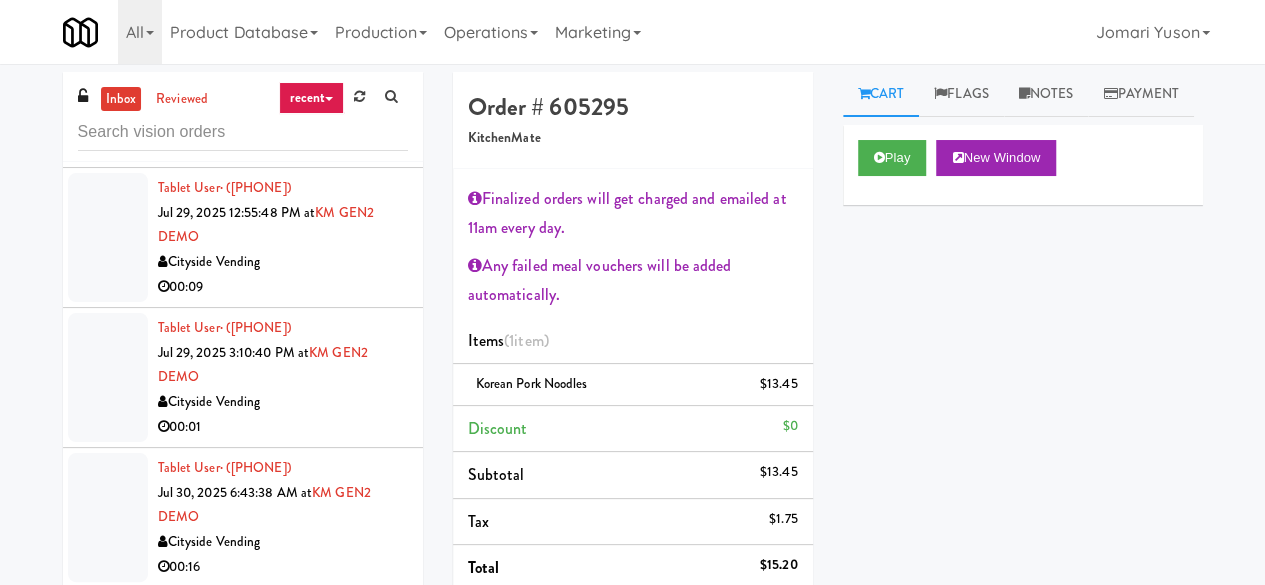 click on "Tablet User  · ([PHONE]) [DATE] [TIME] at  KM GEN2 DEMO  Cityside Vending  00:16" at bounding box center (243, 518) 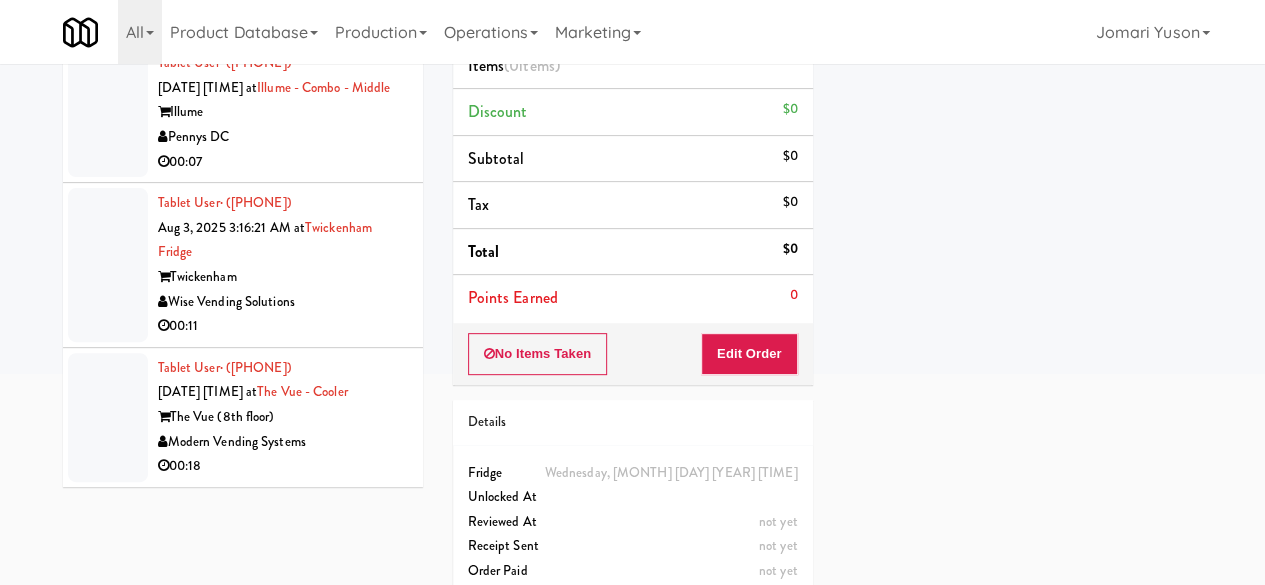 click on "Wise Vending Solutions" at bounding box center (283, 302) 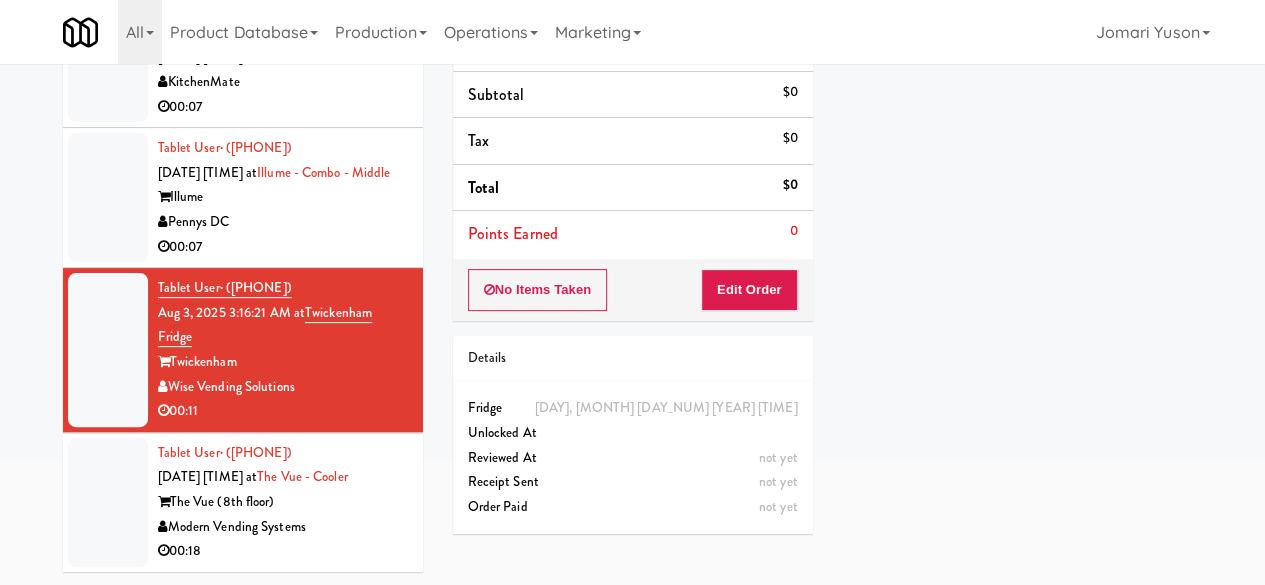 click on "Modern Vending Systems" at bounding box center [283, 527] 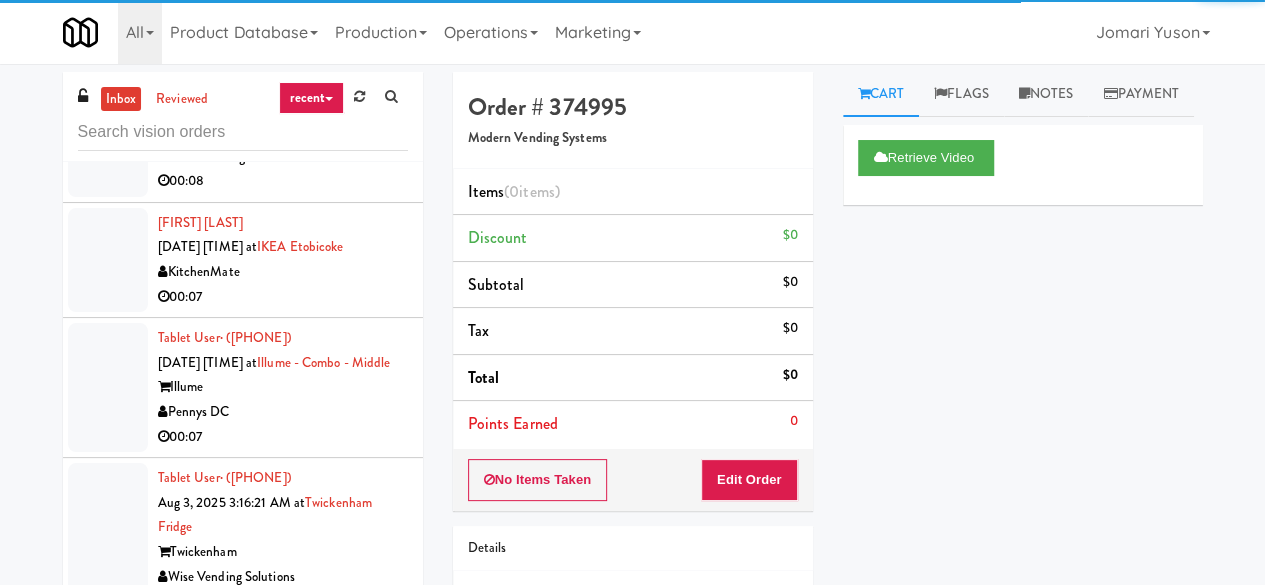 click on "Twickenham" at bounding box center [283, 552] 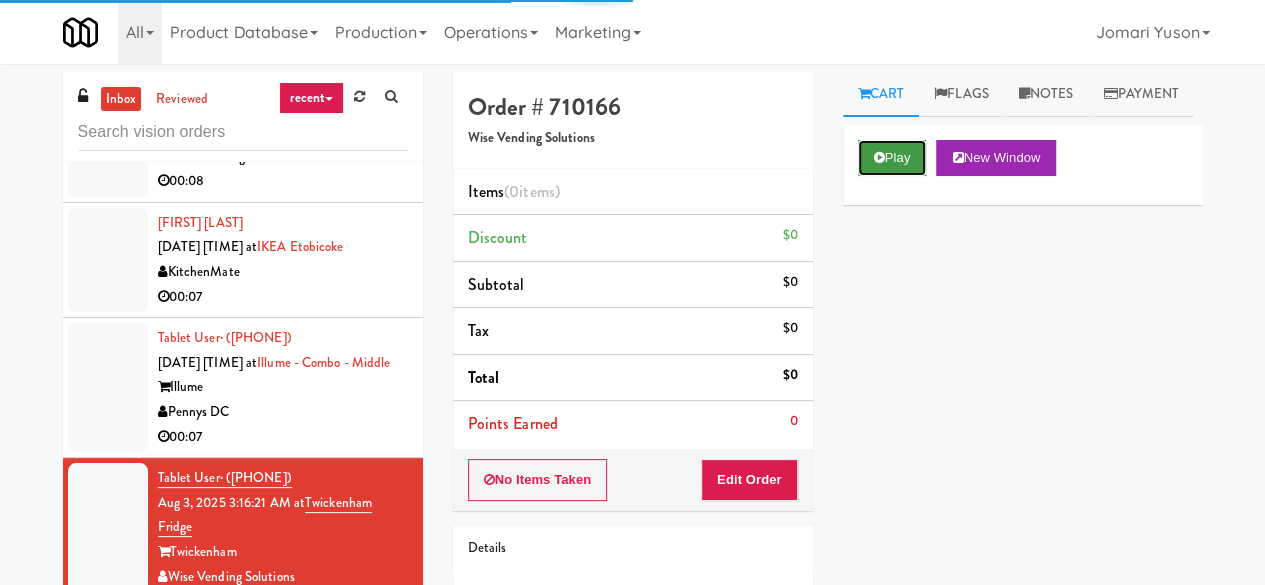 click on "Play" at bounding box center [892, 158] 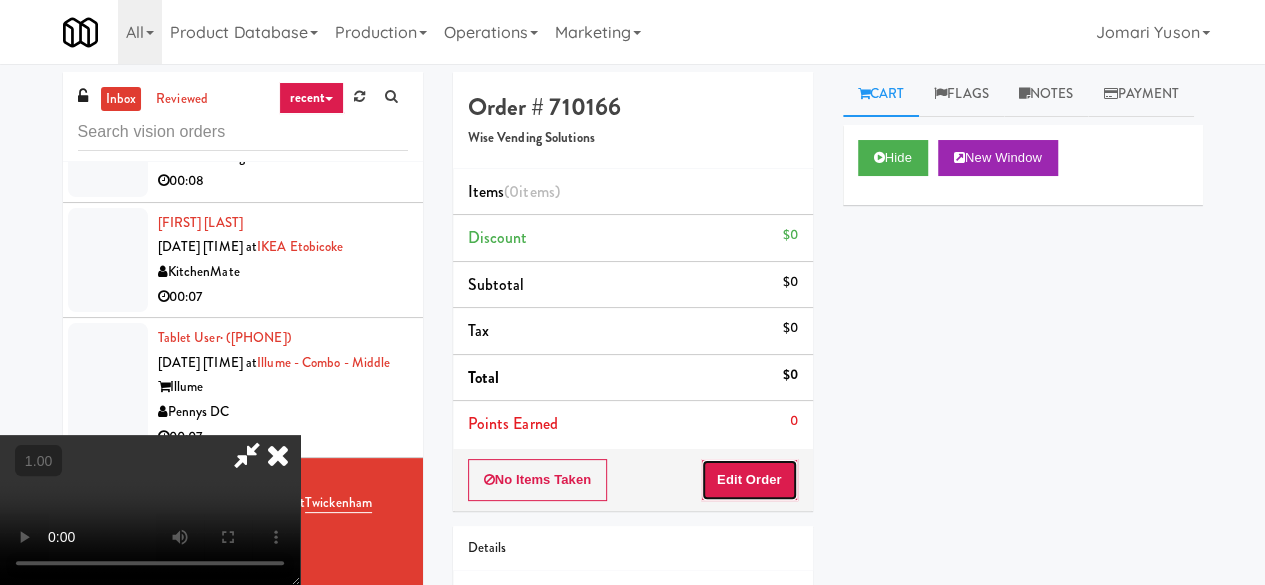 click on "Edit Order" at bounding box center (749, 480) 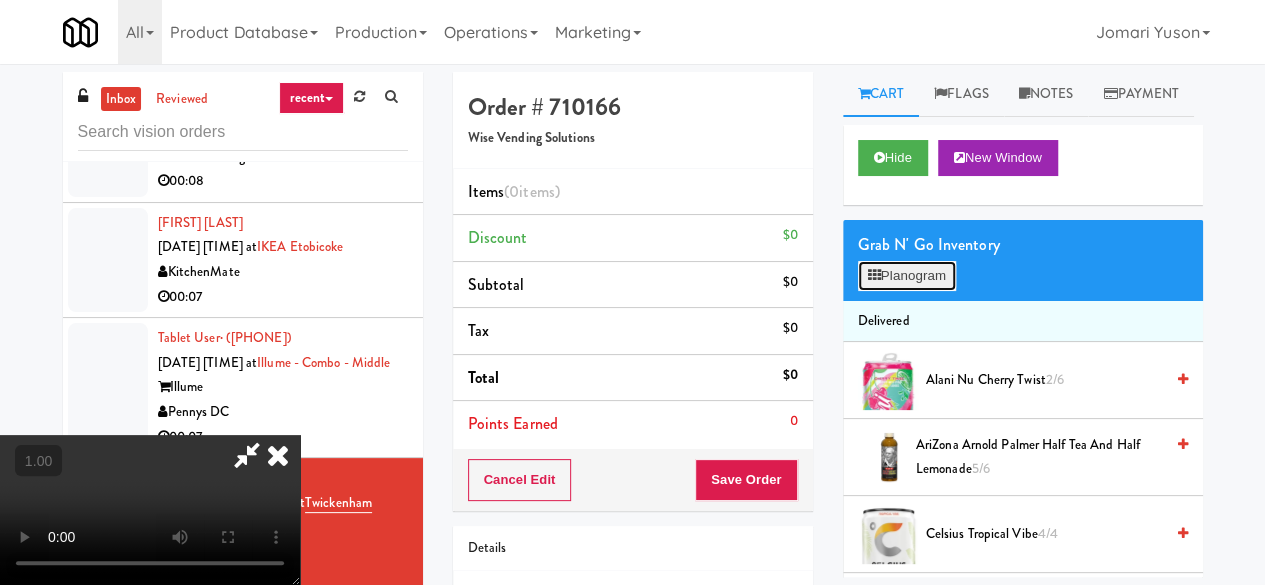 click on "Planogram" at bounding box center (907, 276) 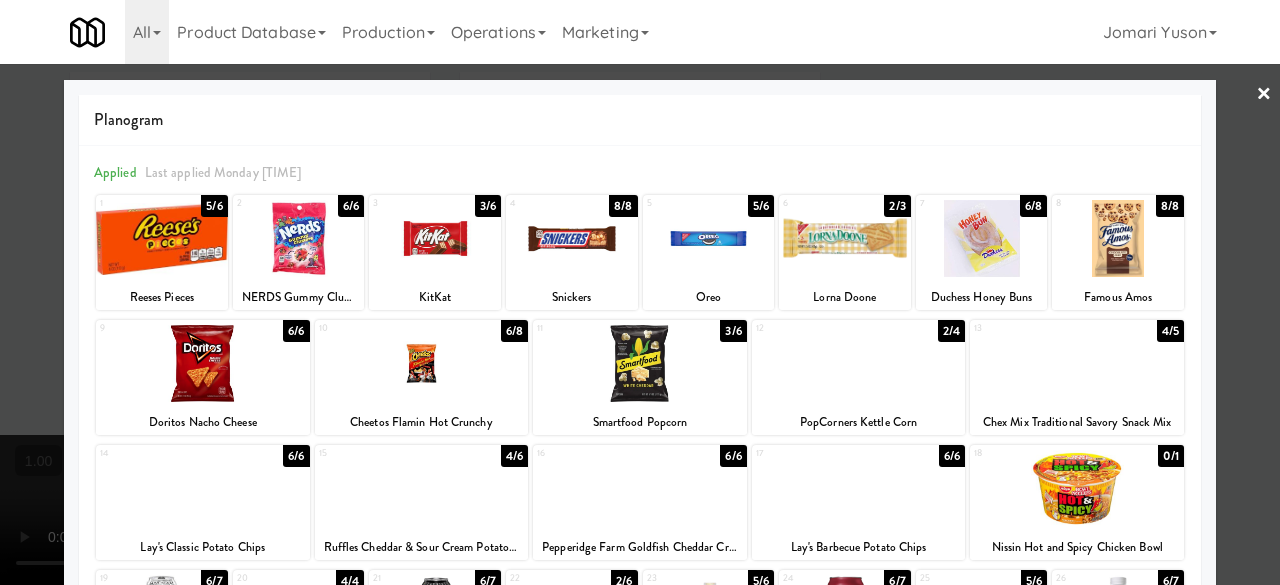 click on "×" at bounding box center (1264, 95) 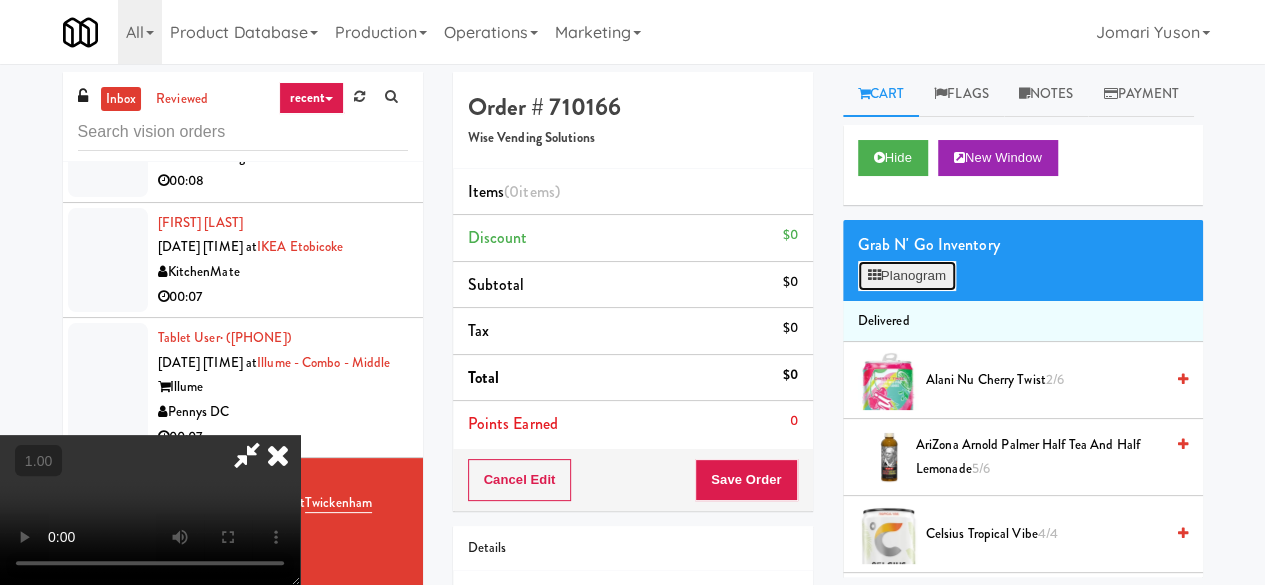 click on "Planogram" at bounding box center [907, 276] 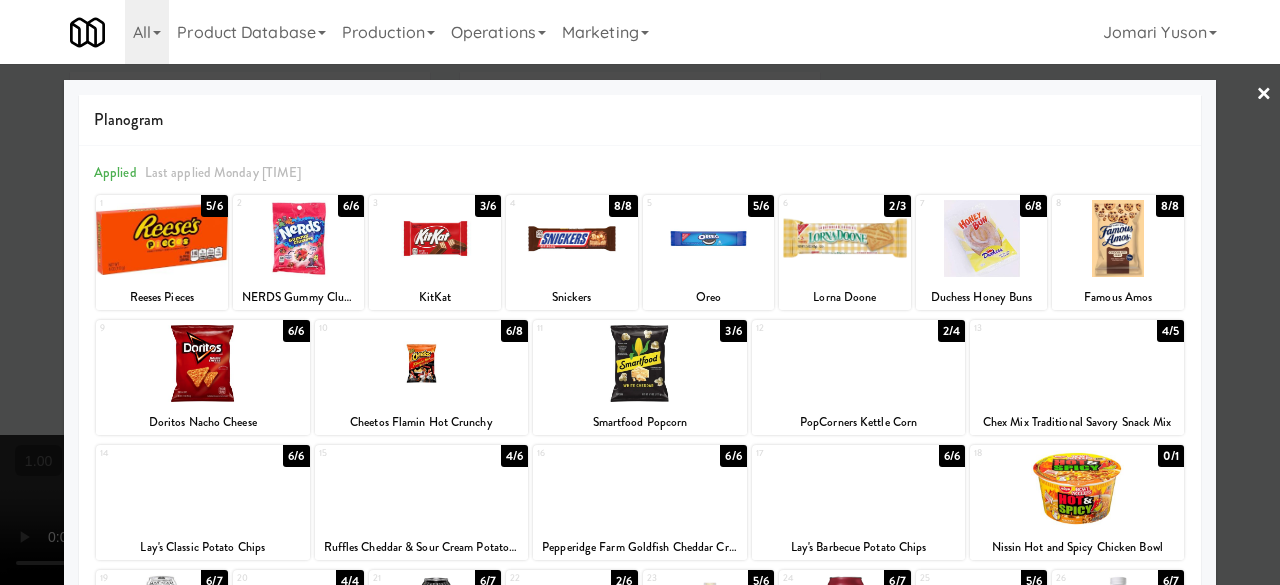 click at bounding box center (435, 238) 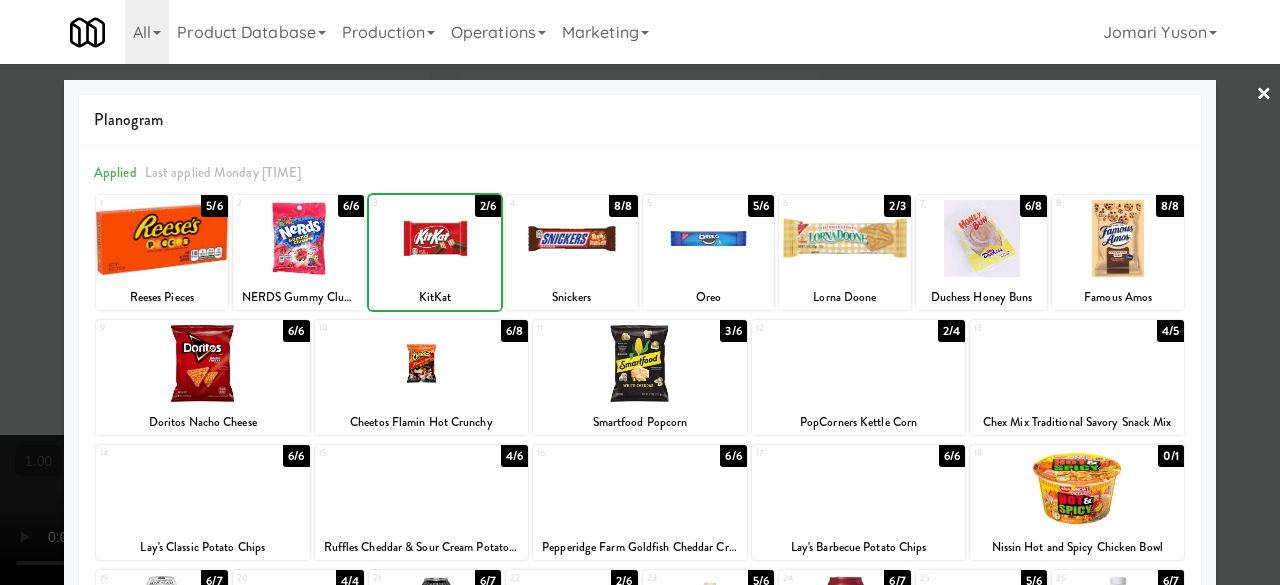 click at bounding box center (572, 238) 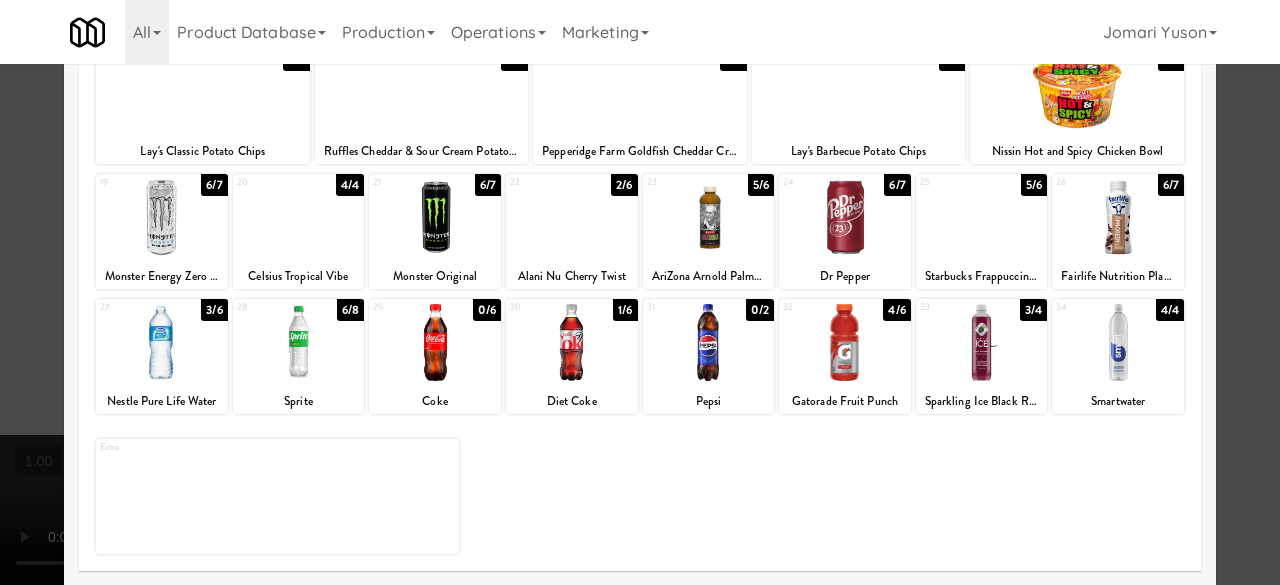 click at bounding box center (845, 342) 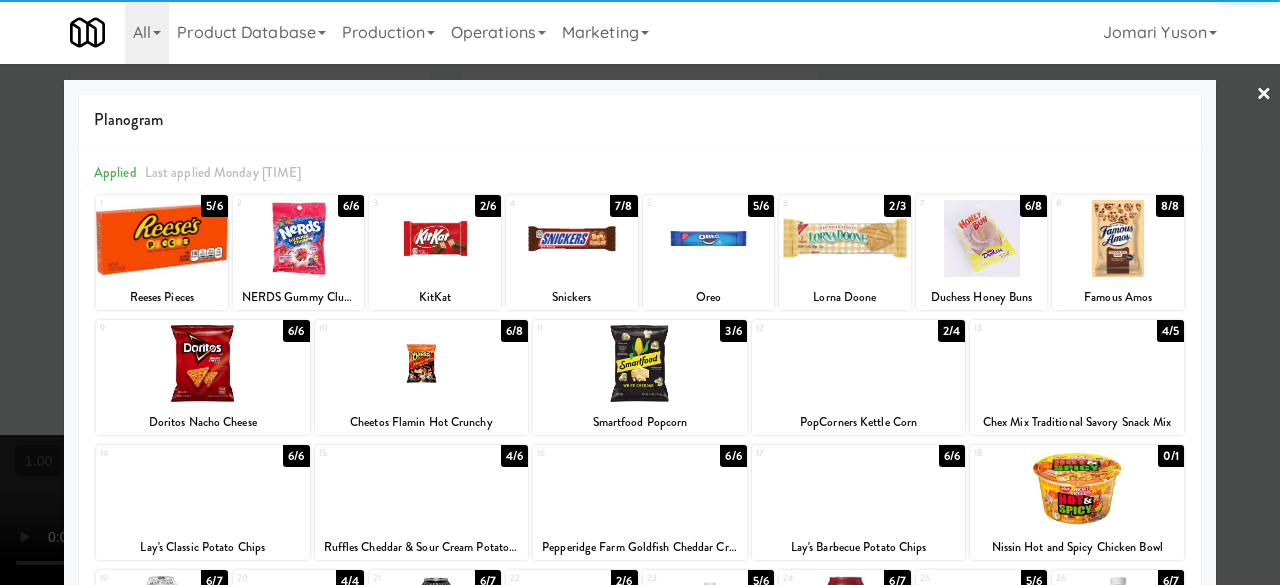 click on "×" at bounding box center (1264, 95) 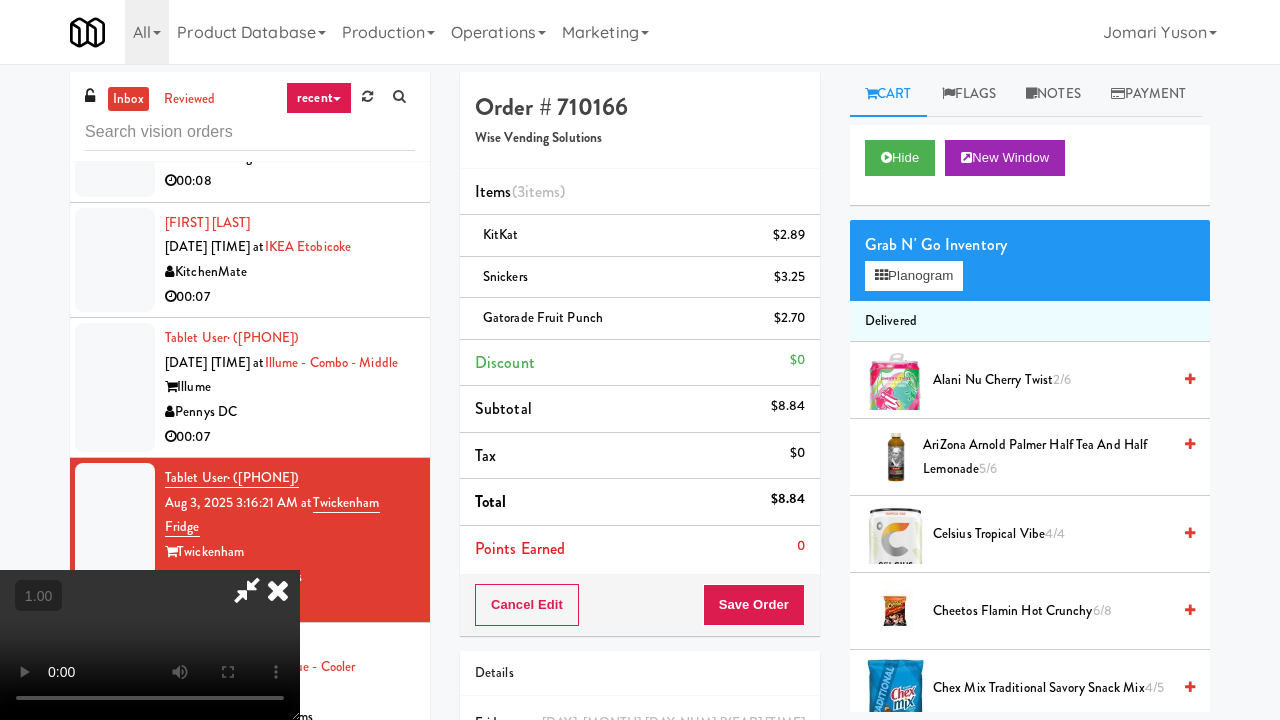 type 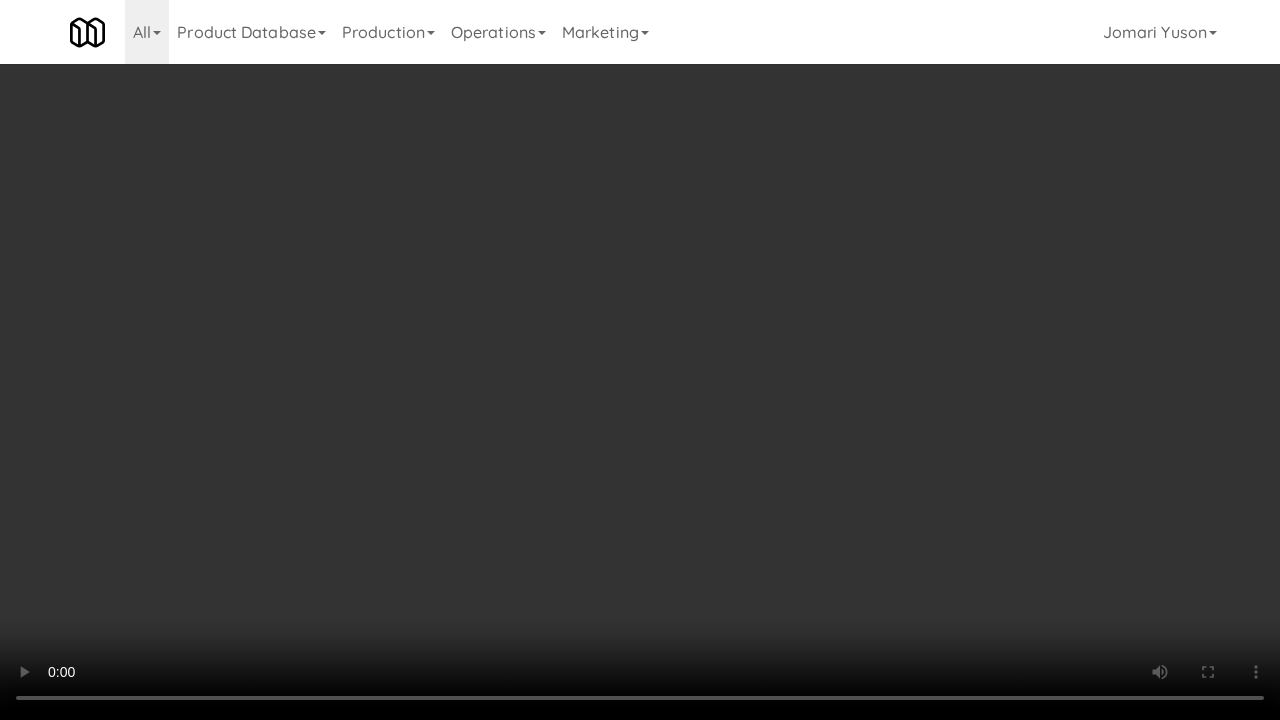 click at bounding box center (640, 360) 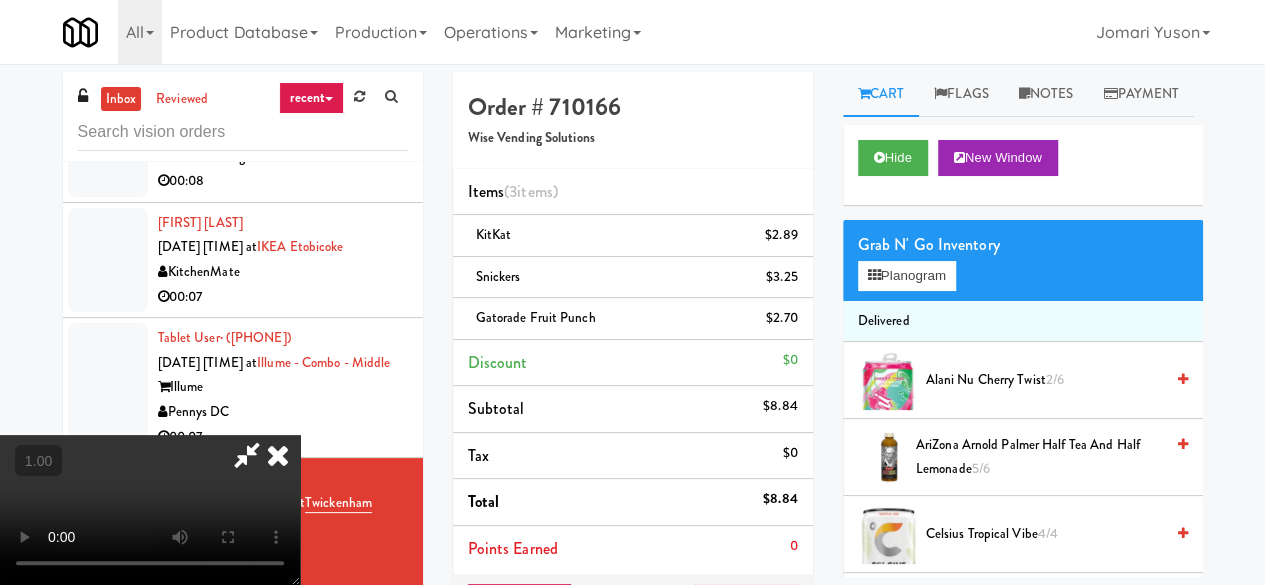 click at bounding box center (278, 455) 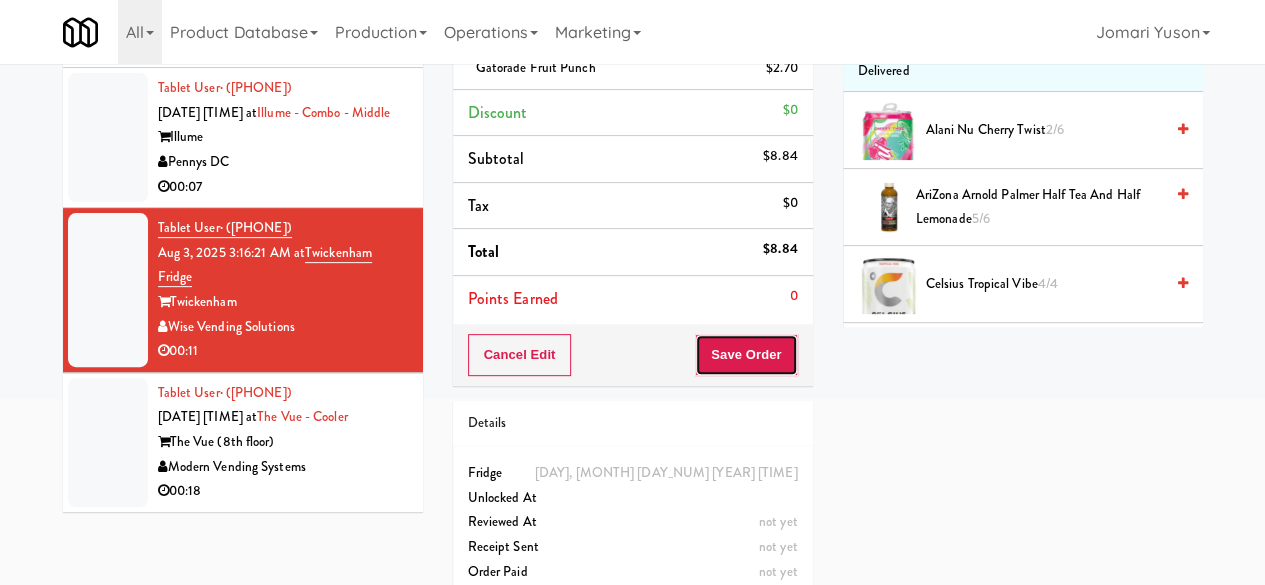 click on "Save Order" at bounding box center (746, 355) 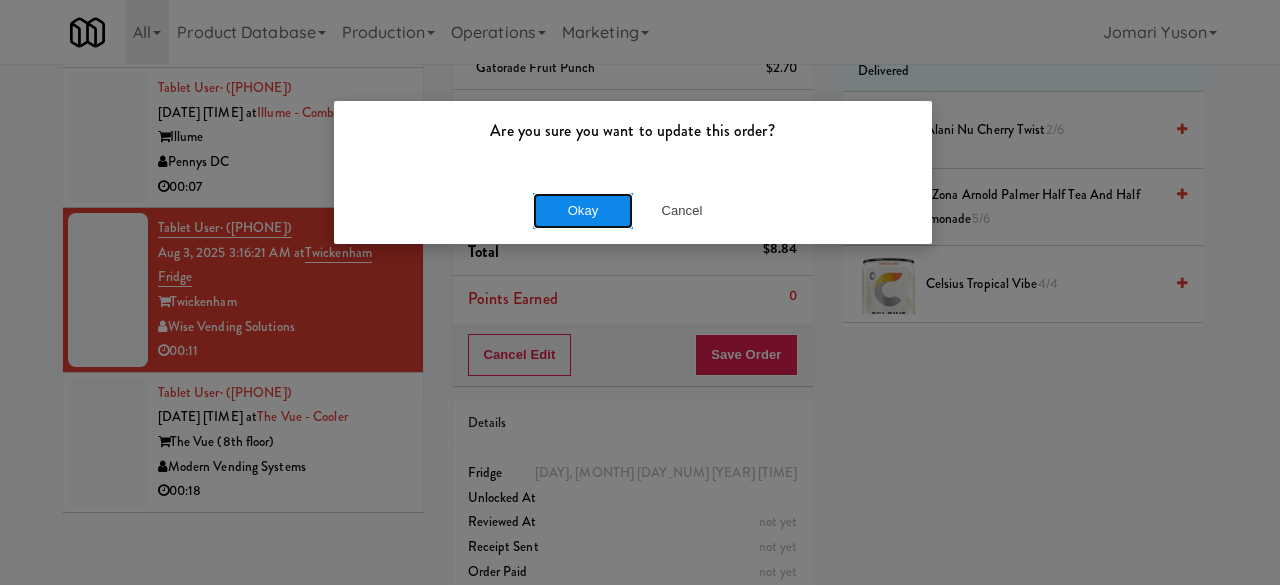 click on "Okay" at bounding box center [583, 211] 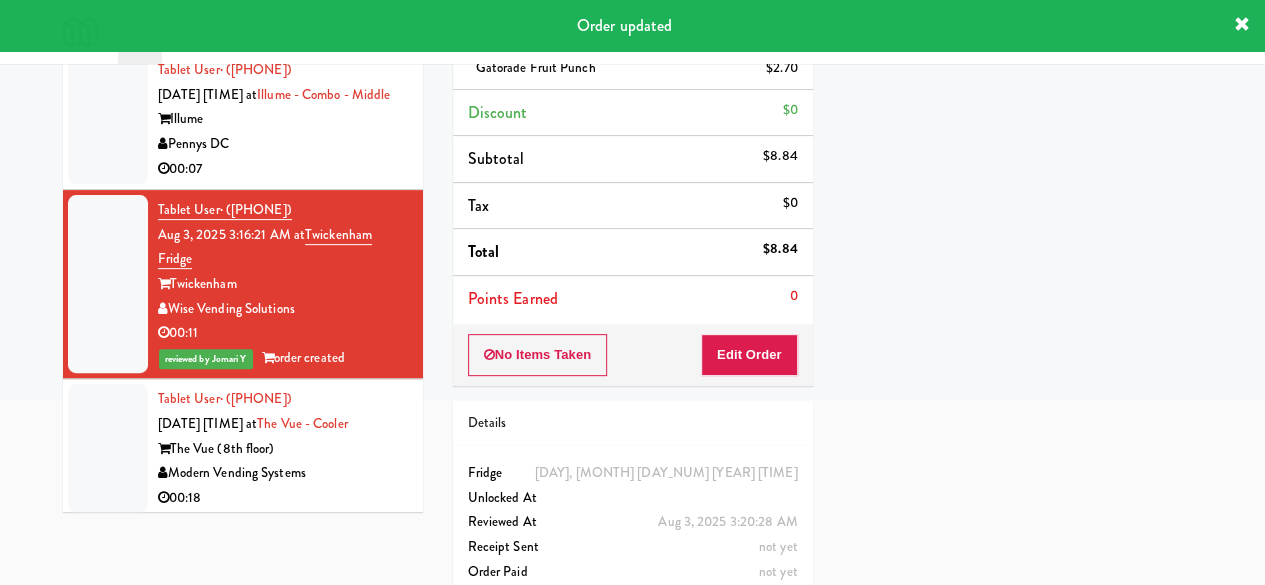 click on "00:07" at bounding box center [283, 169] 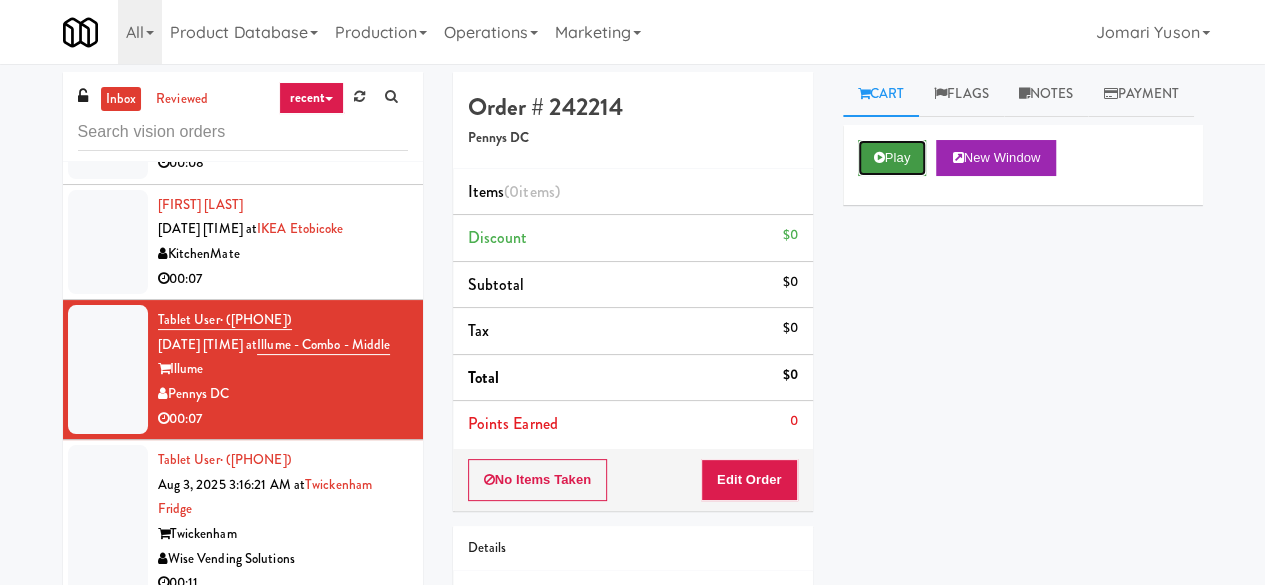 click on "Play" at bounding box center (892, 158) 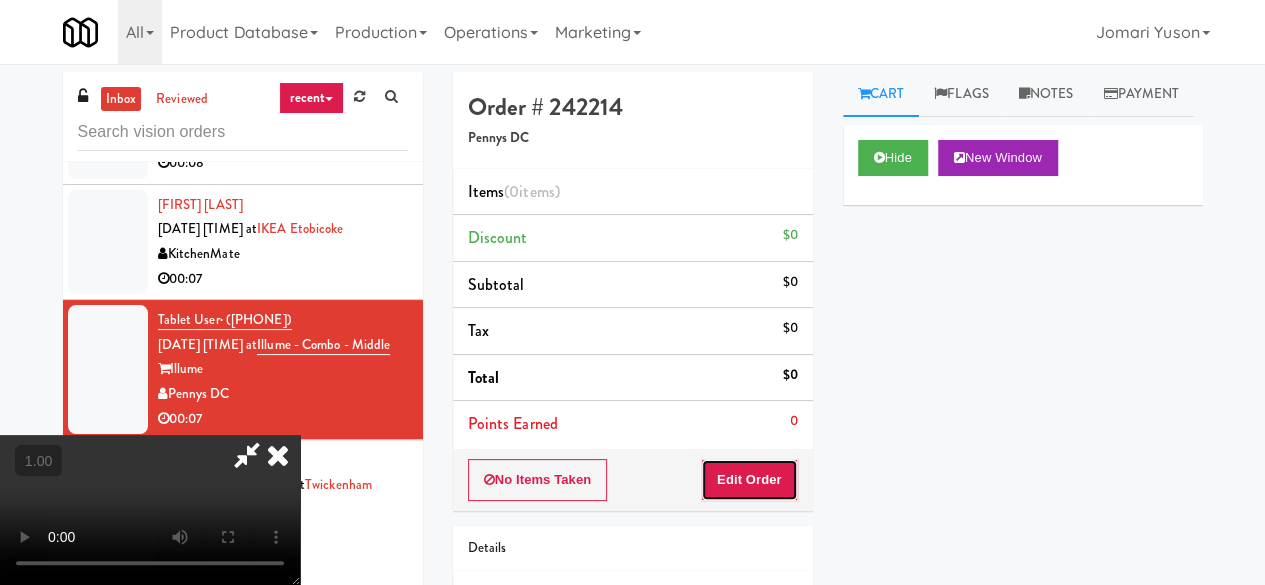 drag, startPoint x: 789, startPoint y: 463, endPoint x: 802, endPoint y: 441, distance: 25.553865 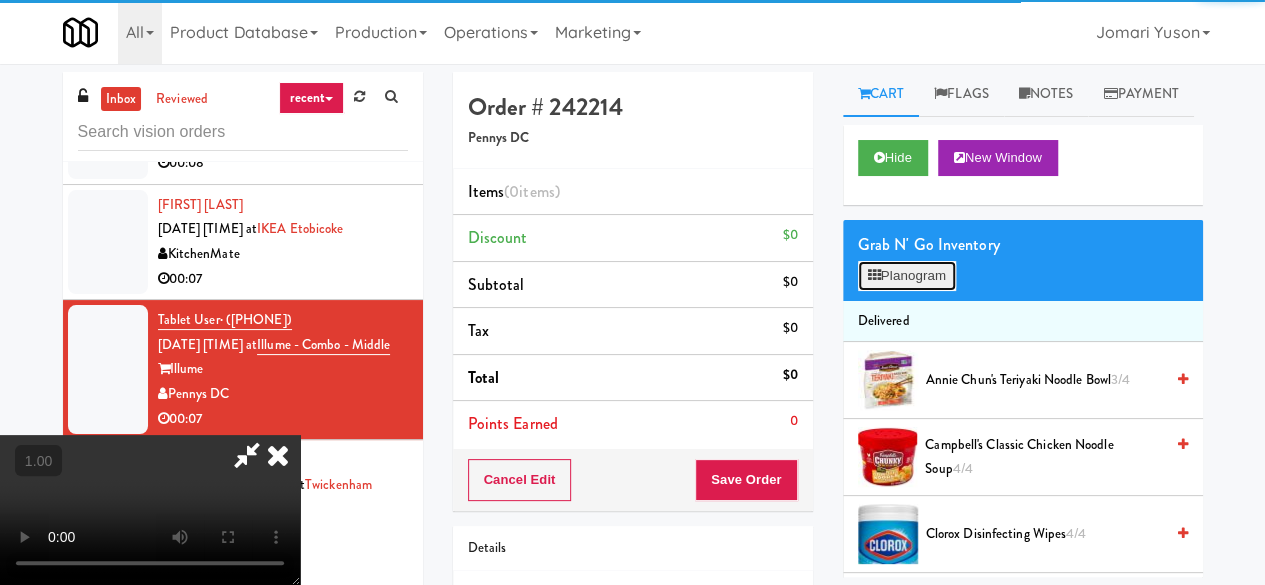 click on "Planogram" at bounding box center (907, 276) 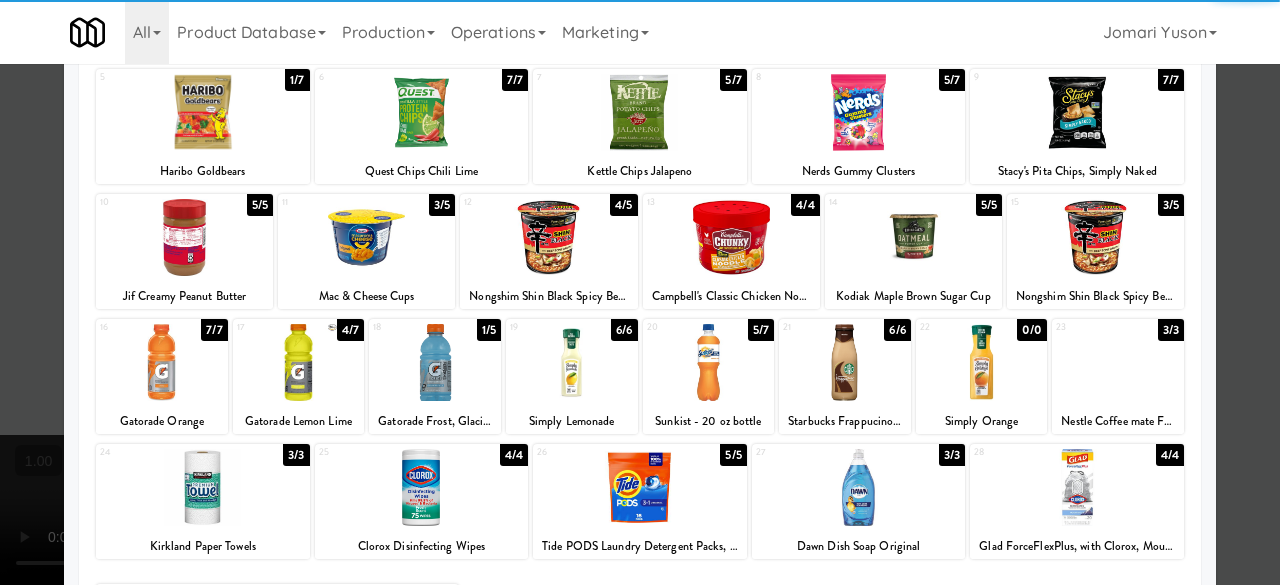 scroll, scrollTop: 396, scrollLeft: 0, axis: vertical 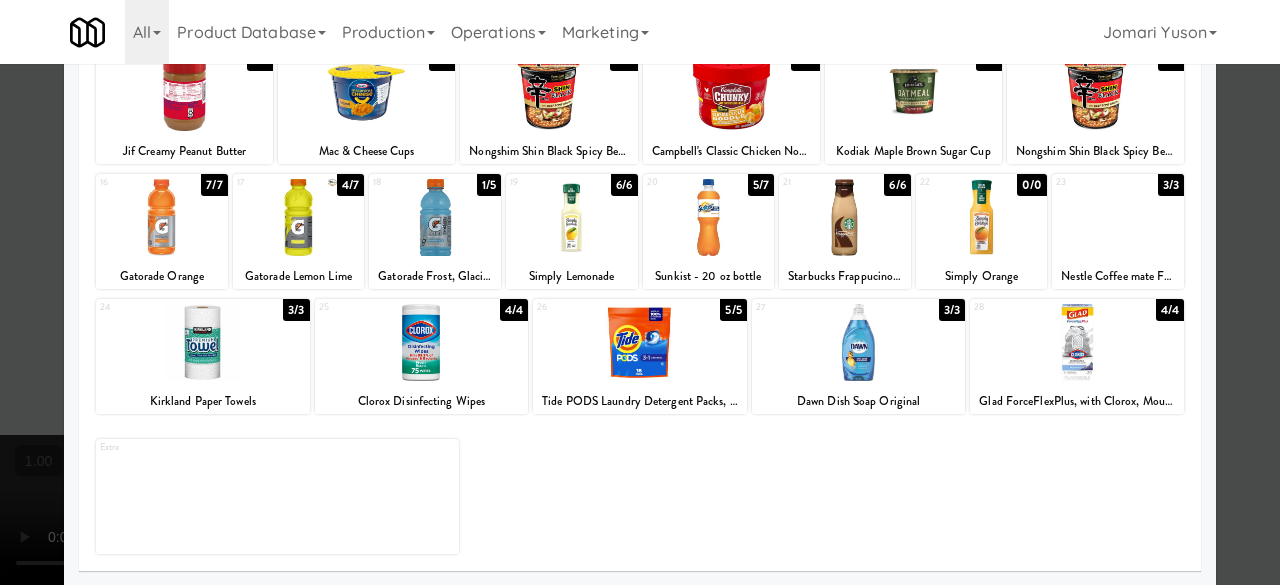 click at bounding box center (572, 217) 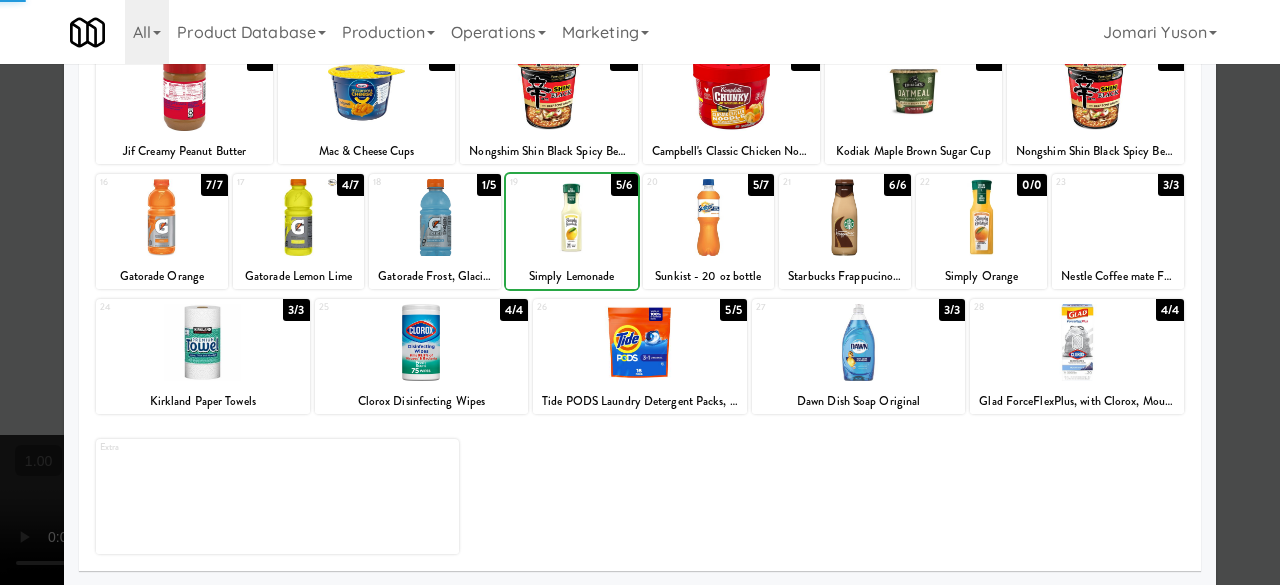 click at bounding box center (572, 217) 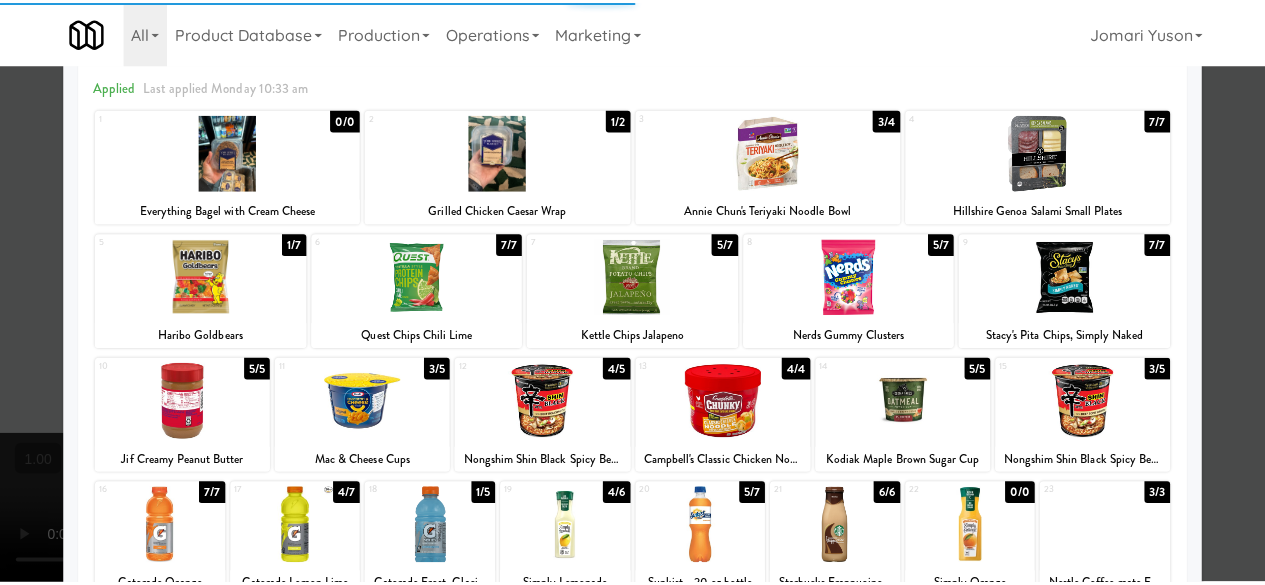 scroll, scrollTop: 0, scrollLeft: 0, axis: both 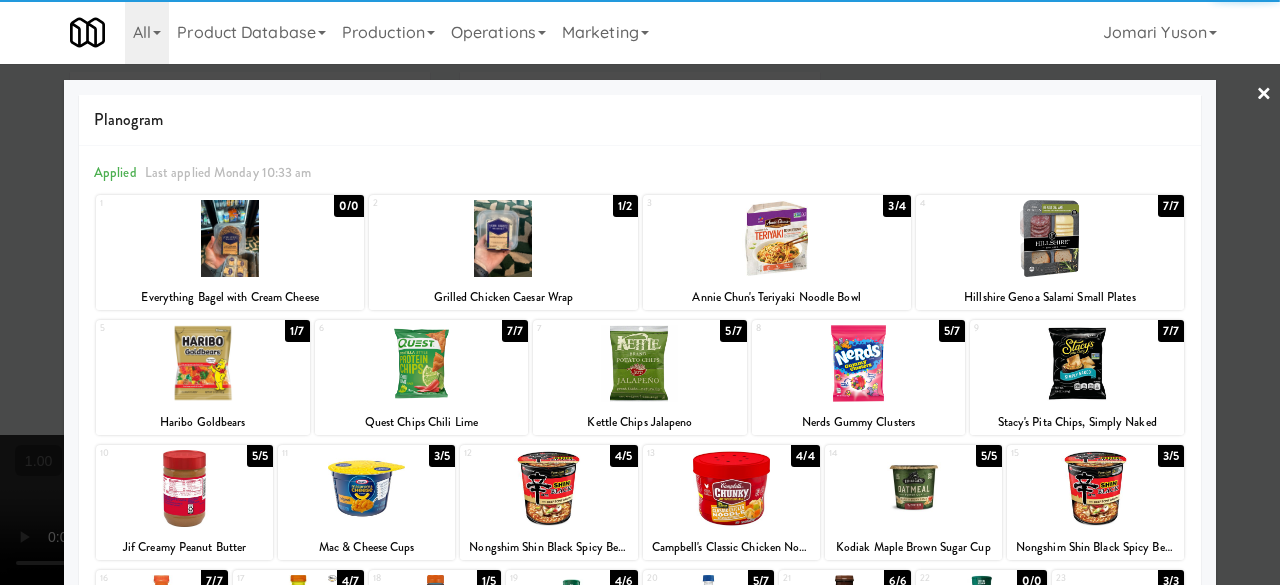 click at bounding box center (640, 292) 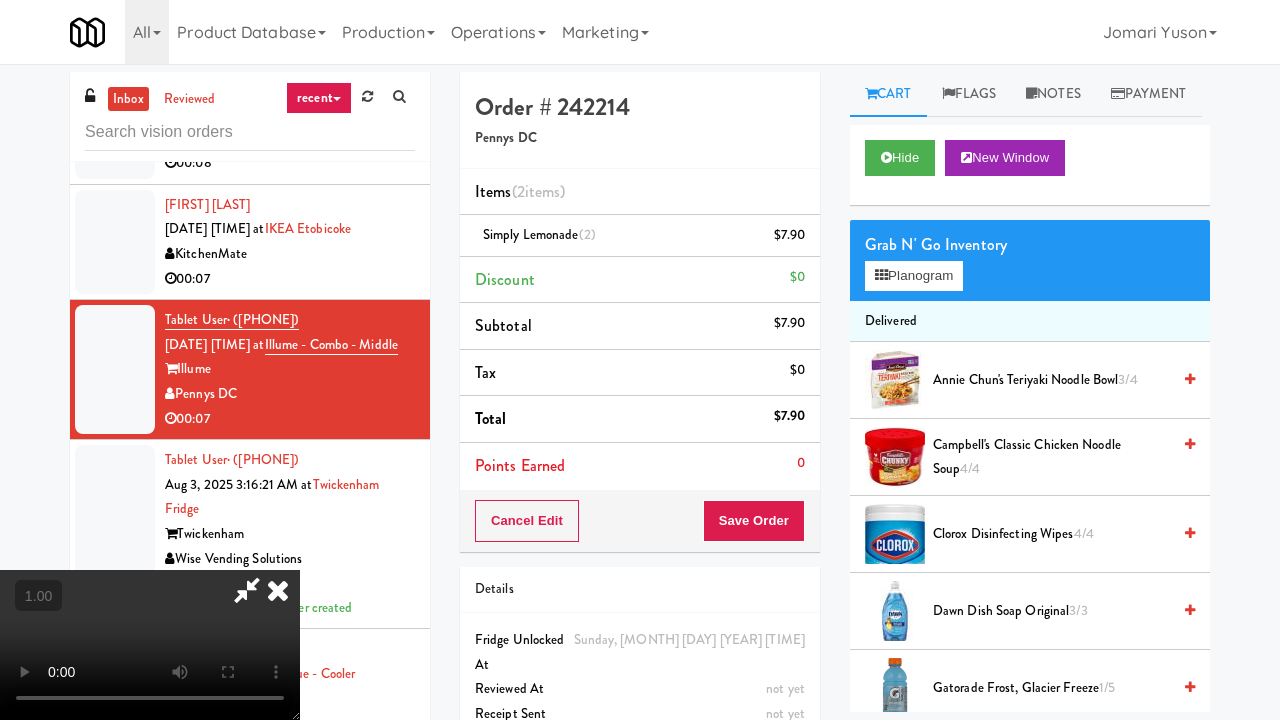 type 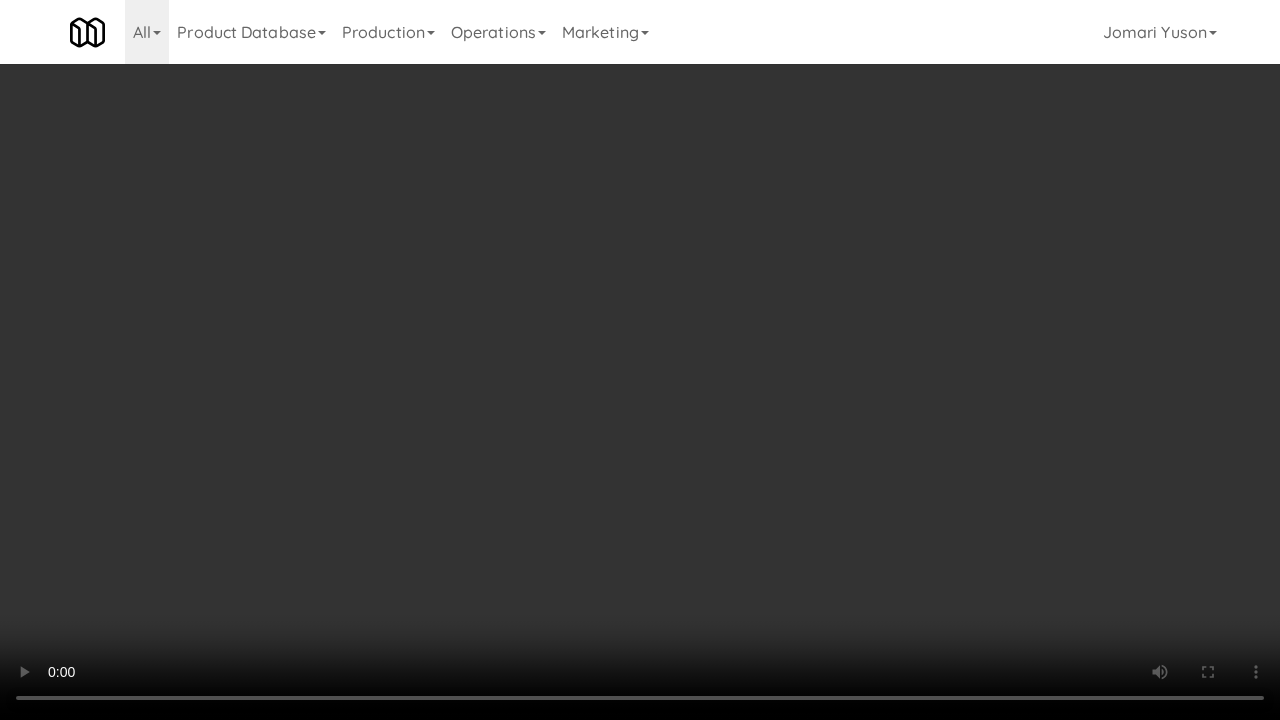 click at bounding box center [640, 360] 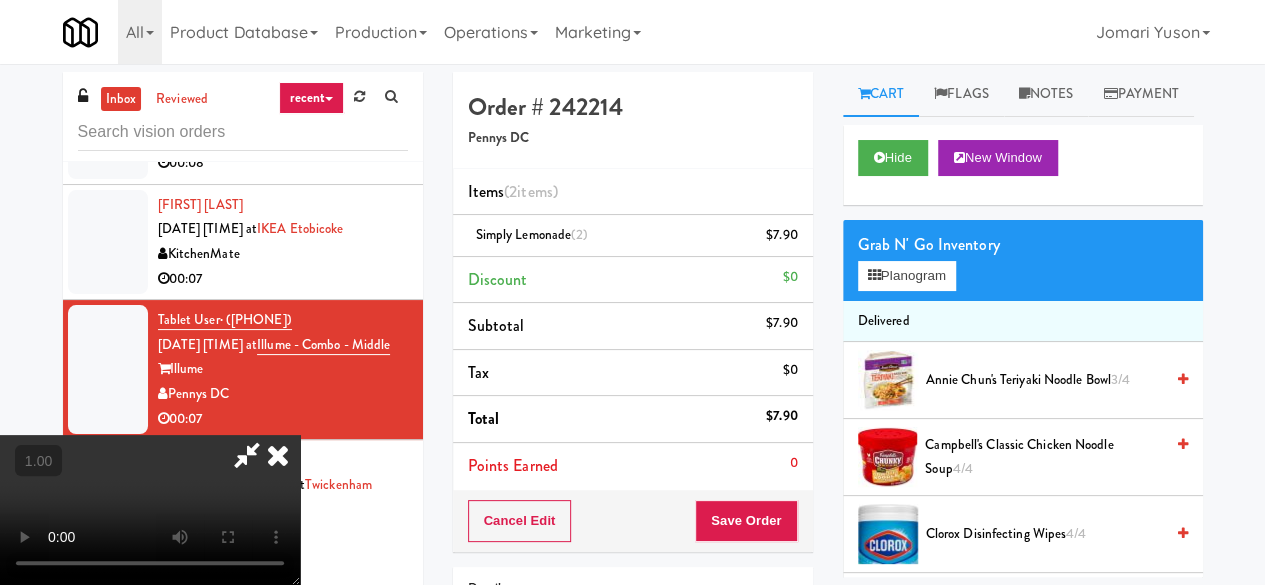 click at bounding box center [247, 455] 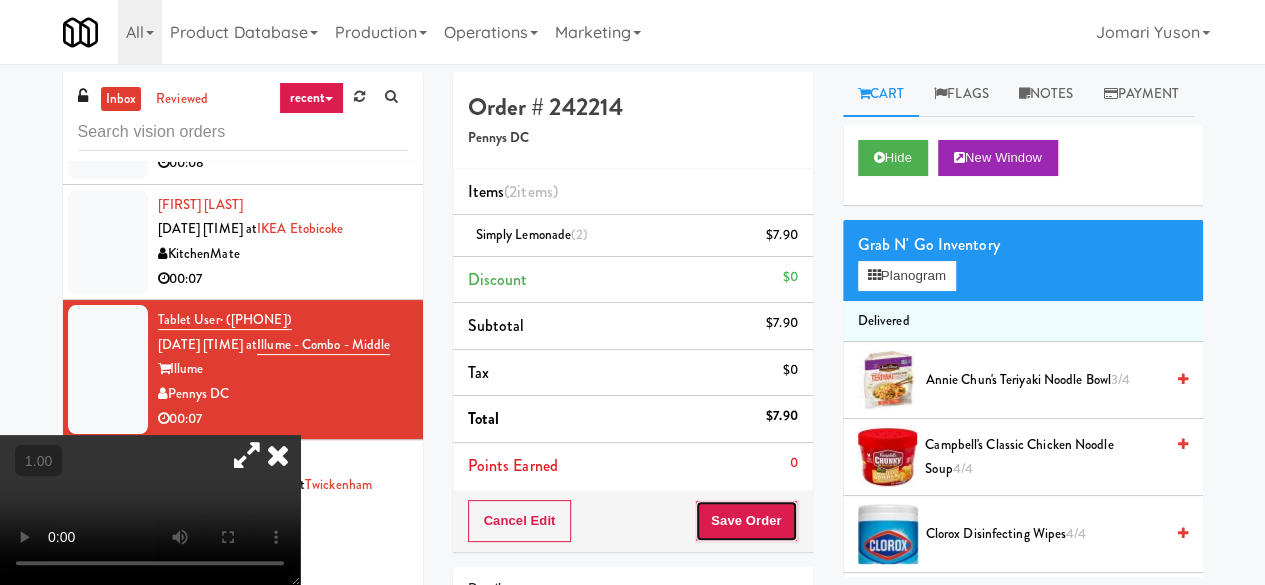 click on "Save Order" at bounding box center [746, 521] 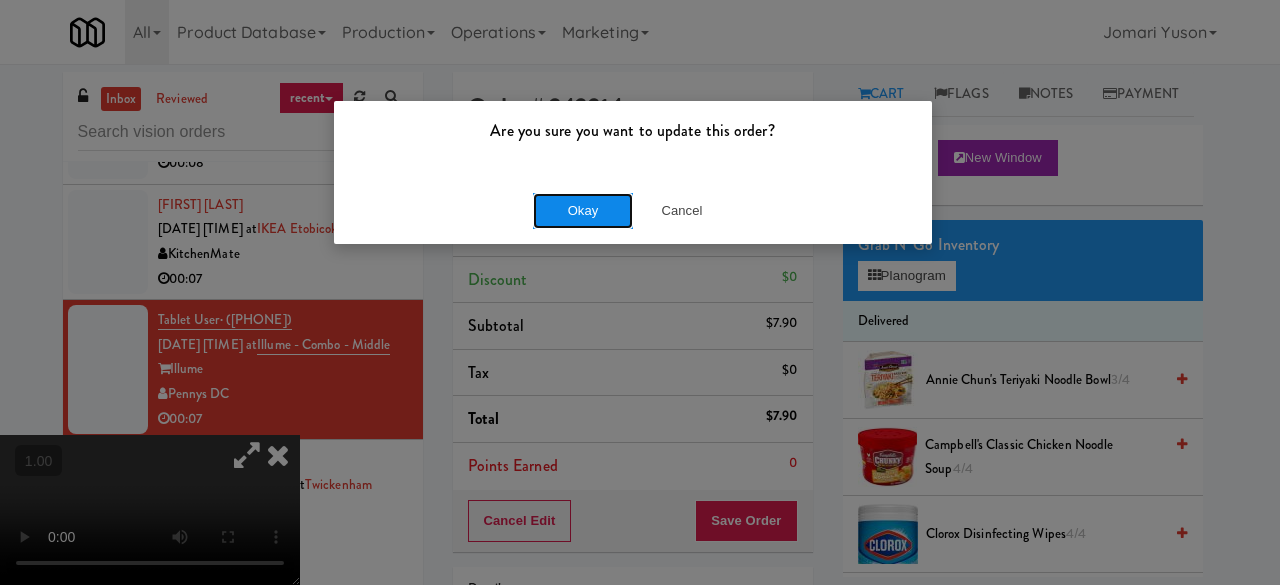 click on "Okay" at bounding box center (583, 211) 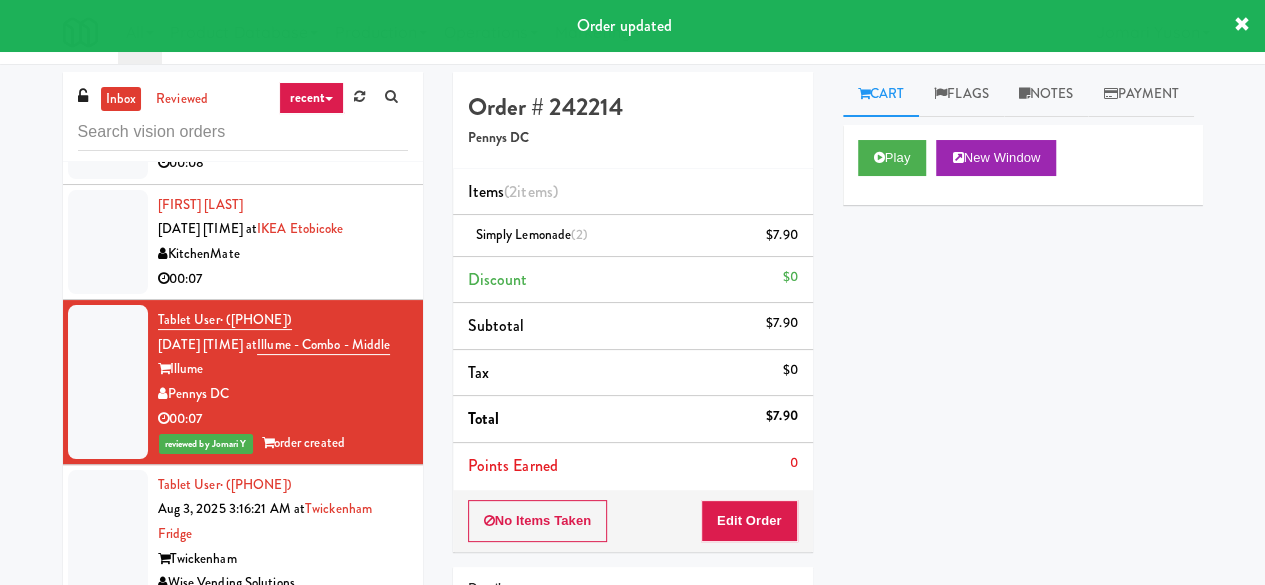 click on "Bobby Parkes Aug 3, 2025 3:13:58 AM at  IKEA Etobicoke  KitchenMate  00:07" at bounding box center (283, 242) 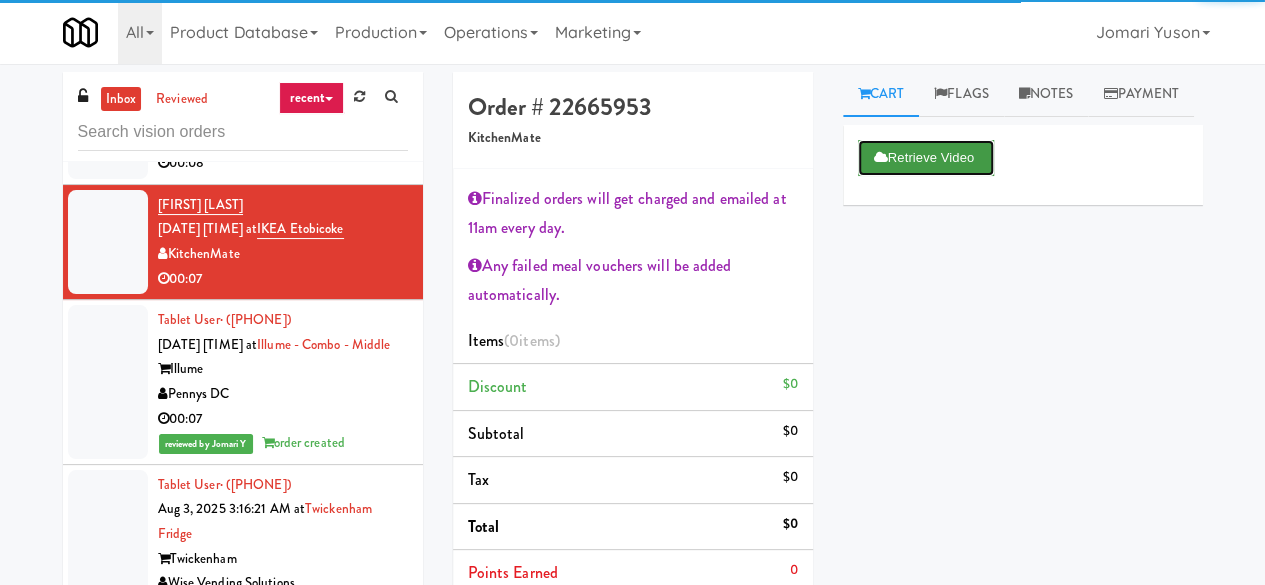 click on "Retrieve Video" at bounding box center [926, 158] 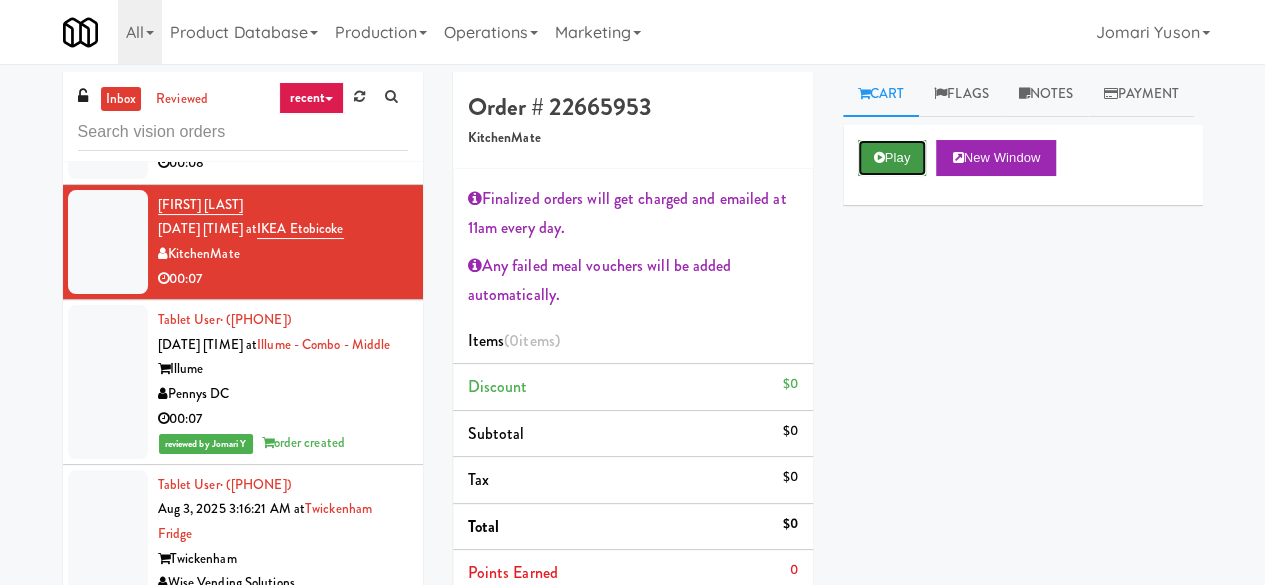 click on "Play" at bounding box center (892, 158) 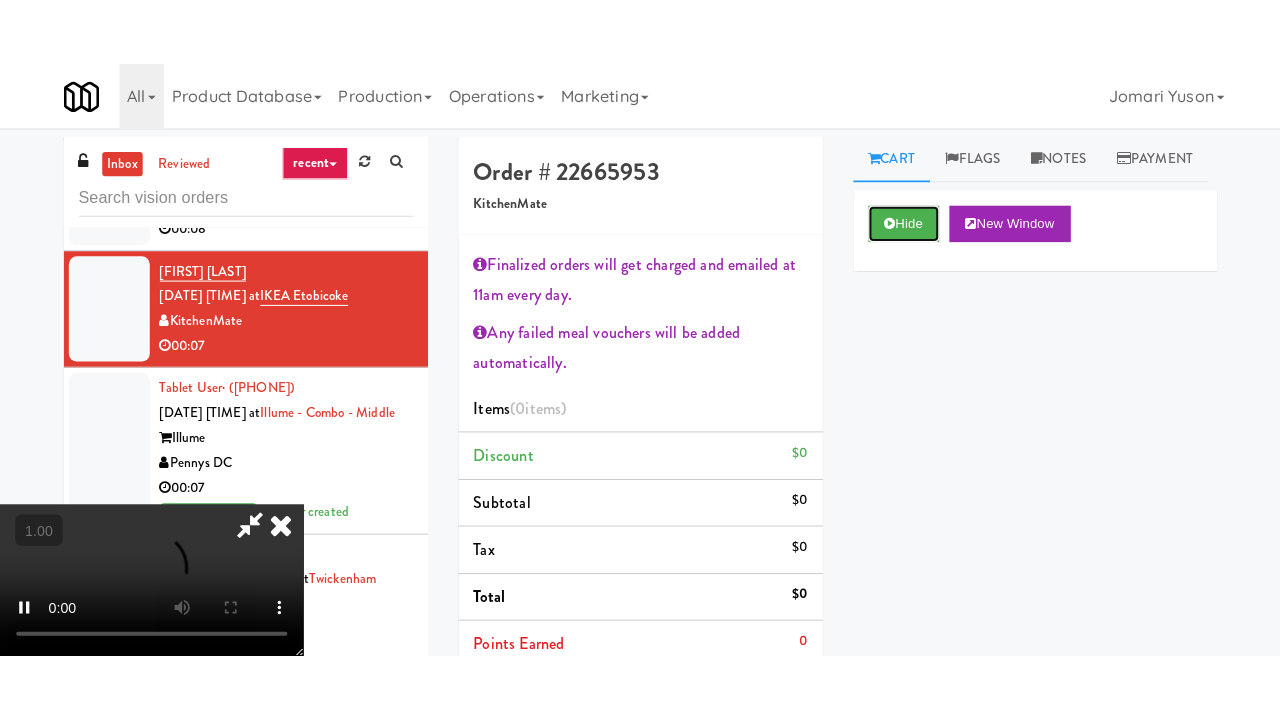 scroll, scrollTop: 315, scrollLeft: 0, axis: vertical 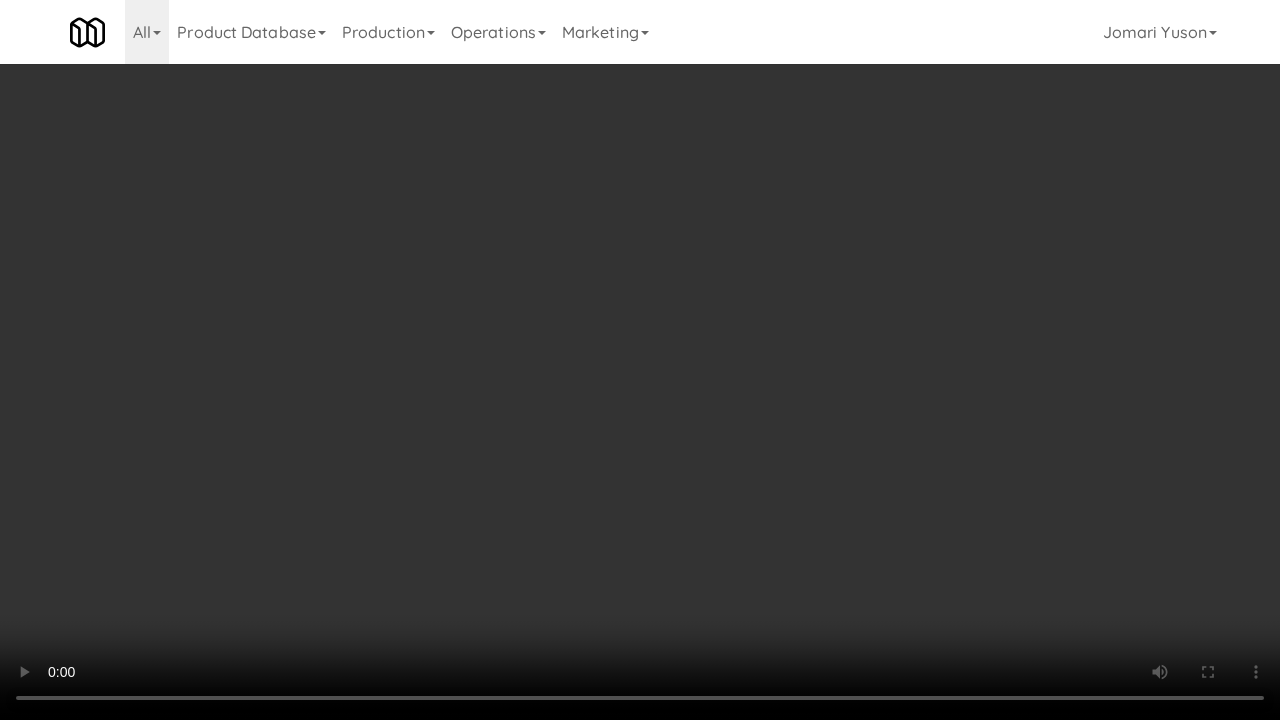type 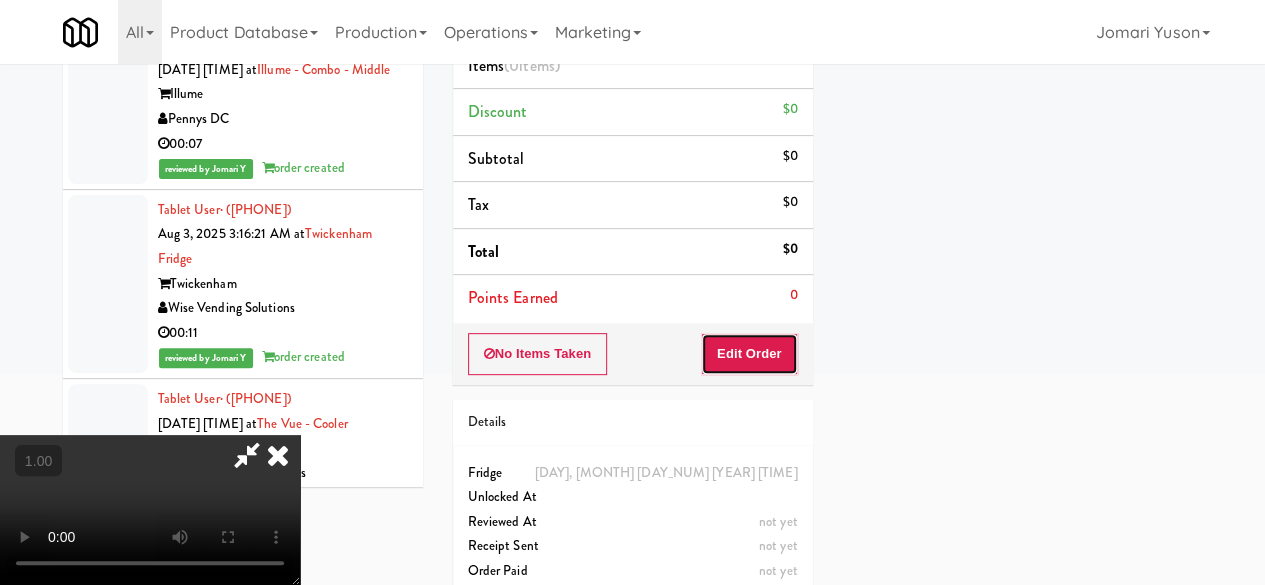 click on "Edit Order" at bounding box center (749, 354) 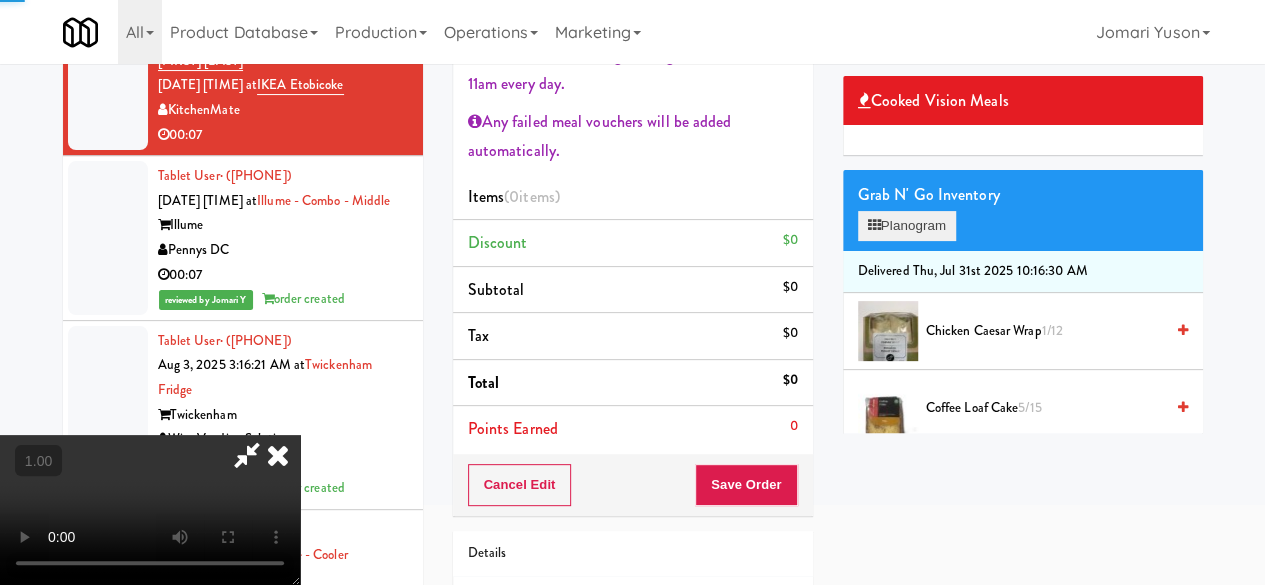 scroll, scrollTop: 75, scrollLeft: 0, axis: vertical 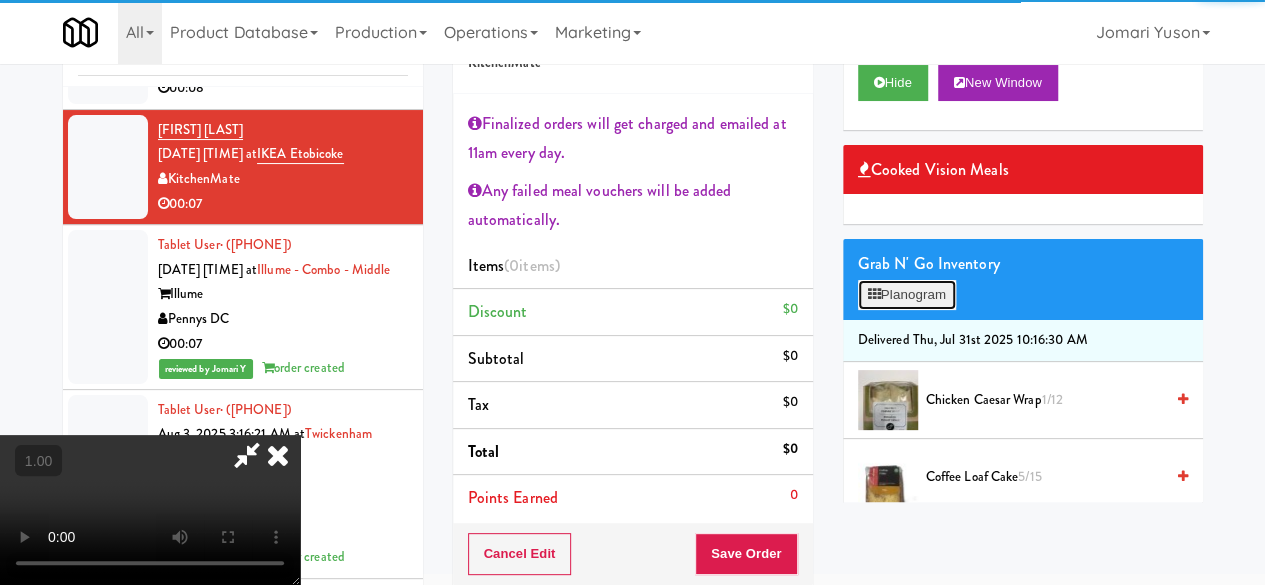 click on "Planogram" at bounding box center [907, 295] 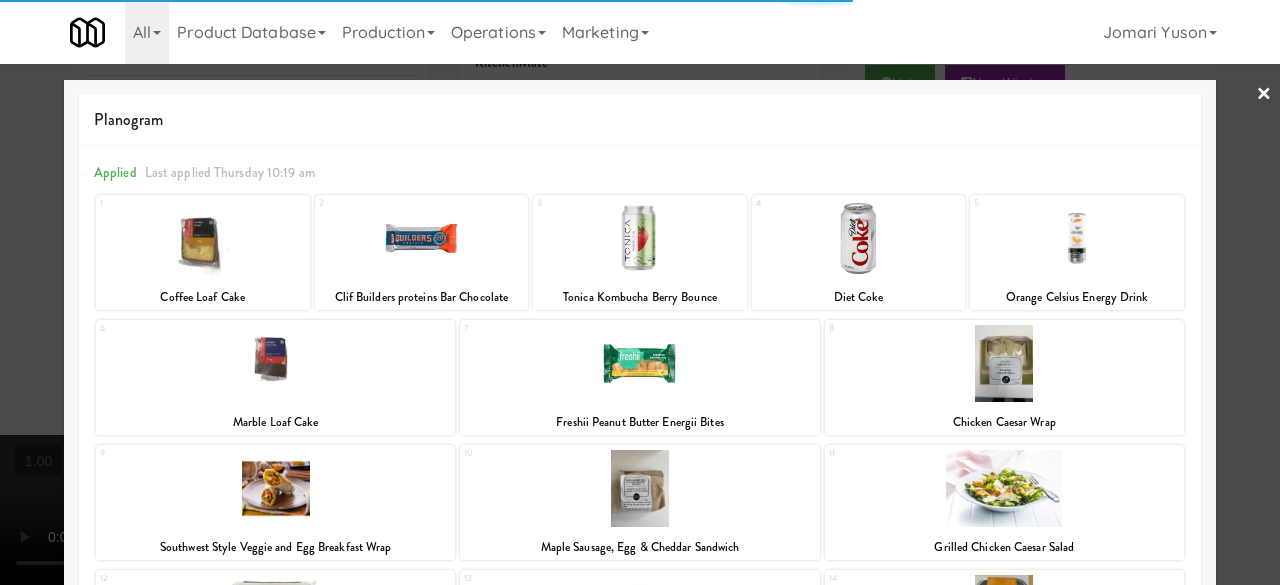 click at bounding box center (203, 238) 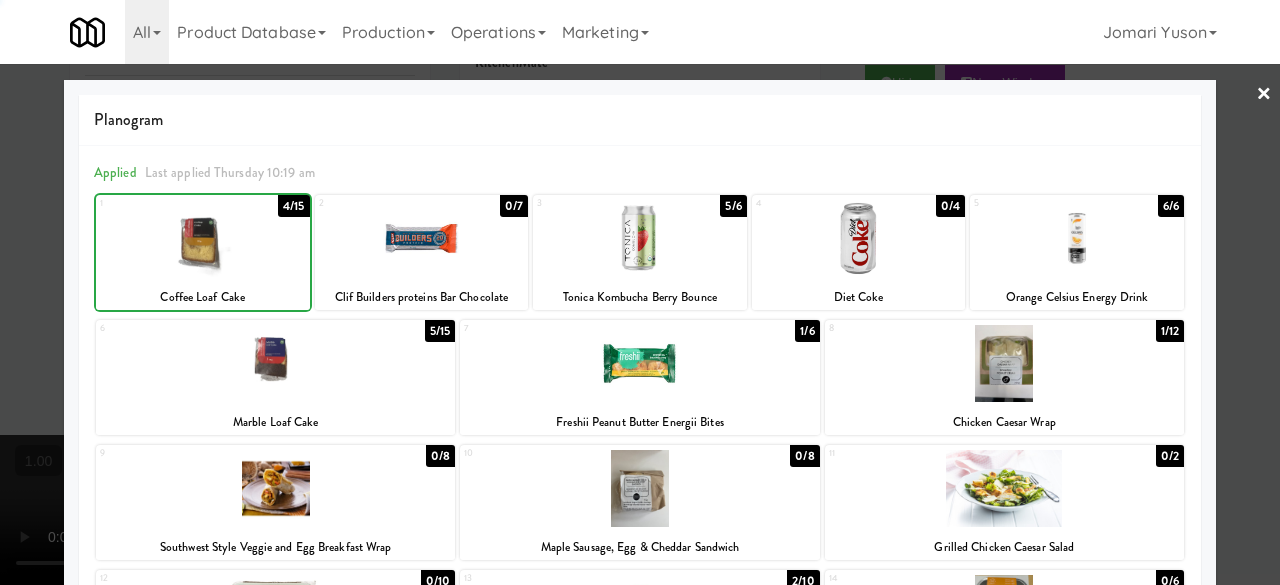 click at bounding box center (203, 238) 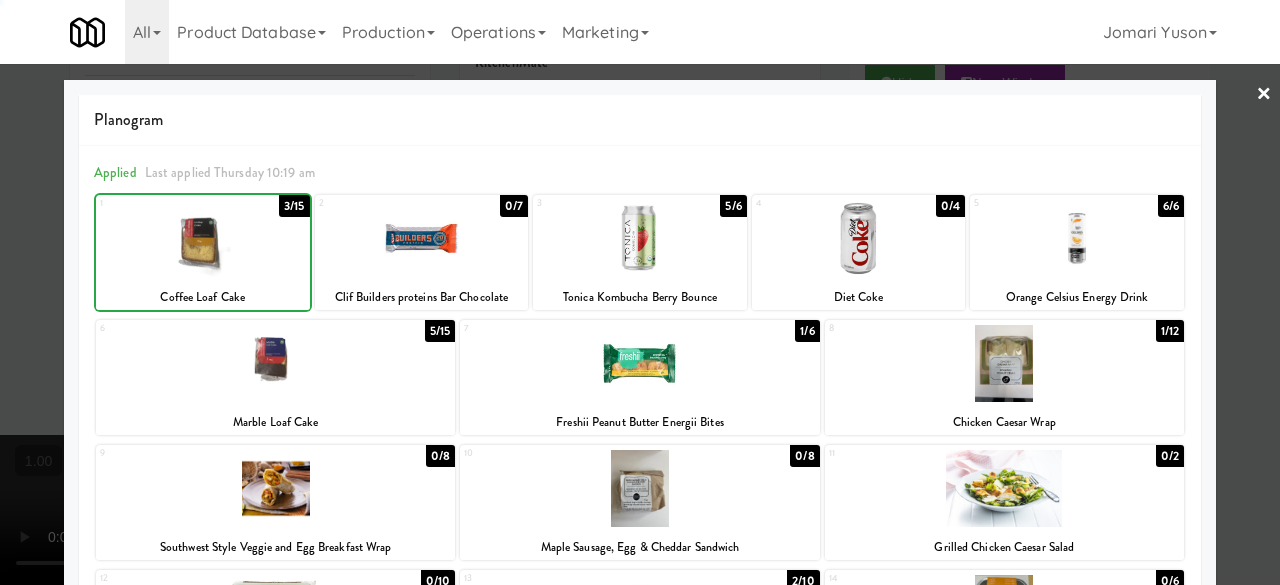 click at bounding box center (203, 238) 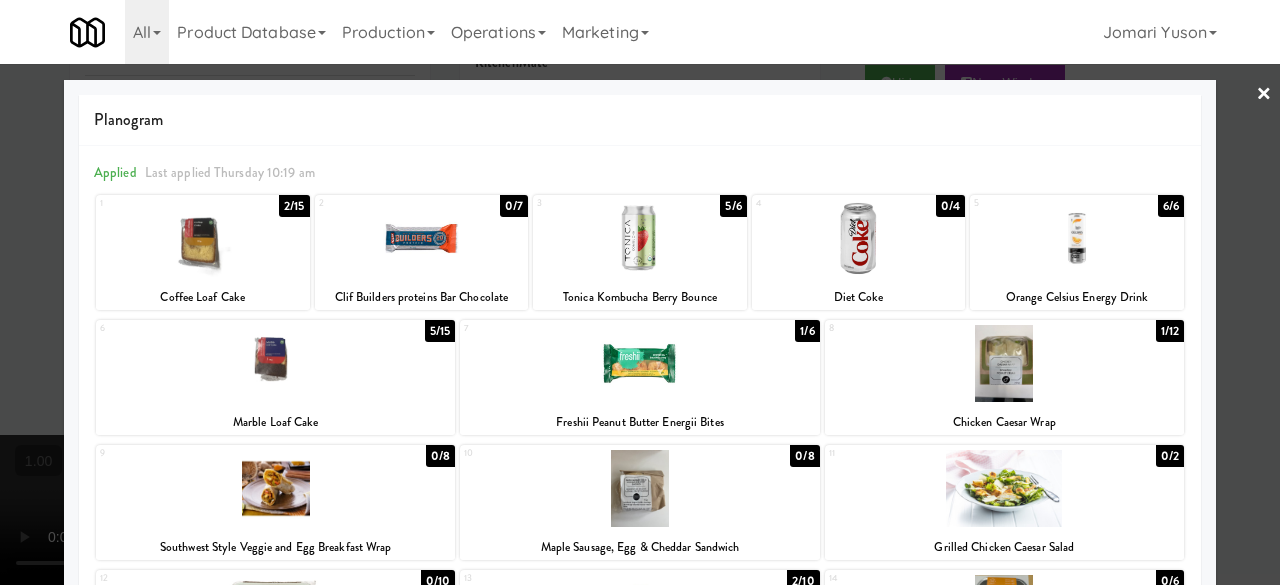 click on "×" at bounding box center [1264, 95] 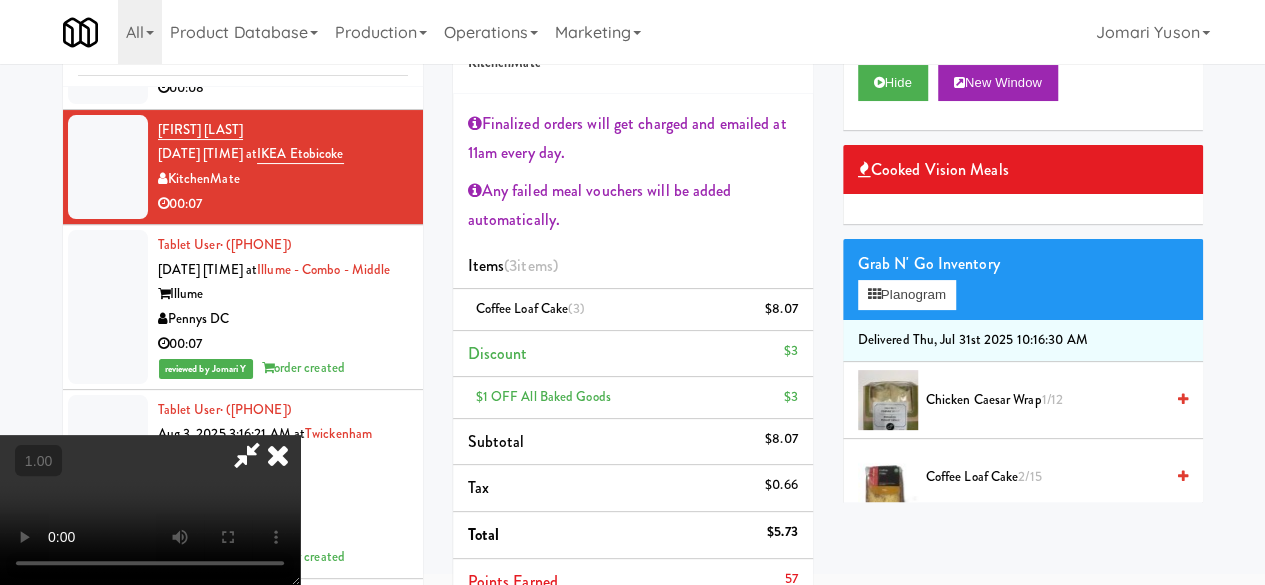 scroll, scrollTop: 315, scrollLeft: 0, axis: vertical 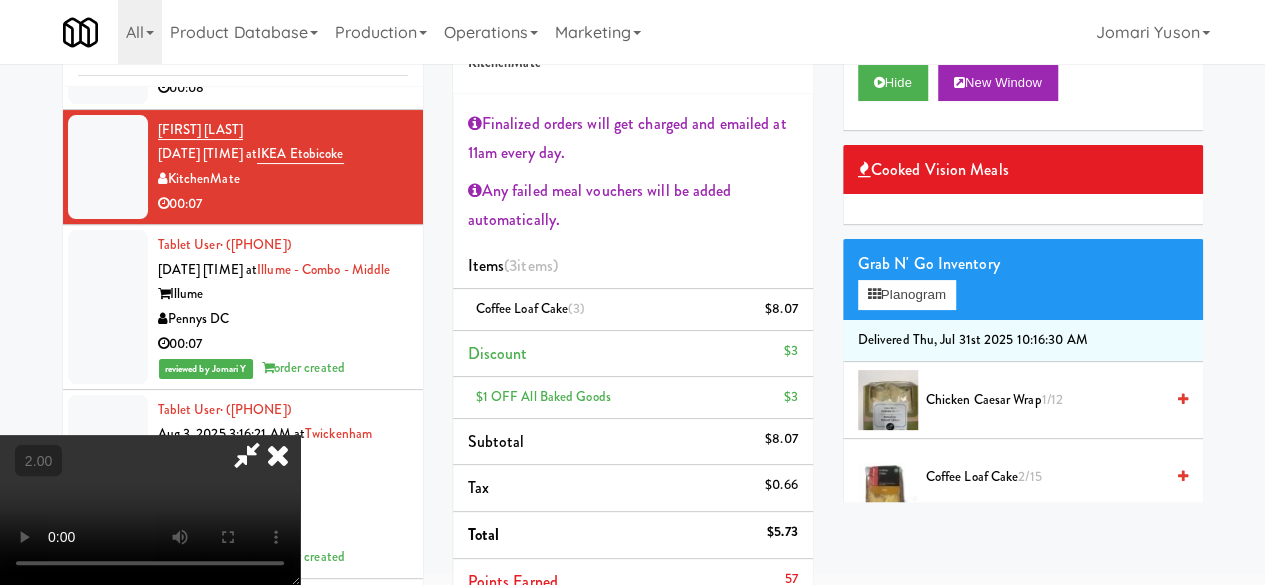 click at bounding box center [247, 455] 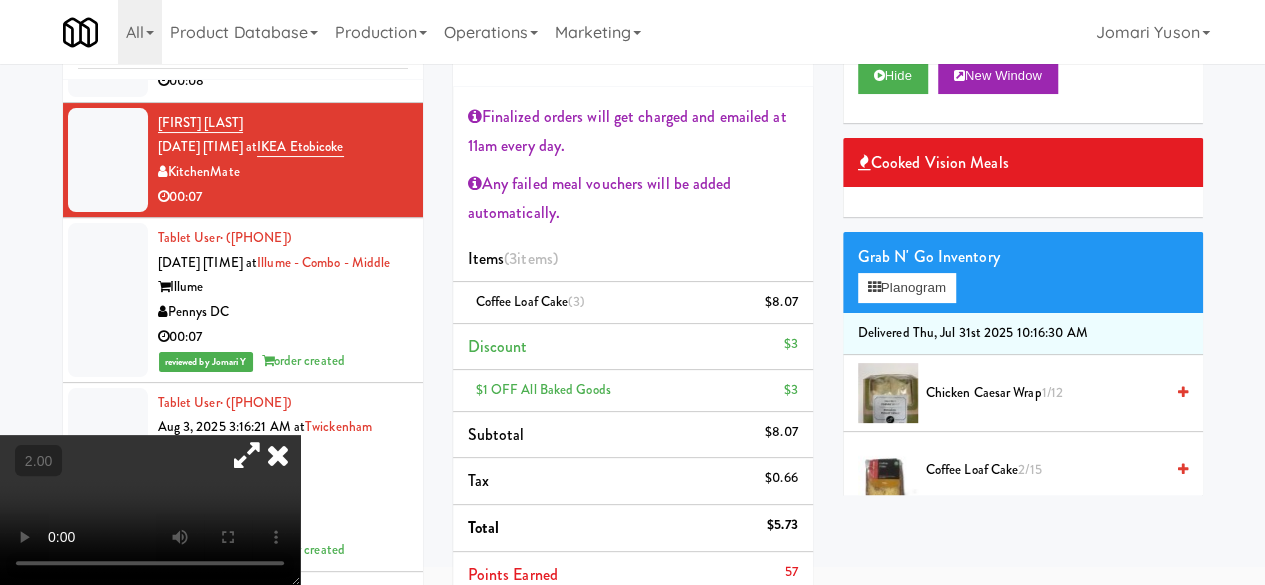 scroll, scrollTop: 75, scrollLeft: 0, axis: vertical 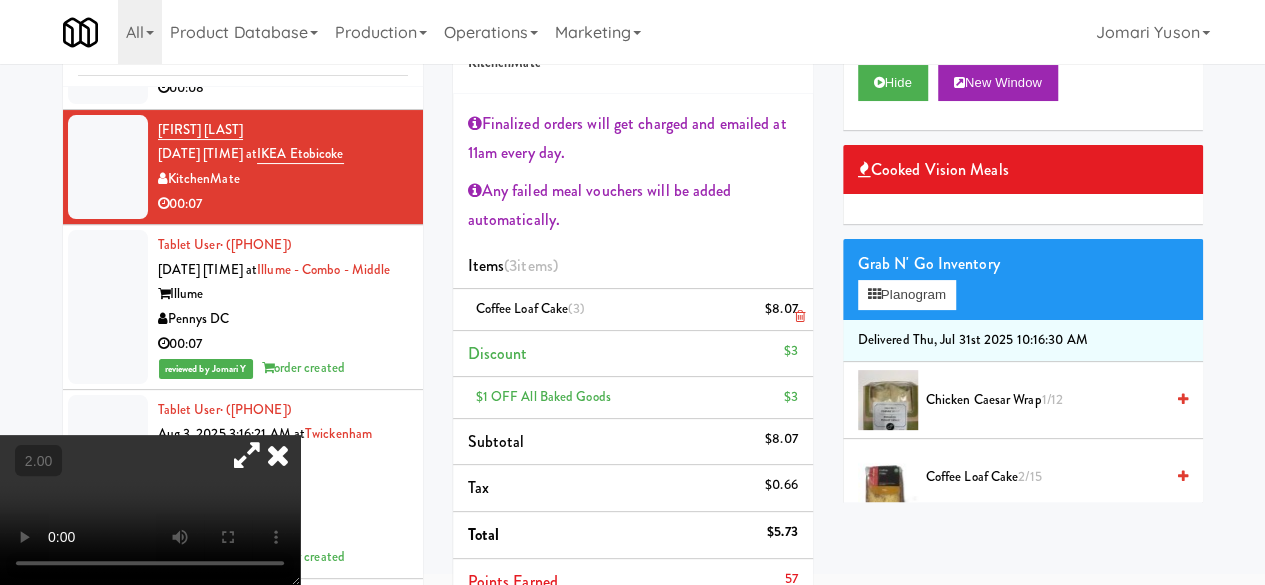 click at bounding box center (799, 316) 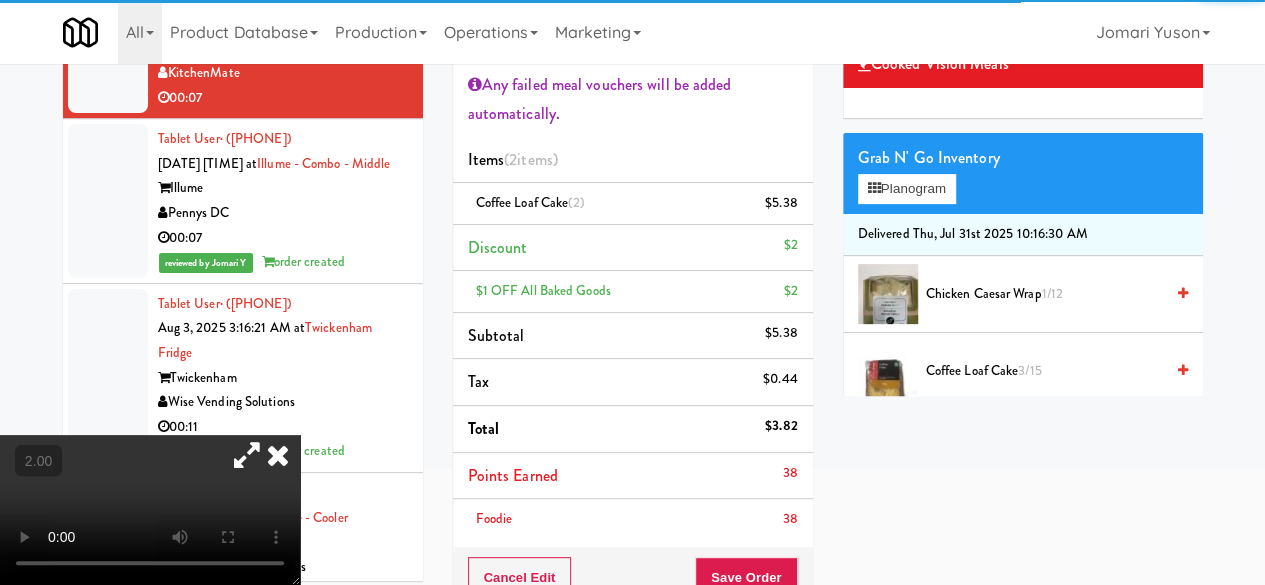 scroll, scrollTop: 275, scrollLeft: 0, axis: vertical 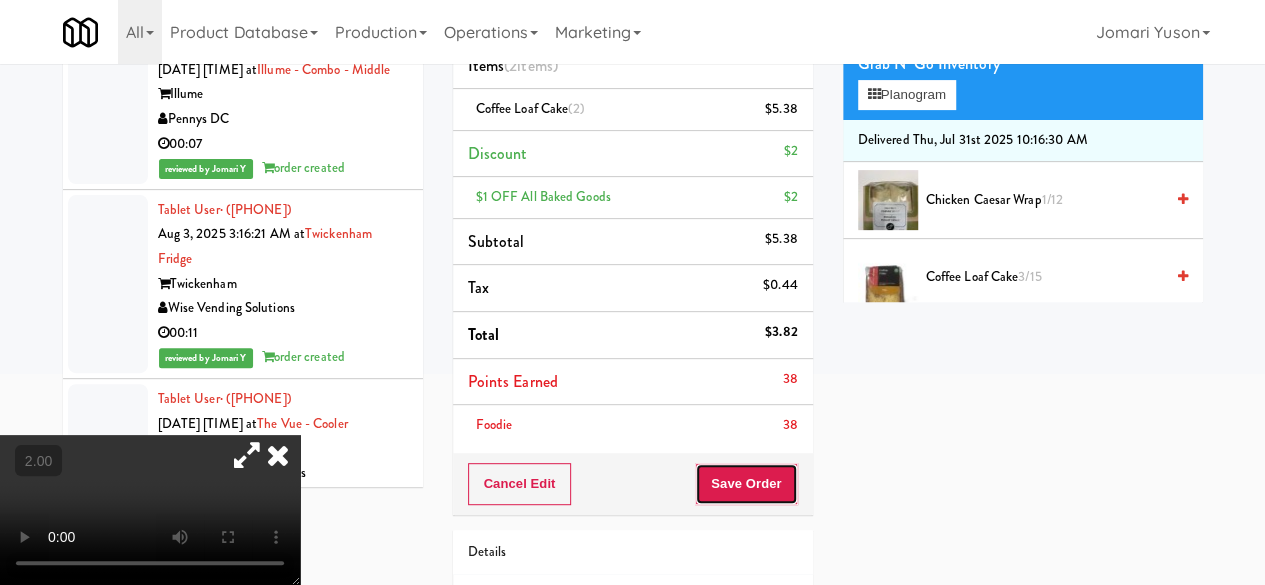 click on "Save Order" at bounding box center (746, 484) 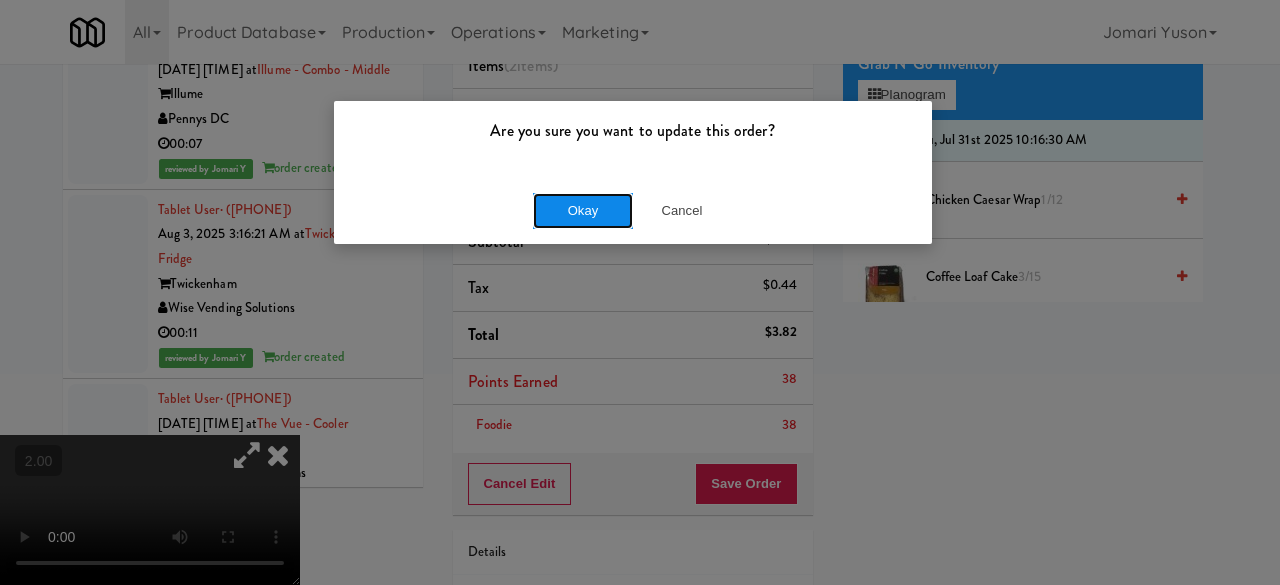click on "Okay" at bounding box center [583, 211] 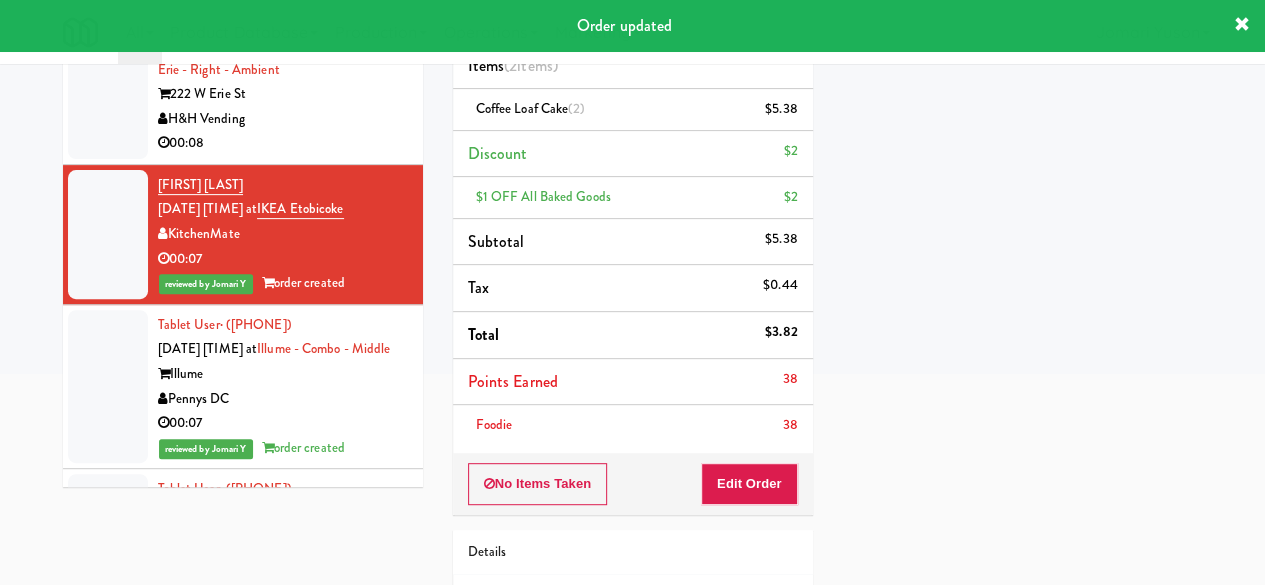 scroll, scrollTop: 12645, scrollLeft: 0, axis: vertical 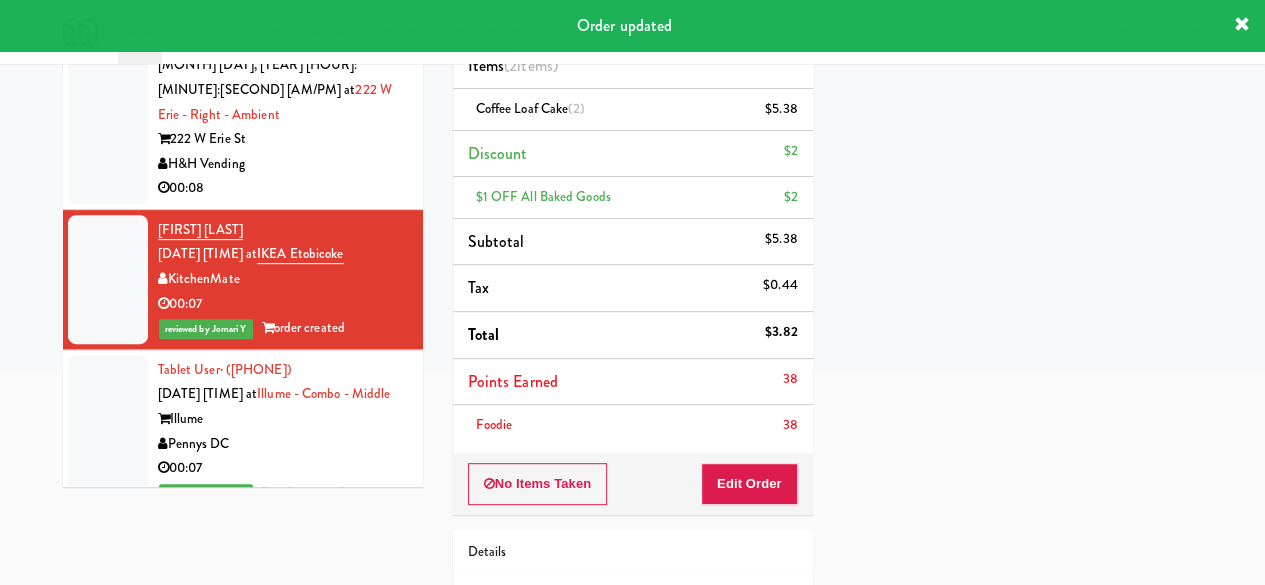 click on "00:08" at bounding box center (283, 188) 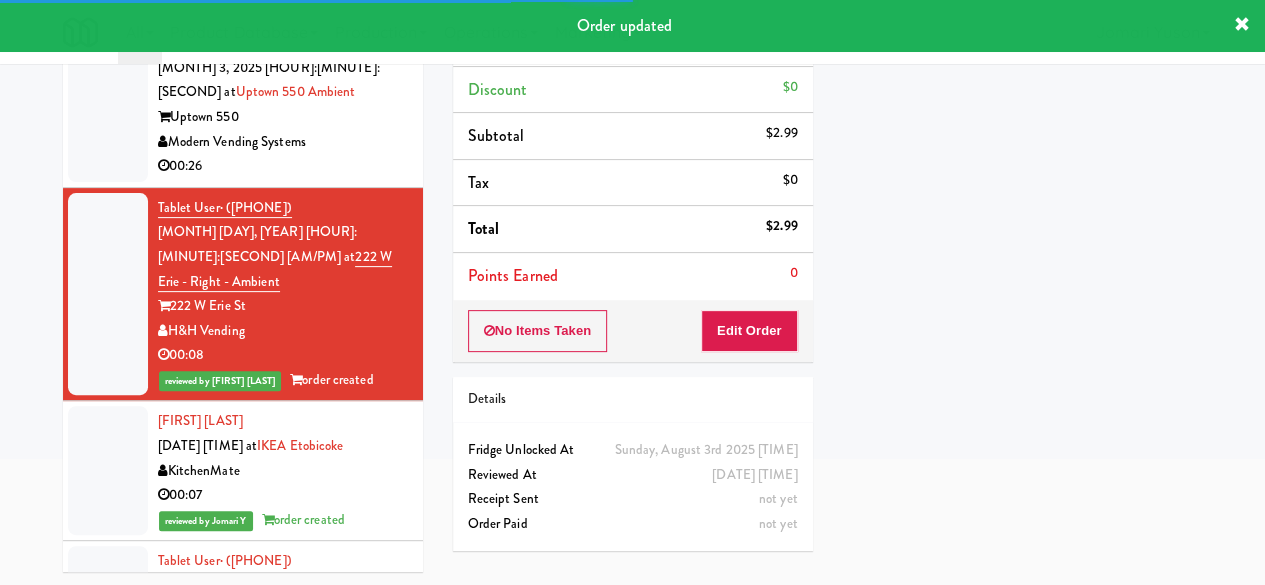 scroll, scrollTop: 12545, scrollLeft: 0, axis: vertical 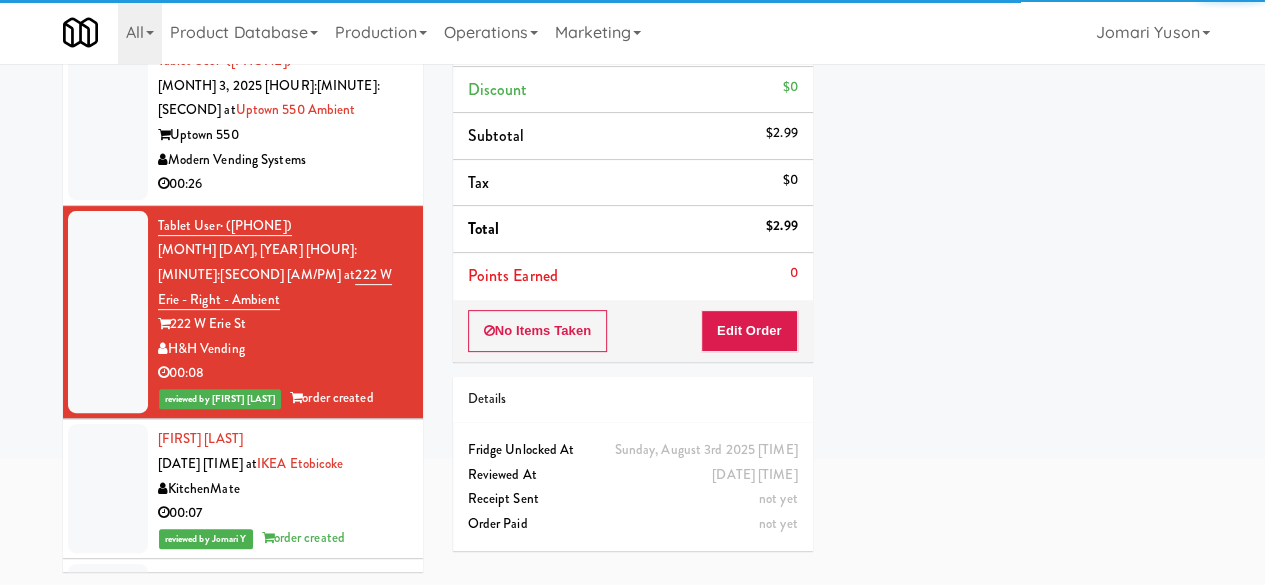 click on "Modern Vending Systems" at bounding box center (283, 160) 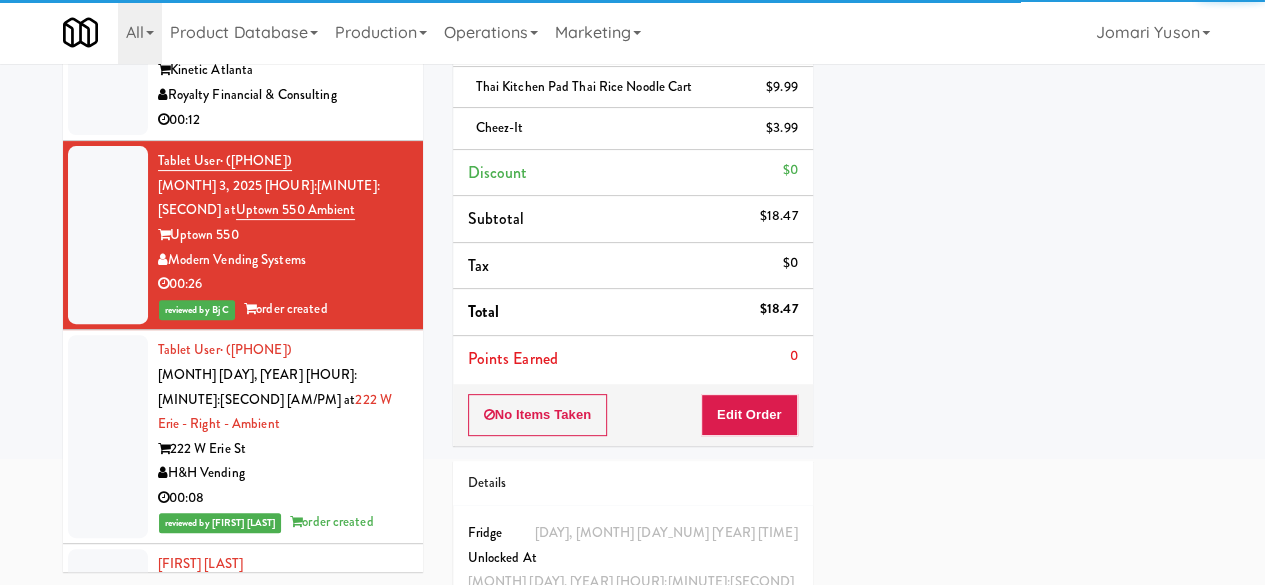 click on "00:12" at bounding box center (283, 120) 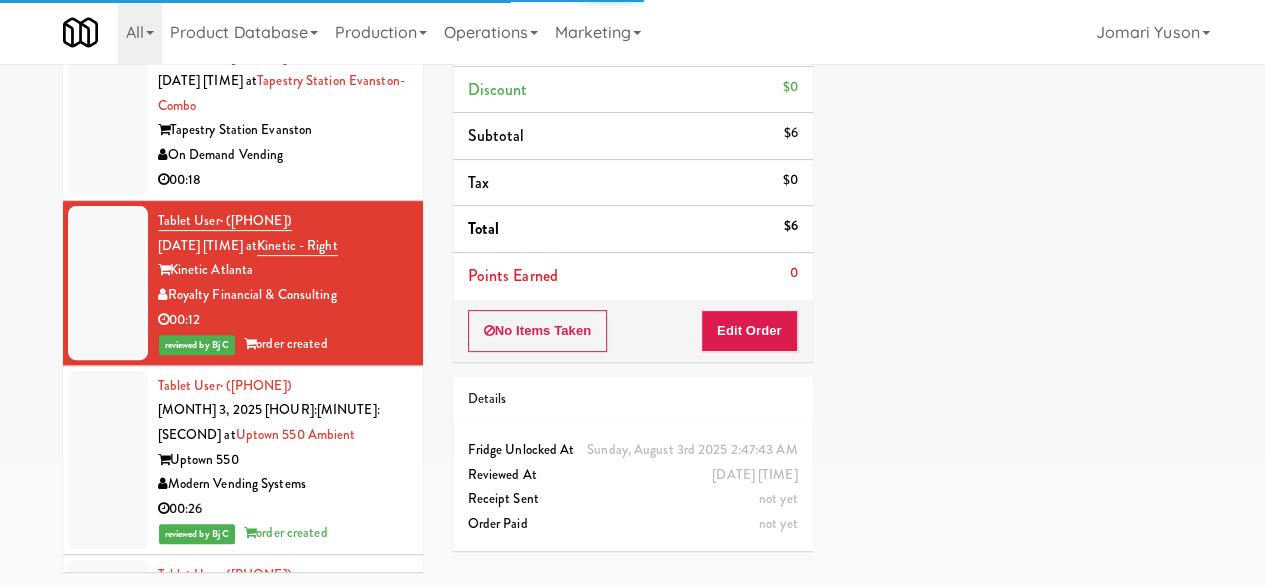 click on "On Demand Vending" at bounding box center (283, 155) 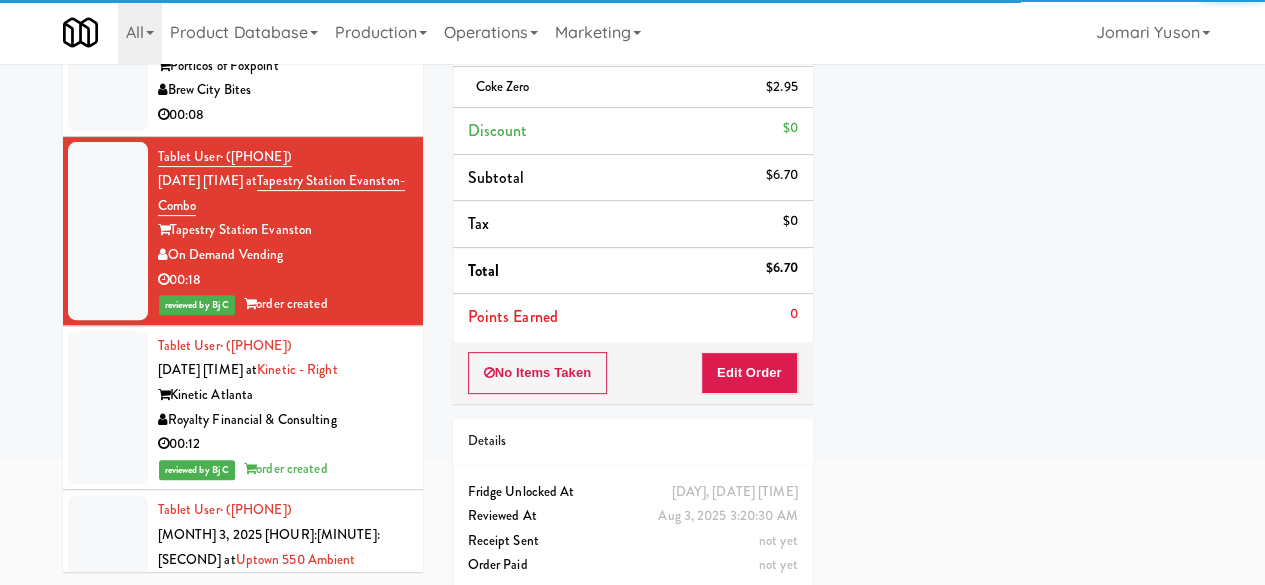 click on "00:08" at bounding box center [283, 115] 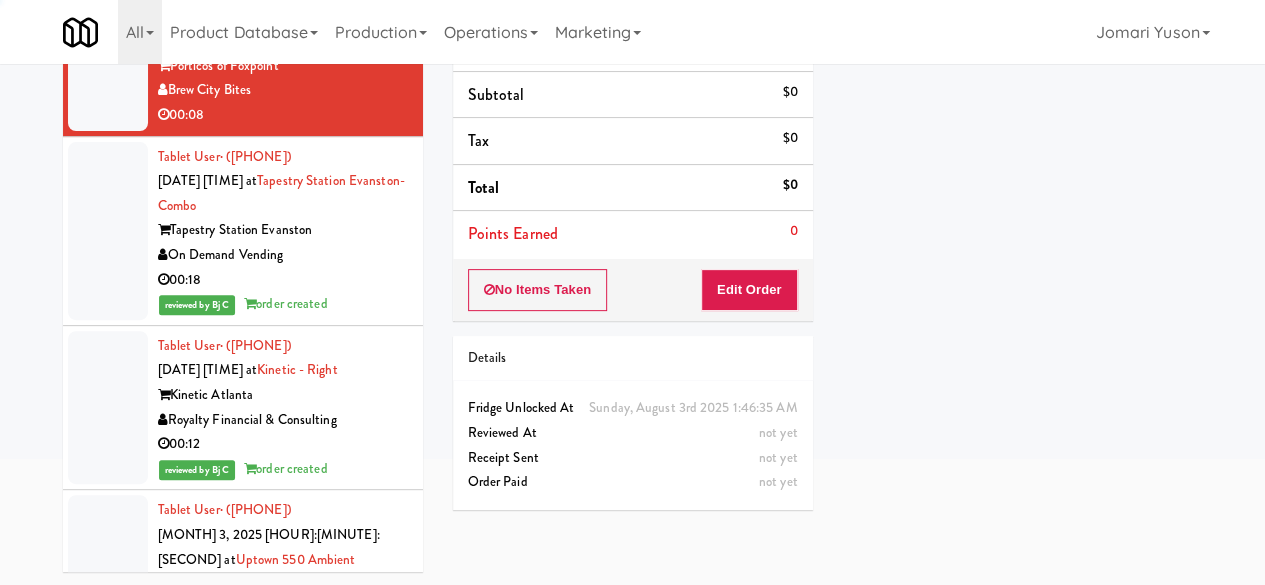 scroll, scrollTop: 12045, scrollLeft: 0, axis: vertical 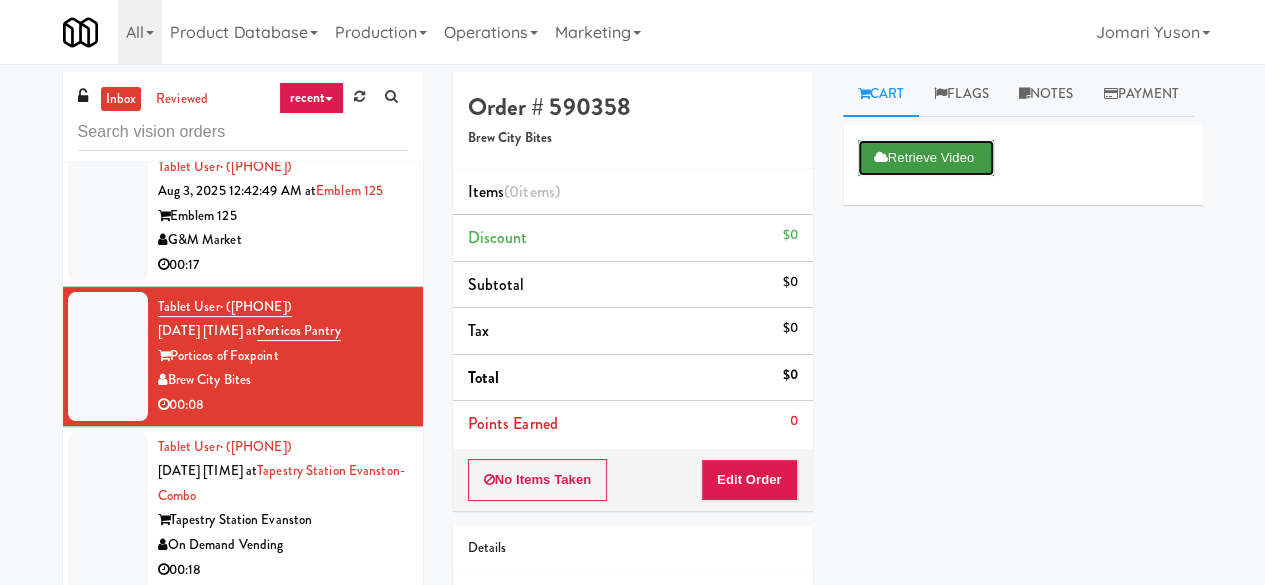 click on "Retrieve Video" at bounding box center [926, 158] 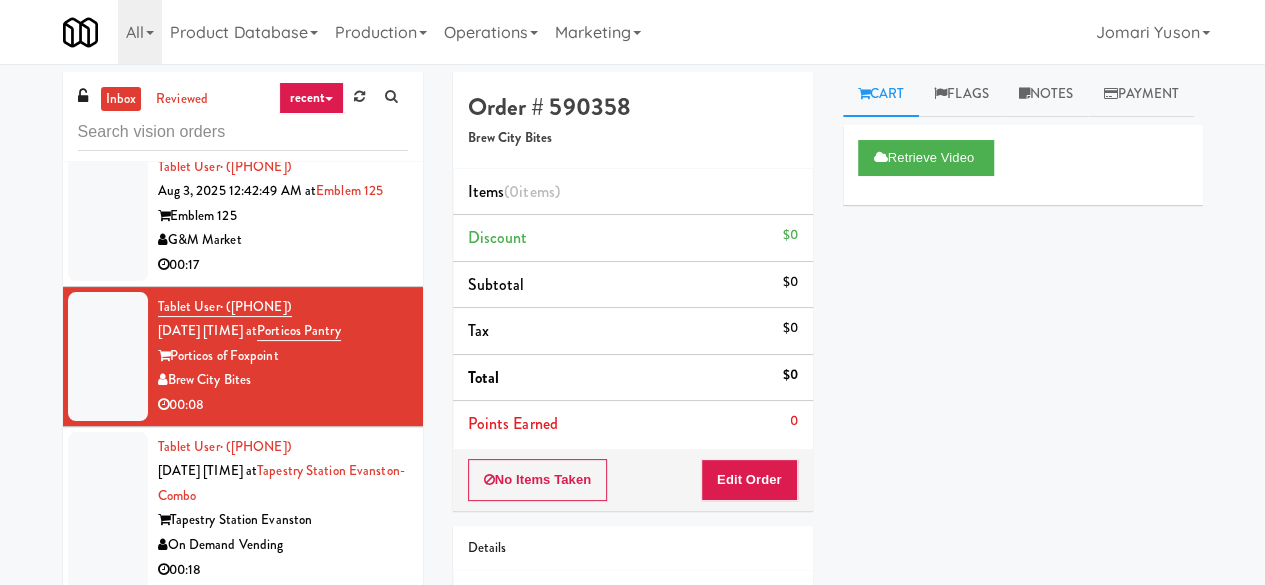 click on "G&M Market" at bounding box center (283, 240) 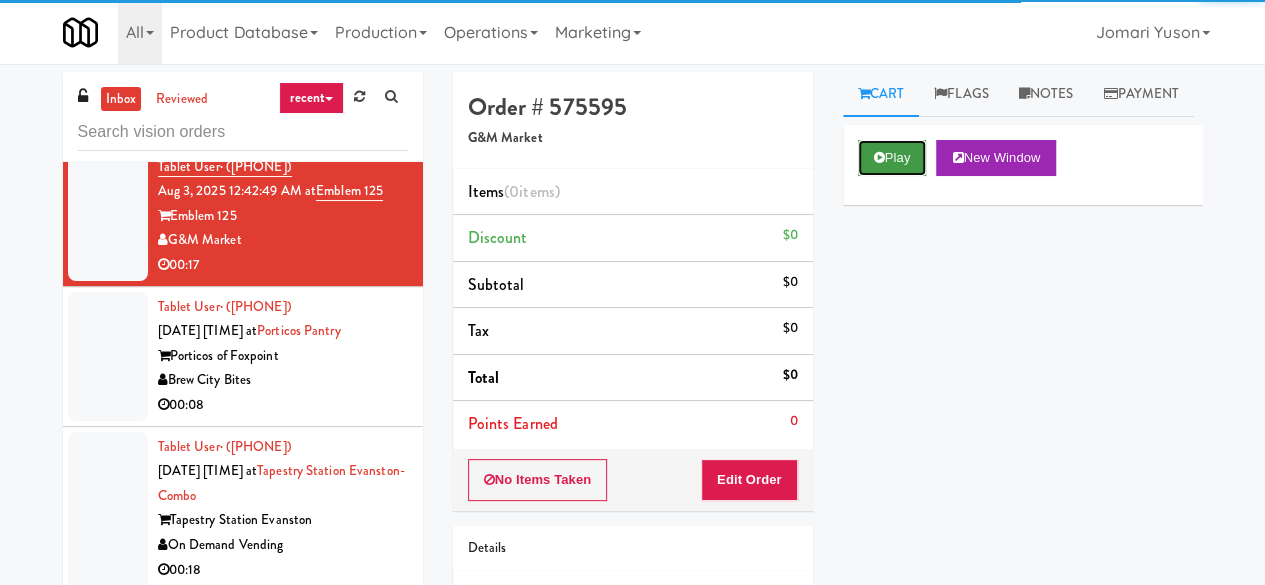 click on "Play" at bounding box center (892, 158) 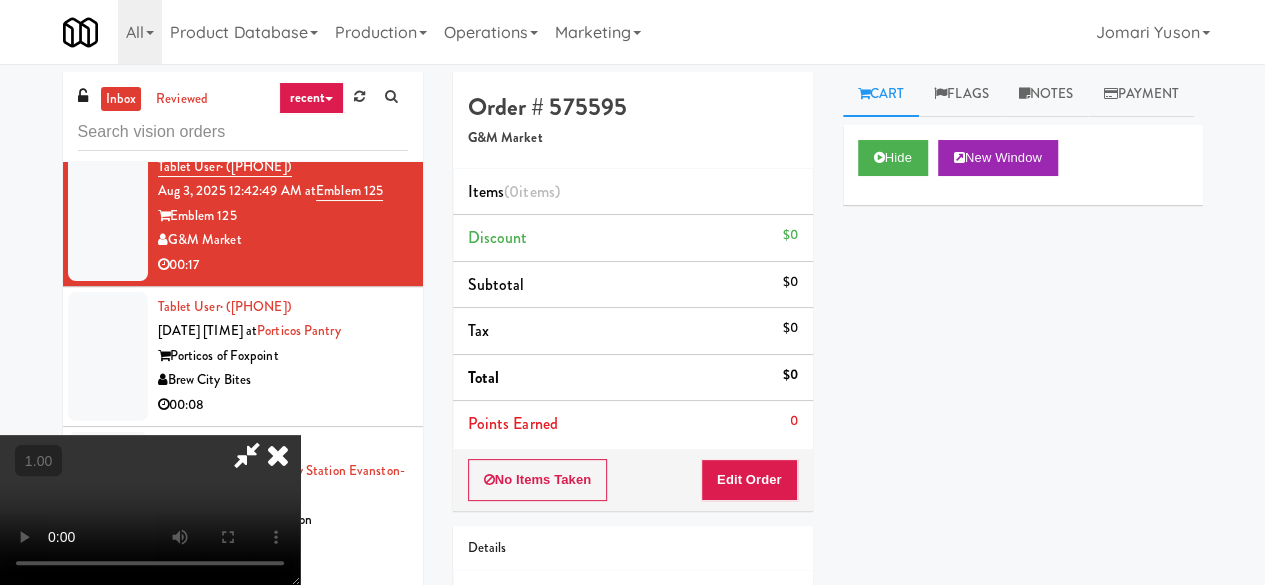 click on "No Items Taken Edit Order" at bounding box center (633, 480) 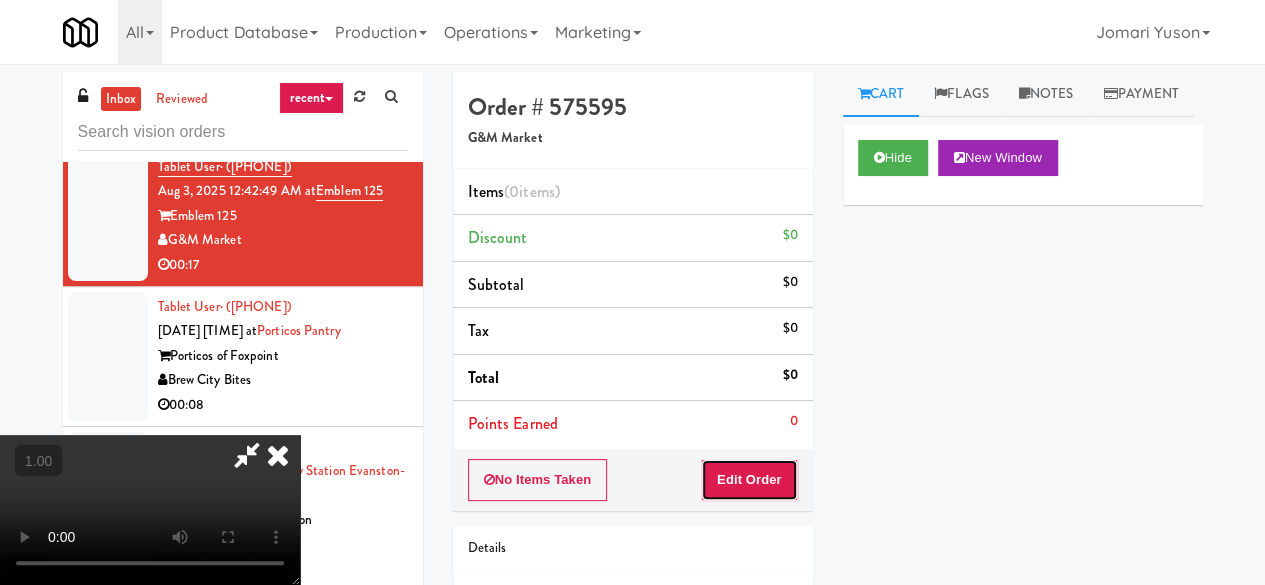 click on "Edit Order" at bounding box center [749, 480] 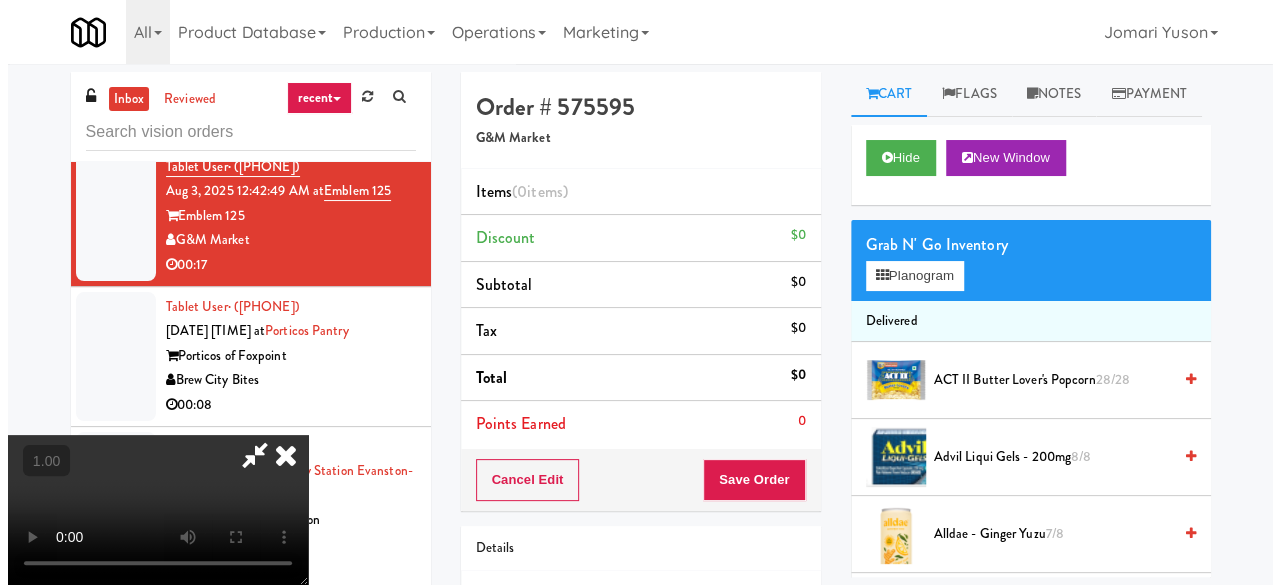 scroll, scrollTop: 263, scrollLeft: 0, axis: vertical 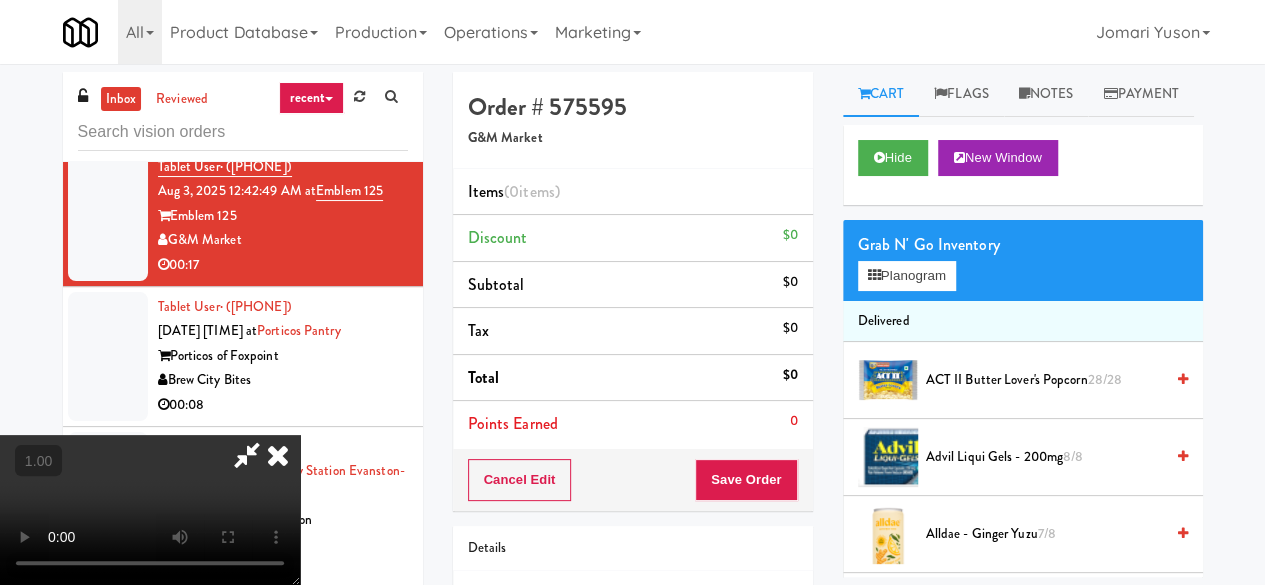 type 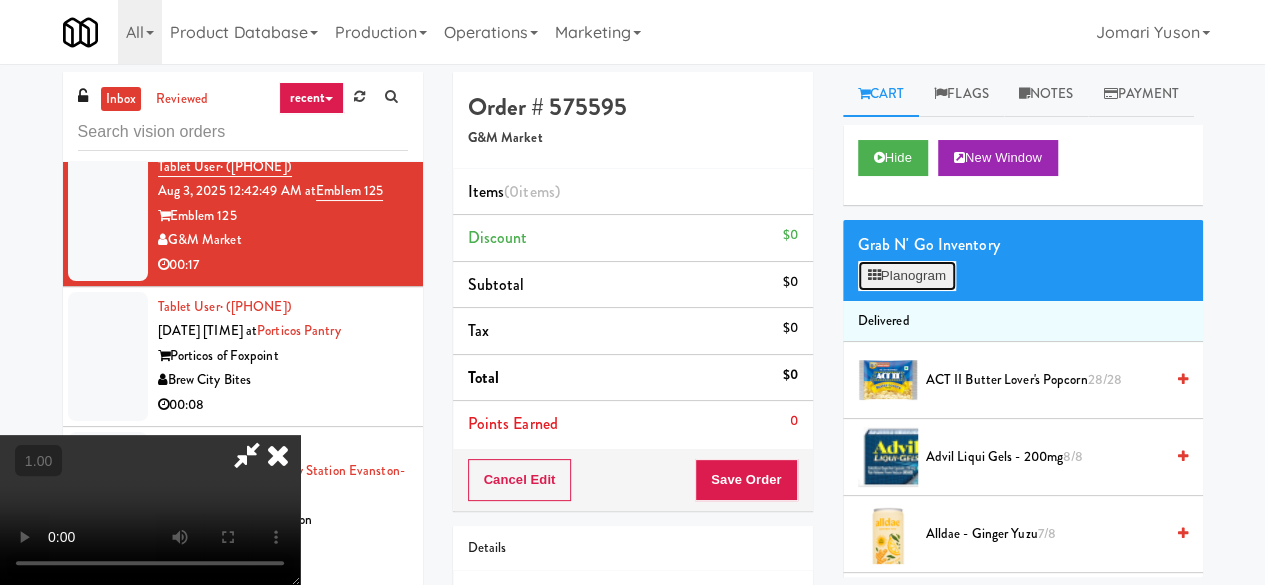 click on "Planogram" at bounding box center [907, 276] 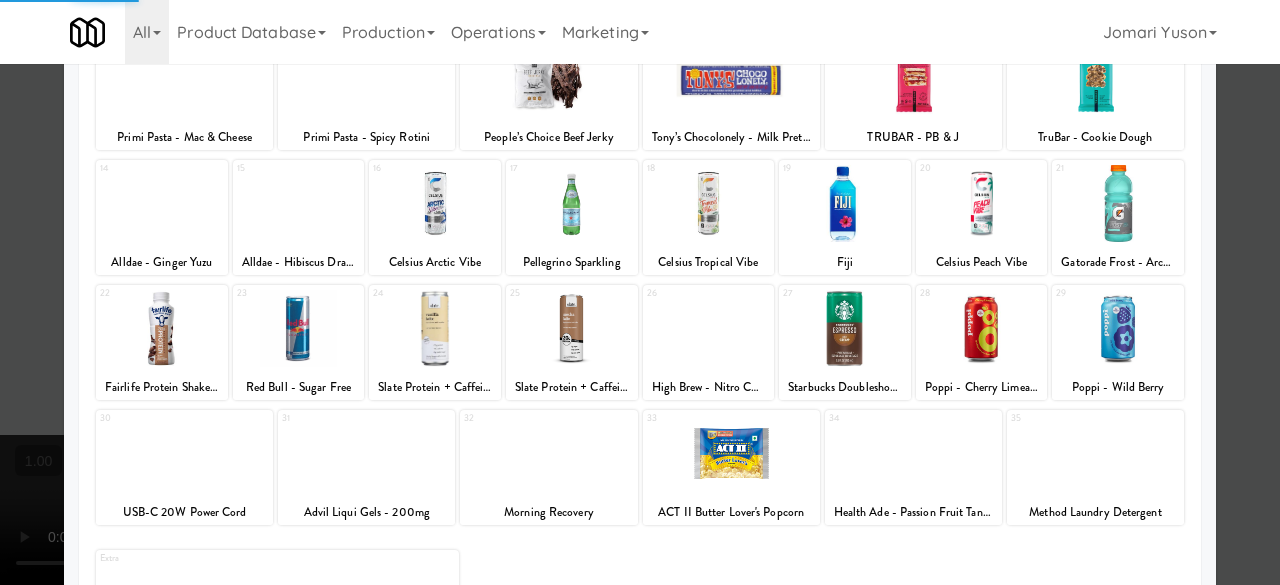 scroll, scrollTop: 396, scrollLeft: 0, axis: vertical 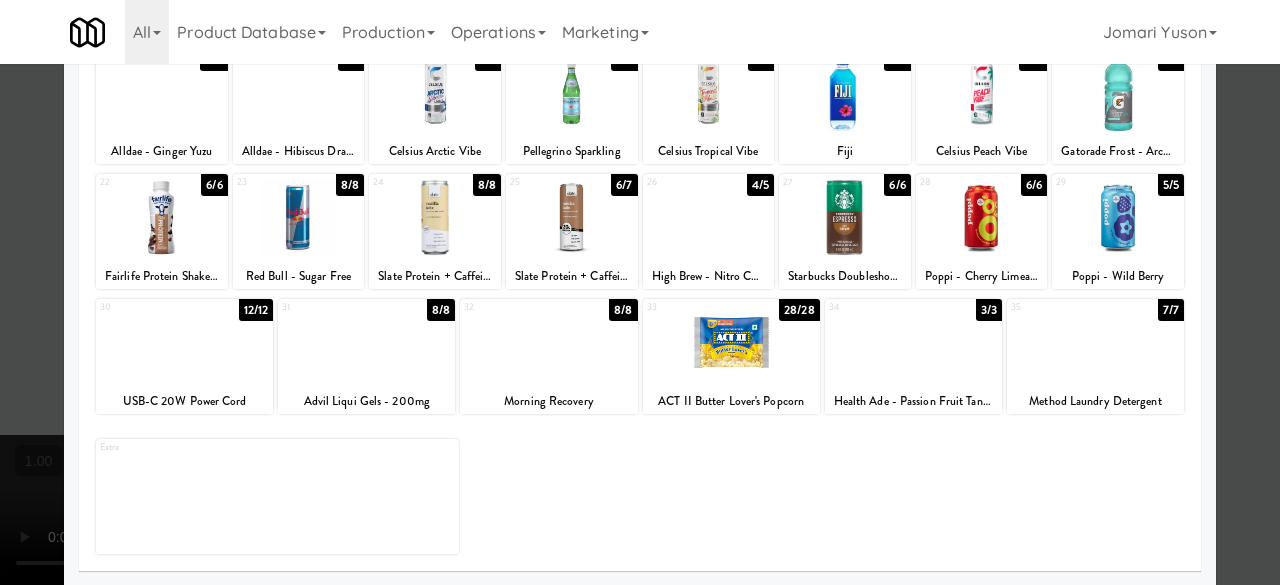 click at bounding box center [709, 217] 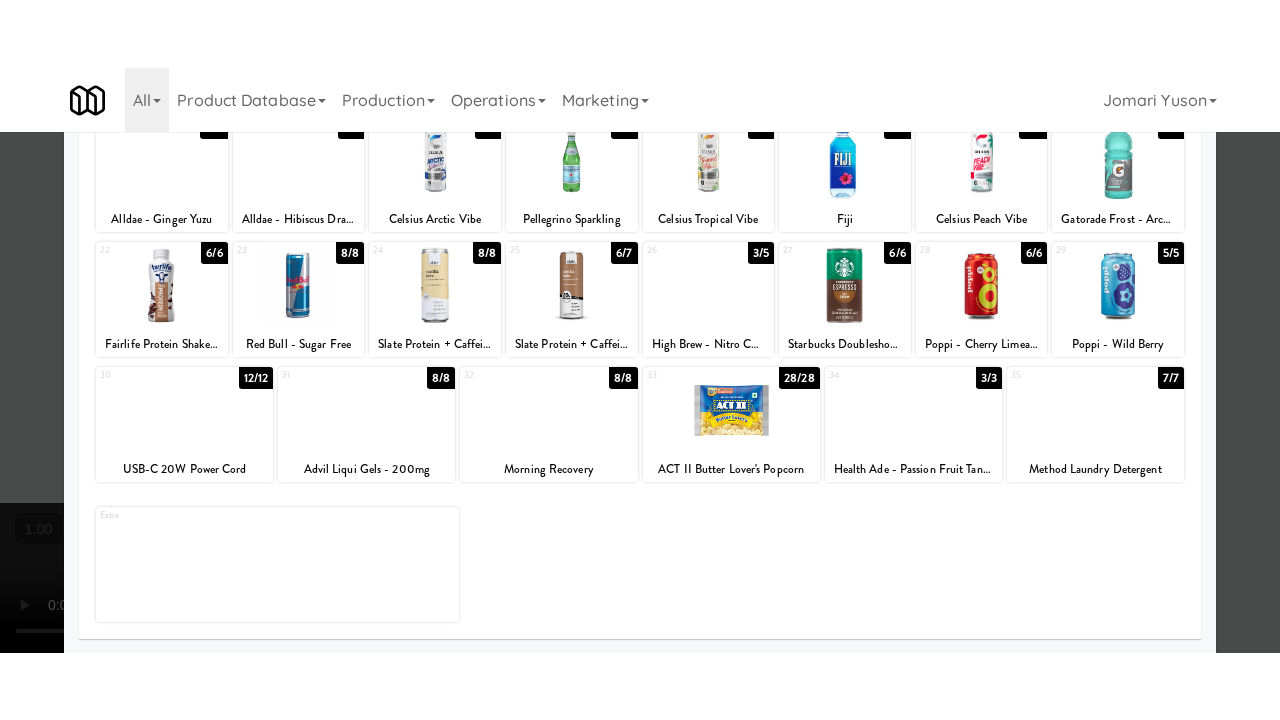 scroll, scrollTop: 0, scrollLeft: 0, axis: both 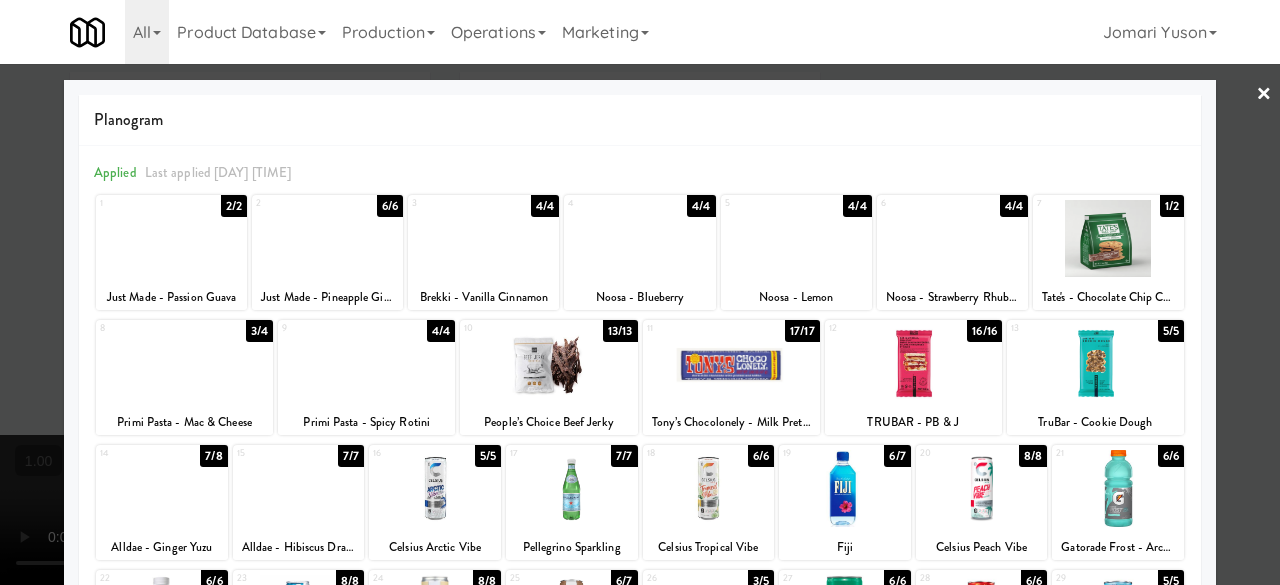 click at bounding box center (640, 292) 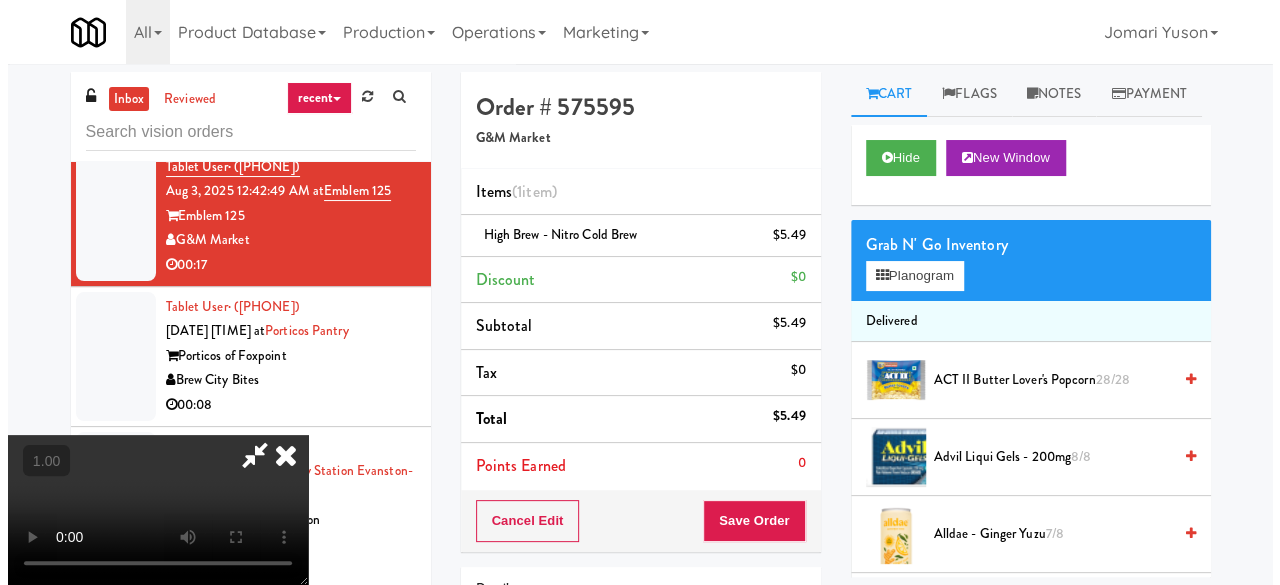 scroll, scrollTop: 41, scrollLeft: 0, axis: vertical 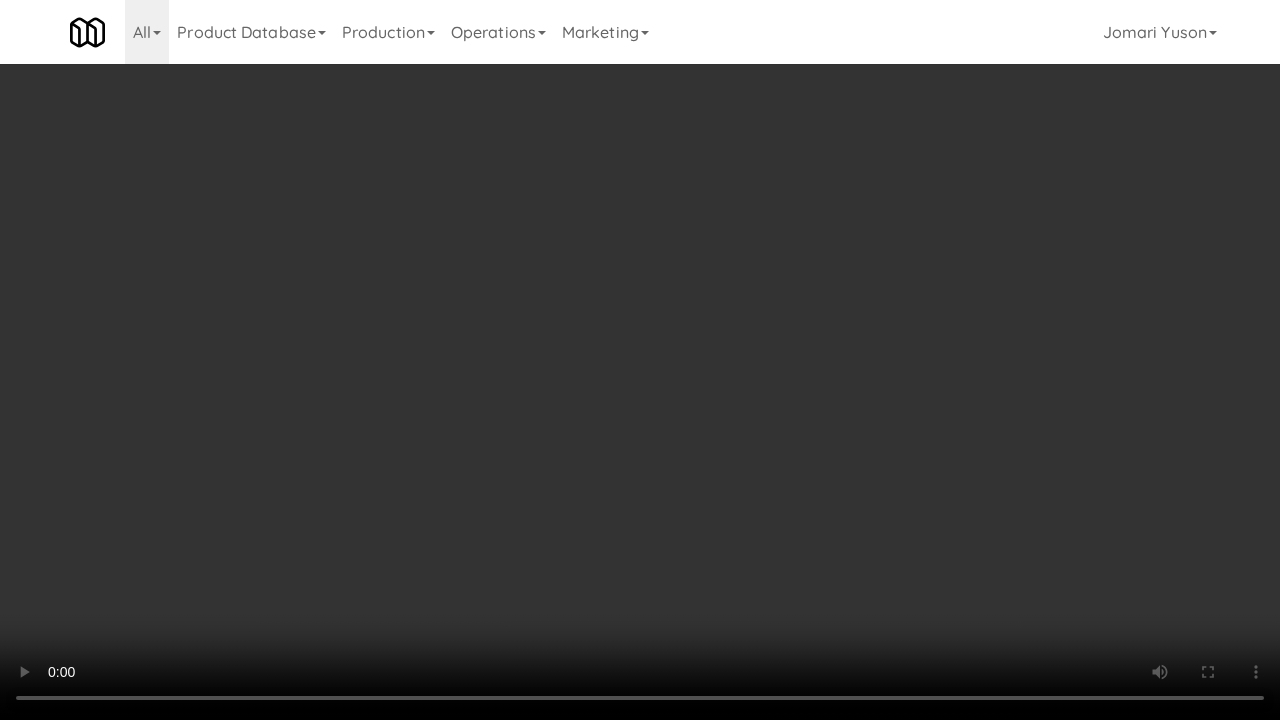 click at bounding box center (640, 360) 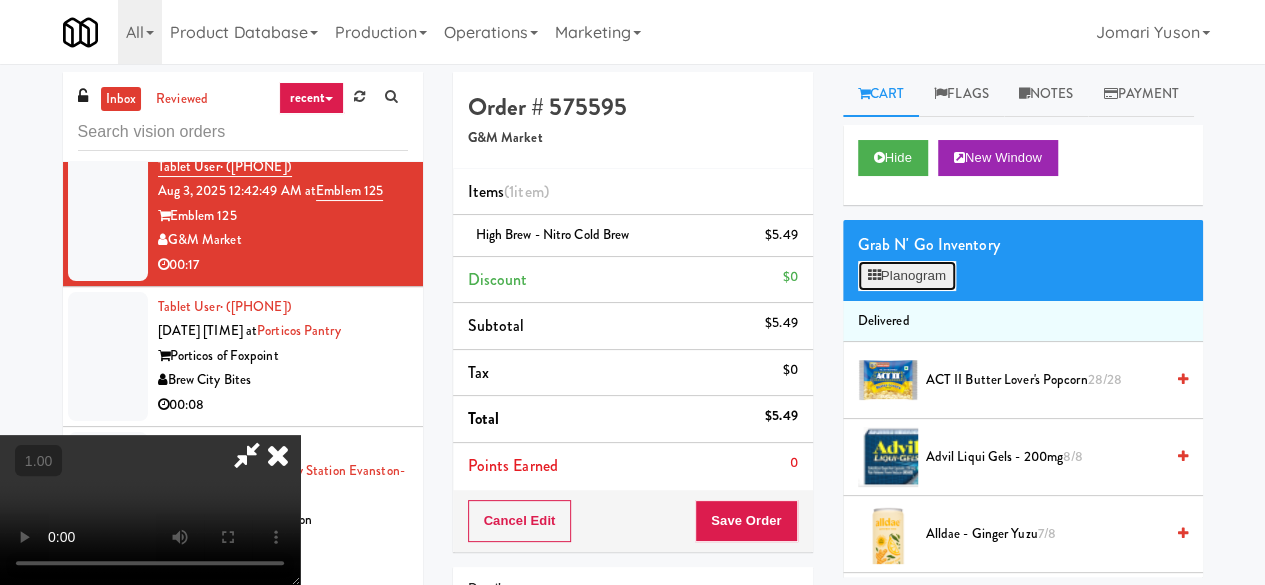 click on "Planogram" at bounding box center (907, 276) 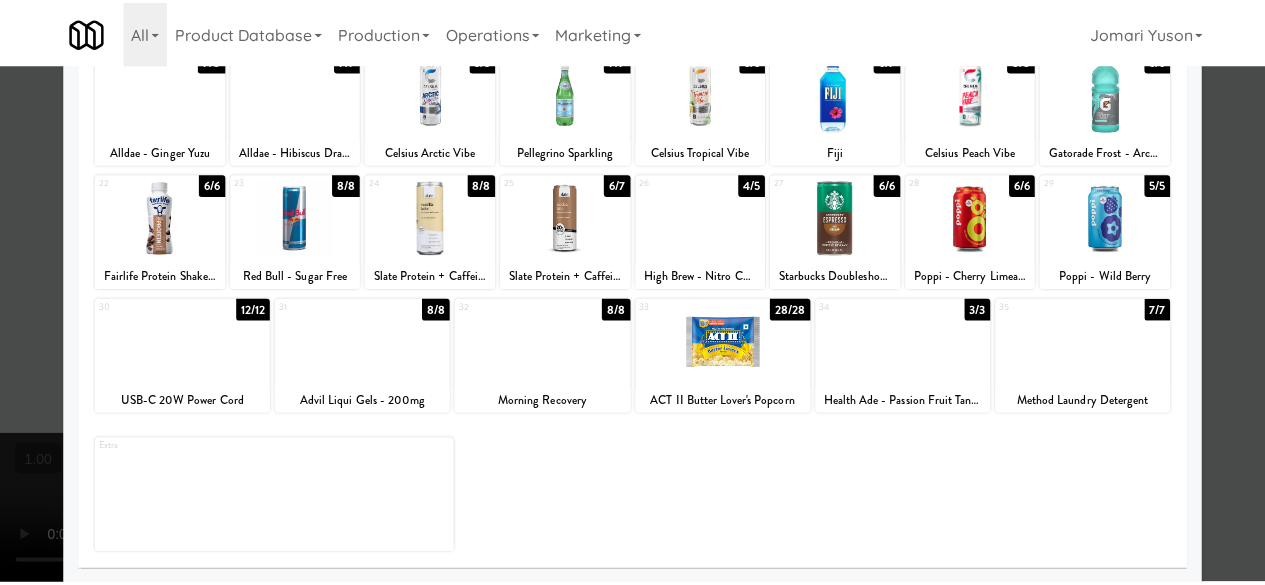 scroll, scrollTop: 0, scrollLeft: 0, axis: both 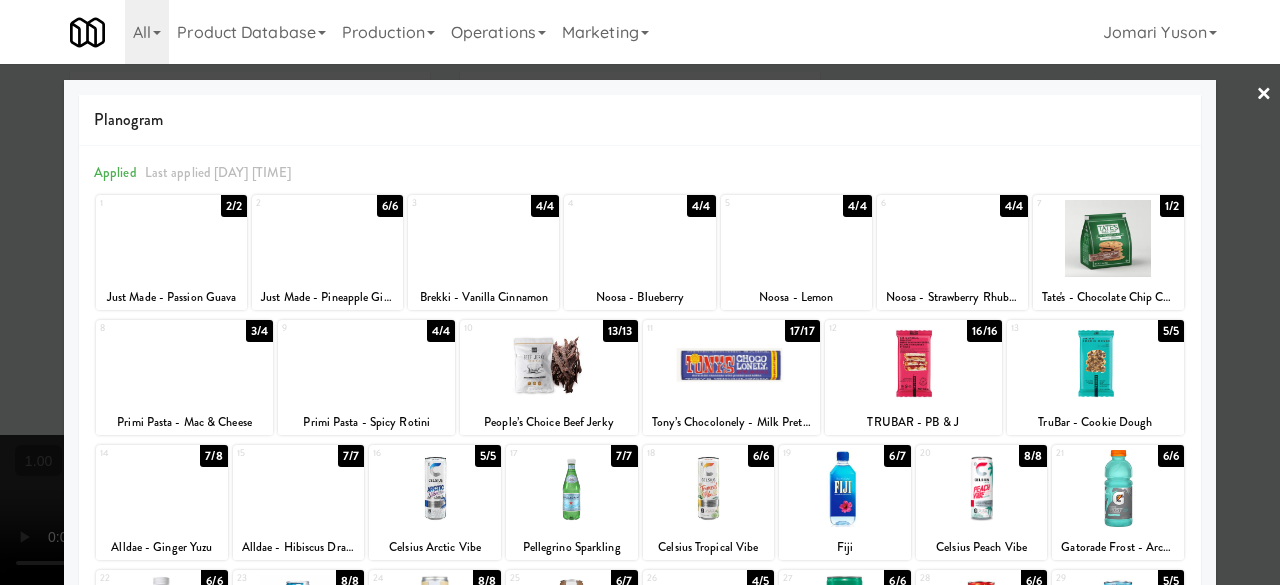click at bounding box center [640, 292] 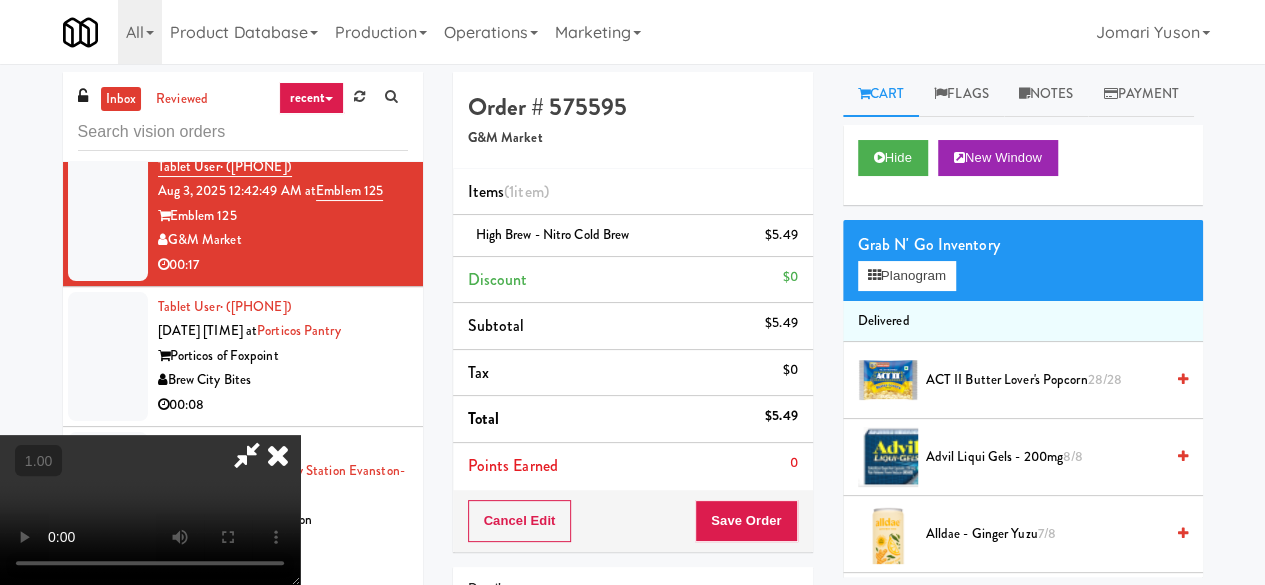 click at bounding box center [150, 510] 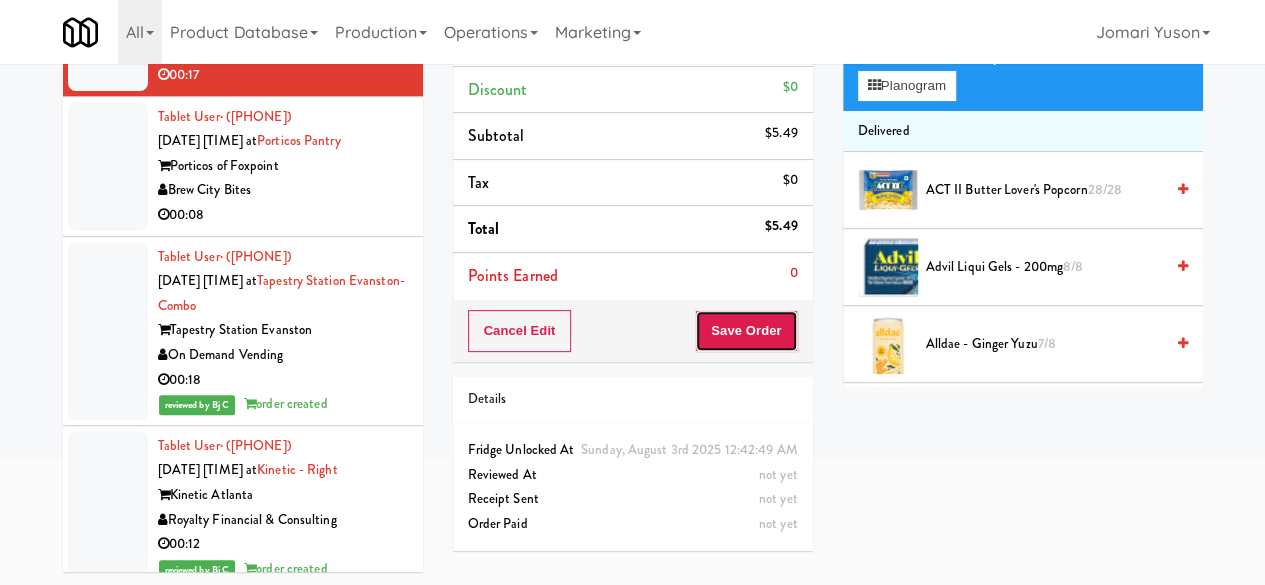 click on "Save Order" at bounding box center (746, 331) 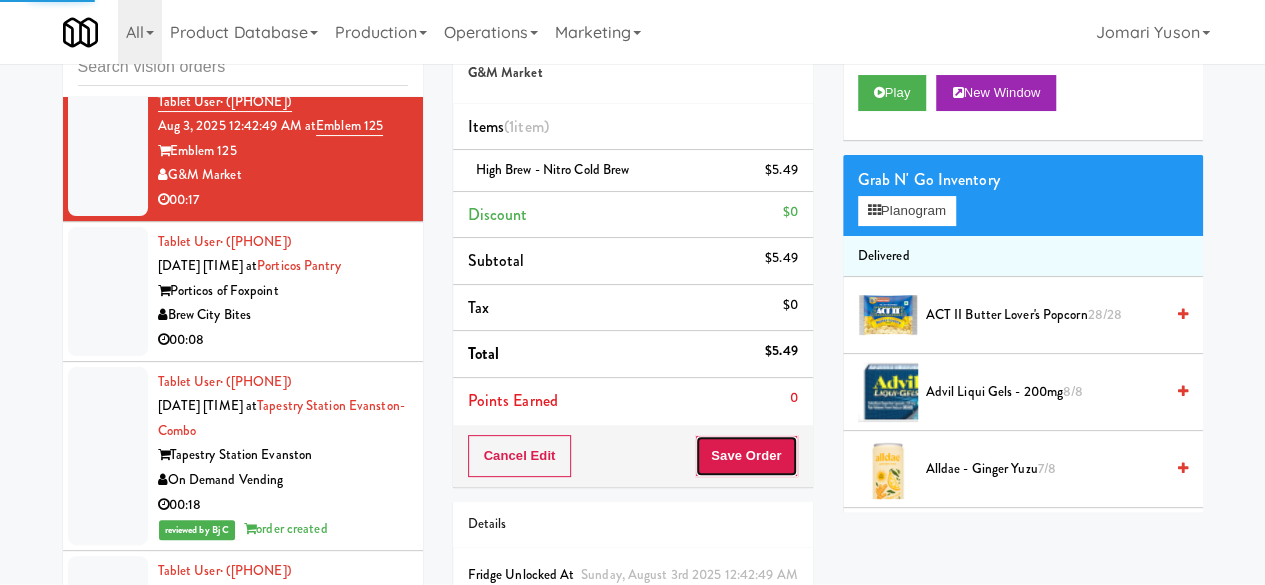 scroll, scrollTop: 0, scrollLeft: 0, axis: both 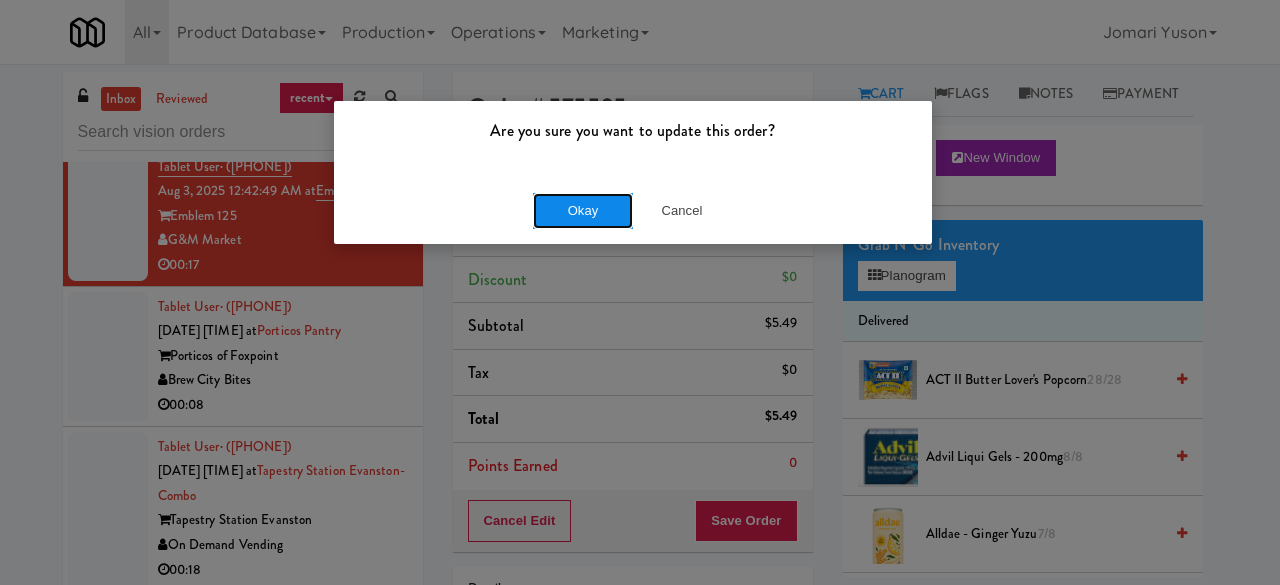 click on "Okay" at bounding box center (583, 211) 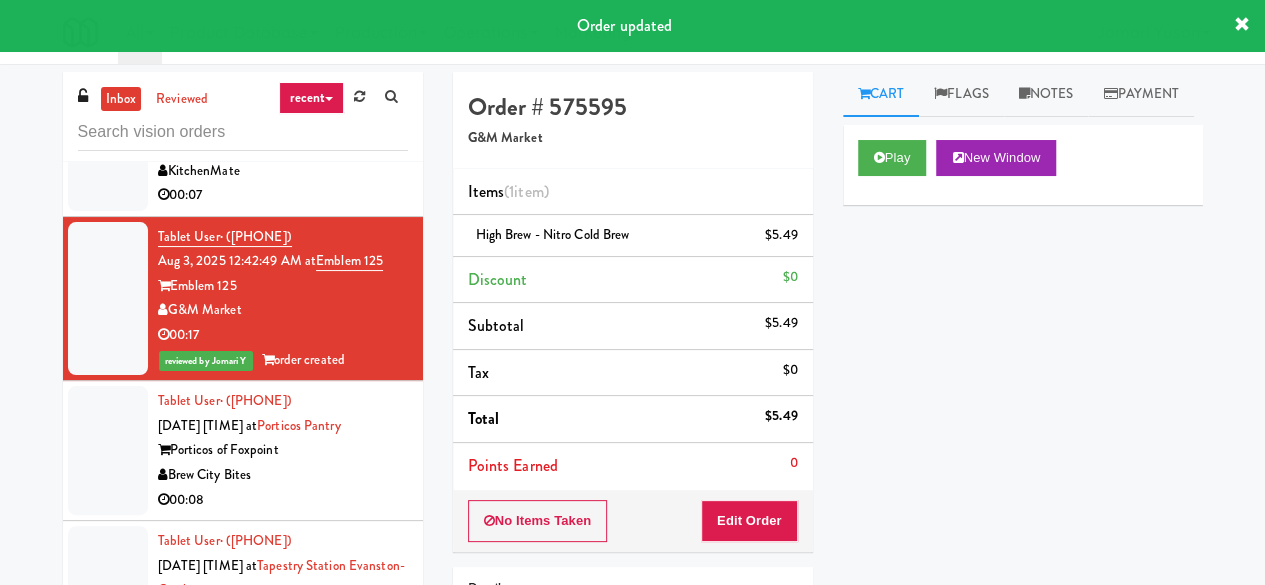 scroll, scrollTop: 11945, scrollLeft: 0, axis: vertical 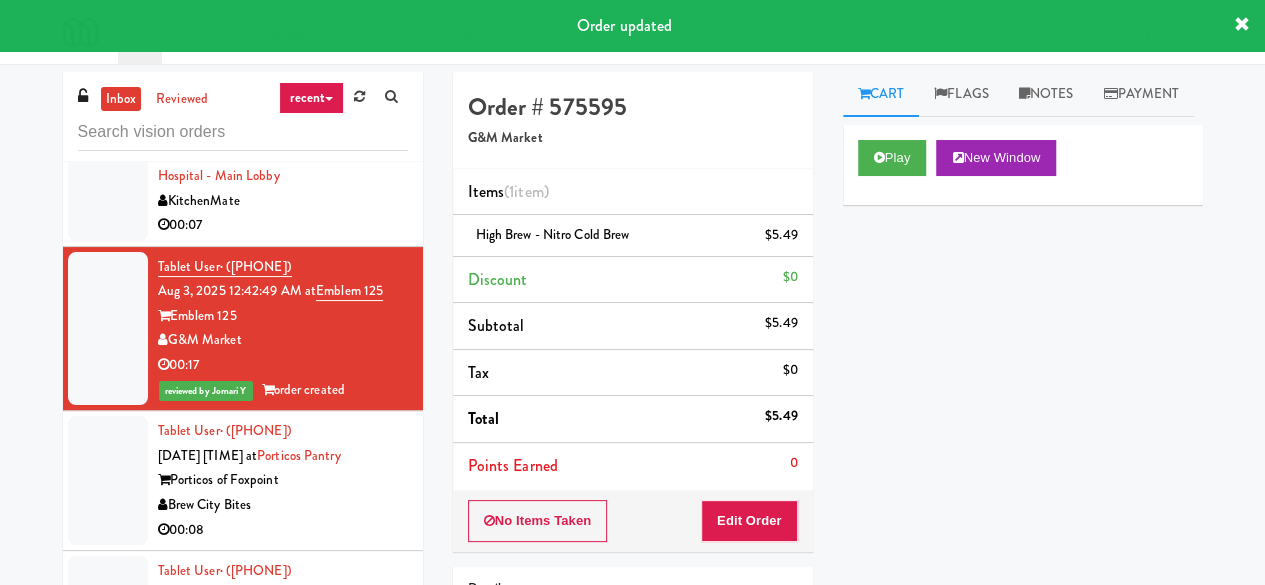 click on "00:07" at bounding box center [283, 225] 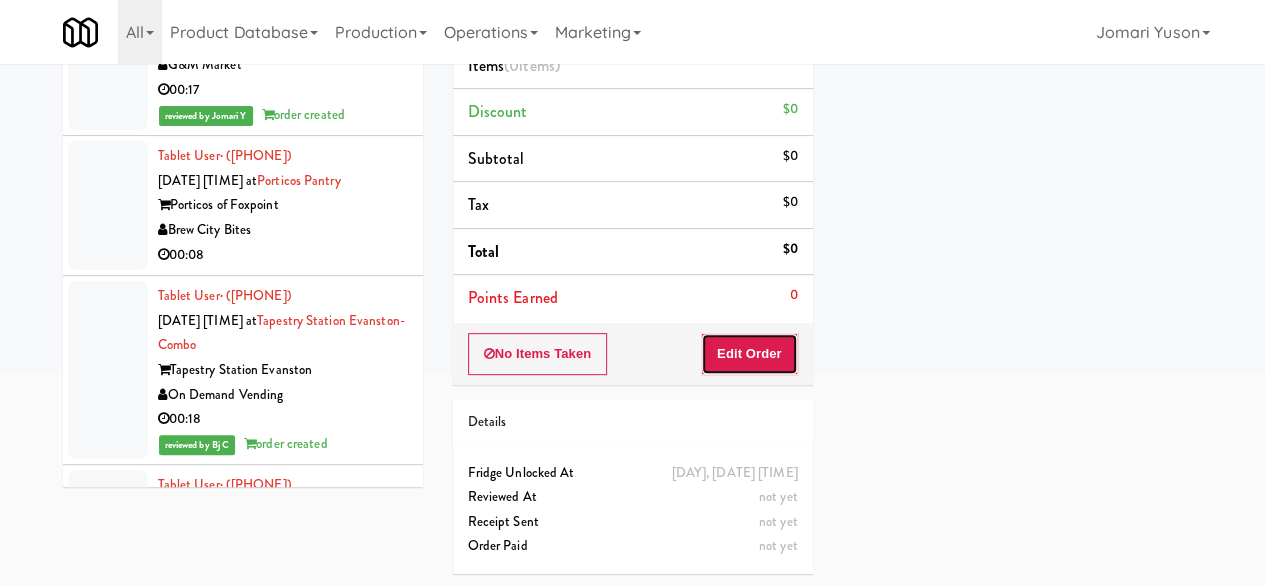 click on "Edit Order" at bounding box center (749, 354) 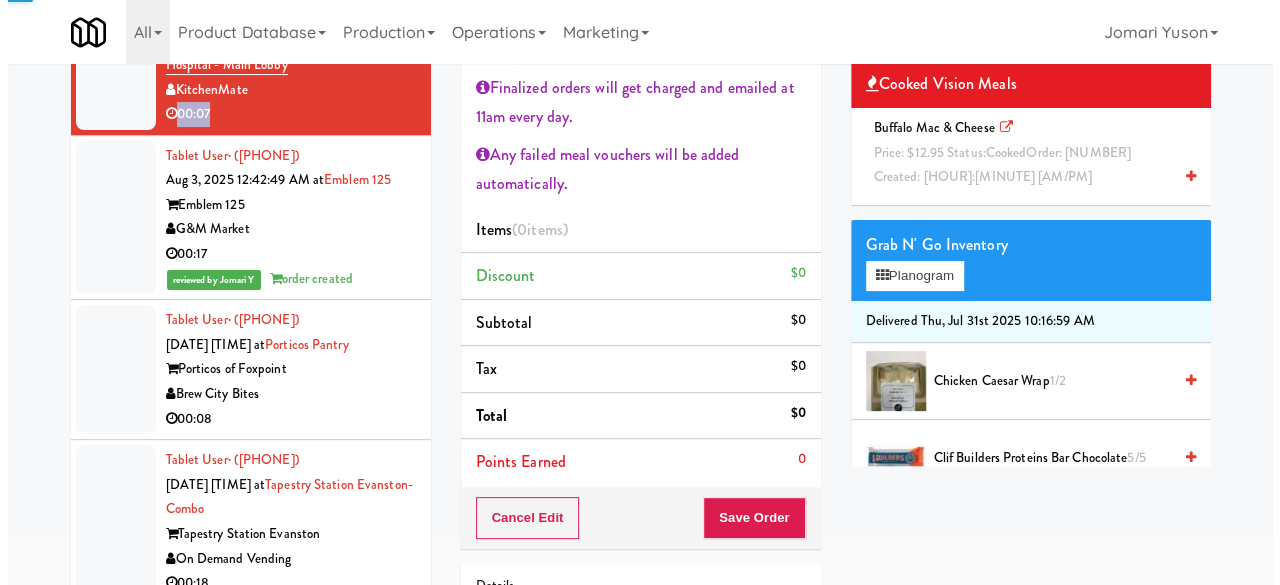 scroll, scrollTop: 0, scrollLeft: 0, axis: both 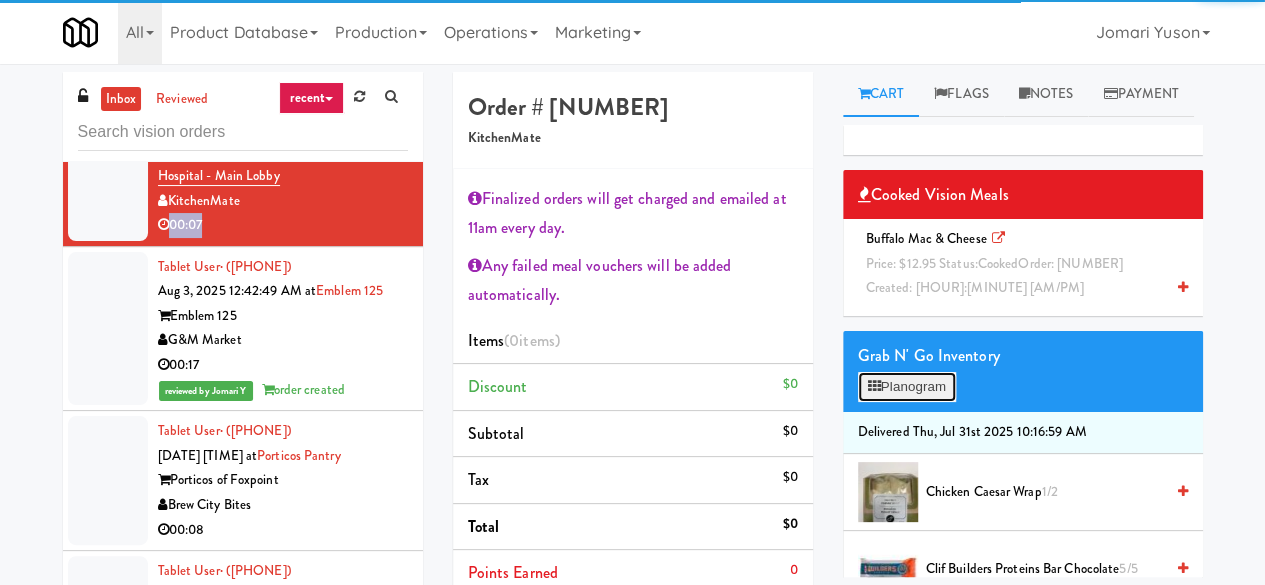 click on "Planogram" at bounding box center (907, 387) 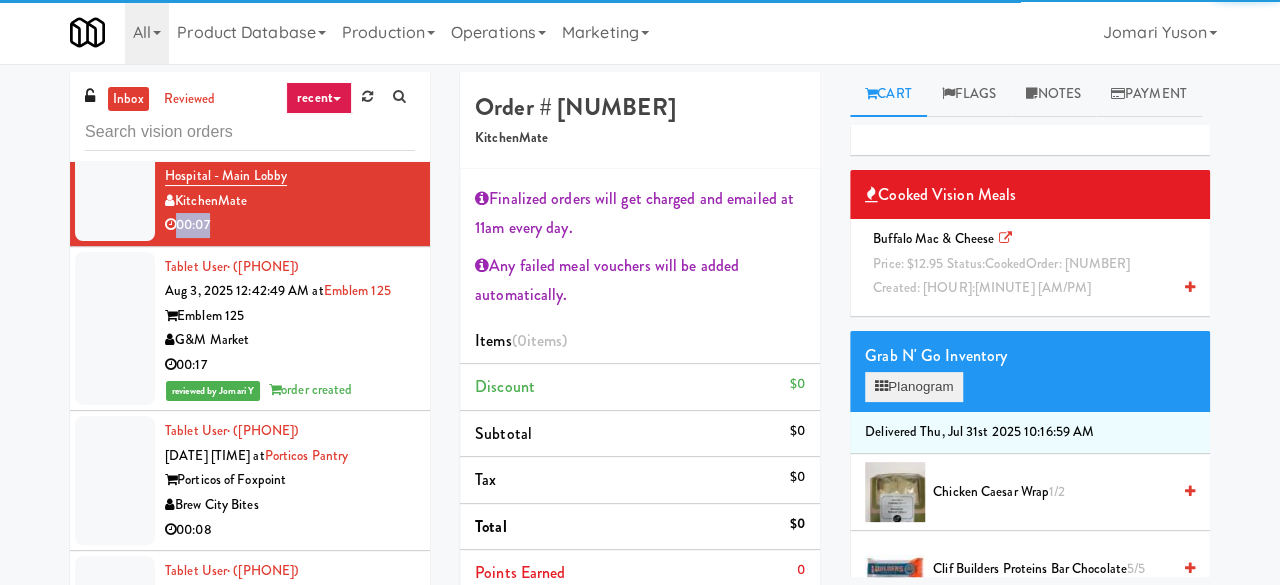 click at bounding box center [0, 0] 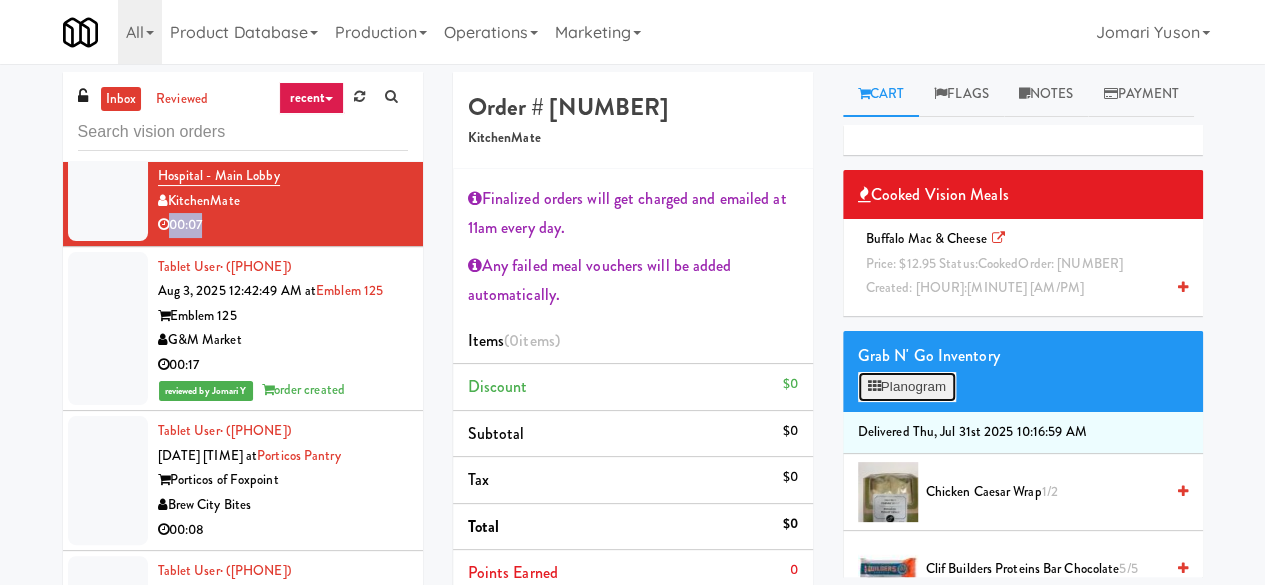 click on "Planogram" at bounding box center [907, 387] 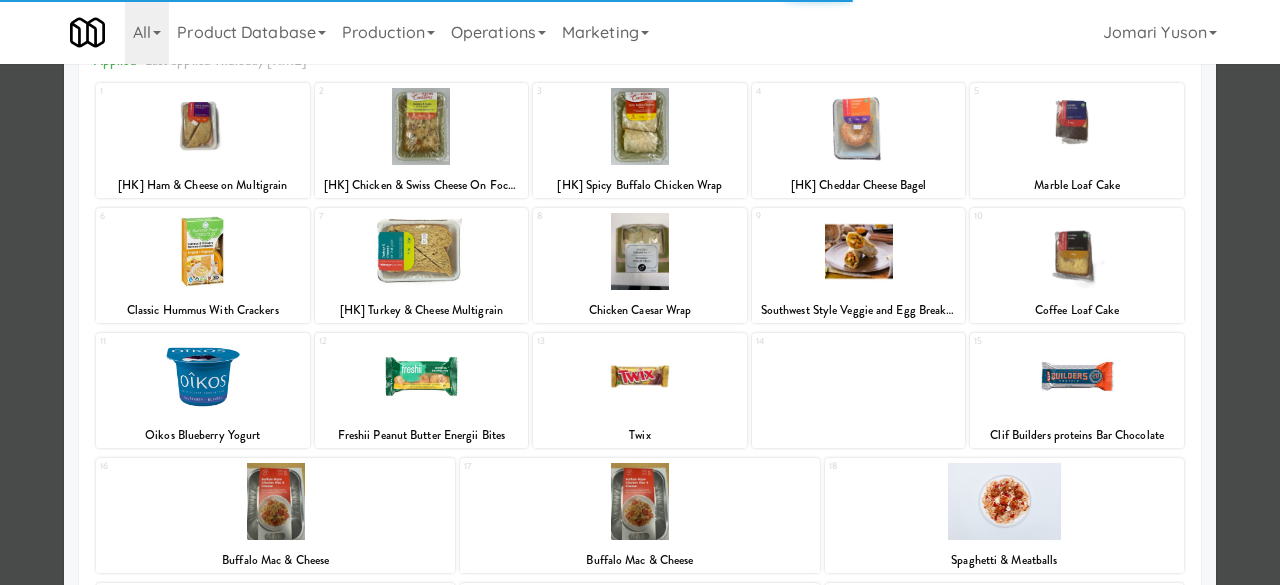 scroll, scrollTop: 200, scrollLeft: 0, axis: vertical 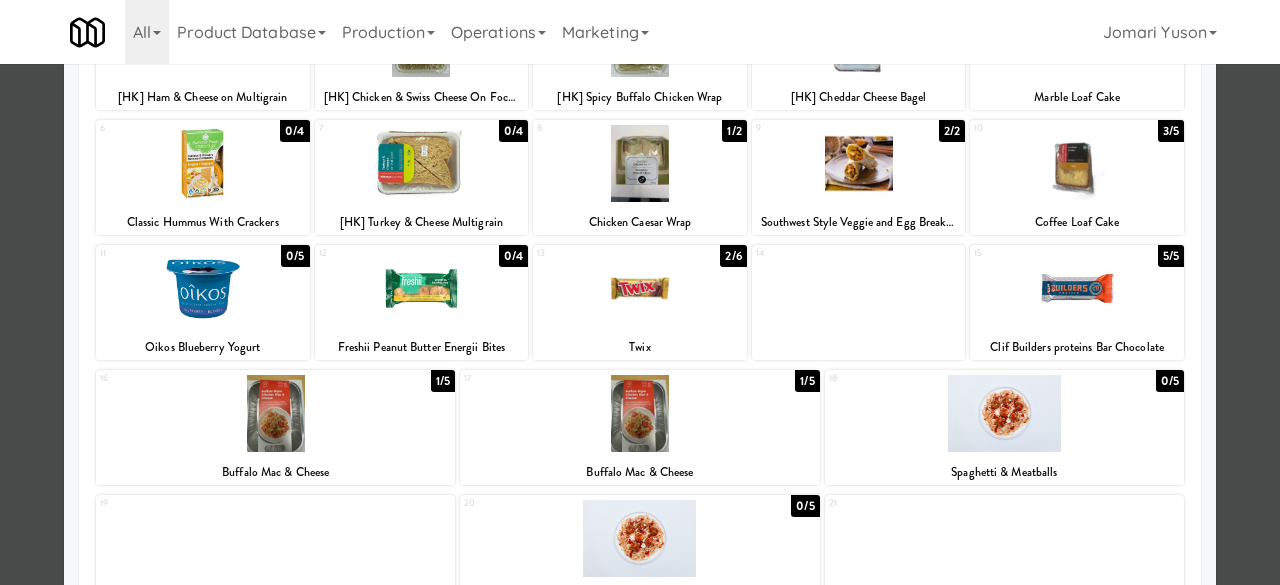 click at bounding box center (275, 413) 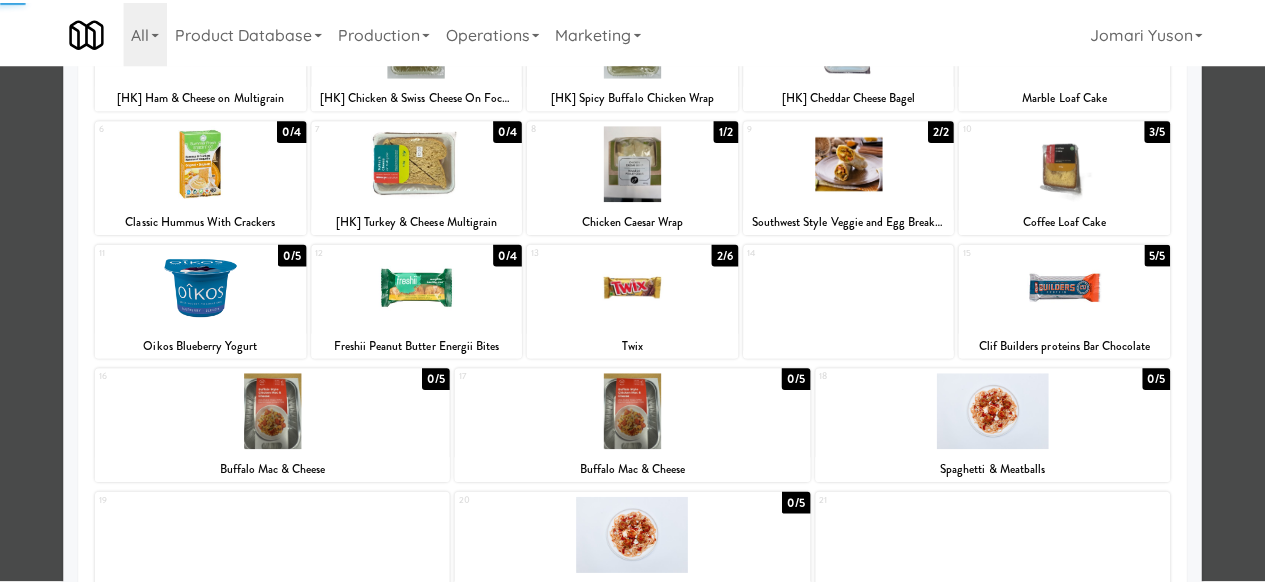 scroll, scrollTop: 0, scrollLeft: 0, axis: both 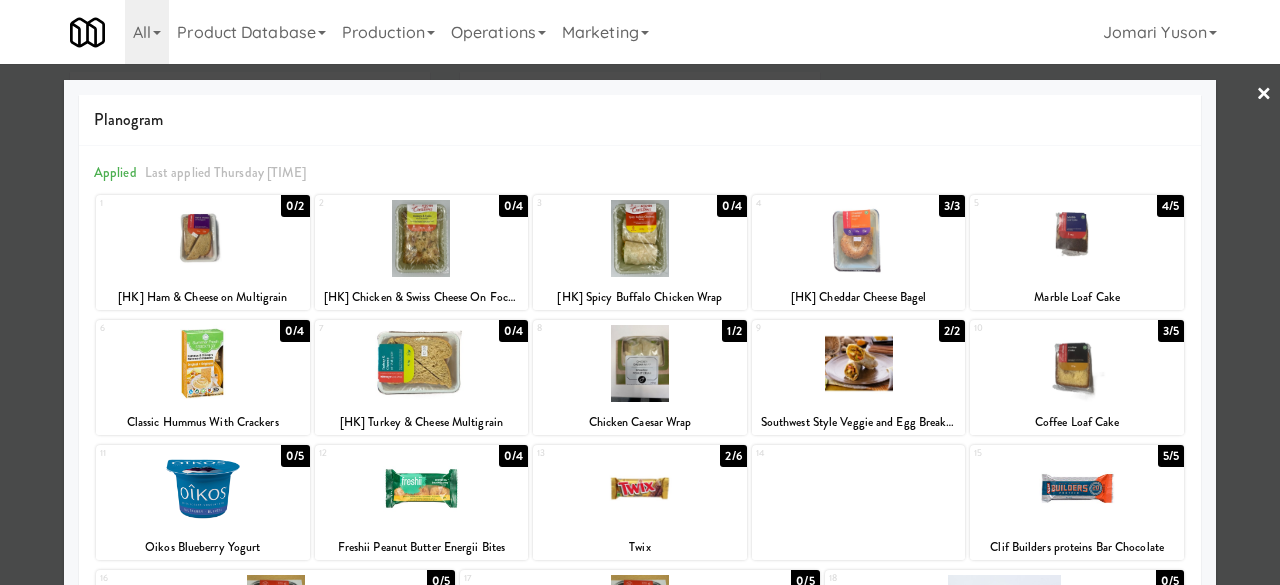 click at bounding box center [640, 292] 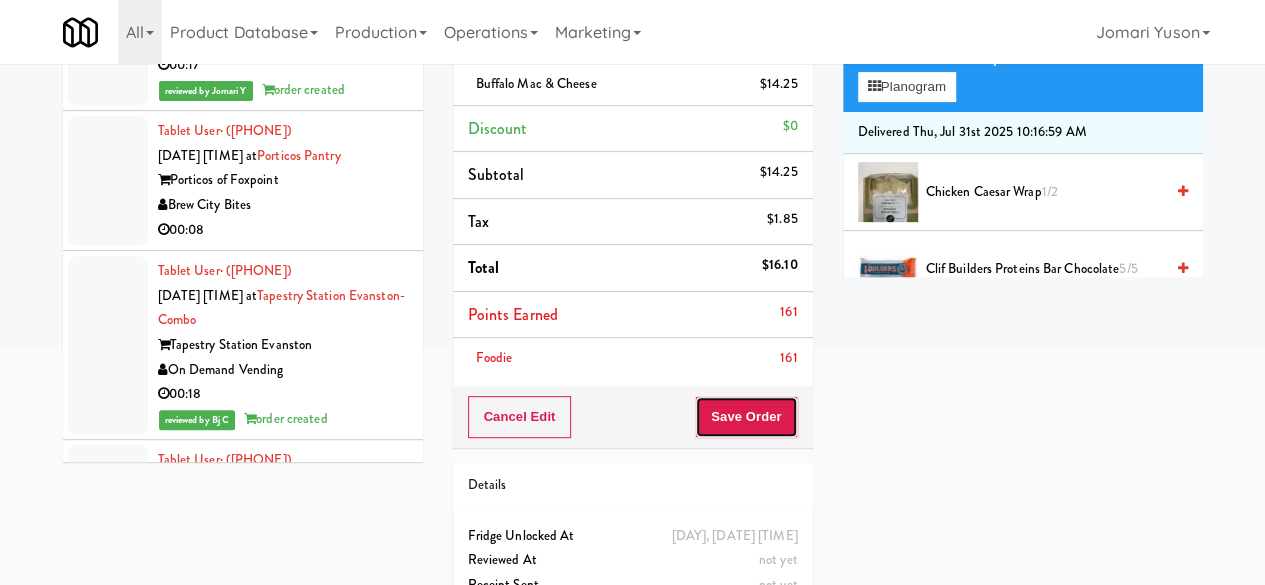 click on "Save Order" at bounding box center (746, 417) 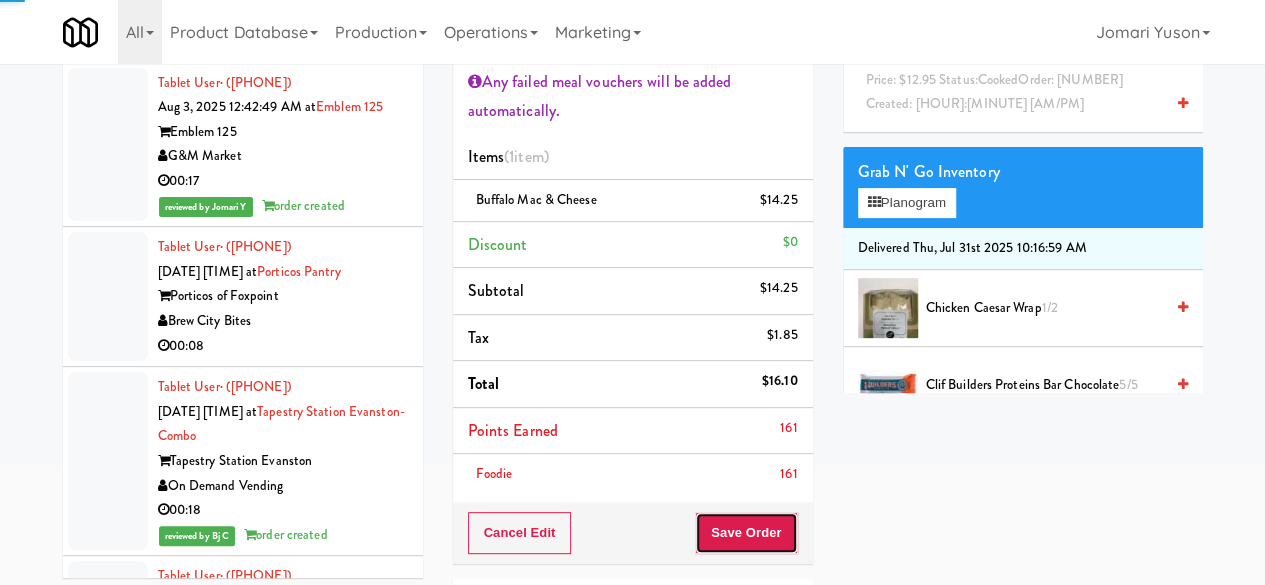 scroll, scrollTop: 100, scrollLeft: 0, axis: vertical 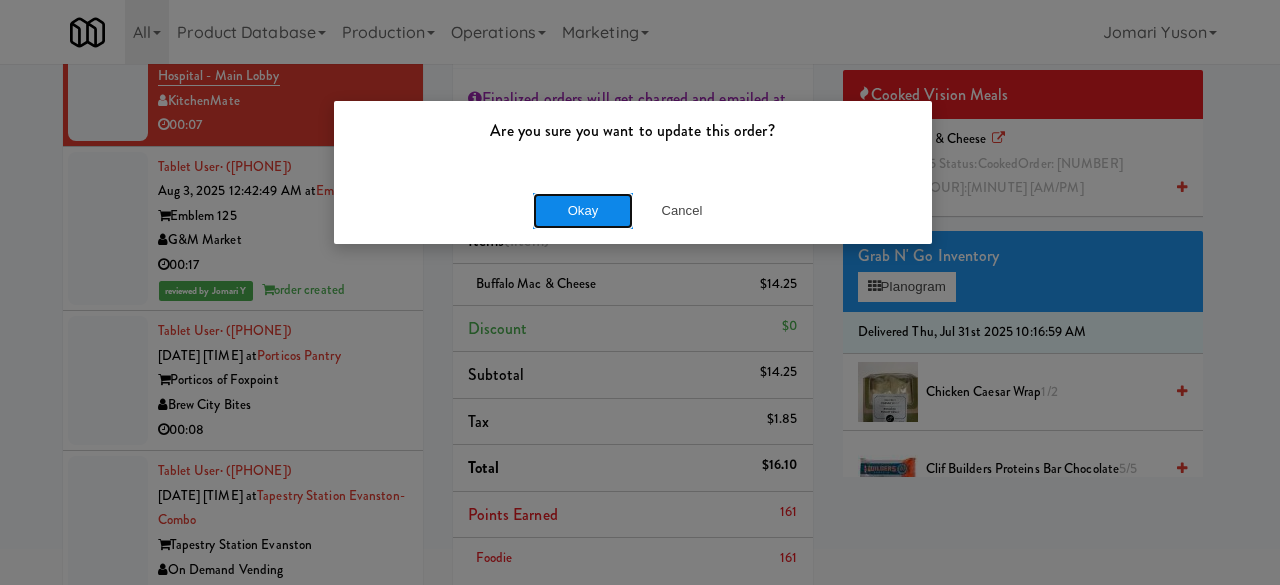 click on "Okay" at bounding box center [583, 211] 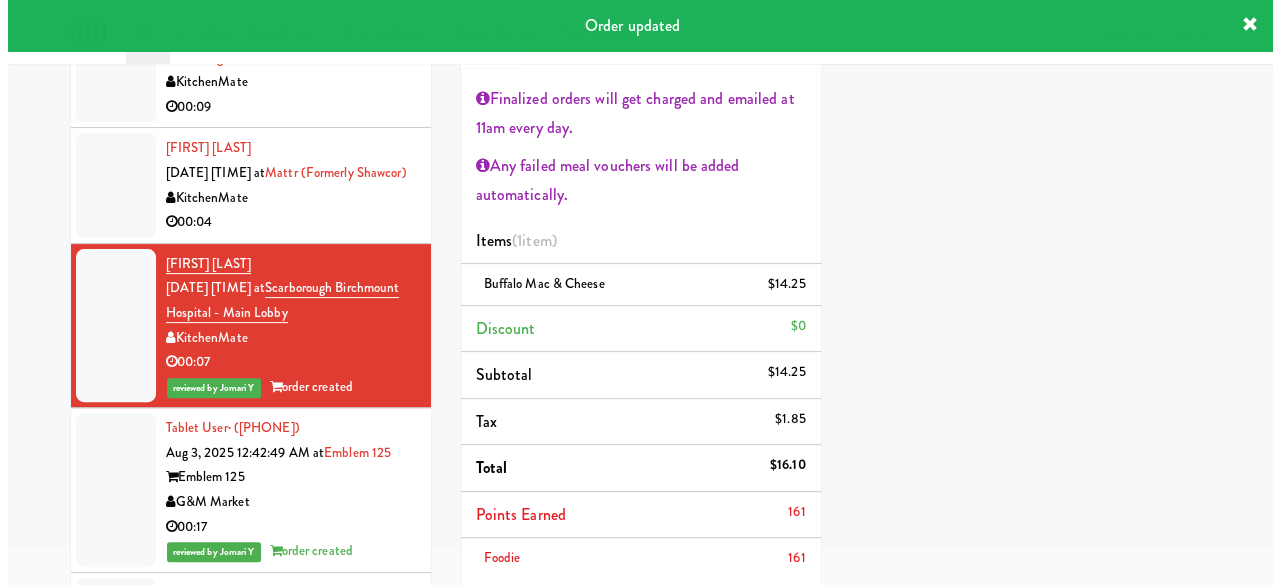 scroll, scrollTop: 11645, scrollLeft: 0, axis: vertical 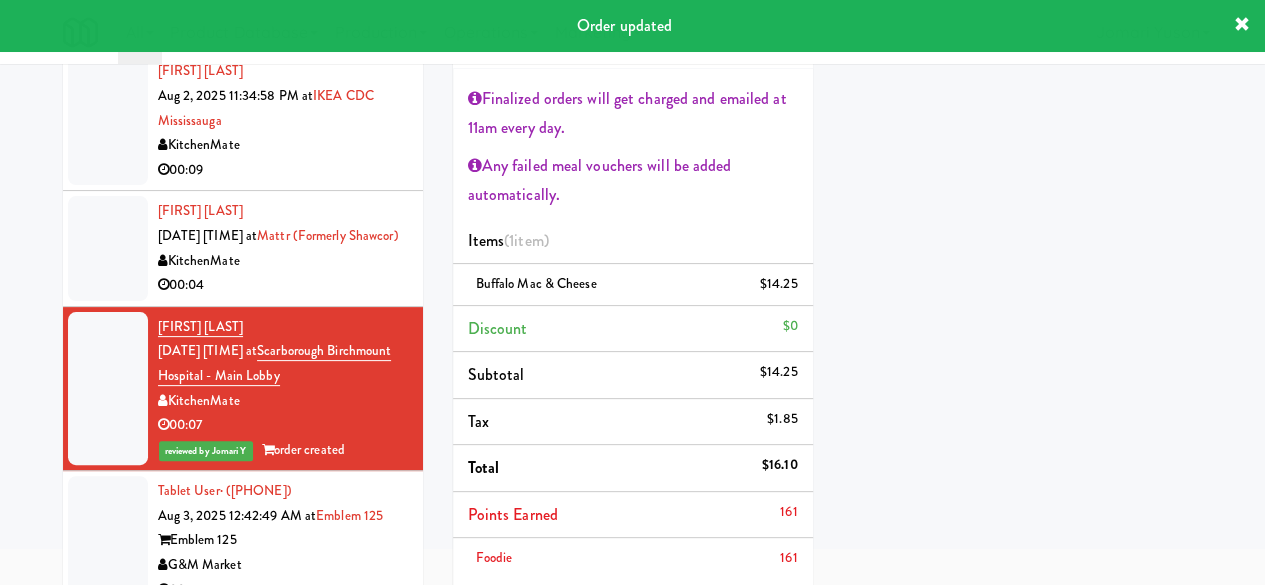 click on "[FIRST] [LAST] [DATE] [TIME] at  Mattr (formerly Shawcor)  KitchenMate  00:04" at bounding box center (283, 248) 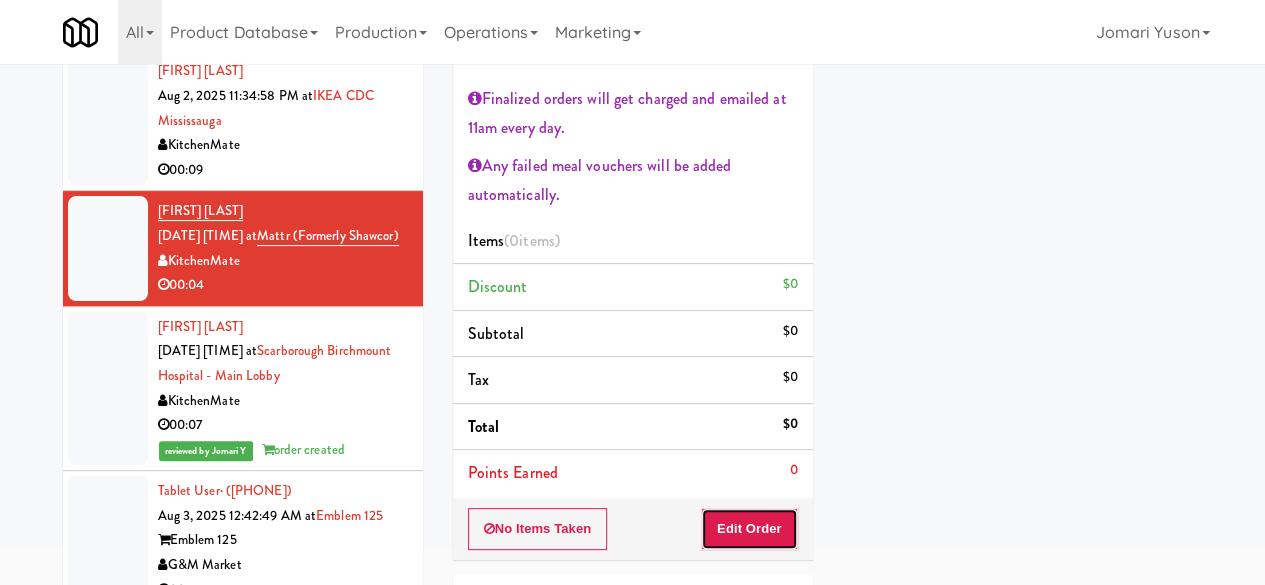 click on "Edit Order" at bounding box center (749, 529) 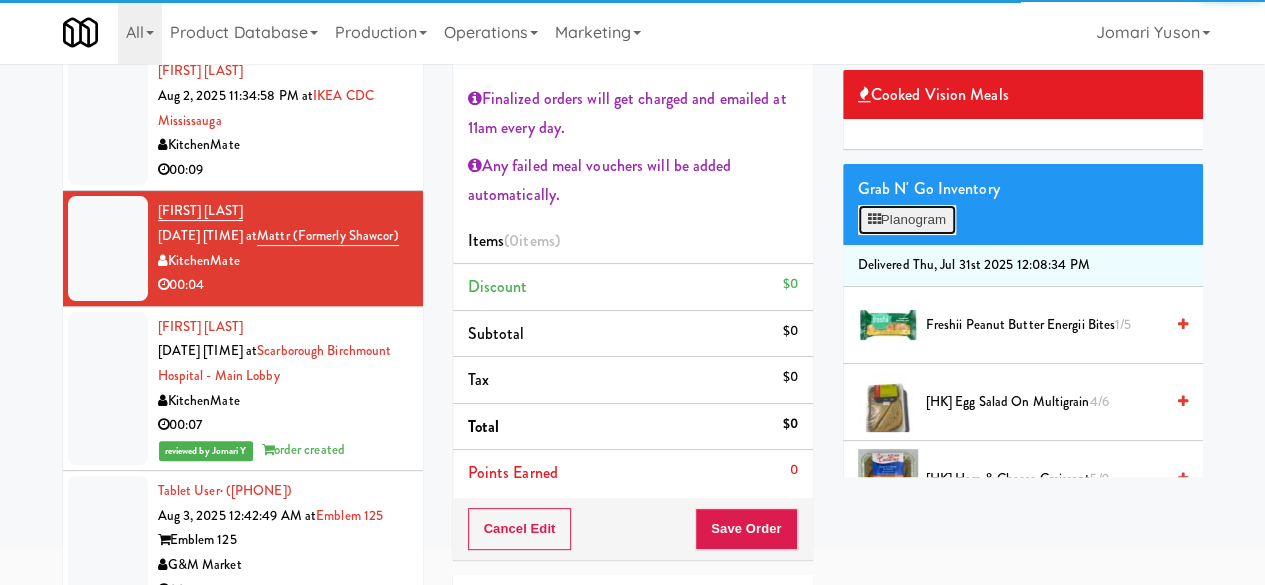 click on "Planogram" at bounding box center (907, 220) 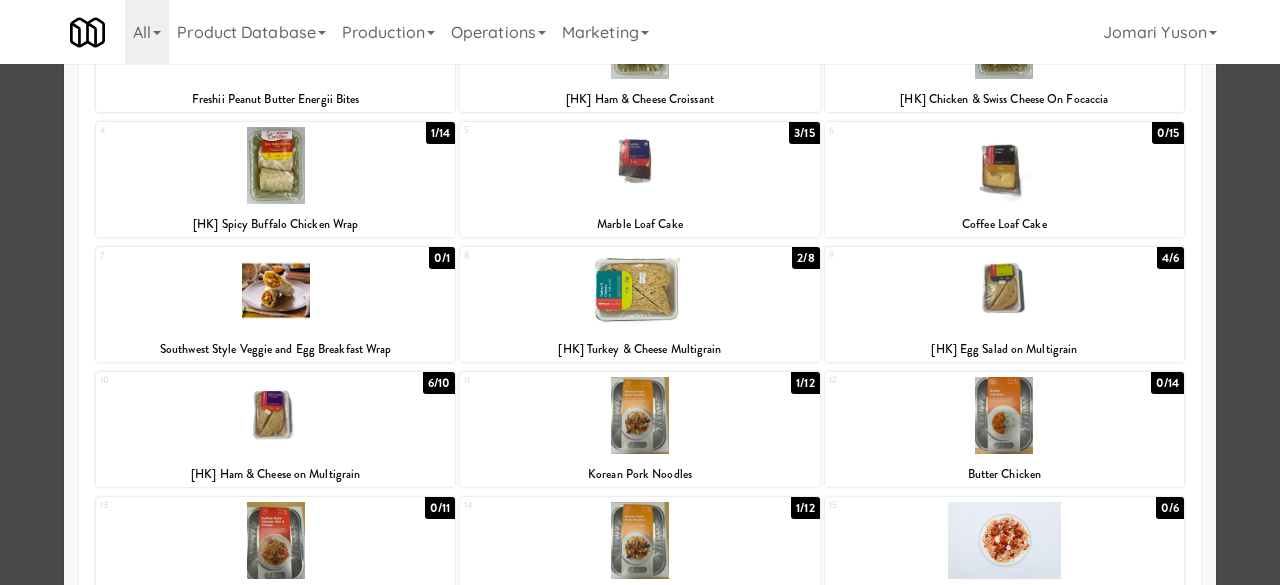 scroll, scrollTop: 200, scrollLeft: 0, axis: vertical 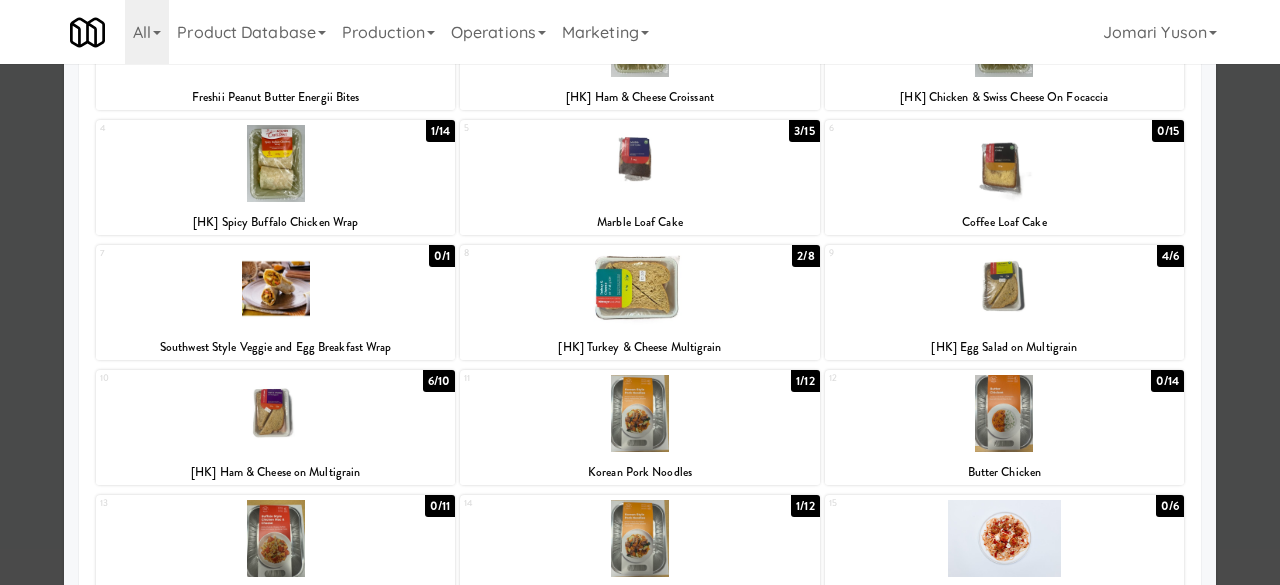 click at bounding box center [1004, 288] 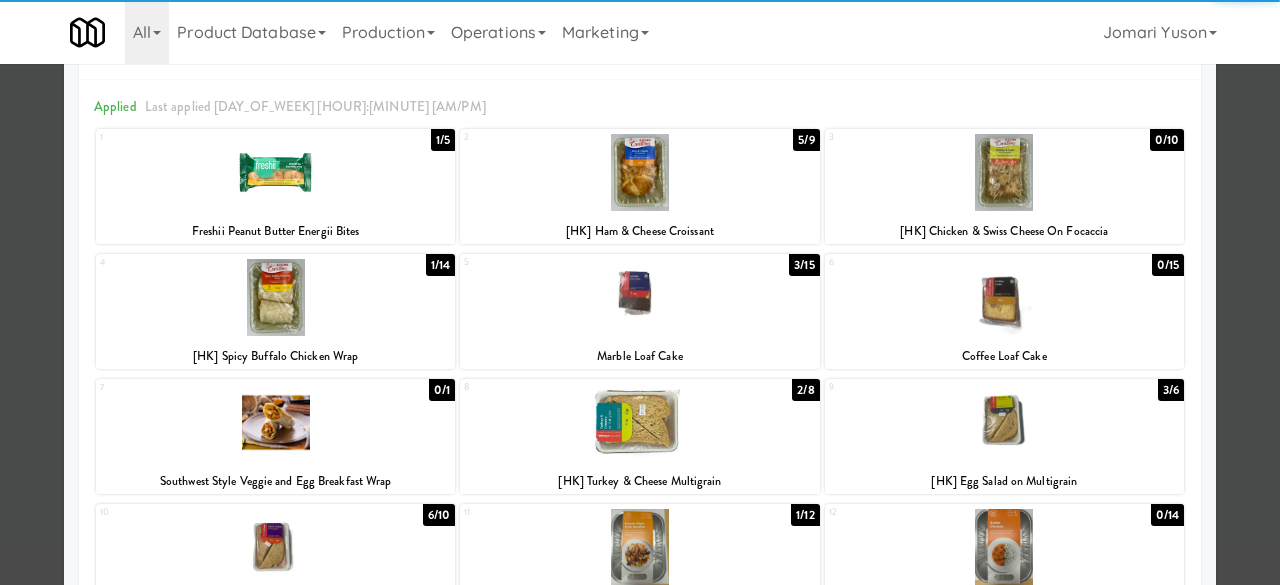 scroll, scrollTop: 0, scrollLeft: 0, axis: both 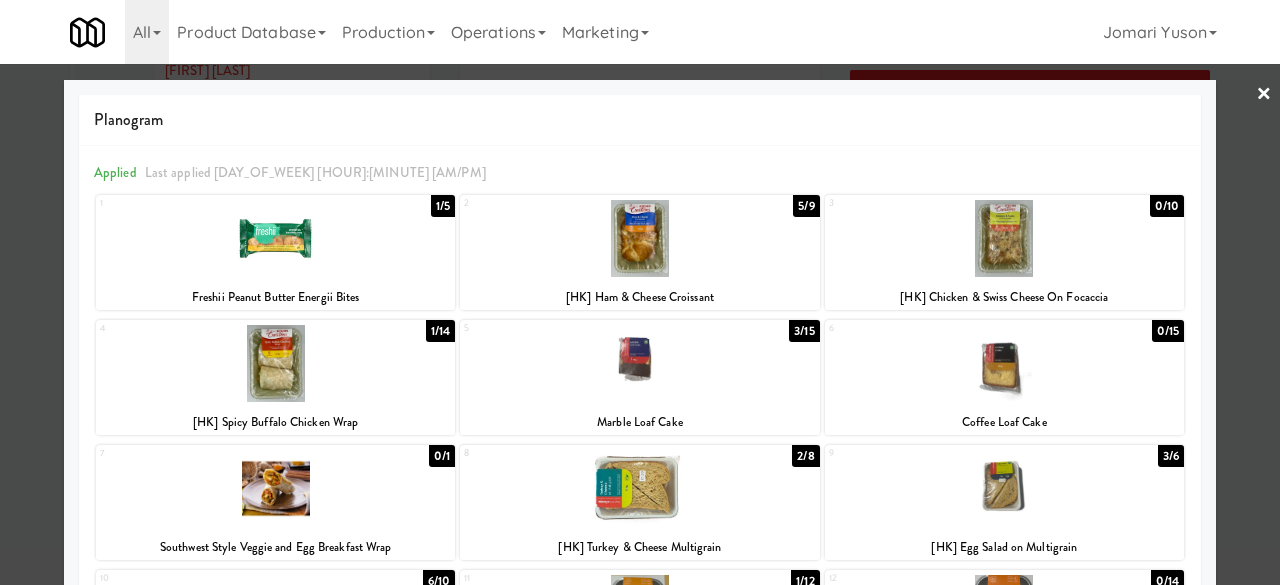 click on "×" at bounding box center (1264, 95) 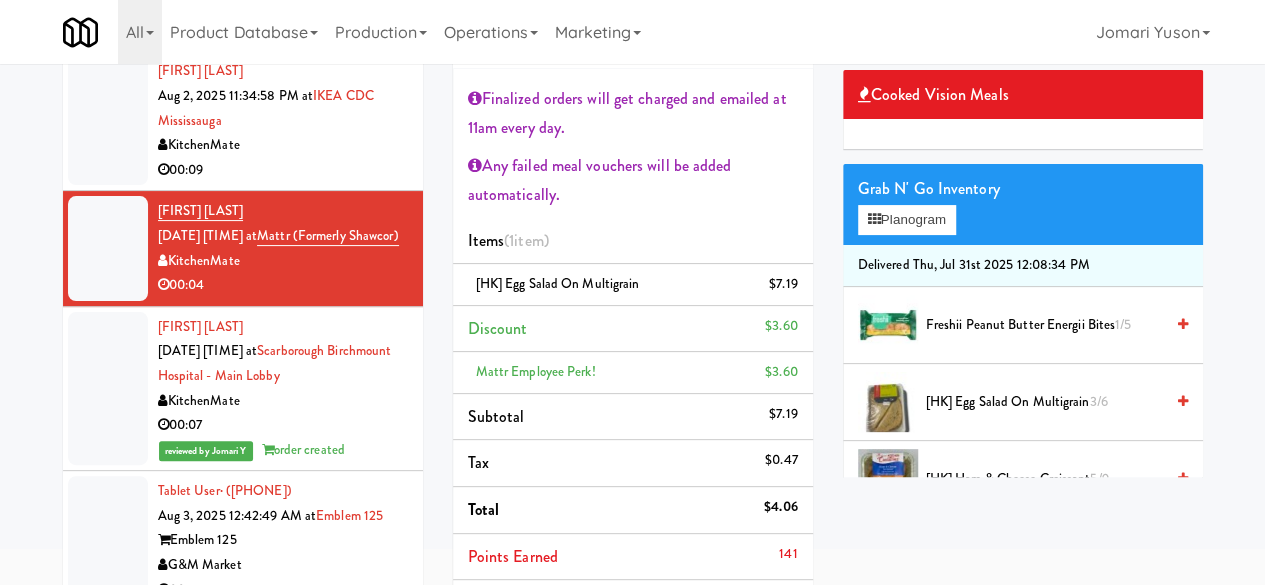 click on "Grab N' Go Inventory" at bounding box center [1023, 189] 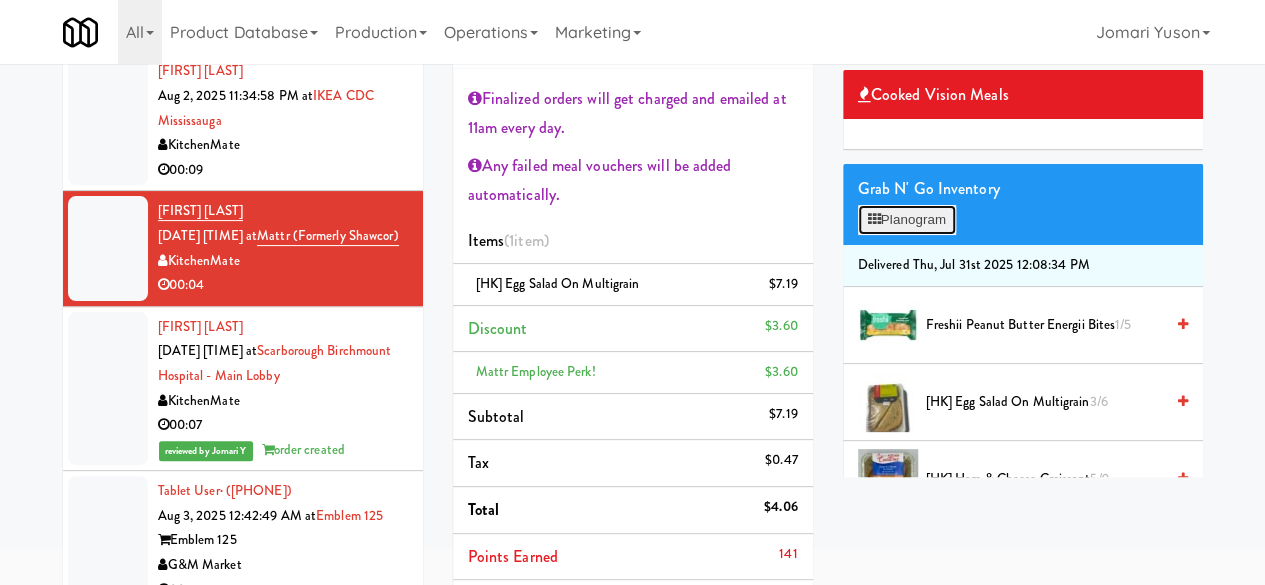 click on "Planogram" at bounding box center (907, 220) 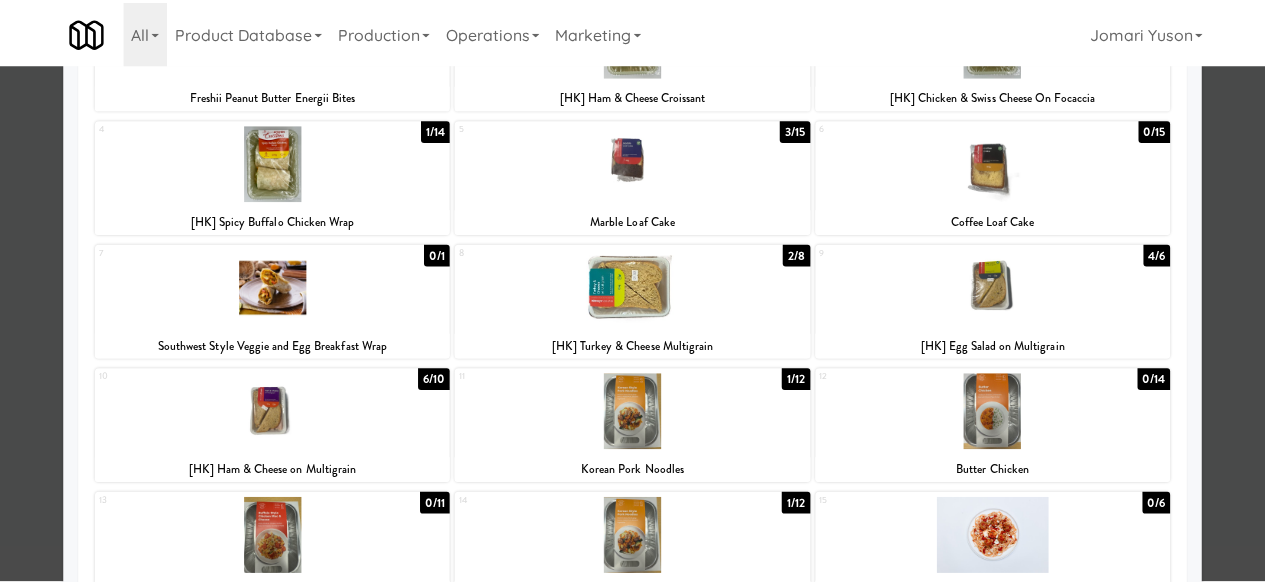 scroll, scrollTop: 0, scrollLeft: 0, axis: both 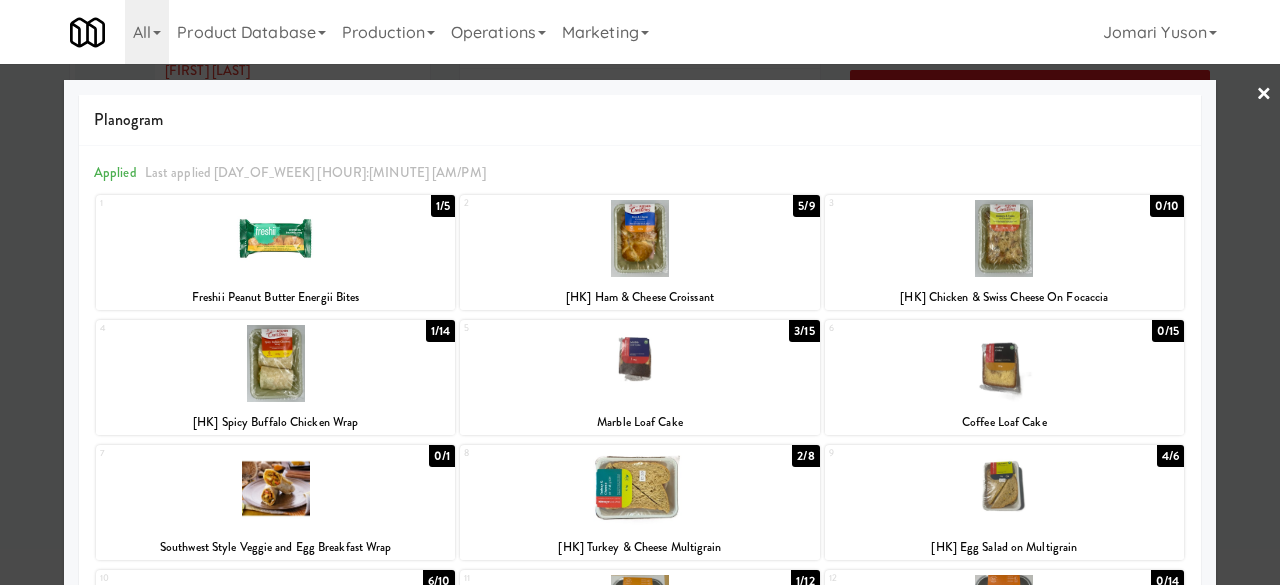 click on "×" at bounding box center [1264, 95] 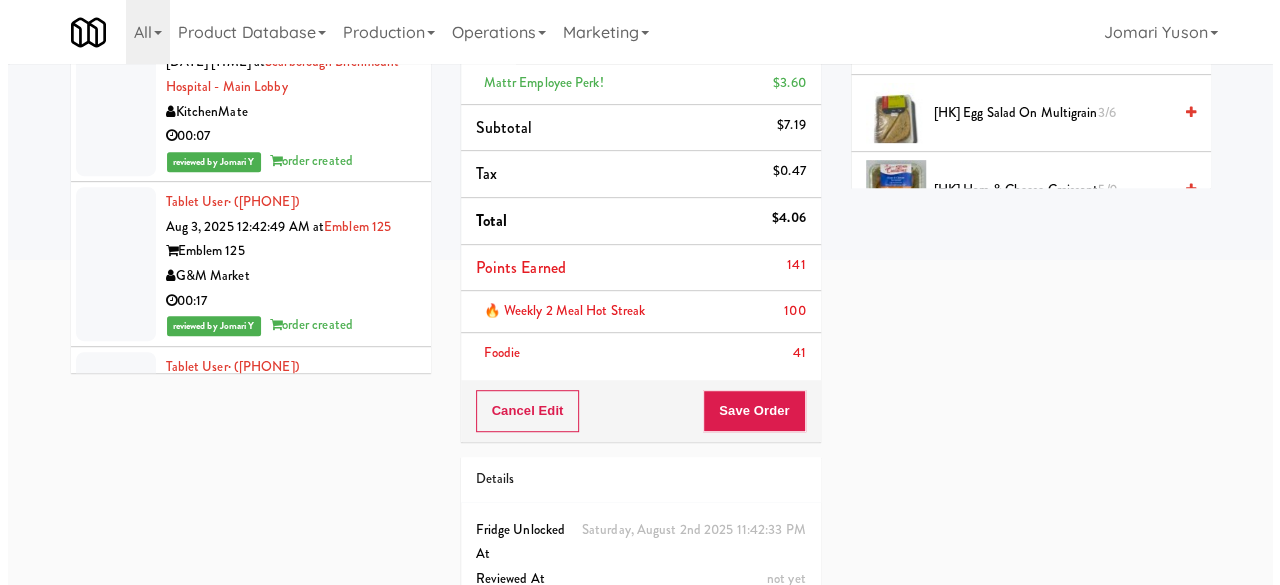 scroll, scrollTop: 445, scrollLeft: 0, axis: vertical 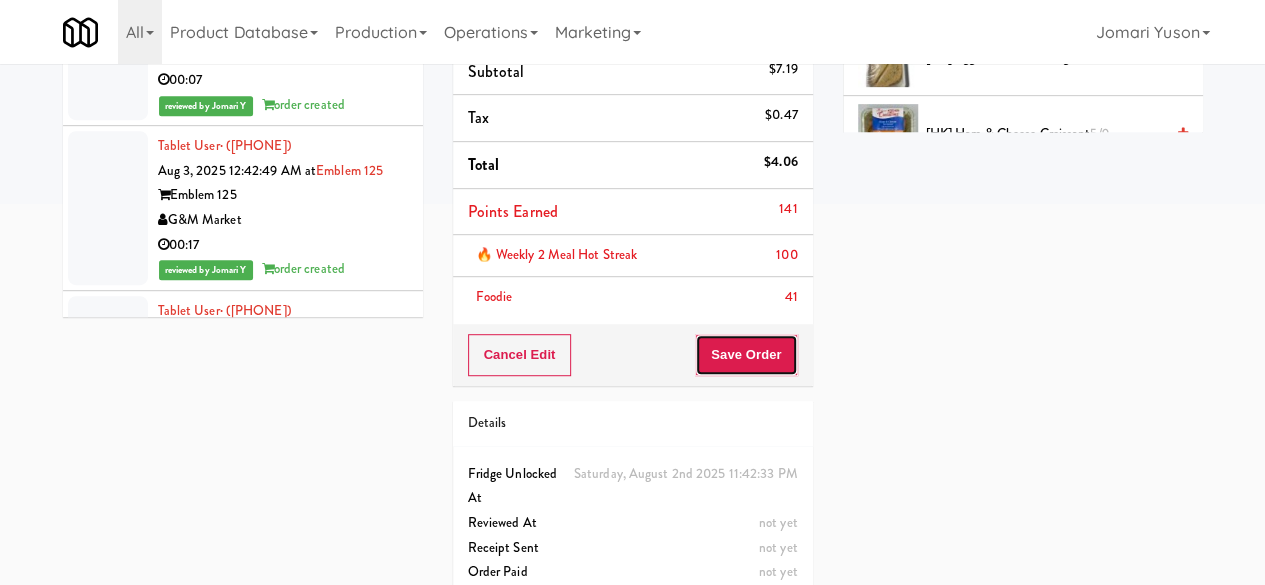 click on "Save Order" at bounding box center (746, 355) 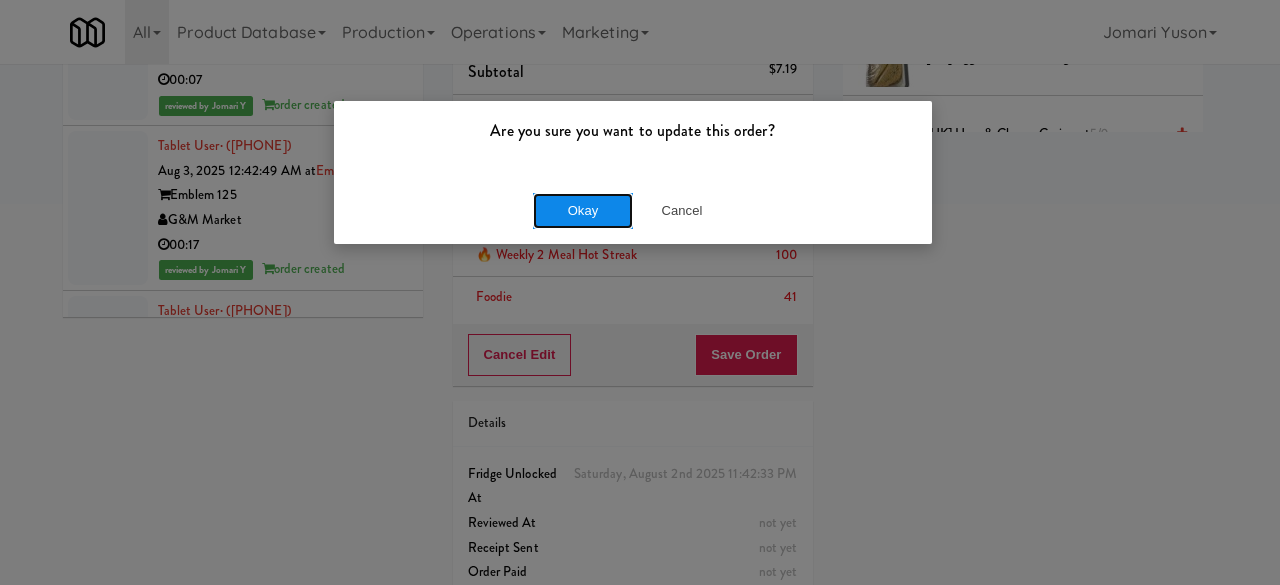 click on "Okay" at bounding box center [583, 211] 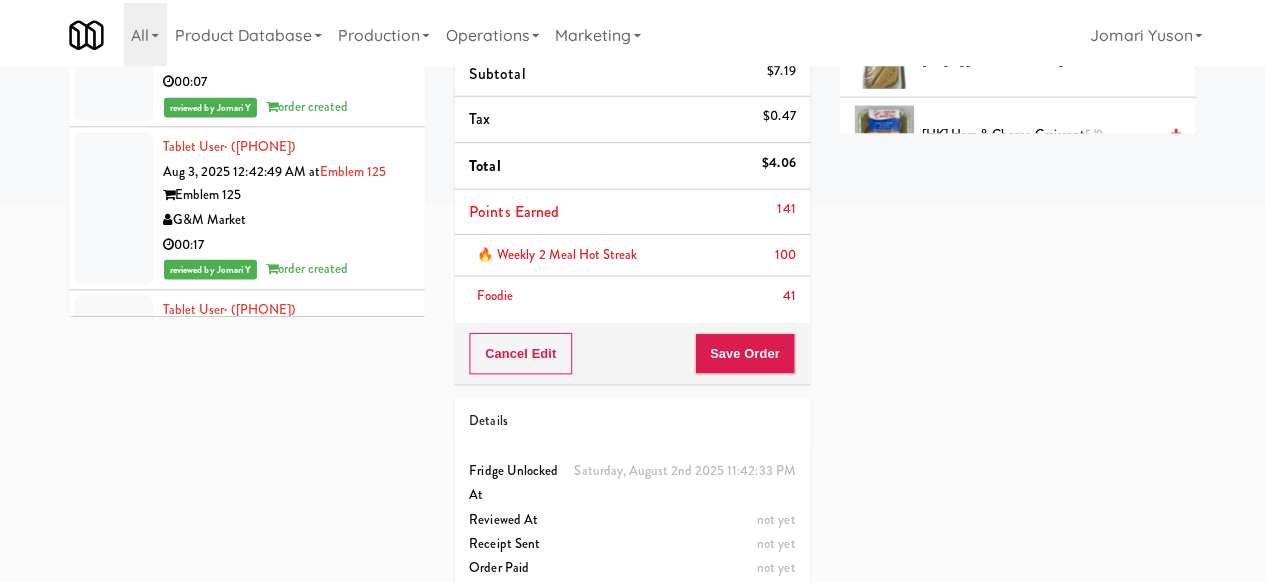 scroll, scrollTop: 245, scrollLeft: 0, axis: vertical 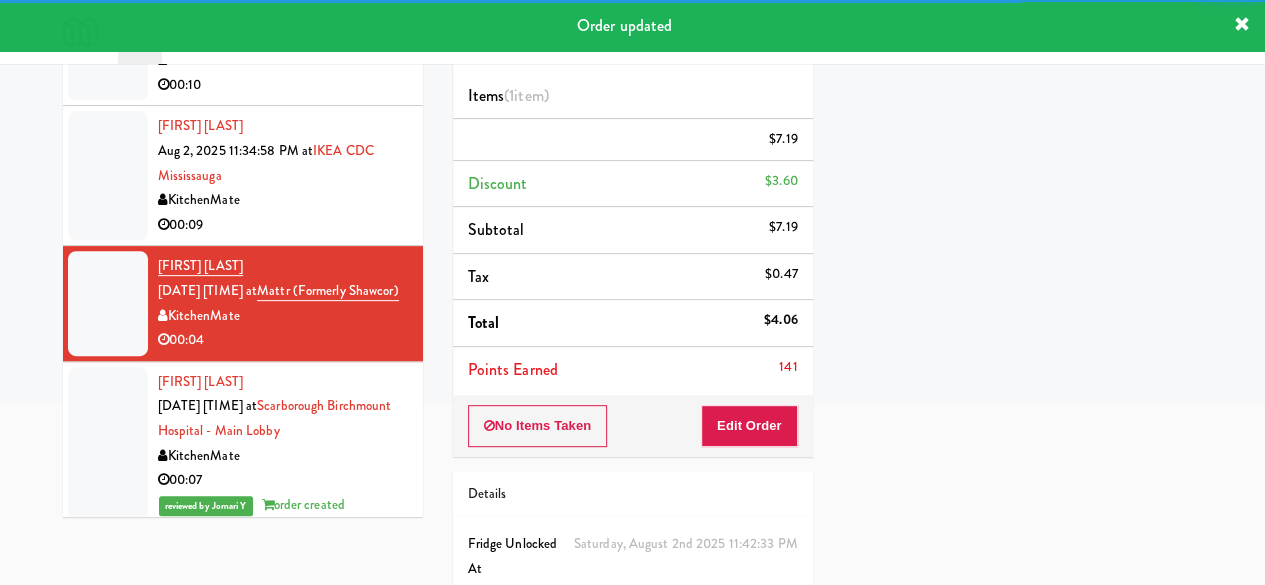 click on "KitchenMate" at bounding box center (283, 200) 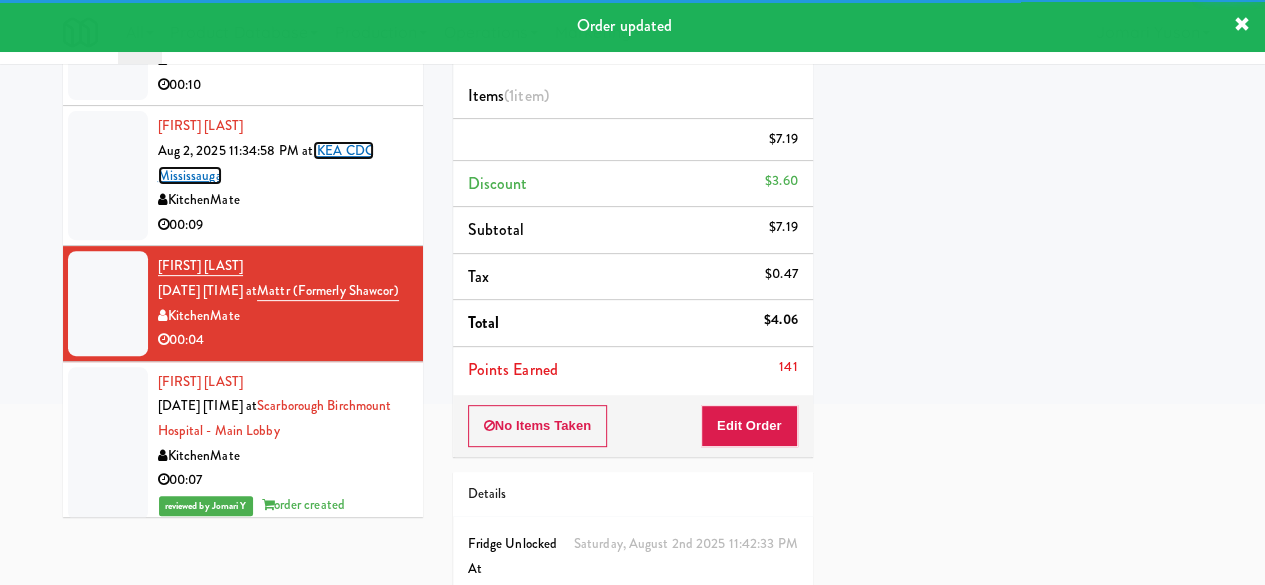 click on "IKEA CDC Mississauga" at bounding box center (266, 163) 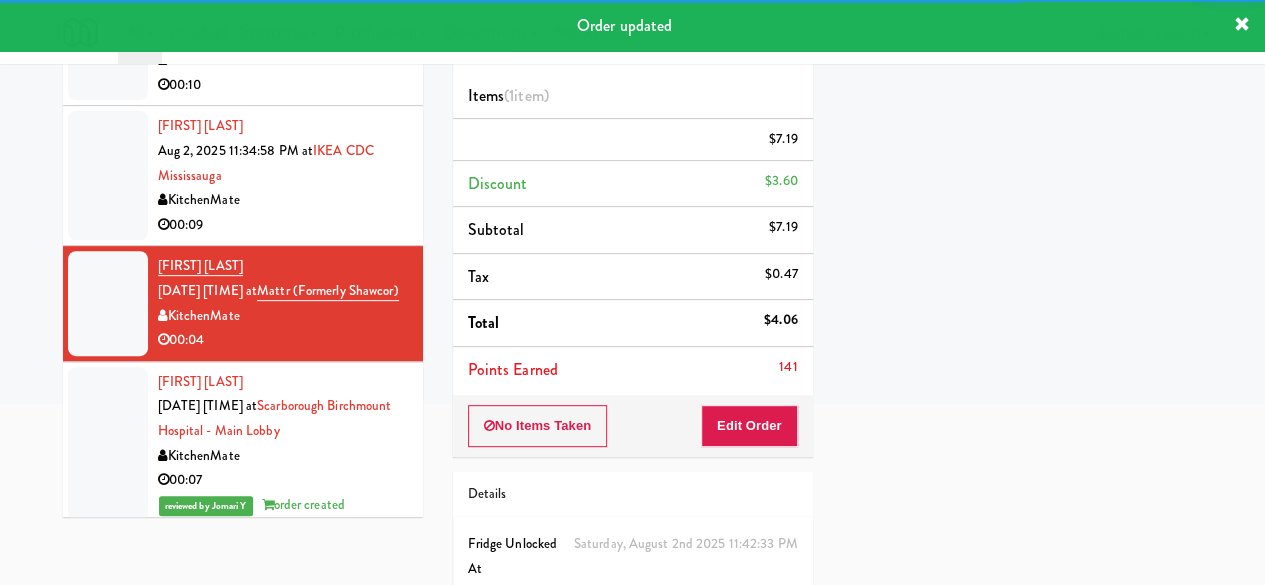 scroll, scrollTop: 104, scrollLeft: 0, axis: vertical 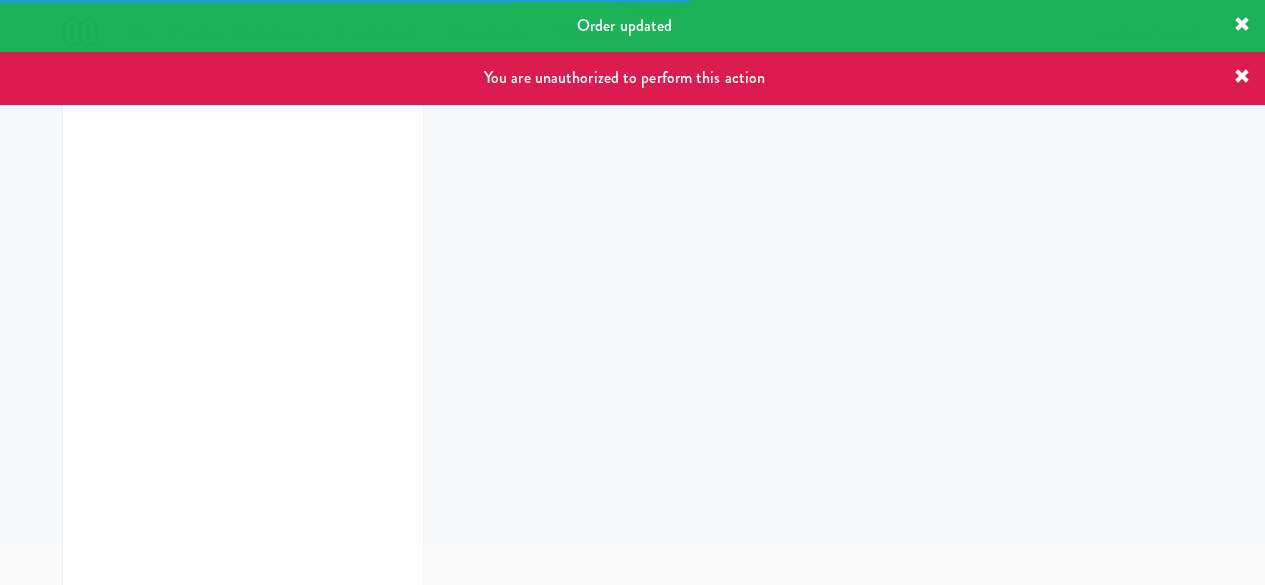 click on "You are unauthorized to perform this action" at bounding box center [632, 78] 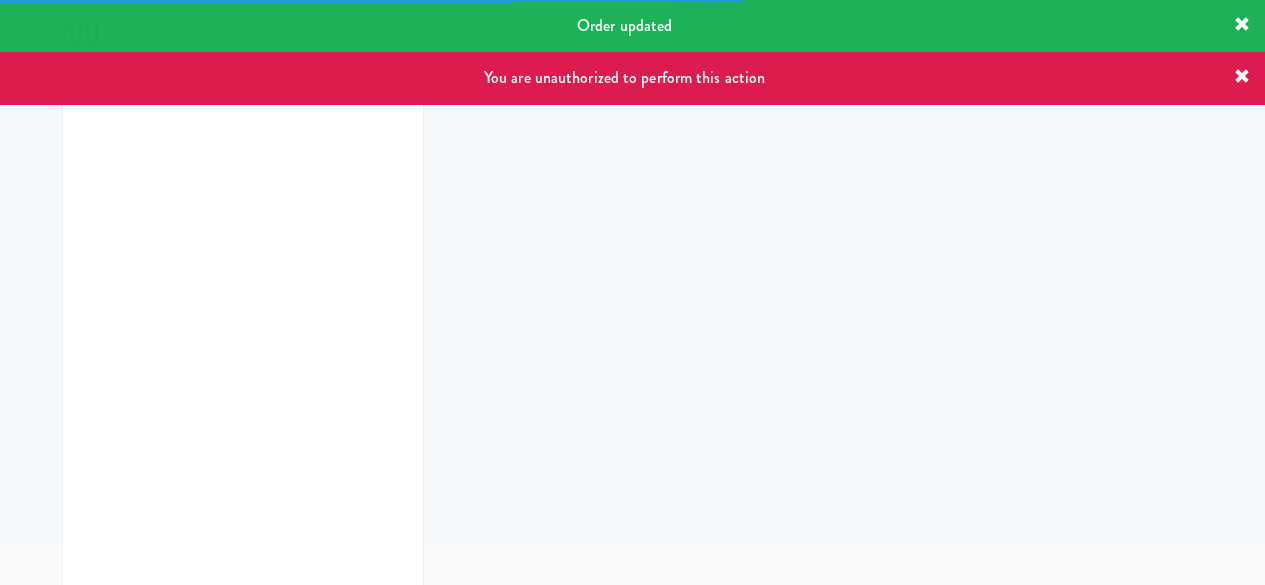click at bounding box center [1242, 25] 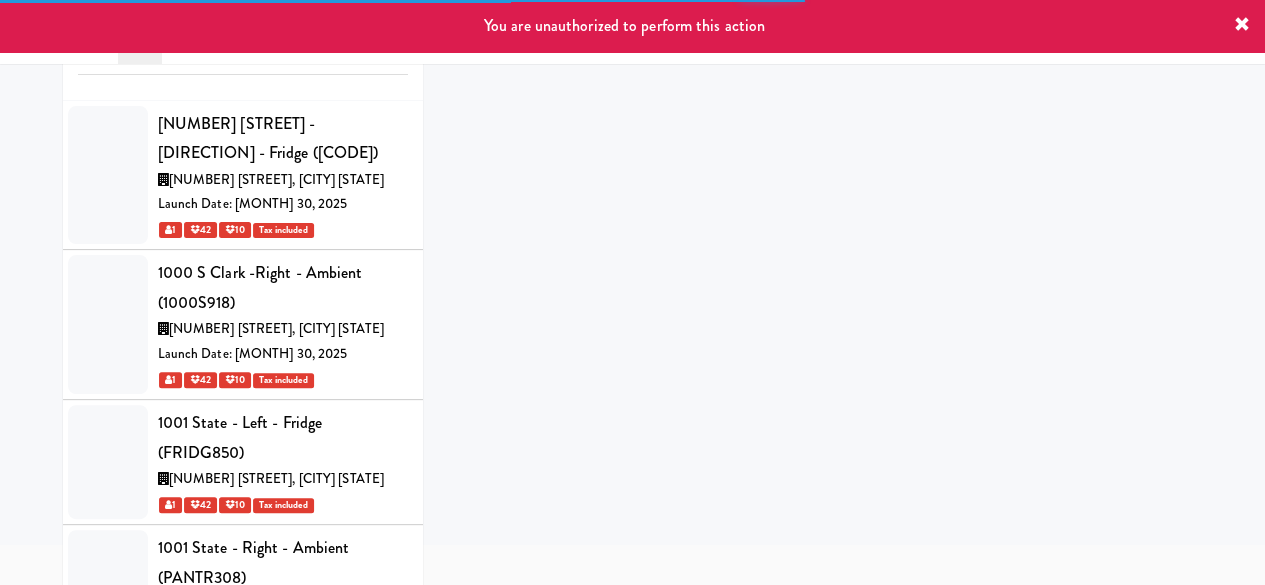 click at bounding box center (1242, 25) 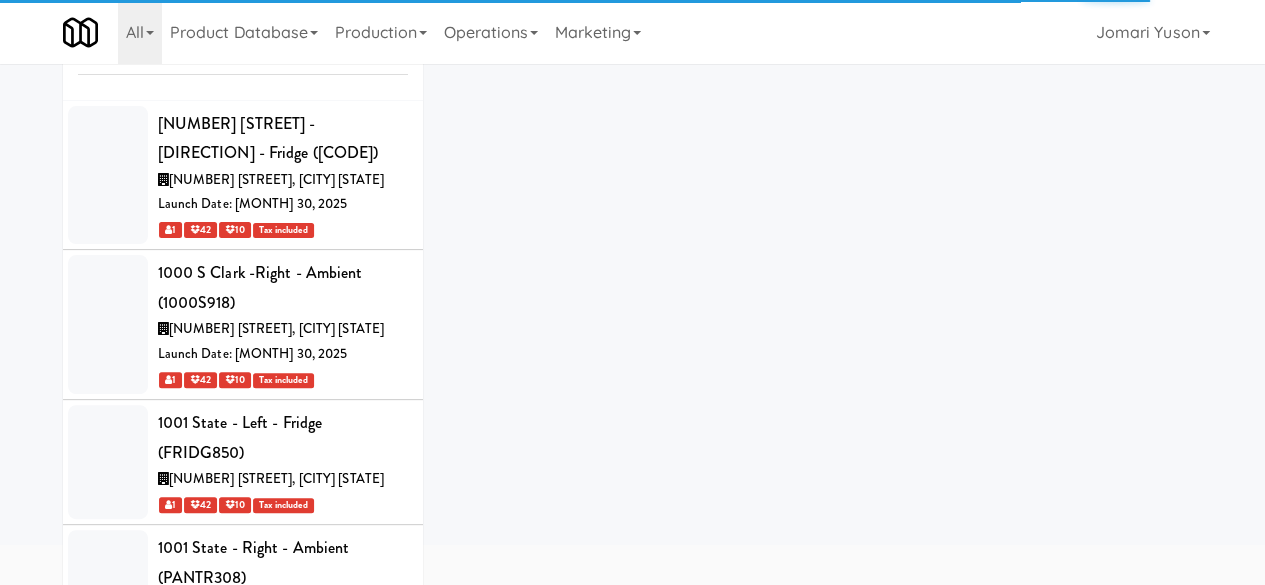 scroll, scrollTop: 44692, scrollLeft: 0, axis: vertical 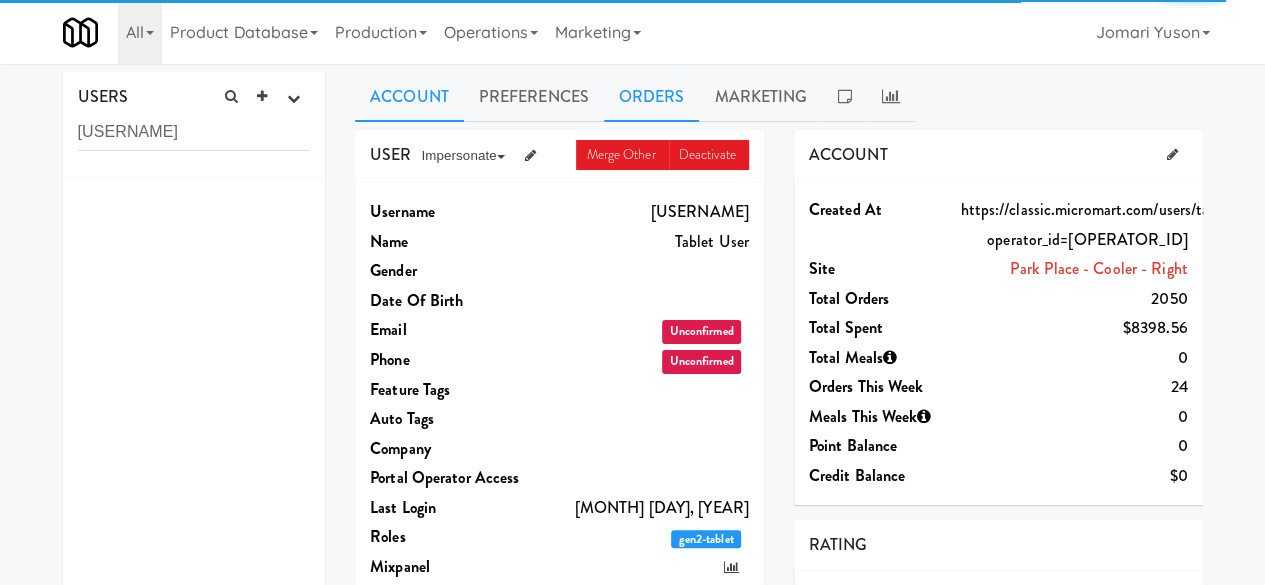 click on "Orders" at bounding box center (652, 97) 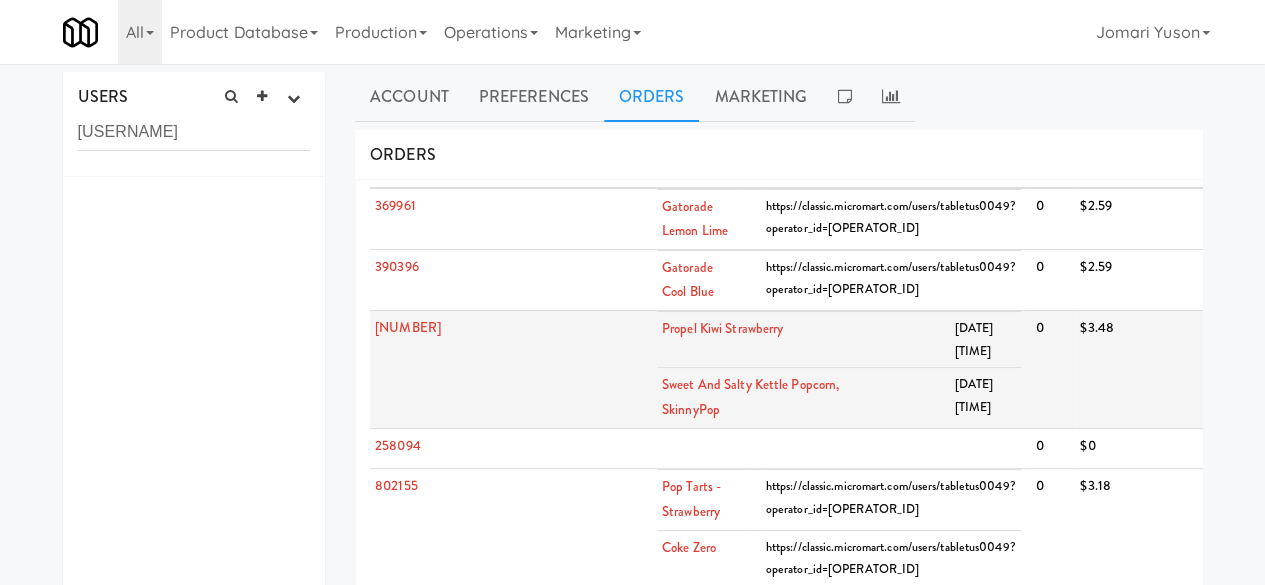 scroll, scrollTop: 0, scrollLeft: 0, axis: both 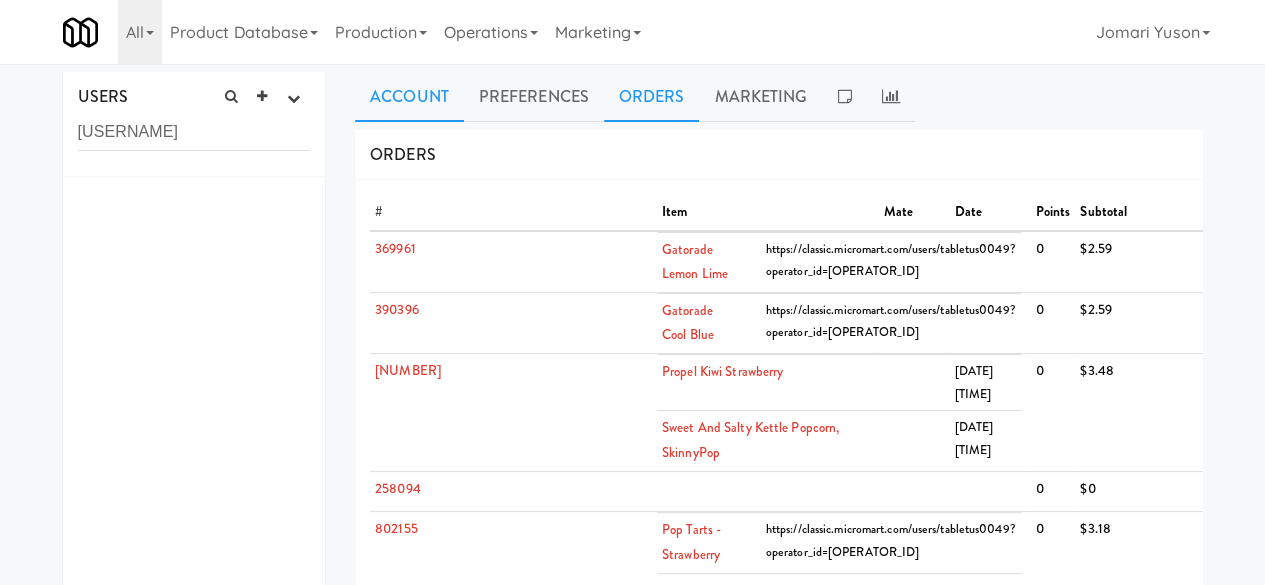 click on "Account" at bounding box center (409, 97) 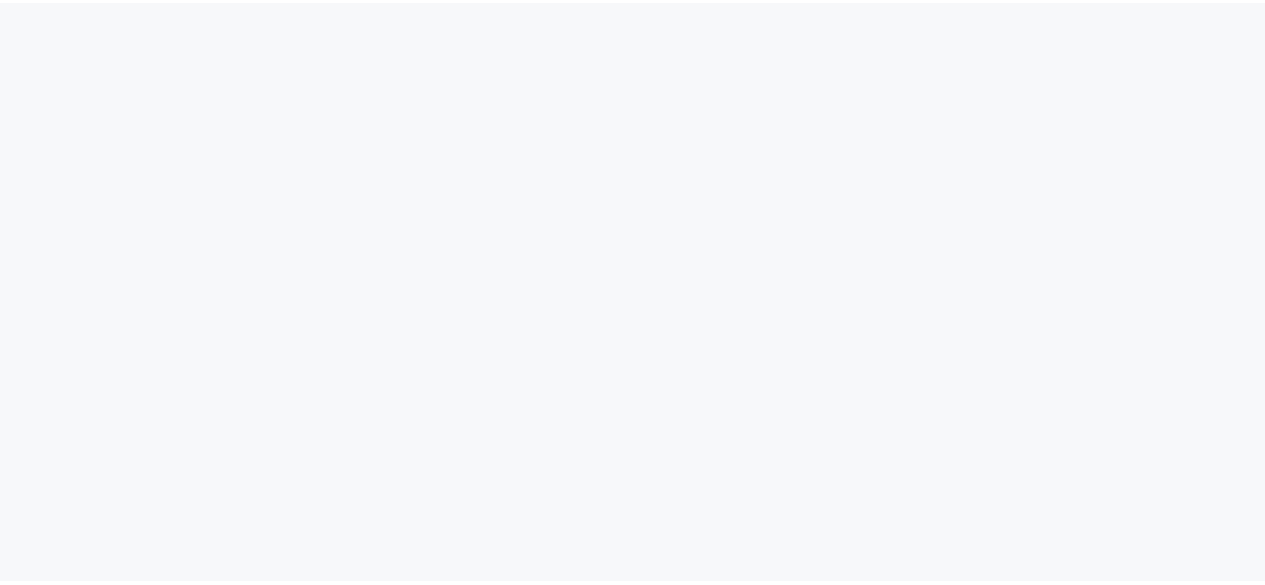 scroll, scrollTop: 0, scrollLeft: 0, axis: both 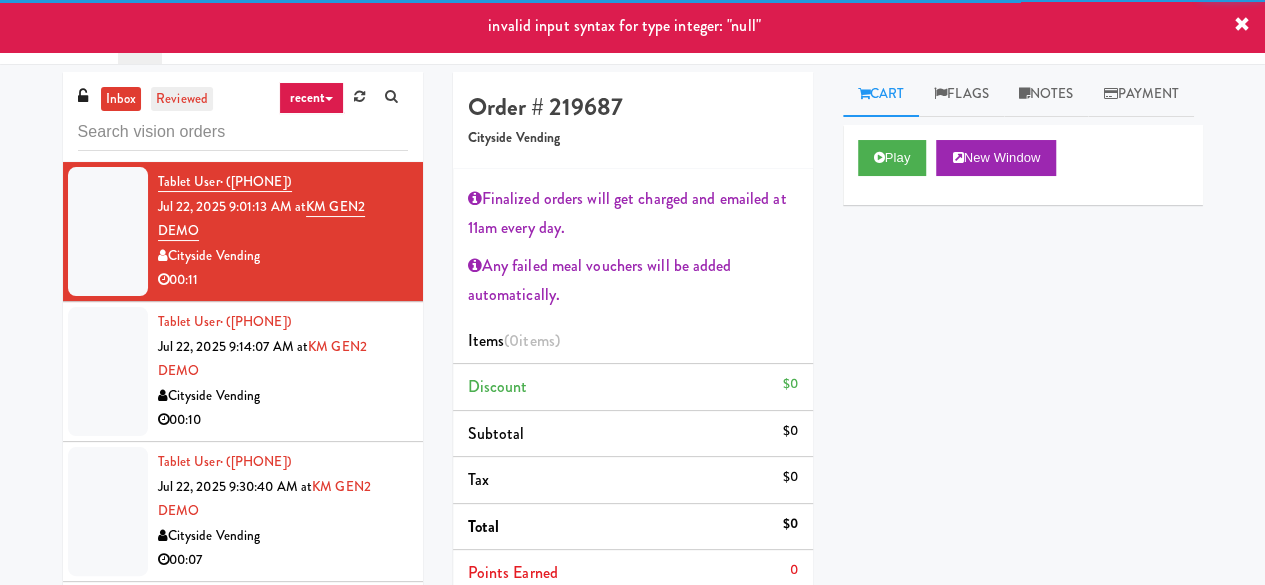 click on "reviewed" at bounding box center [182, 99] 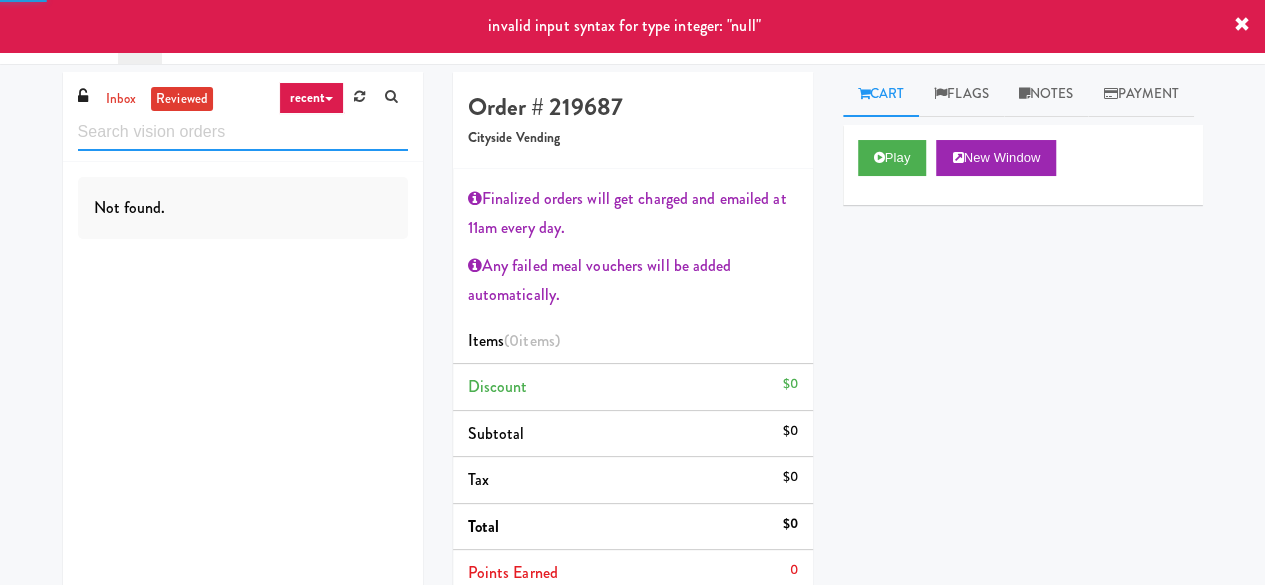 click at bounding box center [243, 132] 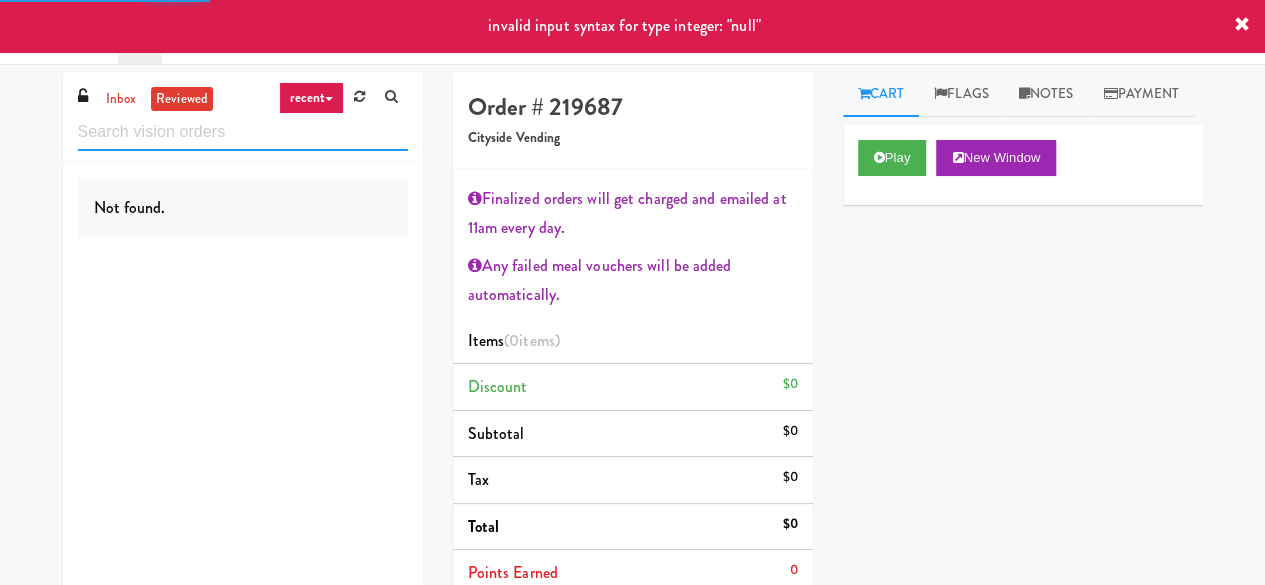 paste on "AsRight Ventures" 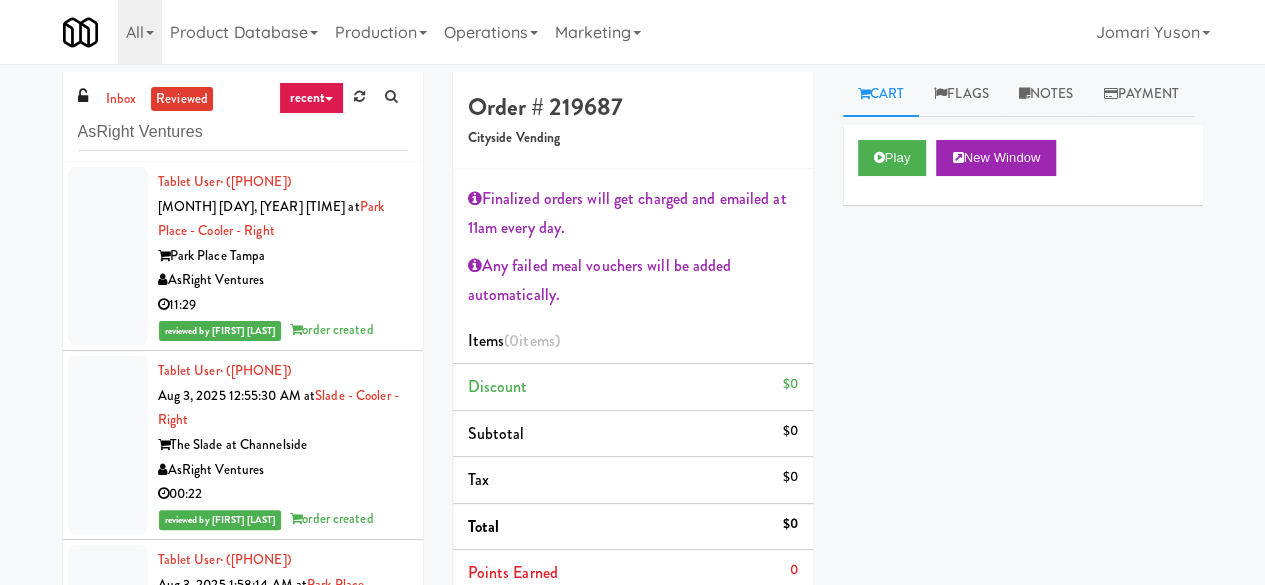 click on "AsRight Ventures" at bounding box center [283, 470] 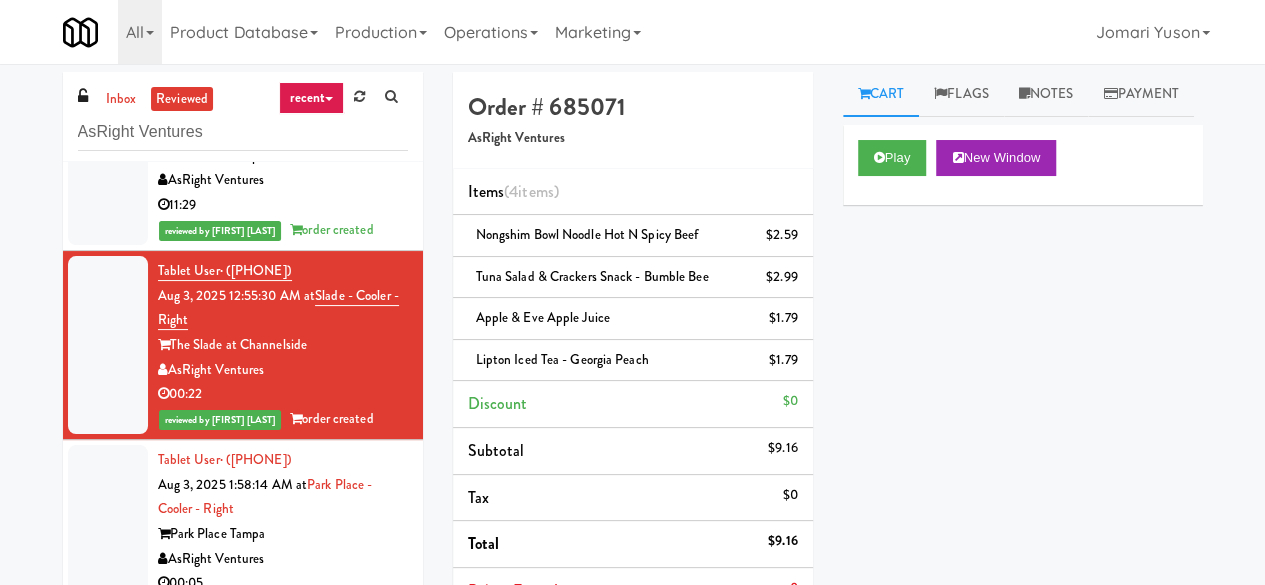 scroll, scrollTop: 0, scrollLeft: 0, axis: both 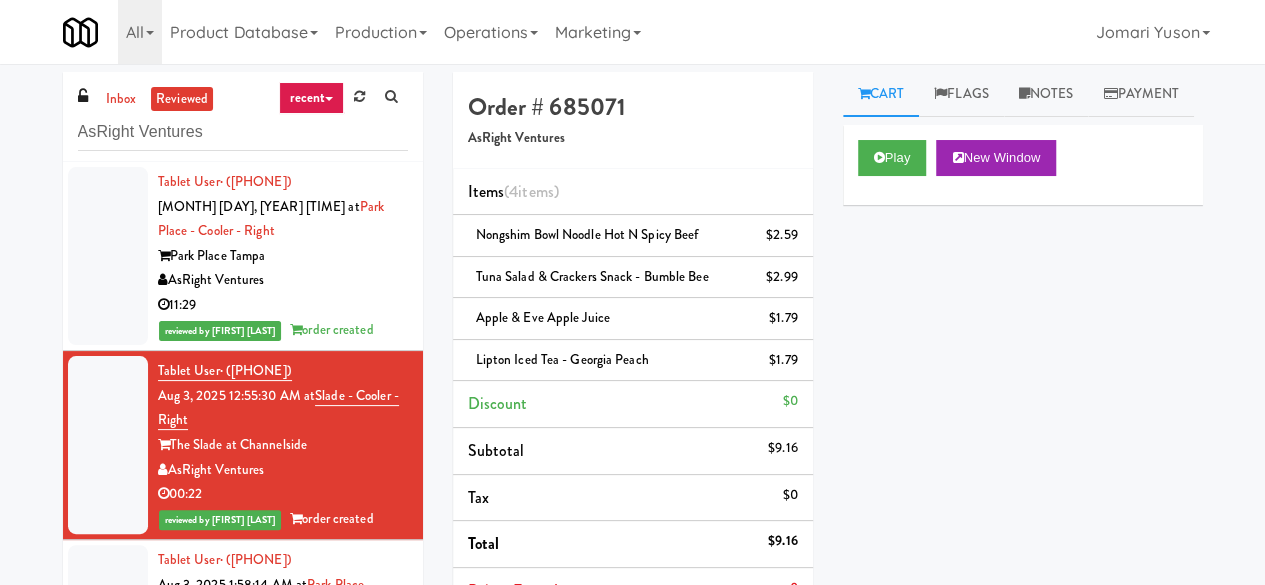 click on "AsRight Ventures" at bounding box center [283, 280] 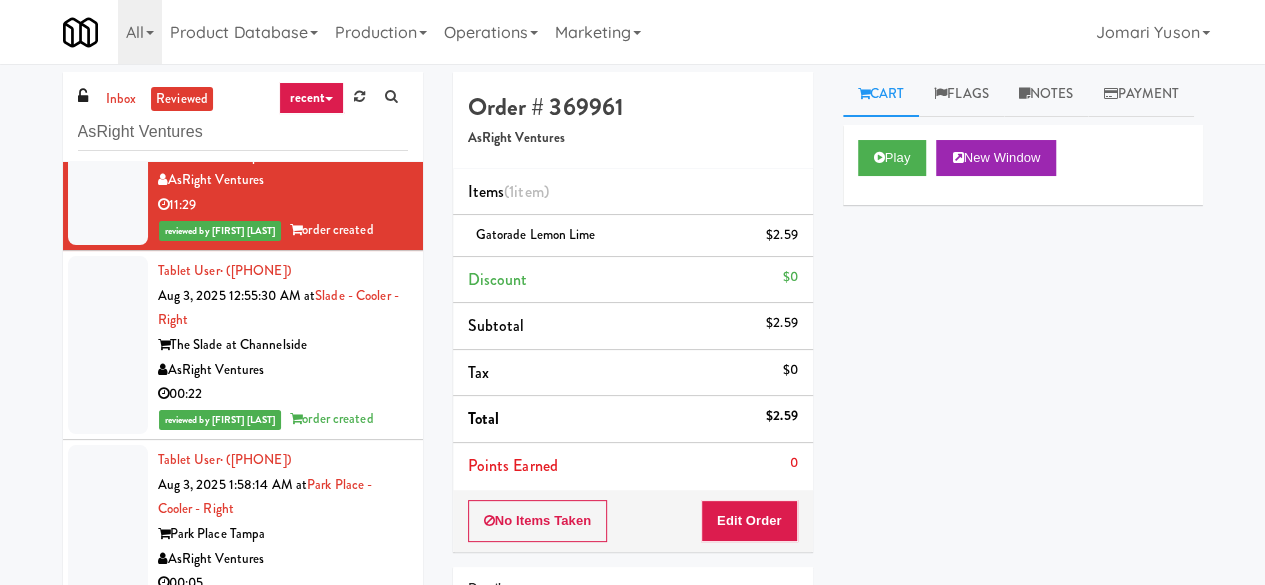 scroll, scrollTop: 0, scrollLeft: 0, axis: both 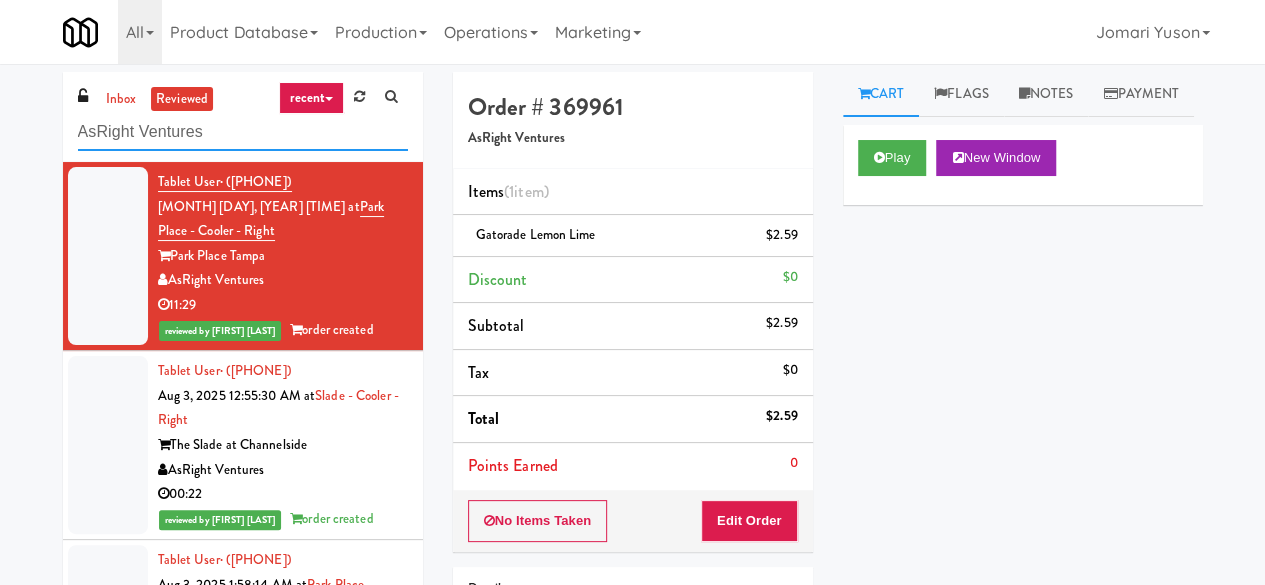 click on "AsRight Ventures" at bounding box center (243, 132) 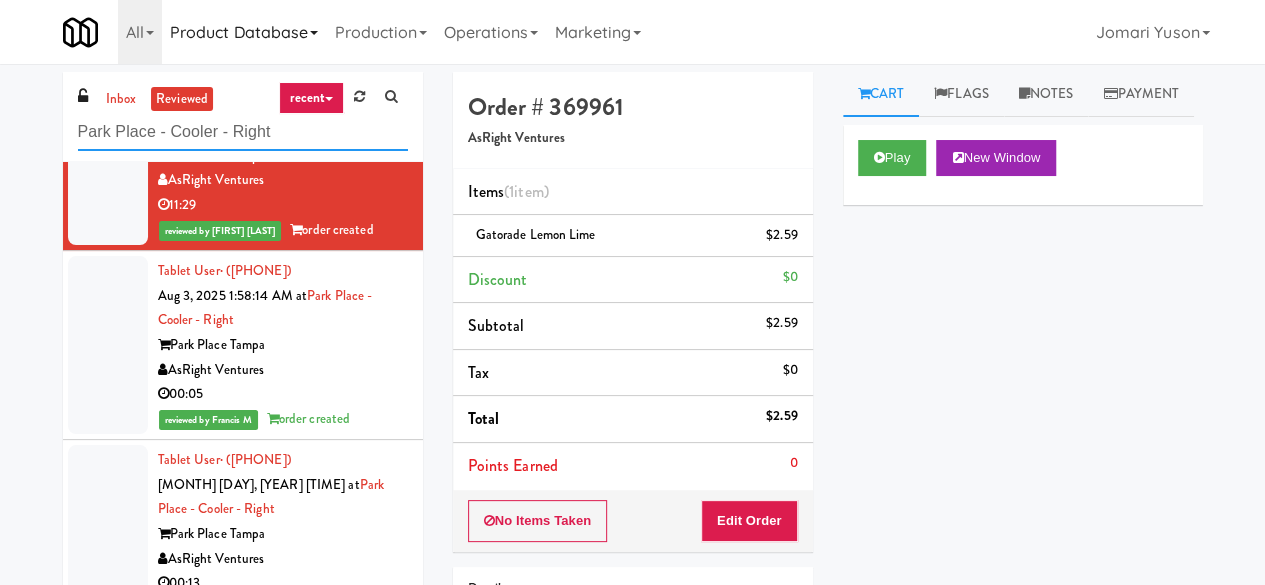 scroll, scrollTop: 100, scrollLeft: 0, axis: vertical 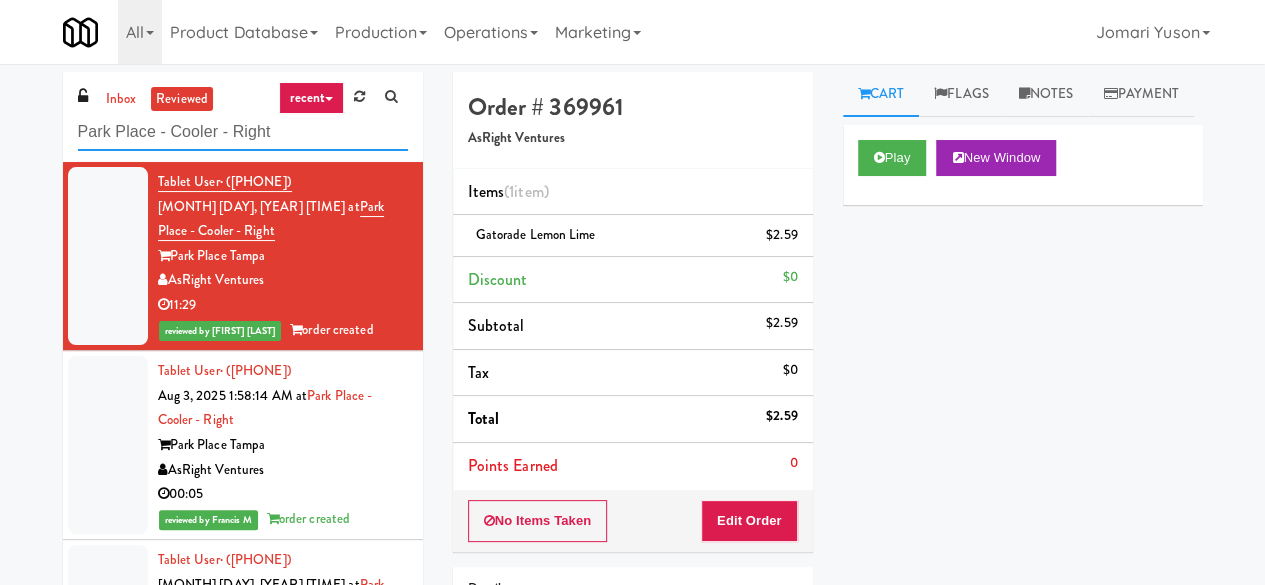drag, startPoint x: 297, startPoint y: 129, endPoint x: 236, endPoint y: 131, distance: 61.03278 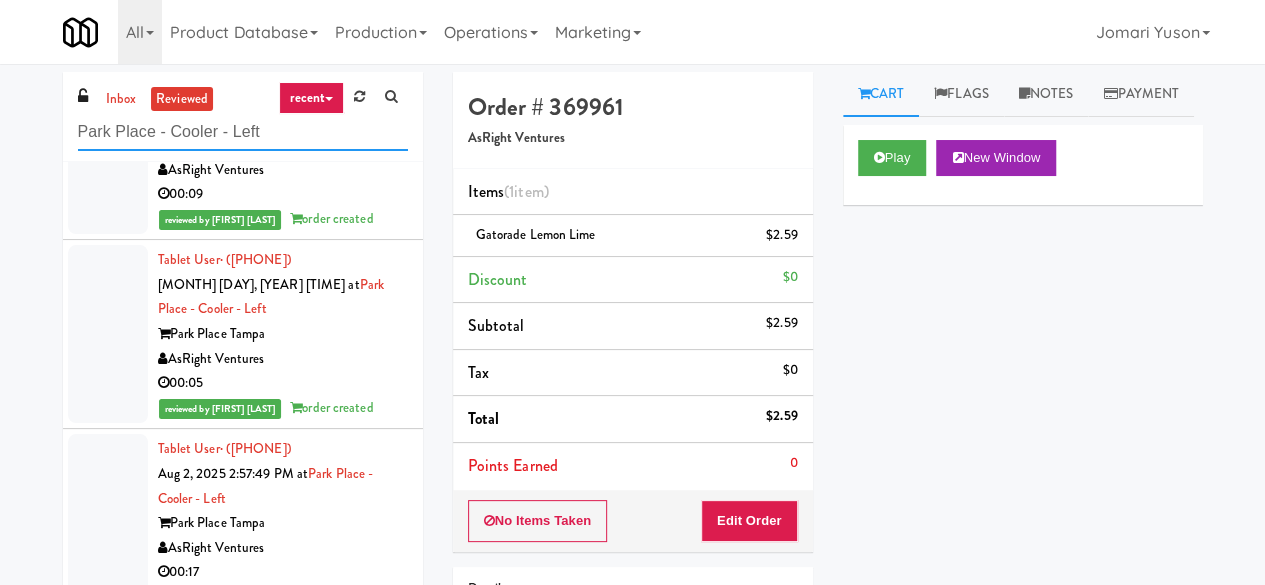scroll, scrollTop: 0, scrollLeft: 0, axis: both 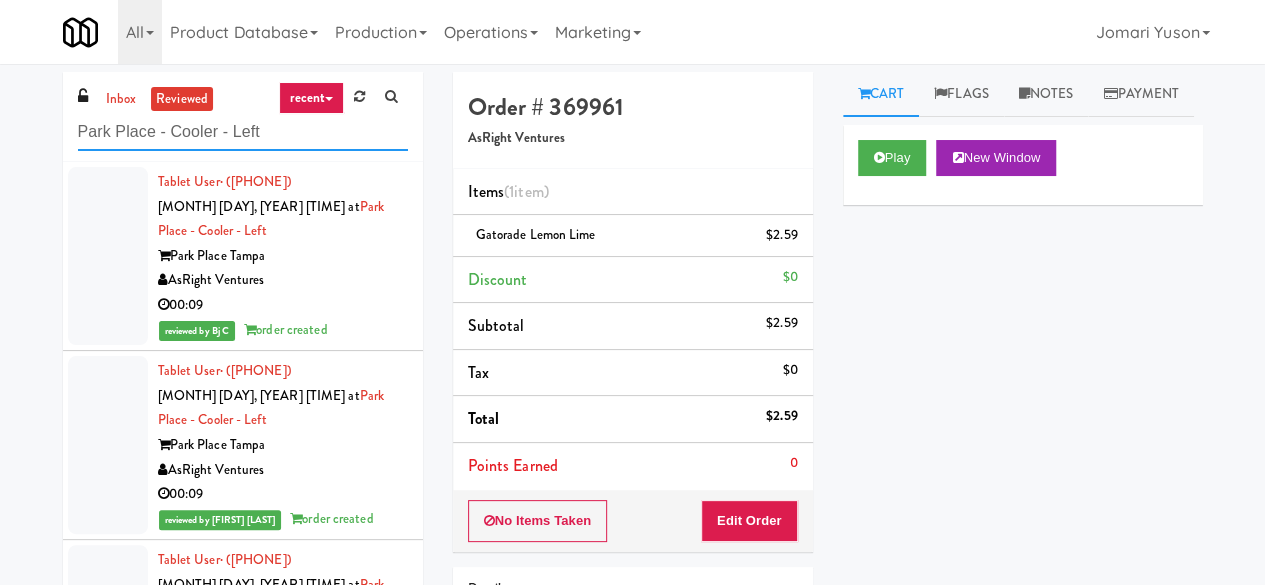 click on "Park Place - Cooler - Left" at bounding box center [243, 132] 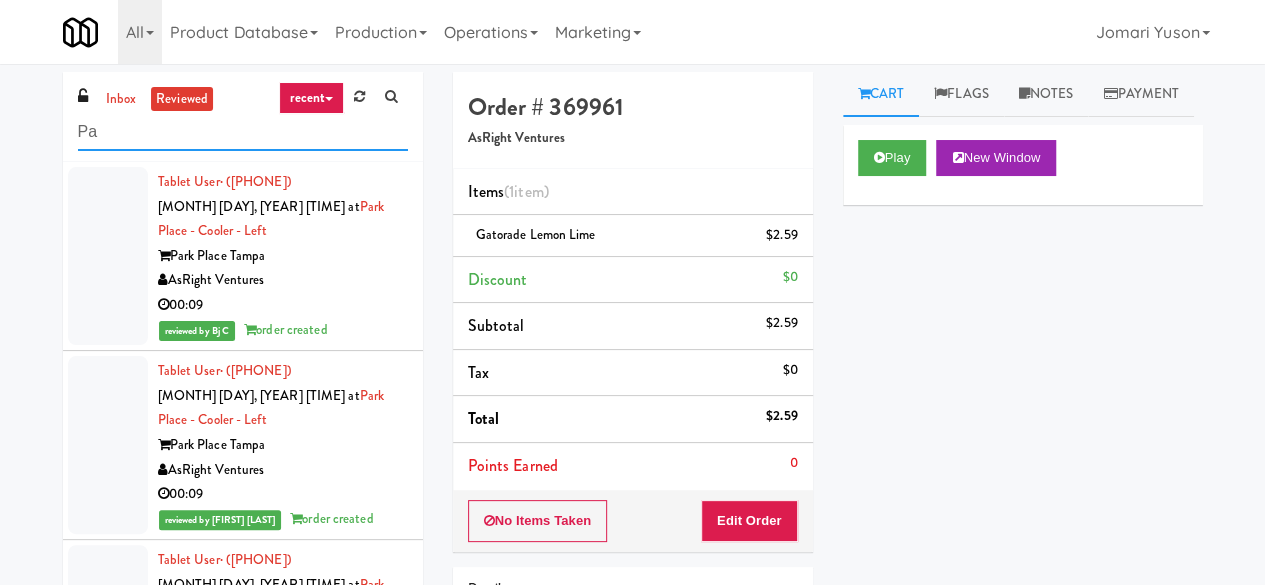 type on "P" 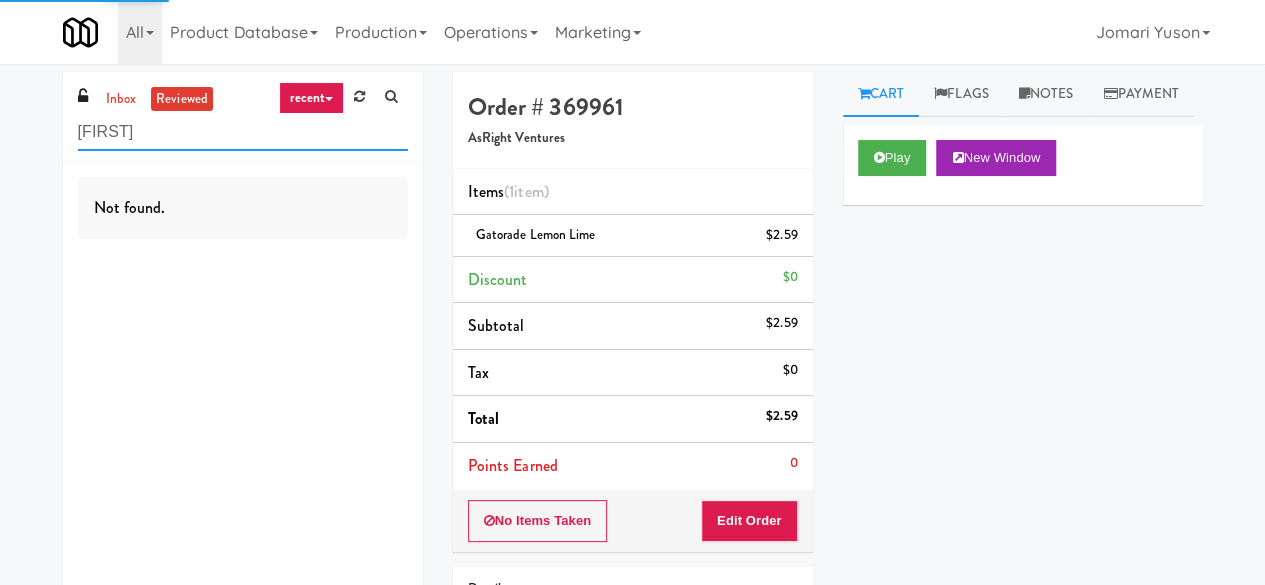 type on "Asright" 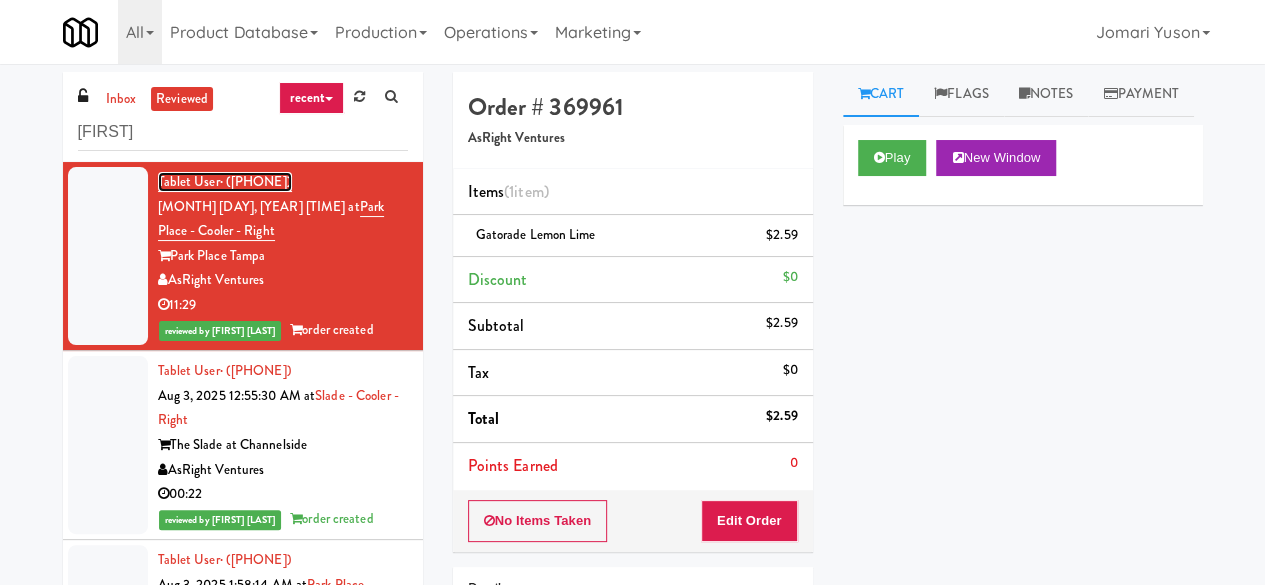 click on "· (813) 446-8651" at bounding box center [256, 181] 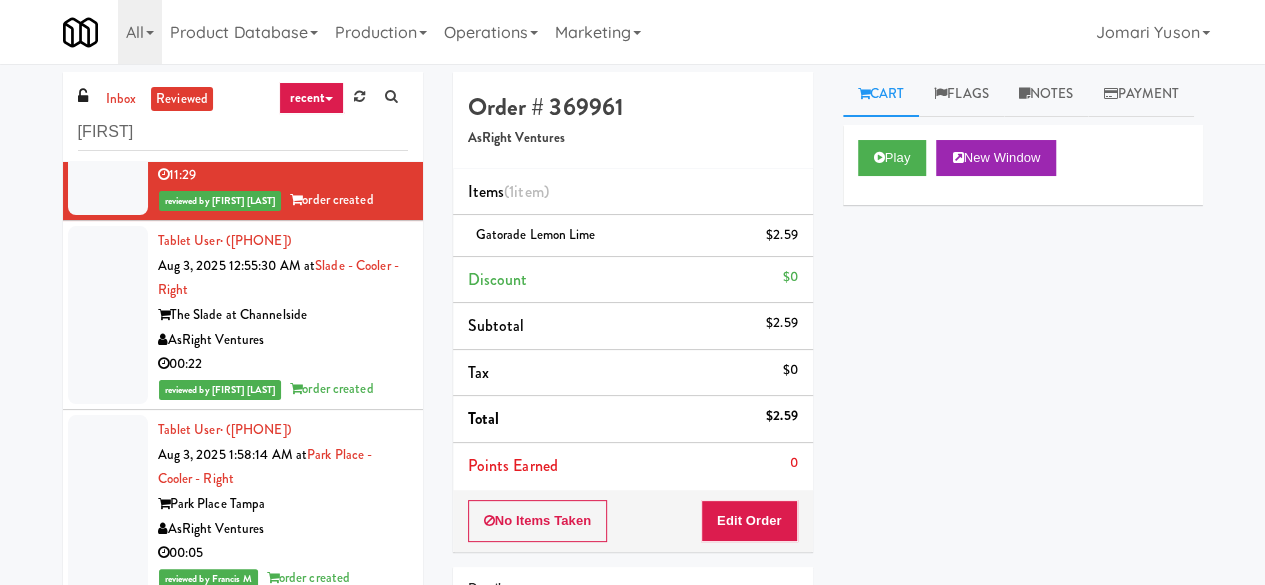 scroll, scrollTop: 100, scrollLeft: 0, axis: vertical 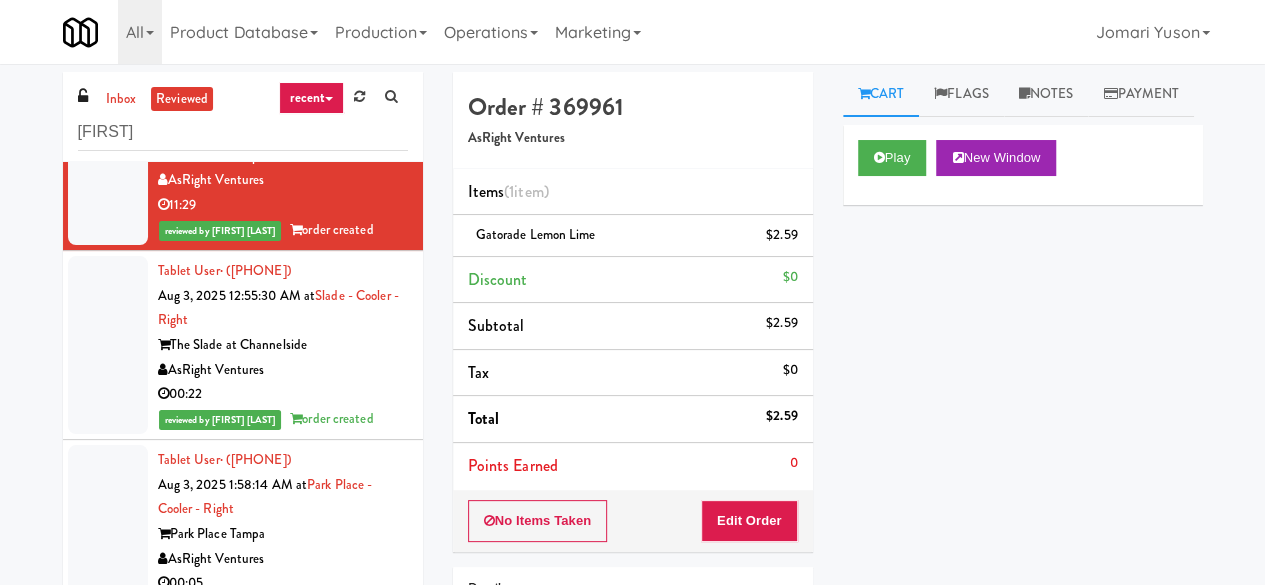click on "The Slade at Channelside" at bounding box center (283, 345) 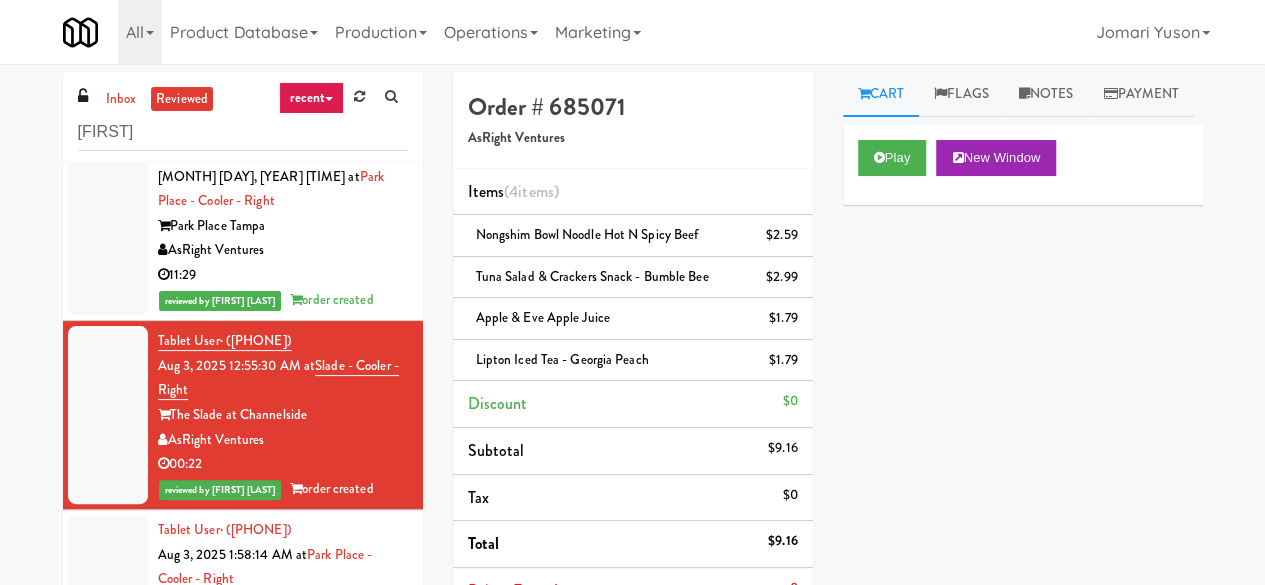 scroll, scrollTop: 0, scrollLeft: 0, axis: both 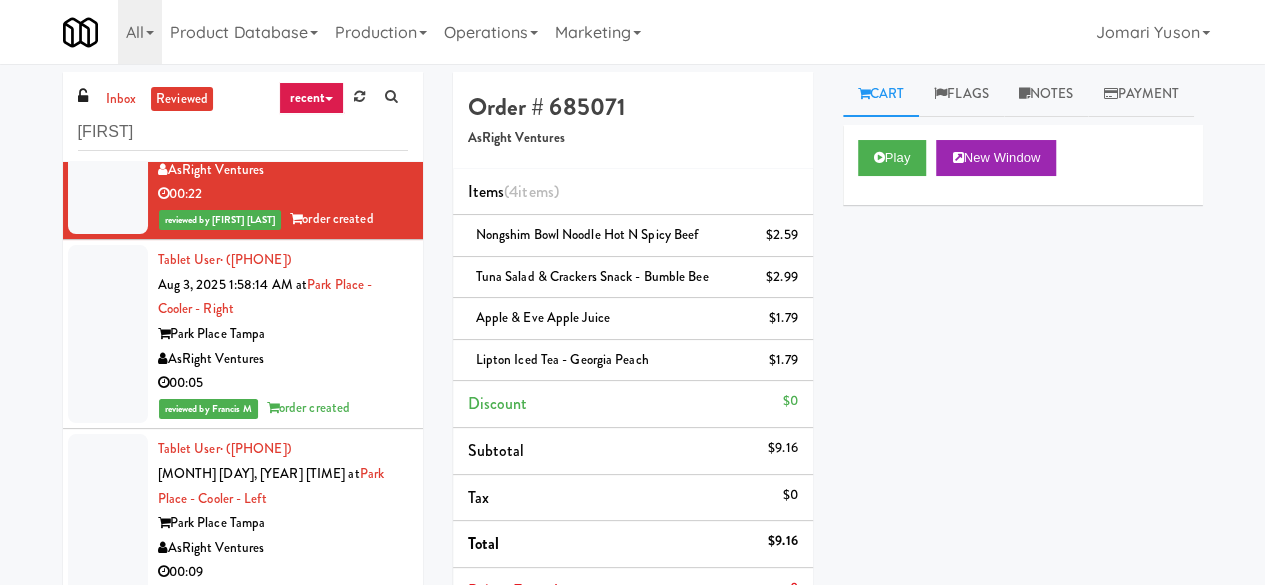 click on "AsRight Ventures" at bounding box center (283, 359) 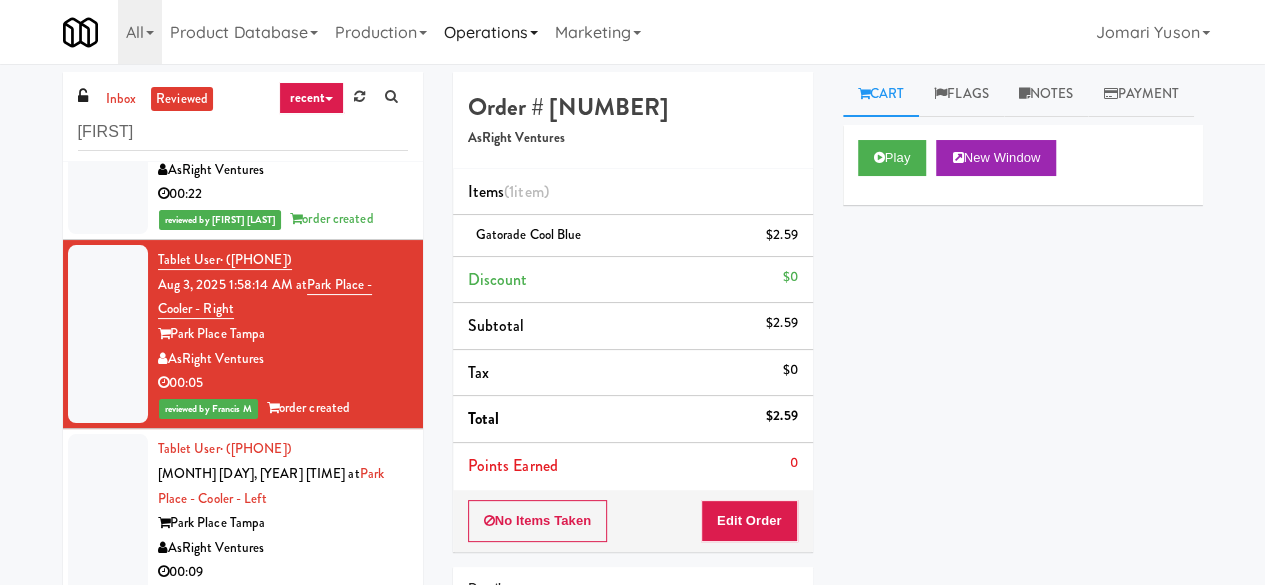 type 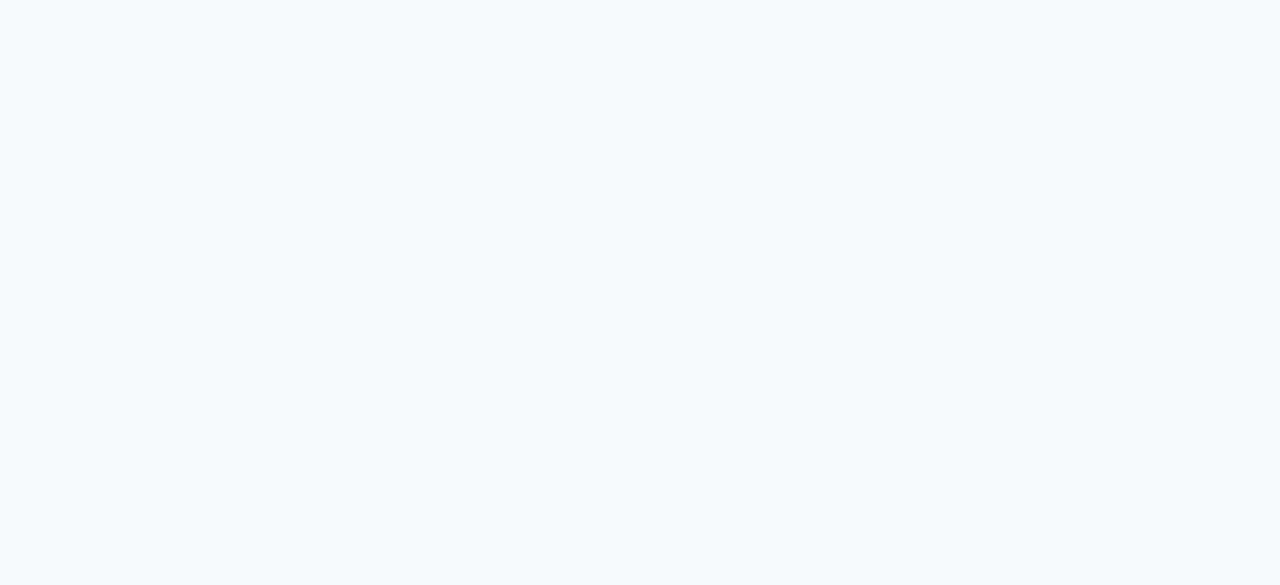 scroll, scrollTop: 0, scrollLeft: 0, axis: both 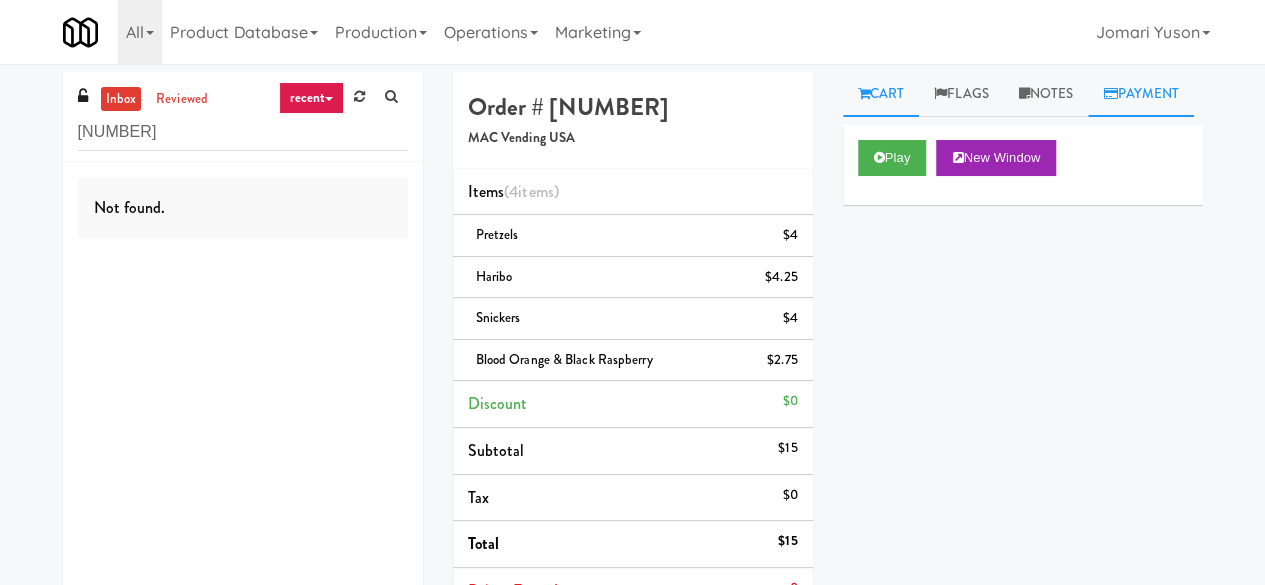 click on "Payment" at bounding box center [1141, 94] 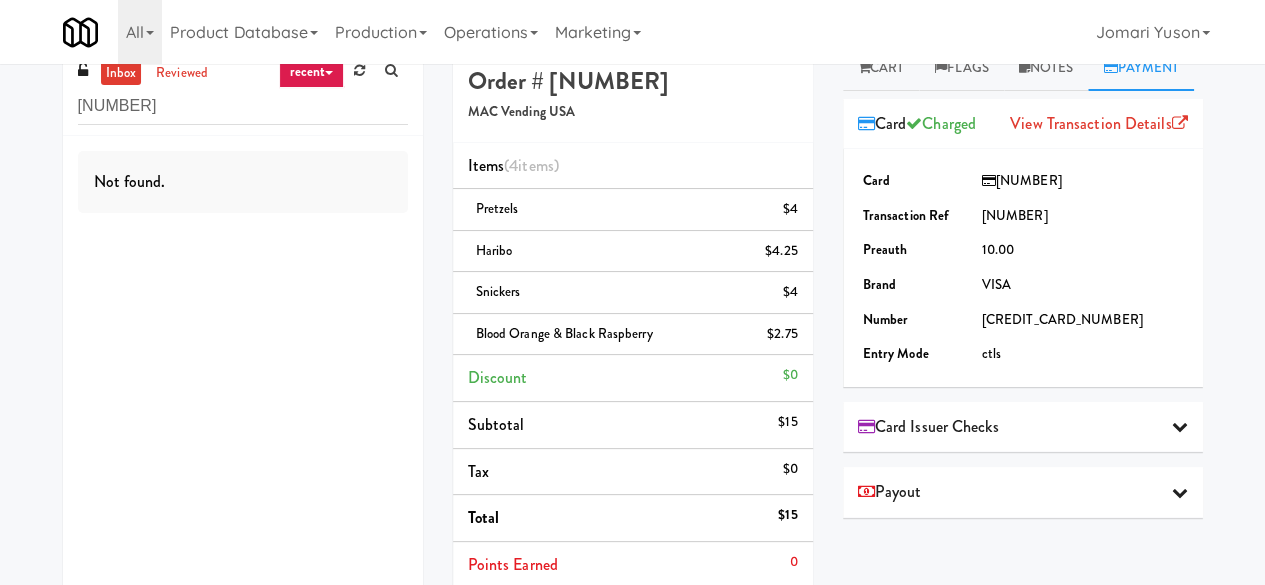 scroll, scrollTop: 0, scrollLeft: 0, axis: both 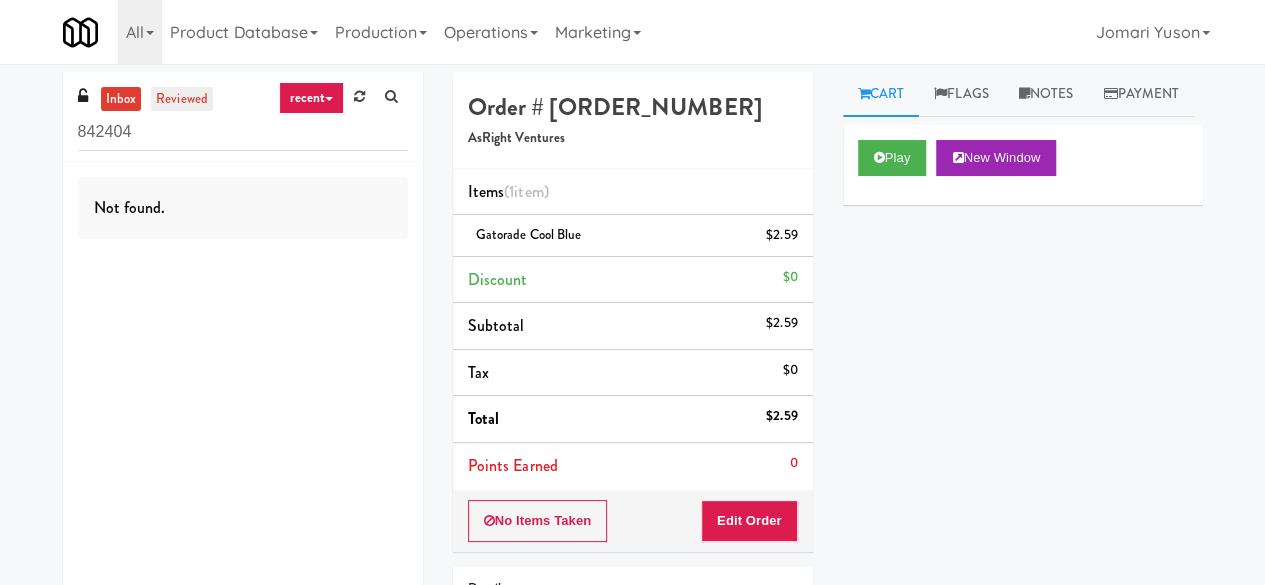 click on "reviewed" at bounding box center (182, 99) 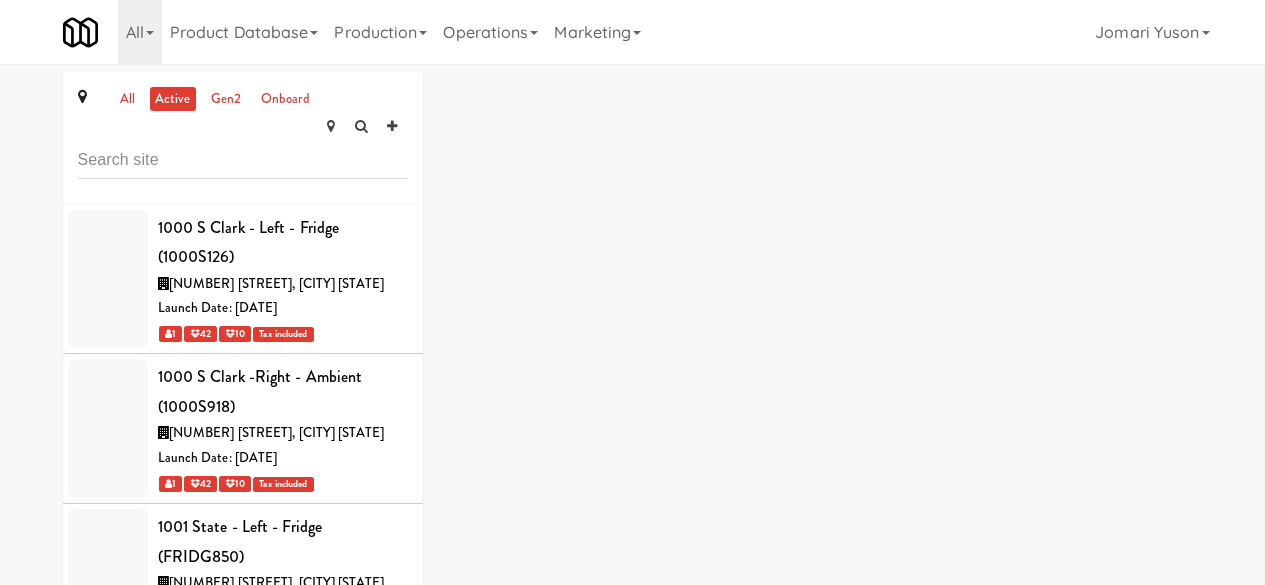 scroll, scrollTop: 0, scrollLeft: 0, axis: both 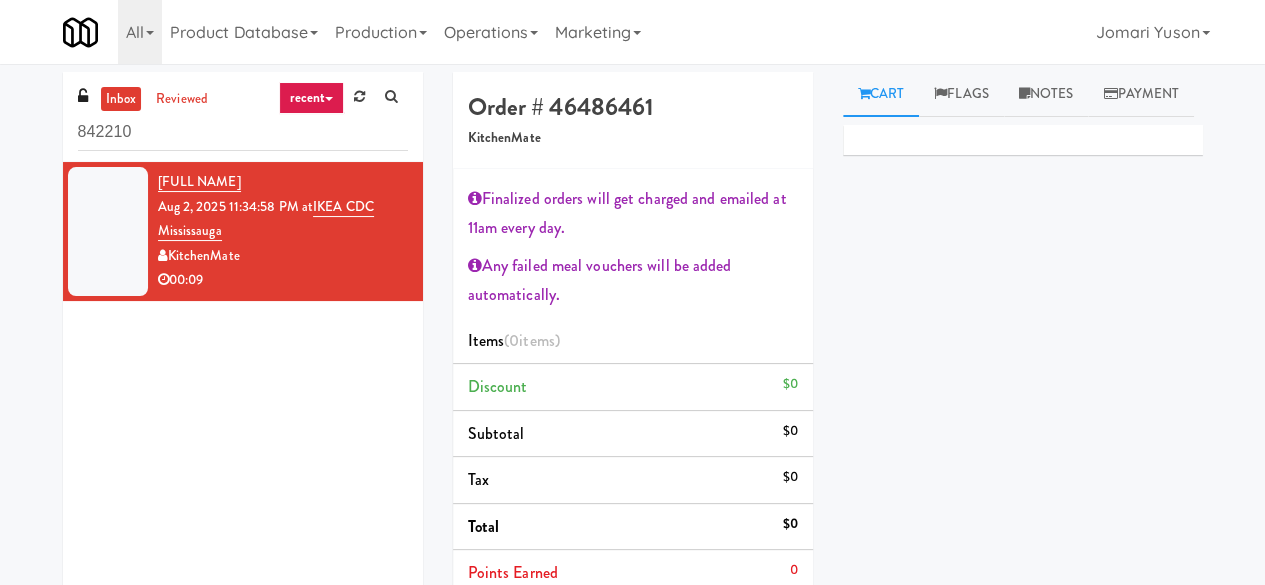 click on "842210" at bounding box center (243, 132) 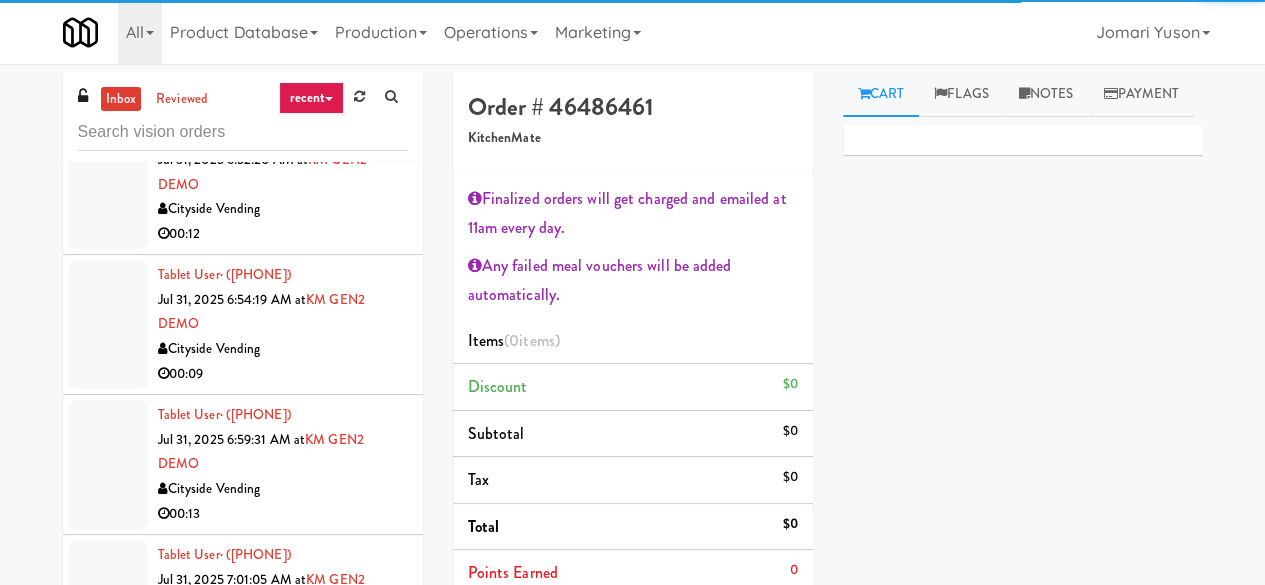 scroll, scrollTop: 5192, scrollLeft: 0, axis: vertical 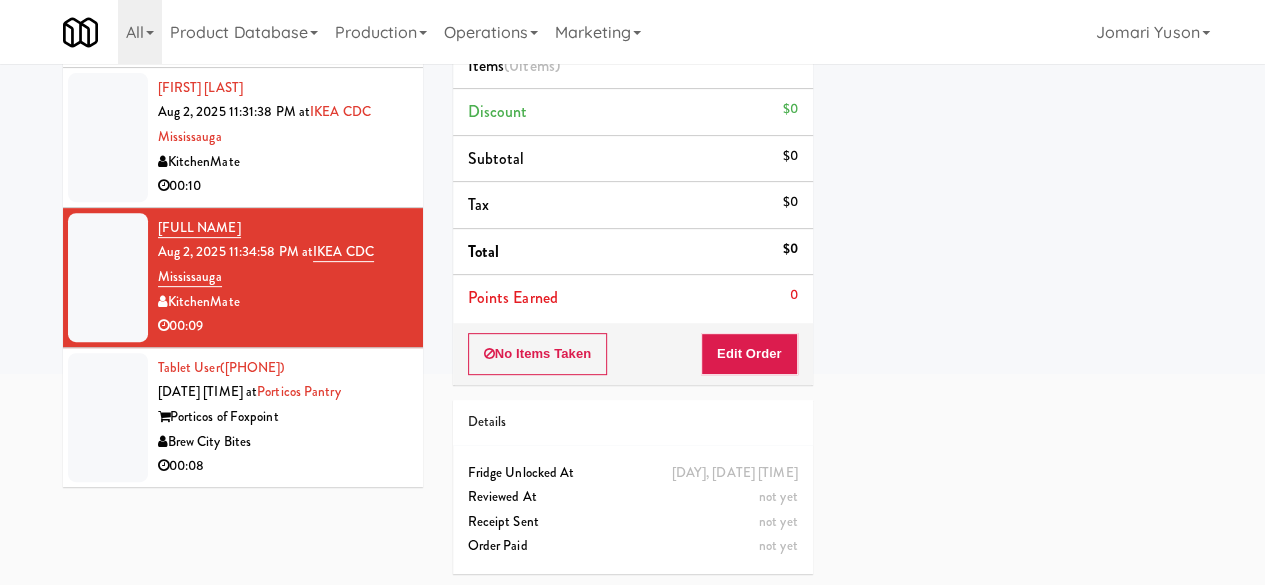 click on "Brew City Bites" at bounding box center [283, 442] 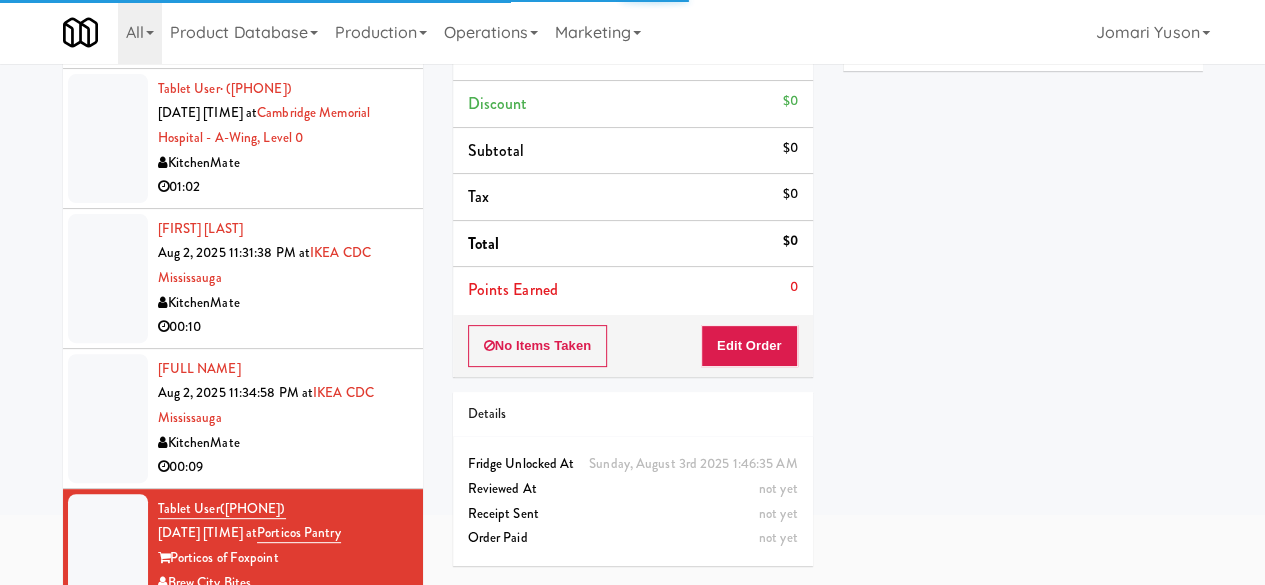scroll, scrollTop: 190, scrollLeft: 0, axis: vertical 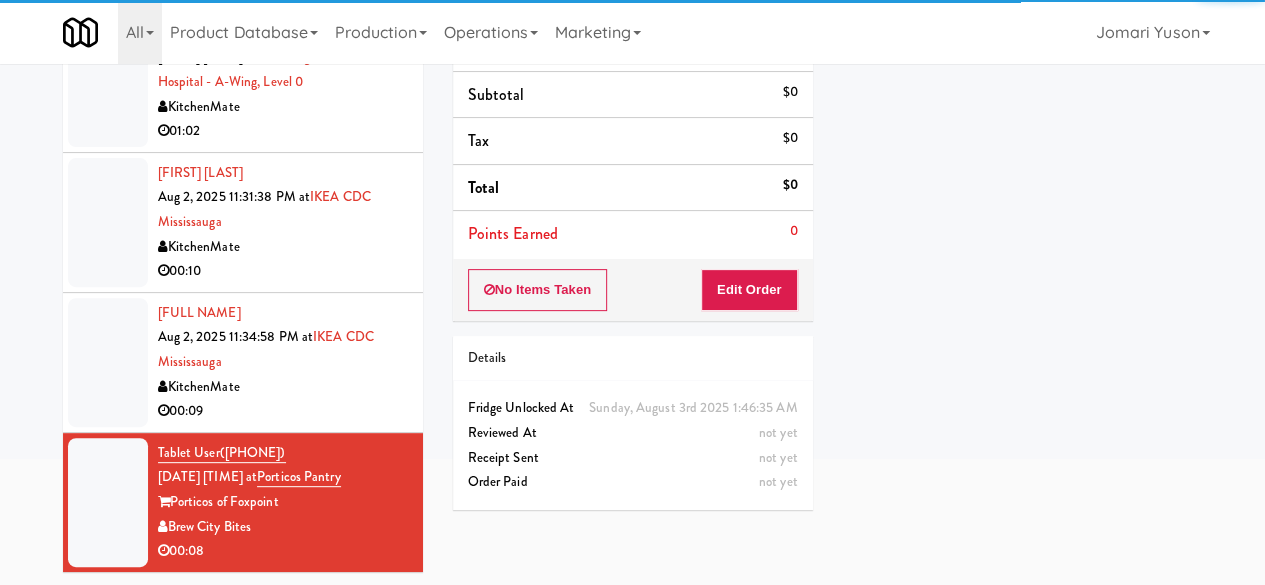 click on "KitchenMate" at bounding box center (283, 387) 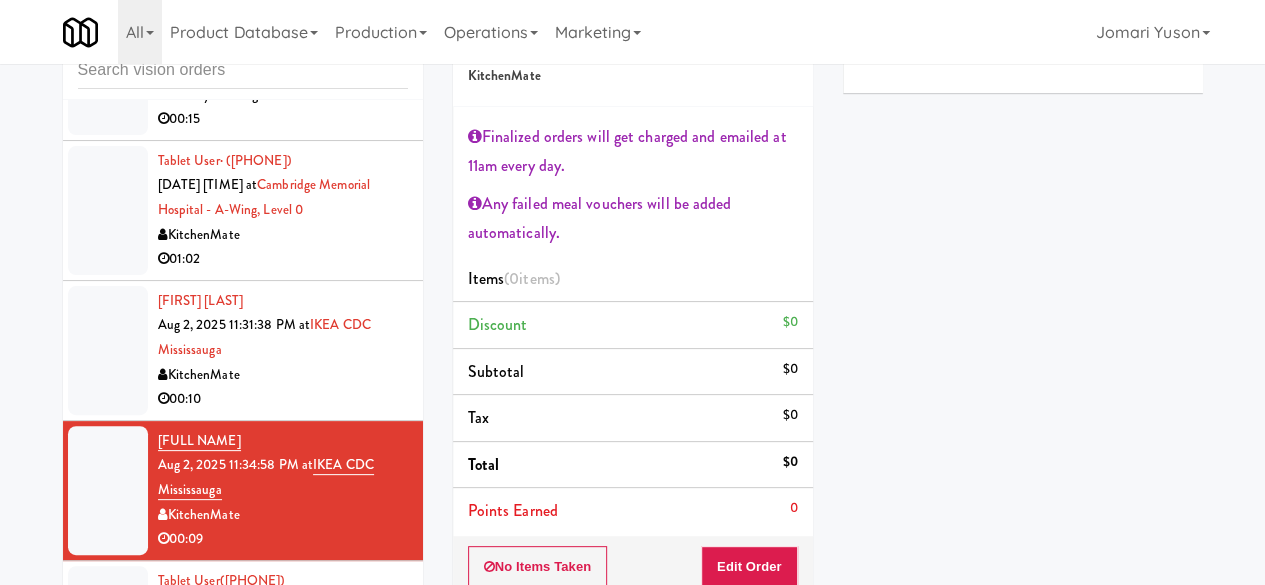 scroll, scrollTop: 0, scrollLeft: 0, axis: both 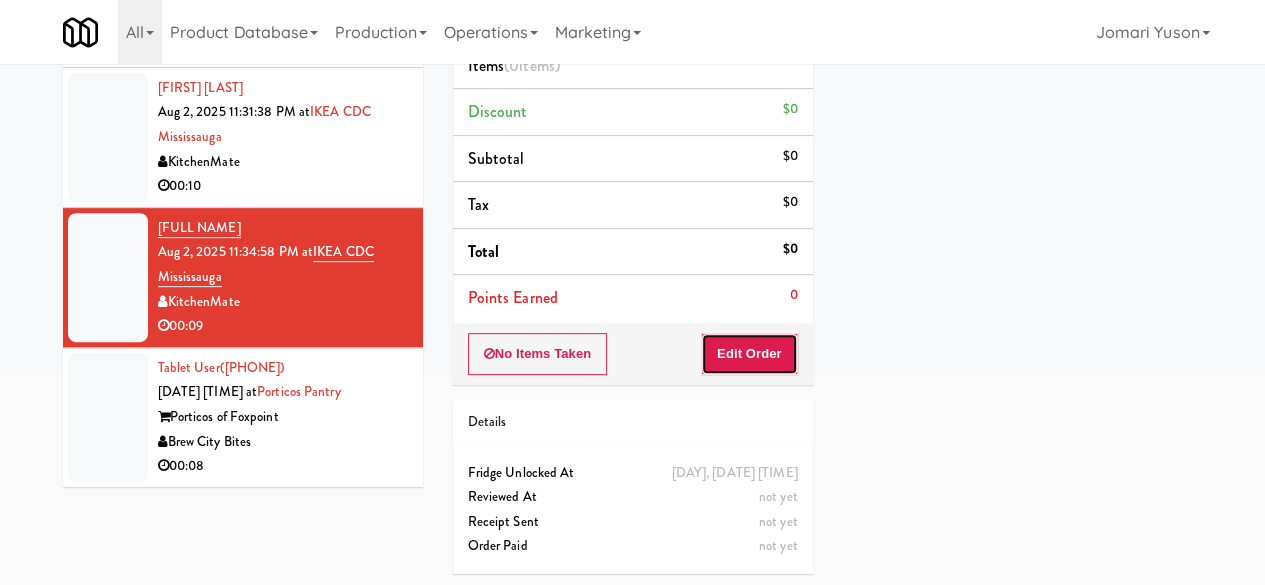 click on "Edit Order" at bounding box center (749, 354) 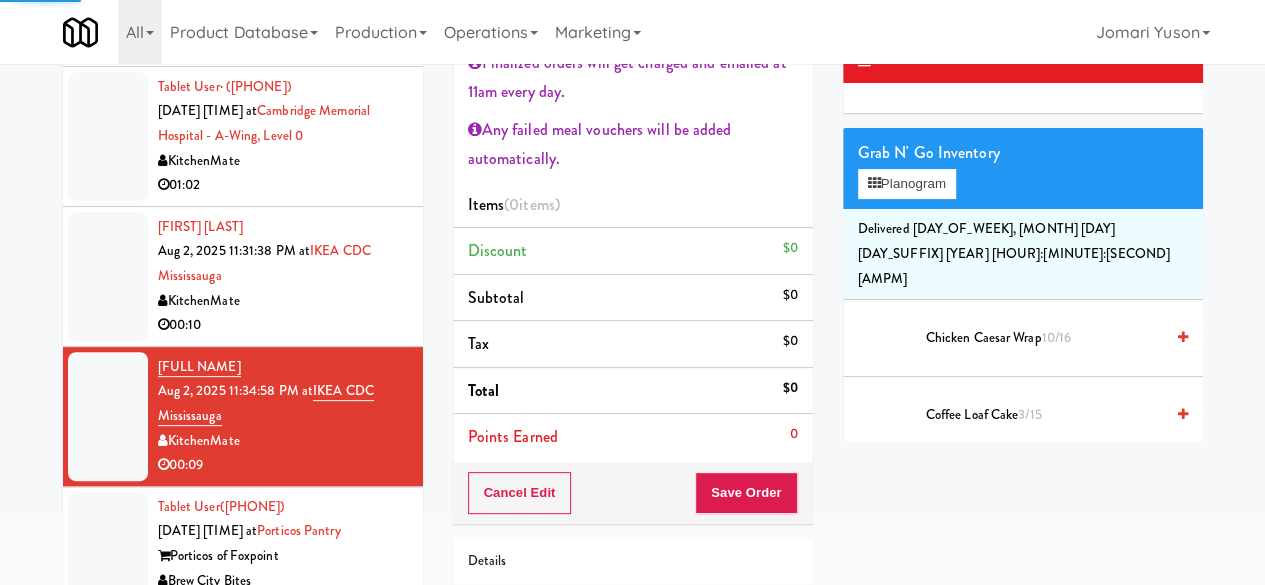 scroll, scrollTop: 75, scrollLeft: 0, axis: vertical 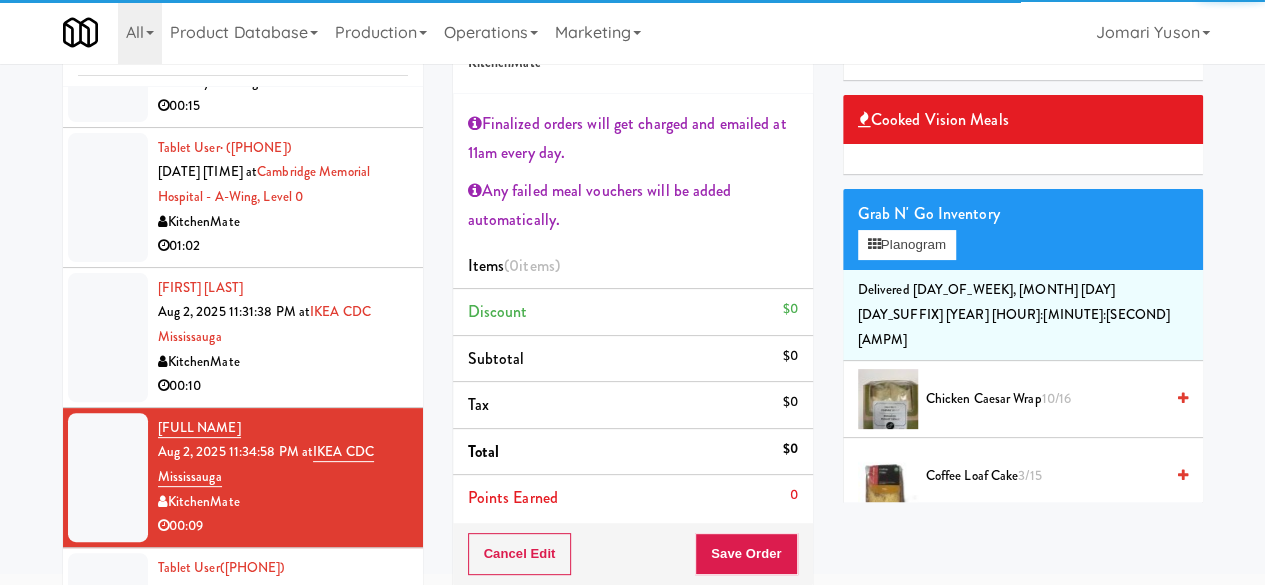 click on "Grab N' Go Inventory  Planogram" at bounding box center (1023, 229) 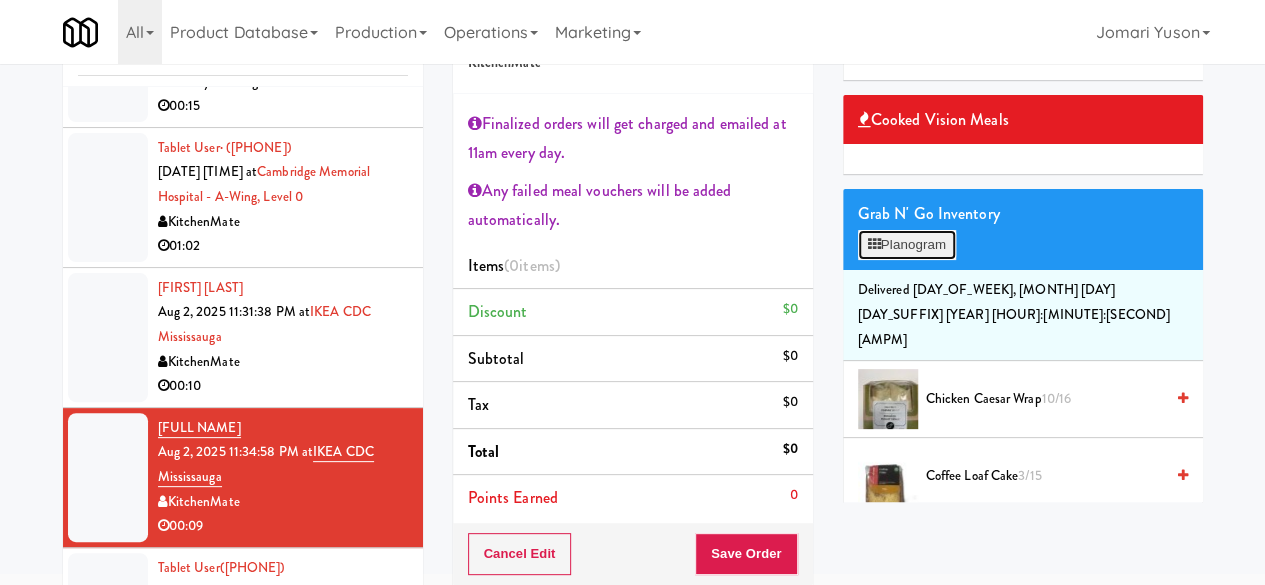 click on "Planogram" at bounding box center (907, 245) 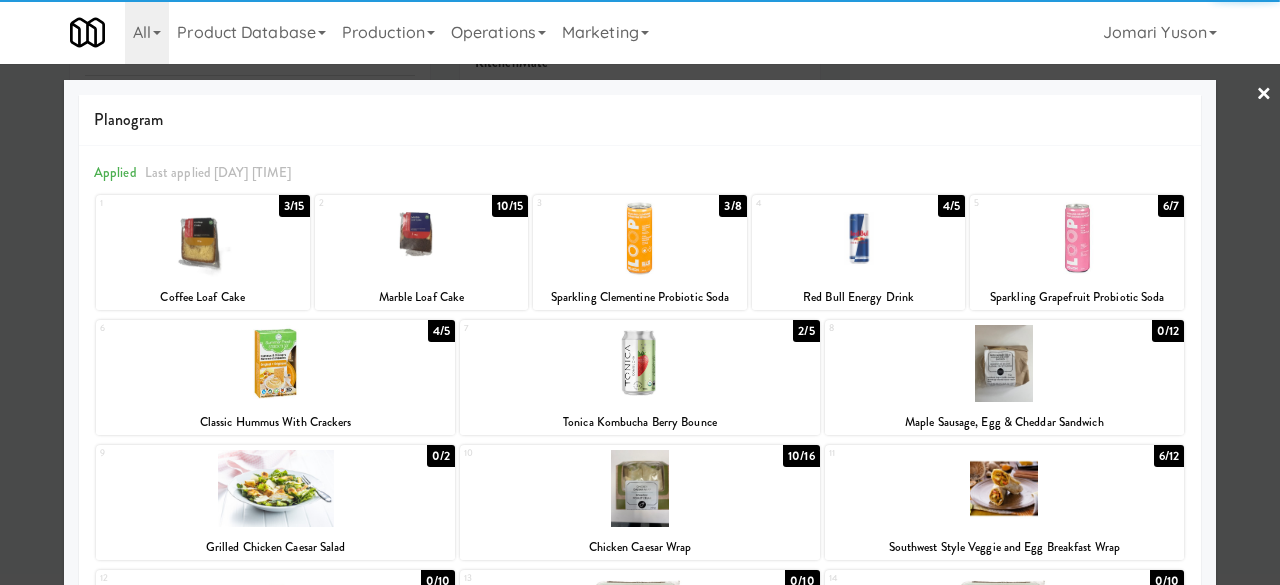 click at bounding box center (275, 363) 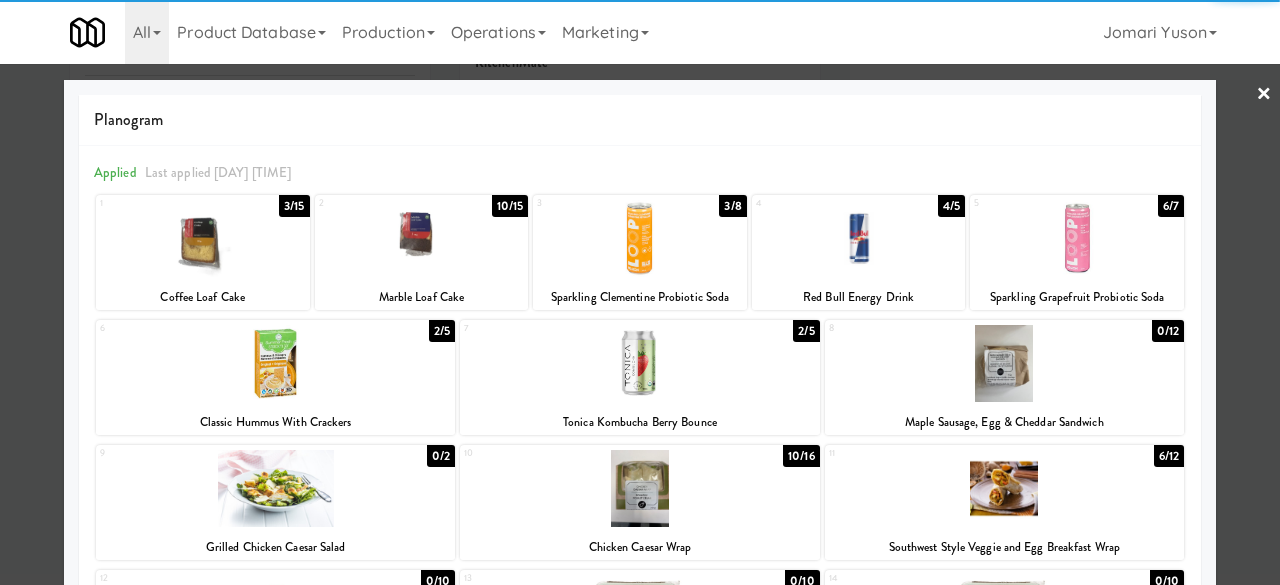 click at bounding box center [859, 238] 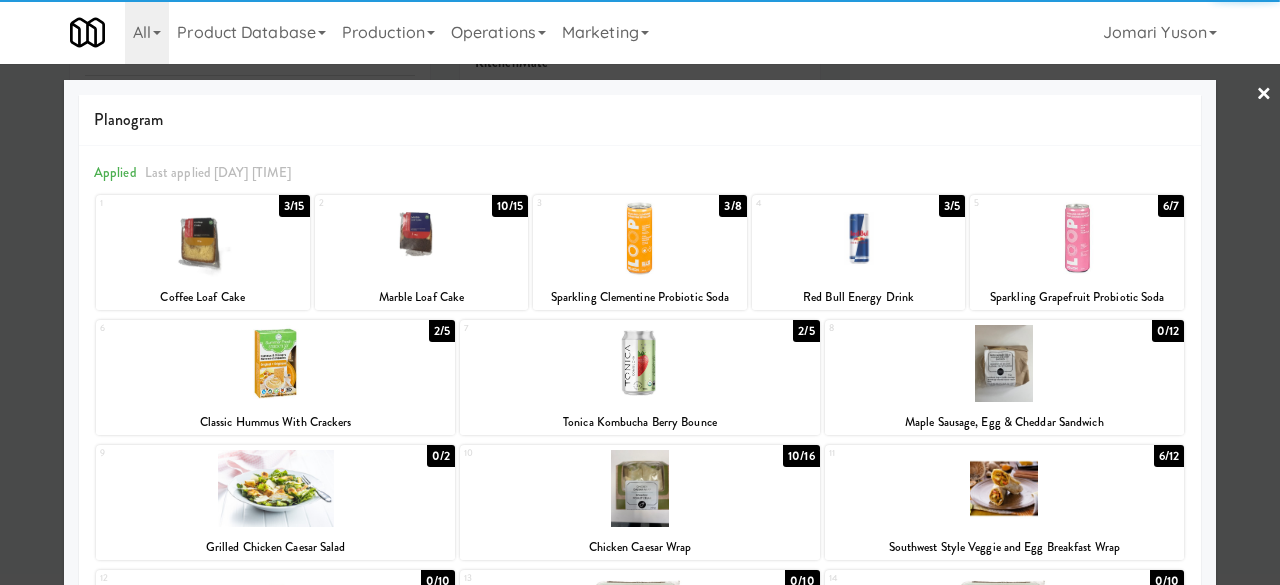 click on "×" at bounding box center [1264, 95] 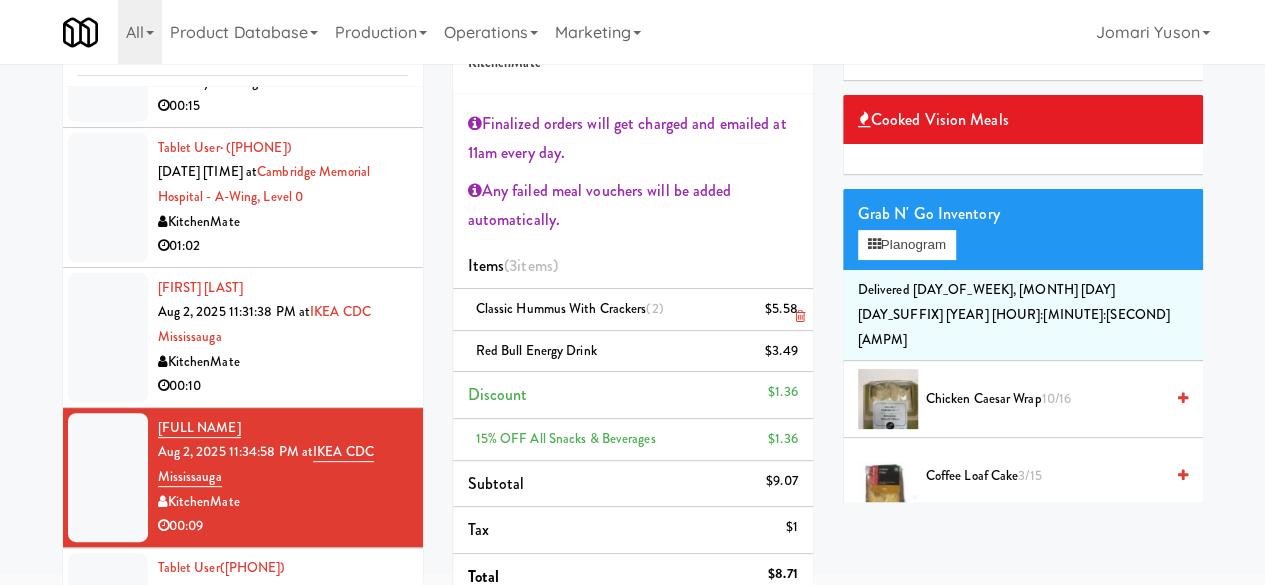 click on "$5.58" at bounding box center [781, 309] 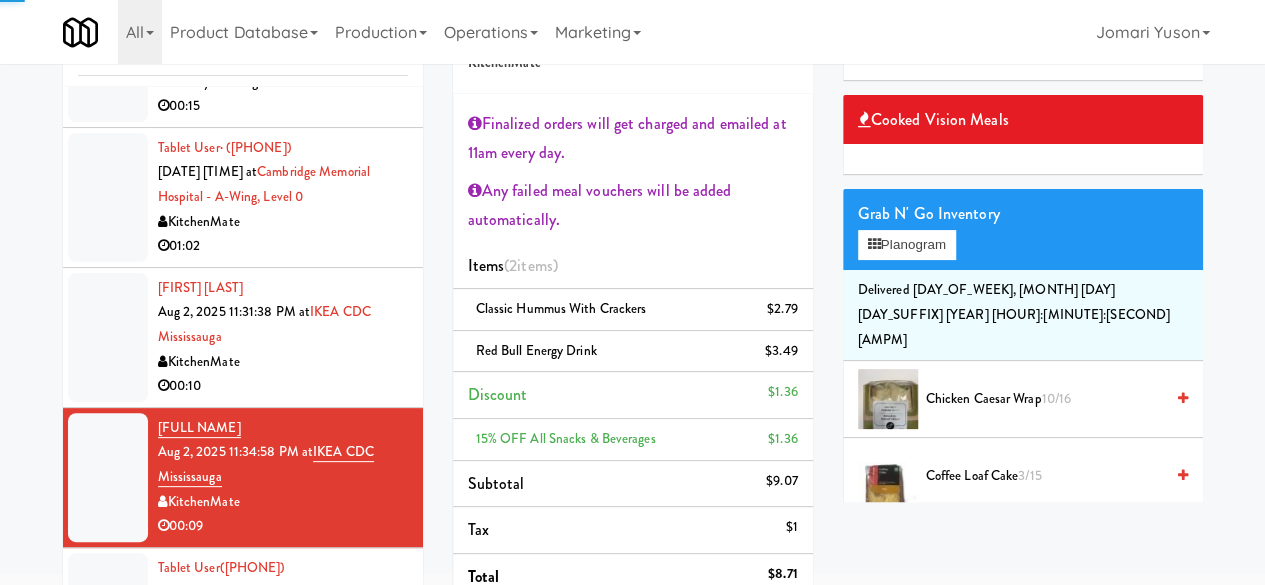 scroll, scrollTop: 400, scrollLeft: 0, axis: vertical 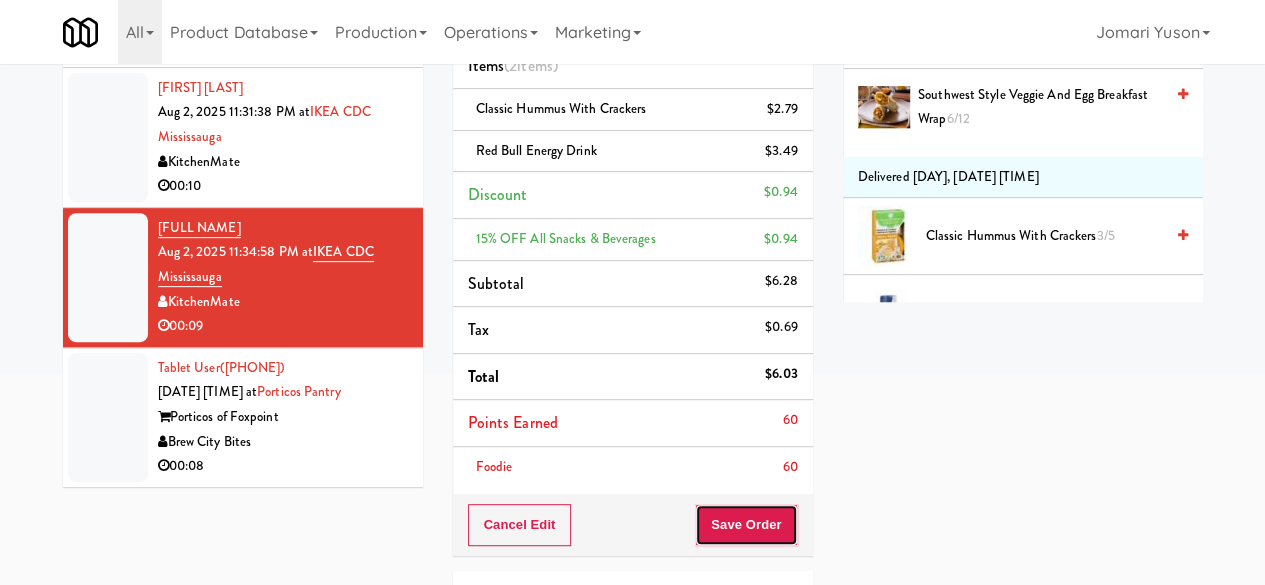 click on "Save Order" at bounding box center [746, 525] 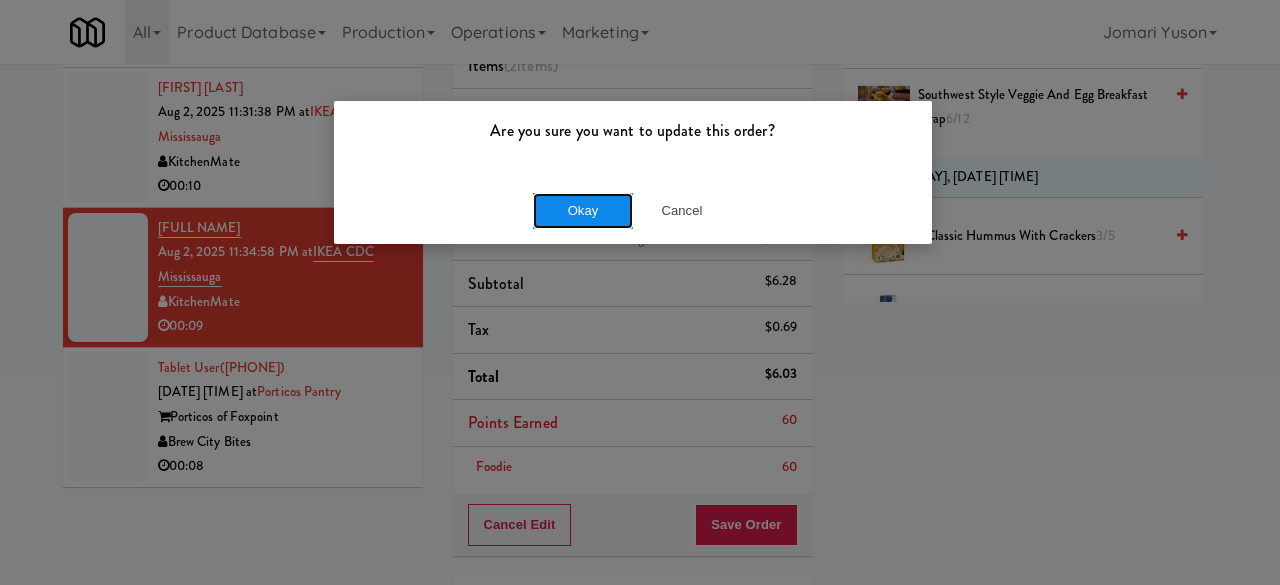 click on "Okay" at bounding box center [583, 211] 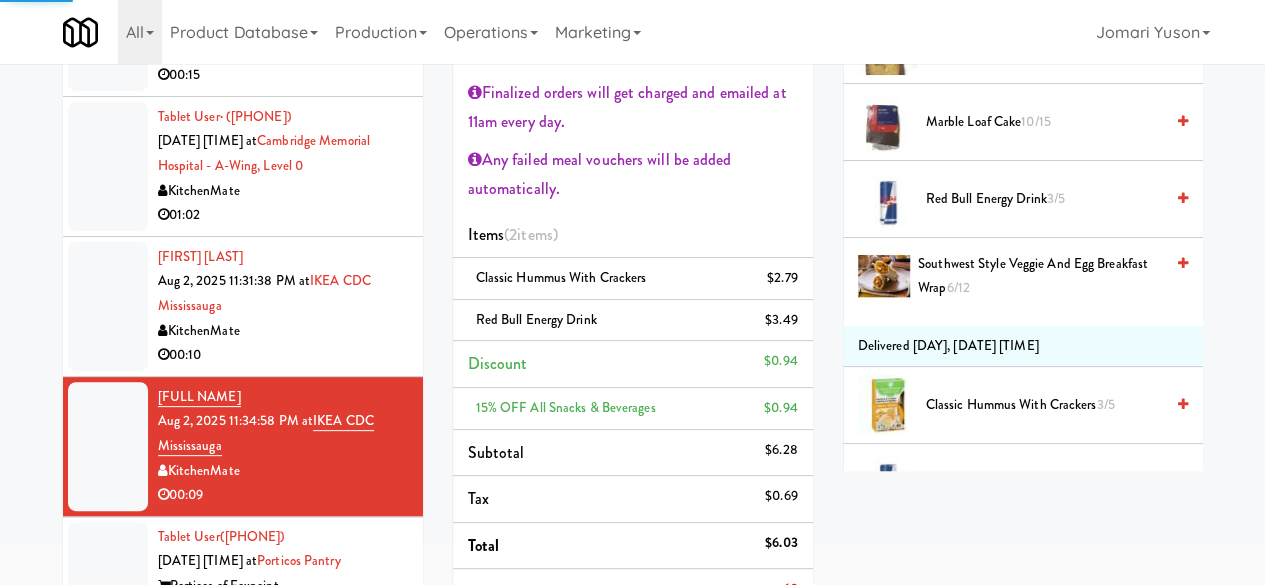 scroll, scrollTop: 75, scrollLeft: 0, axis: vertical 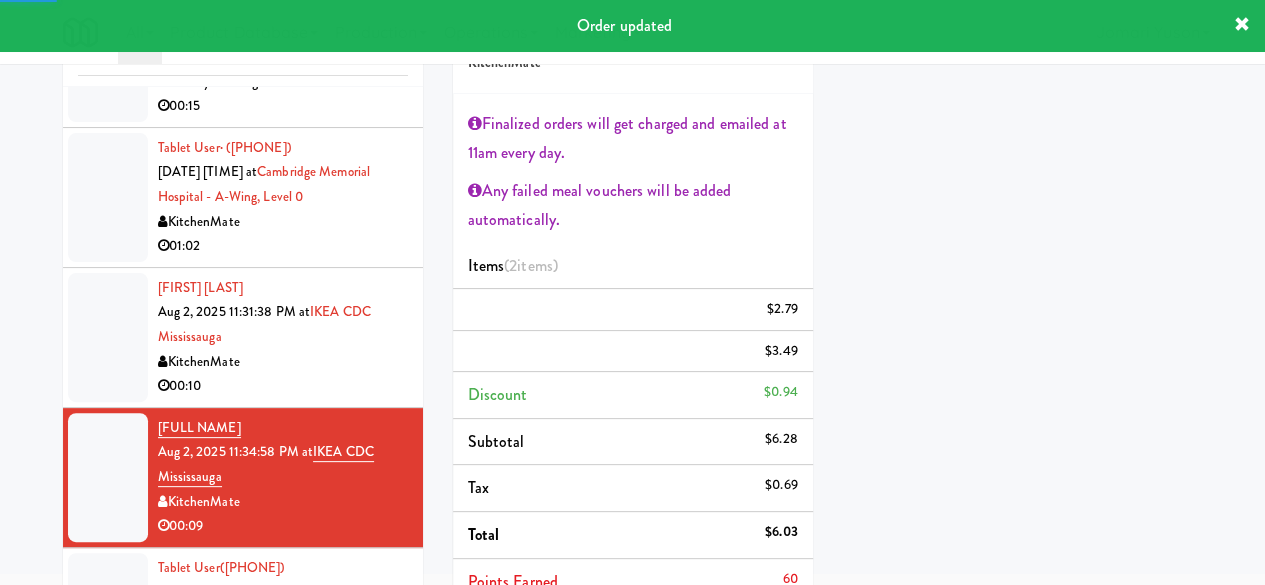 click on "00:10" at bounding box center (283, 386) 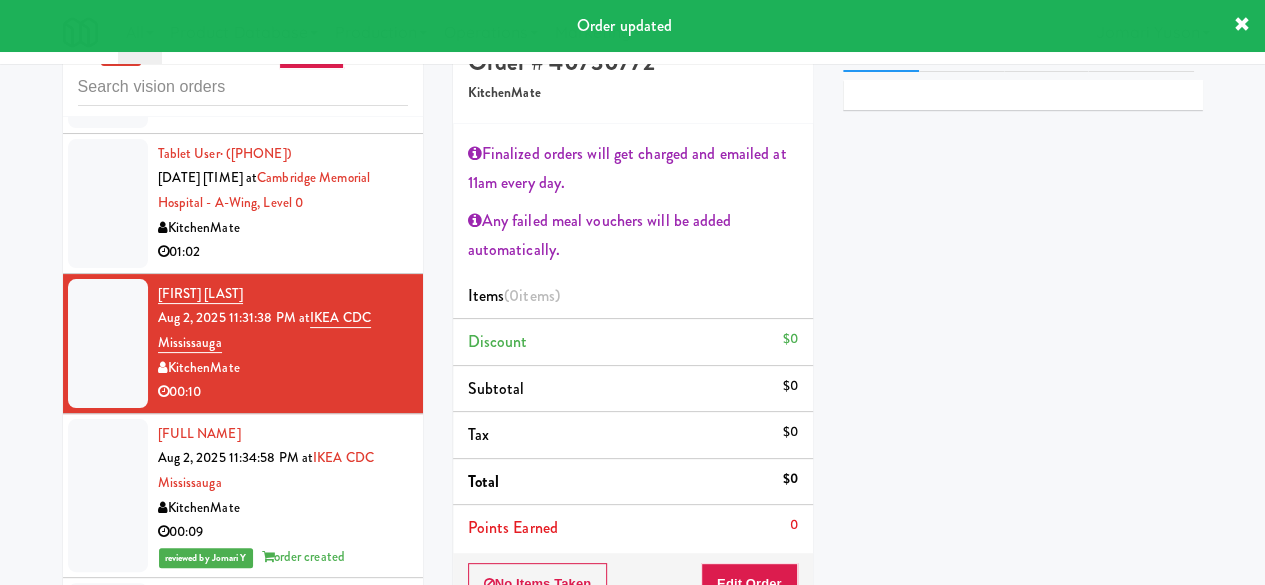 scroll, scrollTop: 0, scrollLeft: 0, axis: both 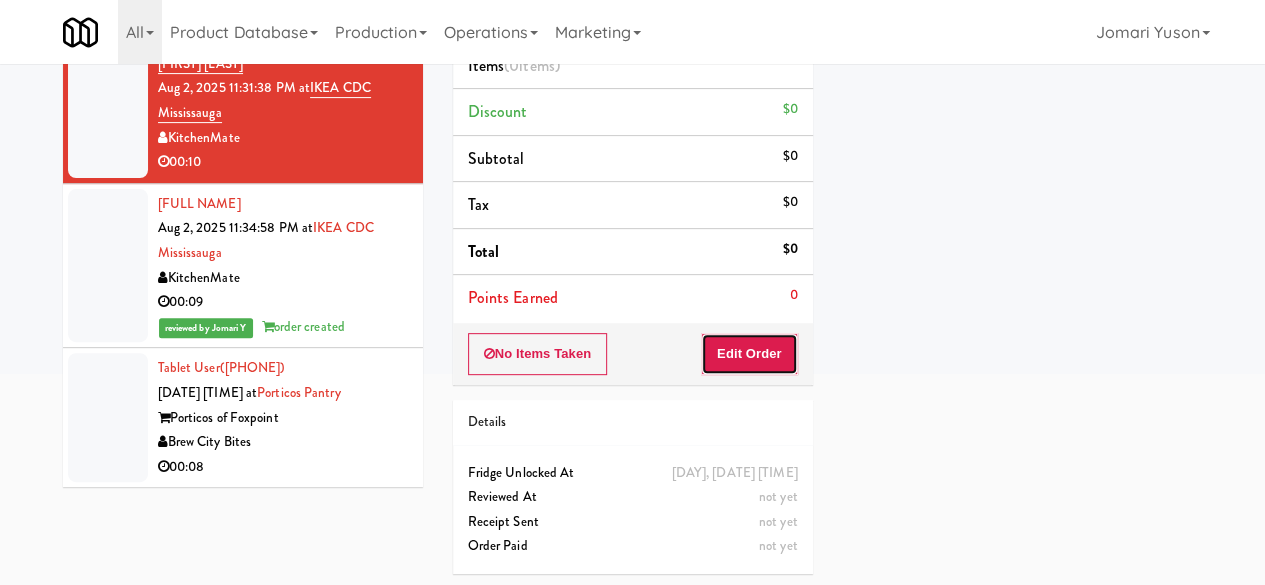 click on "Edit Order" at bounding box center (749, 354) 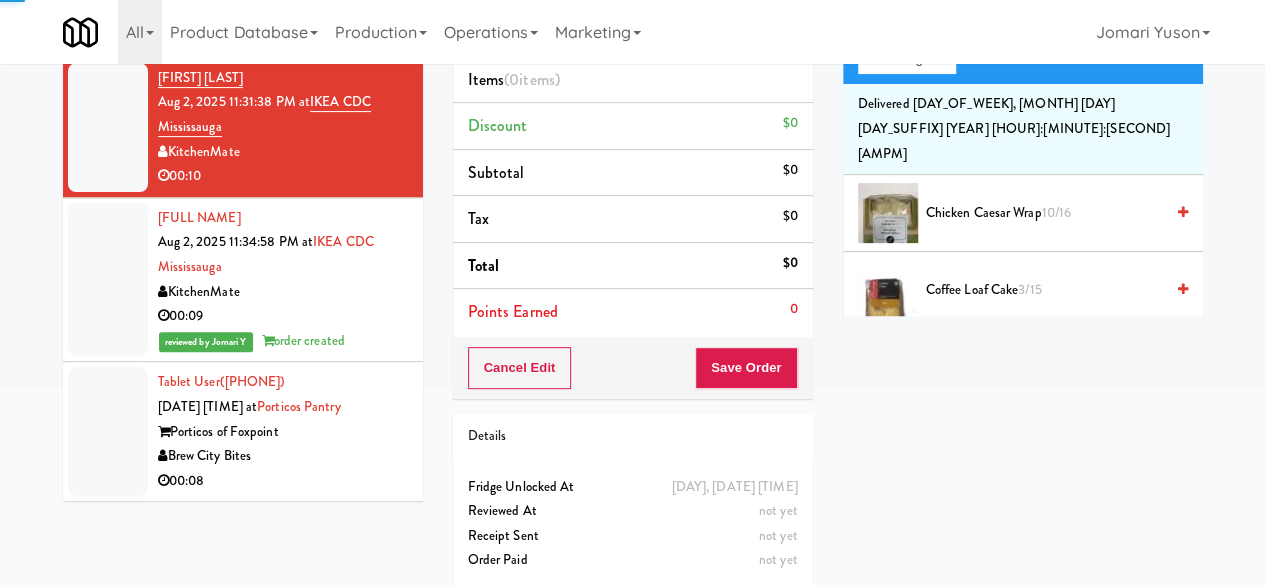 scroll, scrollTop: 75, scrollLeft: 0, axis: vertical 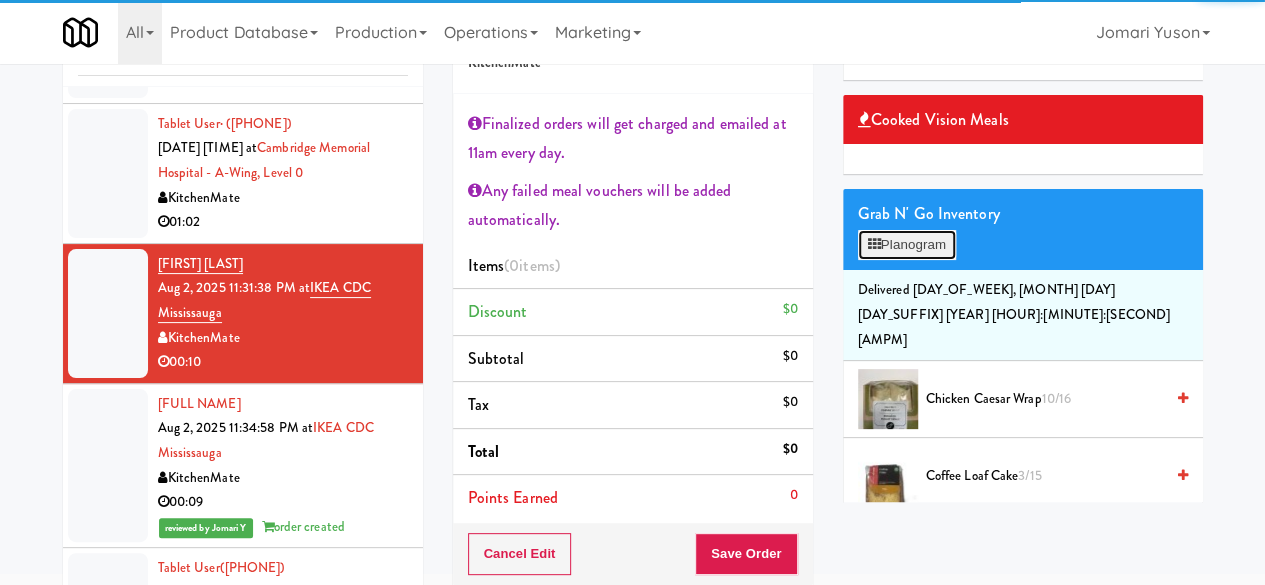 click on "Planogram" at bounding box center (907, 245) 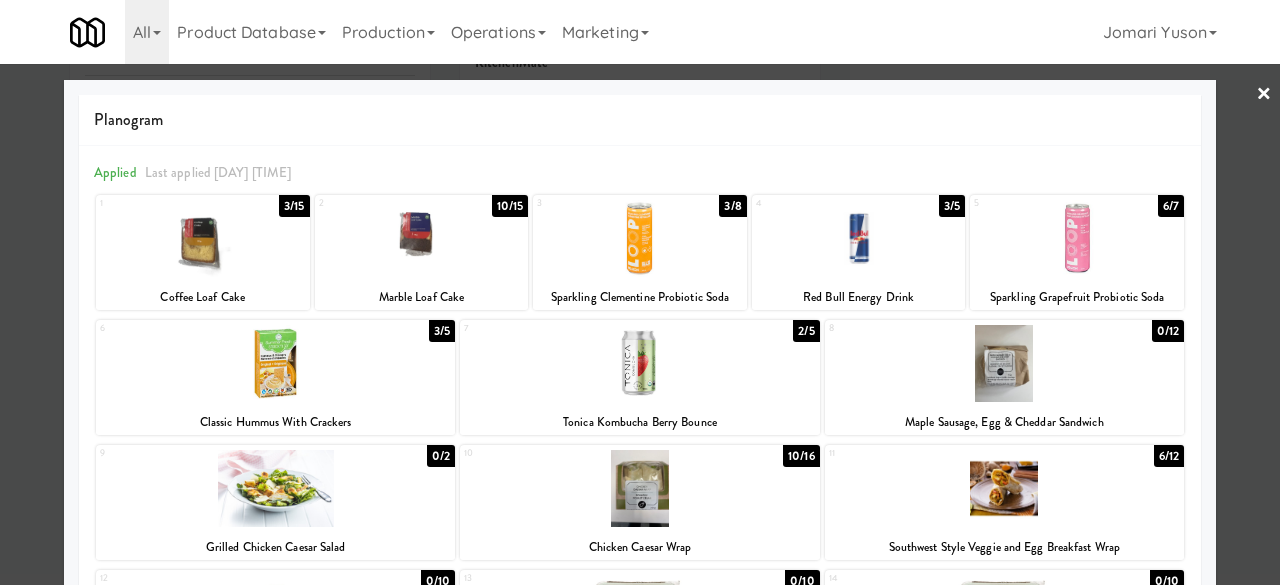 click at bounding box center [422, 238] 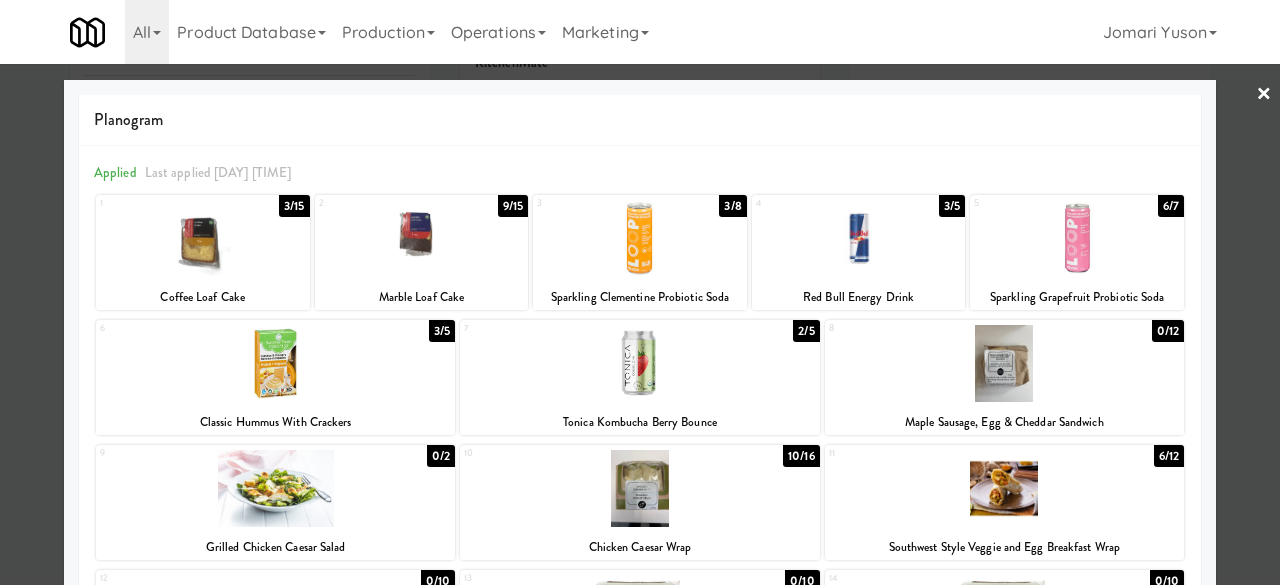 click at bounding box center [203, 238] 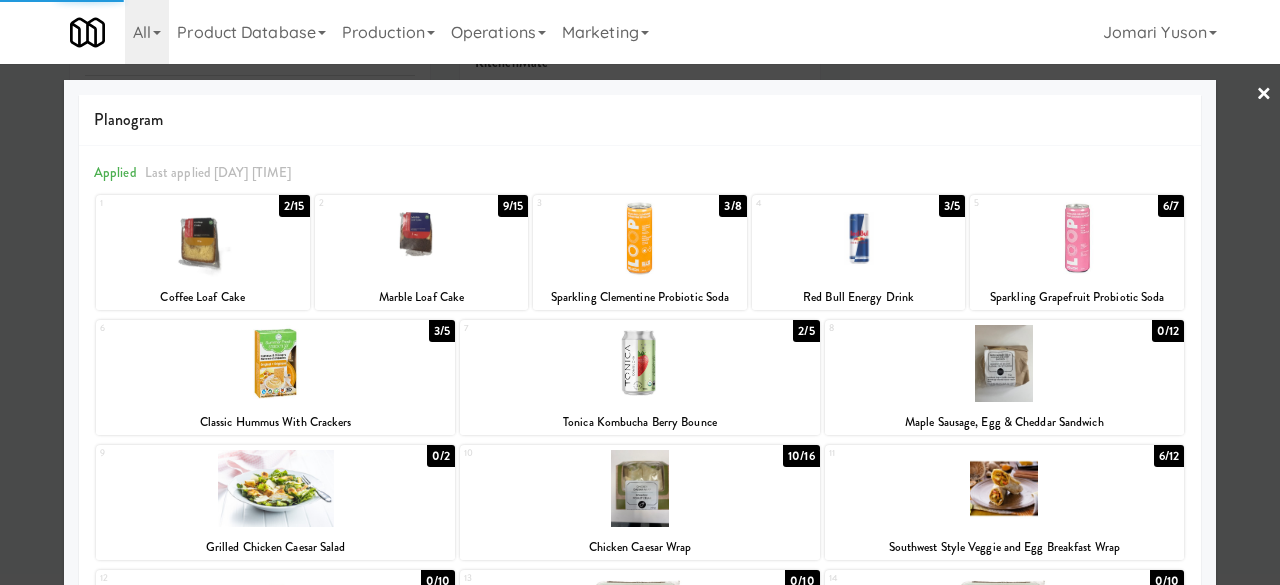 click on "×" at bounding box center [1264, 95] 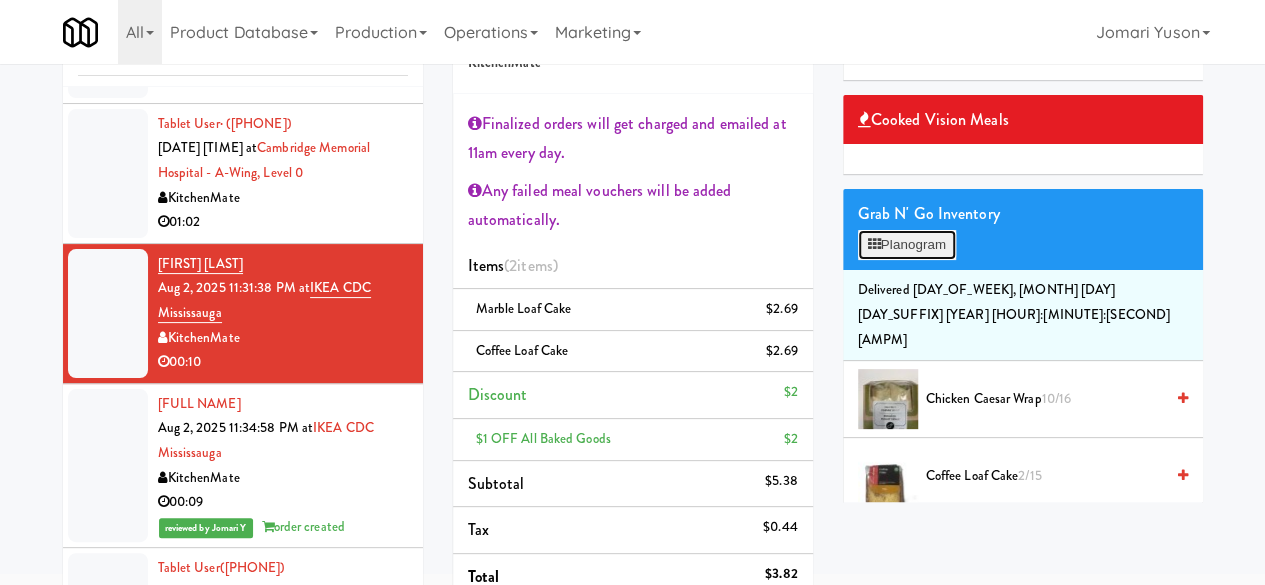 click on "Planogram" at bounding box center (907, 245) 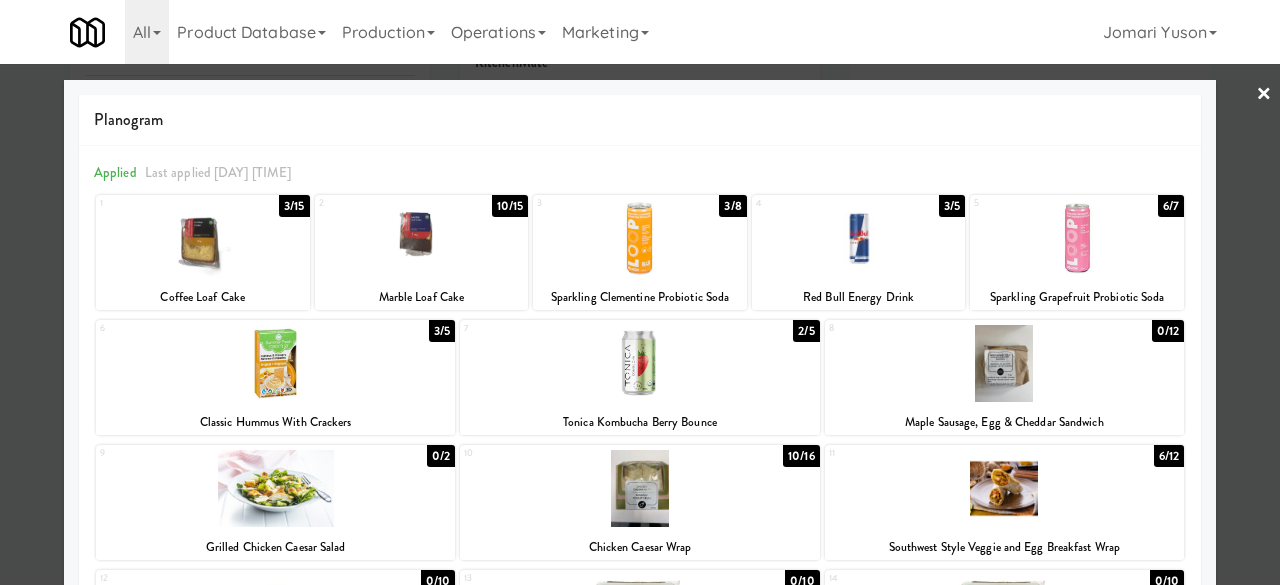 click at bounding box center [640, 292] 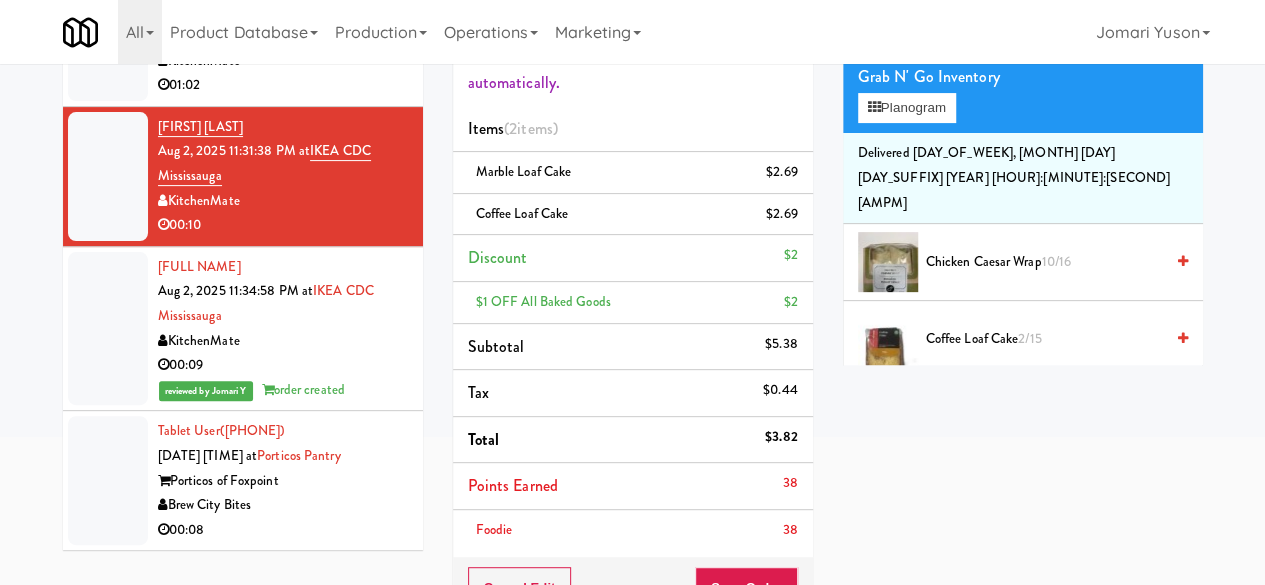 scroll, scrollTop: 375, scrollLeft: 0, axis: vertical 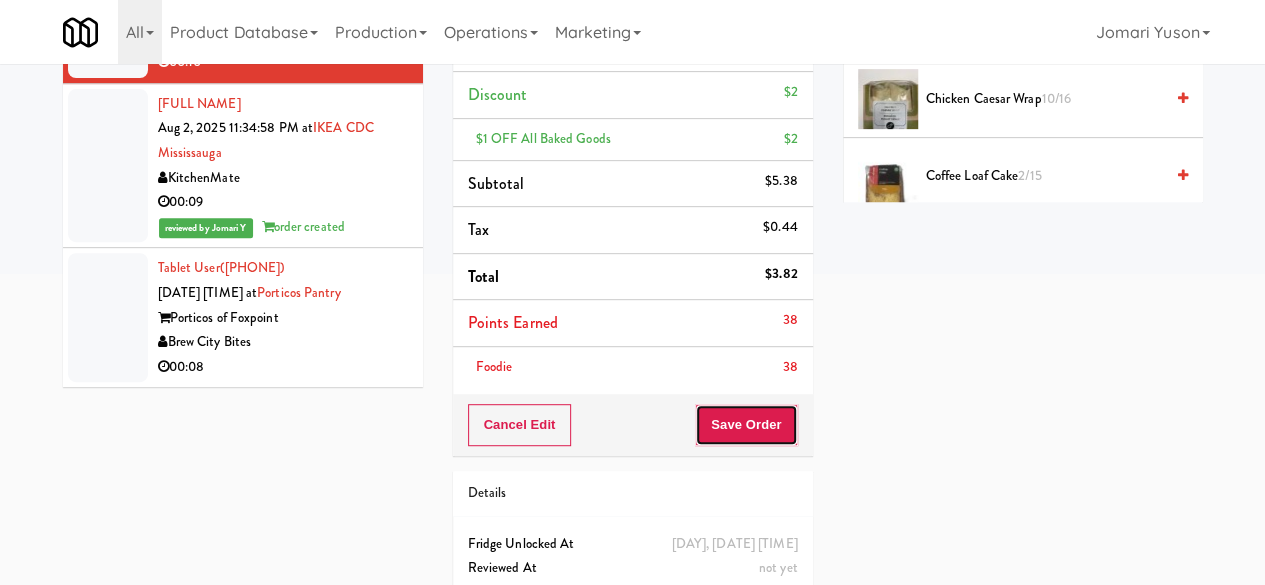 click on "Save Order" at bounding box center (746, 425) 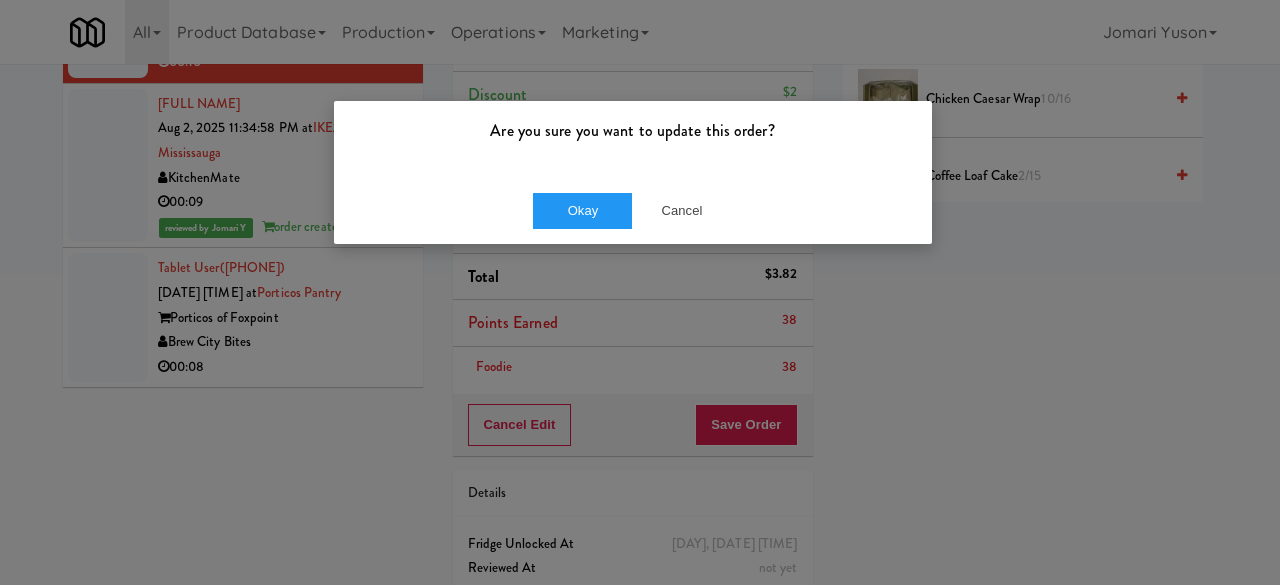 click on "Okay Cancel" at bounding box center [633, 210] 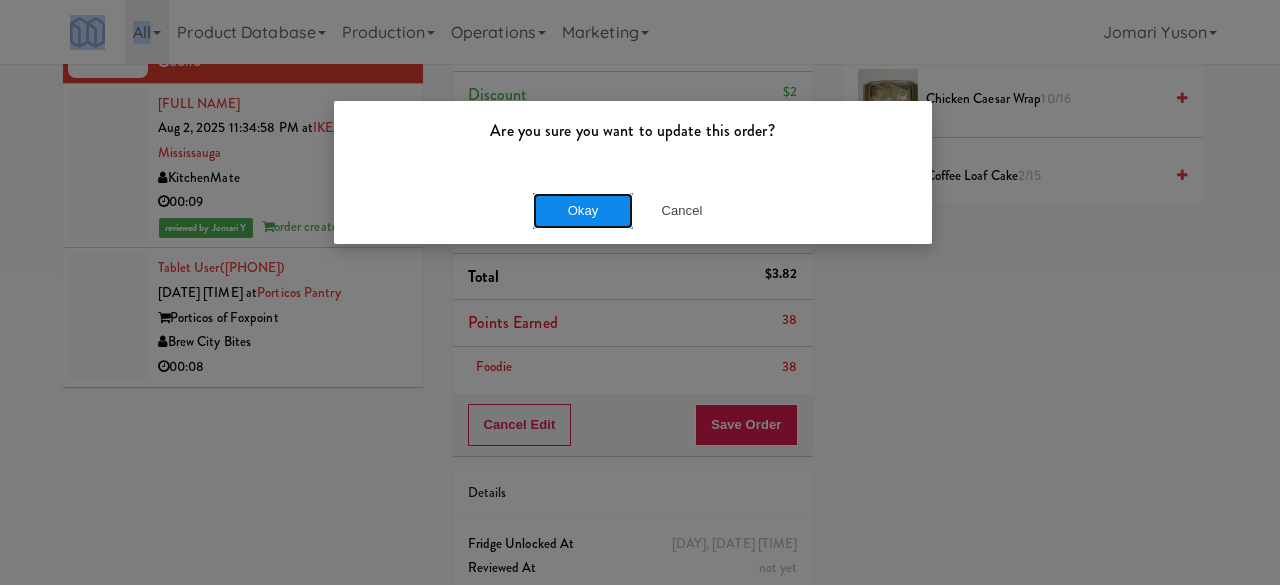 click on "Okay" at bounding box center [583, 211] 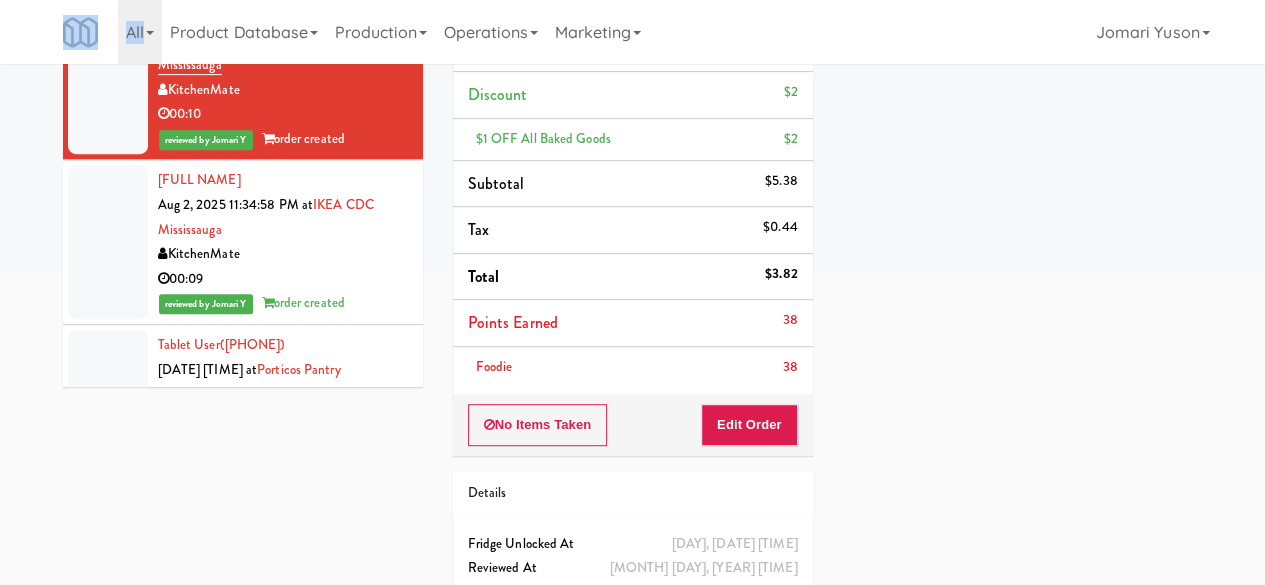 scroll, scrollTop: 11061, scrollLeft: 0, axis: vertical 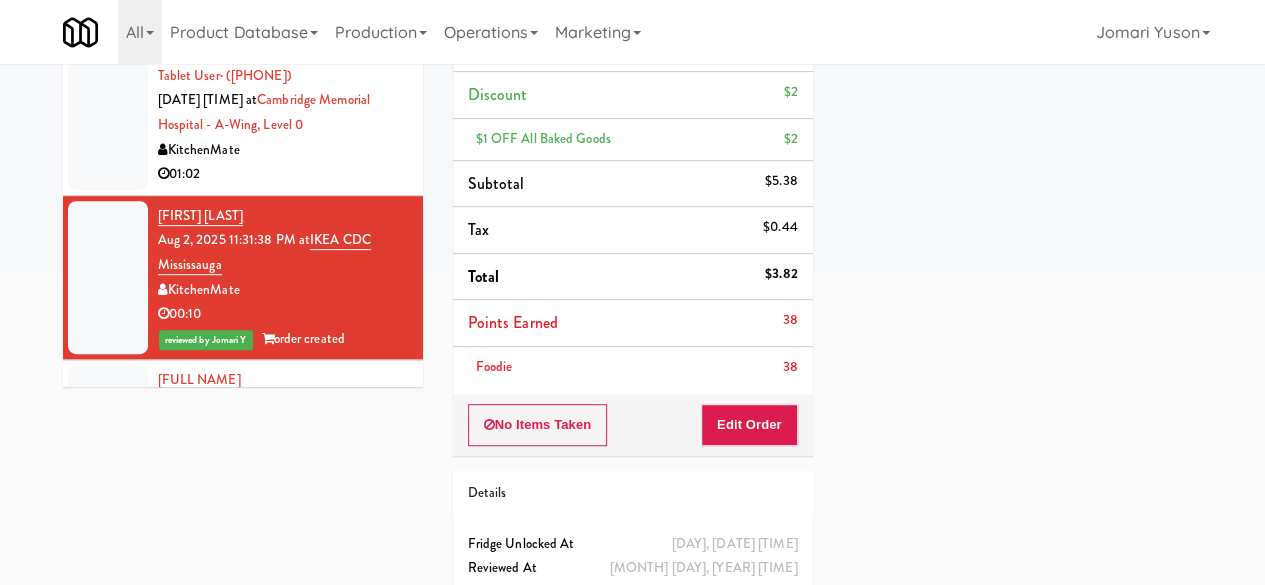 click on "01:02" at bounding box center (283, 174) 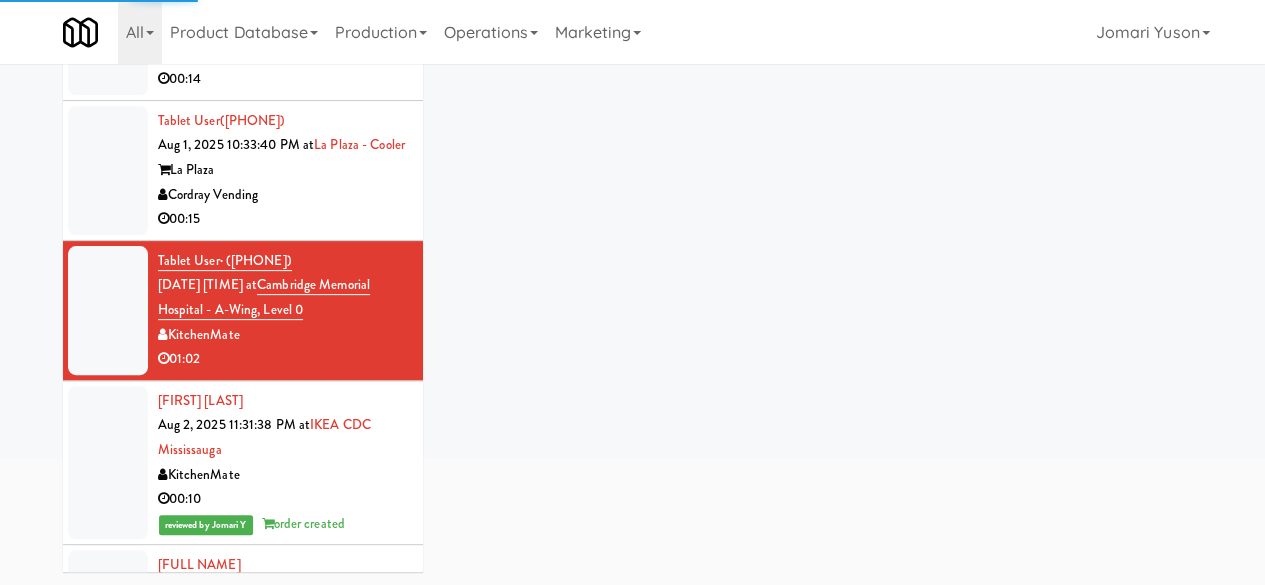 scroll, scrollTop: 275, scrollLeft: 0, axis: vertical 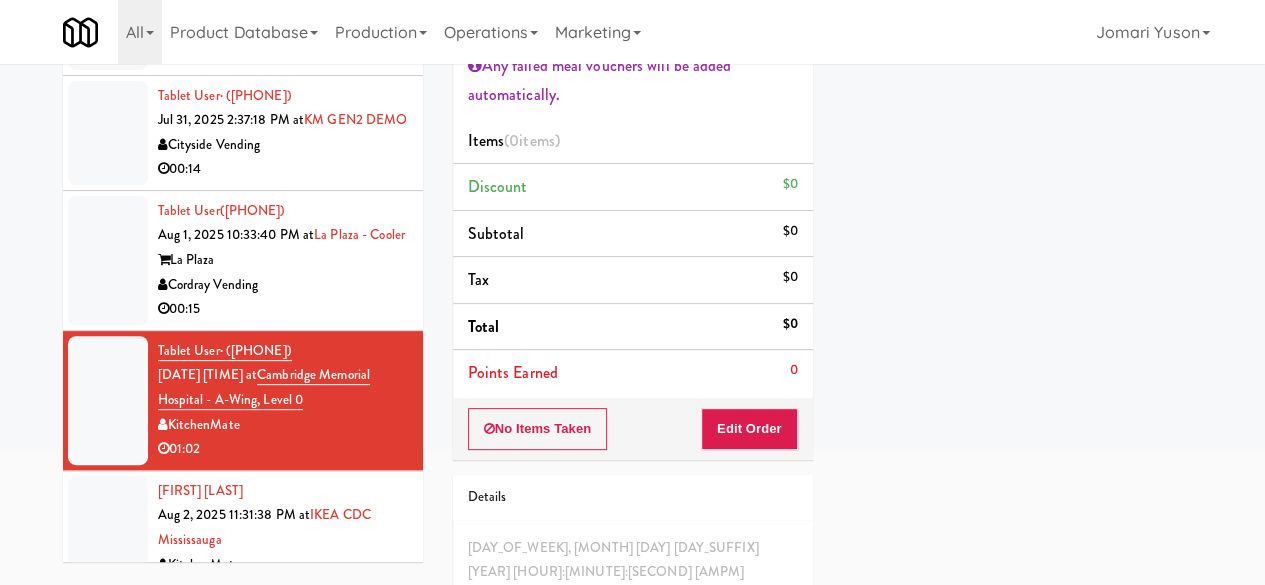 click on "La Plaza" at bounding box center [283, 260] 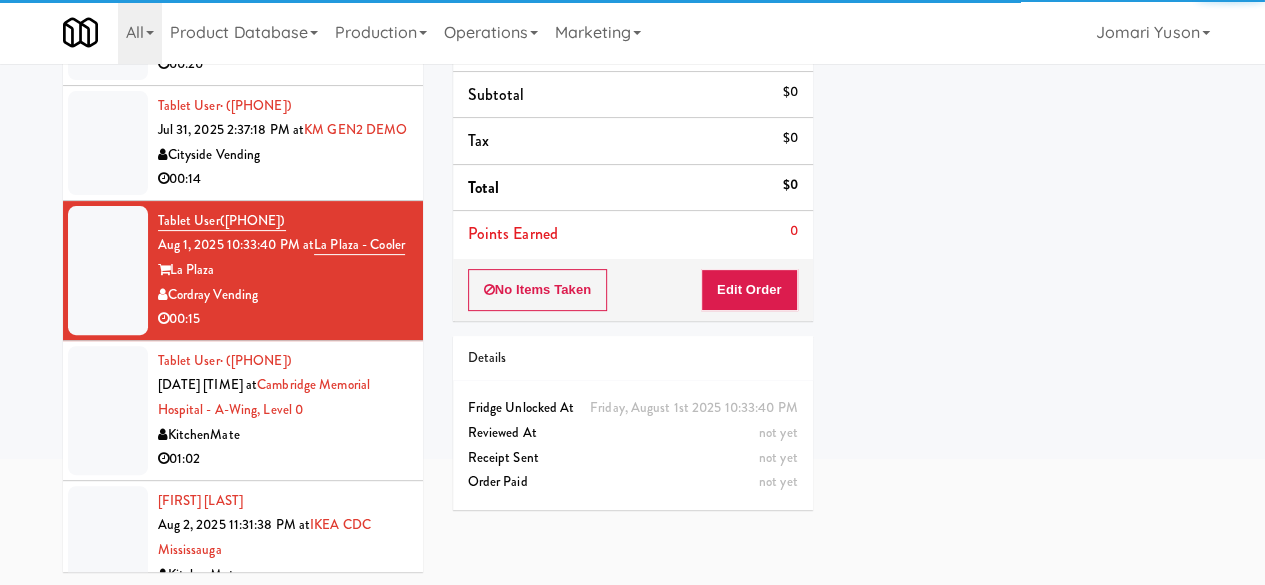 scroll, scrollTop: 0, scrollLeft: 0, axis: both 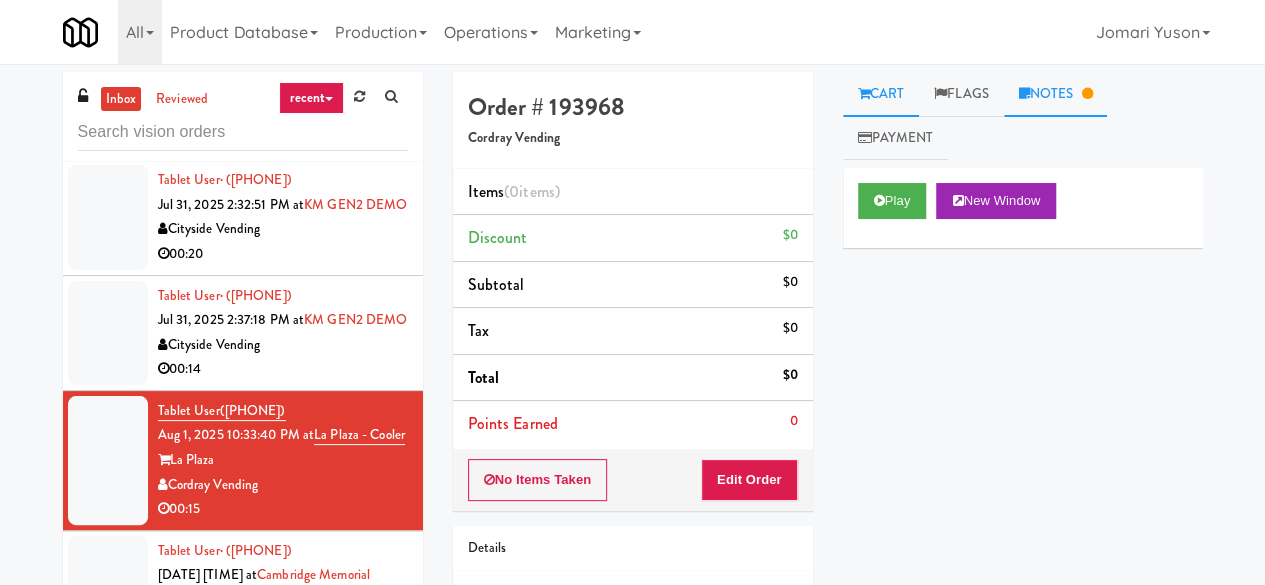 click at bounding box center (1024, 93) 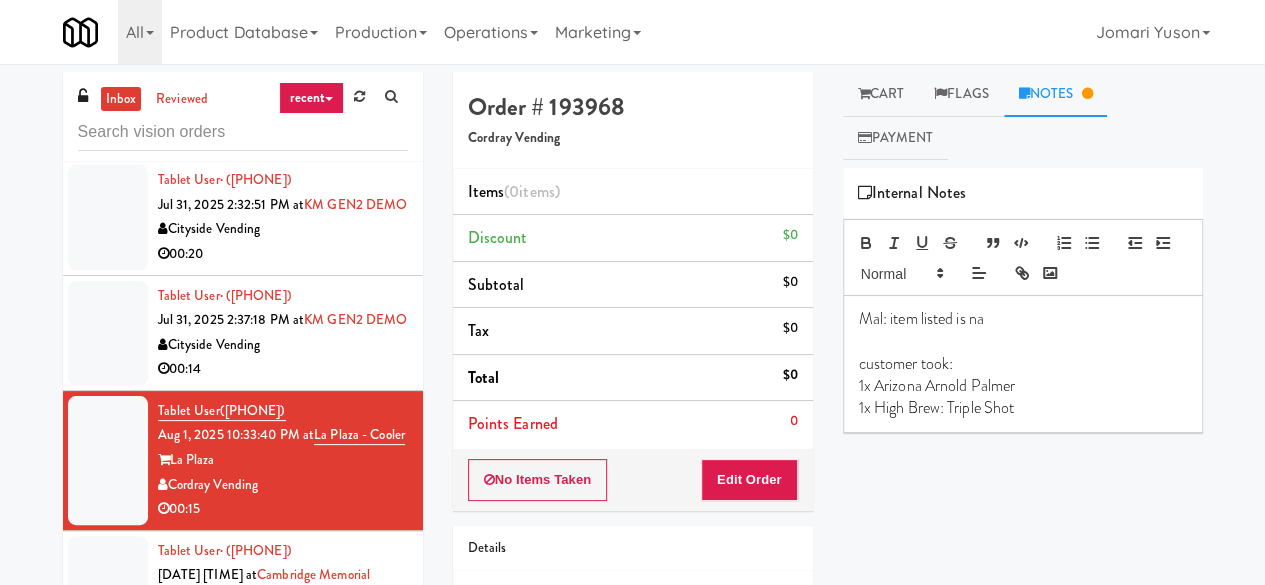 click on "Cityside Vending" at bounding box center [283, 345] 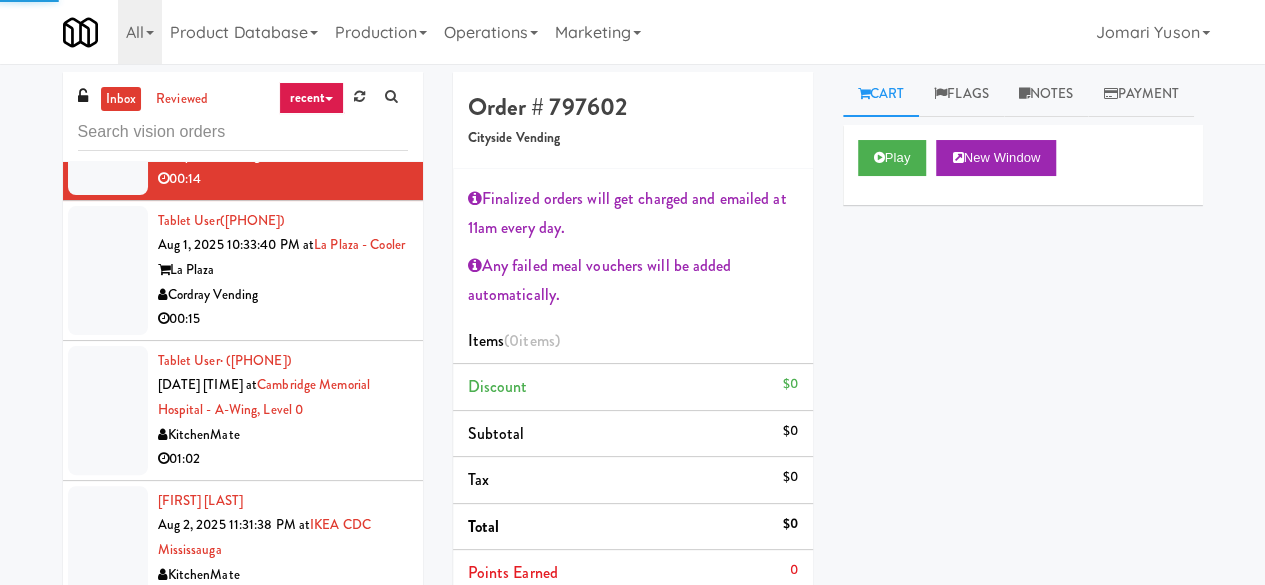 scroll, scrollTop: 11261, scrollLeft: 0, axis: vertical 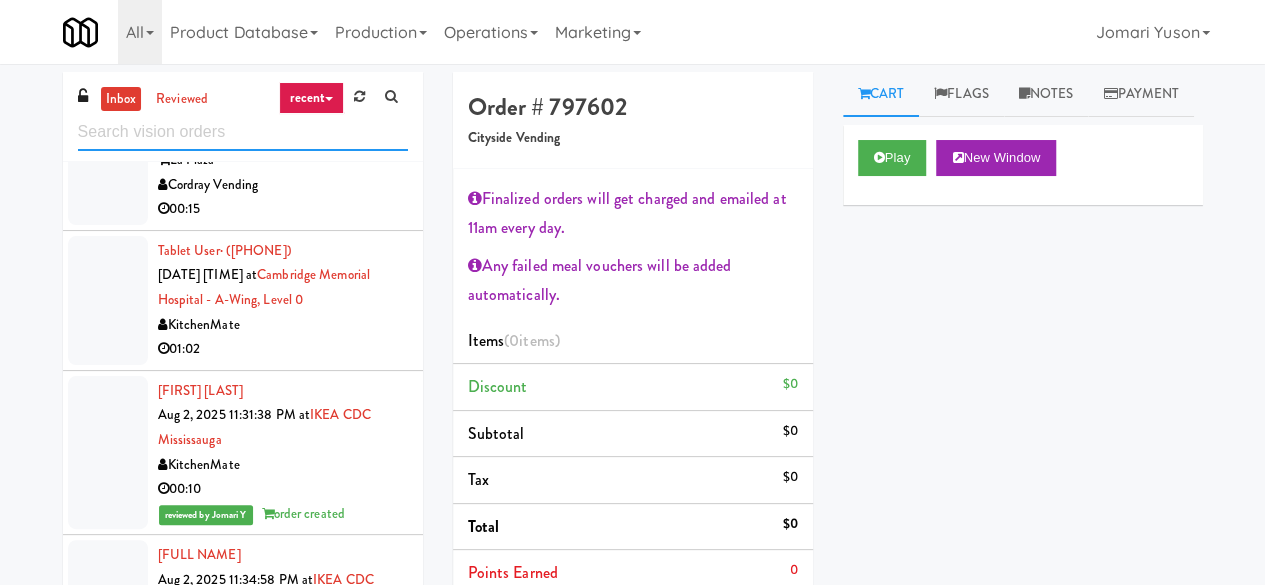 click at bounding box center [243, 132] 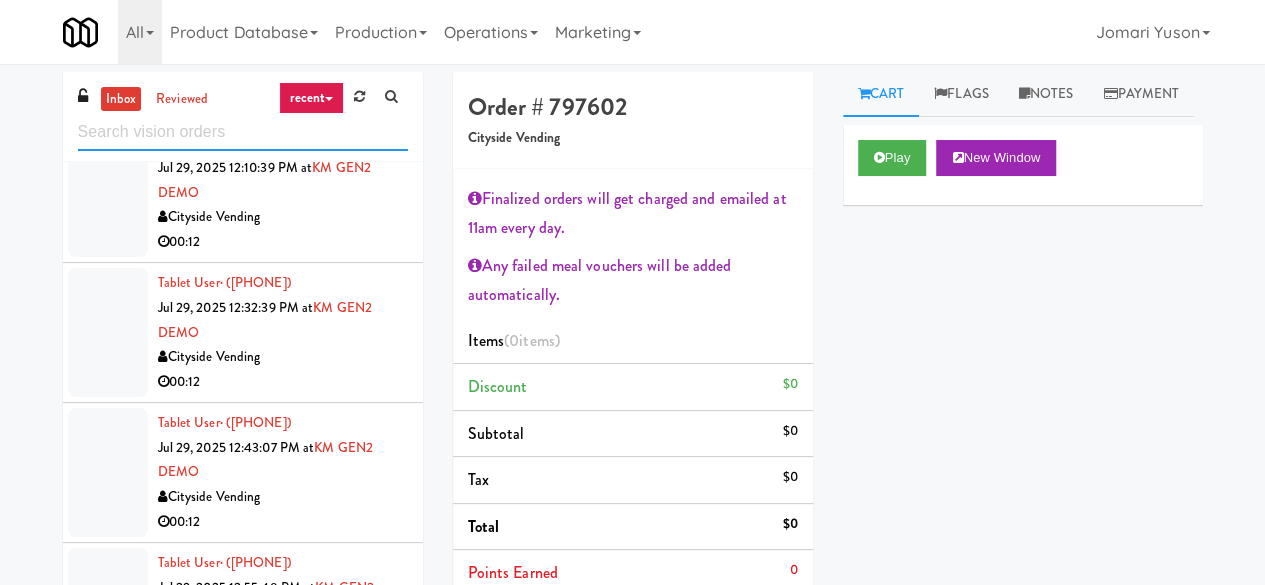 scroll, scrollTop: 2811, scrollLeft: 0, axis: vertical 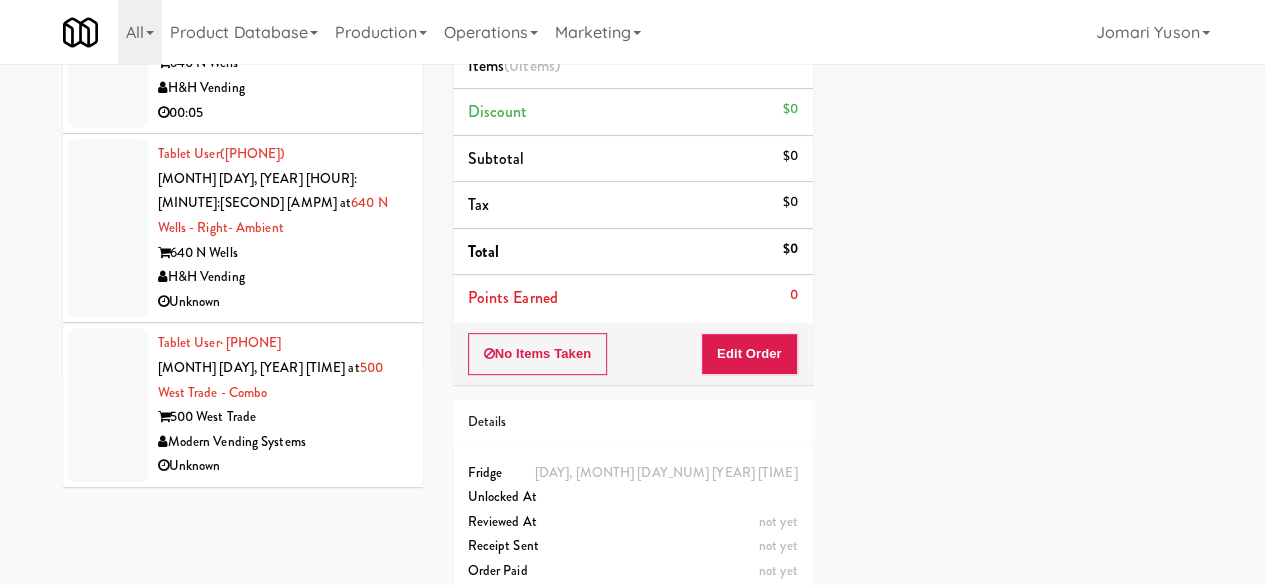 click on "inbox reviewed recent all unclear take inventory issue suspicious failed recent Tablet User · ([AREA]) [PHONE] [MONTH] 22, 2025 [HOUR]:[MINUTE]:[SECOND] [AM/PM] at KM GEN2 DEMO Cityside Vending 00:11 Tablet User · ([AREA]) [PHONE] [MONTH] 22, 2025 [HOUR]:[MINUTE]:[SECOND] [AM/PM] at KM GEN2 DEMO Cityside Vending 00:10 Tablet User · ([AREA]) [PHONE] [MONTH] 22, 2025 [HOUR]:[MINUTE]:[SECOND] [AM/PM] at KM GEN2 DEMO Cityside Vending 00:07 Tablet User · ([AREA]) [PHONE] [MONTH] 22, 2025 [HOUR]:[MINUTE]:[SECOND] [AM/PM] at KM GEN2 DEMO Cityside Vending 00:03 Tablet User · ([AREA]) [PHONE] [MONTH] 22, 2025 [HOUR]:[MINUTE]:[SECOND] [AM/PM] at KM GEN2 DEMO Cityside Vending 00:04 Tablet User · ([AREA]) [PHONE] [MONTH] 22, 2025 [HOUR]:[MINUTE]:[SECOND] [AM/PM] at KM GEN2 DEMO Cityside Vending 00:14 Tablet User · ([AREA]) [PHONE] [MONTH] 22, 2025 [HOUR]:[MINUTE]:[SECOND] [AM/PM] at KM GEN2 DEMO Cityside Vending 00:11 Tablet User · ([AREA]) [PHONE] [MONTH] 22, 2025 [HOUR]:[MINUTE]:[SECOND] [AM/PM] at KM GEN2 DEMO Cityside Vending 00:16 Tablet User · ([AREA]) [PHONE] [MONTH] 22, 2025 [HOUR]:[MINUTE]:[SECOND] [AM/PM] at KM GEN2 DEMO Cityside Vending" at bounding box center [633, 205] 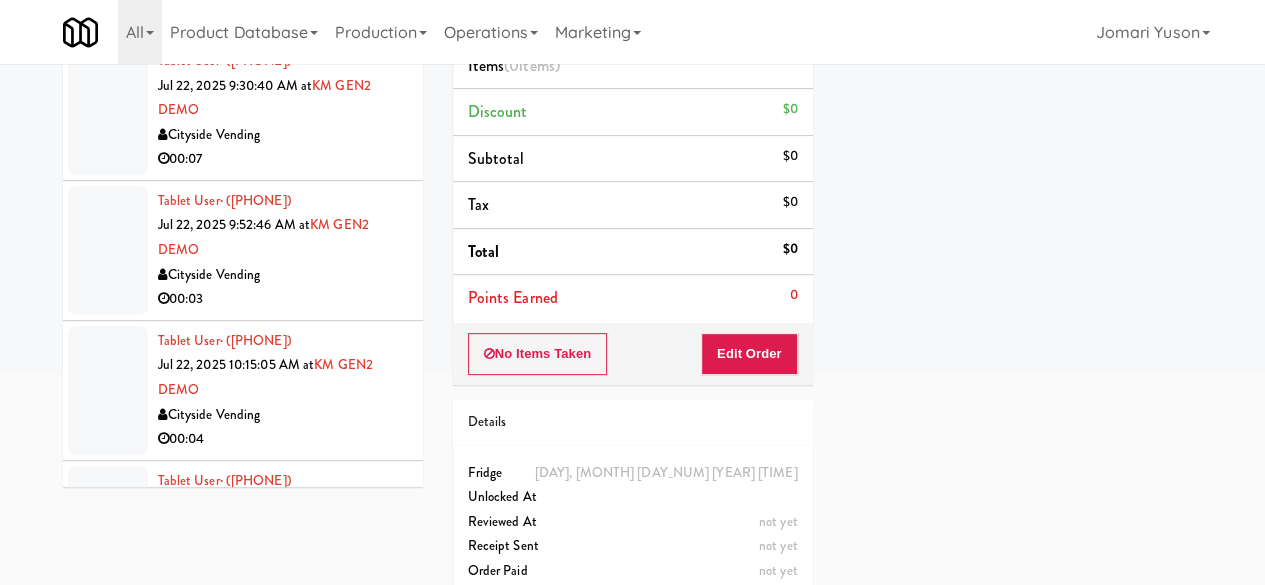 scroll, scrollTop: 0, scrollLeft: 0, axis: both 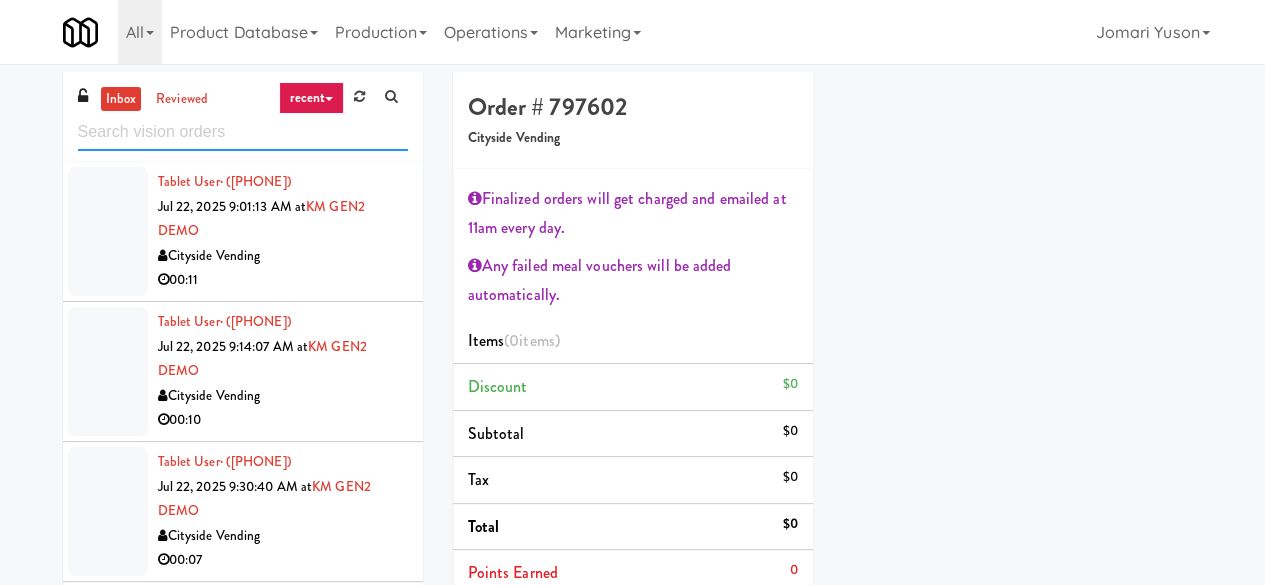 click at bounding box center (243, 132) 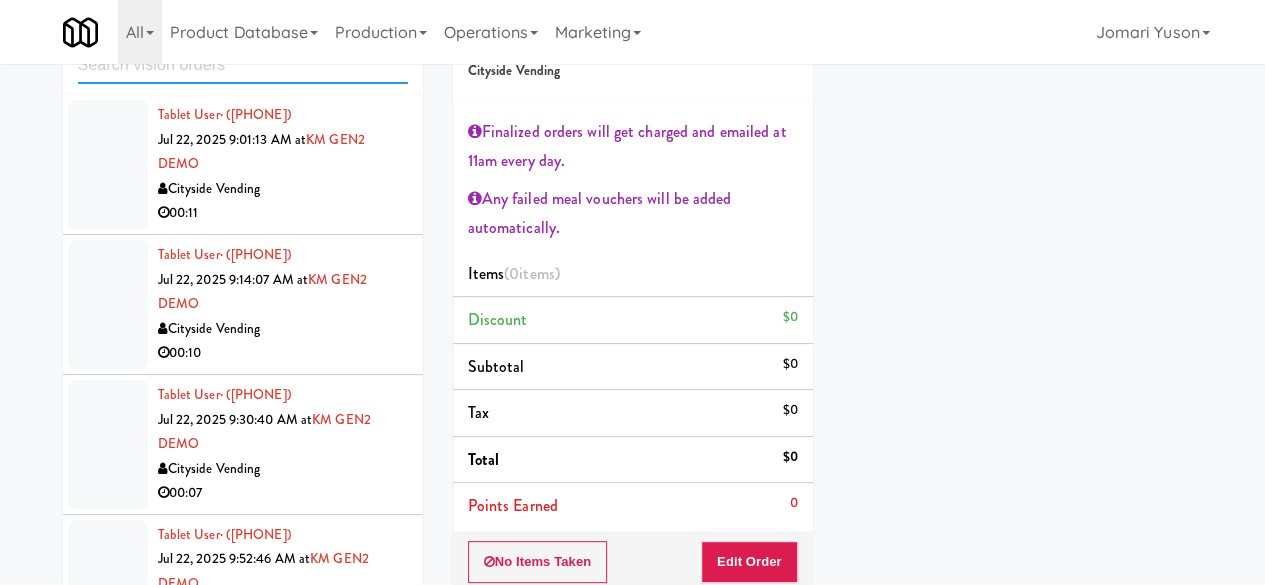 scroll, scrollTop: 0, scrollLeft: 0, axis: both 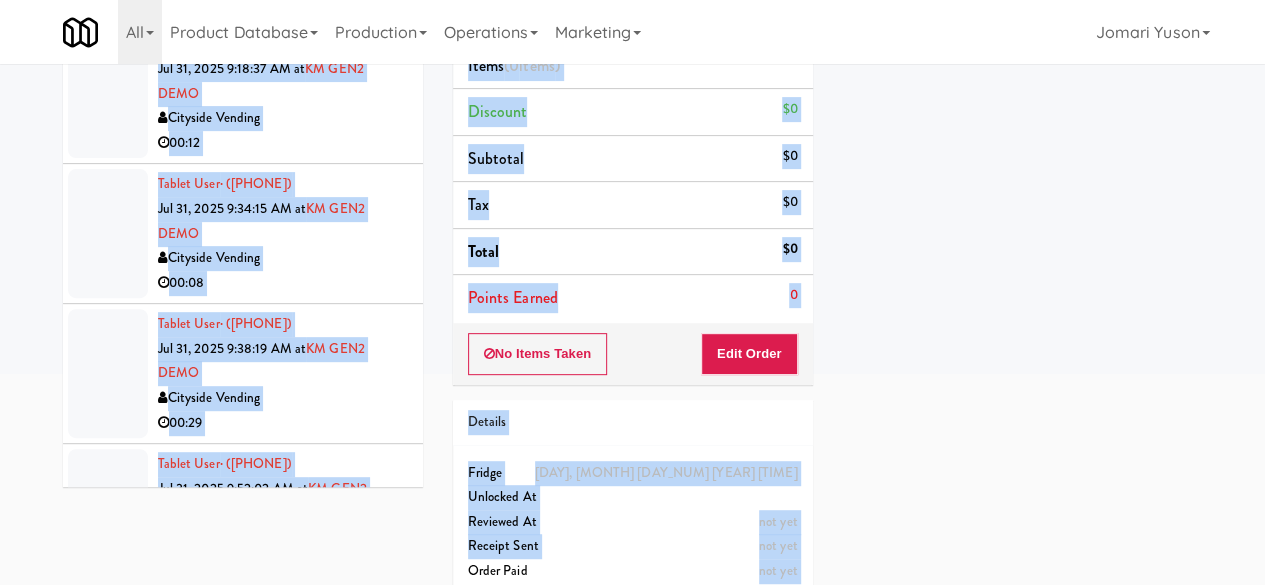 drag, startPoint x: 384, startPoint y: 431, endPoint x: 376, endPoint y: 565, distance: 134.23859 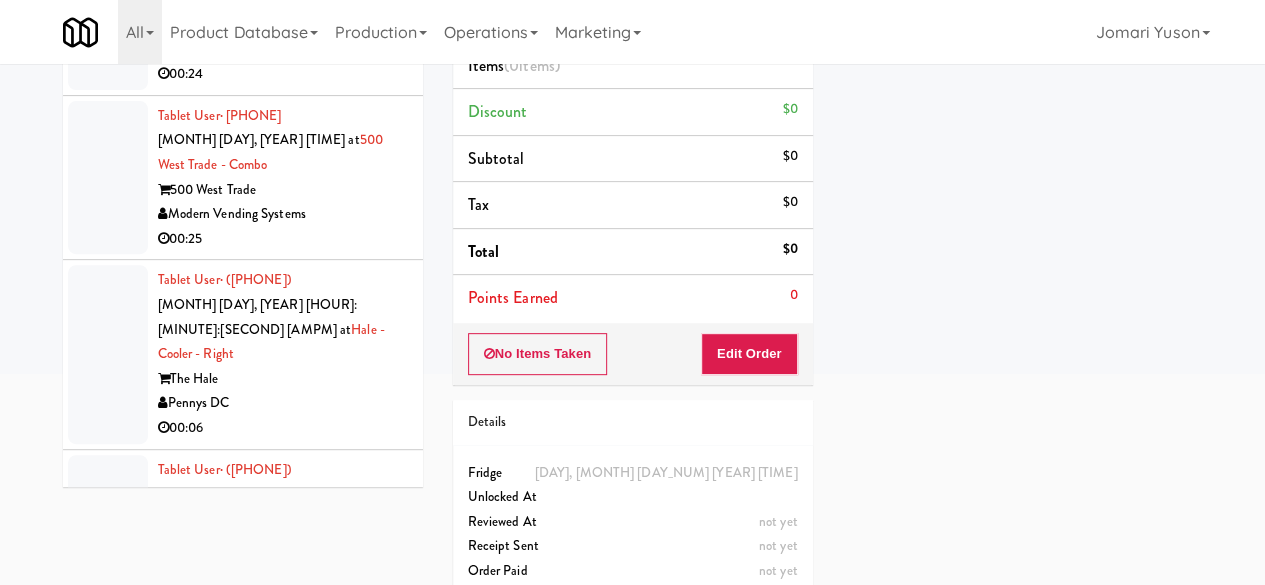 scroll, scrollTop: 14960, scrollLeft: 0, axis: vertical 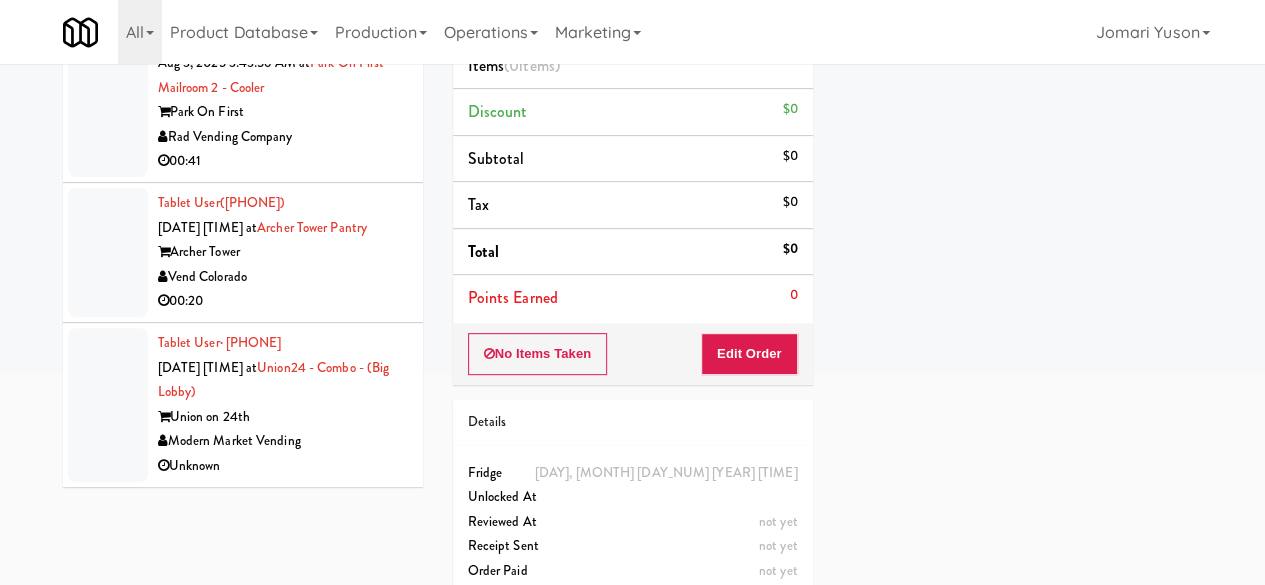 click on "inbox reviewed recent all unclear take inventory issue suspicious failed recent Tablet User · ([AREA]) [PHONE] [MONTH] 22, 2025 [HOUR]:[MINUTE]:[SECOND] [AM/PM] at KM GEN2 DEMO Cityside Vending 00:11 Tablet User · ([AREA]) [PHONE] [MONTH] 22, 2025 [HOUR]:[MINUTE]:[SECOND] [AM/PM] at KM GEN2 DEMO Cityside Vending 00:10 Tablet User · ([AREA]) [PHONE] [MONTH] 22, 2025 [HOUR]:[MINUTE]:[SECOND] [AM/PM] at KM GEN2 DEMO Cityside Vending 00:07 Tablet User · ([AREA]) [PHONE] [MONTH] 22, 2025 [HOUR]:[MINUTE]:[SECOND] [AM/PM] at KM GEN2 DEMO Cityside Vending 00:03 Tablet User · ([AREA]) [PHONE] [MONTH] 22, 2025 [HOUR]:[MINUTE]:[SECOND] [AM/PM] at KM GEN2 DEMO Cityside Vending 00:04 Tablet User · ([AREA]) [PHONE] [MONTH] 22, 2025 [HOUR]:[MINUTE]:[SECOND] [AM/PM] at KM GEN2 DEMO Cityside Vending 00:14 Tablet User · ([AREA]) [PHONE] [MONTH] 22, 2025 [HOUR]:[MINUTE]:[SECOND] [AM/PM] at KM GEN2 DEMO Cityside Vending 00:11 Tablet User · ([AREA]) [PHONE] [MONTH] 22, 2025 [HOUR]:[MINUTE]:[SECOND] [AM/PM] at KM GEN2 DEMO Cityside Vending 00:16 Tablet User · ([AREA]) [PHONE] [MONTH] 22, 2025 [HOUR]:[MINUTE]:[SECOND] [AM/PM] at KM GEN2 DEMO Cityside Vending" at bounding box center (633, 205) 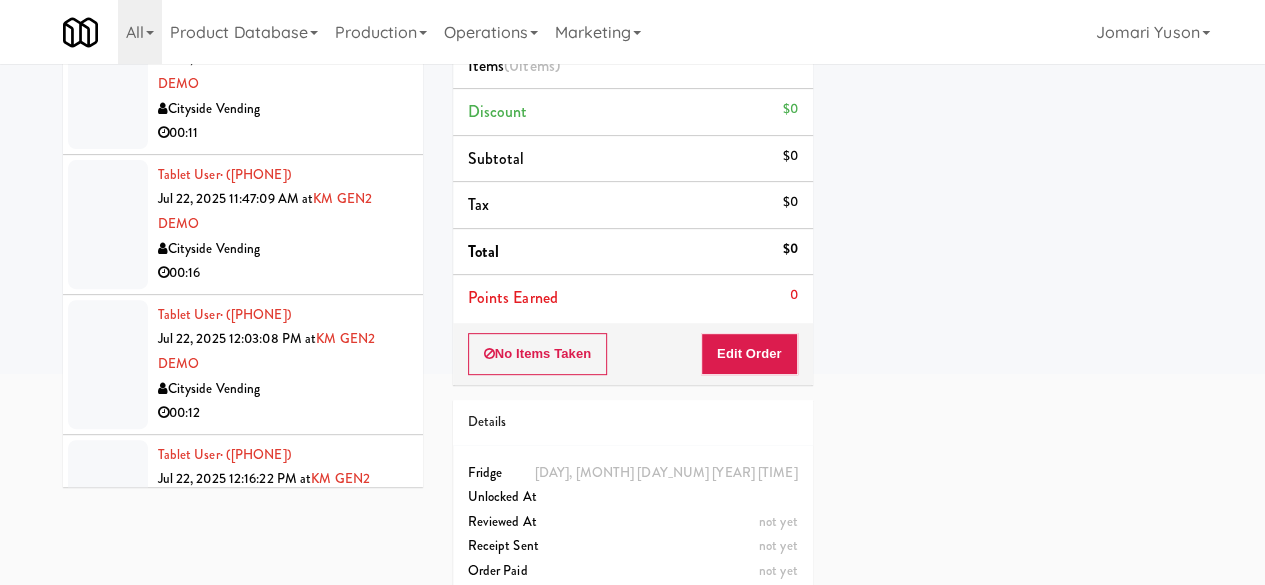 scroll, scrollTop: 533, scrollLeft: 0, axis: vertical 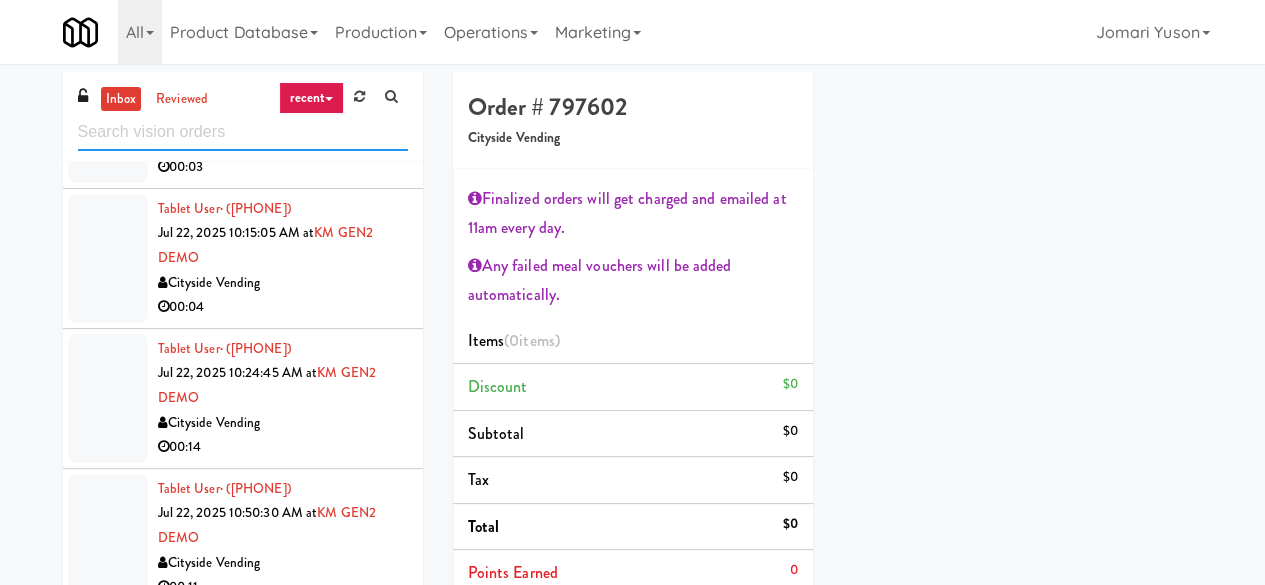 click at bounding box center [243, 132] 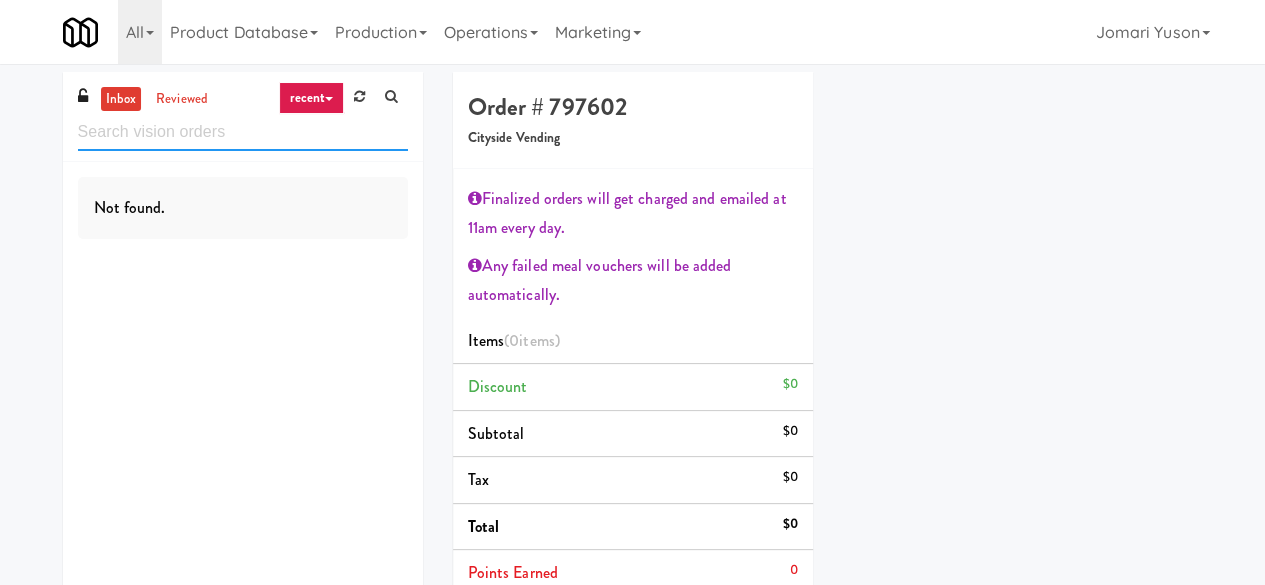 scroll, scrollTop: 0, scrollLeft: 0, axis: both 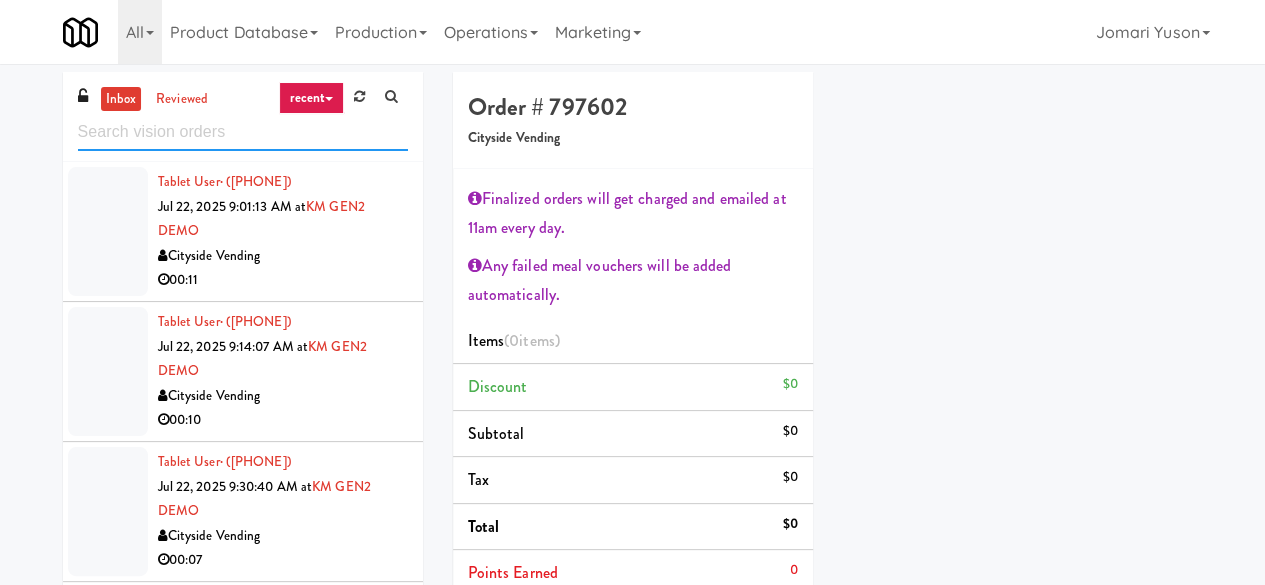 paste on "Union24 - Combo - (Big Lobby)" 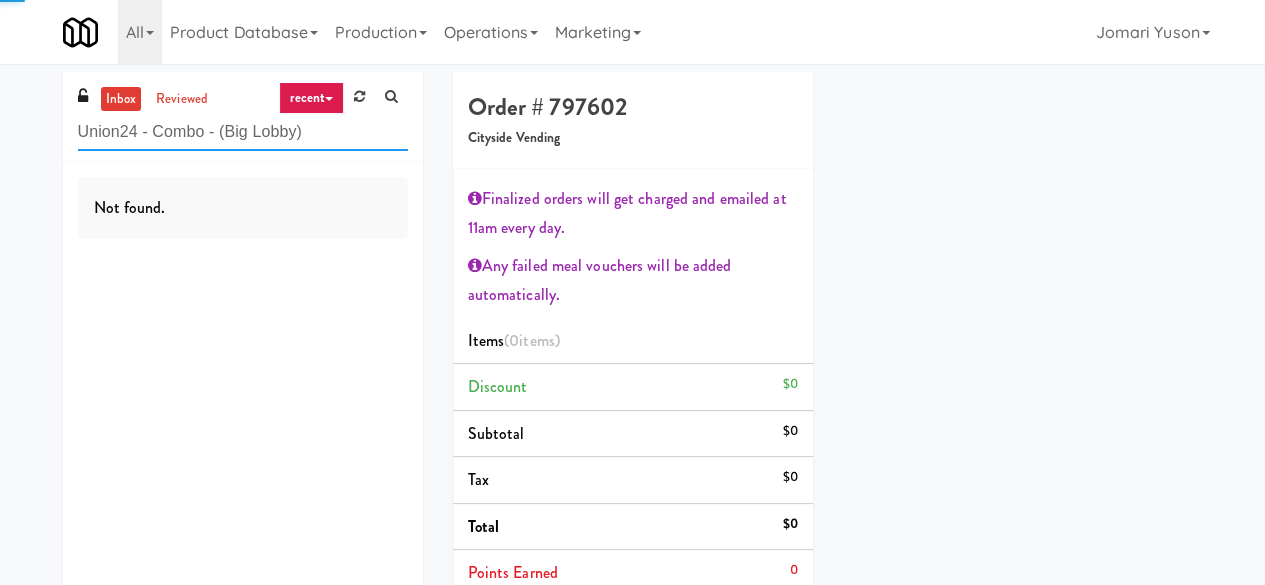 type on "Union24 - Combo - (Big Lobby)" 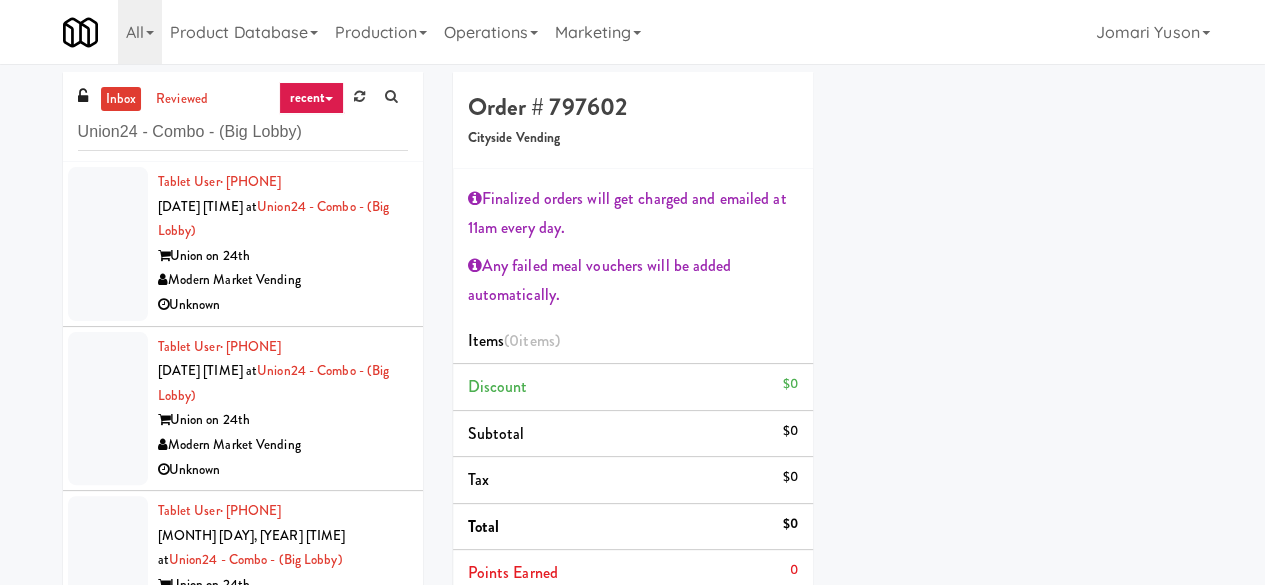 click on "Modern Market Vending" at bounding box center (283, 280) 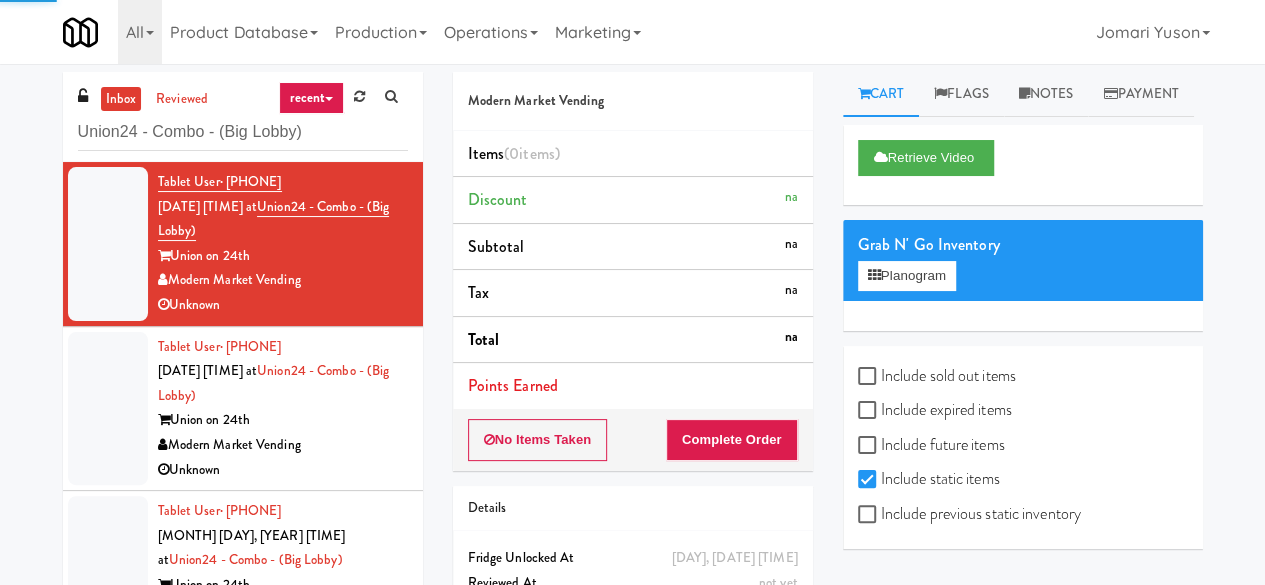 click on "Modern Market Vending" at bounding box center (283, 445) 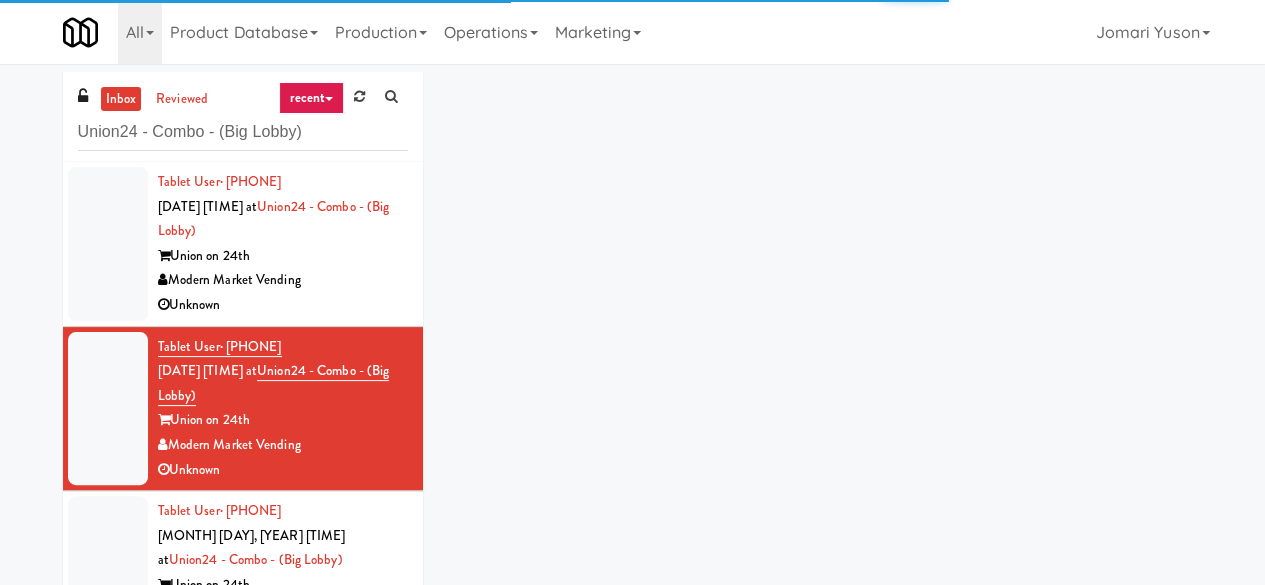 scroll, scrollTop: 90, scrollLeft: 0, axis: vertical 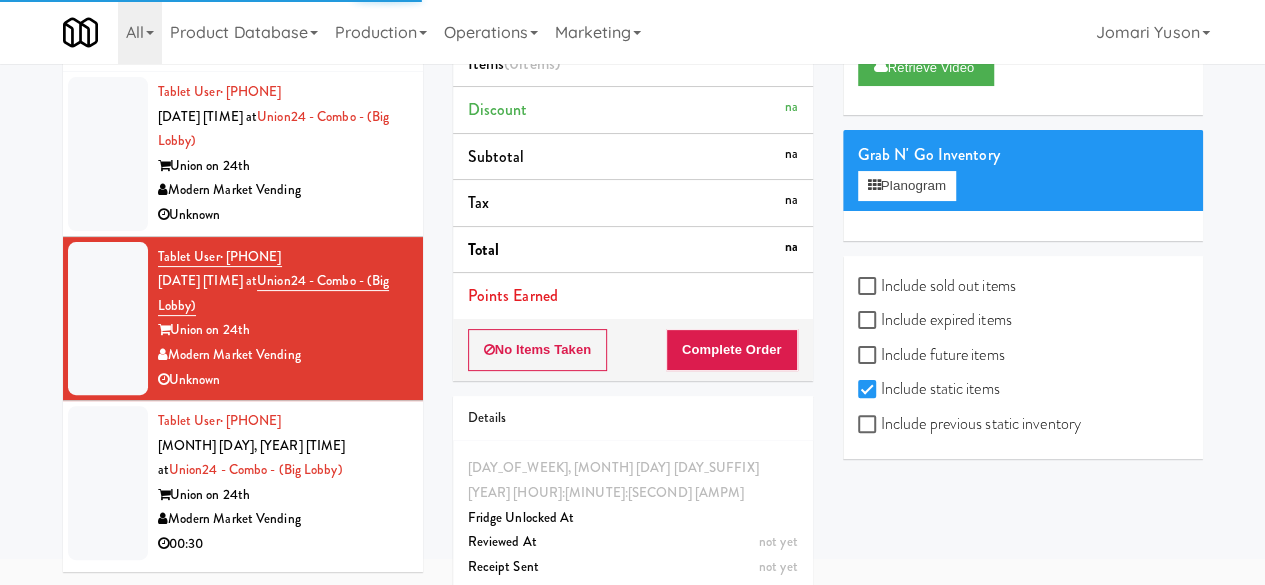 click on "Union on 24th" at bounding box center [283, 495] 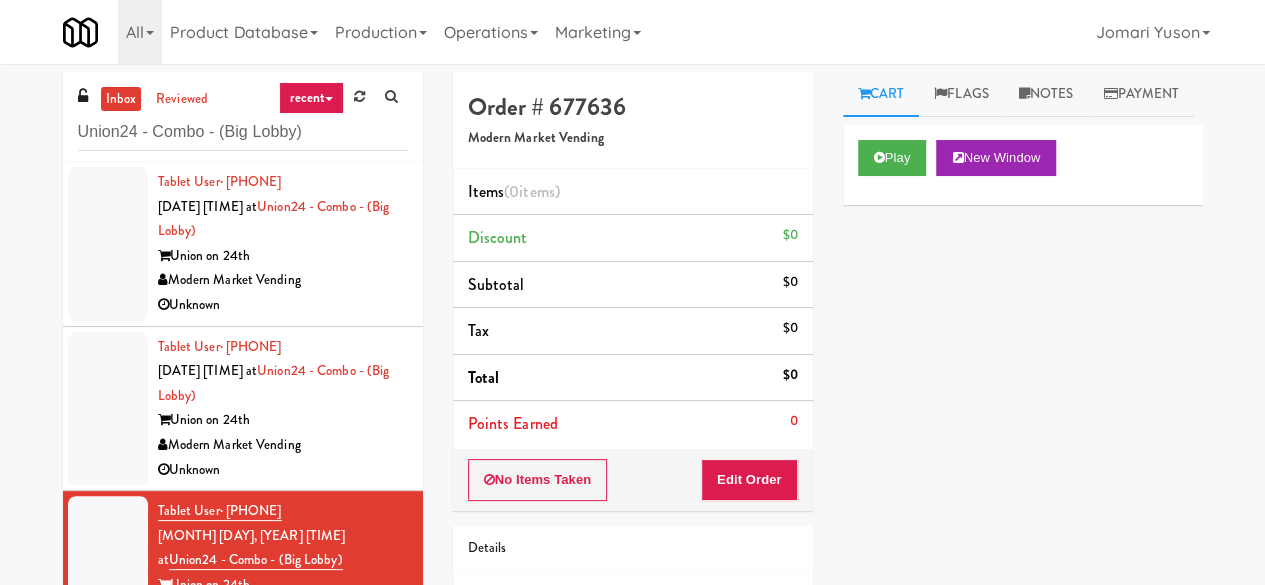 scroll, scrollTop: 0, scrollLeft: 0, axis: both 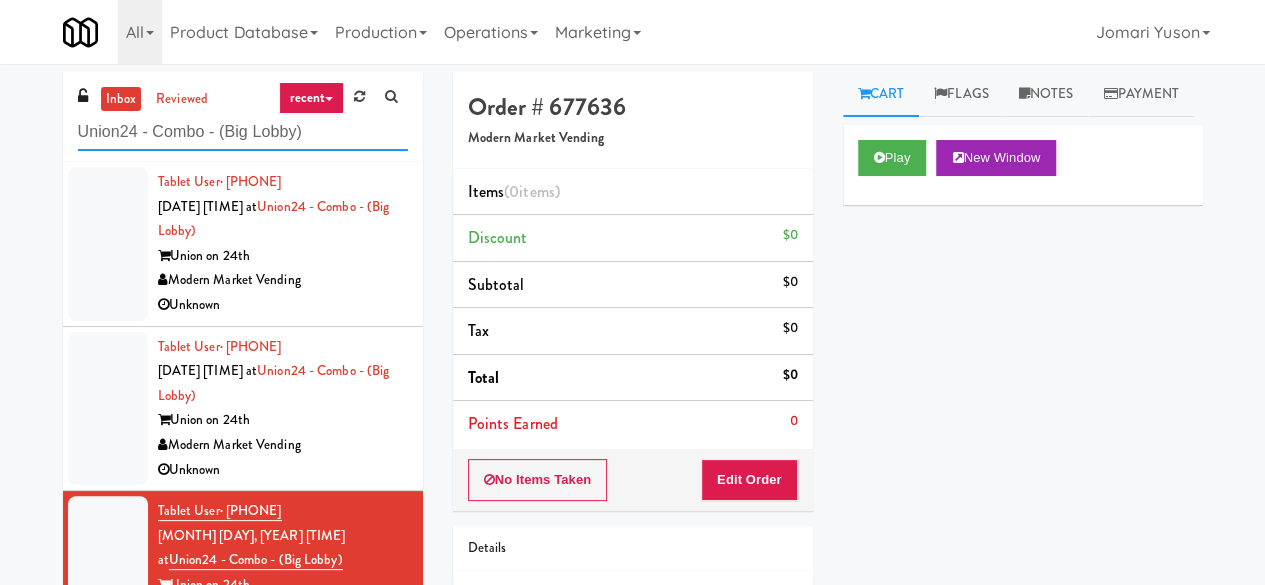 click on "Union24 - Combo - (Big Lobby)" at bounding box center (243, 132) 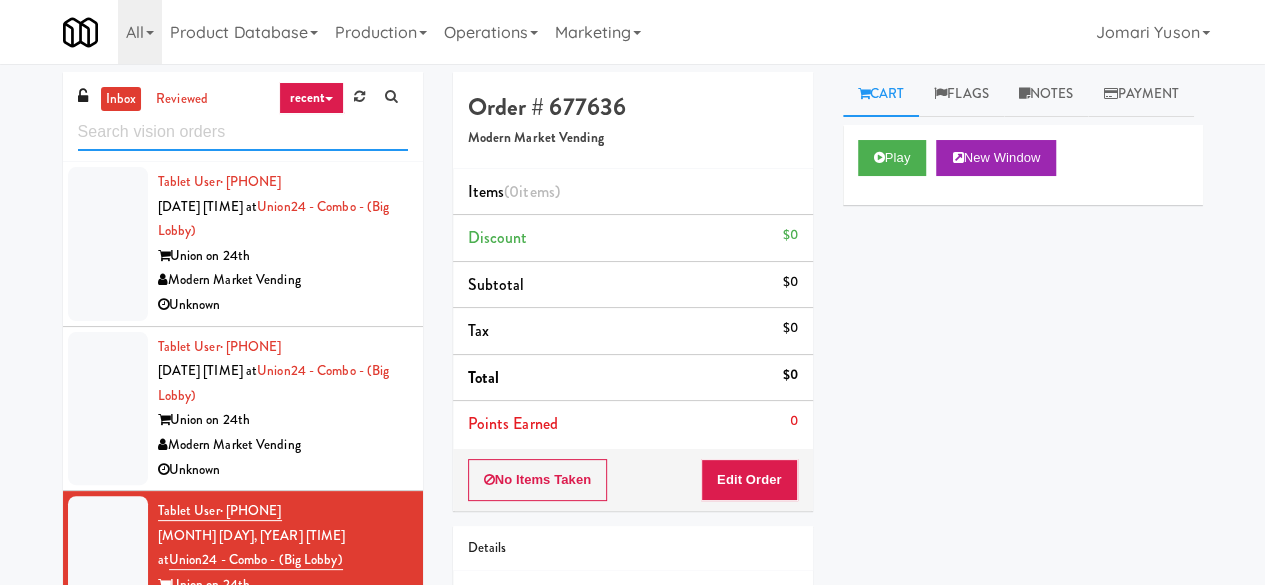type 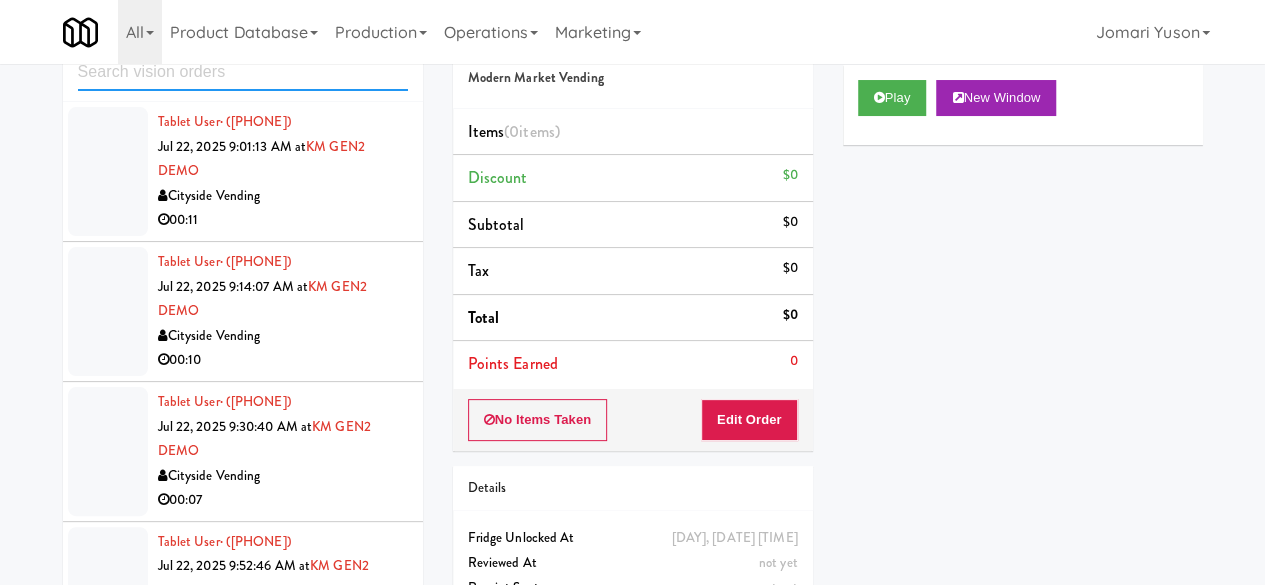 scroll, scrollTop: 0, scrollLeft: 0, axis: both 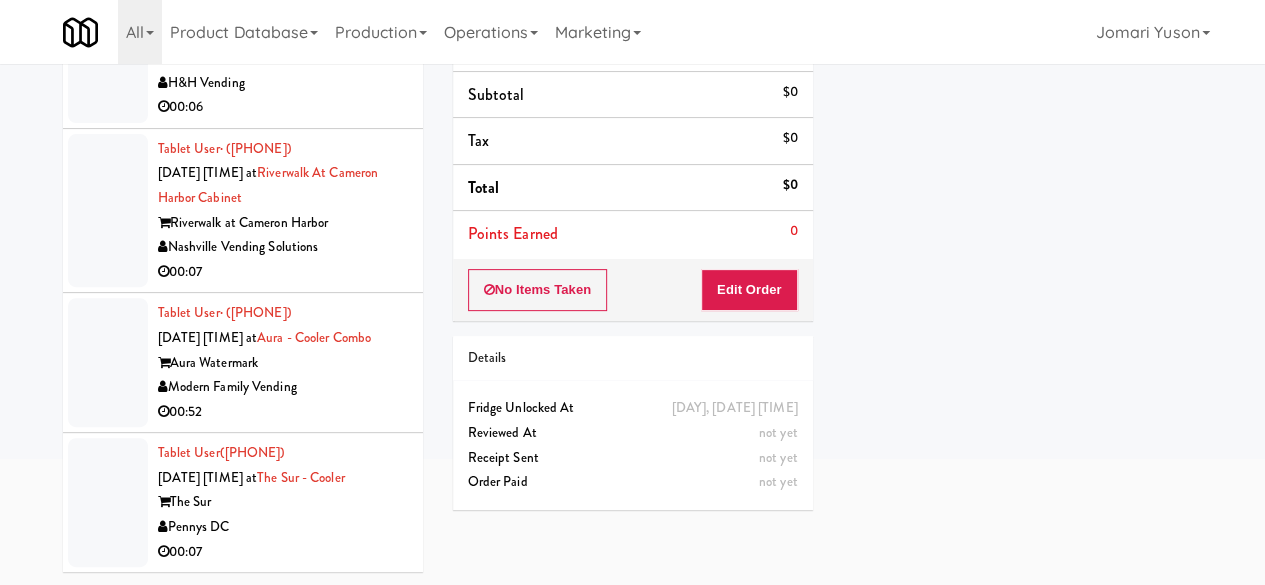 click on "The Sur" at bounding box center (283, 502) 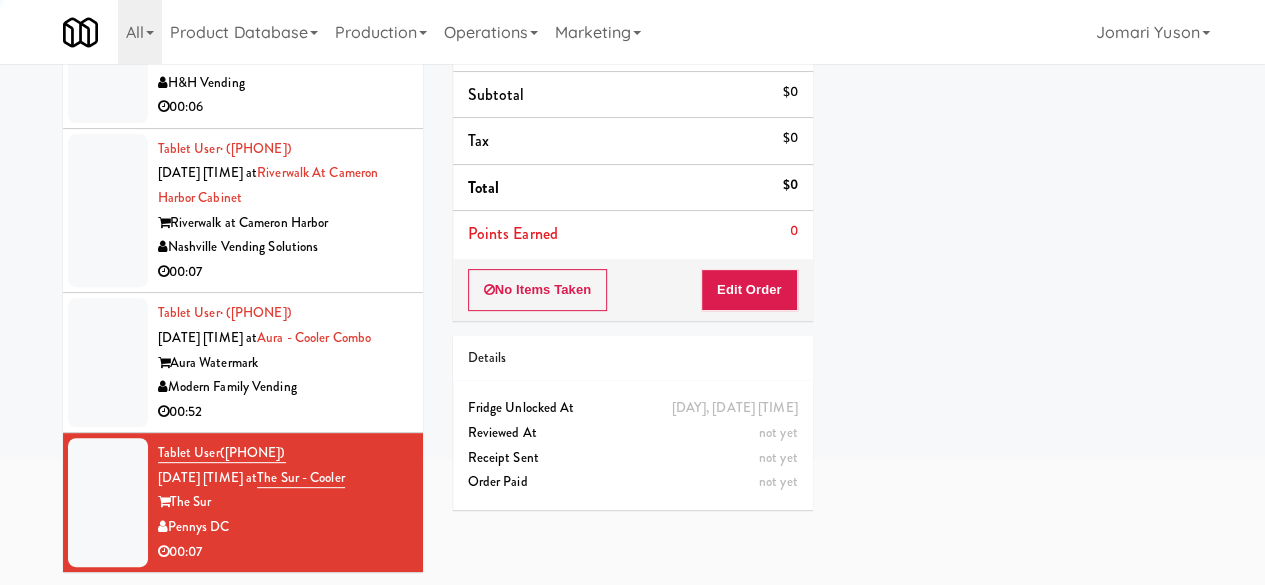 scroll, scrollTop: 0, scrollLeft: 0, axis: both 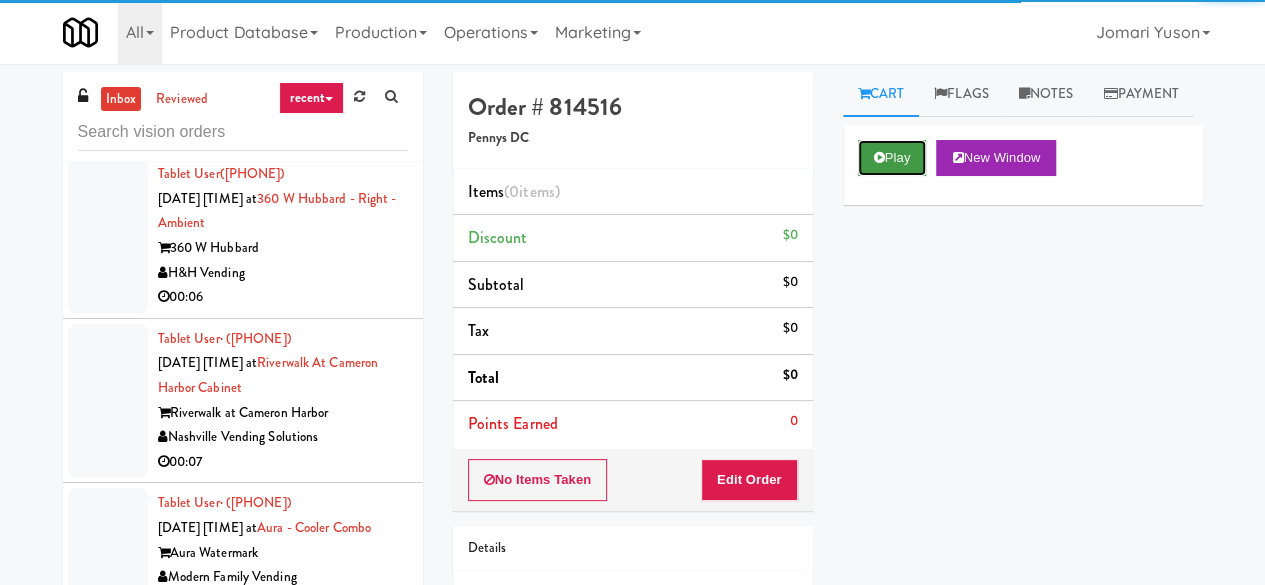 click on "Play" at bounding box center [892, 158] 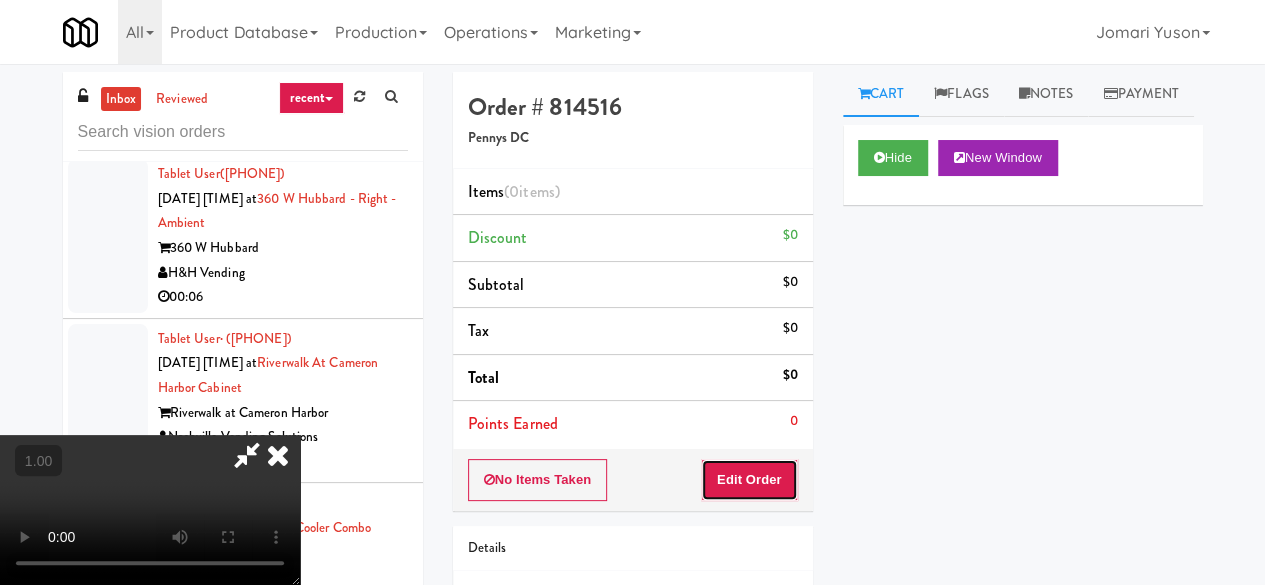 click on "Edit Order" at bounding box center [749, 480] 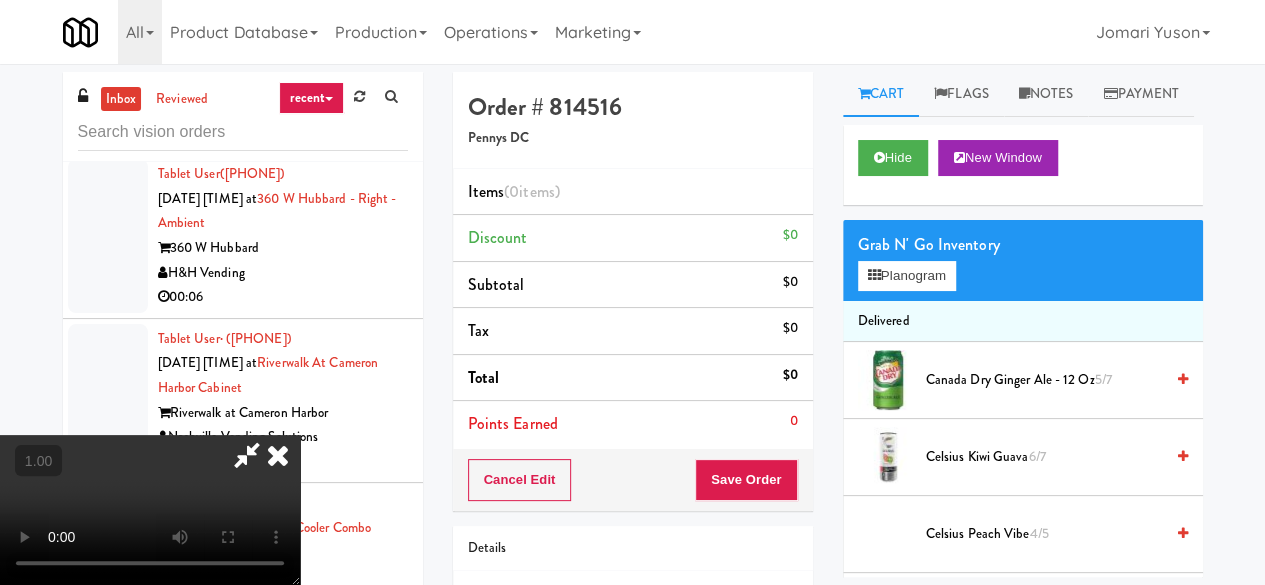 scroll, scrollTop: 63, scrollLeft: 0, axis: vertical 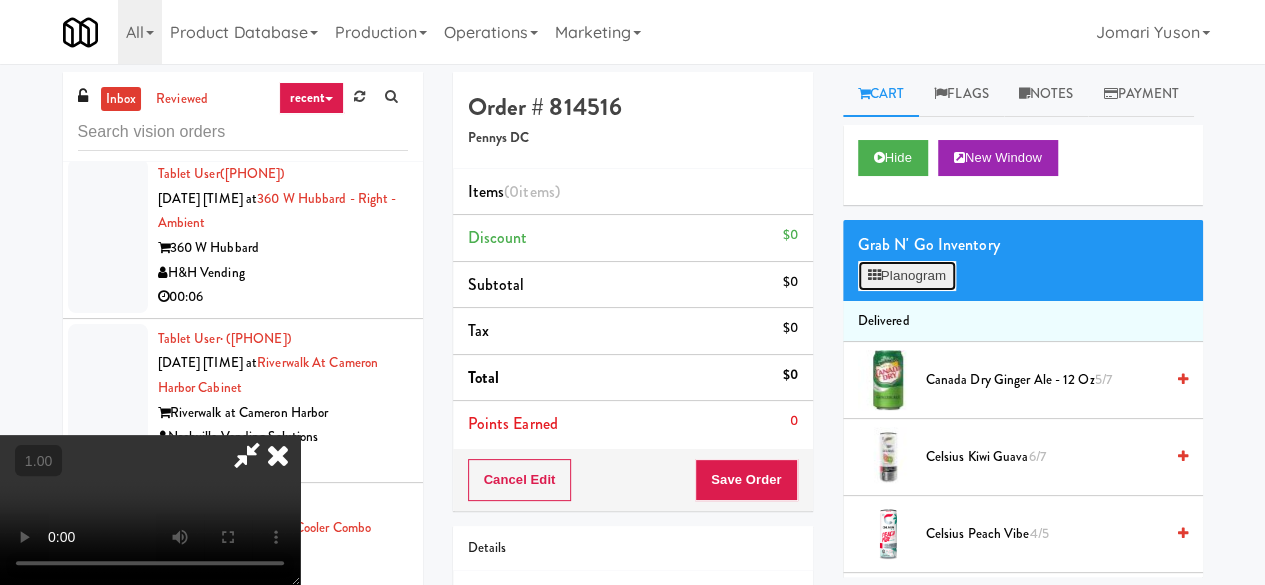 click on "Planogram" at bounding box center [907, 276] 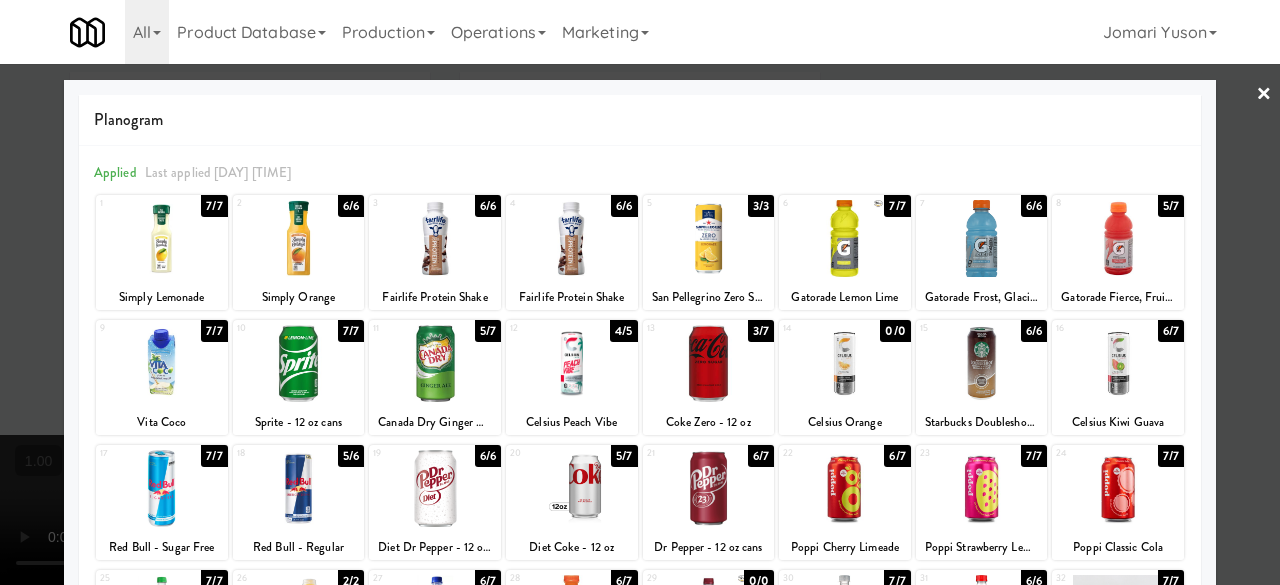 click at bounding box center (299, 363) 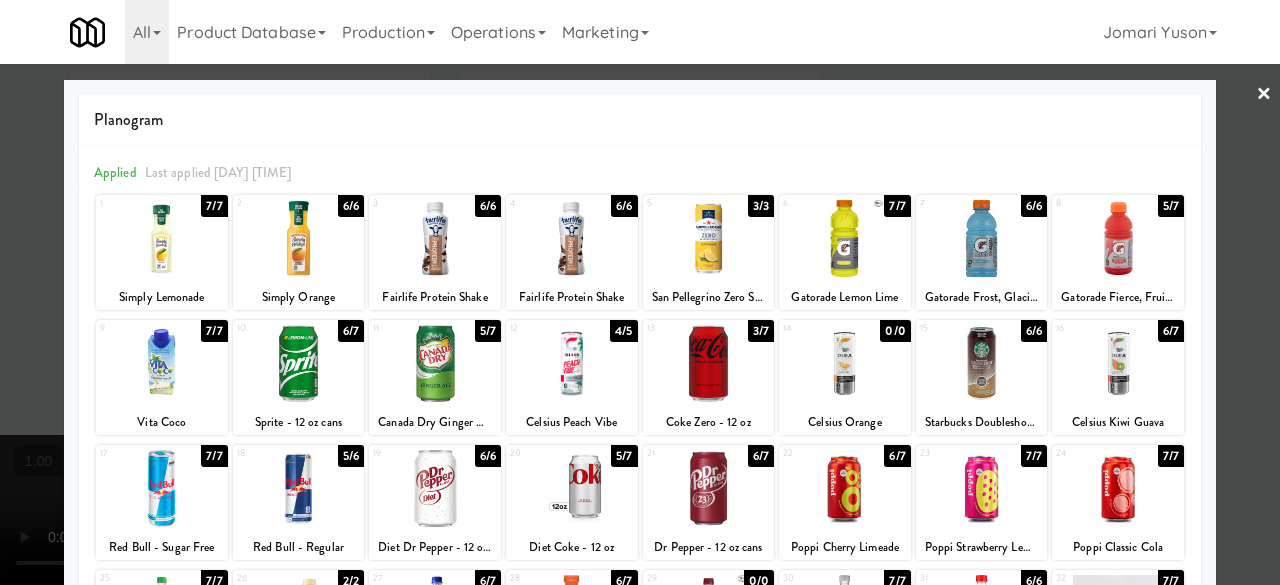 click on "×" at bounding box center (1264, 95) 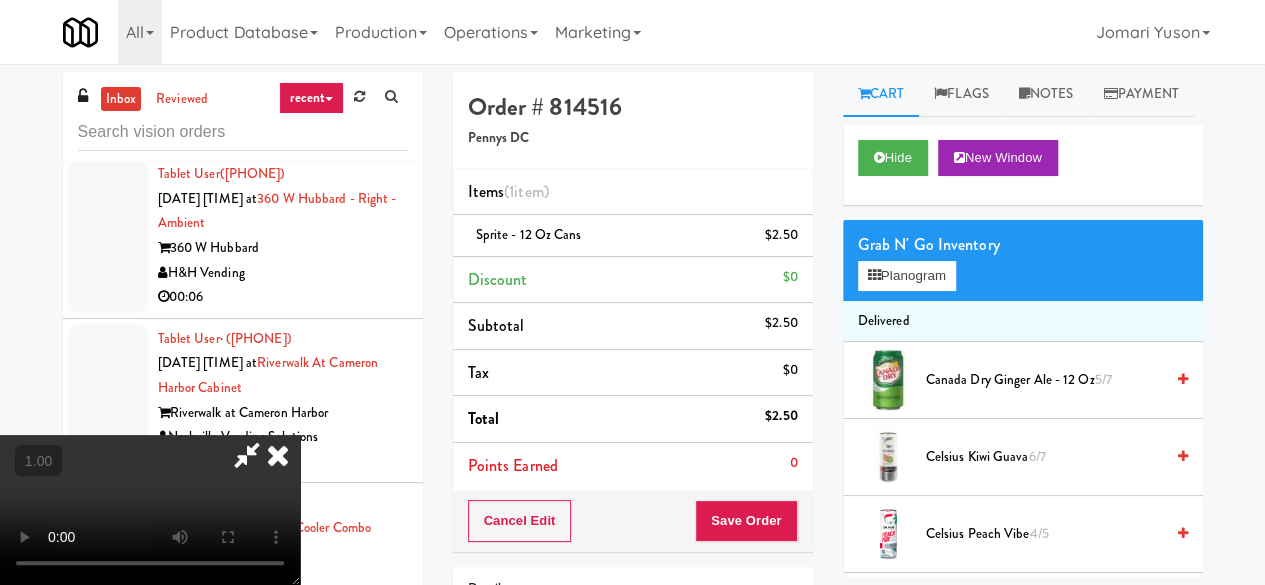 scroll, scrollTop: 263, scrollLeft: 0, axis: vertical 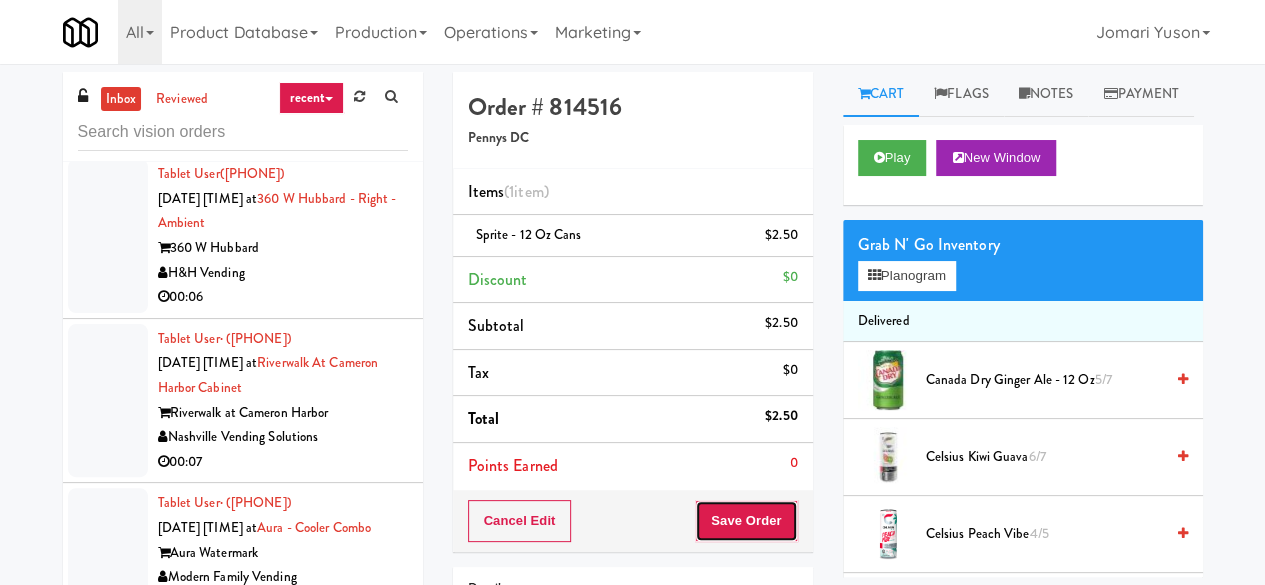 click on "Save Order" at bounding box center [746, 521] 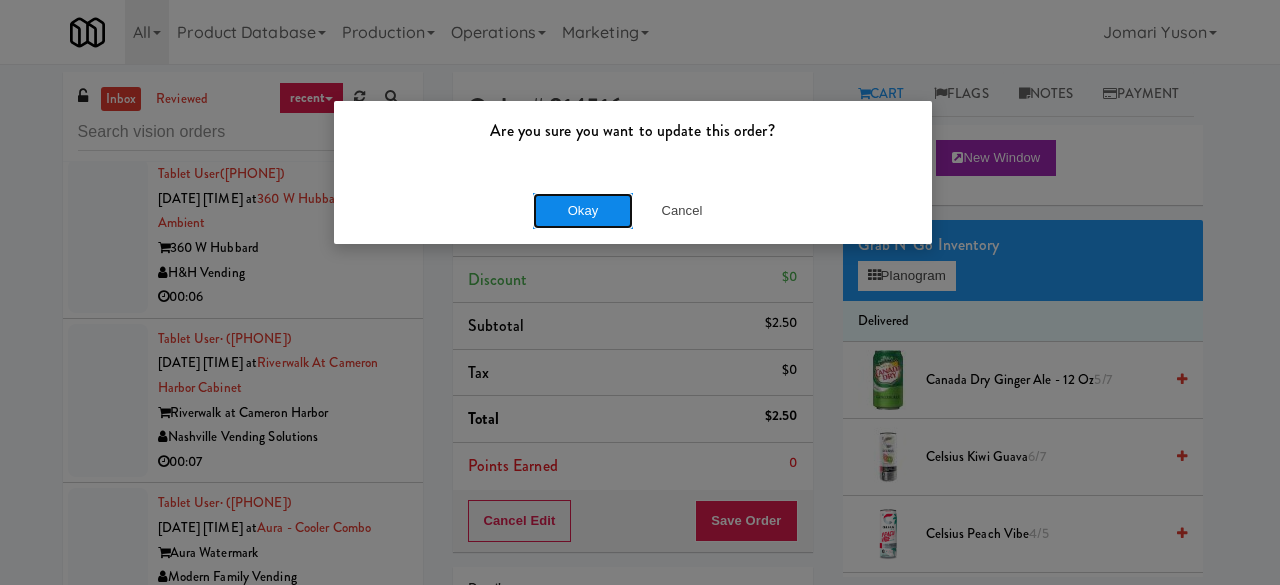 click on "Okay" at bounding box center [583, 211] 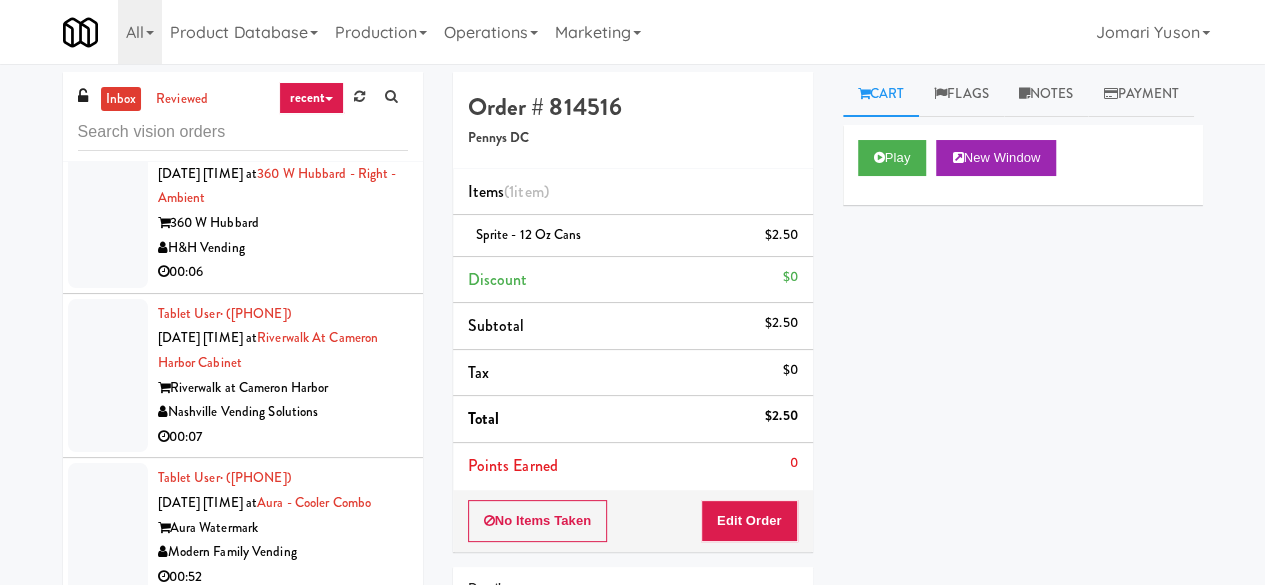 scroll, scrollTop: 14492, scrollLeft: 0, axis: vertical 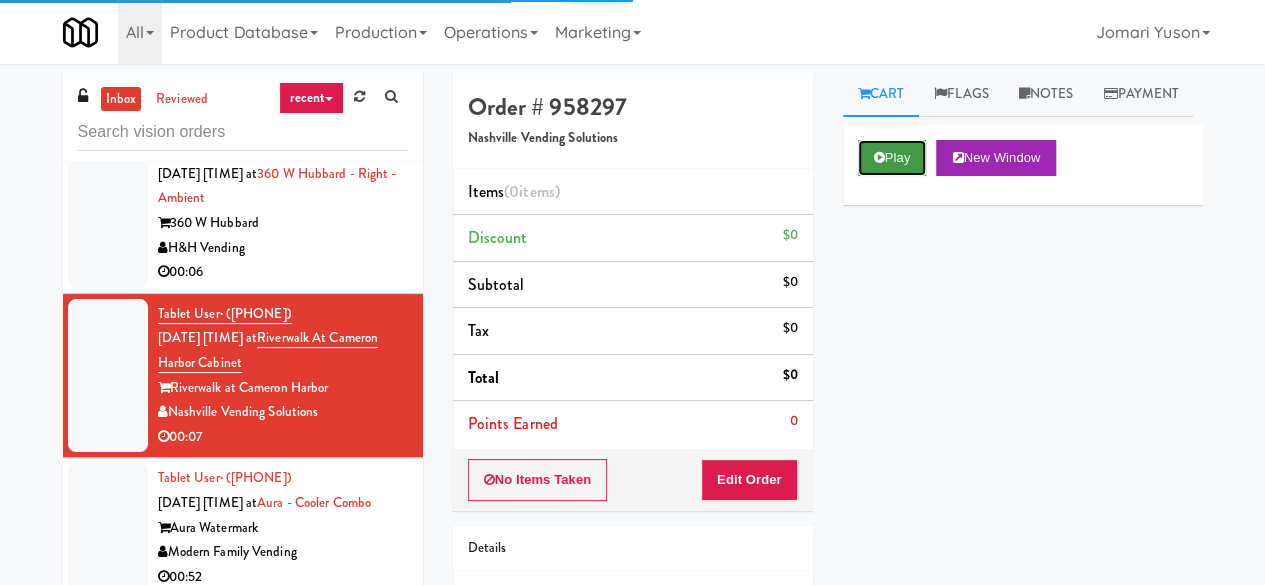 click at bounding box center (879, 157) 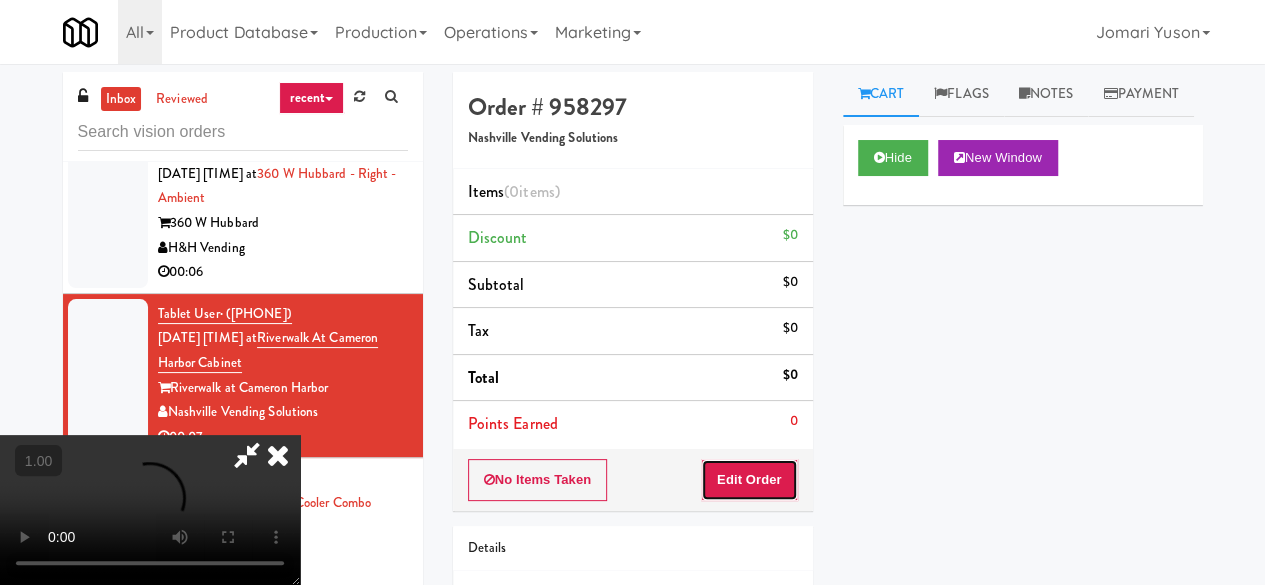 click on "Edit Order" at bounding box center (749, 480) 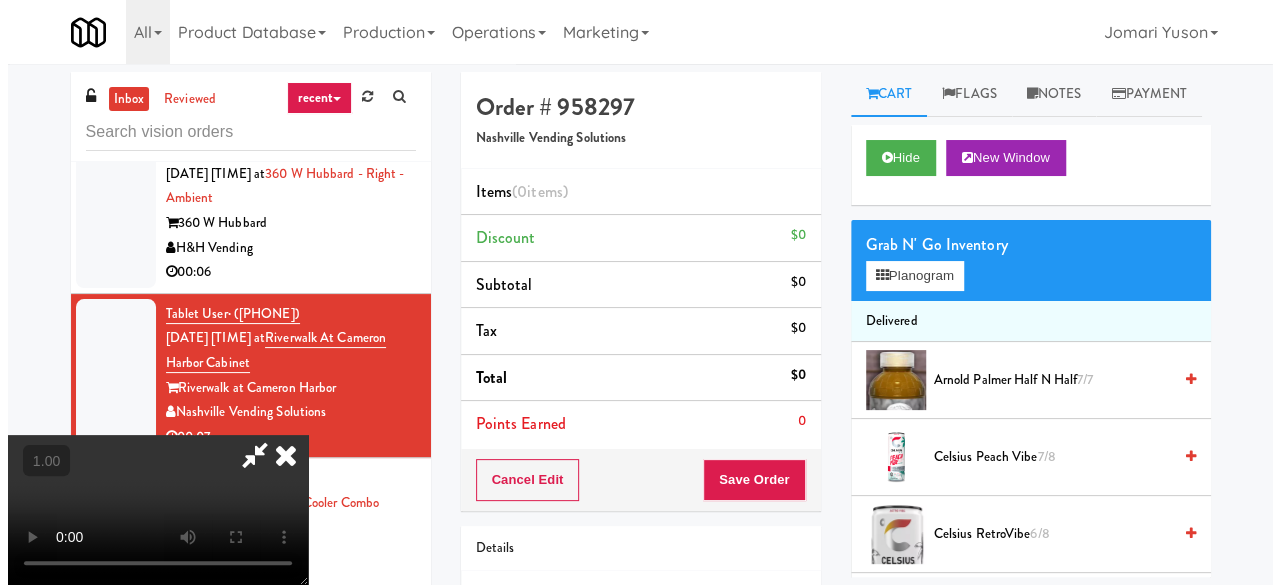 scroll, scrollTop: 41, scrollLeft: 0, axis: vertical 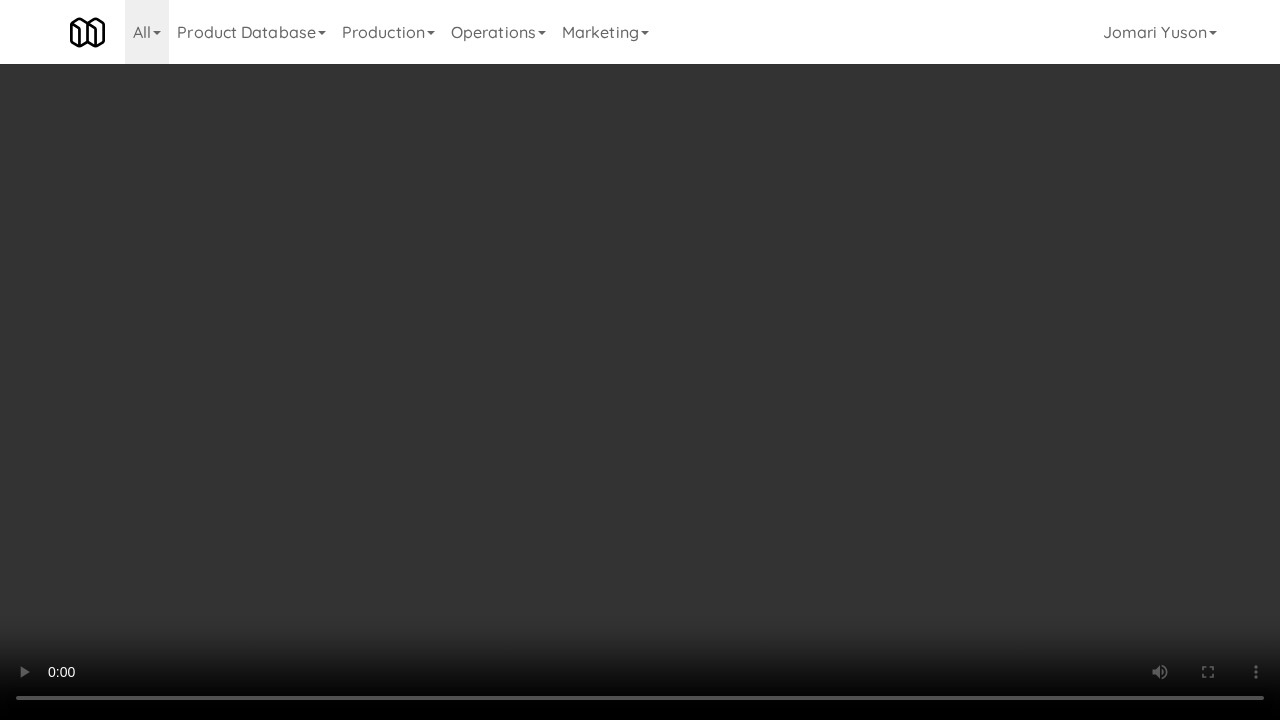 type 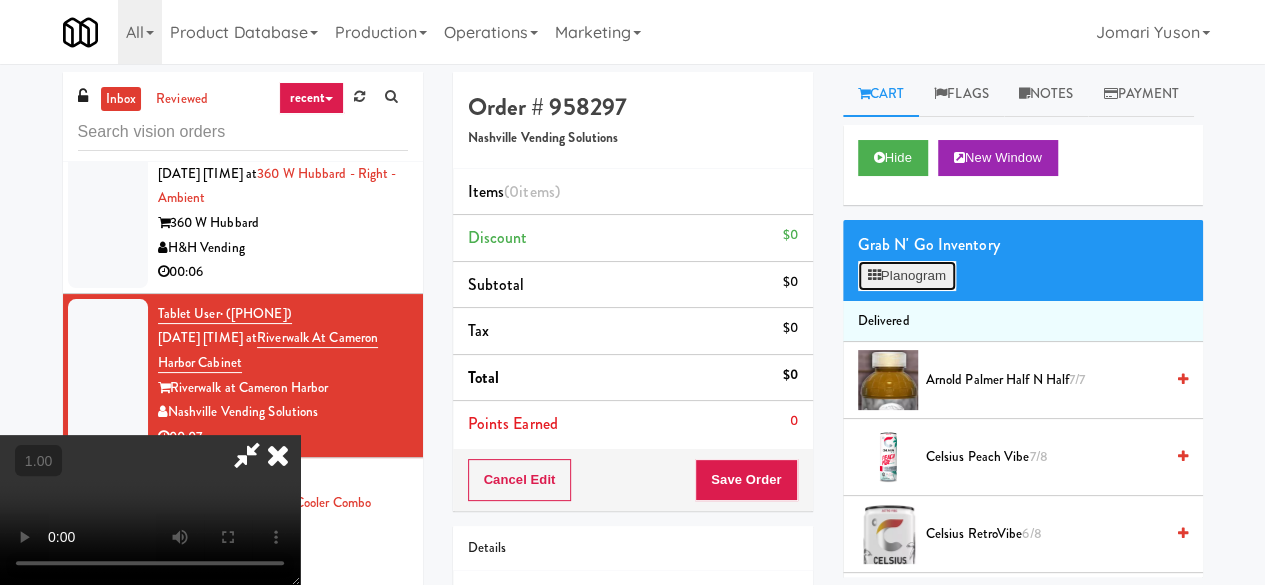 click on "Planogram" at bounding box center [907, 276] 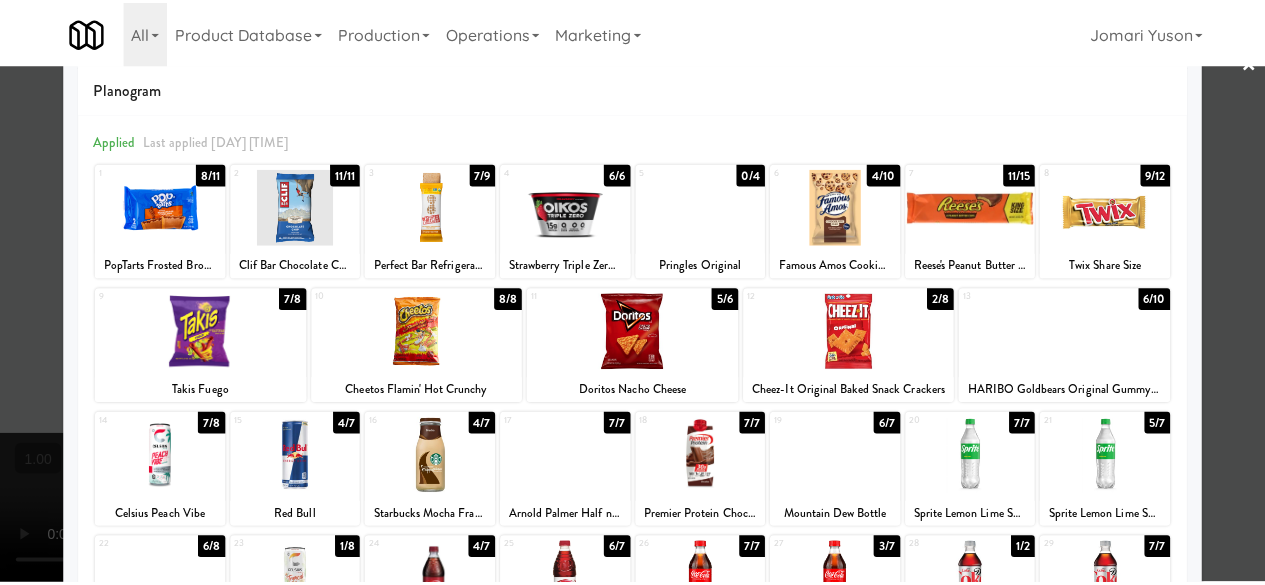 scroll, scrollTop: 0, scrollLeft: 0, axis: both 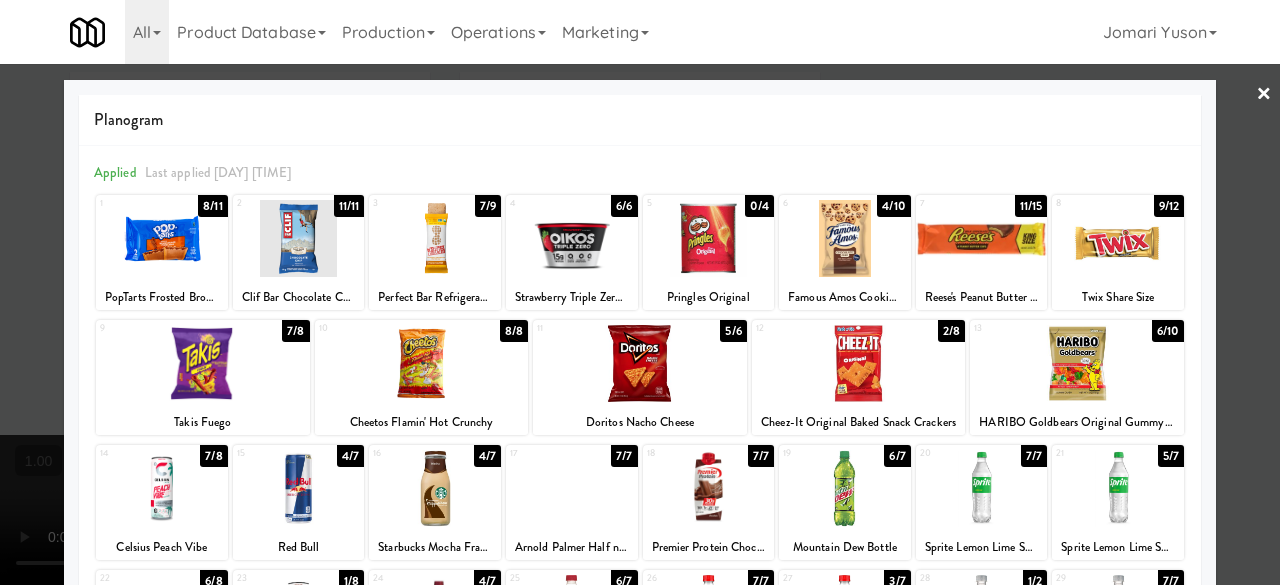 click at bounding box center (982, 488) 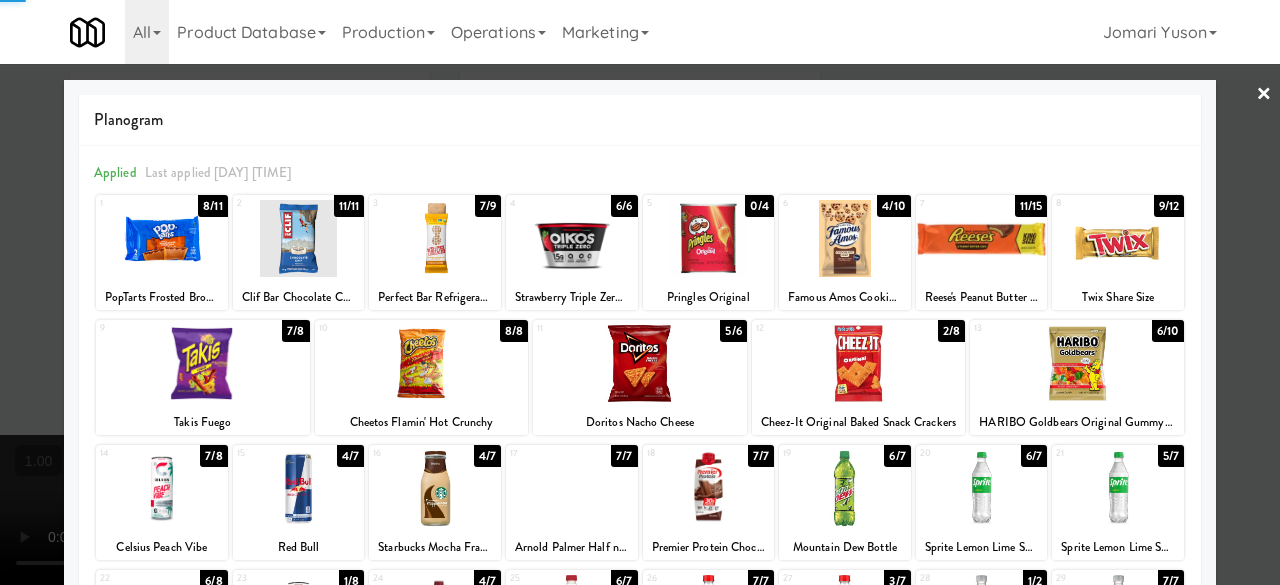 click at bounding box center (1118, 488) 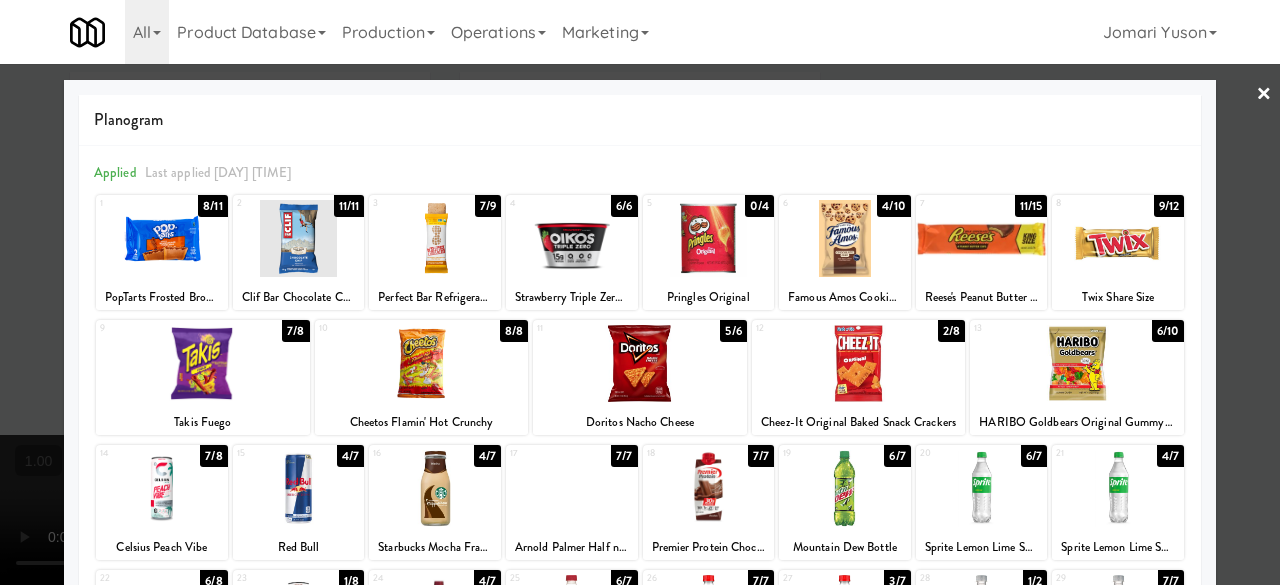 click at bounding box center (640, 292) 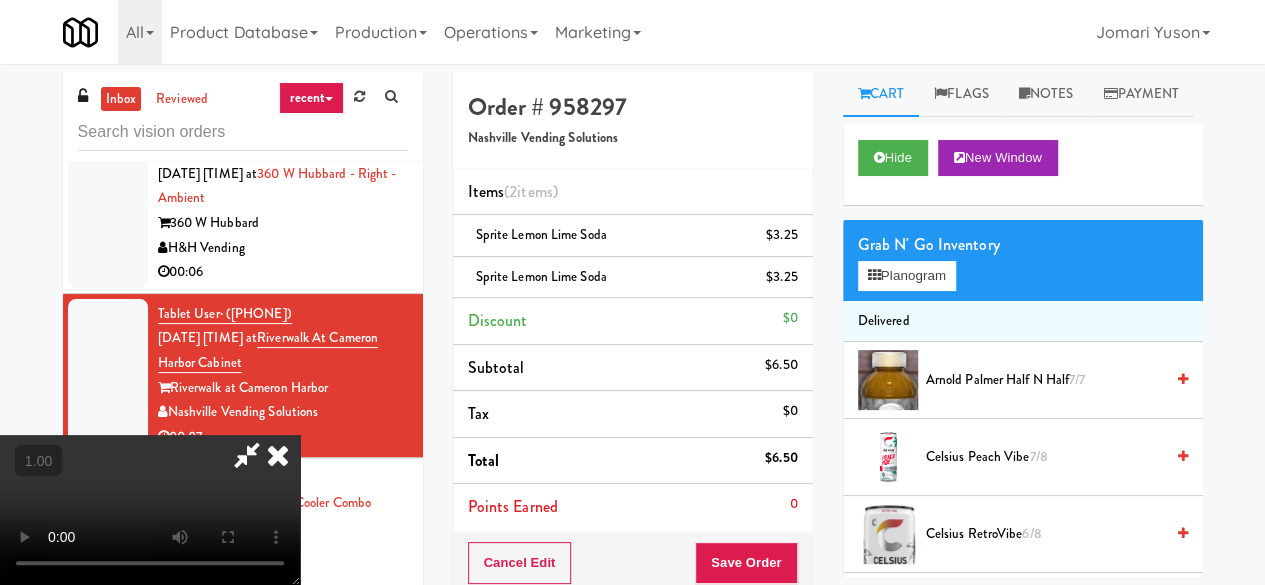 scroll, scrollTop: 0, scrollLeft: 0, axis: both 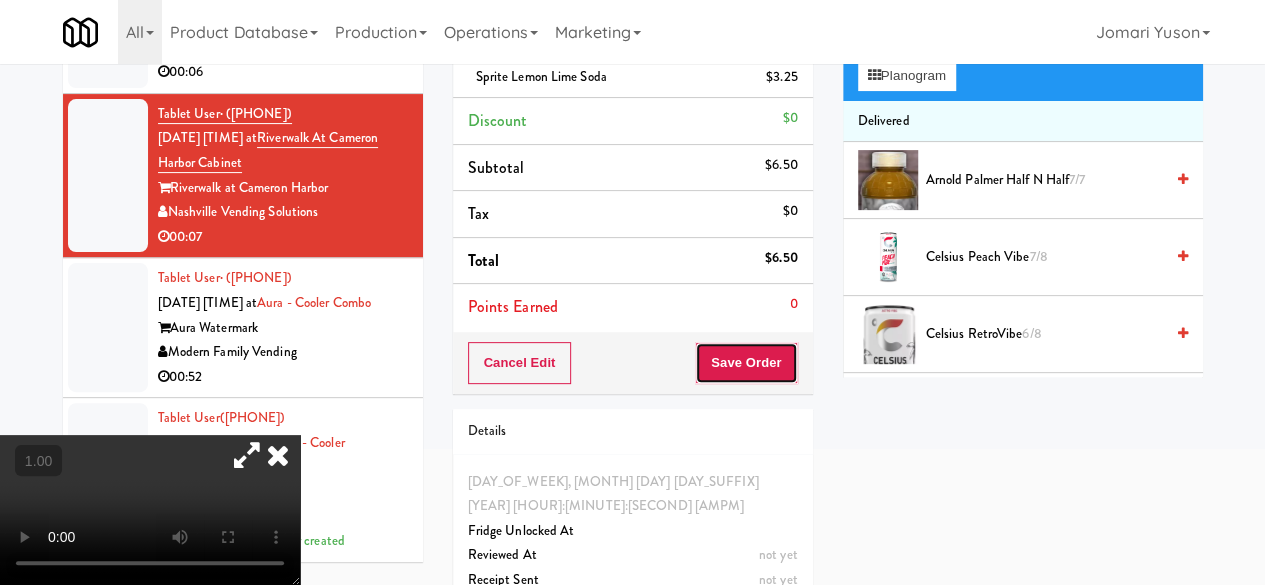 click on "Save Order" at bounding box center (746, 363) 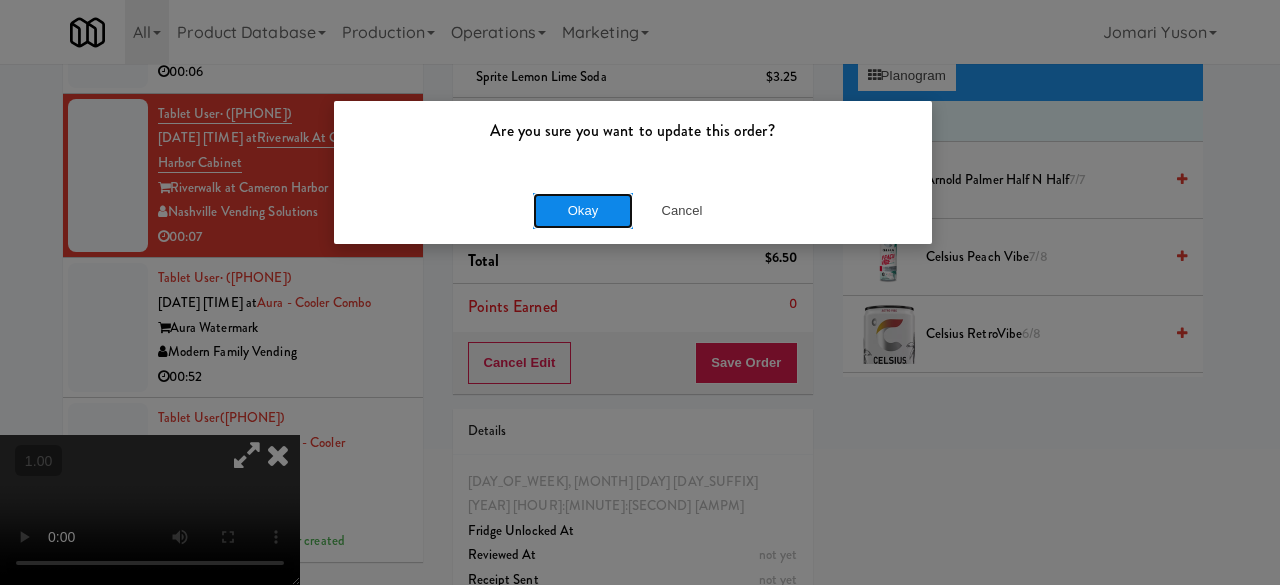 click on "Okay" at bounding box center [583, 211] 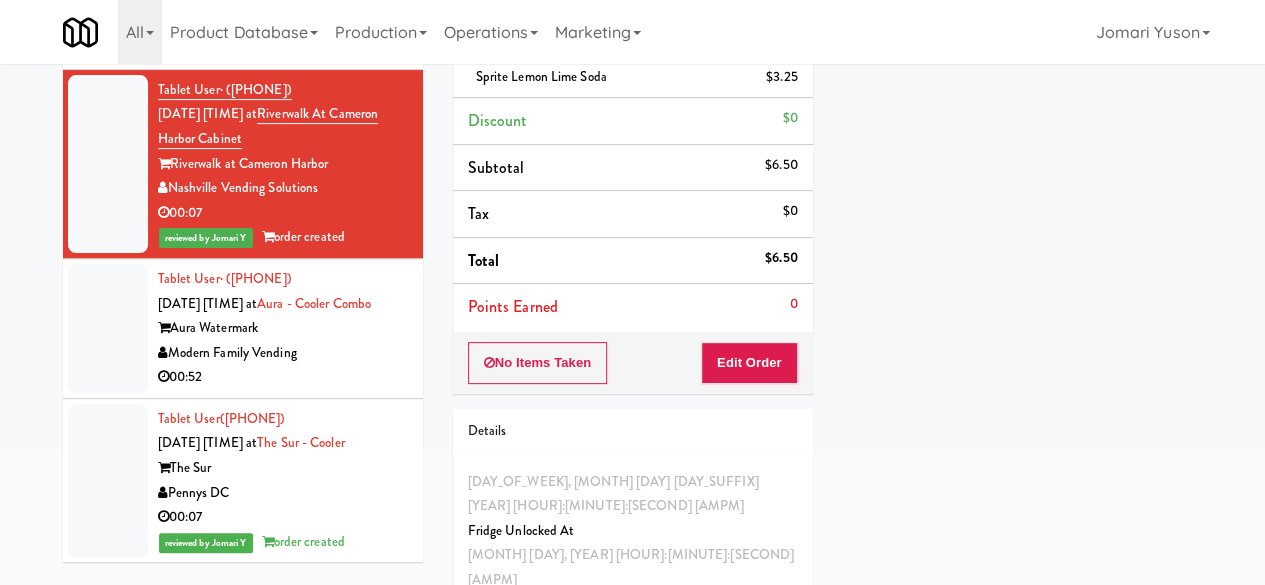 scroll, scrollTop: 14517, scrollLeft: 0, axis: vertical 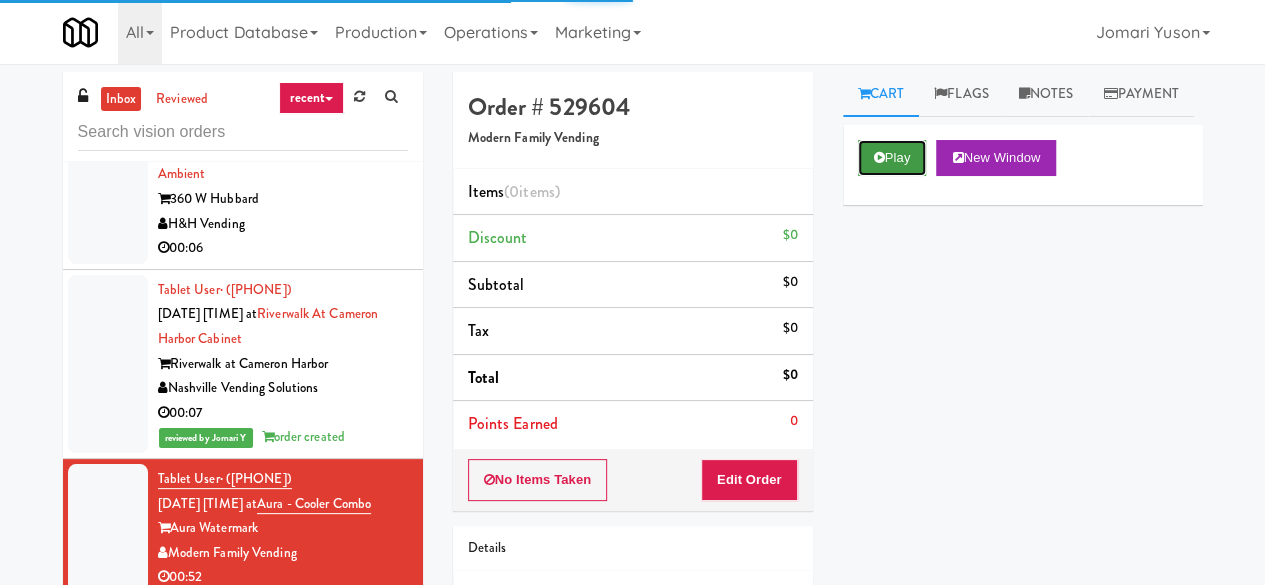 click on "Play" at bounding box center (892, 158) 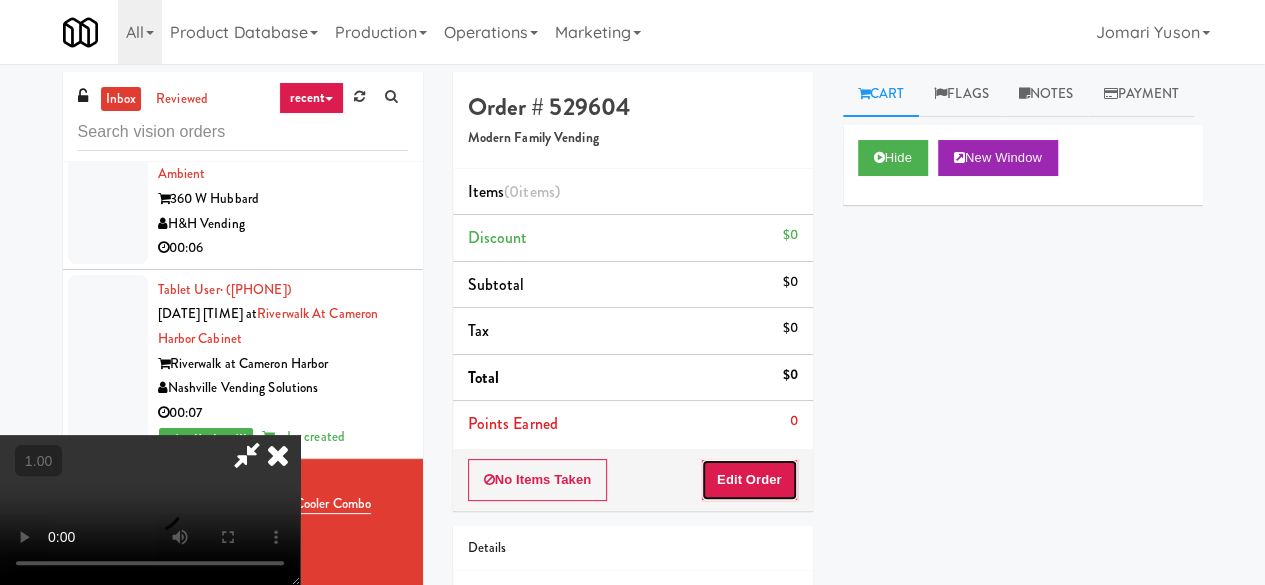 click on "Edit Order" at bounding box center (749, 480) 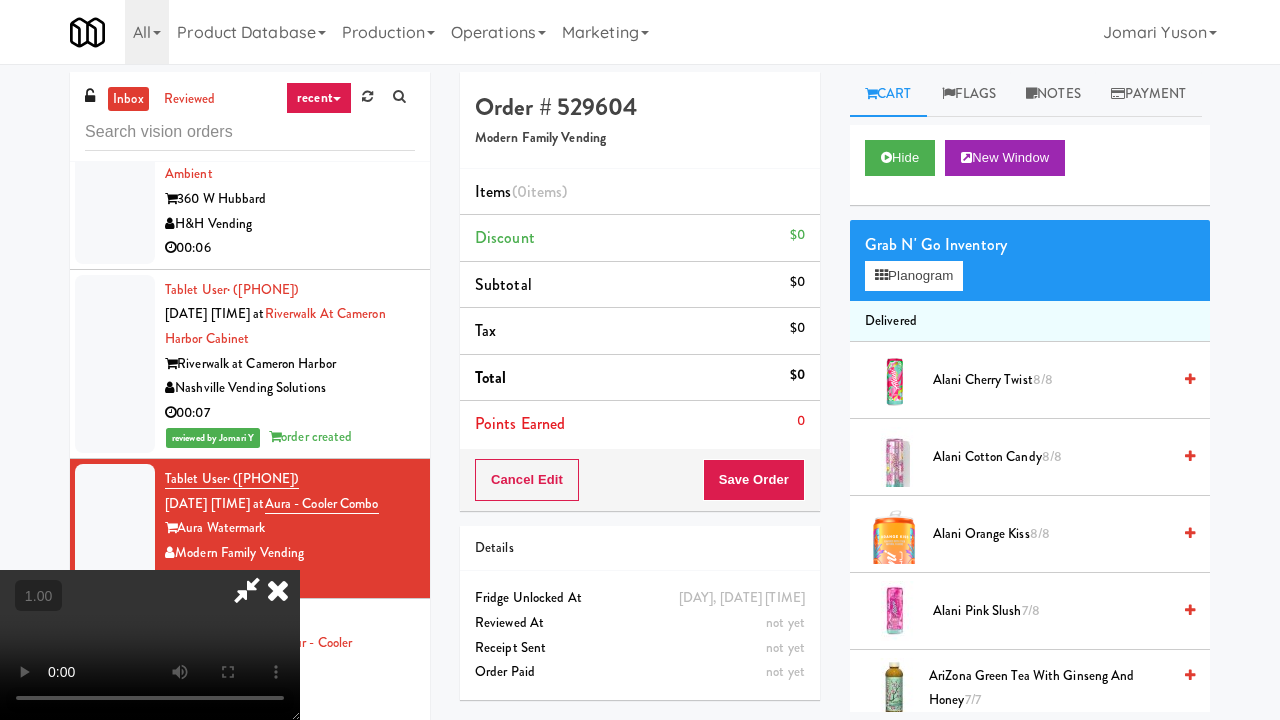 type 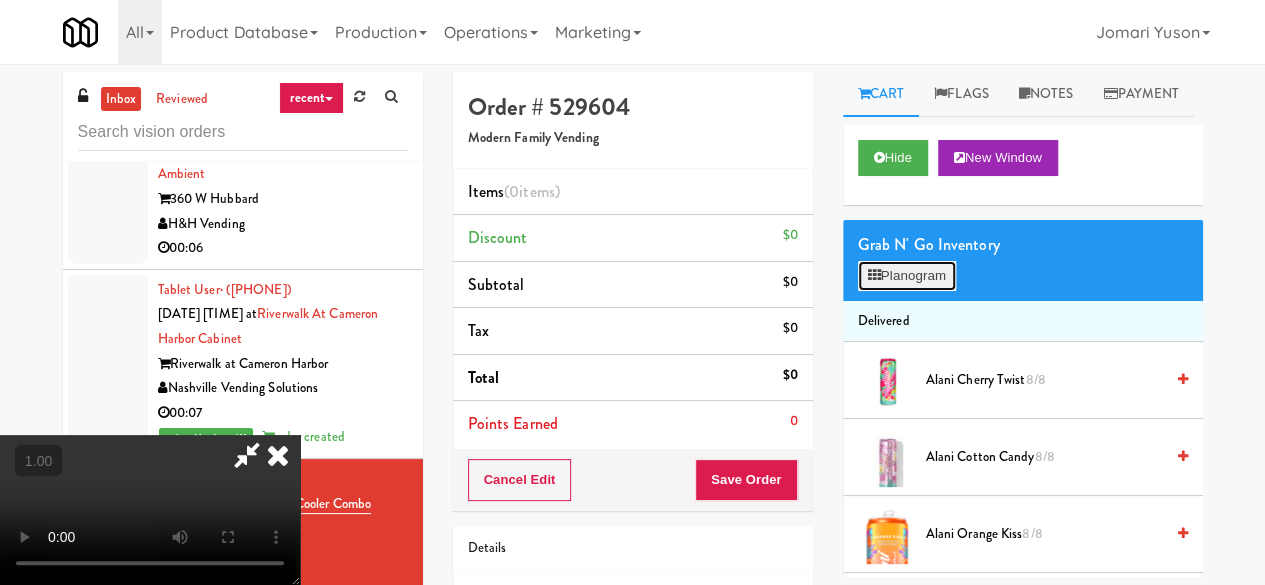 click on "Planogram" at bounding box center [907, 276] 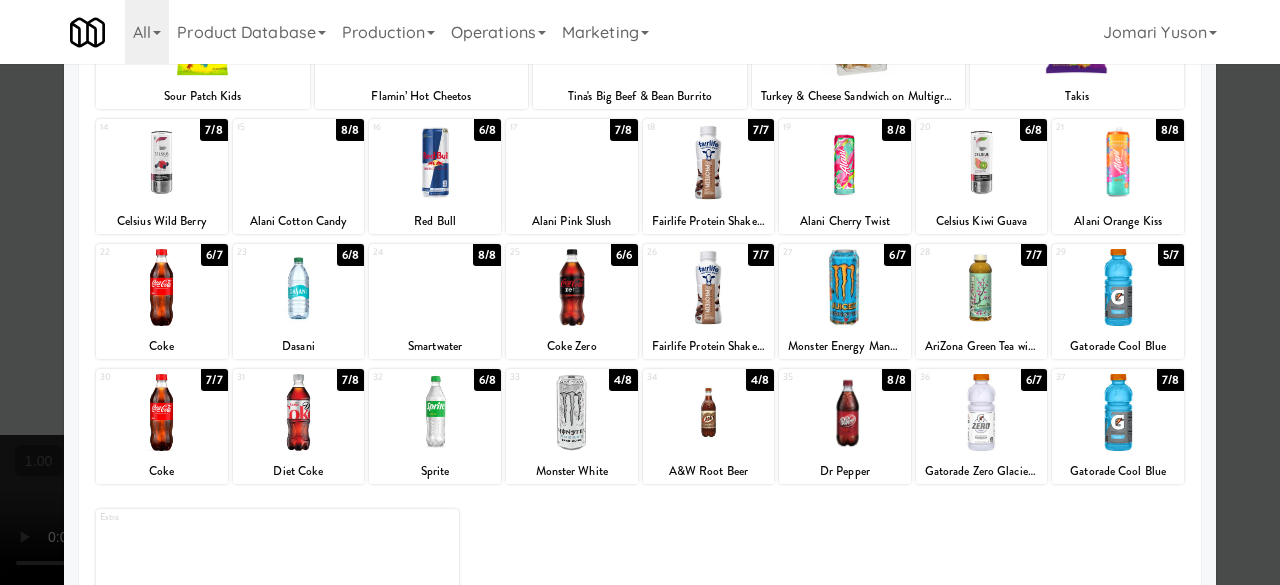 scroll, scrollTop: 296, scrollLeft: 0, axis: vertical 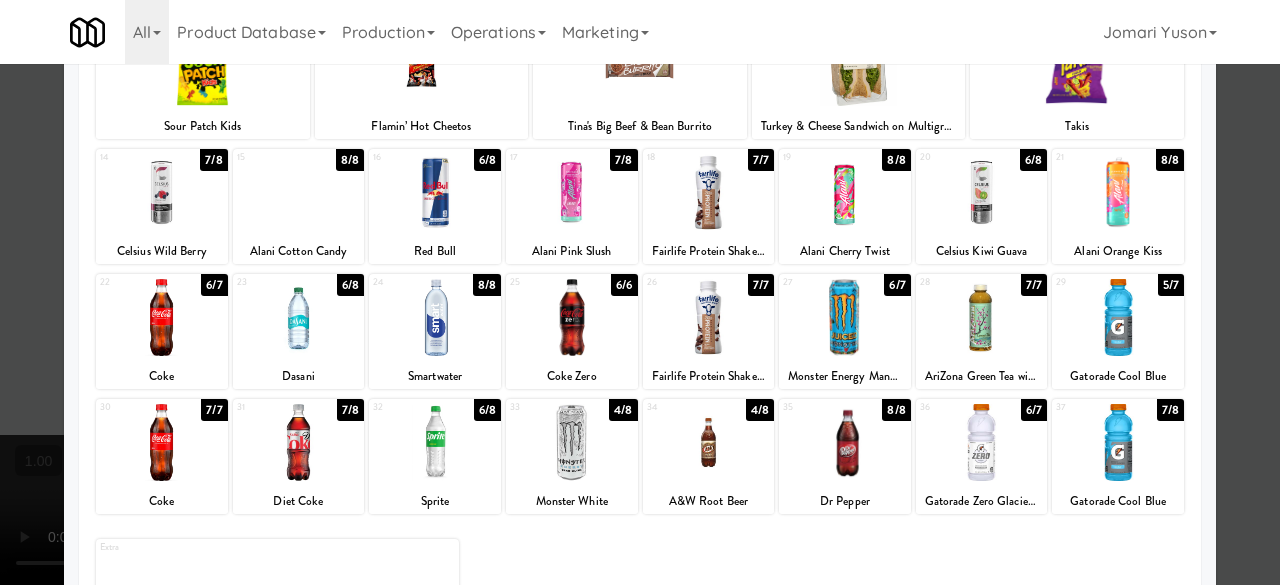 click at bounding box center (572, 317) 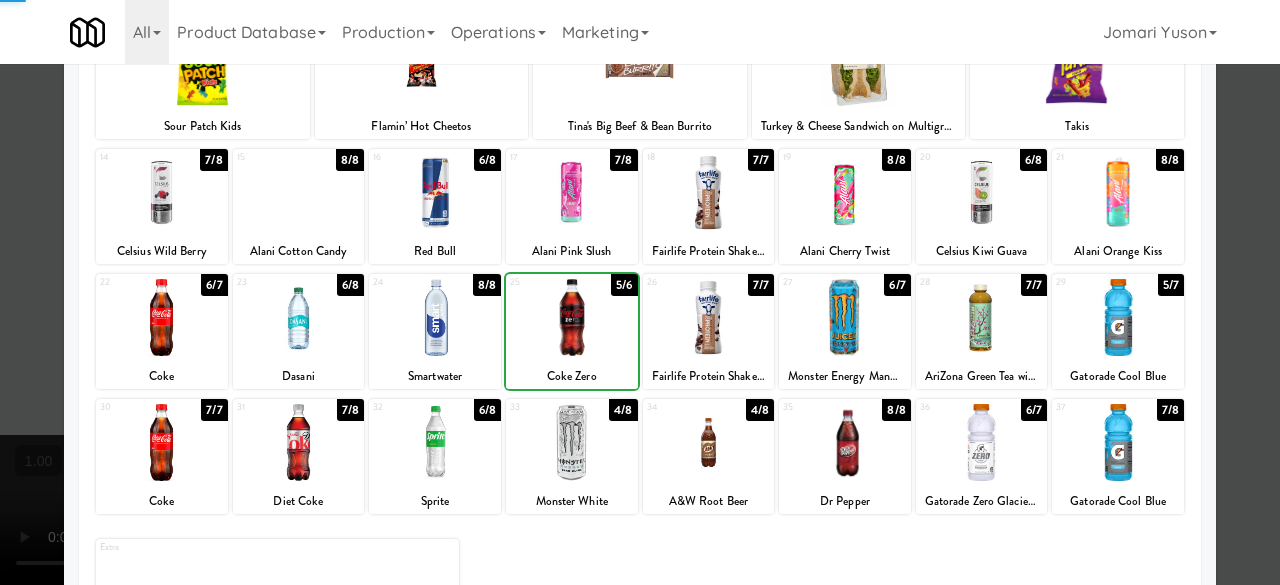 scroll, scrollTop: 0, scrollLeft: 0, axis: both 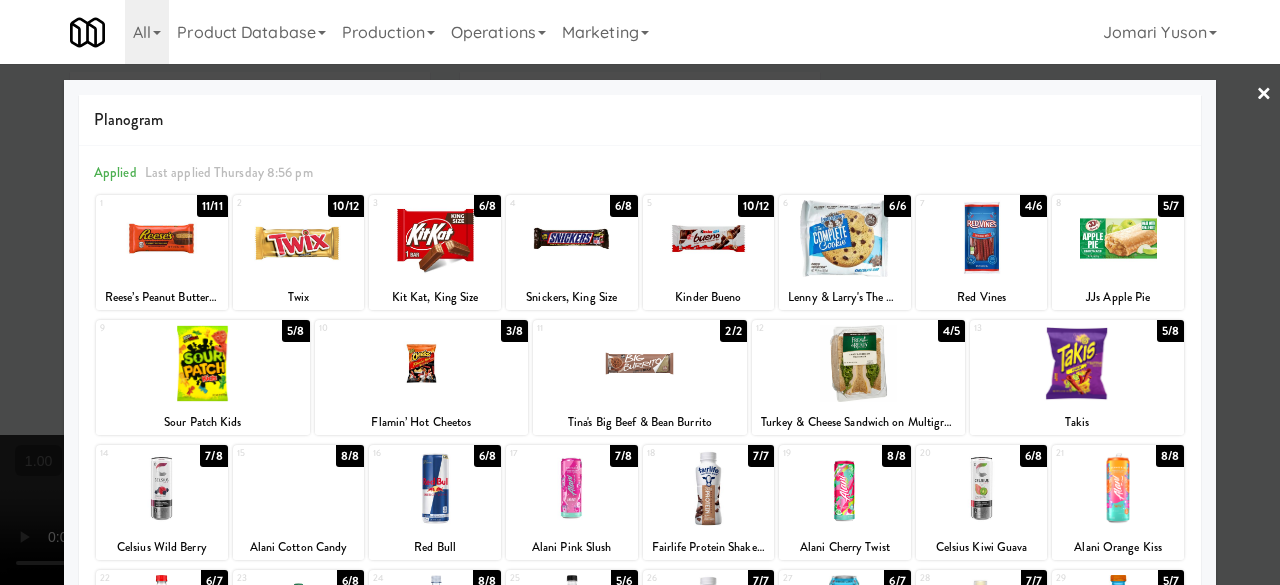 click at bounding box center (203, 363) 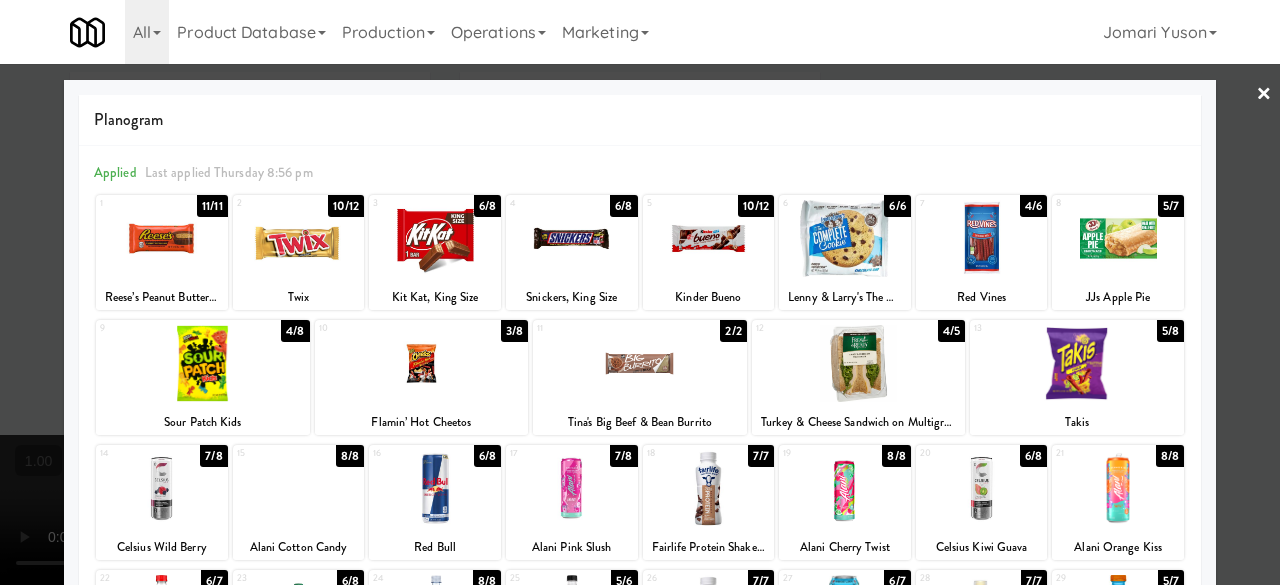 scroll, scrollTop: 100, scrollLeft: 0, axis: vertical 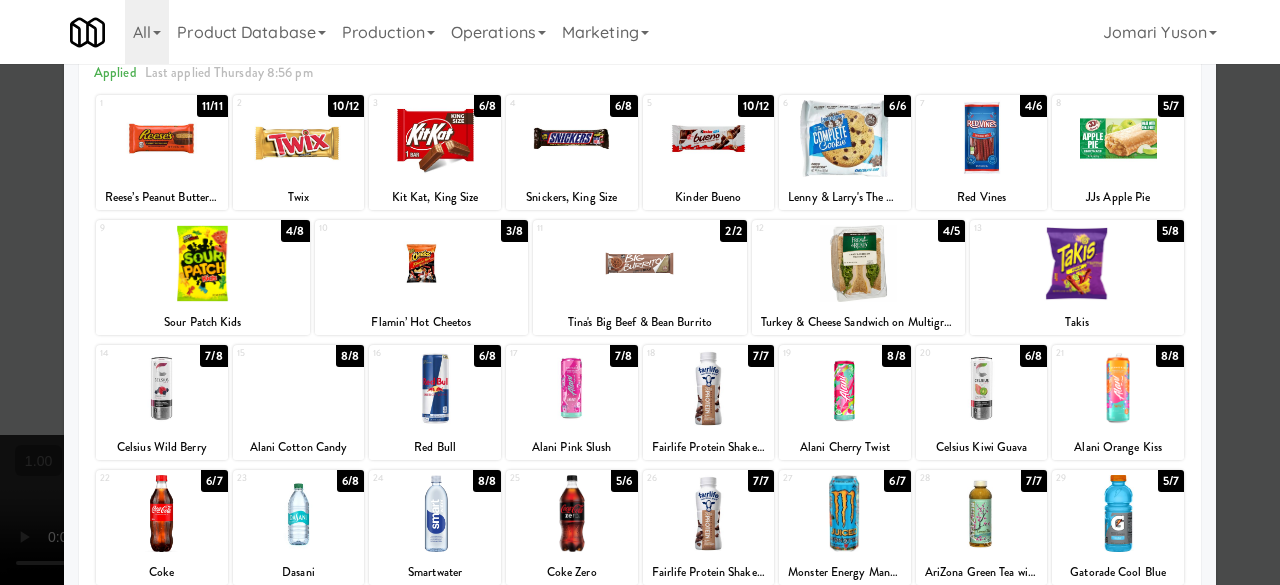 click at bounding box center [859, 263] 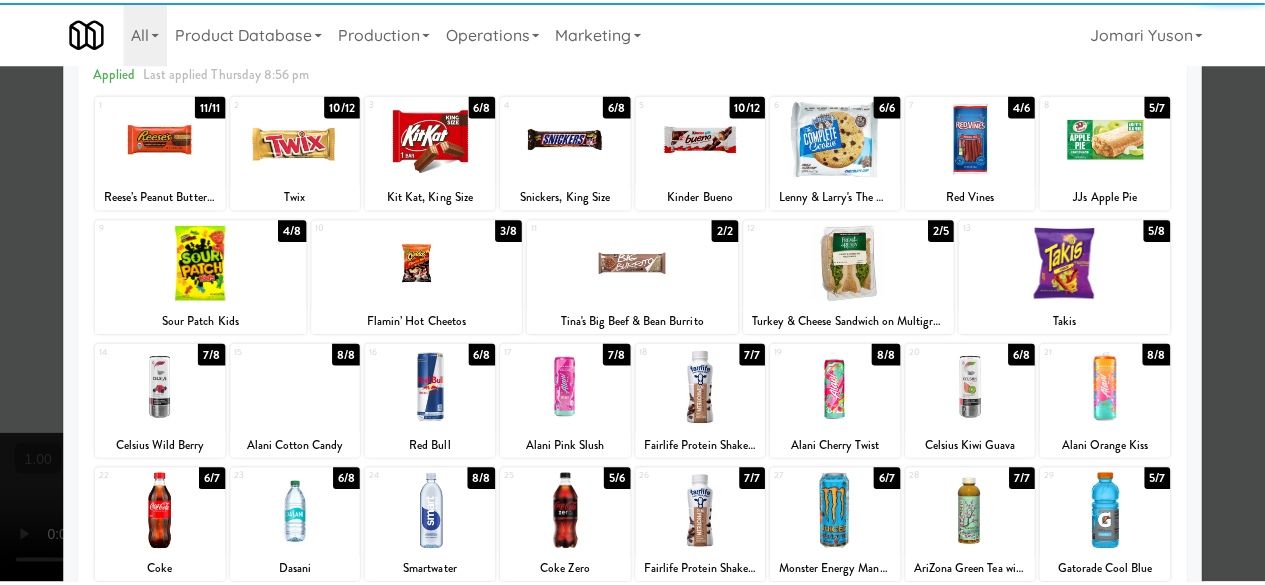 scroll, scrollTop: 0, scrollLeft: 0, axis: both 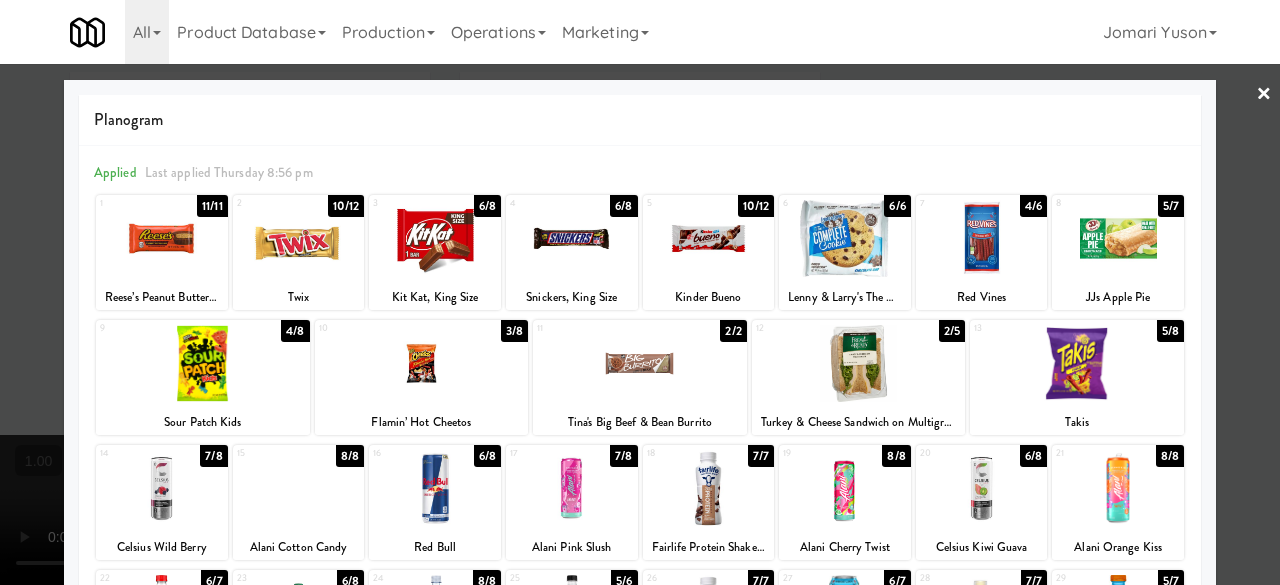 click at bounding box center [845, 238] 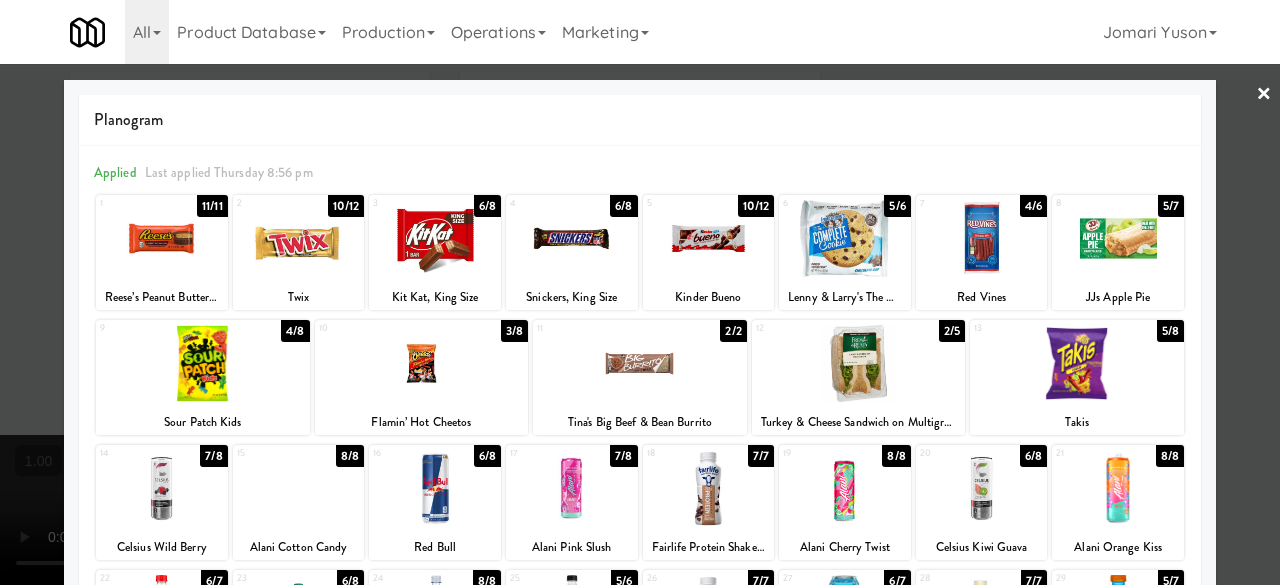 click on "×" at bounding box center [1264, 95] 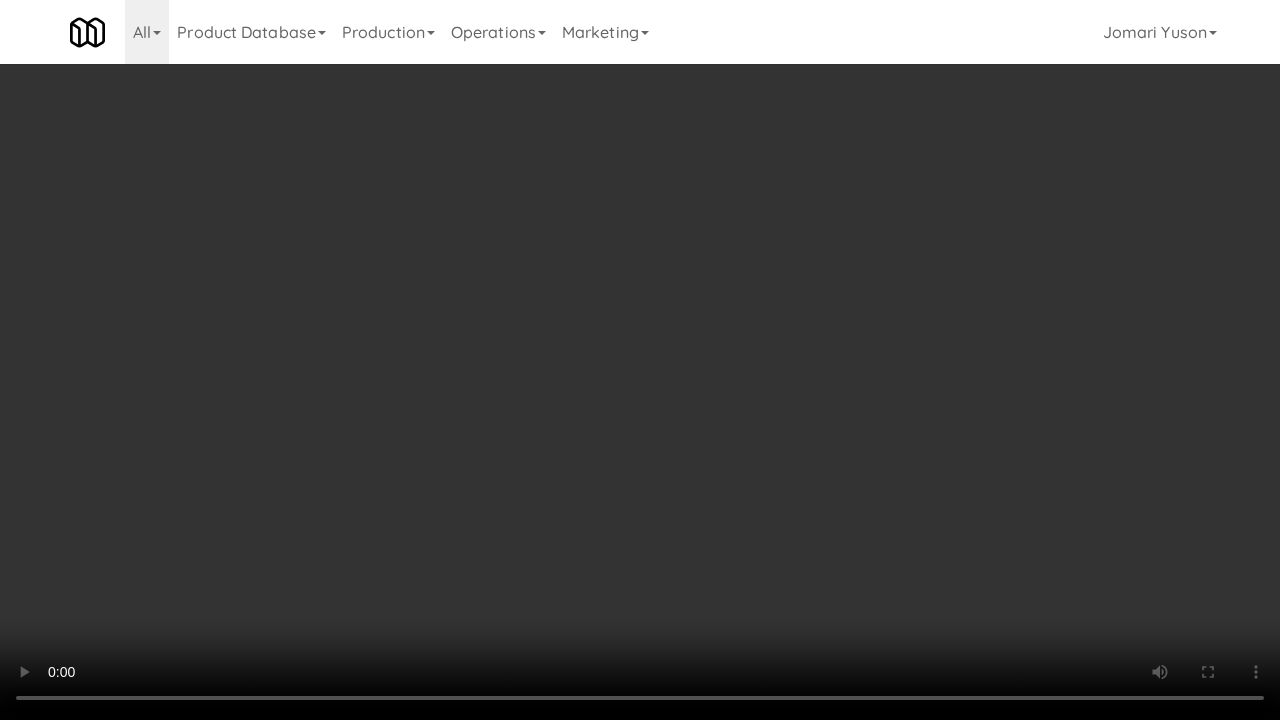 click at bounding box center [640, 360] 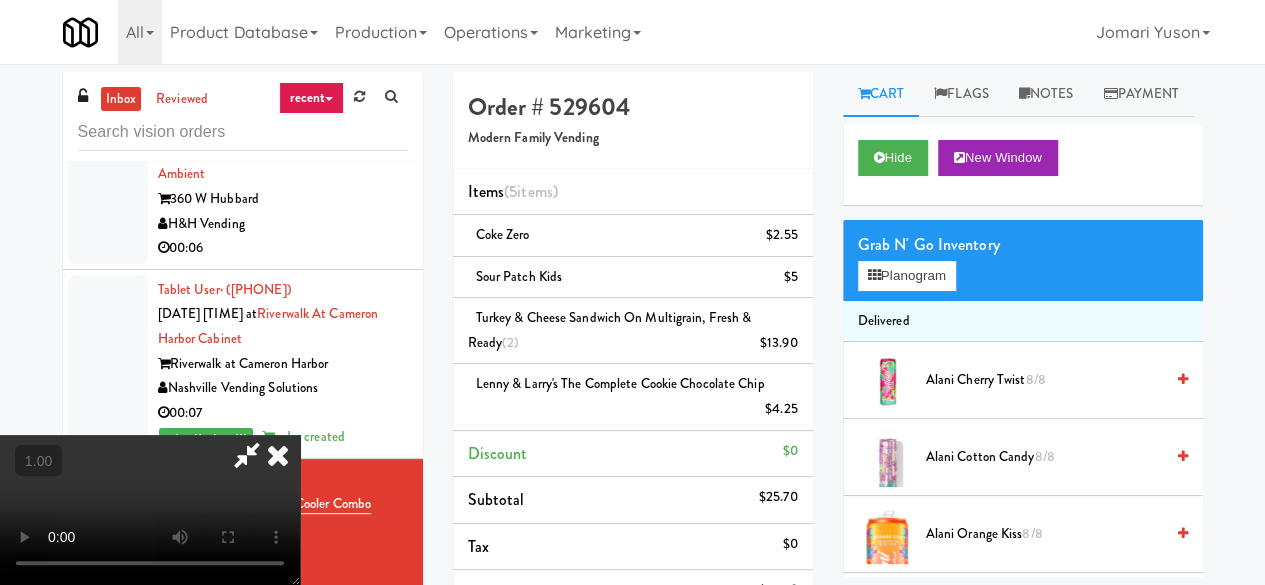 click at bounding box center (247, 455) 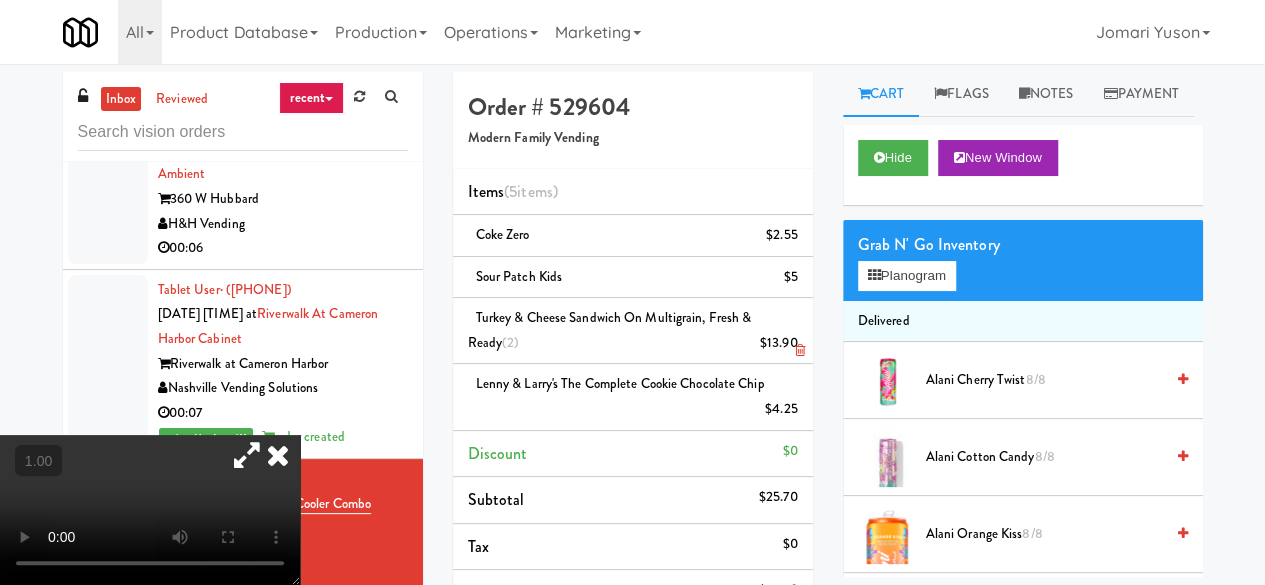 click at bounding box center [799, 350] 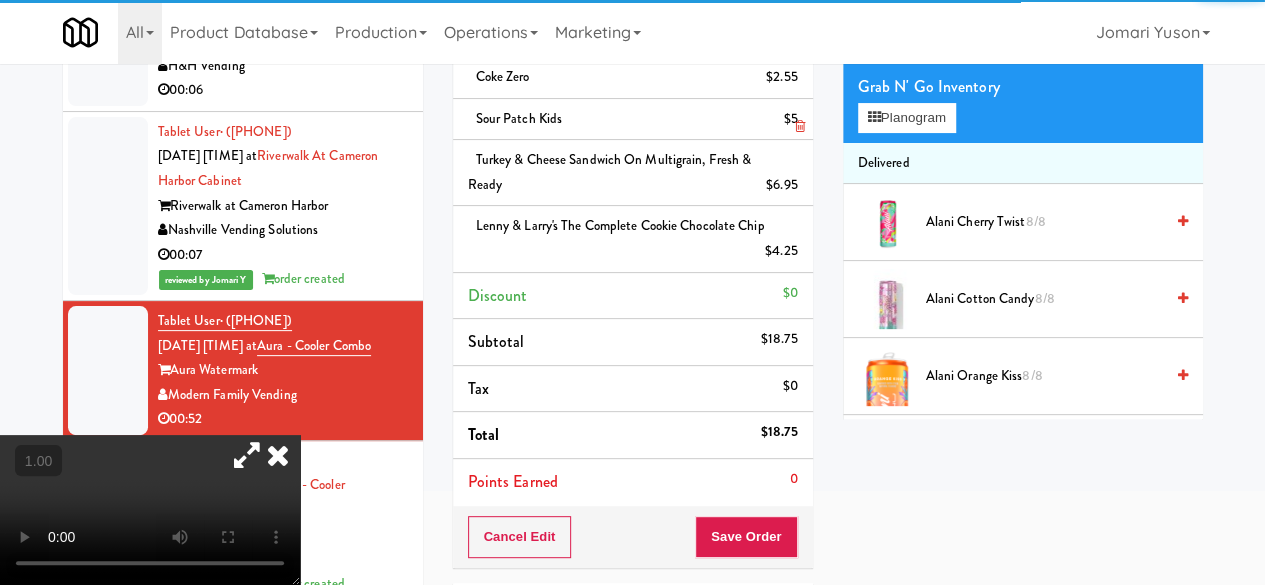 scroll, scrollTop: 200, scrollLeft: 0, axis: vertical 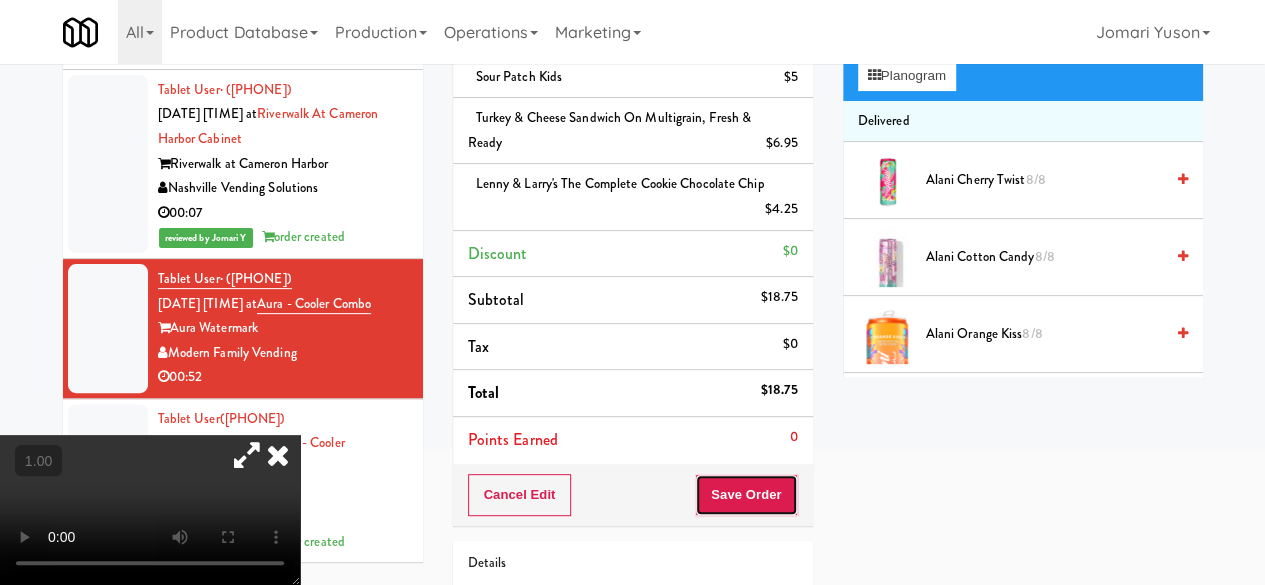 click on "Save Order" at bounding box center [746, 495] 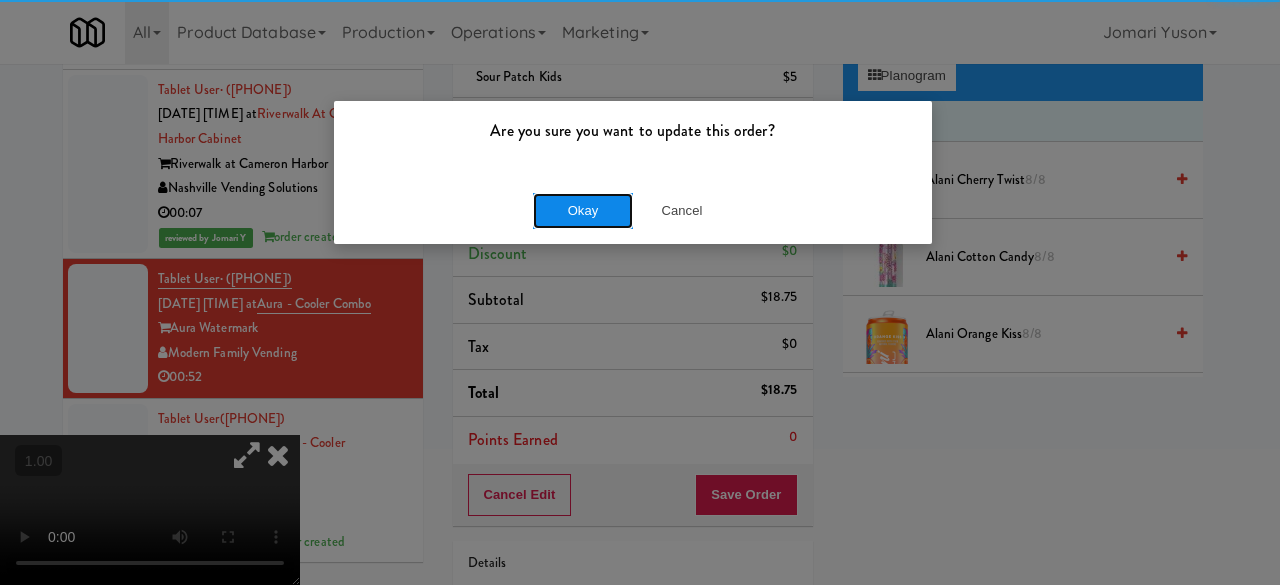 click on "Okay" at bounding box center (583, 211) 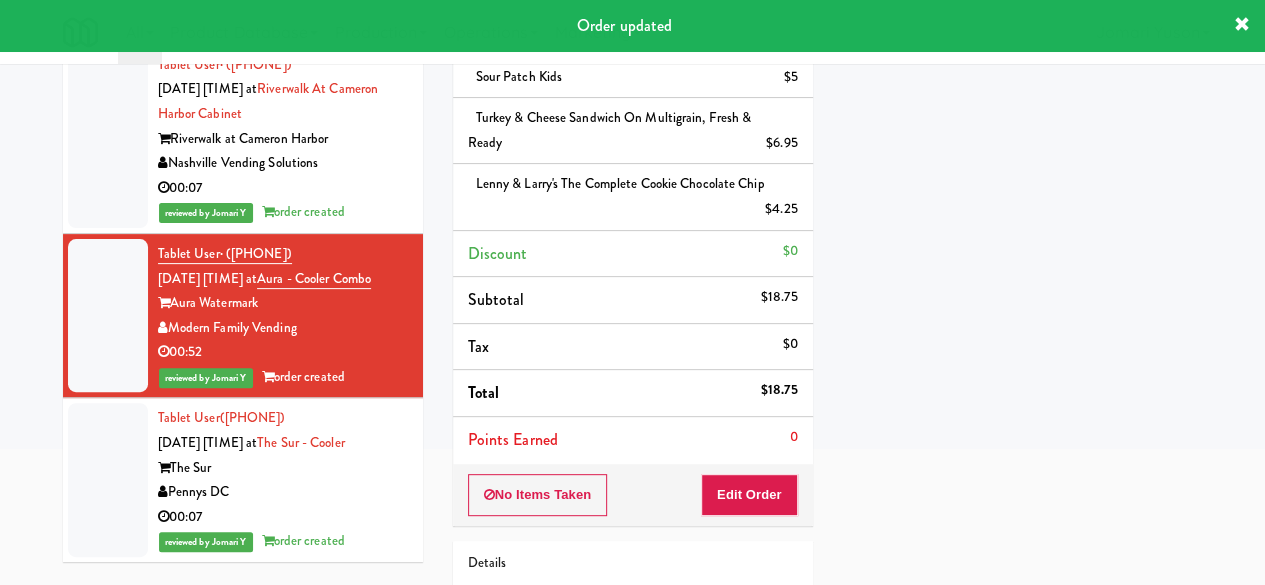 scroll, scrollTop: 14217, scrollLeft: 0, axis: vertical 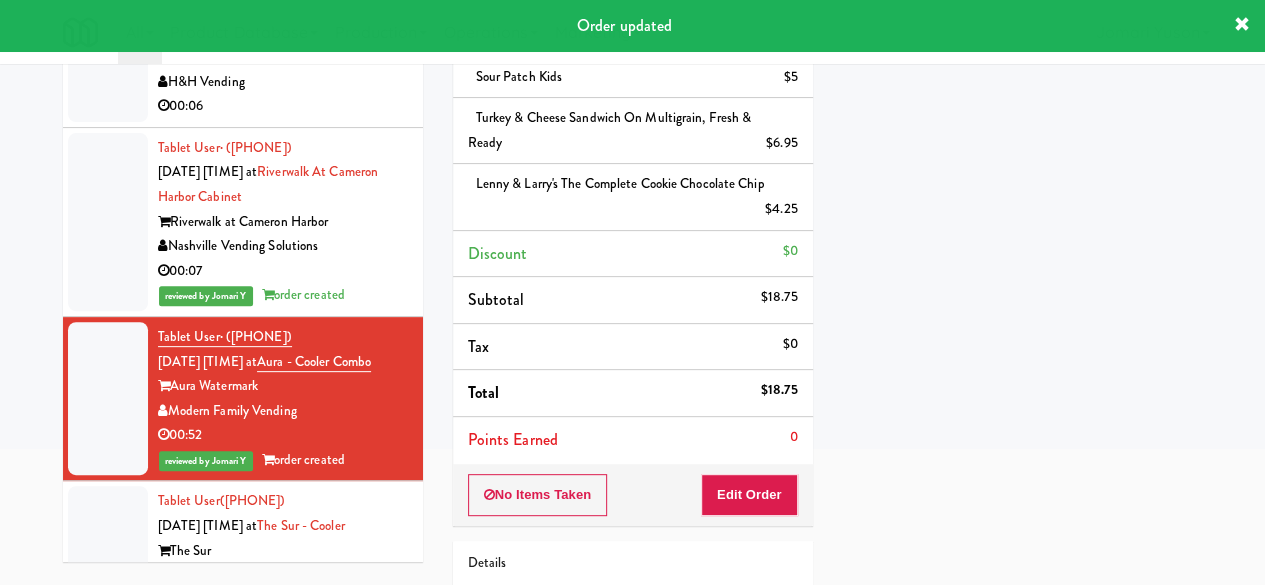 click on "H&H Vending" at bounding box center (283, 82) 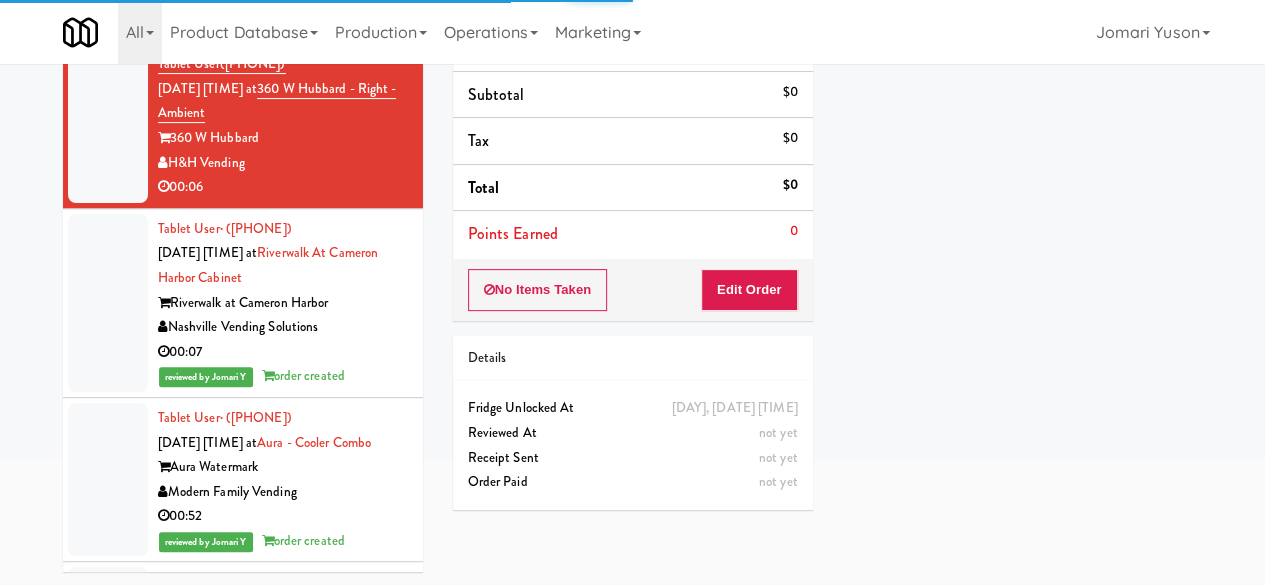 scroll, scrollTop: 14117, scrollLeft: 0, axis: vertical 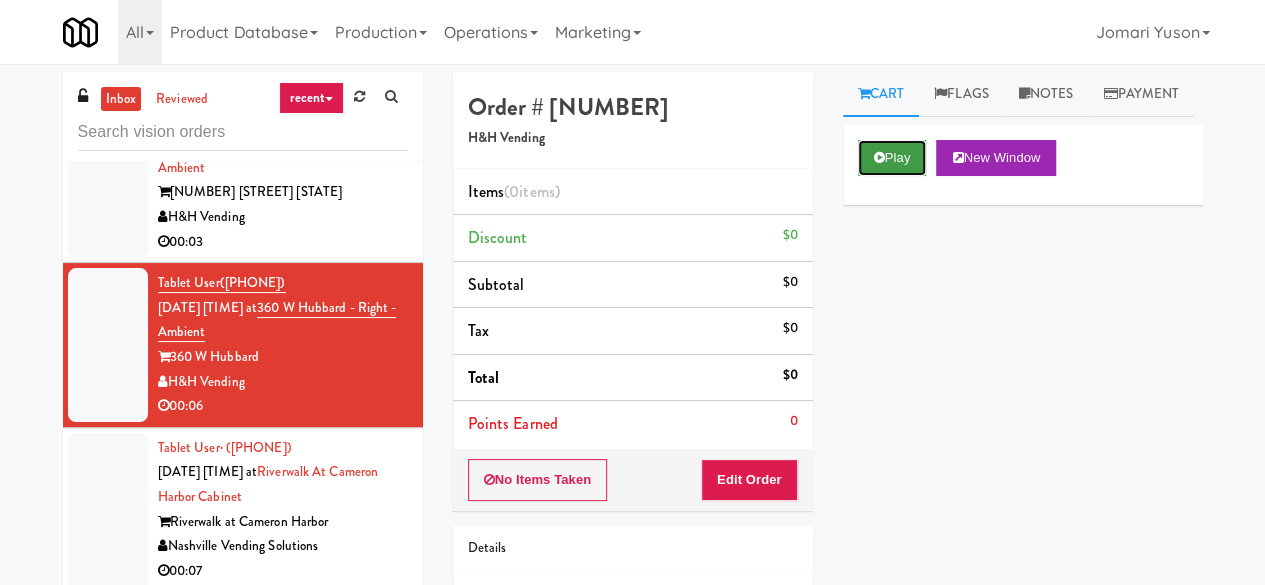 click on "Play" at bounding box center (892, 158) 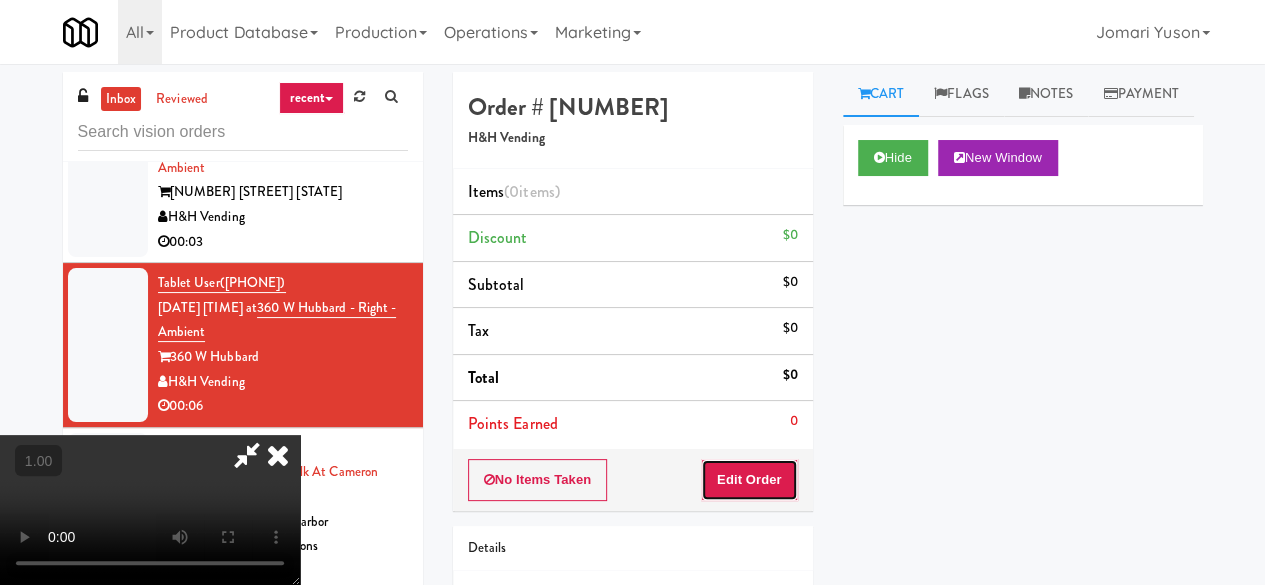 click on "Edit Order" at bounding box center (749, 480) 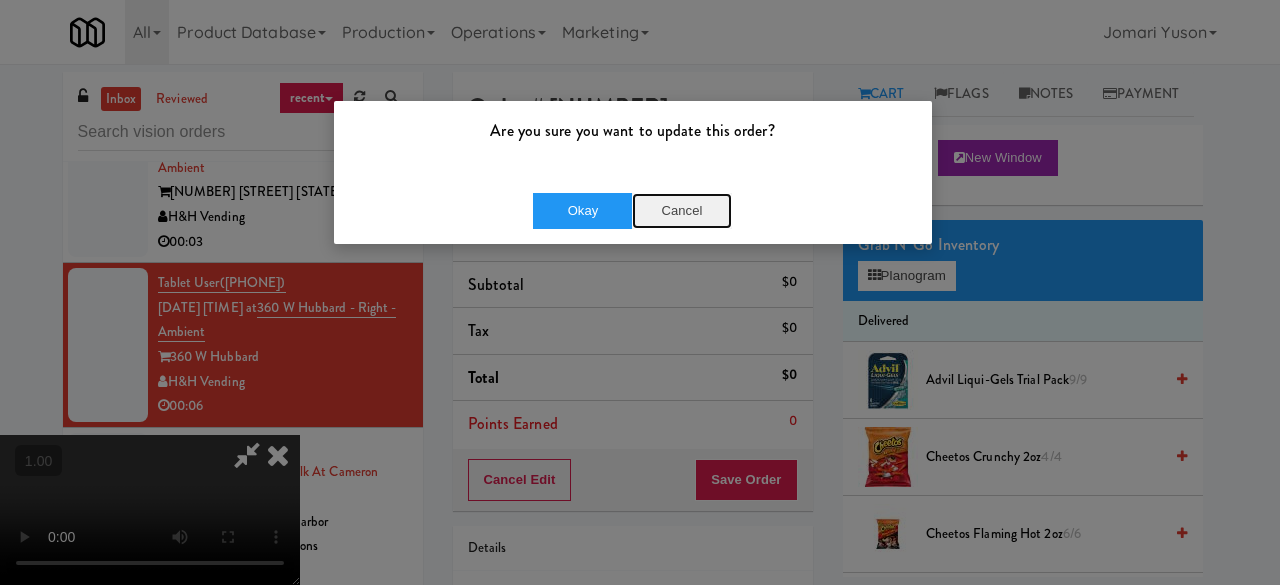 click on "Cancel" at bounding box center (682, 211) 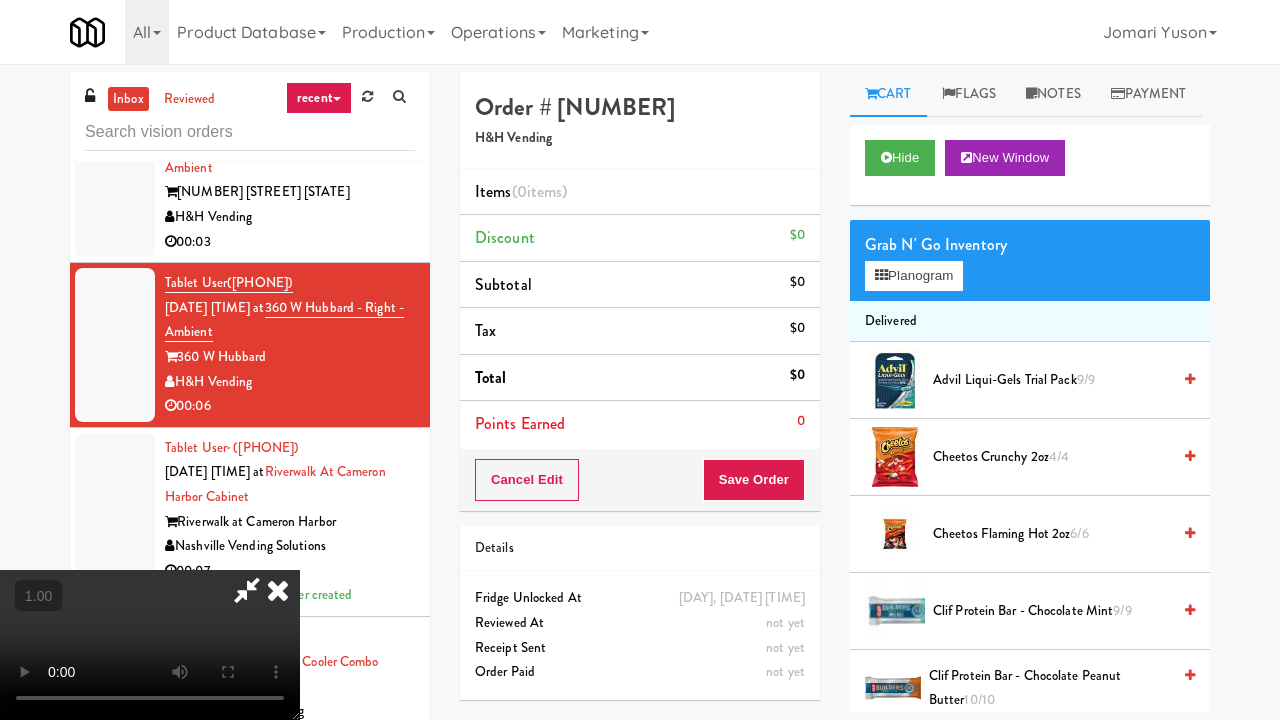 type 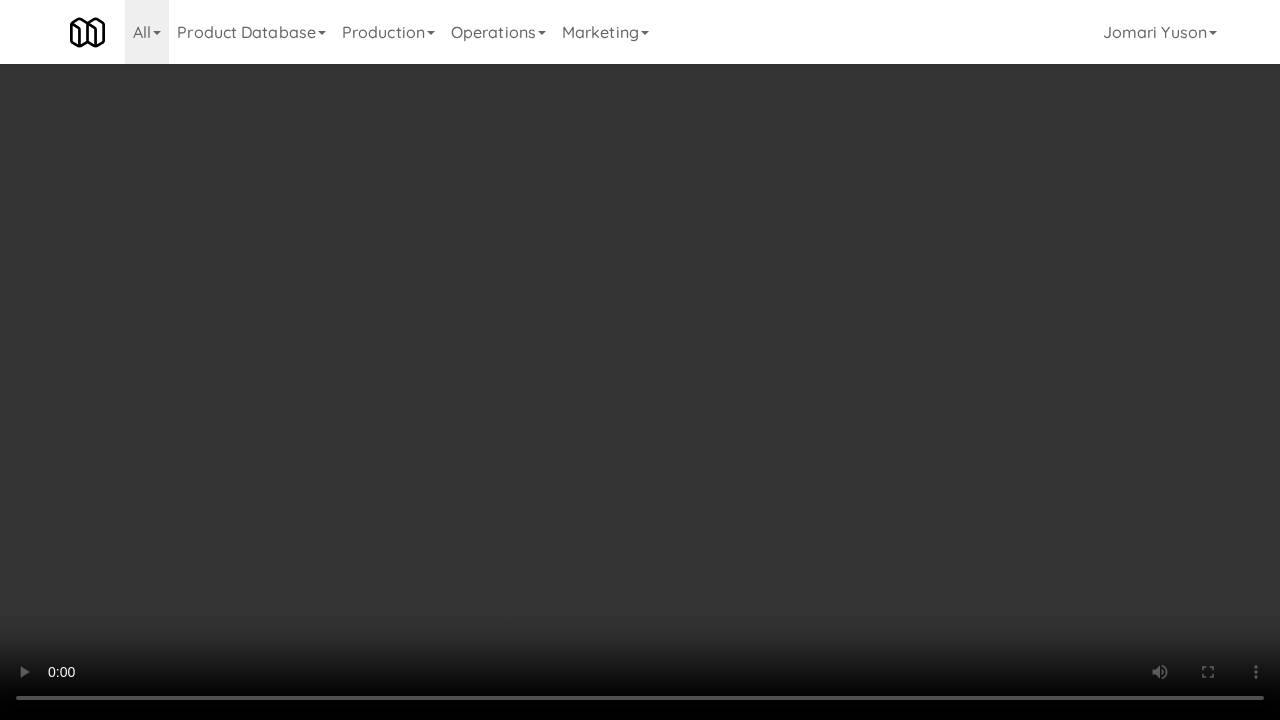 click at bounding box center (640, 360) 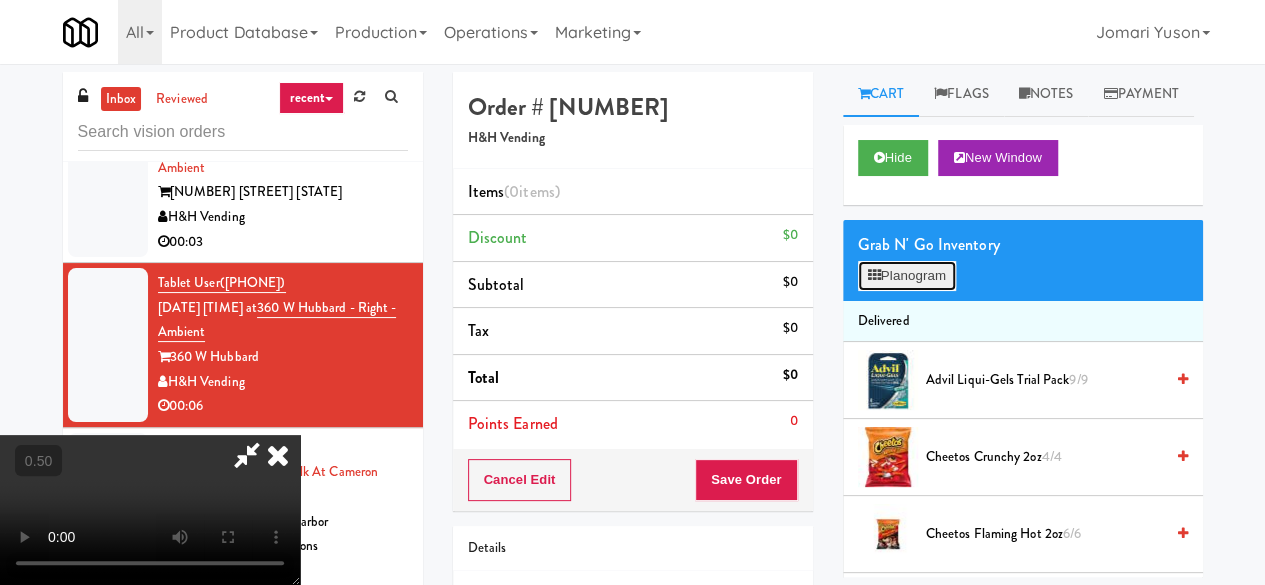 click on "Planogram" at bounding box center (907, 276) 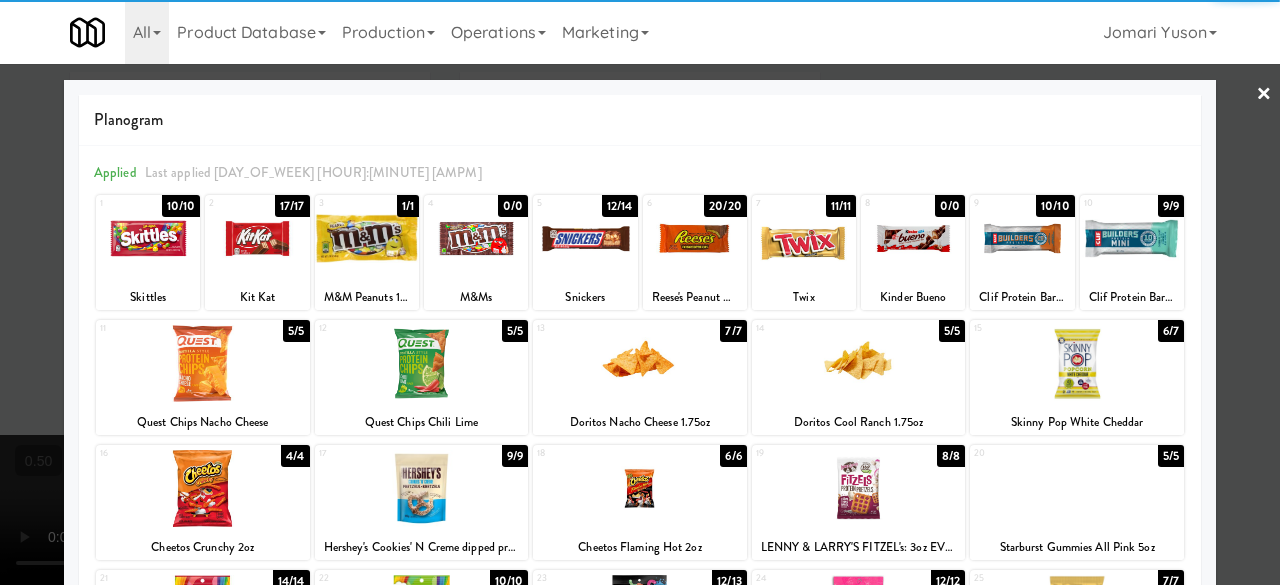 click at bounding box center [585, 238] 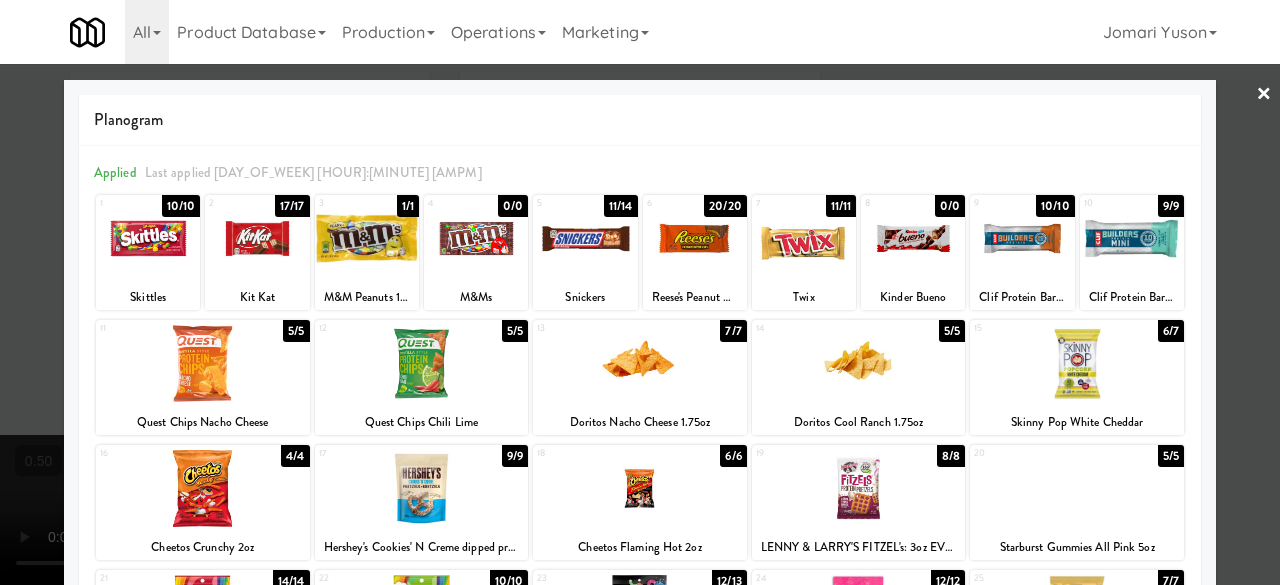 click on "×" at bounding box center [1264, 95] 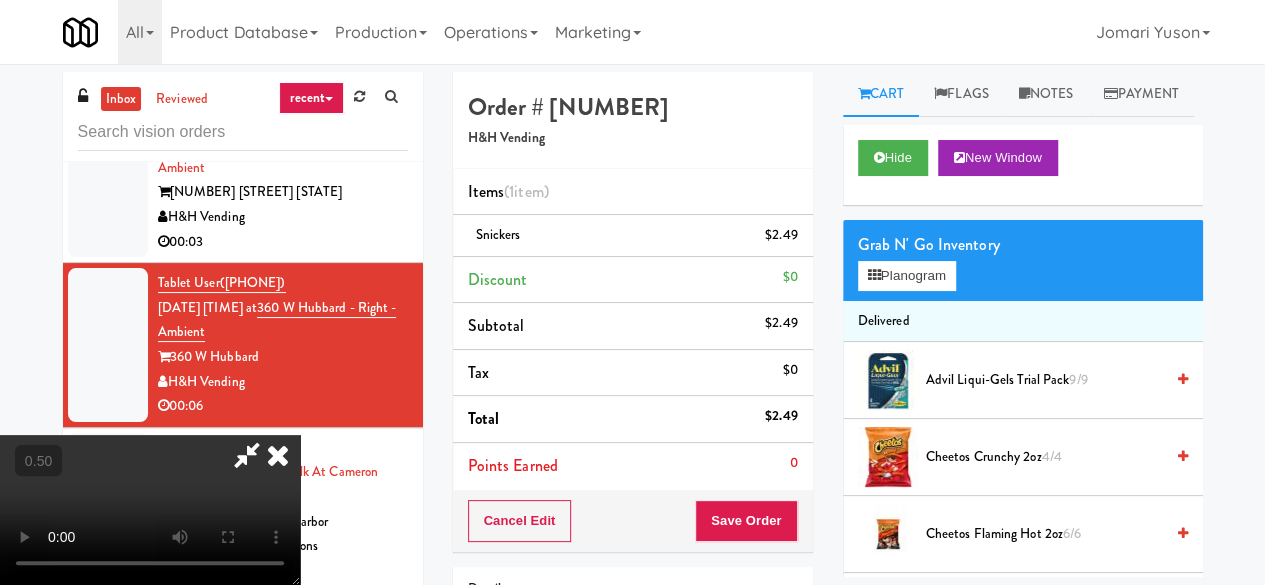 click at bounding box center (247, 455) 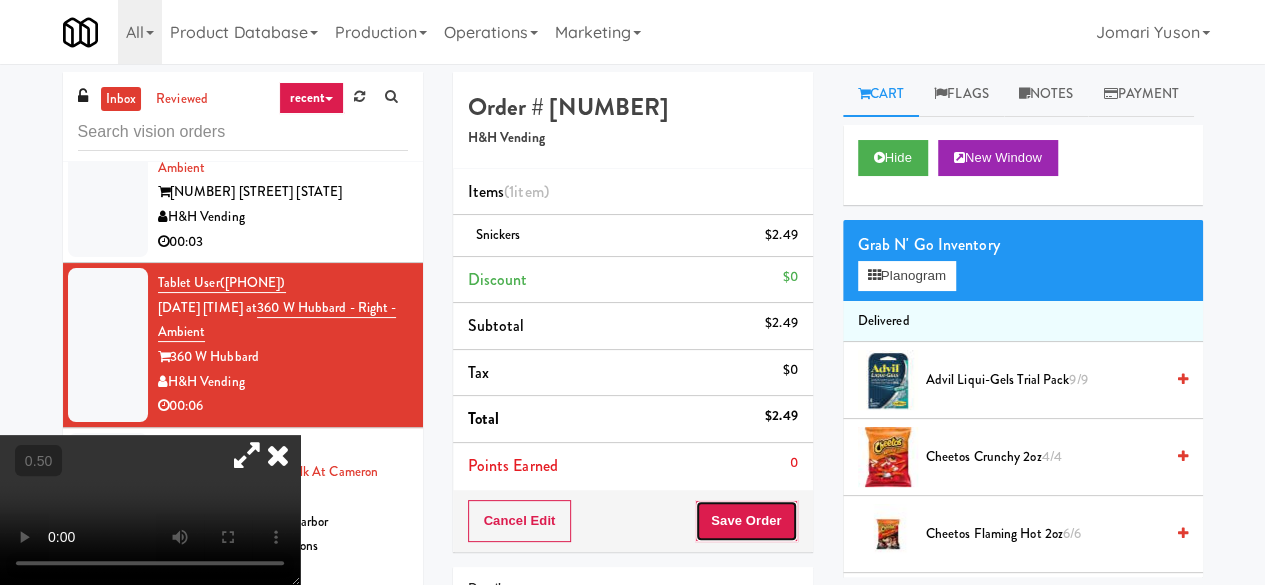 click on "Save Order" at bounding box center [746, 521] 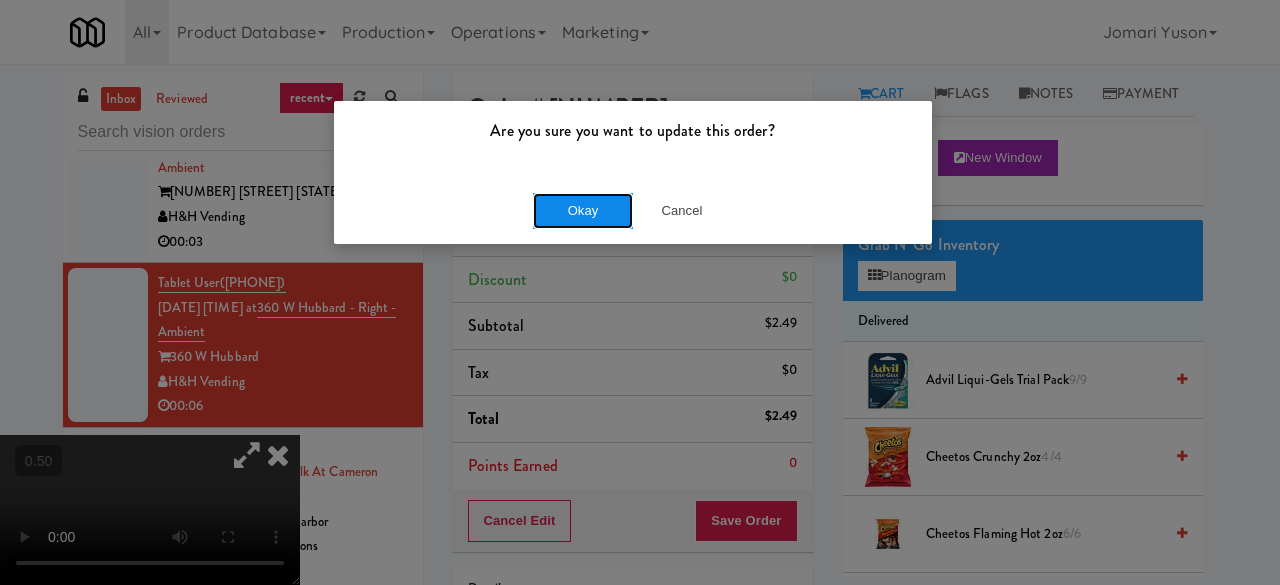 click on "Okay" at bounding box center [583, 211] 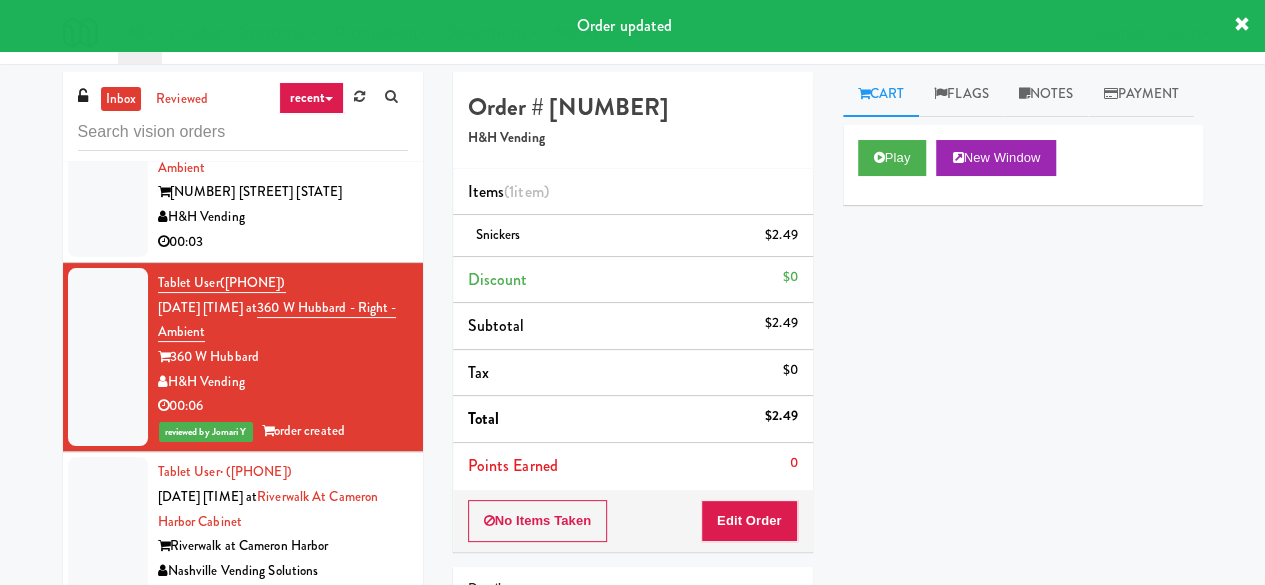 click on "00:03" at bounding box center (283, 242) 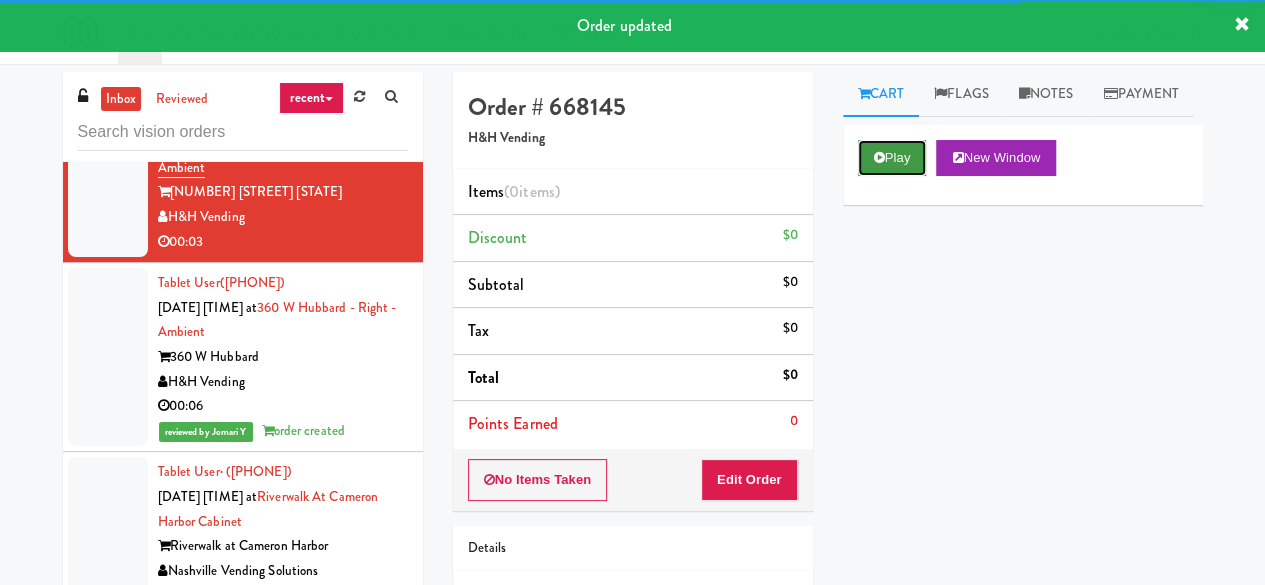 click on "Play" at bounding box center (892, 158) 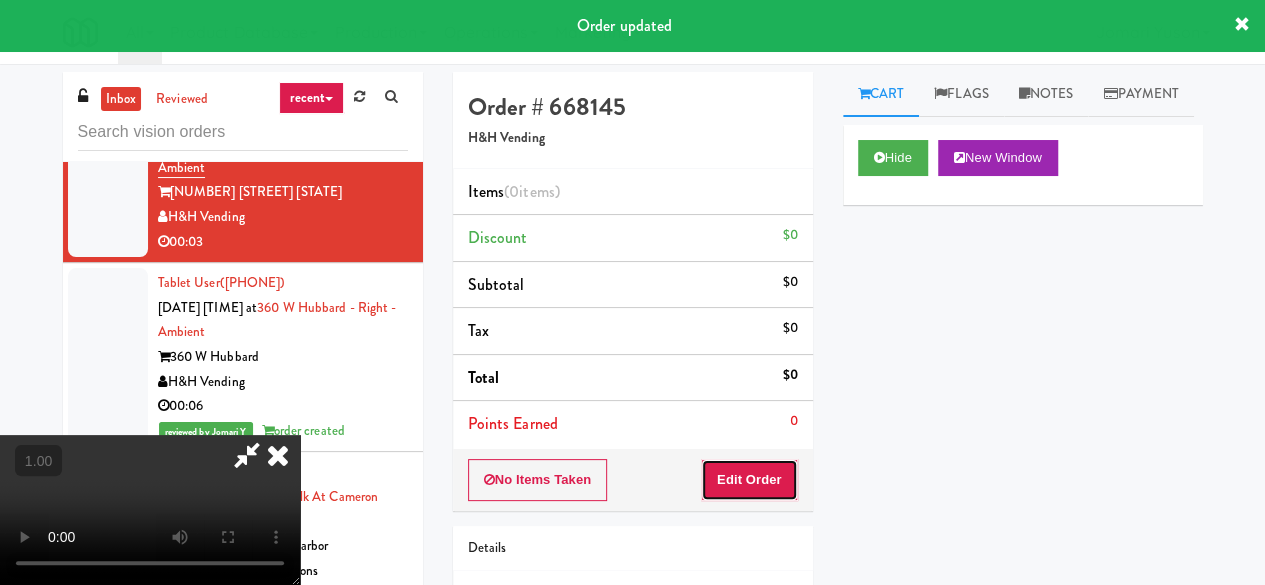 click on "Edit Order" at bounding box center (749, 480) 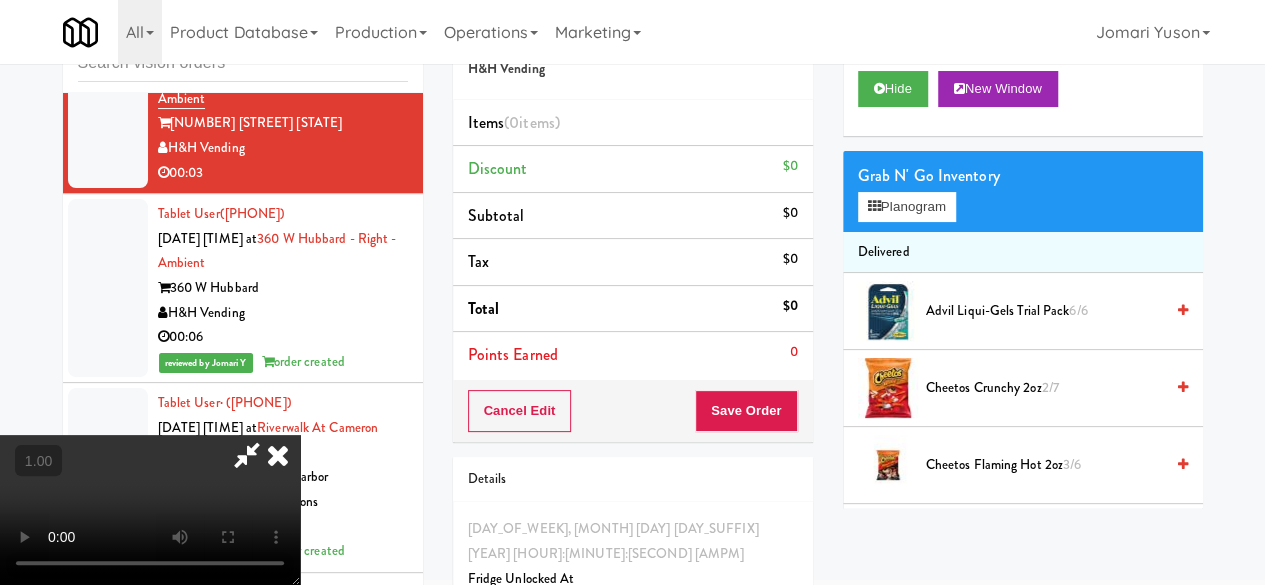 scroll, scrollTop: 100, scrollLeft: 0, axis: vertical 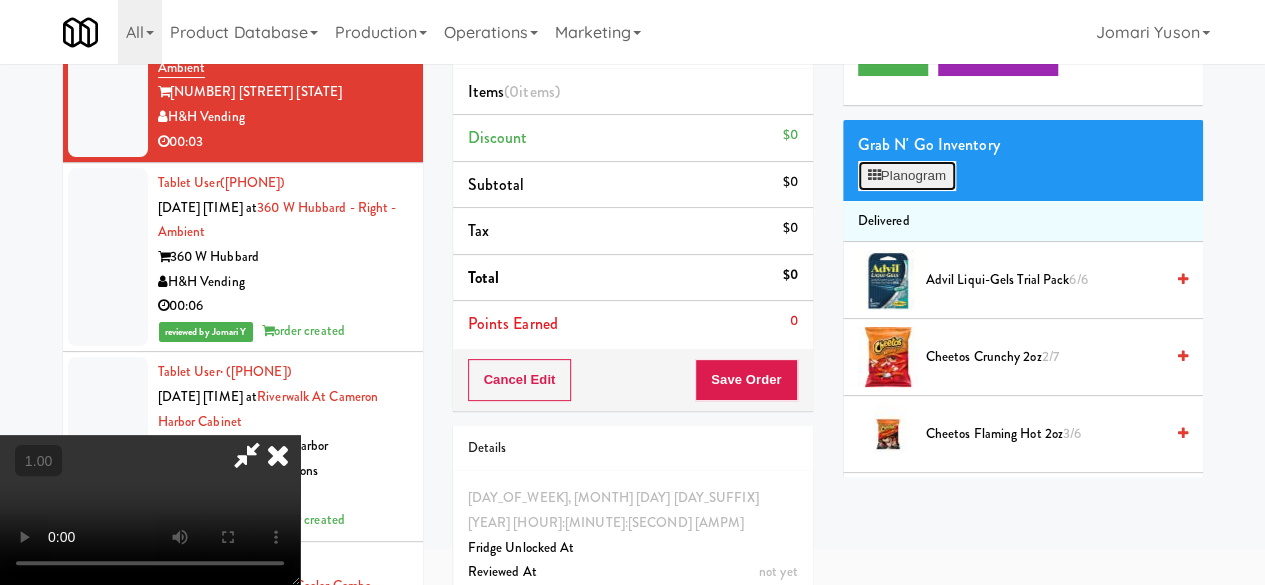 click on "Planogram" at bounding box center [907, 176] 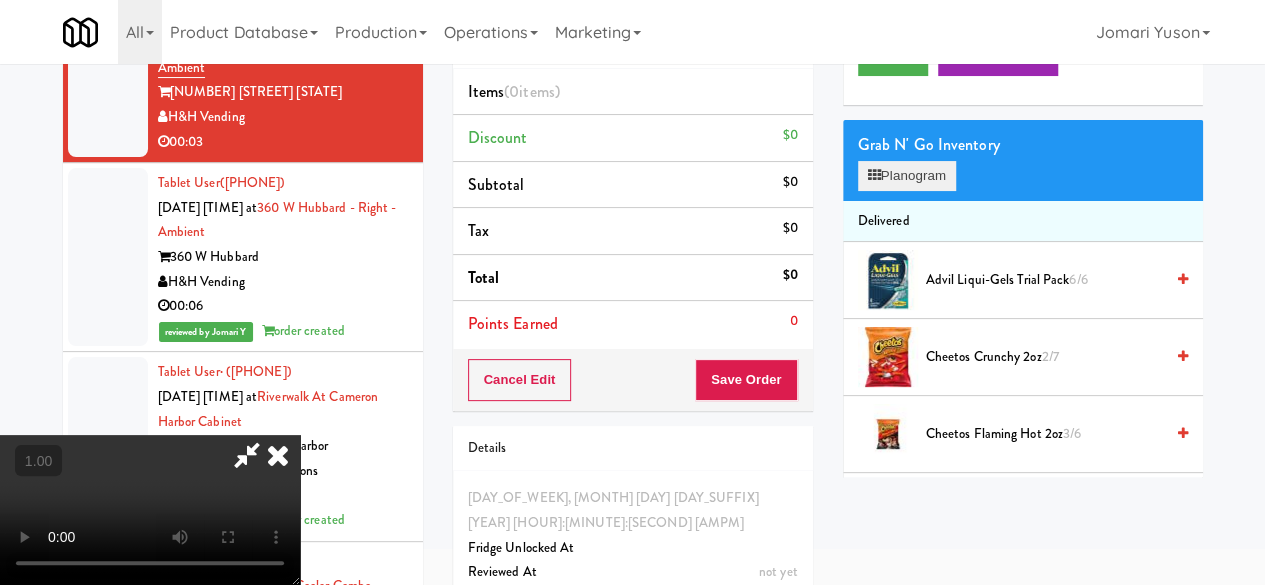 click at bounding box center (0, 0) 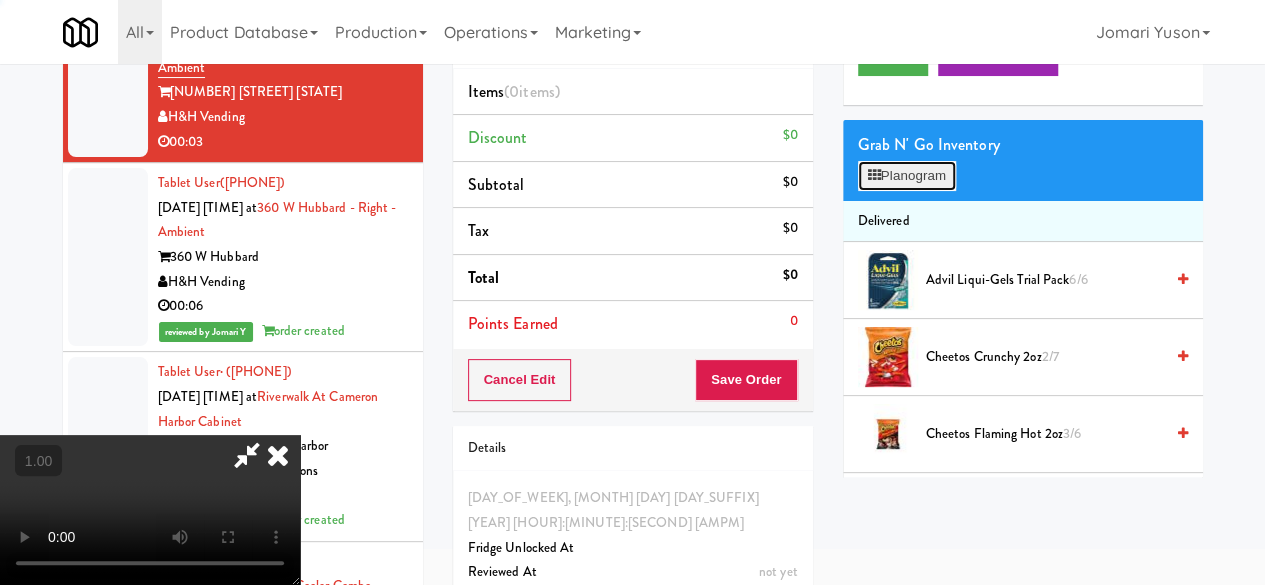 click on "Planogram" at bounding box center [907, 176] 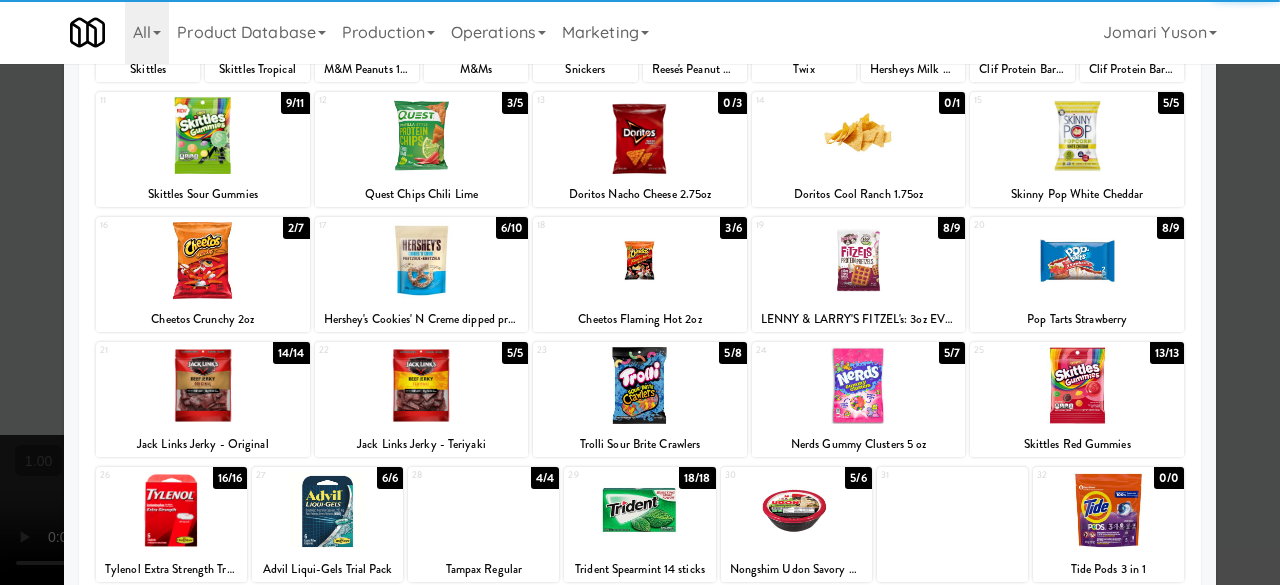 scroll, scrollTop: 200, scrollLeft: 0, axis: vertical 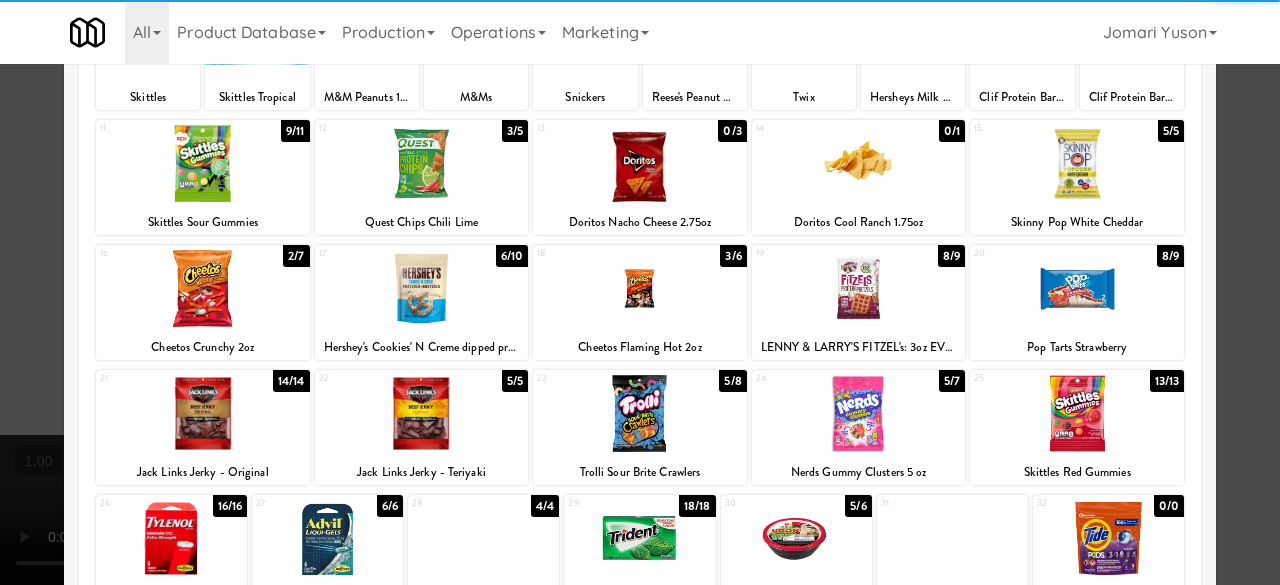click at bounding box center (203, 288) 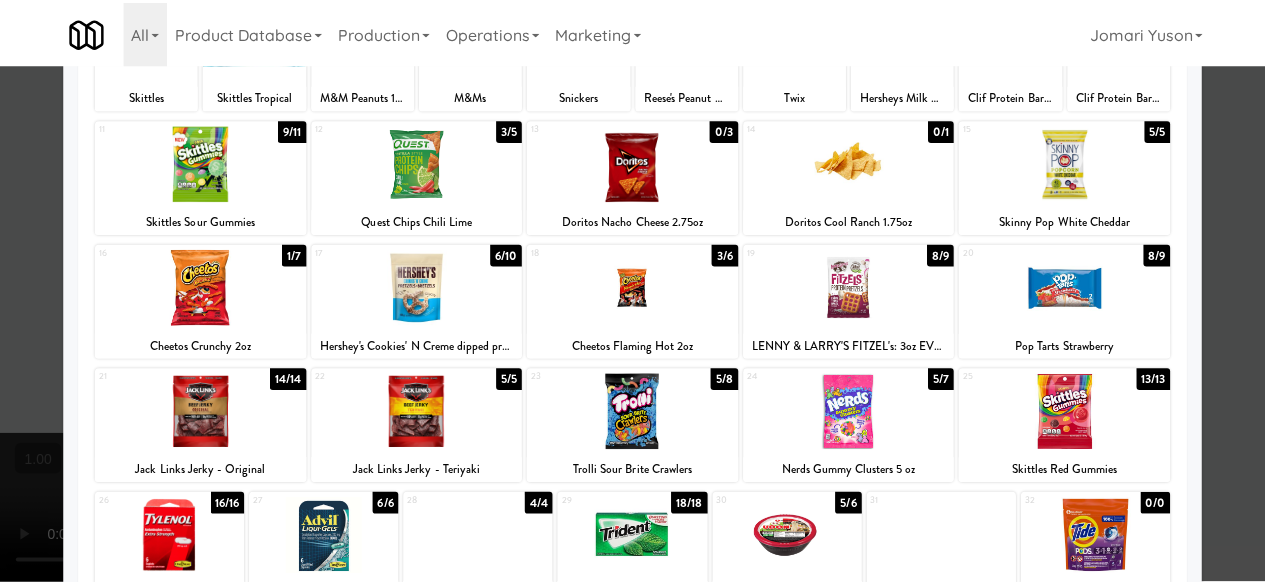 scroll, scrollTop: 0, scrollLeft: 0, axis: both 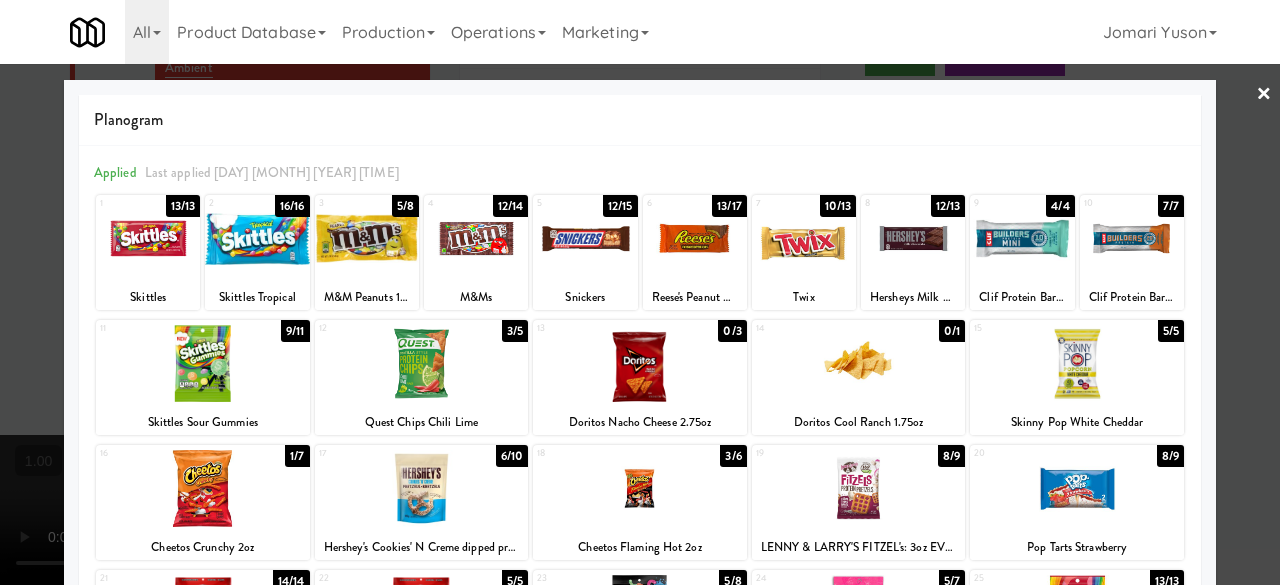 click at bounding box center [640, 292] 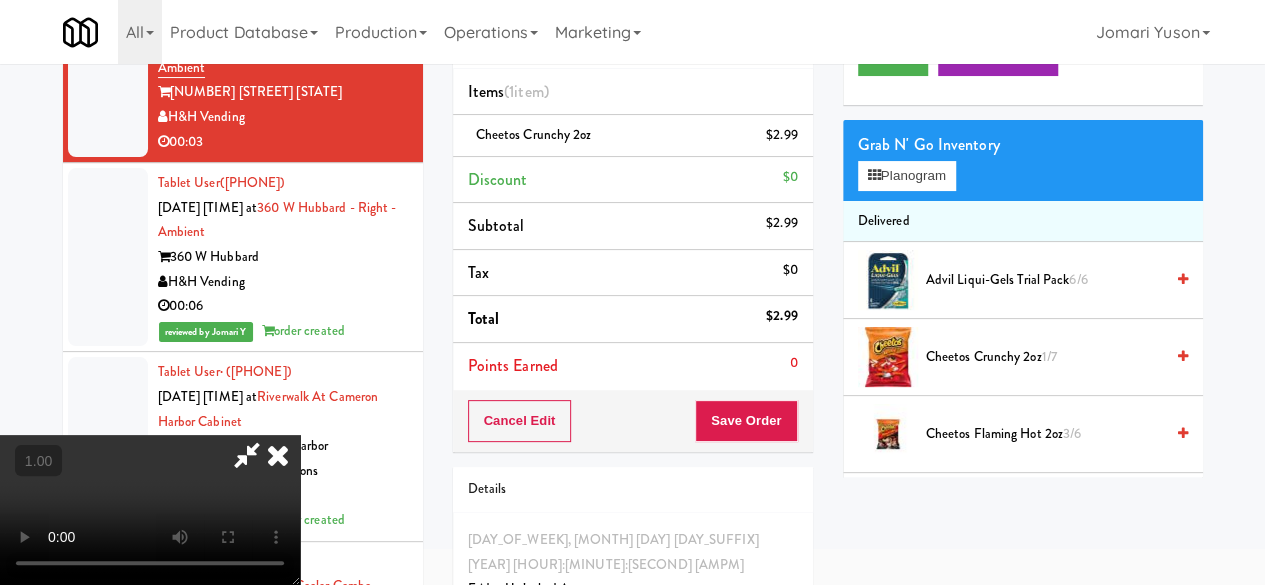 click at bounding box center (247, 455) 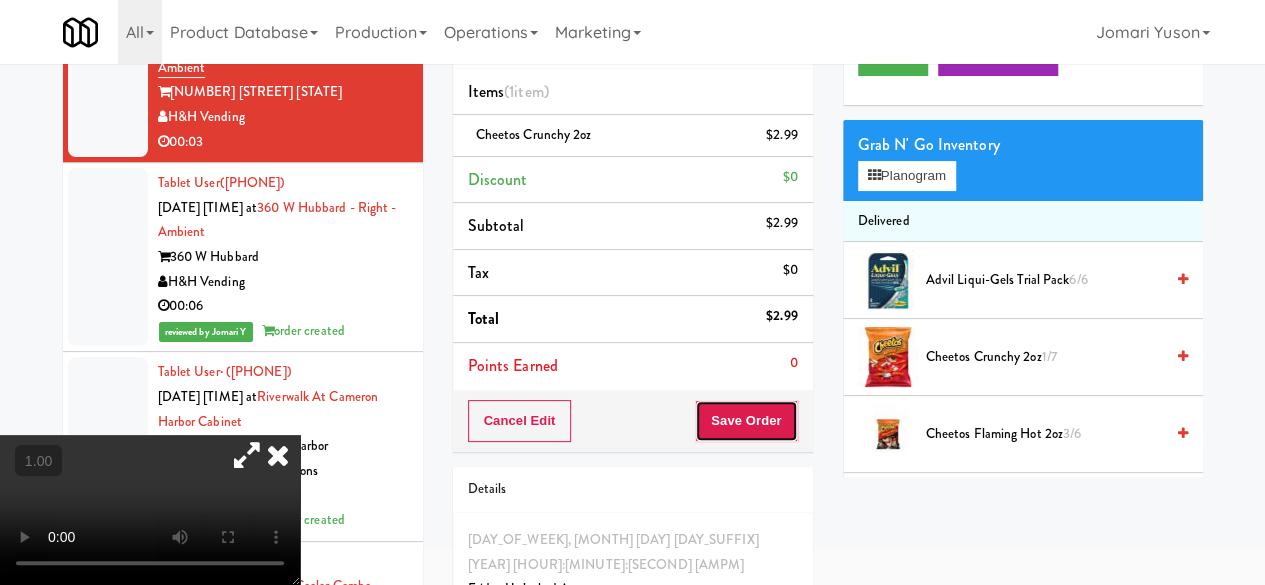click on "Save Order" at bounding box center (746, 421) 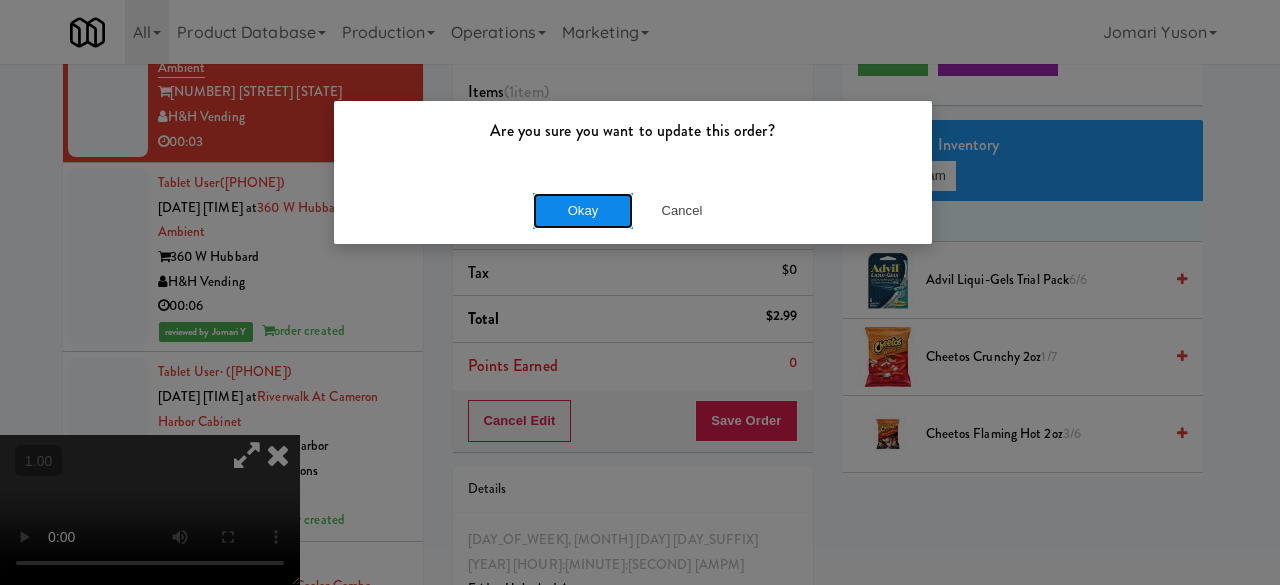click on "Okay" at bounding box center (583, 211) 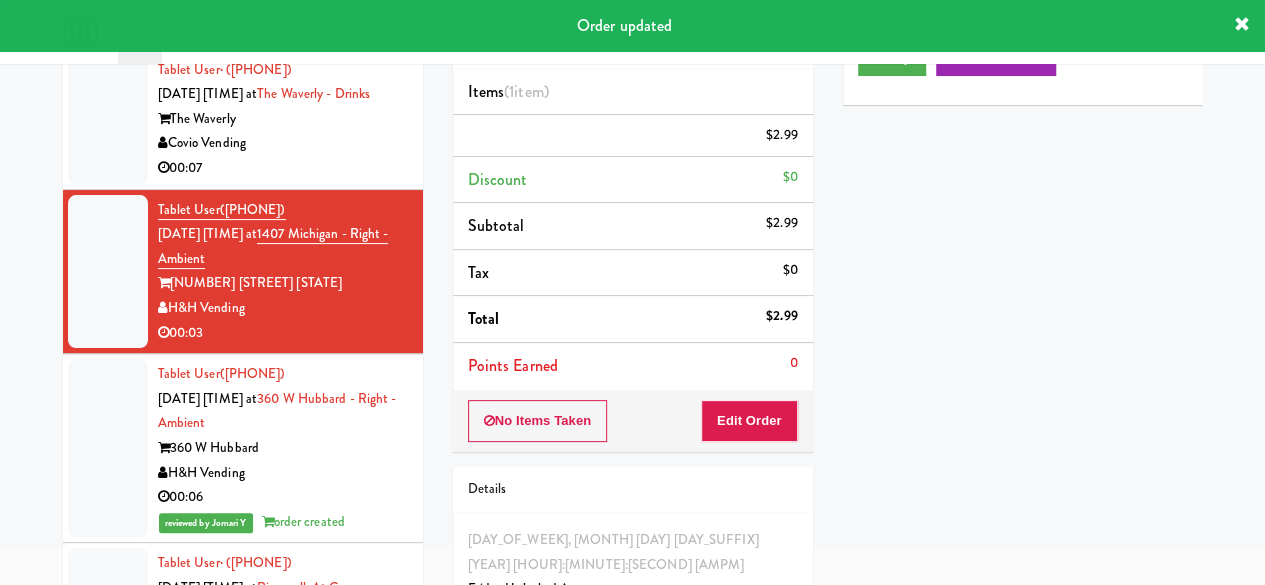 scroll, scrollTop: 13917, scrollLeft: 0, axis: vertical 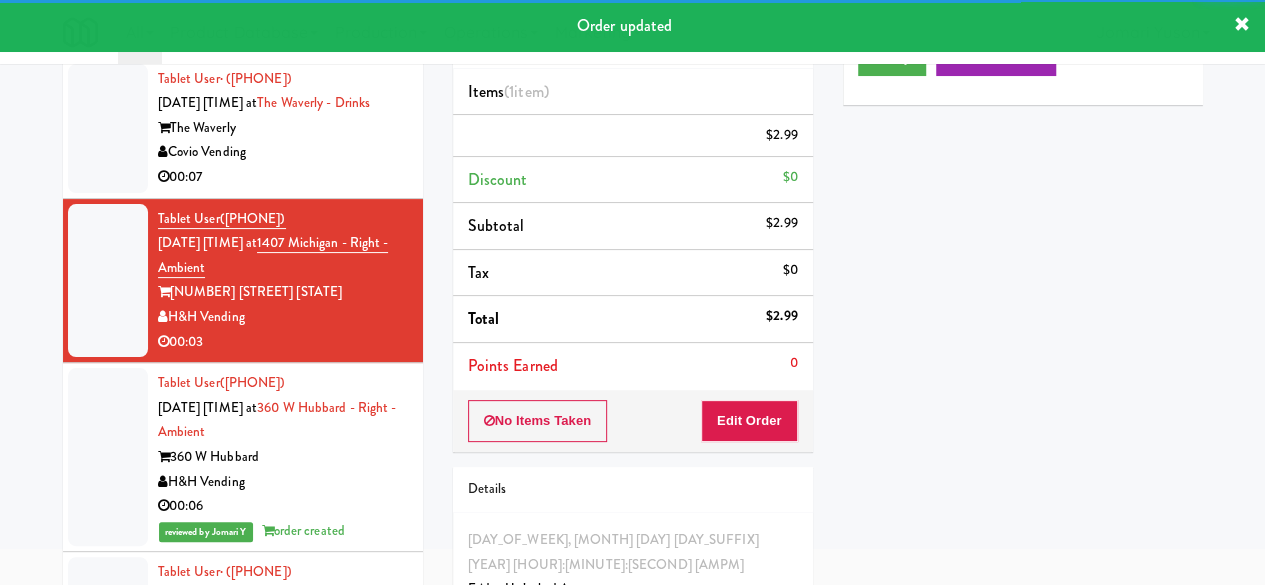 click on "Covio Vending" at bounding box center (283, 152) 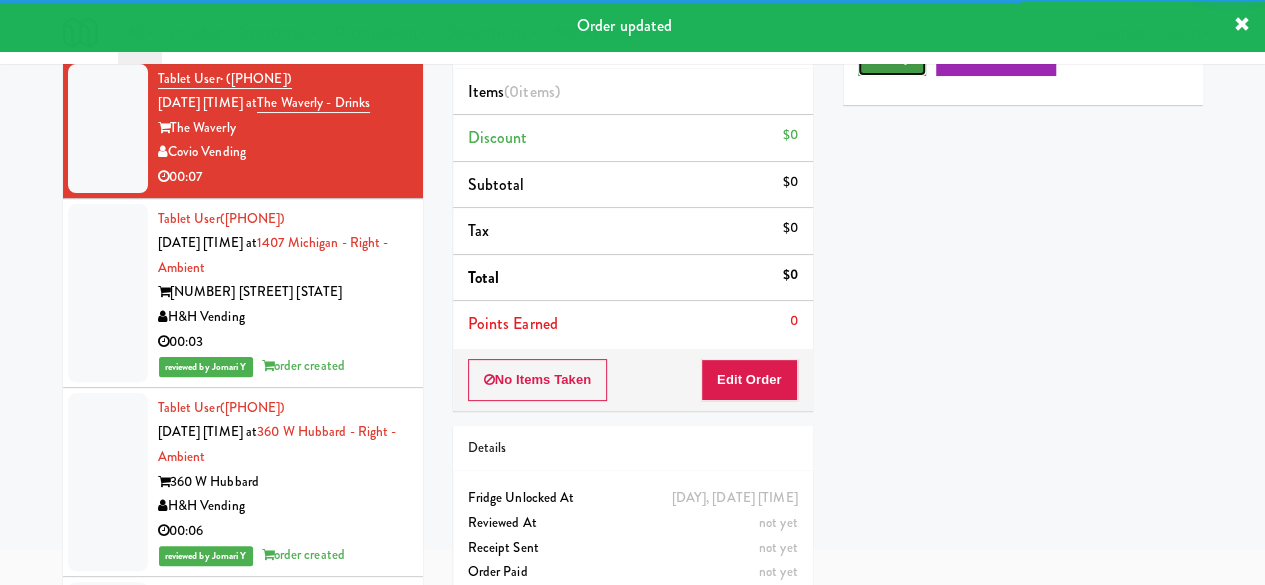 click on "Play" at bounding box center [892, 58] 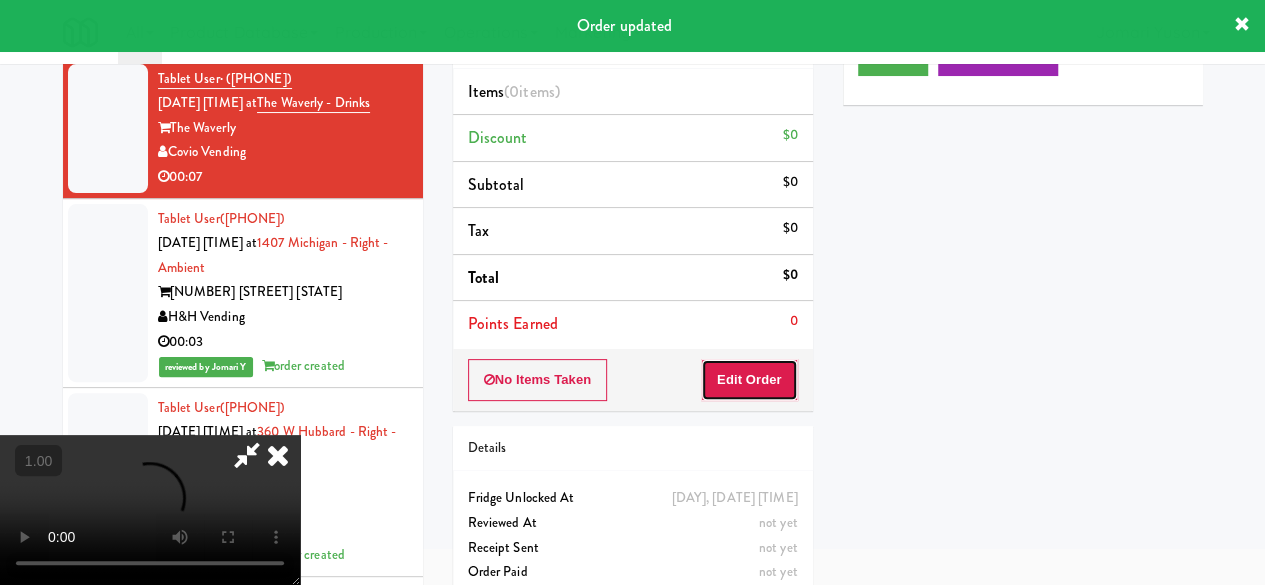 drag, startPoint x: 775, startPoint y: 378, endPoint x: 814, endPoint y: 365, distance: 41.109608 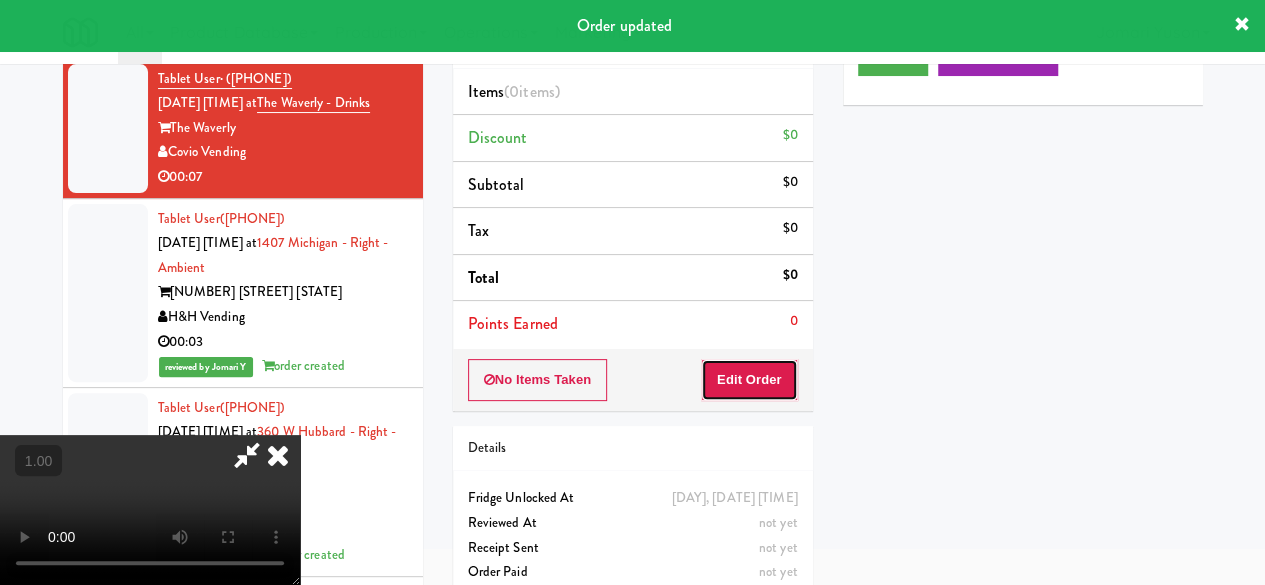 click on "Edit Order" at bounding box center [749, 380] 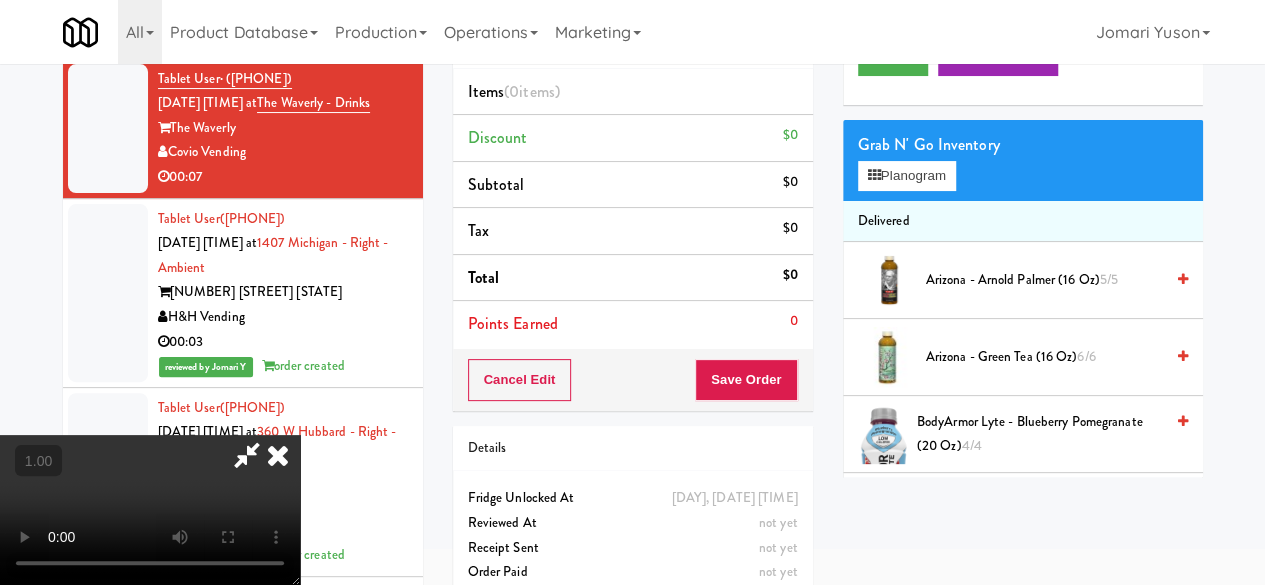 scroll, scrollTop: 263, scrollLeft: 0, axis: vertical 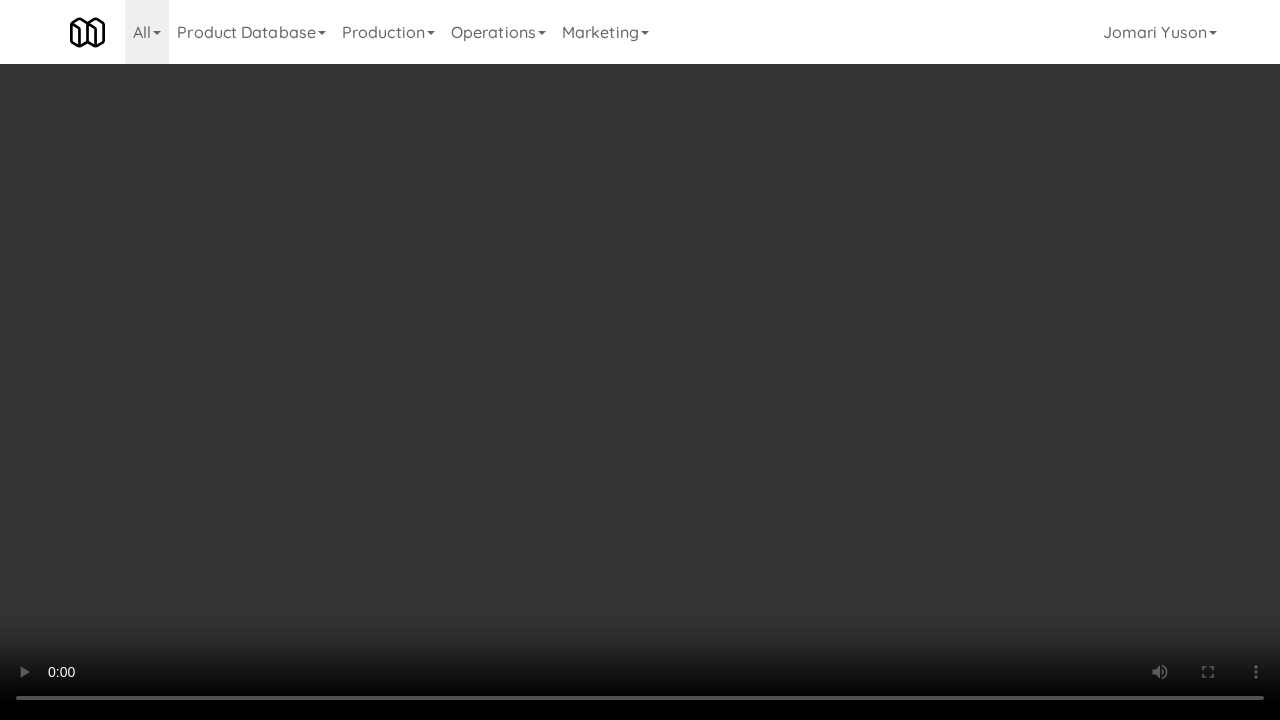 type 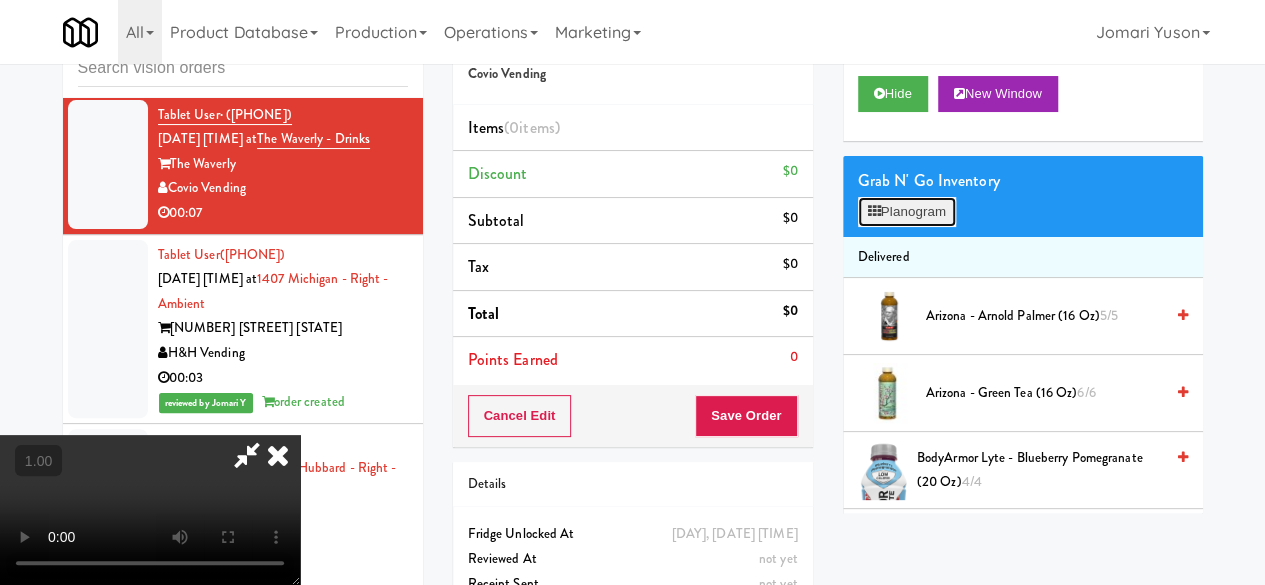 click on "Planogram" at bounding box center [907, 212] 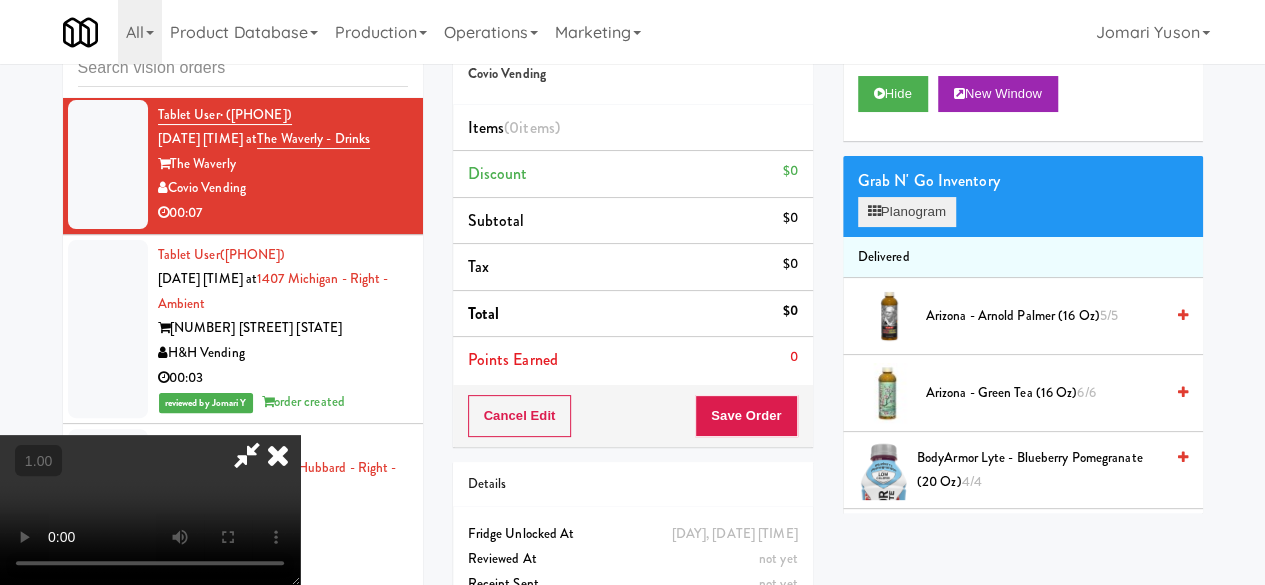 click at bounding box center [0, 0] 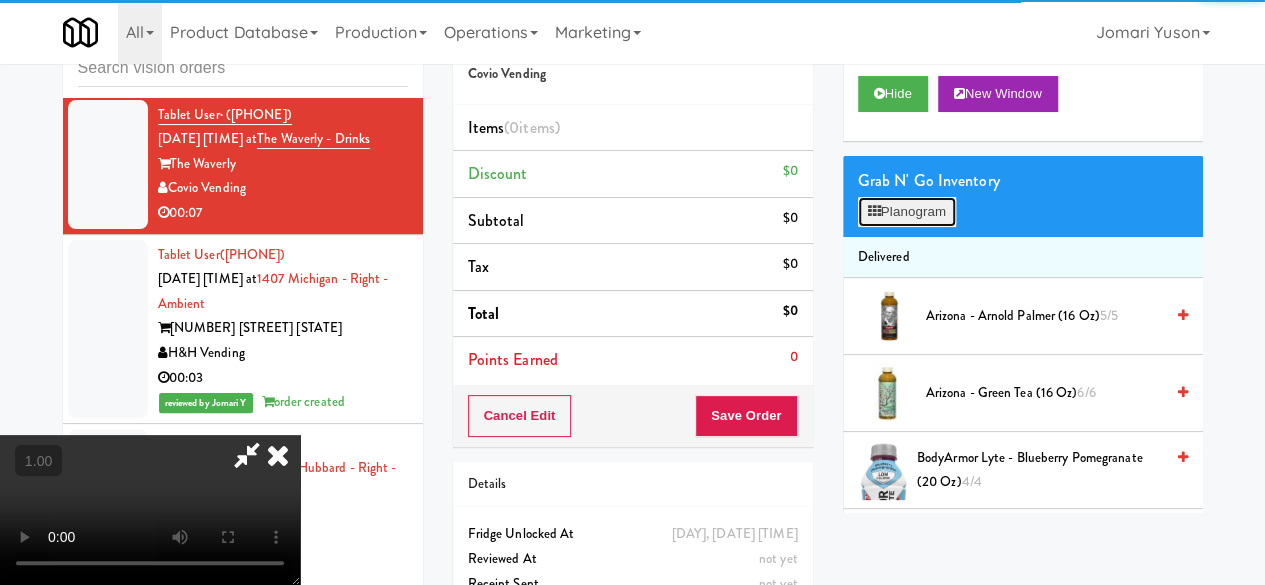 click on "Planogram" at bounding box center [907, 212] 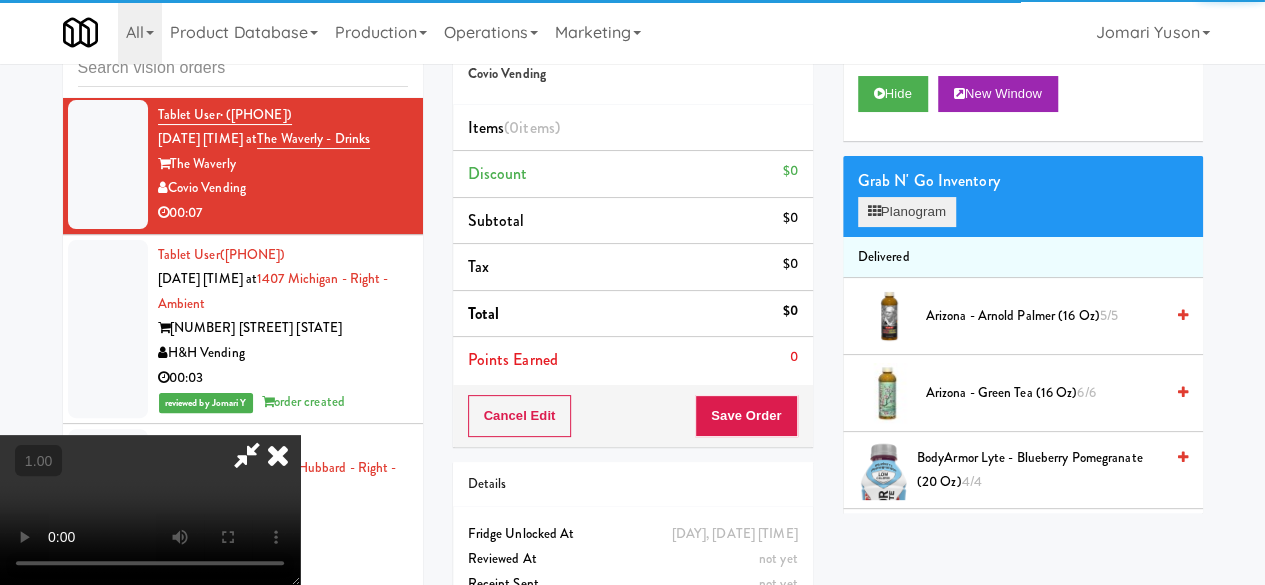 click at bounding box center [0, 0] 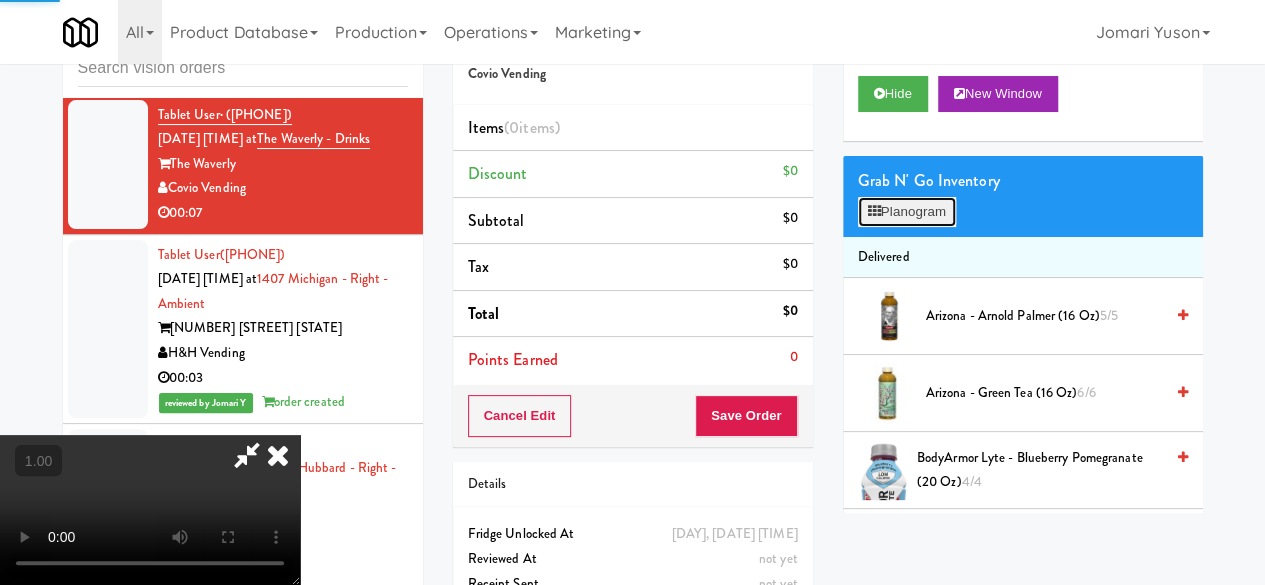 click on "Planogram" at bounding box center (907, 212) 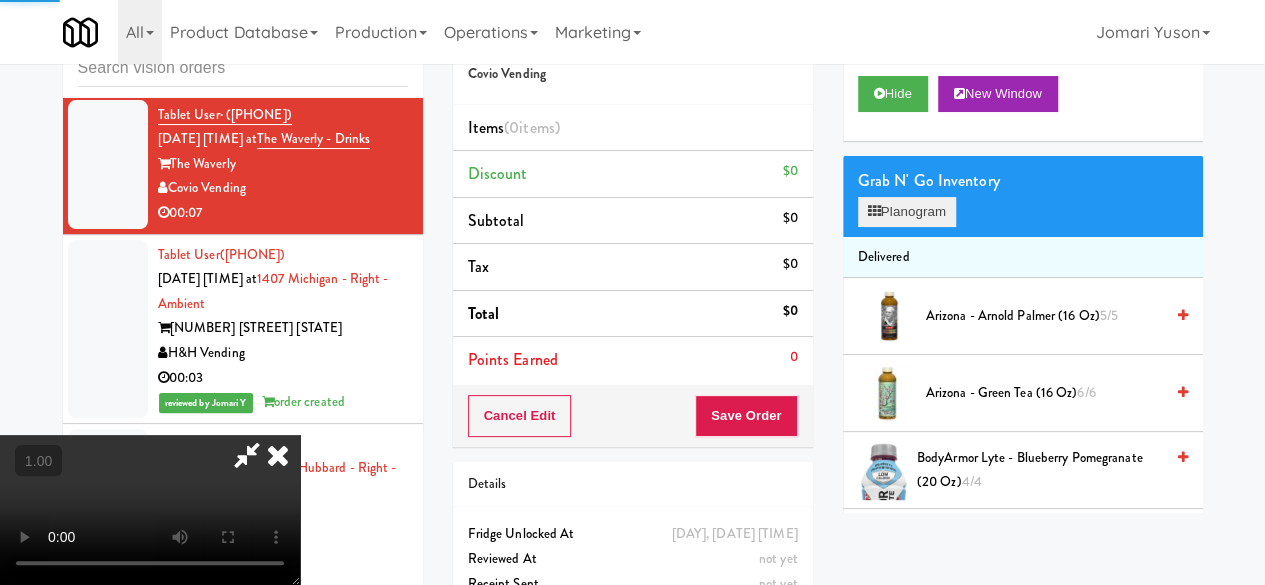 click at bounding box center (0, 0) 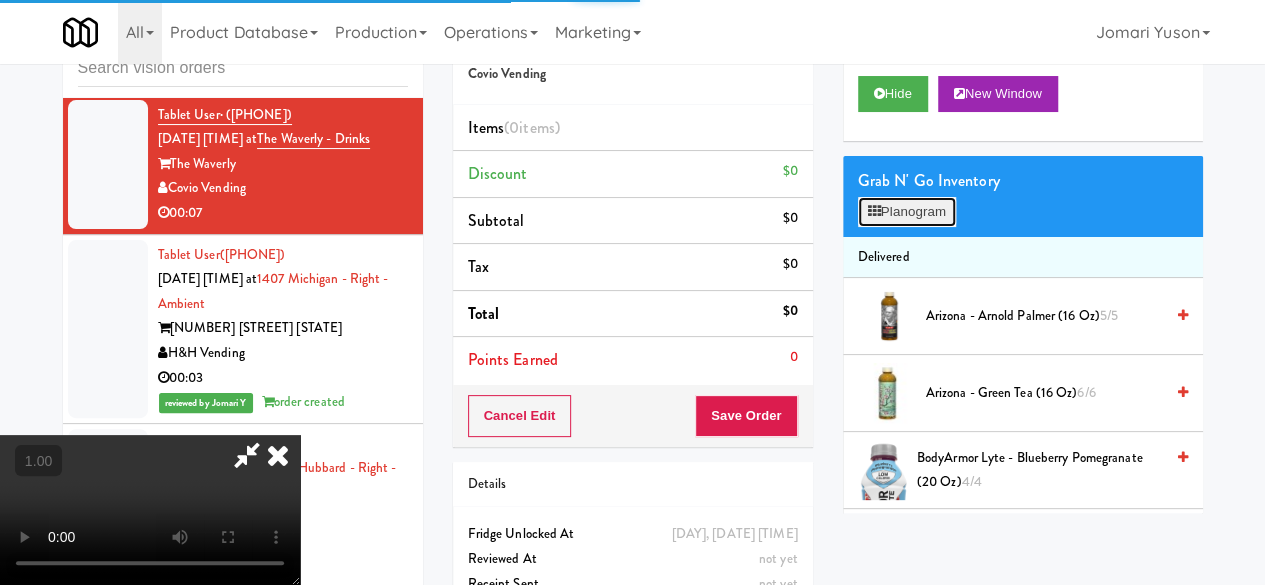 click on "Planogram" at bounding box center (907, 212) 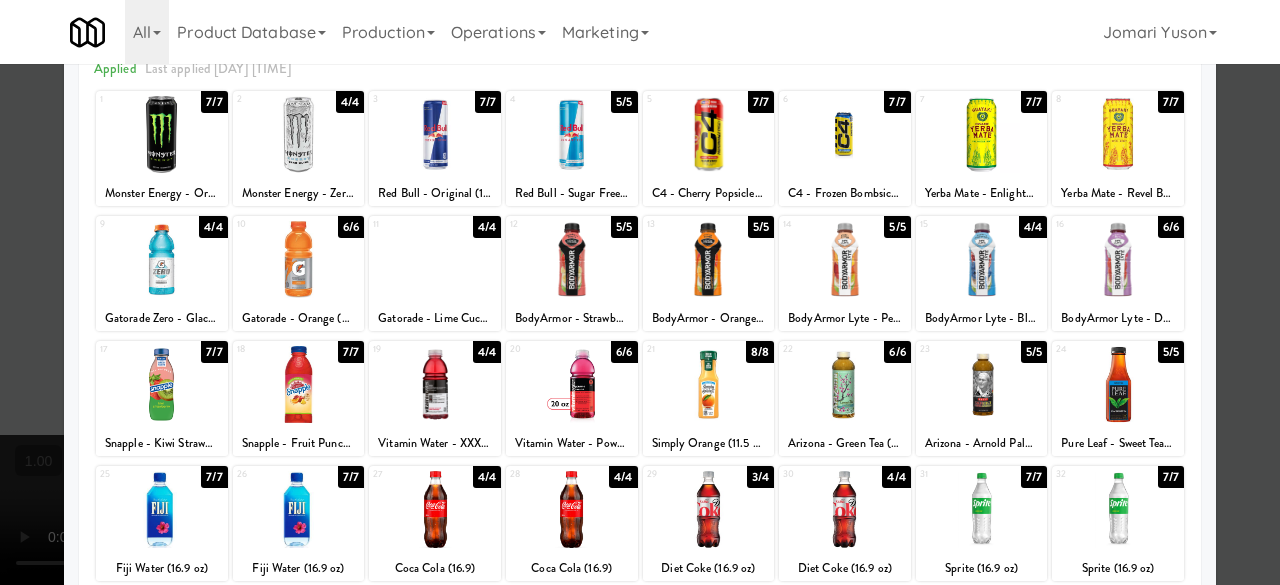 scroll, scrollTop: 100, scrollLeft: 0, axis: vertical 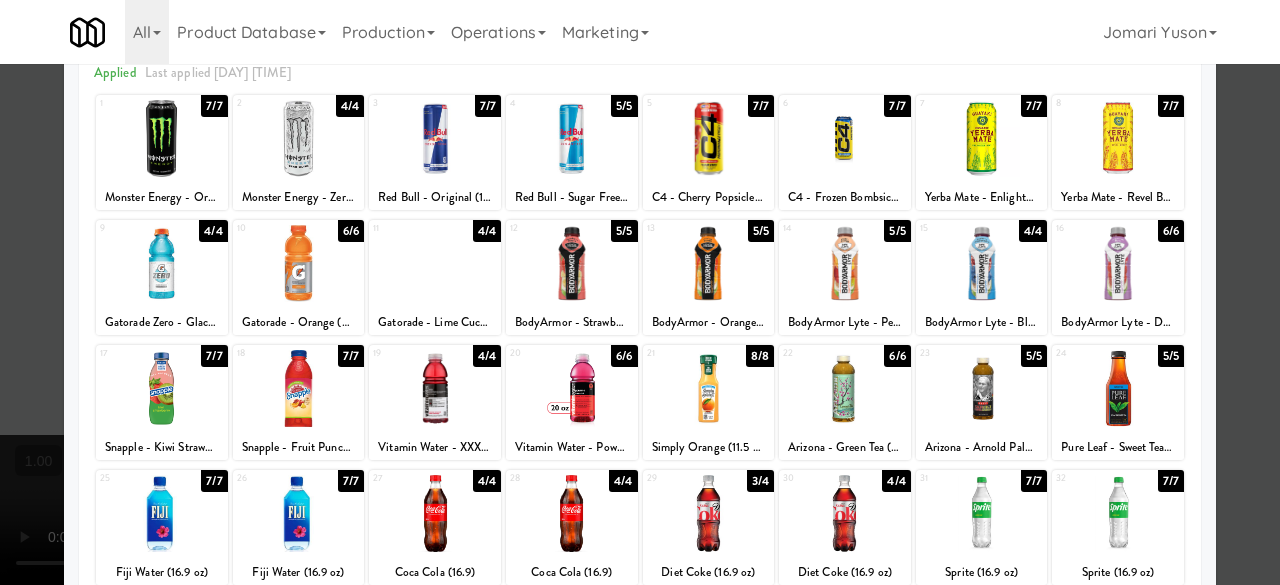 click at bounding box center [435, 263] 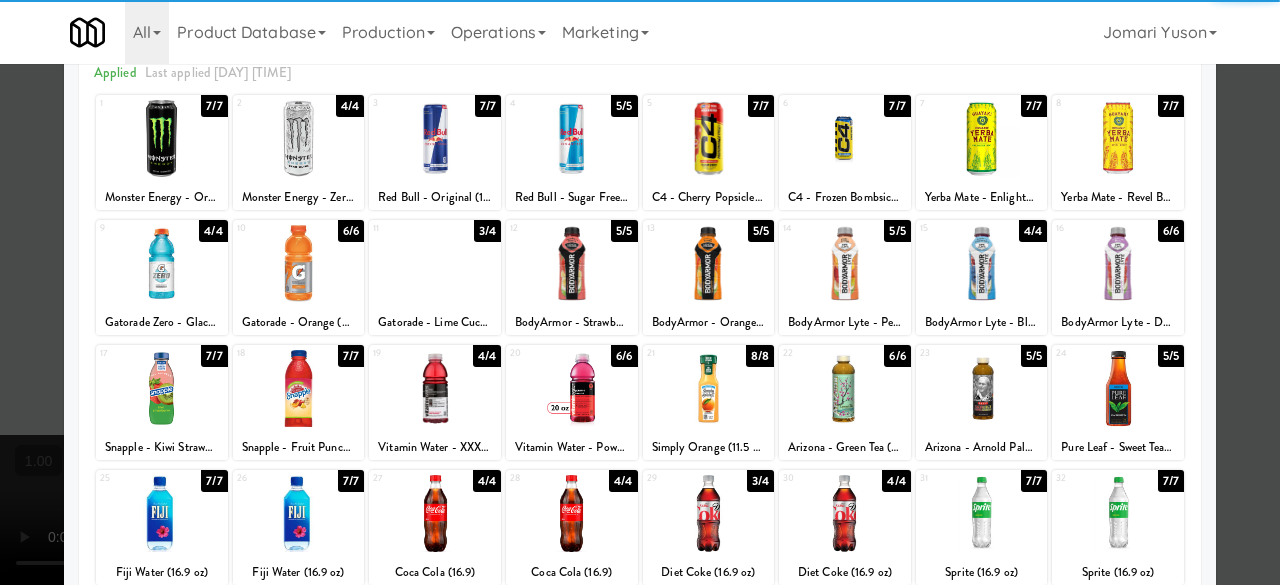 click at bounding box center [162, 263] 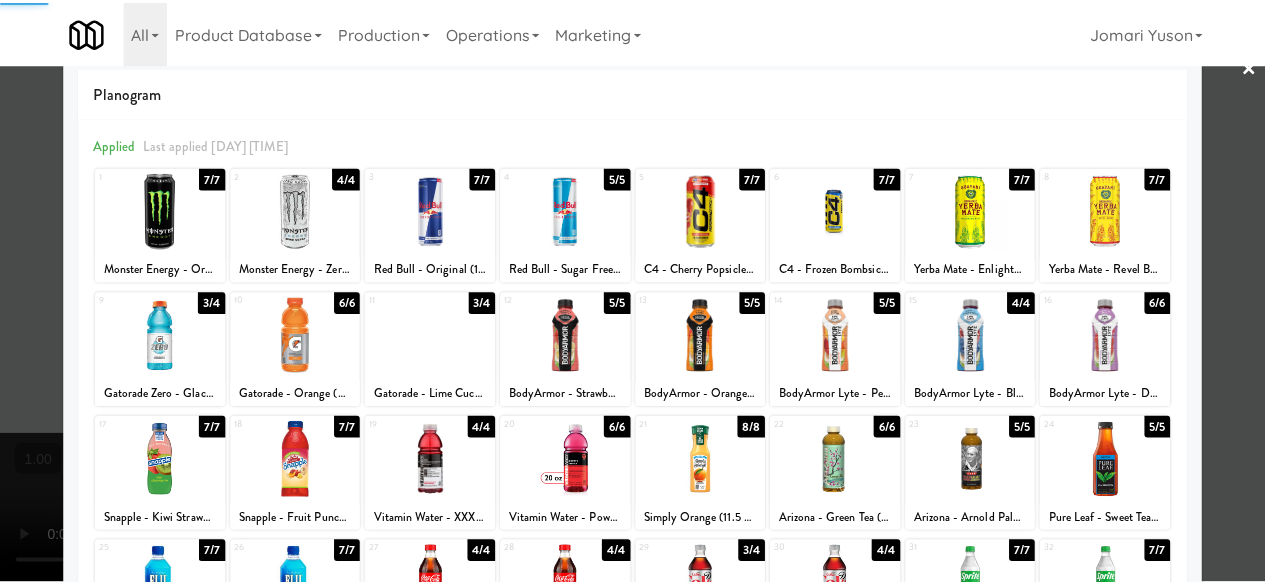 scroll, scrollTop: 0, scrollLeft: 0, axis: both 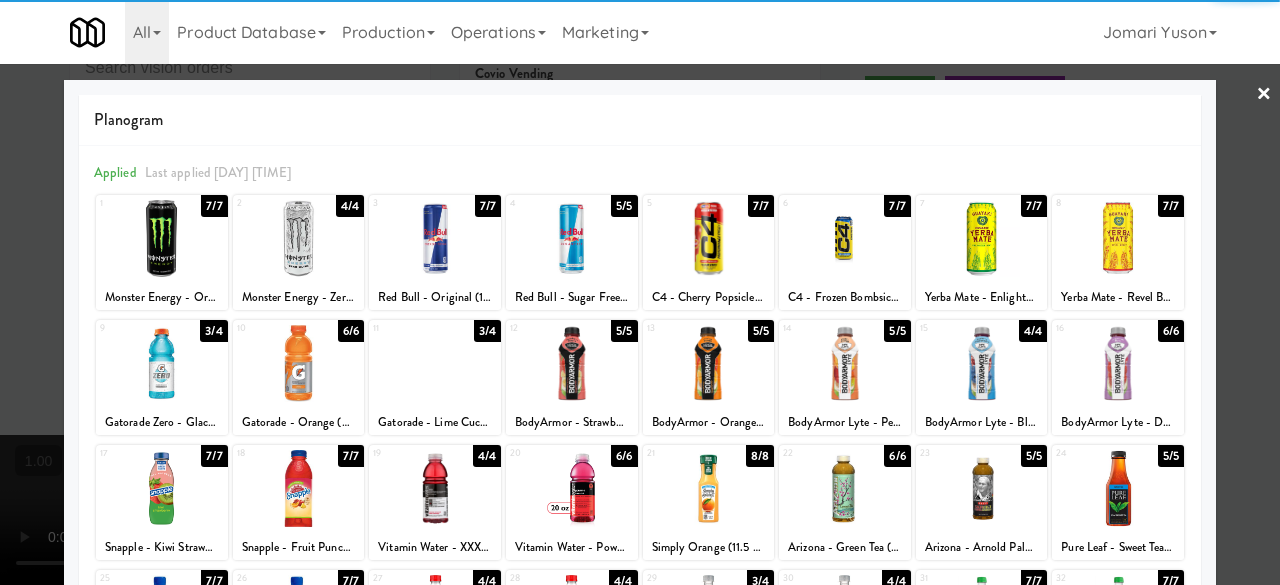 click at bounding box center [640, 292] 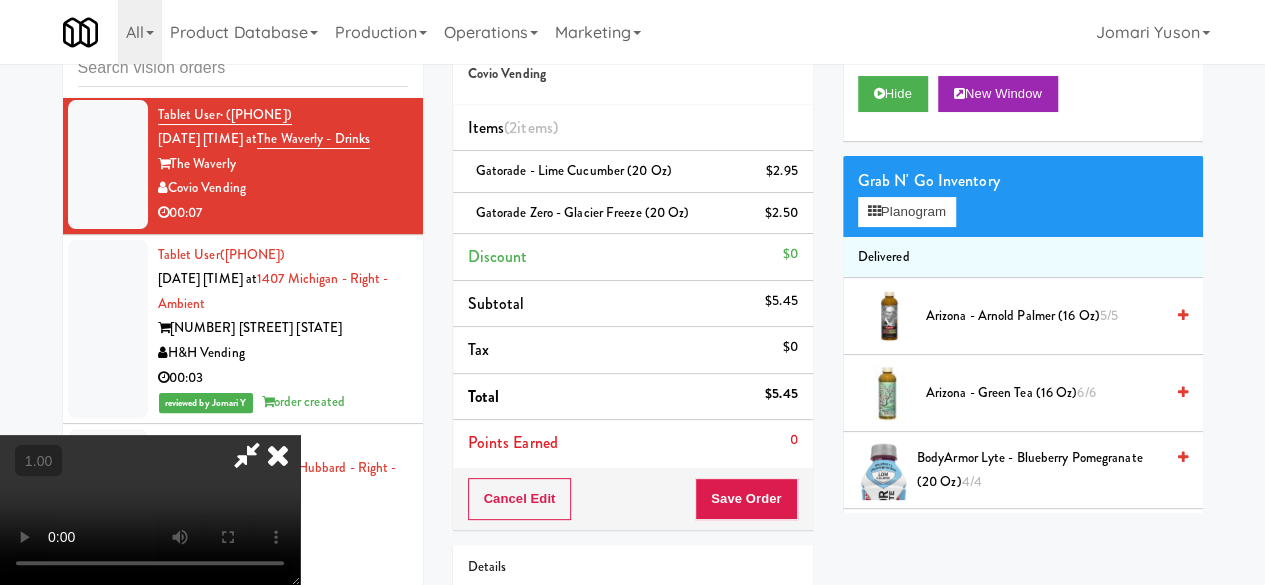 scroll, scrollTop: 0, scrollLeft: 0, axis: both 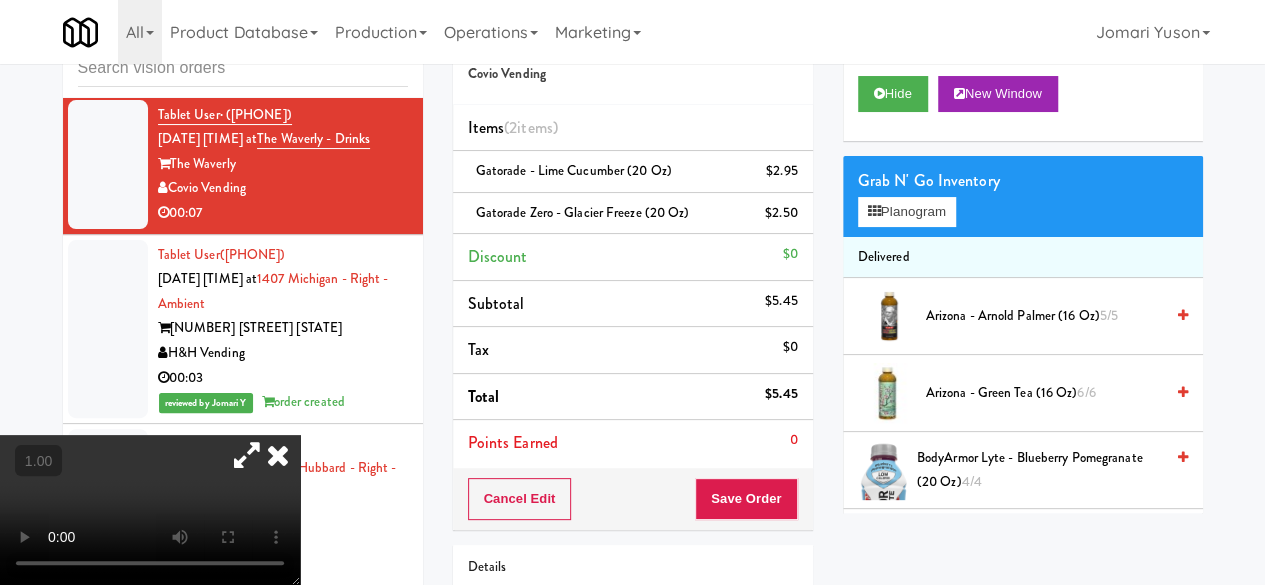 click on "Cancel Edit Save Order" at bounding box center (633, 499) 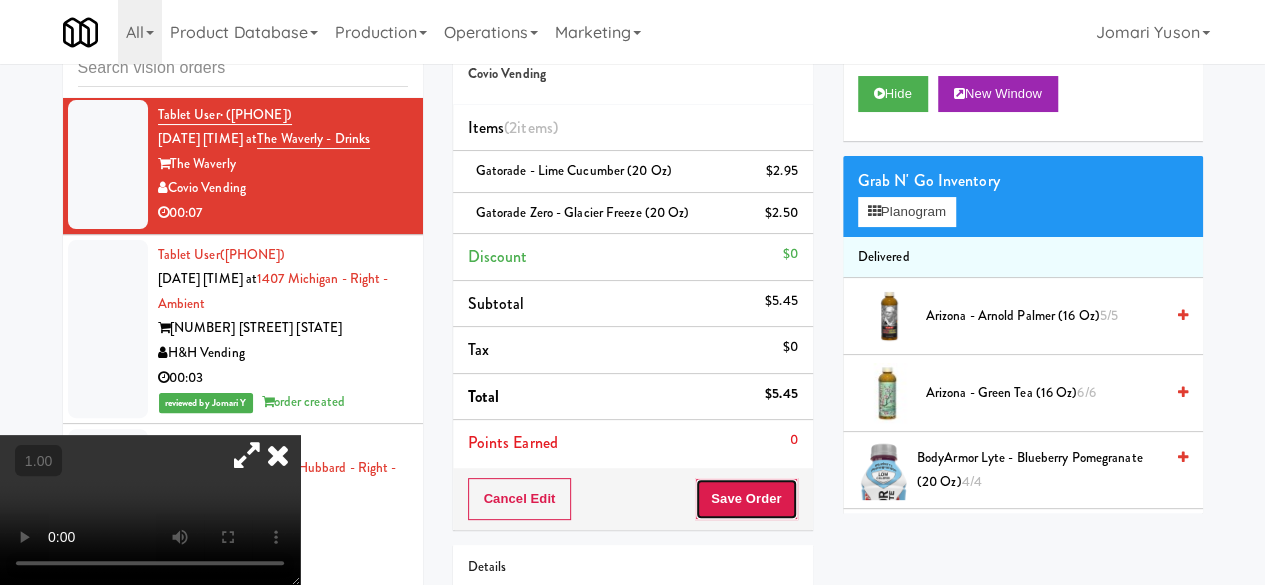 click on "Save Order" at bounding box center (746, 499) 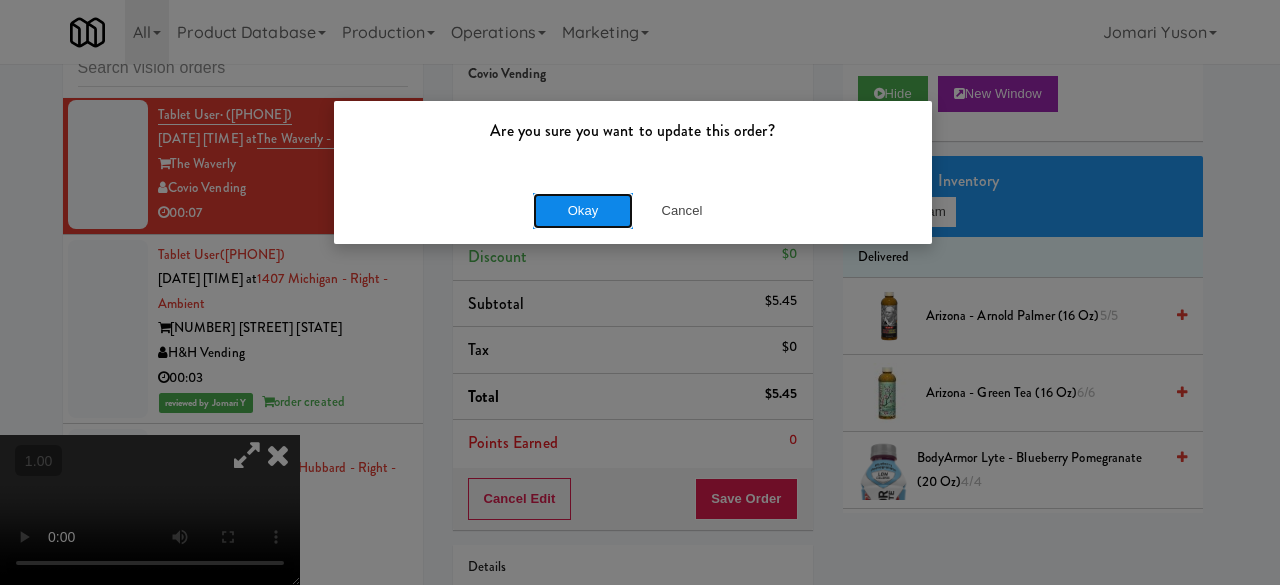 click on "Okay" at bounding box center (583, 211) 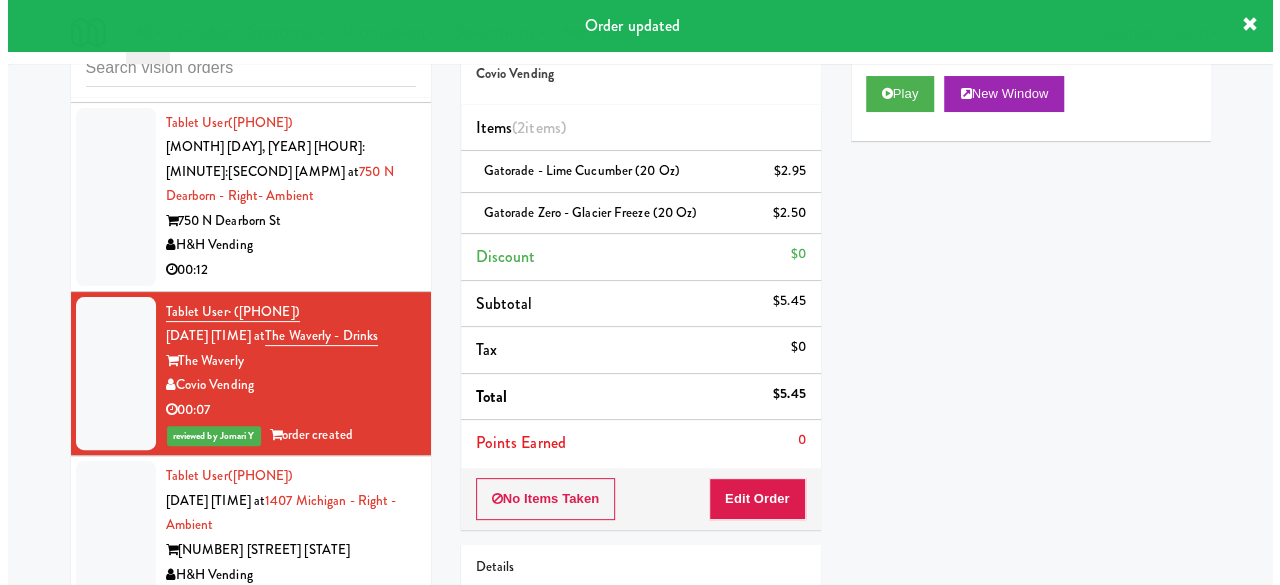 scroll, scrollTop: 13717, scrollLeft: 0, axis: vertical 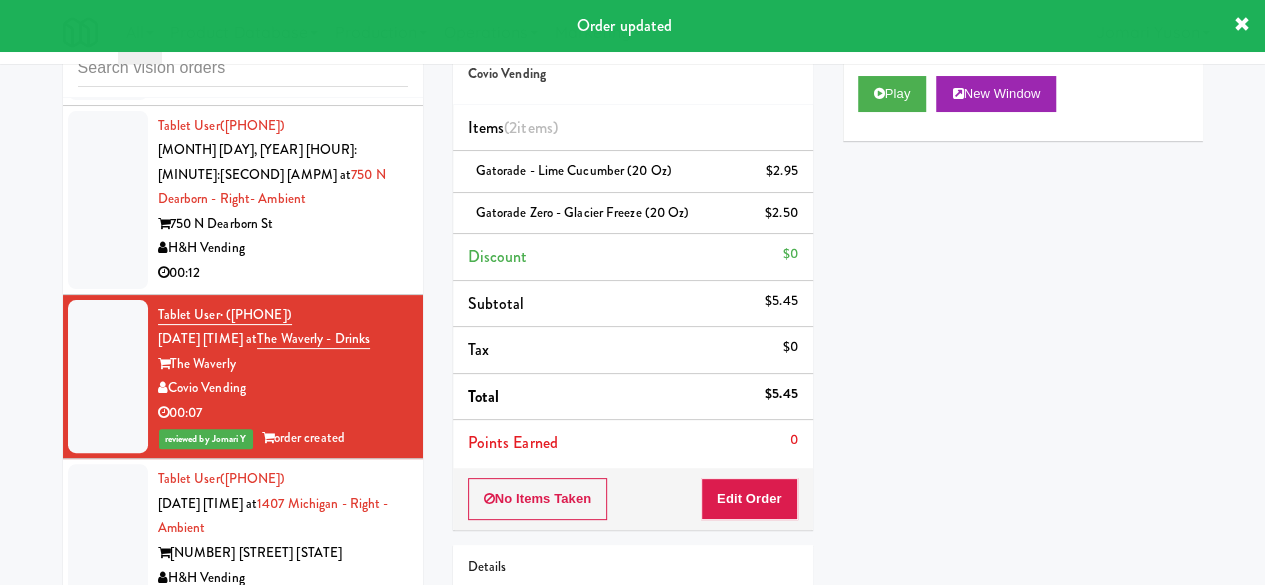 click on "750 N Dearborn St" at bounding box center [283, 224] 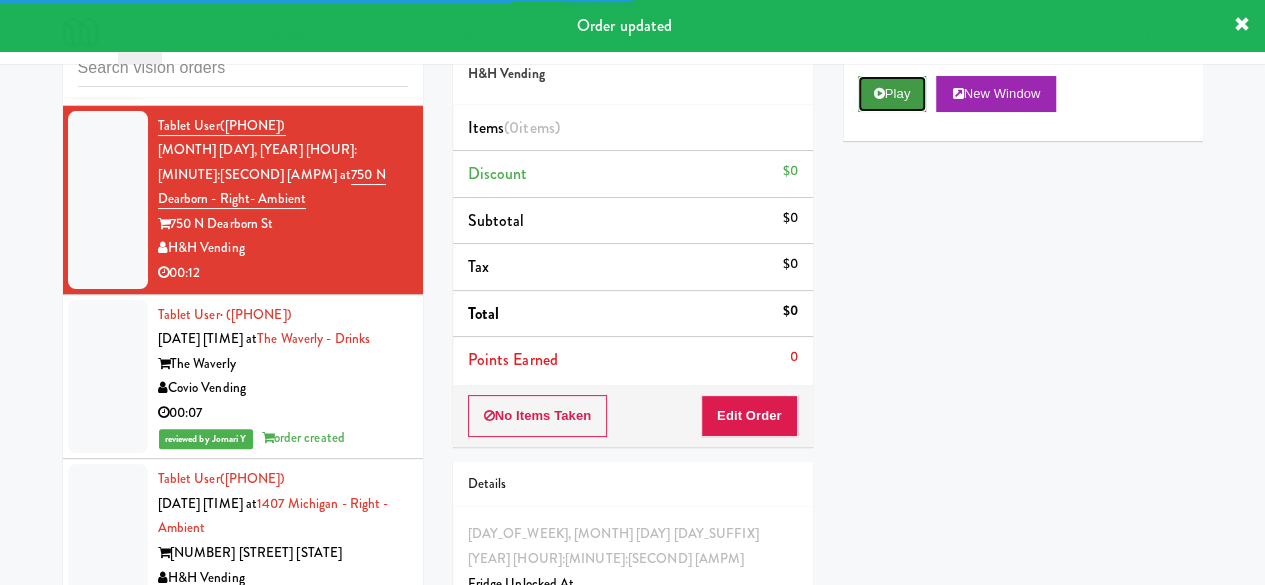 click on "Play" at bounding box center [892, 94] 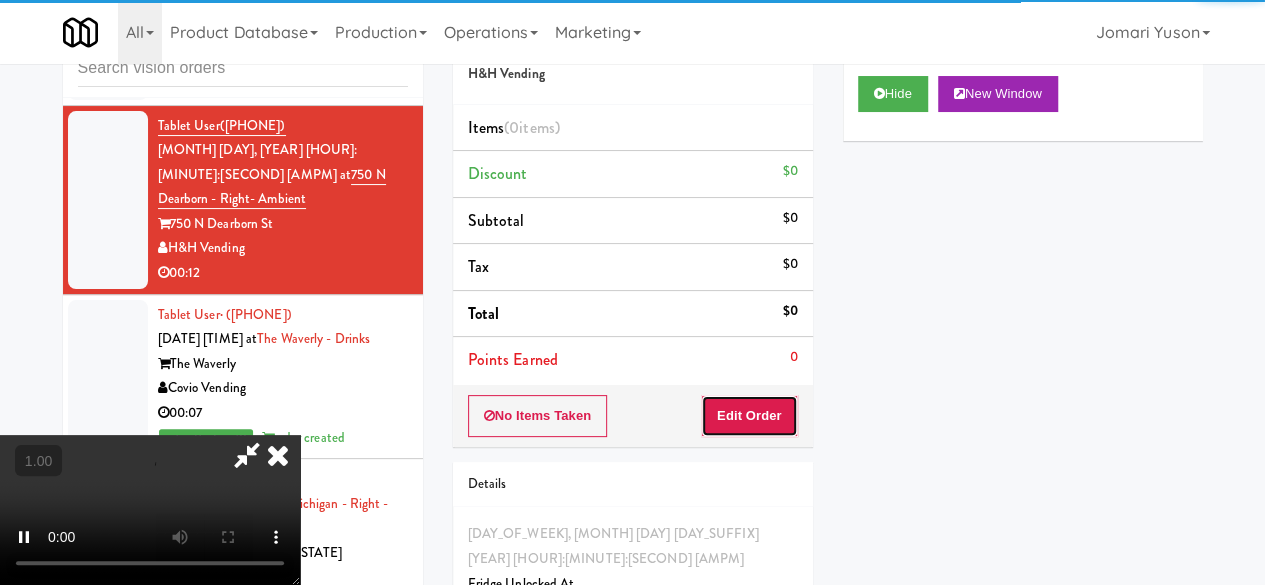 click on "Edit Order" at bounding box center [749, 416] 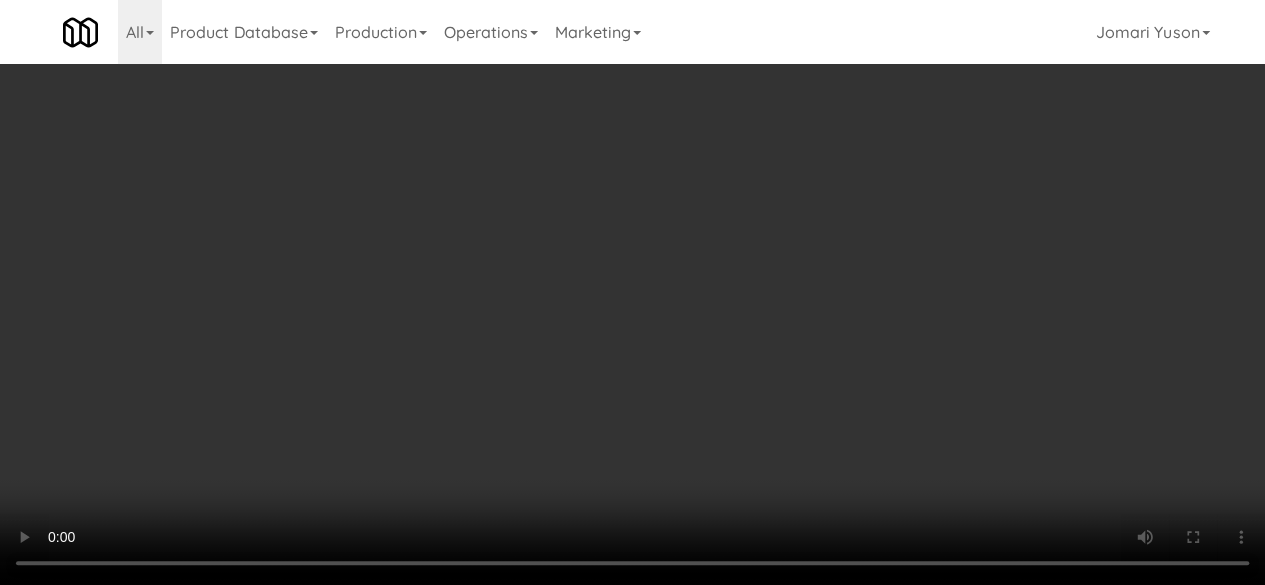 click on "Planogram" at bounding box center [907, 212] 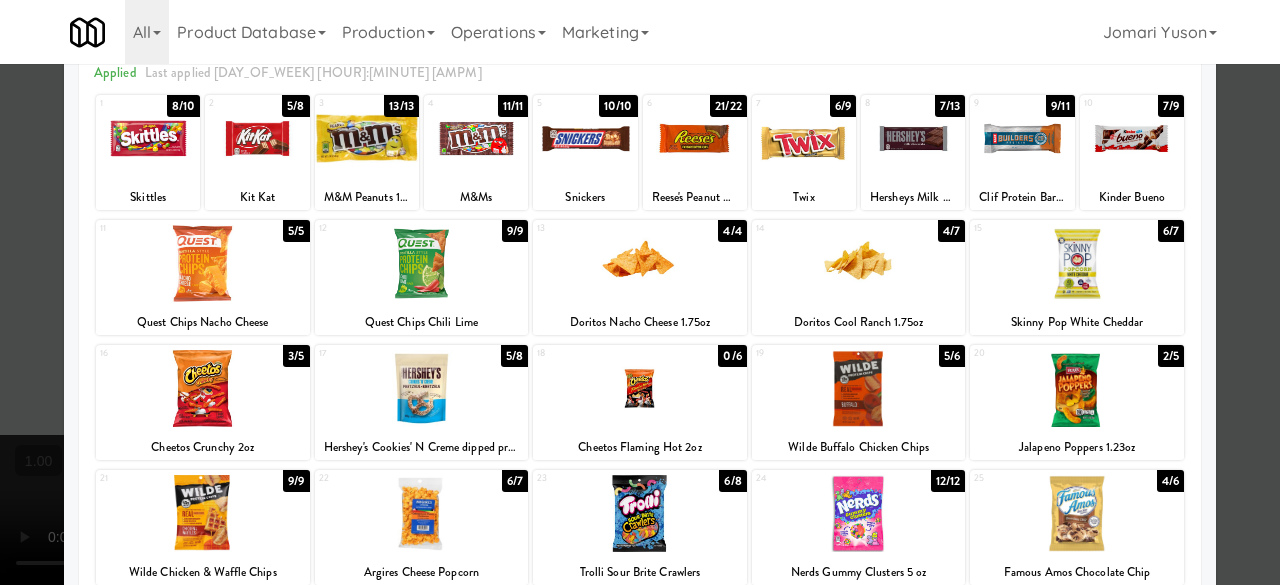 click at bounding box center [1022, 138] 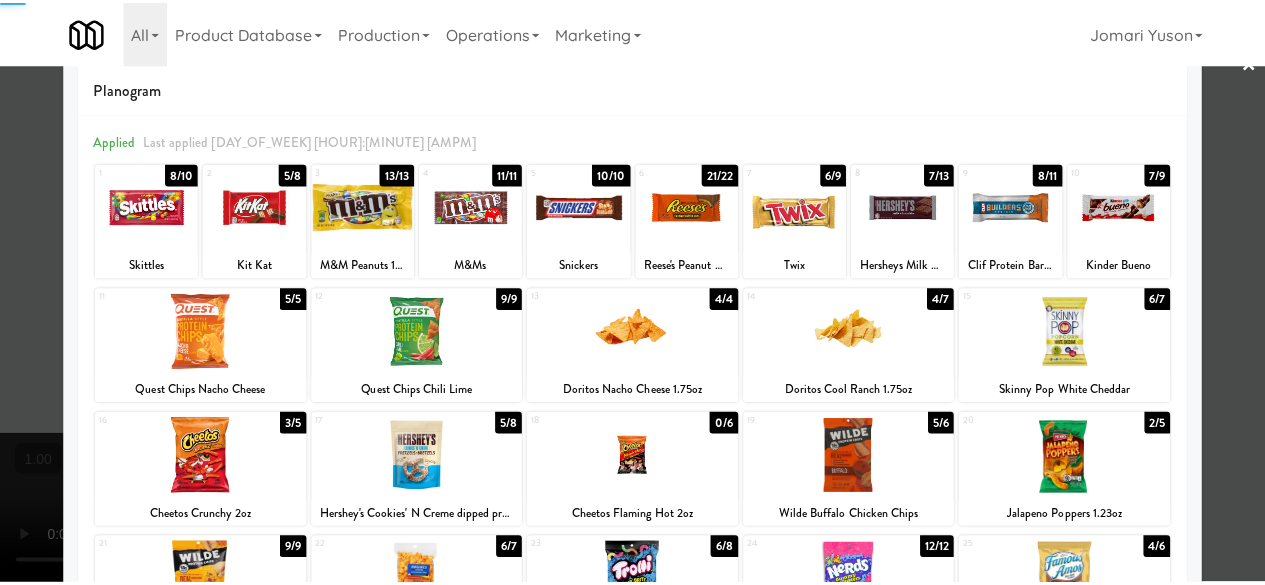 scroll, scrollTop: 0, scrollLeft: 0, axis: both 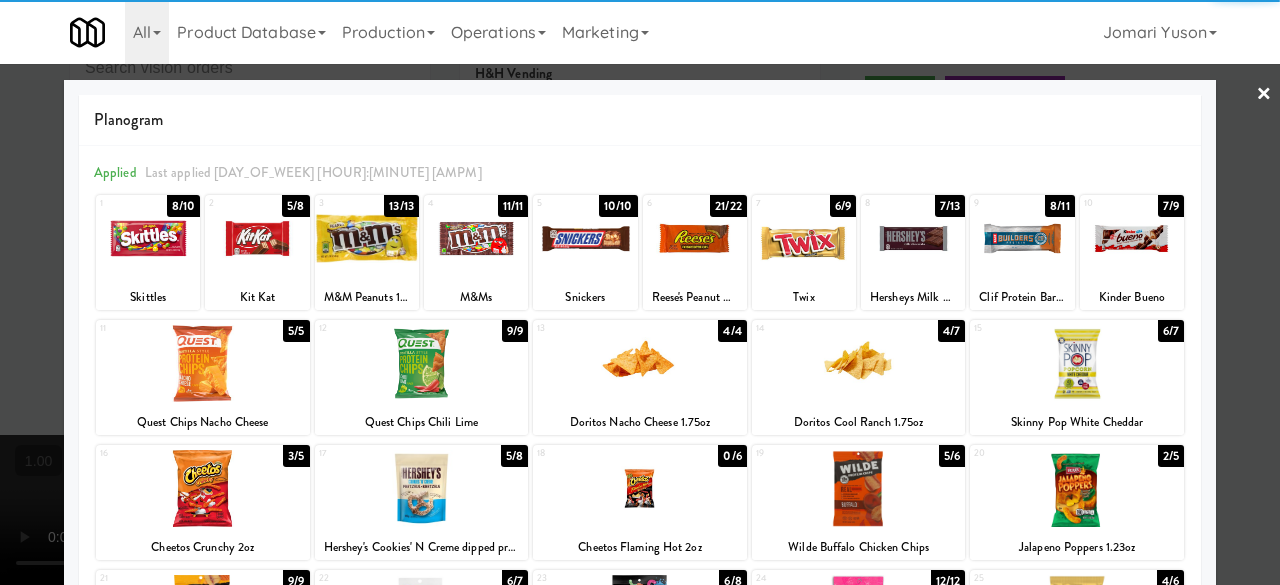 click at bounding box center (640, 292) 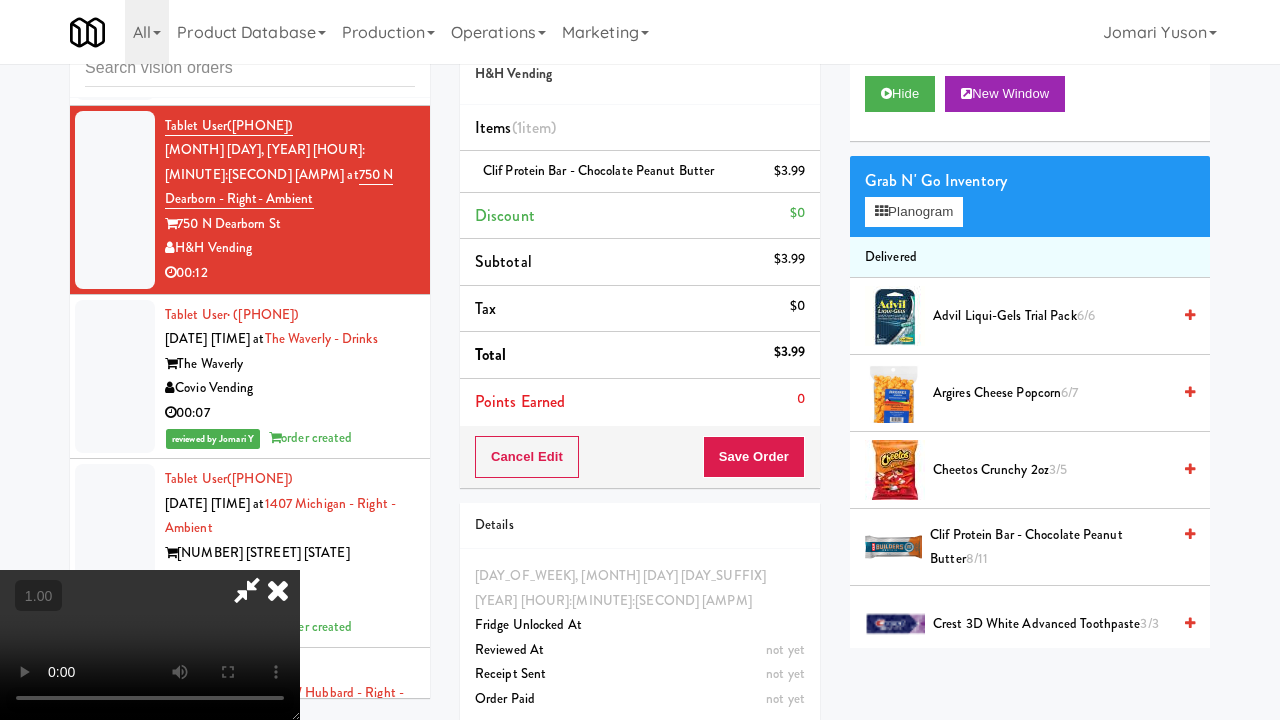 type 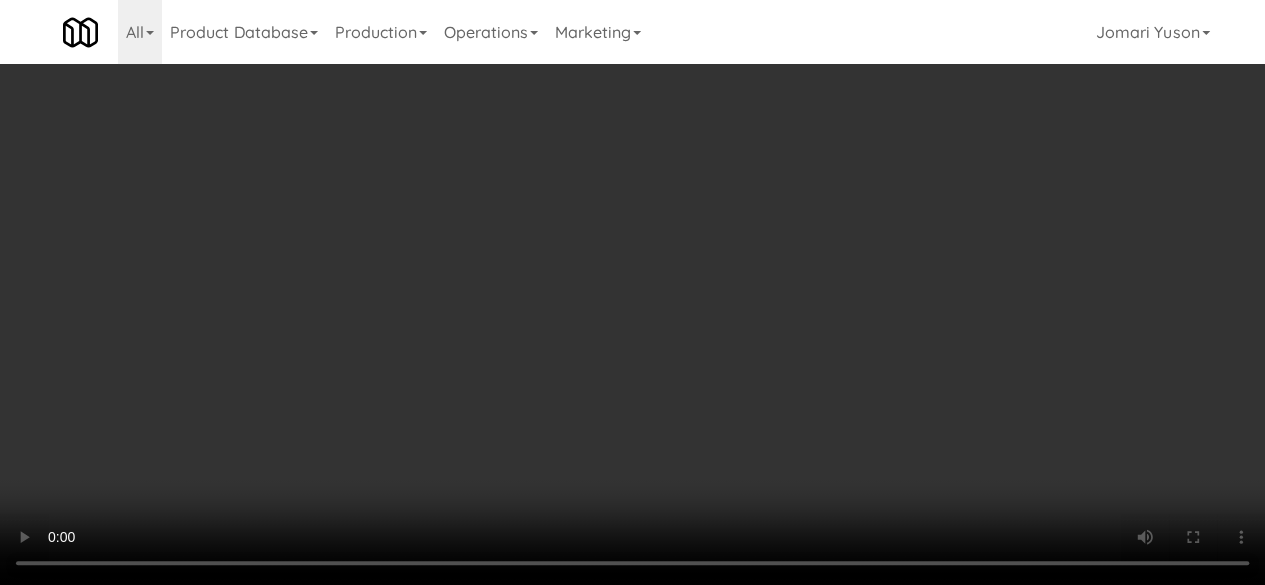 scroll, scrollTop: 0, scrollLeft: 0, axis: both 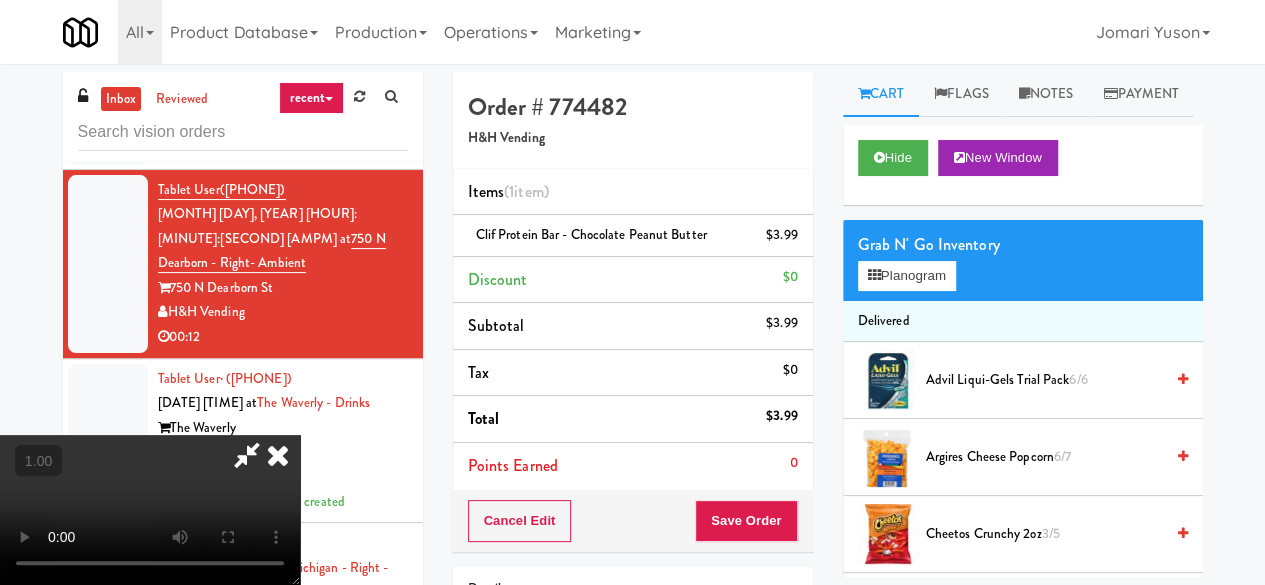 click at bounding box center (278, 455) 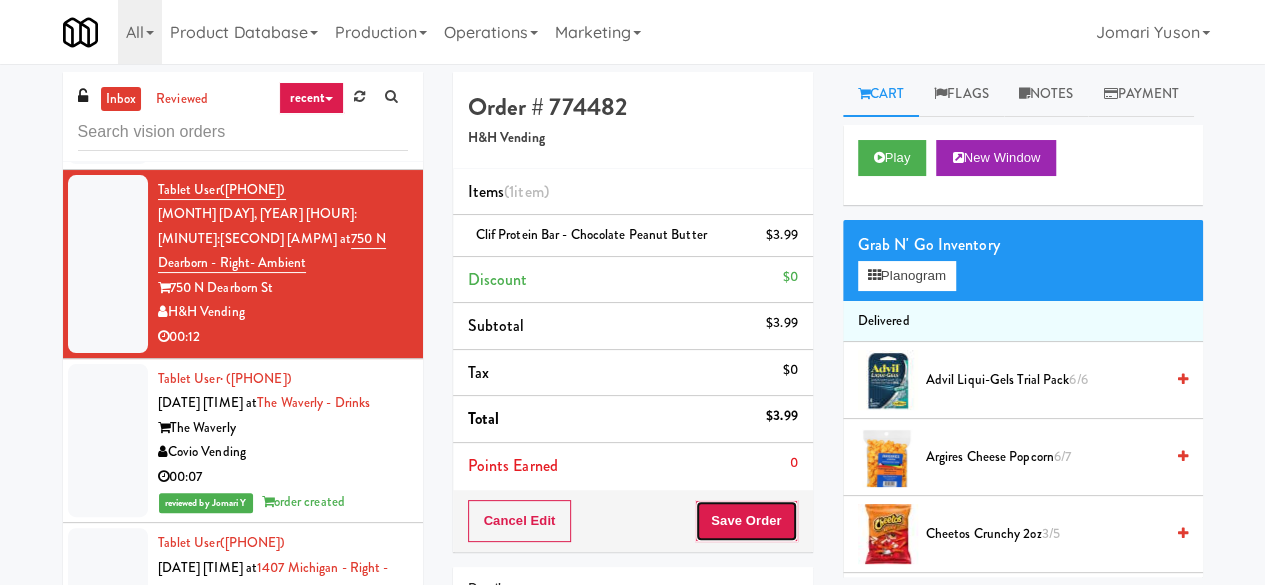 click on "Save Order" at bounding box center (746, 521) 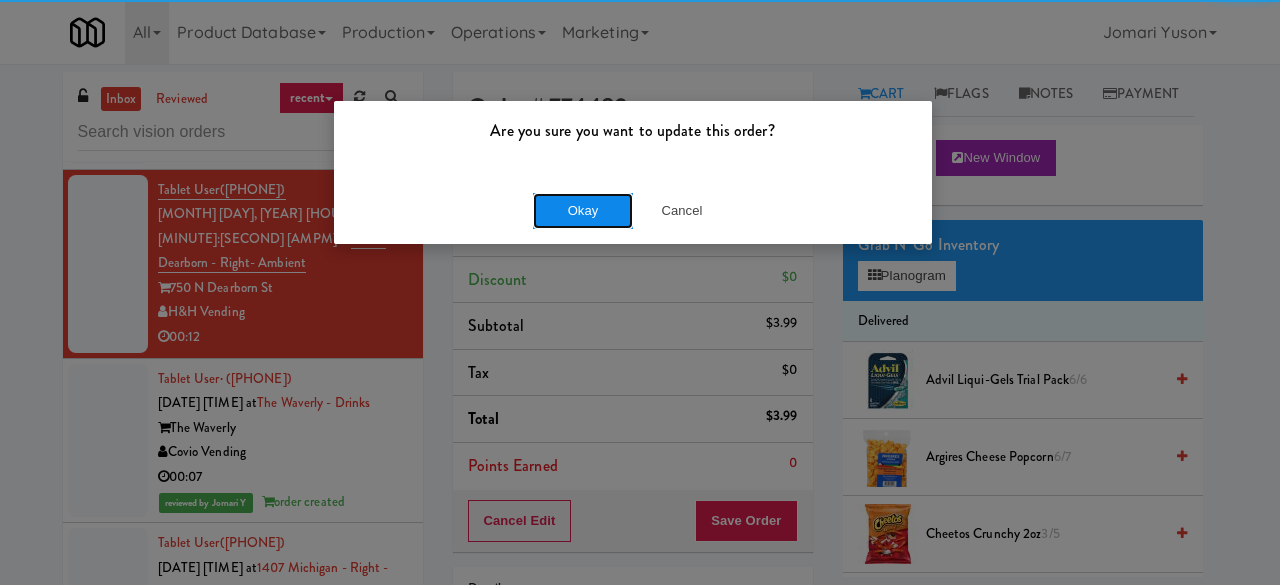 click on "Okay" at bounding box center [583, 211] 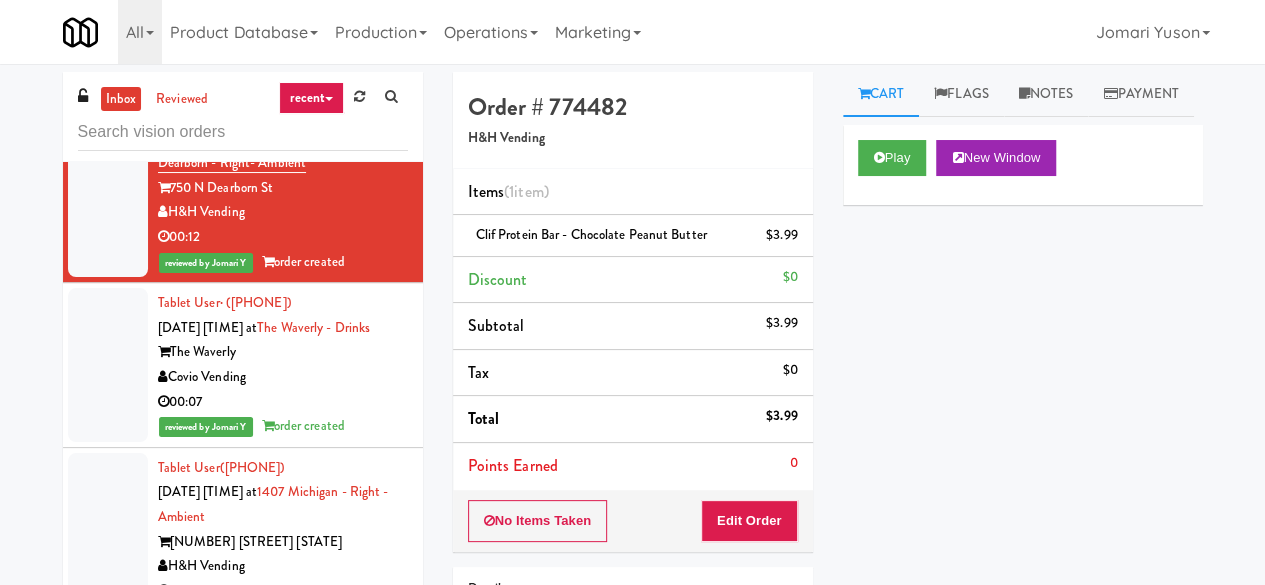 scroll, scrollTop: 13717, scrollLeft: 0, axis: vertical 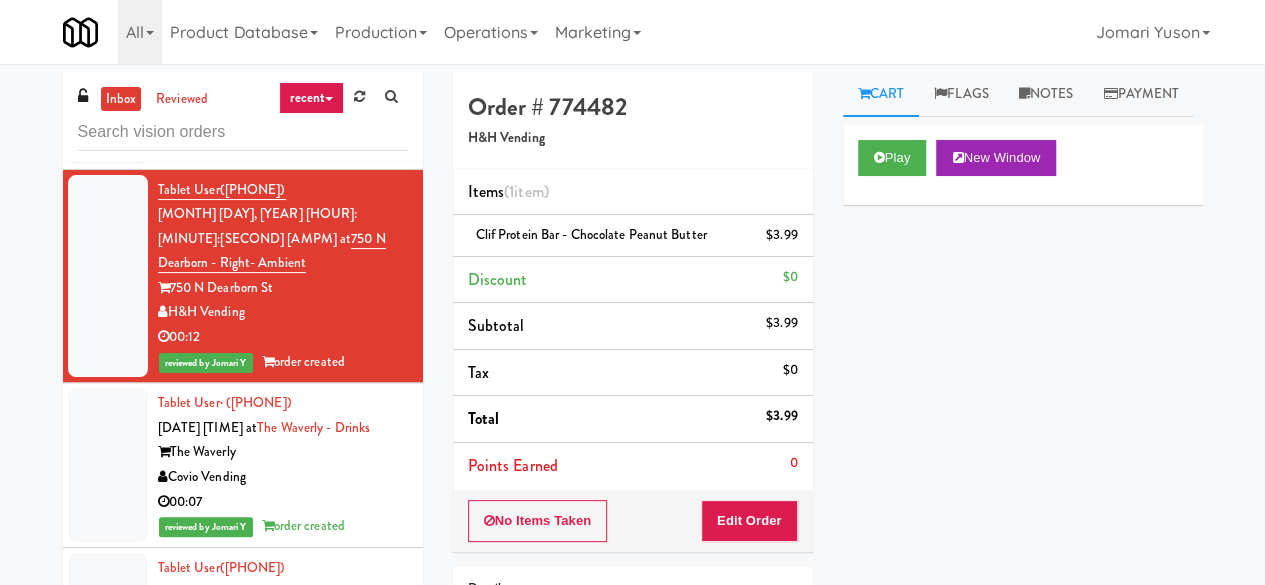 click on "00:30" at bounding box center [283, 148] 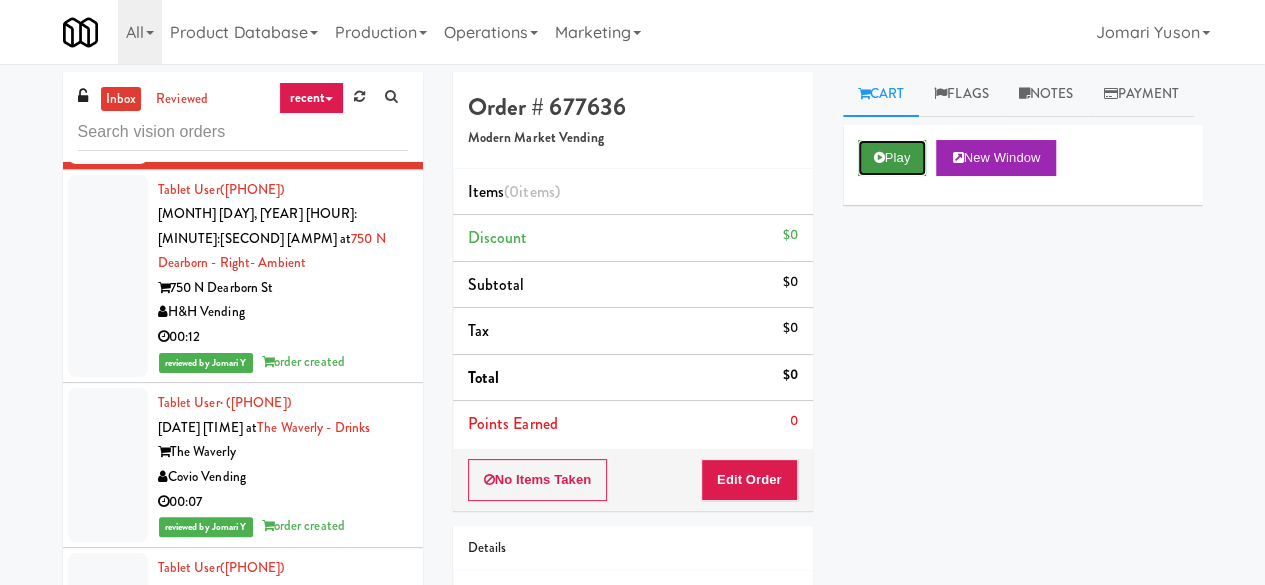 click on "Play" at bounding box center [892, 158] 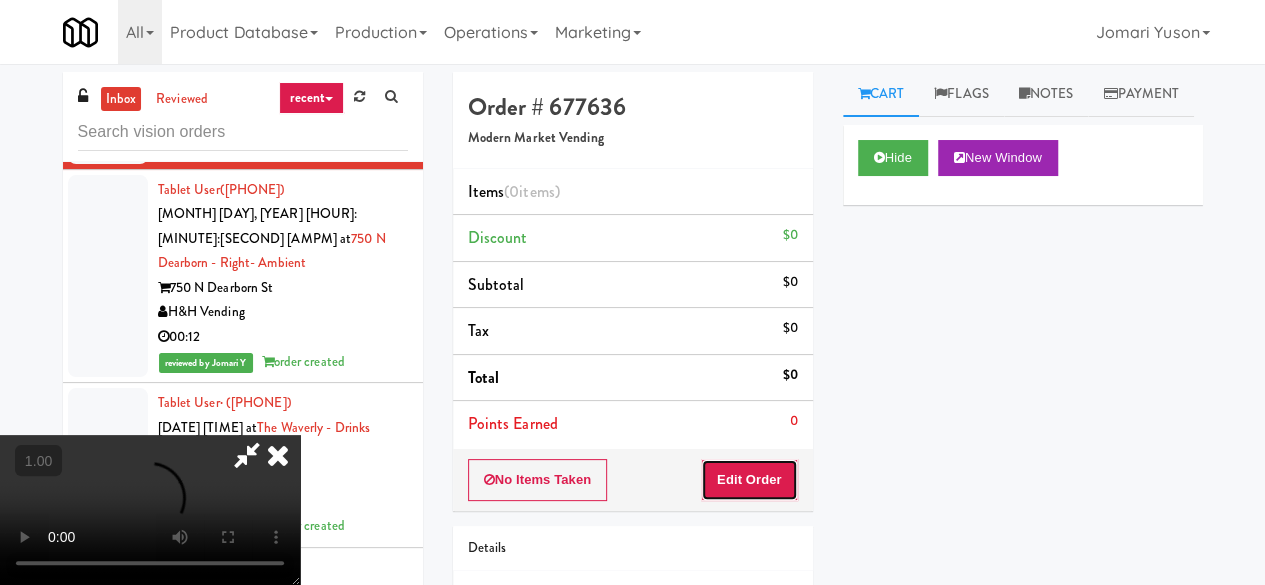 click on "Edit Order" at bounding box center (749, 480) 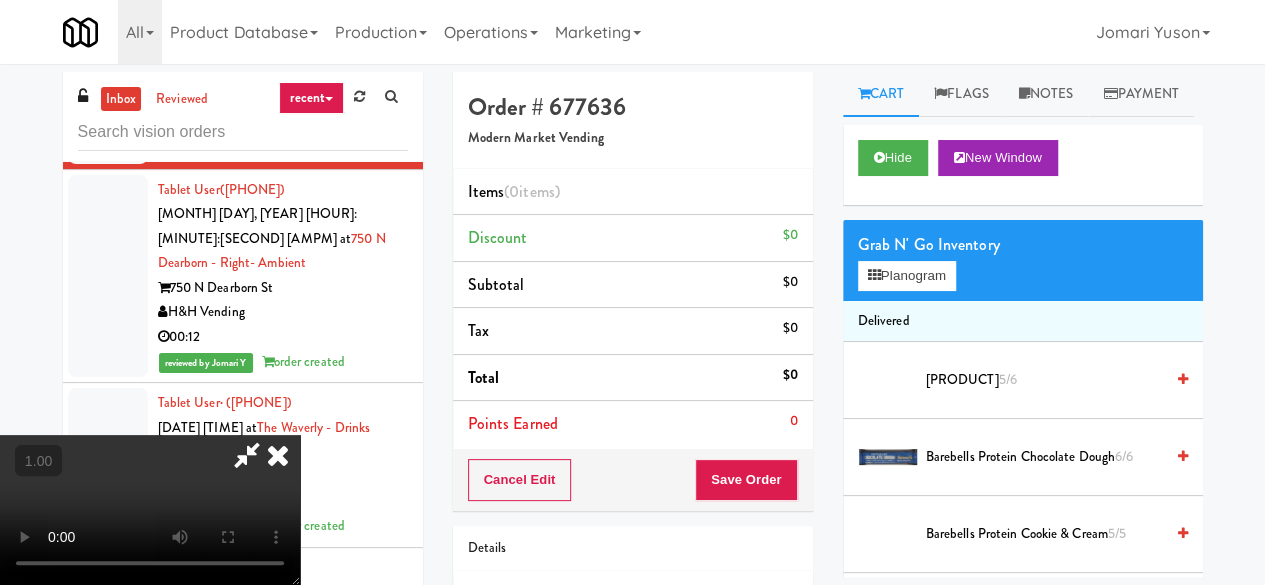 scroll, scrollTop: 263, scrollLeft: 0, axis: vertical 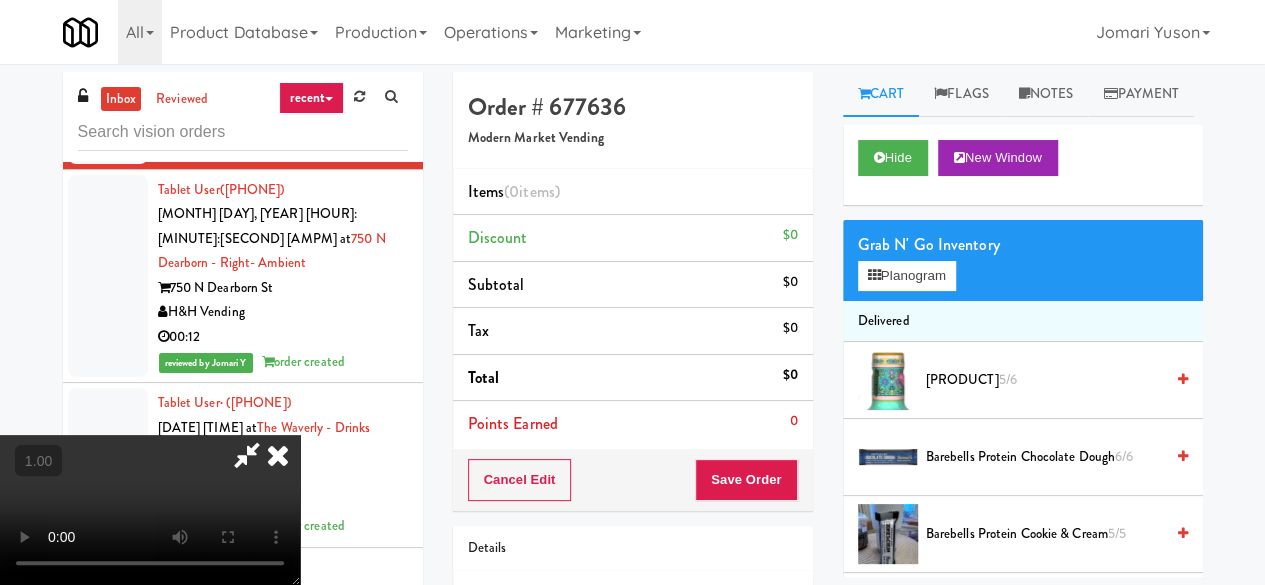 type 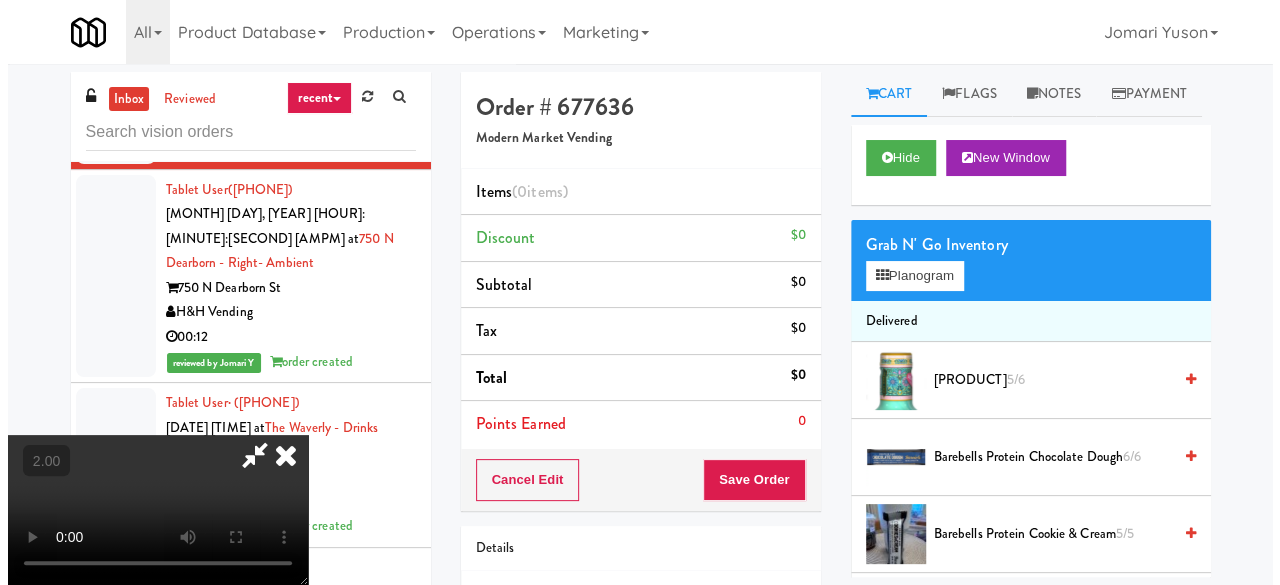 scroll, scrollTop: 0, scrollLeft: 0, axis: both 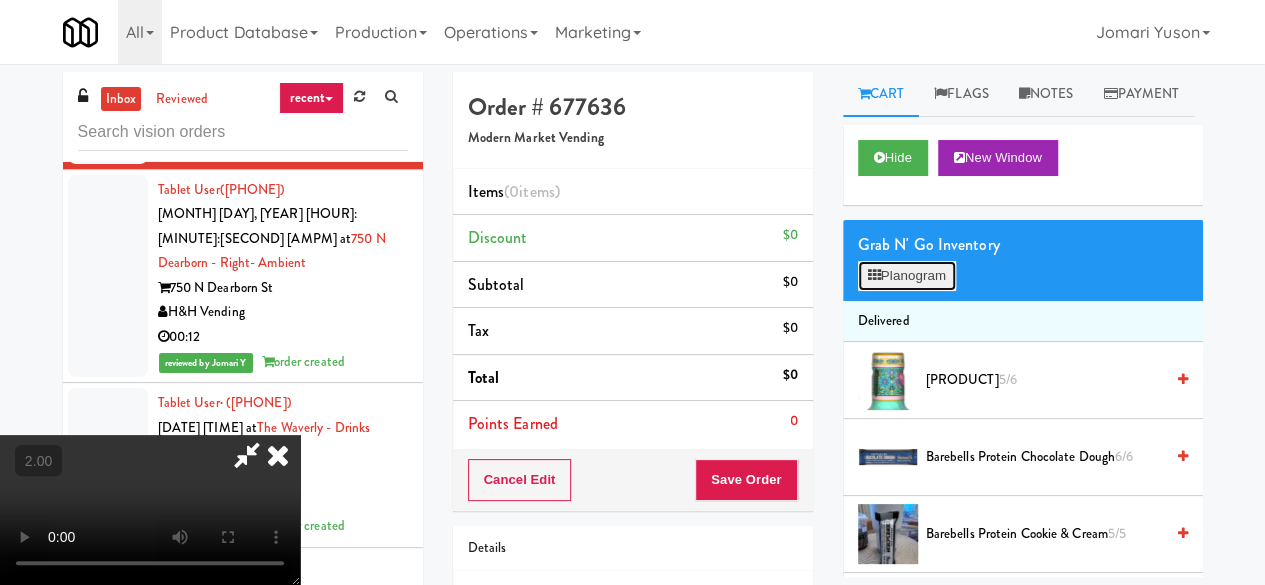 click on "Planogram" at bounding box center (907, 276) 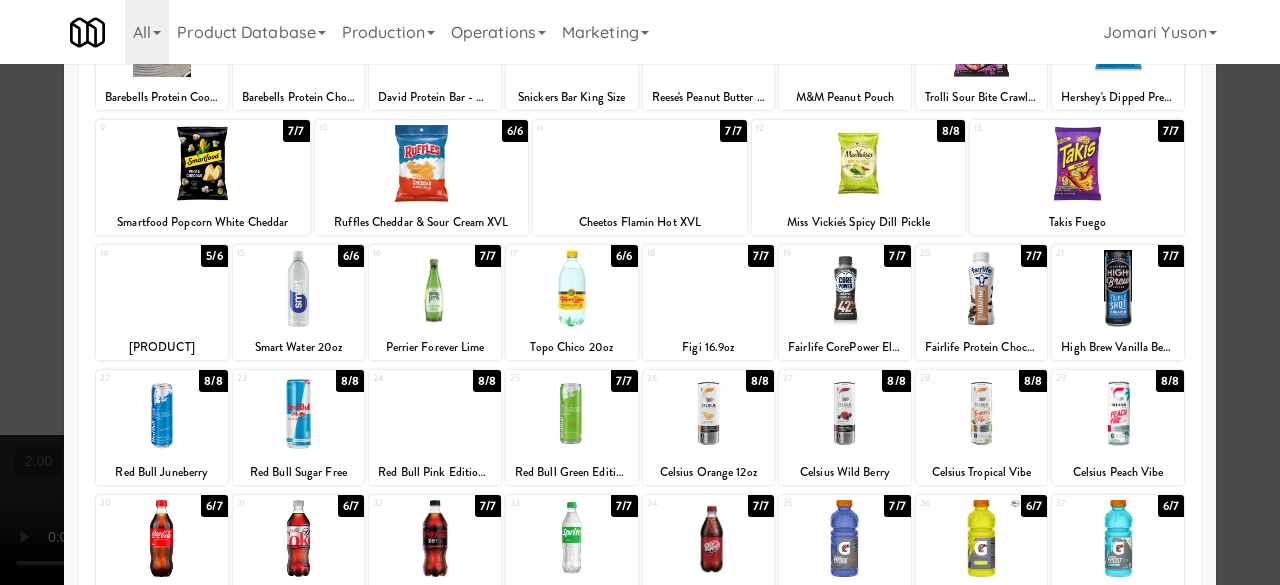 click at bounding box center [640, 163] 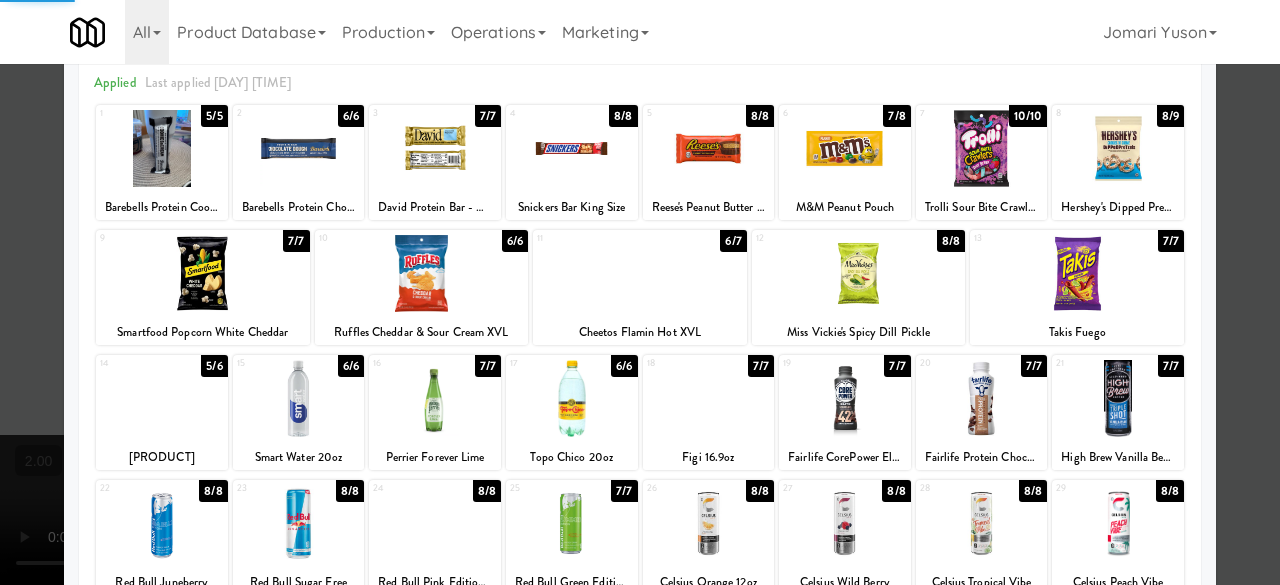 scroll, scrollTop: 0, scrollLeft: 0, axis: both 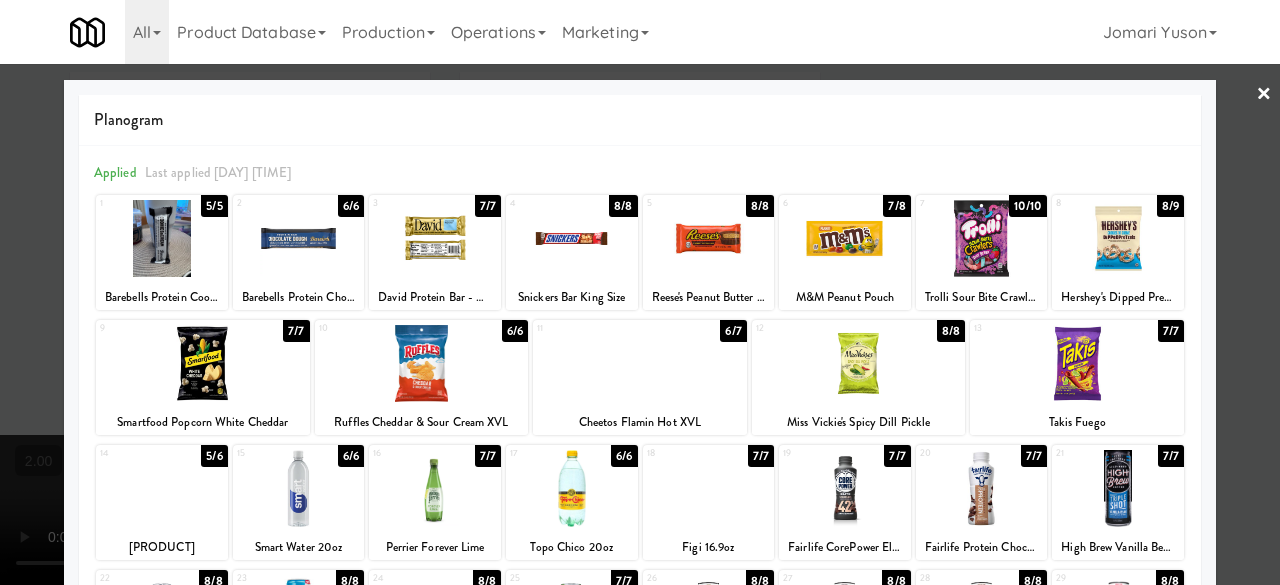 click at bounding box center (572, 238) 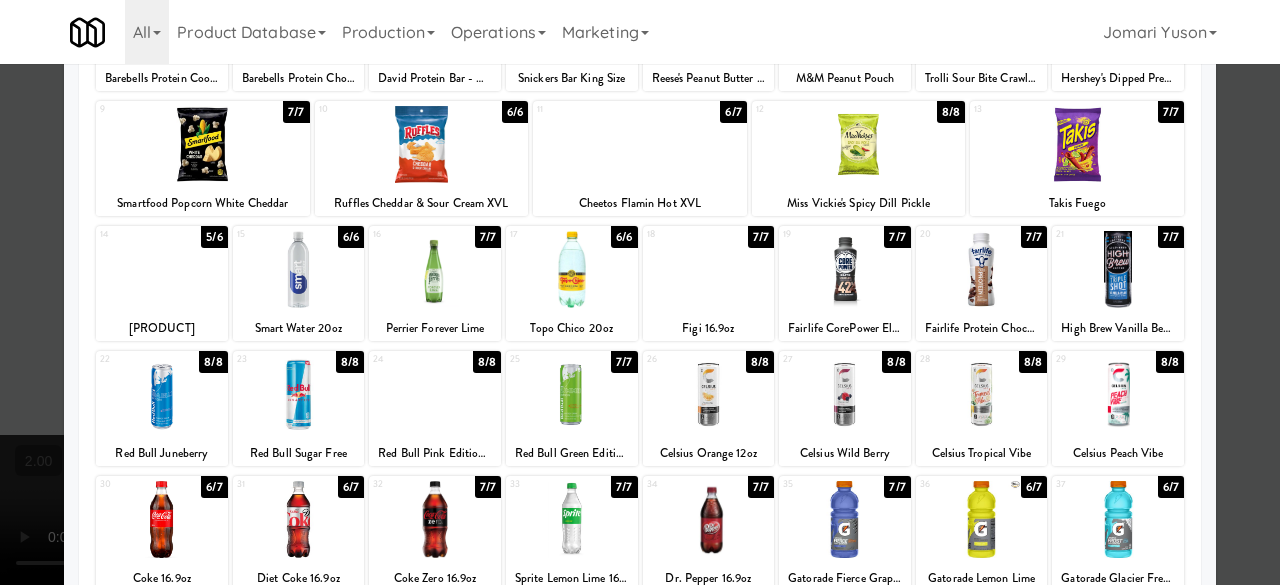 scroll, scrollTop: 396, scrollLeft: 0, axis: vertical 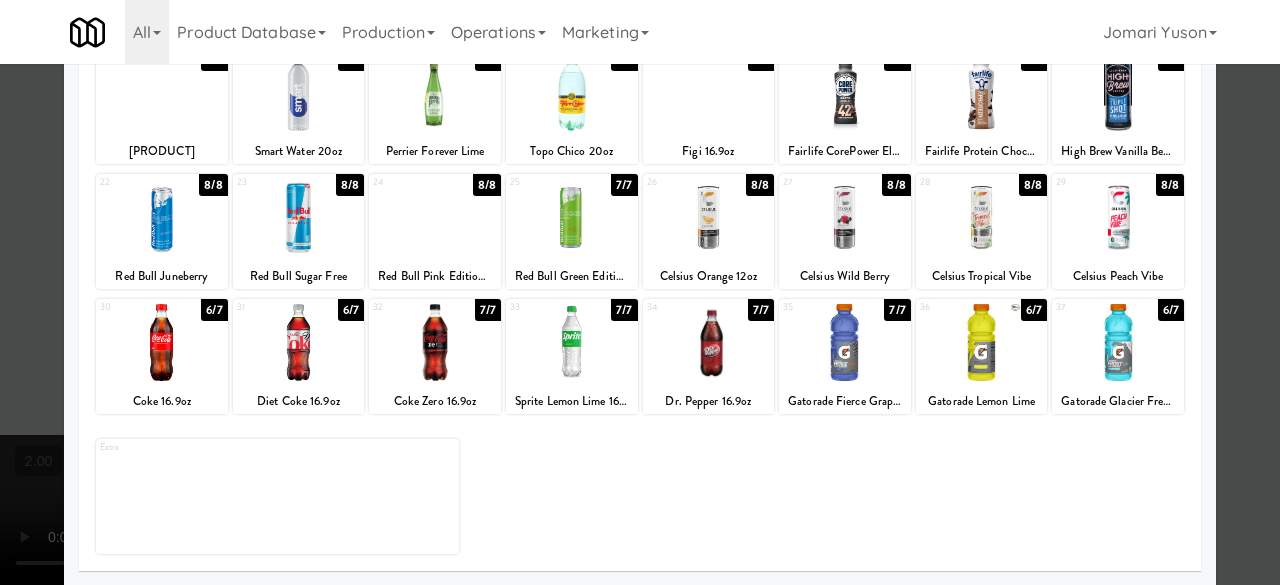 click at bounding box center (982, 342) 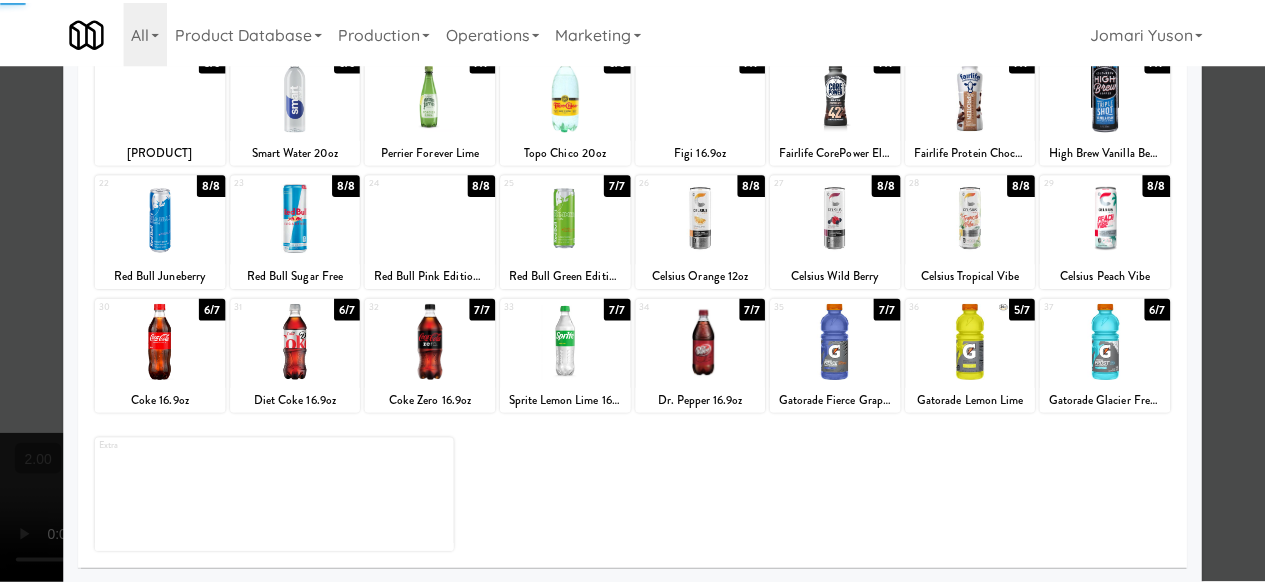 scroll, scrollTop: 0, scrollLeft: 0, axis: both 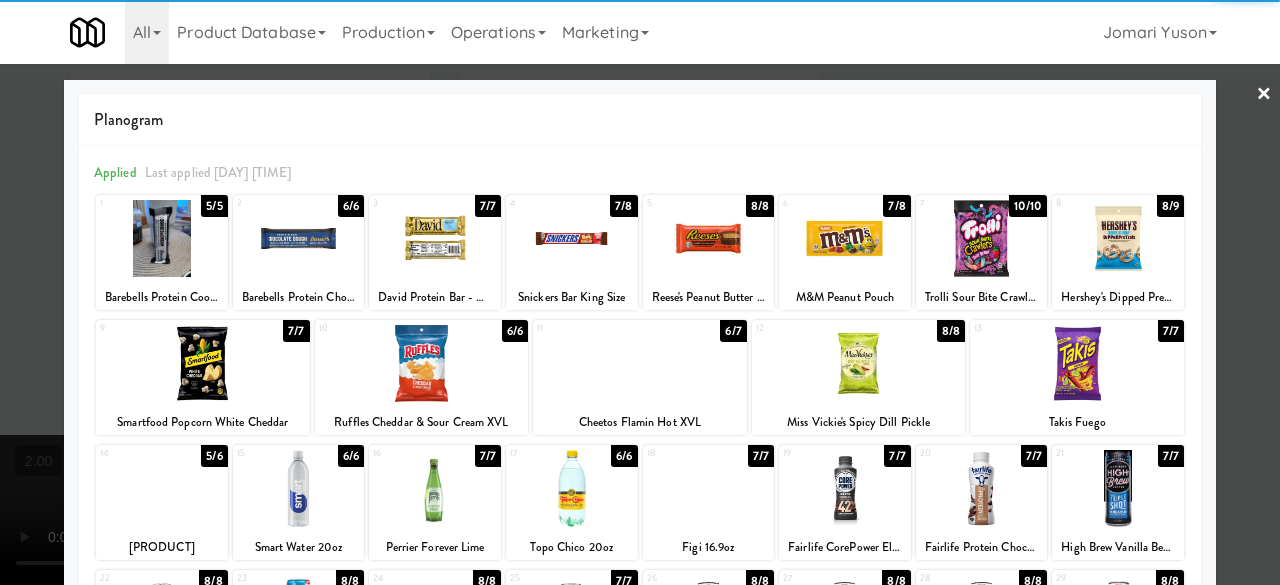 click at bounding box center (640, 292) 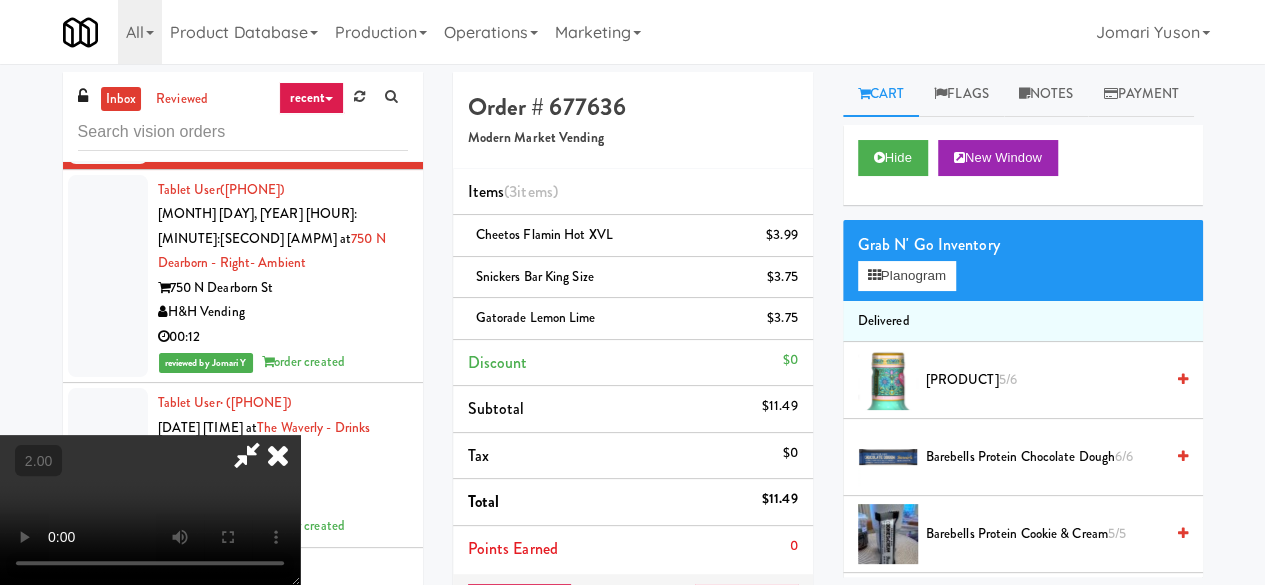 click at bounding box center [247, 455] 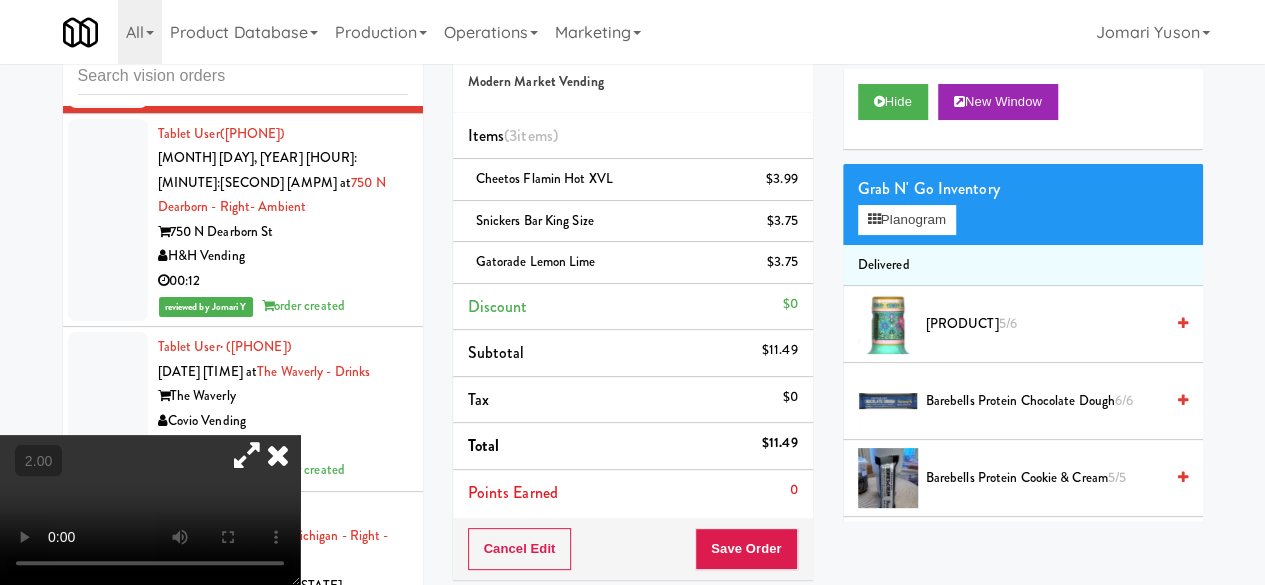 scroll, scrollTop: 100, scrollLeft: 0, axis: vertical 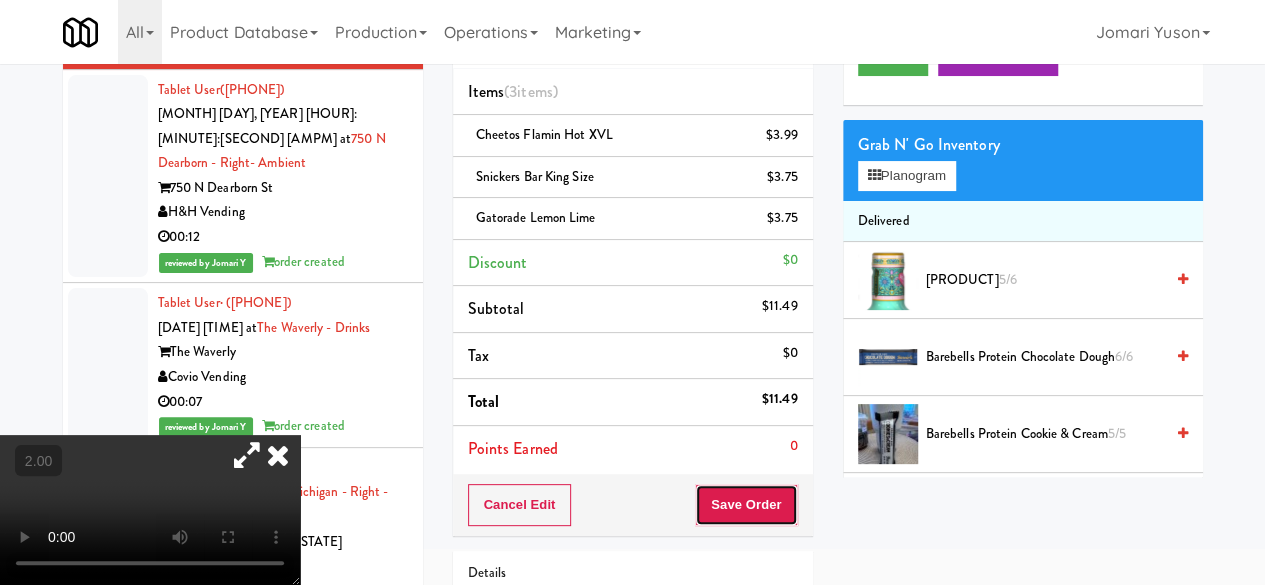 click on "Save Order" at bounding box center (746, 505) 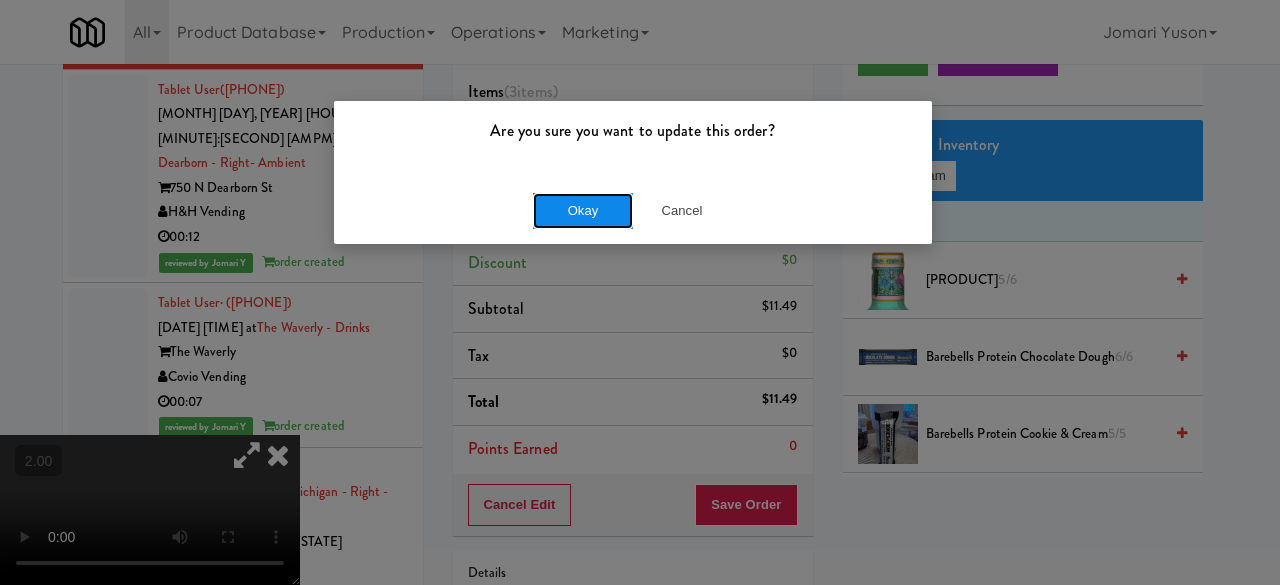 click on "Okay" at bounding box center [583, 211] 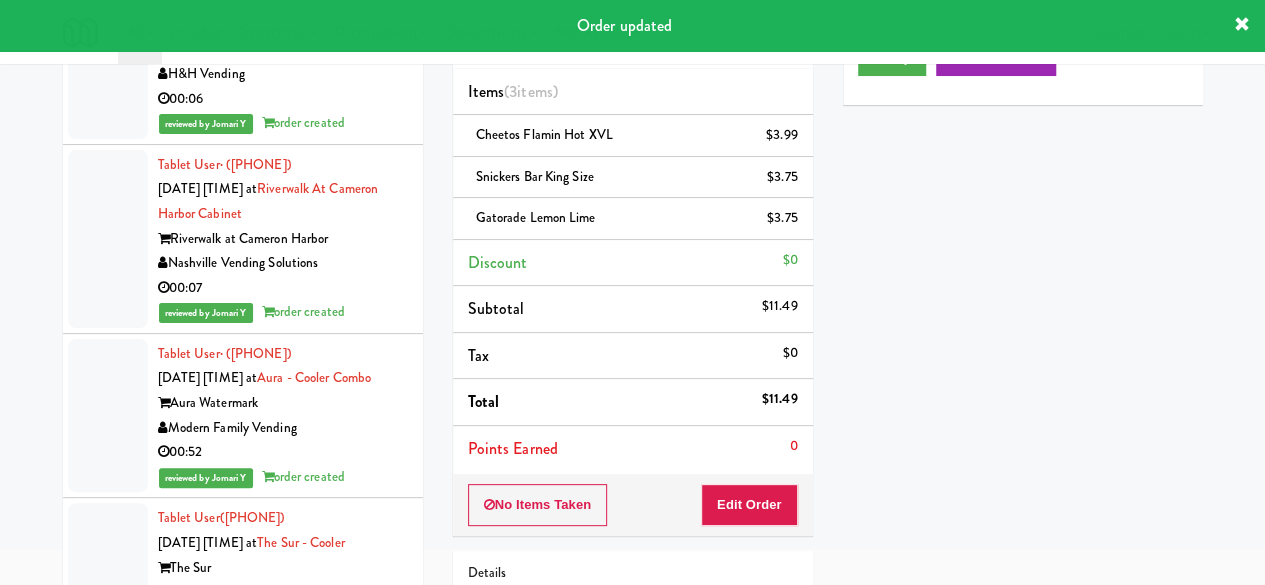 scroll, scrollTop: 14664, scrollLeft: 0, axis: vertical 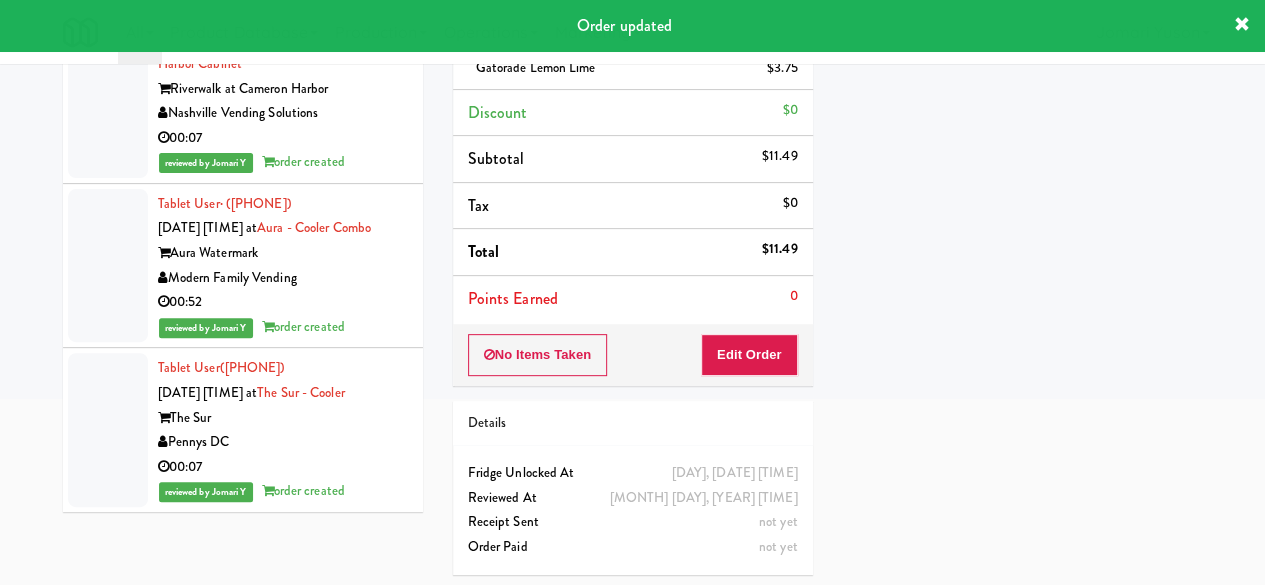 click on "00:52" at bounding box center [283, 302] 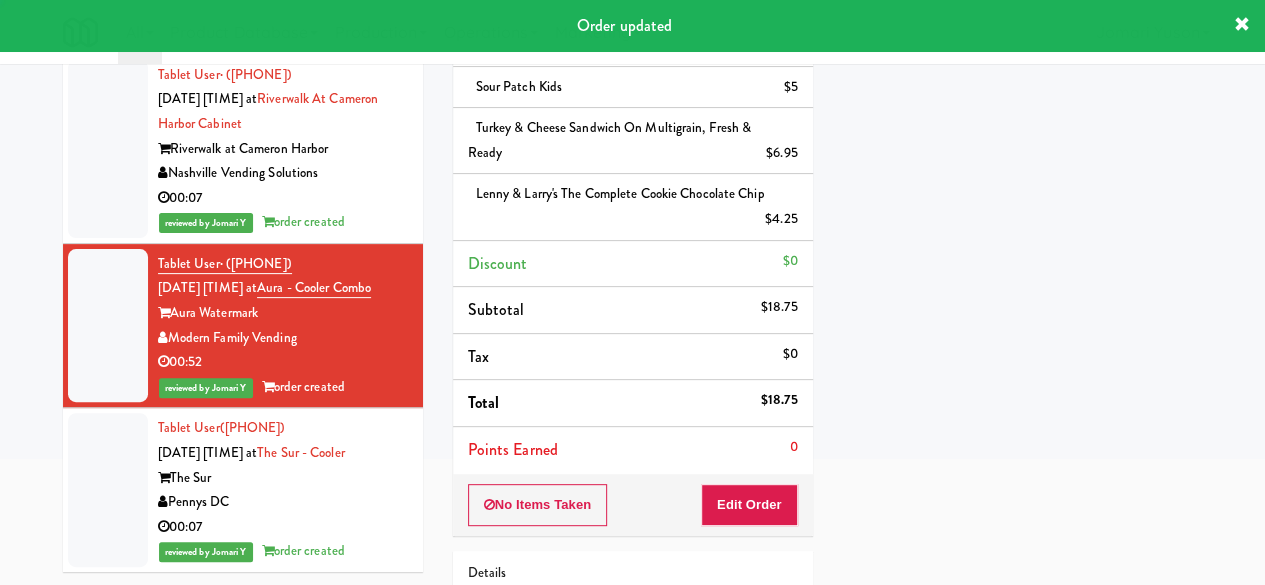 scroll, scrollTop: 14364, scrollLeft: 0, axis: vertical 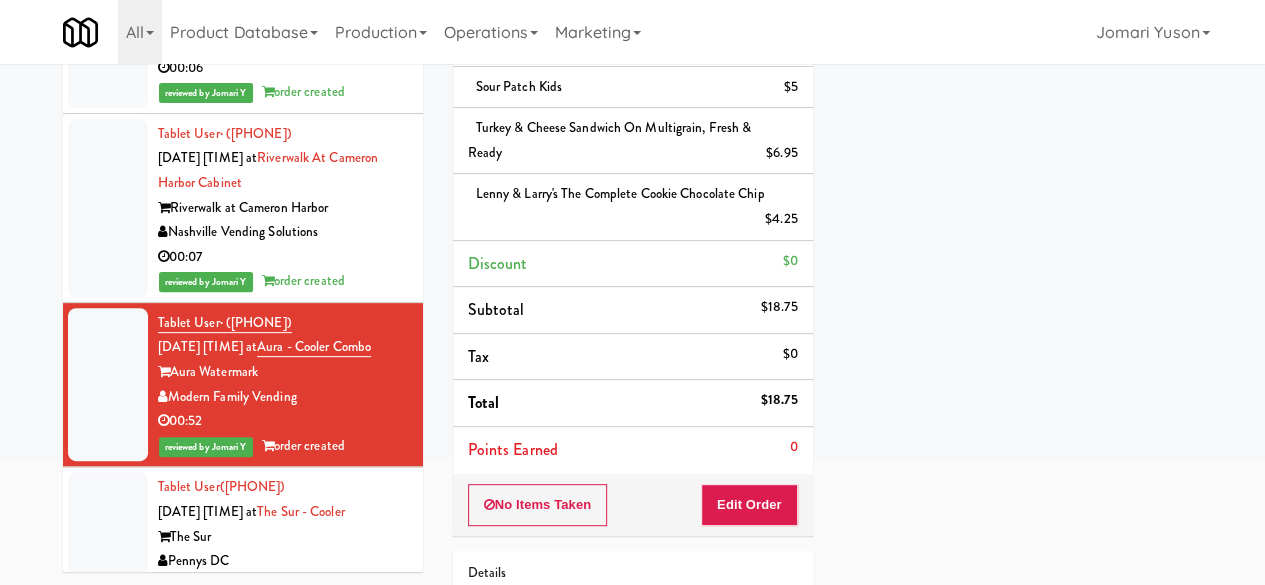 click on "00:06" at bounding box center (283, 68) 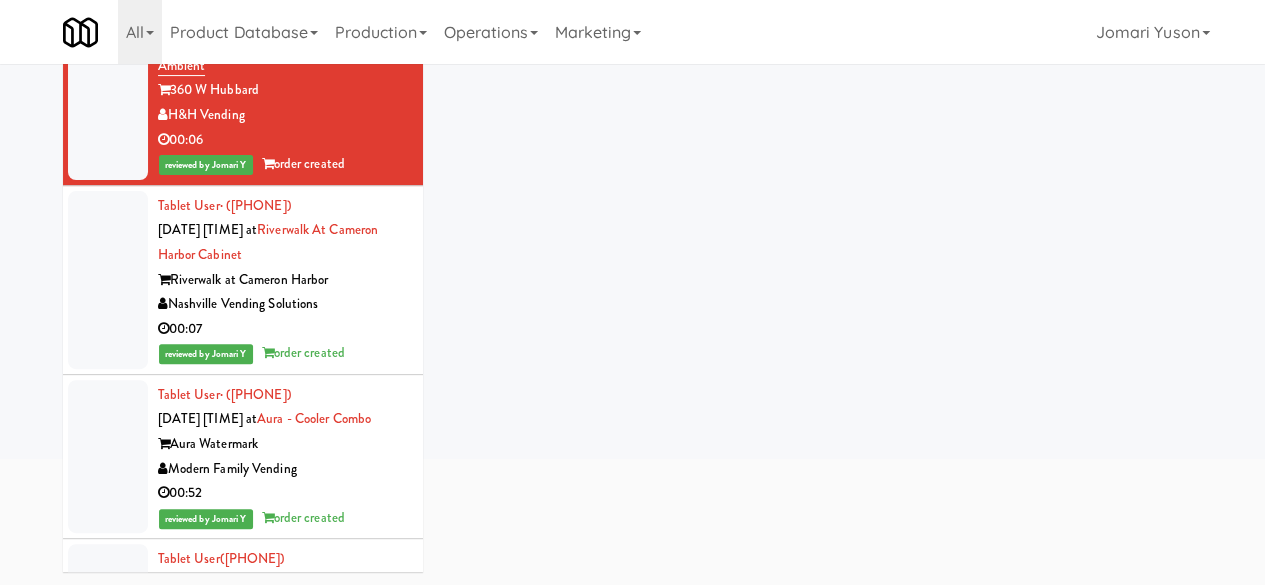scroll, scrollTop: 14164, scrollLeft: 0, axis: vertical 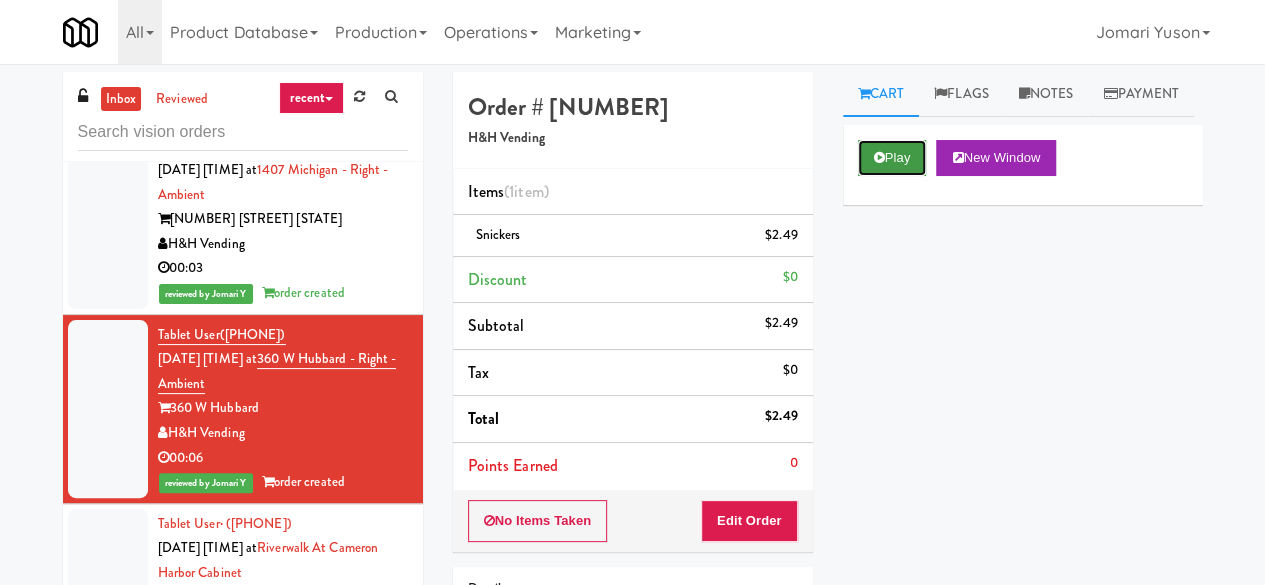 click at bounding box center (879, 157) 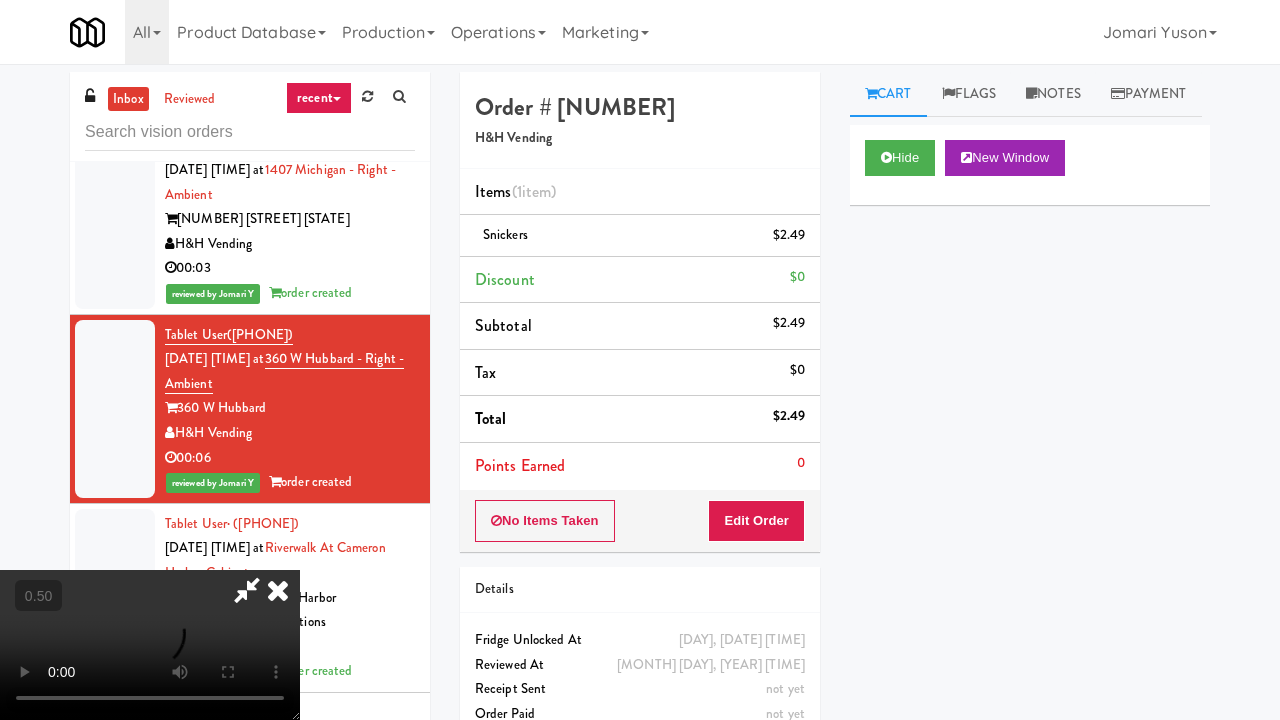 type 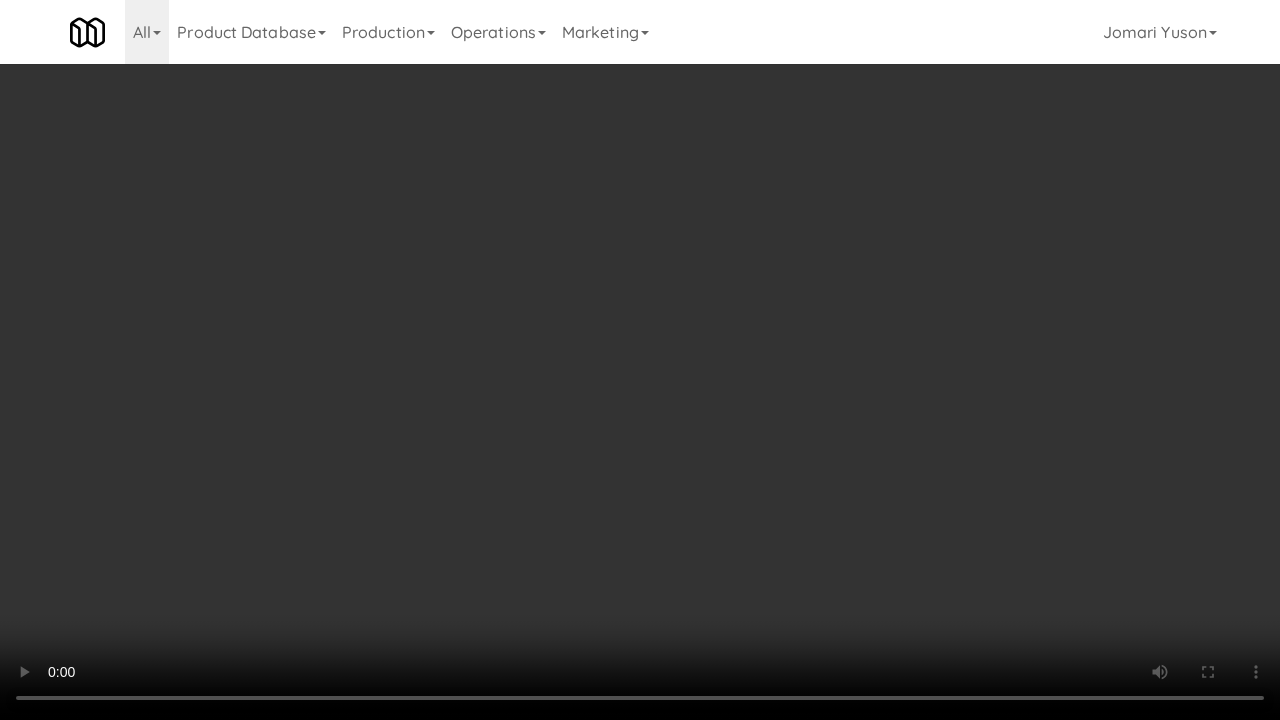click at bounding box center (640, 360) 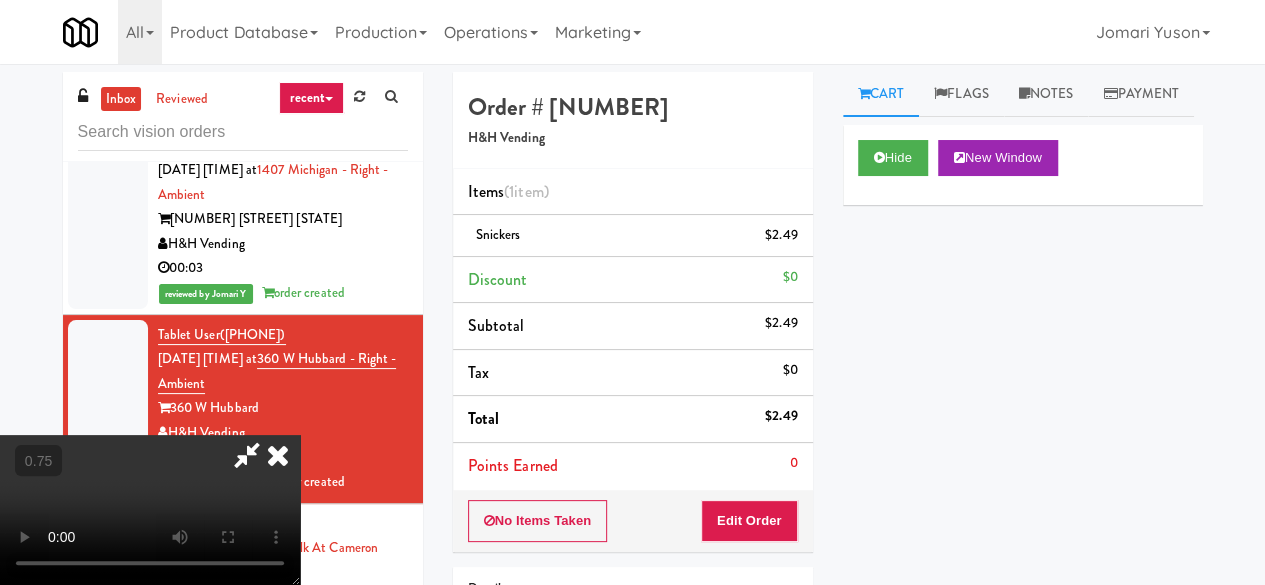 click at bounding box center (278, 455) 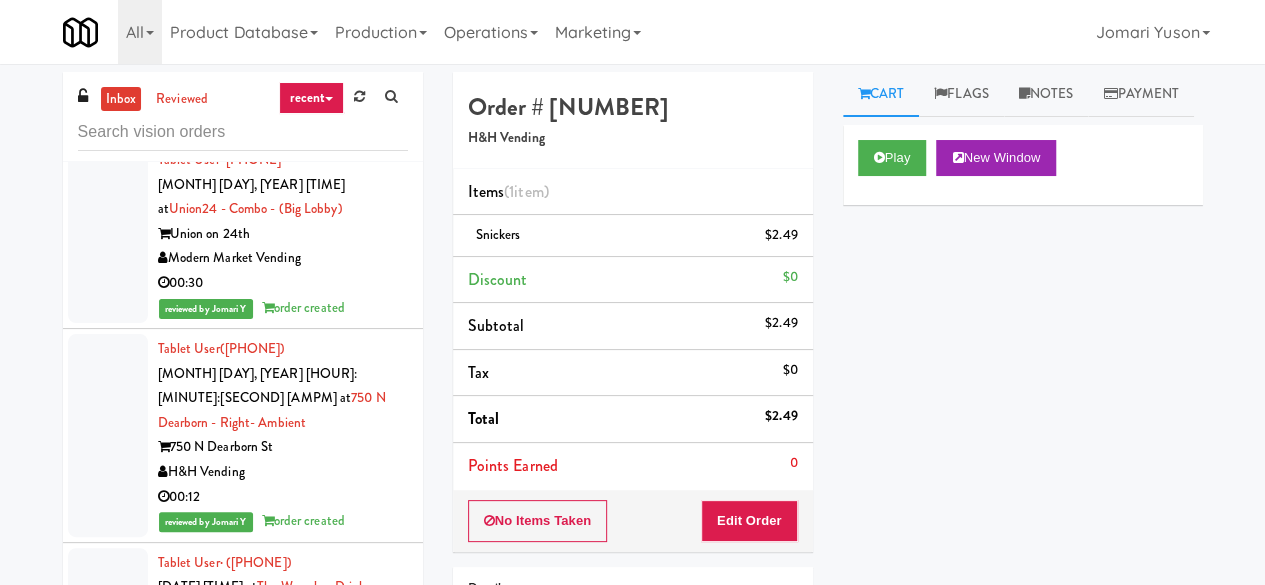 scroll, scrollTop: 13564, scrollLeft: 0, axis: vertical 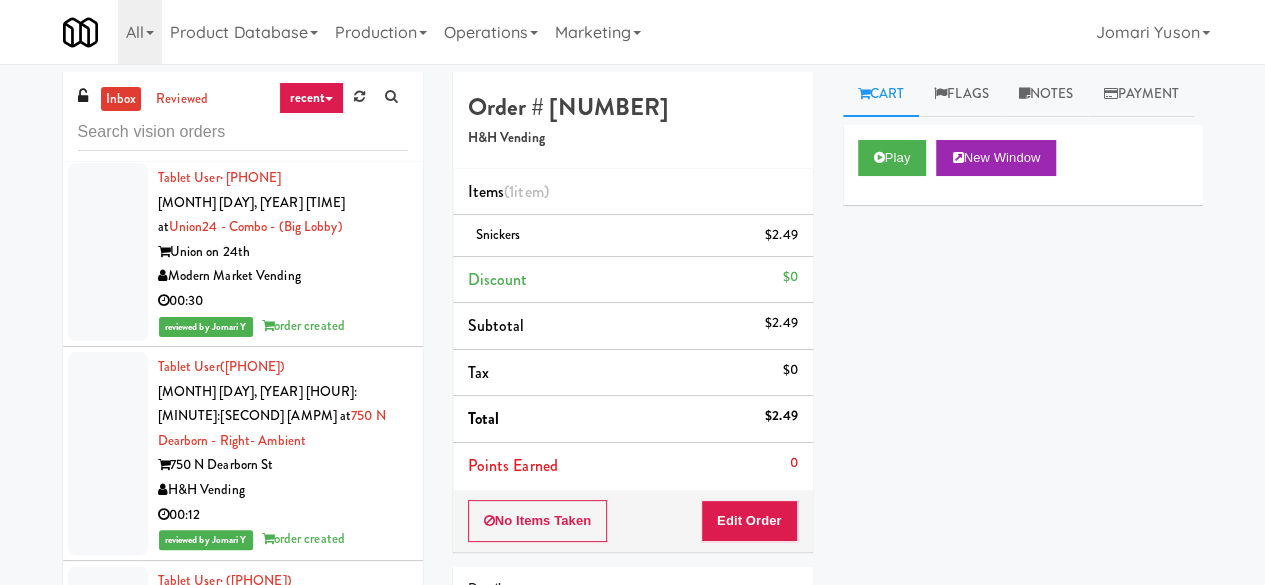 click on "00:32" at bounding box center (283, 136) 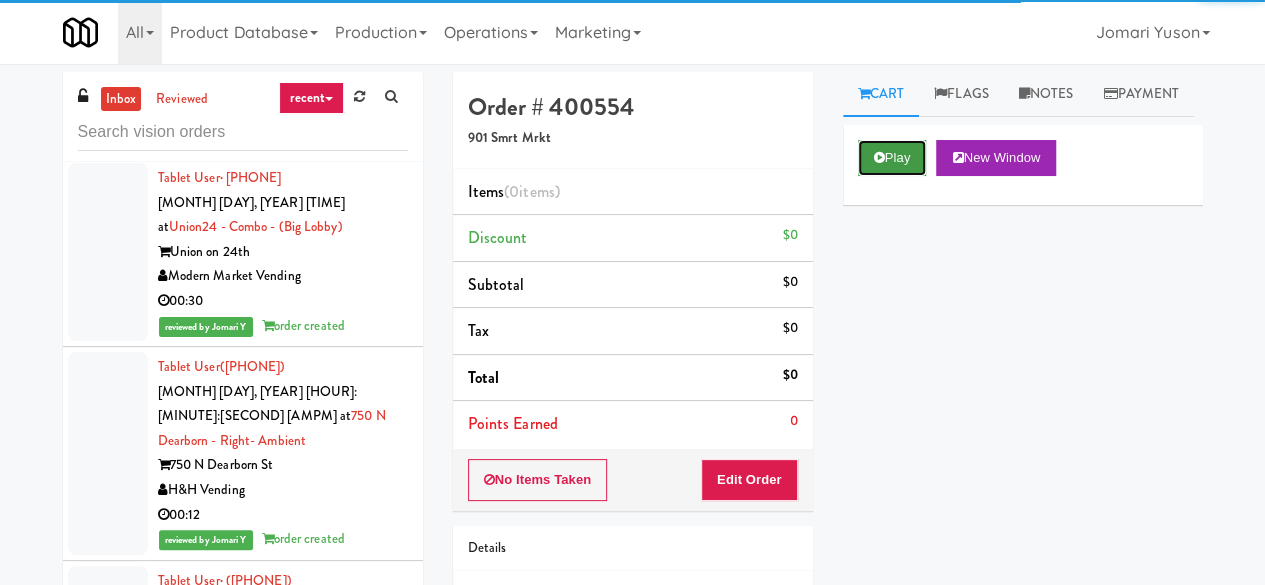 click on "Play" at bounding box center (892, 158) 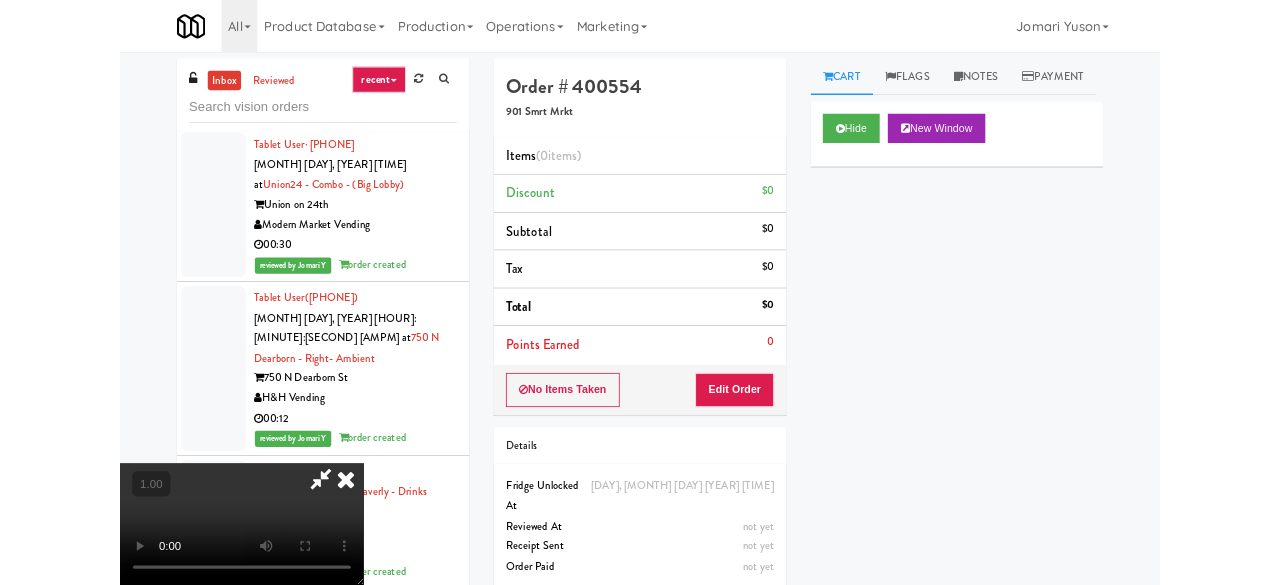 scroll, scrollTop: 41, scrollLeft: 0, axis: vertical 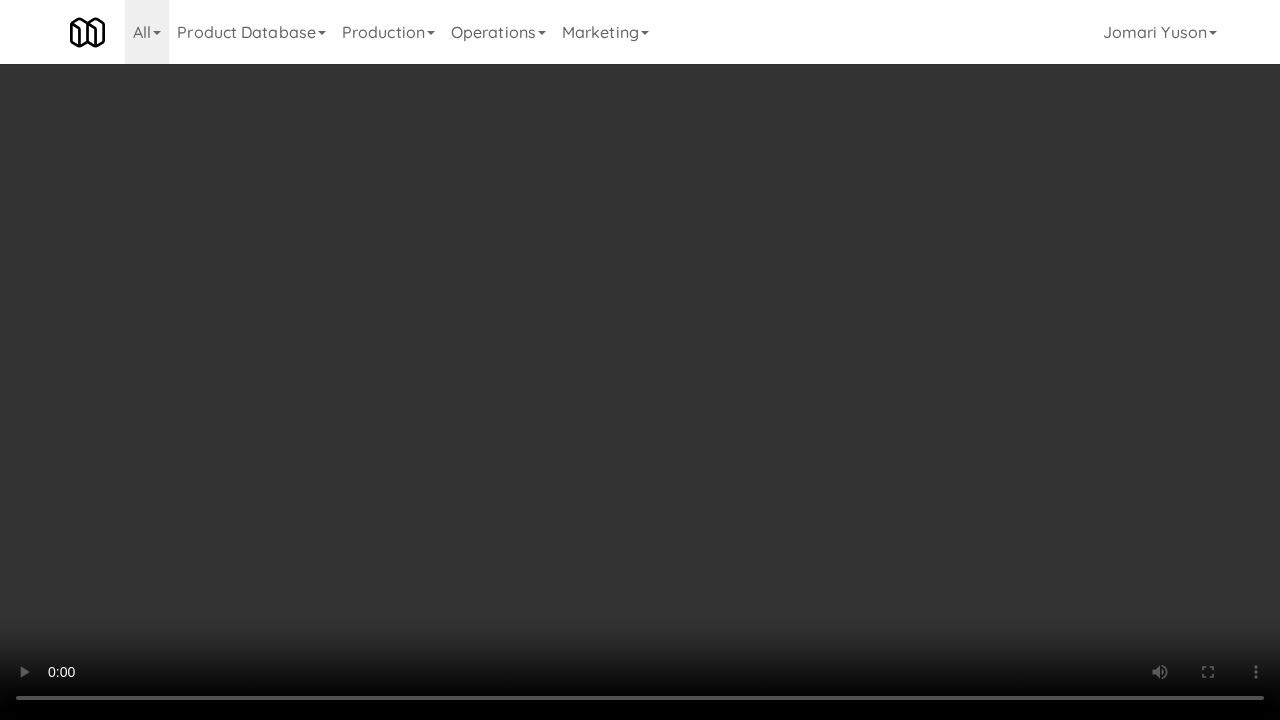 type 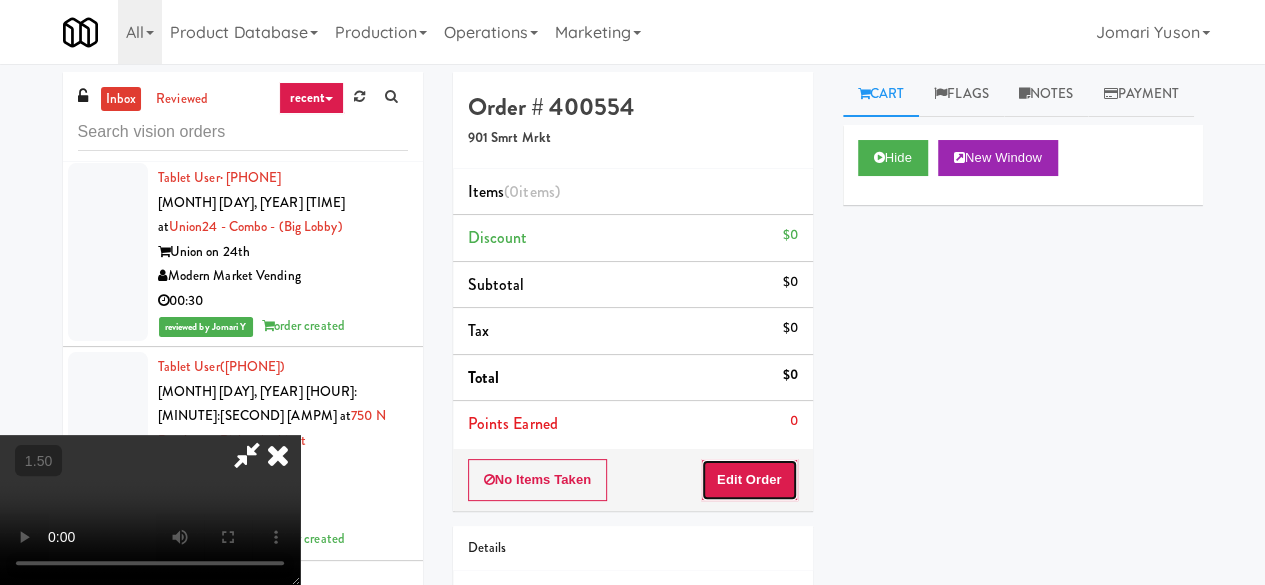 drag, startPoint x: 791, startPoint y: 471, endPoint x: 838, endPoint y: 426, distance: 65.06919 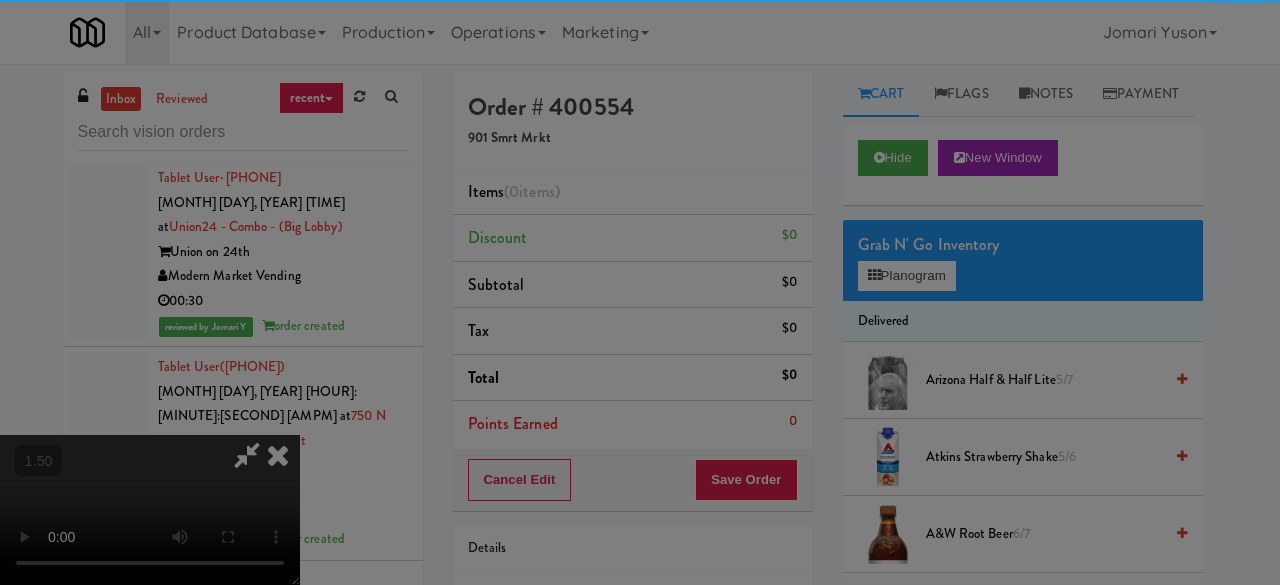 click on "Are you sure you want to update this order? Okay Cancel" at bounding box center (0, 0) 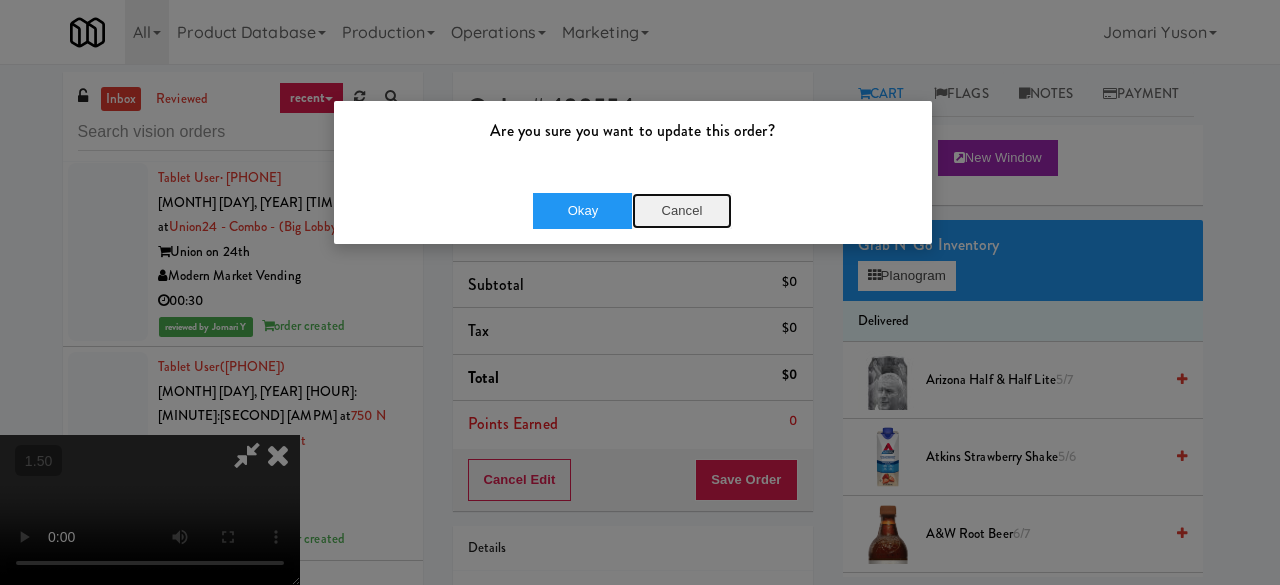 click on "Cancel" at bounding box center [682, 211] 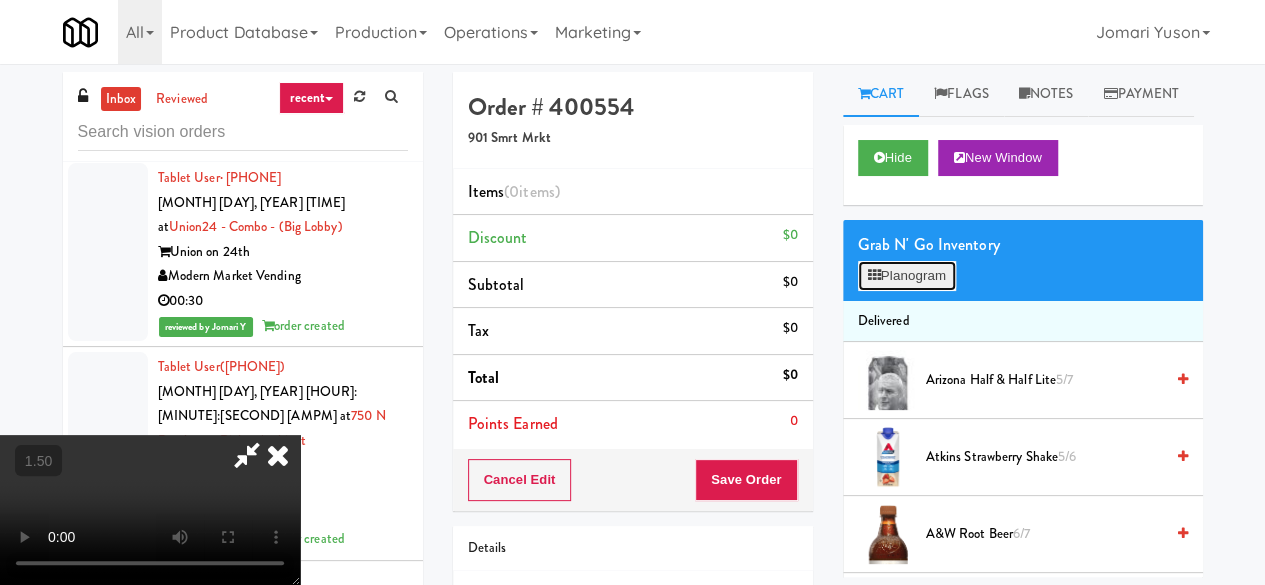 click on "Planogram" at bounding box center (907, 276) 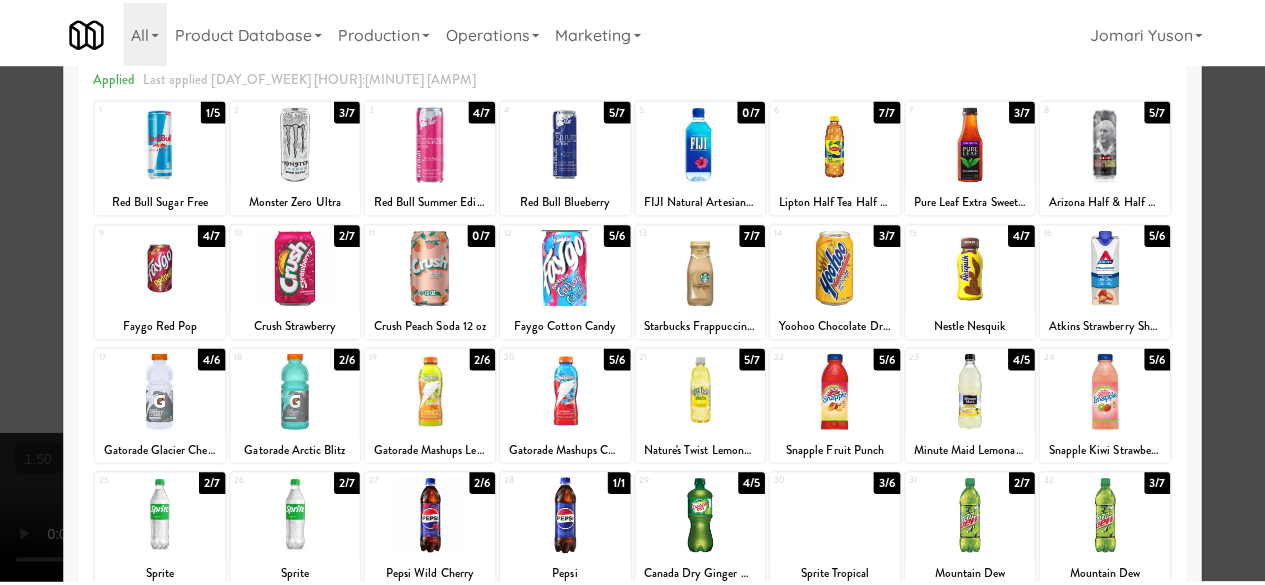 scroll, scrollTop: 0, scrollLeft: 0, axis: both 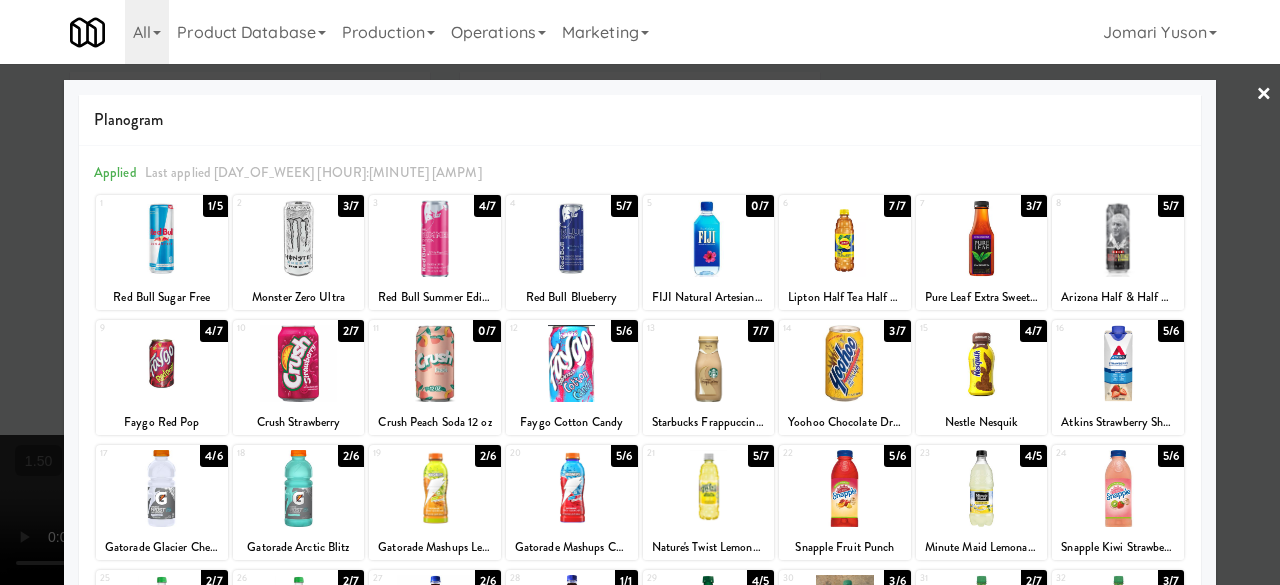click at bounding box center (1118, 488) 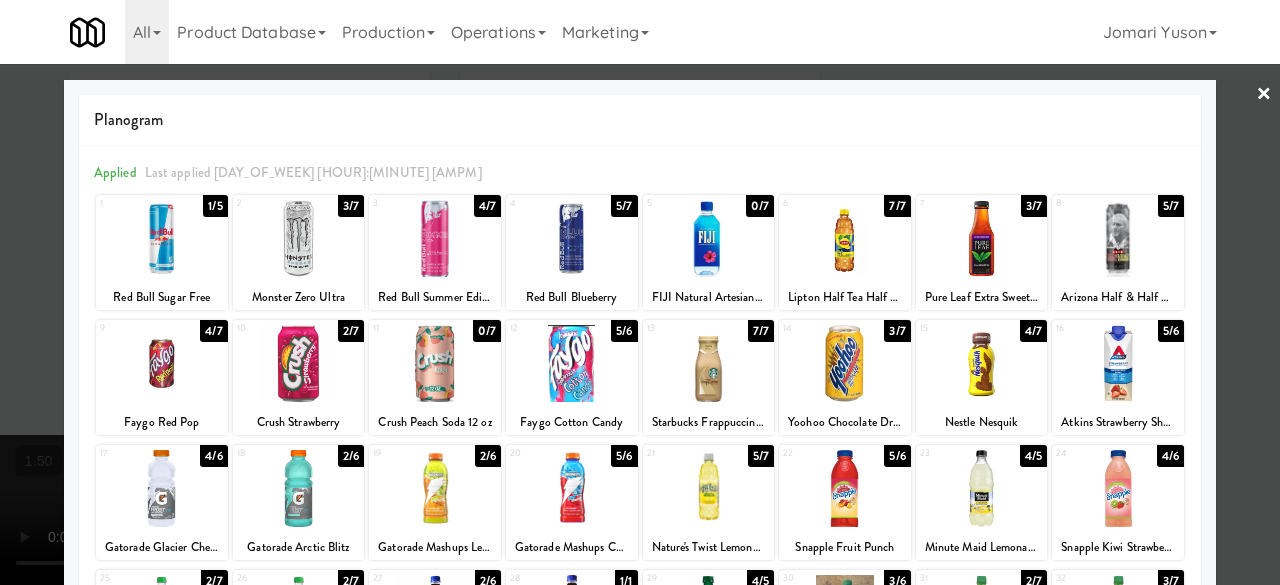 click at bounding box center (640, 292) 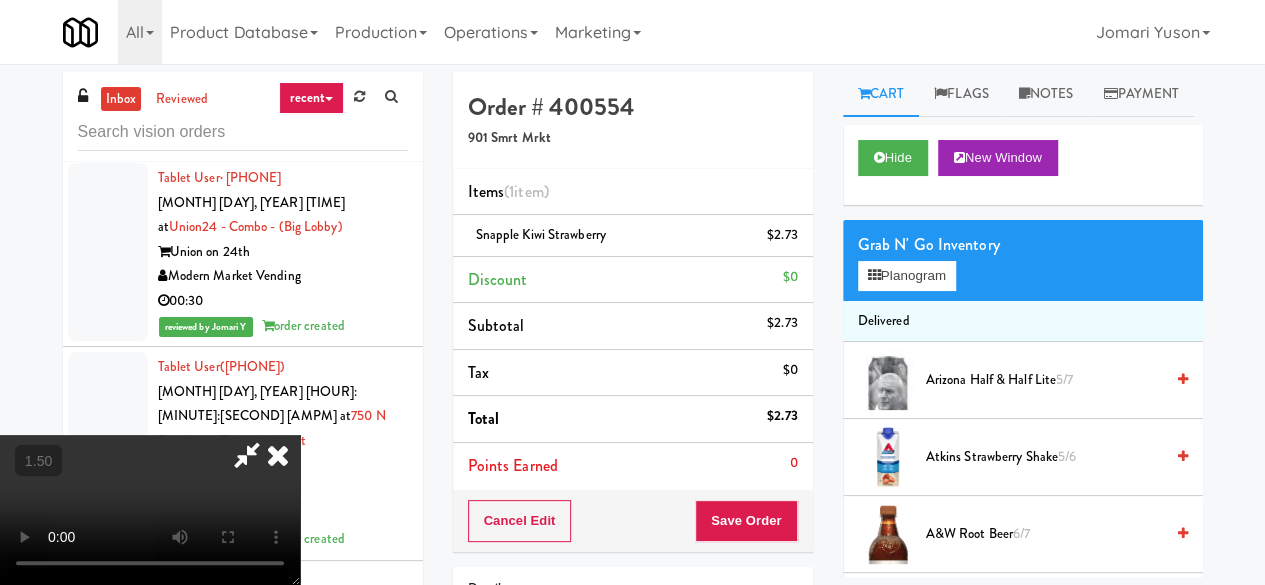 scroll, scrollTop: 41, scrollLeft: 0, axis: vertical 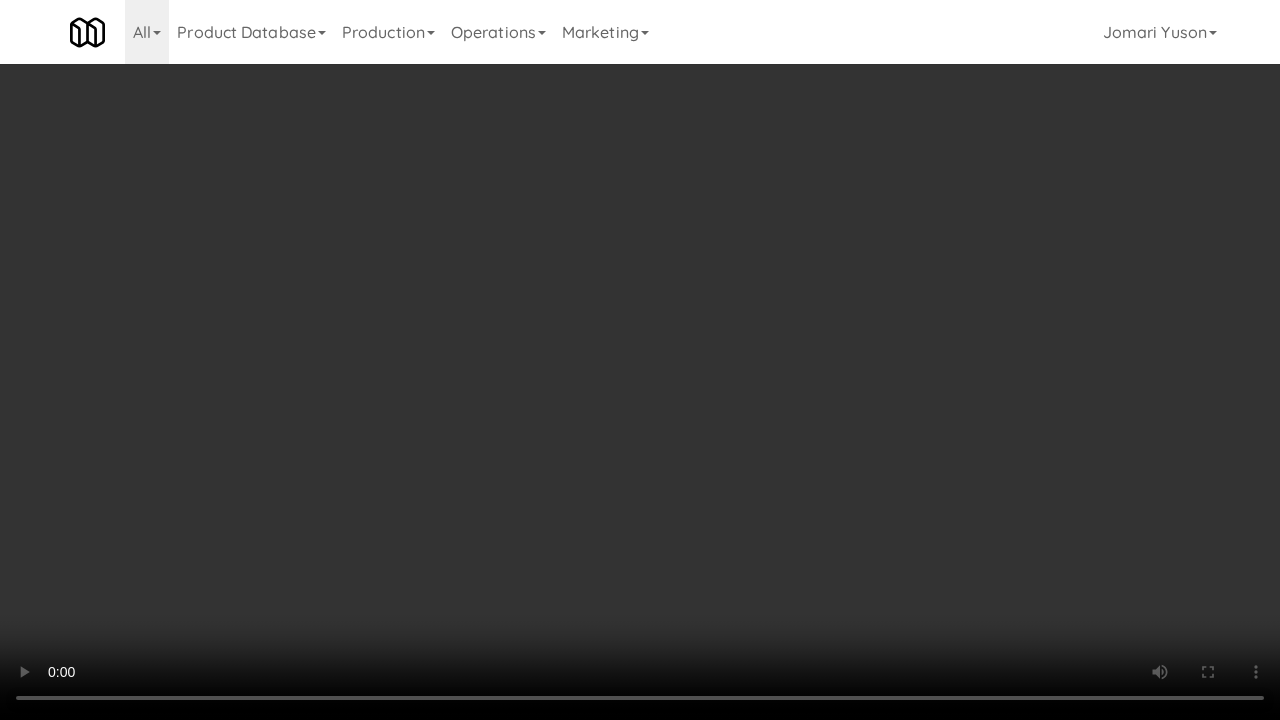 click at bounding box center (640, 360) 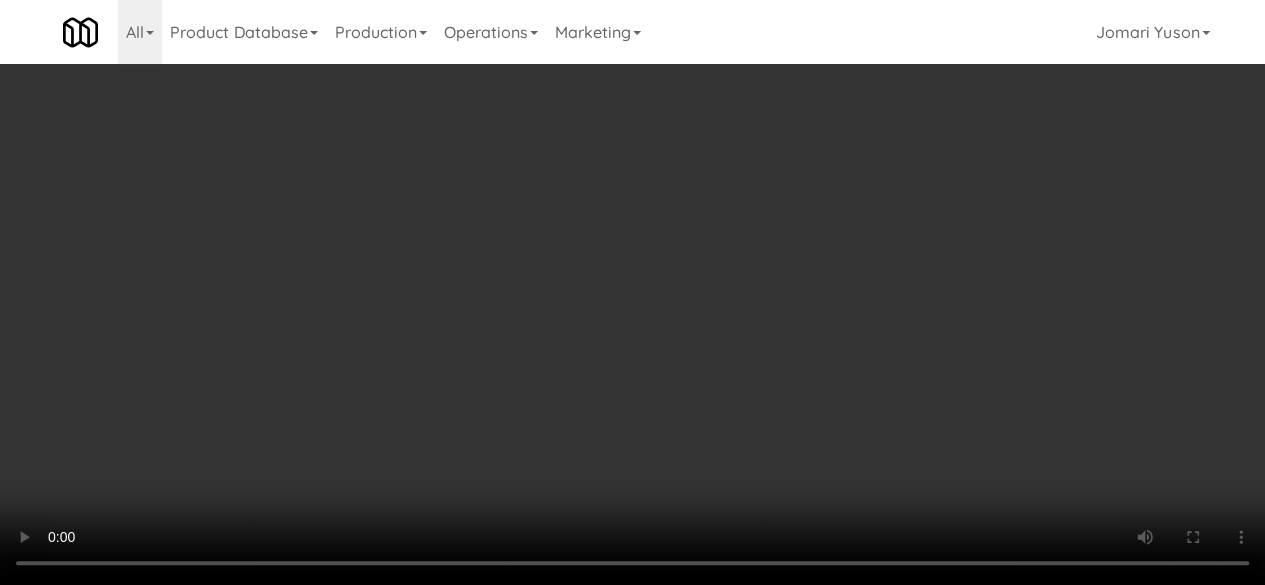 scroll, scrollTop: 0, scrollLeft: 0, axis: both 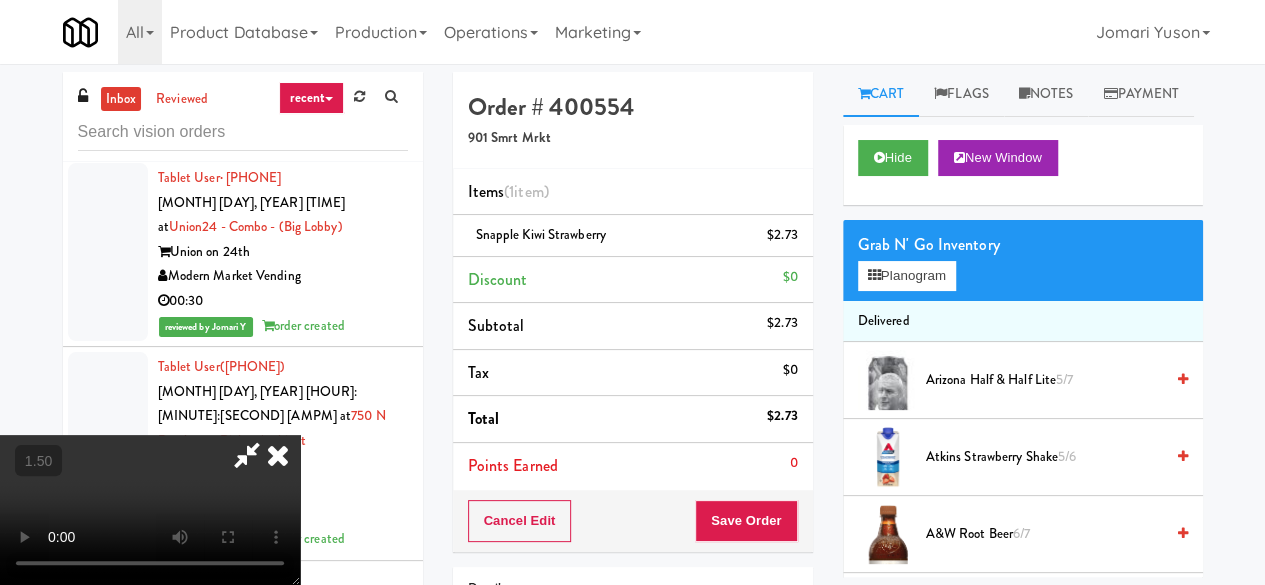 click at bounding box center (247, 455) 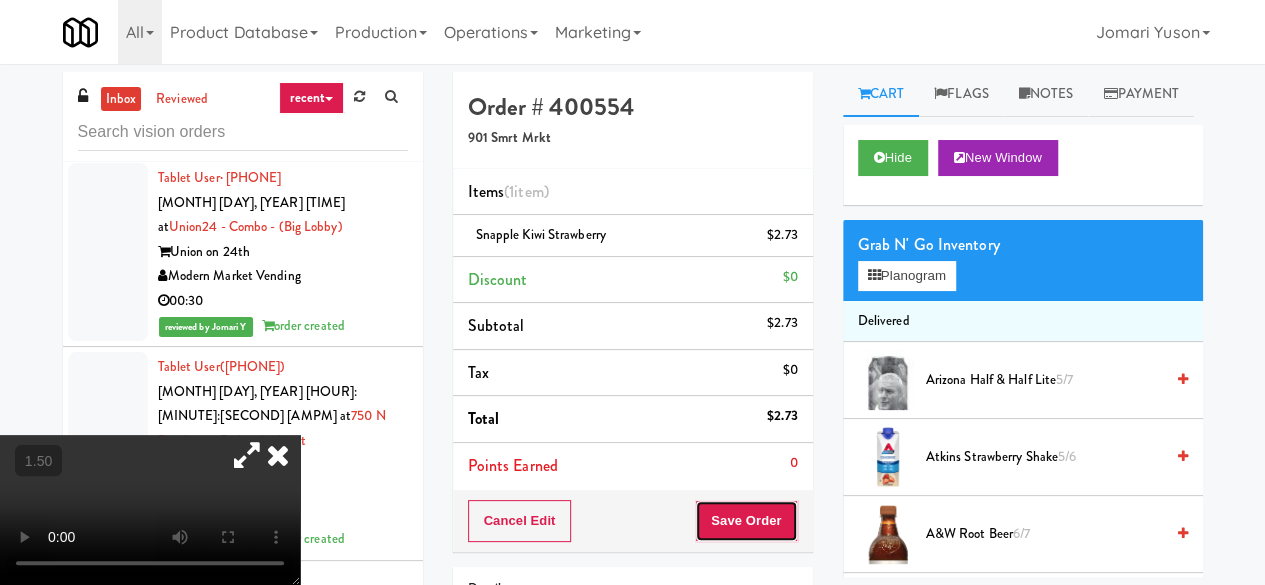 click on "Save Order" at bounding box center (746, 521) 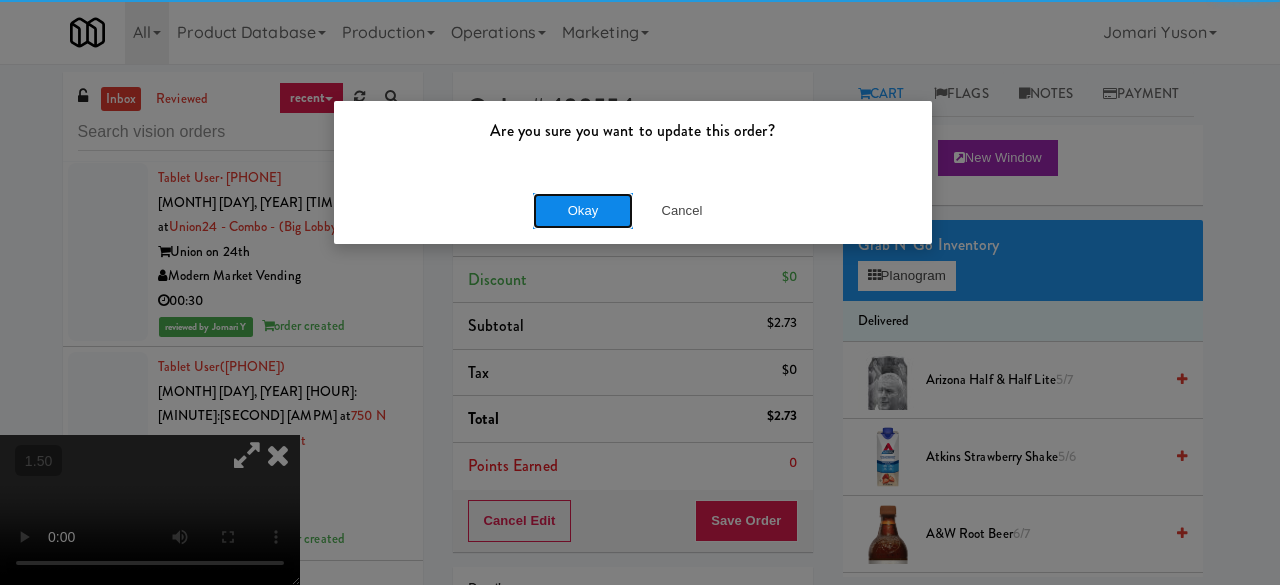 click on "Okay" at bounding box center (583, 211) 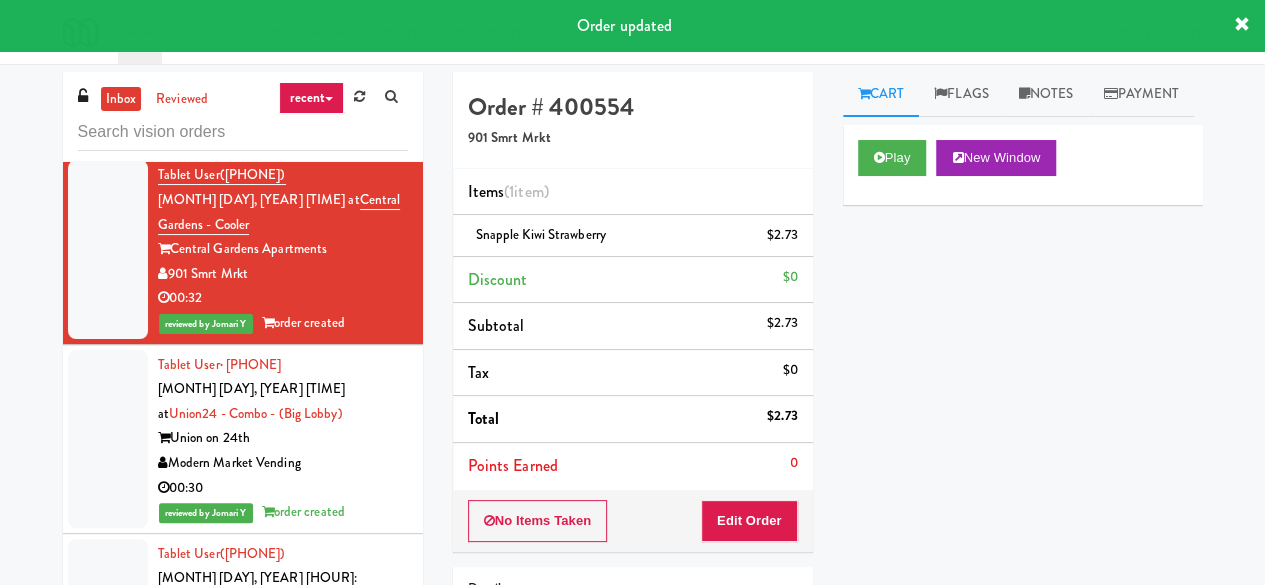 scroll, scrollTop: 13264, scrollLeft: 0, axis: vertical 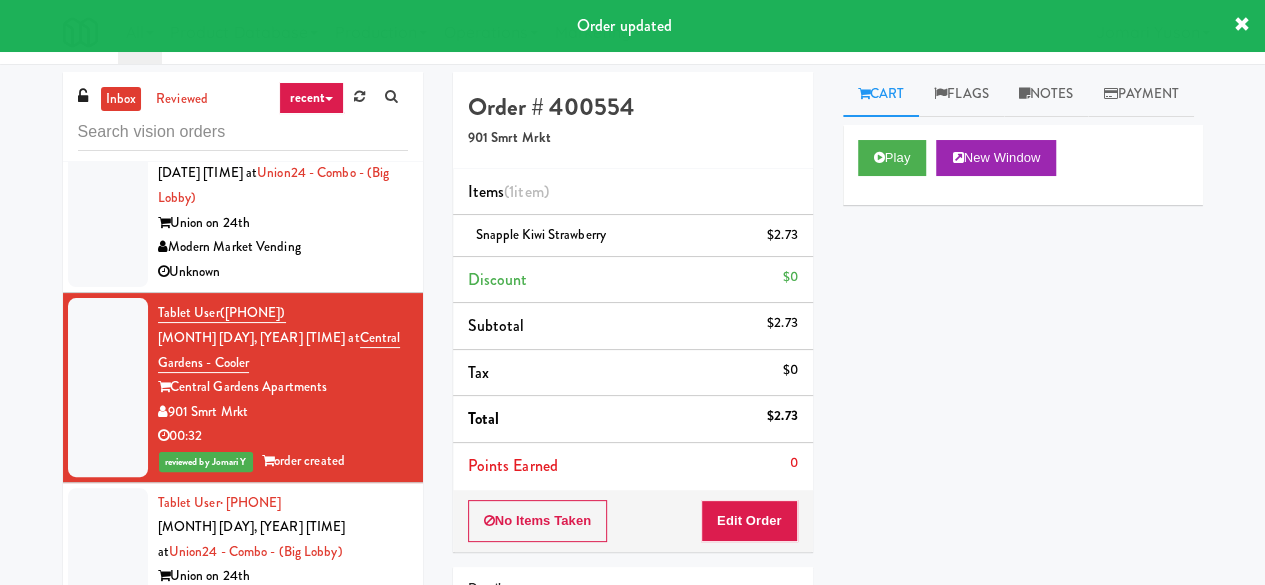 click on "Modern Market Vending" at bounding box center (283, 247) 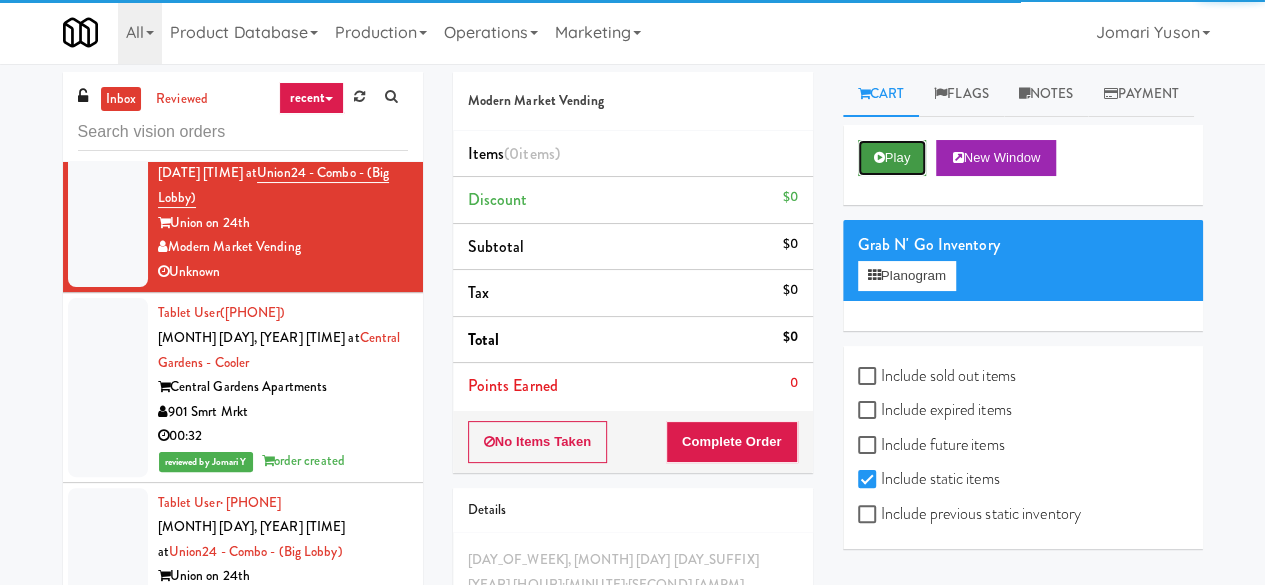 click on "Play" at bounding box center (892, 158) 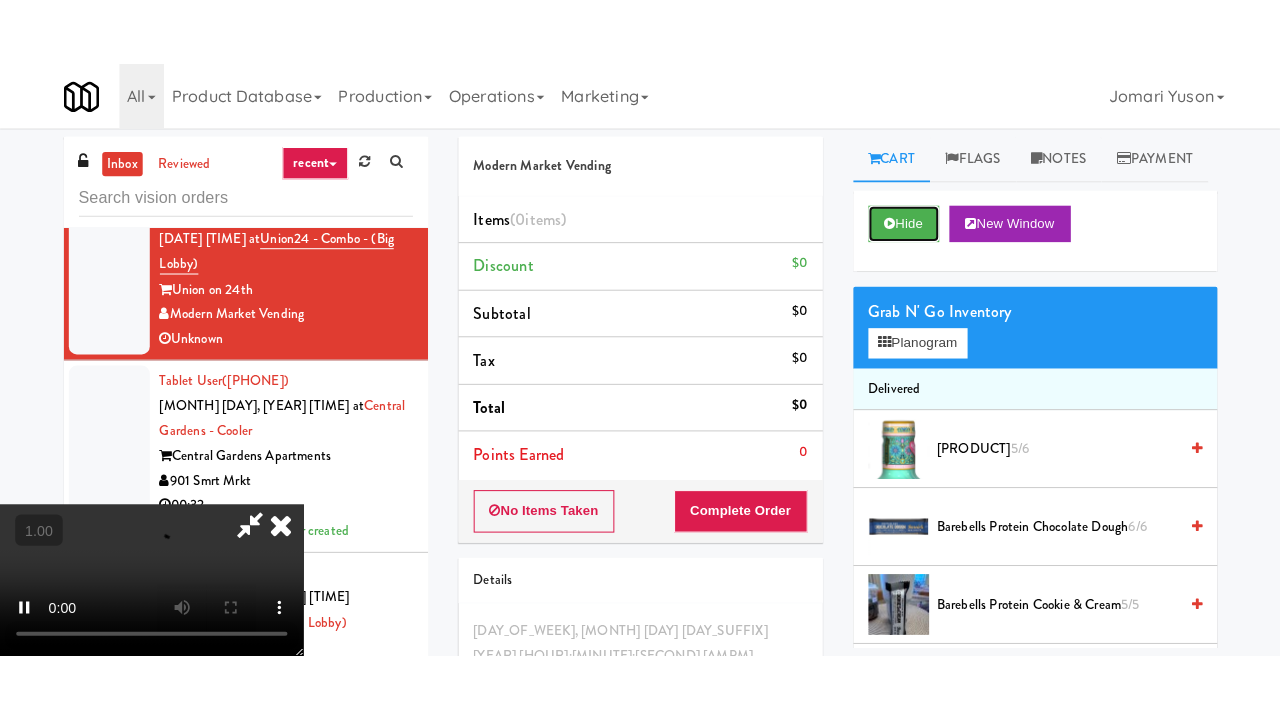 scroll, scrollTop: 263, scrollLeft: 0, axis: vertical 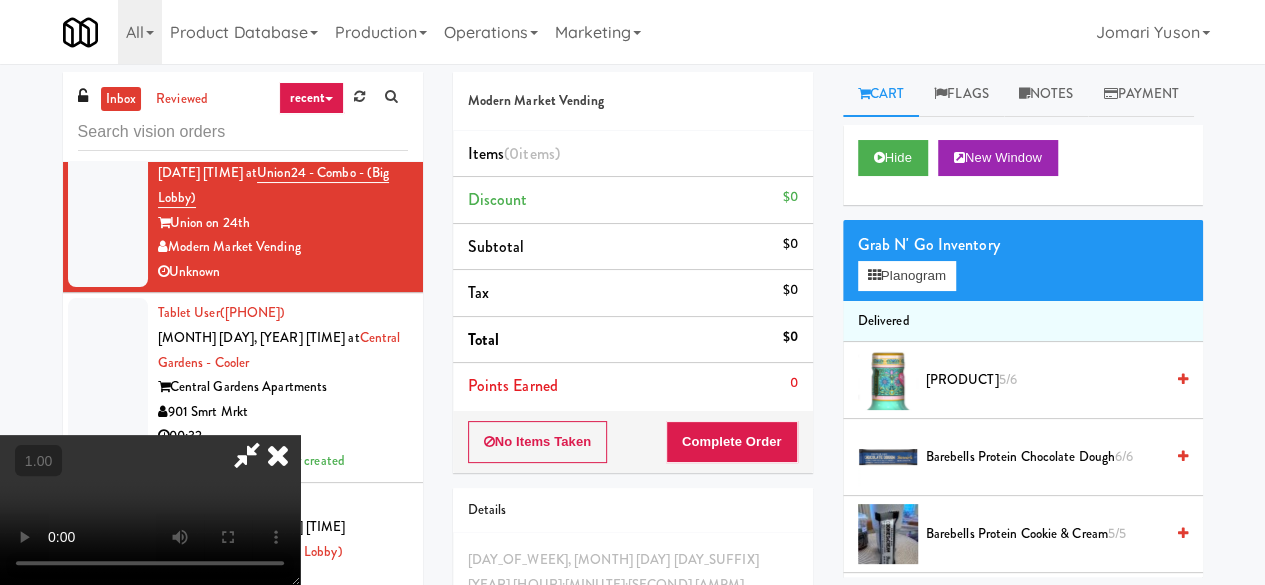 click at bounding box center (278, 455) 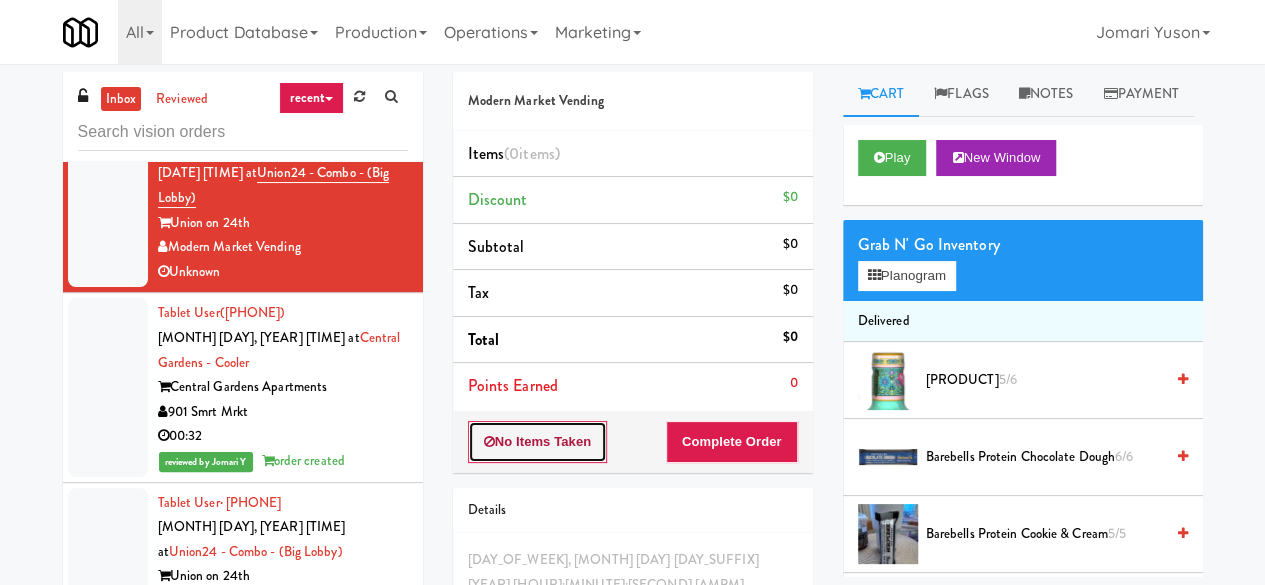 click on "No Items Taken" at bounding box center (538, 442) 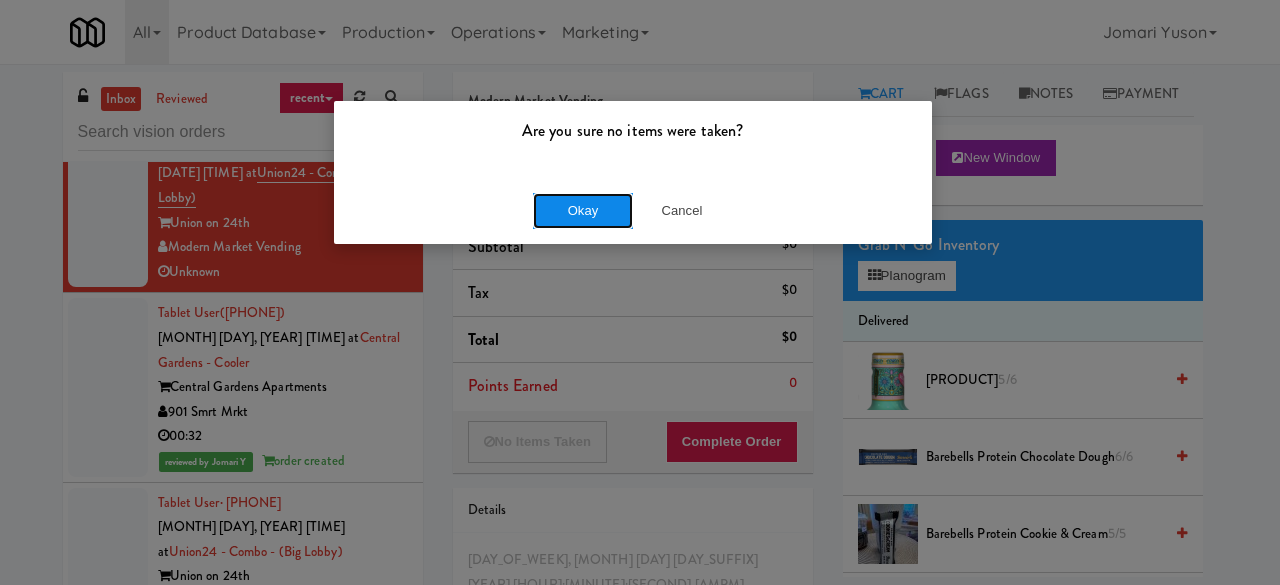 click on "Okay" at bounding box center [583, 211] 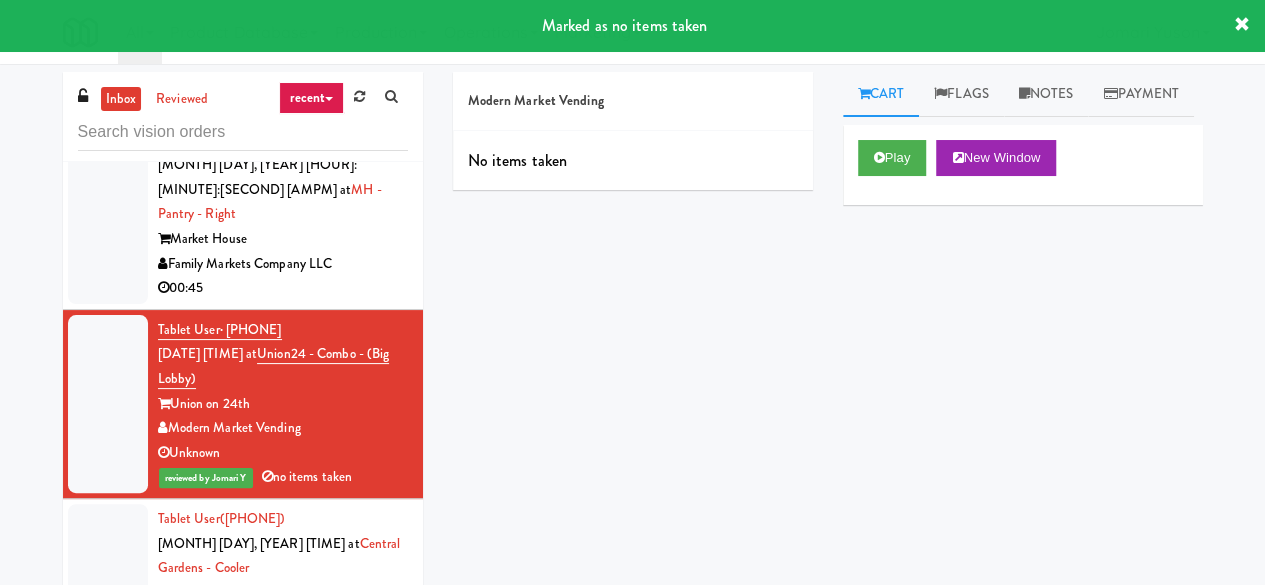 scroll, scrollTop: 13064, scrollLeft: 0, axis: vertical 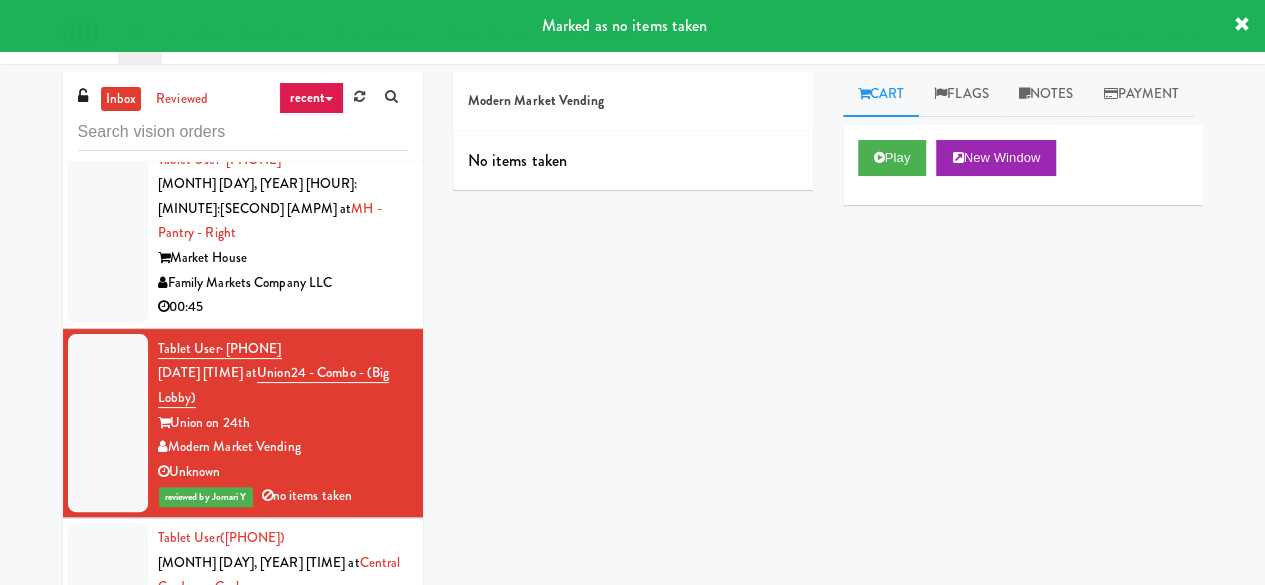 click on "00:45" at bounding box center [283, 307] 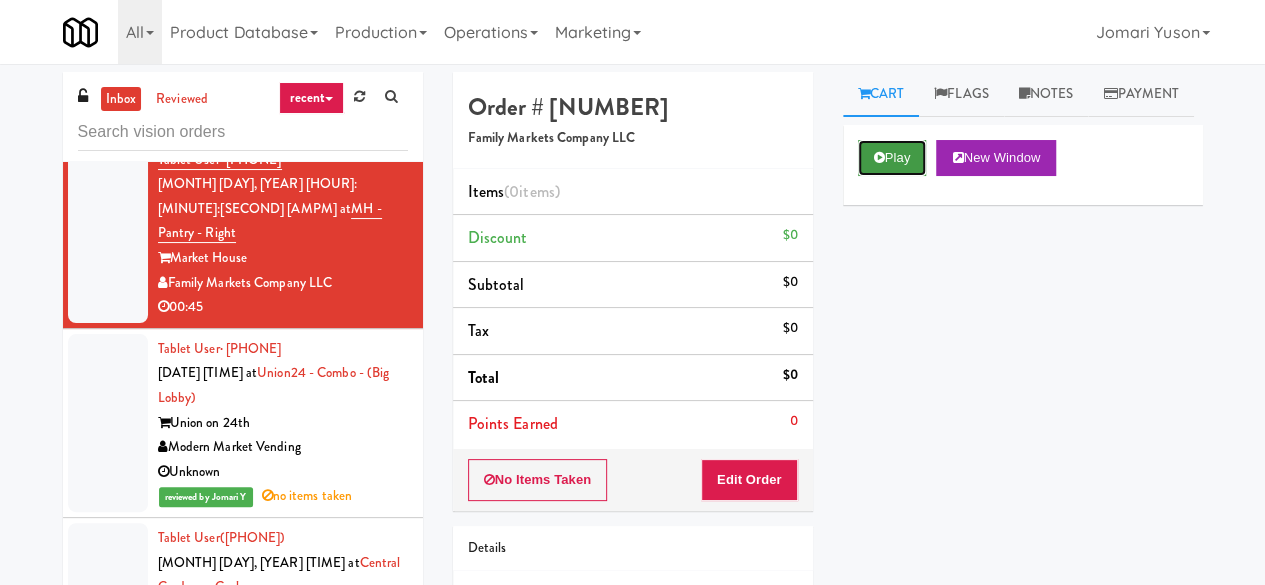 click on "Play" at bounding box center (892, 158) 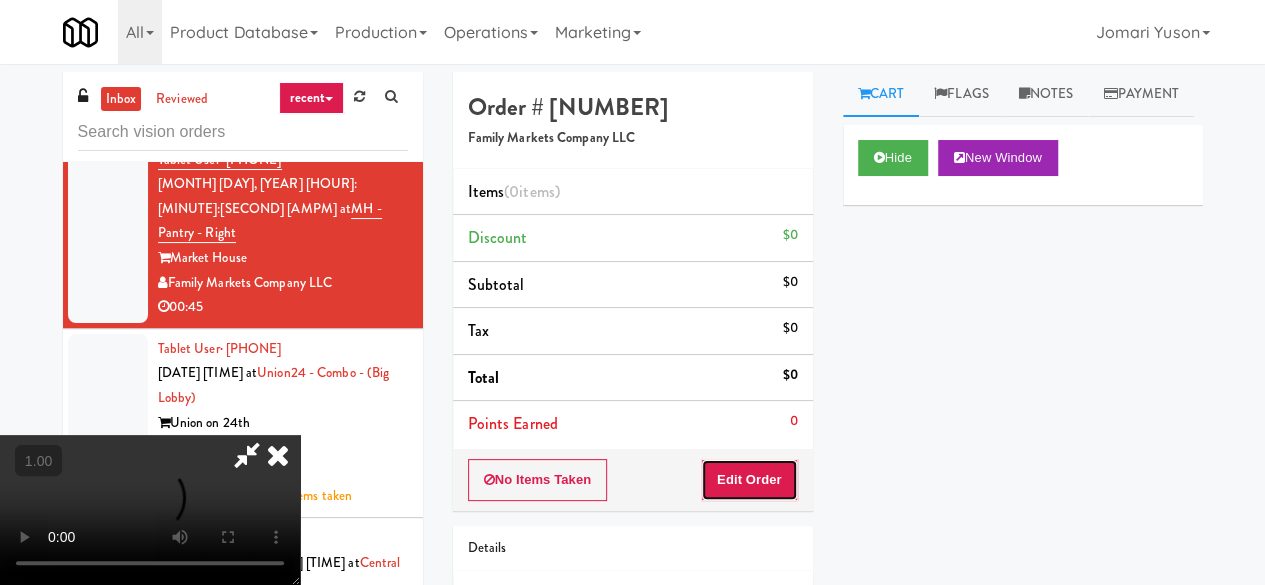 click on "Edit Order" at bounding box center [749, 480] 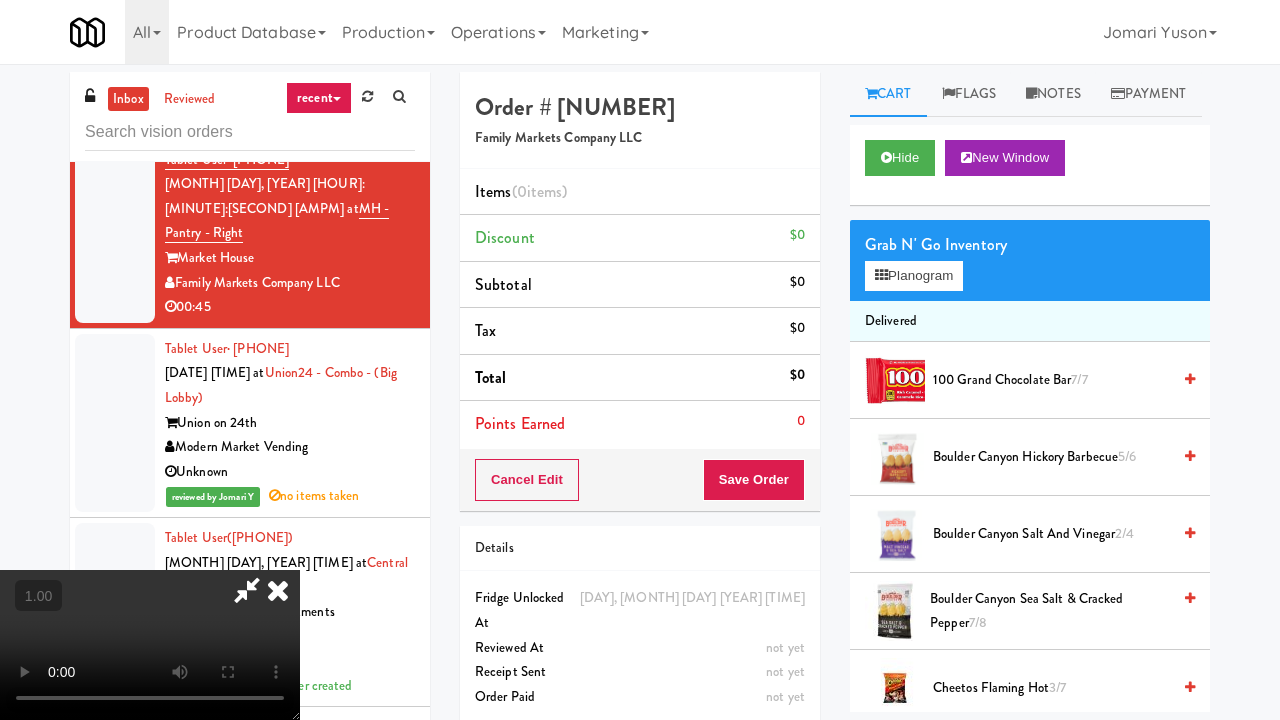 type 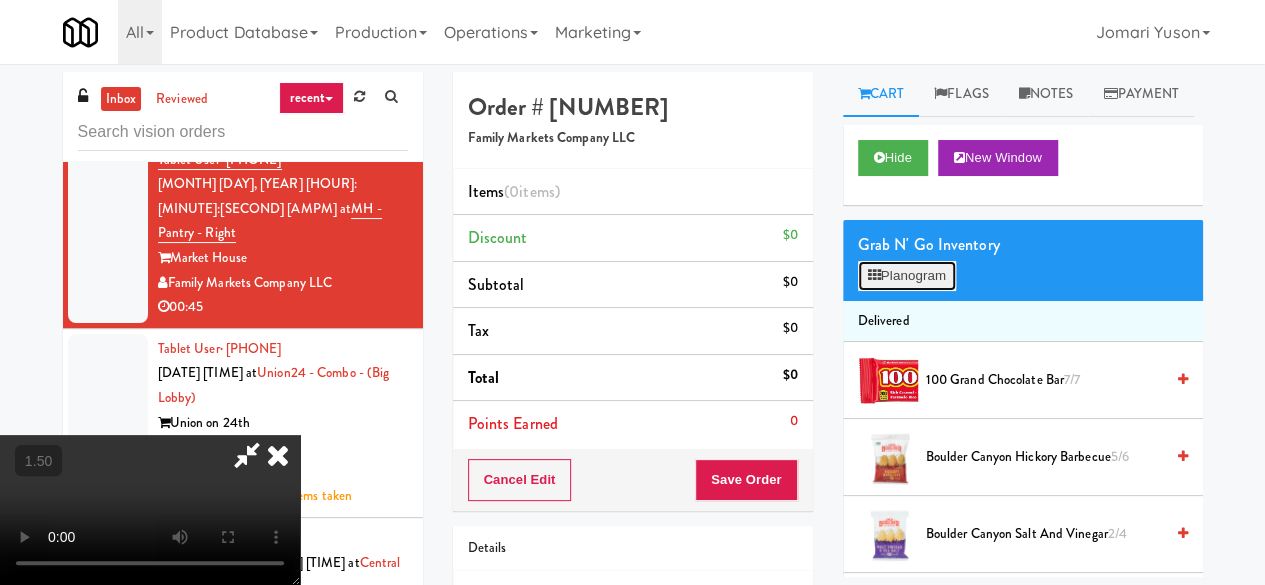 click on "Planogram" at bounding box center [907, 276] 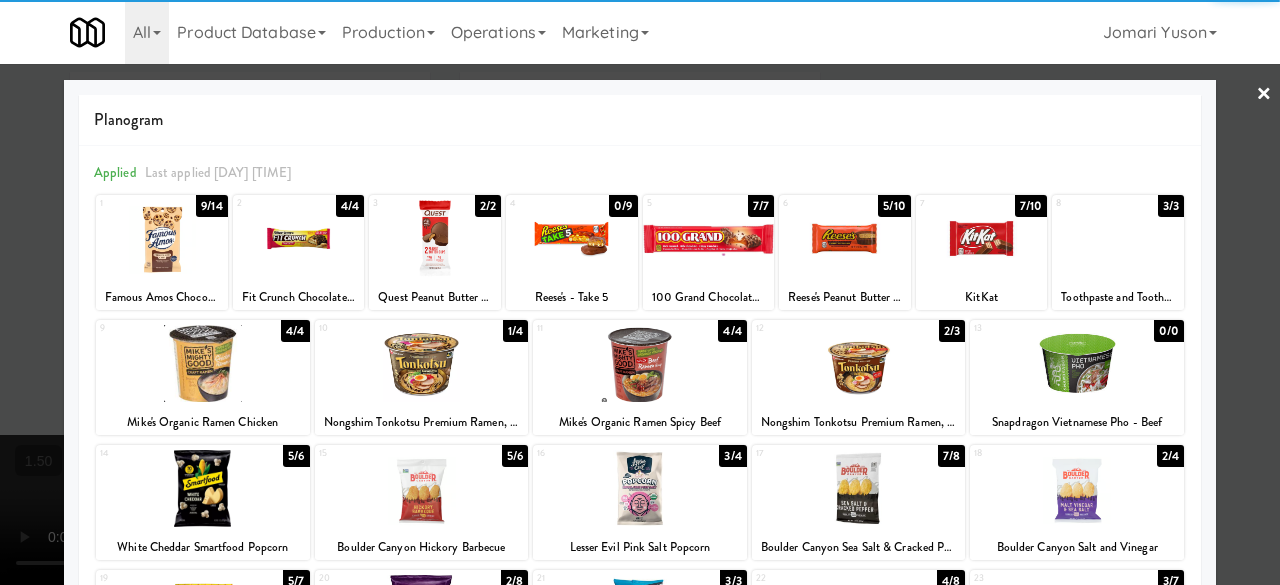 click at bounding box center [640, 488] 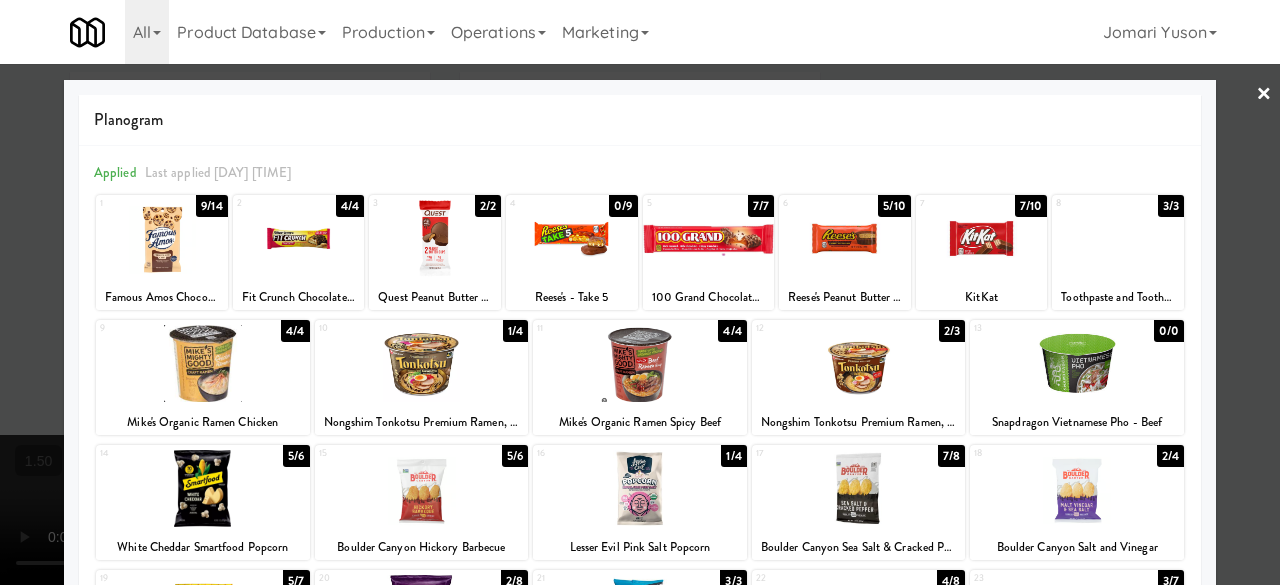 click at bounding box center [162, 238] 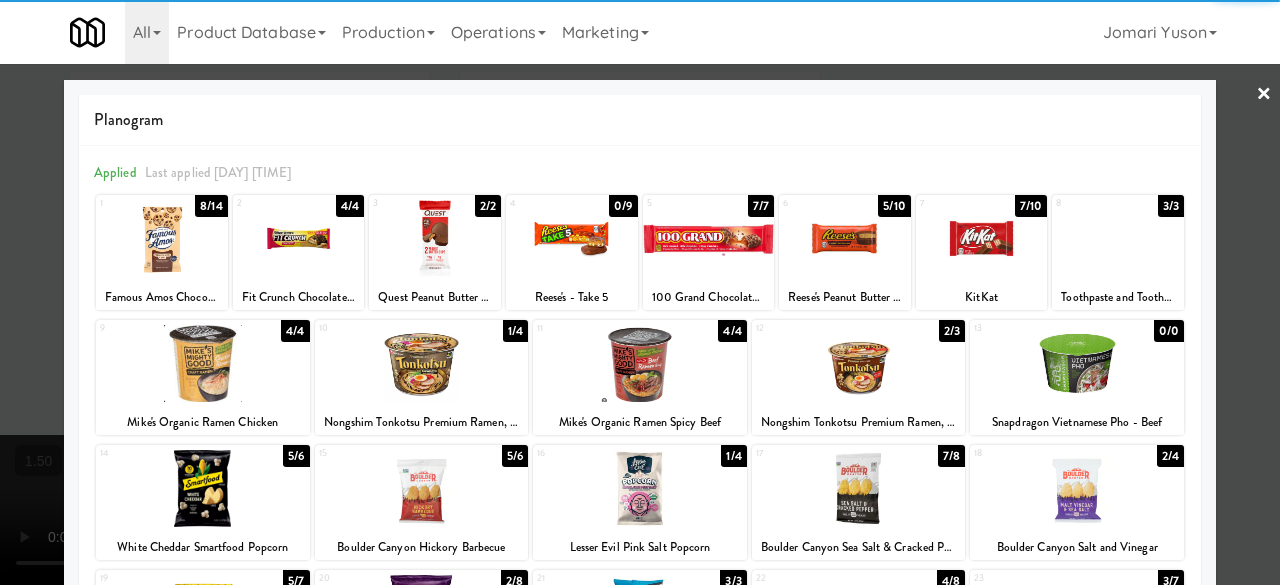 click at bounding box center (640, 292) 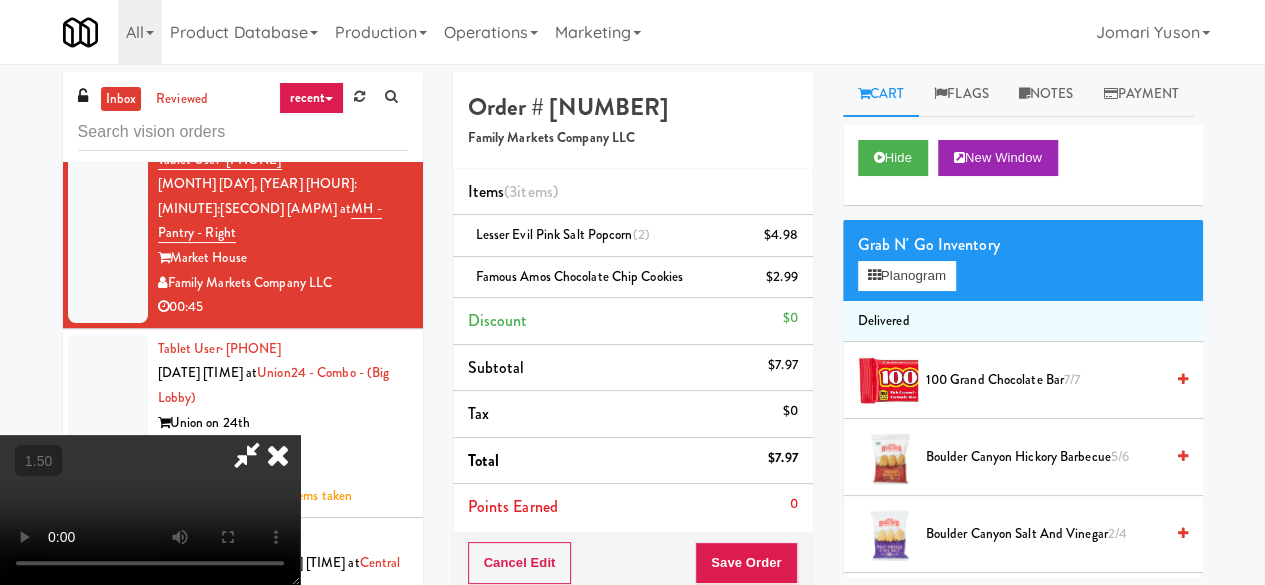 click at bounding box center (247, 455) 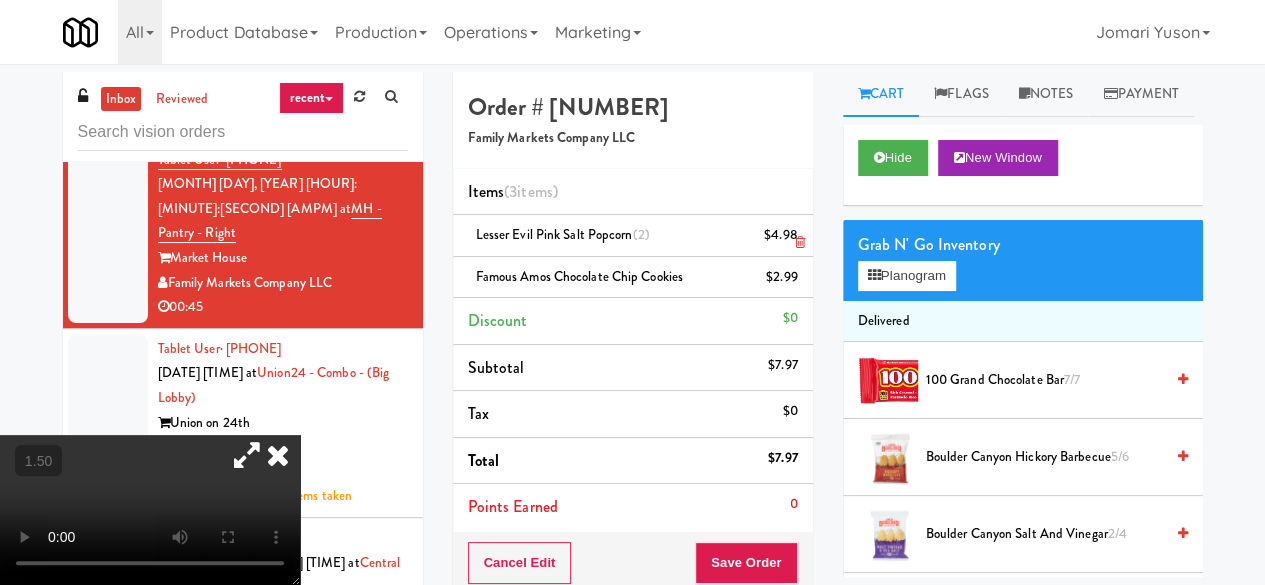 click on "$4.98" at bounding box center [781, 235] 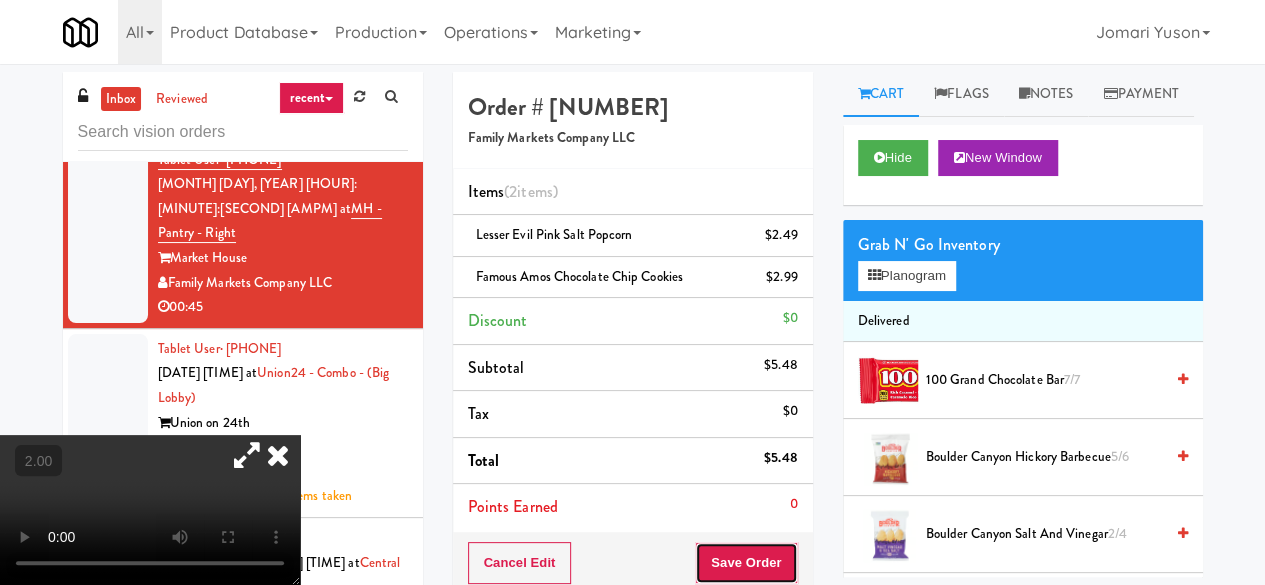 click on "Save Order" at bounding box center (746, 563) 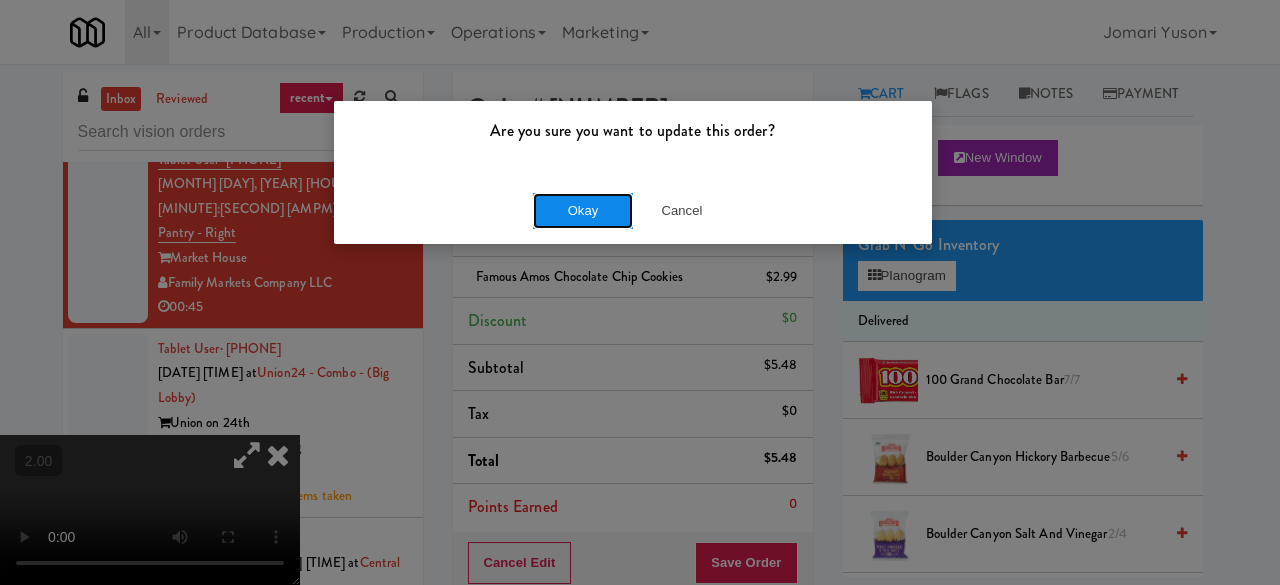 click on "Okay" at bounding box center (583, 211) 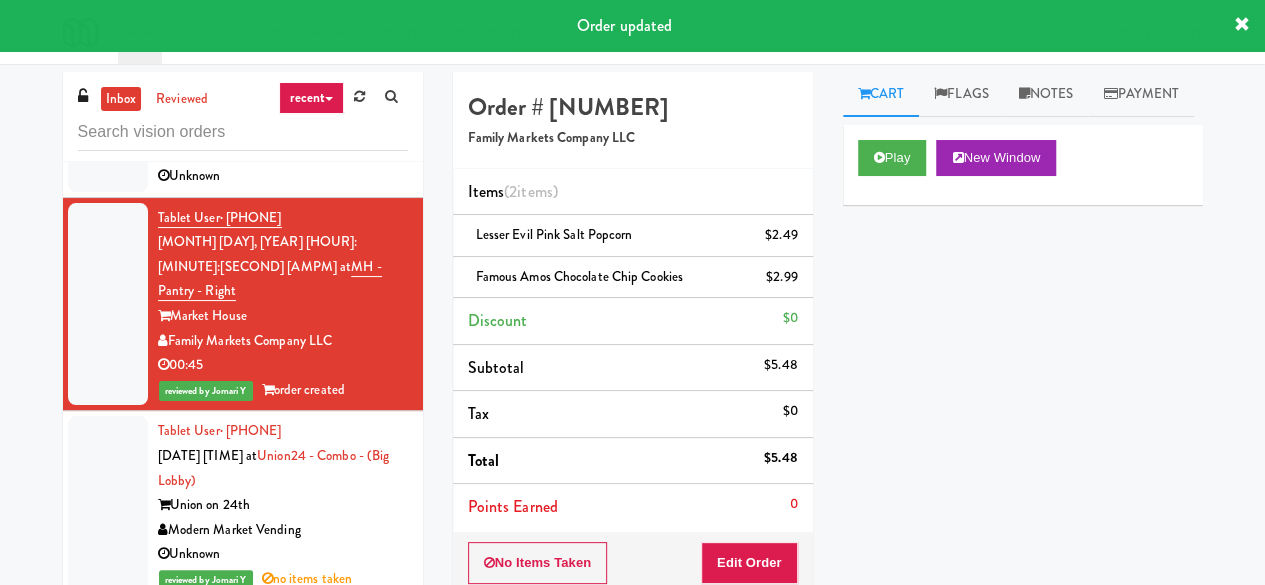 scroll, scrollTop: 12964, scrollLeft: 0, axis: vertical 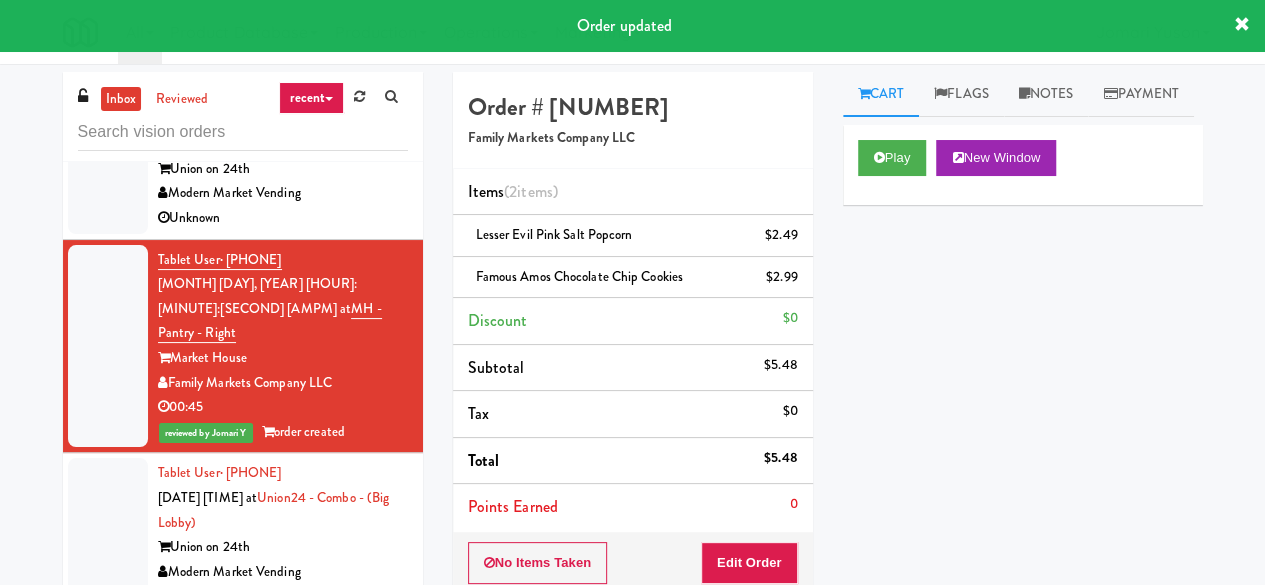 click on "Unknown" at bounding box center (283, 218) 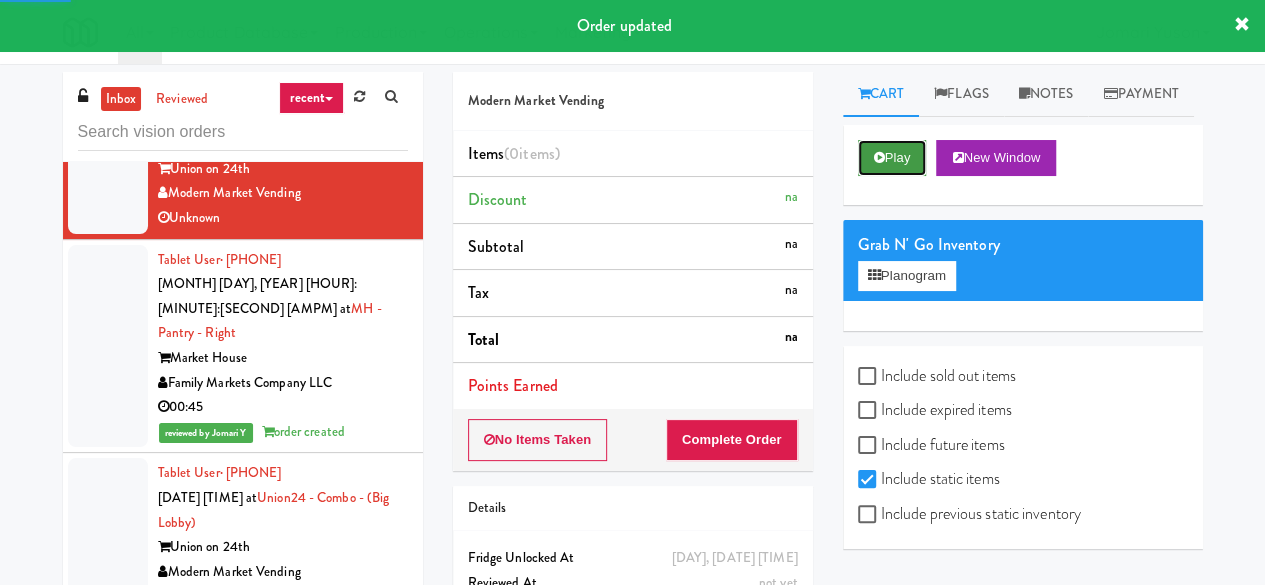 click at bounding box center [879, 157] 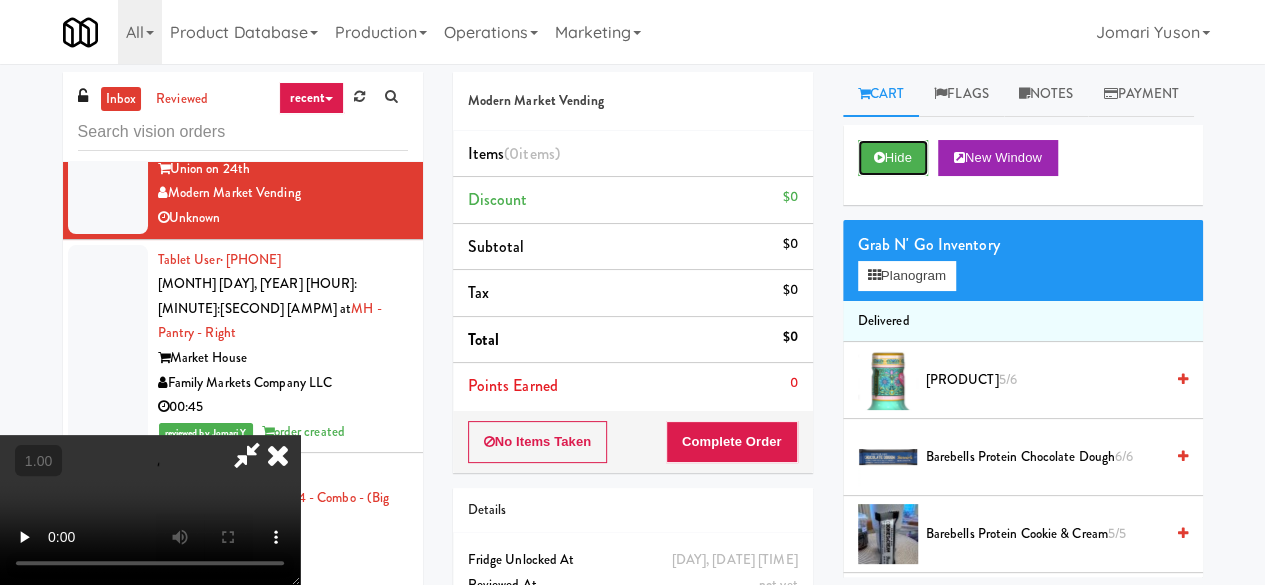 scroll, scrollTop: 0, scrollLeft: 0, axis: both 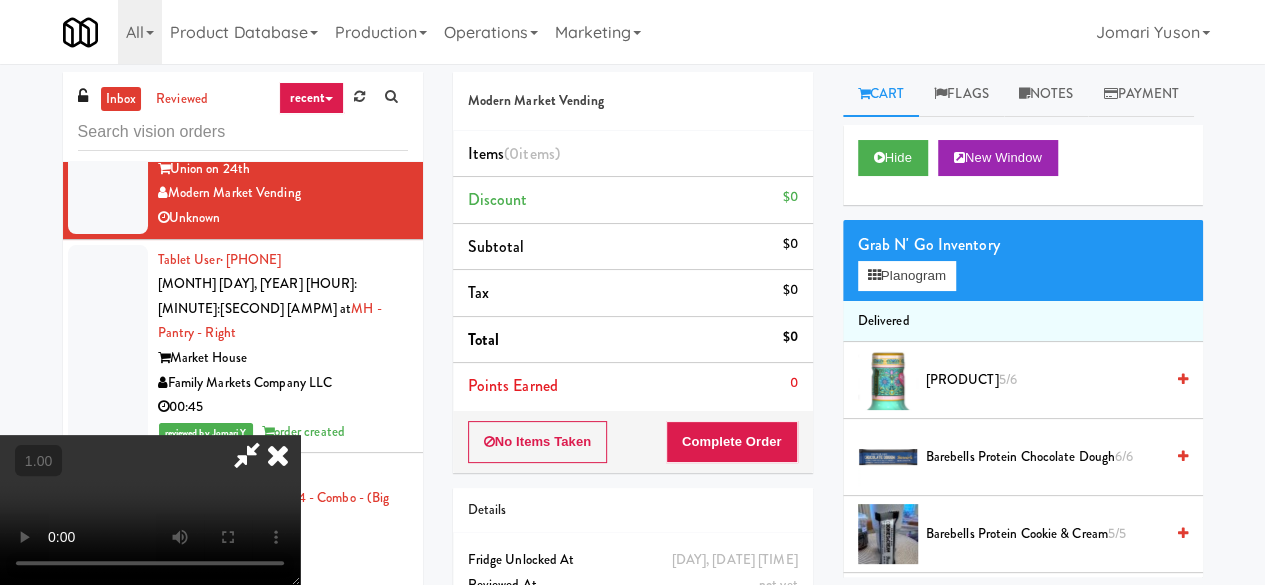 click at bounding box center (278, 455) 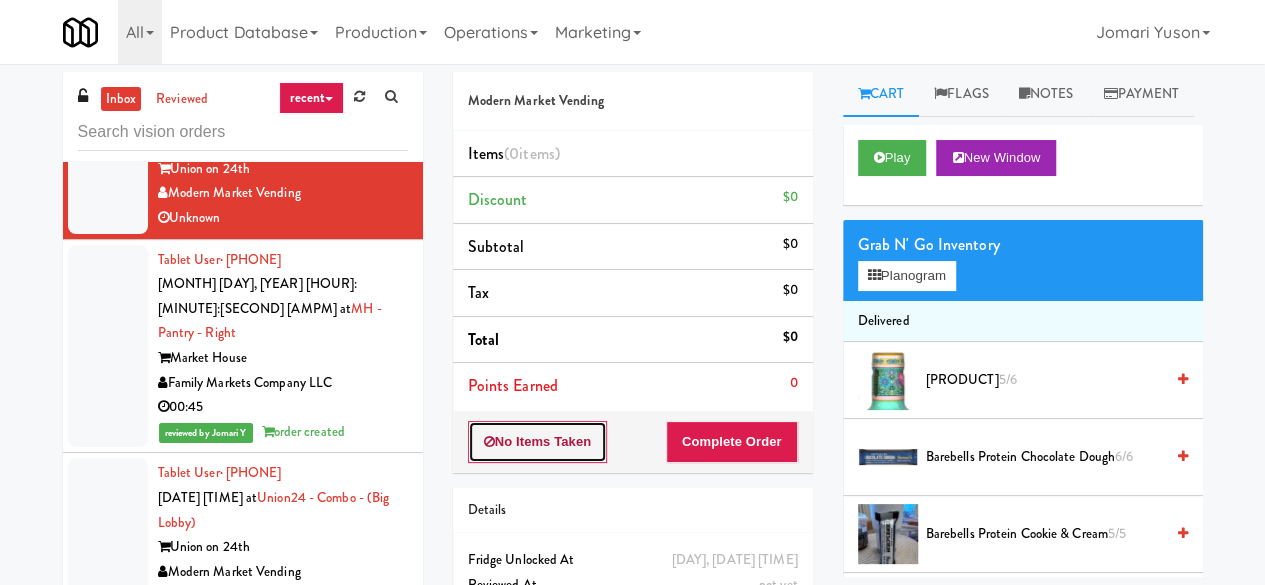 click on "No Items Taken" at bounding box center (538, 442) 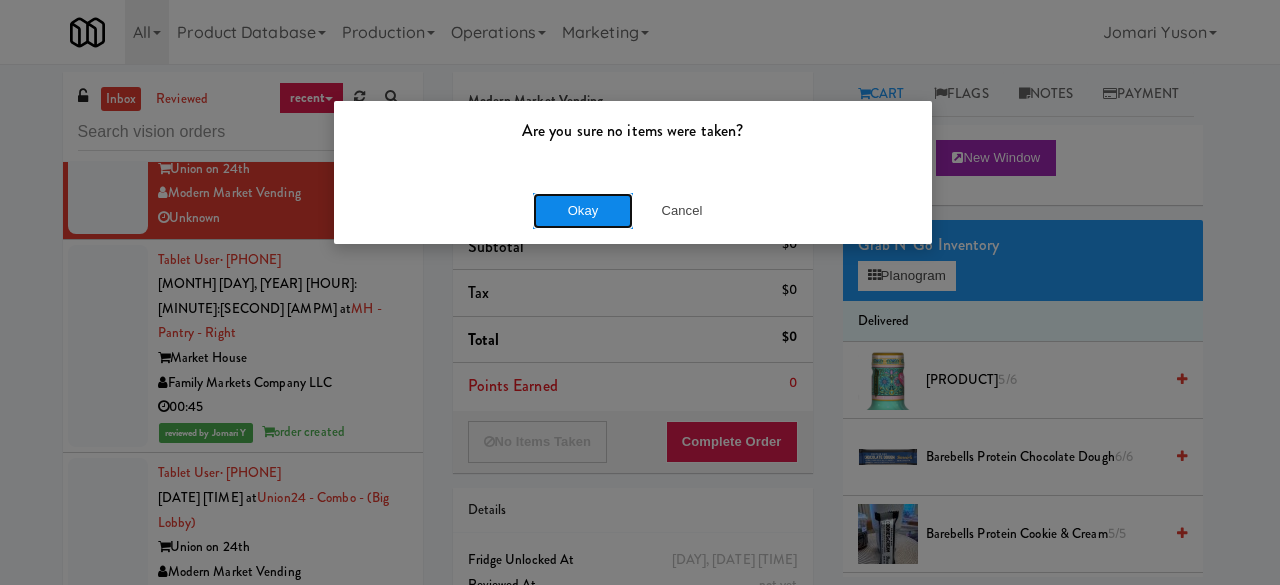 click on "Okay" at bounding box center [583, 211] 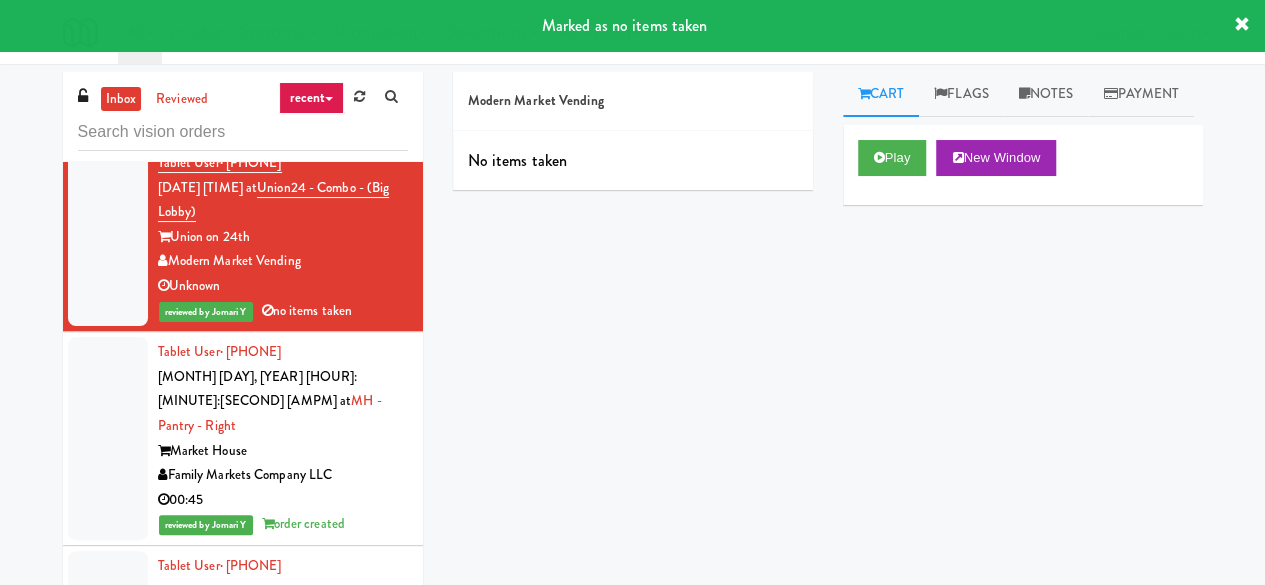 scroll, scrollTop: 12864, scrollLeft: 0, axis: vertical 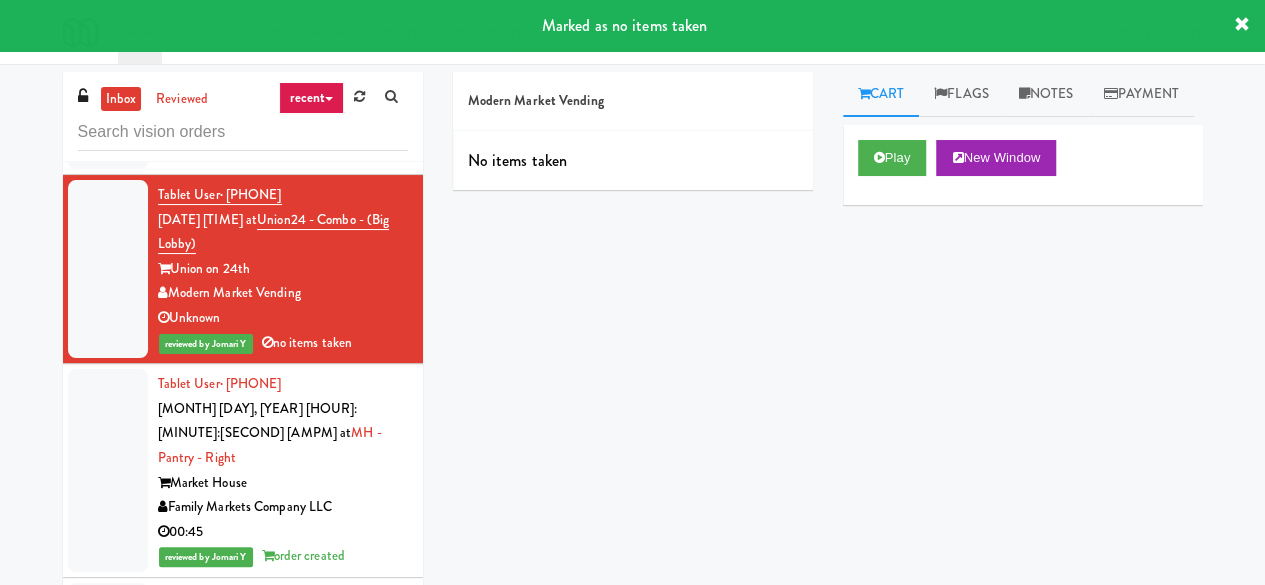 click on "Vend Colorado" at bounding box center (283, 129) 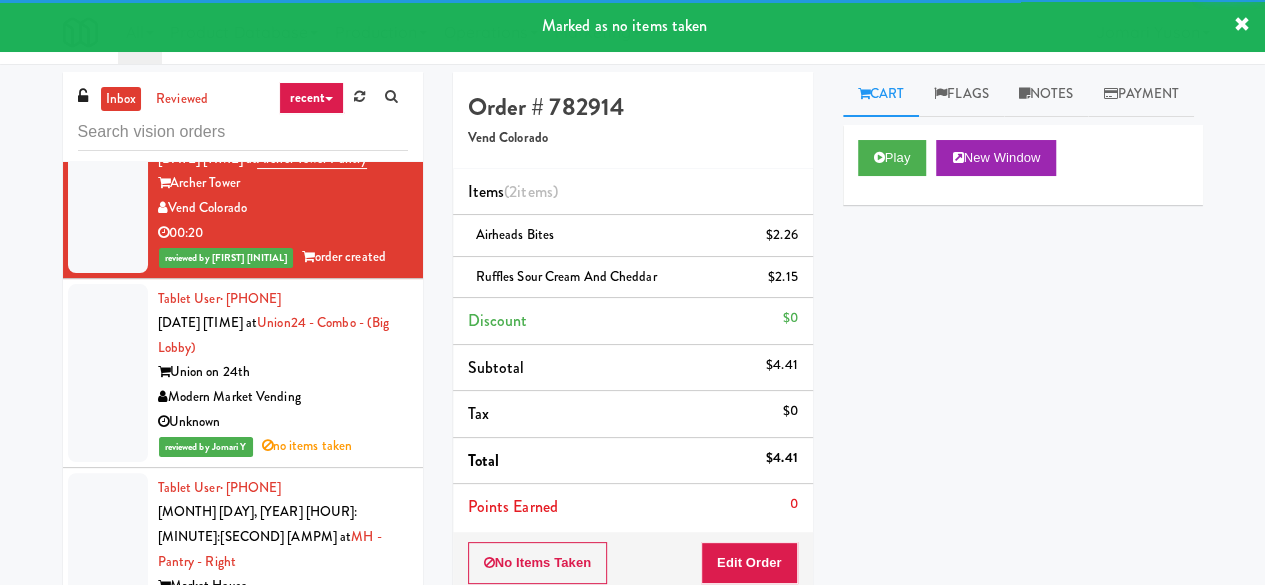 scroll, scrollTop: 12664, scrollLeft: 0, axis: vertical 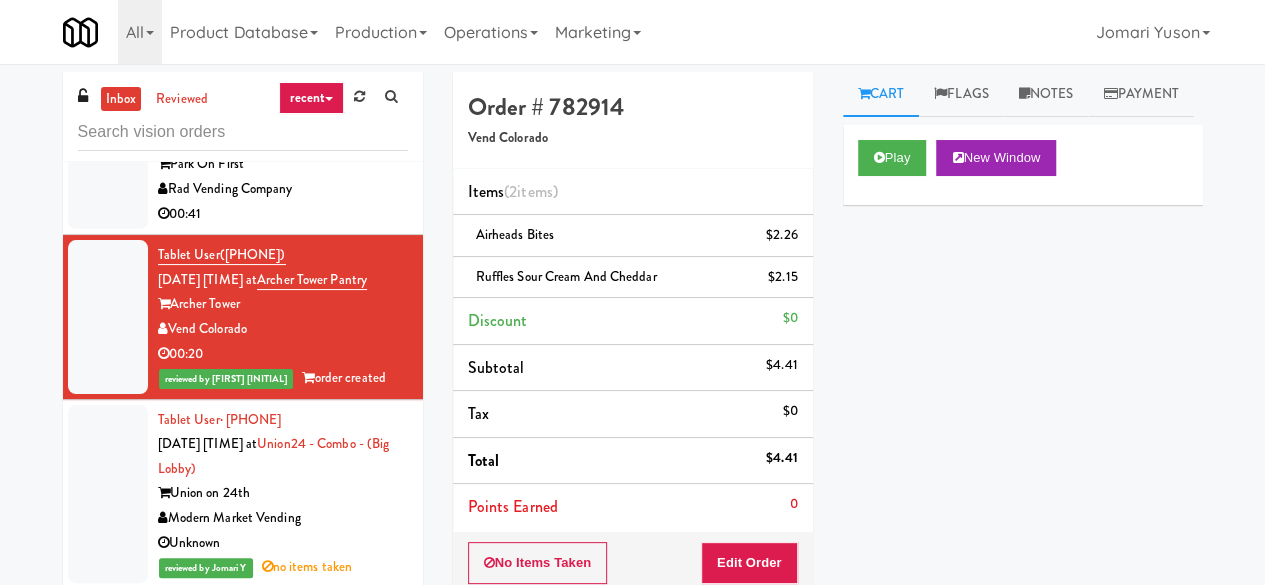 click on "00:41" at bounding box center [283, 214] 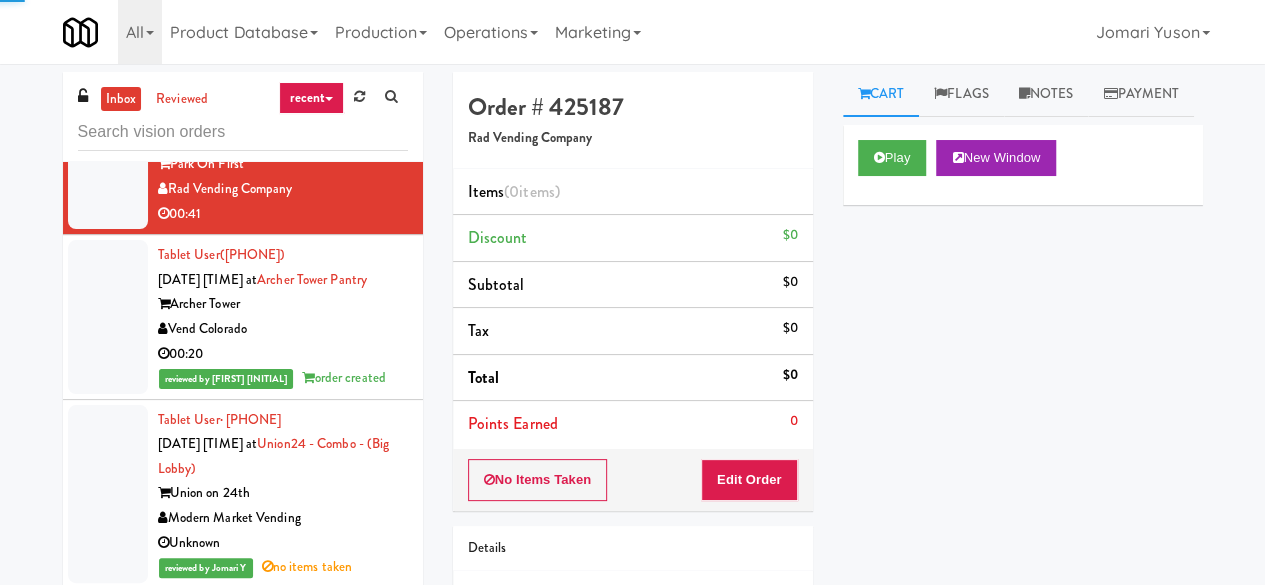 scroll, scrollTop: 12564, scrollLeft: 0, axis: vertical 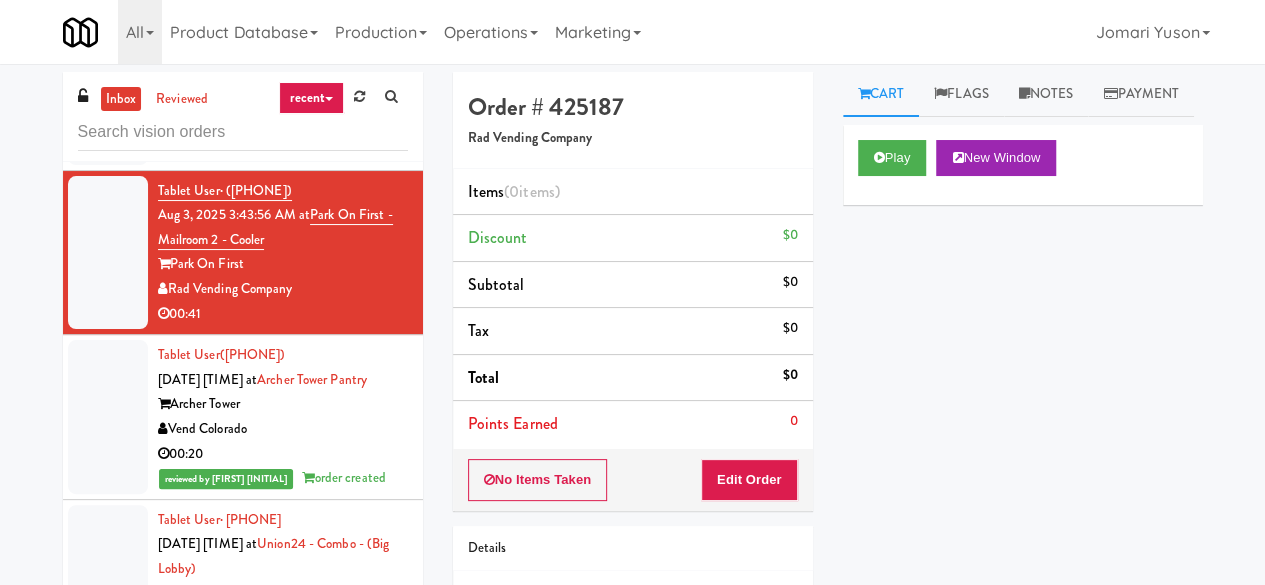click on "01:13" at bounding box center [283, 149] 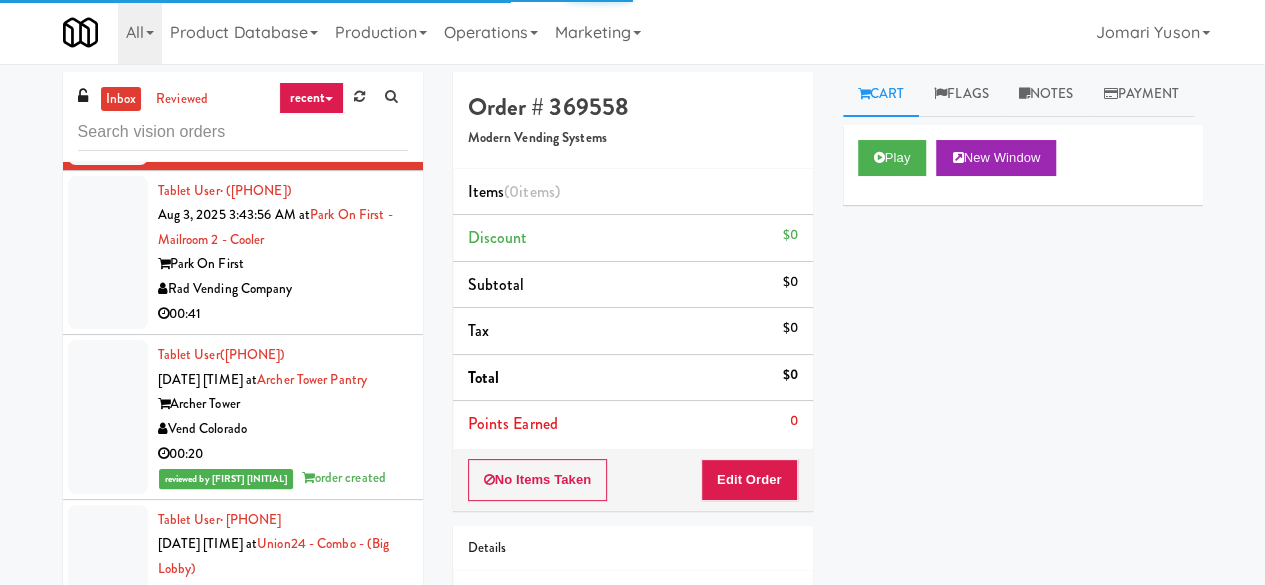 click on "Rad Vending Company" at bounding box center [283, 289] 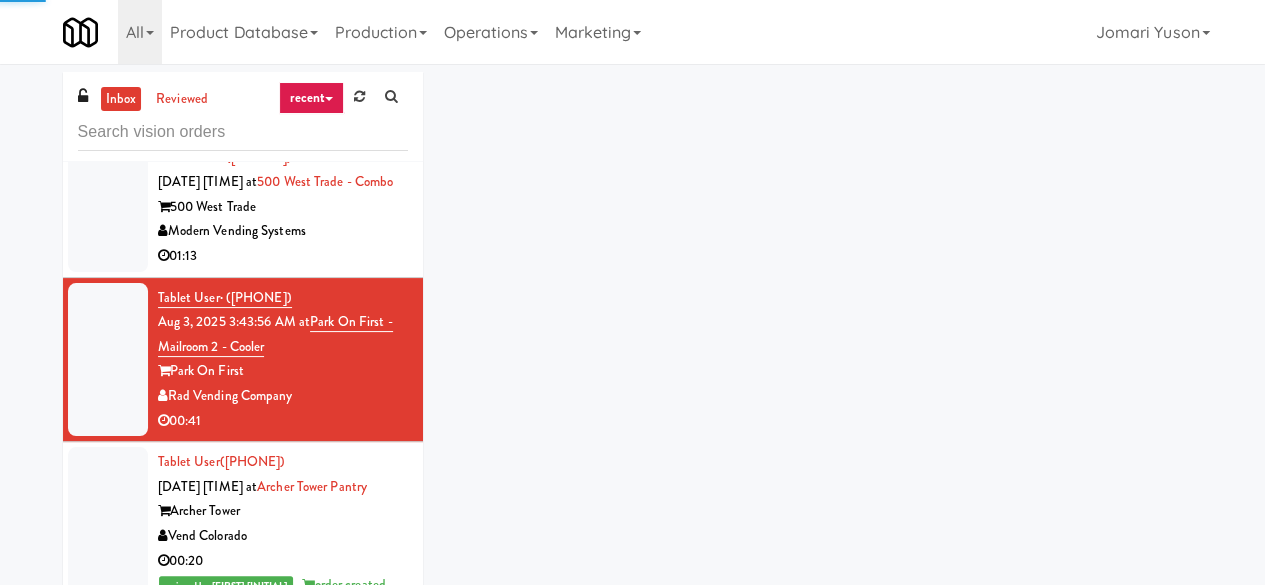 scroll, scrollTop: 12364, scrollLeft: 0, axis: vertical 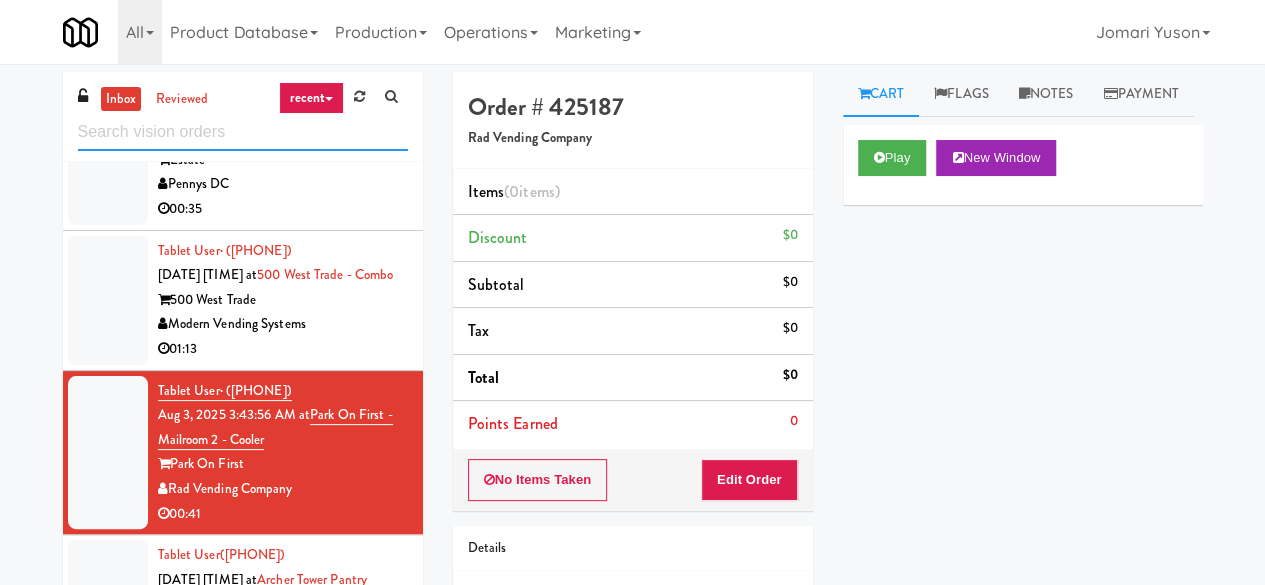 click at bounding box center (243, 132) 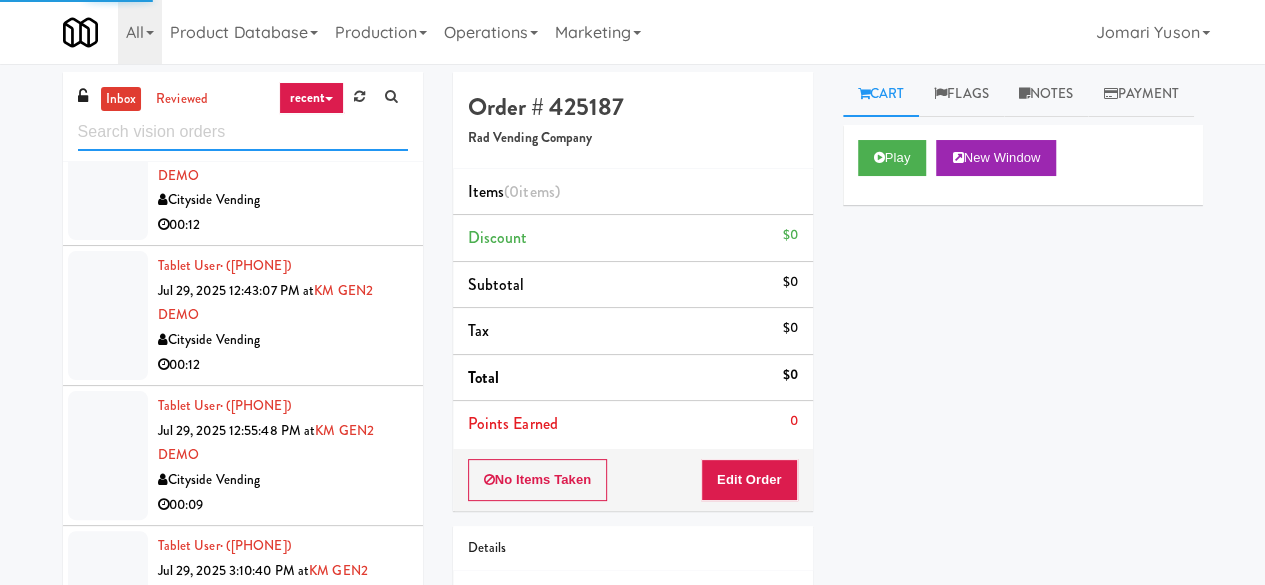 scroll, scrollTop: 2334, scrollLeft: 0, axis: vertical 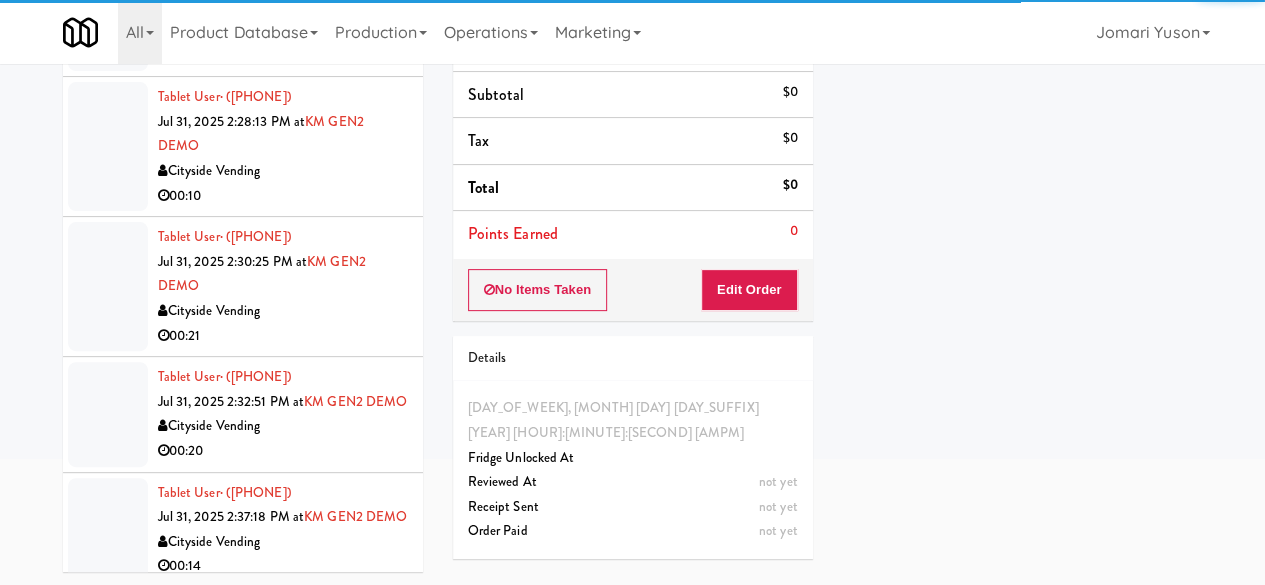 click on "inbox reviewed recent all unclear take inventory issue suspicious failed recent Tablet User · ([AREA]) [PHONE] [MONTH] 22, 2025 [HOUR]:[MINUTE]:[SECOND] [AM/PM] at KM GEN2 DEMO Cityside Vending 00:11 Tablet User · ([AREA]) [PHONE] [MONTH] 22, 2025 [HOUR]:[MINUTE]:[SECOND] [AM/PM] at KM GEN2 DEMO Cityside Vending 00:10 Tablet User · ([AREA]) [PHONE] [MONTH] 22, 2025 [HOUR]:[MINUTE]:[SECOND] [AM/PM] at KM GEN2 DEMO Cityside Vending 00:07 Tablet User · ([AREA]) [PHONE] [MONTH] 22, 2025 [HOUR]:[MINUTE]:[SECOND] [AM/PM] at KM GEN2 DEMO Cityside Vending 00:03 Tablet User · ([AREA]) [PHONE] [MONTH] 22, 2025 [HOUR]:[MINUTE]:[SECOND] [AM/PM] at KM GEN2 DEMO Cityside Vending 00:04 Tablet User · ([AREA]) [PHONE] [MONTH] 22, 2025 [HOUR]:[MINUTE]:[SECOND] [AM/PM] at KM GEN2 DEMO Cityside Vending 00:14 Tablet User · ([AREA]) [PHONE] [MONTH] 22, 2025 [HOUR]:[MINUTE]:[SECOND] [AM/PM] at KM GEN2 DEMO Cityside Vending 00:11 Tablet User · ([AREA]) [PHONE] [MONTH] 22, 2025 [HOUR]:[MINUTE]:[SECOND] [AM/PM] at KM GEN2 DEMO Cityside Vending 00:16 Tablet User · ([AREA]) [PHONE] [MONTH] 22, 2025 [HOUR]:[MINUTE]:[SECOND] [AM/PM] at KM GEN2 DEMO Cityside Vending" at bounding box center (243, 234) 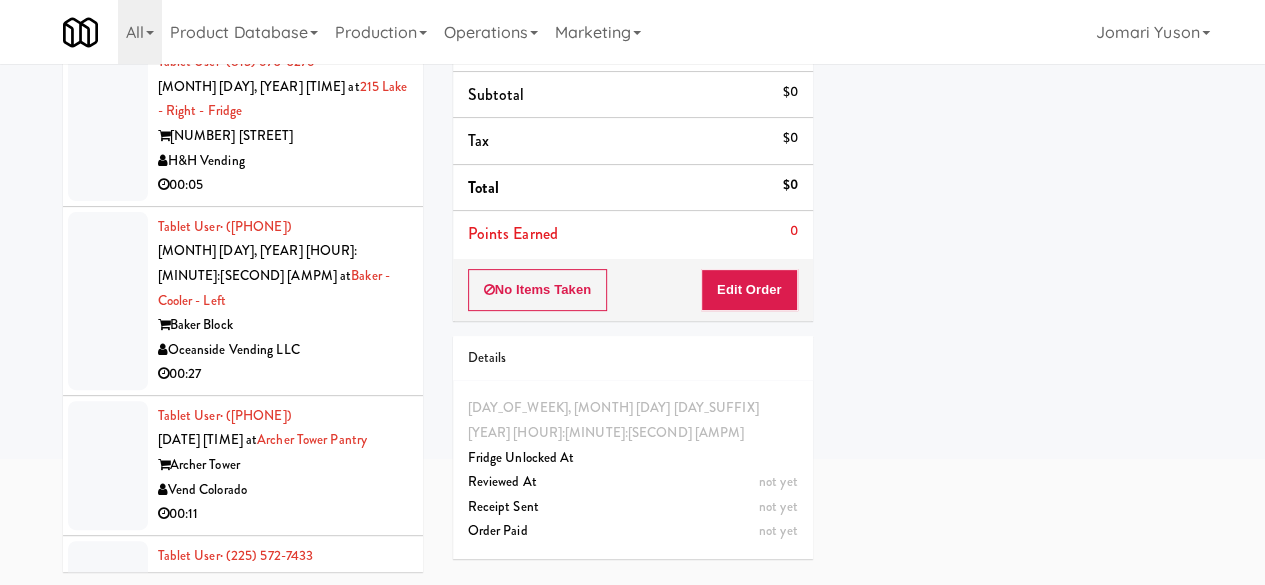 scroll, scrollTop: 12608, scrollLeft: 0, axis: vertical 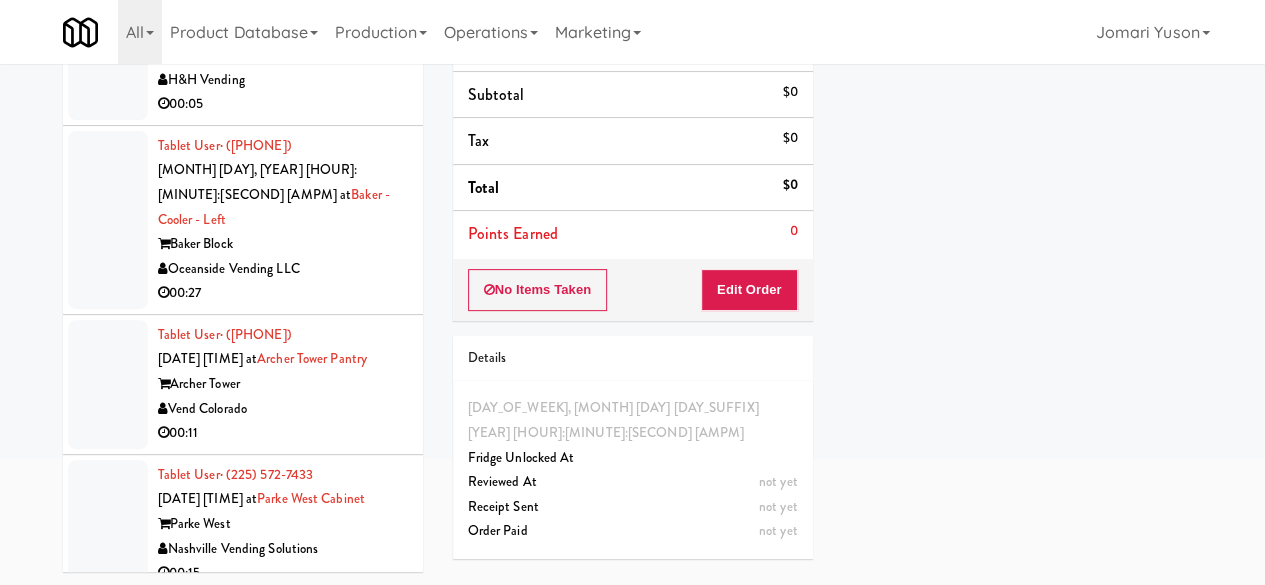 click on "inbox reviewed recent all unclear take inventory issue suspicious failed recent Tablet User · ([AREA]) [PHONE] [MONTH] 22, 2025 [HOUR]:[MINUTE]:[SECOND] [AM/PM] at KM GEN2 DEMO Cityside Vending 00:11 Tablet User · ([AREA]) [PHONE] [MONTH] 22, 2025 [HOUR]:[MINUTE]:[SECOND] [AM/PM] at KM GEN2 DEMO Cityside Vending 00:10 Tablet User · ([AREA]) [PHONE] [MONTH] 22, 2025 [HOUR]:[MINUTE]:[SECOND] [AM/PM] at KM GEN2 DEMO Cityside Vending 00:07 Tablet User · ([AREA]) [PHONE] [MONTH] 22, 2025 [HOUR]:[MINUTE]:[SECOND] [AM/PM] at KM GEN2 DEMO Cityside Vending 00:03 Tablet User · ([AREA]) [PHONE] [MONTH] 22, 2025 [HOUR]:[MINUTE]:[SECOND] [AM/PM] at KM GEN2 DEMO Cityside Vending 00:04 Tablet User · ([AREA]) [PHONE] [MONTH] 22, 2025 [HOUR]:[MINUTE]:[SECOND] [AM/PM] at KM GEN2 DEMO Cityside Vending 00:14 Tablet User · ([AREA]) [PHONE] [MONTH] 22, 2025 [HOUR]:[MINUTE]:[SECOND] [AM/PM] at KM GEN2 DEMO Cityside Vending 00:11 Tablet User · ([AREA]) [PHONE] [MONTH] 22, 2025 [HOUR]:[MINUTE]:[SECOND] [AM/PM] at KM GEN2 DEMO Cityside Vending 00:16 Tablet User · ([AREA]) [PHONE] [MONTH] 22, 2025 [HOUR]:[MINUTE]:[SECOND] [AM/PM] at KM GEN2 DEMO Cityside Vending" at bounding box center [243, 234] 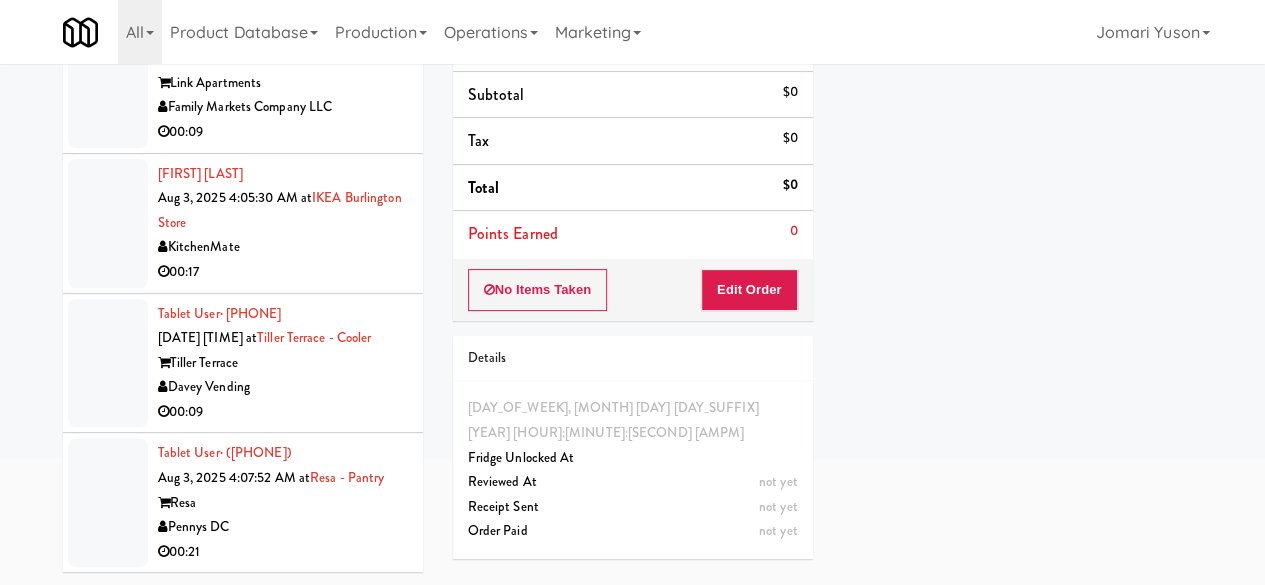click on "Pennys DC" at bounding box center [283, 527] 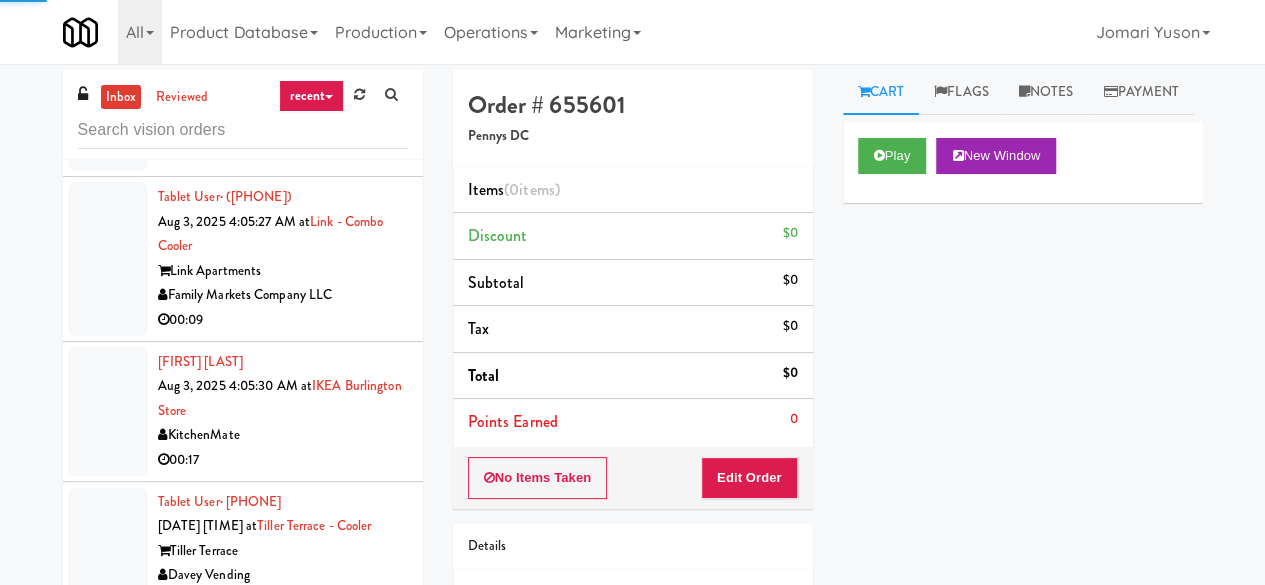 scroll, scrollTop: 0, scrollLeft: 0, axis: both 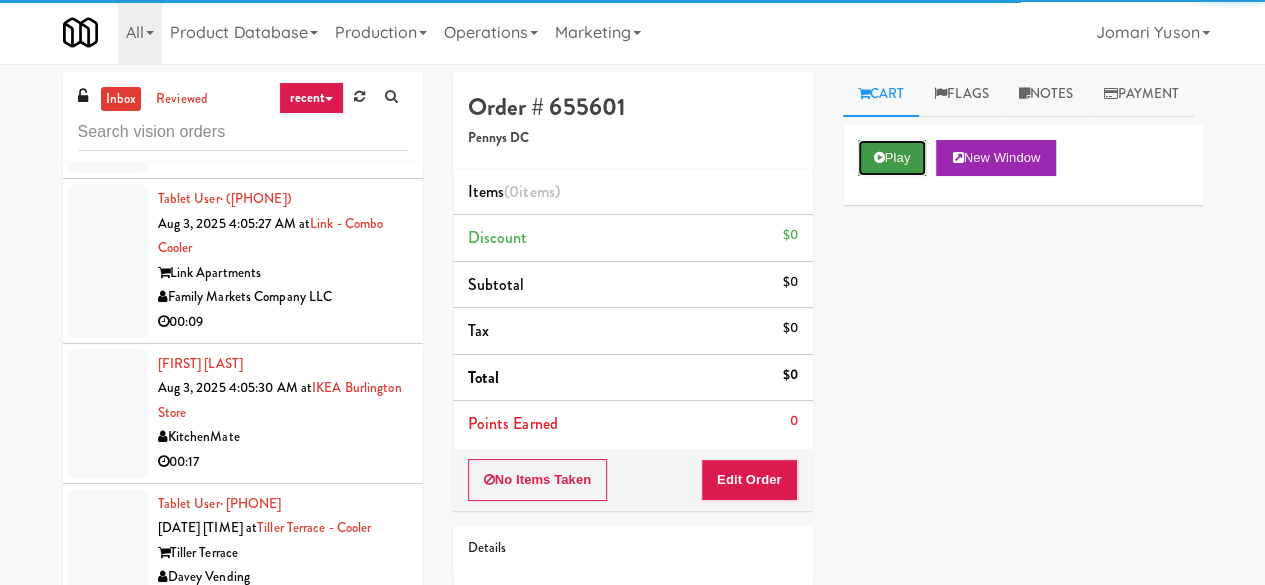 click on "Play" at bounding box center [892, 158] 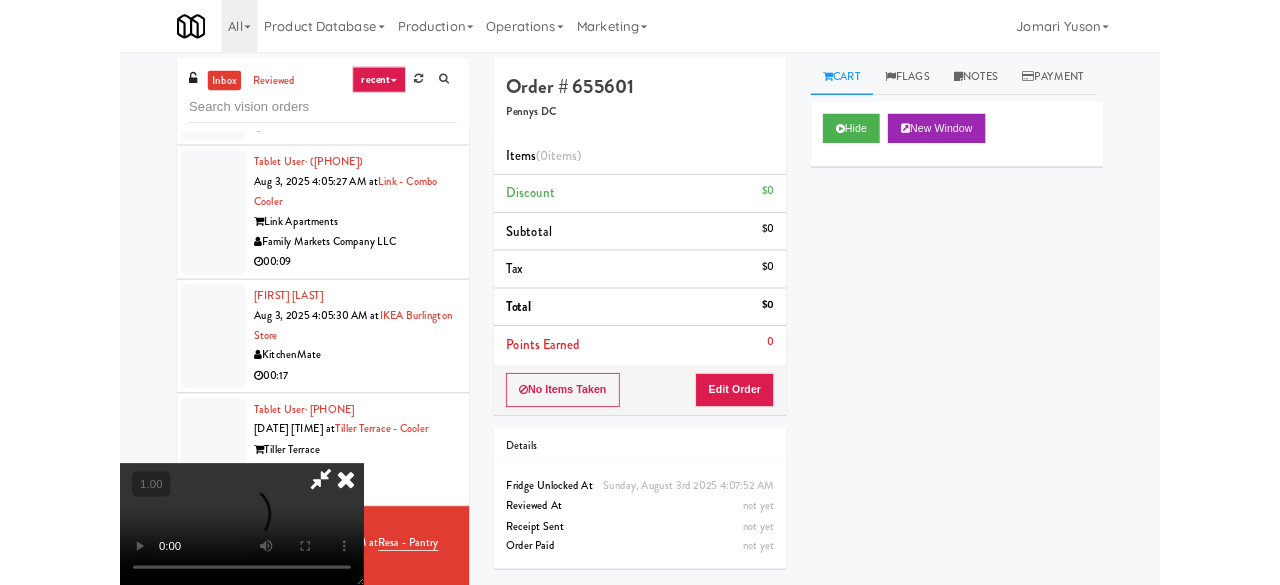 scroll, scrollTop: 41, scrollLeft: 0, axis: vertical 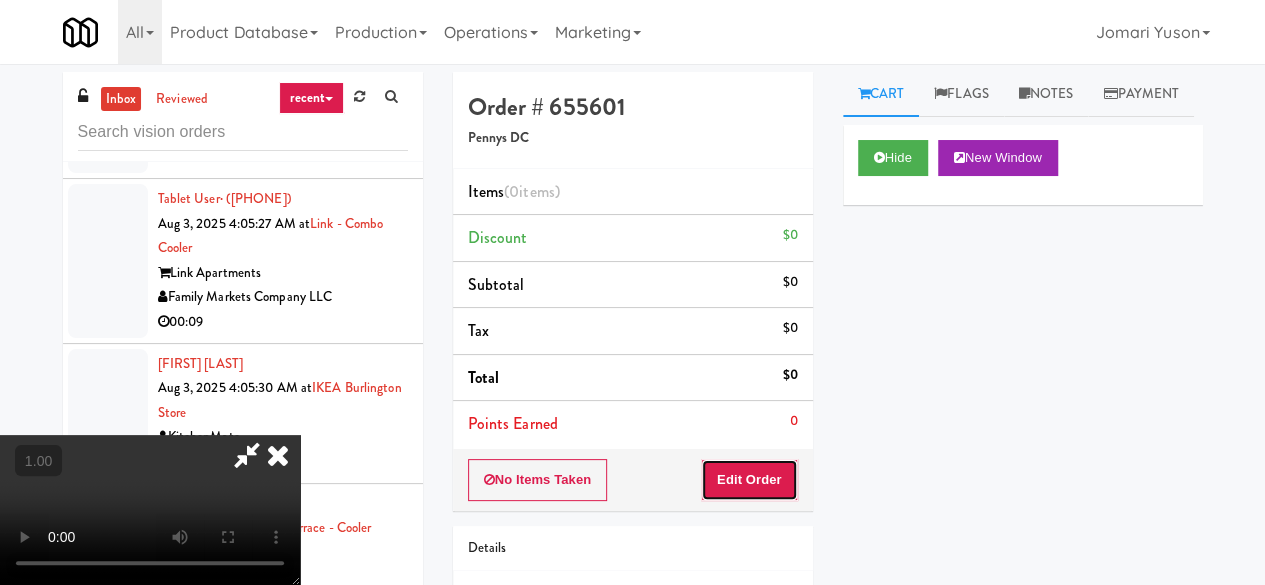 click on "Edit Order" at bounding box center (749, 480) 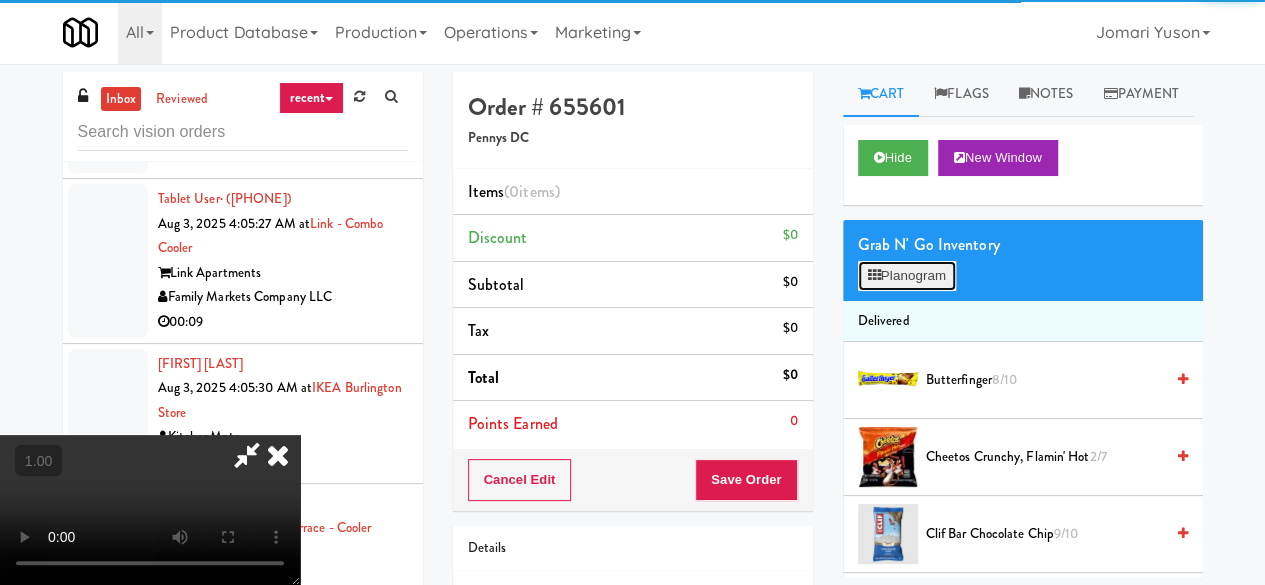 click on "Planogram" at bounding box center [907, 276] 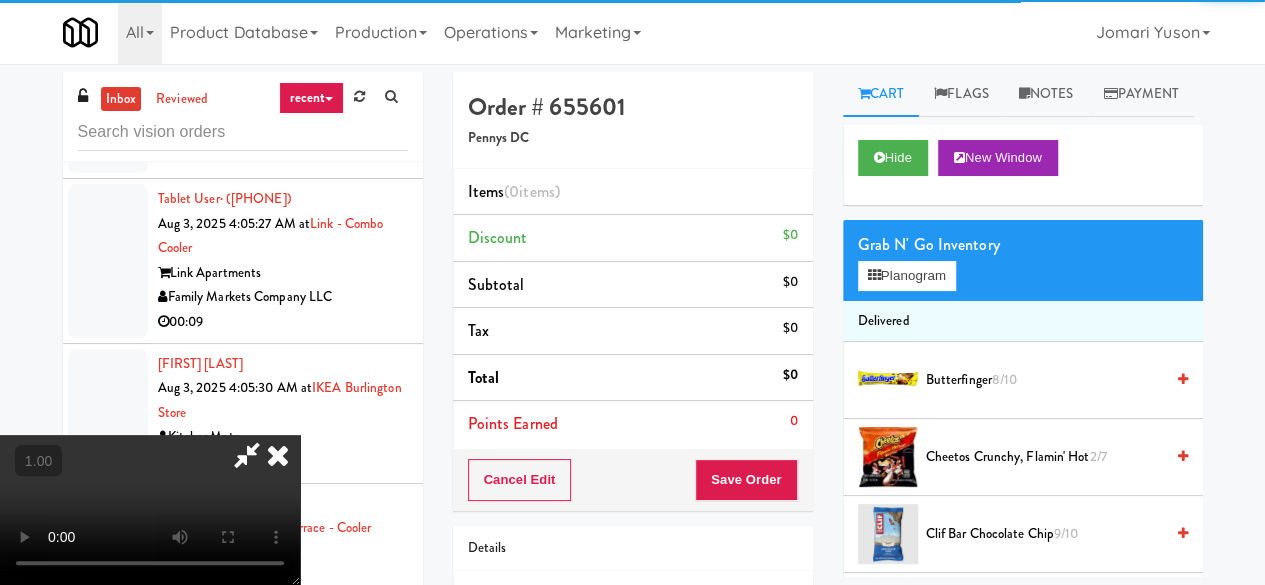 click at bounding box center [0, 0] 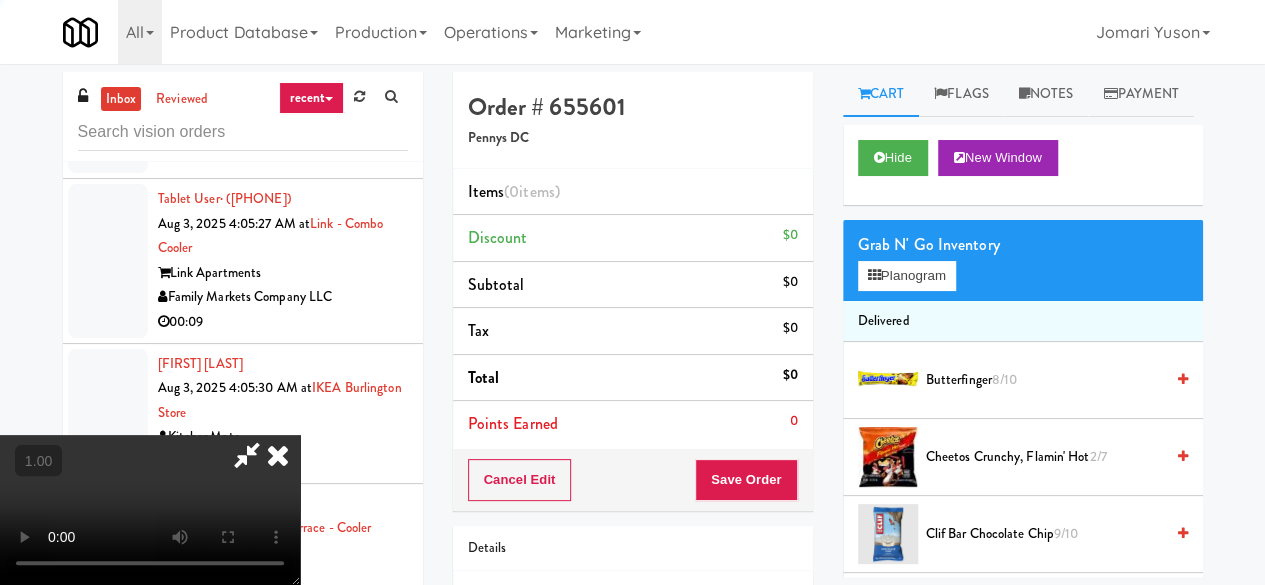 click on "Grab N' Go Inventory" at bounding box center [1023, 245] 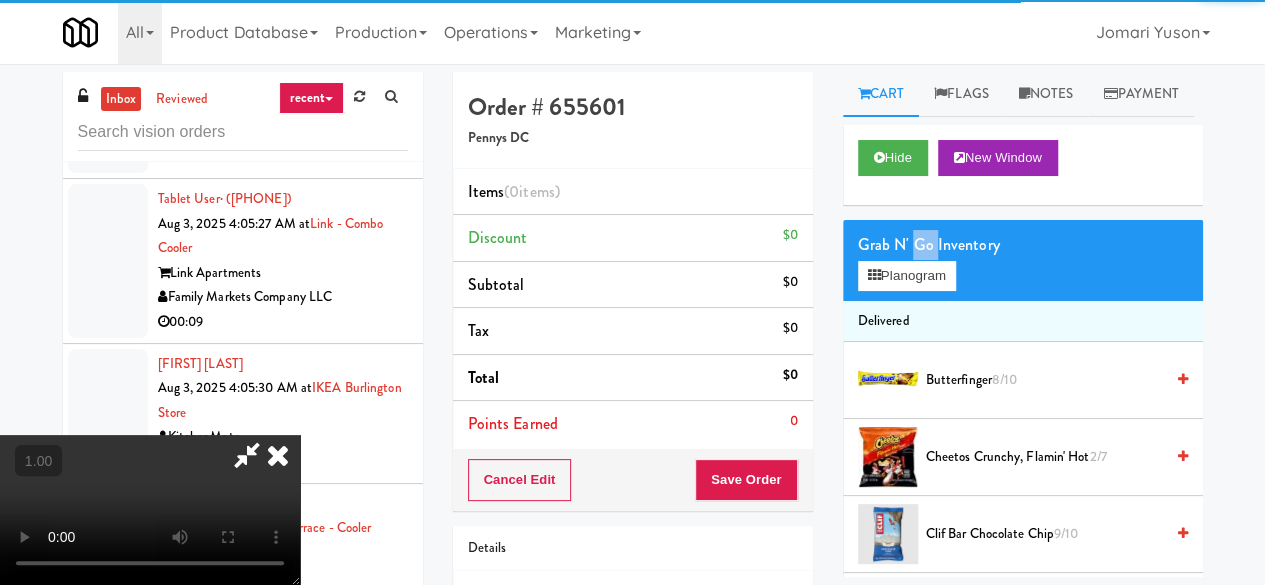 click on "Grab N' Go Inventory" at bounding box center (1023, 245) 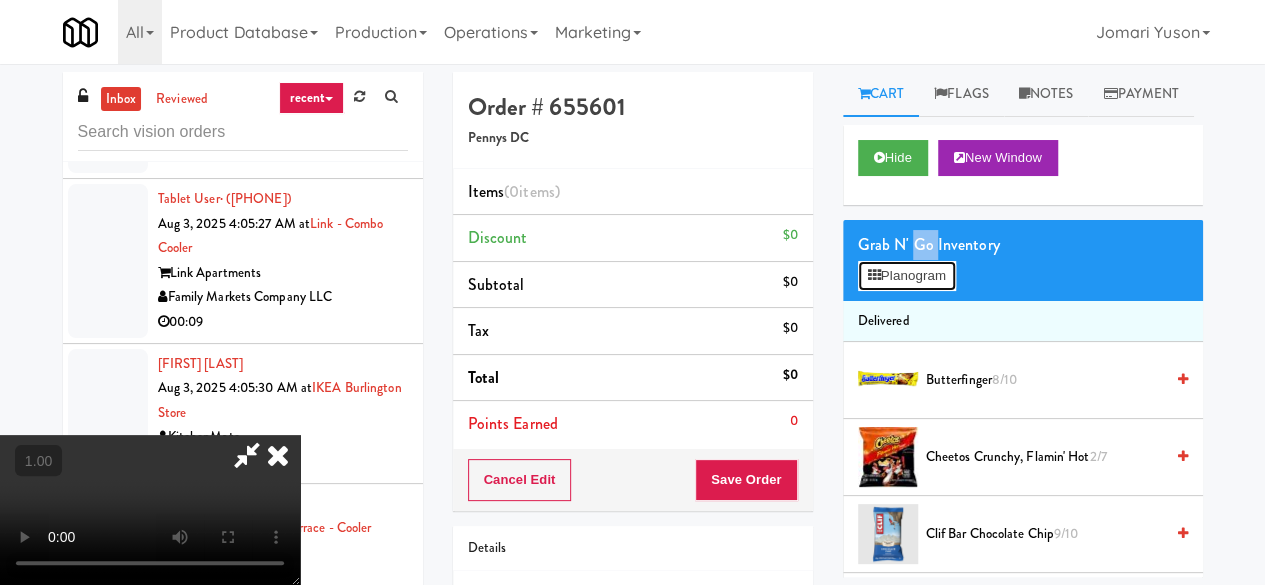 click on "Planogram" at bounding box center [907, 276] 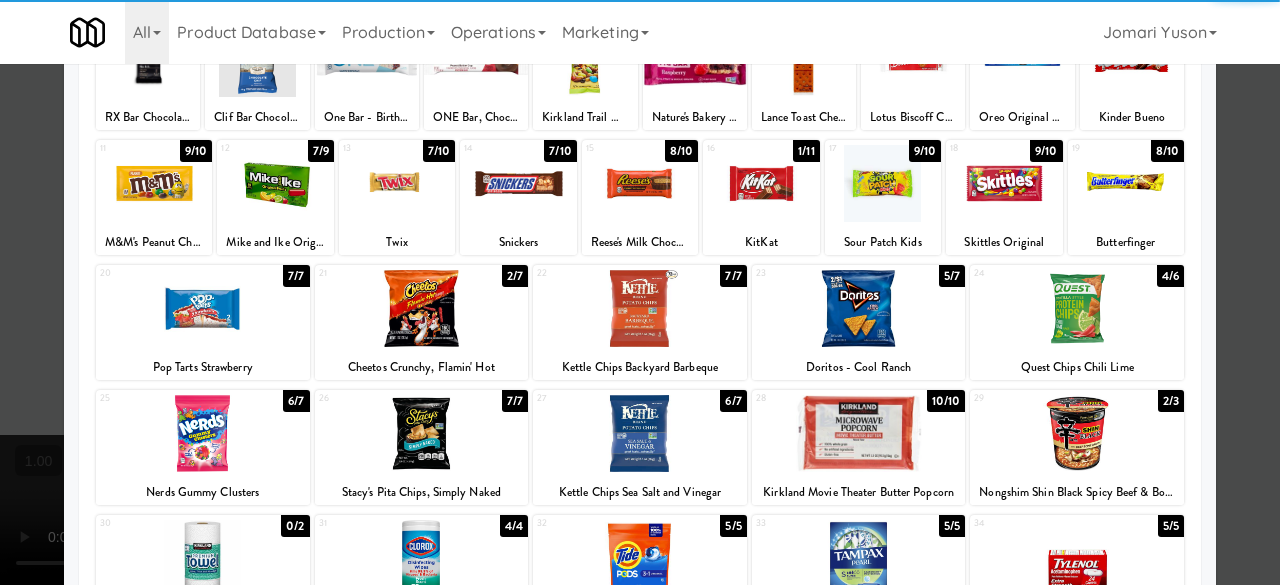 scroll, scrollTop: 96, scrollLeft: 0, axis: vertical 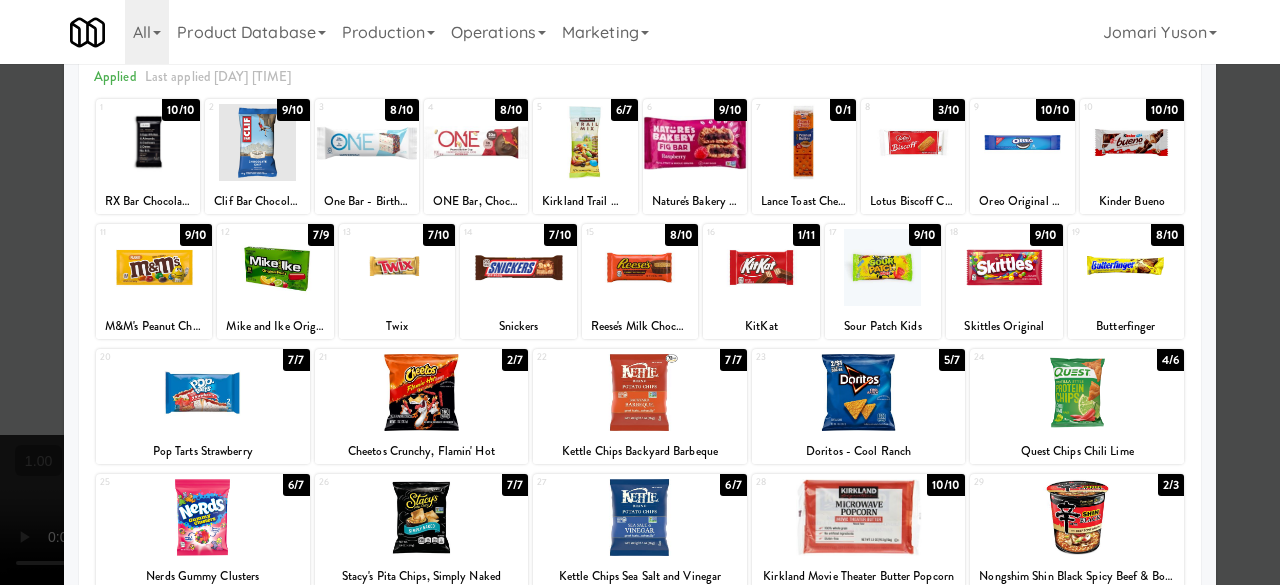 click at bounding box center (1077, 517) 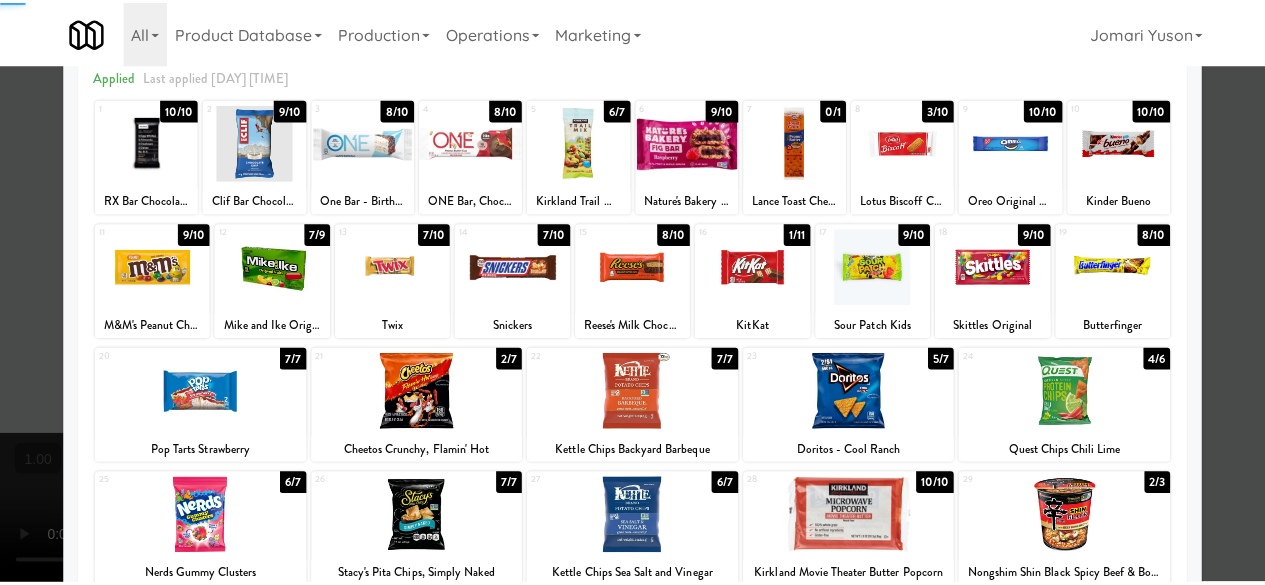 scroll, scrollTop: 0, scrollLeft: 0, axis: both 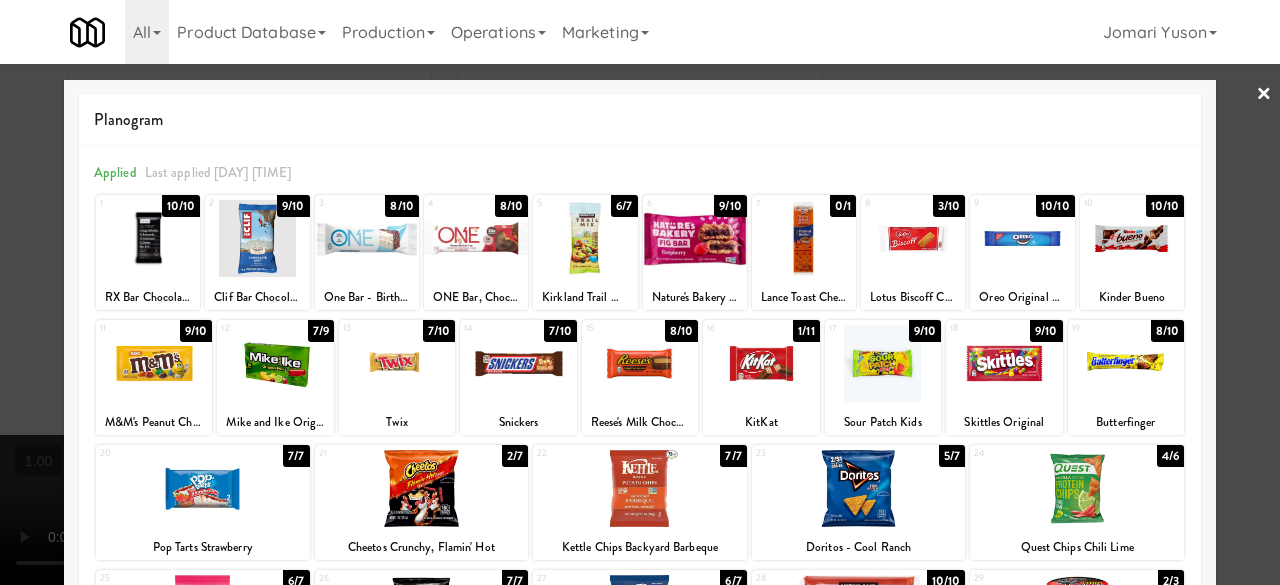 click at bounding box center [640, 292] 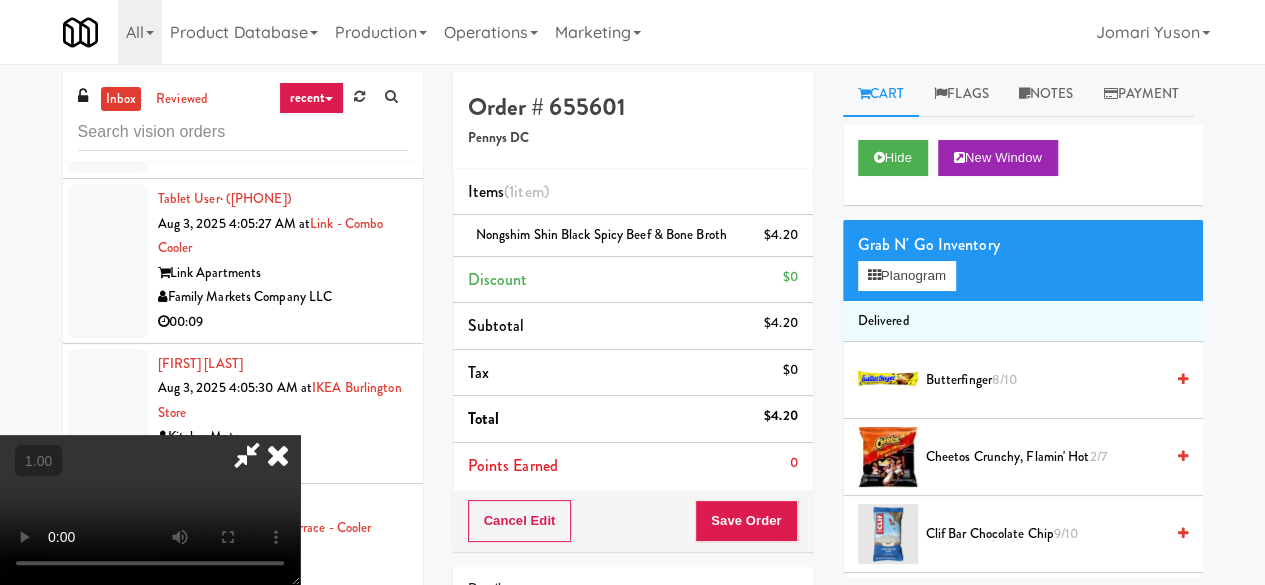 scroll, scrollTop: 0, scrollLeft: 0, axis: both 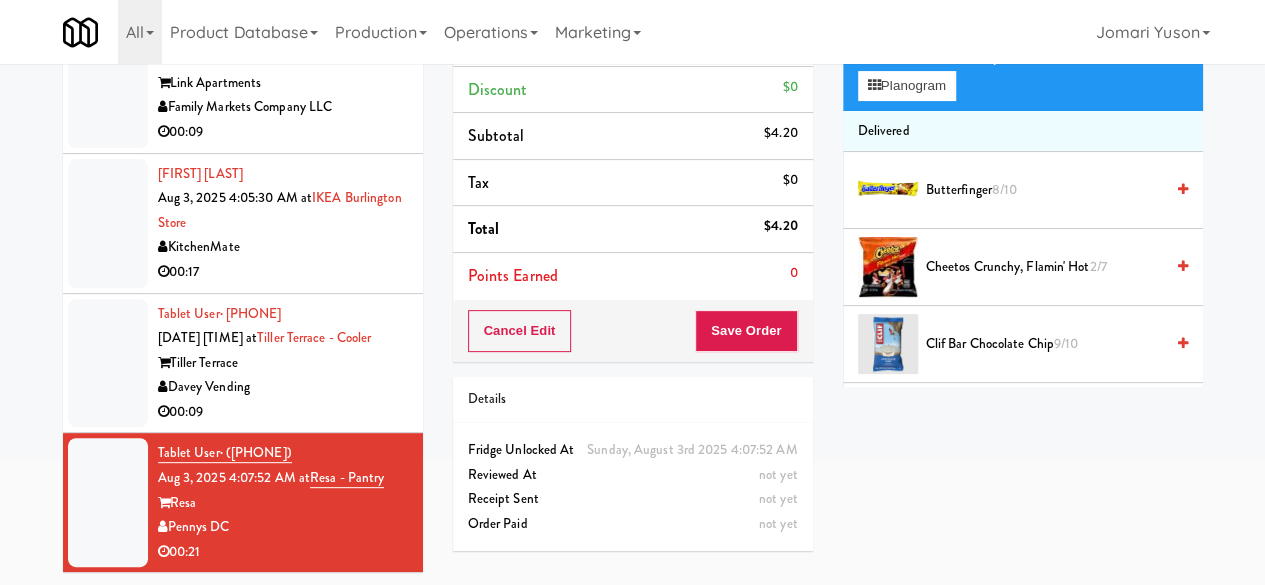 click on "Davey Vending" at bounding box center (283, 387) 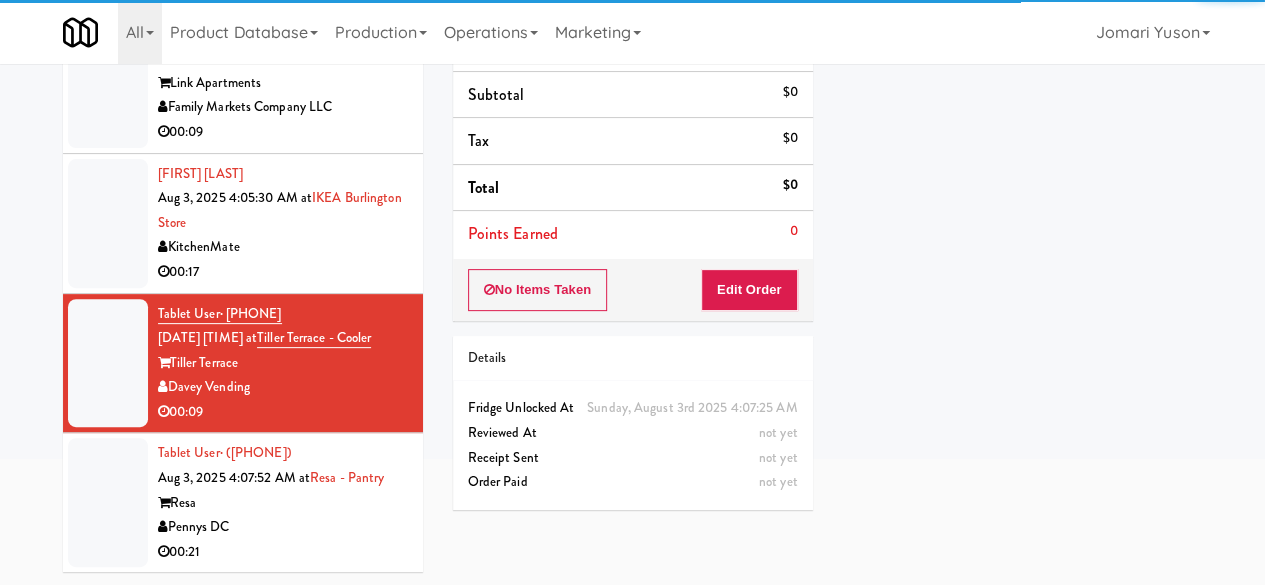 click on "Pennys DC" at bounding box center (283, 527) 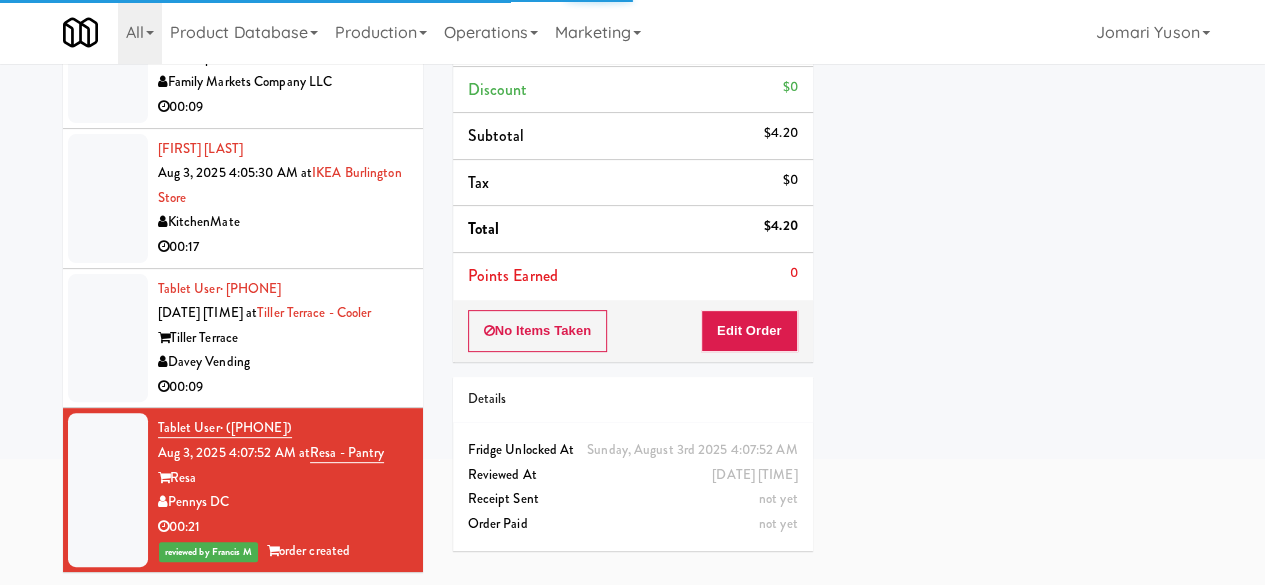 scroll, scrollTop: 13646, scrollLeft: 0, axis: vertical 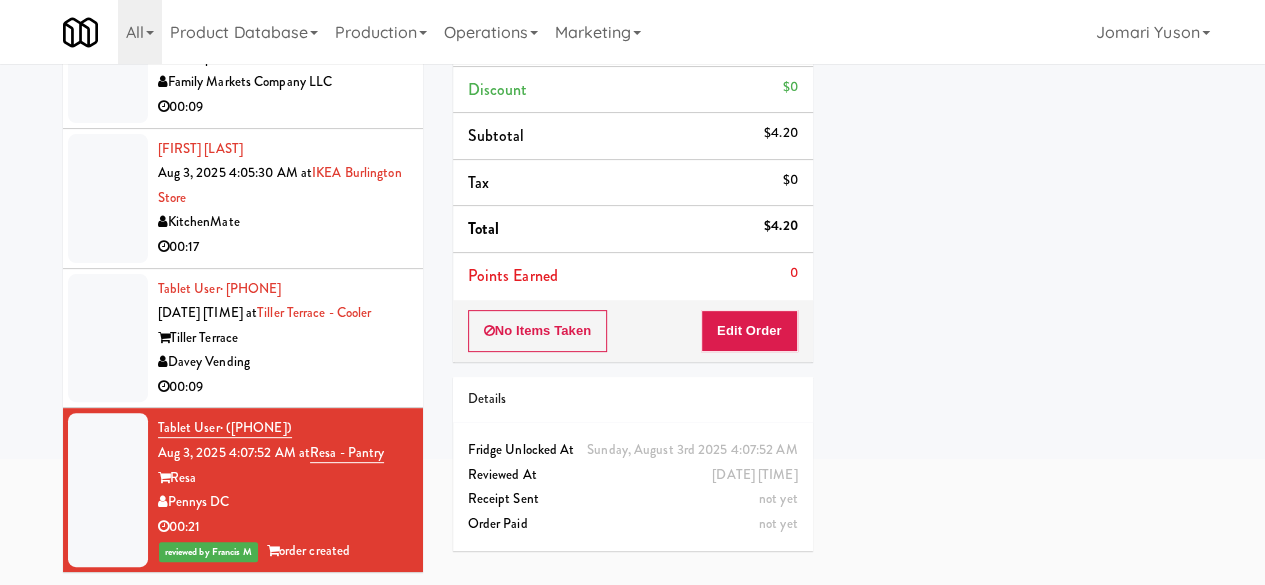 click on "Davey Vending" at bounding box center (283, 362) 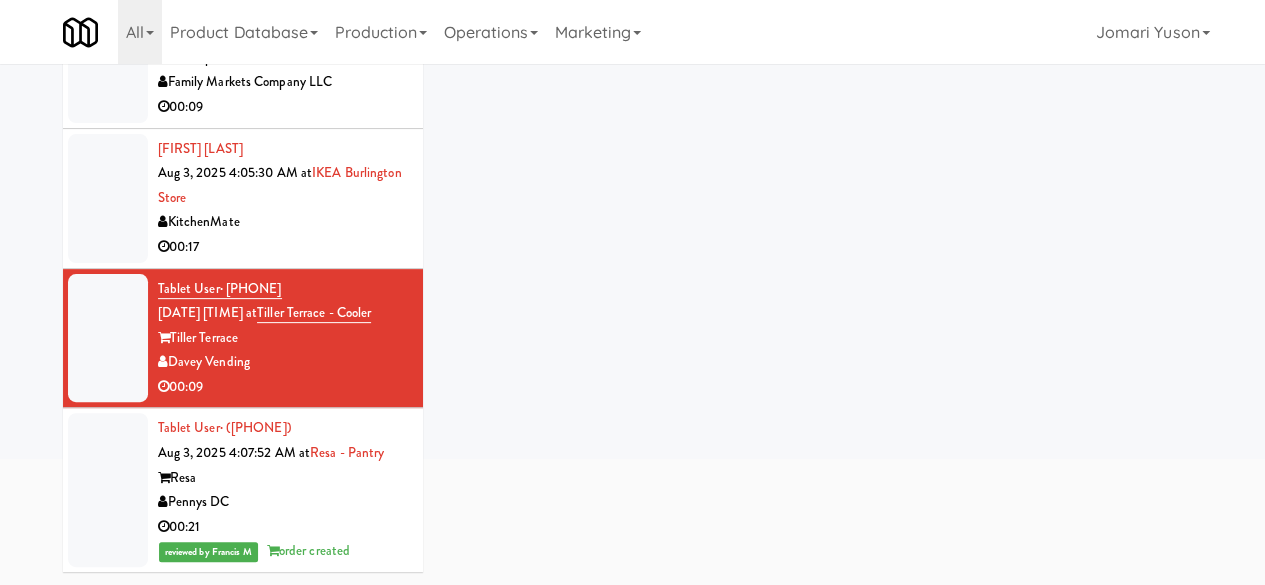 click on "Davey Vending" at bounding box center (283, 362) 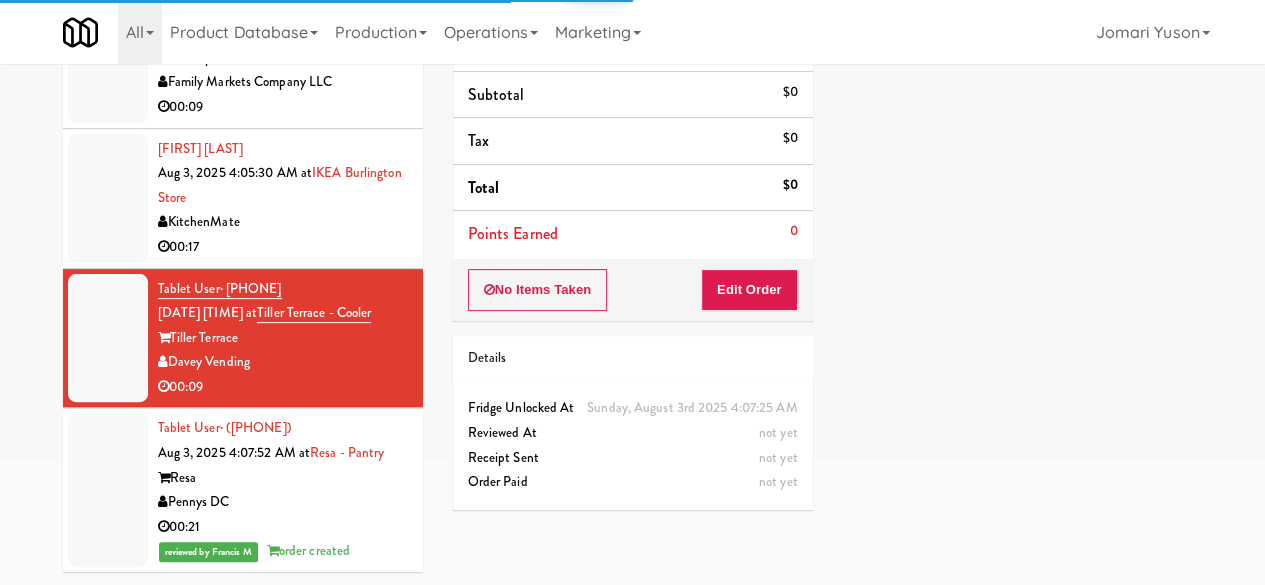 scroll, scrollTop: 13446, scrollLeft: 0, axis: vertical 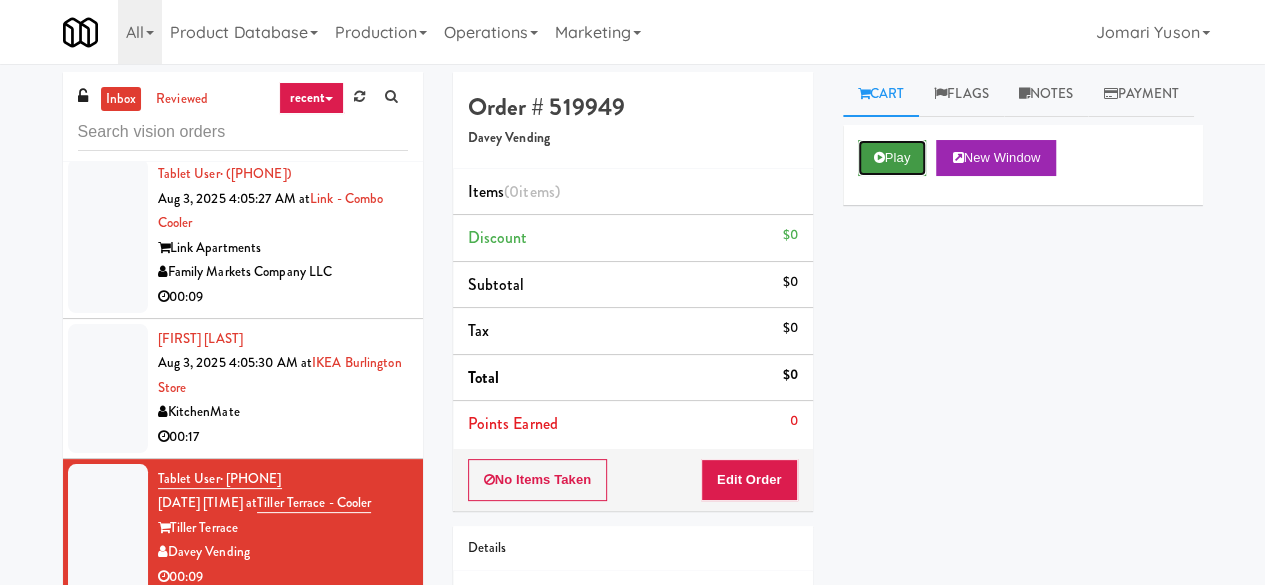 click on "Play" at bounding box center (892, 158) 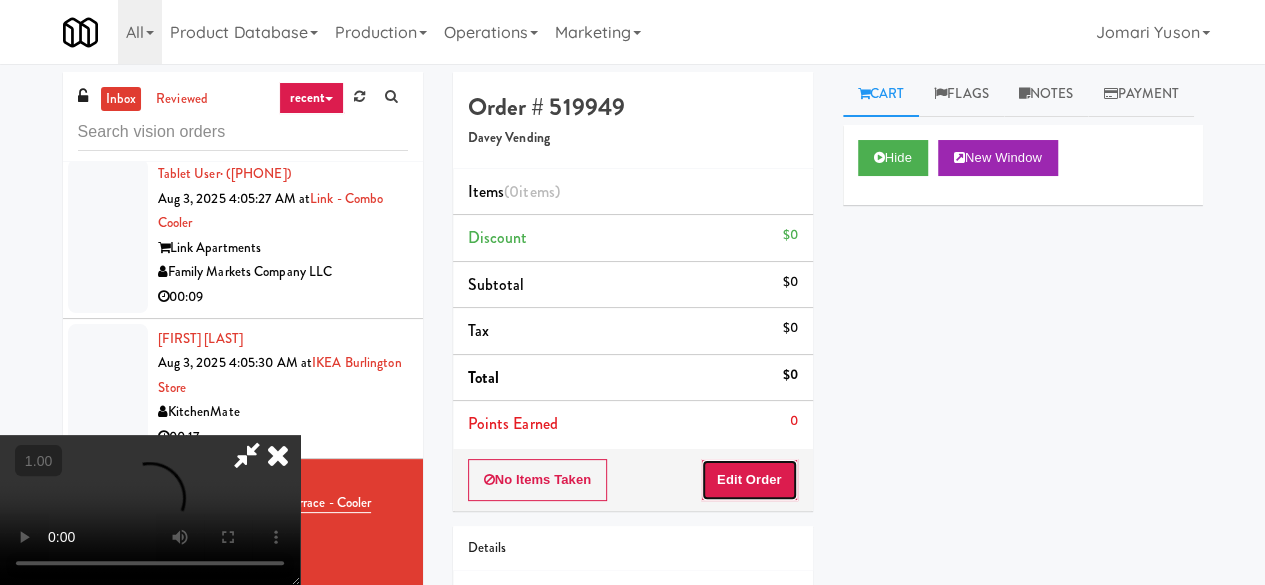 click on "Edit Order" at bounding box center [749, 480] 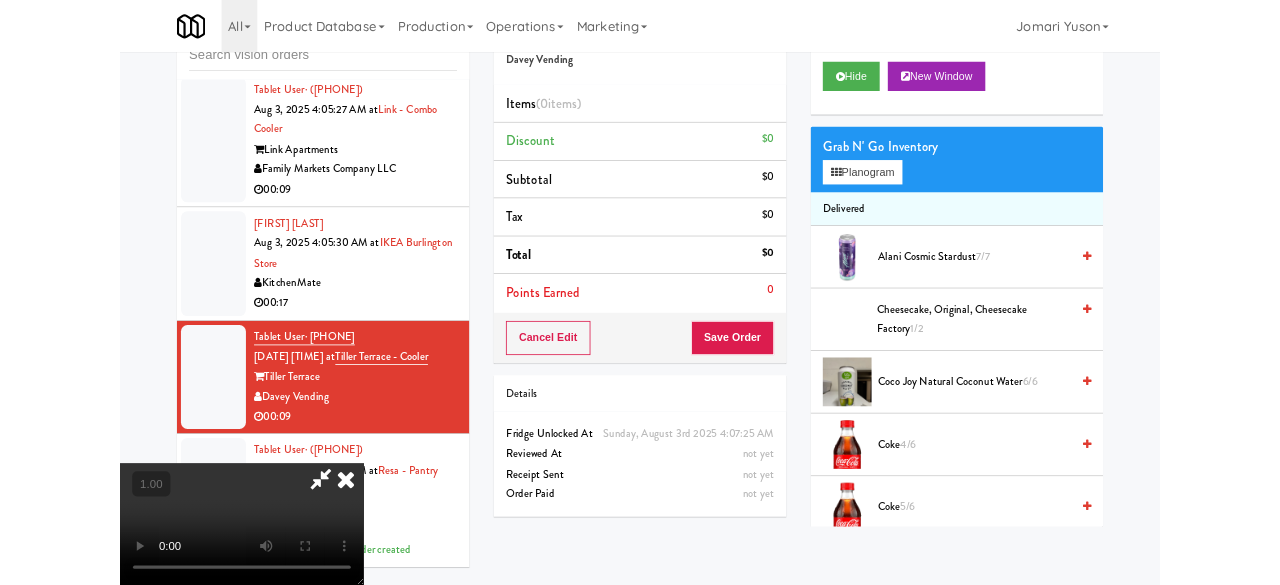 scroll, scrollTop: 190, scrollLeft: 0, axis: vertical 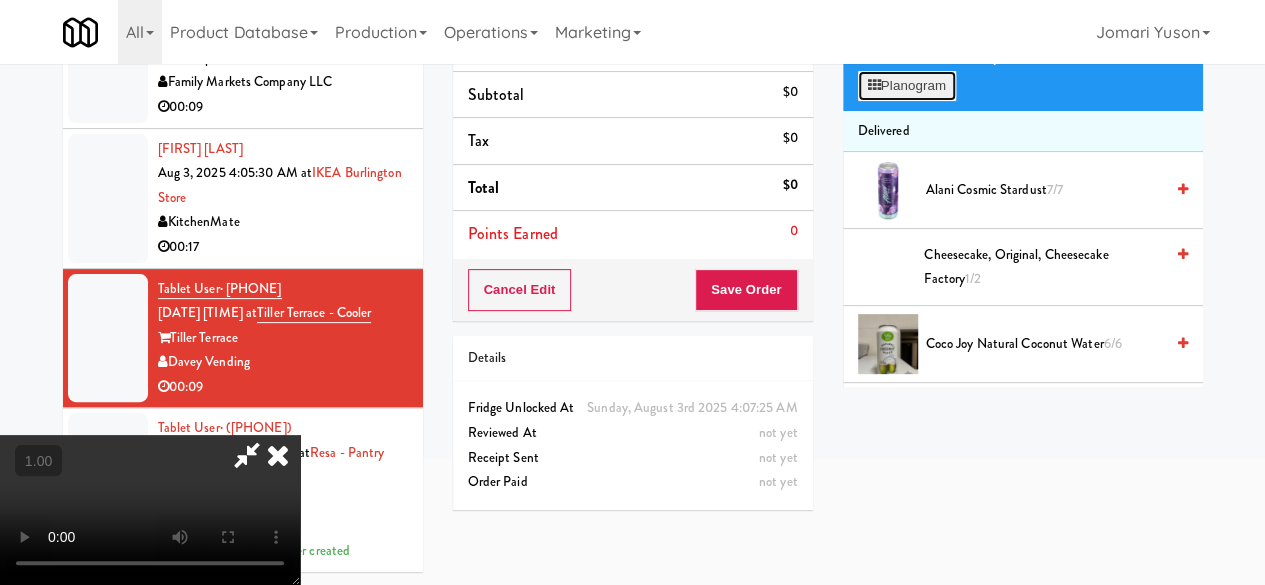 click on "Planogram" at bounding box center [907, 86] 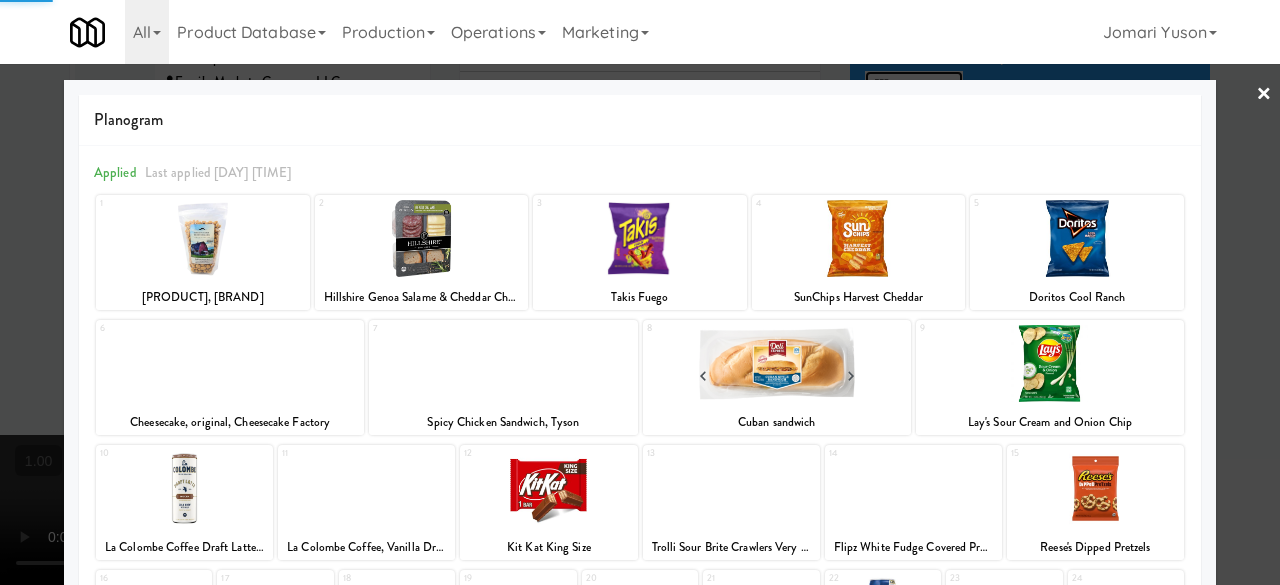 scroll, scrollTop: 396, scrollLeft: 0, axis: vertical 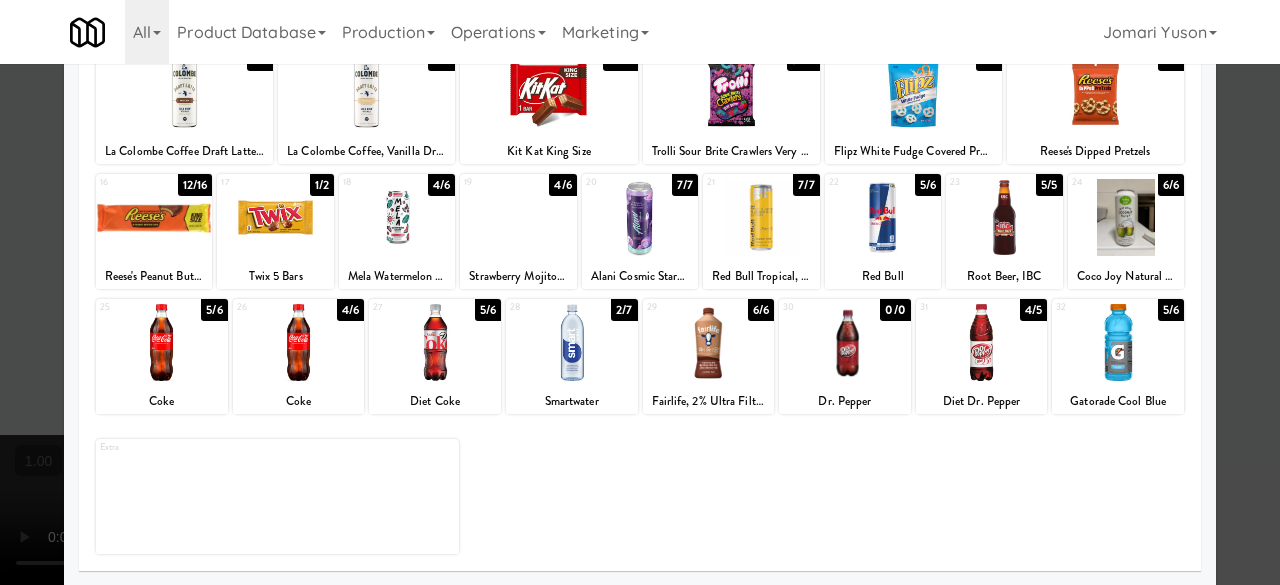 click at bounding box center (397, 217) 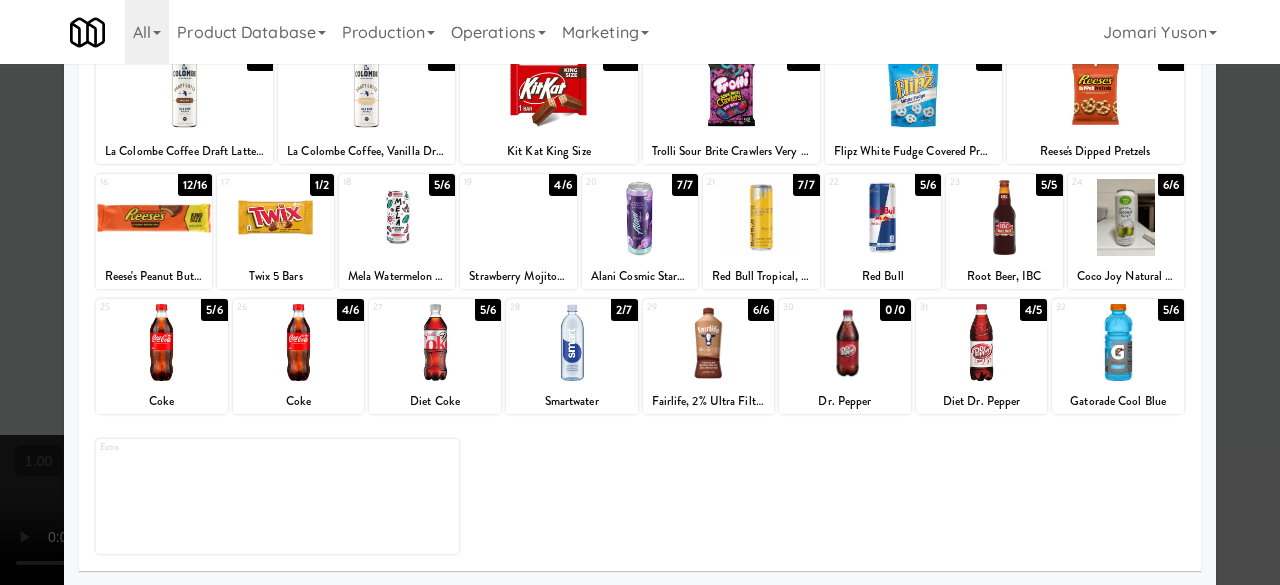 click at bounding box center [397, 217] 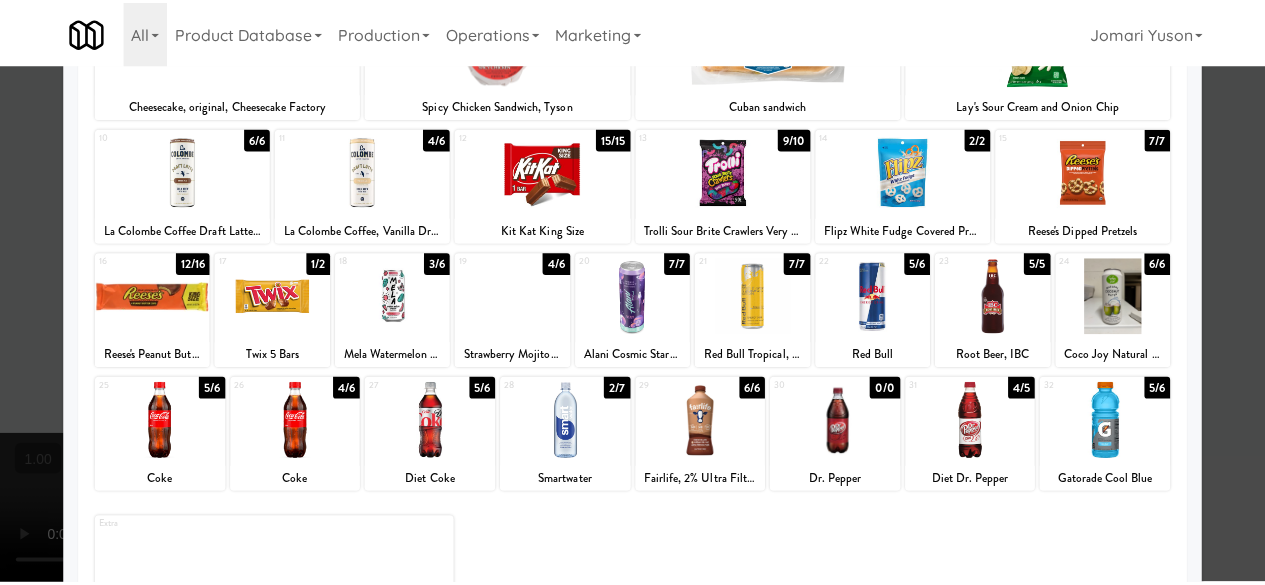 scroll, scrollTop: 0, scrollLeft: 0, axis: both 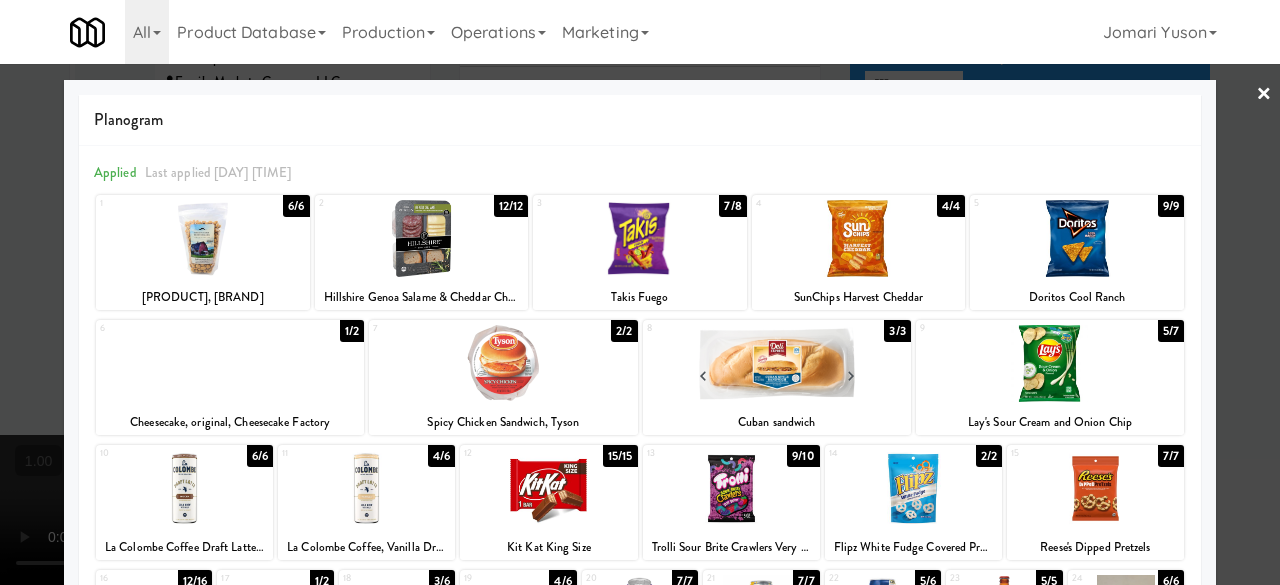 click at bounding box center (640, 292) 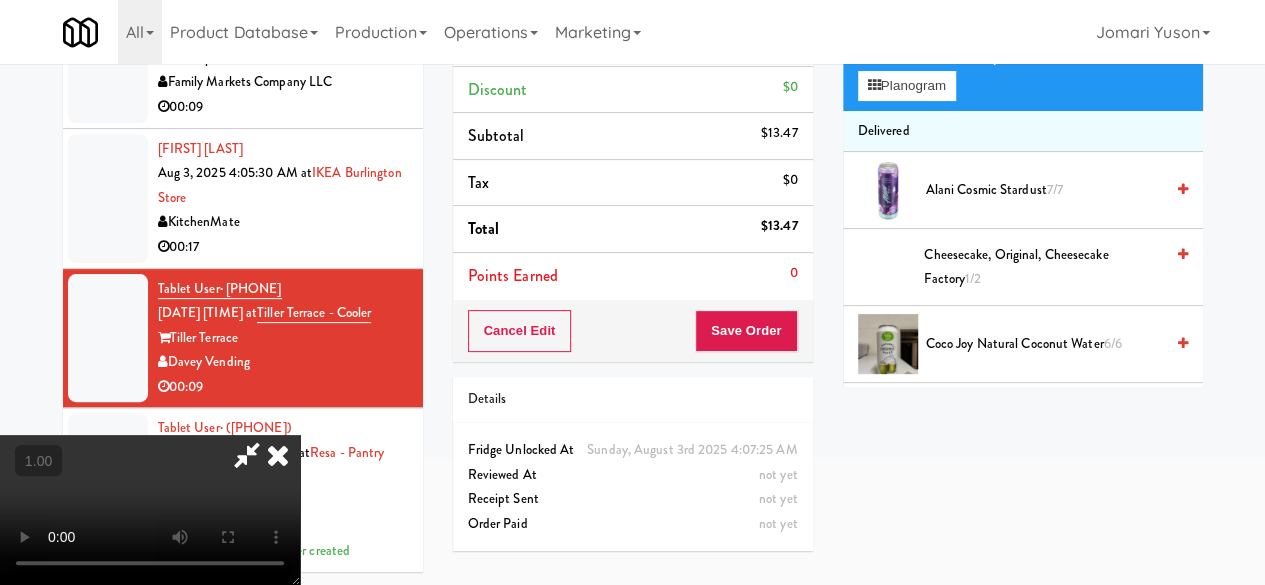 scroll, scrollTop: 64, scrollLeft: 0, axis: vertical 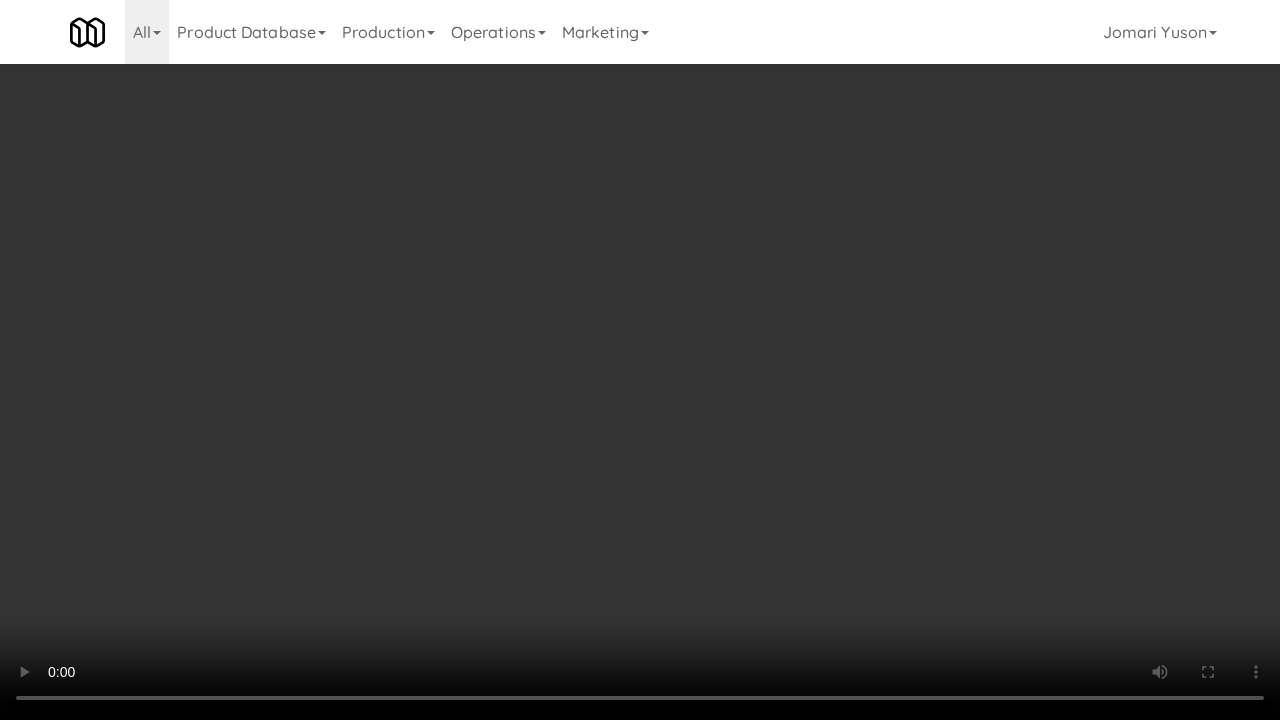 type 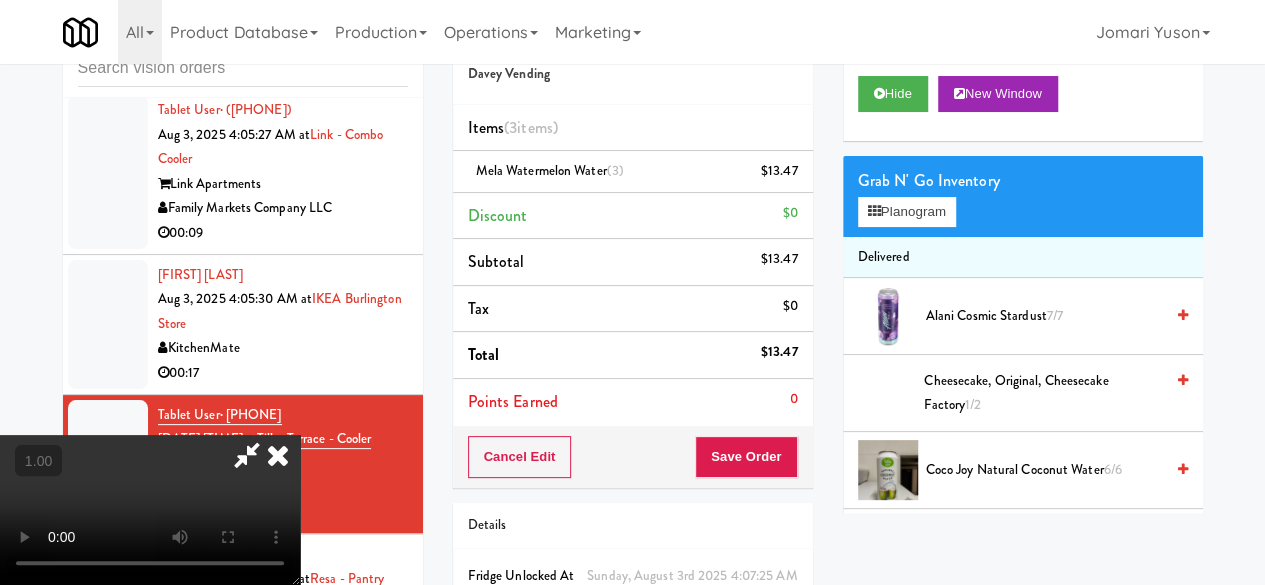 click at bounding box center (278, 455) 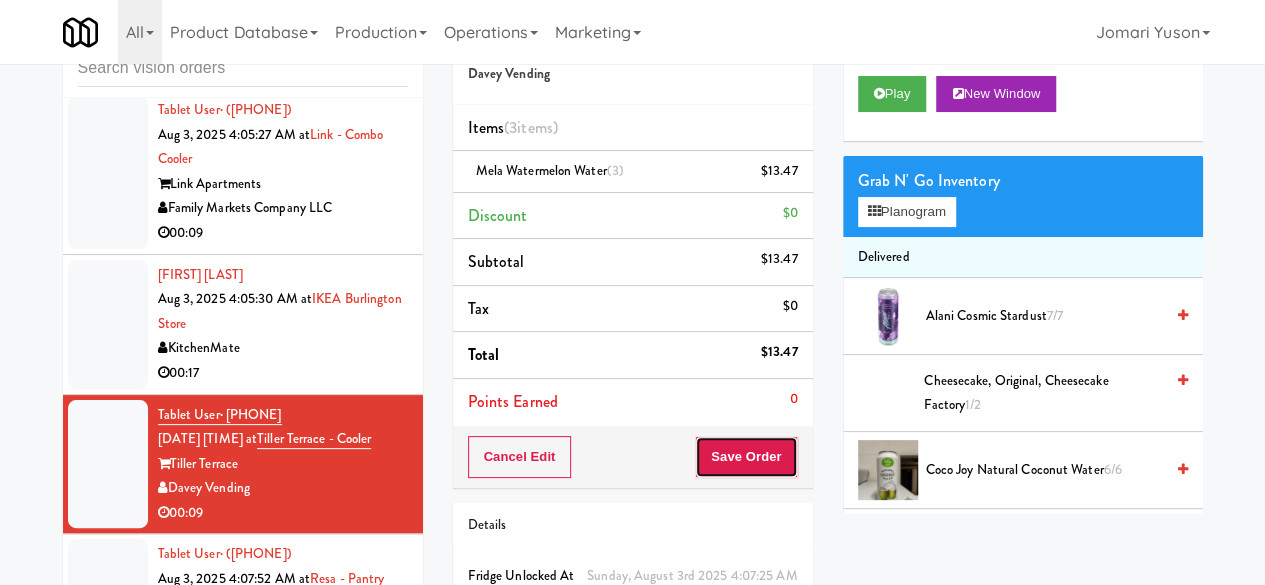 click on "Save Order" at bounding box center (746, 457) 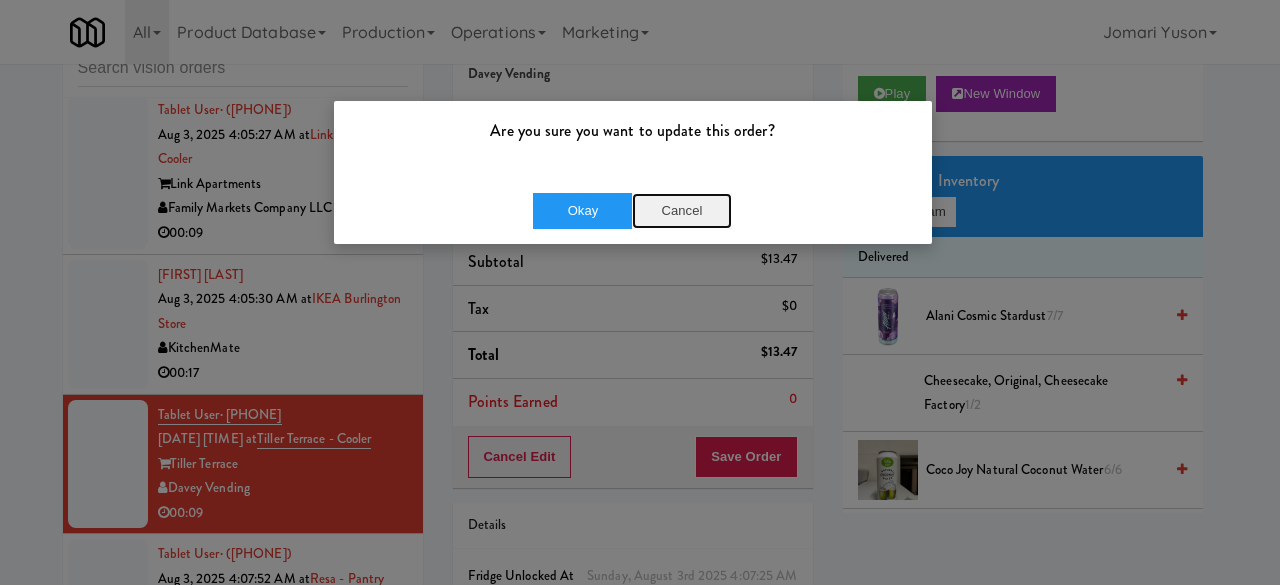 click on "Cancel" at bounding box center (682, 211) 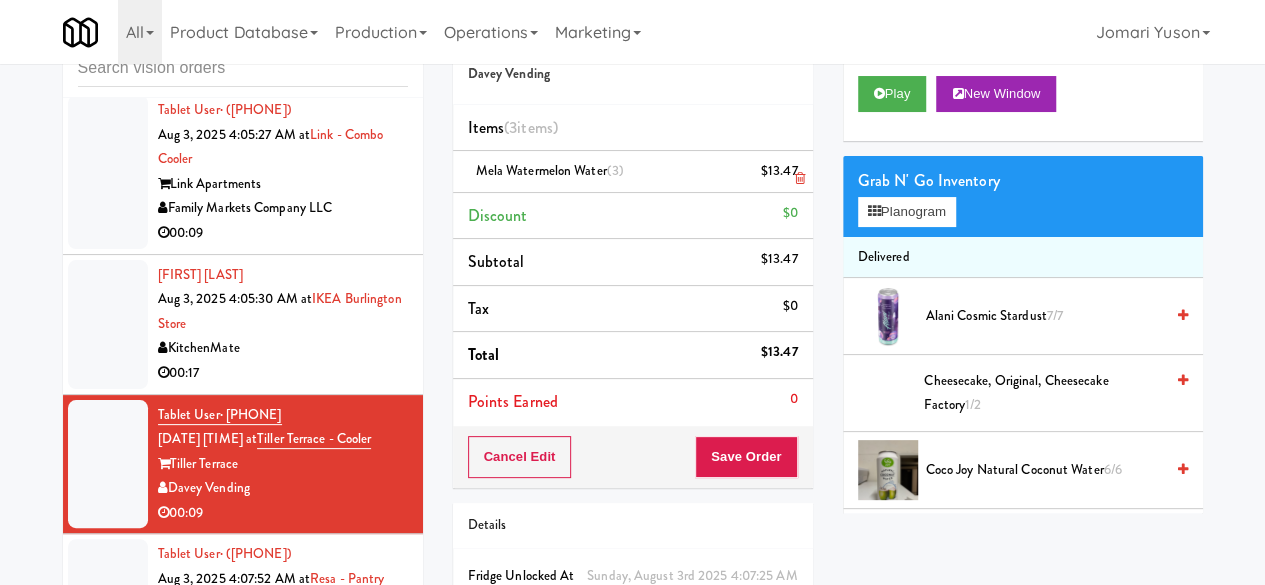 click at bounding box center [795, 179] 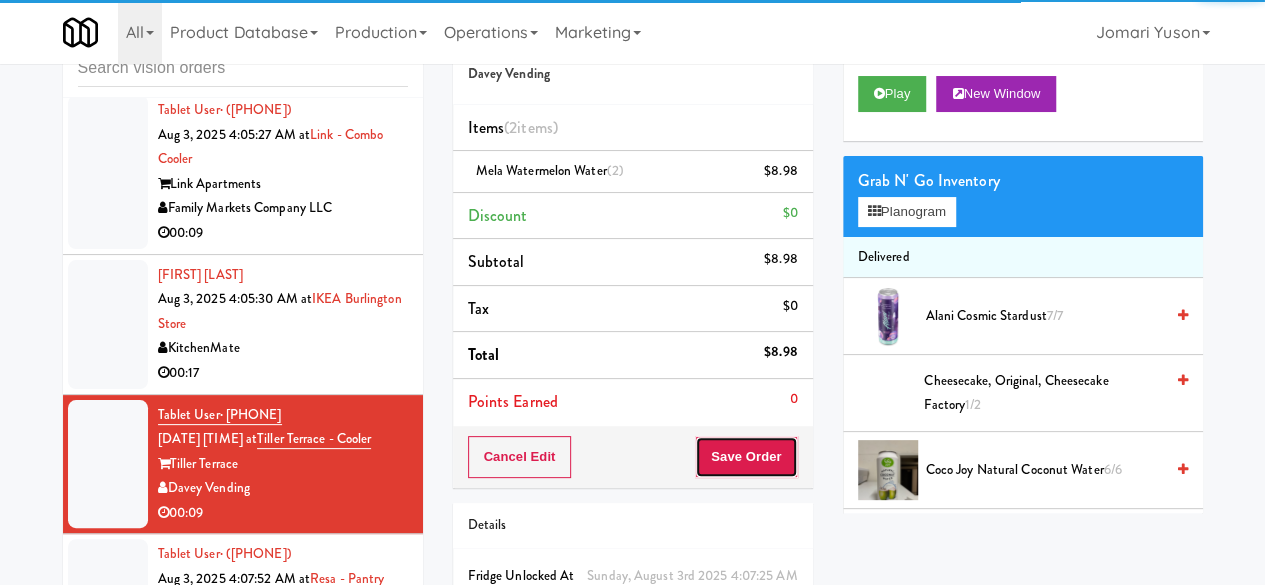 click on "Save Order" at bounding box center (746, 457) 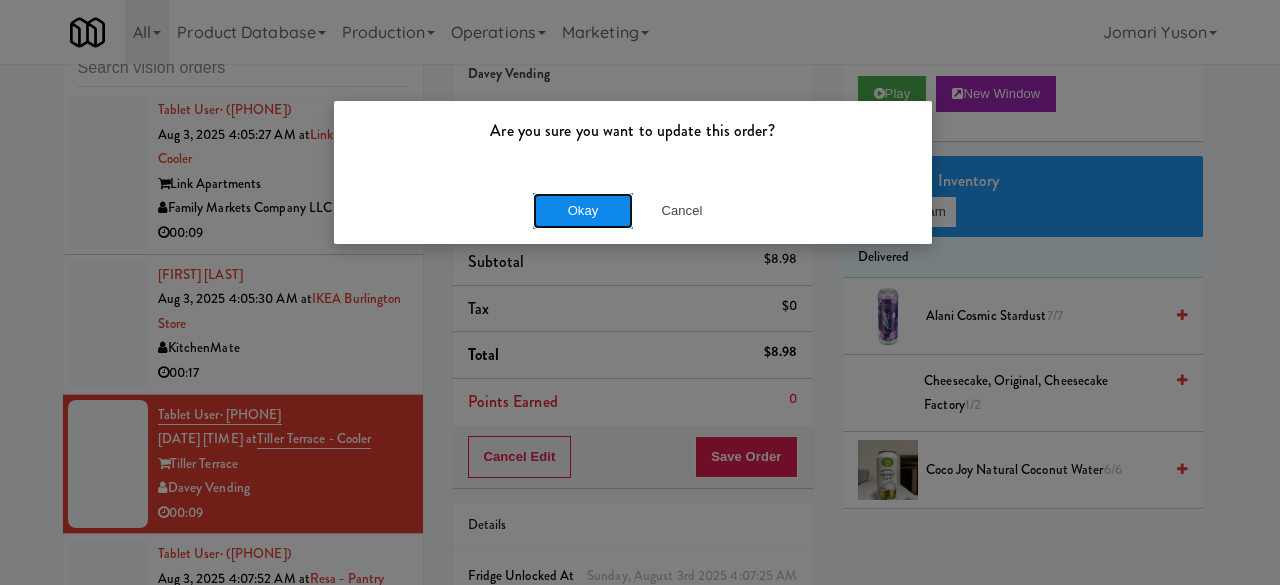 click on "Okay" at bounding box center (583, 211) 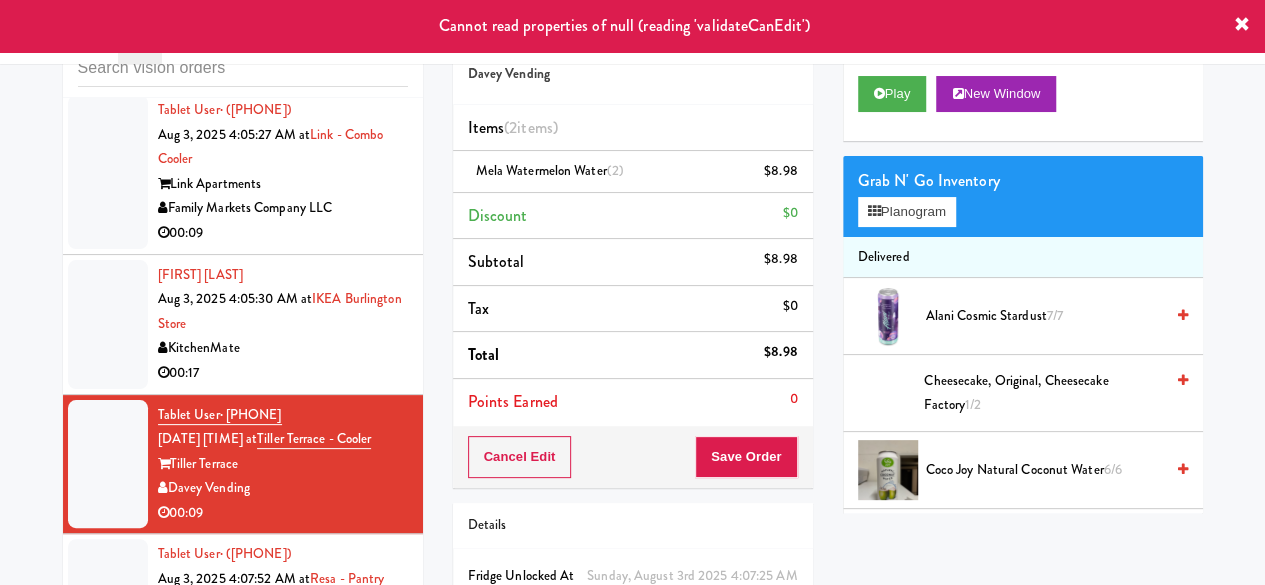 click on "Cannot read properties of null (reading 'validateCanEdit')" at bounding box center (632, 26) 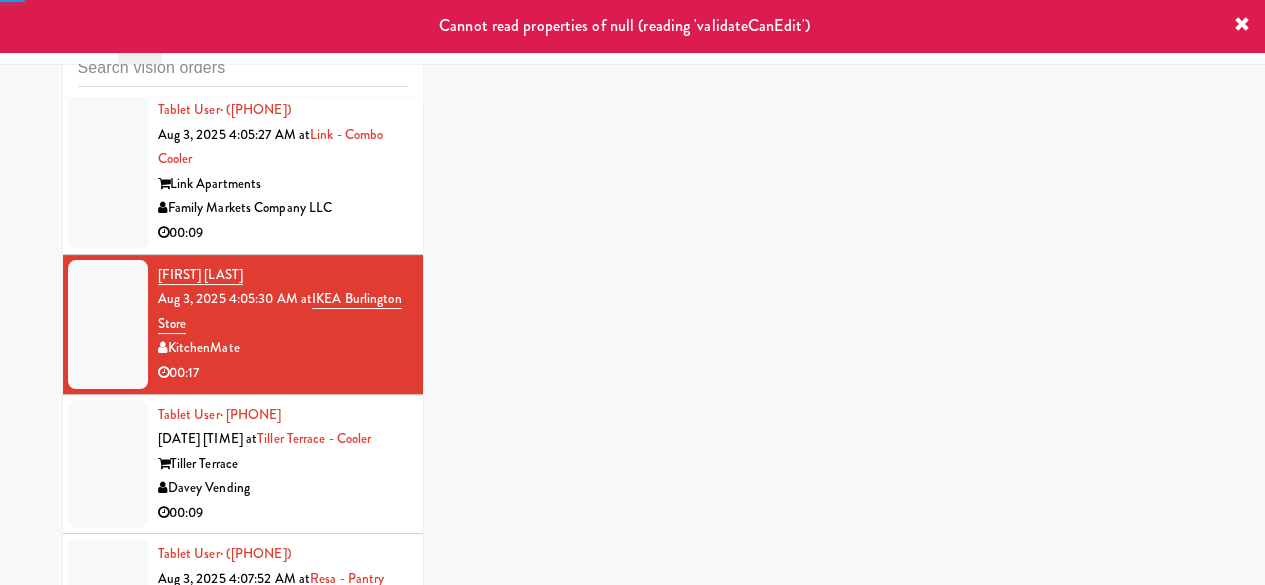 click on "Davey Vending" at bounding box center [283, 488] 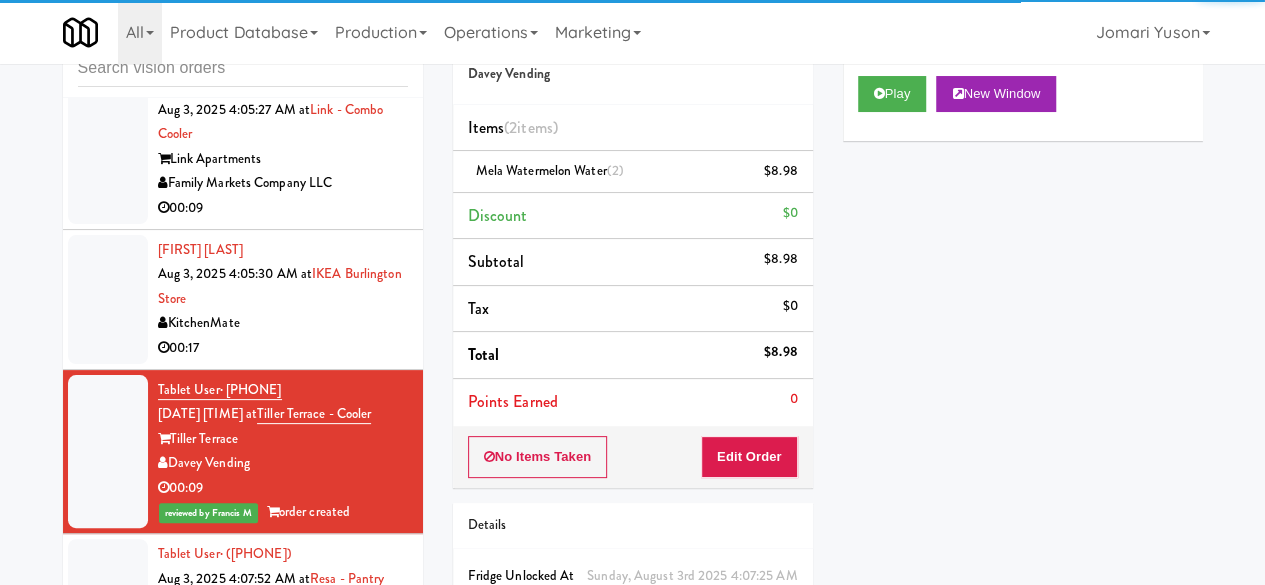 scroll, scrollTop: 13570, scrollLeft: 0, axis: vertical 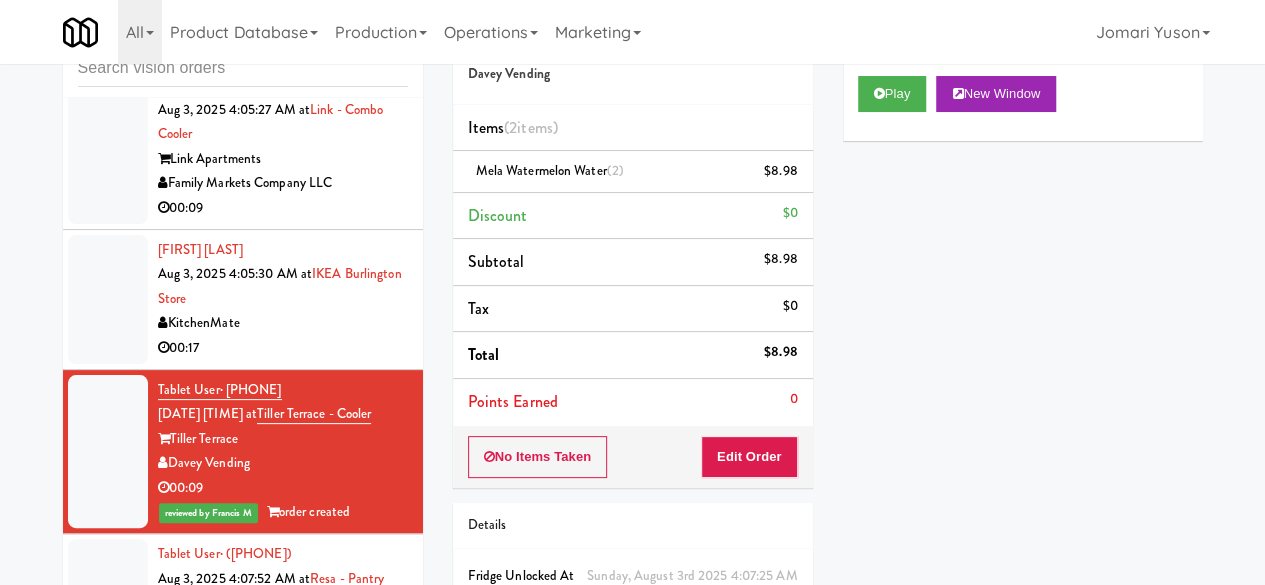 click on "KitchenMate" at bounding box center [283, 323] 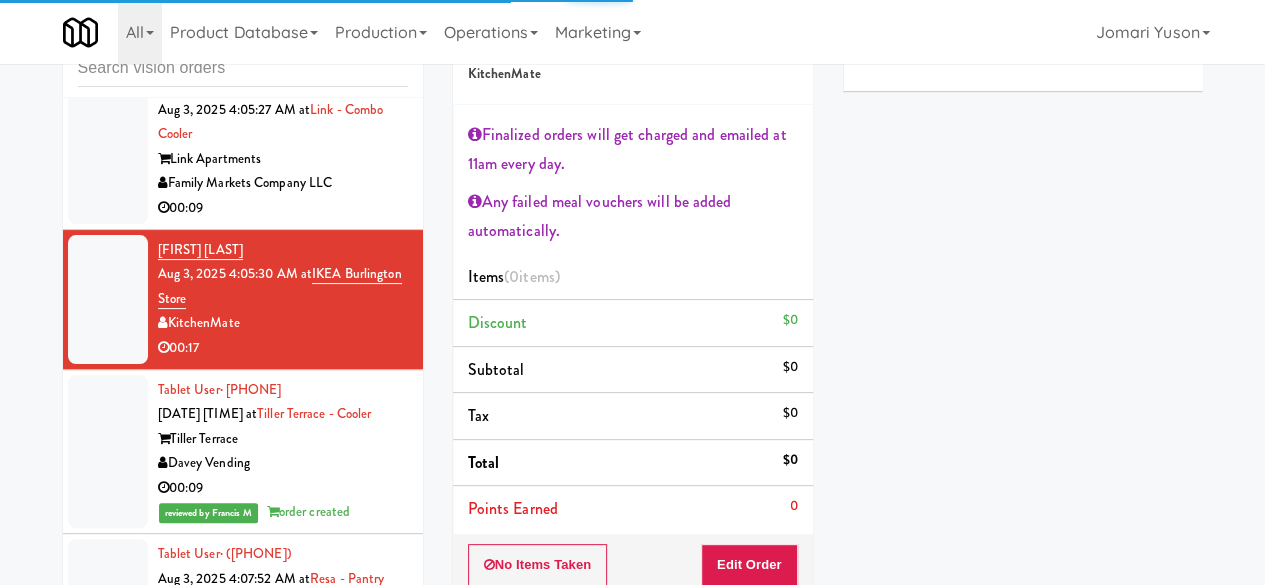 click on "Family Markets Company LLC" at bounding box center (283, 183) 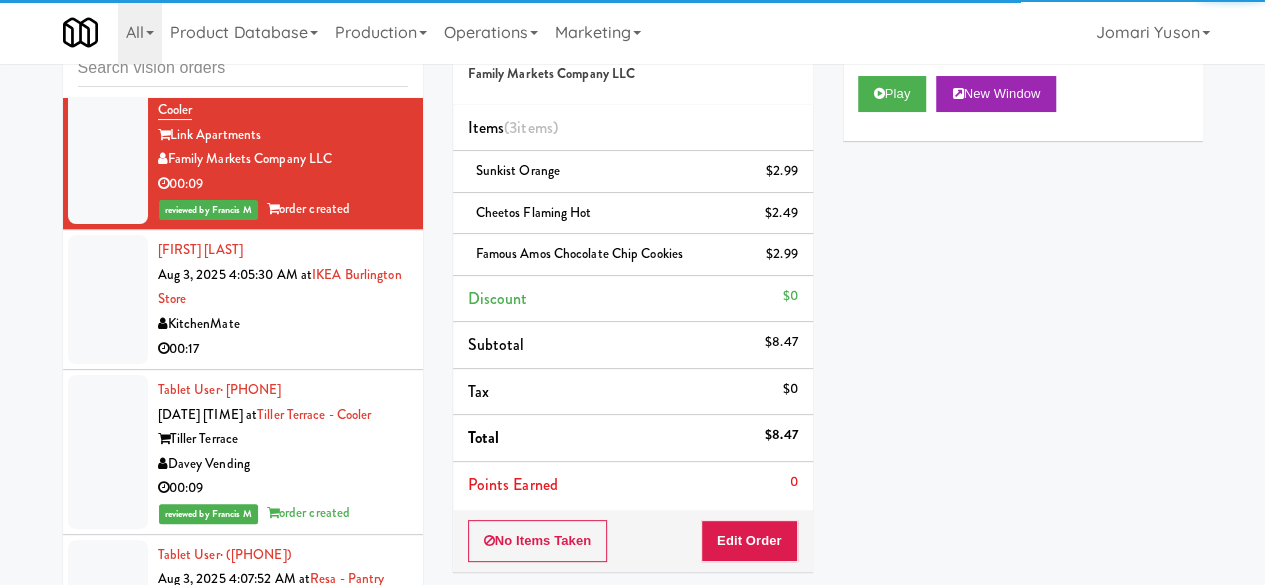 click on "Asad Akram Aug 3, 2025 4:05:30 AM at  IKEA Burlington Store  KitchenMate  00:17" at bounding box center (283, 299) 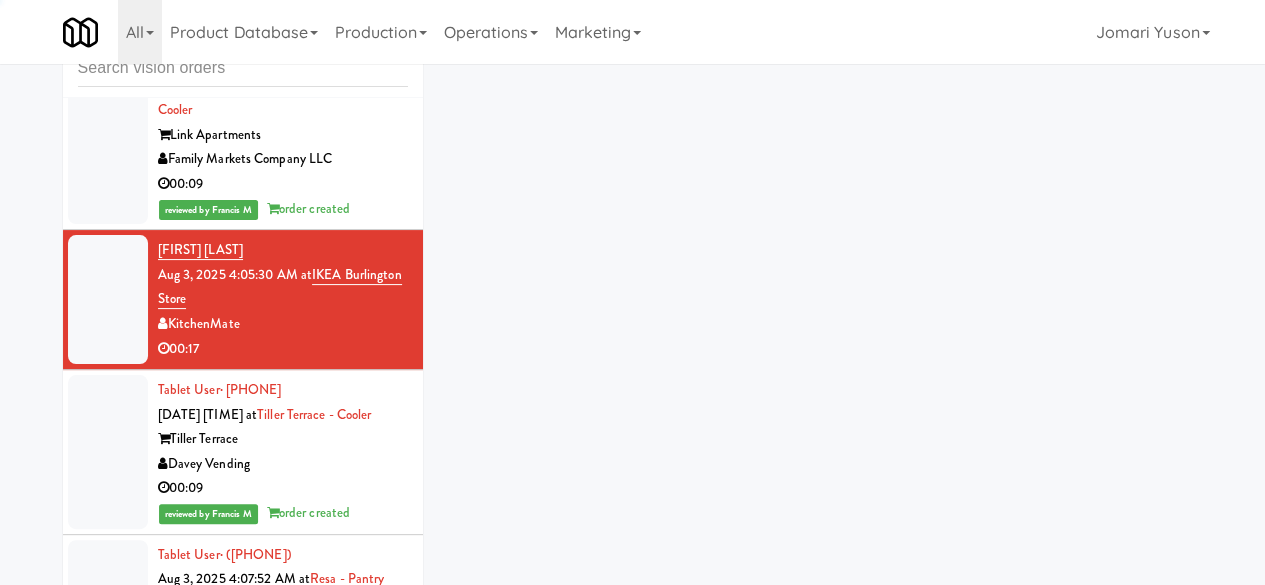 click on "Asad Akram Aug 3, 2025 4:05:30 AM at  IKEA Burlington Store  KitchenMate  00:17" at bounding box center [283, 299] 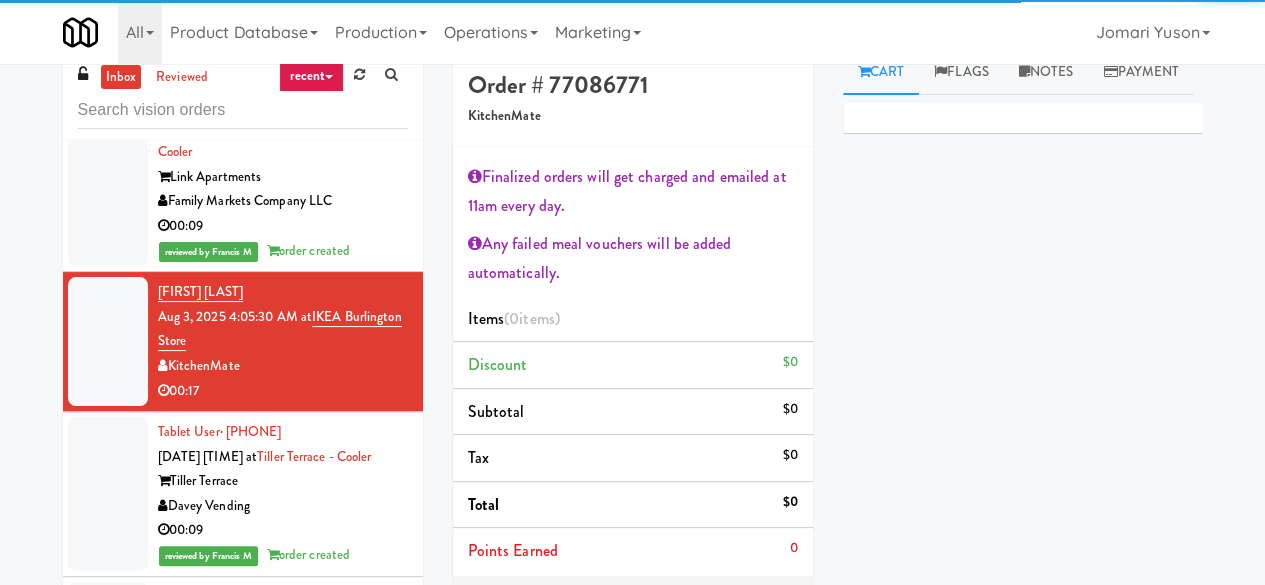 scroll, scrollTop: 0, scrollLeft: 0, axis: both 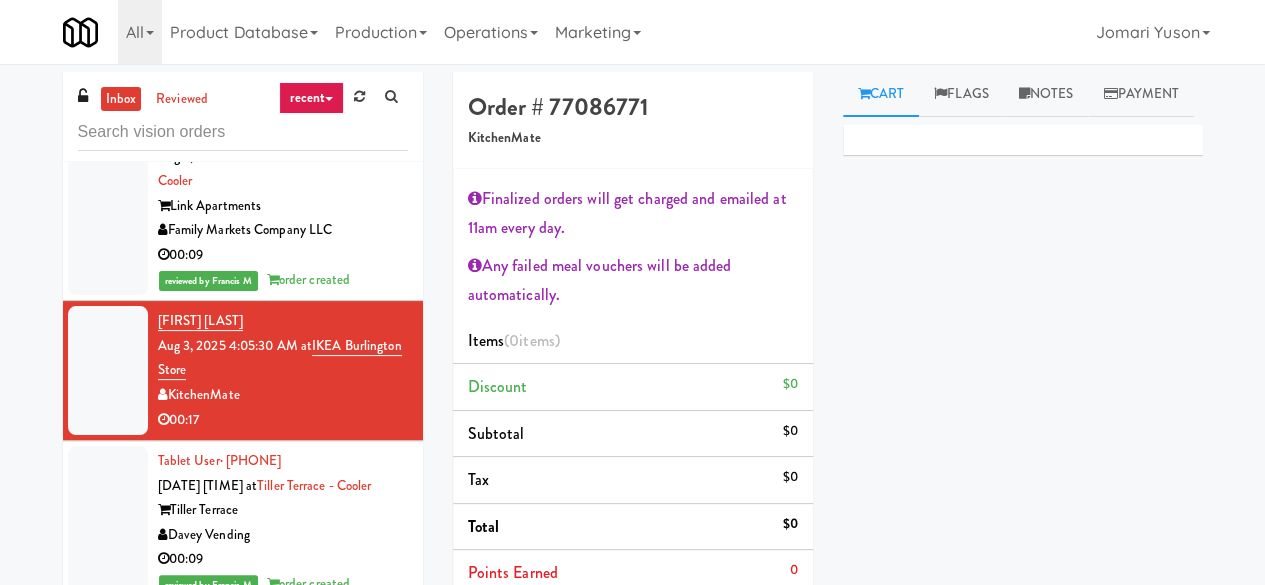click on "00:12" at bounding box center (283, 90) 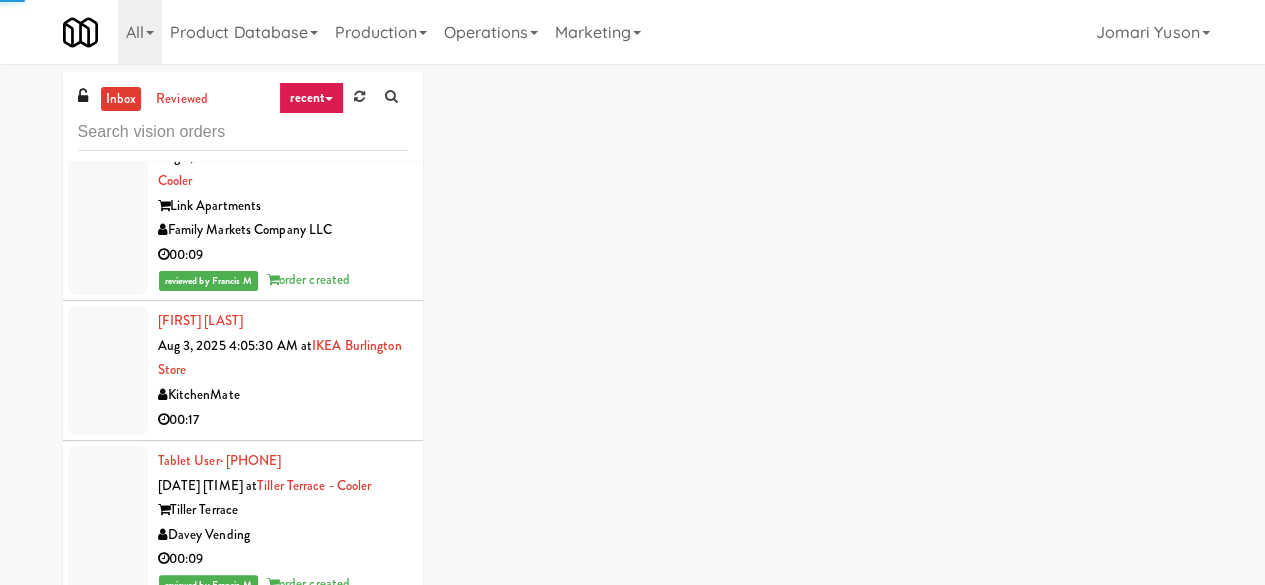 scroll, scrollTop: 13170, scrollLeft: 0, axis: vertical 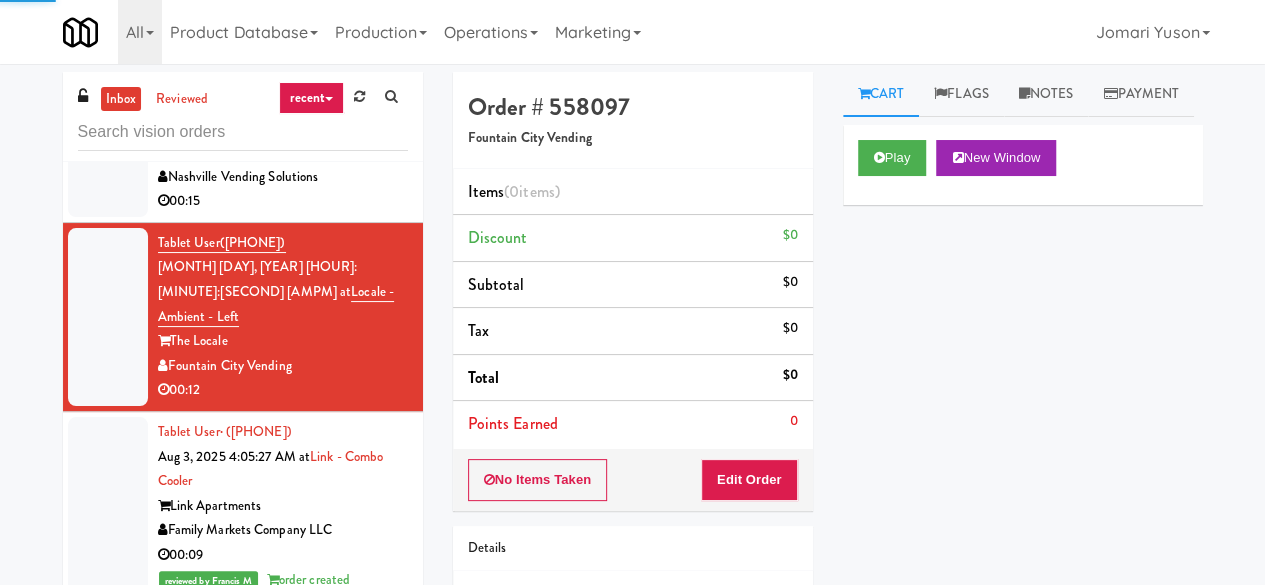 click on "Tablet User  · (225) 572-7433 Aug 3, 2025 4:04:55 AM at  Parke West Cabinet  Parke West  Nashville Vending Solutions  00:15" at bounding box center [283, 152] 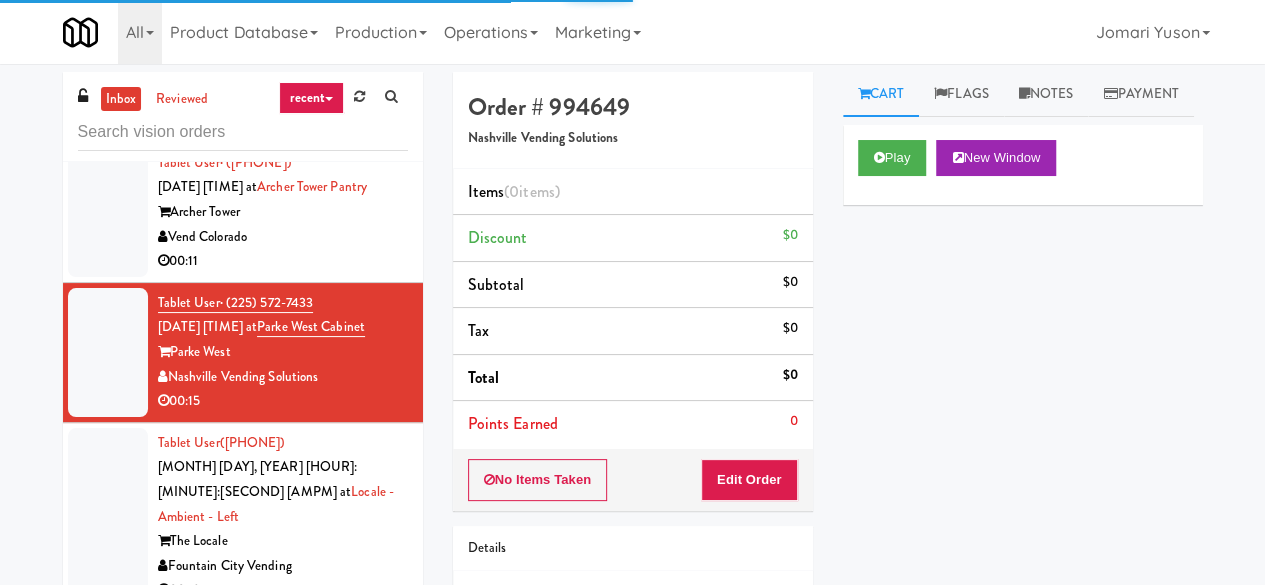 click on "Vend Colorado" at bounding box center [283, 237] 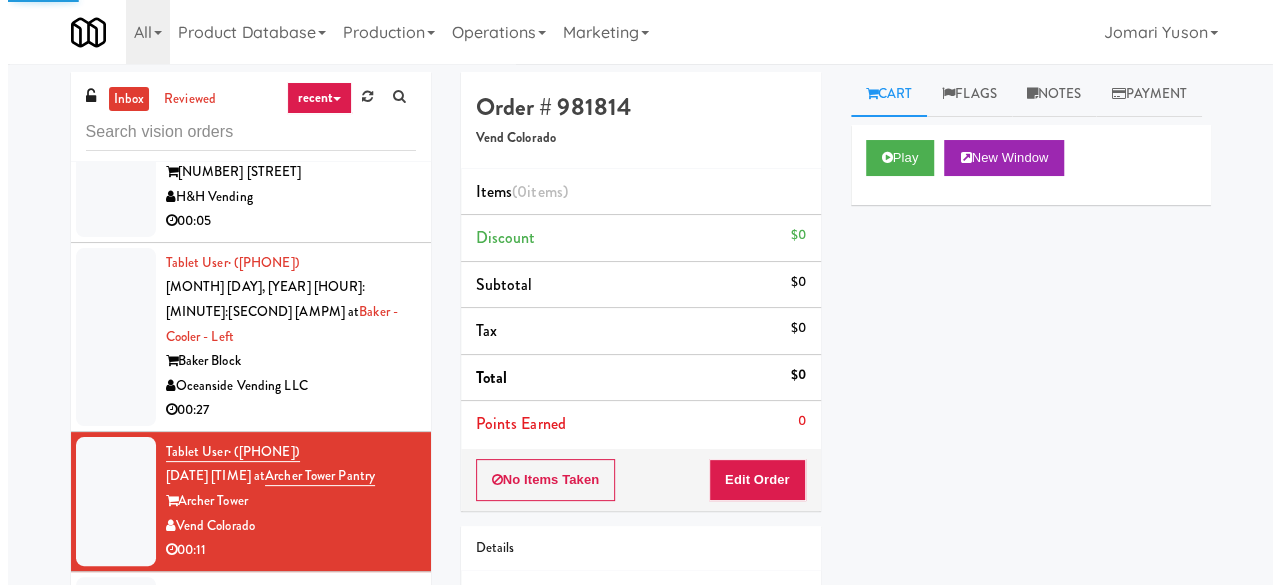 scroll, scrollTop: 12670, scrollLeft: 0, axis: vertical 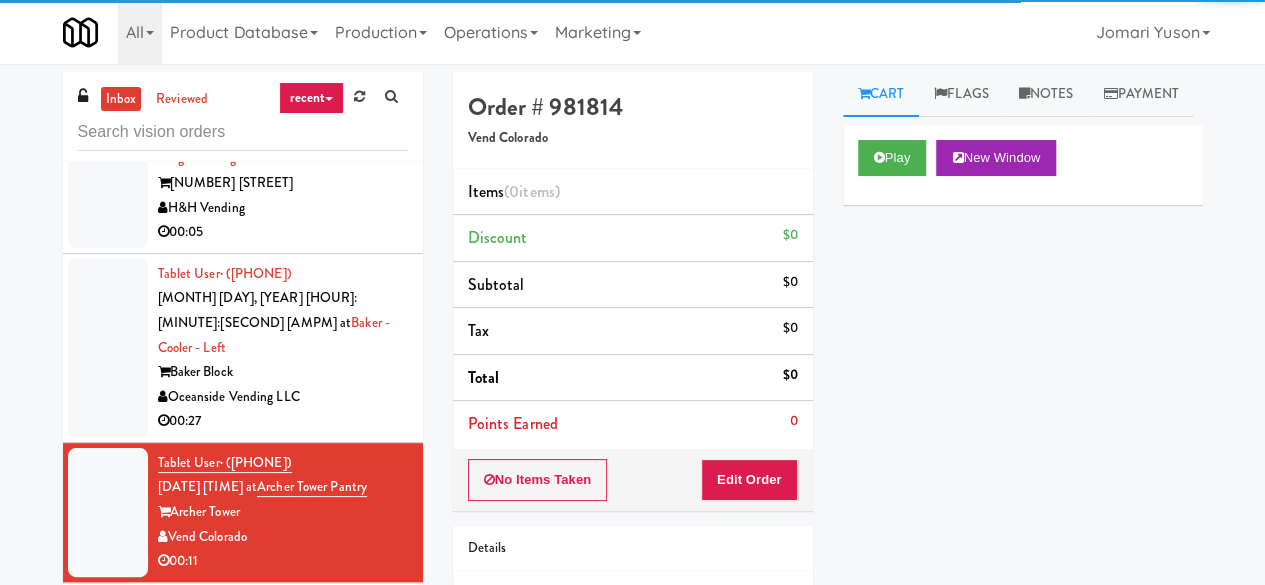 click on "H&H Vending" at bounding box center [283, 208] 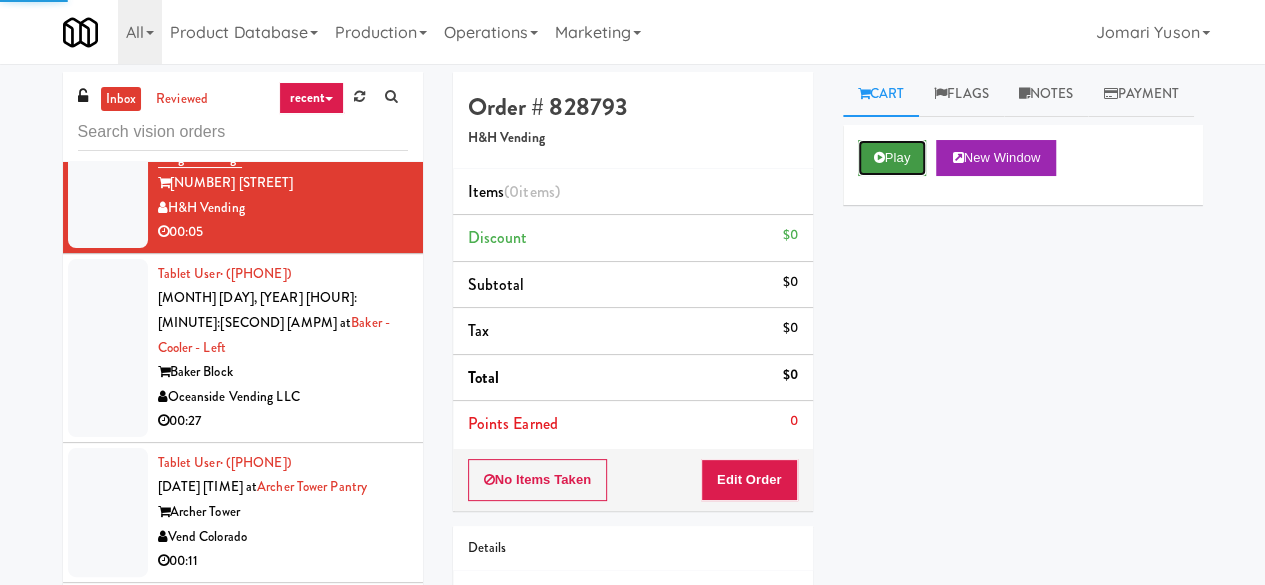 click on "Play" at bounding box center (892, 158) 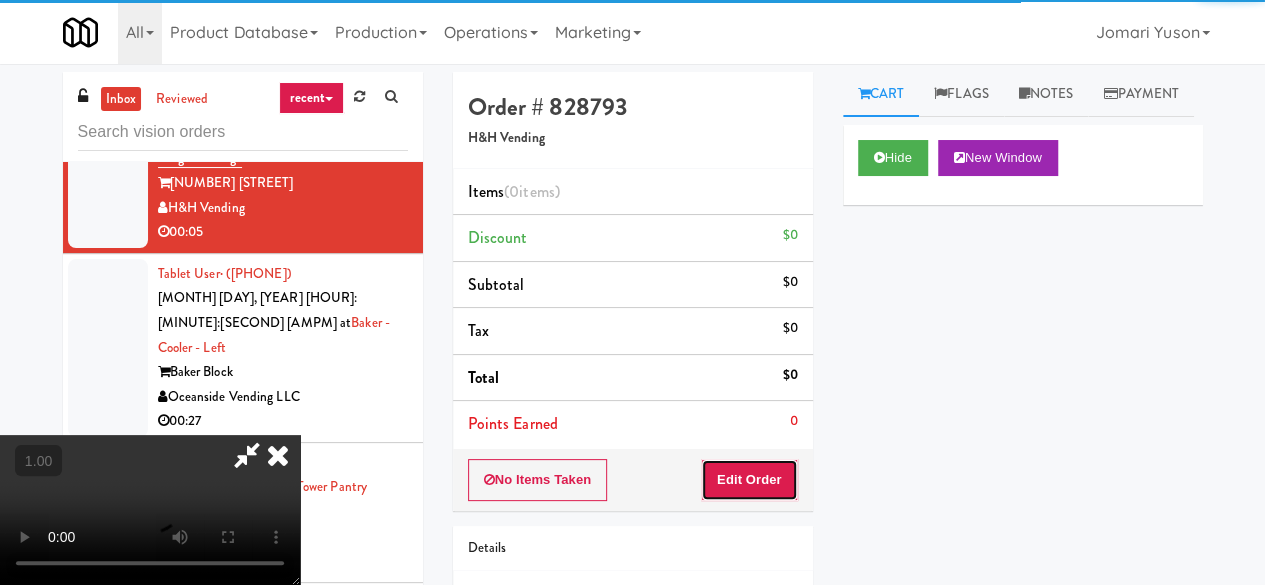 click on "Edit Order" at bounding box center (749, 480) 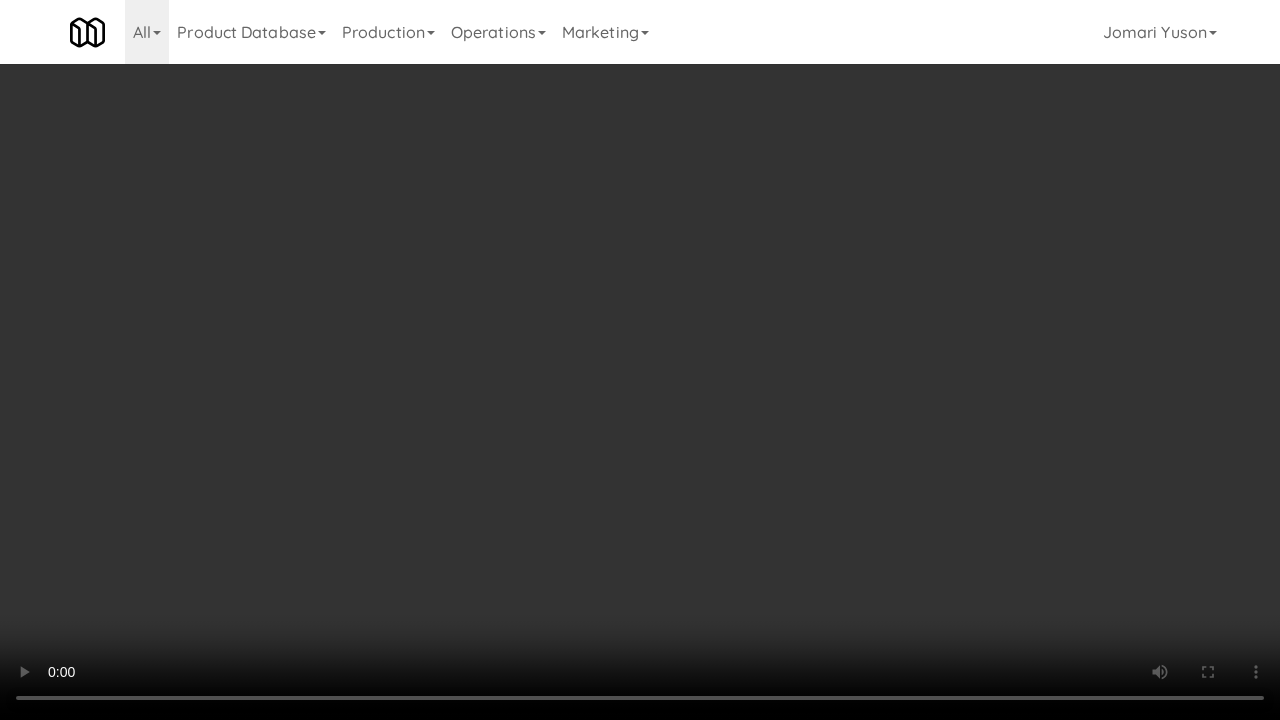 type 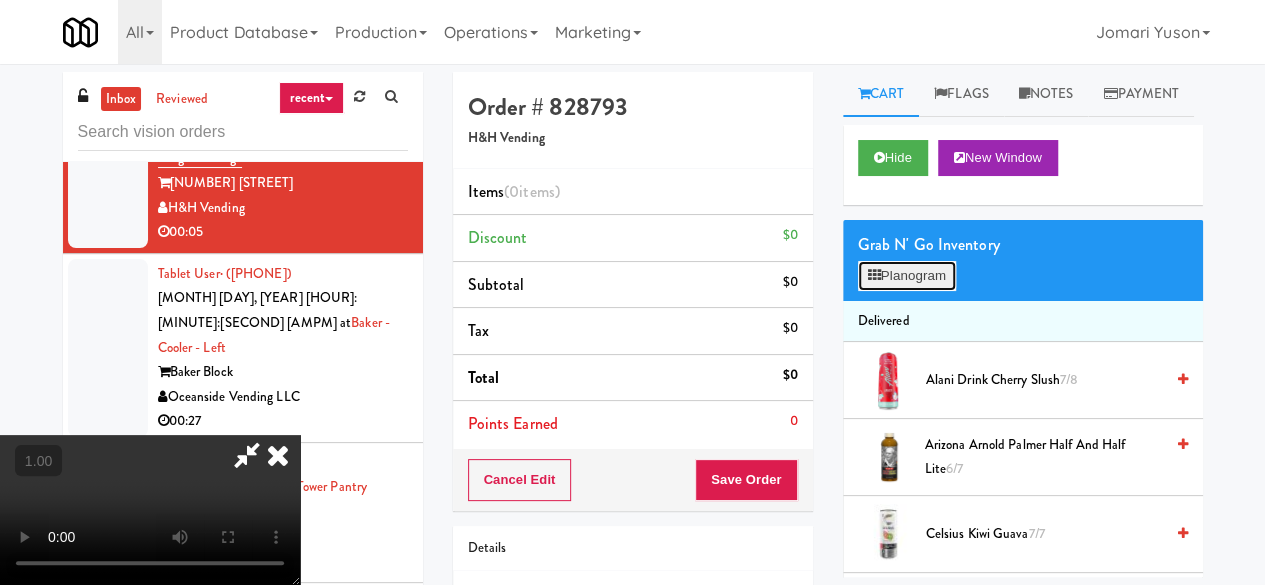 click on "Planogram" at bounding box center [907, 276] 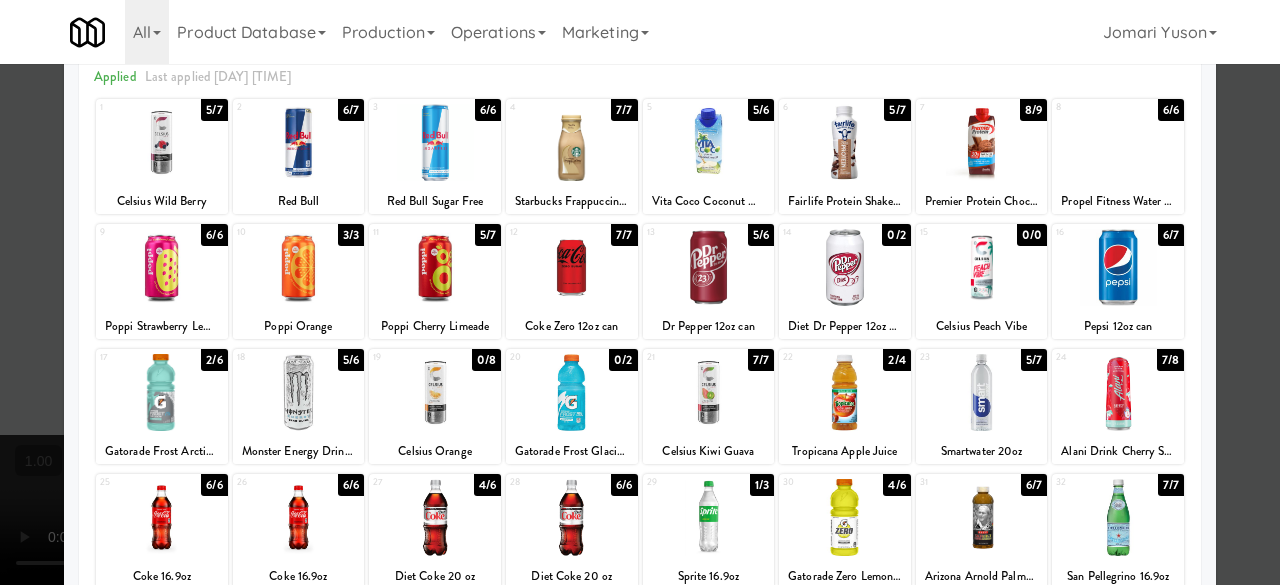 click at bounding box center [162, 392] 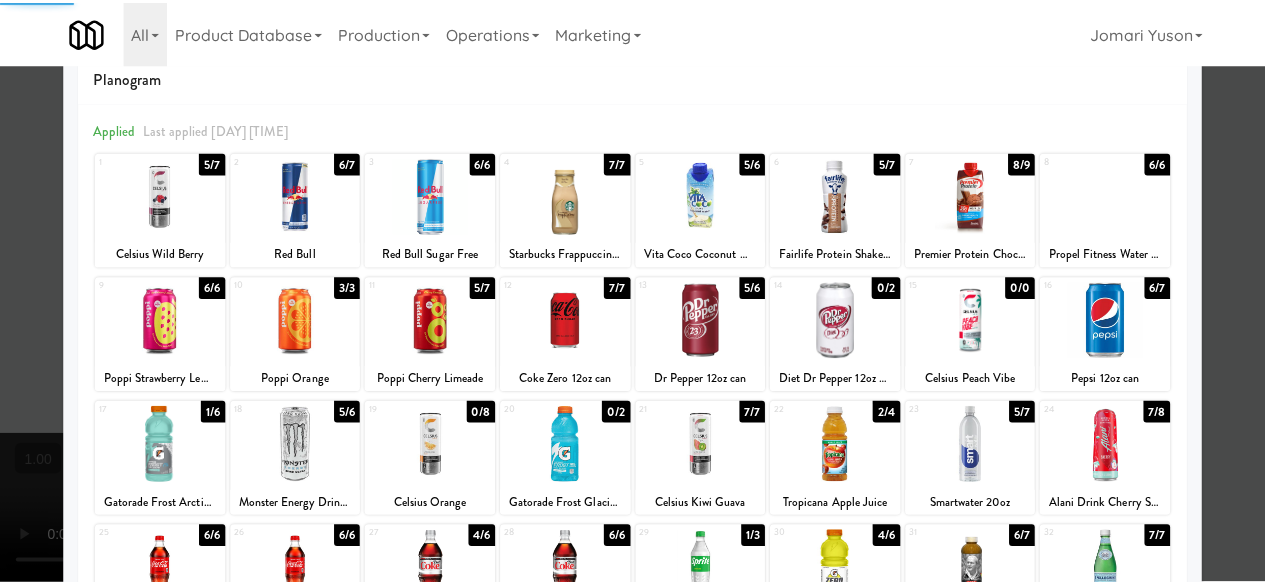 scroll, scrollTop: 0, scrollLeft: 0, axis: both 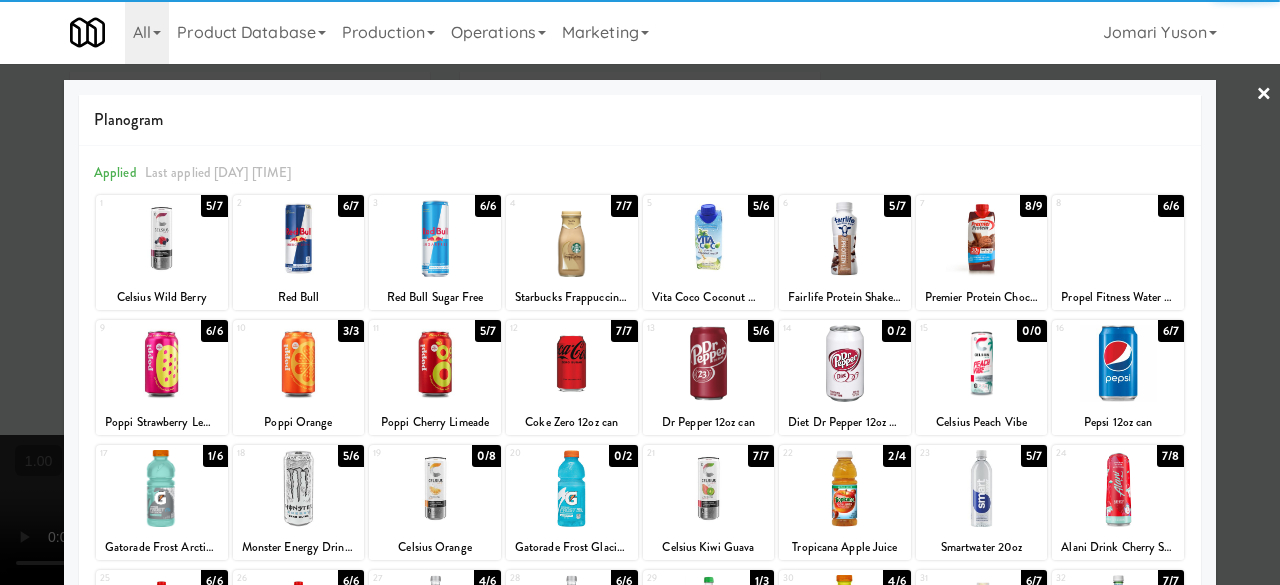 click at bounding box center (640, 292) 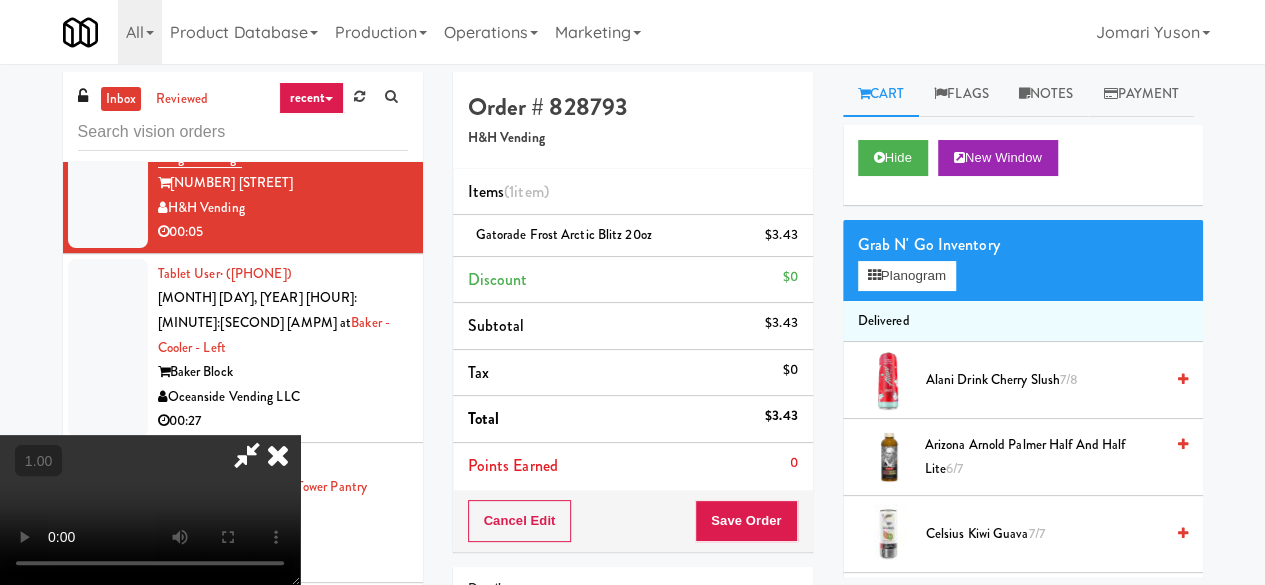 click at bounding box center (150, 510) 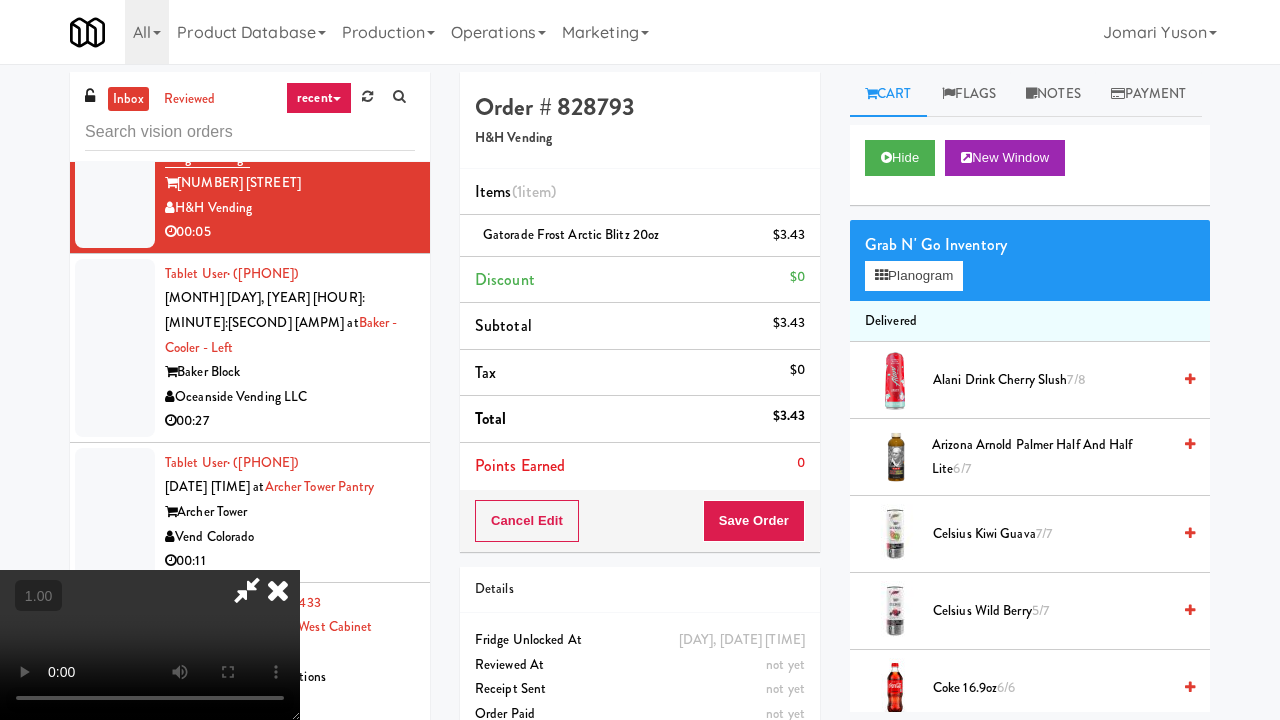 click at bounding box center [150, 645] 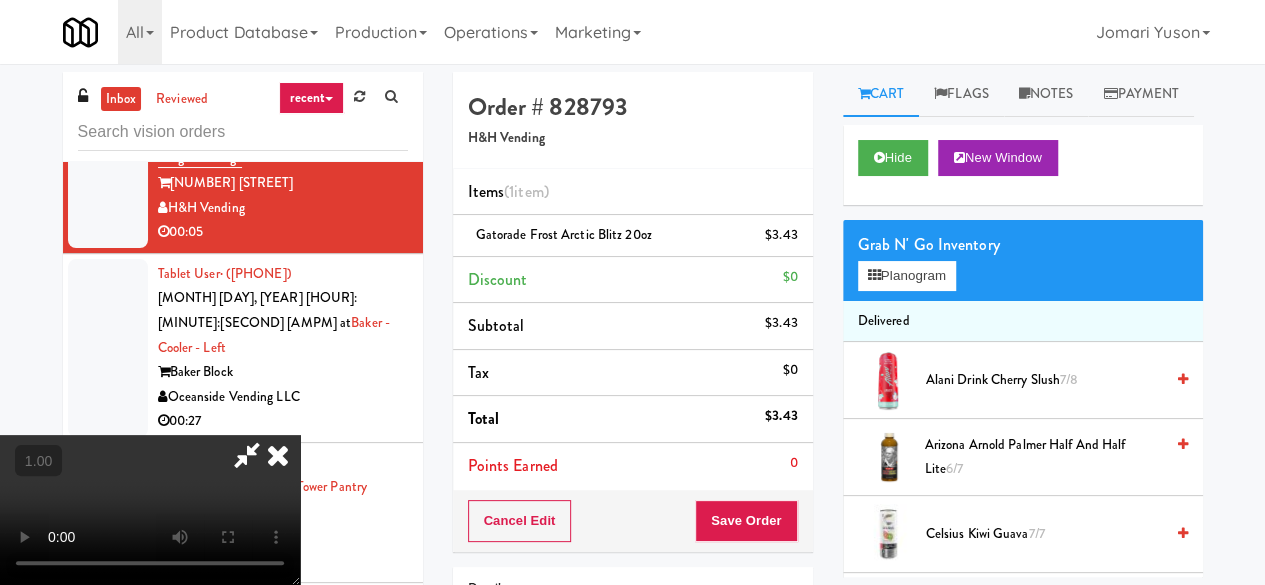 click at bounding box center (278, 455) 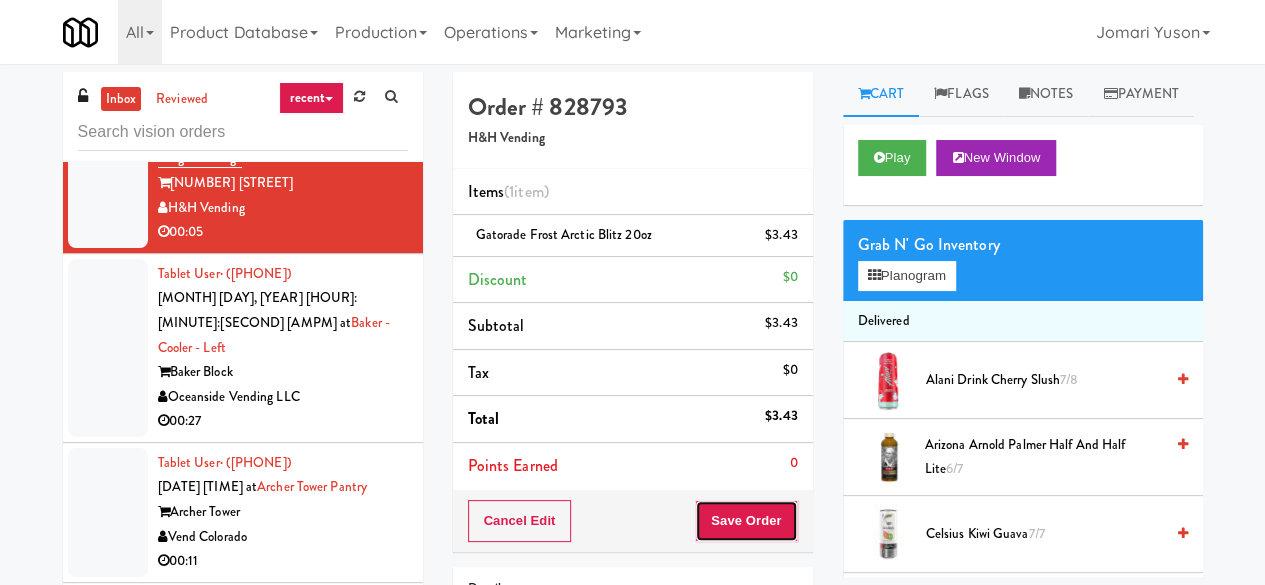click on "Save Order" at bounding box center (746, 521) 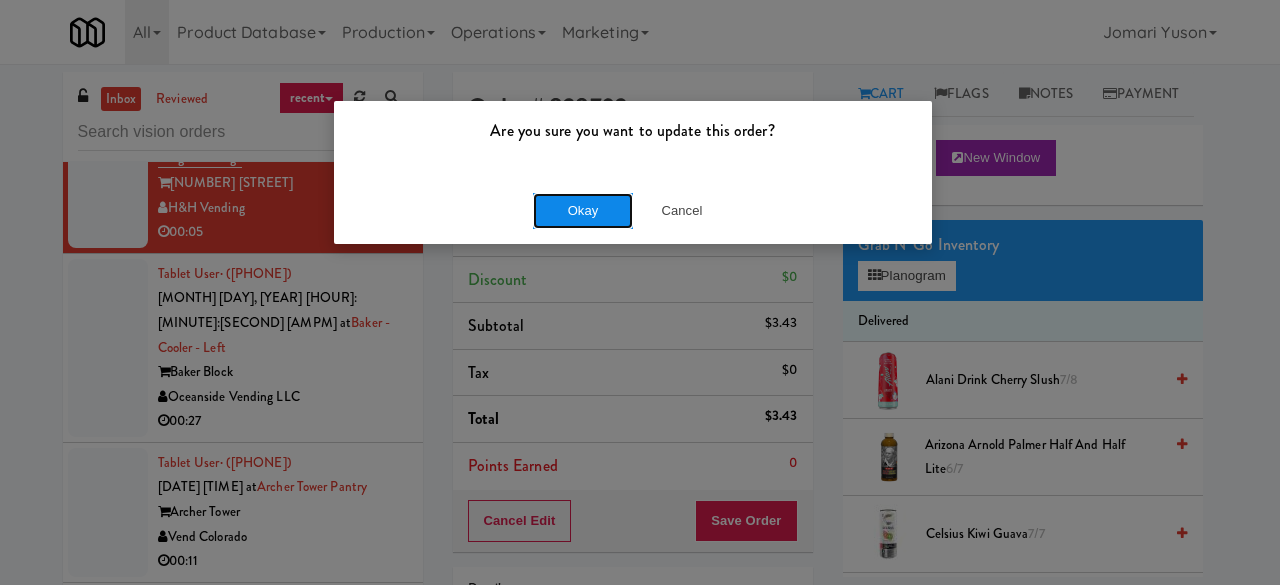 click on "Okay" at bounding box center (583, 211) 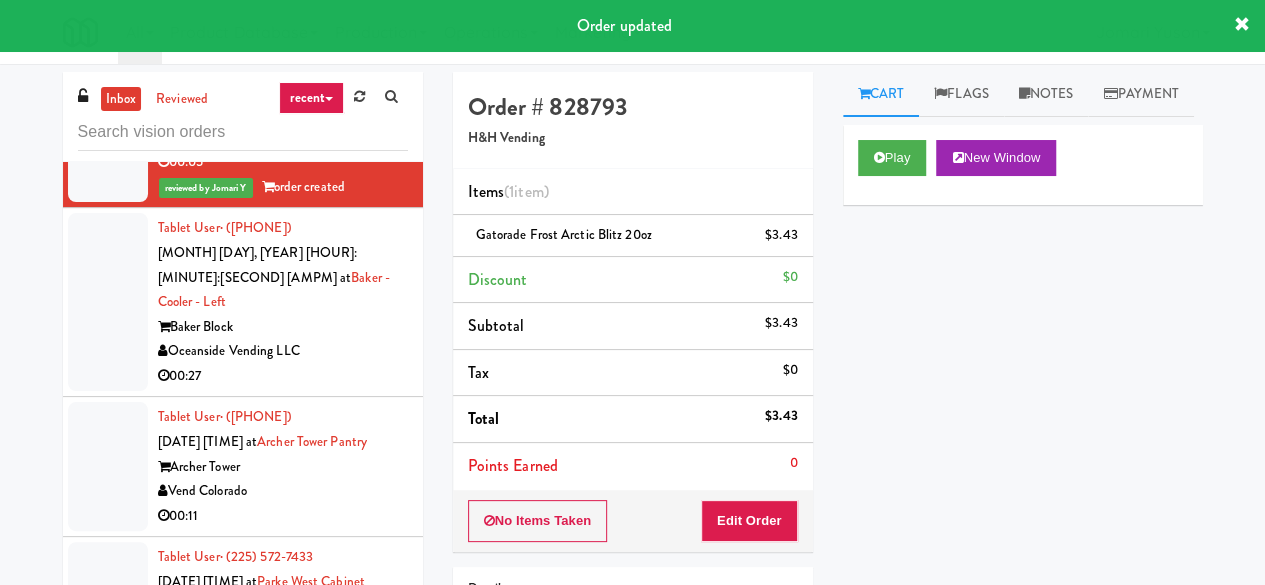 scroll, scrollTop: 12770, scrollLeft: 0, axis: vertical 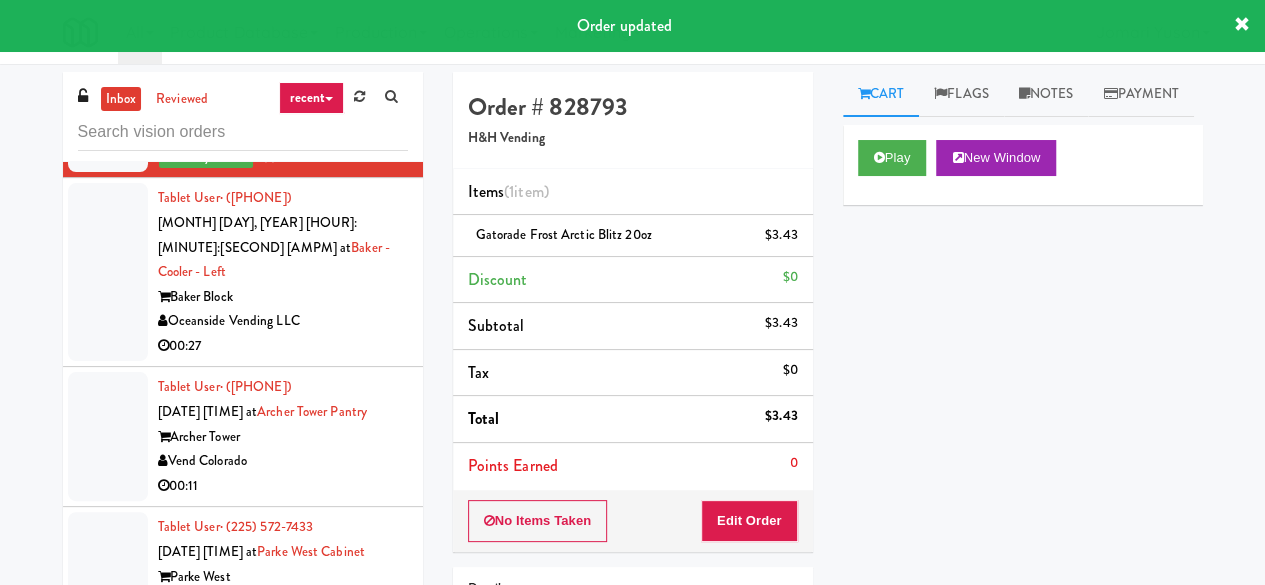 click on "Oceanside Vending LLC" at bounding box center [283, 321] 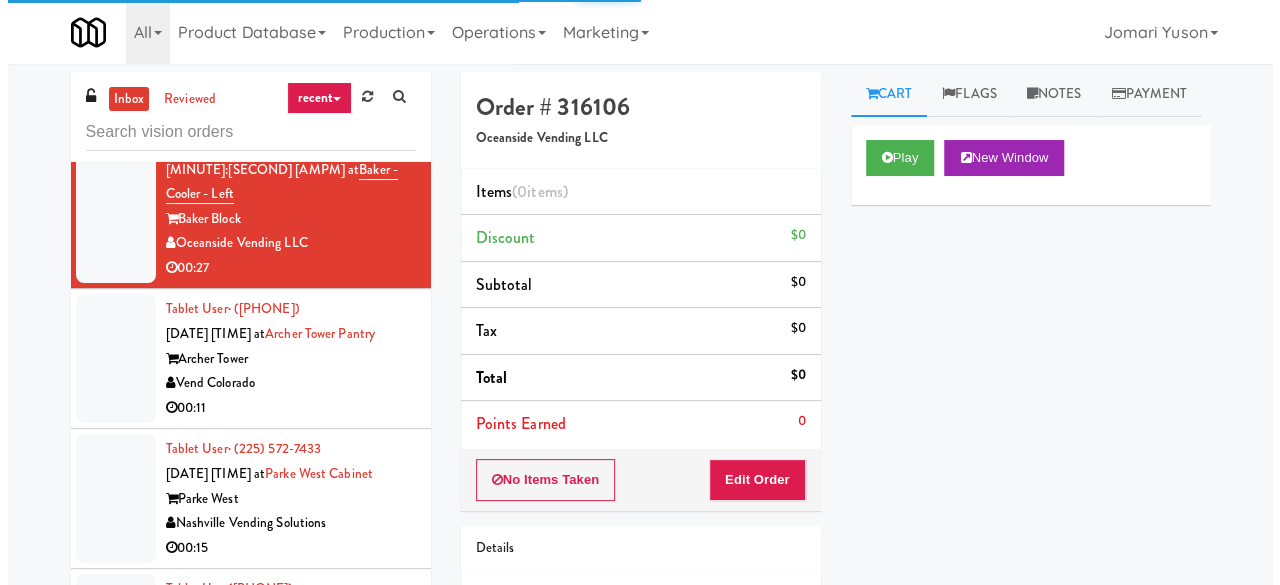 scroll, scrollTop: 12970, scrollLeft: 0, axis: vertical 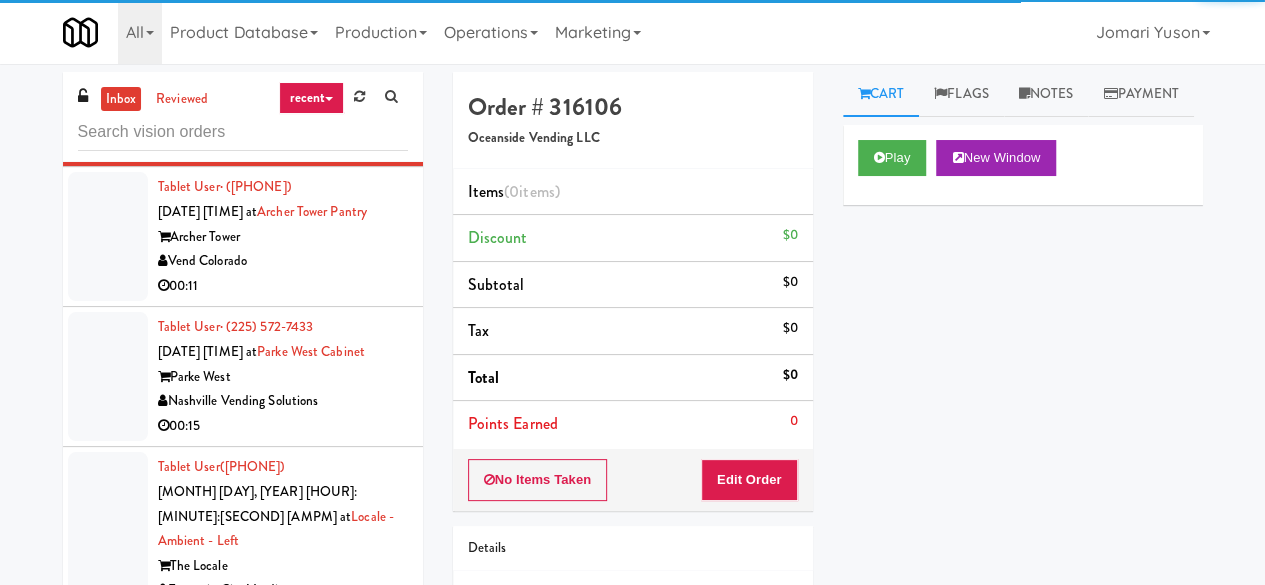 click on "Vend Colorado" at bounding box center [283, 261] 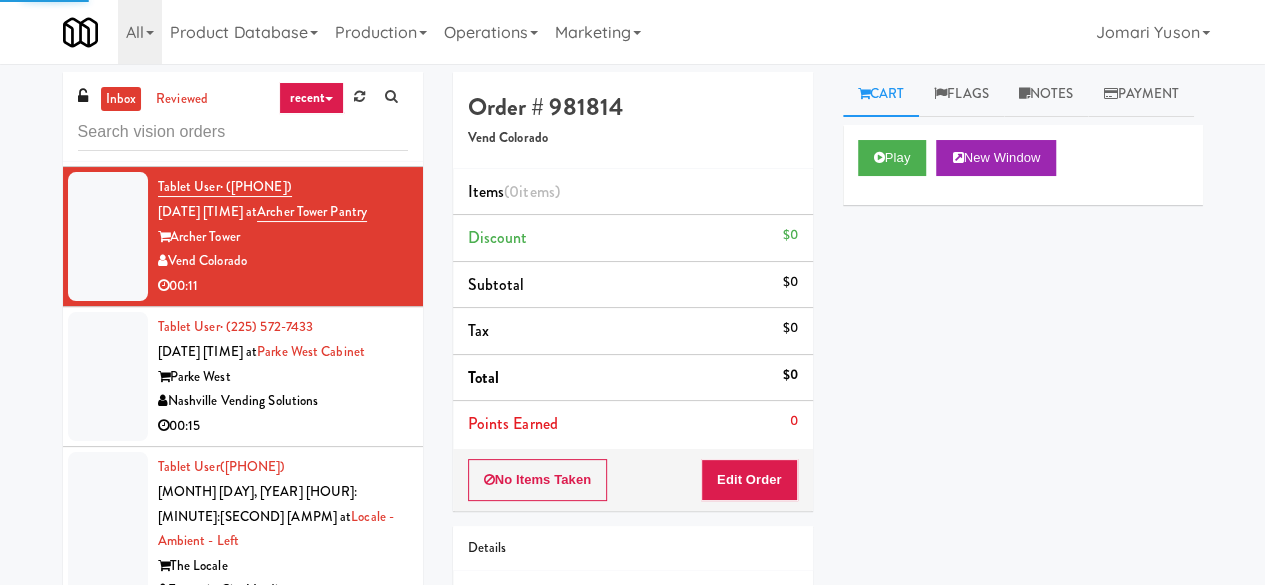 click on "00:27" at bounding box center (283, 146) 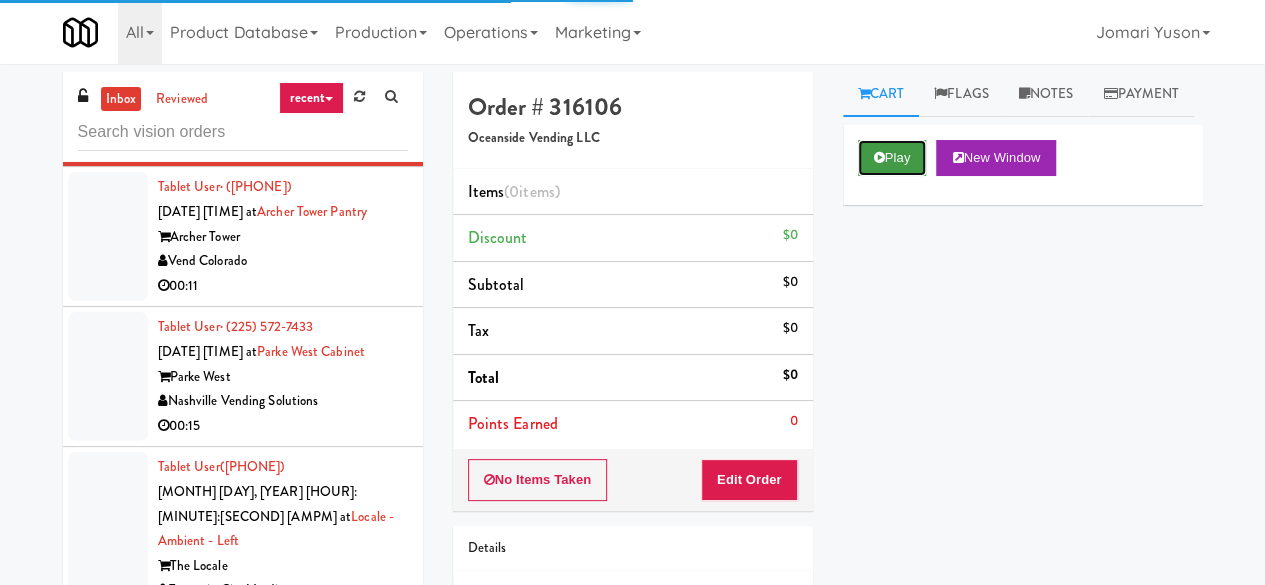 click on "Play" at bounding box center [892, 158] 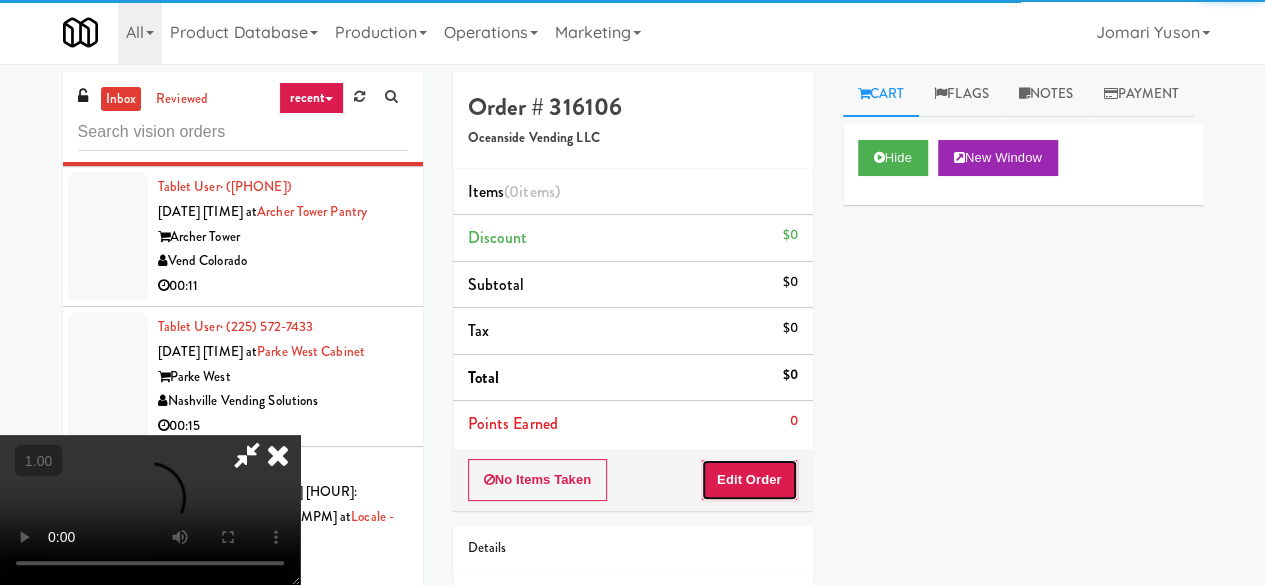 drag, startPoint x: 766, startPoint y: 465, endPoint x: 762, endPoint y: 433, distance: 32.24903 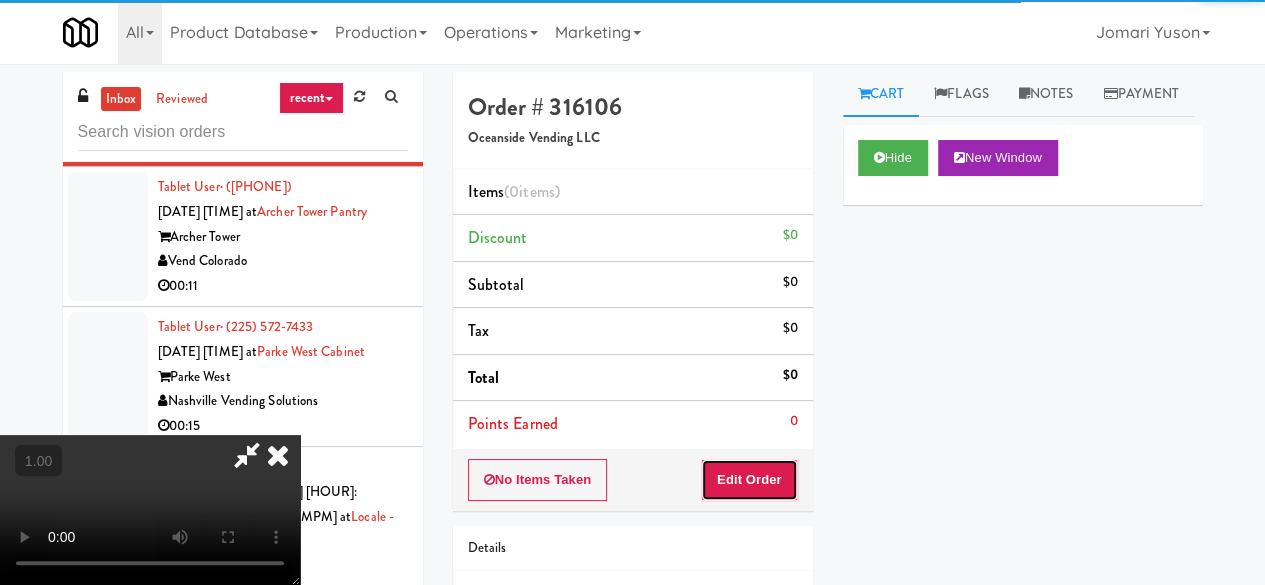 click on "Edit Order" at bounding box center [749, 480] 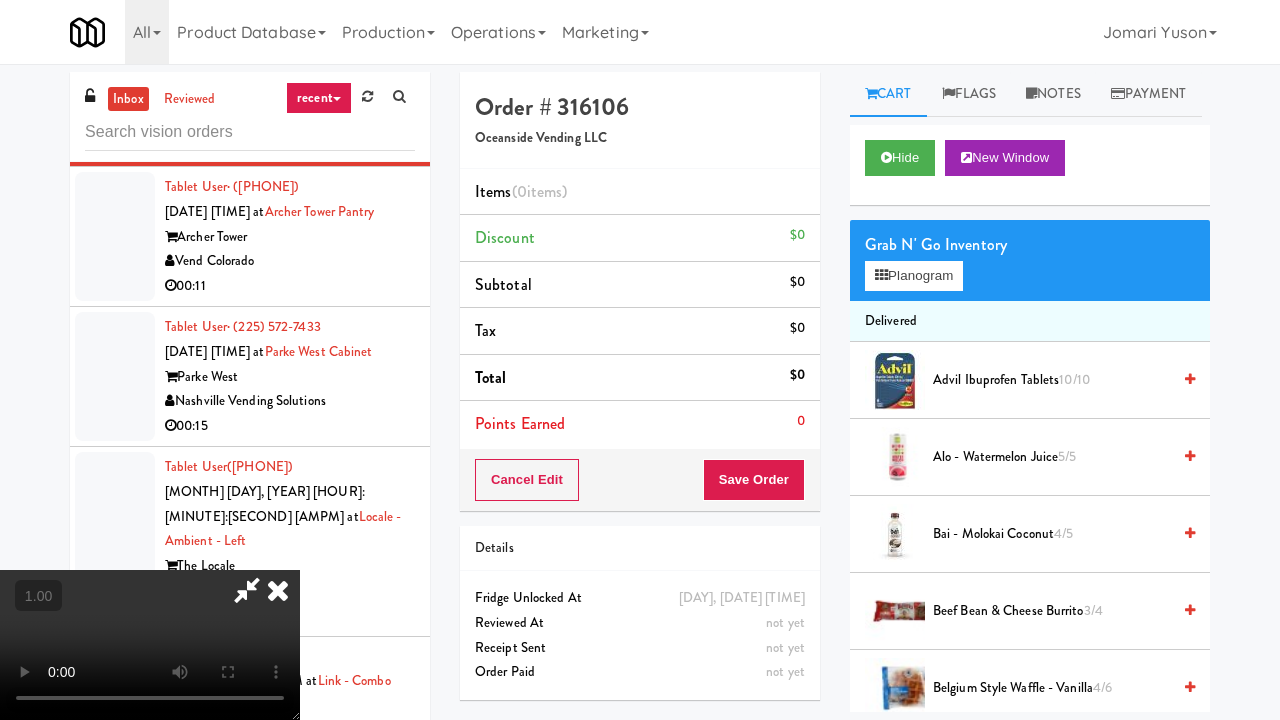 type 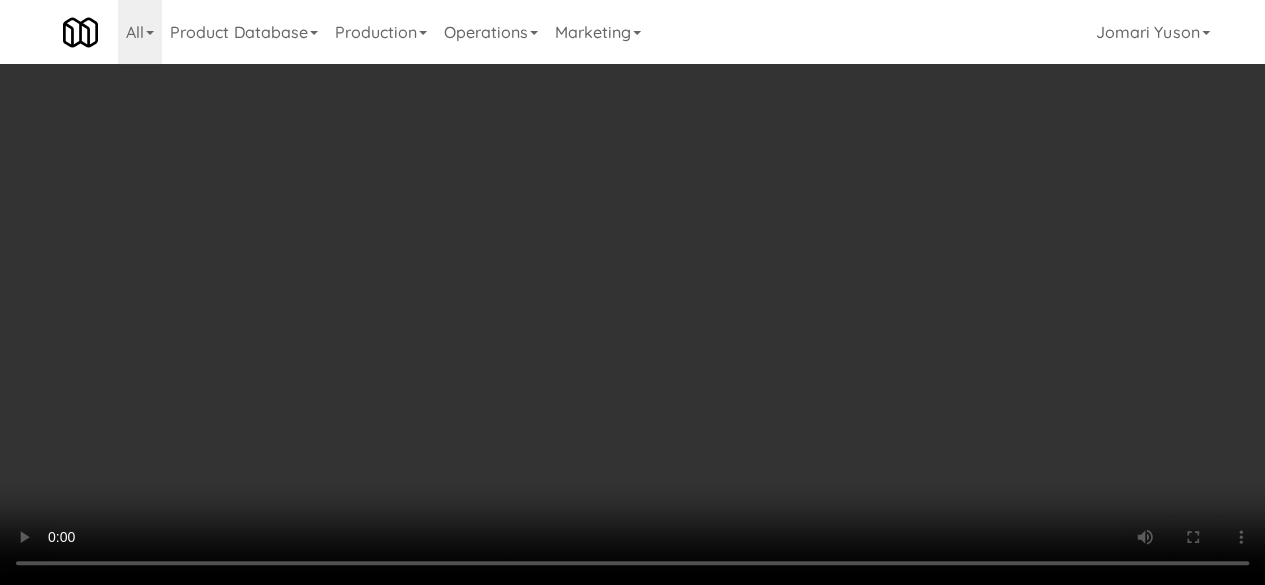 click on "Grab N' Go Inventory  Planogram" at bounding box center [1023, 260] 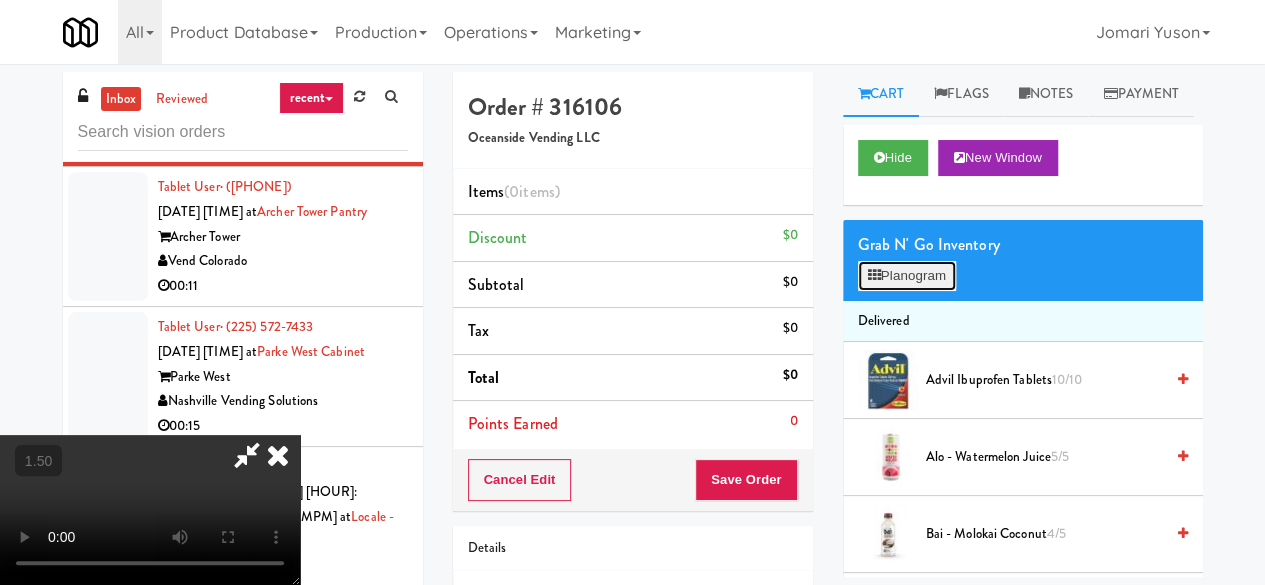 click on "Planogram" at bounding box center (907, 276) 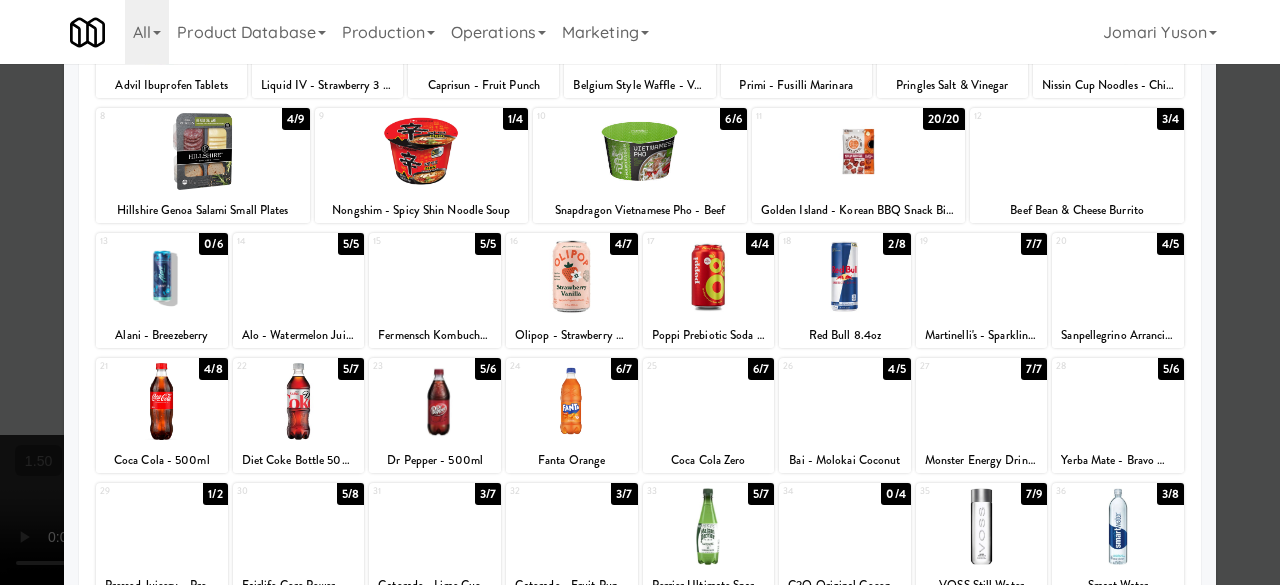 scroll, scrollTop: 100, scrollLeft: 0, axis: vertical 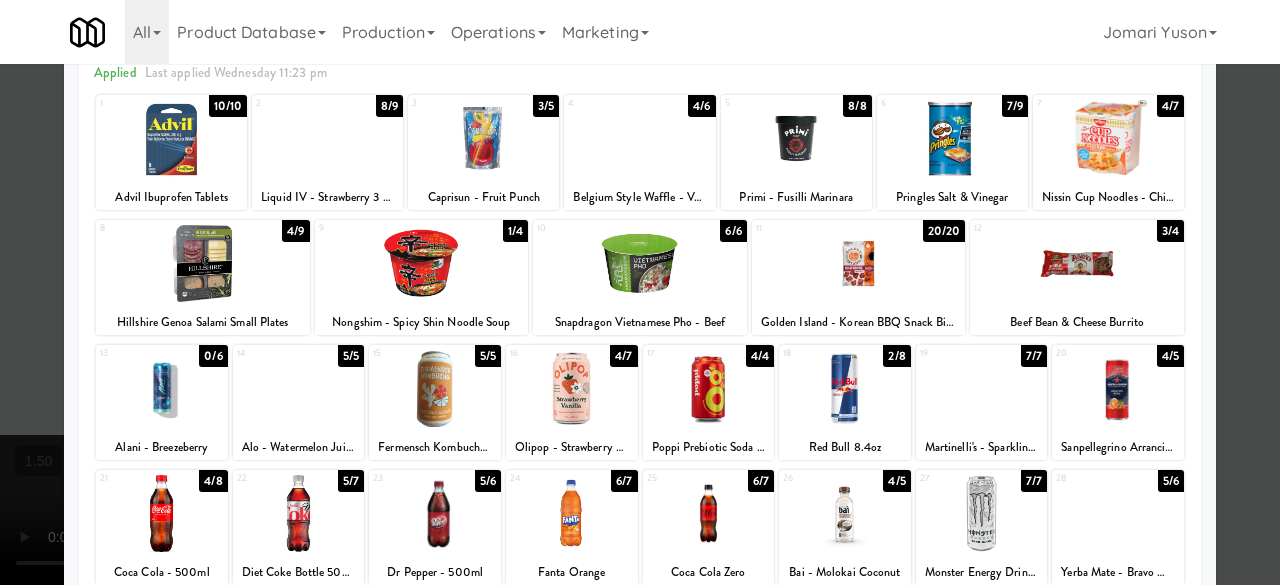 click at bounding box center (299, 388) 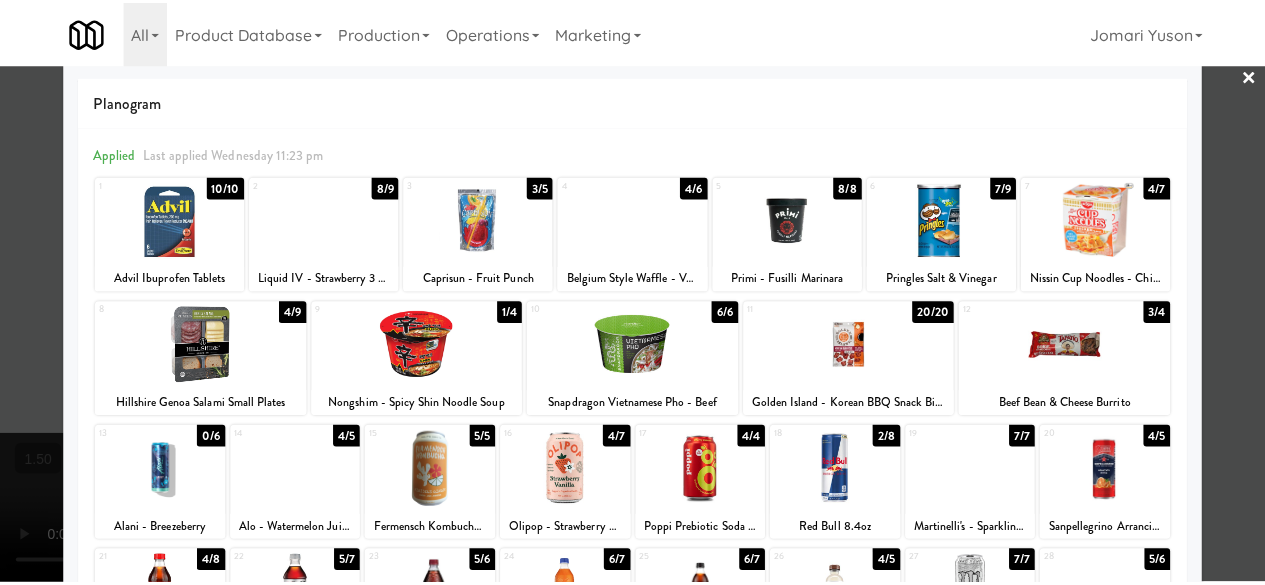 scroll, scrollTop: 0, scrollLeft: 0, axis: both 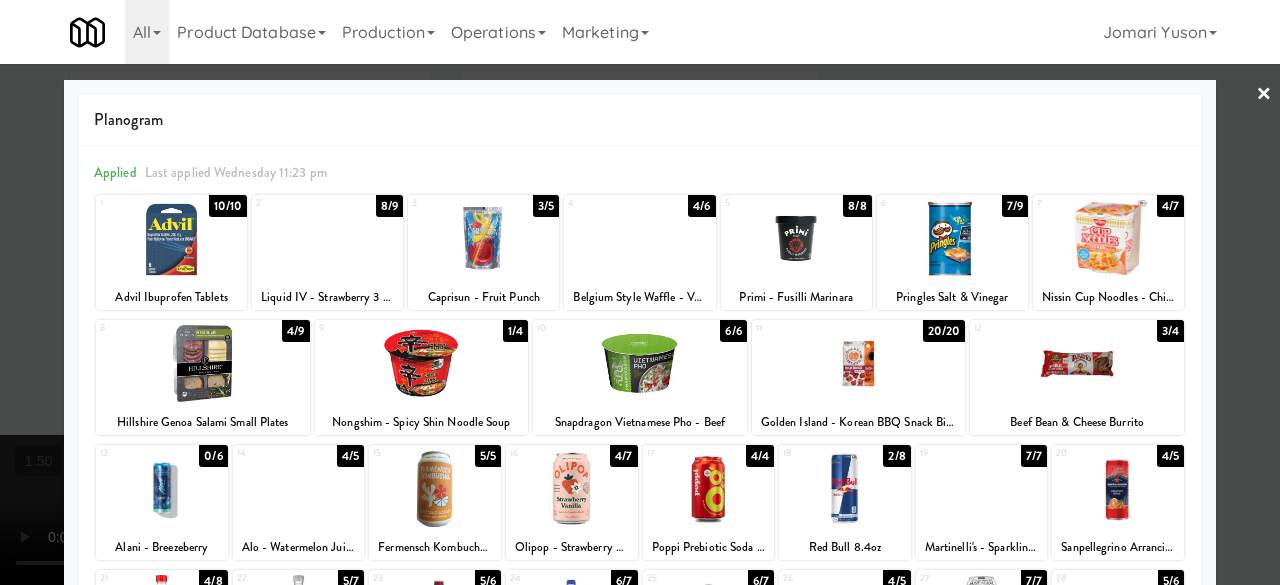 click at bounding box center [640, 292] 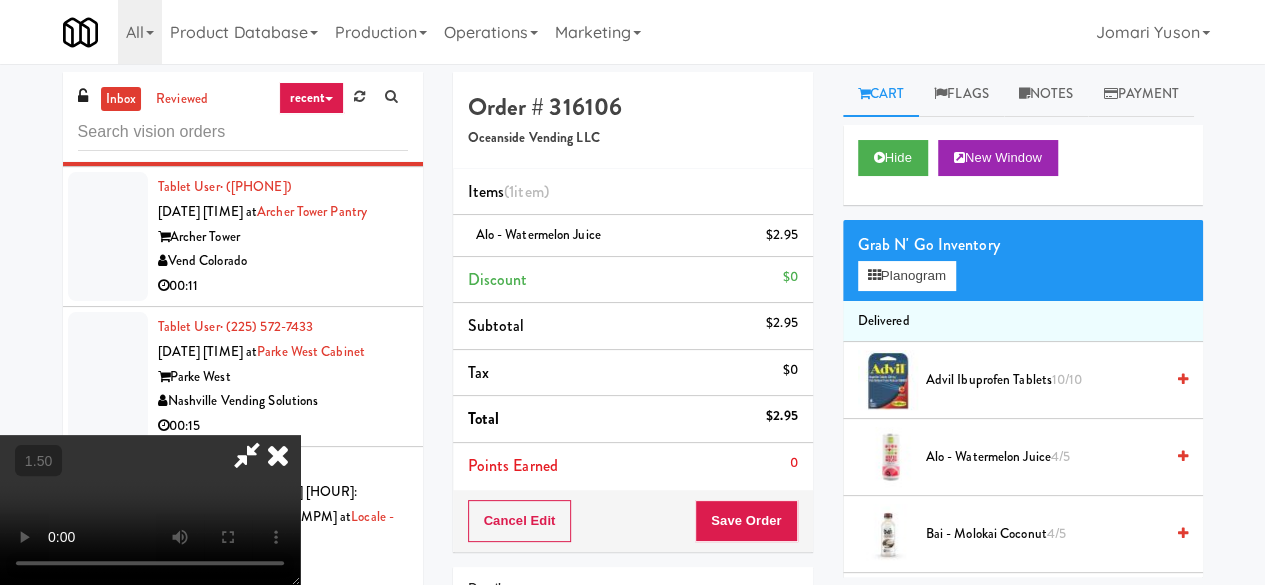 click at bounding box center (247, 455) 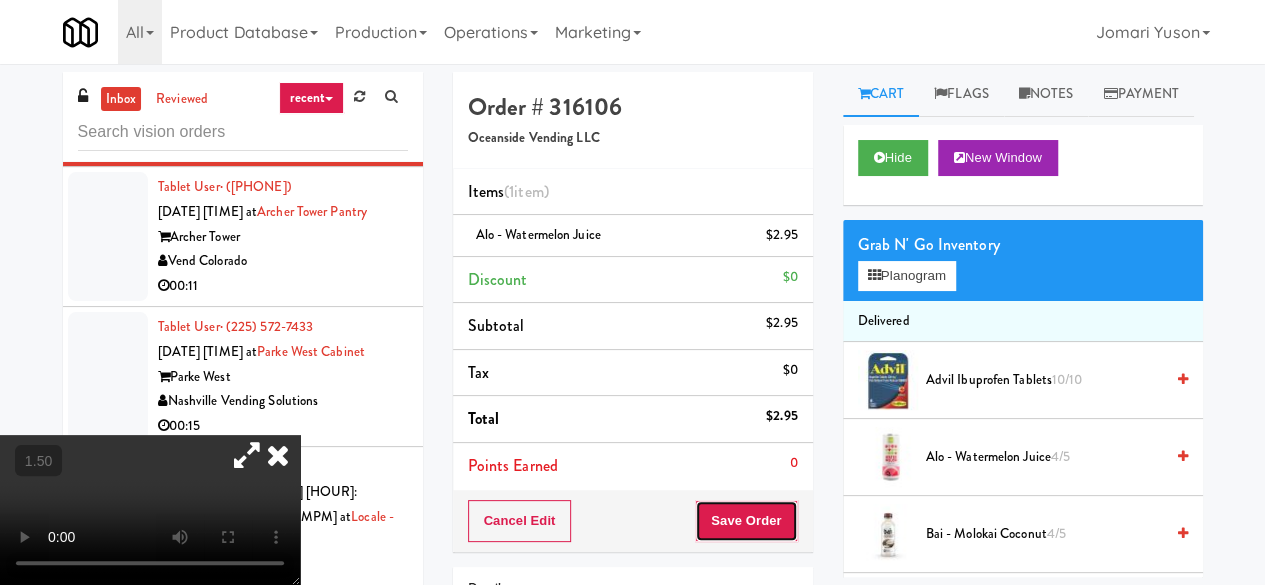 click on "Save Order" at bounding box center (746, 521) 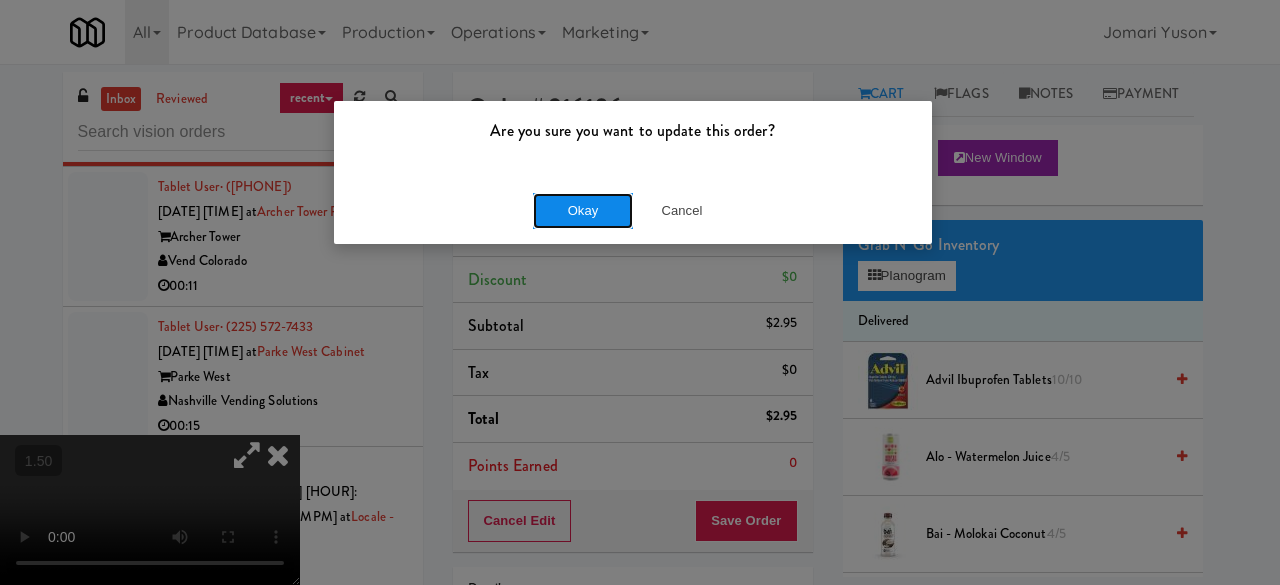 click on "Okay" at bounding box center (583, 211) 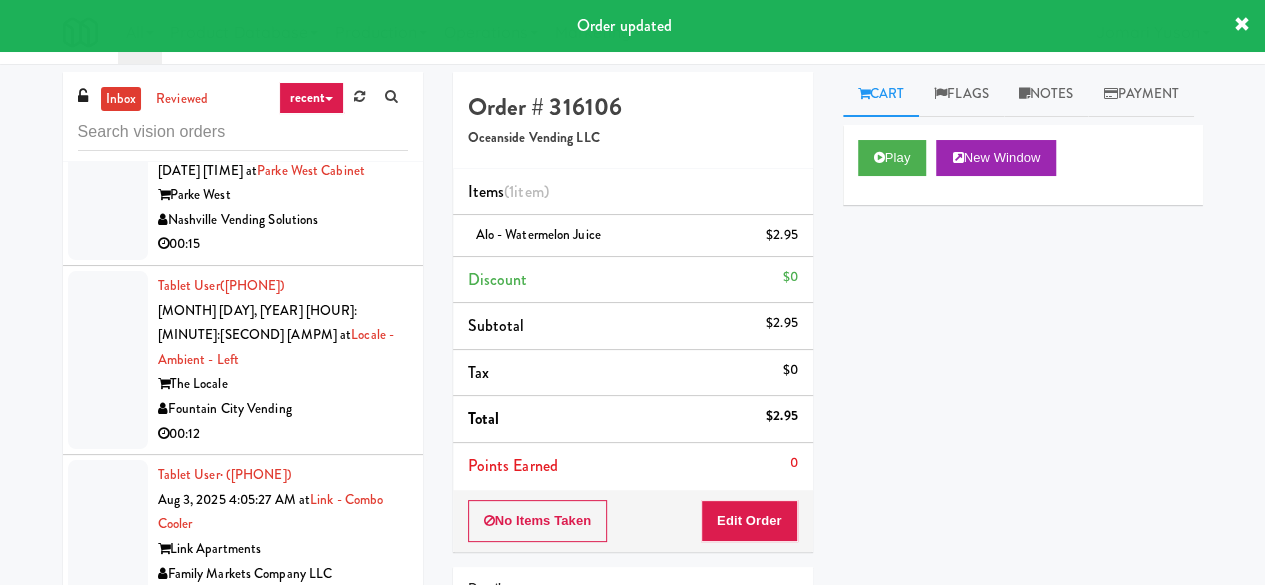 scroll, scrollTop: 13070, scrollLeft: 0, axis: vertical 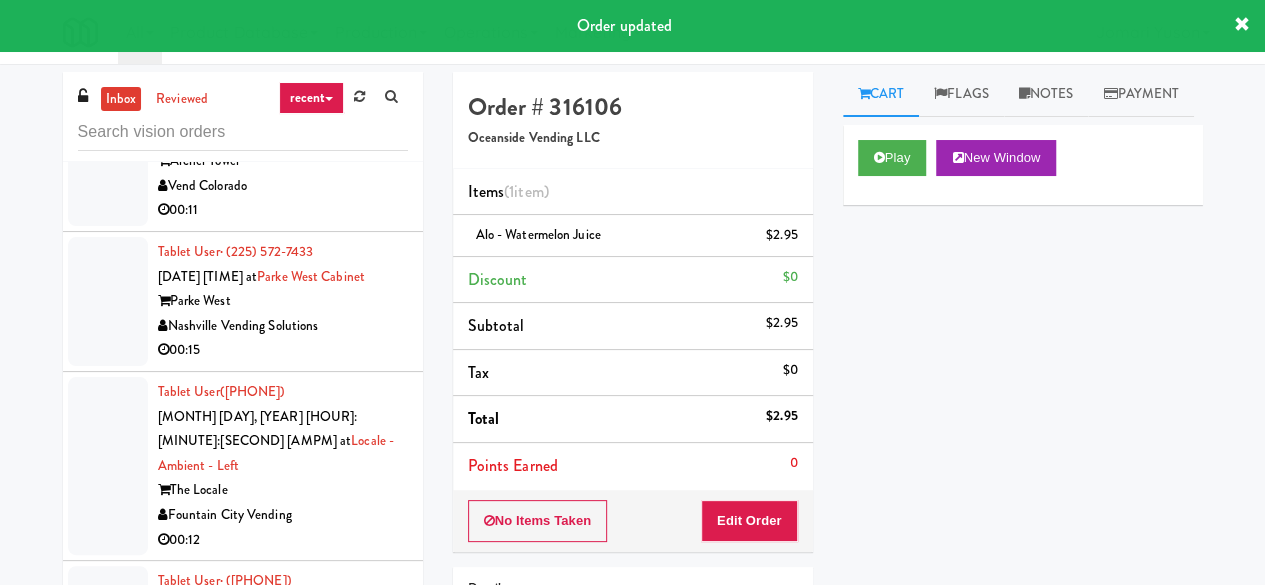 click on "Tablet User  · (720) 938-7187 Aug 3, 2025 4:04:20 AM at  Archer Tower Pantry  Archer Tower  Vend Colorado  00:11" at bounding box center (283, 161) 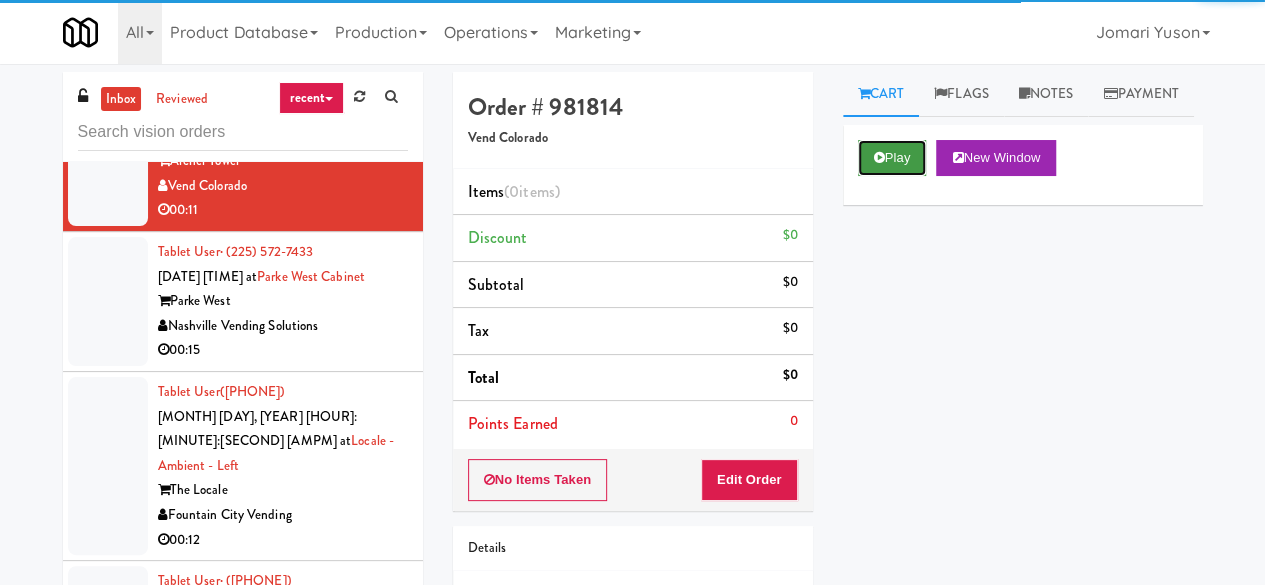 click on "Play" at bounding box center [892, 158] 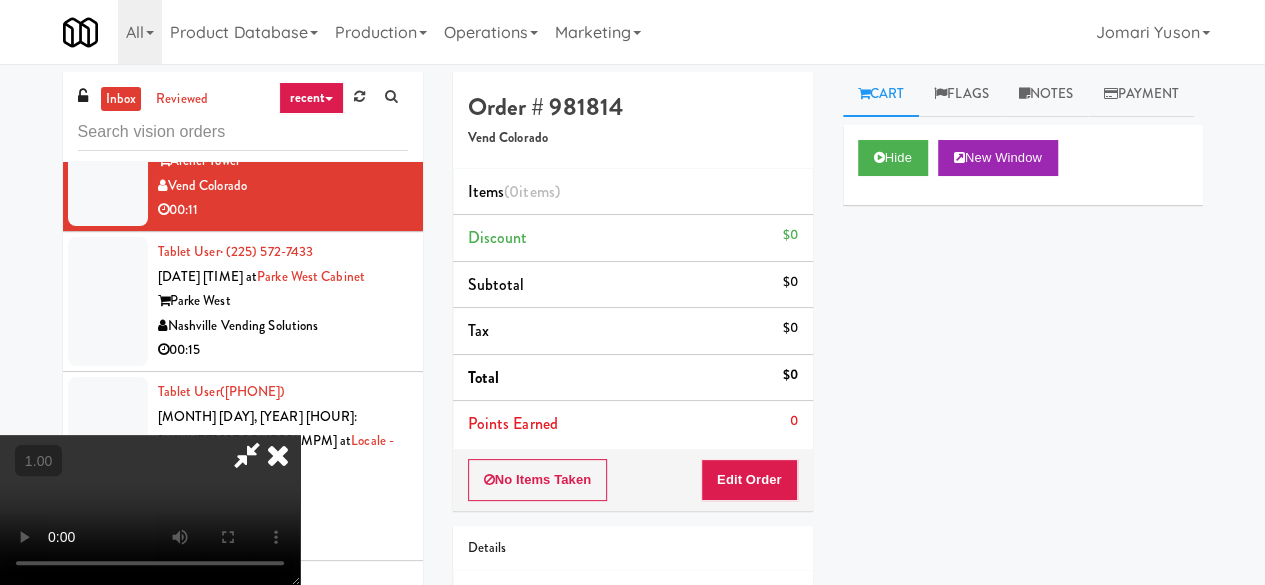 click on "No Items Taken Edit Order" at bounding box center (633, 480) 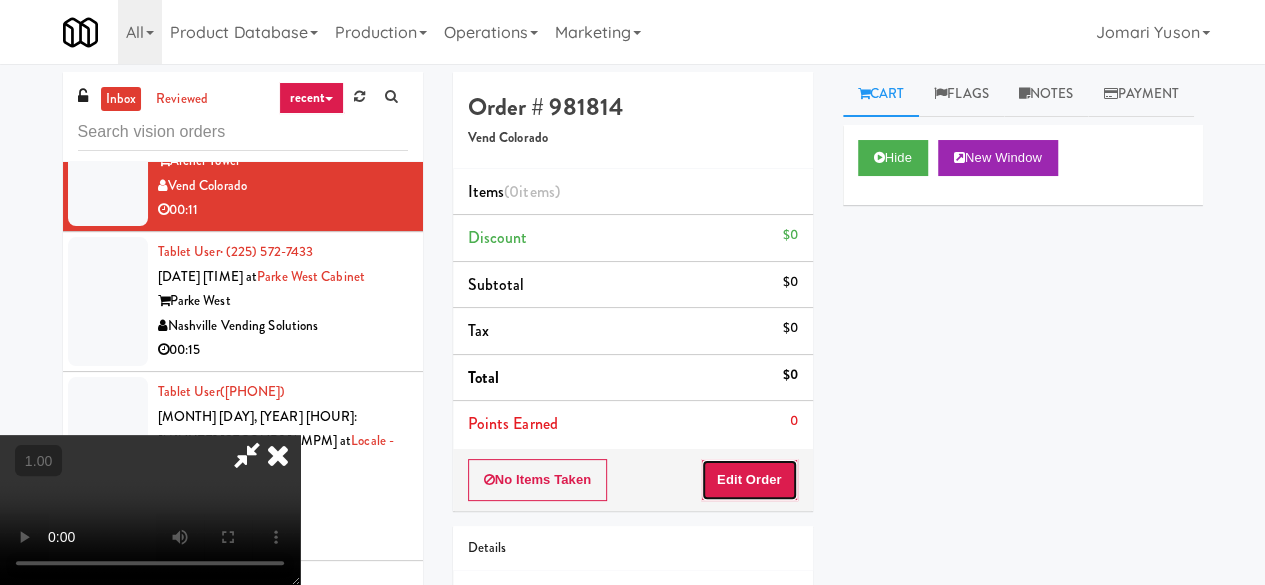 click on "Edit Order" at bounding box center (749, 480) 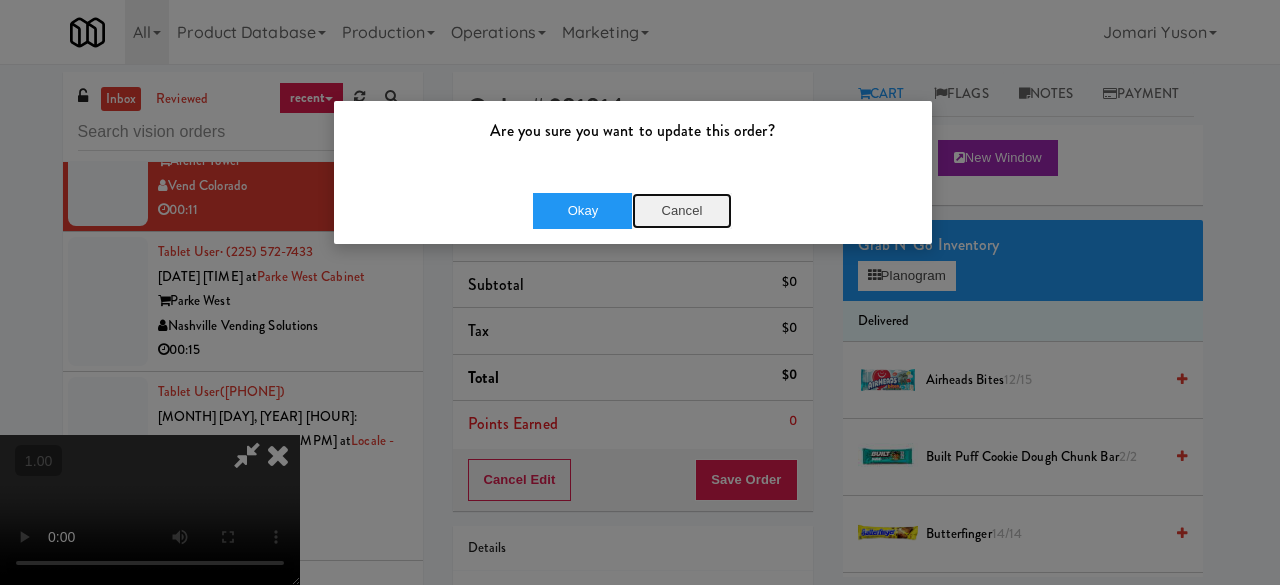 click on "Cancel" at bounding box center (682, 211) 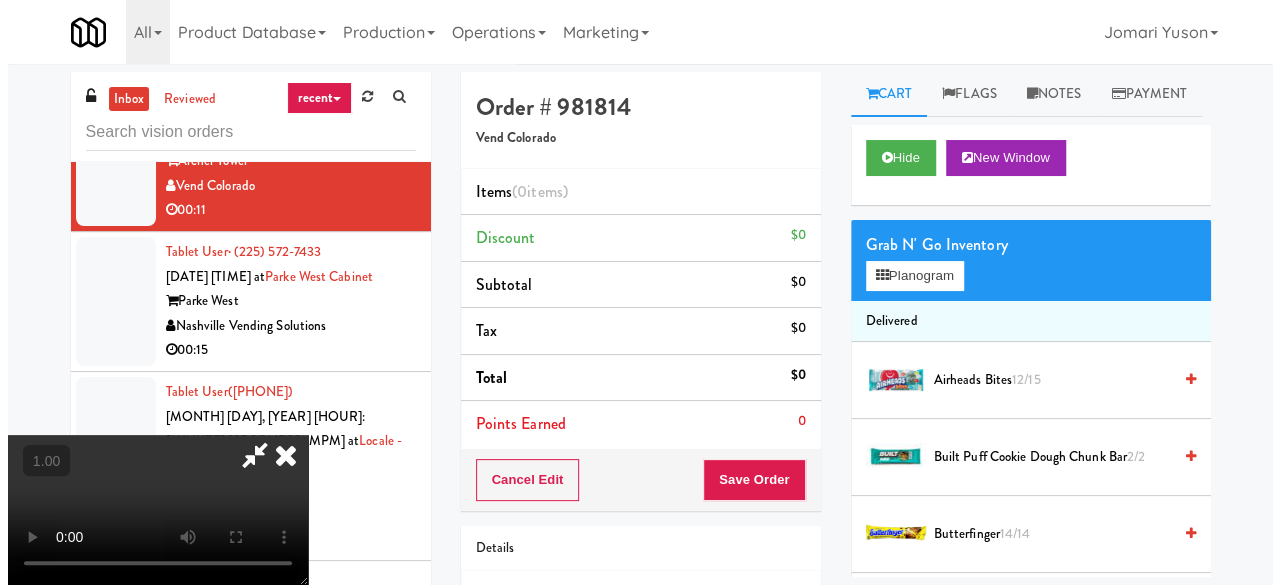 scroll, scrollTop: 41, scrollLeft: 0, axis: vertical 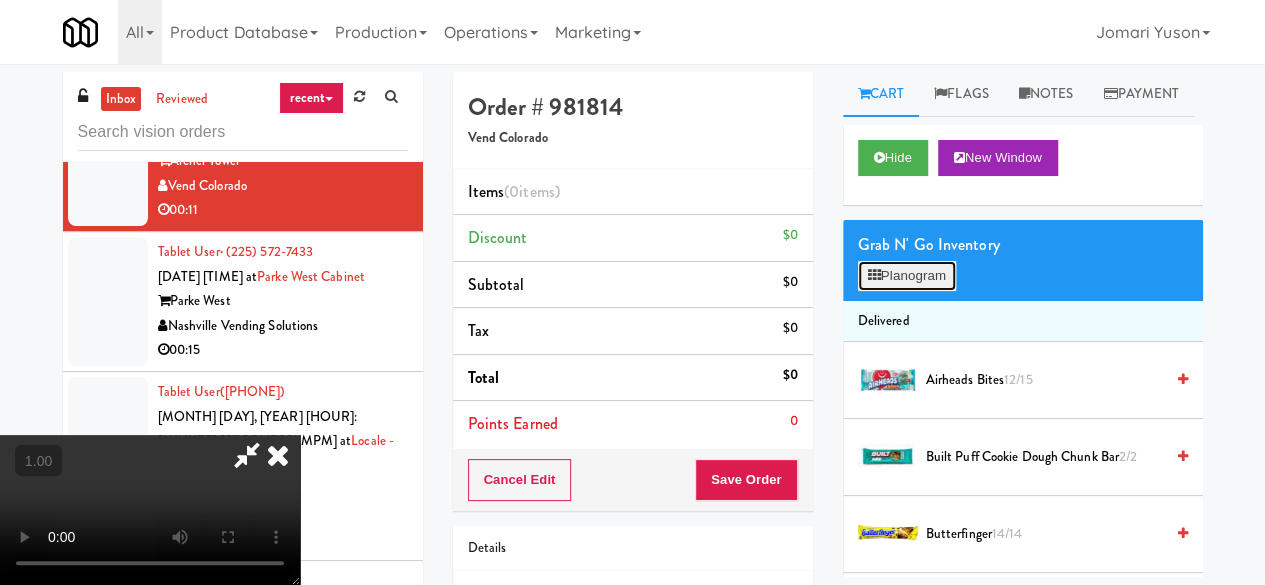 click on "Planogram" at bounding box center [907, 276] 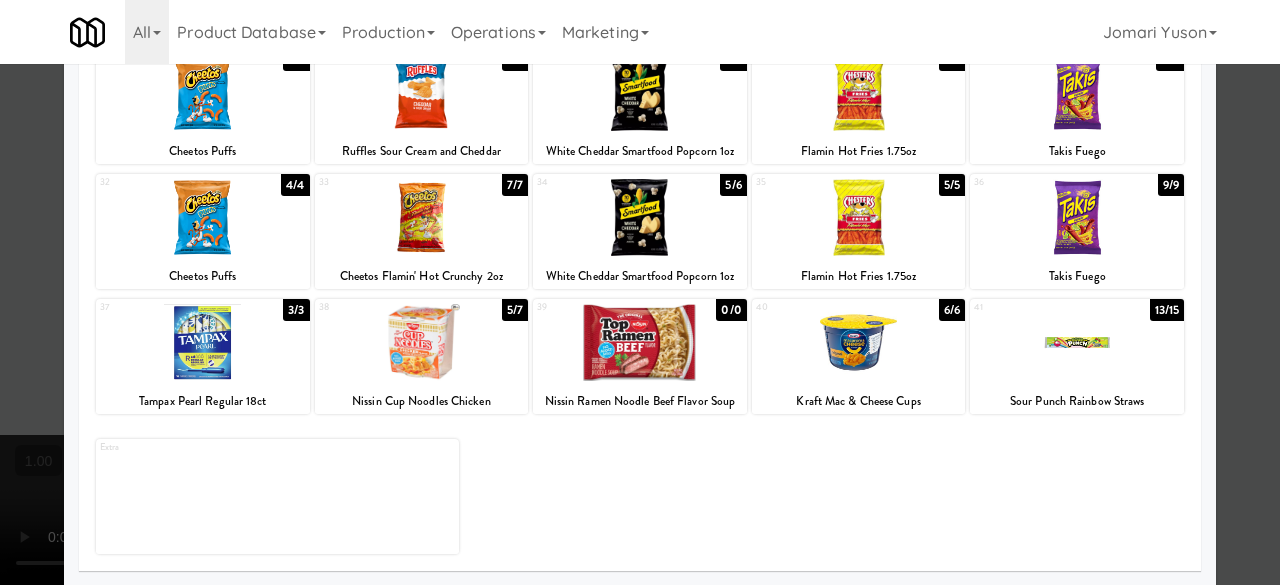 click at bounding box center (859, 342) 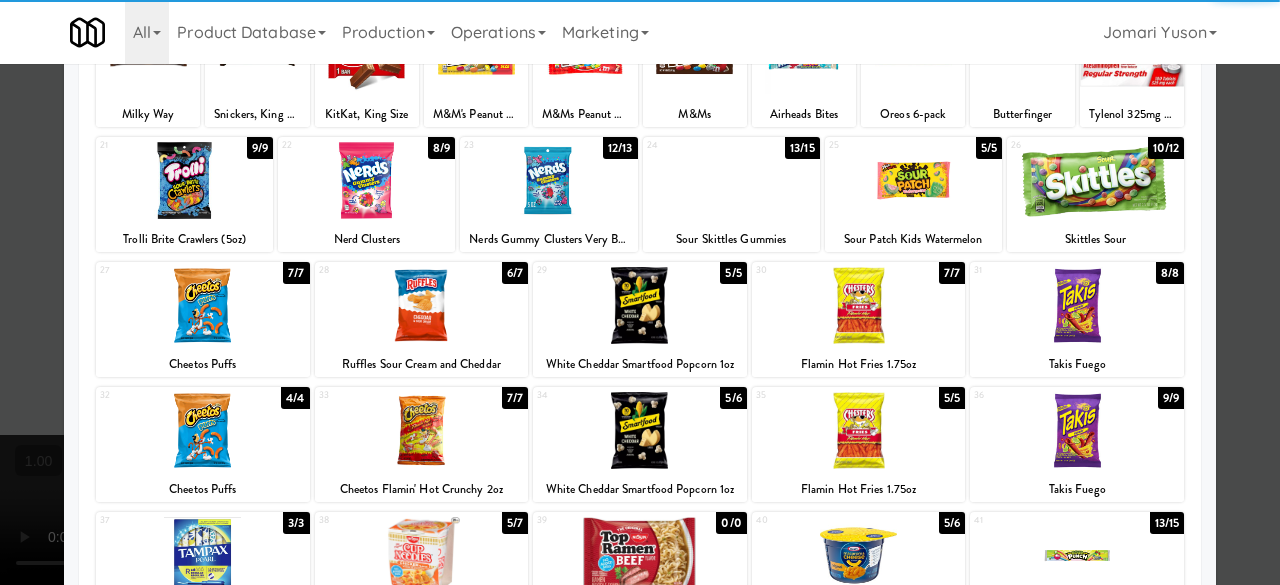 scroll, scrollTop: 121, scrollLeft: 0, axis: vertical 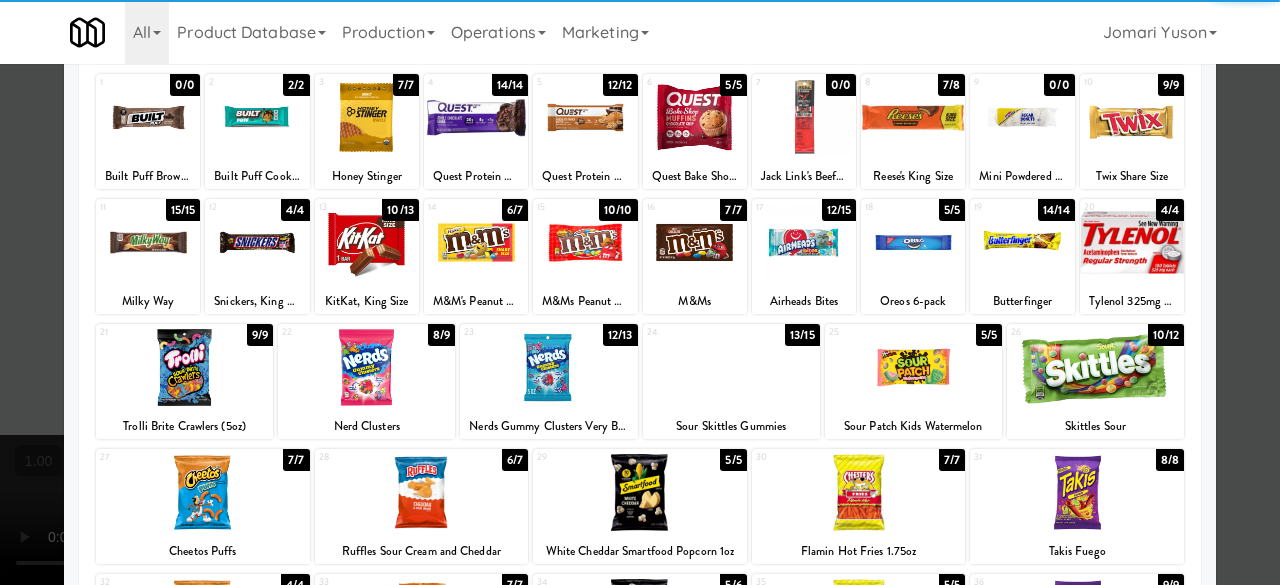 click at bounding box center [913, 117] 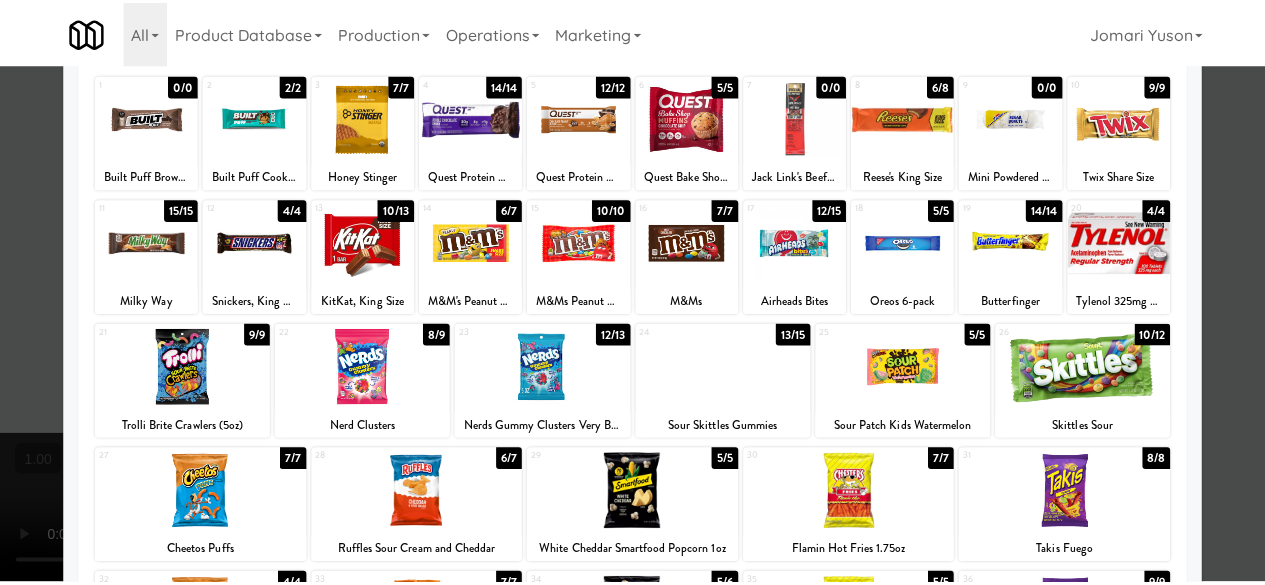 scroll, scrollTop: 0, scrollLeft: 0, axis: both 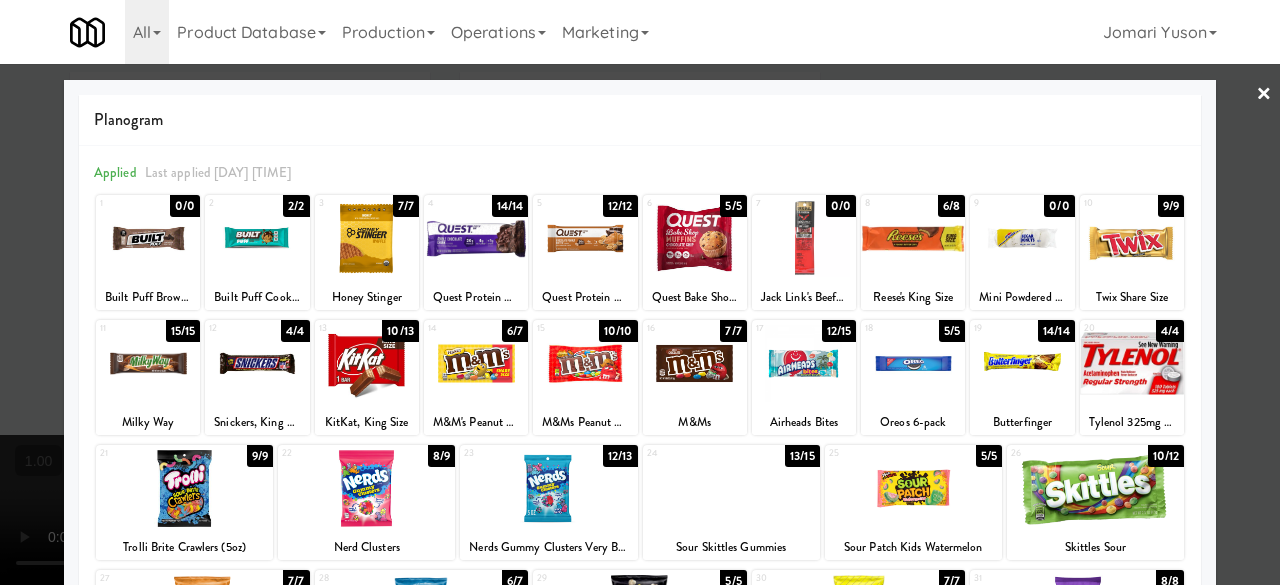 click at bounding box center (640, 292) 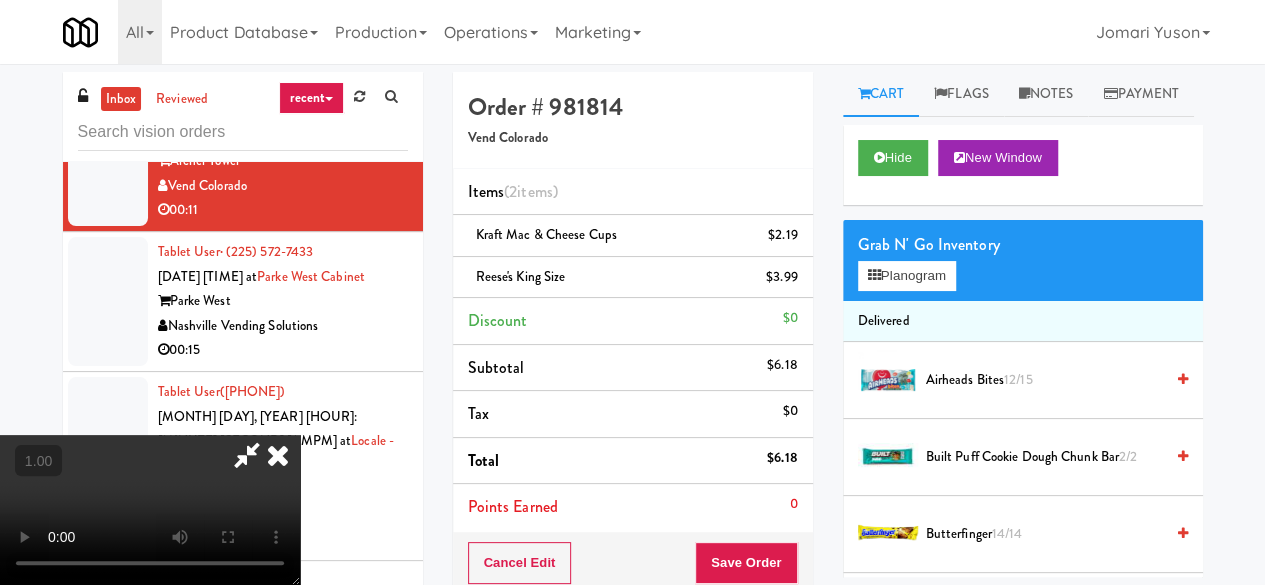 scroll, scrollTop: 0, scrollLeft: 0, axis: both 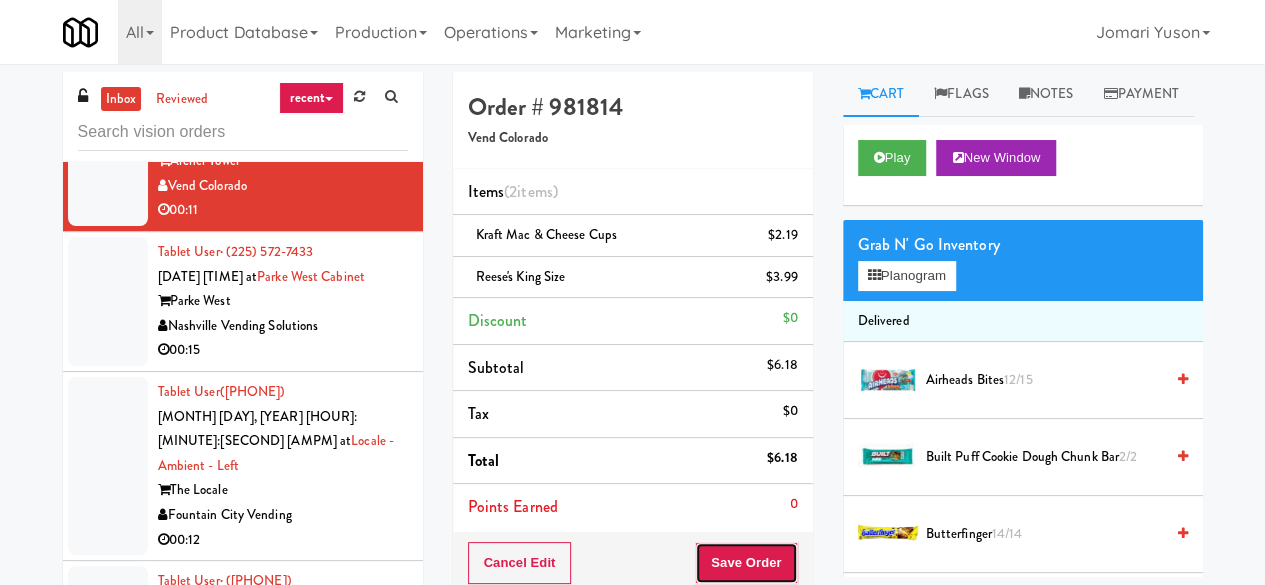 click on "Save Order" at bounding box center [746, 563] 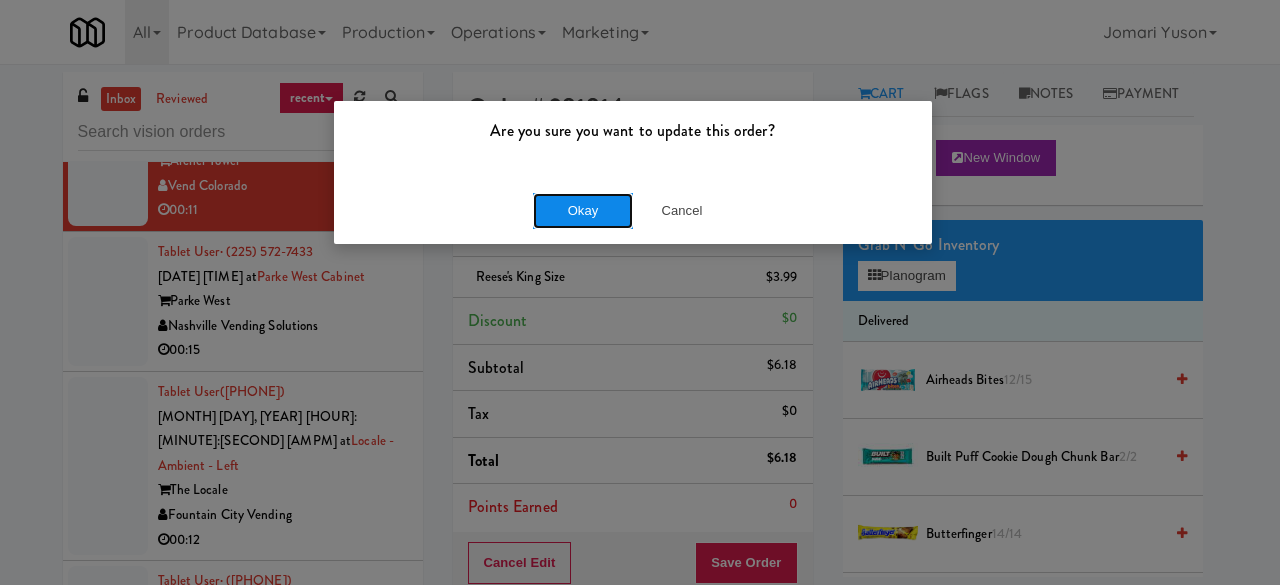 click on "Okay" at bounding box center [583, 211] 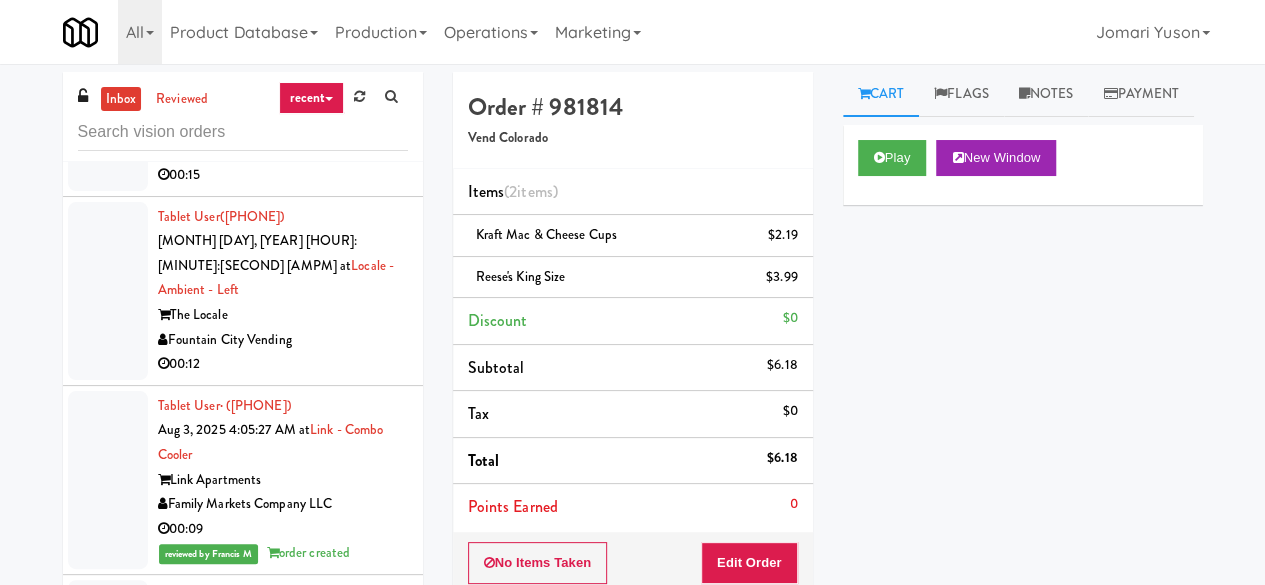 scroll, scrollTop: 13270, scrollLeft: 0, axis: vertical 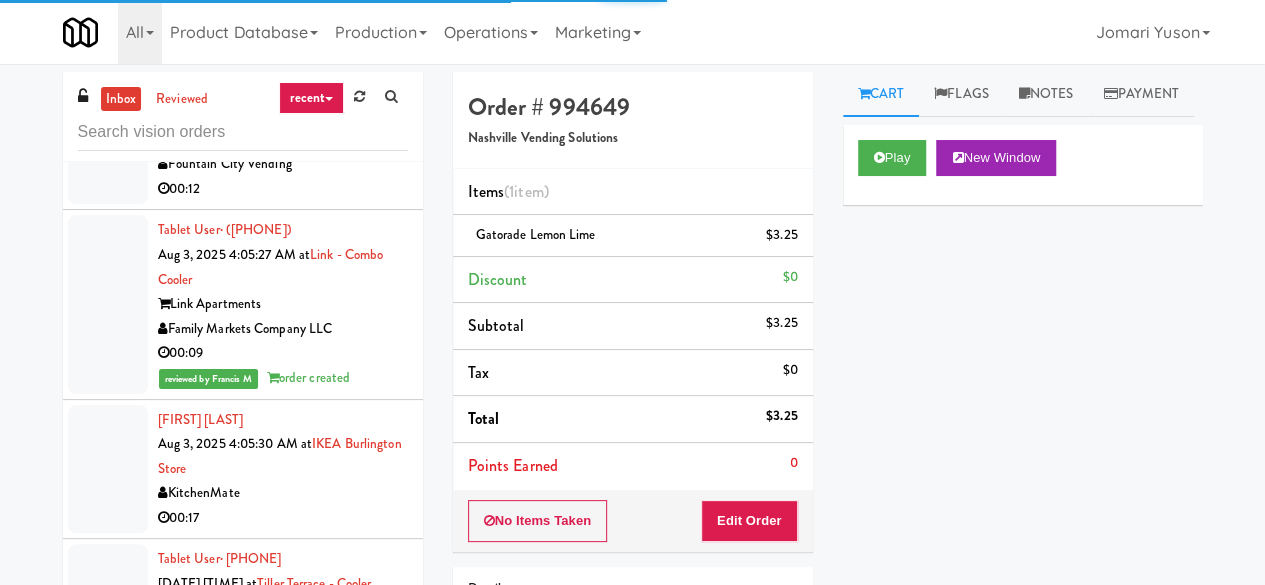 click on "00:12" at bounding box center [283, 189] 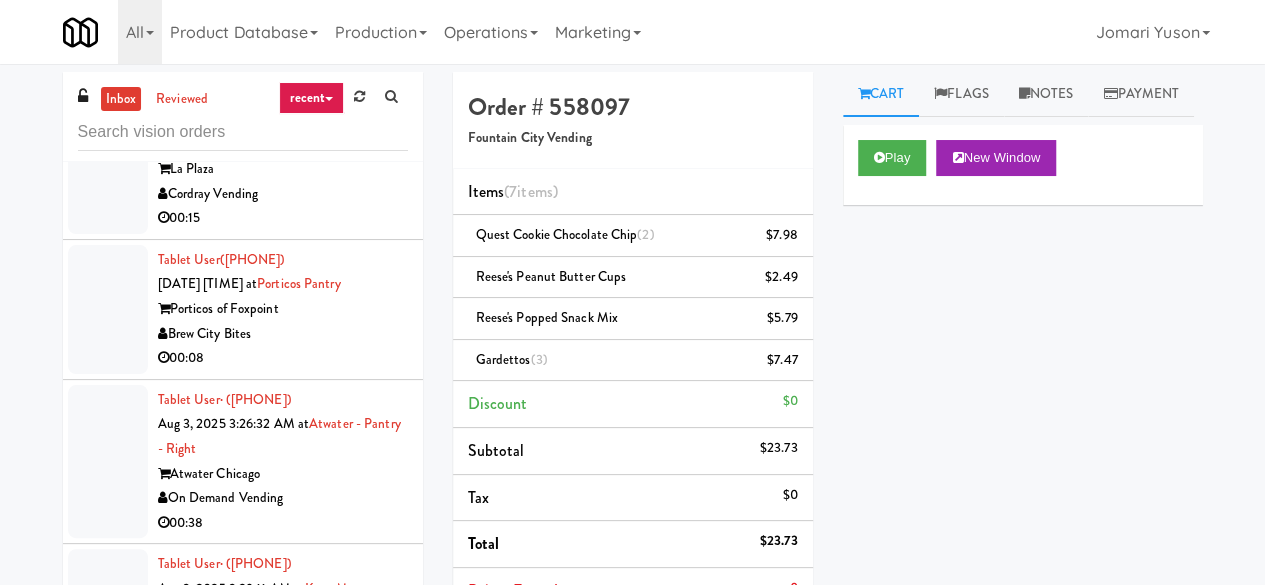scroll, scrollTop: 11270, scrollLeft: 0, axis: vertical 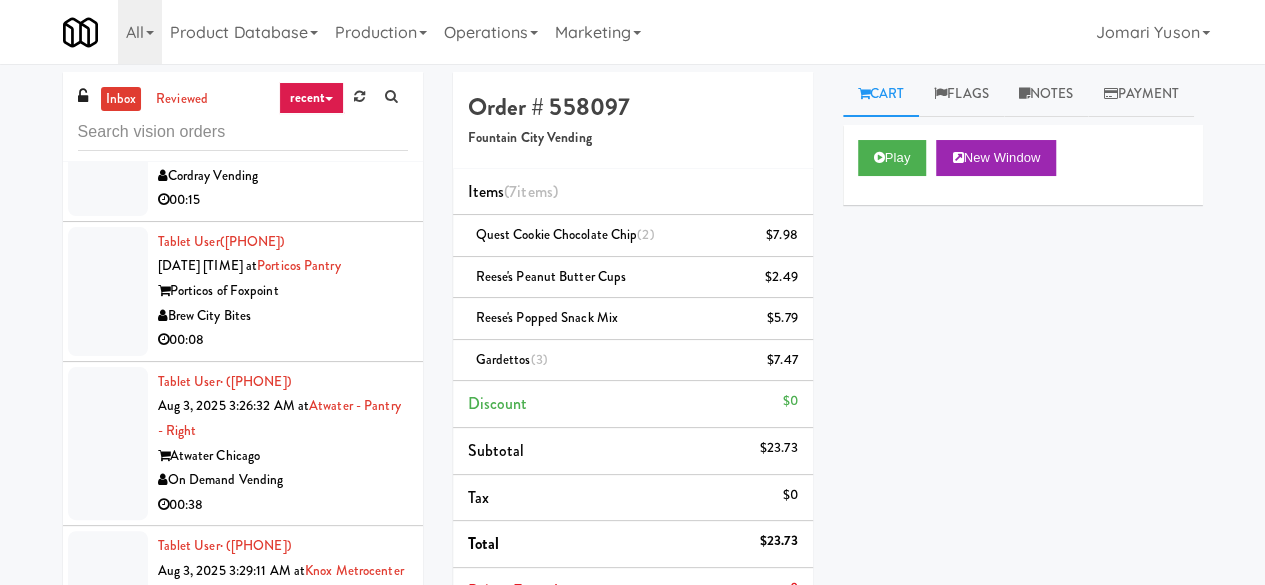 click on "00:15" at bounding box center [283, 200] 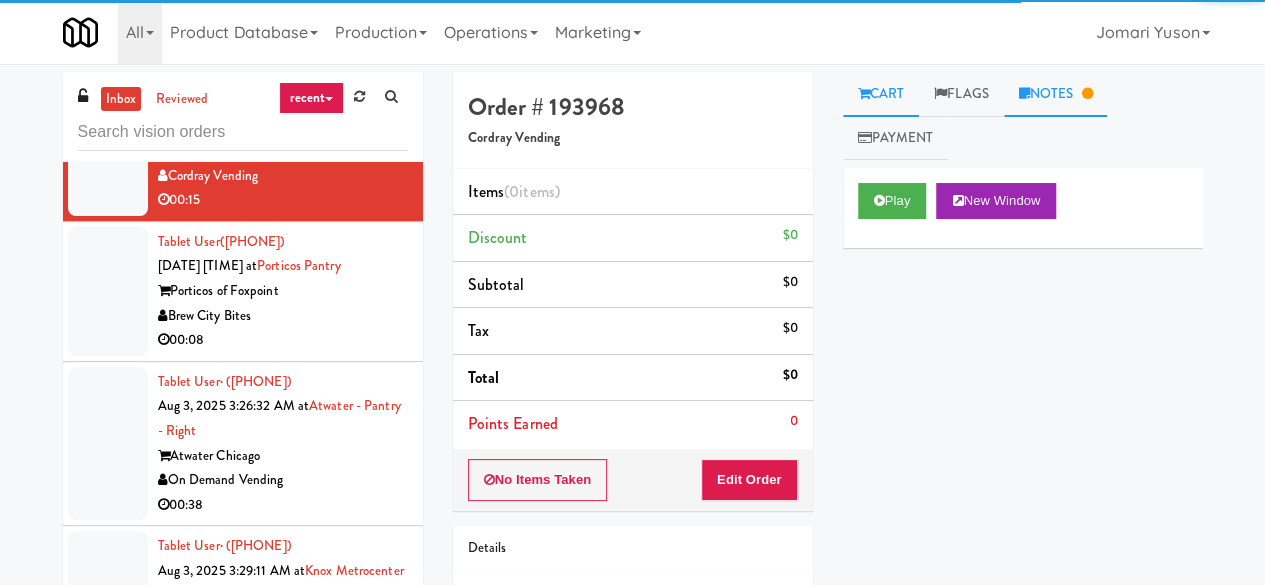 click on "Notes" at bounding box center (1056, 94) 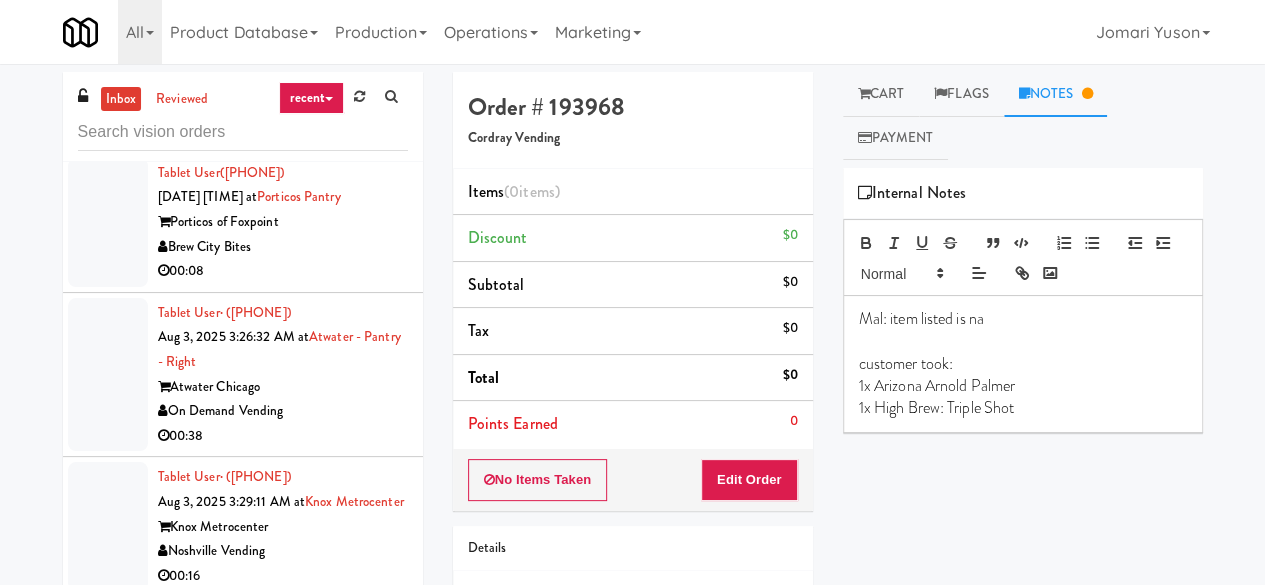 scroll, scrollTop: 11370, scrollLeft: 0, axis: vertical 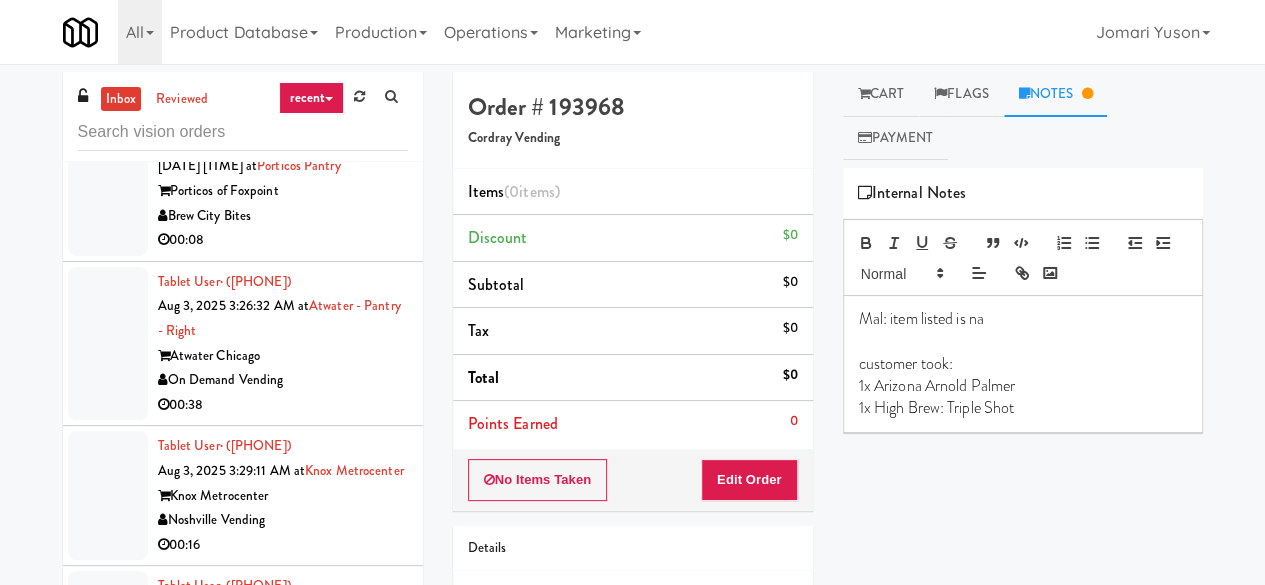 click on "Brew City Bites" at bounding box center (283, 216) 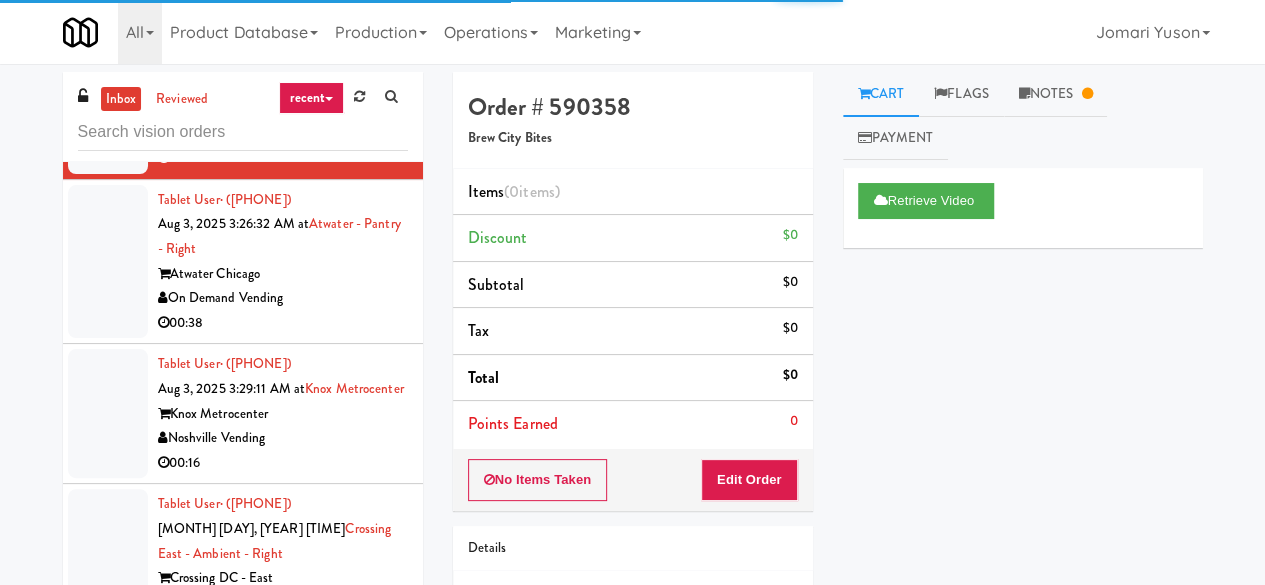 scroll, scrollTop: 11470, scrollLeft: 0, axis: vertical 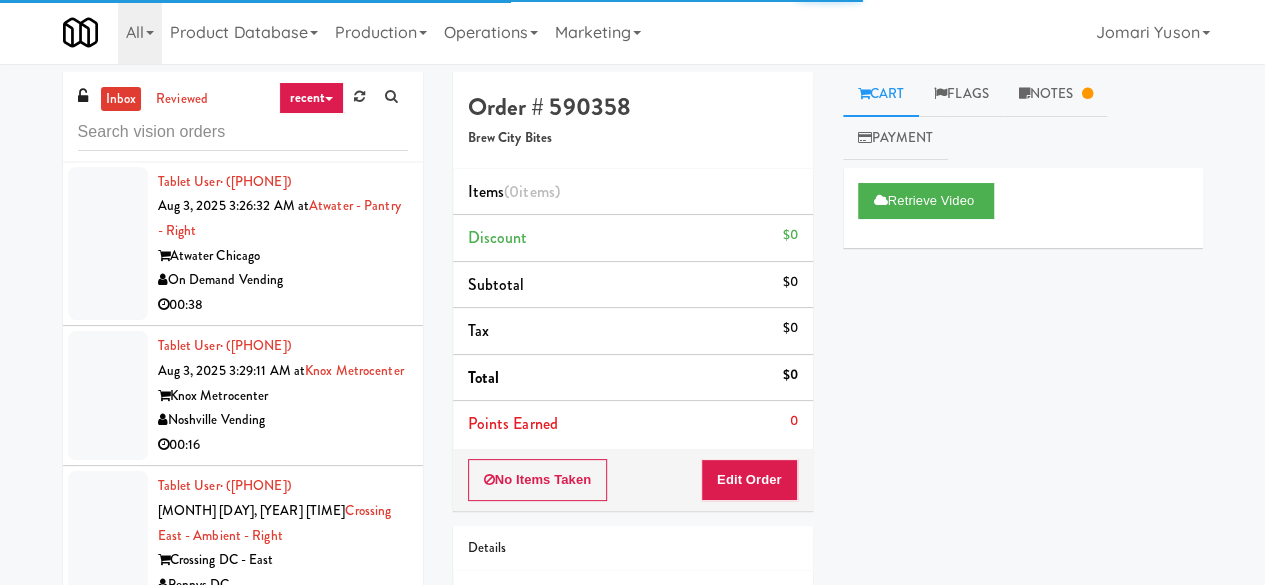 click on "Atwater Chicago" at bounding box center (283, 256) 